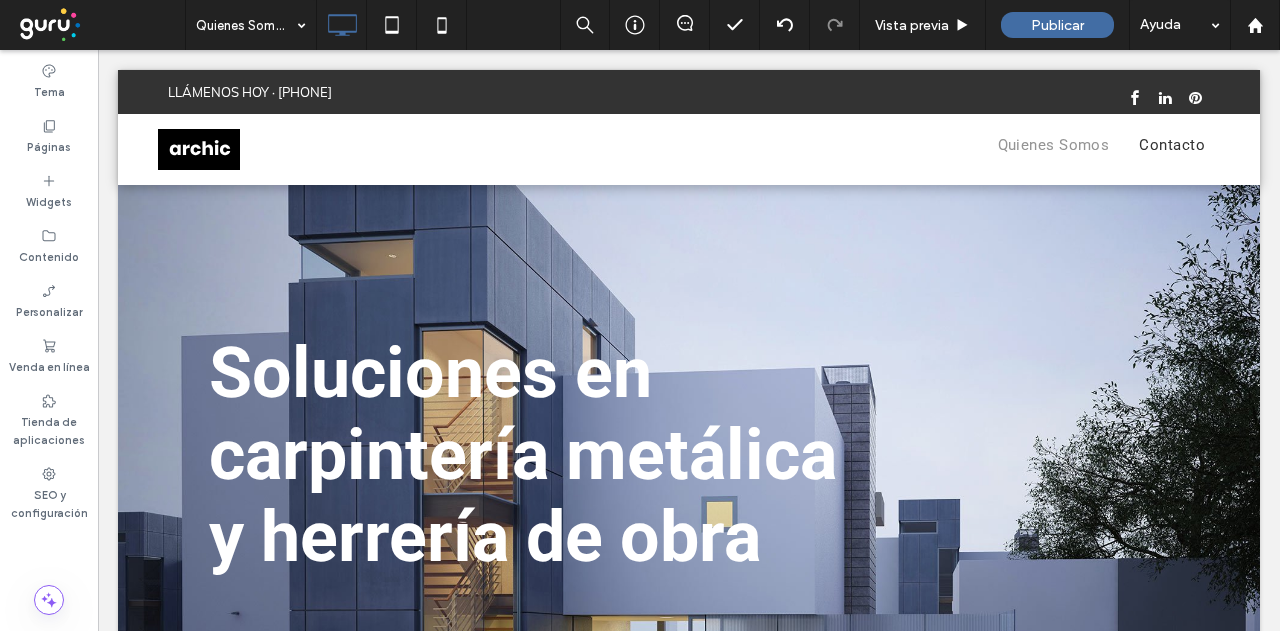 scroll, scrollTop: 100, scrollLeft: 0, axis: vertical 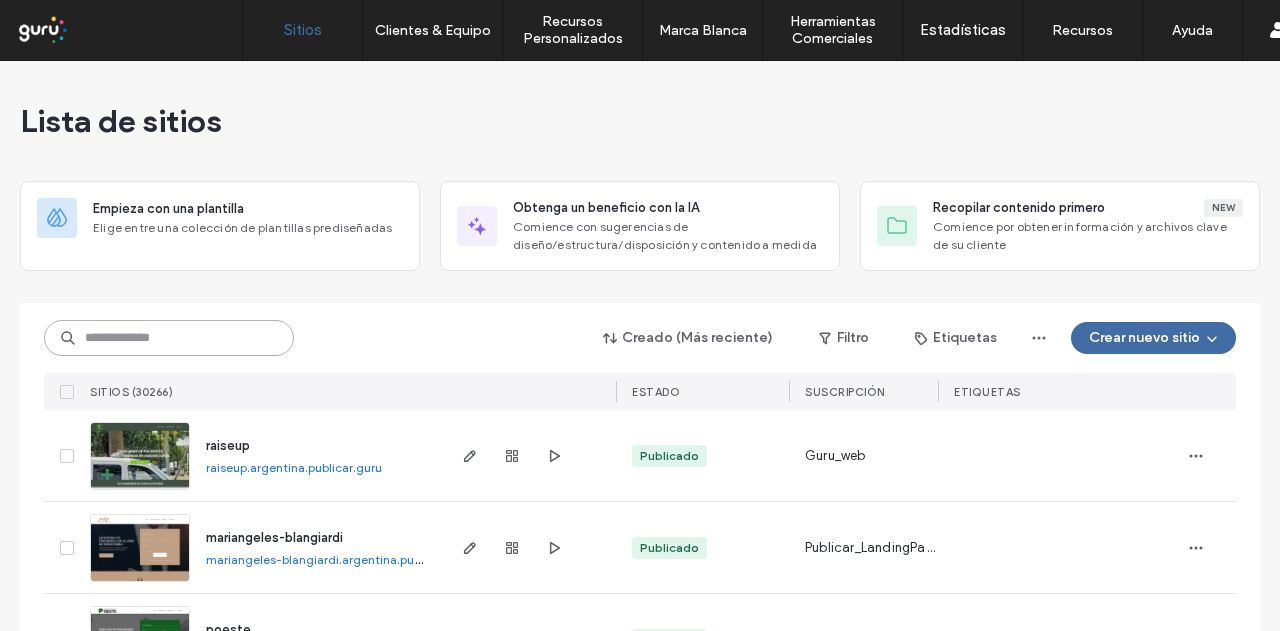 click at bounding box center [169, 338] 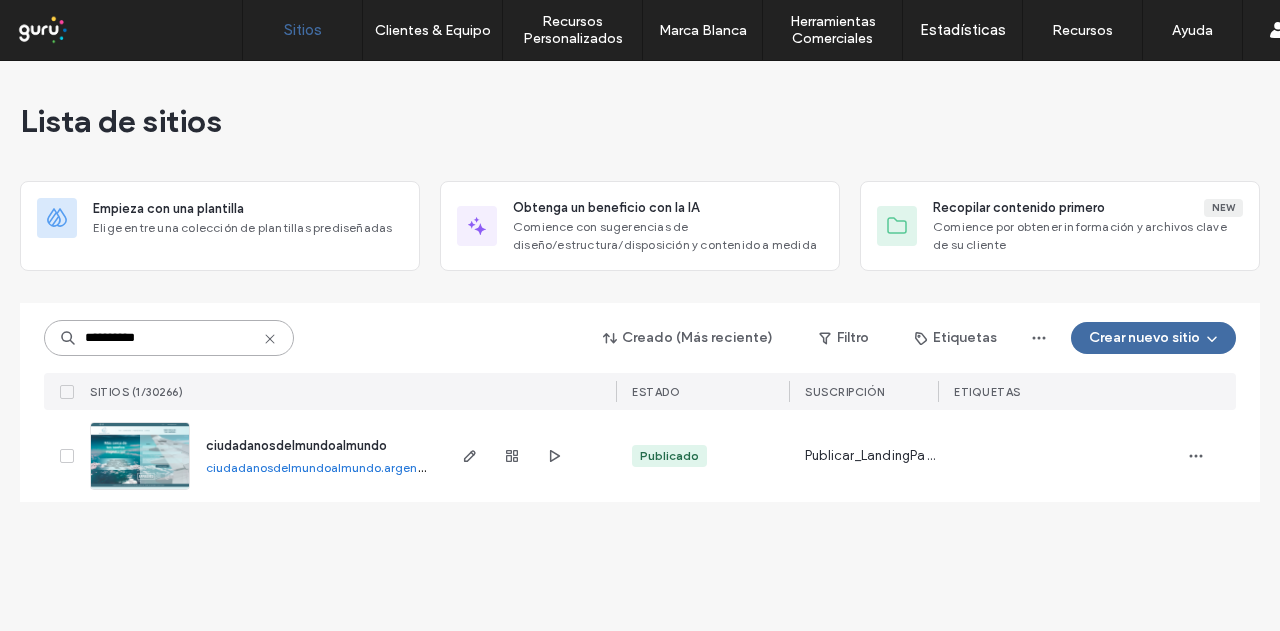 type on "**********" 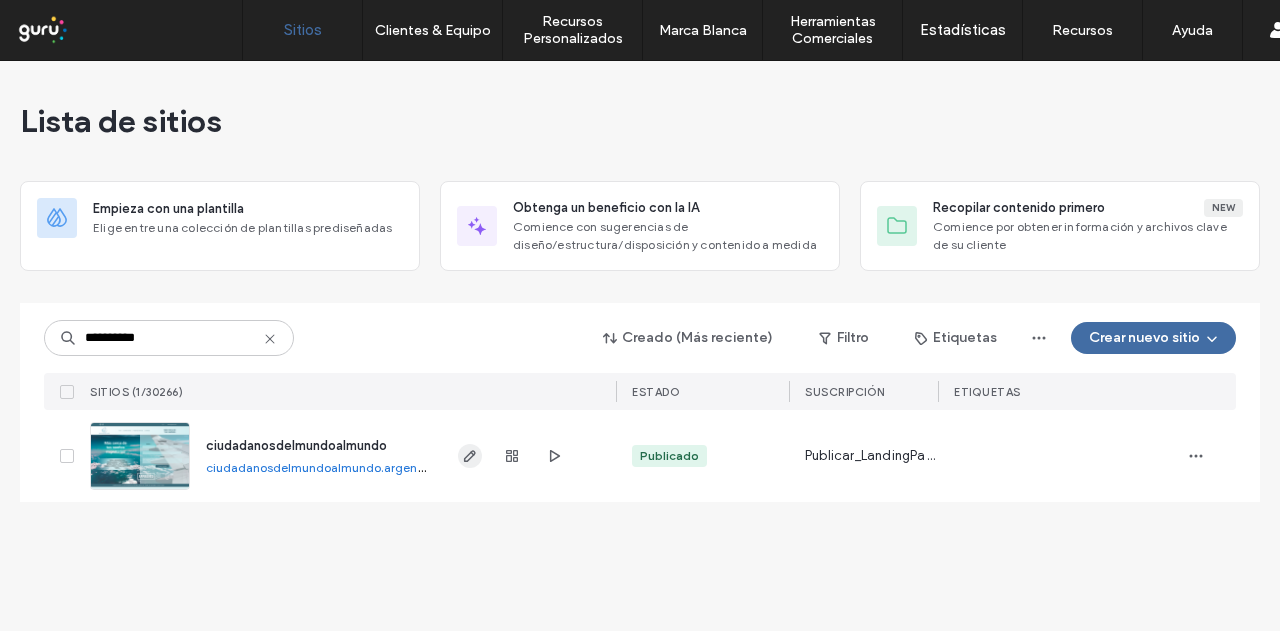 click at bounding box center [529, 456] 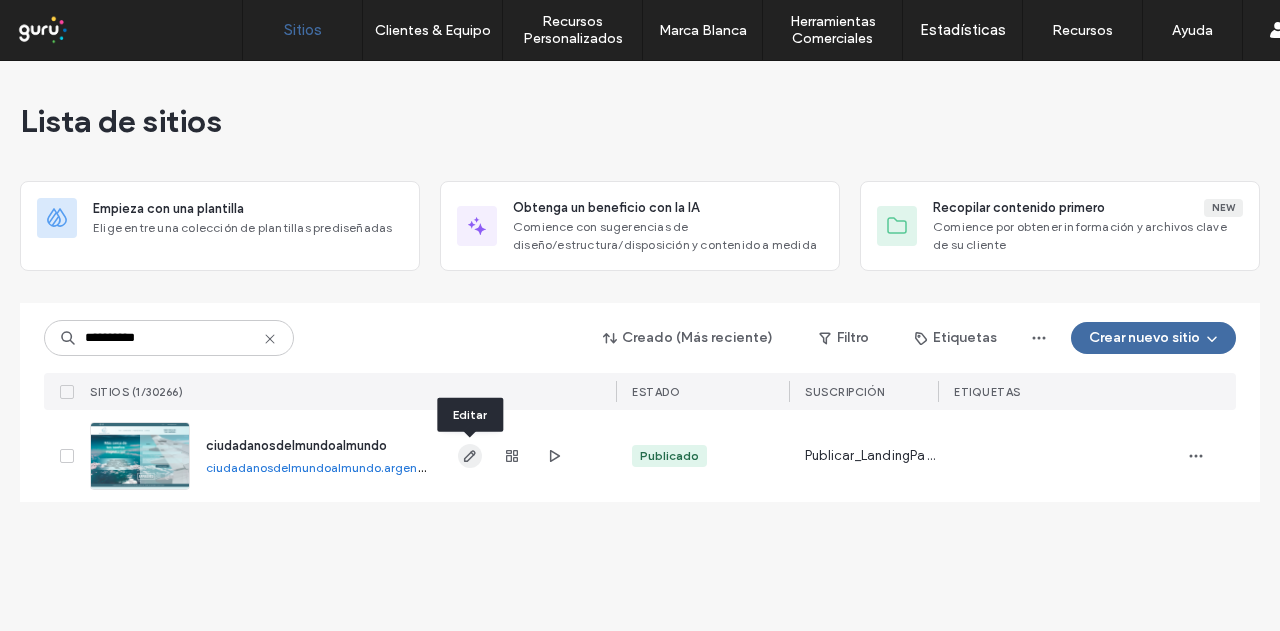 click 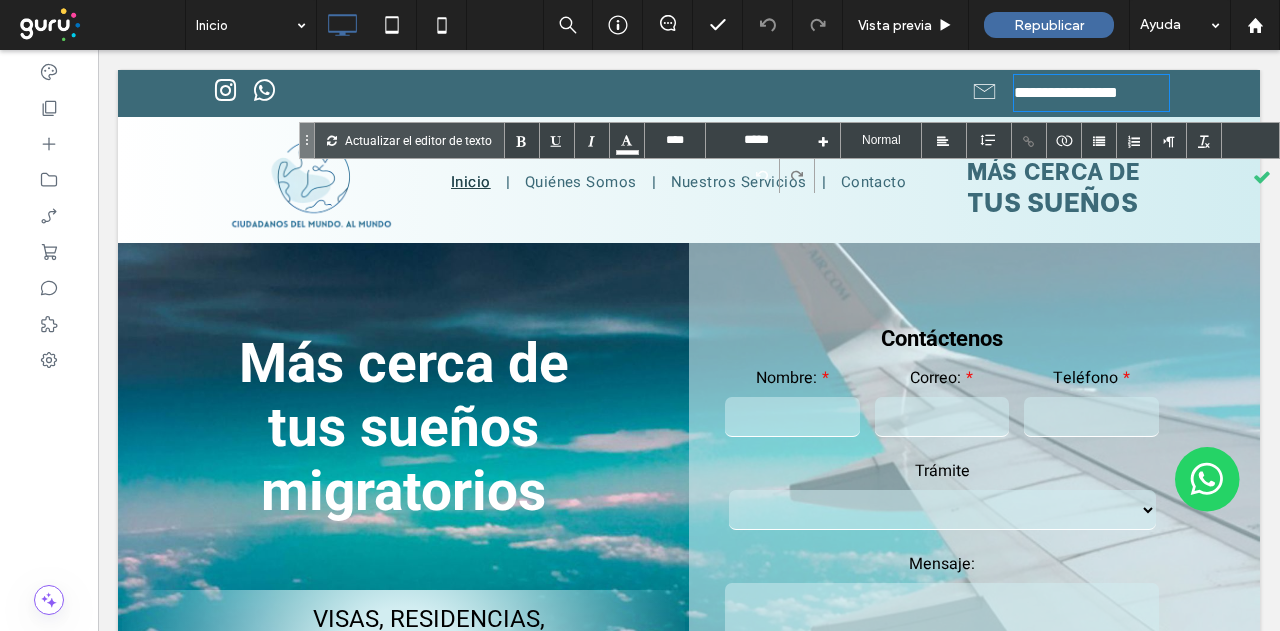 scroll, scrollTop: 0, scrollLeft: 0, axis: both 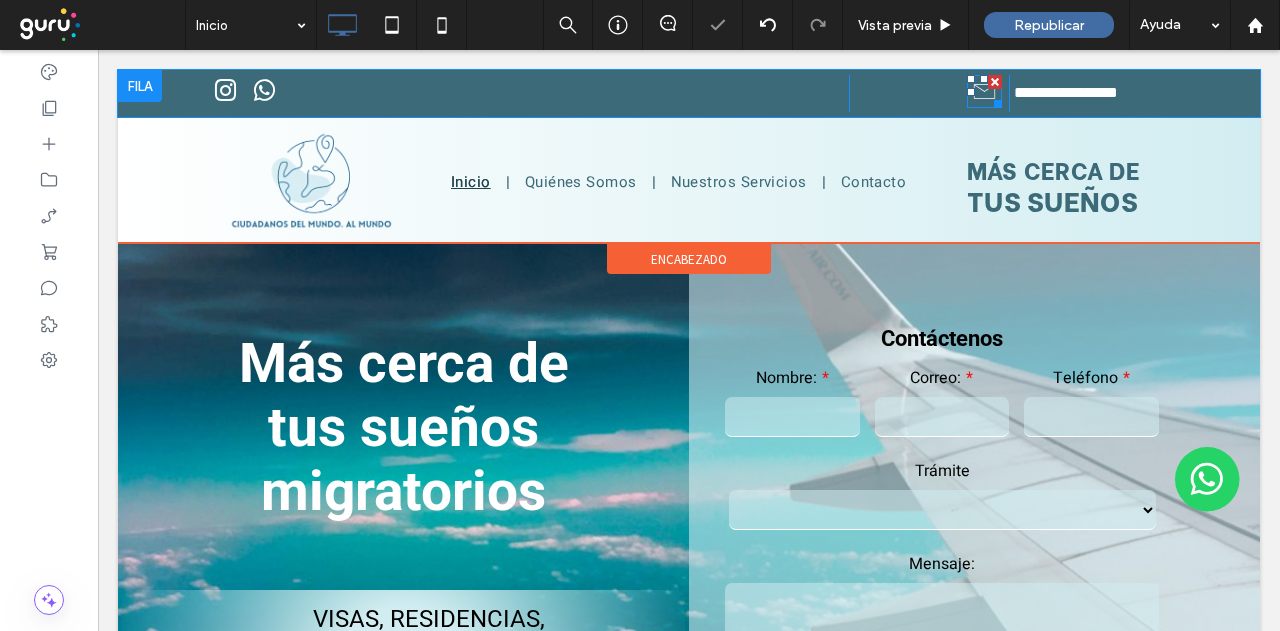 click 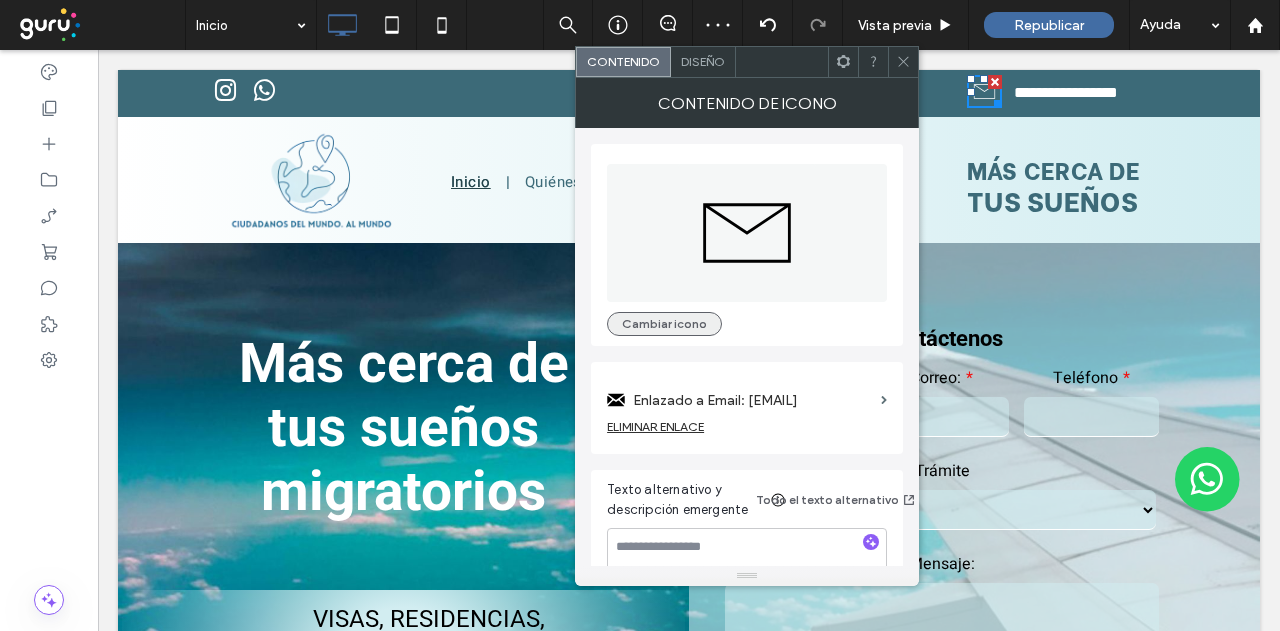 click on "Cambiar icono" at bounding box center [664, 324] 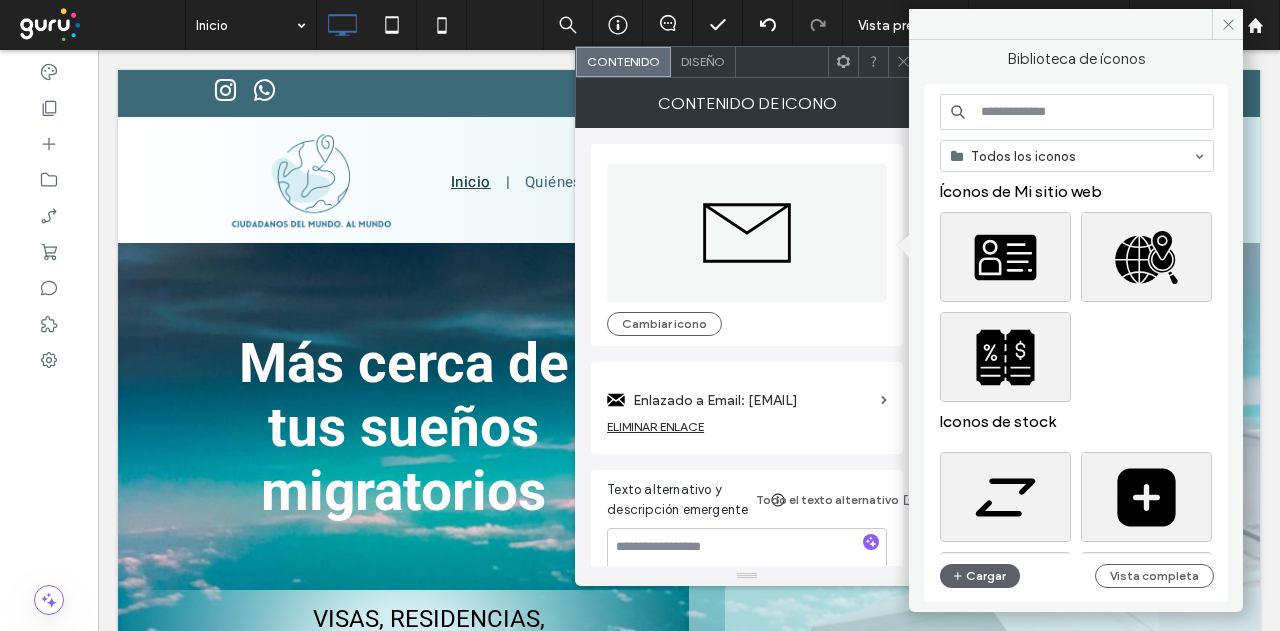 click at bounding box center [1077, 112] 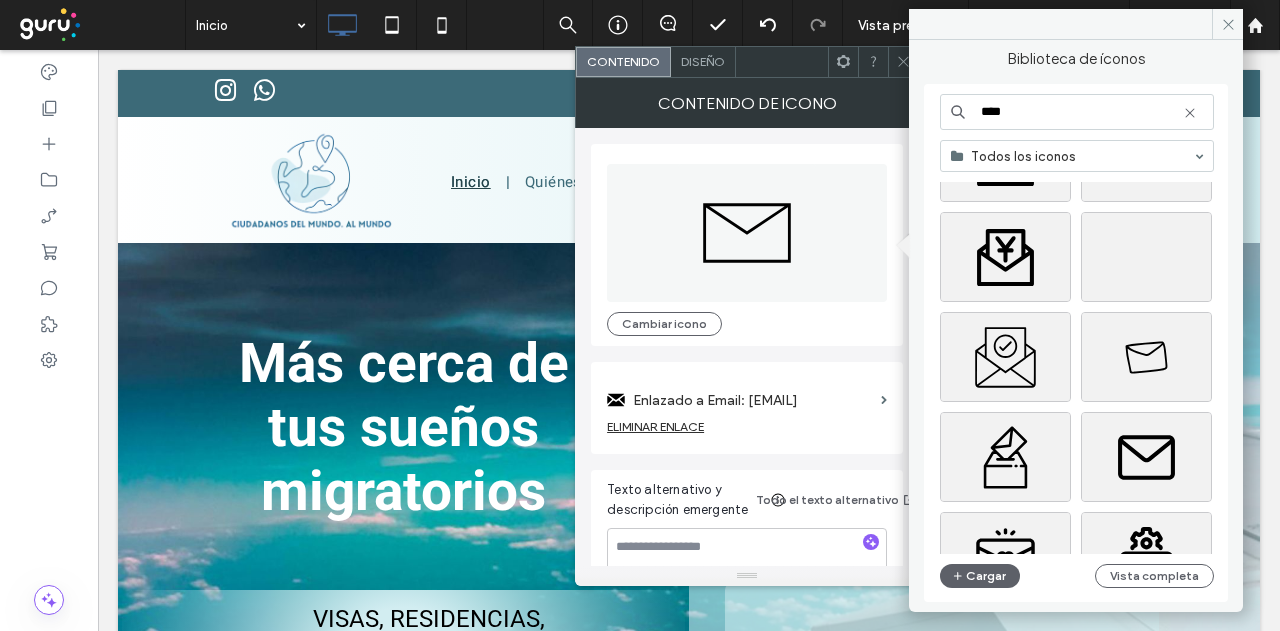 scroll, scrollTop: 1100, scrollLeft: 0, axis: vertical 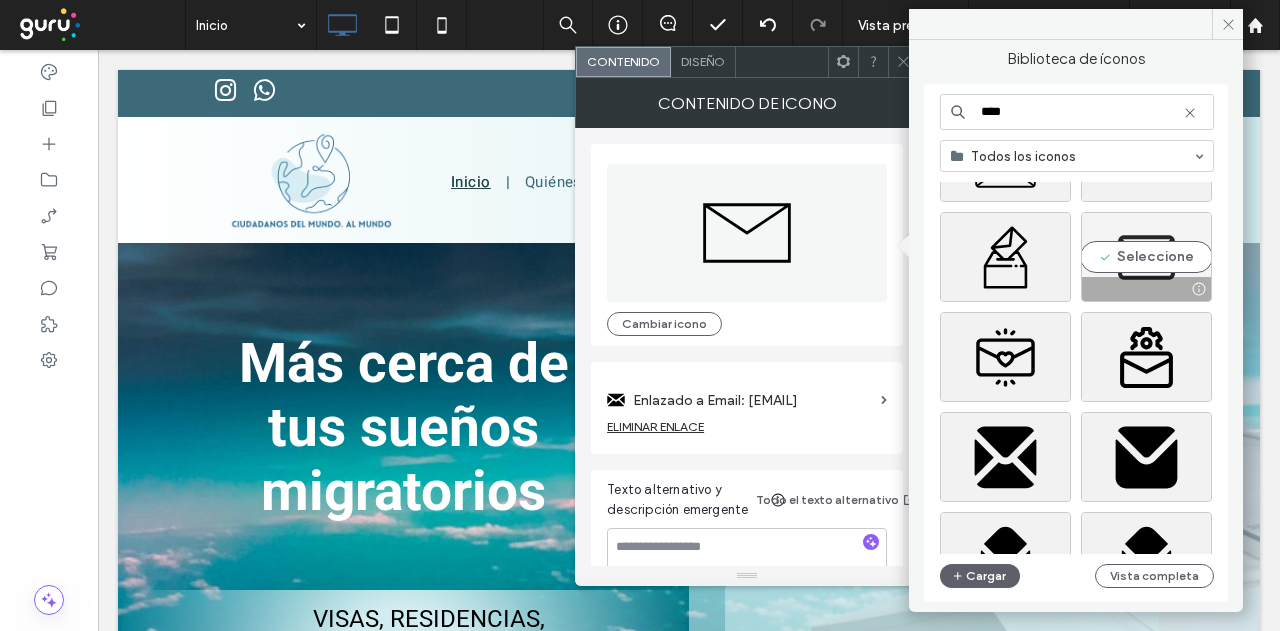type on "****" 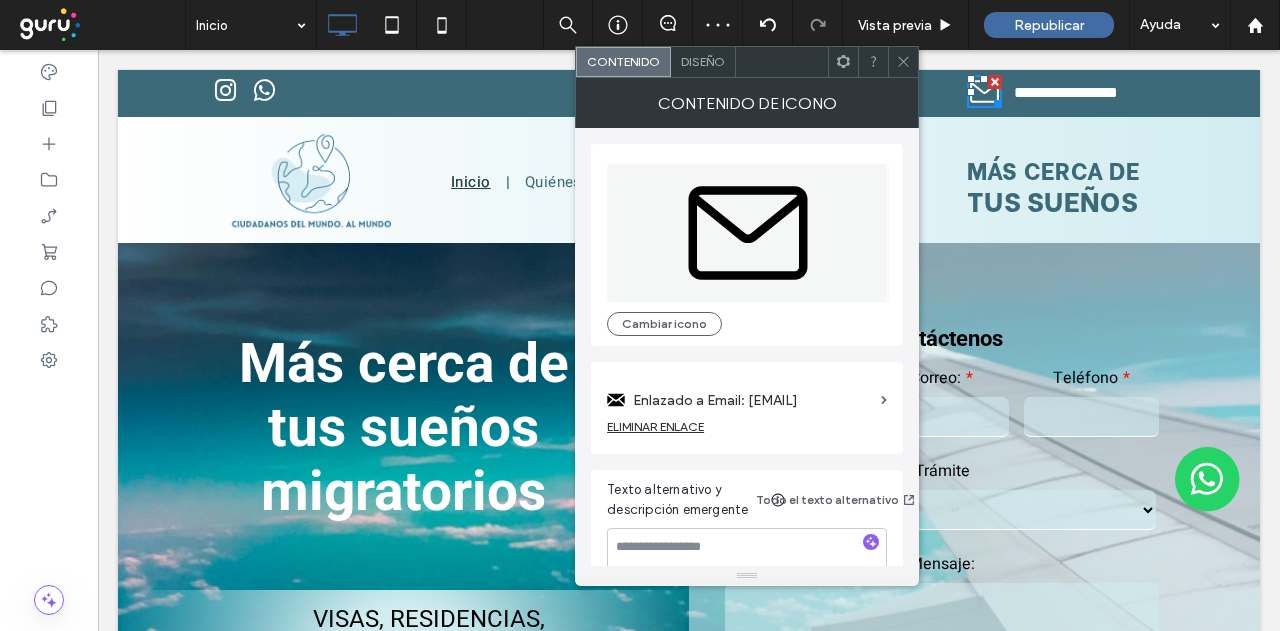 click 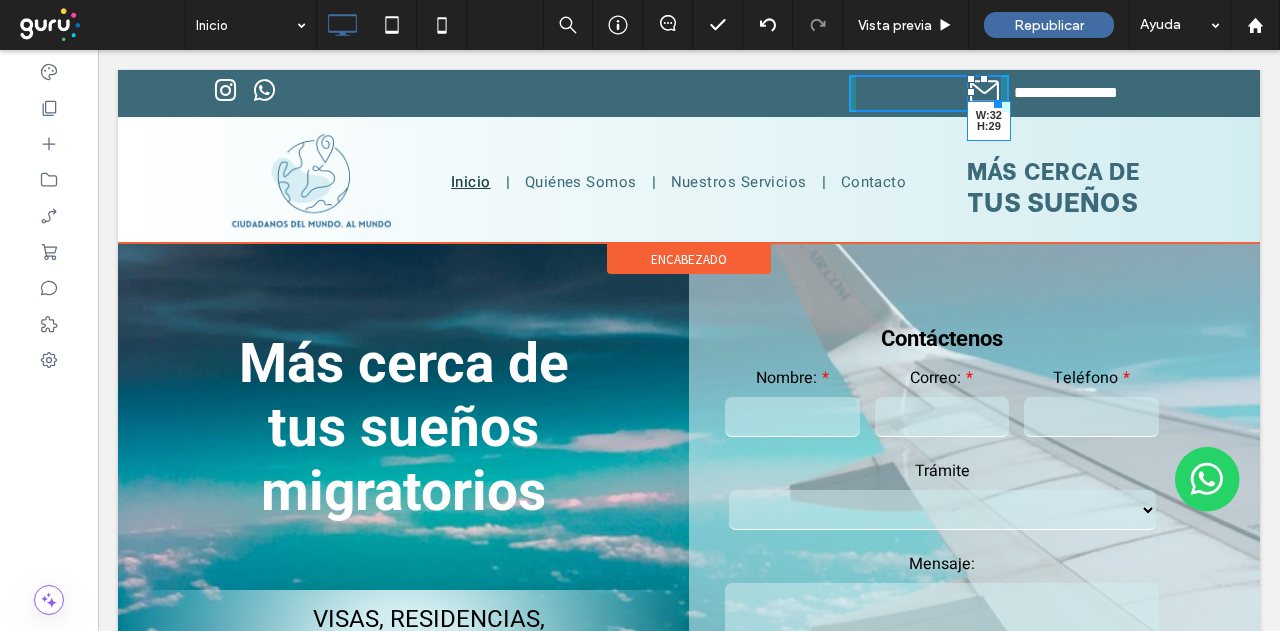 click at bounding box center (994, 100) 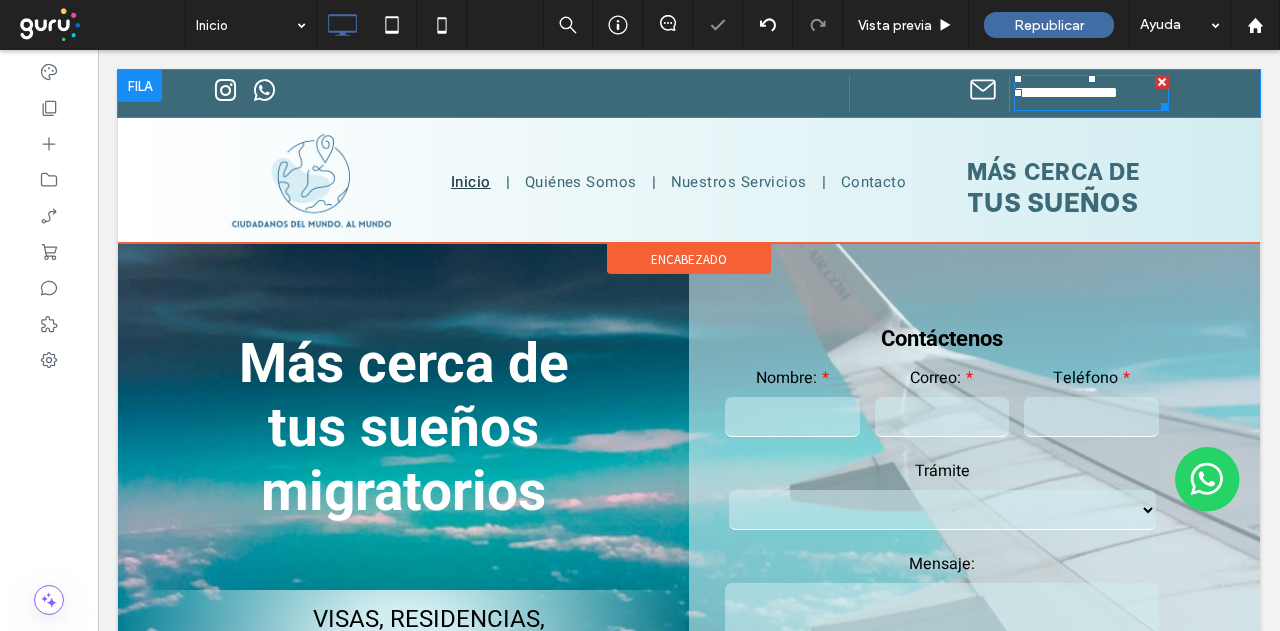 click on "**********" at bounding box center (1066, 92) 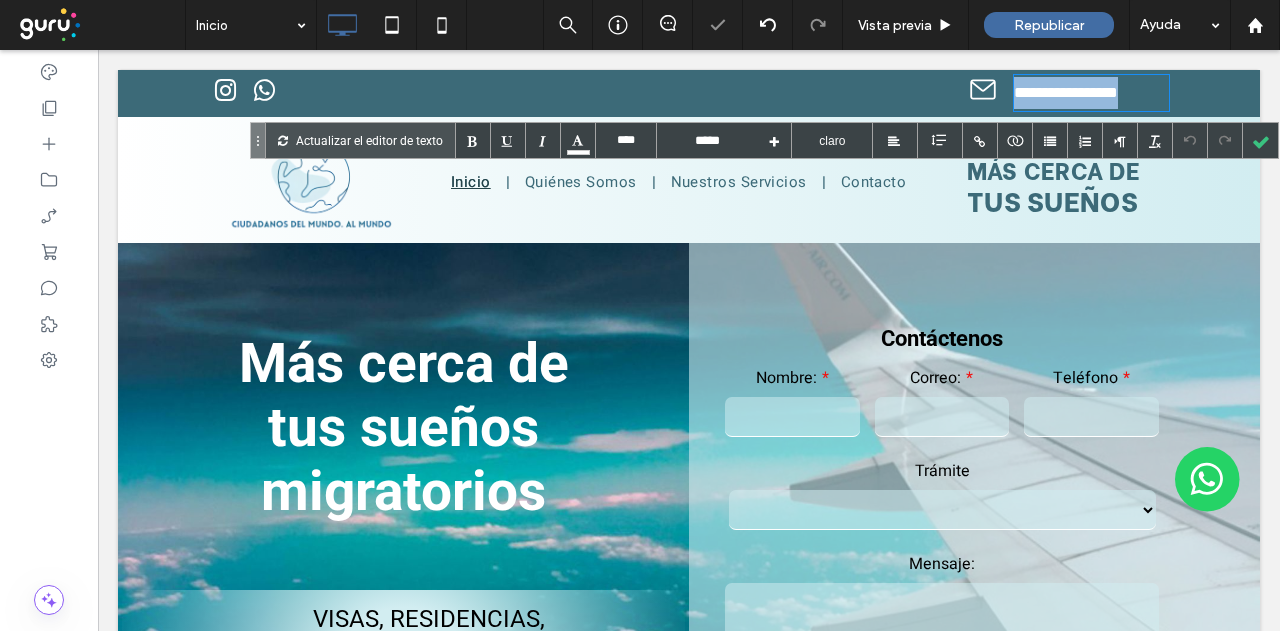 click on "**********" at bounding box center [1066, 92] 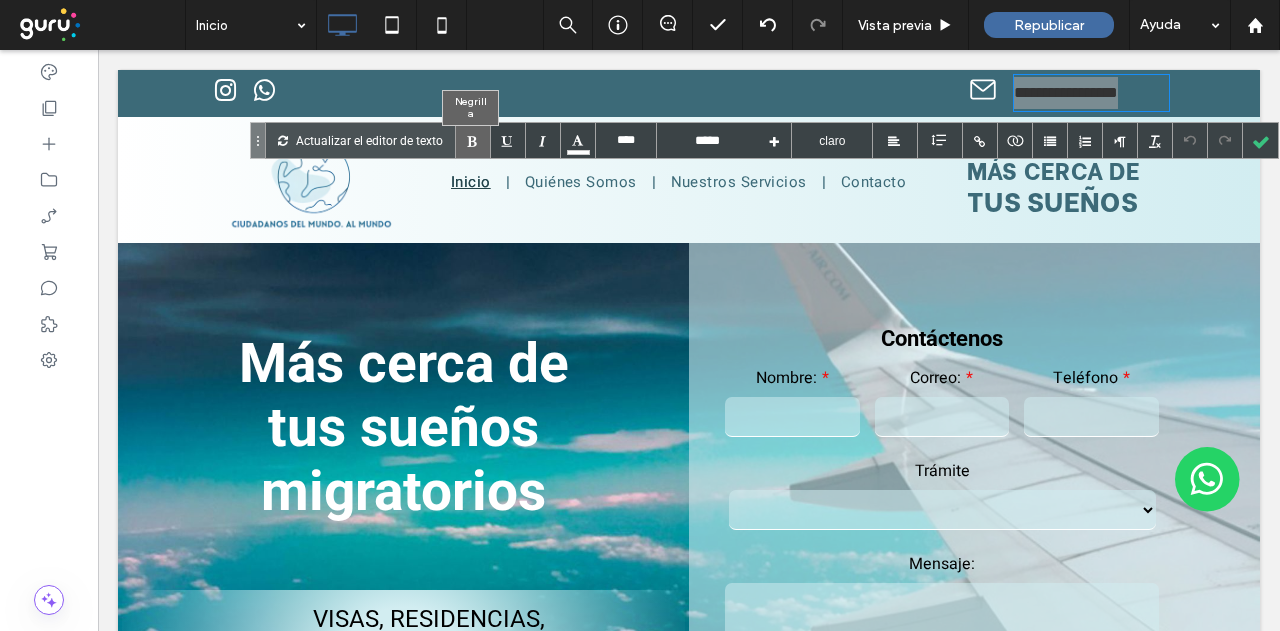 click at bounding box center [473, 140] 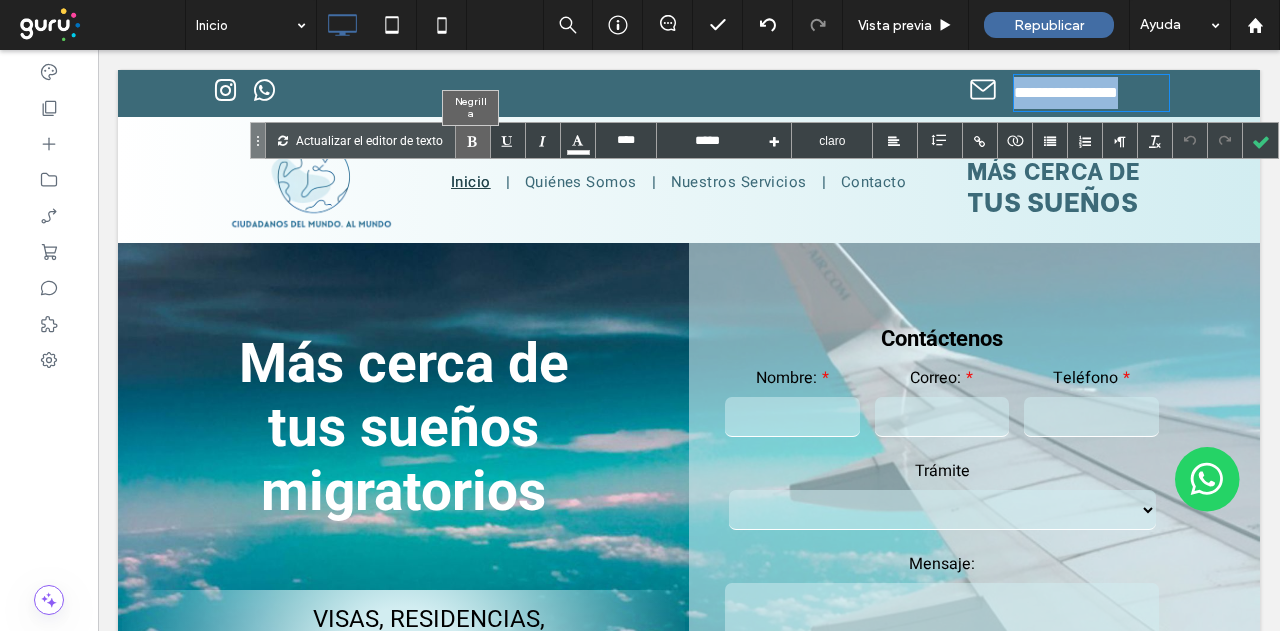 type 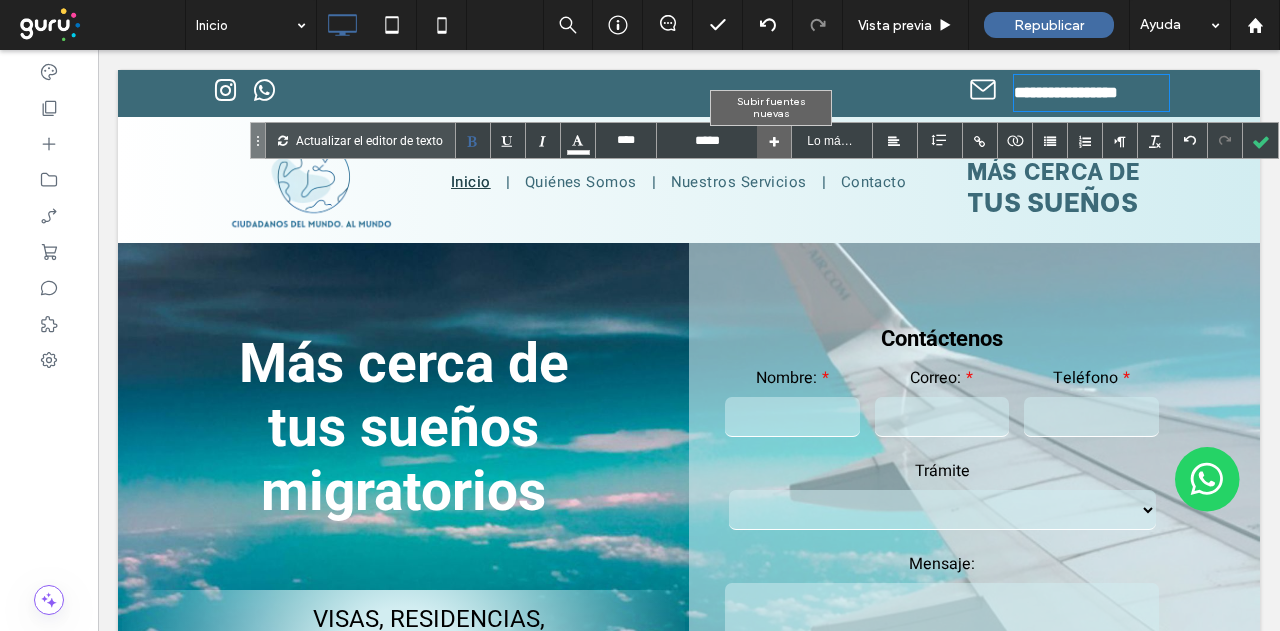 click at bounding box center [774, 140] 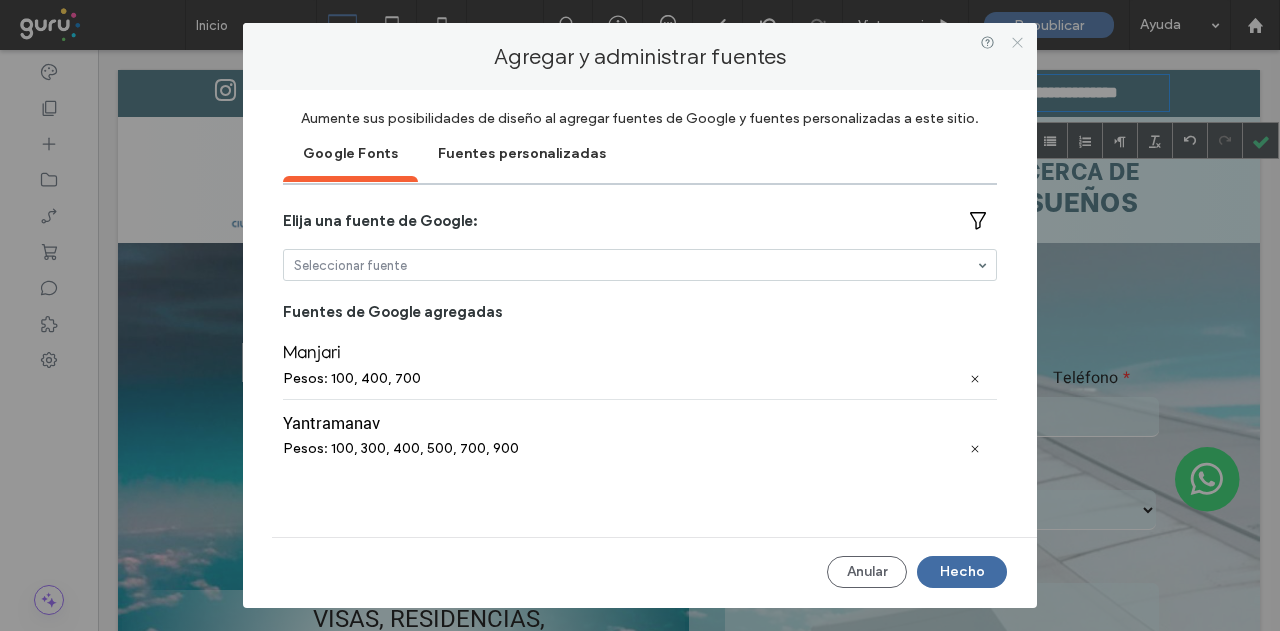 click 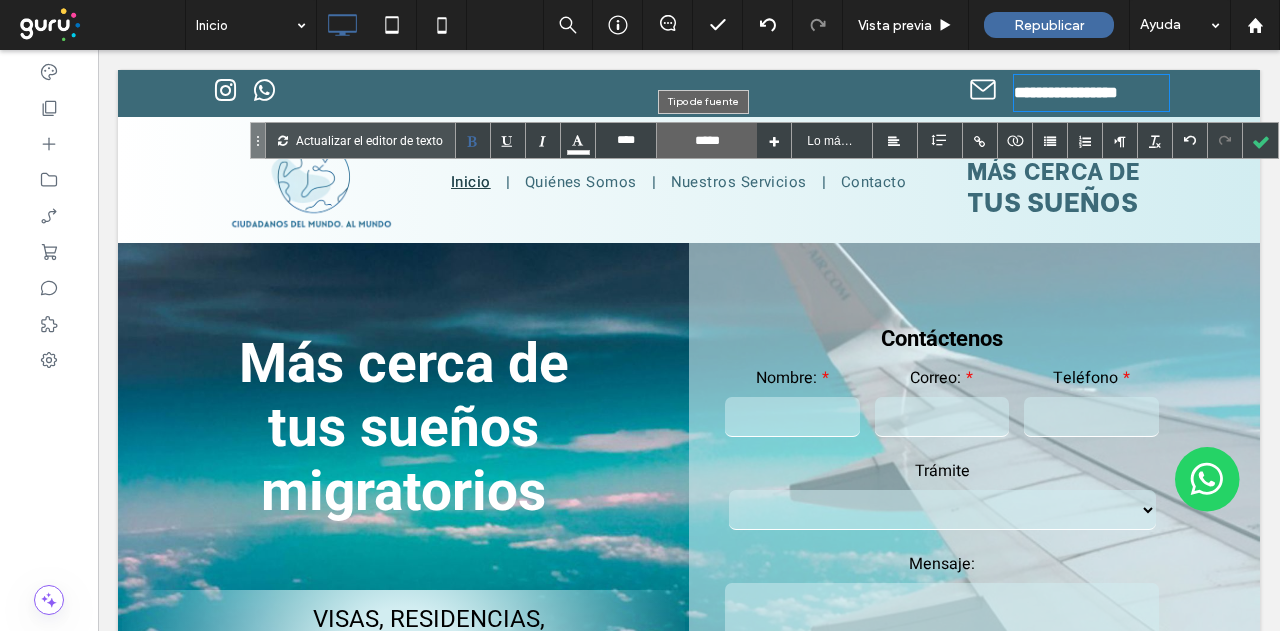 click on "*****" at bounding box center (707, 140) 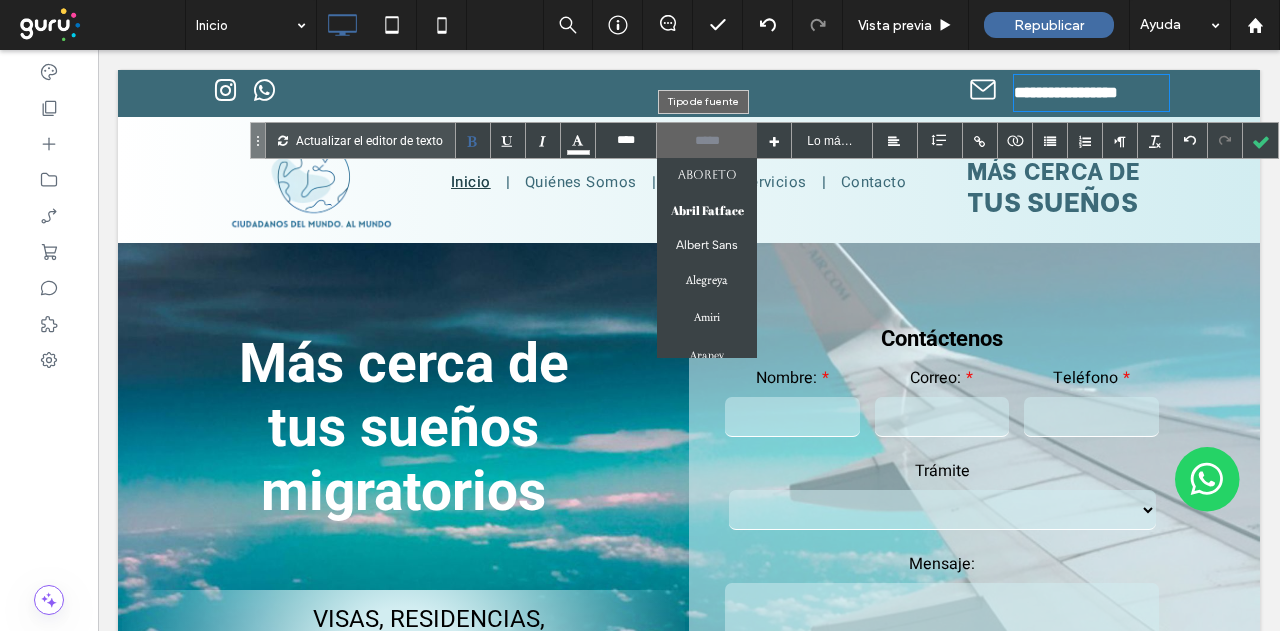click at bounding box center [707, 140] 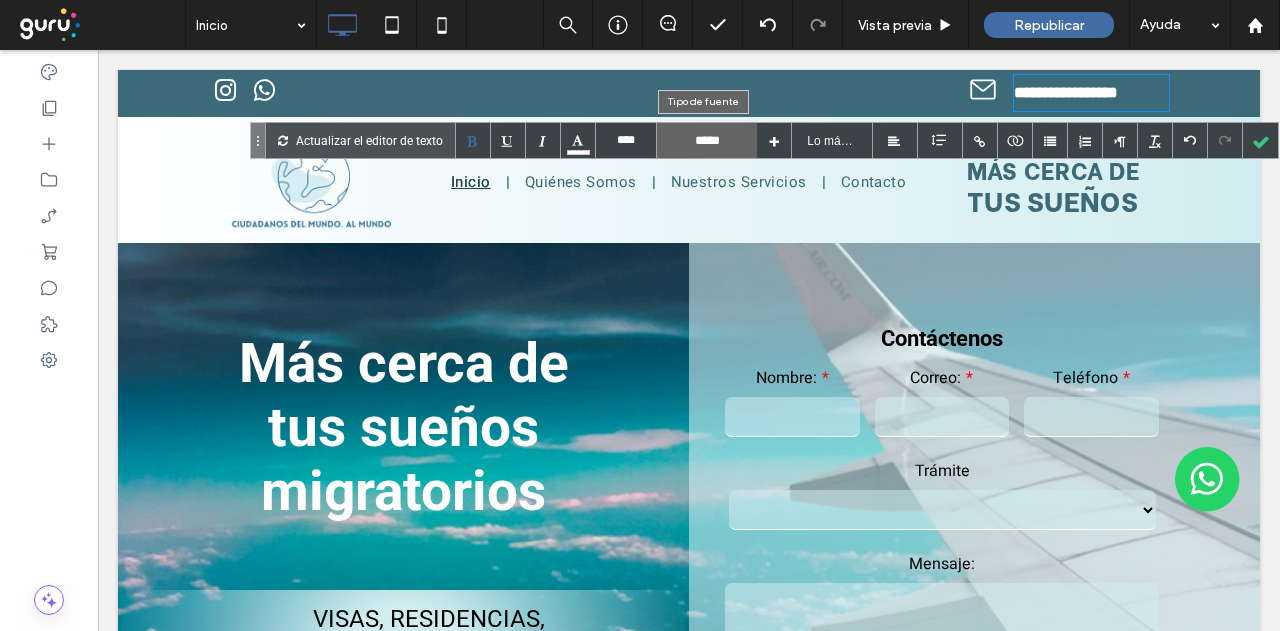 click on "*****" at bounding box center [707, 140] 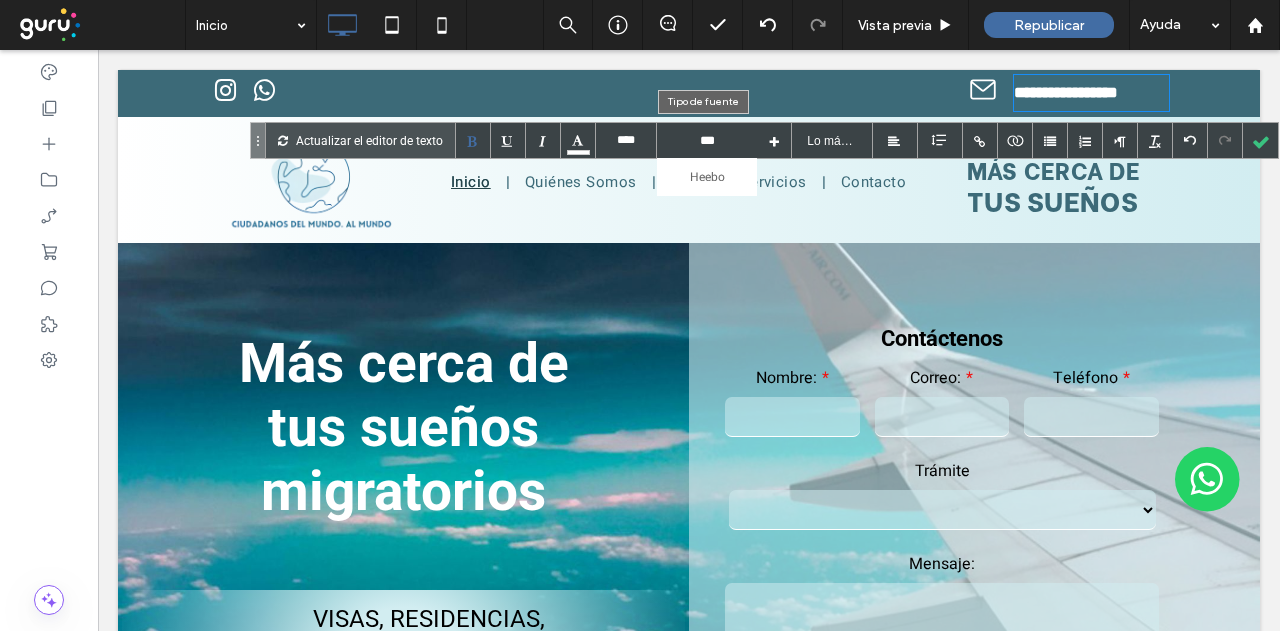 click on "Heebo" at bounding box center [707, 177] 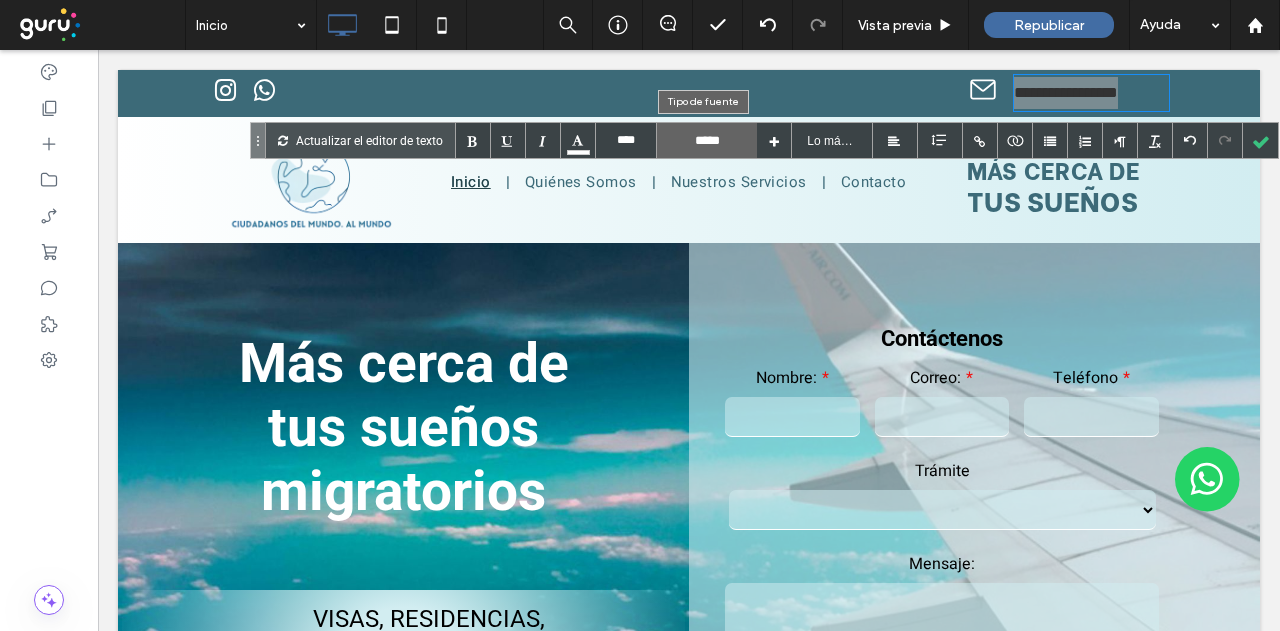 click on "*****" at bounding box center [707, 140] 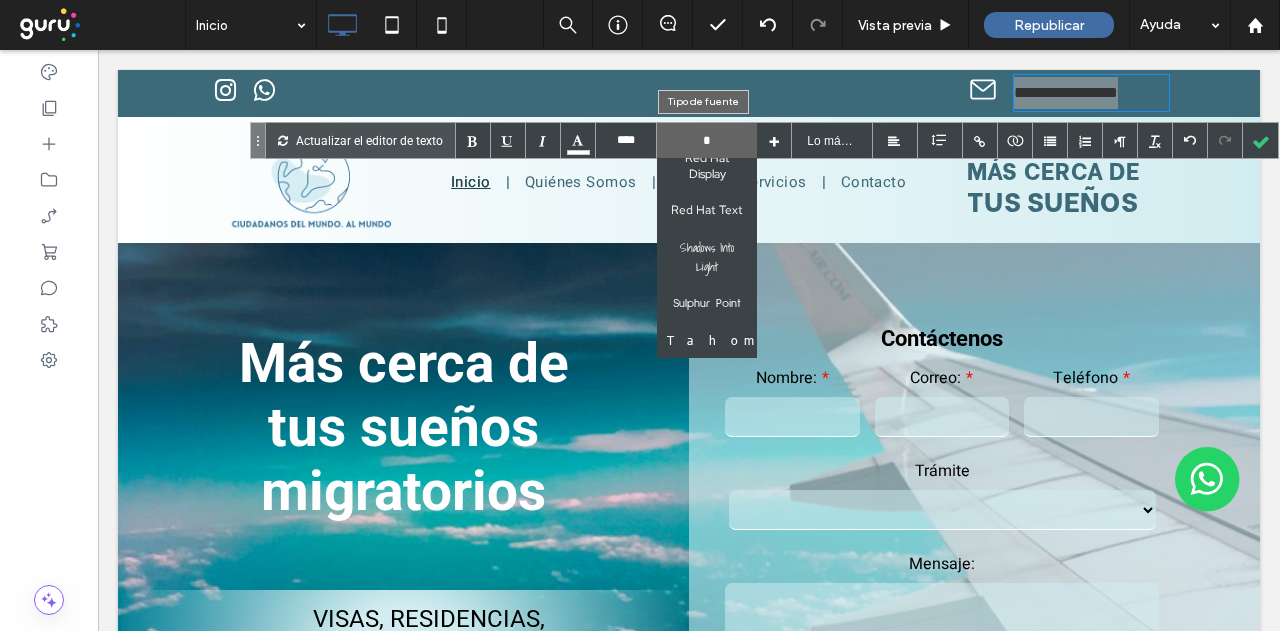 scroll, scrollTop: 0, scrollLeft: 0, axis: both 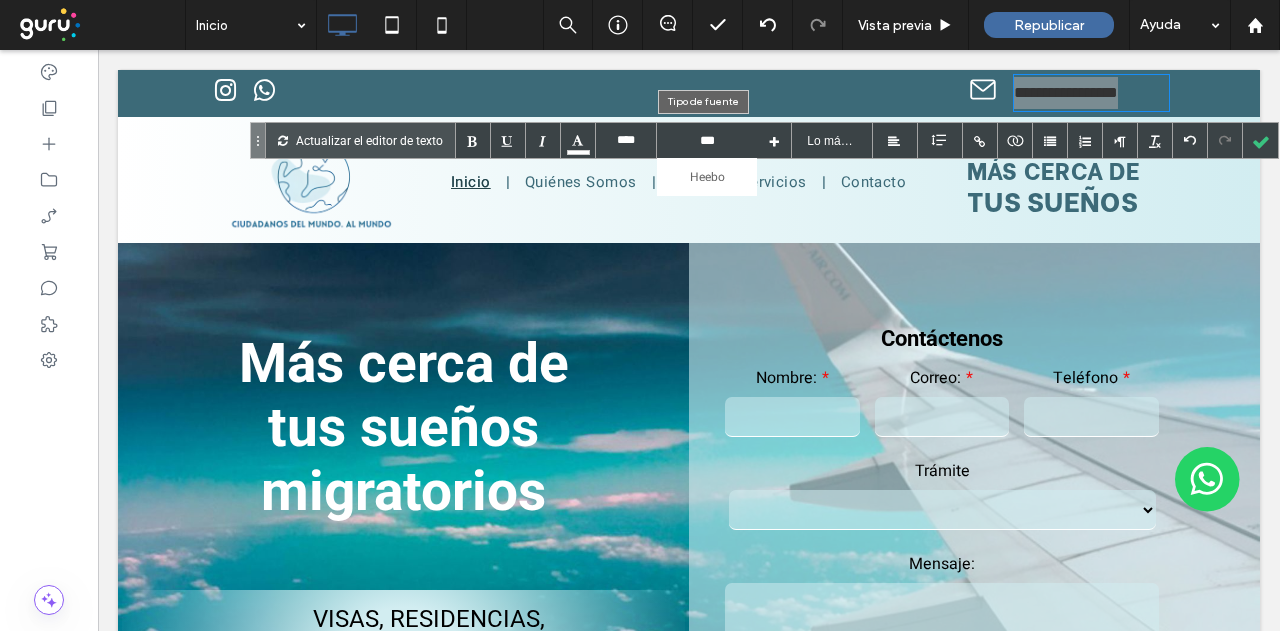 click on "Heebo" at bounding box center [707, 177] 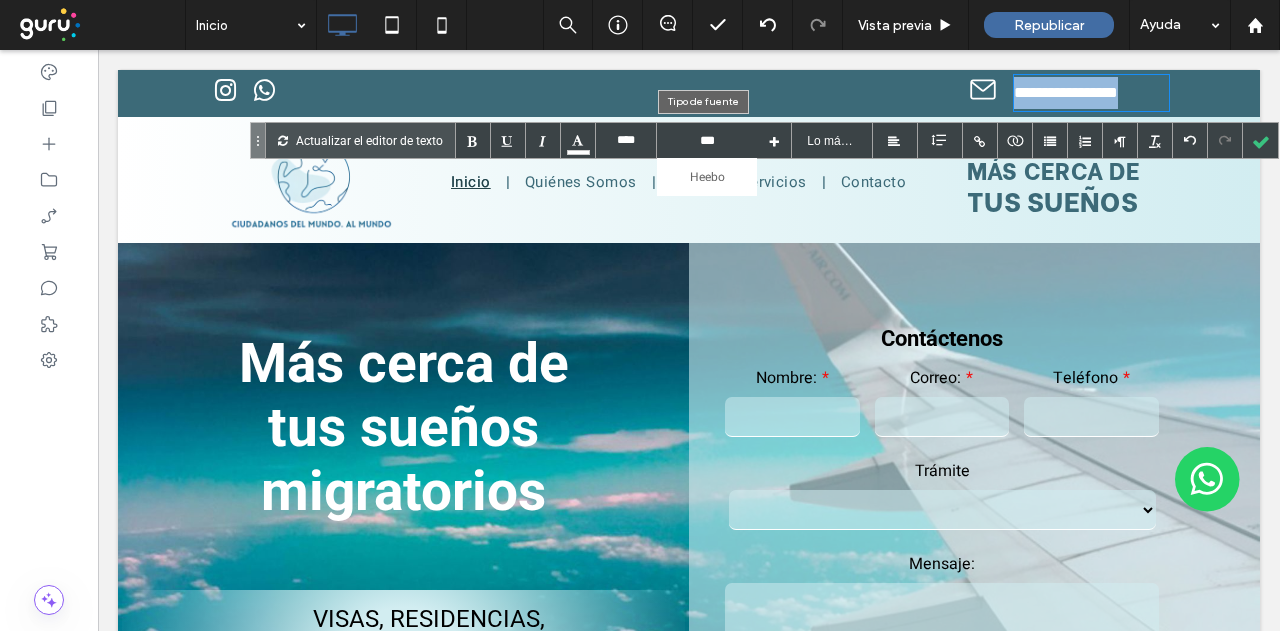 type on "*****" 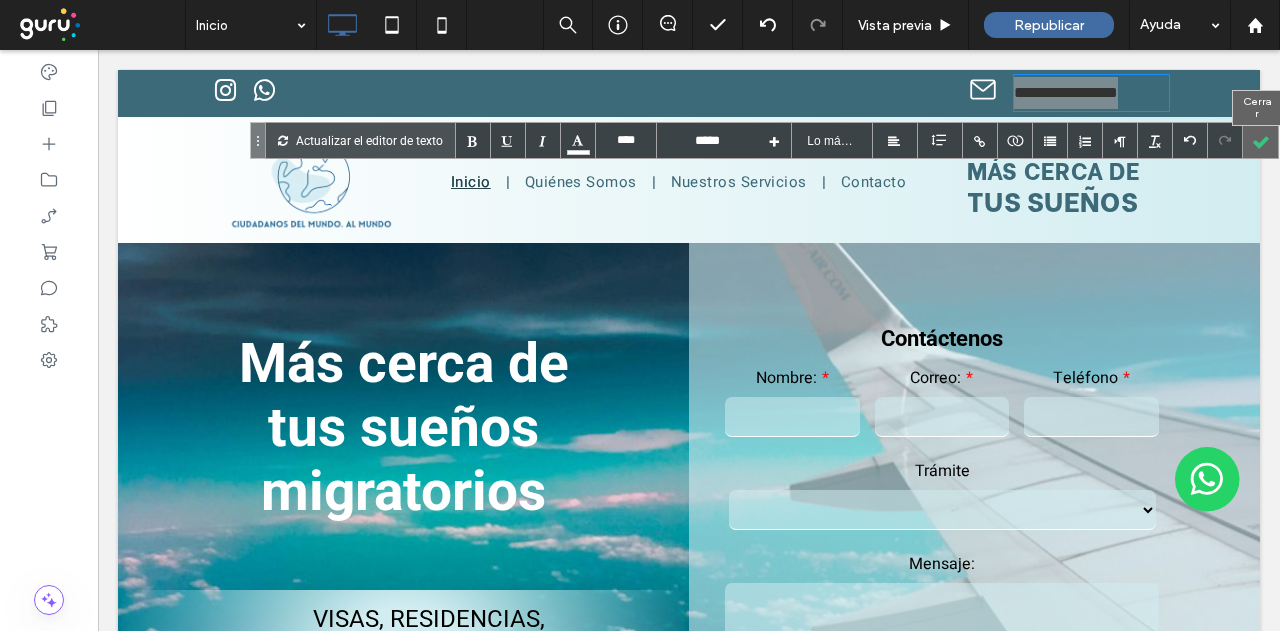 click at bounding box center (1260, 140) 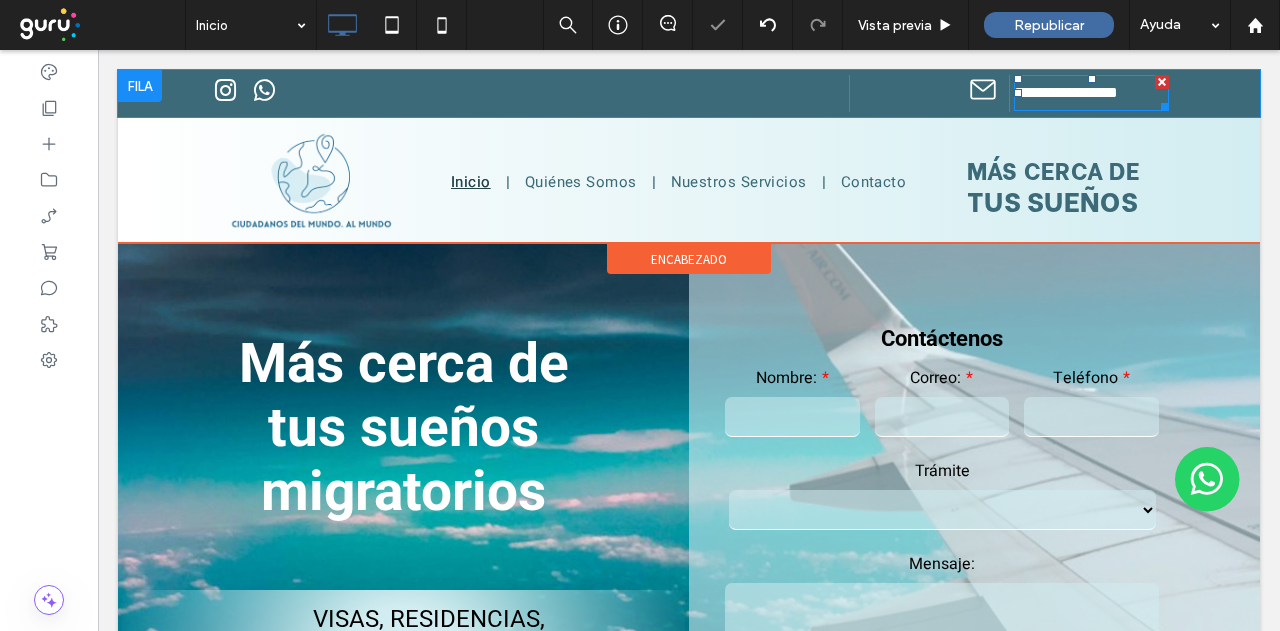 click on "**********" 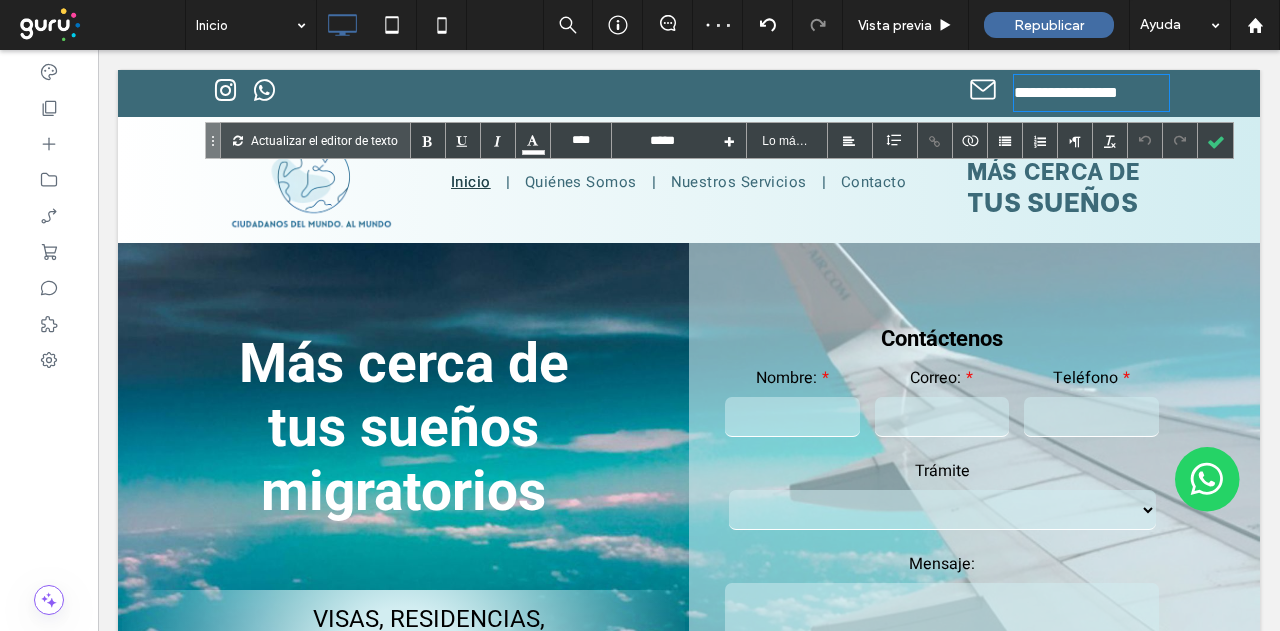 click on "**********" 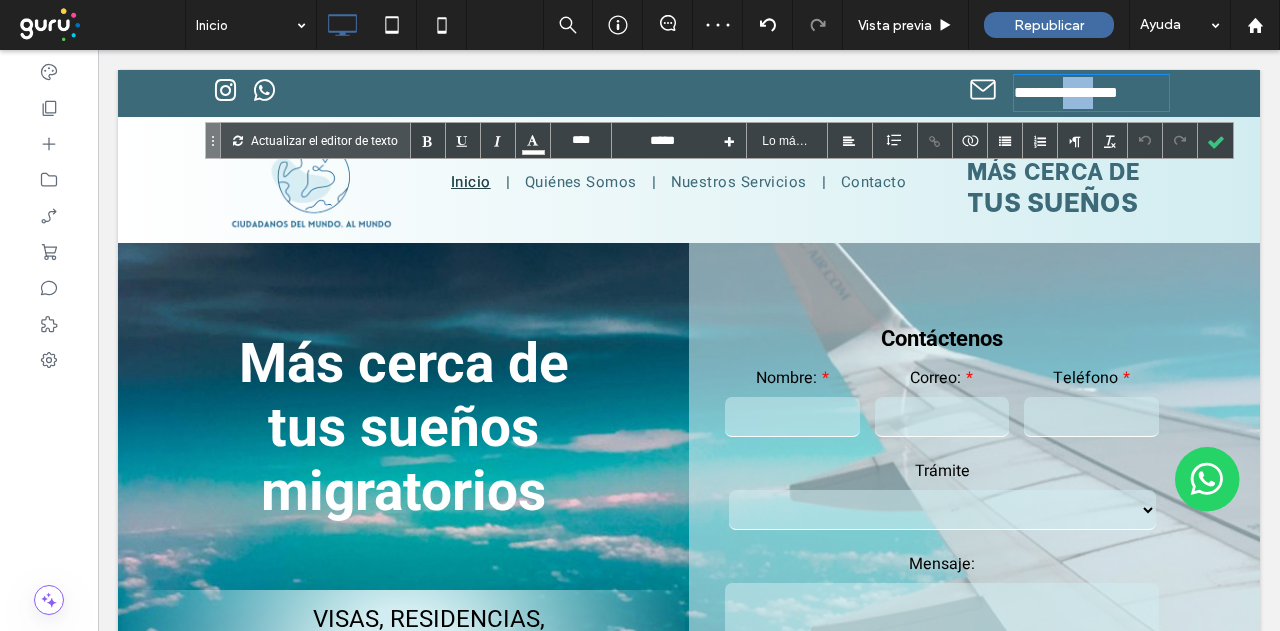 click on "**********" 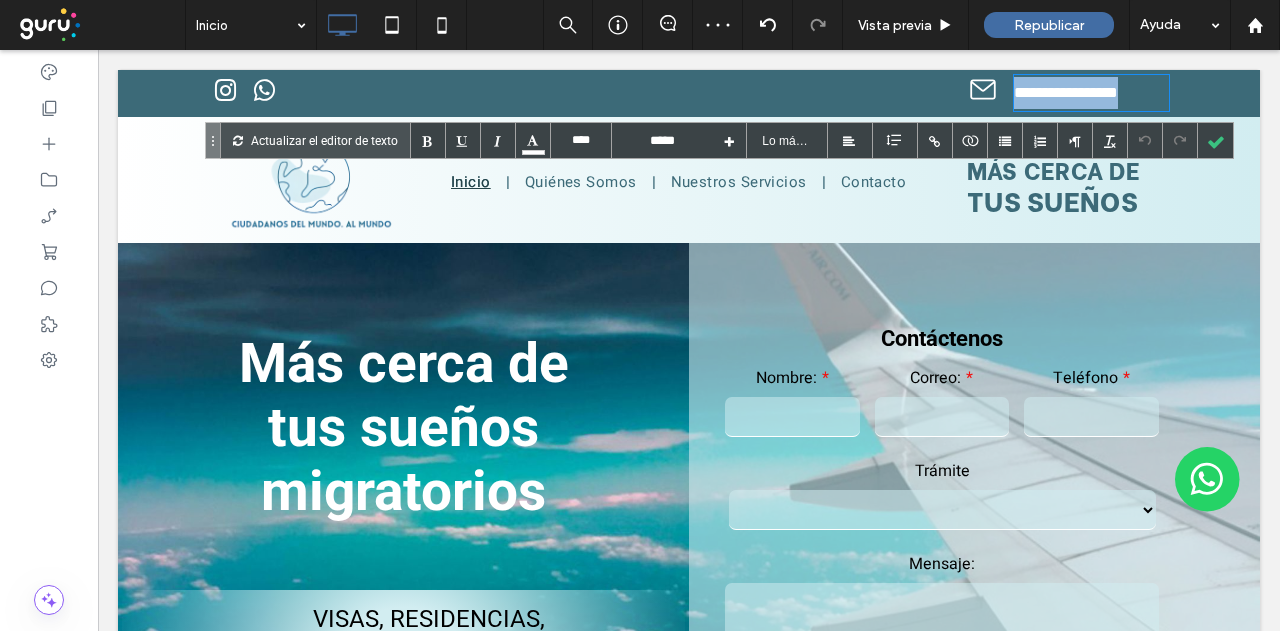 click on "**********" 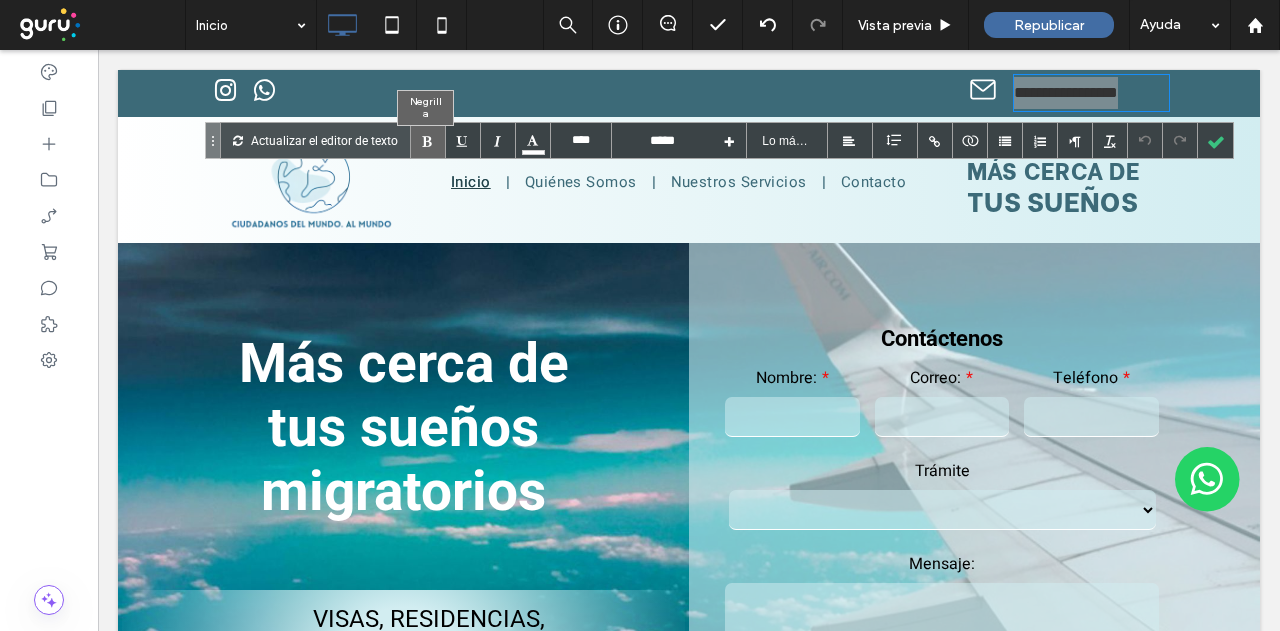 click at bounding box center [428, 140] 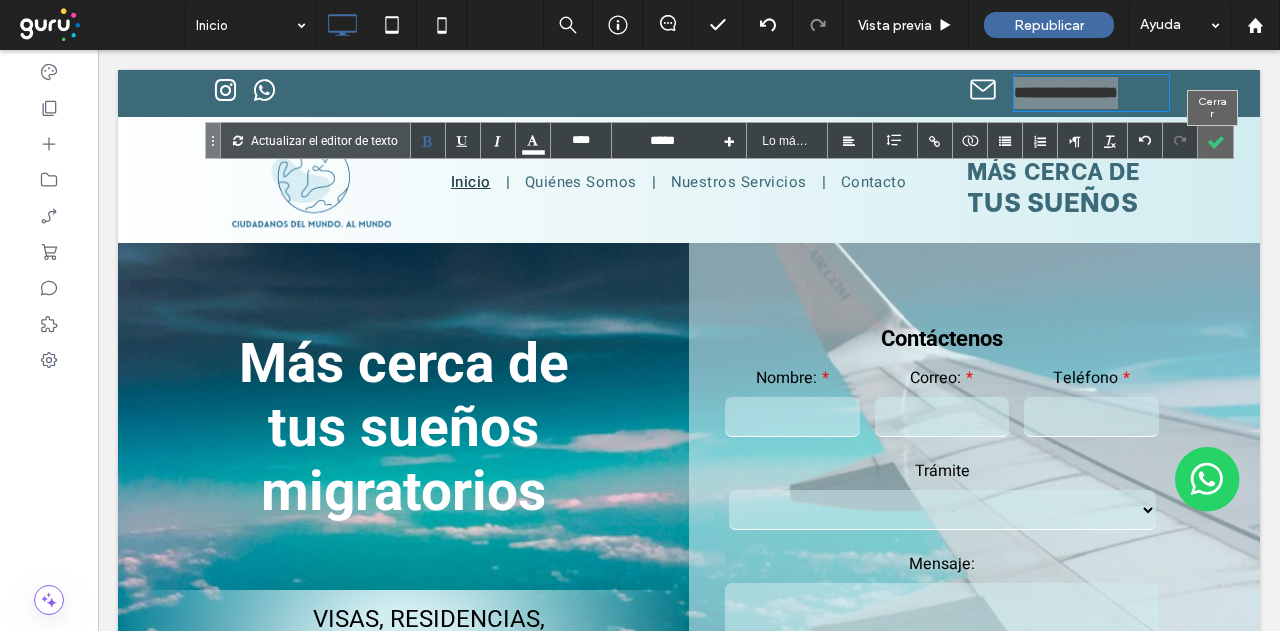 click at bounding box center [1215, 140] 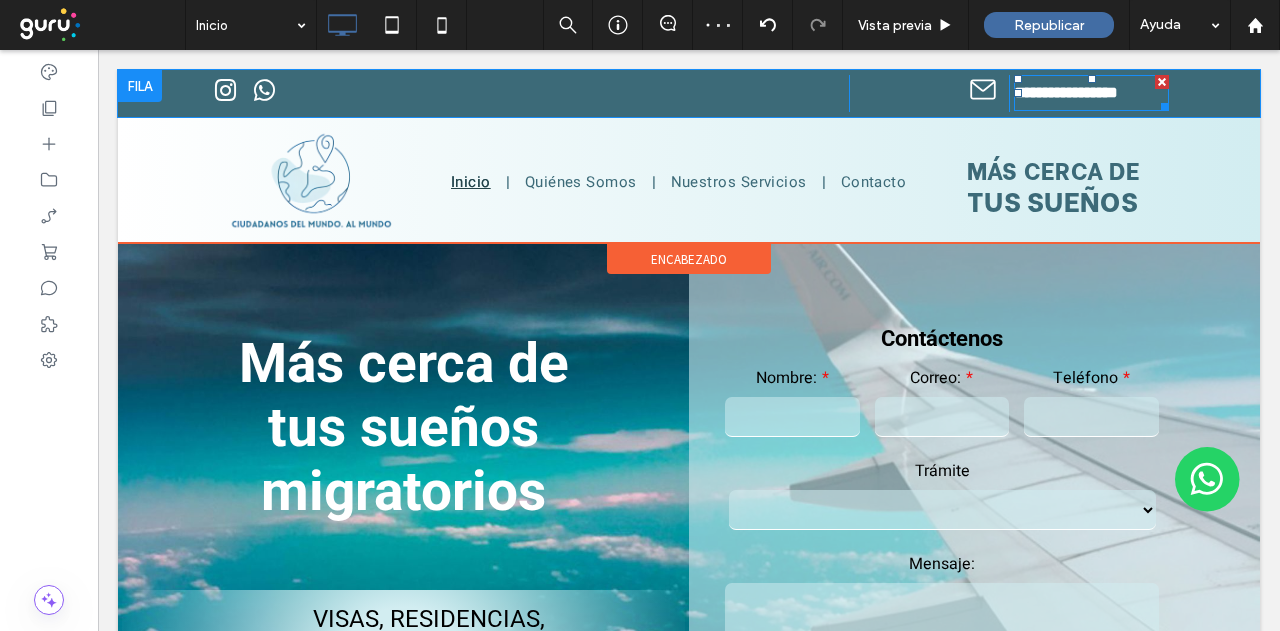 click on "**********" at bounding box center [1066, 92] 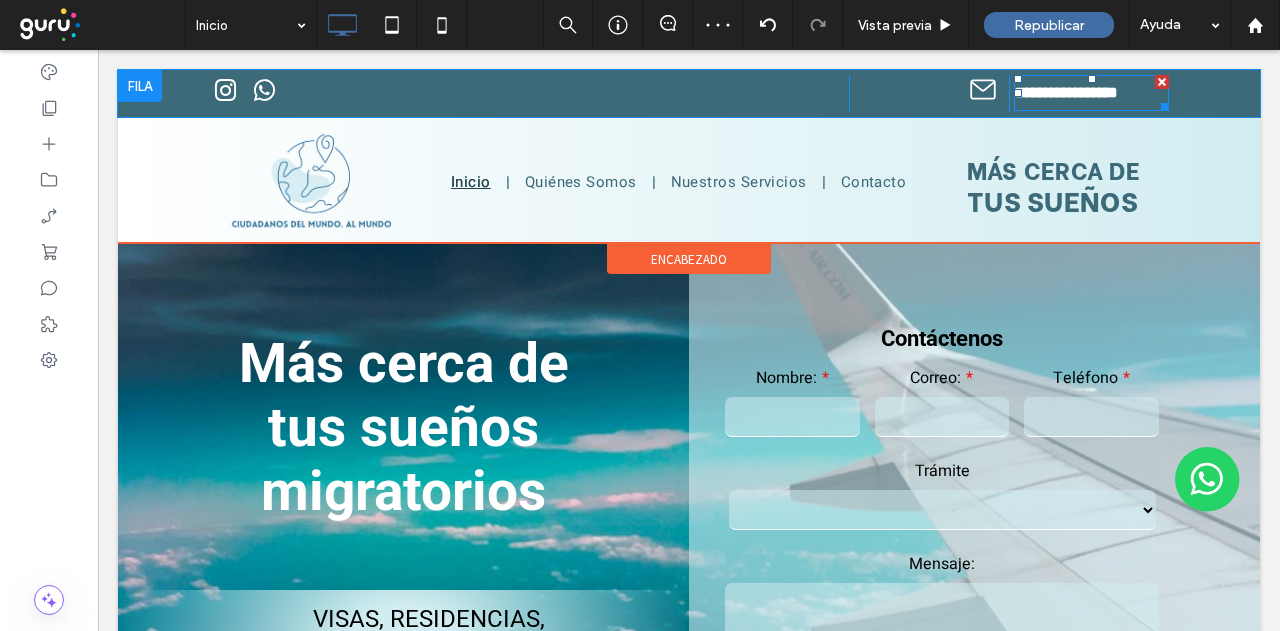 click on "**********" at bounding box center (1066, 92) 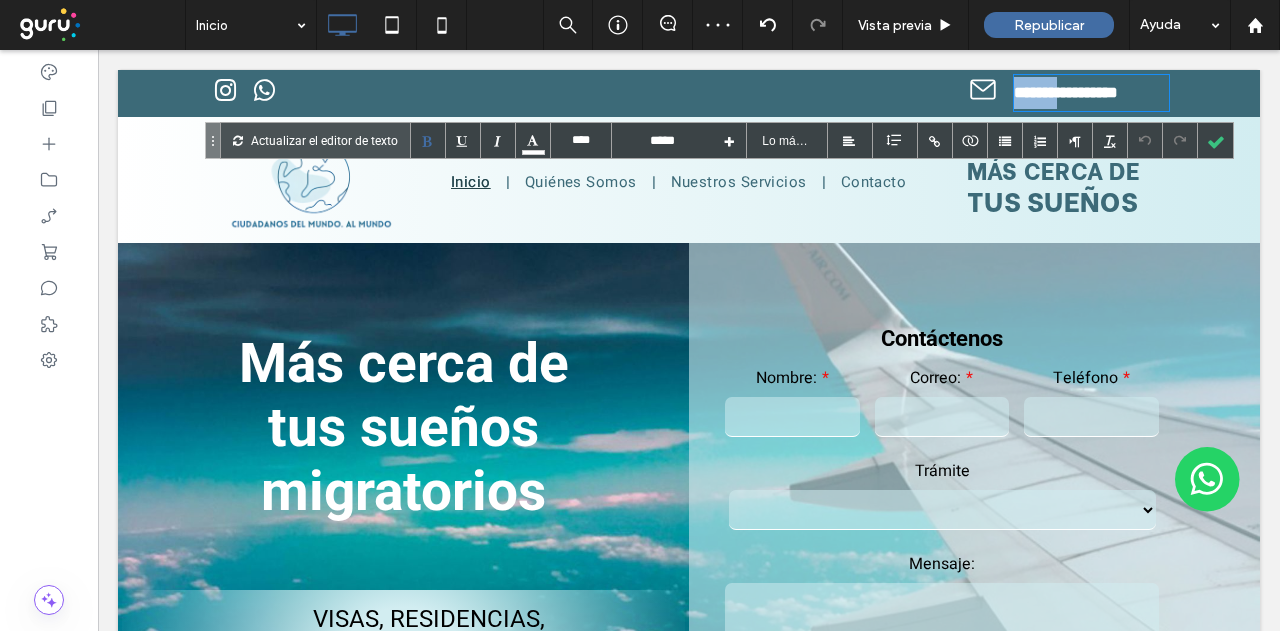 click on "**********" at bounding box center (1066, 92) 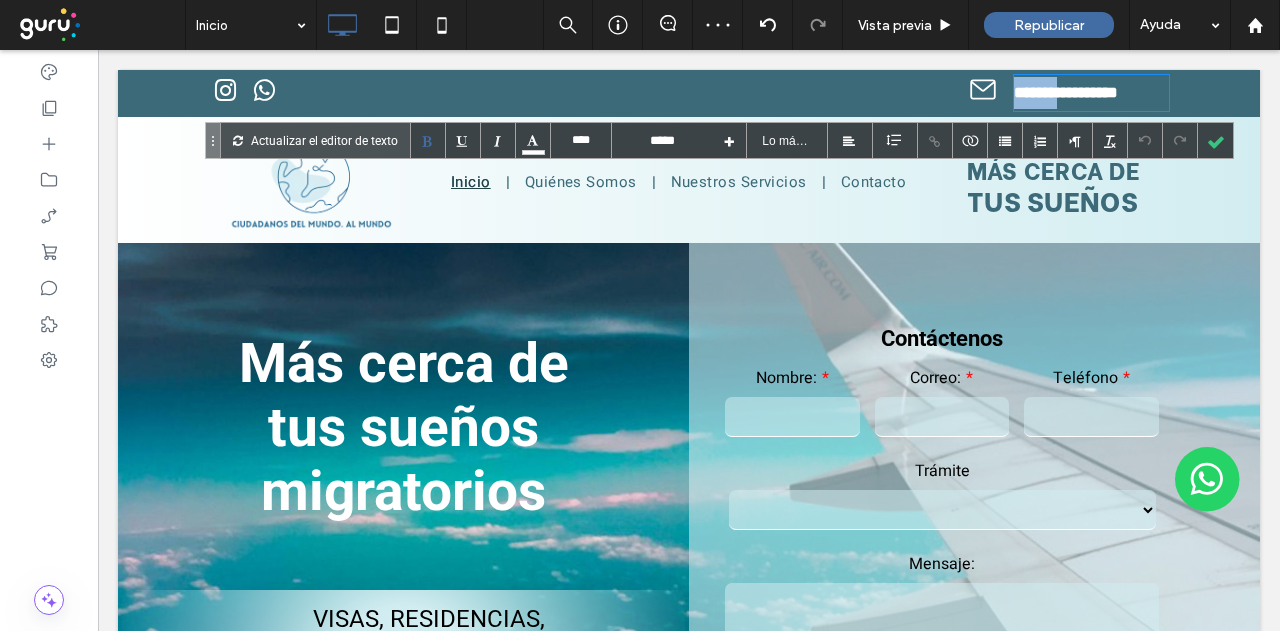 click on "**********" at bounding box center [1066, 92] 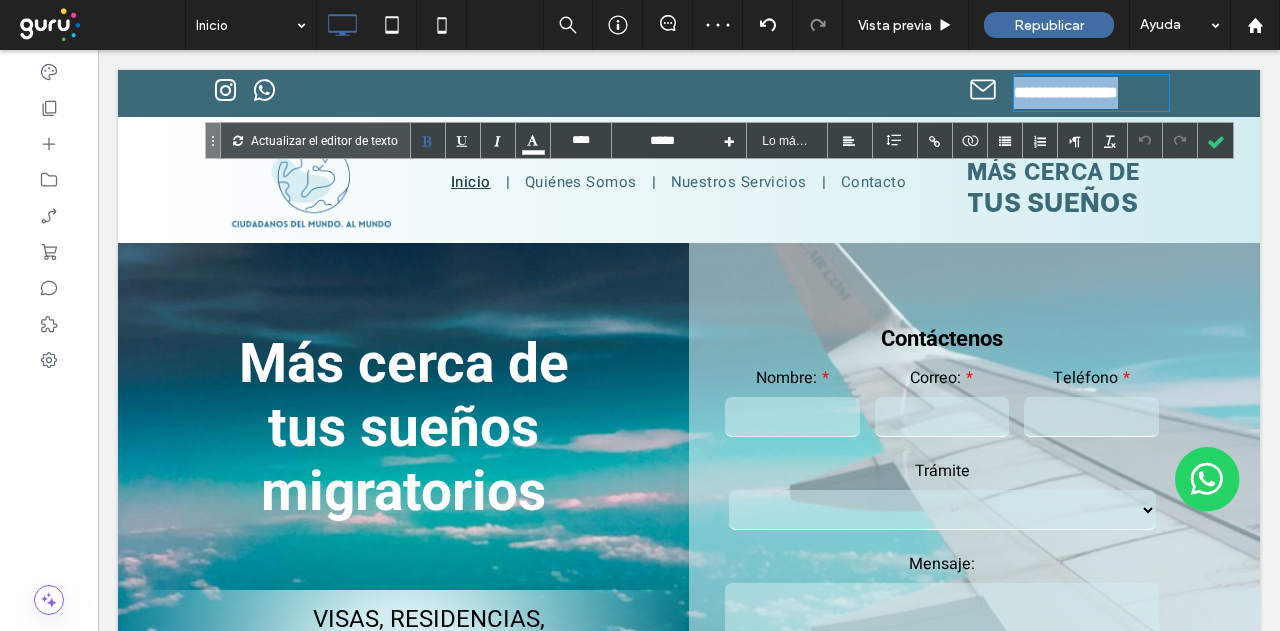 click on "**********" at bounding box center (1066, 92) 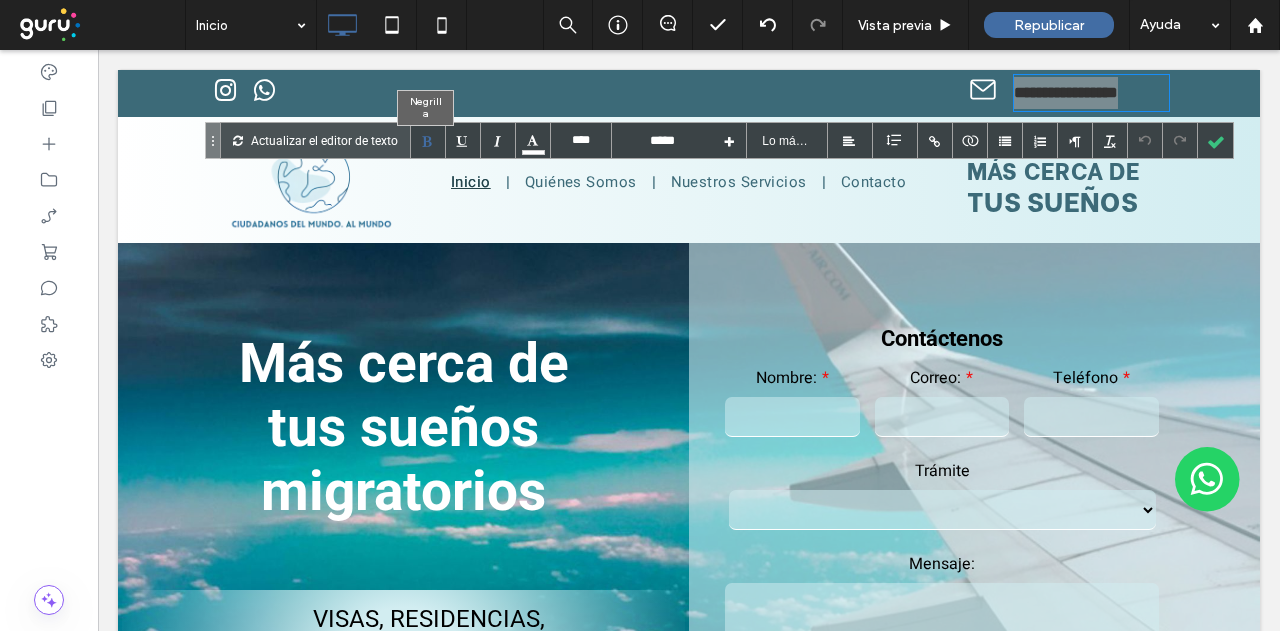click at bounding box center (428, 140) 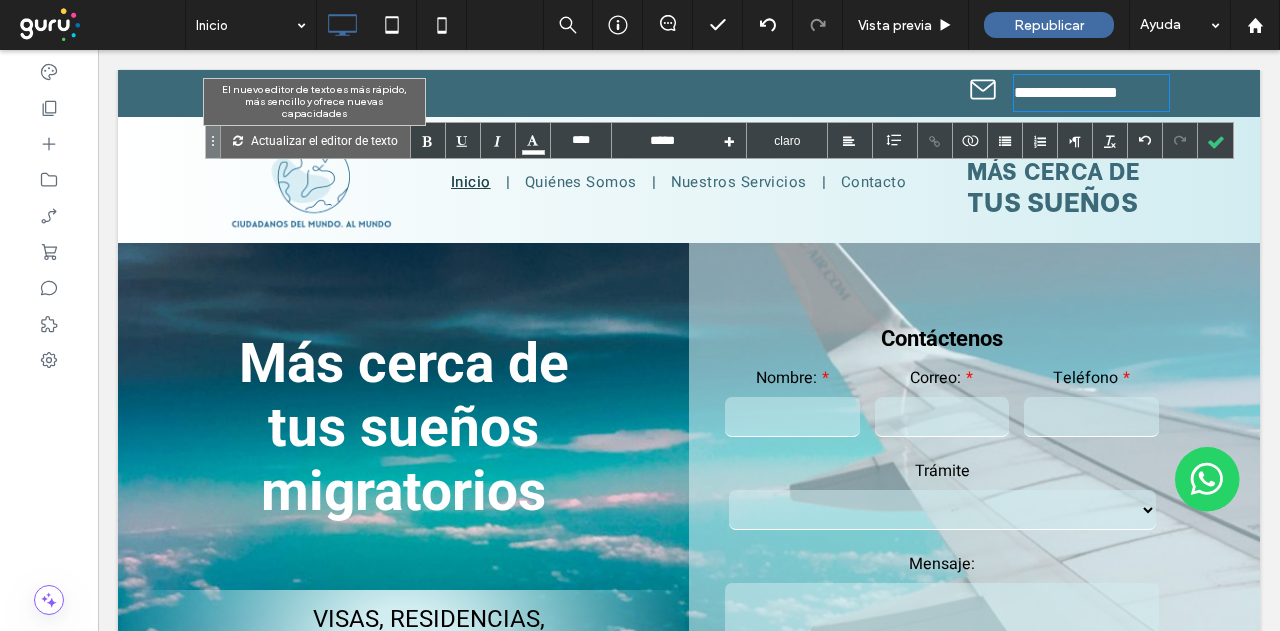 click on "Actualizar el editor de texto" at bounding box center [324, 140] 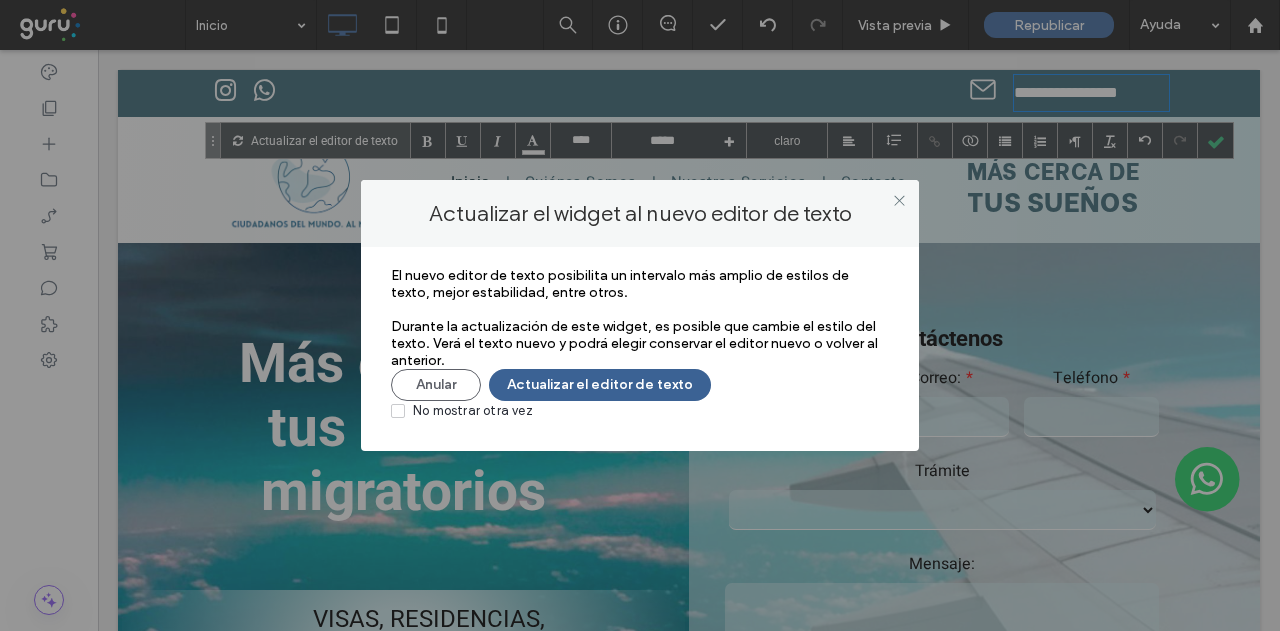 click on "Actualizar el editor de texto" at bounding box center [600, 385] 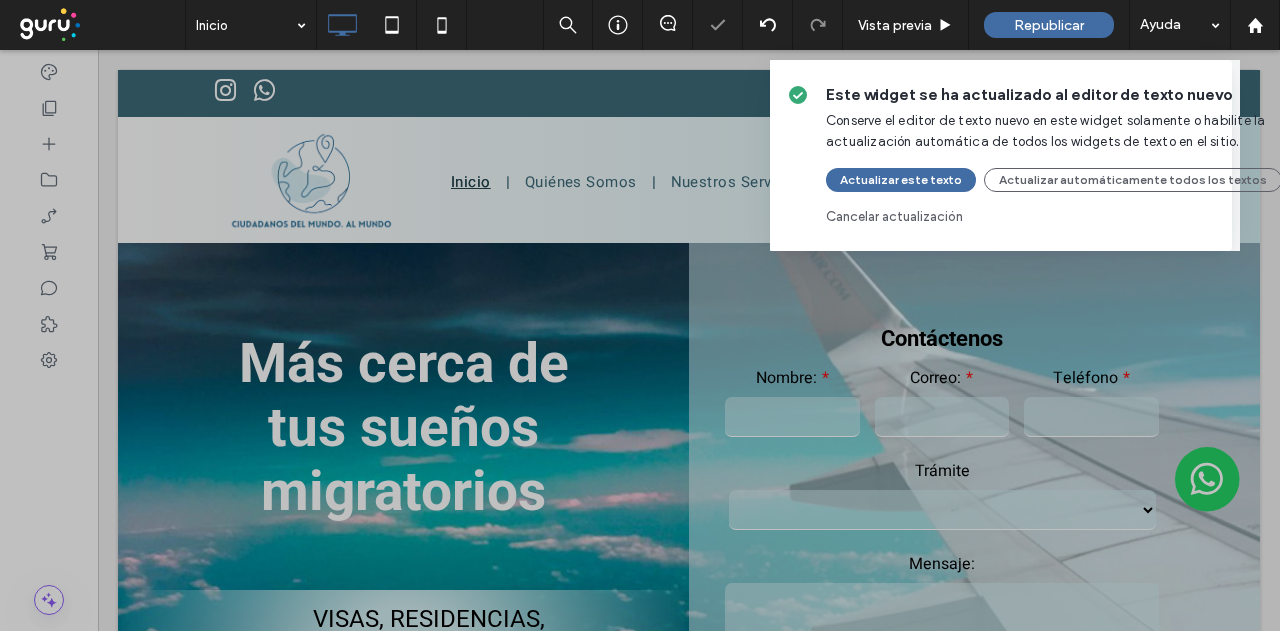 type on "*****" 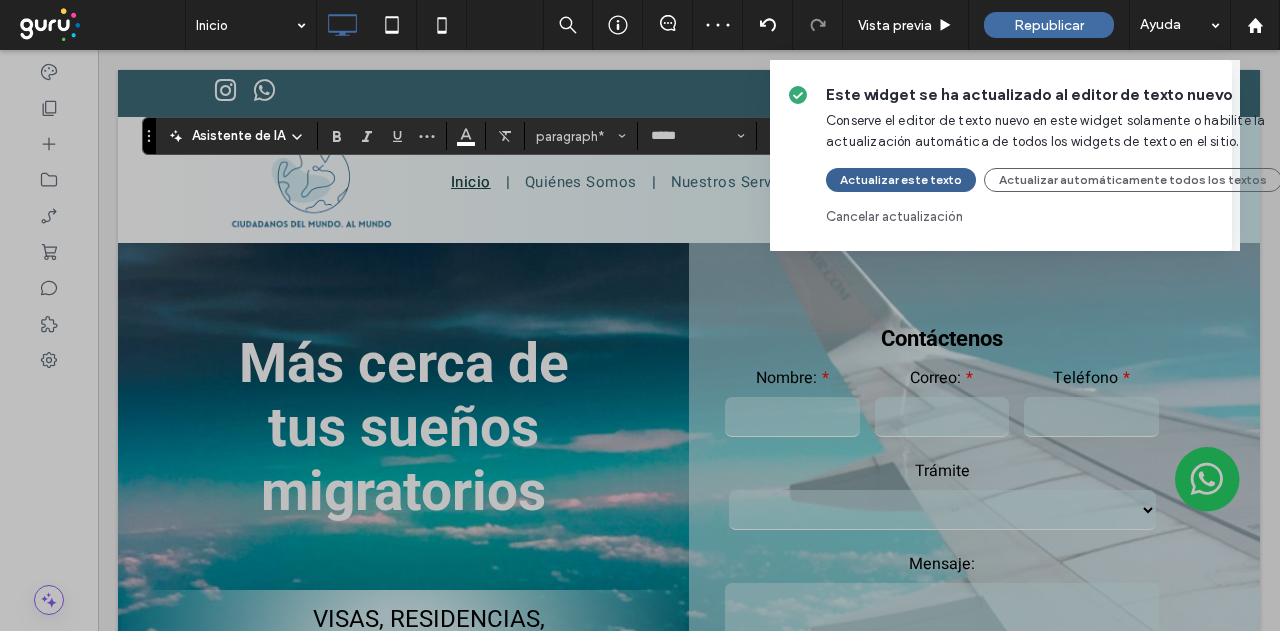 click on "Actualizar este texto" at bounding box center [901, 180] 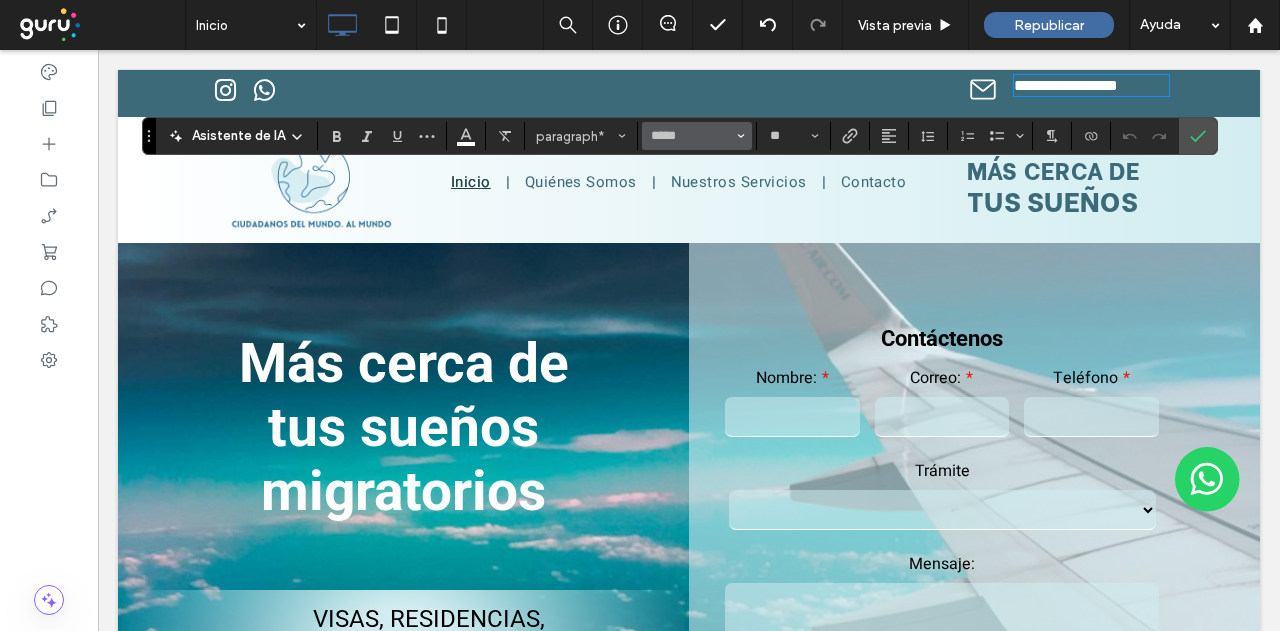 click 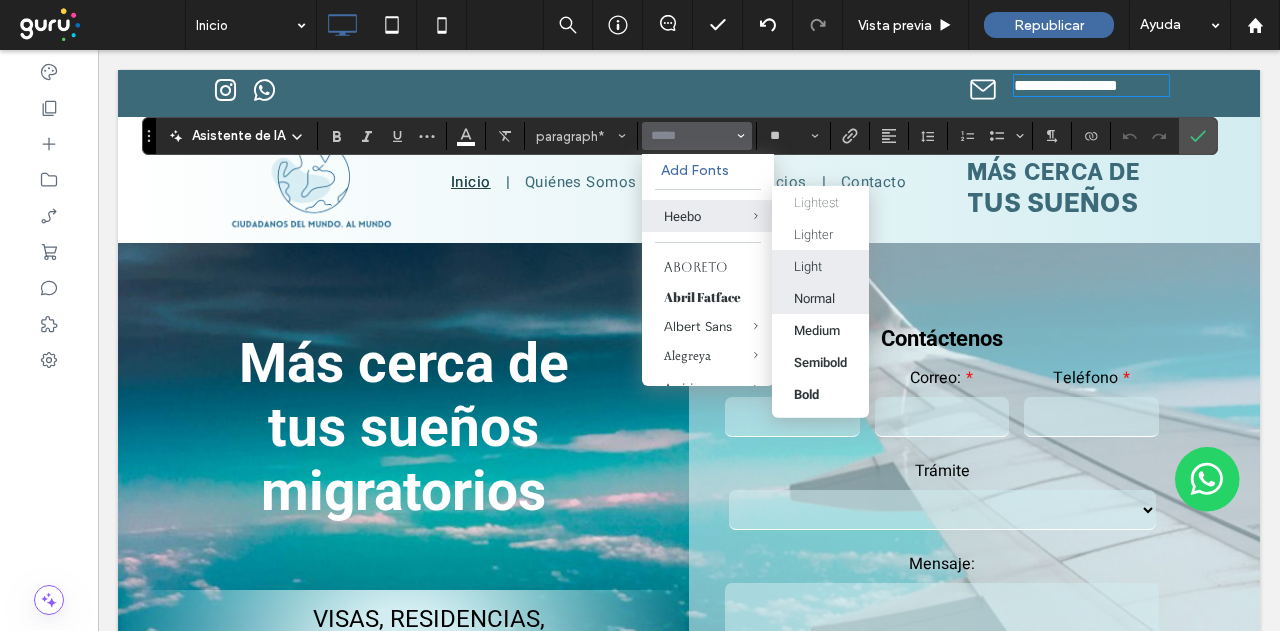 drag, startPoint x: 805, startPoint y: 293, endPoint x: 707, endPoint y: 241, distance: 110.94143 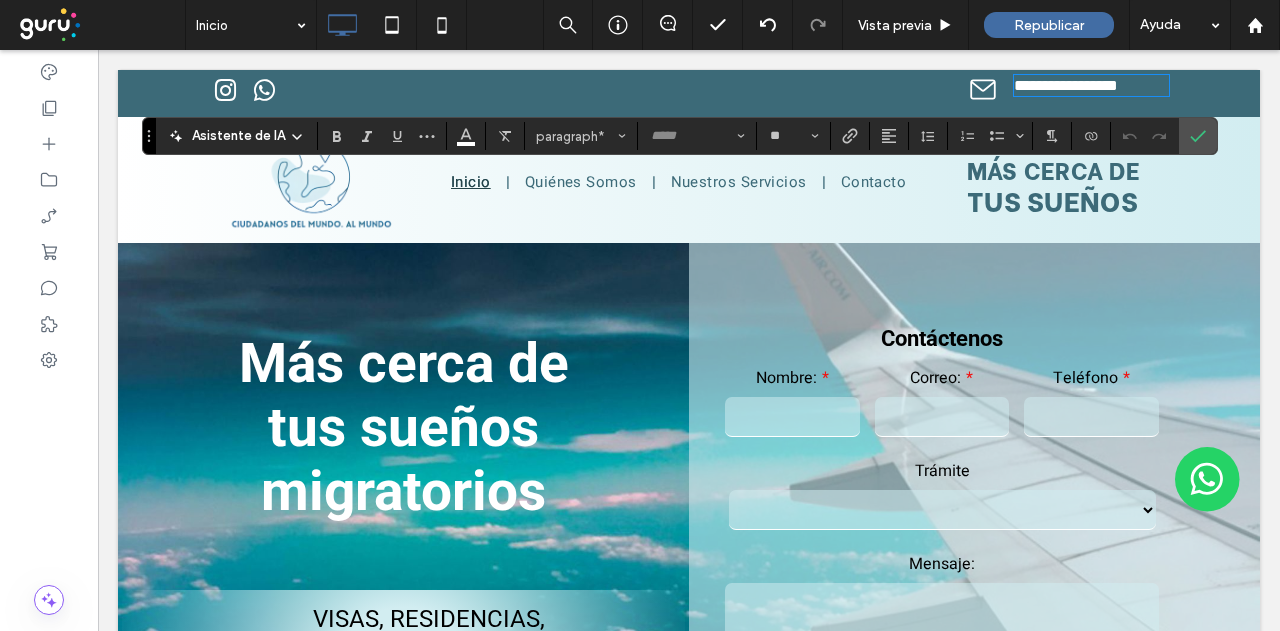 type on "*****" 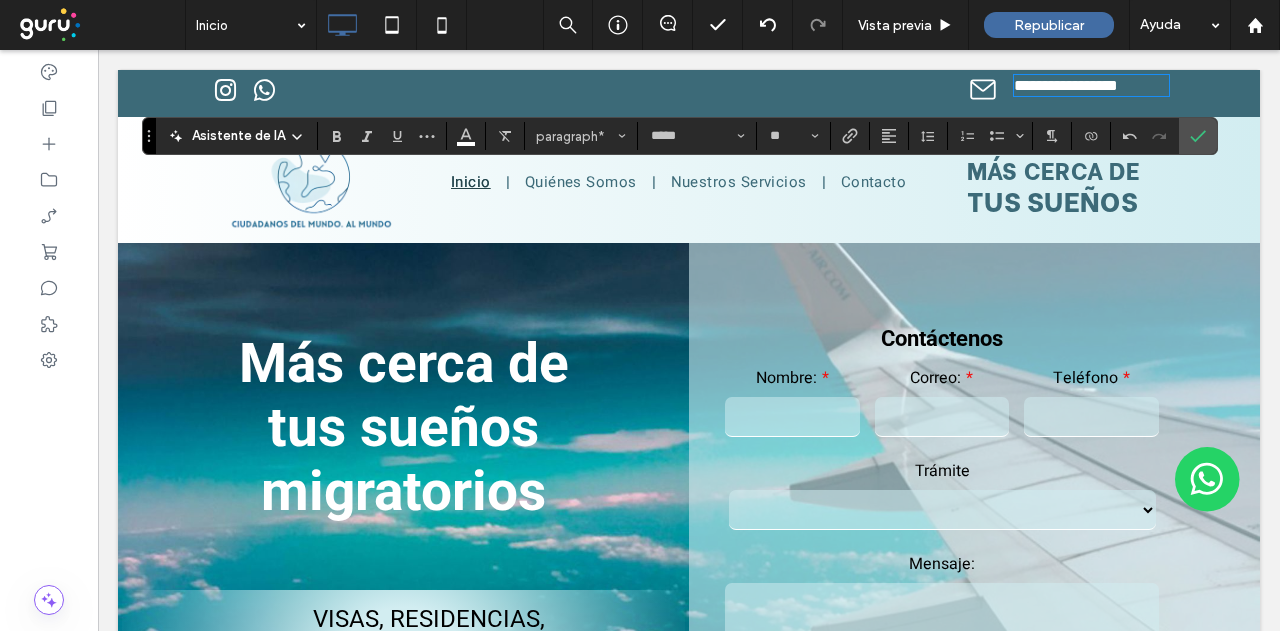click on "Click To Paste" at bounding box center [929, 93] 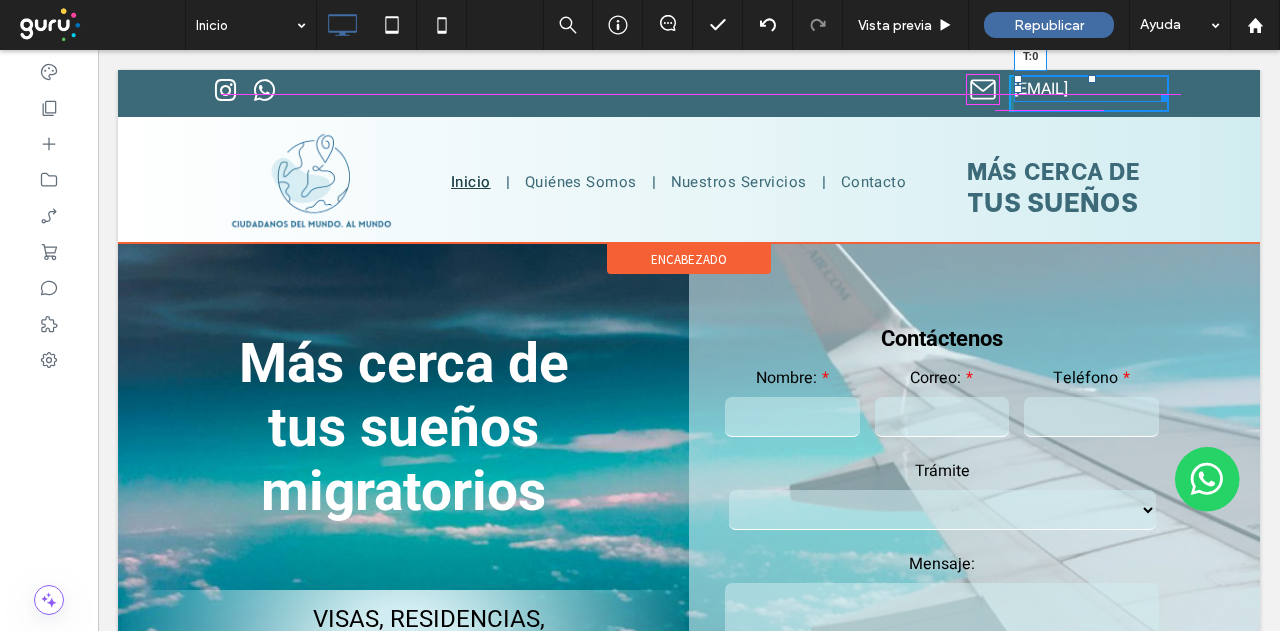 drag, startPoint x: 1082, startPoint y: 75, endPoint x: 1180, endPoint y: 128, distance: 111.41364 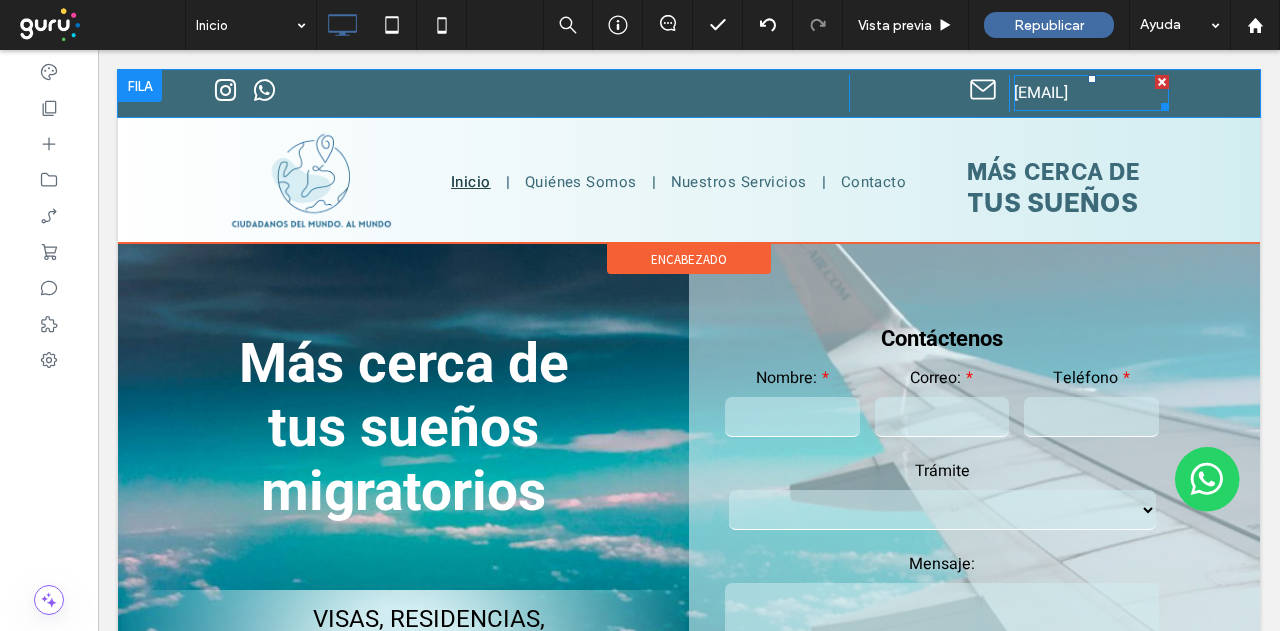 click on "thimiur@gmail.com" at bounding box center (1041, 93) 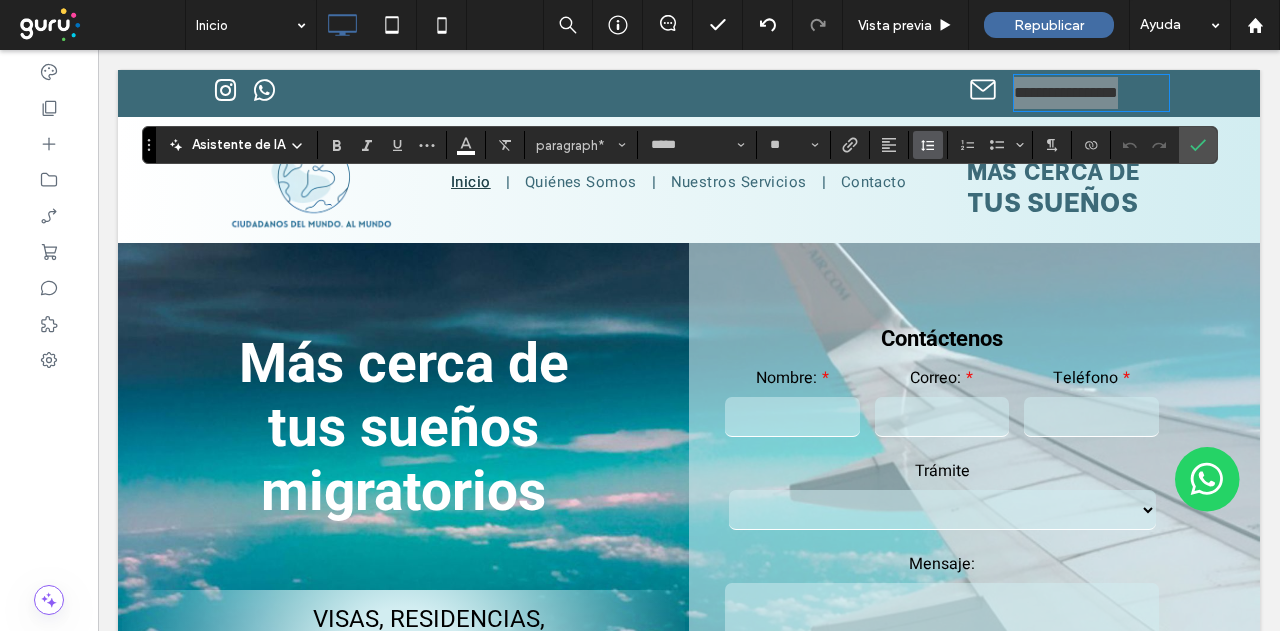 click 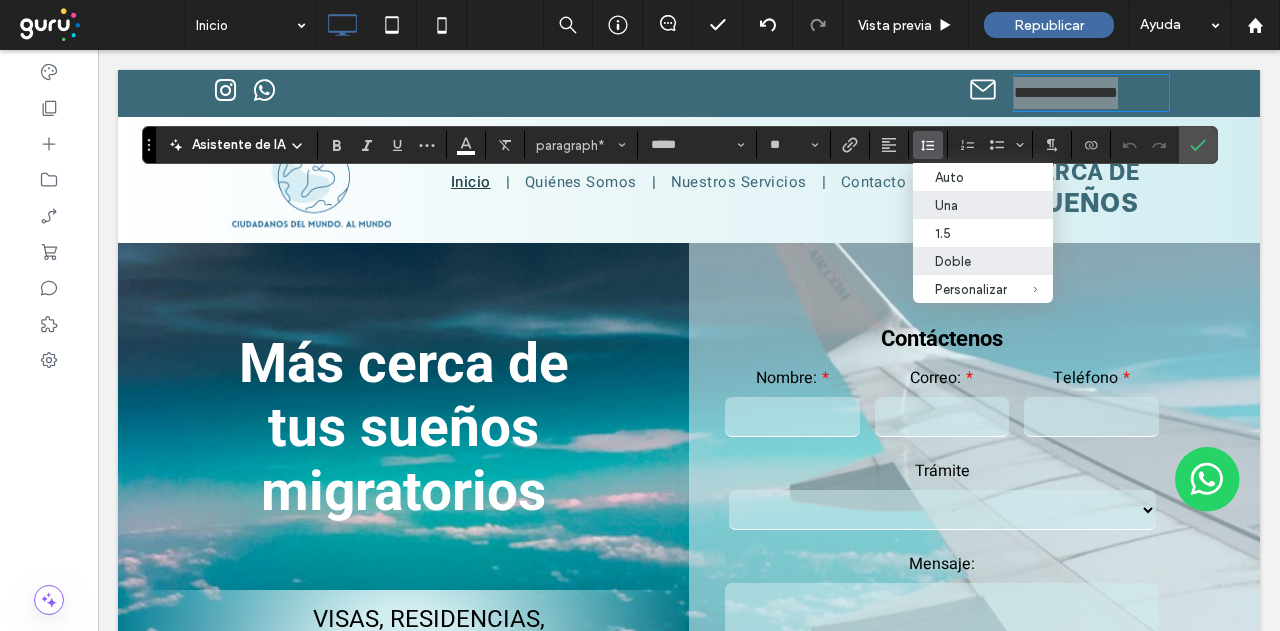 click on "Una" at bounding box center [971, 205] 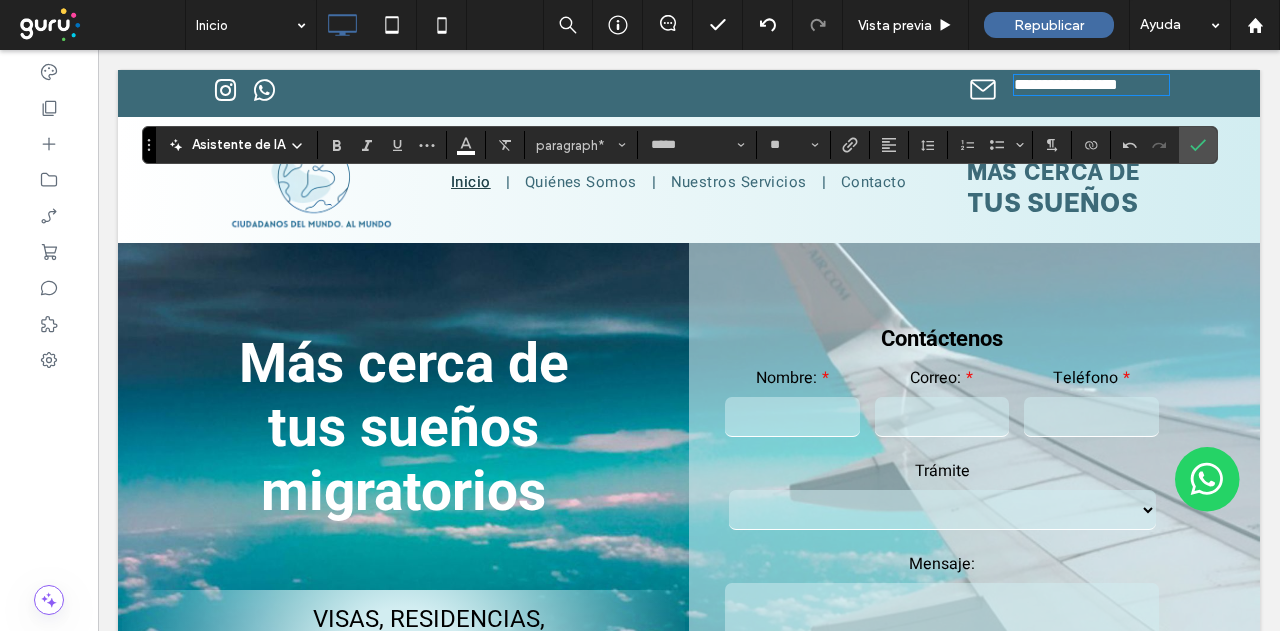 click on "**********" at bounding box center [689, 93] 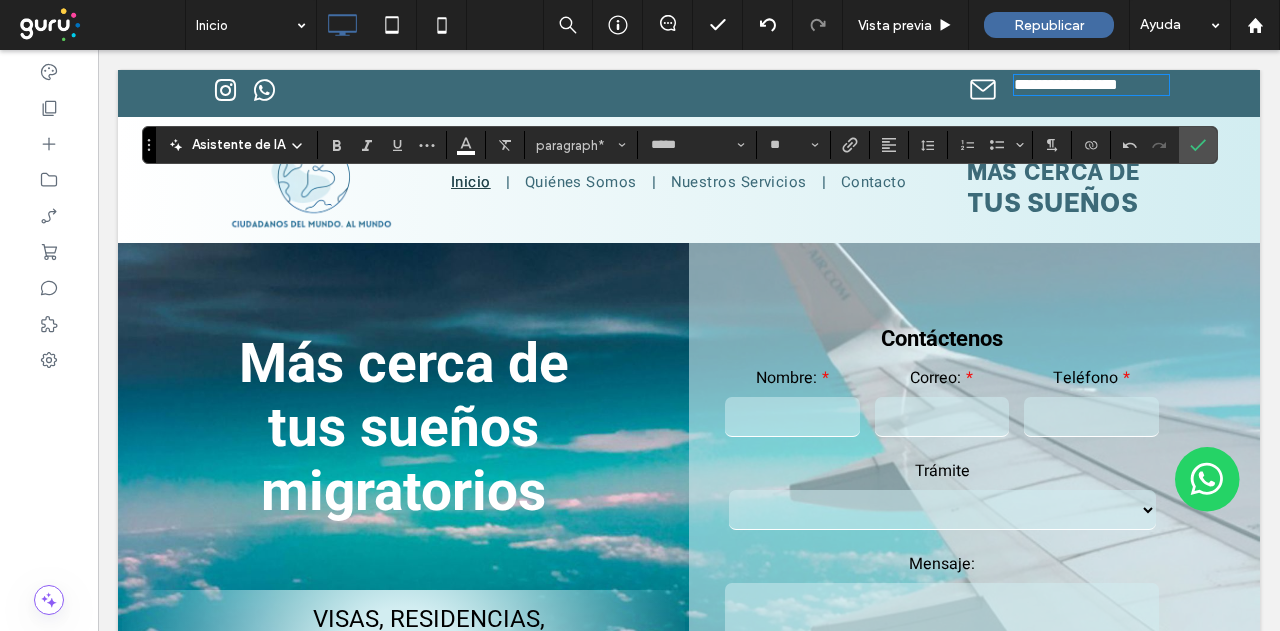 click on "**********" at bounding box center (1066, 84) 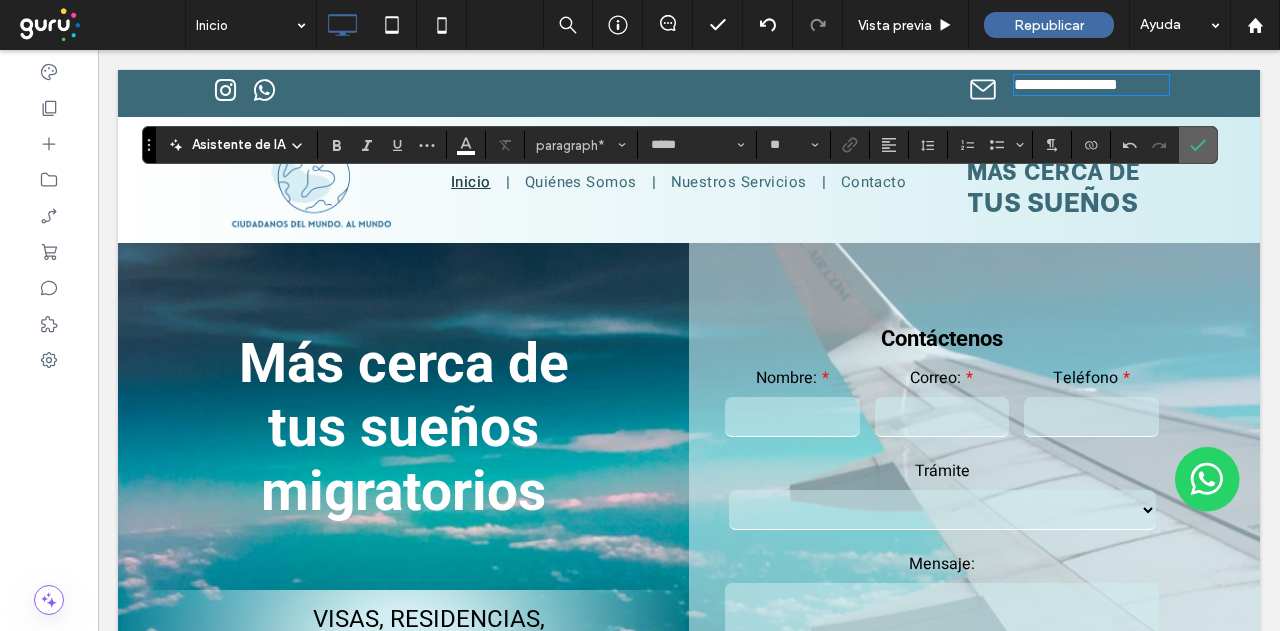 click 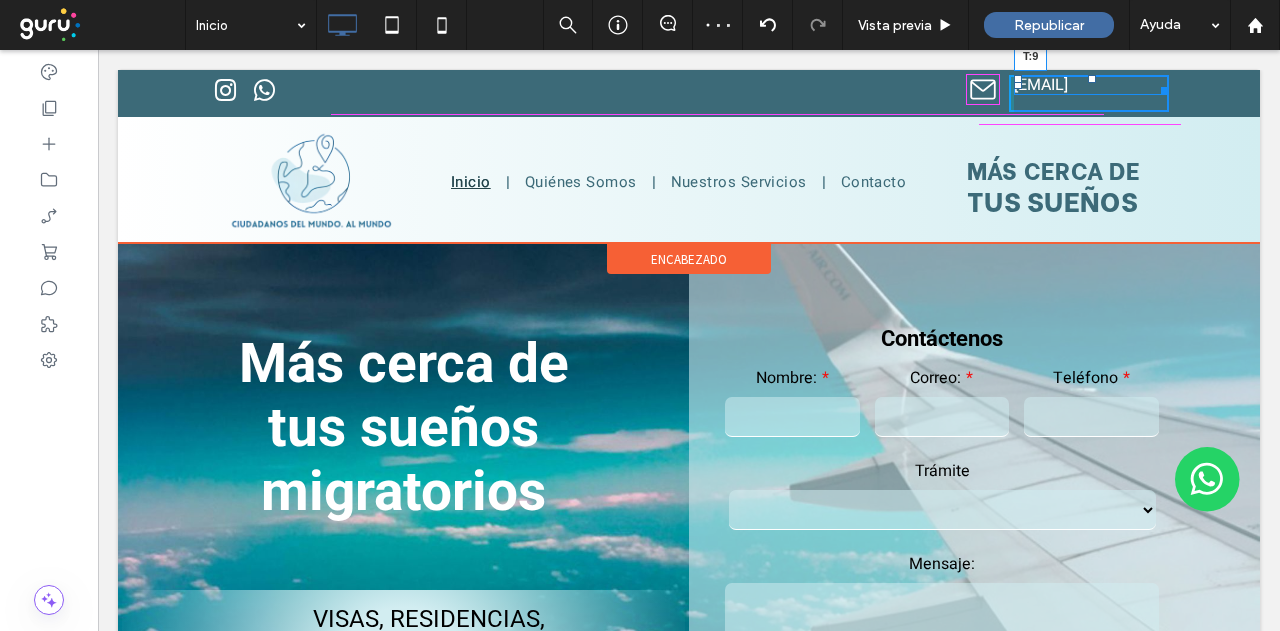 drag, startPoint x: 1084, startPoint y: 77, endPoint x: 1186, endPoint y: 133, distance: 116.3615 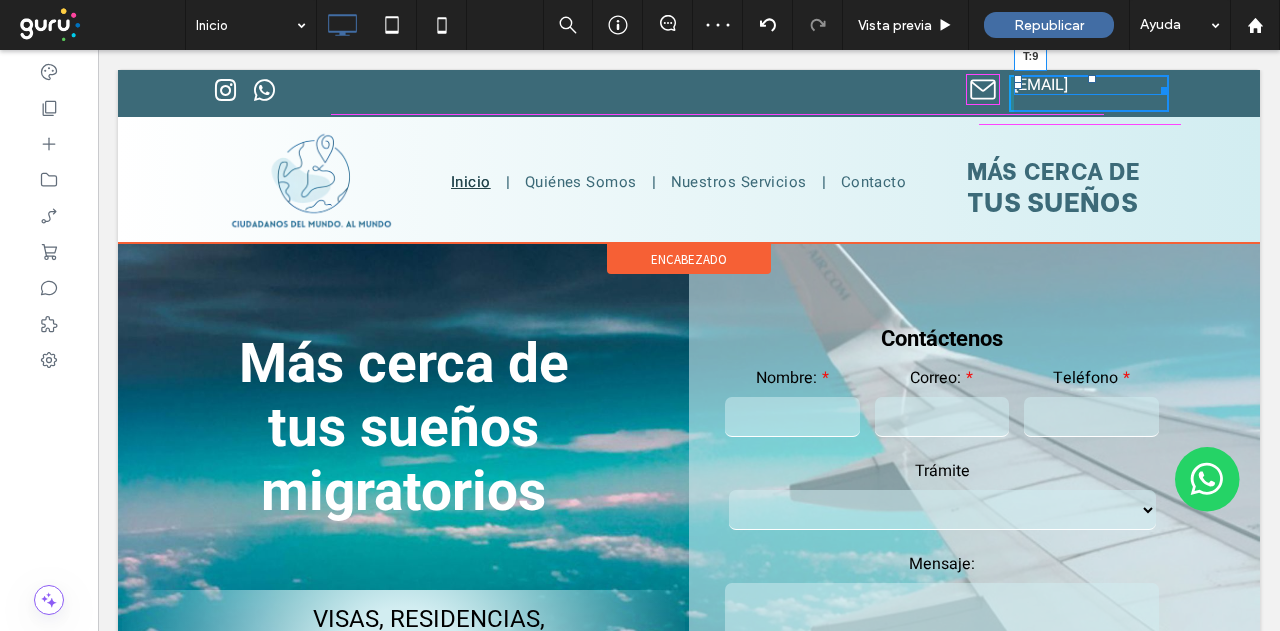 click on "thimiur@gmail.com T:9" at bounding box center [1091, 85] 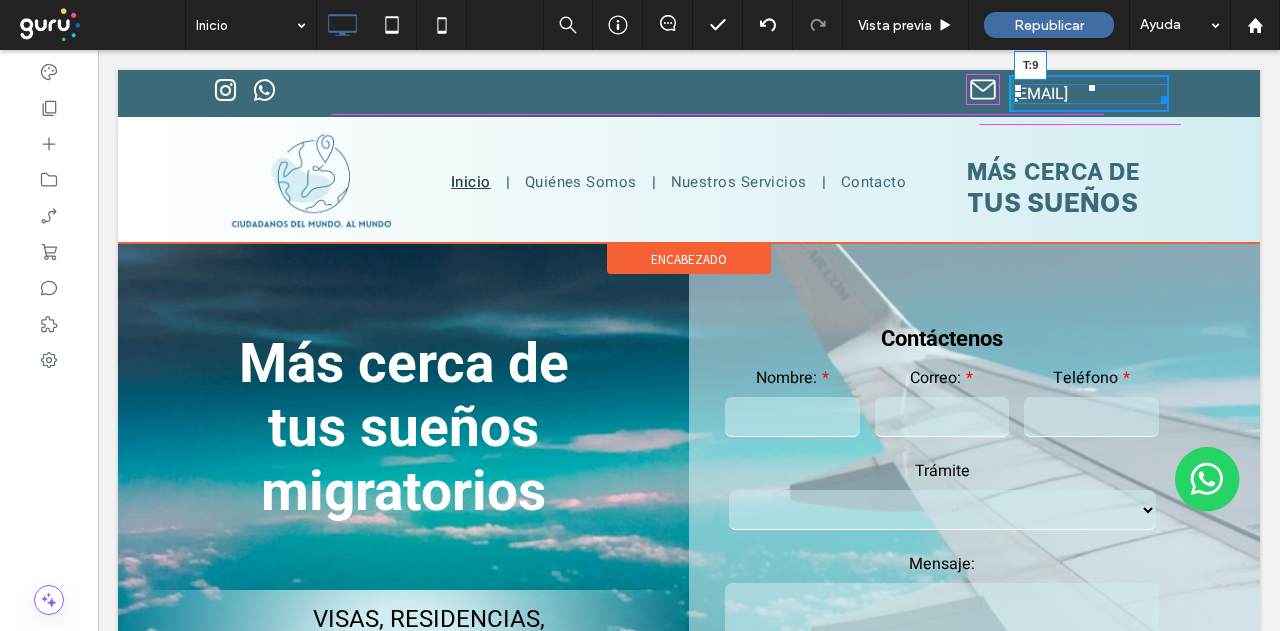 drag, startPoint x: 1082, startPoint y: 83, endPoint x: 1179, endPoint y: 129, distance: 107.35455 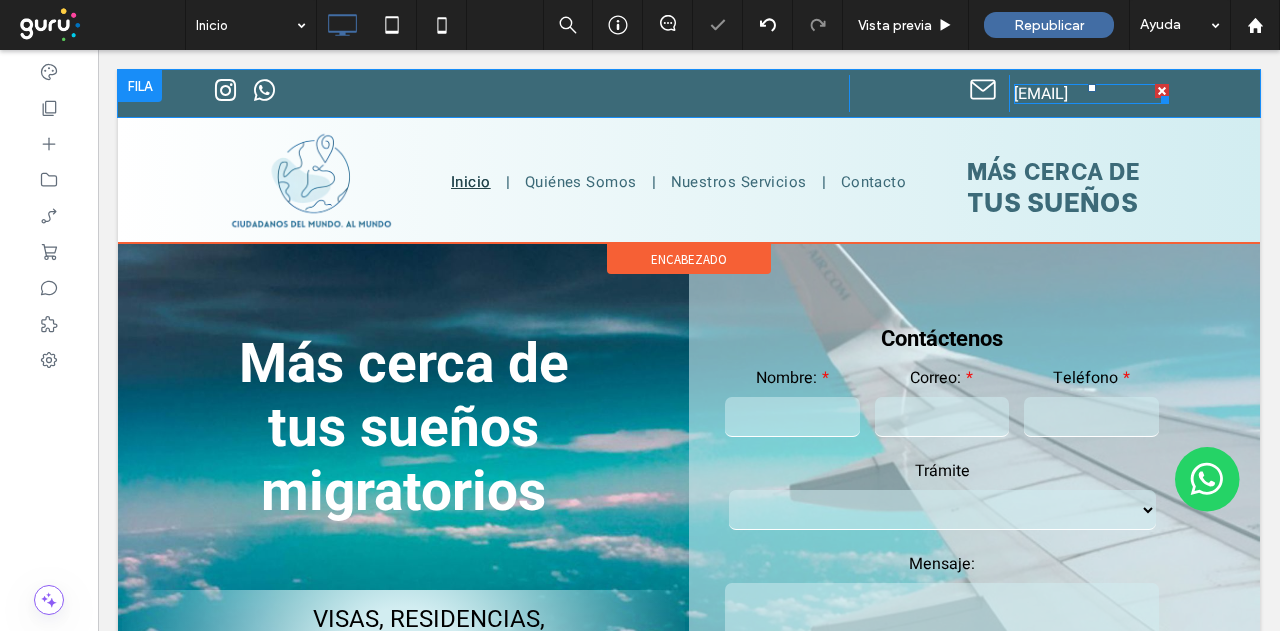 click on "thimiur@gmail.com" at bounding box center (1041, 94) 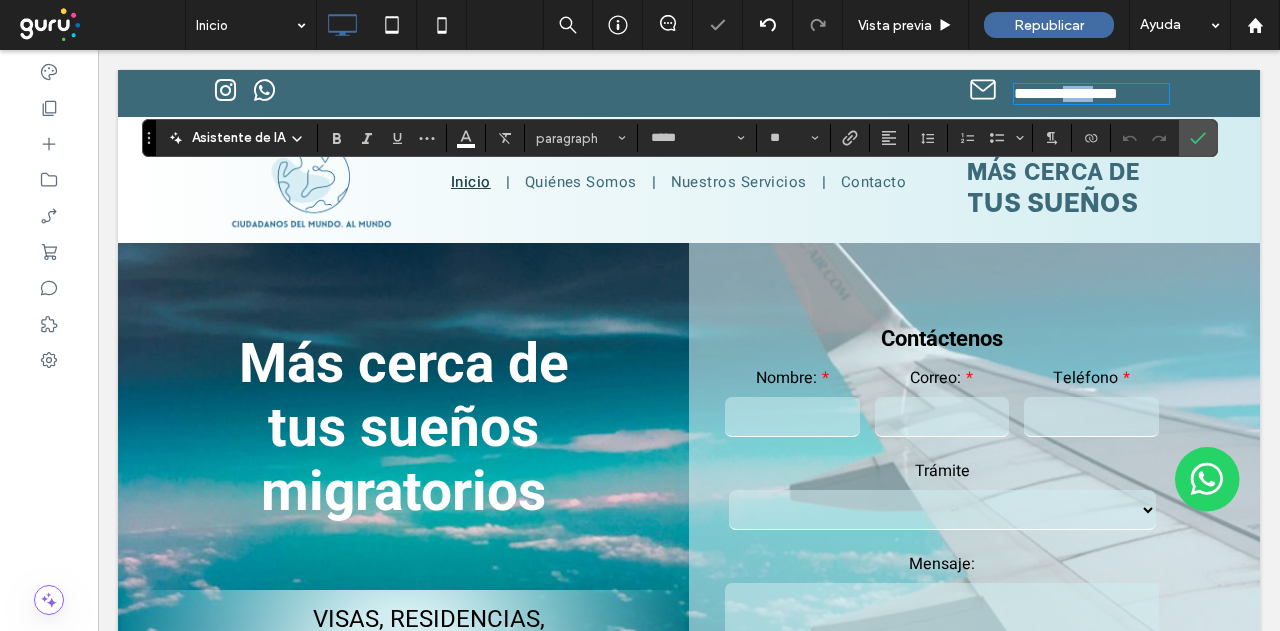 click on "**********" at bounding box center [1066, 93] 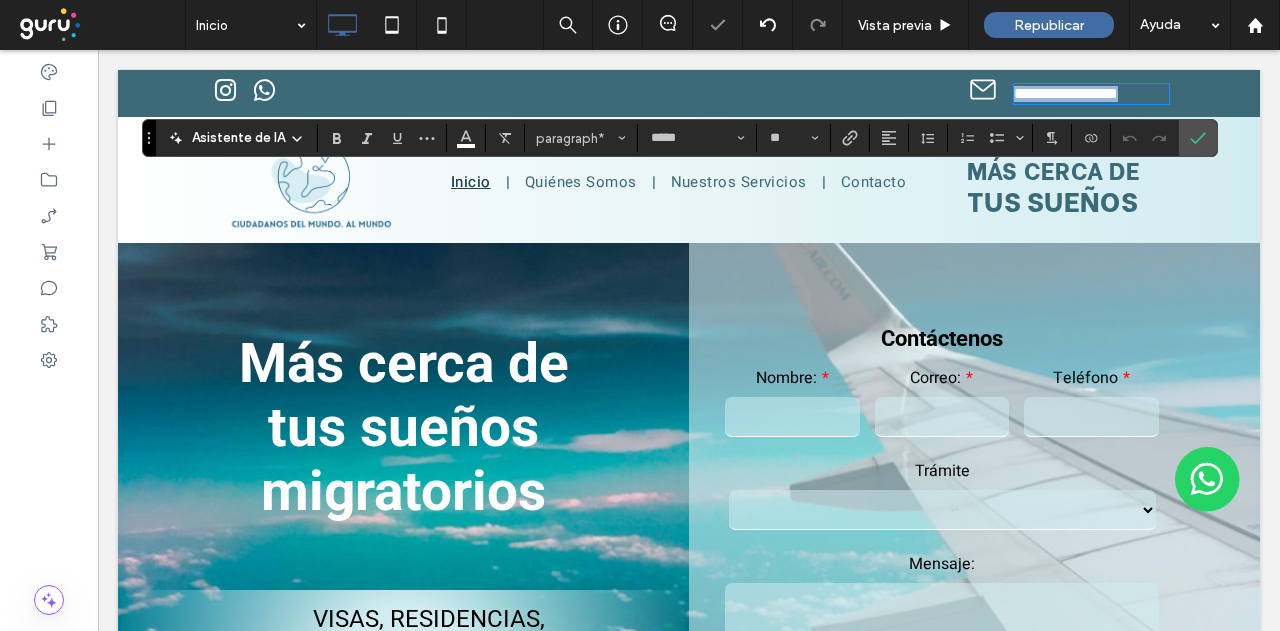 click on "**********" at bounding box center [1066, 93] 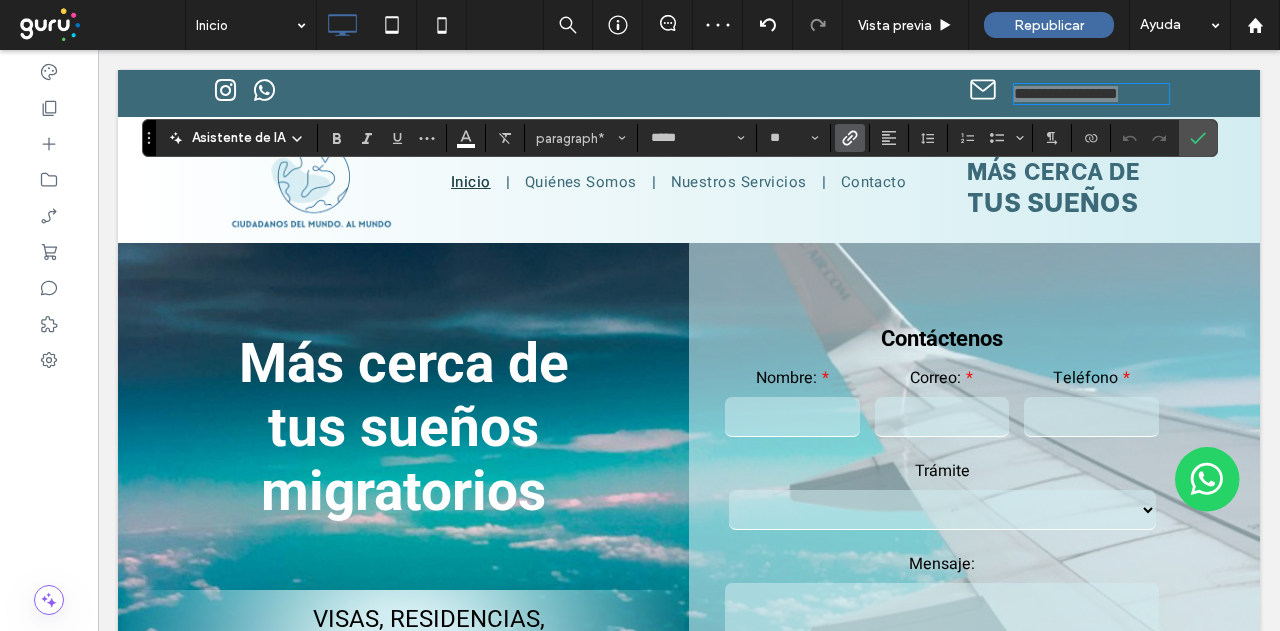 click 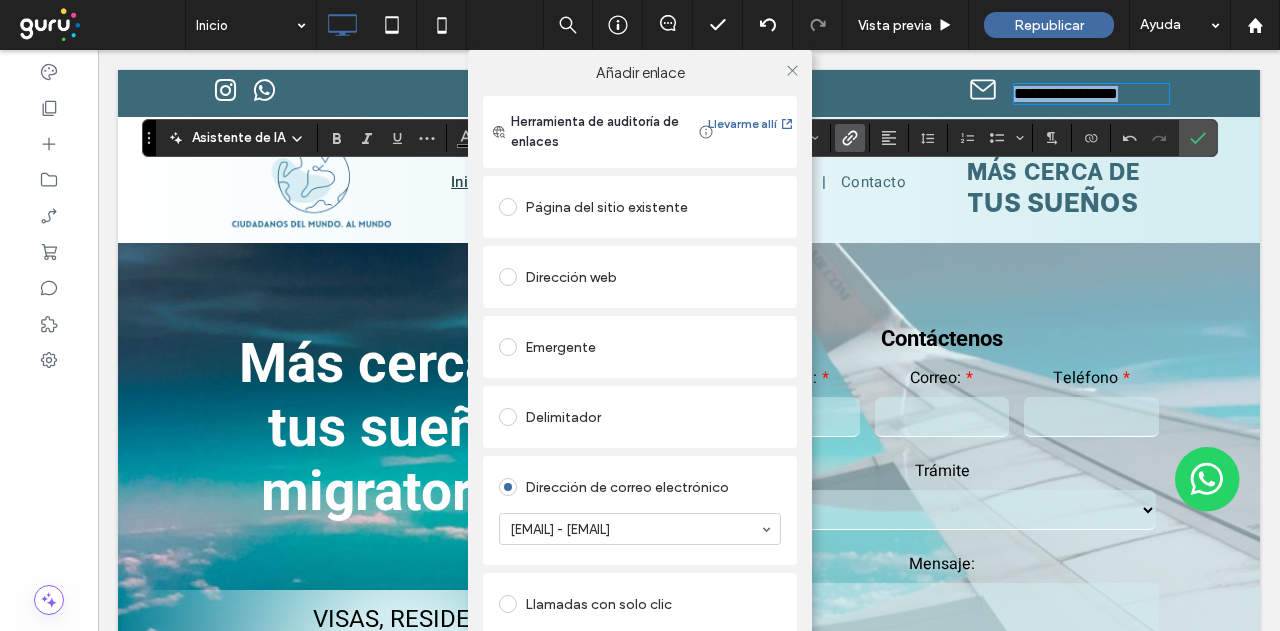 scroll, scrollTop: 80, scrollLeft: 0, axis: vertical 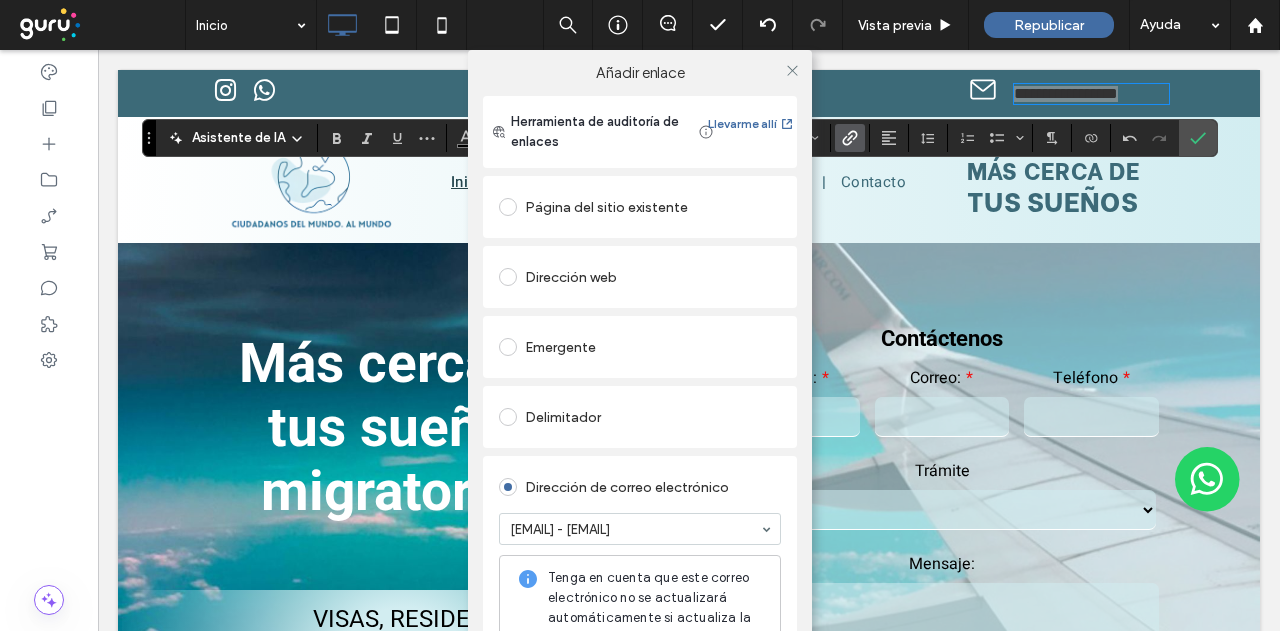 drag, startPoint x: 782, startPoint y: 69, endPoint x: 802, endPoint y: 69, distance: 20 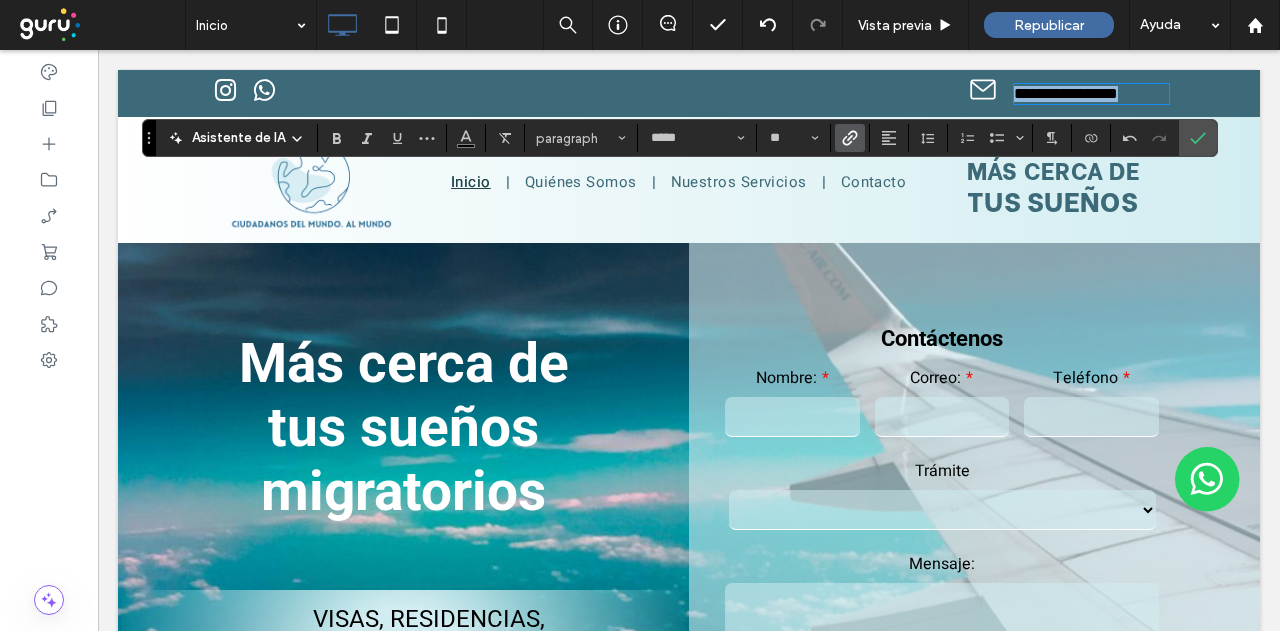 click 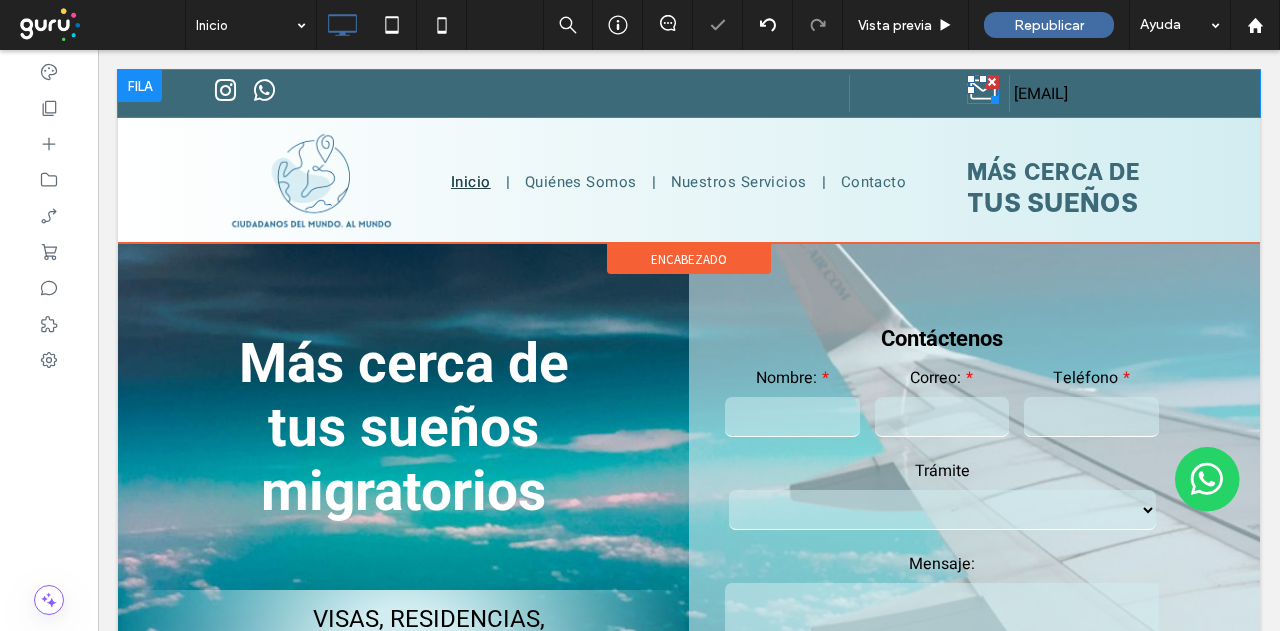 click 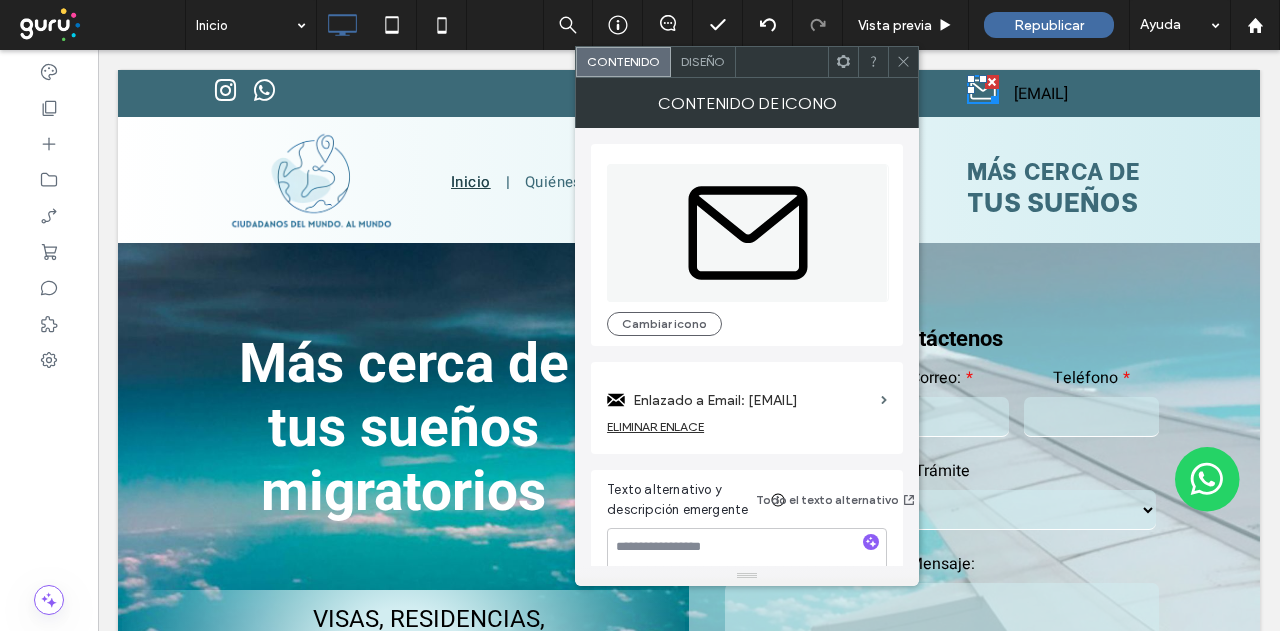 click 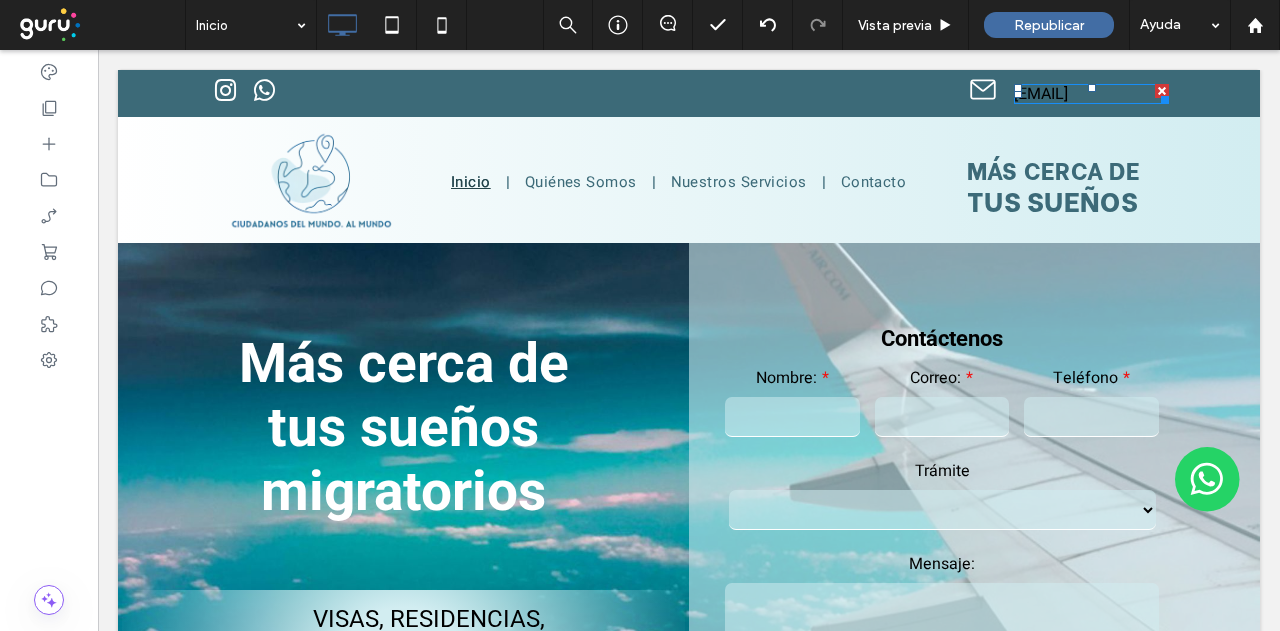 click on "thimiur@gmail.com" at bounding box center (1041, 94) 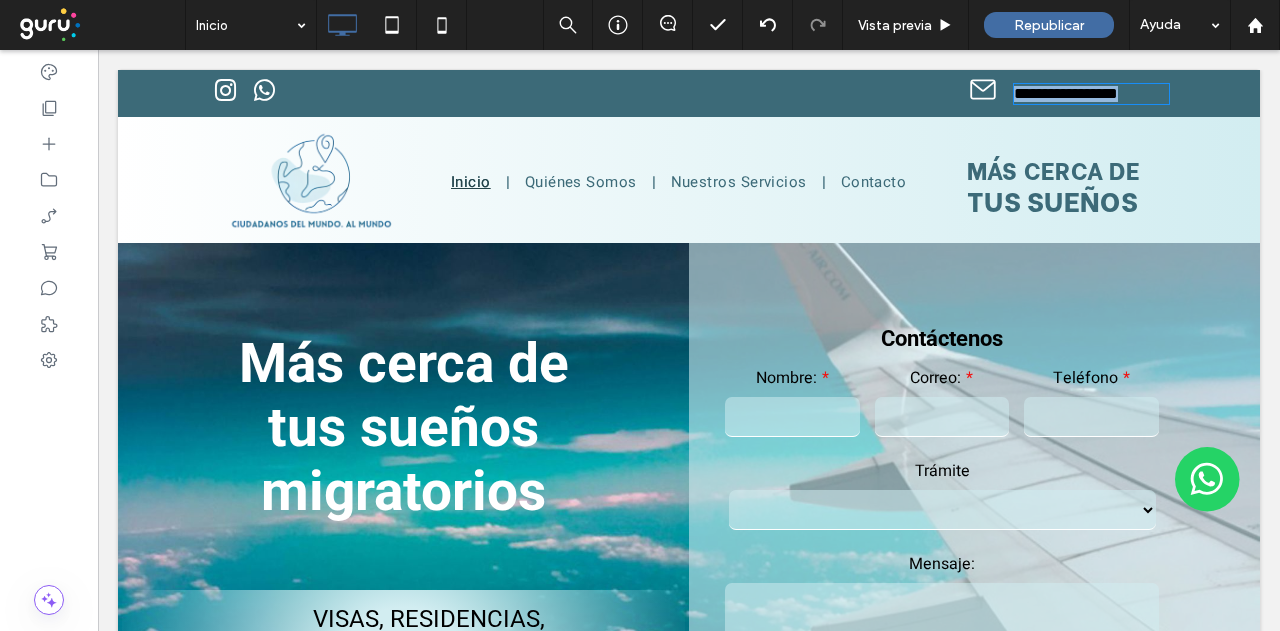 click on "**********" at bounding box center (1066, 93) 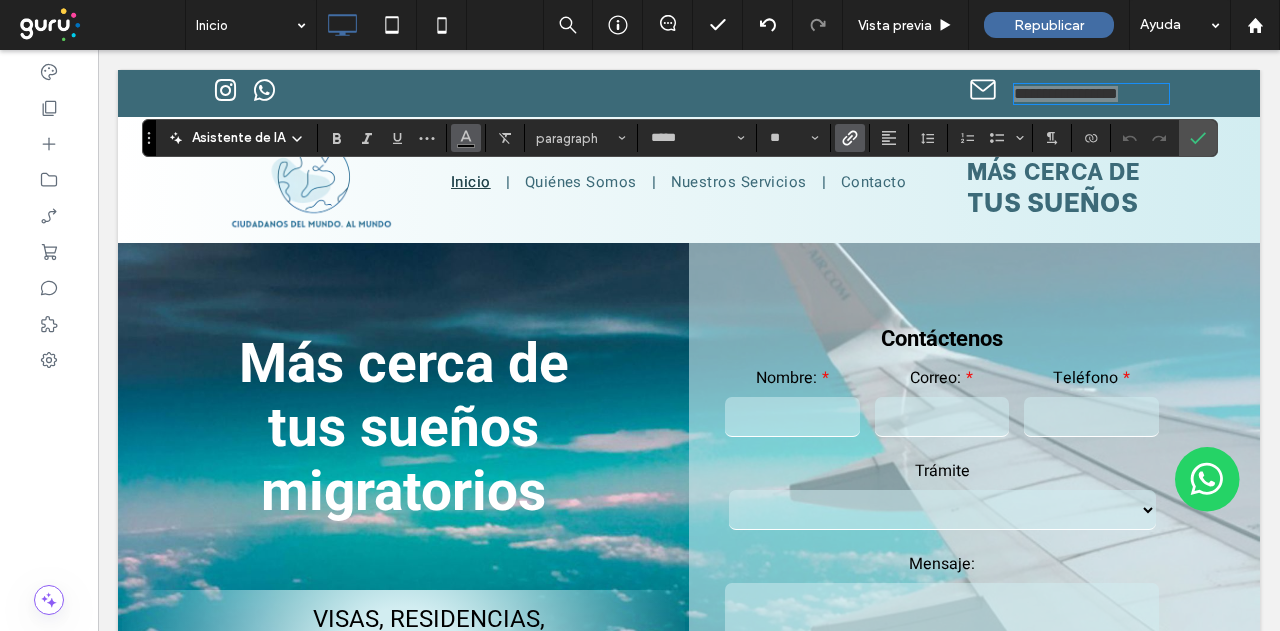 click 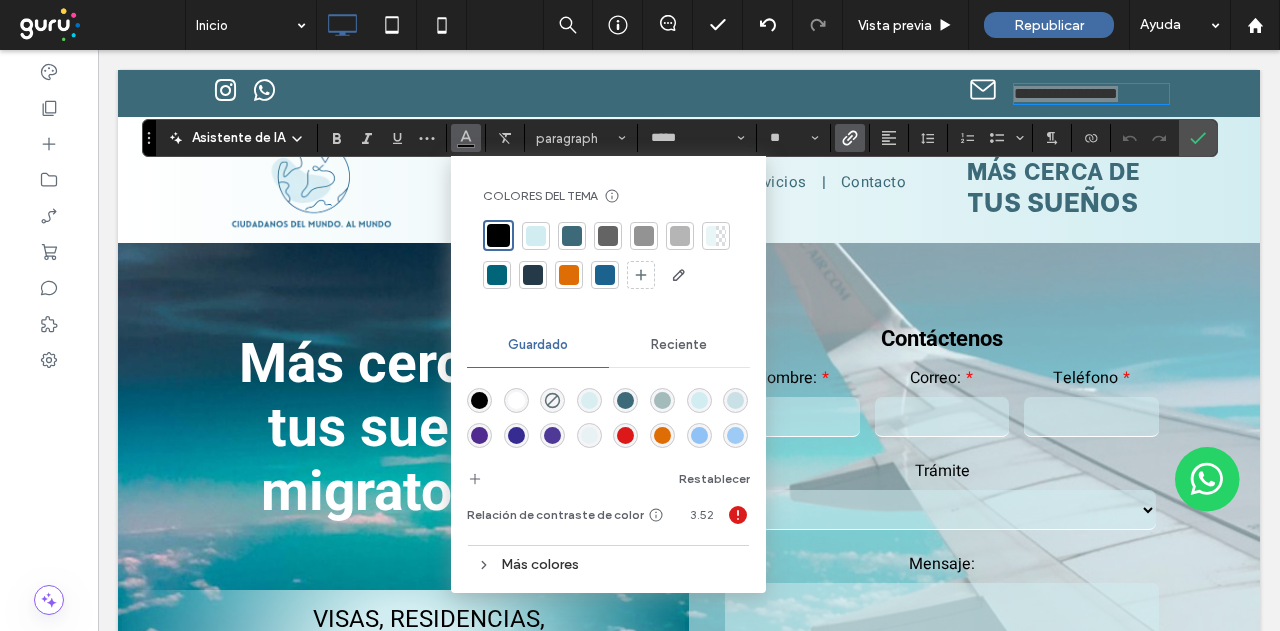 click at bounding box center [516, 400] 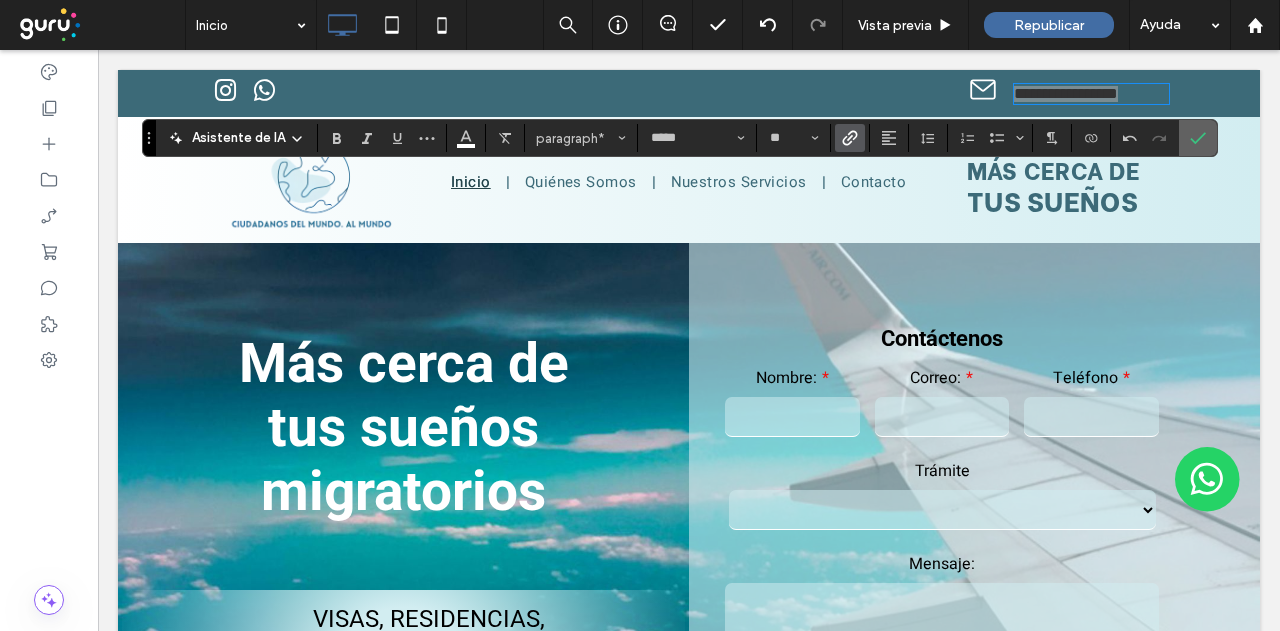 click 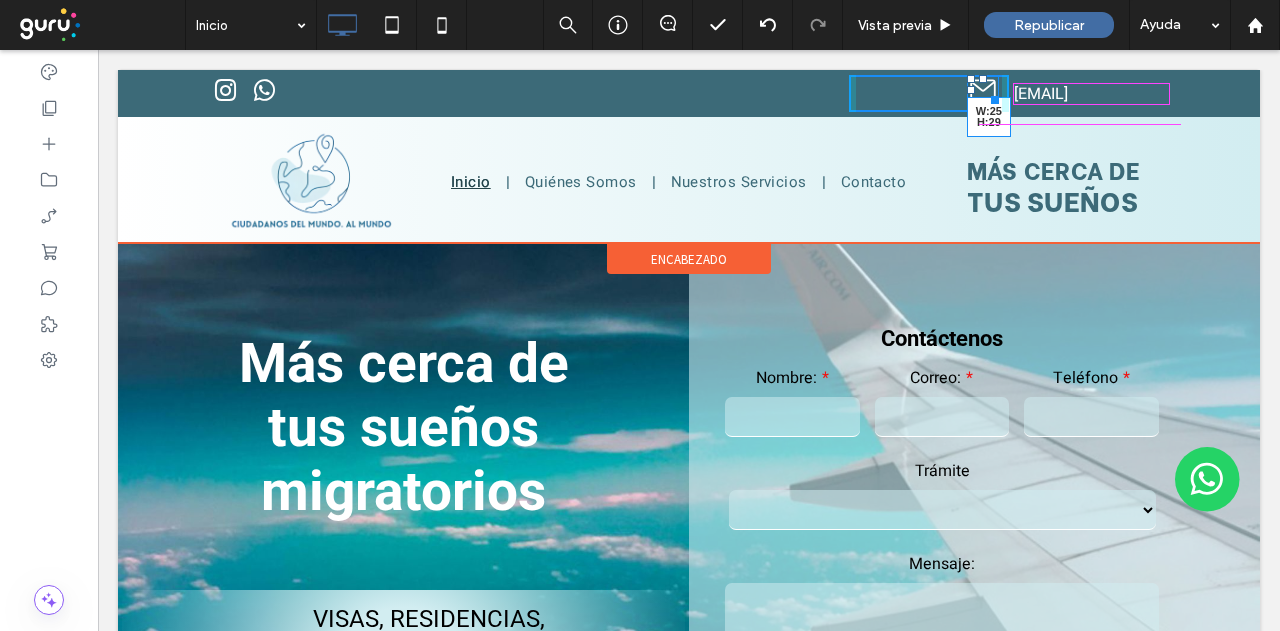 drag, startPoint x: 986, startPoint y: 98, endPoint x: 978, endPoint y: 90, distance: 11.313708 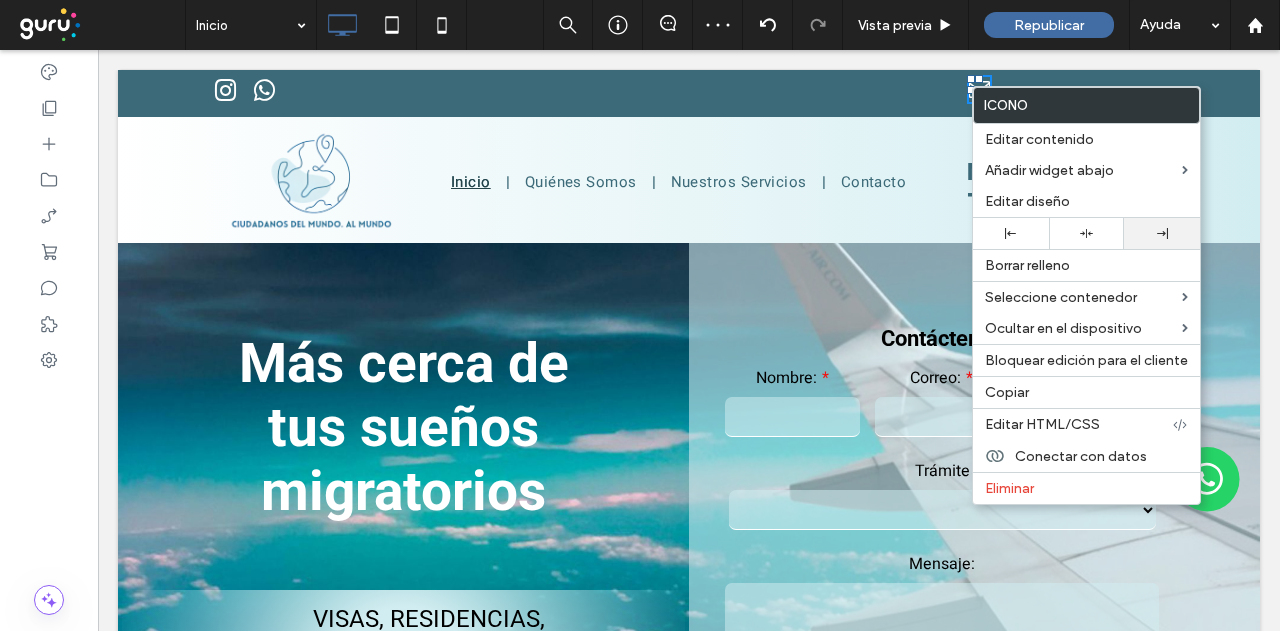 click 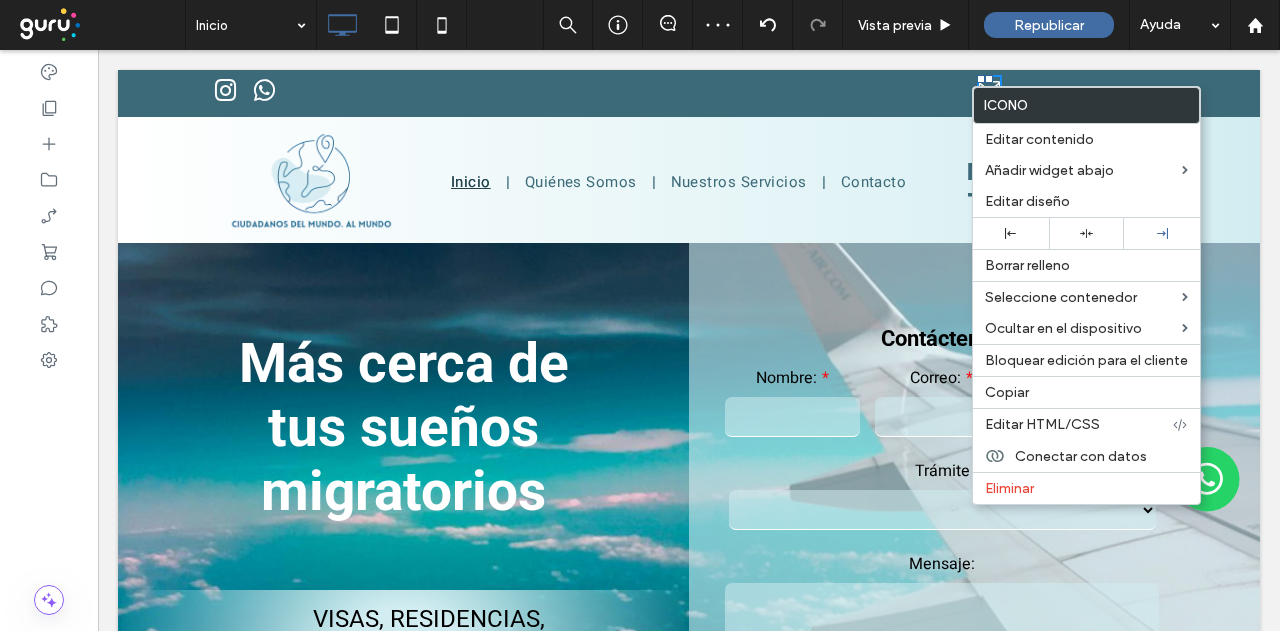 click on "Click To Paste" at bounding box center (529, 93) 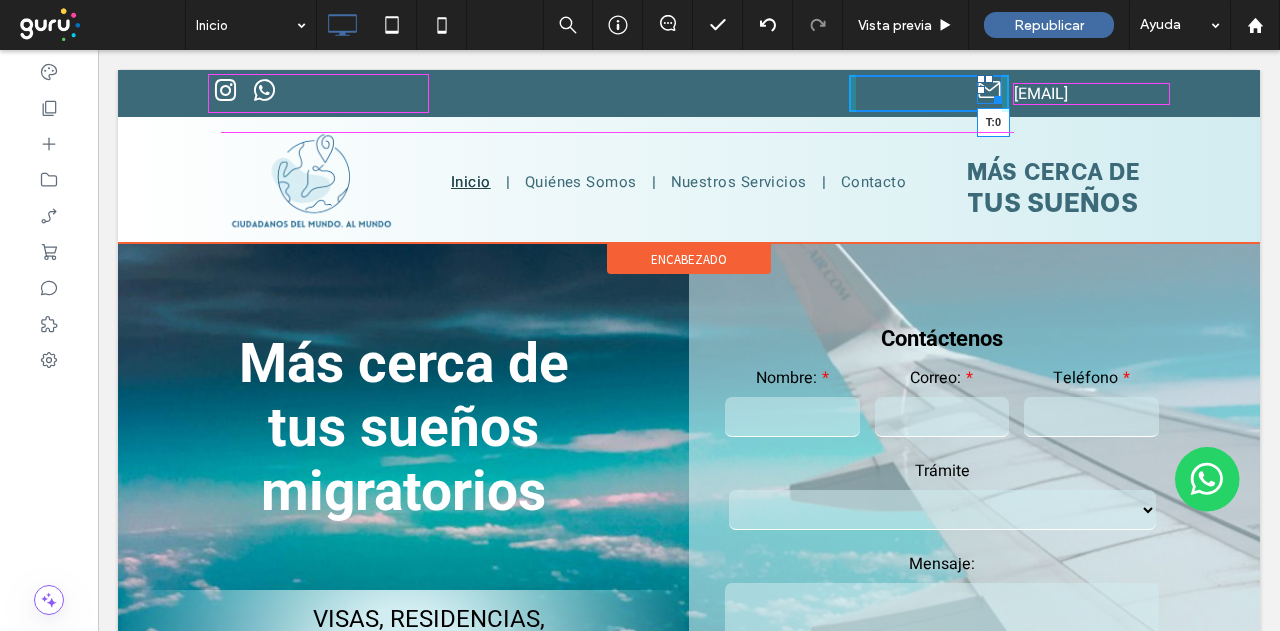 click at bounding box center (989, 79) 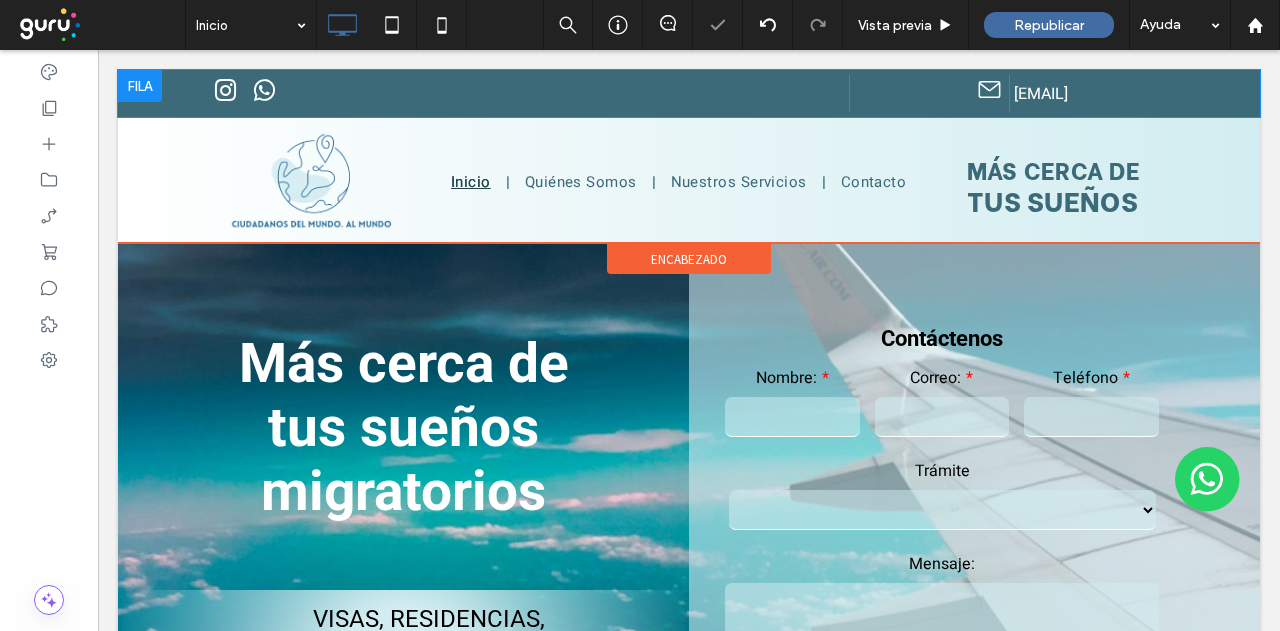 click on "Click To Paste" at bounding box center [929, 93] 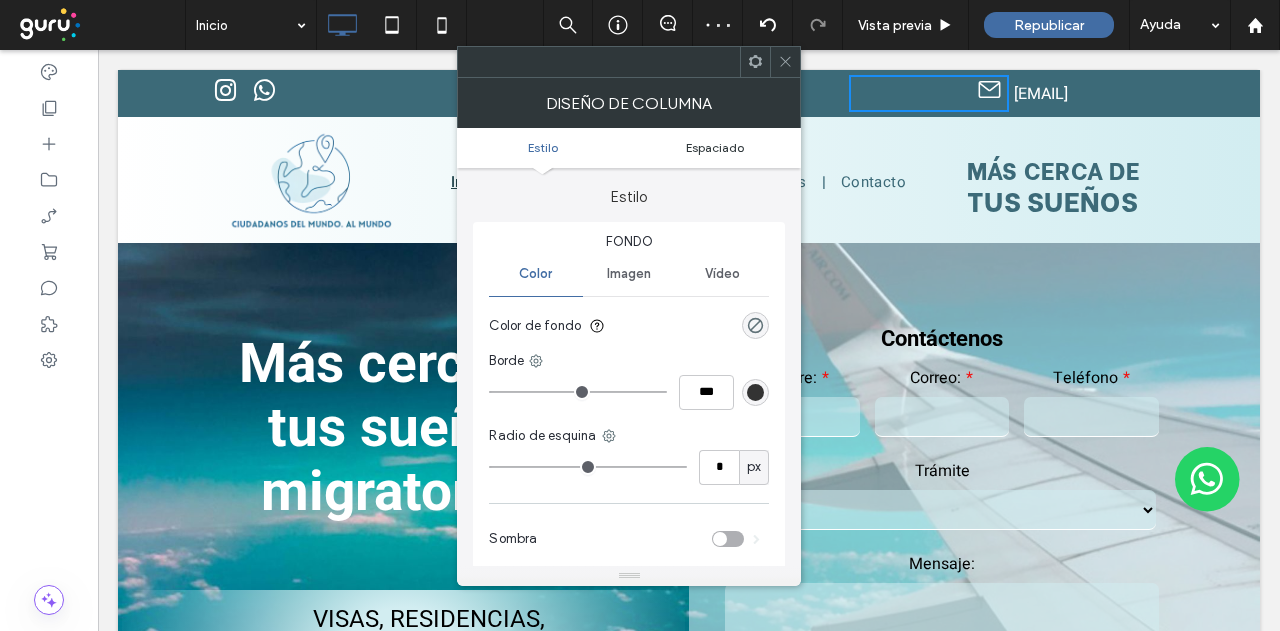 click on "Espaciado" at bounding box center (715, 147) 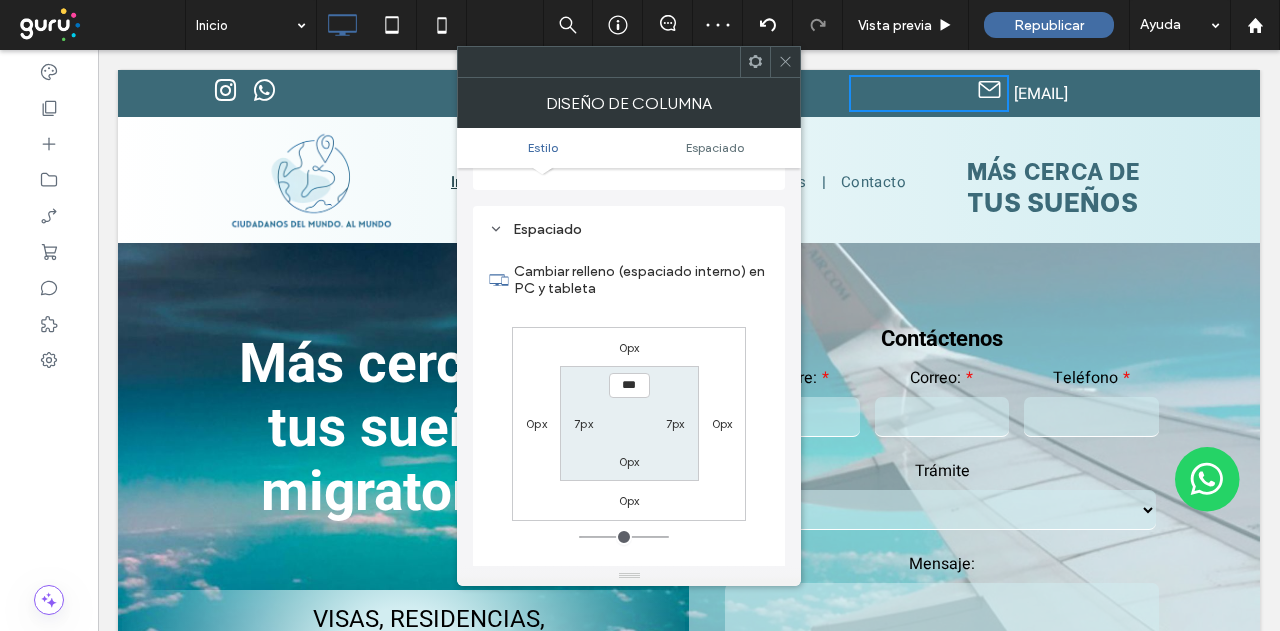scroll, scrollTop: 406, scrollLeft: 0, axis: vertical 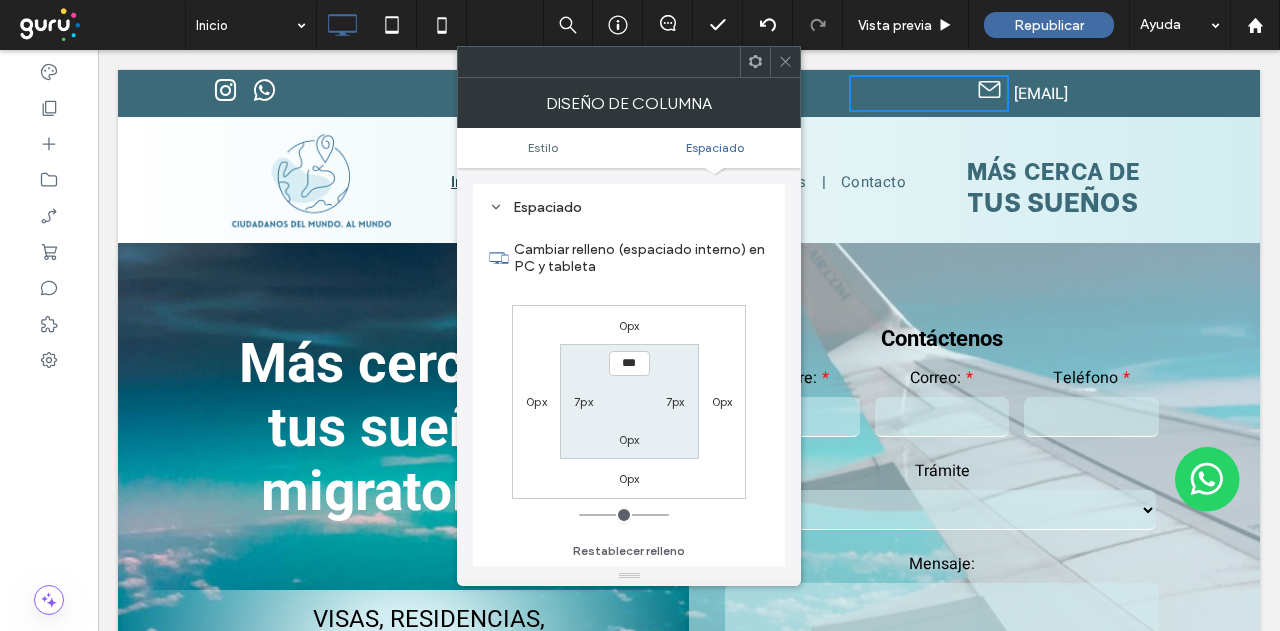 type on "*" 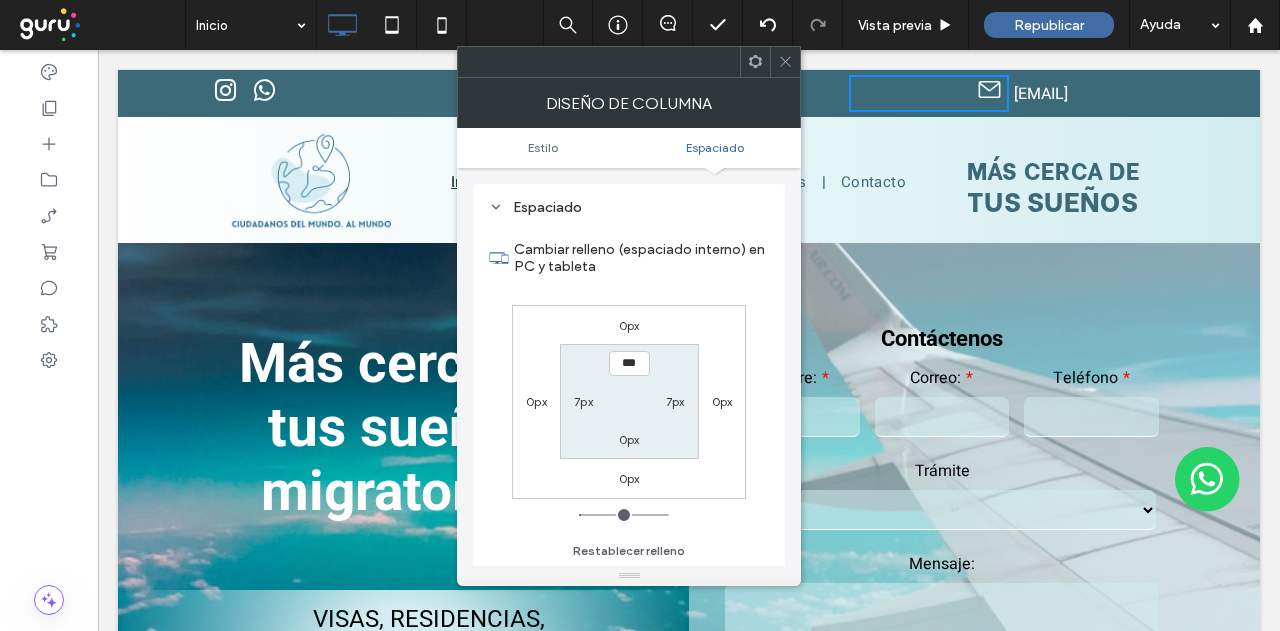 type on "*" 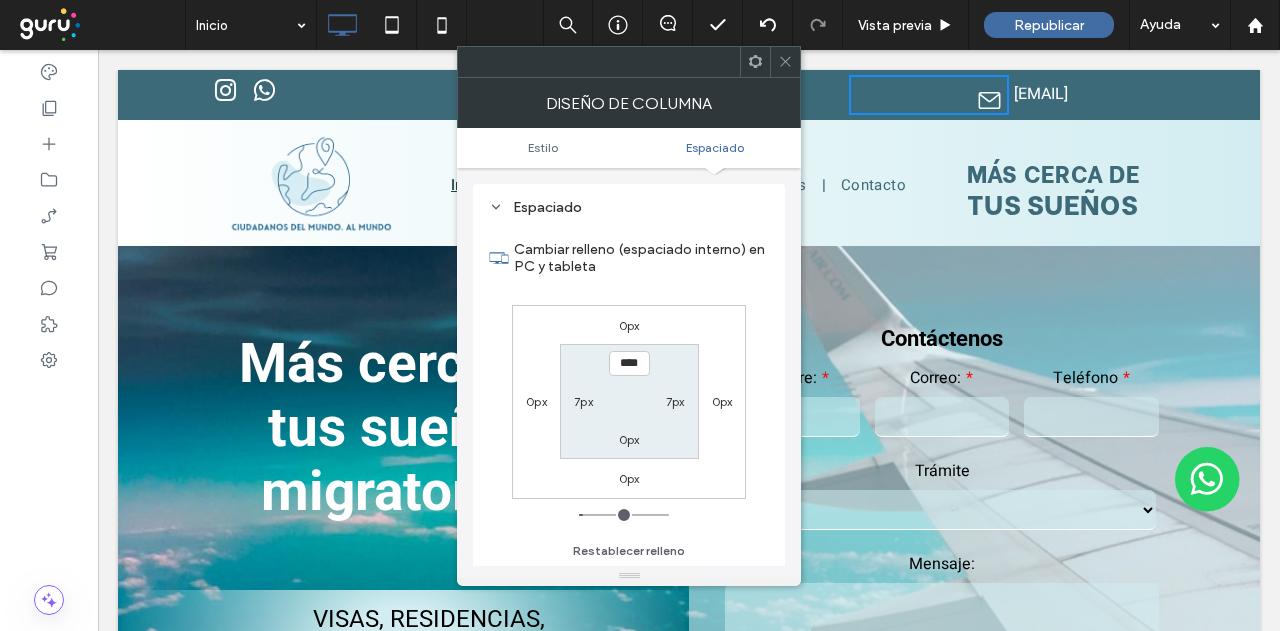 type on "*" 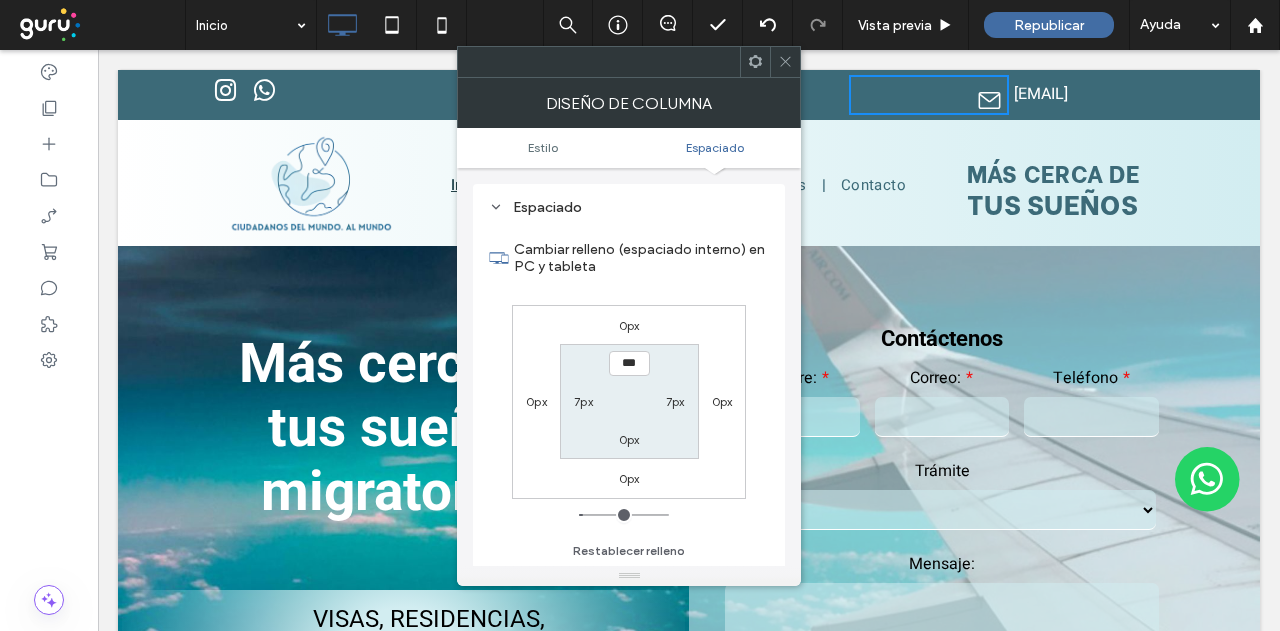 type on "*" 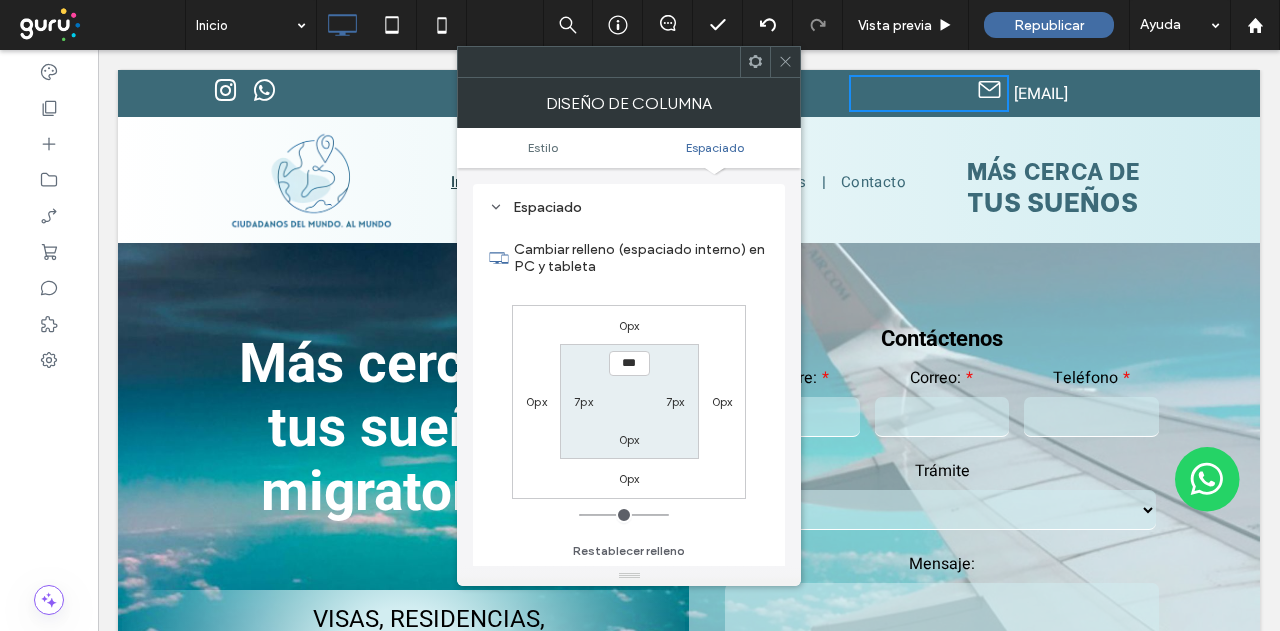 click at bounding box center (624, 515) 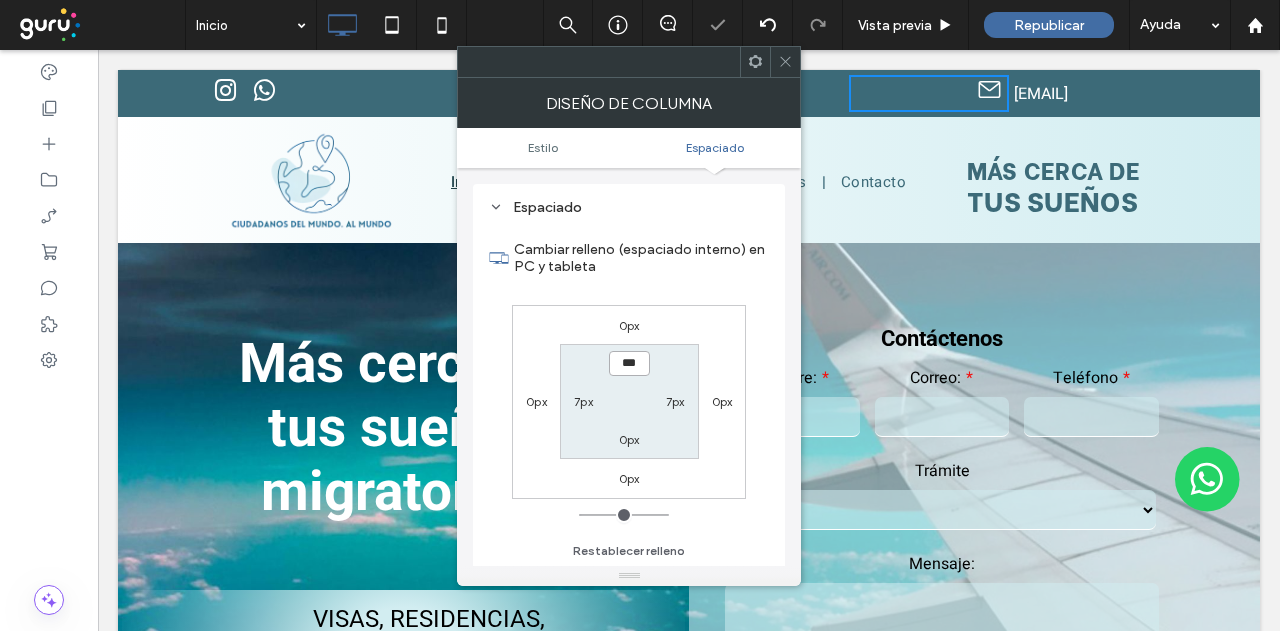 click on "***" at bounding box center (629, 363) 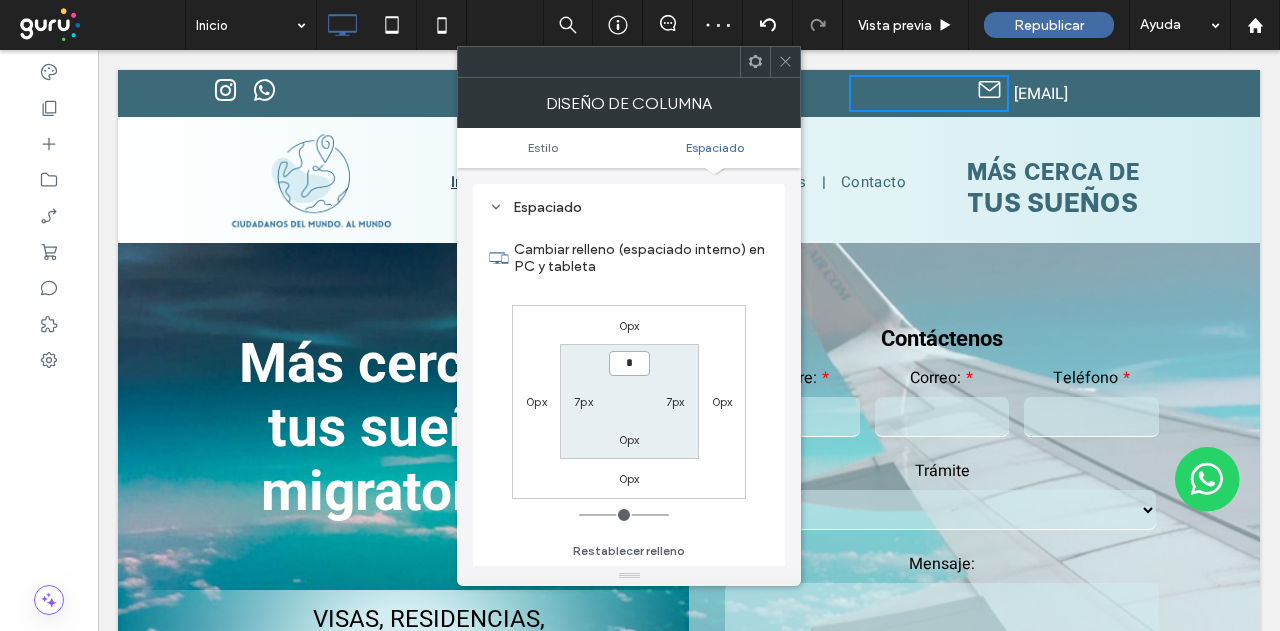 type on "***" 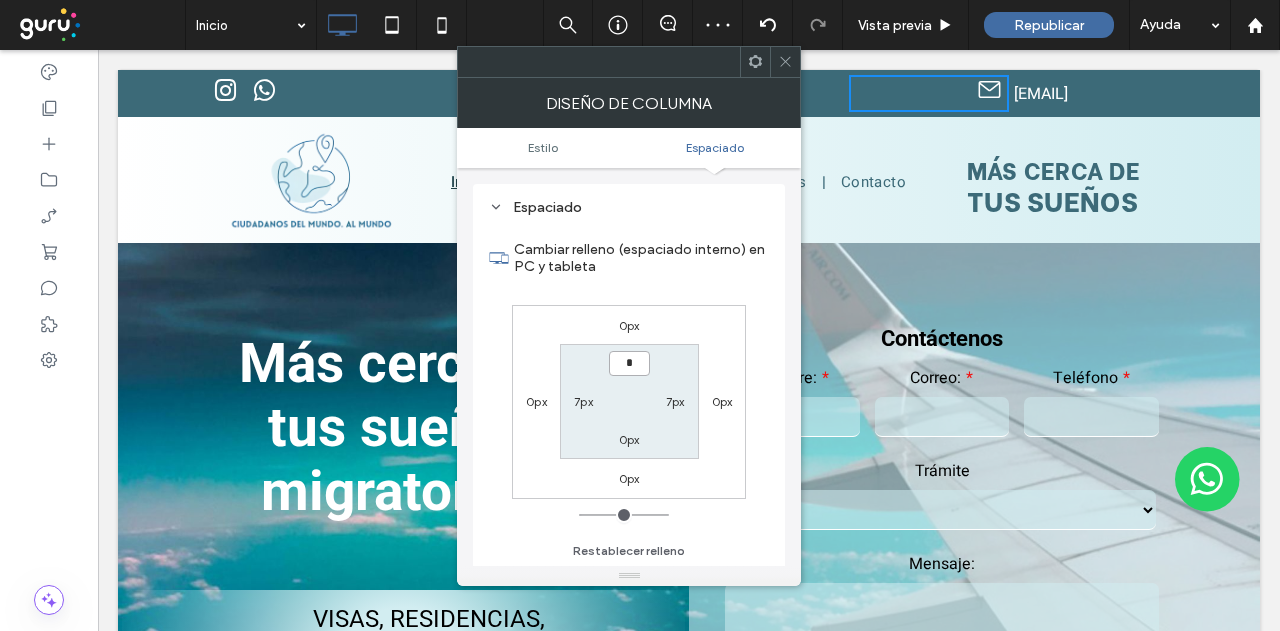 type on "*" 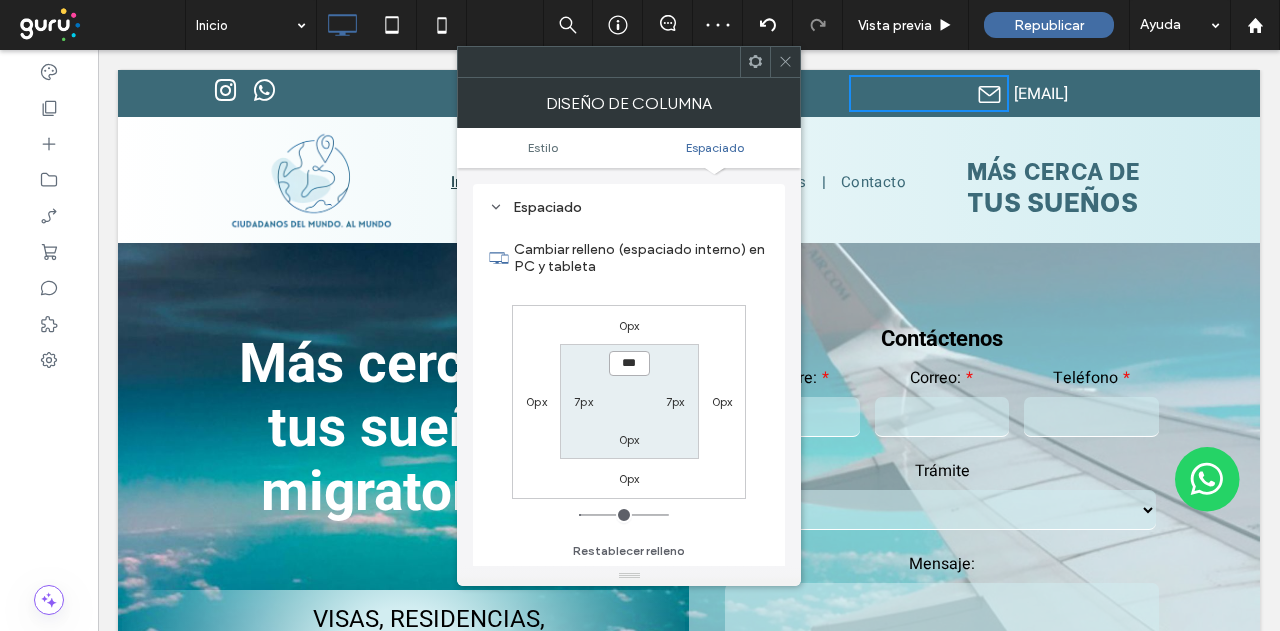 click on "***" at bounding box center [629, 363] 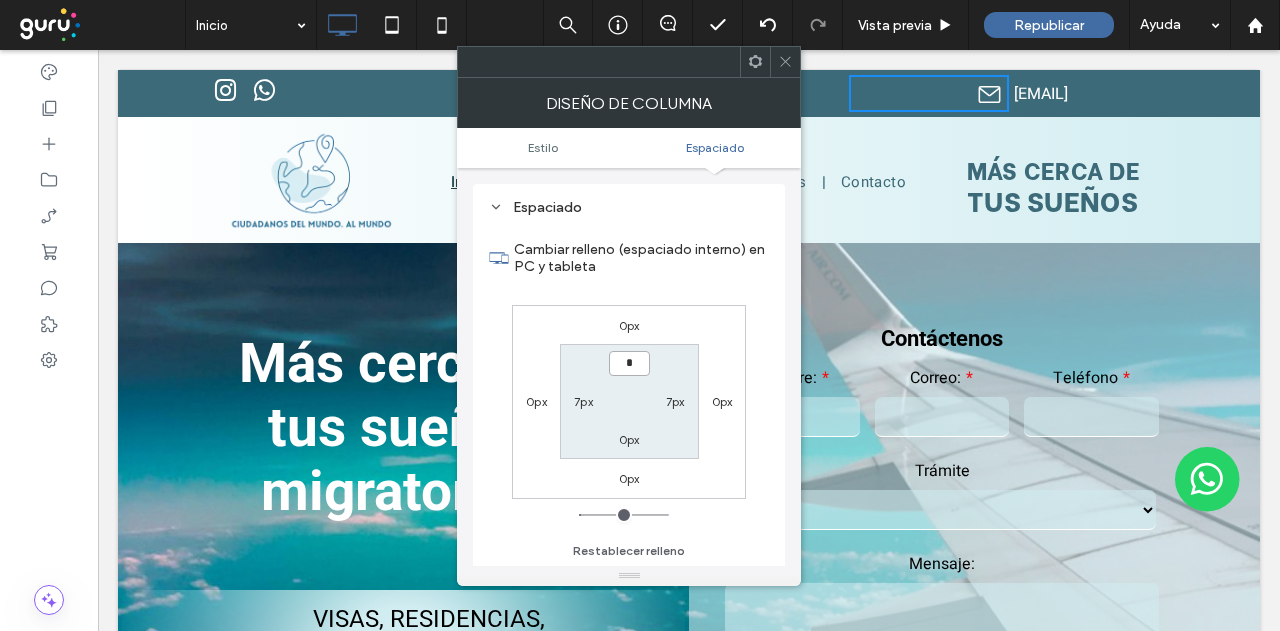 type on "***" 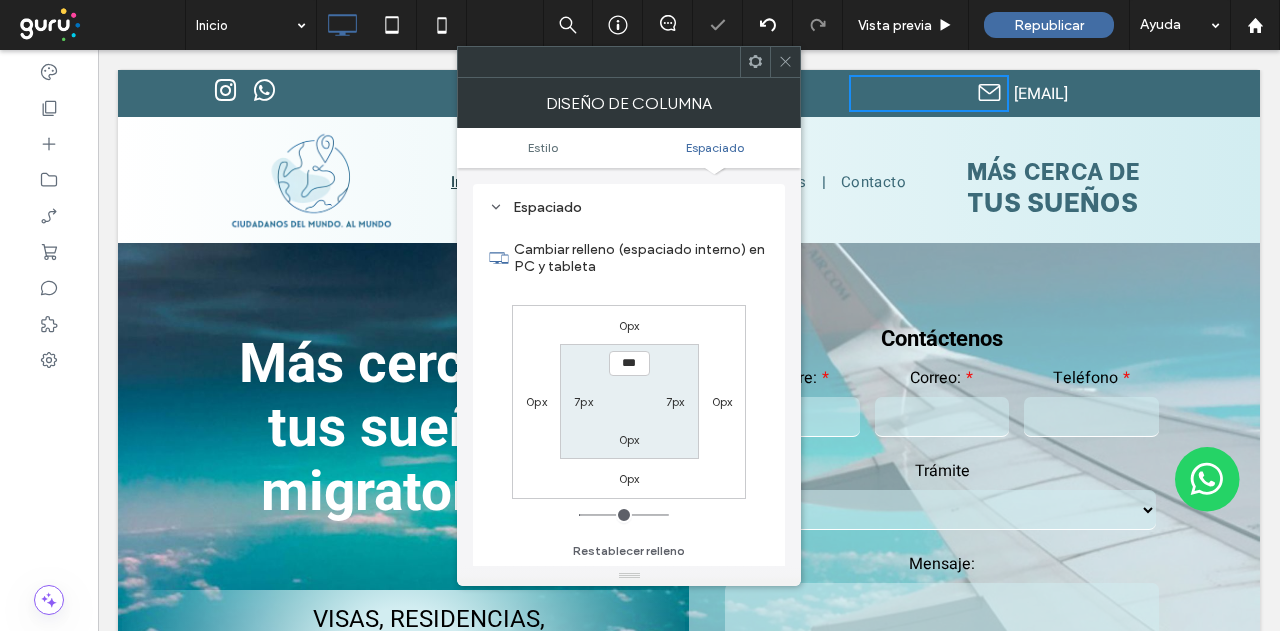 click 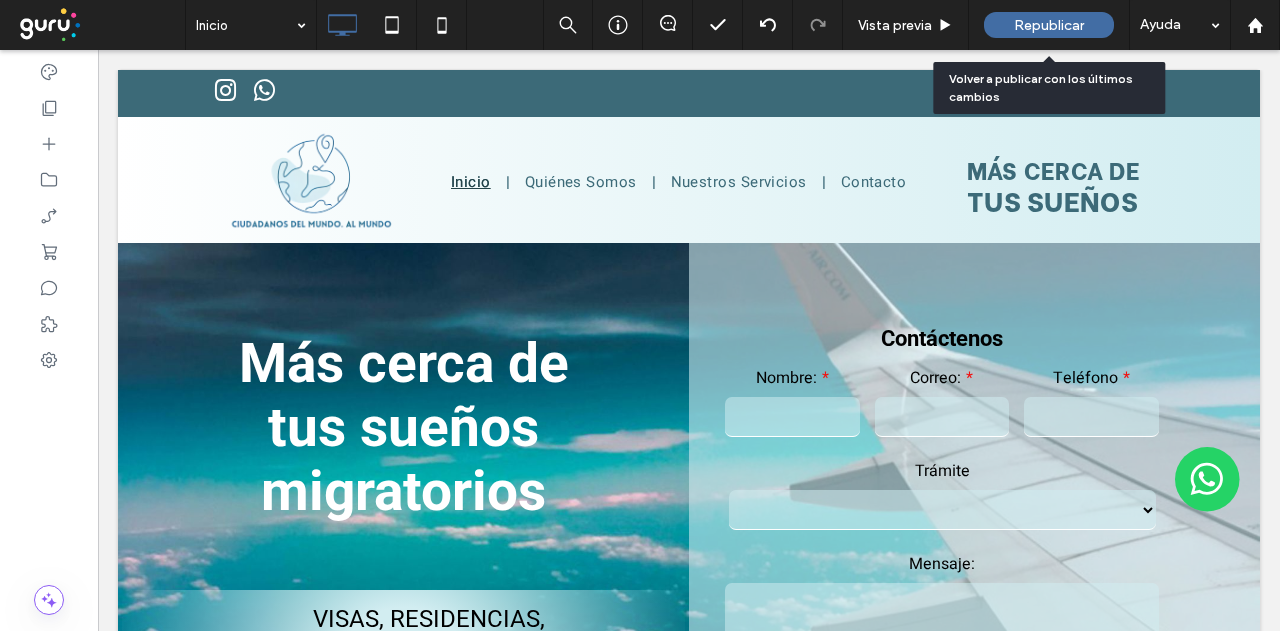 click on "Republicar" at bounding box center [1049, 25] 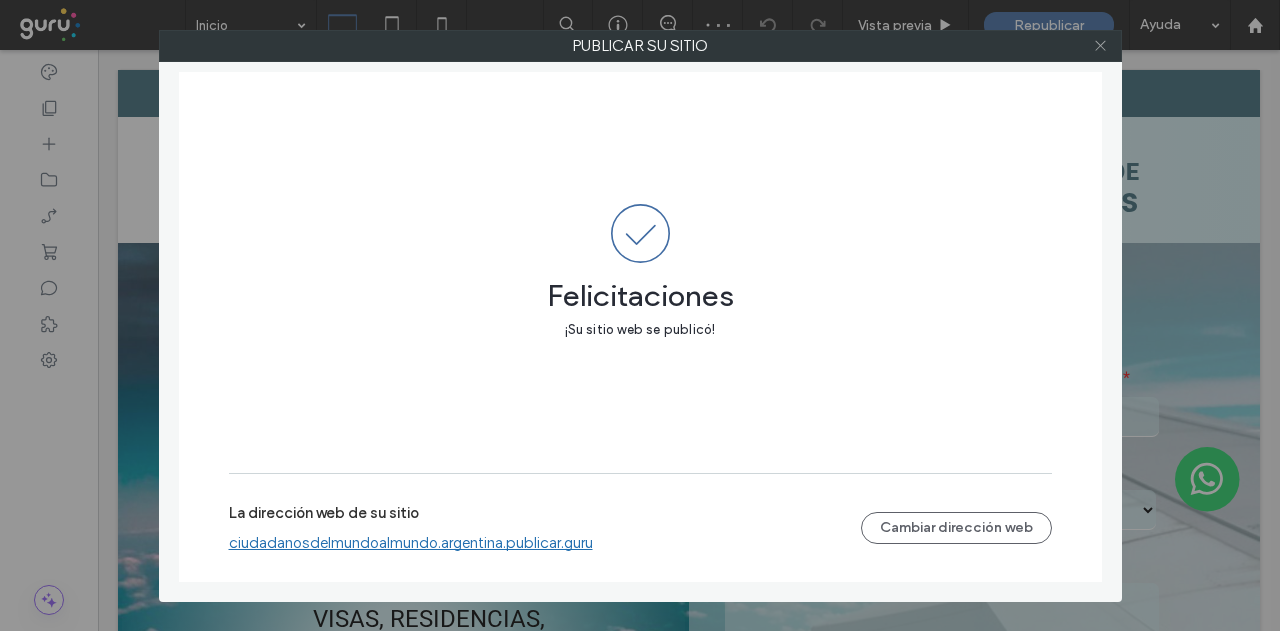 click 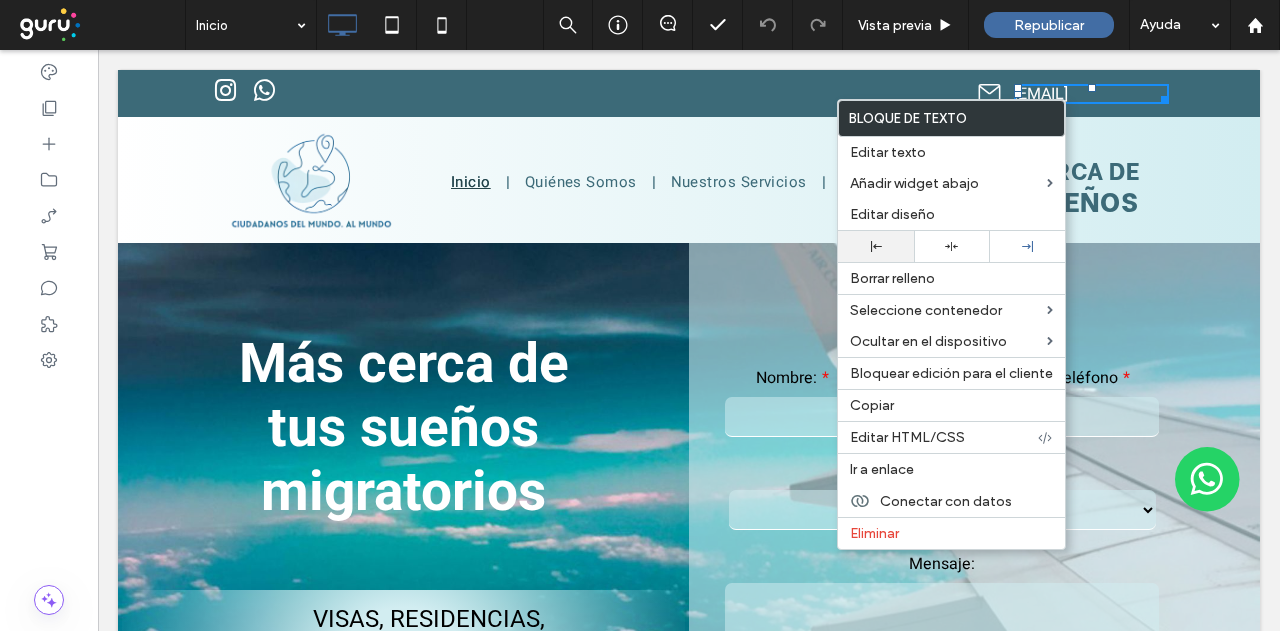click 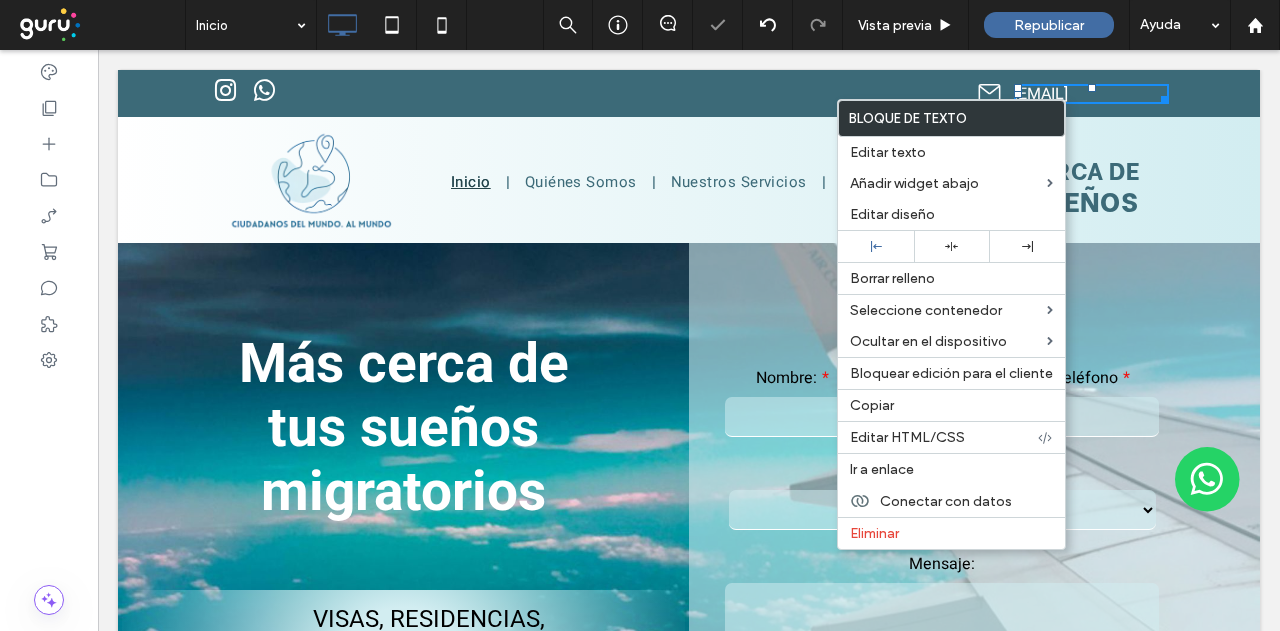 click on "Click To Paste" at bounding box center (529, 93) 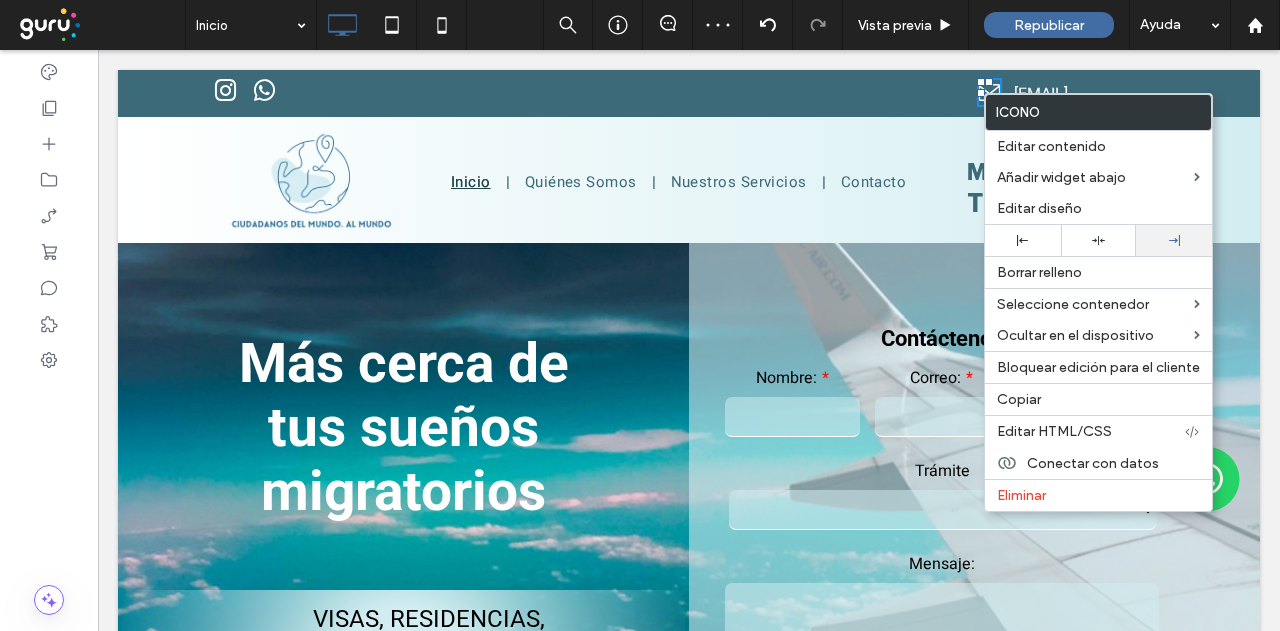 click 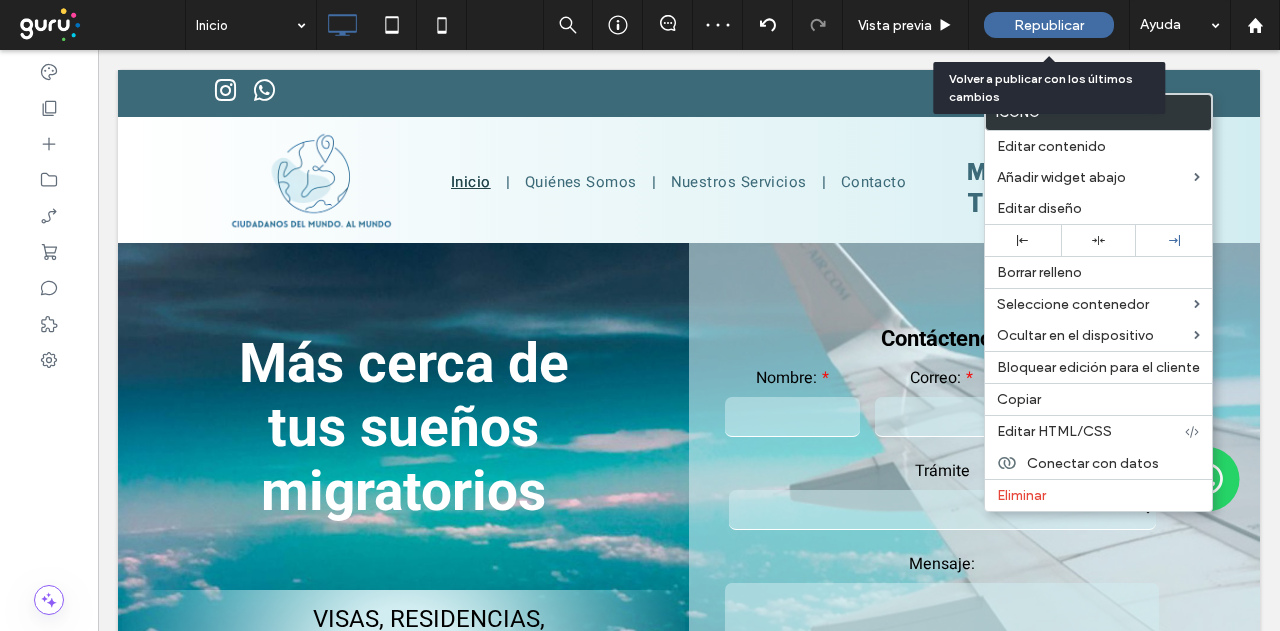 click on "Republicar" at bounding box center (1049, 25) 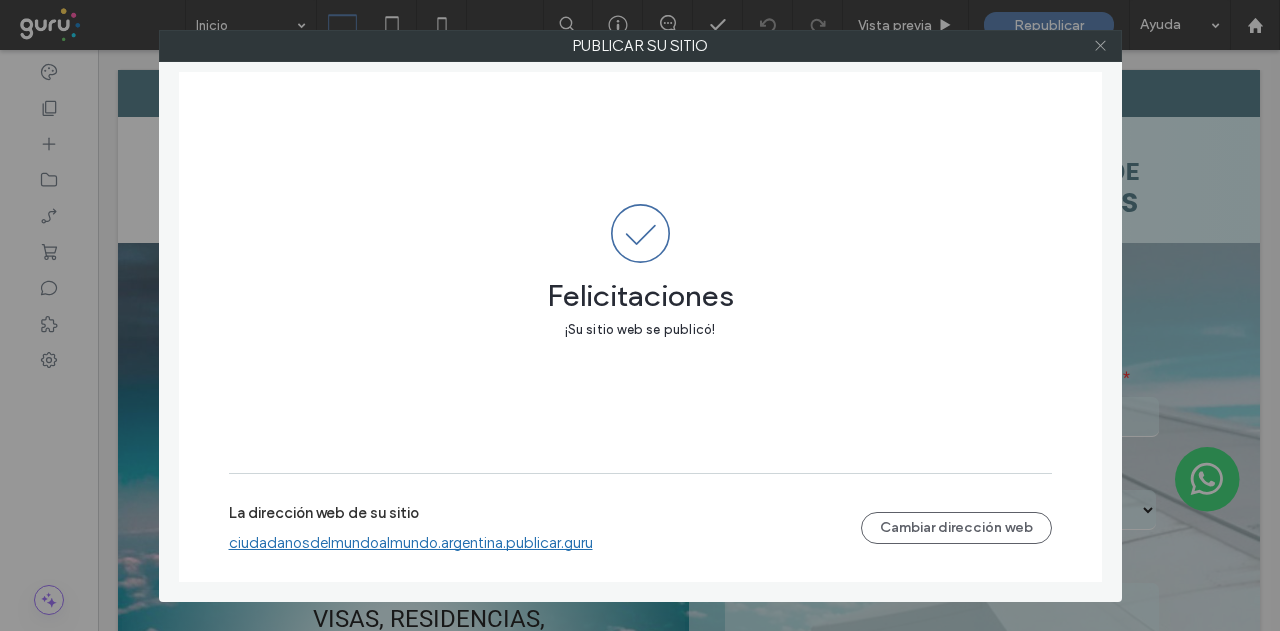click 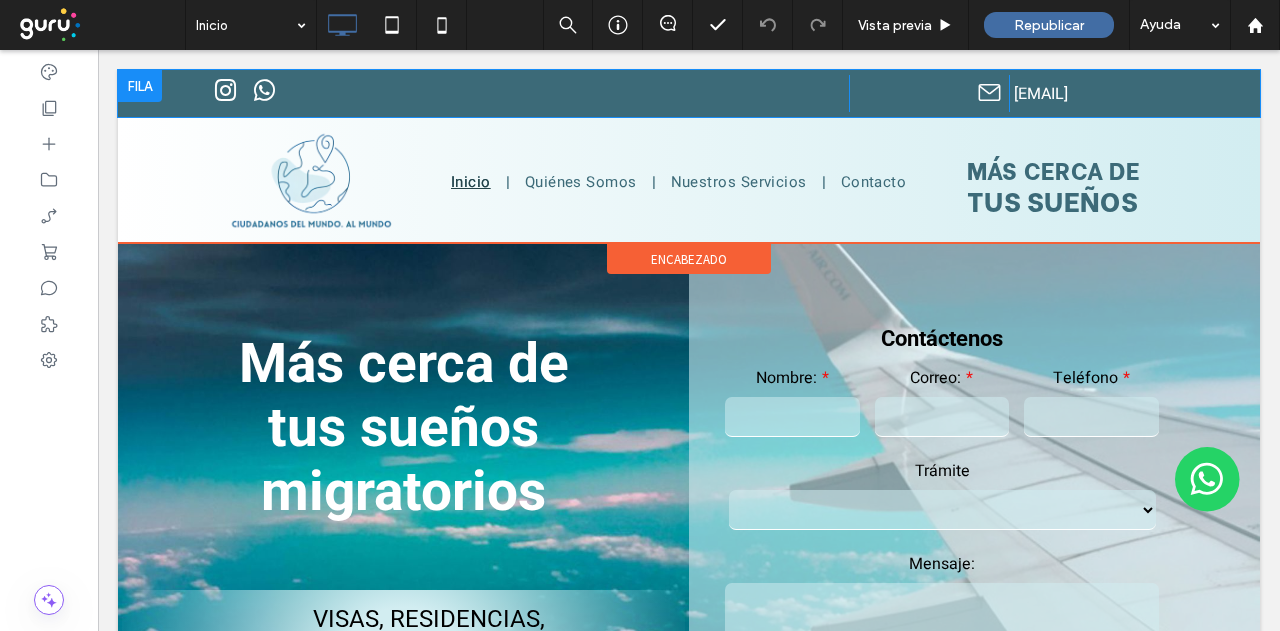 click on "Click To Paste
Click To Paste
thimiur@gmail.com Click To Paste" at bounding box center [689, 93] 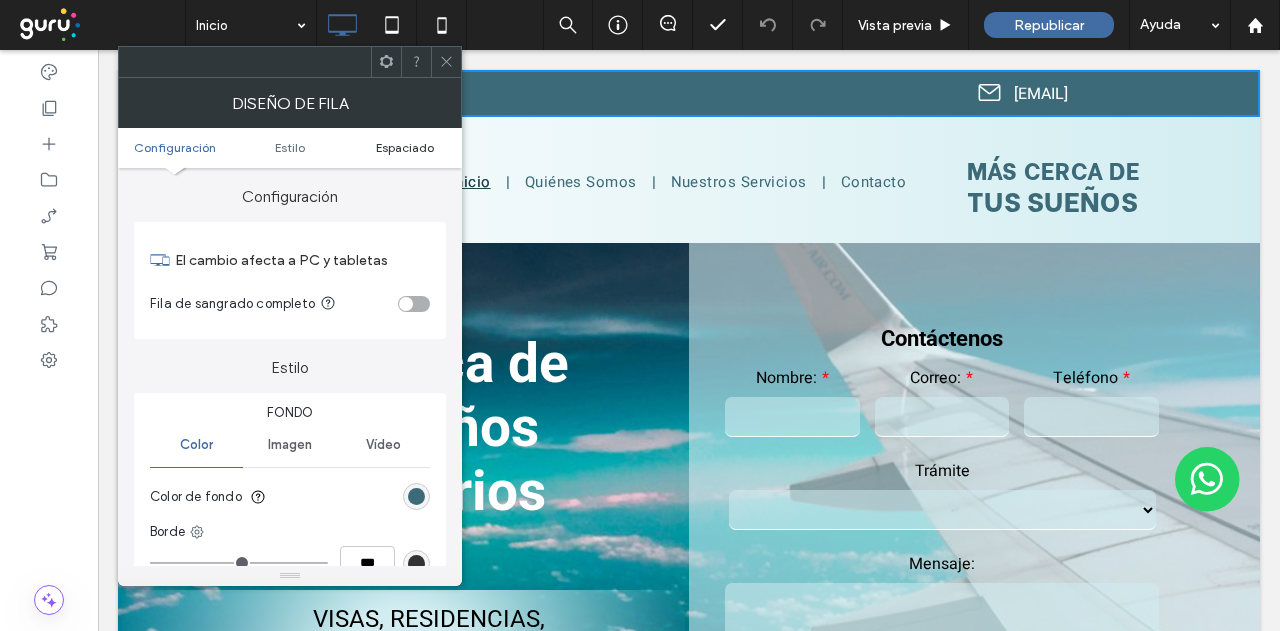 click on "Espaciado" at bounding box center (405, 147) 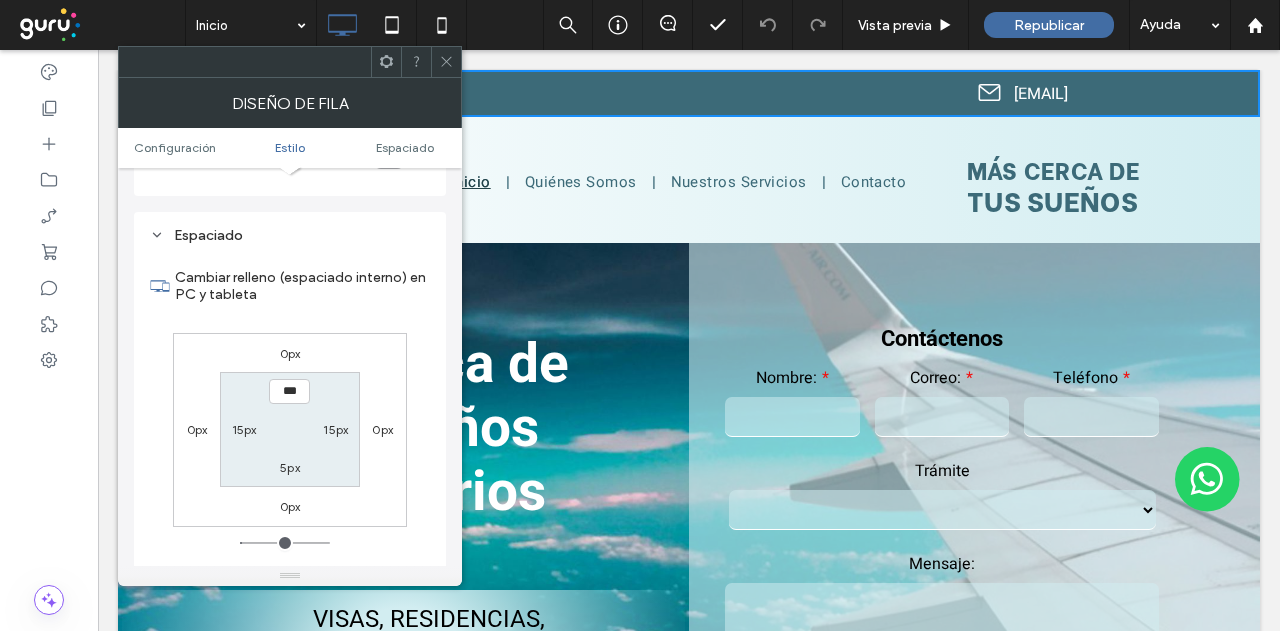 scroll, scrollTop: 502, scrollLeft: 0, axis: vertical 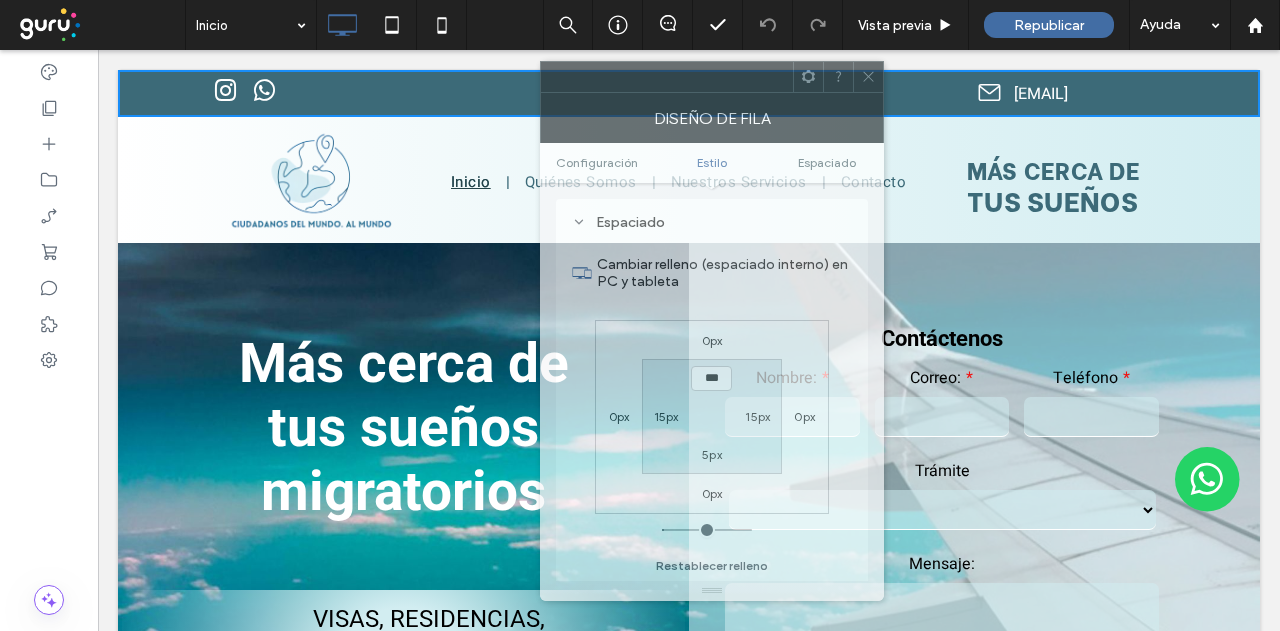 drag, startPoint x: 266, startPoint y: 70, endPoint x: 688, endPoint y: 85, distance: 422.2665 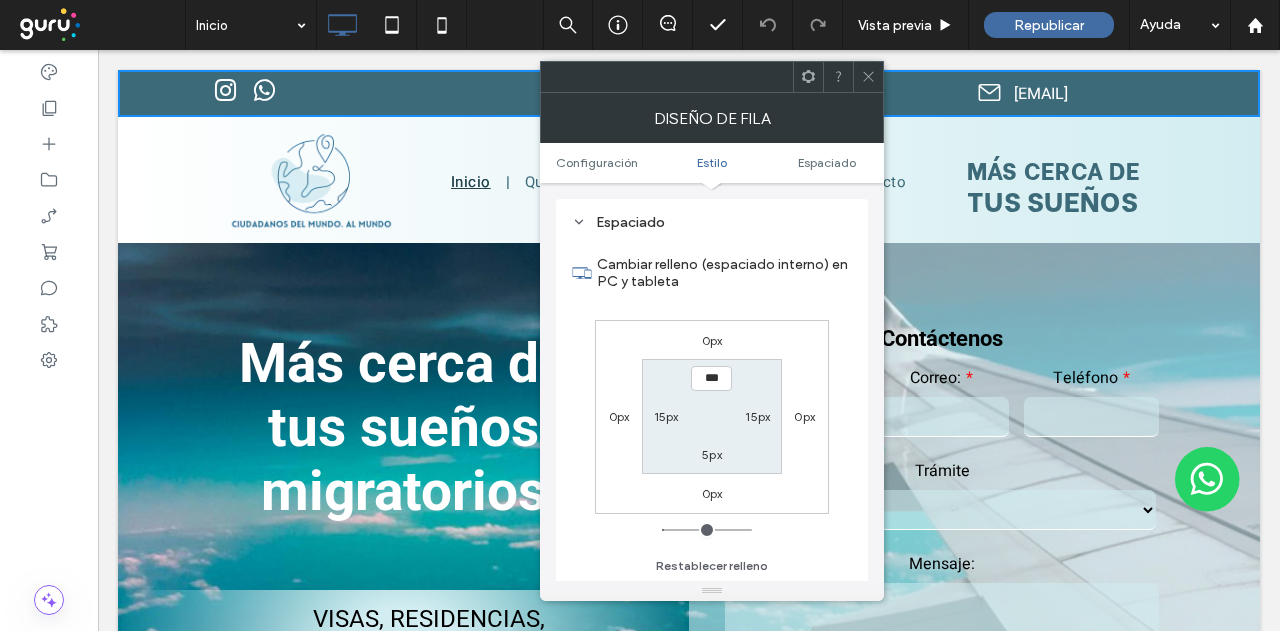 click on "15px" at bounding box center [666, 416] 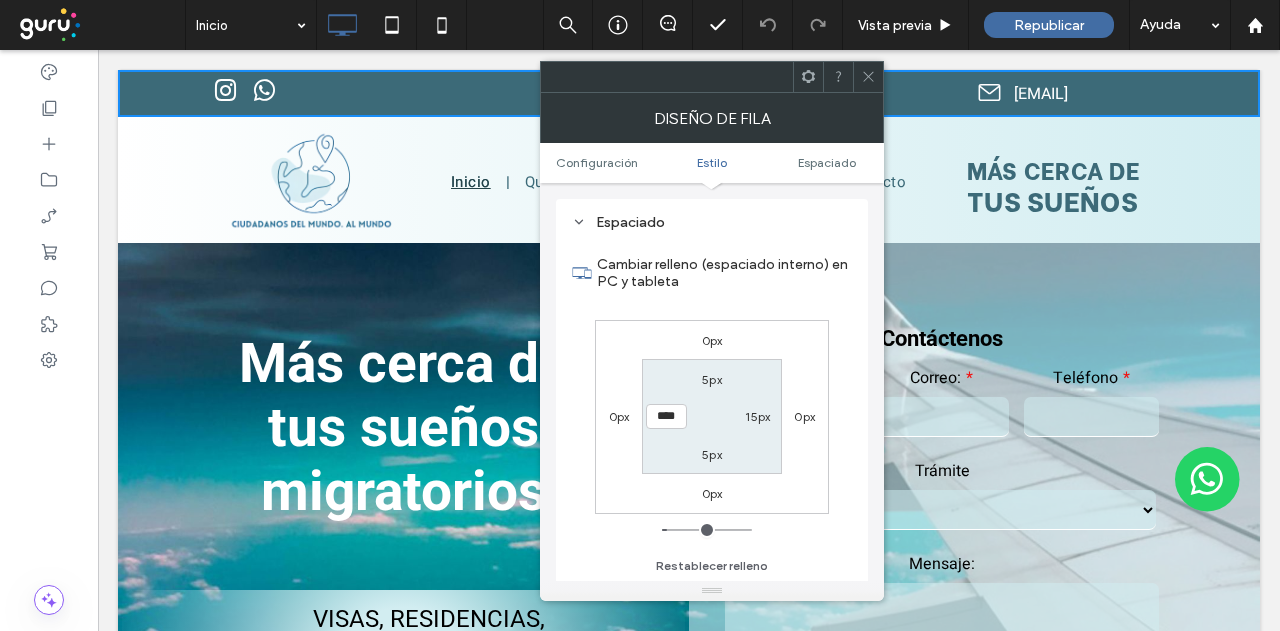 type on "**" 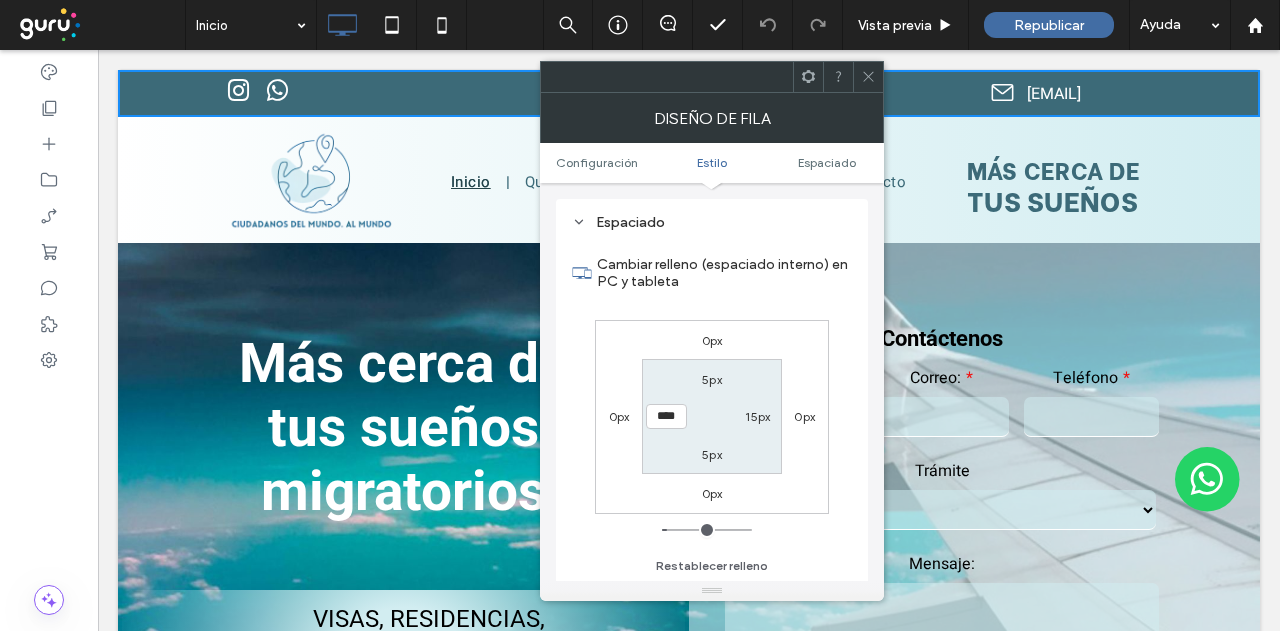 type on "****" 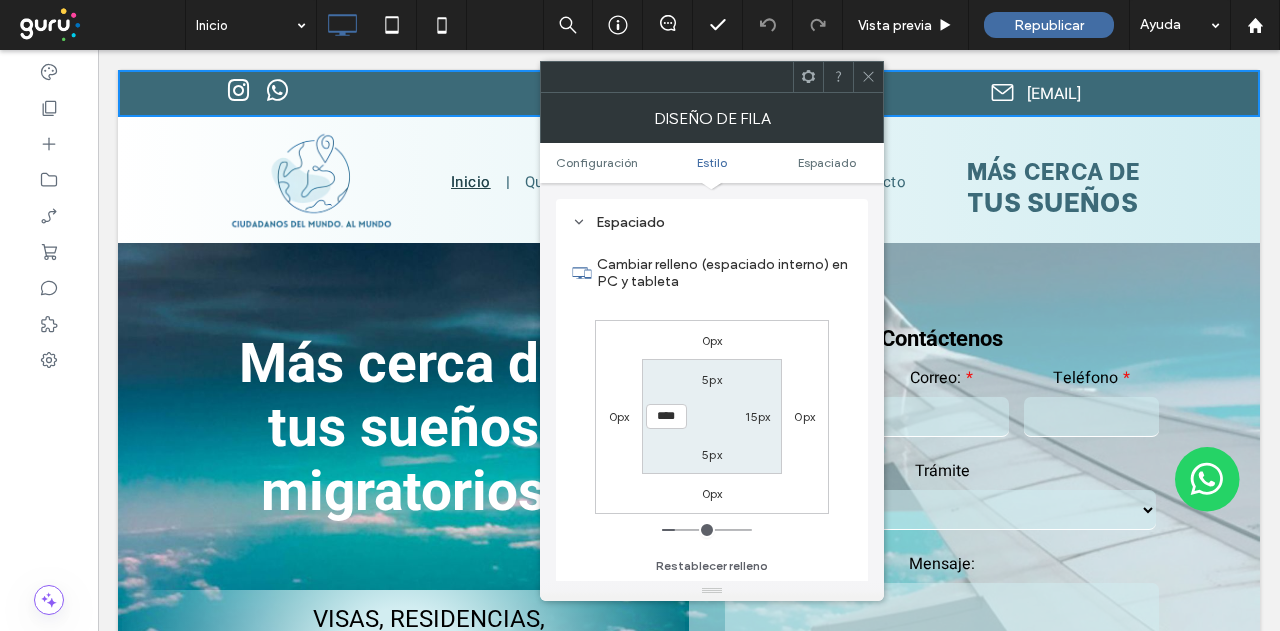 type on "**" 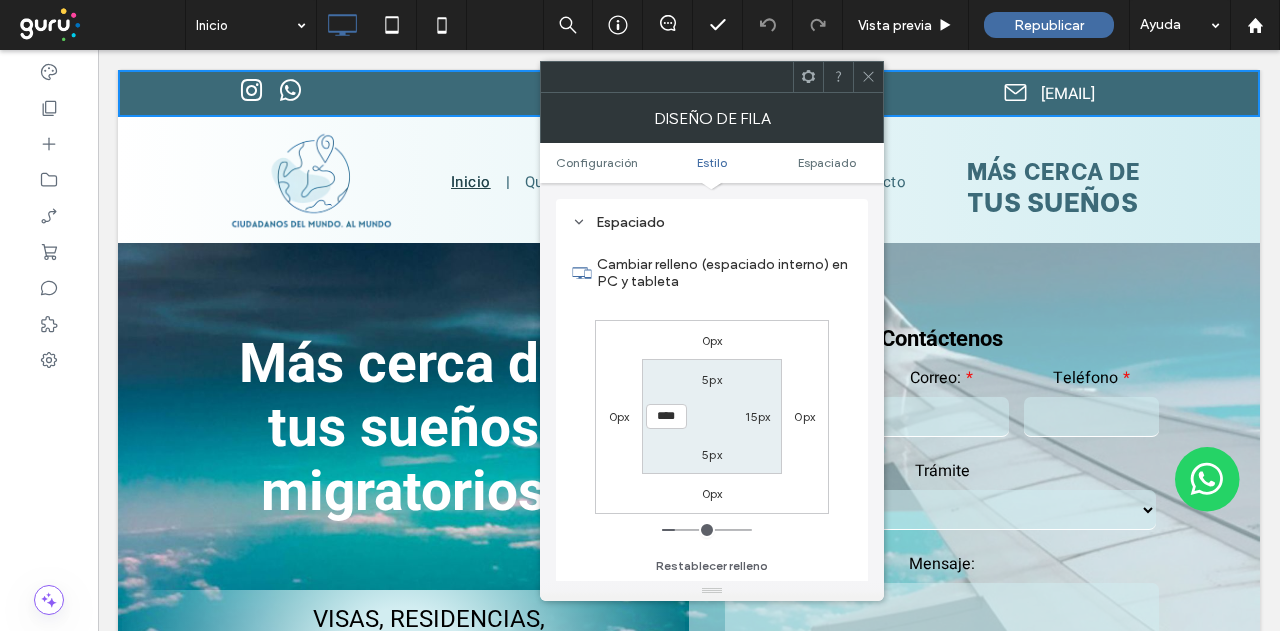 type on "**" 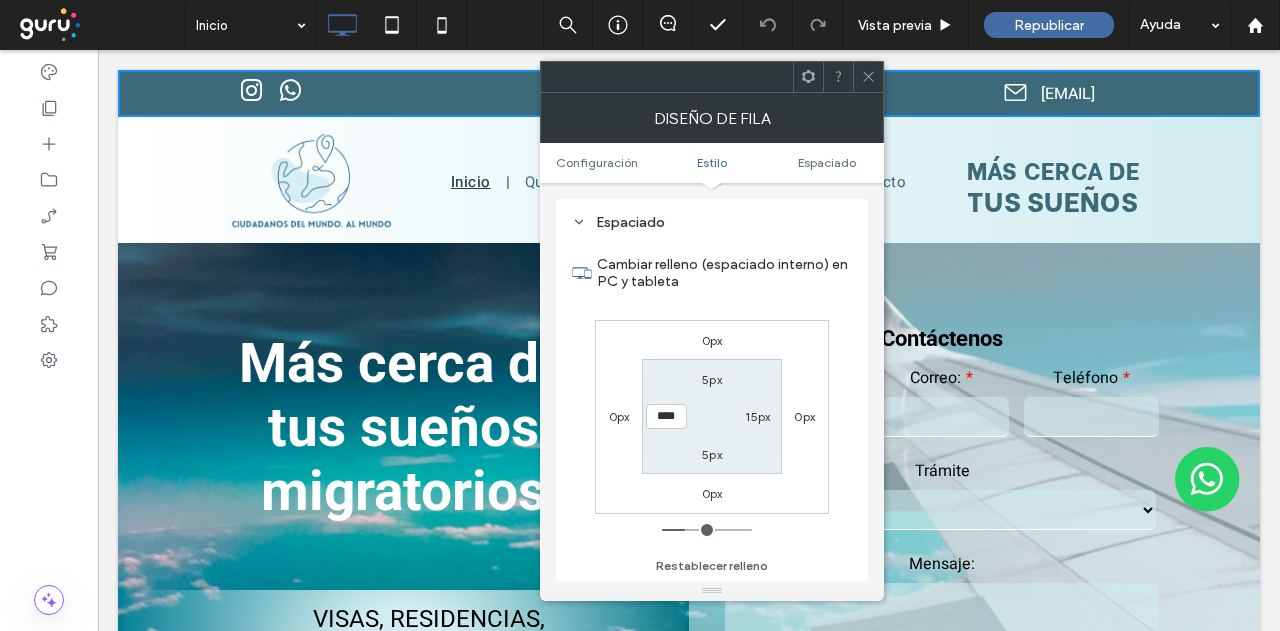 type on "**" 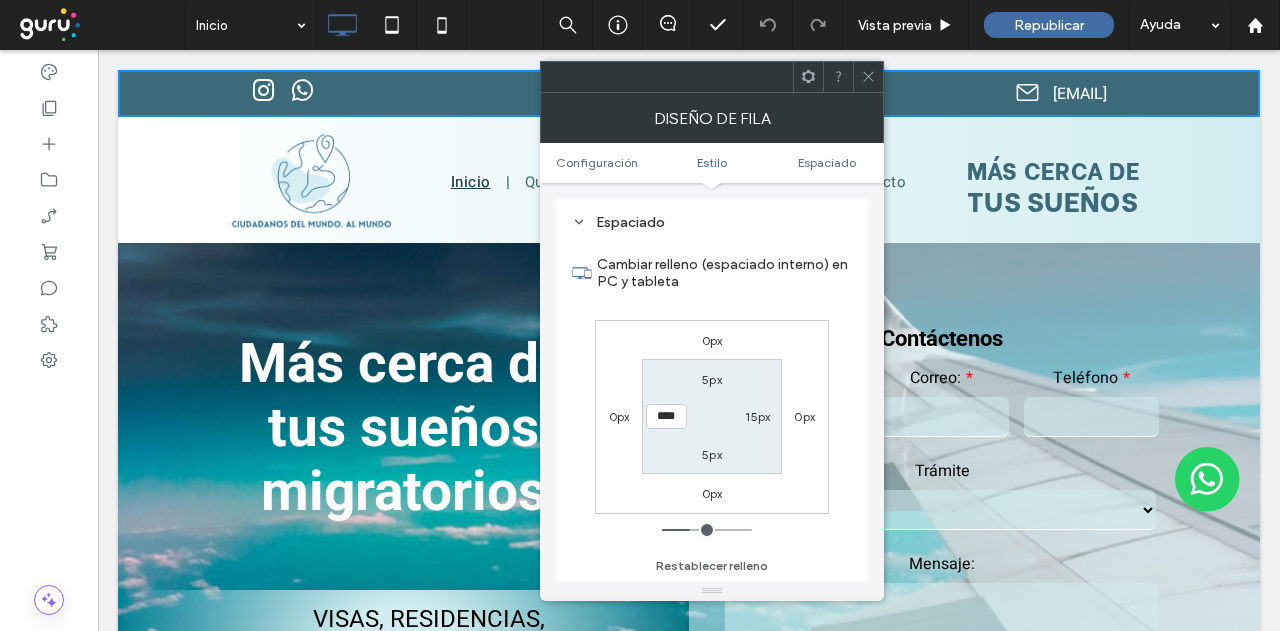type on "**" 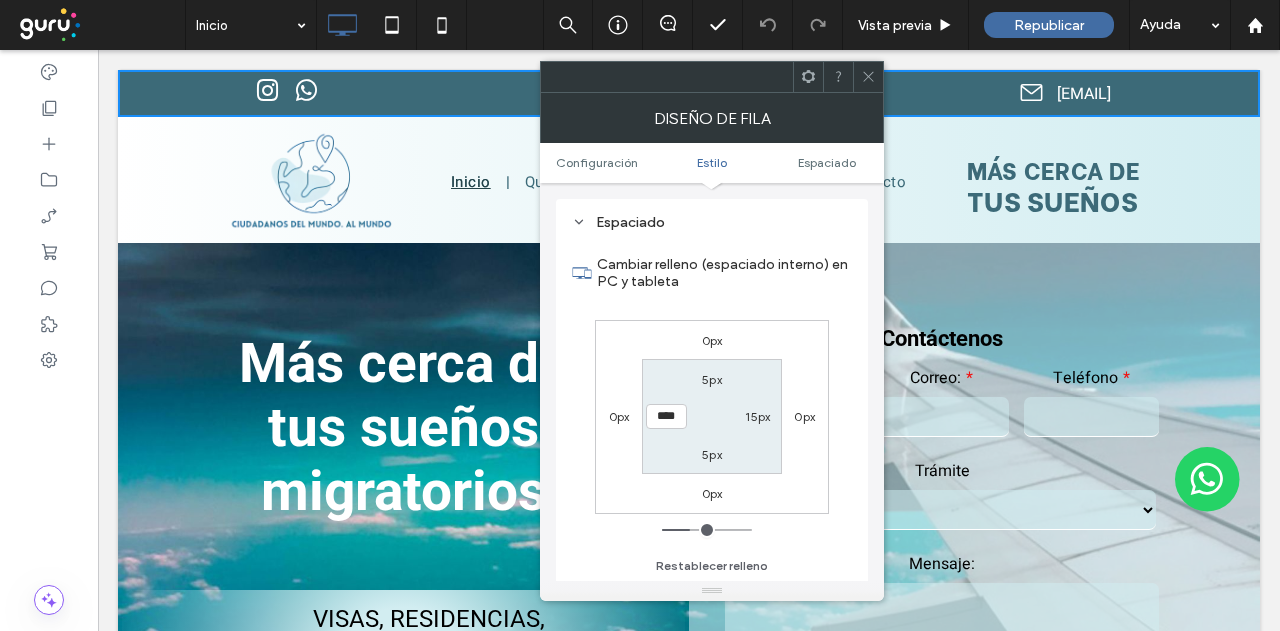 type on "***" 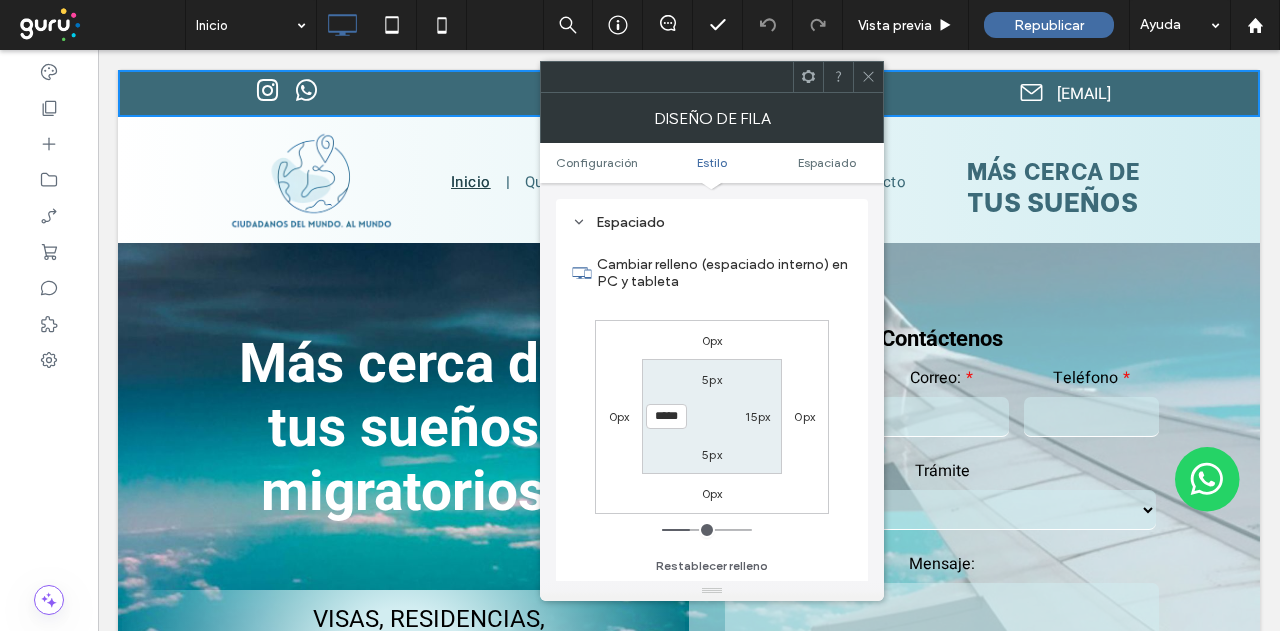 type on "*****" 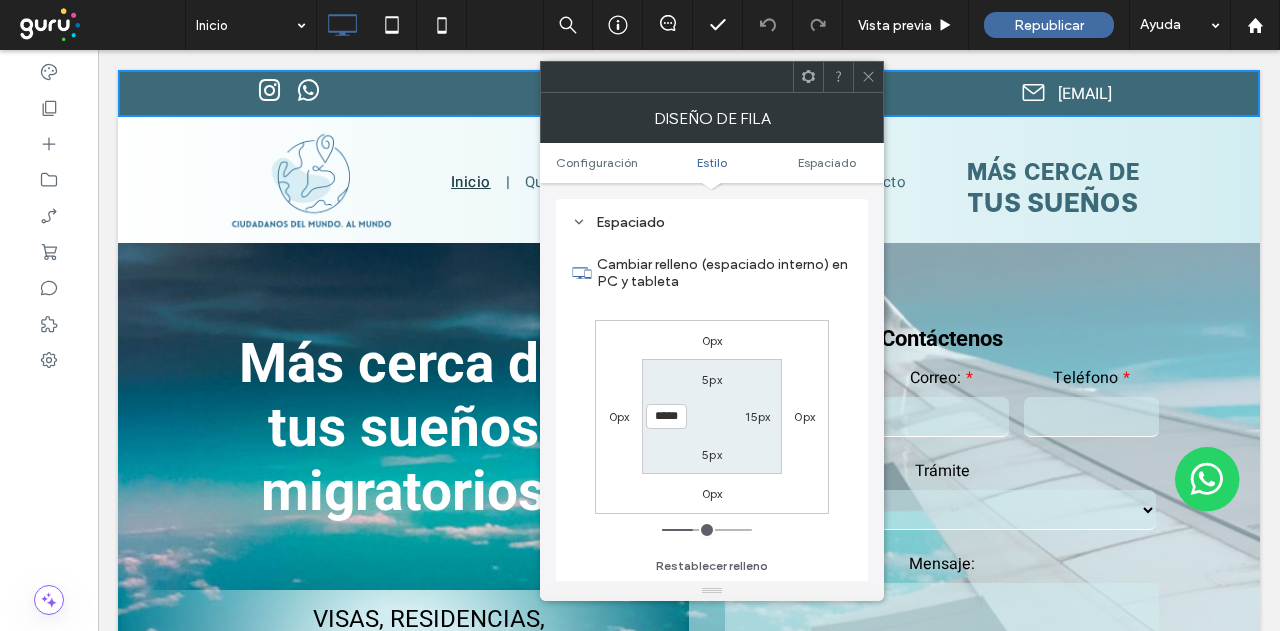 type on "***" 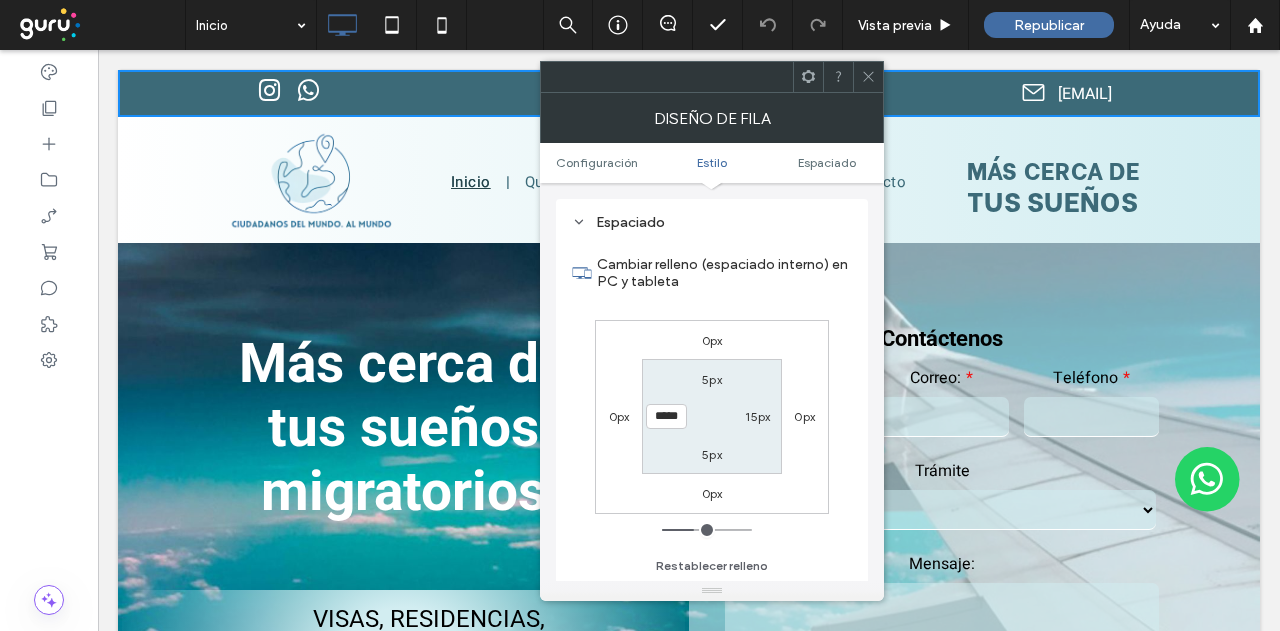 type on "***" 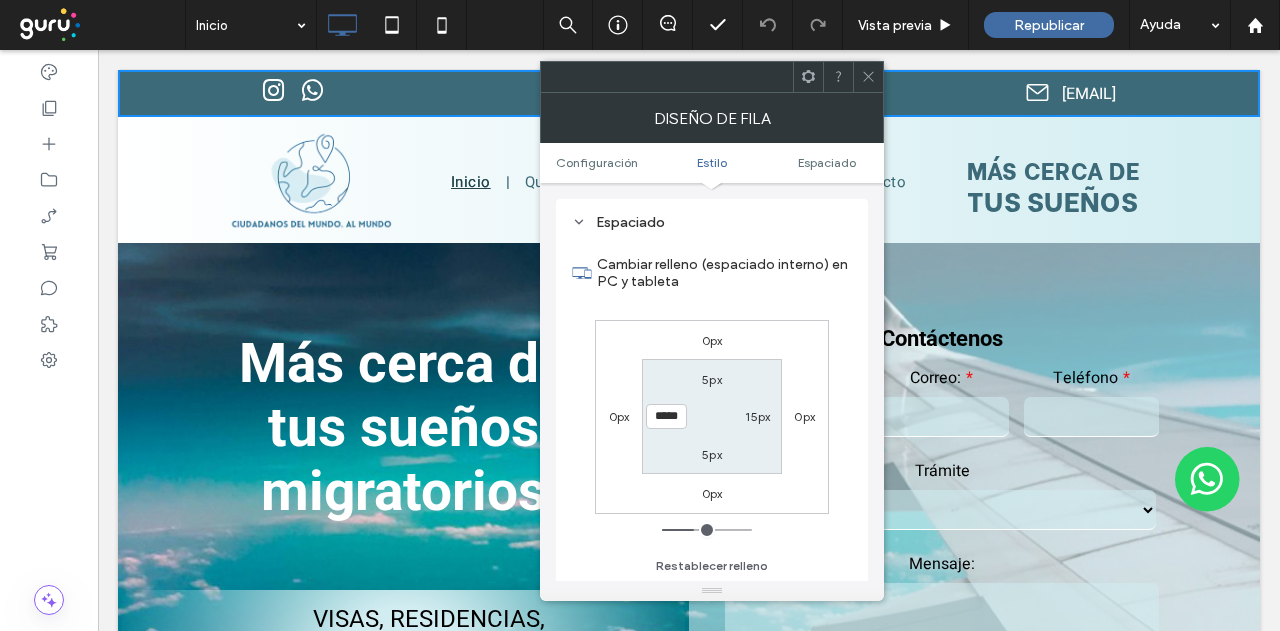 type on "***" 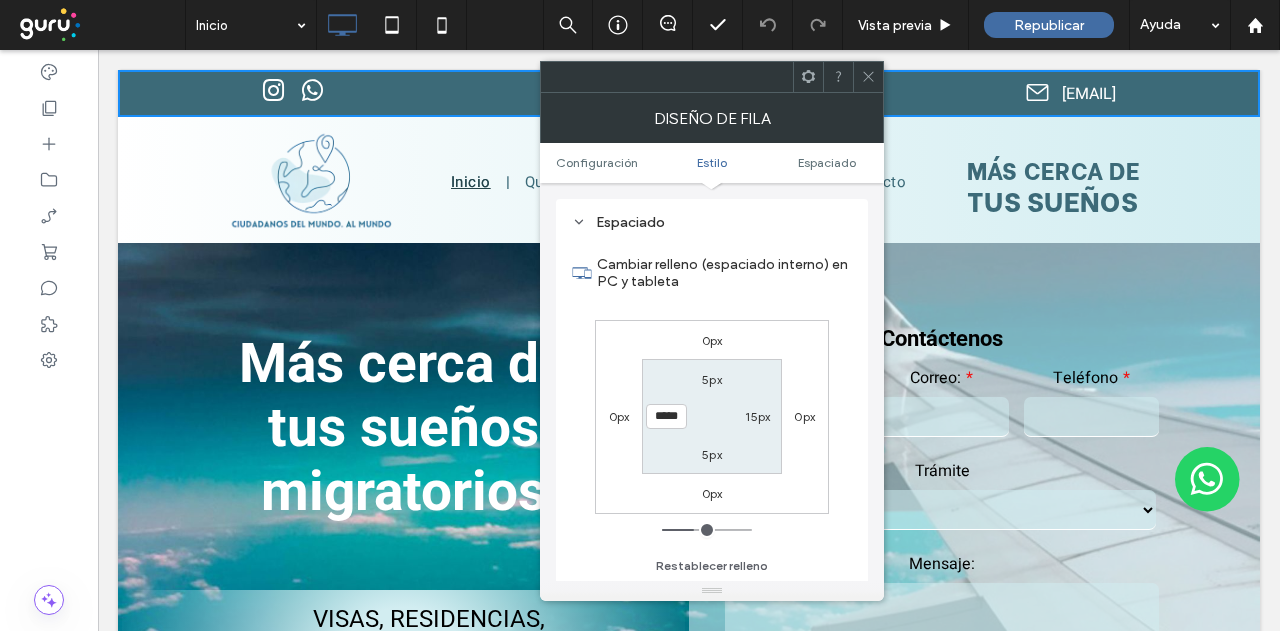 type on "*****" 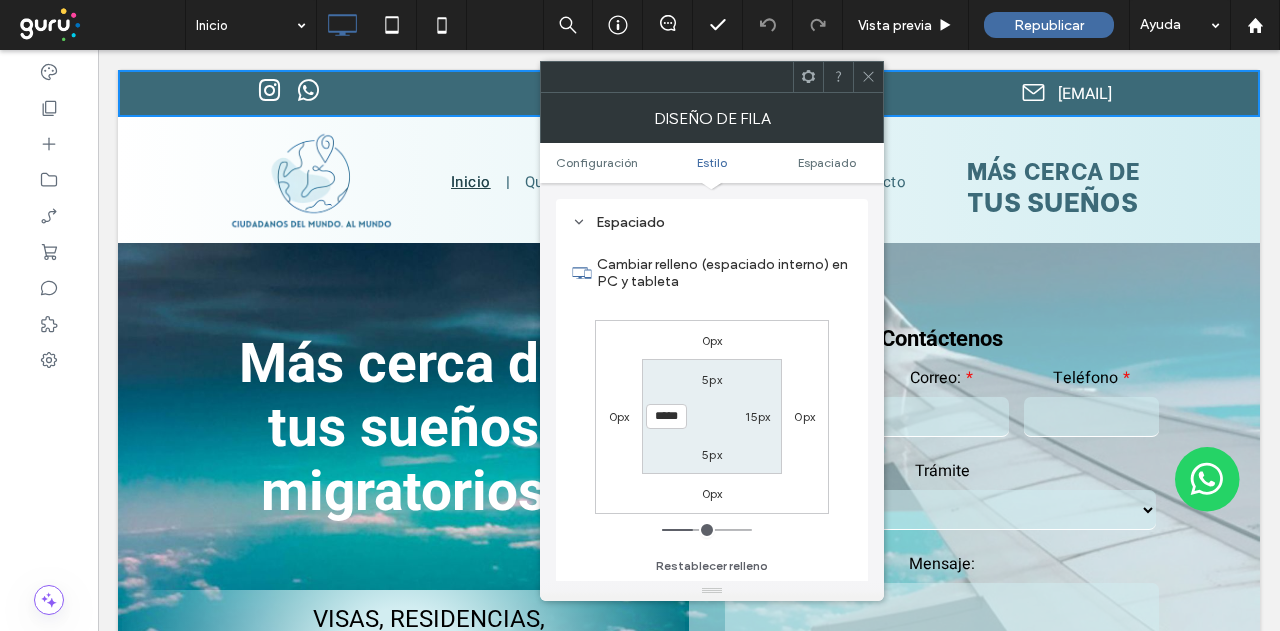 drag, startPoint x: 672, startPoint y: 526, endPoint x: 695, endPoint y: 526, distance: 23 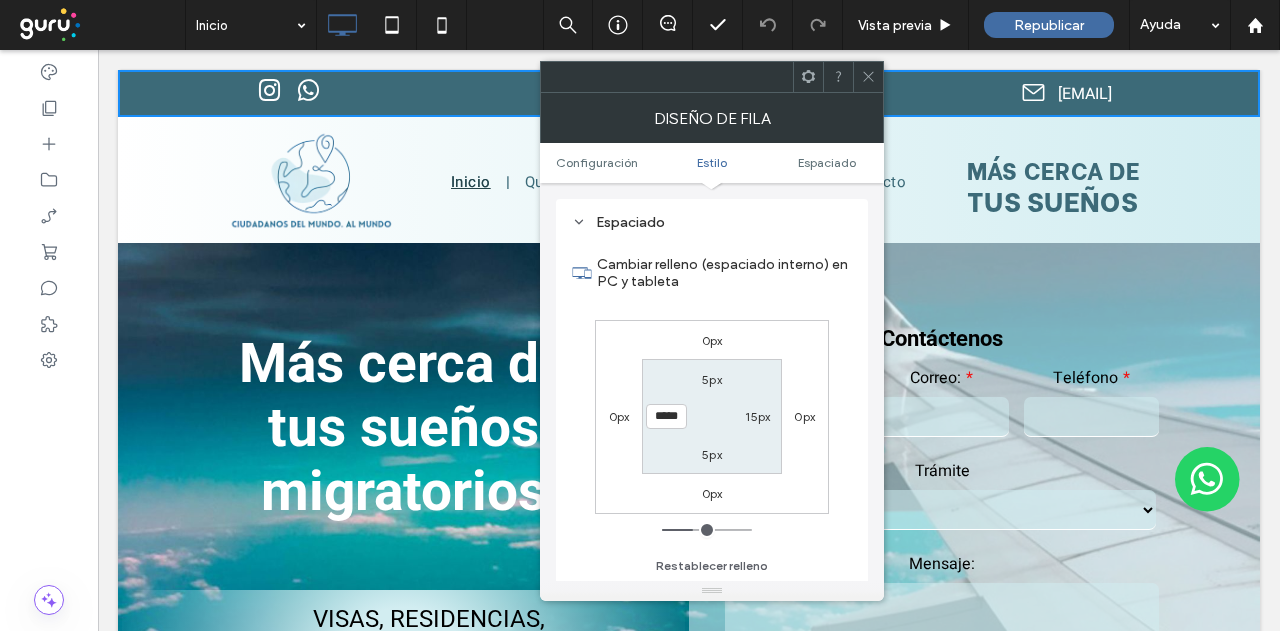 click at bounding box center (707, 530) 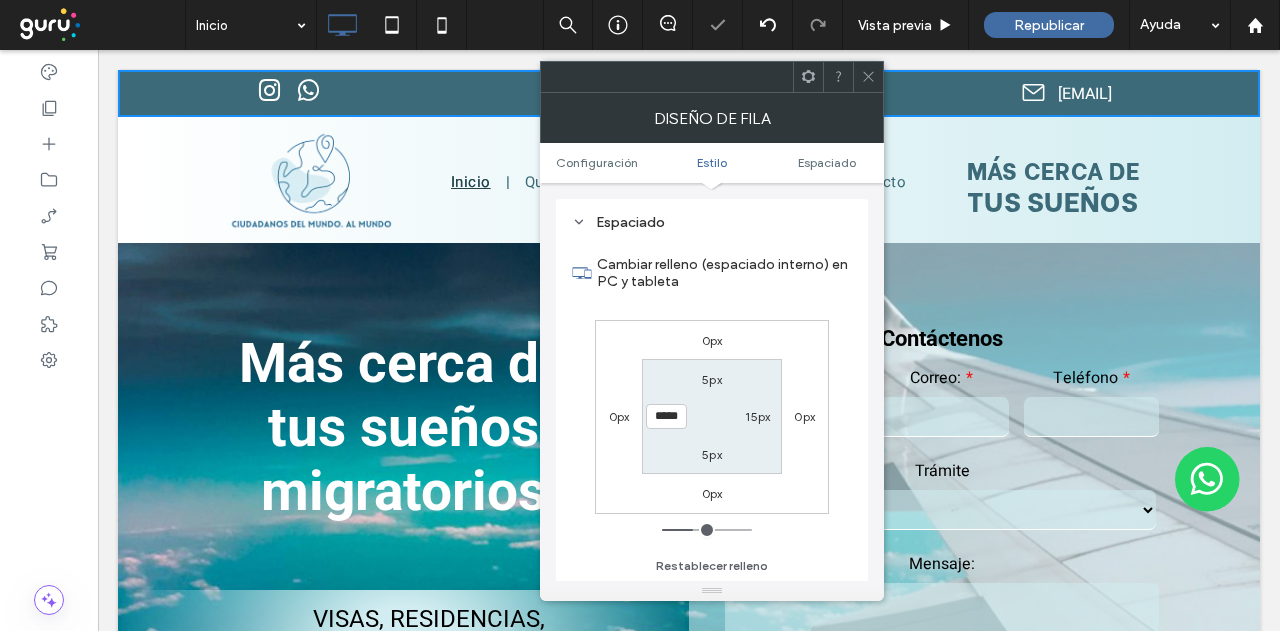 click on "15px" at bounding box center [757, 416] 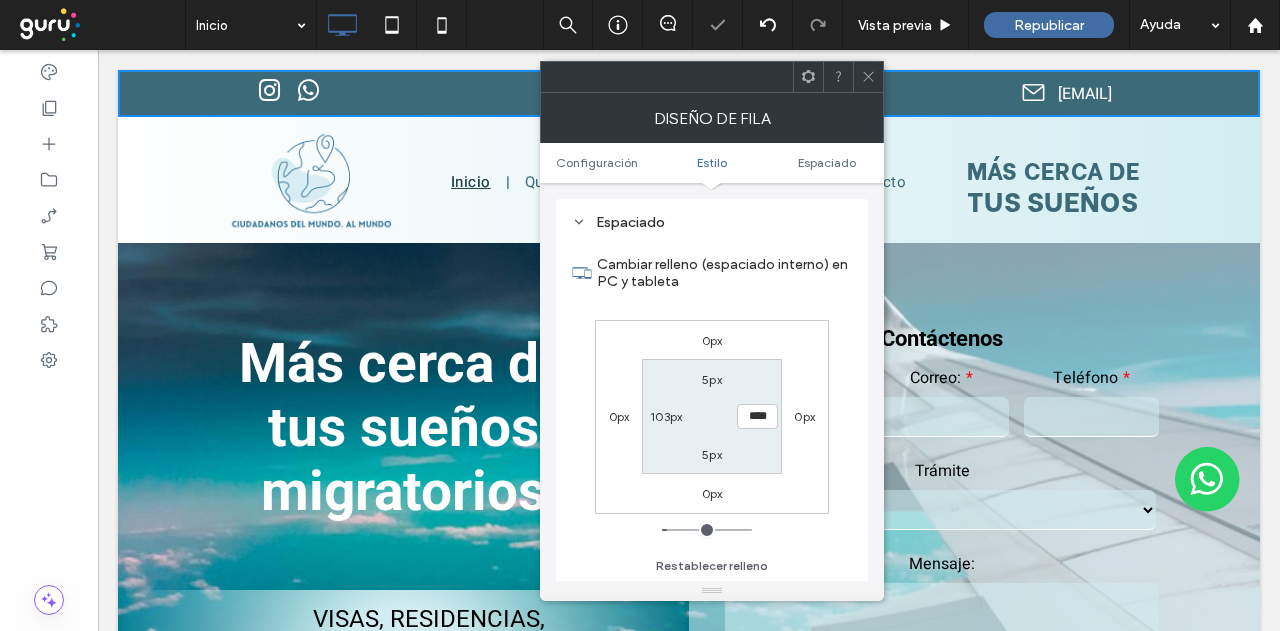 type on "**" 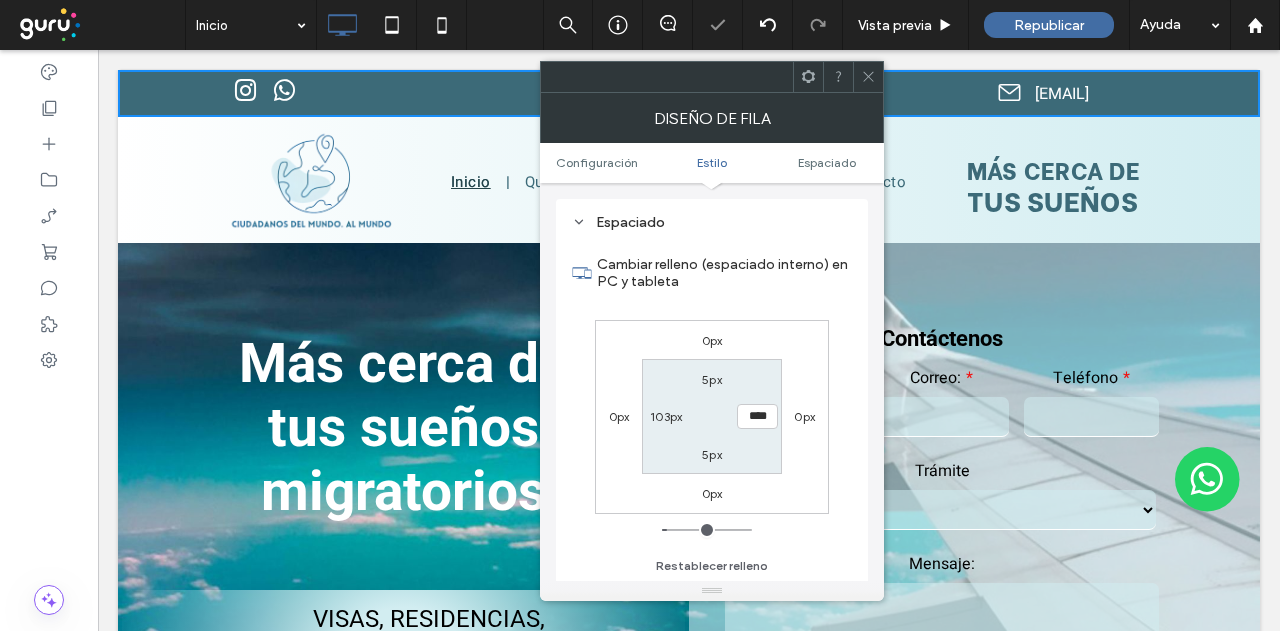 type on "**" 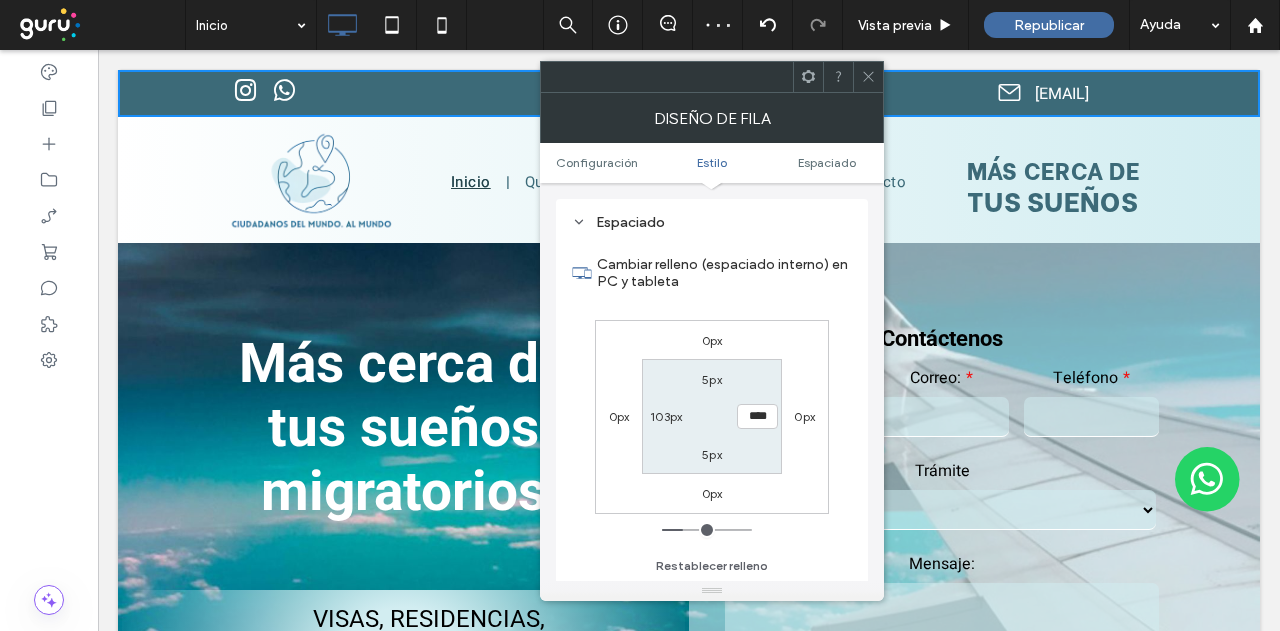 type on "**" 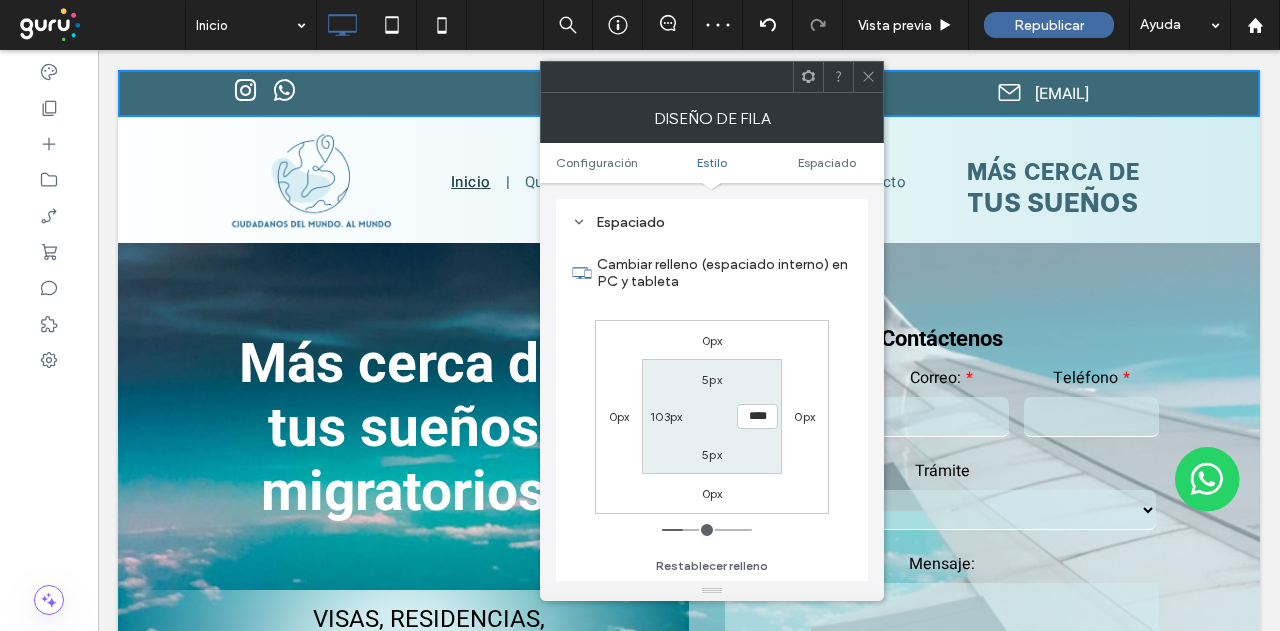 type on "****" 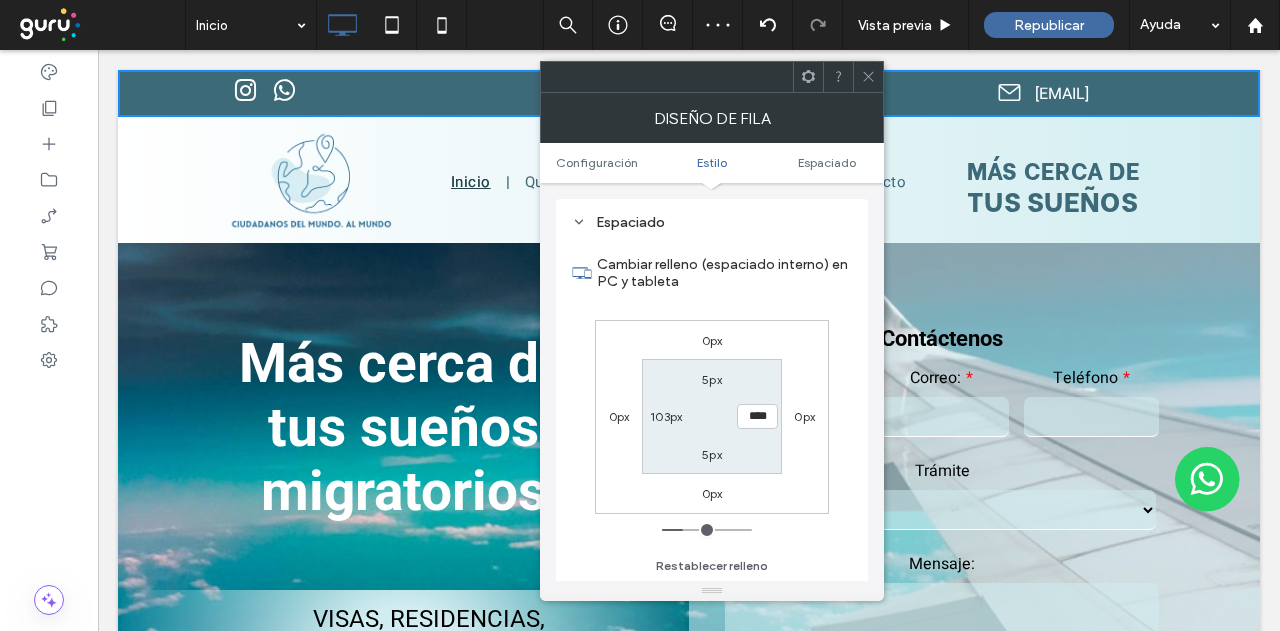 type on "**" 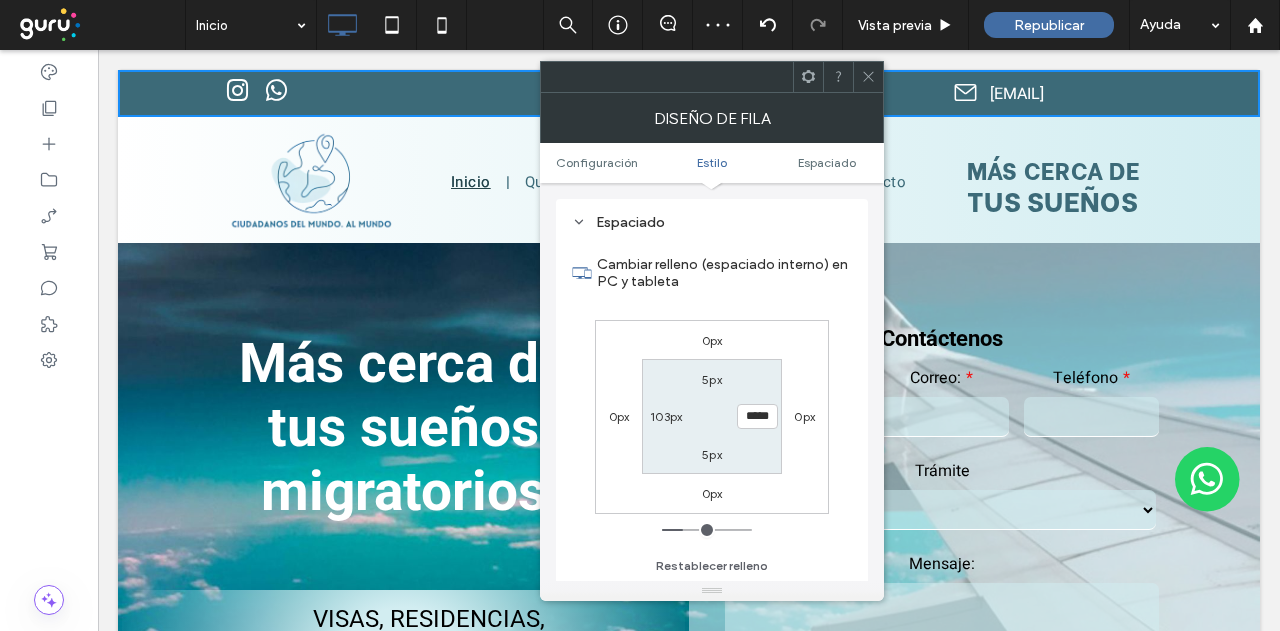 type on "***" 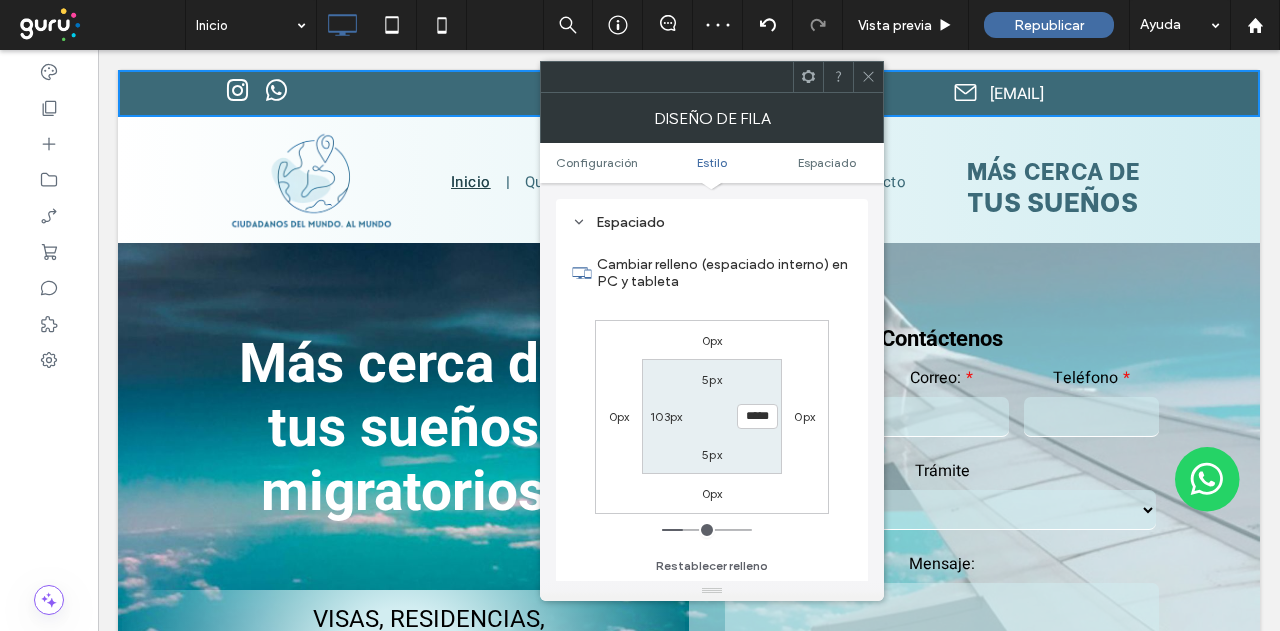 type on "*****" 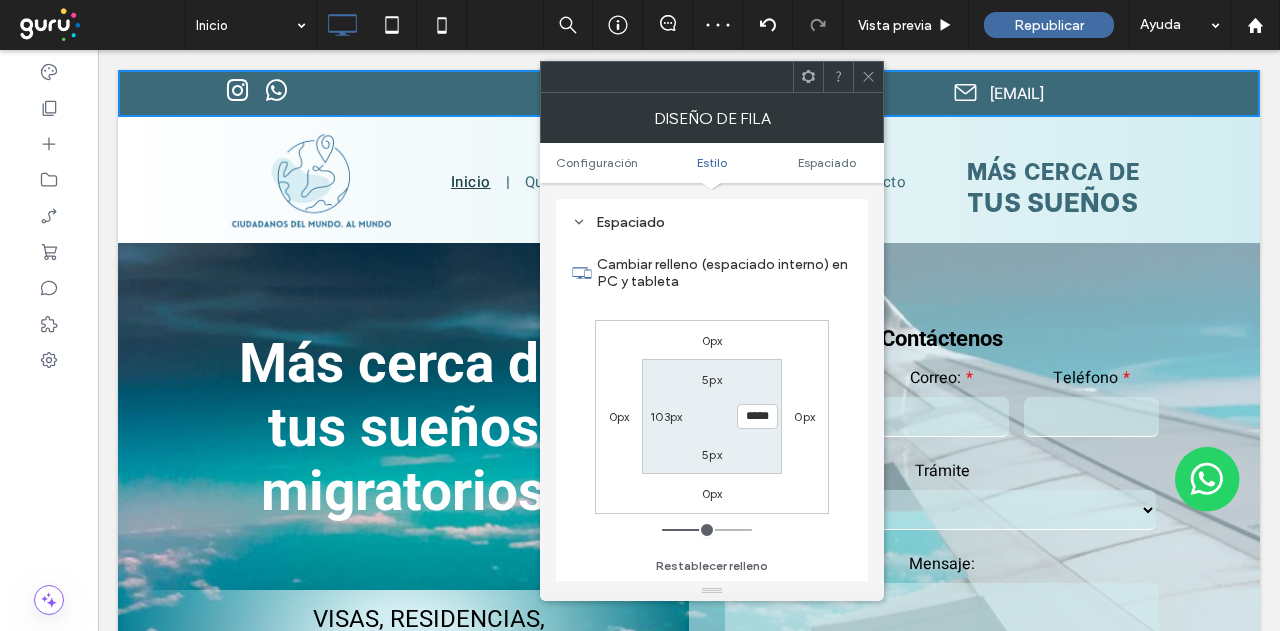 type on "***" 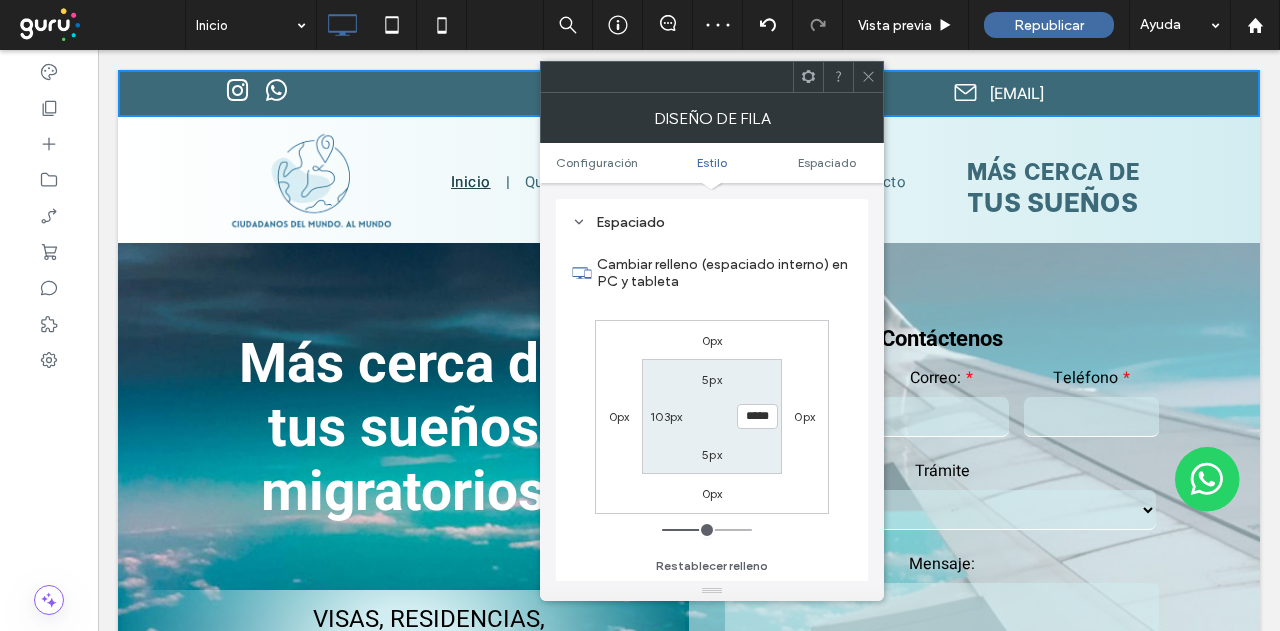 type on "*****" 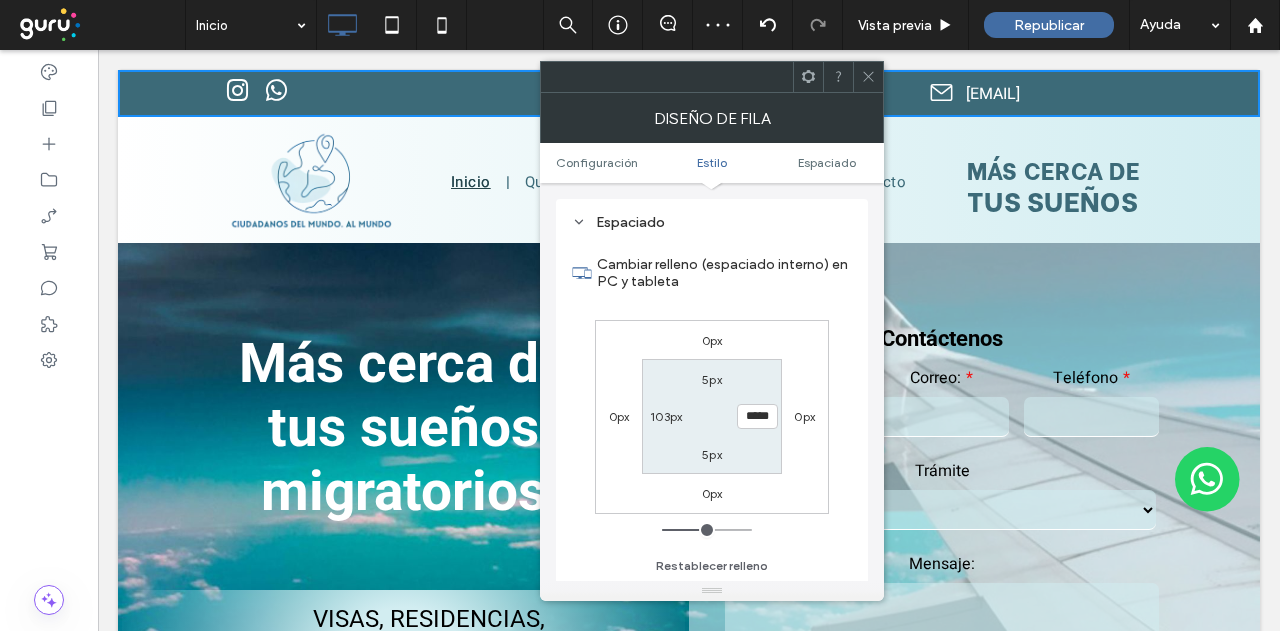 type on "***" 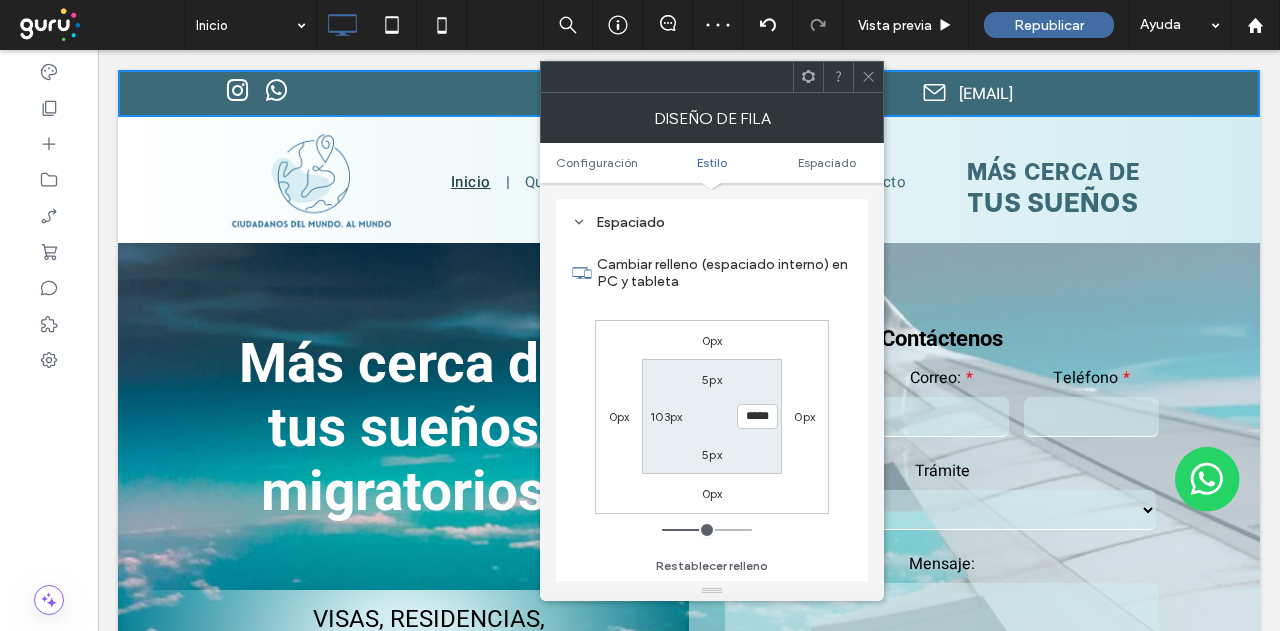 type on "***" 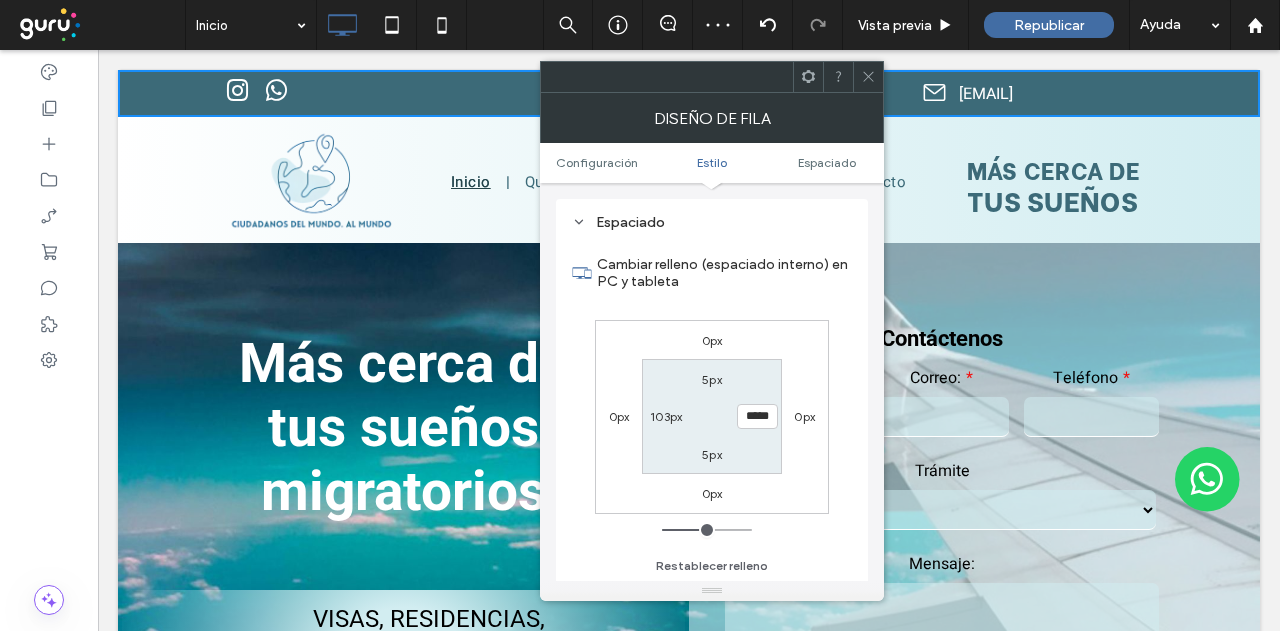 type on "*****" 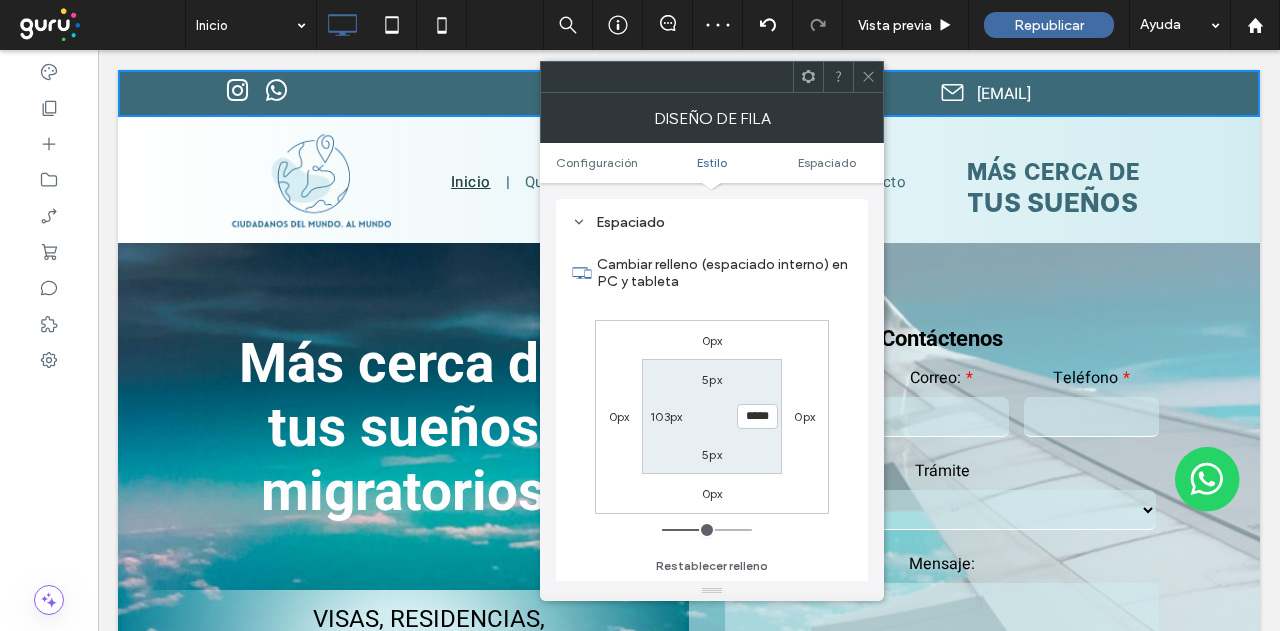 type on "*****" 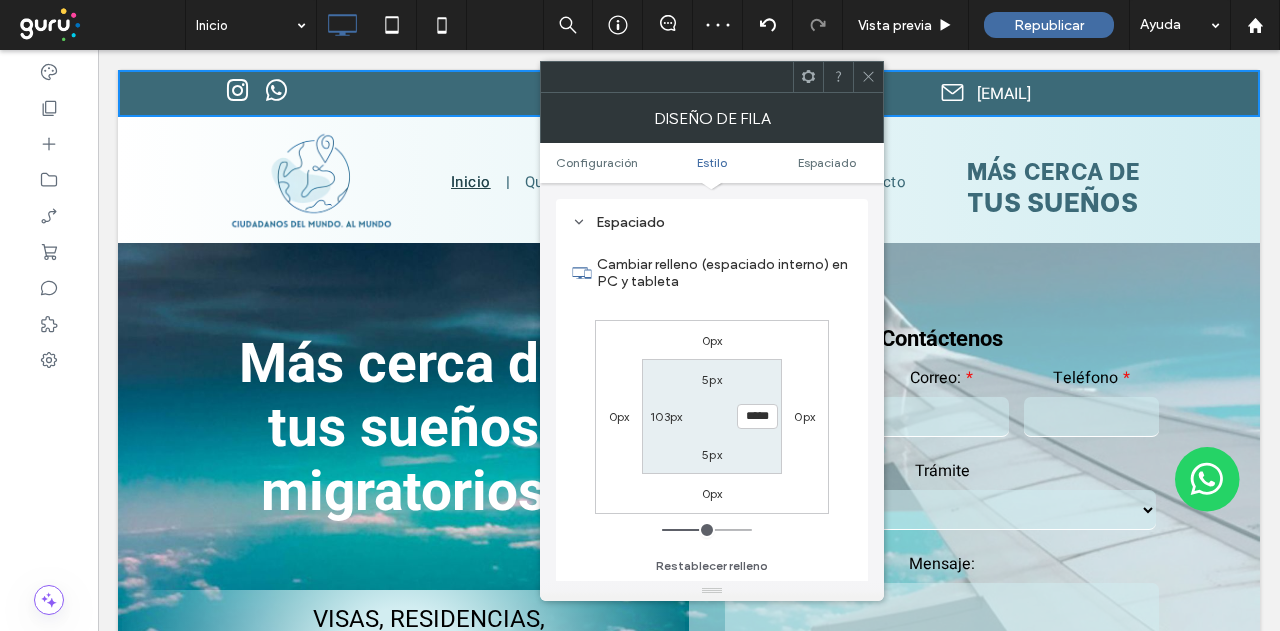 type on "***" 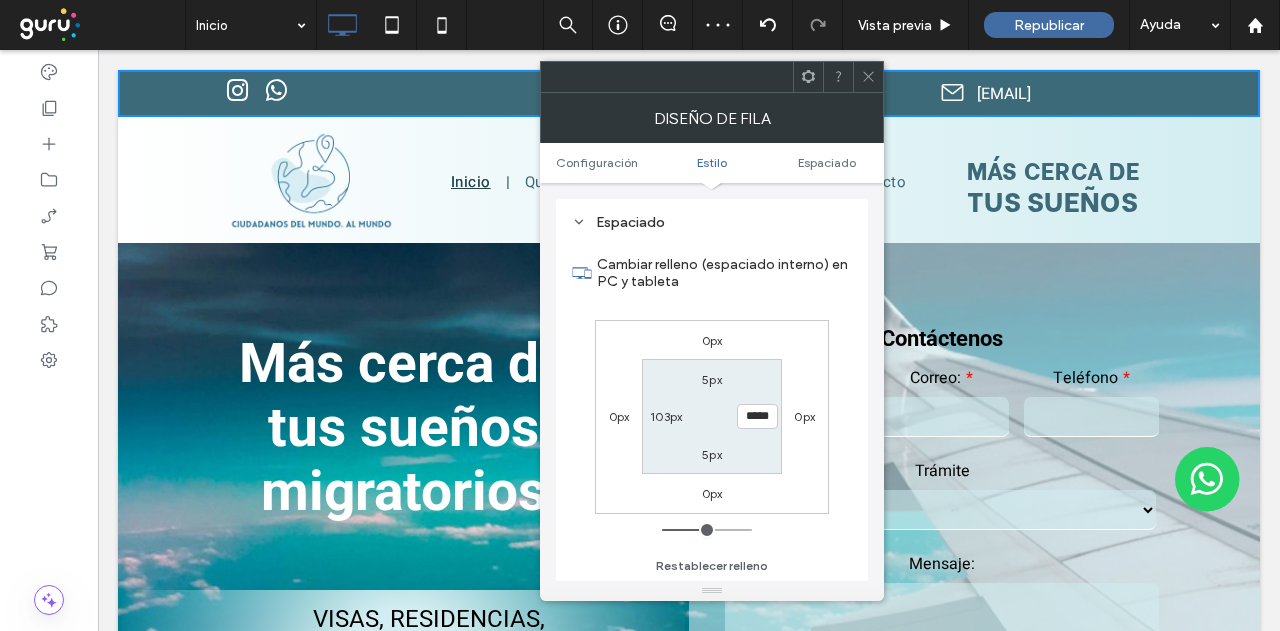 type on "***" 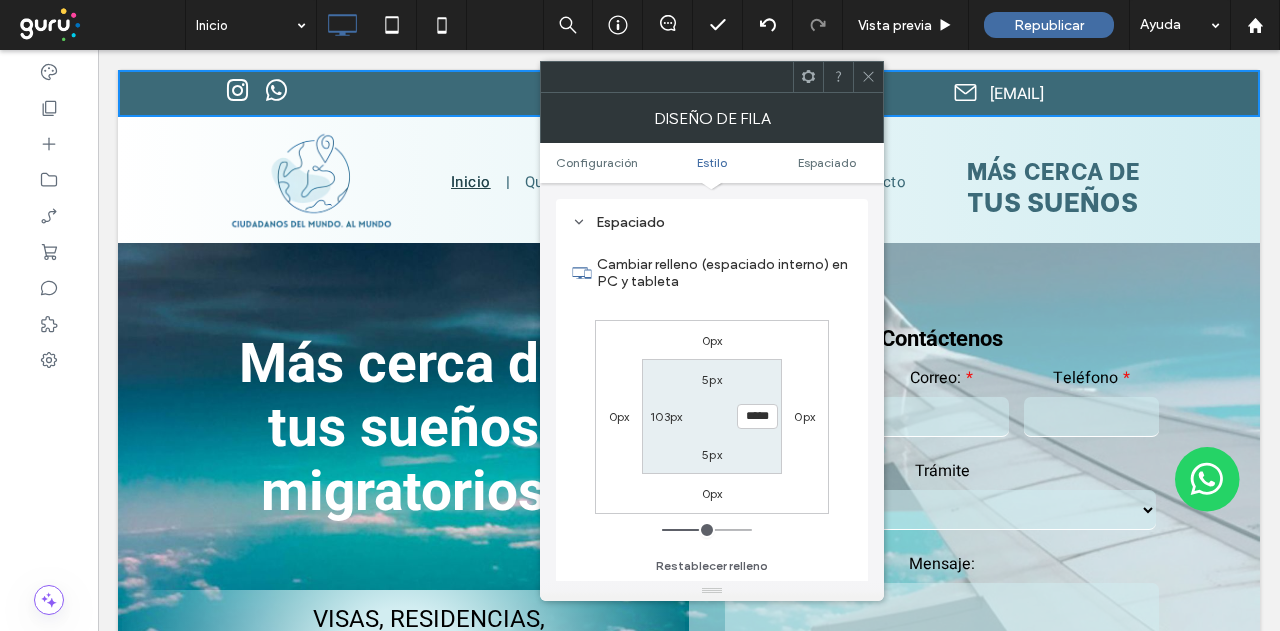 type on "***" 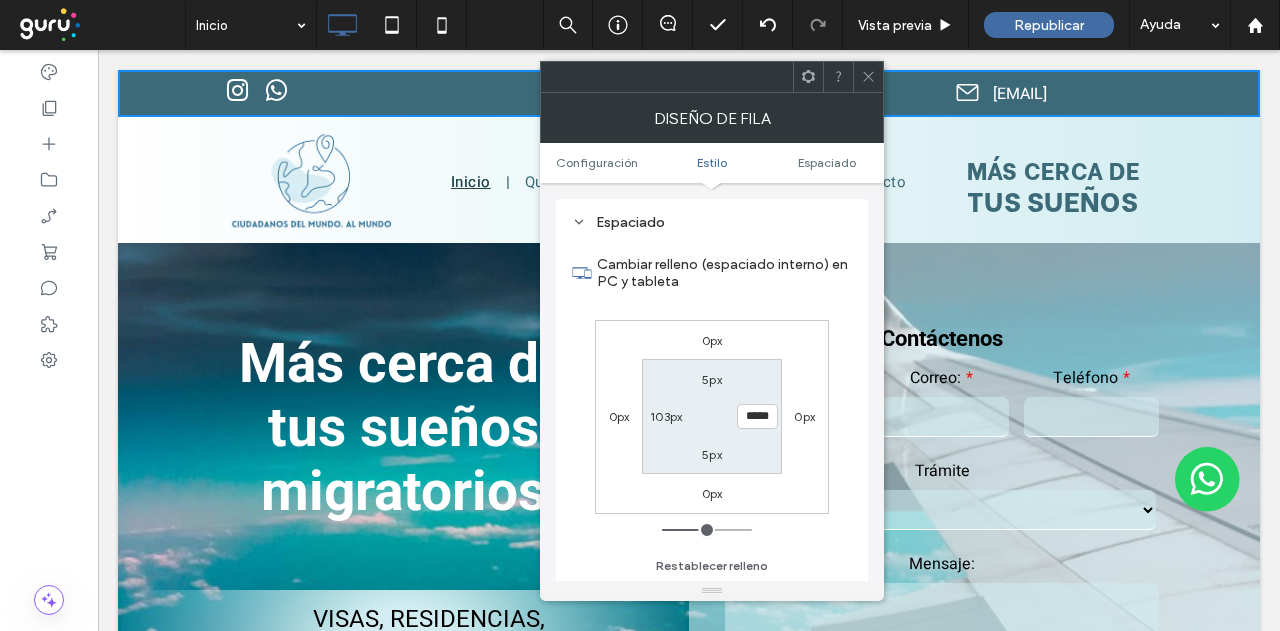 type on "***" 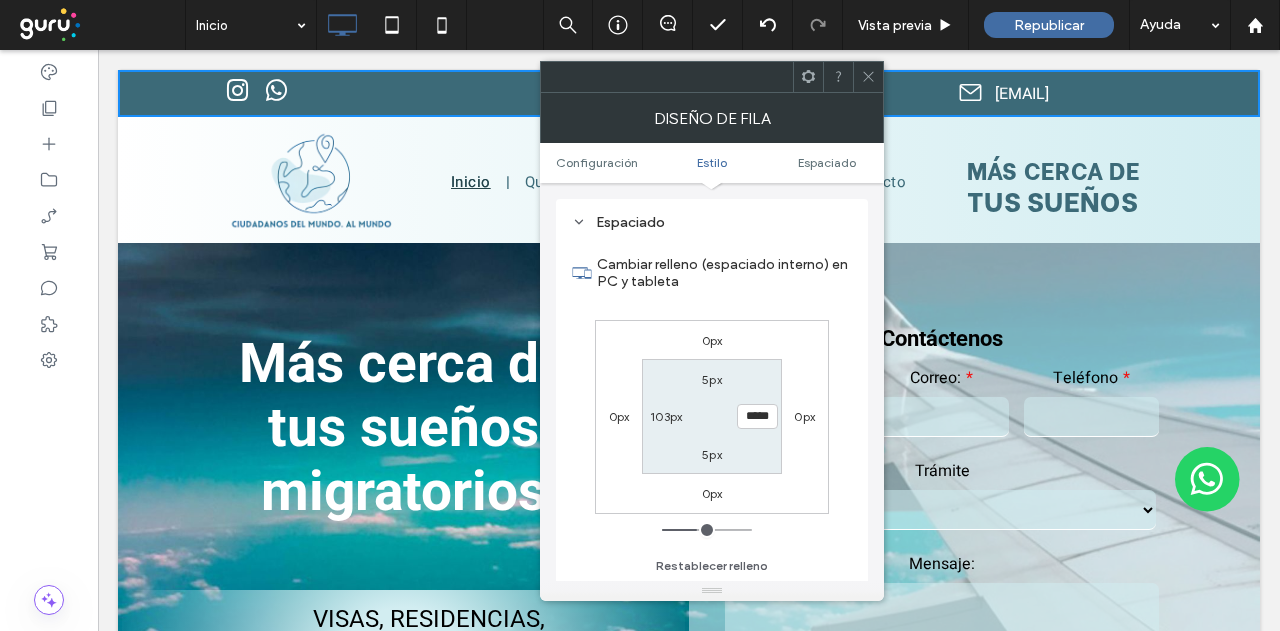 drag, startPoint x: 677, startPoint y: 527, endPoint x: 698, endPoint y: 525, distance: 21.095022 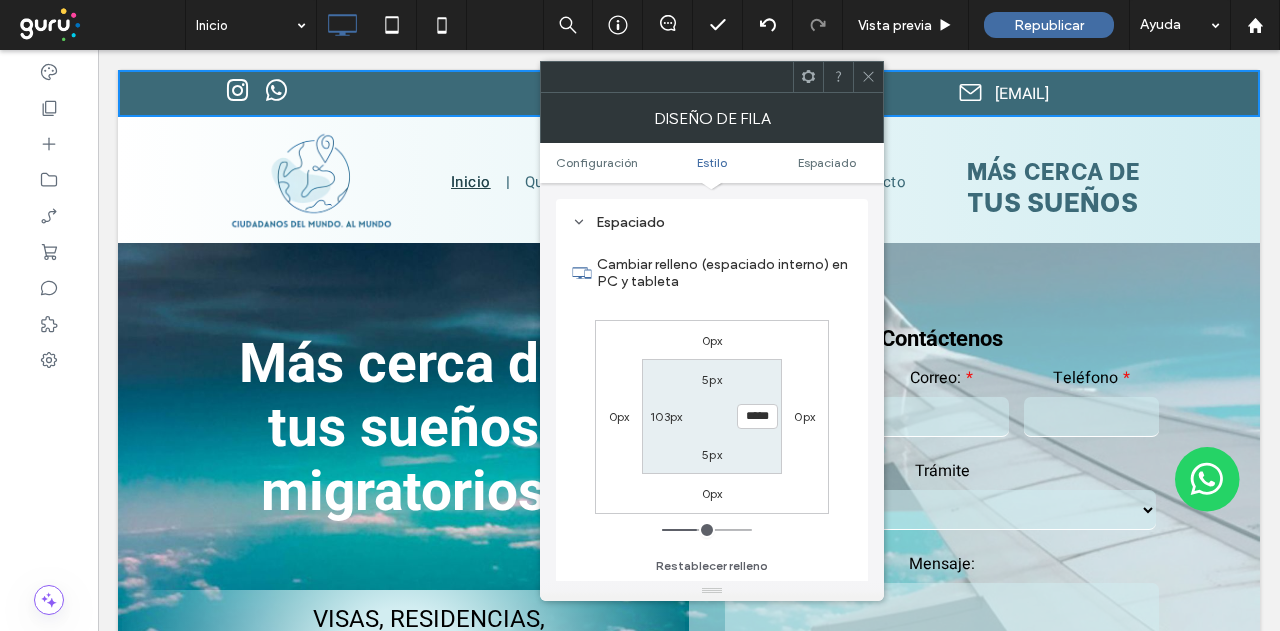 click at bounding box center [707, 530] 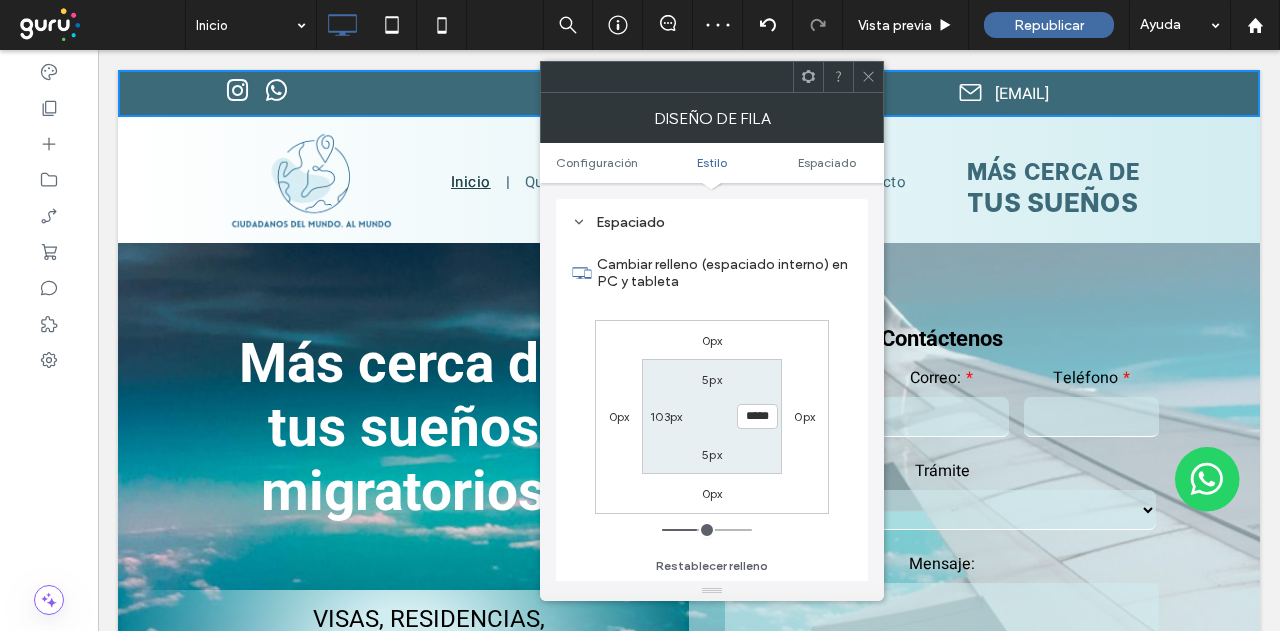 click on "103px" at bounding box center [666, 416] 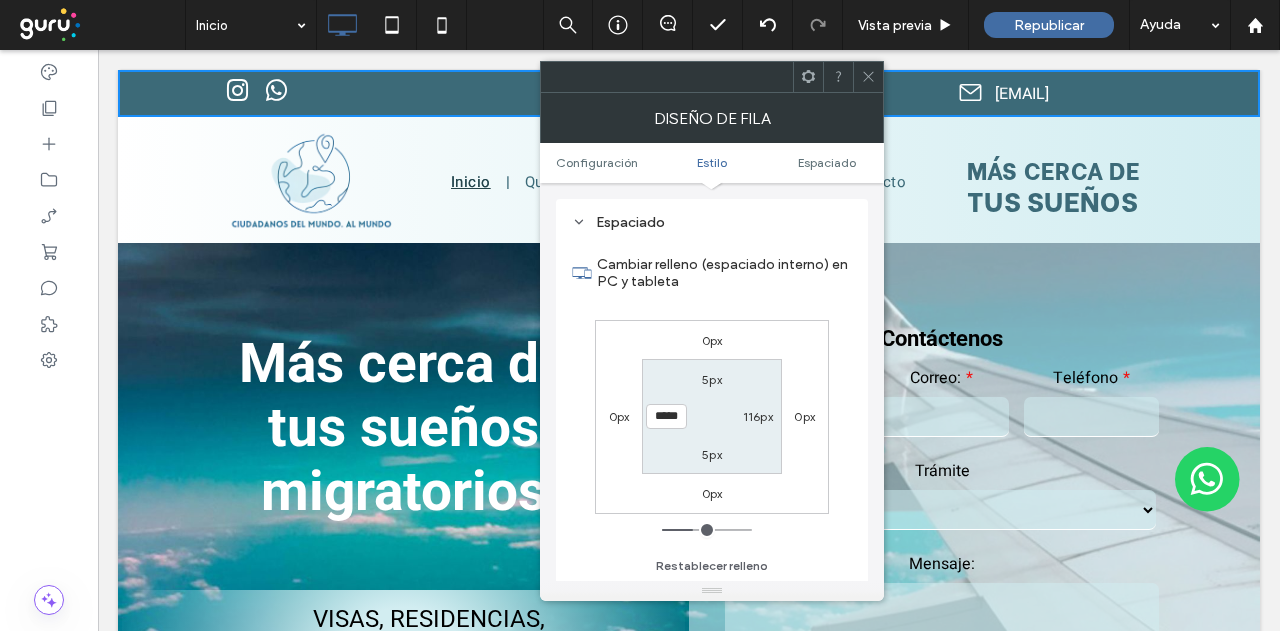 type on "***" 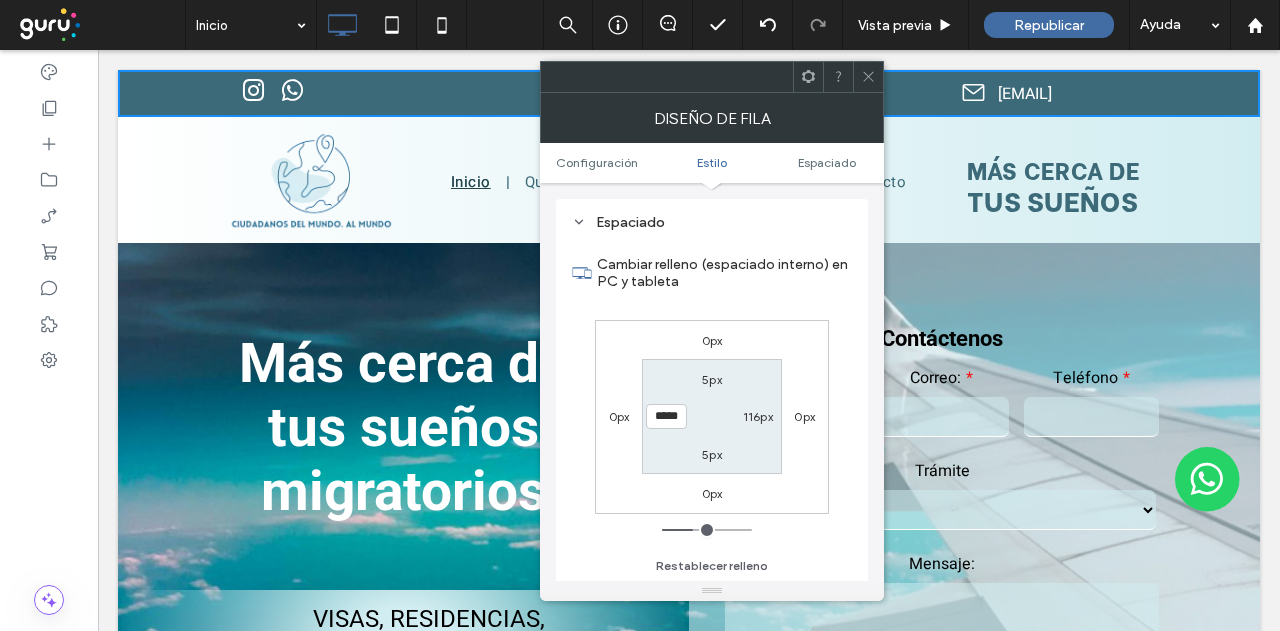 type on "***" 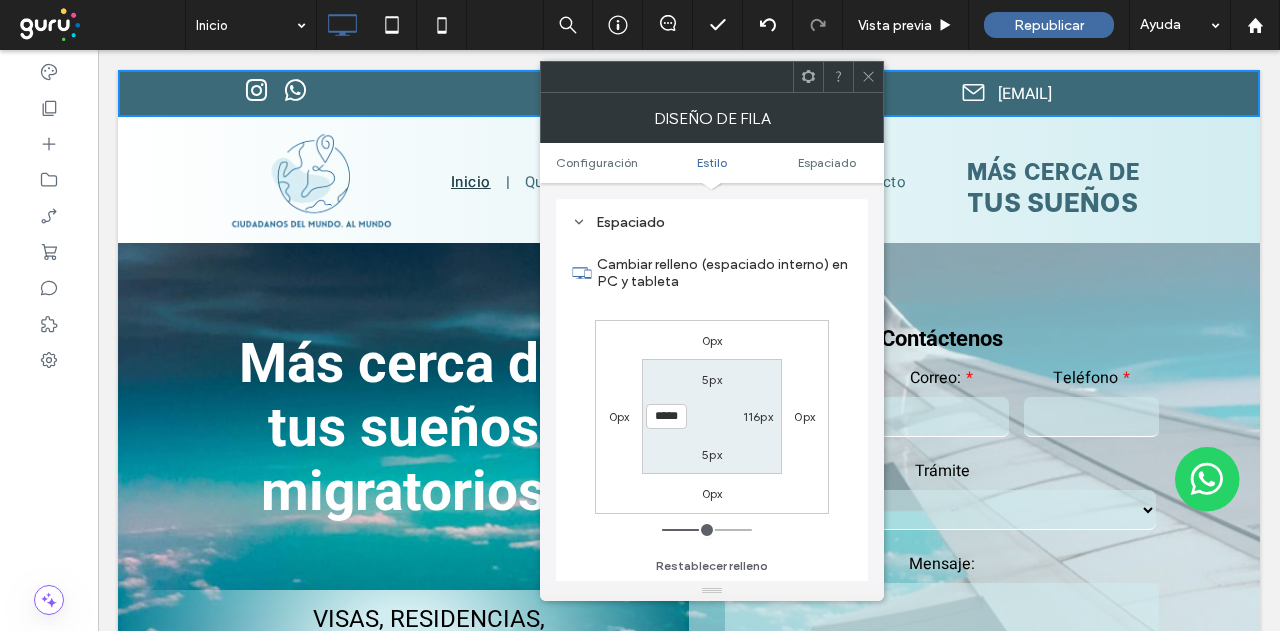 type on "***" 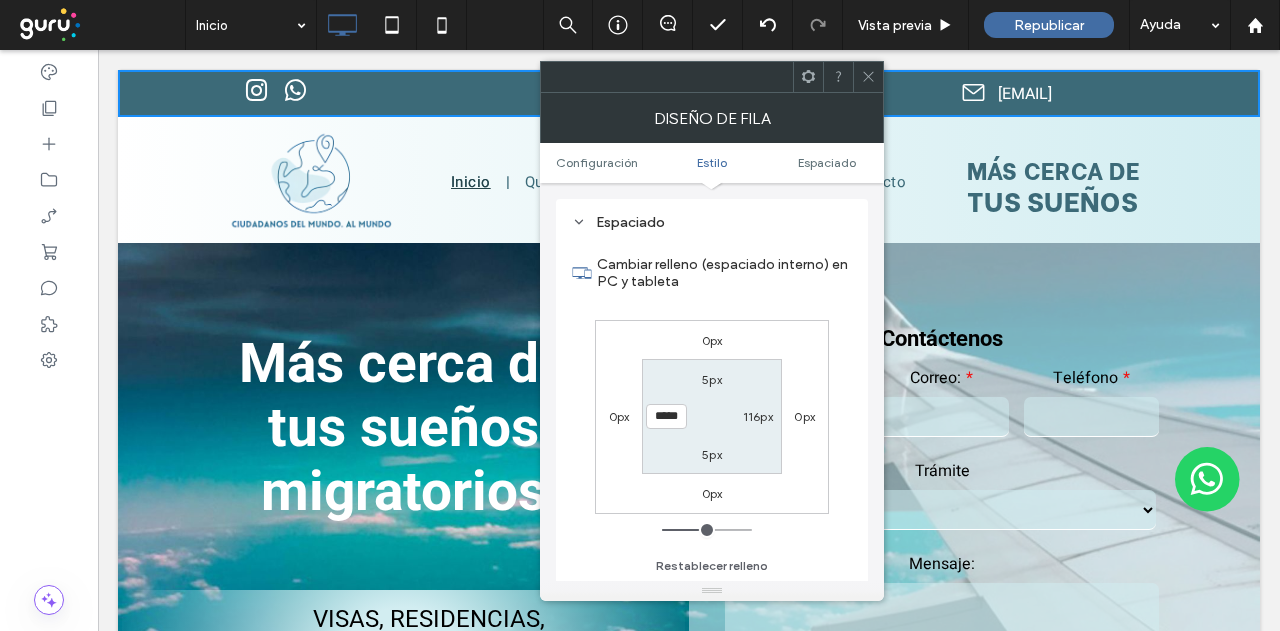 type on "*****" 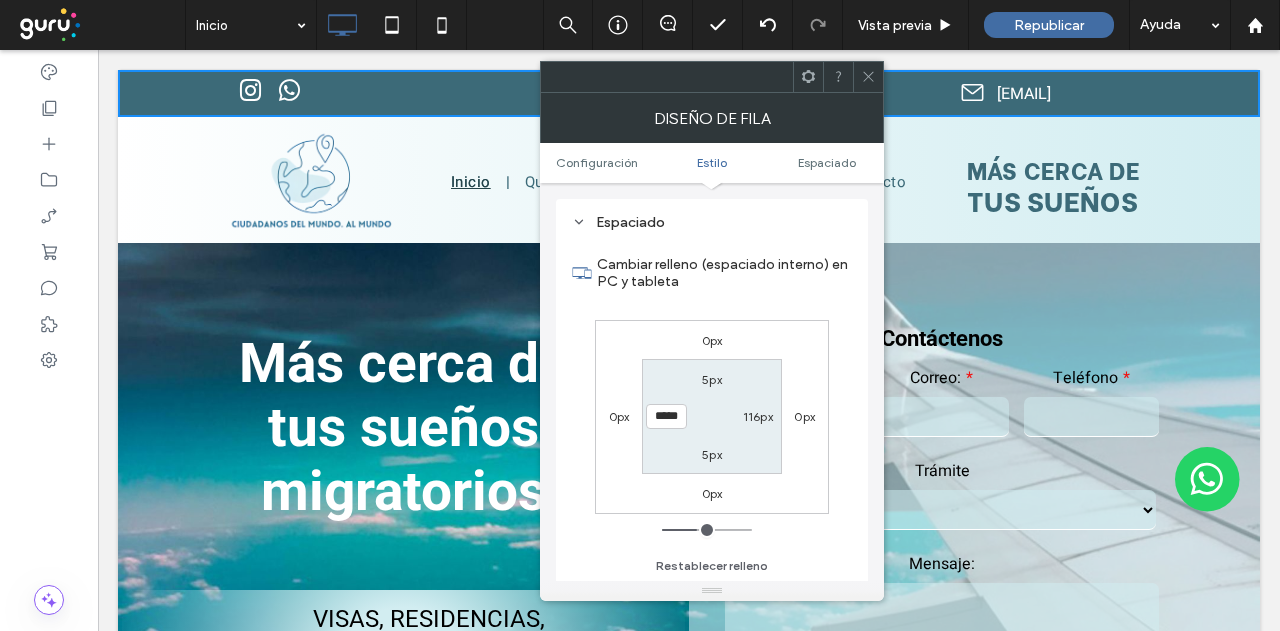 type on "***" 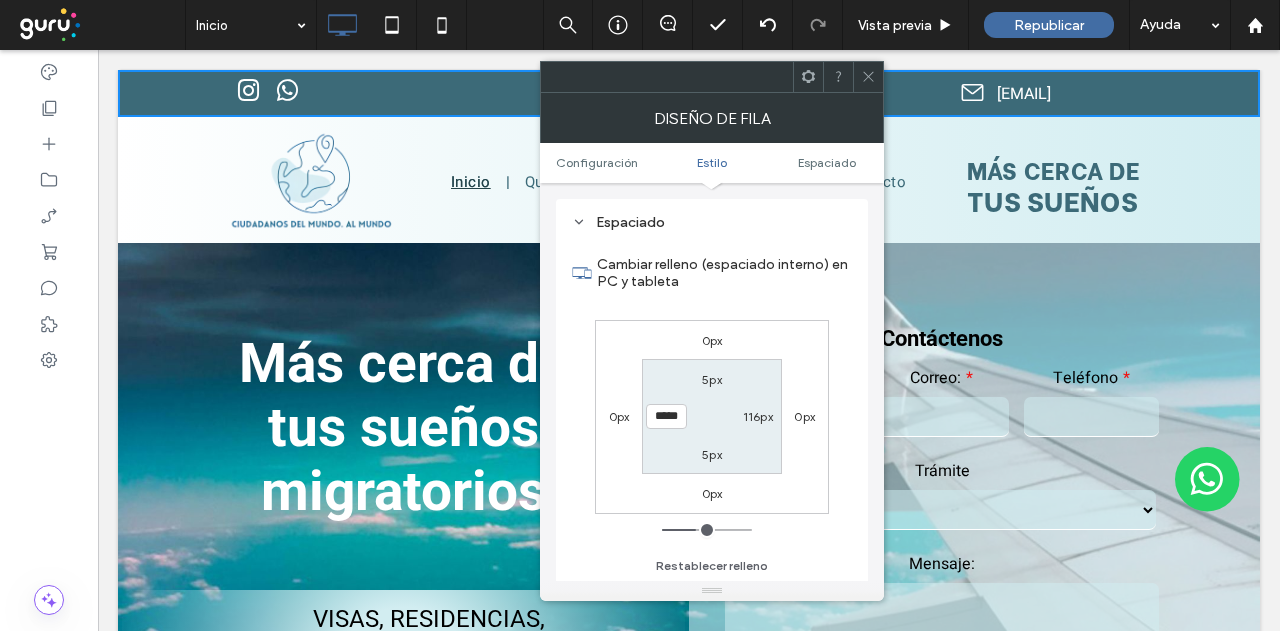 type on "***" 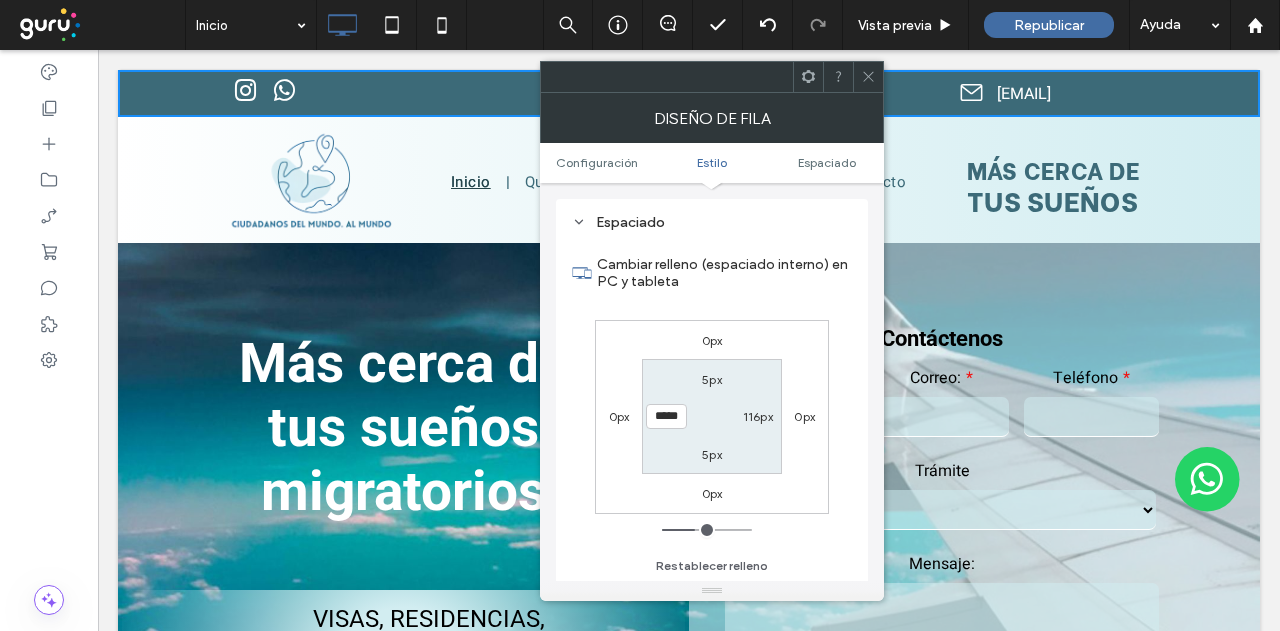 type on "***" 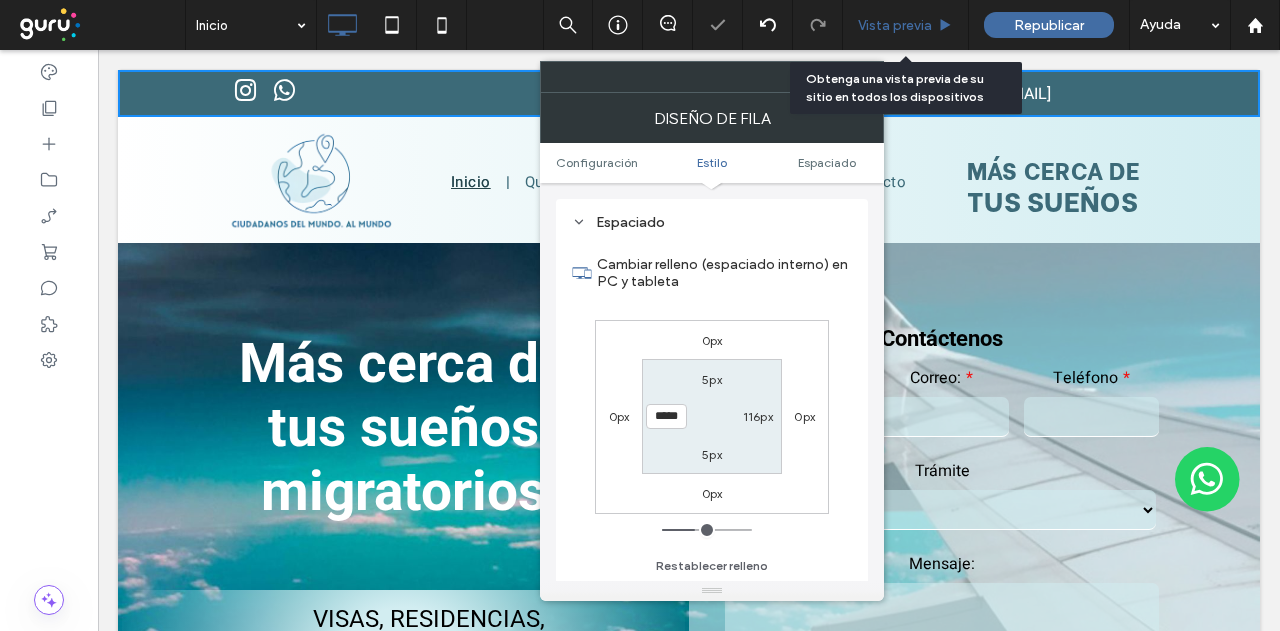 click on "Vista previa" at bounding box center (895, 25) 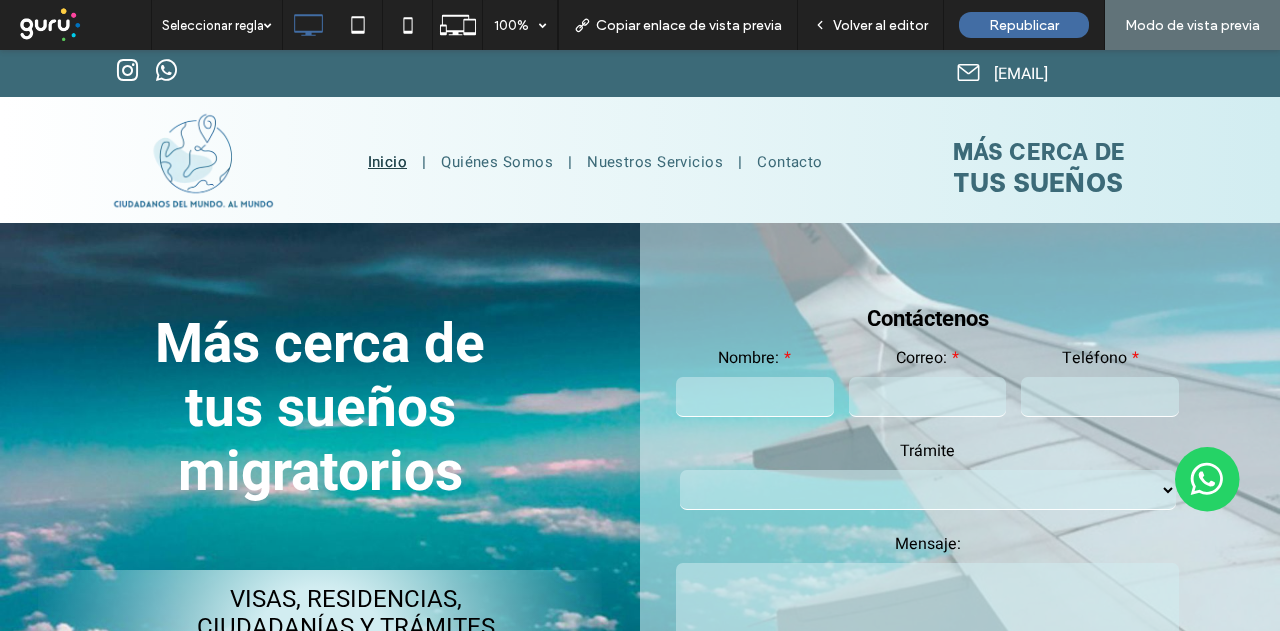 click on "Volver al editor" at bounding box center [880, 25] 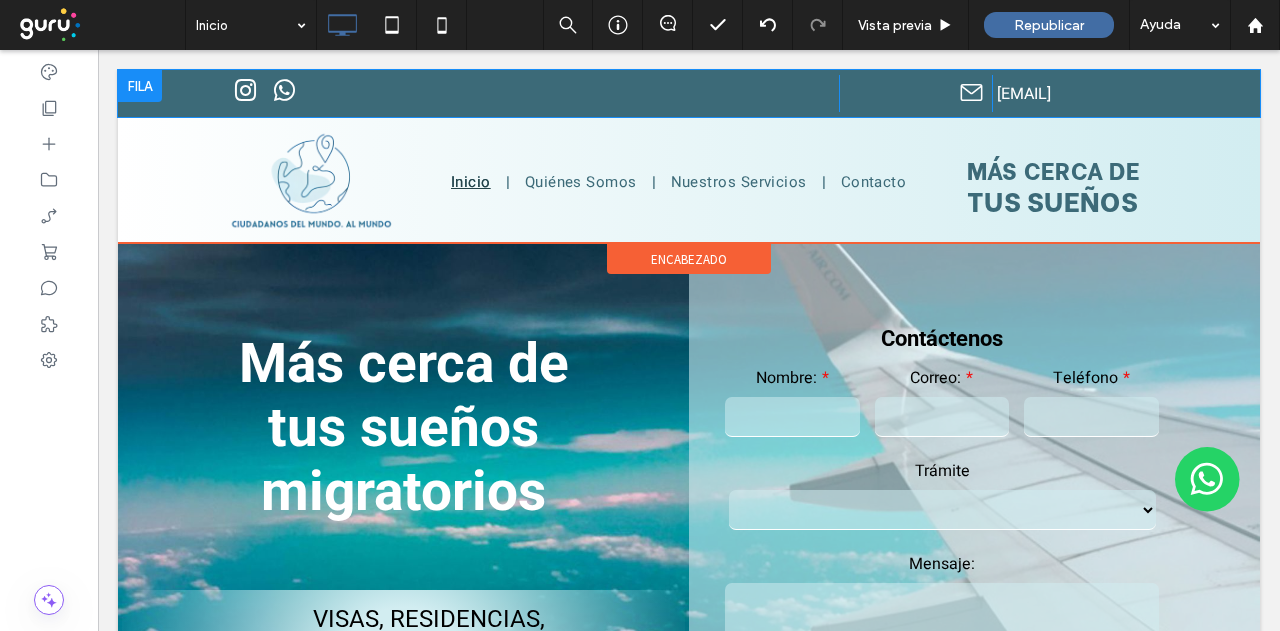 click at bounding box center (140, 86) 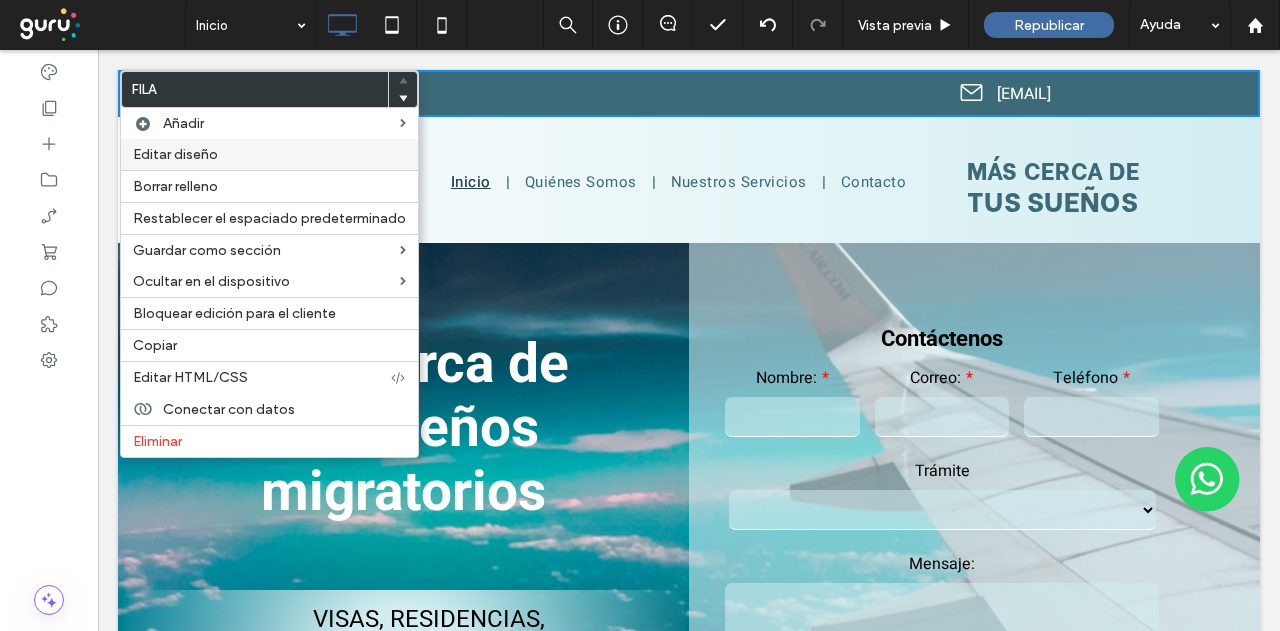 click on "Editar diseño" at bounding box center [175, 154] 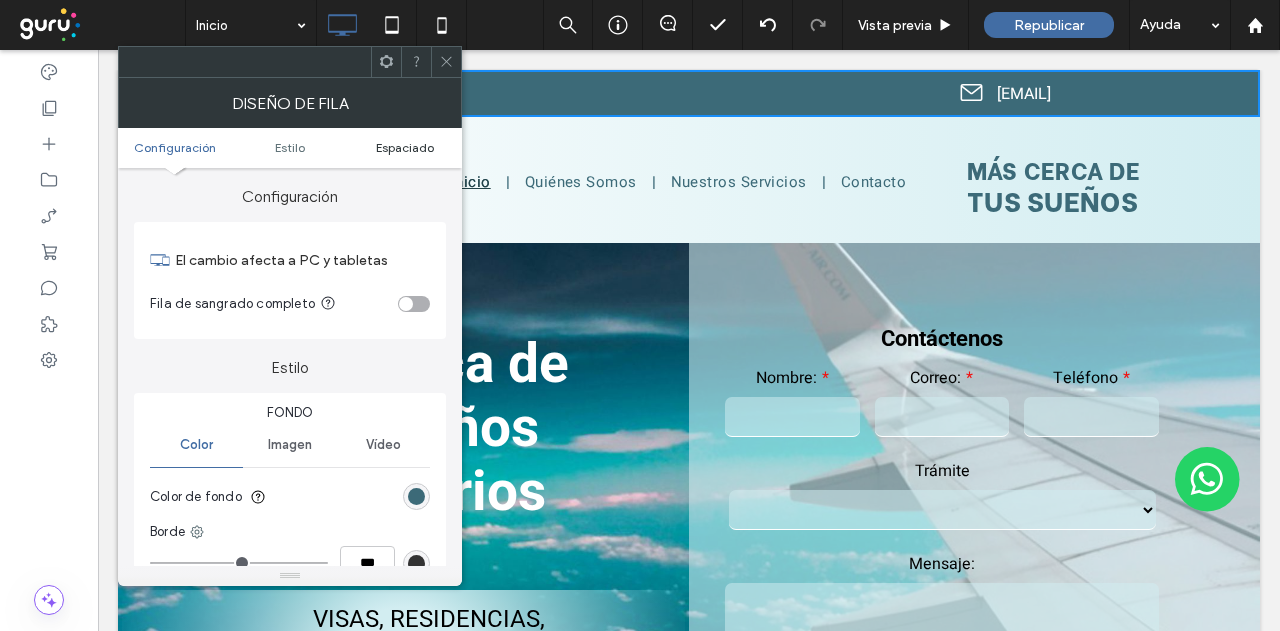 click on "Espaciado" at bounding box center (405, 147) 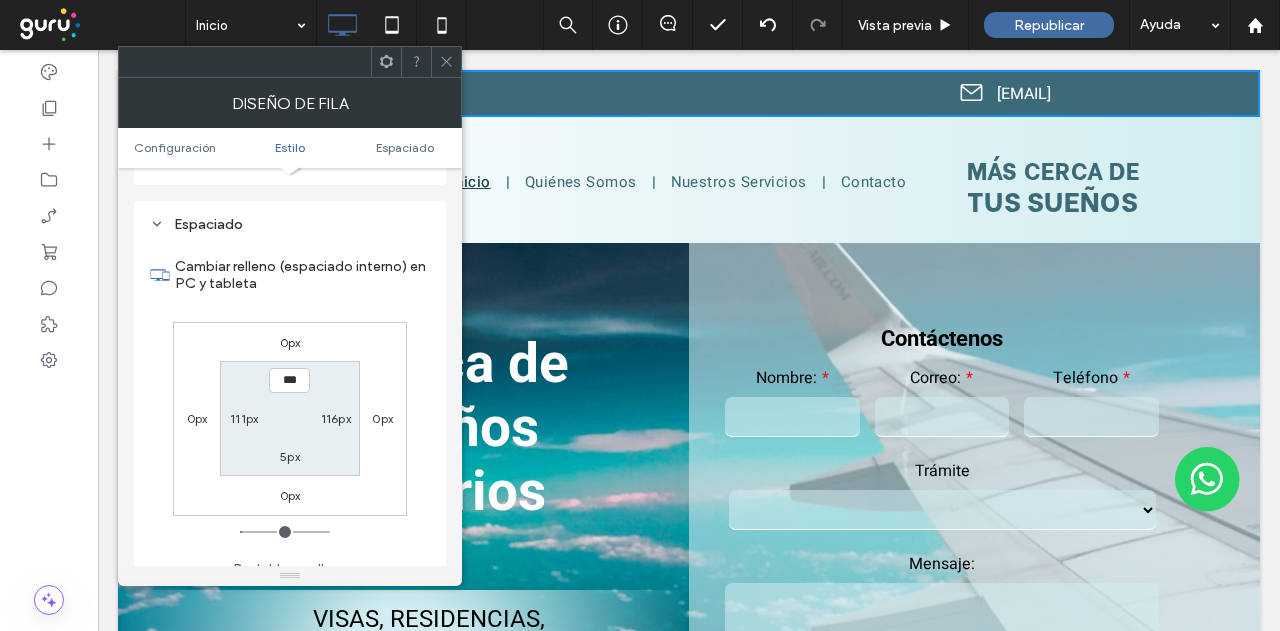 scroll, scrollTop: 502, scrollLeft: 0, axis: vertical 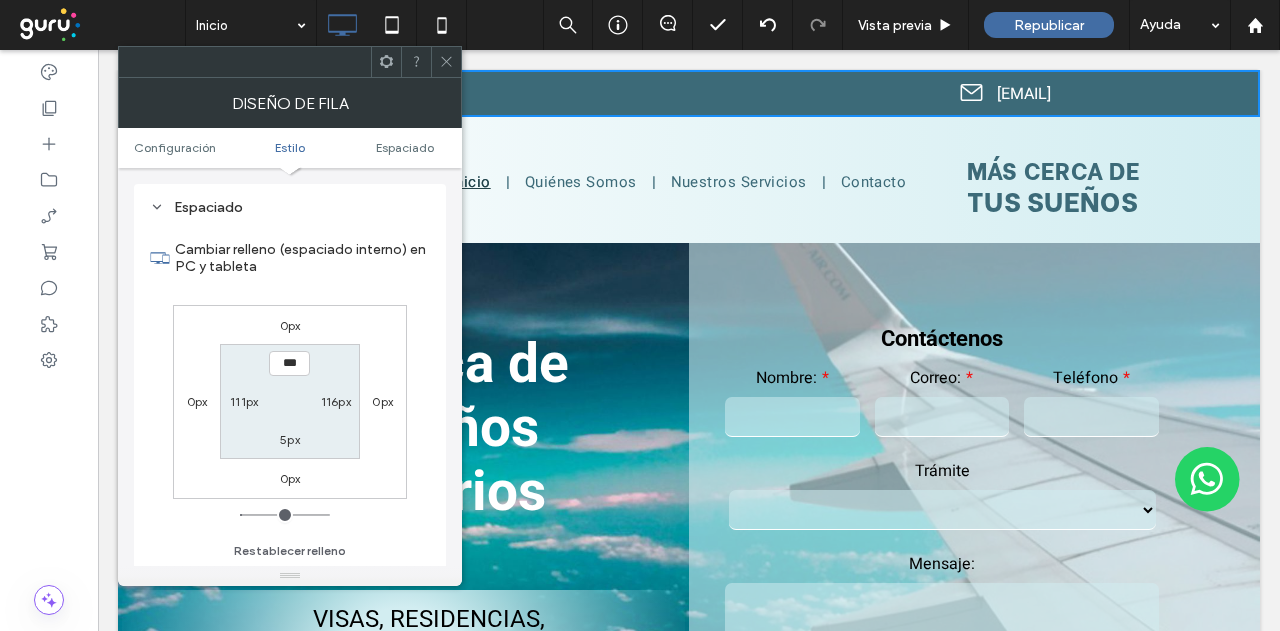 click on "116px" at bounding box center [336, 401] 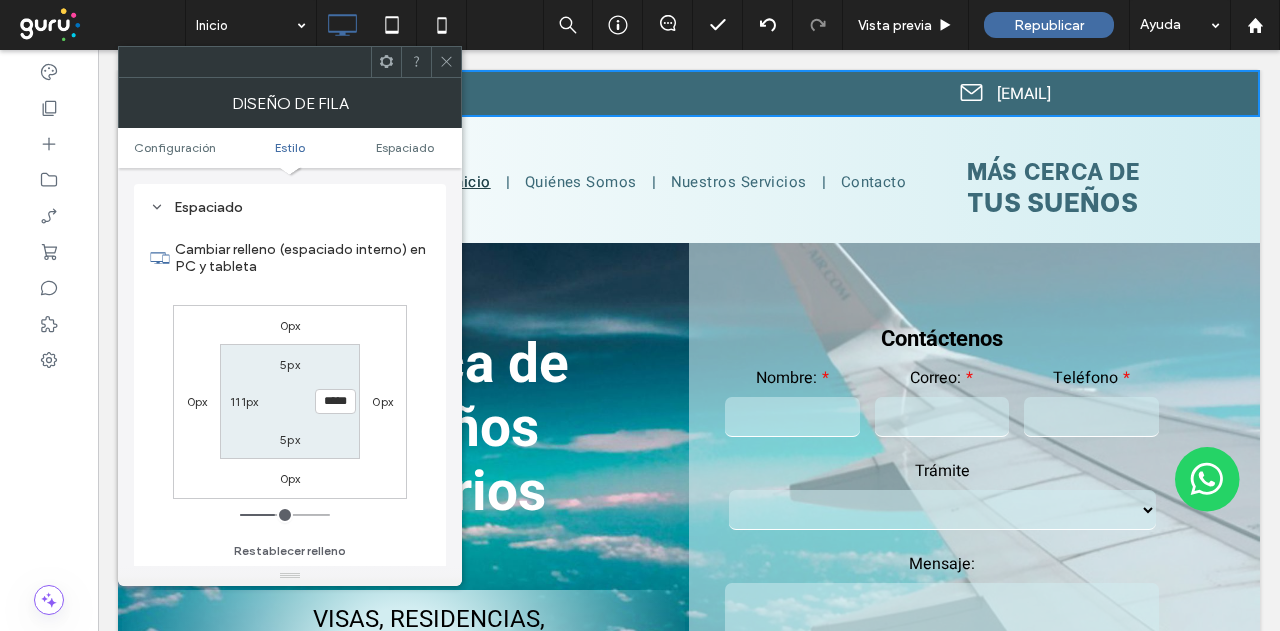 type on "***" 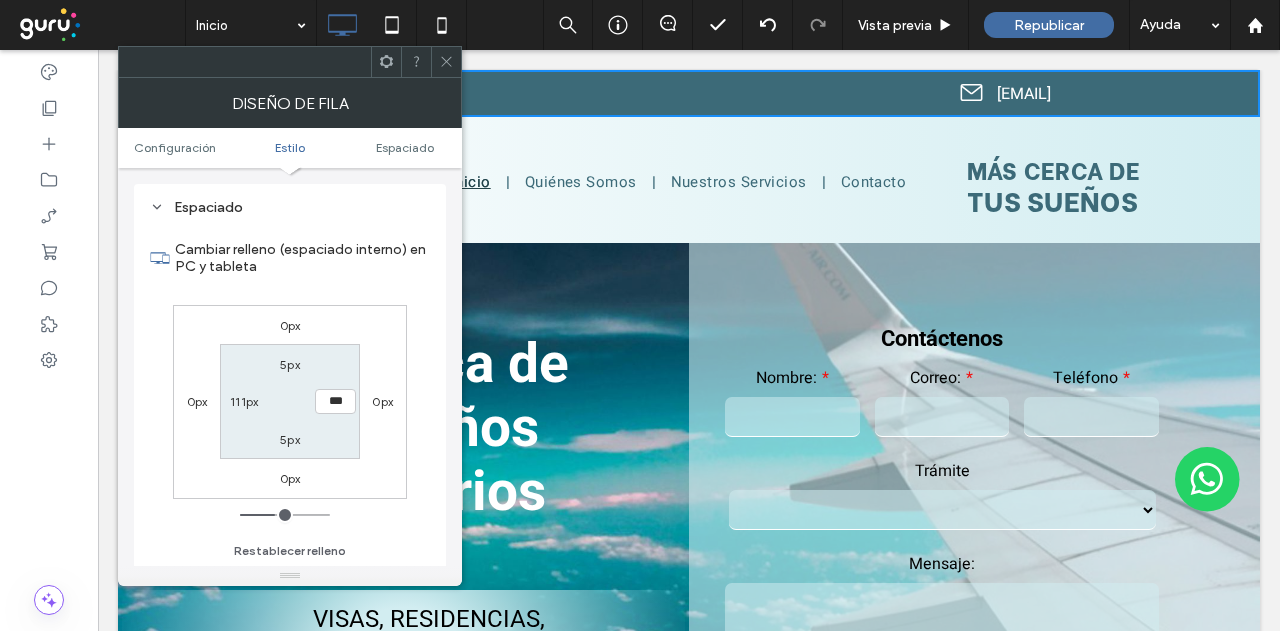 type on "***" 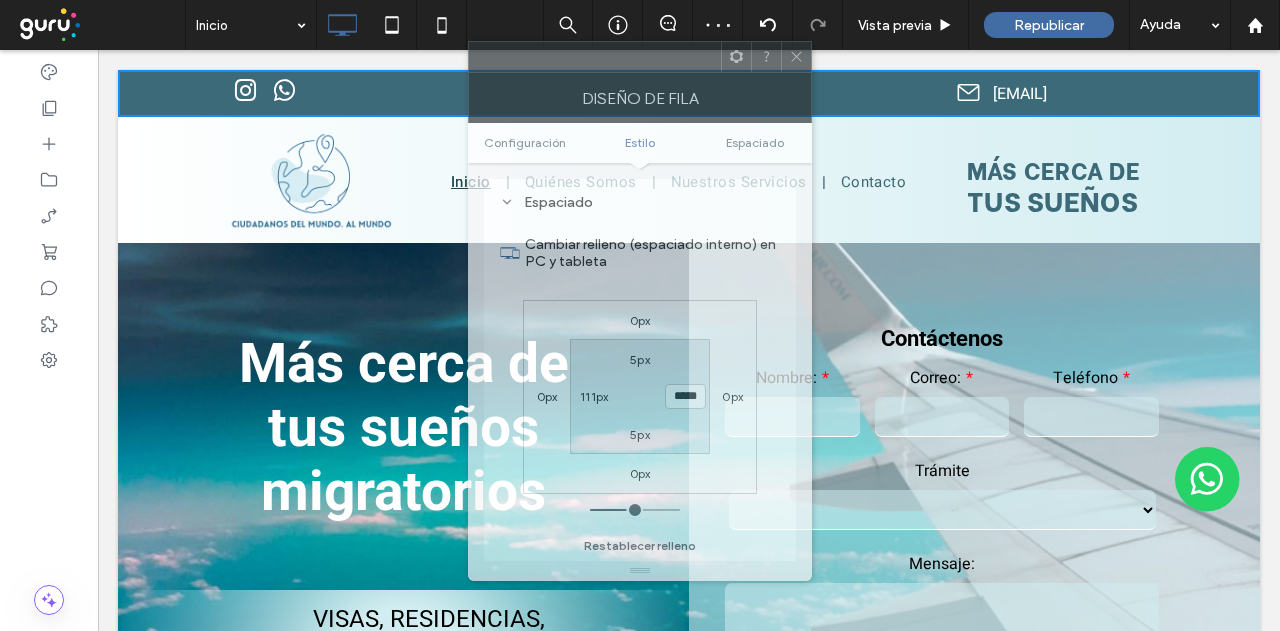 drag, startPoint x: 232, startPoint y: 64, endPoint x: 616, endPoint y: 69, distance: 384.03256 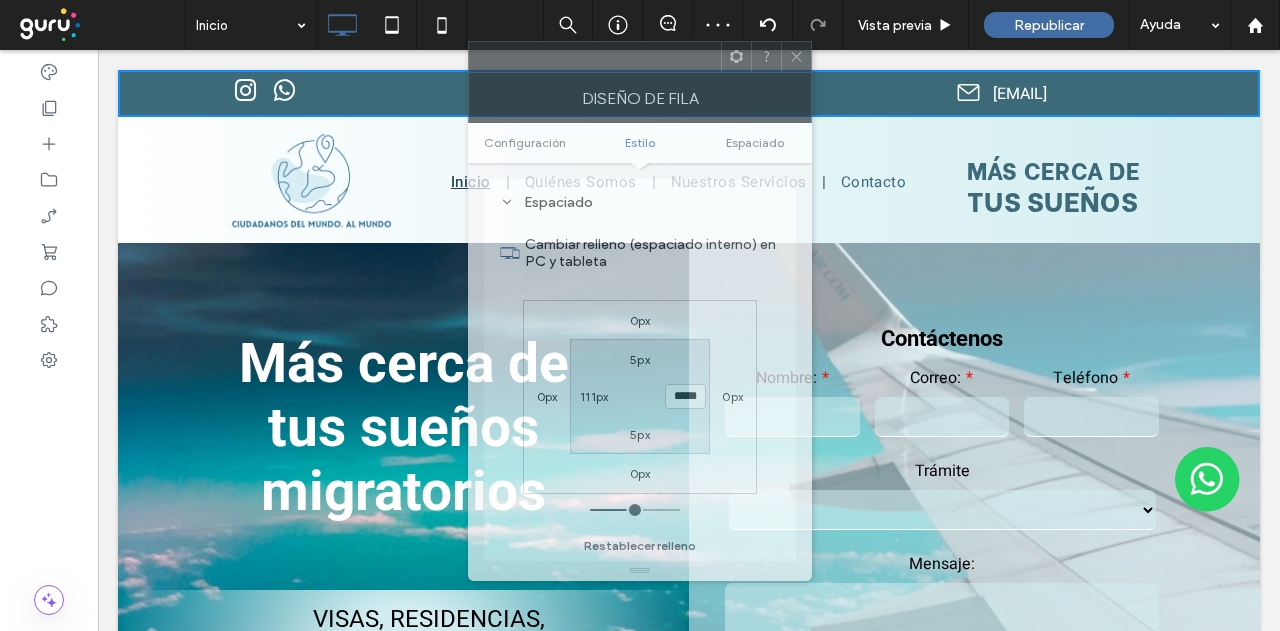click at bounding box center [595, 57] 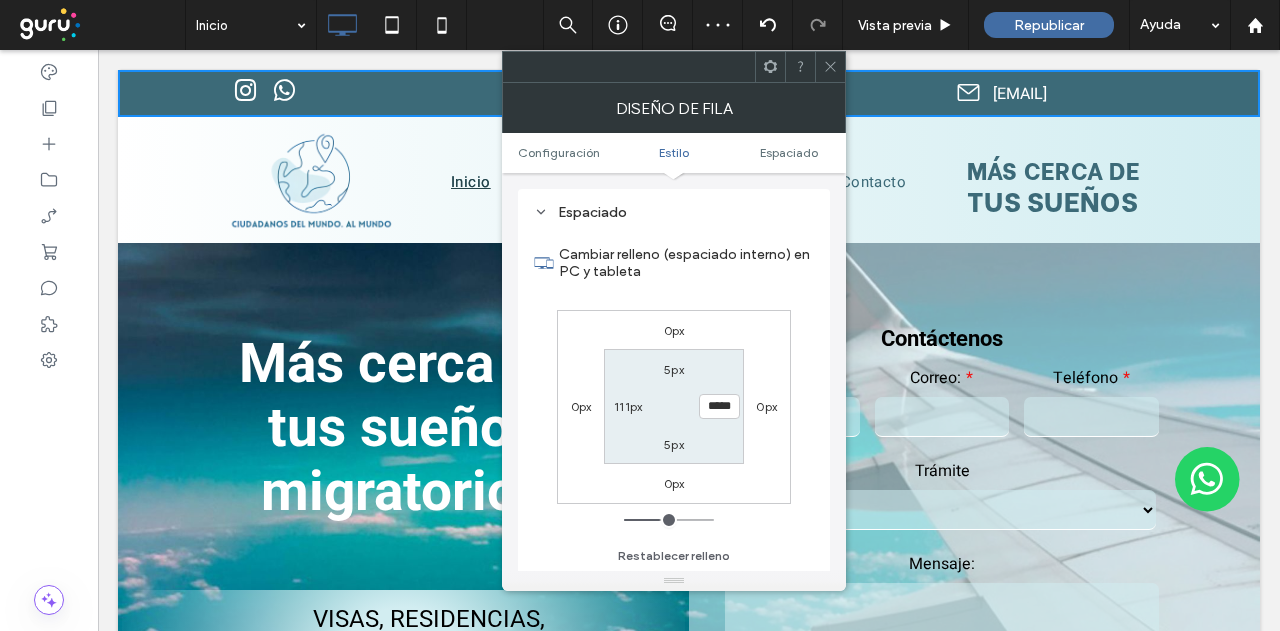 click on "111px" at bounding box center [628, 406] 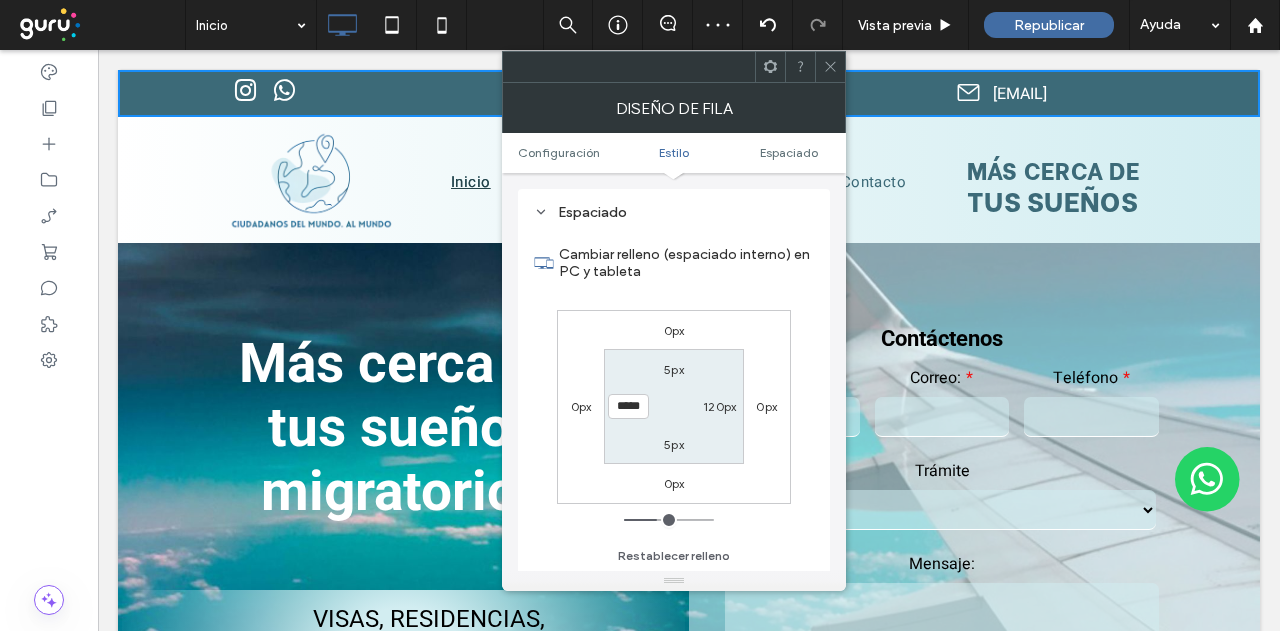 type on "***" 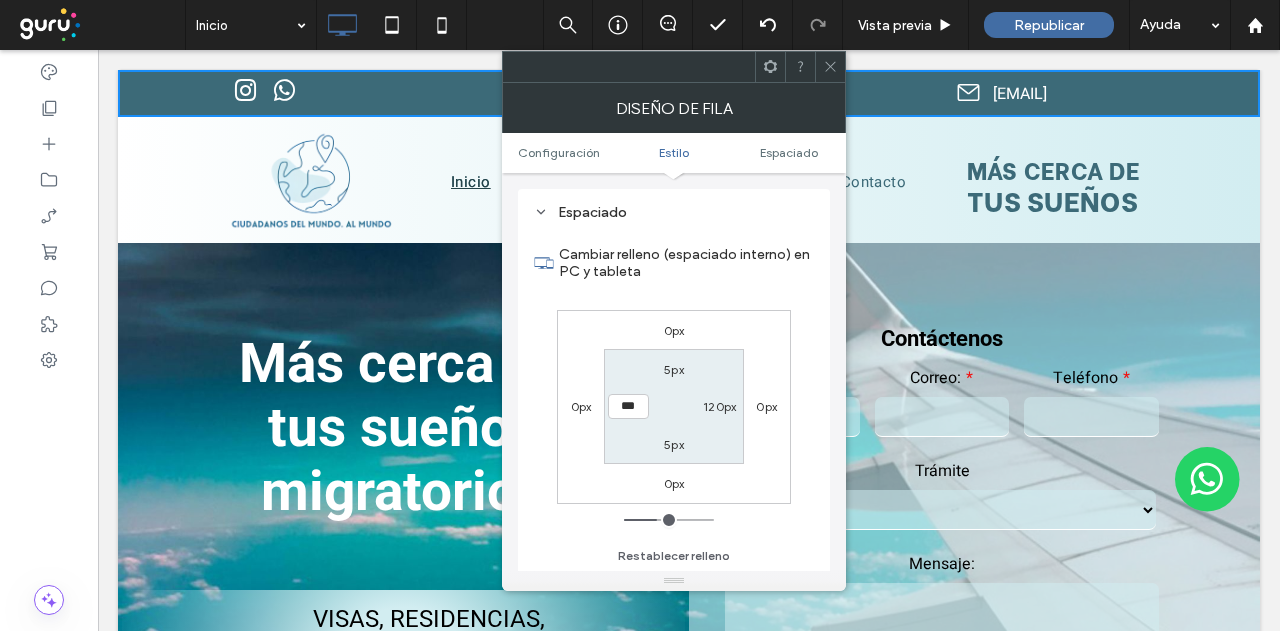 type on "***" 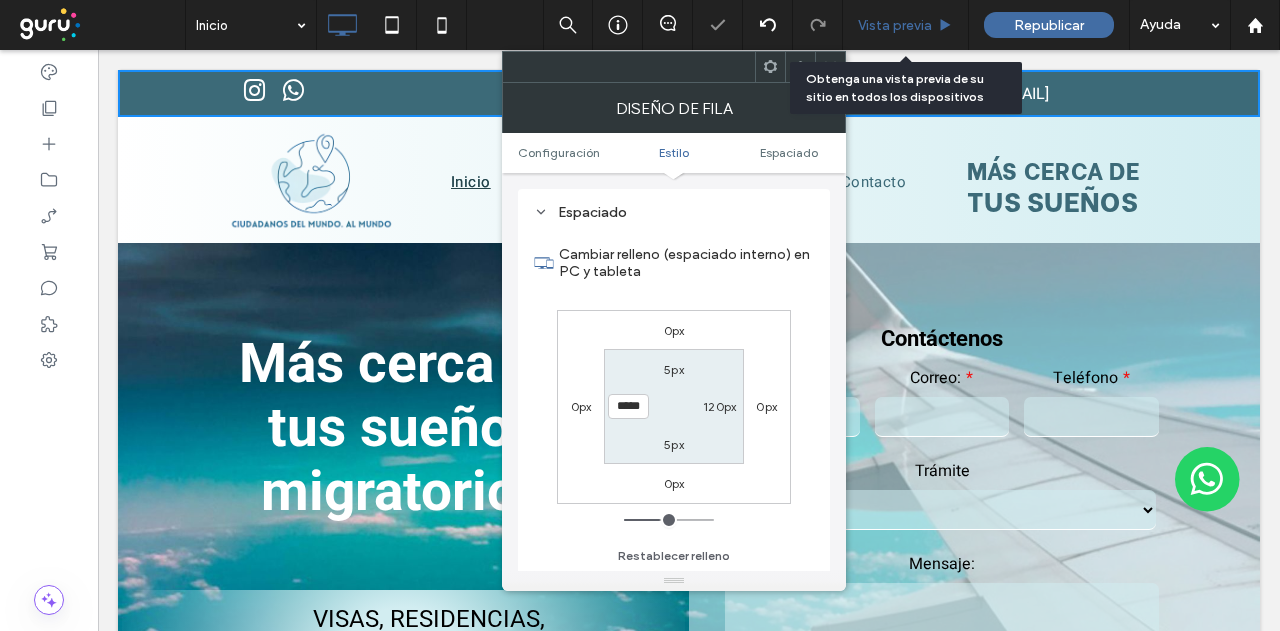 click on "Vista previa" at bounding box center (895, 25) 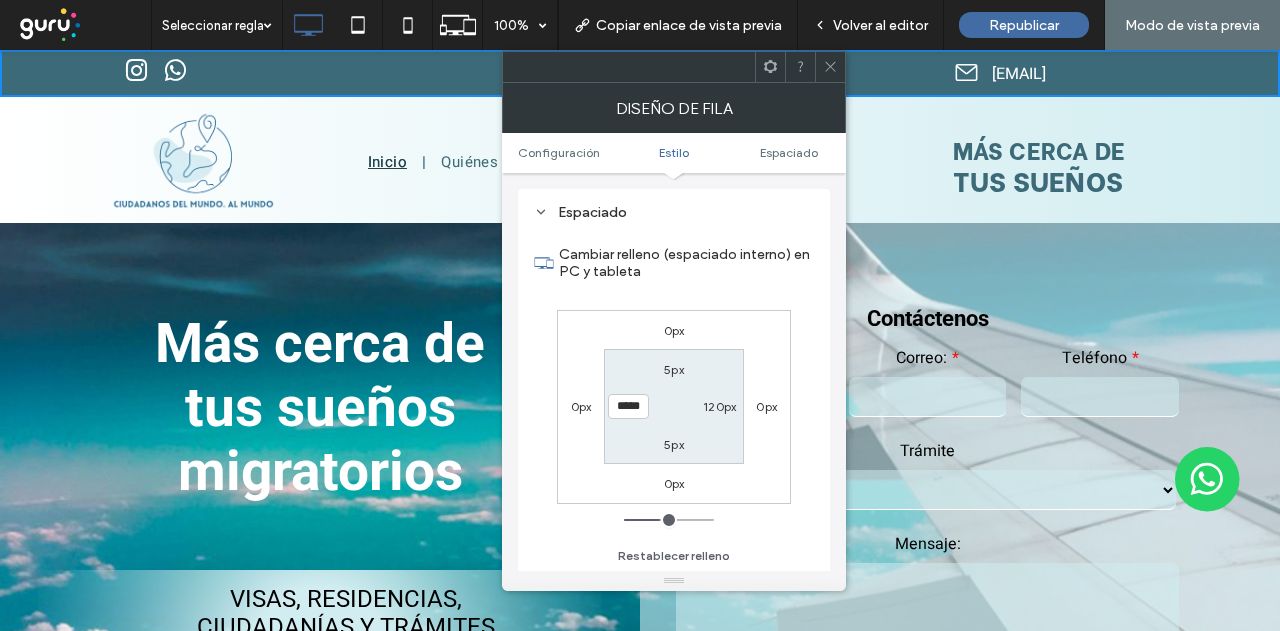 click on "Volver al editor" at bounding box center [880, 25] 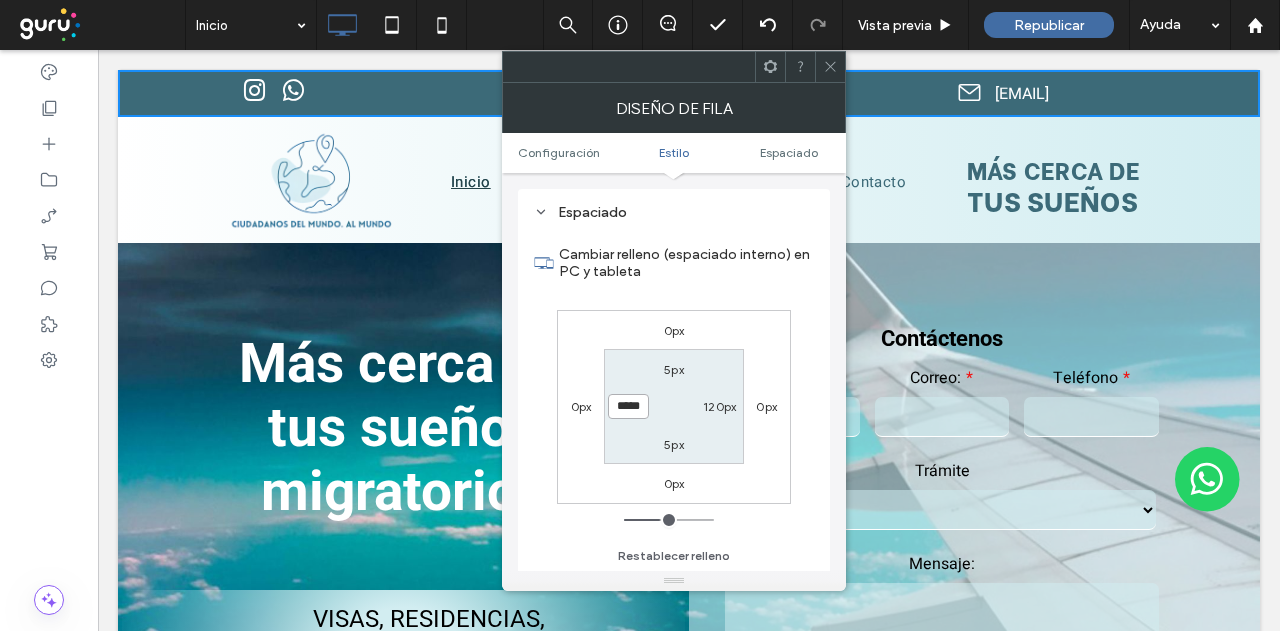click on "*****" at bounding box center (628, 406) 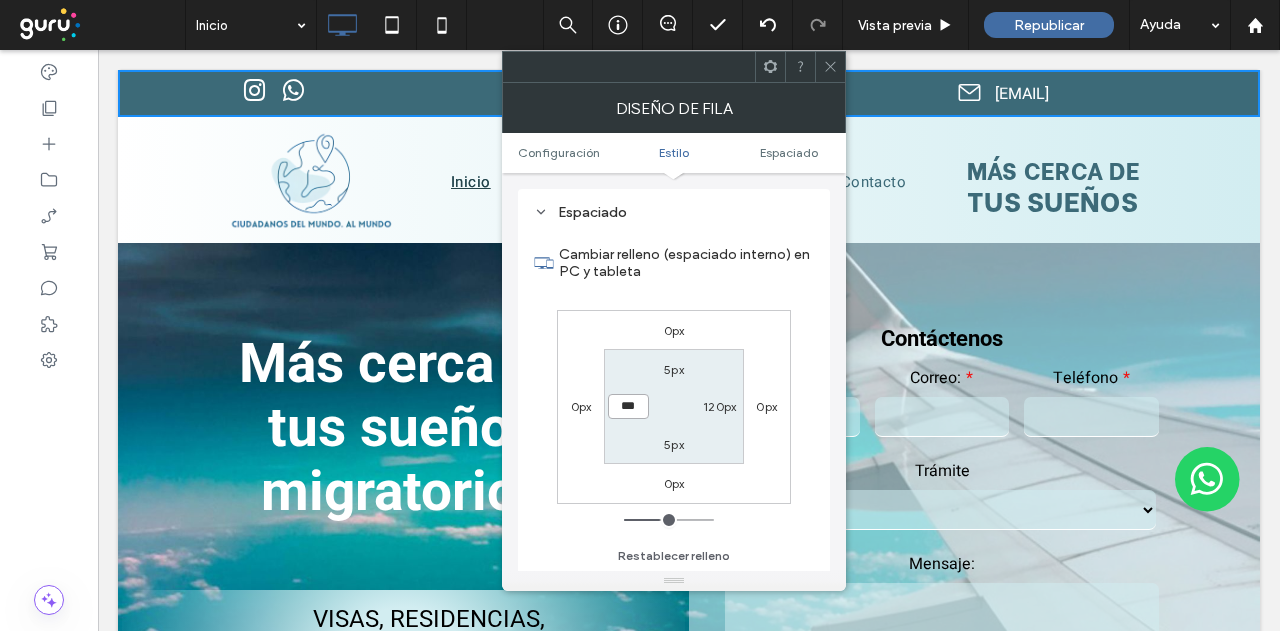 type on "***" 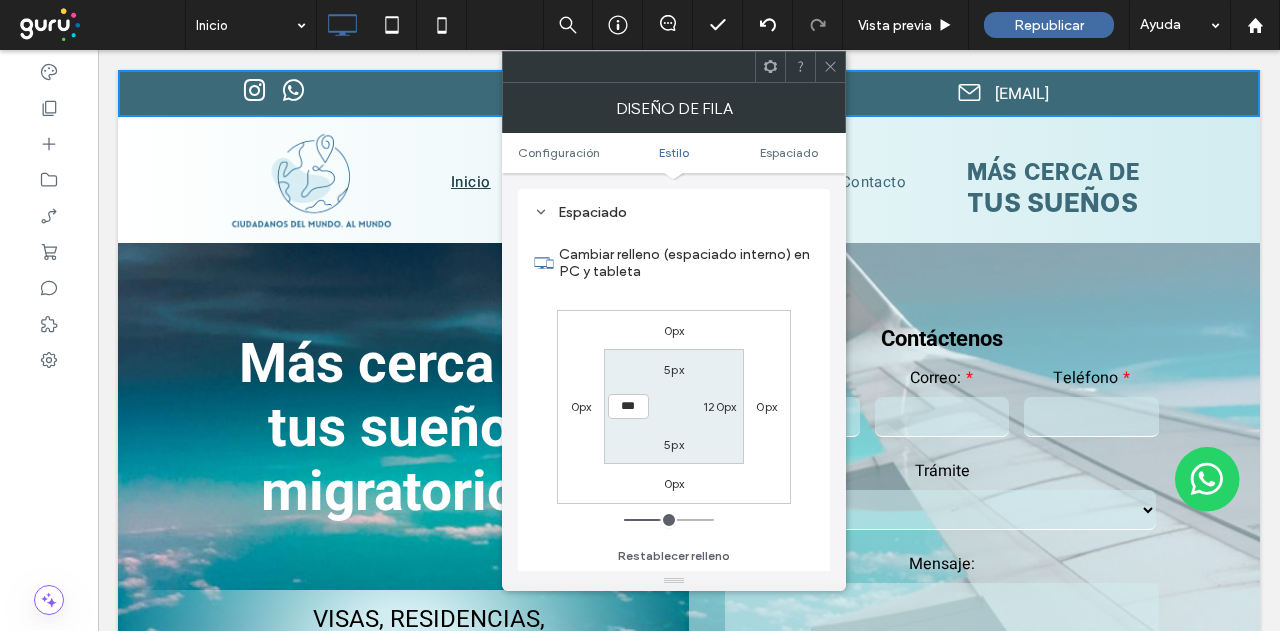 type on "***" 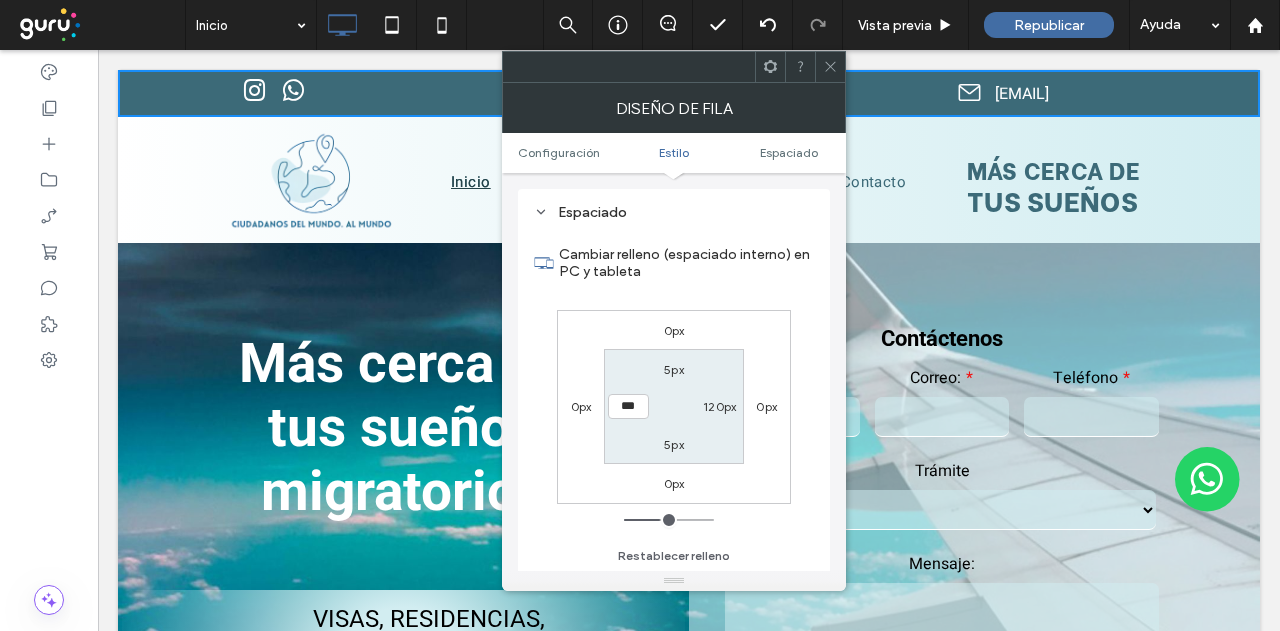 type on "*****" 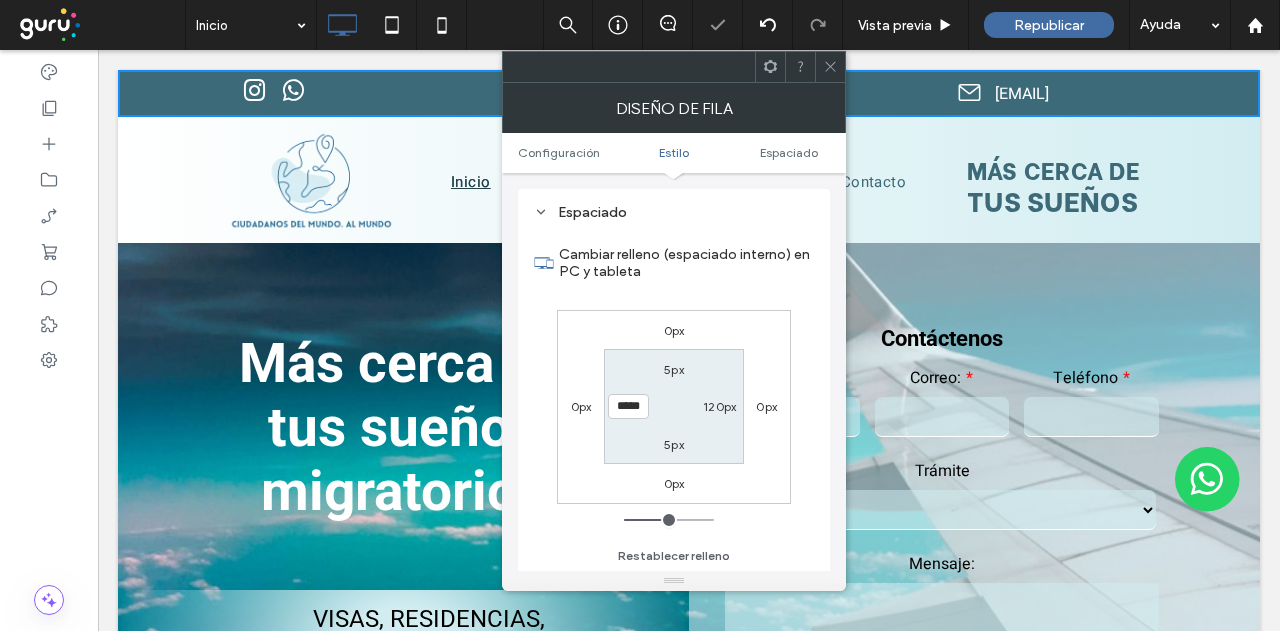 click on "120px" at bounding box center (719, 406) 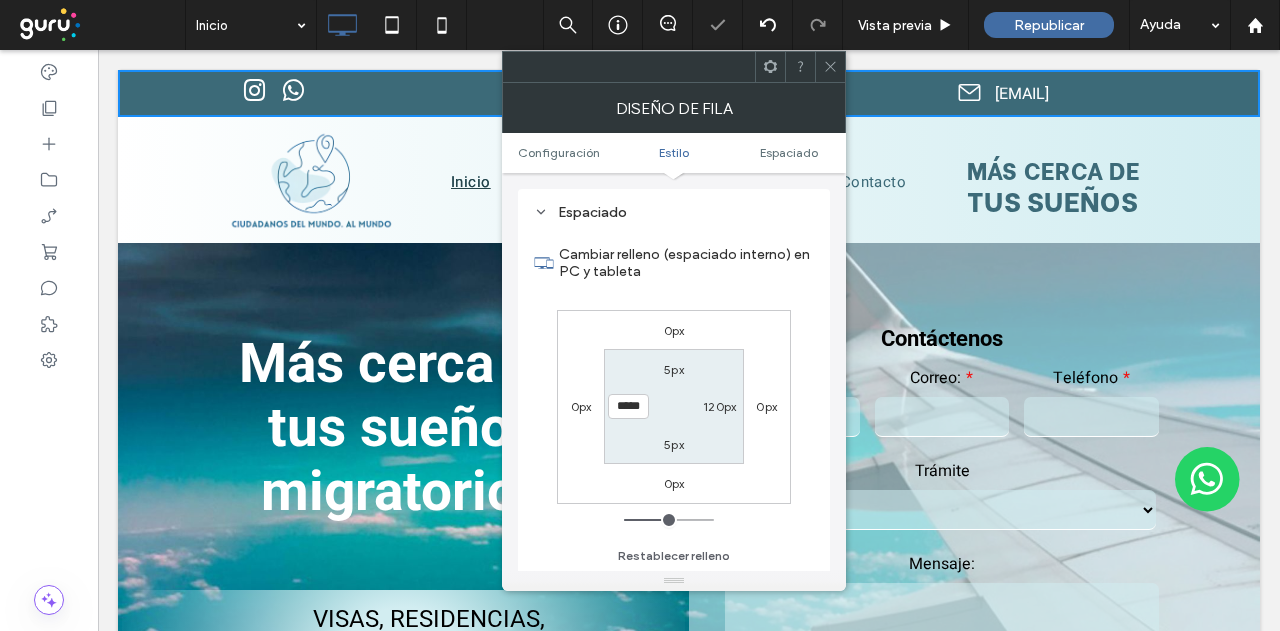 type on "***" 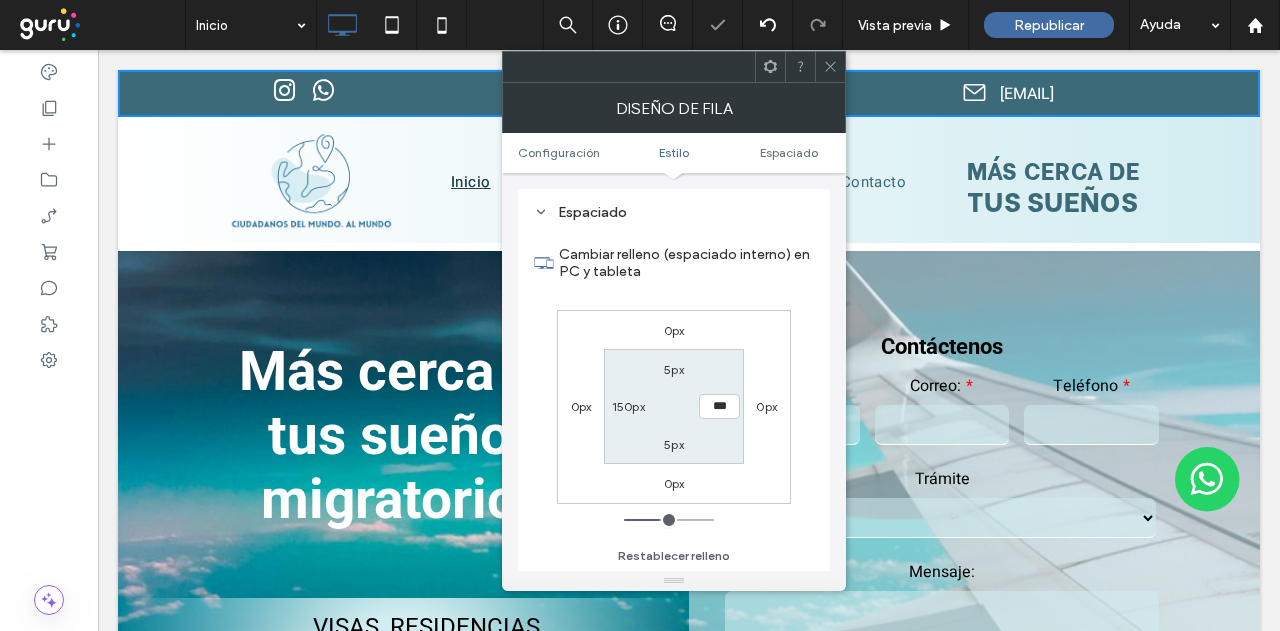 type on "***" 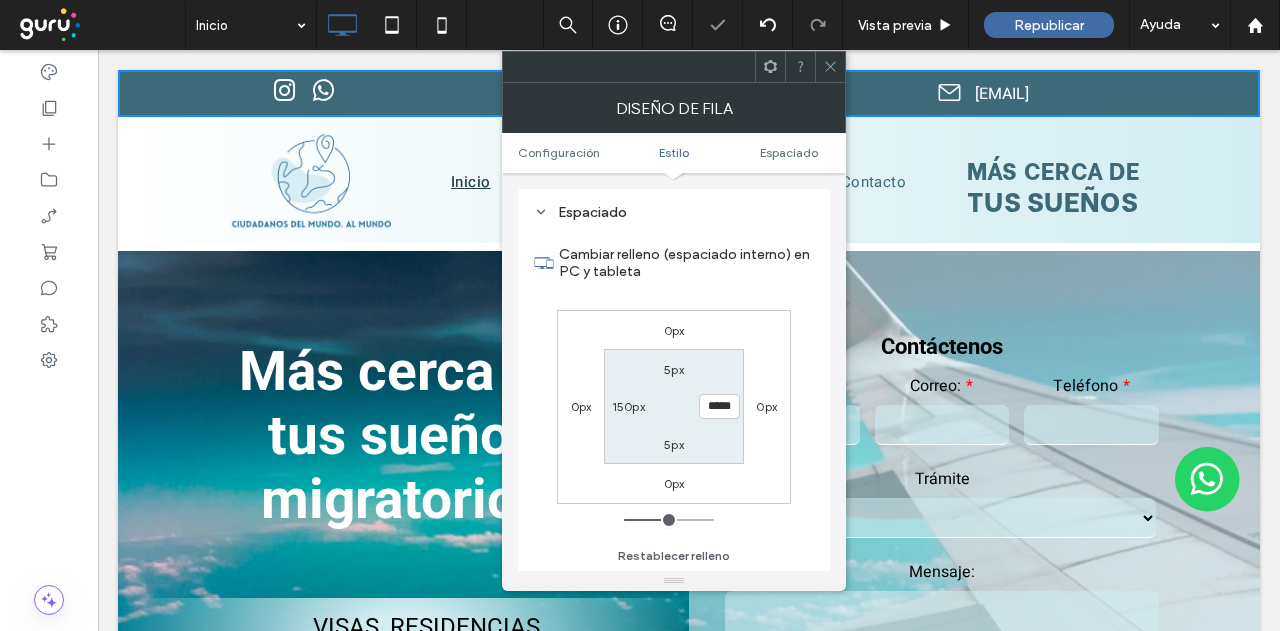 click 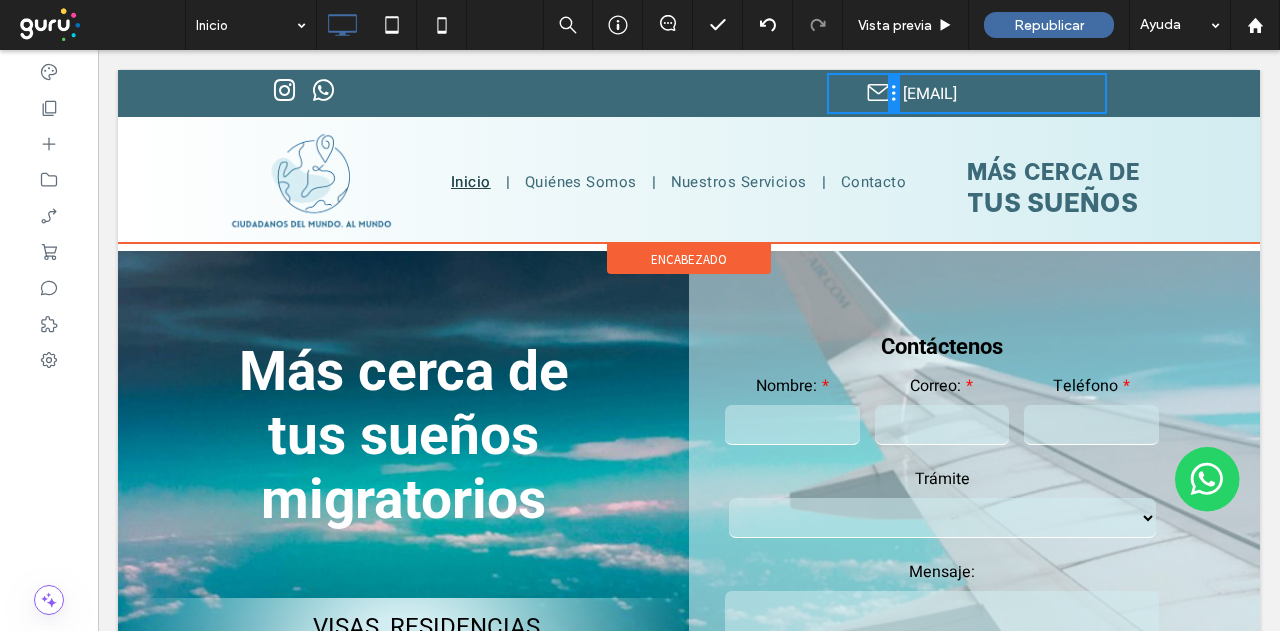 drag, startPoint x: 952, startPoint y: 97, endPoint x: 996, endPoint y: 142, distance: 62.936478 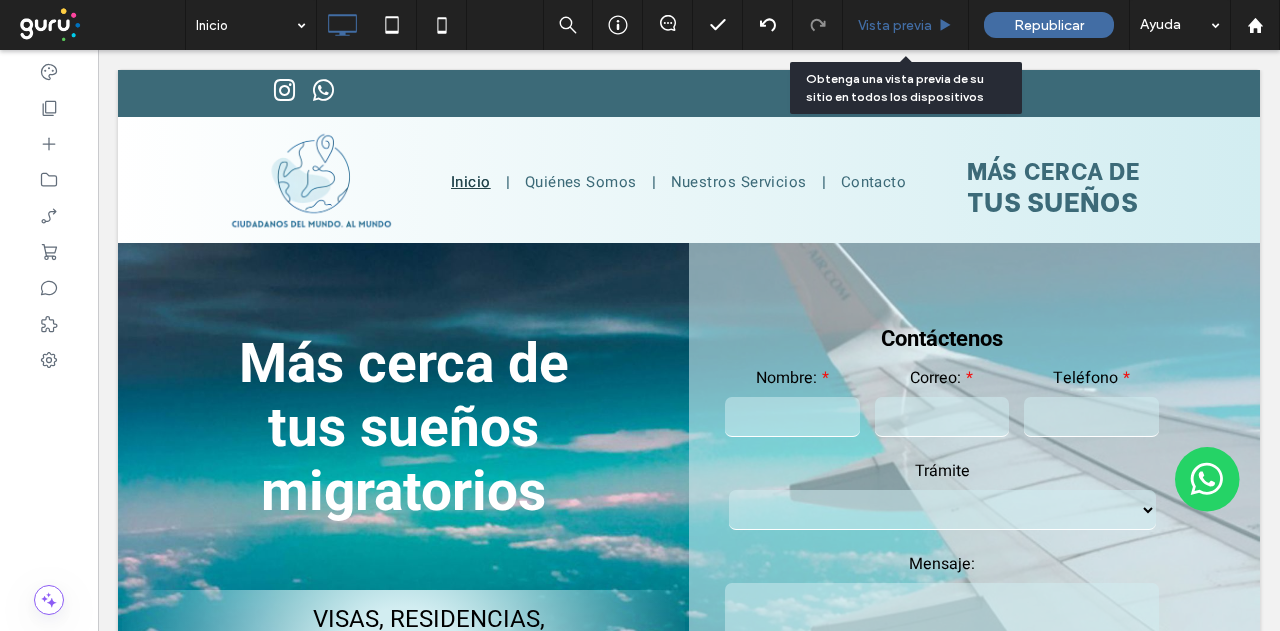 click on "Vista previa" at bounding box center (895, 25) 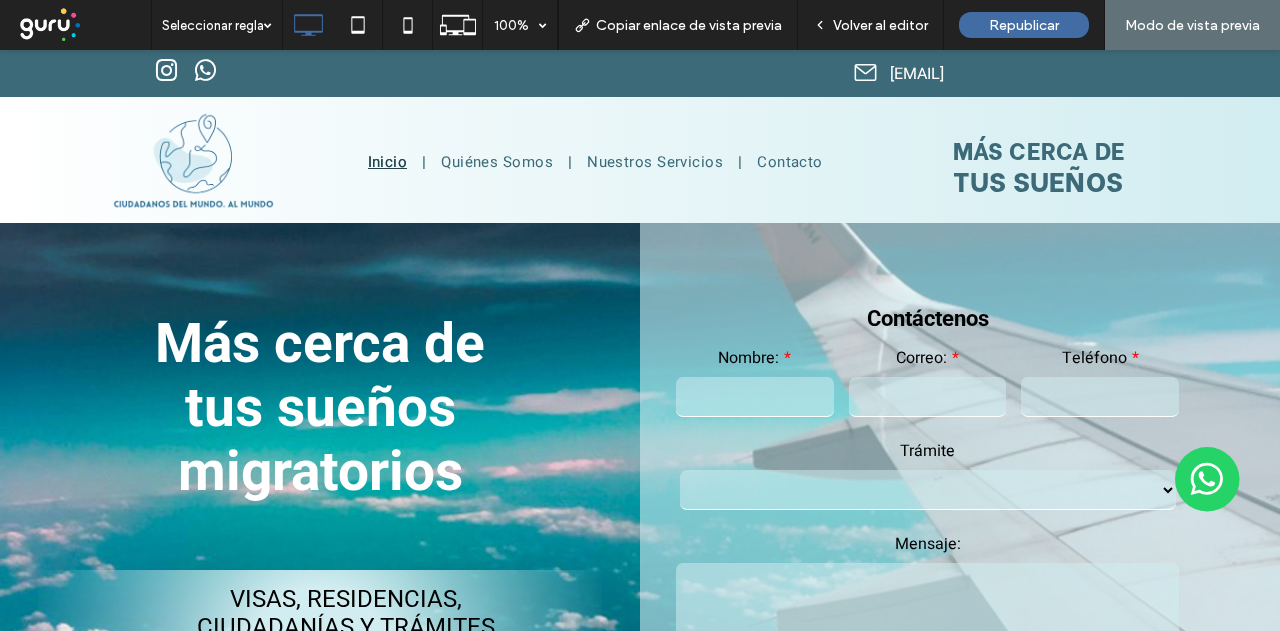 click on "Volver al editor" at bounding box center [880, 25] 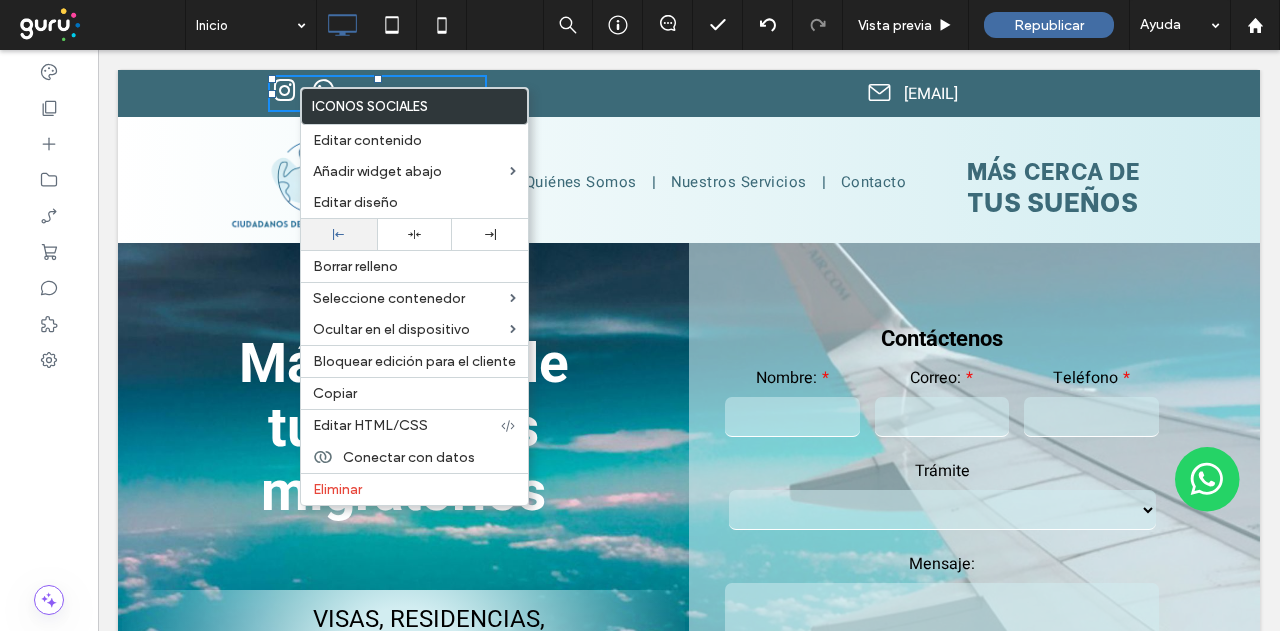 click at bounding box center (339, 234) 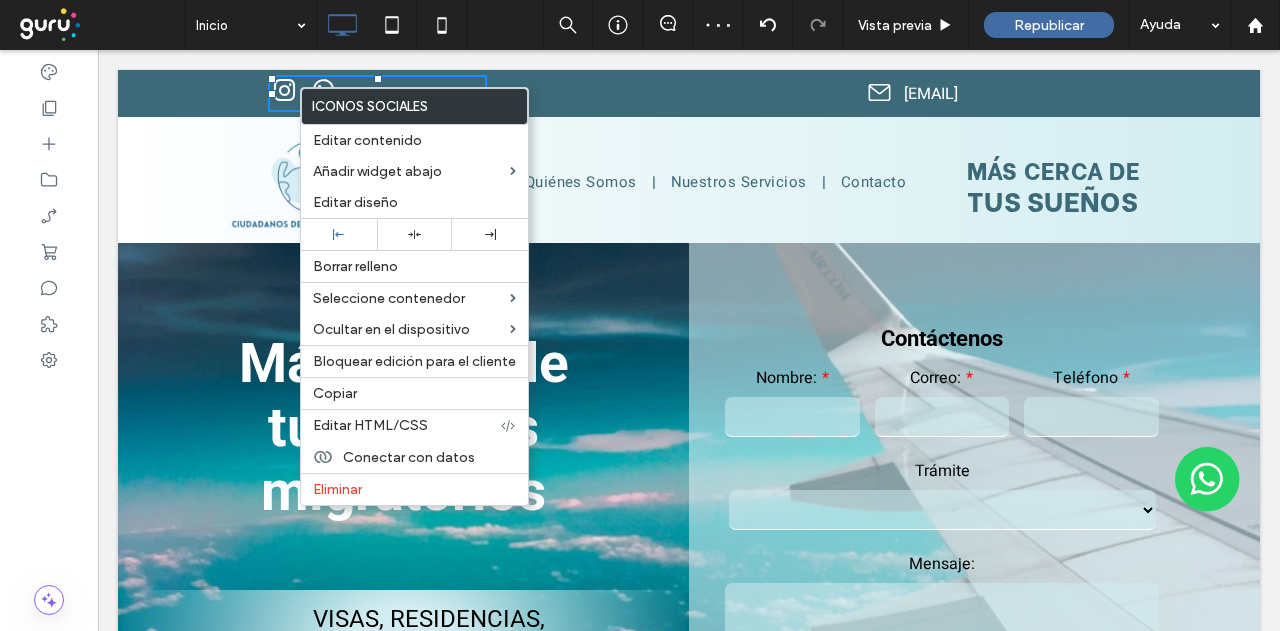 click on "Click To Paste" at bounding box center (548, 93) 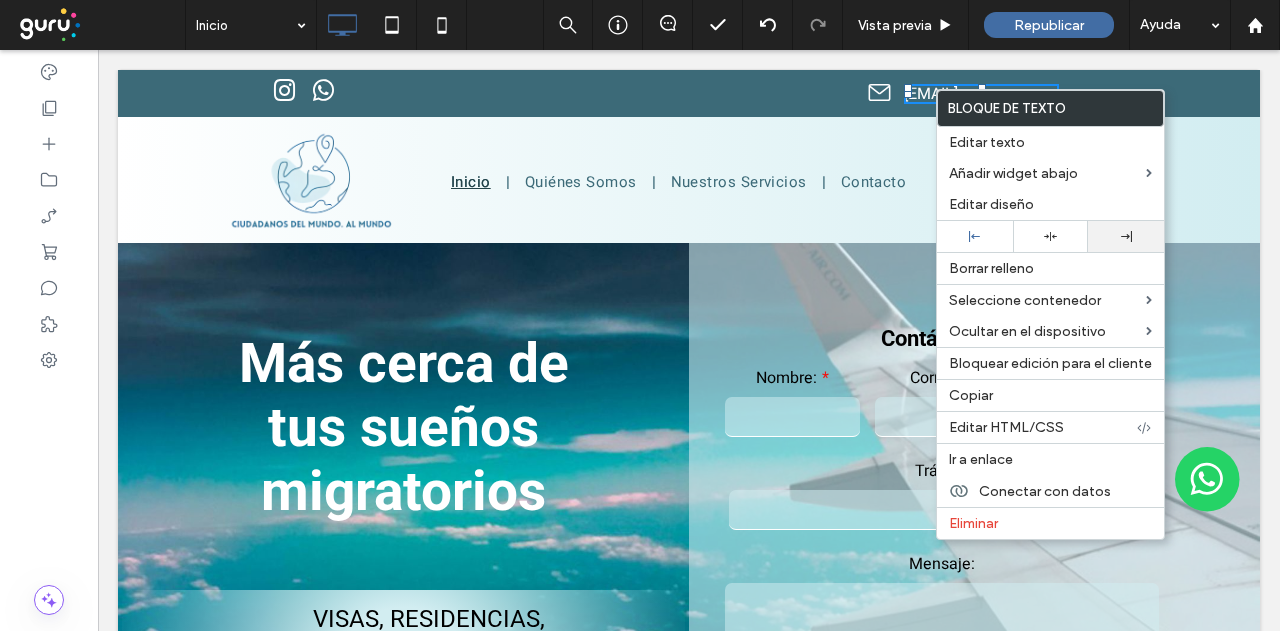 click 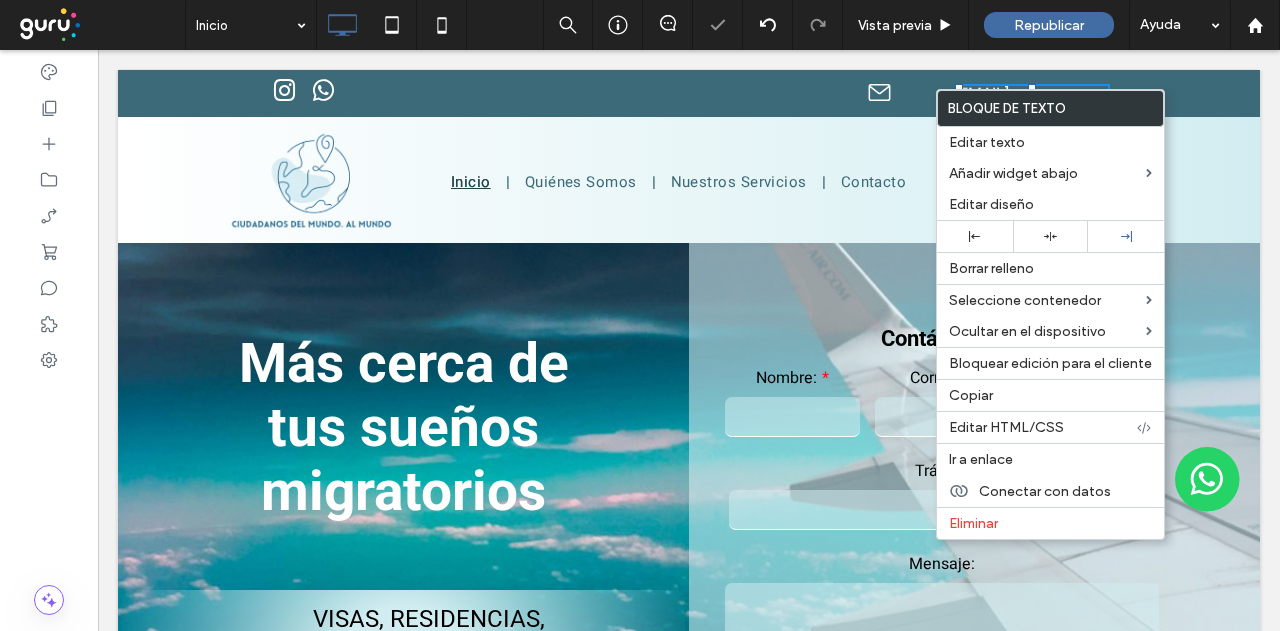 click on "thimiur@gmail.com Click To Paste" at bounding box center (1004, 93) 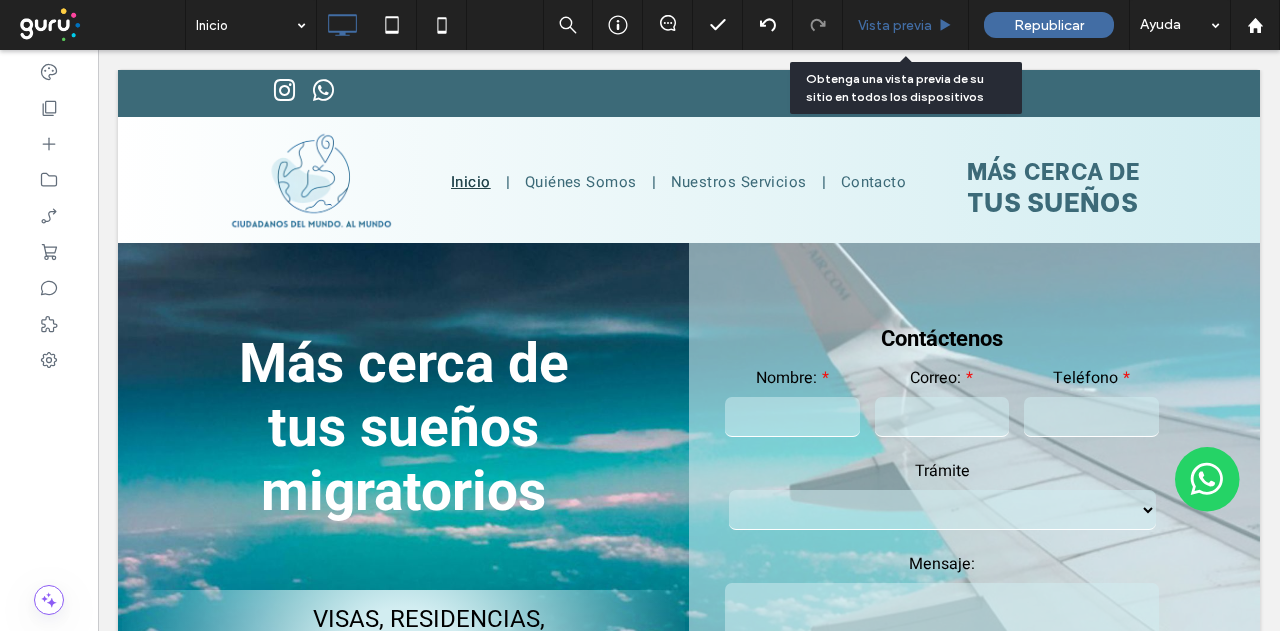 click on "Vista previa" at bounding box center [895, 25] 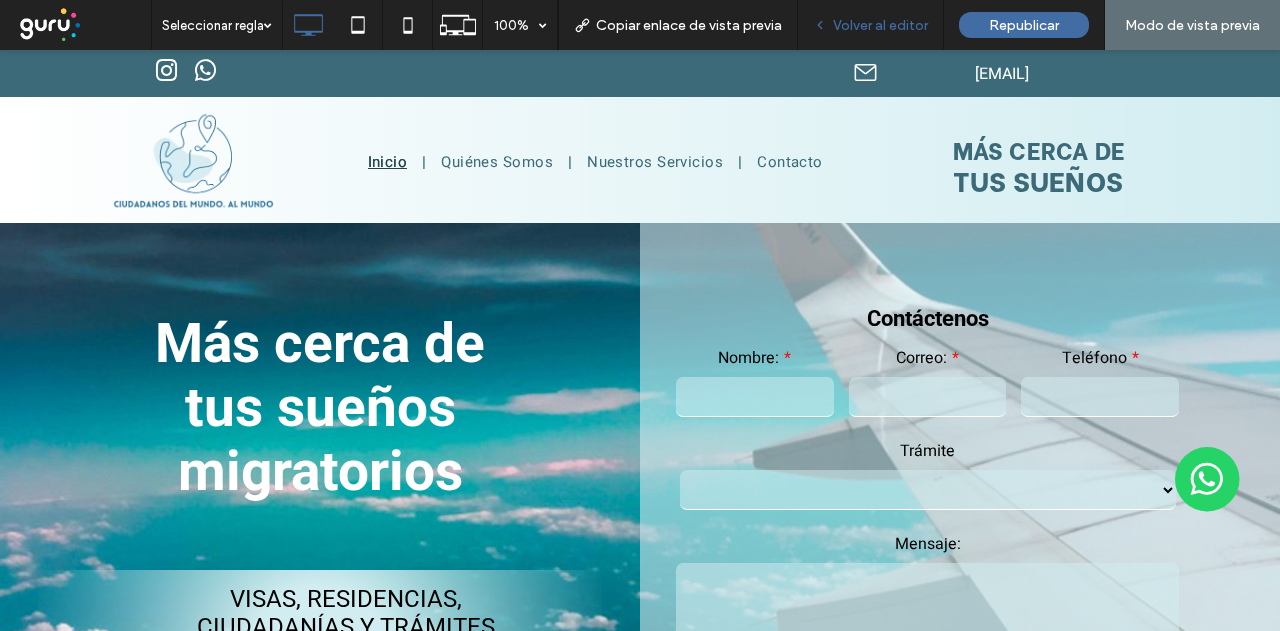 click on "Volver al editor" at bounding box center (880, 25) 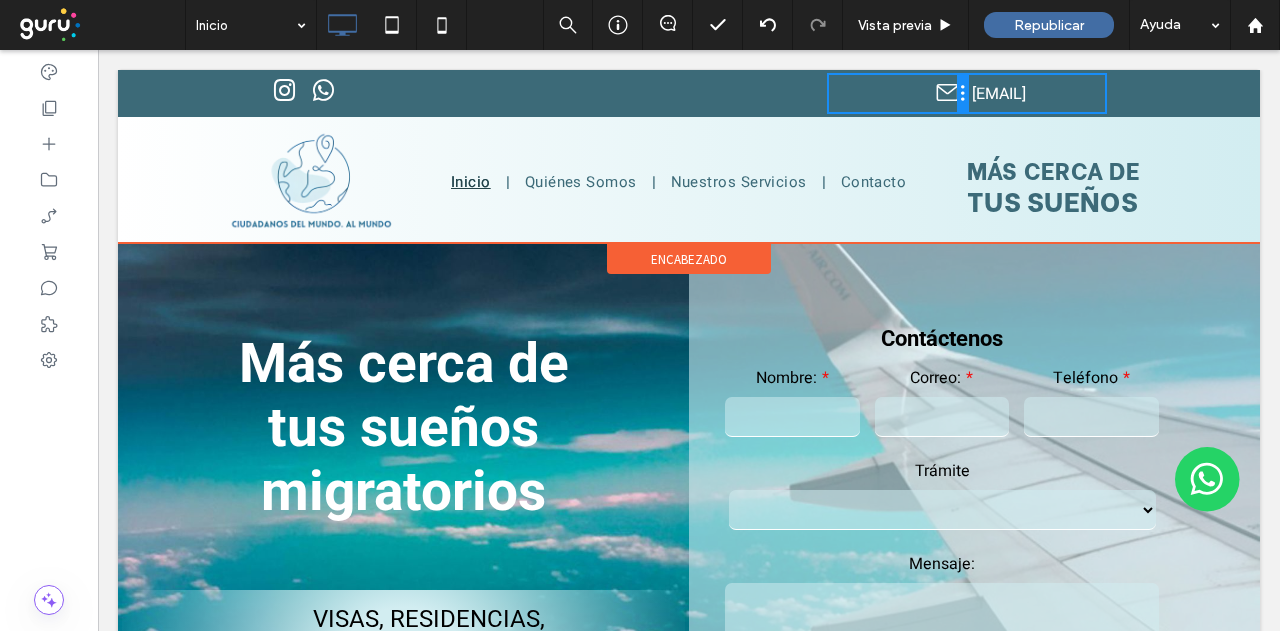 drag, startPoint x: 886, startPoint y: 99, endPoint x: 1032, endPoint y: 146, distance: 153.37862 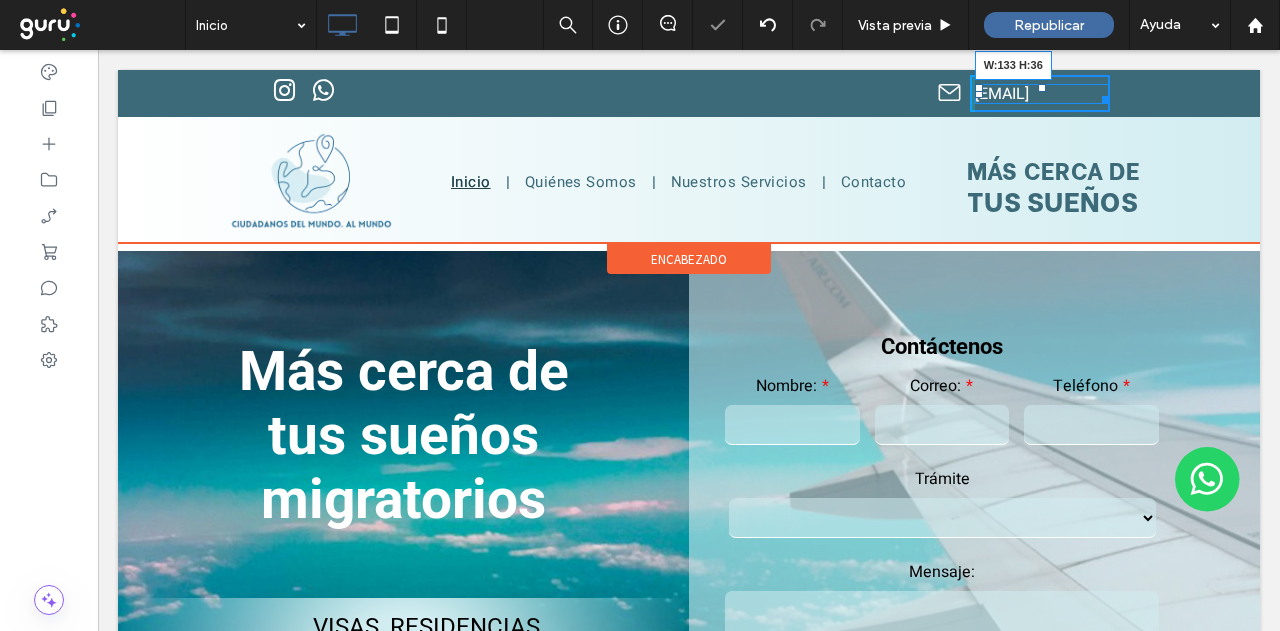 drag, startPoint x: 1090, startPoint y: 117, endPoint x: 1119, endPoint y: 117, distance: 29 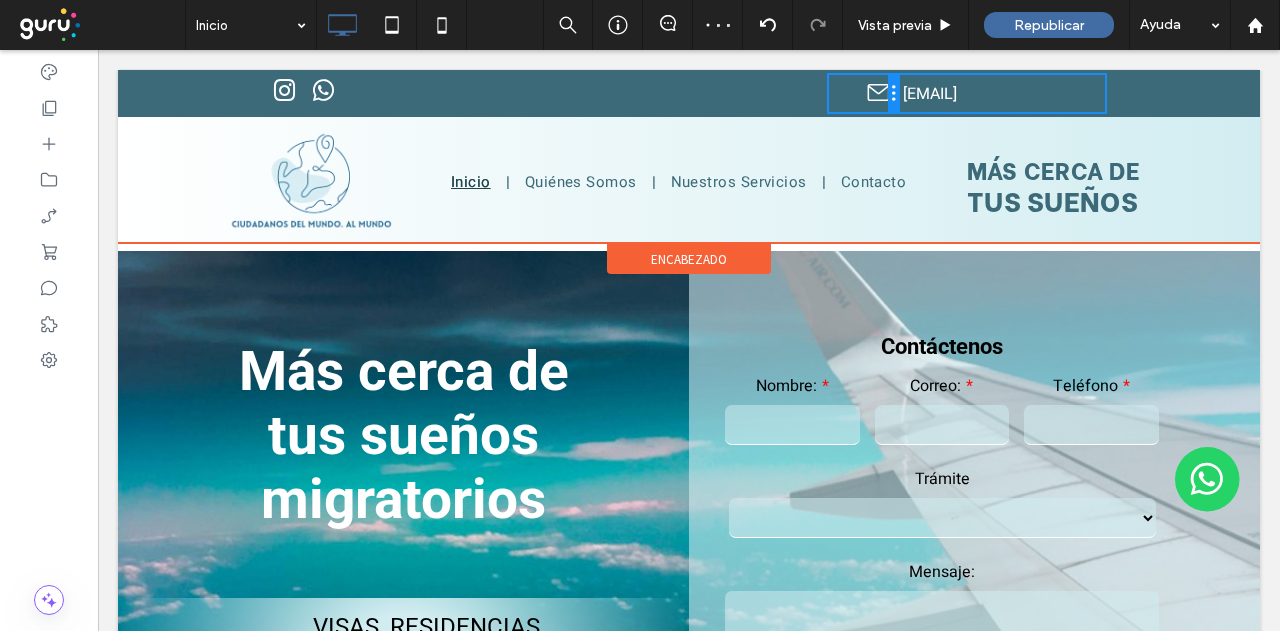 drag, startPoint x: 953, startPoint y: 102, endPoint x: 1001, endPoint y: 150, distance: 67.88225 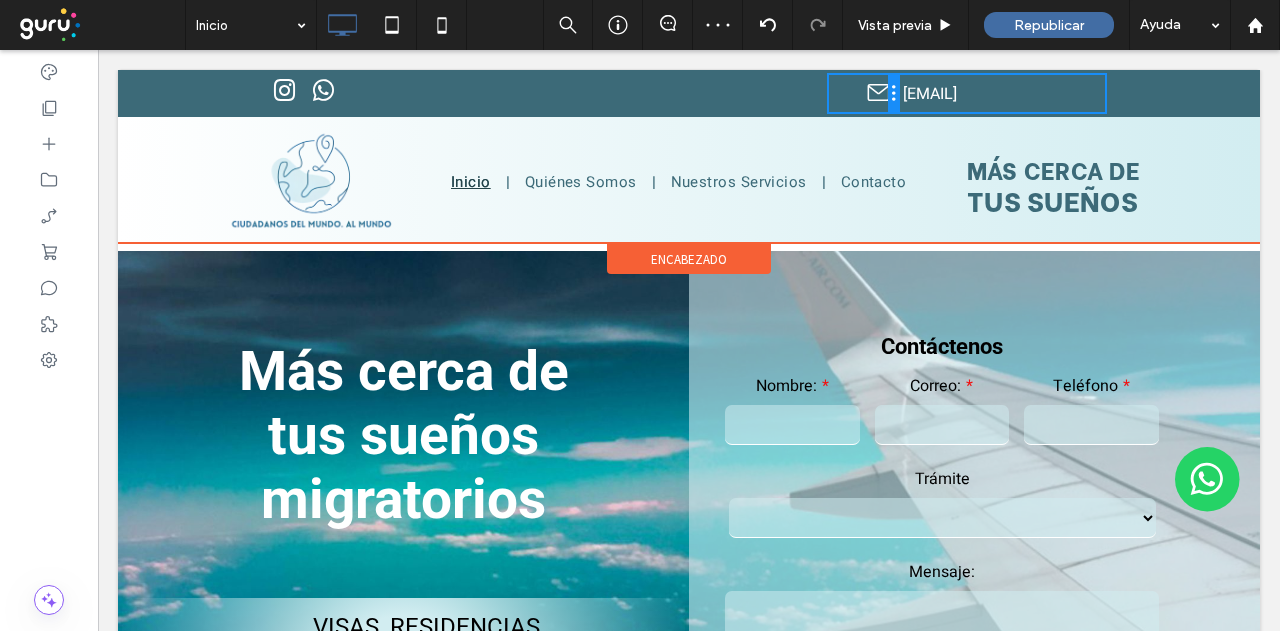 click on "Click To Paste
Click To Paste
thimiur@gmail.com Click To Paste" at bounding box center (689, 93) 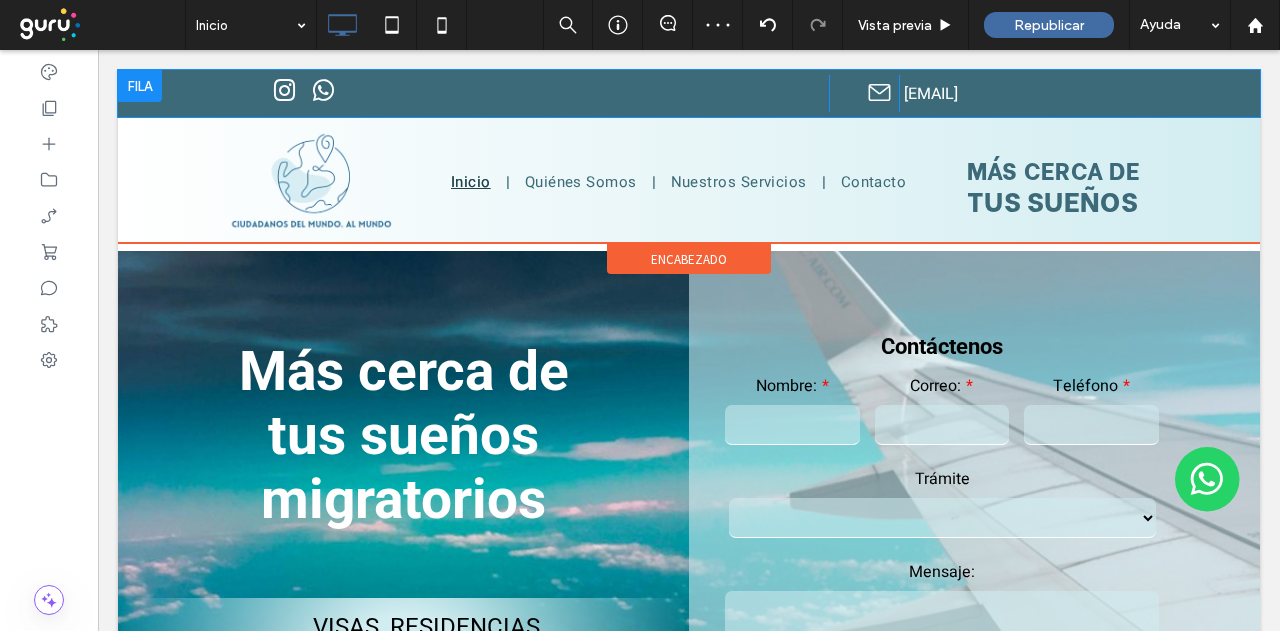 click on "Click To Paste
Click To Paste
thimiur@gmail.com Click To Paste" at bounding box center [689, 93] 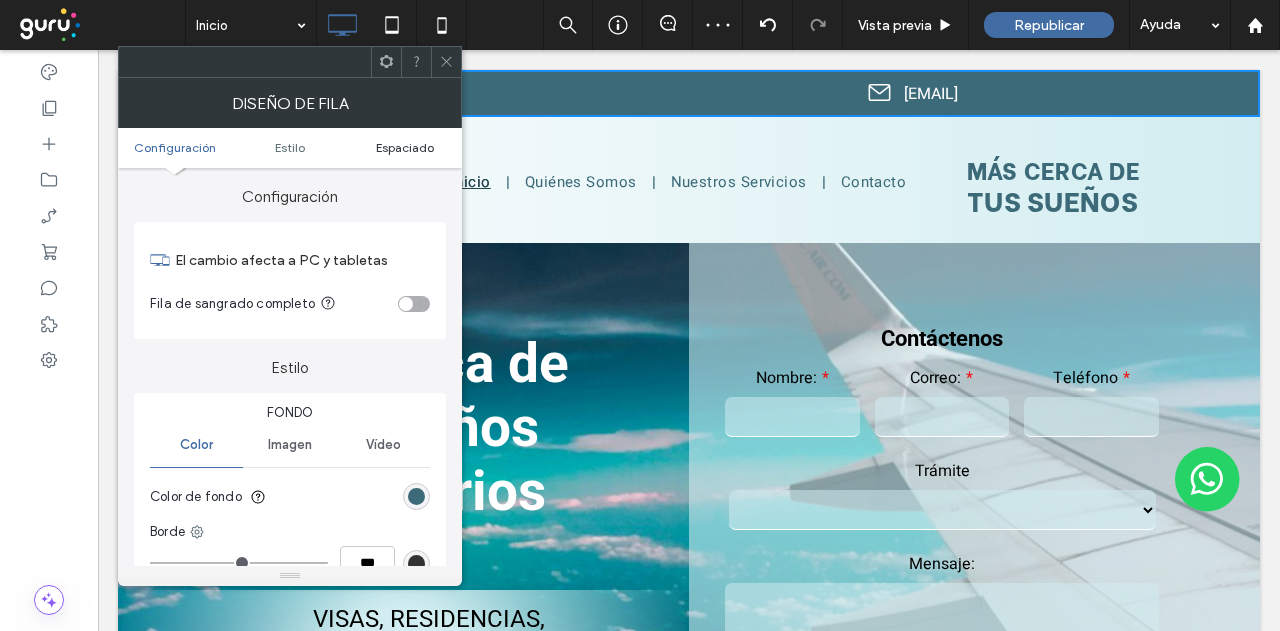 click on "Espaciado" at bounding box center [405, 147] 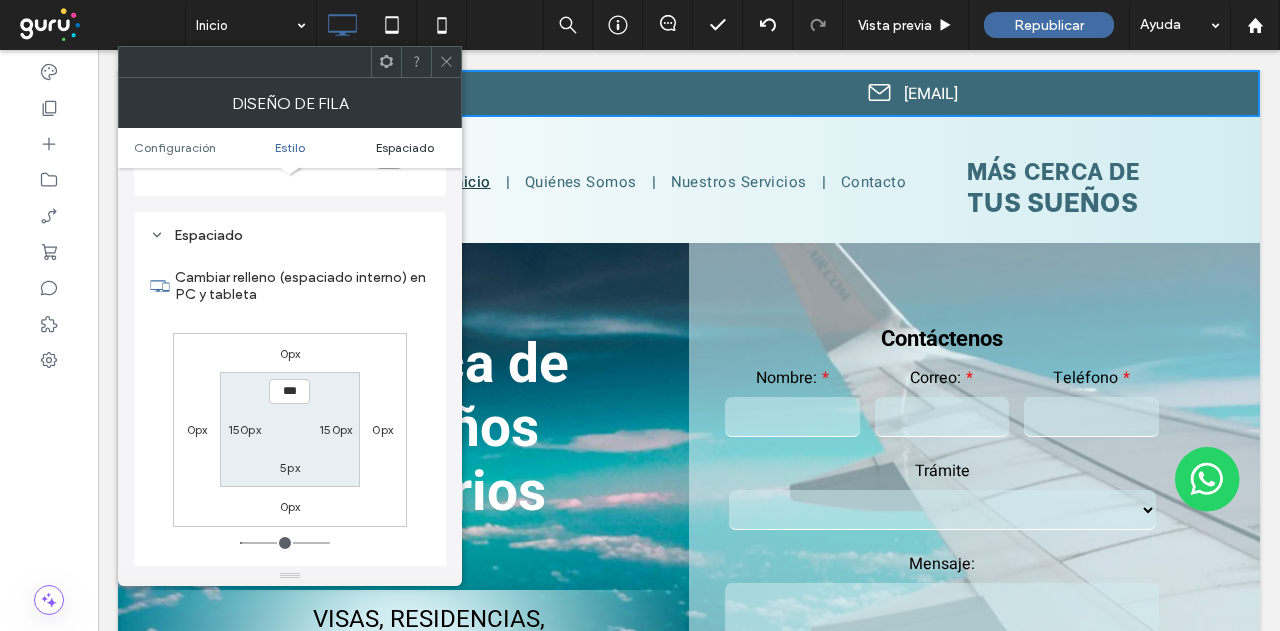 scroll, scrollTop: 502, scrollLeft: 0, axis: vertical 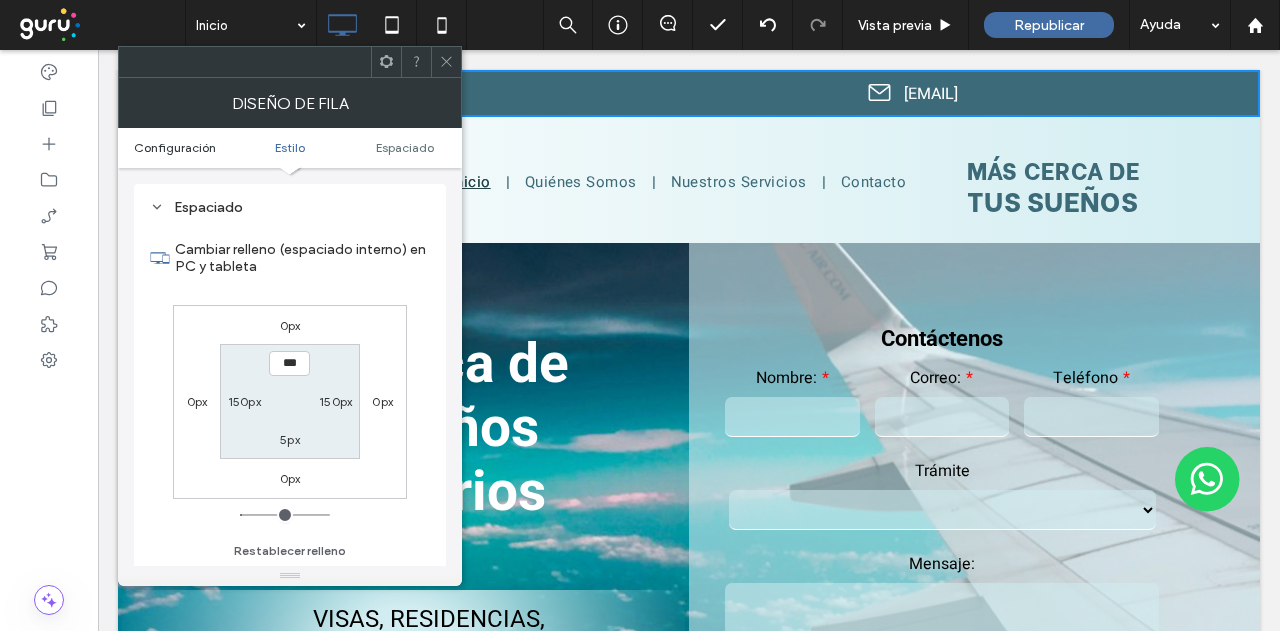 click on "Configuración" at bounding box center [175, 147] 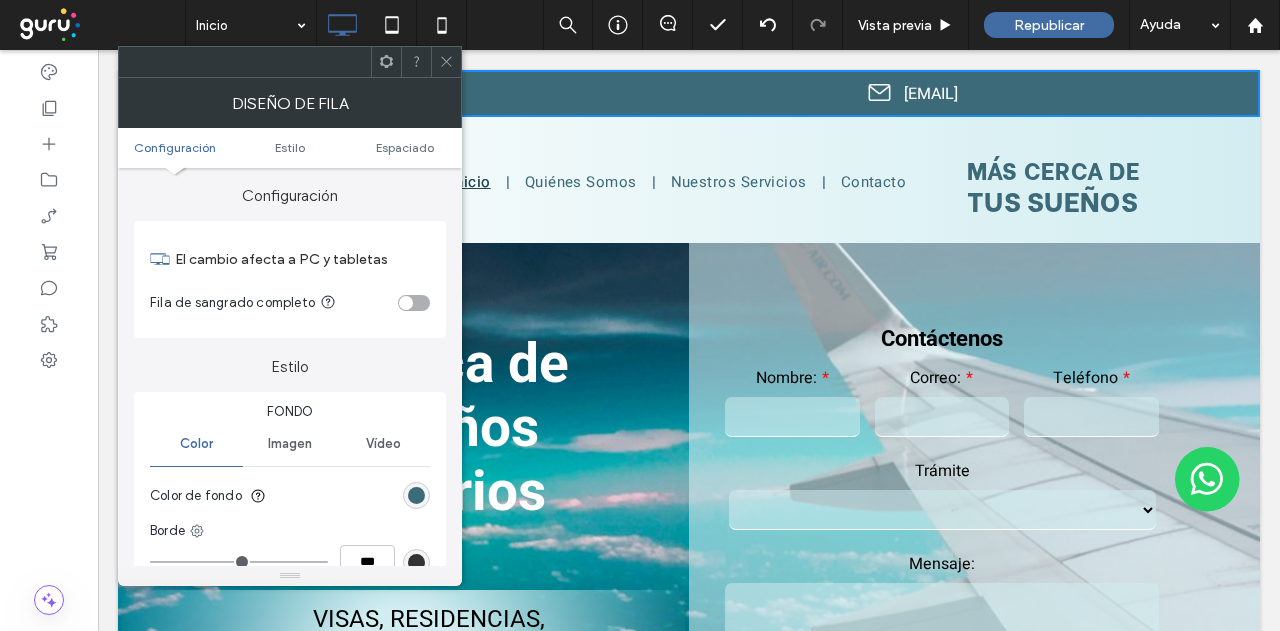 scroll, scrollTop: 0, scrollLeft: 0, axis: both 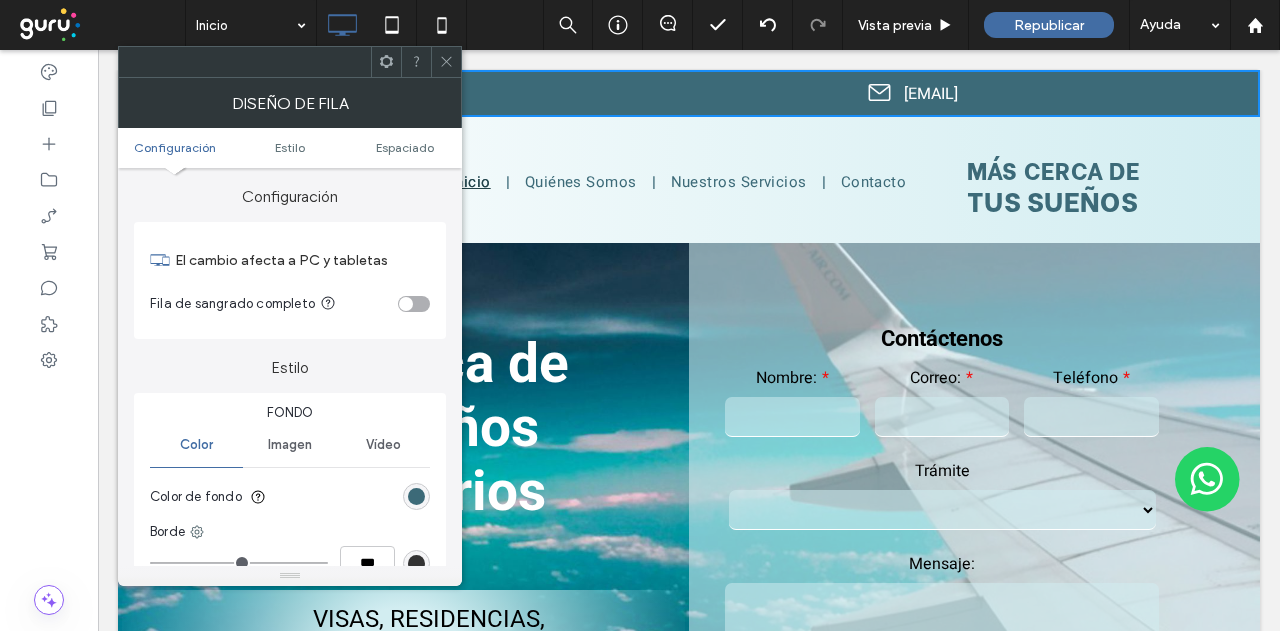 click at bounding box center [406, 304] 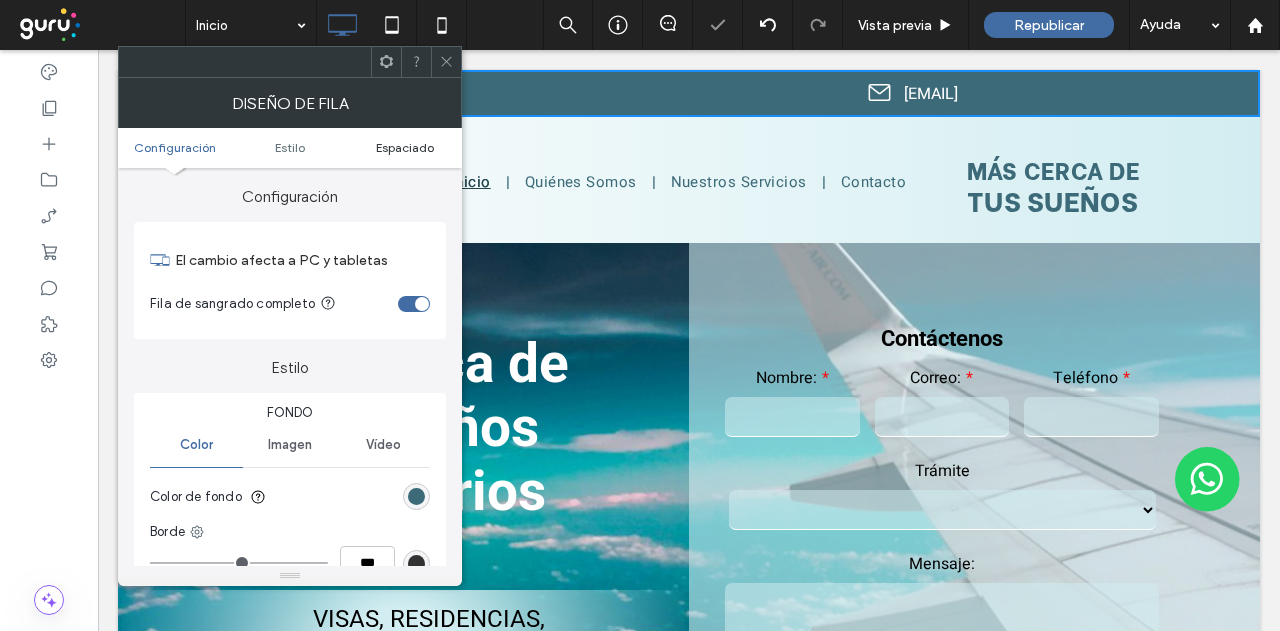 click on "Espaciado" at bounding box center (405, 147) 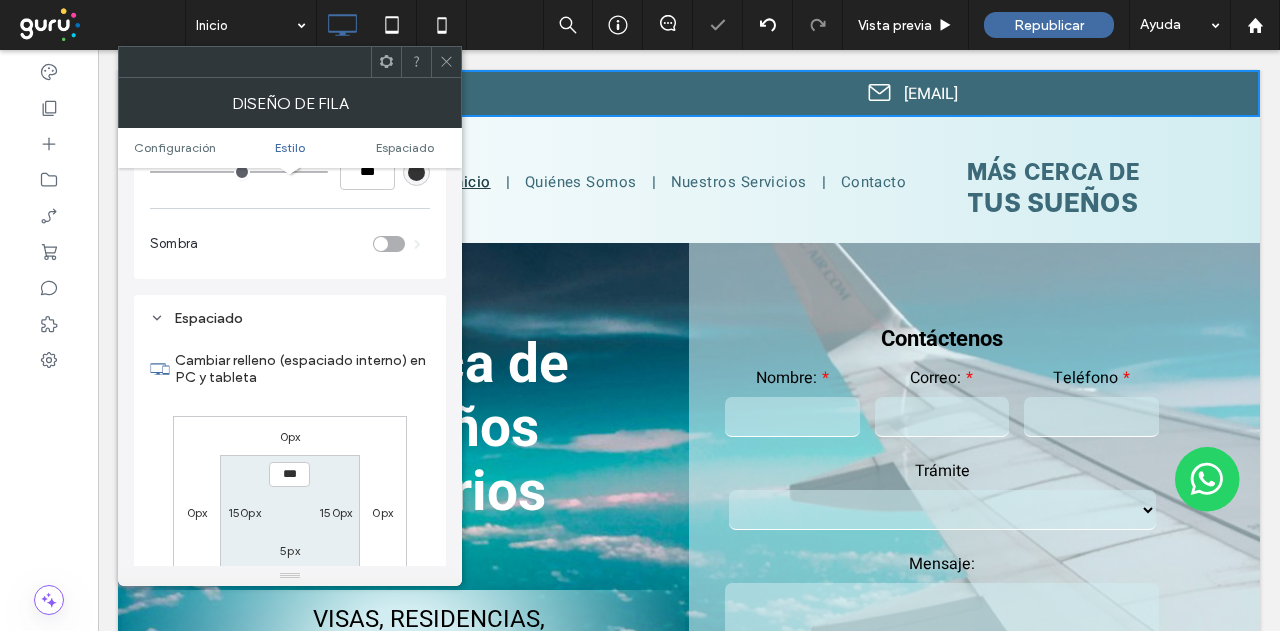 scroll, scrollTop: 502, scrollLeft: 0, axis: vertical 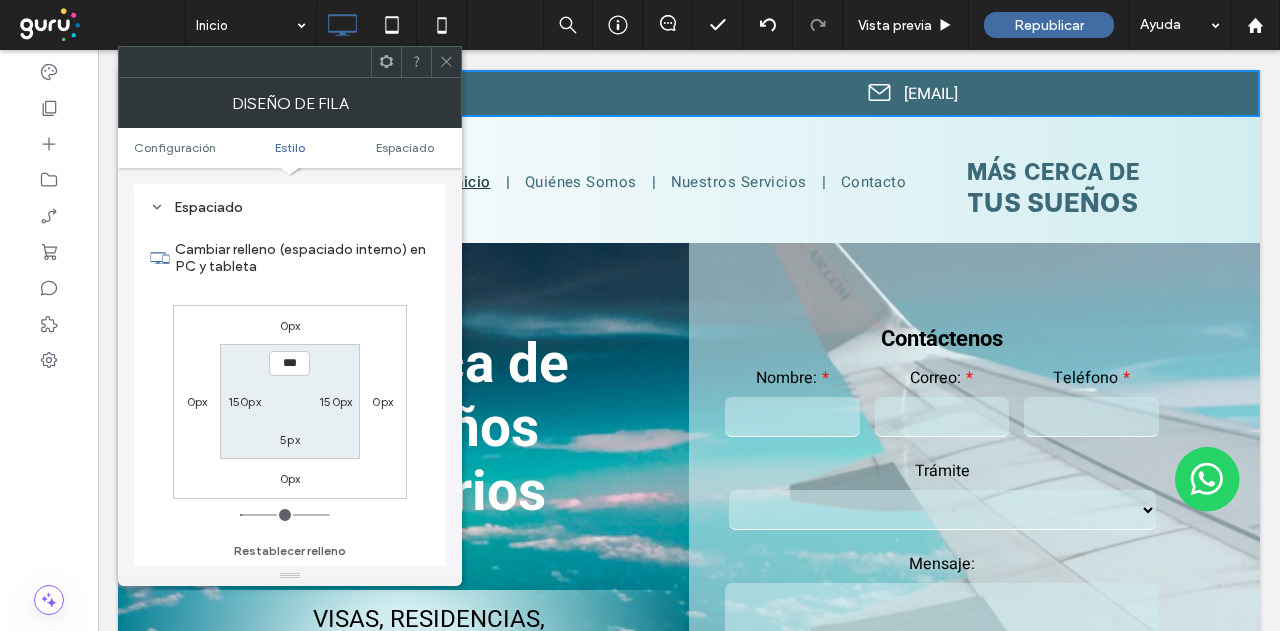 click on "150px" at bounding box center (335, 401) 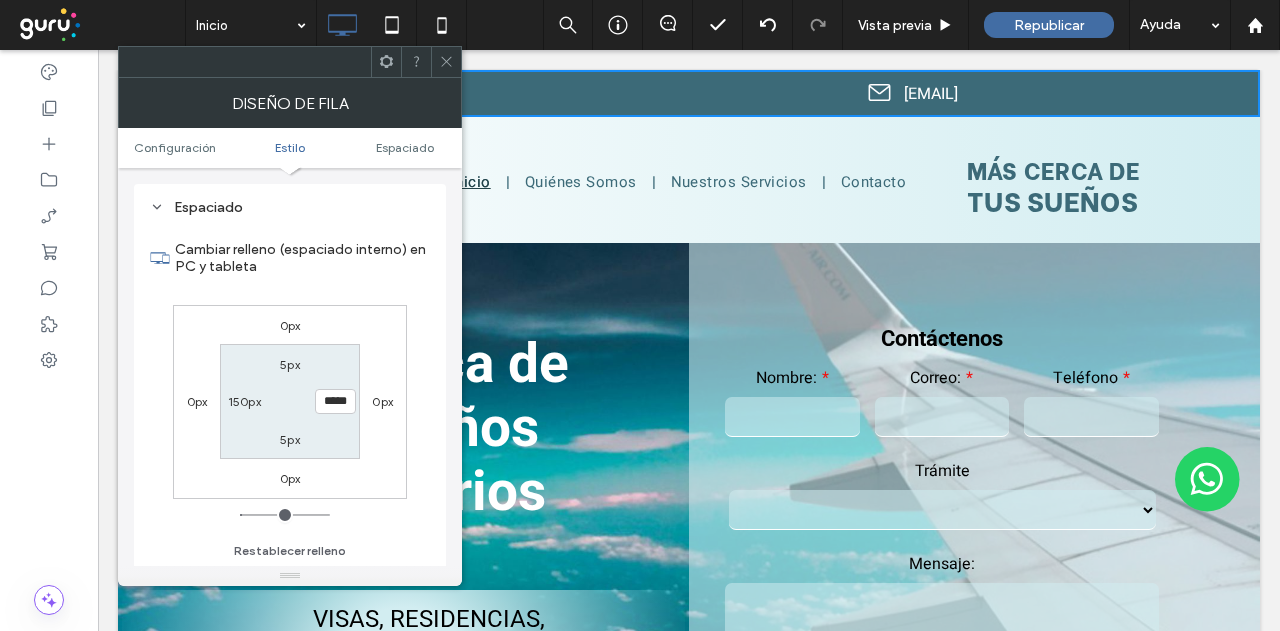 type on "***" 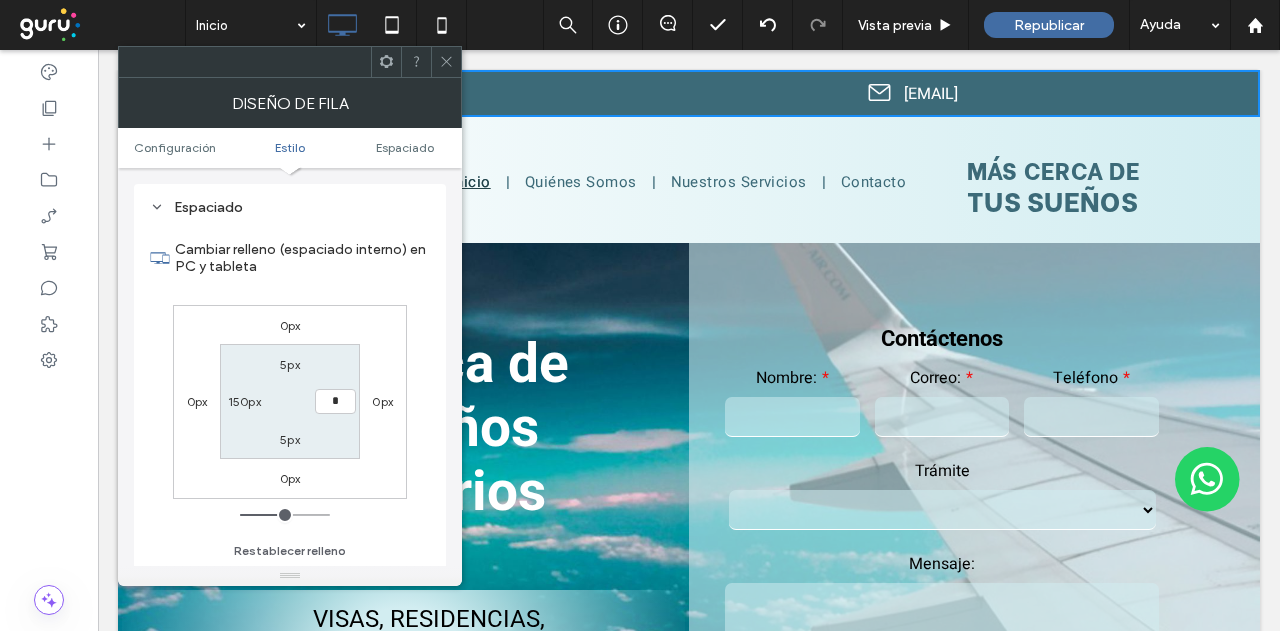 type on "*" 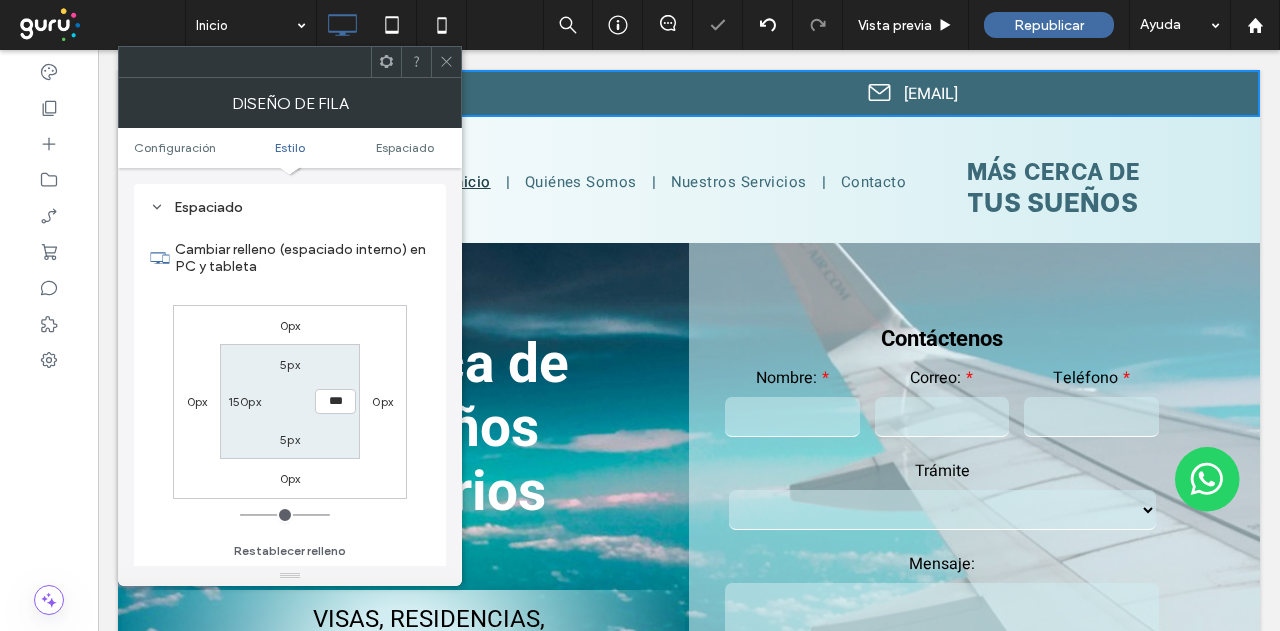 click on "150px" at bounding box center (244, 401) 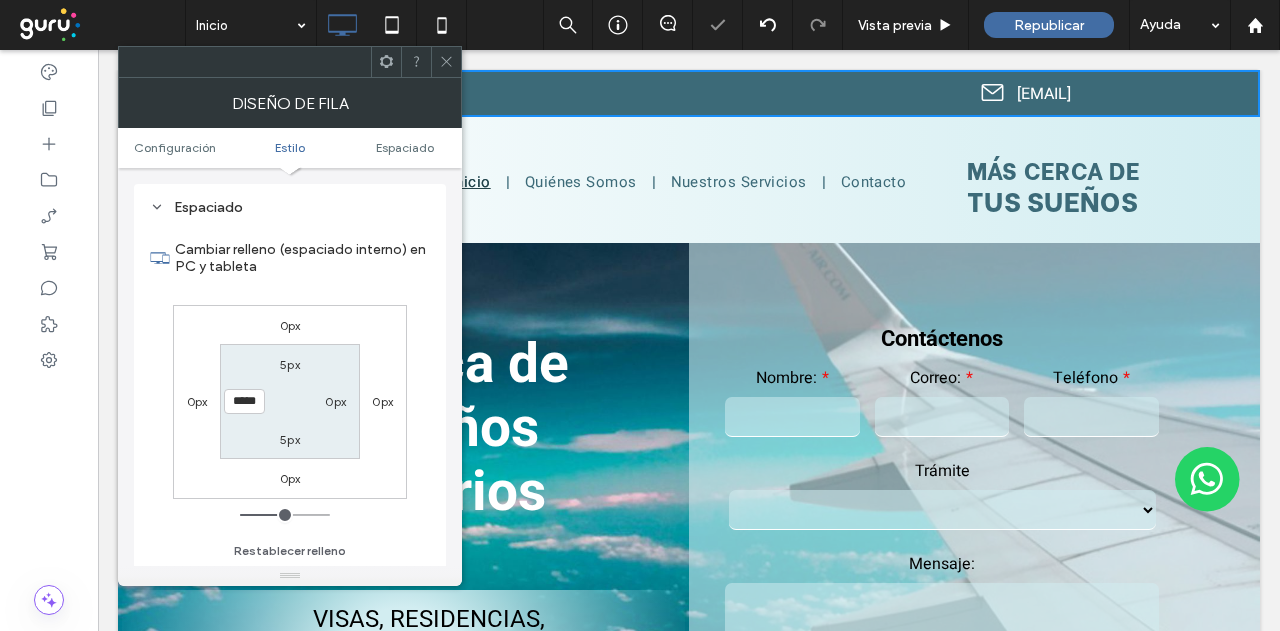 click on "*****" at bounding box center [244, 401] 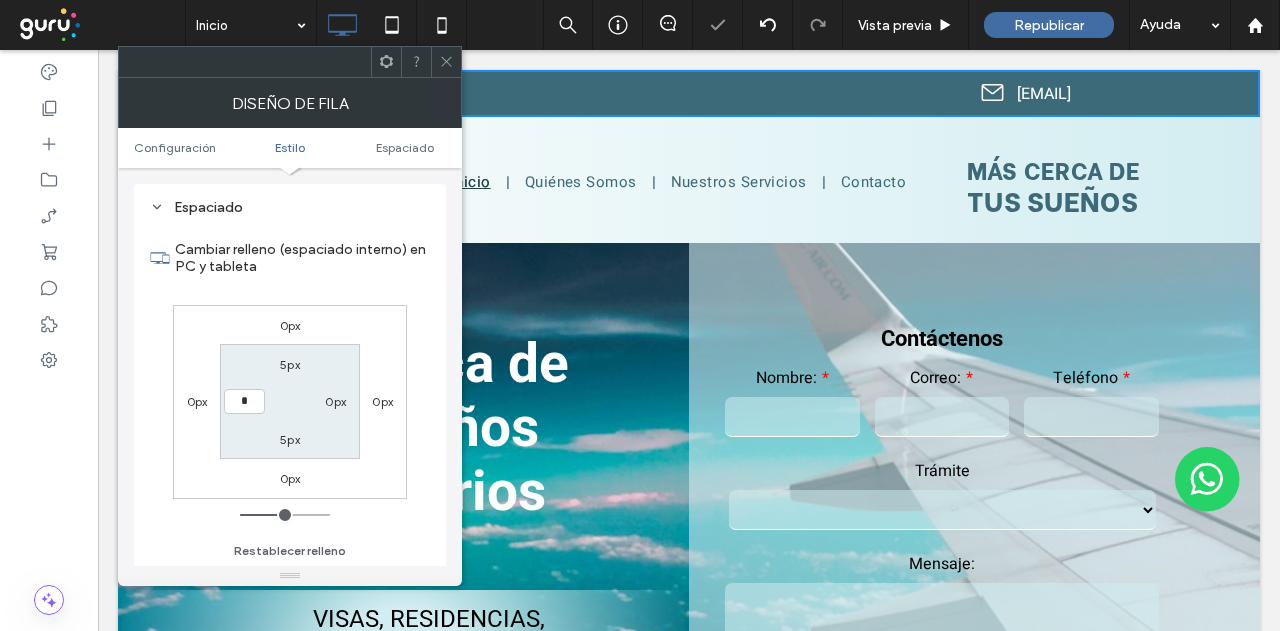 type on "*" 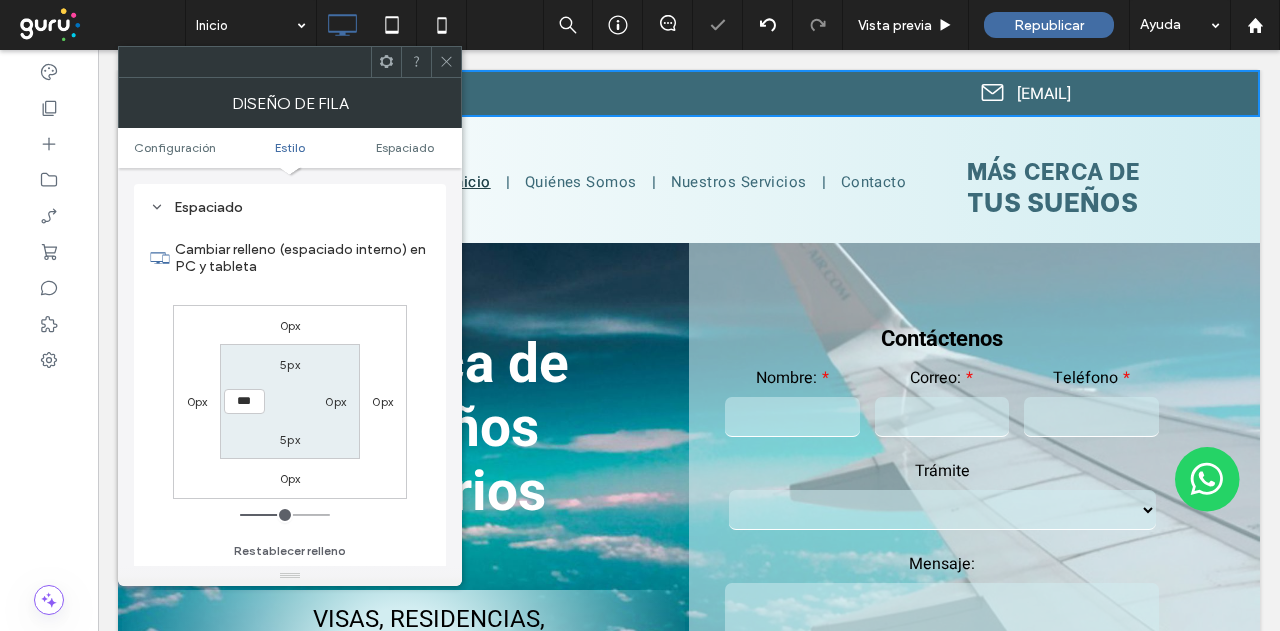 click on "0px" at bounding box center [335, 401] 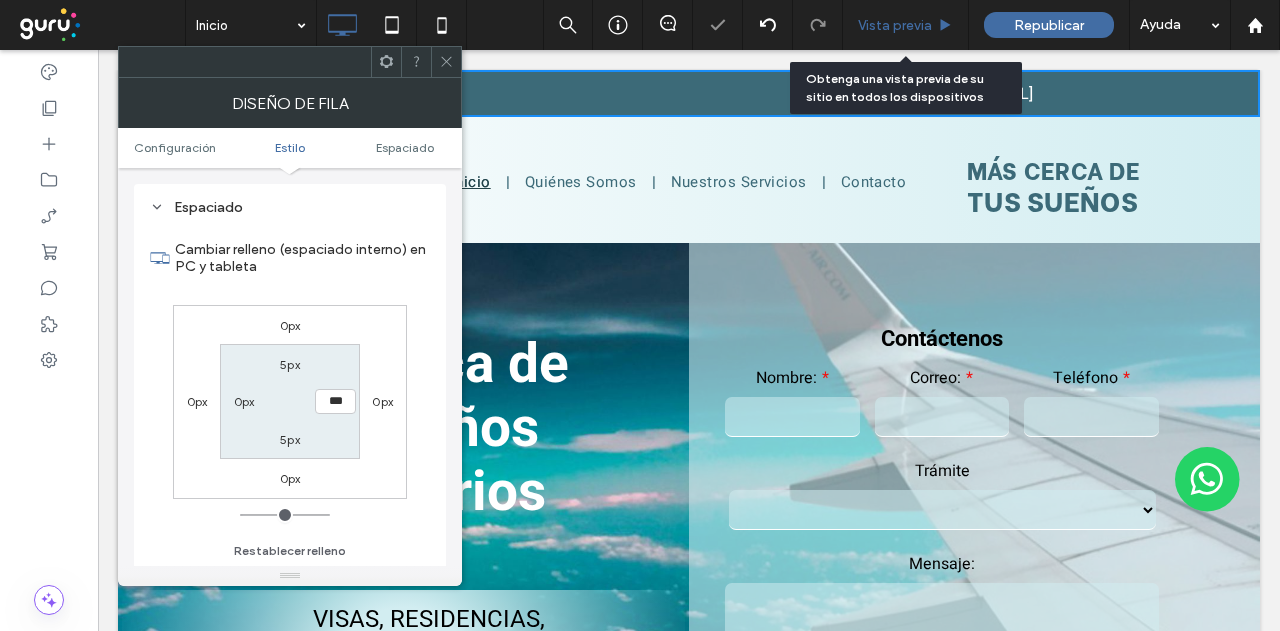 click on "Vista previa" at bounding box center (895, 25) 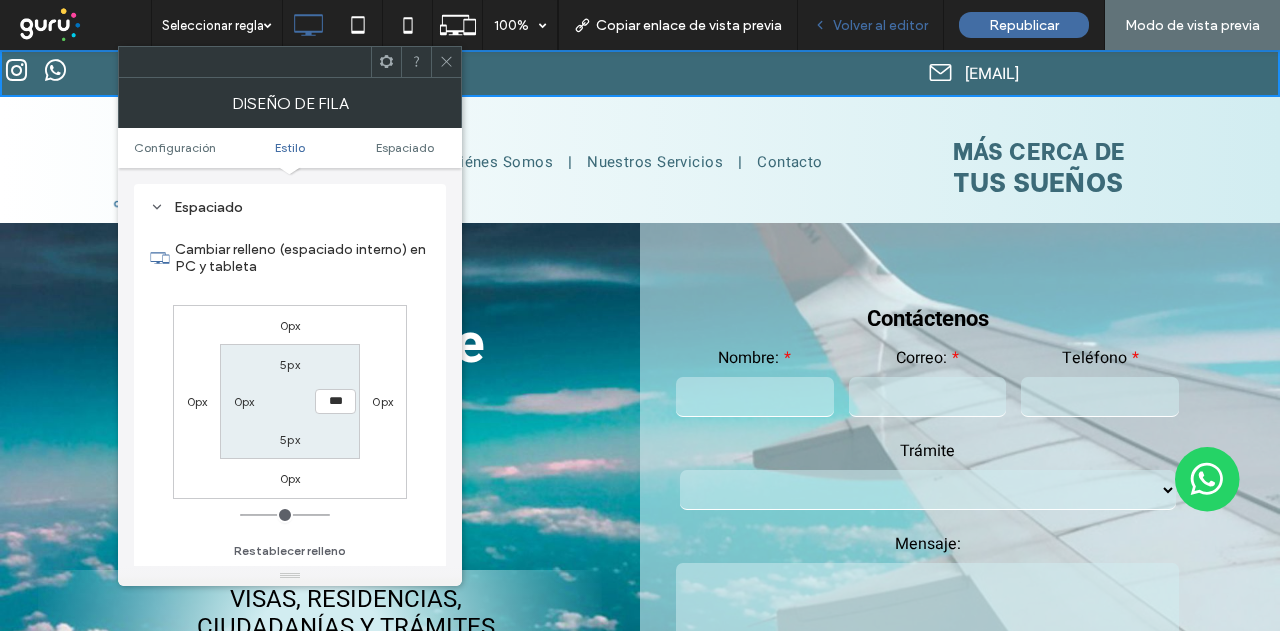 click on "Volver al editor" at bounding box center [880, 25] 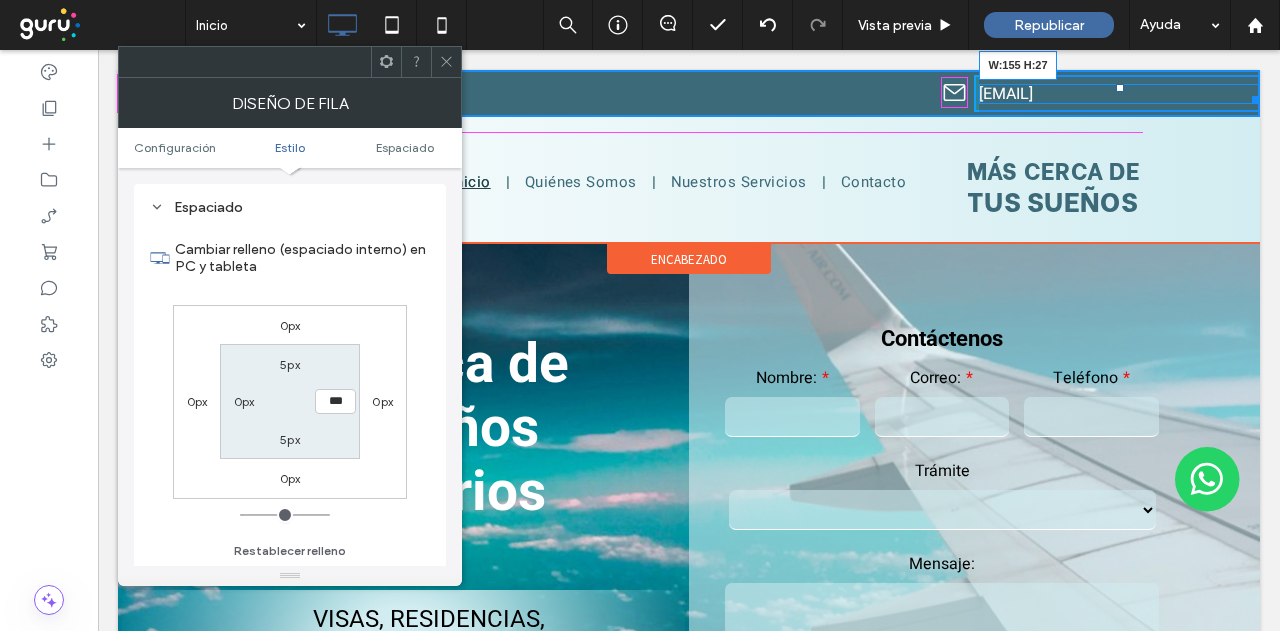 drag, startPoint x: 1242, startPoint y: 97, endPoint x: 1120, endPoint y: 98, distance: 122.0041 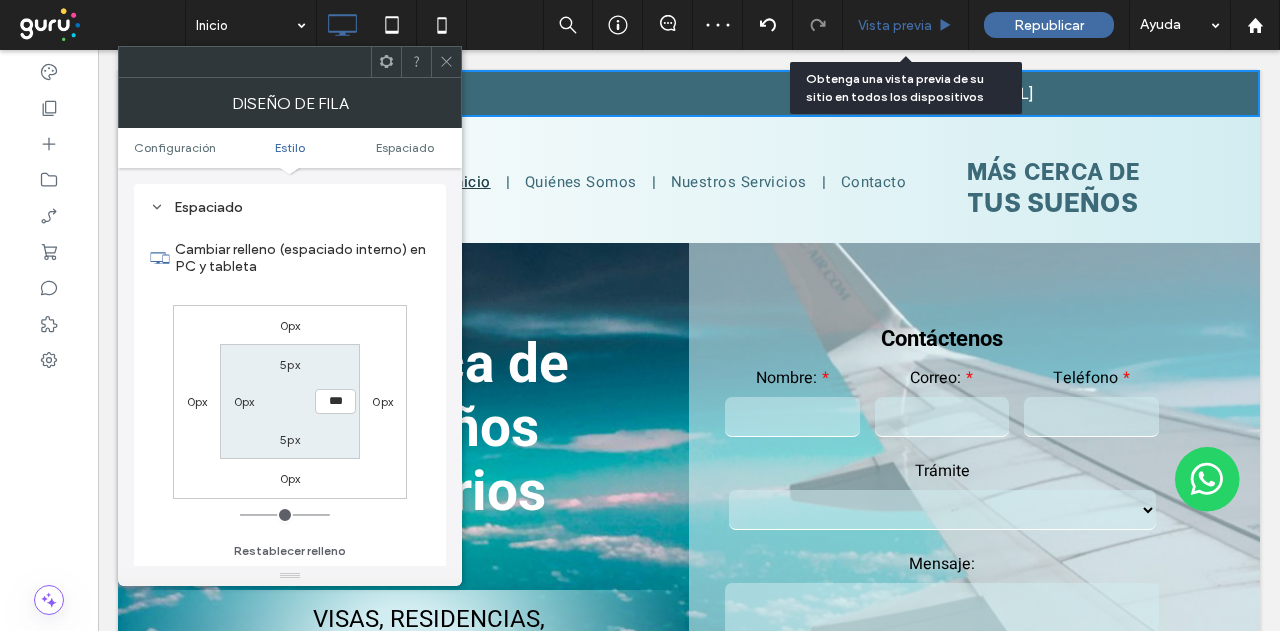 click on "Vista previa" at bounding box center (895, 25) 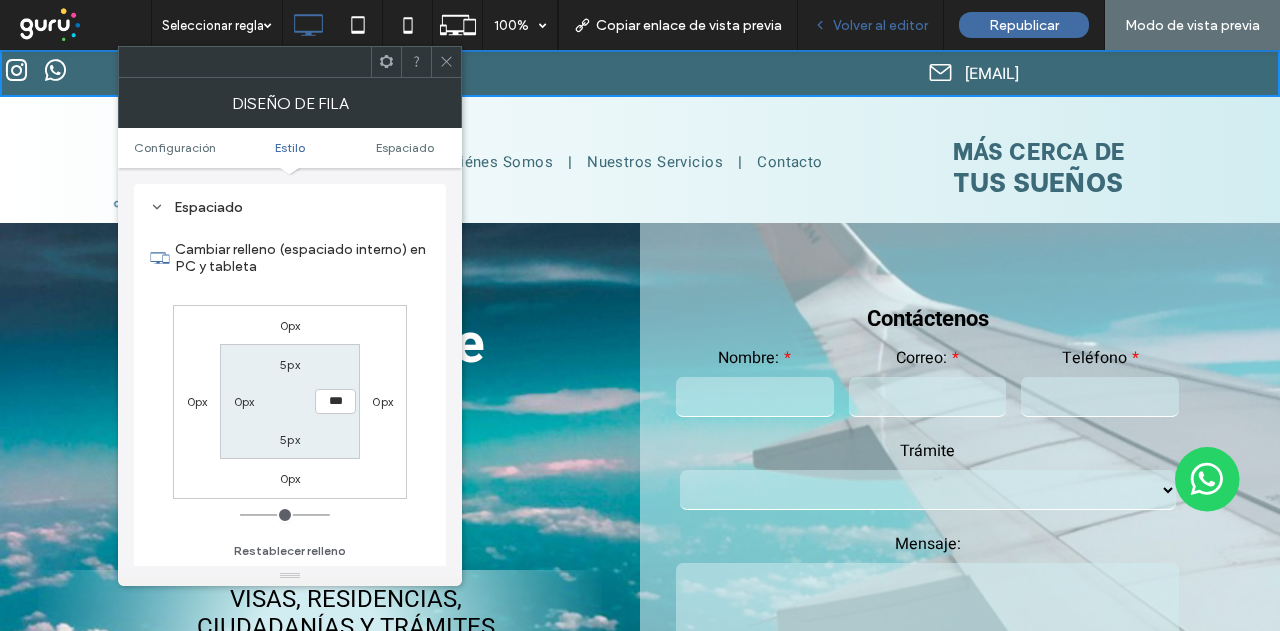 click on "Volver al editor" at bounding box center [880, 25] 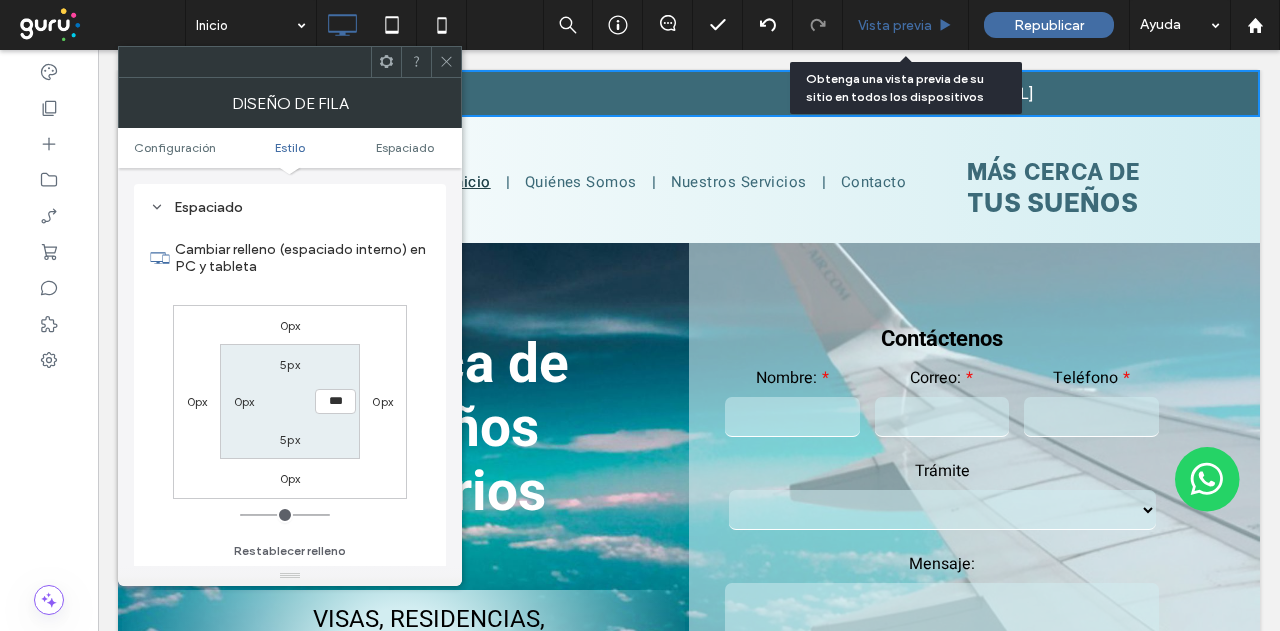 click on "Vista previa" at bounding box center (895, 25) 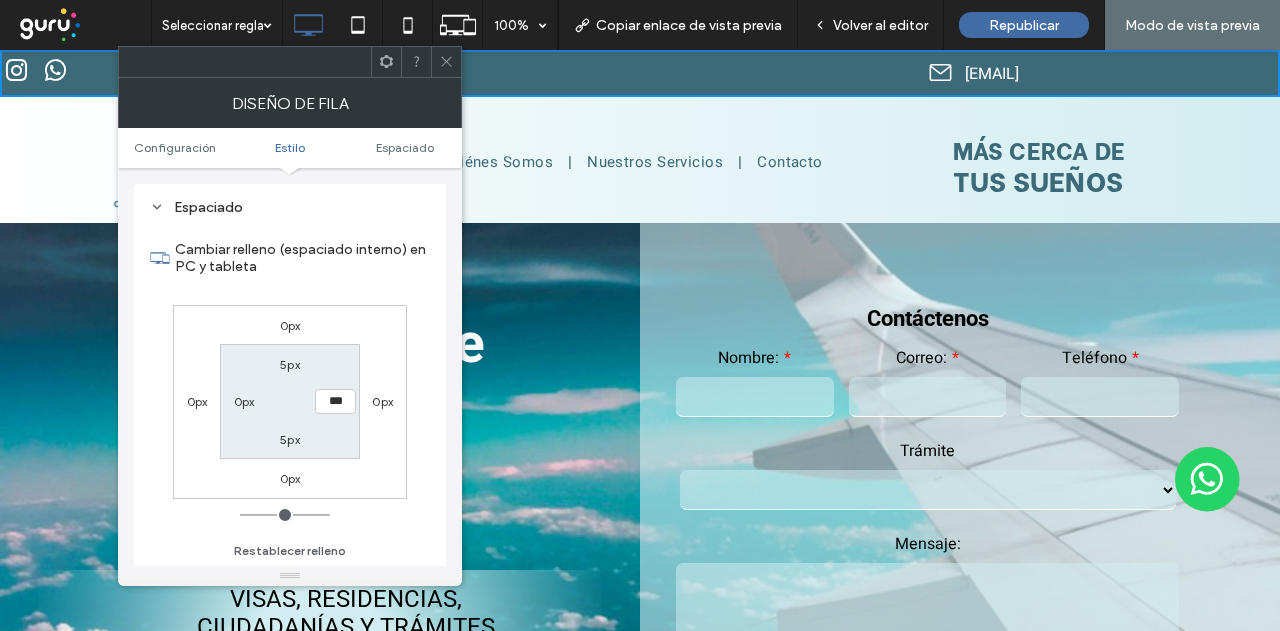 click on "Volver al editor" at bounding box center (880, 25) 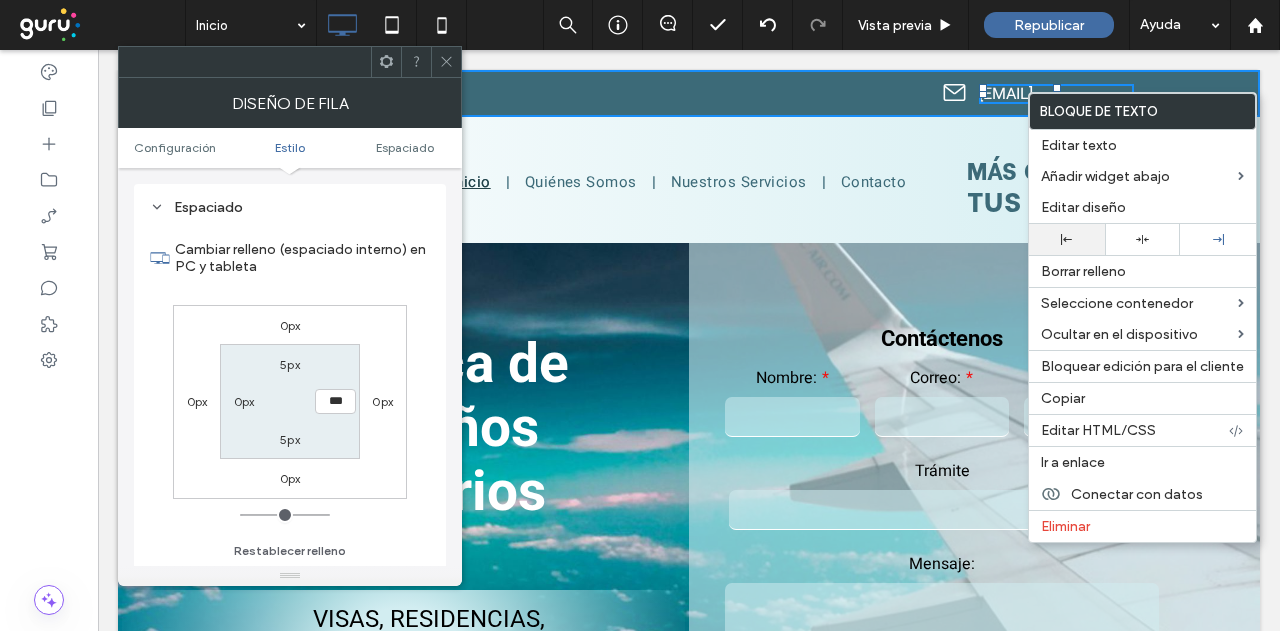 click 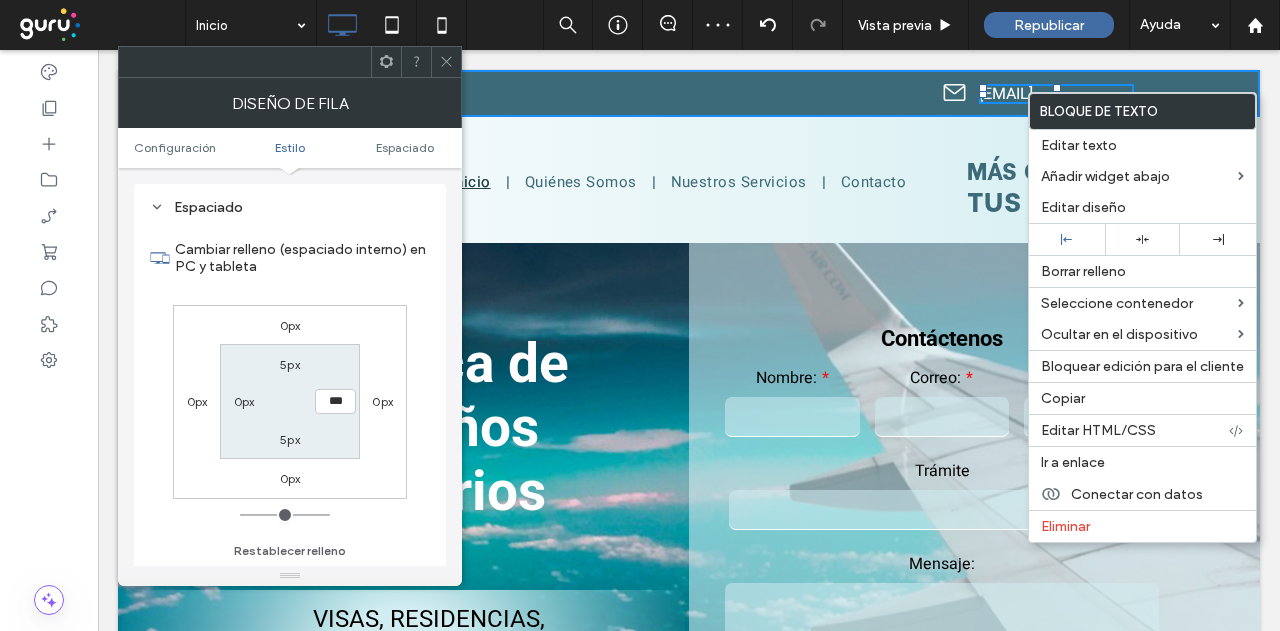 click 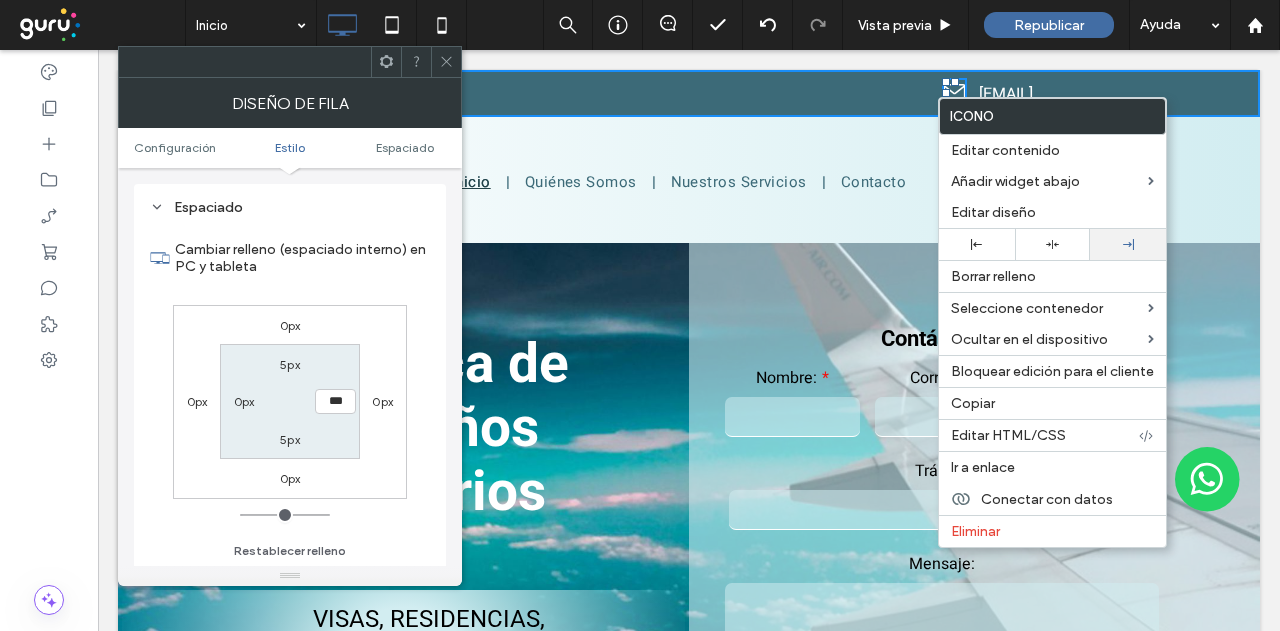 click 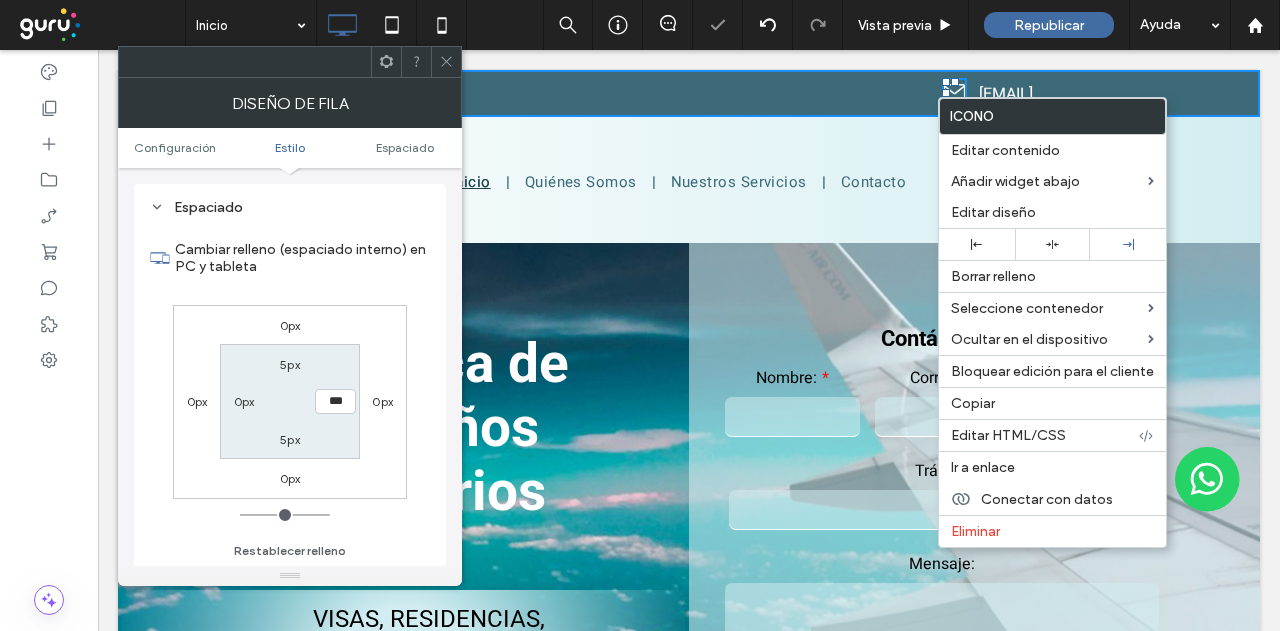 click 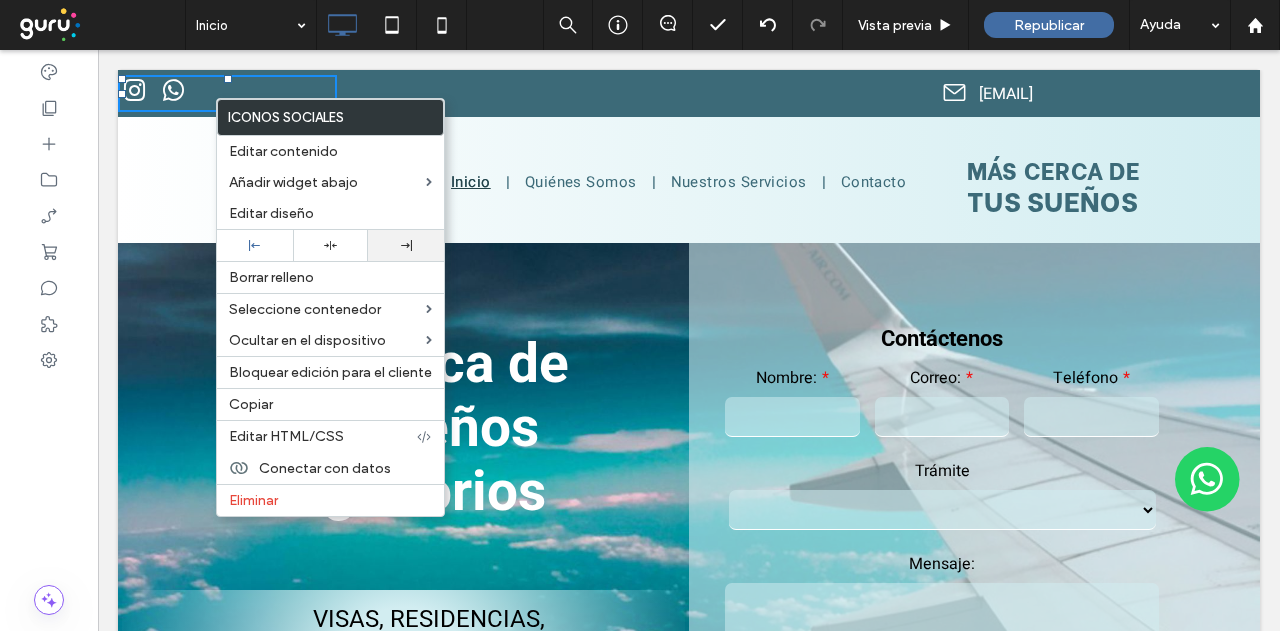 click 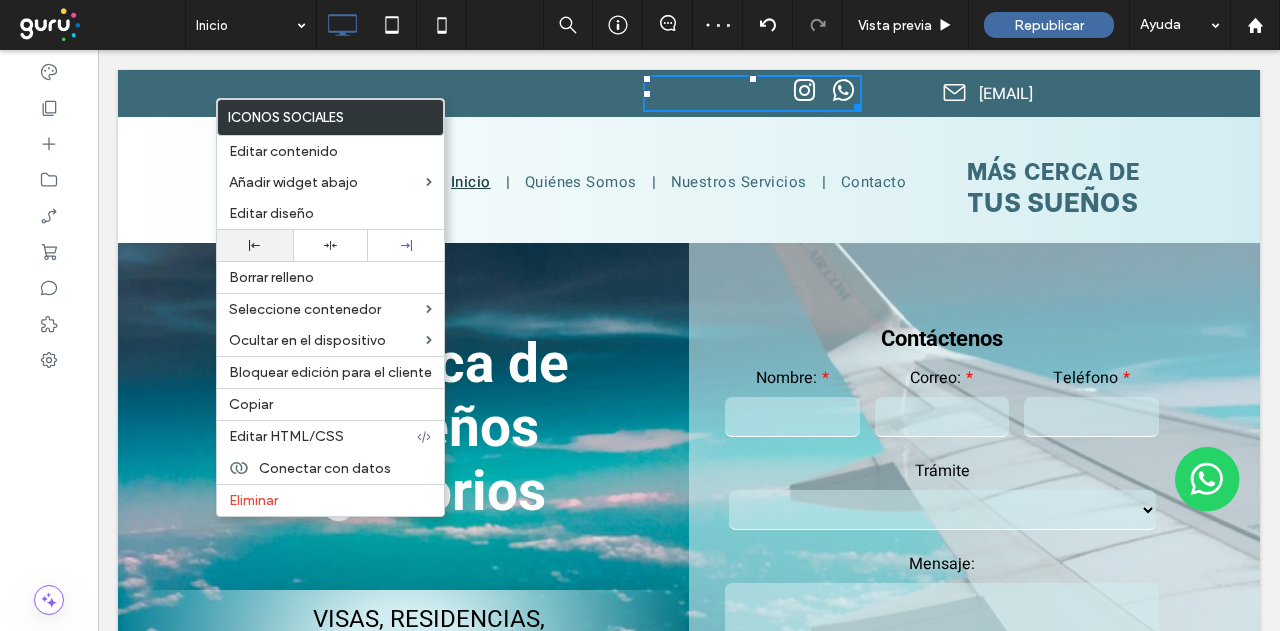 click at bounding box center [255, 245] 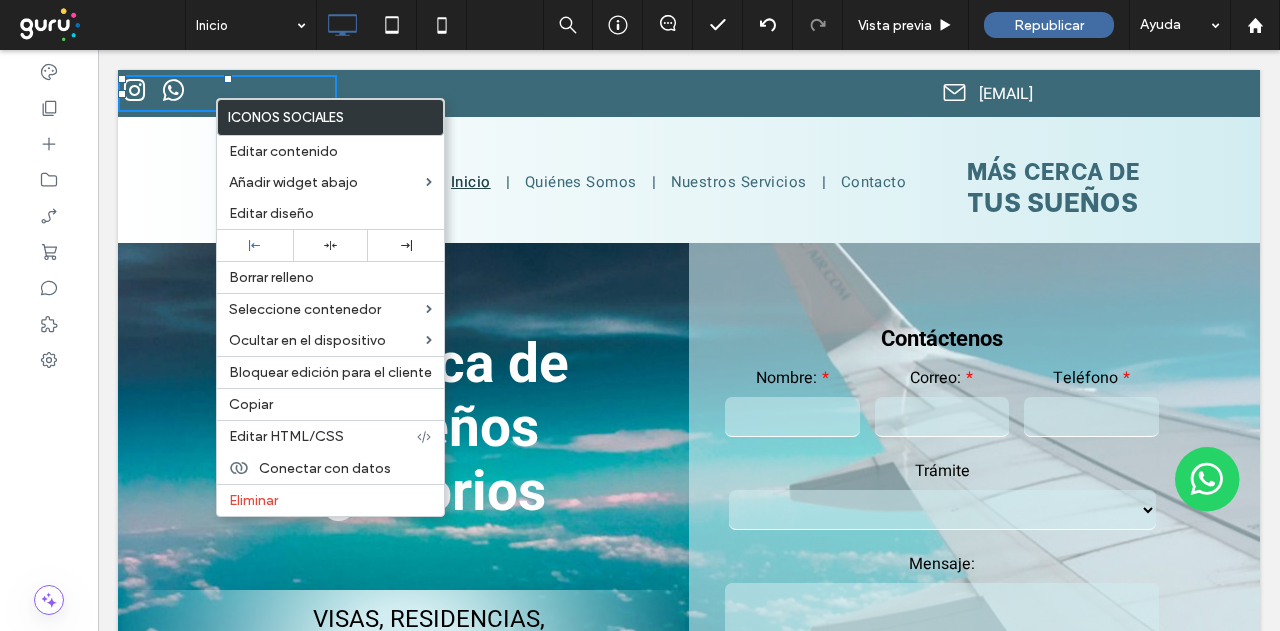 click on "Click To Paste" at bounding box center (498, 93) 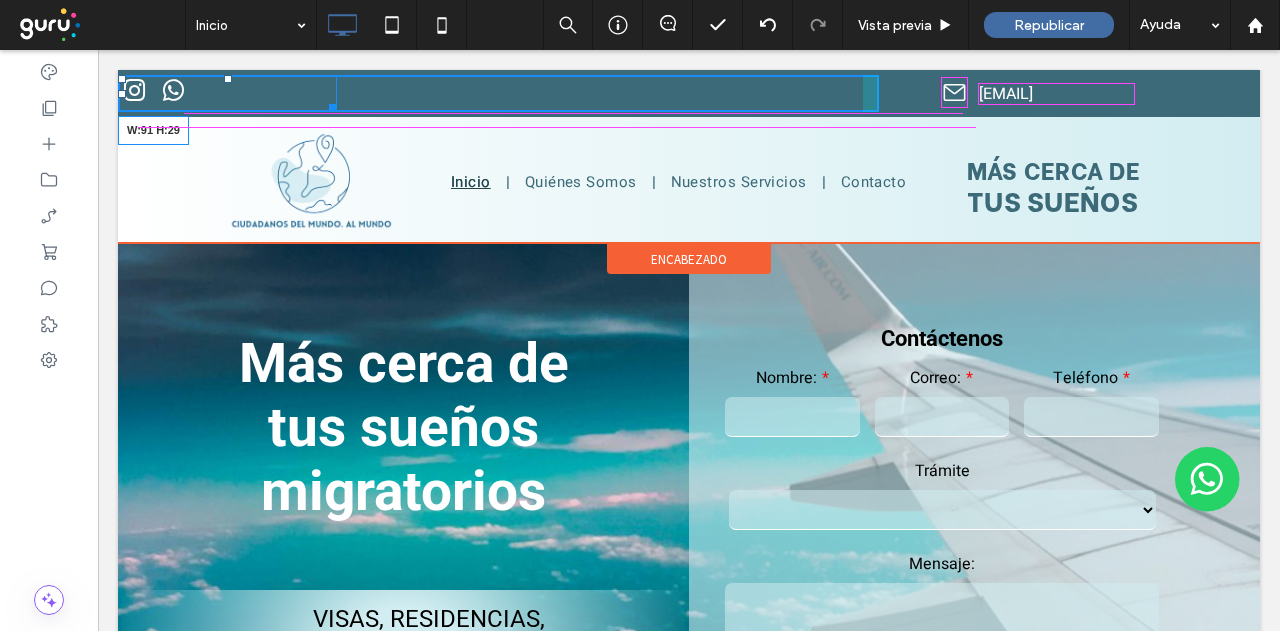 drag, startPoint x: 336, startPoint y: 107, endPoint x: 305, endPoint y: 166, distance: 66.64833 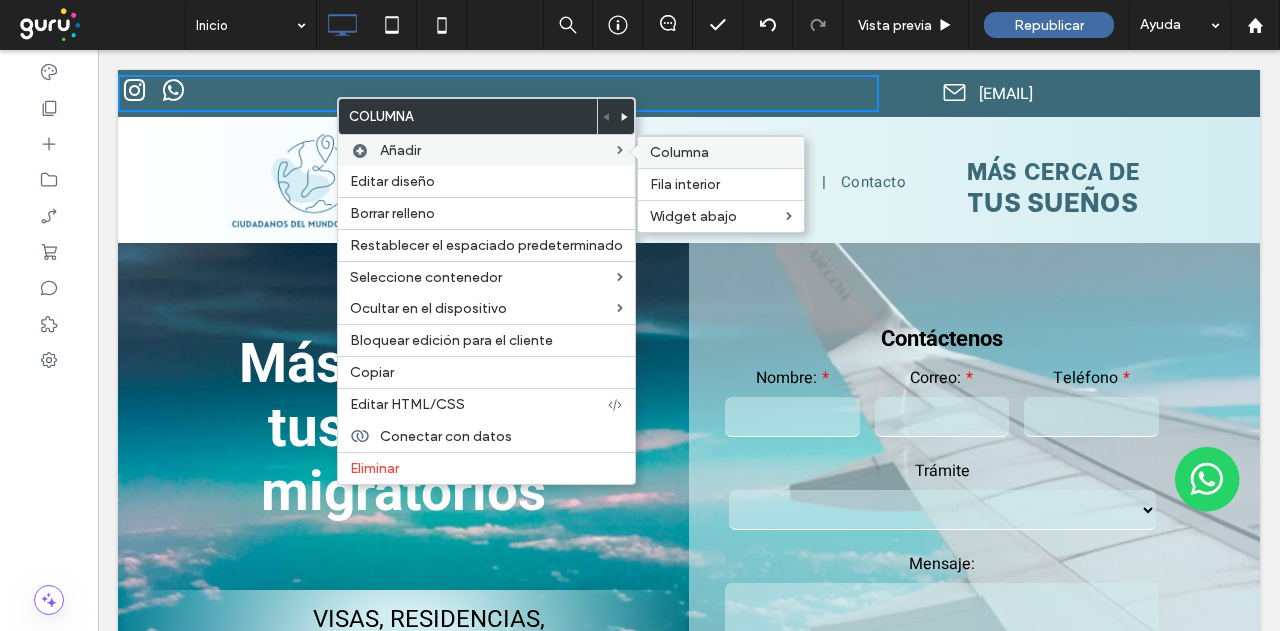 click on "Columna" at bounding box center (679, 152) 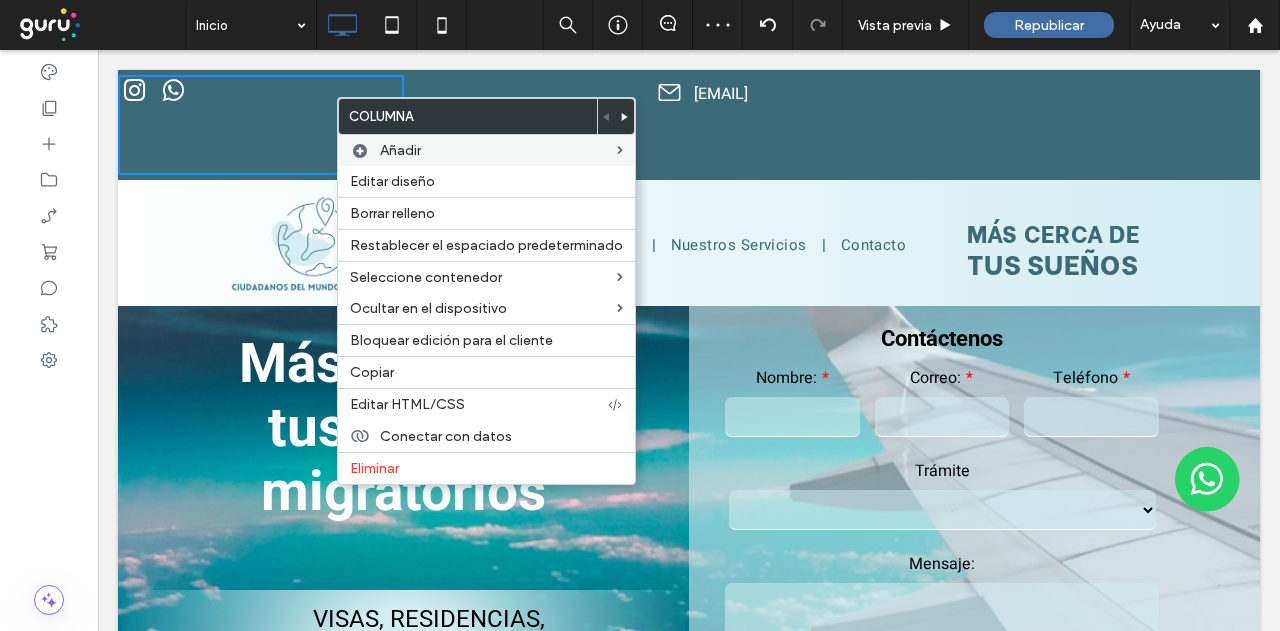 click on "thimiur@gmail.com Click To Paste" at bounding box center [832, 125] 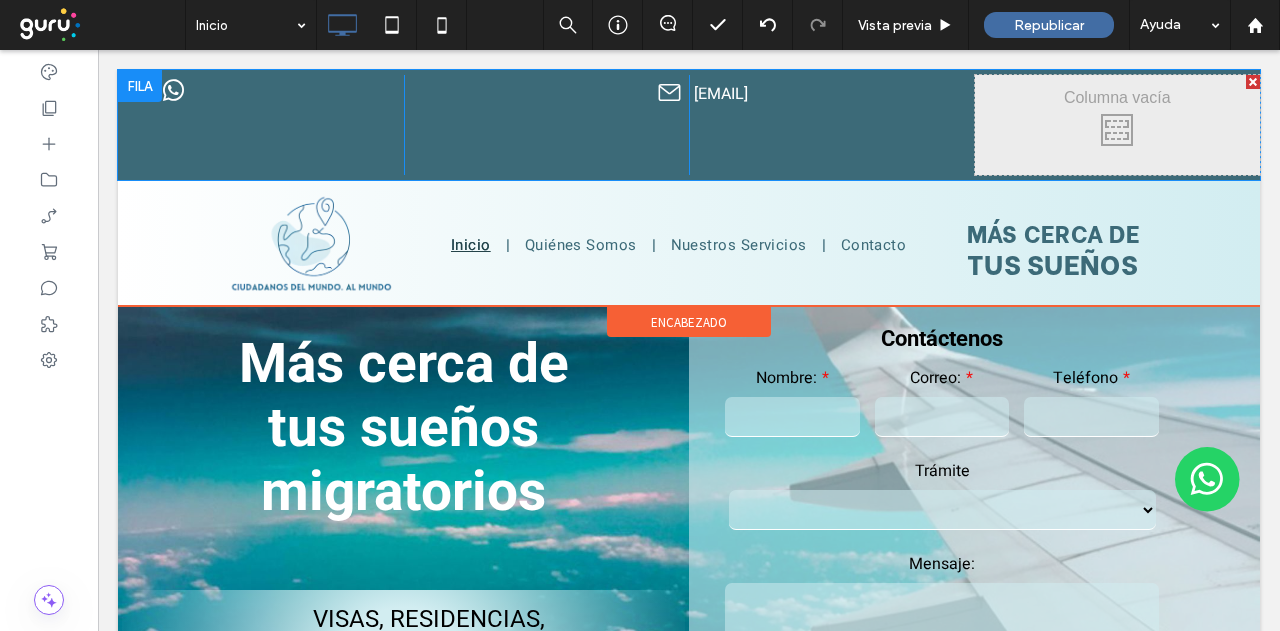 click at bounding box center (1253, 82) 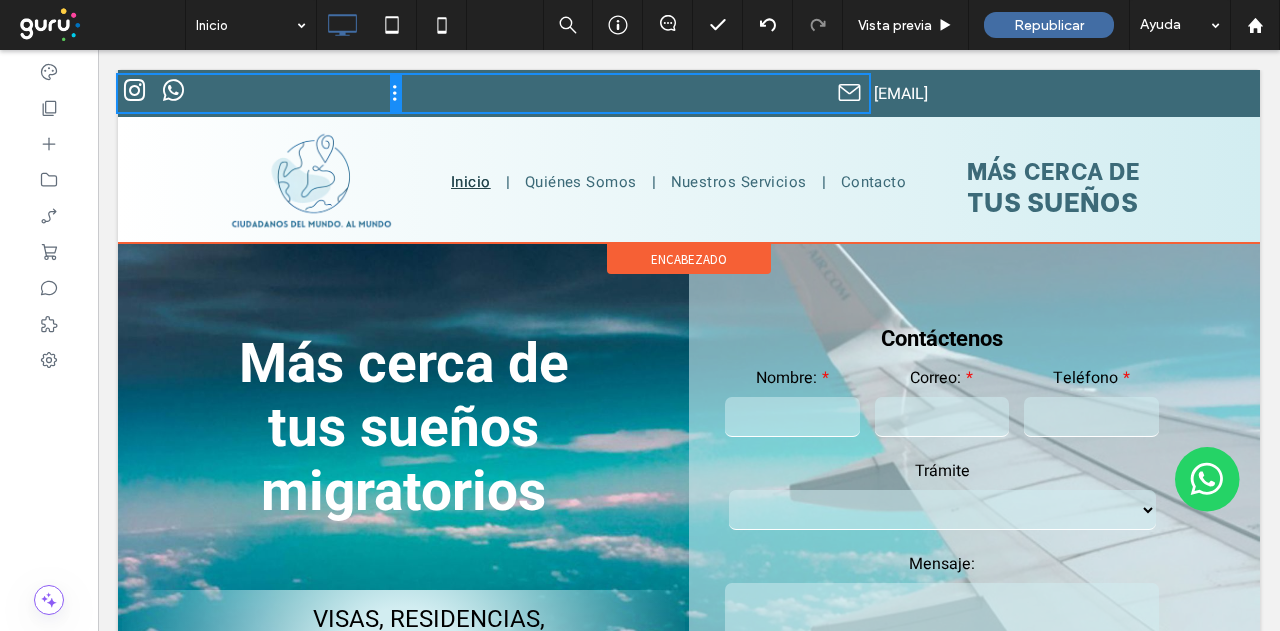 drag, startPoint x: 489, startPoint y: 93, endPoint x: 420, endPoint y: 85, distance: 69.46222 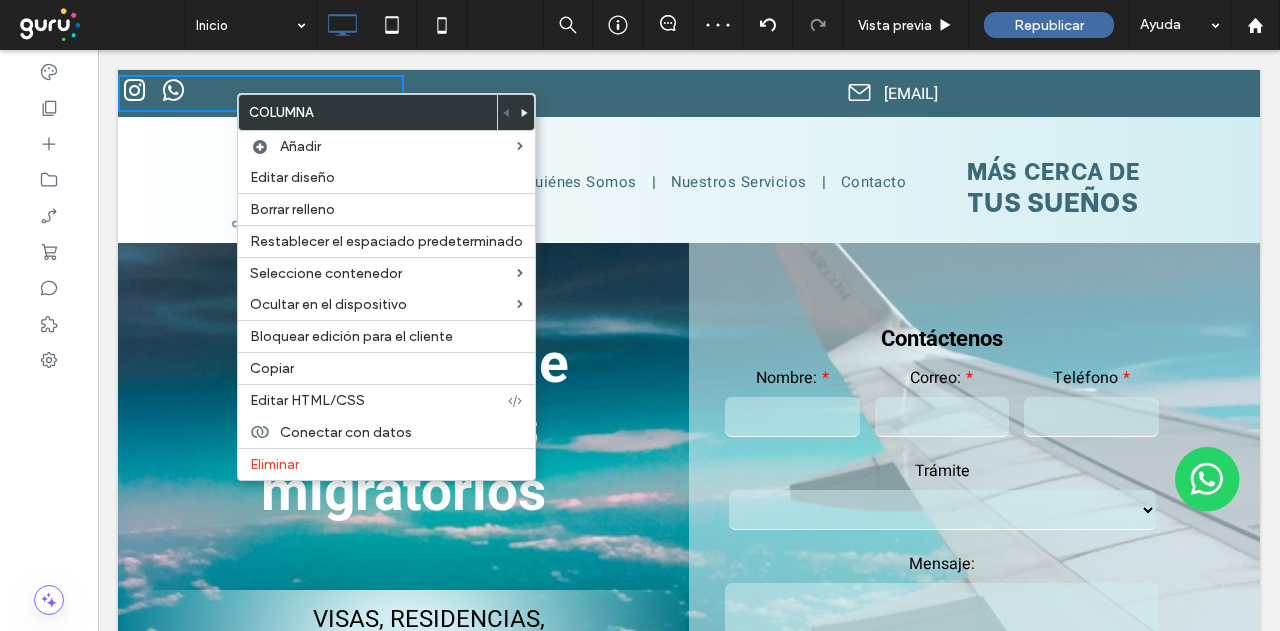 click at bounding box center [163, 93] 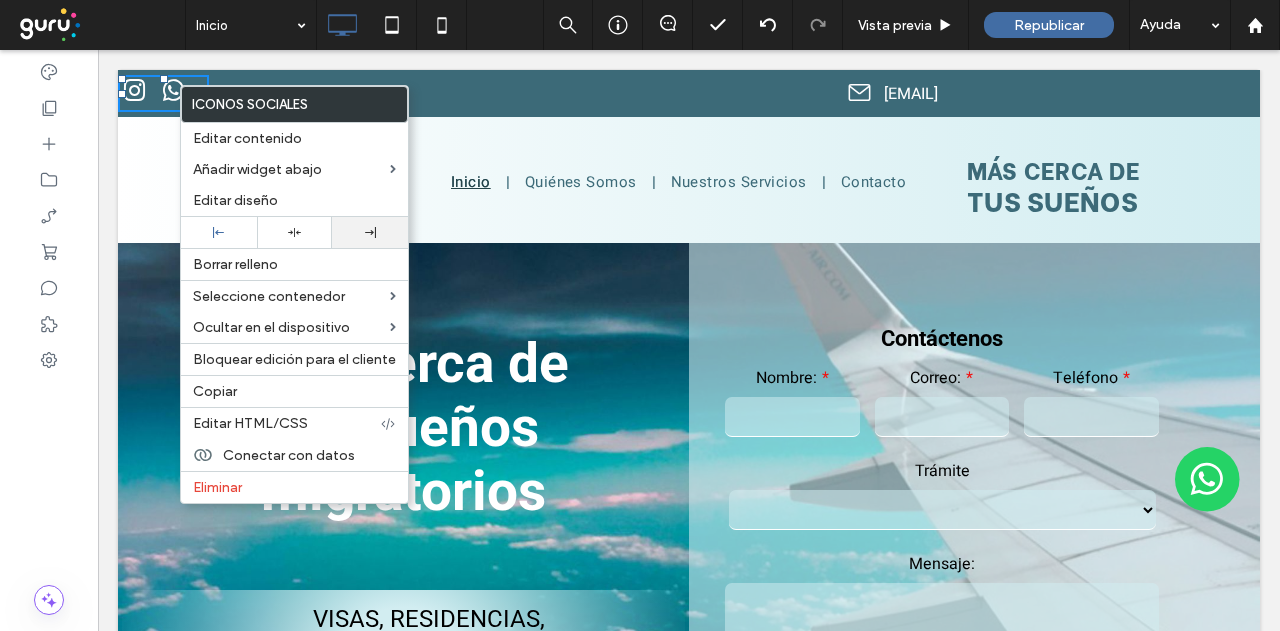 click at bounding box center (370, 232) 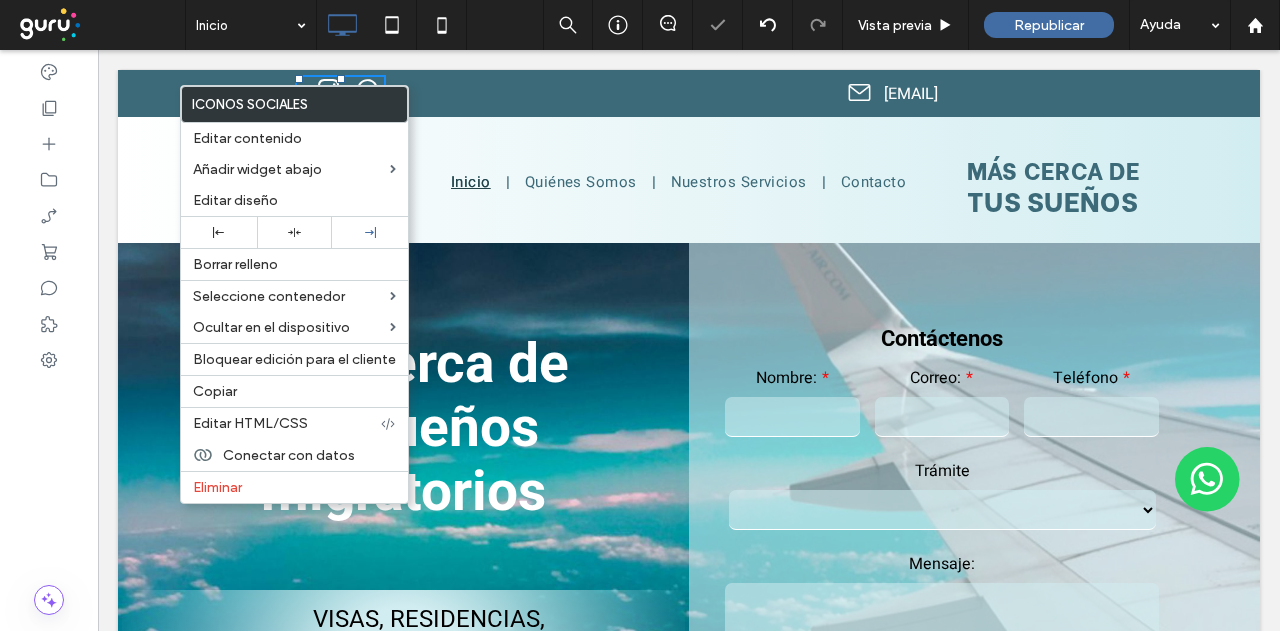 click on "Click To Paste" at bounding box center (642, 93) 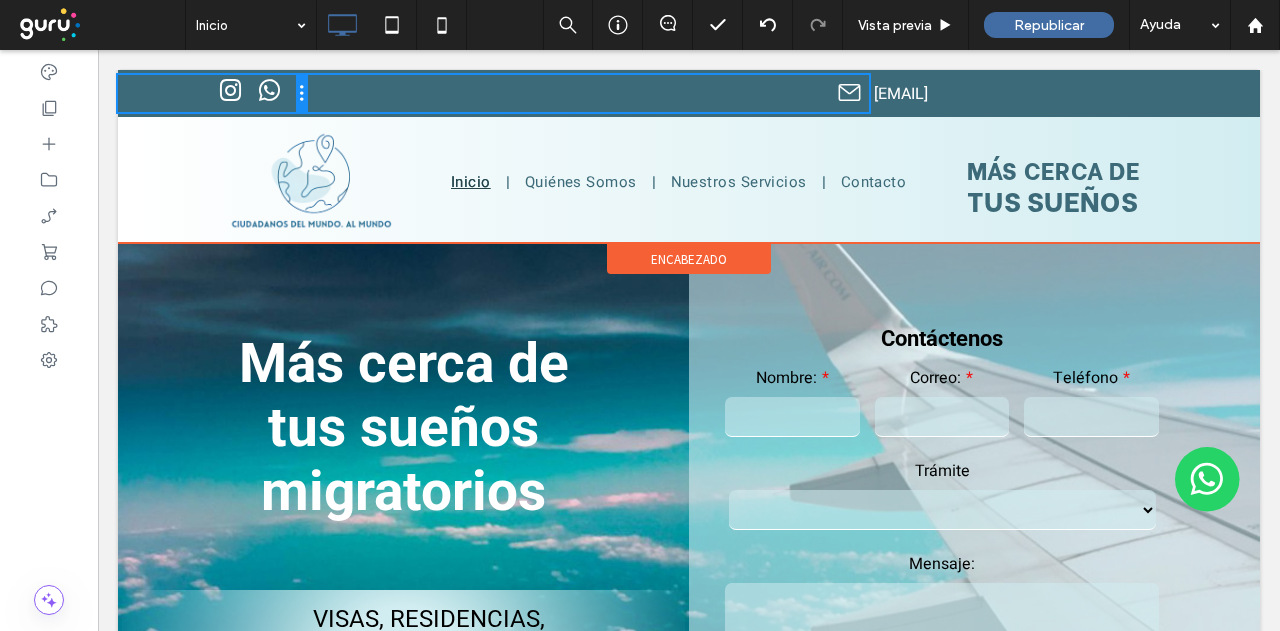 drag, startPoint x: 399, startPoint y: 91, endPoint x: 338, endPoint y: 89, distance: 61.03278 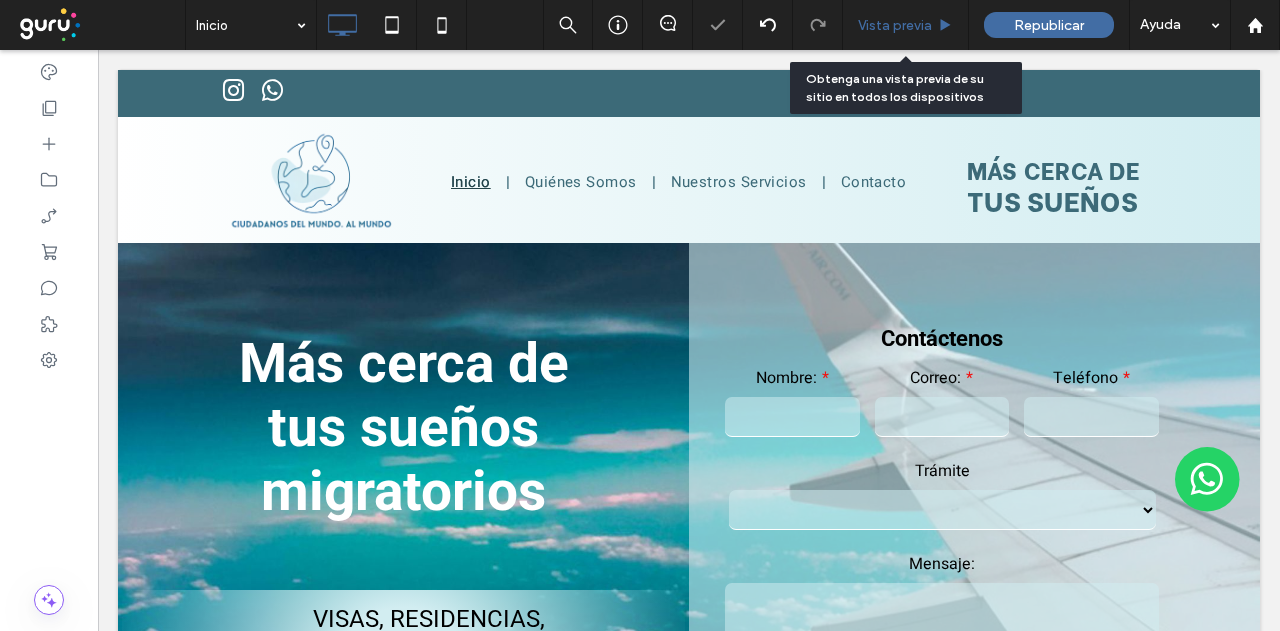 click on "Vista previa" at bounding box center [895, 25] 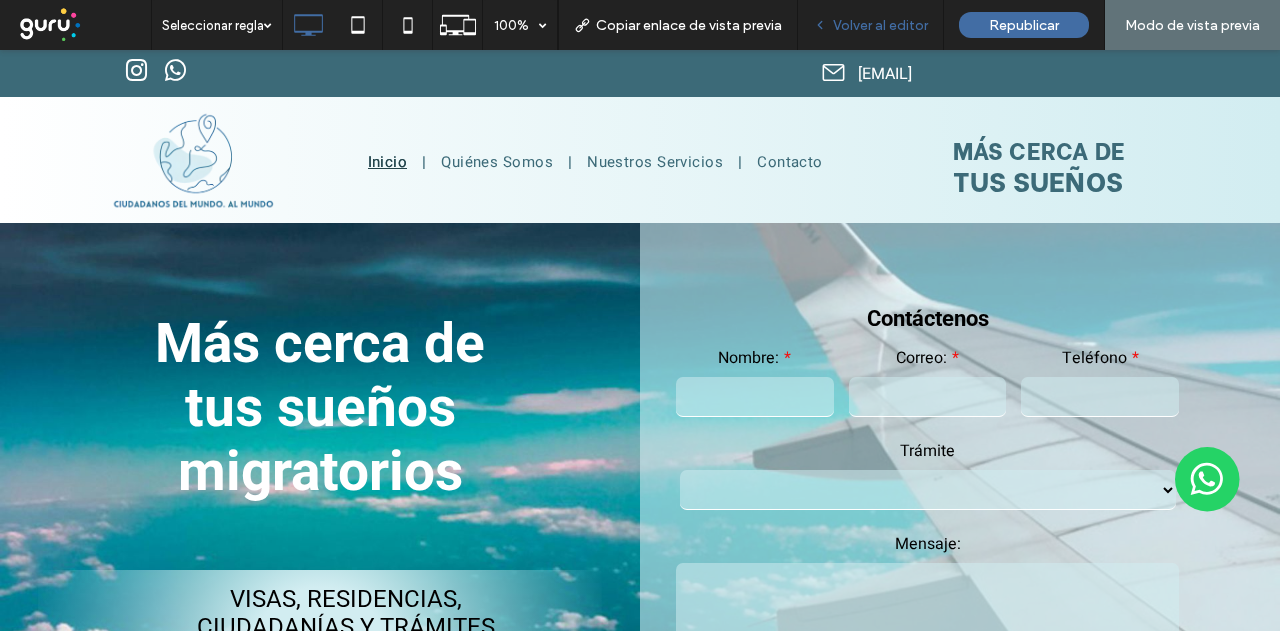click on "Volver al editor" at bounding box center (880, 25) 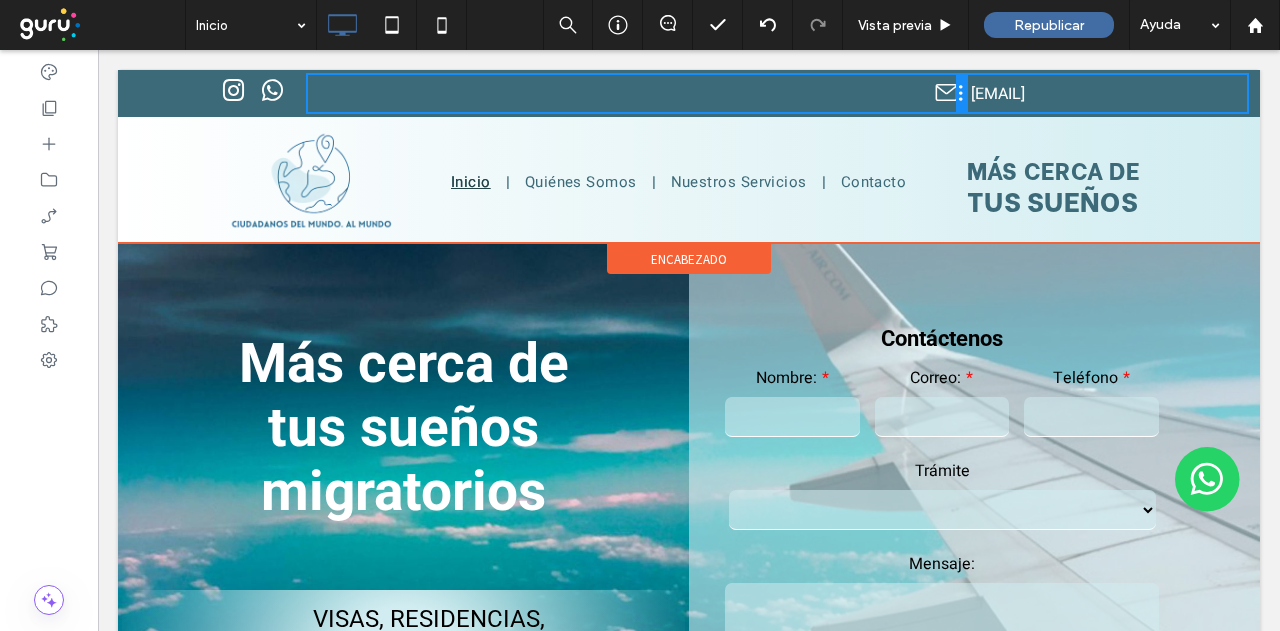 drag, startPoint x: 866, startPoint y: 87, endPoint x: 921, endPoint y: 91, distance: 55.145264 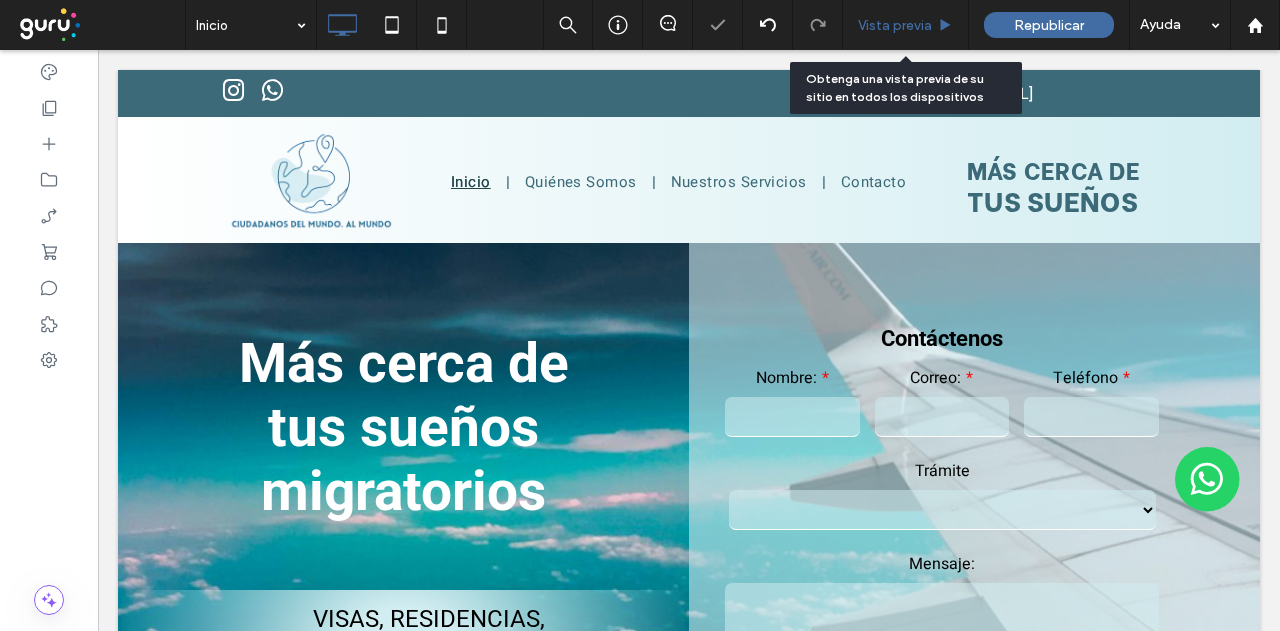 click on "Vista previa" at bounding box center (895, 25) 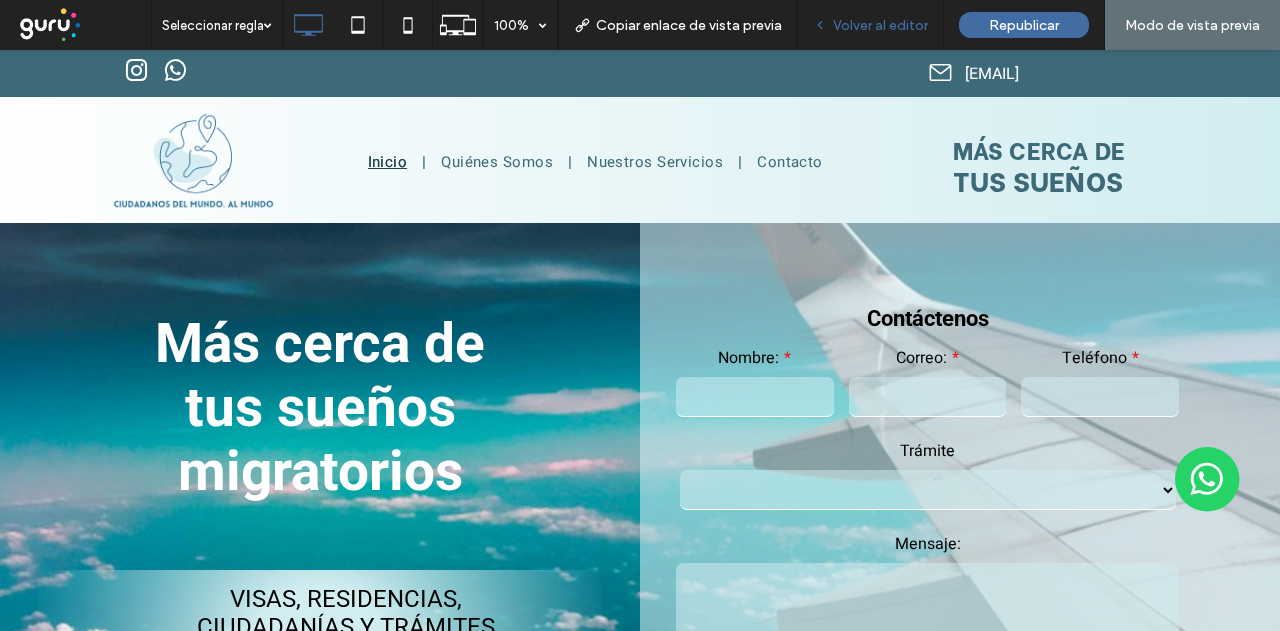 click on "Volver al editor" at bounding box center [880, 25] 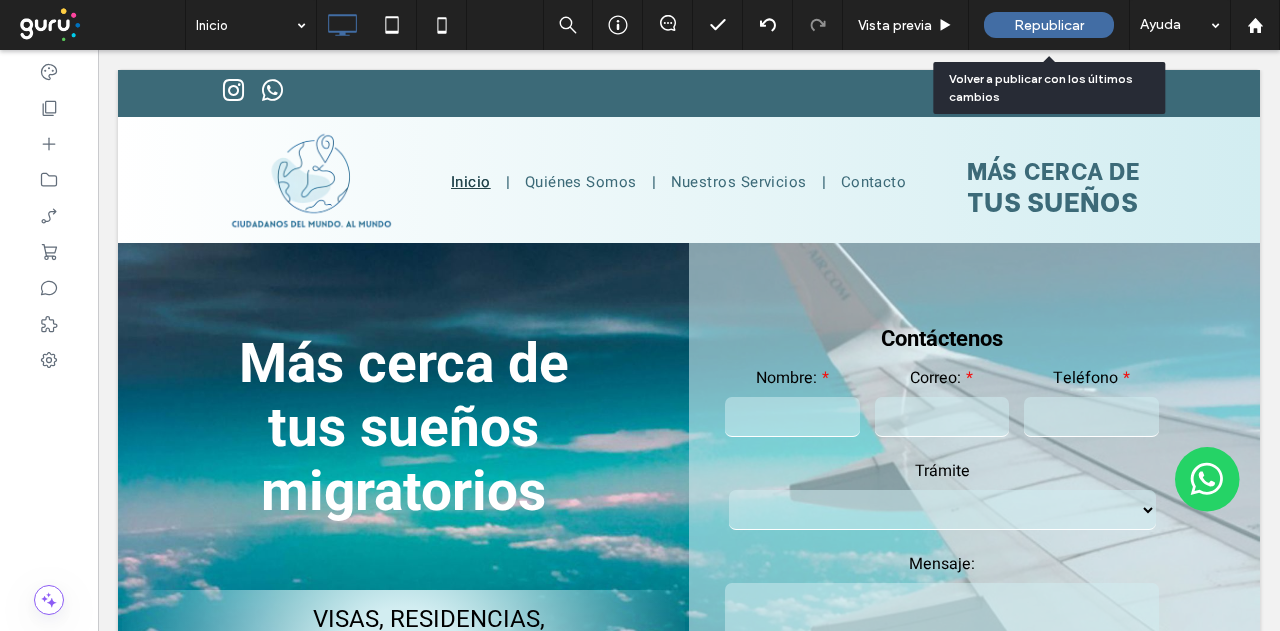 click on "Republicar" at bounding box center [1049, 25] 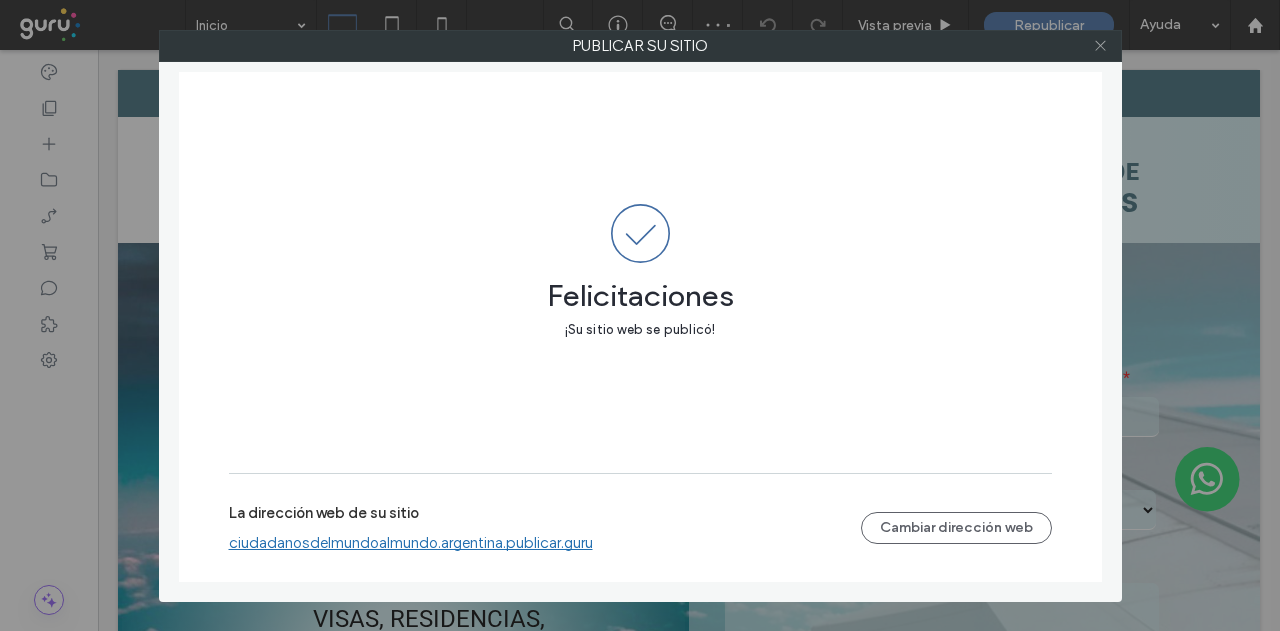 click 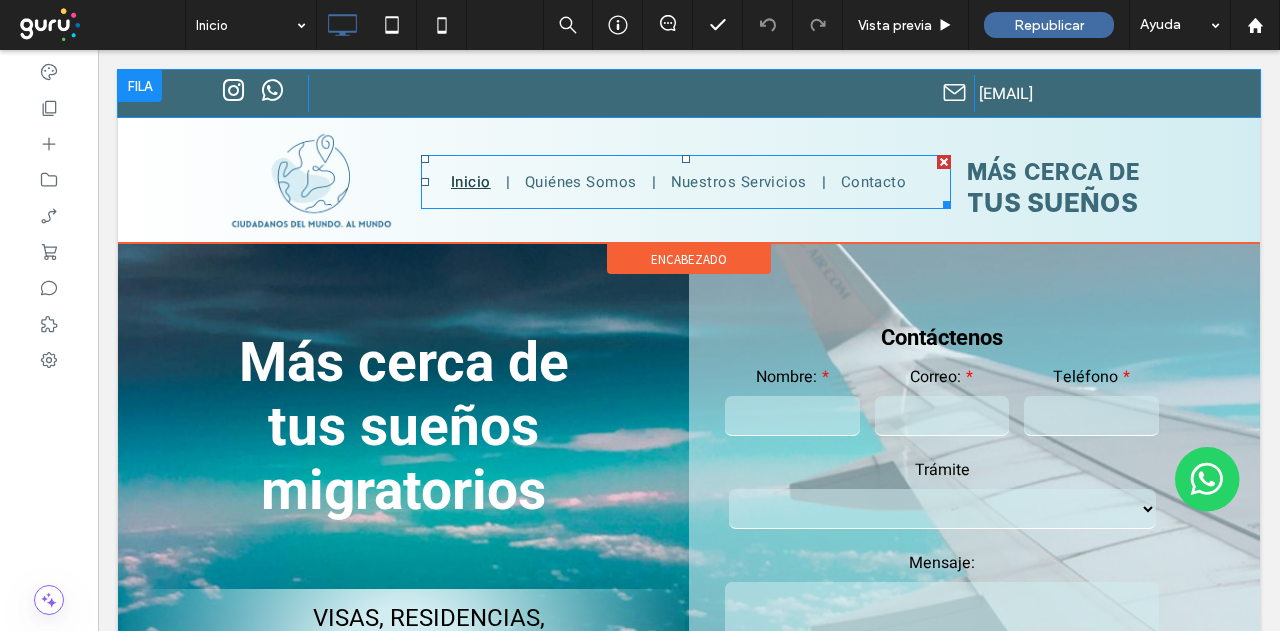 scroll, scrollTop: 0, scrollLeft: 0, axis: both 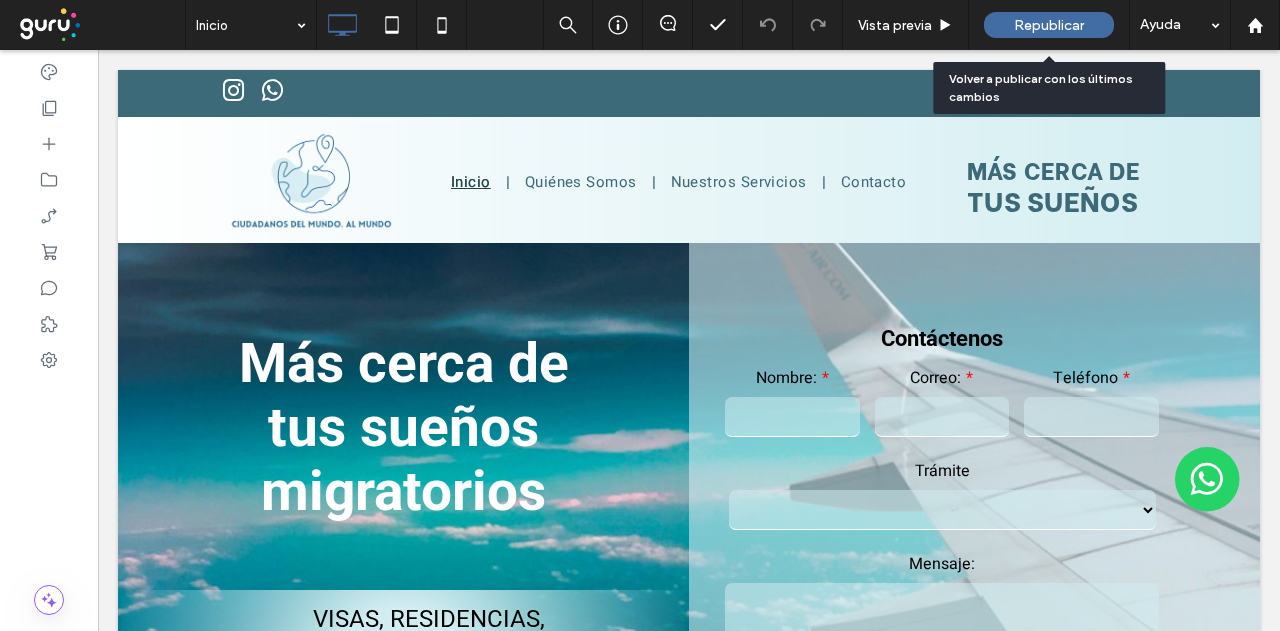 click on "Republicar" at bounding box center (1049, 25) 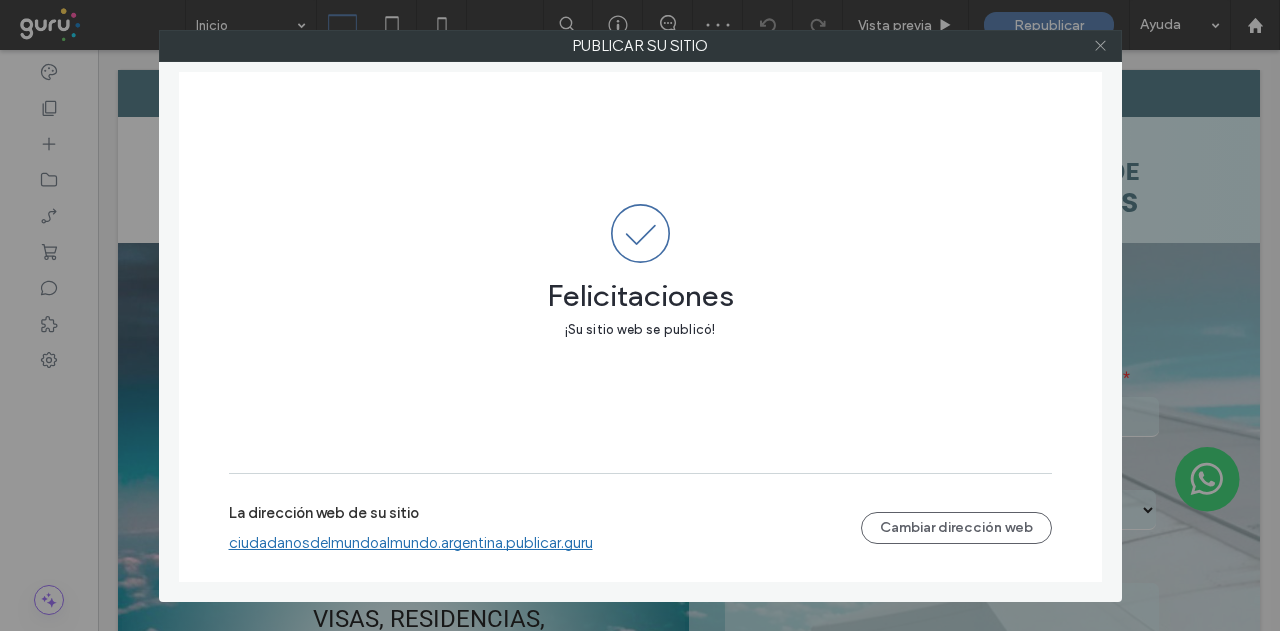 click 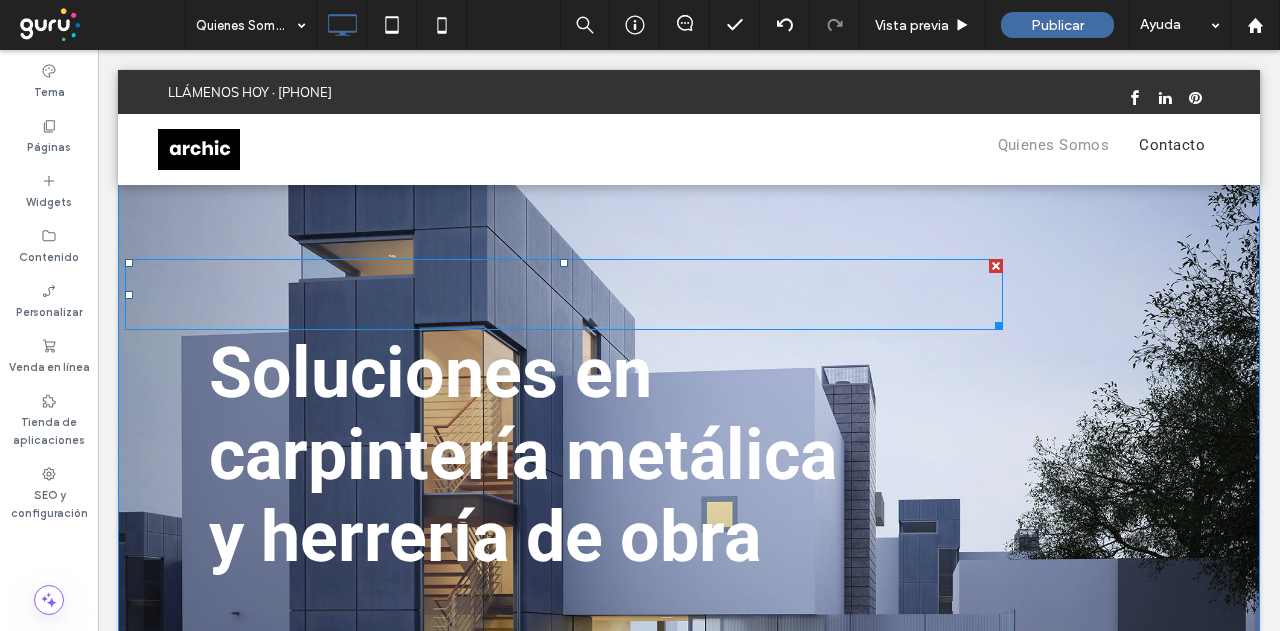 scroll, scrollTop: 100, scrollLeft: 0, axis: vertical 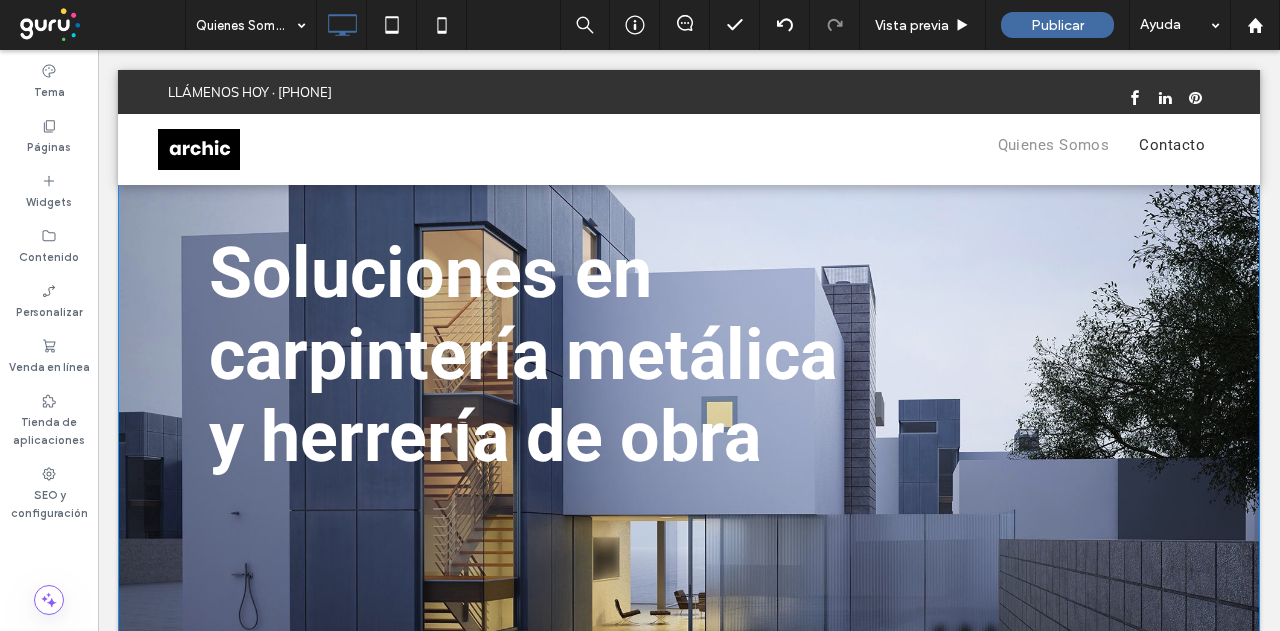 click on "DESDE 1951 ACOMPAÑANDO PROYECTOS ARQUITECTÓNICOS
Botón
ESTAMOS EN [CITY]
Botón
Soluciones en carpintería metálica y herrería de obra Click To Paste" at bounding box center (689, 323) 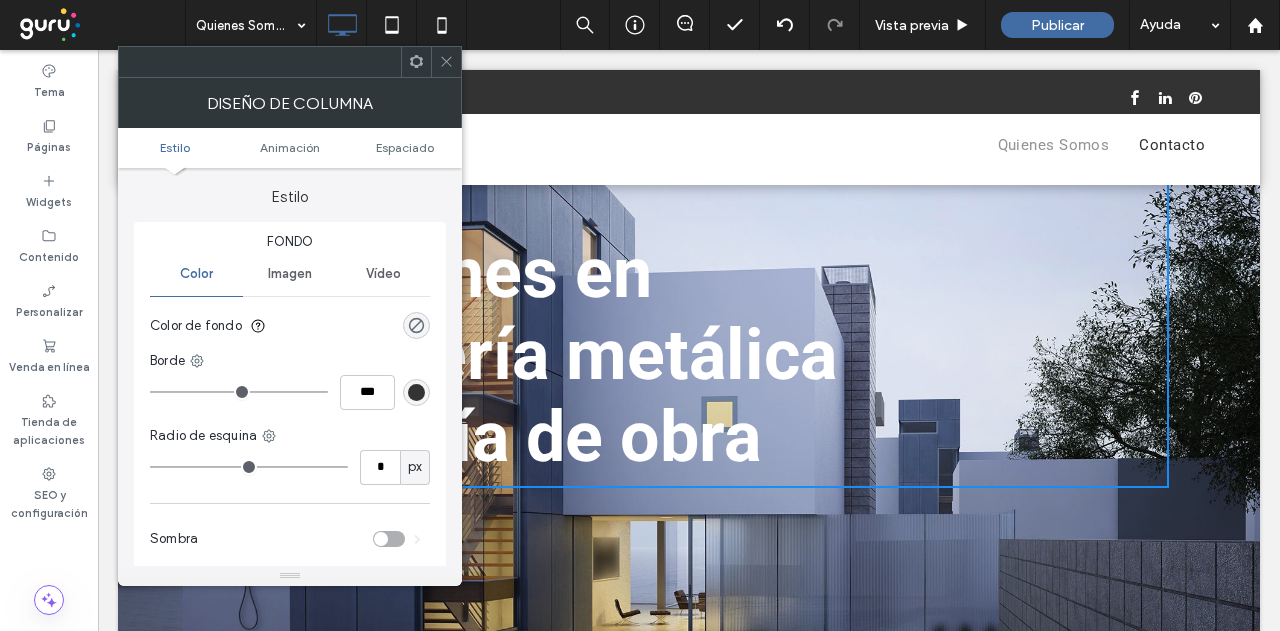 click 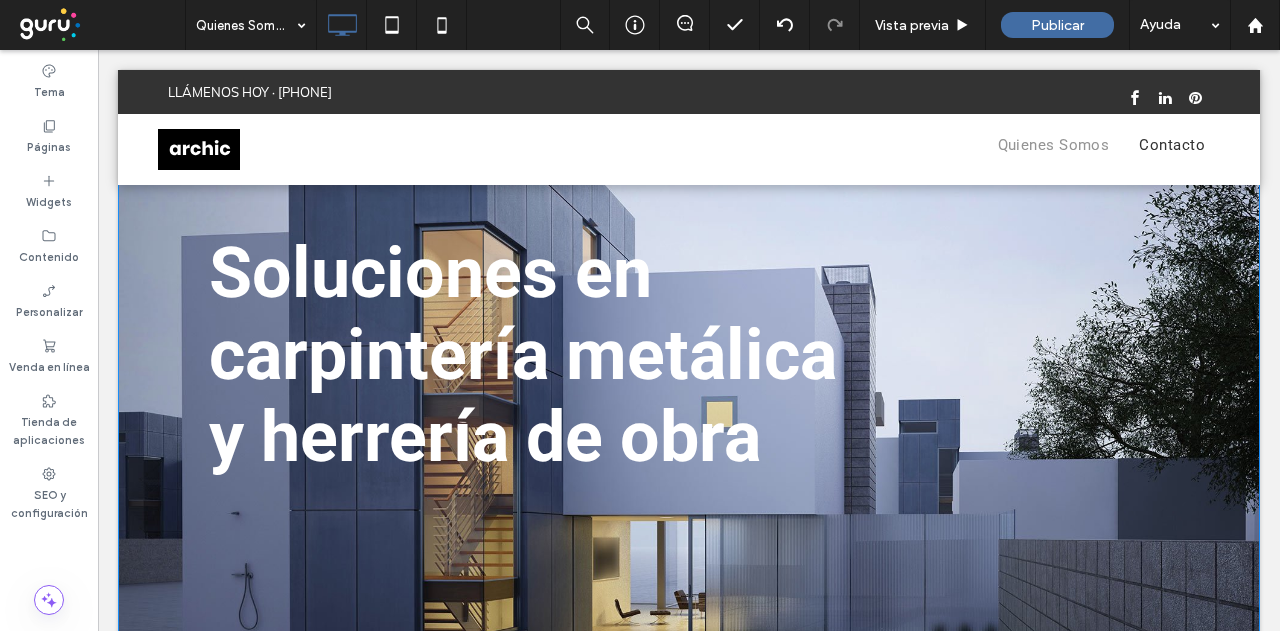 click on "DESDE 1951 ACOMPAÑANDO PROYECTOS ARQUITECTÓNICOS
Botón
ESTAMOS EN BUENOS AIRES
Botón
Soluciones en carpintería metálica y herrería de obra Click To Paste
Fila + Añadir sección" at bounding box center (689, 379) 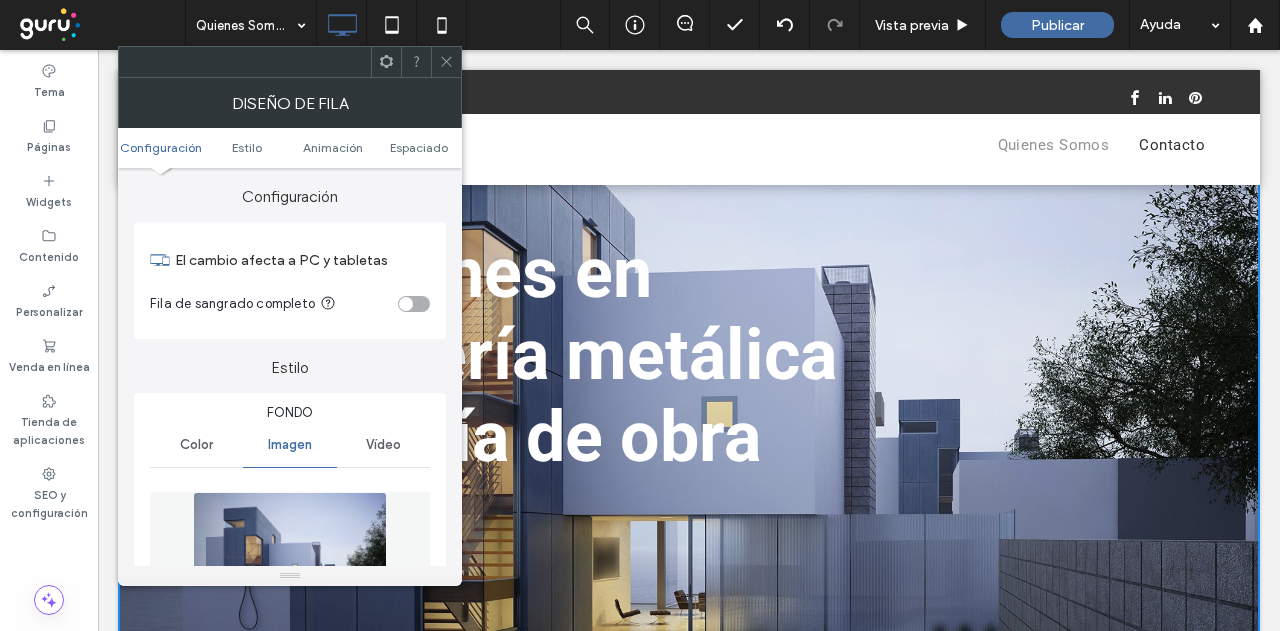 click at bounding box center [290, 561] 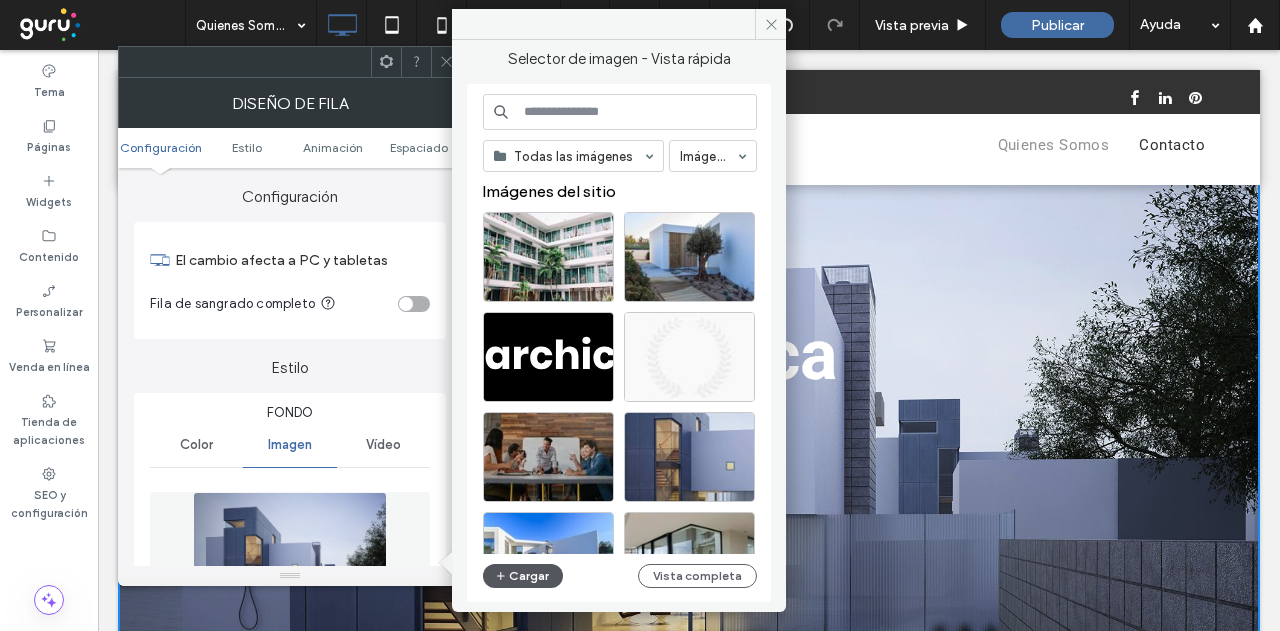 click on "Cargar" at bounding box center (523, 576) 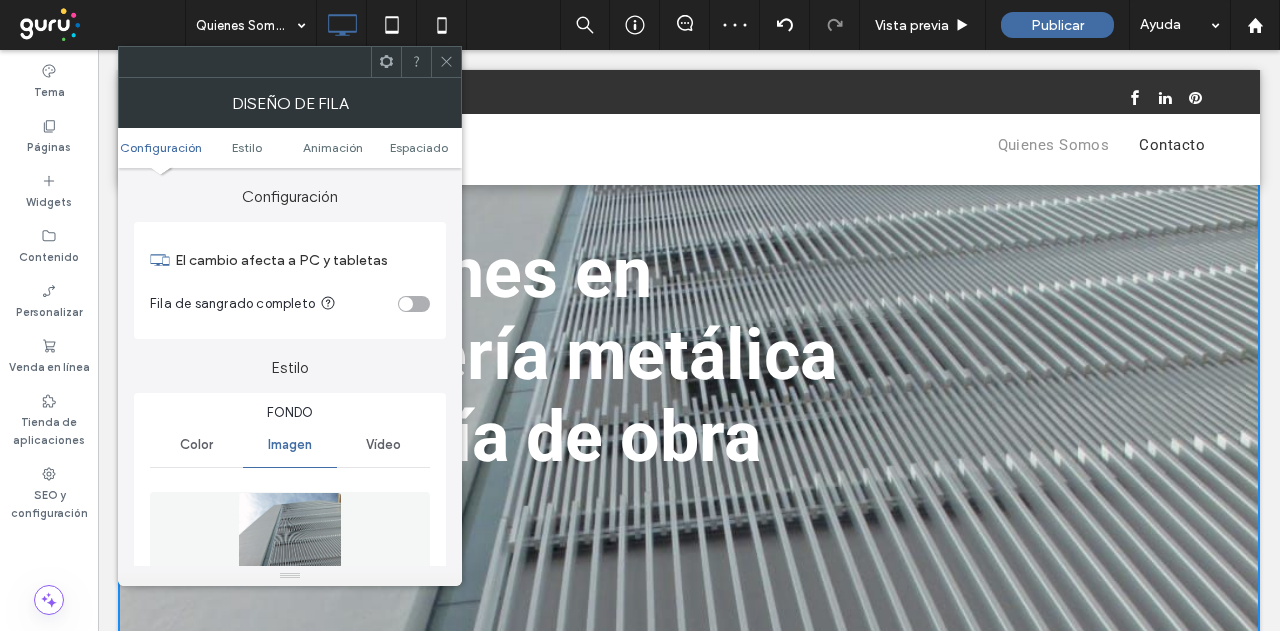 click 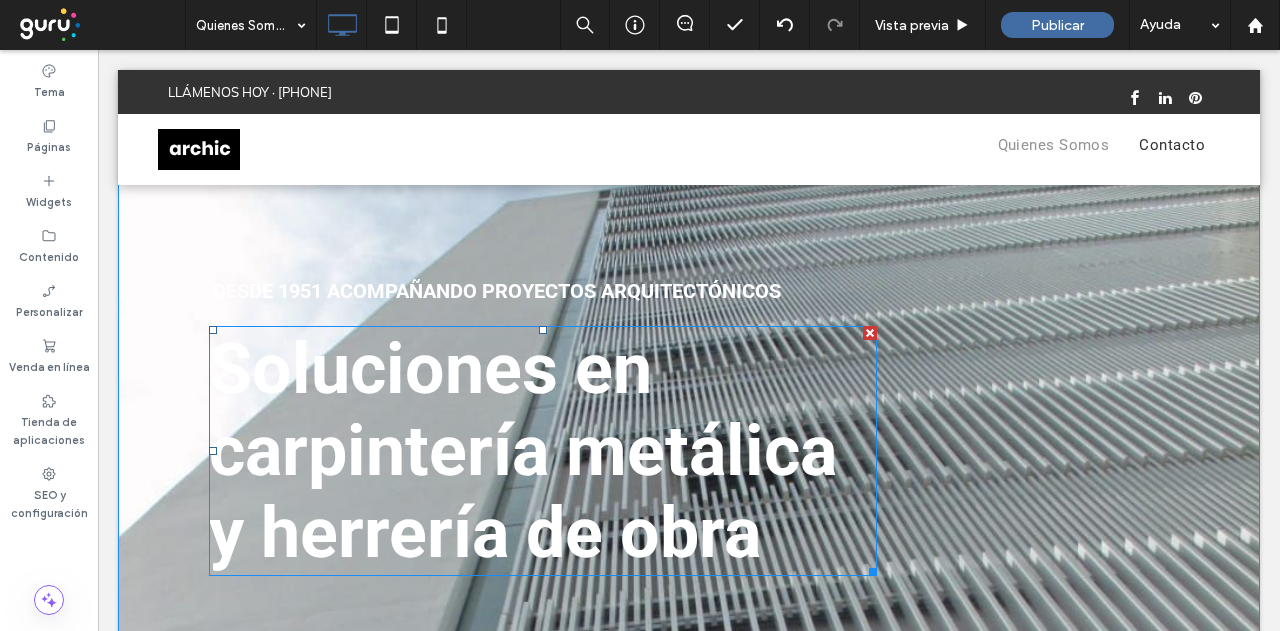 scroll, scrollTop: 0, scrollLeft: 0, axis: both 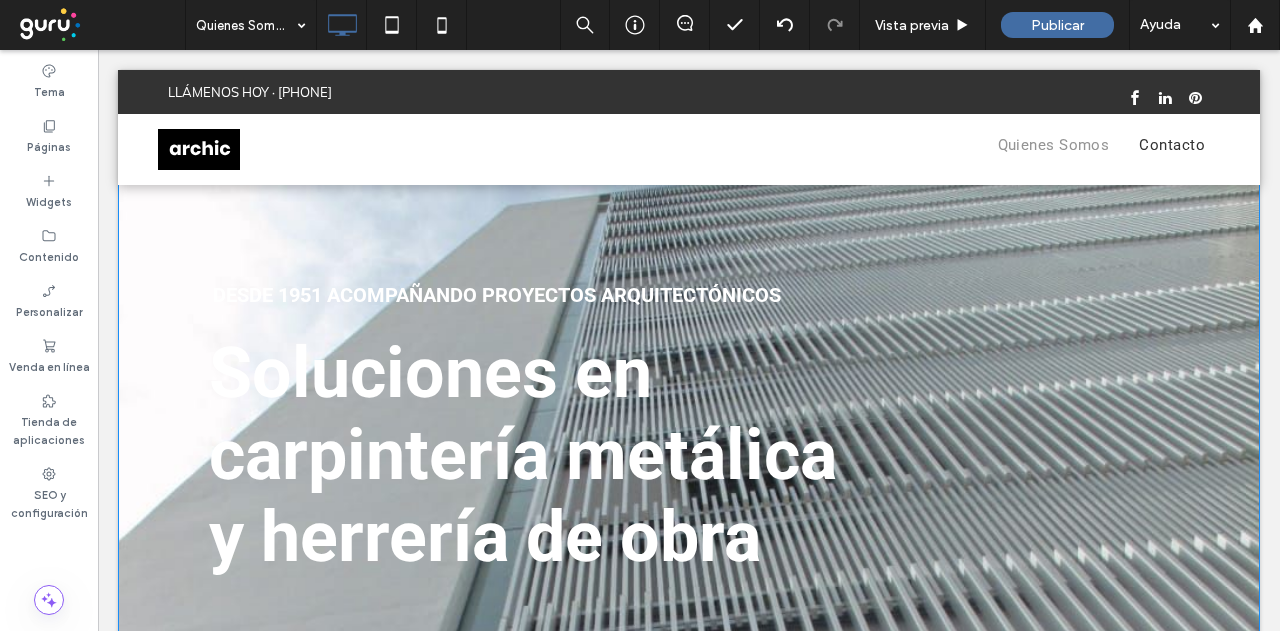 click on "DESDE 1951 ACOMPAÑANDO PROYECTOS ARQUITECTÓNICOS
Botón
ESTAMOS EN BUENOS AIRES
Botón
Soluciones en carpintería metálica y herrería de obra Click To Paste" at bounding box center [689, 423] 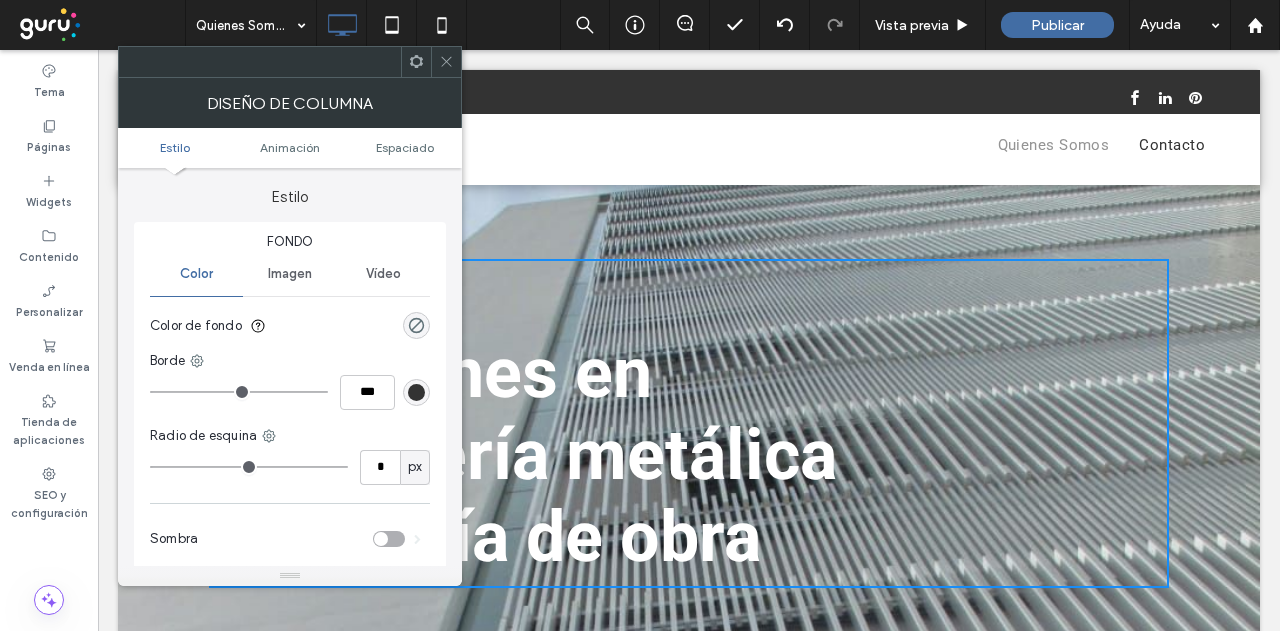 click on "DESDE 1951 ACOMPAÑANDO PROYECTOS ARQUITECTÓNICOS
Botón
ESTAMOS EN BUENOS AIRES
Botón
Soluciones en carpintería metálica y herrería de obra Click To Paste
Fila + Añadir sección" at bounding box center [689, 479] 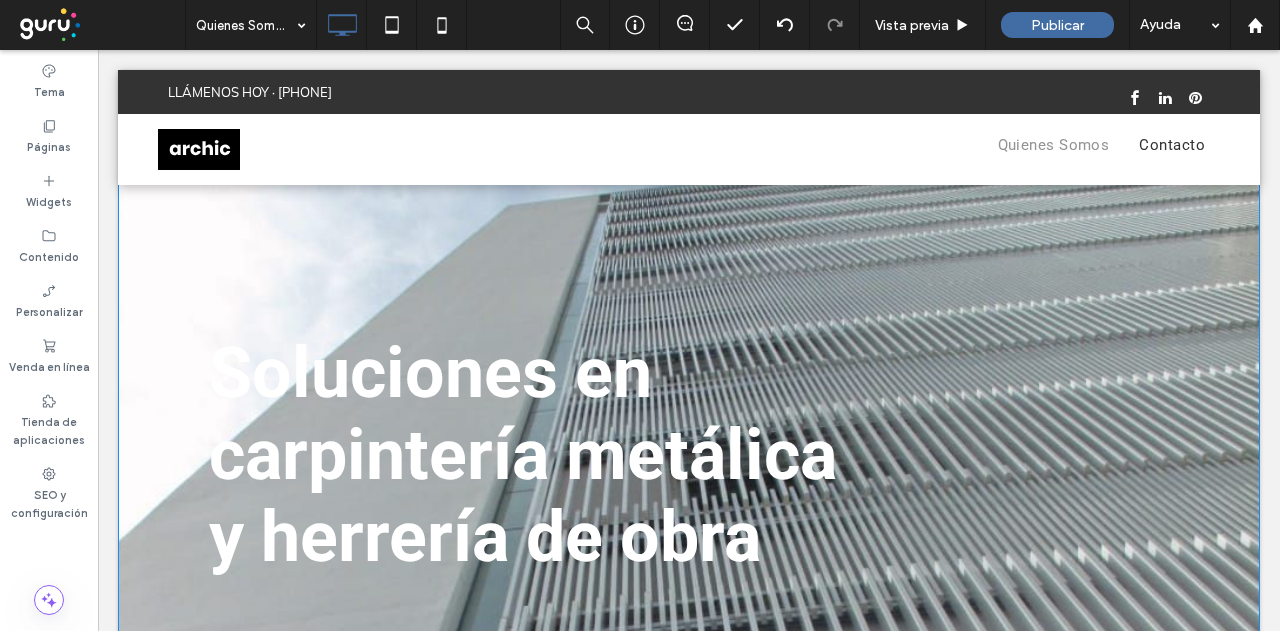 click on "DESDE 1951 ACOMPAÑANDO PROYECTOS ARQUITECTÓNICOS
Botón
ESTAMOS EN BUENOS AIRES
Botón
Soluciones en carpintería metálica y herrería de obra Click To Paste
Fila + Añadir sección" at bounding box center [689, 479] 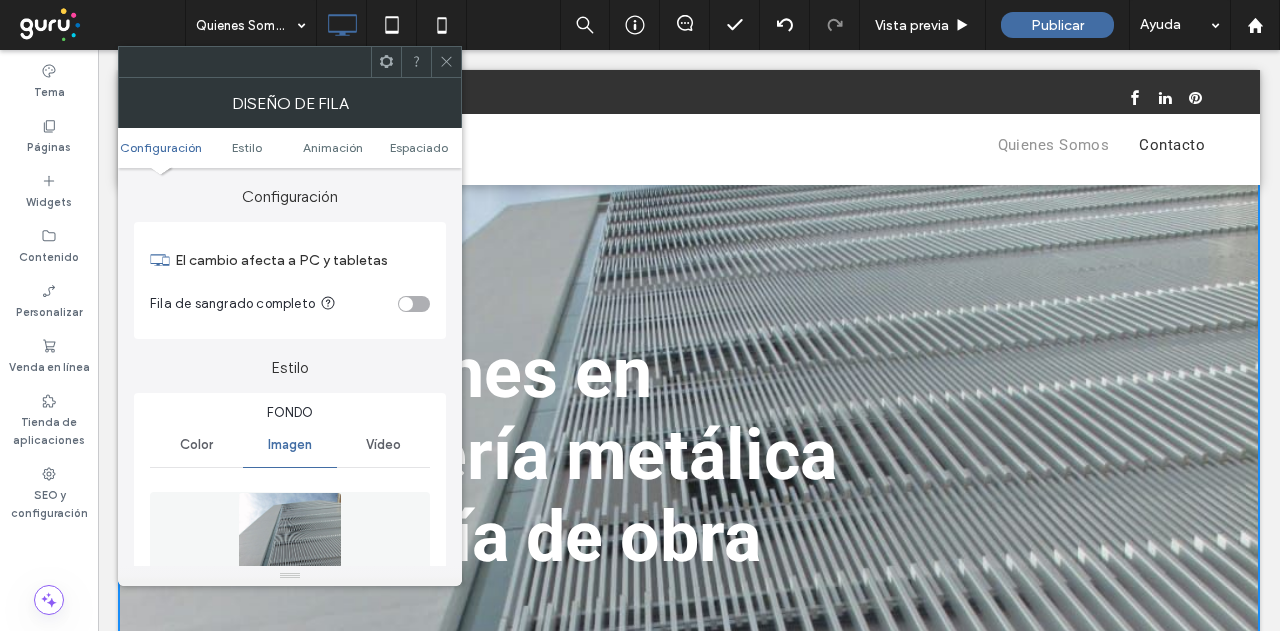 click at bounding box center [290, 561] 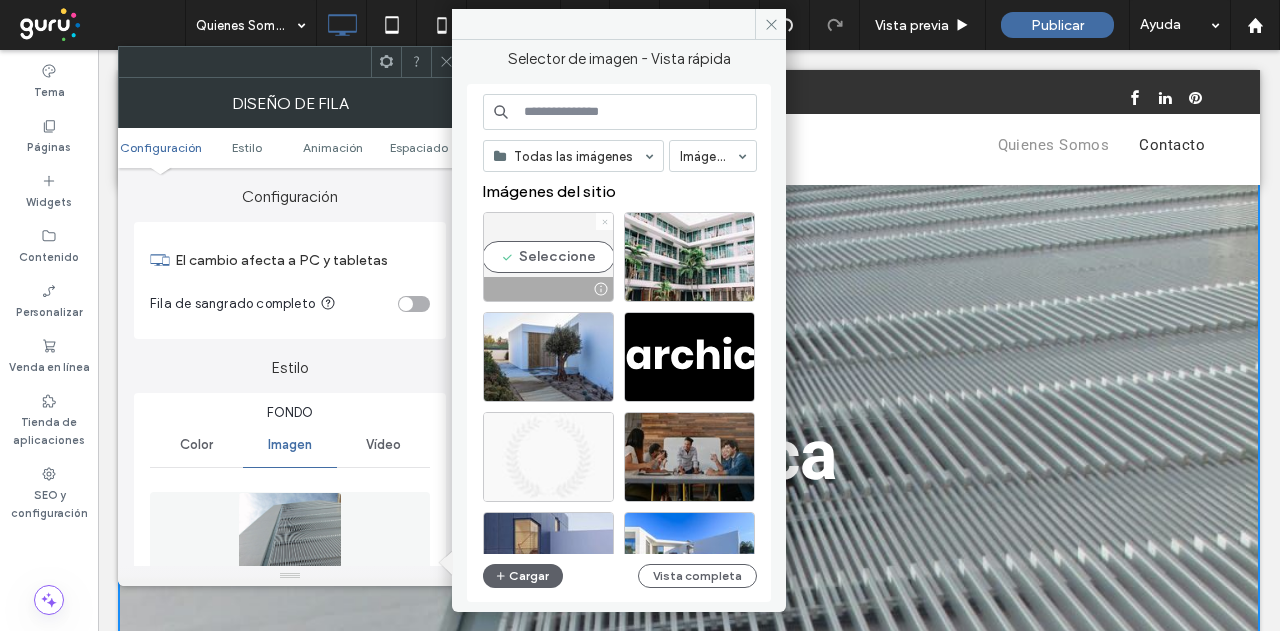 click 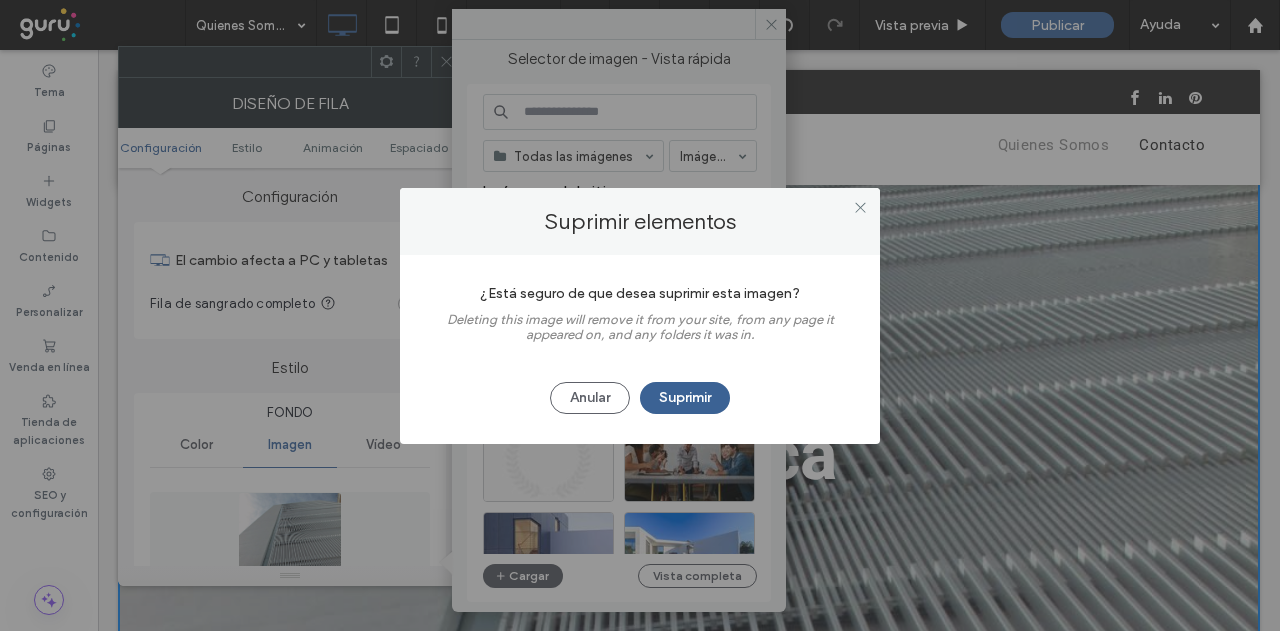 click on "Suprimir" at bounding box center [685, 398] 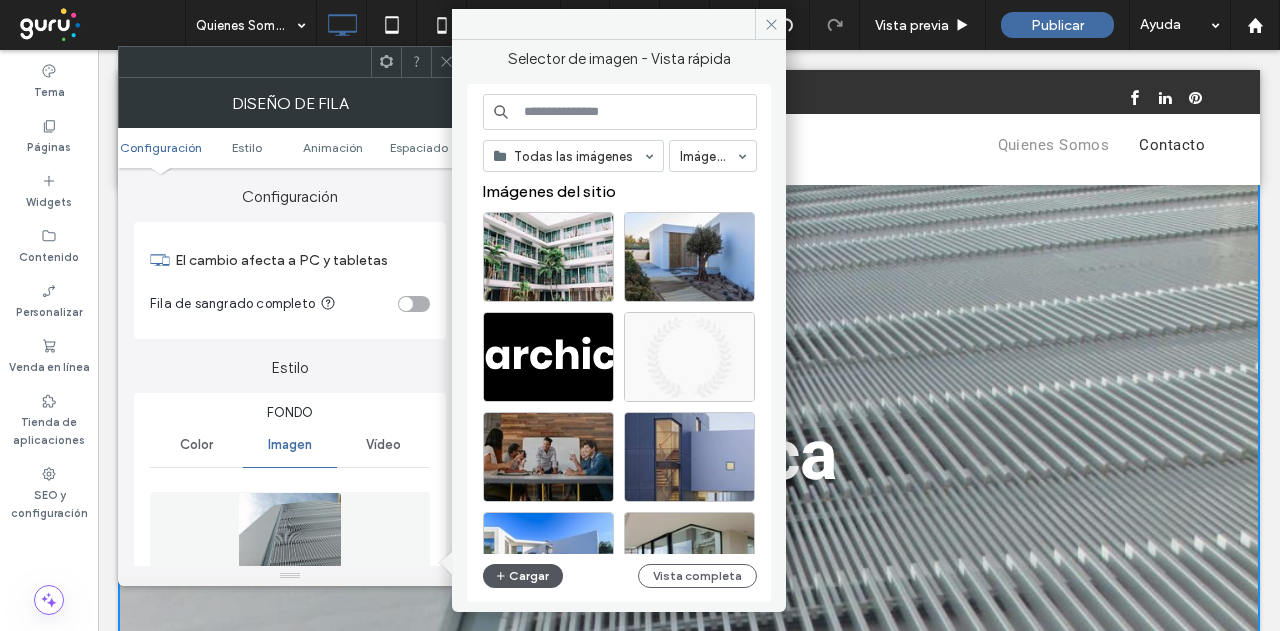 click on "Cargar" at bounding box center [523, 576] 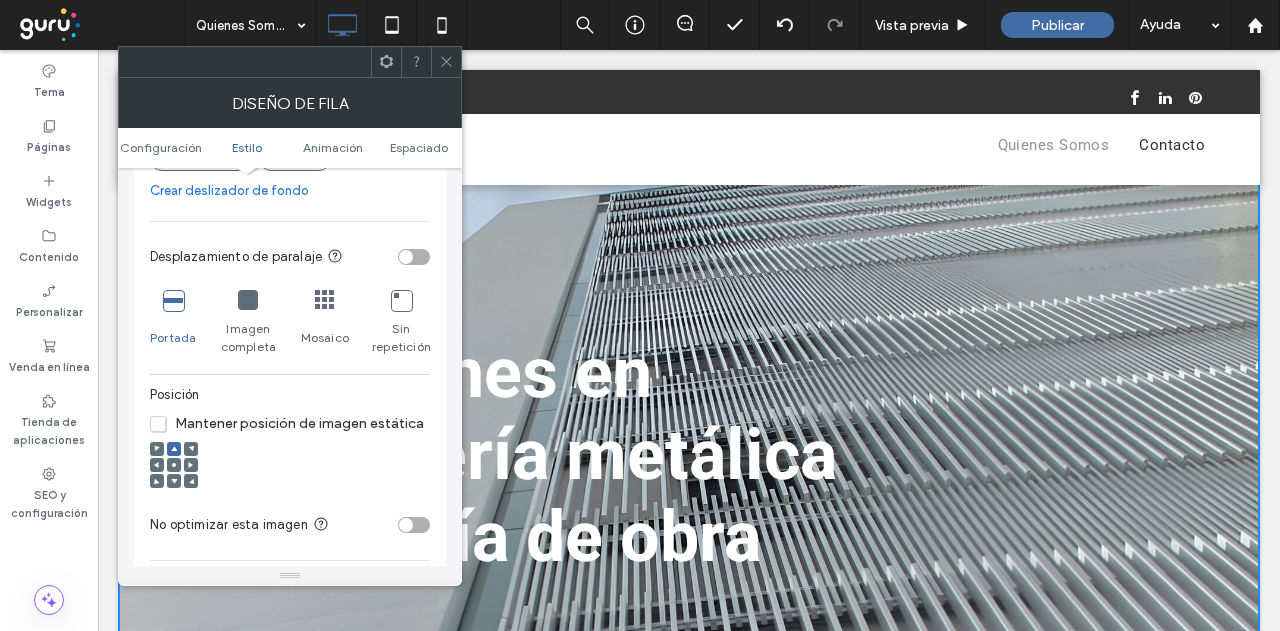 scroll, scrollTop: 600, scrollLeft: 0, axis: vertical 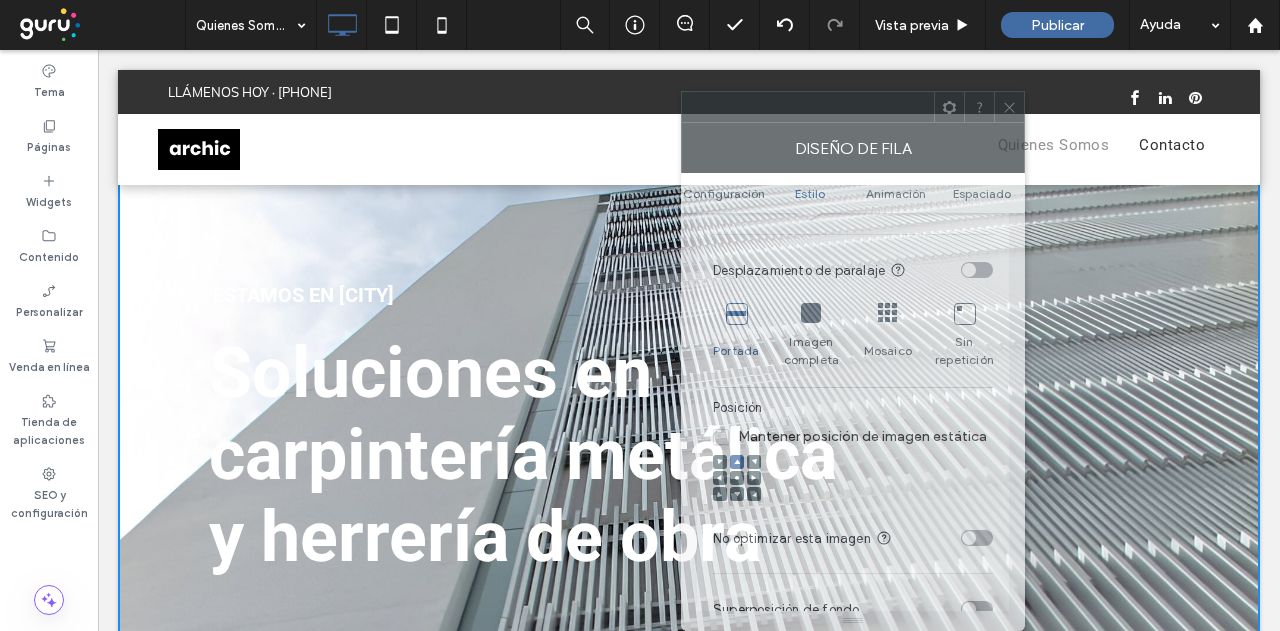 drag, startPoint x: 300, startPoint y: 71, endPoint x: 863, endPoint y: 122, distance: 565.30524 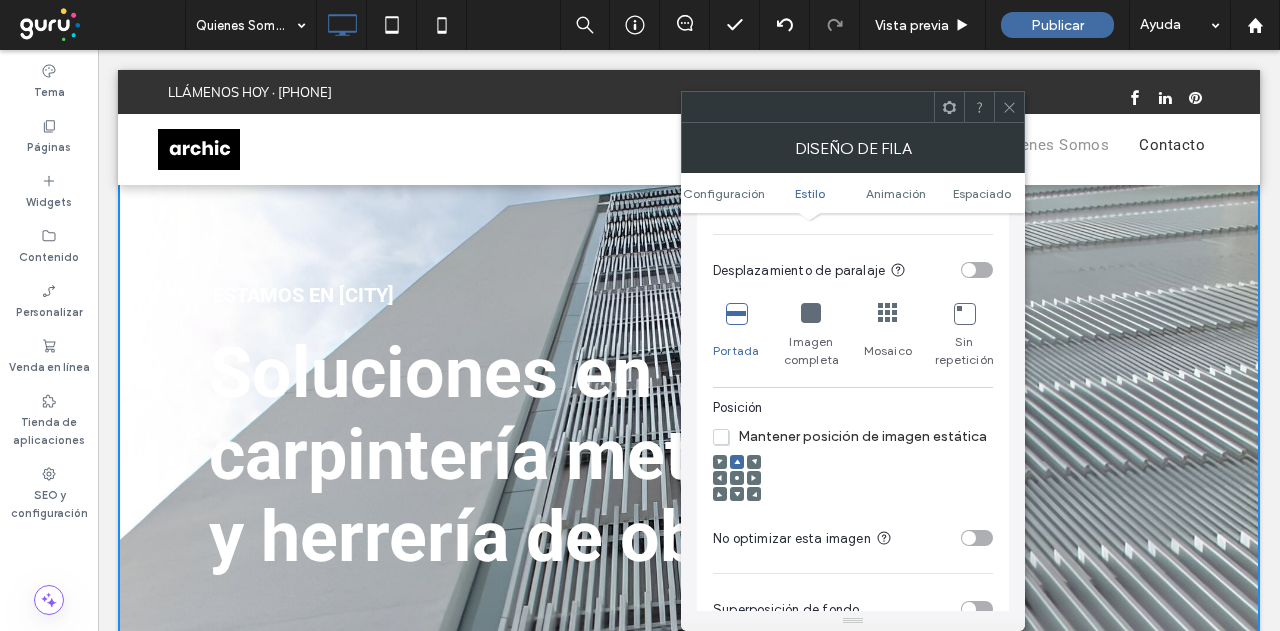 click 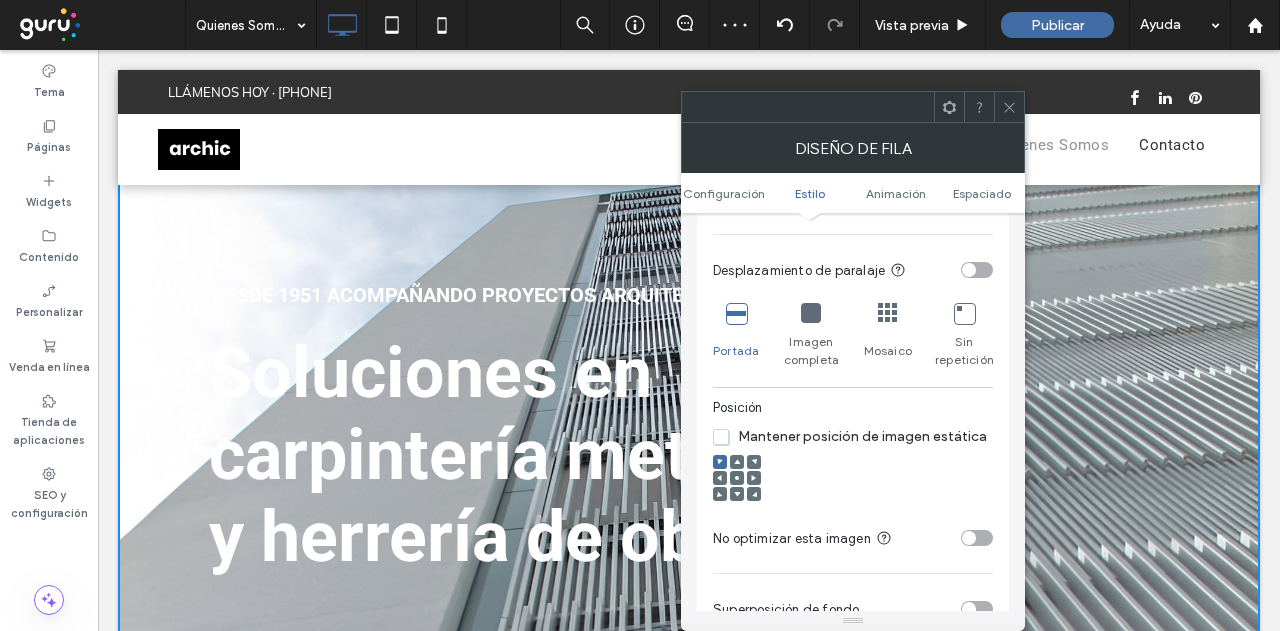 click 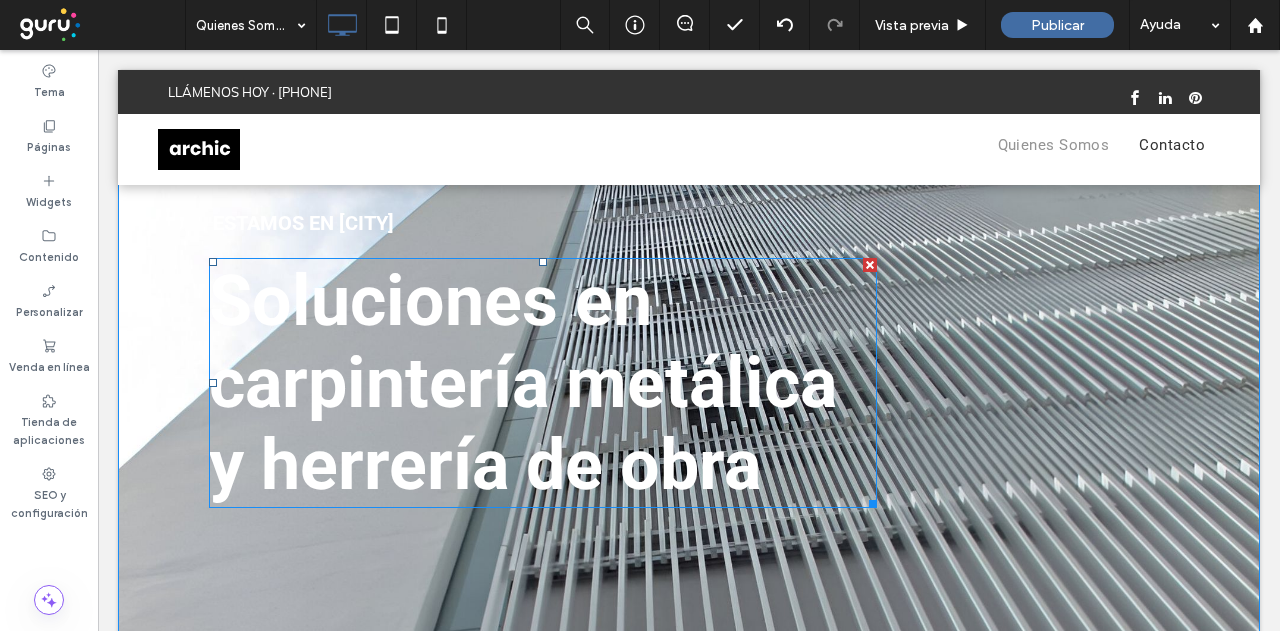 scroll, scrollTop: 100, scrollLeft: 0, axis: vertical 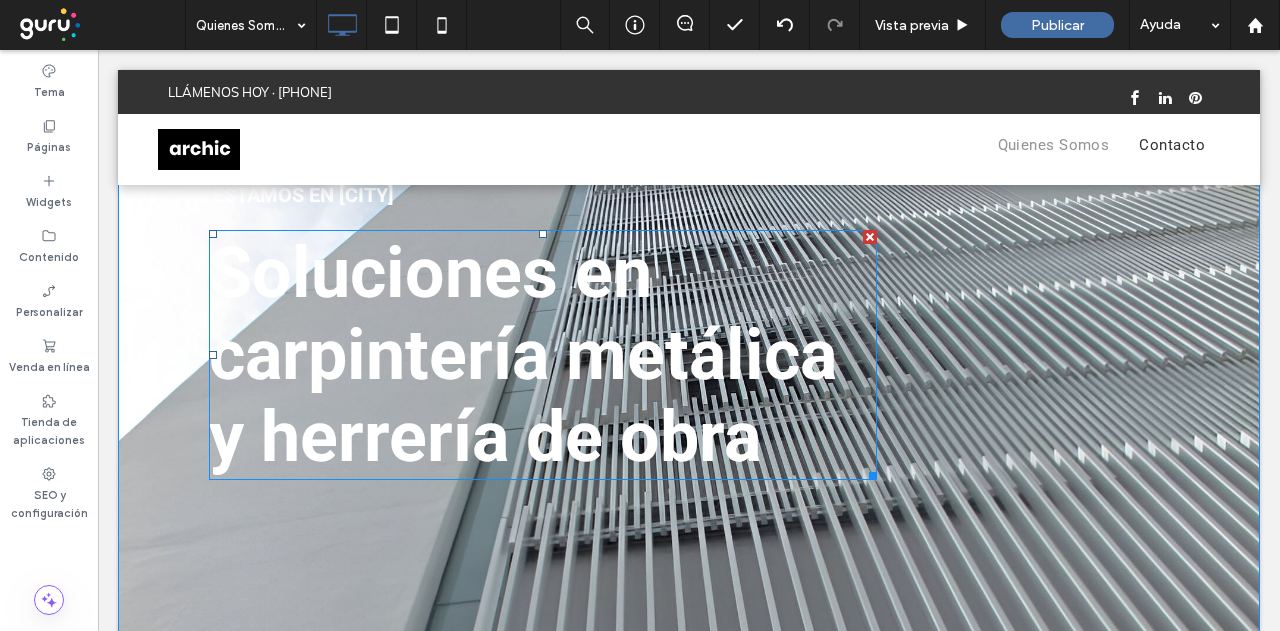 click on "Soluciones en carpintería metálica y herrería de obra" at bounding box center (523, 355) 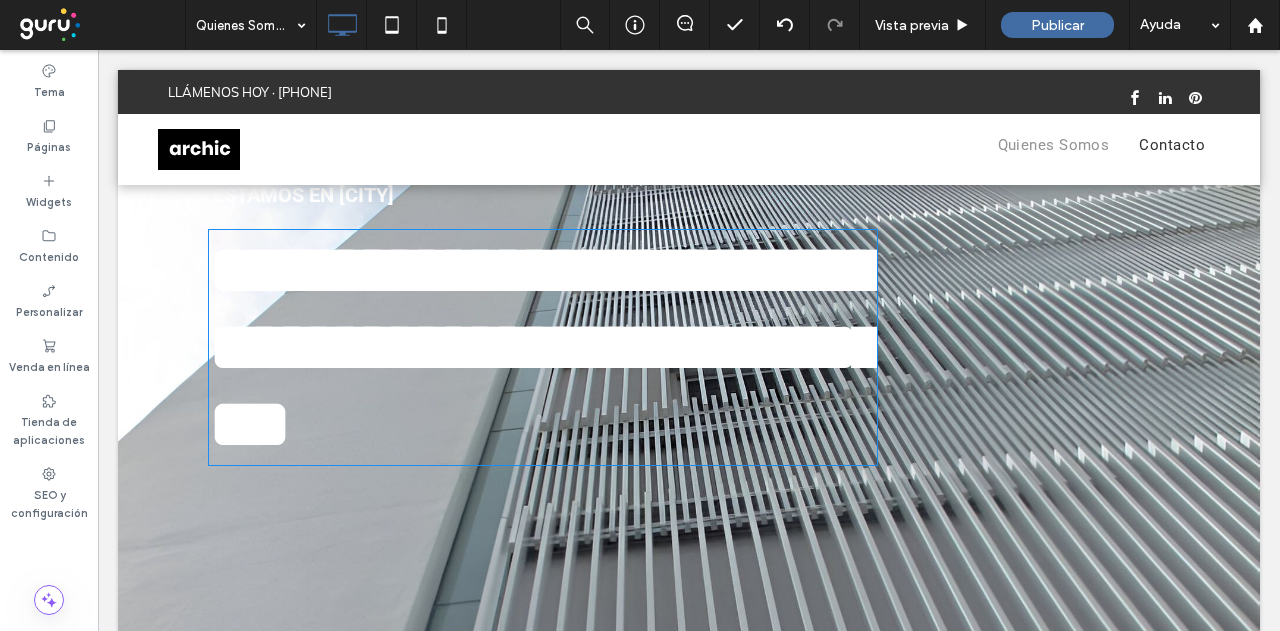 type on "******" 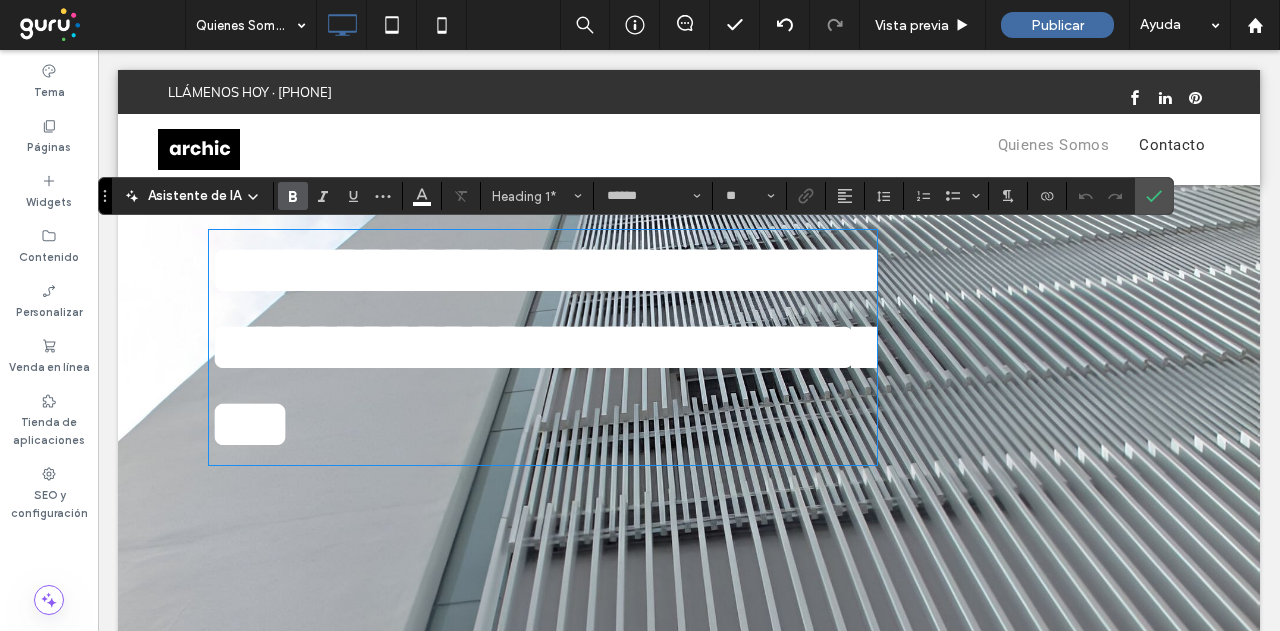 click on "**********" at bounding box center (547, 347) 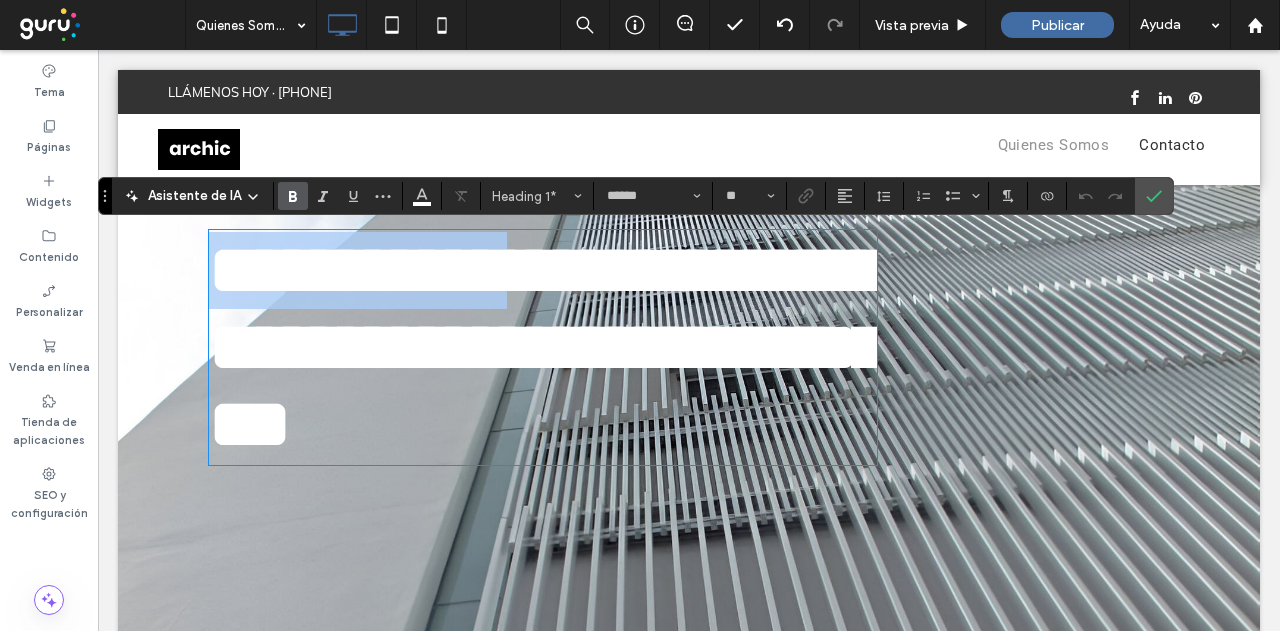 click on "**********" at bounding box center [547, 347] 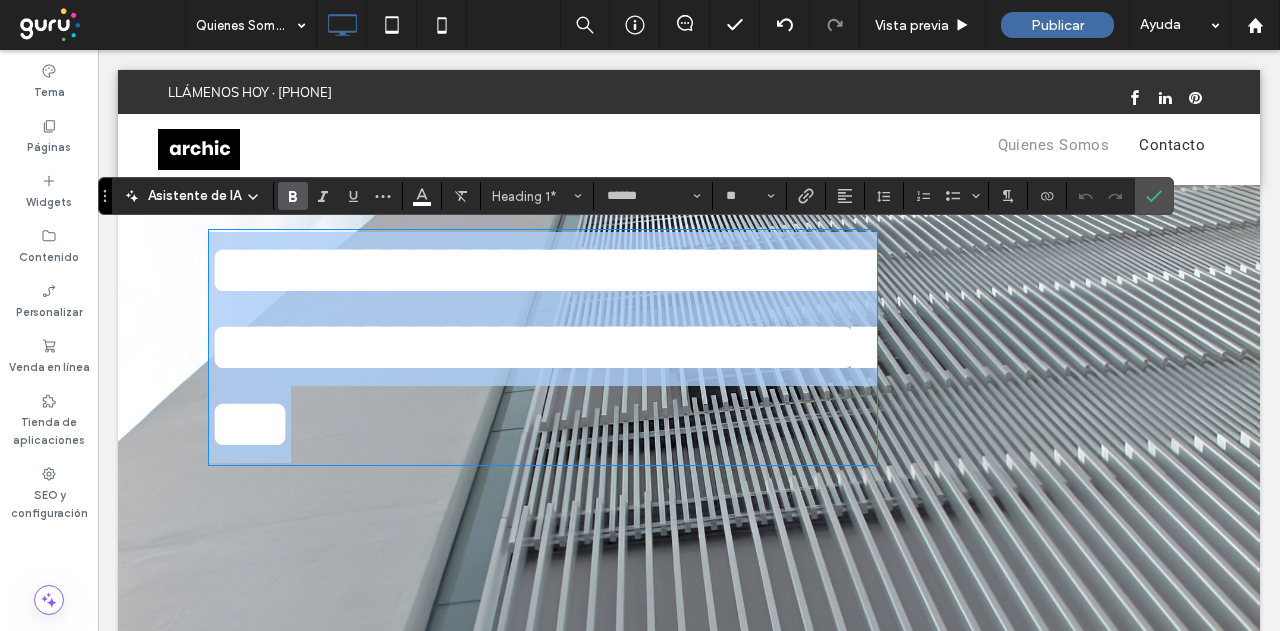 click on "**********" at bounding box center [547, 347] 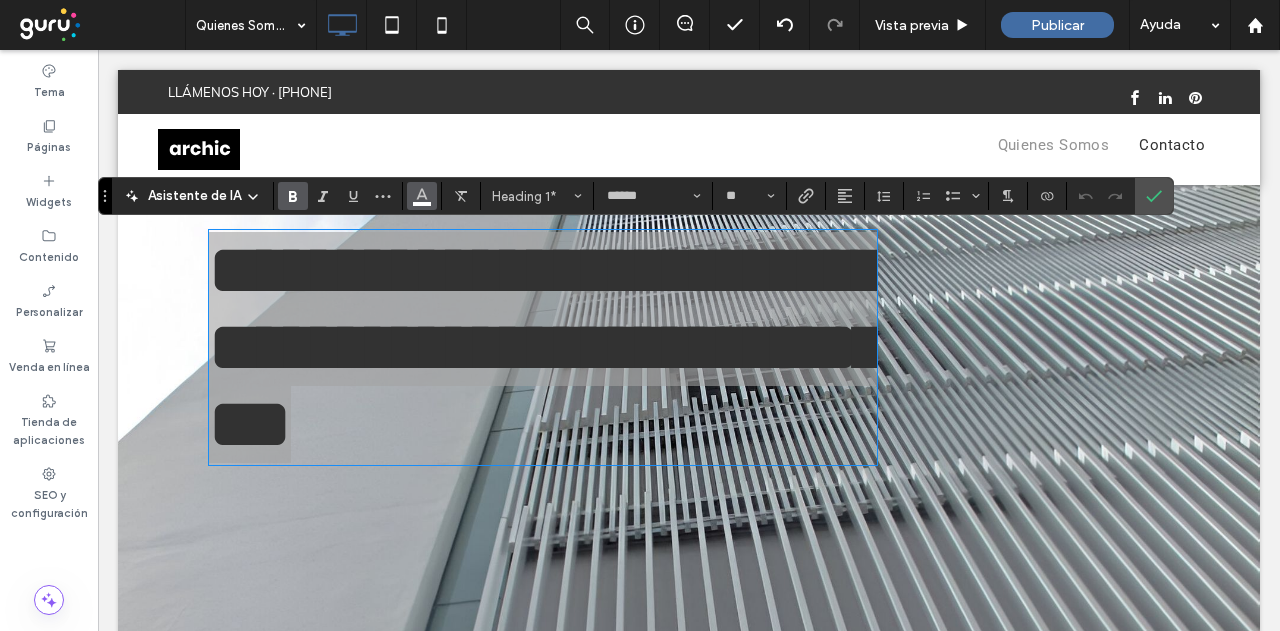 click 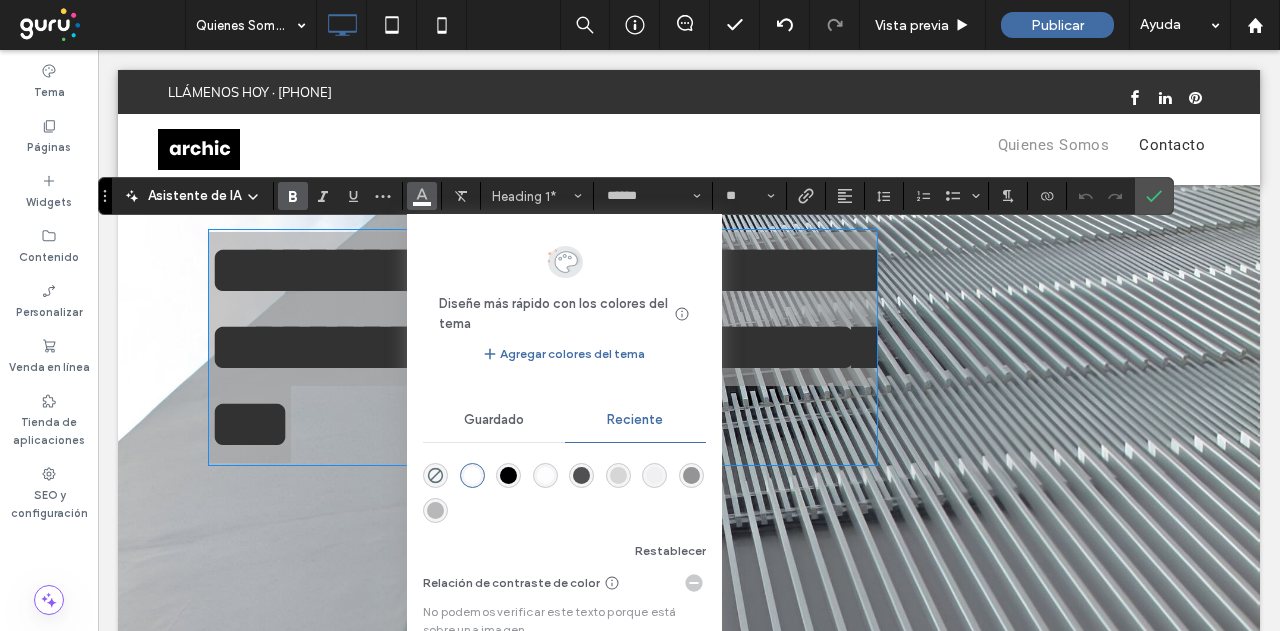 click at bounding box center [508, 475] 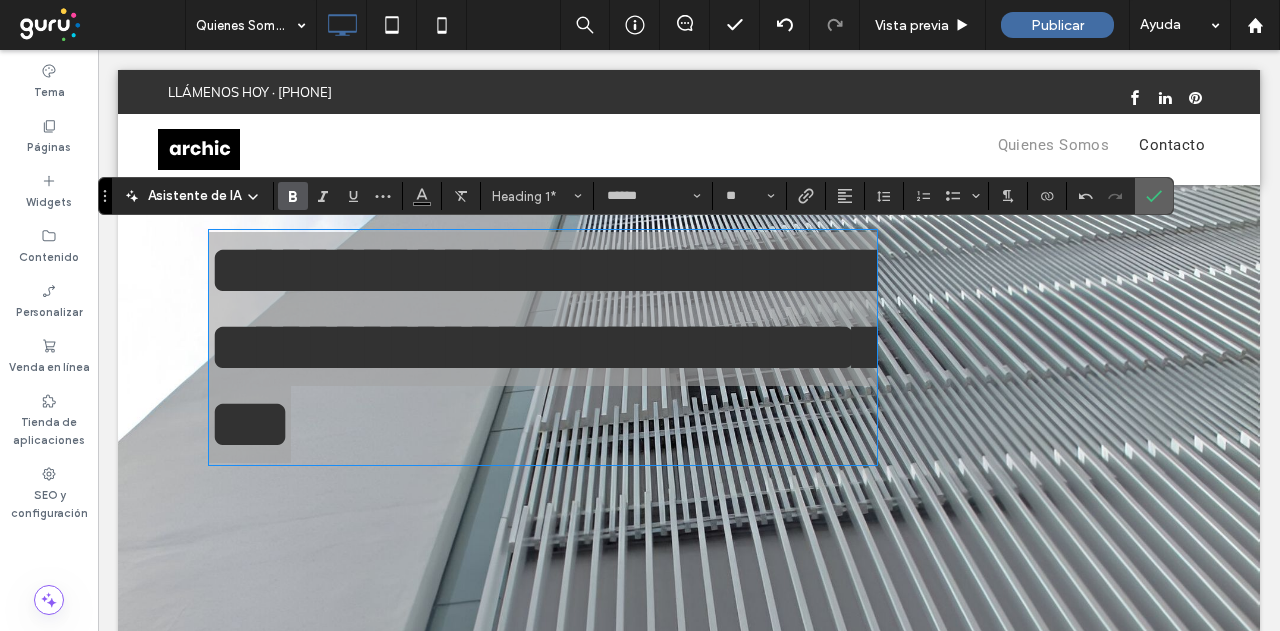 click 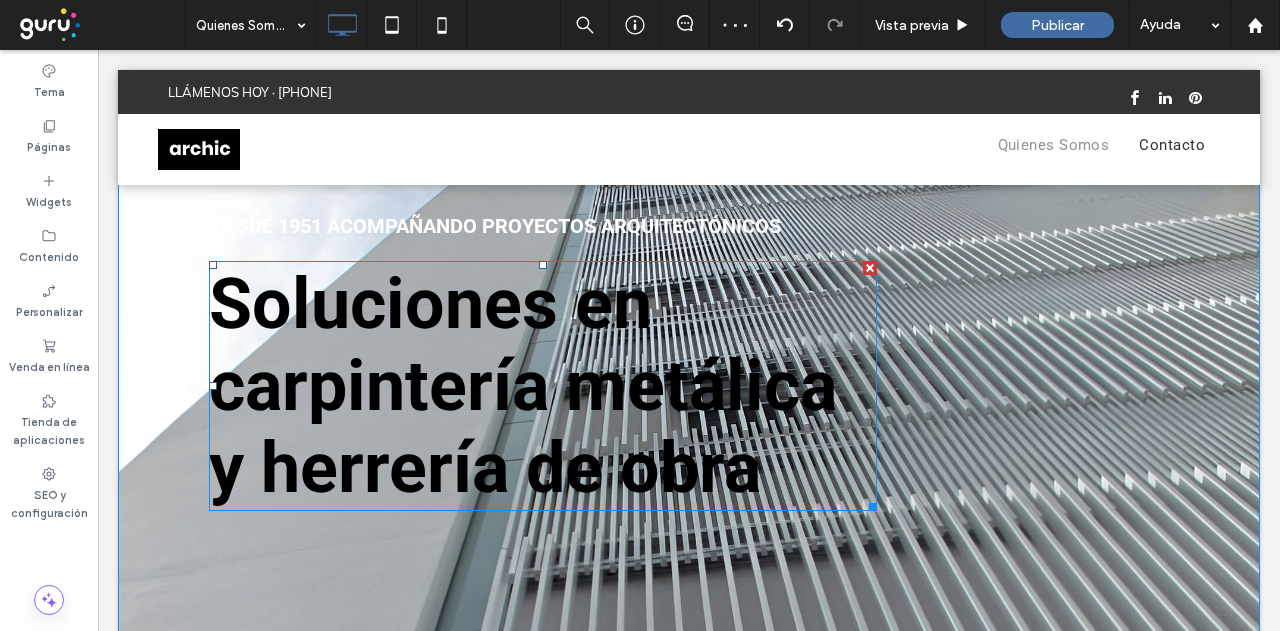 scroll, scrollTop: 100, scrollLeft: 0, axis: vertical 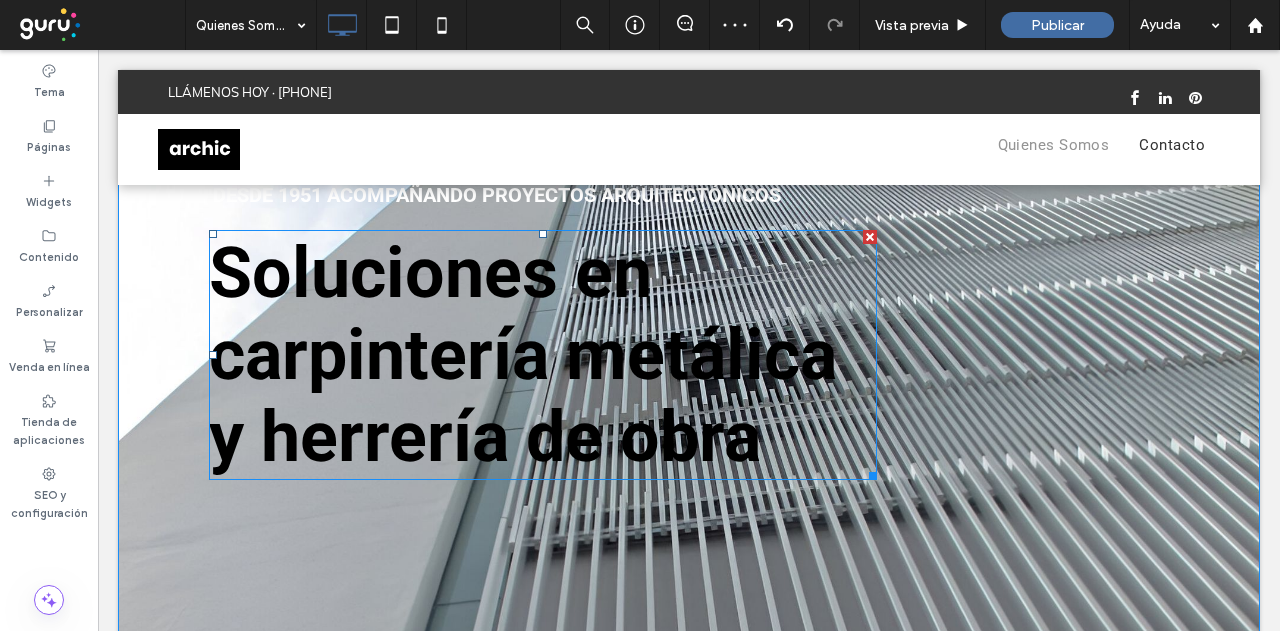 click on "Soluciones en carpintería metálica y herrería de obra" at bounding box center (523, 355) 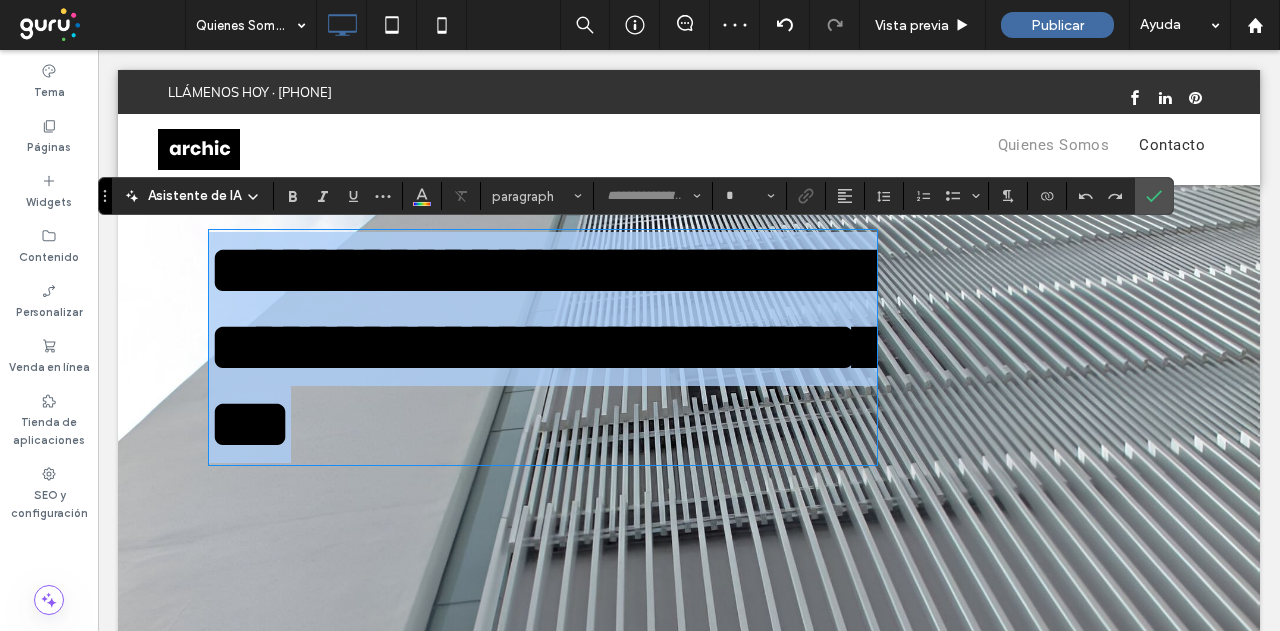 type on "******" 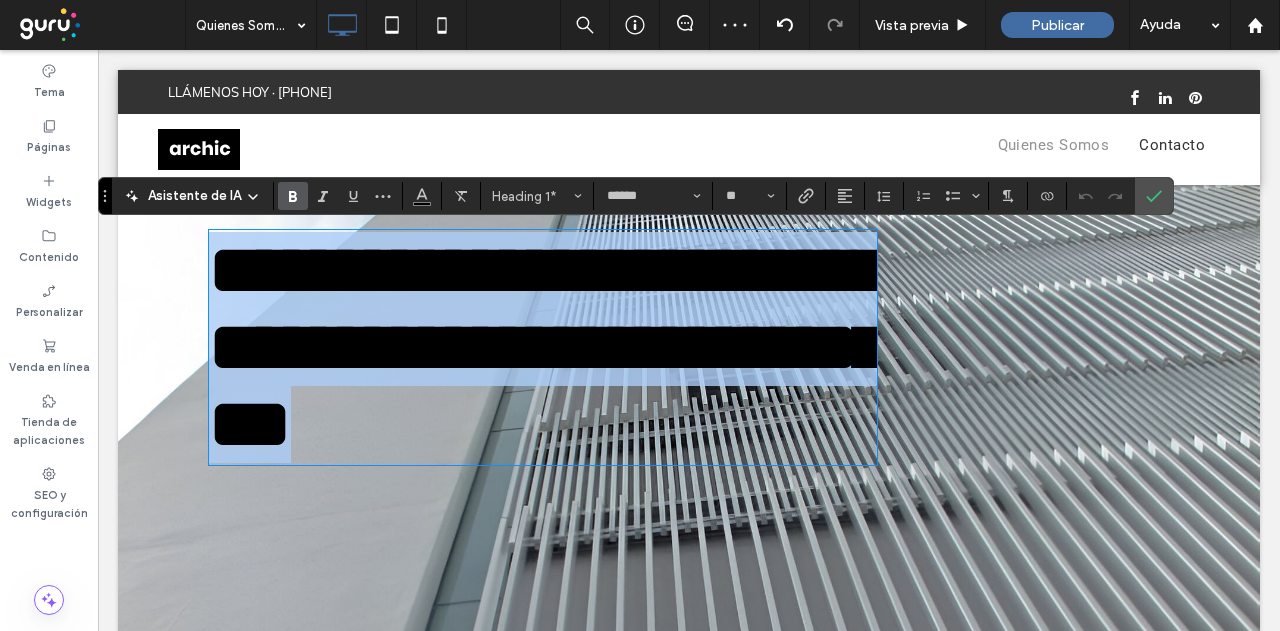 click on "**********" at bounding box center (547, 347) 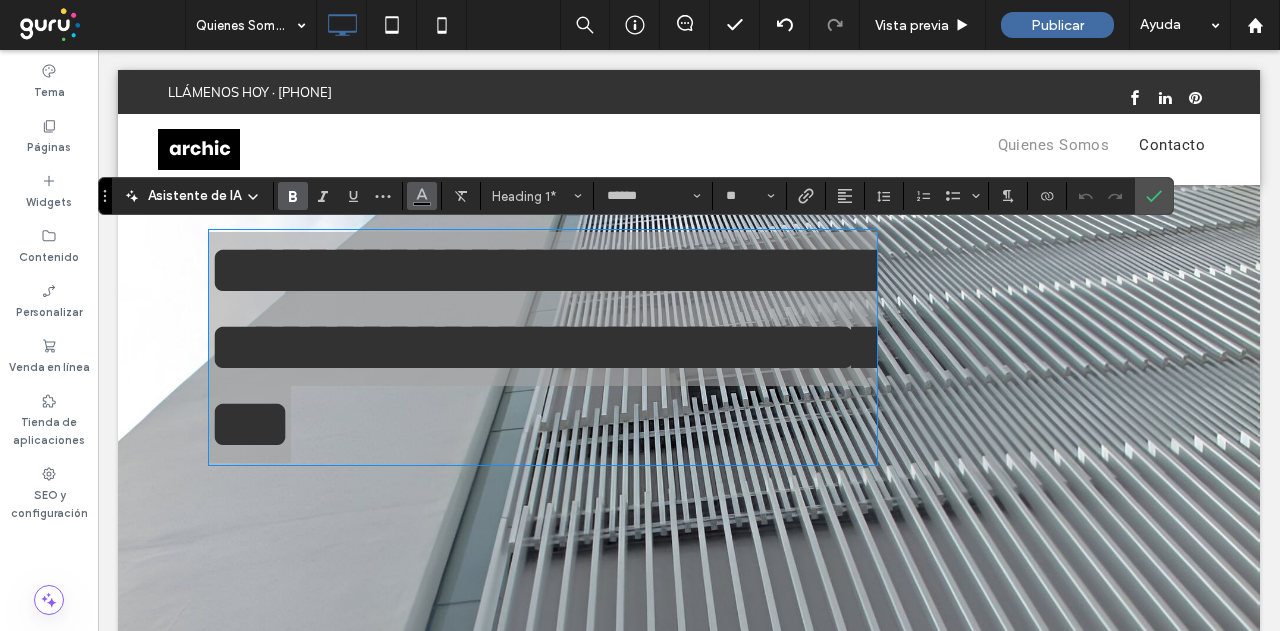 click 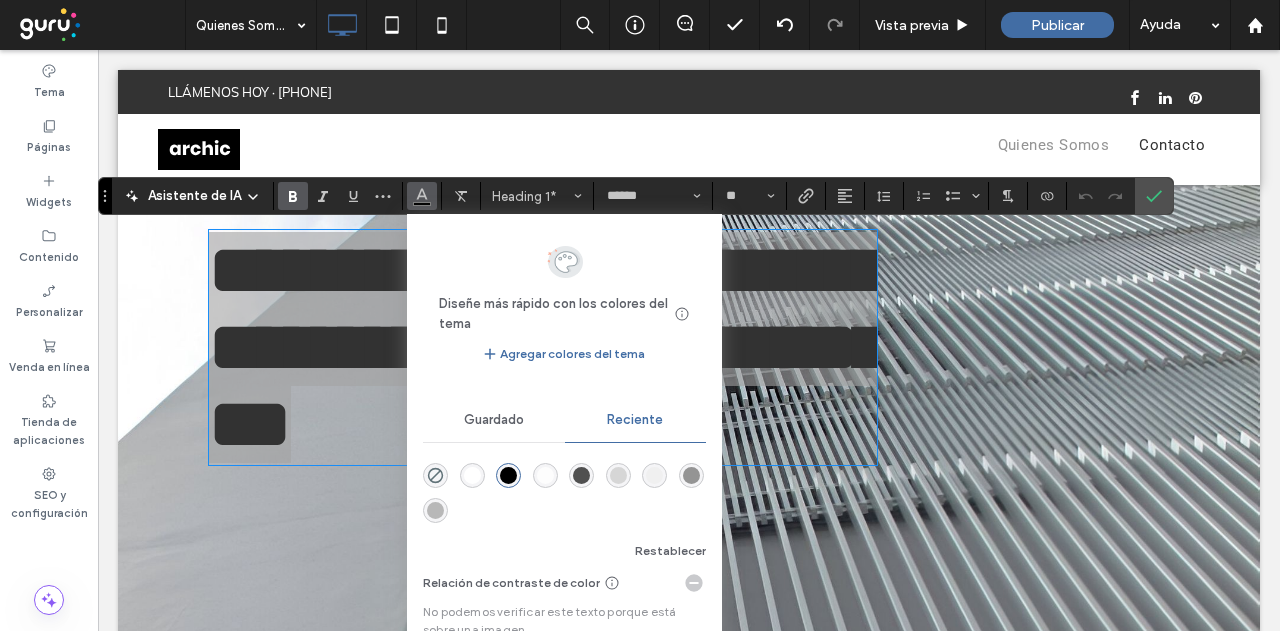 click at bounding box center [472, 475] 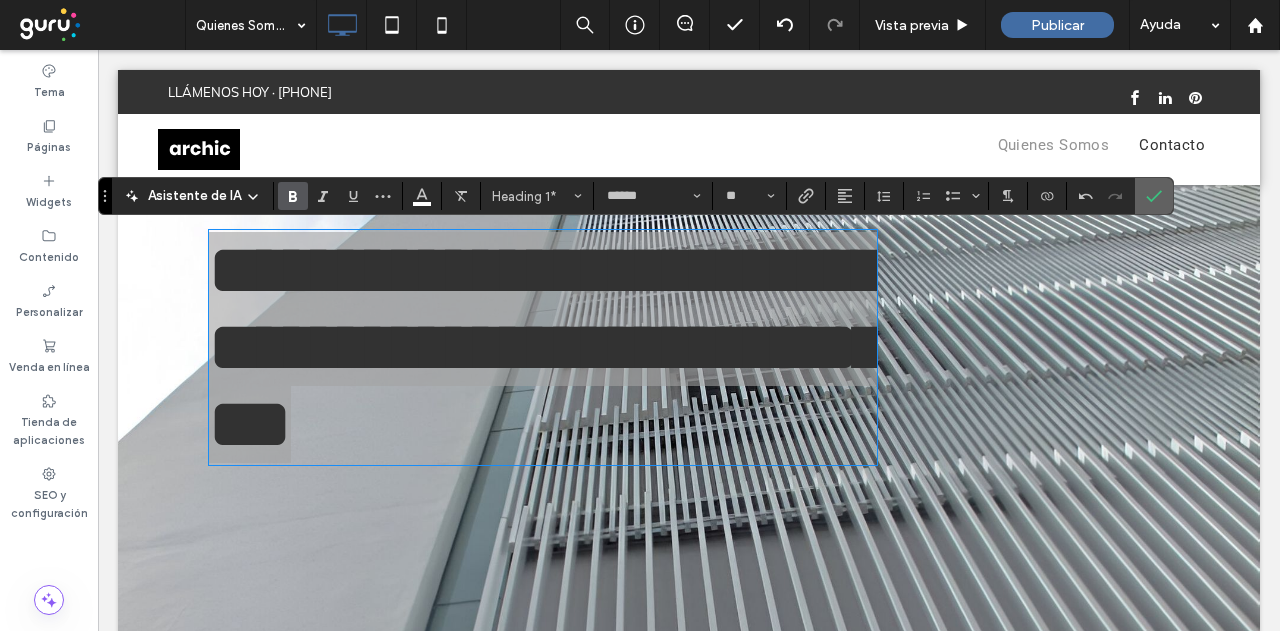 click 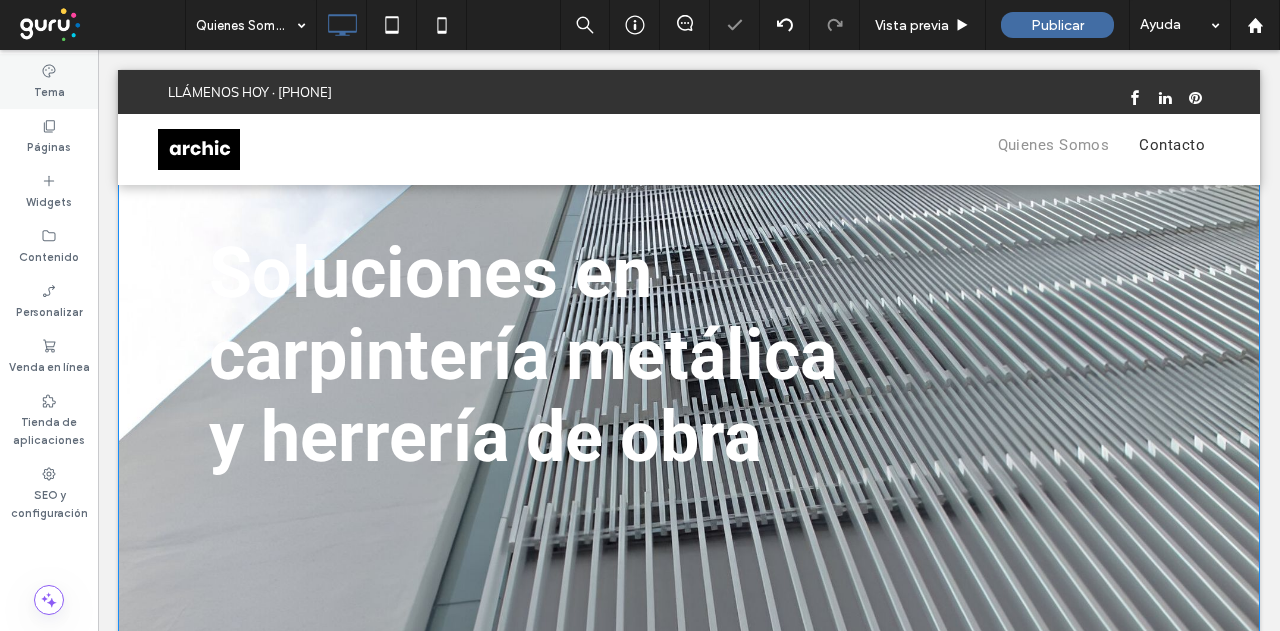 click 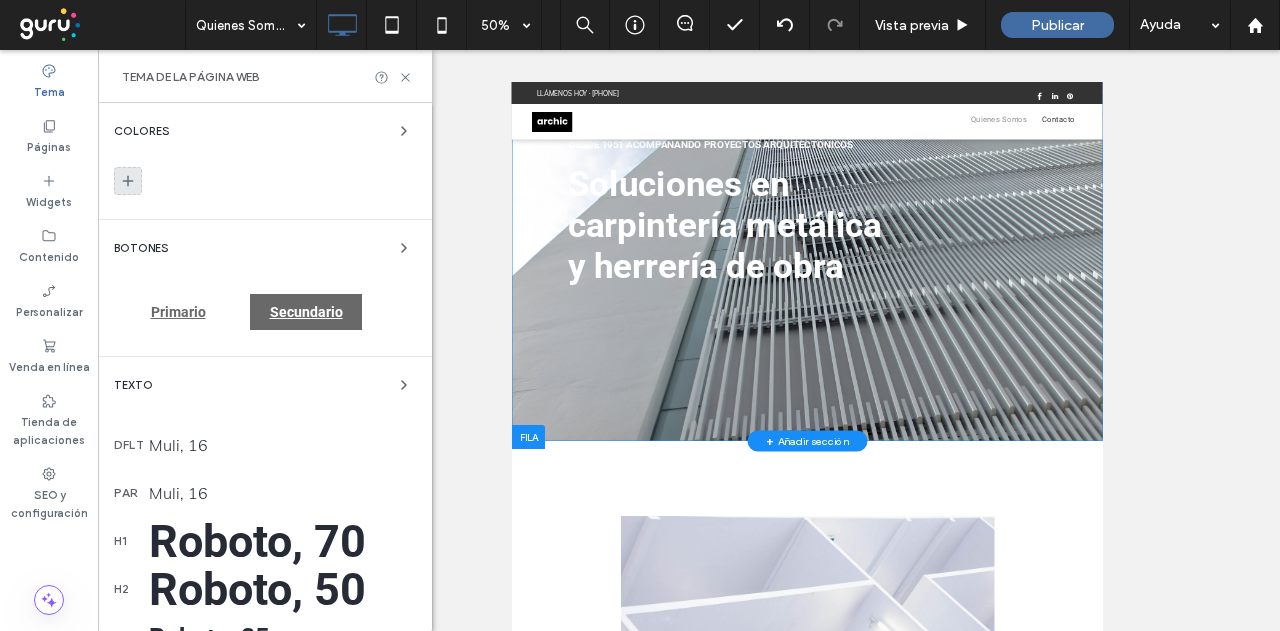 click 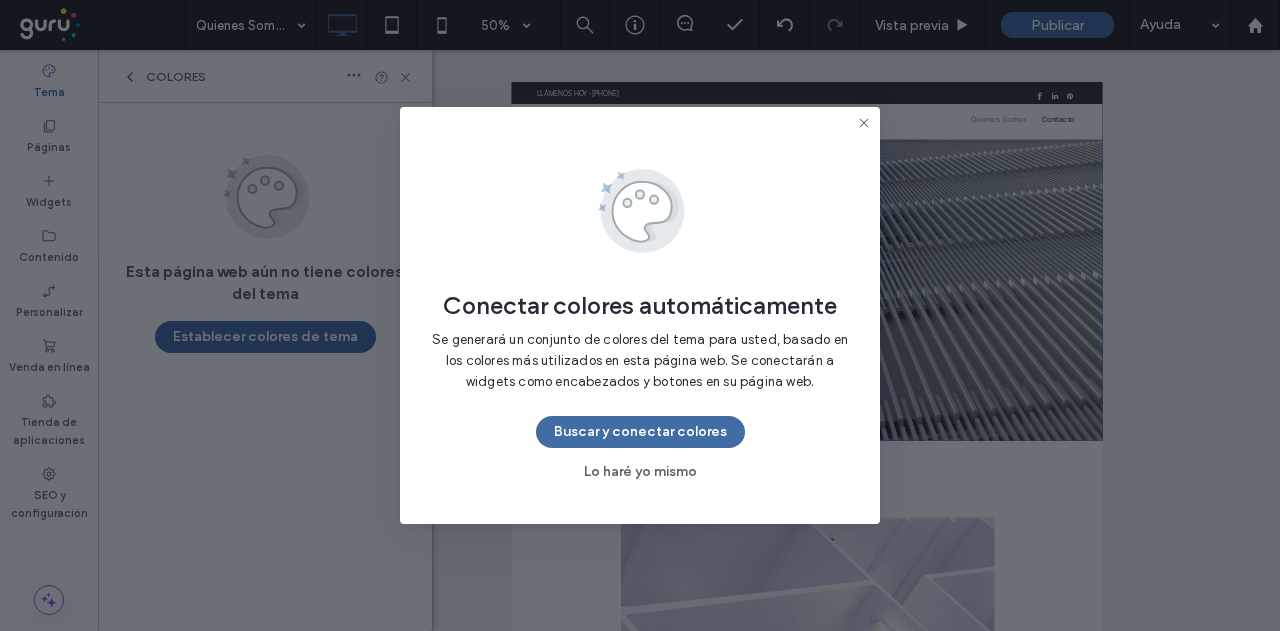 click 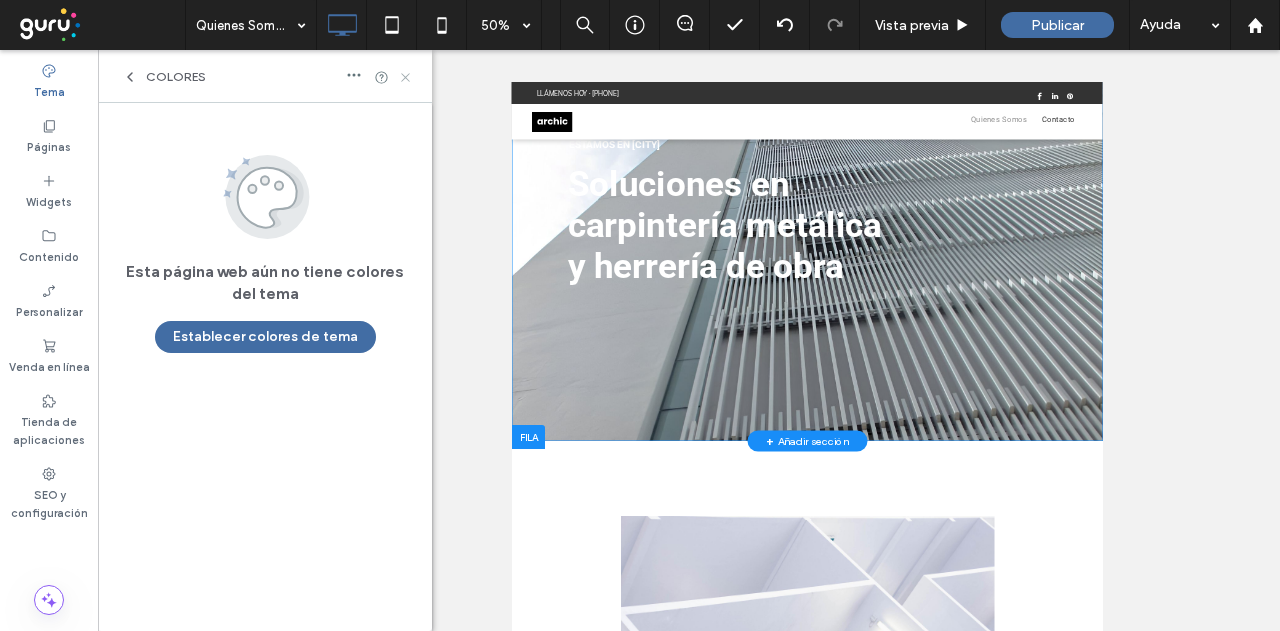click 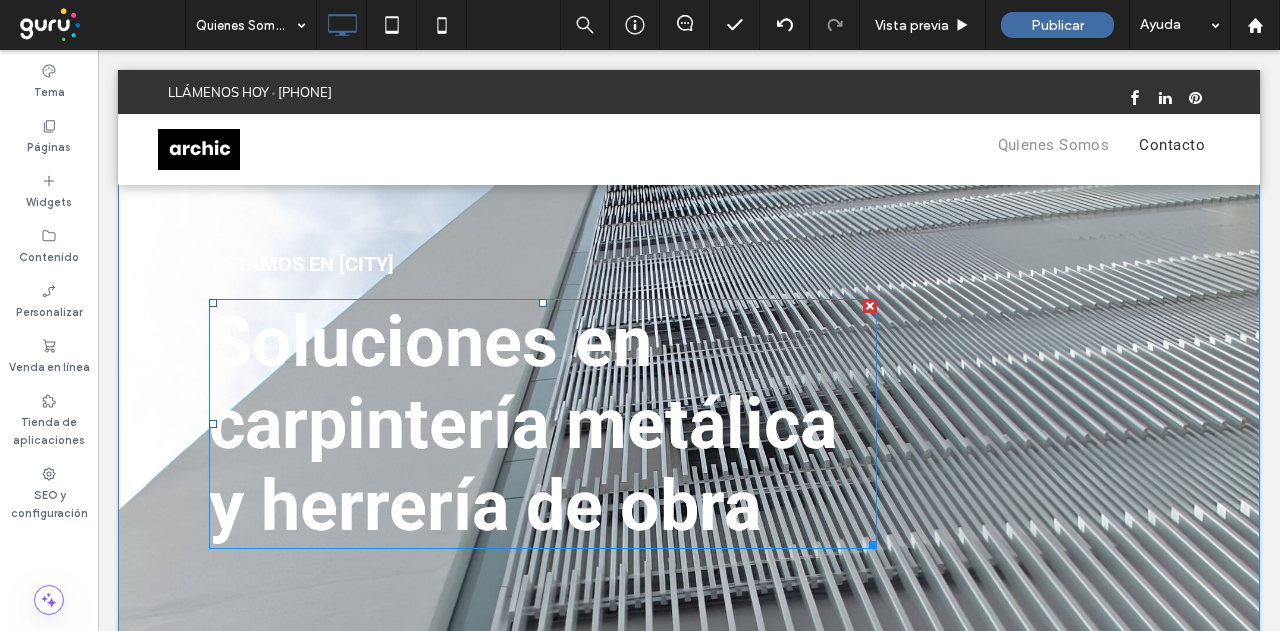 scroll, scrollTop: 0, scrollLeft: 0, axis: both 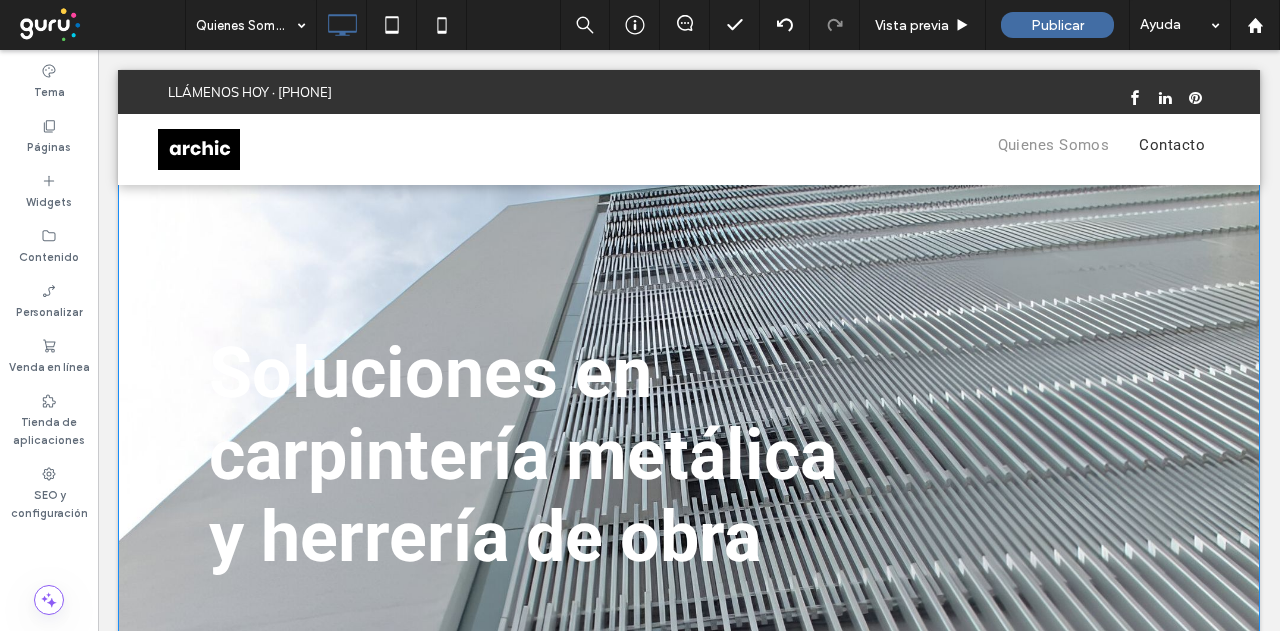 click on "DESDE 1951 ACOMPAÑANDO PROYECTOS ARQUITECTÓNICOS
Botón
ESTAMOS EN BUENOS AIRES
Botón
Soluciones en carpintería metálica y herrería de obra Click To Paste
Fila + Añadir sección" at bounding box center (689, 479) 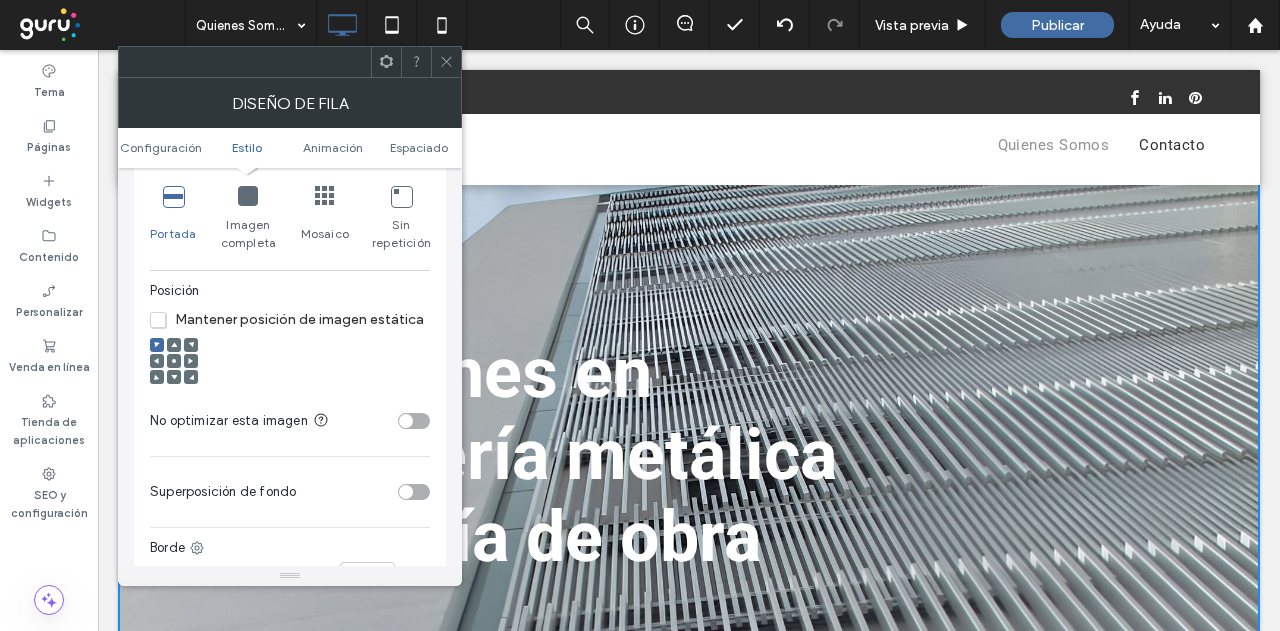 scroll, scrollTop: 700, scrollLeft: 0, axis: vertical 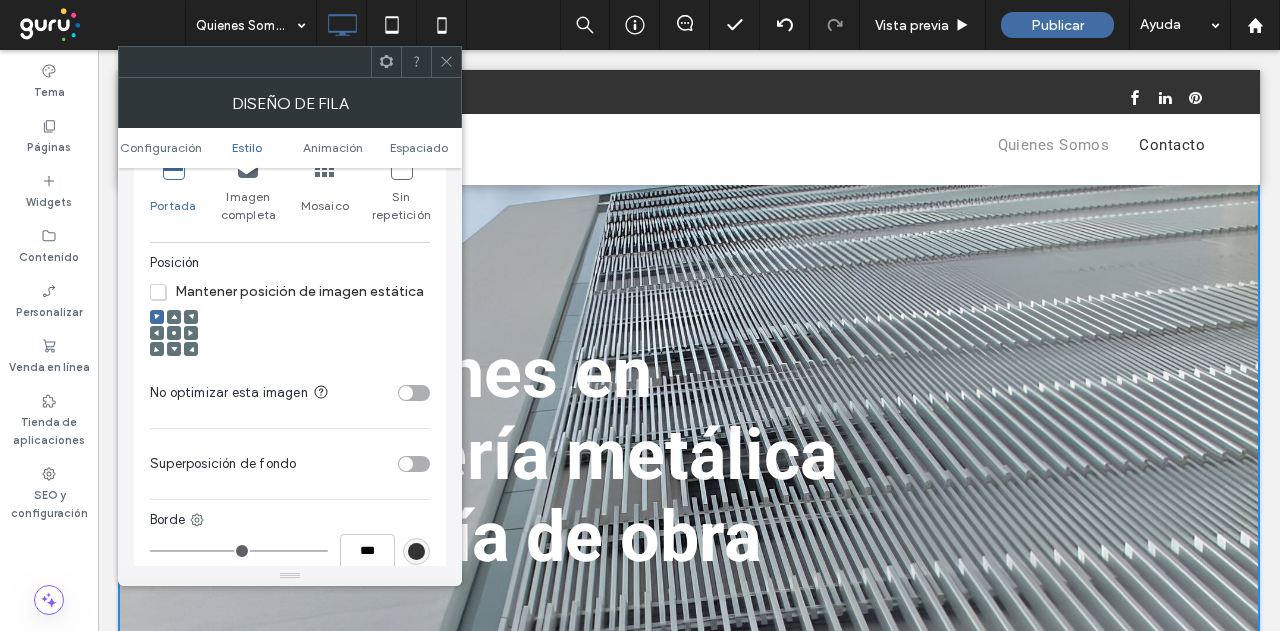 click at bounding box center (414, 464) 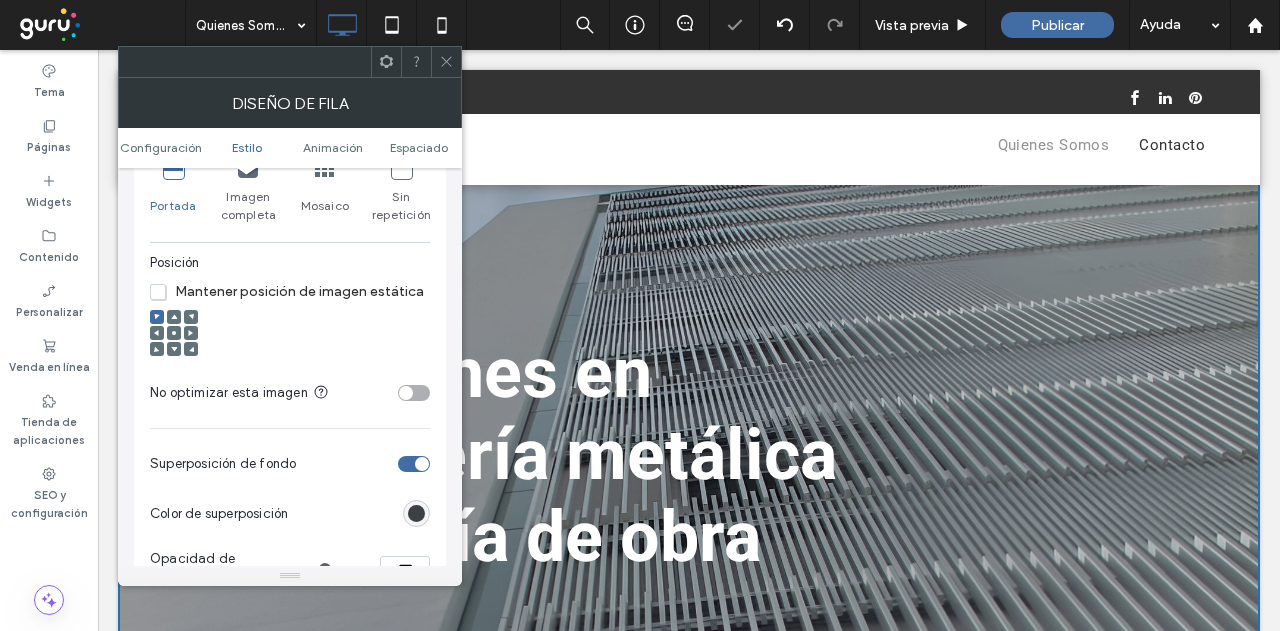 click at bounding box center (416, 513) 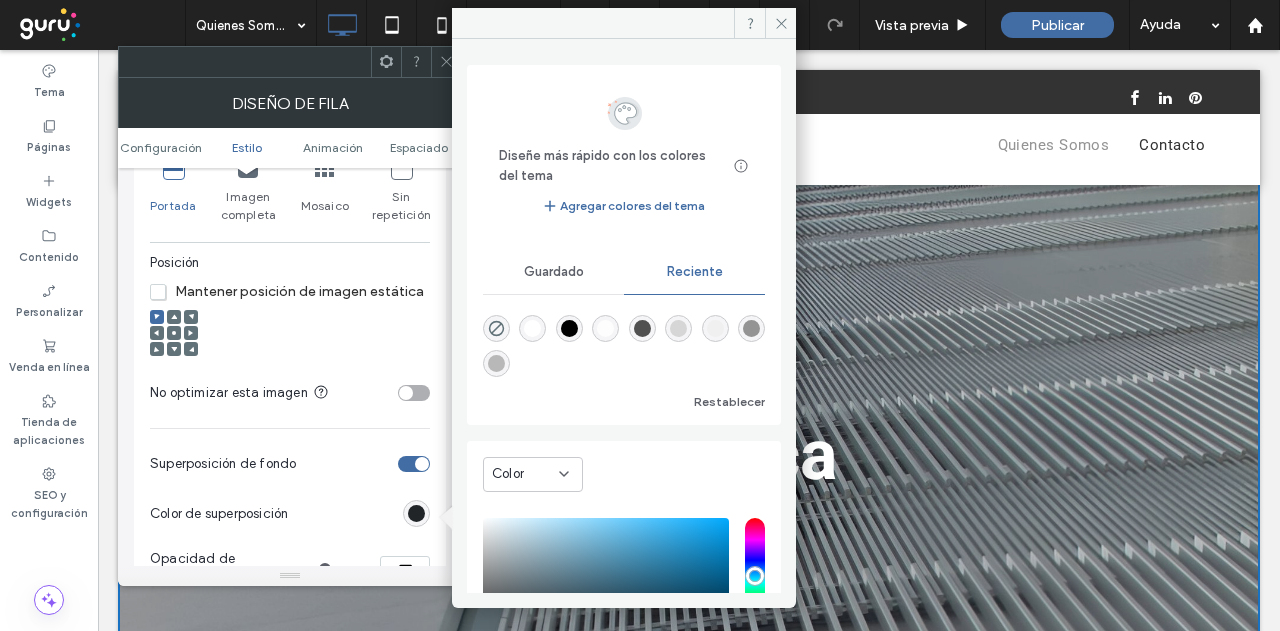 click 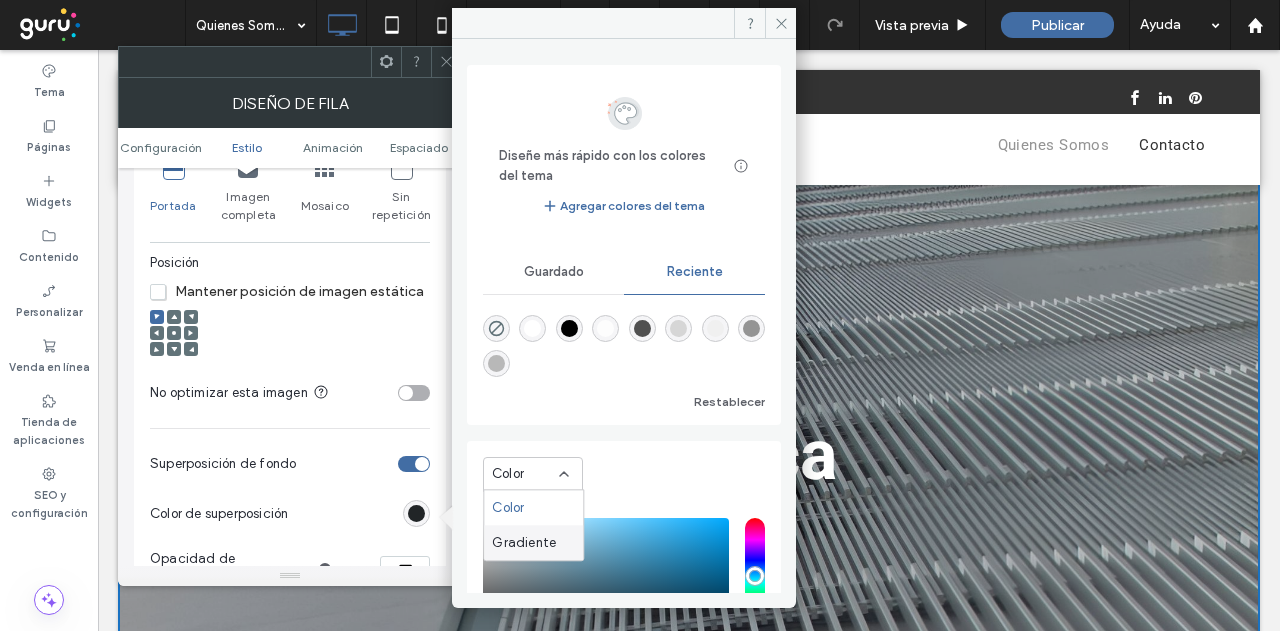 click on "Gradiente" at bounding box center [524, 543] 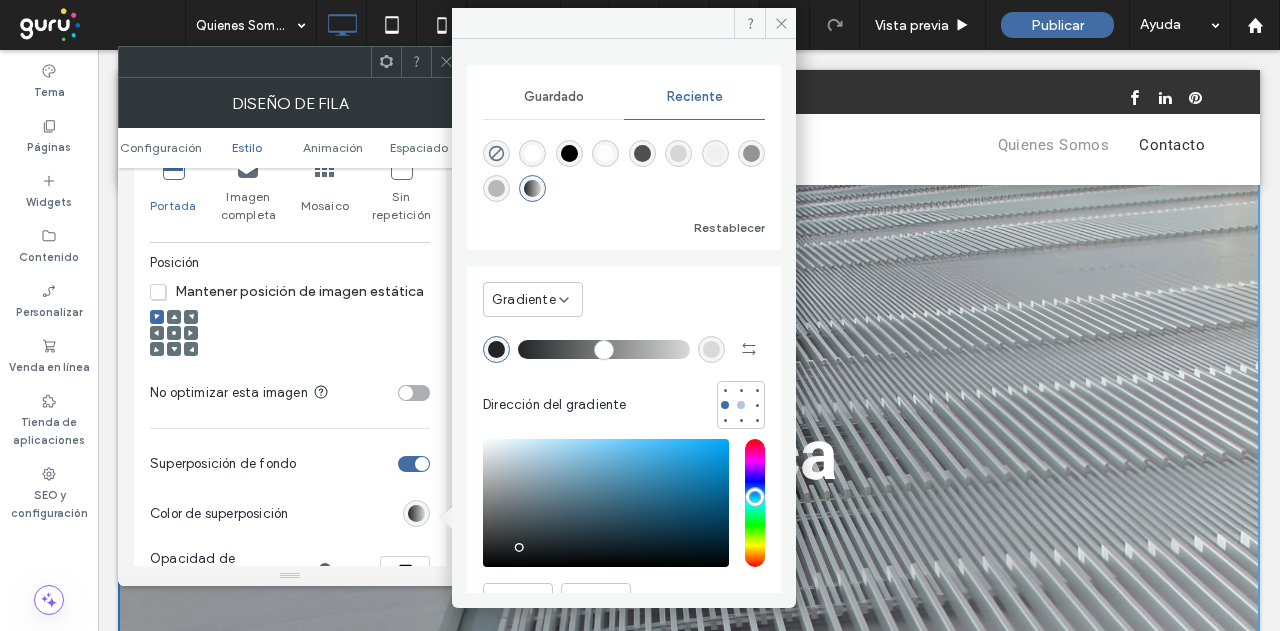click at bounding box center (741, 405) 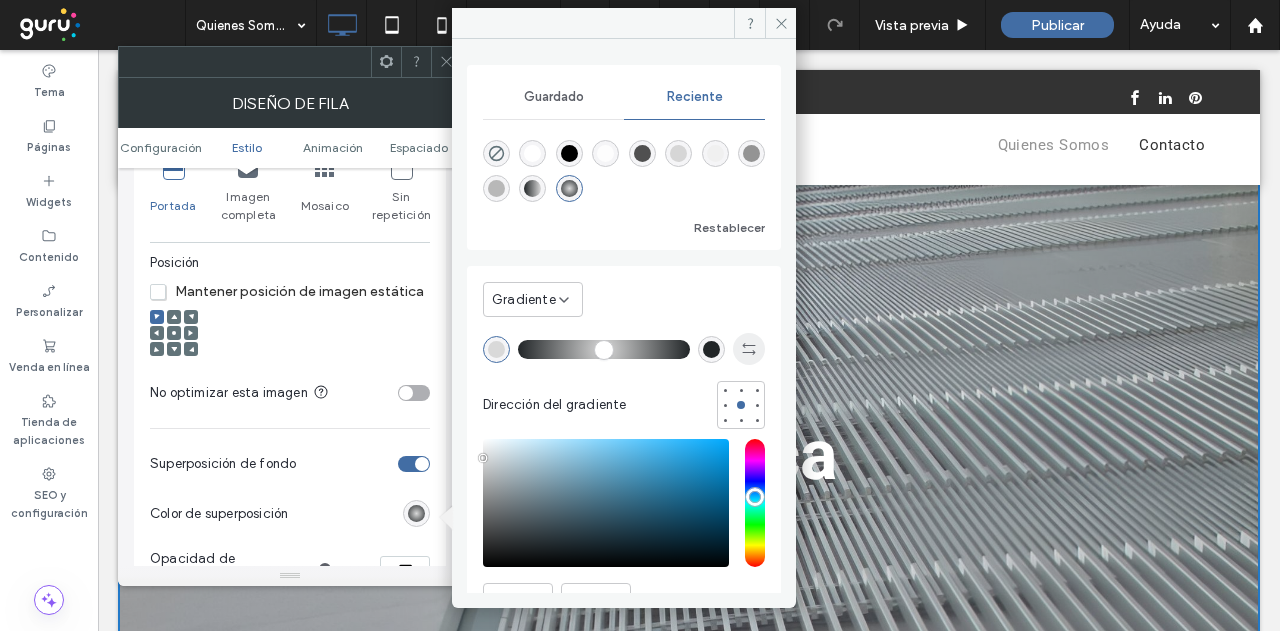 click 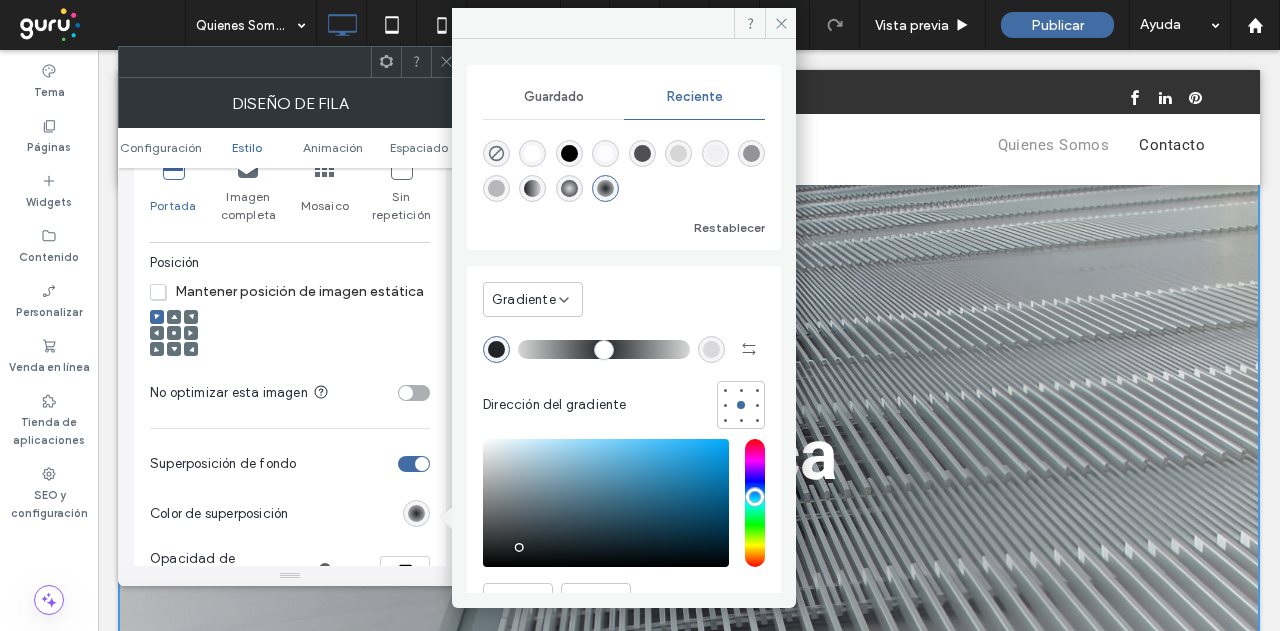 click at bounding box center (711, 349) 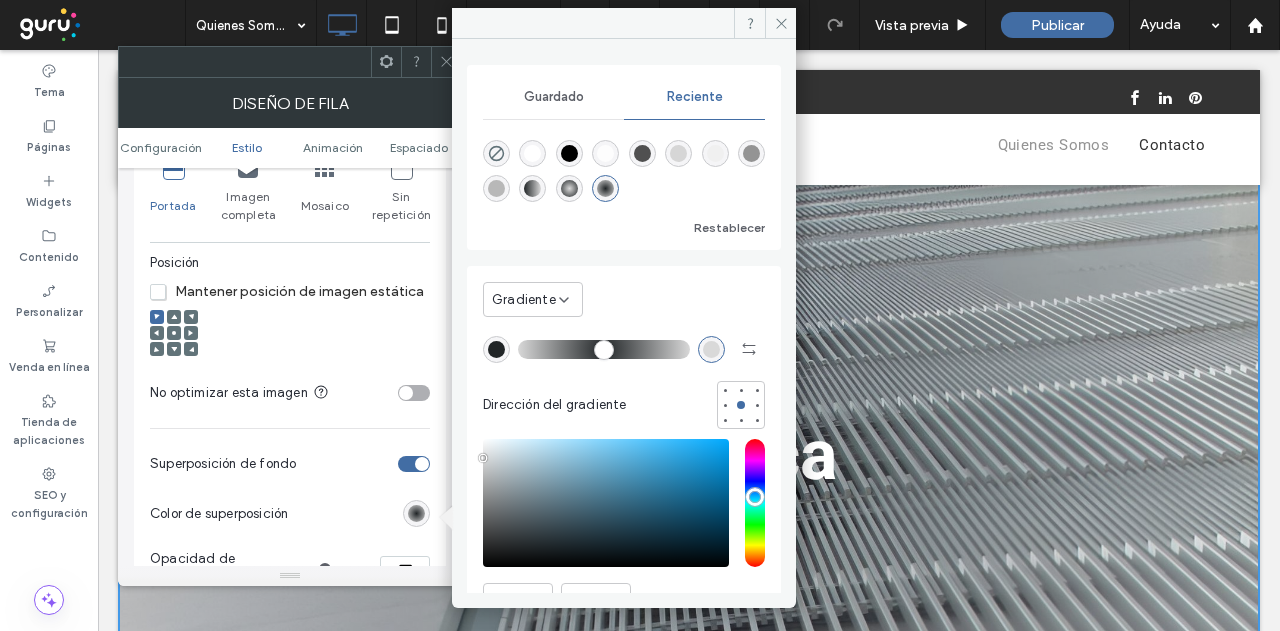 click at bounding box center [711, 349] 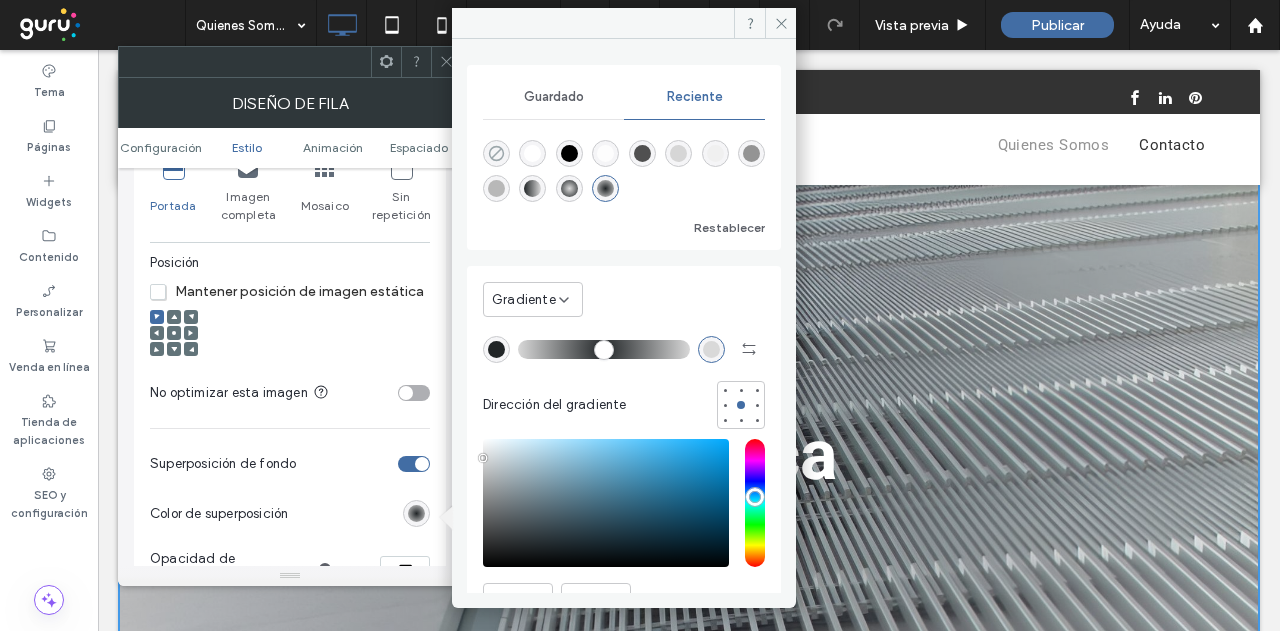 click 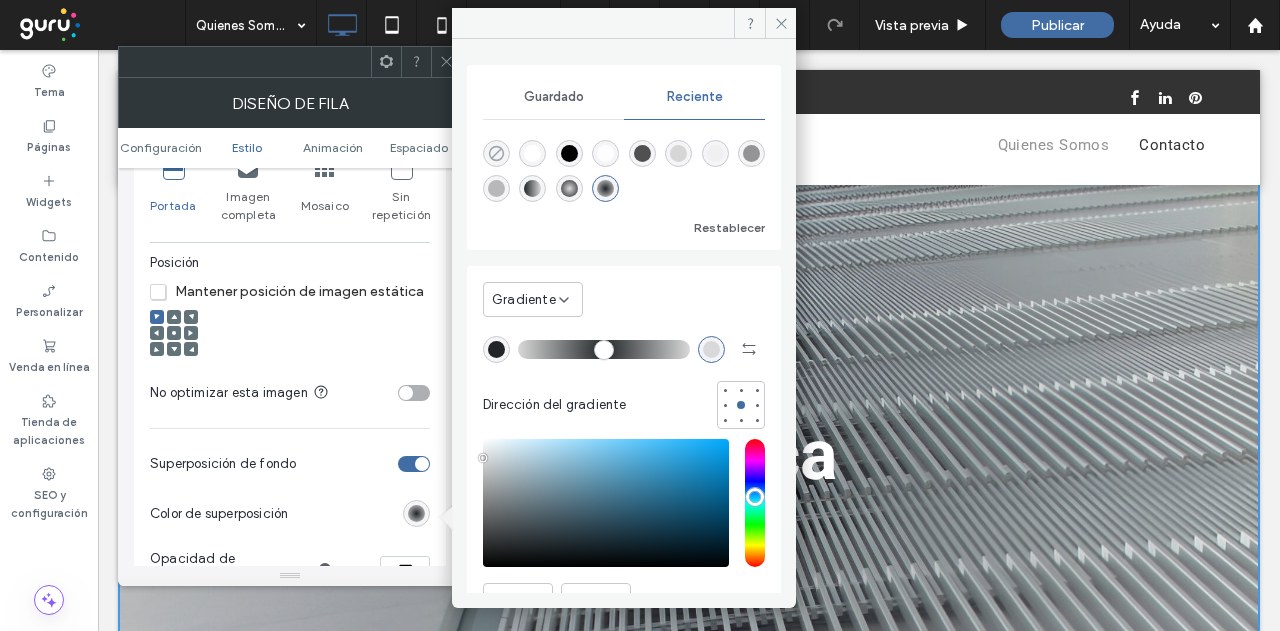 type on "*******" 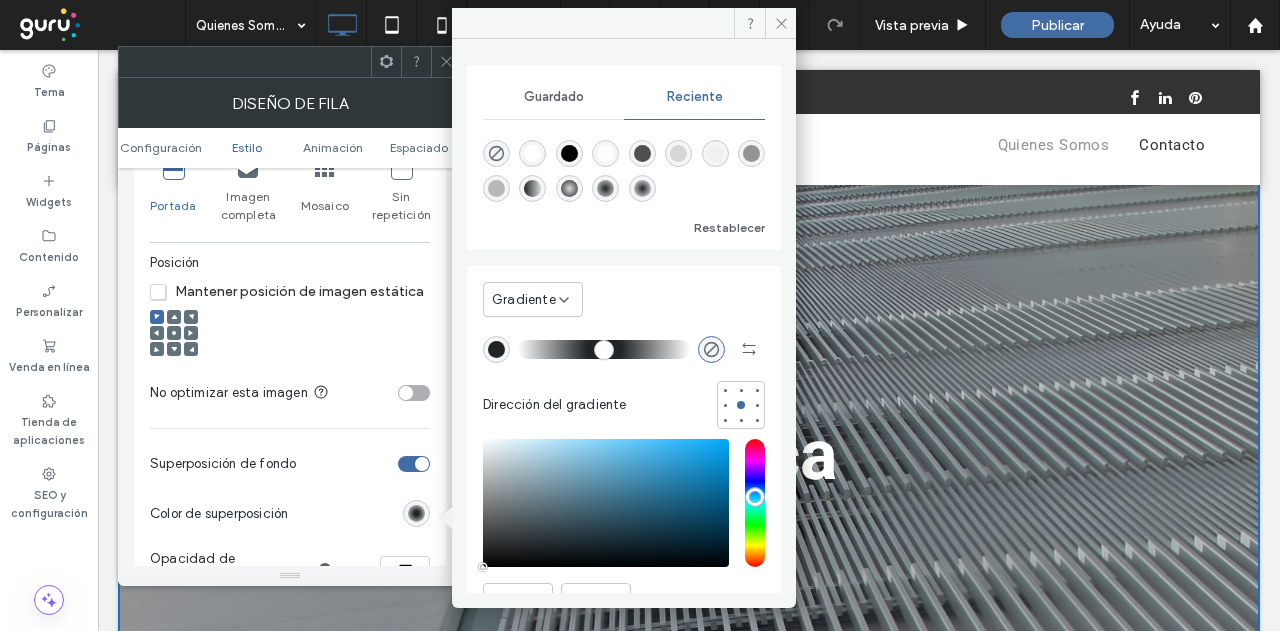 drag, startPoint x: 526, startPoint y: 344, endPoint x: 558, endPoint y: 347, distance: 32.140316 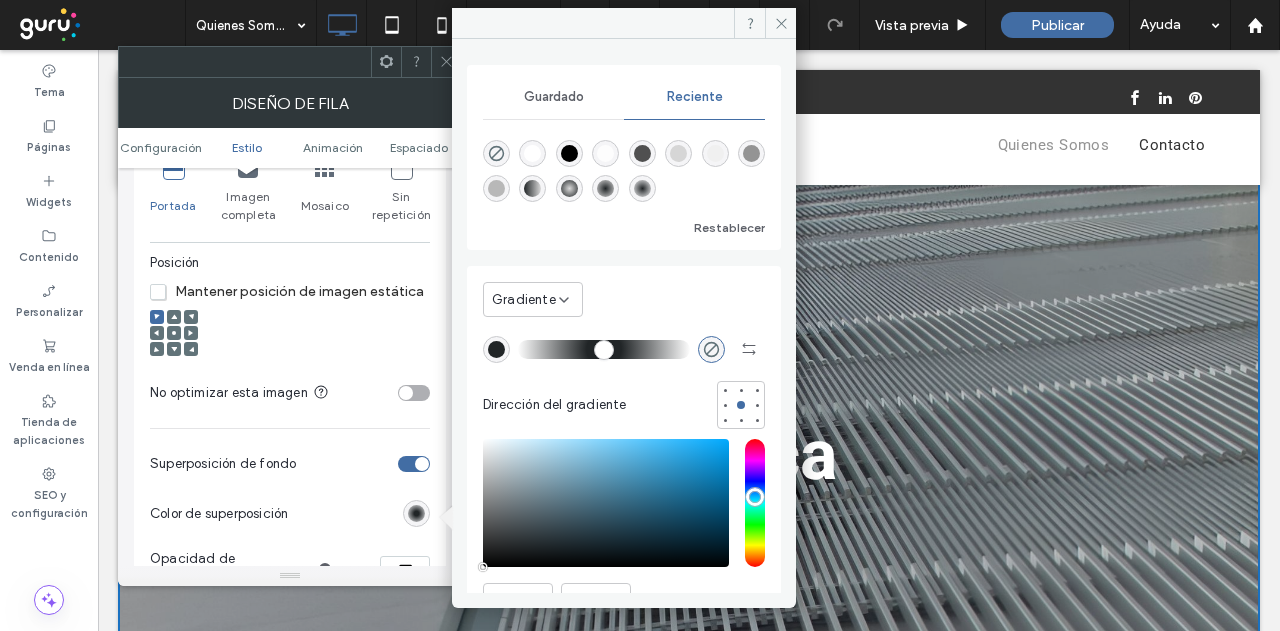 click at bounding box center [604, 349] 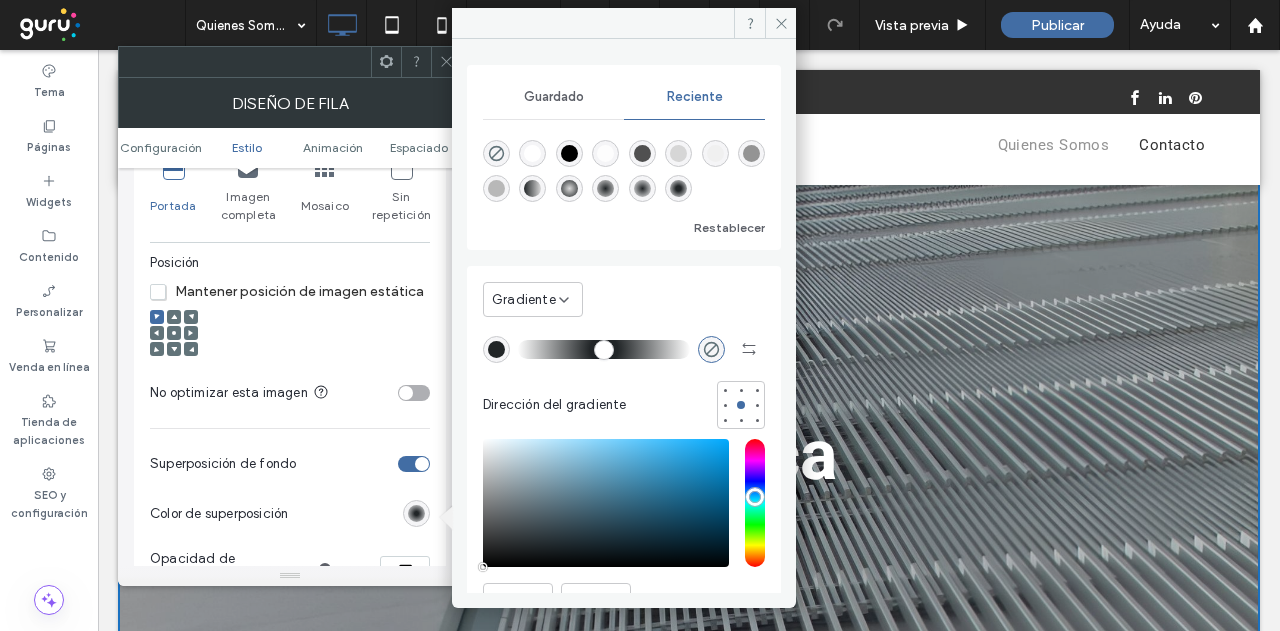 type on "**" 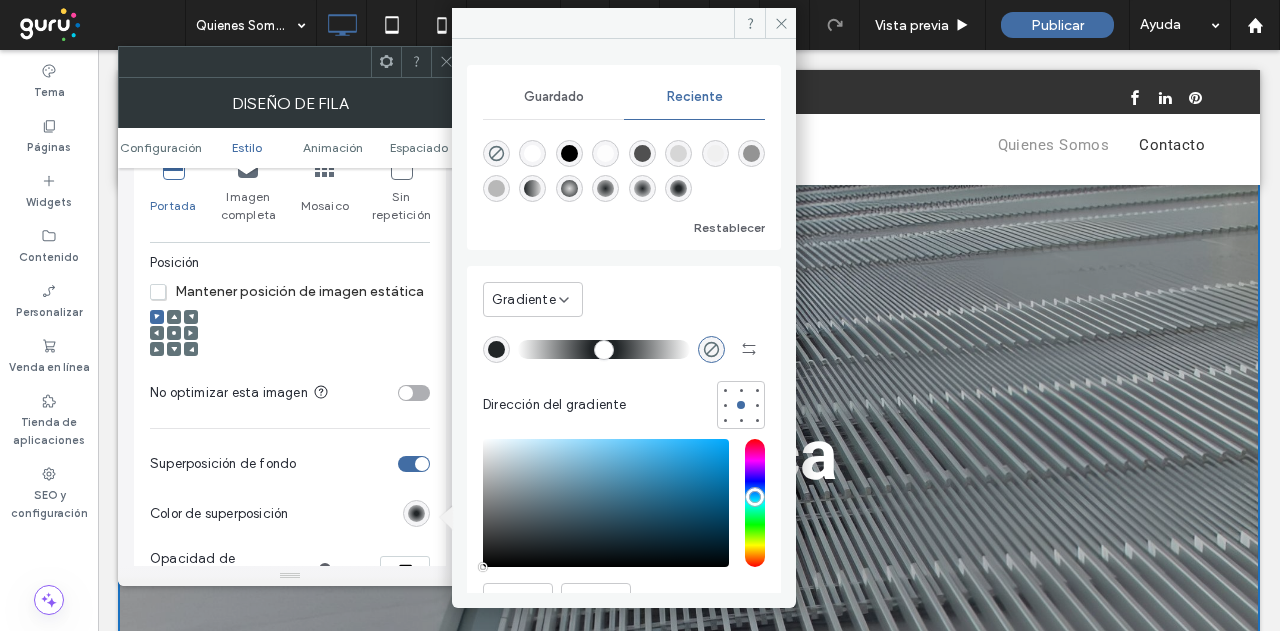 click at bounding box center [604, 349] 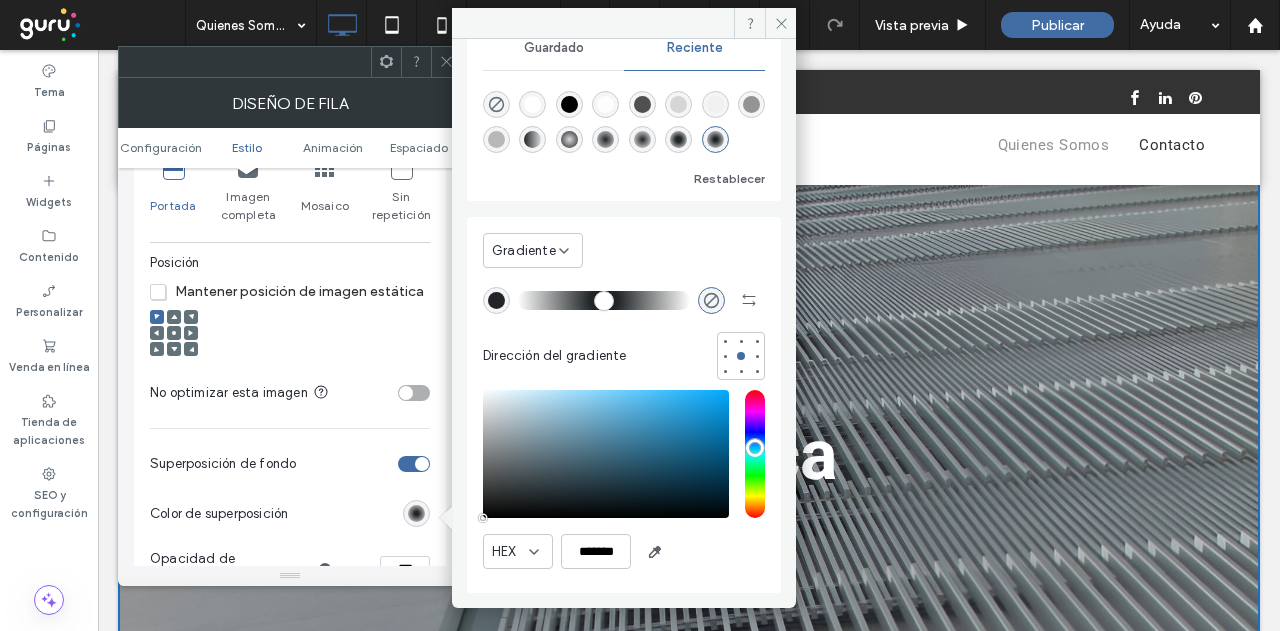 scroll, scrollTop: 0, scrollLeft: 0, axis: both 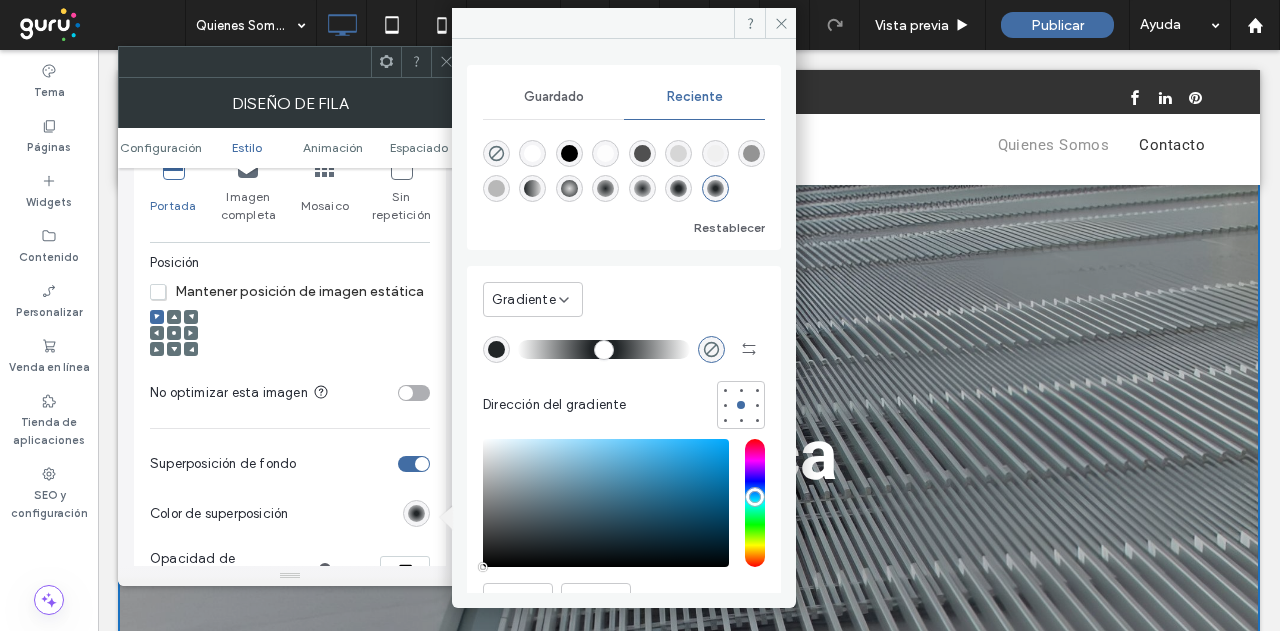 click at bounding box center (496, 349) 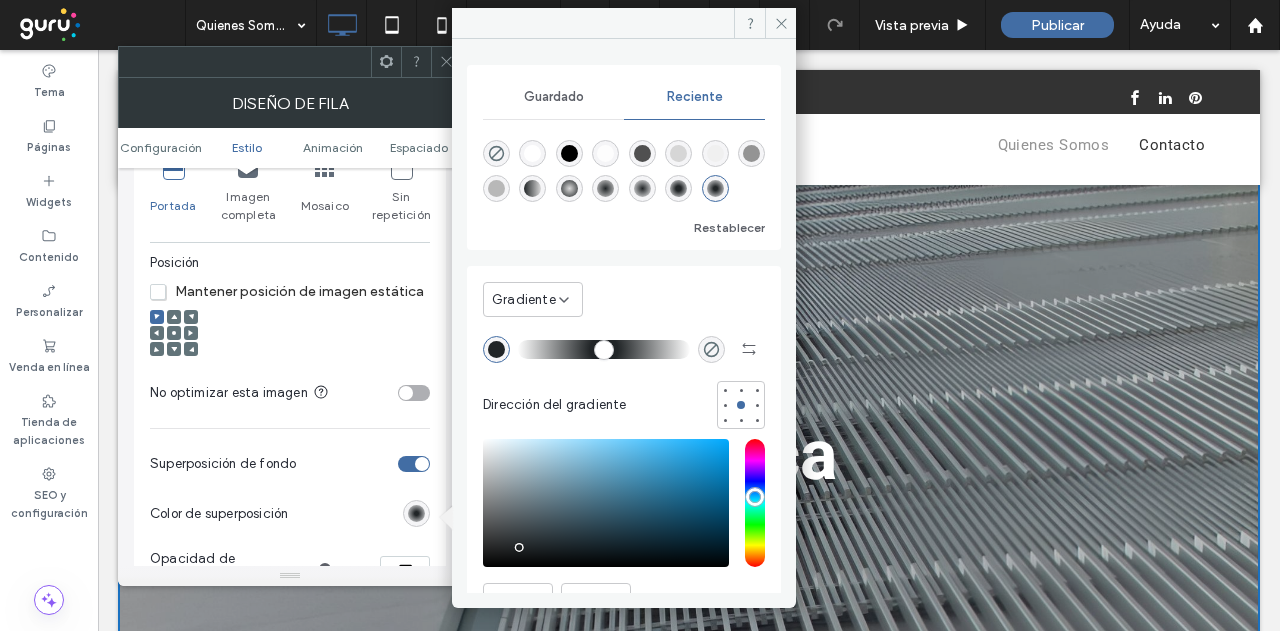 click at bounding box center [569, 153] 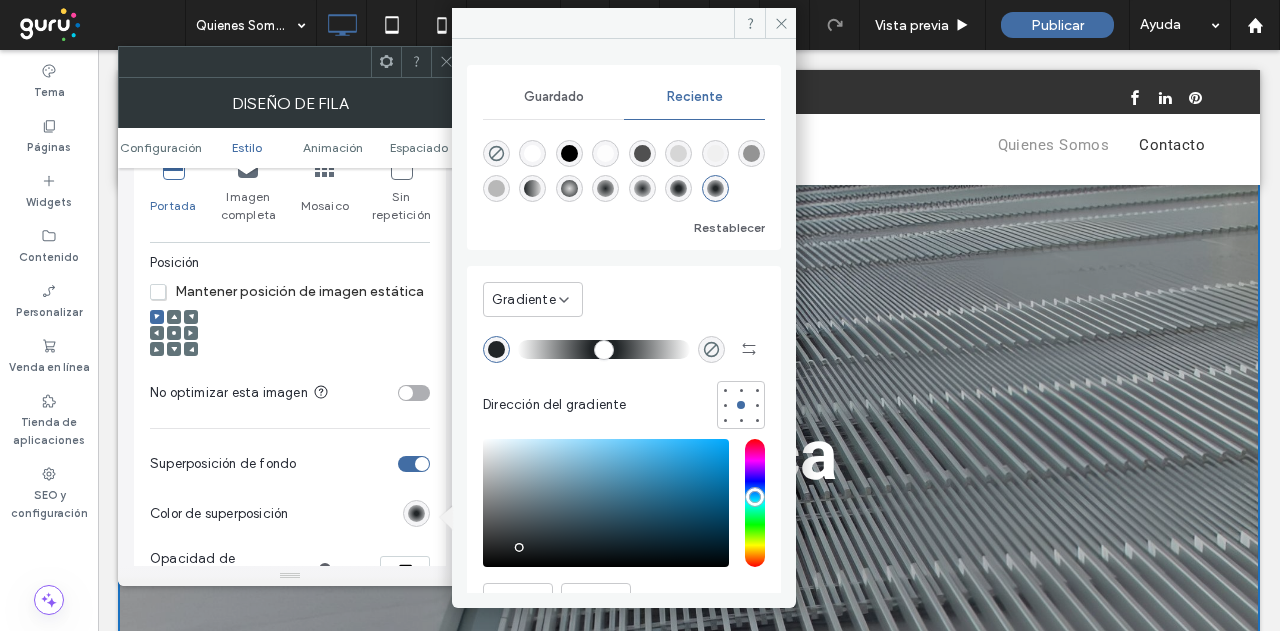 type on "*******" 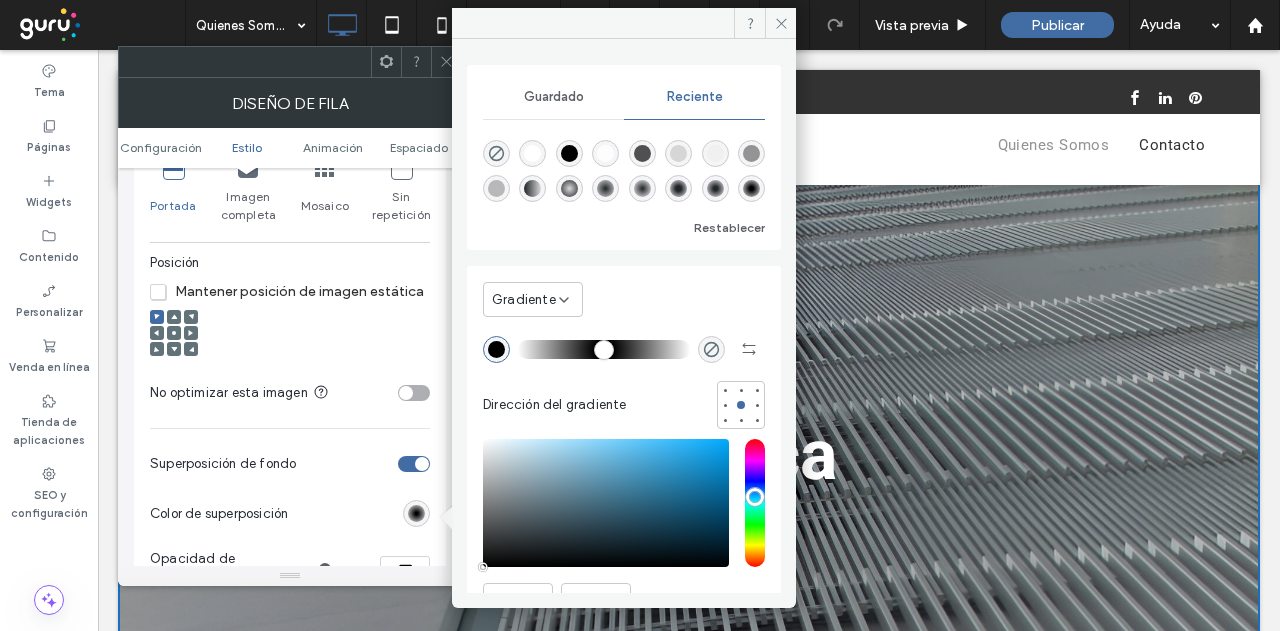 click at bounding box center [604, 349] 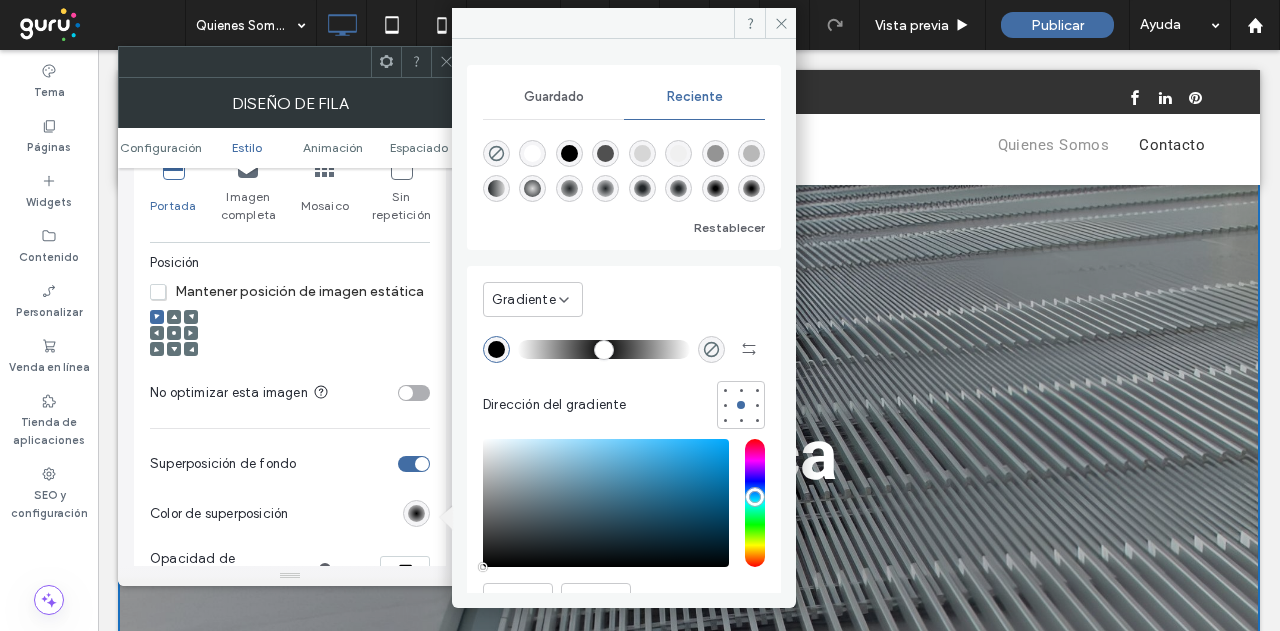 drag, startPoint x: 542, startPoint y: 343, endPoint x: 504, endPoint y: 338, distance: 38.327538 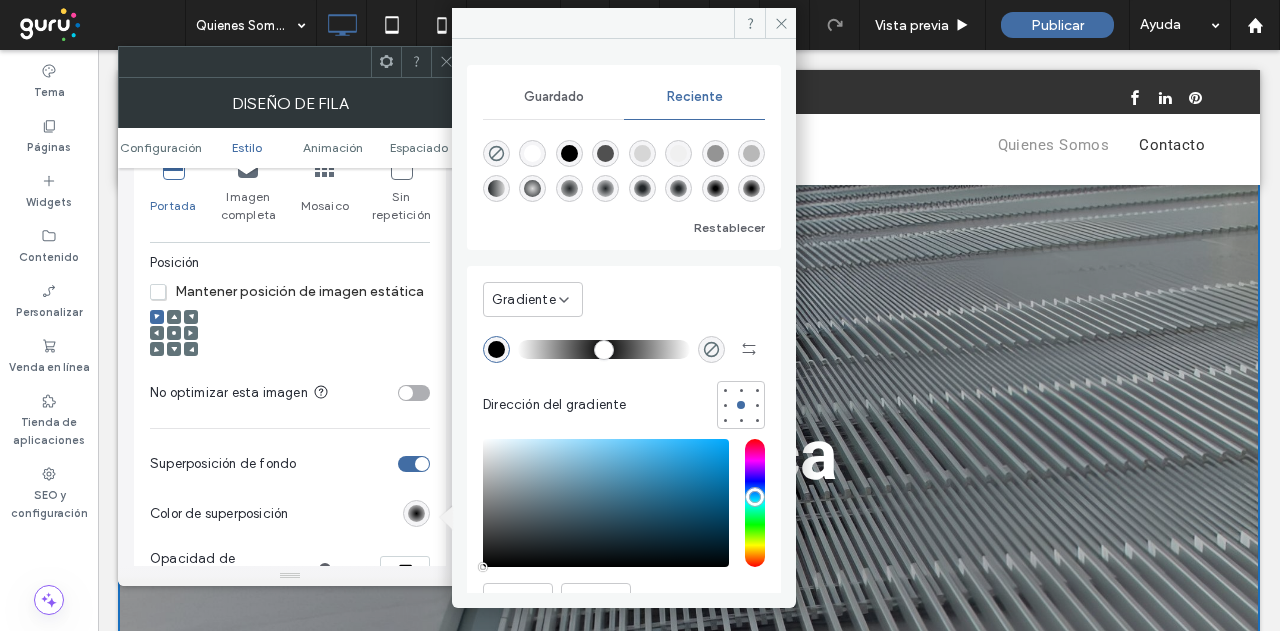 click at bounding box center [604, 349] 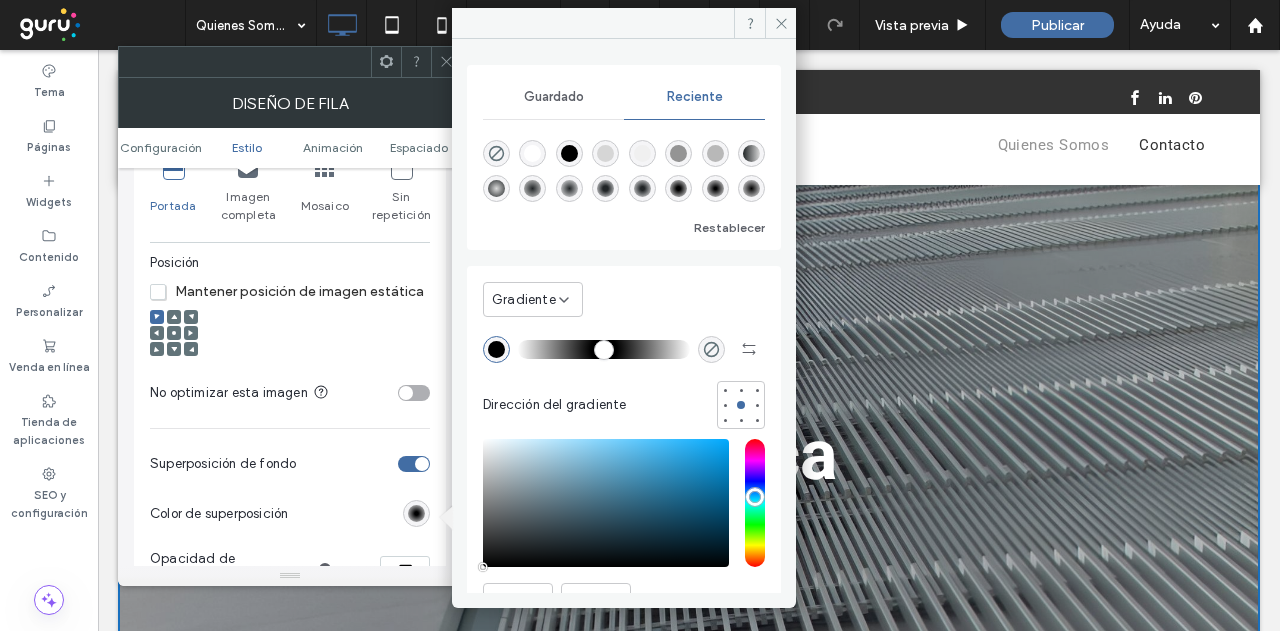 drag, startPoint x: 526, startPoint y: 347, endPoint x: 563, endPoint y: 347, distance: 37 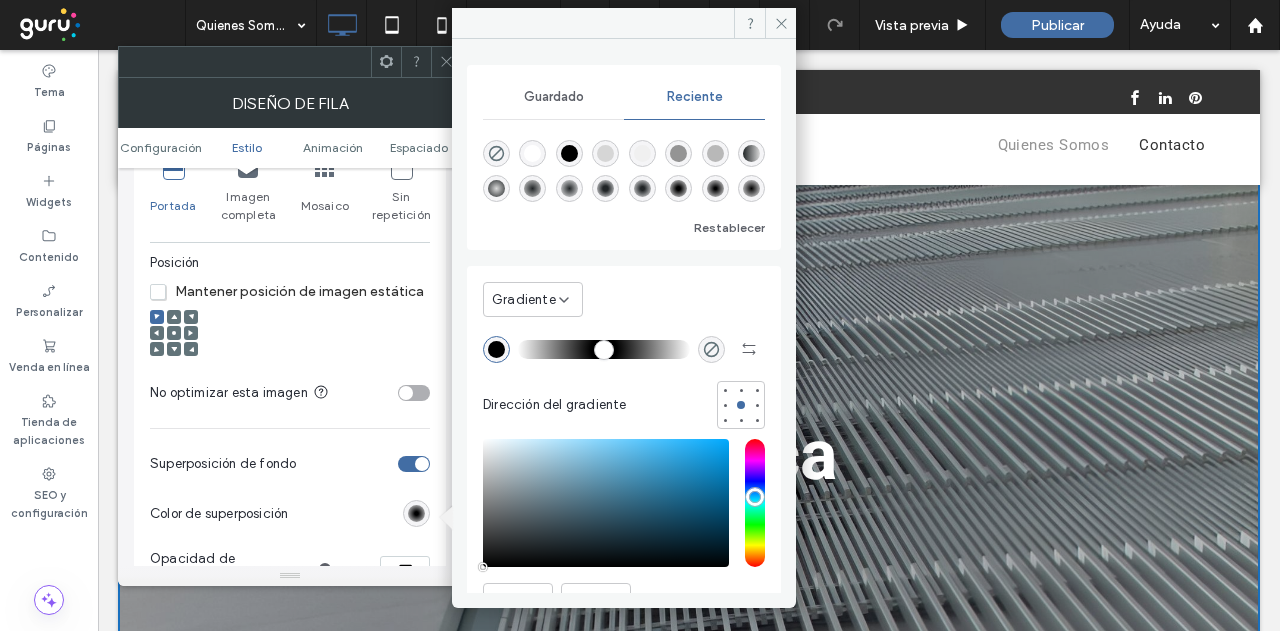 click at bounding box center (604, 349) 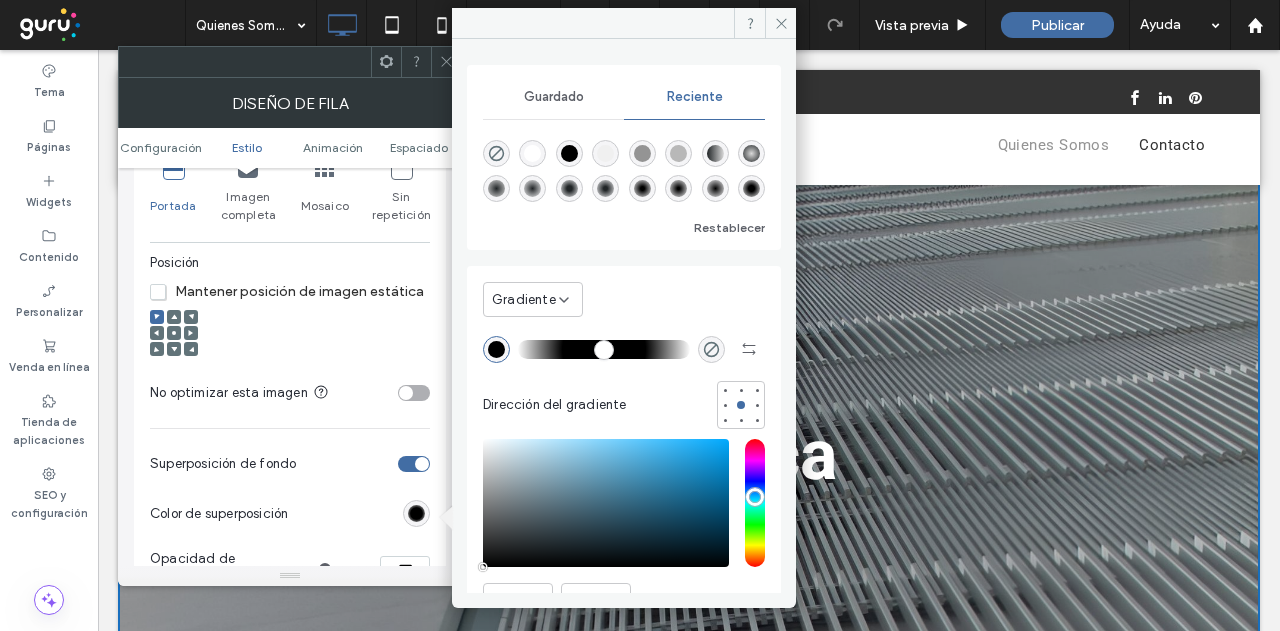 drag, startPoint x: 558, startPoint y: 341, endPoint x: 596, endPoint y: 341, distance: 38 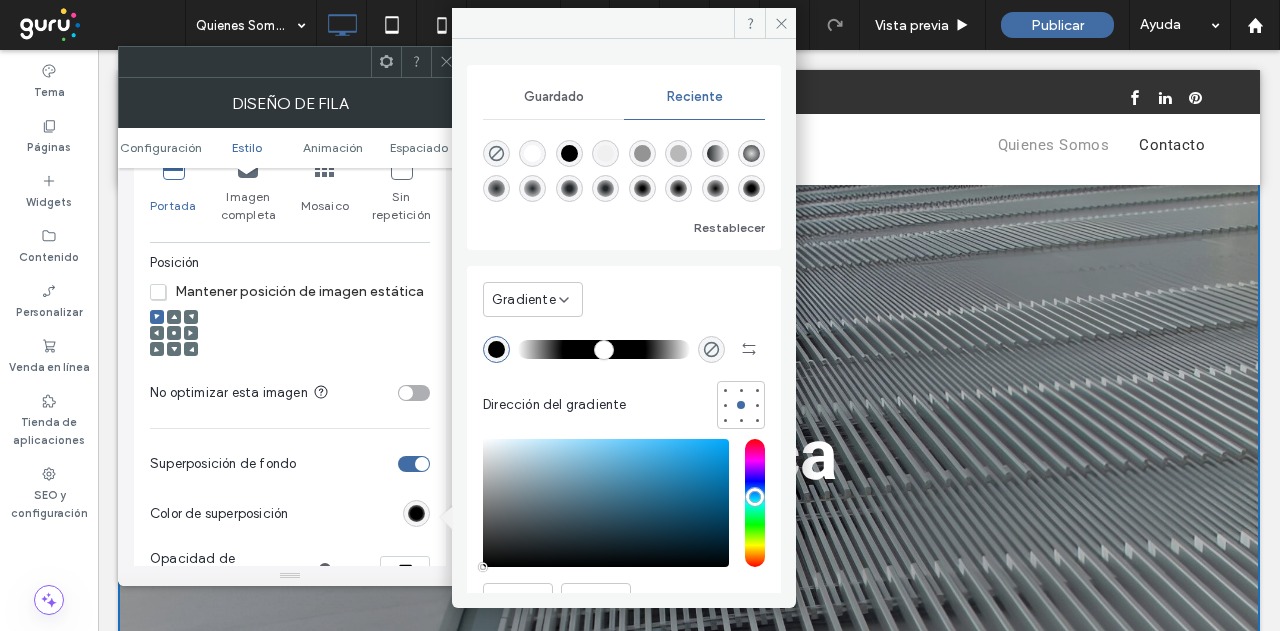 click at bounding box center [604, 349] 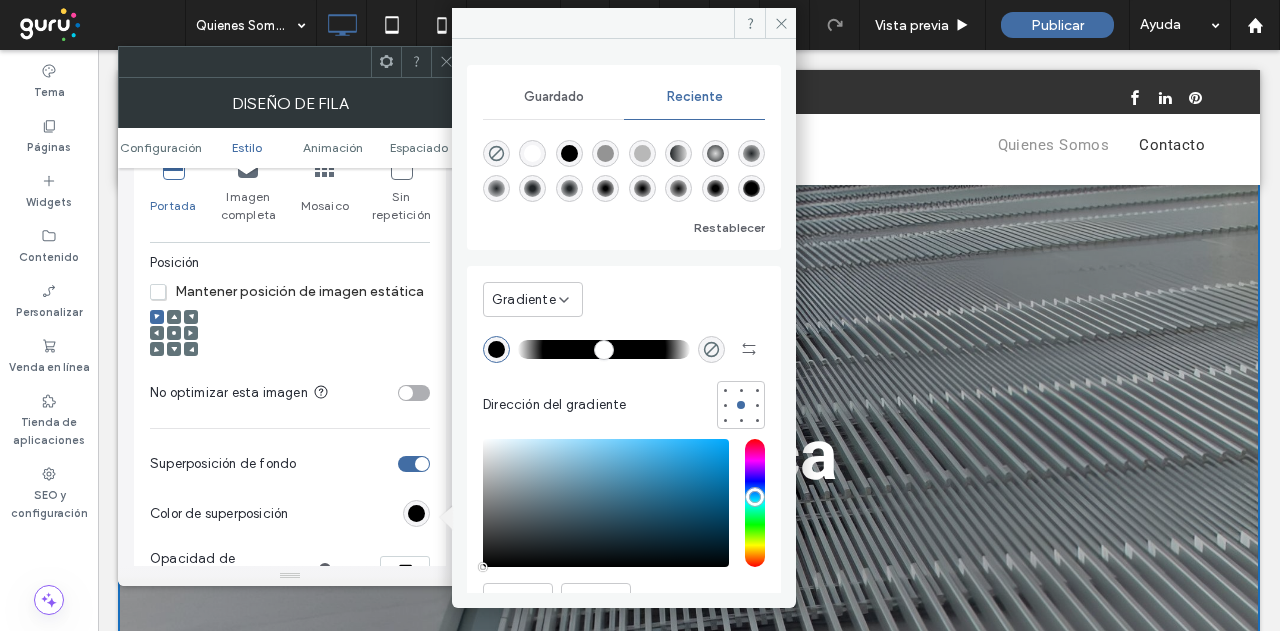 drag, startPoint x: 596, startPoint y: 341, endPoint x: 634, endPoint y: 345, distance: 38.209946 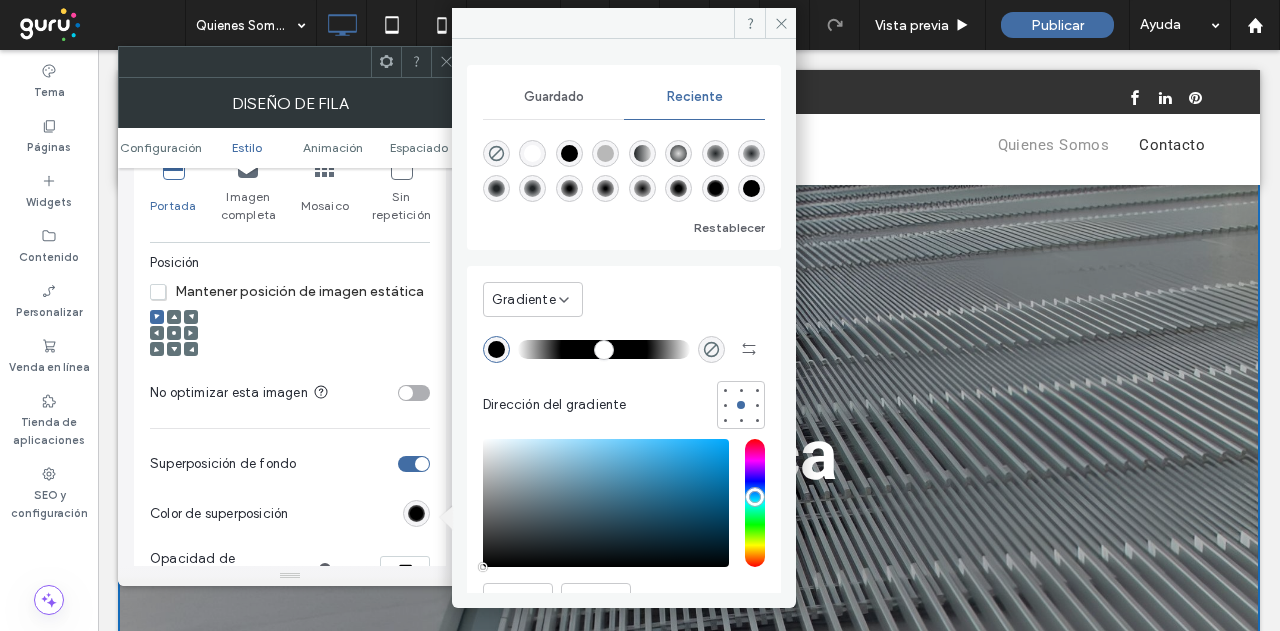 drag, startPoint x: 634, startPoint y: 345, endPoint x: 599, endPoint y: 343, distance: 35.057095 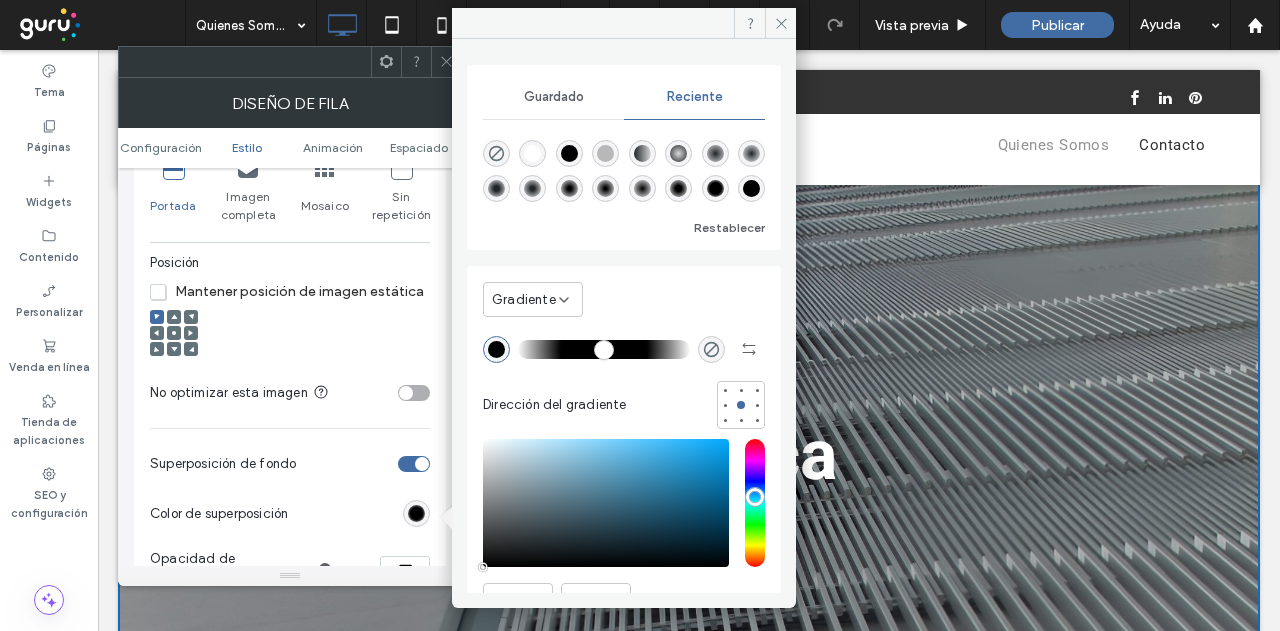 click at bounding box center [604, 349] 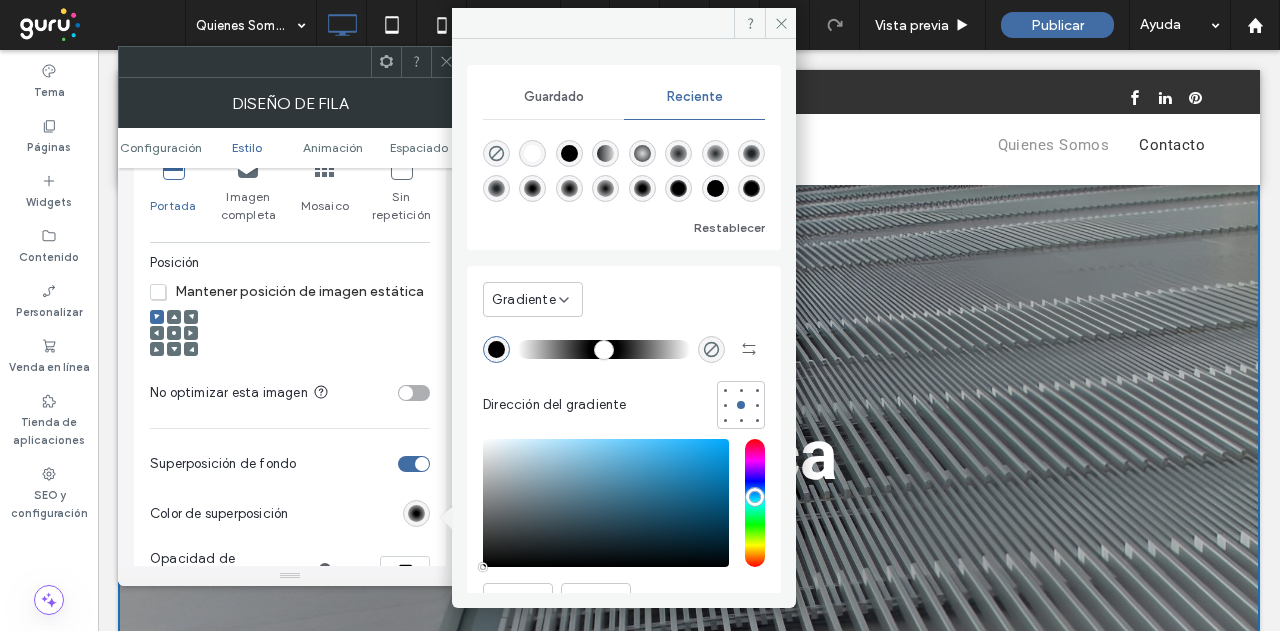 drag, startPoint x: 598, startPoint y: 347, endPoint x: 551, endPoint y: 349, distance: 47.042534 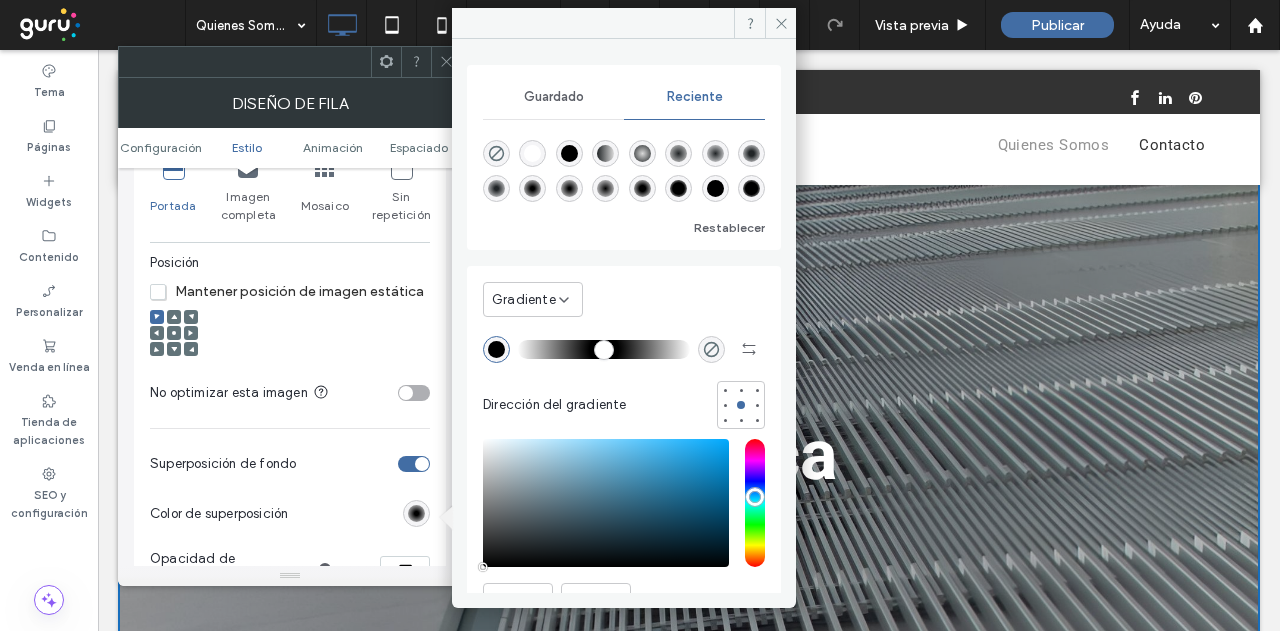type on "**" 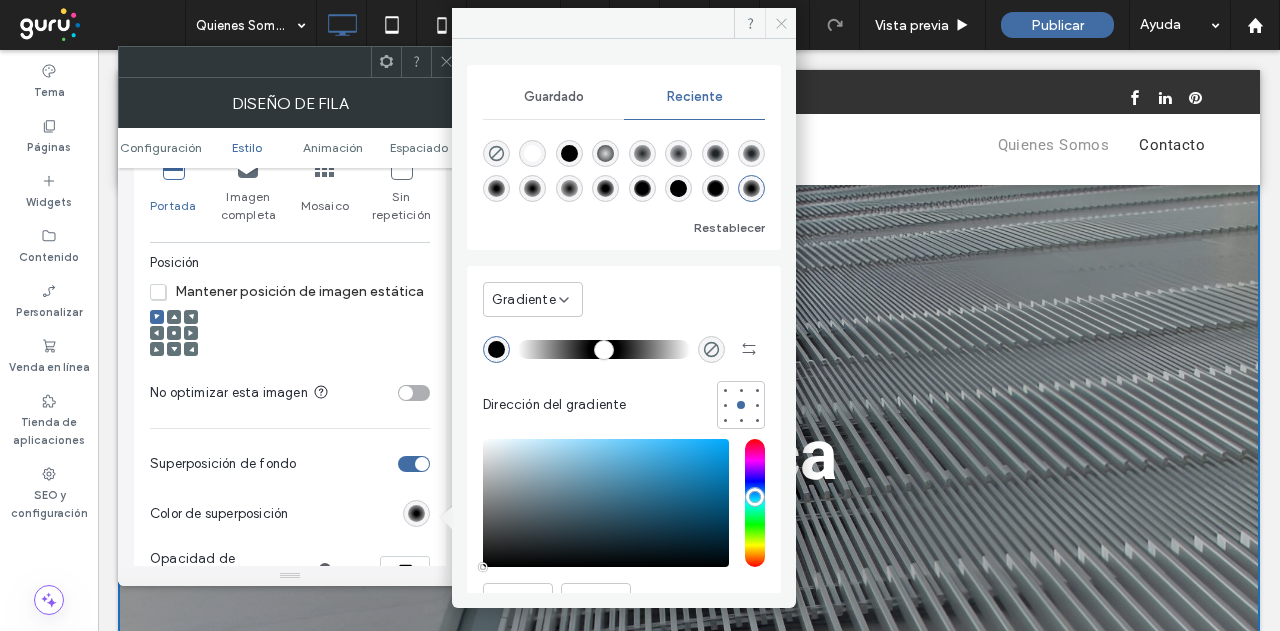 click 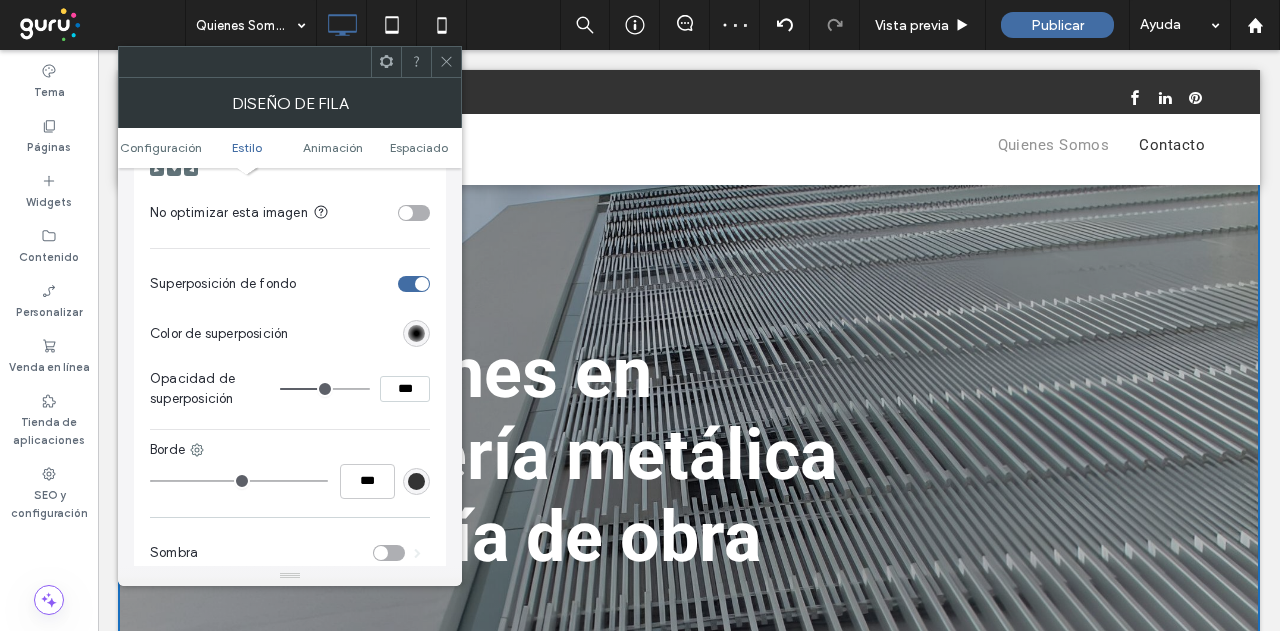 scroll, scrollTop: 900, scrollLeft: 0, axis: vertical 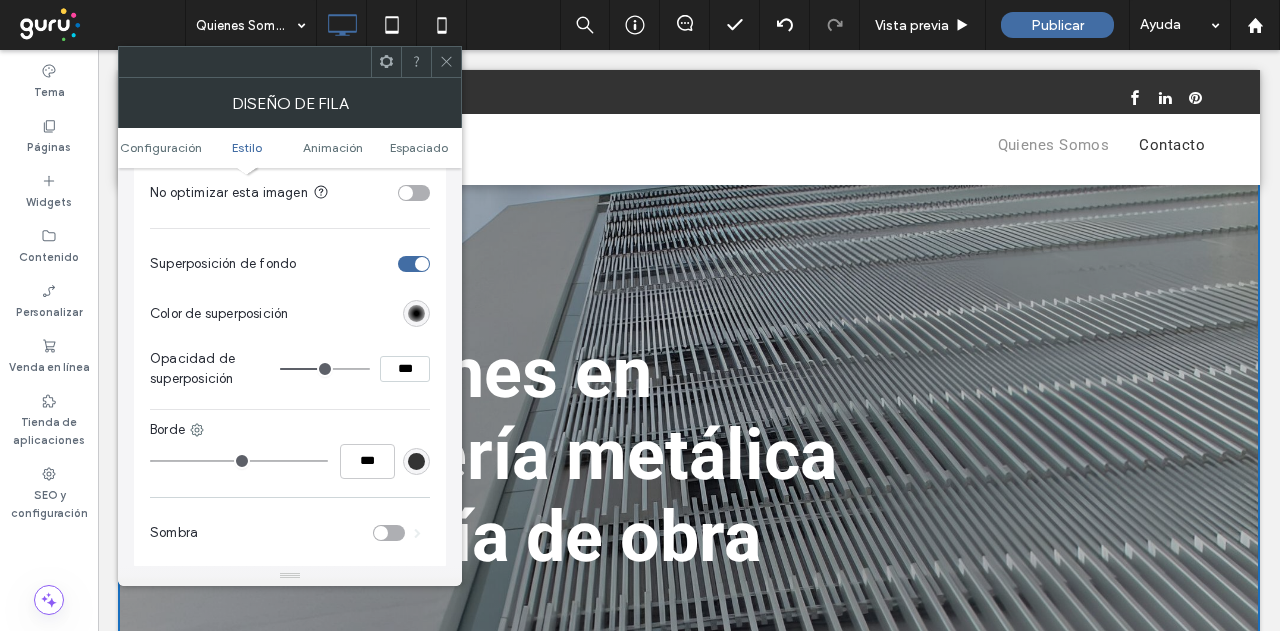type on "**" 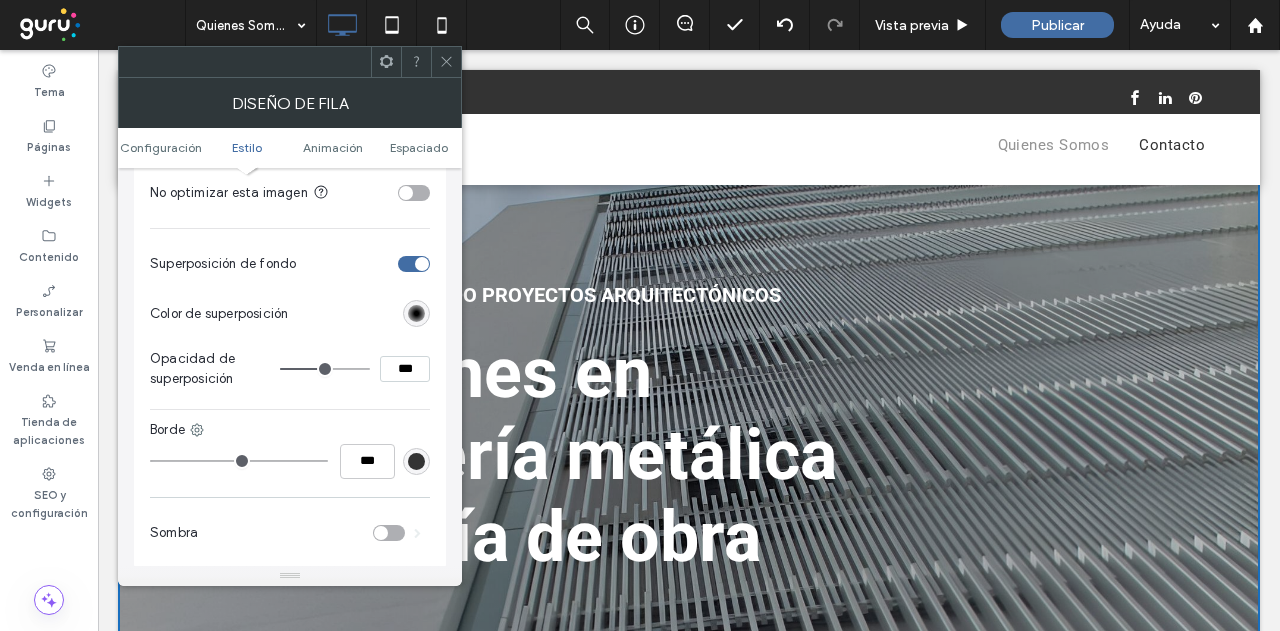type on "**" 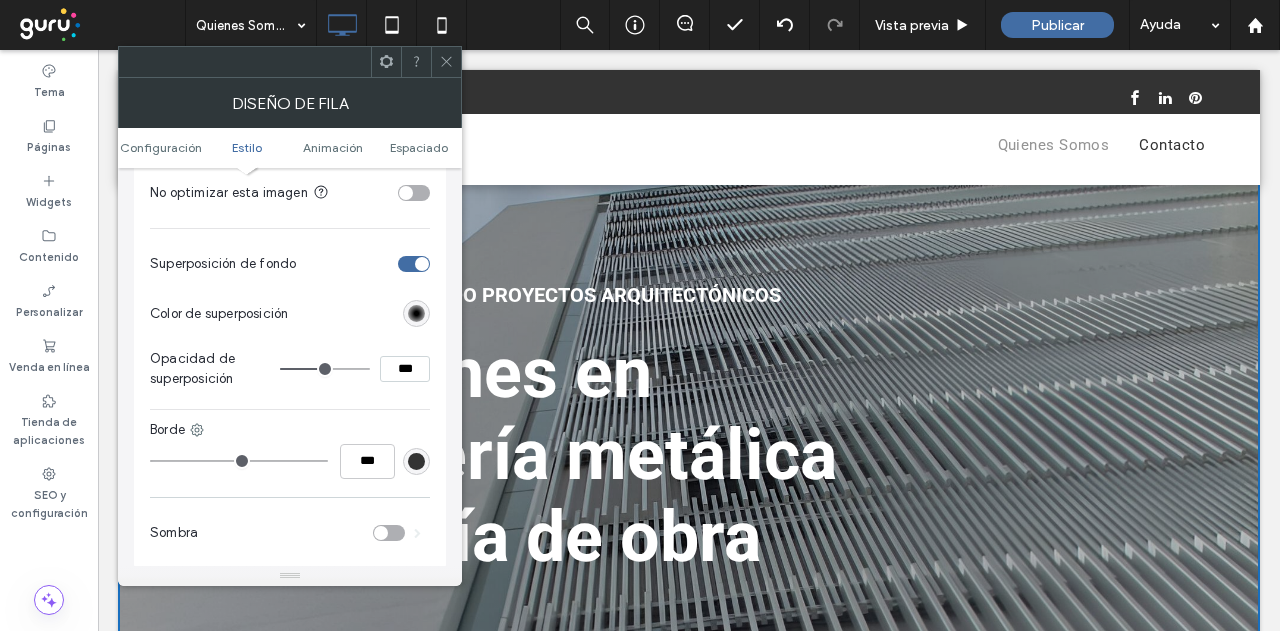 type on "***" 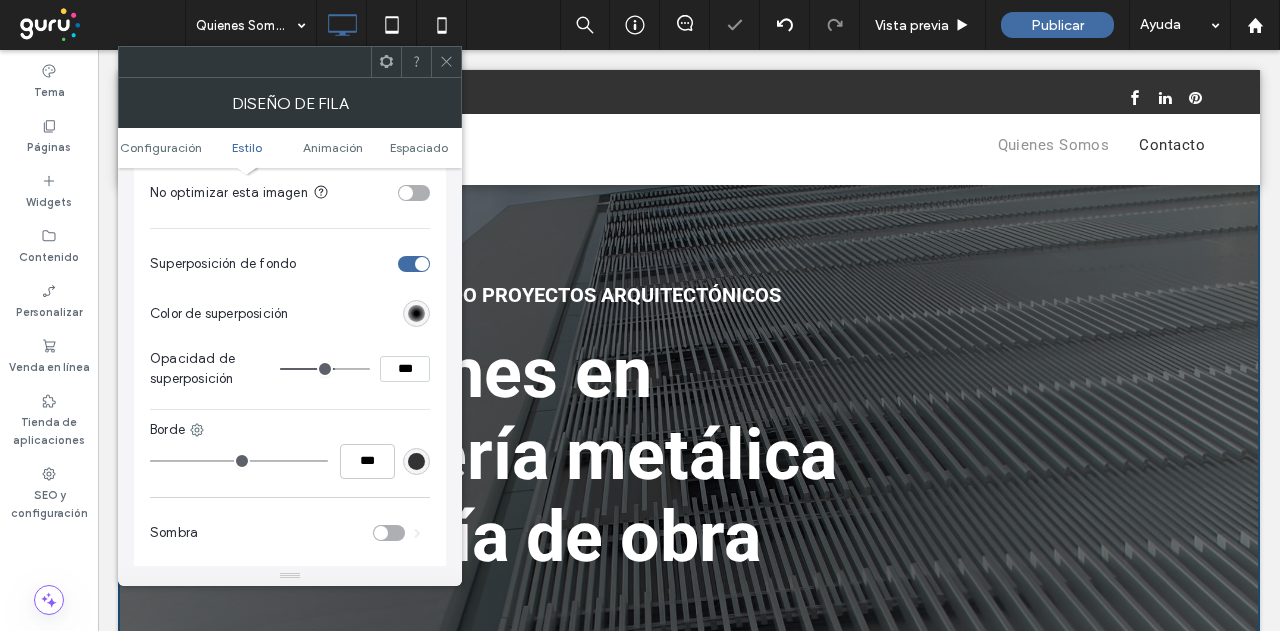 type on "**" 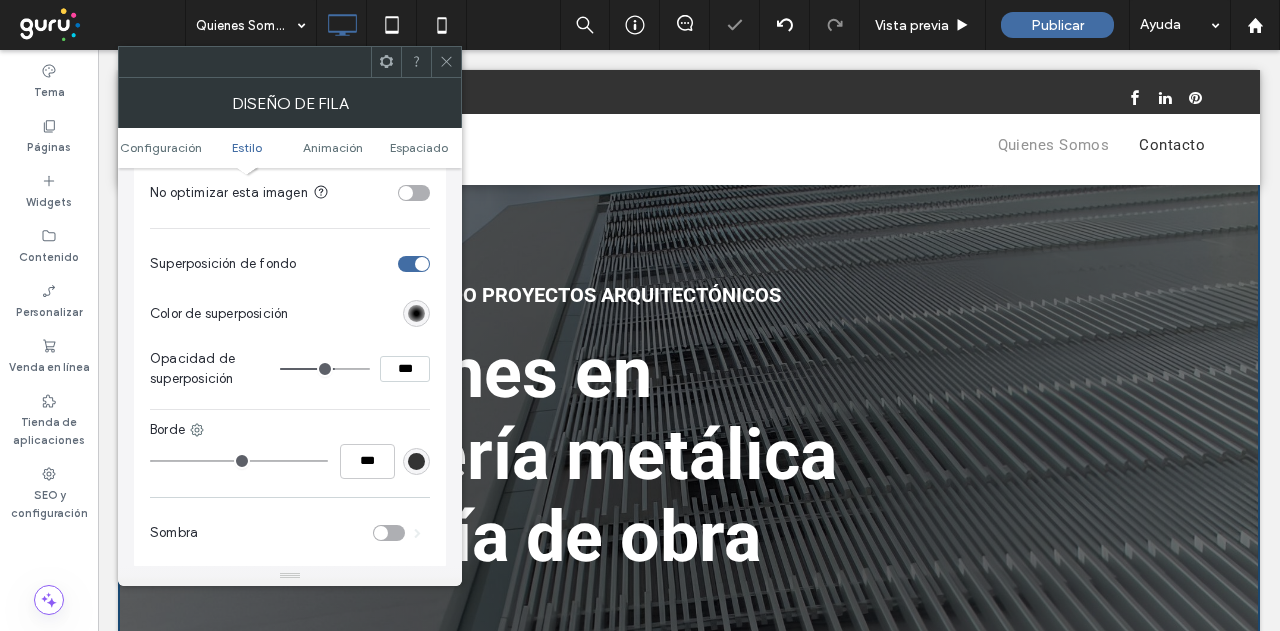 type on "***" 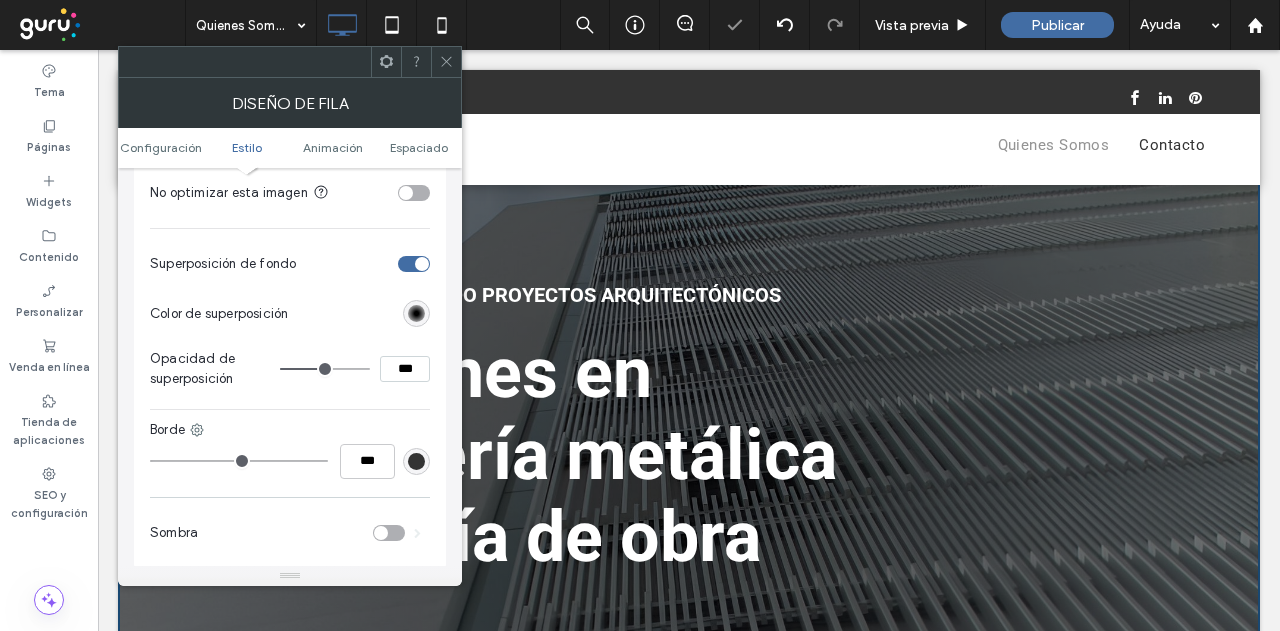 type on "**" 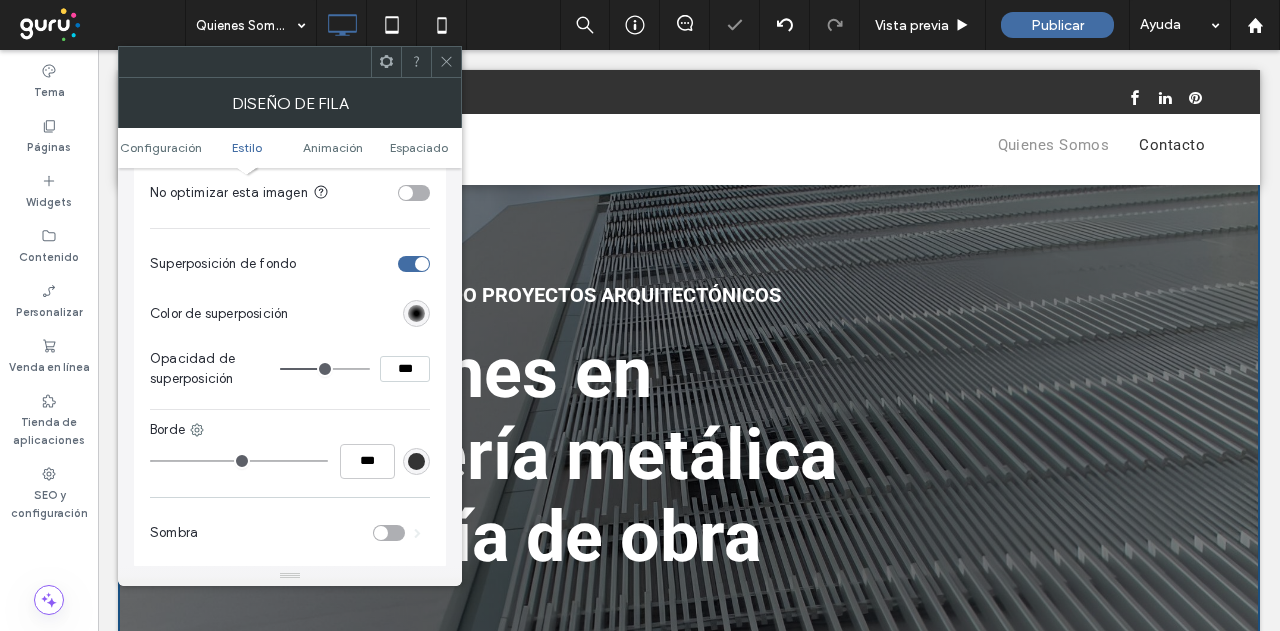 type on "**" 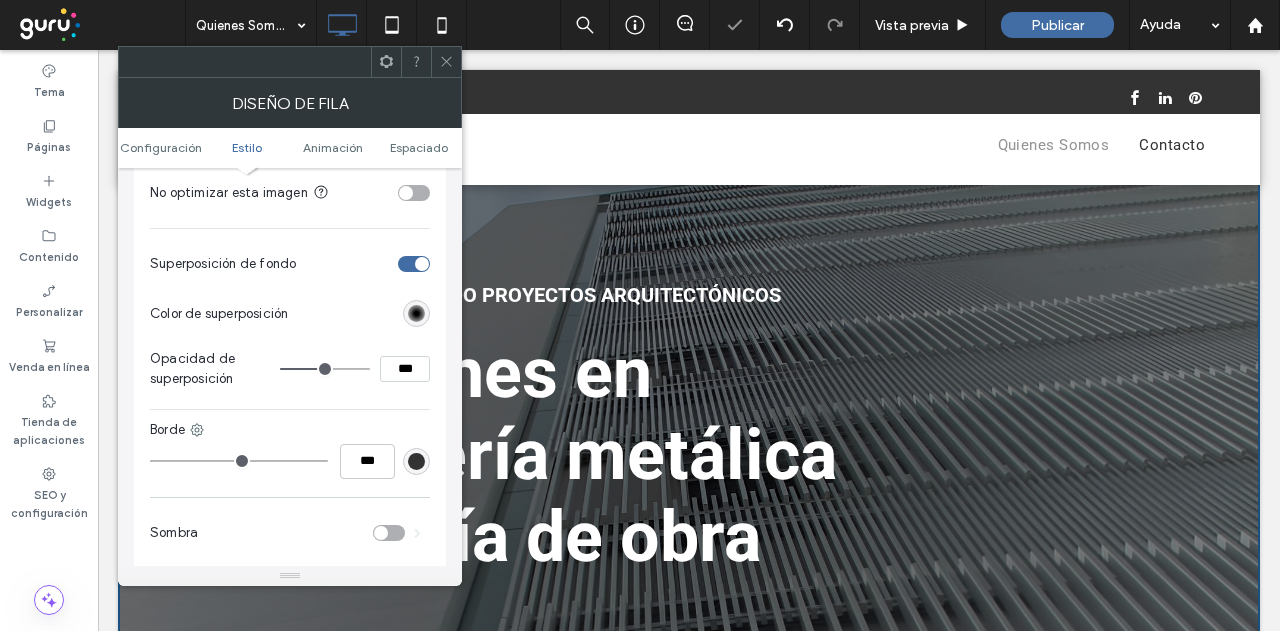 type on "***" 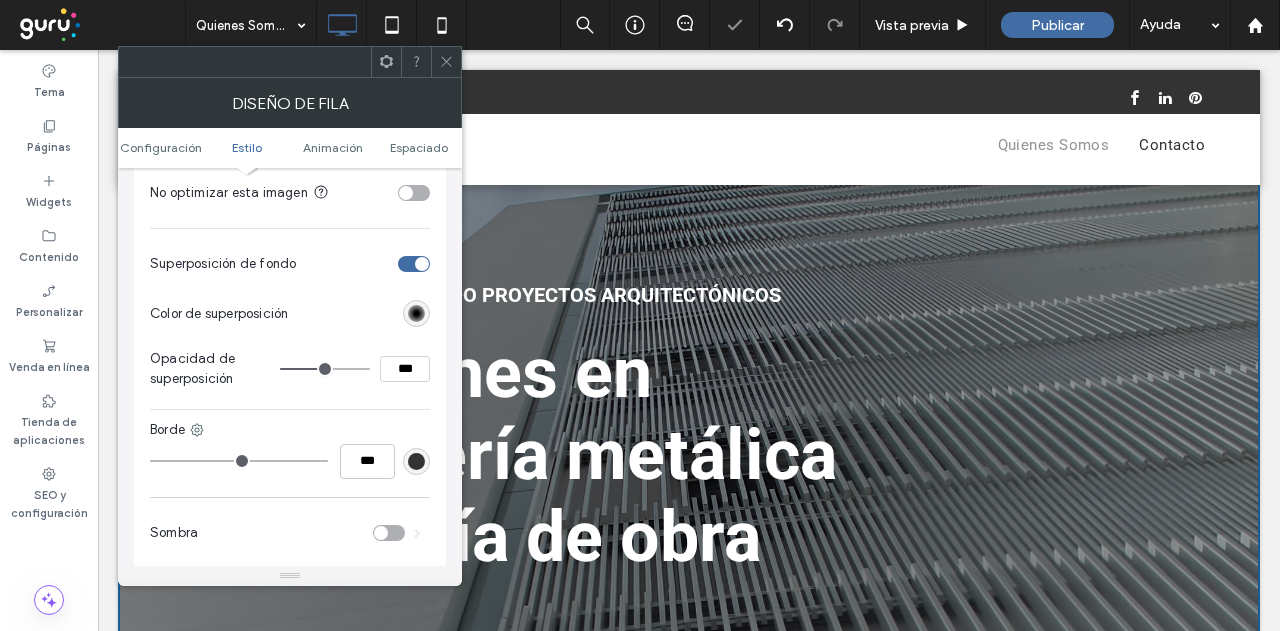 click 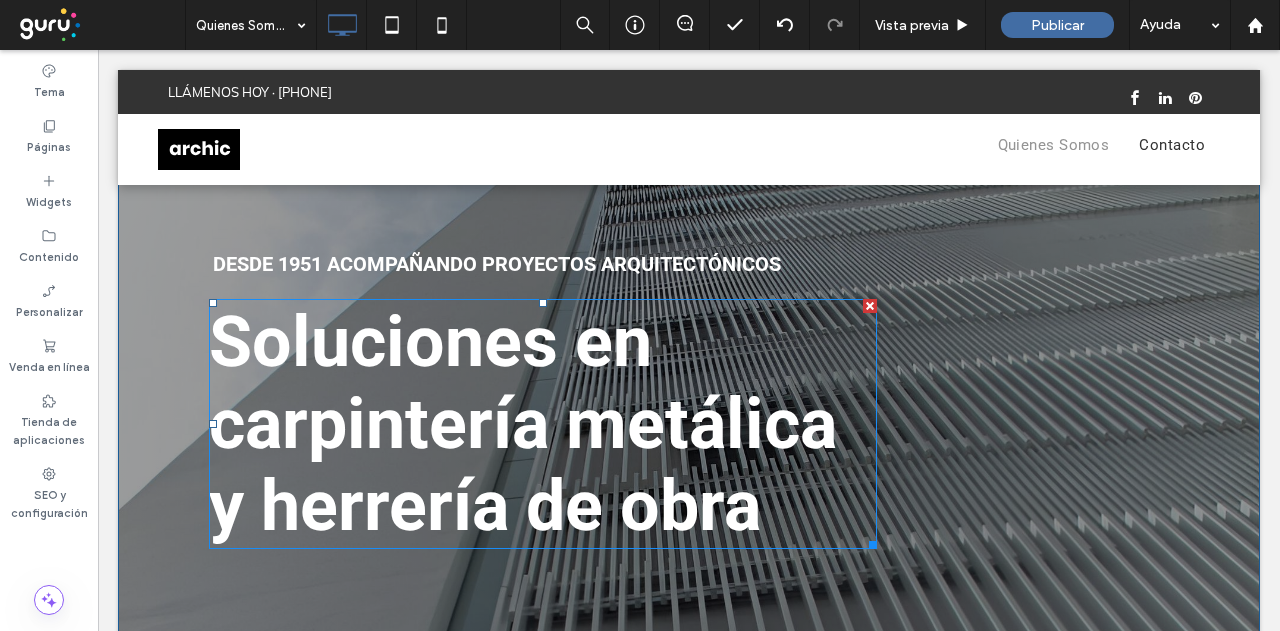 scroll, scrollTop: 0, scrollLeft: 0, axis: both 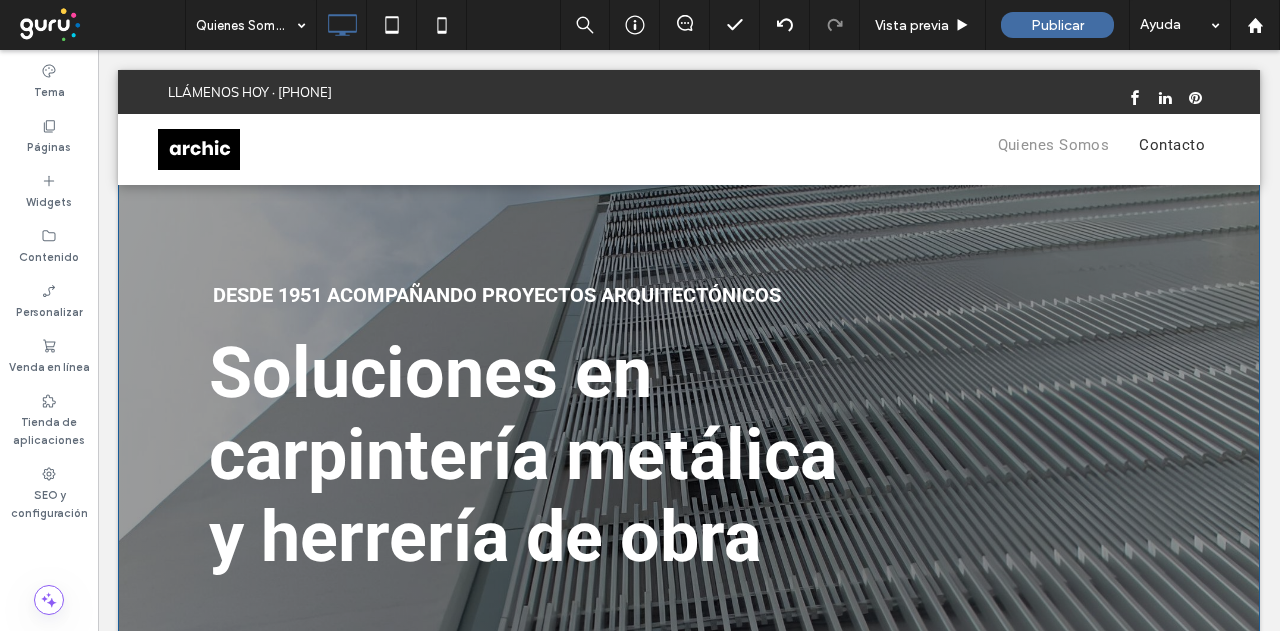 click on "DESDE 1951 ACOMPAÑANDO PROYECTOS ARQUITECTÓNICOS
Botón
ESTAMOS EN BUENOS AIRES
Botón
Soluciones en carpintería metálica y herrería de obra Click To Paste" at bounding box center [689, 423] 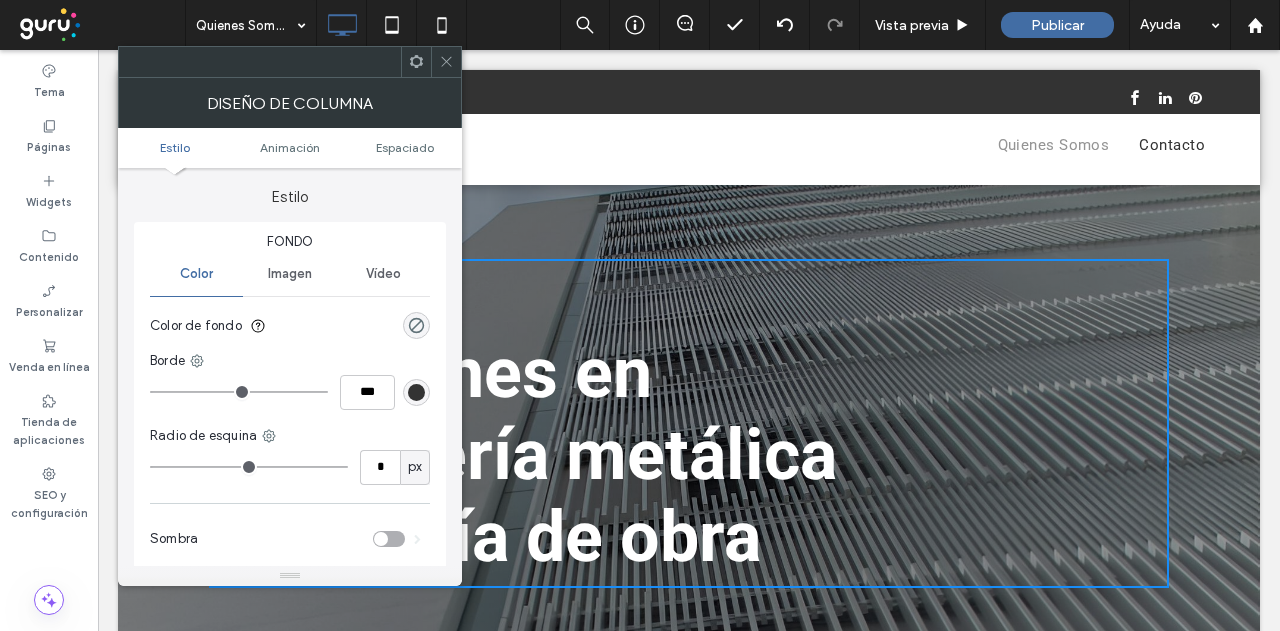 click 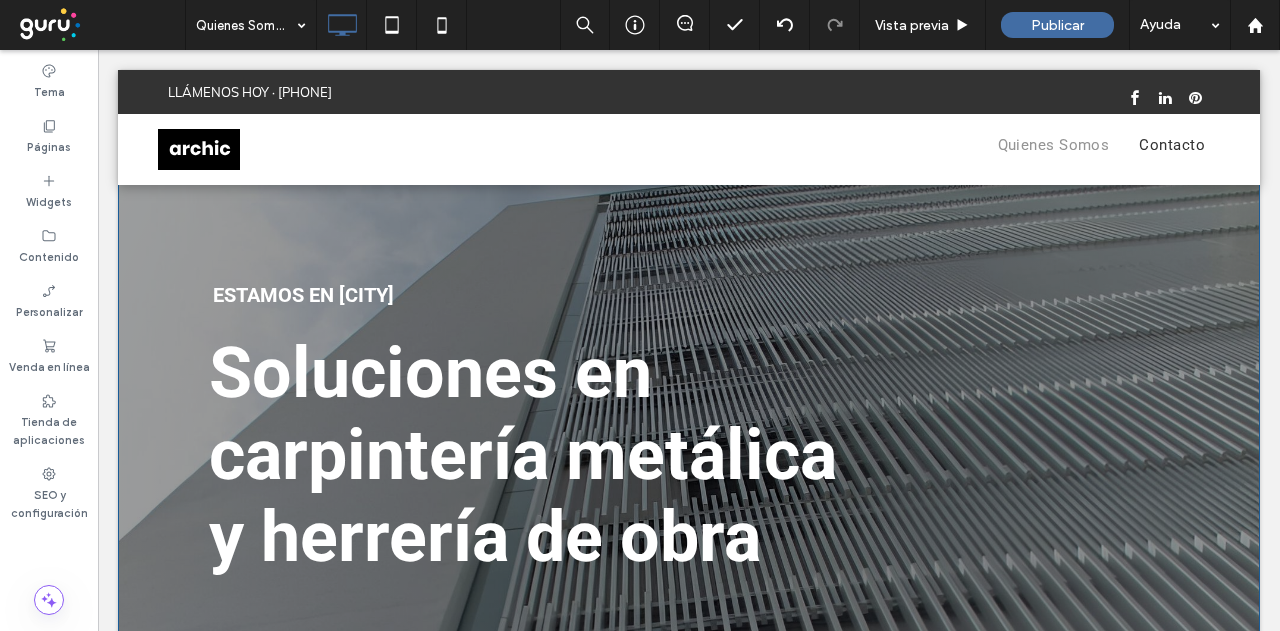 click on "DESDE 1951 ACOMPAÑANDO PROYECTOS ARQUITECTÓNICOS
Botón
ESTAMOS EN BUENOS AIRES
Botón
Soluciones en carpintería metálica y herrería de obra Click To Paste
Fila + Añadir sección" at bounding box center [689, 479] 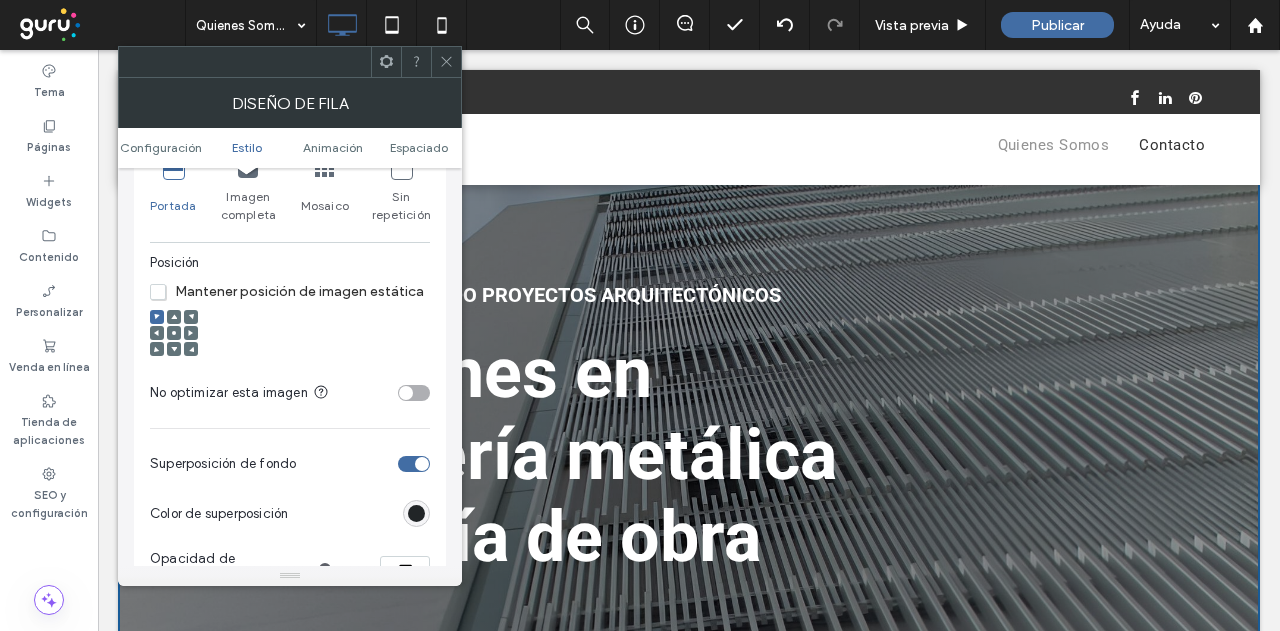 scroll, scrollTop: 800, scrollLeft: 0, axis: vertical 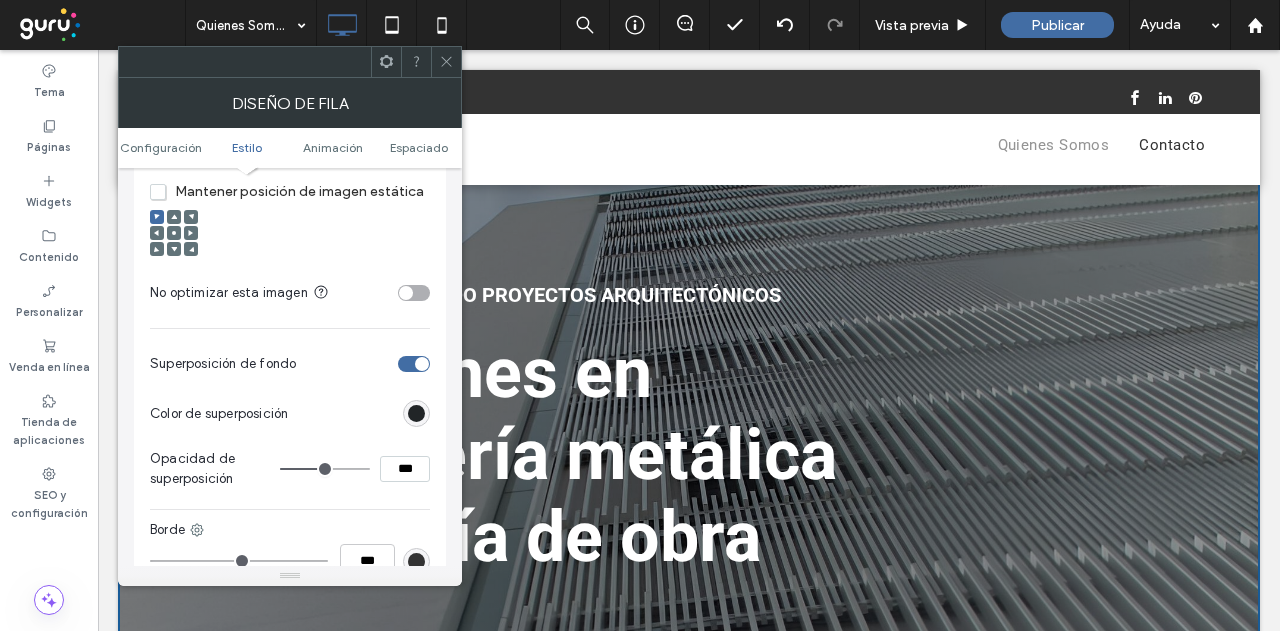 type on "**" 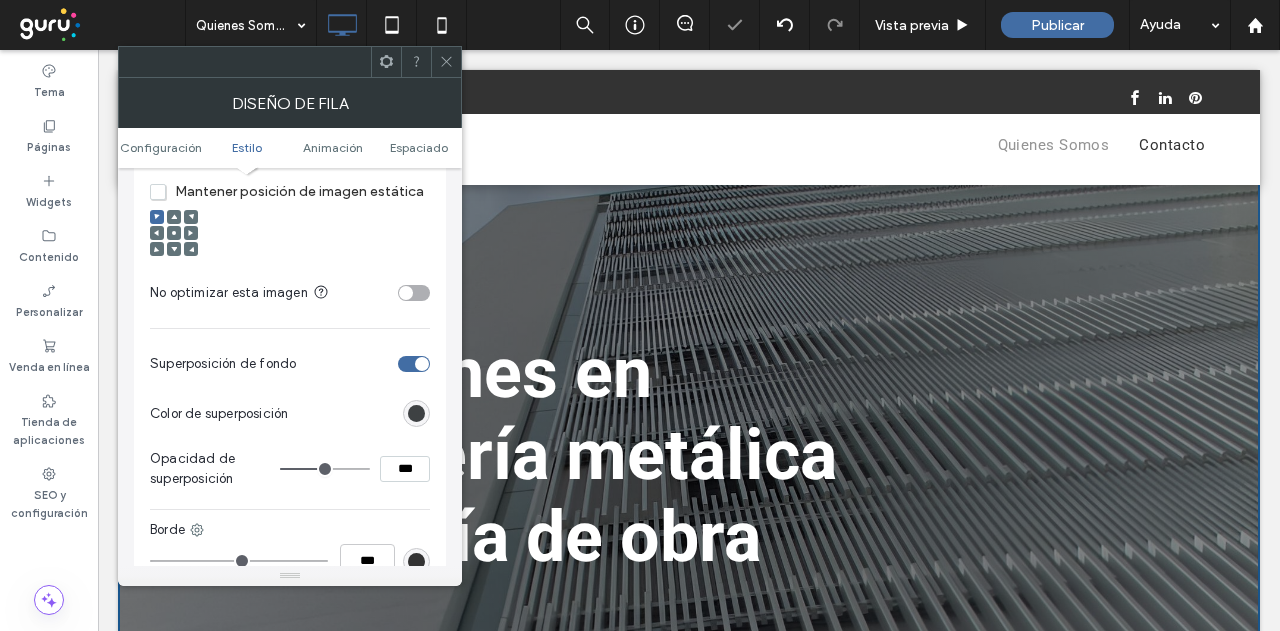 click at bounding box center [416, 413] 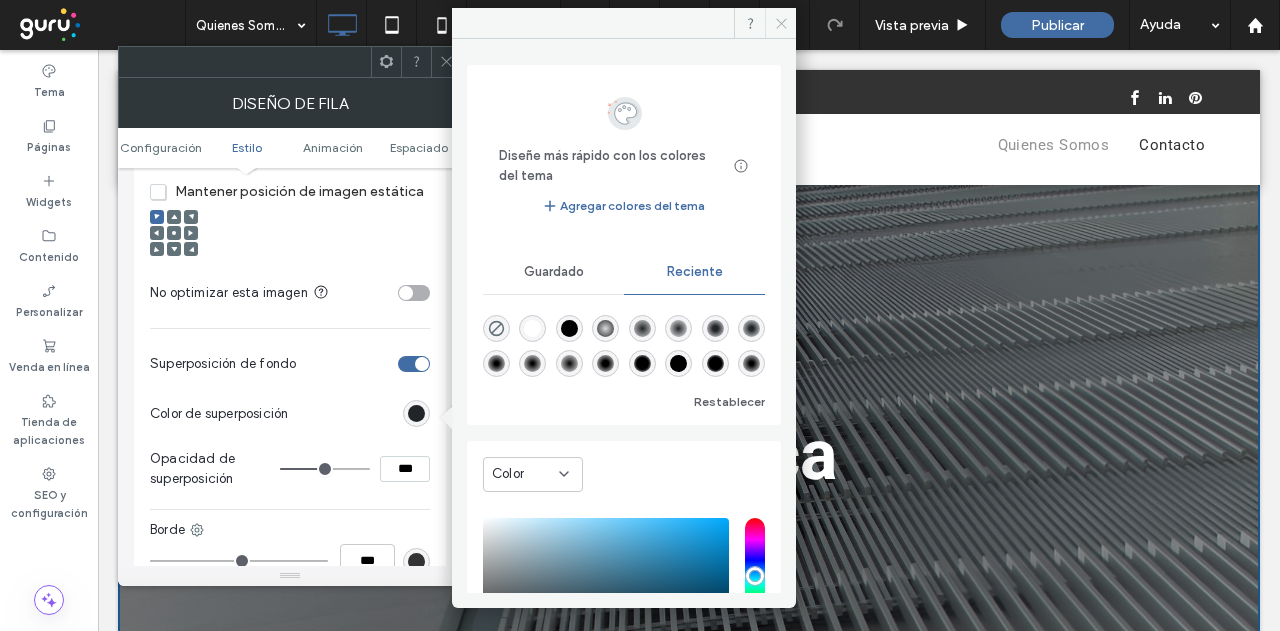 click 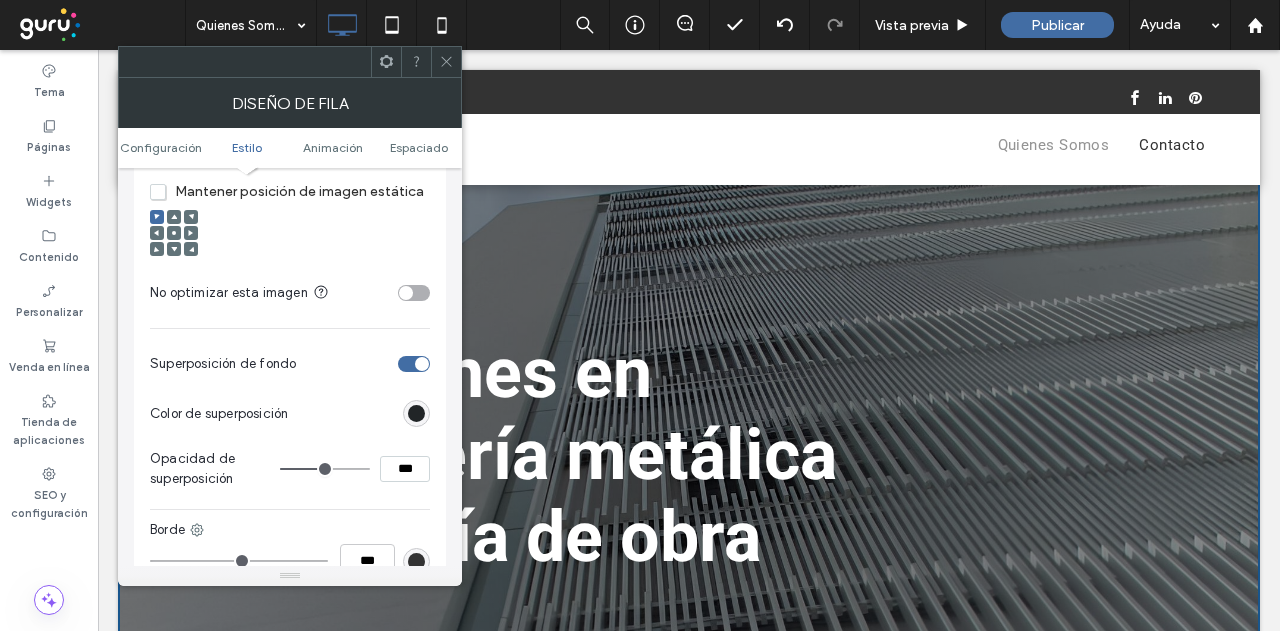 click 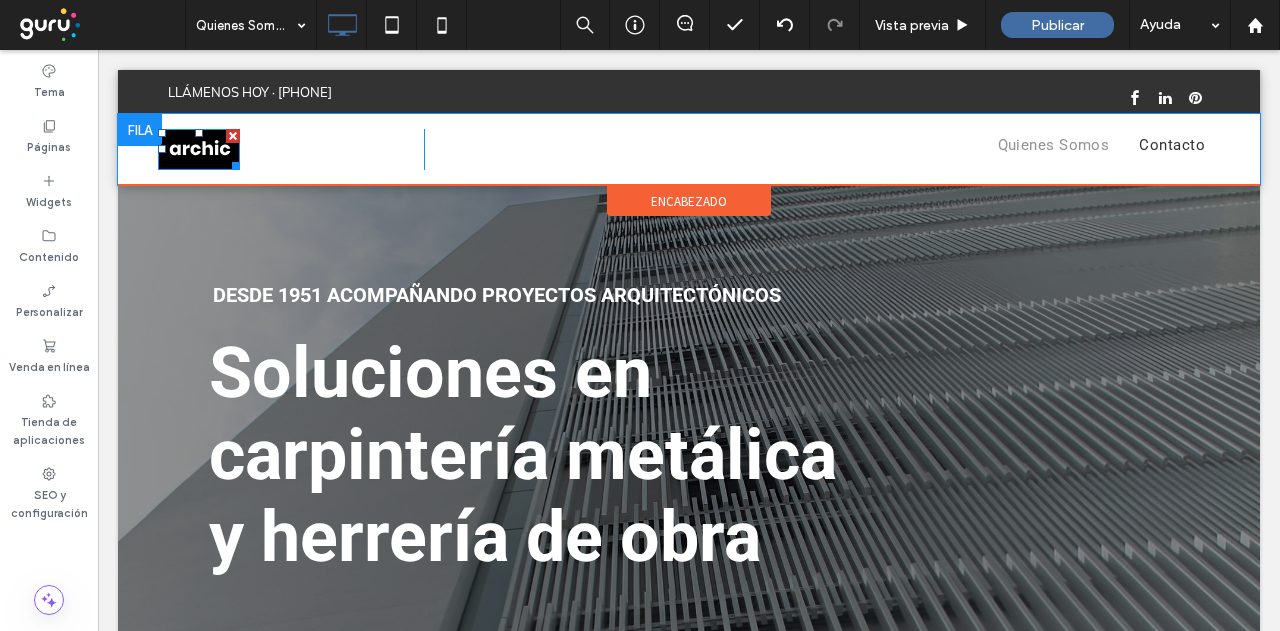click at bounding box center (199, 149) 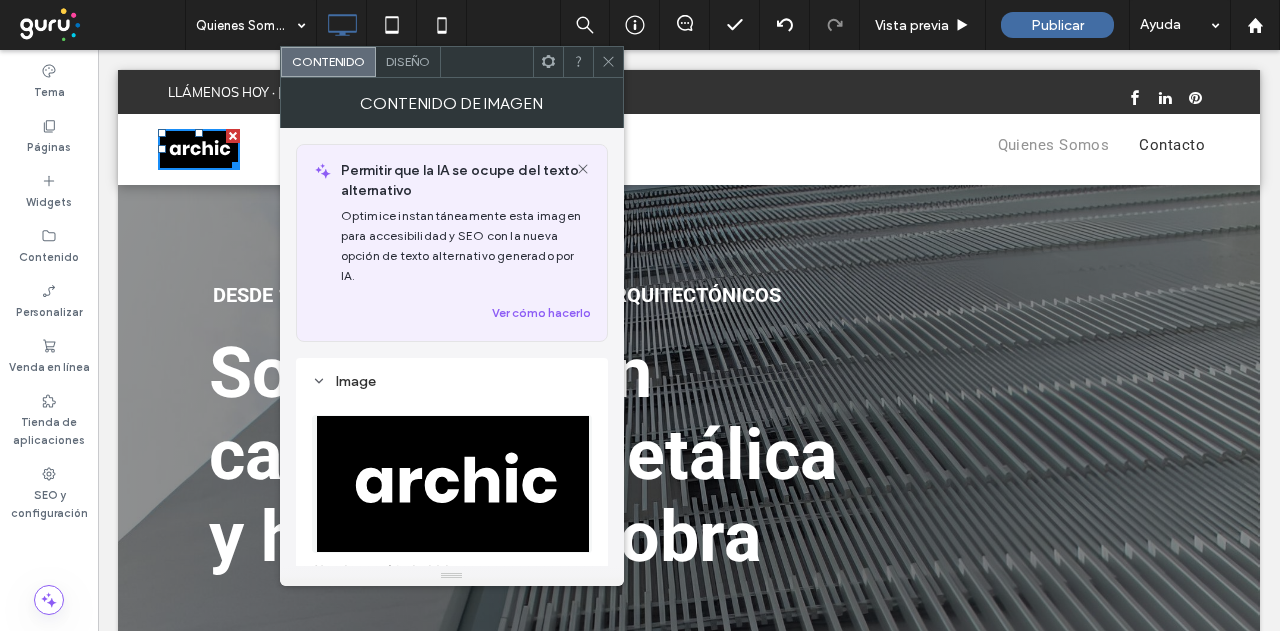 click on "Diseño" at bounding box center [408, 61] 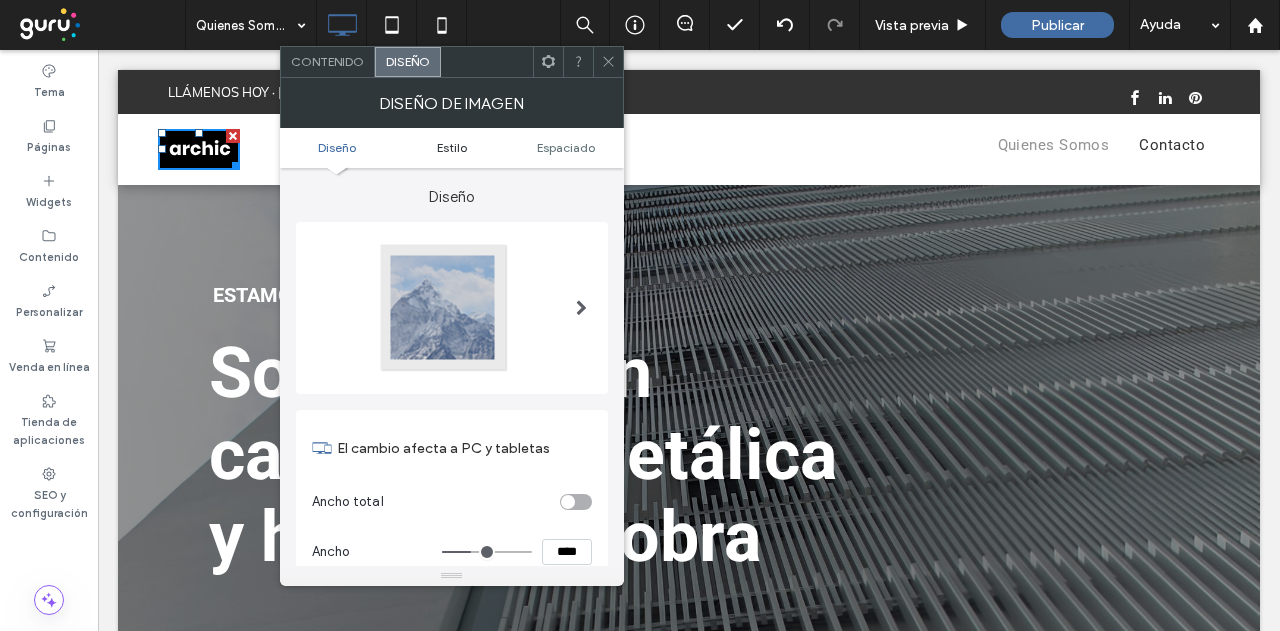 click on "Estilo" at bounding box center (452, 147) 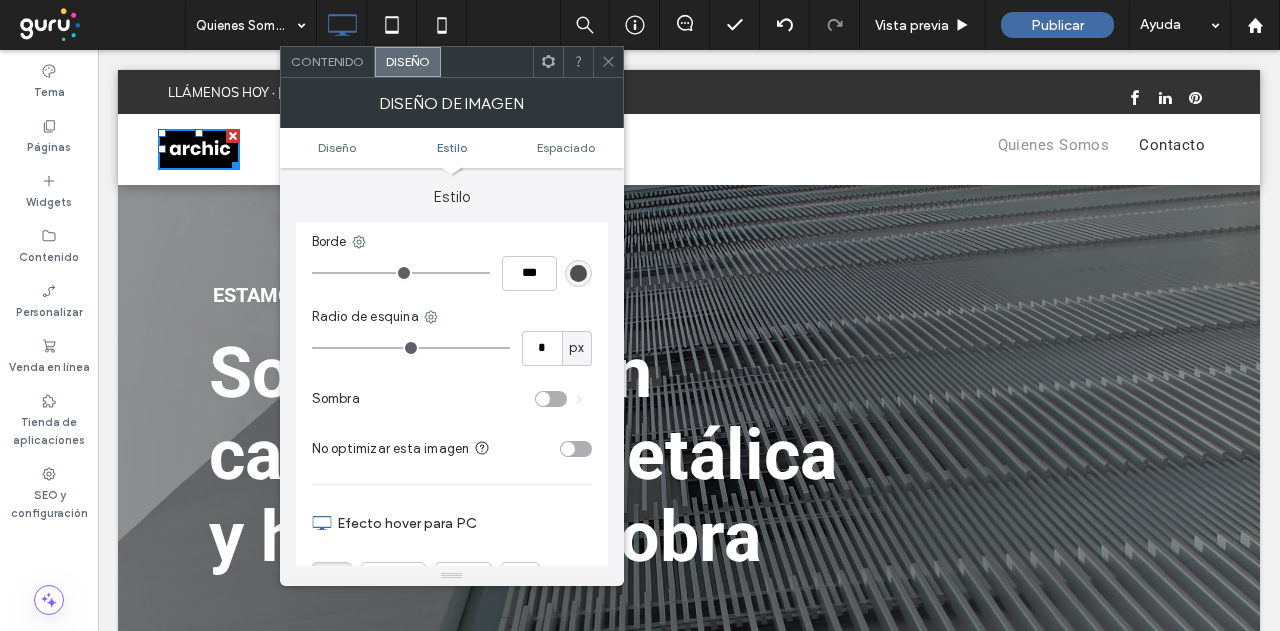 scroll, scrollTop: 419, scrollLeft: 0, axis: vertical 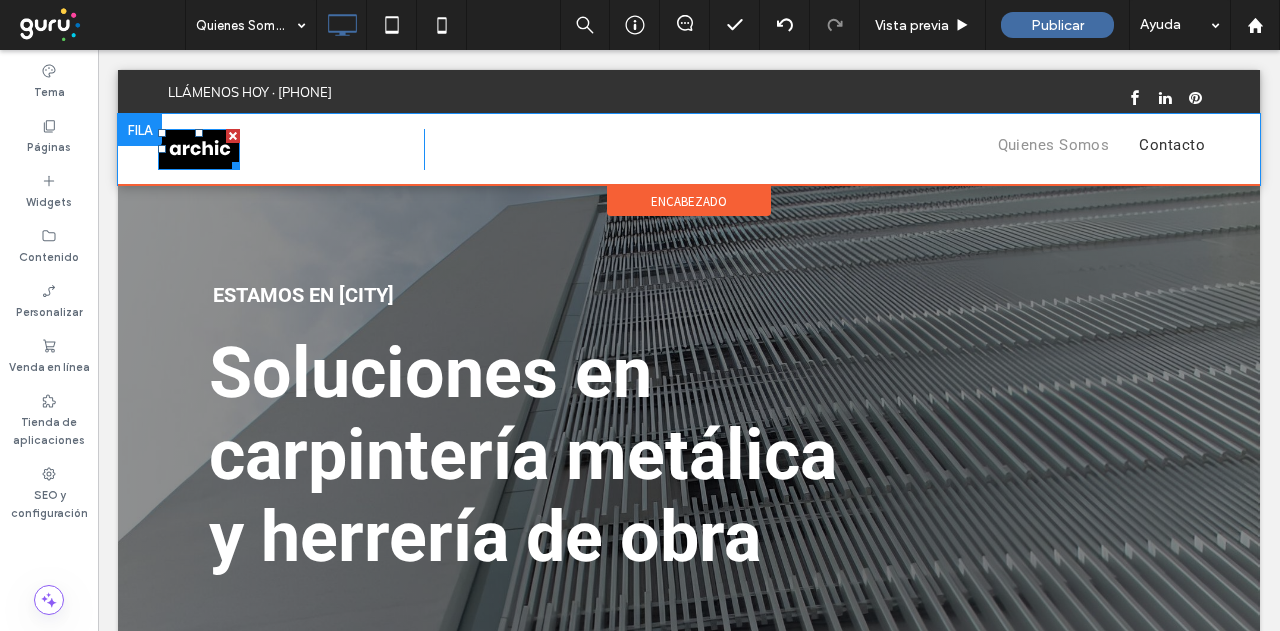 click at bounding box center [199, 149] 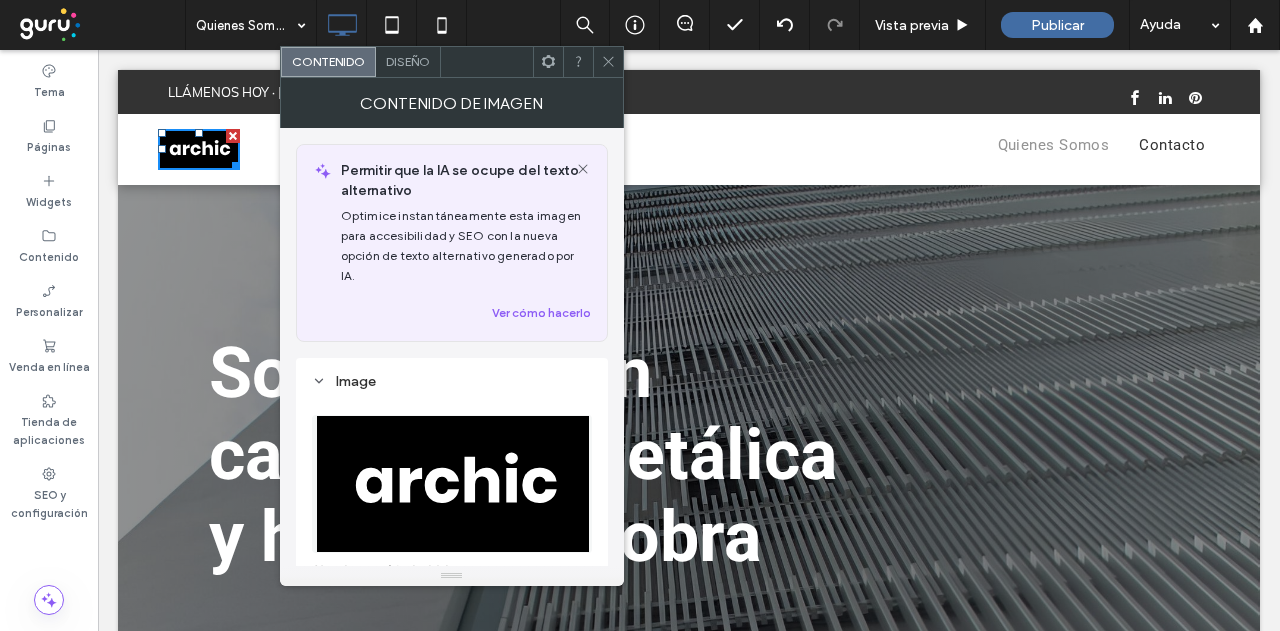 click at bounding box center [453, 484] 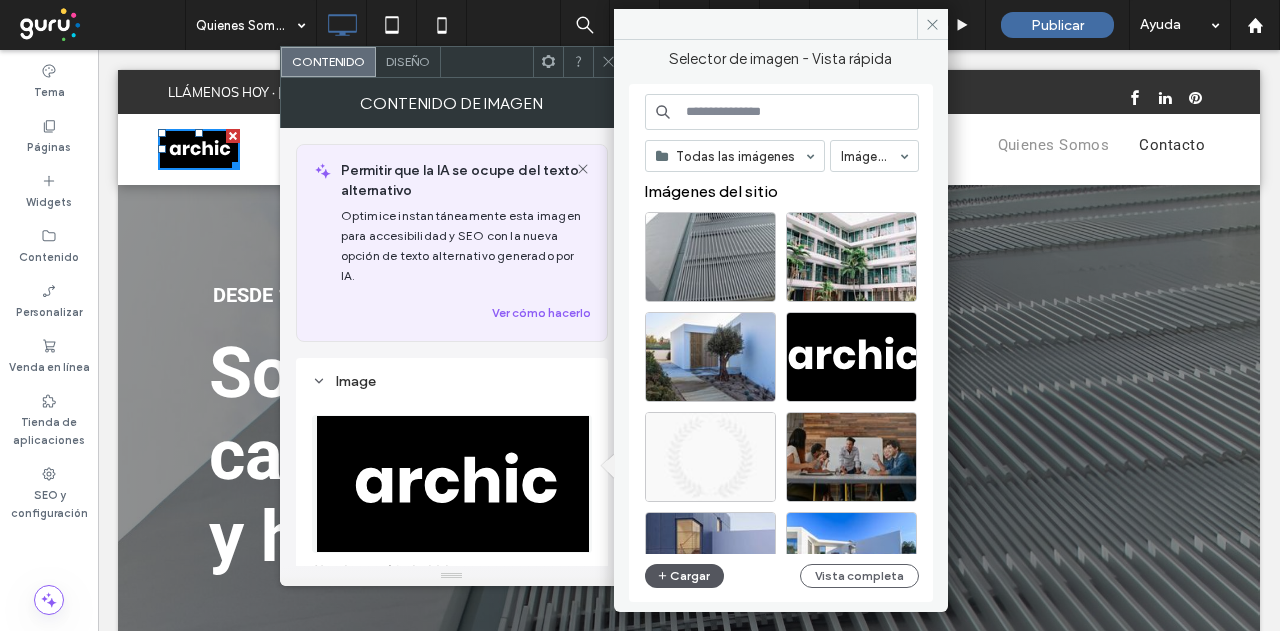 click on "Cargar" at bounding box center (685, 576) 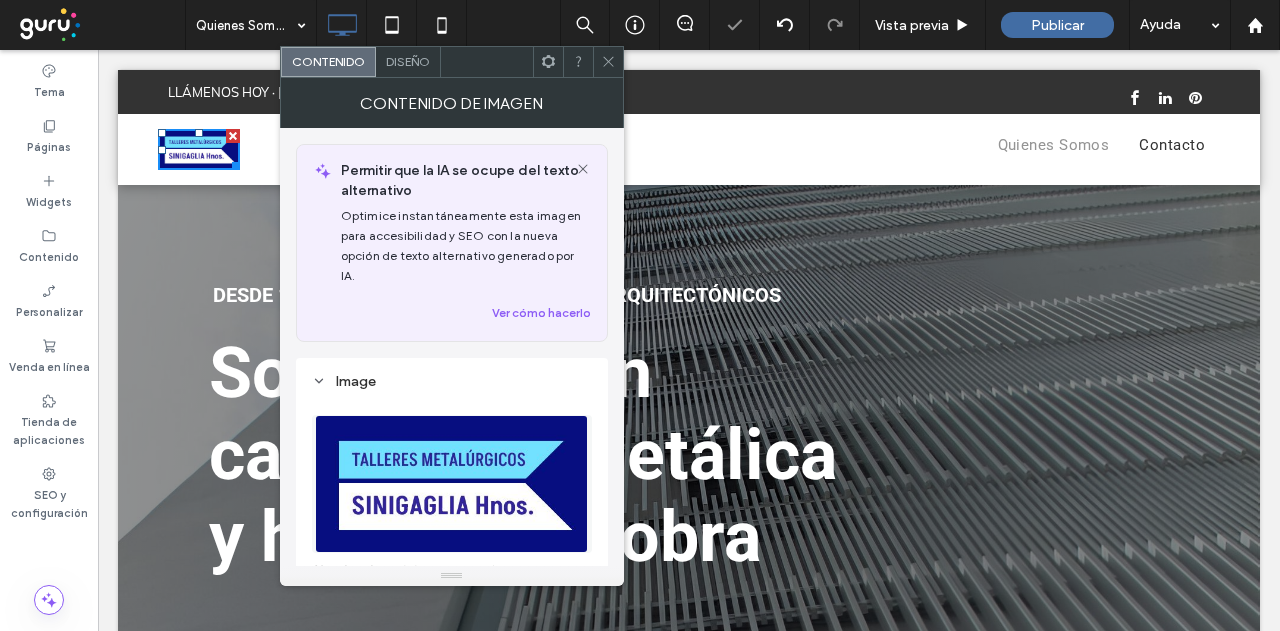 click 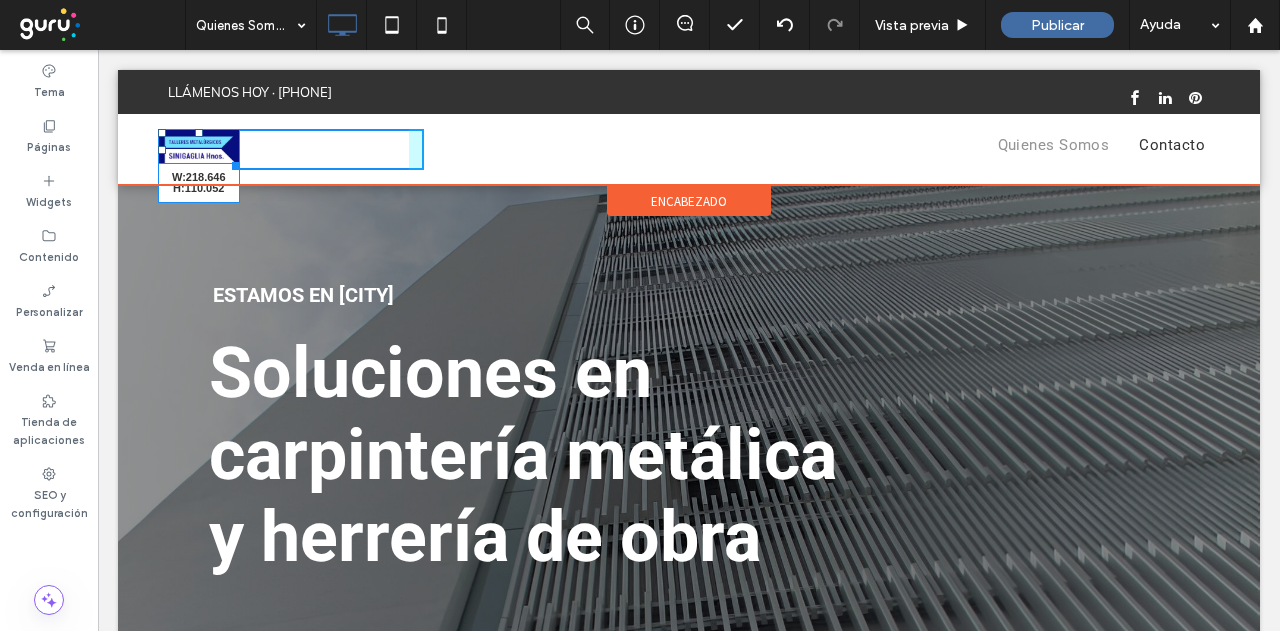 drag, startPoint x: 230, startPoint y: 164, endPoint x: 502, endPoint y: 283, distance: 296.89224 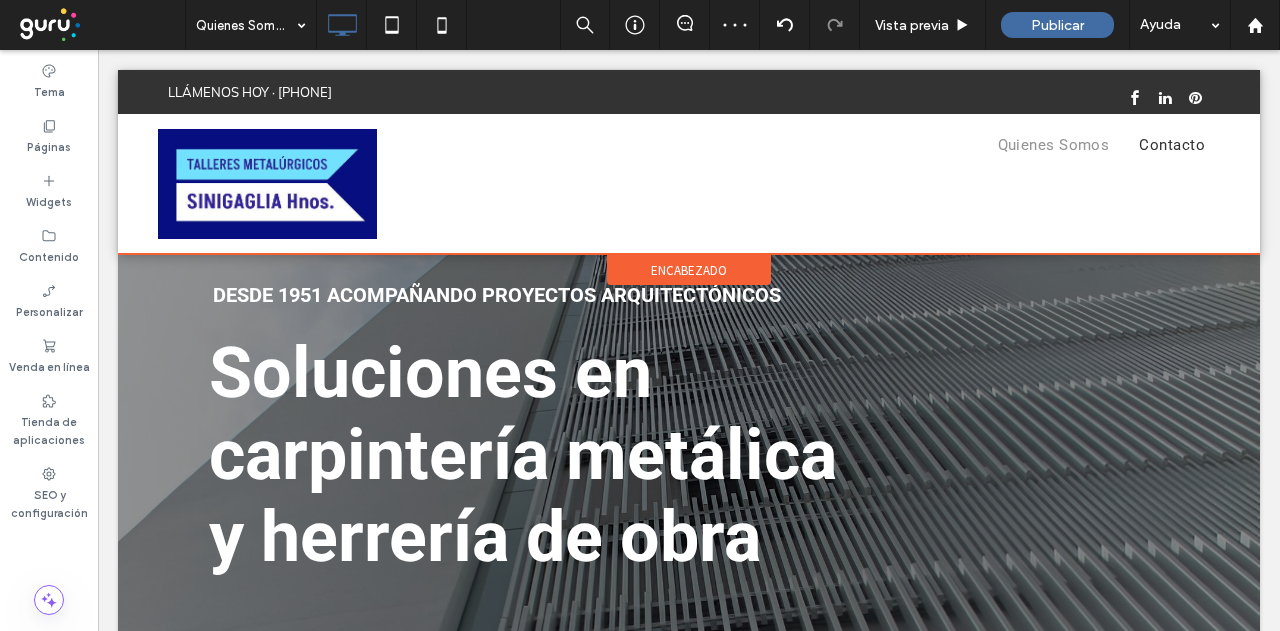 click on "encabezado" at bounding box center [689, 270] 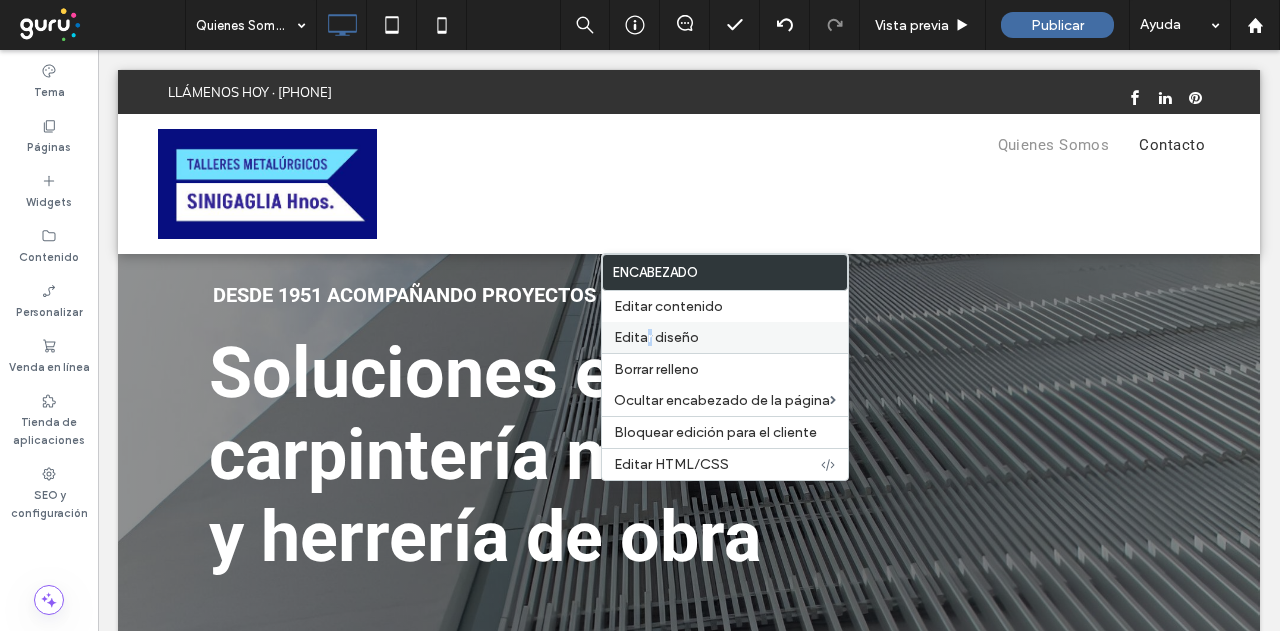 click on "Editar diseño" at bounding box center [656, 337] 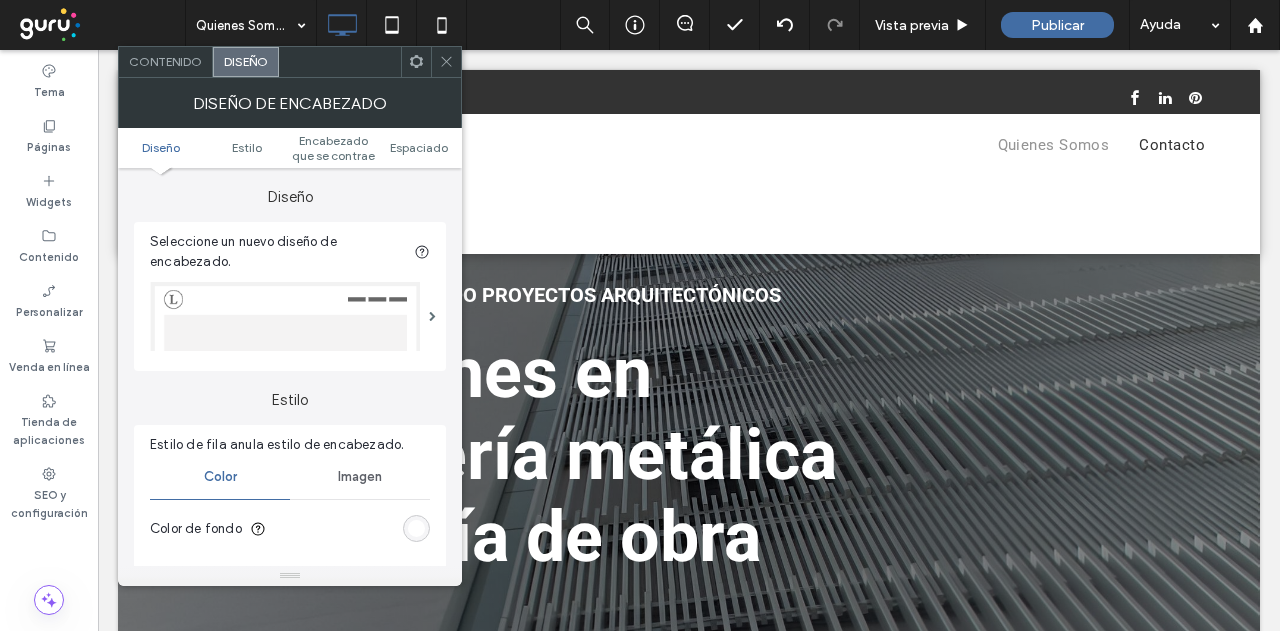 click 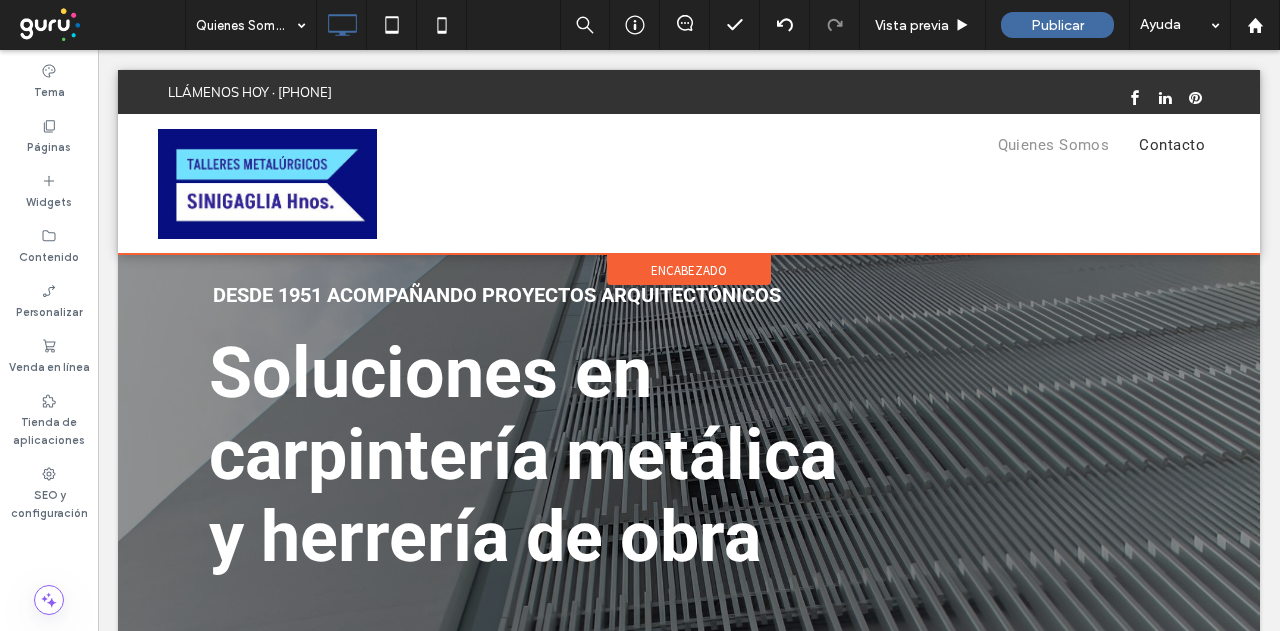 click on "encabezado" at bounding box center (689, 270) 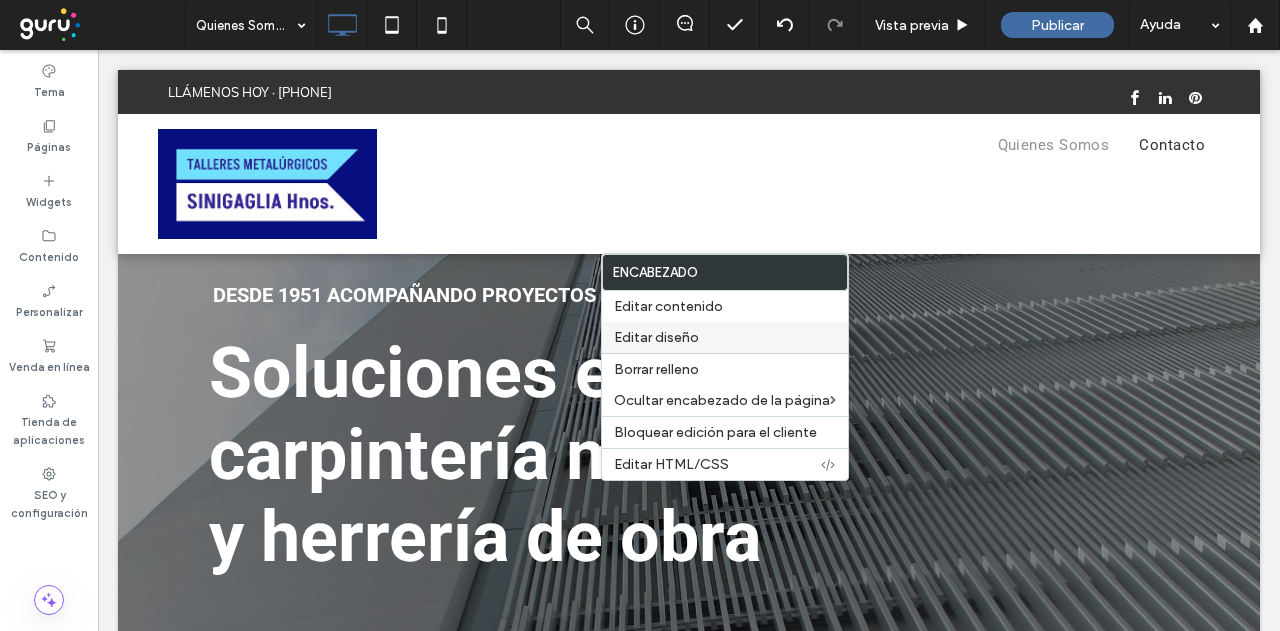 click on "Editar diseño" at bounding box center (656, 337) 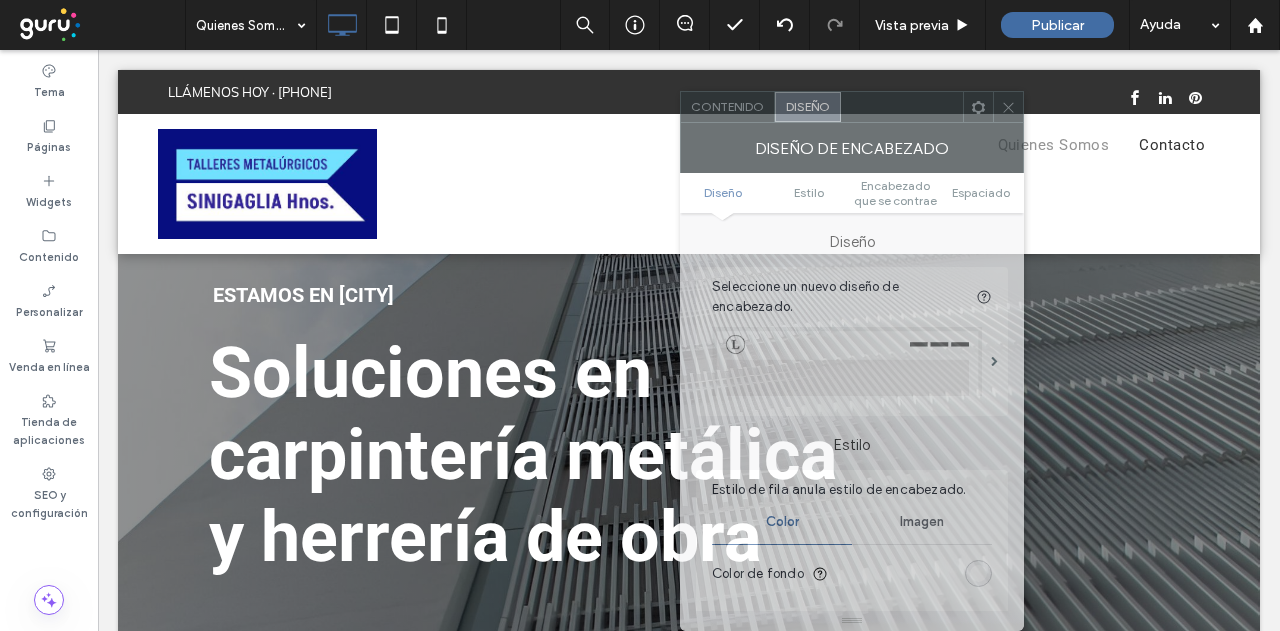 drag, startPoint x: 346, startPoint y: 69, endPoint x: 908, endPoint y: 137, distance: 566.09894 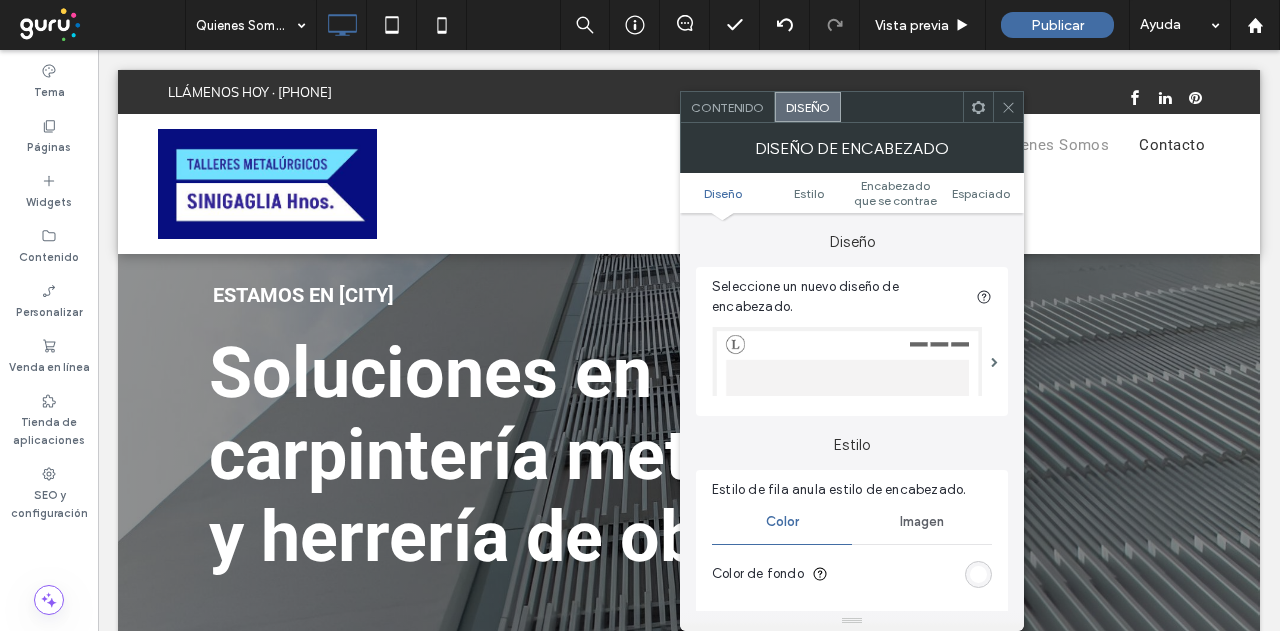 click at bounding box center [978, 574] 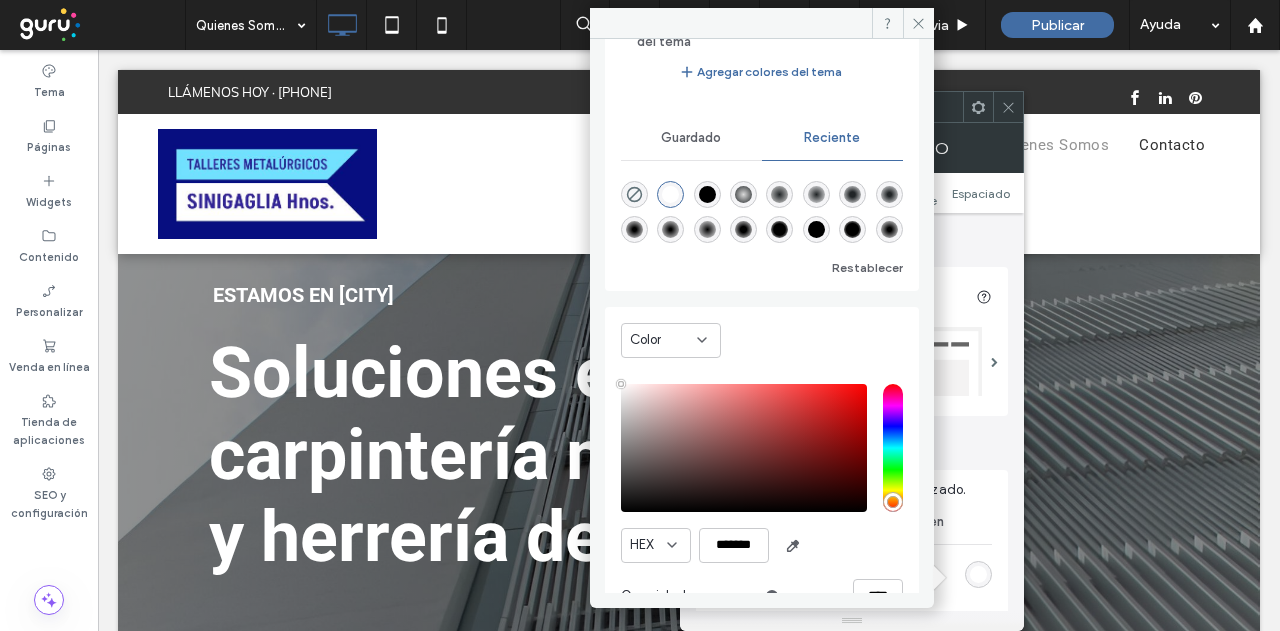 scroll, scrollTop: 178, scrollLeft: 0, axis: vertical 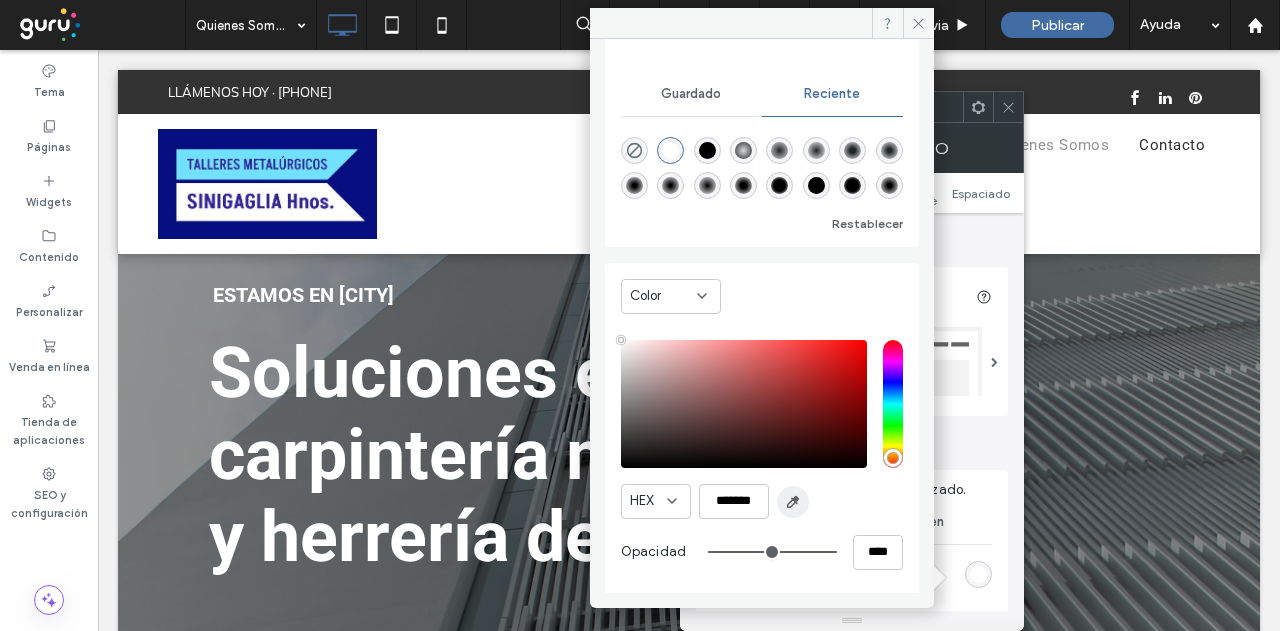 click 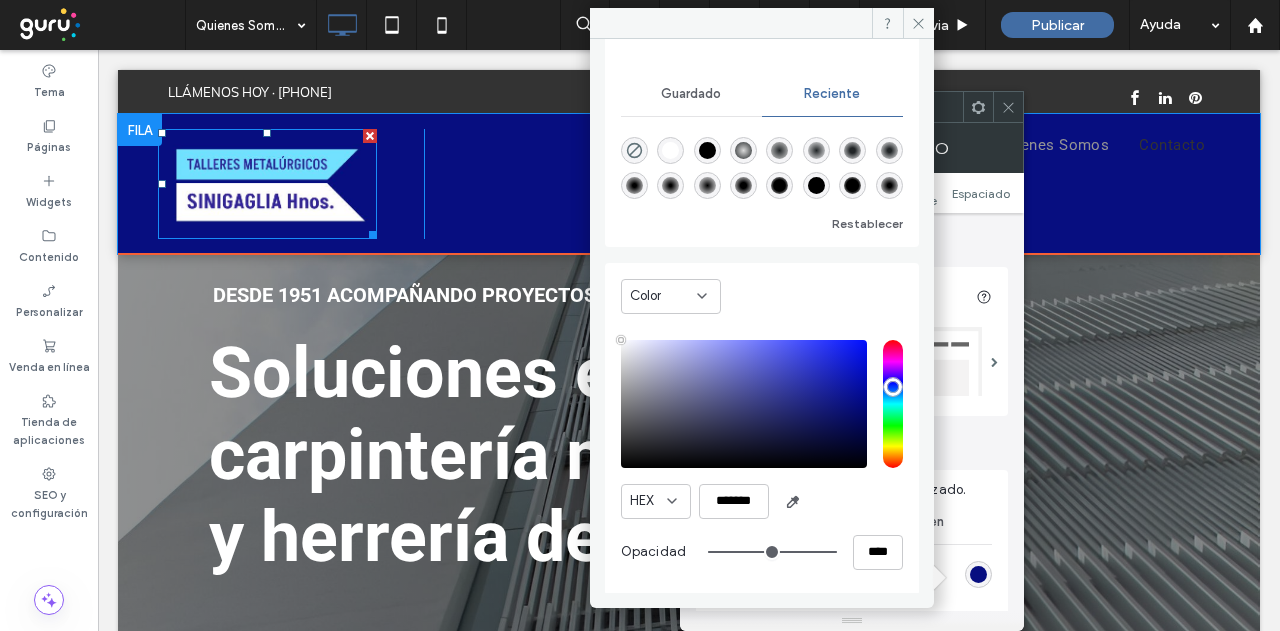 type on "*******" 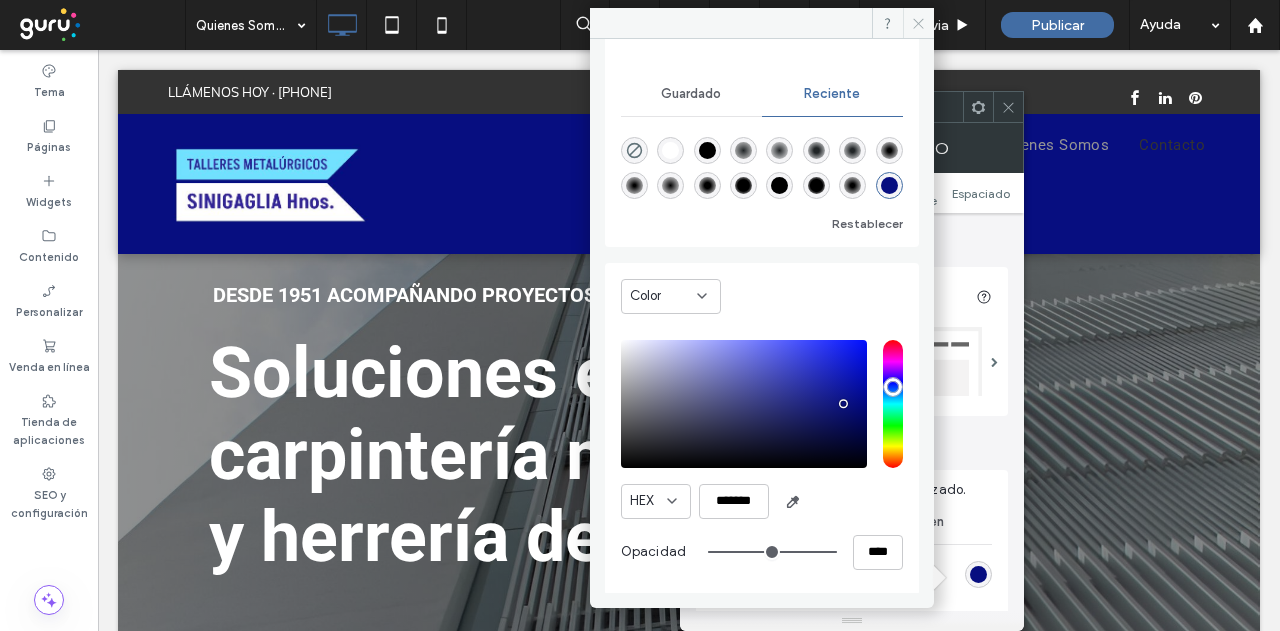 click 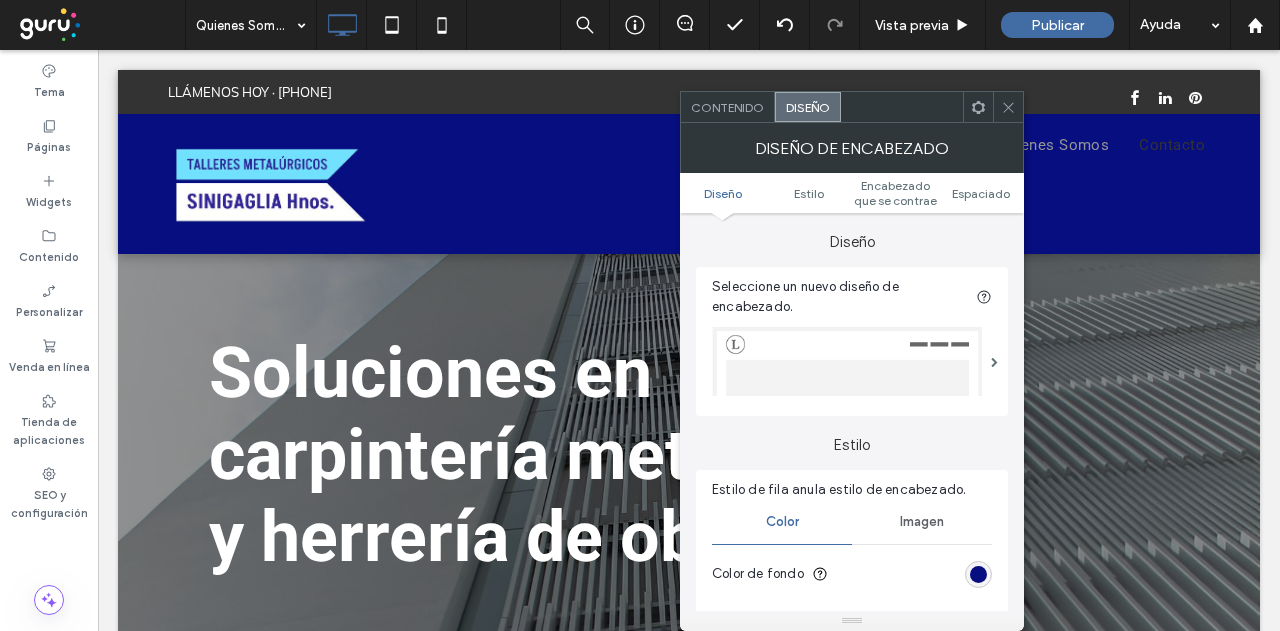 click 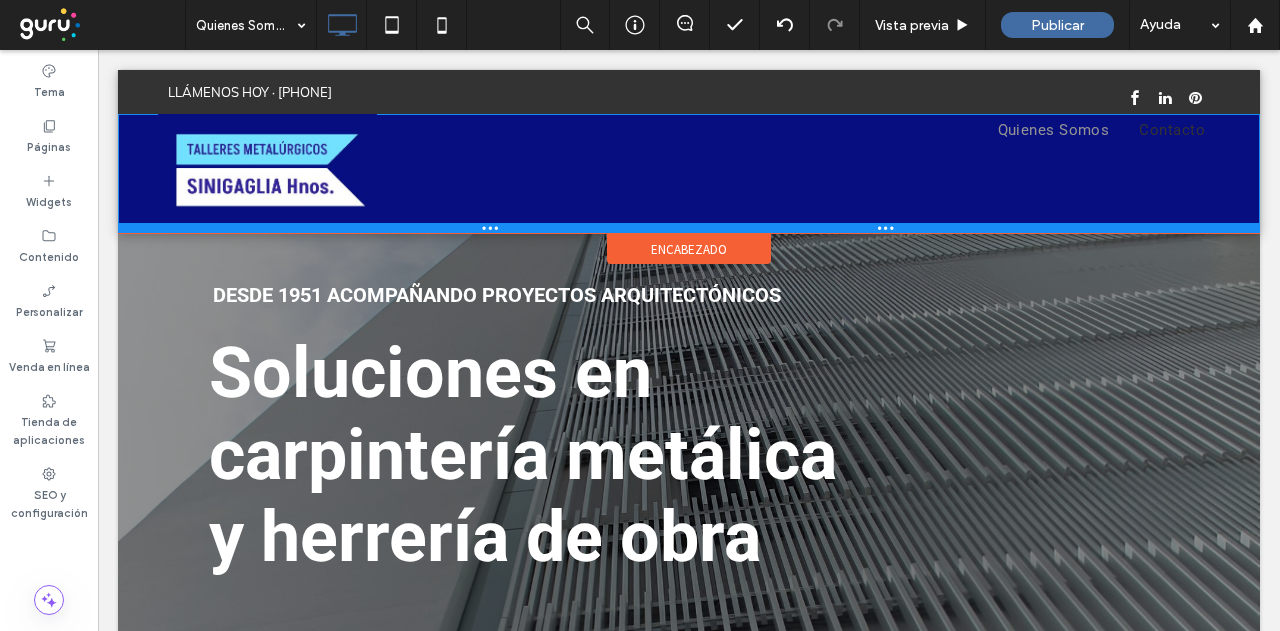 drag, startPoint x: 813, startPoint y: 250, endPoint x: 900, endPoint y: 279, distance: 91.706055 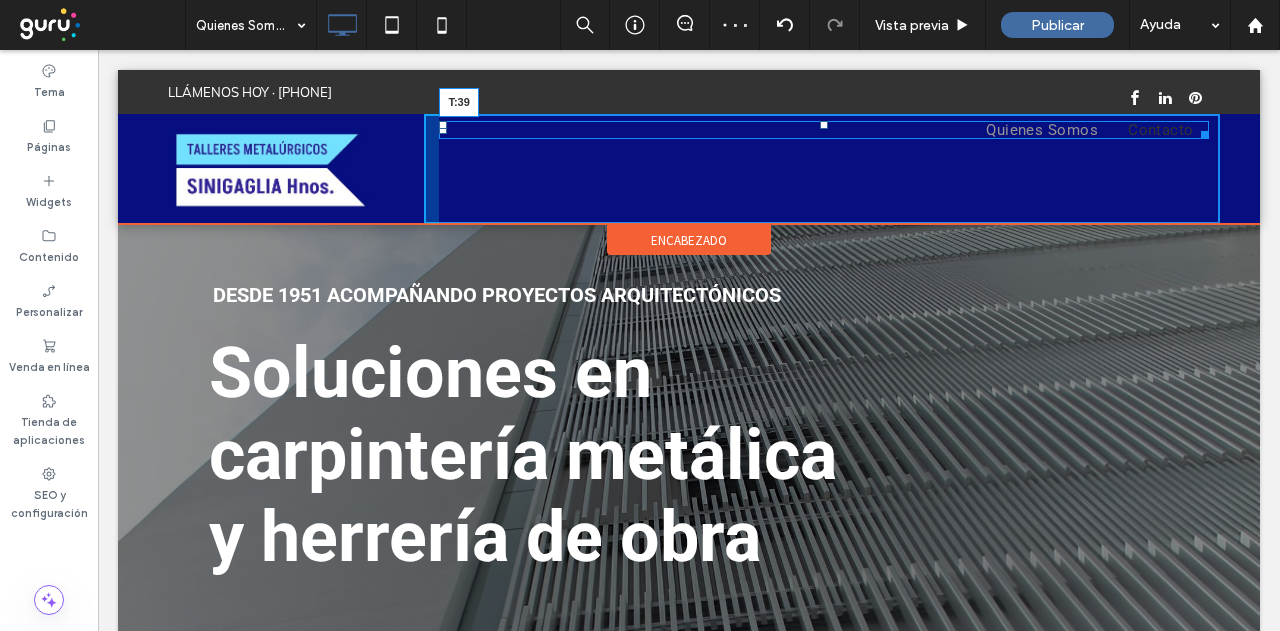 drag, startPoint x: 819, startPoint y: 121, endPoint x: 920, endPoint y: 203, distance: 130.09612 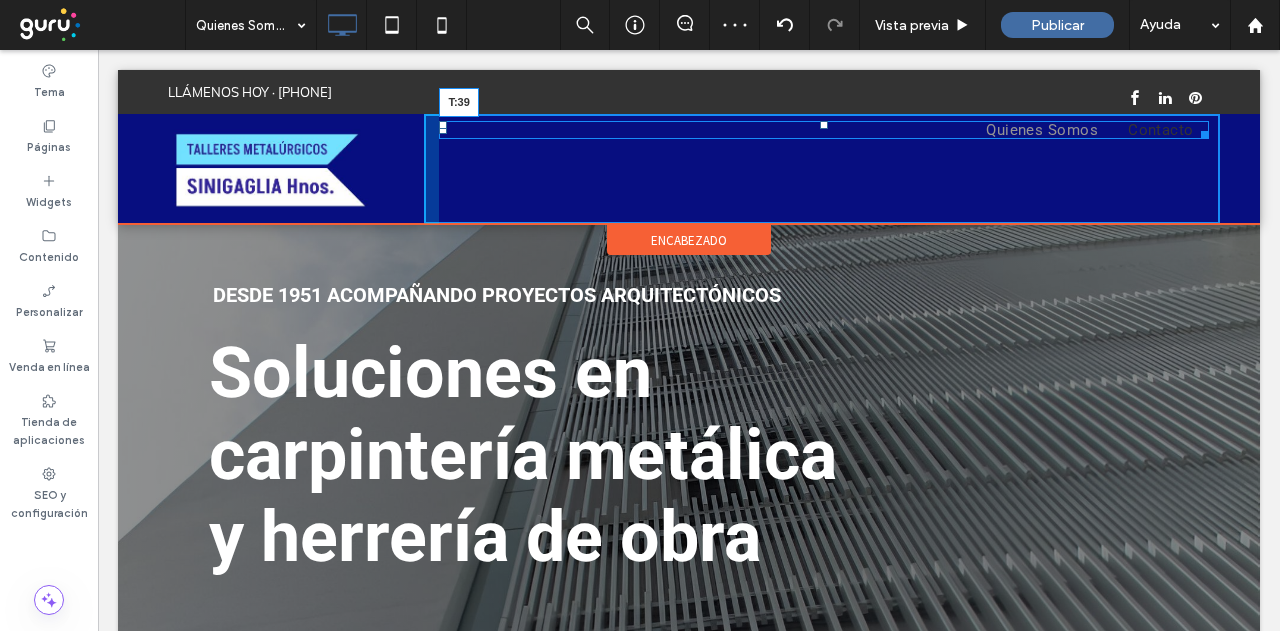 click at bounding box center (824, 125) 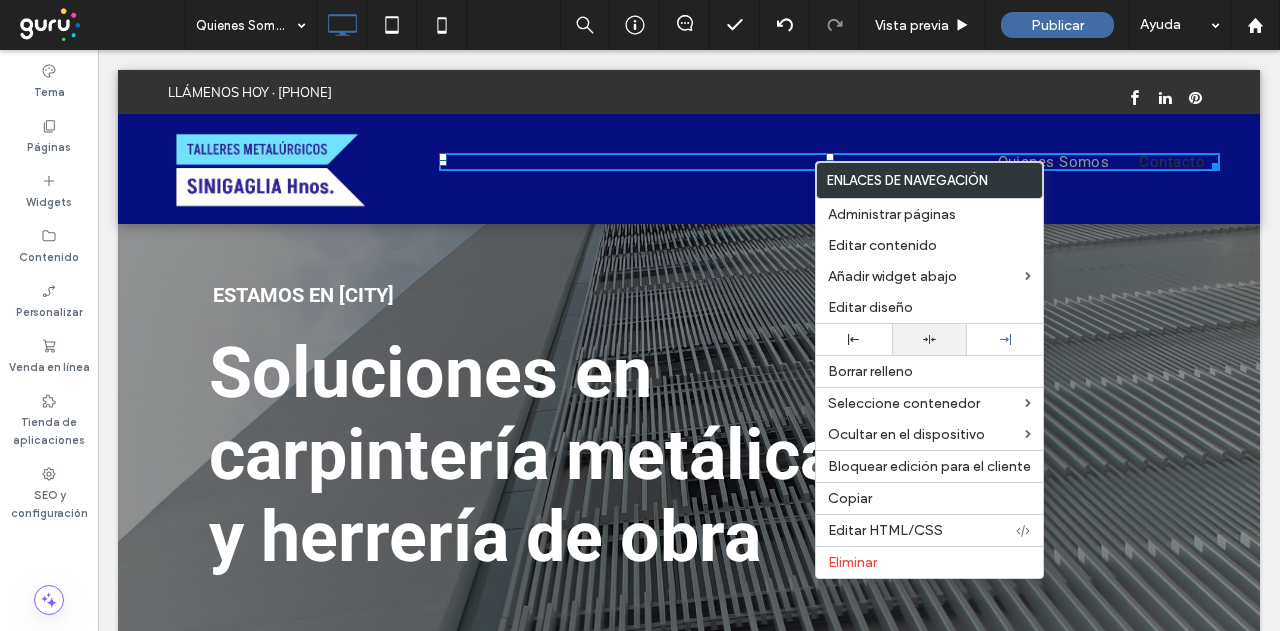 click 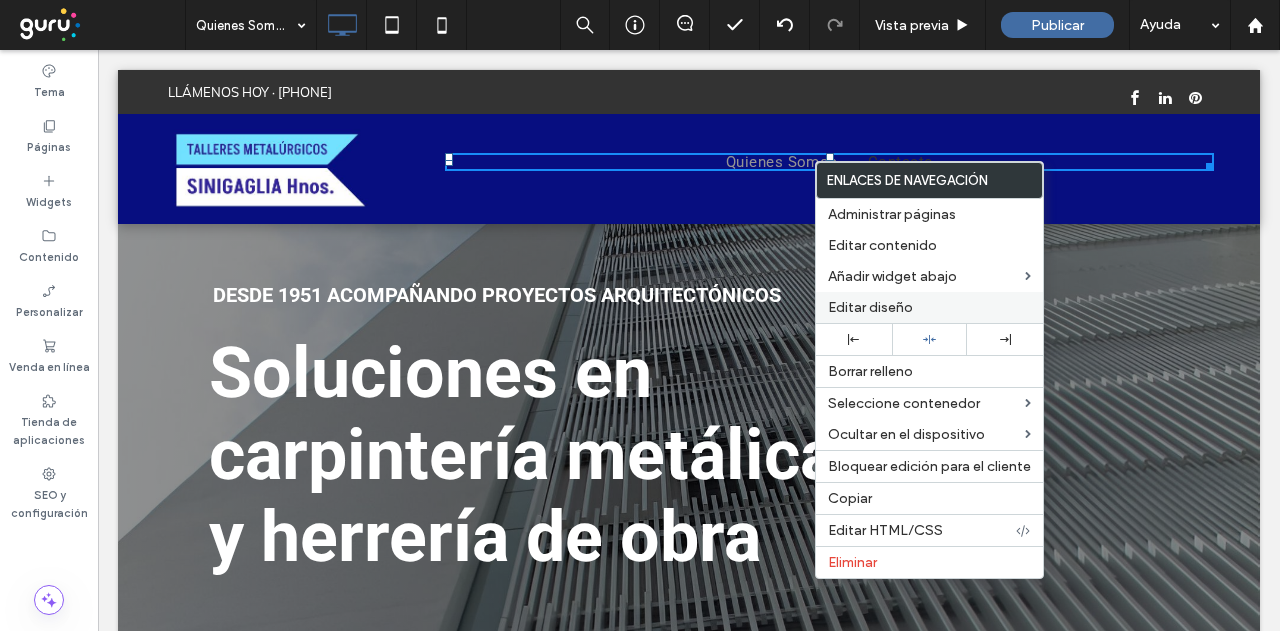 click on "Editar diseño" at bounding box center [870, 307] 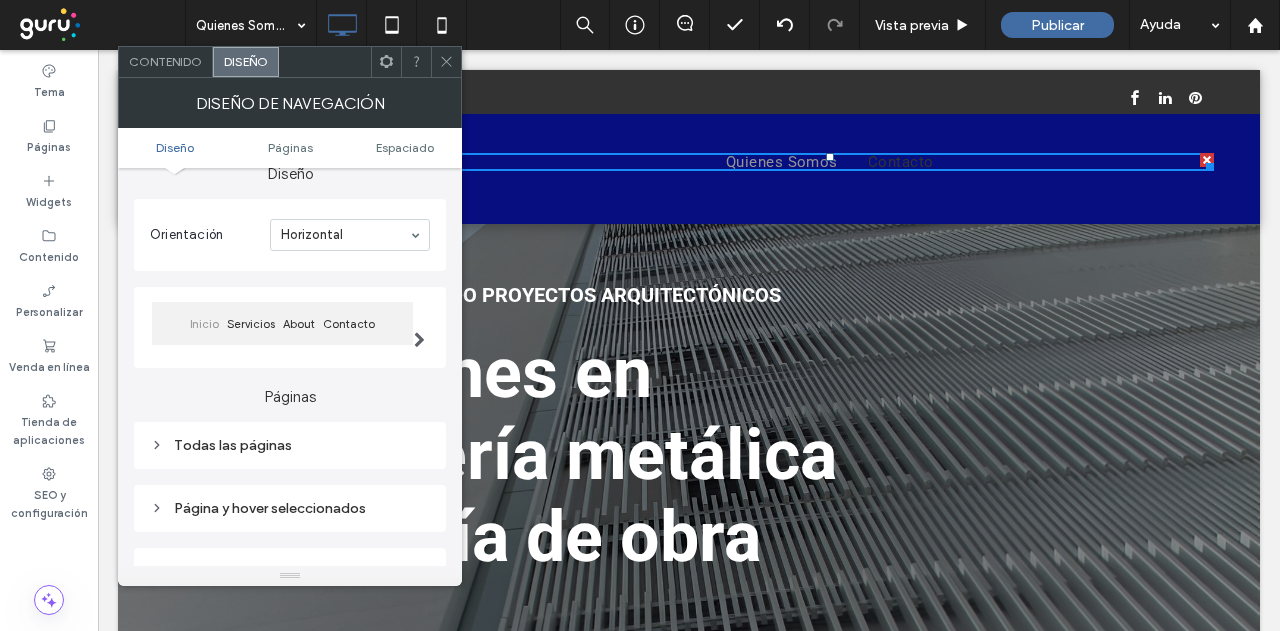 scroll, scrollTop: 300, scrollLeft: 0, axis: vertical 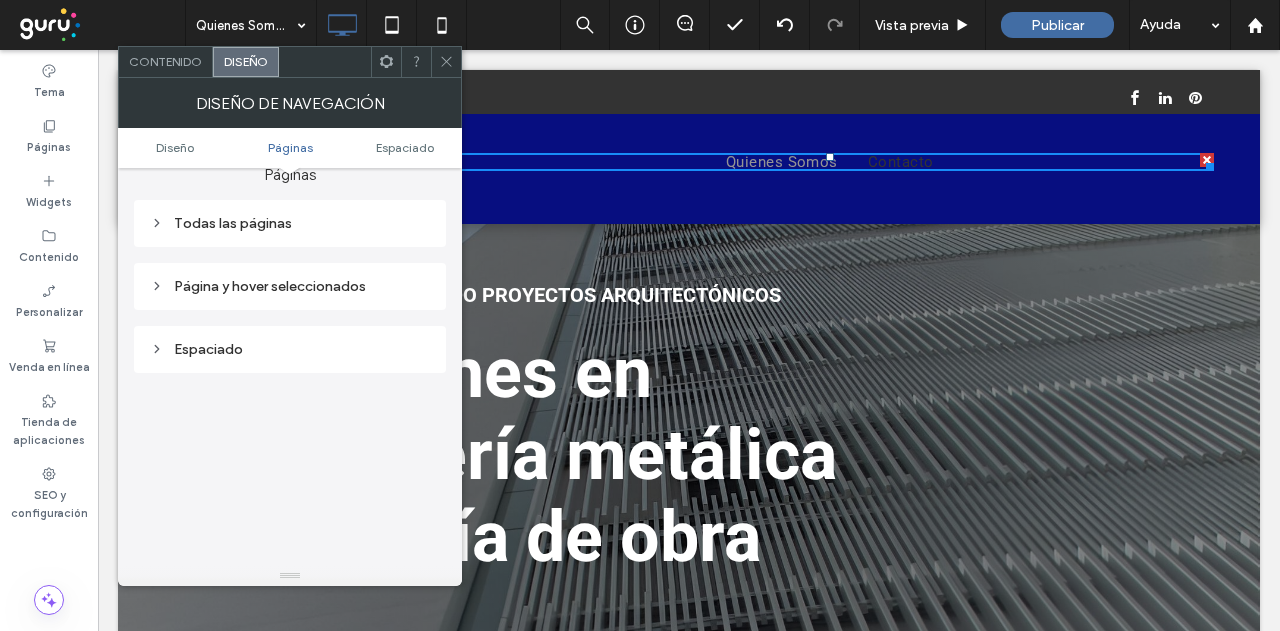 click on "Todas las páginas" at bounding box center [290, 223] 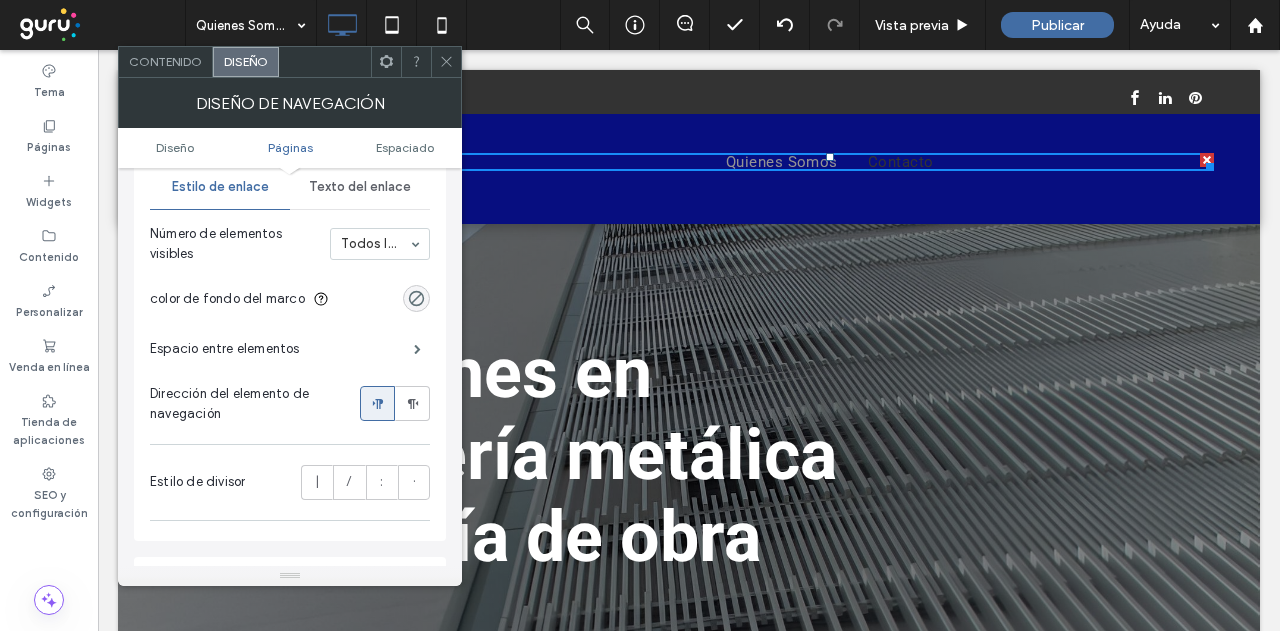 scroll, scrollTop: 300, scrollLeft: 0, axis: vertical 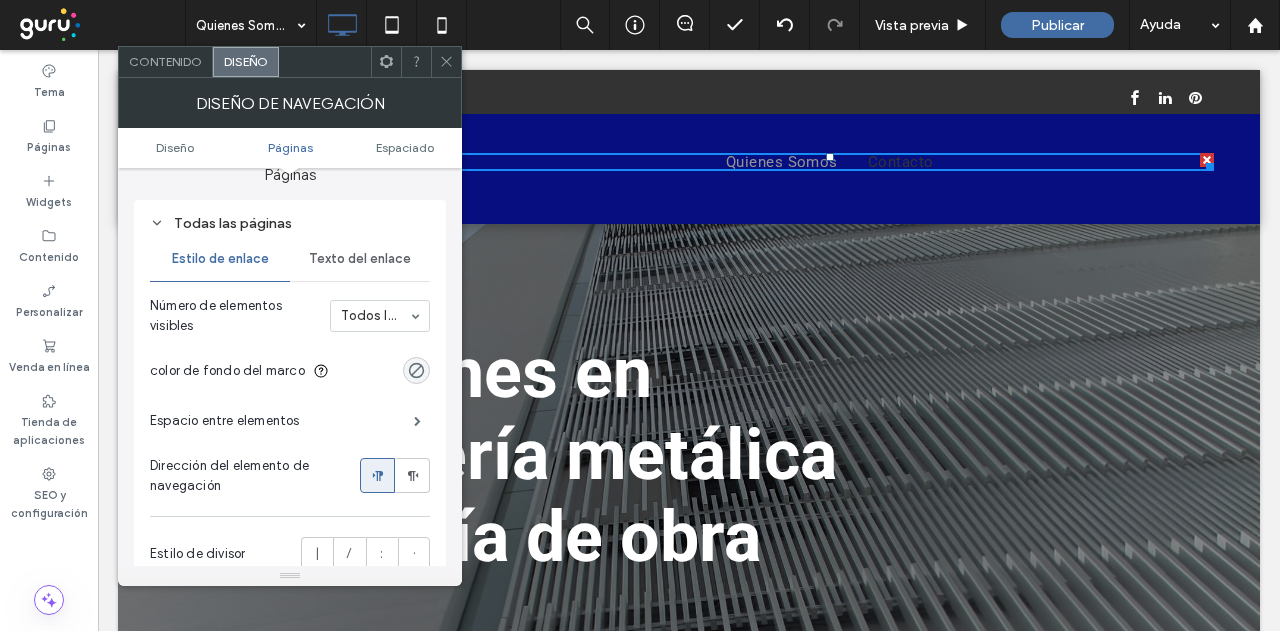 click on "Texto del enlace" at bounding box center (360, 259) 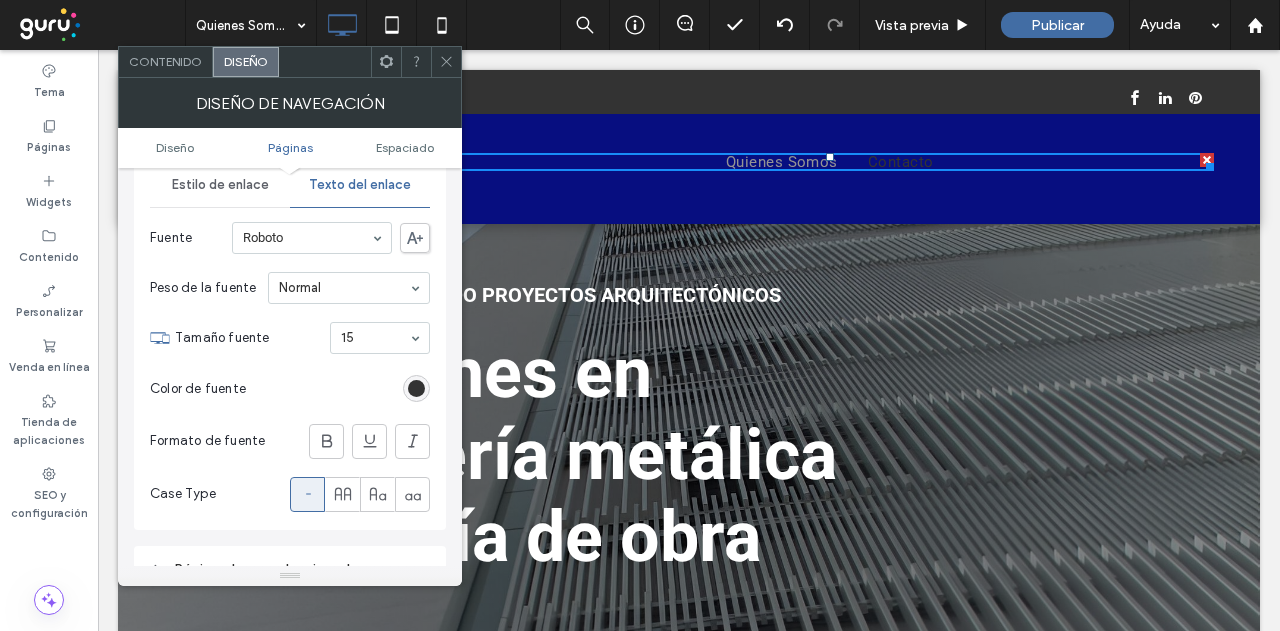 scroll, scrollTop: 400, scrollLeft: 0, axis: vertical 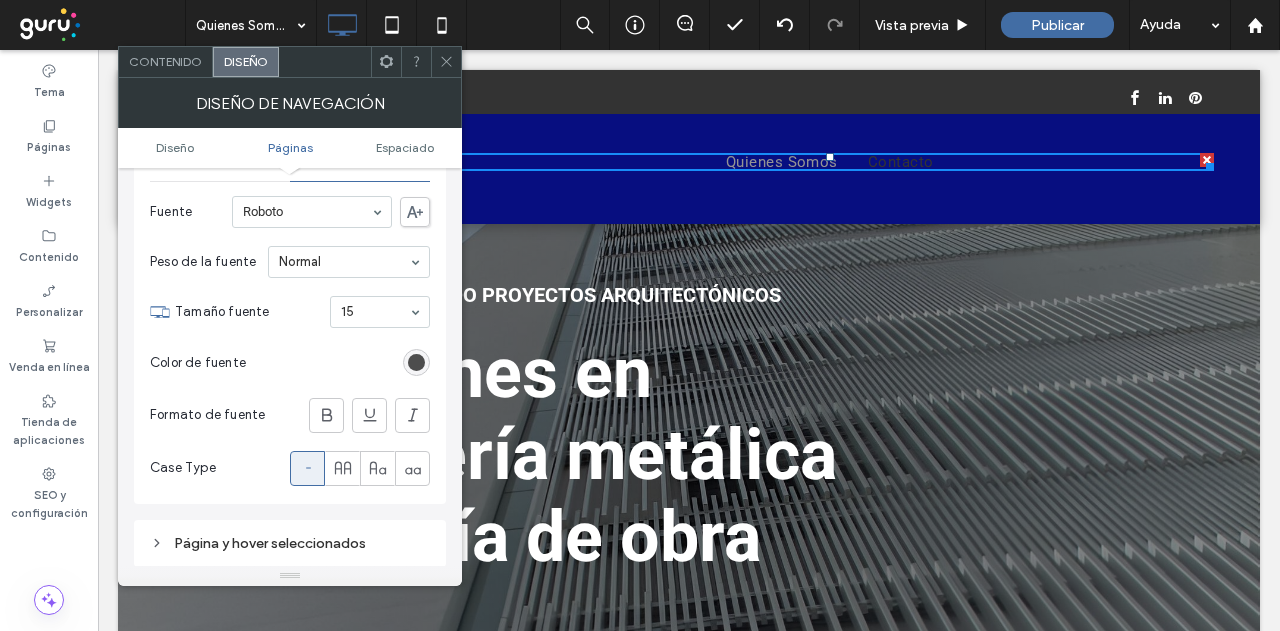 click at bounding box center [416, 362] 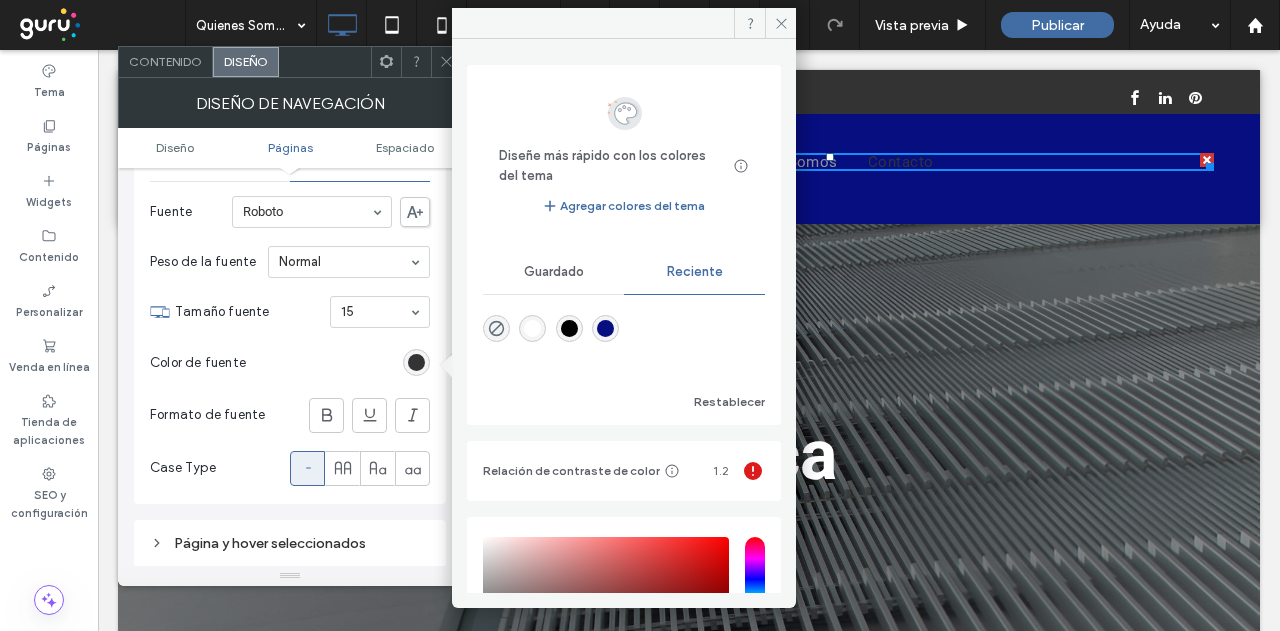 click at bounding box center (532, 328) 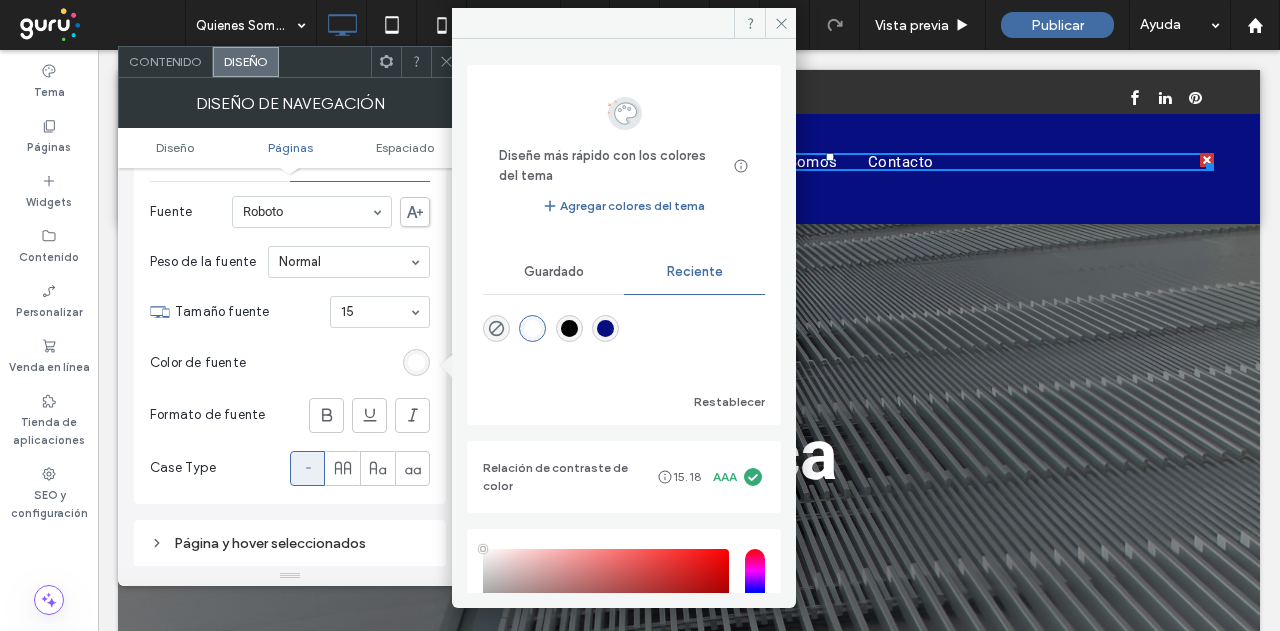 type on "*******" 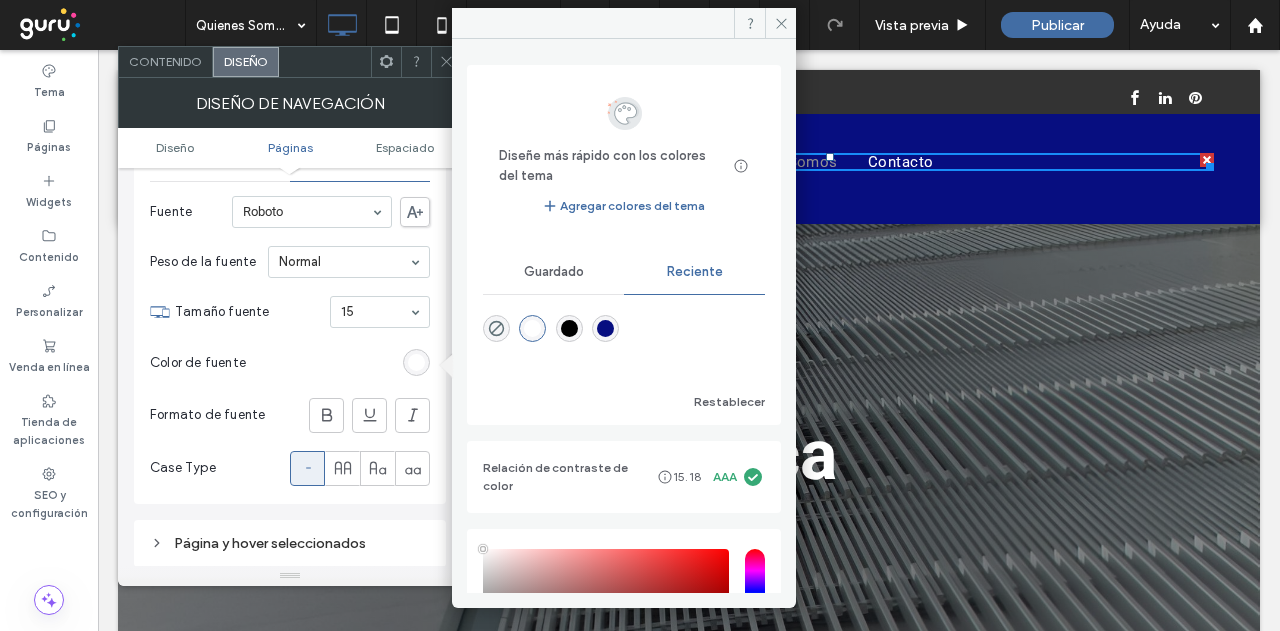 click on "Color de fuente" at bounding box center (290, 363) 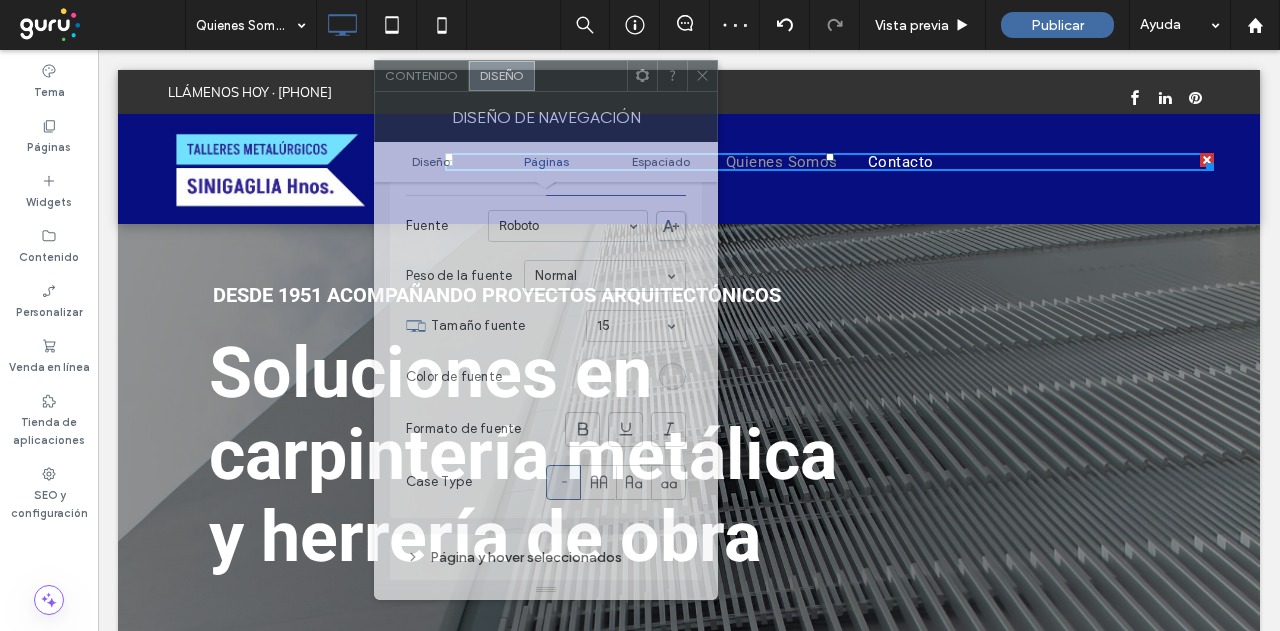 drag, startPoint x: 314, startPoint y: 61, endPoint x: 572, endPoint y: 76, distance: 258.43567 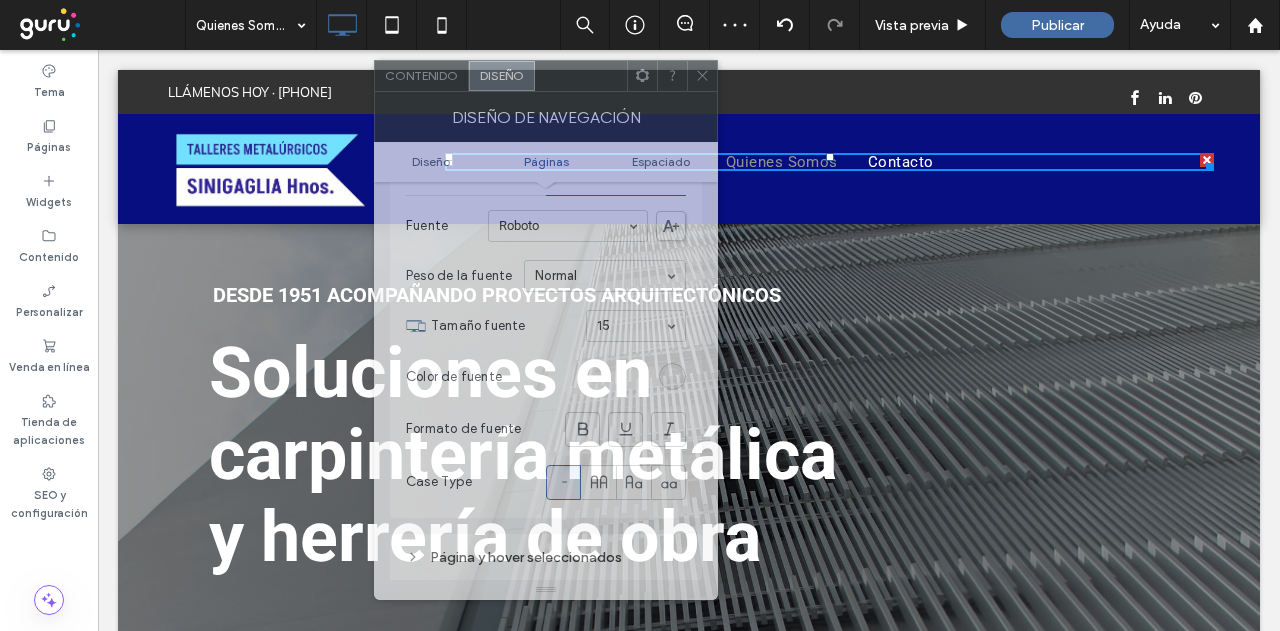 click at bounding box center (581, 76) 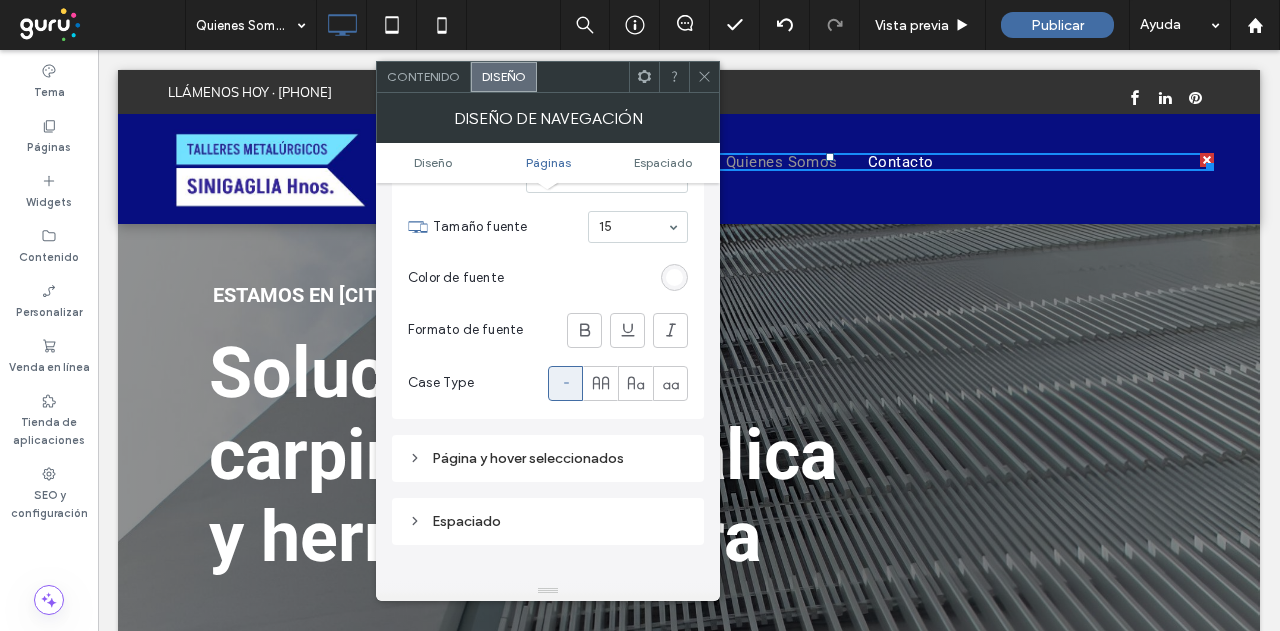 scroll, scrollTop: 600, scrollLeft: 0, axis: vertical 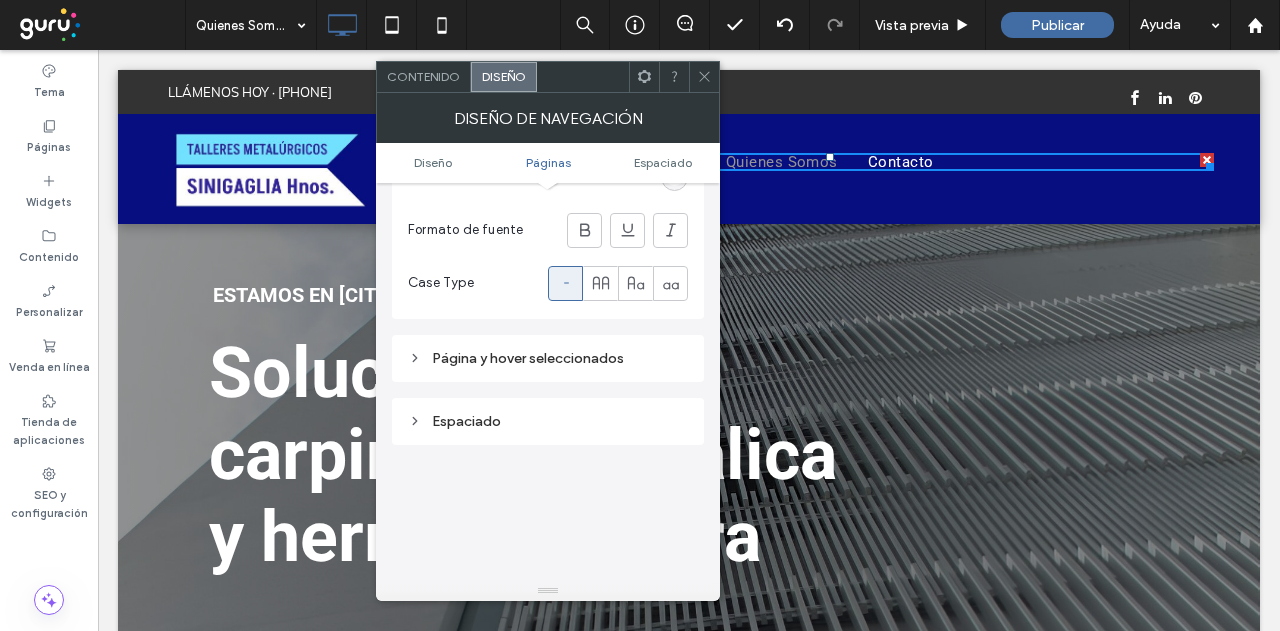 click 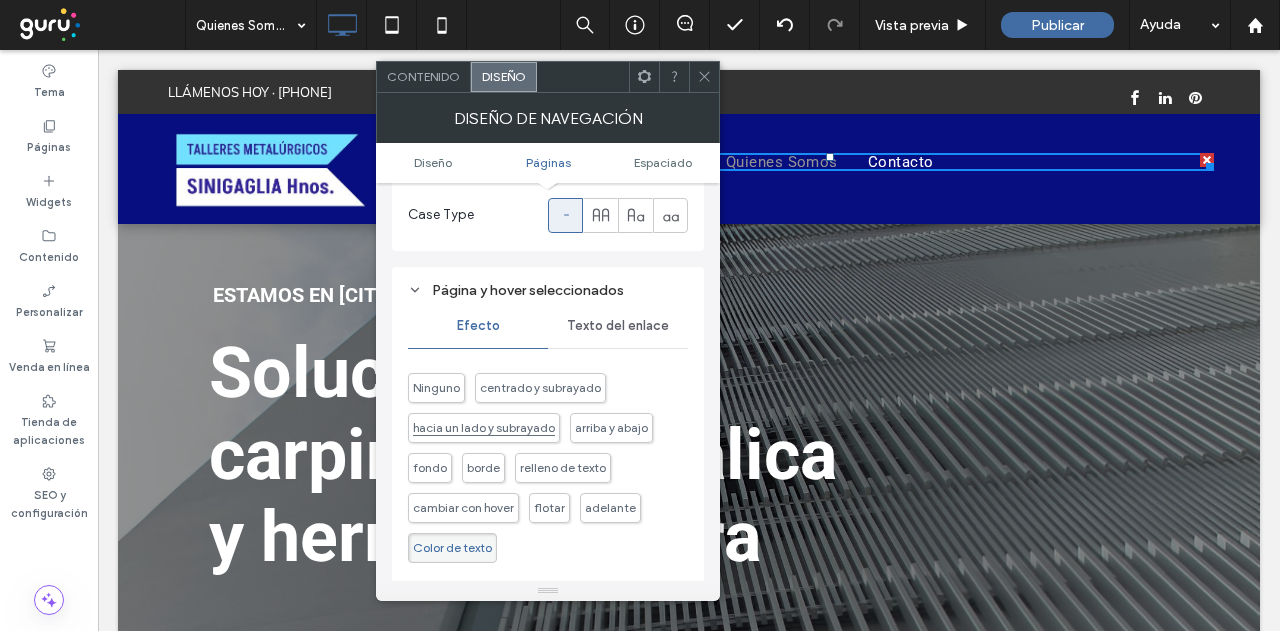 scroll, scrollTop: 700, scrollLeft: 0, axis: vertical 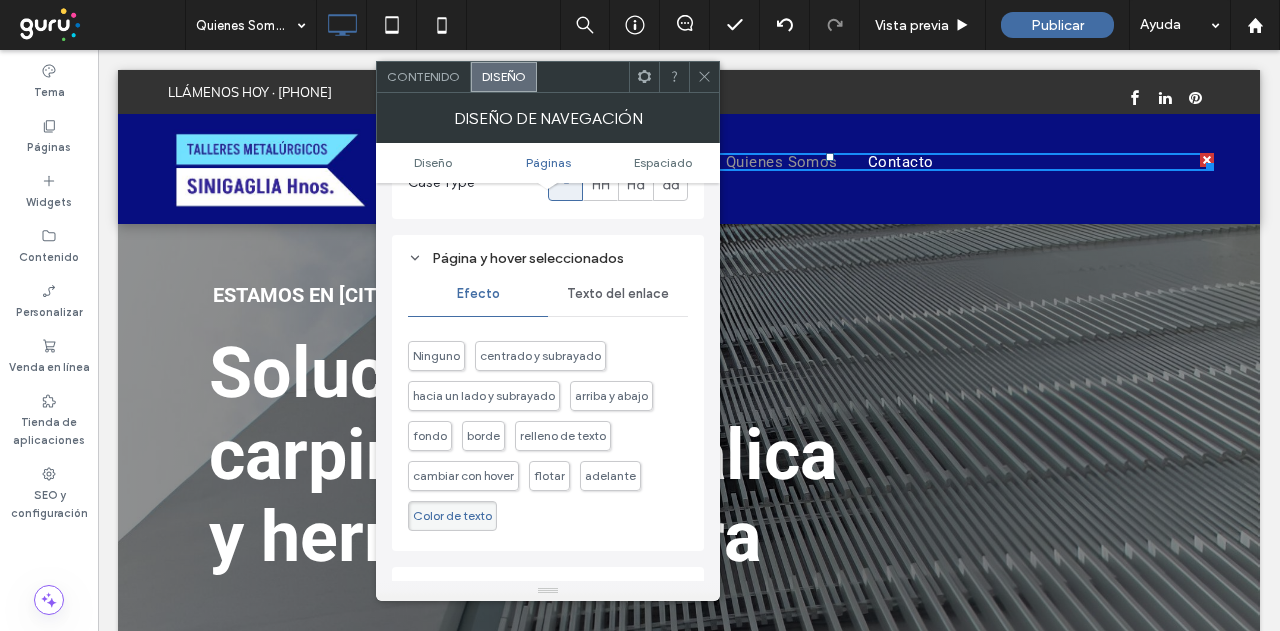 click on "Texto del enlace" at bounding box center (618, 294) 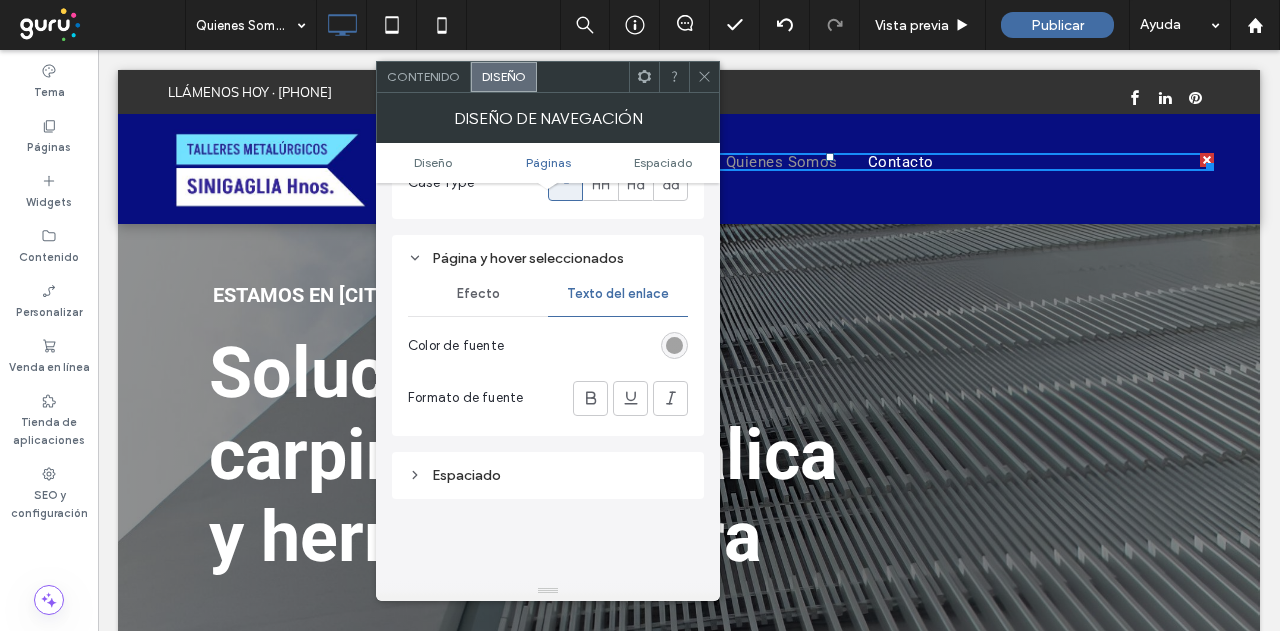 click at bounding box center (674, 345) 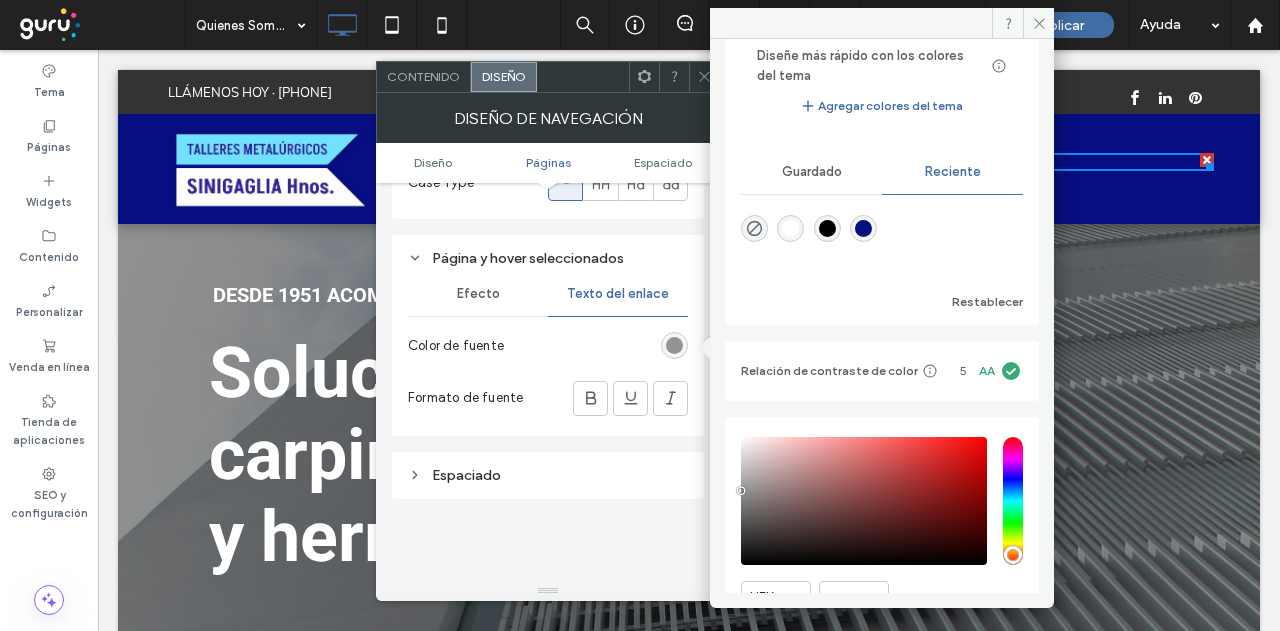 scroll, scrollTop: 198, scrollLeft: 0, axis: vertical 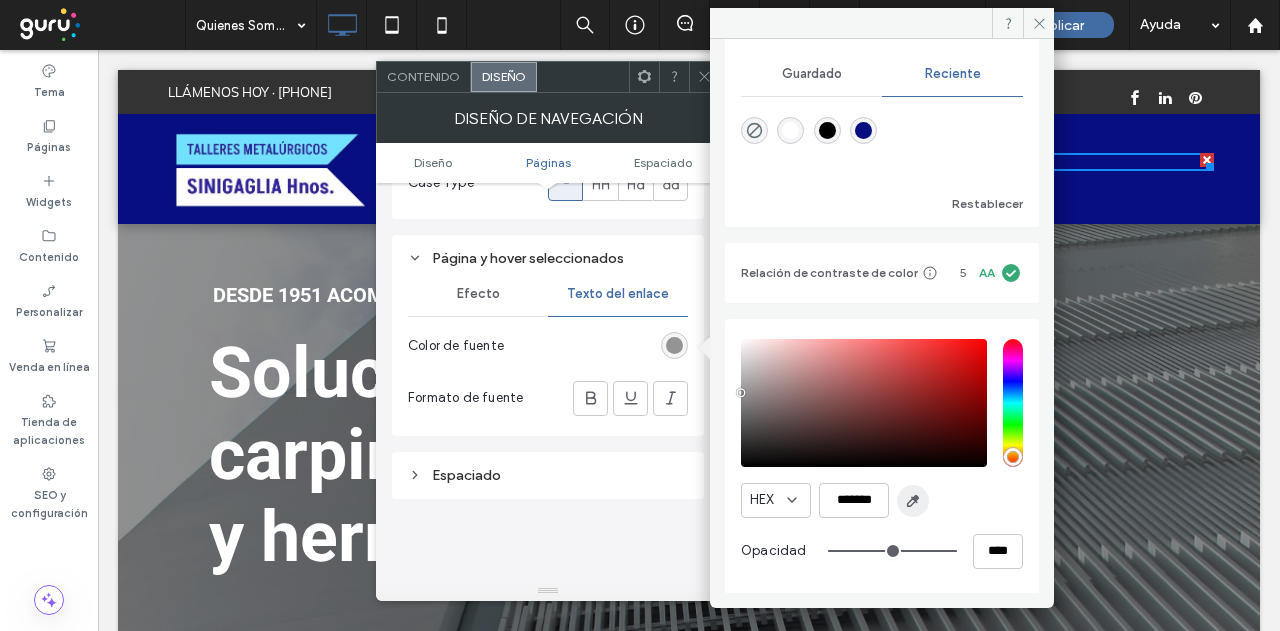 click 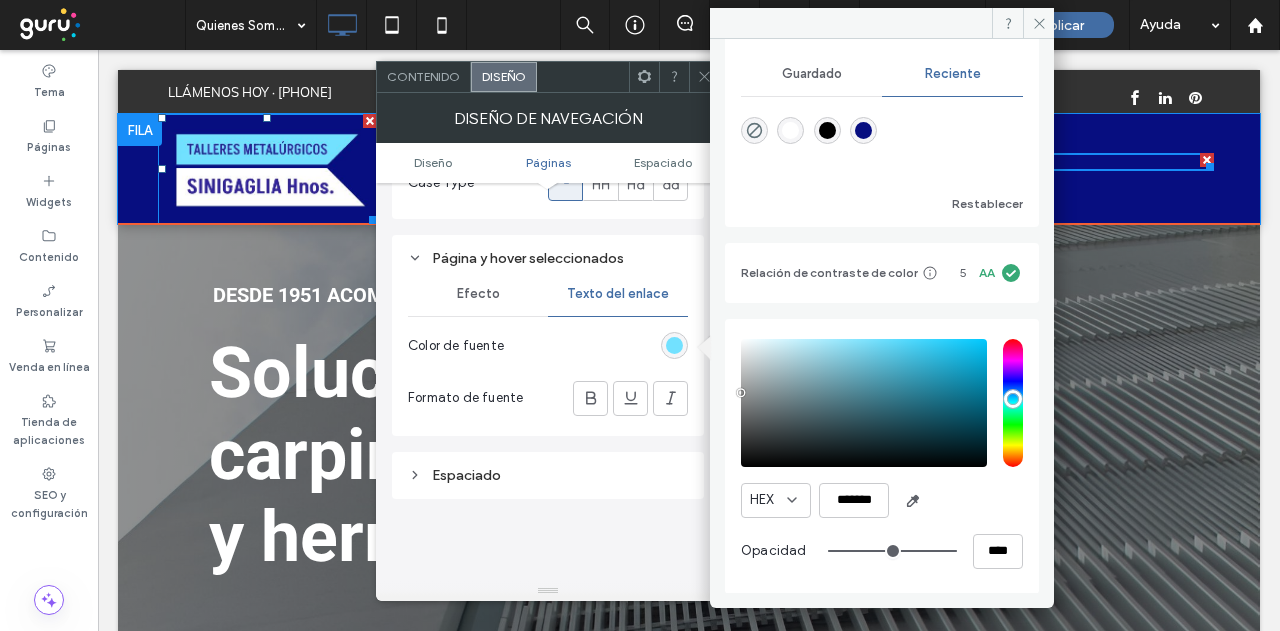 type on "*******" 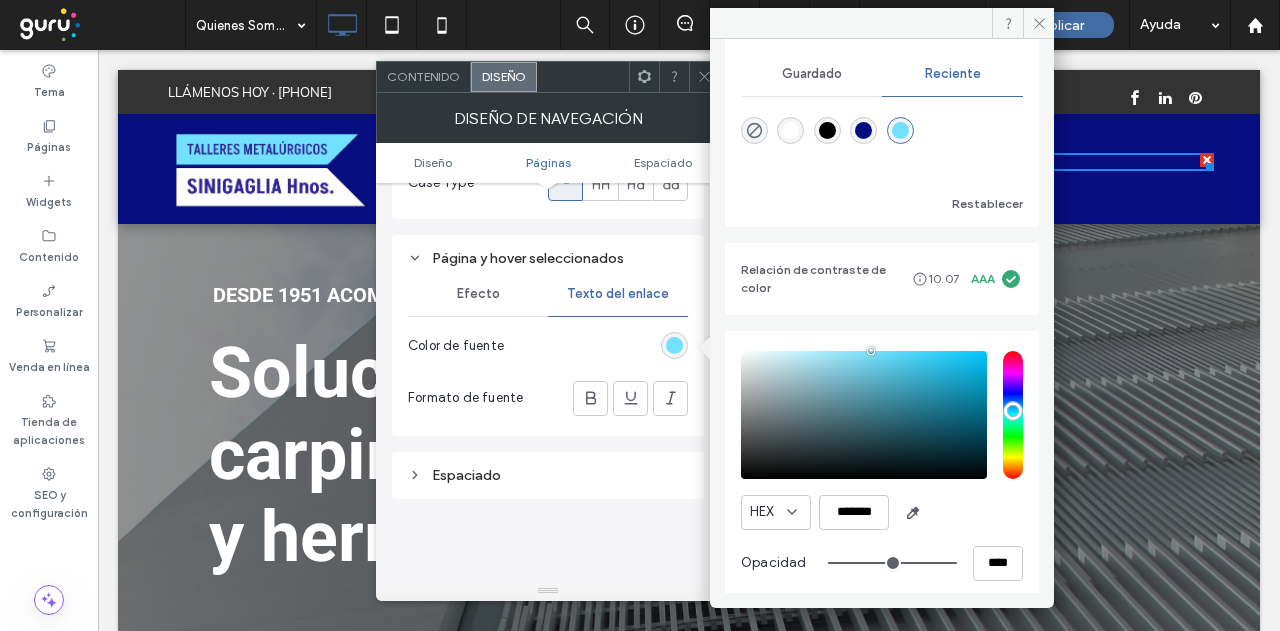 click 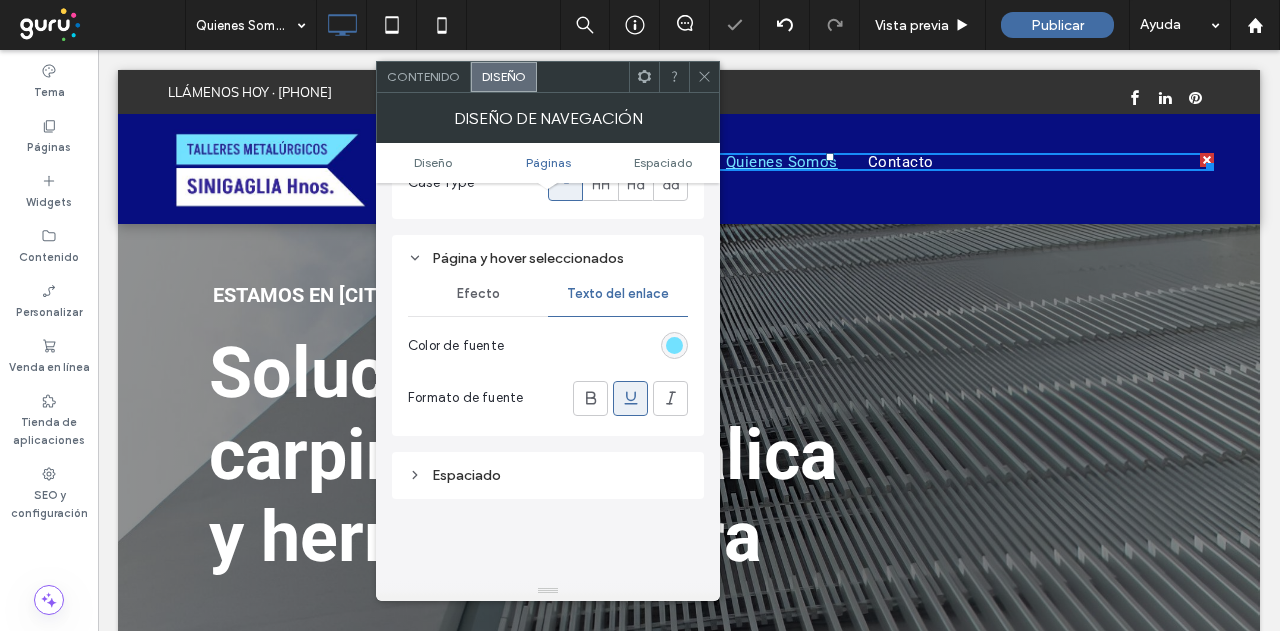click 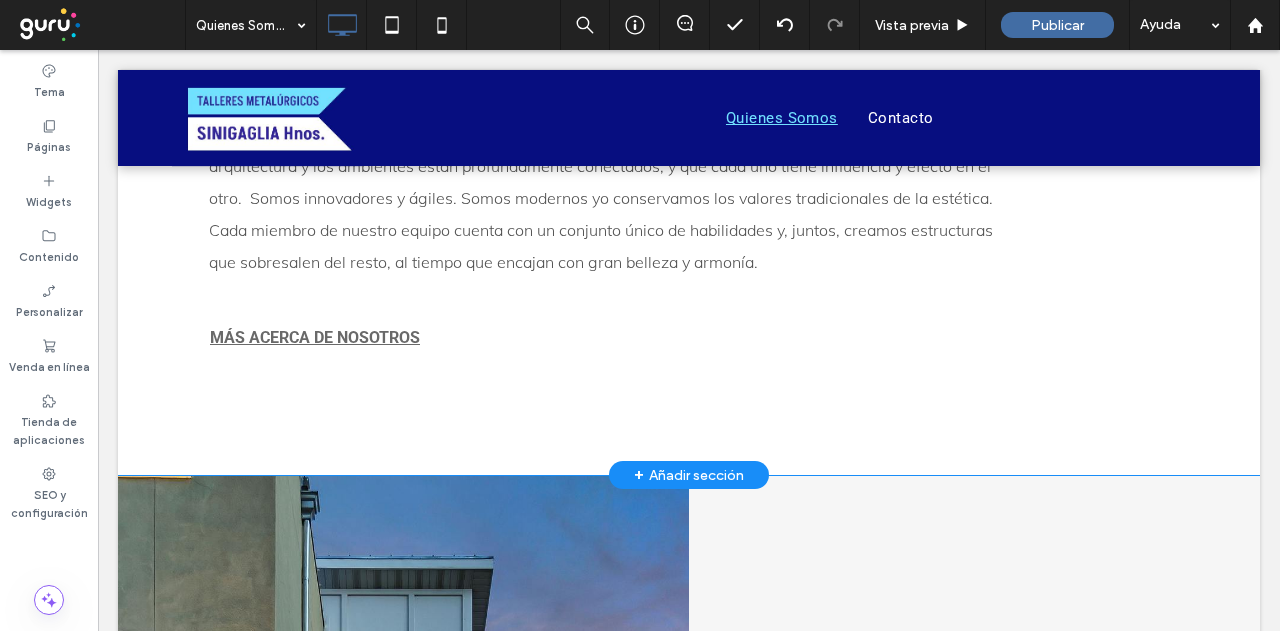 scroll, scrollTop: 1300, scrollLeft: 0, axis: vertical 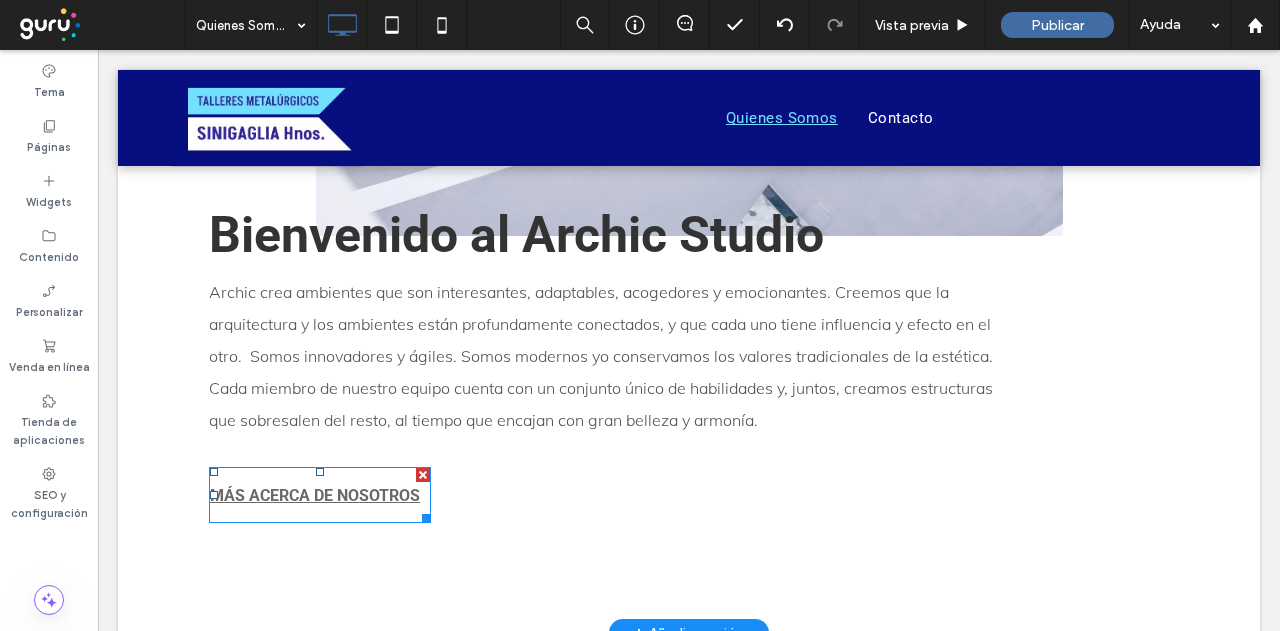 click on "MÁS ACERCA DE NOSOTROS" at bounding box center [315, 495] 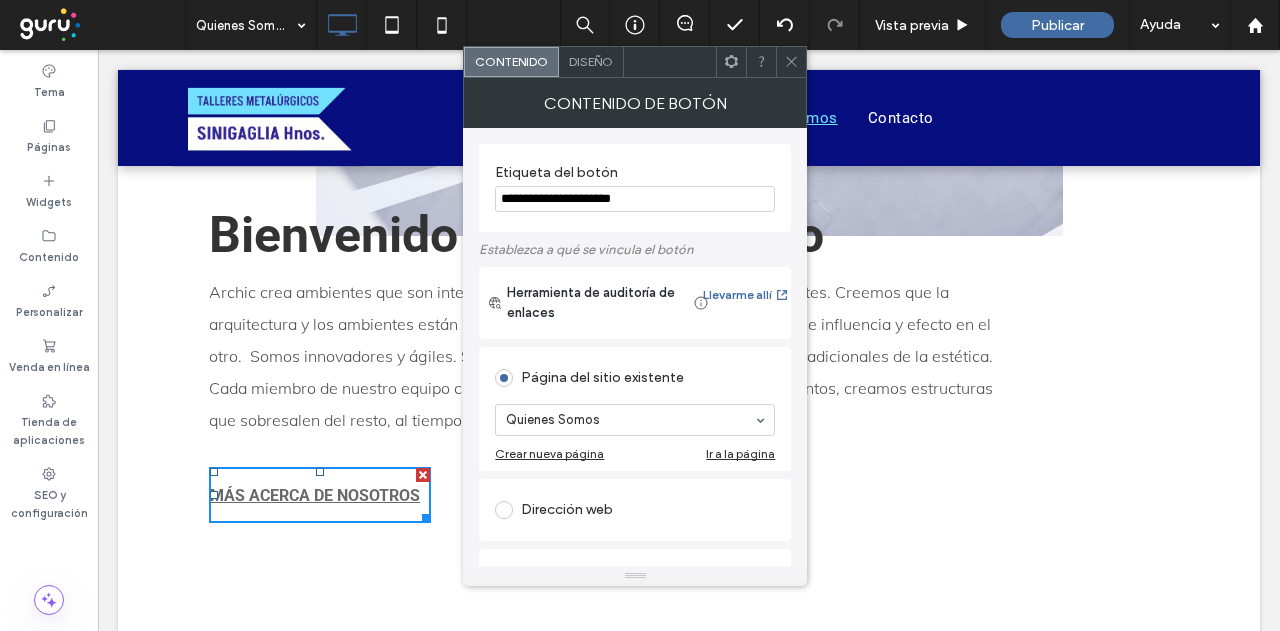 click 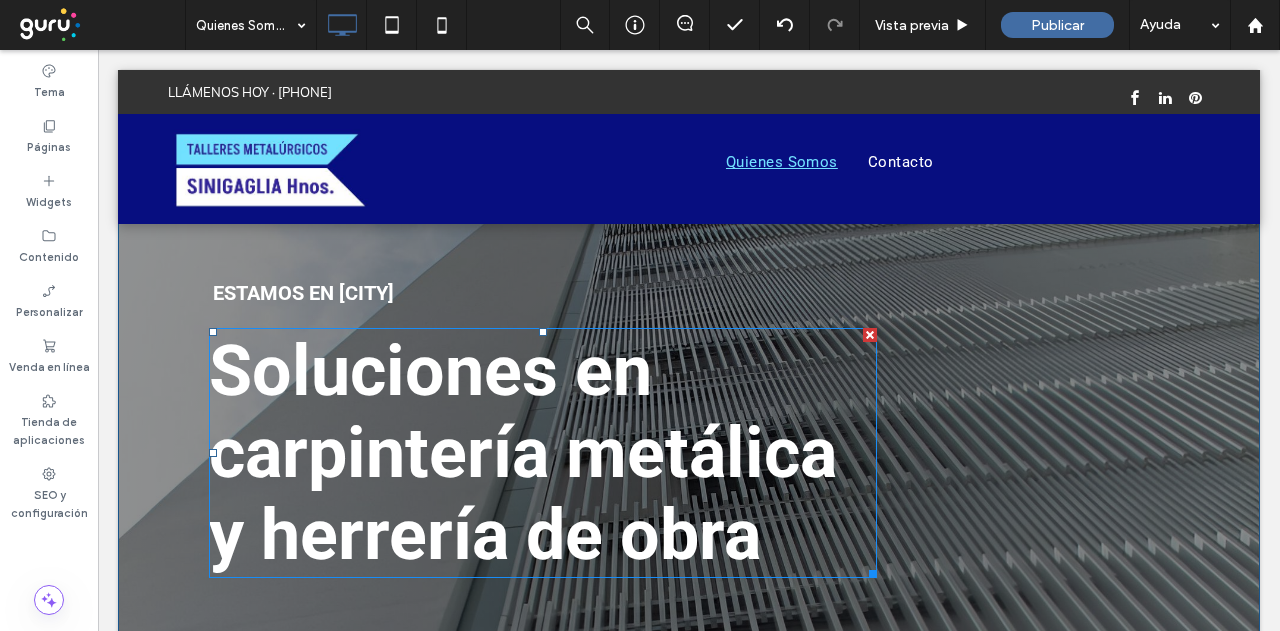 scroll, scrollTop: 0, scrollLeft: 0, axis: both 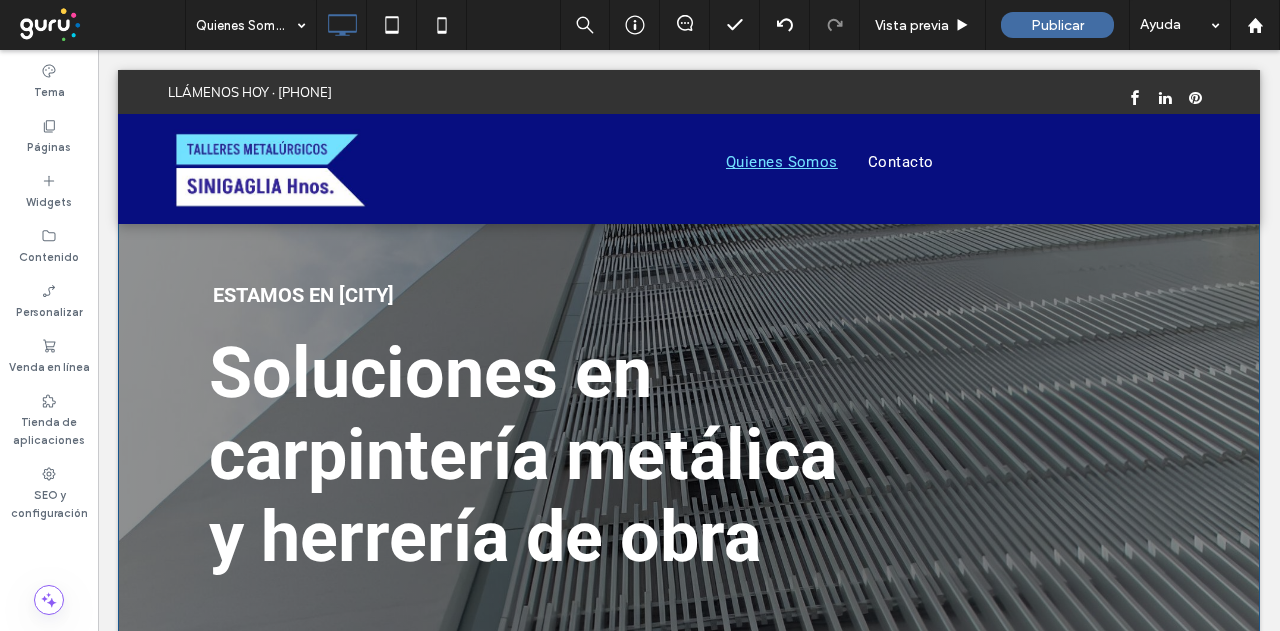 click on "DESDE 1951 ACOMPAÑANDO PROYECTOS ARQUITECTÓNICOS
Botón
ESTAMOS EN BUENOS AIRES
Botón
Soluciones en carpintería metálica y herrería de obra Click To Paste" at bounding box center (689, 423) 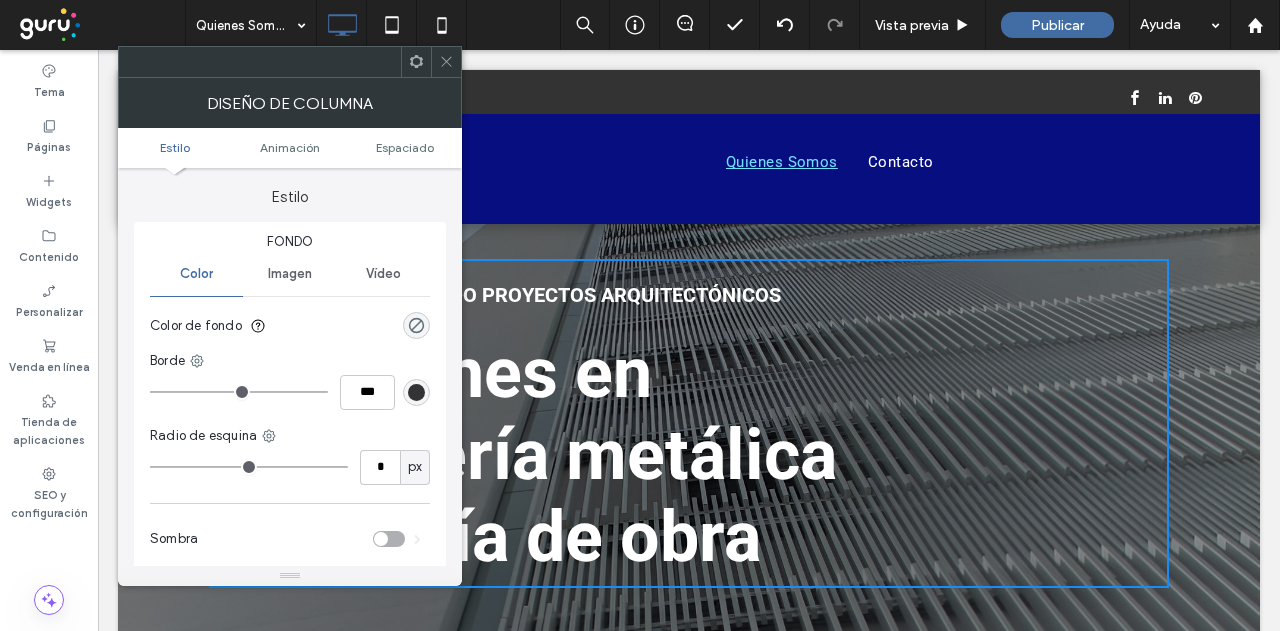 click on "DESDE 1951 ACOMPAÑANDO PROYECTOS ARQUITECTÓNICOS
Botón
ESTAMOS EN BUENOS AIRES
Botón
Soluciones en carpintería metálica y herrería de obra Click To Paste
Fila + Añadir sección" at bounding box center (689, 479) 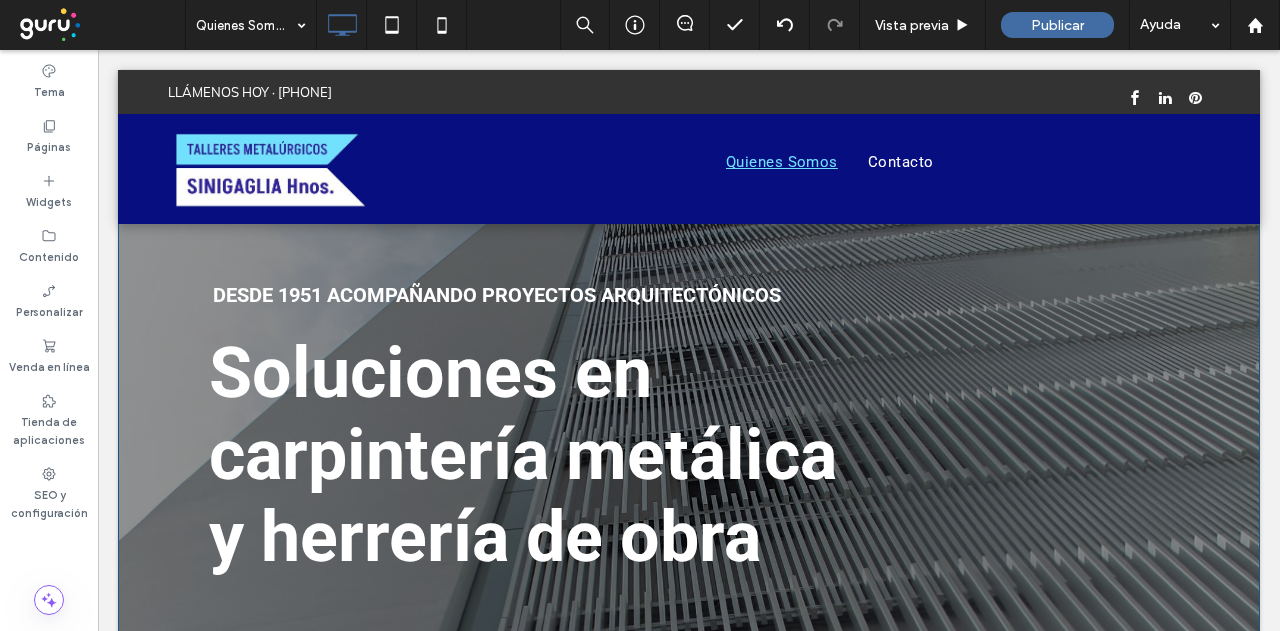 click on "DESDE 1951 ACOMPAÑANDO PROYECTOS ARQUITECTÓNICOS
Botón
ESTAMOS EN BUENOS AIRES
Botón
Soluciones en carpintería metálica y herrería de obra Click To Paste
Fila + Añadir sección" at bounding box center (689, 479) 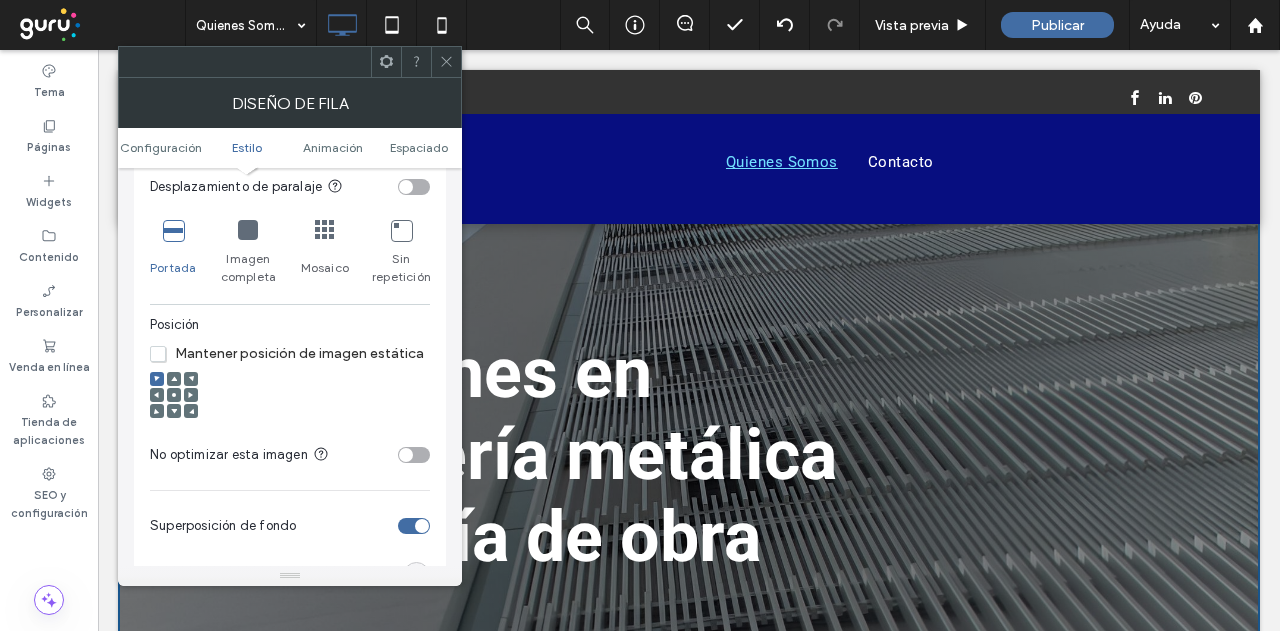 scroll, scrollTop: 700, scrollLeft: 0, axis: vertical 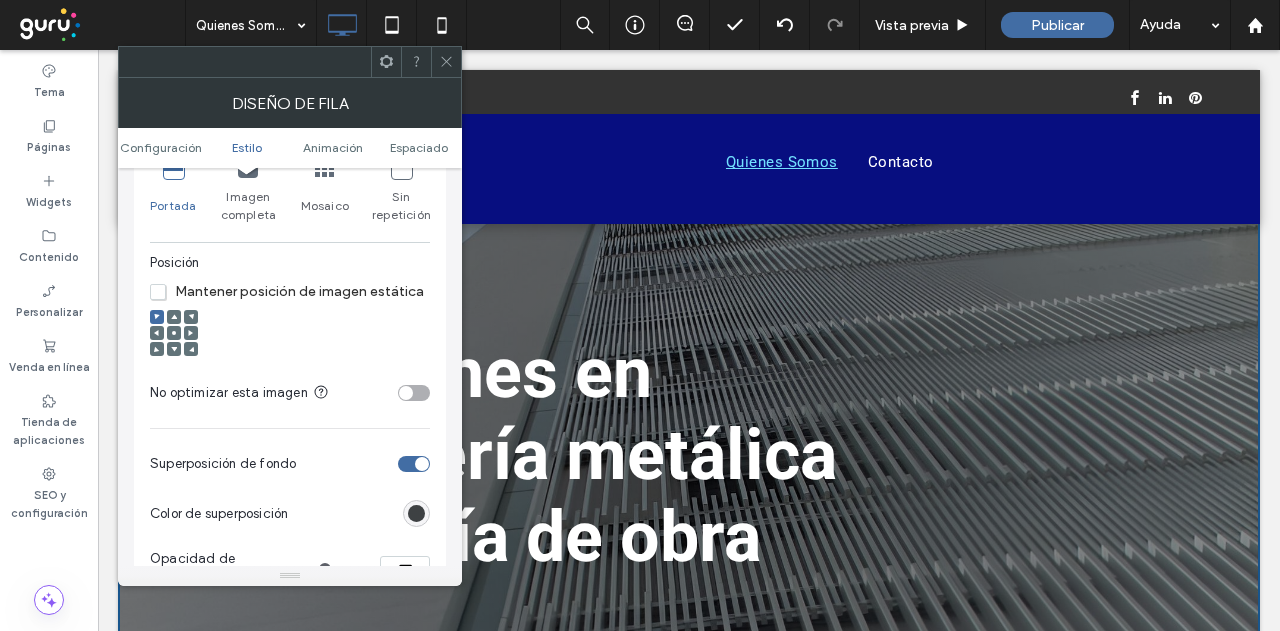 click at bounding box center [416, 513] 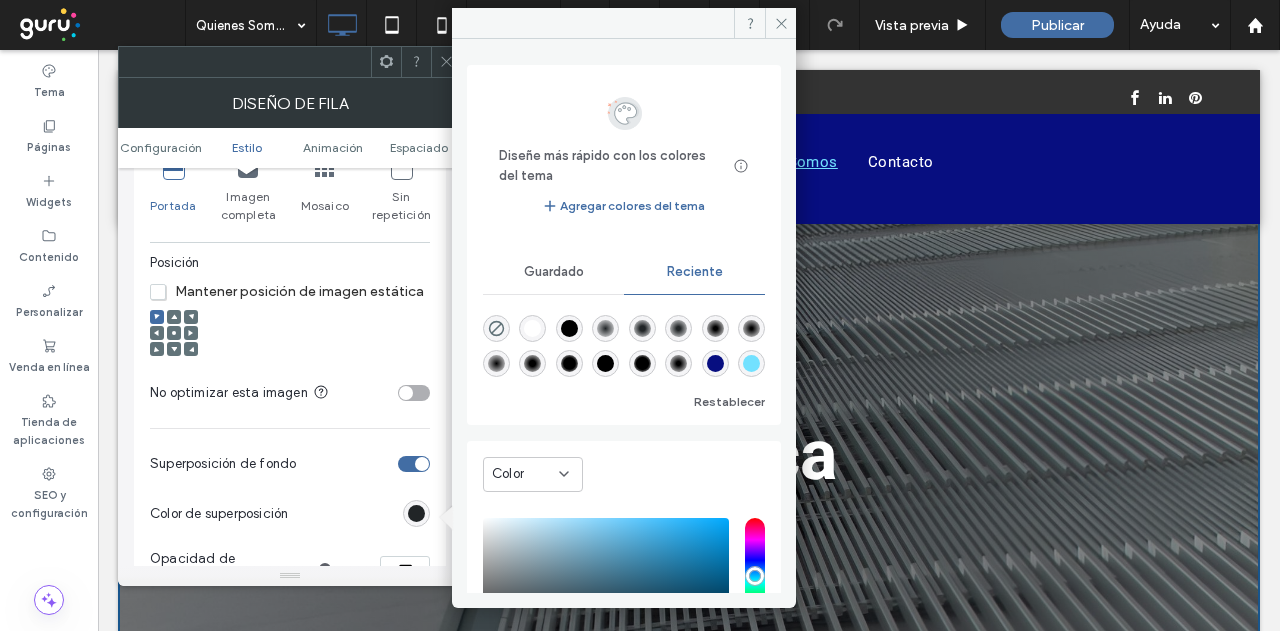 click on "Reciente" at bounding box center (695, 272) 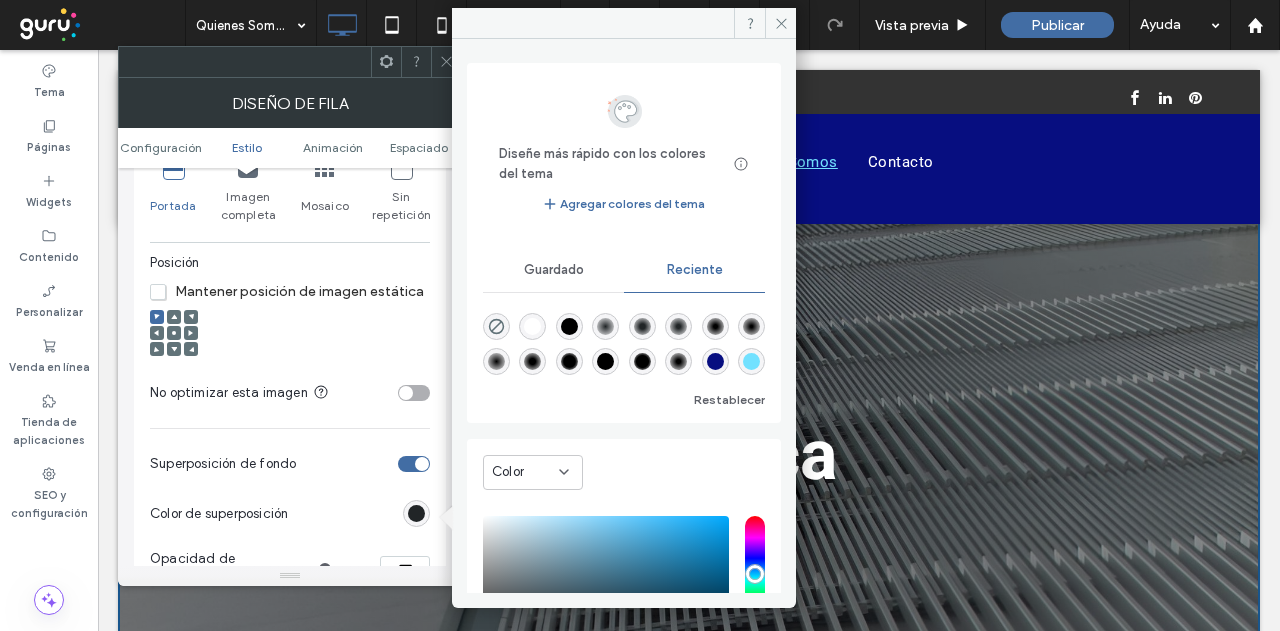 scroll, scrollTop: 0, scrollLeft: 0, axis: both 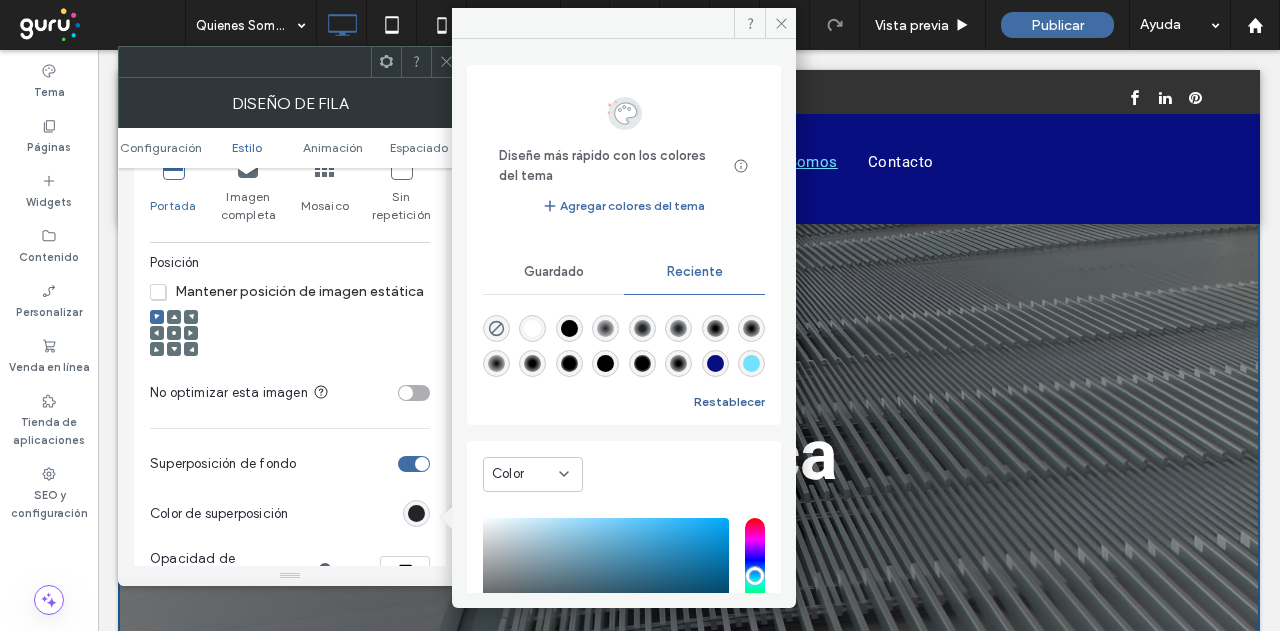 click on "Restablecer" at bounding box center (729, 402) 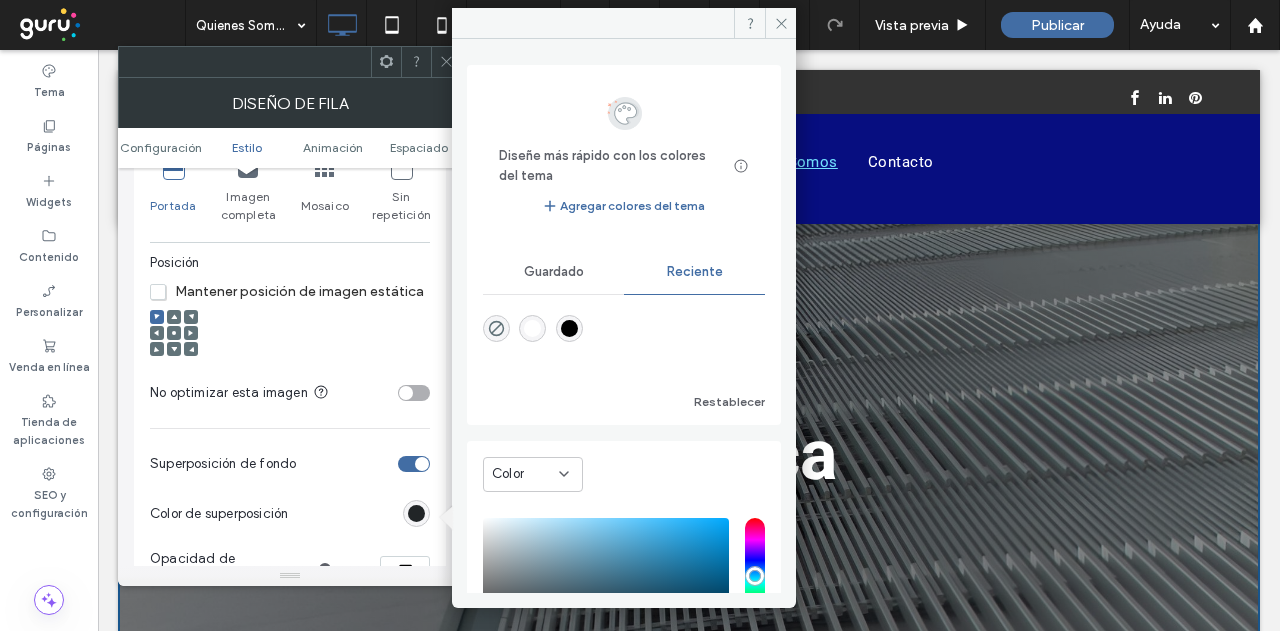 click on "Guardado" at bounding box center (554, 272) 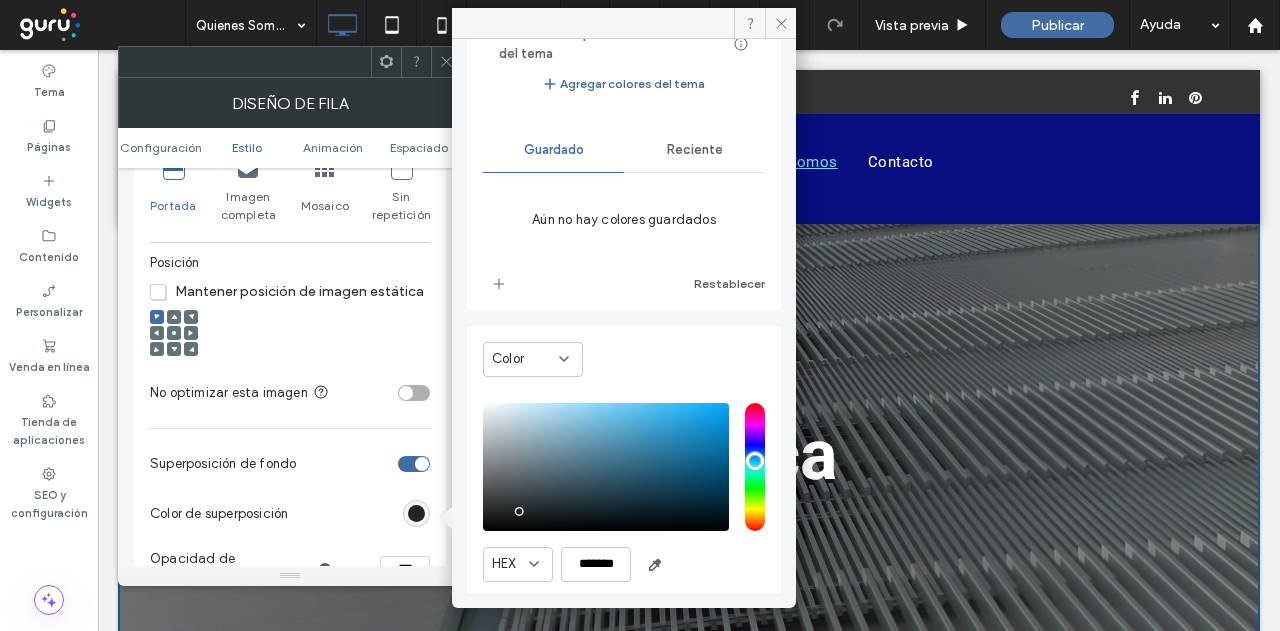 scroll, scrollTop: 134, scrollLeft: 0, axis: vertical 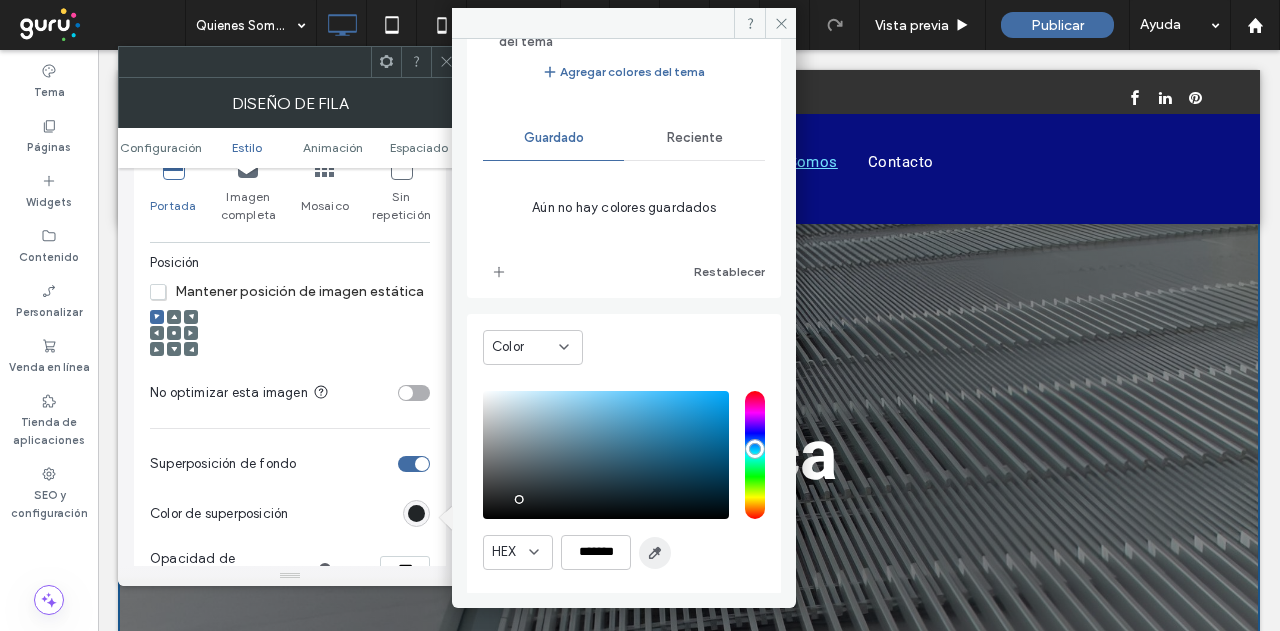 click 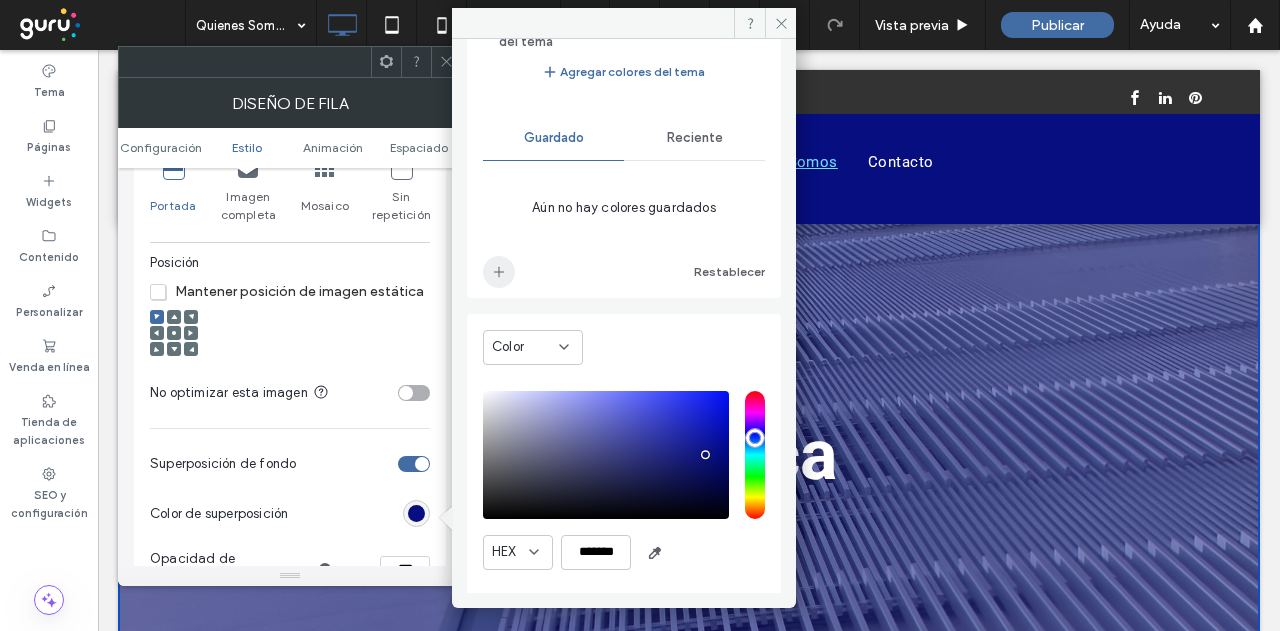 click 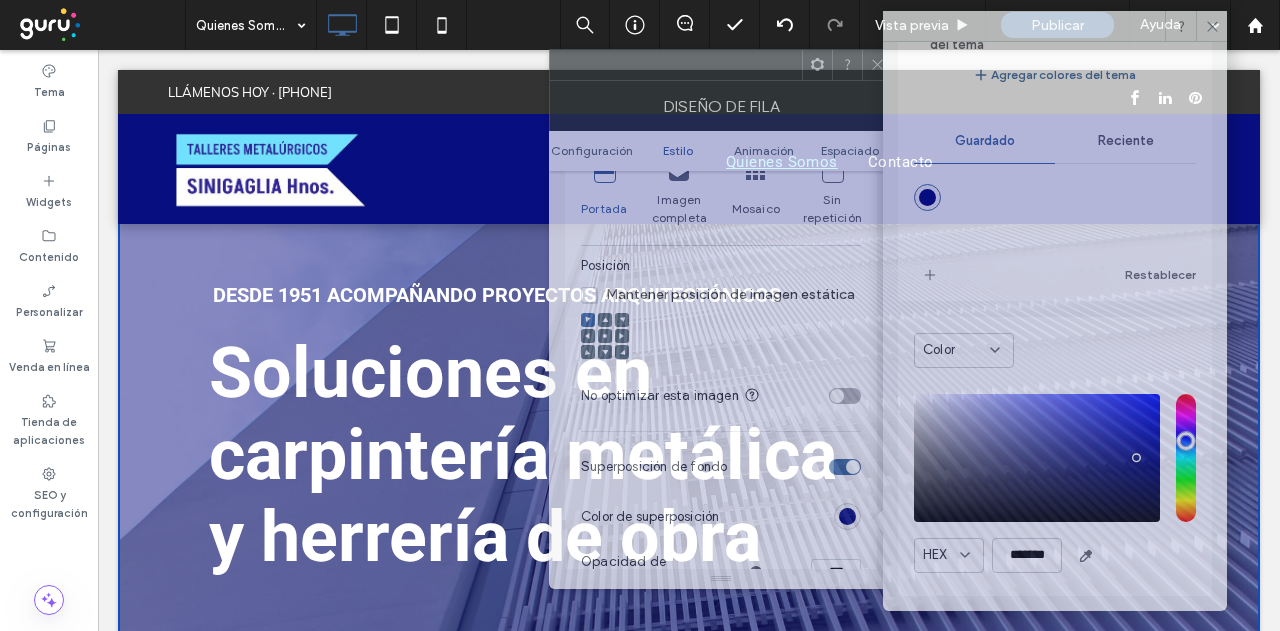 drag, startPoint x: 280, startPoint y: 70, endPoint x: 711, endPoint y: 73, distance: 431.01044 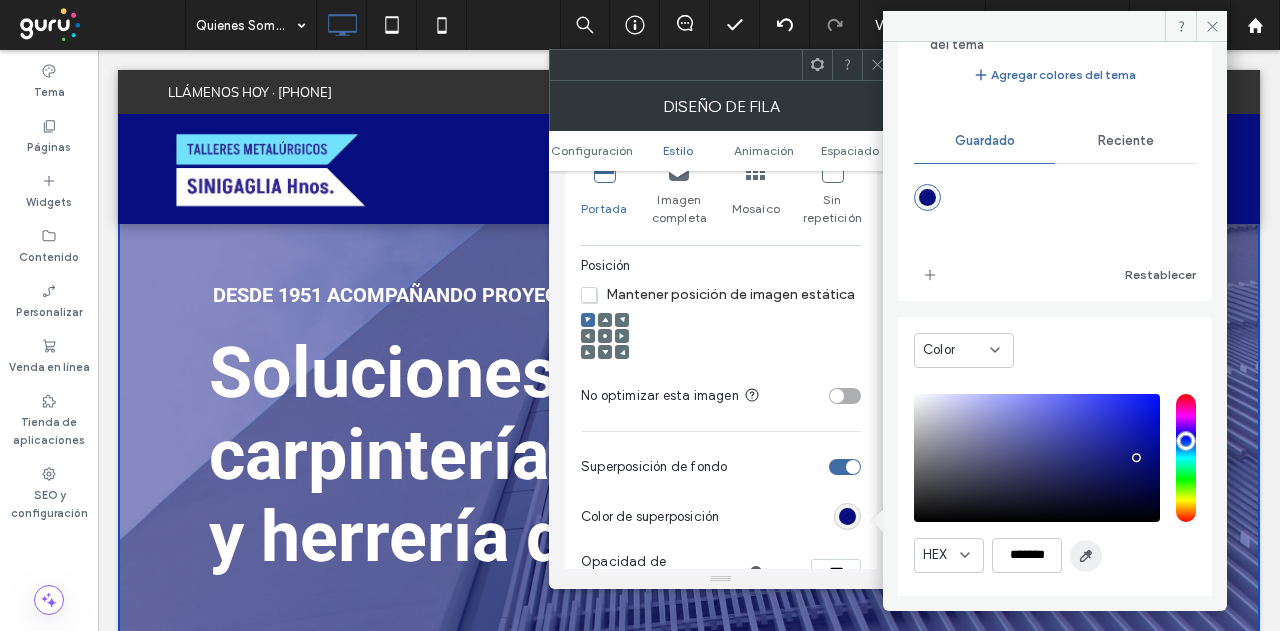 click 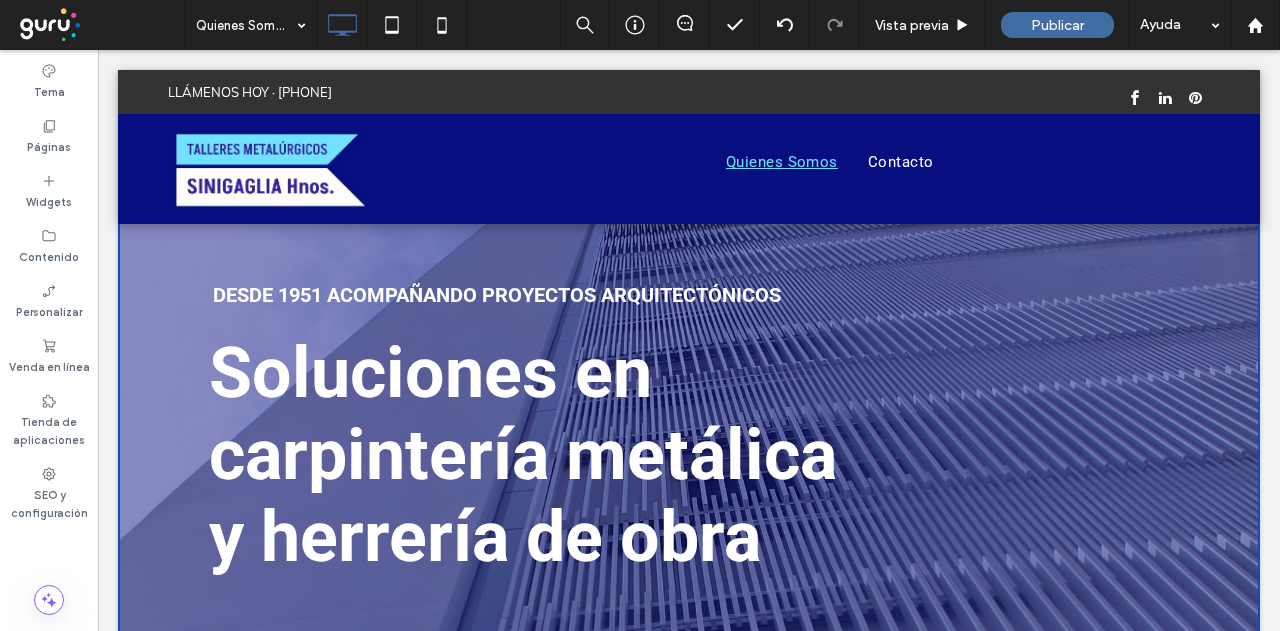 type on "*******" 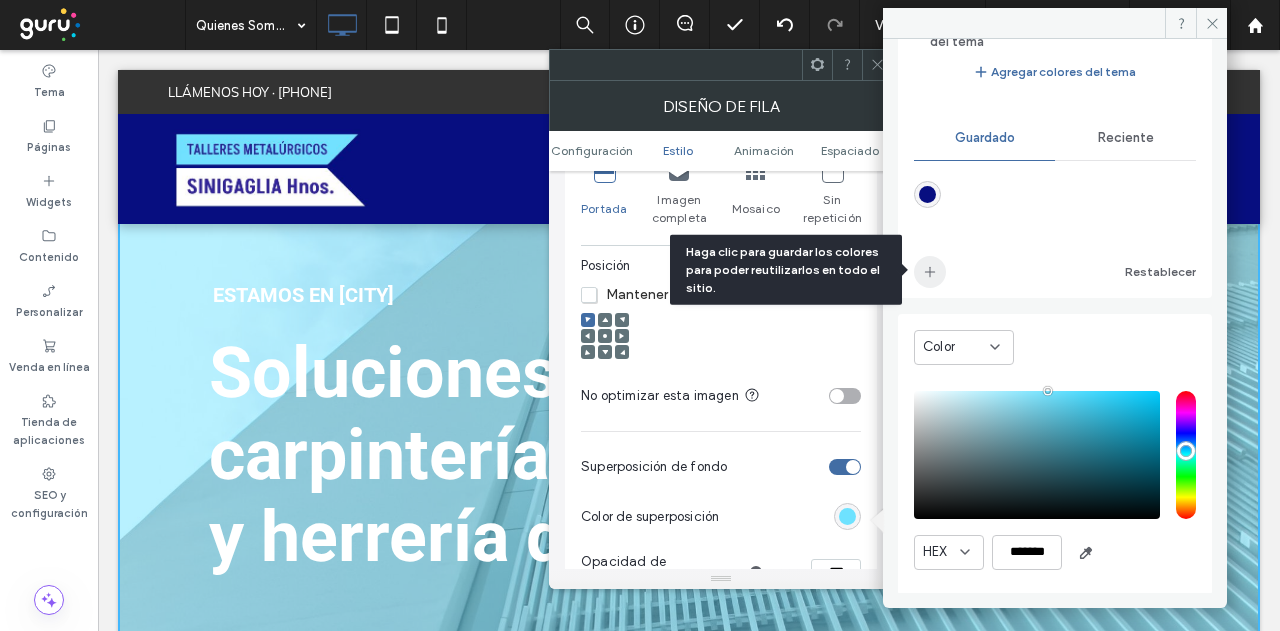 click 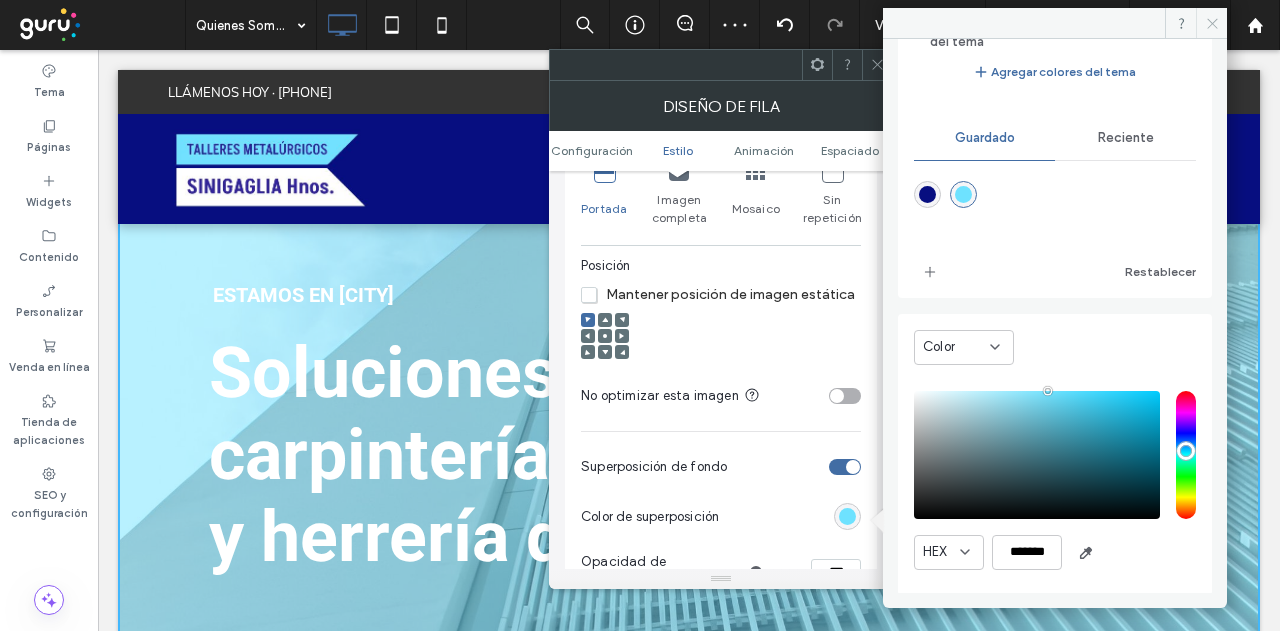 click 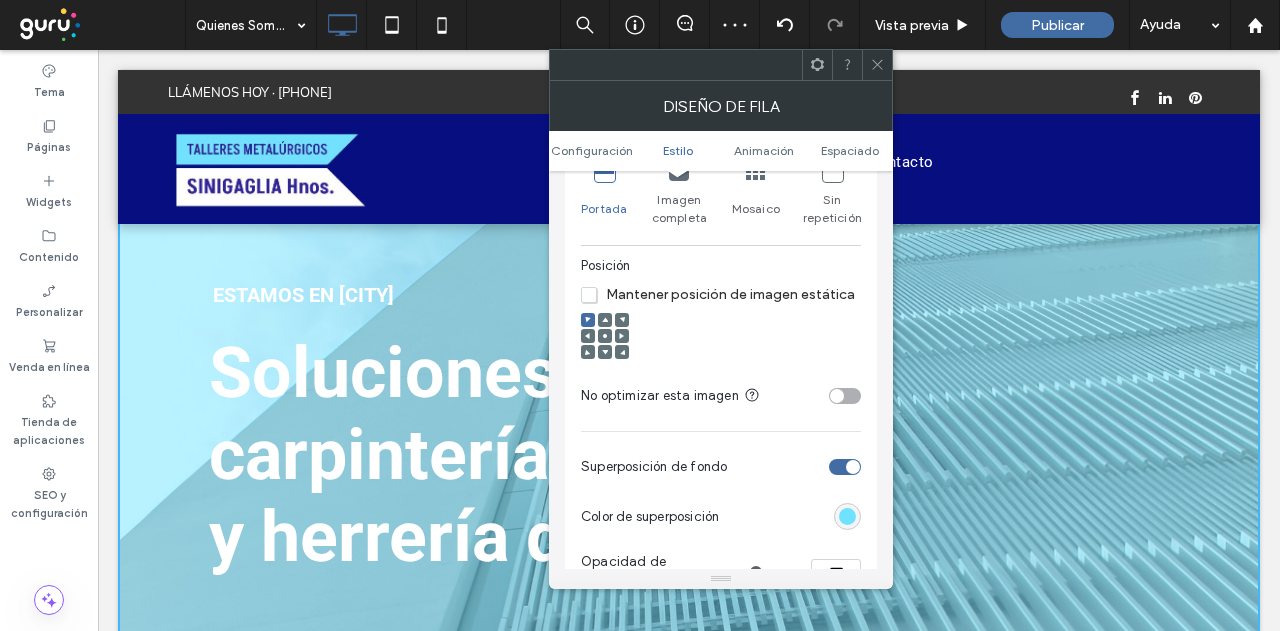 click 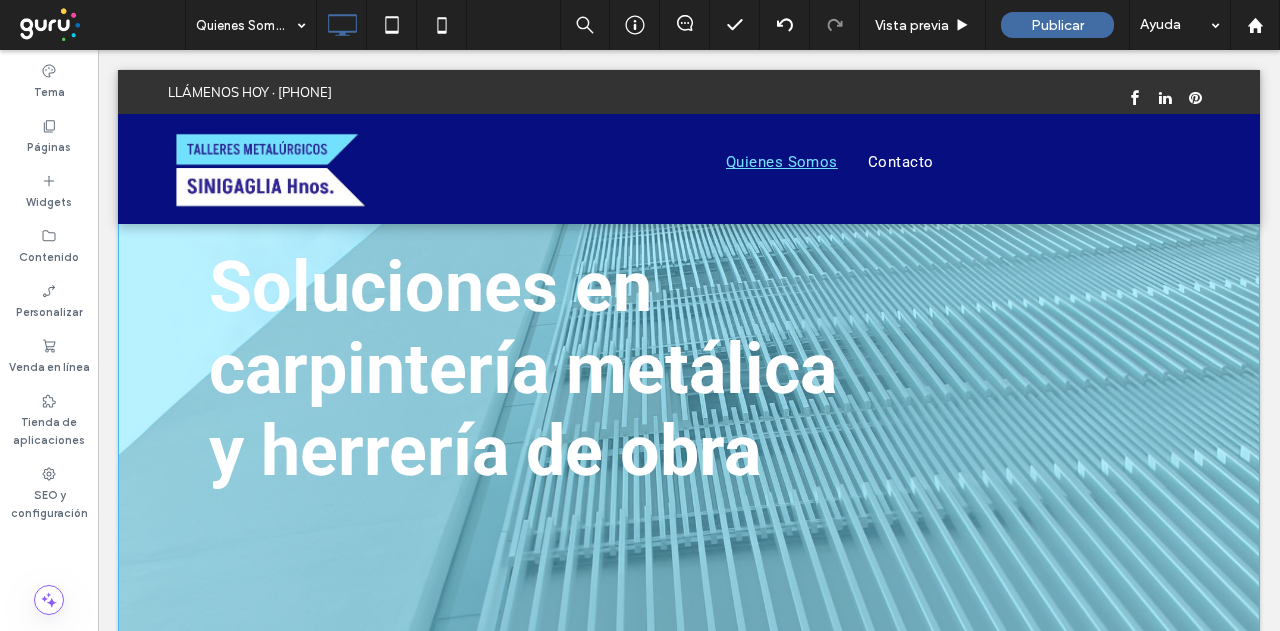 scroll, scrollTop: 0, scrollLeft: 0, axis: both 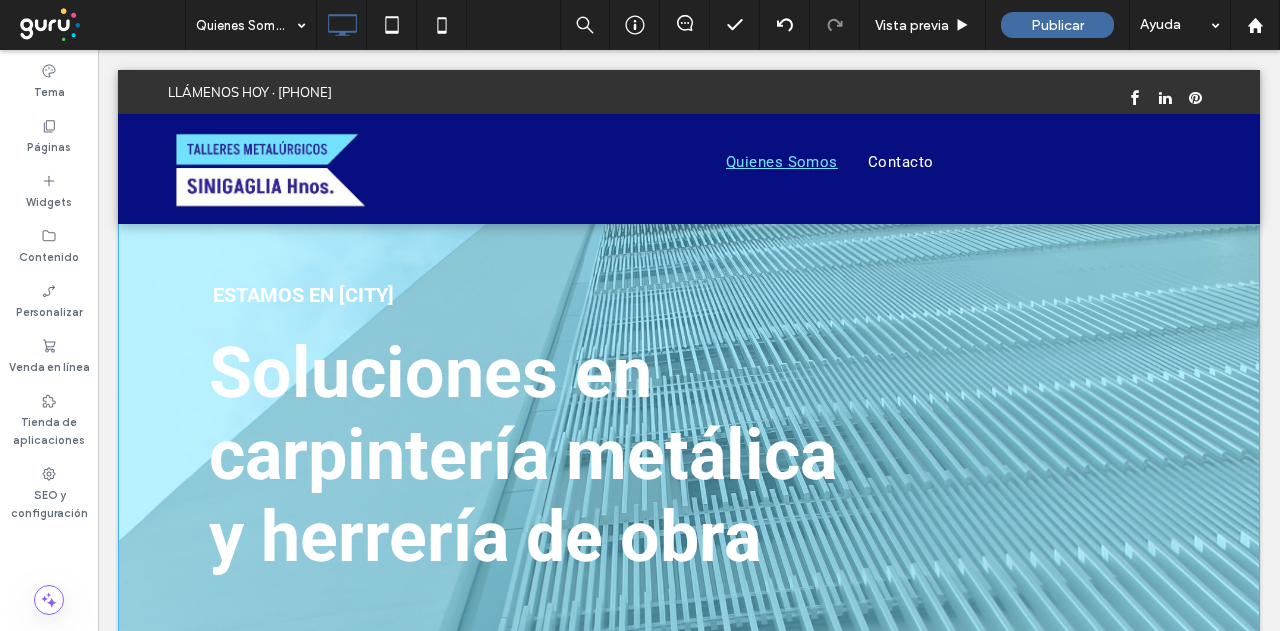 click on "DESDE 1951 ACOMPAÑANDO PROYECTOS ARQUITECTÓNICOS
Botón
ESTAMOS EN BUENOS AIRES
Botón
Soluciones en carpintería metálica y herrería de obra Click To Paste" at bounding box center [689, 423] 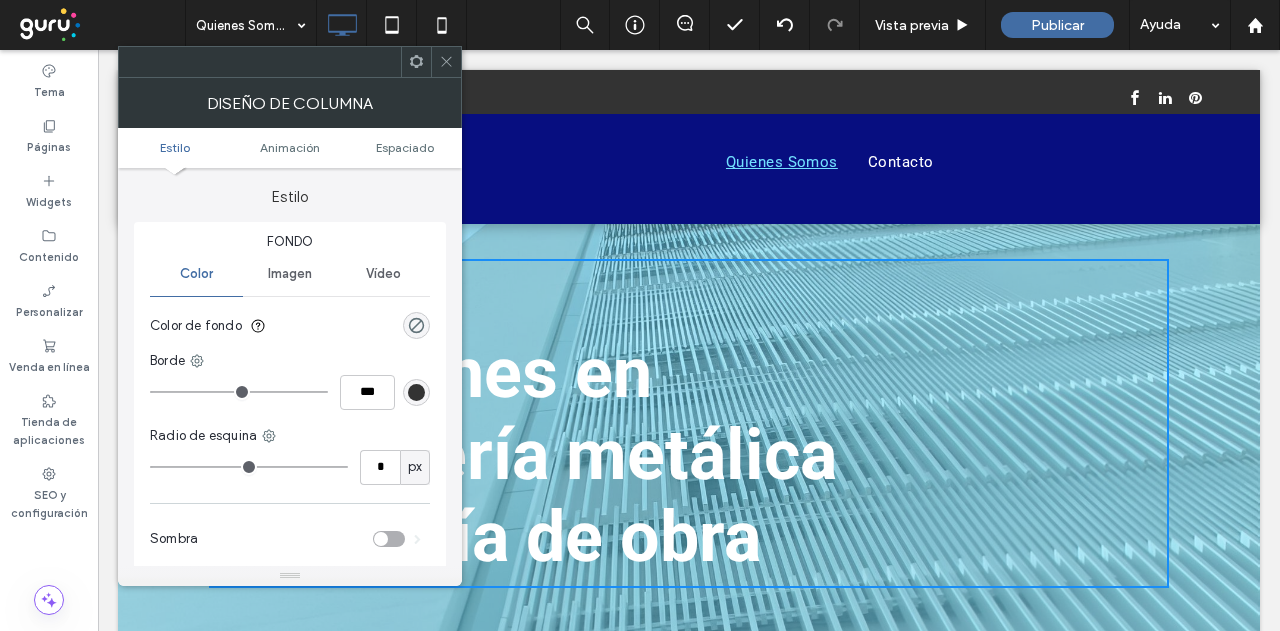 click on "DESDE 1951 ACOMPAÑANDO PROYECTOS ARQUITECTÓNICOS
Botón
ESTAMOS EN BUENOS AIRES
Botón
Soluciones en carpintería metálica y herrería de obra Click To Paste
Fila + Añadir sección" at bounding box center (689, 479) 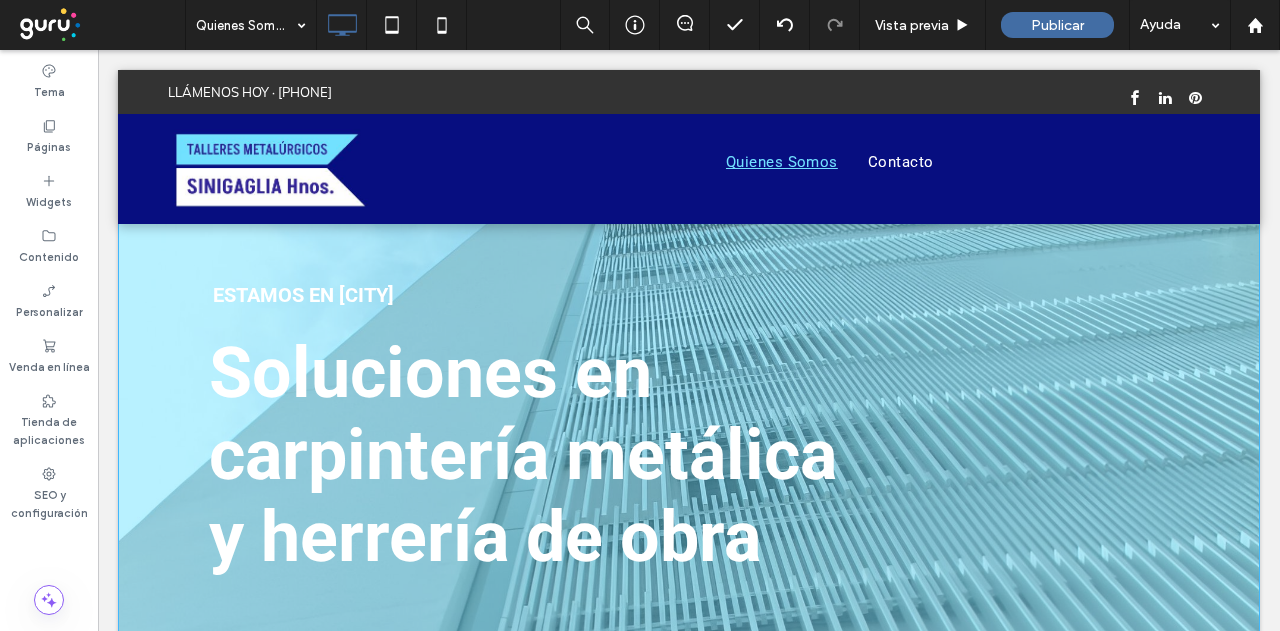 click on "DESDE 1951 ACOMPAÑANDO PROYECTOS ARQUITECTÓNICOS
Botón
ESTAMOS EN BUENOS AIRES
Botón
Soluciones en carpintería metálica y herrería de obra Click To Paste
Fila + Añadir sección" at bounding box center [689, 479] 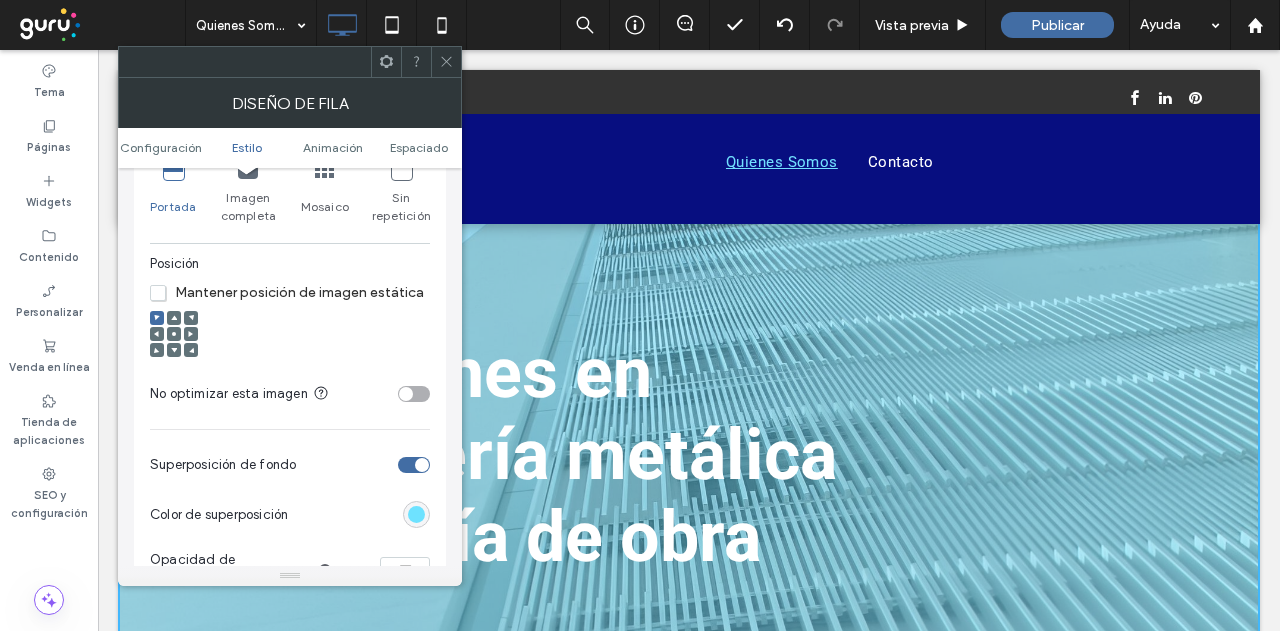 scroll, scrollTop: 700, scrollLeft: 0, axis: vertical 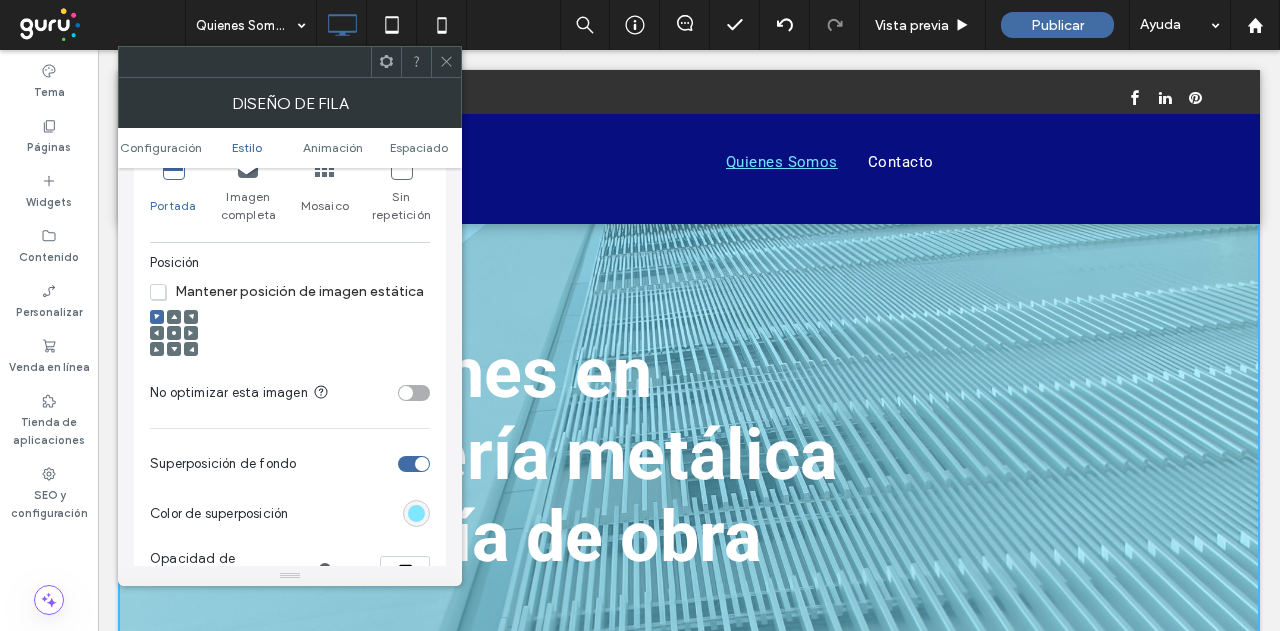 click at bounding box center [416, 513] 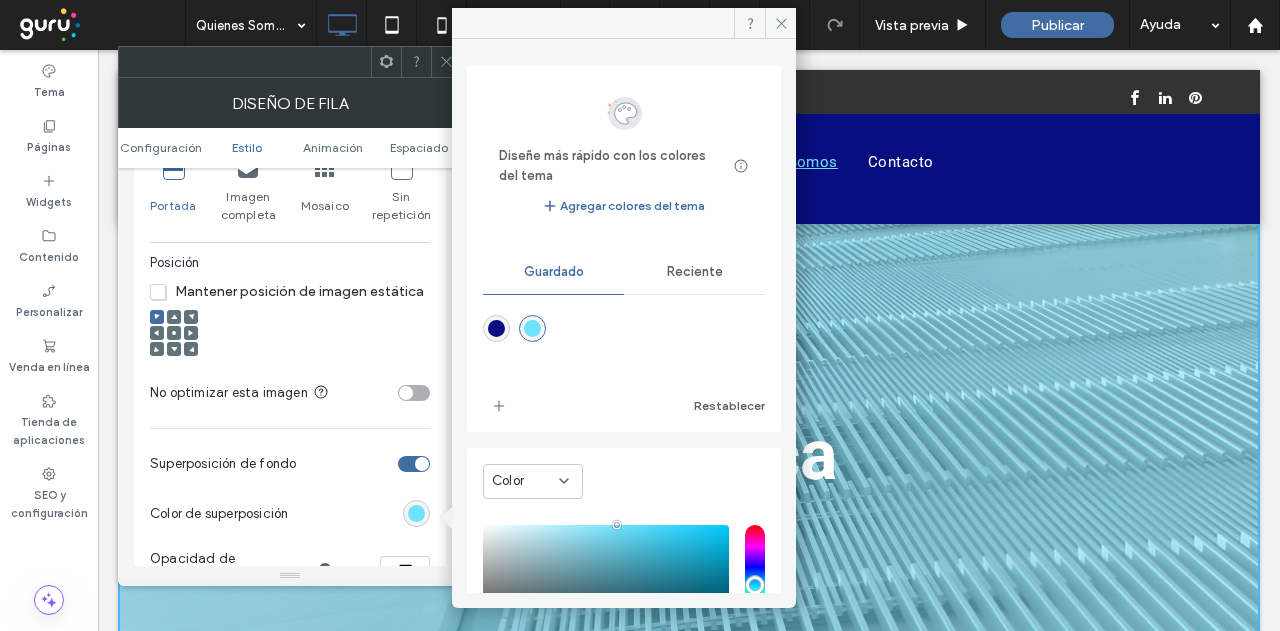 click at bounding box center [496, 328] 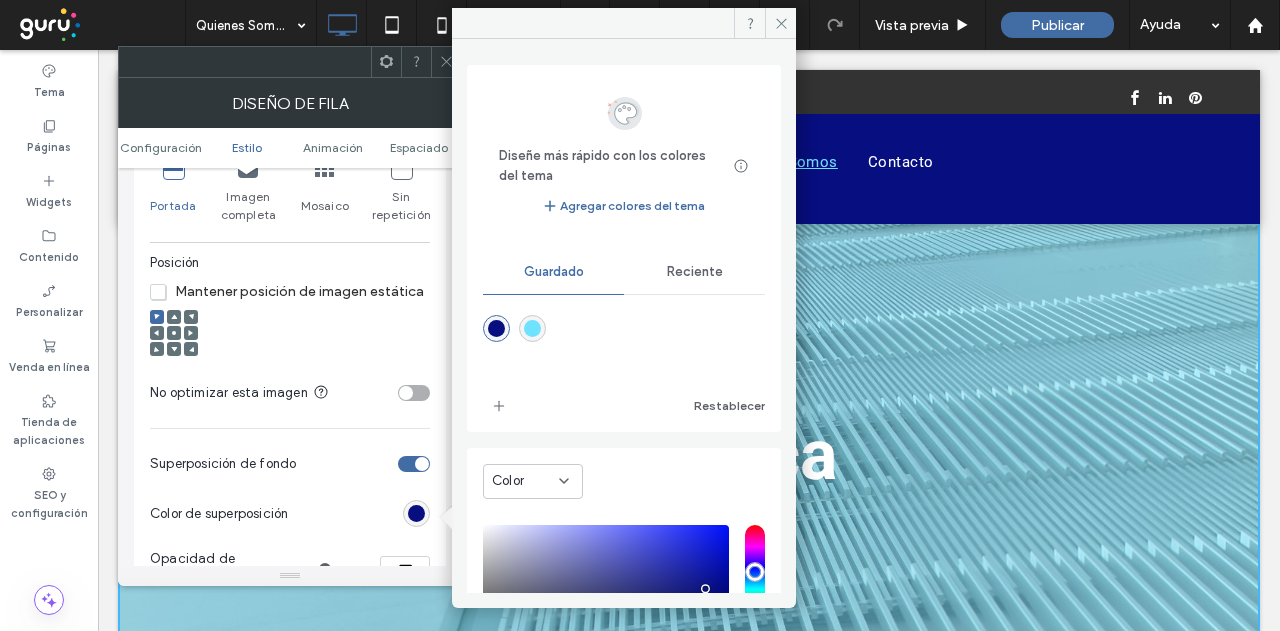 type on "*******" 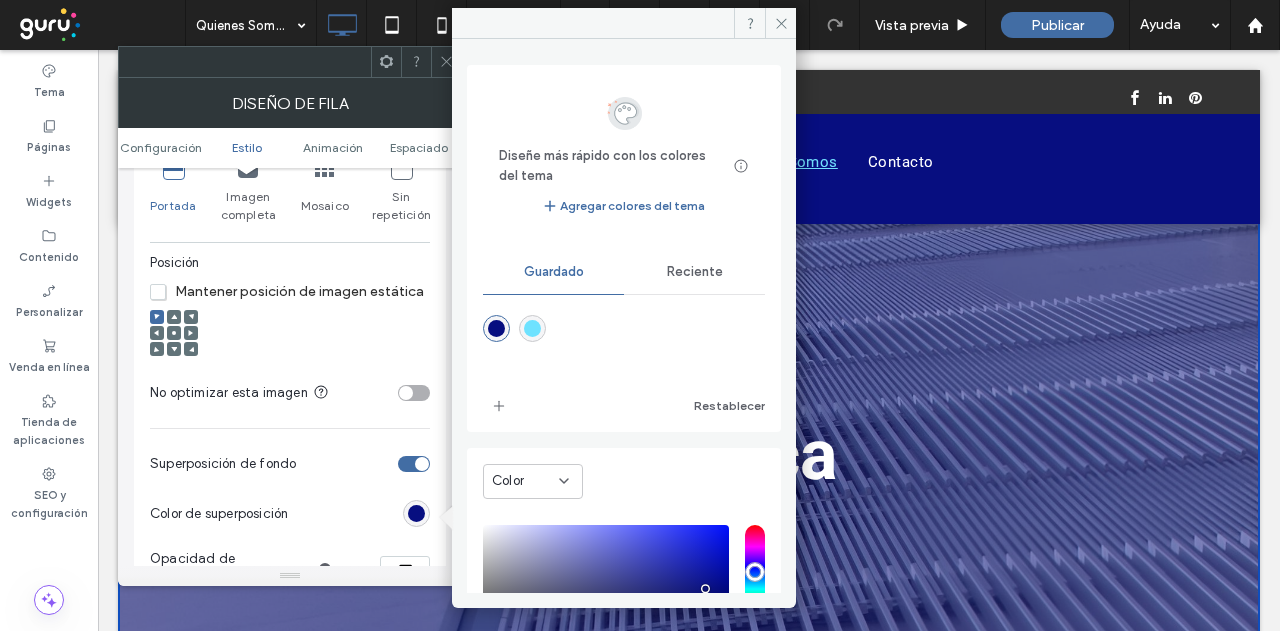 click at bounding box center [245, 62] 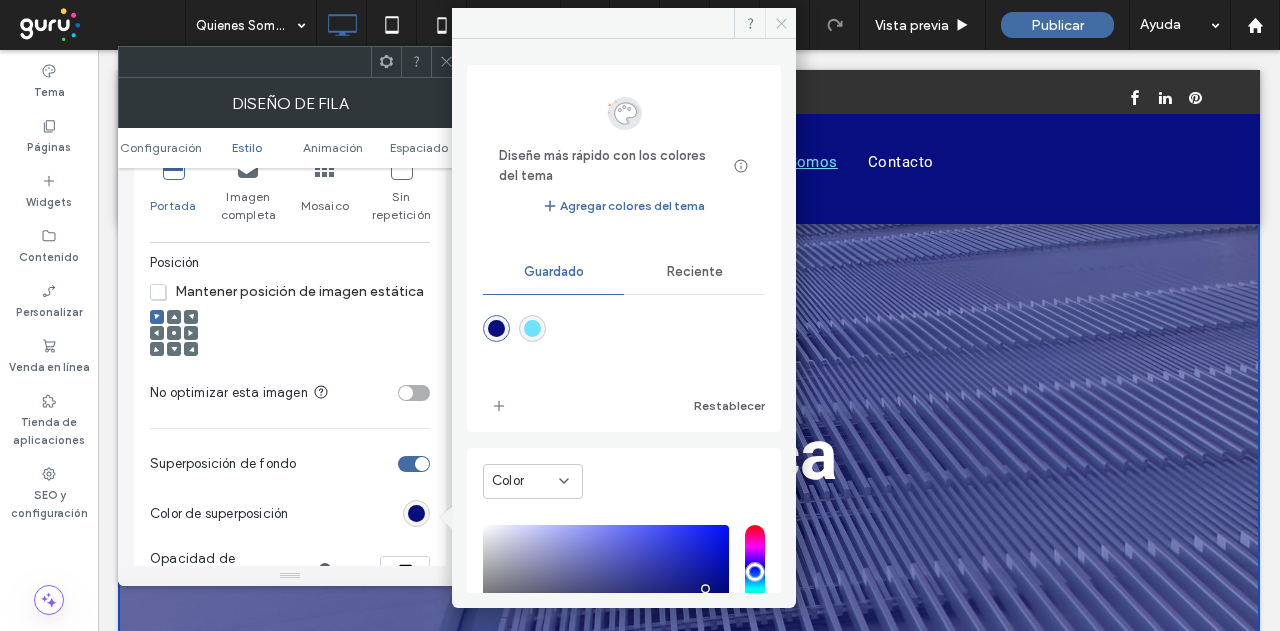 click 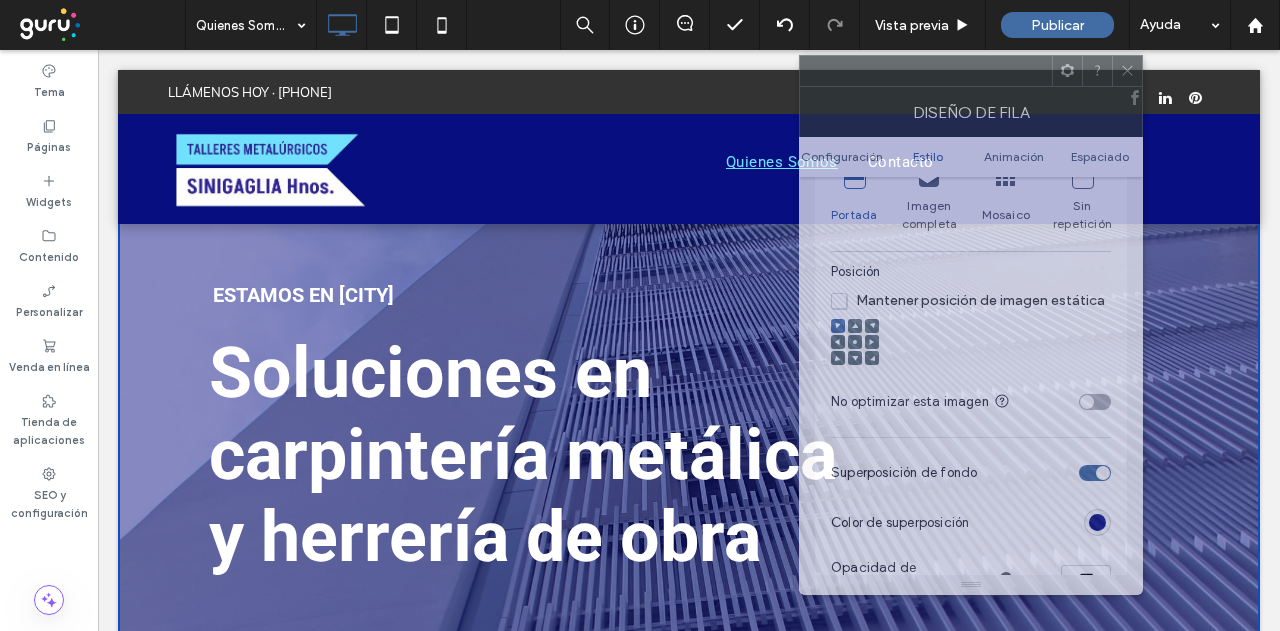 drag, startPoint x: 306, startPoint y: 72, endPoint x: 987, endPoint y: 81, distance: 681.05945 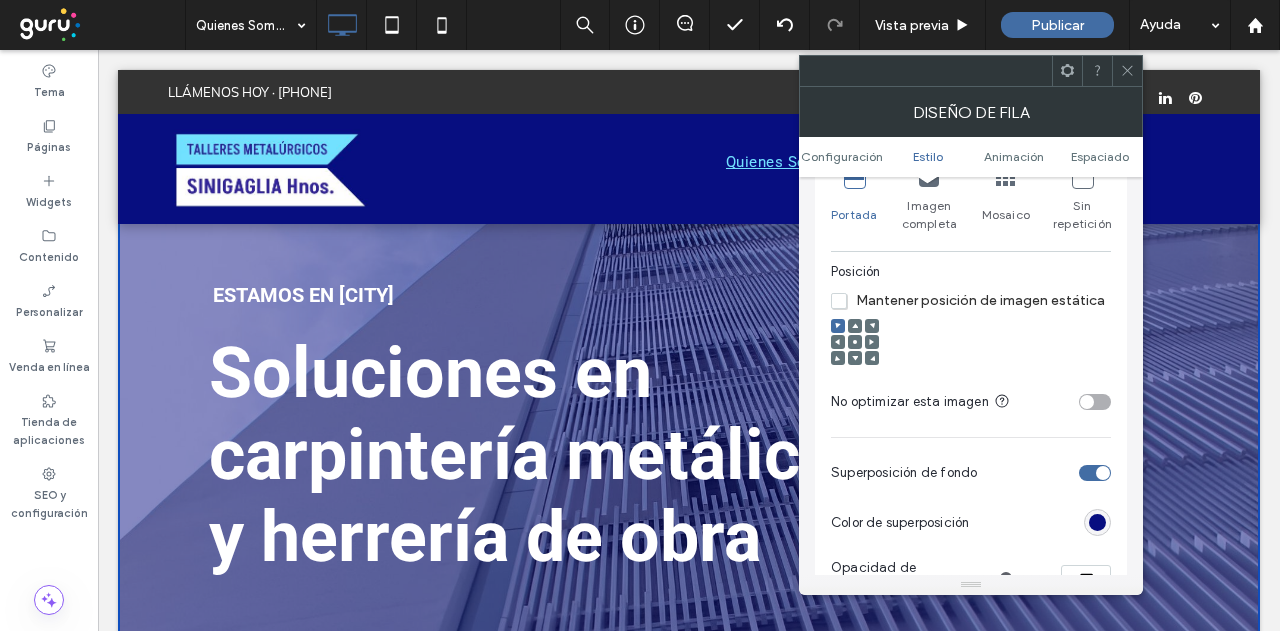 click at bounding box center [1095, 473] 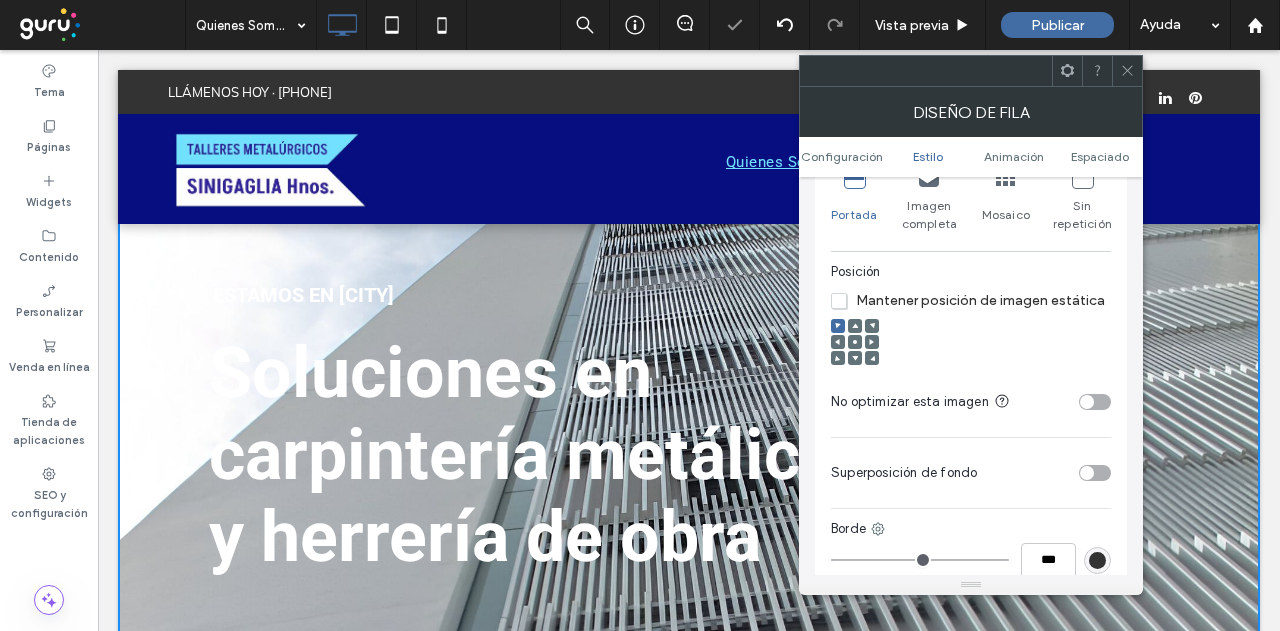 click at bounding box center [1095, 473] 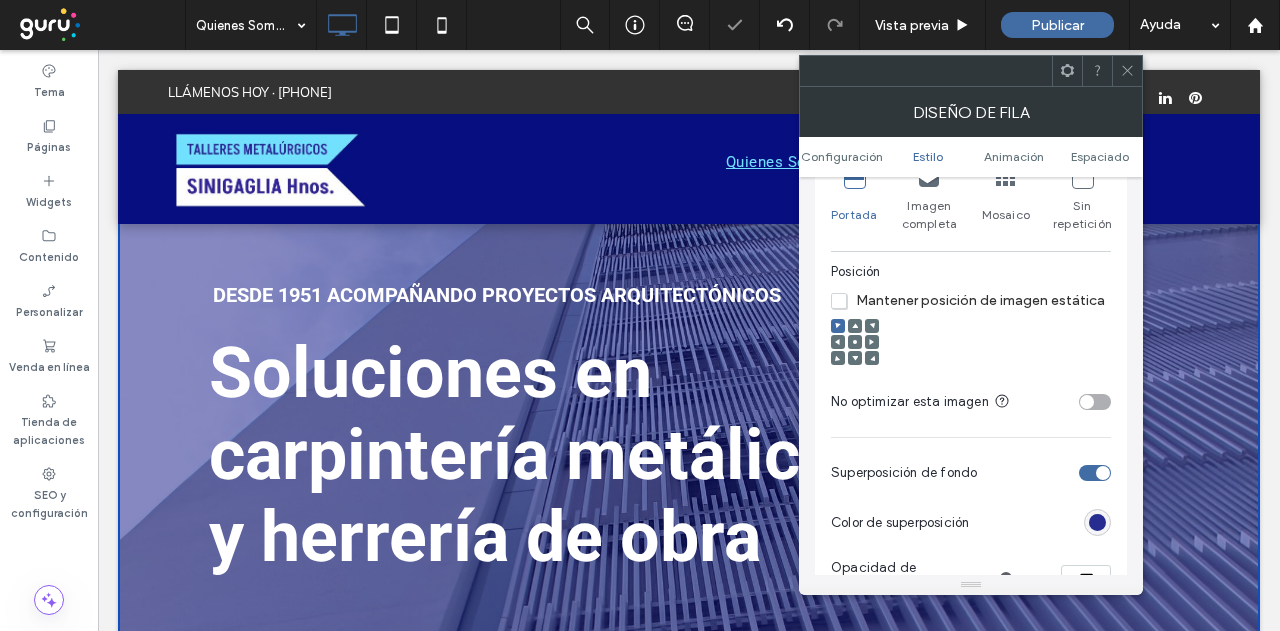 click at bounding box center (1097, 522) 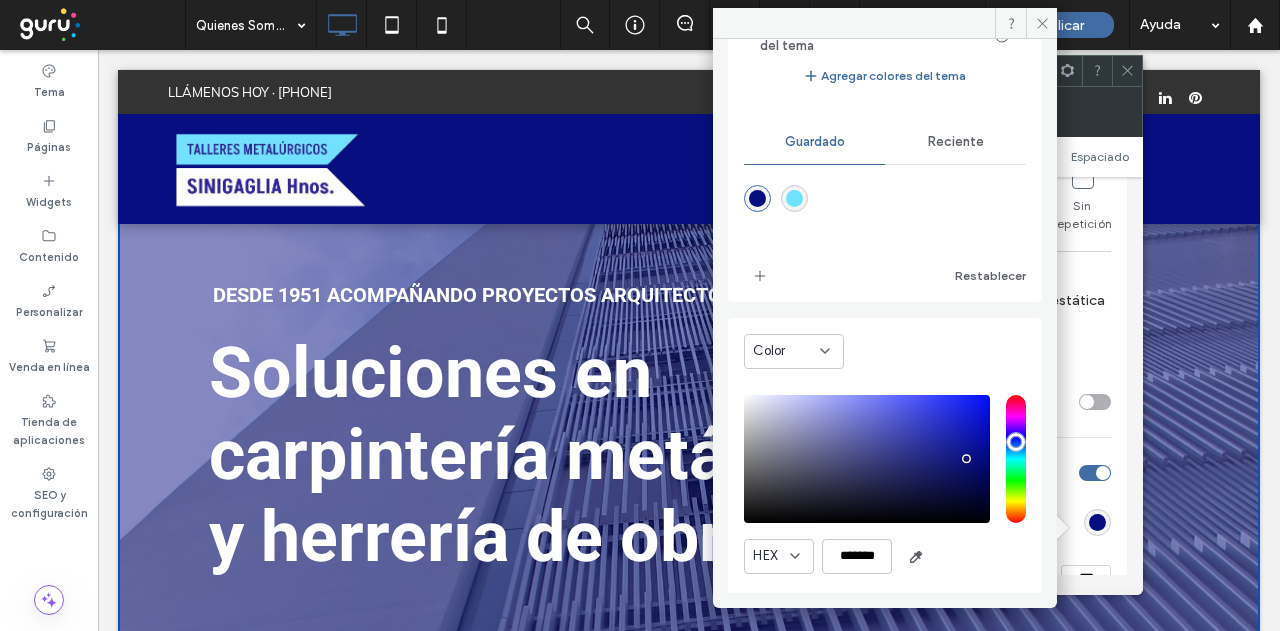 scroll, scrollTop: 134, scrollLeft: 0, axis: vertical 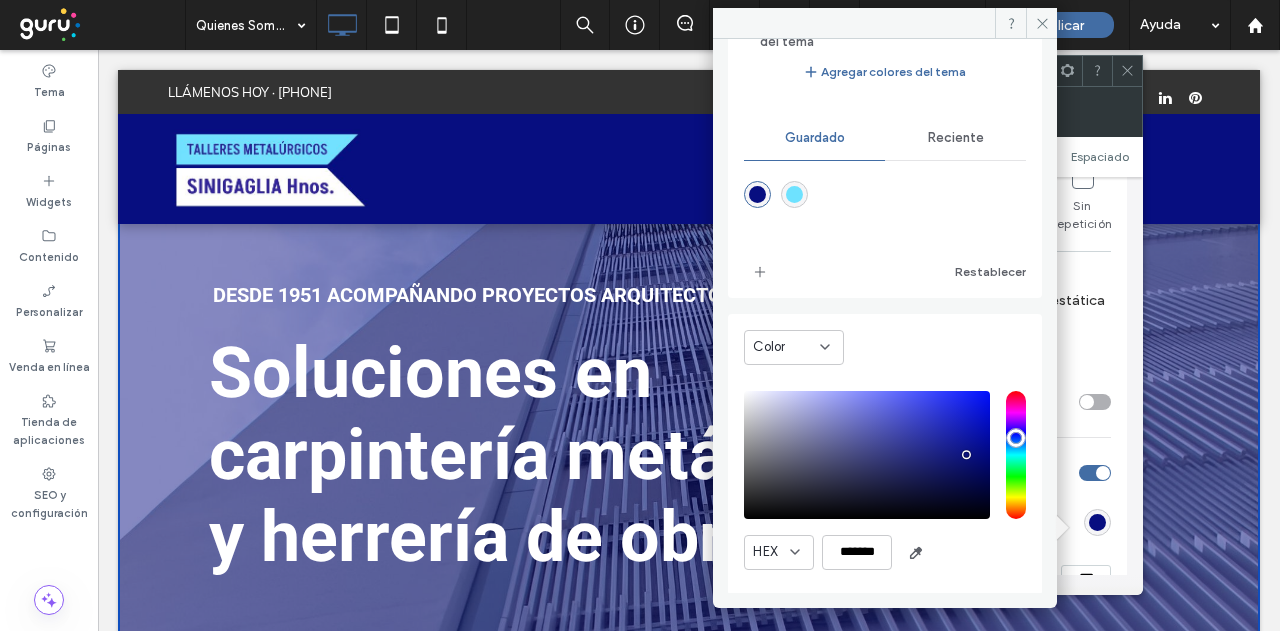 click on "Color" at bounding box center (786, 347) 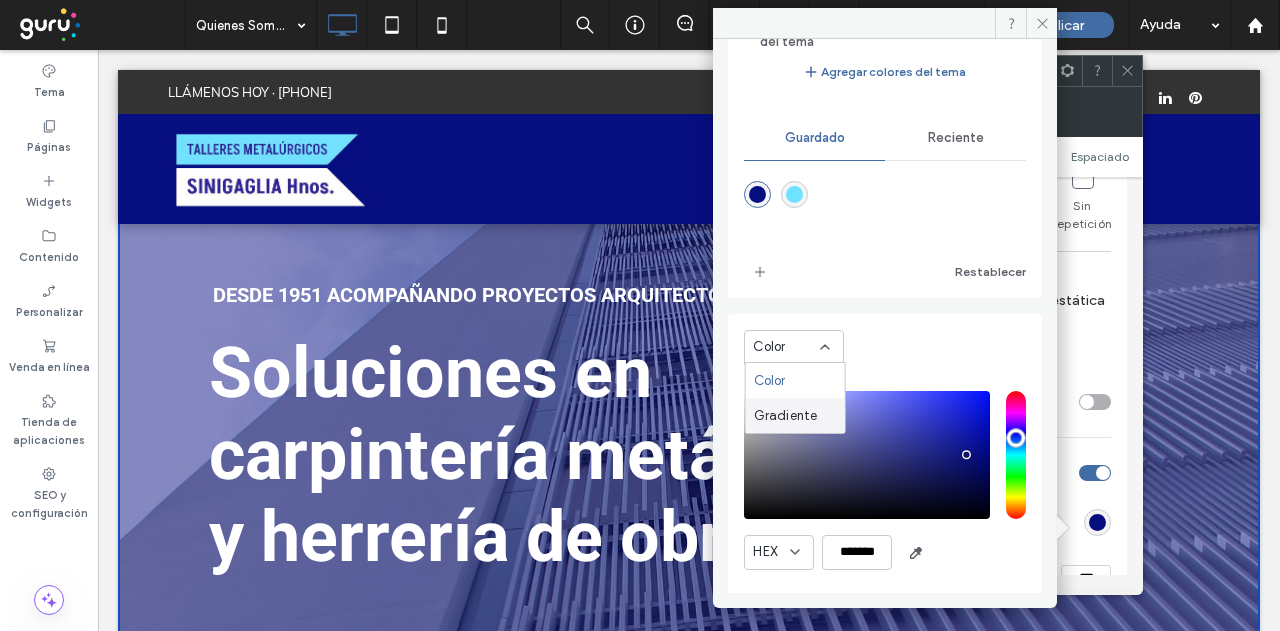 click on "Gradiente" at bounding box center [786, 416] 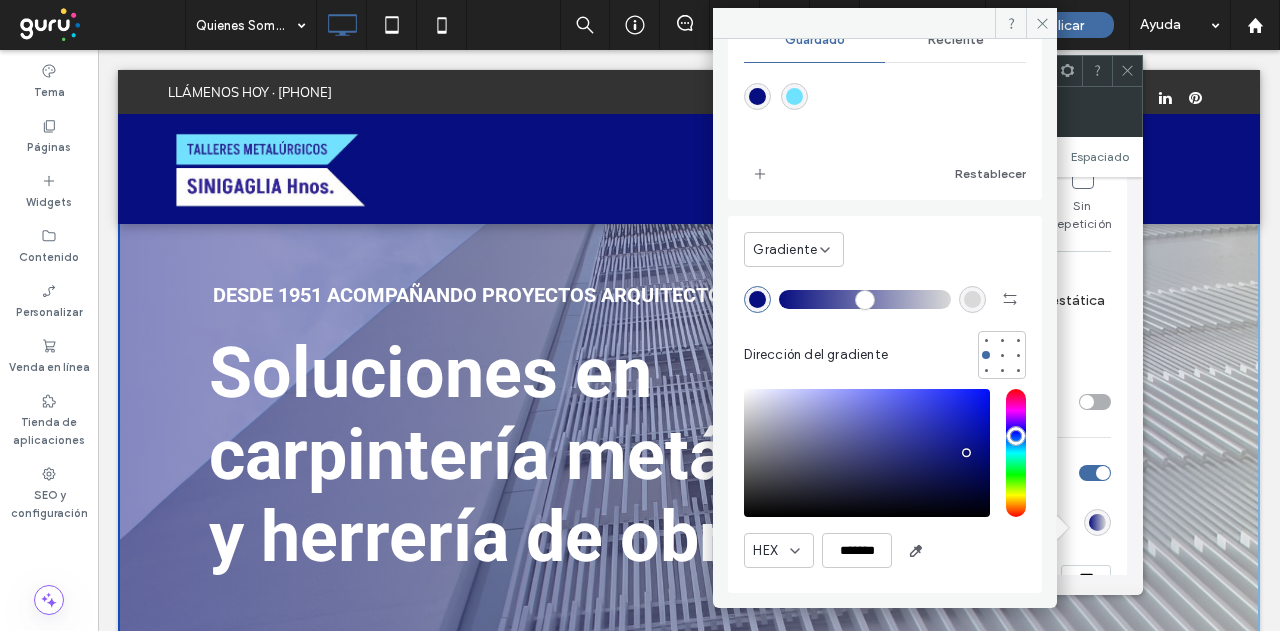 scroll, scrollTop: 0, scrollLeft: 0, axis: both 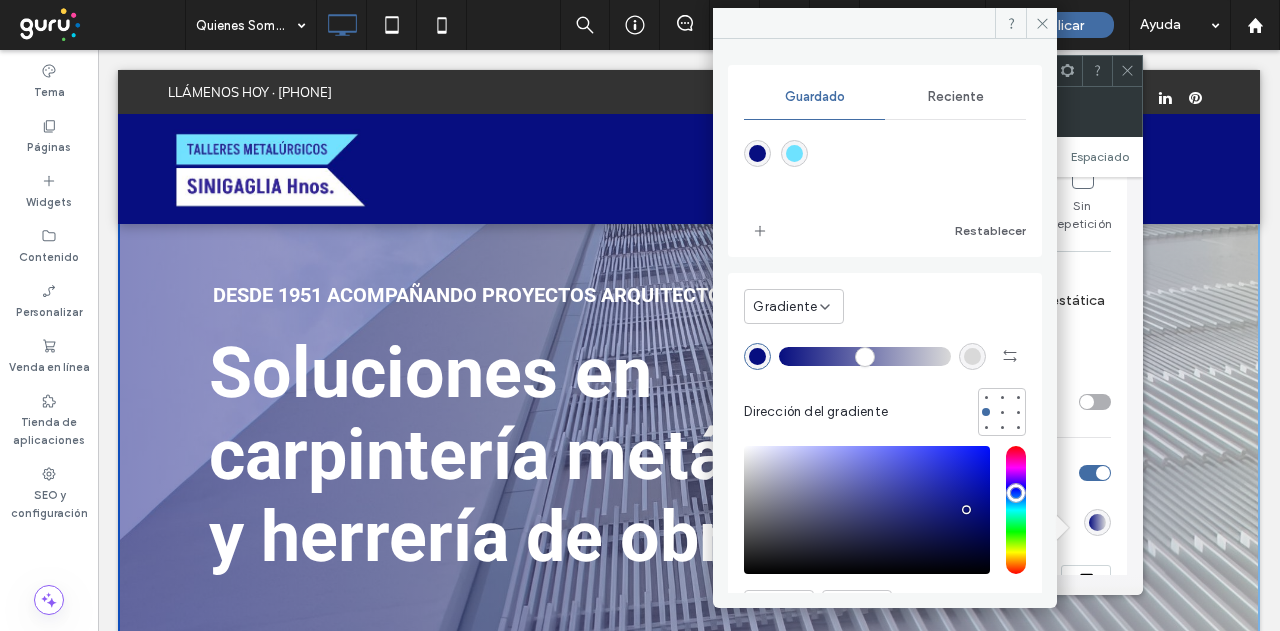 click at bounding box center [972, 356] 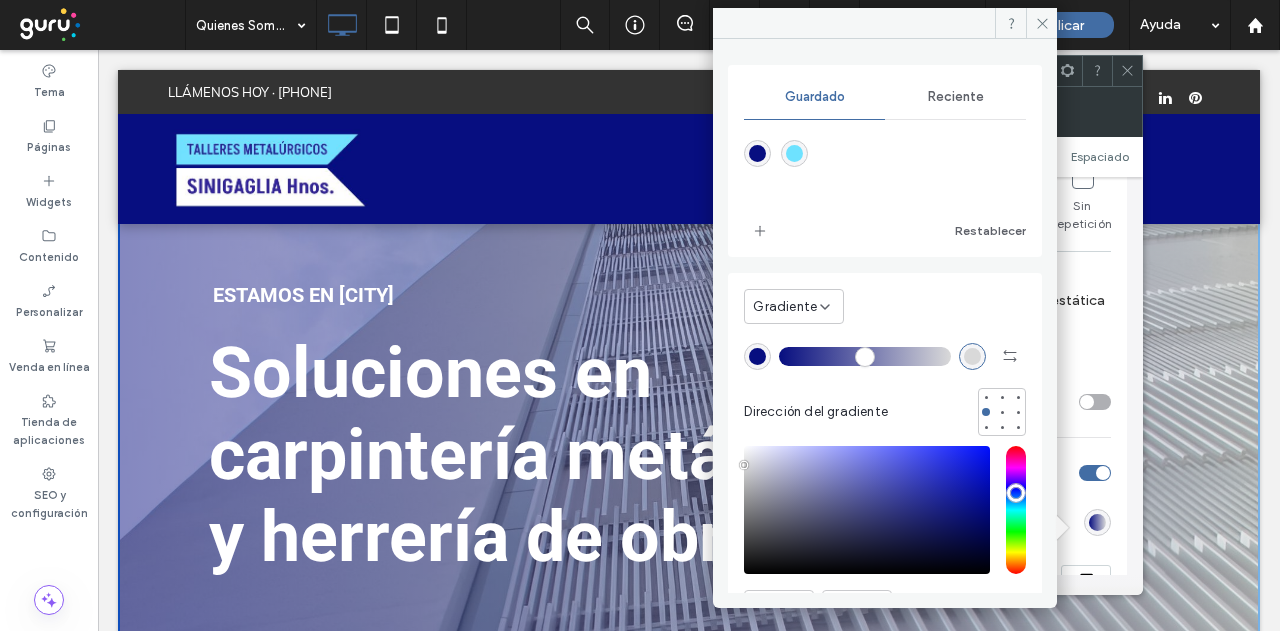 click on "Reciente" at bounding box center [956, 97] 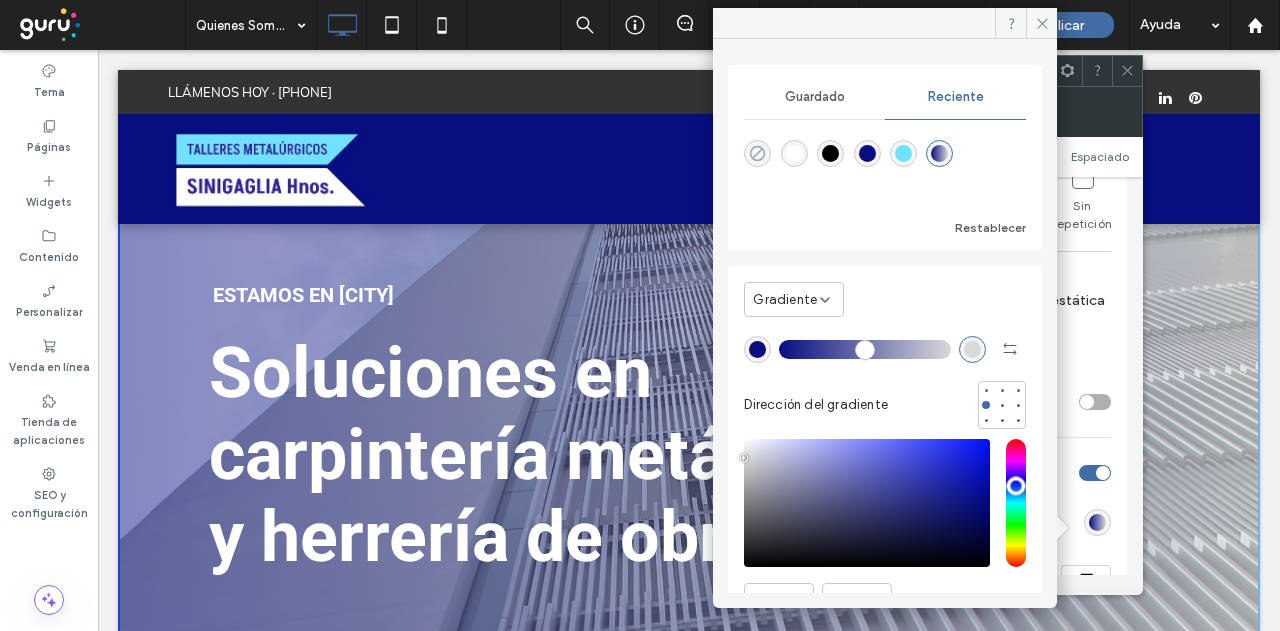 click 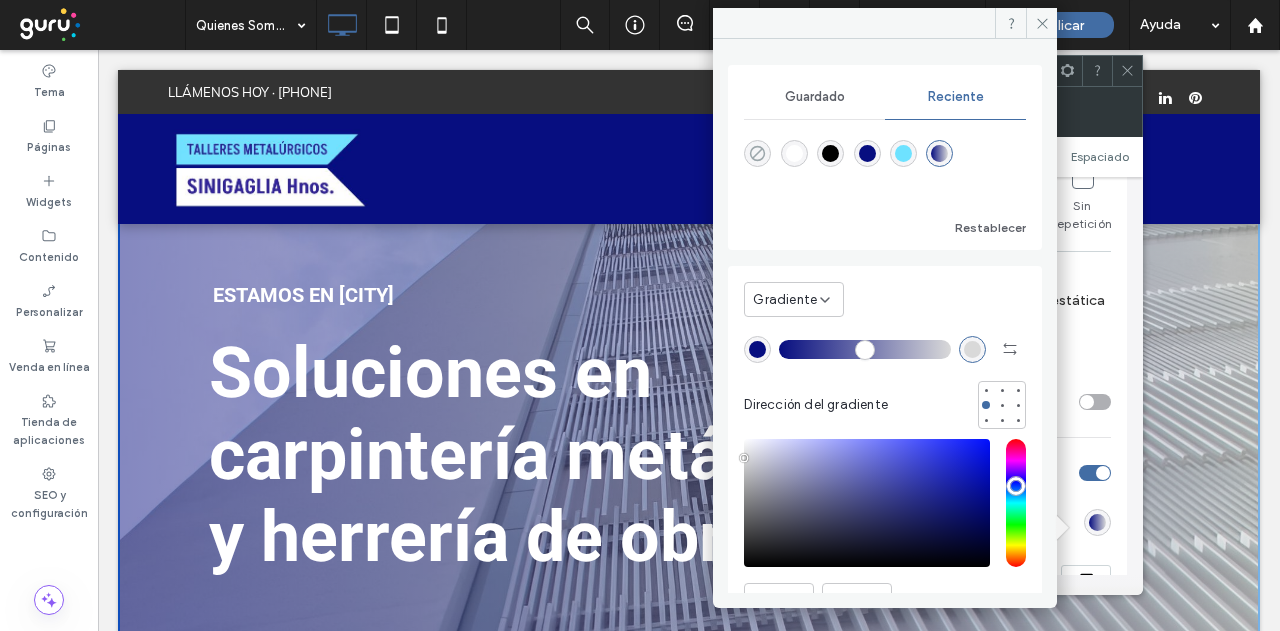 type on "*******" 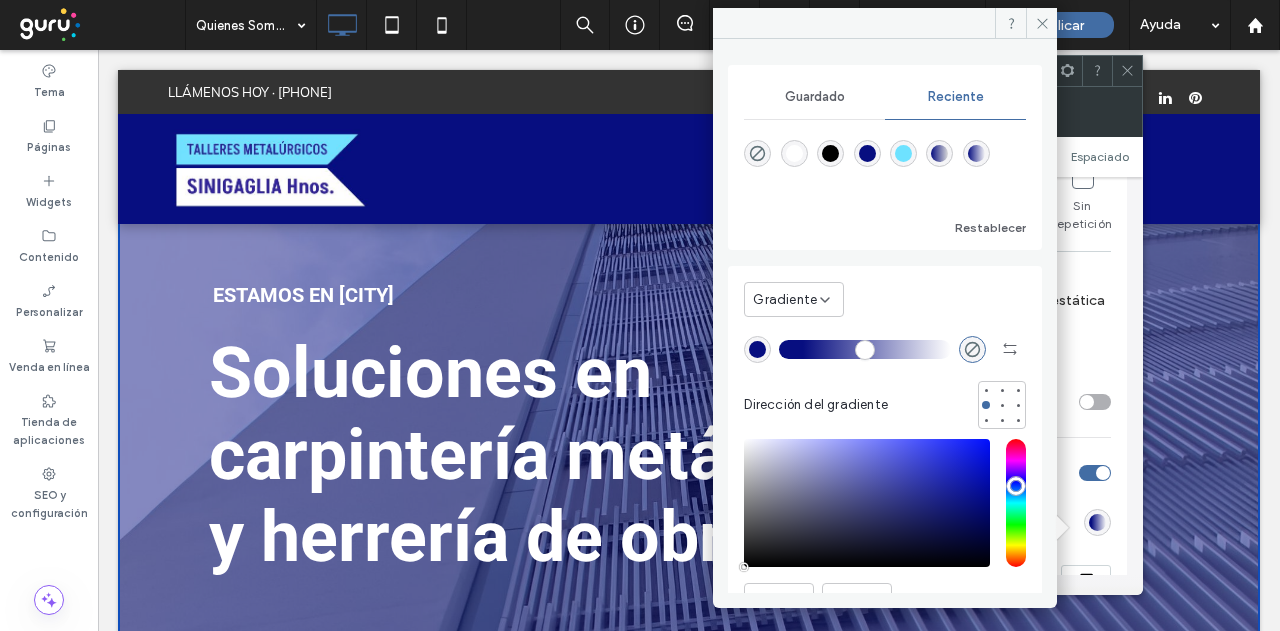drag, startPoint x: 791, startPoint y: 349, endPoint x: 813, endPoint y: 349, distance: 22 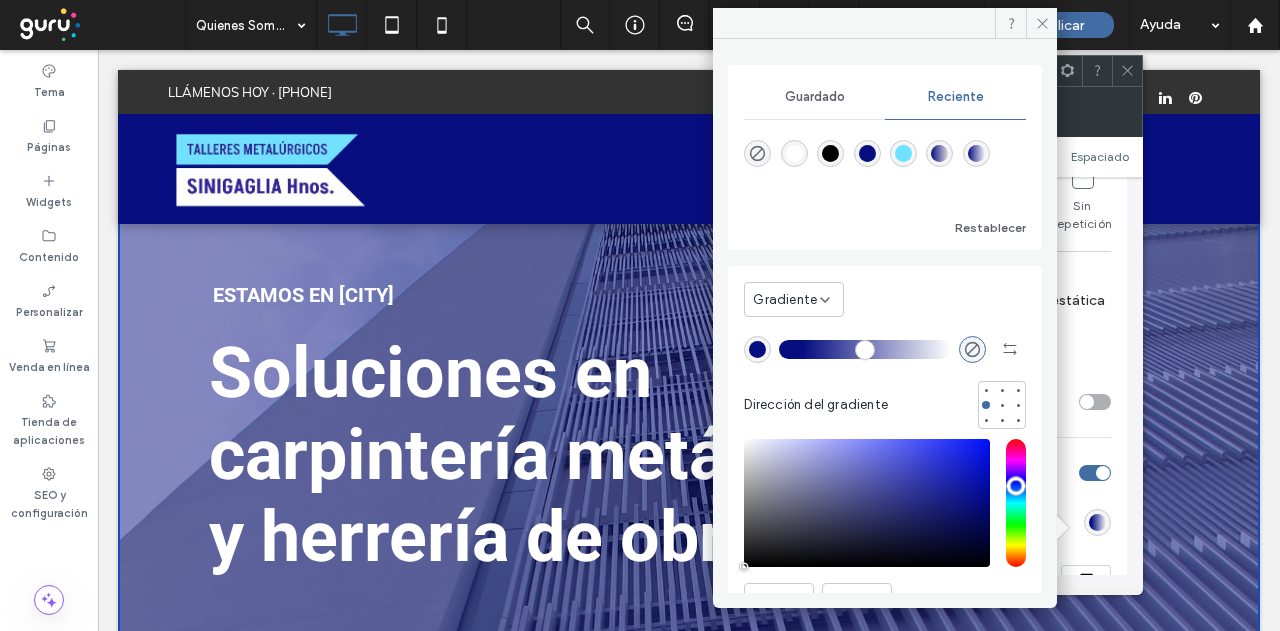 type on "**" 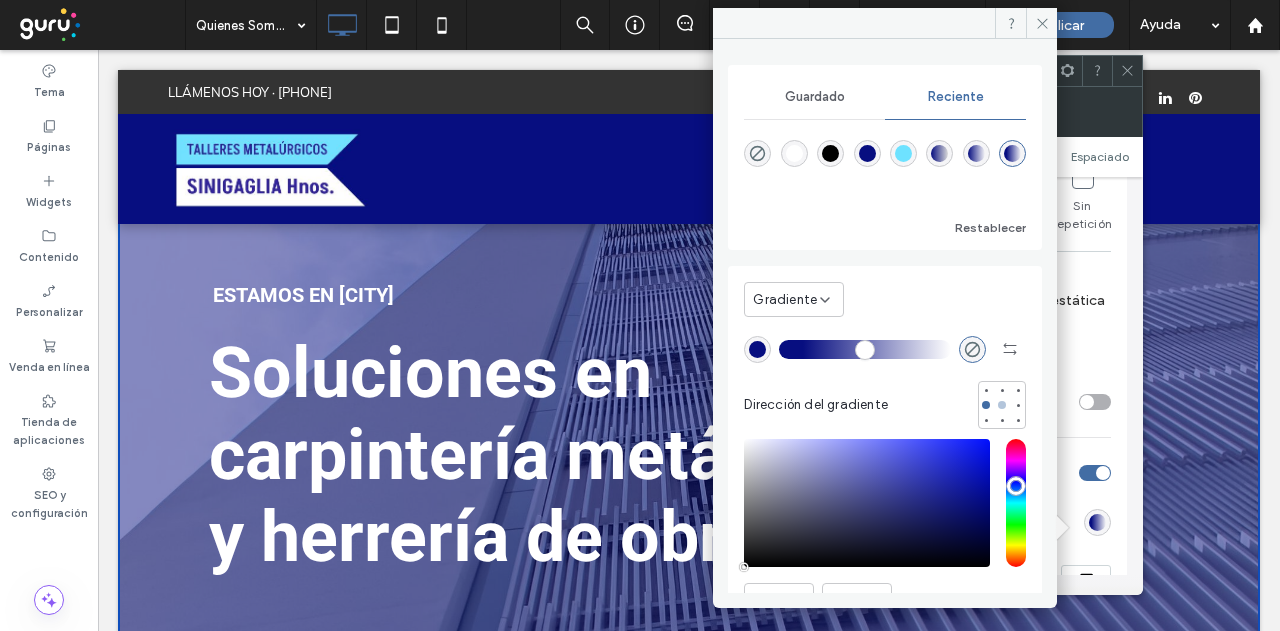 click at bounding box center (1002, 405) 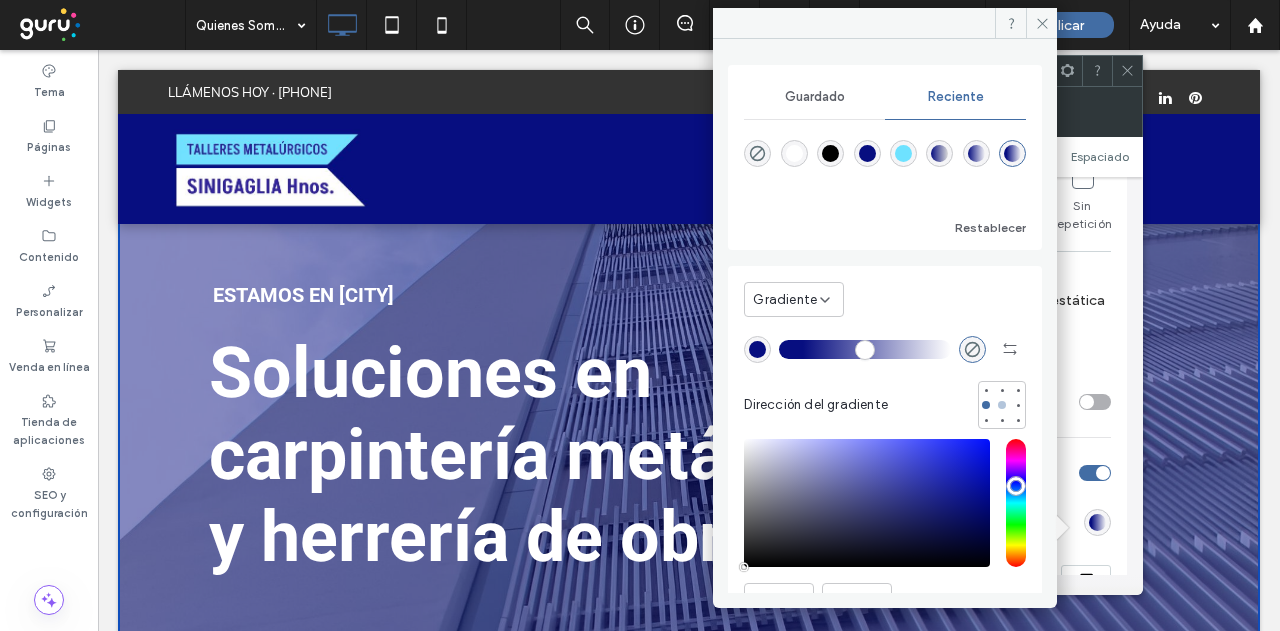 type on "*******" 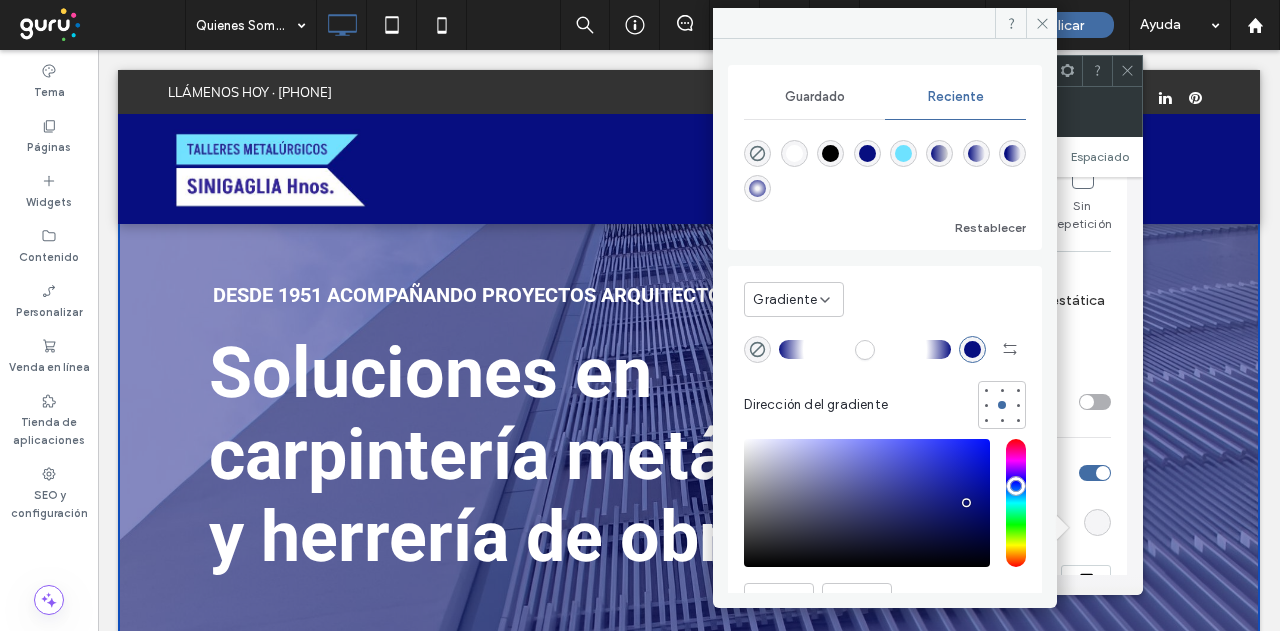 drag, startPoint x: 802, startPoint y: 347, endPoint x: 889, endPoint y: 351, distance: 87.0919 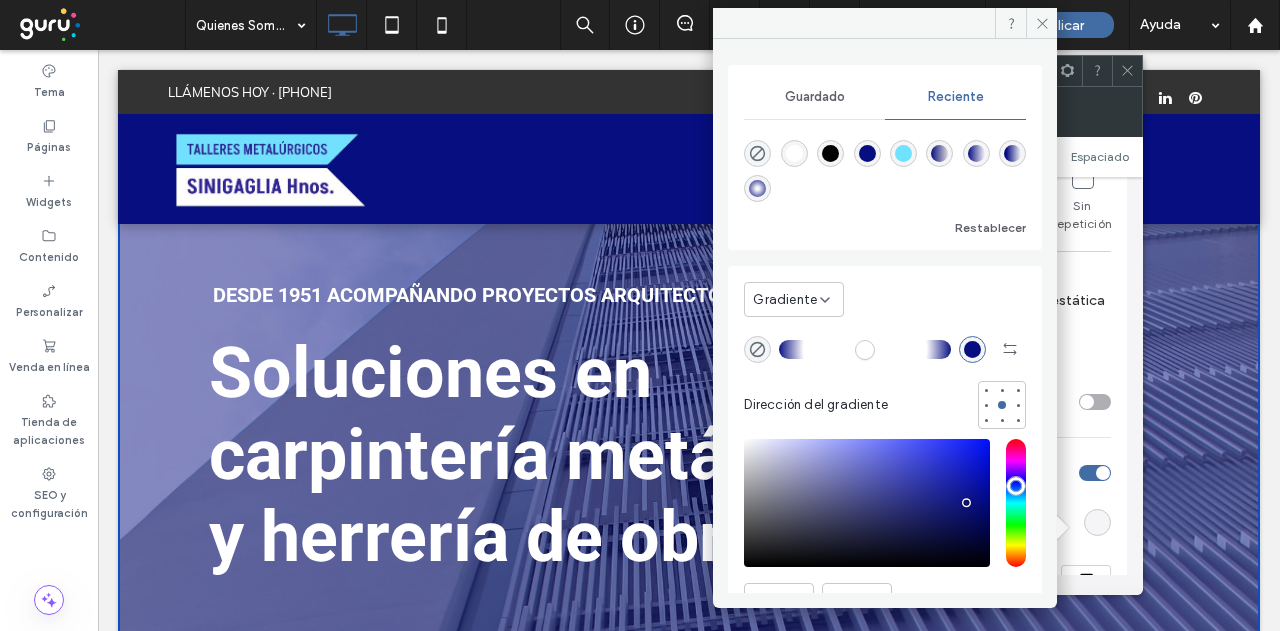 click at bounding box center [865, 349] 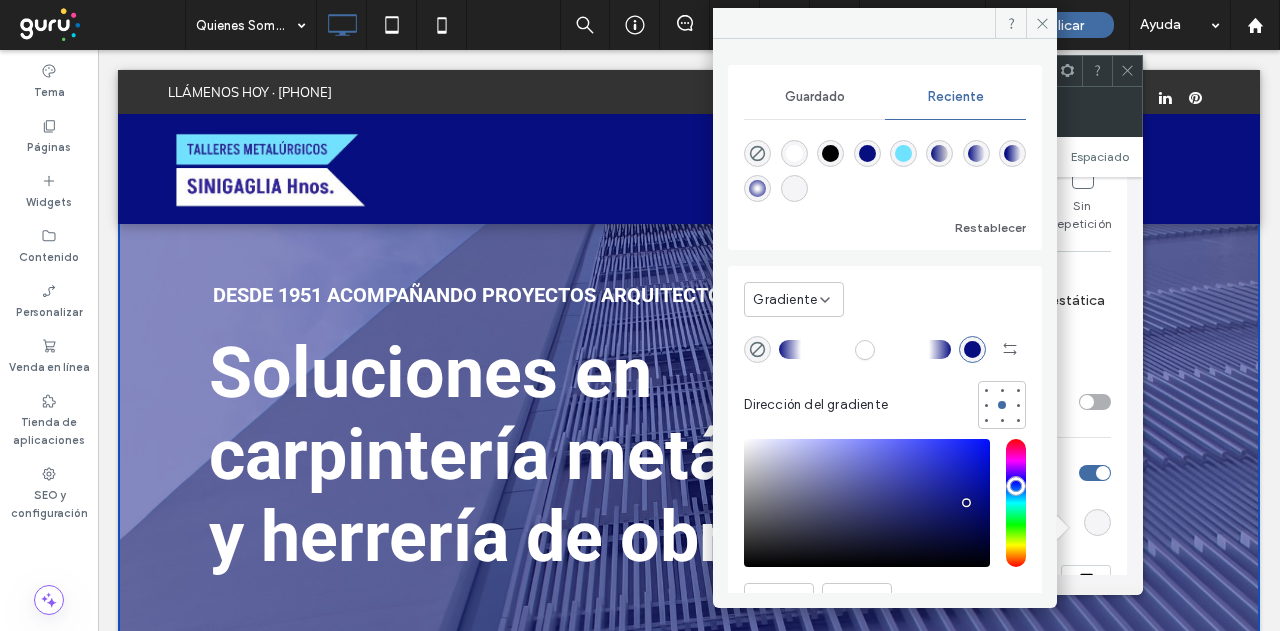 click at bounding box center (865, 349) 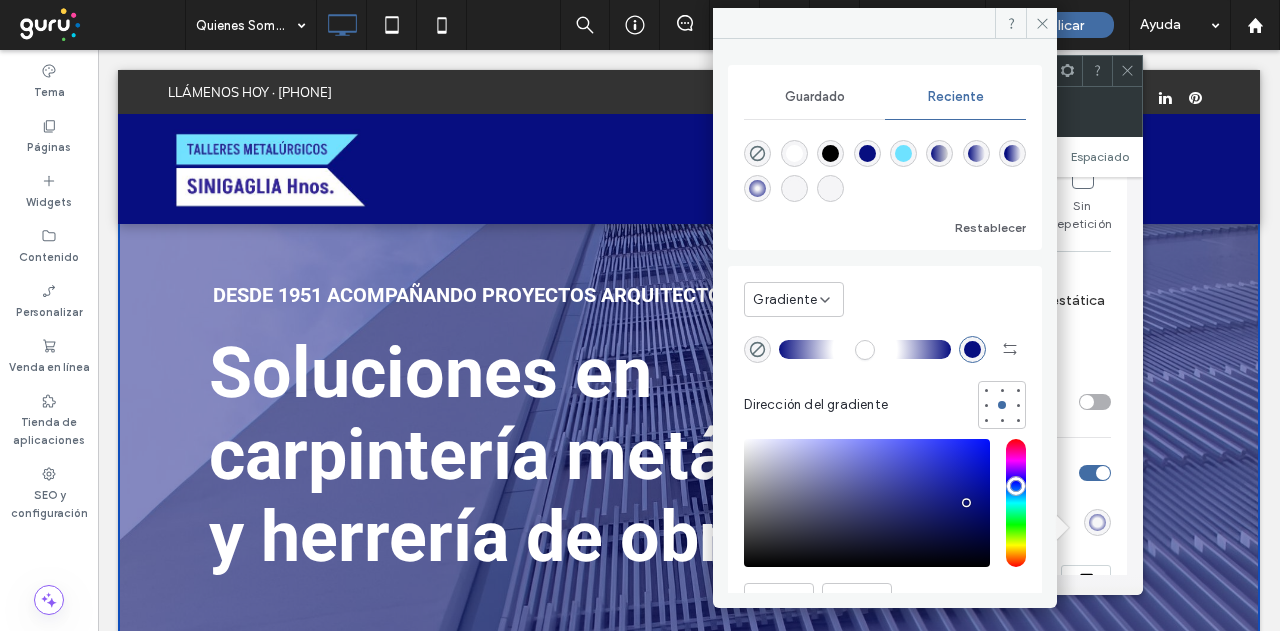 drag, startPoint x: 894, startPoint y: 345, endPoint x: 834, endPoint y: 345, distance: 60 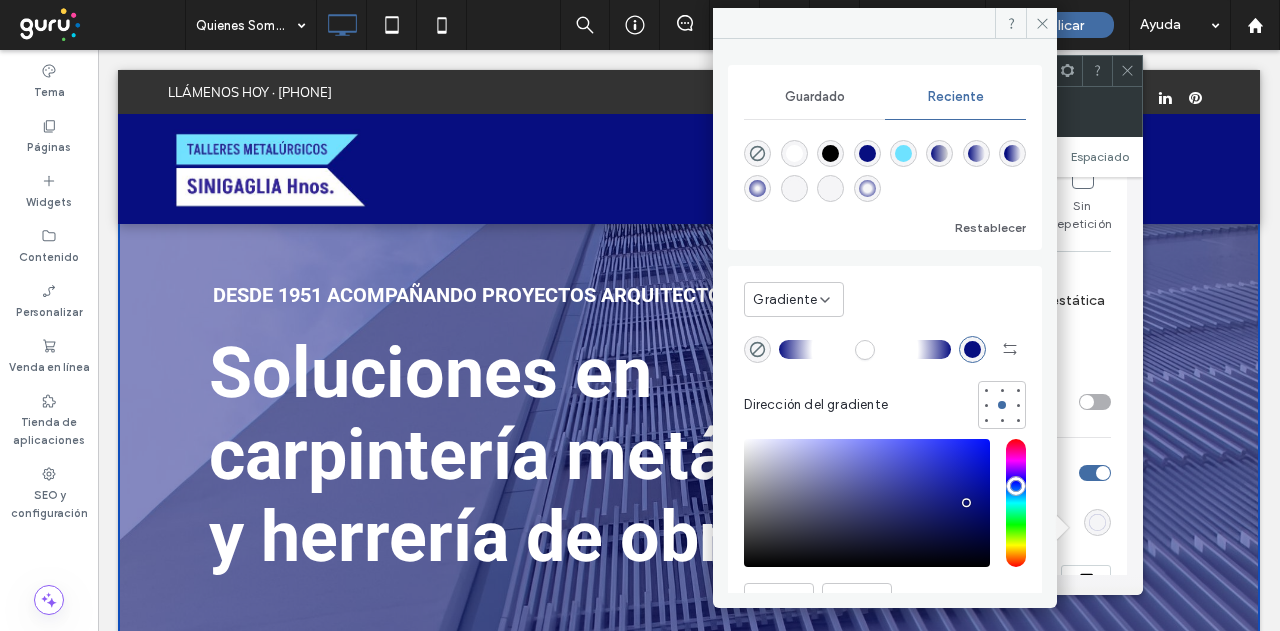 drag, startPoint x: 850, startPoint y: 340, endPoint x: 878, endPoint y: 343, distance: 28.160255 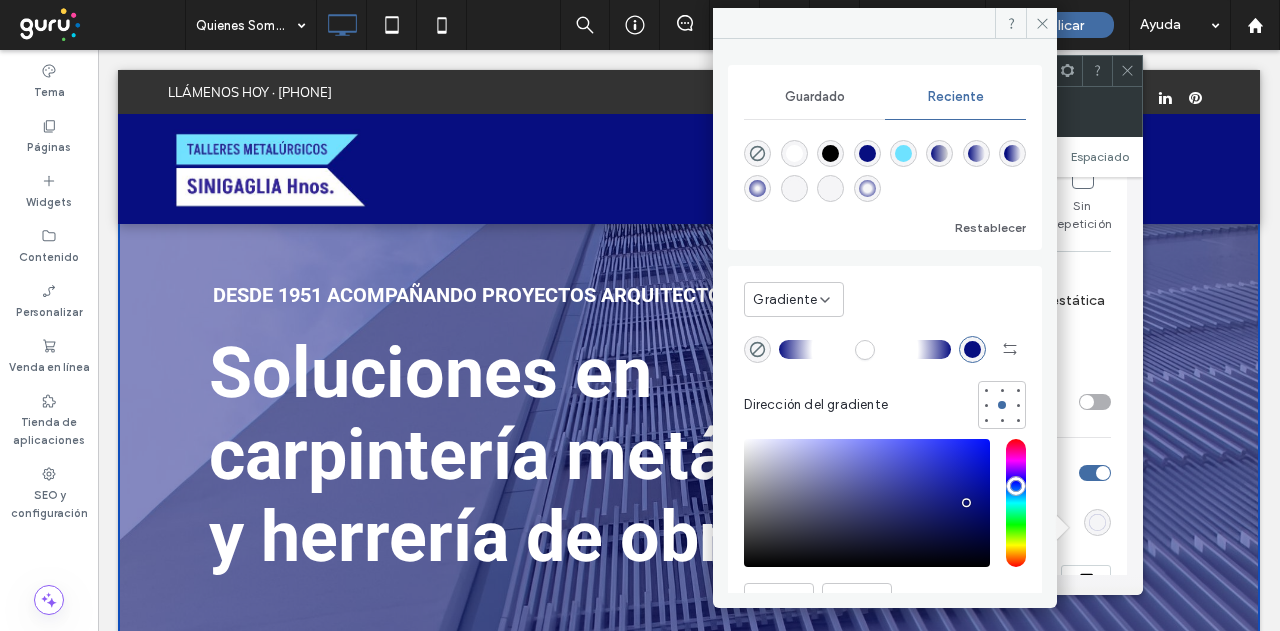 type on "**" 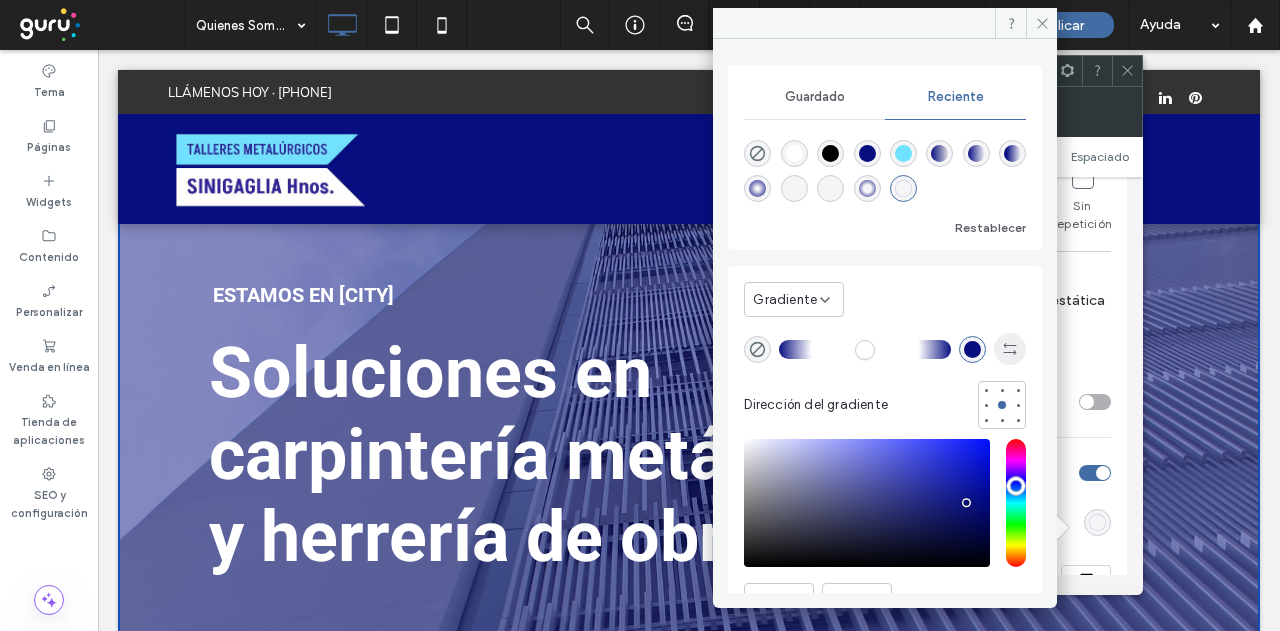 click 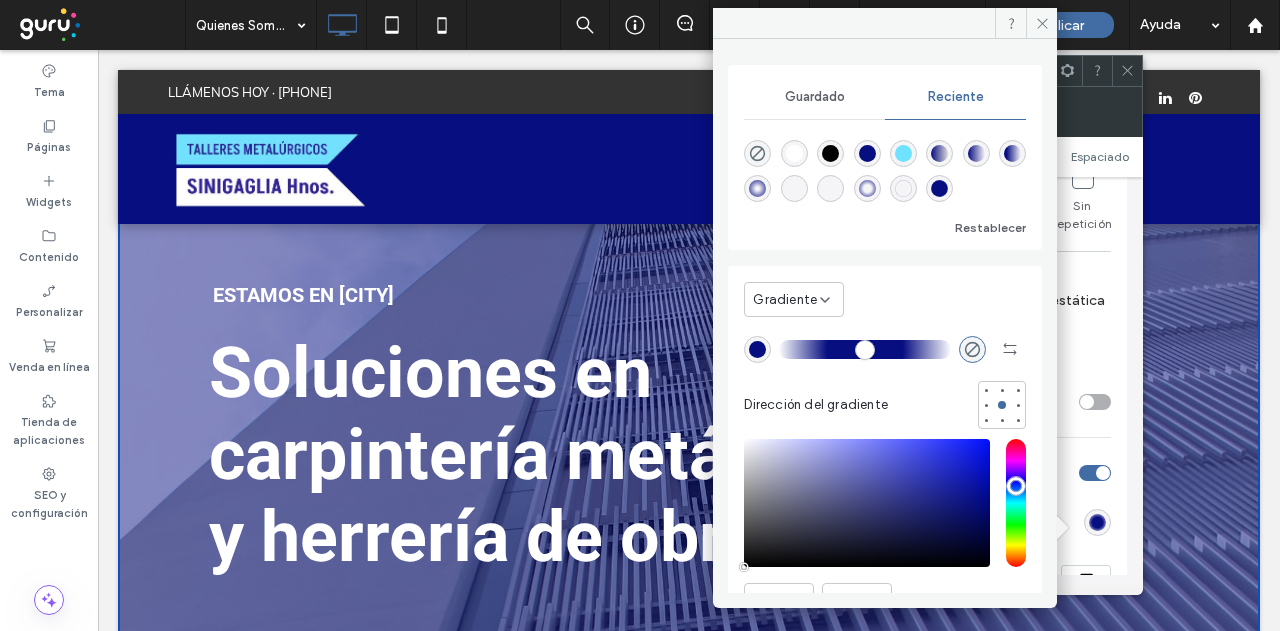 drag, startPoint x: 880, startPoint y: 345, endPoint x: 852, endPoint y: 343, distance: 28.071337 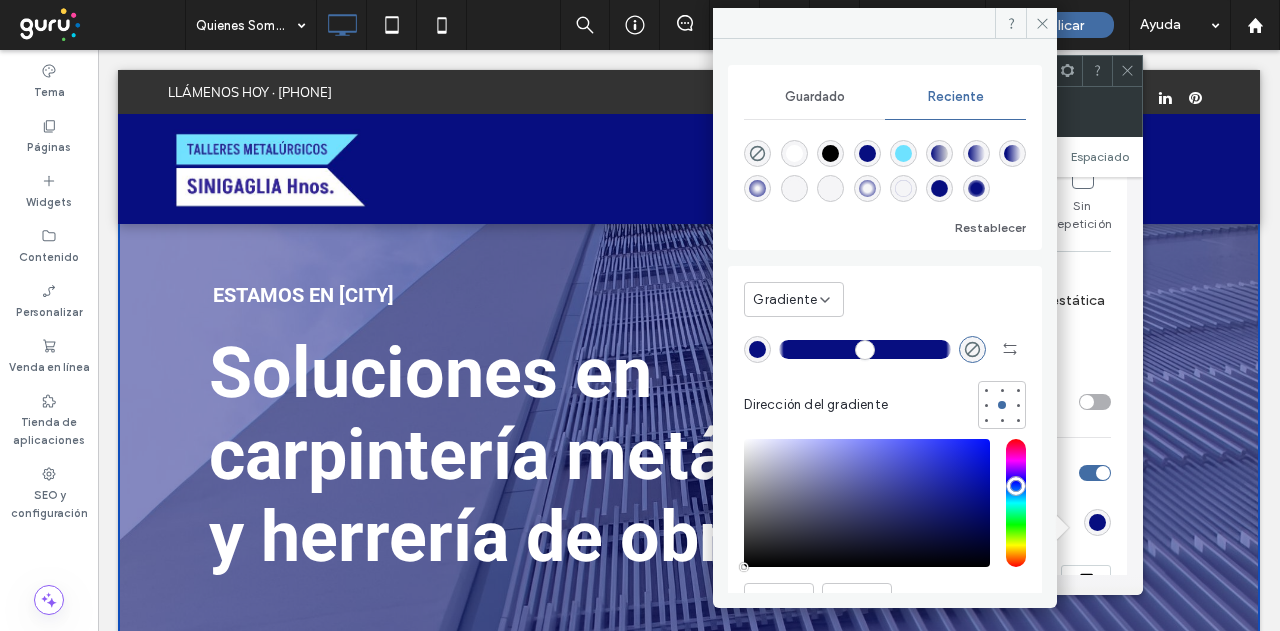 drag, startPoint x: 850, startPoint y: 343, endPoint x: 936, endPoint y: 346, distance: 86.05231 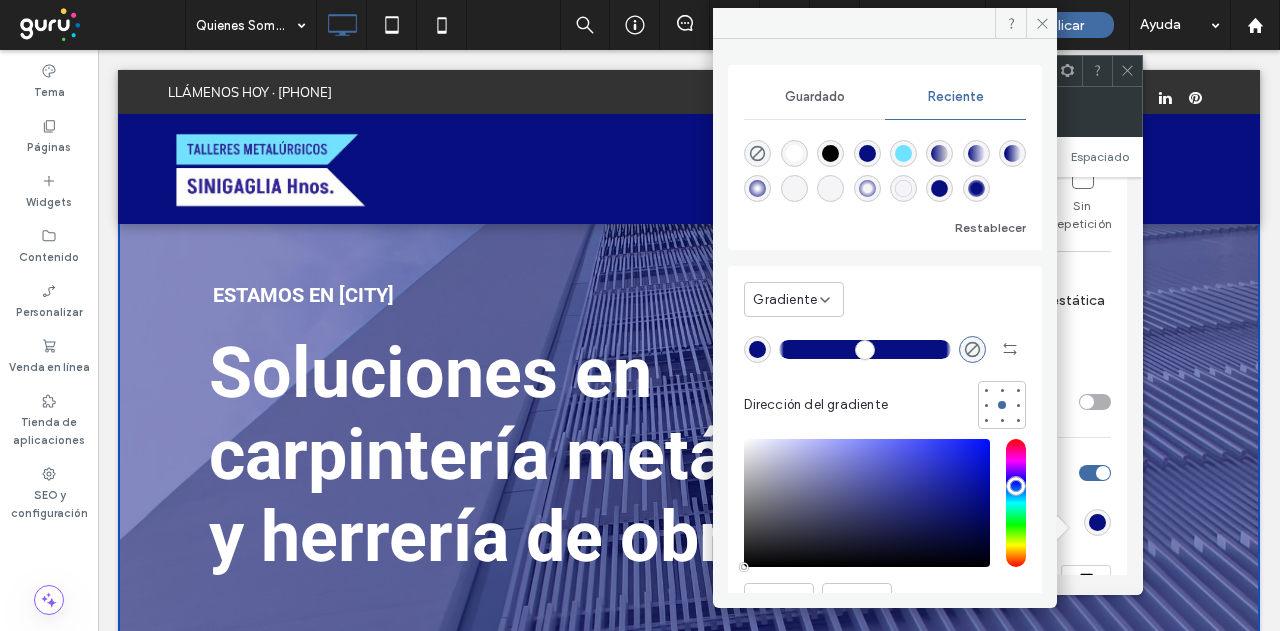click at bounding box center (865, 349) 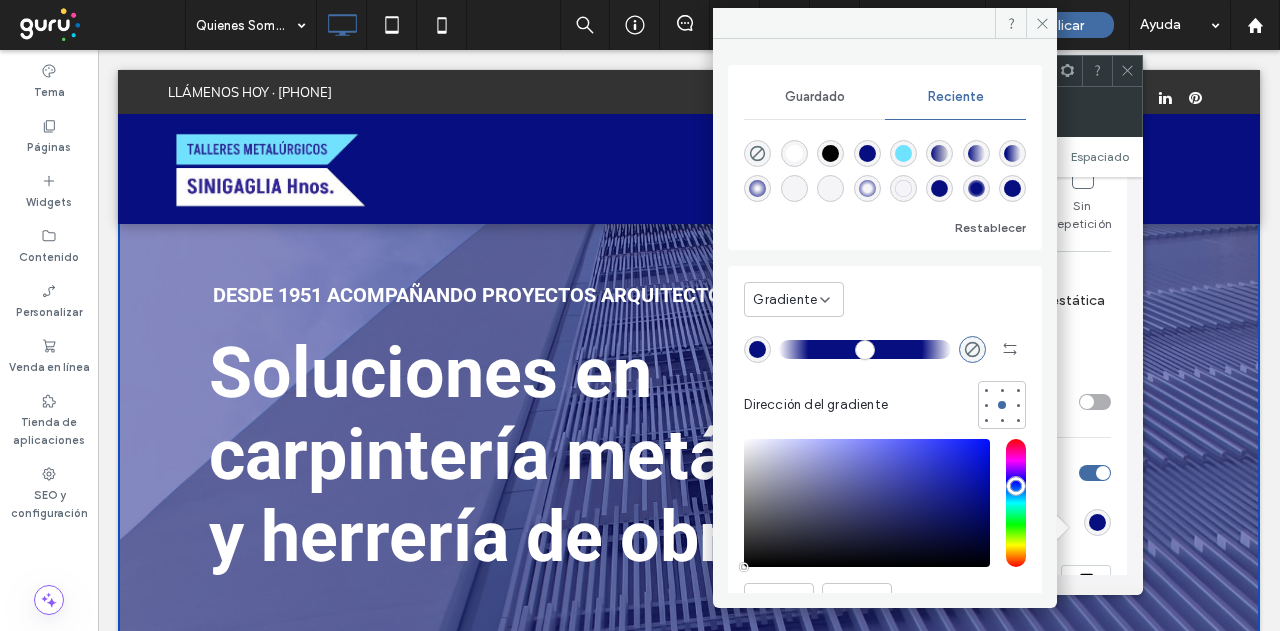 drag, startPoint x: 904, startPoint y: 350, endPoint x: 880, endPoint y: 351, distance: 24.020824 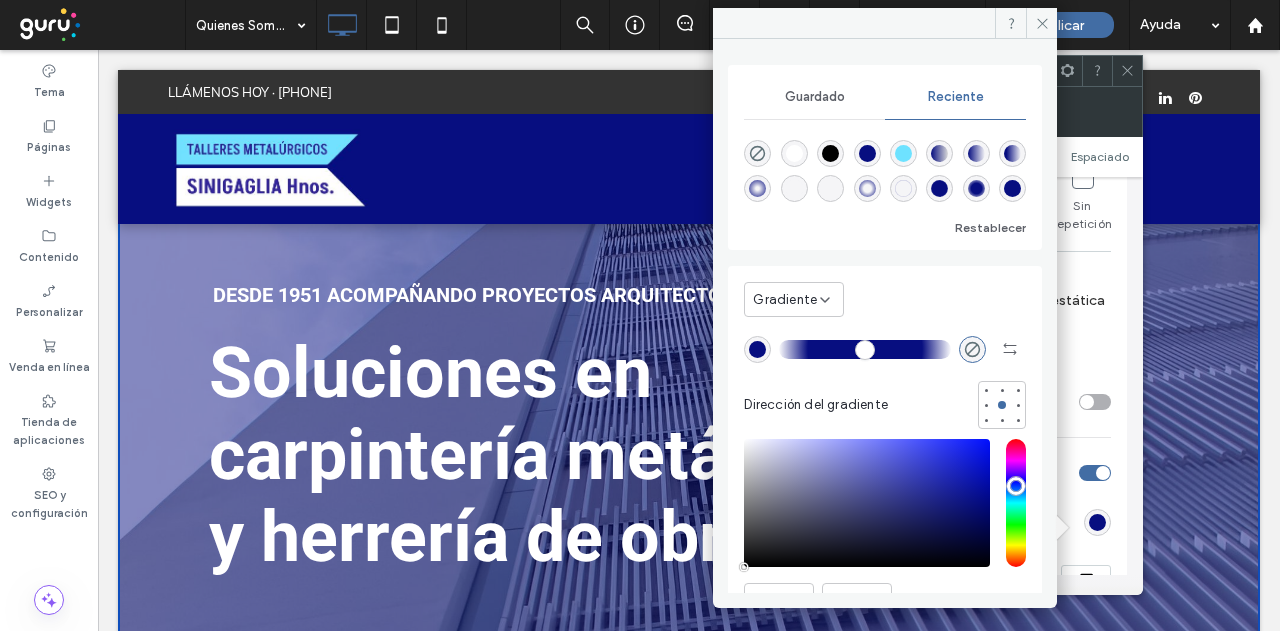 click at bounding box center [865, 349] 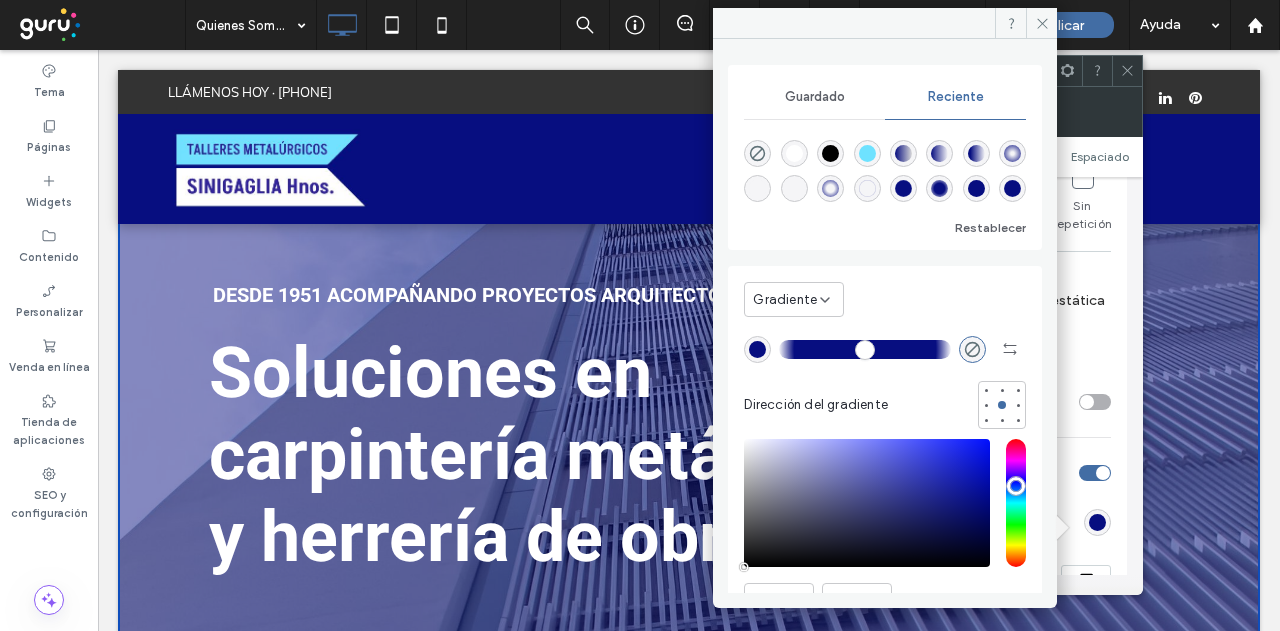 drag, startPoint x: 878, startPoint y: 349, endPoint x: 906, endPoint y: 345, distance: 28.284271 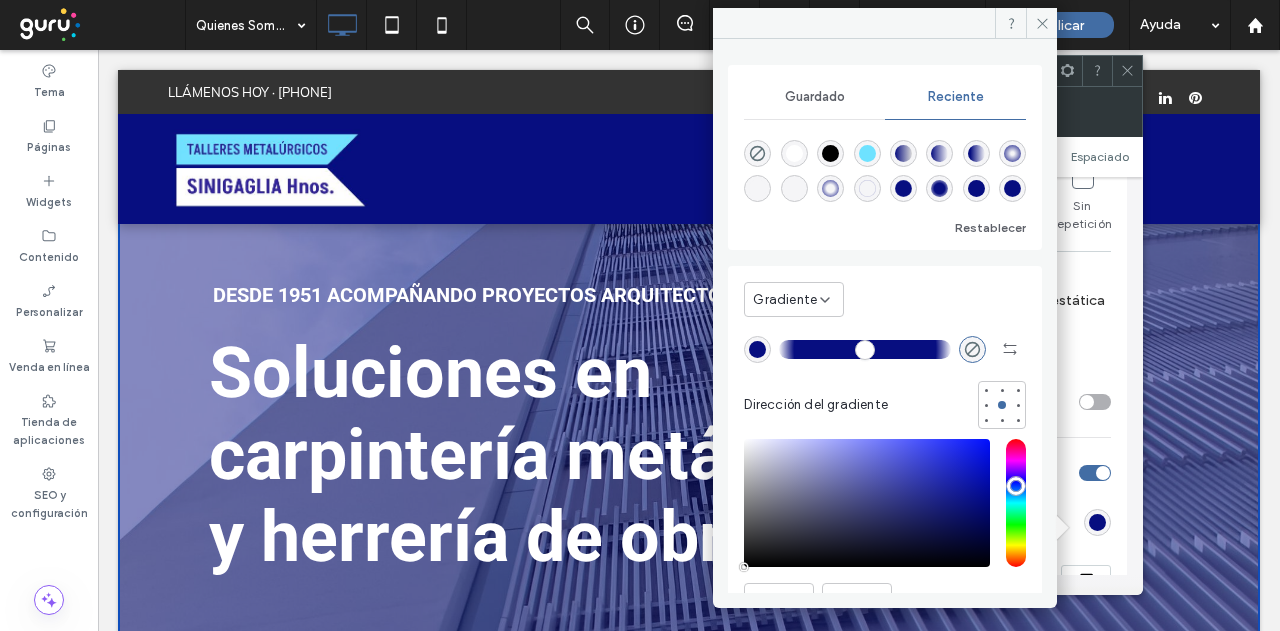 type on "**" 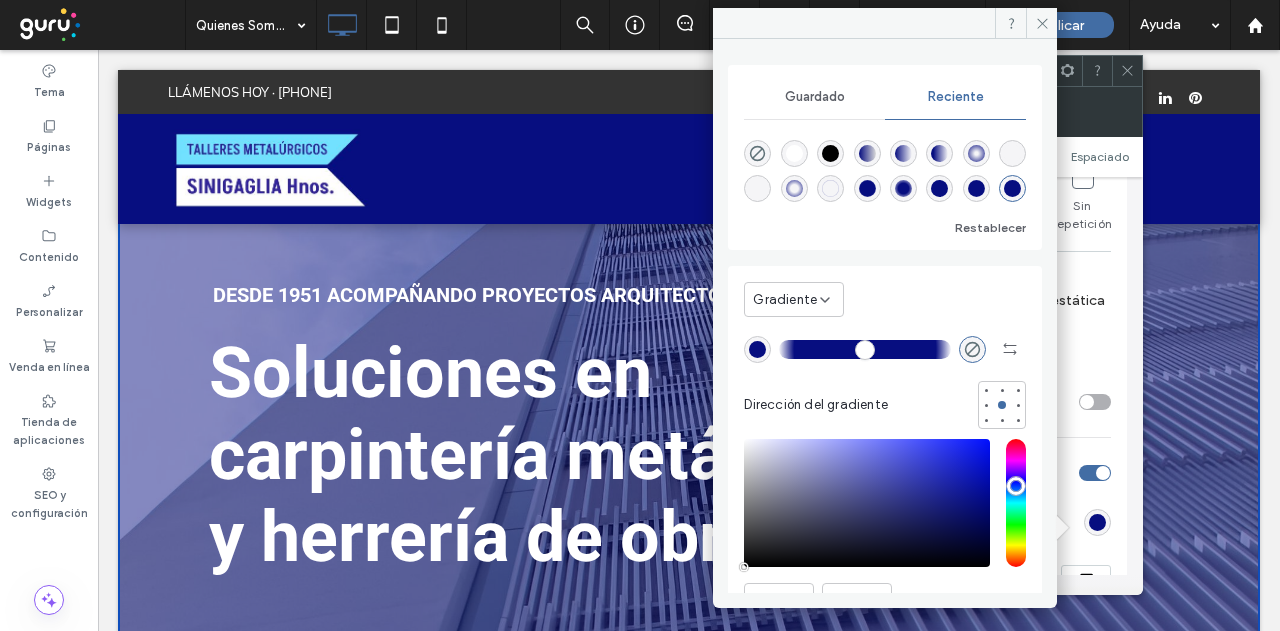 click on "Gradiente" at bounding box center [785, 300] 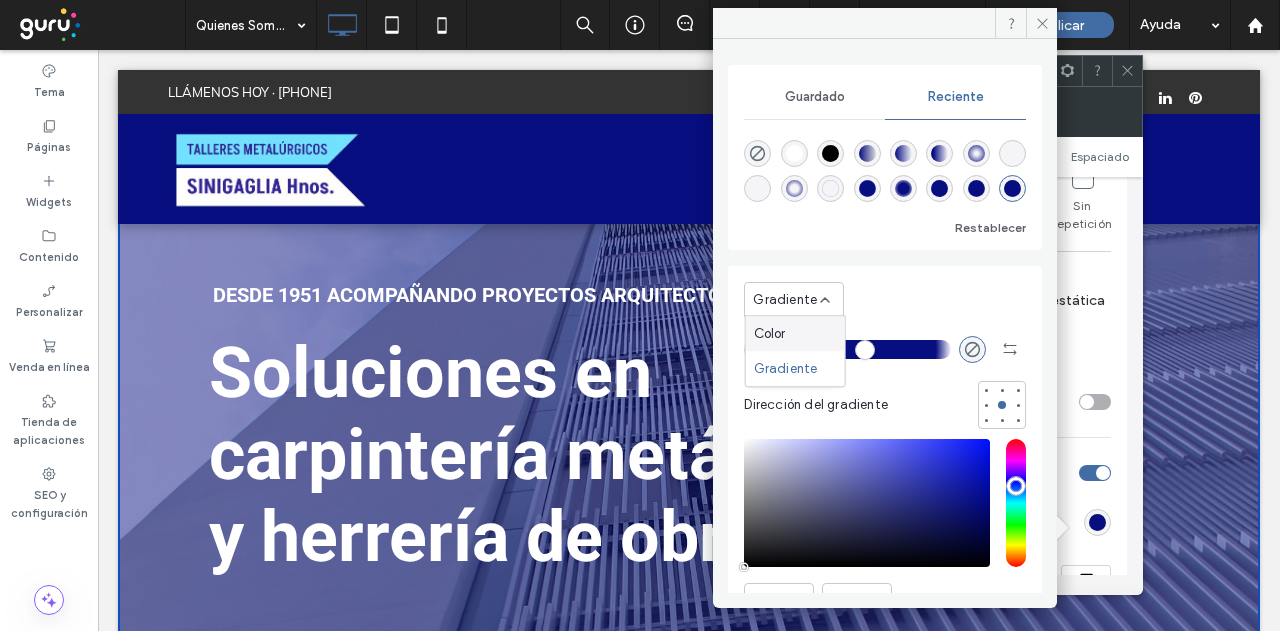 click on "Color" at bounding box center (795, 333) 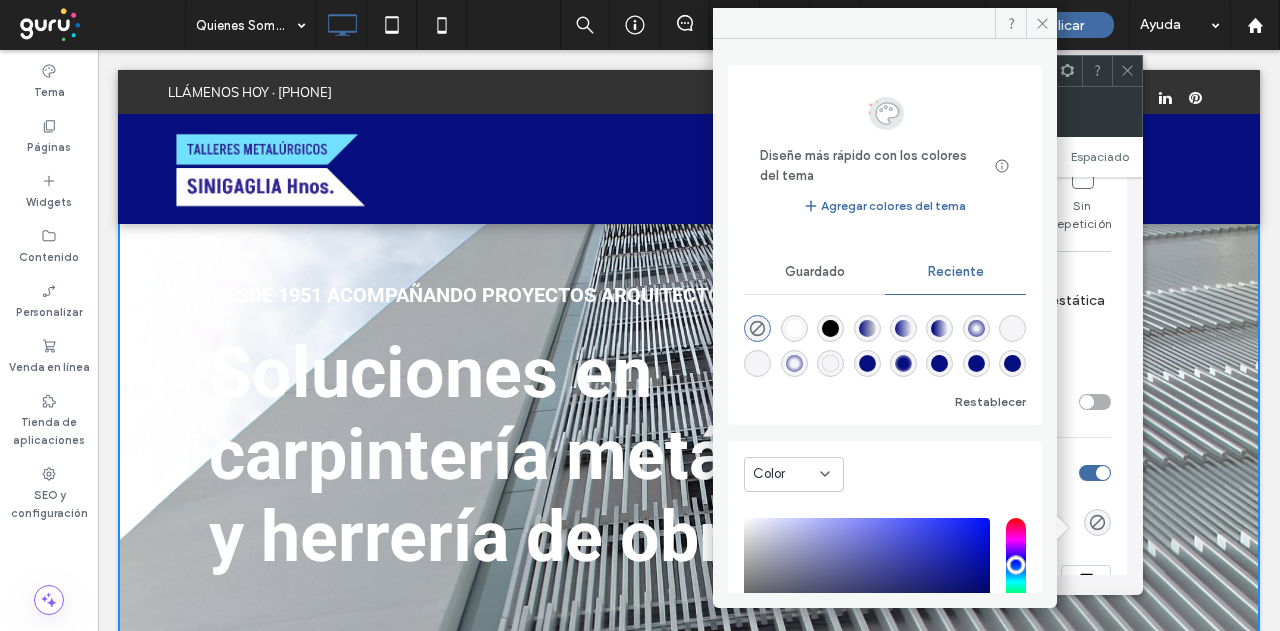 click at bounding box center [867, 328] 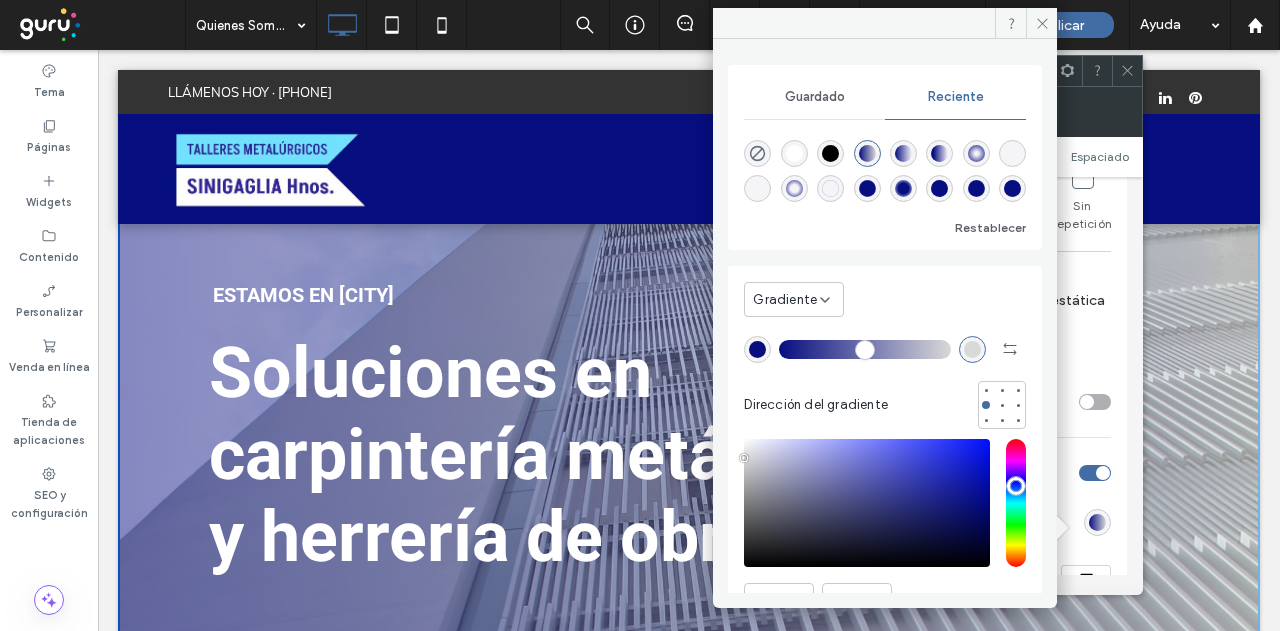 click at bounding box center [794, 153] 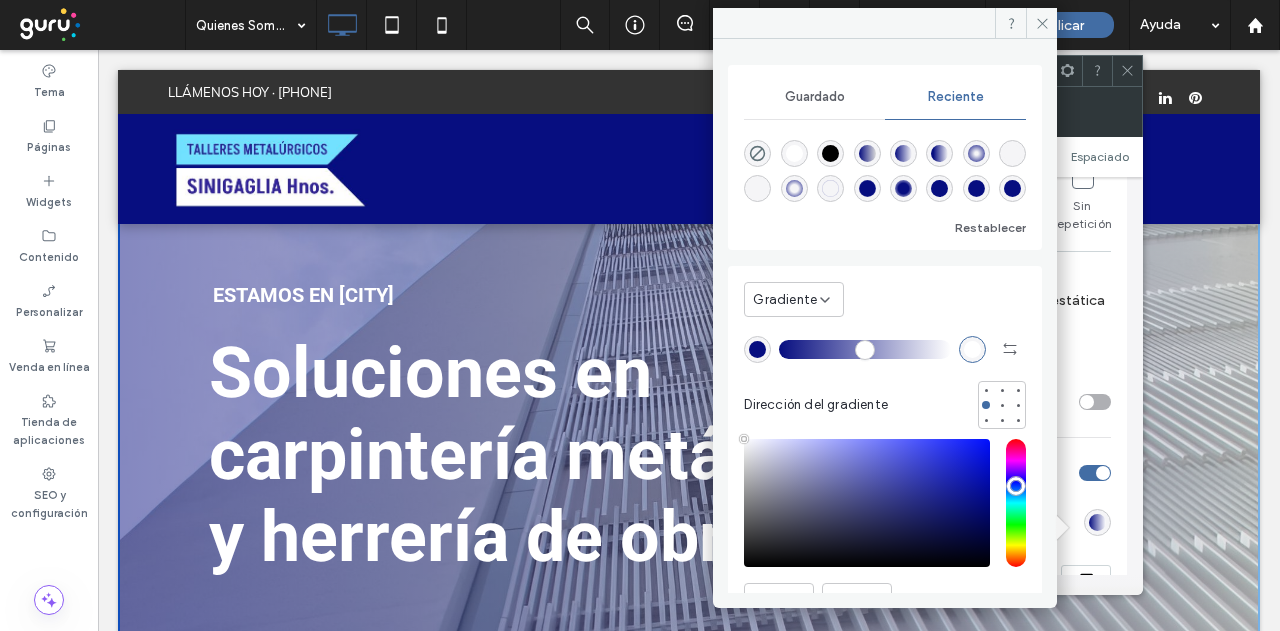 type on "*******" 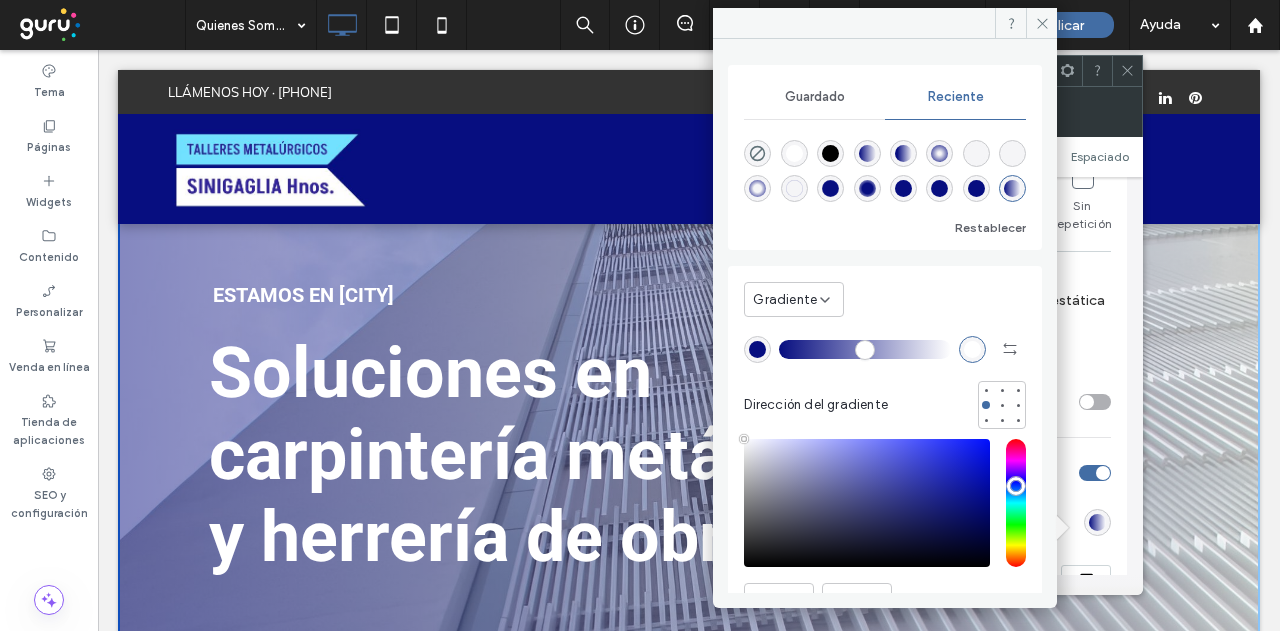 click at bounding box center (794, 153) 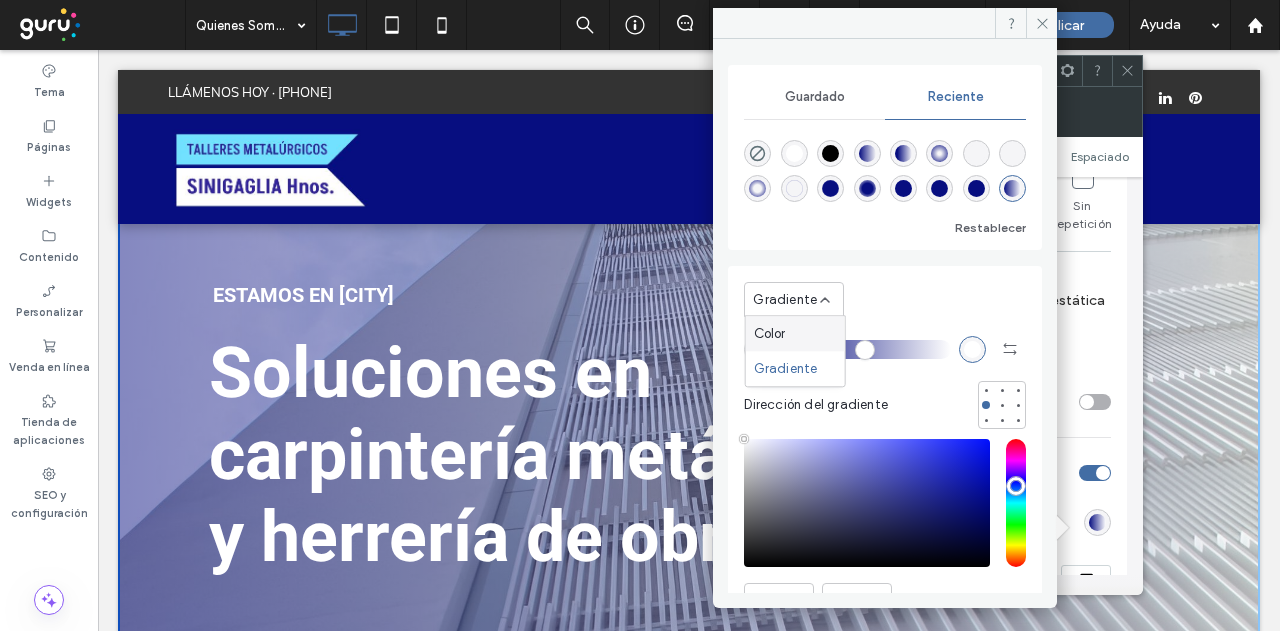 click on "Color" at bounding box center (770, 334) 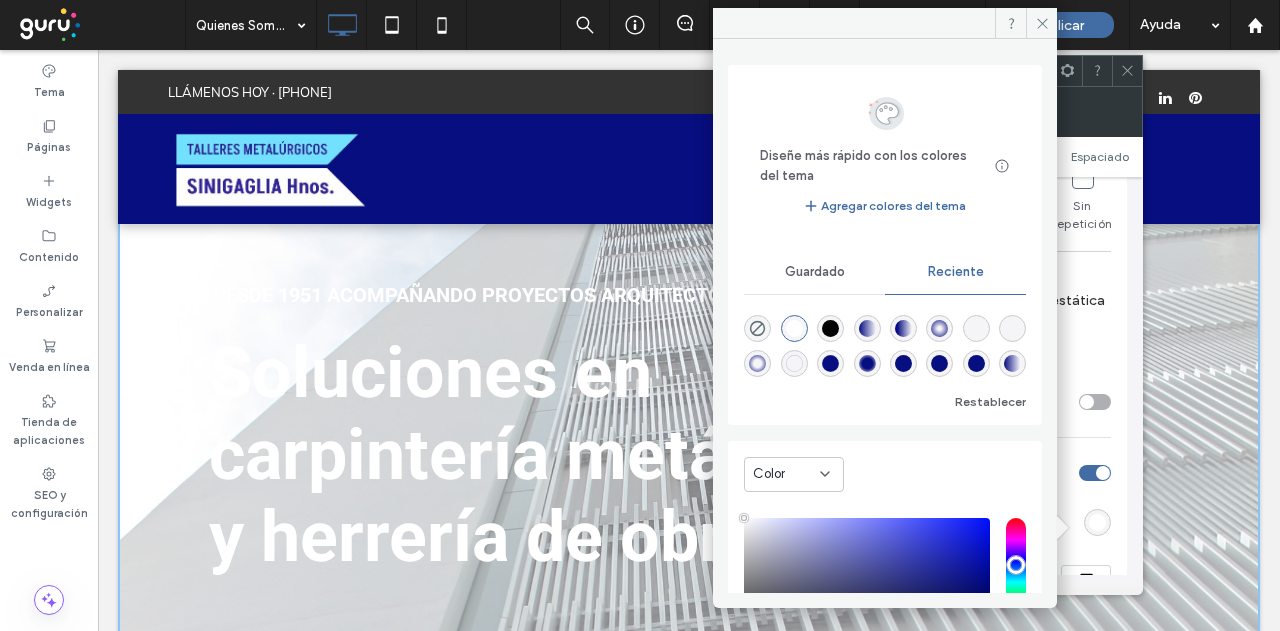 click at bounding box center [794, 328] 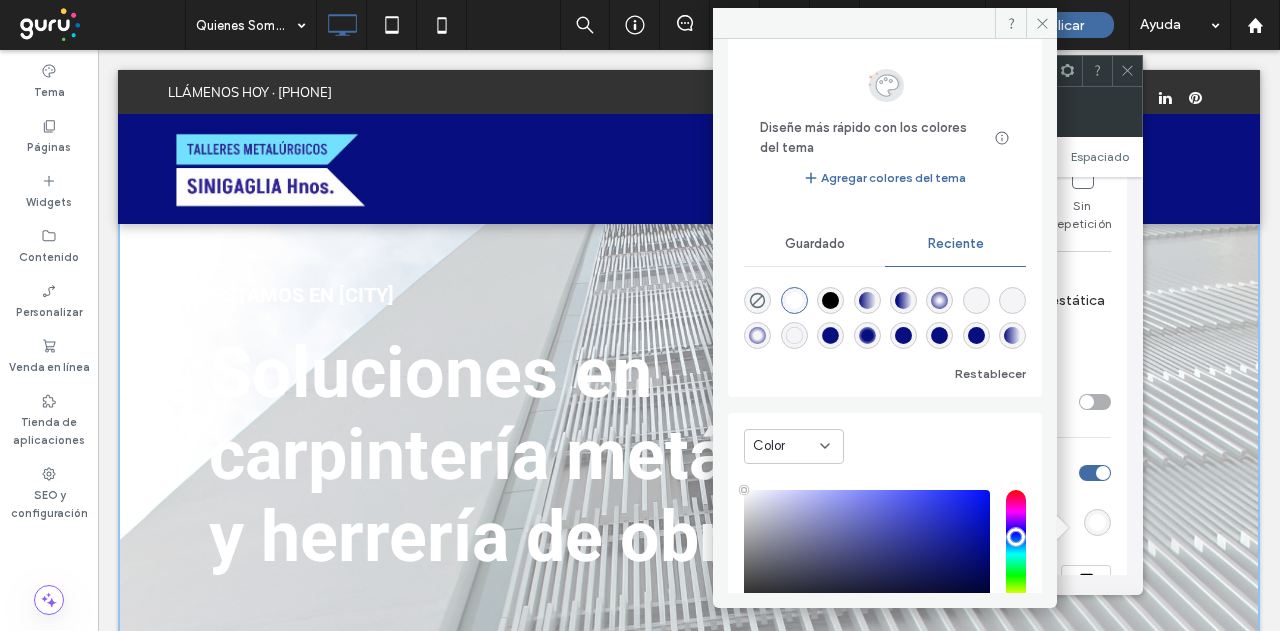 scroll, scrollTop: 0, scrollLeft: 0, axis: both 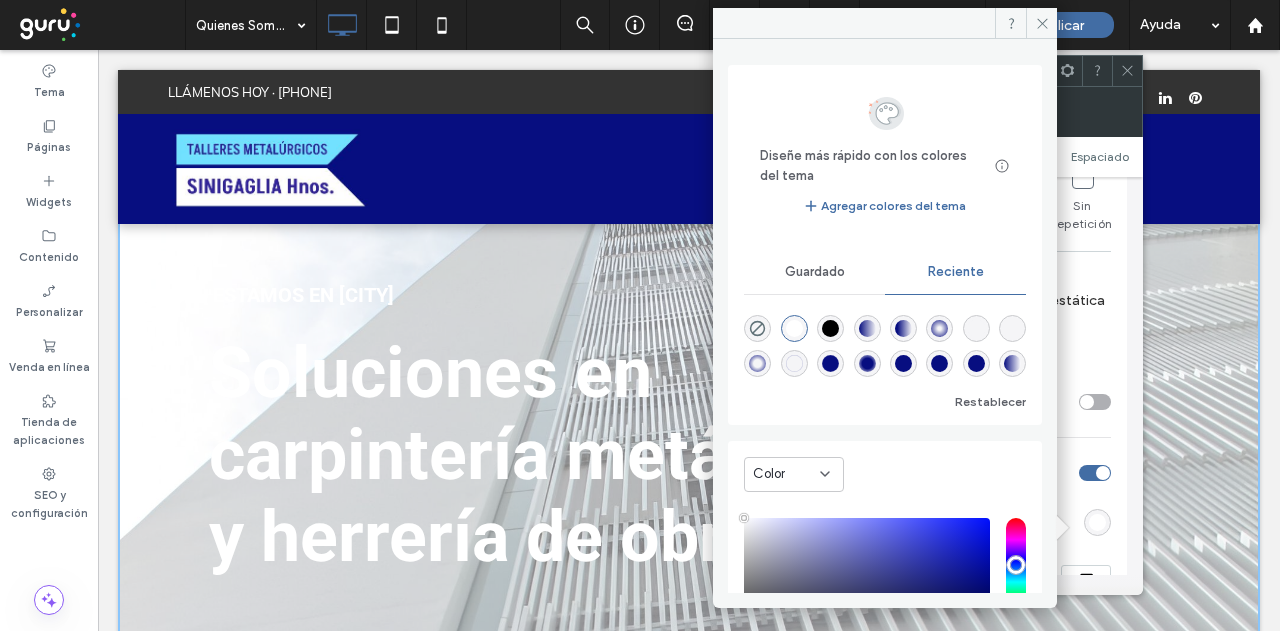click at bounding box center [794, 328] 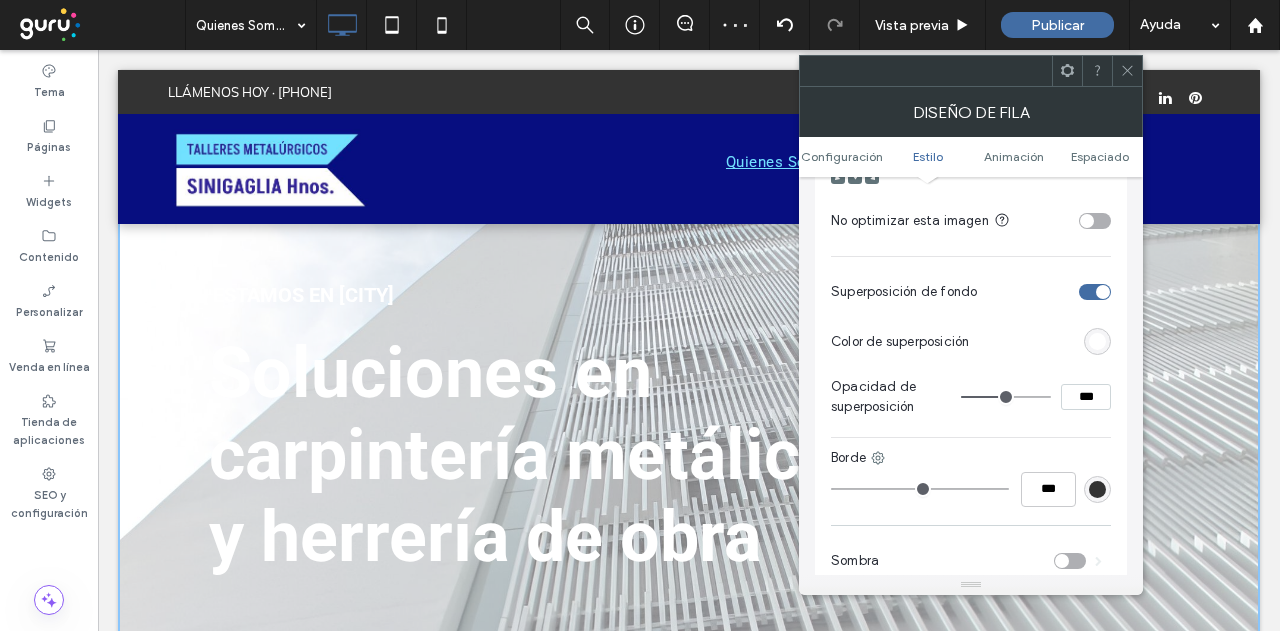 scroll, scrollTop: 900, scrollLeft: 0, axis: vertical 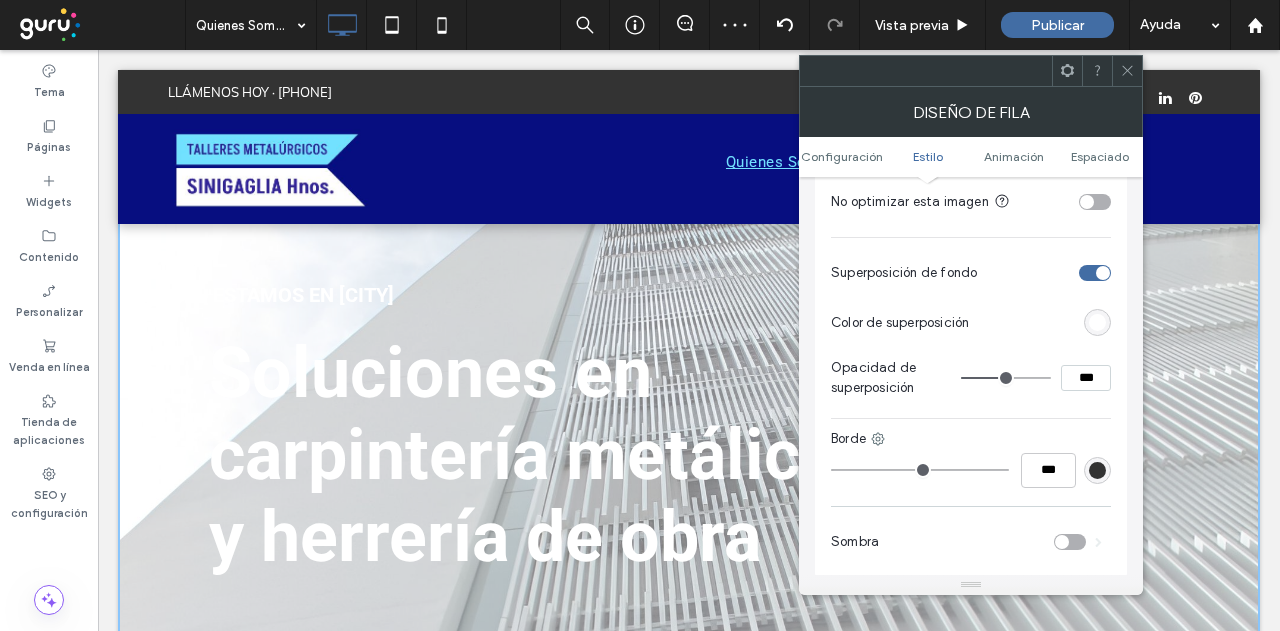 type on "**" 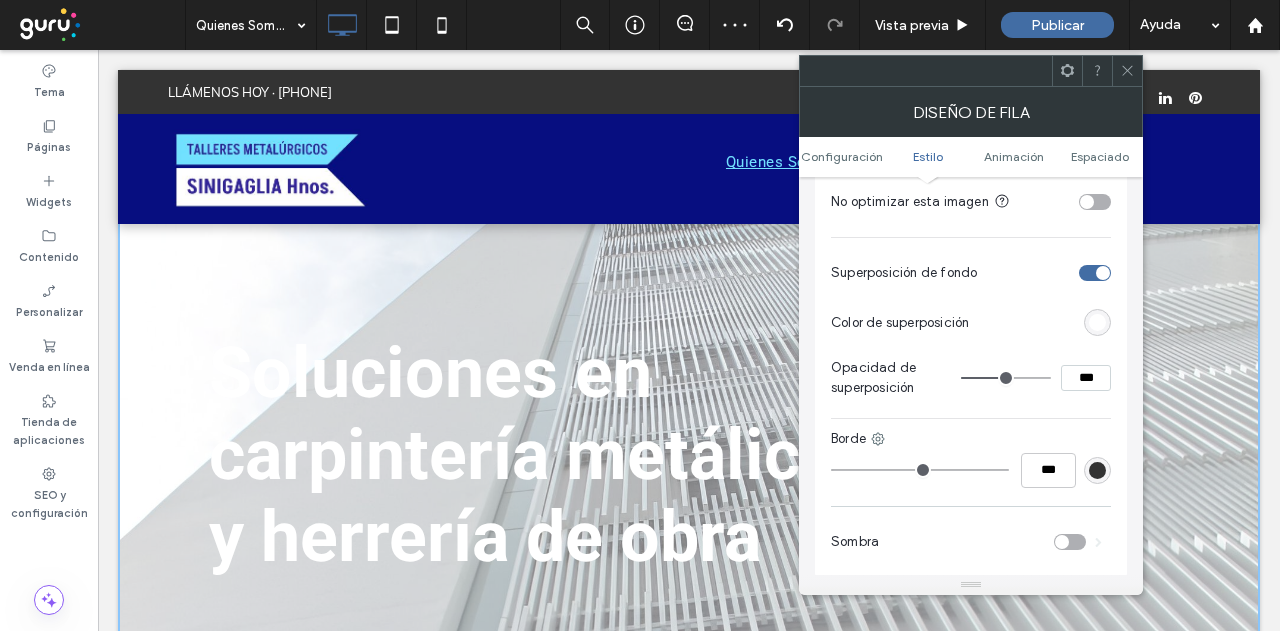 type on "**" 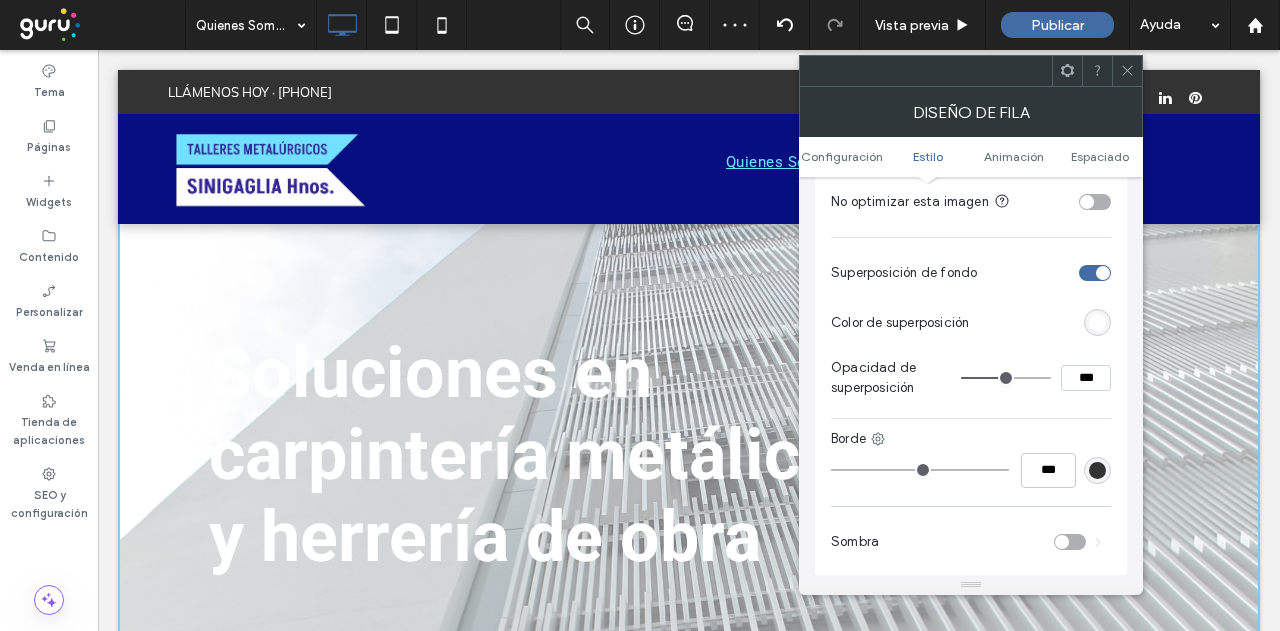 type on "***" 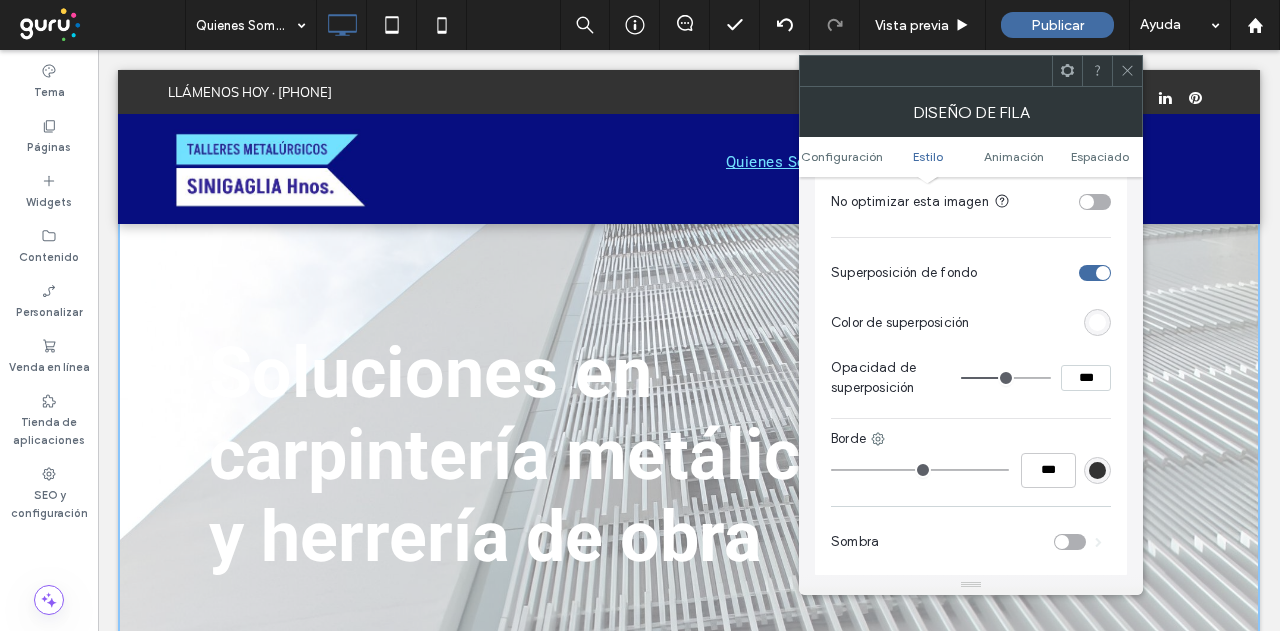 click at bounding box center [1006, 378] 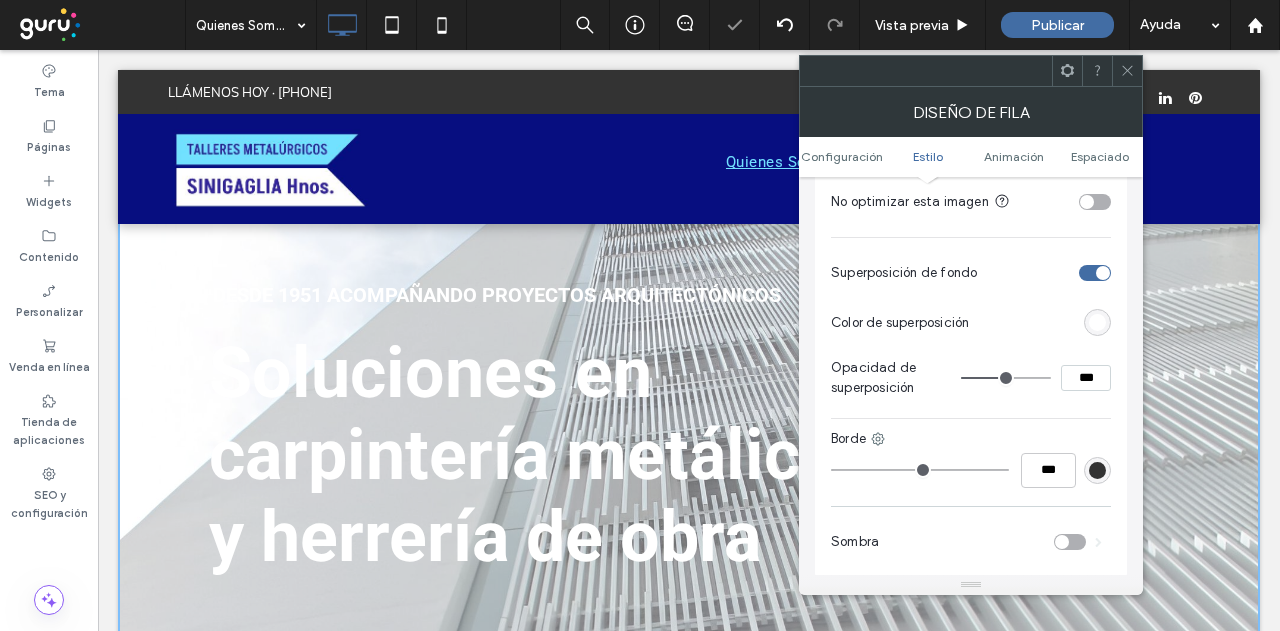 type on "**" 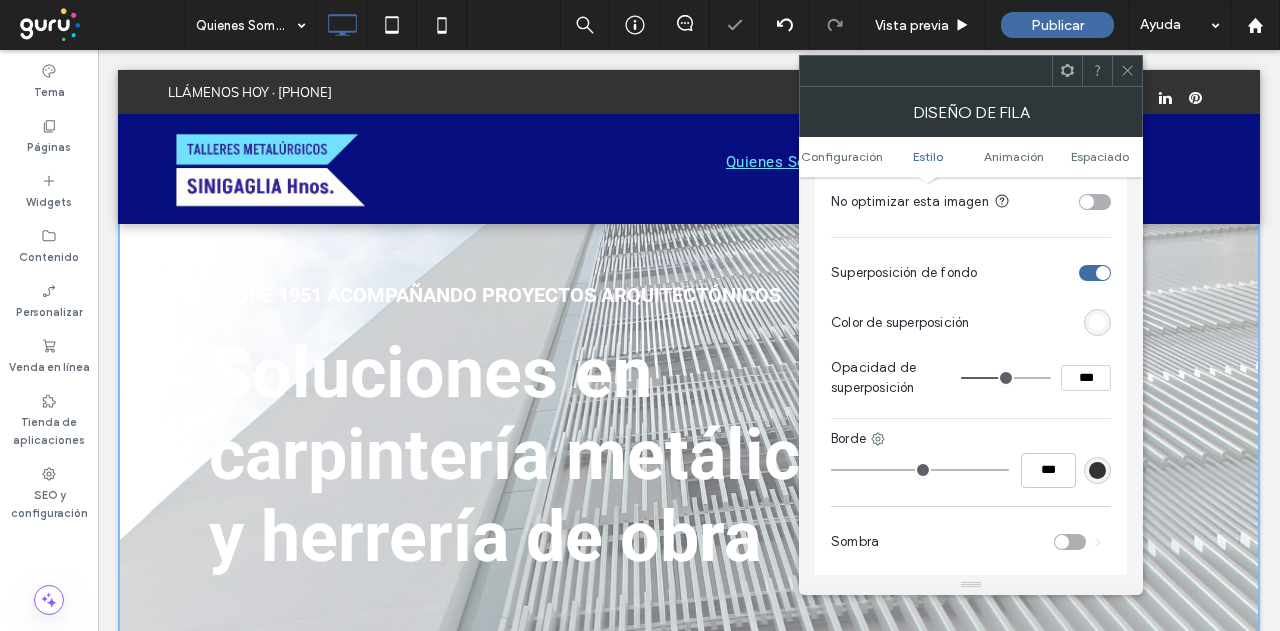 type on "***" 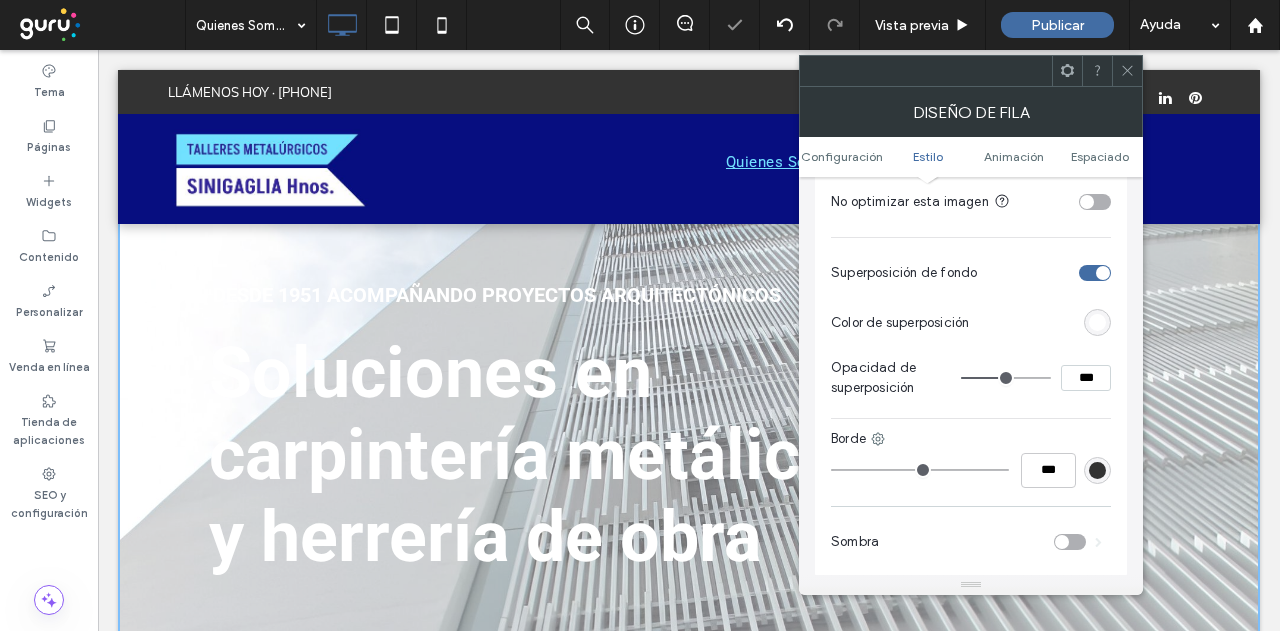 type on "**" 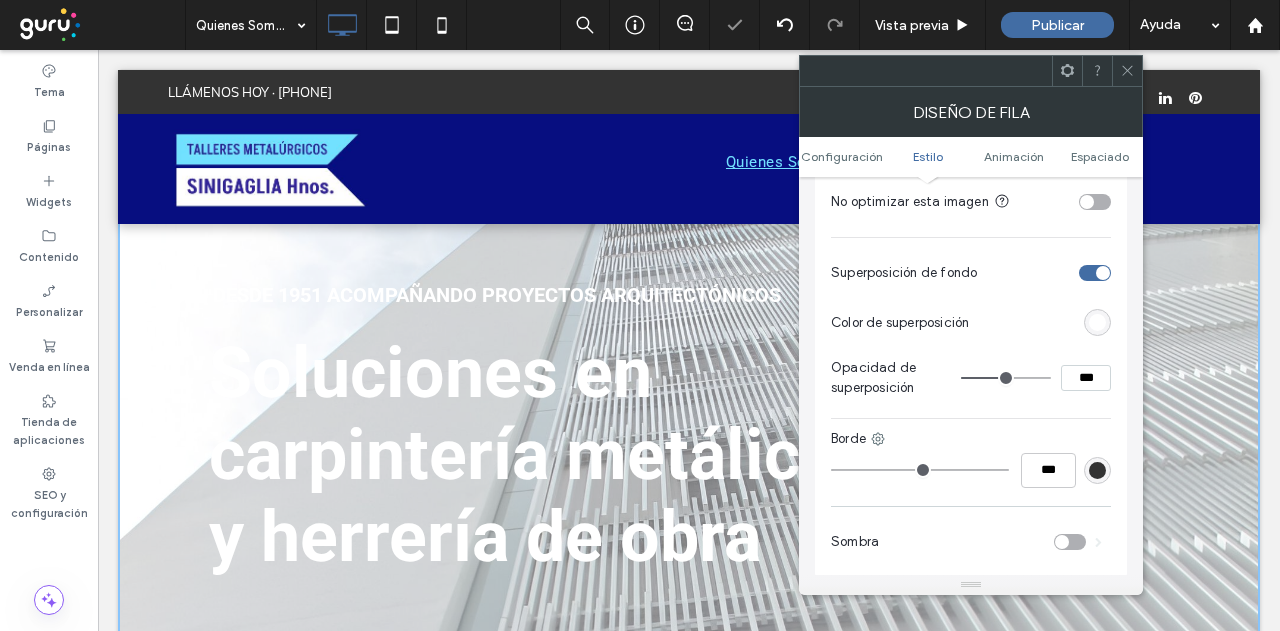 click 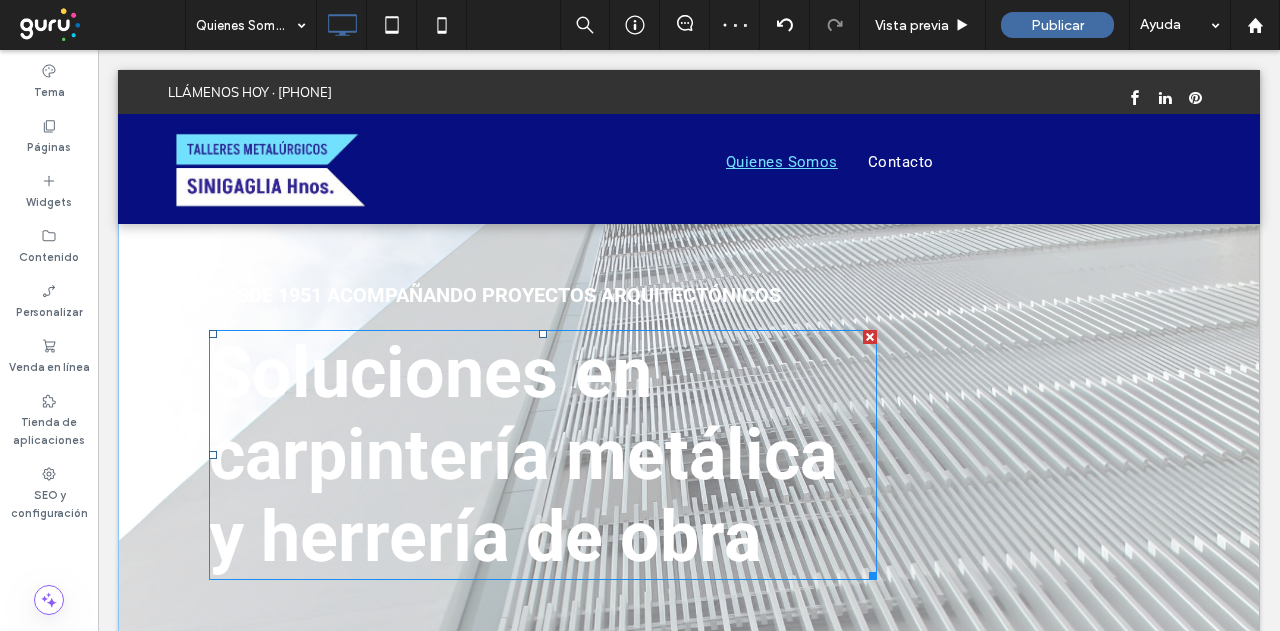 click on "Soluciones en carpintería metálica y herrería de obra" at bounding box center [523, 455] 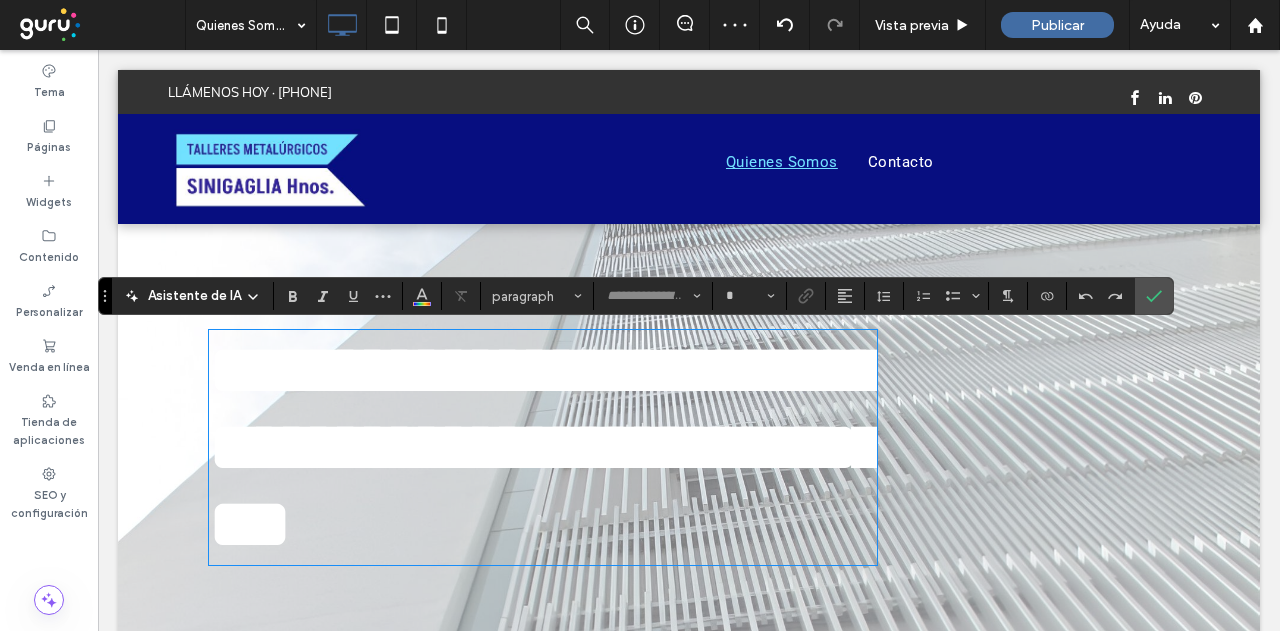 type on "******" 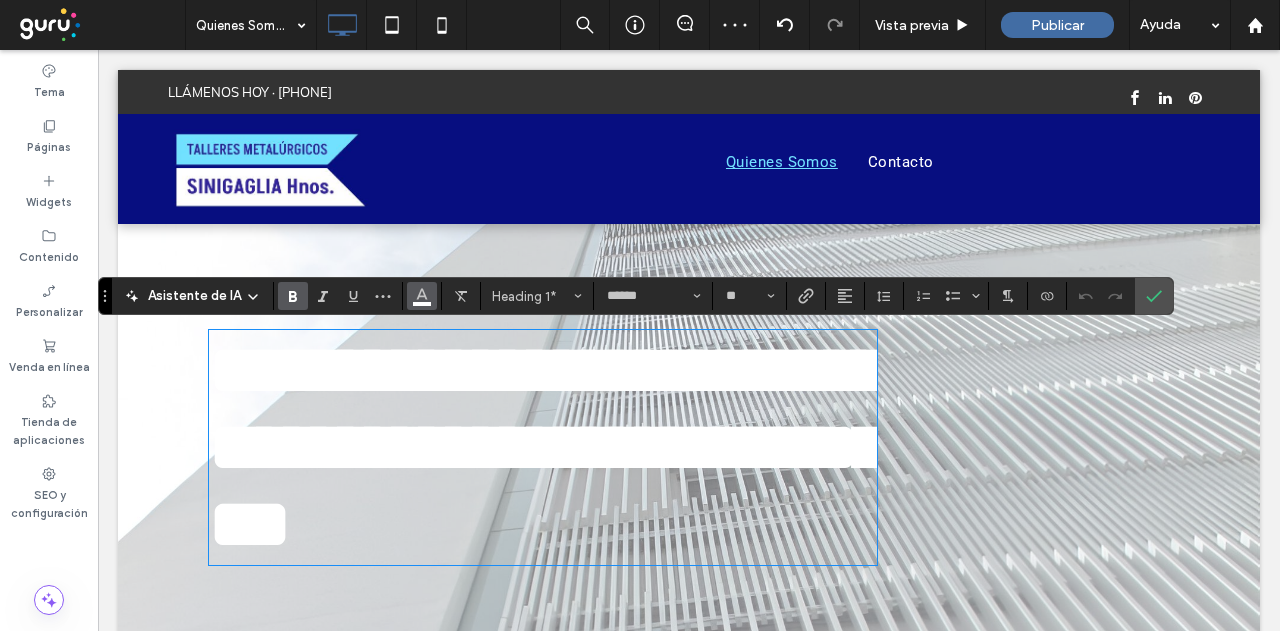 click 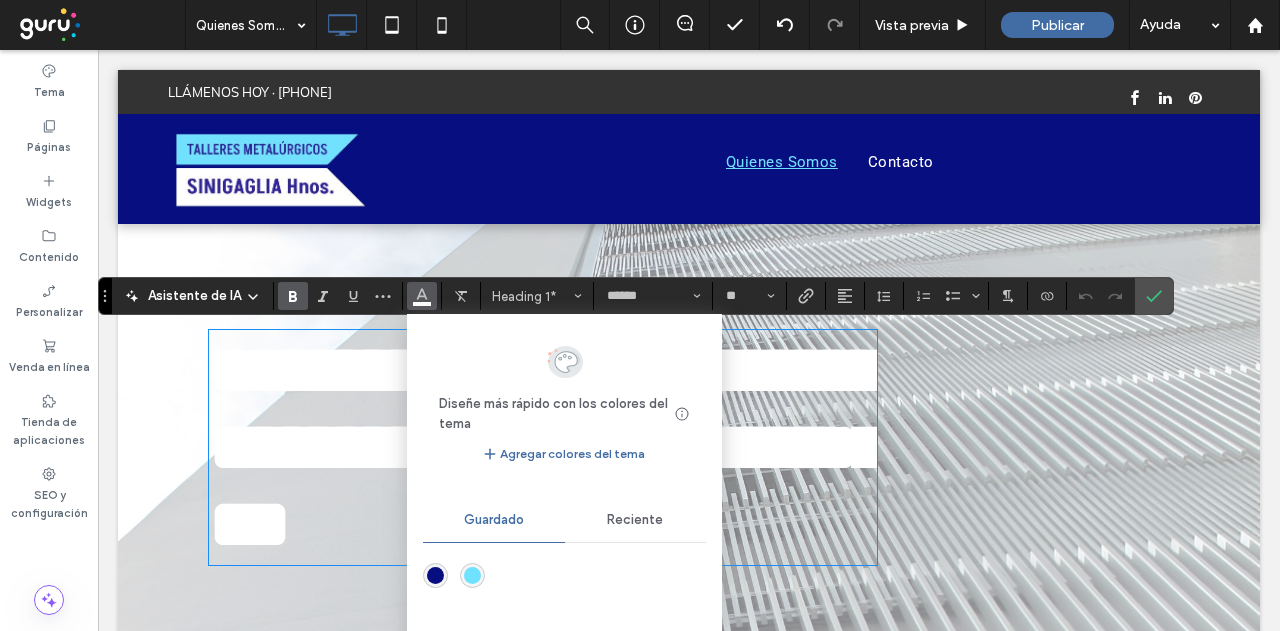 drag, startPoint x: 435, startPoint y: 575, endPoint x: 386, endPoint y: 492, distance: 96.38464 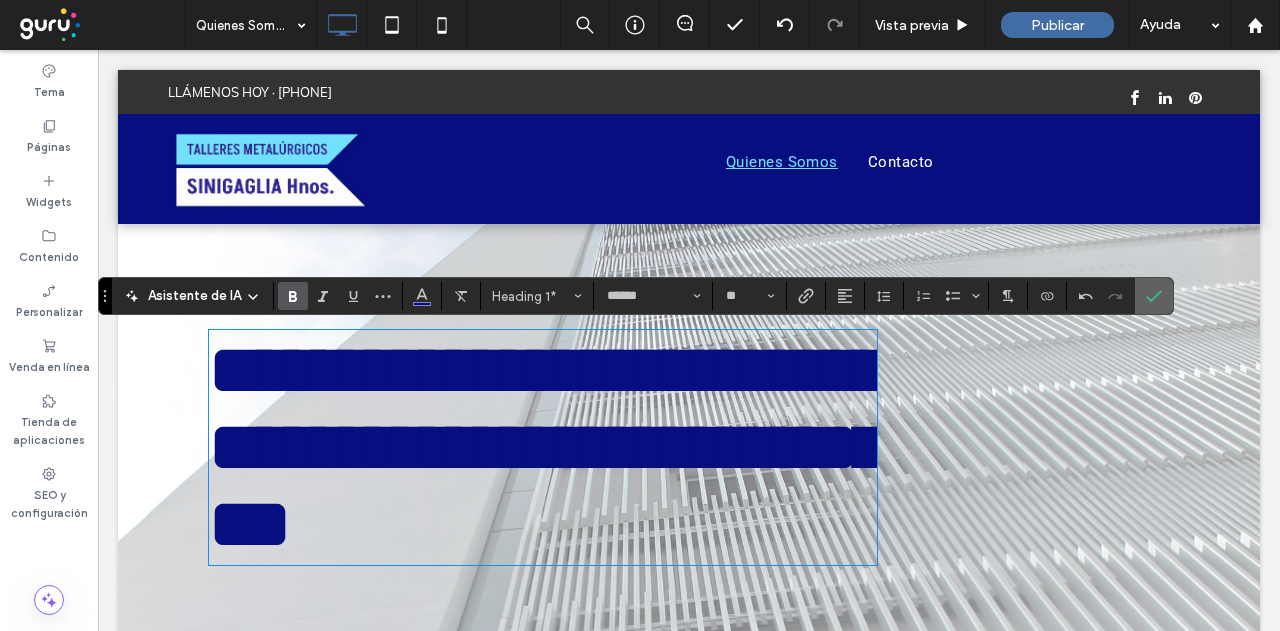 click 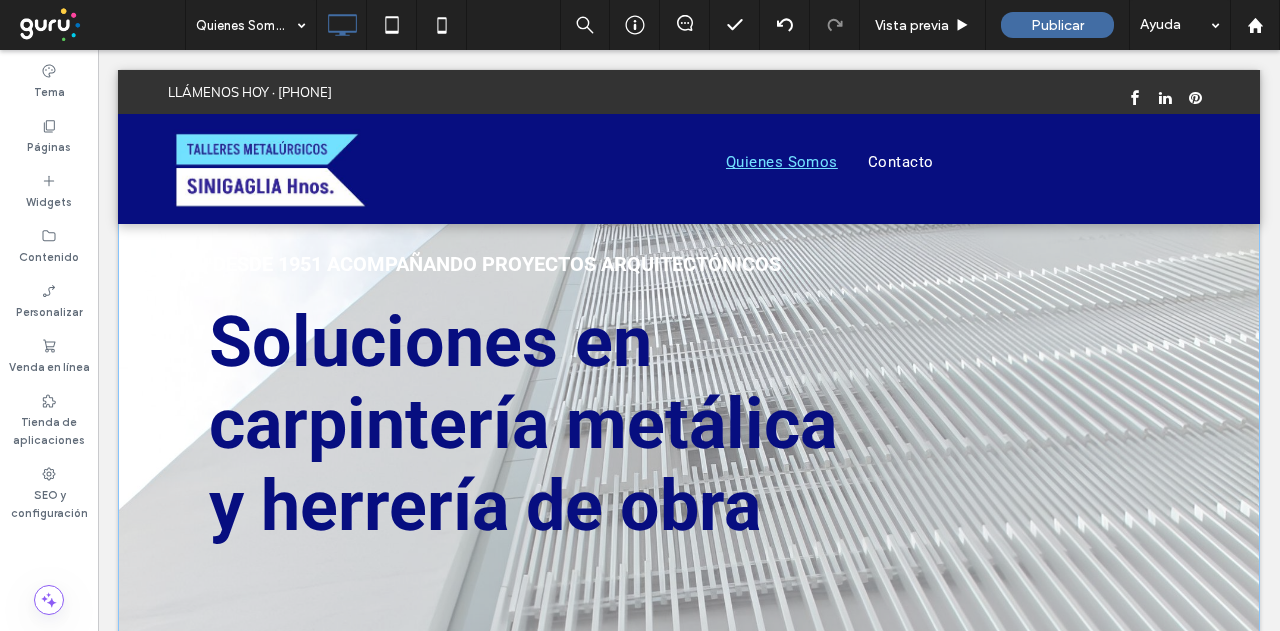 scroll, scrollTop: 0, scrollLeft: 0, axis: both 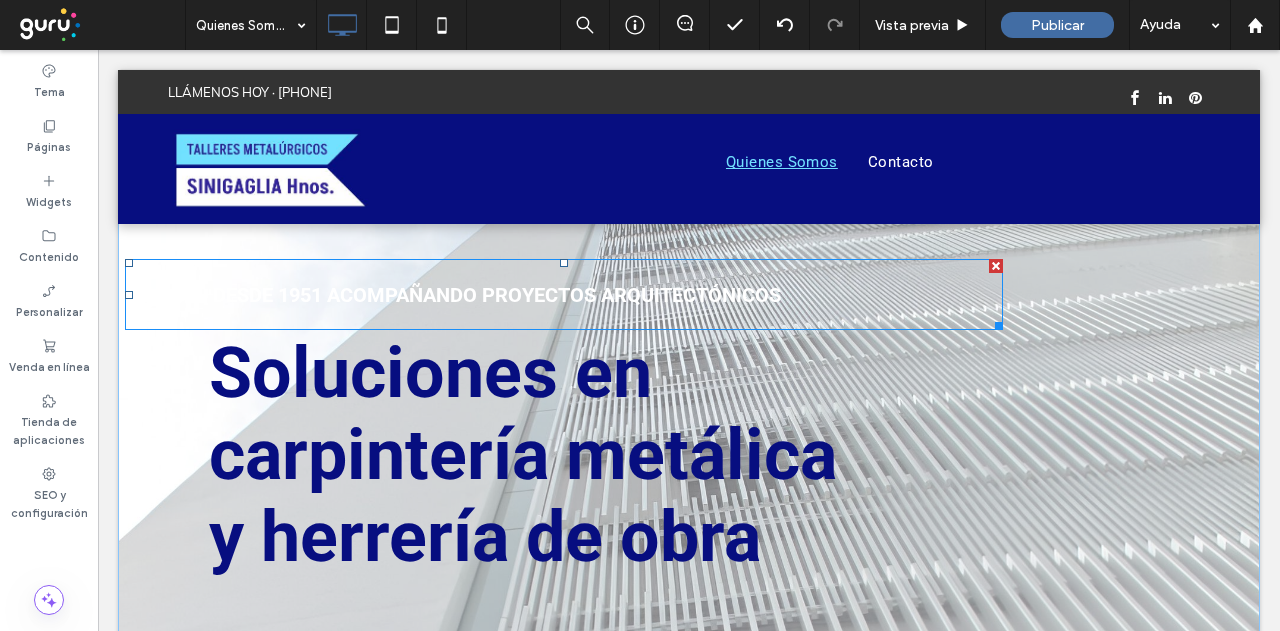 click on "DESDE 1951 ACOMPAÑANDO PROYECTOS ARQUITECTÓNICOS
Botón" at bounding box center (497, 295) 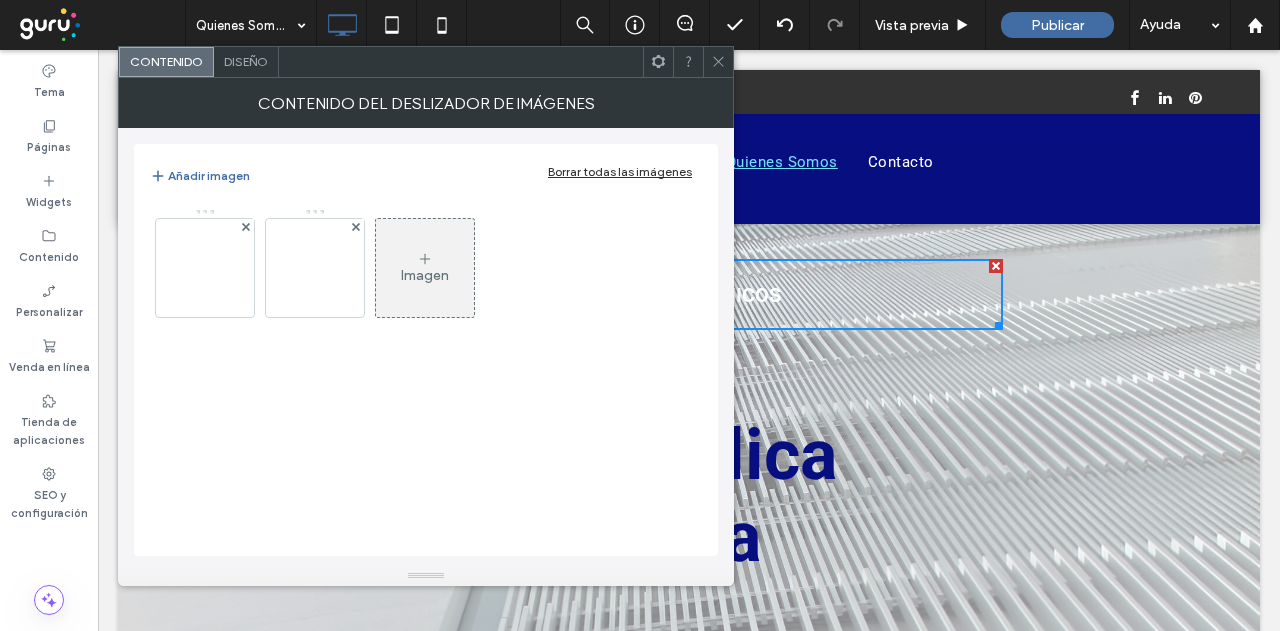 click on "Diseño" at bounding box center (246, 61) 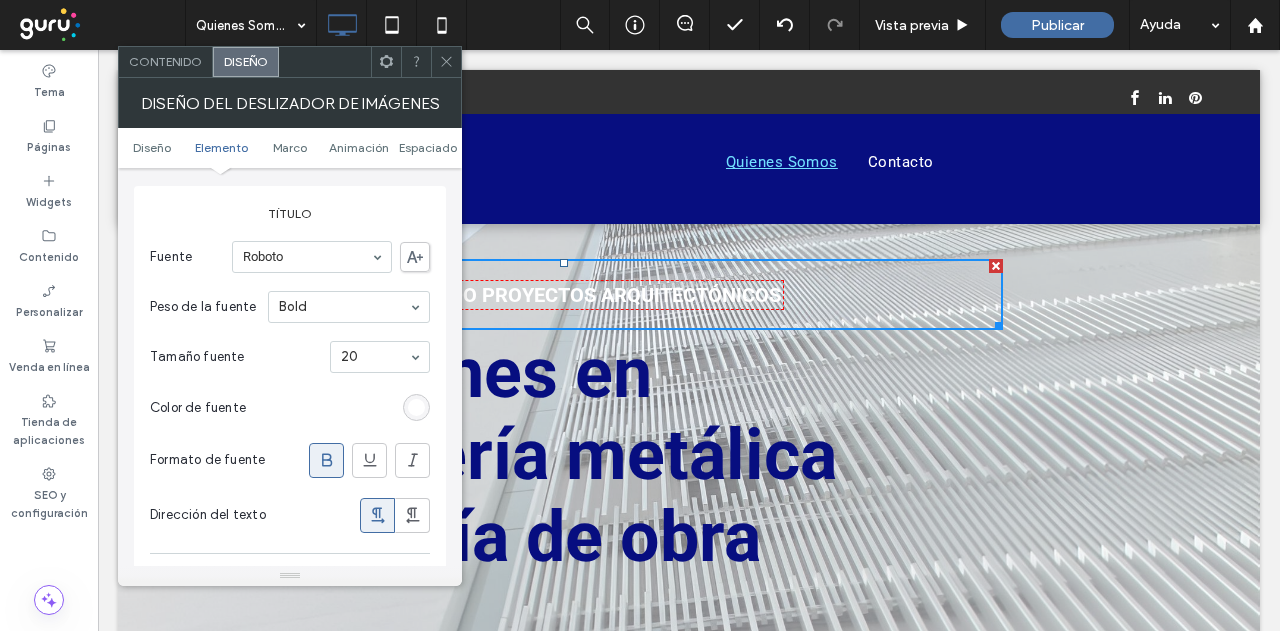 scroll, scrollTop: 700, scrollLeft: 0, axis: vertical 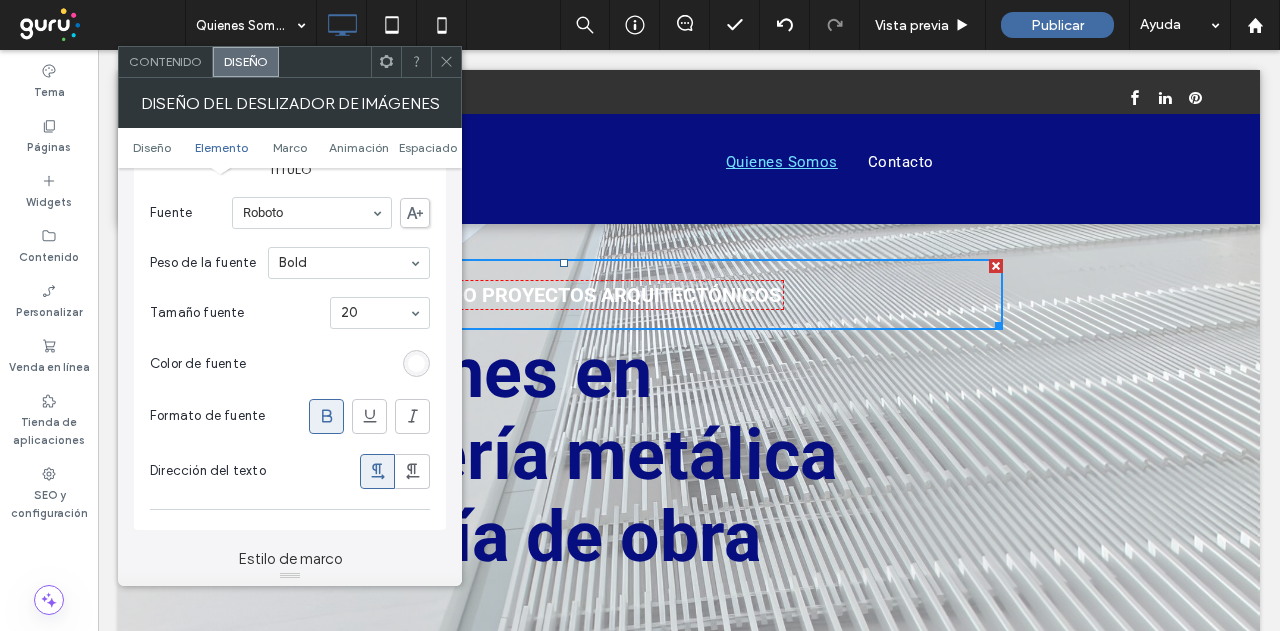 click at bounding box center (416, 363) 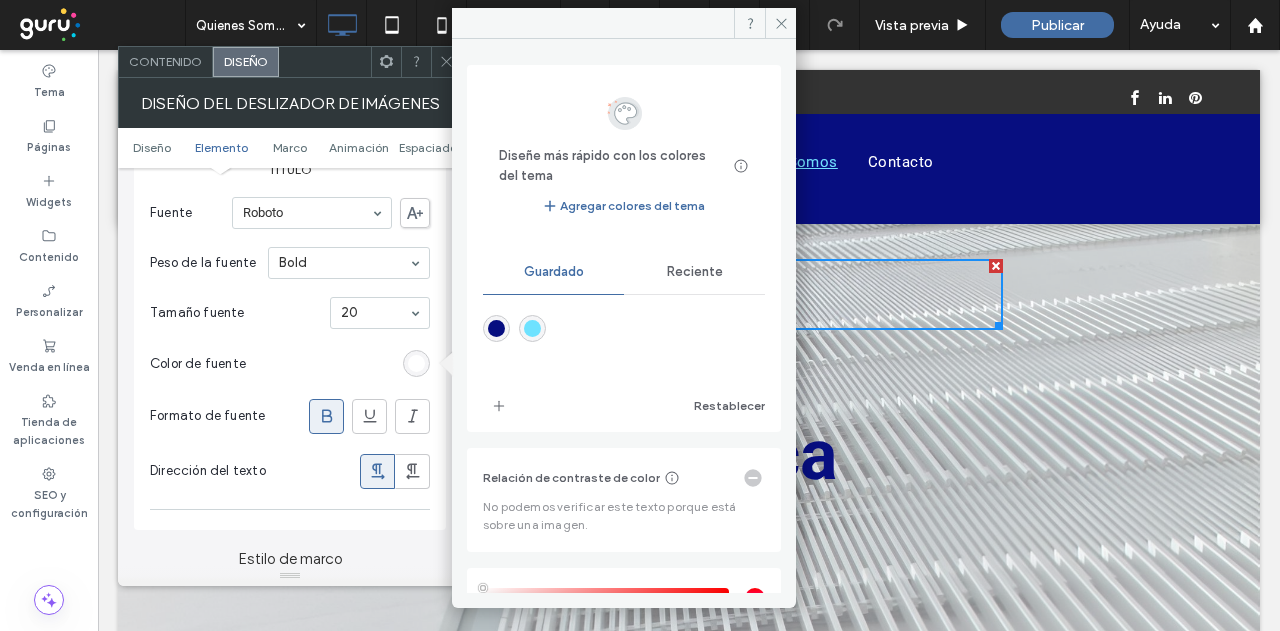 click at bounding box center (496, 328) 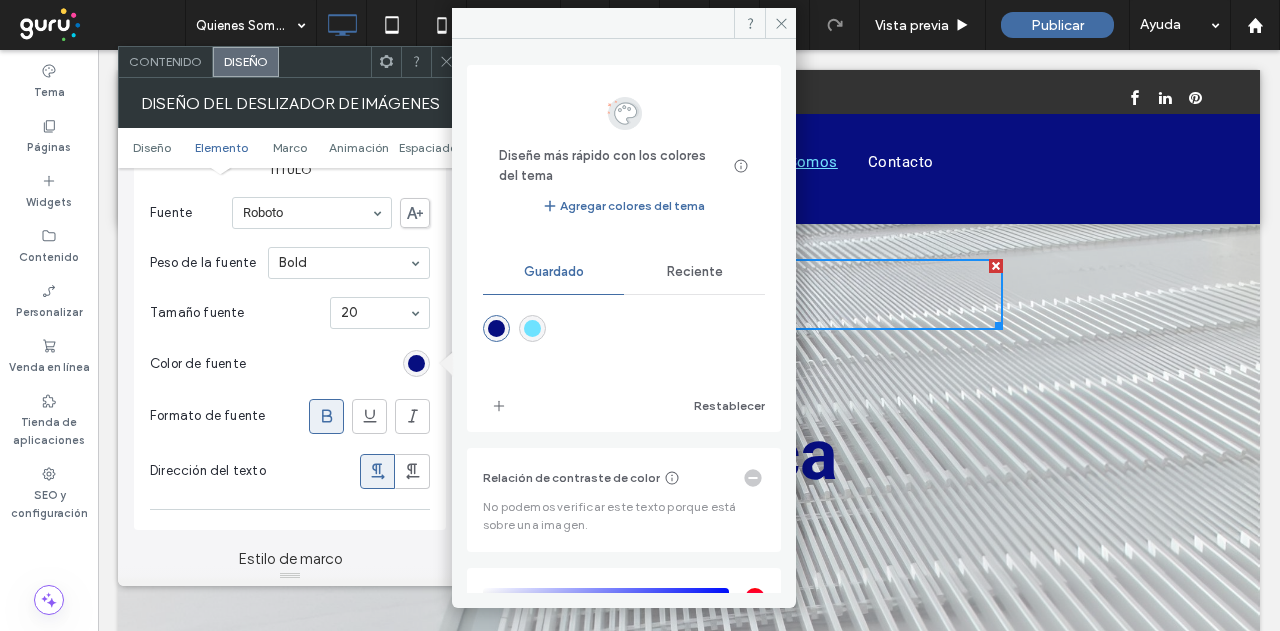 type on "*******" 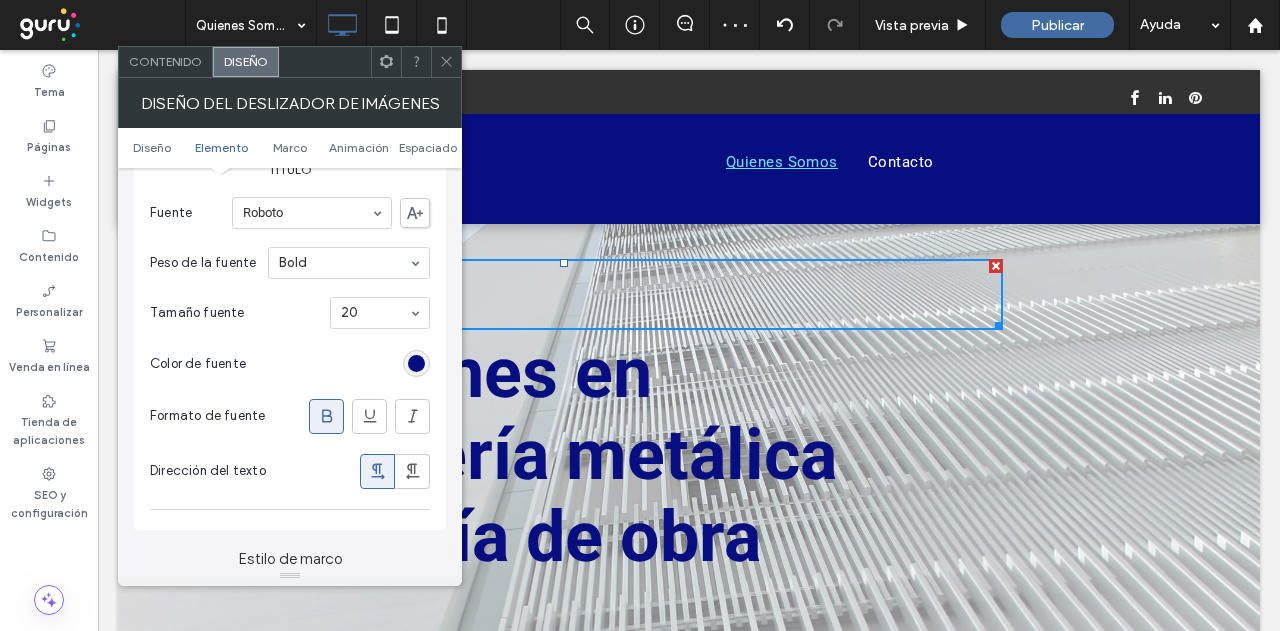 click 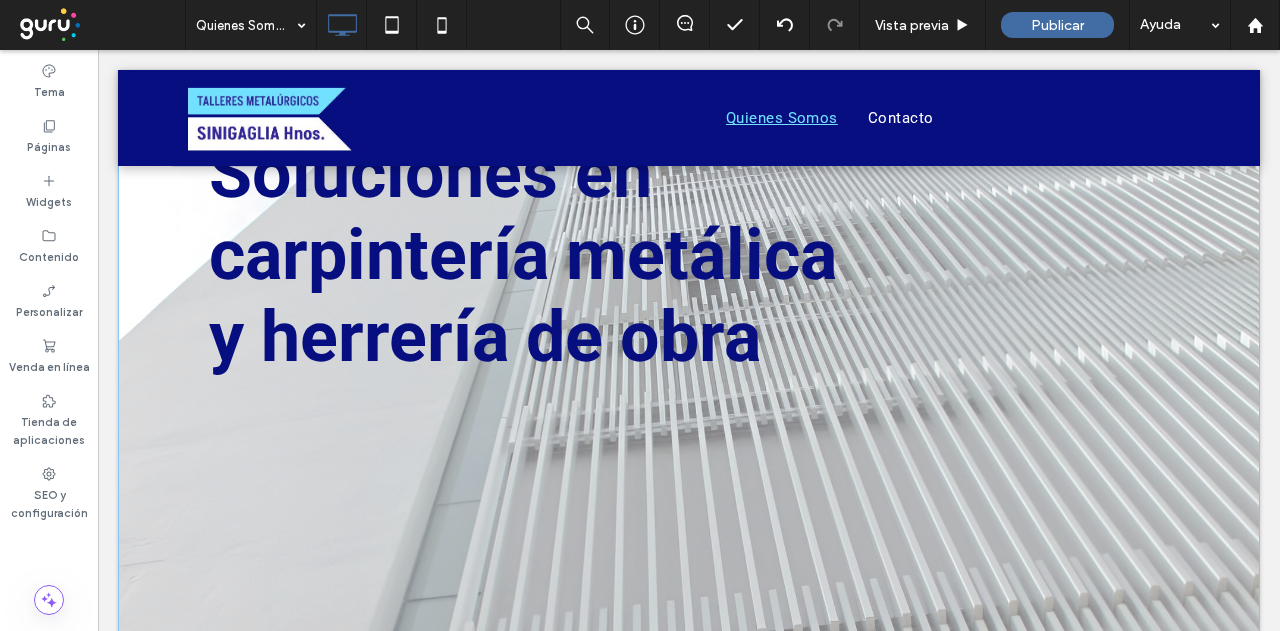 scroll, scrollTop: 300, scrollLeft: 0, axis: vertical 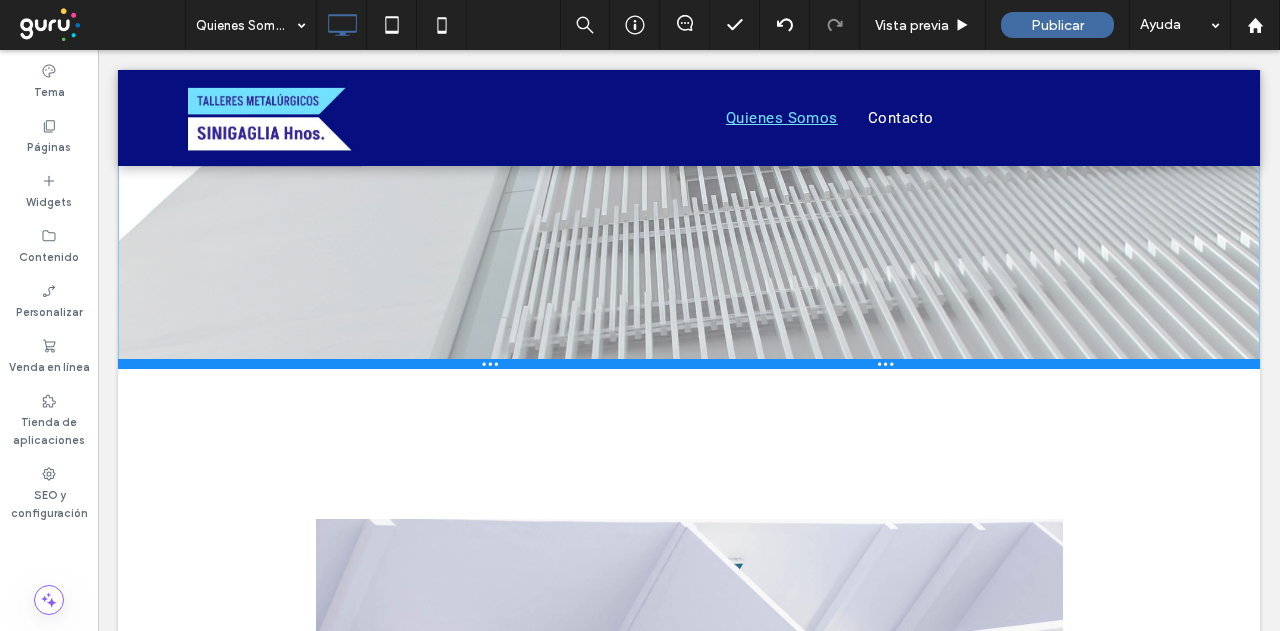 drag, startPoint x: 800, startPoint y: 579, endPoint x: 770, endPoint y: 367, distance: 214.11212 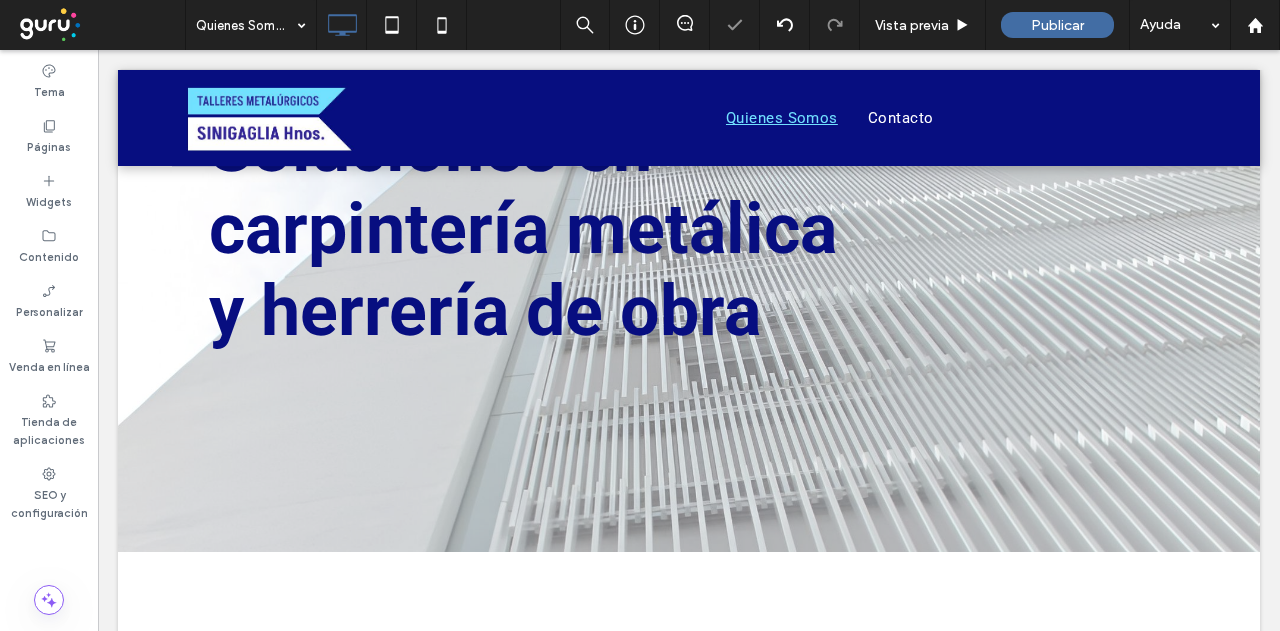 scroll, scrollTop: 0, scrollLeft: 0, axis: both 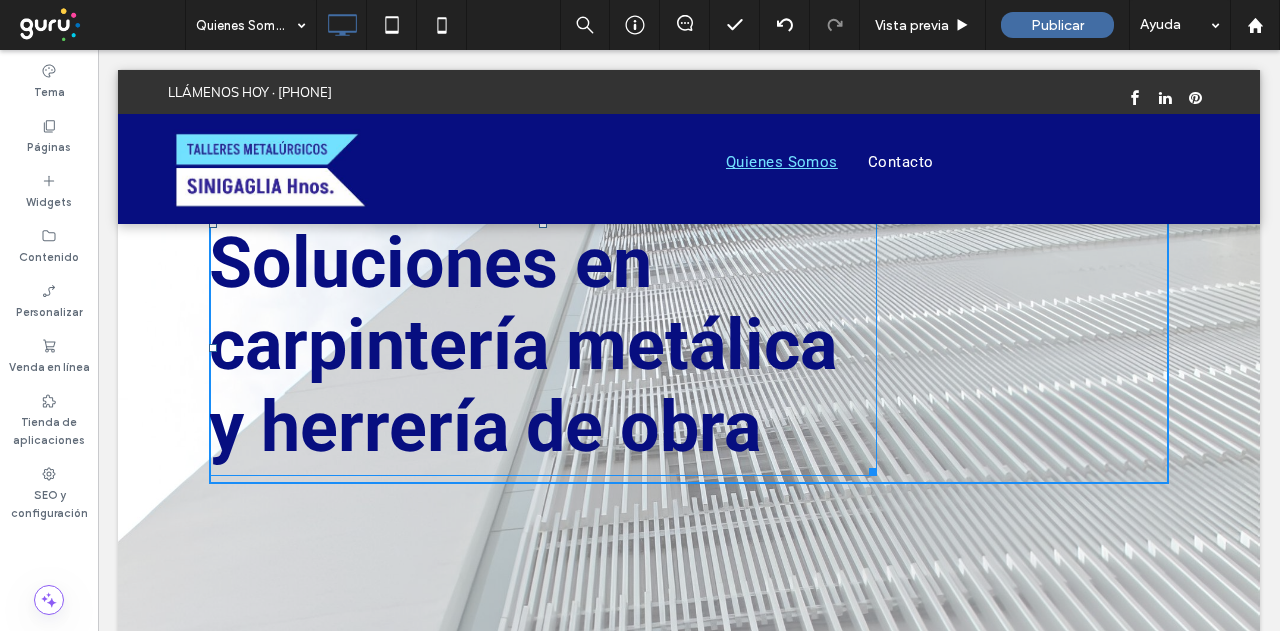 drag, startPoint x: 536, startPoint y: 226, endPoint x: 635, endPoint y: 382, distance: 184.76201 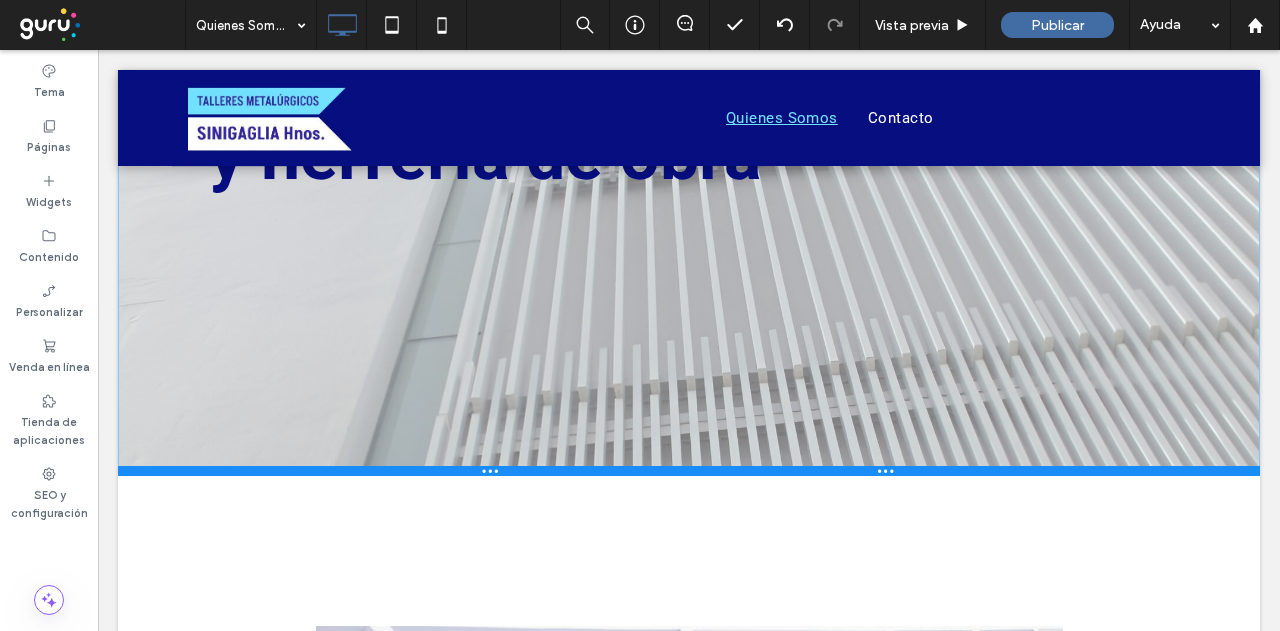 scroll, scrollTop: 600, scrollLeft: 0, axis: vertical 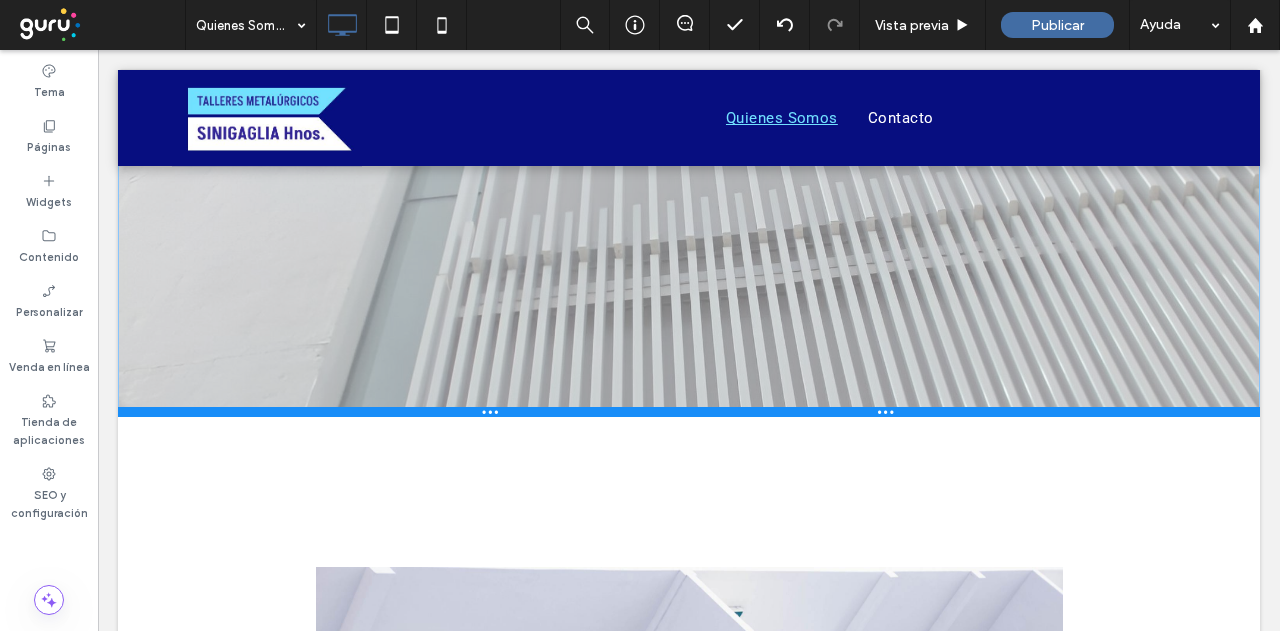 drag, startPoint x: 865, startPoint y: 577, endPoint x: 838, endPoint y: 418, distance: 161.27615 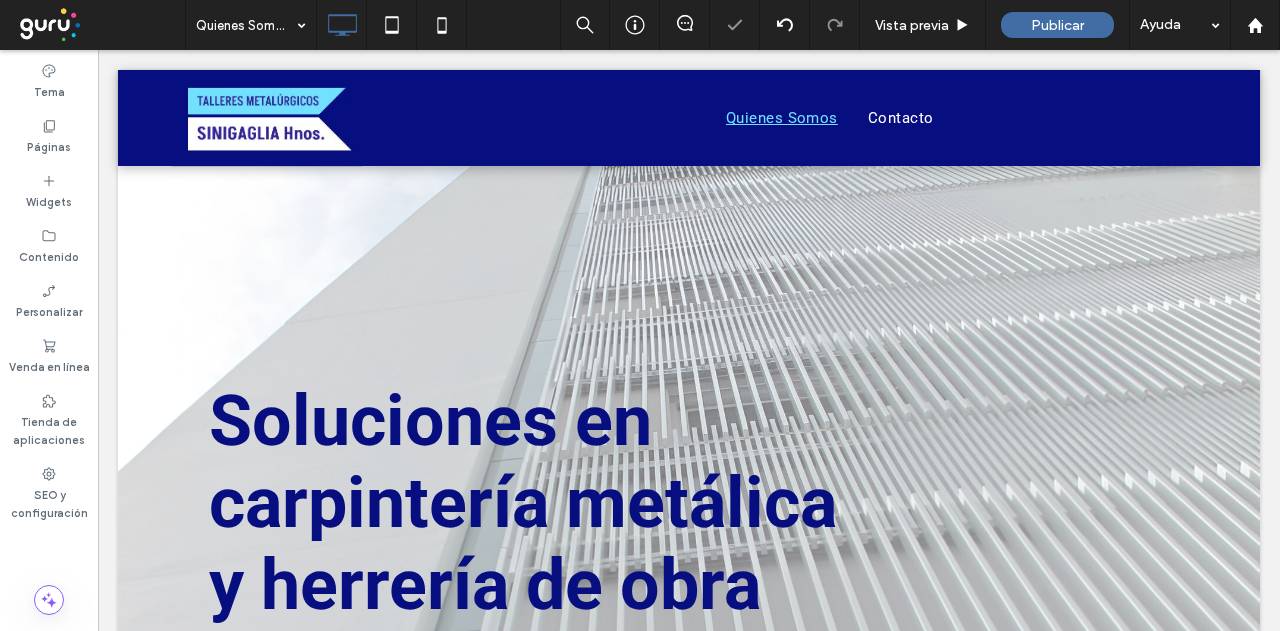 scroll, scrollTop: 0, scrollLeft: 0, axis: both 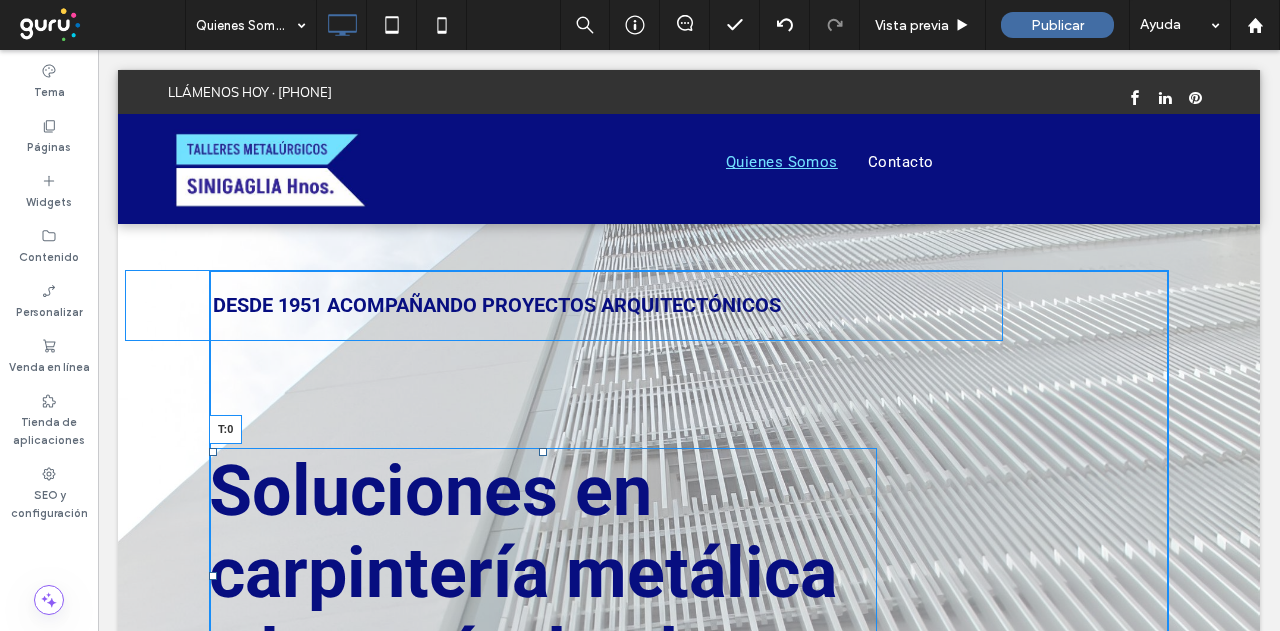 drag, startPoint x: 534, startPoint y: 451, endPoint x: 628, endPoint y: 392, distance: 110.98198 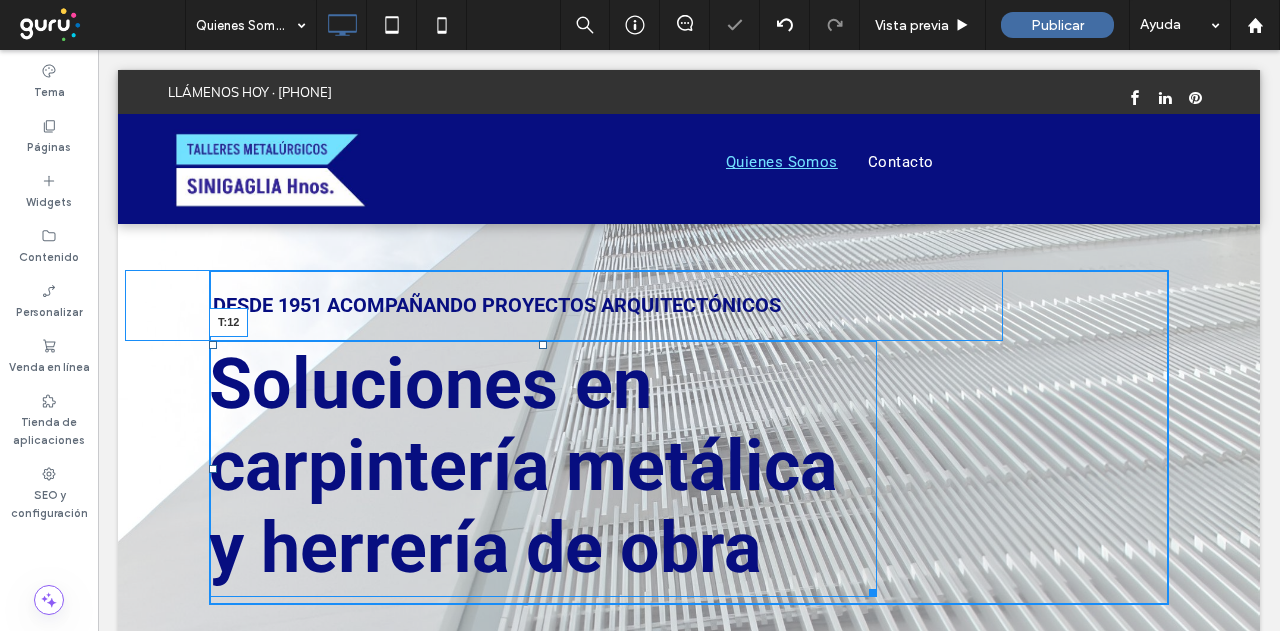 drag, startPoint x: 533, startPoint y: 343, endPoint x: 636, endPoint y: 400, distance: 117.72001 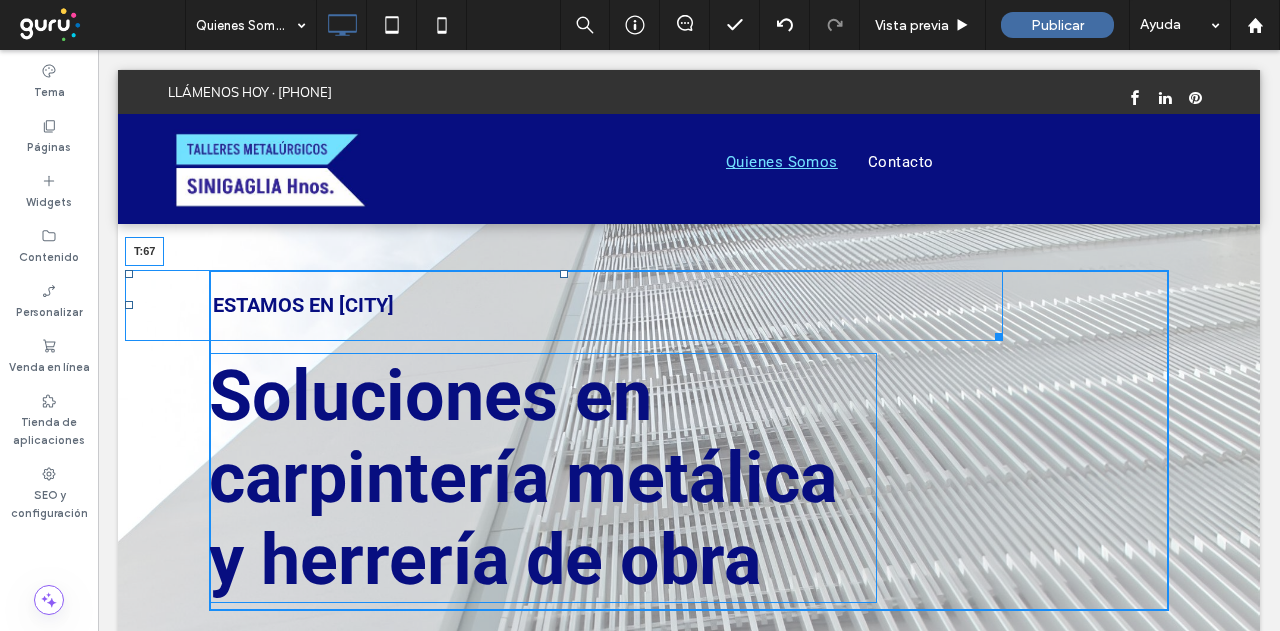 drag, startPoint x: 555, startPoint y: 272, endPoint x: 652, endPoint y: 389, distance: 151.98026 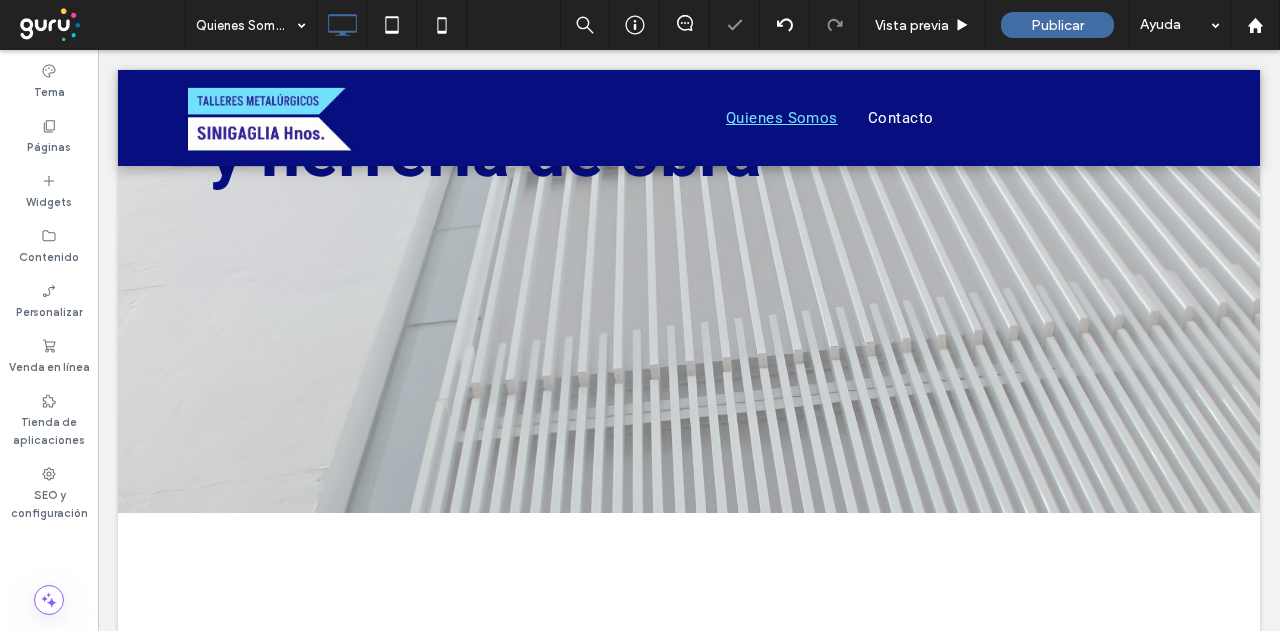 scroll, scrollTop: 500, scrollLeft: 0, axis: vertical 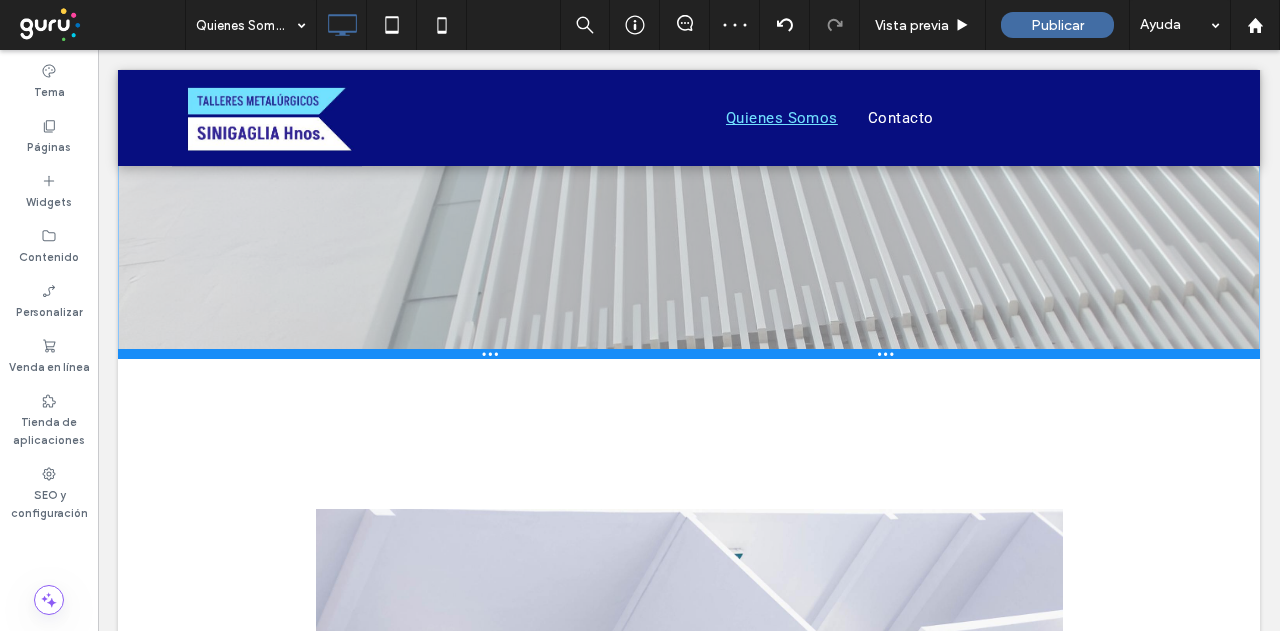 drag, startPoint x: 794, startPoint y: 475, endPoint x: 889, endPoint y: 413, distance: 113.44161 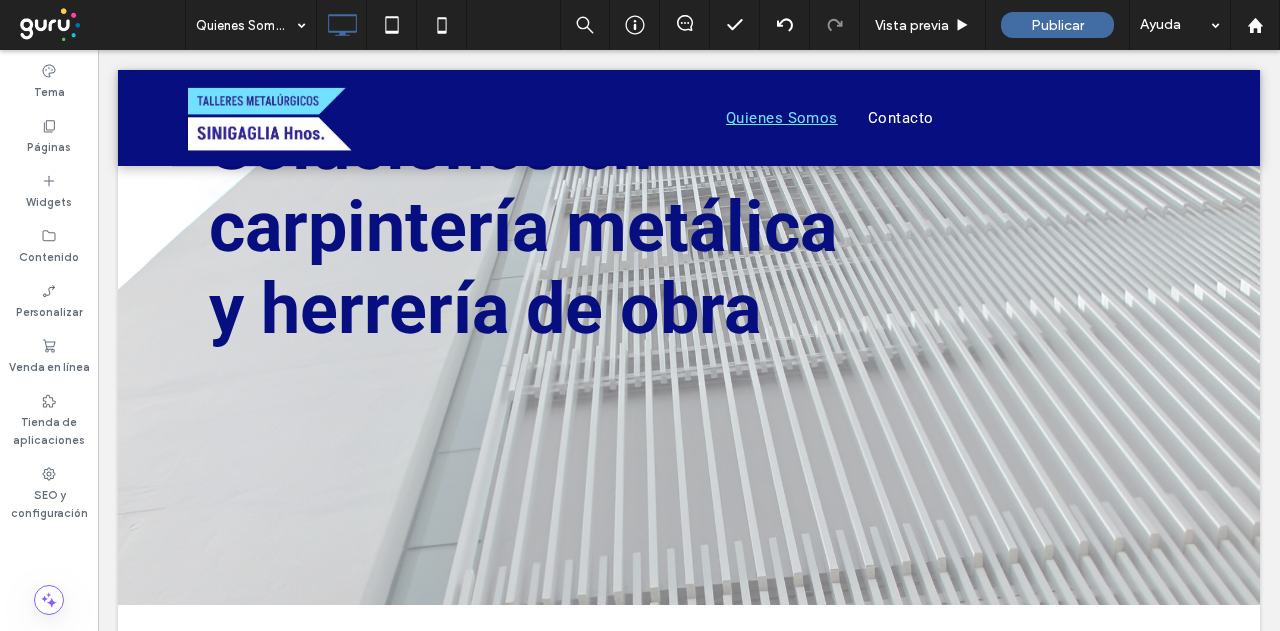 scroll, scrollTop: 300, scrollLeft: 0, axis: vertical 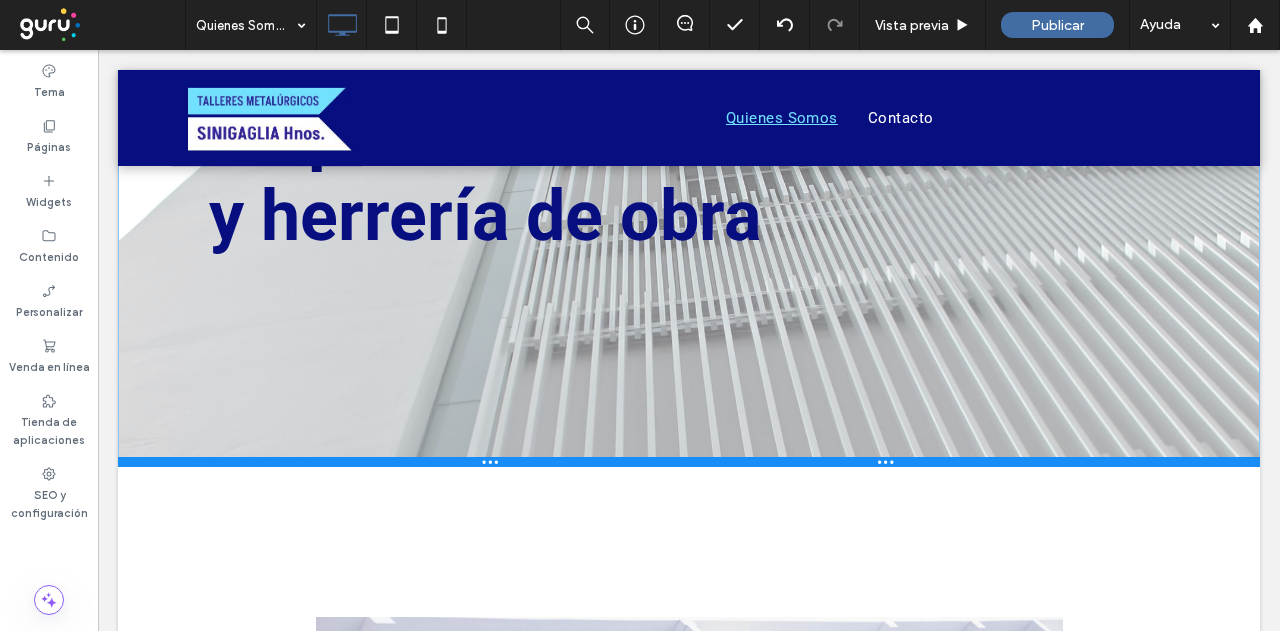 drag, startPoint x: 808, startPoint y: 525, endPoint x: 787, endPoint y: 471, distance: 57.939625 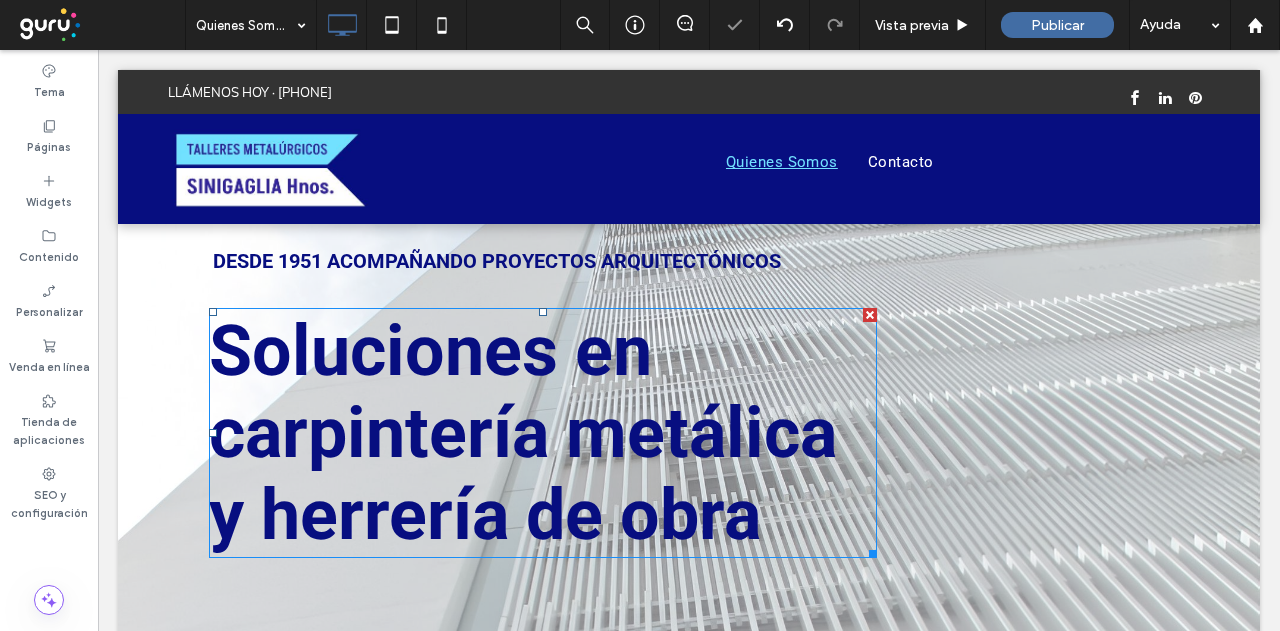 scroll, scrollTop: 0, scrollLeft: 0, axis: both 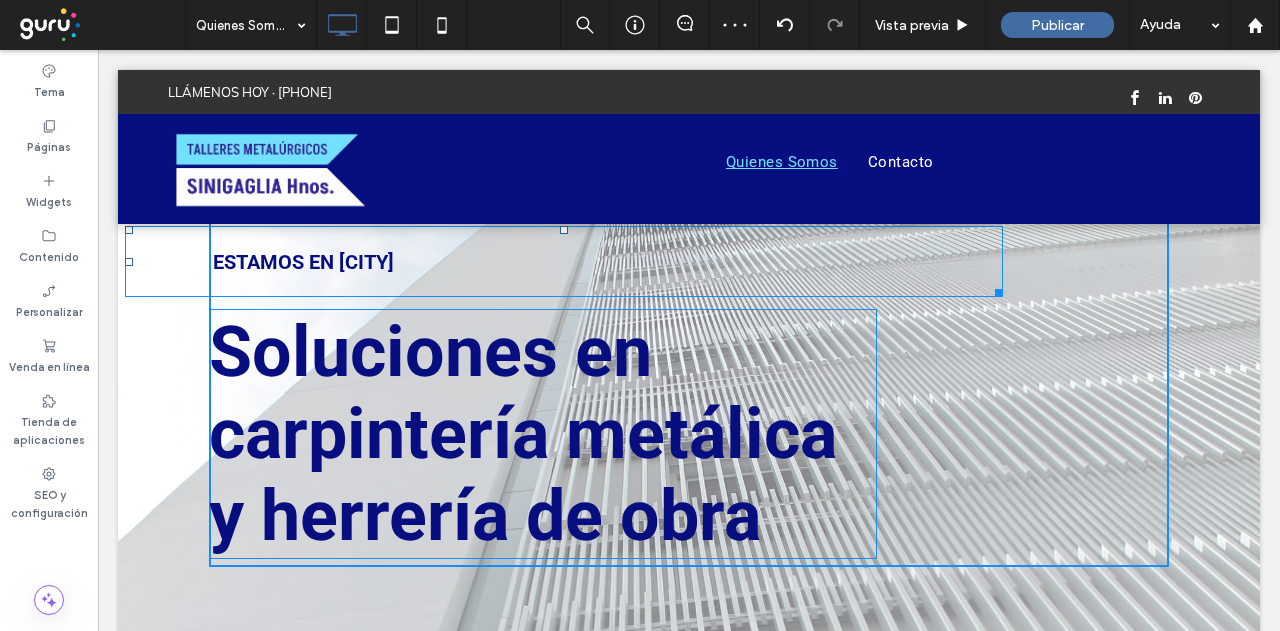 drag, startPoint x: 556, startPoint y: 228, endPoint x: 644, endPoint y: 374, distance: 170.46994 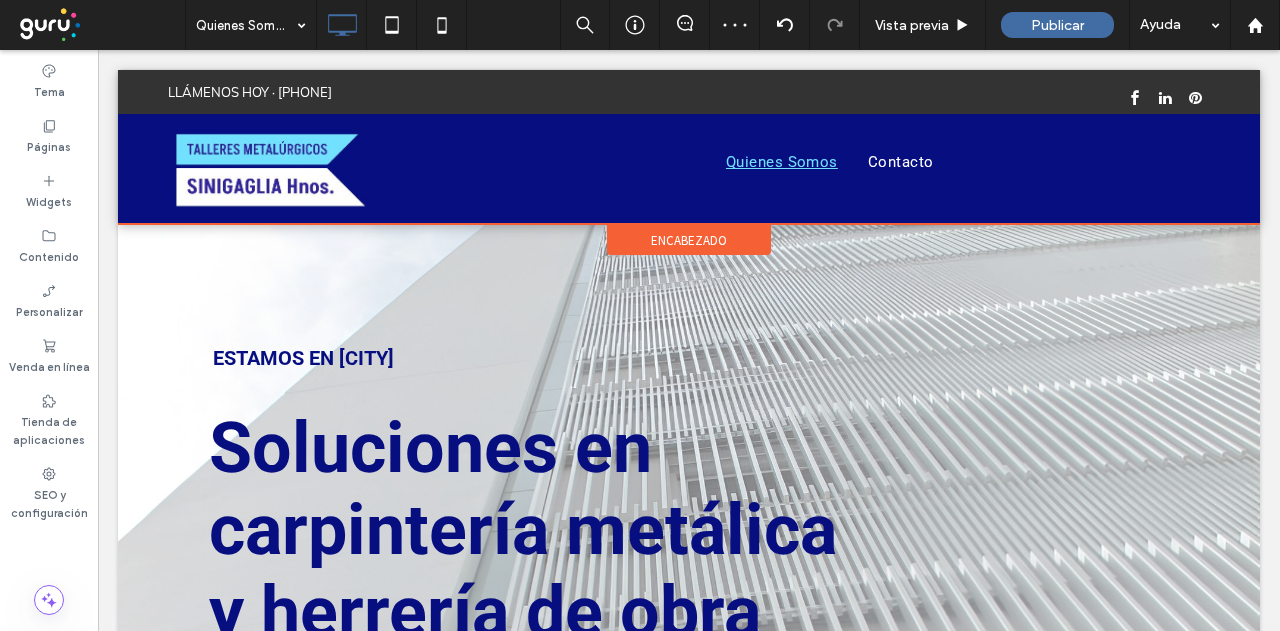 click on "encabezado" at bounding box center (689, 240) 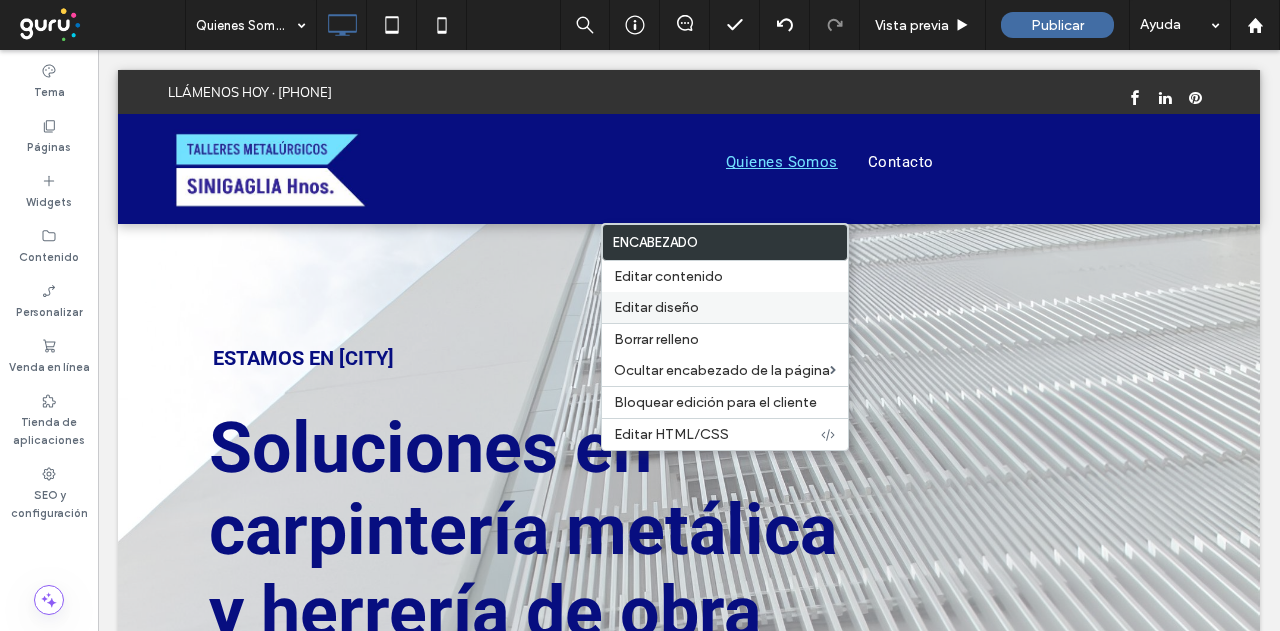 click on "Editar diseño" at bounding box center (725, 307) 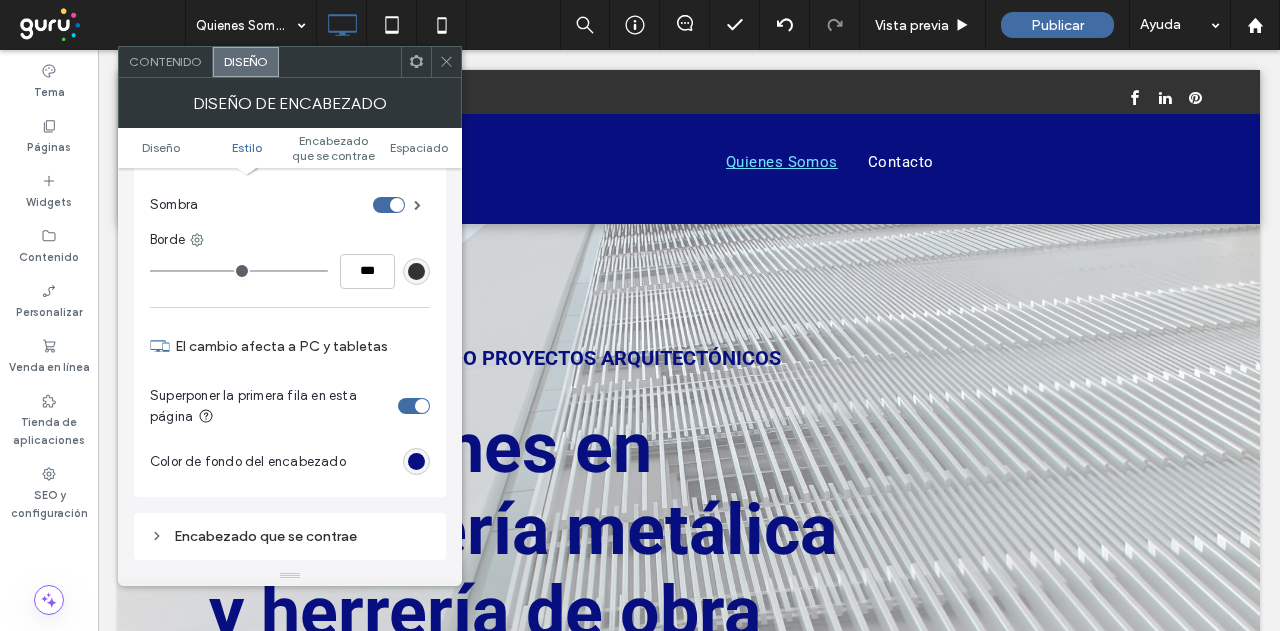 scroll, scrollTop: 400, scrollLeft: 0, axis: vertical 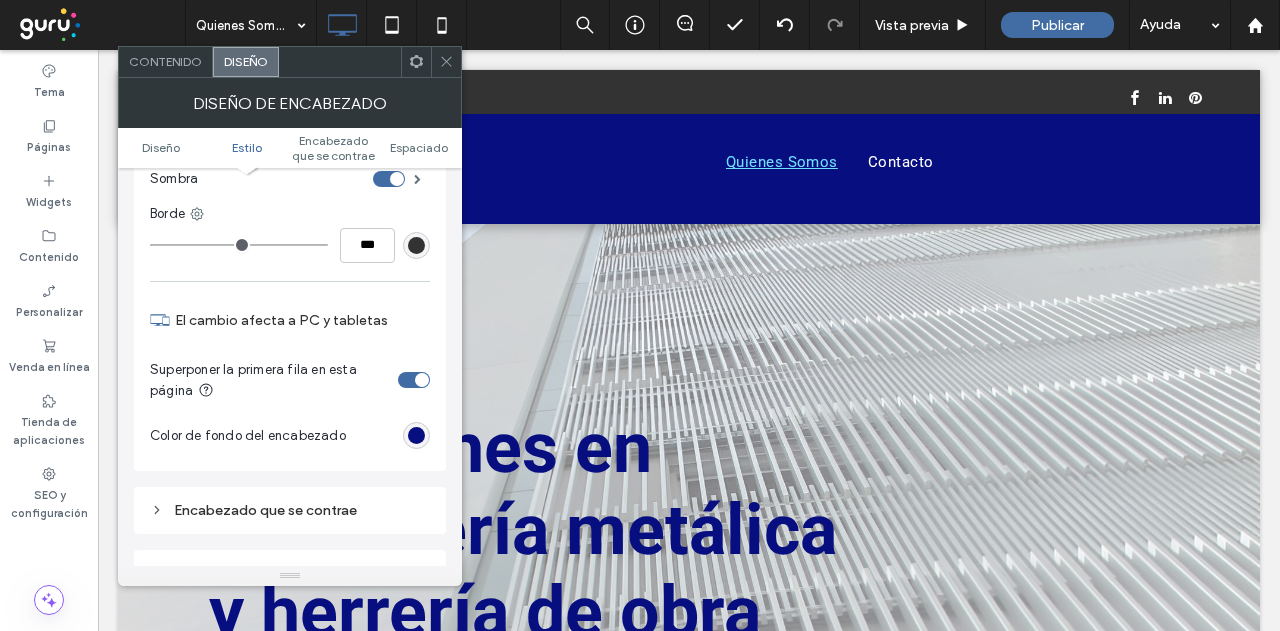 click 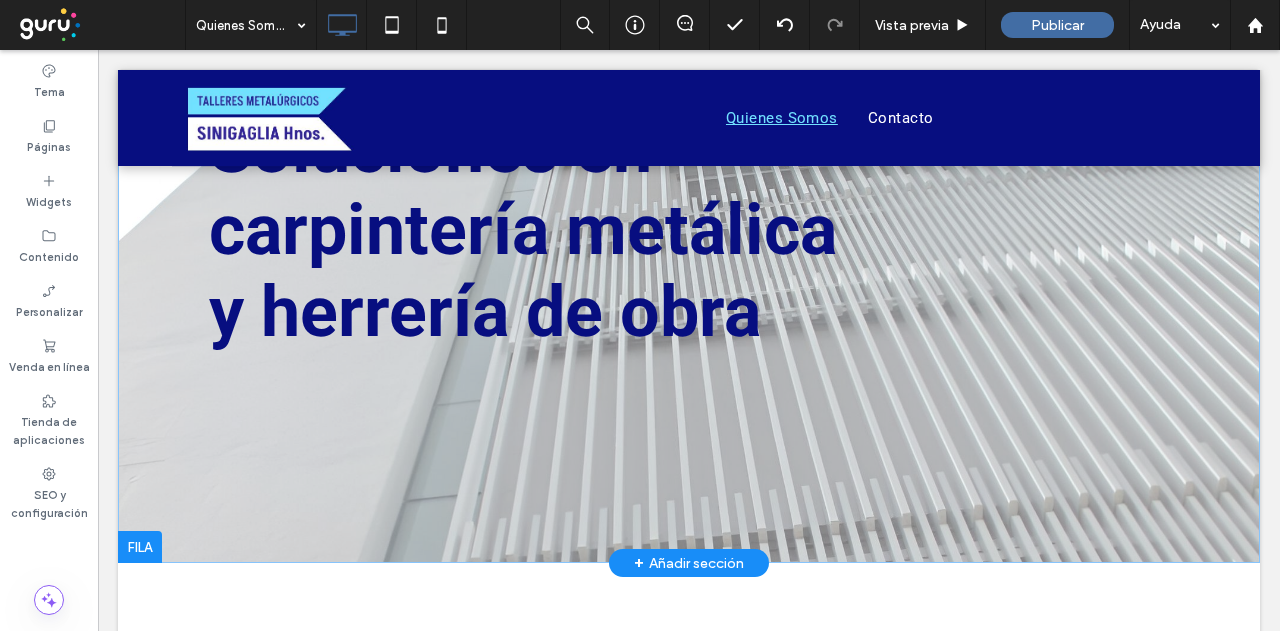 scroll, scrollTop: 0, scrollLeft: 0, axis: both 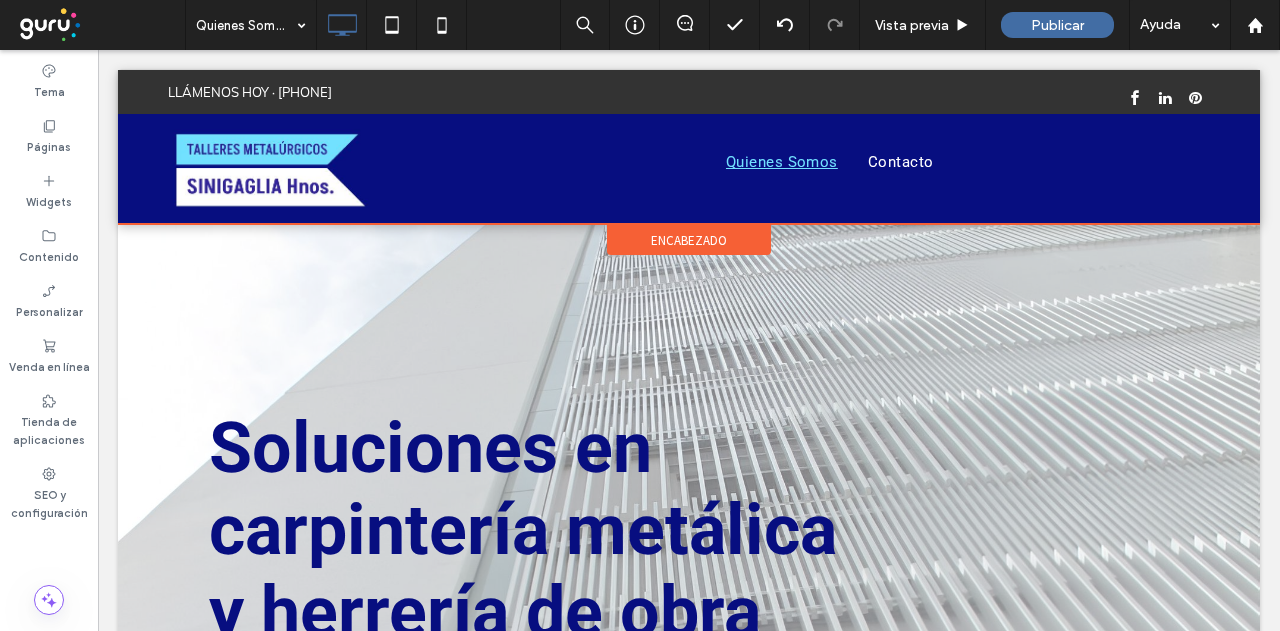click on "encabezado" at bounding box center (689, 240) 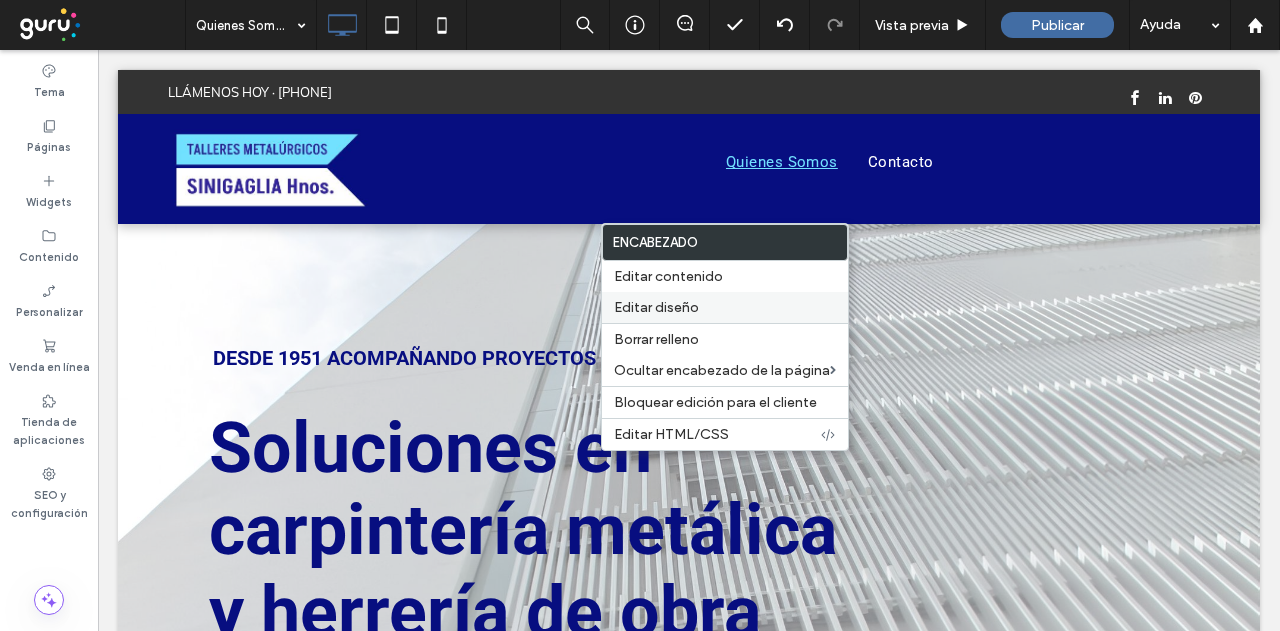 click on "Editar diseño" at bounding box center [656, 307] 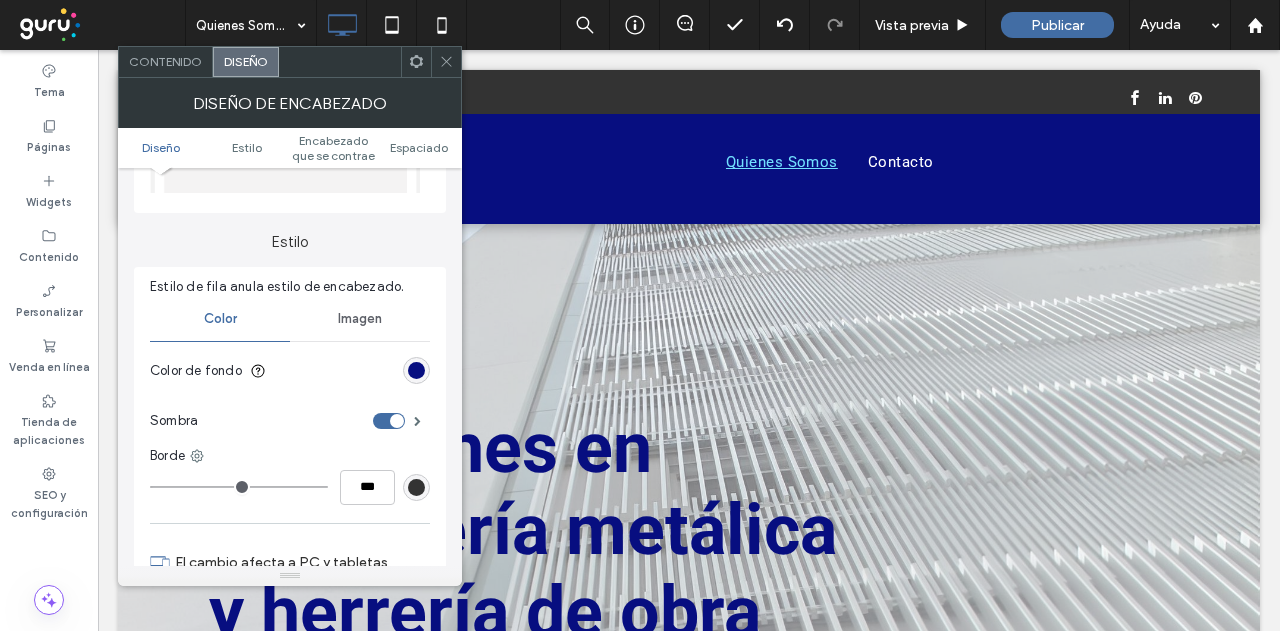 scroll, scrollTop: 200, scrollLeft: 0, axis: vertical 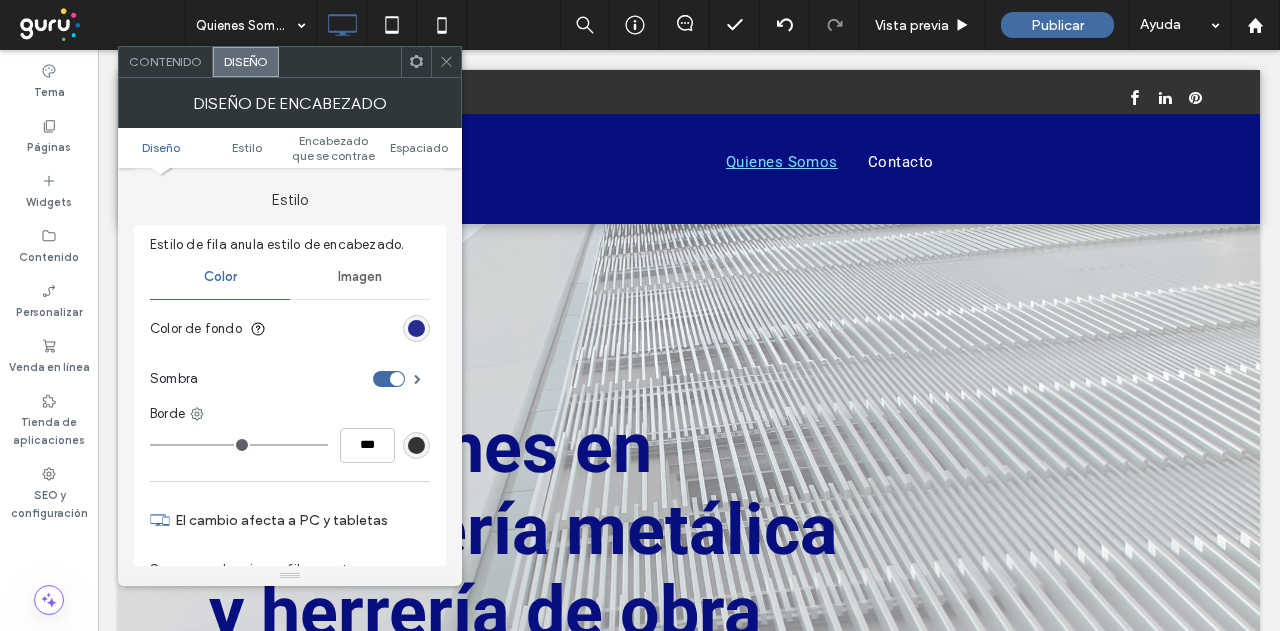 click at bounding box center (416, 328) 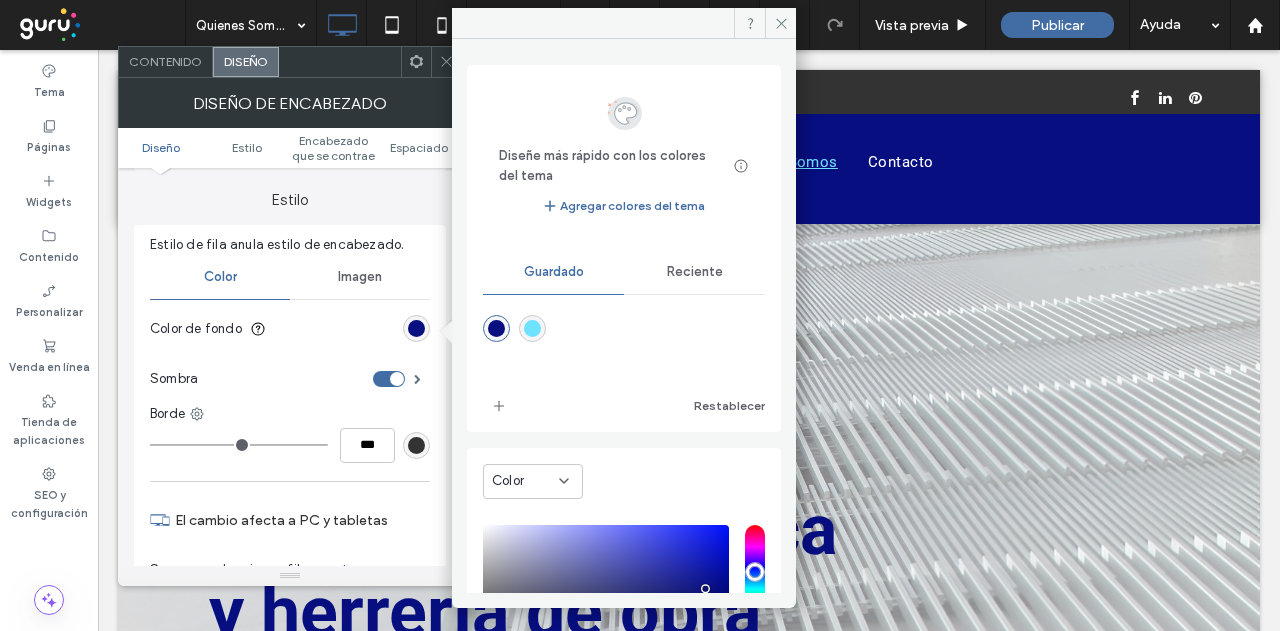 click on "Reciente" at bounding box center [695, 272] 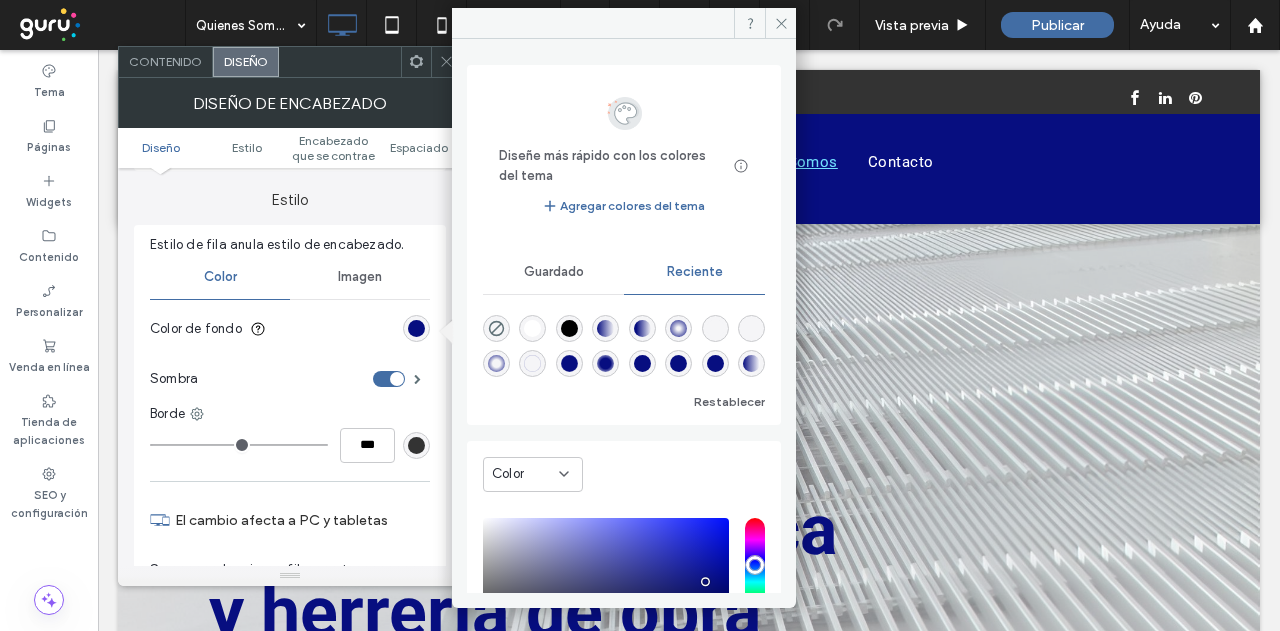 click at bounding box center [532, 328] 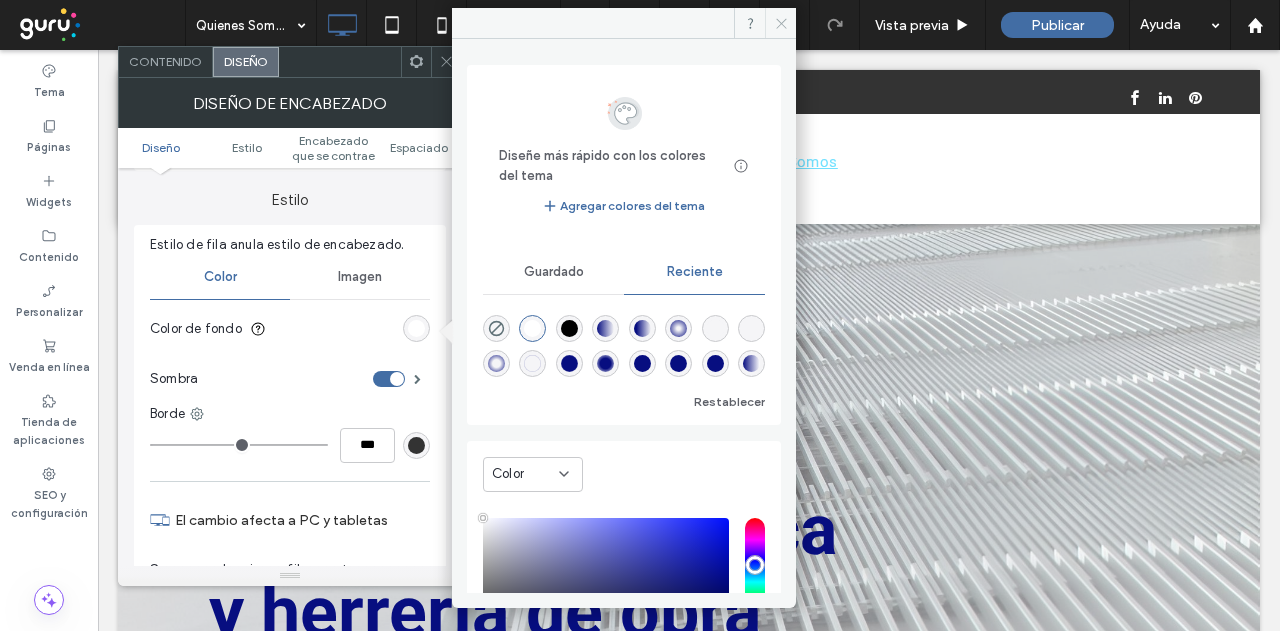 click 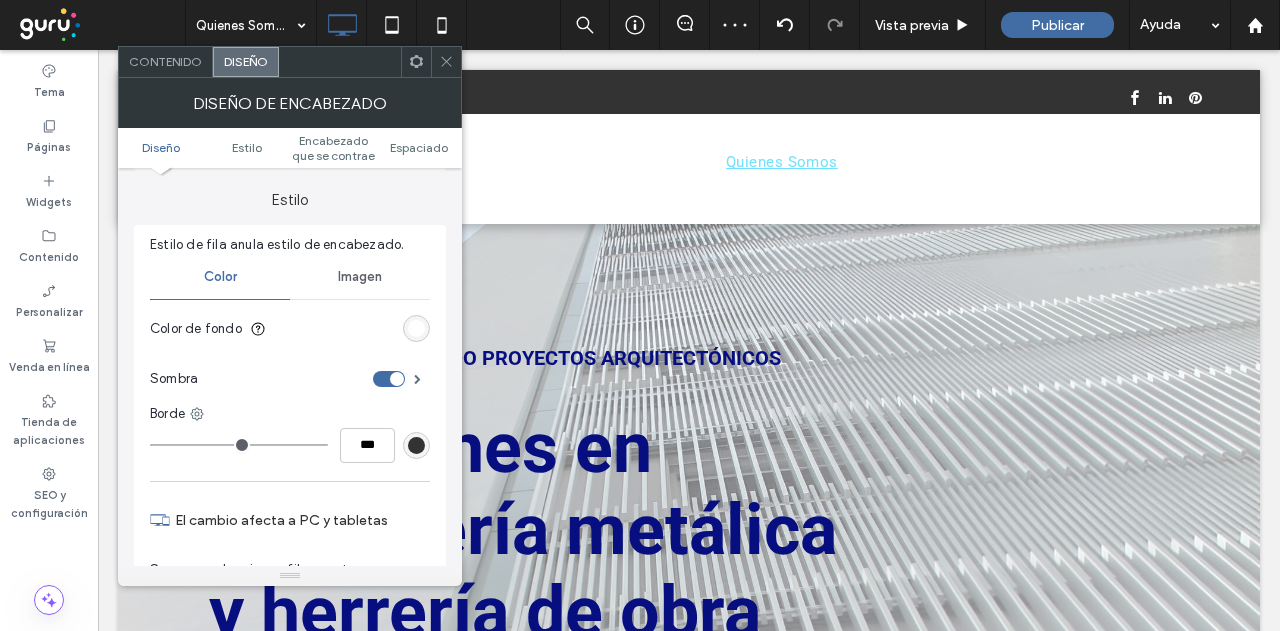 click at bounding box center (446, 62) 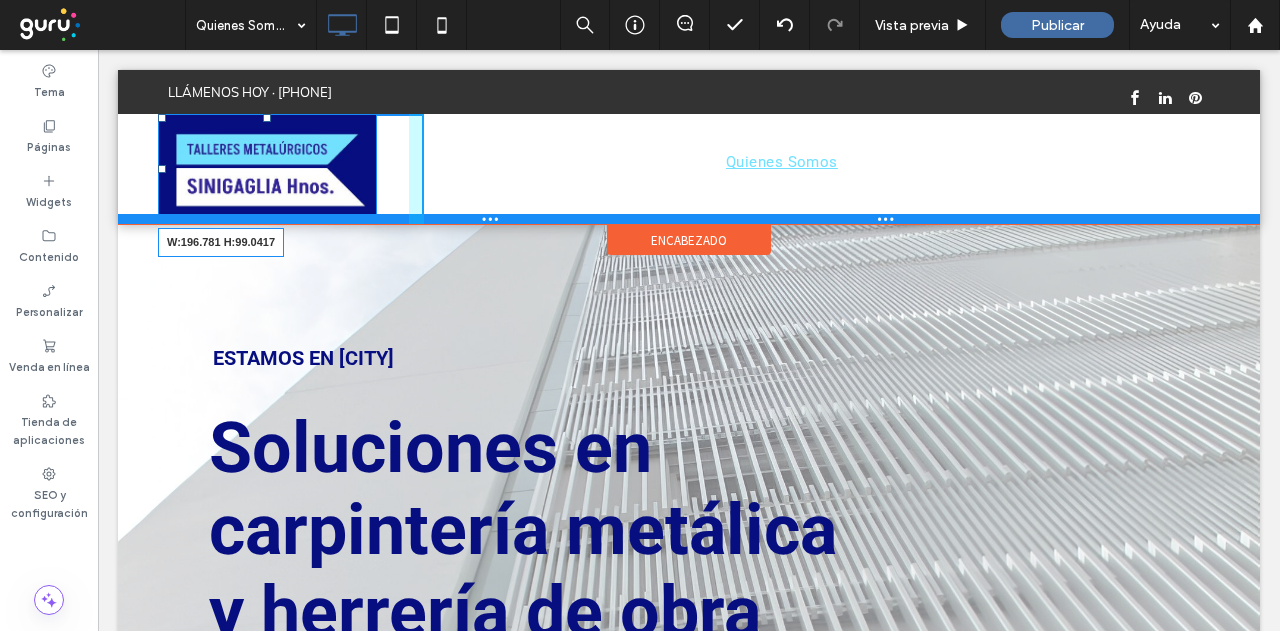drag, startPoint x: 372, startPoint y: 221, endPoint x: 362, endPoint y: 210, distance: 14.866069 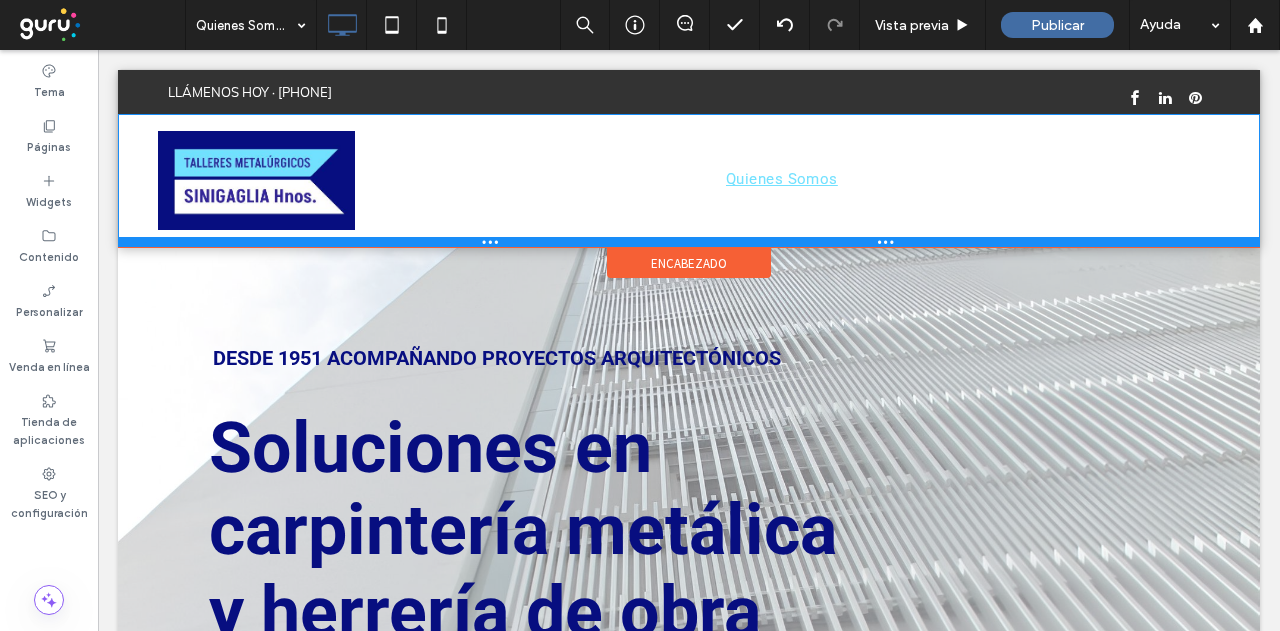 drag, startPoint x: 472, startPoint y: 209, endPoint x: 567, endPoint y: 293, distance: 126.81088 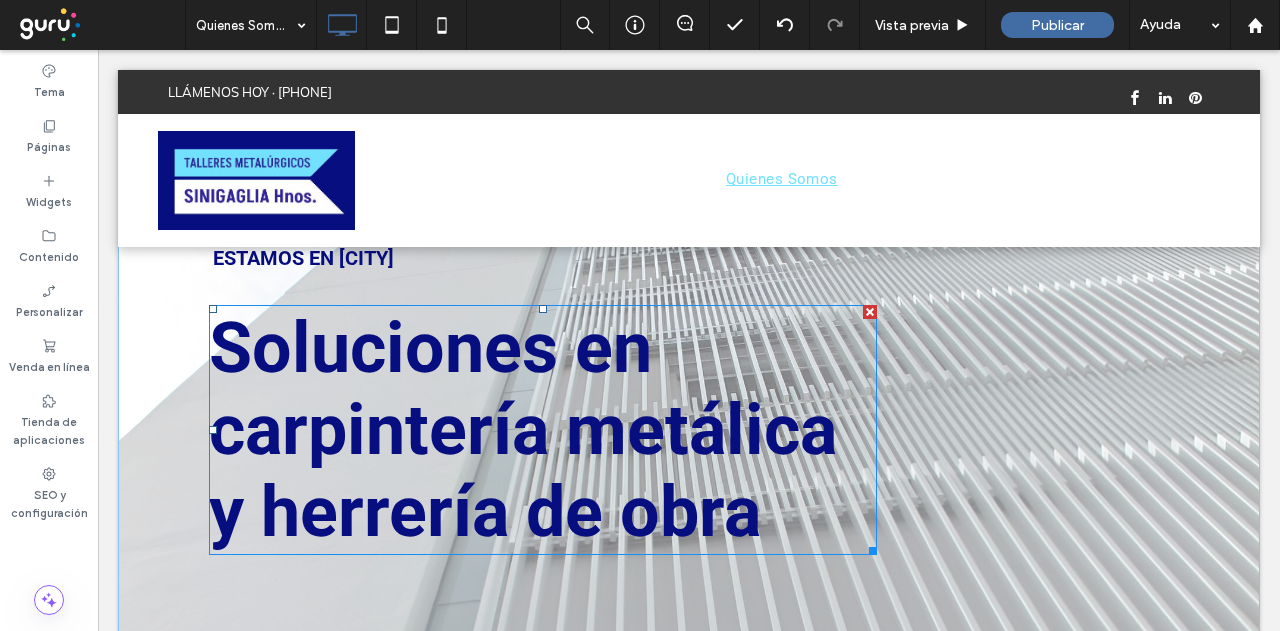 scroll, scrollTop: 0, scrollLeft: 0, axis: both 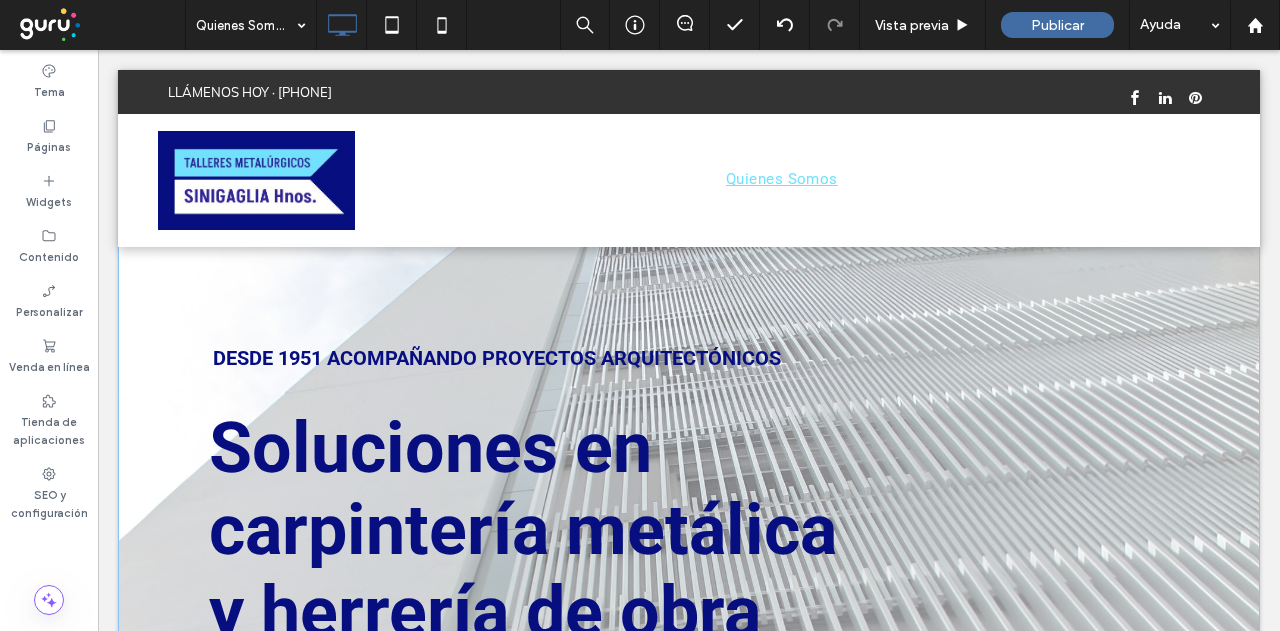 click on "DESDE 1951 ACOMPAÑANDO PROYECTOS ARQUITECTÓNICOS
Botón
ESTAMOS EN BUENOS AIRES
Botón
Soluciones en carpintería metálica y herrería de obra Click To Paste" at bounding box center (689, 411) 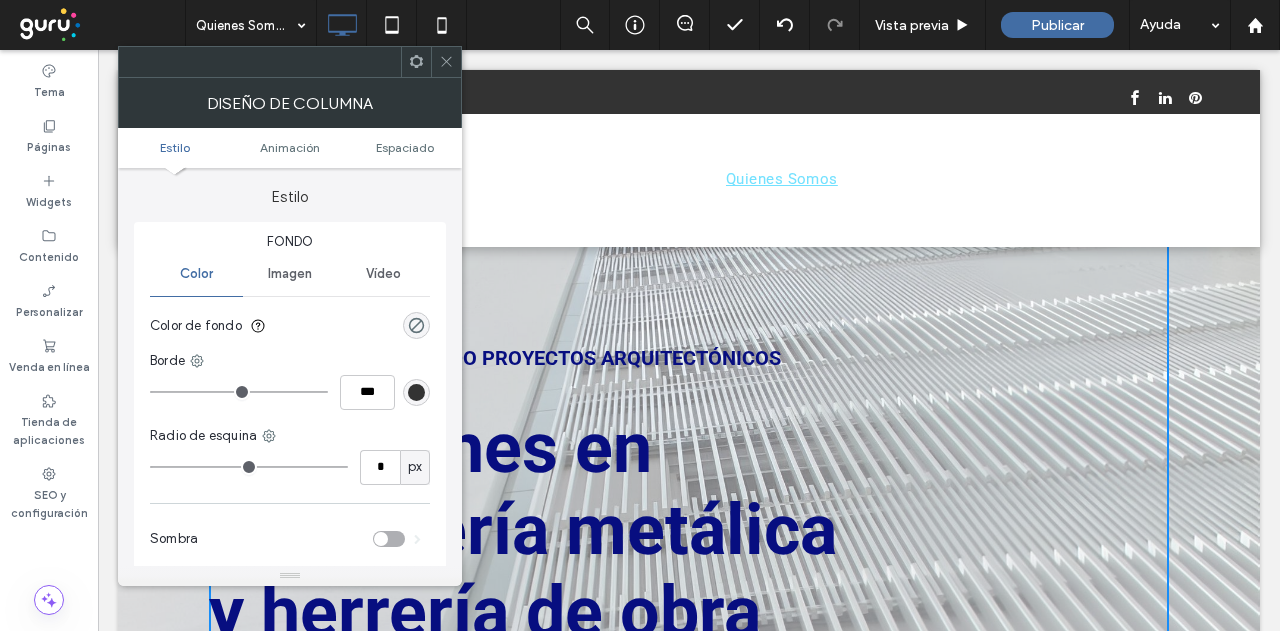 click 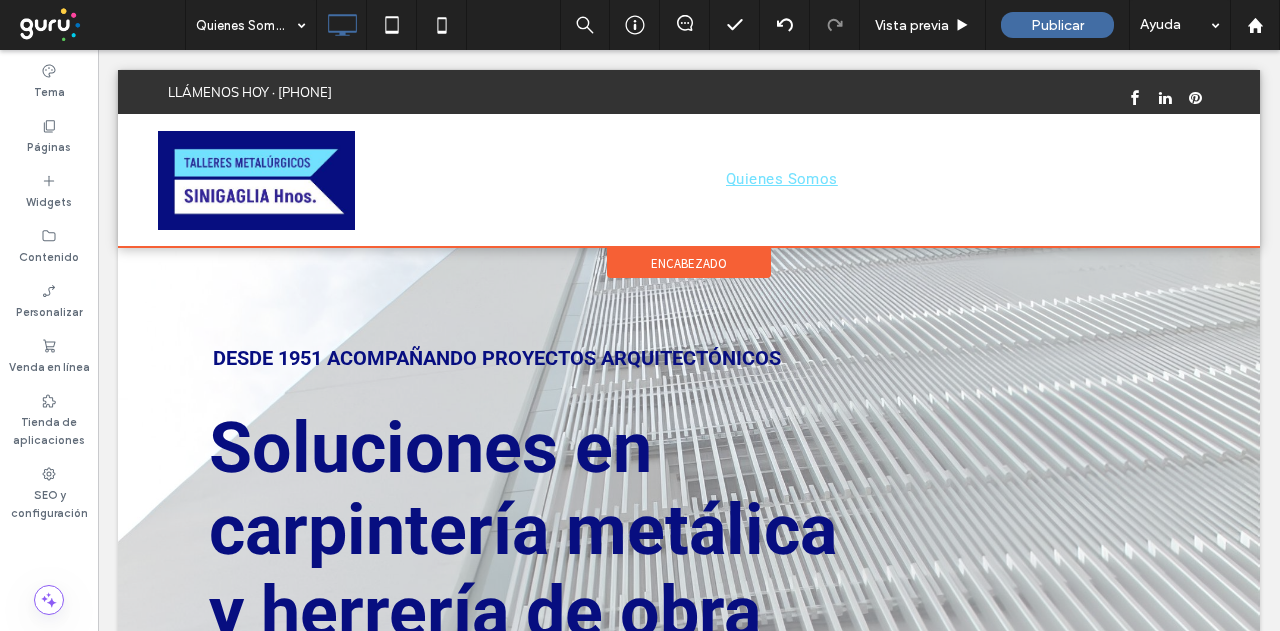 click on "encabezado" at bounding box center [689, 263] 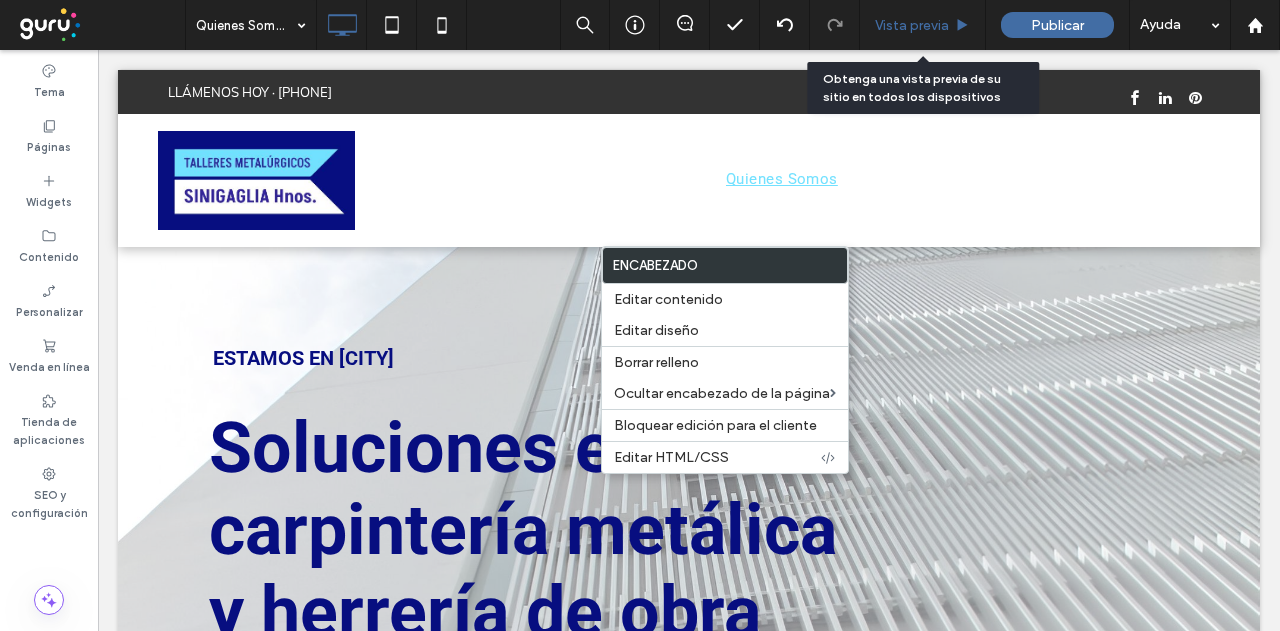 click on "Vista previa" at bounding box center [912, 25] 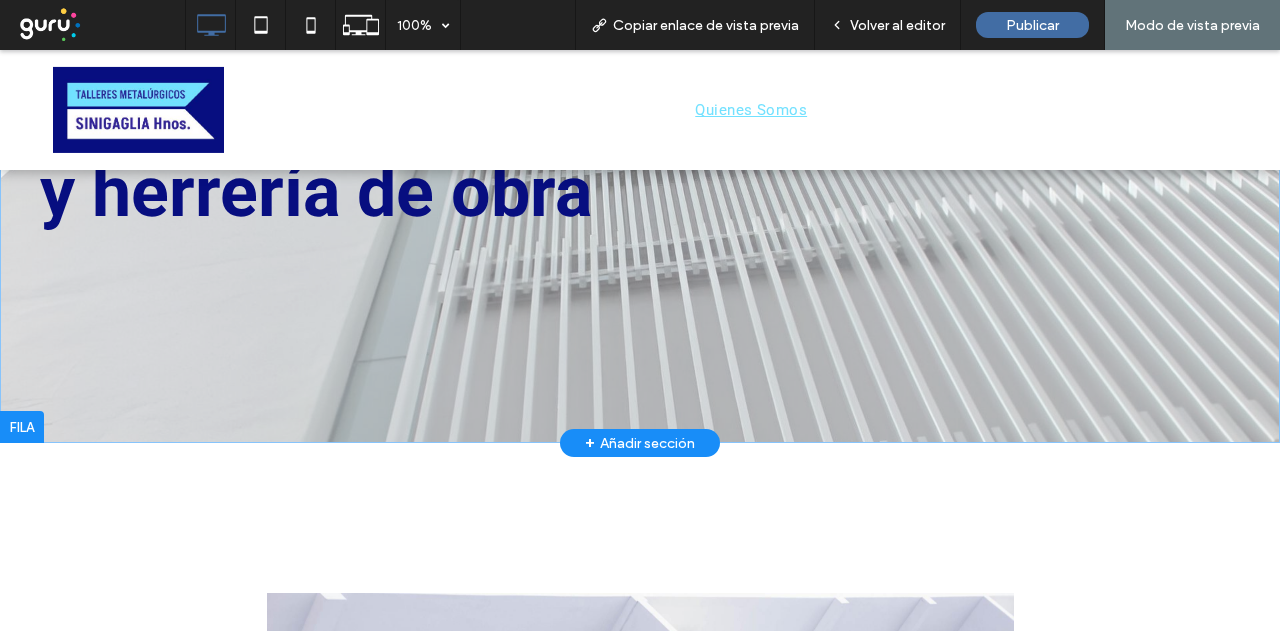 scroll, scrollTop: 0, scrollLeft: 0, axis: both 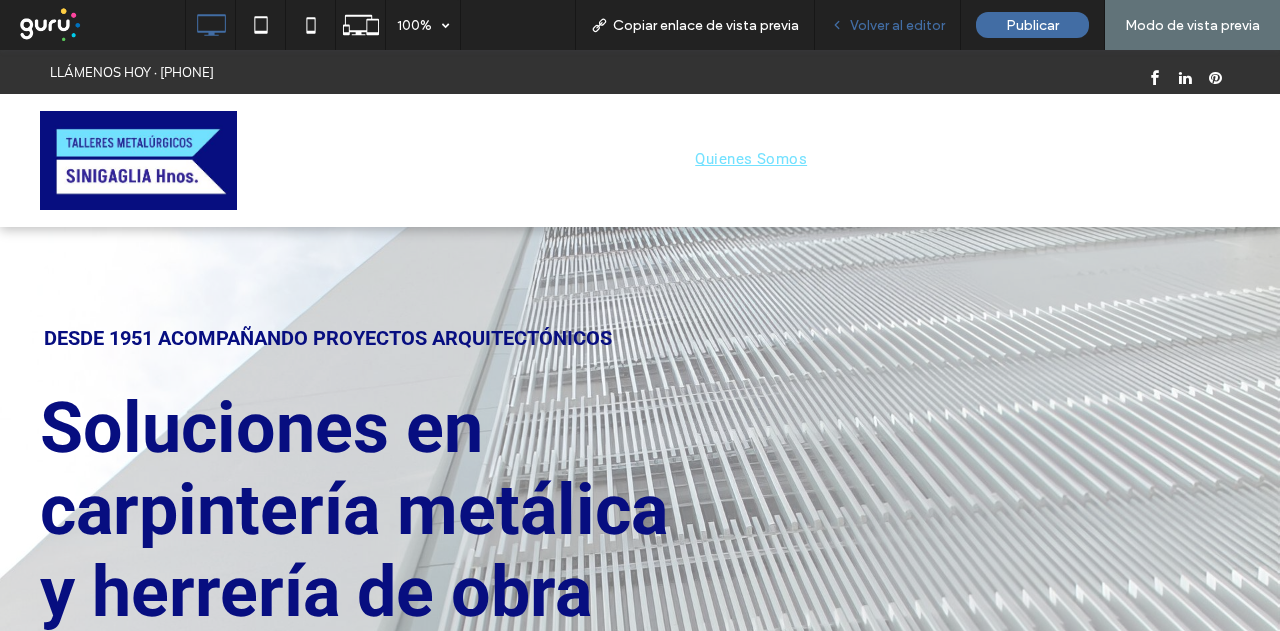 click on "Volver al editor" at bounding box center [897, 25] 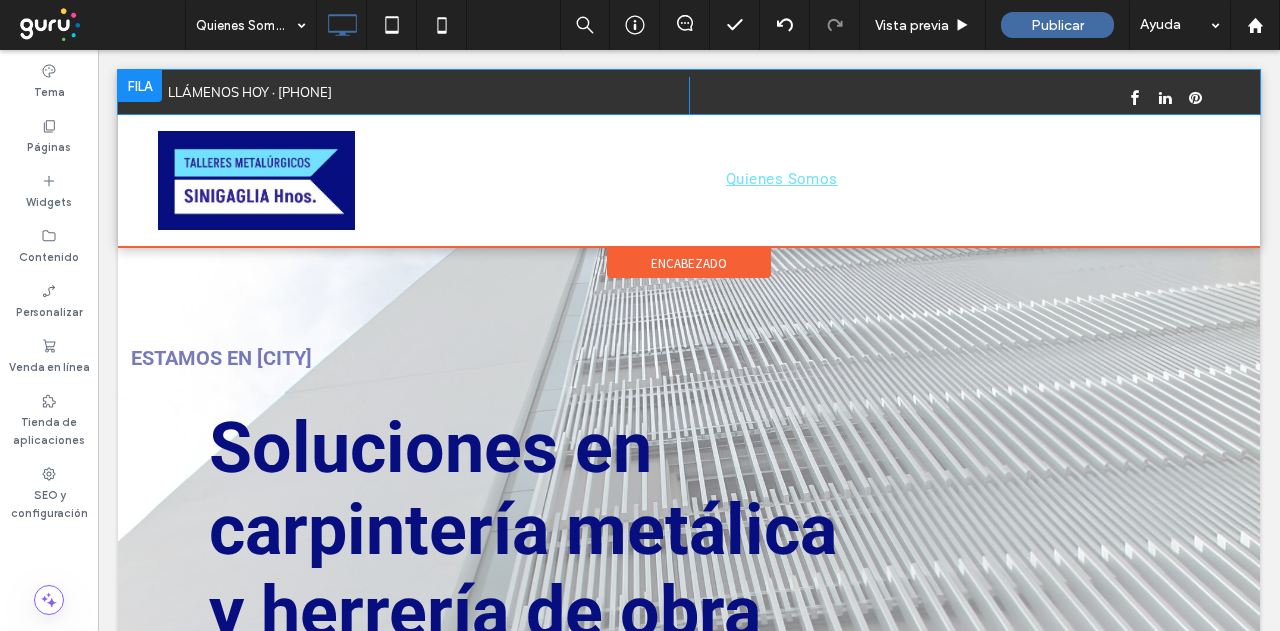 click at bounding box center [140, 86] 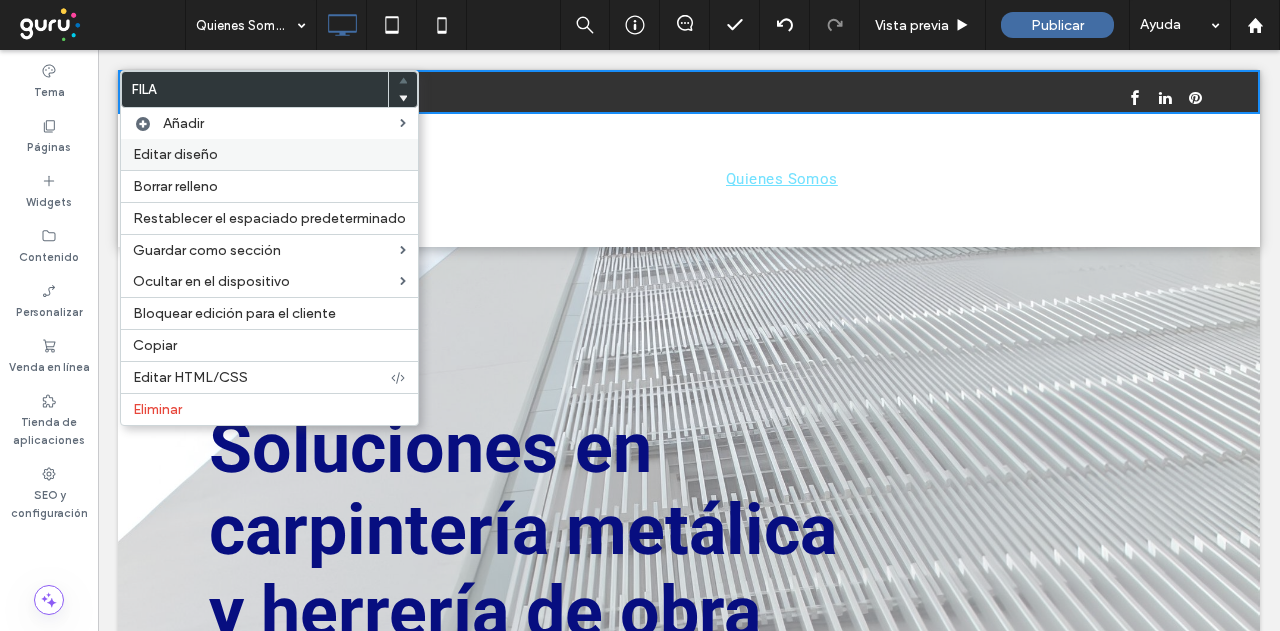 click on "Editar diseño" at bounding box center [269, 154] 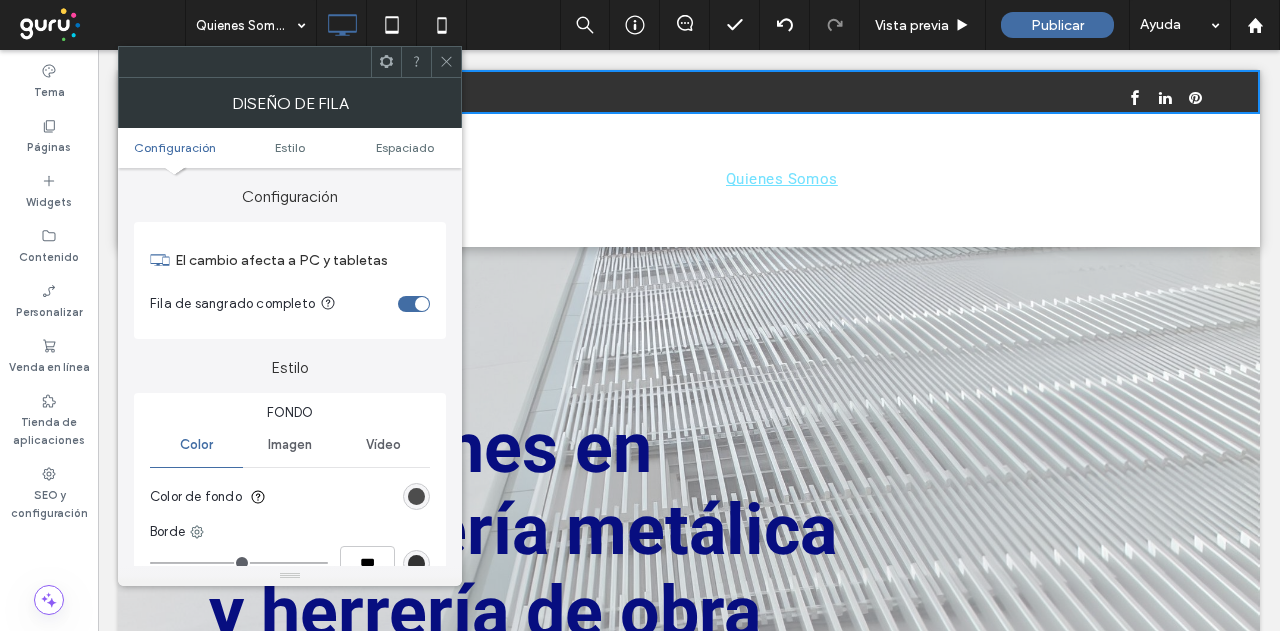 click at bounding box center [416, 496] 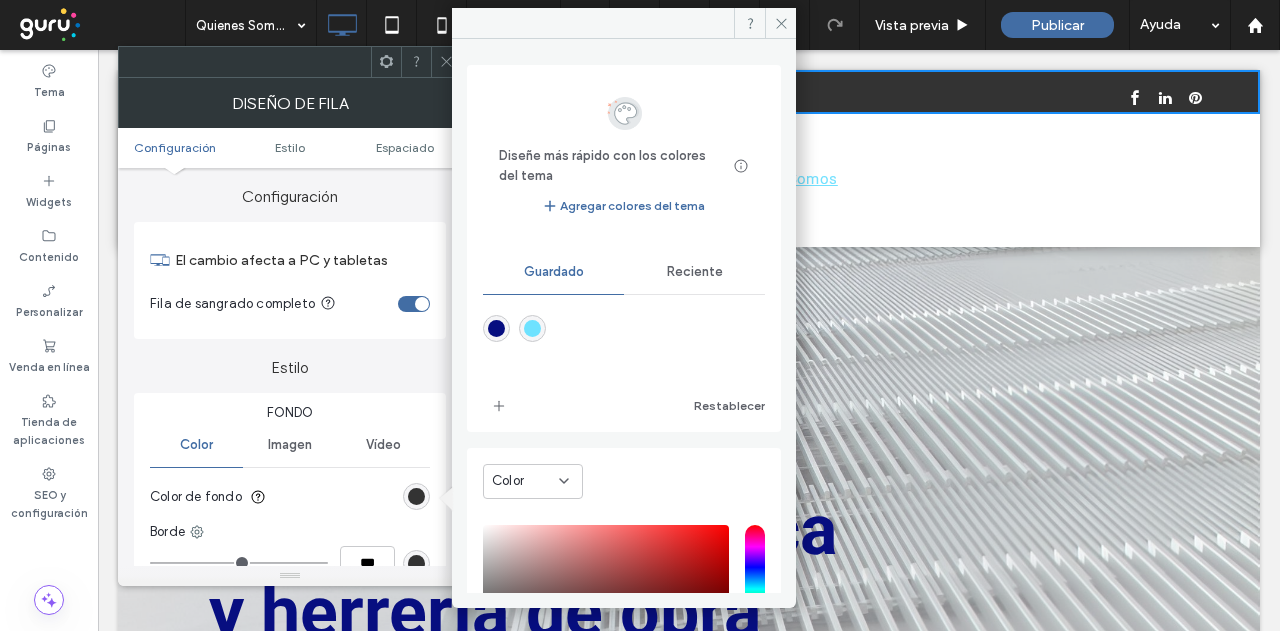 click at bounding box center [532, 328] 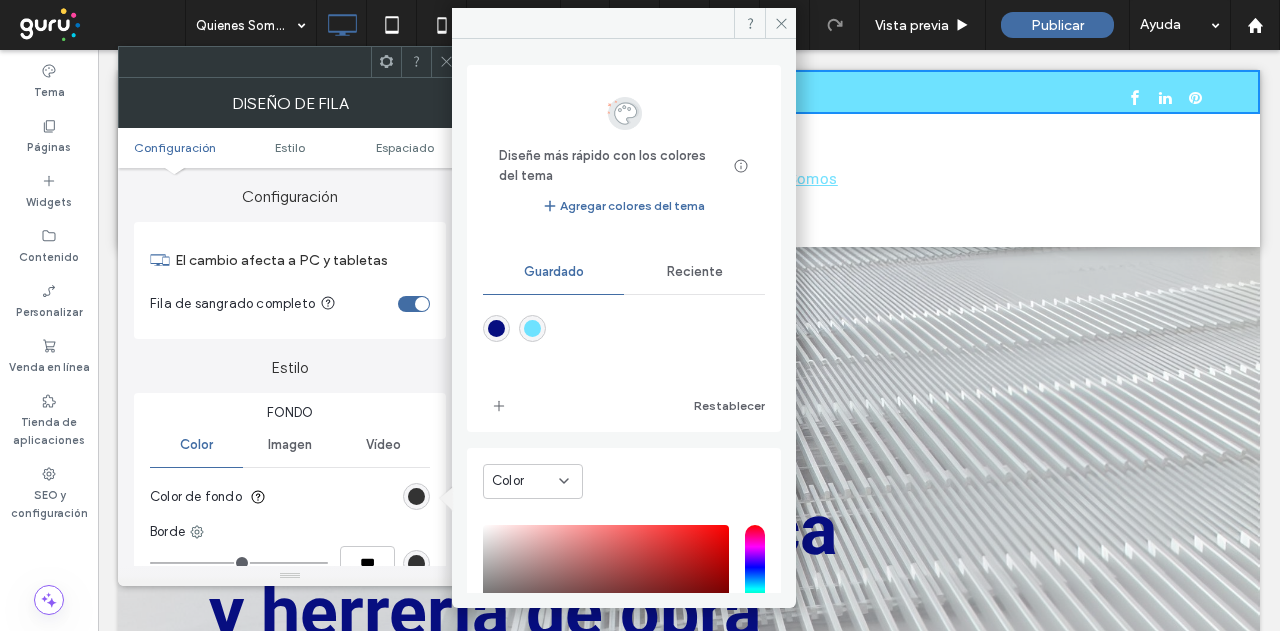 type on "*******" 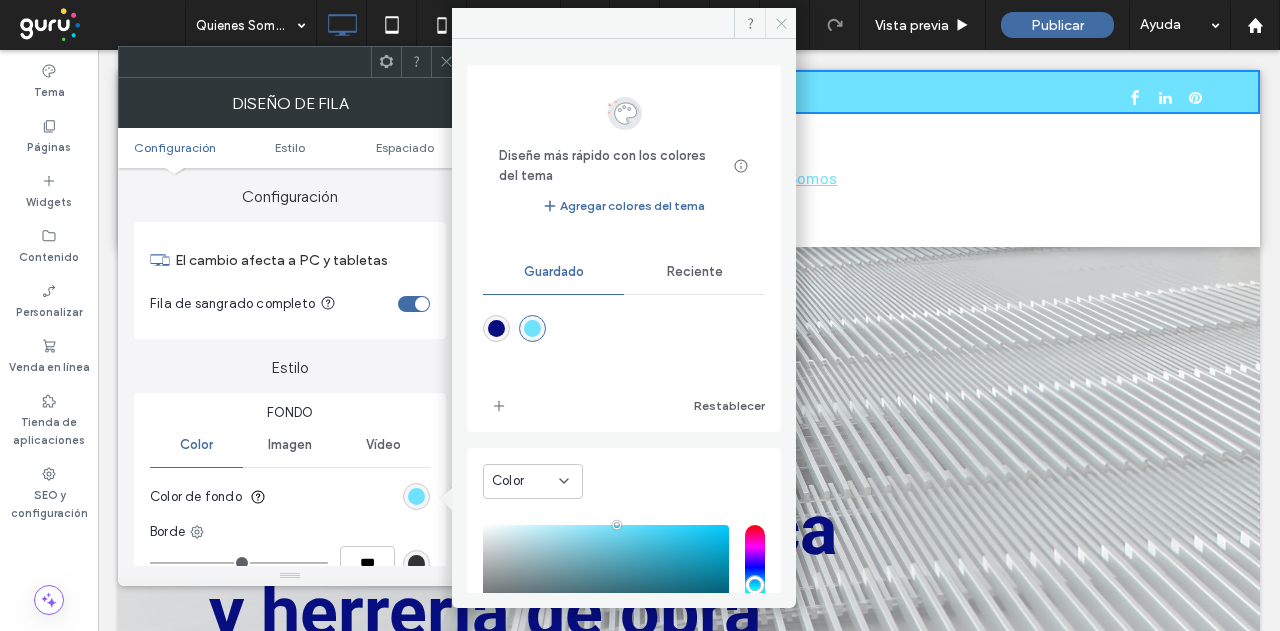 click 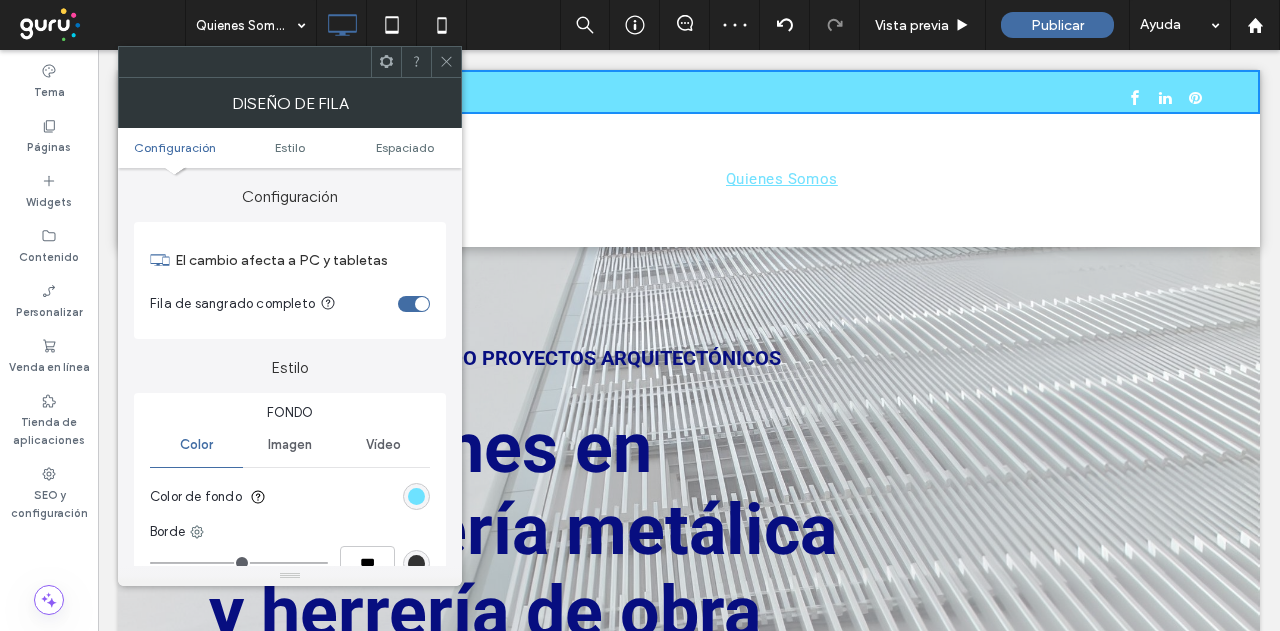 click 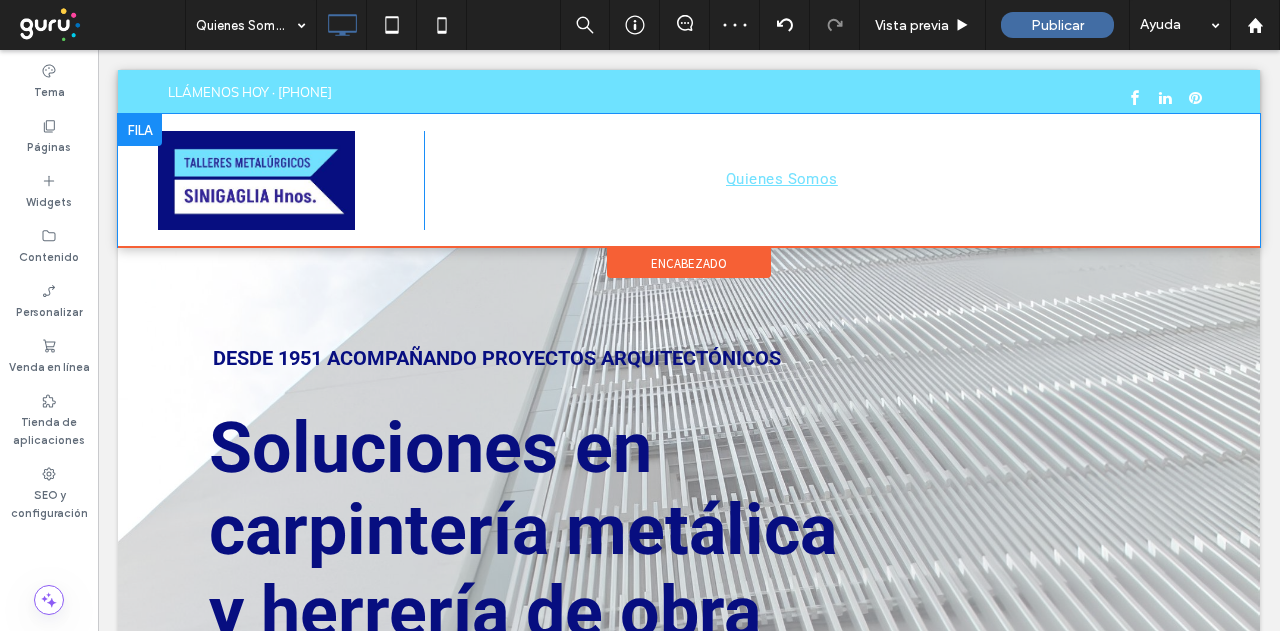 click on "Click To Paste
Quienes Somos
Contacto
Click To Paste" at bounding box center [689, 180] 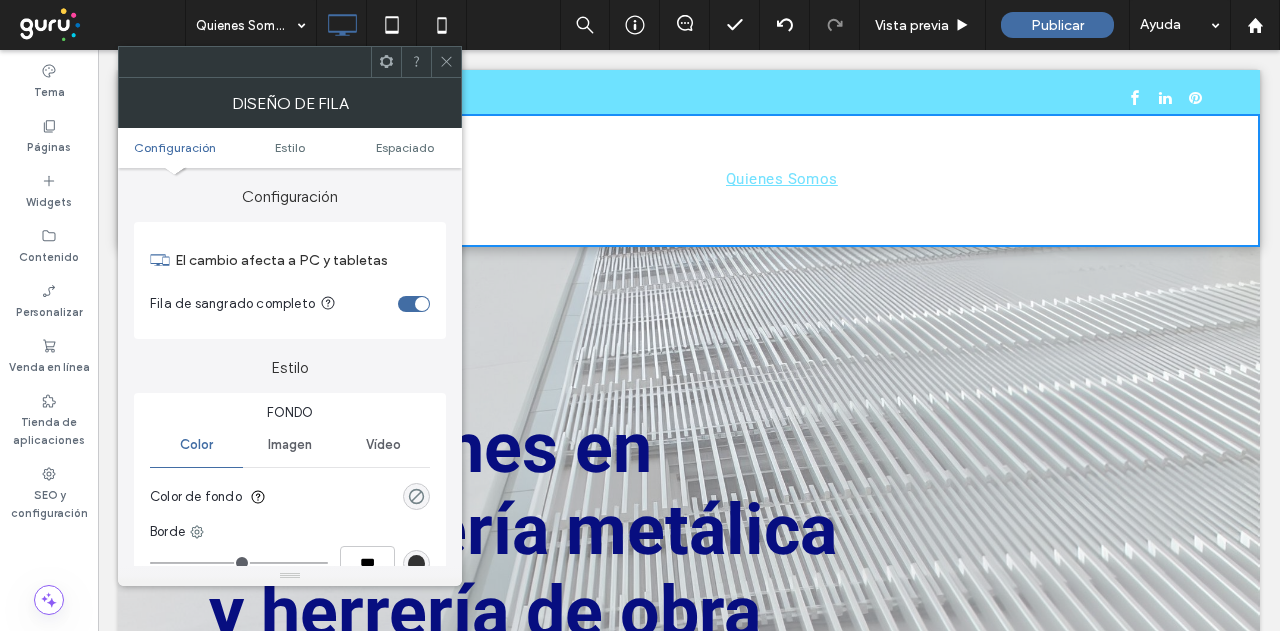 click at bounding box center (416, 496) 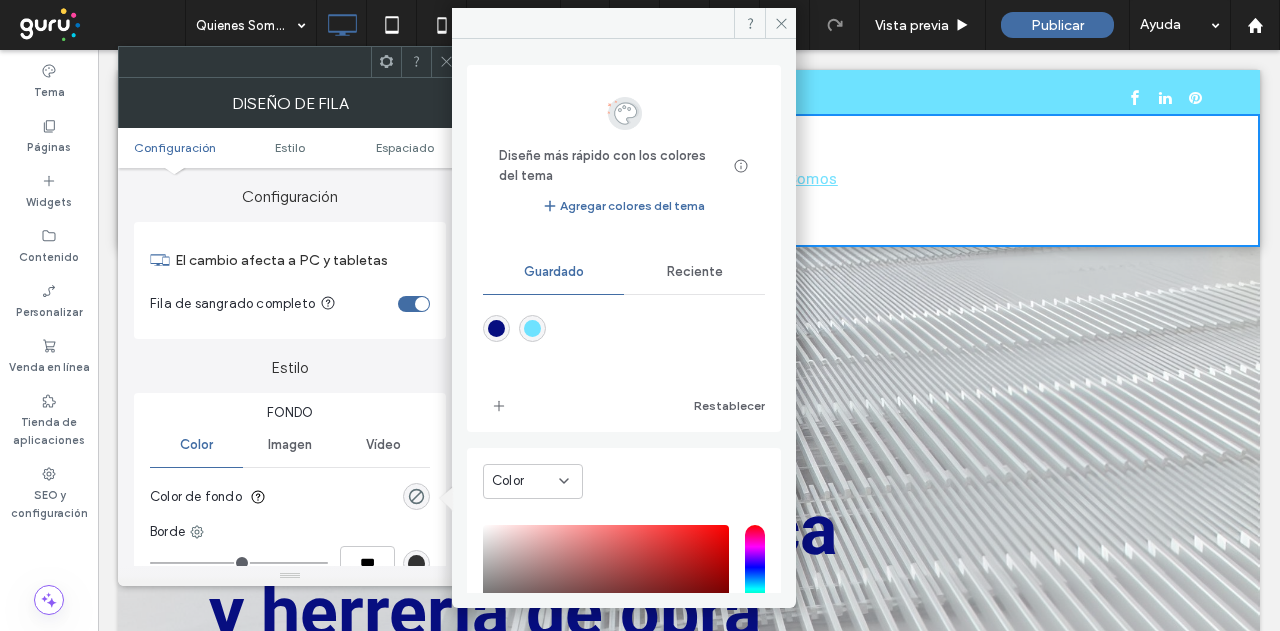 drag, startPoint x: 778, startPoint y: 12, endPoint x: 767, endPoint y: 19, distance: 13.038404 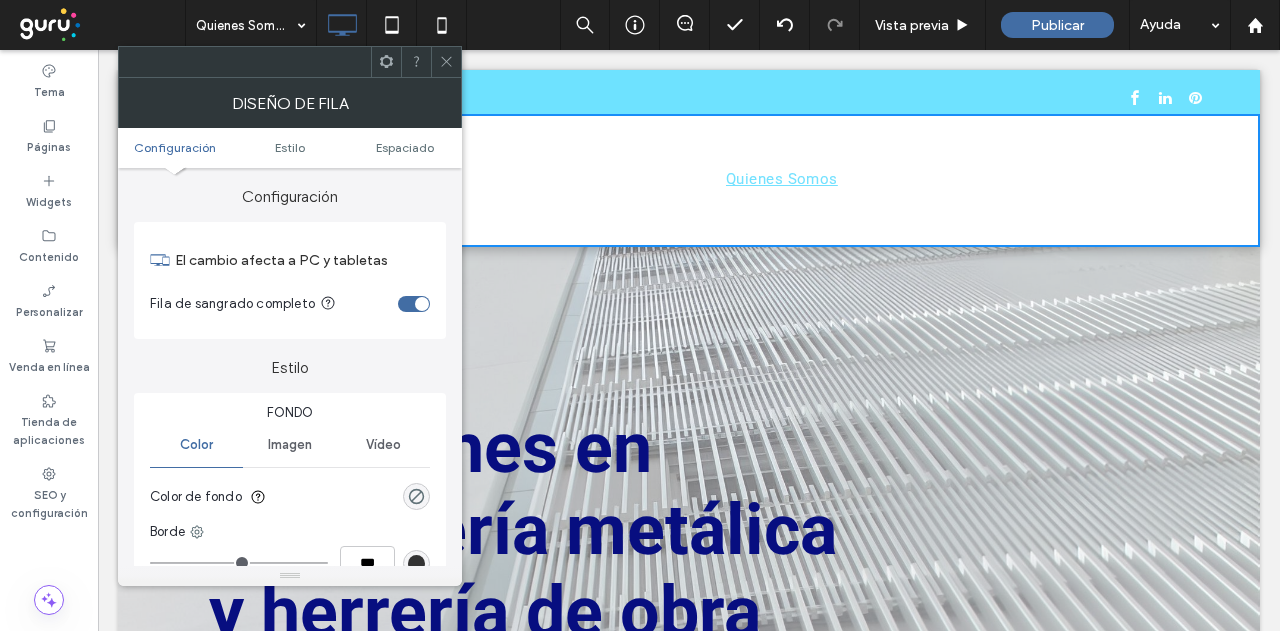 click 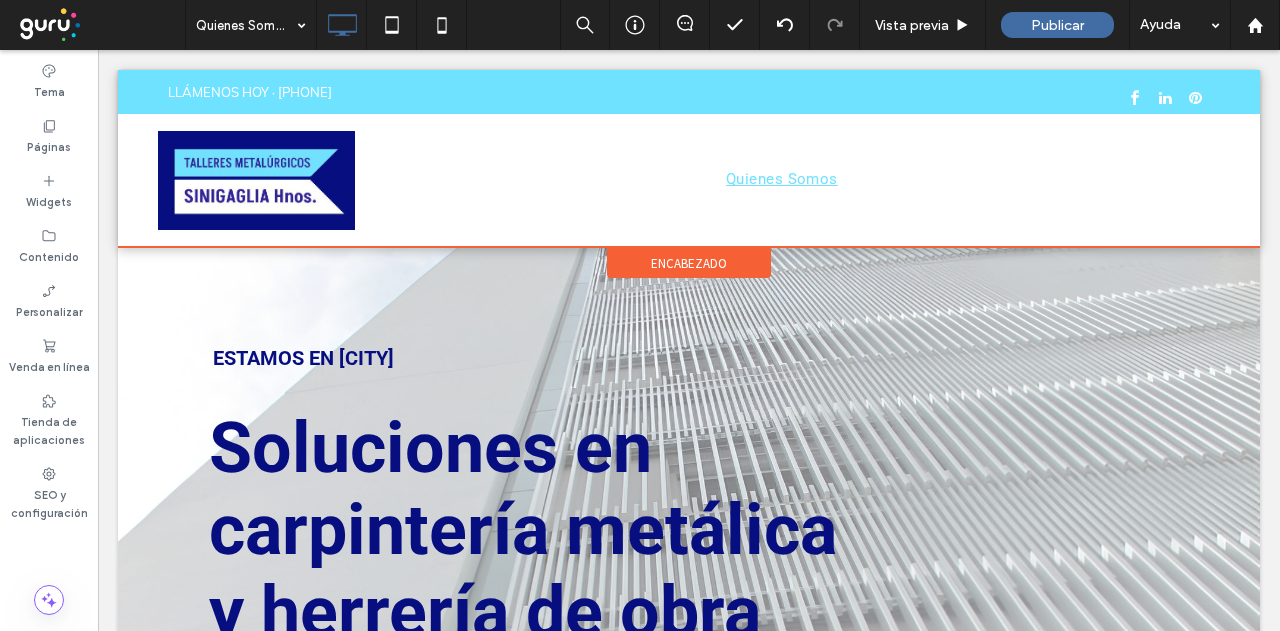 click on "encabezado" at bounding box center [689, 263] 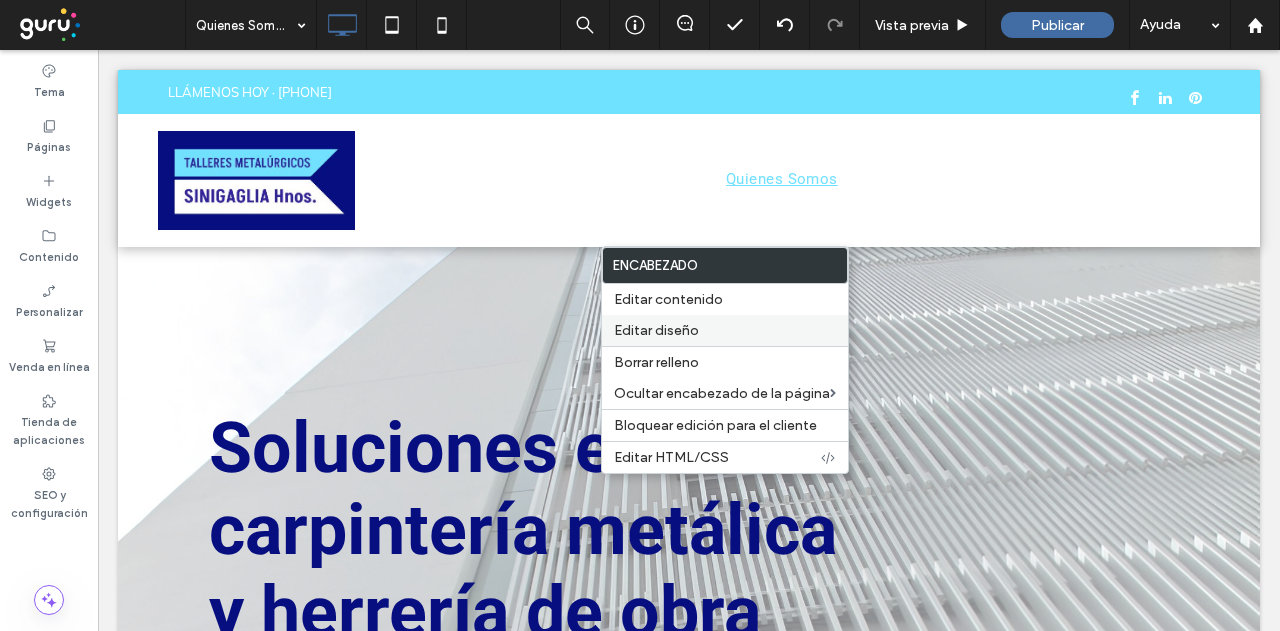 drag, startPoint x: 703, startPoint y: 330, endPoint x: 606, endPoint y: 321, distance: 97.41663 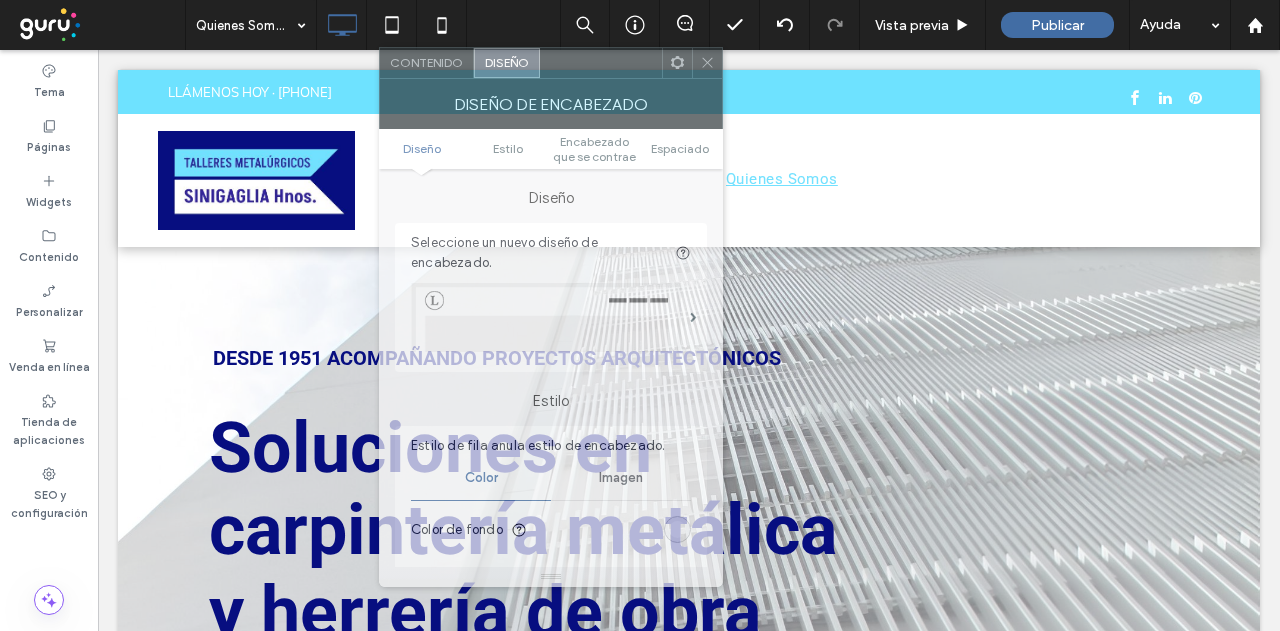 drag, startPoint x: 331, startPoint y: 53, endPoint x: 590, endPoint y: 53, distance: 259 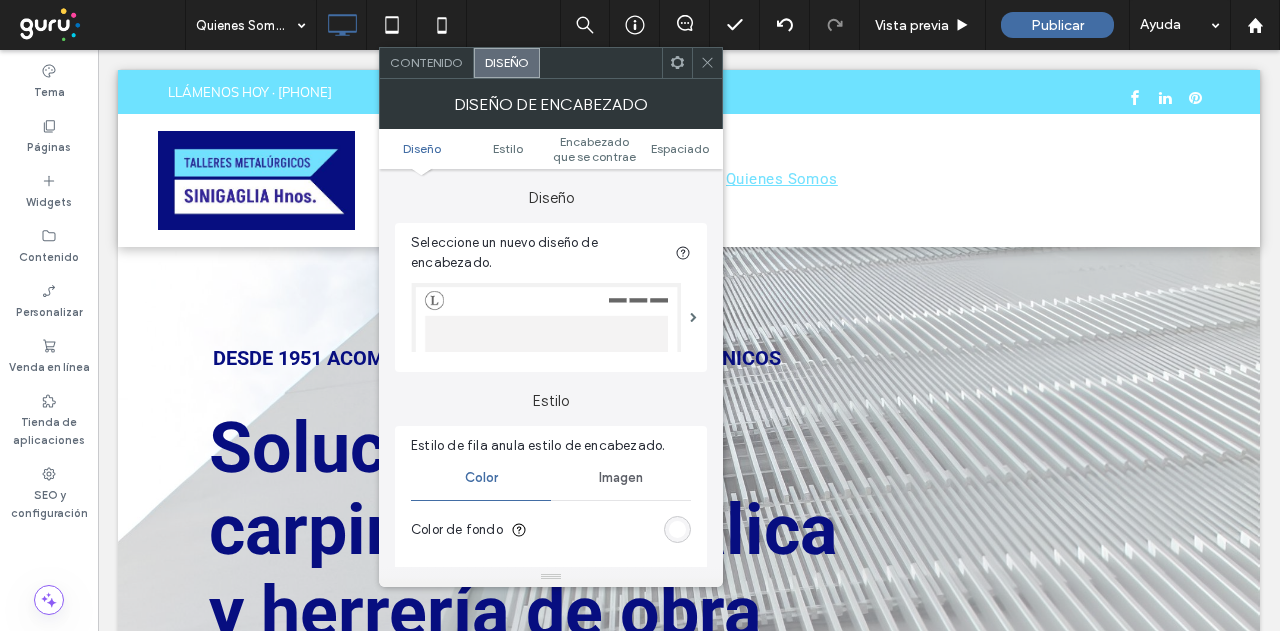 click at bounding box center (677, 529) 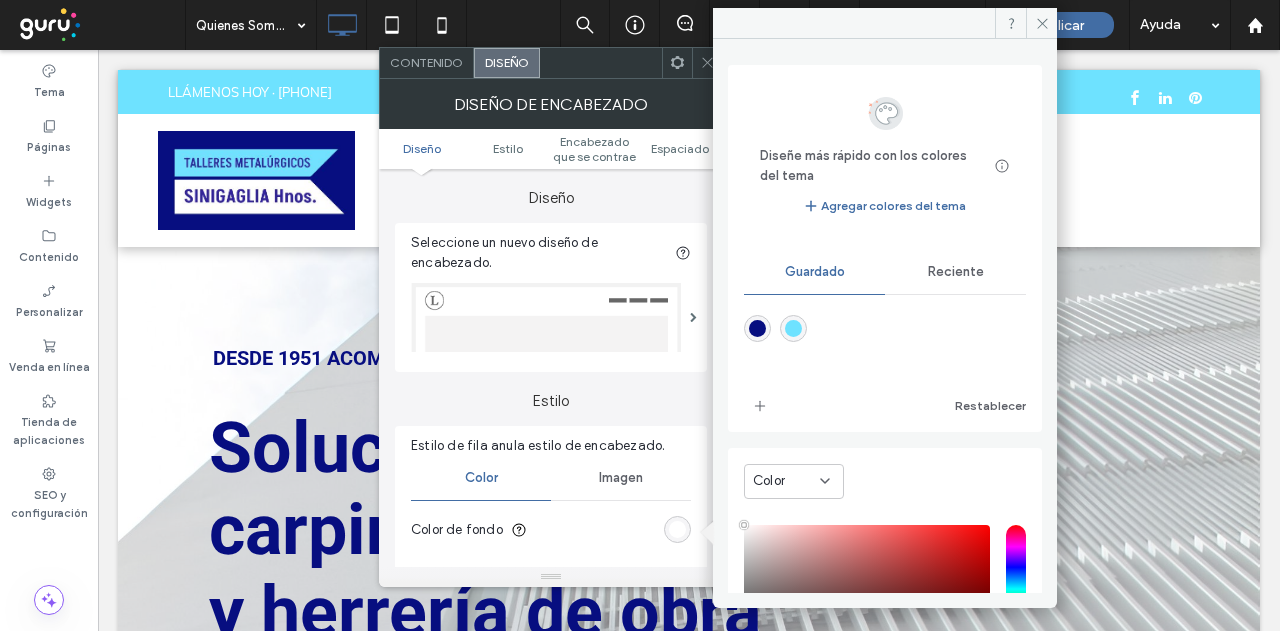 click at bounding box center [757, 328] 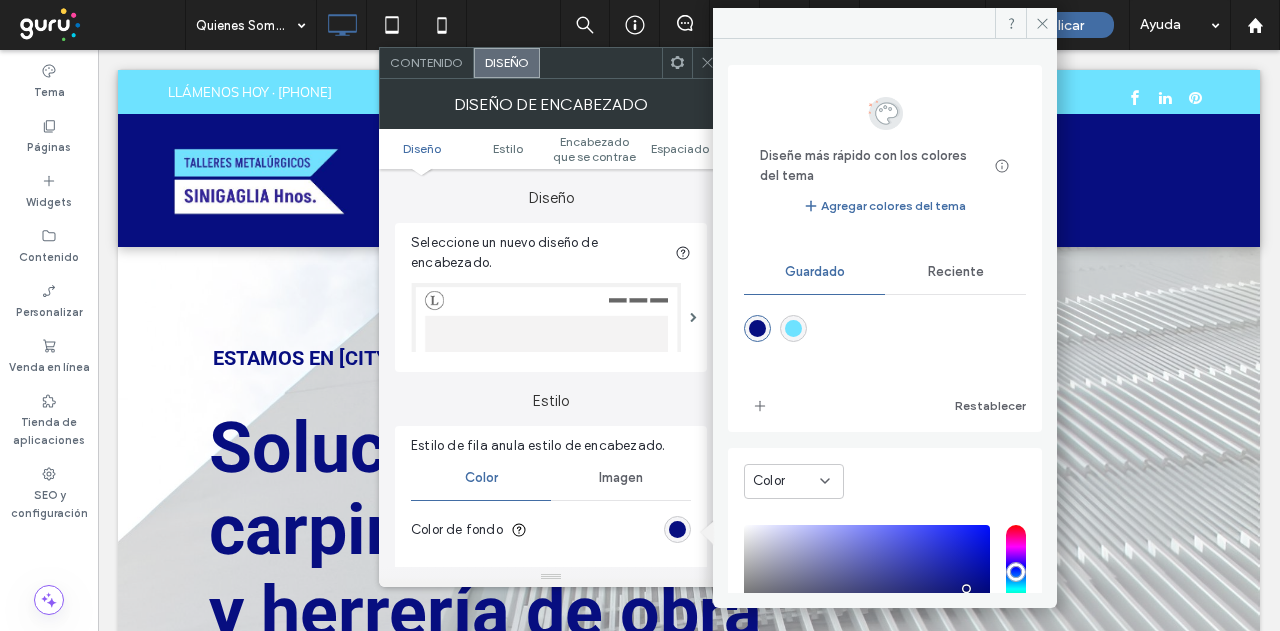 click 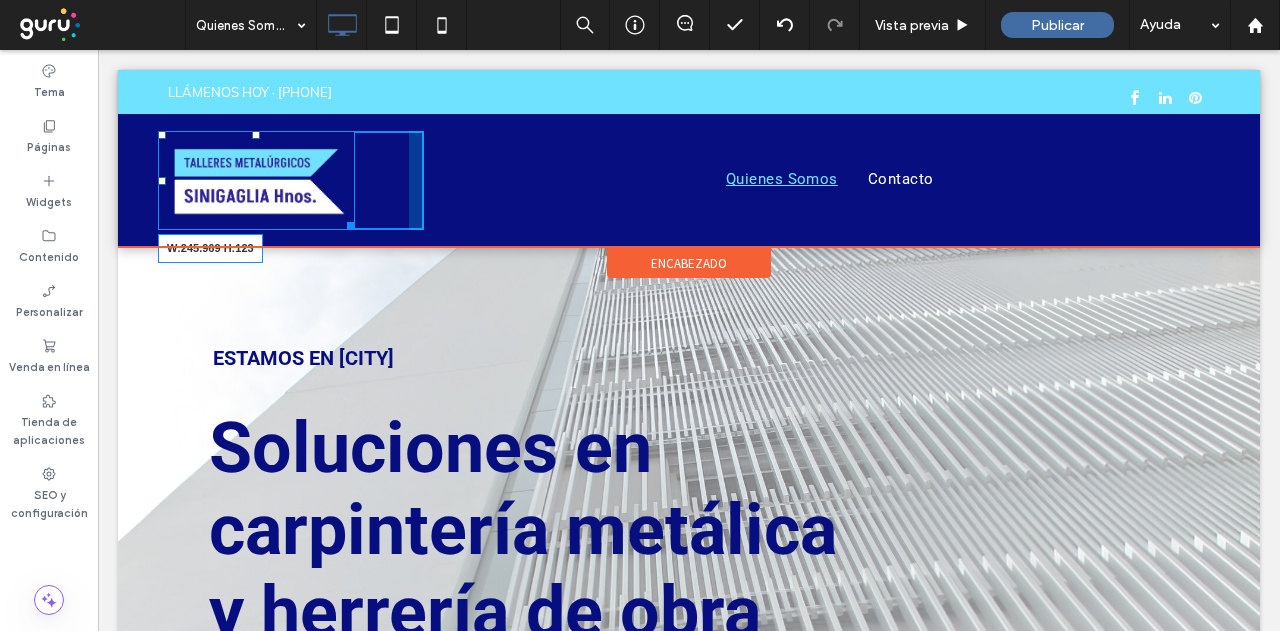 drag, startPoint x: 346, startPoint y: 223, endPoint x: 398, endPoint y: 262, distance: 65 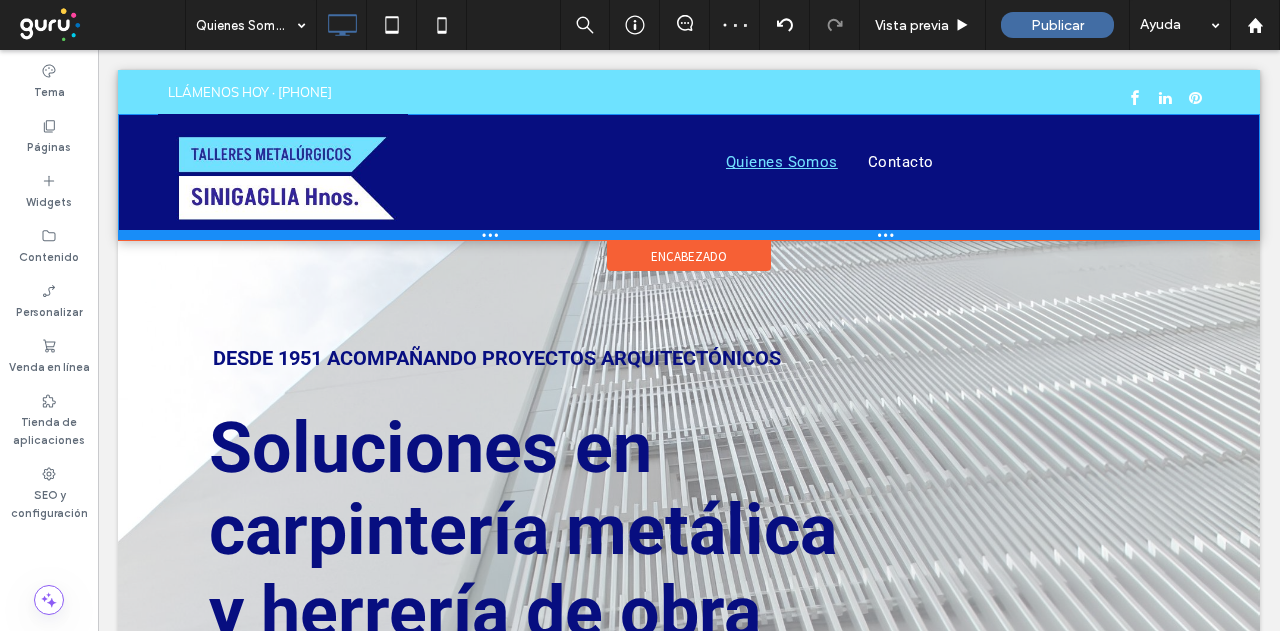 drag, startPoint x: 507, startPoint y: 268, endPoint x: 610, endPoint y: 283, distance: 104.0865 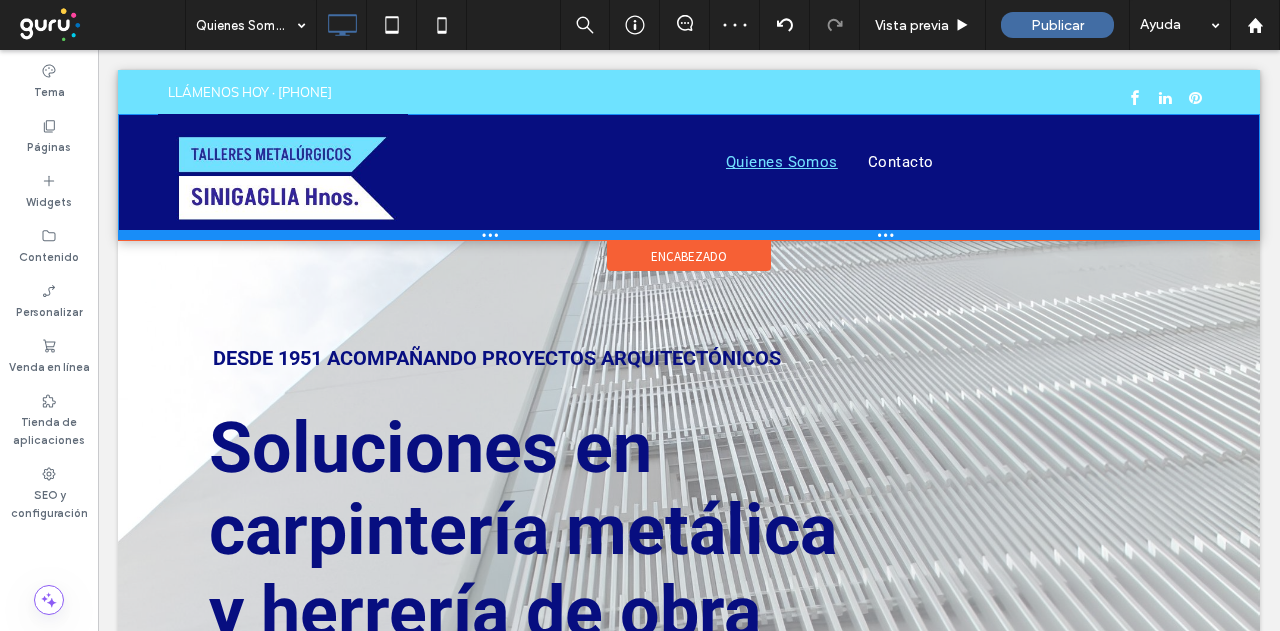 click at bounding box center (689, 235) 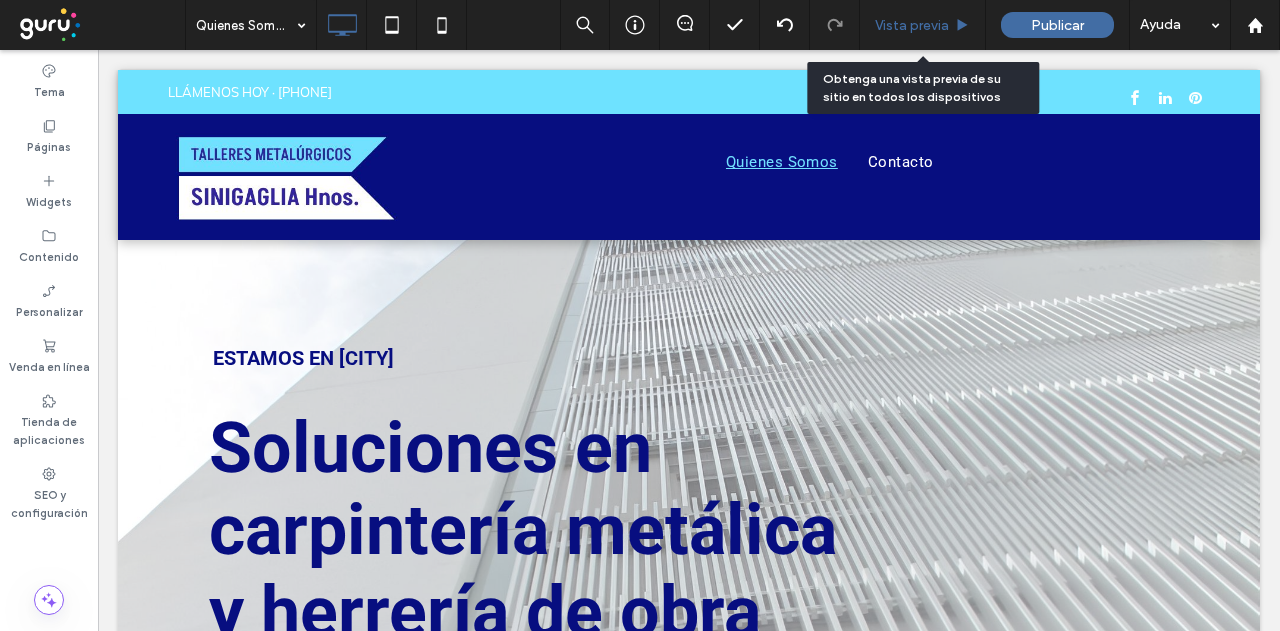 click on "Vista previa" at bounding box center [923, 25] 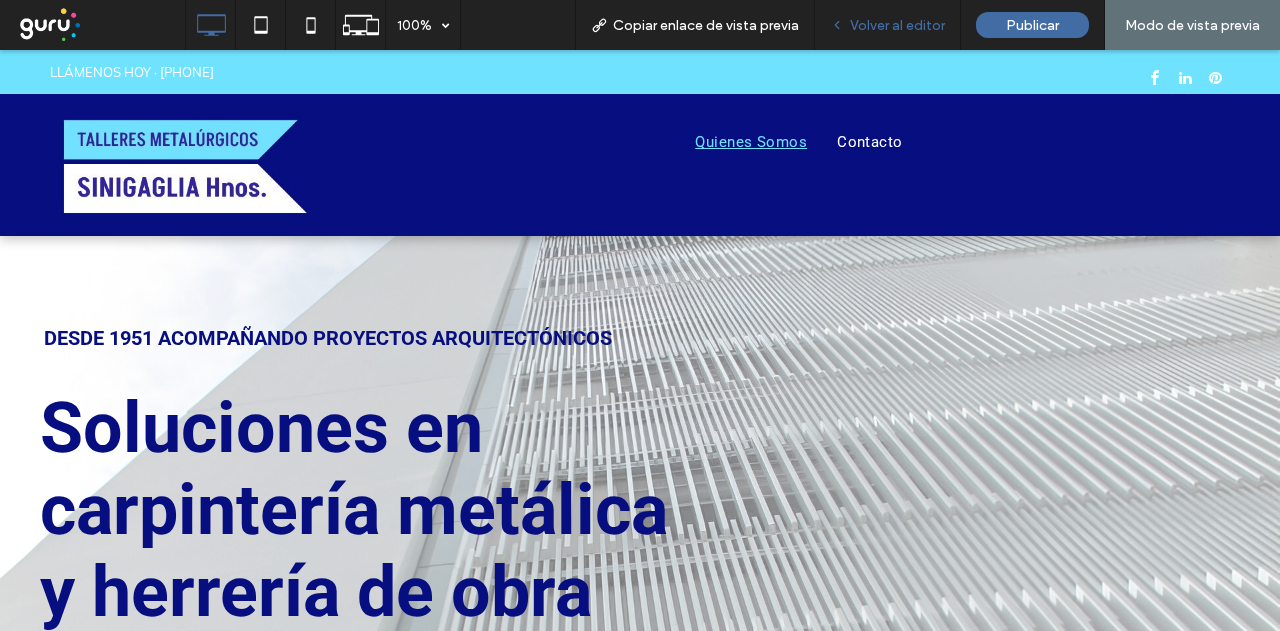 click on "Volver al editor" at bounding box center (897, 25) 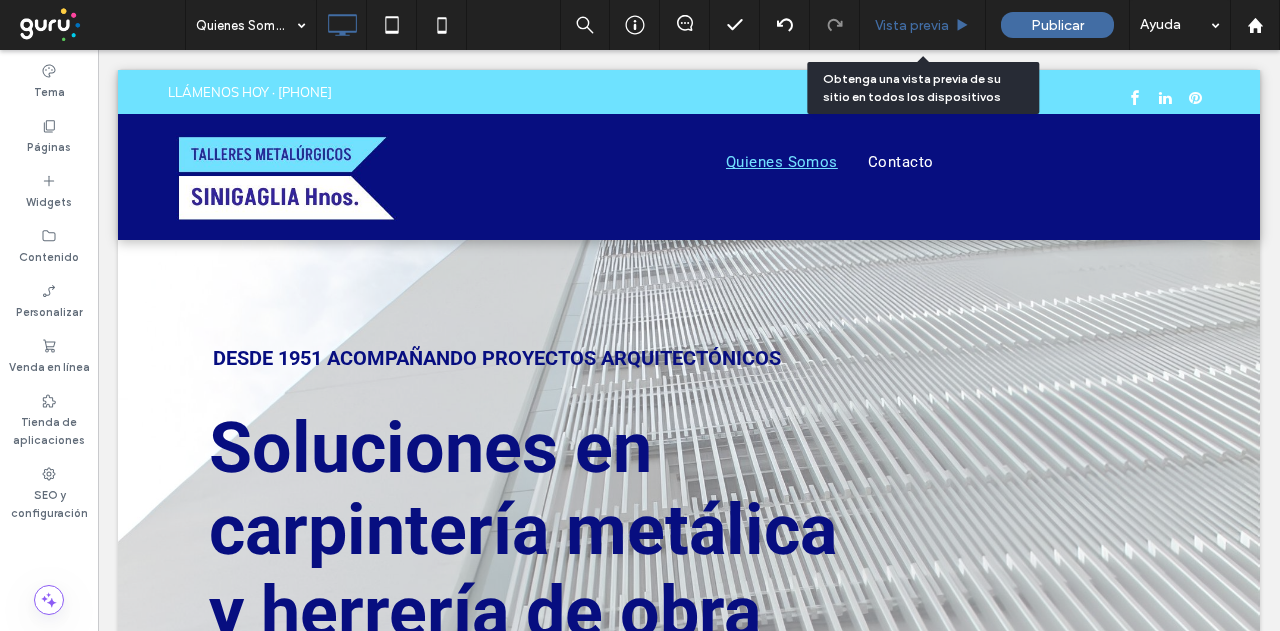 click on "Vista previa" at bounding box center [912, 25] 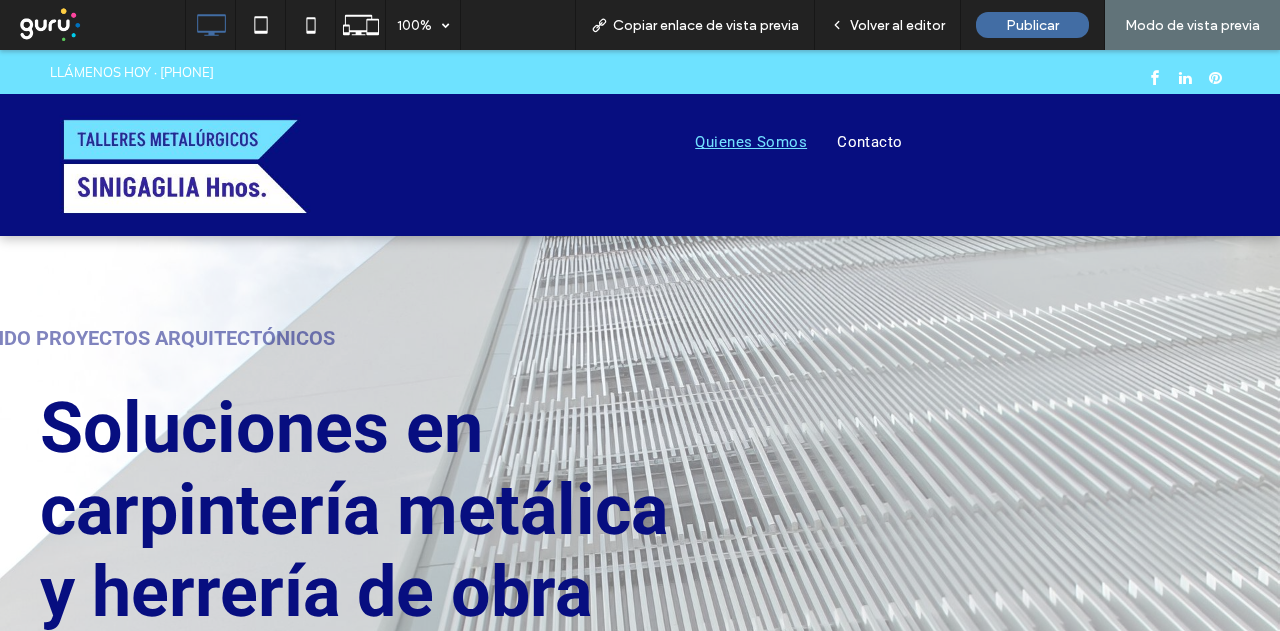 click on "Volver al editor" at bounding box center [897, 25] 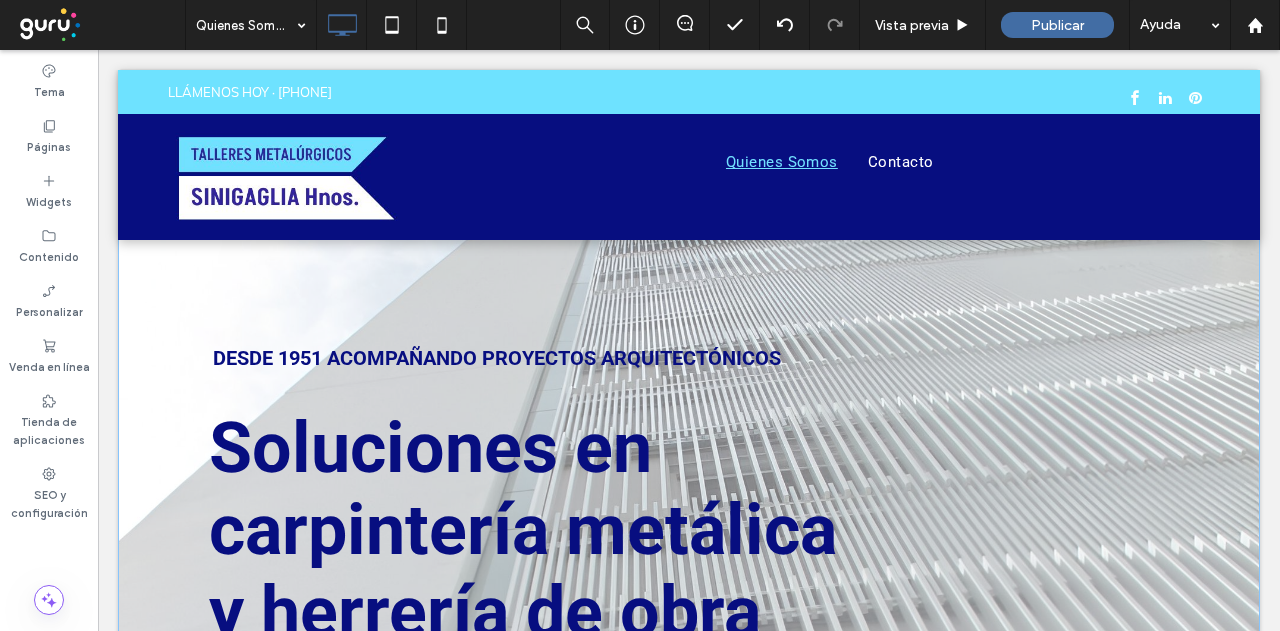 click on "DESDE 1951 ACOMPAÑANDO PROYECTOS ARQUITECTÓNICOS
Botón
ESTAMOS EN BUENOS AIRES
Botón
Soluciones en carpintería metálica y herrería de obra Click To Paste" at bounding box center [689, 411] 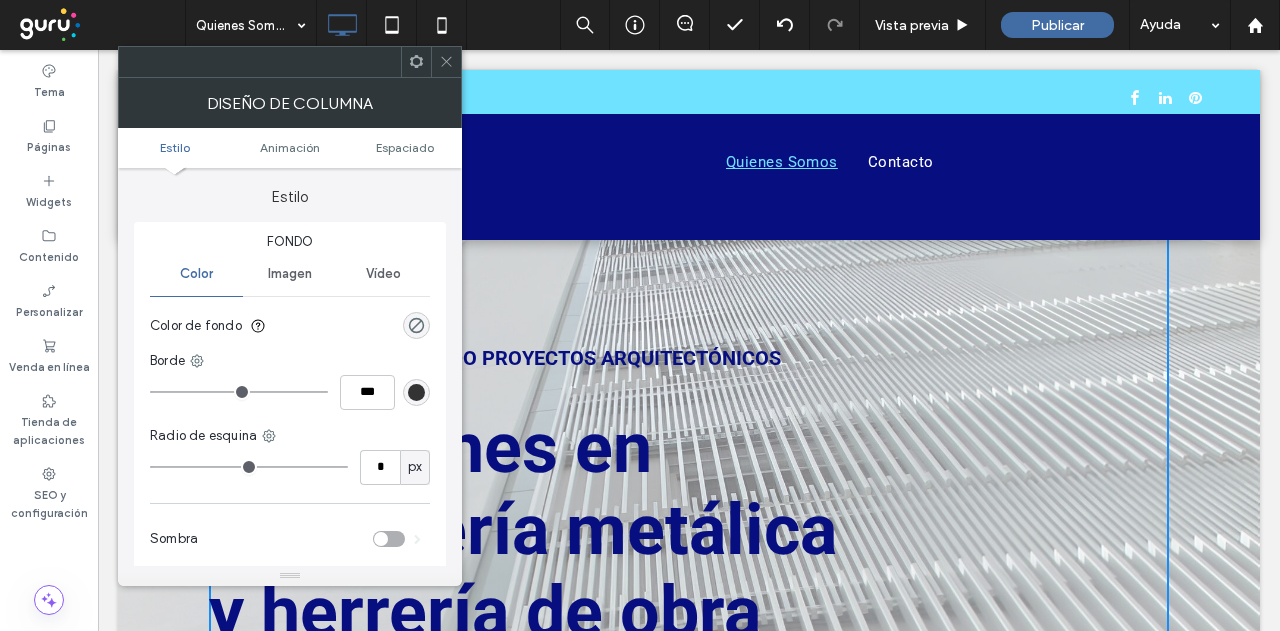 click 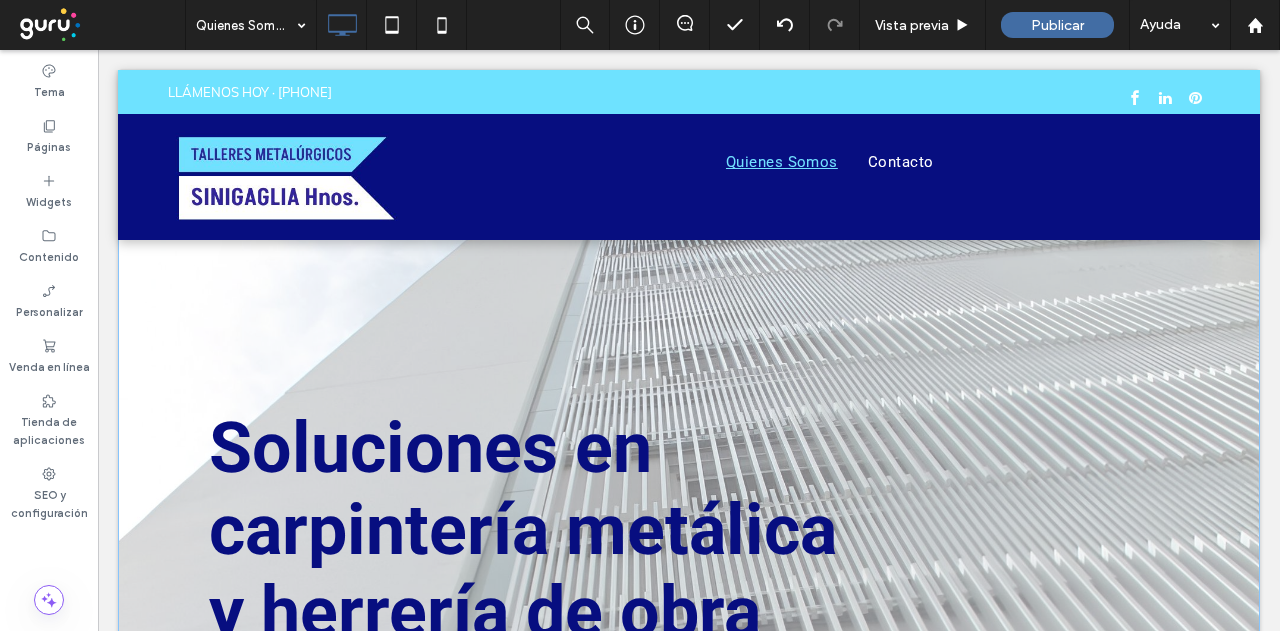 click on "DESDE 1951 ACOMPAÑANDO PROYECTOS ARQUITECTÓNICOS
Botón
ESTAMOS EN BUENOS AIRES
Botón
Soluciones en carpintería metálica y herrería de obra Click To Paste" at bounding box center [689, 411] 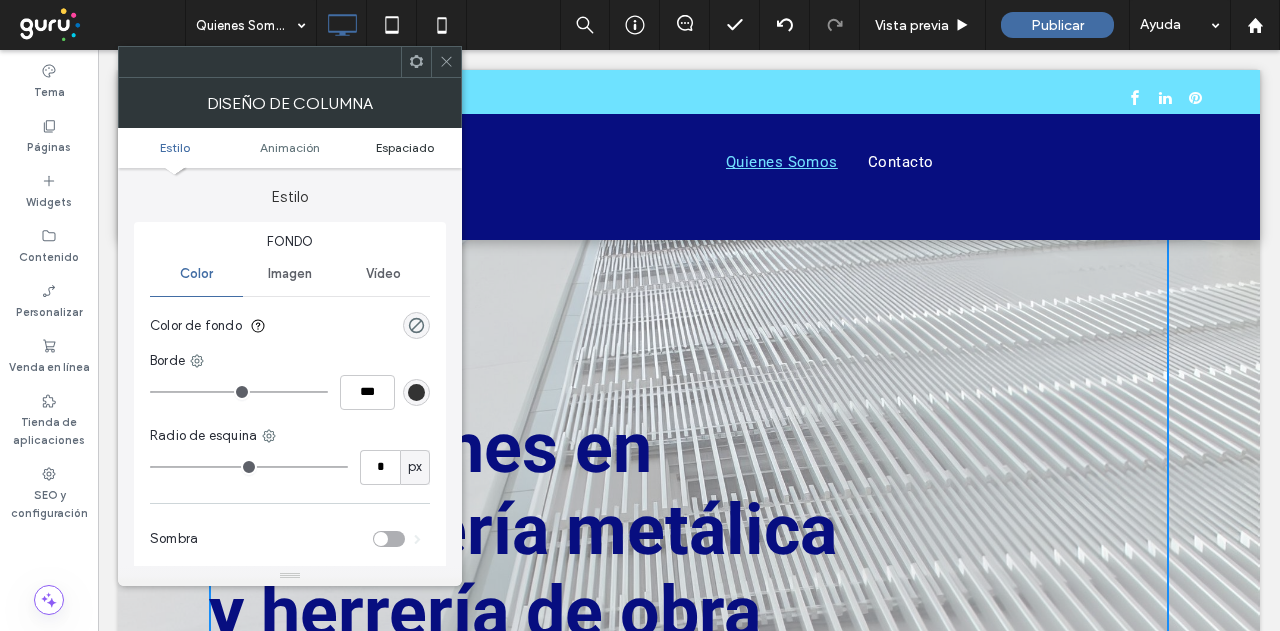 click on "Espaciado" at bounding box center (405, 147) 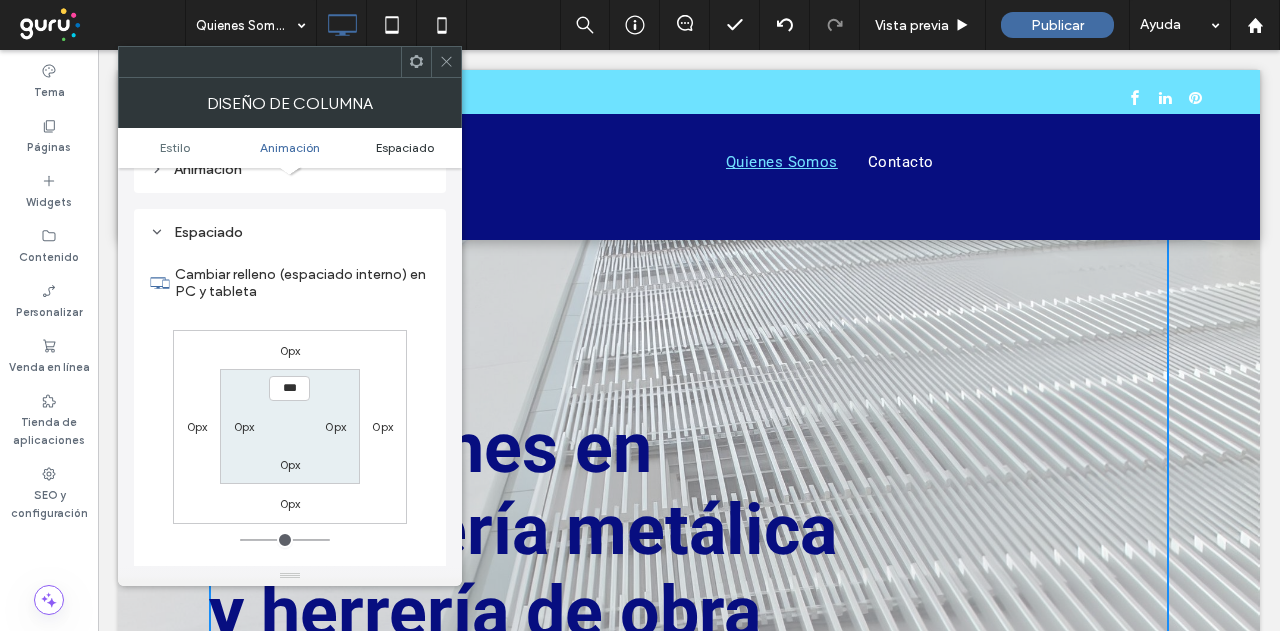 scroll, scrollTop: 469, scrollLeft: 0, axis: vertical 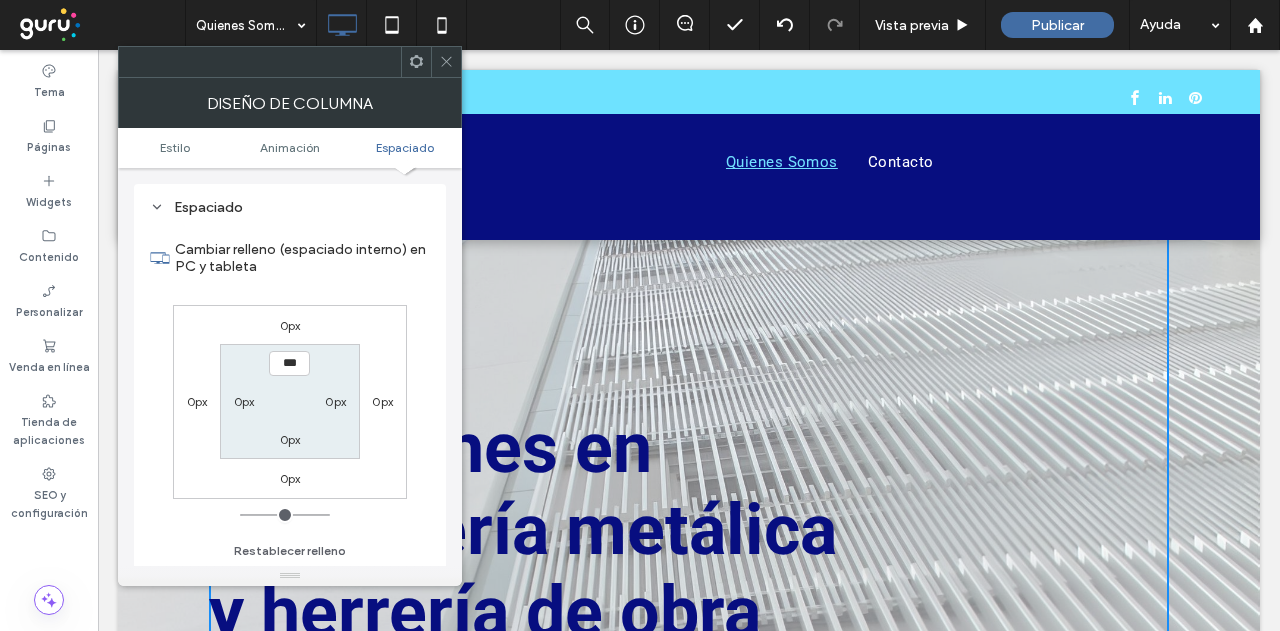 click on "0px" at bounding box center [197, 401] 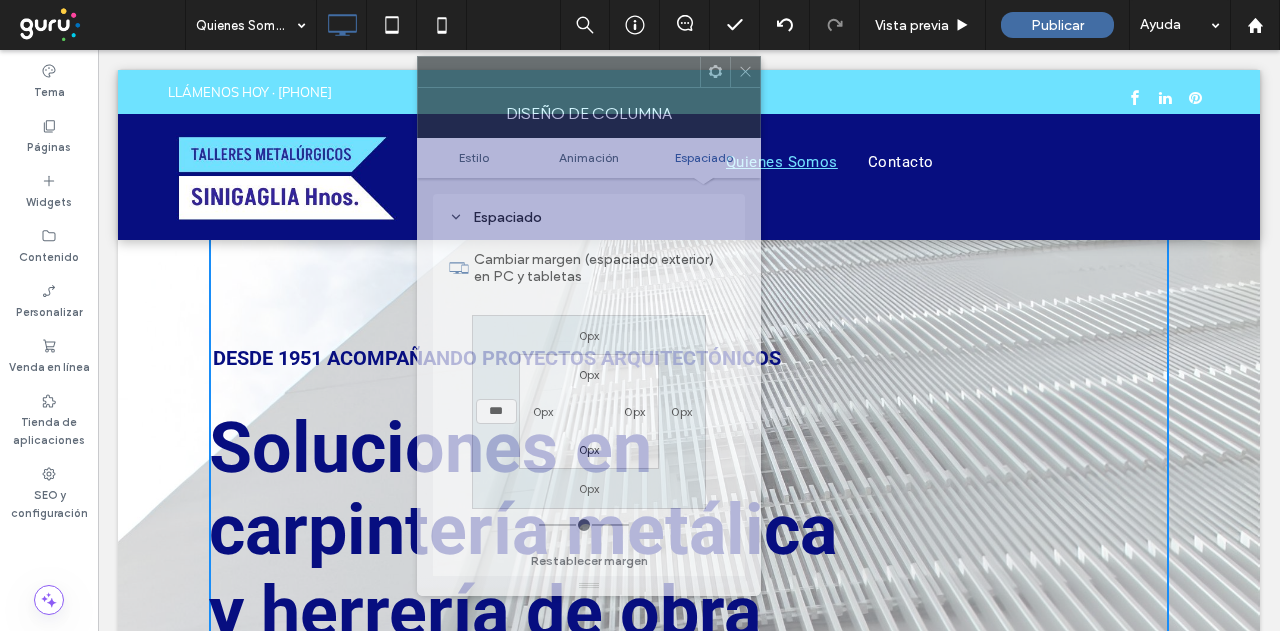 drag, startPoint x: 314, startPoint y: 75, endPoint x: 586, endPoint y: 81, distance: 272.06616 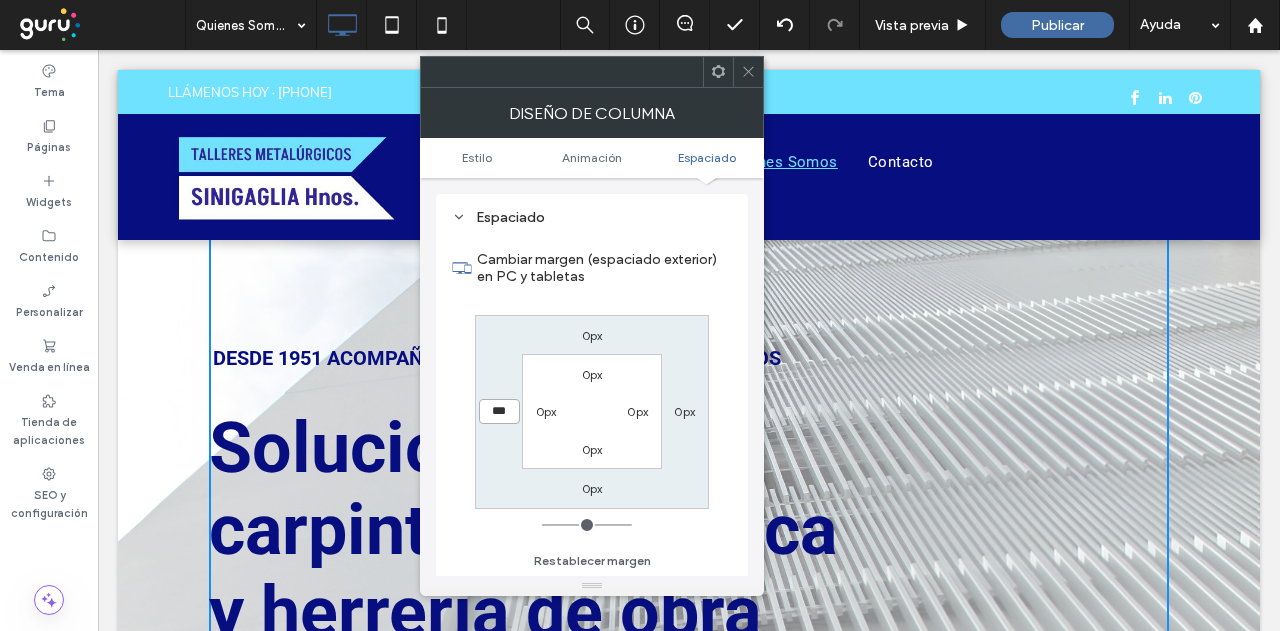 click on "***" at bounding box center [499, 411] 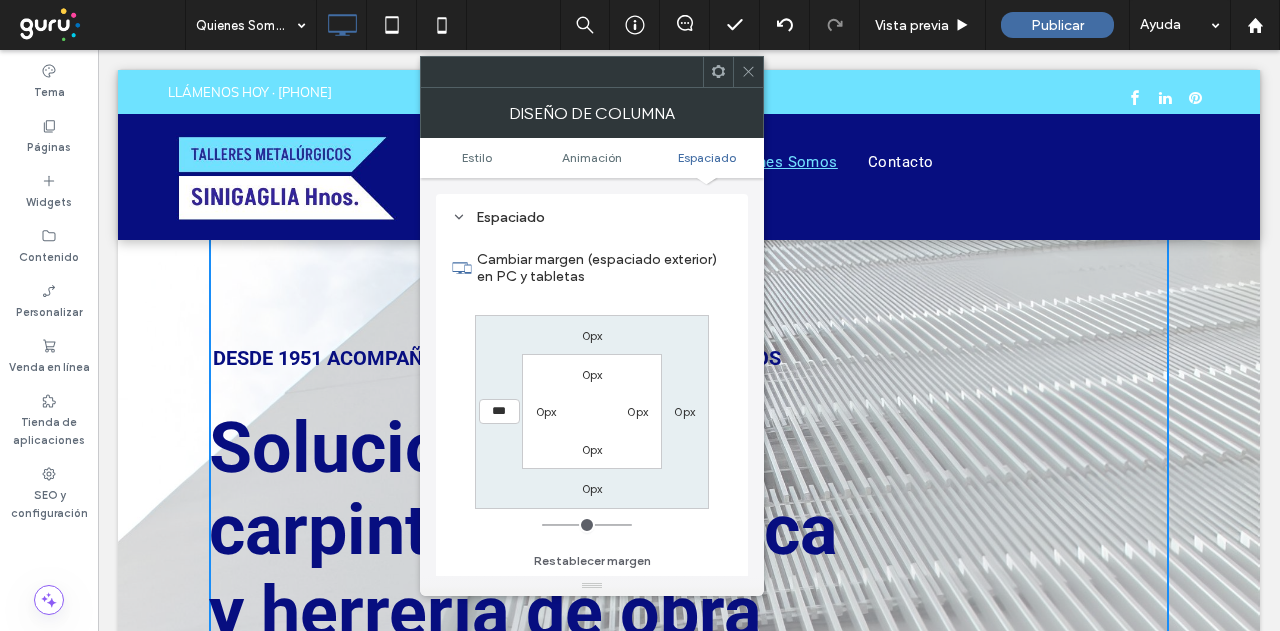 type on "*" 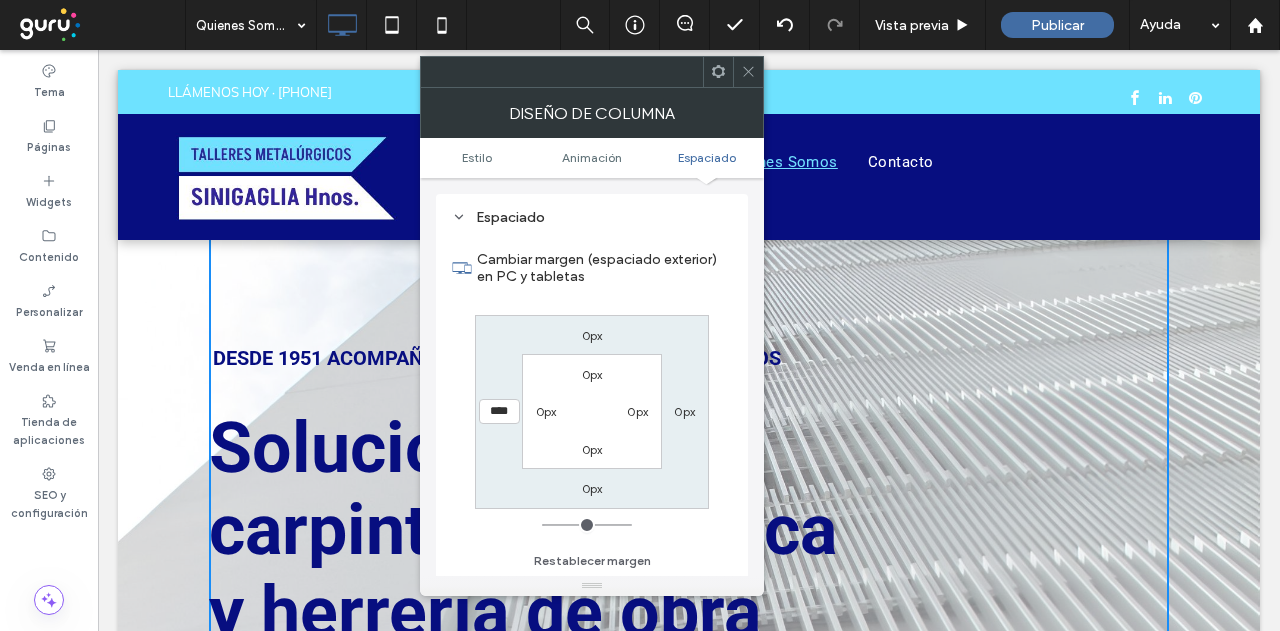 type on "****" 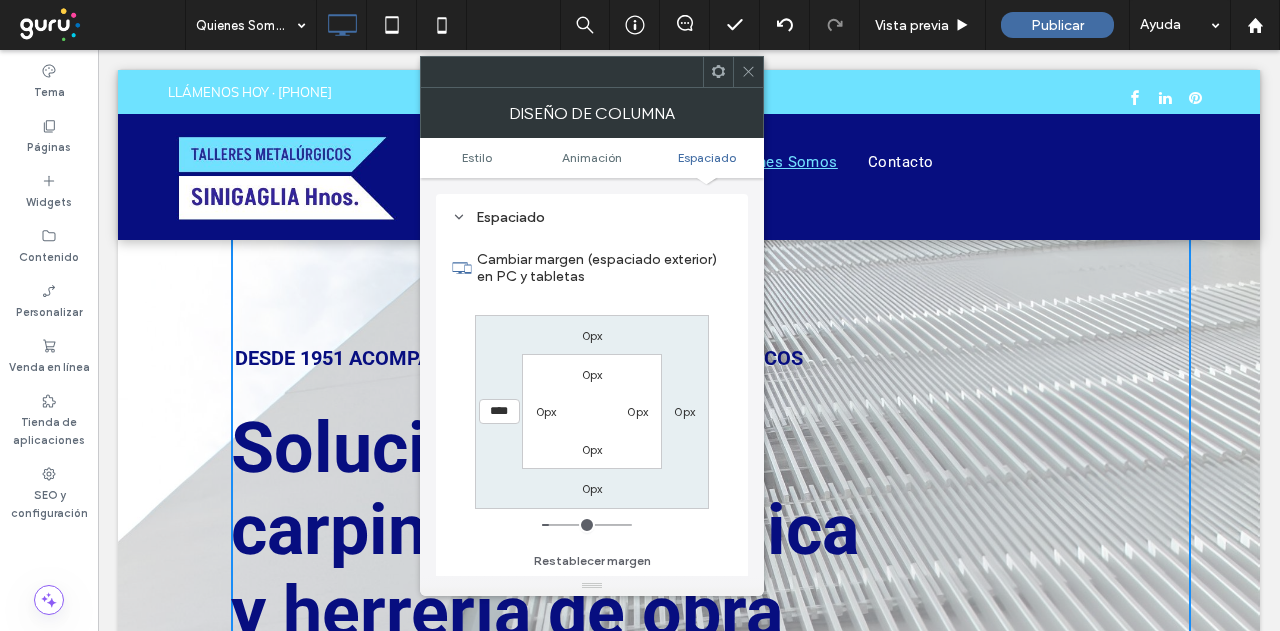 type on "**" 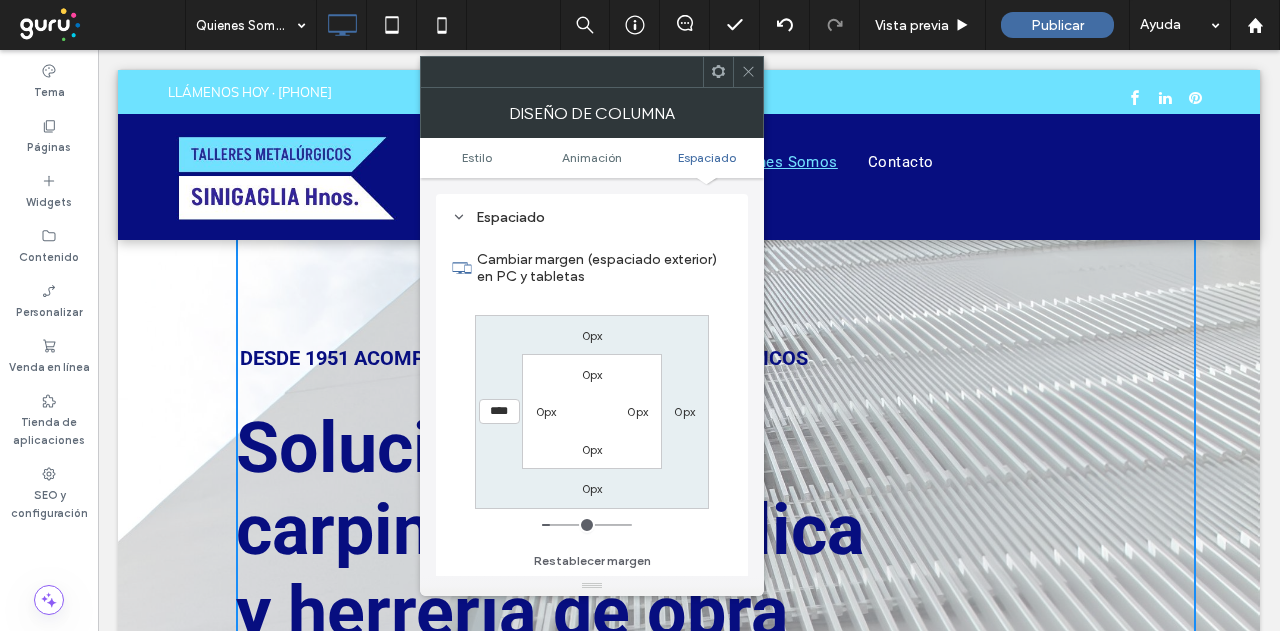 type on "**" 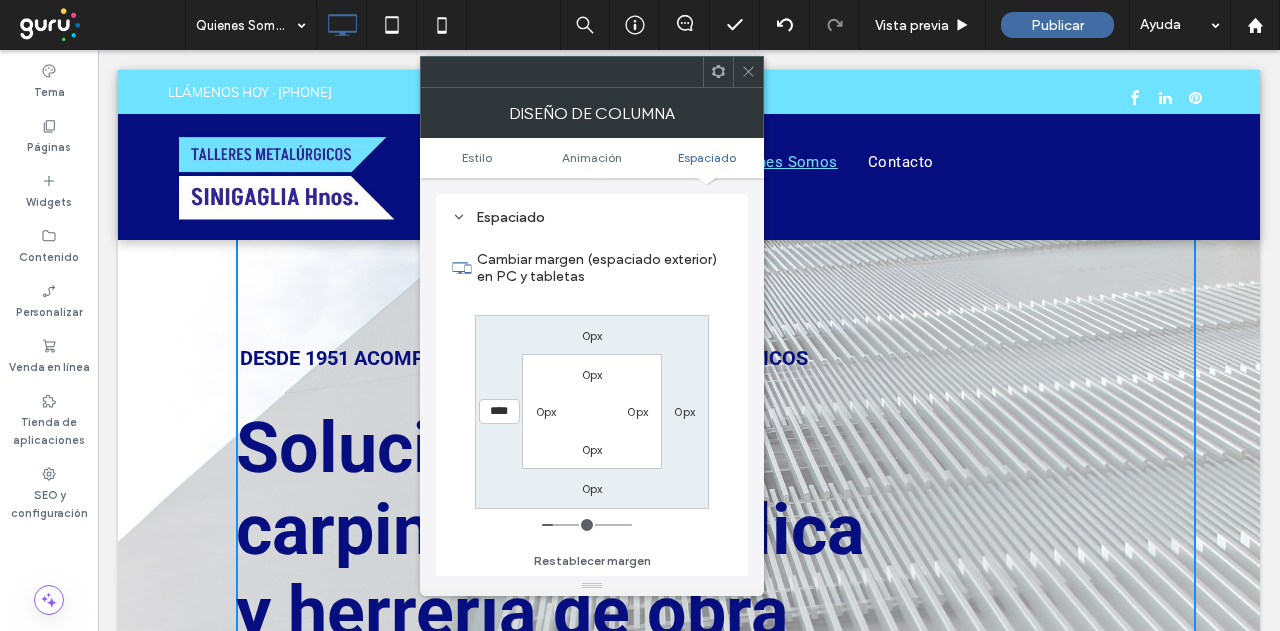 type on "**" 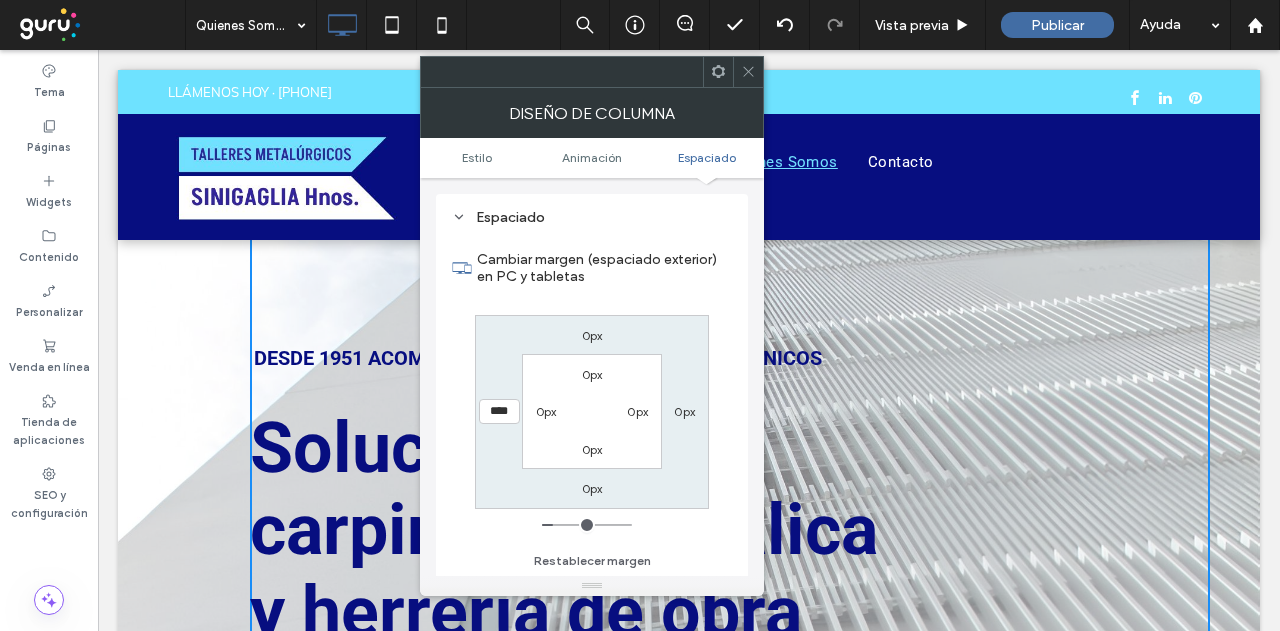 type on "****" 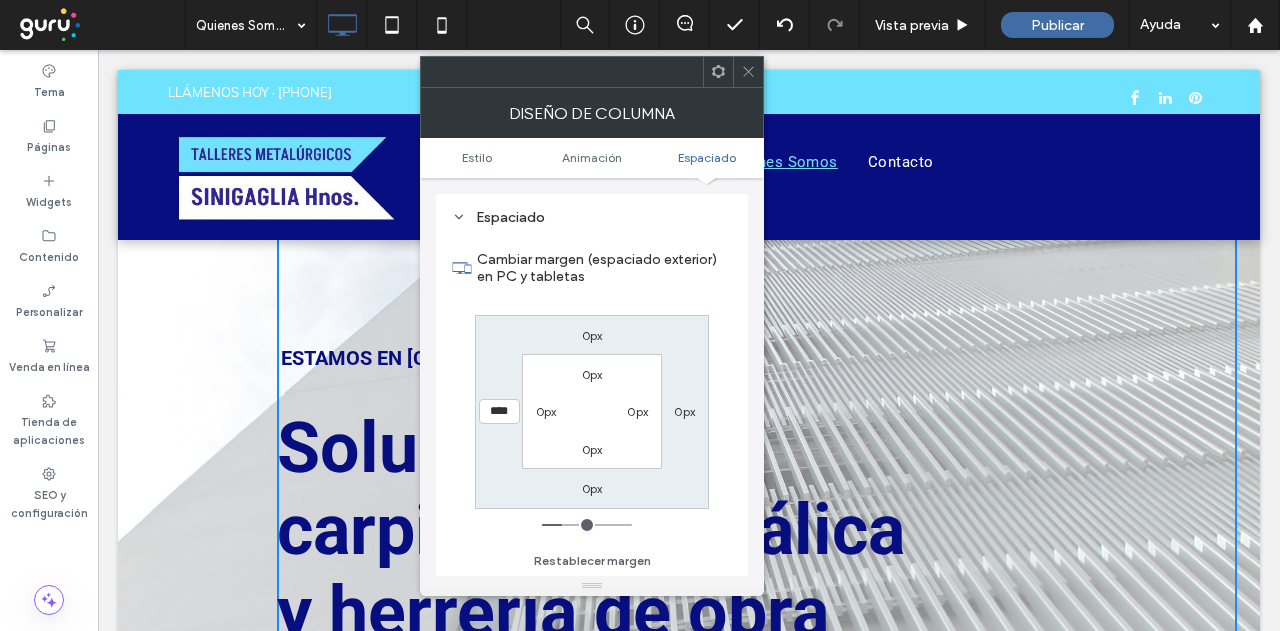 drag, startPoint x: 550, startPoint y: 519, endPoint x: 566, endPoint y: 518, distance: 16.03122 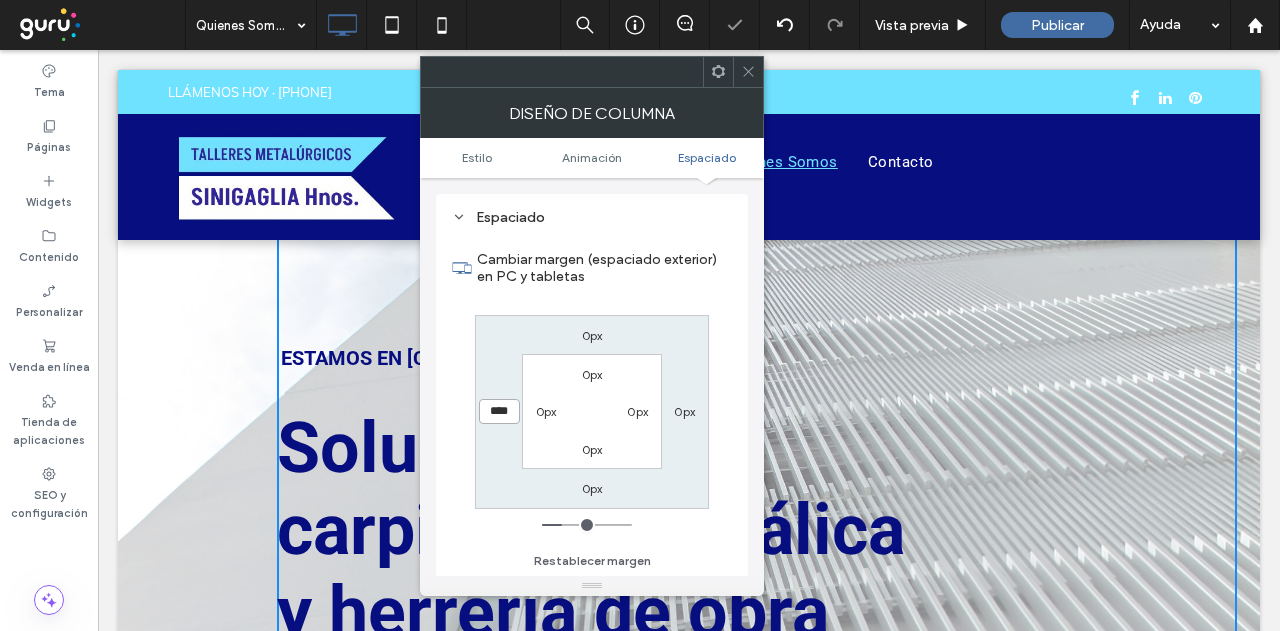 click on "****" at bounding box center (499, 411) 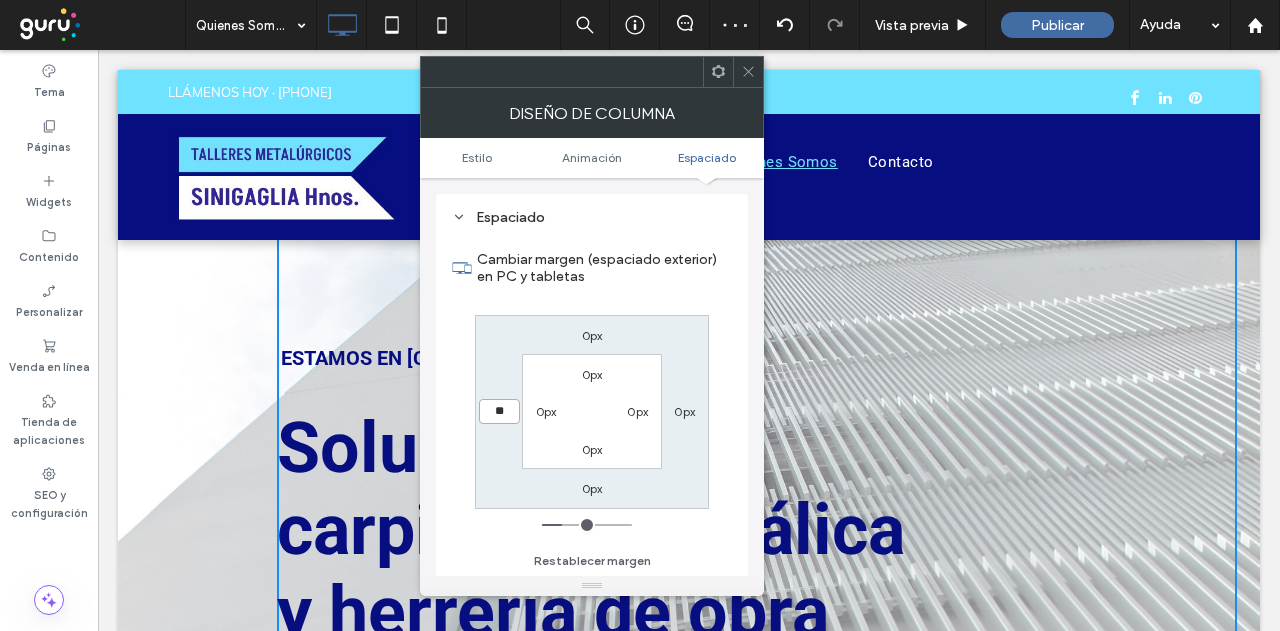 type on "**" 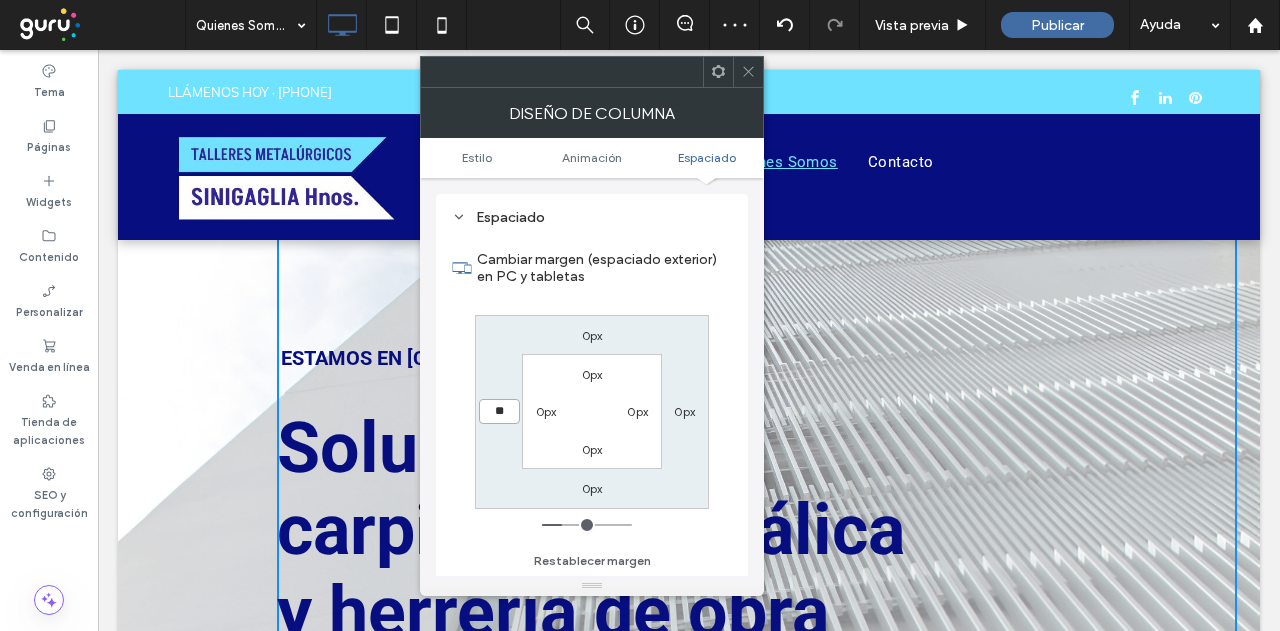 type on "**" 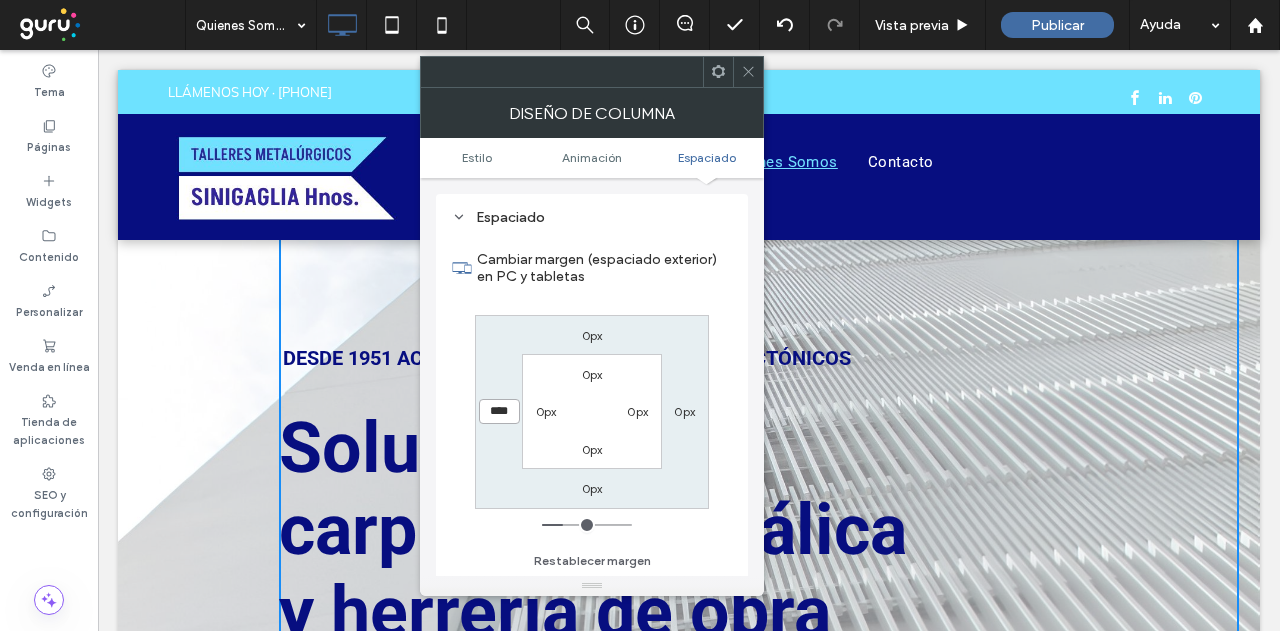 click on "****" at bounding box center (499, 411) 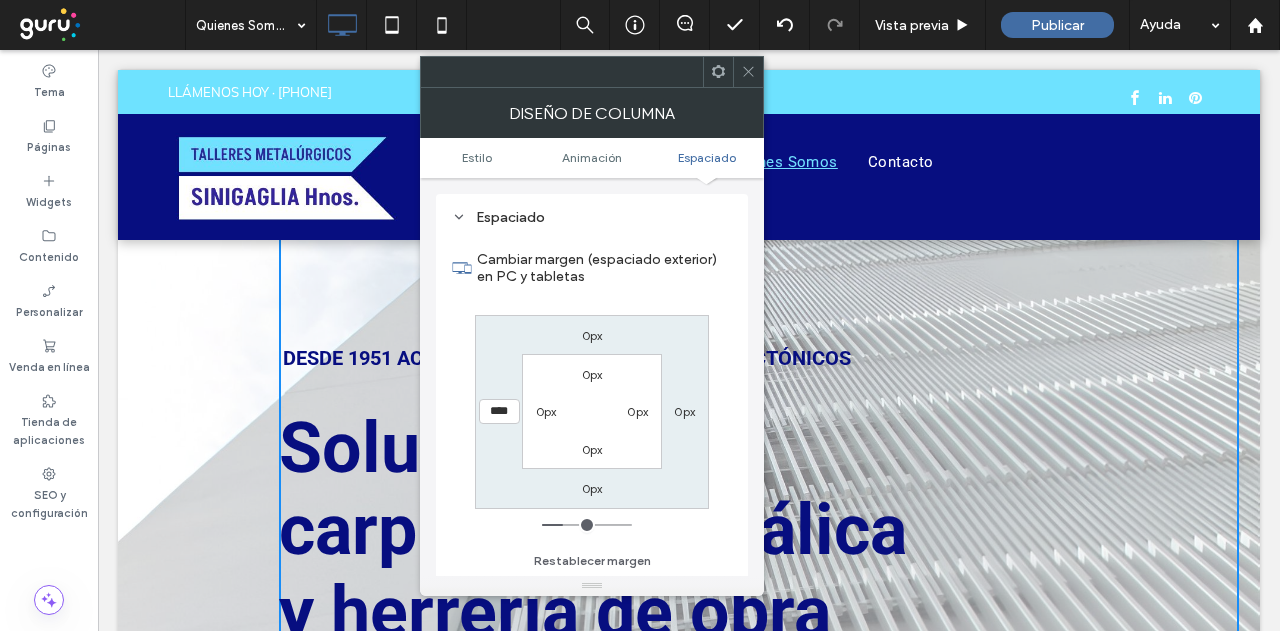 click on "0px" at bounding box center (684, 411) 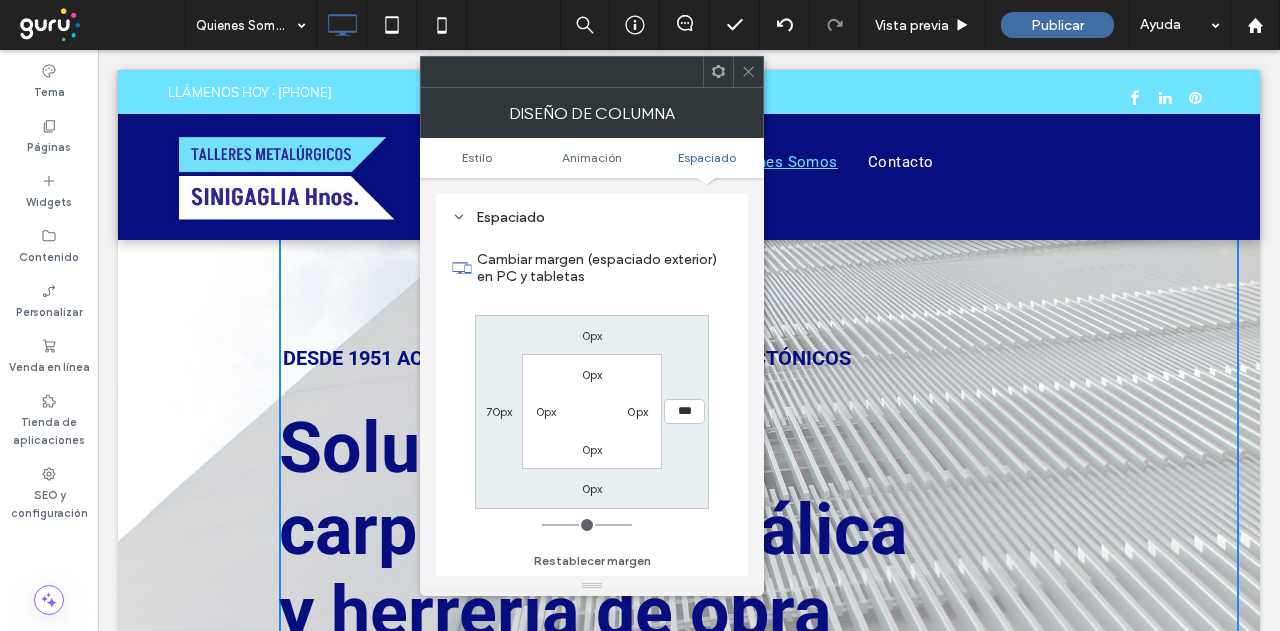 click on "***" at bounding box center (684, 411) 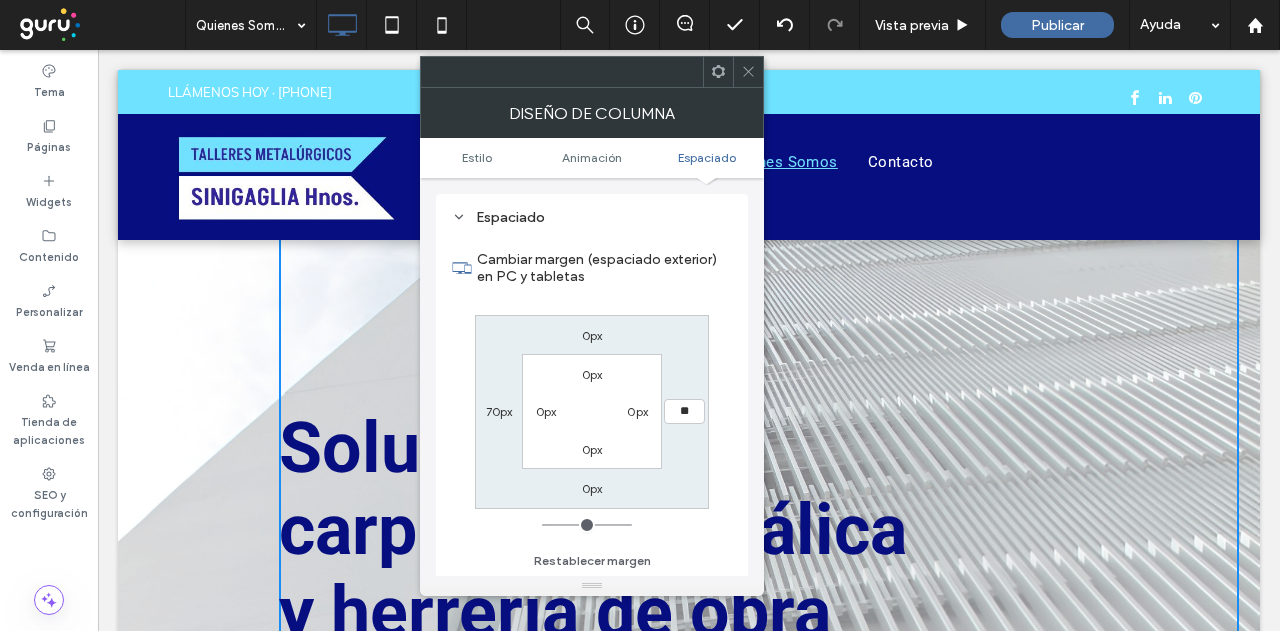 type on "**" 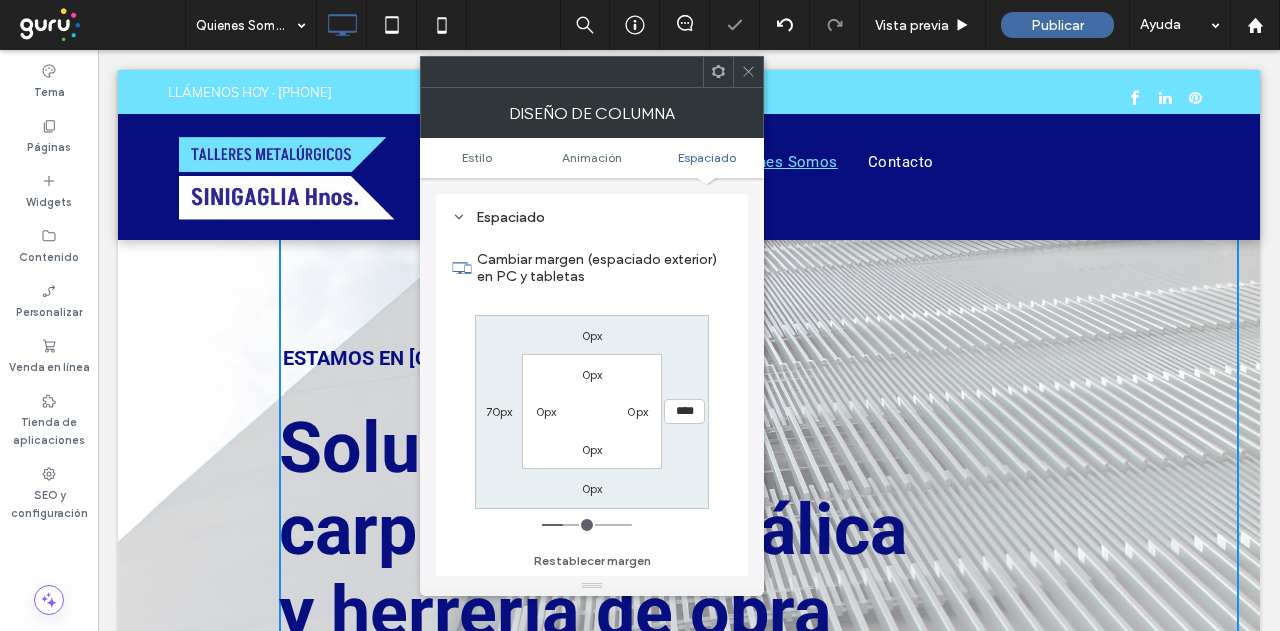 click on "****" at bounding box center [684, 411] 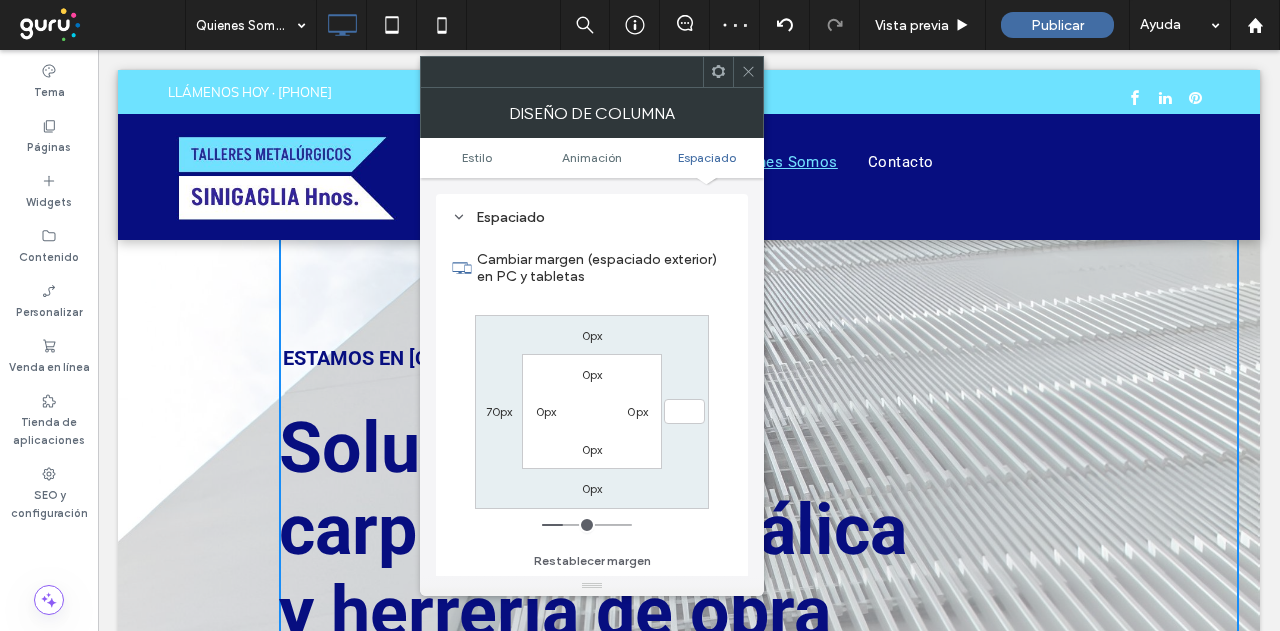 type 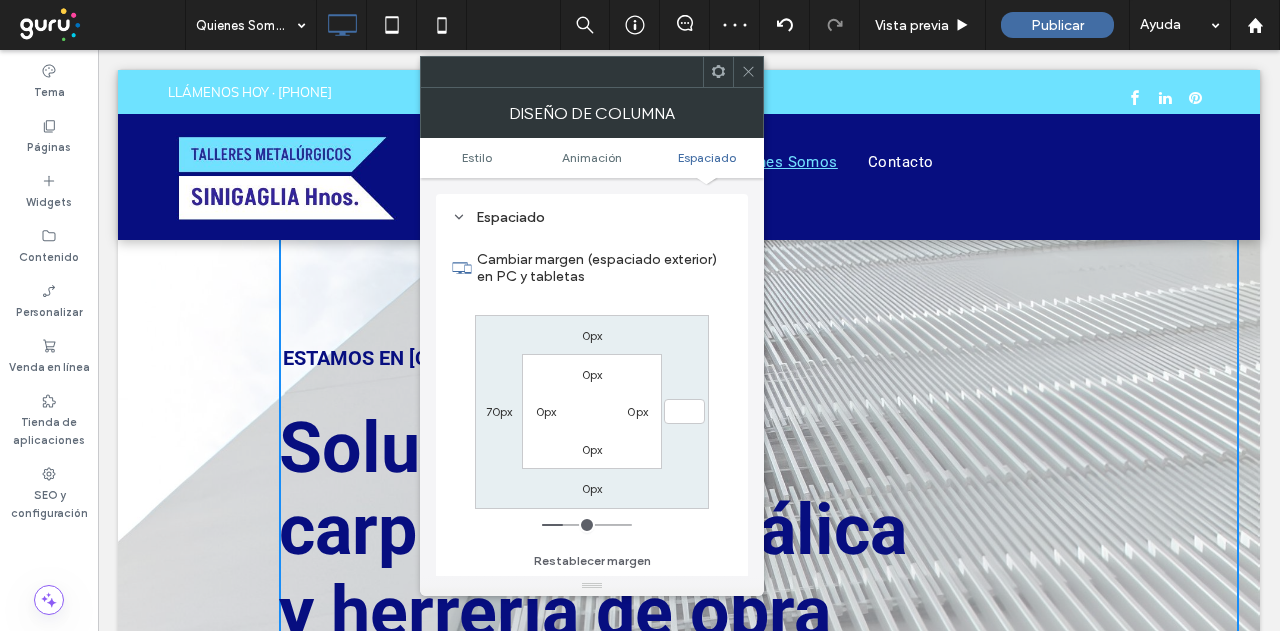 type on "*" 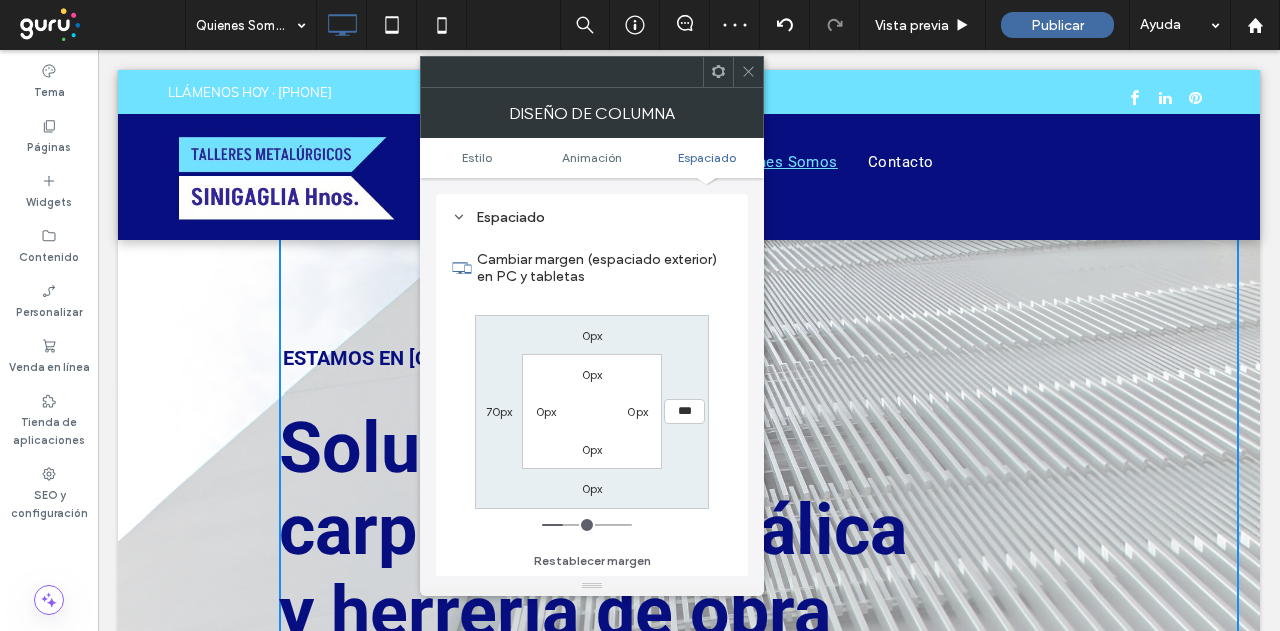 click on "0px" at bounding box center [637, 411] 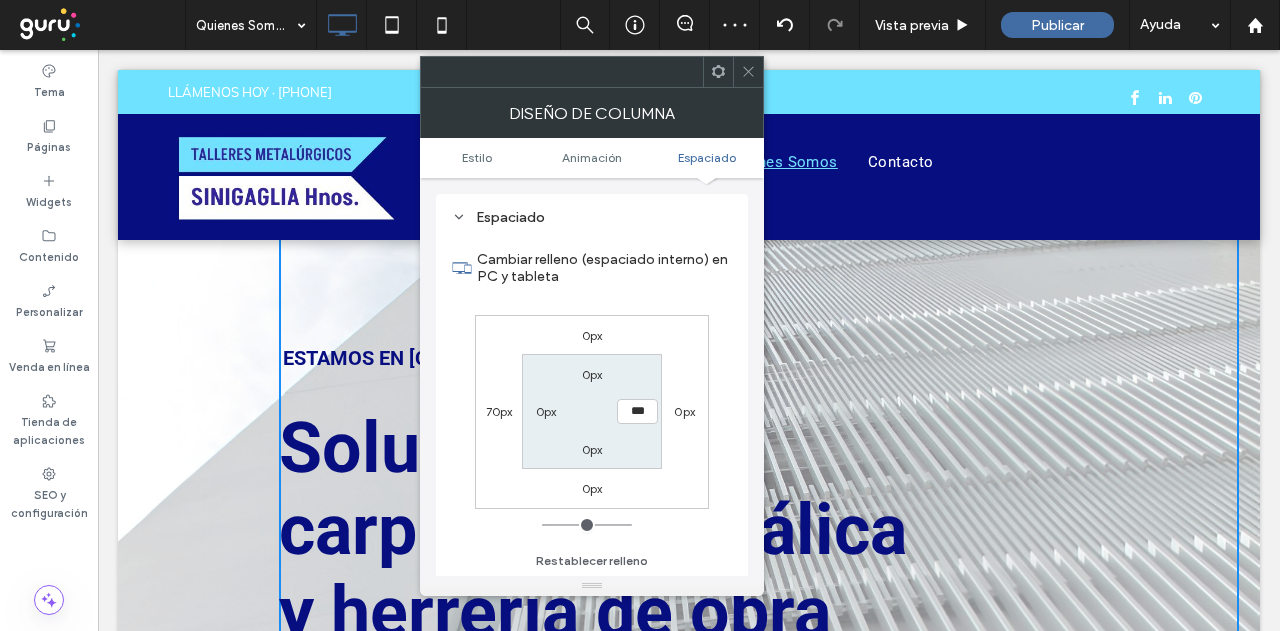 click on "***" at bounding box center (637, 411) 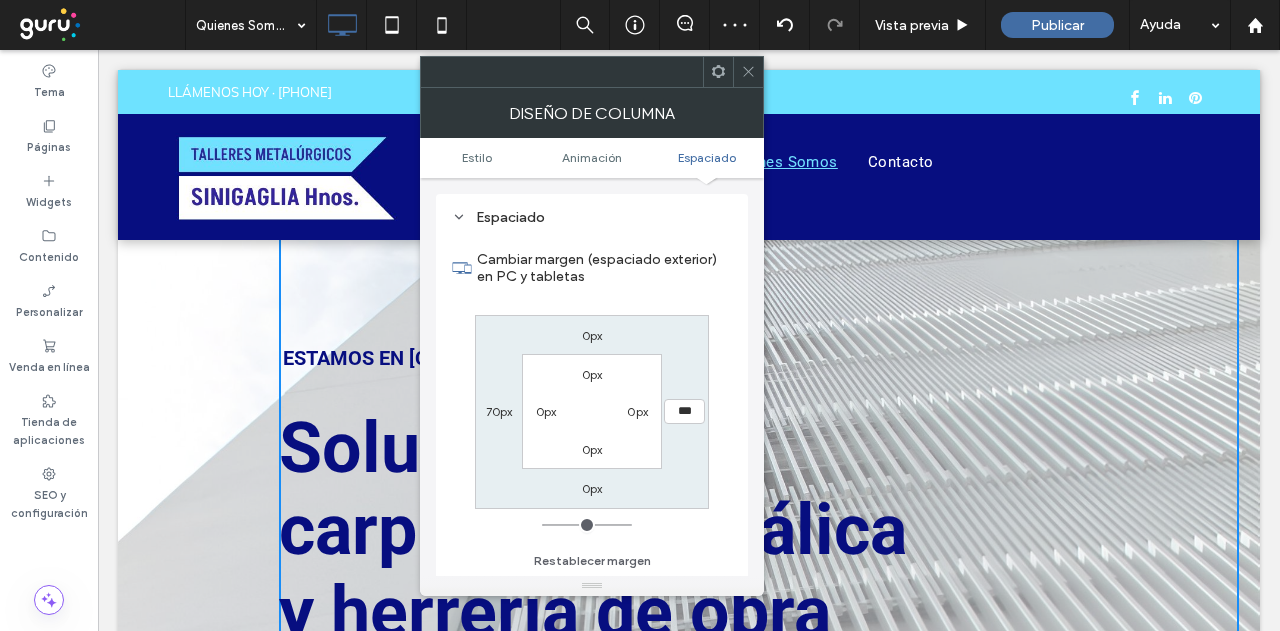 click on "***" at bounding box center (684, 411) 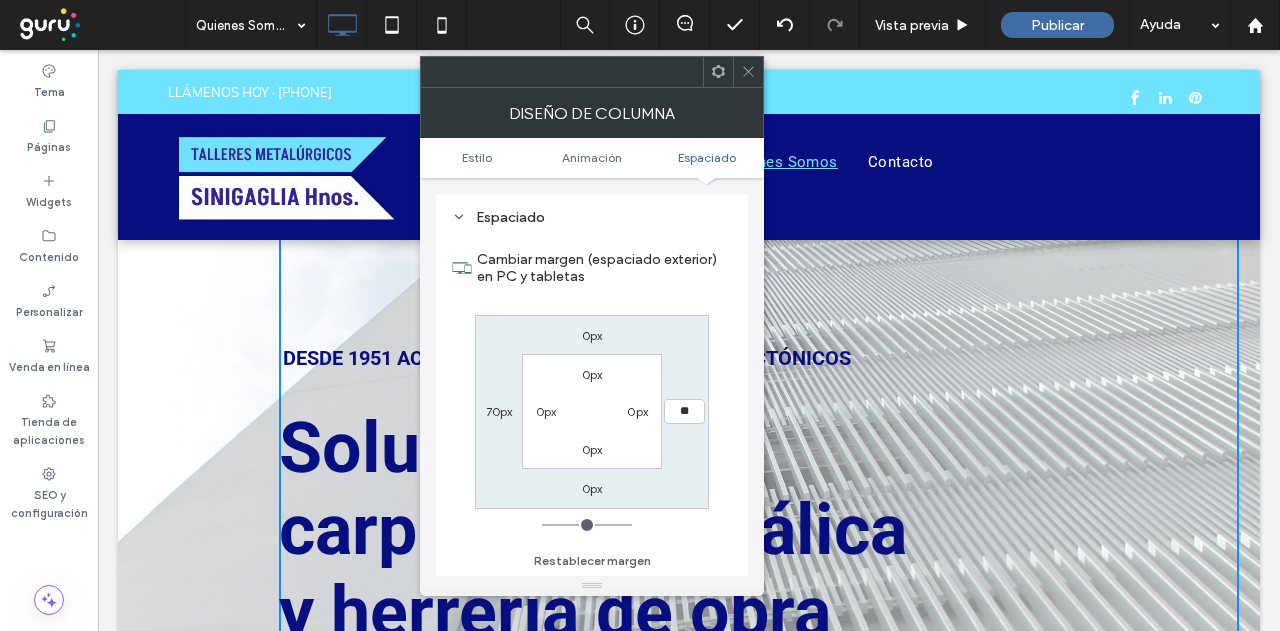 type on "**" 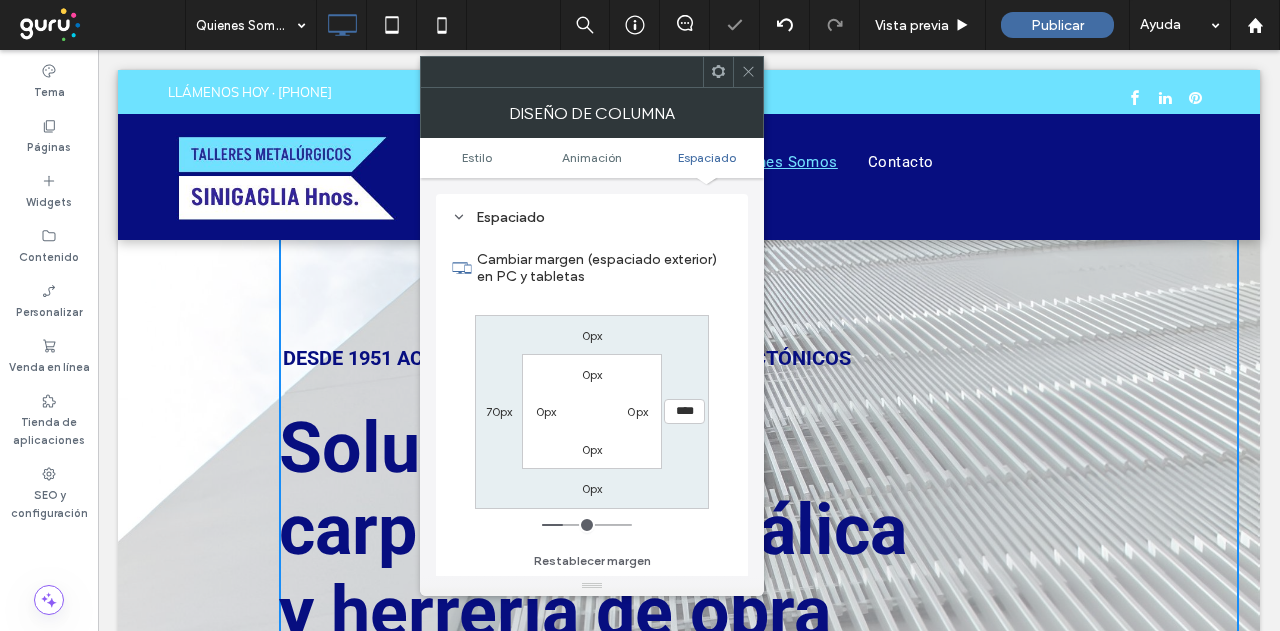 click 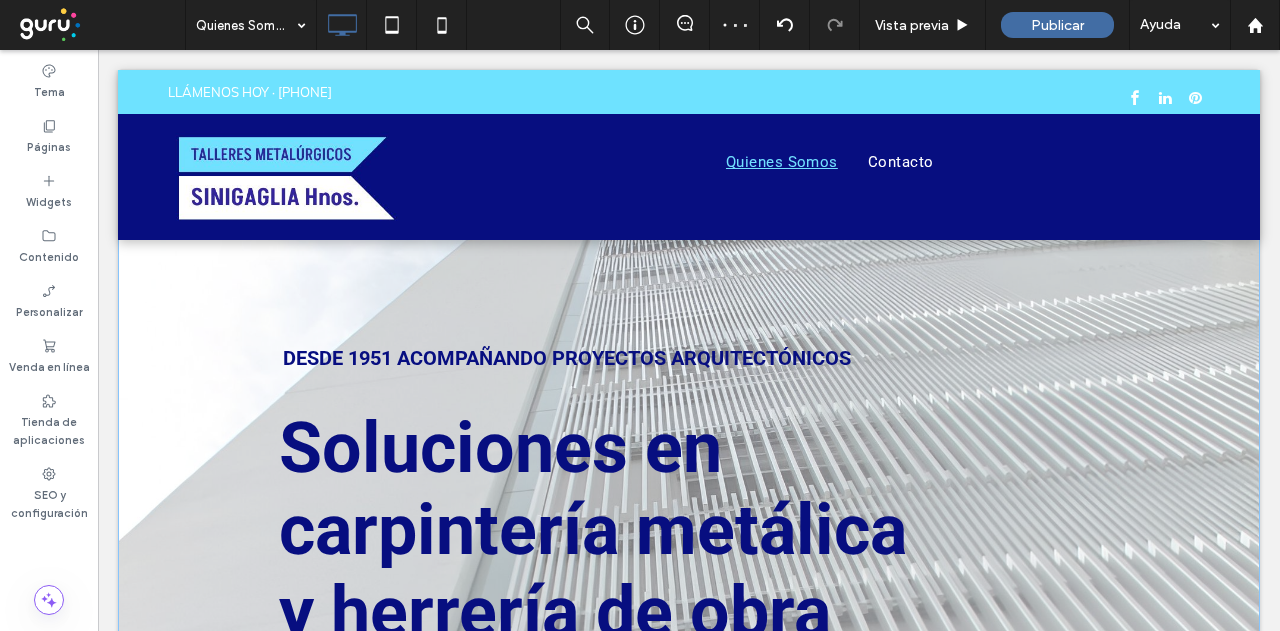 click on "DESDE 1951 ACOMPAÑANDO PROYECTOS ARQUITECTÓNICOS
Botón
ESTAMOS EN BUENOS AIRES
Botón
Soluciones en carpintería metálica y herrería de obra Click To Paste" at bounding box center [759, 411] 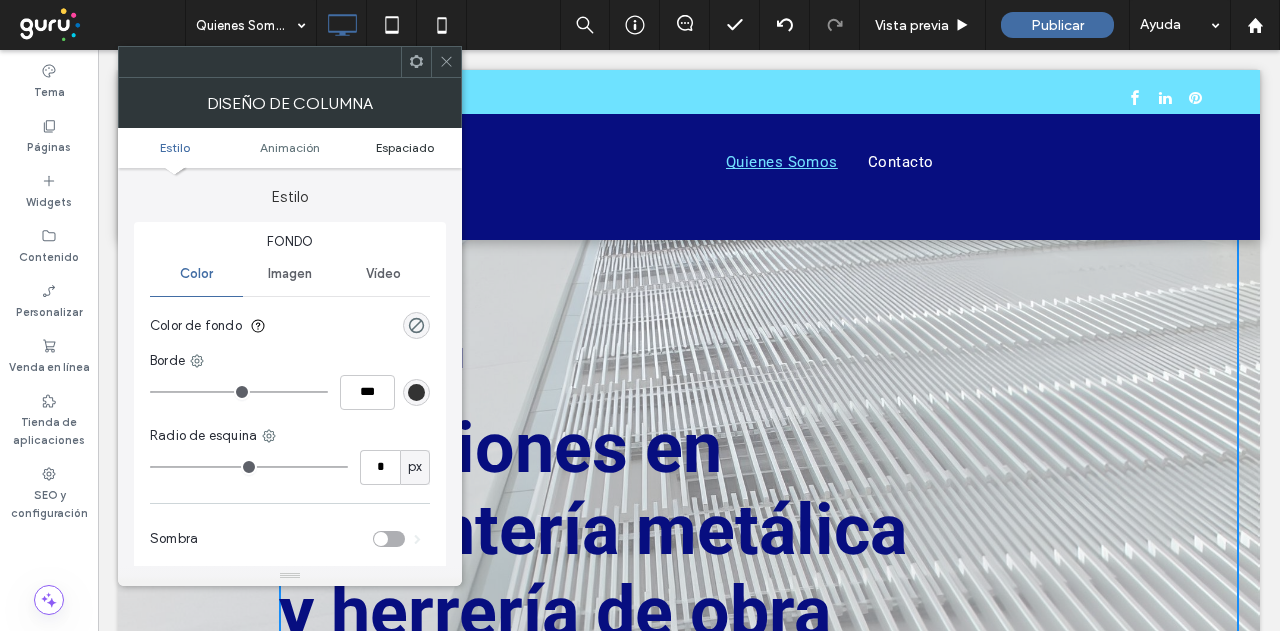 click on "Espaciado" at bounding box center [405, 147] 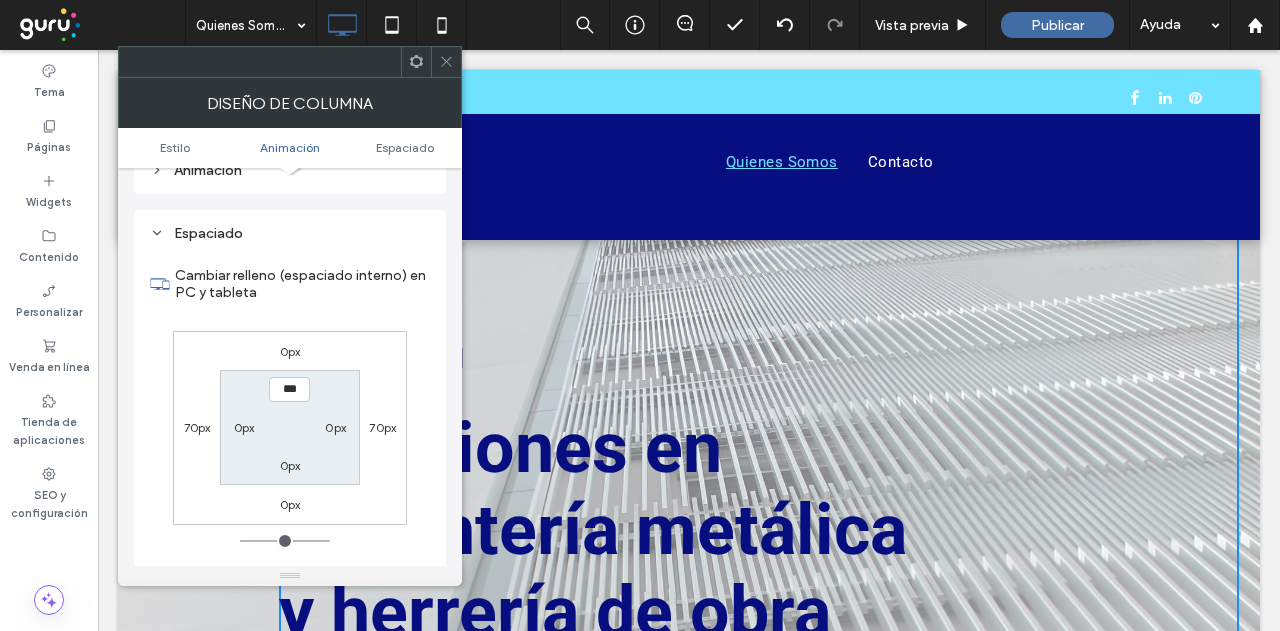 scroll, scrollTop: 469, scrollLeft: 0, axis: vertical 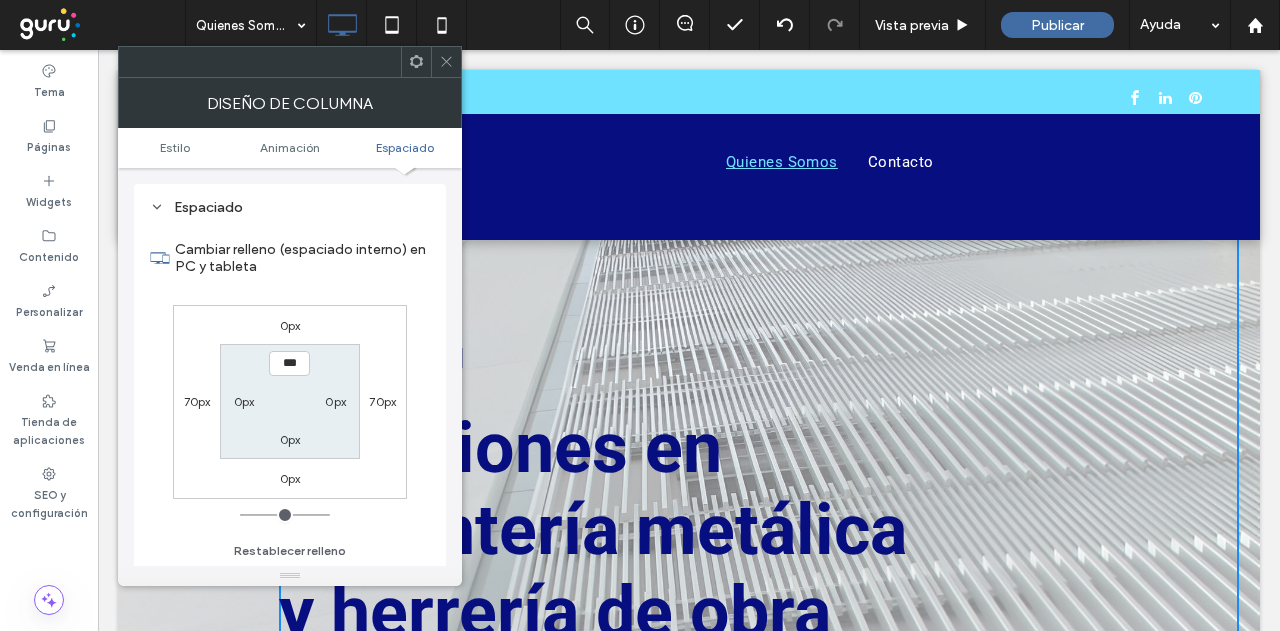 click on "70px" at bounding box center (382, 401) 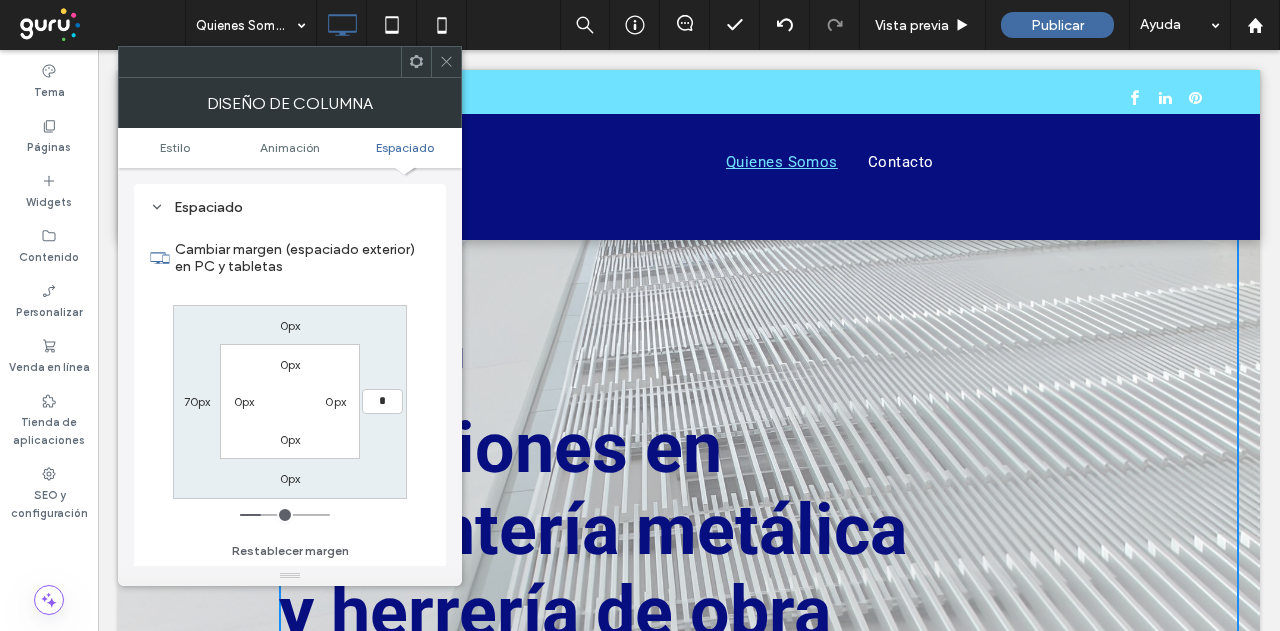 type on "*" 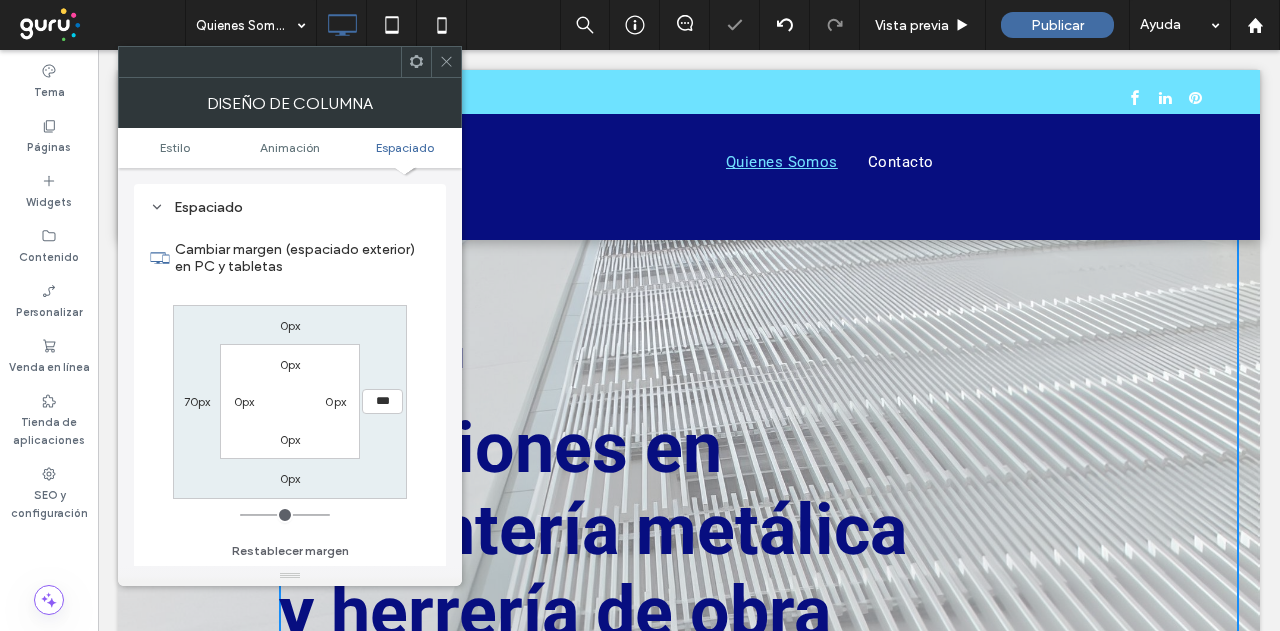 click on "0px" at bounding box center [335, 401] 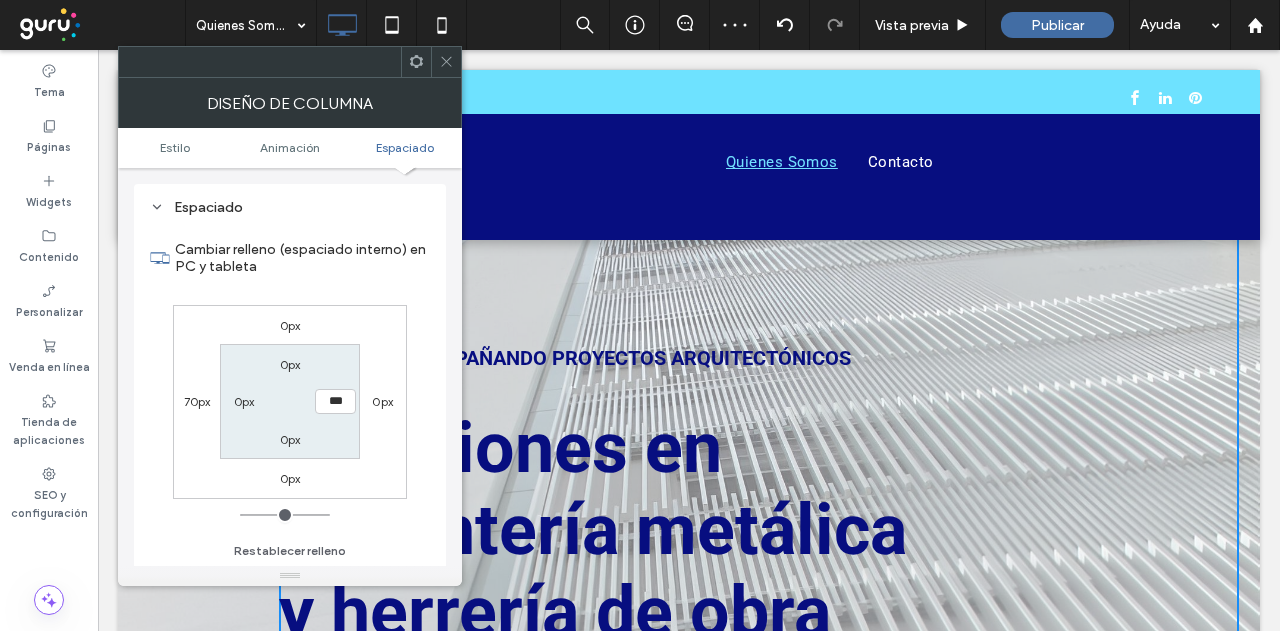 type on "*" 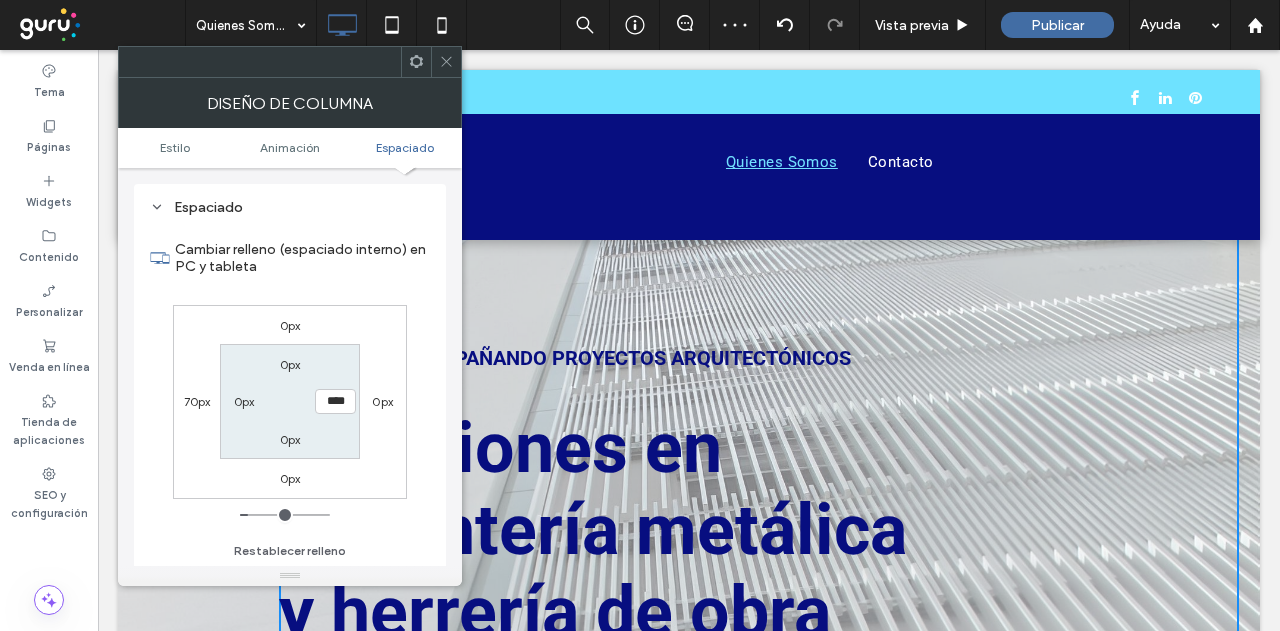 type on "**" 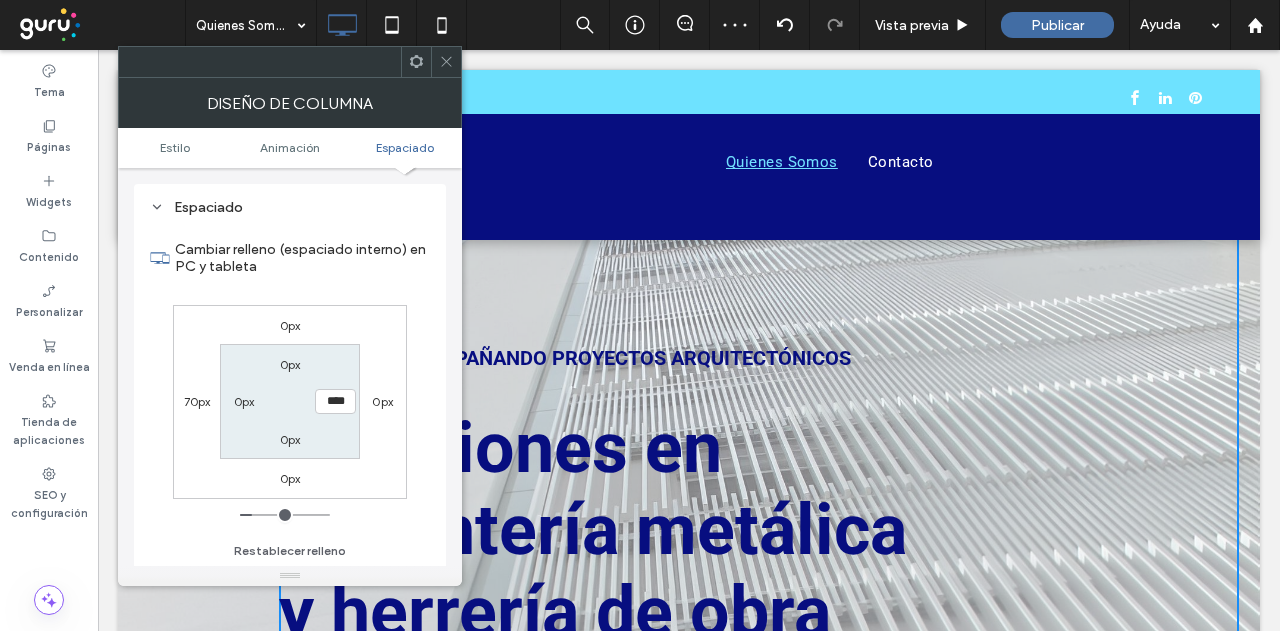 type on "**" 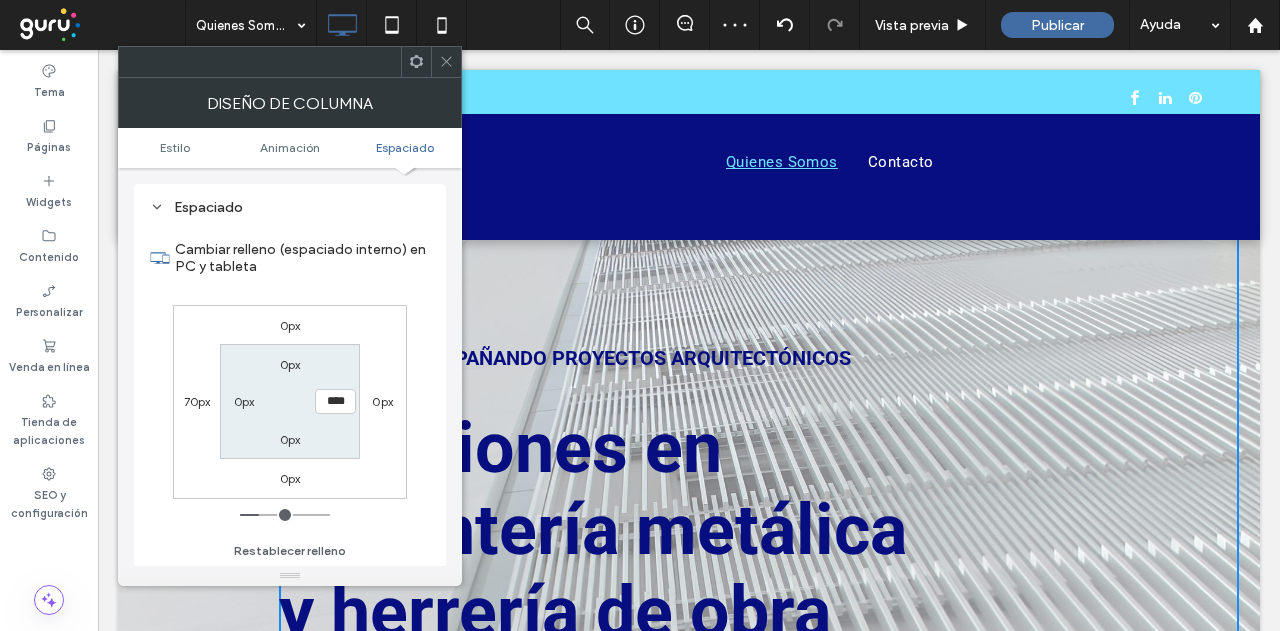 type on "****" 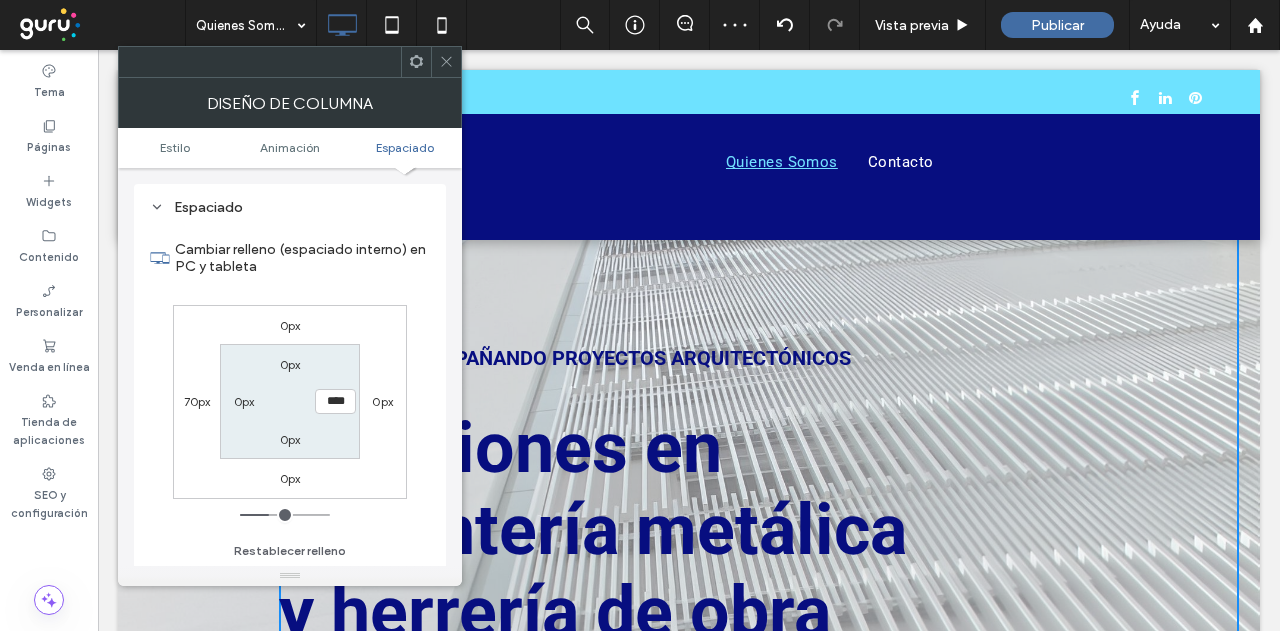 type on "****" 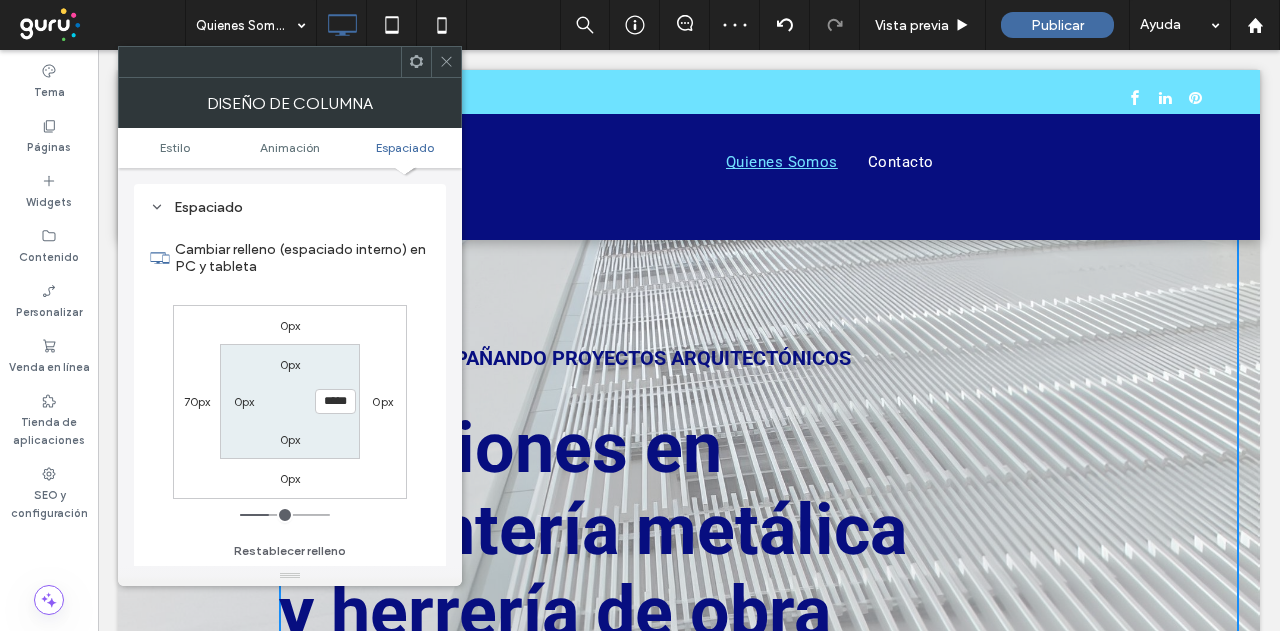 type on "***" 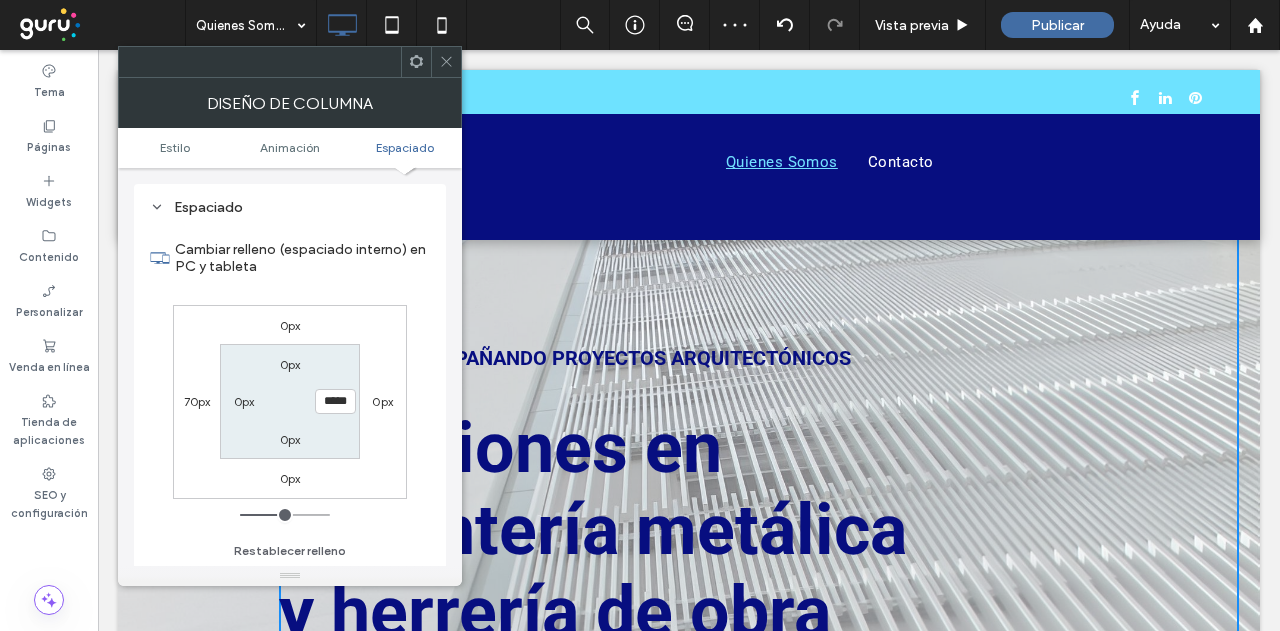 type on "***" 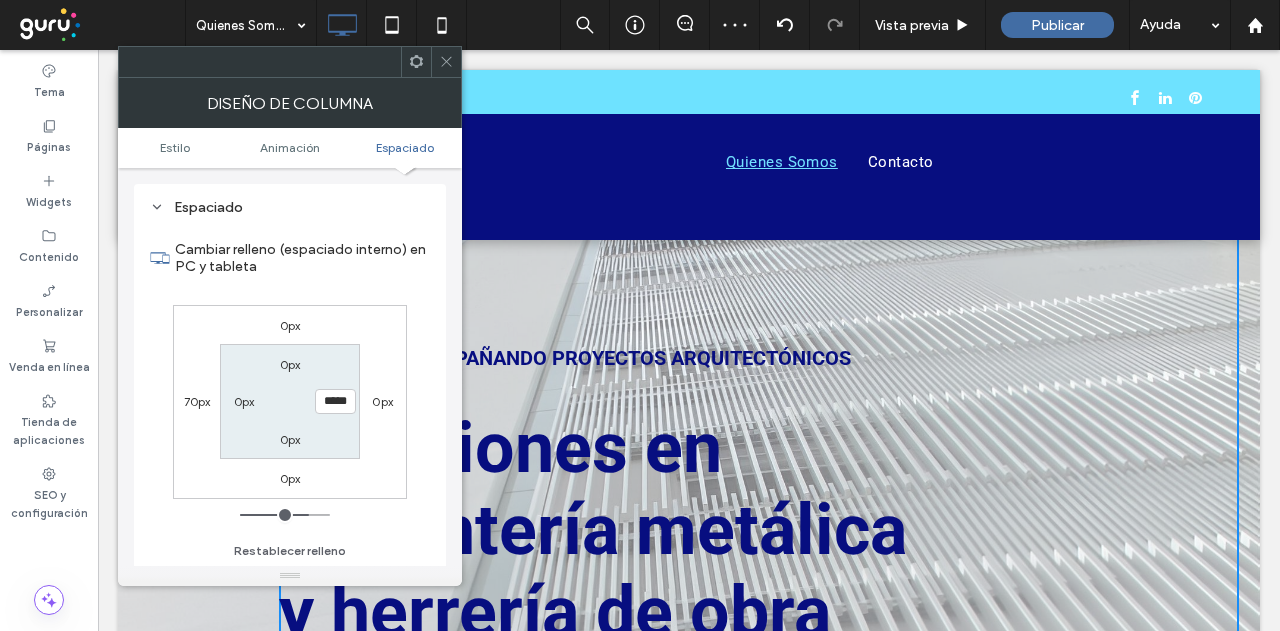 type on "*****" 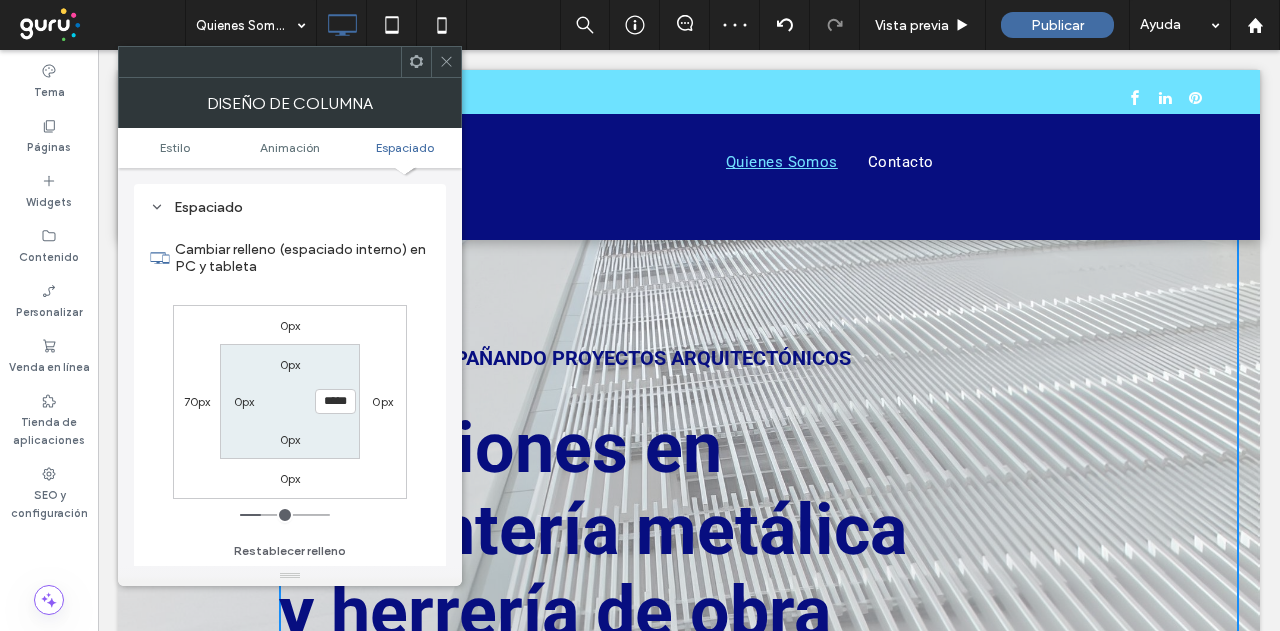 type on "**" 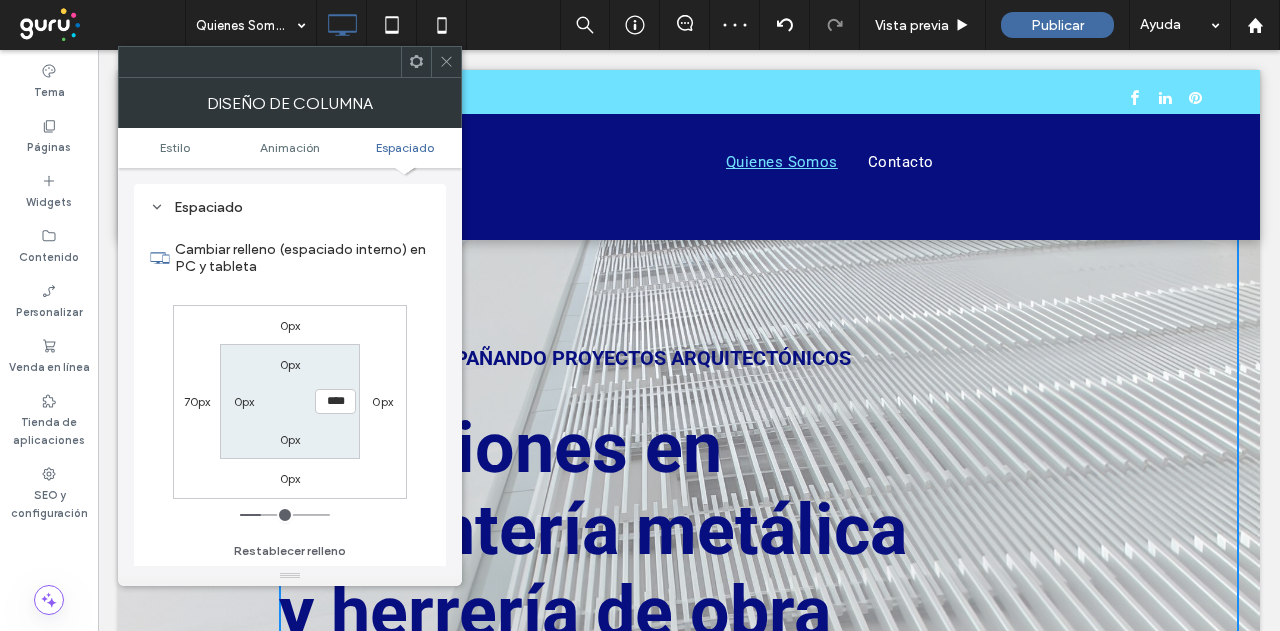 type on "***" 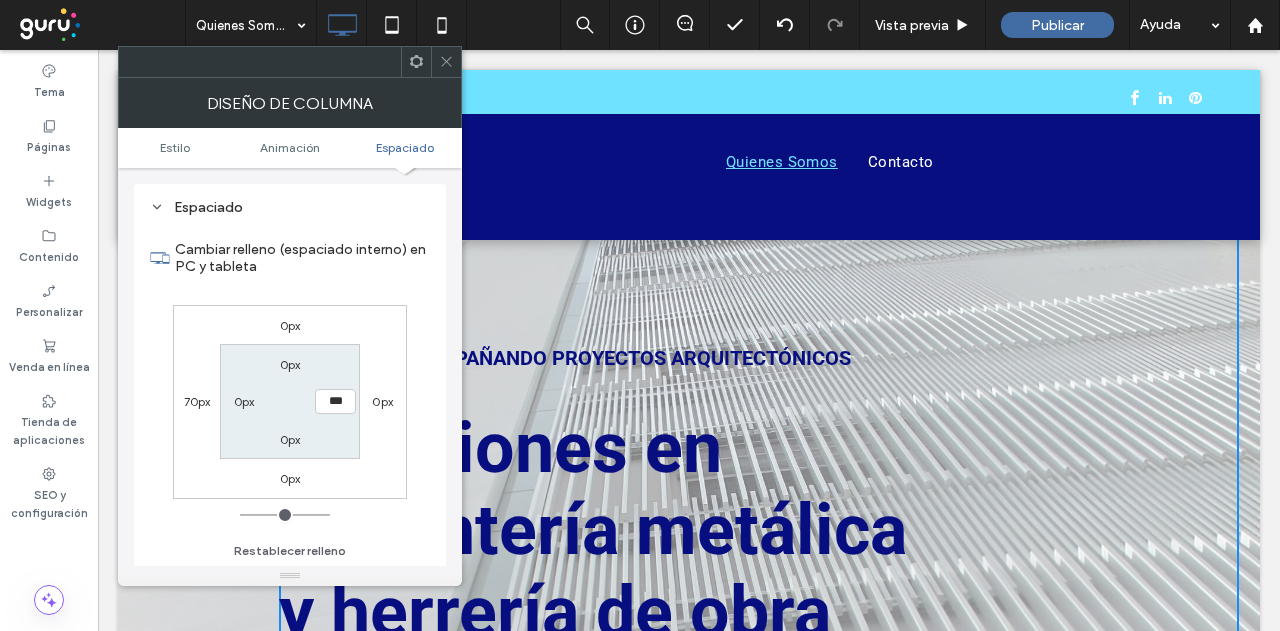 drag, startPoint x: 246, startPoint y: 515, endPoint x: 156, endPoint y: 485, distance: 94.86833 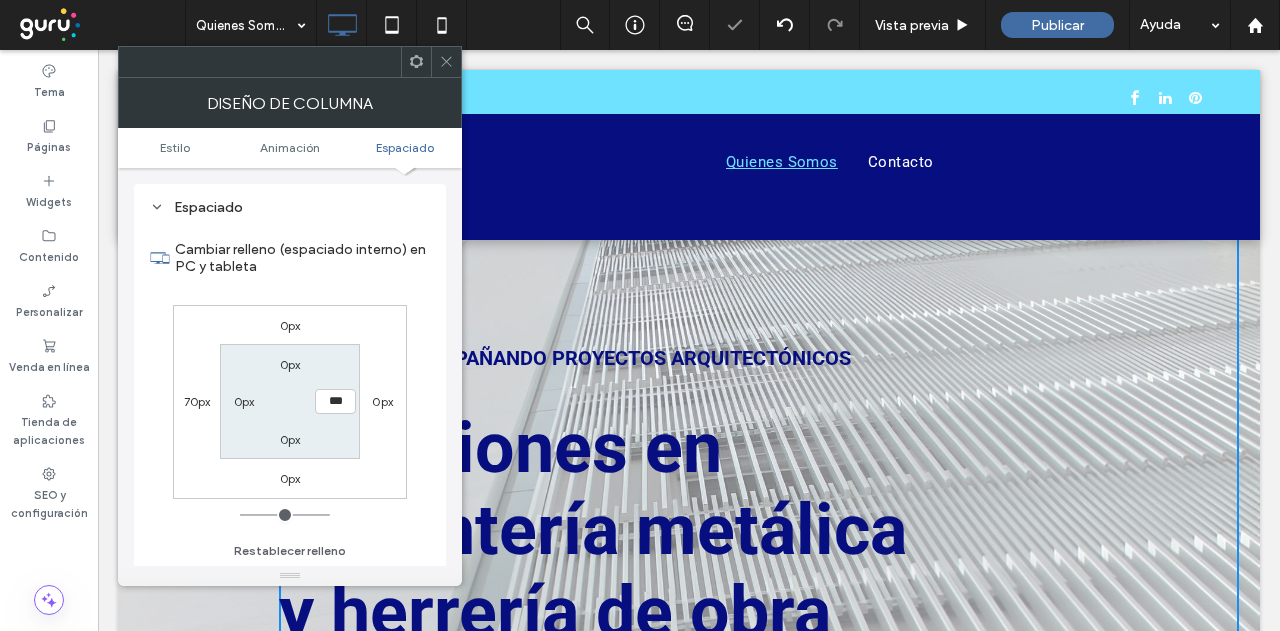 click 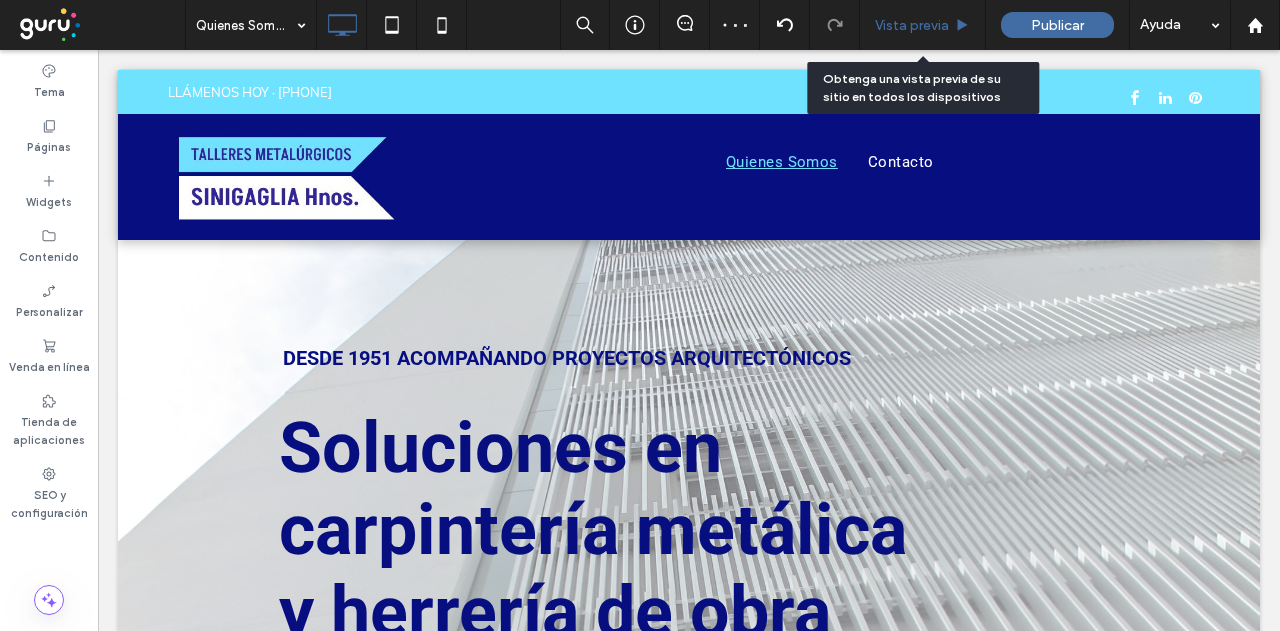 click on "Vista previa" at bounding box center [912, 25] 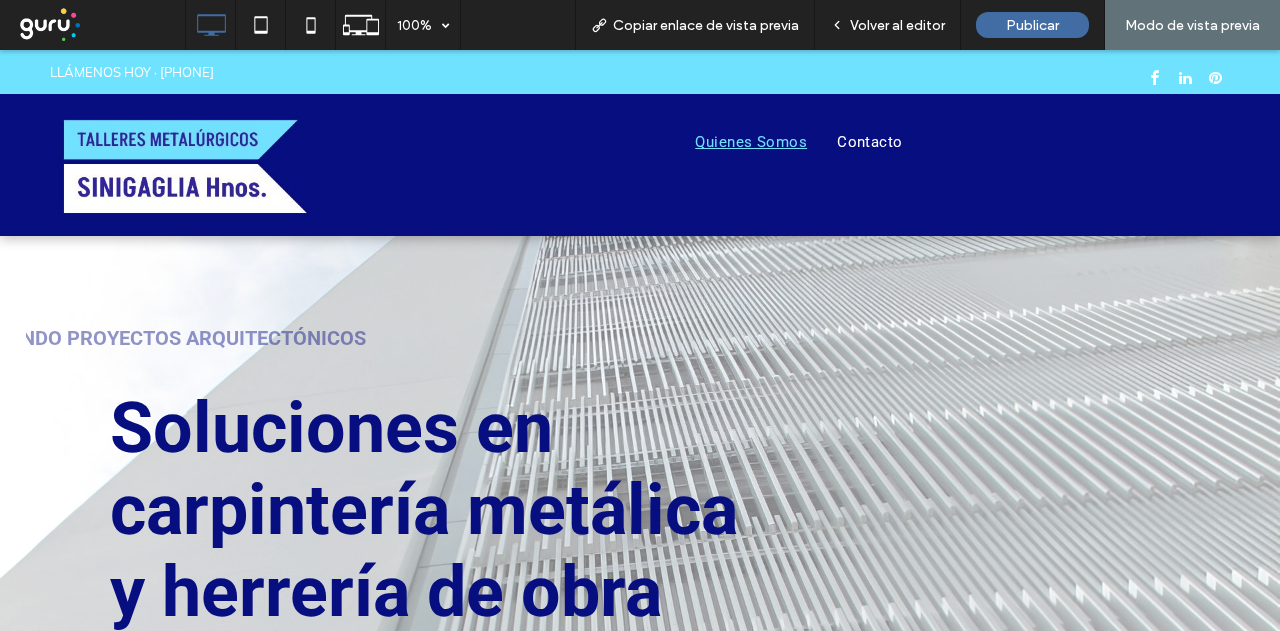 click on "Volver al editor" at bounding box center [897, 25] 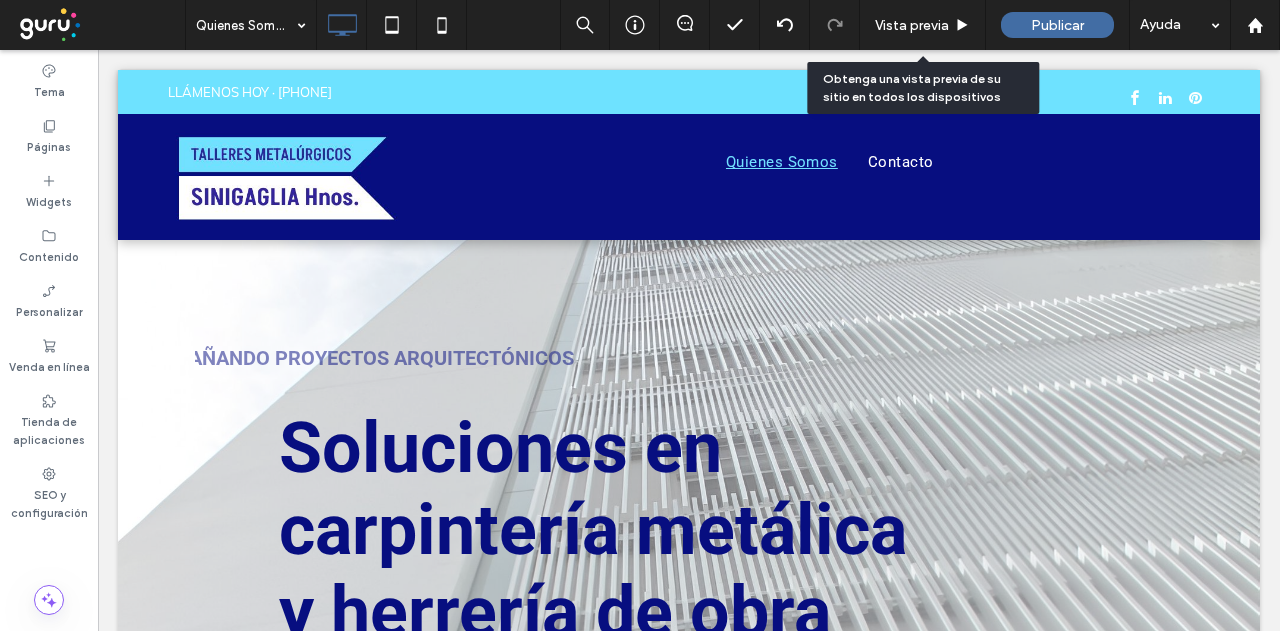 click on "Vista previa" at bounding box center (912, 25) 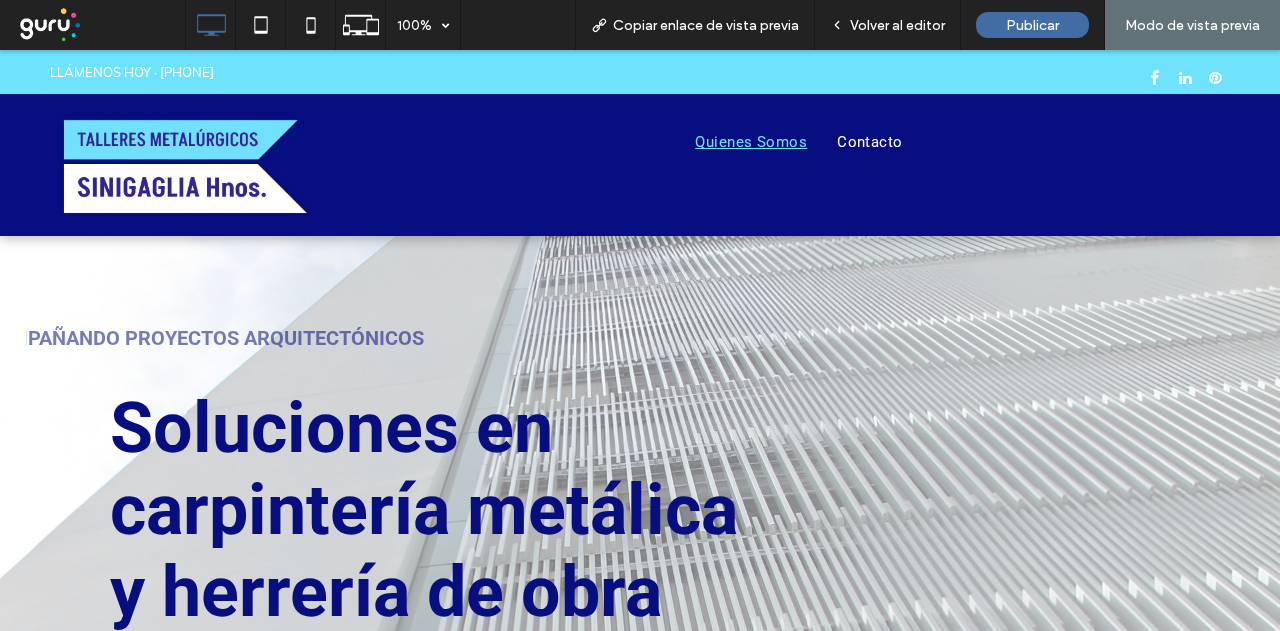 click on "Volver al editor" at bounding box center [897, 25] 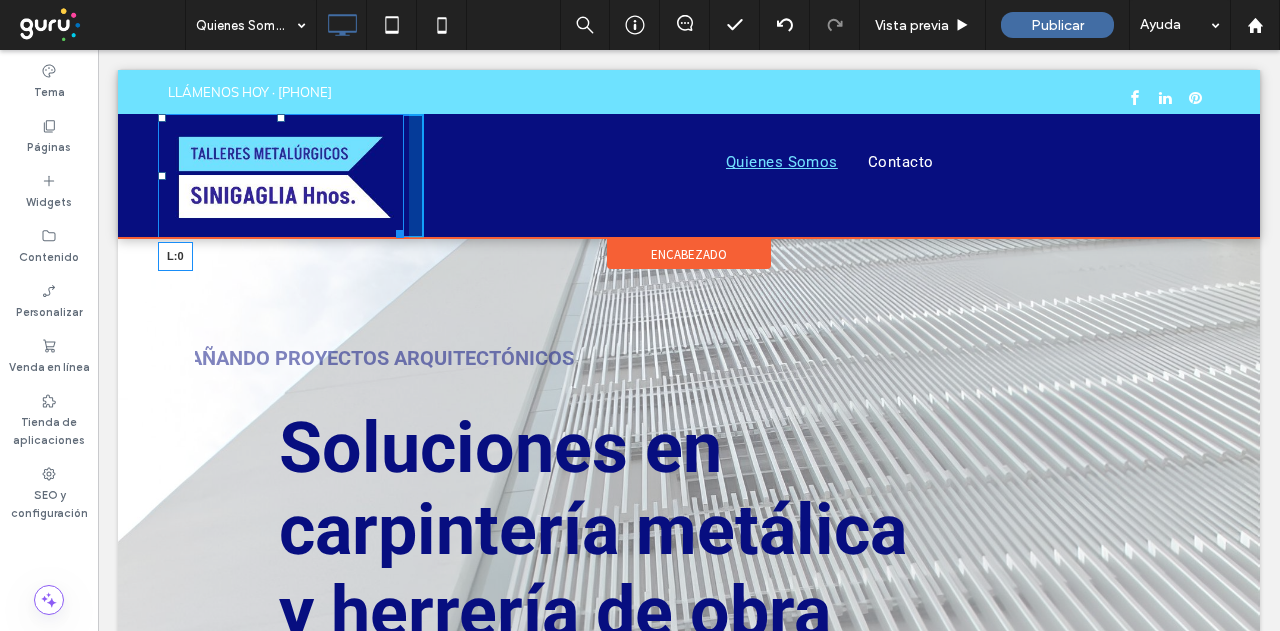drag, startPoint x: 160, startPoint y: 177, endPoint x: 247, endPoint y: 226, distance: 99.849884 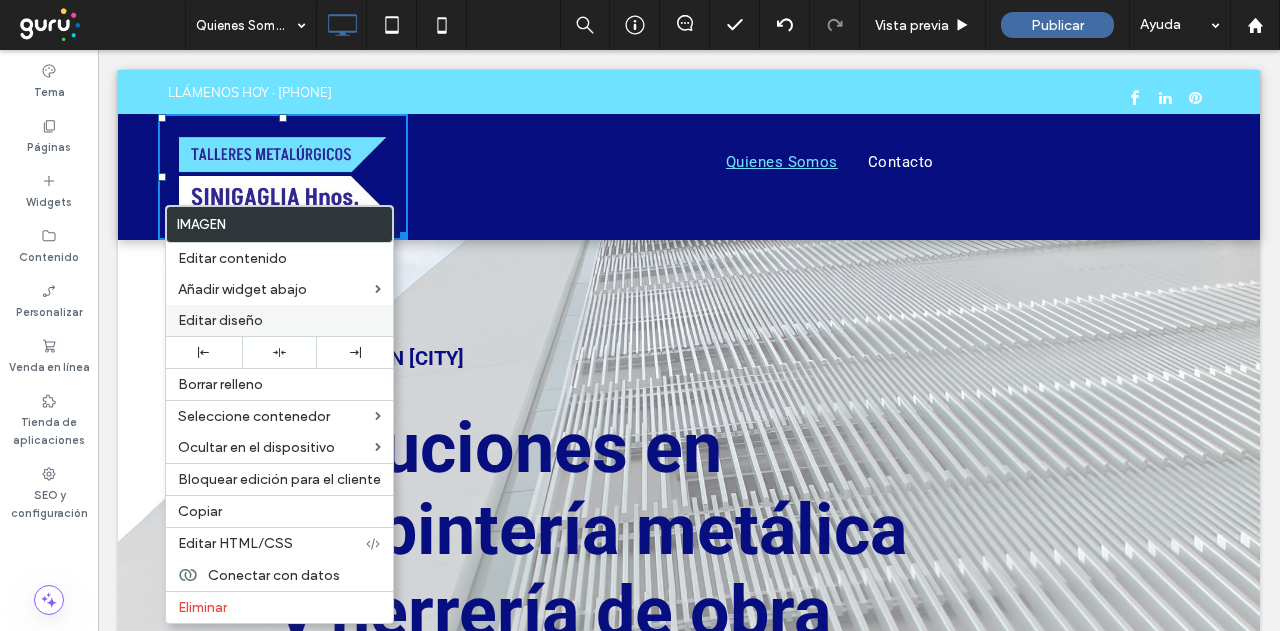 drag, startPoint x: 220, startPoint y: 317, endPoint x: 343, endPoint y: 309, distance: 123.25989 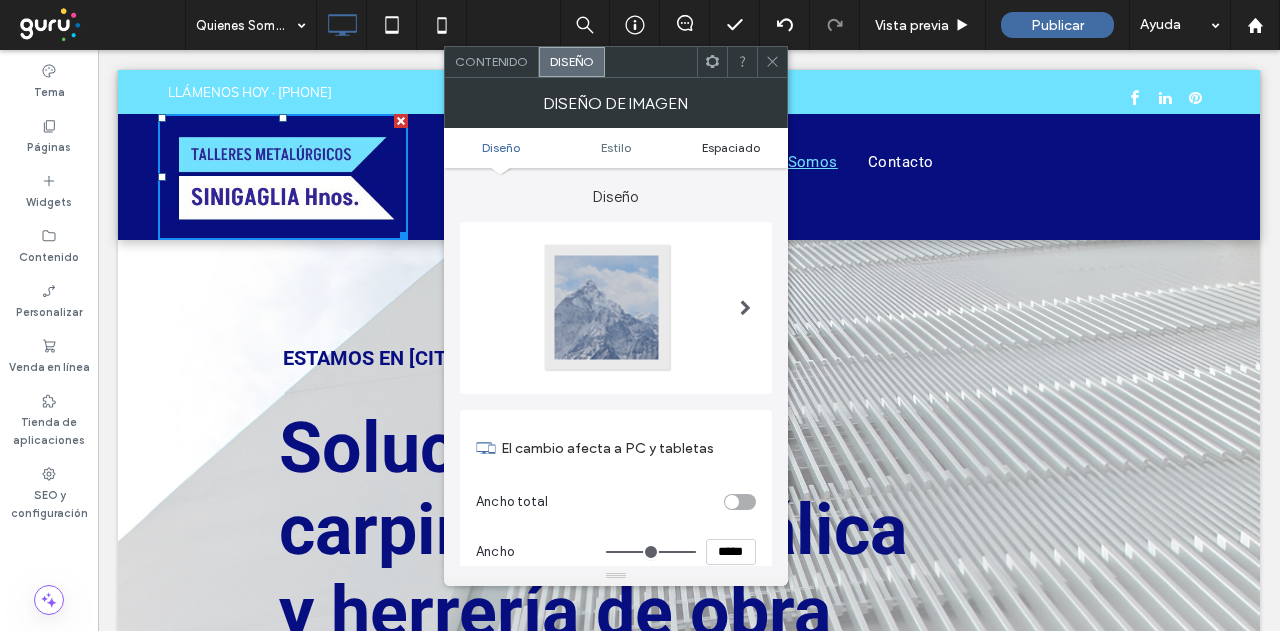 click on "Espaciado" at bounding box center [731, 147] 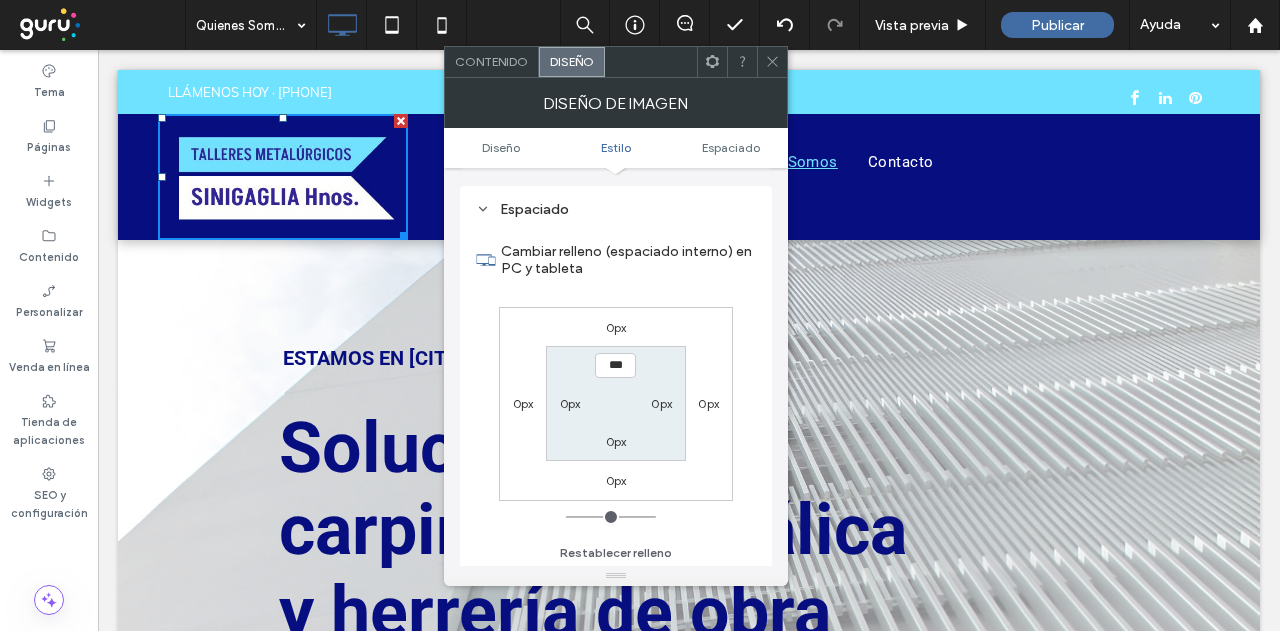 scroll, scrollTop: 943, scrollLeft: 0, axis: vertical 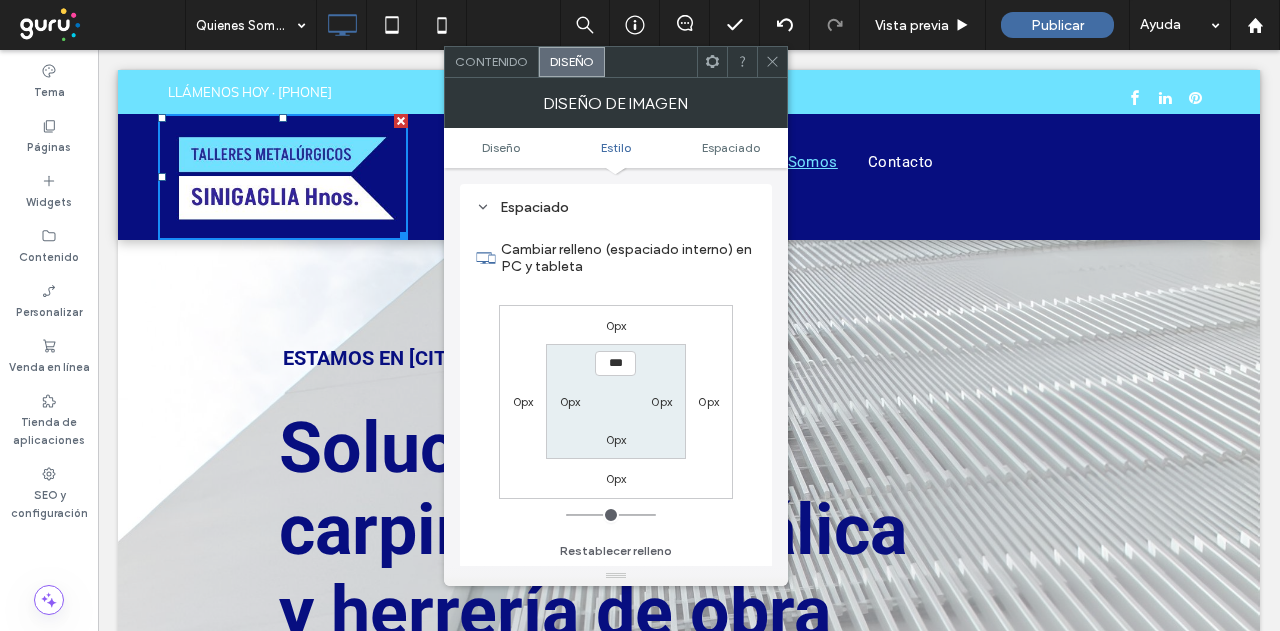 click on "0px" at bounding box center [523, 401] 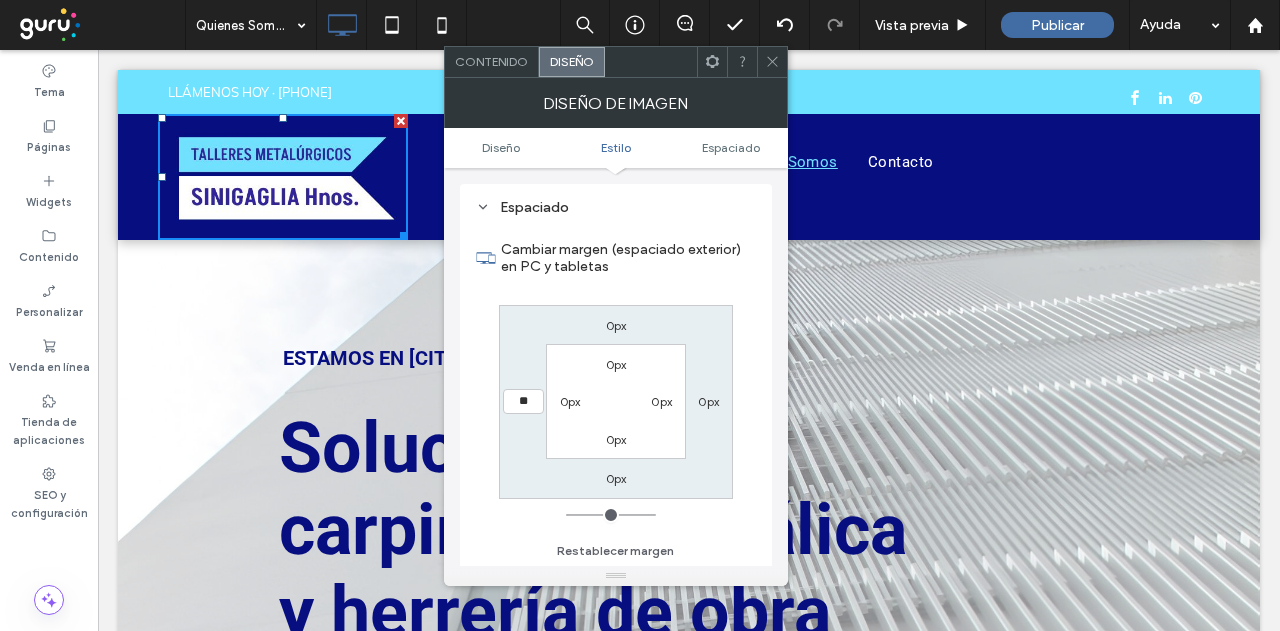 type on "**" 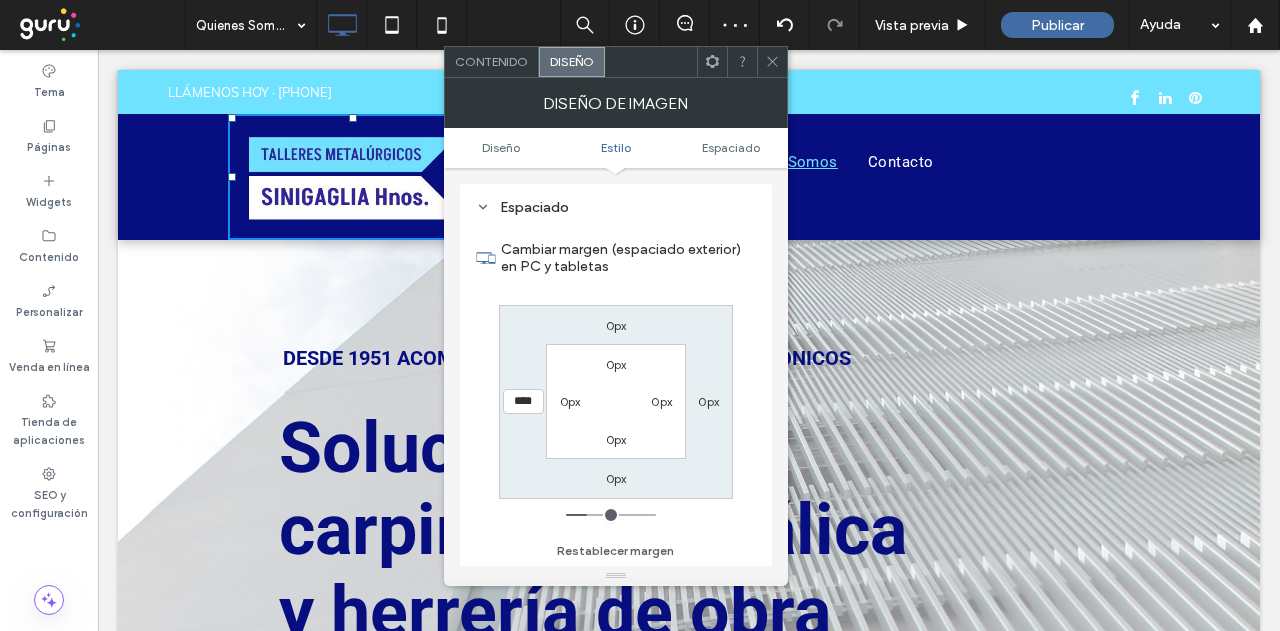 click 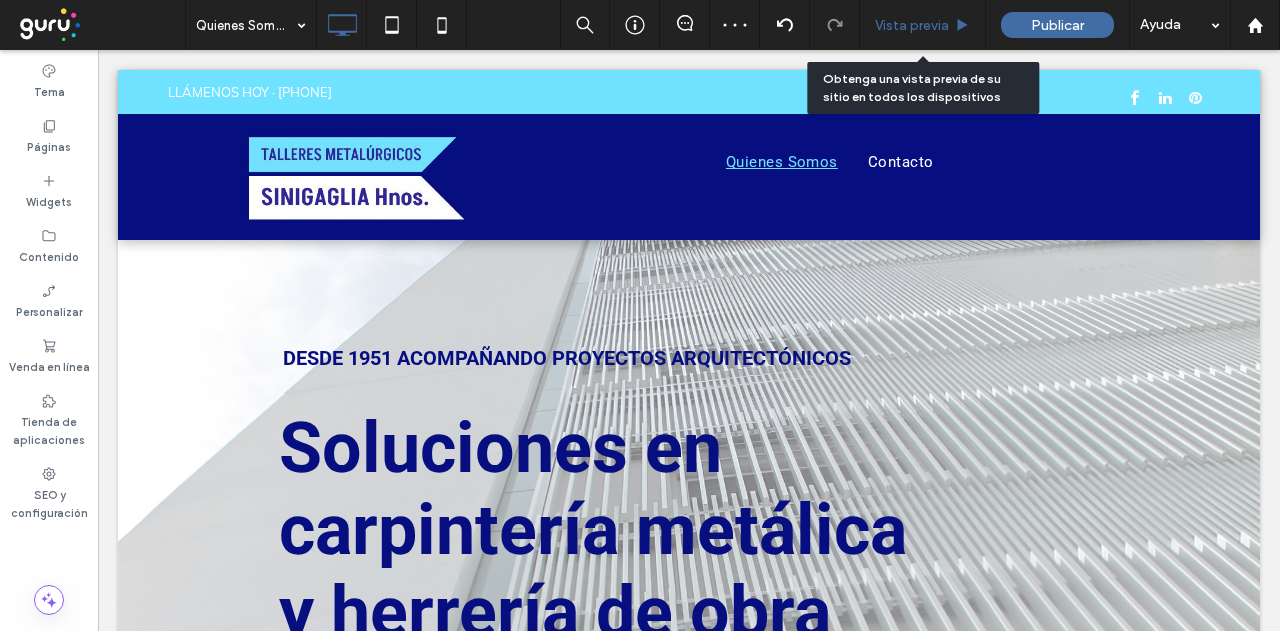 click on "Vista previa" at bounding box center (912, 25) 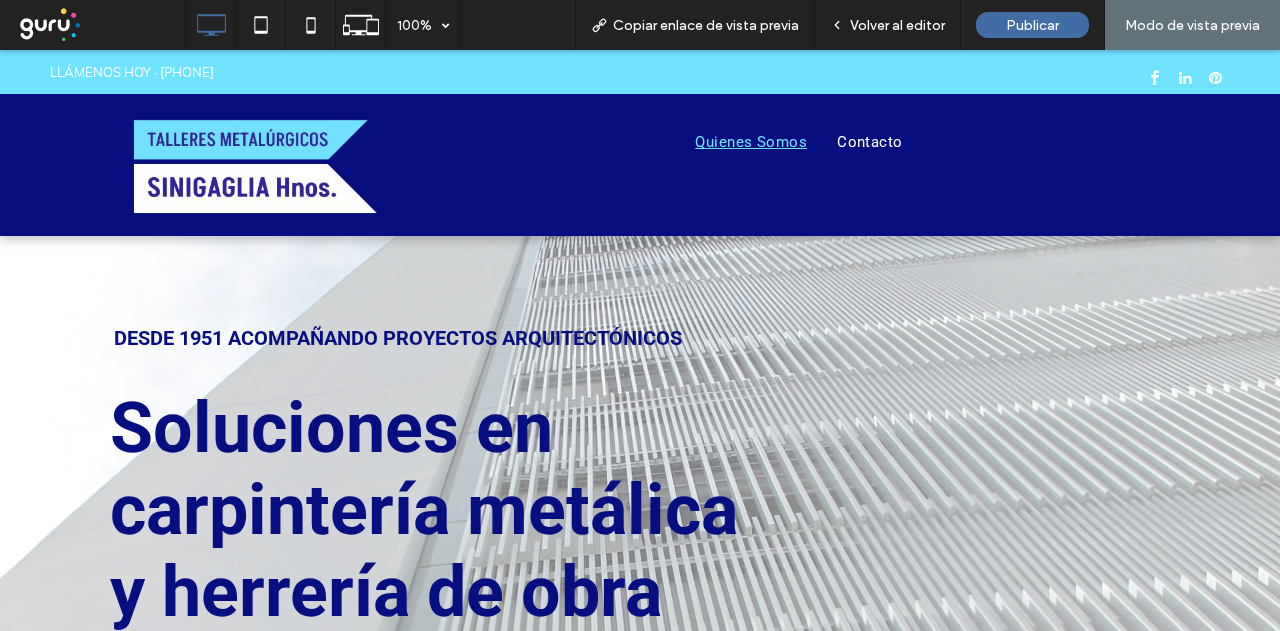 click on "Volver al editor" at bounding box center [897, 25] 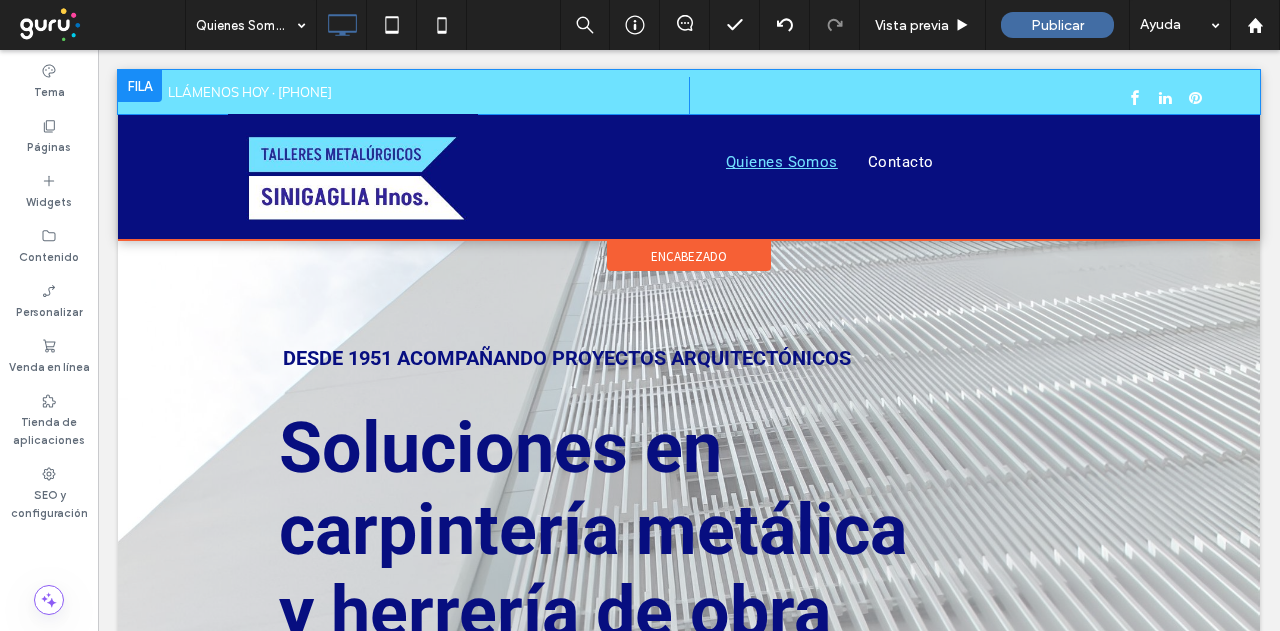click at bounding box center [140, 86] 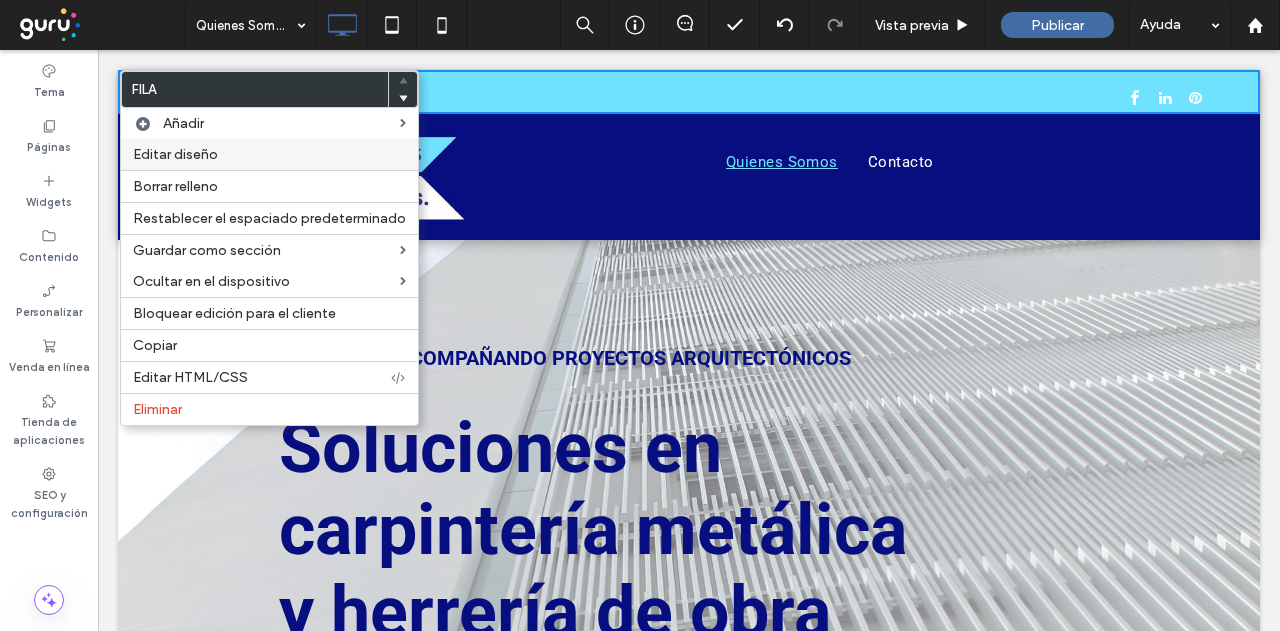 click on "Editar diseño" at bounding box center (175, 154) 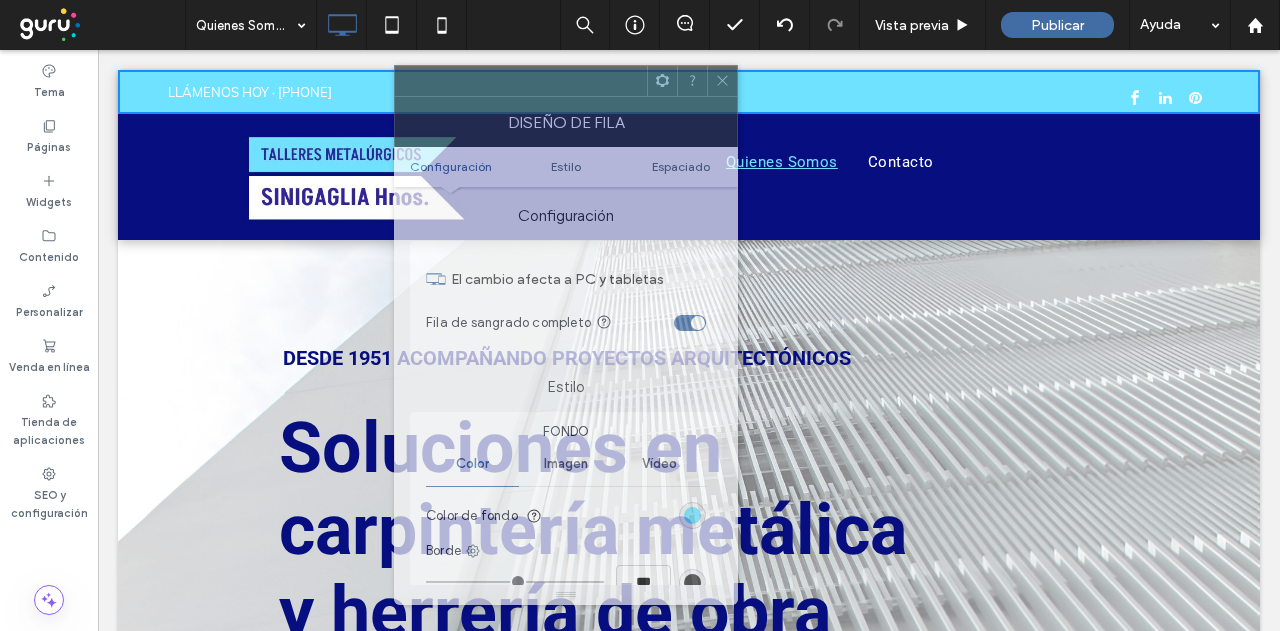 drag, startPoint x: 266, startPoint y: 58, endPoint x: 640, endPoint y: 79, distance: 374.5891 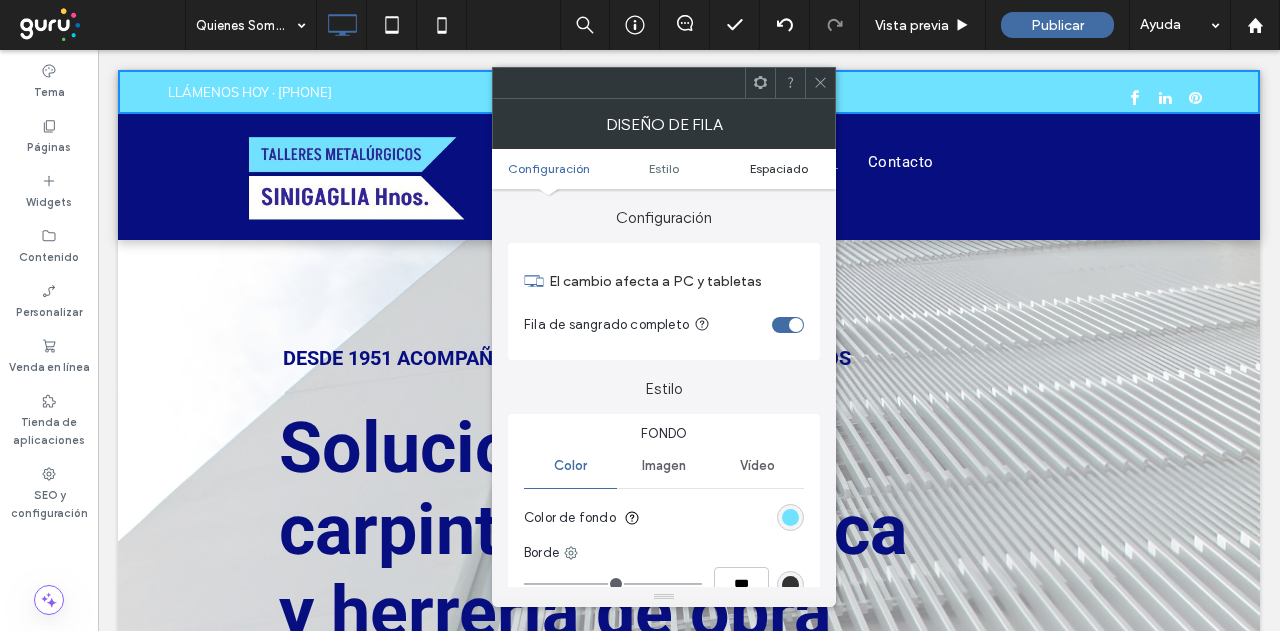 click on "Espaciado" at bounding box center [779, 168] 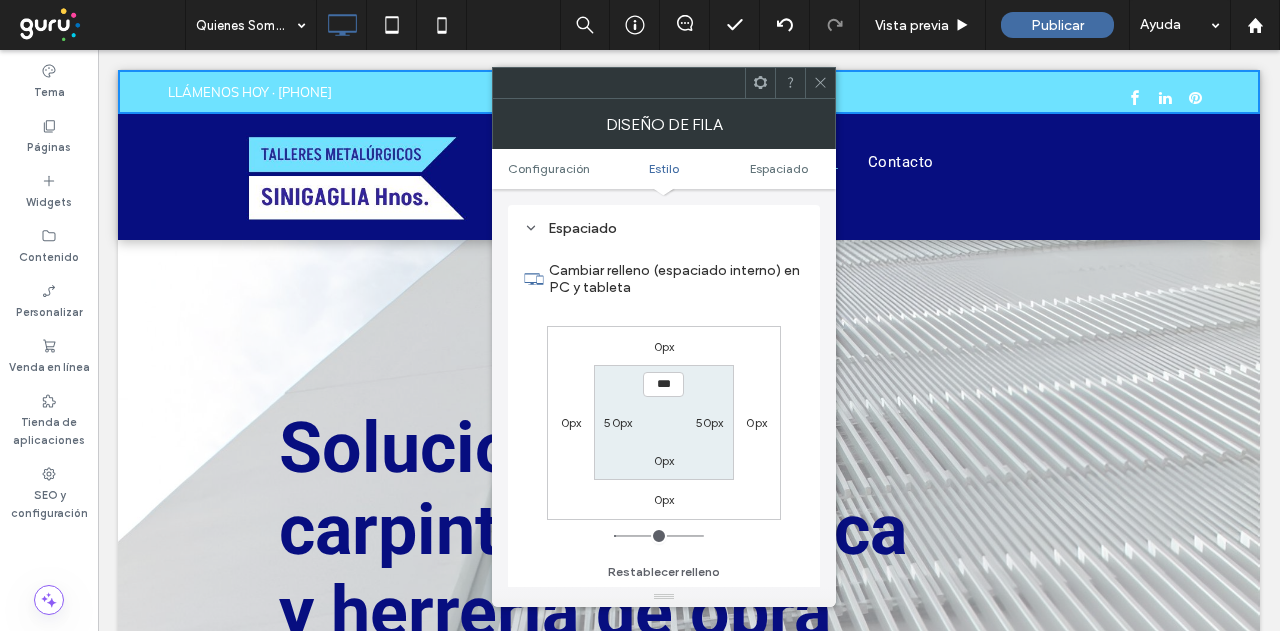 scroll, scrollTop: 502, scrollLeft: 0, axis: vertical 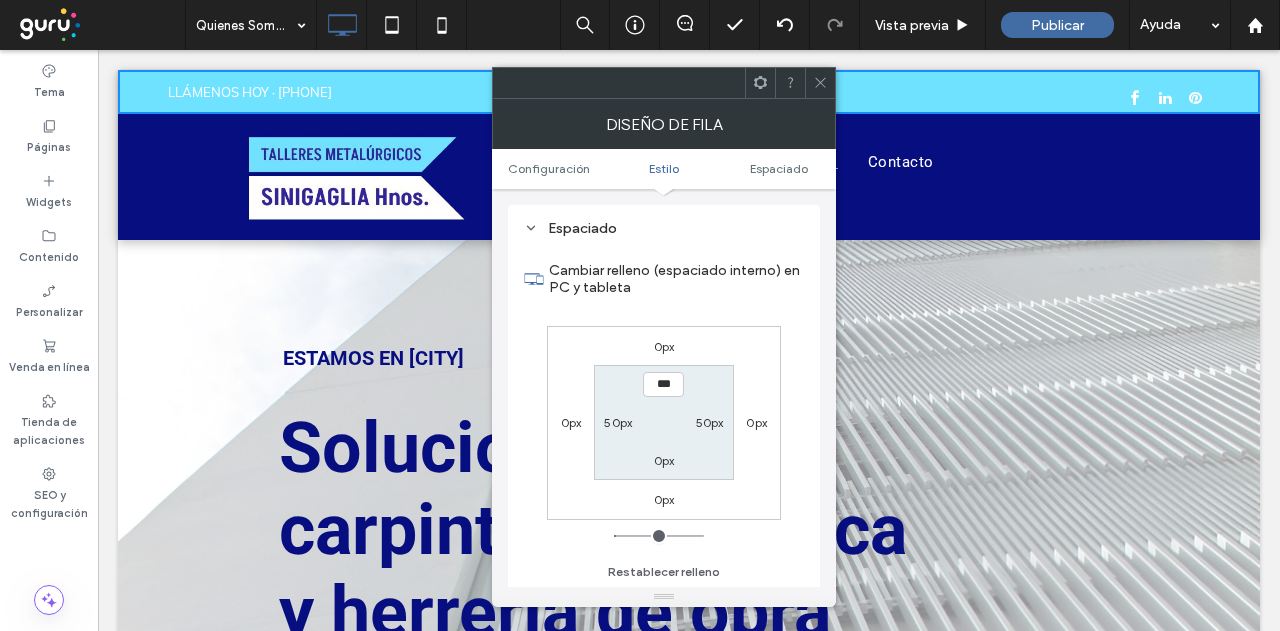 click on "50px" at bounding box center (618, 422) 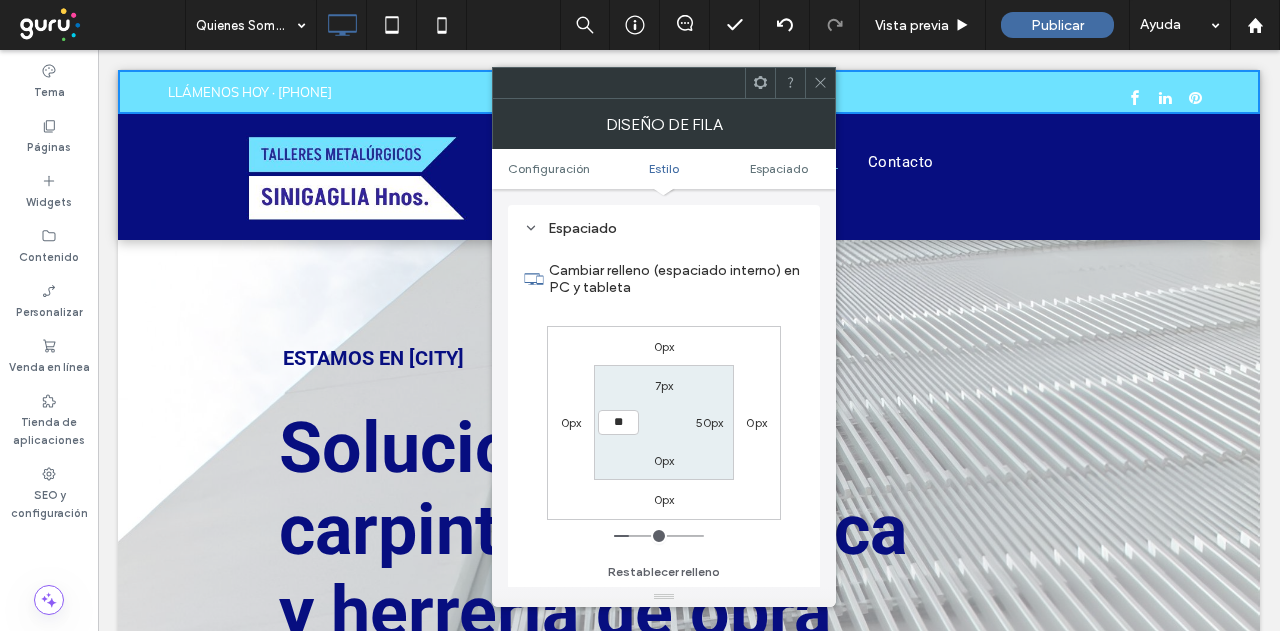 type on "**" 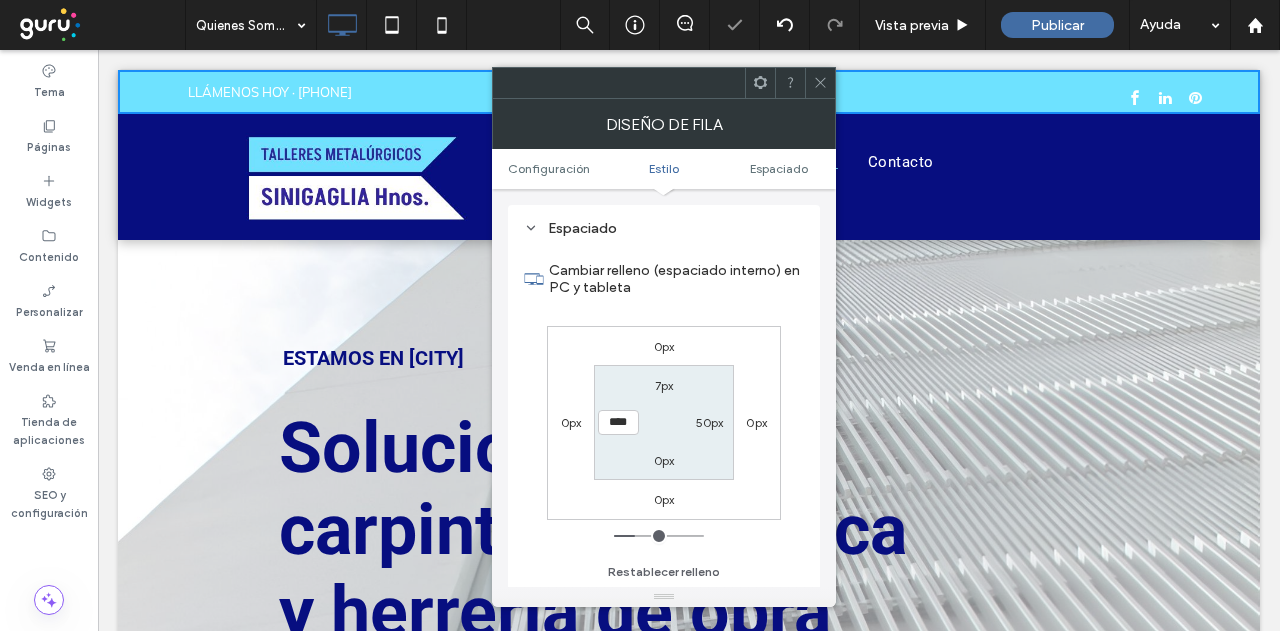 click on "****" at bounding box center (618, 422) 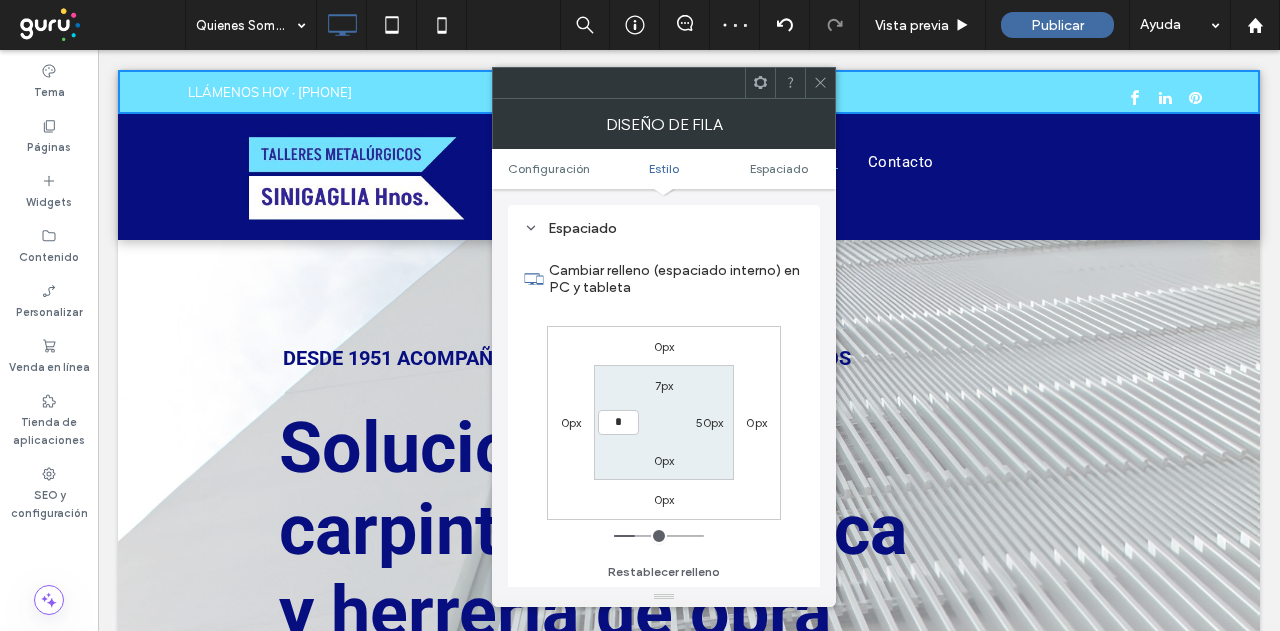 type on "*" 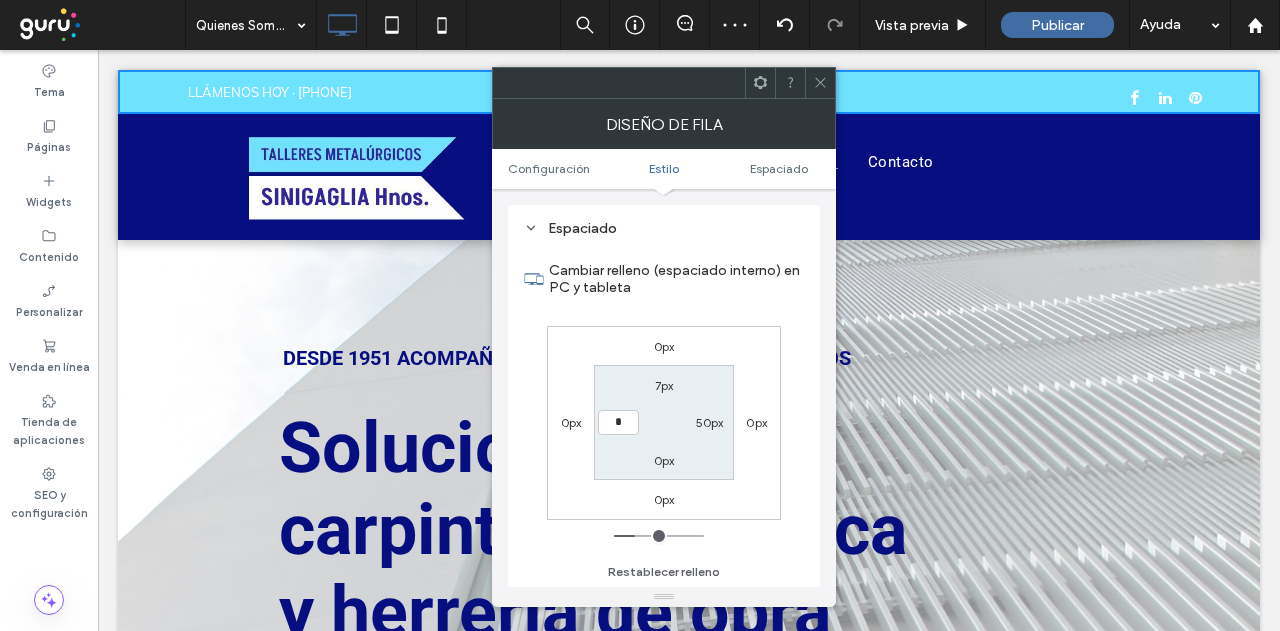 type on "*" 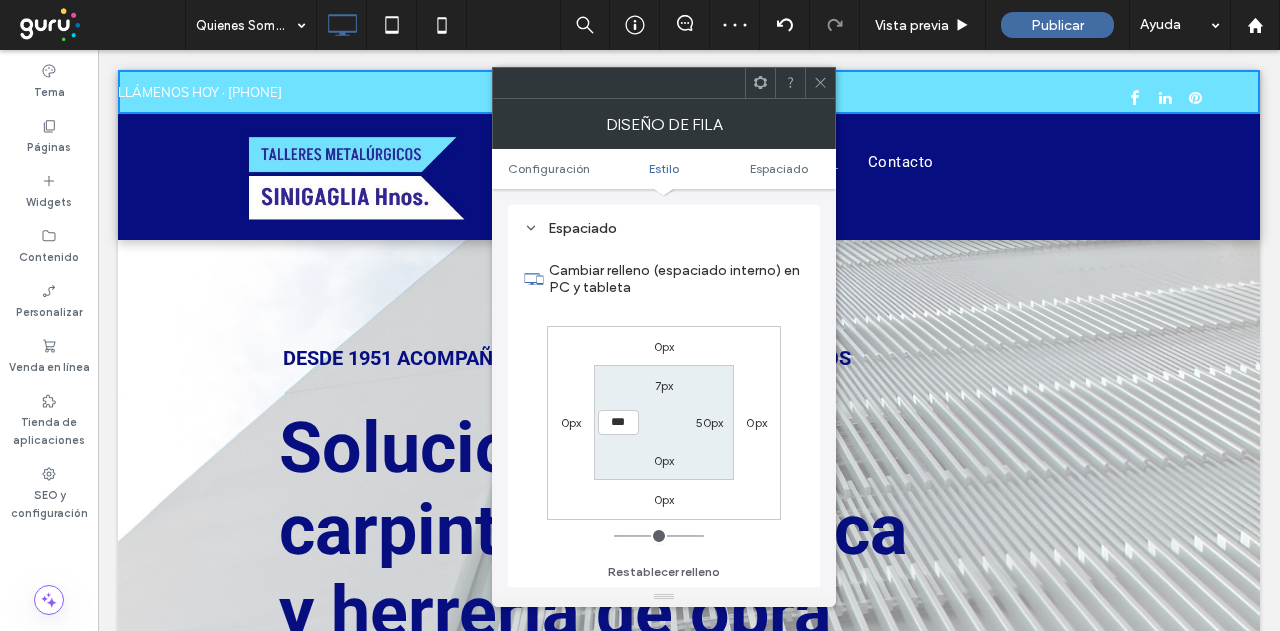 click on "0px" at bounding box center (571, 422) 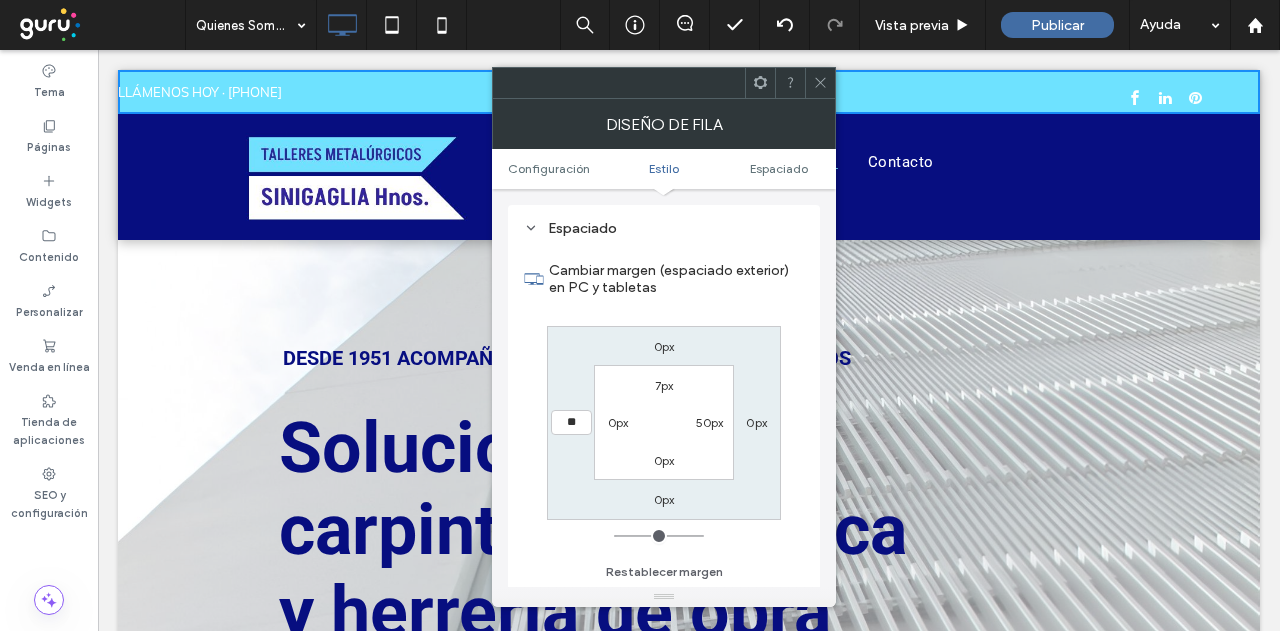 type 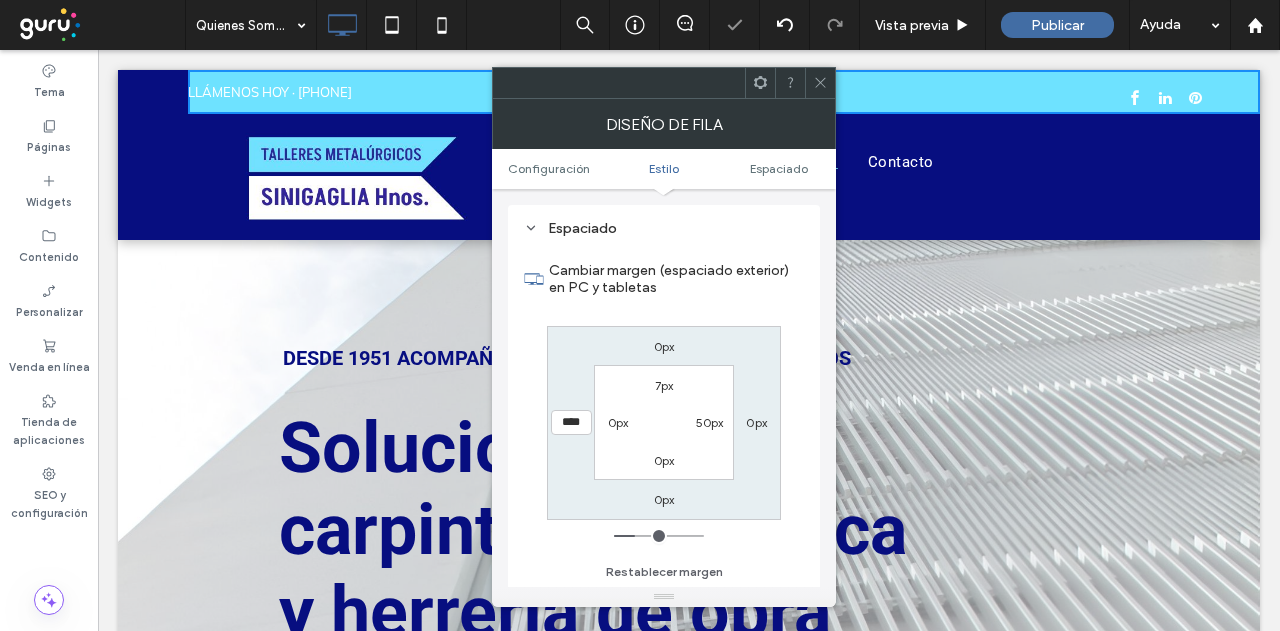 click on "****" at bounding box center (571, 422) 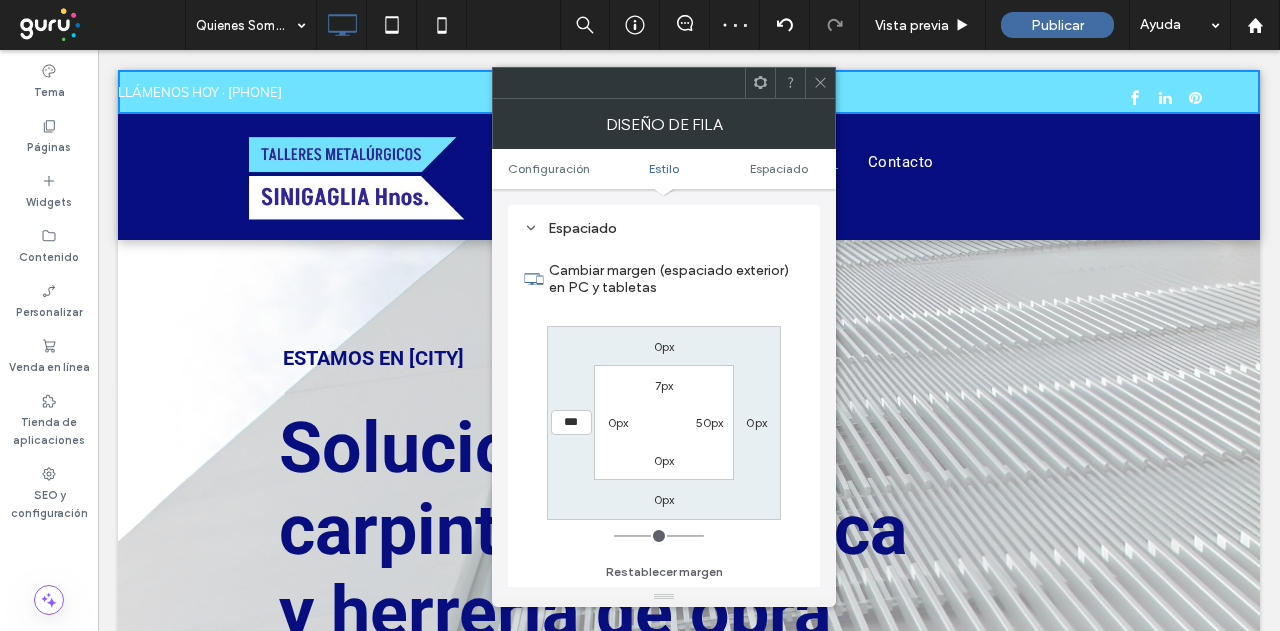 click on "0px" at bounding box center [618, 422] 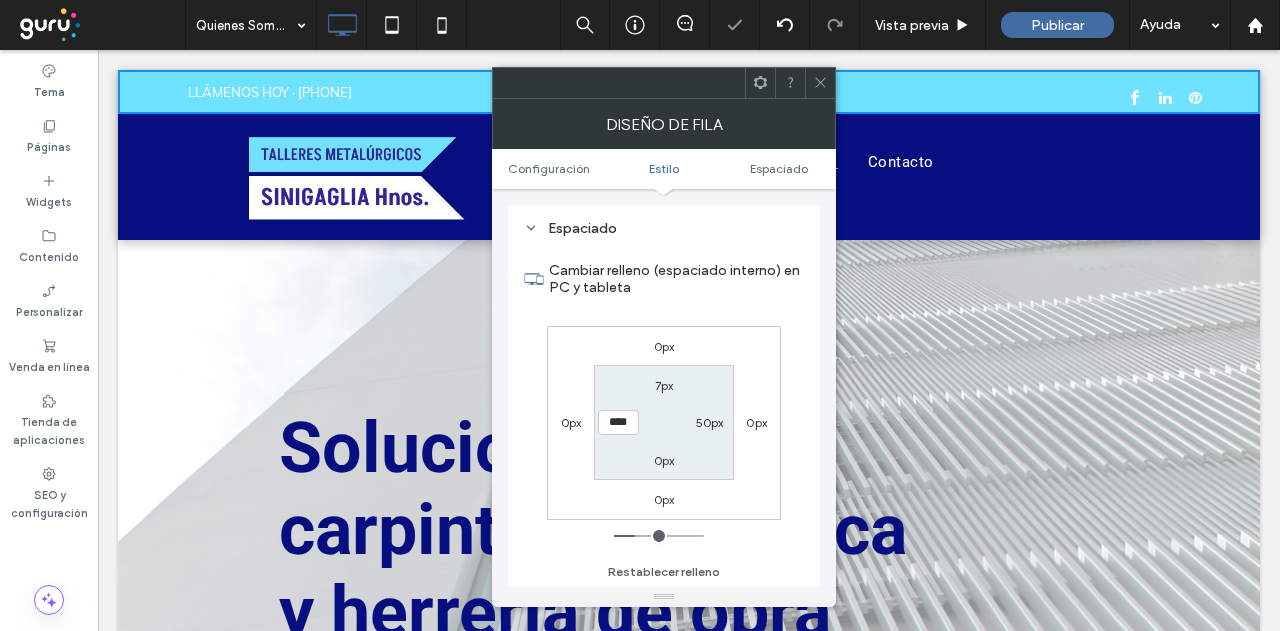 click 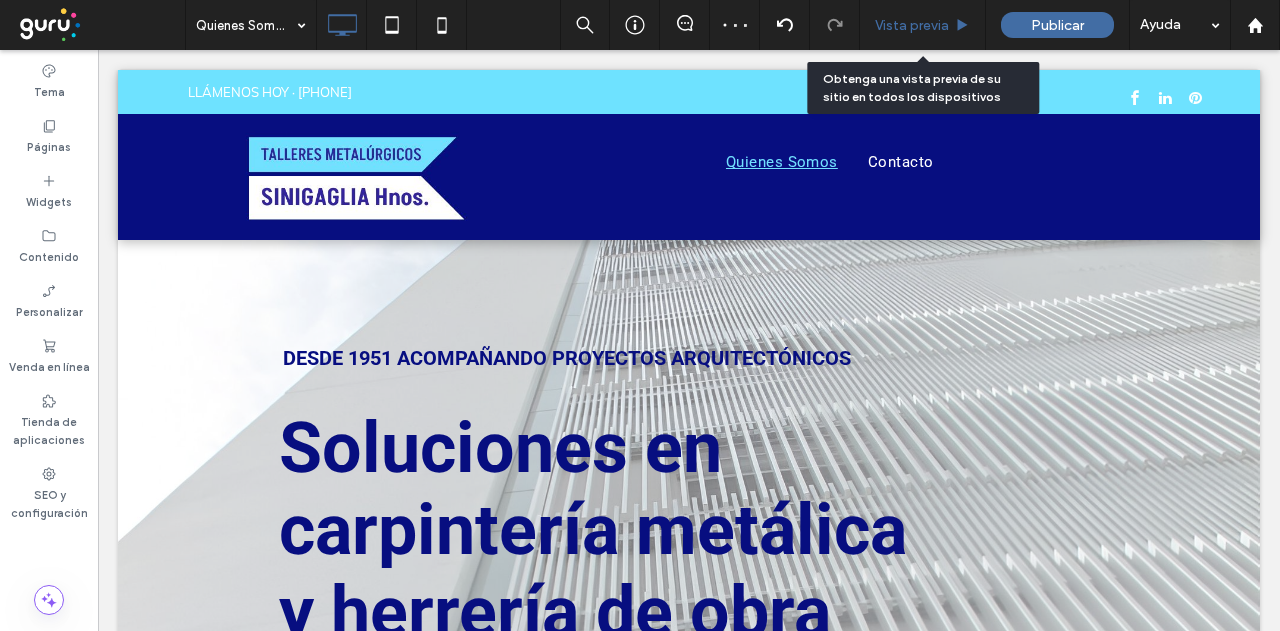 click on "Vista previa" at bounding box center (912, 25) 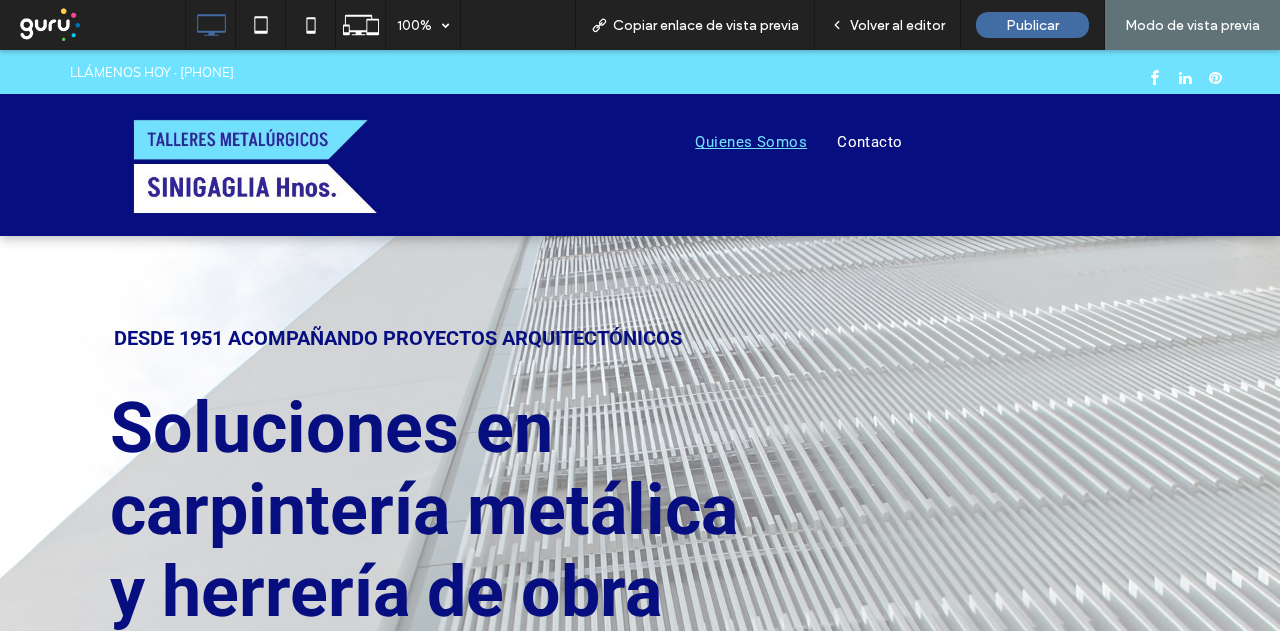 click on "Volver al editor" at bounding box center [897, 25] 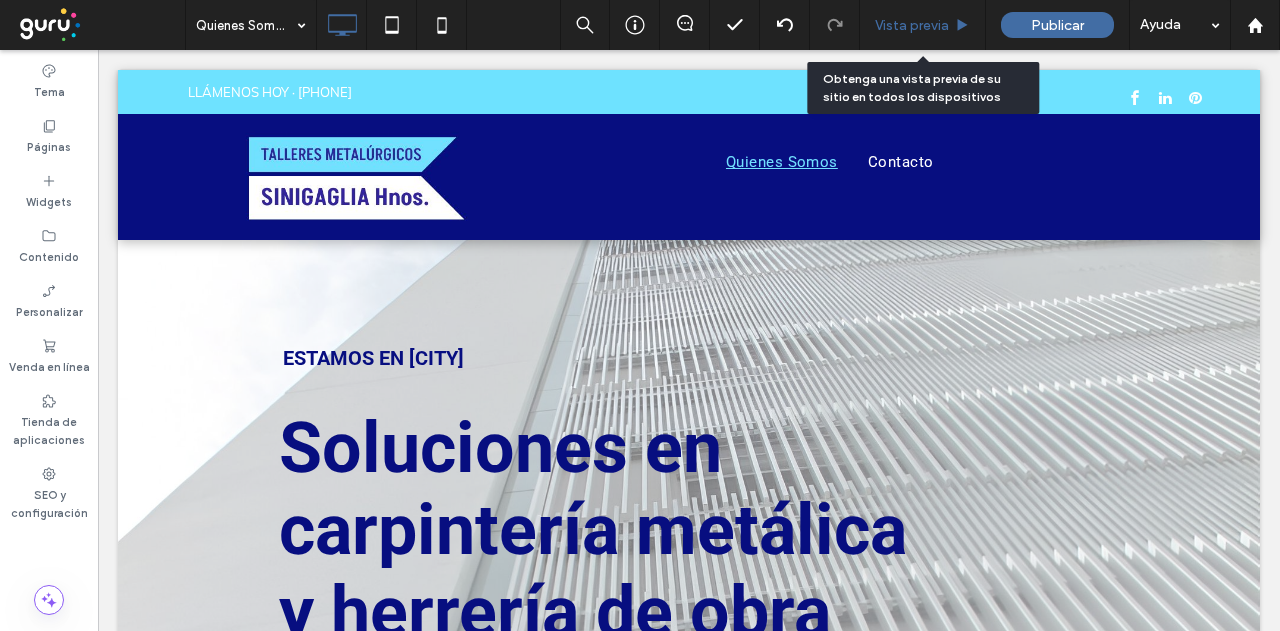 click on "Vista previa" at bounding box center (912, 25) 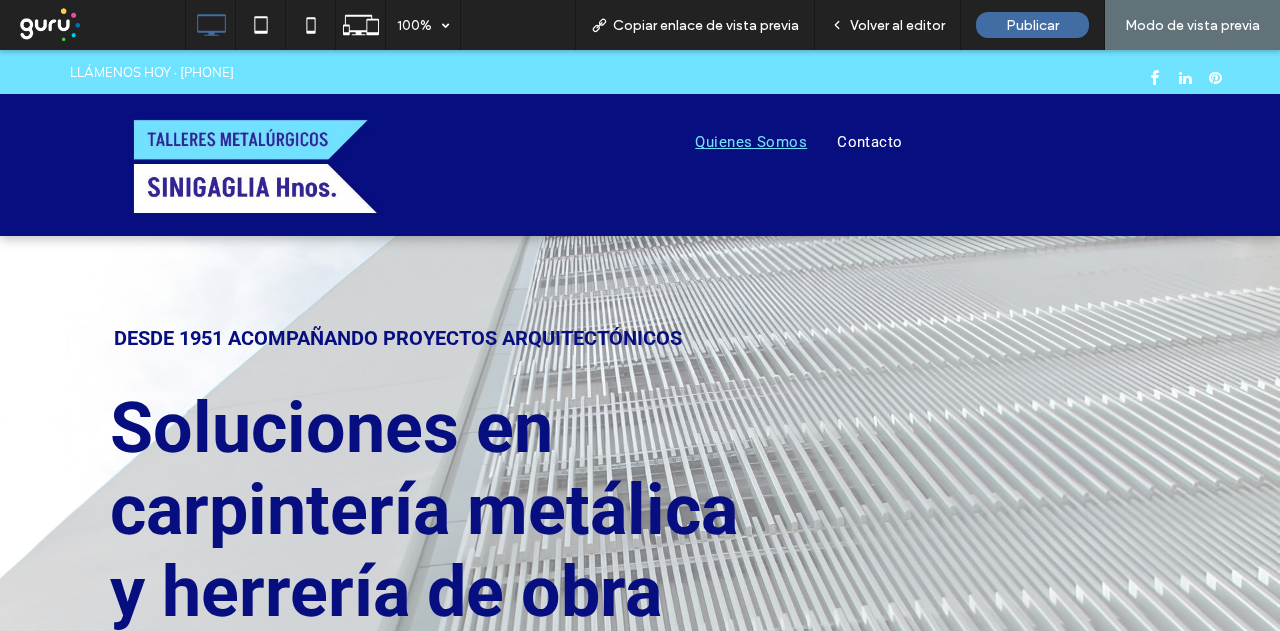 click on "Volver al editor" at bounding box center (897, 25) 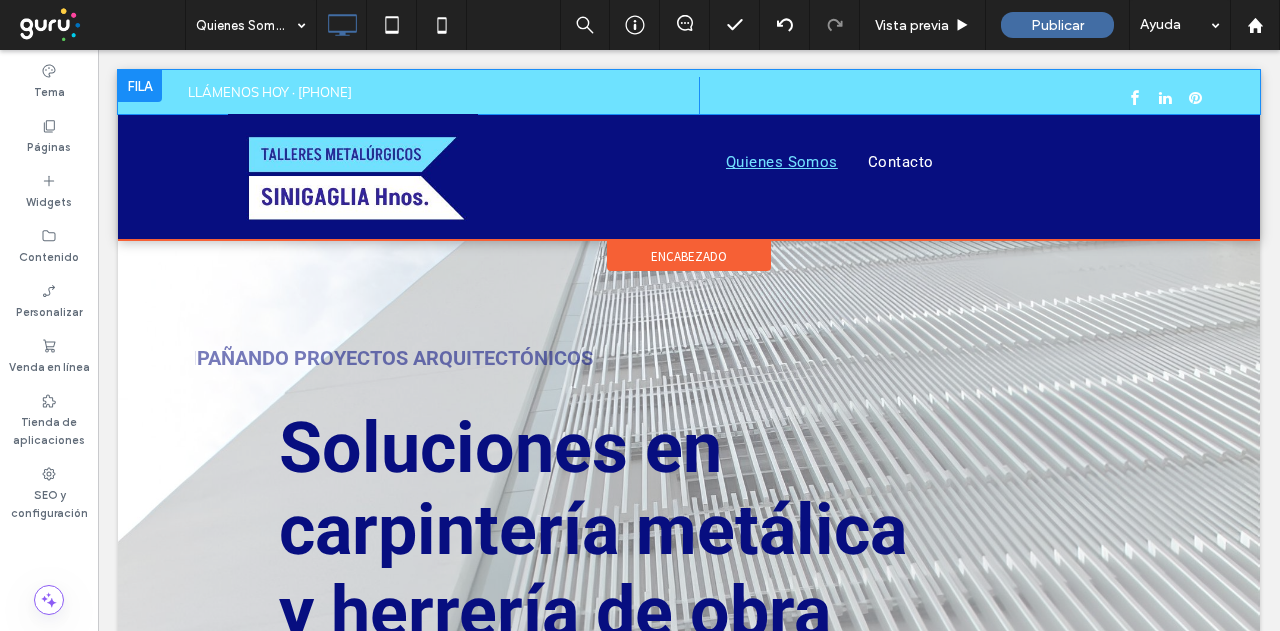 click on "LLÁMENOS HOY · 555-555-5555
Click To Paste
Click To Paste" at bounding box center (689, 92) 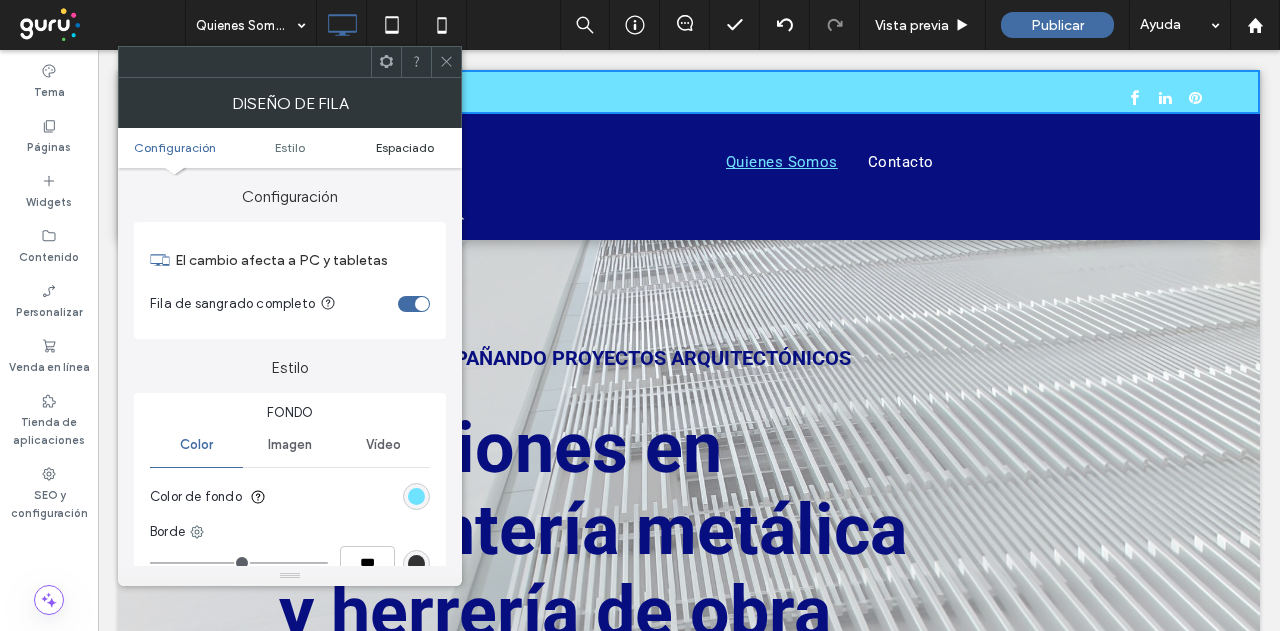 click on "Espaciado" at bounding box center (405, 147) 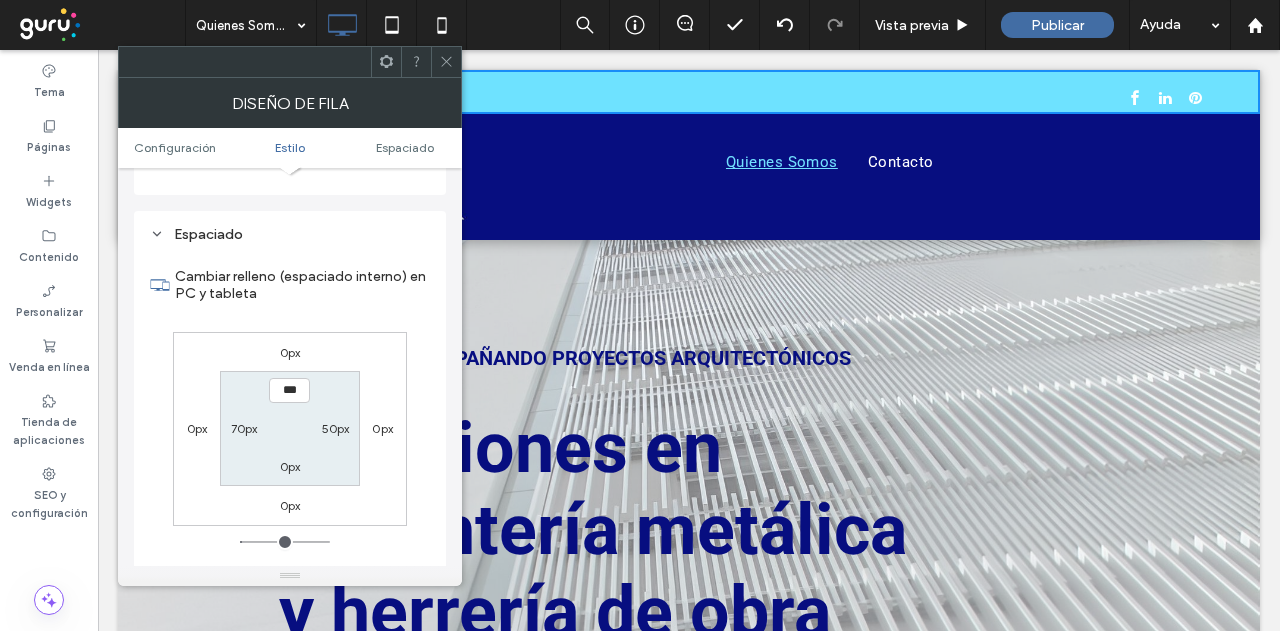 scroll, scrollTop: 502, scrollLeft: 0, axis: vertical 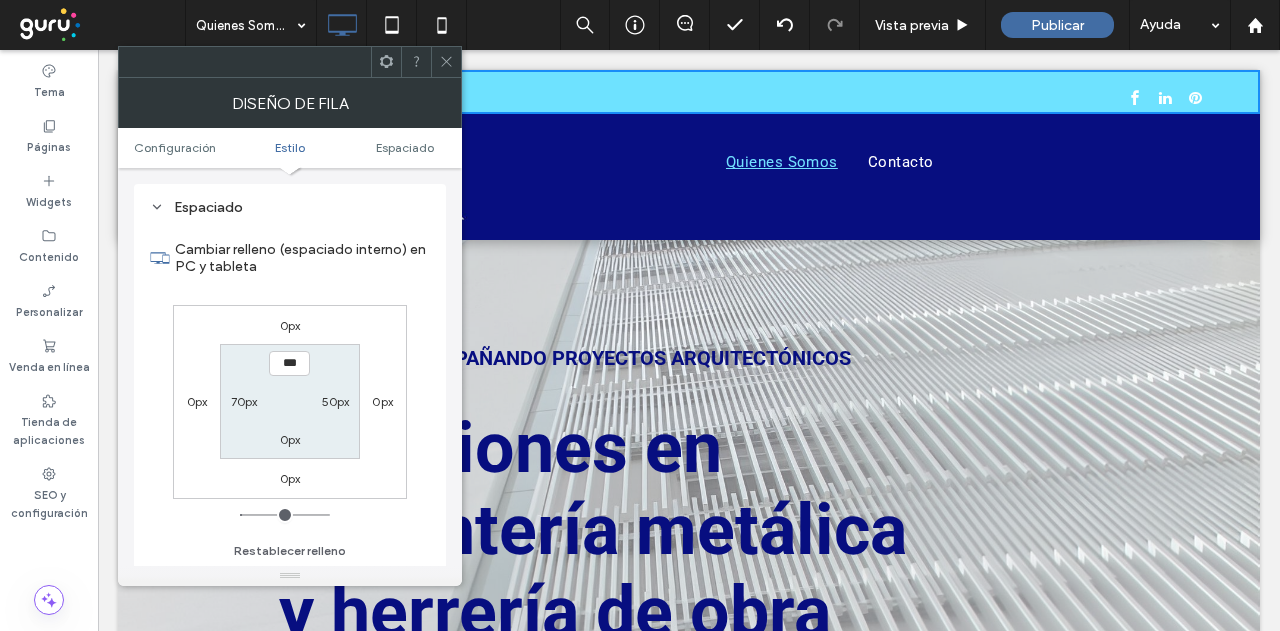 click on "70px" at bounding box center [244, 401] 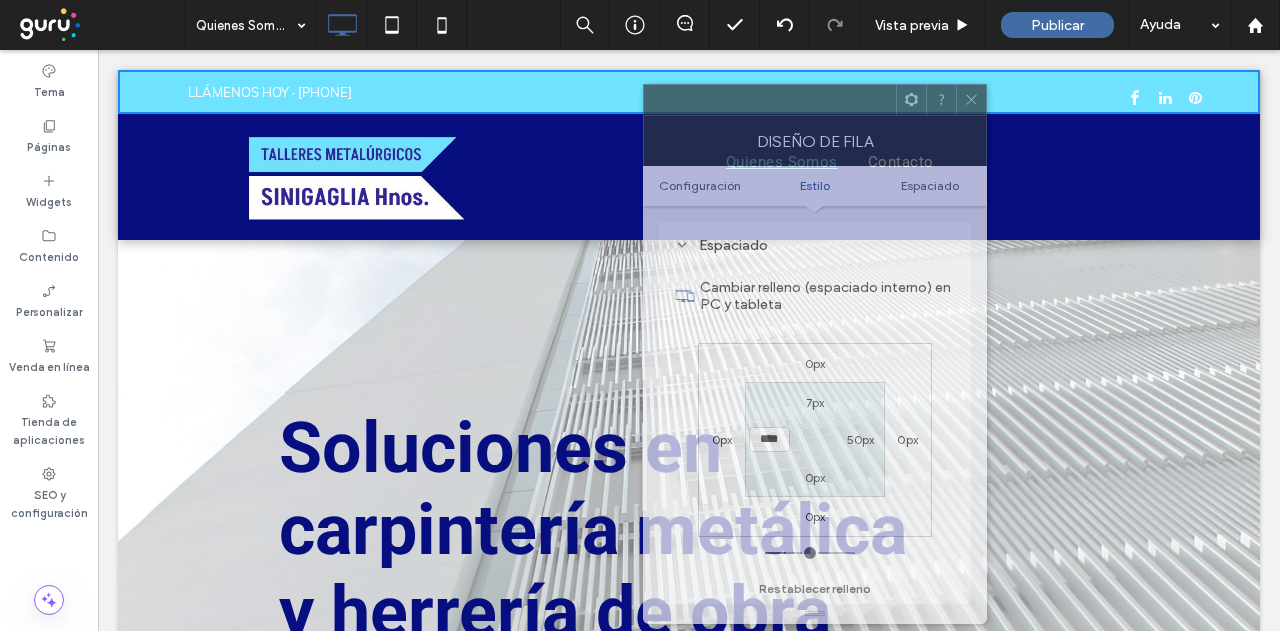 drag, startPoint x: 280, startPoint y: 69, endPoint x: 805, endPoint y: 107, distance: 526.3734 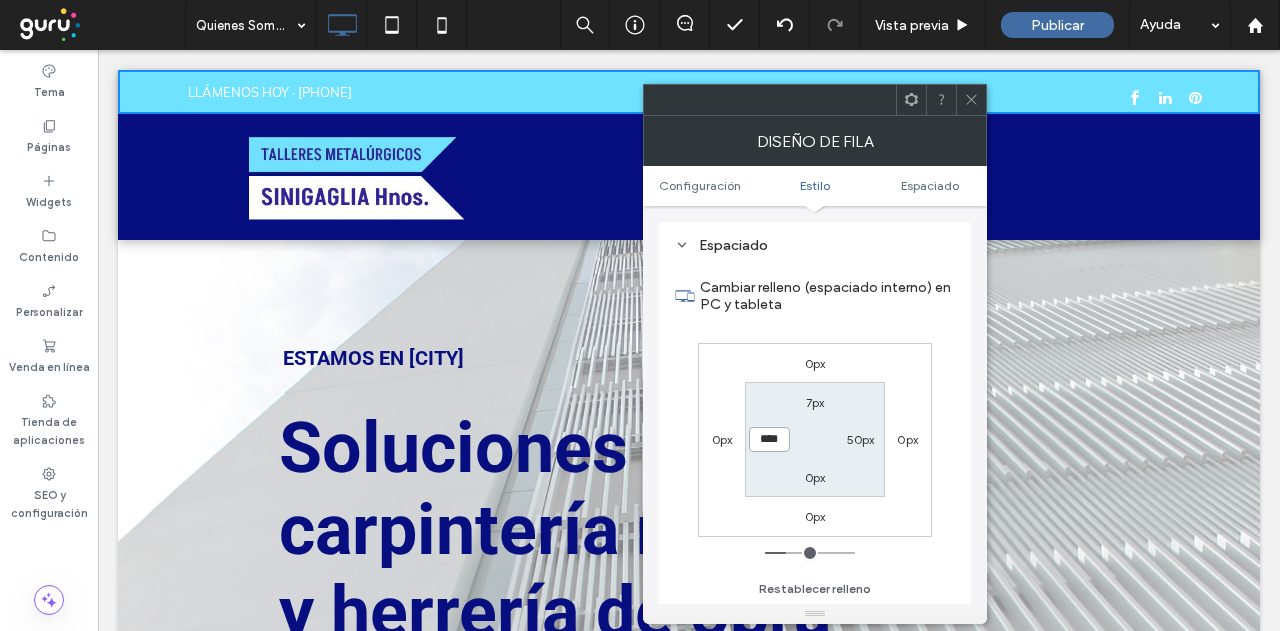 click on "****" at bounding box center [769, 439] 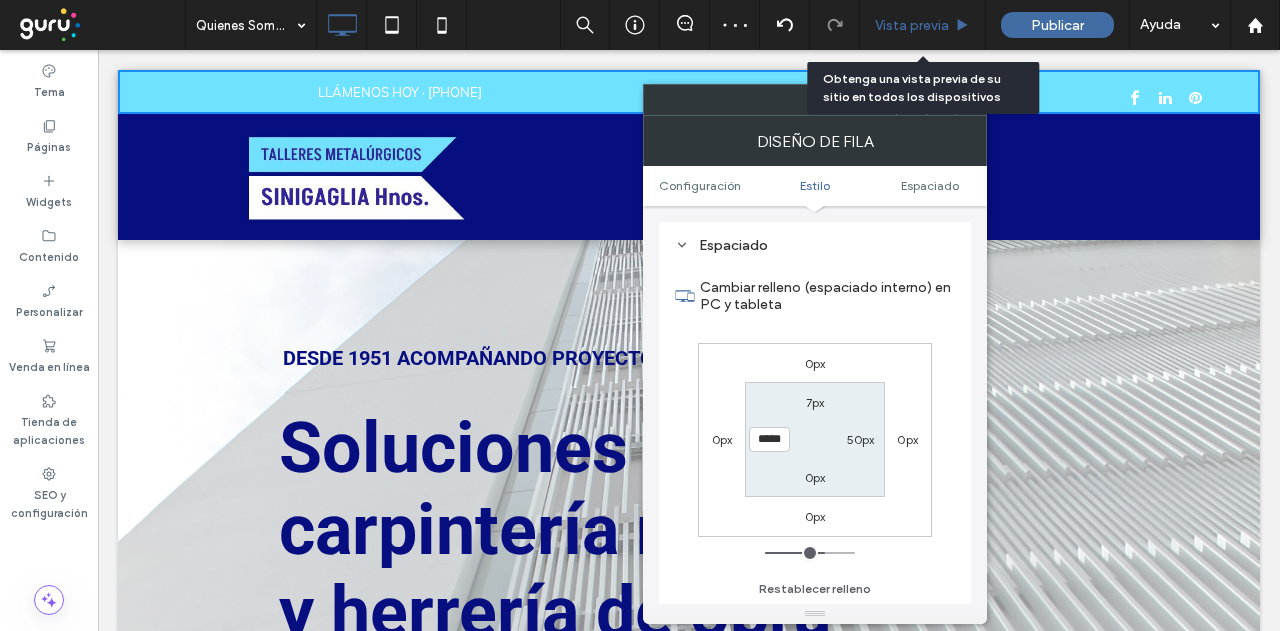click on "Vista previa" at bounding box center [912, 25] 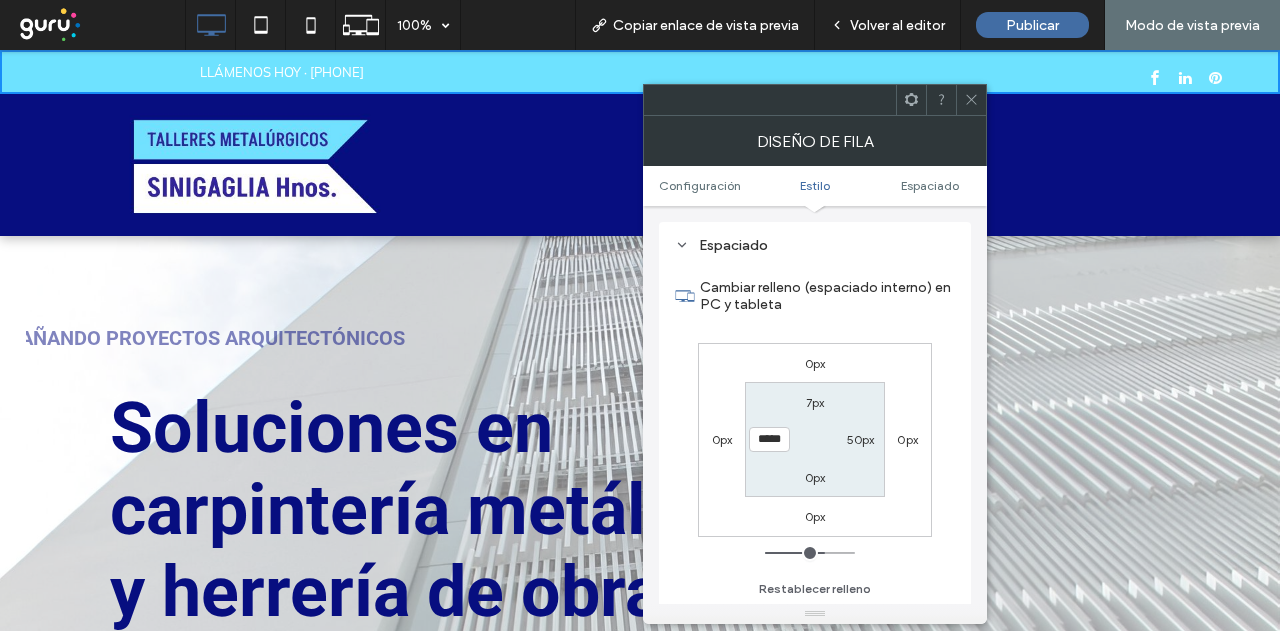 click on "Volver al editor" at bounding box center (897, 25) 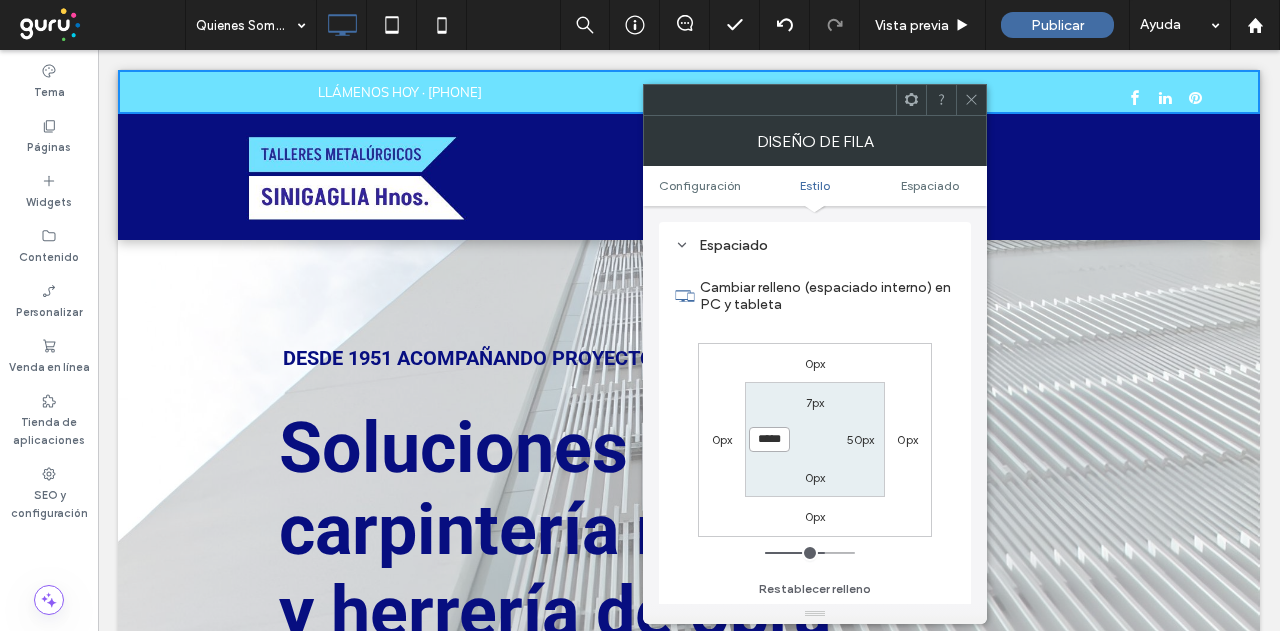 click on "*****" at bounding box center (769, 439) 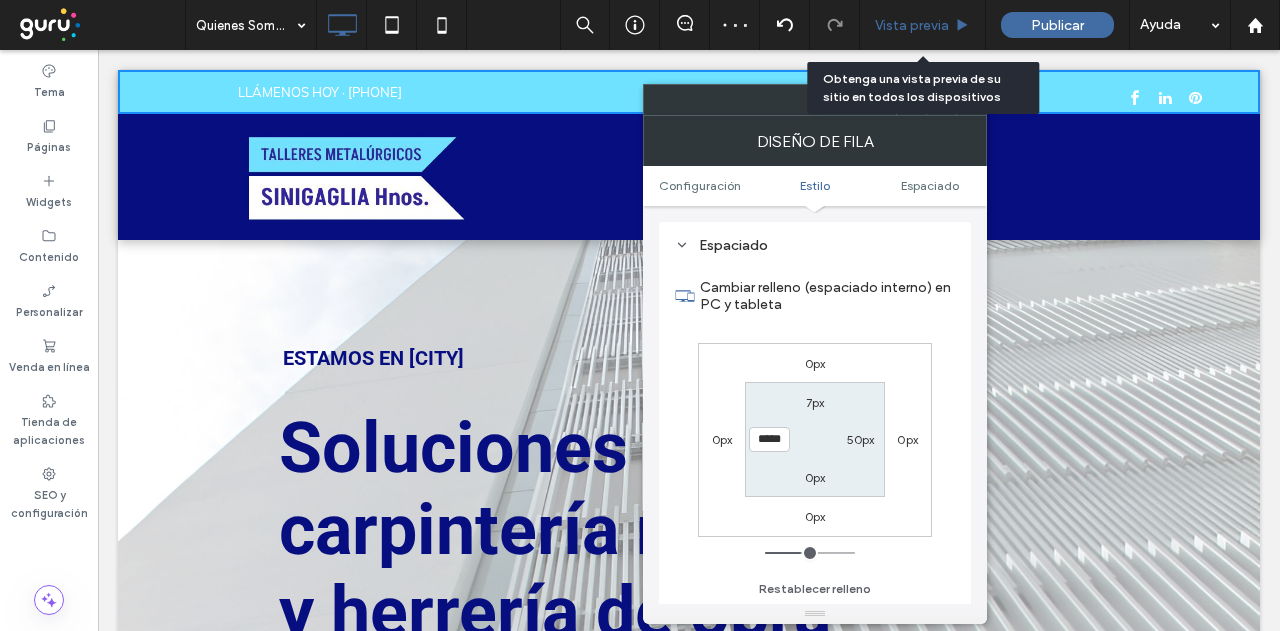 click on "Vista previa" at bounding box center (912, 25) 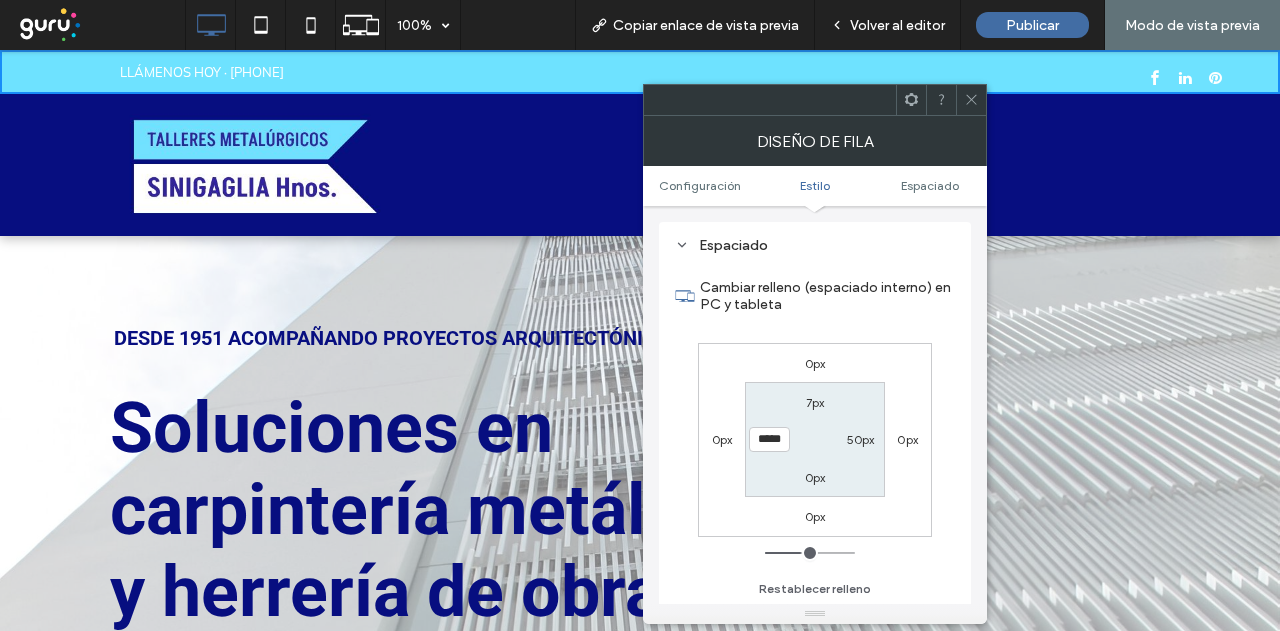 click on "Volver al editor" at bounding box center [897, 25] 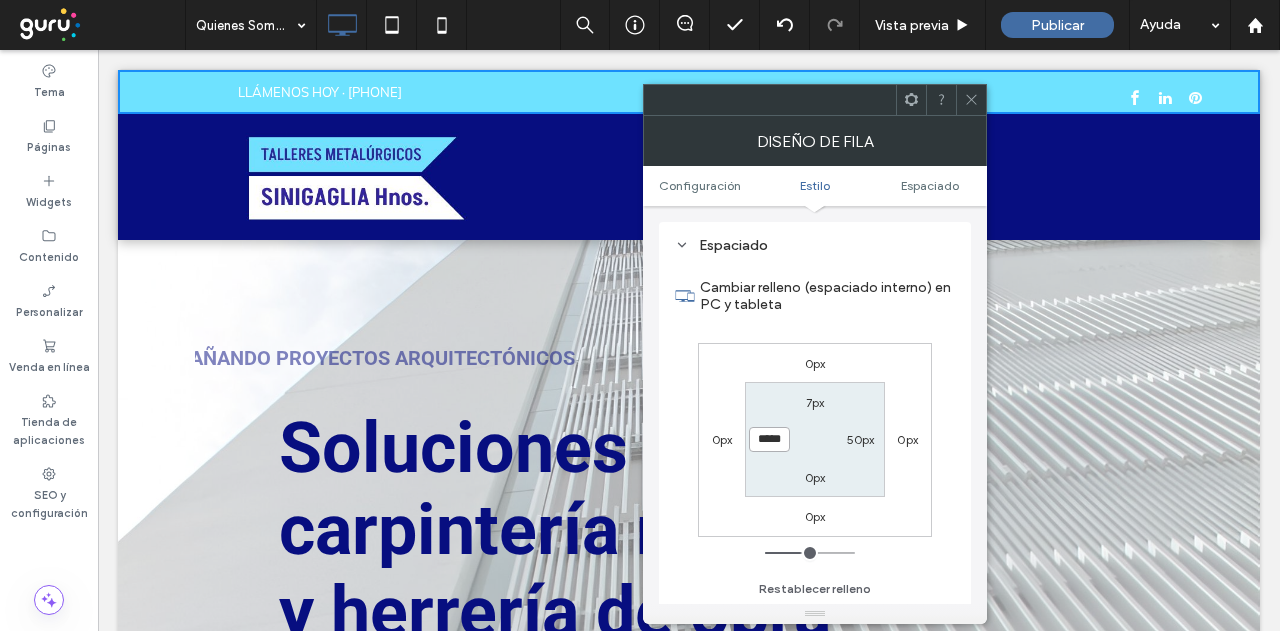 click on "*****" at bounding box center (769, 439) 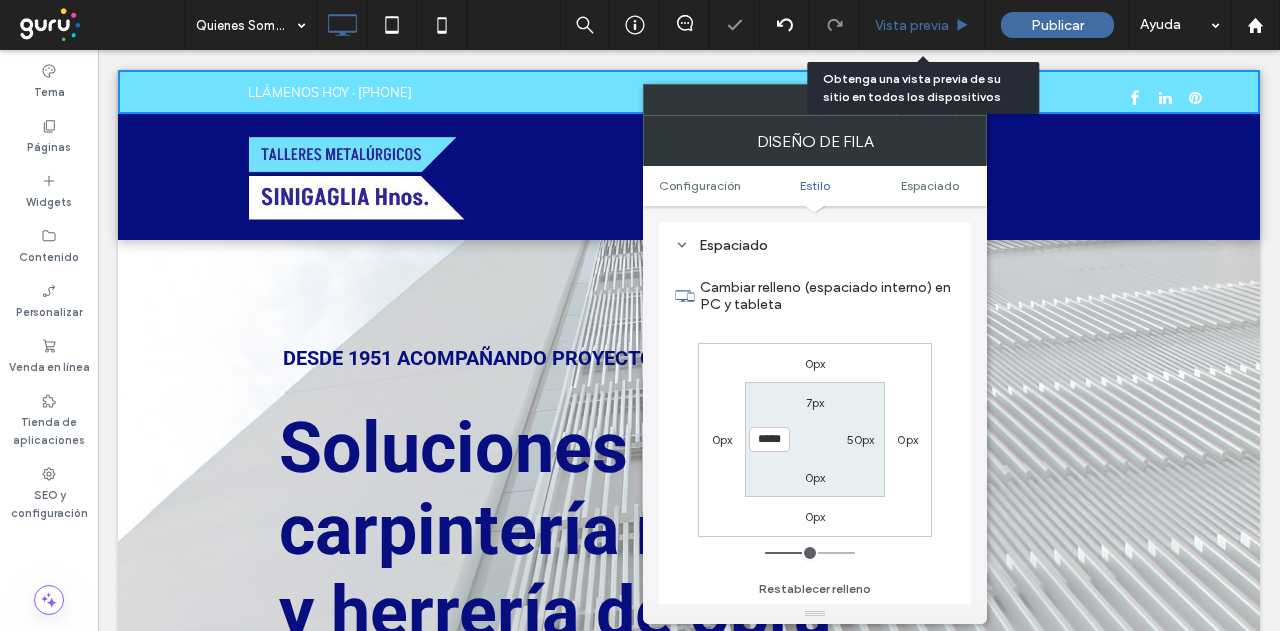 click on "Vista previa" at bounding box center (923, 25) 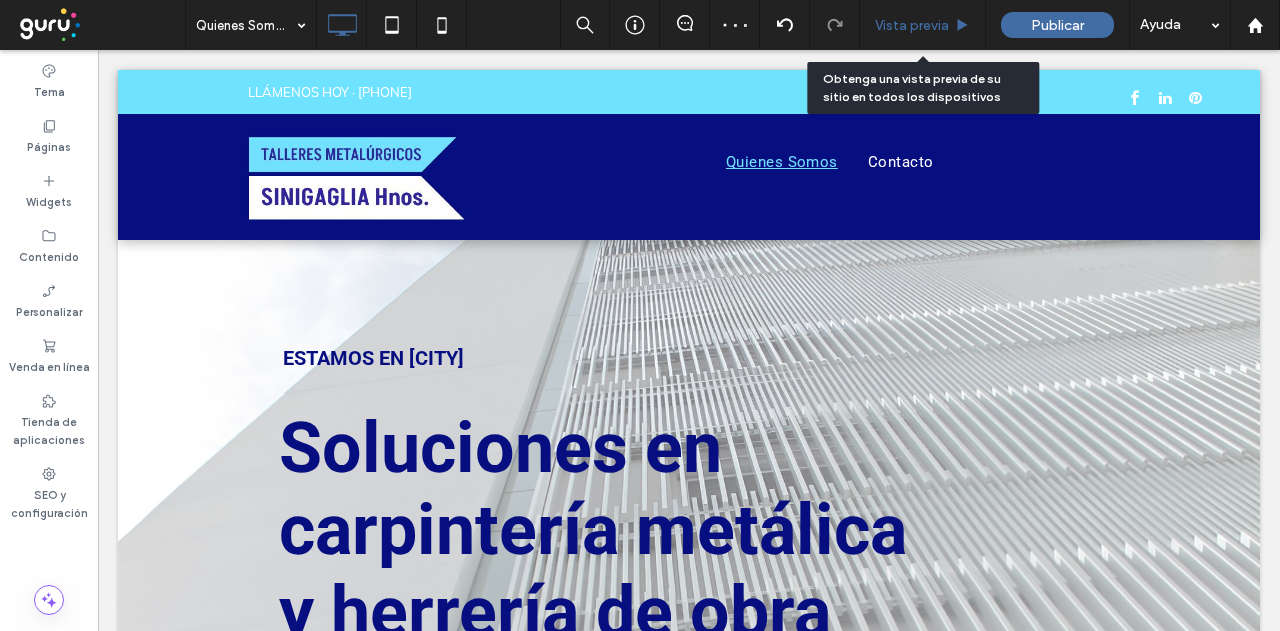 click on "Vista previa" at bounding box center (912, 25) 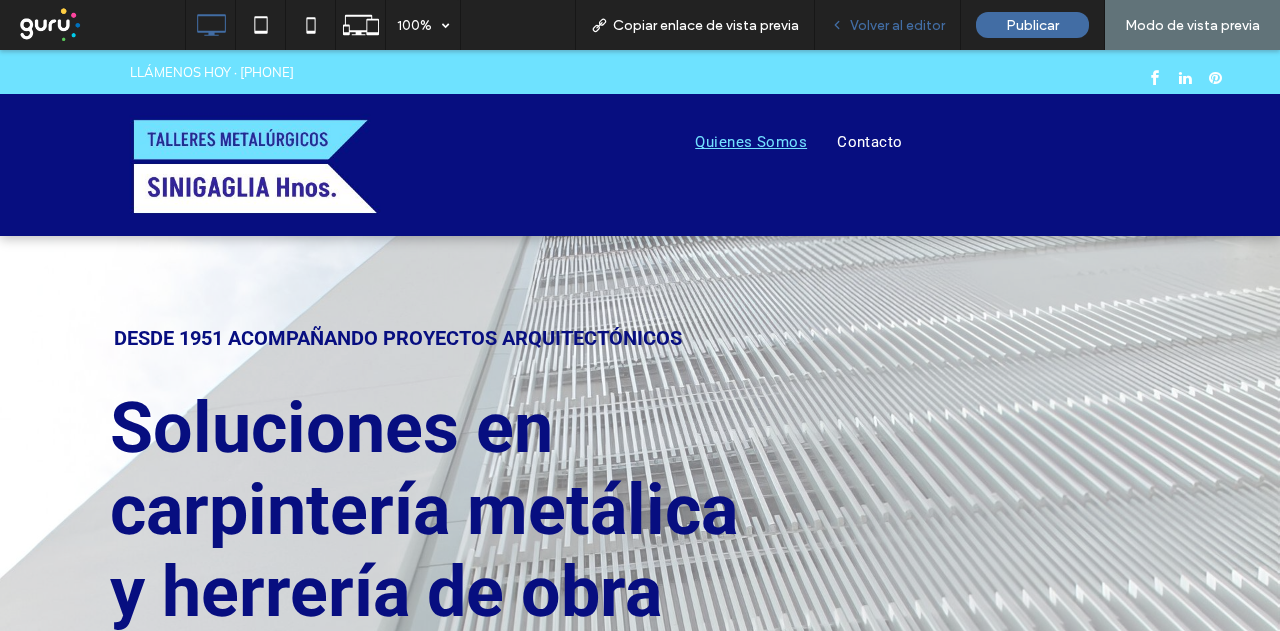 click on "Volver al editor" at bounding box center [897, 25] 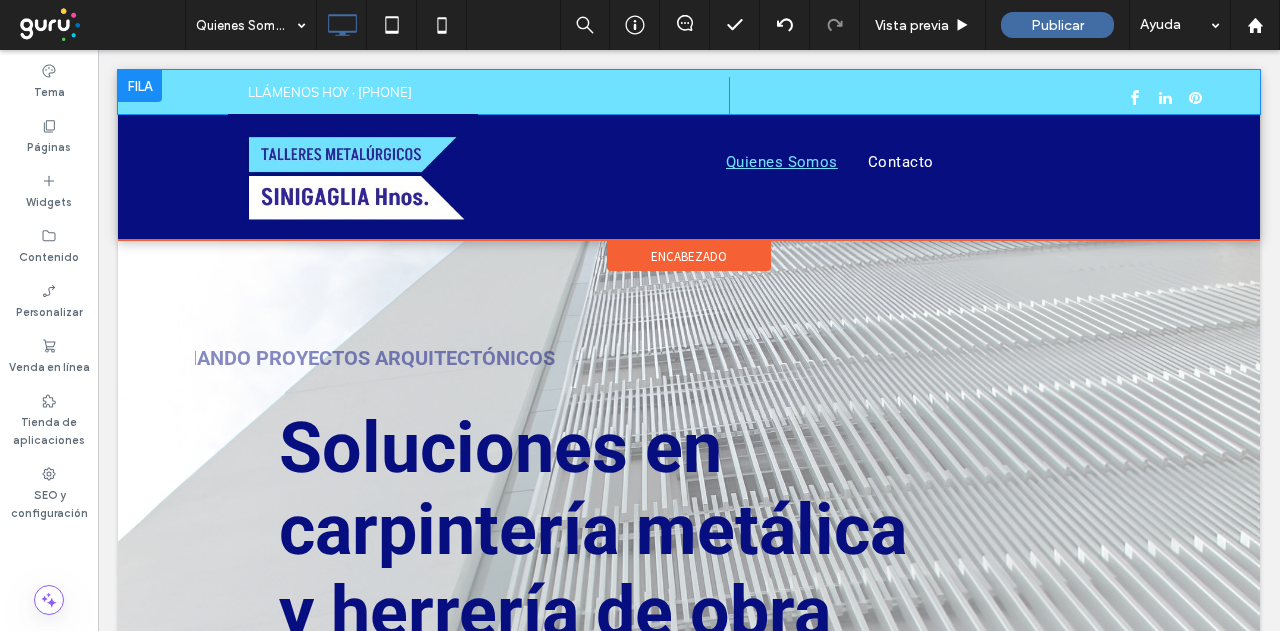 click at bounding box center [140, 86] 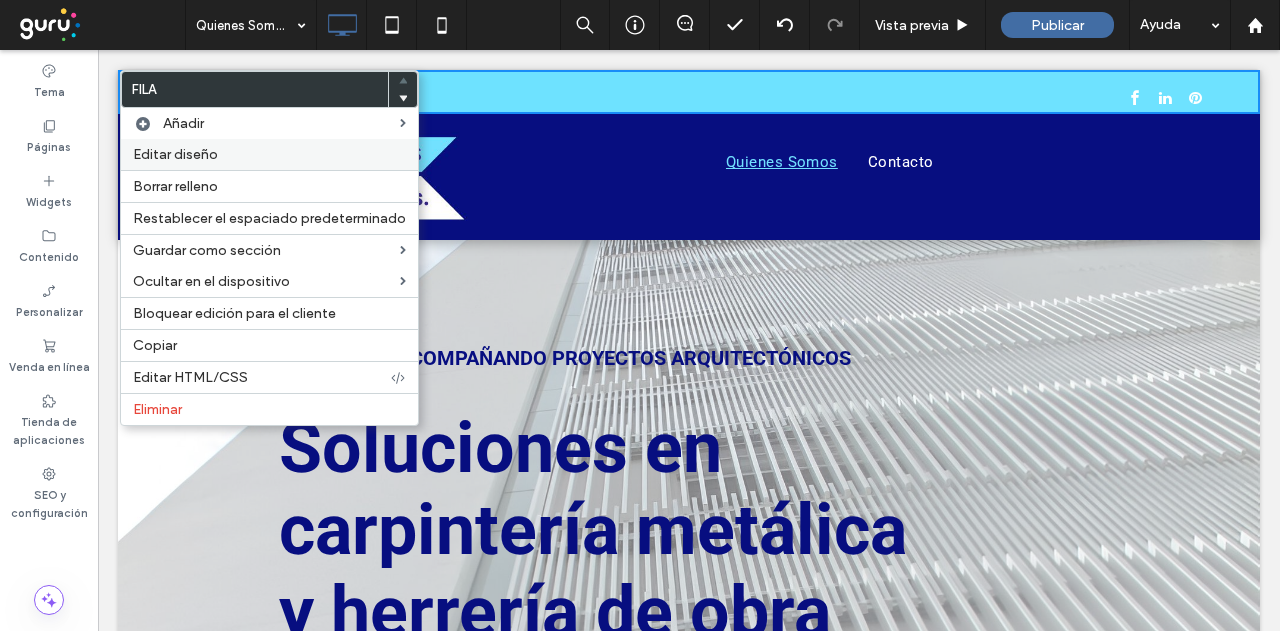 click on "Editar diseño" at bounding box center [175, 154] 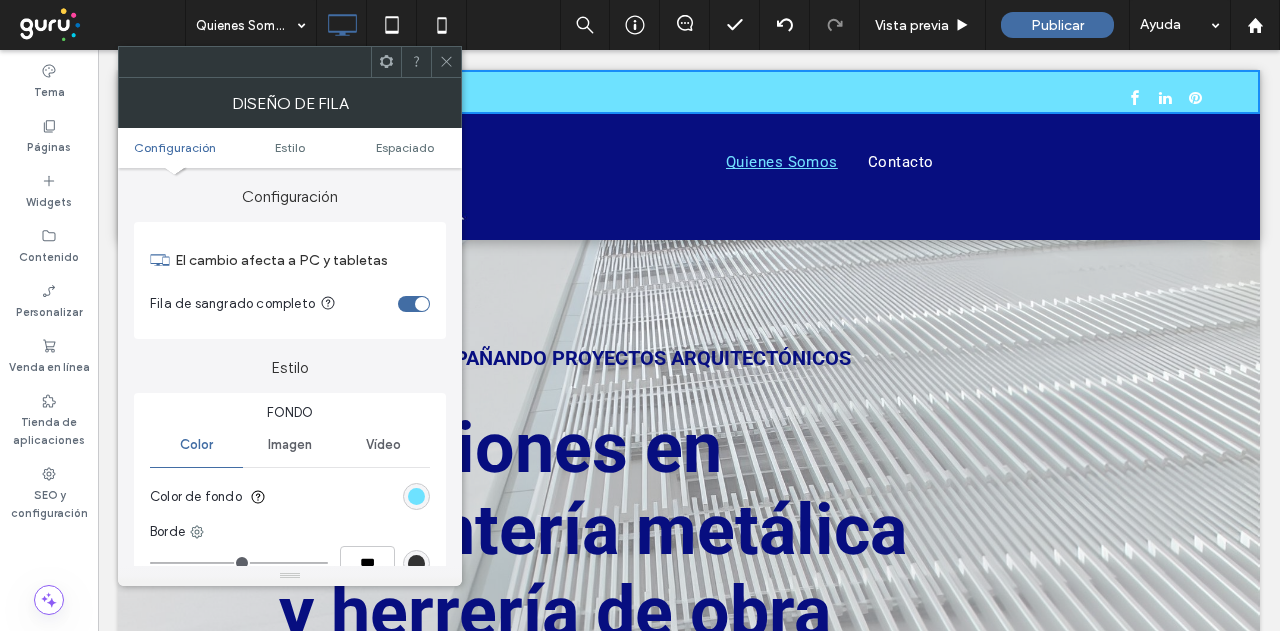 click on "Espaciado" at bounding box center [405, 147] 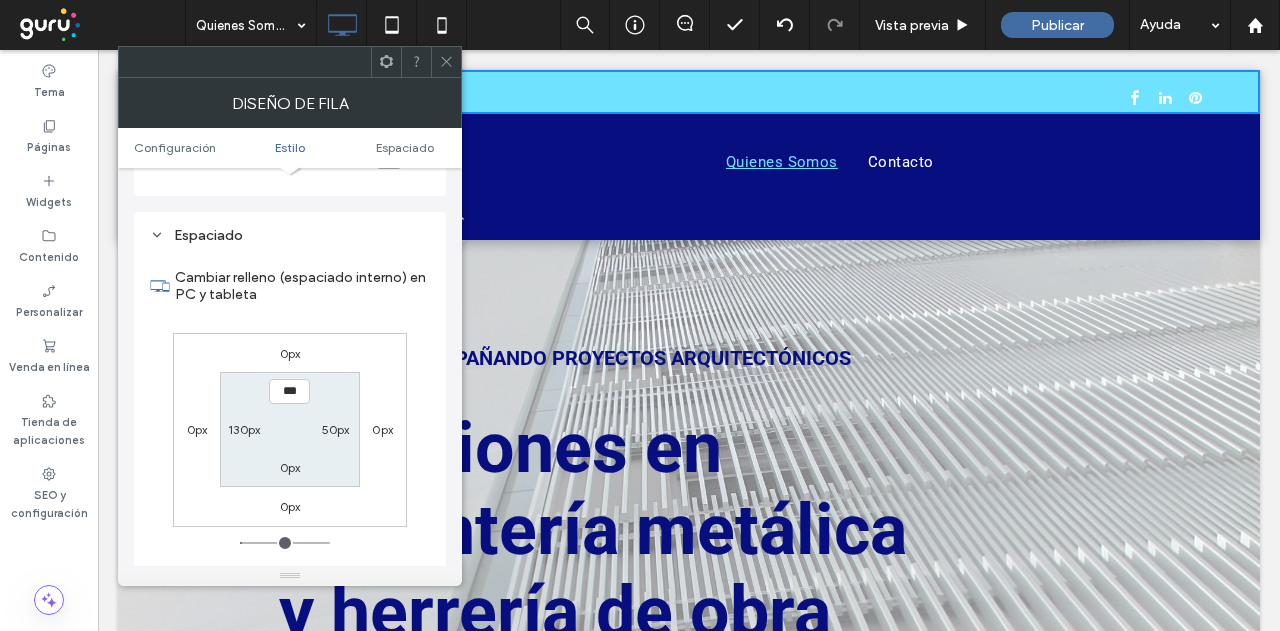 scroll, scrollTop: 502, scrollLeft: 0, axis: vertical 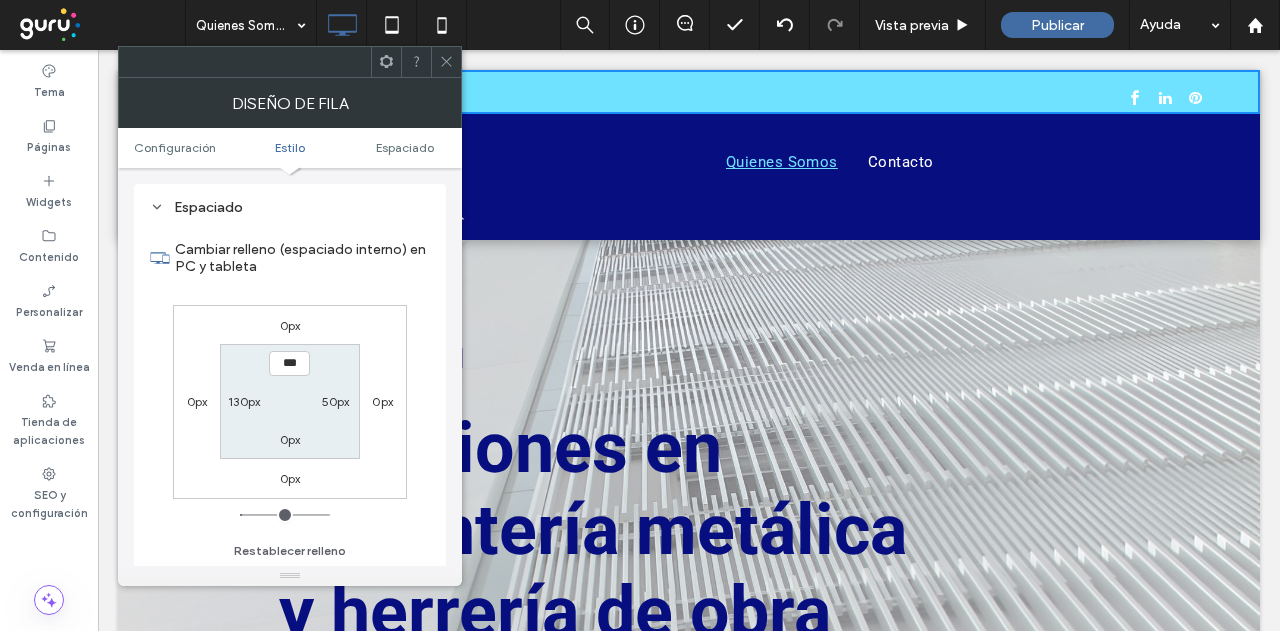 click on "130px" at bounding box center [244, 401] 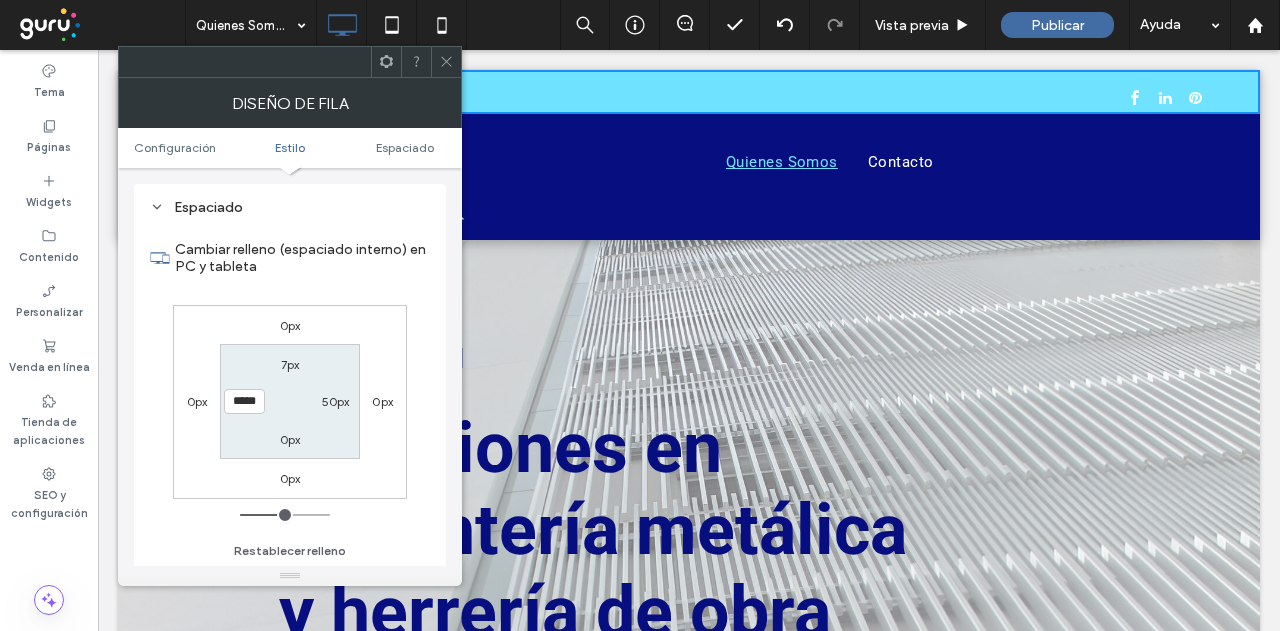 click on "*****" at bounding box center [244, 401] 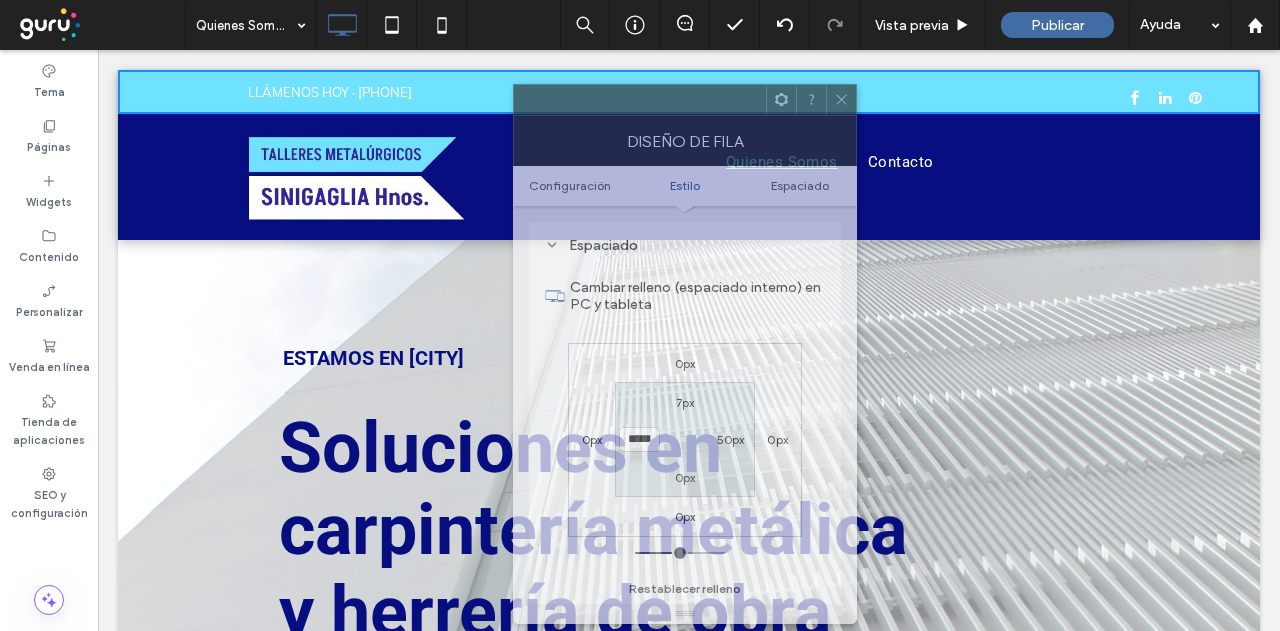 drag, startPoint x: 265, startPoint y: 69, endPoint x: 660, endPoint y: 107, distance: 396.82364 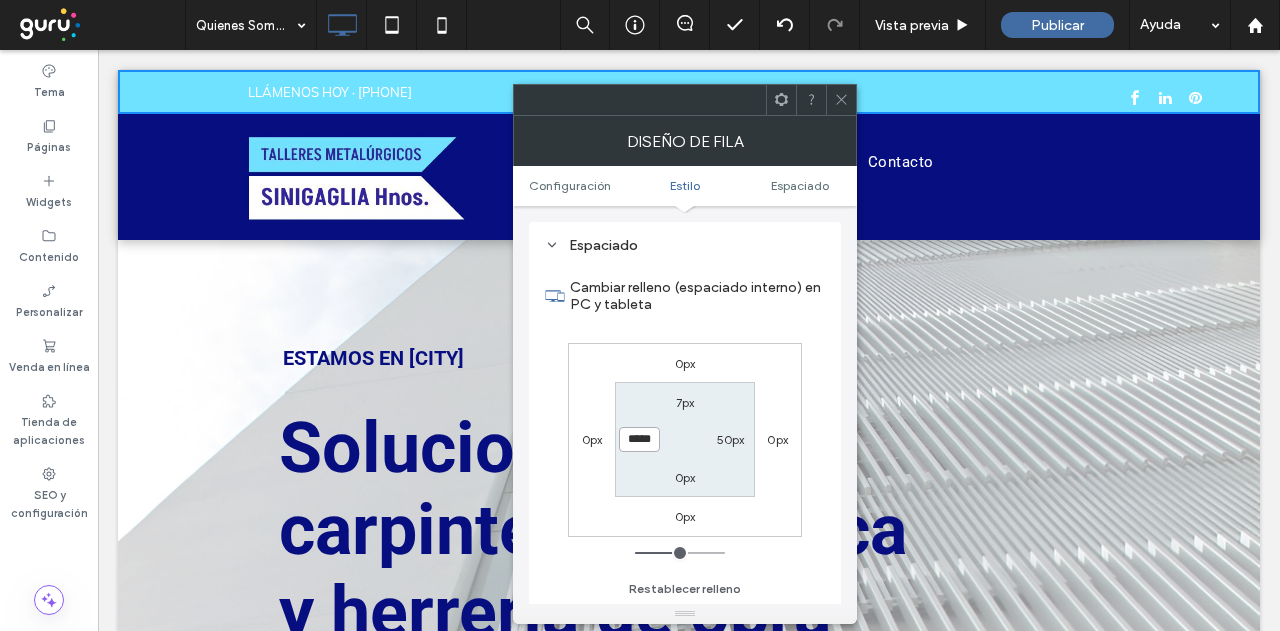 click on "*****" at bounding box center [639, 439] 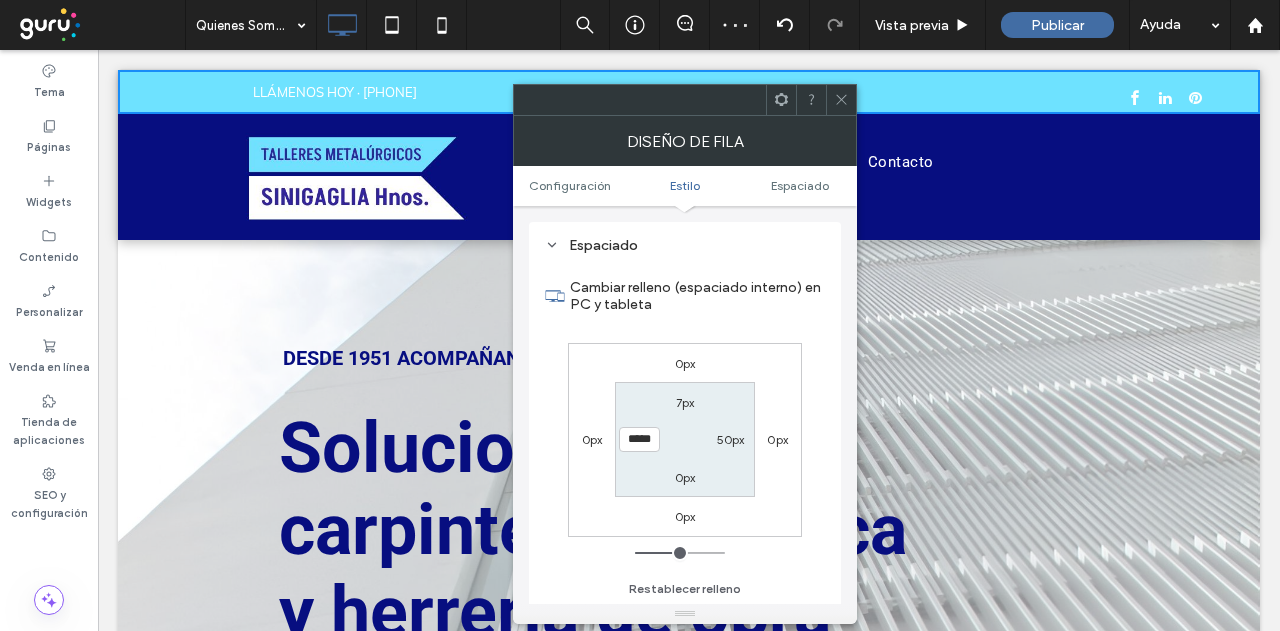 click on "50px" at bounding box center [731, 439] 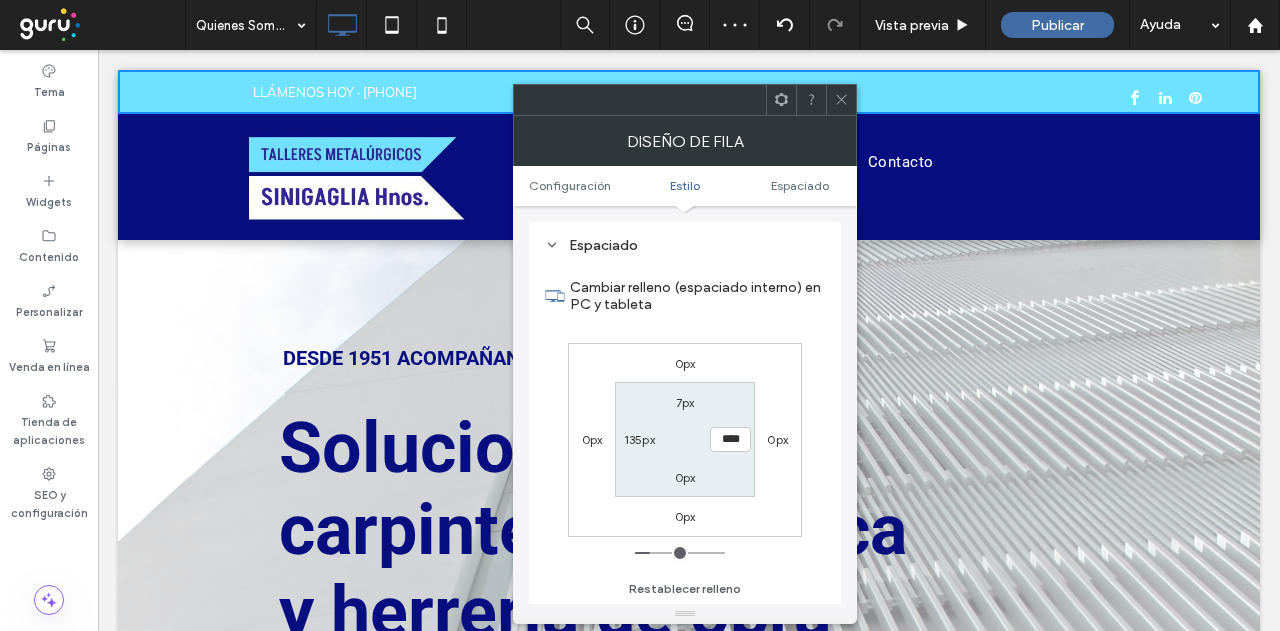click on "****" at bounding box center [730, 439] 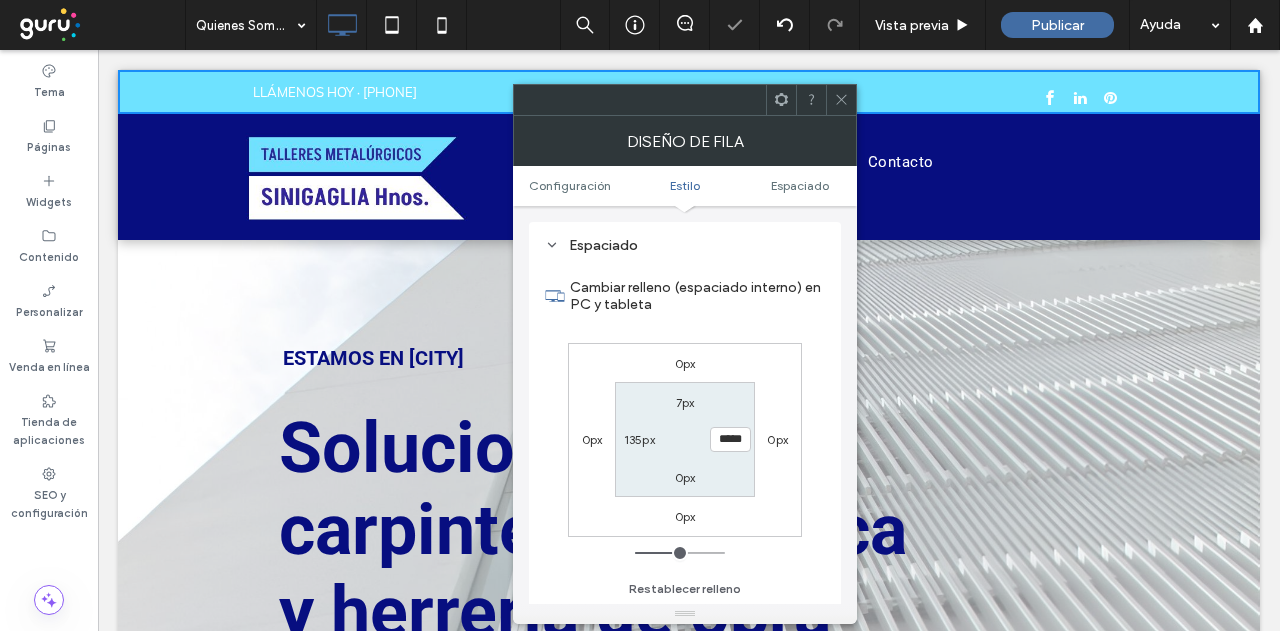 click 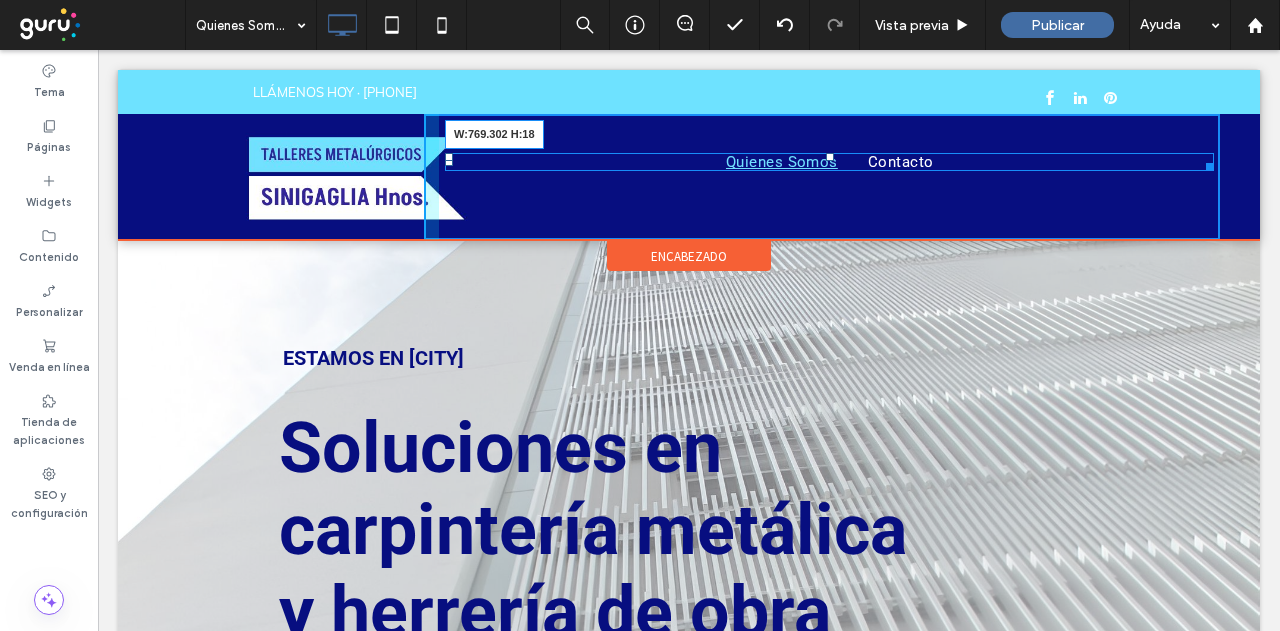 drag, startPoint x: 1199, startPoint y: 165, endPoint x: 1311, endPoint y: 219, distance: 124.33825 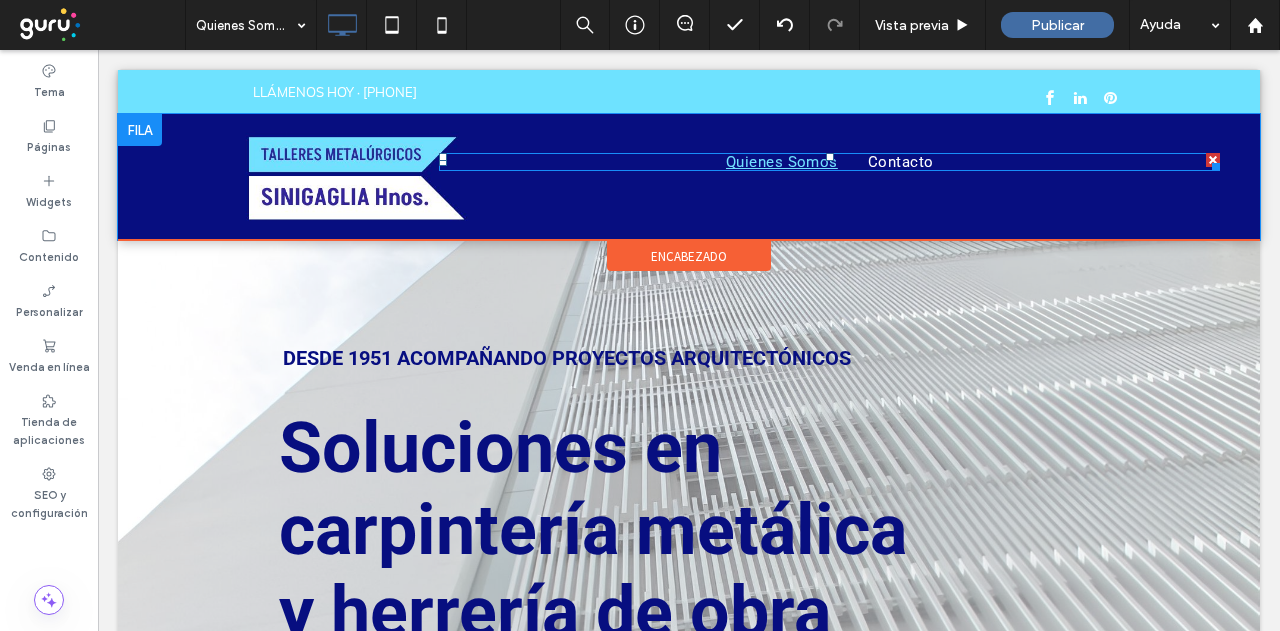 scroll, scrollTop: 0, scrollLeft: 0, axis: both 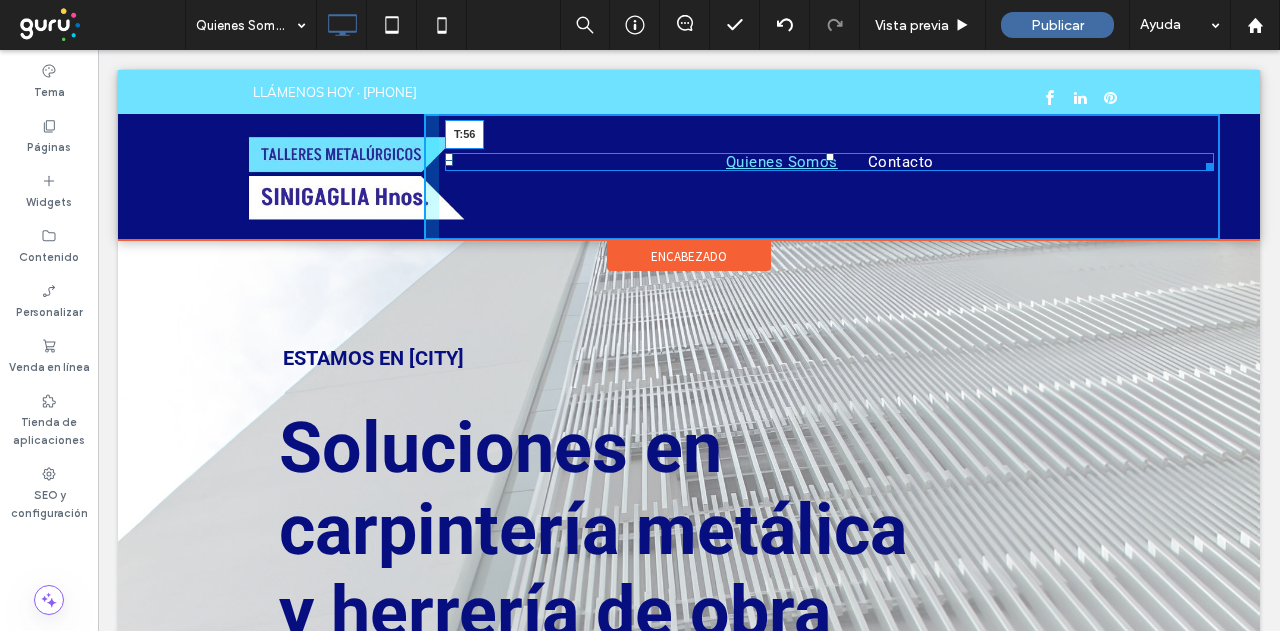 drag, startPoint x: 820, startPoint y: 155, endPoint x: 820, endPoint y: 173, distance: 18 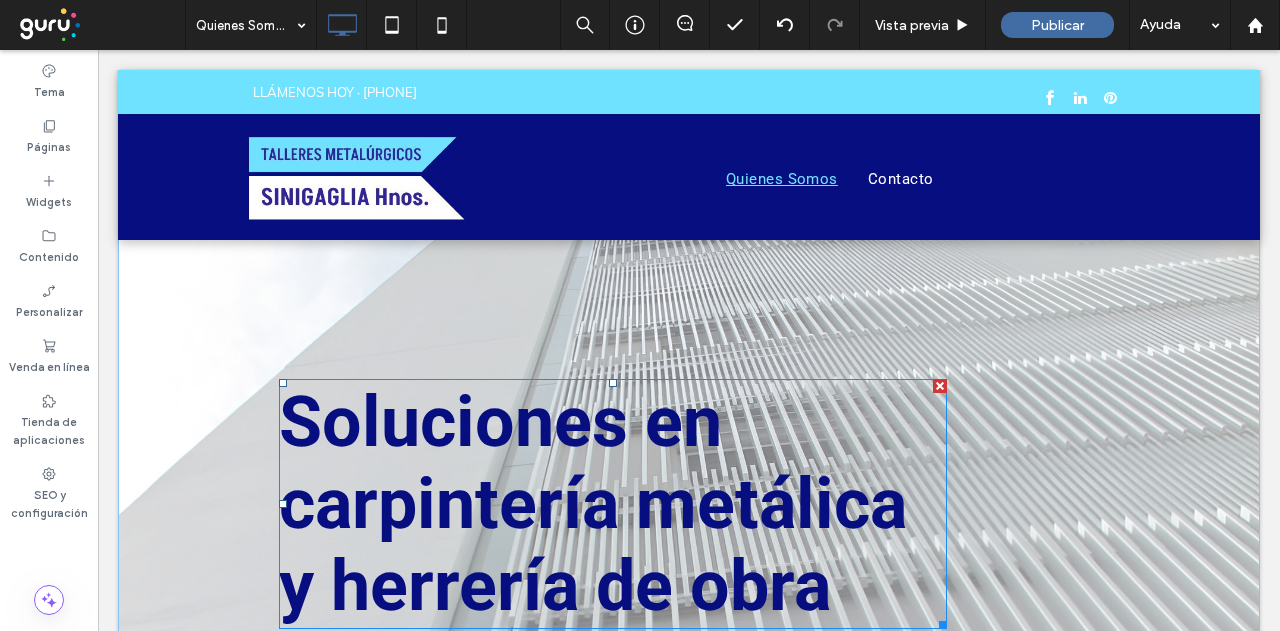 scroll, scrollTop: 0, scrollLeft: 0, axis: both 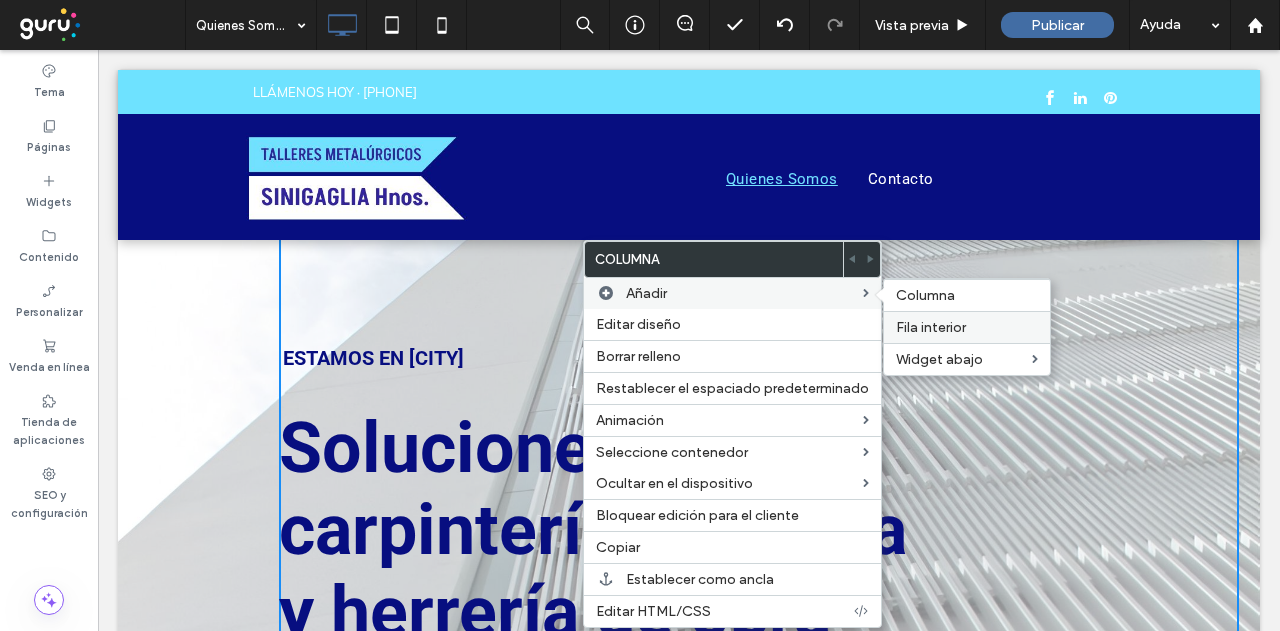 click on "Fila interior" at bounding box center (931, 327) 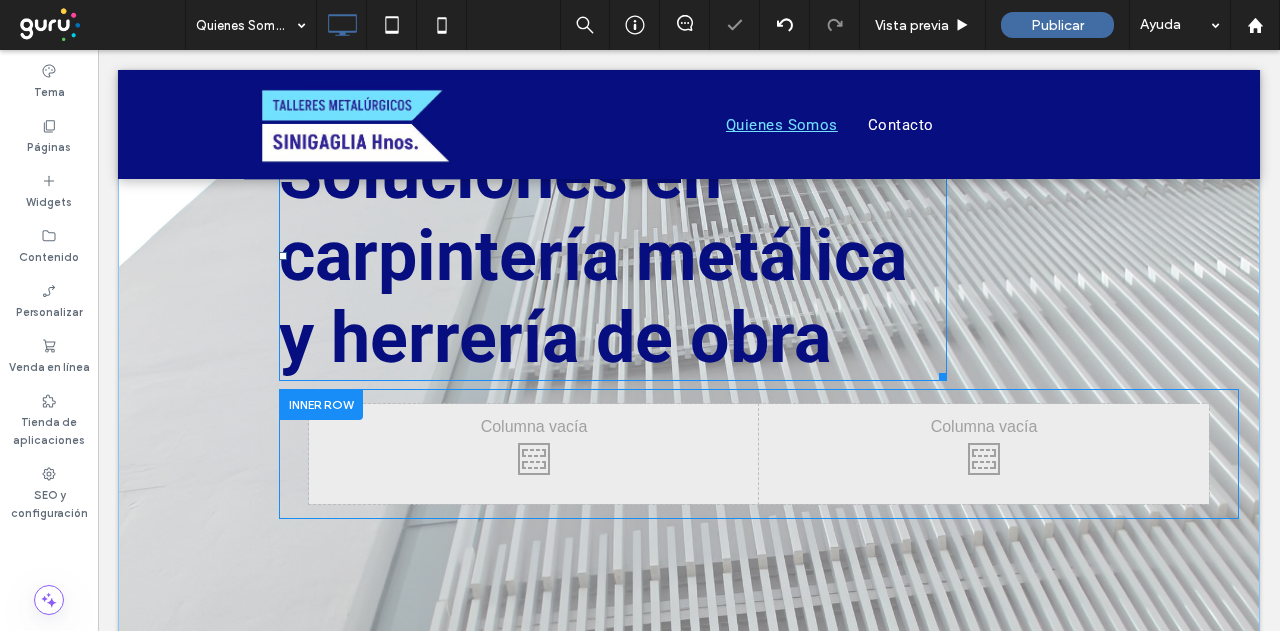 scroll, scrollTop: 300, scrollLeft: 0, axis: vertical 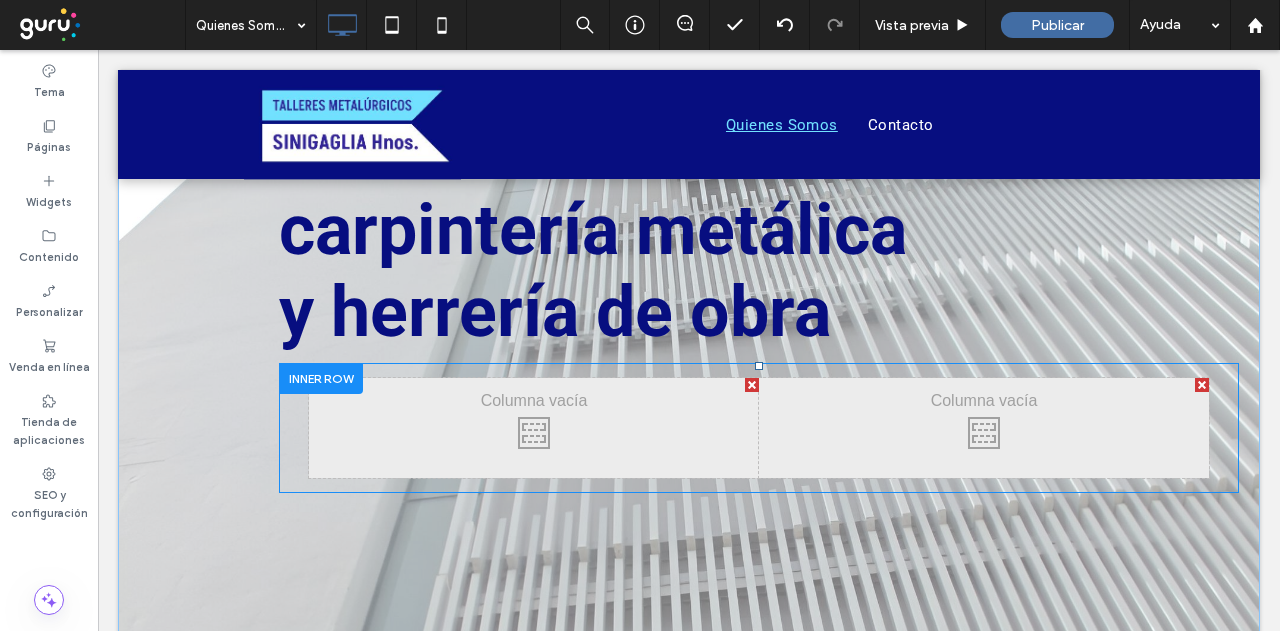 click on "Click To Paste     Click To Paste
Click To Paste     Click To Paste" at bounding box center [759, 428] 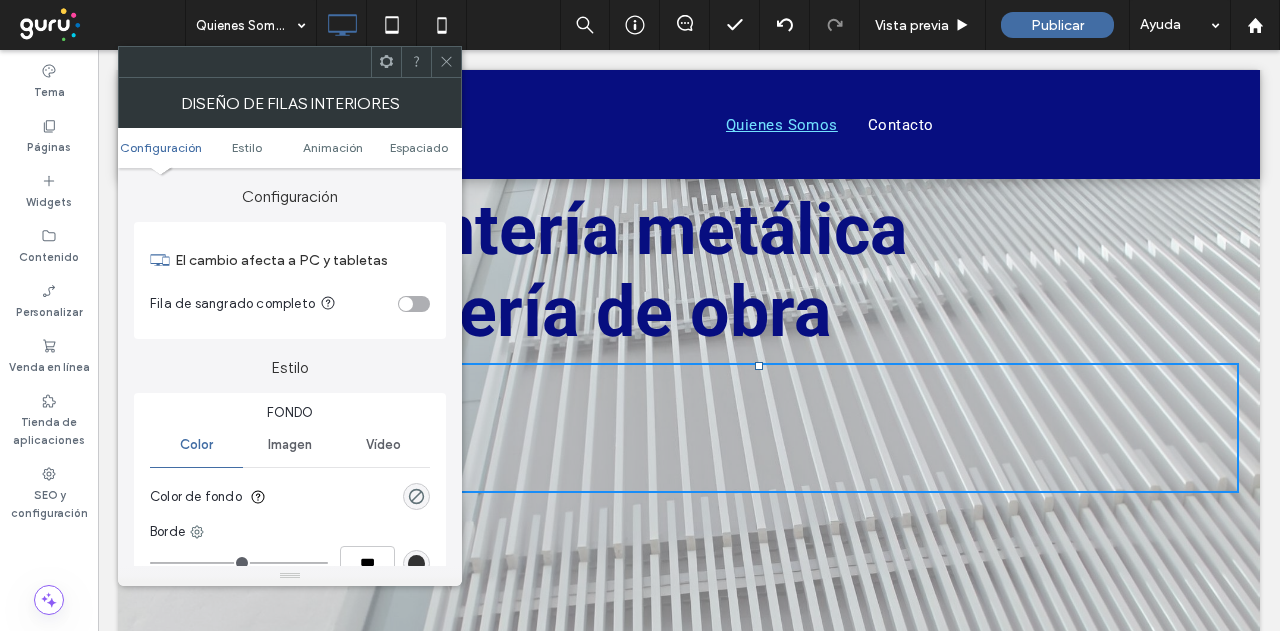 click at bounding box center [406, 304] 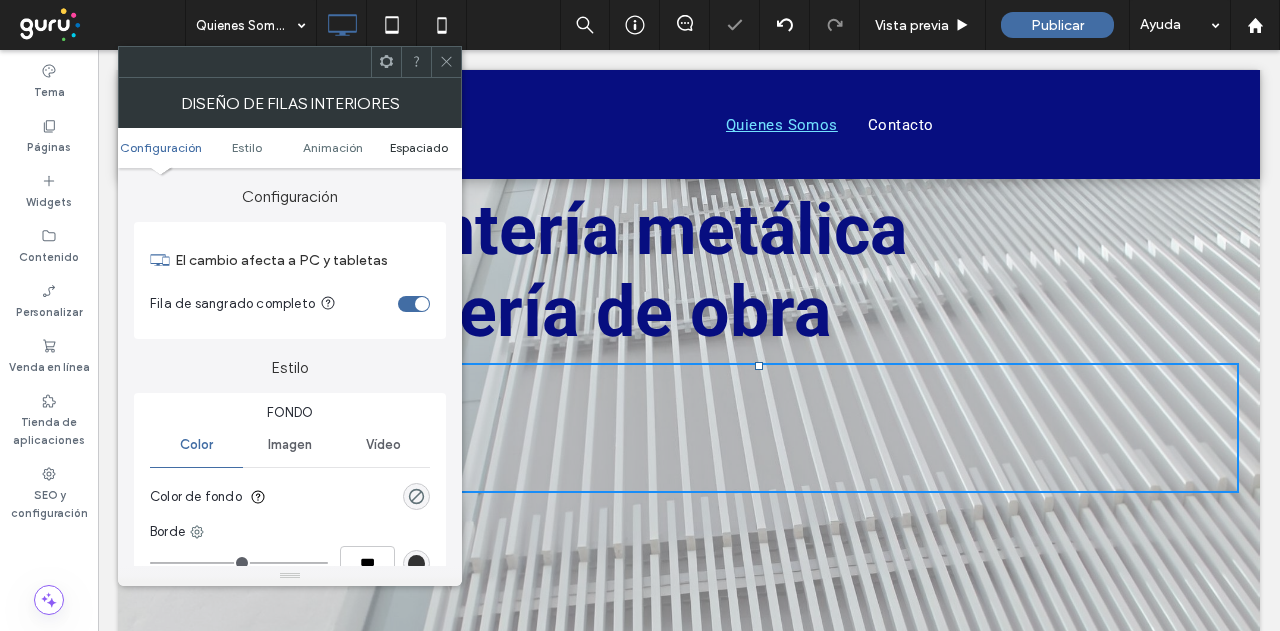click on "Espaciado" at bounding box center (419, 147) 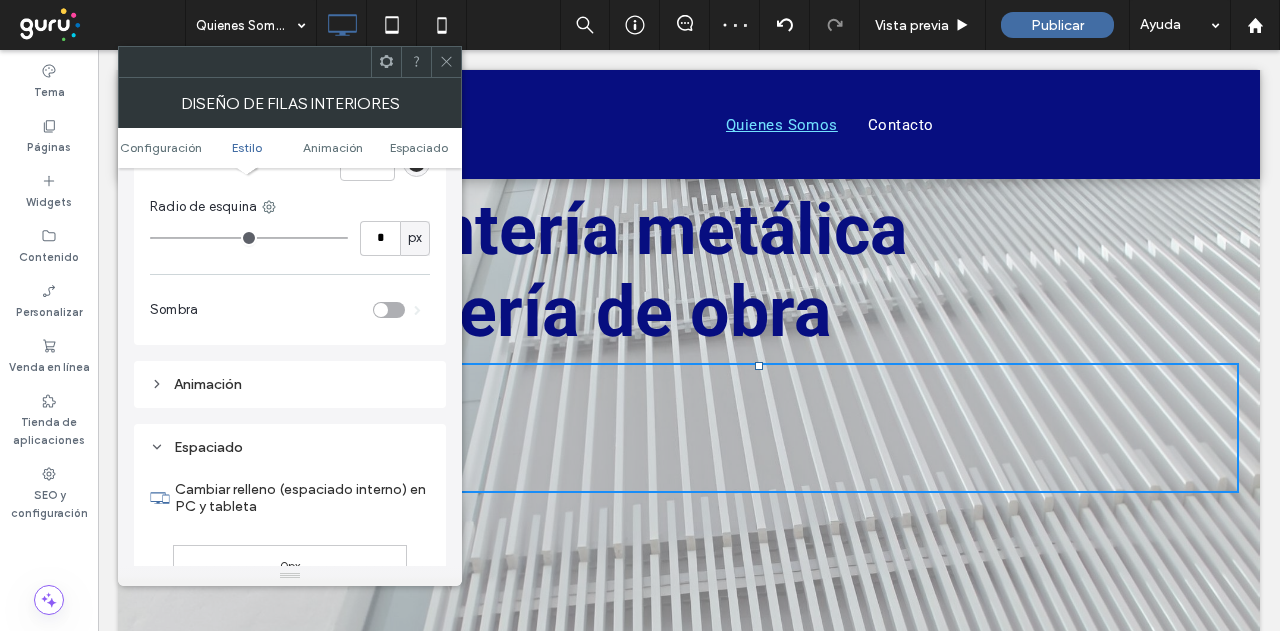 scroll, scrollTop: 640, scrollLeft: 0, axis: vertical 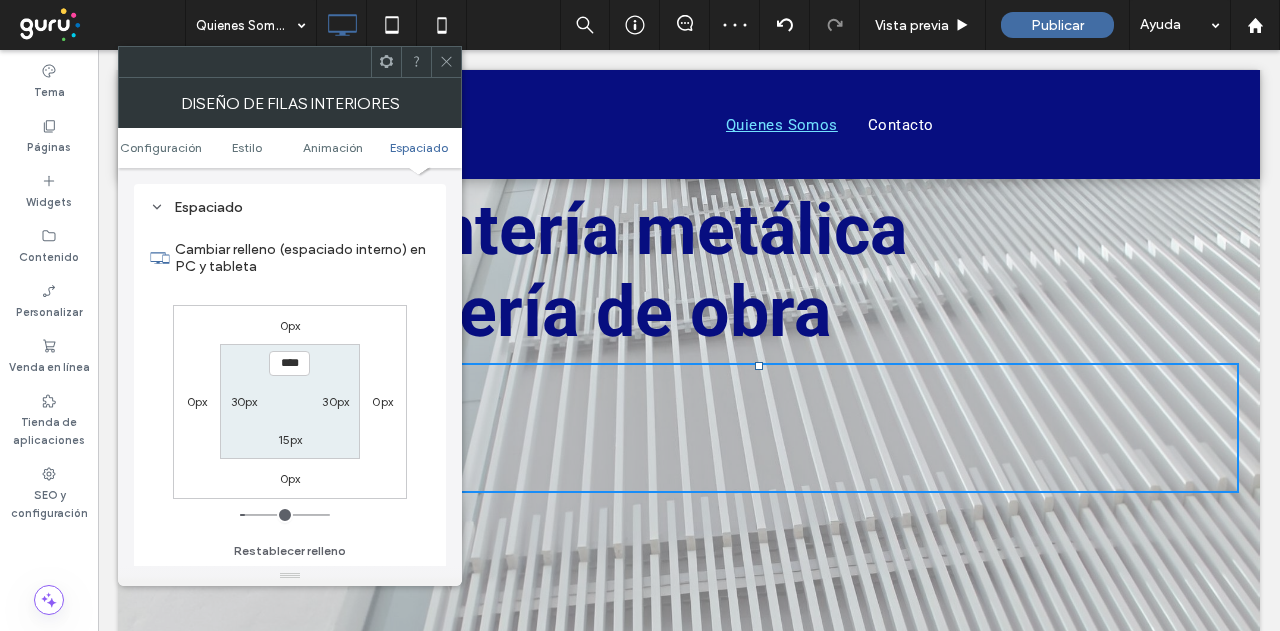 drag, startPoint x: 250, startPoint y: 408, endPoint x: 238, endPoint y: 419, distance: 16.27882 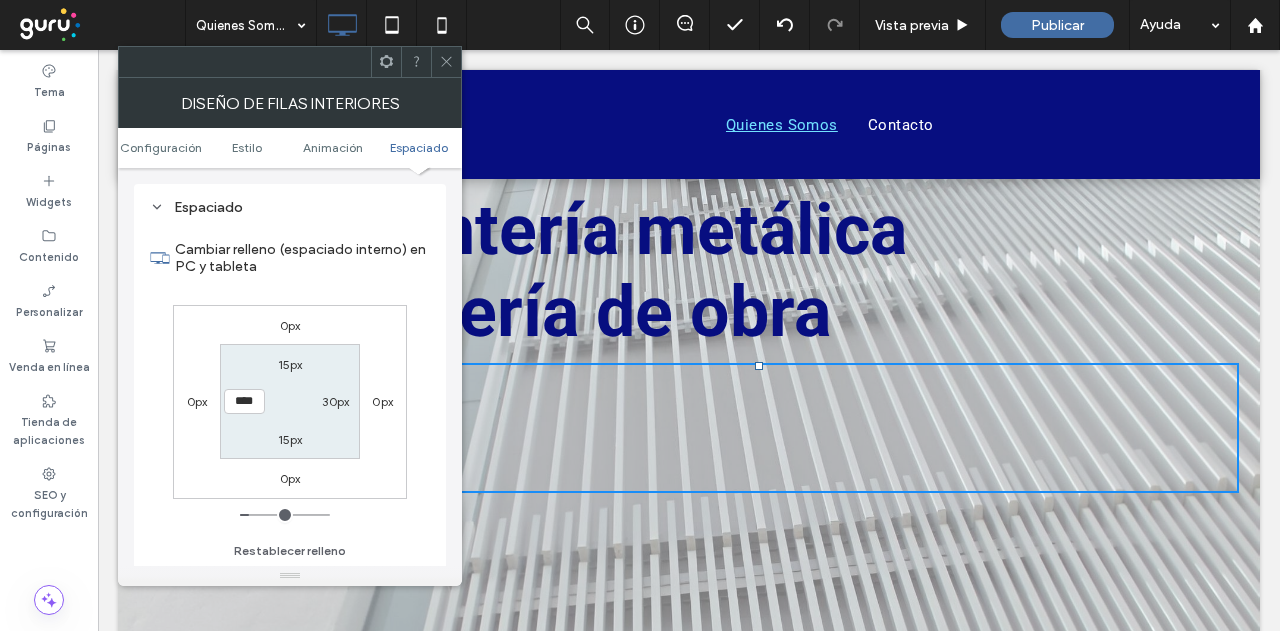 type on "**" 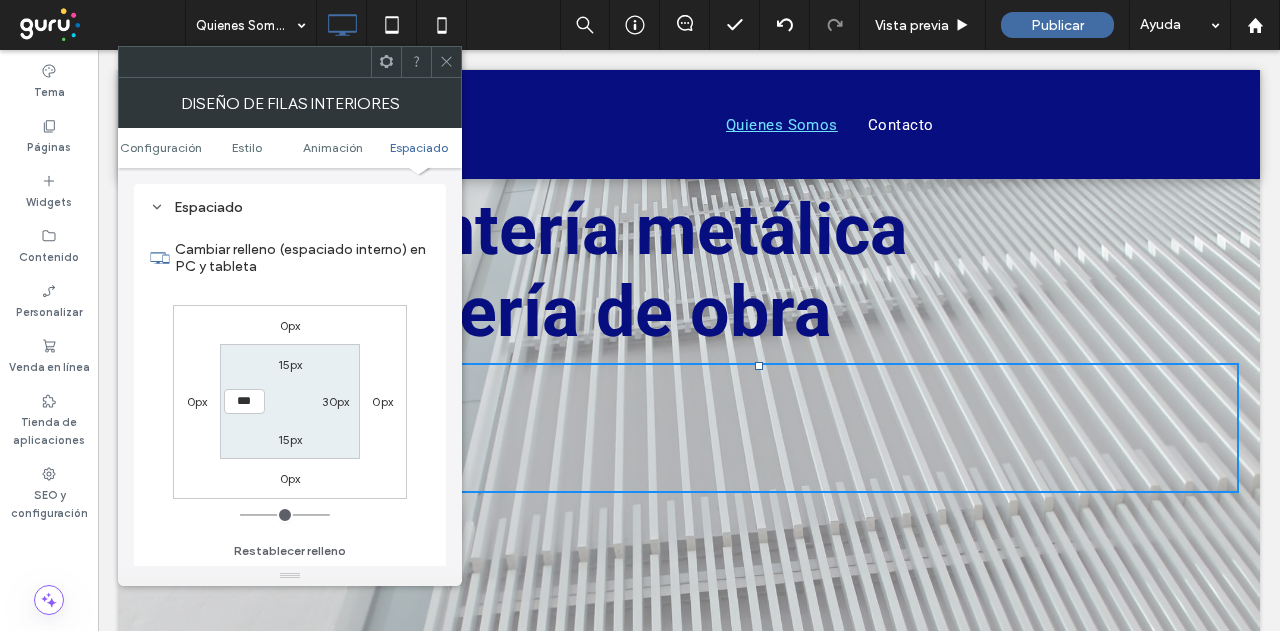 drag, startPoint x: 236, startPoint y: 511, endPoint x: 150, endPoint y: 501, distance: 86.579445 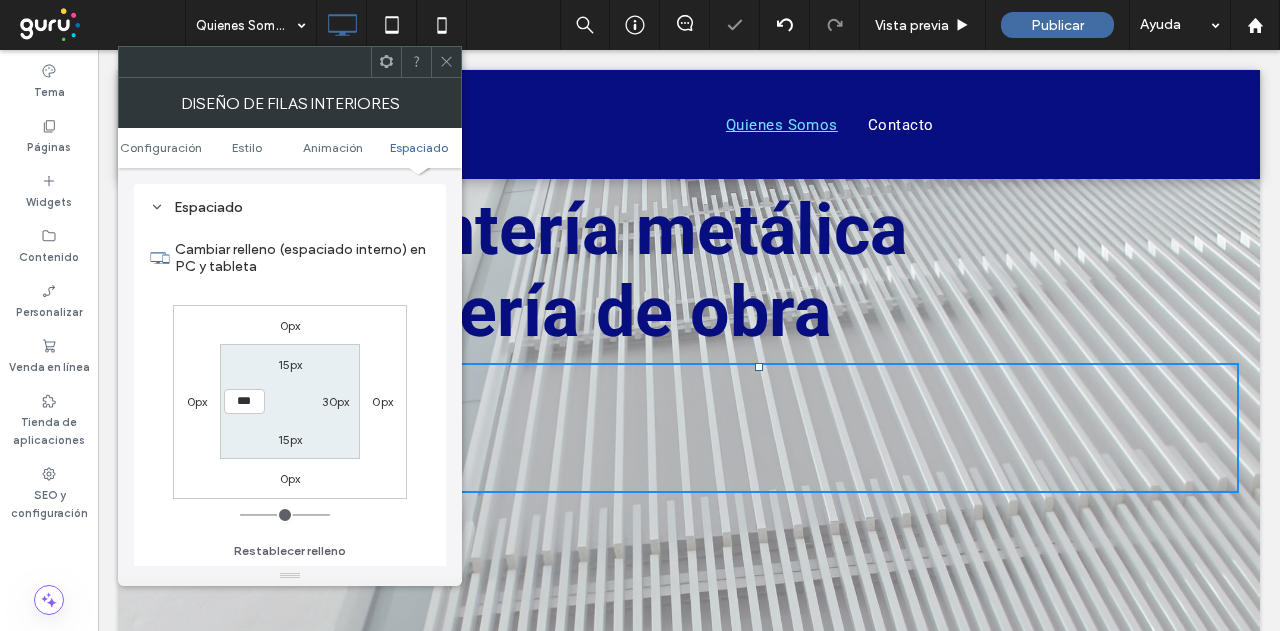 drag, startPoint x: 334, startPoint y: 397, endPoint x: 318, endPoint y: 428, distance: 34.88553 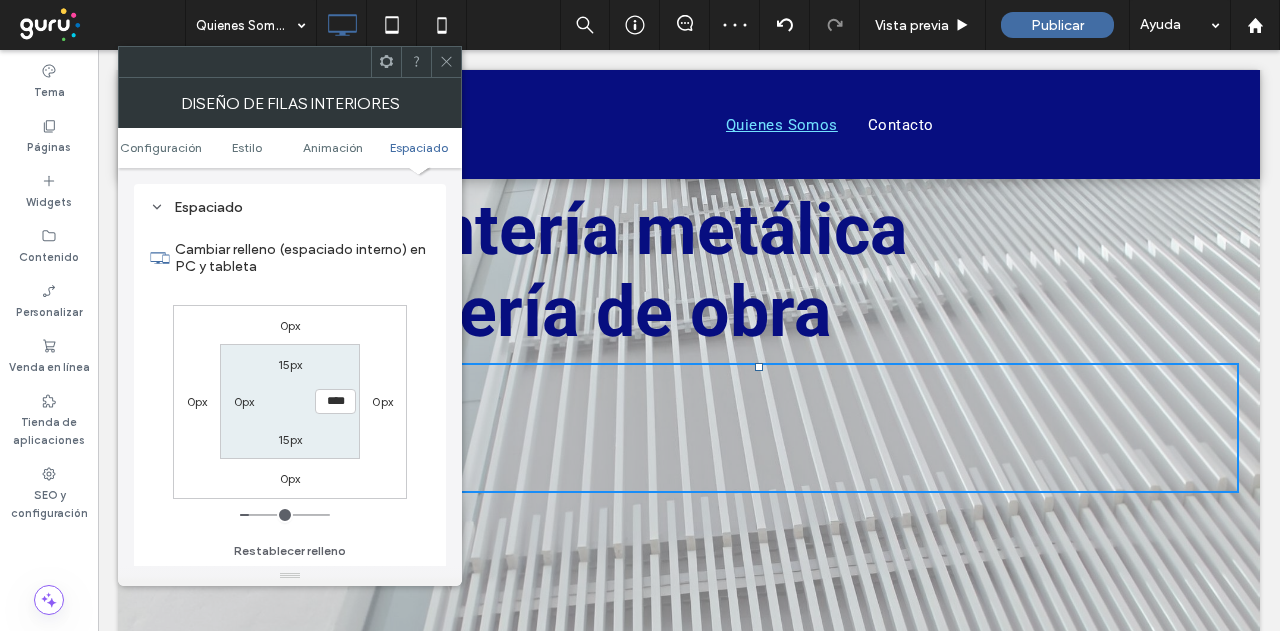 type on "**" 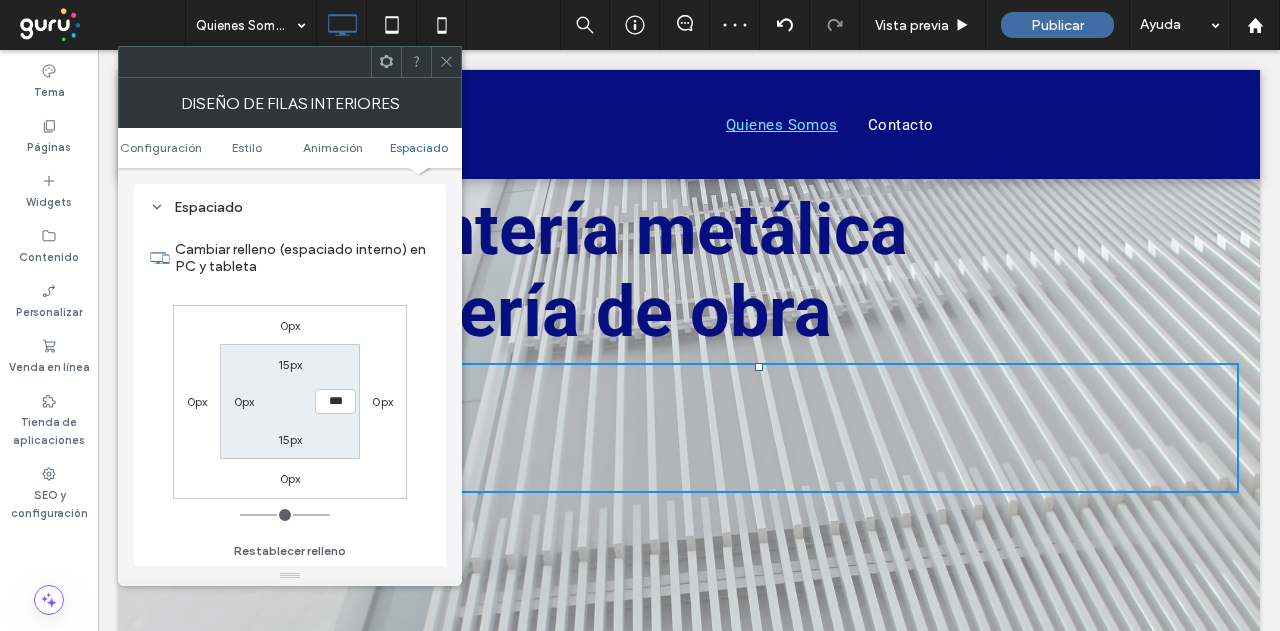 drag, startPoint x: 254, startPoint y: 508, endPoint x: 127, endPoint y: 497, distance: 127.47549 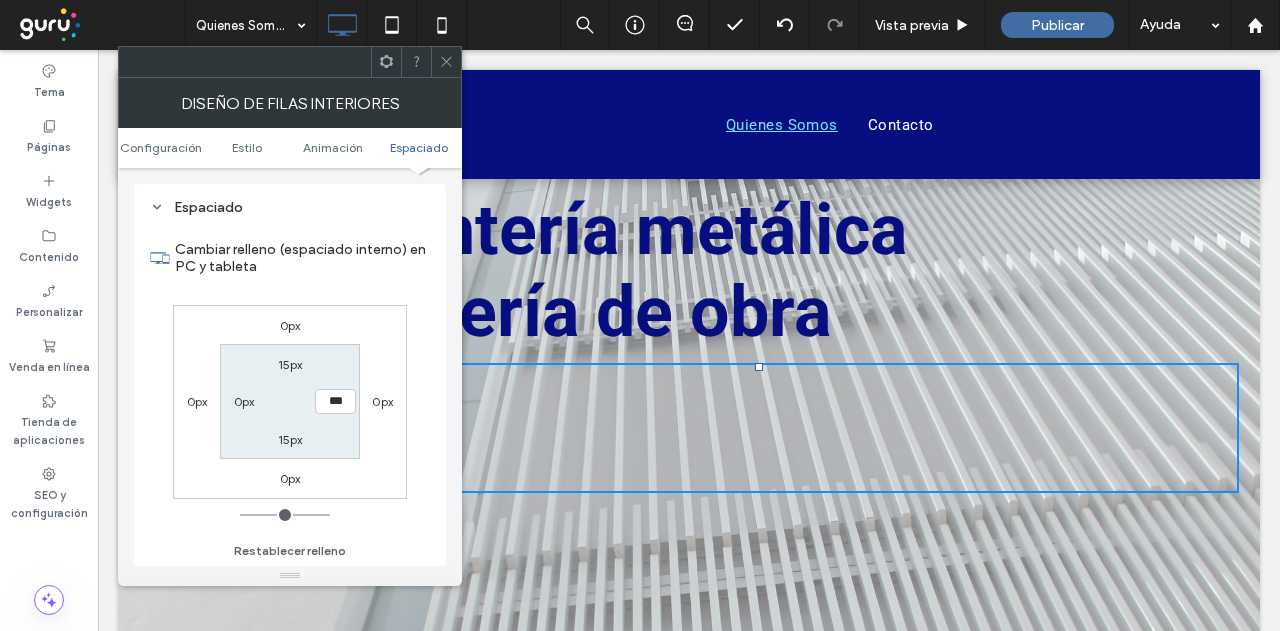click 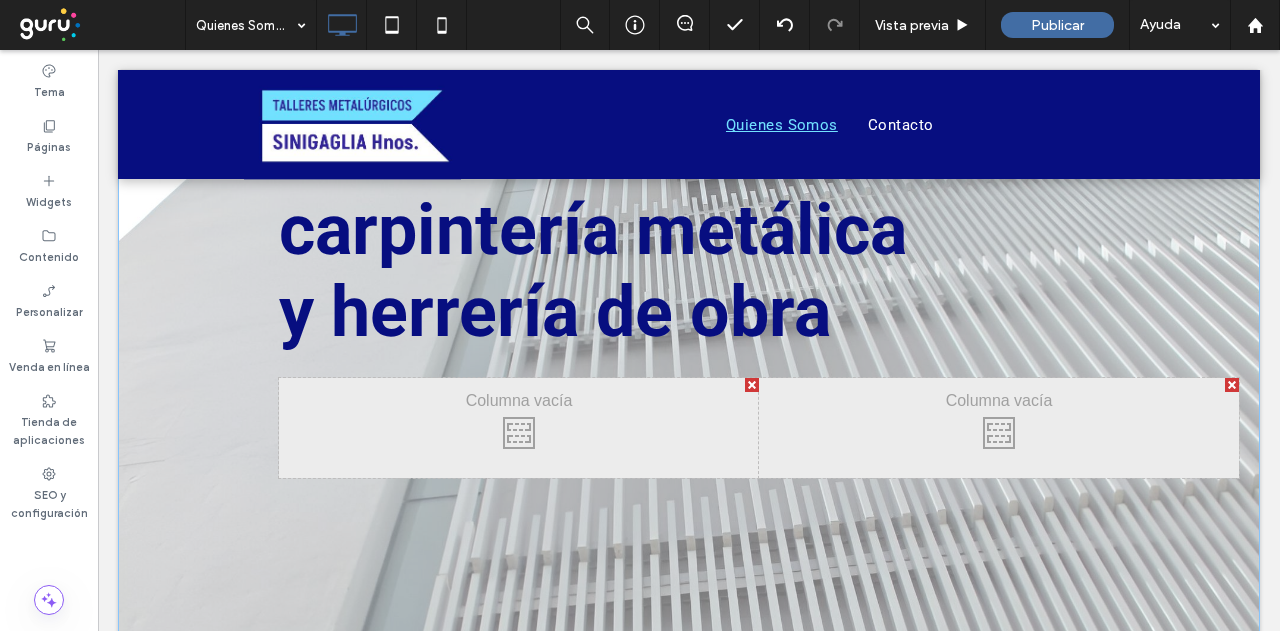 click on "DESDE 1951 ACOMPAÑANDO PROYECTOS ARQUITECTÓNICOS
Botón
ESTAMOS EN BUENOS AIRES
Botón
Soluciones en carpintería metálica y herrería de obra Click To Paste         Click To Paste     Click To Paste
Click To Paste     Click To Paste" at bounding box center [689, 176] 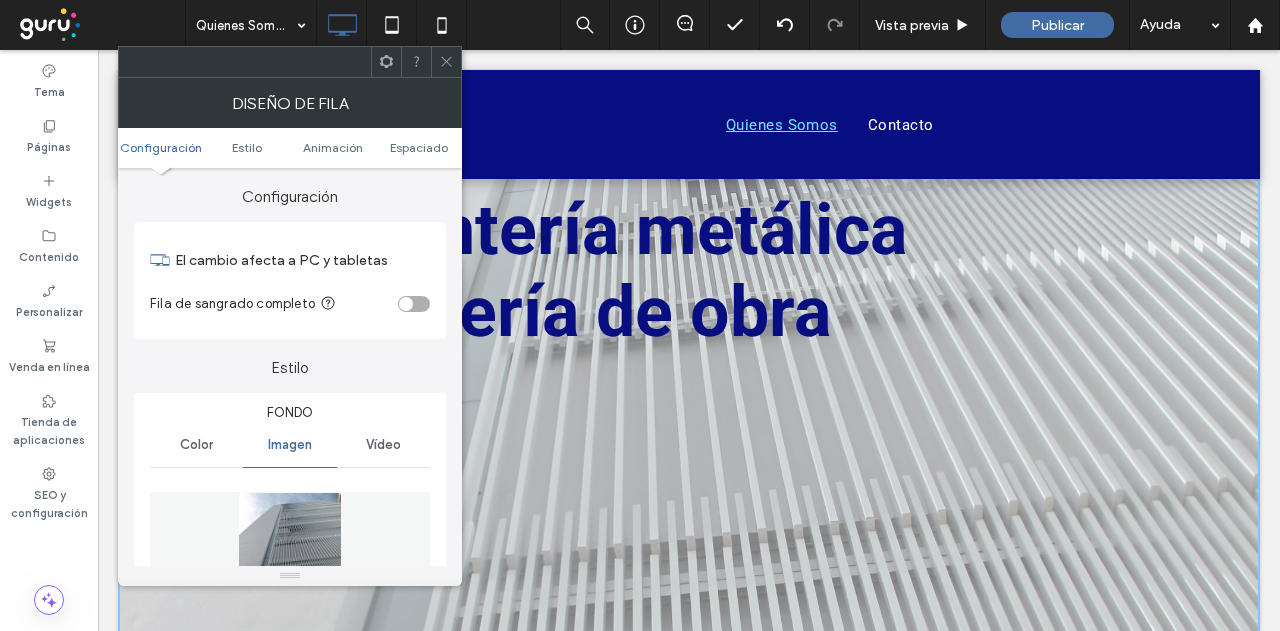 click 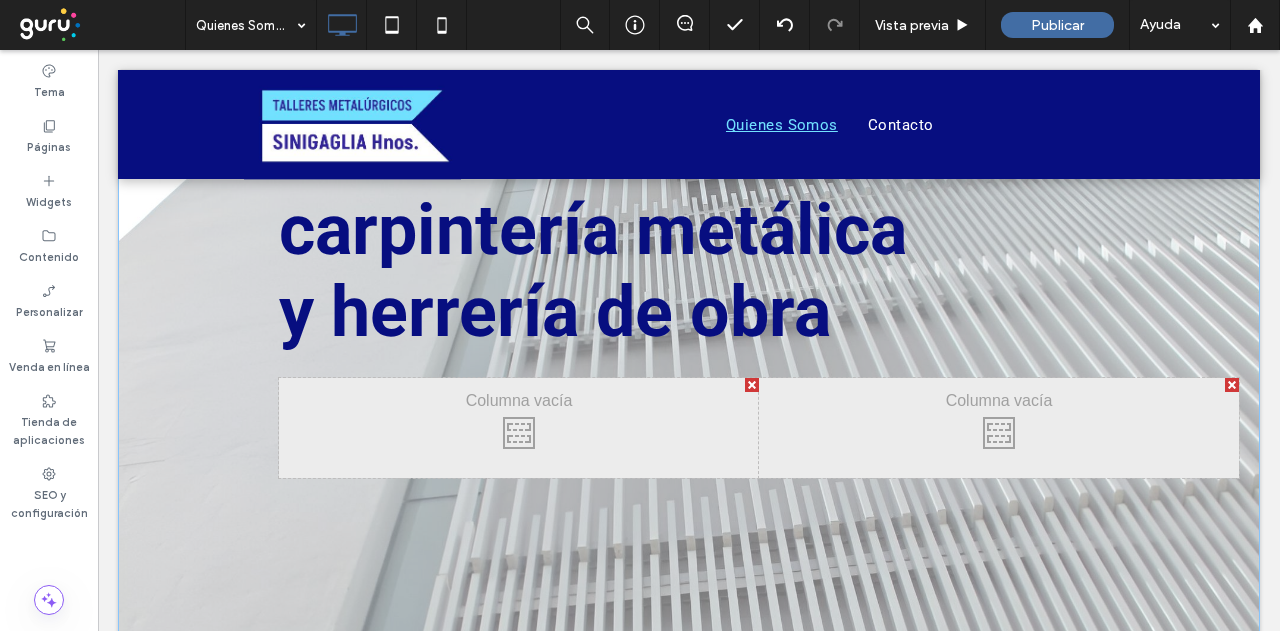 click on "DESDE 1951 ACOMPAÑANDO PROYECTOS ARQUITECTÓNICOS
Botón
ESTAMOS EN BUENOS AIRES
Botón
Soluciones en carpintería metálica y herrería de obra Click To Paste         Click To Paste     Click To Paste
Click To Paste     Click To Paste
Fila + Añadir sección" at bounding box center (689, 231) 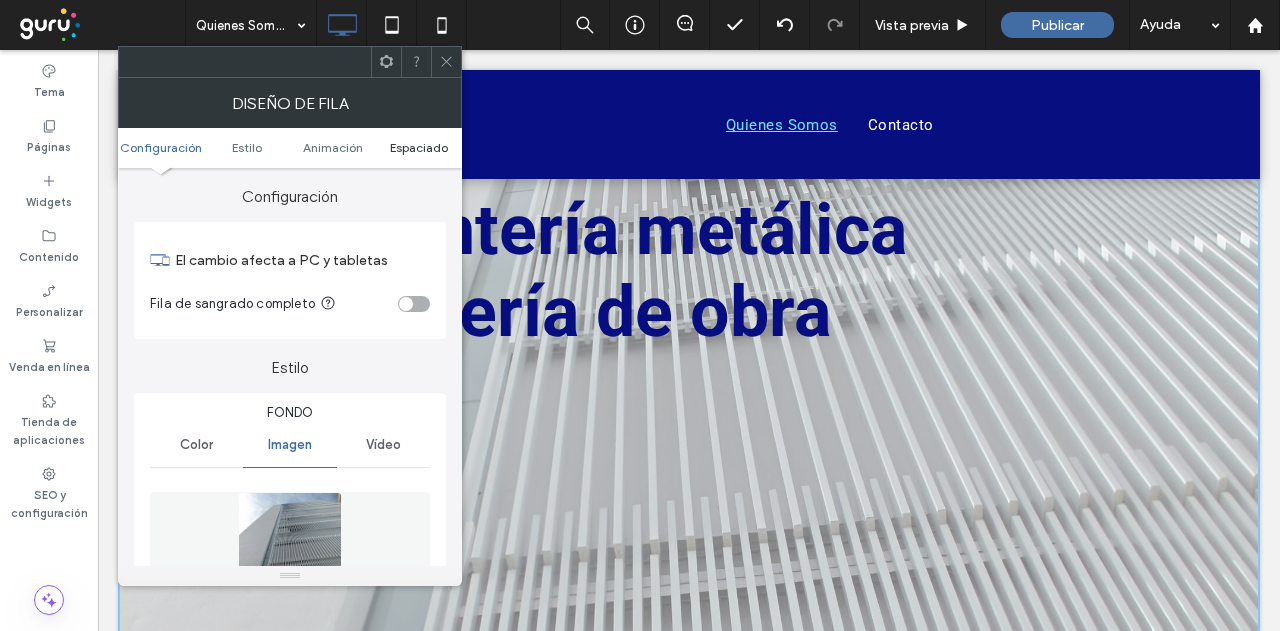 click on "Espaciado" at bounding box center (419, 147) 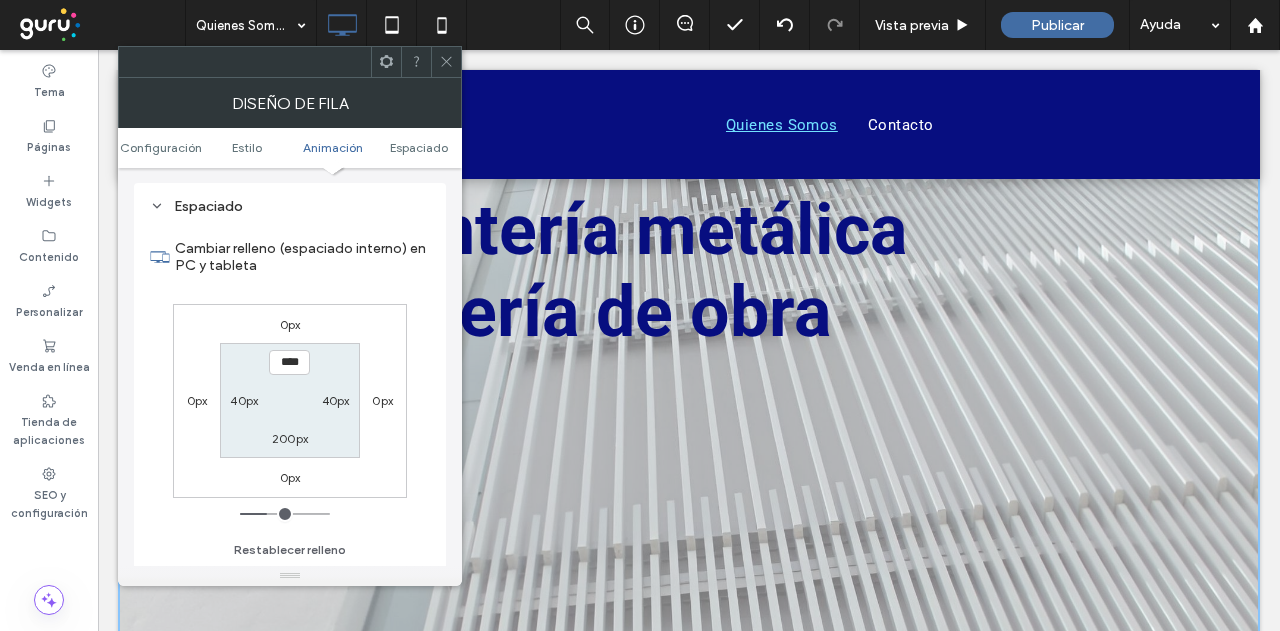 scroll, scrollTop: 1364, scrollLeft: 0, axis: vertical 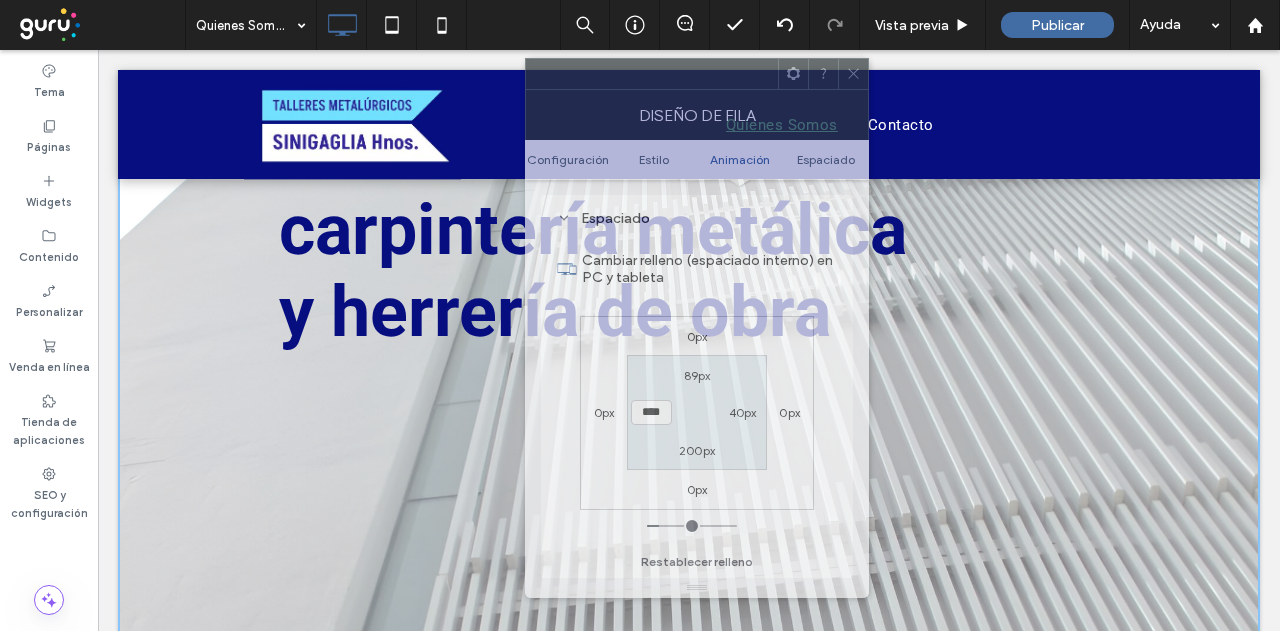 drag, startPoint x: 361, startPoint y: 77, endPoint x: 742, endPoint y: 85, distance: 381.08398 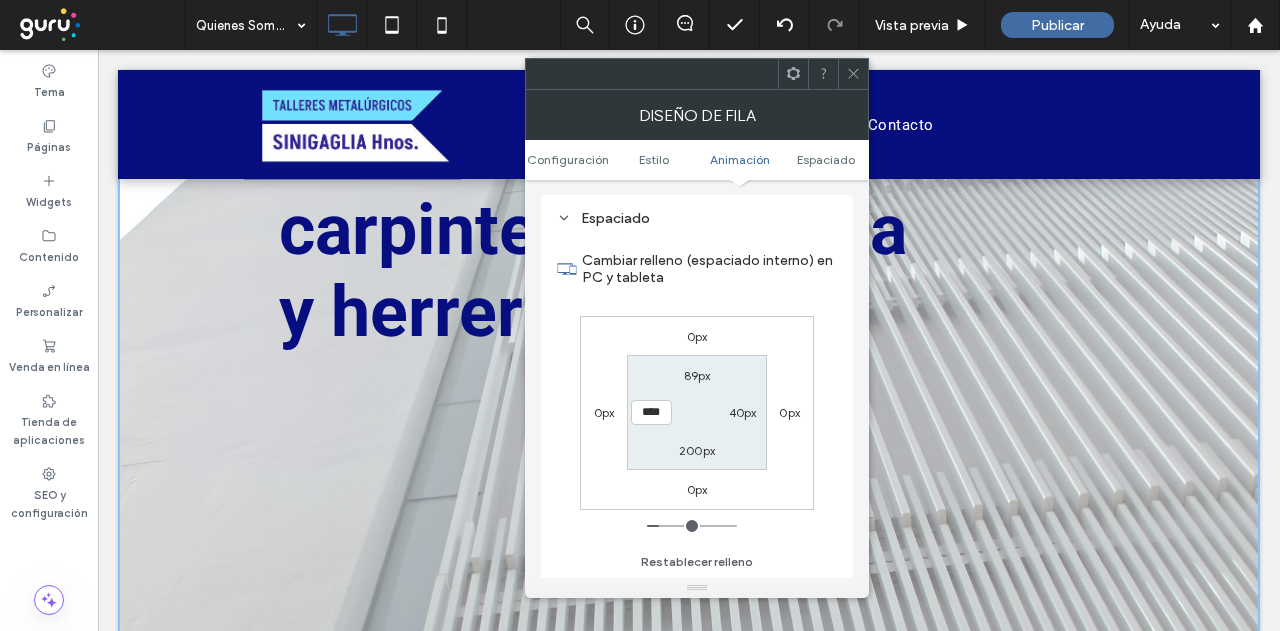 type on "**" 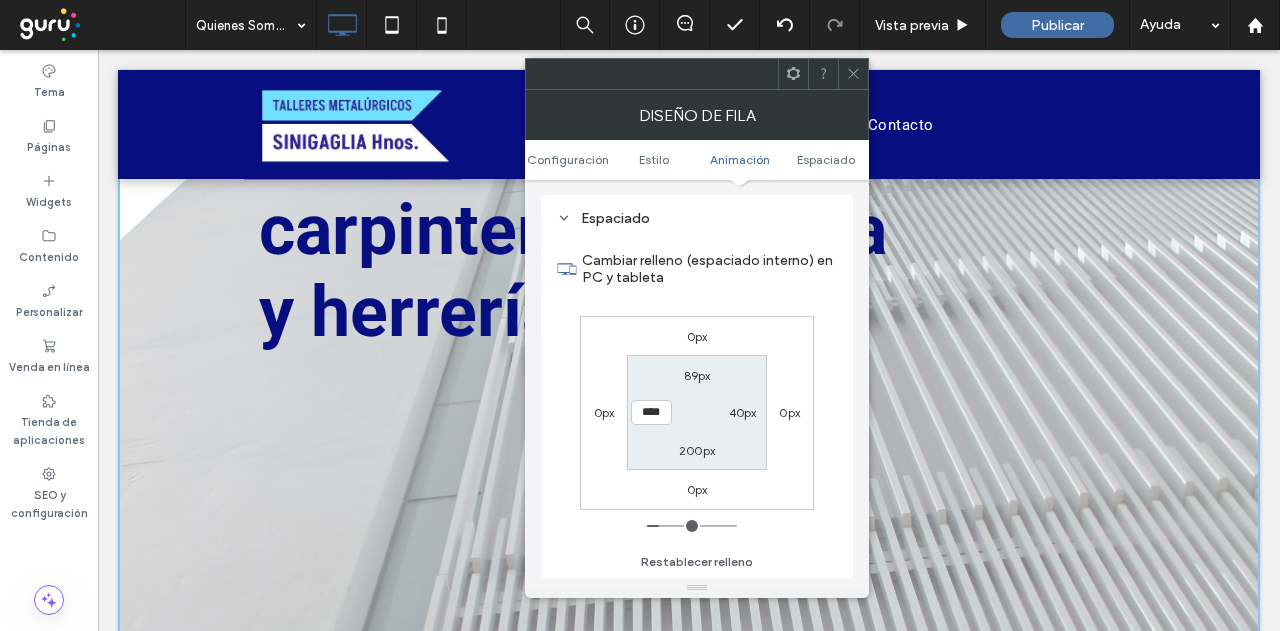 type on "***" 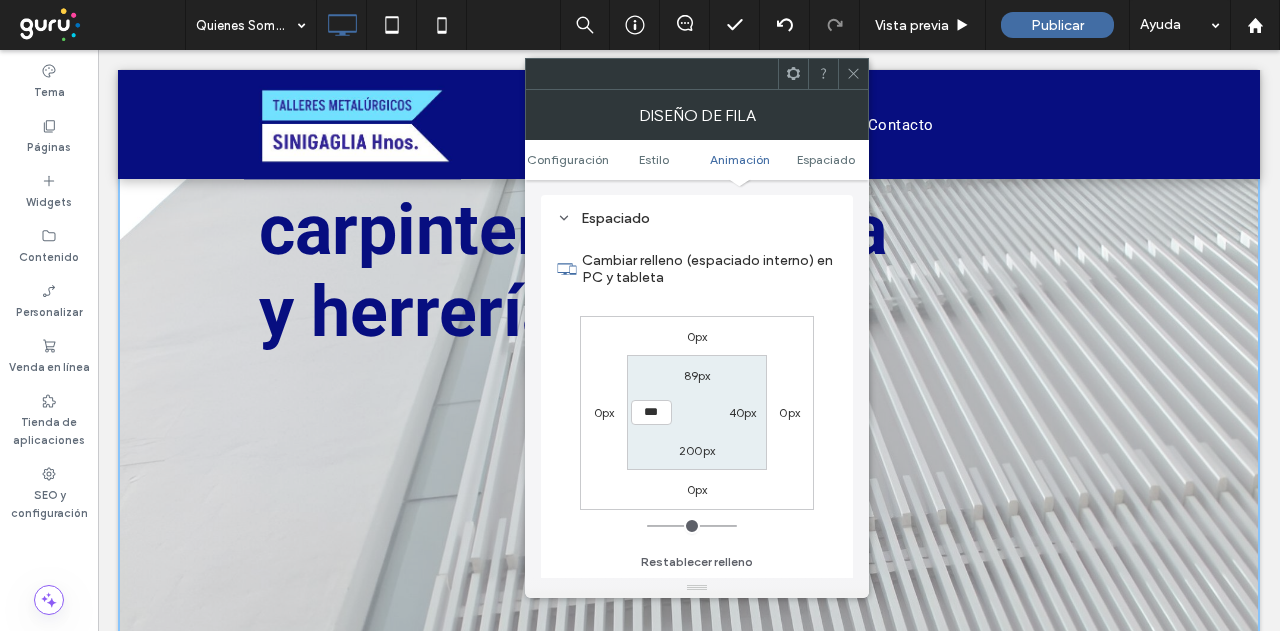 drag, startPoint x: 660, startPoint y: 526, endPoint x: 562, endPoint y: 529, distance: 98.045906 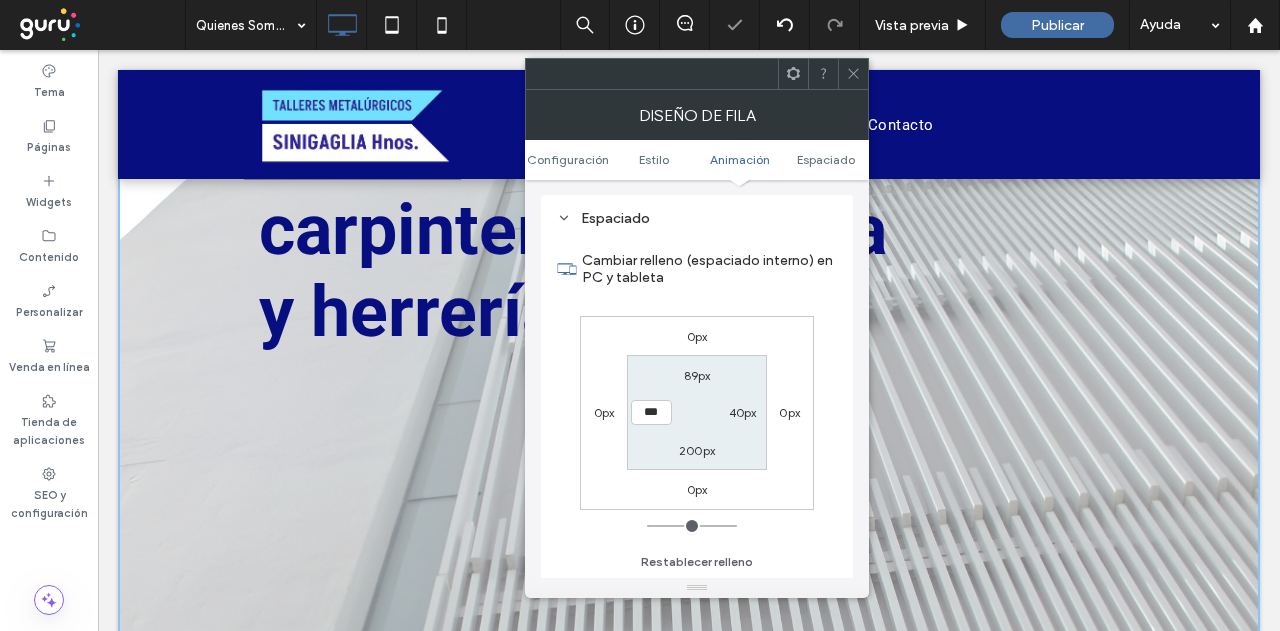 click on "40px" at bounding box center [743, 412] 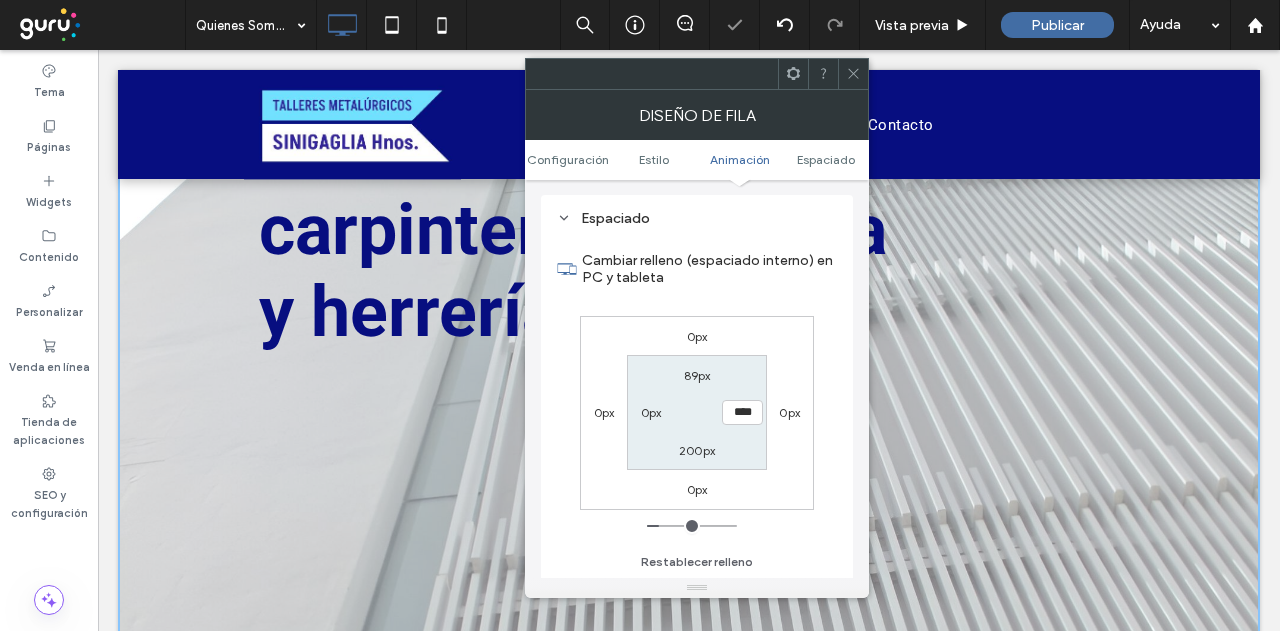 type on "*" 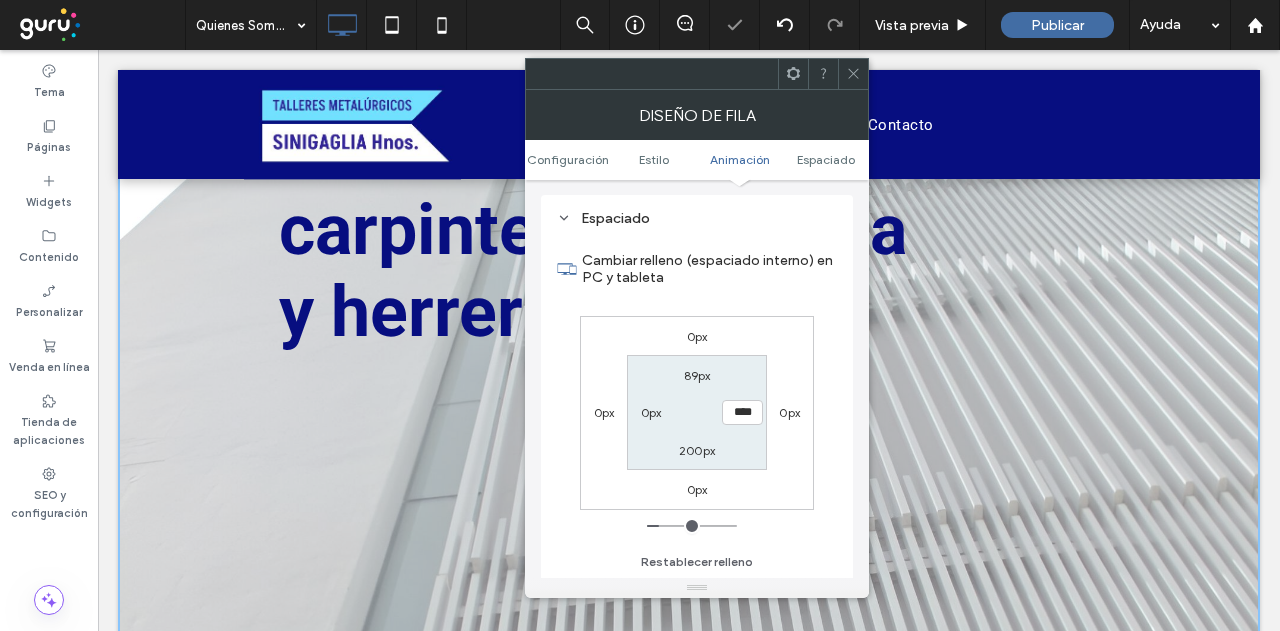 type on "***" 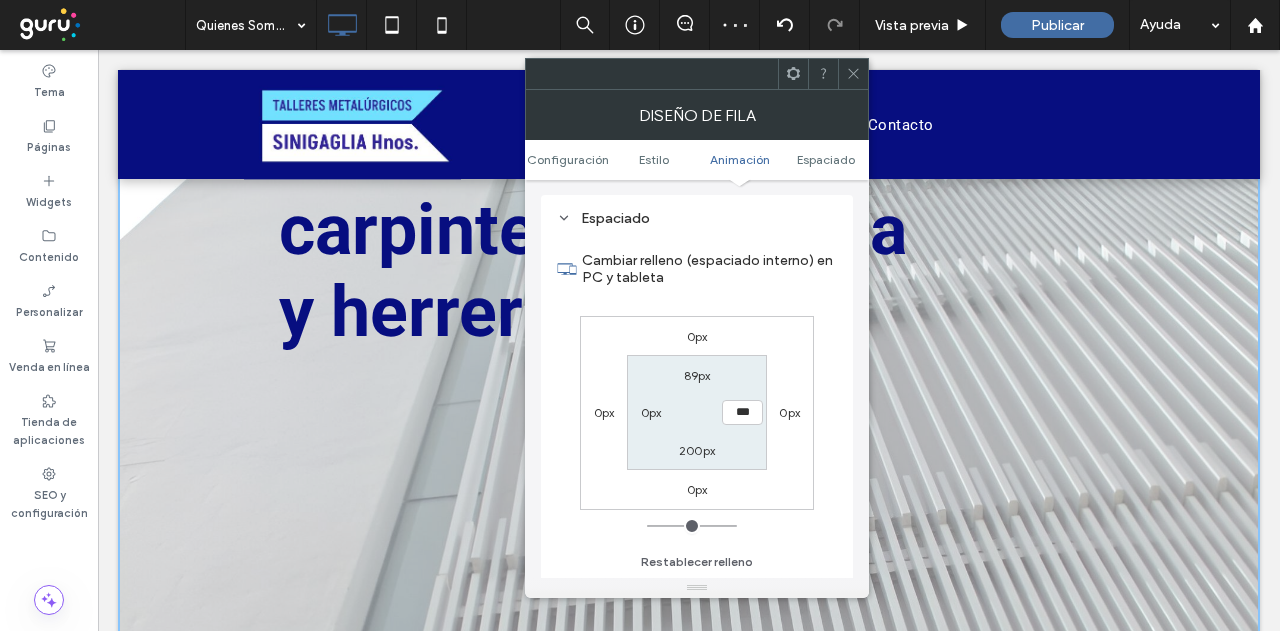 drag, startPoint x: 651, startPoint y: 523, endPoint x: 542, endPoint y: 521, distance: 109.01835 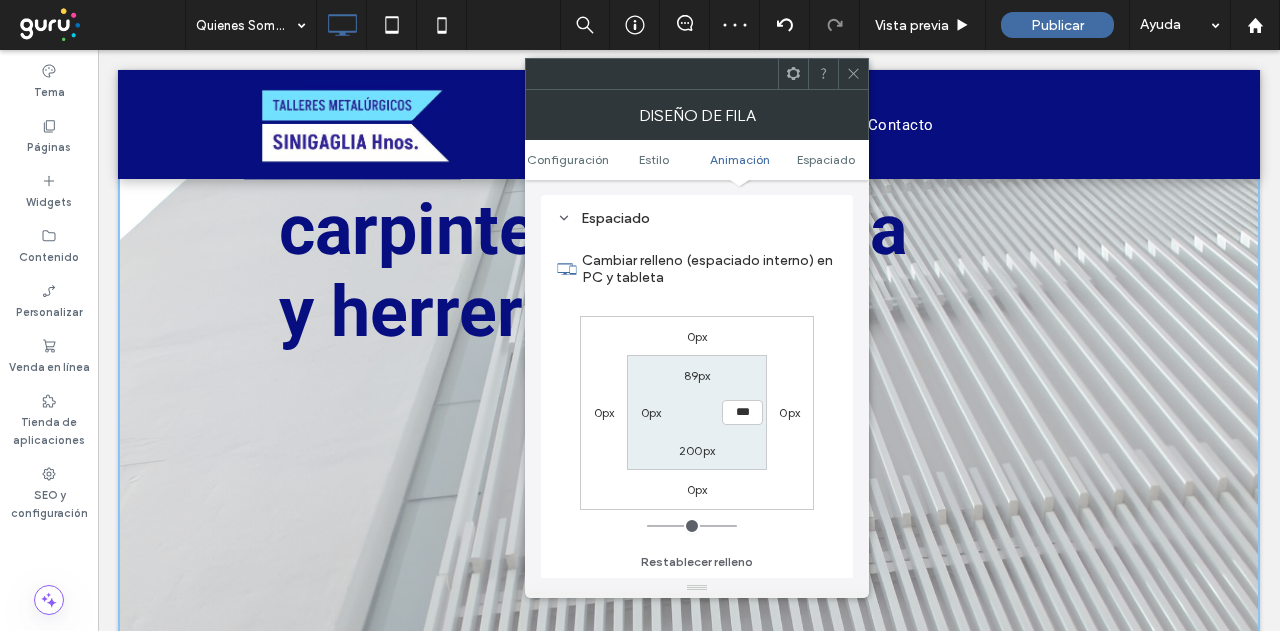 type on "*" 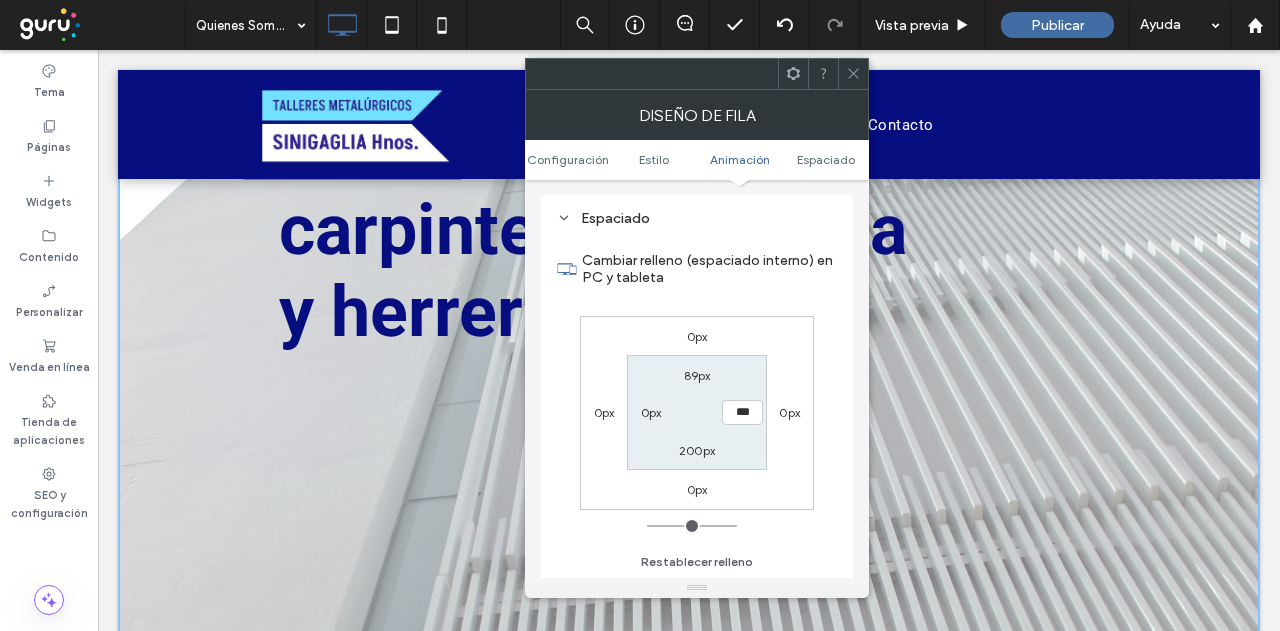 click 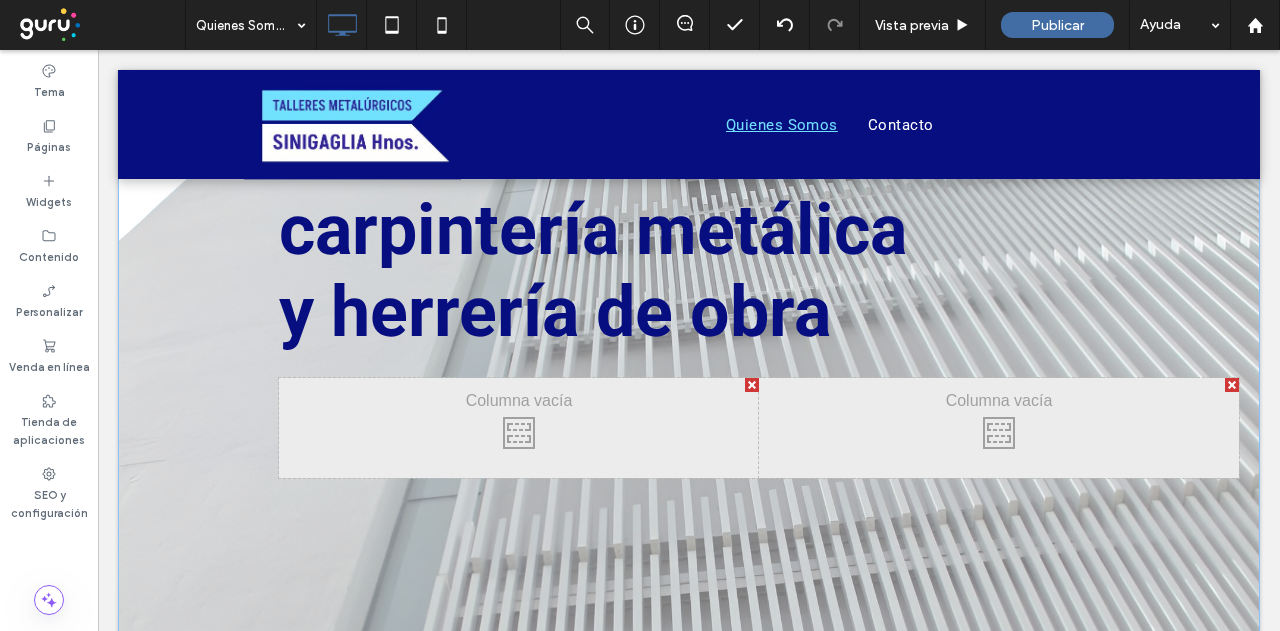 click on "DESDE 1951 ACOMPAÑANDO PROYECTOS ARQUITECTÓNICOS
Botón
ESTAMOS EN BUENOS AIRES
Botón
Soluciones en carpintería metálica y herrería de obra Click To Paste         Click To Paste     Click To Paste
Click To Paste     Click To Paste
Fila + Añadir sección" at bounding box center (689, 231) 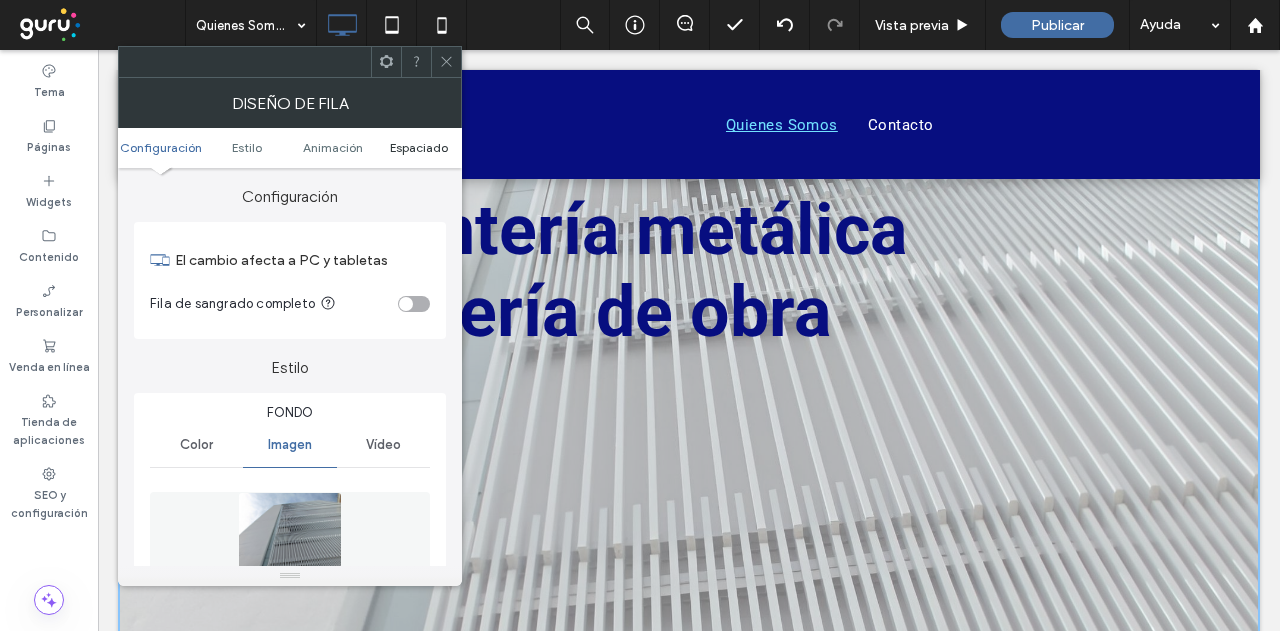 click on "Espaciado" at bounding box center [419, 147] 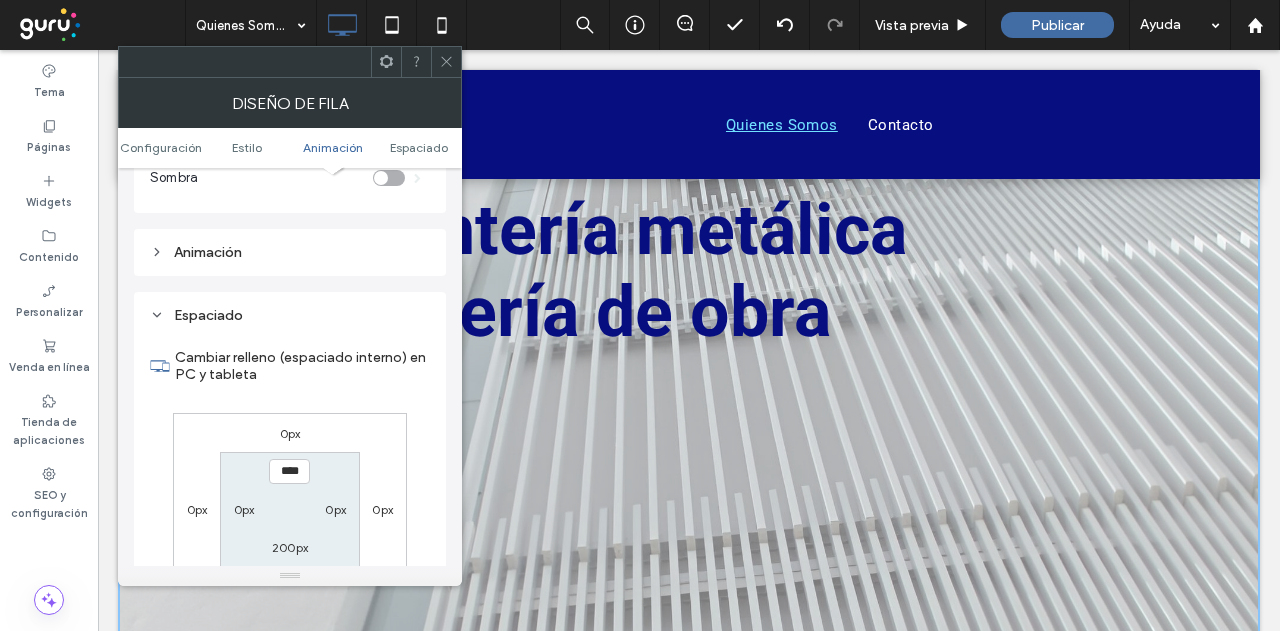 scroll, scrollTop: 1364, scrollLeft: 0, axis: vertical 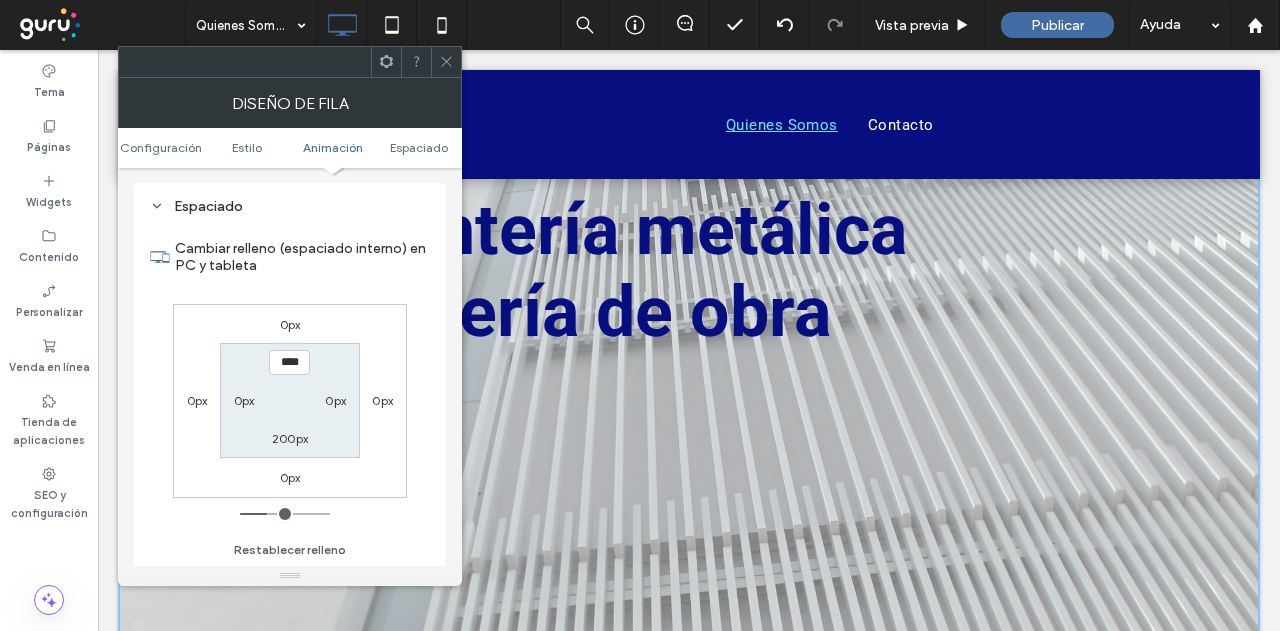 click at bounding box center [446, 62] 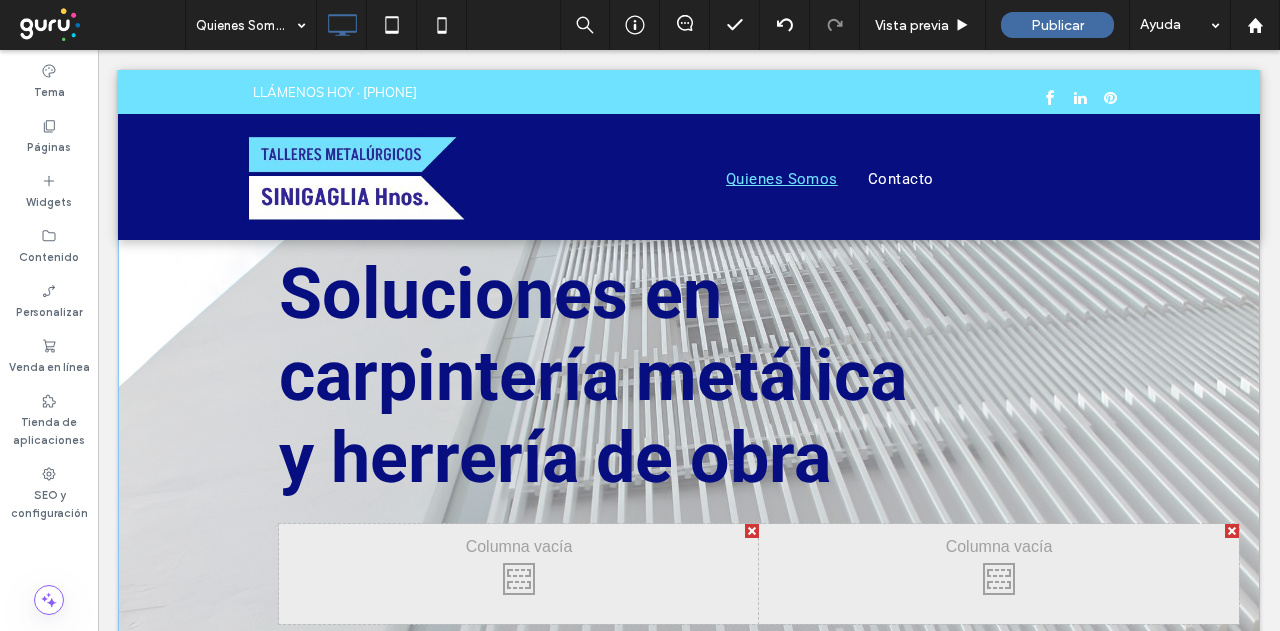 scroll, scrollTop: 0, scrollLeft: 0, axis: both 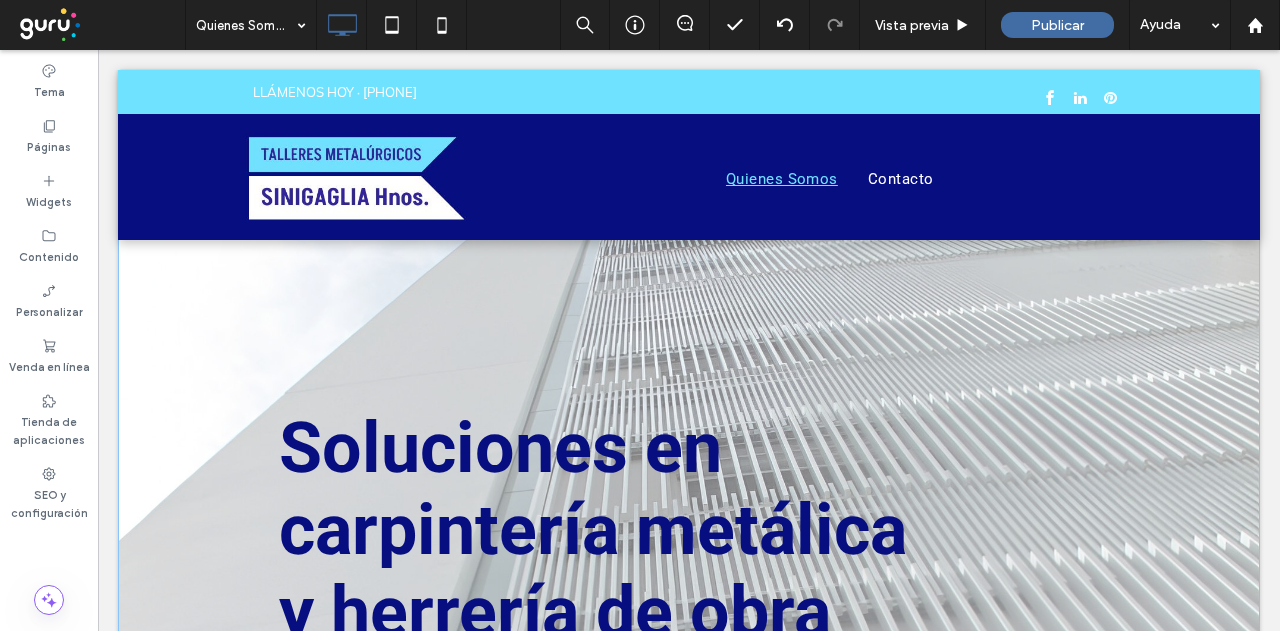 click on "DESDE 1951 ACOMPAÑANDO PROYECTOS ARQUITECTÓNICOS
Botón
ESTAMOS EN BUENOS AIRES
Botón
Soluciones en carpintería metálica y herrería de obra Click To Paste         Click To Paste     Click To Paste
Click To Paste     Click To Paste" at bounding box center (759, 476) 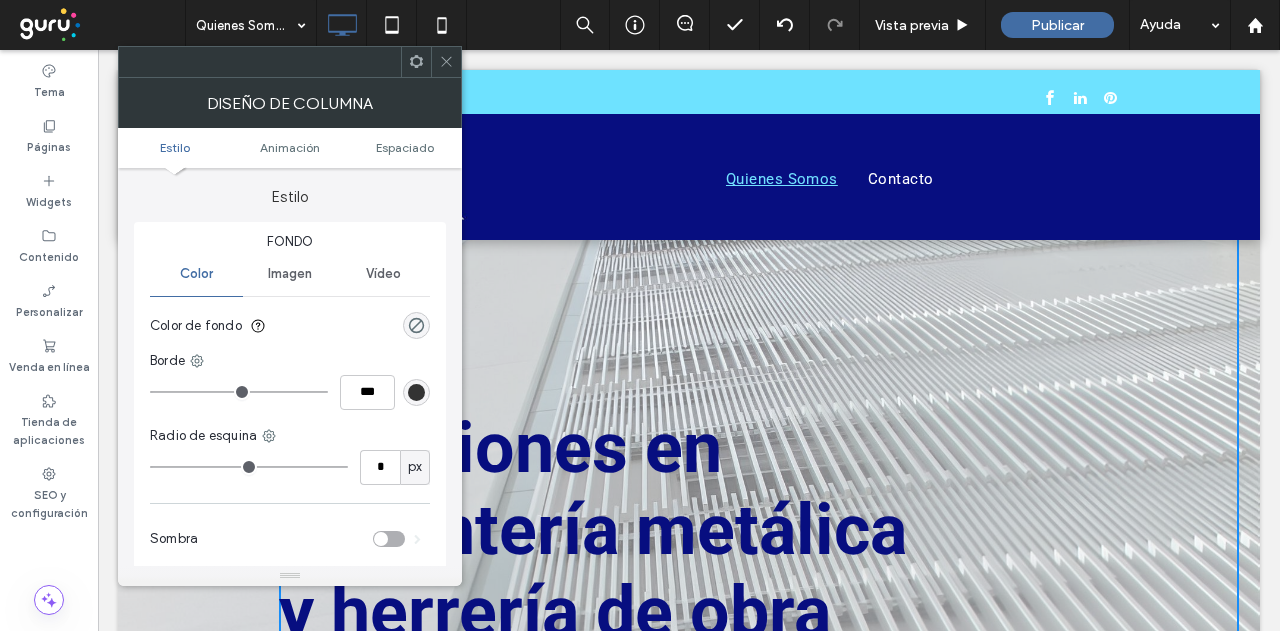 drag, startPoint x: 440, startPoint y: 62, endPoint x: 448, endPoint y: 74, distance: 14.422205 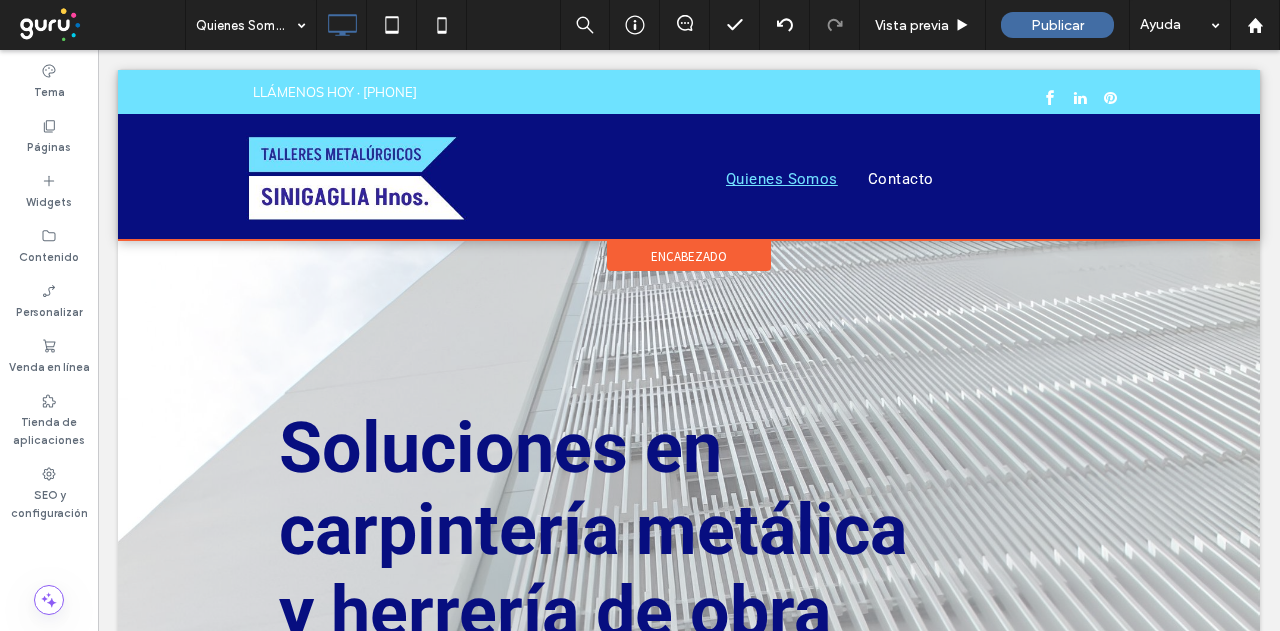 click on "encabezado" at bounding box center [689, 256] 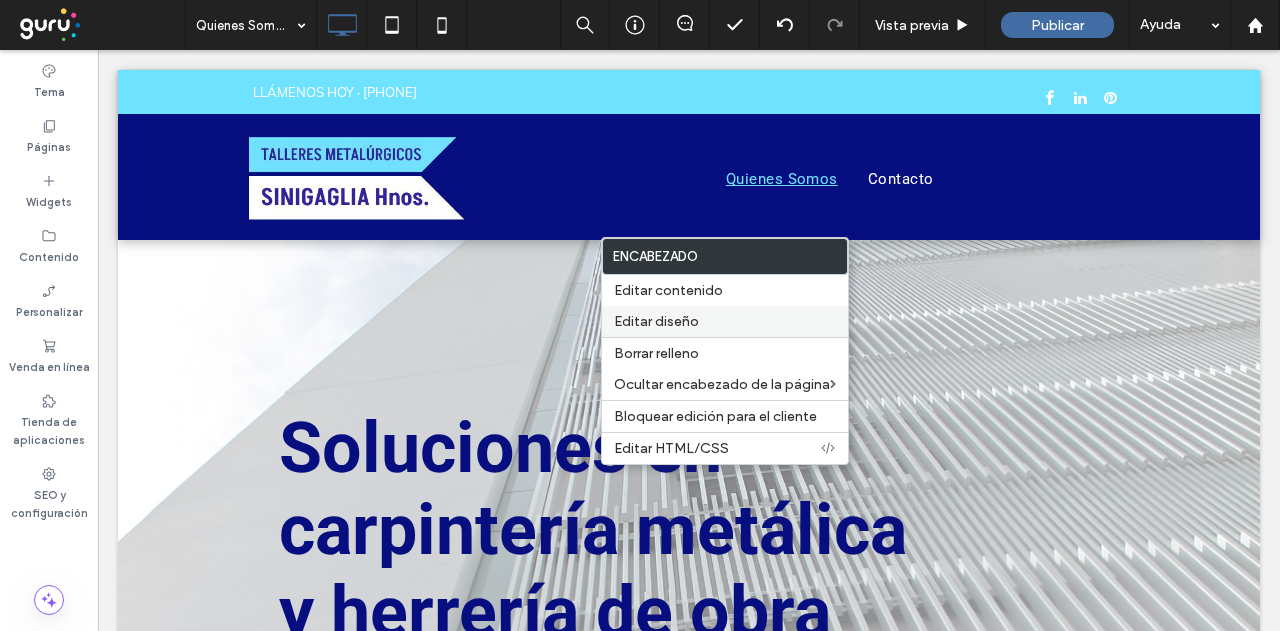 click on "Editar diseño" at bounding box center (656, 321) 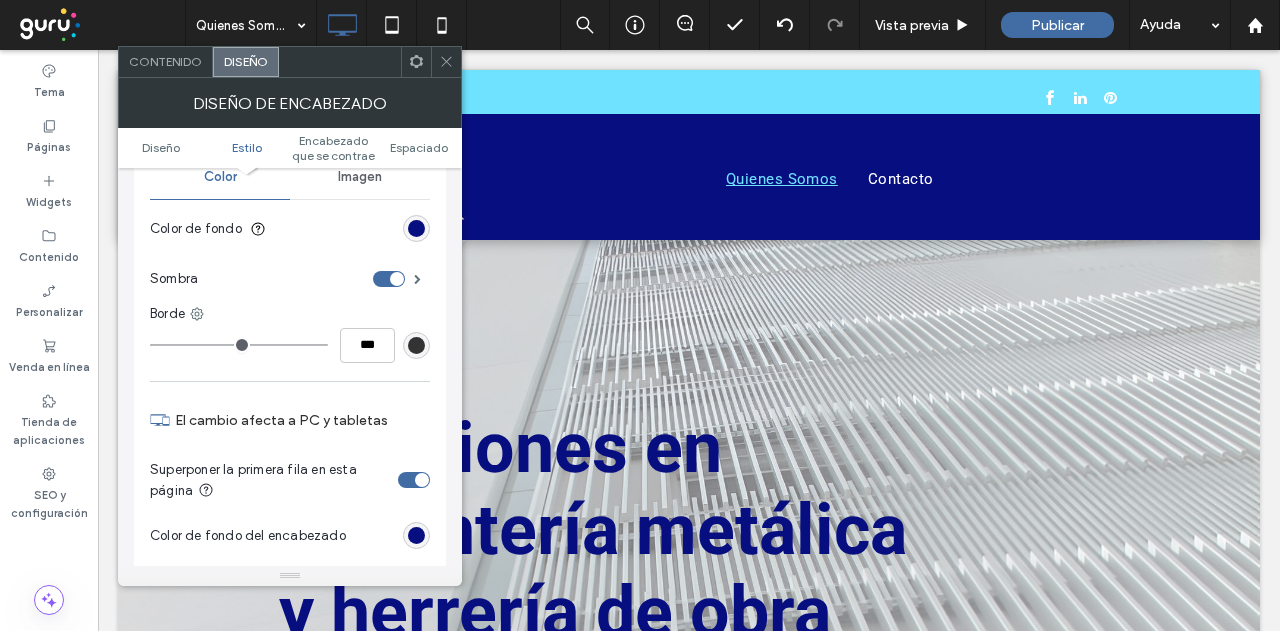 scroll, scrollTop: 400, scrollLeft: 0, axis: vertical 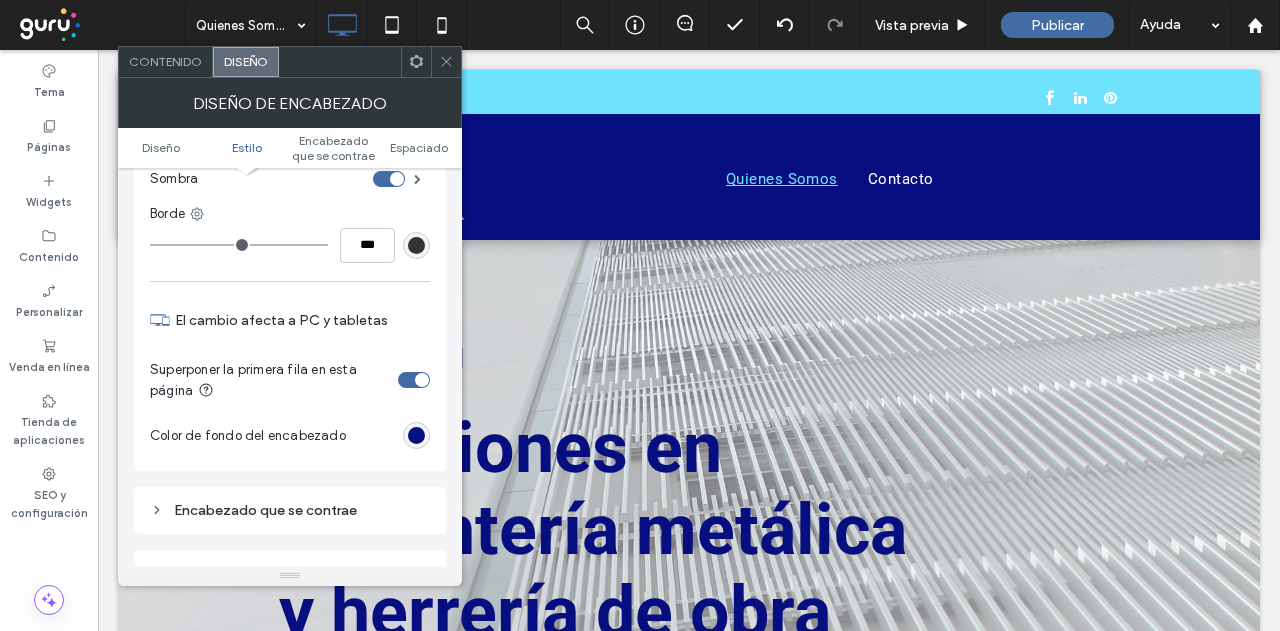 click at bounding box center (422, 380) 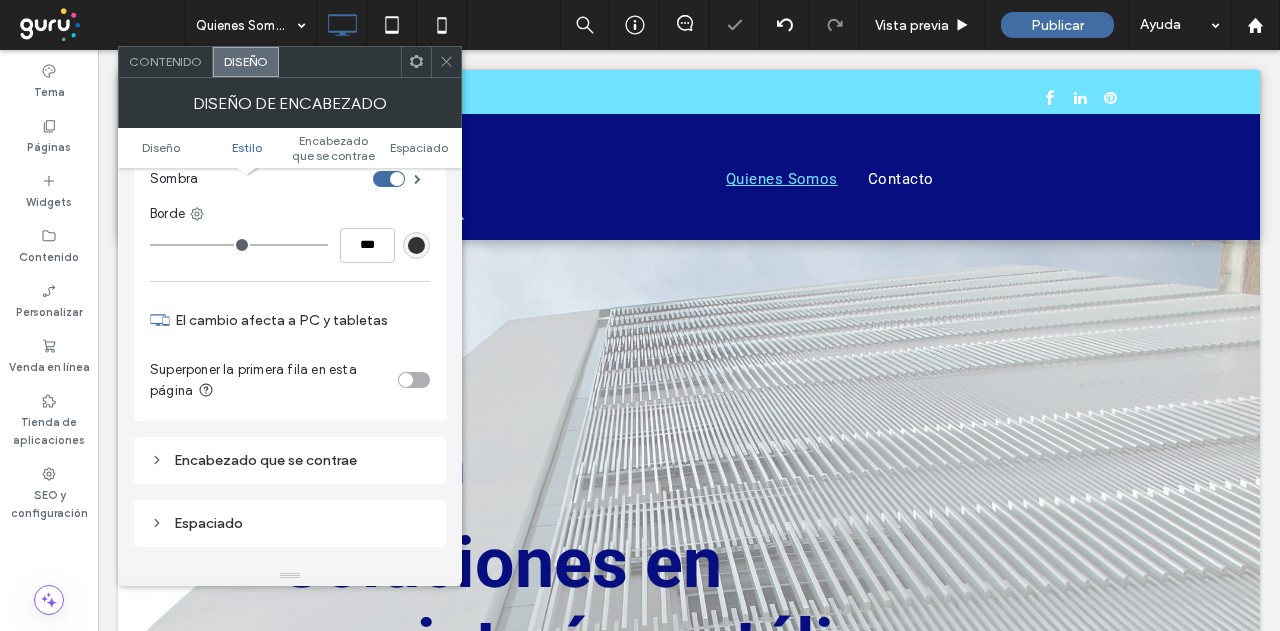 click 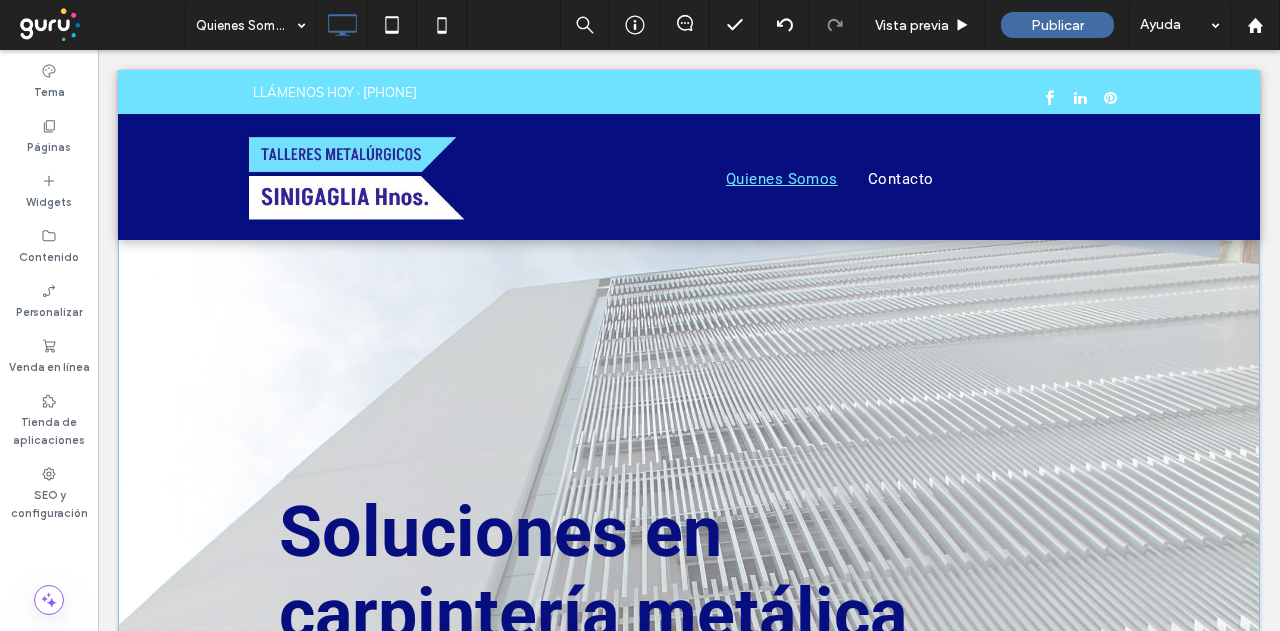 scroll, scrollTop: 0, scrollLeft: 0, axis: both 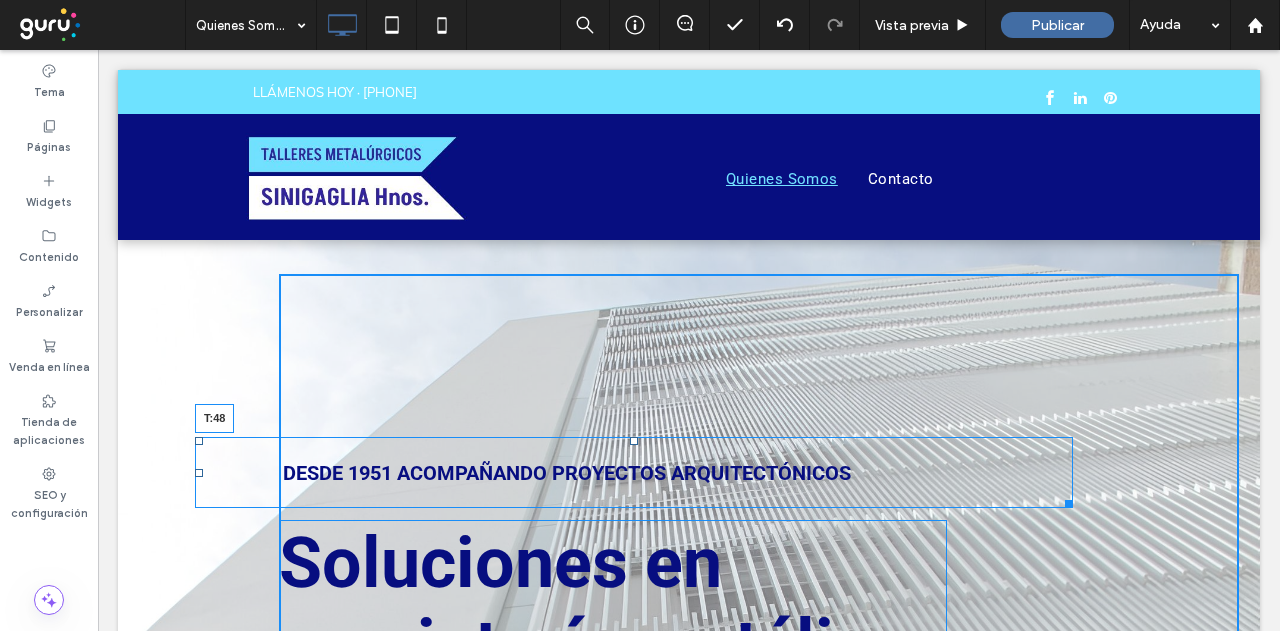 drag, startPoint x: 626, startPoint y: 438, endPoint x: 707, endPoint y: 373, distance: 103.85567 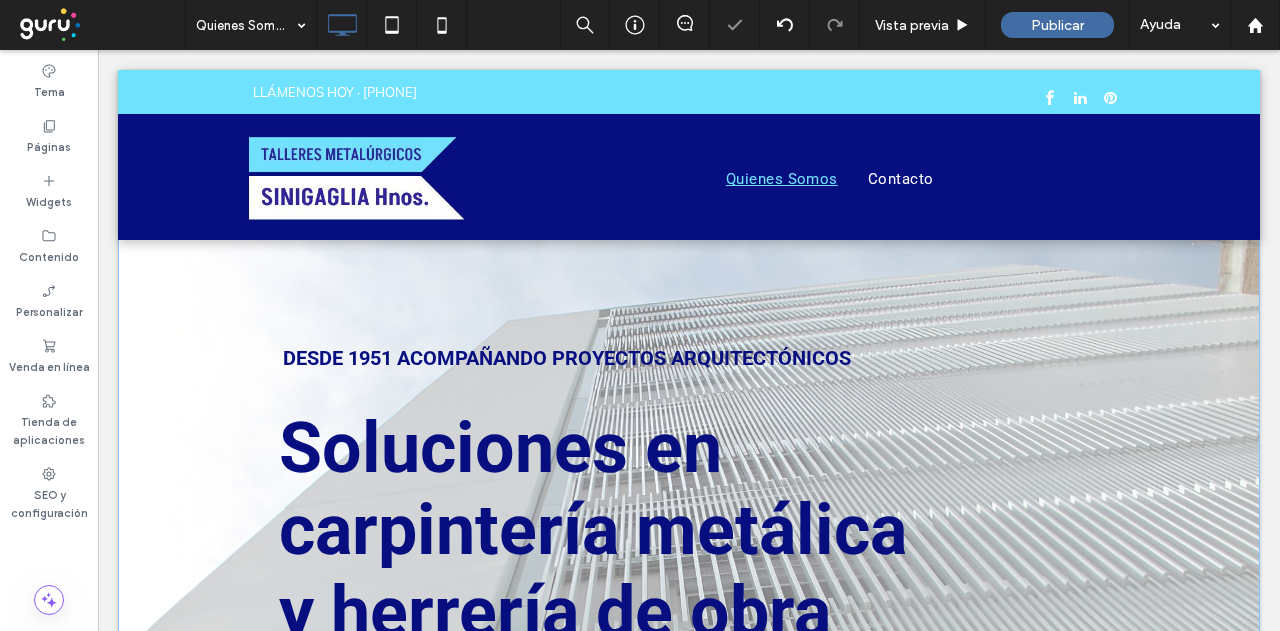 click on "DESDE 1951 ACOMPAÑANDO PROYECTOS ARQUITECTÓNICOS
Botón
ESTAMOS EN BUENOS AIRES
Botón
Soluciones en carpintería metálica y herrería de obra Click To Paste         Click To Paste     Click To Paste
Click To Paste     Click To Paste
Fila + Añadir sección" at bounding box center (689, 589) 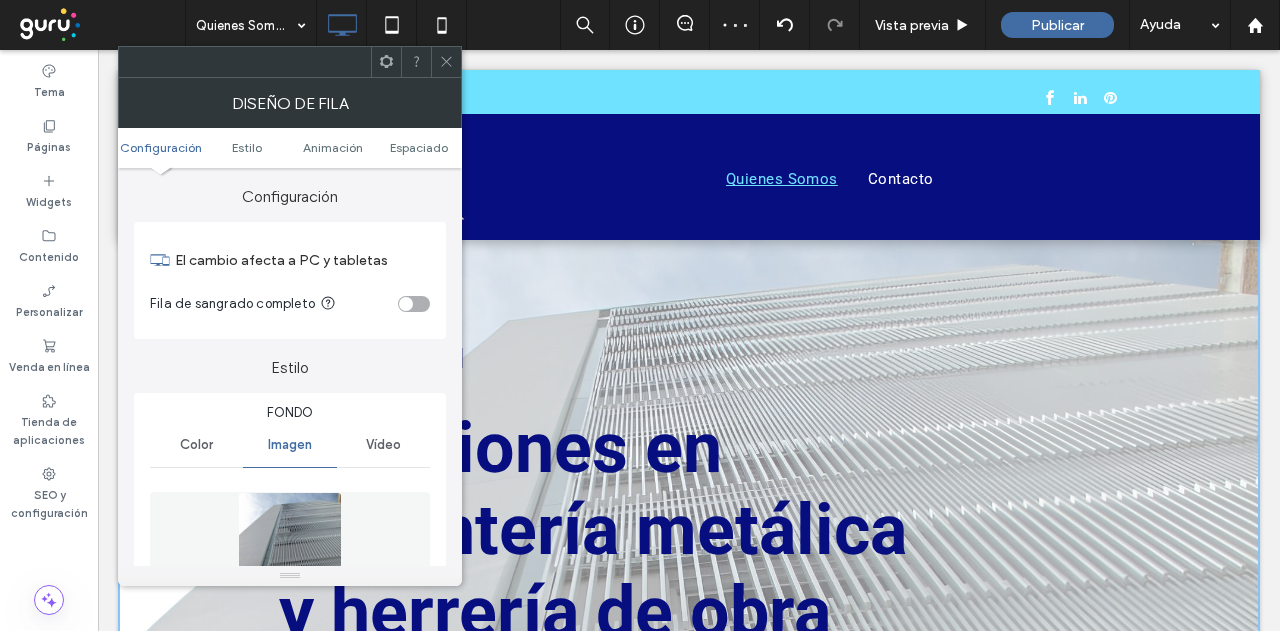 click 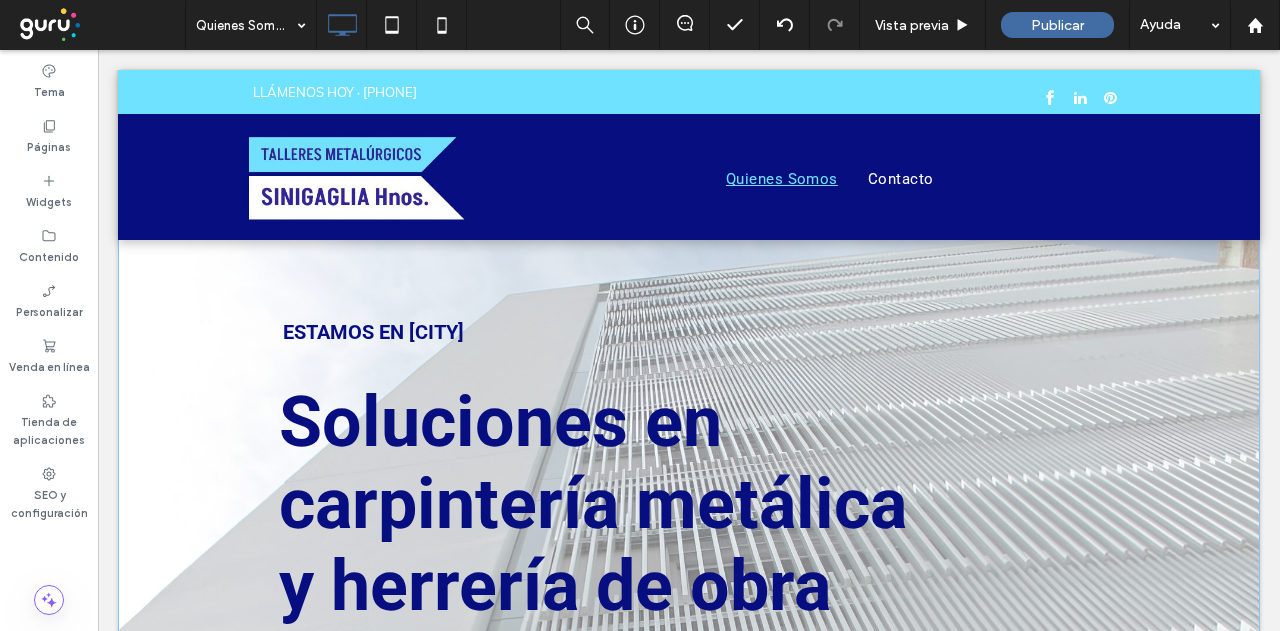 scroll, scrollTop: 0, scrollLeft: 0, axis: both 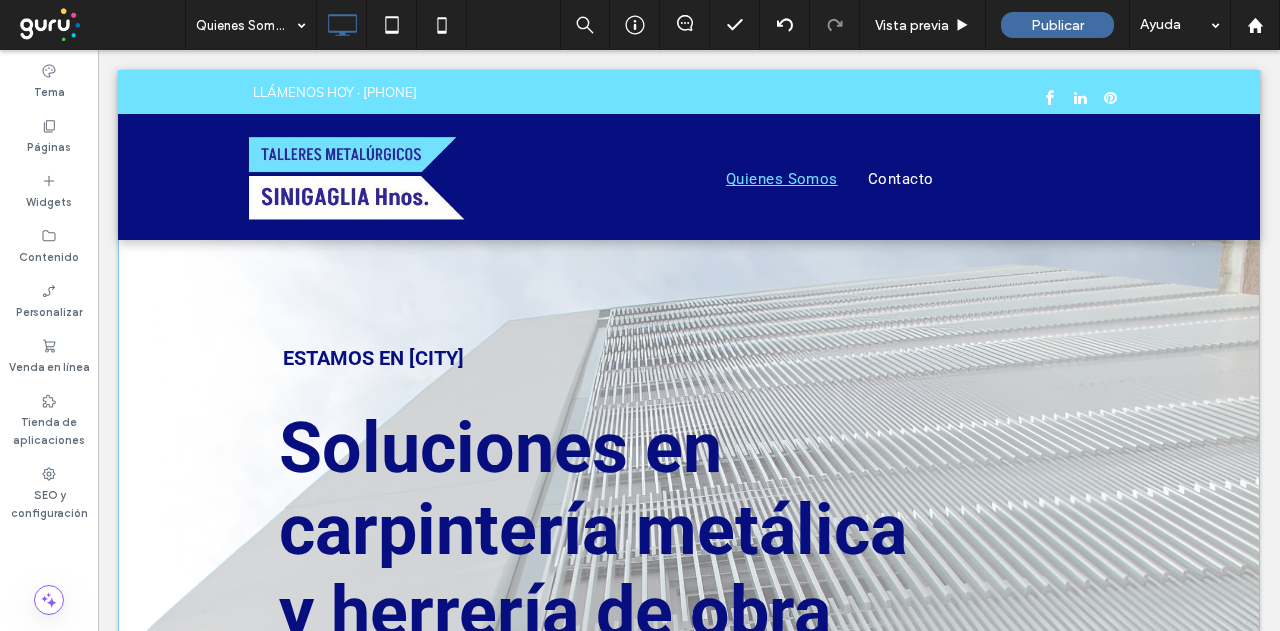 click on "DESDE 1951 ACOMPAÑANDO PROYECTOS ARQUITECTÓNICOS
Botón
ESTAMOS EN BUENOS AIRES
Botón
Soluciones en carpintería metálica y herrería de obra Click To Paste         Click To Paste     Click To Paste
Click To Paste     Click To Paste
Fila + Añadir sección" at bounding box center (689, 589) 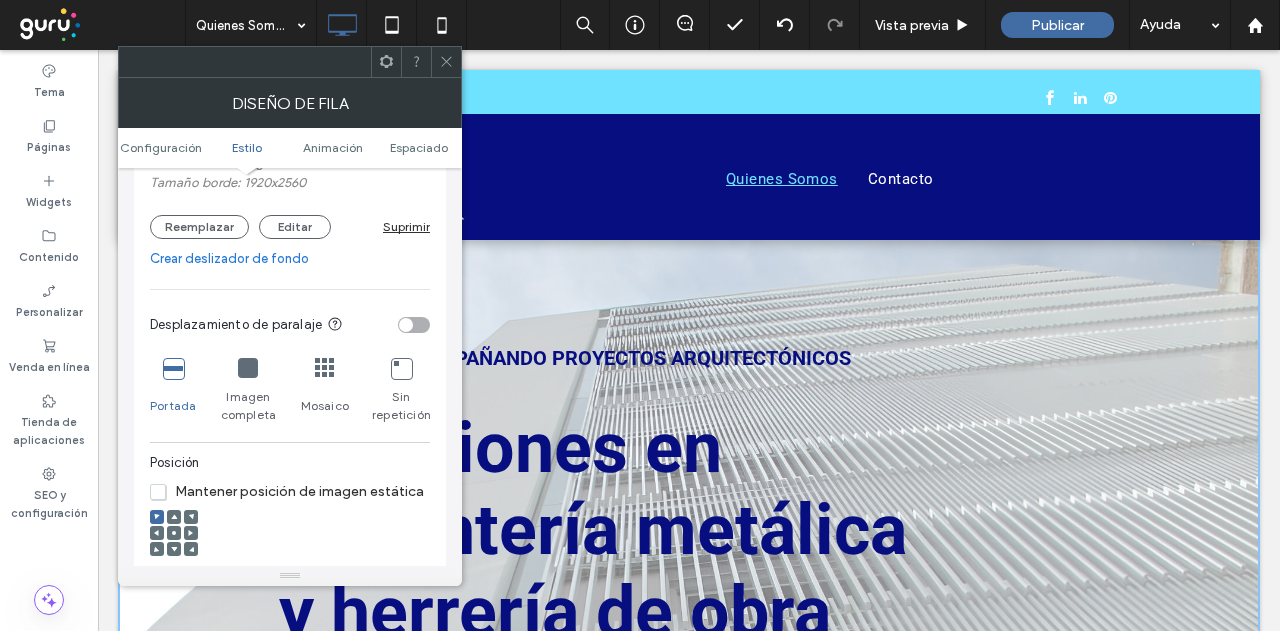 scroll, scrollTop: 600, scrollLeft: 0, axis: vertical 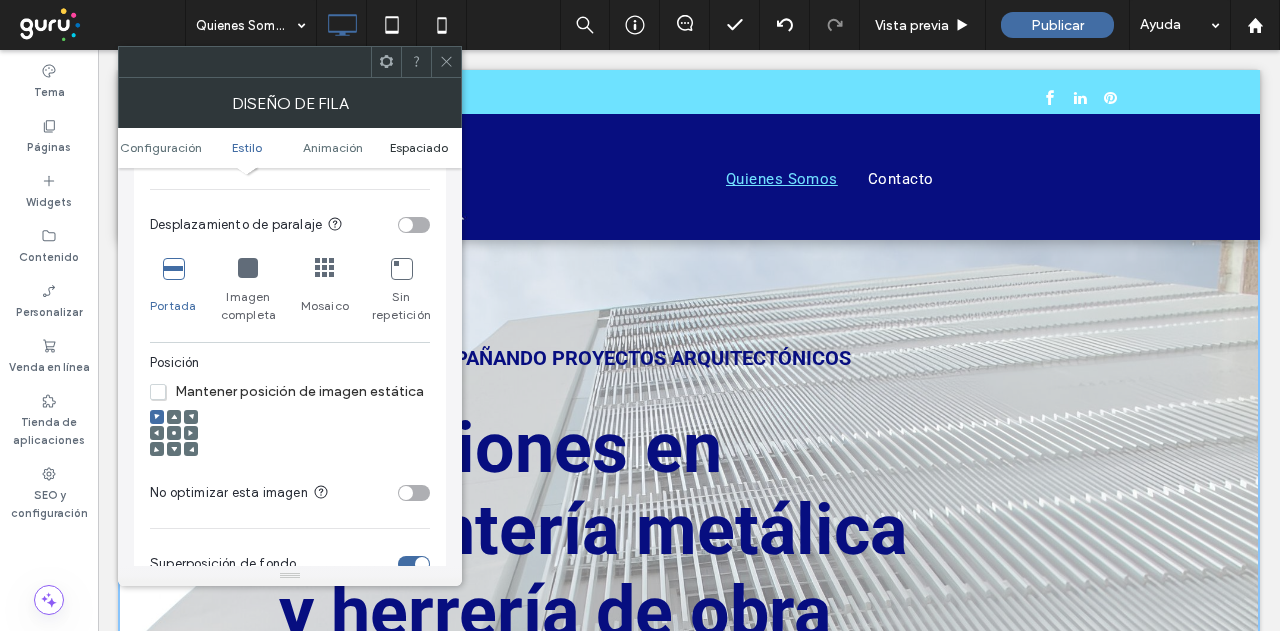 click on "Espaciado" at bounding box center (419, 147) 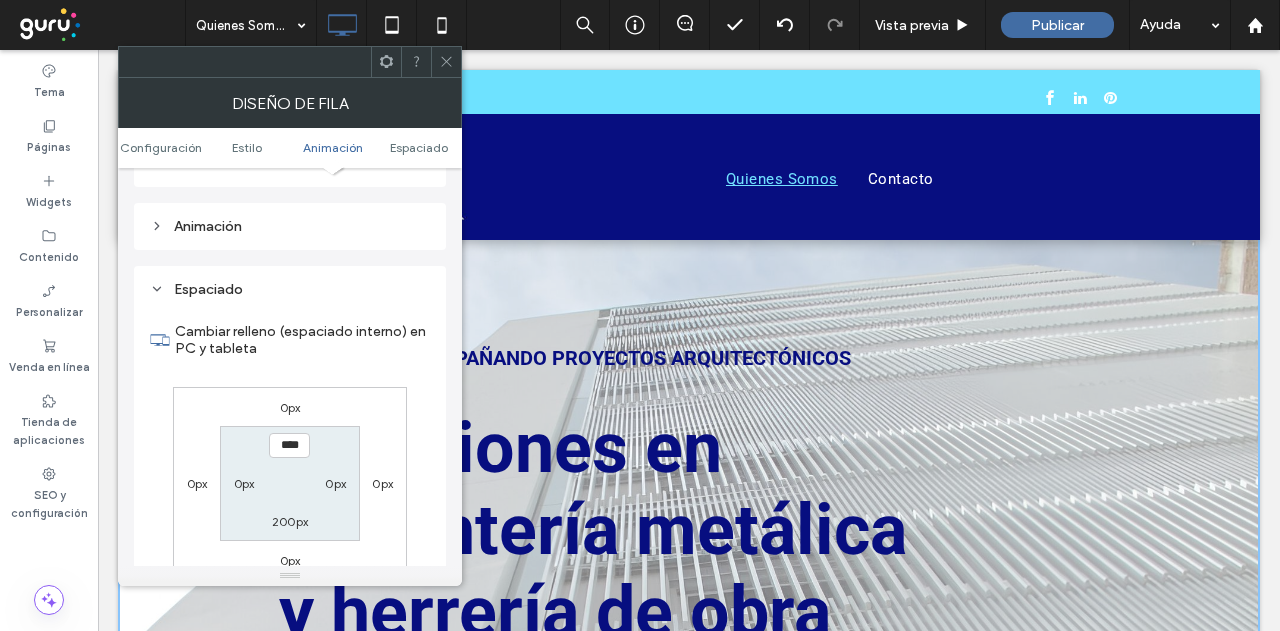 scroll, scrollTop: 1364, scrollLeft: 0, axis: vertical 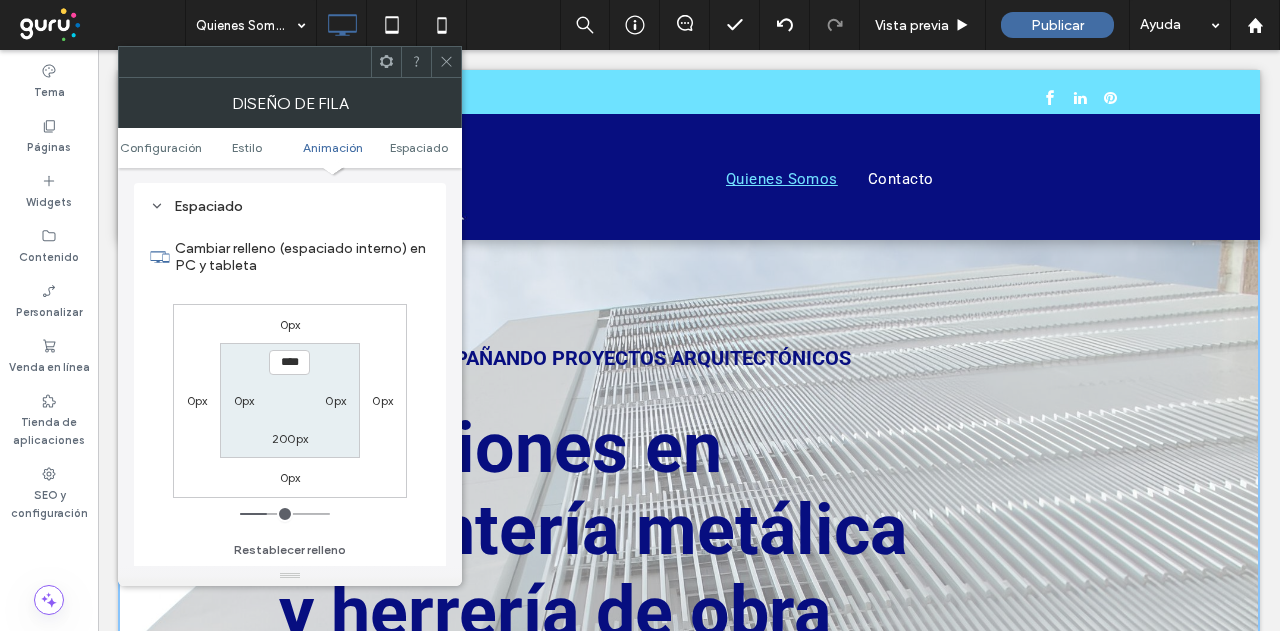 click 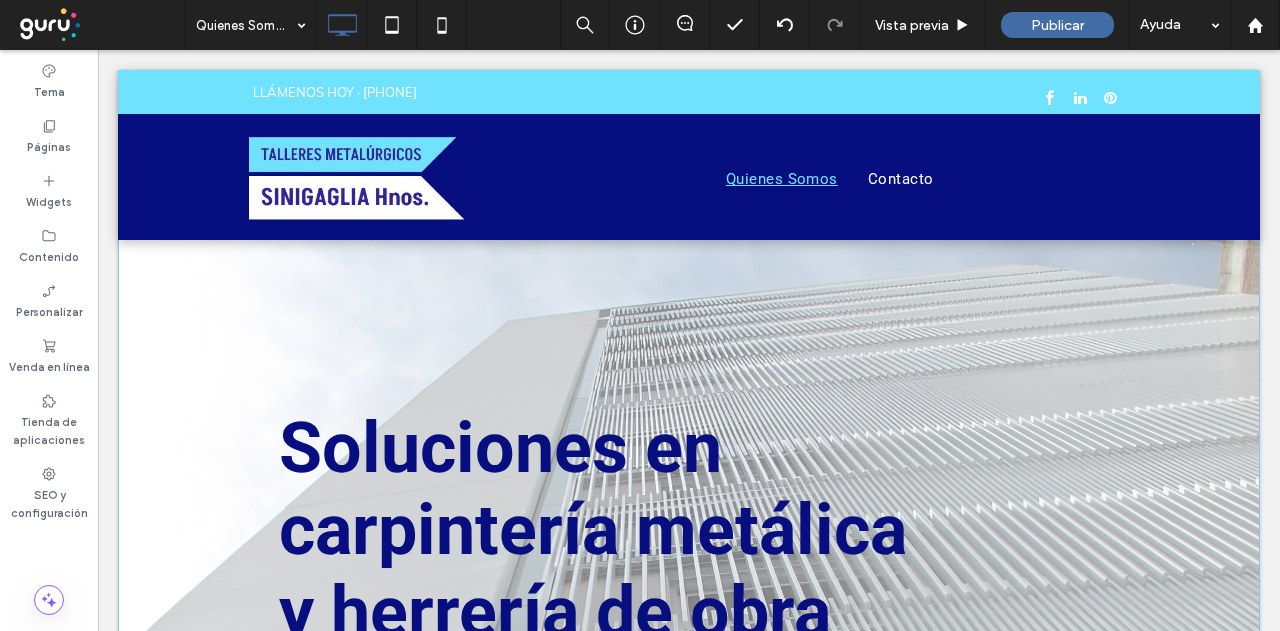 scroll, scrollTop: 0, scrollLeft: 0, axis: both 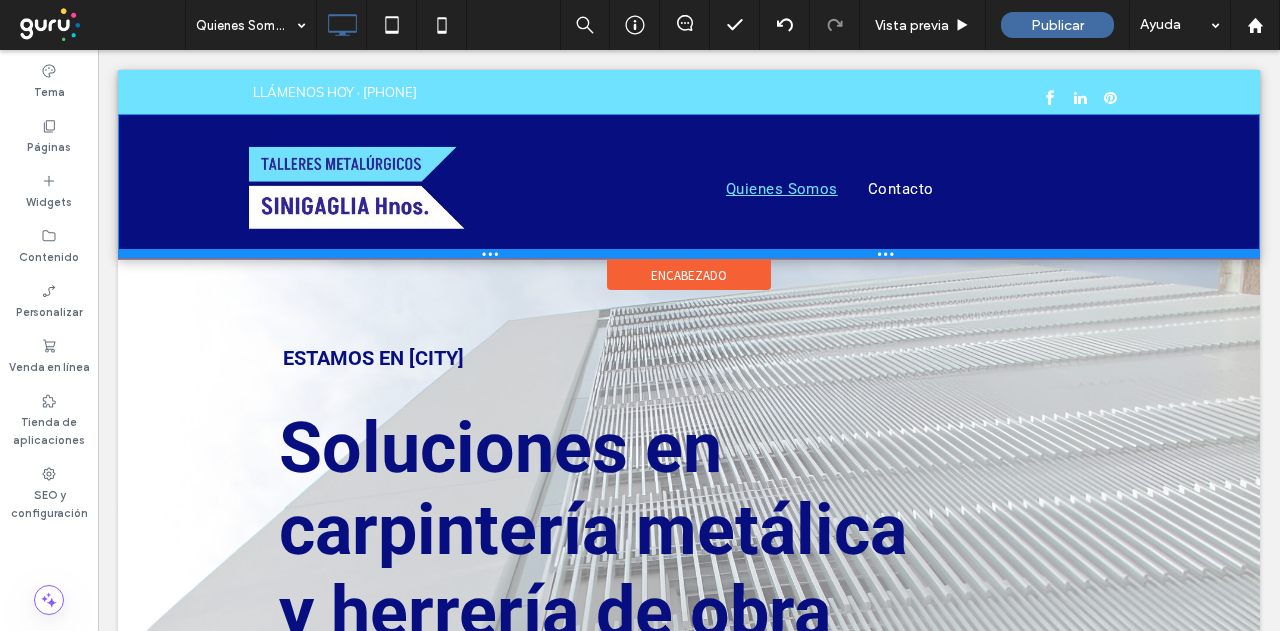drag, startPoint x: 774, startPoint y: 231, endPoint x: 734, endPoint y: 301, distance: 80.622574 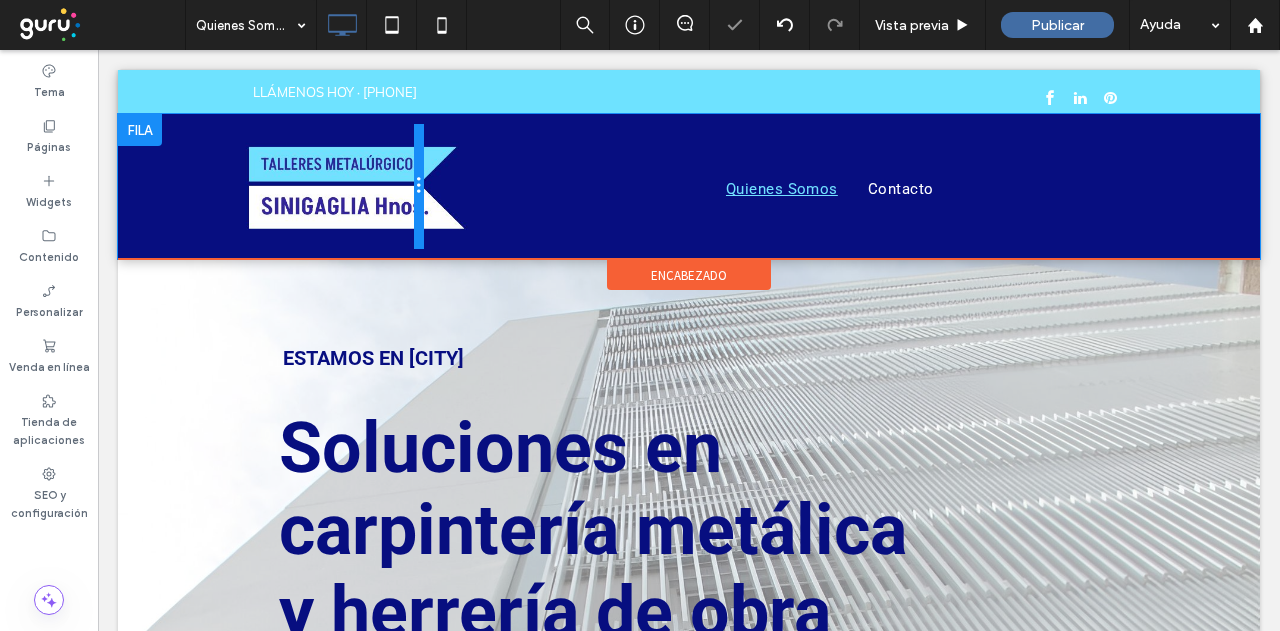 click at bounding box center [419, 187] 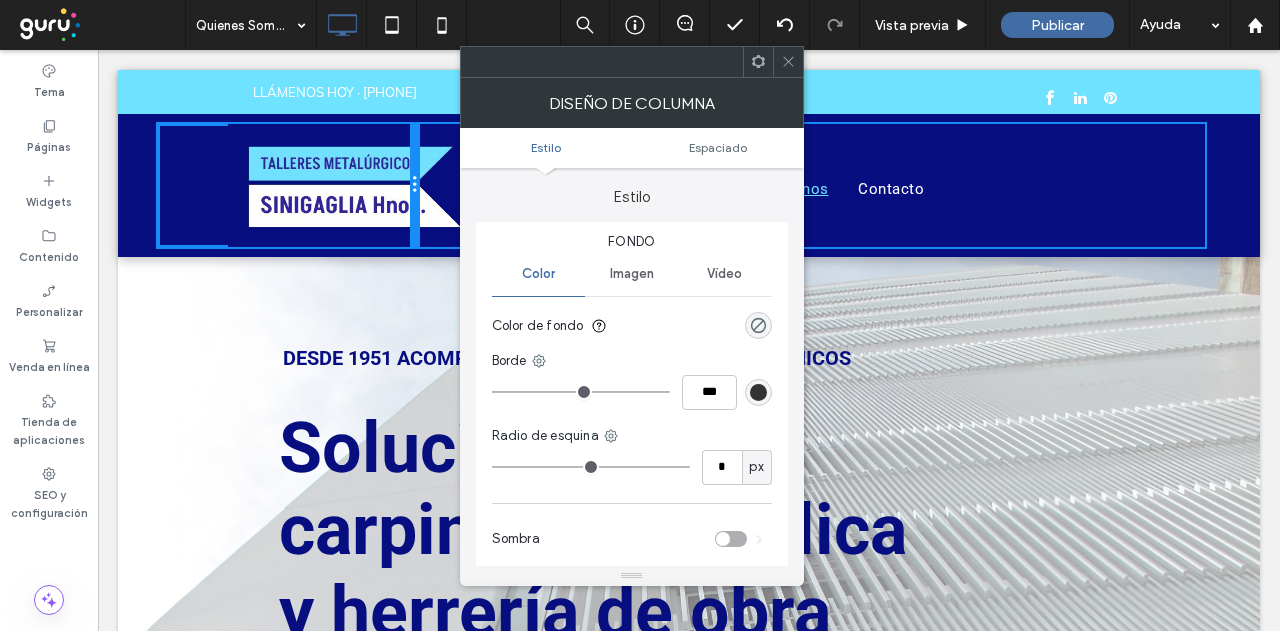 drag, startPoint x: 413, startPoint y: 217, endPoint x: 529, endPoint y: 280, distance: 132.00378 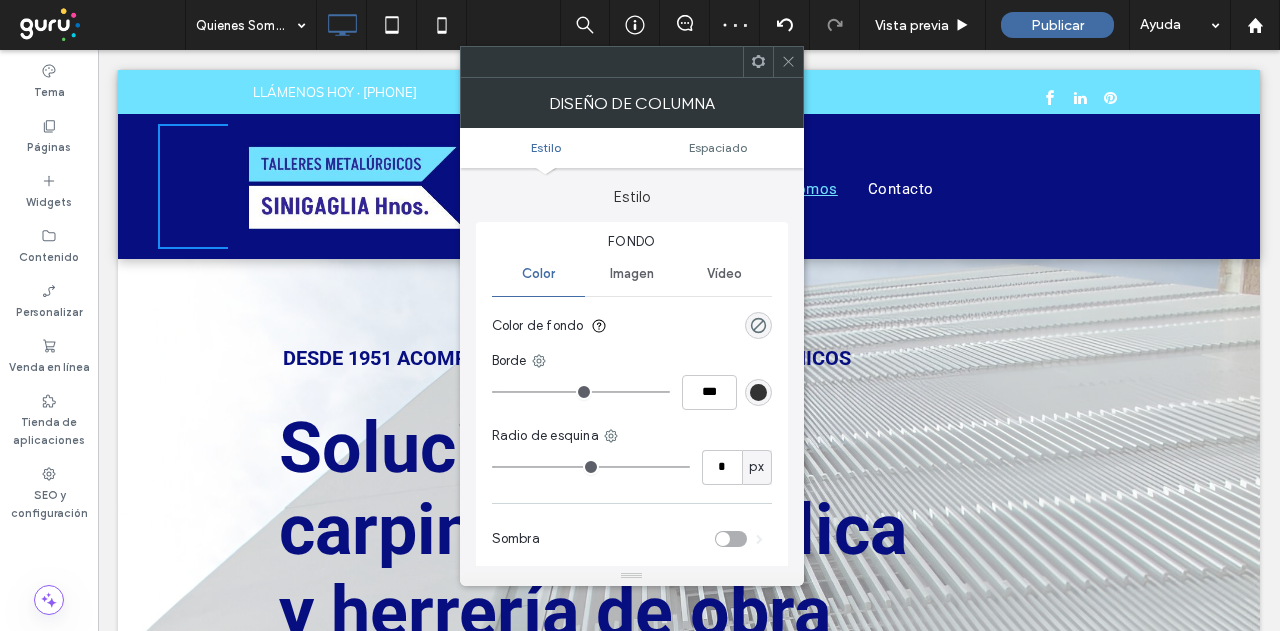 click 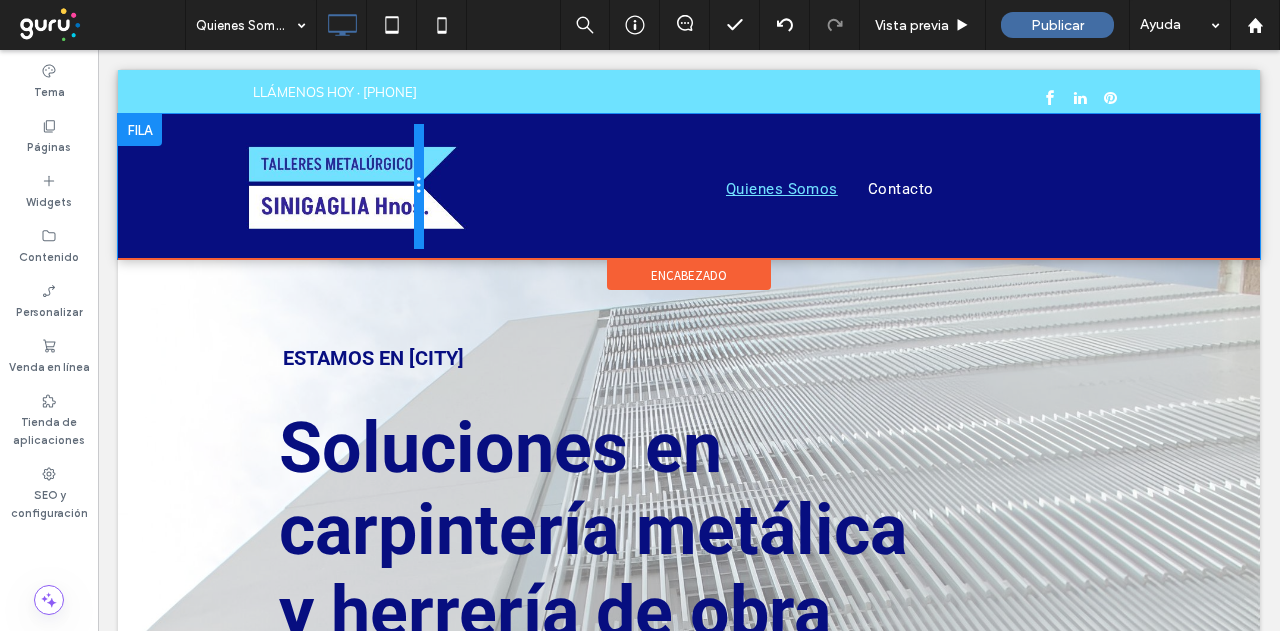 click at bounding box center [419, 187] 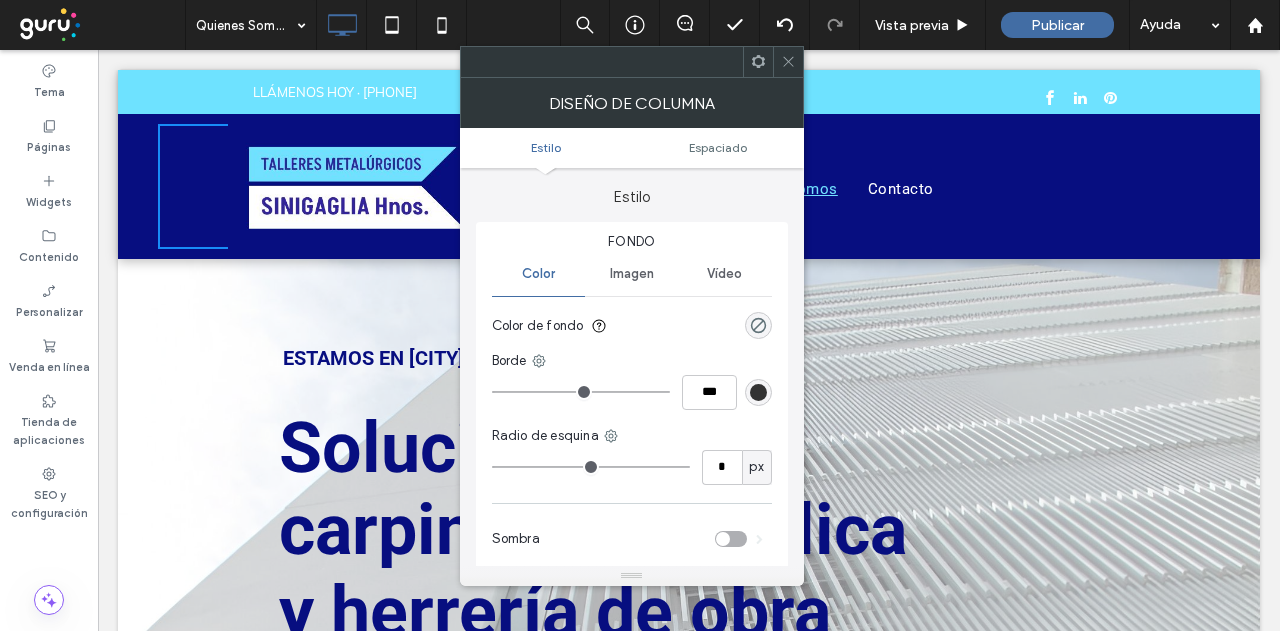 click at bounding box center (353, 187) 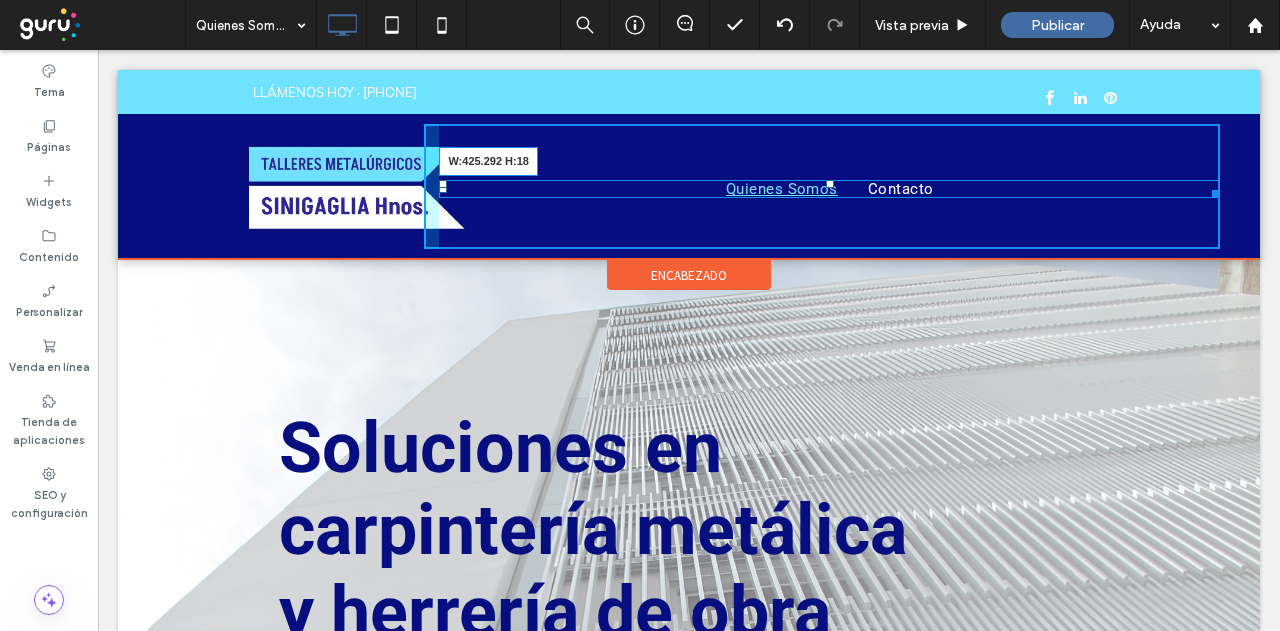 drag, startPoint x: 1199, startPoint y: 193, endPoint x: 1027, endPoint y: 198, distance: 172.07266 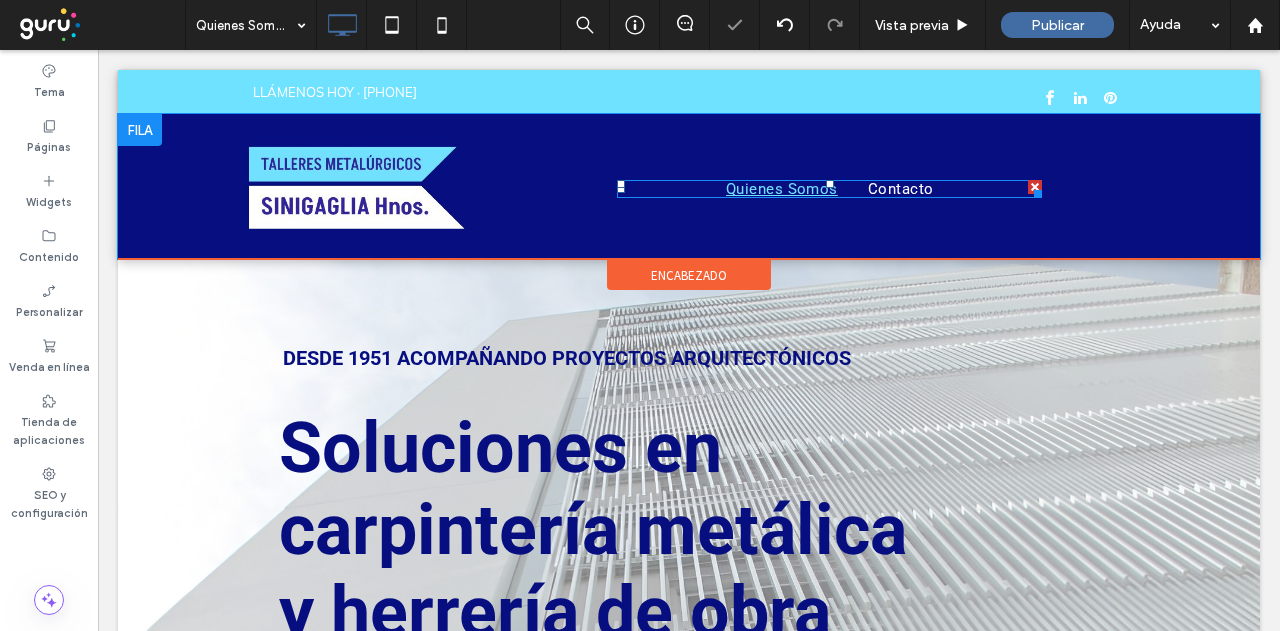 click on "Quienes Somos
Contacto
Click To Paste" at bounding box center (822, 187) 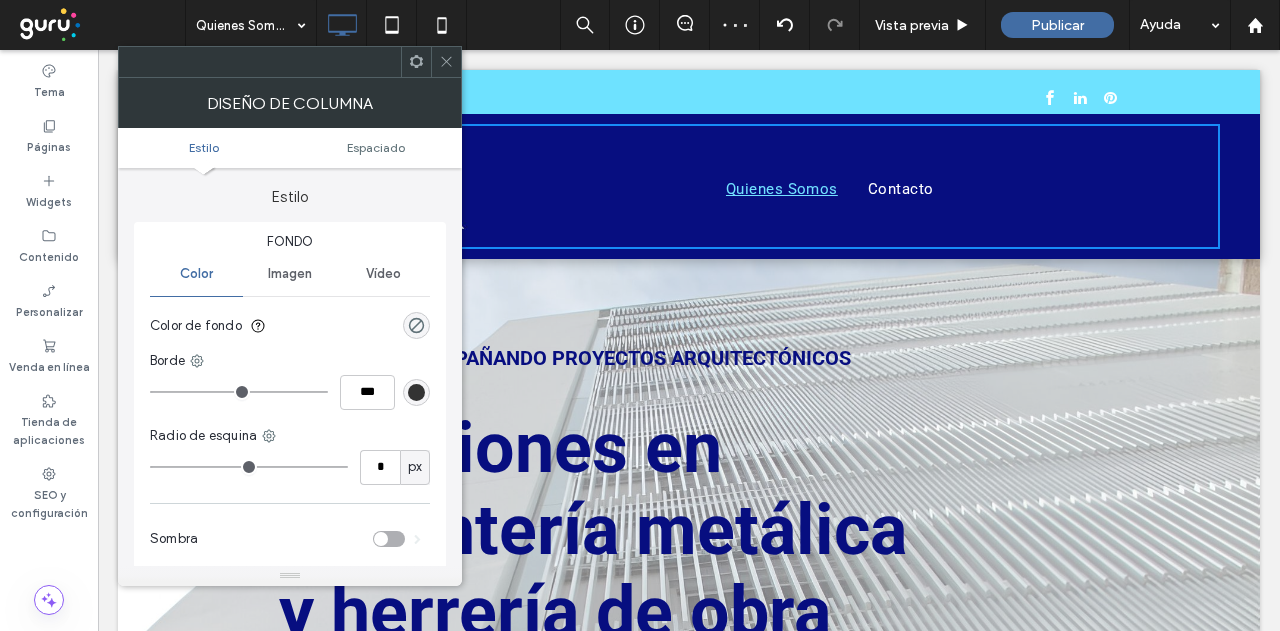 click 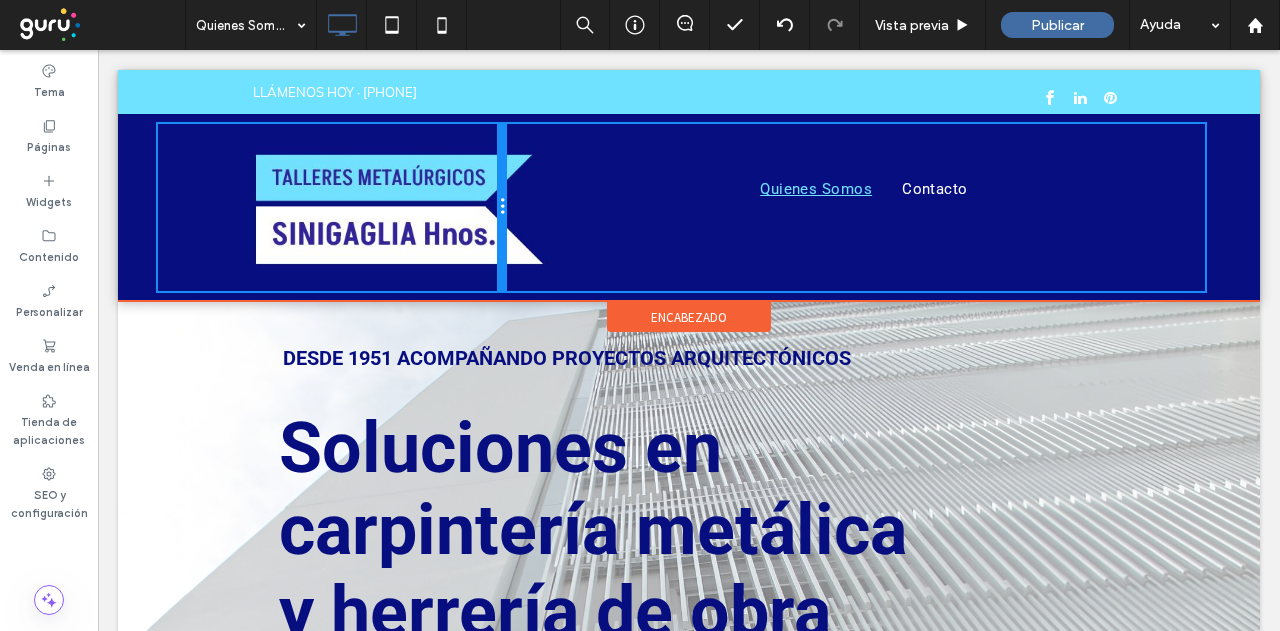 drag, startPoint x: 417, startPoint y: 187, endPoint x: 488, endPoint y: 185, distance: 71.02816 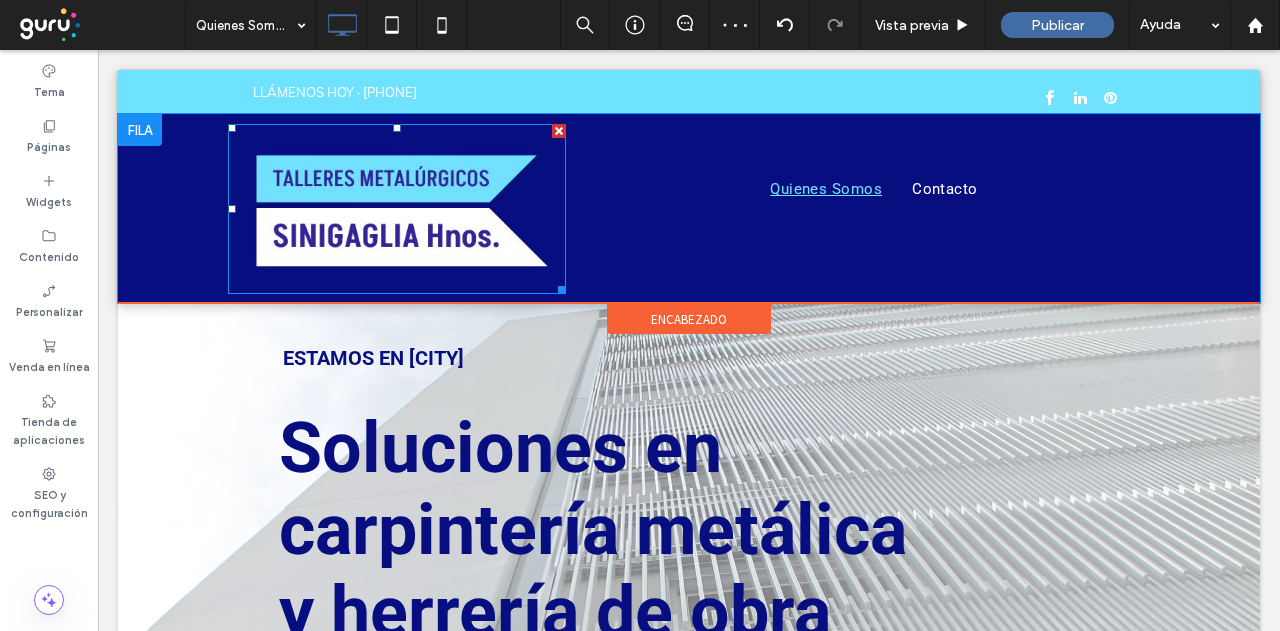 click at bounding box center (397, 209) 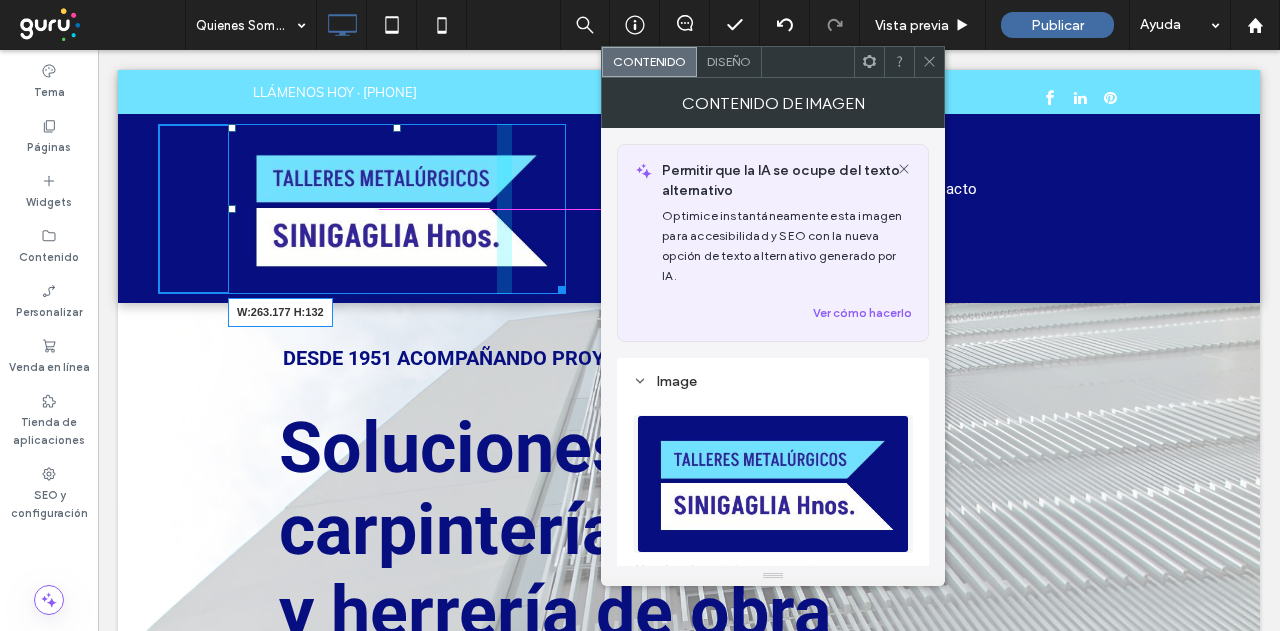 drag, startPoint x: 556, startPoint y: 285, endPoint x: 492, endPoint y: 253, distance: 71.55418 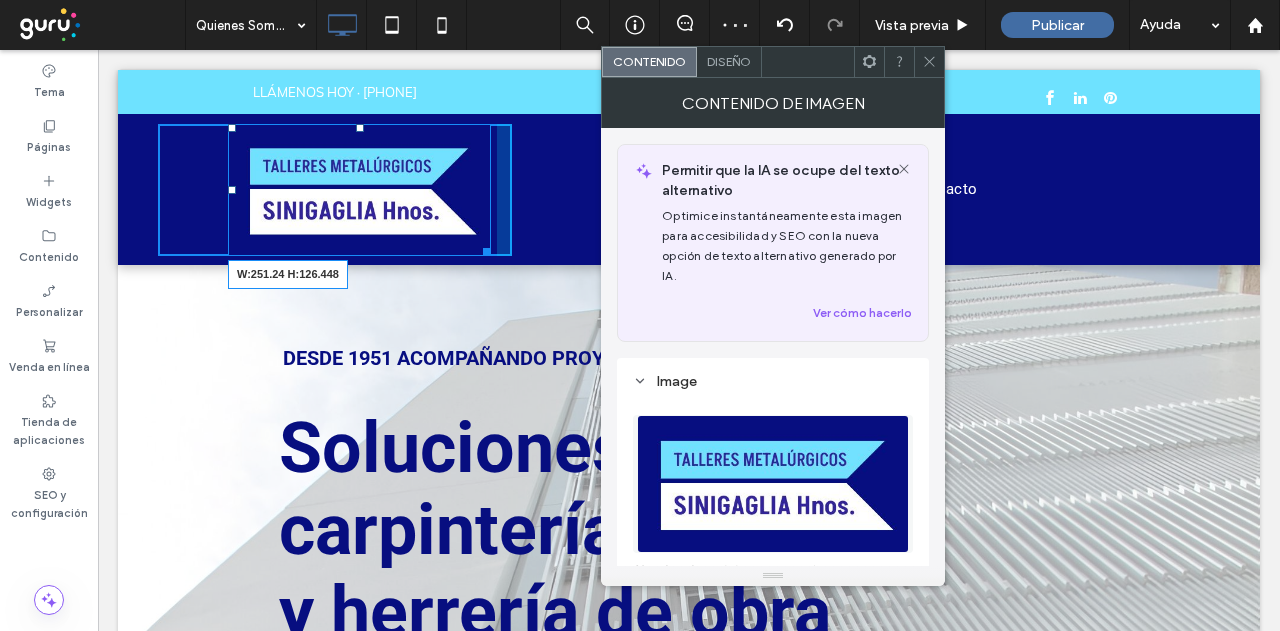 drag, startPoint x: 482, startPoint y: 251, endPoint x: 568, endPoint y: 295, distance: 96.60228 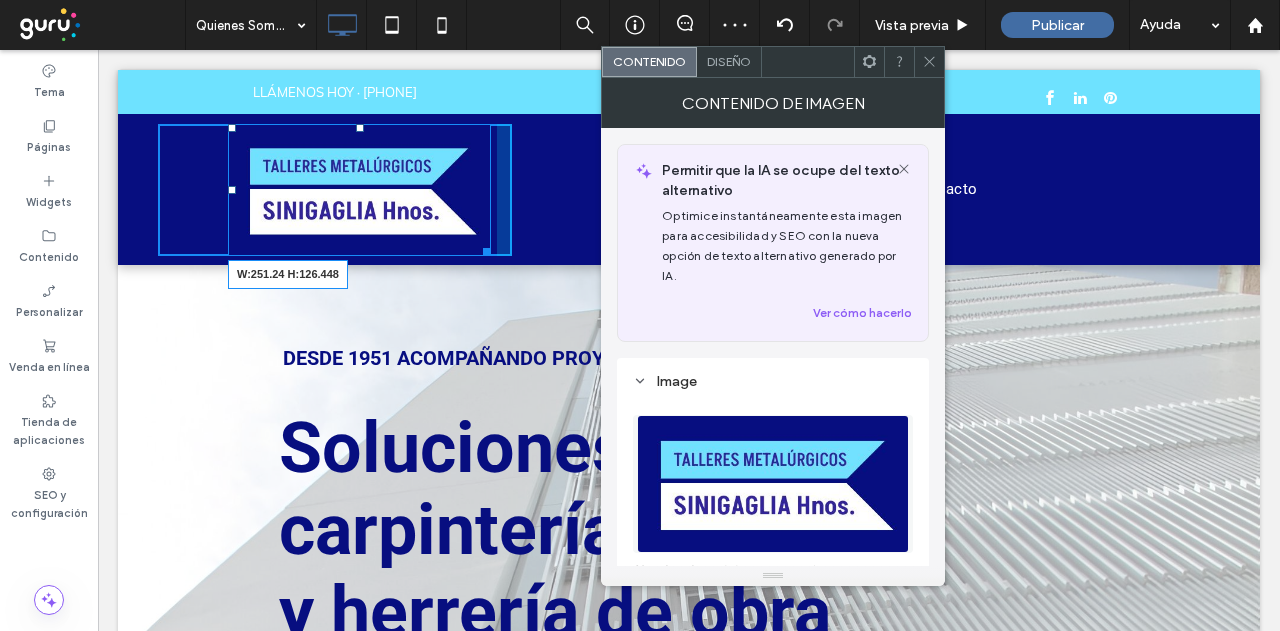 click at bounding box center (483, 248) 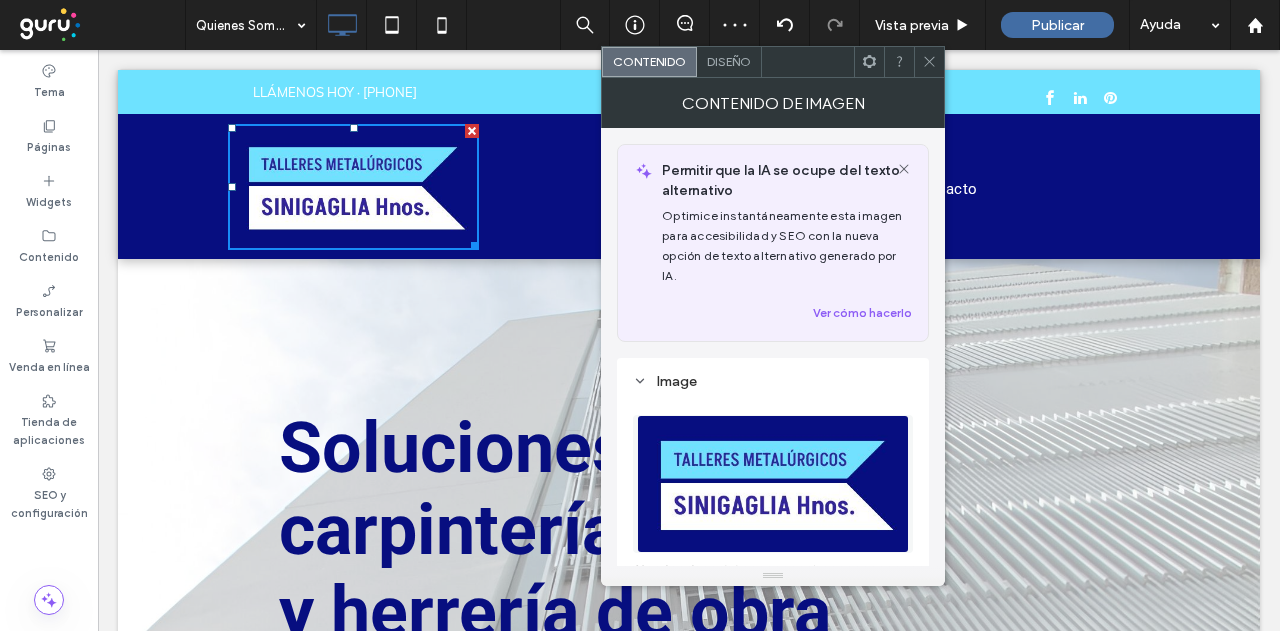 click at bounding box center [929, 62] 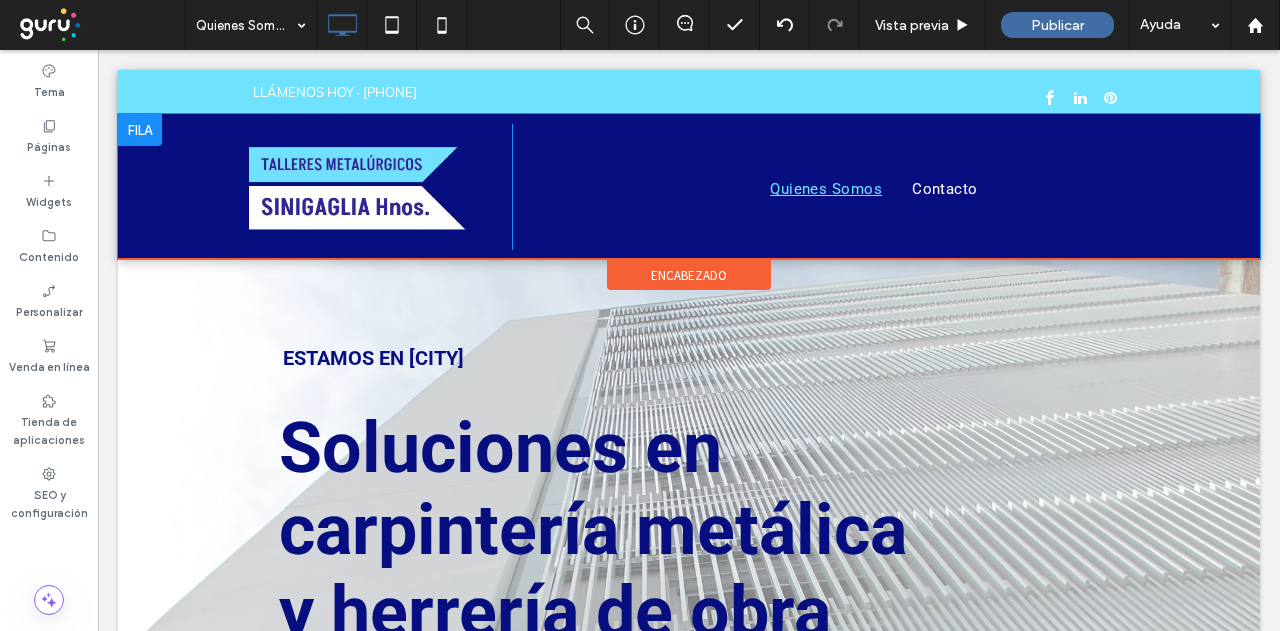 click at bounding box center (140, 130) 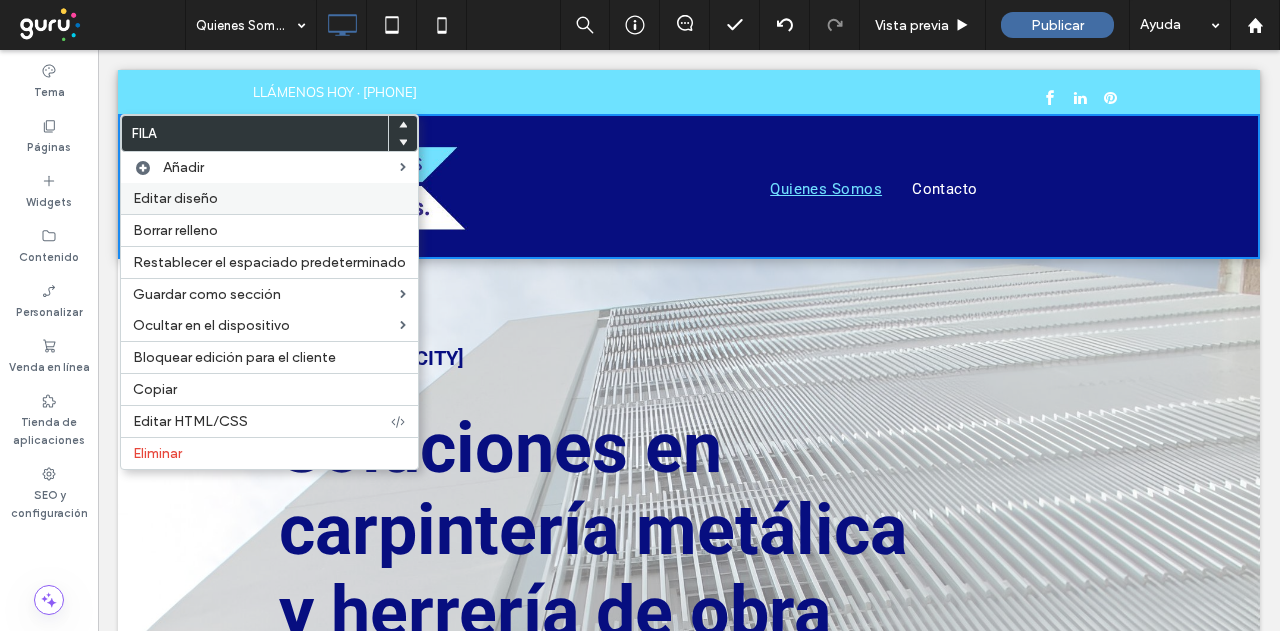 click on "Editar diseño" at bounding box center [175, 198] 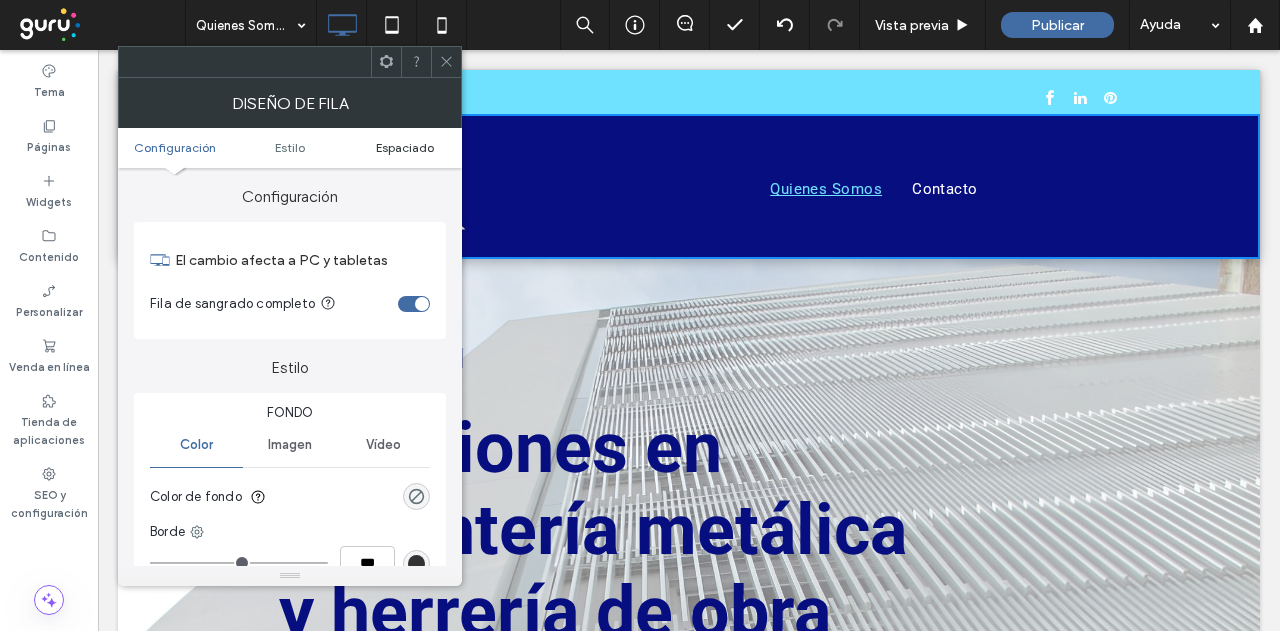 click on "Espaciado" at bounding box center [405, 147] 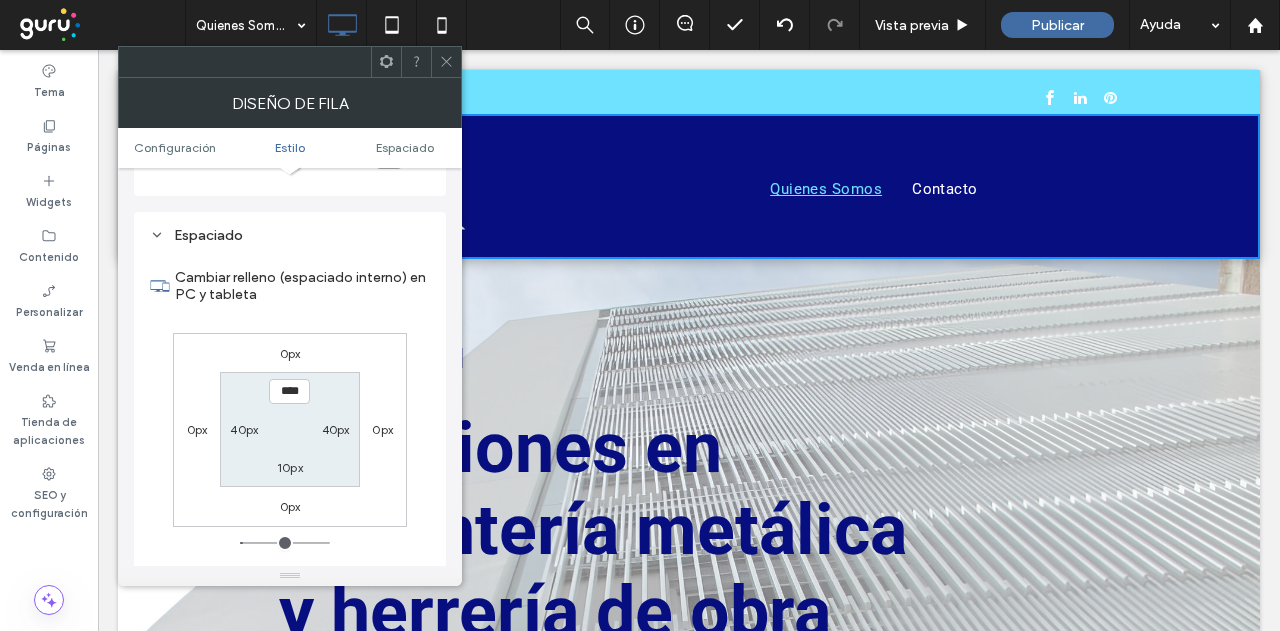 scroll, scrollTop: 502, scrollLeft: 0, axis: vertical 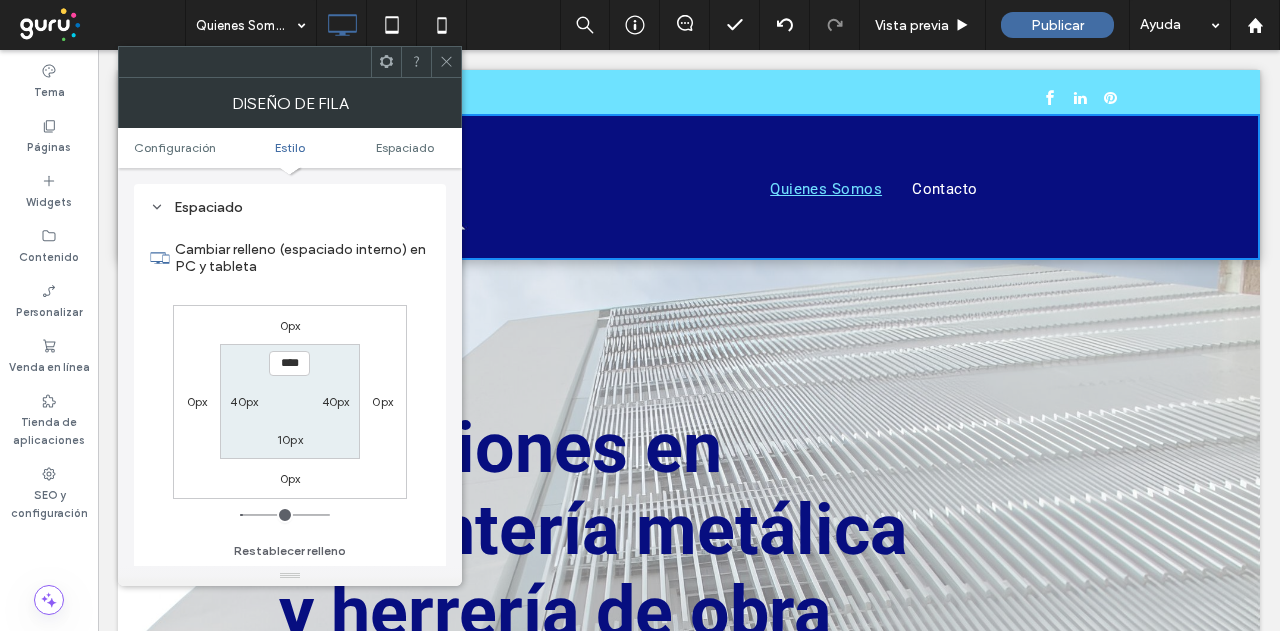 click on "40px" at bounding box center [244, 401] 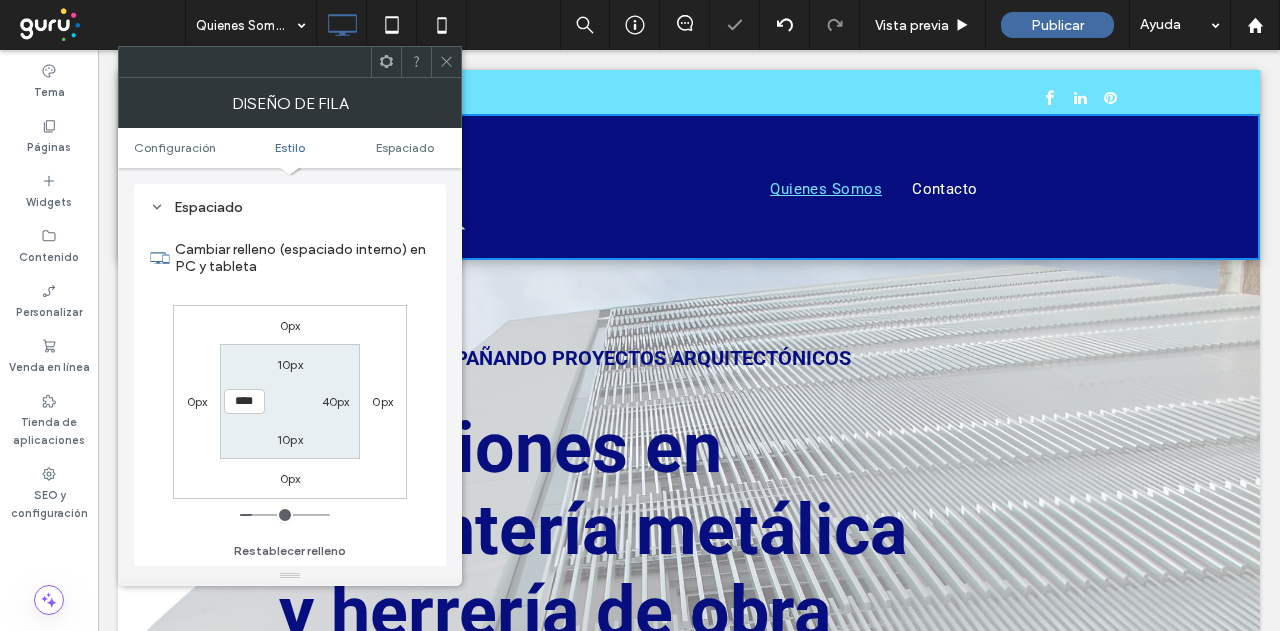 type on "*" 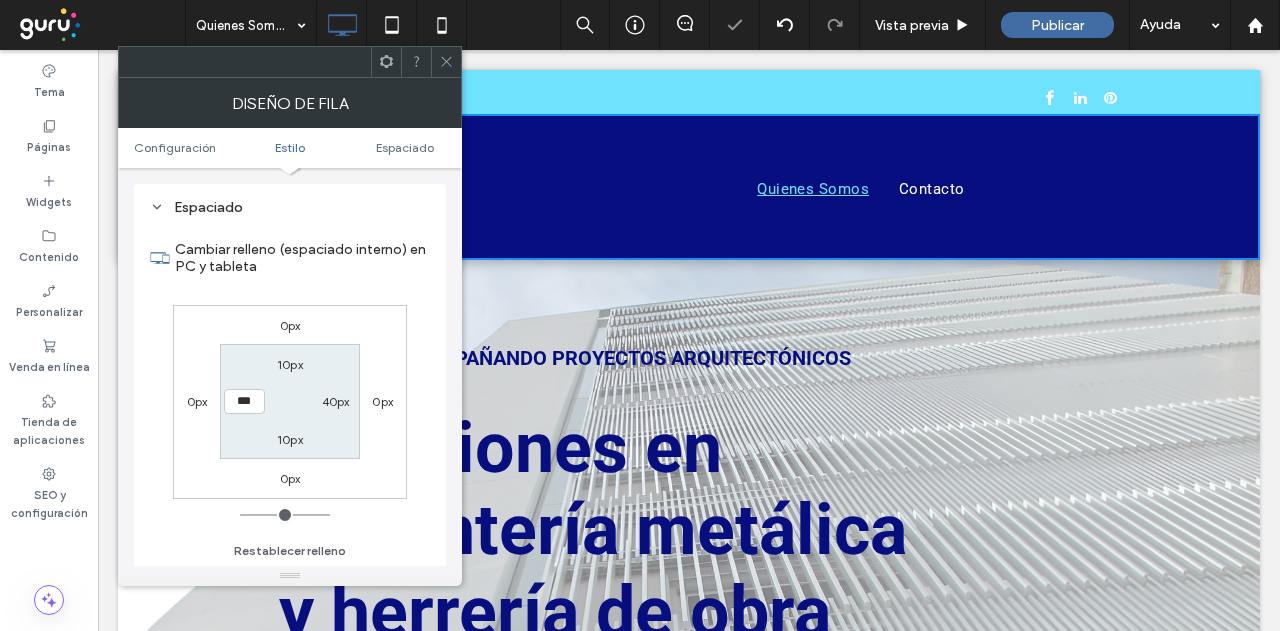 drag, startPoint x: 212, startPoint y: 507, endPoint x: 161, endPoint y: 502, distance: 51.24451 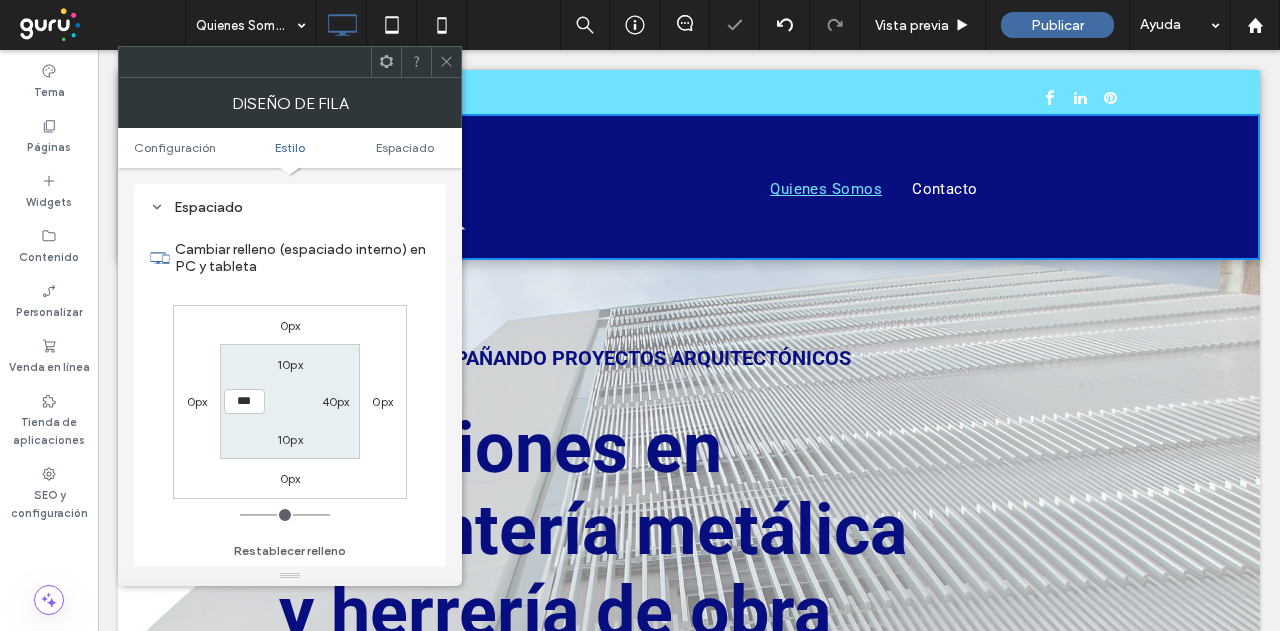 click on "40px" at bounding box center [336, 401] 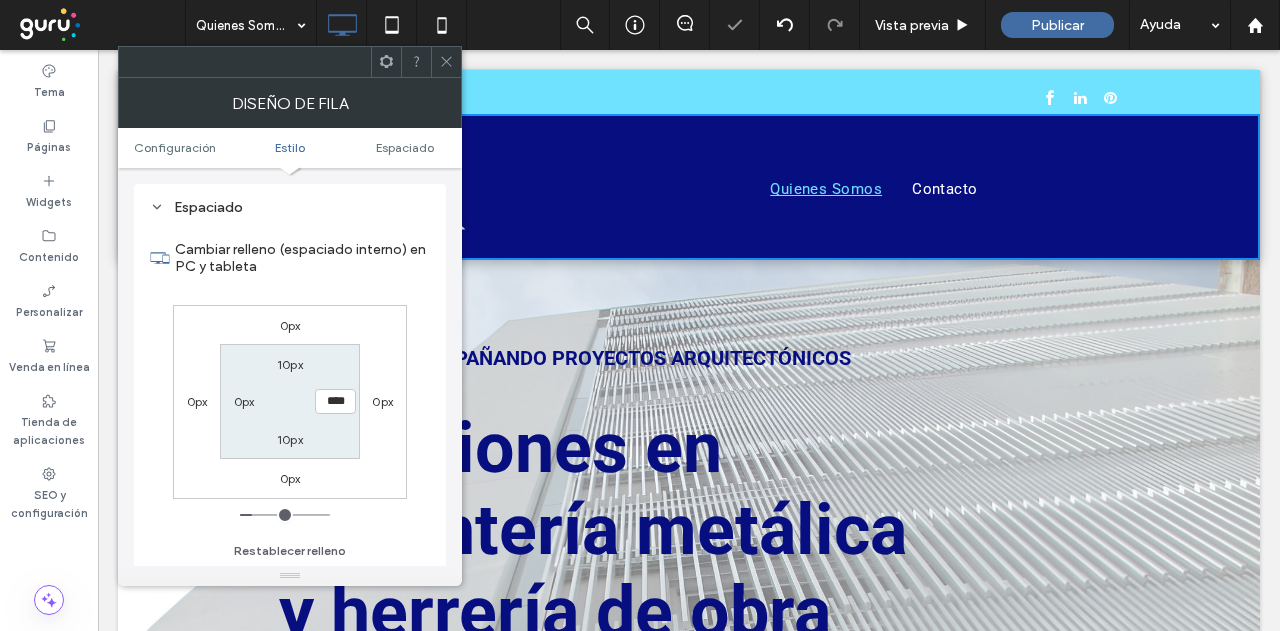 type on "*" 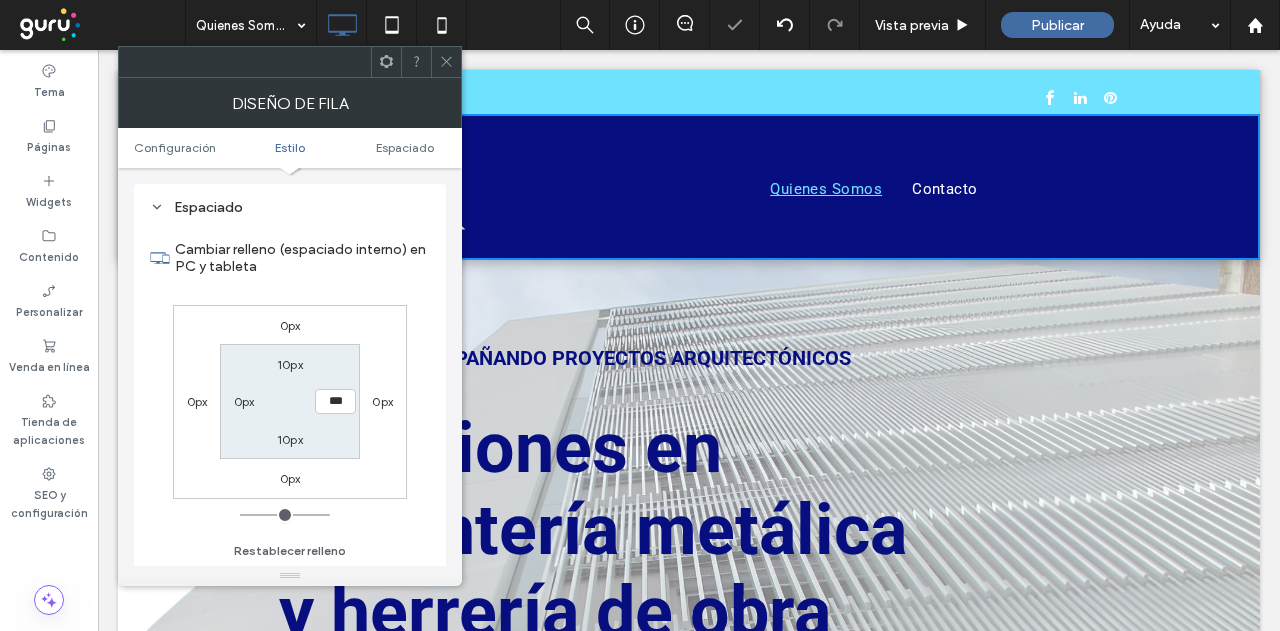 drag, startPoint x: 234, startPoint y: 513, endPoint x: 170, endPoint y: 510, distance: 64.070274 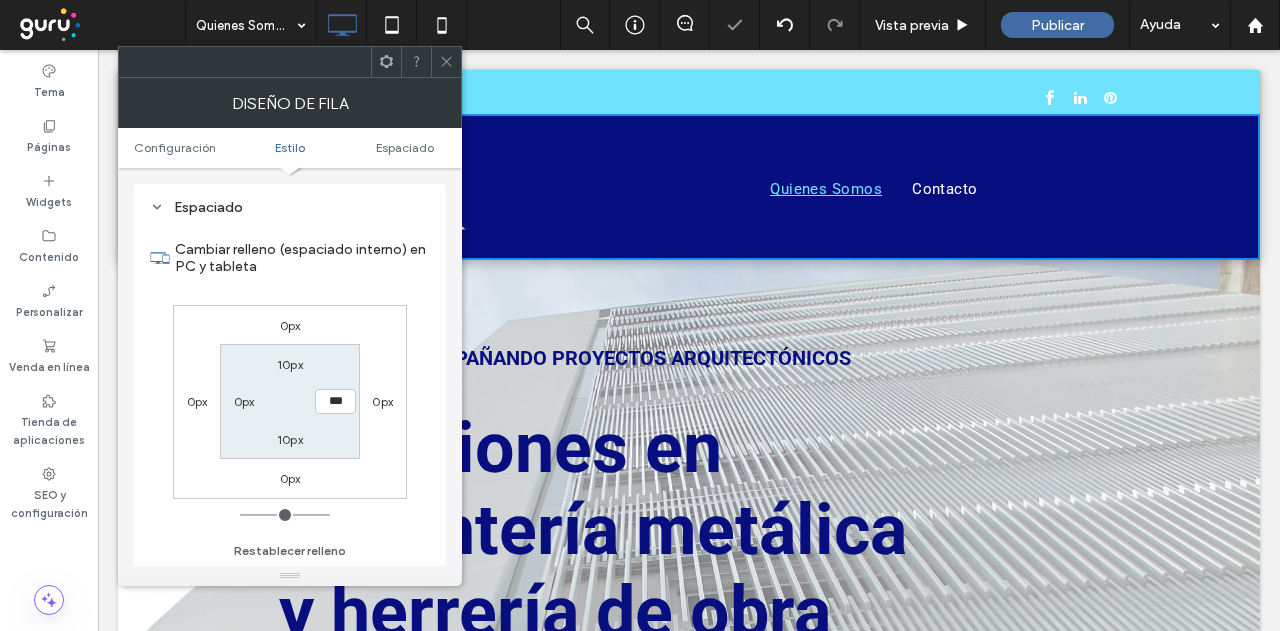 type on "*" 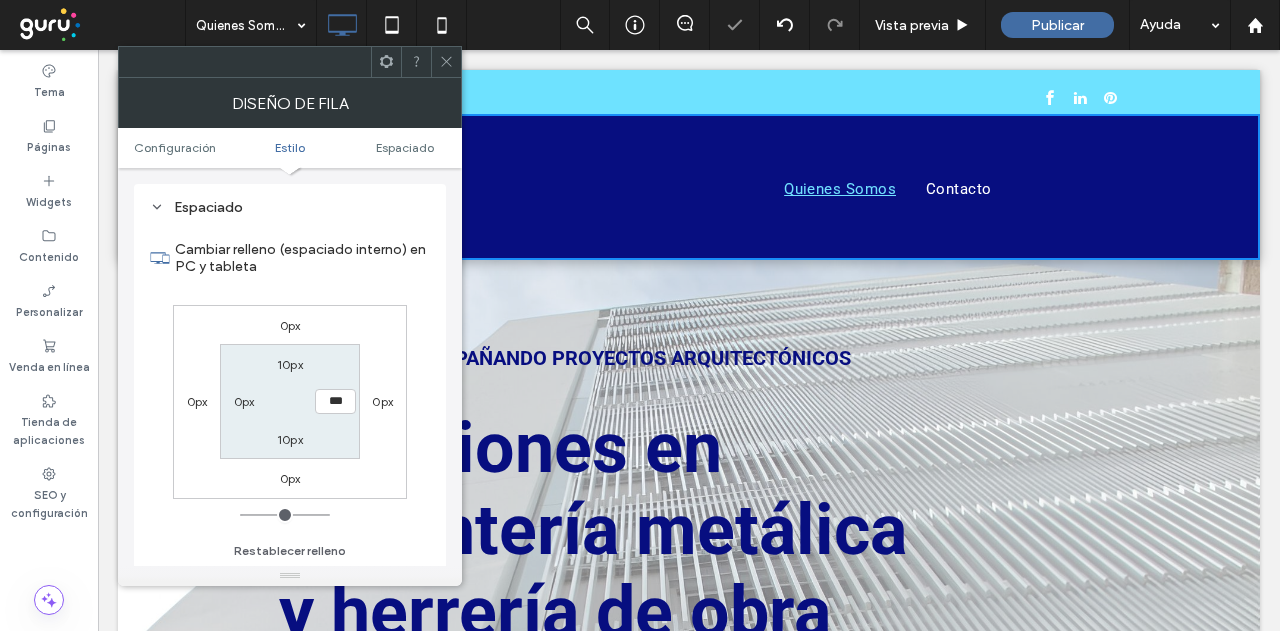 click 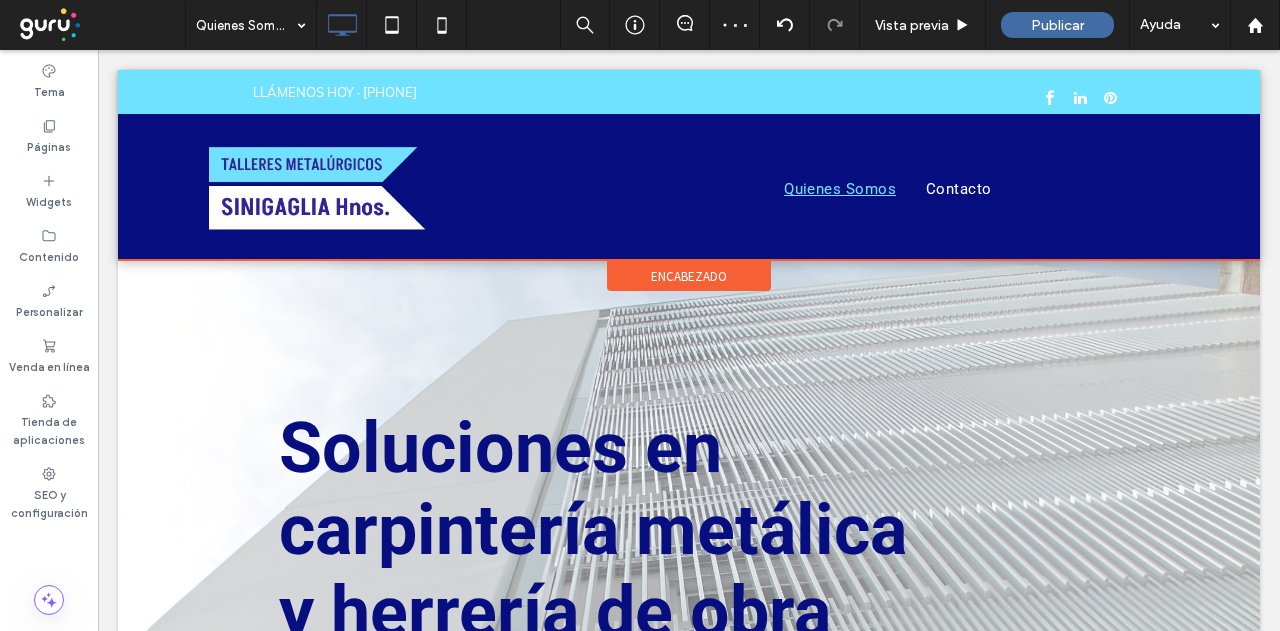 click on "encabezado" at bounding box center (689, 276) 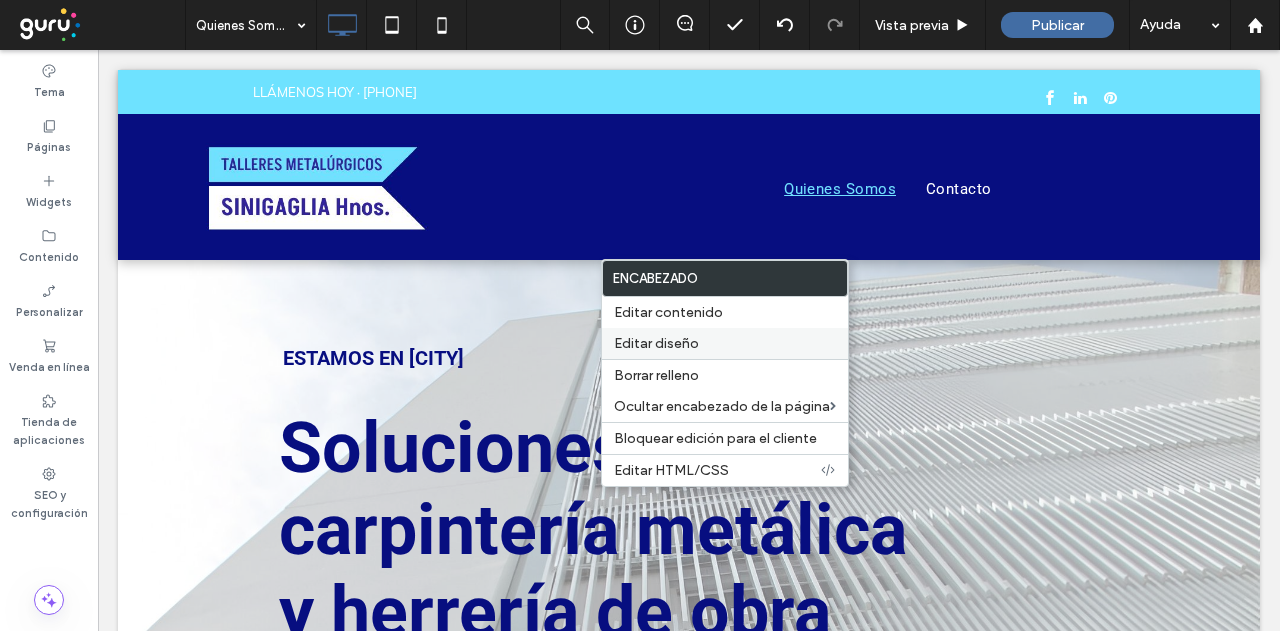 drag, startPoint x: 672, startPoint y: 343, endPoint x: 456, endPoint y: 252, distance: 234.38643 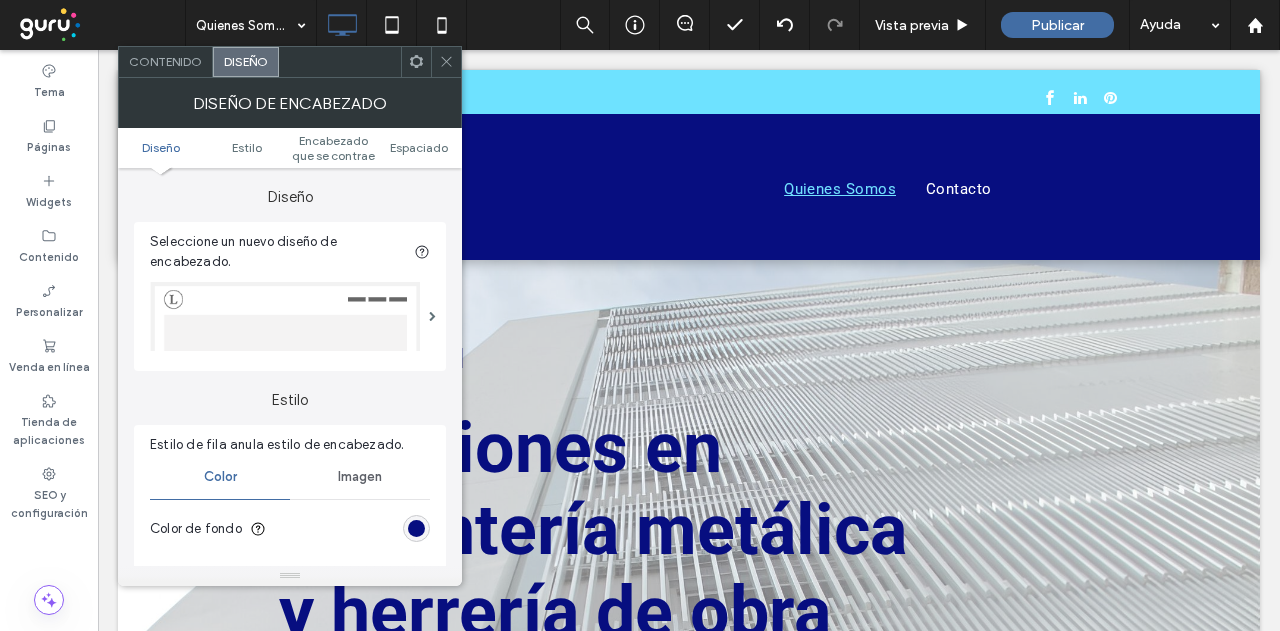 drag, startPoint x: 414, startPoint y: 141, endPoint x: 412, endPoint y: 157, distance: 16.124516 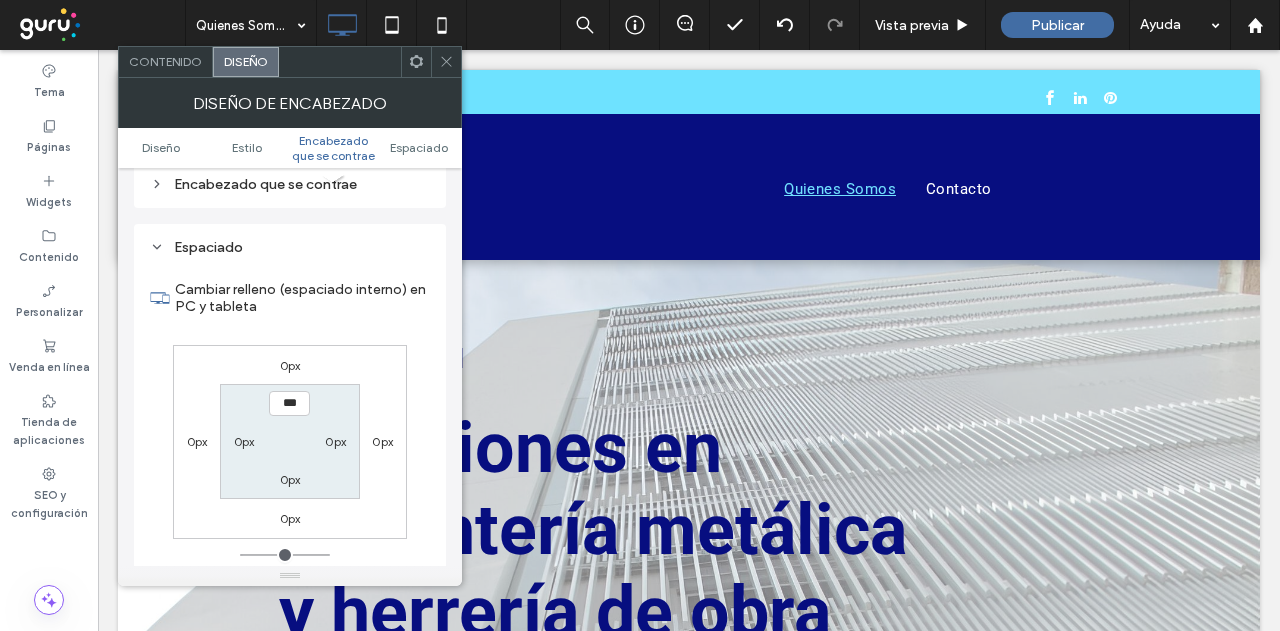 scroll, scrollTop: 715, scrollLeft: 0, axis: vertical 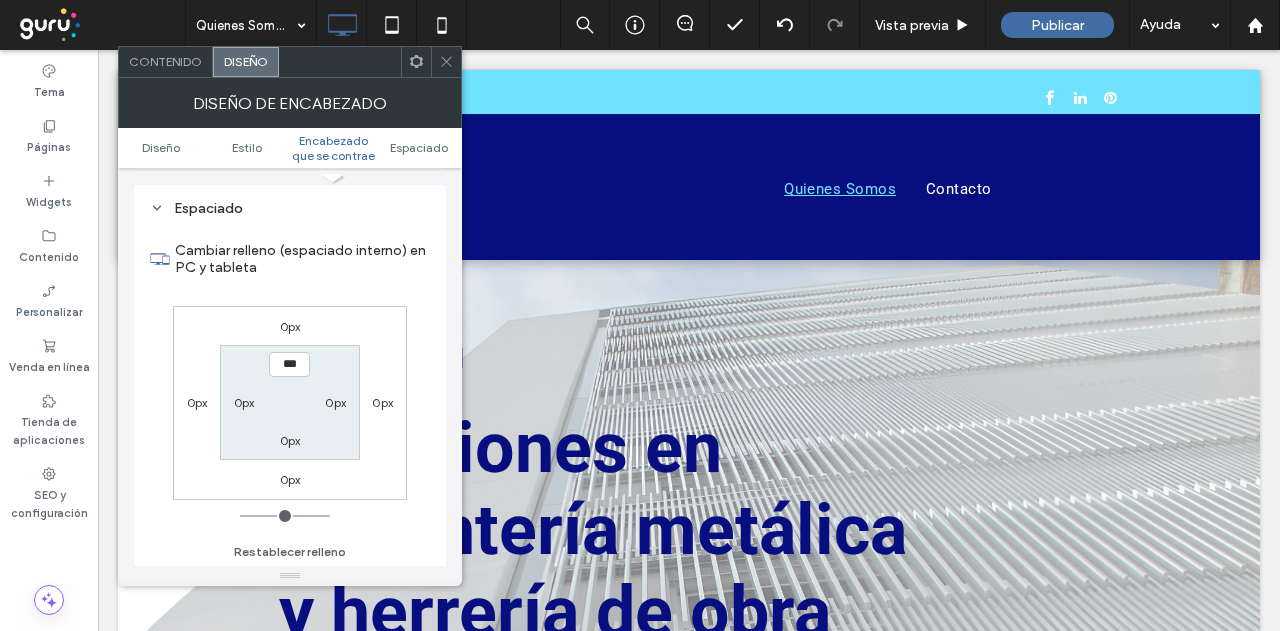 click 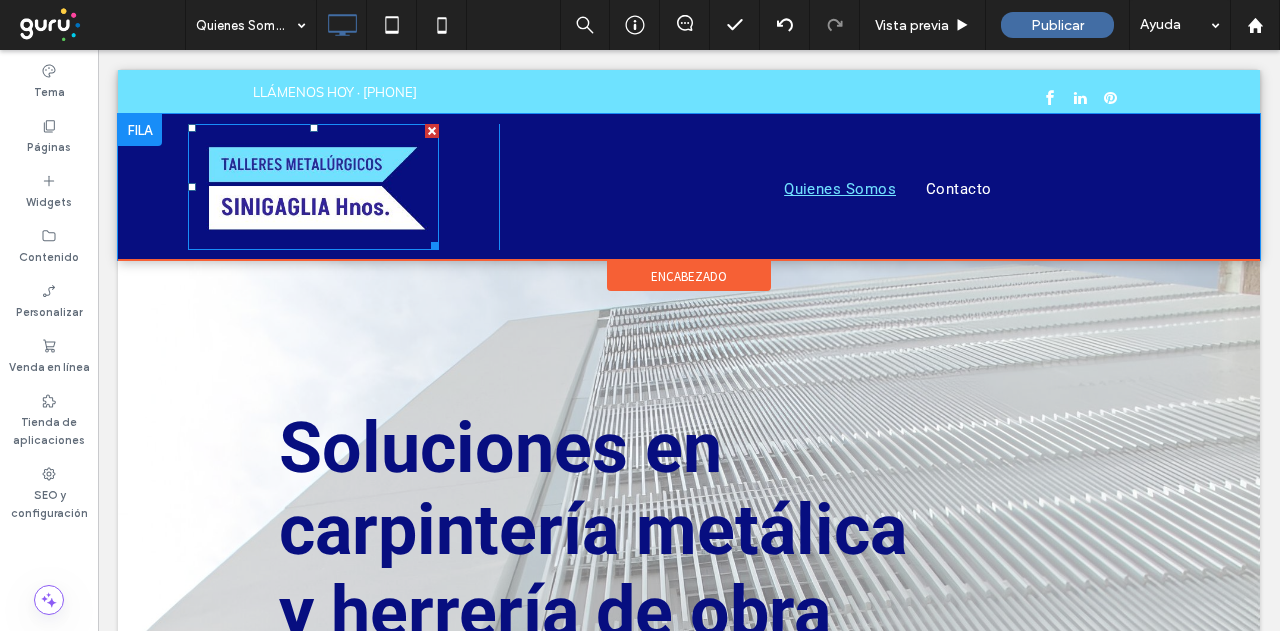 click at bounding box center [313, 187] 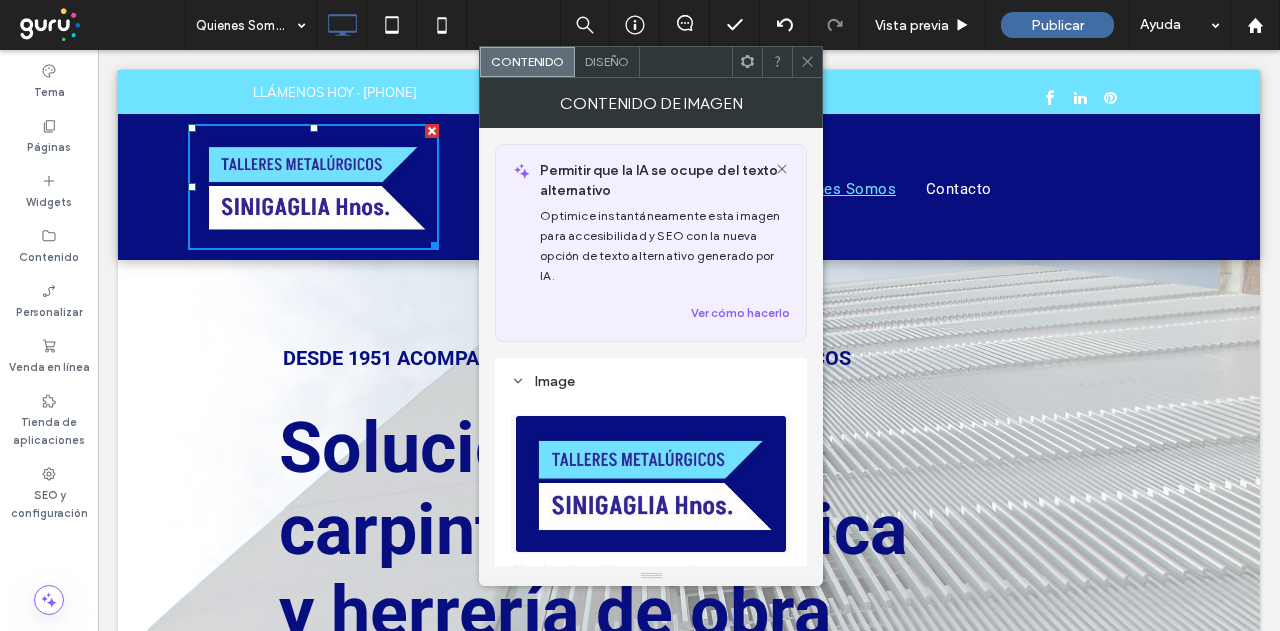 click on "Diseño" at bounding box center [607, 61] 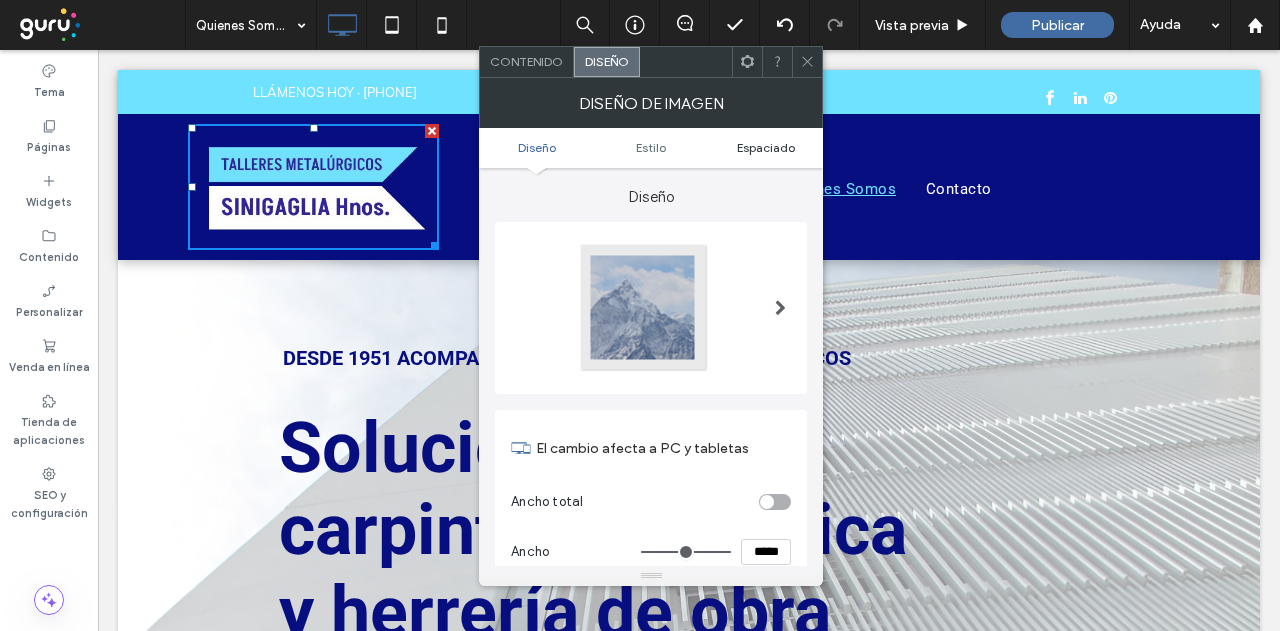 click on "Espaciado" at bounding box center (766, 147) 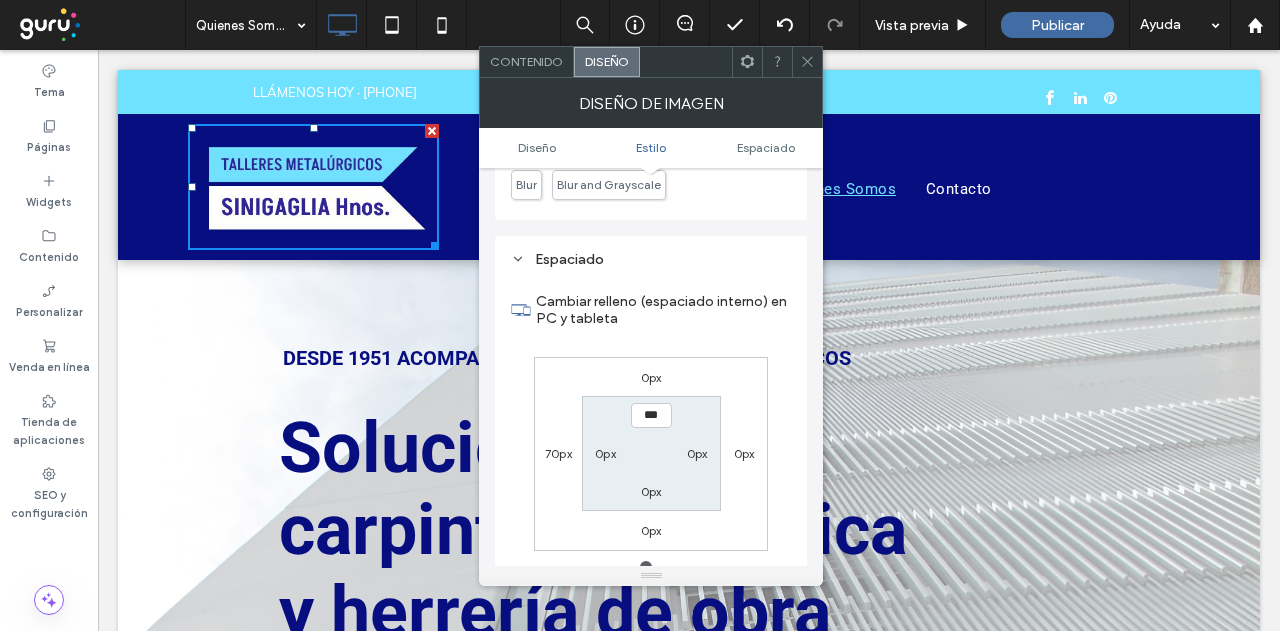 scroll, scrollTop: 943, scrollLeft: 0, axis: vertical 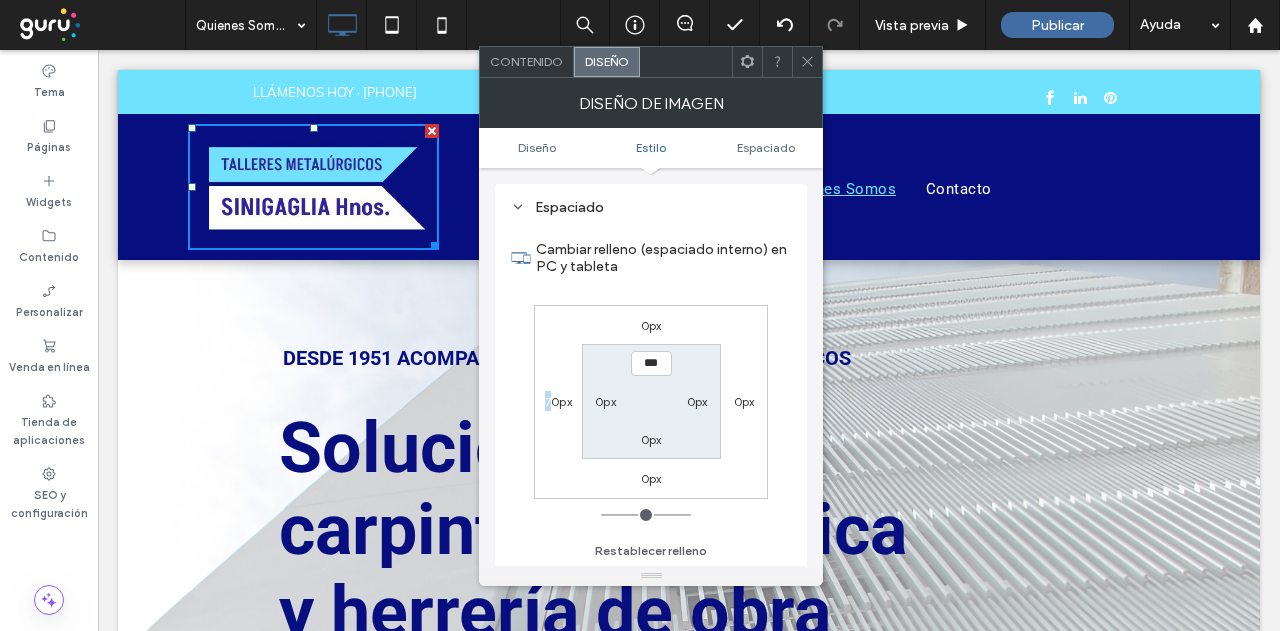 click on "70px" at bounding box center (558, 401) 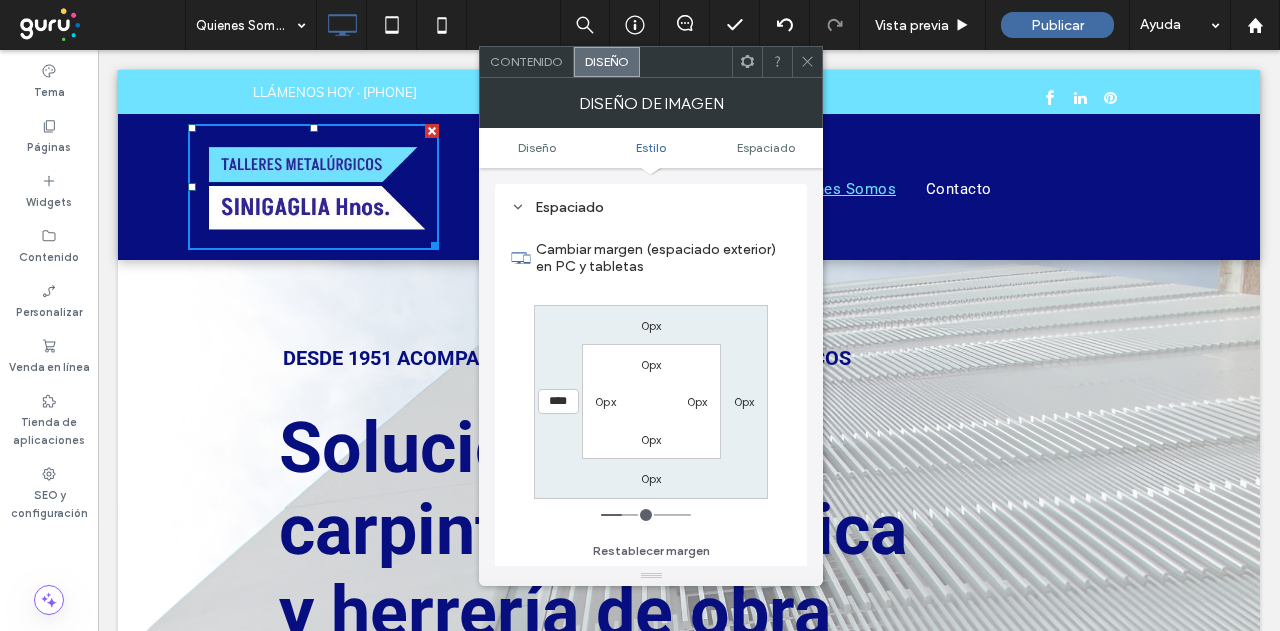 type on "**" 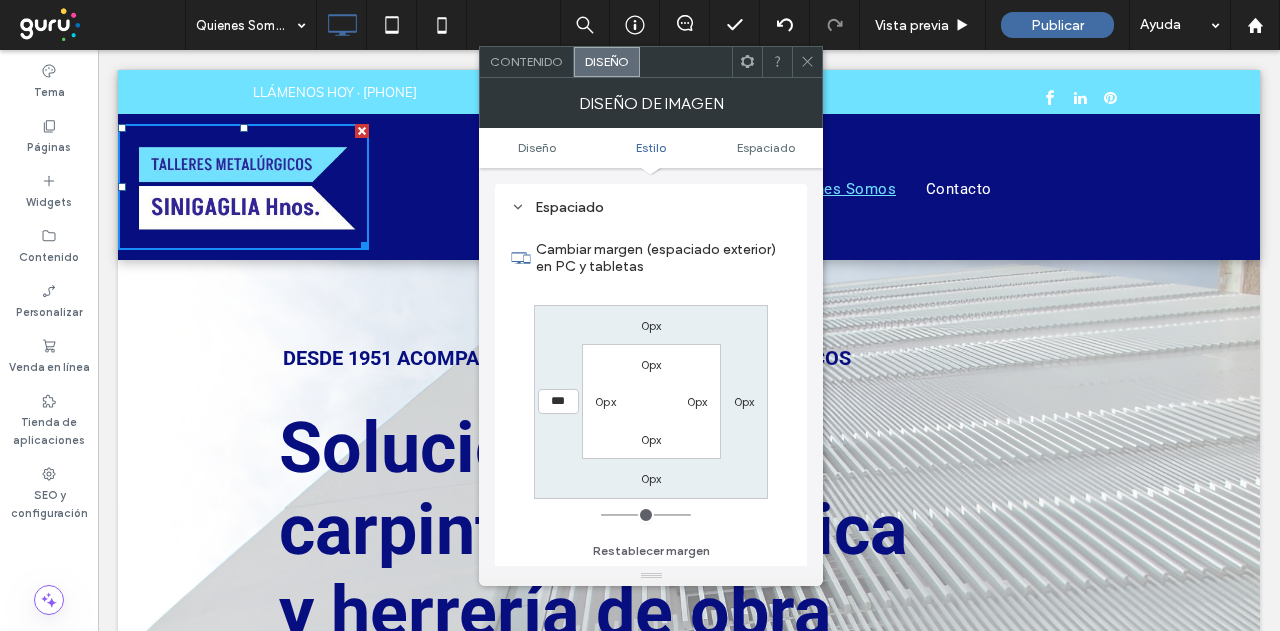 drag, startPoint x: 623, startPoint y: 511, endPoint x: 476, endPoint y: 516, distance: 147.085 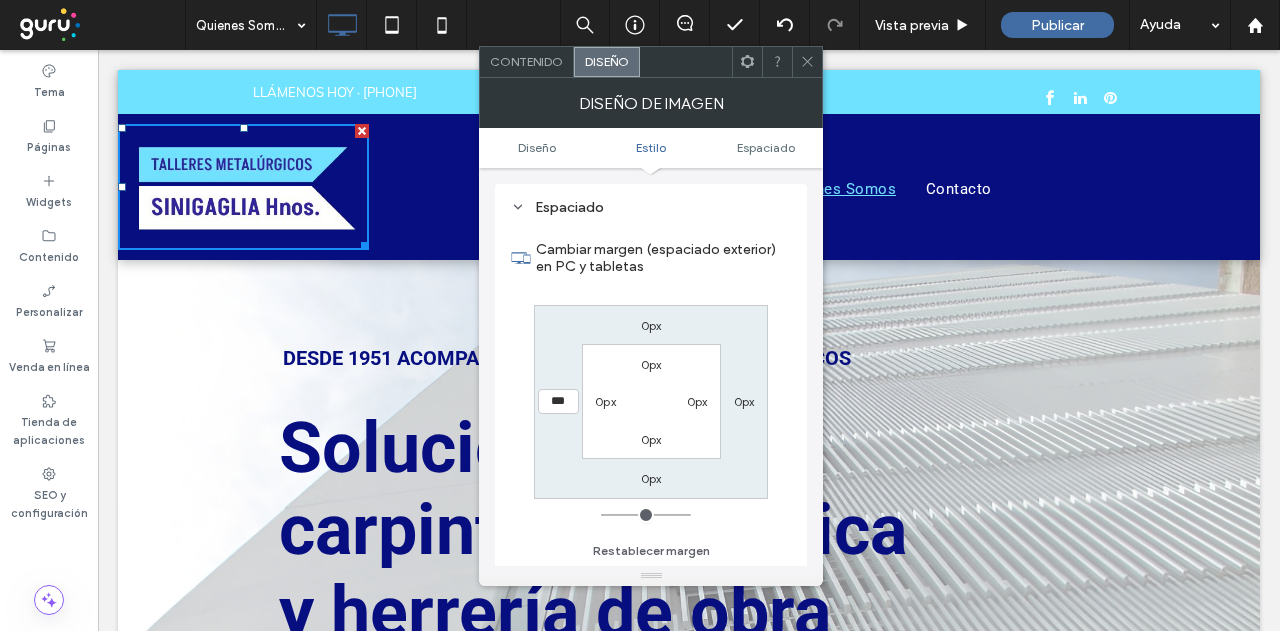 type on "*" 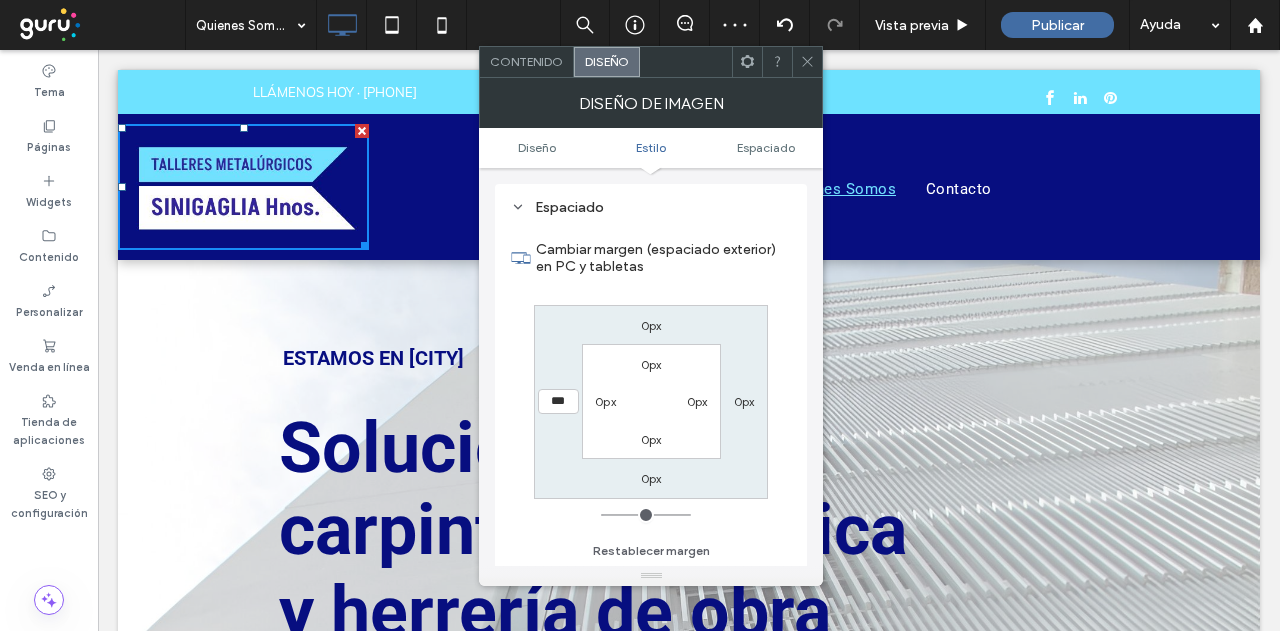 click 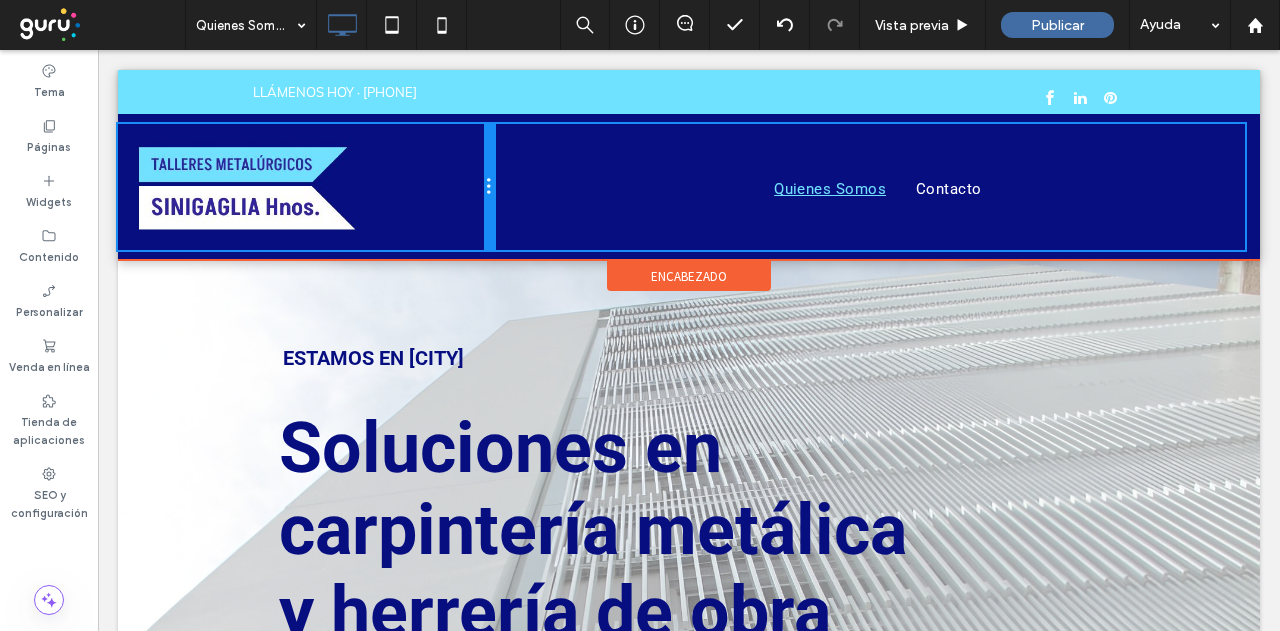 drag, startPoint x: 490, startPoint y: 205, endPoint x: 485, endPoint y: 215, distance: 11.18034 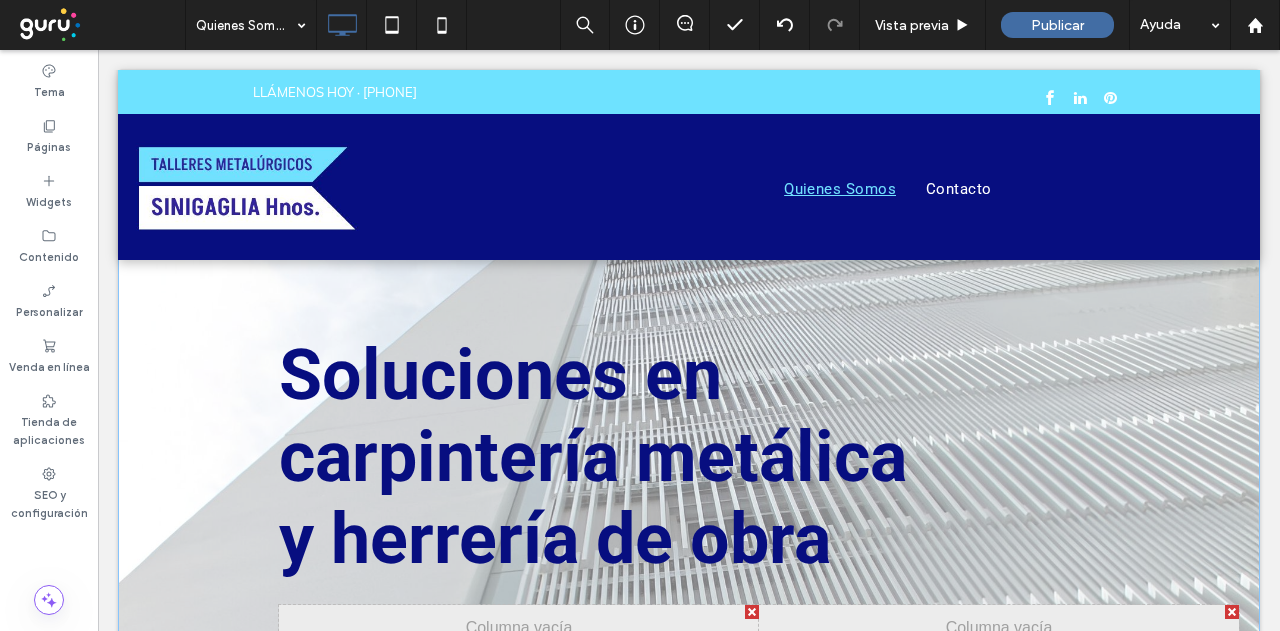 scroll, scrollTop: 0, scrollLeft: 0, axis: both 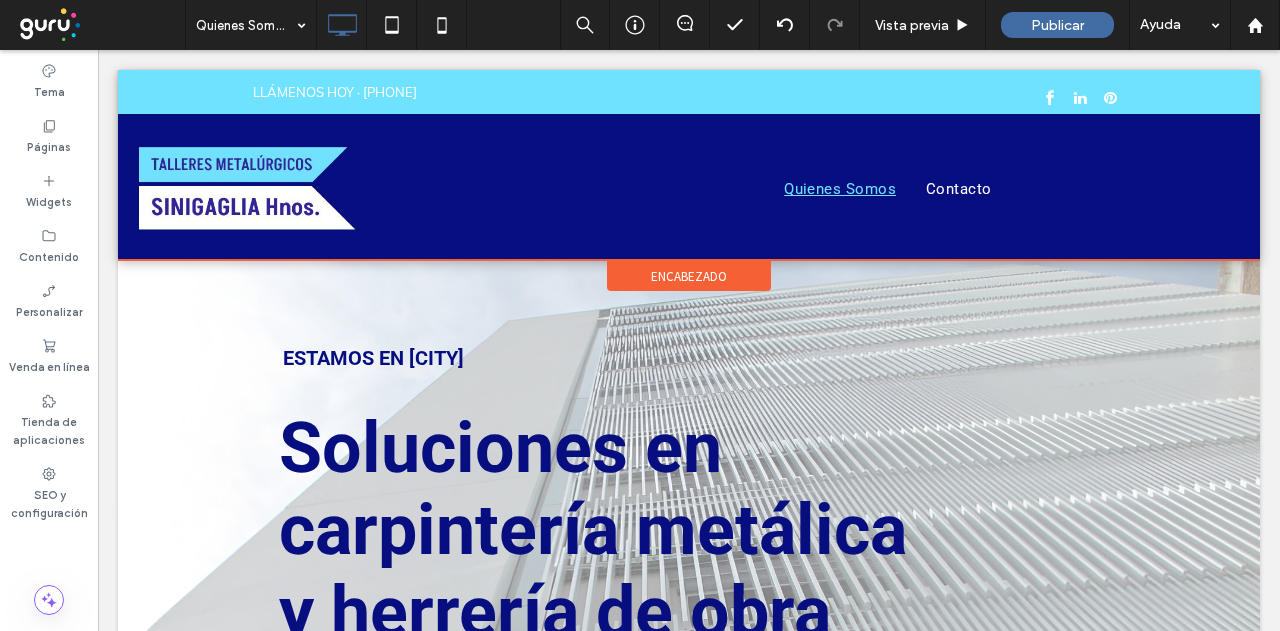 click on "encabezado" at bounding box center [689, 276] 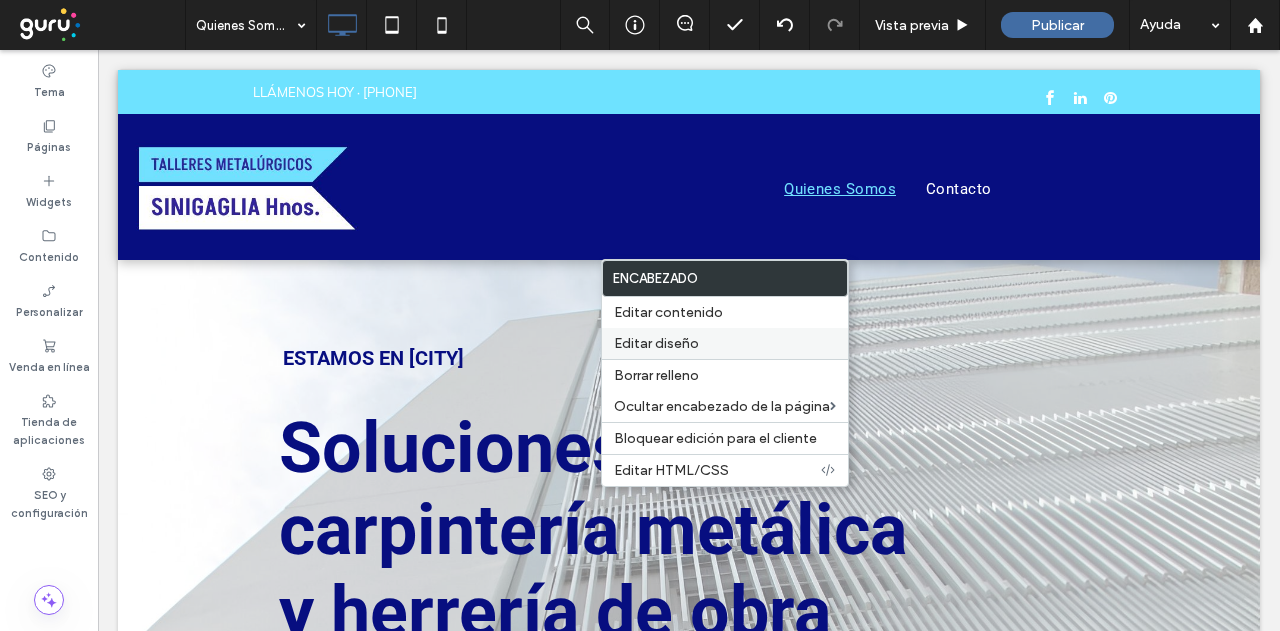 click on "Editar diseño" at bounding box center (656, 343) 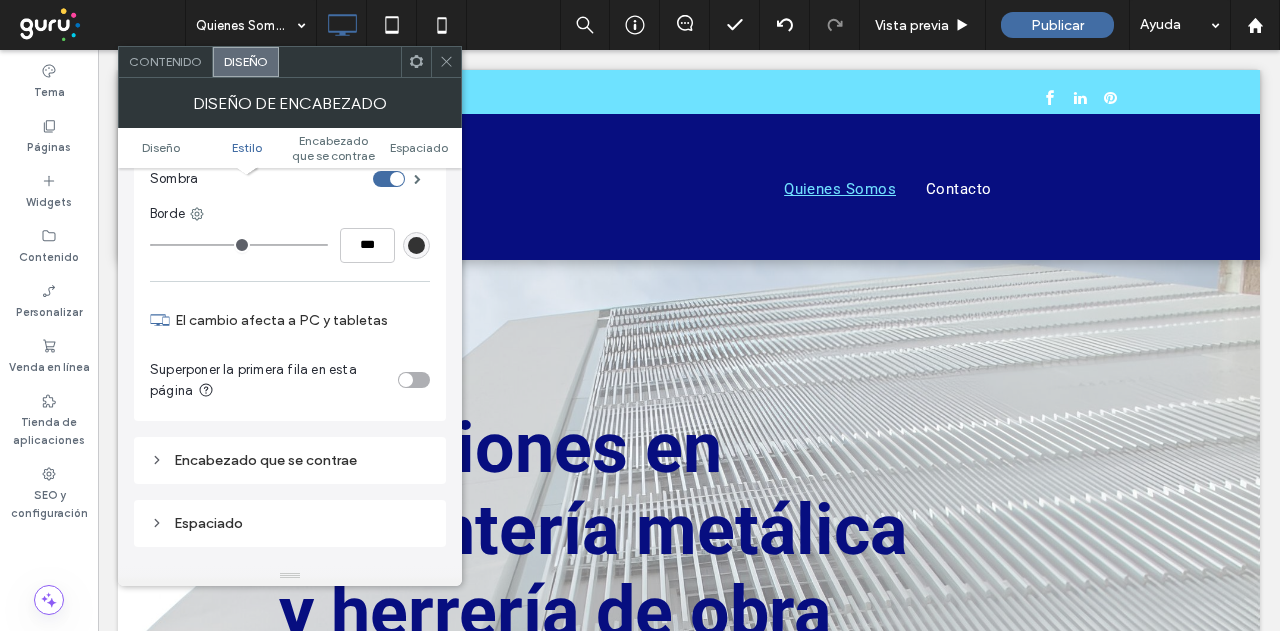 scroll, scrollTop: 500, scrollLeft: 0, axis: vertical 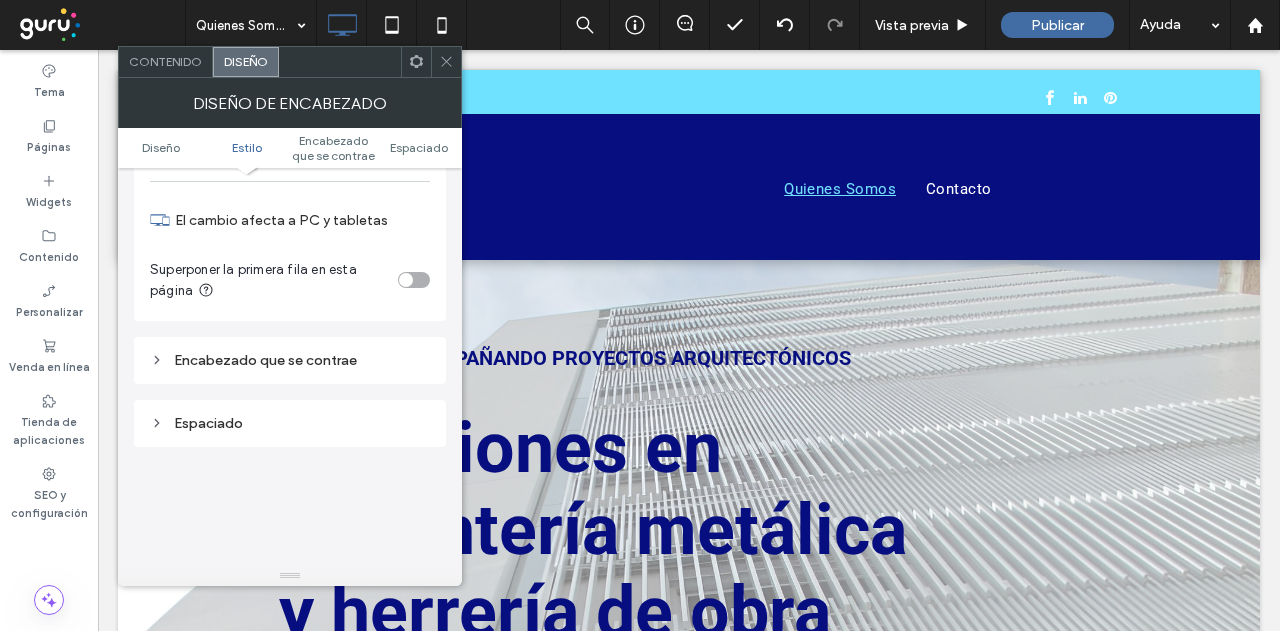 click on "Superponer la primera fila en esta página" at bounding box center (290, 280) 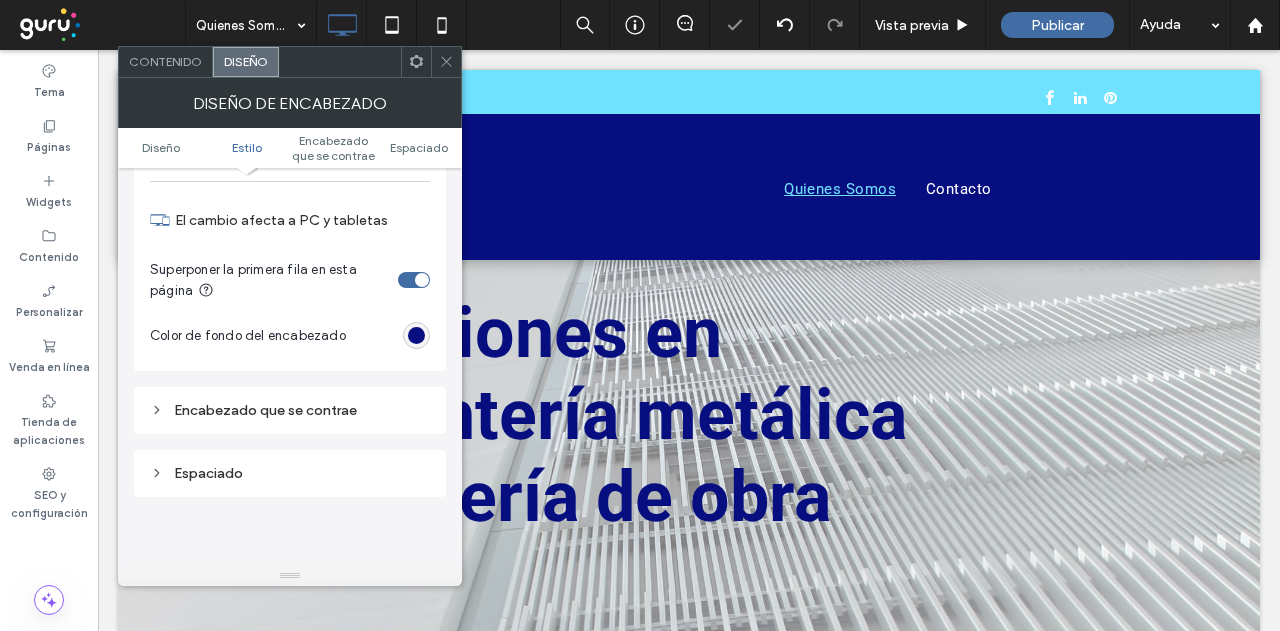 click at bounding box center (422, 280) 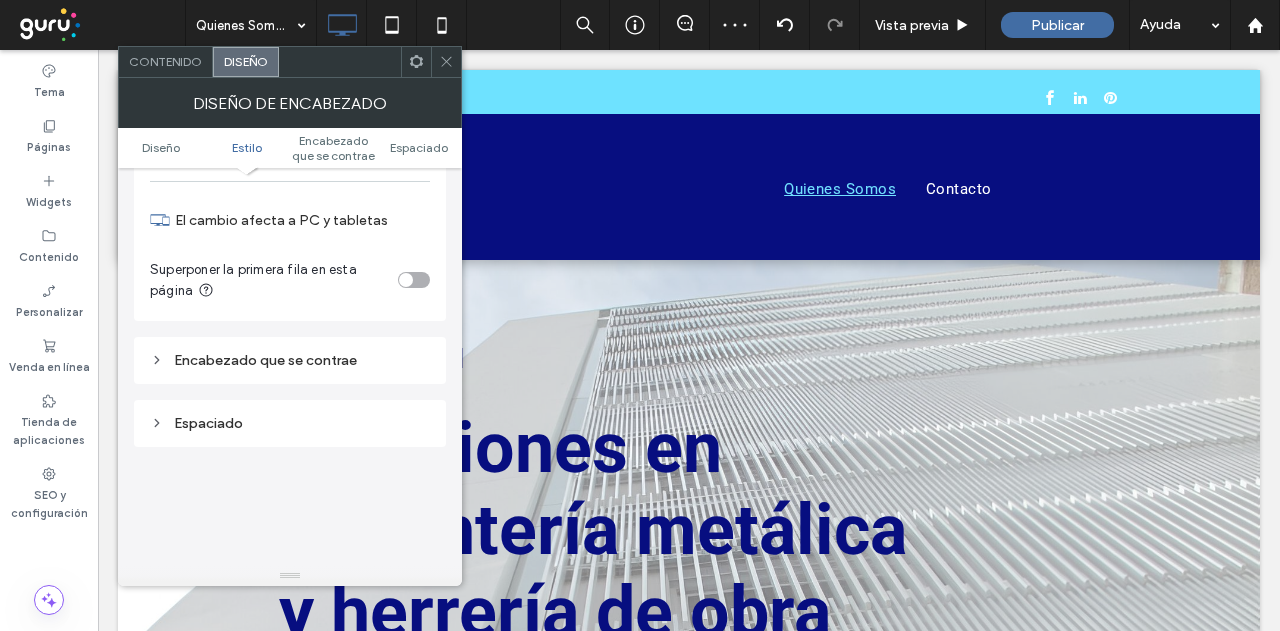 click 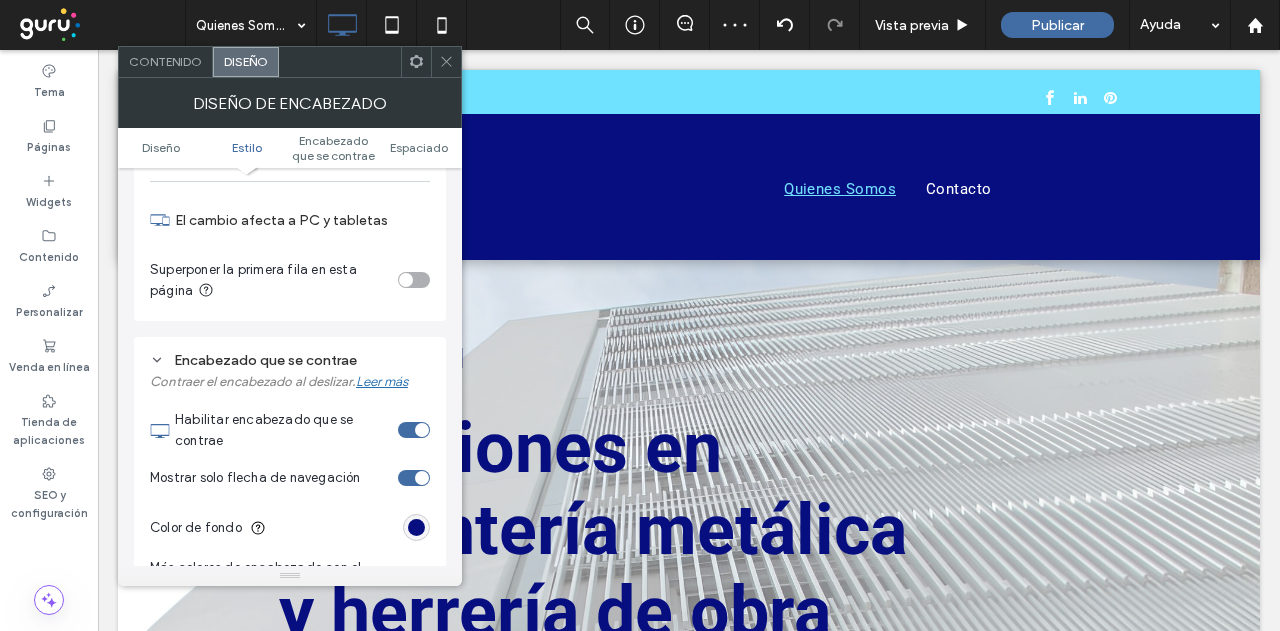 scroll, scrollTop: 115, scrollLeft: 0, axis: vertical 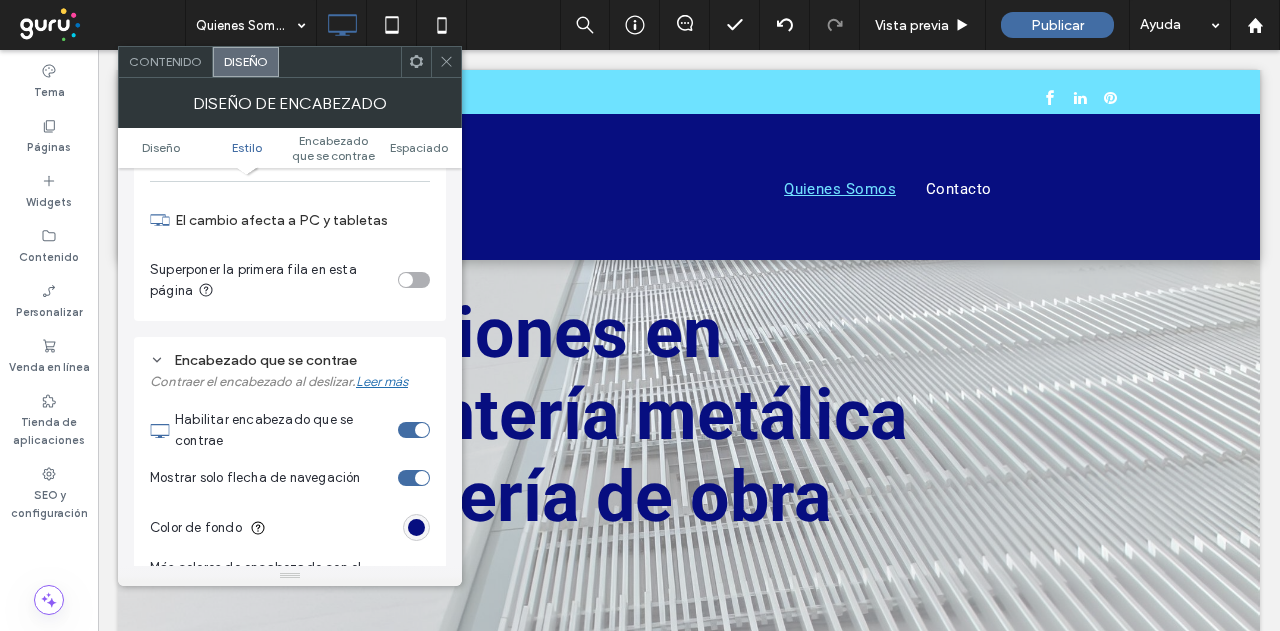 click 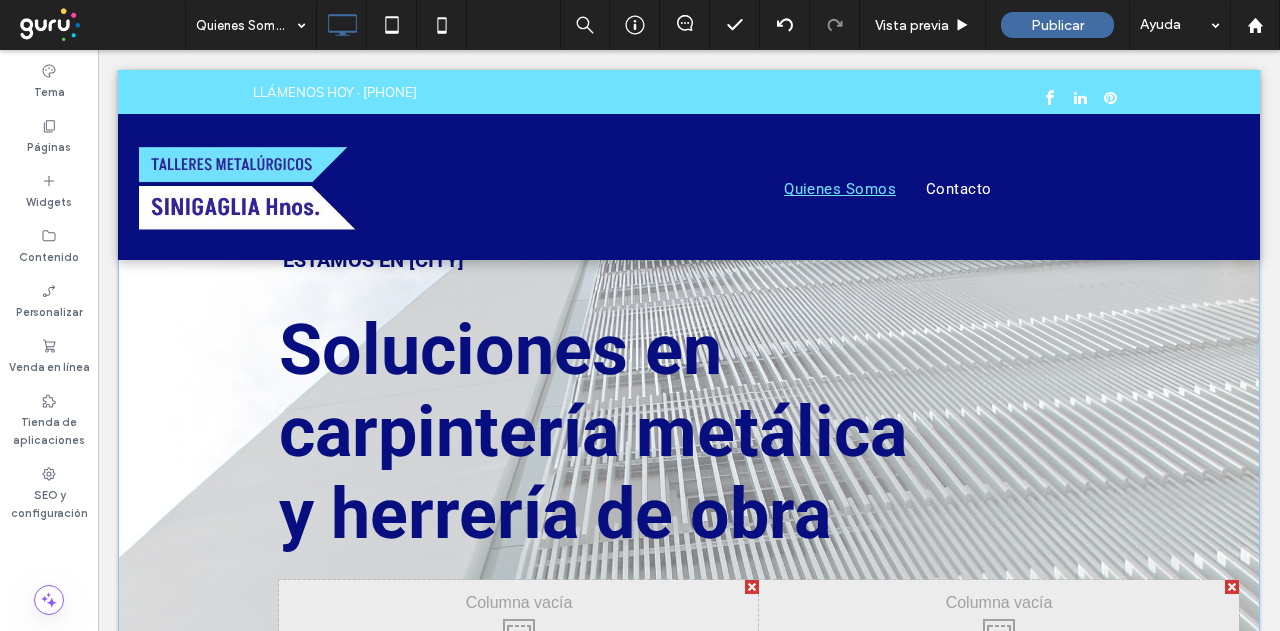 scroll, scrollTop: 0, scrollLeft: 0, axis: both 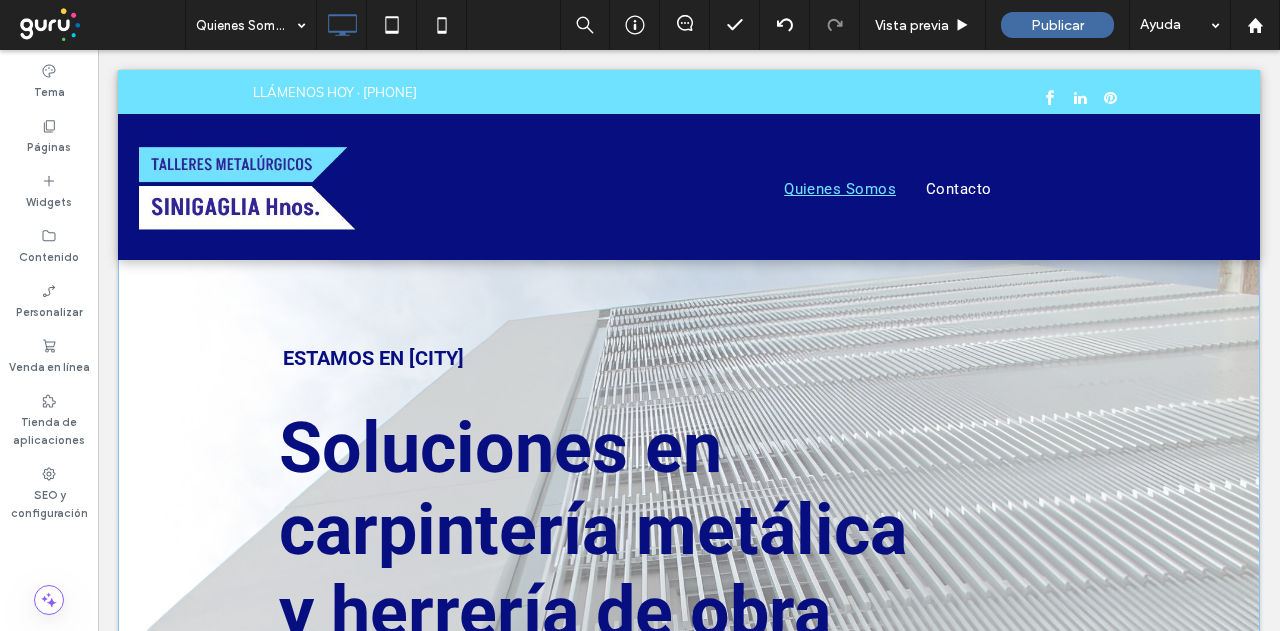 click on "DESDE 1951 ACOMPAÑANDO PROYECTOS ARQUITECTÓNICOS
Botón
ESTAMOS EN BUENOS AIRES
Botón
Soluciones en carpintería metálica y herrería de obra Click To Paste         Click To Paste     Click To Paste
Click To Paste     Click To Paste
Fila + Añadir sección" at bounding box center [689, 589] 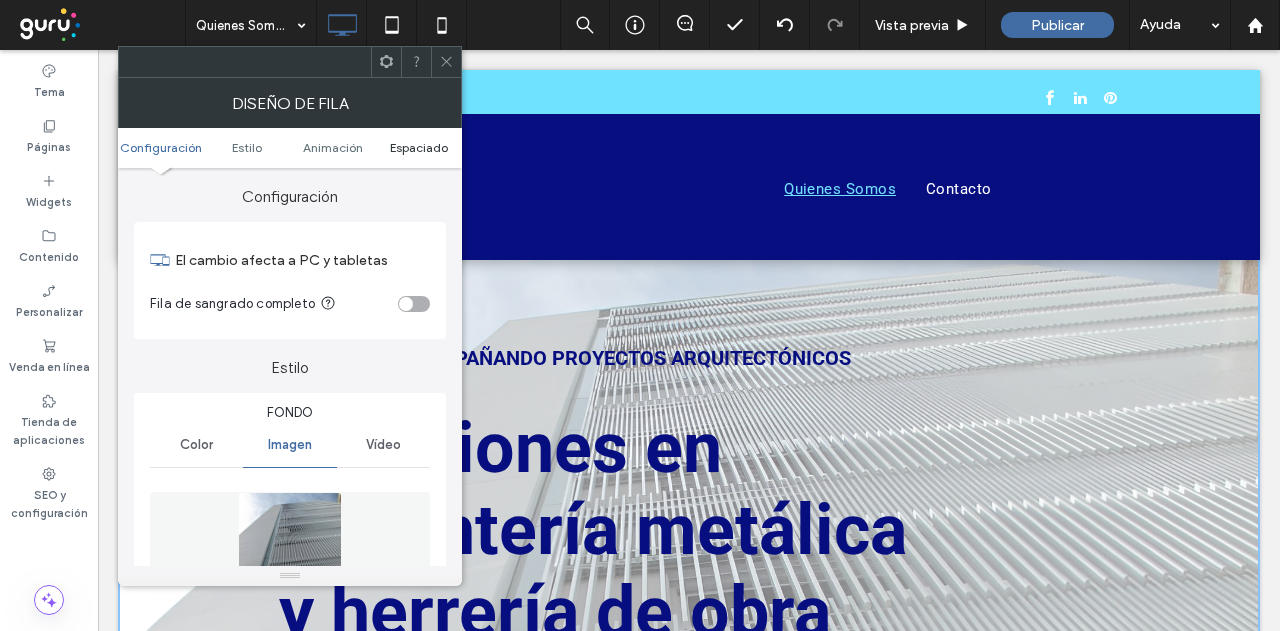 click on "Espaciado" at bounding box center [419, 147] 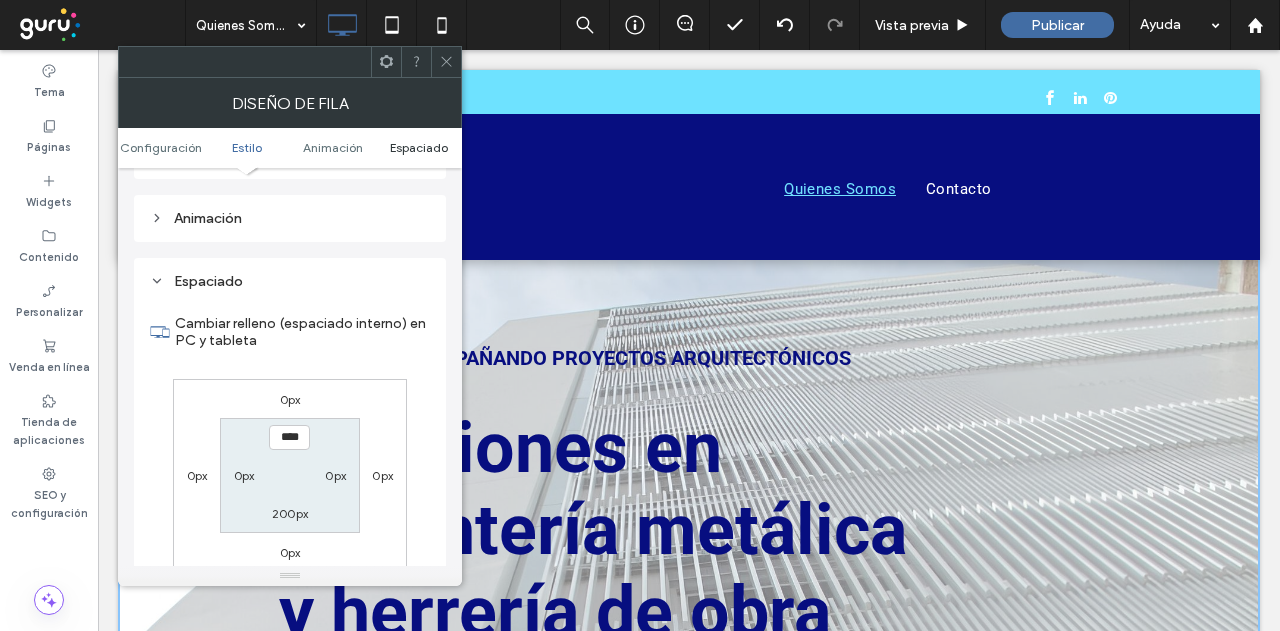scroll, scrollTop: 1364, scrollLeft: 0, axis: vertical 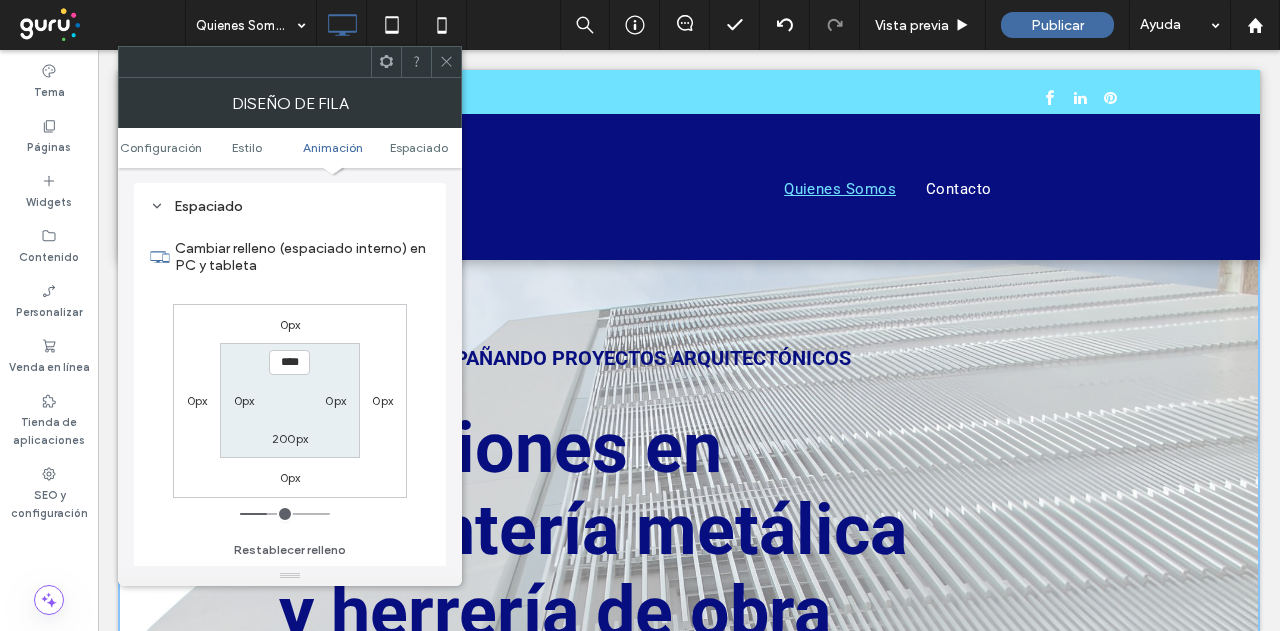 click 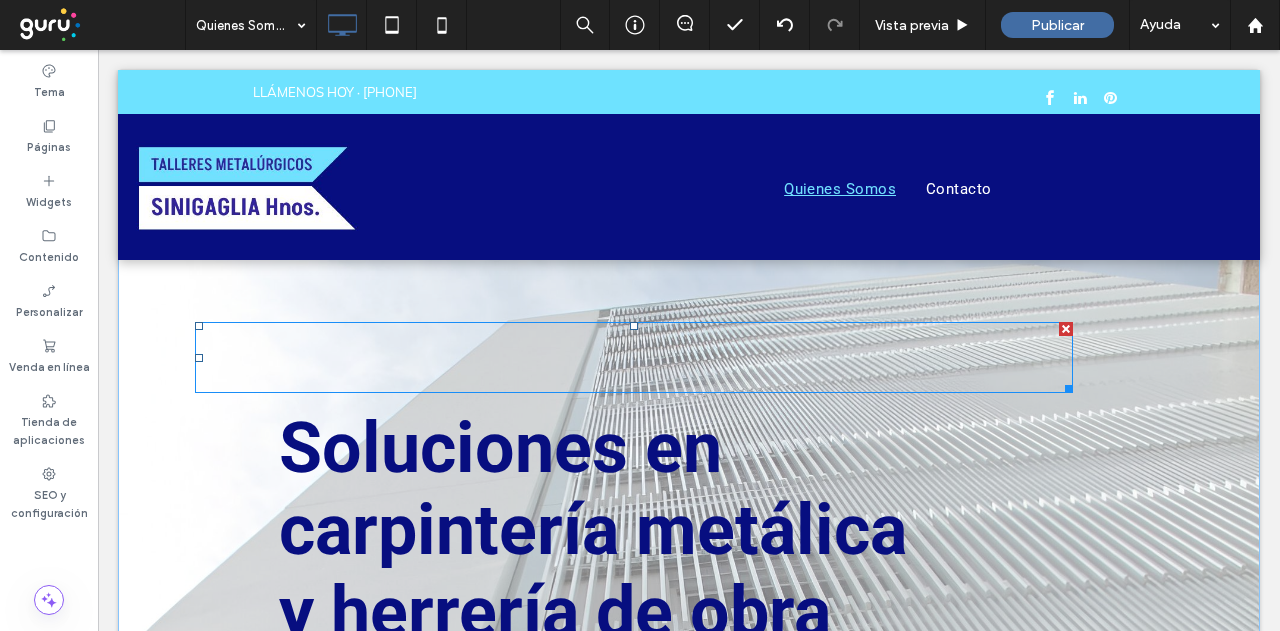 click on "DESDE 1951 ACOMPAÑANDO PROYECTOS ARQUITECTÓNICOS
Botón" at bounding box center [-244, 357] 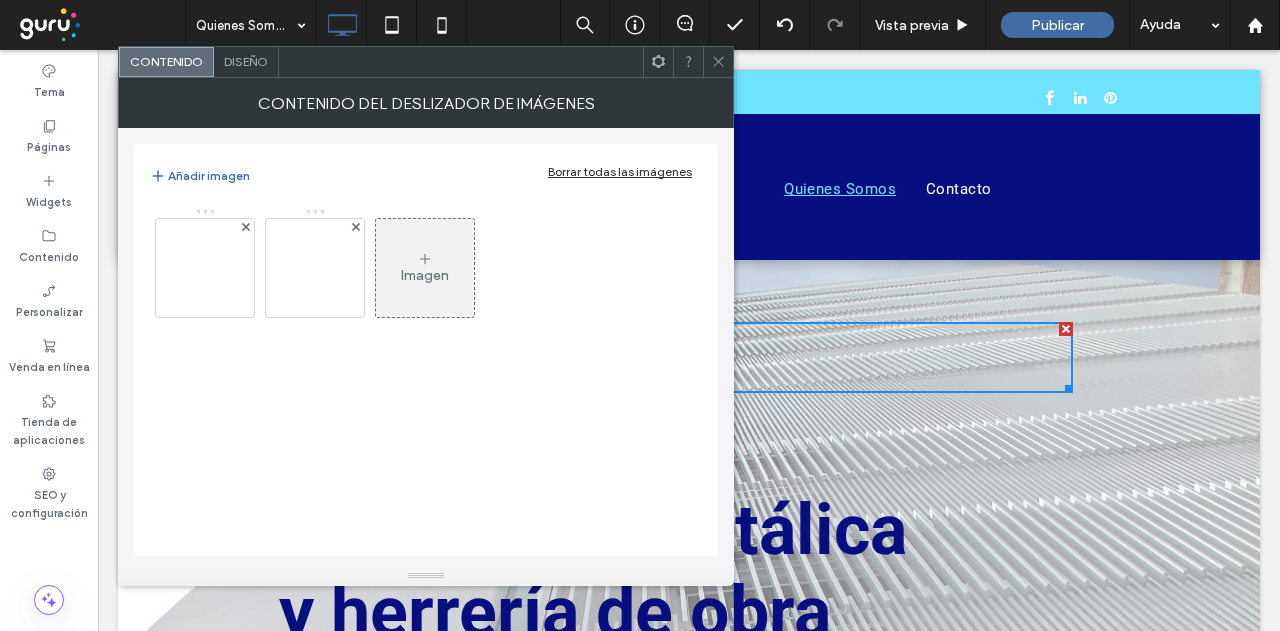 click on "Diseño" at bounding box center [246, 61] 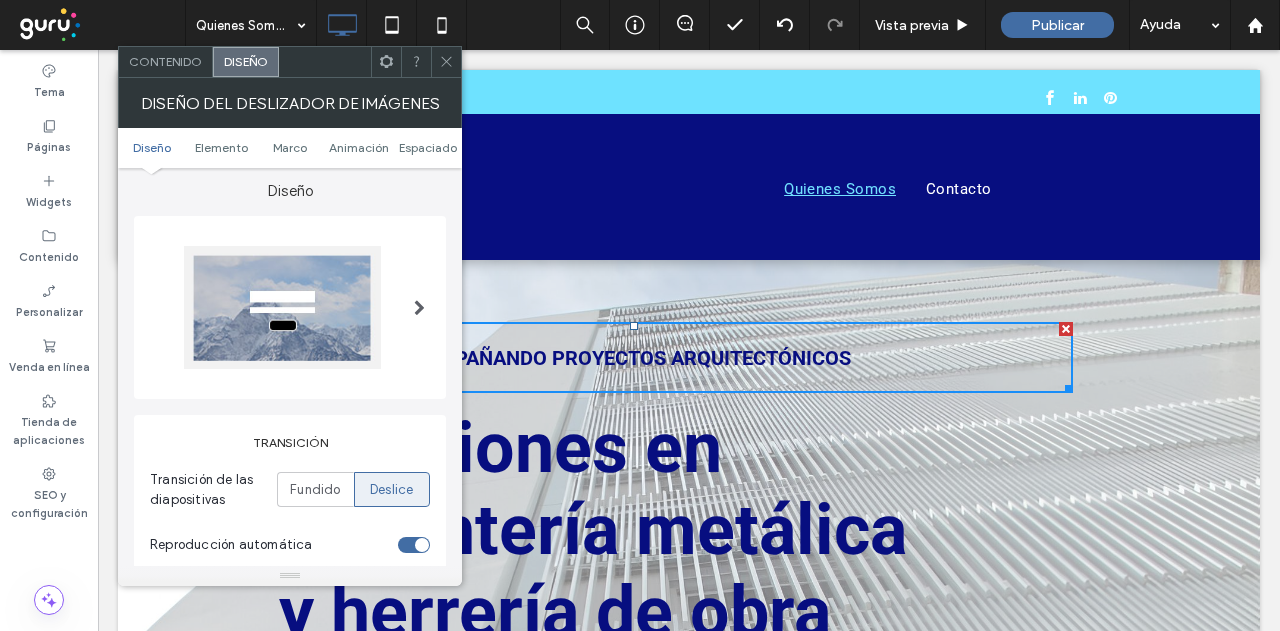 scroll, scrollTop: 0, scrollLeft: 0, axis: both 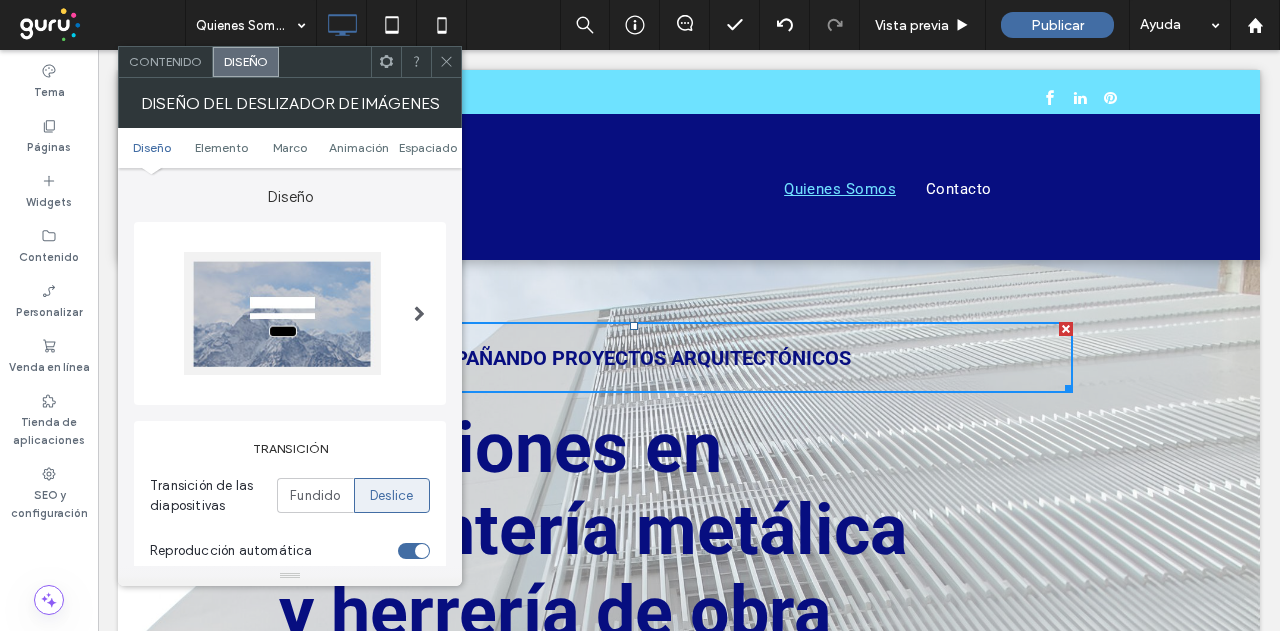 click at bounding box center [419, 313] 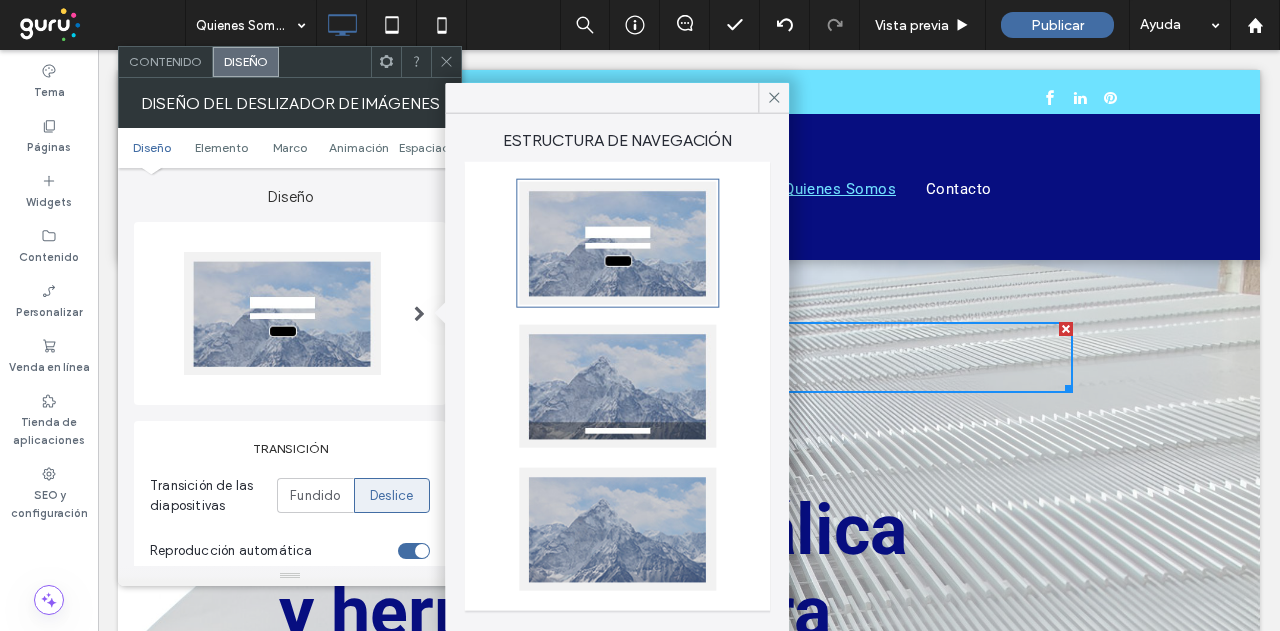 click at bounding box center (419, 313) 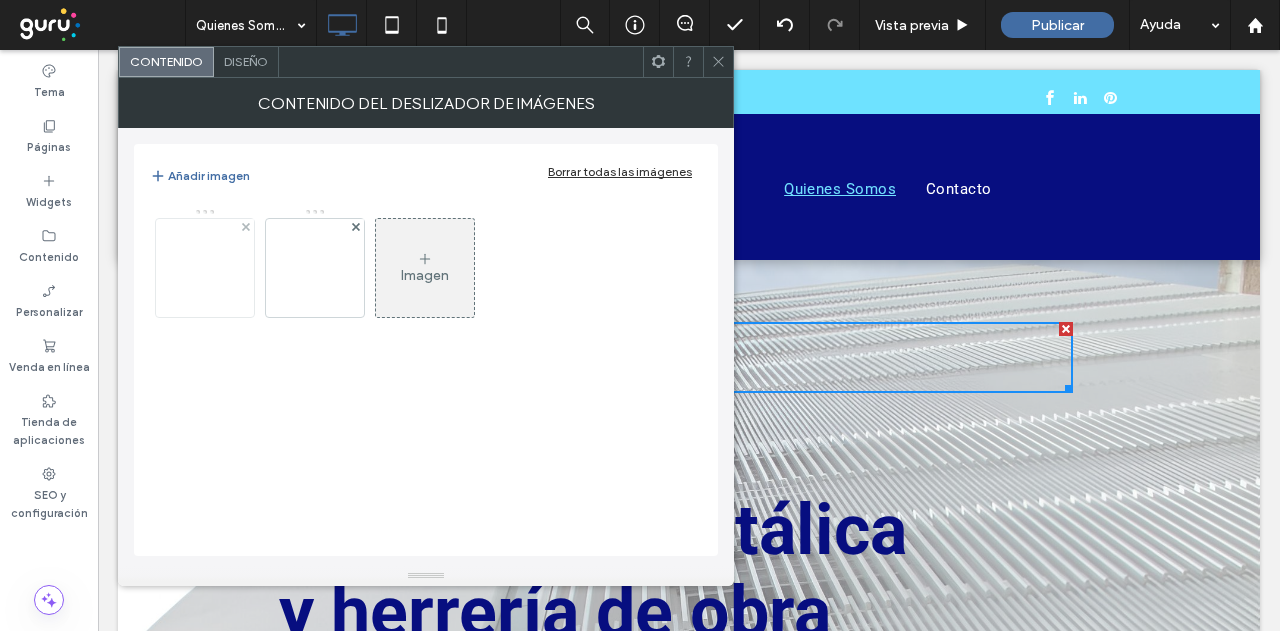 click at bounding box center (205, 267) 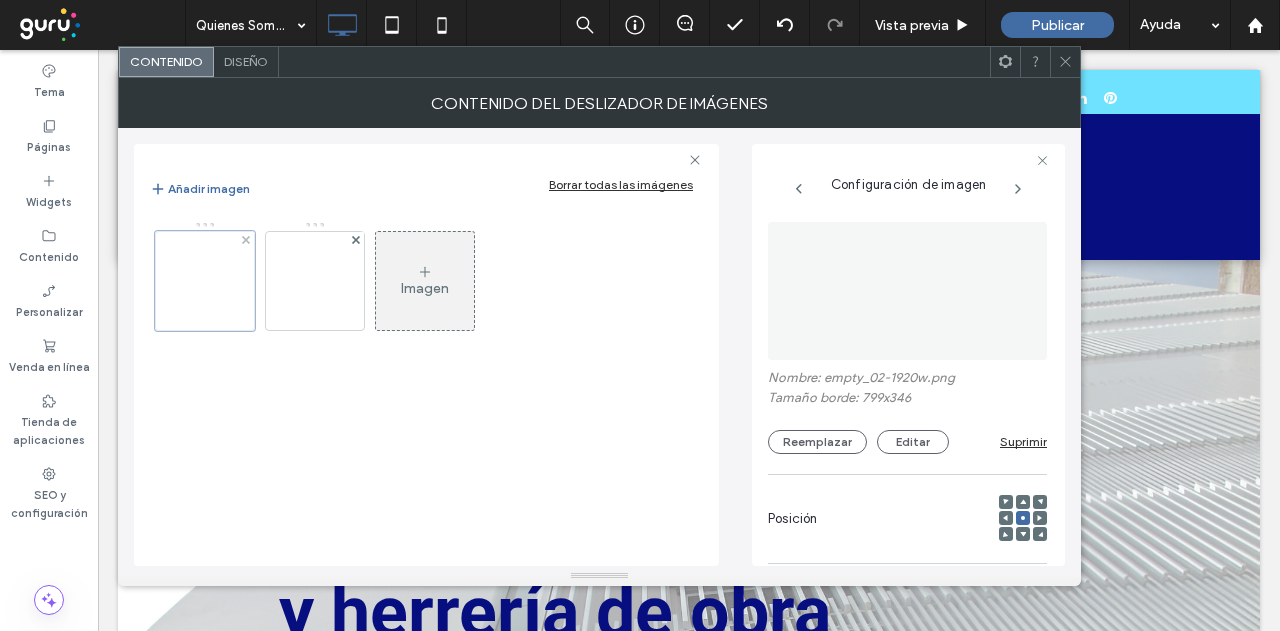 scroll, scrollTop: 0, scrollLeft: 0, axis: both 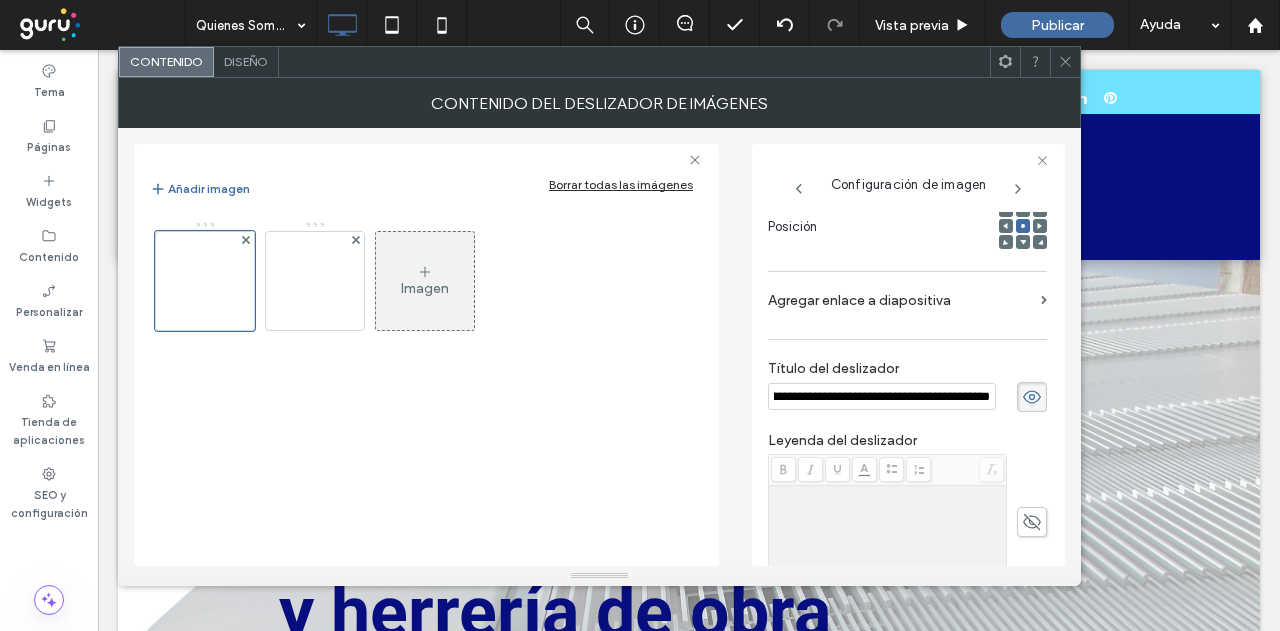click 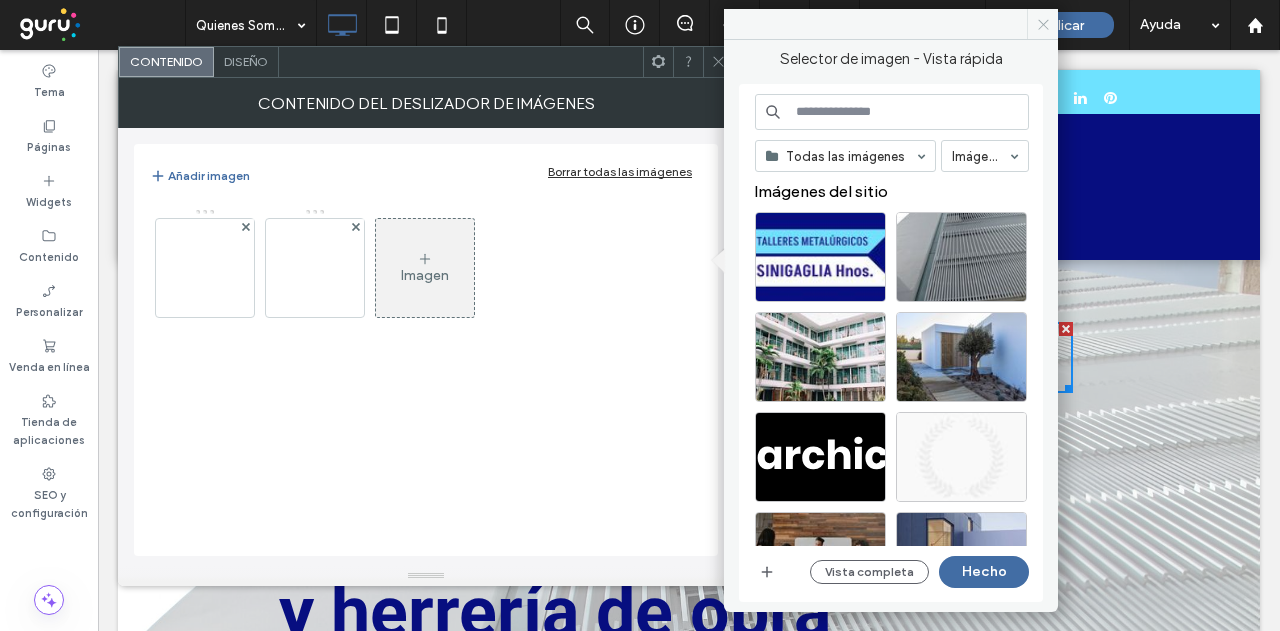 click 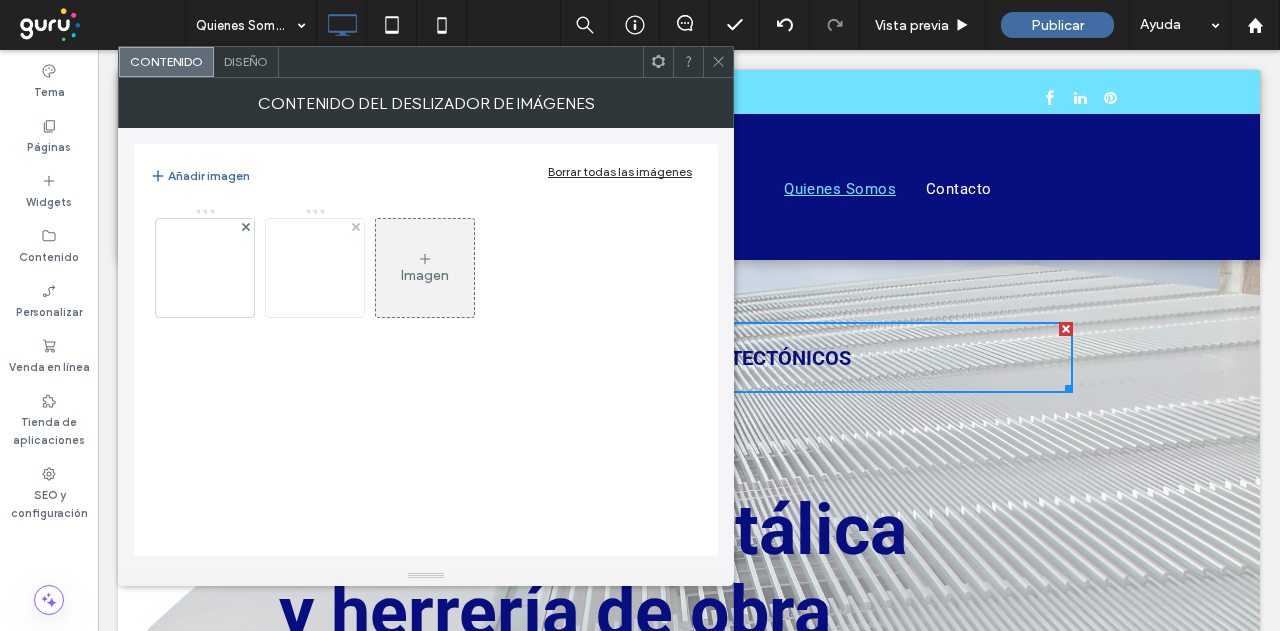 click at bounding box center [315, 267] 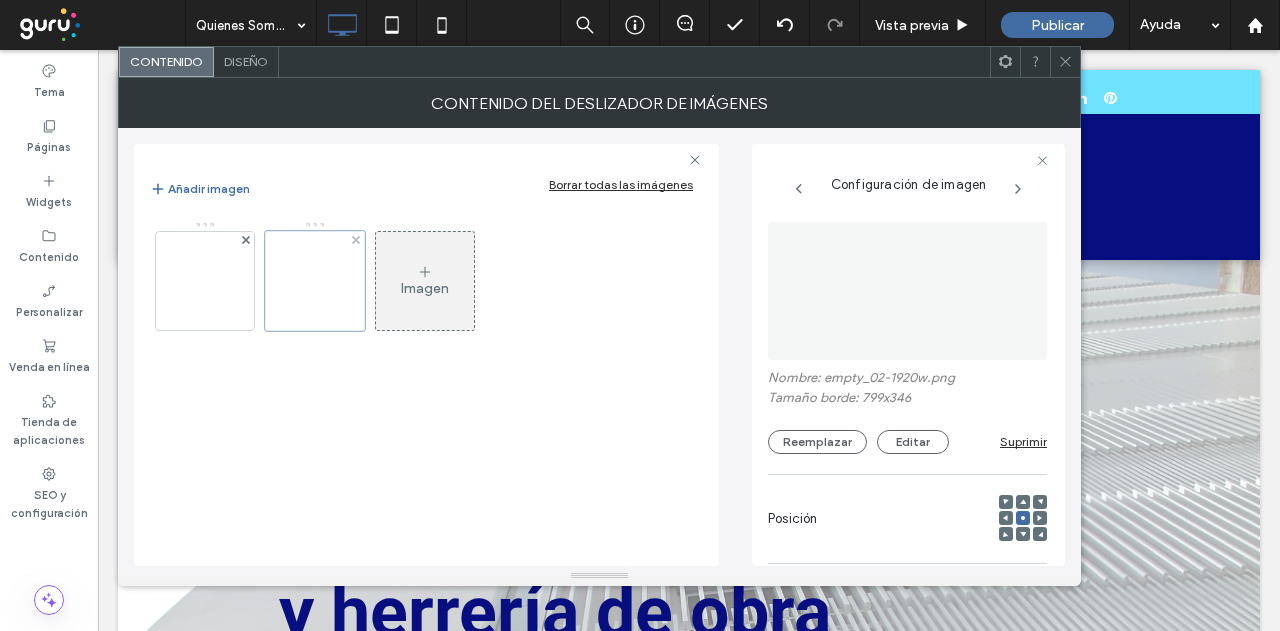 scroll, scrollTop: 0, scrollLeft: 0, axis: both 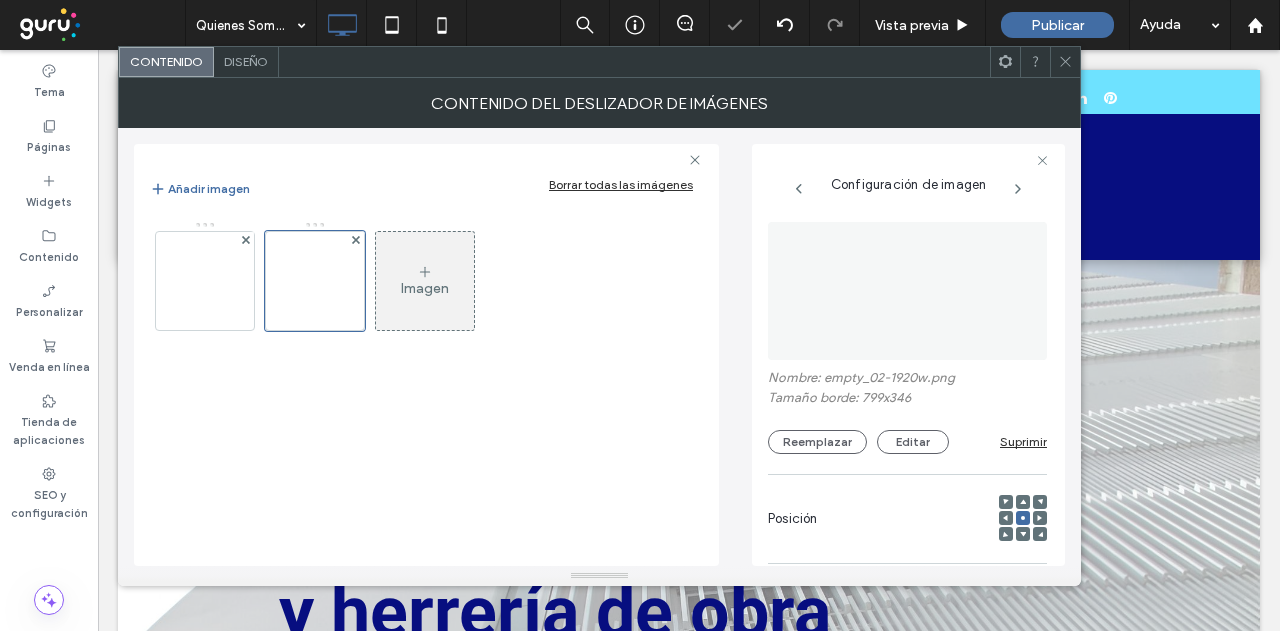 drag, startPoint x: 242, startPoint y: 57, endPoint x: 425, endPoint y: 68, distance: 183.3303 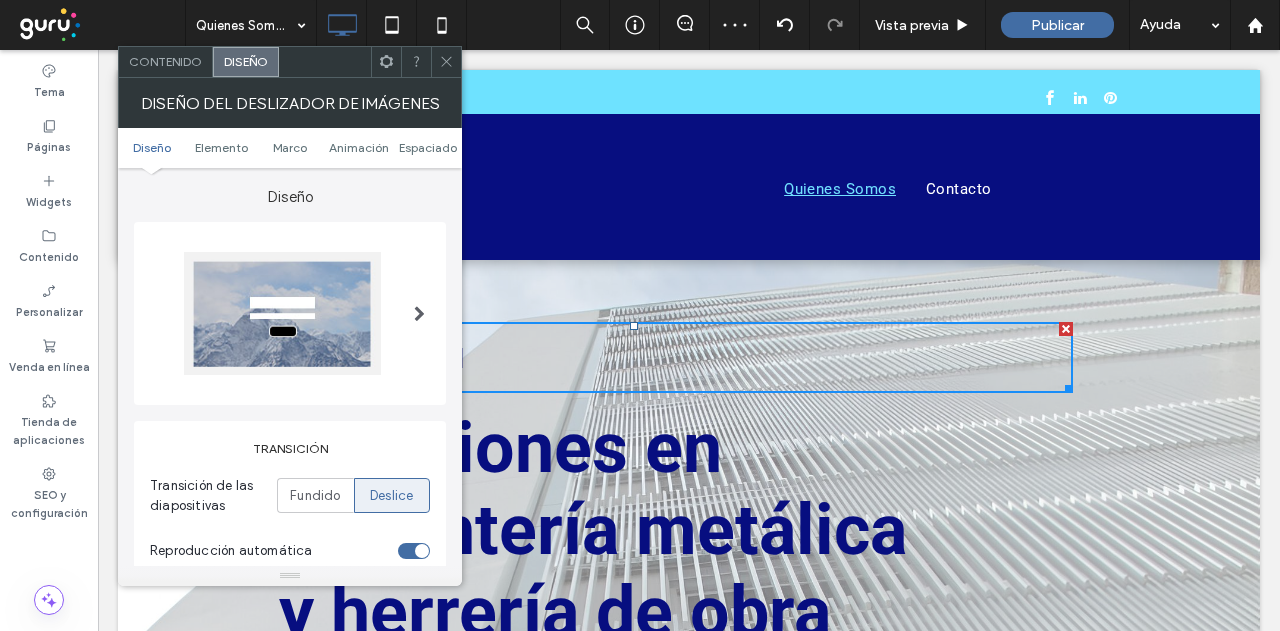 click 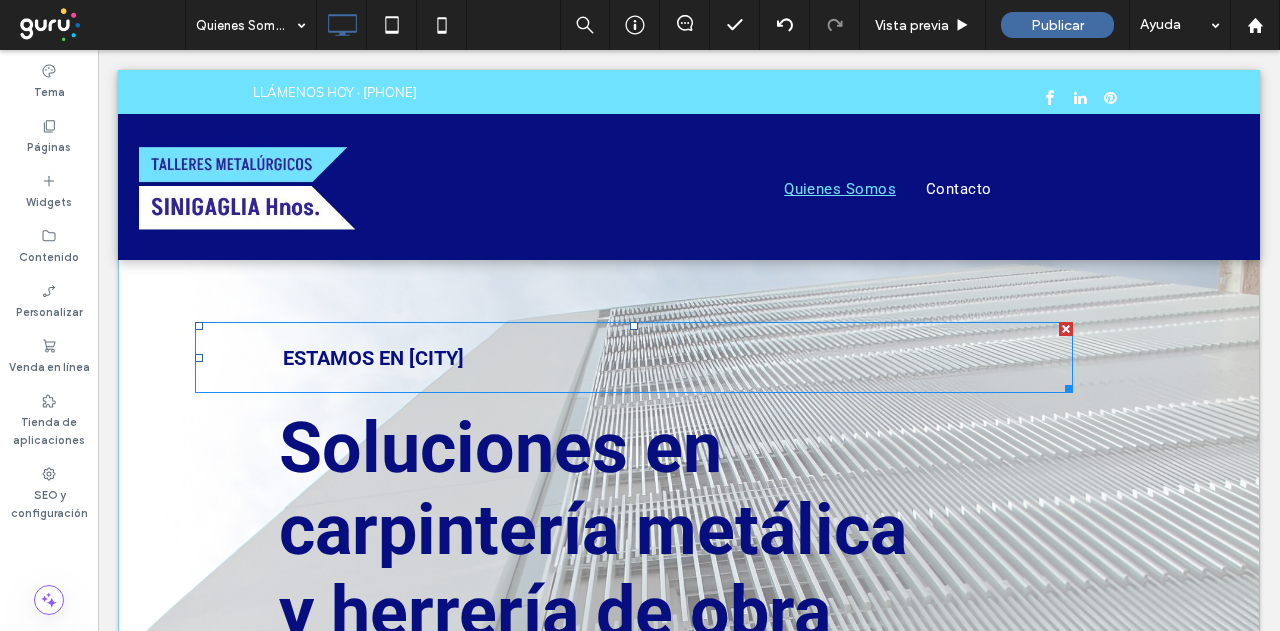 click on "ESTAMOS EN BUENOS AIRES
Botón" at bounding box center [634, 357] 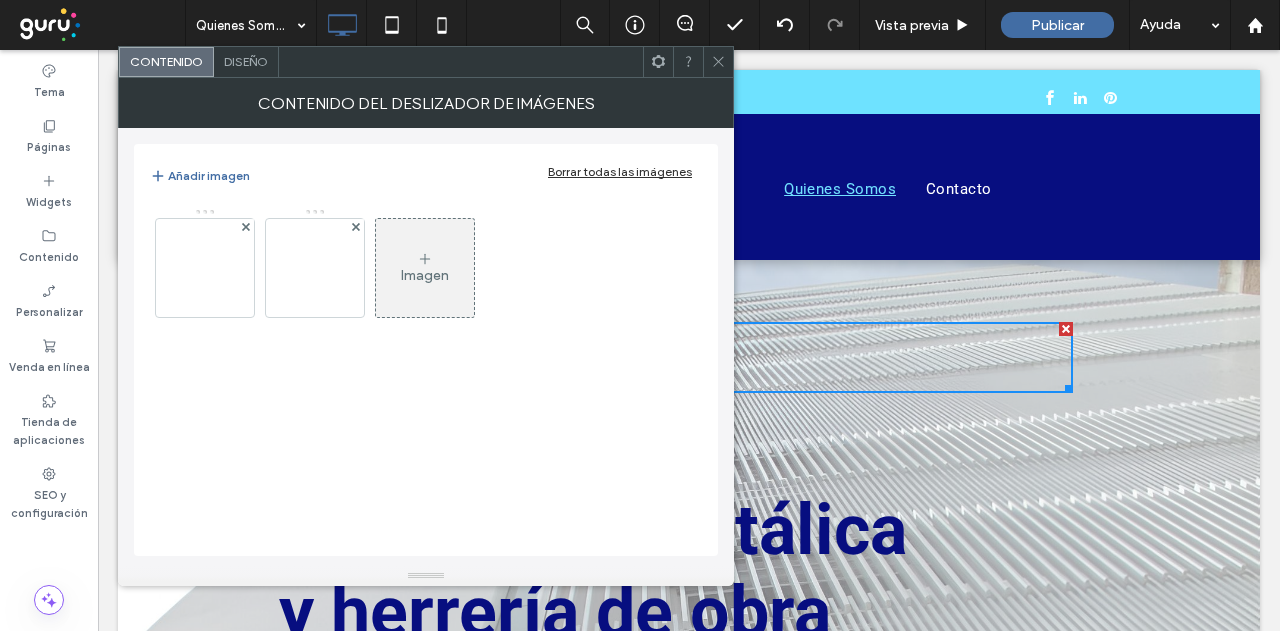click 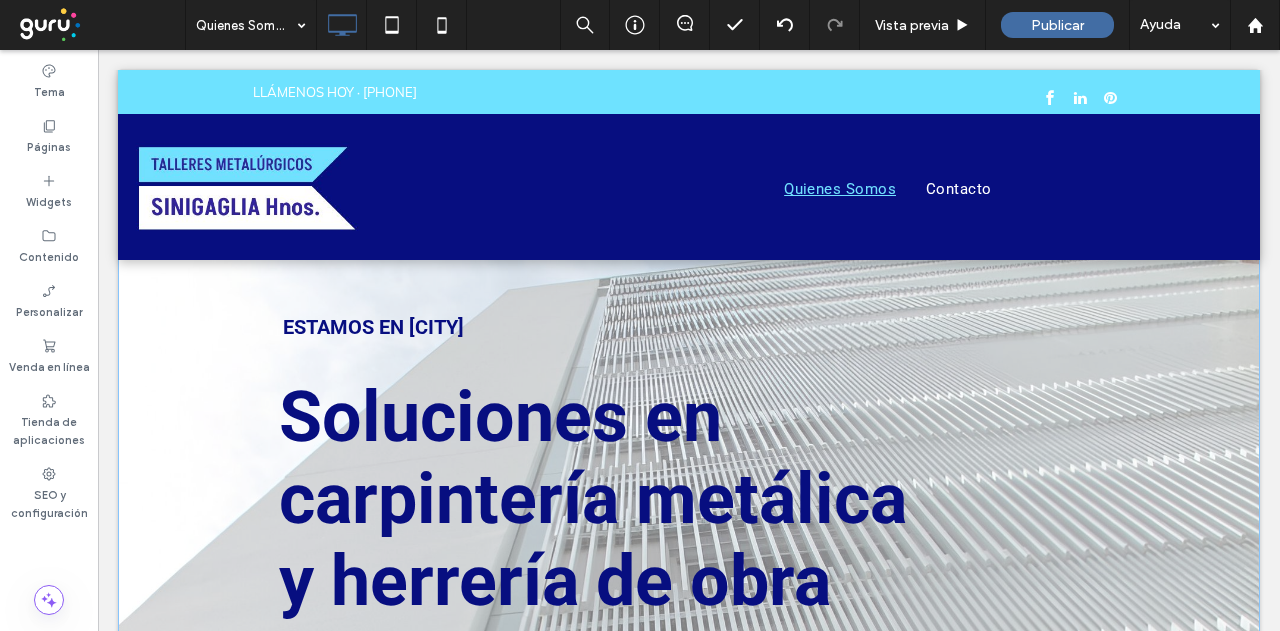 scroll, scrollTop: 0, scrollLeft: 0, axis: both 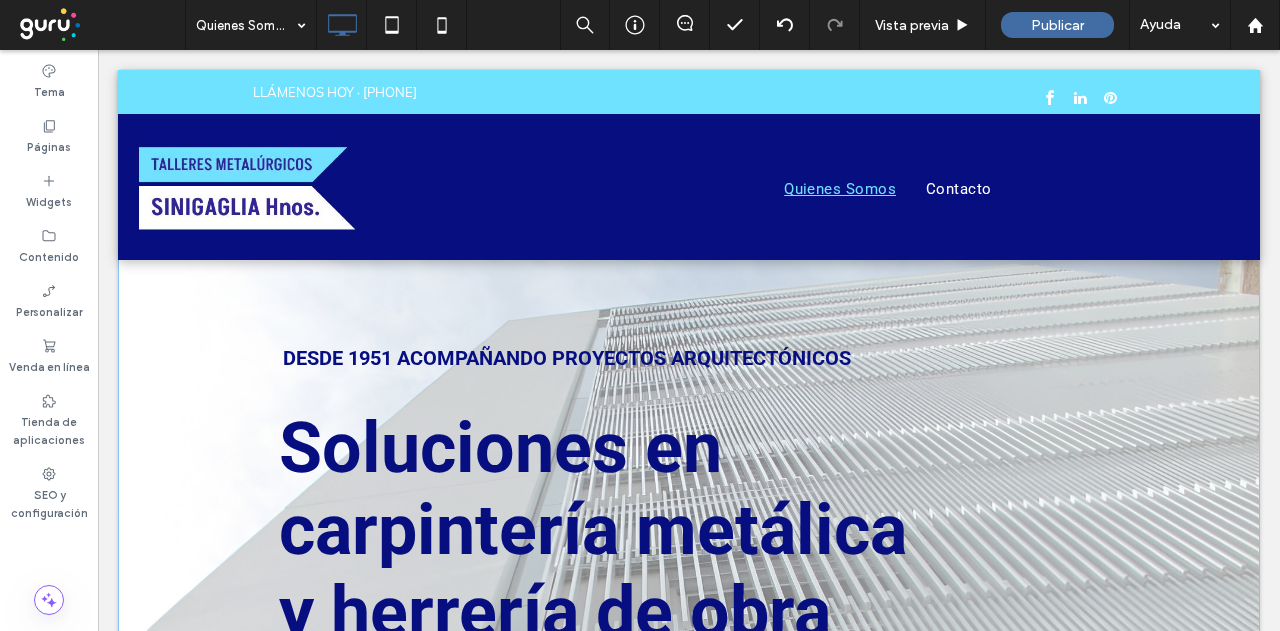 click on "DESDE 1951 ACOMPAÑANDO PROYECTOS ARQUITECTÓNICOS
Botón
ESTAMOS EN BUENOS AIRES
Botón
Soluciones en carpintería metálica y herrería de obra Click To Paste         Click To Paste     Click To Paste
Click To Paste     Click To Paste" at bounding box center (689, 533) 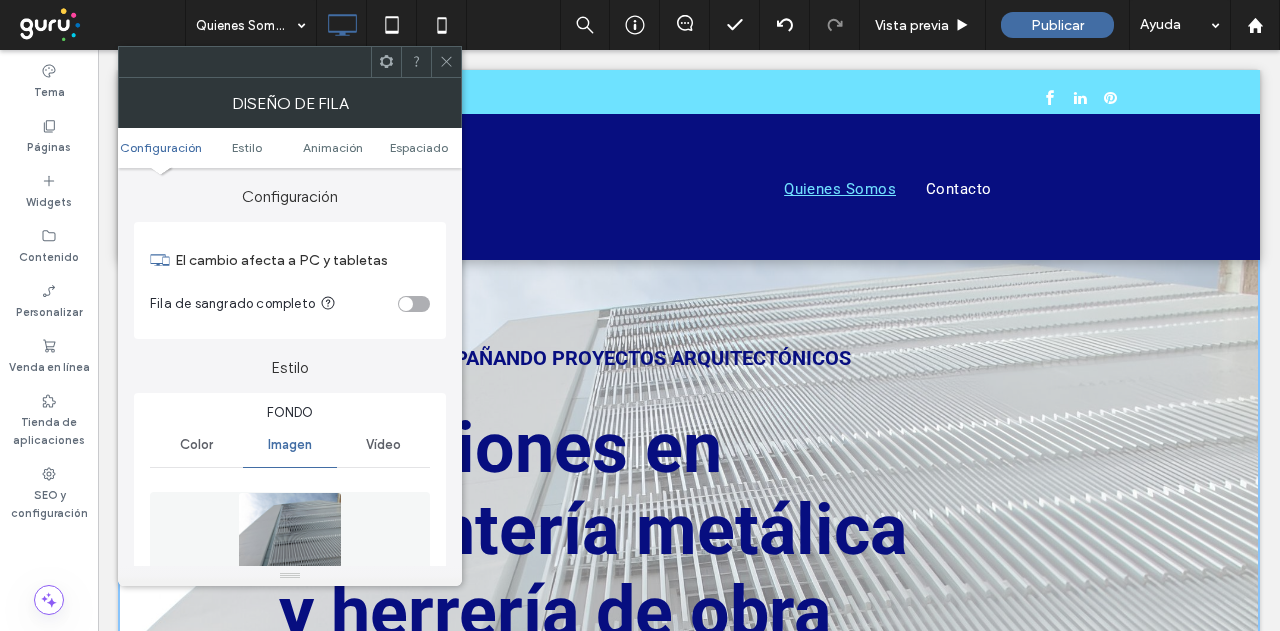 click at bounding box center [446, 62] 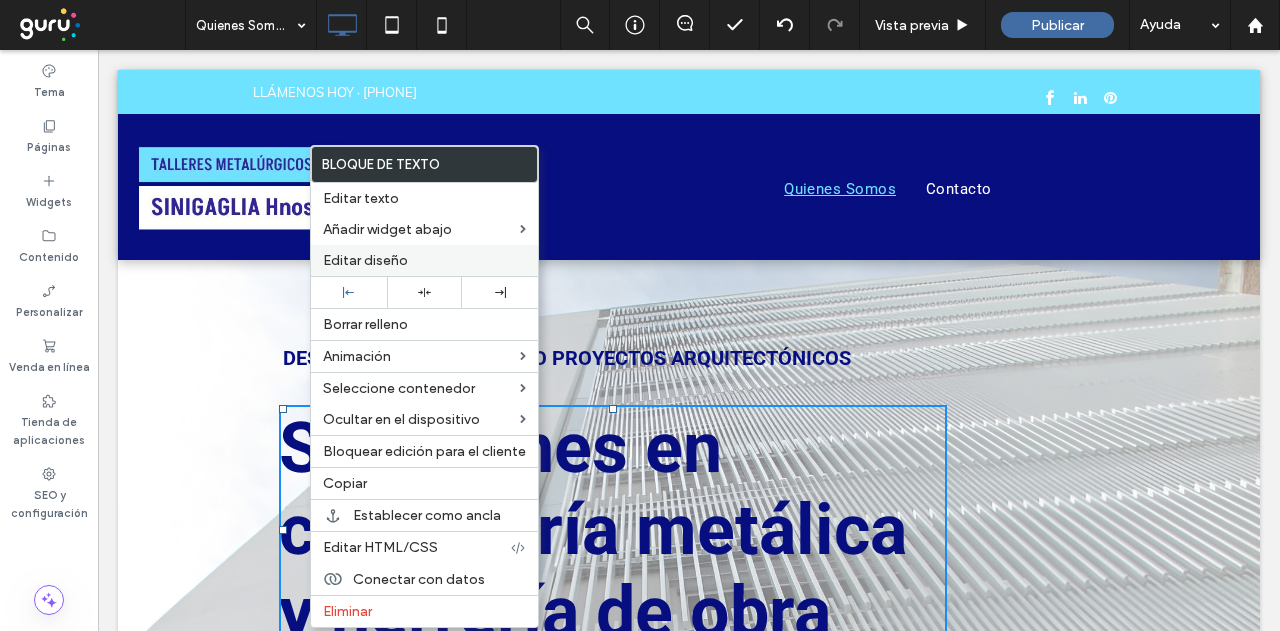 click on "Editar diseño" at bounding box center [365, 260] 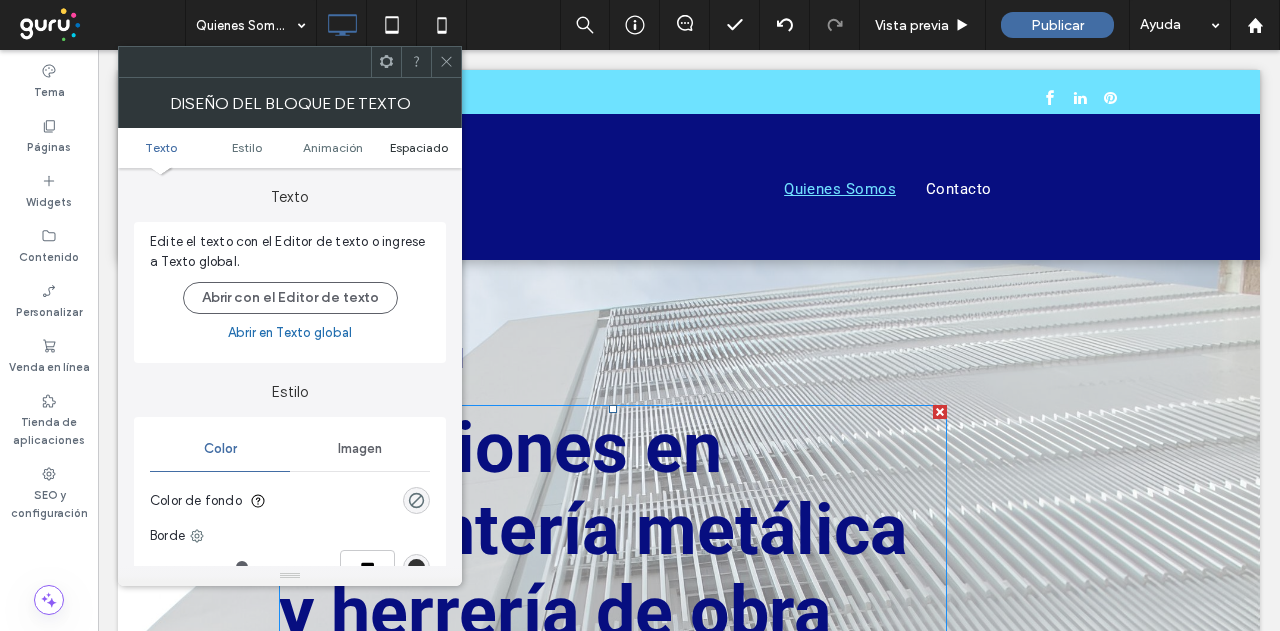 click on "Espaciado" at bounding box center (419, 147) 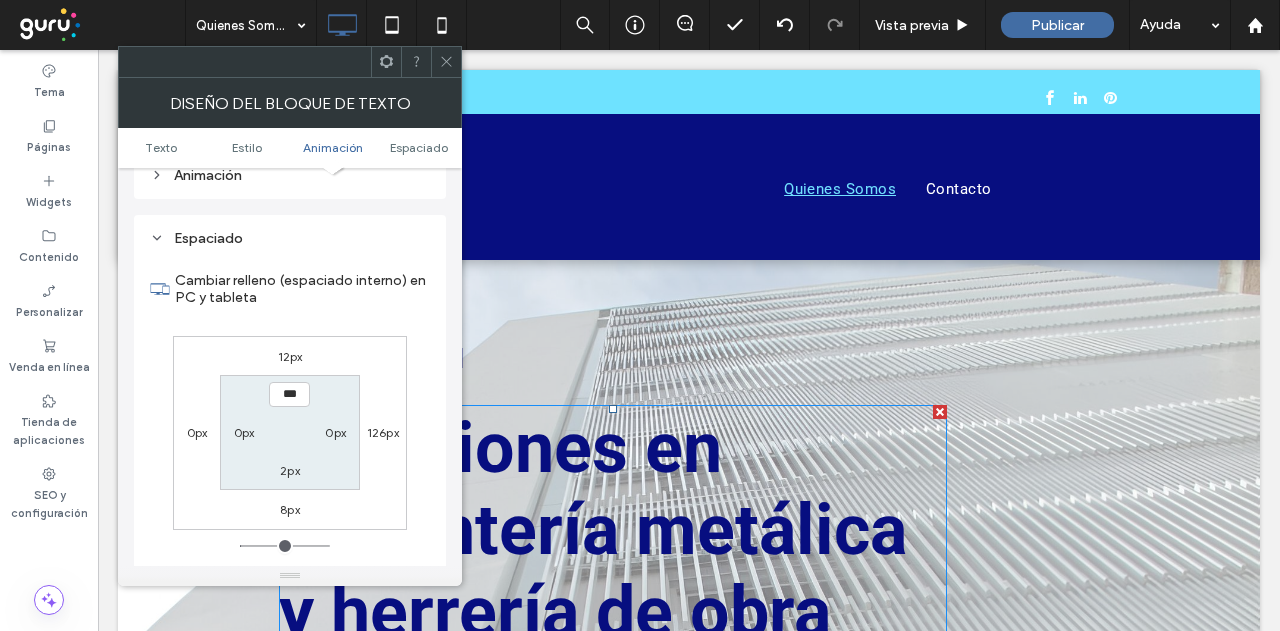 scroll, scrollTop: 574, scrollLeft: 0, axis: vertical 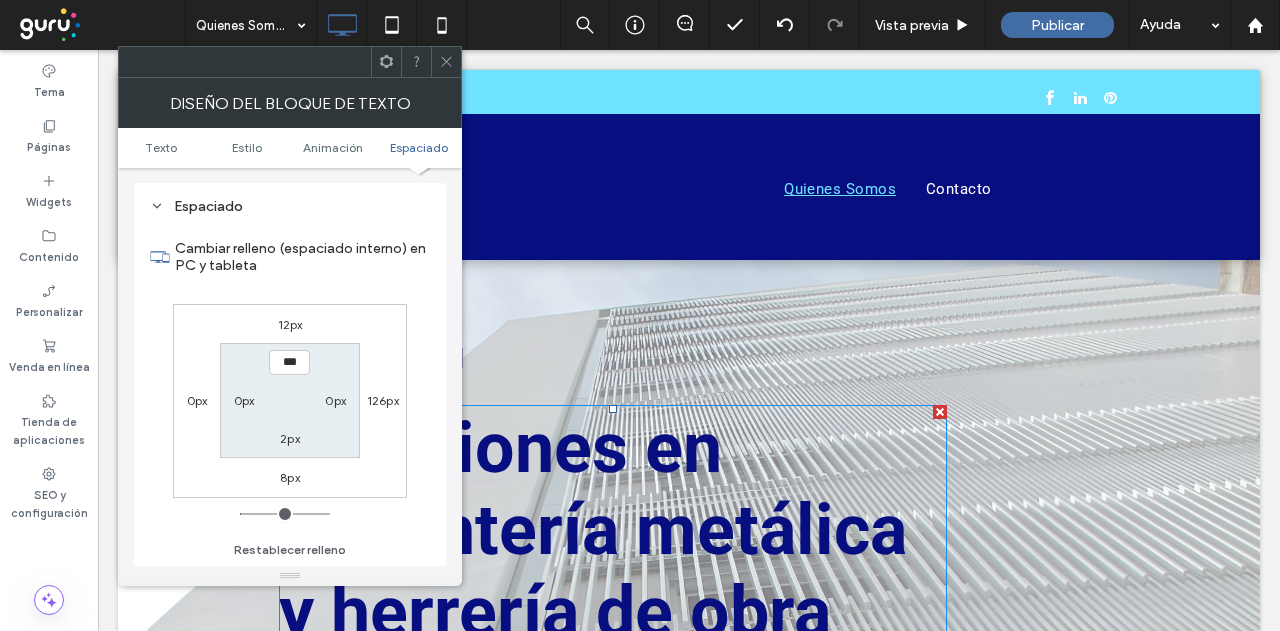 click on "126px" at bounding box center [383, 400] 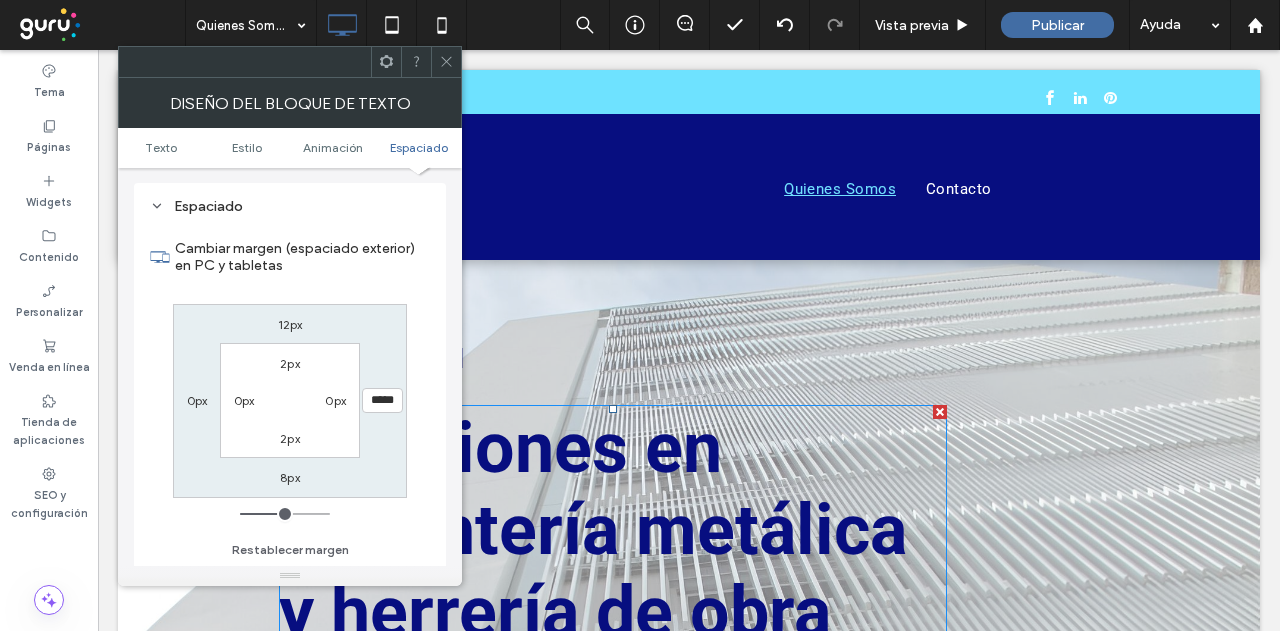 type on "***" 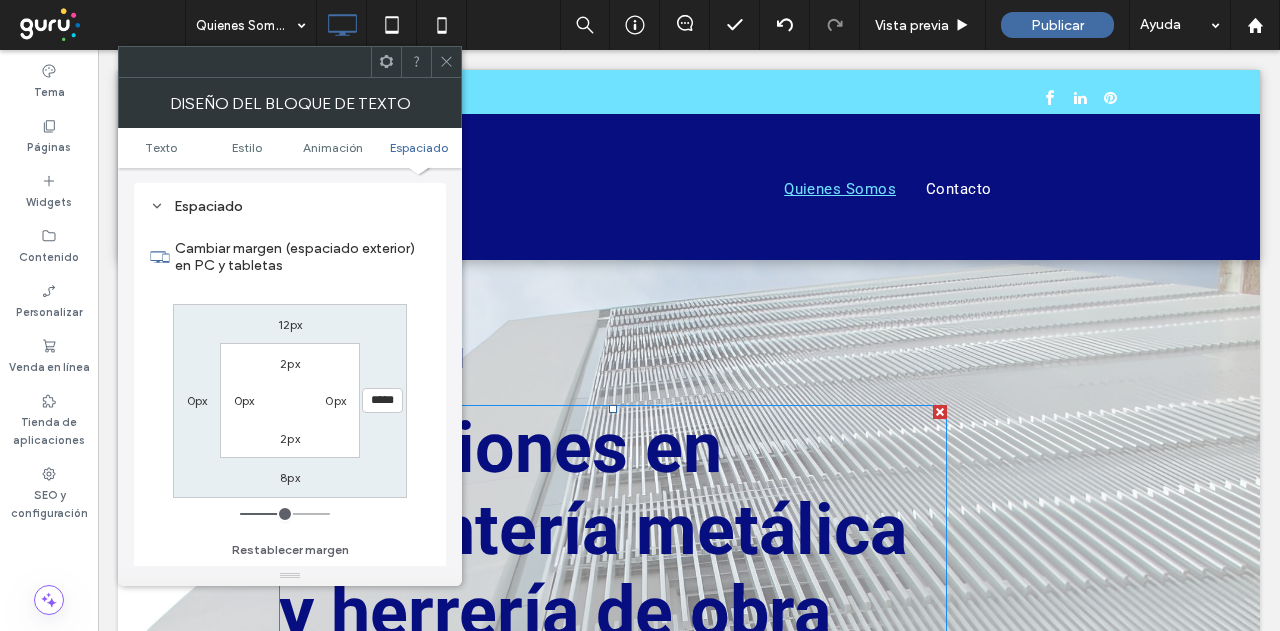 type on "***" 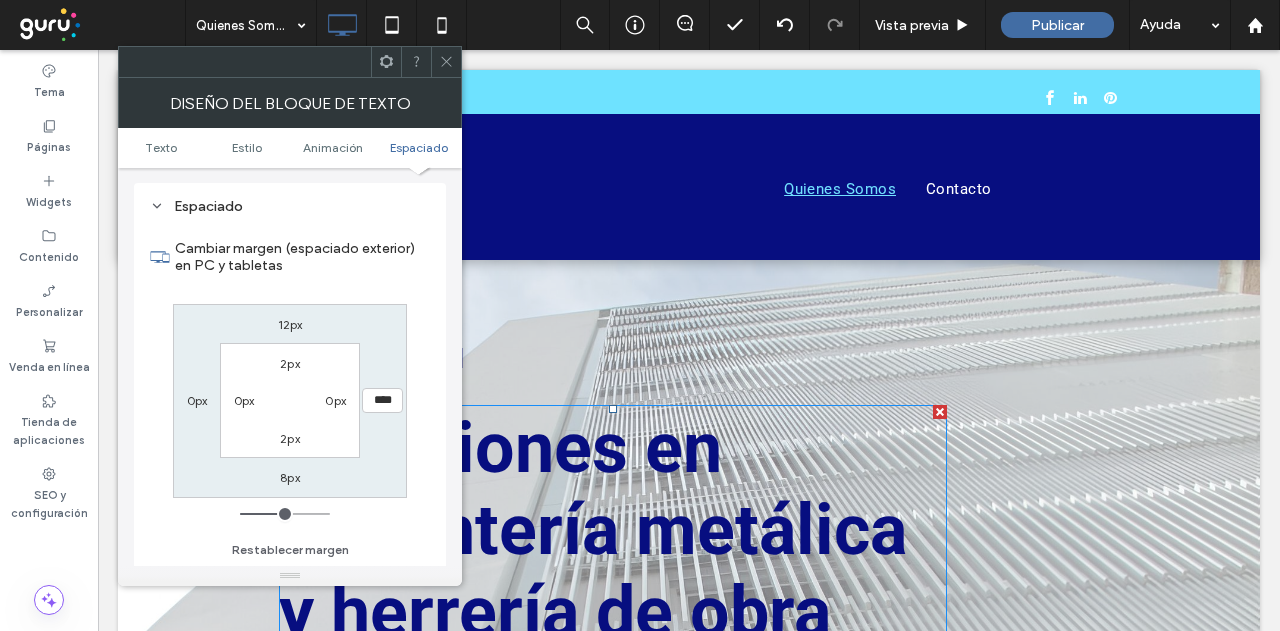 type on "****" 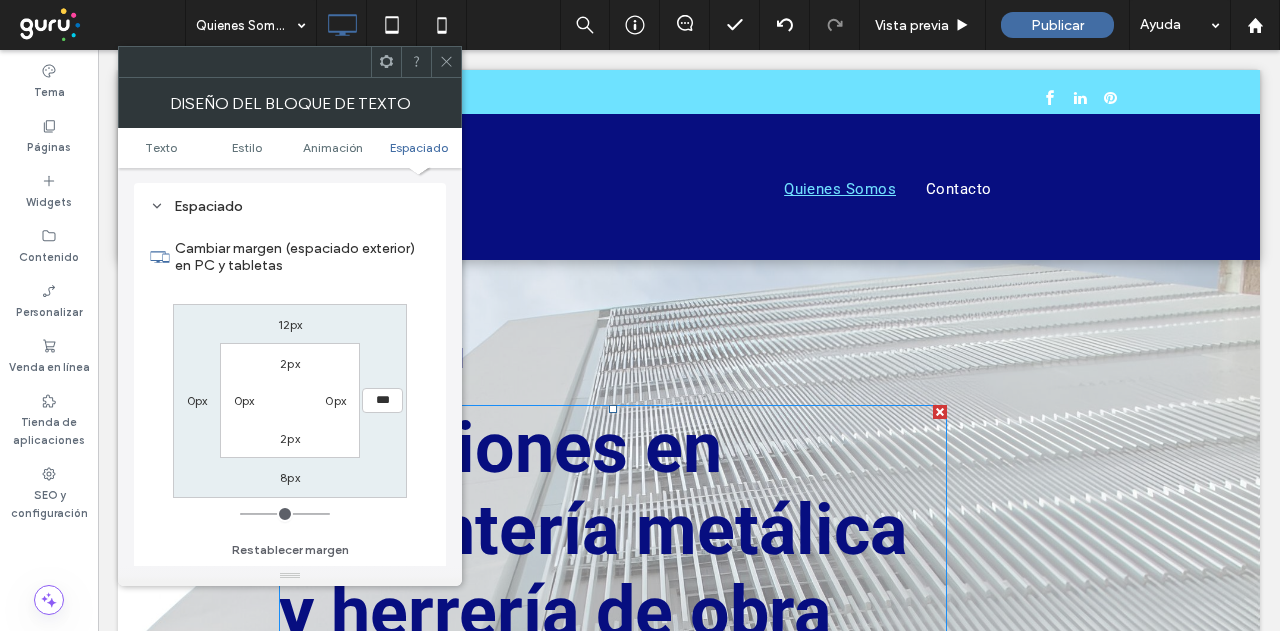 drag, startPoint x: 281, startPoint y: 507, endPoint x: 109, endPoint y: 491, distance: 172.74258 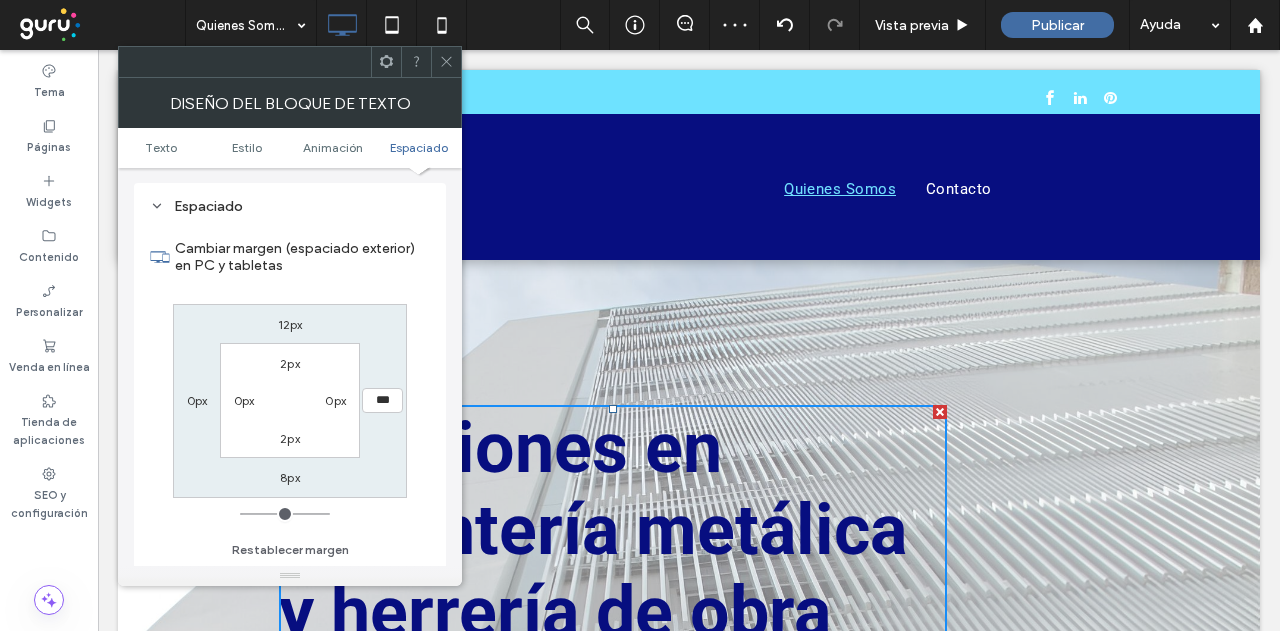 click 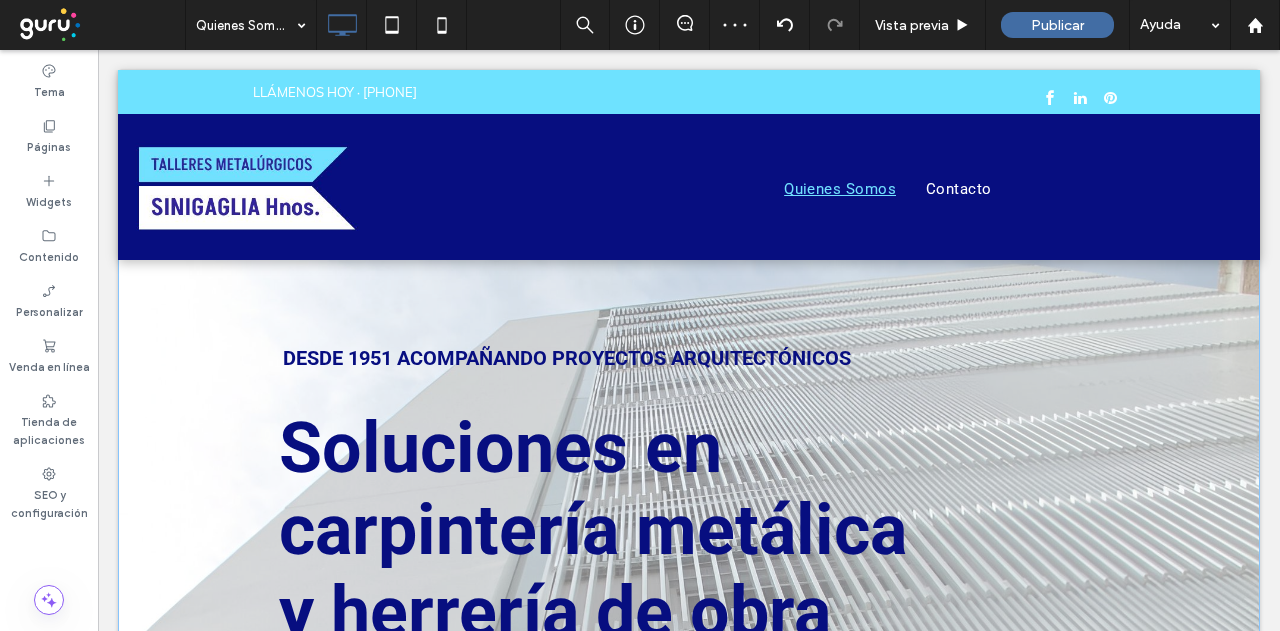 scroll, scrollTop: 100, scrollLeft: 0, axis: vertical 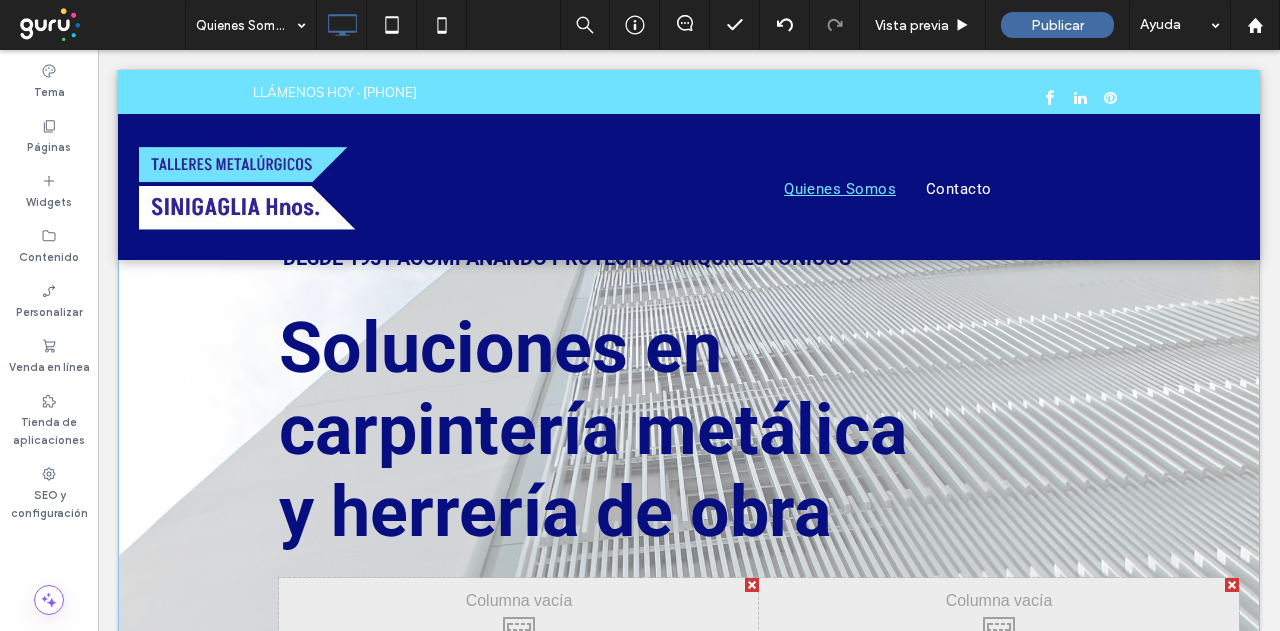 click on "DESDE 1951 ACOMPAÑANDO PROYECTOS ARQUITECTÓNICOS
Botón
ESTAMOS EN BUENOS AIRES
Botón
Soluciones en carpintería metálica y herrería de obra Click To Paste         Click To Paste     Click To Paste
Click To Paste     Click To Paste
Fila + Añadir sección" at bounding box center (689, 489) 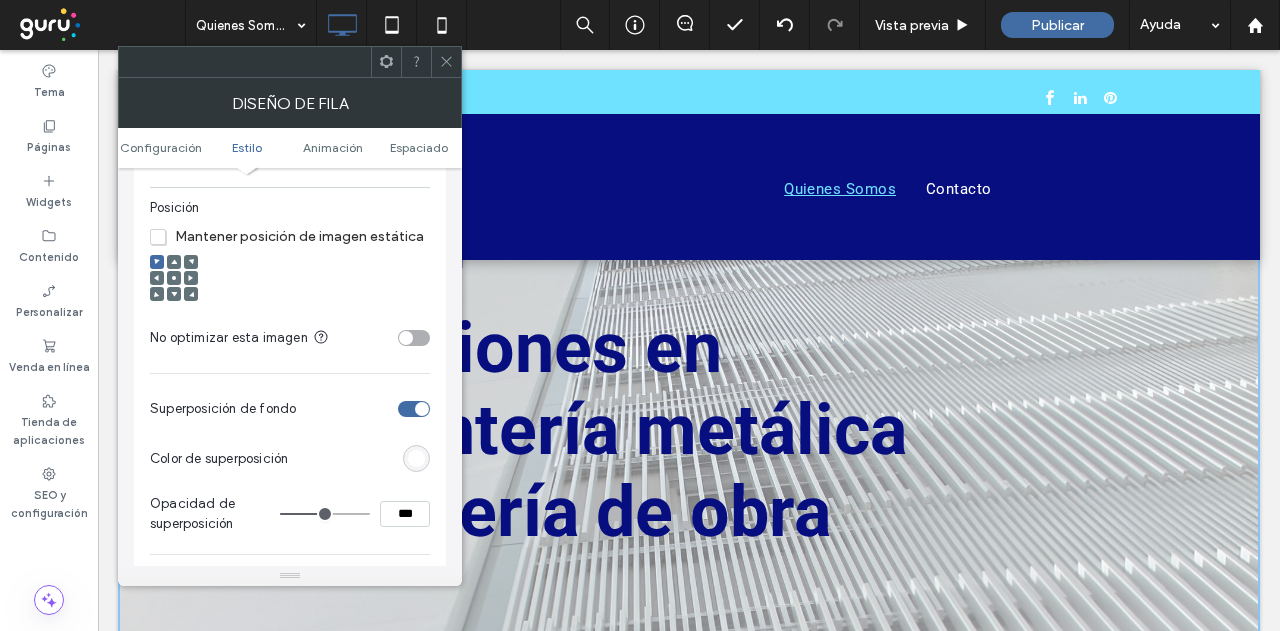 scroll, scrollTop: 800, scrollLeft: 0, axis: vertical 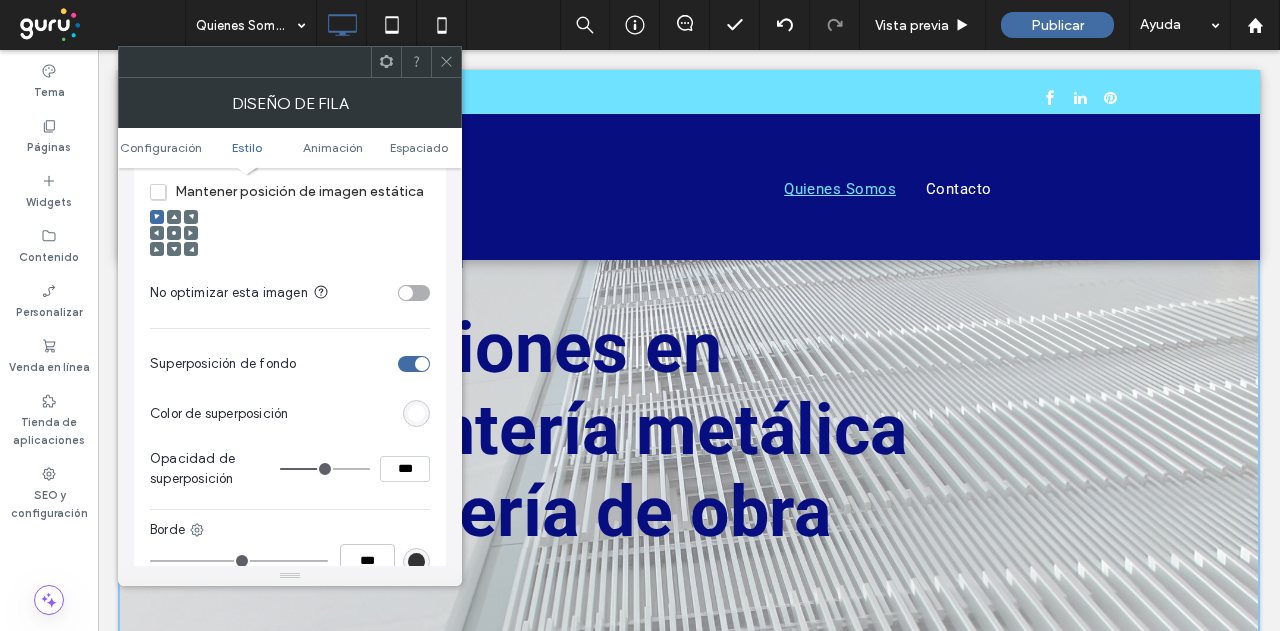 click at bounding box center (422, 364) 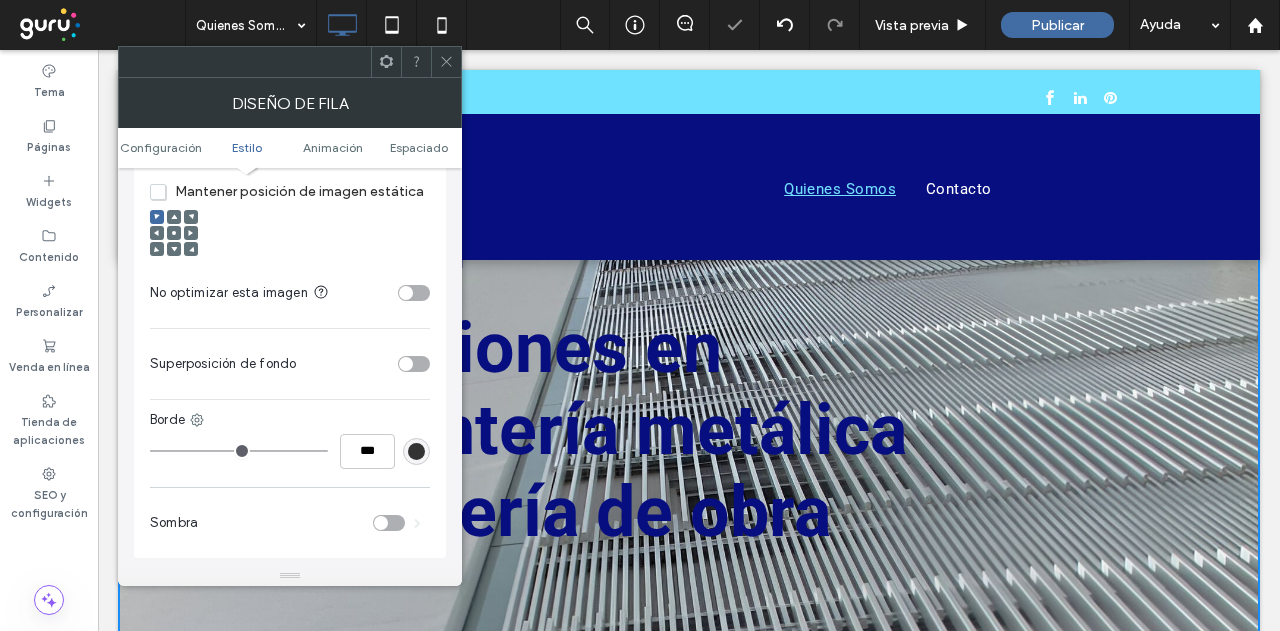 click at bounding box center [414, 364] 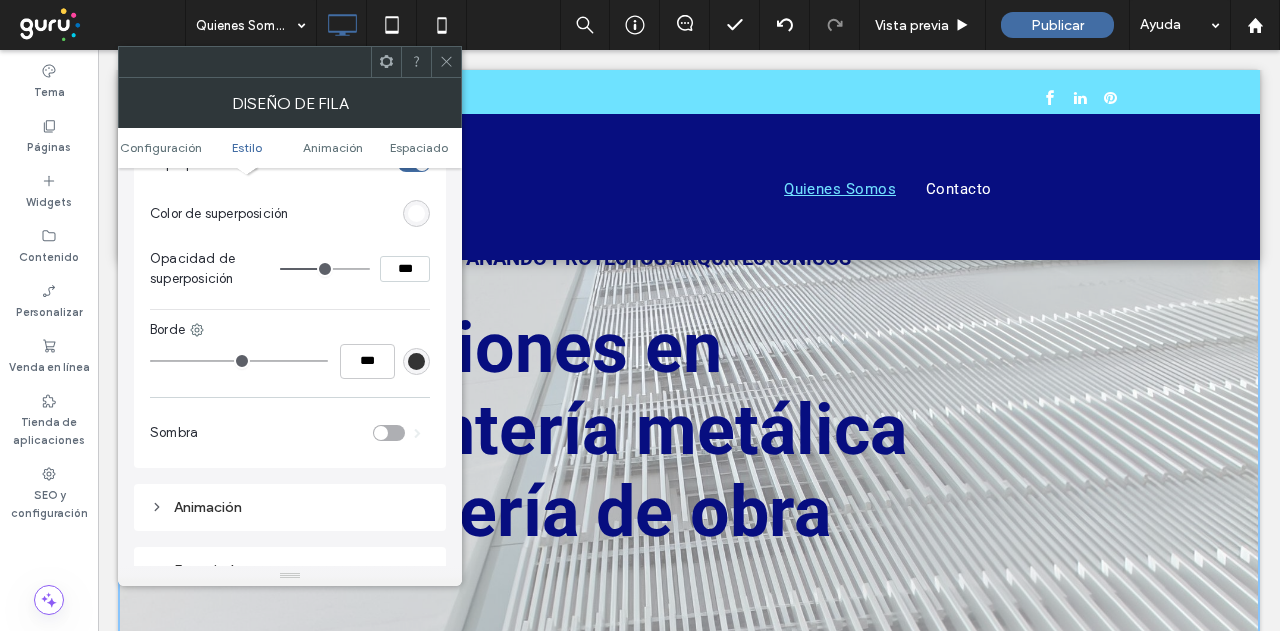 scroll, scrollTop: 900, scrollLeft: 0, axis: vertical 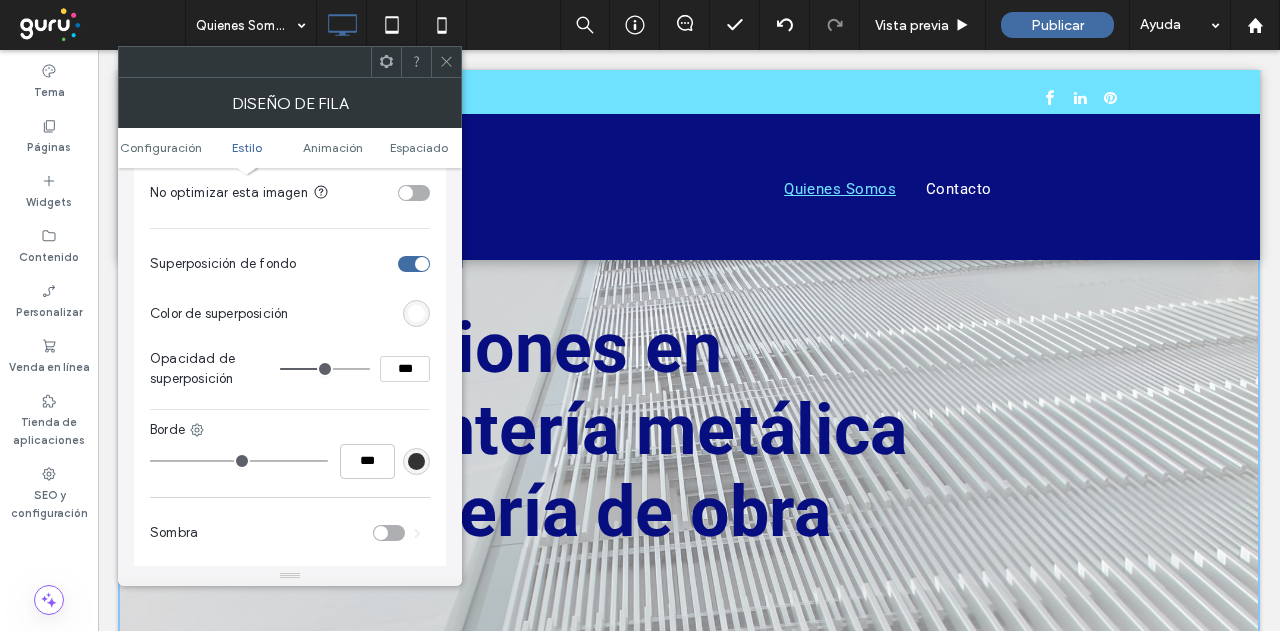 click at bounding box center [416, 313] 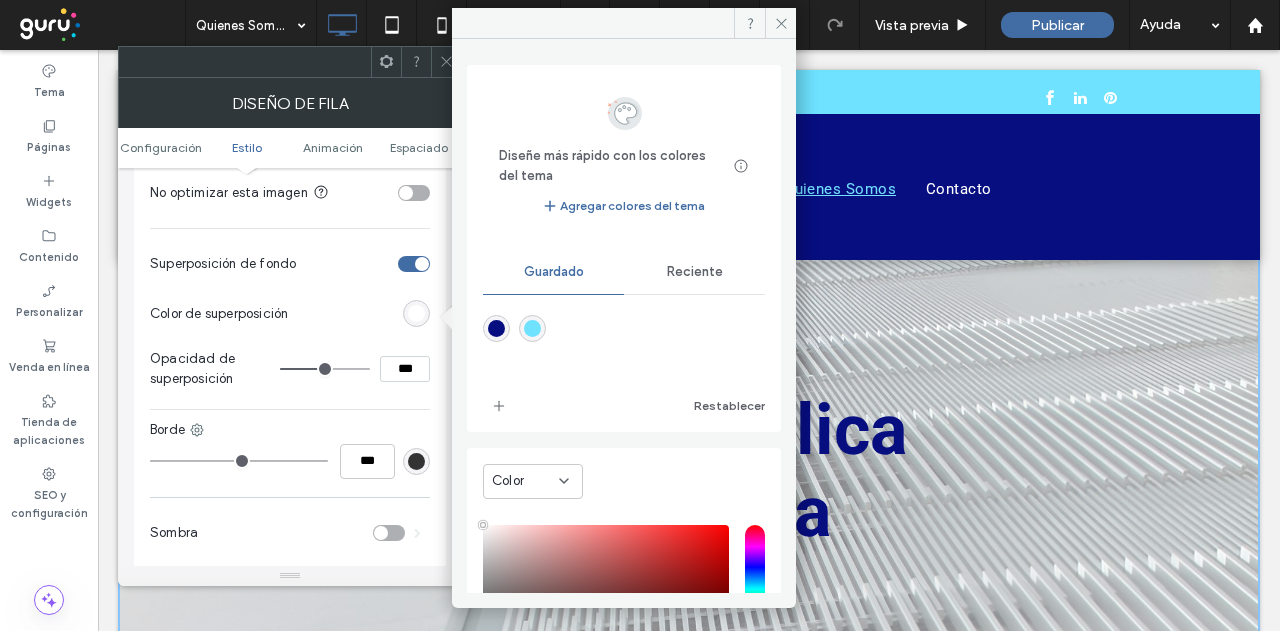 click on "Reciente" at bounding box center (695, 272) 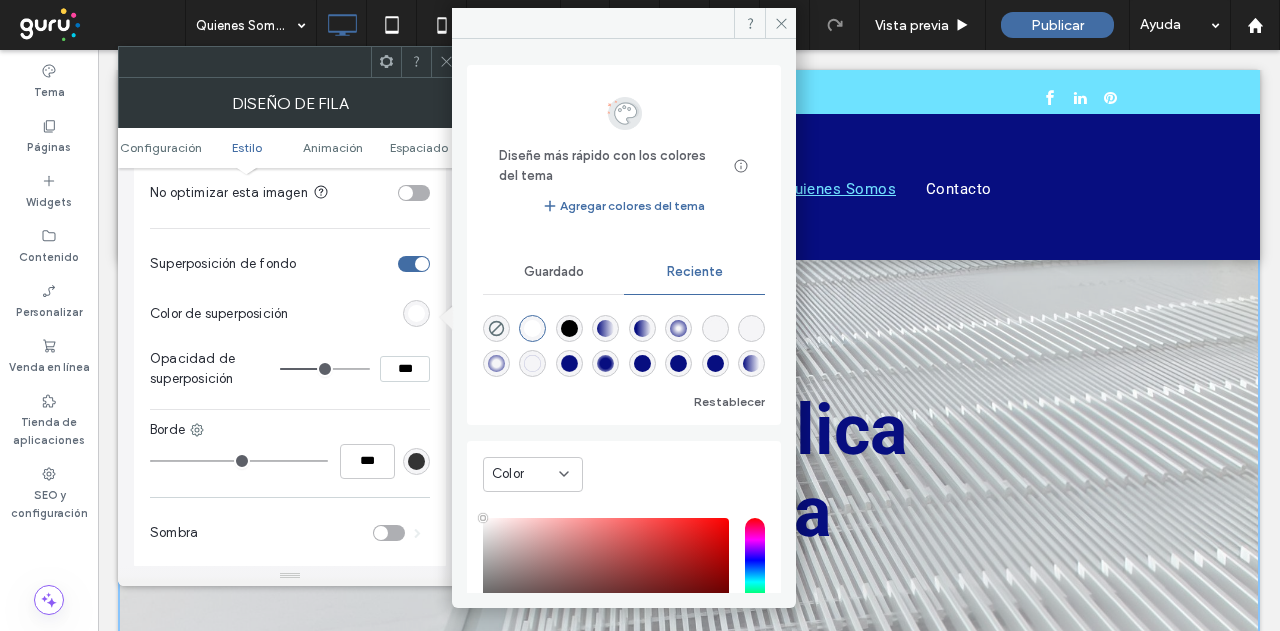 click at bounding box center (569, 328) 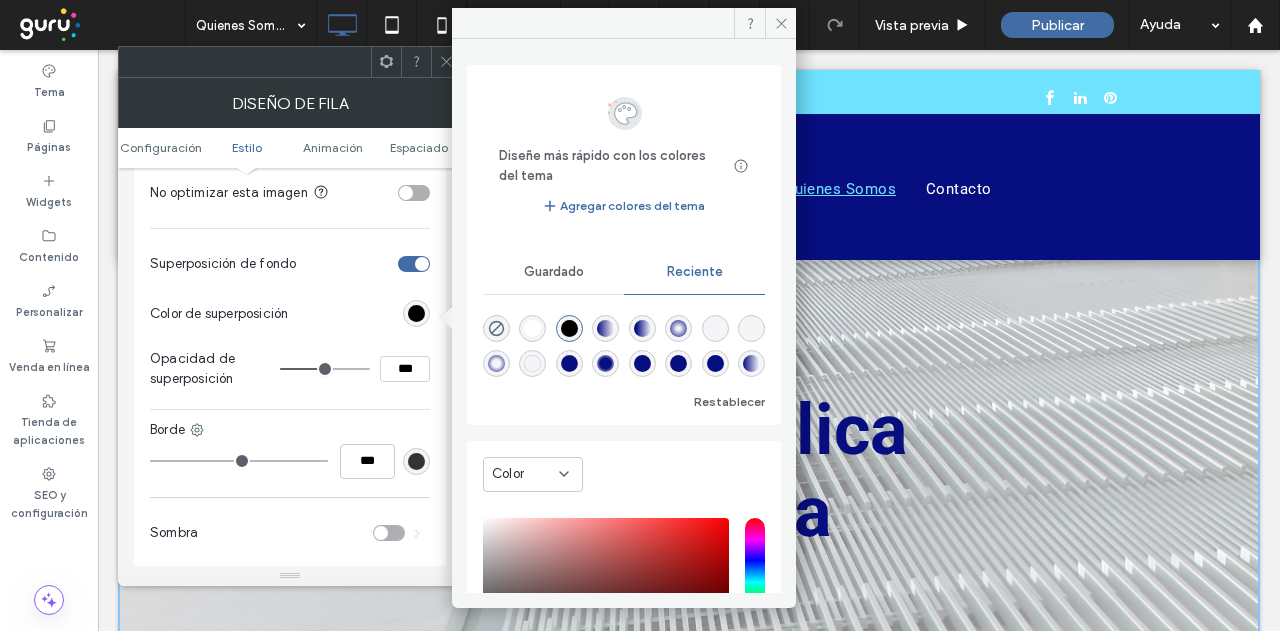 type on "*******" 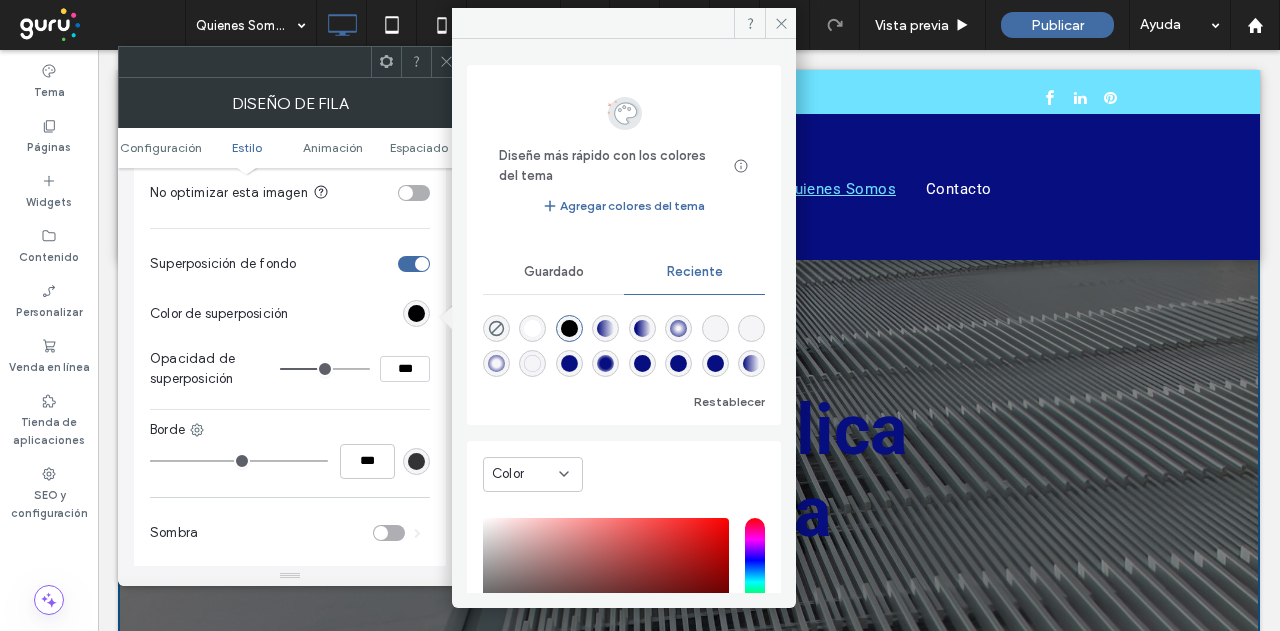 type on "**" 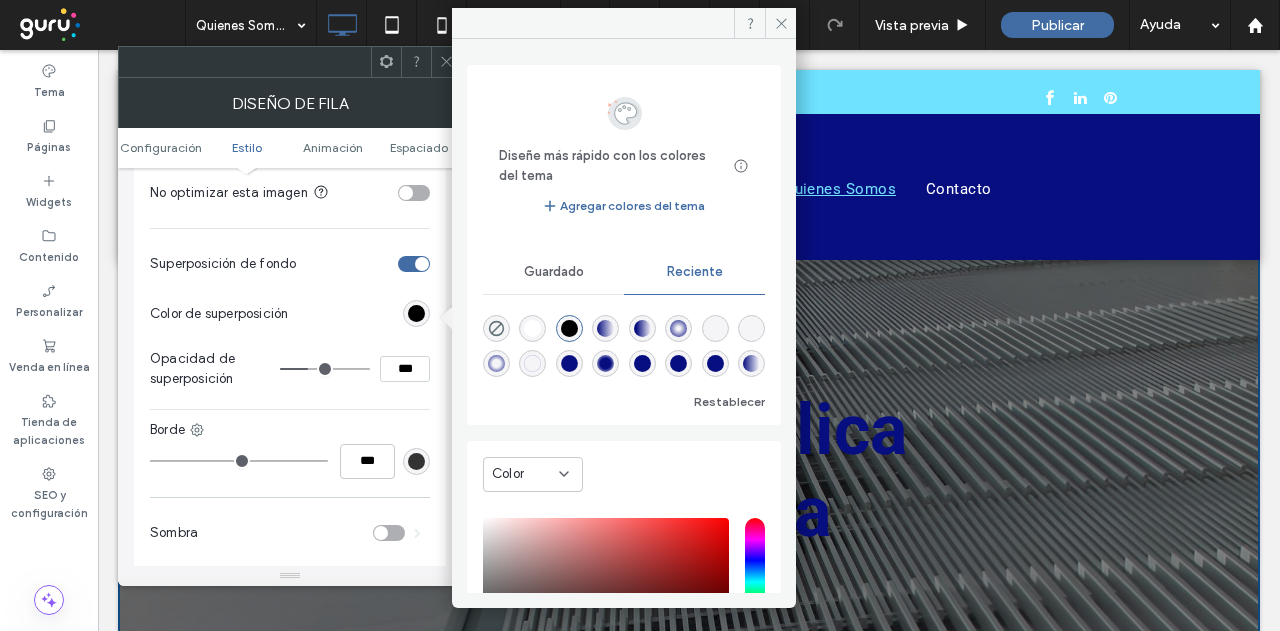 type on "**" 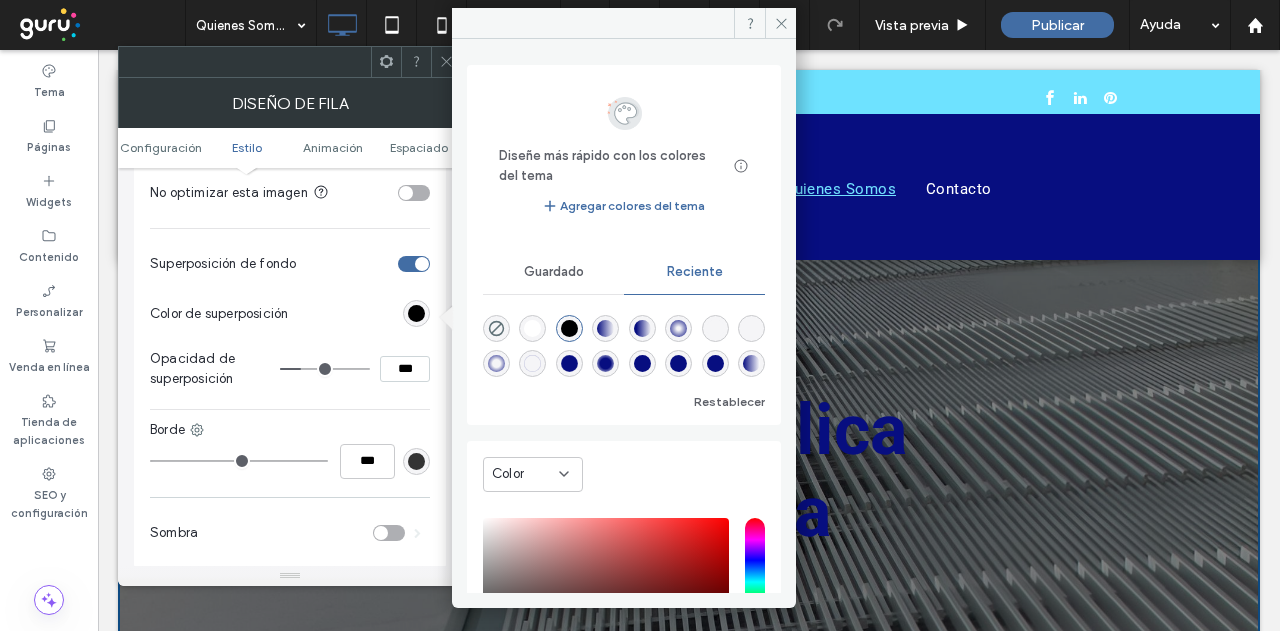 drag, startPoint x: 323, startPoint y: 371, endPoint x: 304, endPoint y: 369, distance: 19.104973 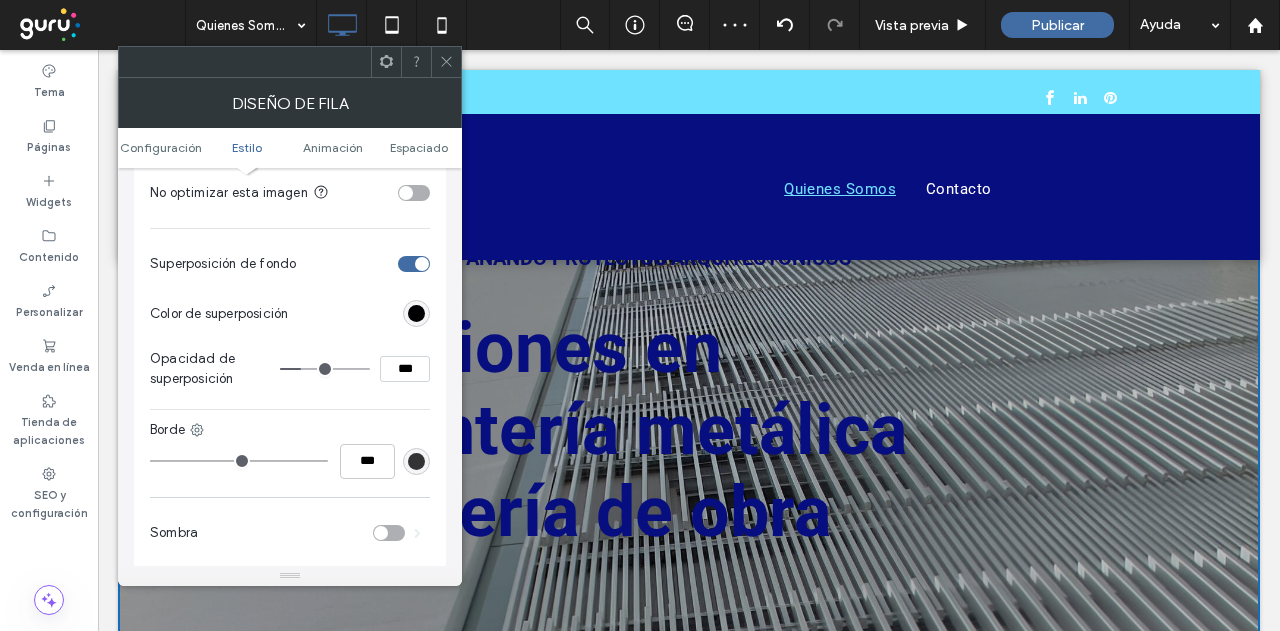 type on "*" 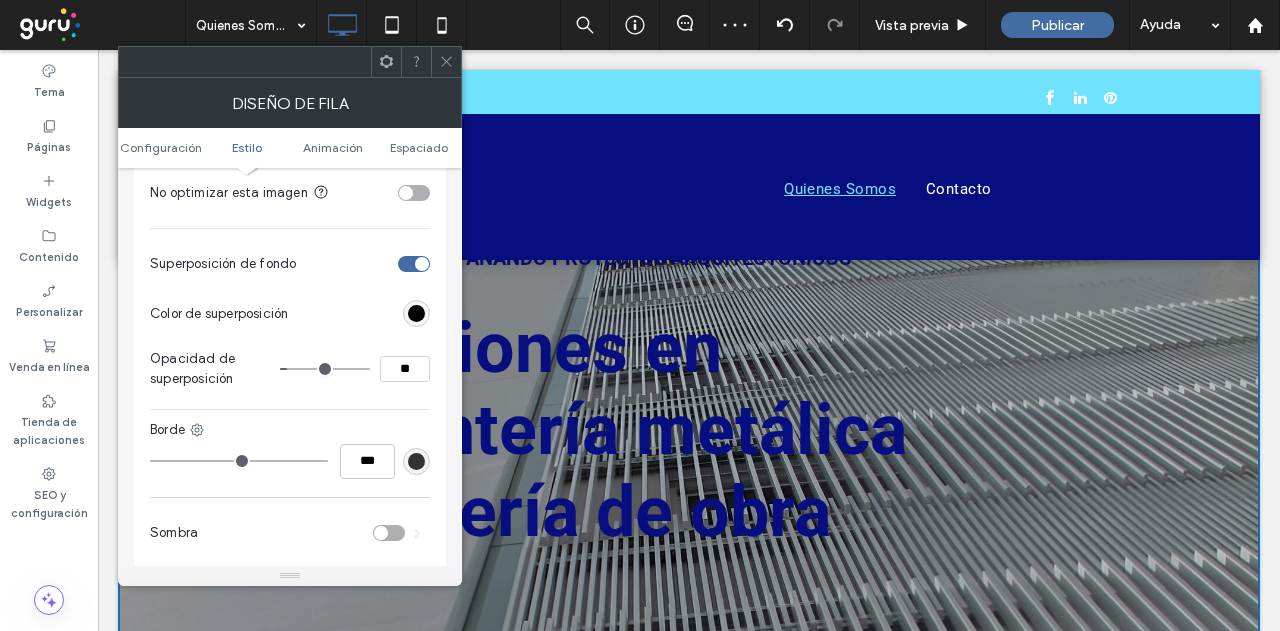 type on "*" 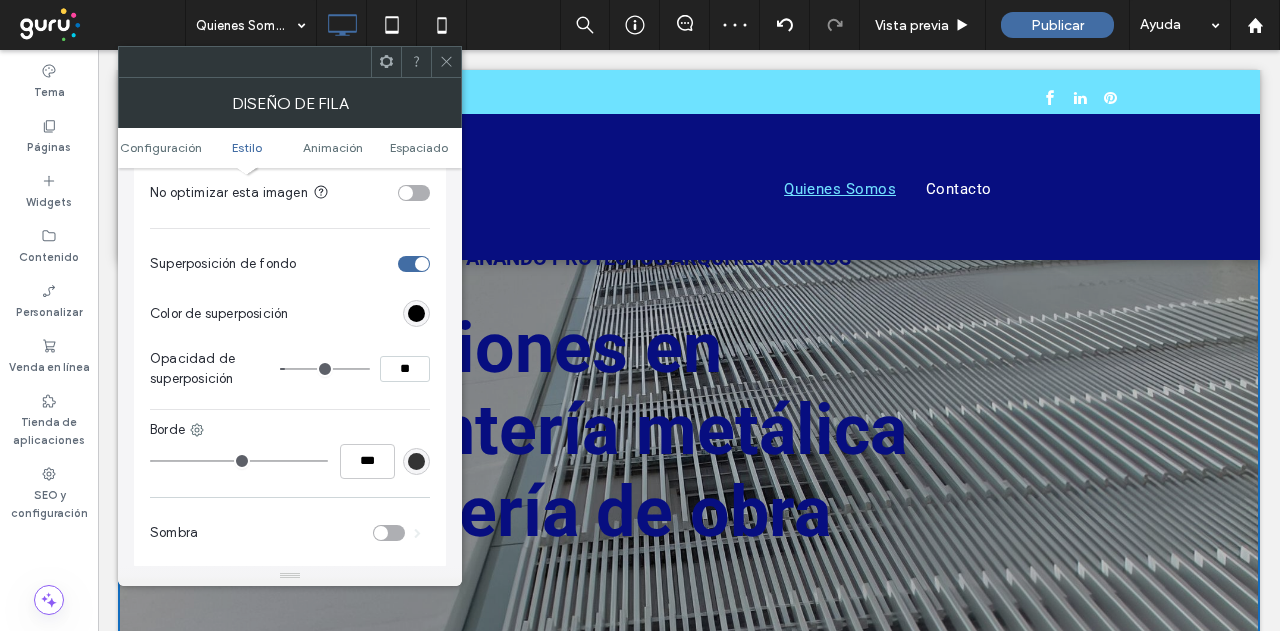 click at bounding box center [325, 369] 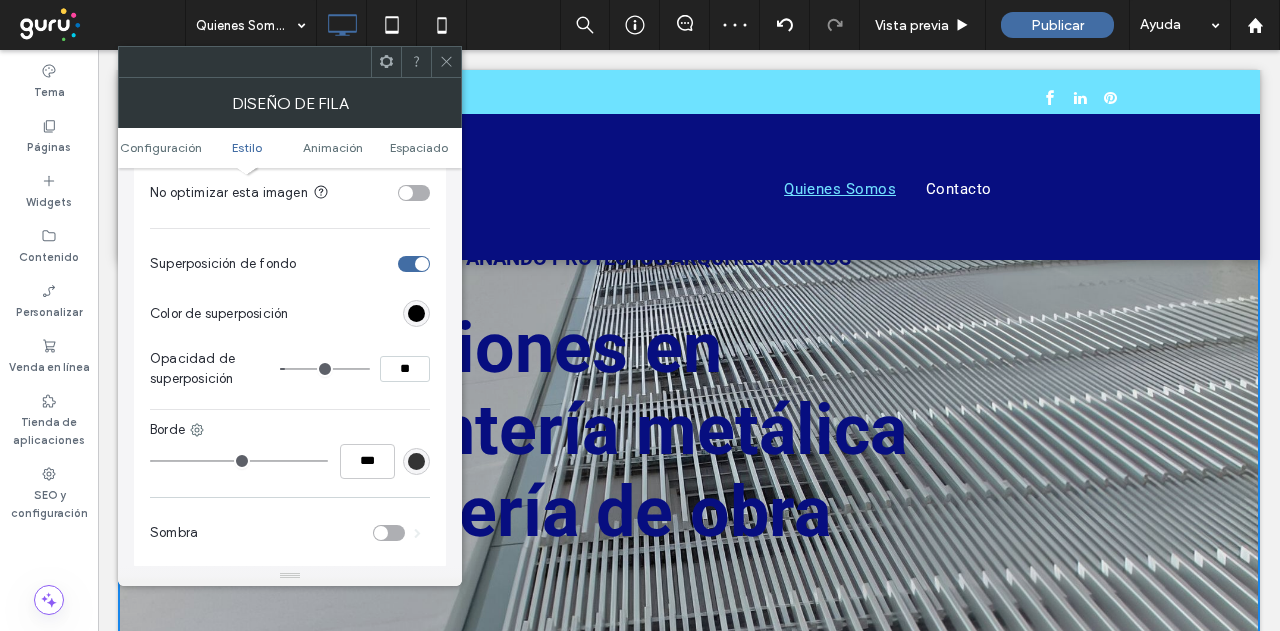 type on "*" 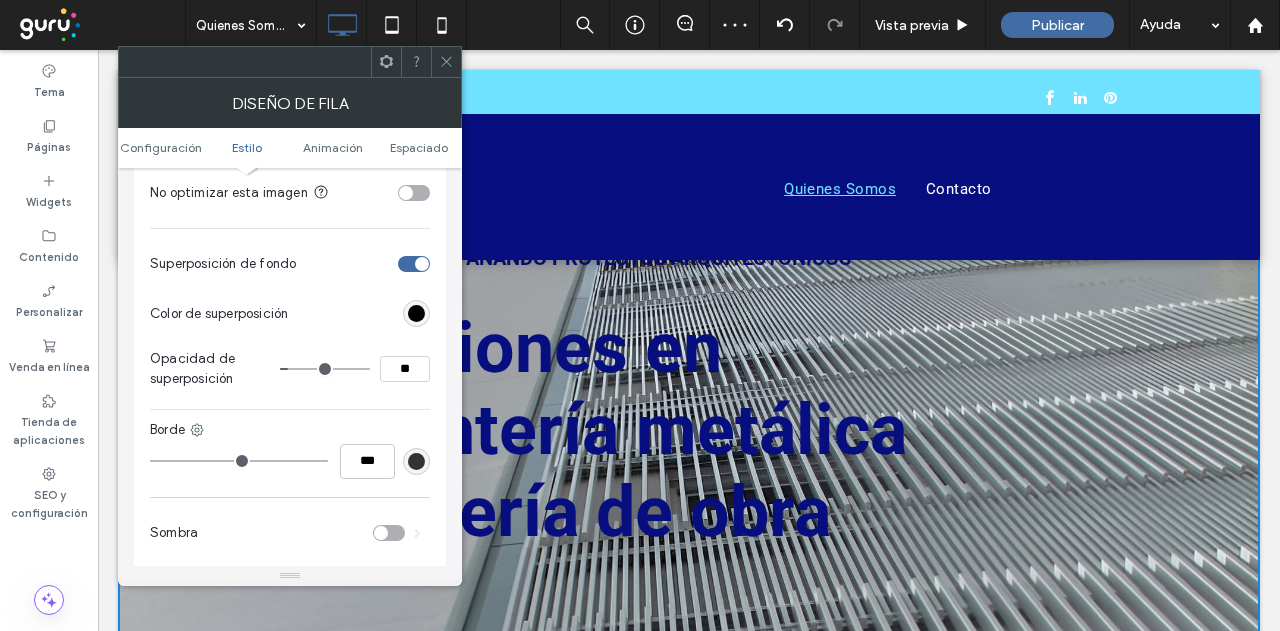 type on "**" 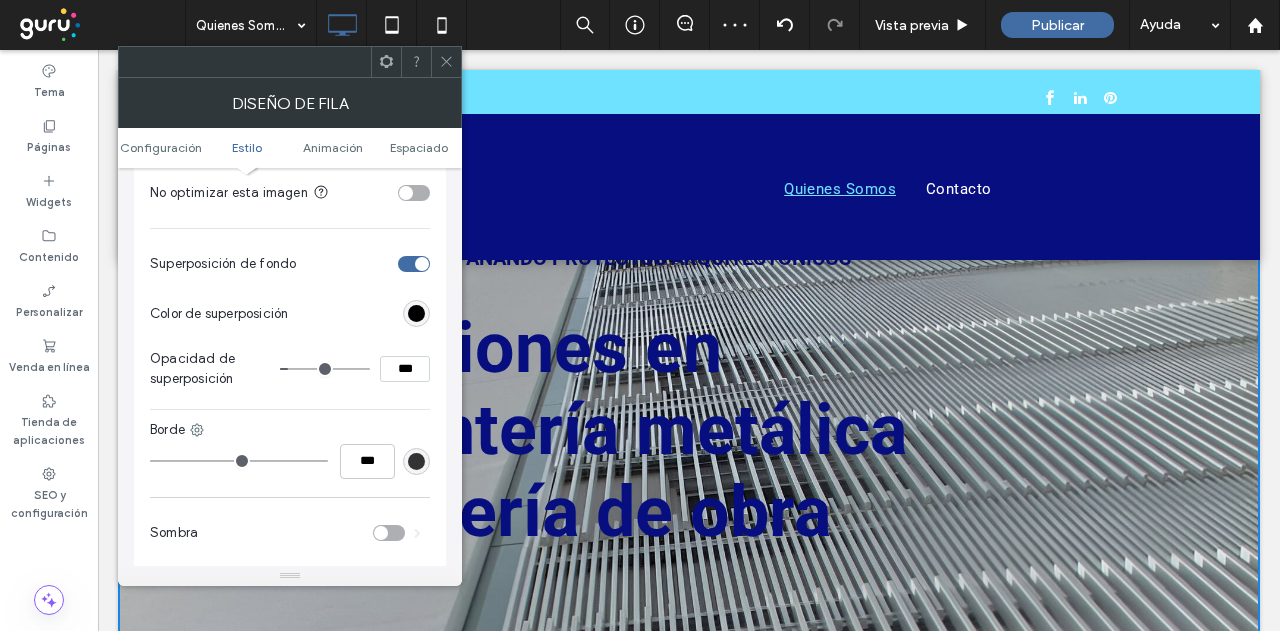 type on "**" 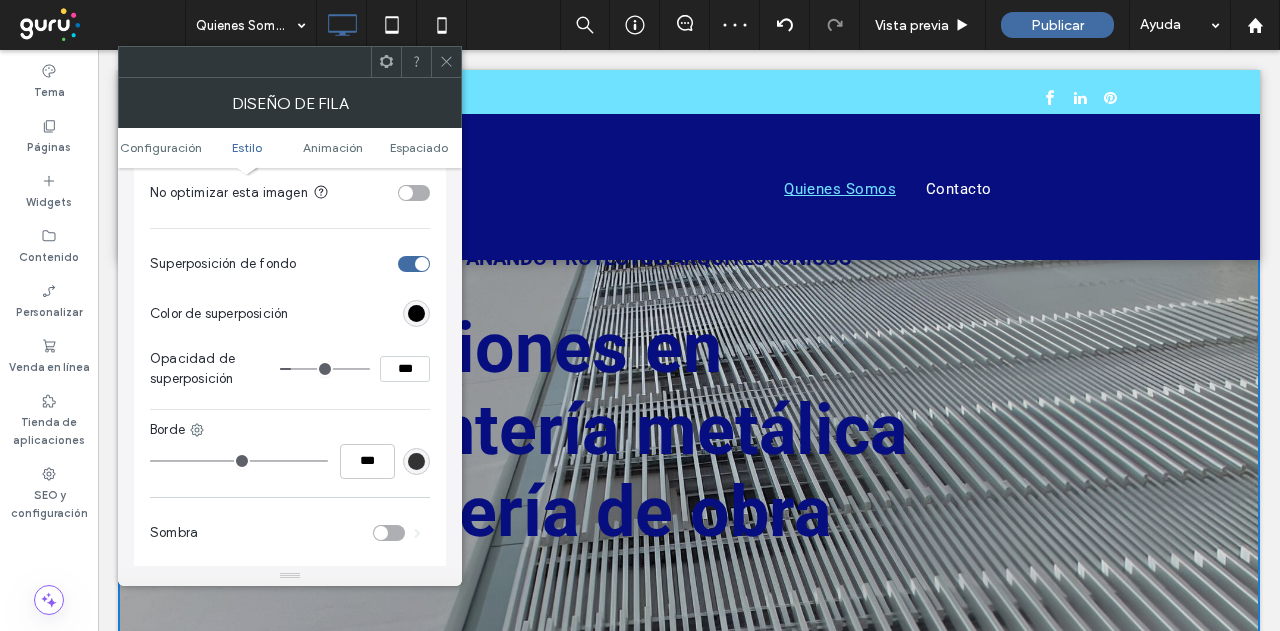 type on "**" 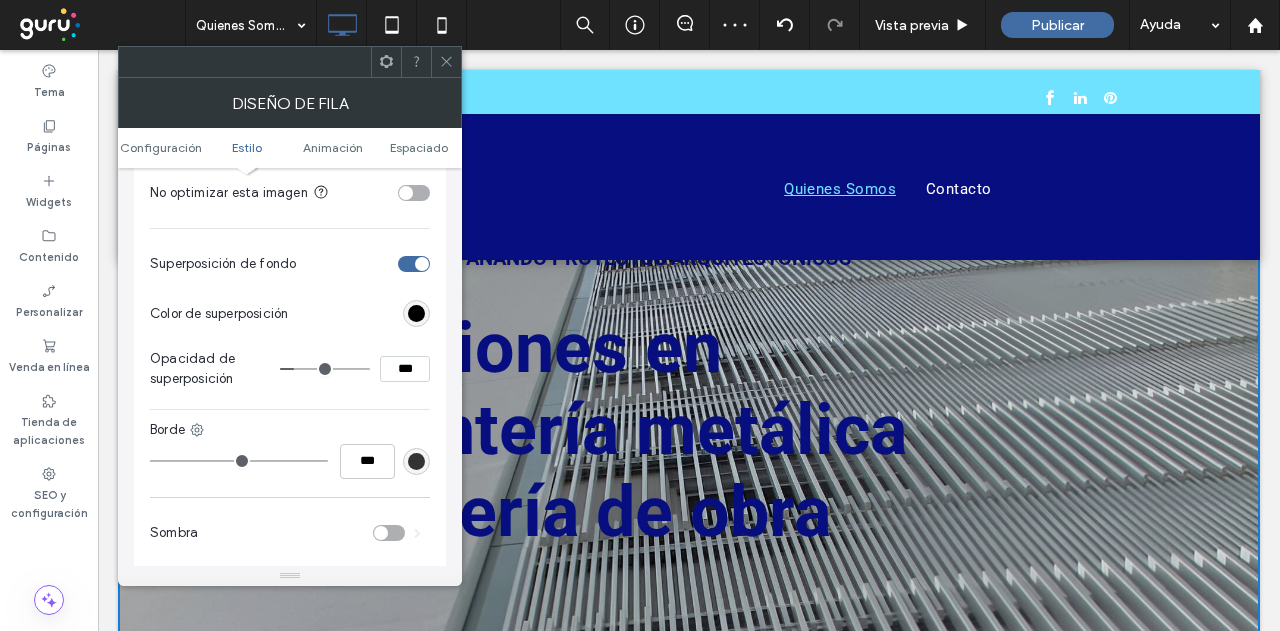 type on "**" 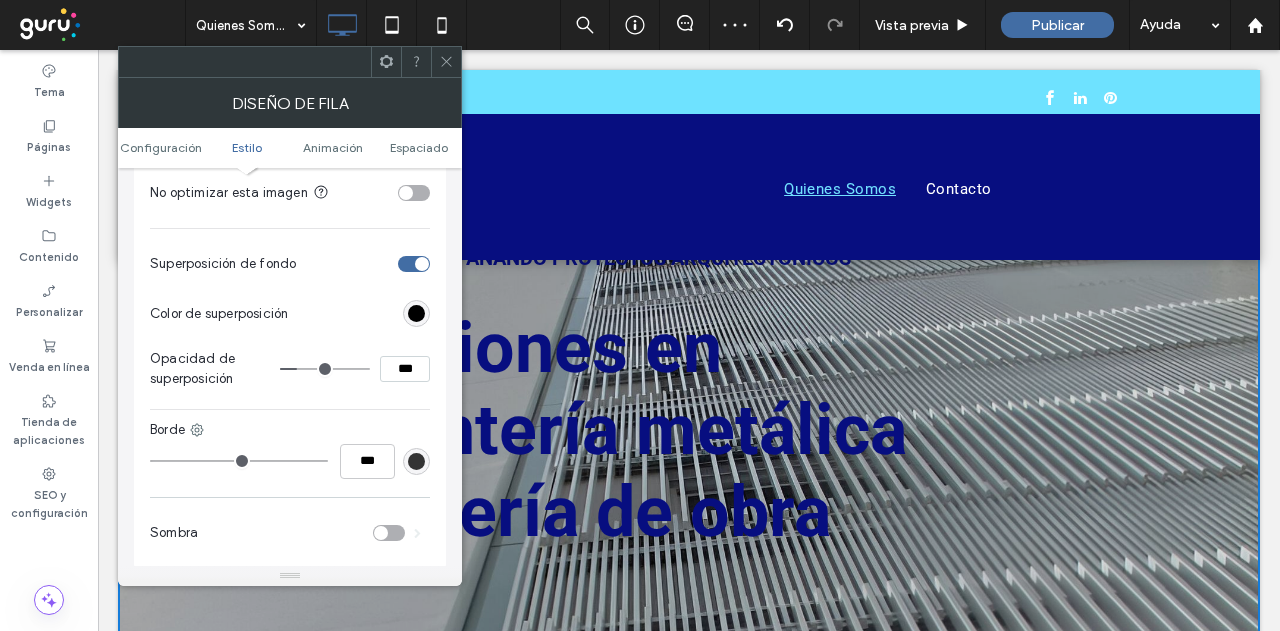 click at bounding box center [325, 369] 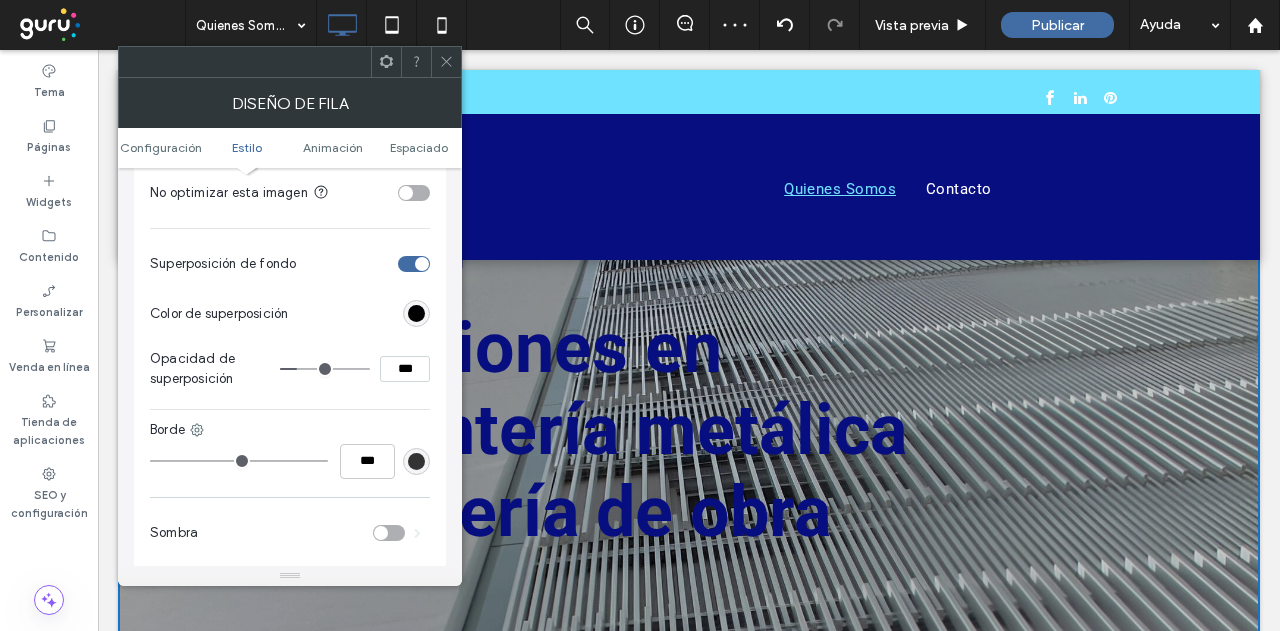 type on "**" 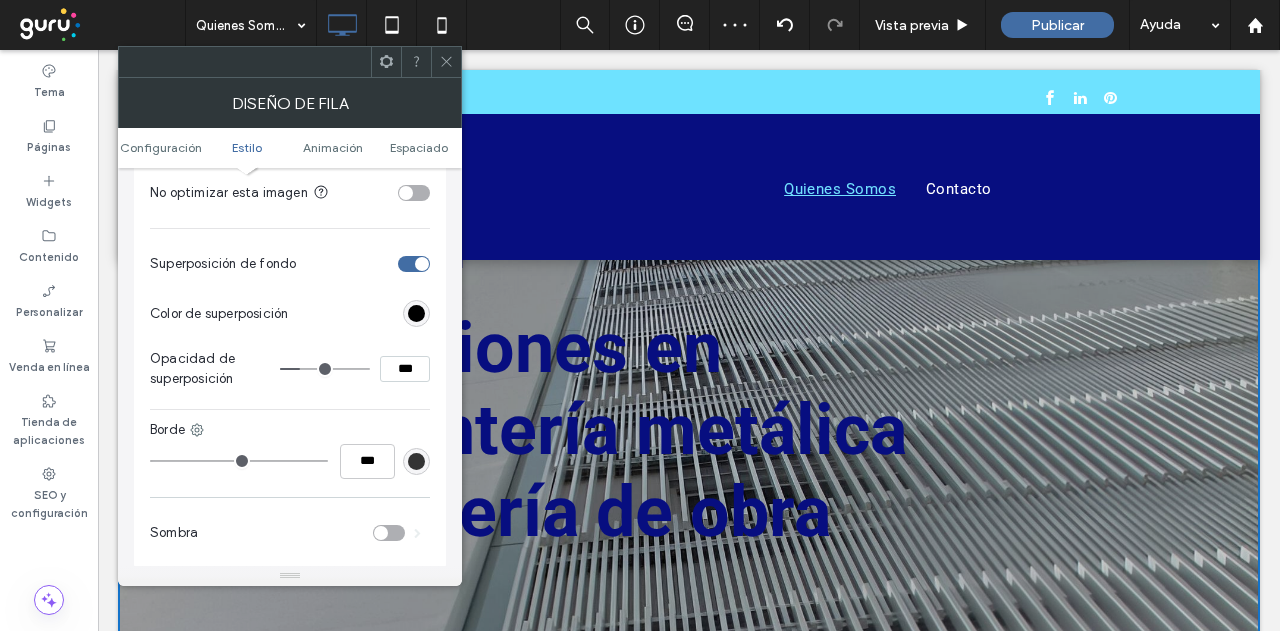 type on "**" 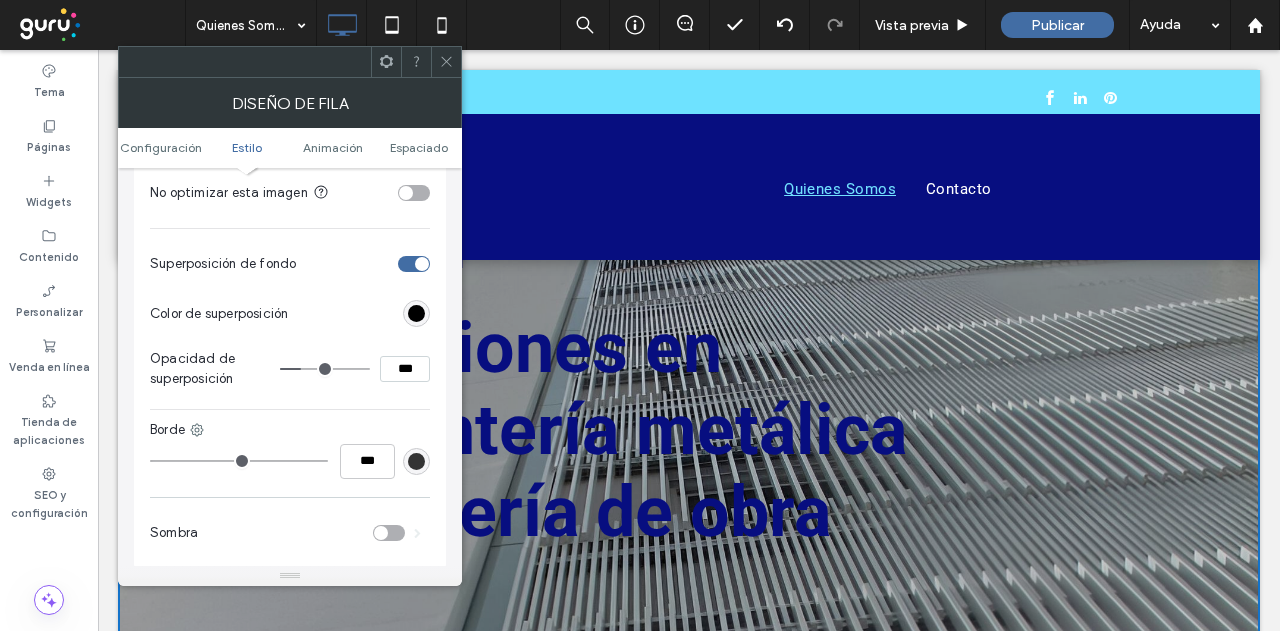 type on "**" 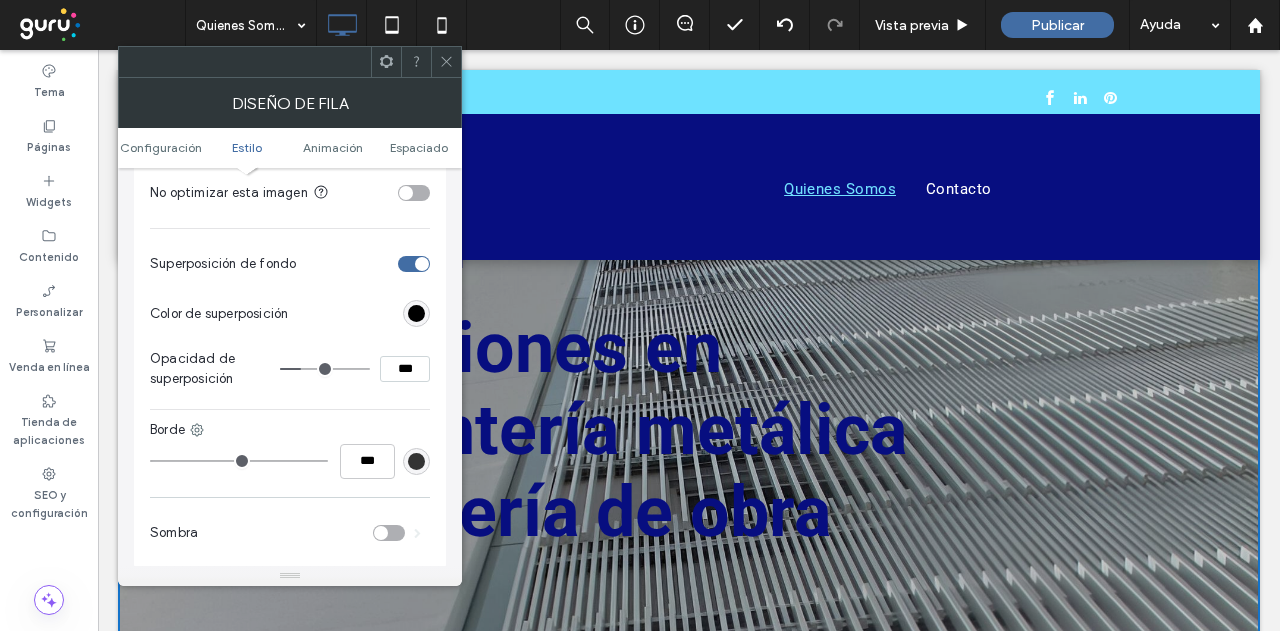 type on "***" 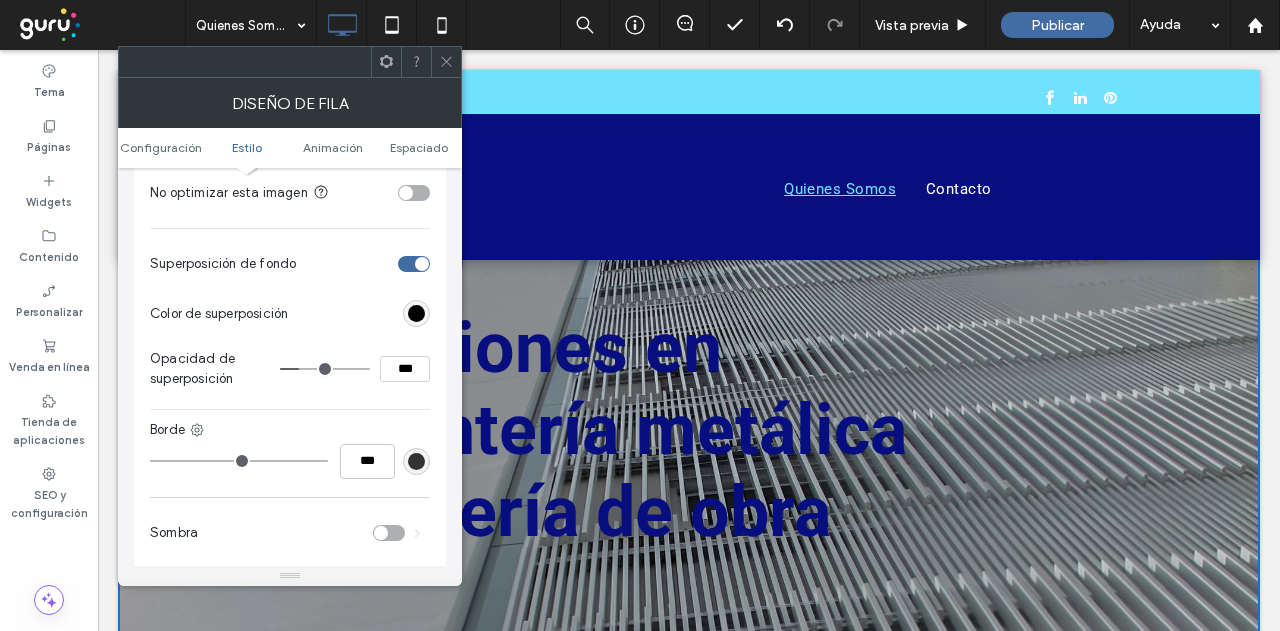 type on "**" 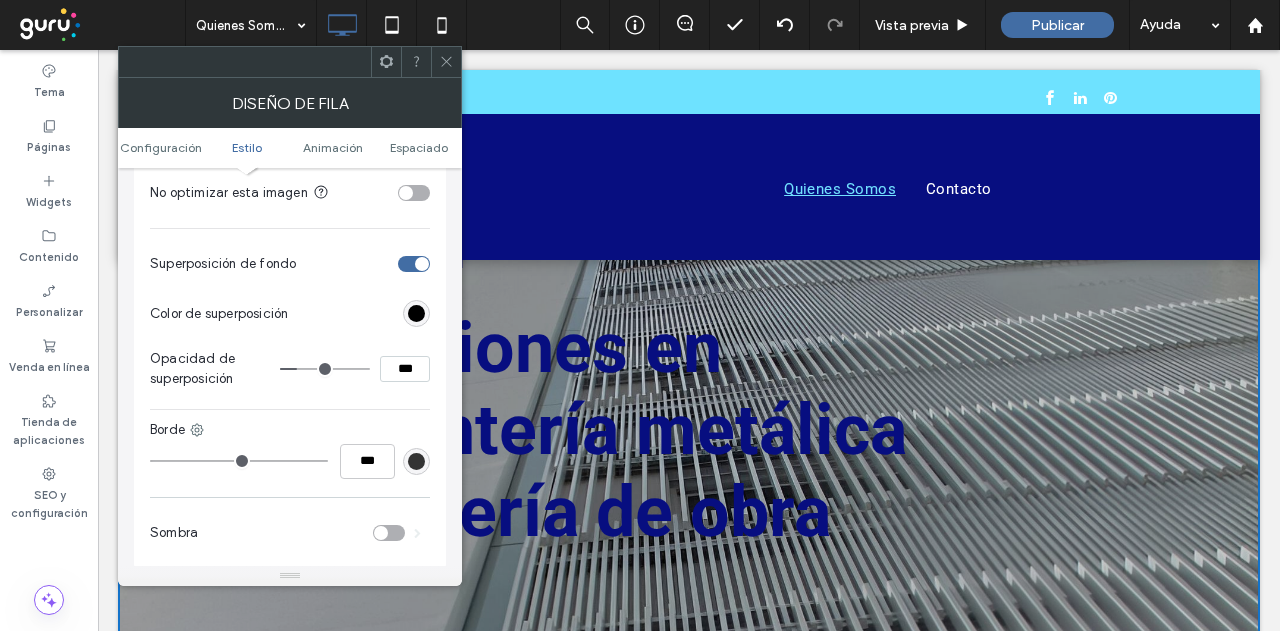 type on "**" 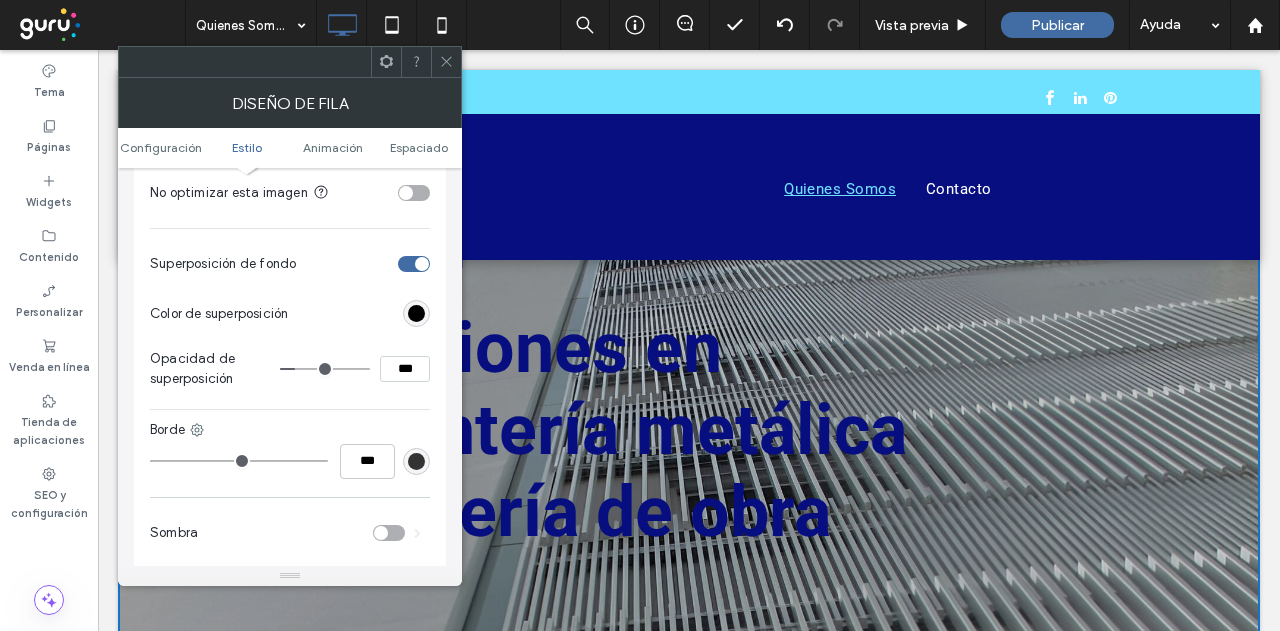 type on "**" 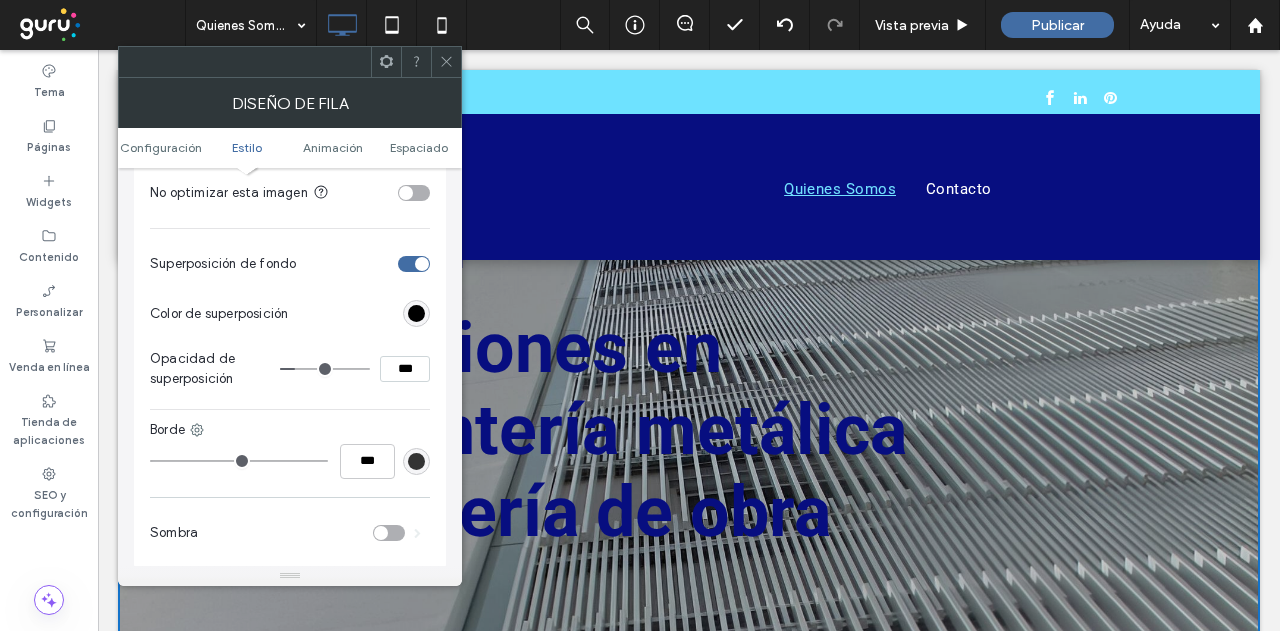 type on "***" 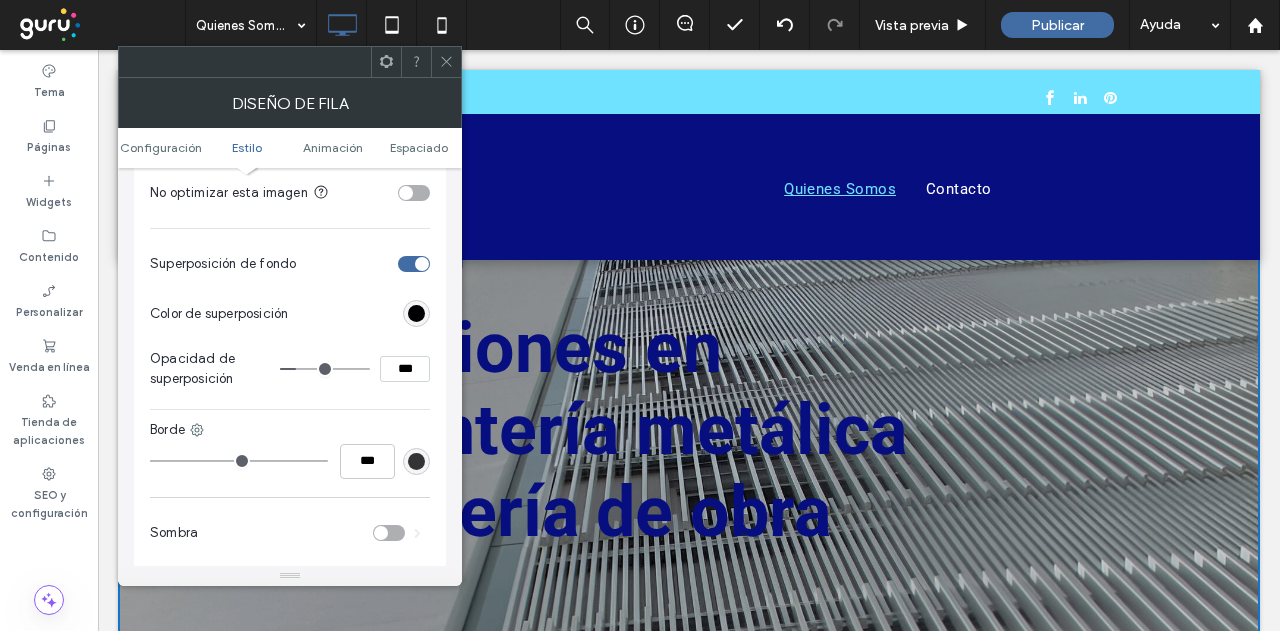 type on "*" 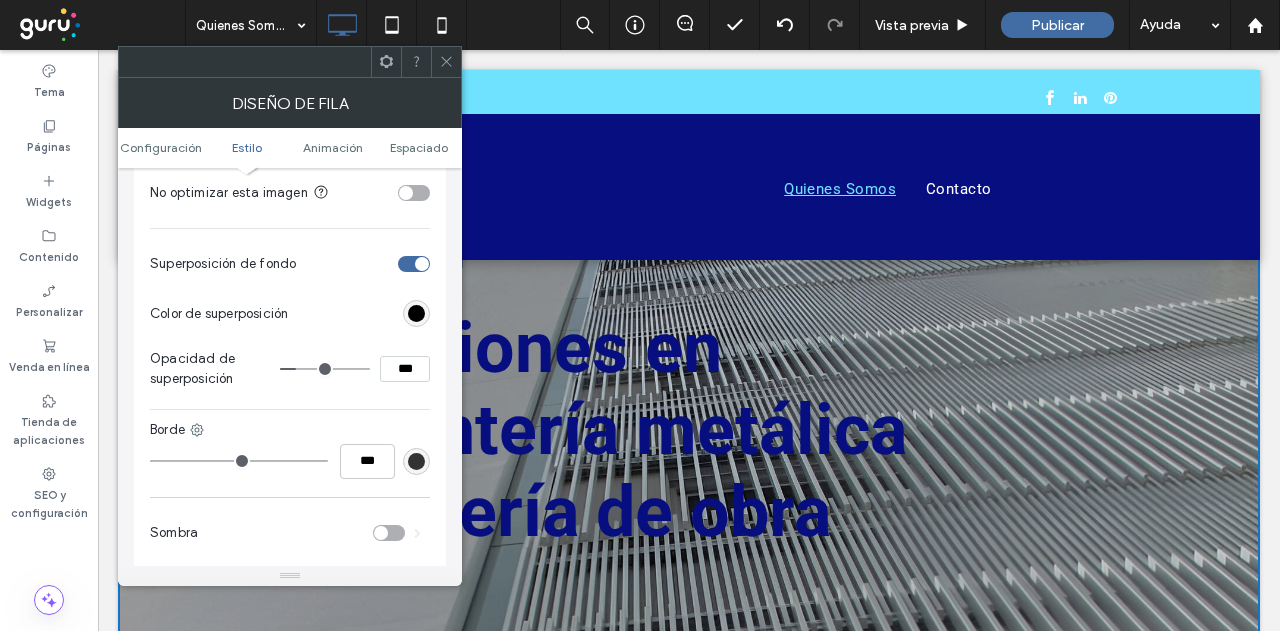 type on "**" 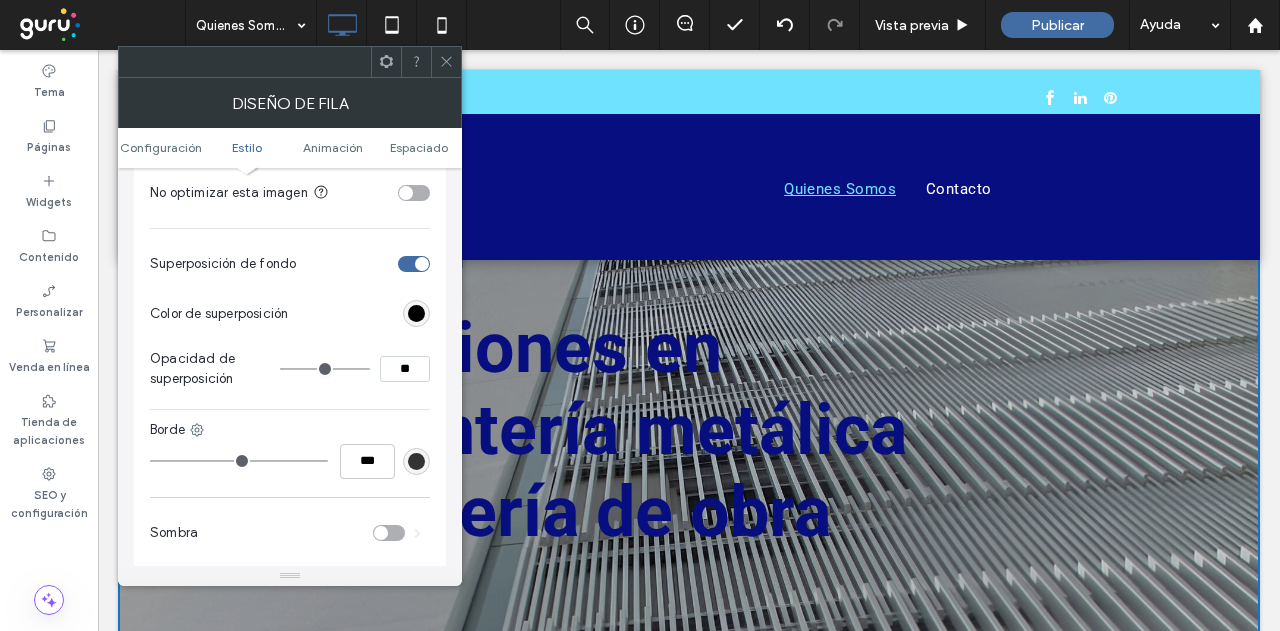 drag, startPoint x: 302, startPoint y: 363, endPoint x: 237, endPoint y: 362, distance: 65.00769 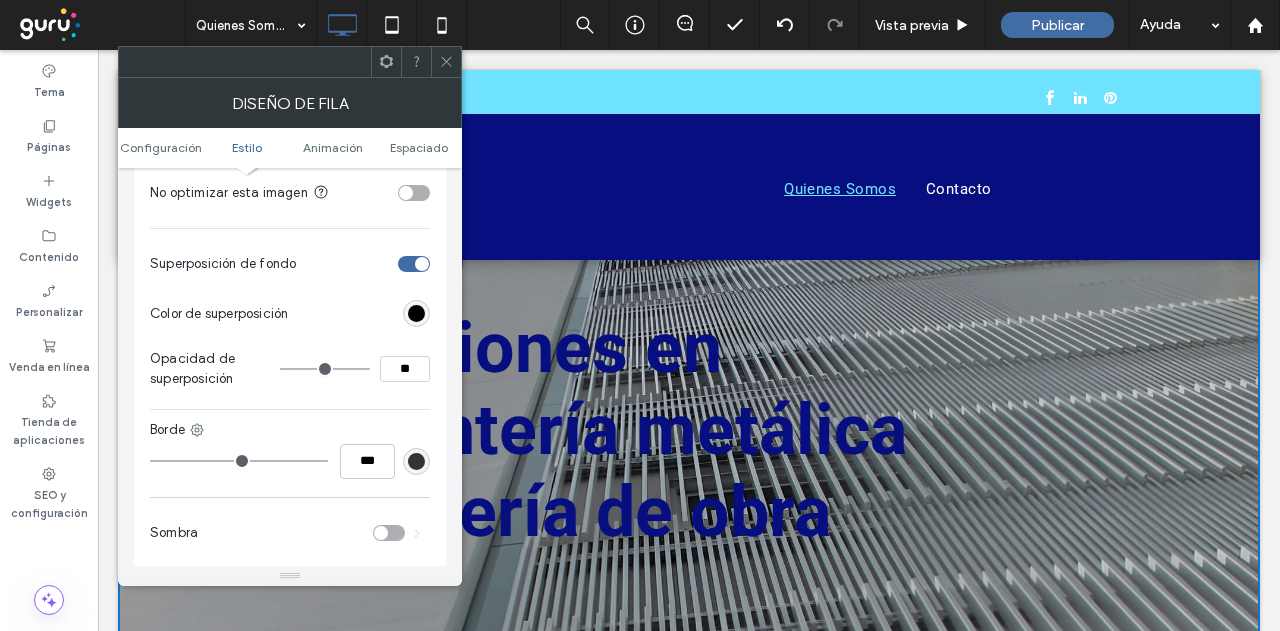 click at bounding box center [325, 369] 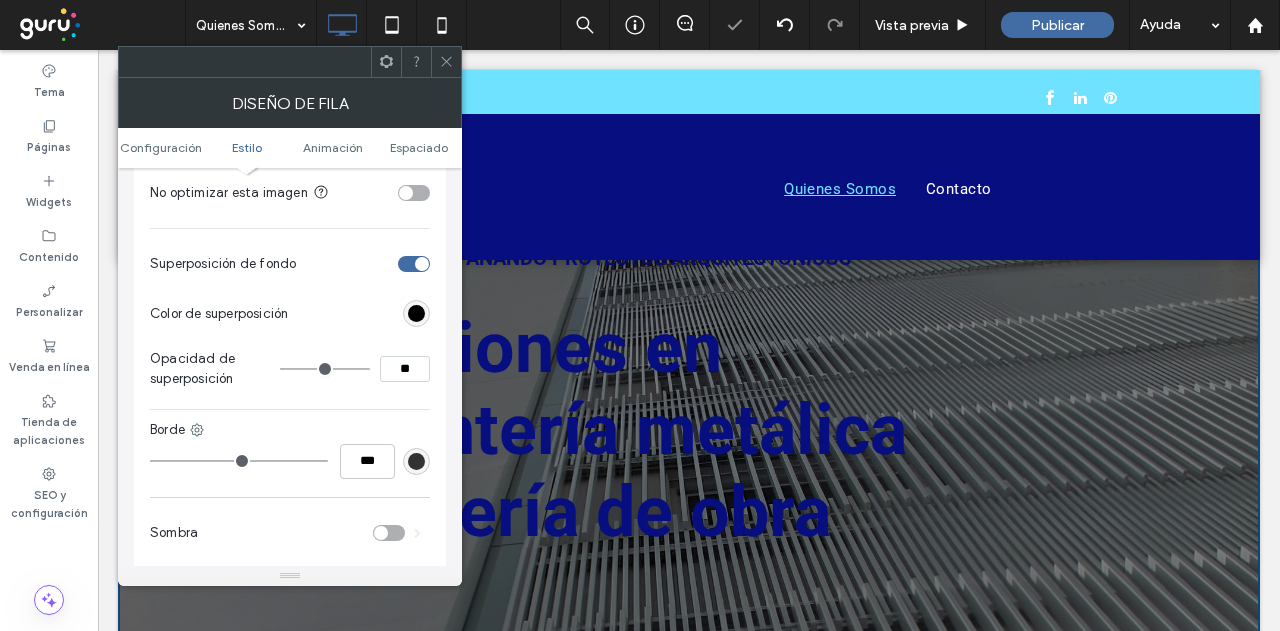 type on "*" 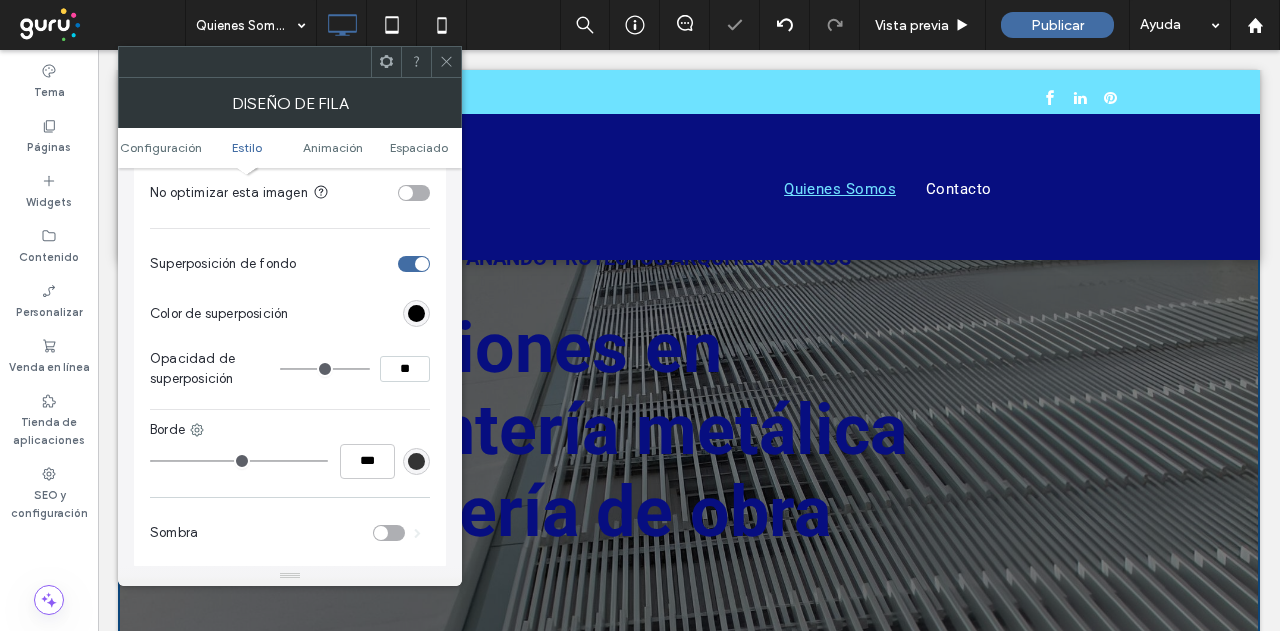 type on "**" 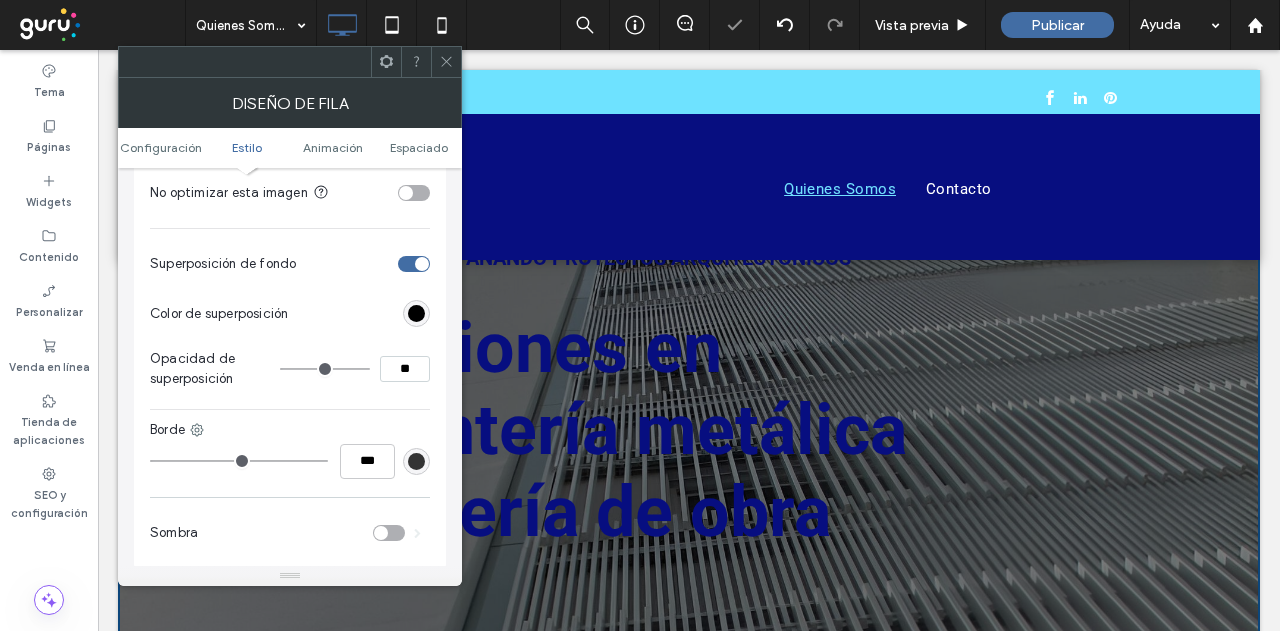type on "*" 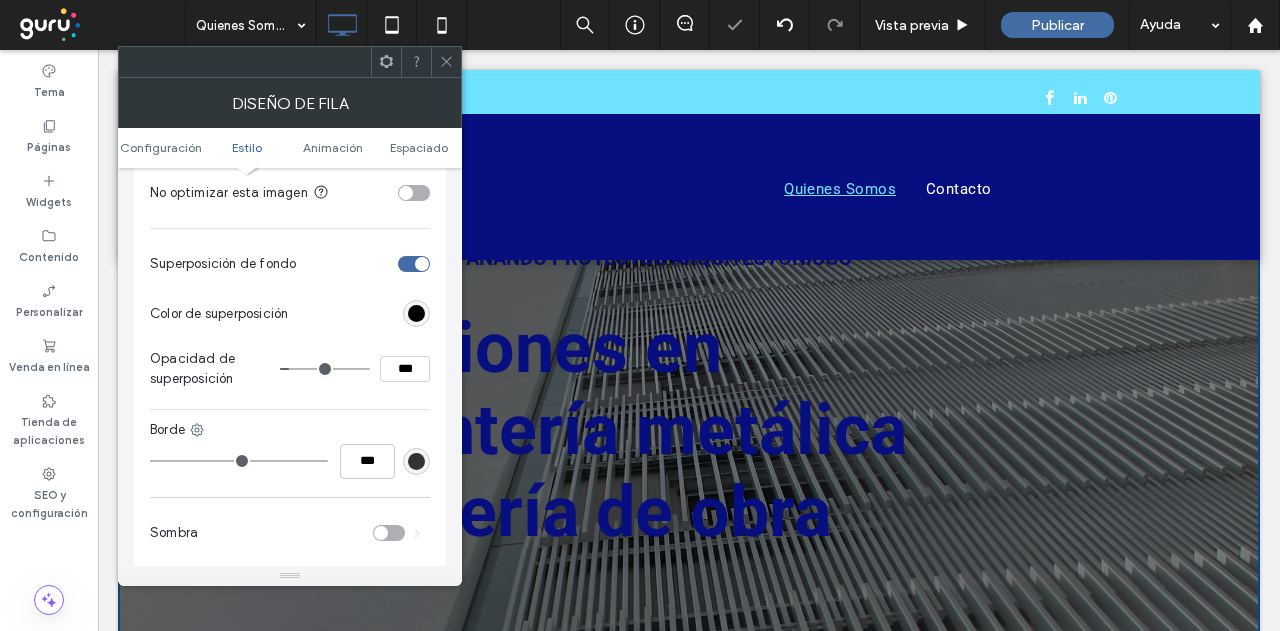type on "**" 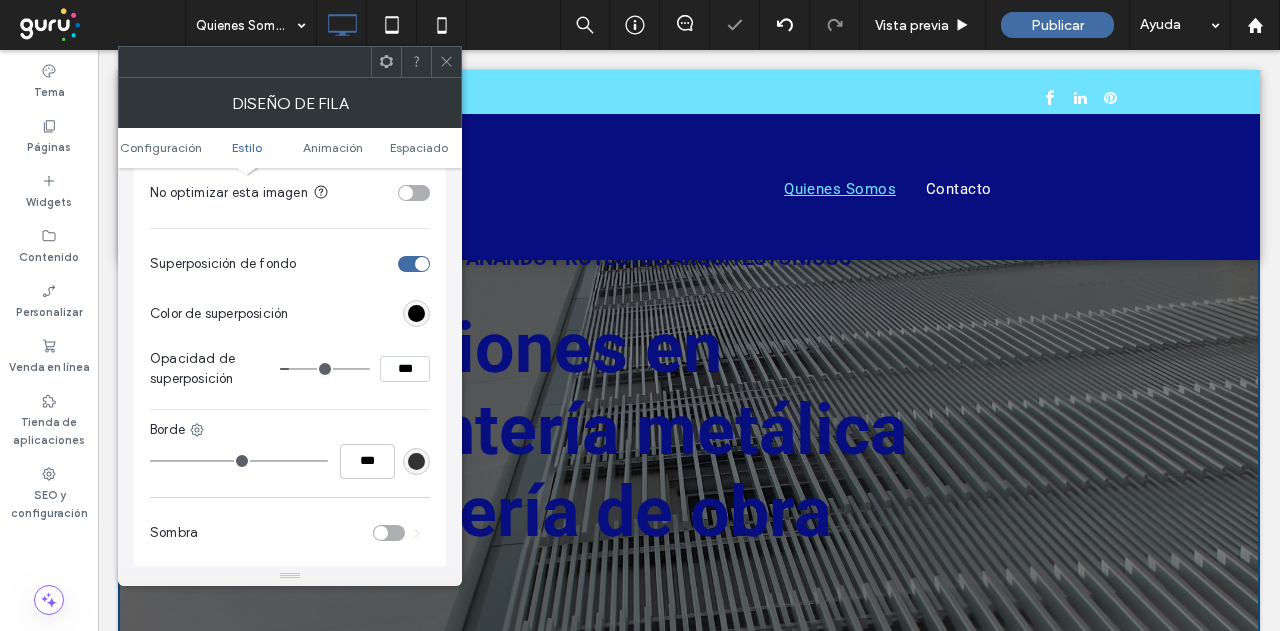 type on "**" 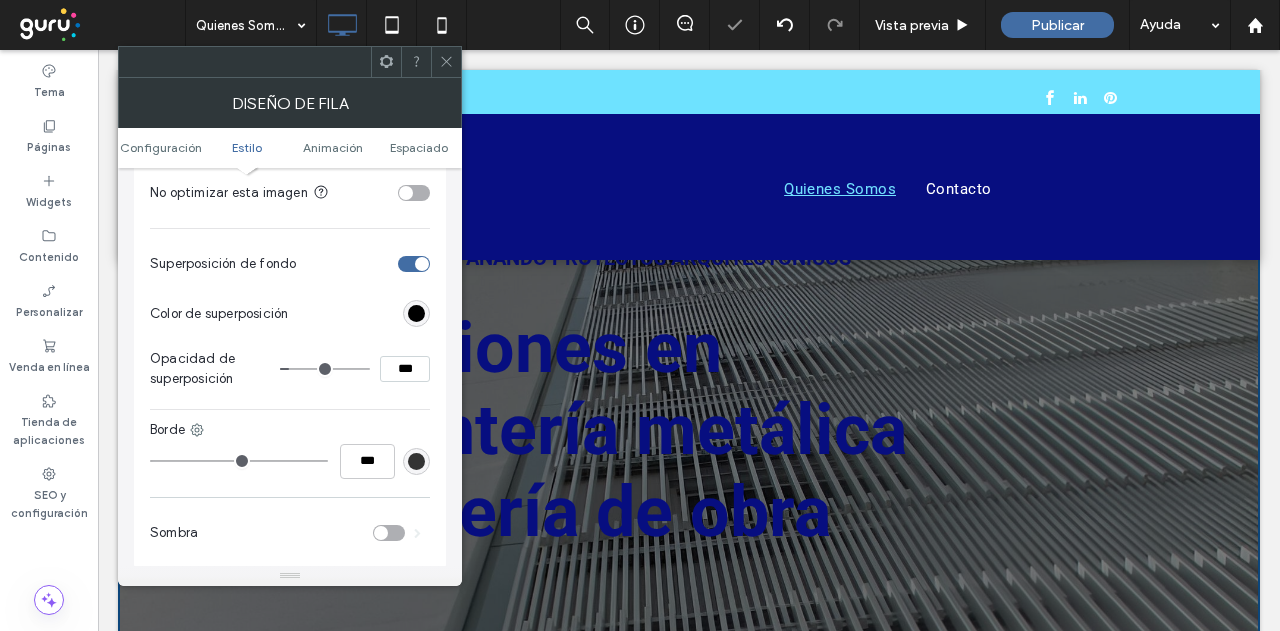 type on "***" 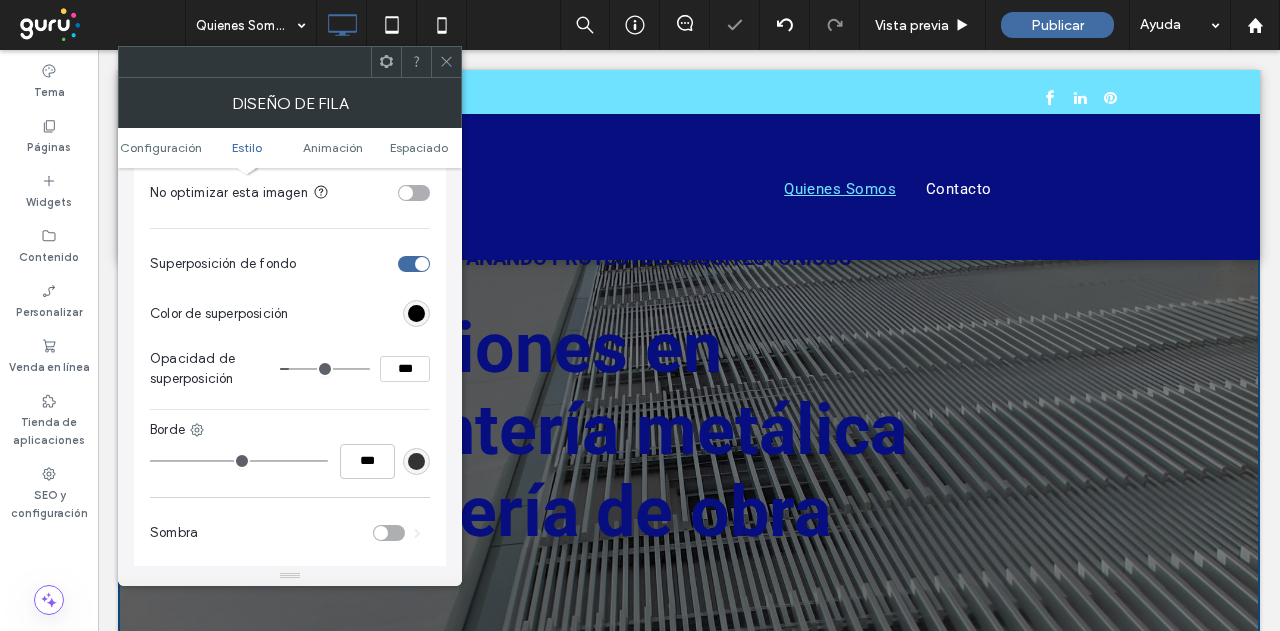 type on "**" 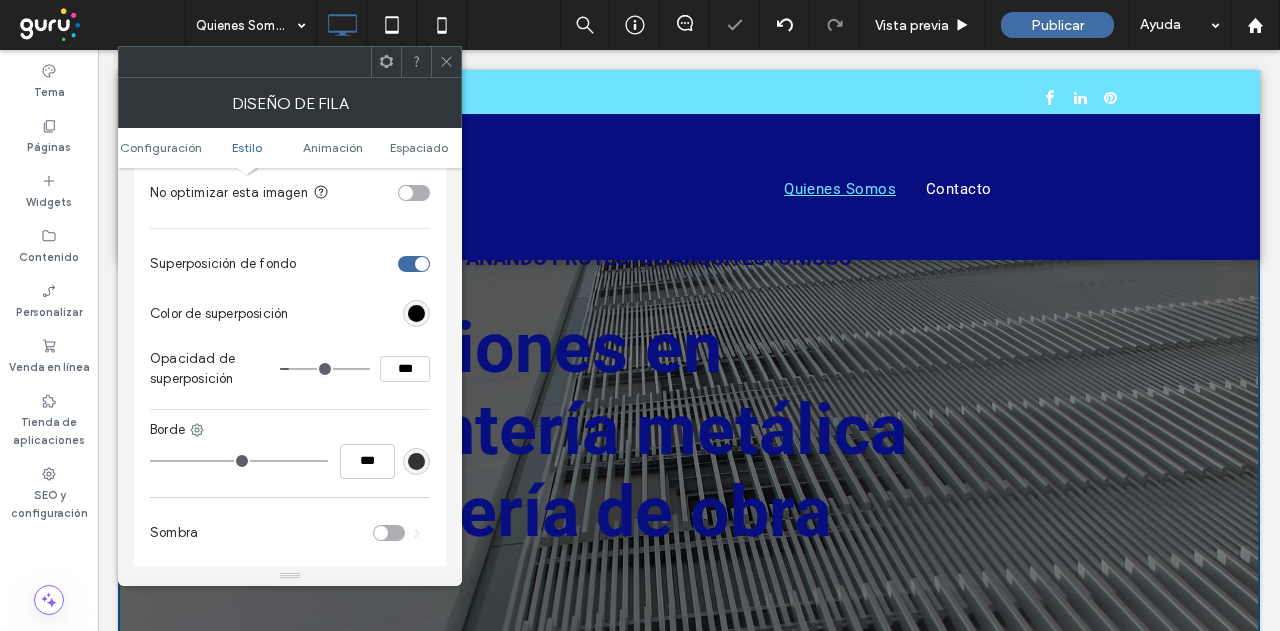 type on "***" 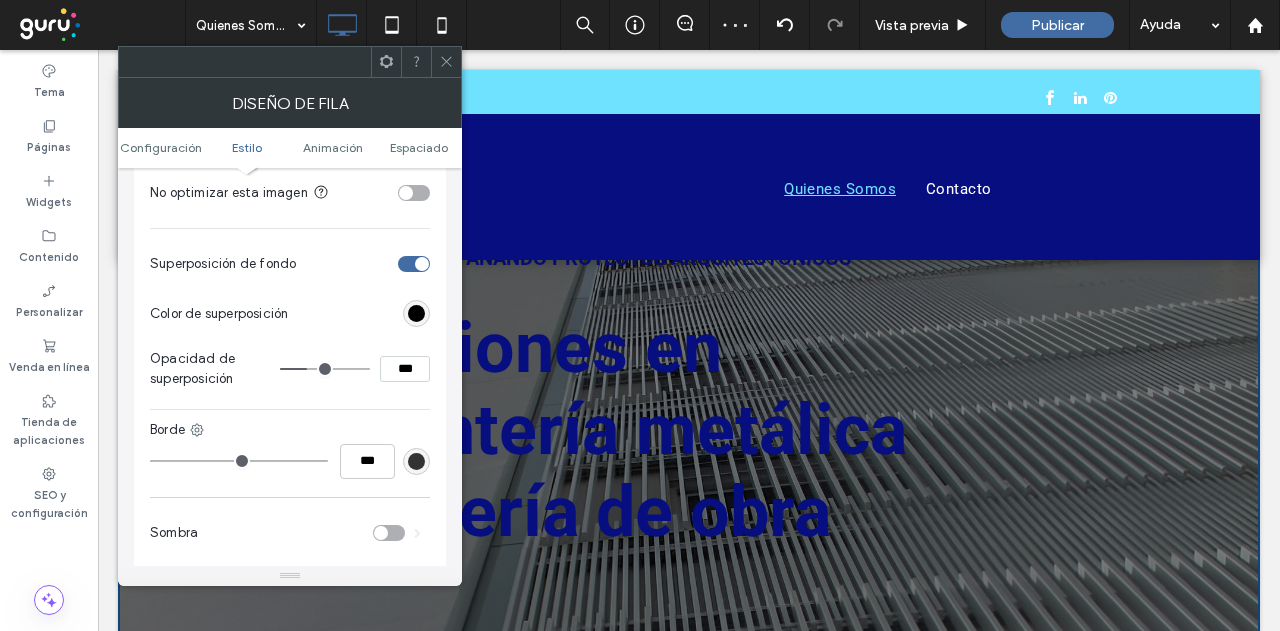 type on "**" 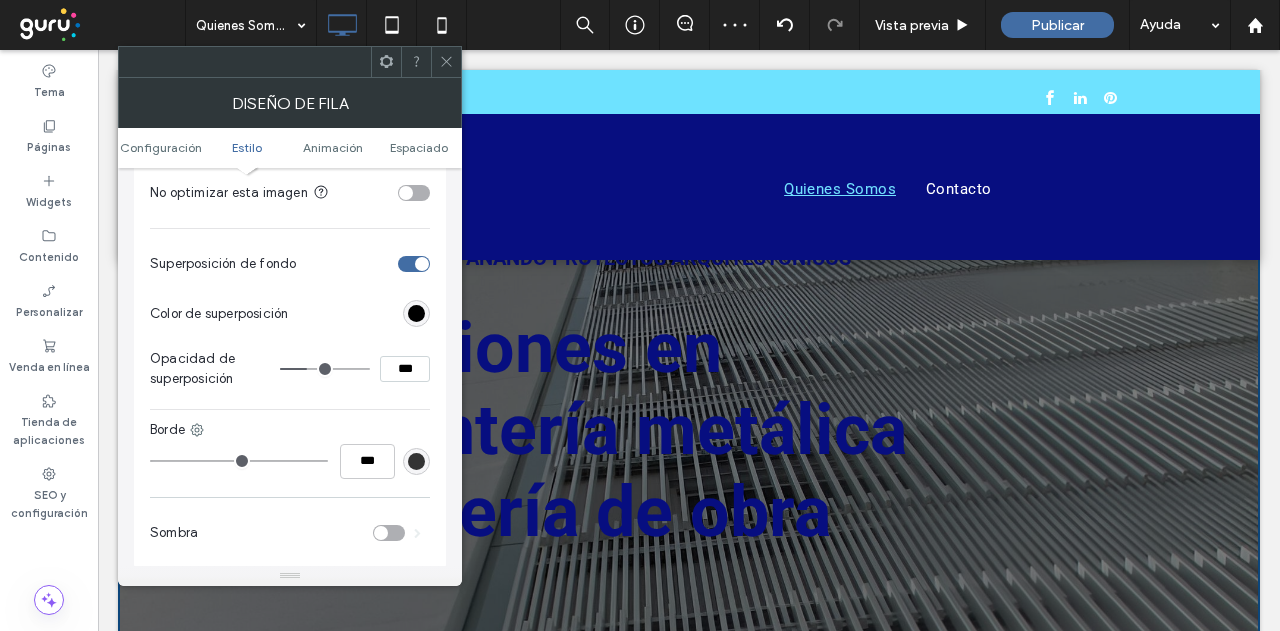 type on "***" 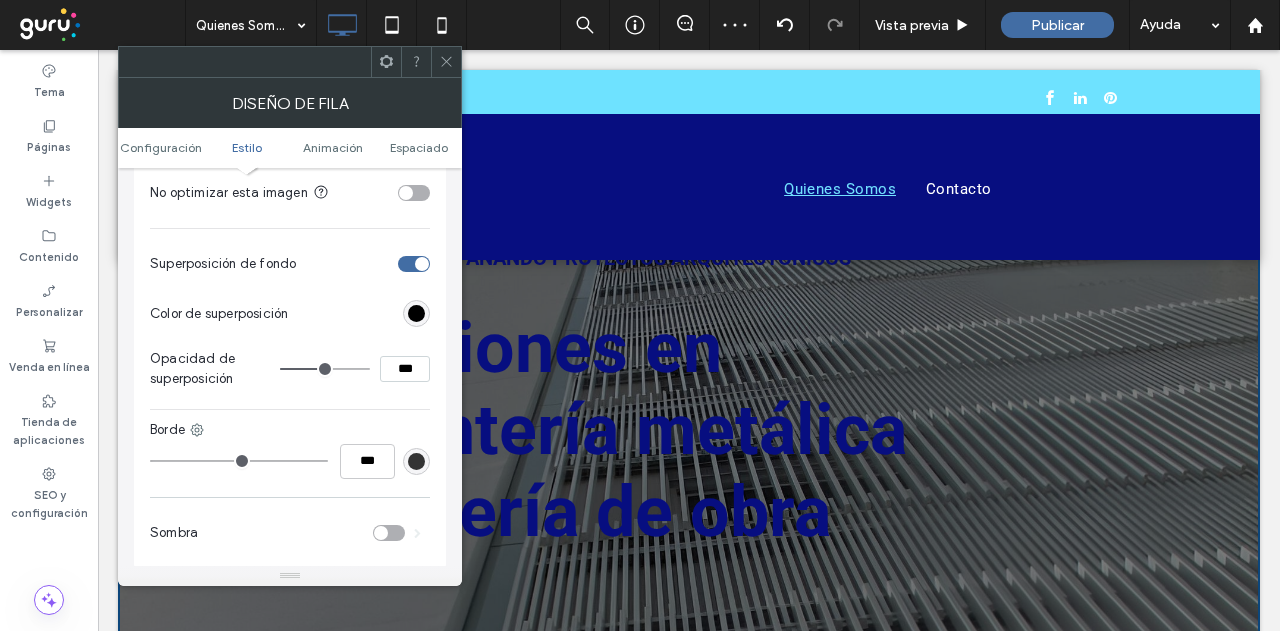drag, startPoint x: 284, startPoint y: 367, endPoint x: 324, endPoint y: 367, distance: 40 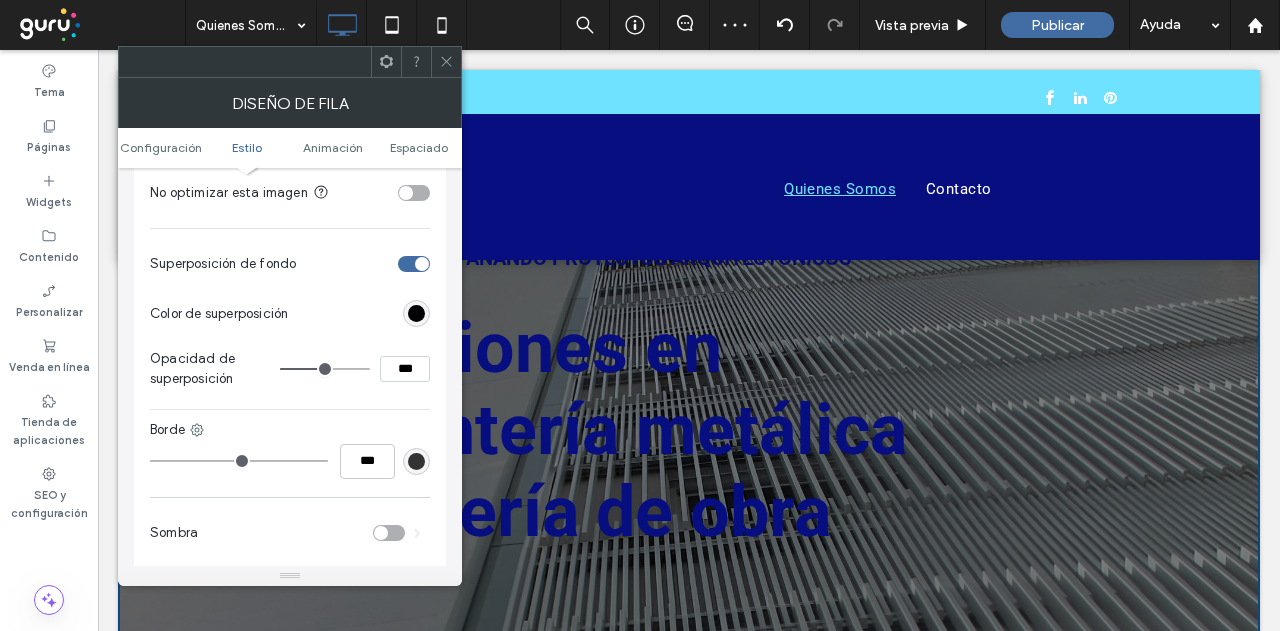 type on "**" 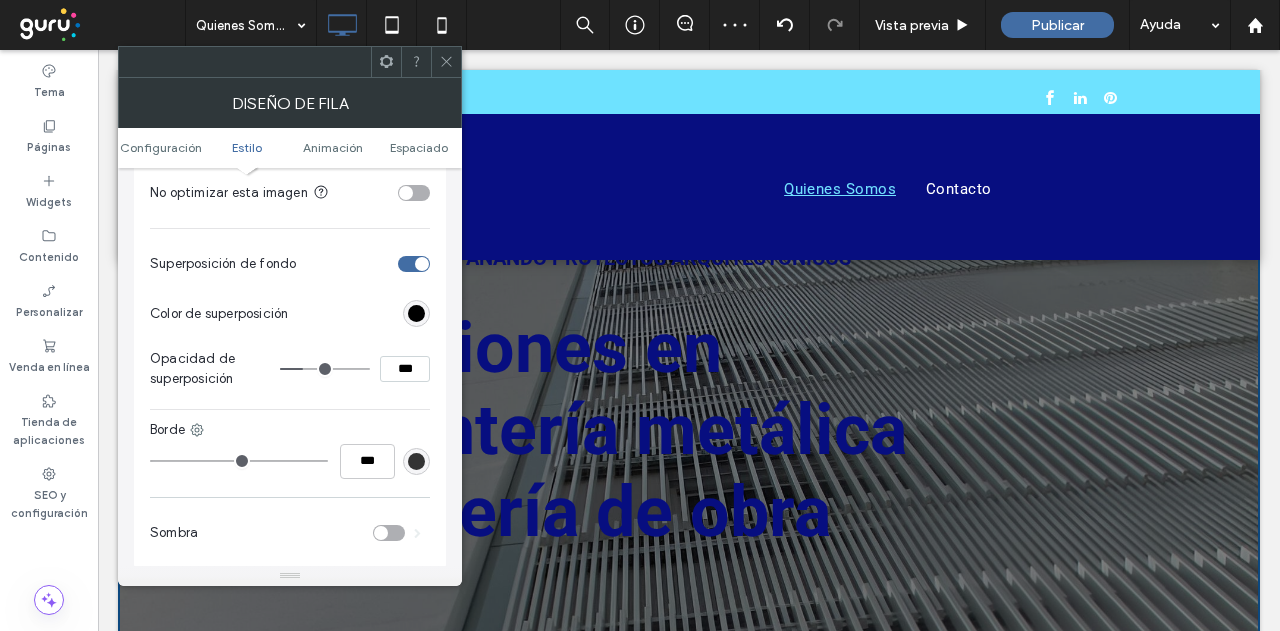 type on "**" 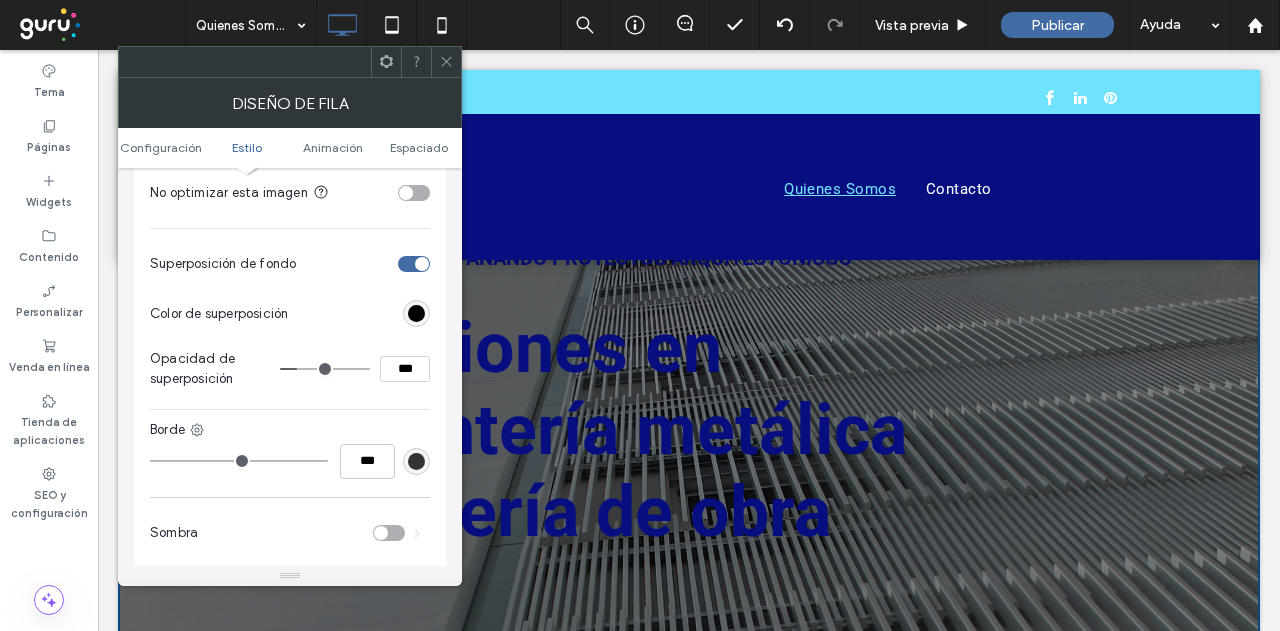 type on "**" 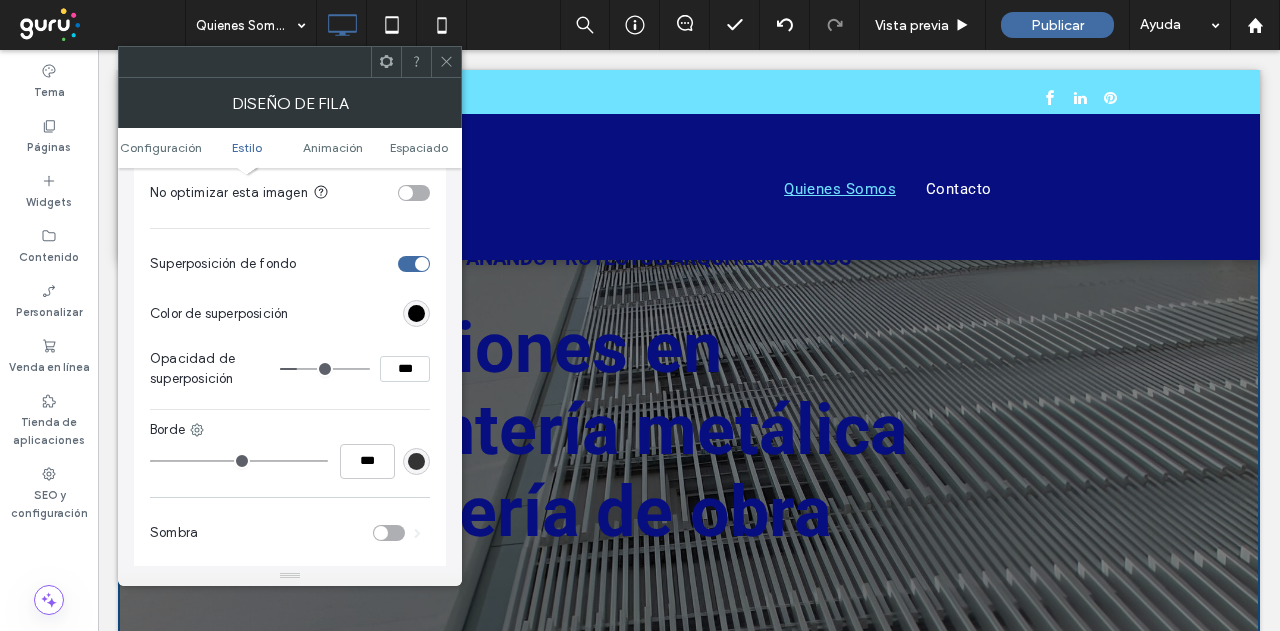 type on "***" 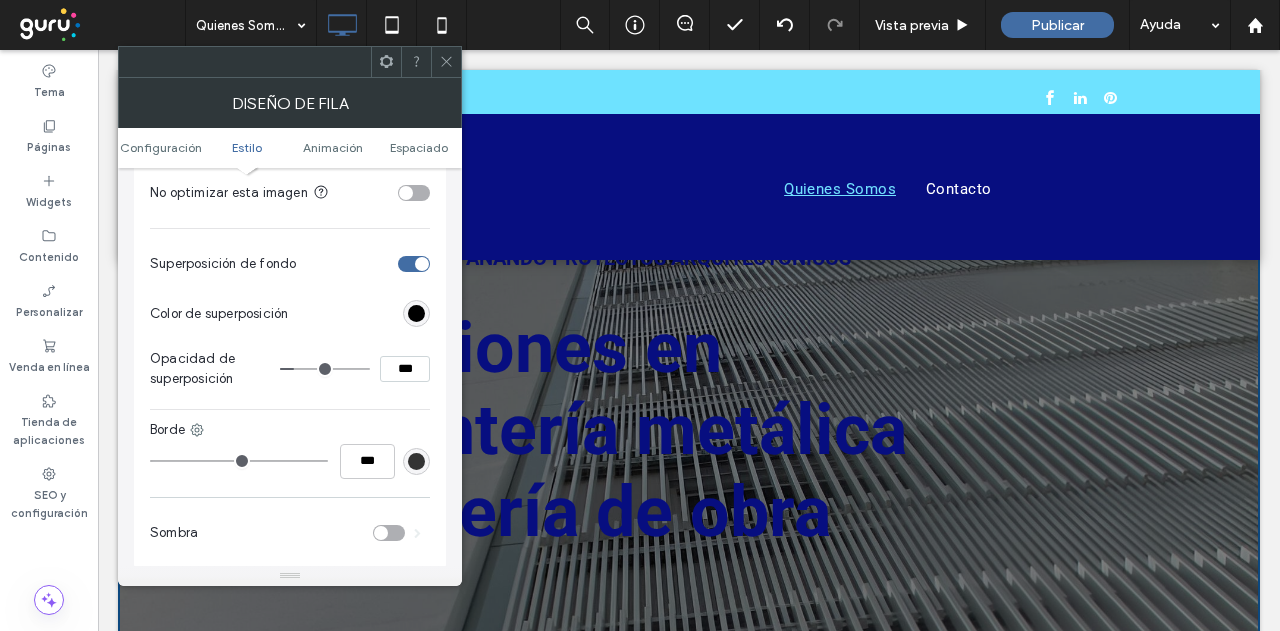 type on "**" 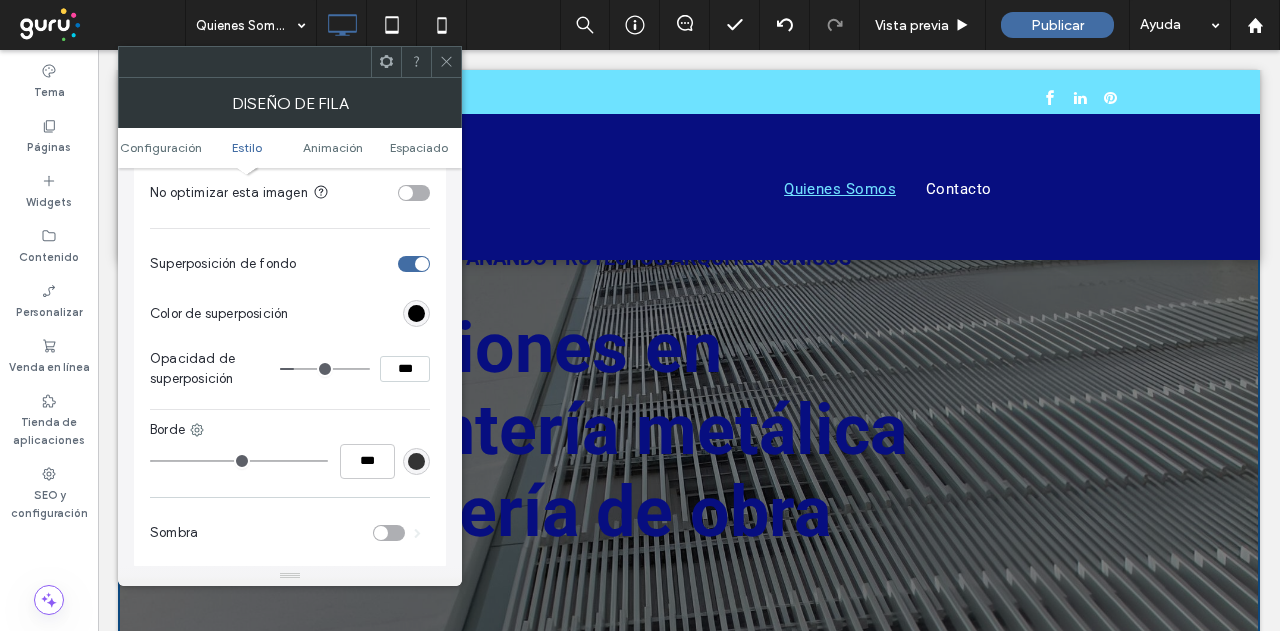 type on "***" 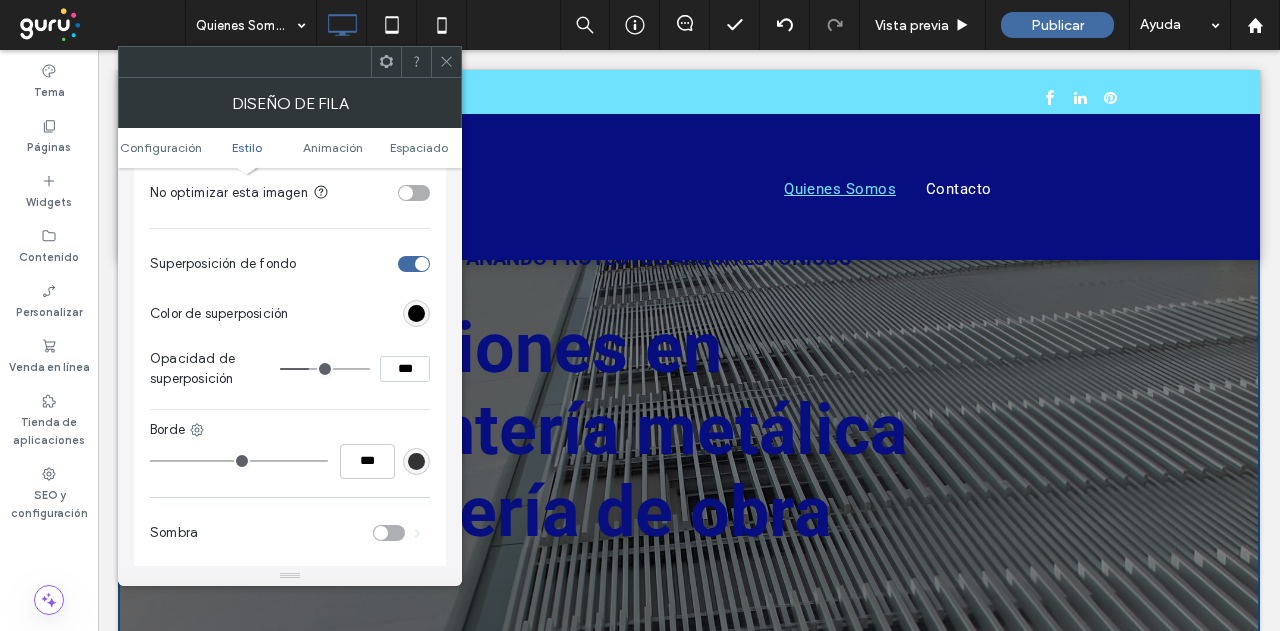 type on "**" 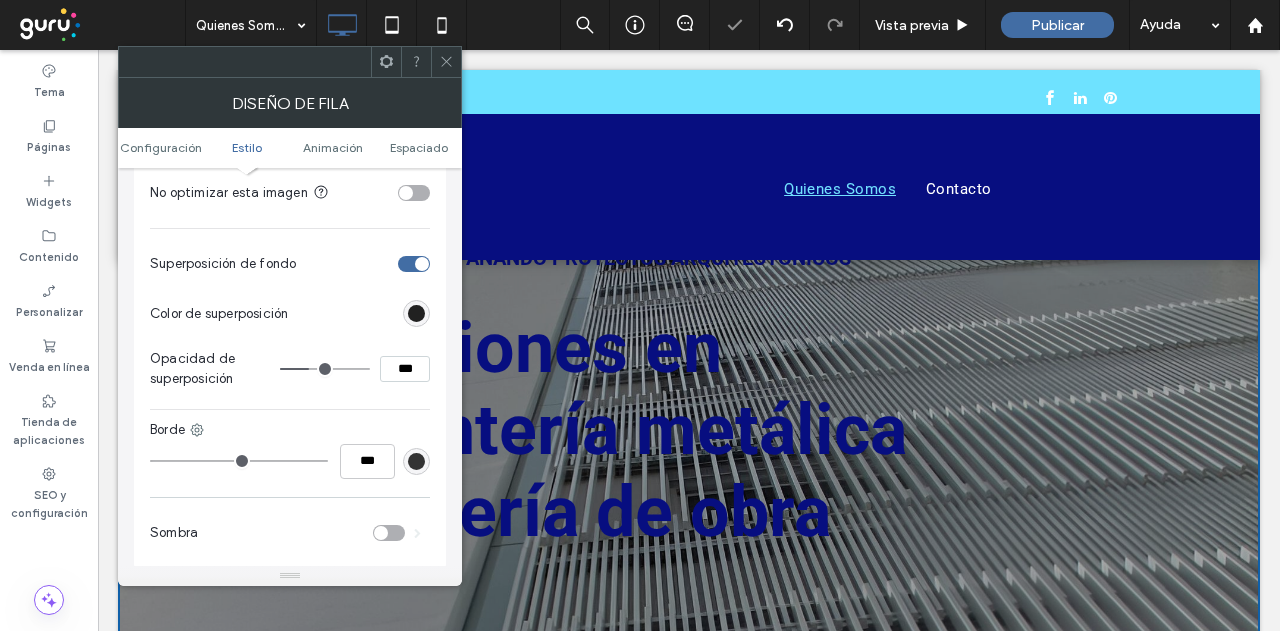 click at bounding box center (416, 313) 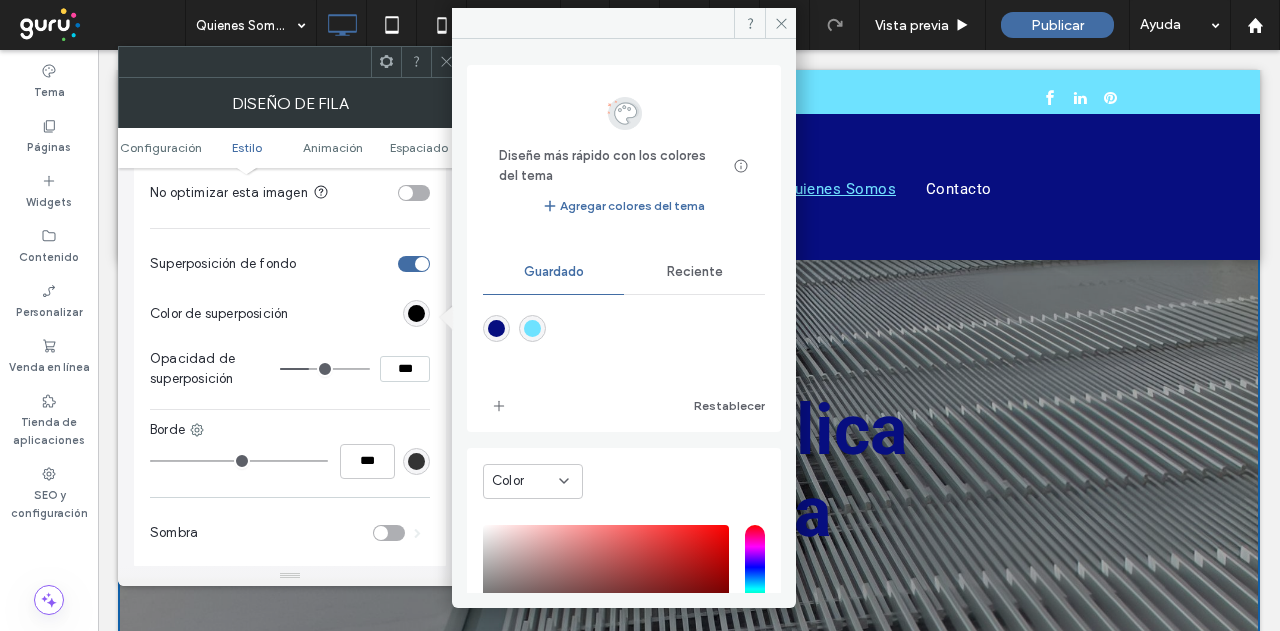 click on "Reciente" at bounding box center [695, 272] 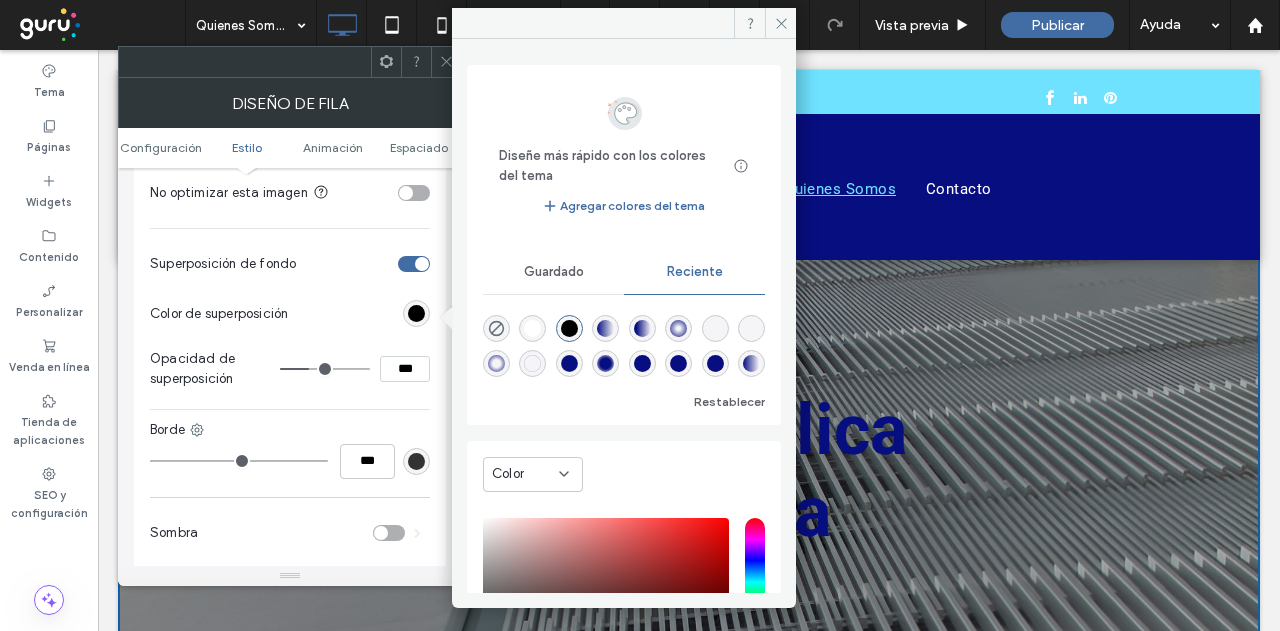 click at bounding box center [532, 328] 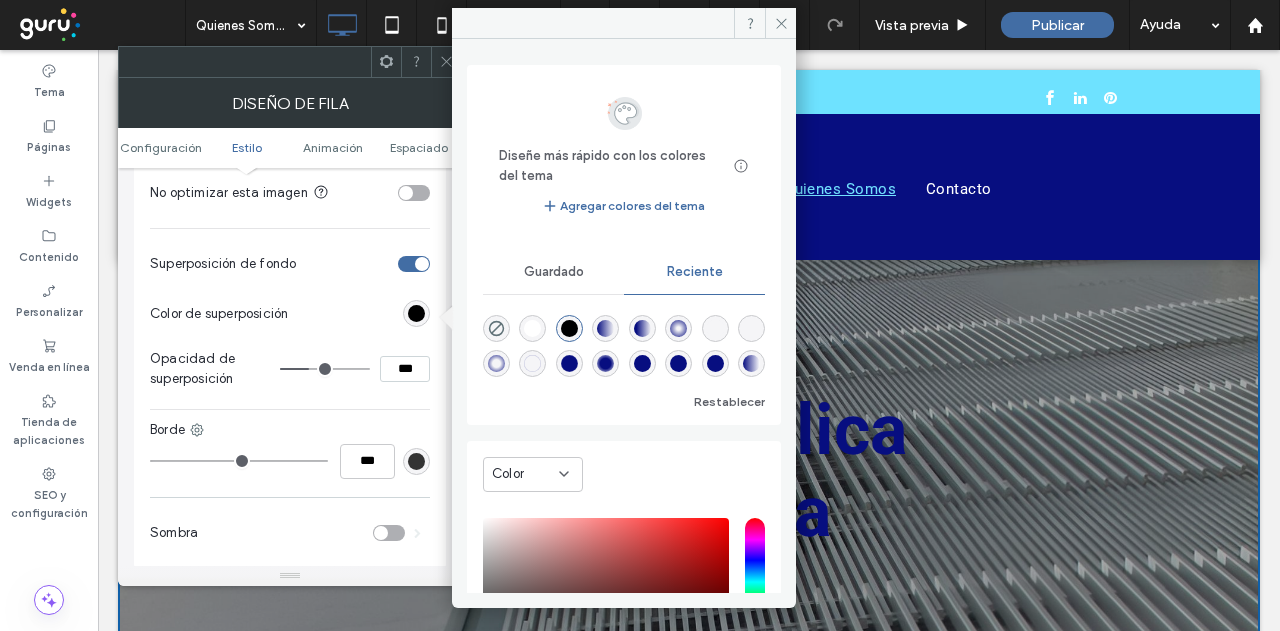 type on "*******" 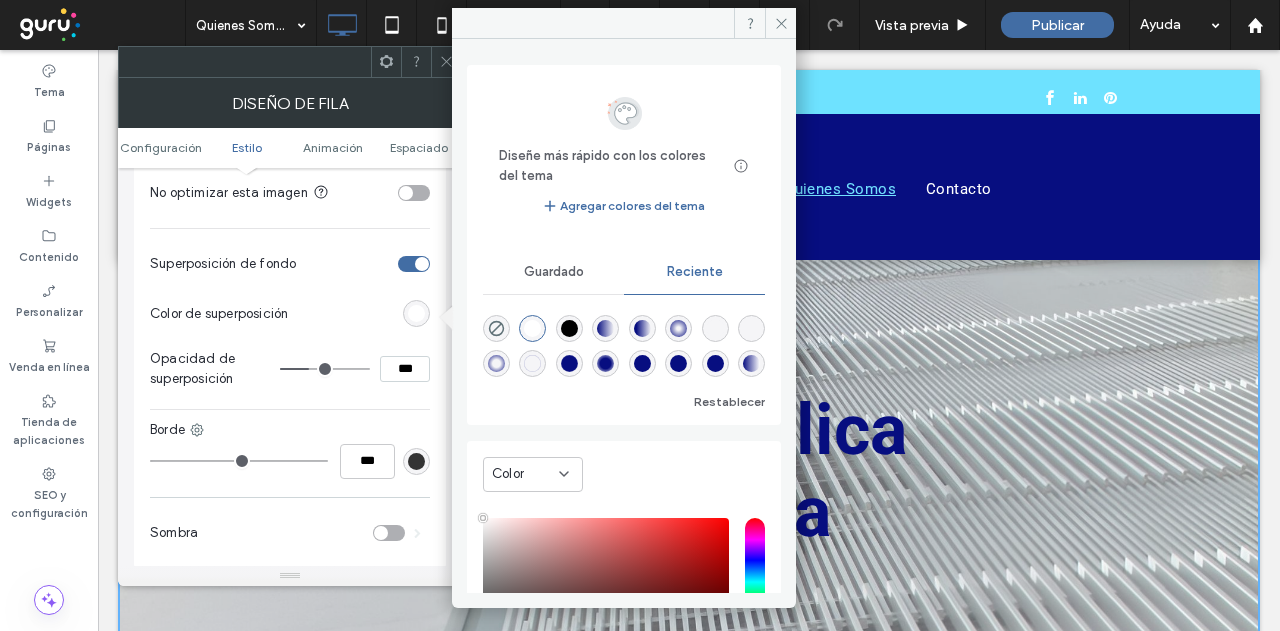 click on "Color de superposición" at bounding box center (290, 314) 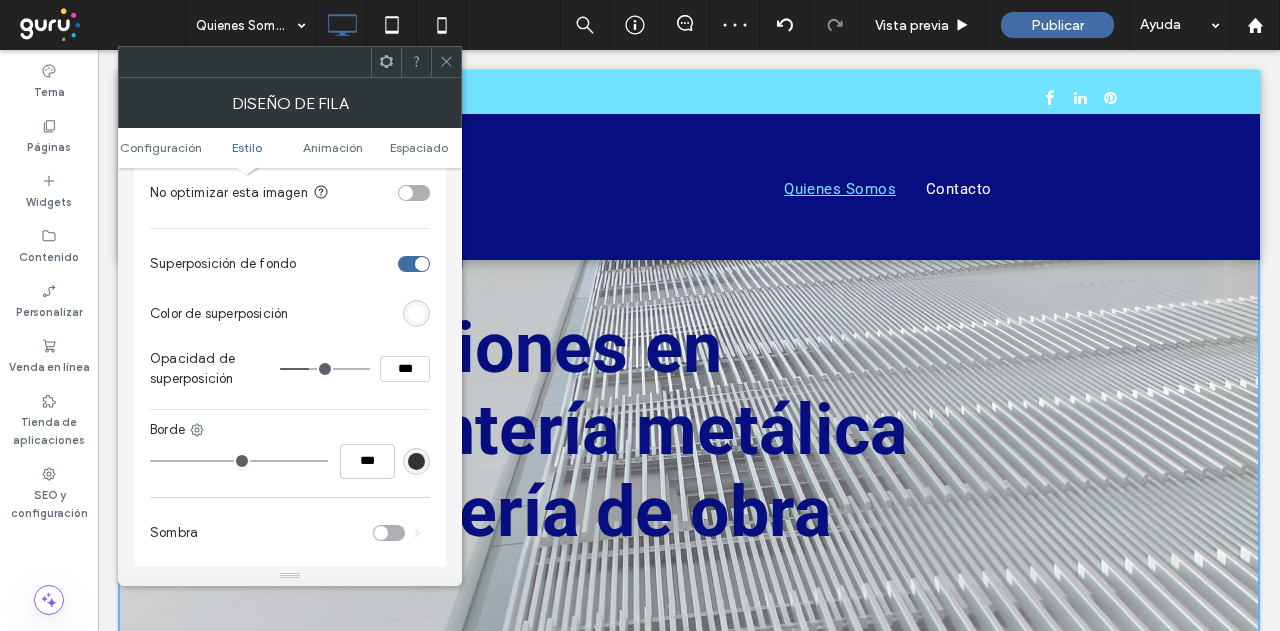 type on "**" 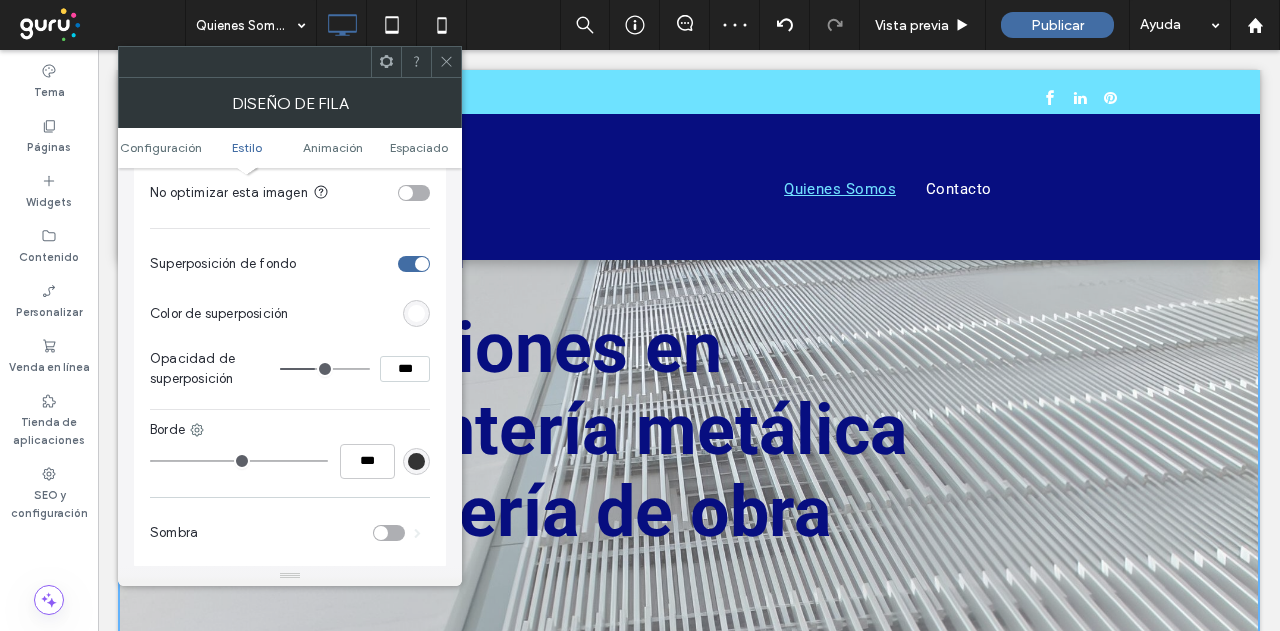 click at bounding box center (325, 369) 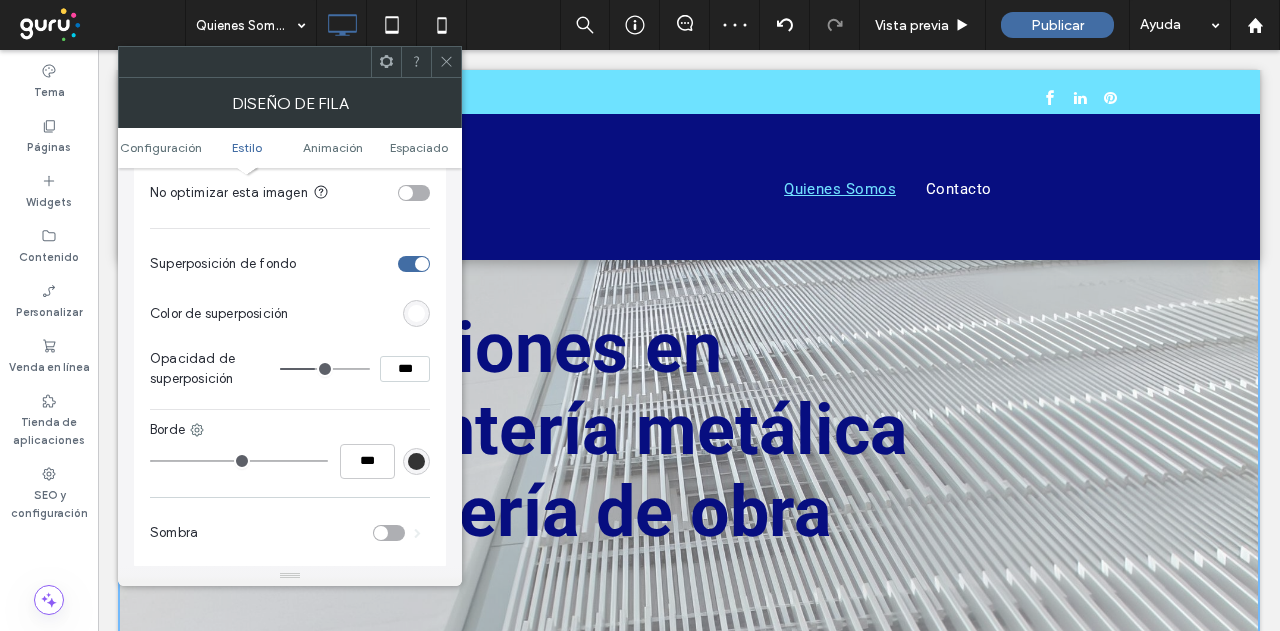 type on "**" 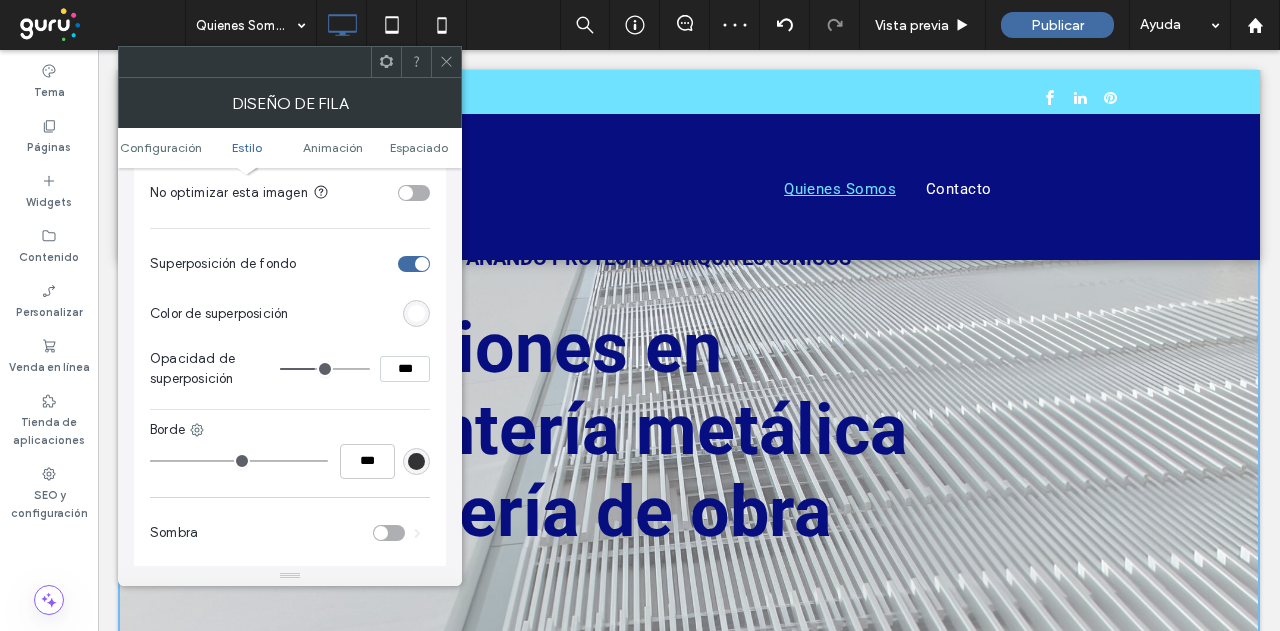 type on "**" 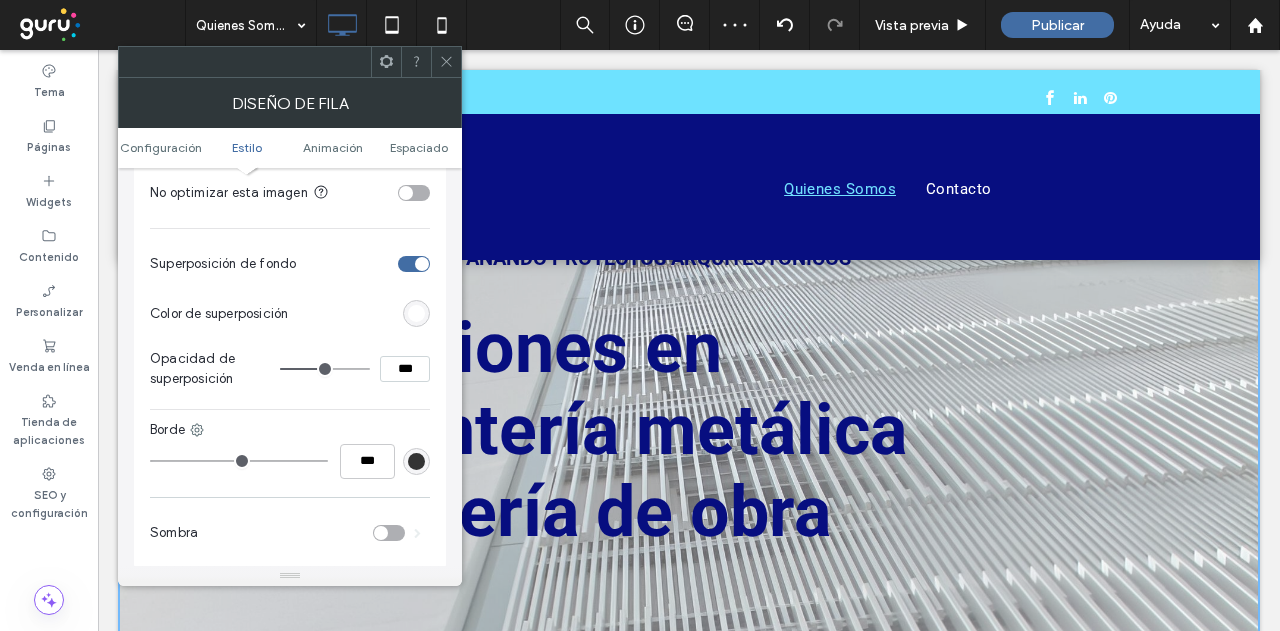 click at bounding box center [325, 369] 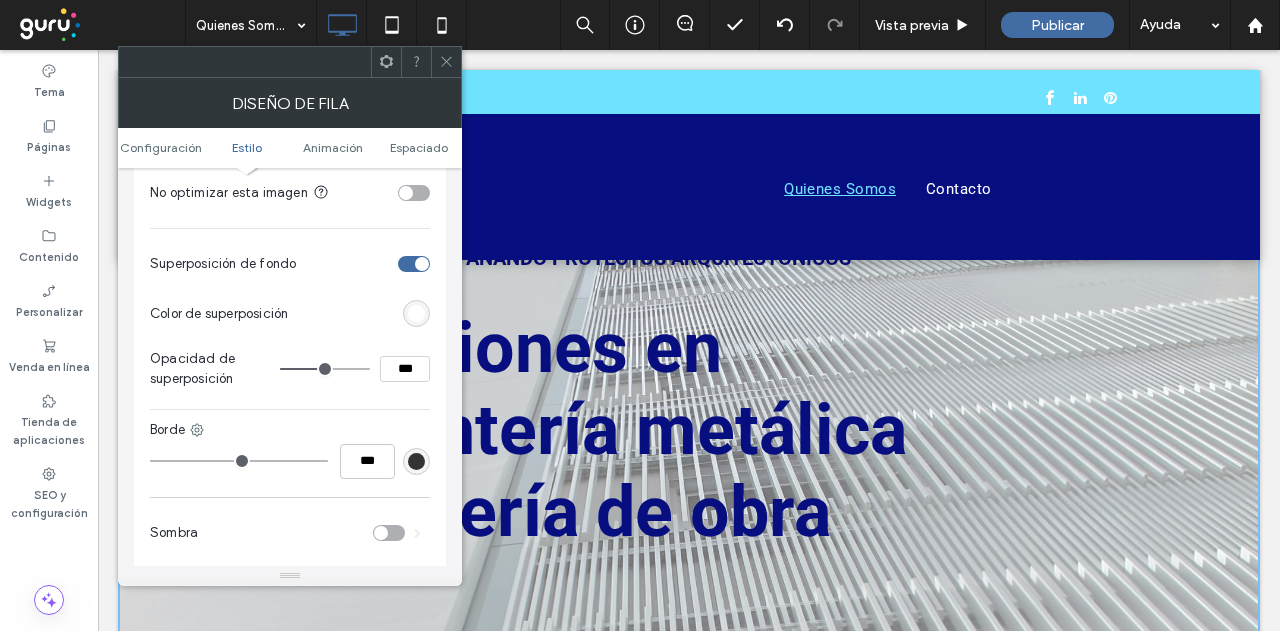 type on "**" 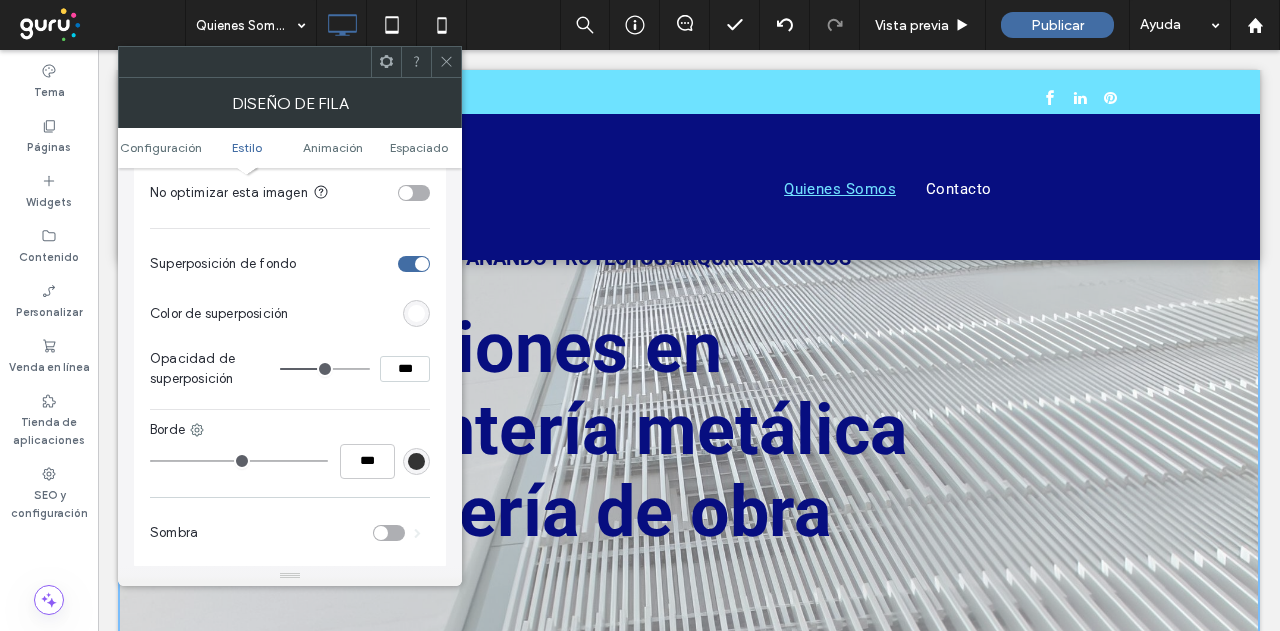 type on "***" 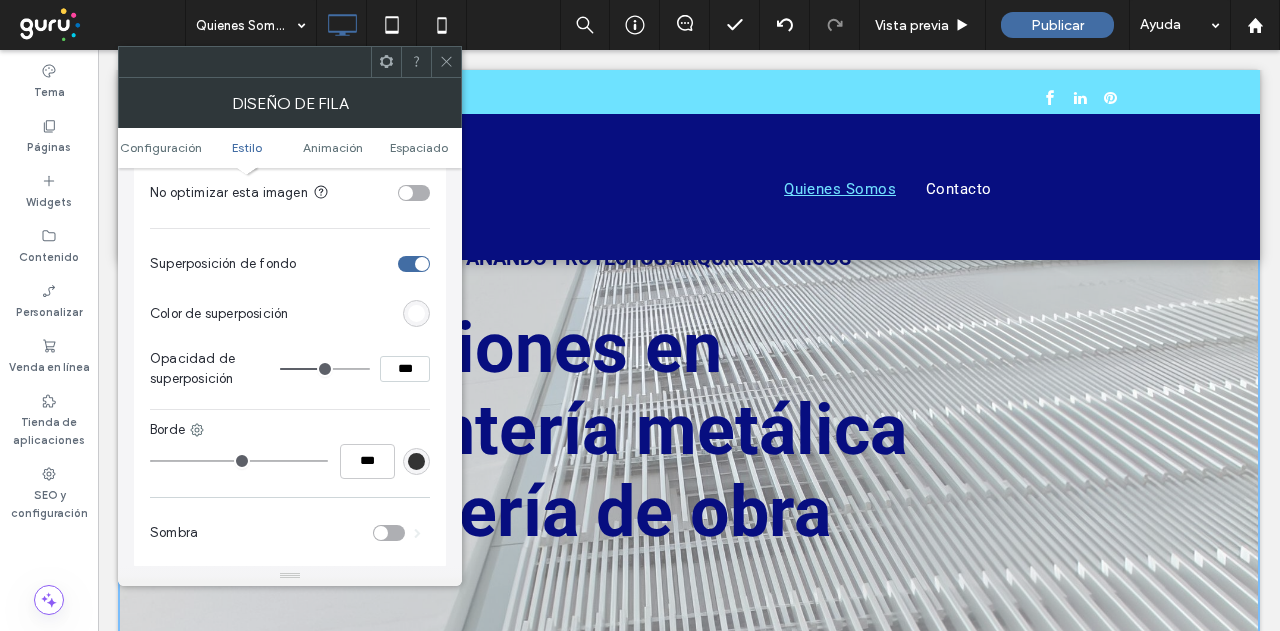 type on "**" 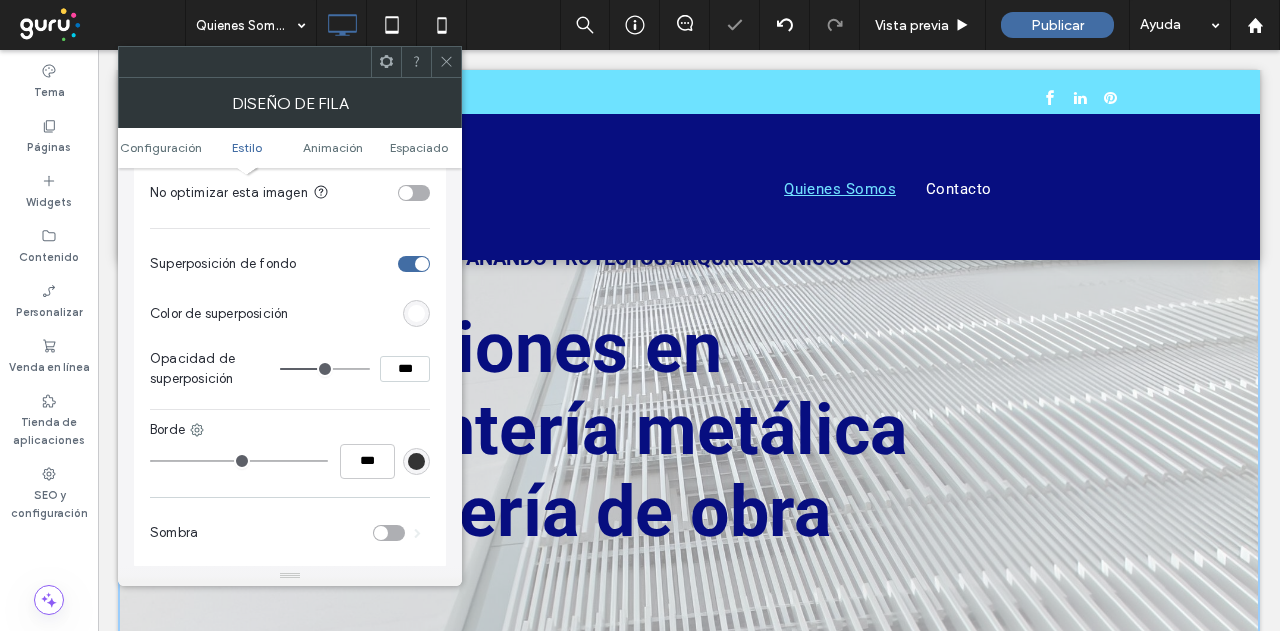 click 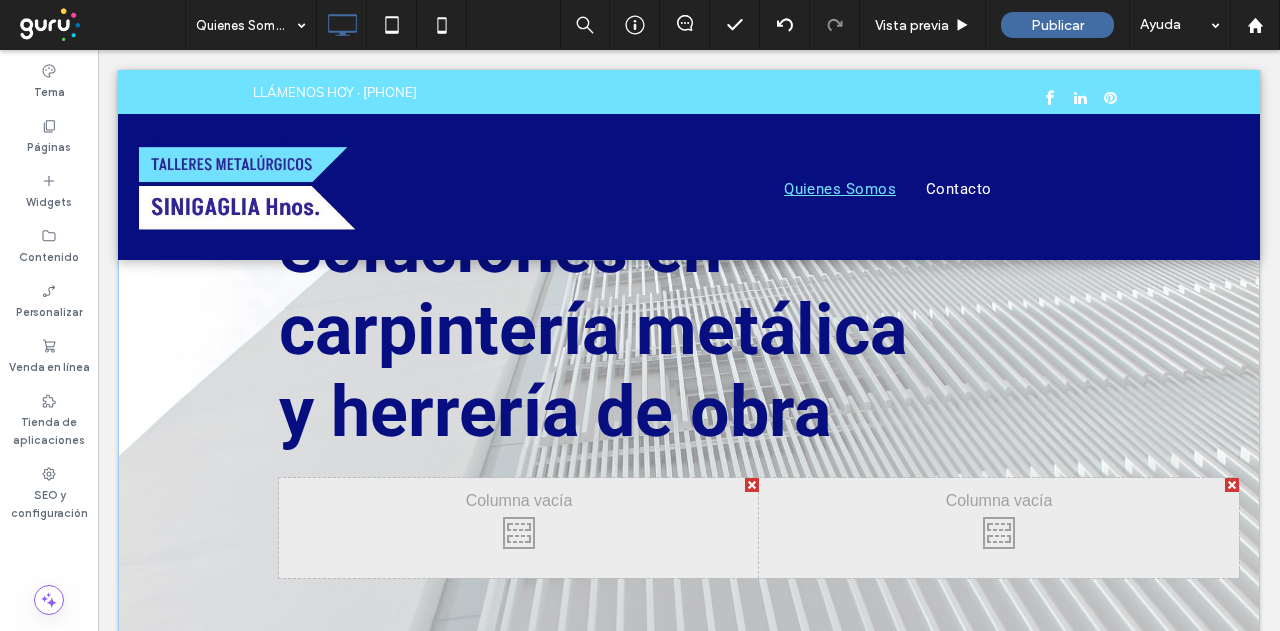 scroll, scrollTop: 0, scrollLeft: 0, axis: both 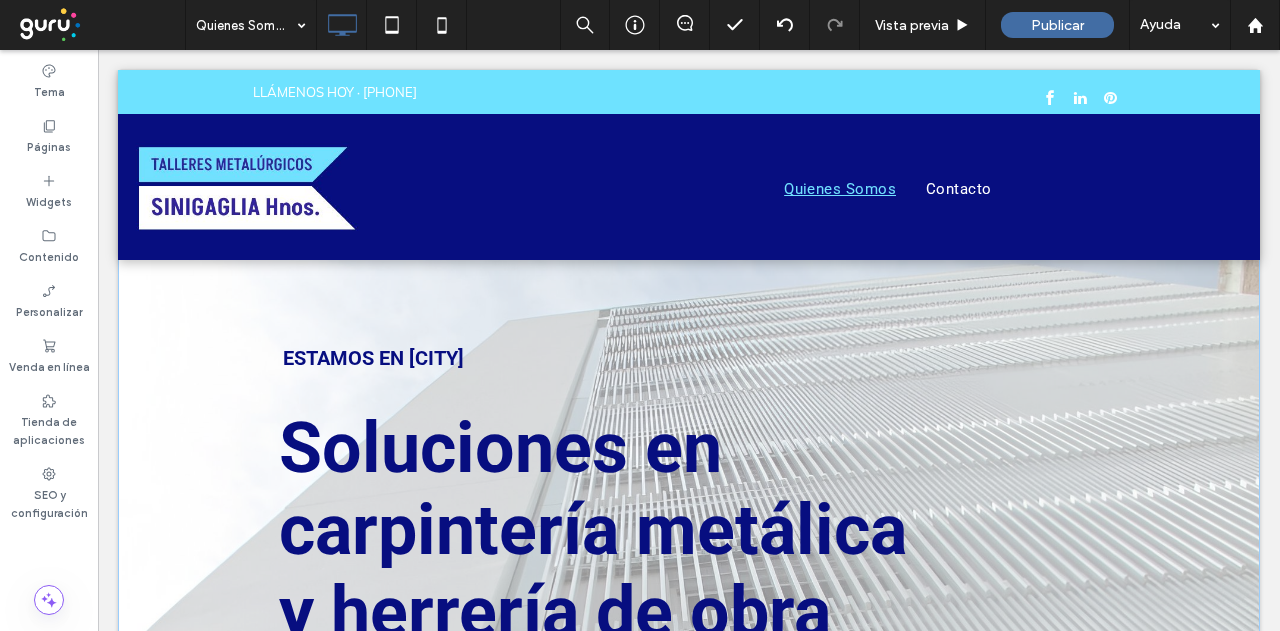click on "DESDE 1951 ACOMPAÑANDO PROYECTOS ARQUITECTÓNICOS
Botón
ESTAMOS EN BUENOS AIRES
Botón
Soluciones en carpintería metálica y herrería de obra Click To Paste         Click To Paste     Click To Paste
Click To Paste     Click To Paste
Fila + Añadir sección" at bounding box center (689, 589) 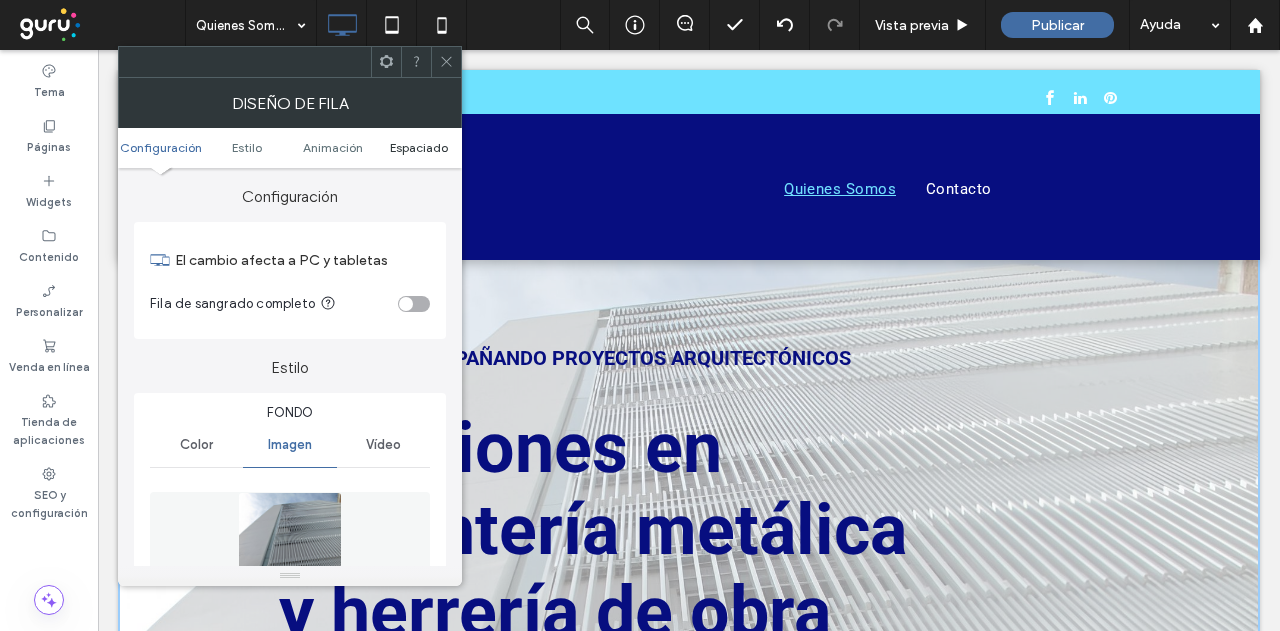 click on "Espaciado" at bounding box center [419, 147] 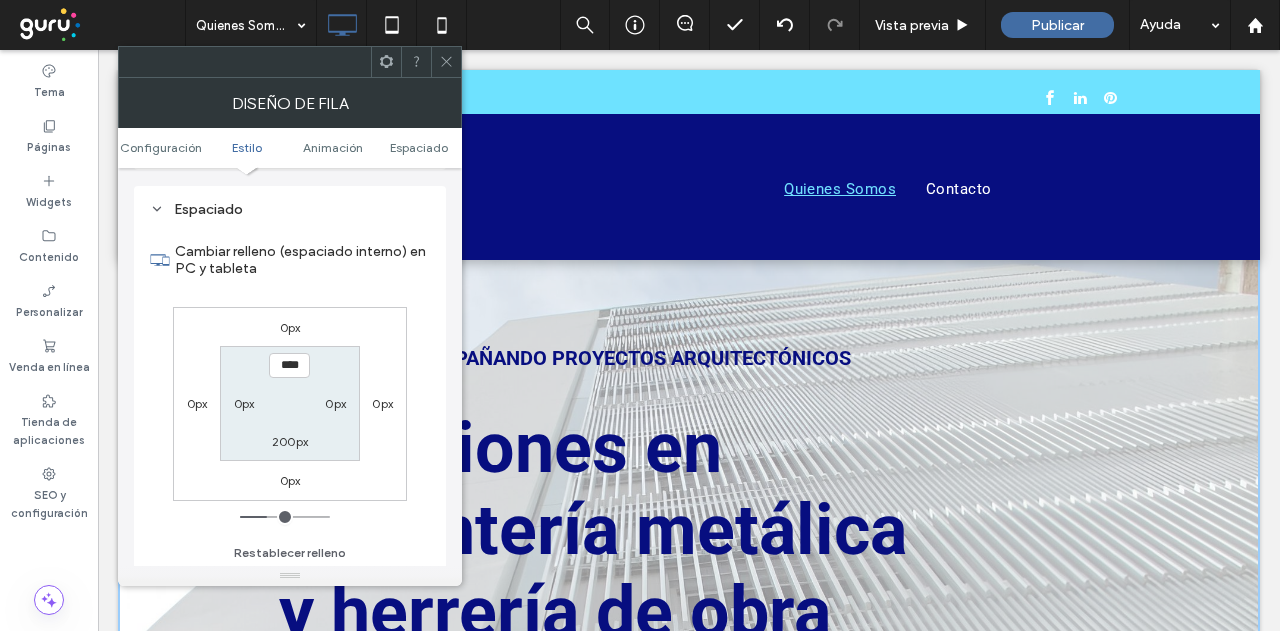 scroll, scrollTop: 1364, scrollLeft: 0, axis: vertical 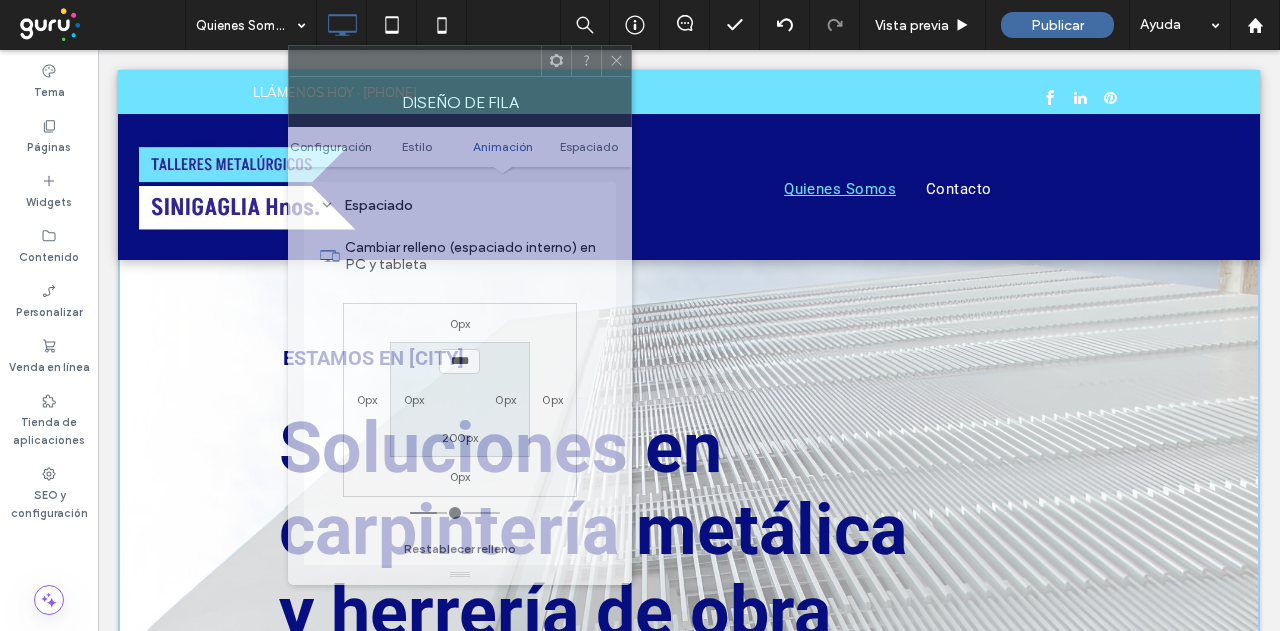drag, startPoint x: 277, startPoint y: 78, endPoint x: 488, endPoint y: 77, distance: 211.00237 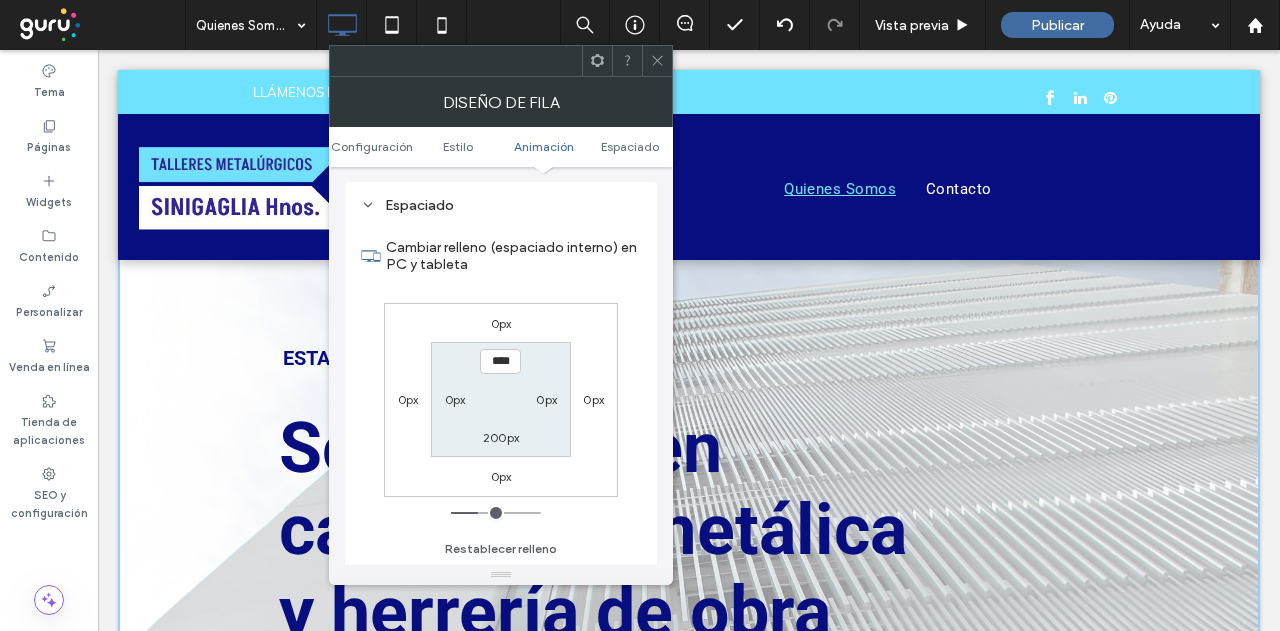 click 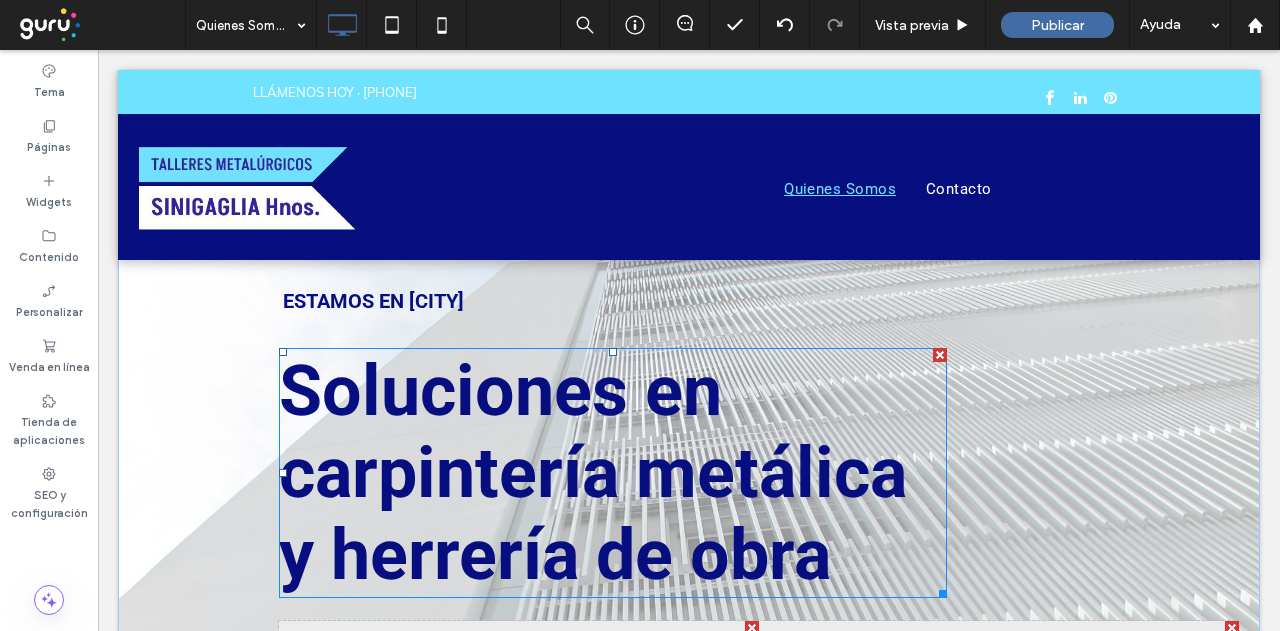 scroll, scrollTop: 100, scrollLeft: 0, axis: vertical 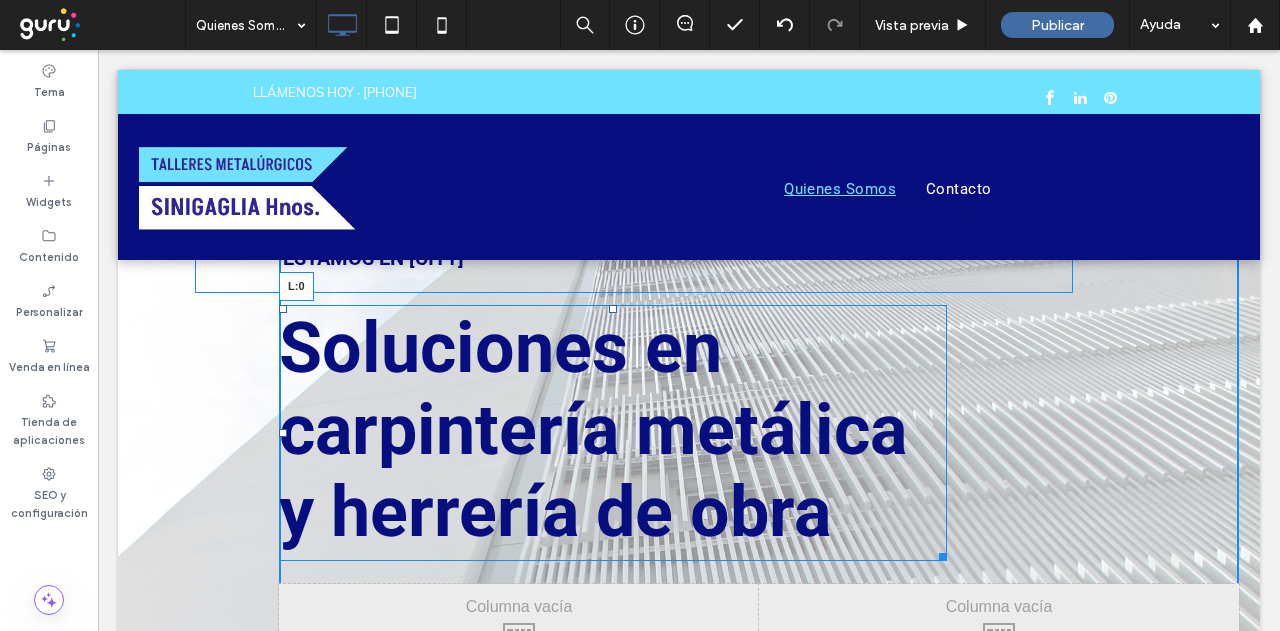drag, startPoint x: 274, startPoint y: 431, endPoint x: 254, endPoint y: 440, distance: 21.931713 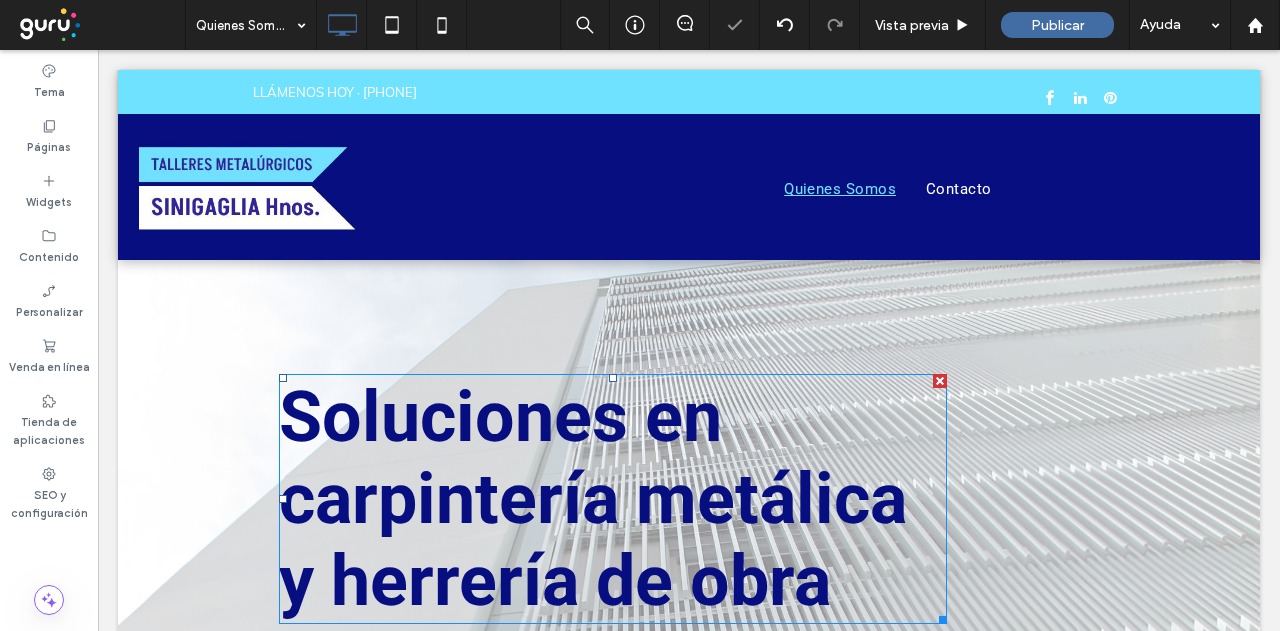 scroll, scrollTop: 0, scrollLeft: 0, axis: both 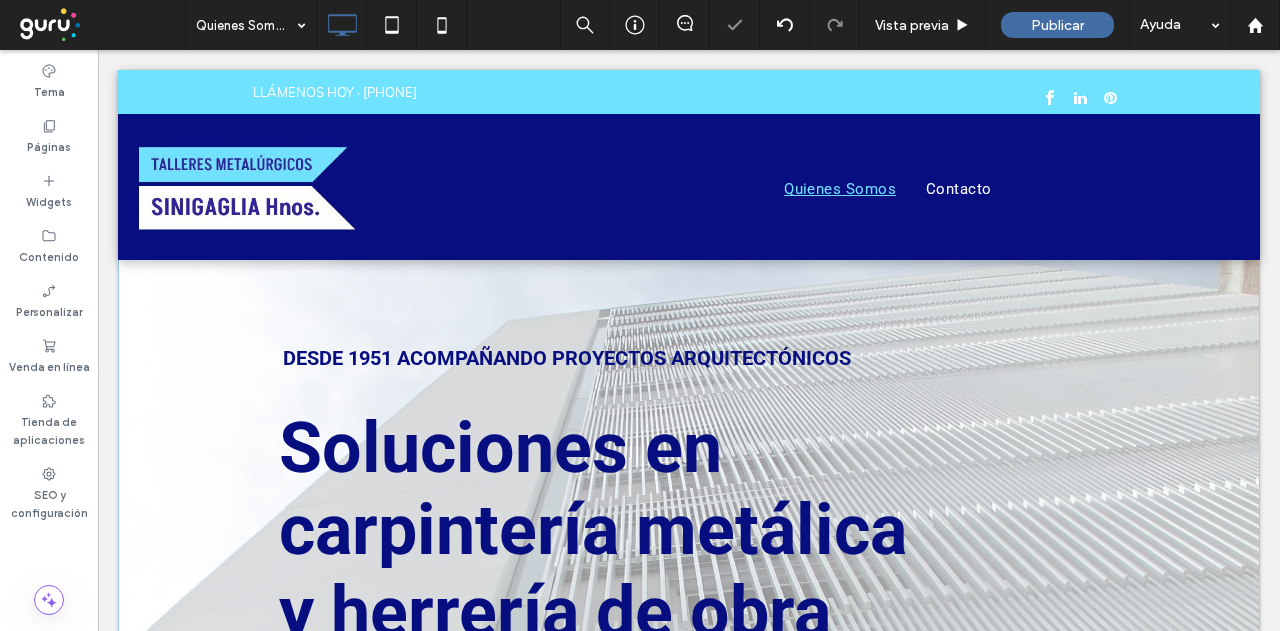 click on "DESDE 1951 ACOMPAÑANDO PROYECTOS ARQUITECTÓNICOS
Botón
ESTAMOS EN BUENOS AIRES
Botón
Soluciones en carpintería metálica y herrería de obra Click To Paste         Click To Paste     Click To Paste
Click To Paste     Click To Paste" at bounding box center (759, 533) 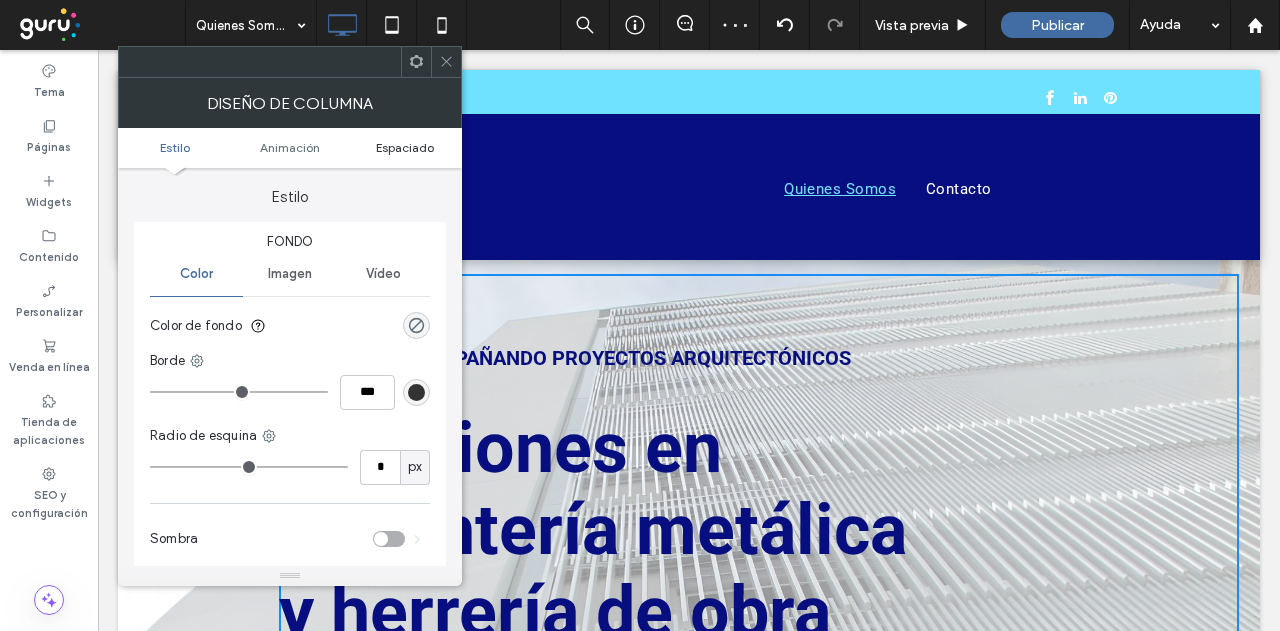 click on "Espaciado" at bounding box center [405, 147] 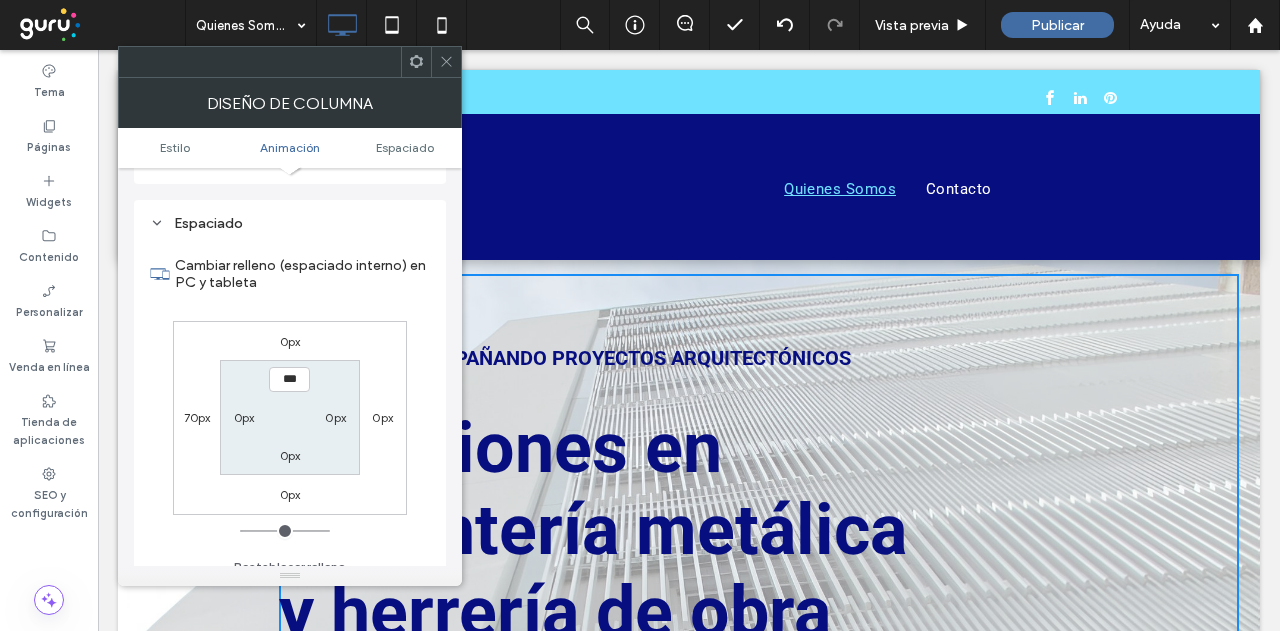 scroll, scrollTop: 469, scrollLeft: 0, axis: vertical 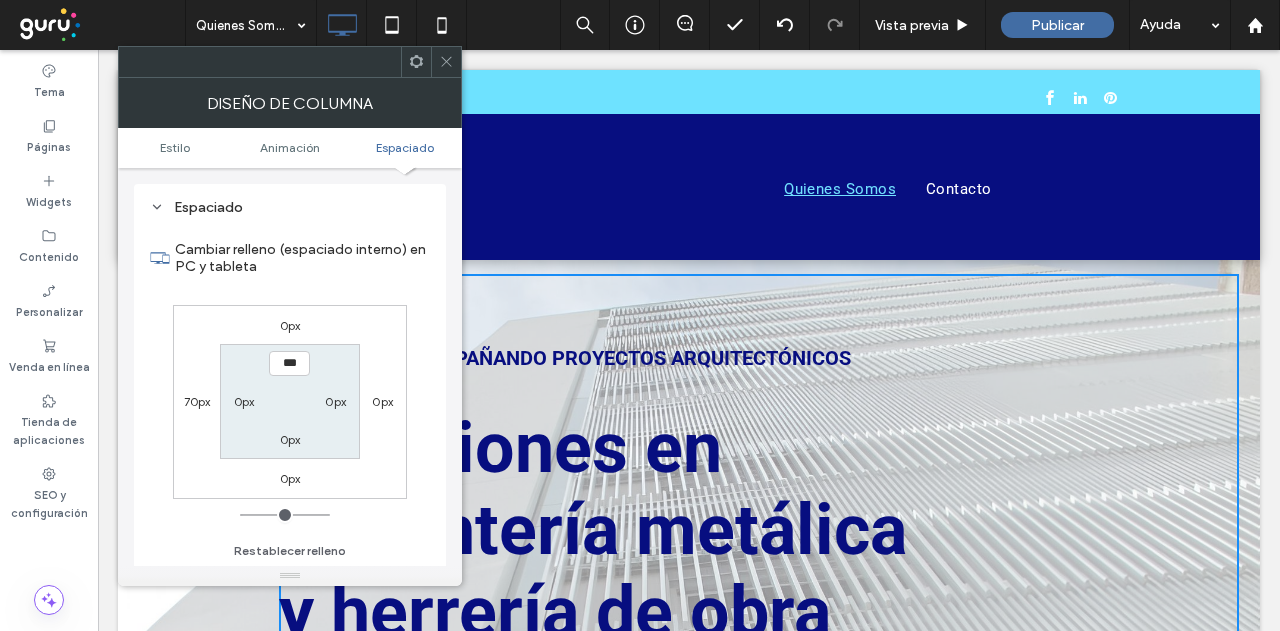 click on "70px" at bounding box center [197, 401] 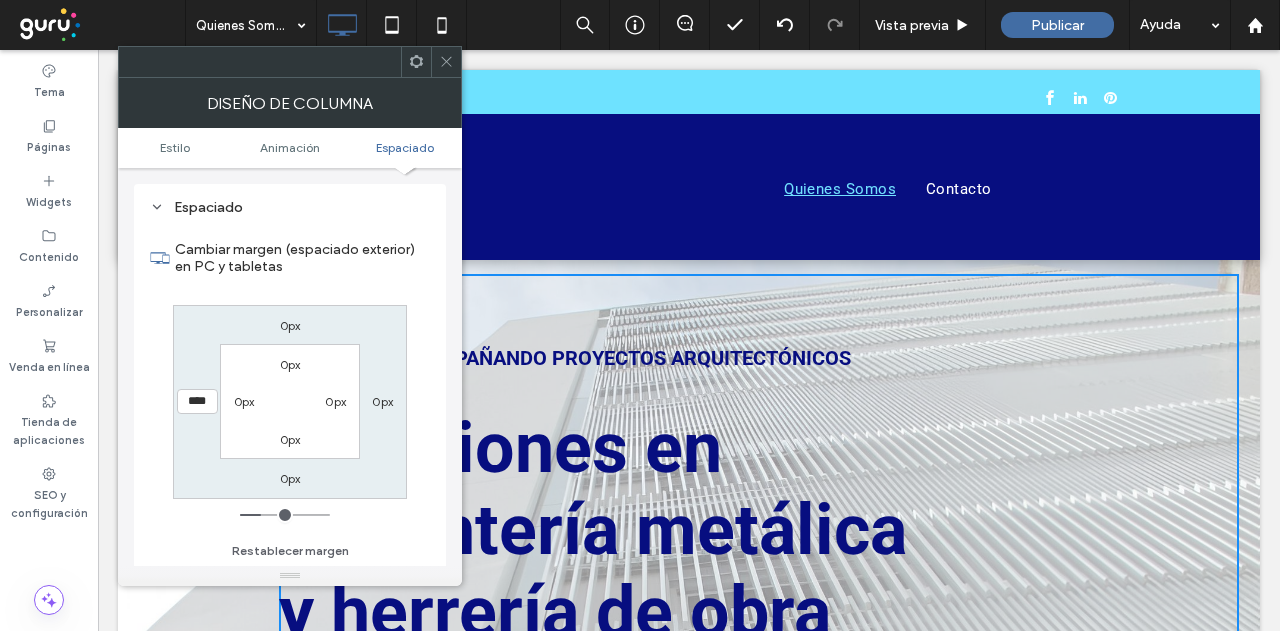 type on "**" 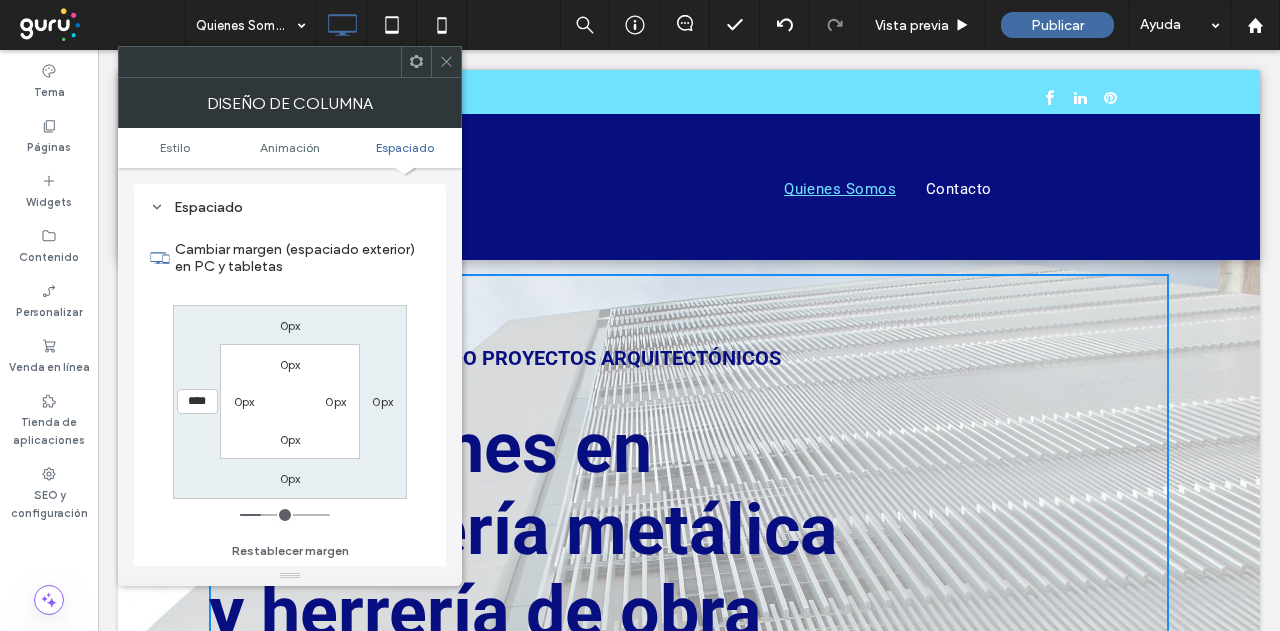 type on "***" 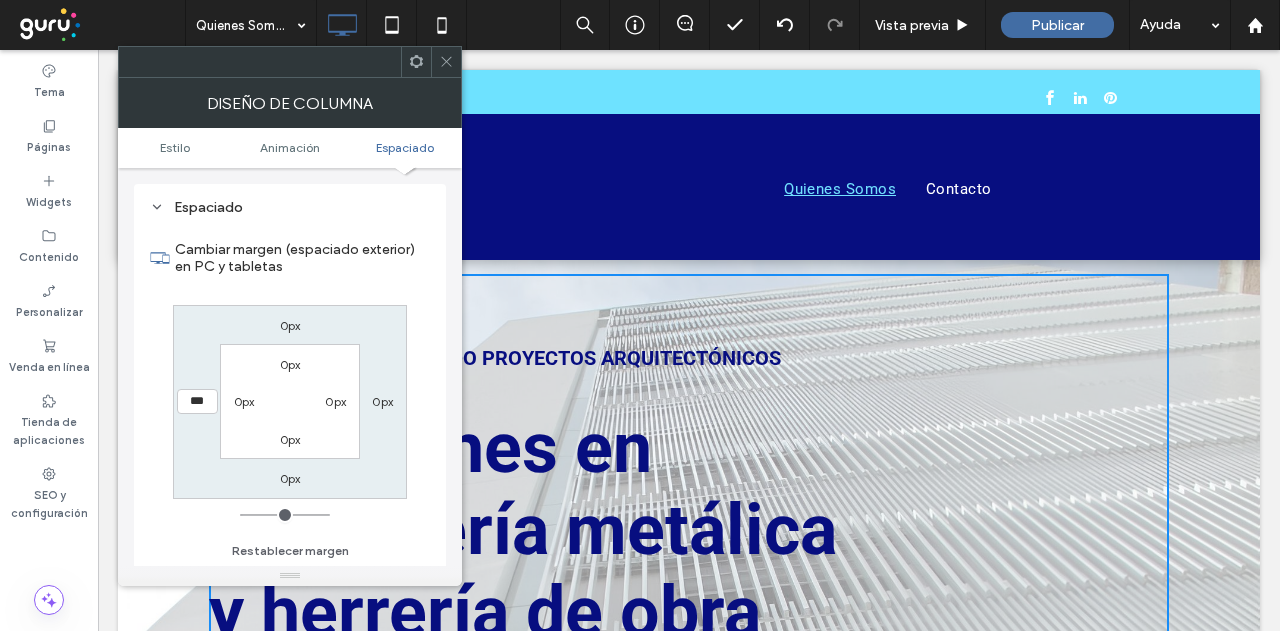 drag, startPoint x: 266, startPoint y: 511, endPoint x: 152, endPoint y: 512, distance: 114.00439 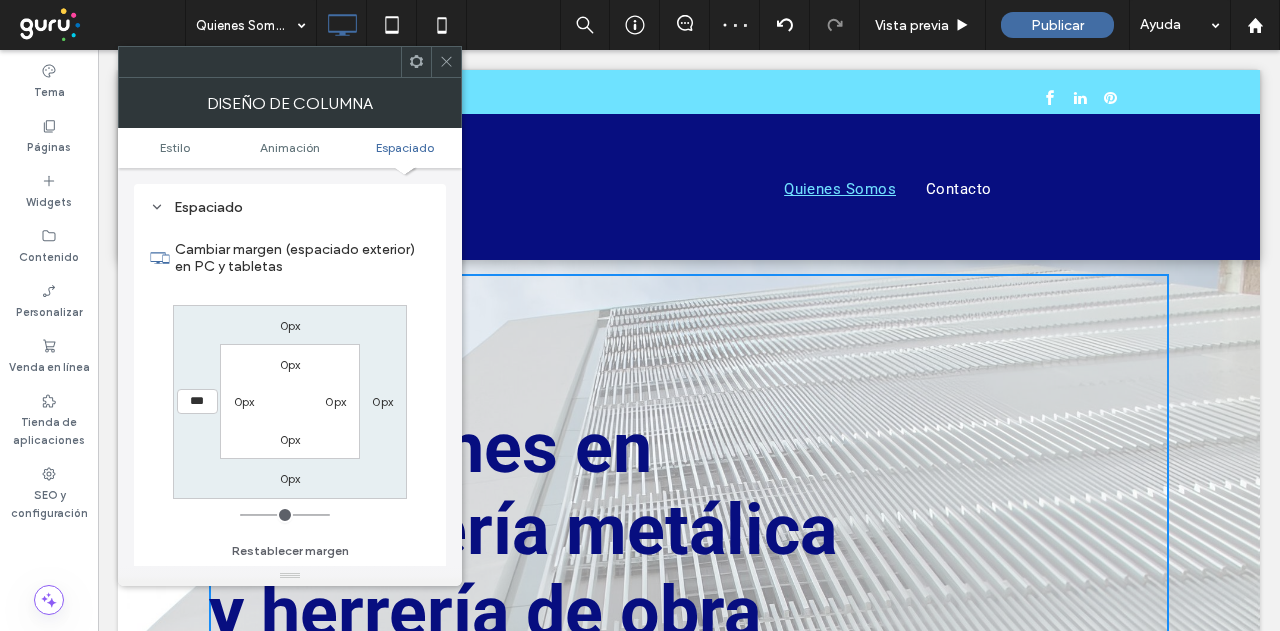 click 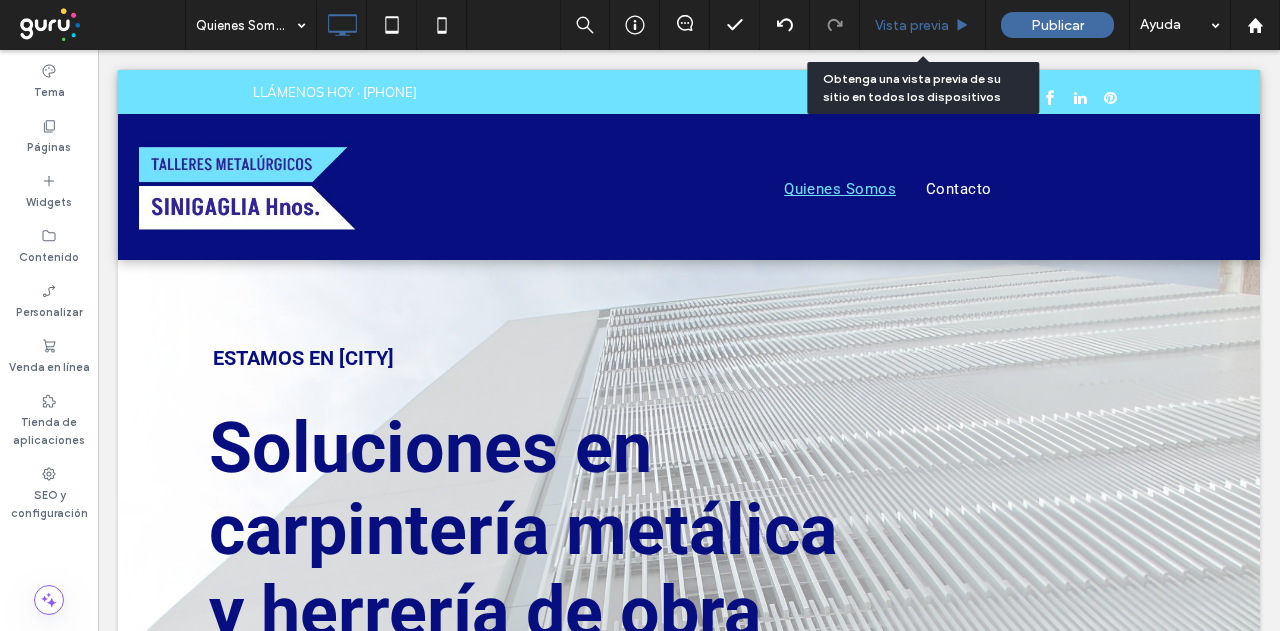 click on "Vista previa" at bounding box center (912, 25) 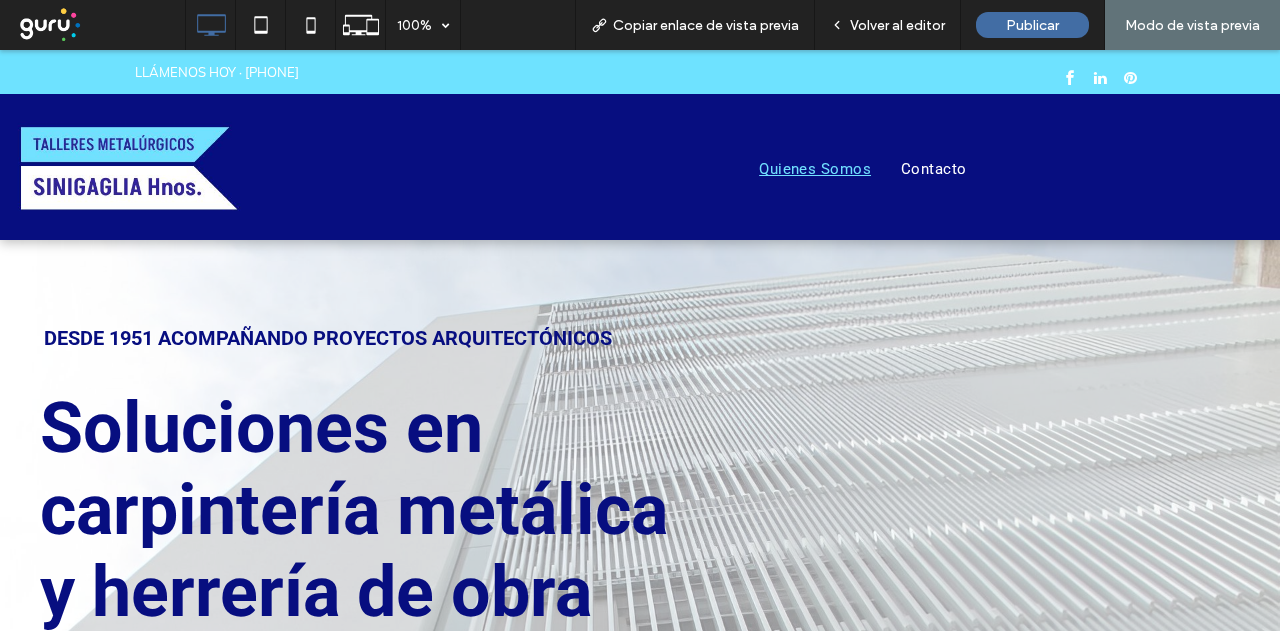 click on "Volver al editor" at bounding box center (897, 25) 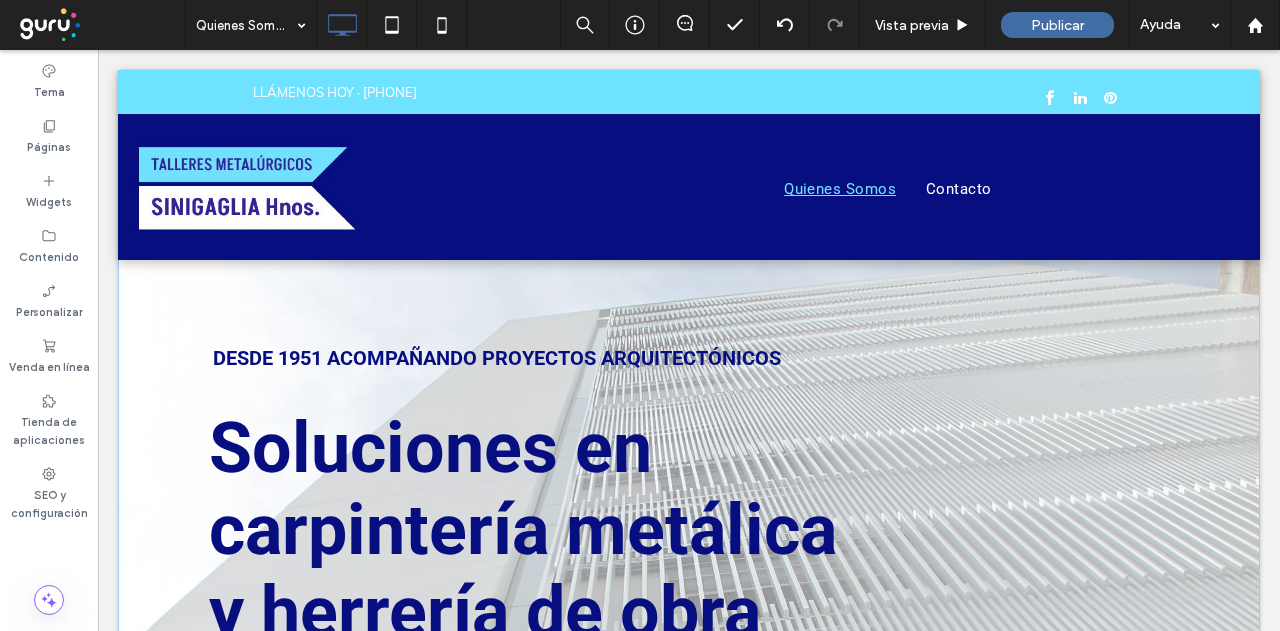 click on "DESDE 1951 ACOMPAÑANDO PROYECTOS ARQUITECTÓNICOS
Botón
ESTAMOS EN BUENOS AIRES
Botón
Soluciones en carpintería metálica y herrería de obra Click To Paste         Click To Paste     Click To Paste
Click To Paste     Click To Paste
Fila + Añadir sección" at bounding box center (689, 589) 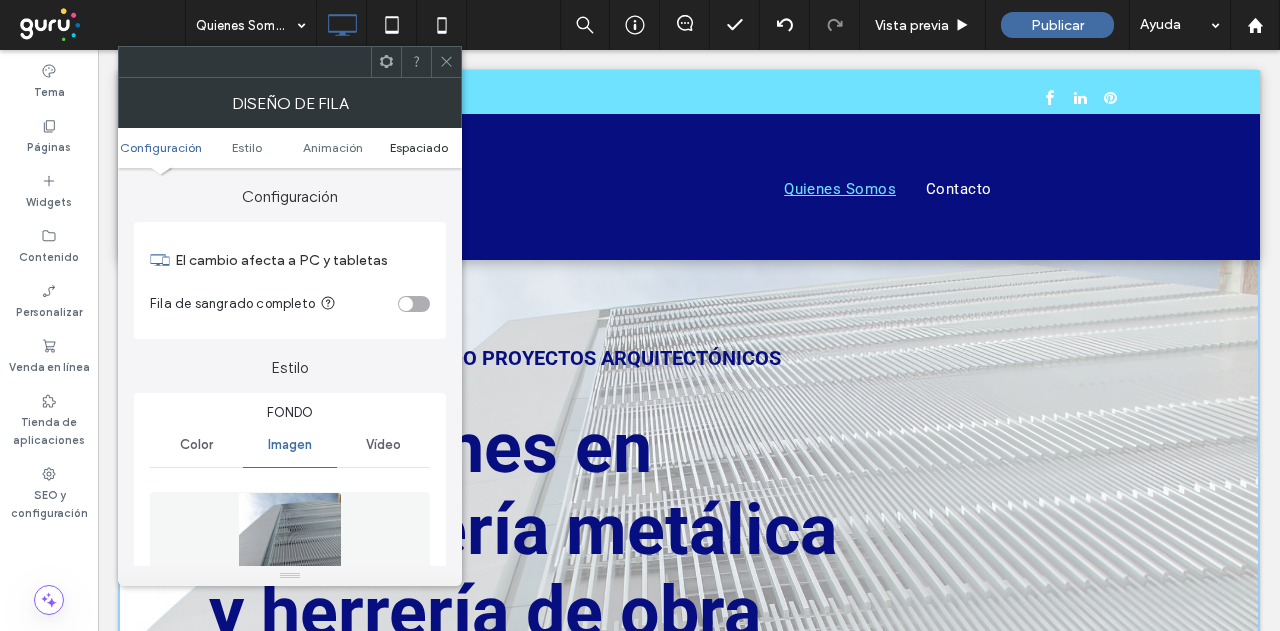 click on "Espaciado" at bounding box center [419, 147] 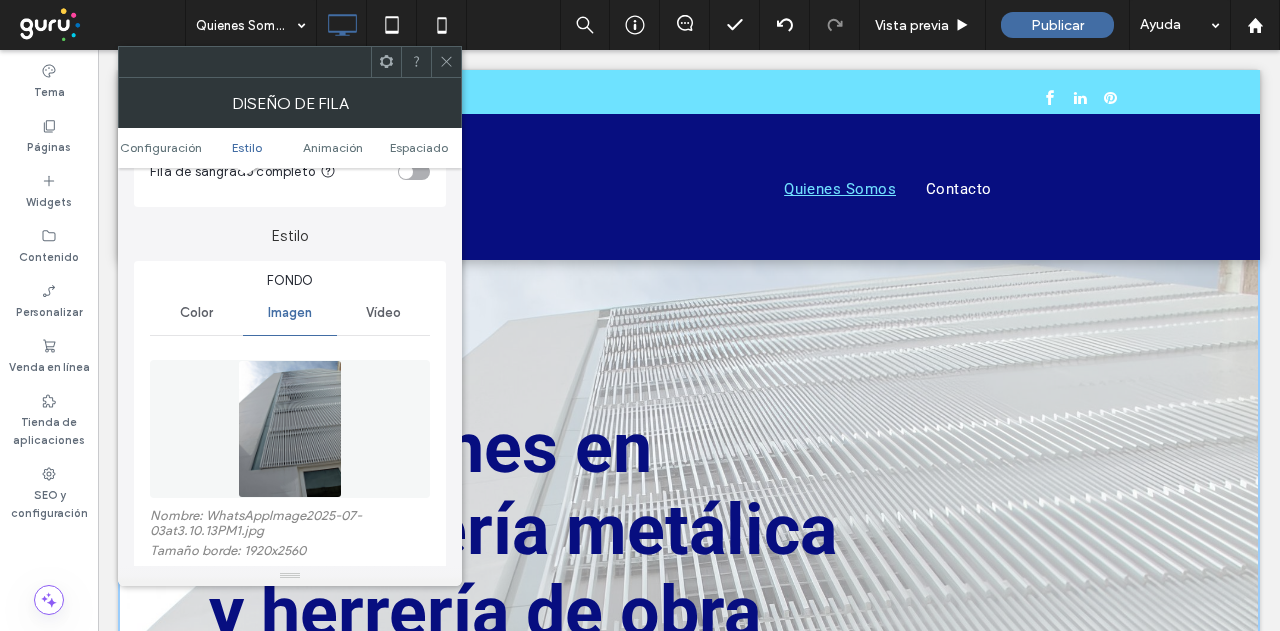 scroll, scrollTop: 0, scrollLeft: 0, axis: both 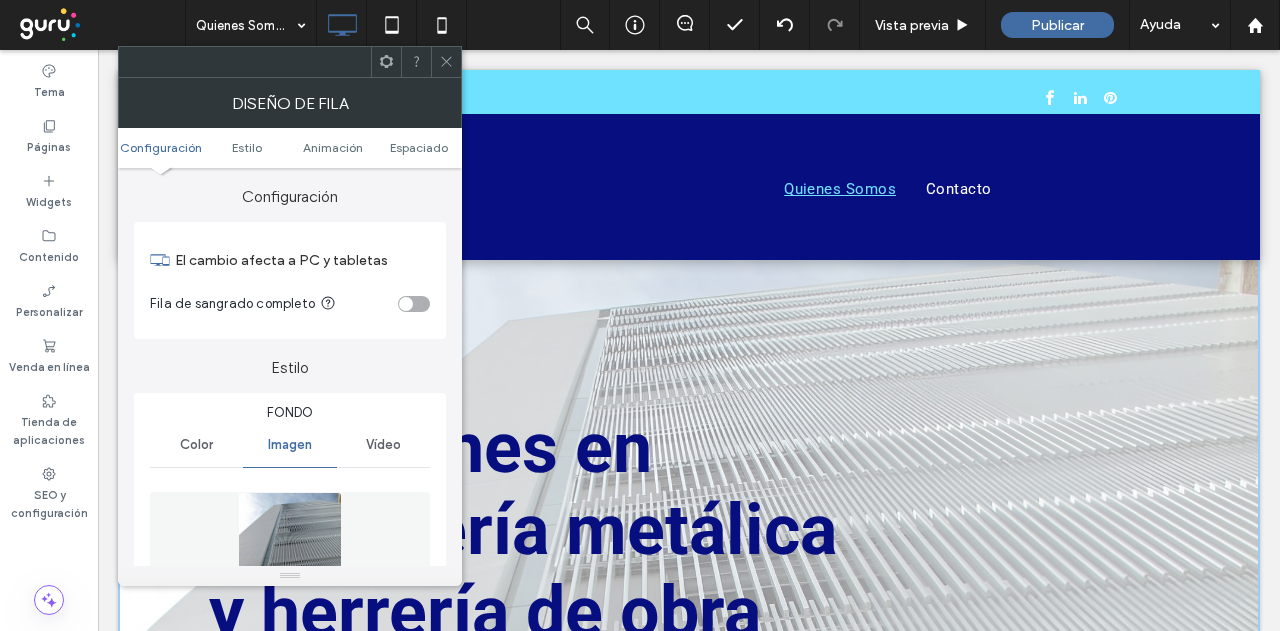 click at bounding box center (406, 304) 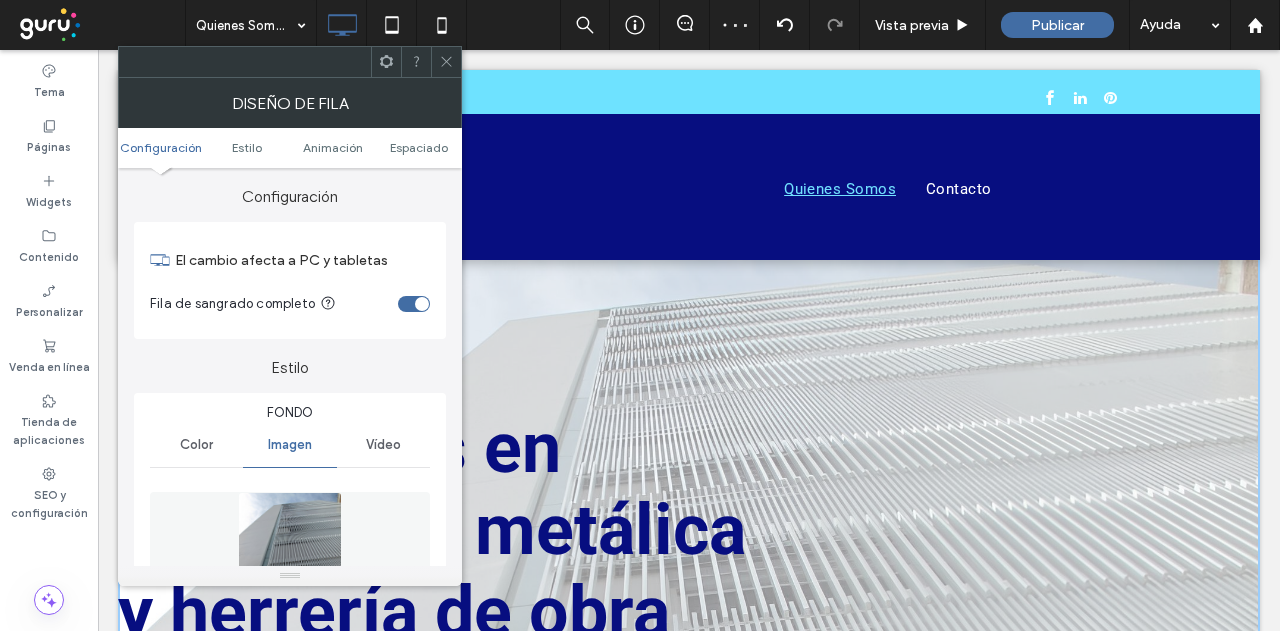 click 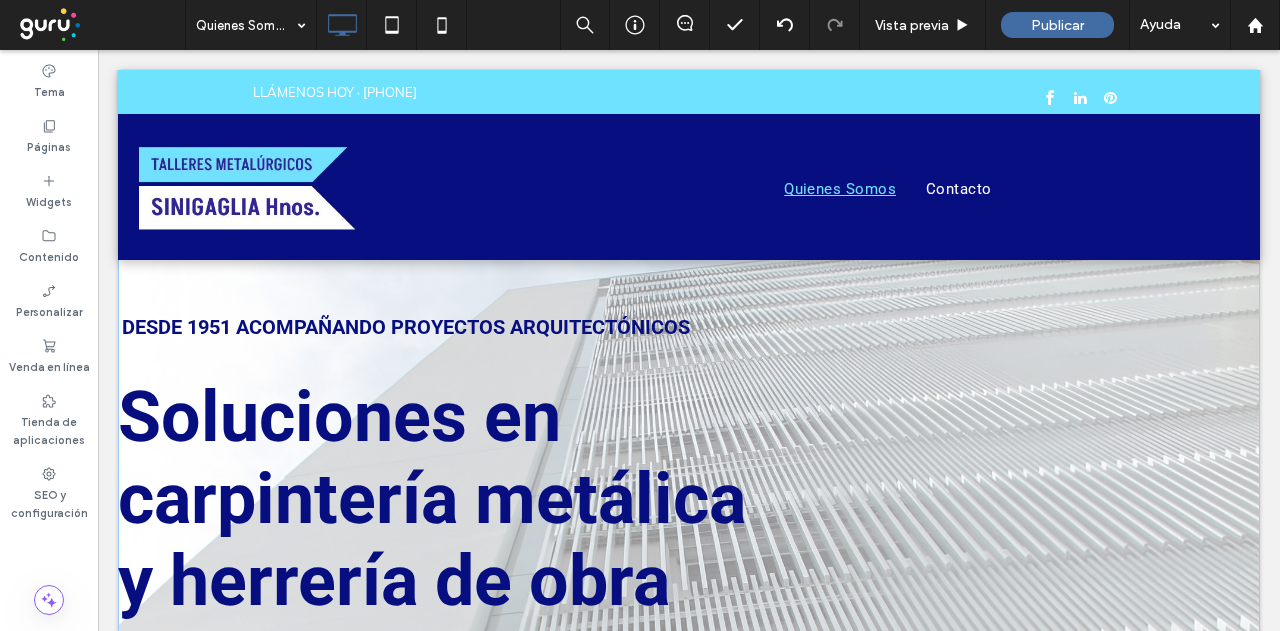 scroll, scrollTop: 0, scrollLeft: 0, axis: both 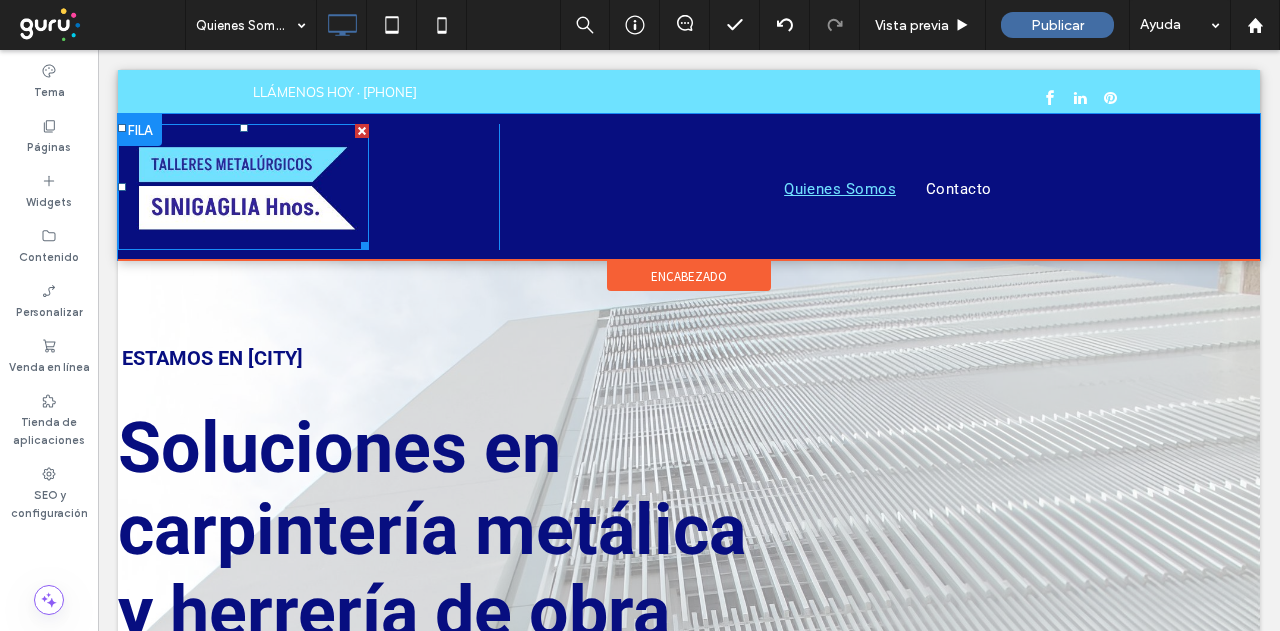 click at bounding box center (243, 187) 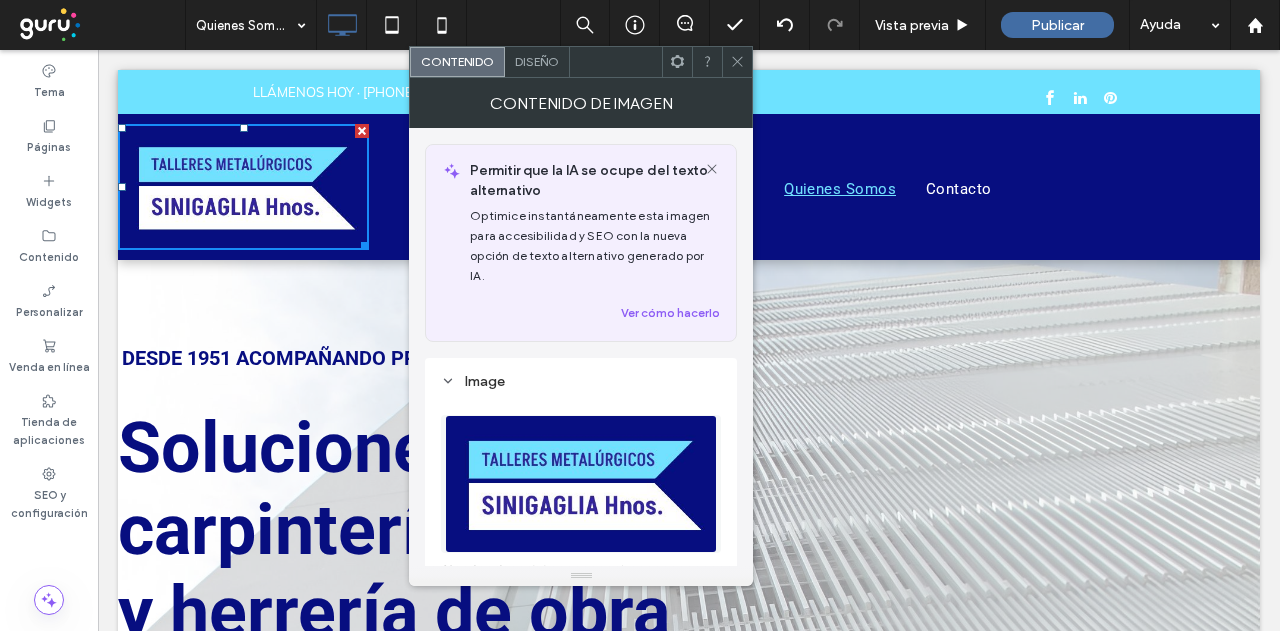 click at bounding box center [581, 484] 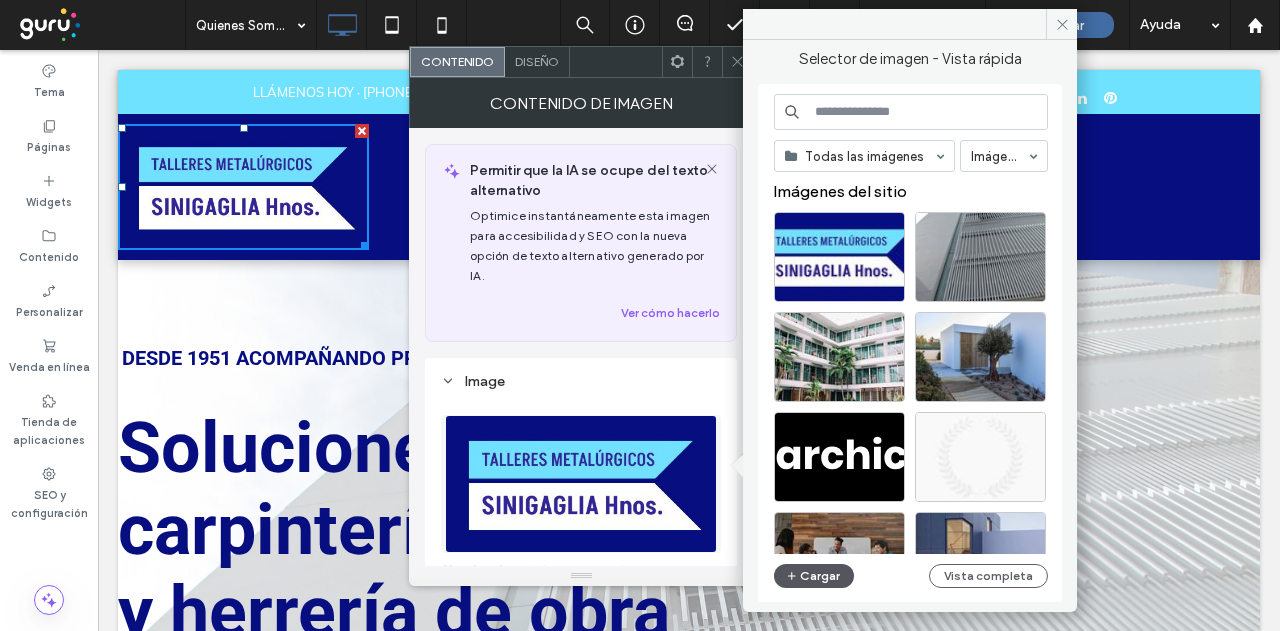 click on "Cargar" at bounding box center (814, 576) 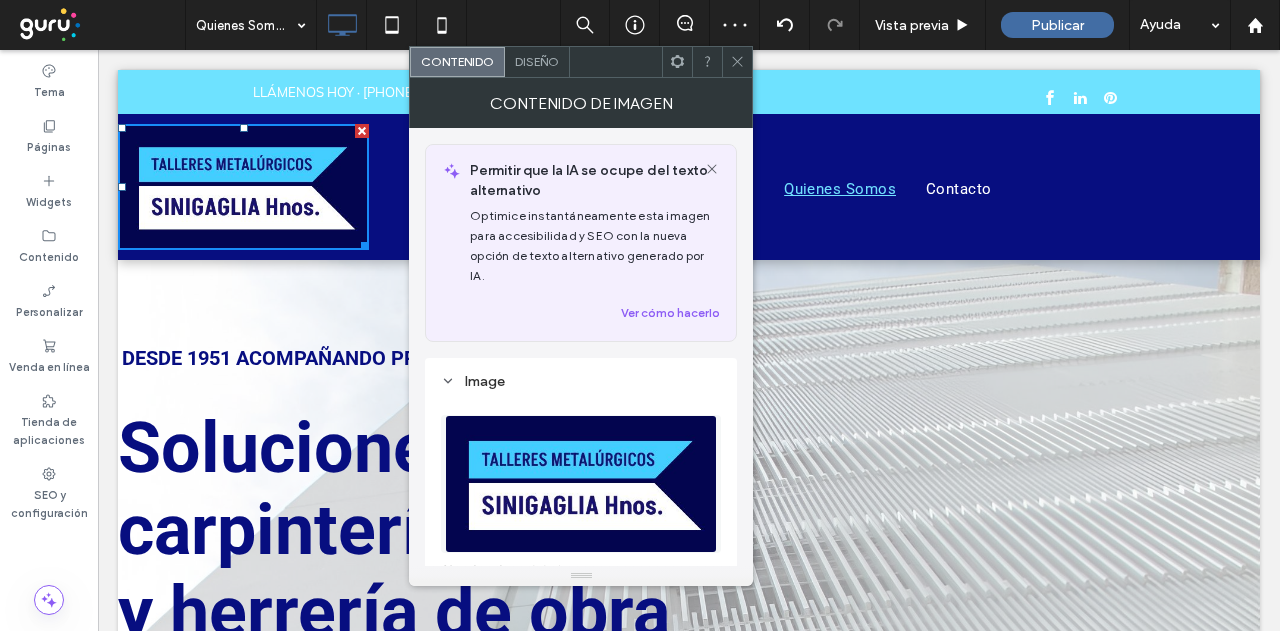 click 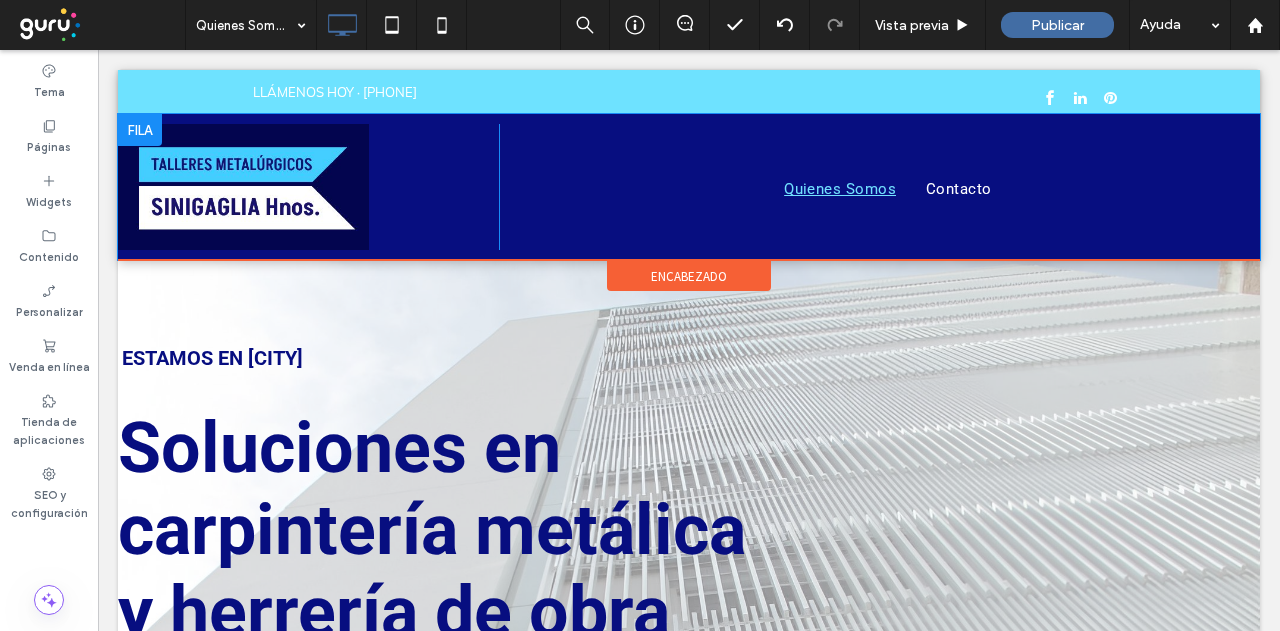 click on "Click To Paste" at bounding box center (308, 187) 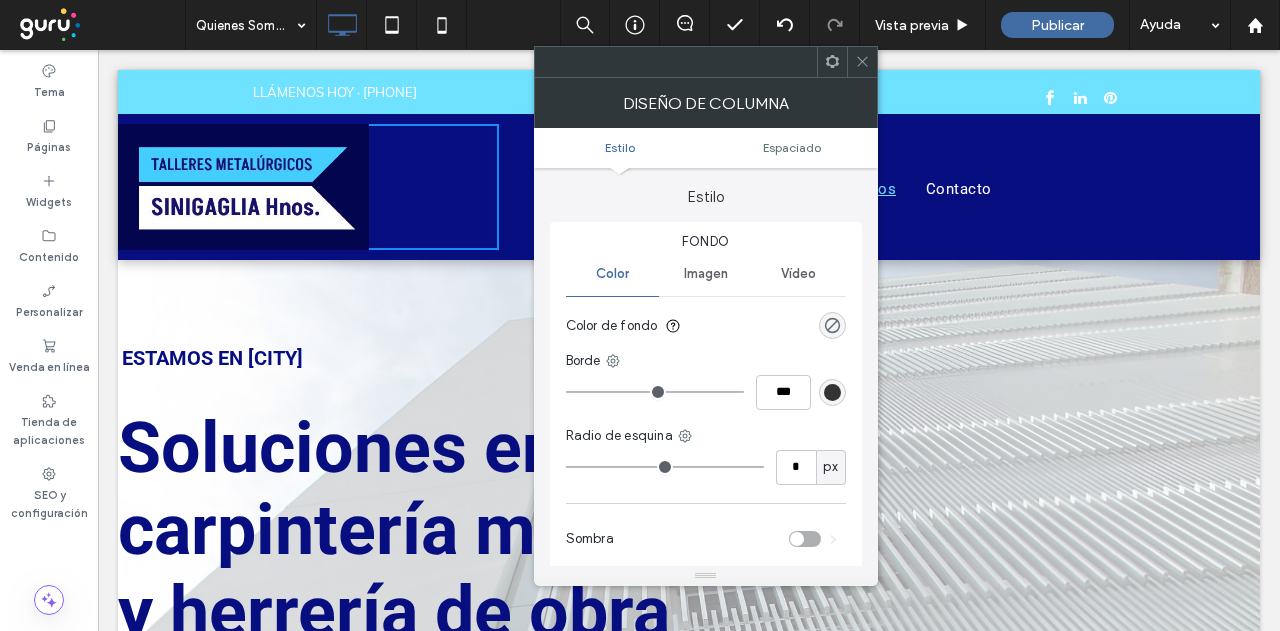 click on "Quienes Somos
Contacto
Click To Paste" at bounding box center [879, 187] 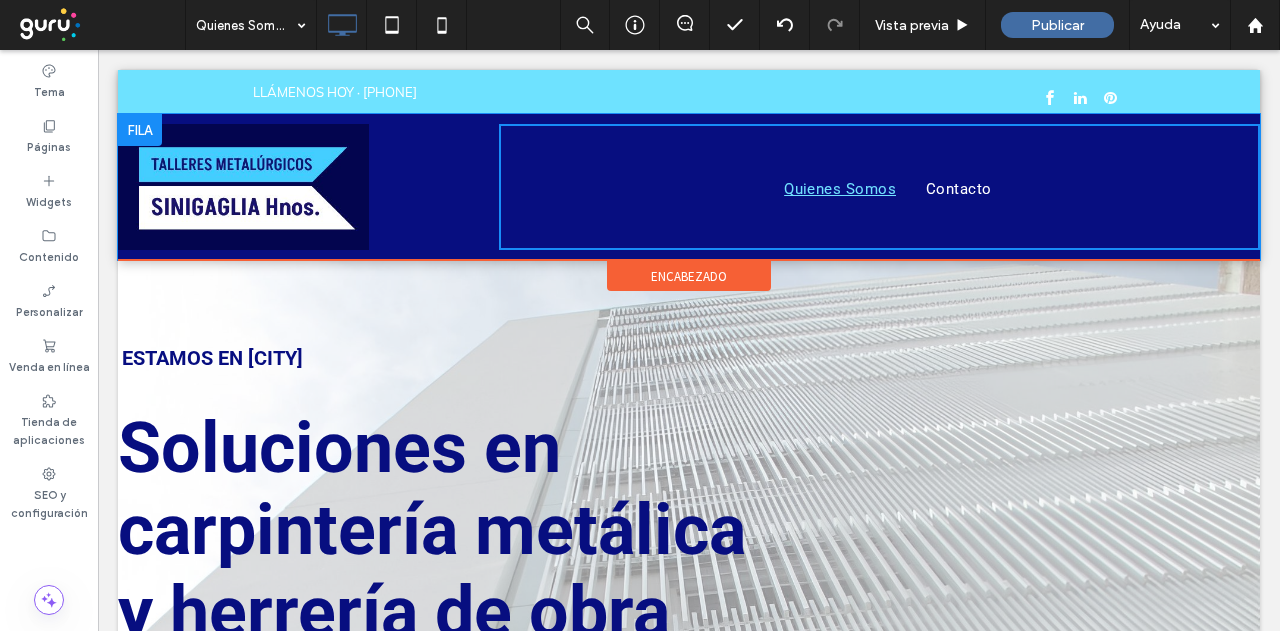click on "Click To Paste
Quienes Somos
Contacto
Click To Paste" at bounding box center (689, 187) 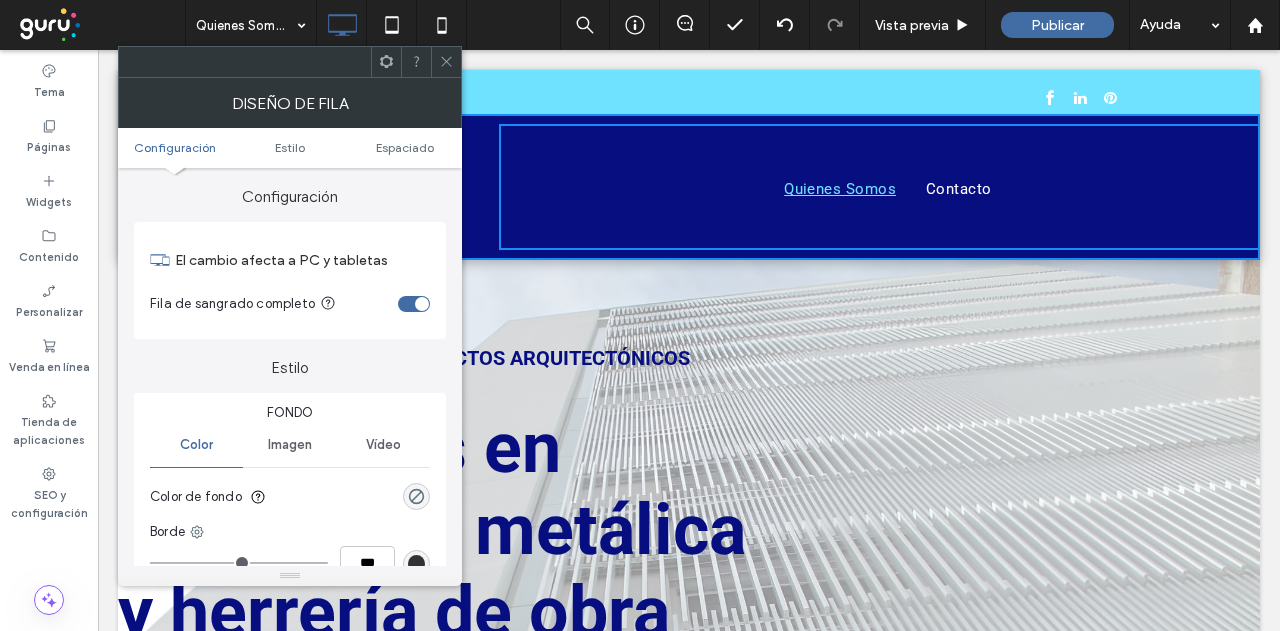 drag, startPoint x: 450, startPoint y: 51, endPoint x: 448, endPoint y: 62, distance: 11.18034 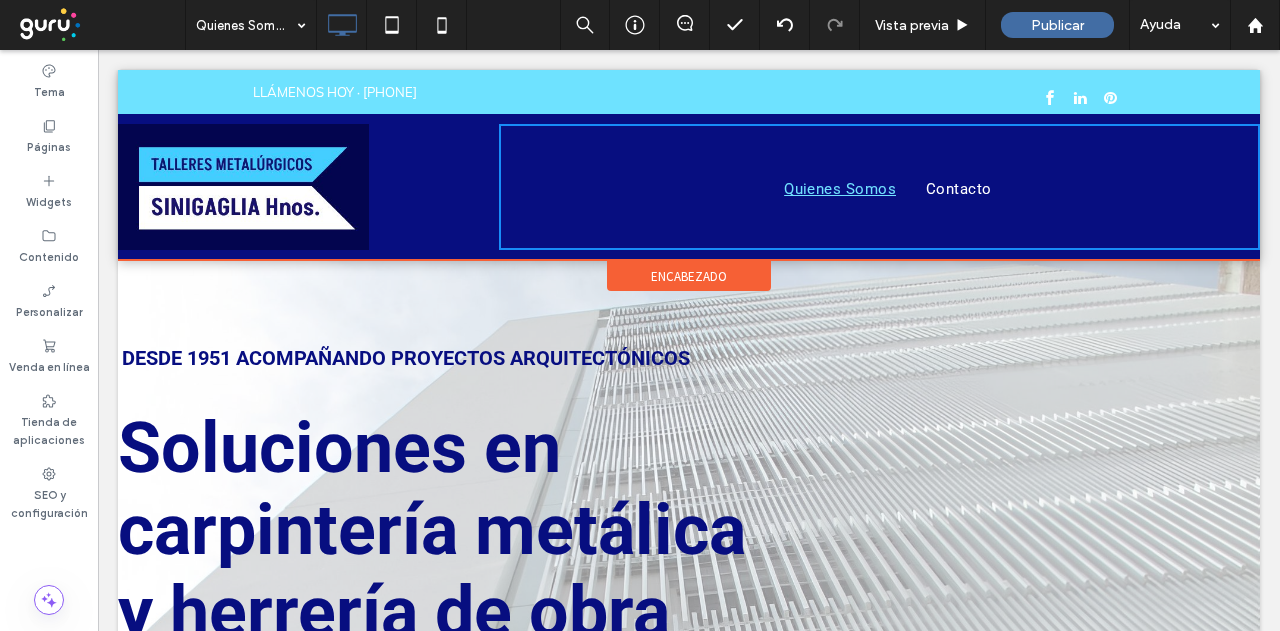 click on "encabezado" at bounding box center (689, 276) 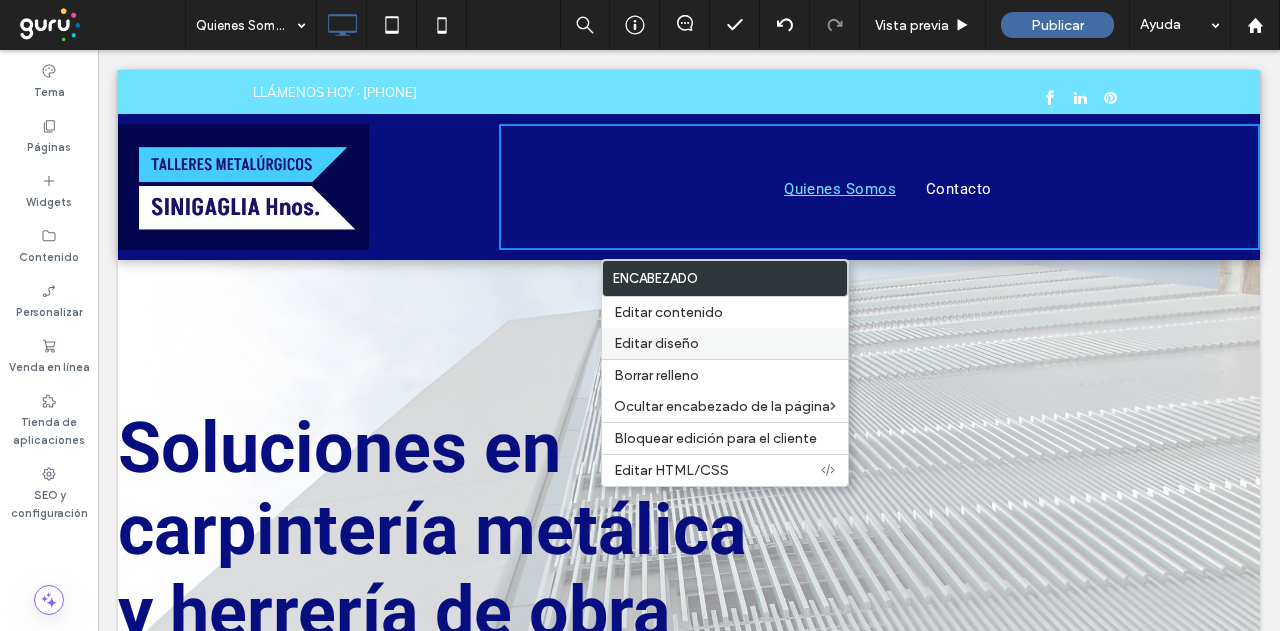 click on "Editar diseño" at bounding box center [656, 343] 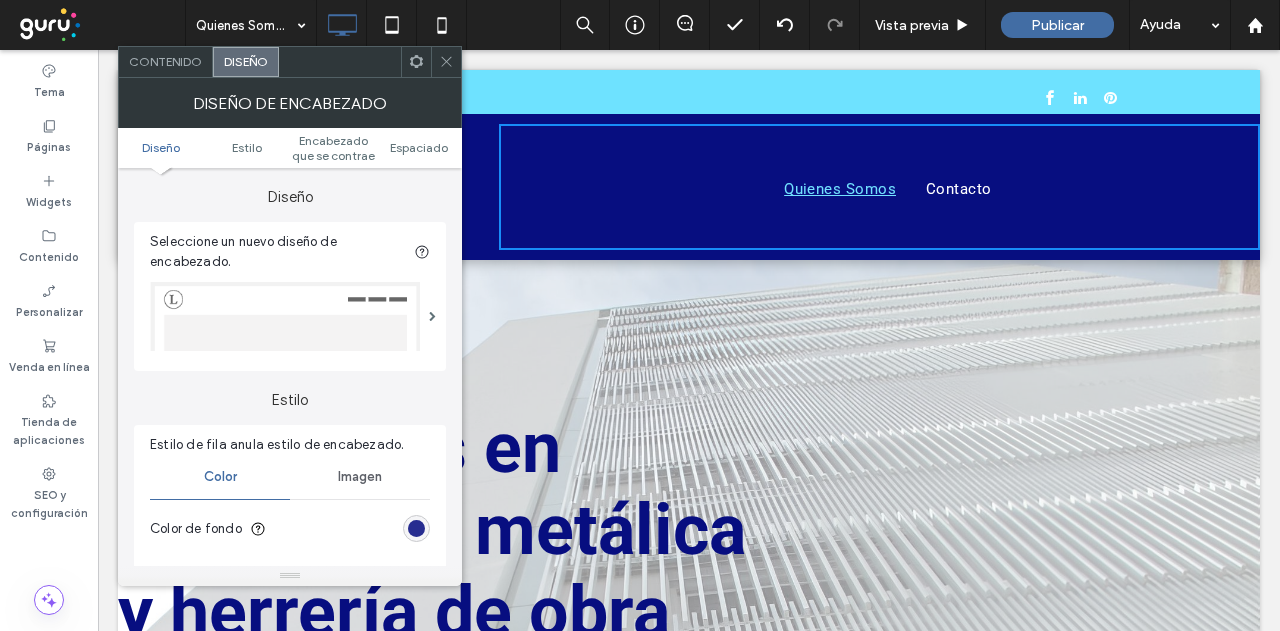 click at bounding box center (416, 528) 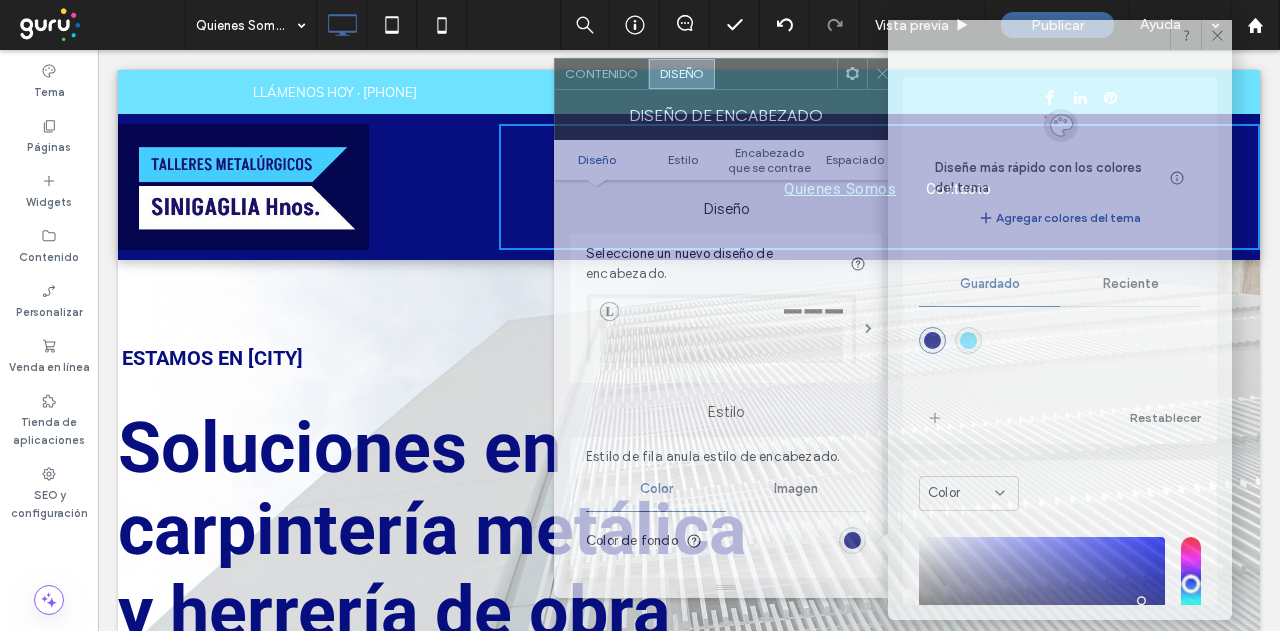 drag, startPoint x: 334, startPoint y: 75, endPoint x: 768, endPoint y: 54, distance: 434.50778 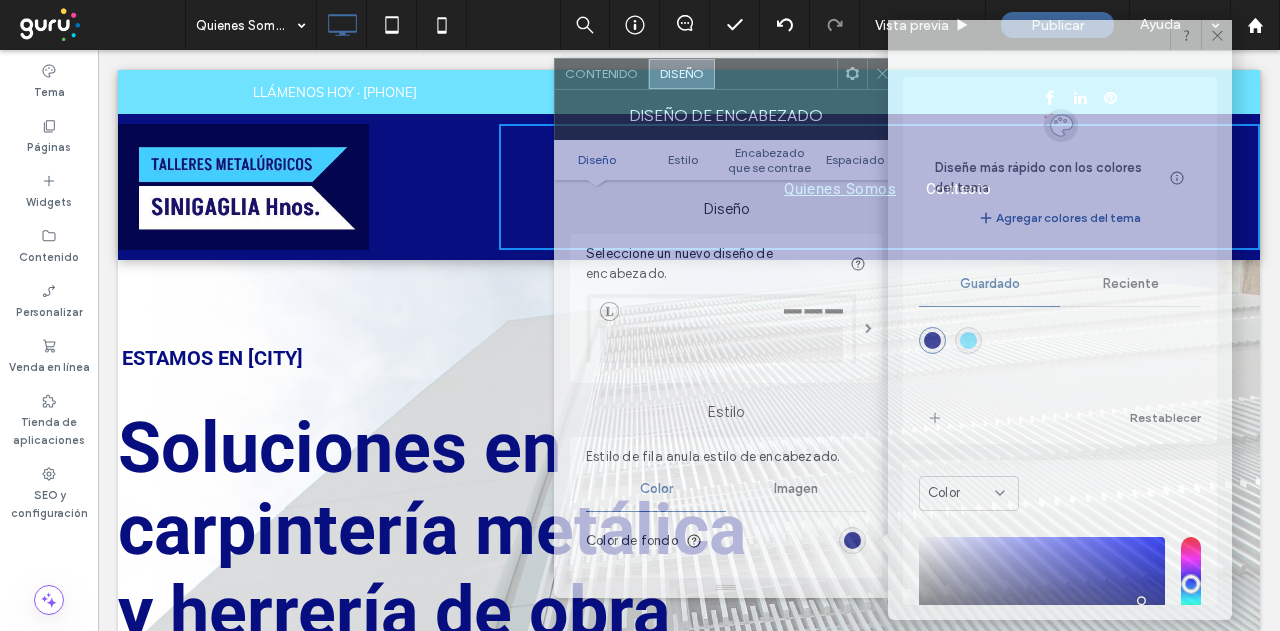 click at bounding box center (776, 74) 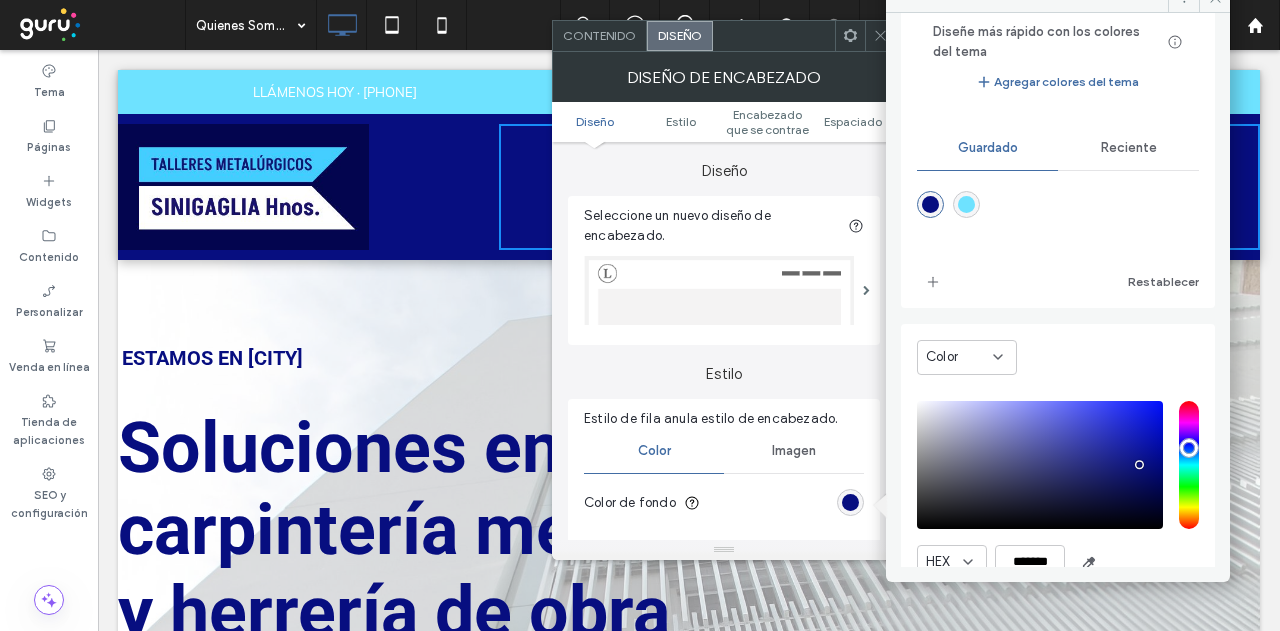scroll, scrollTop: 186, scrollLeft: 0, axis: vertical 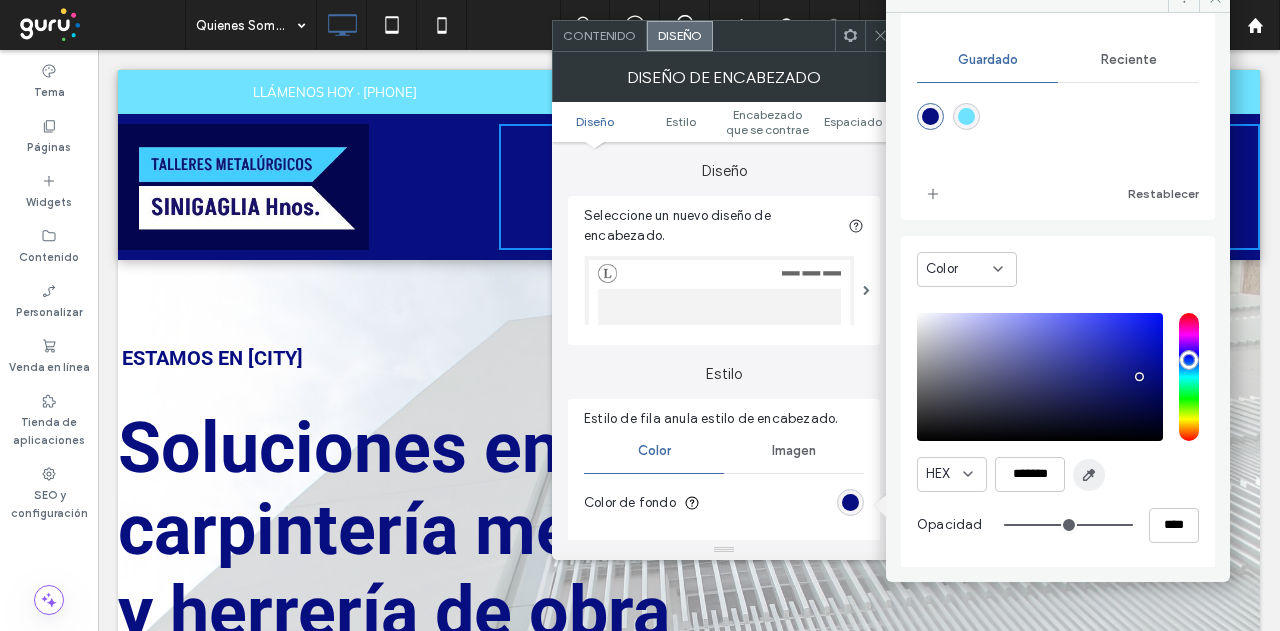click 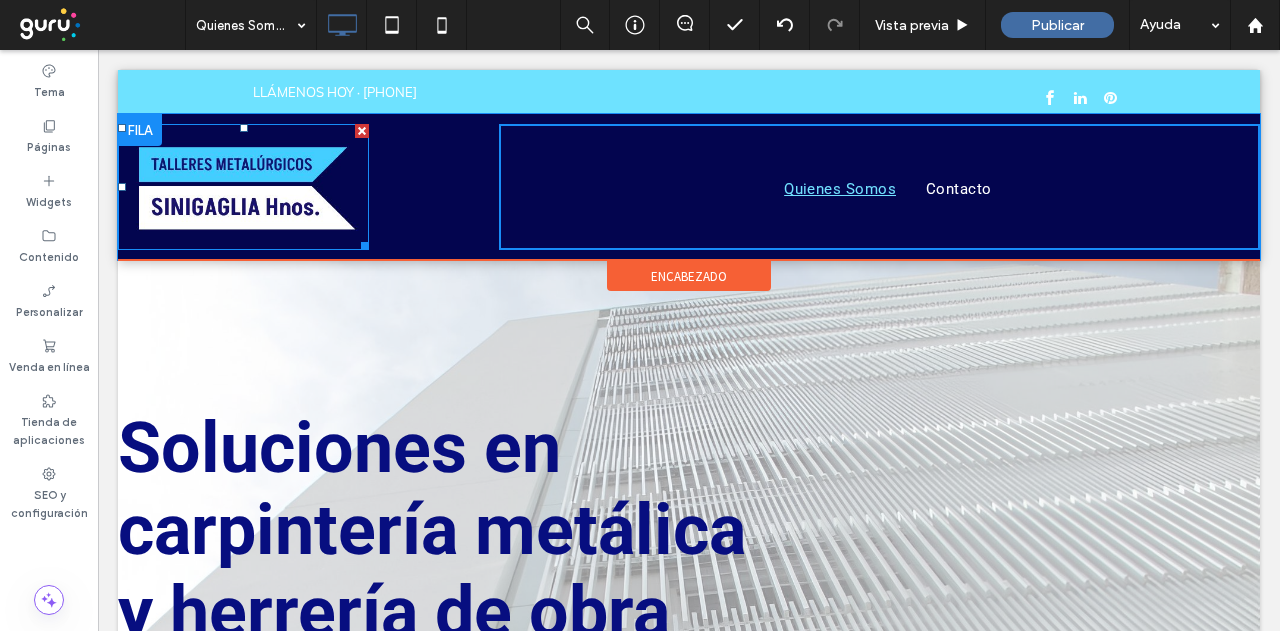 type on "*******" 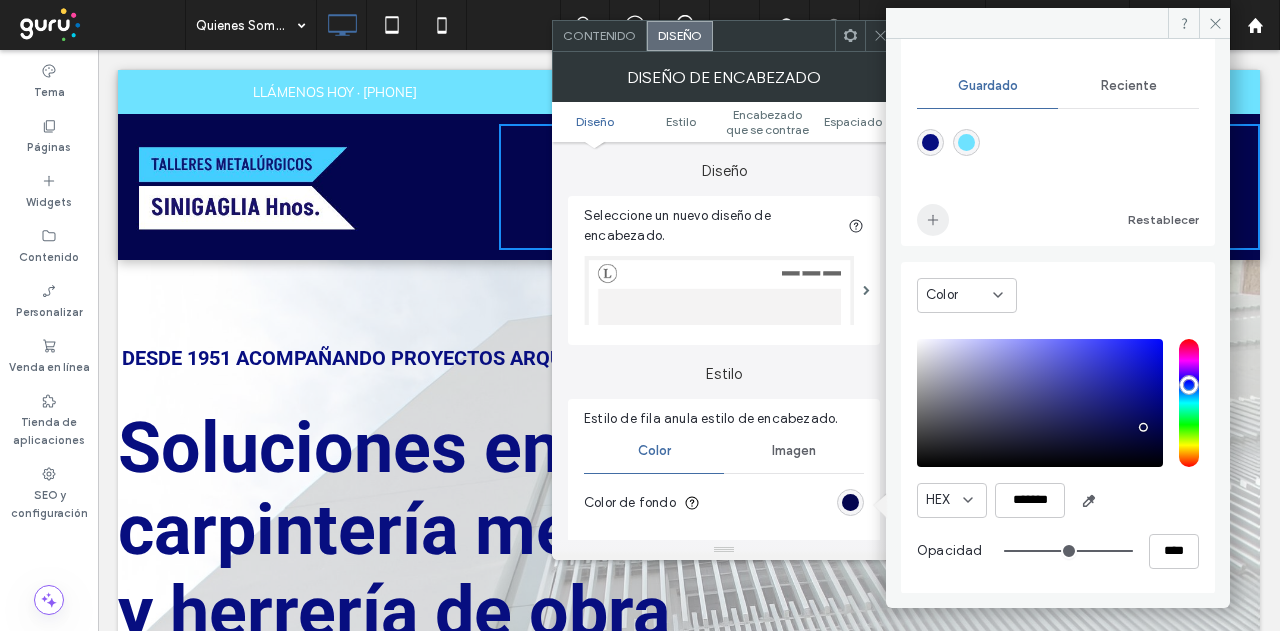 click 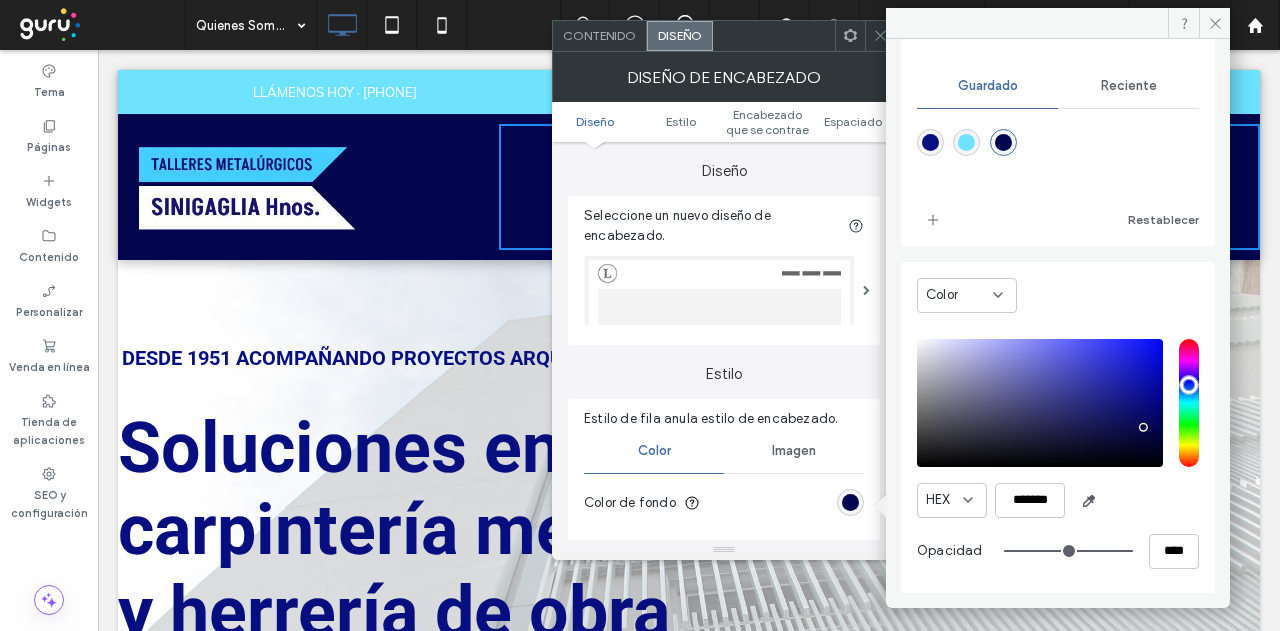drag, startPoint x: 1213, startPoint y: 19, endPoint x: 1204, endPoint y: 27, distance: 12.0415945 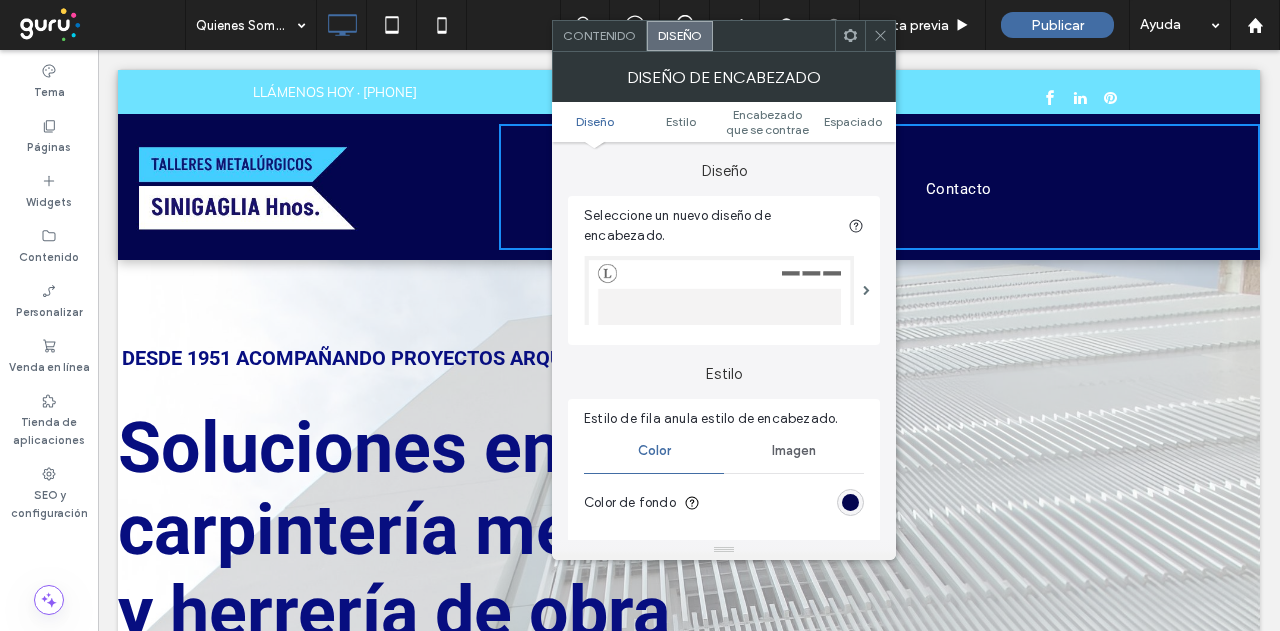 click 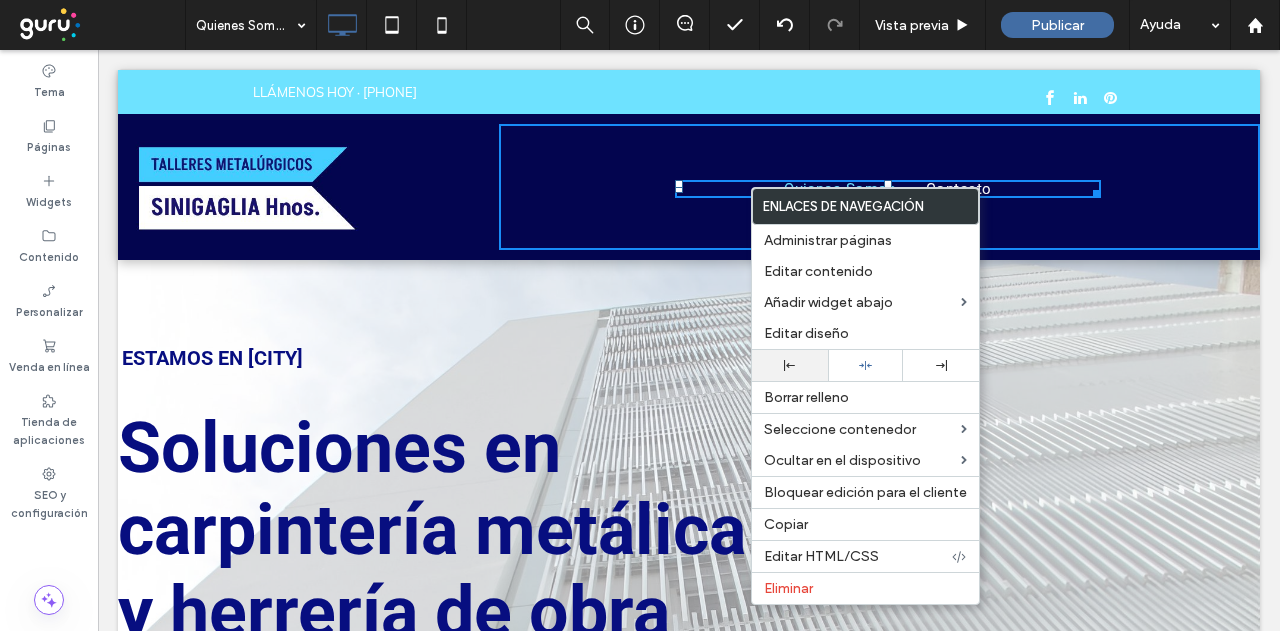 click at bounding box center (790, 365) 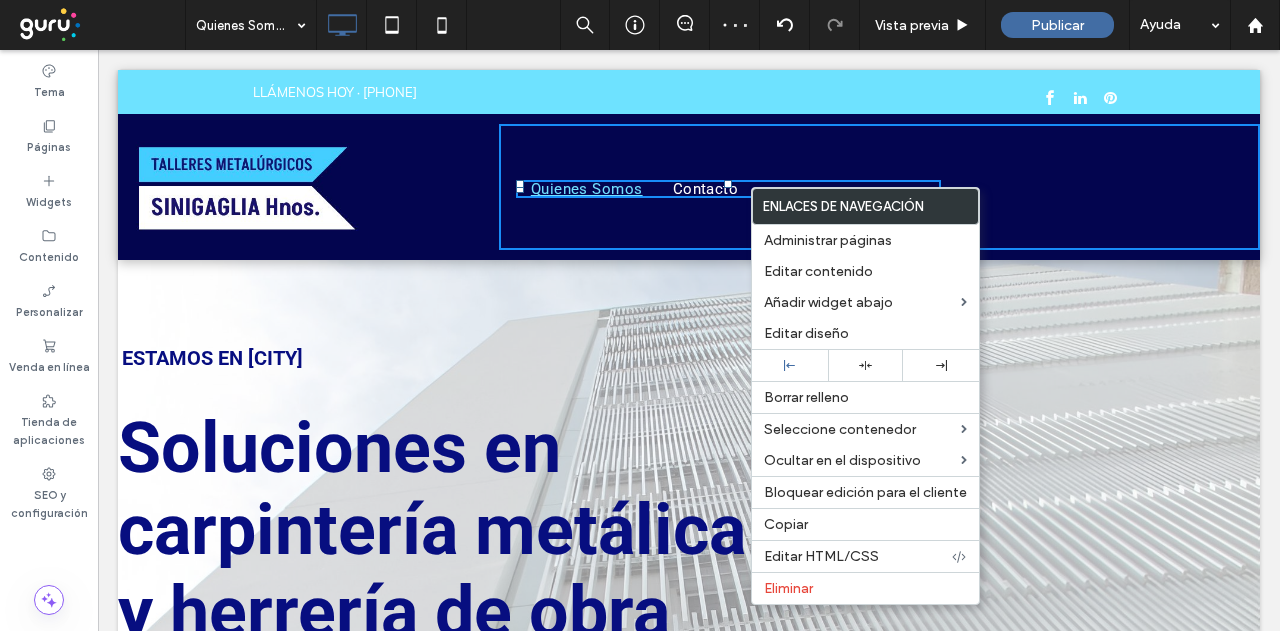 click on "Quienes Somos
Contacto
Click To Paste" at bounding box center (879, 187) 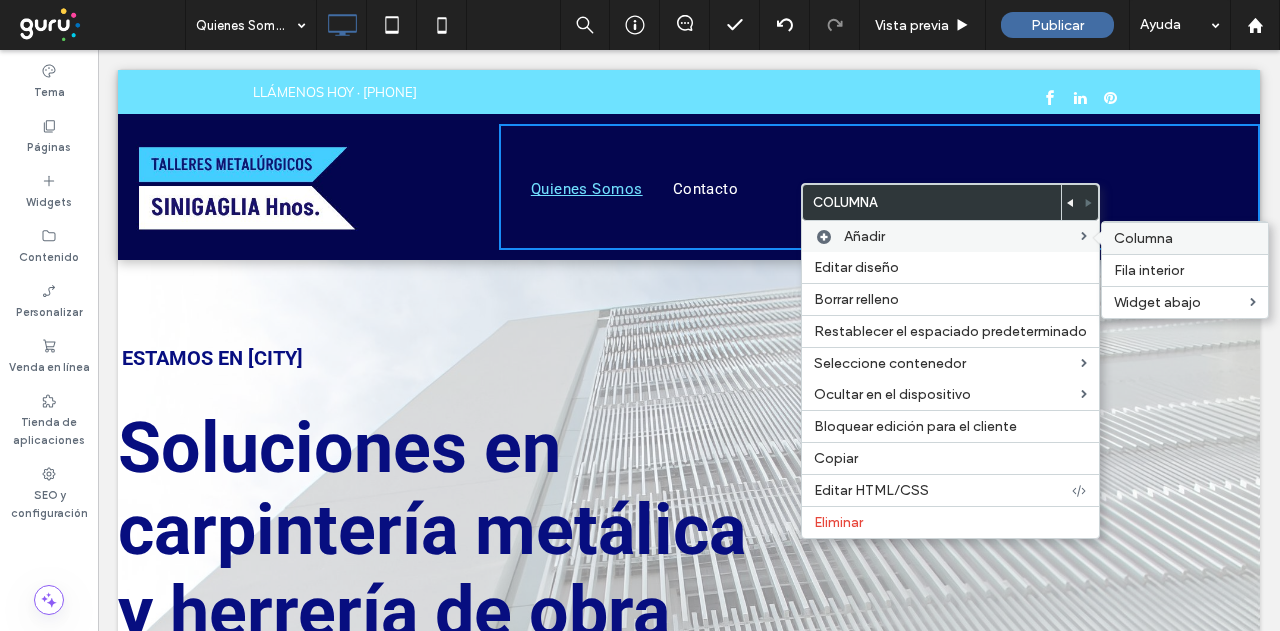 click on "Columna" at bounding box center (1143, 238) 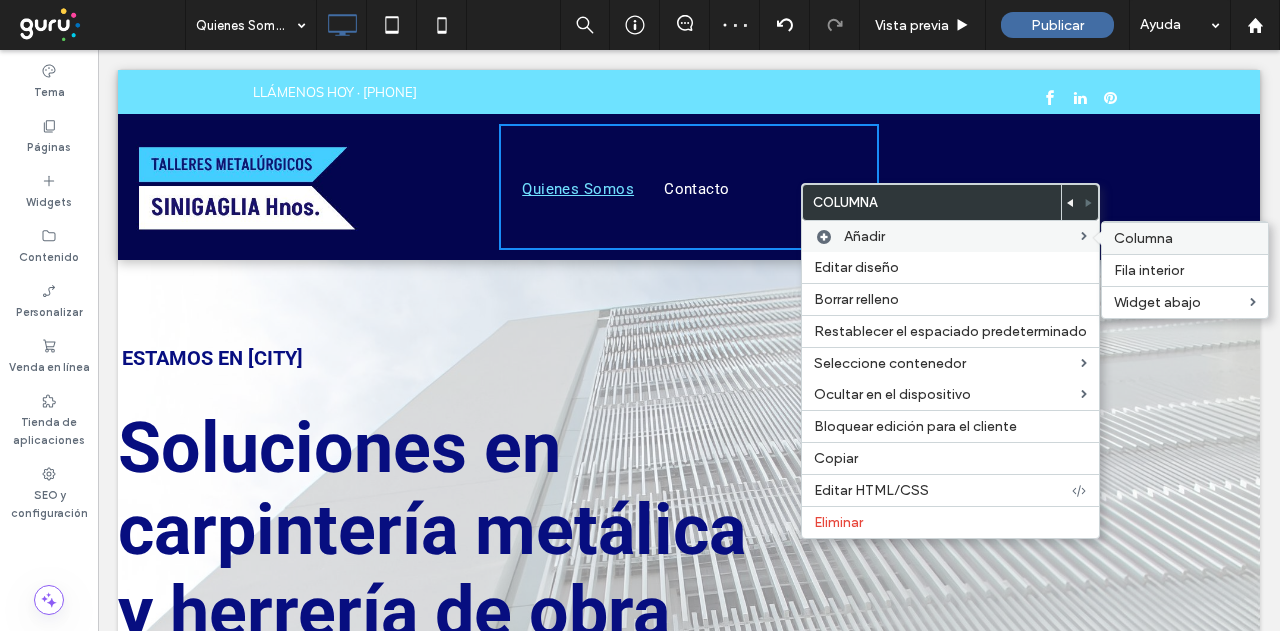 click on "Columna" at bounding box center (1143, 238) 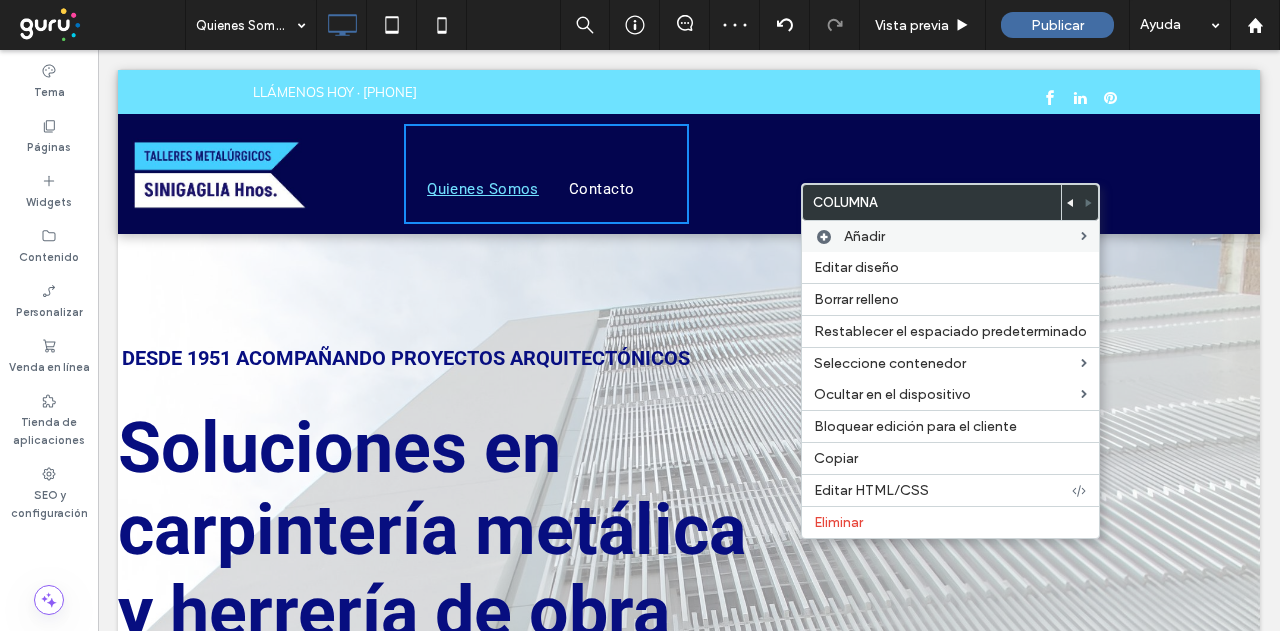 click on "Click To Paste     Click To Paste" at bounding box center (1118, 174) 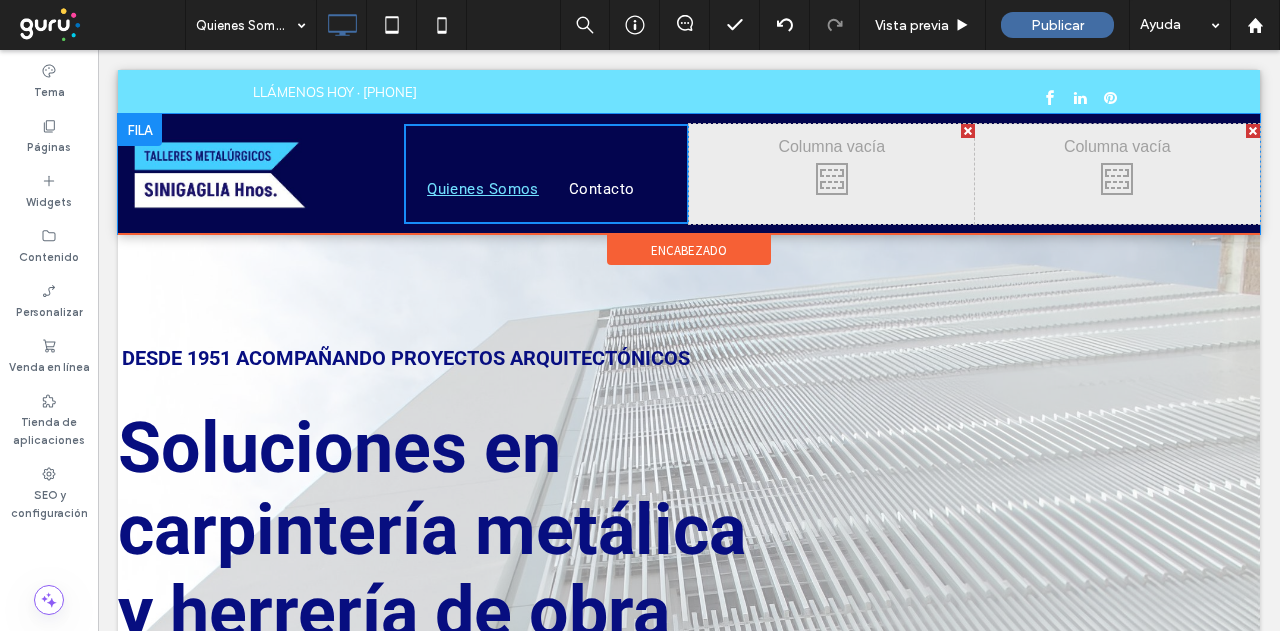 click at bounding box center [1253, 131] 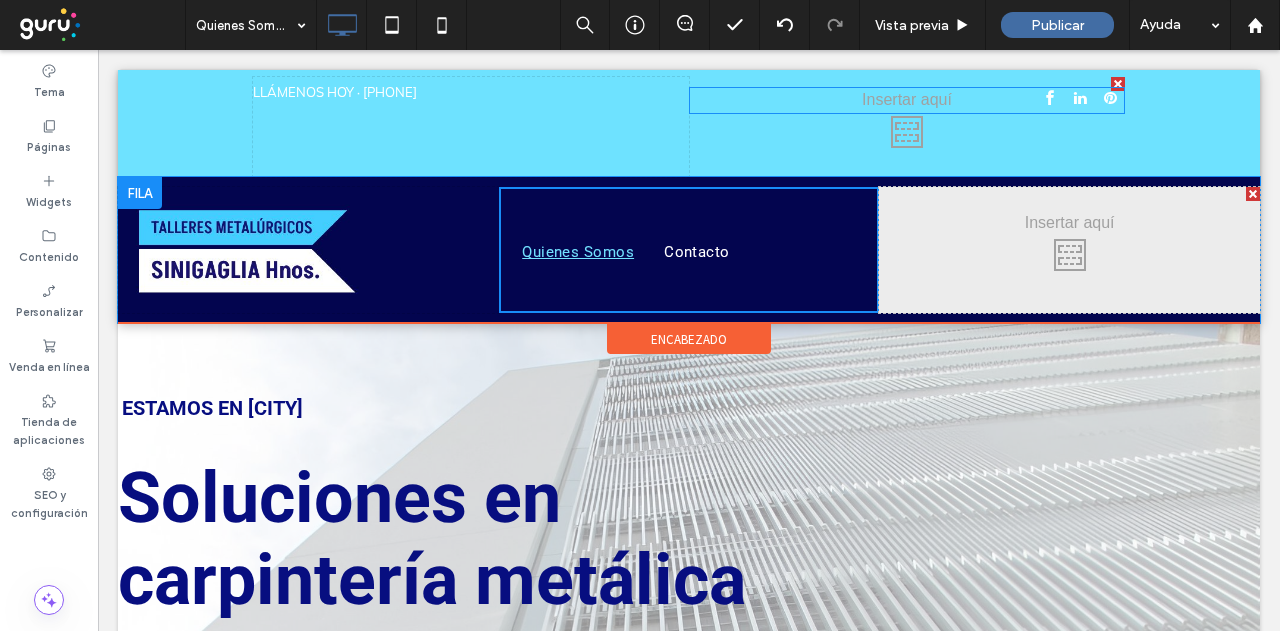 drag, startPoint x: 1048, startPoint y: 97, endPoint x: 1100, endPoint y: 231, distance: 143.73587 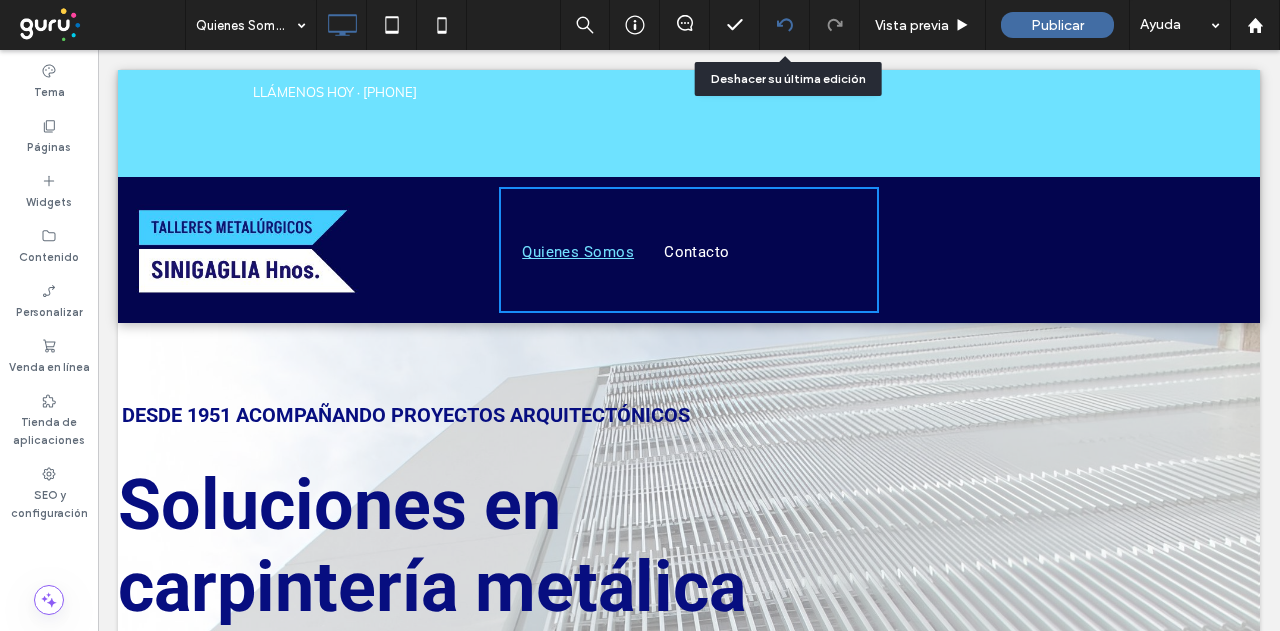 click 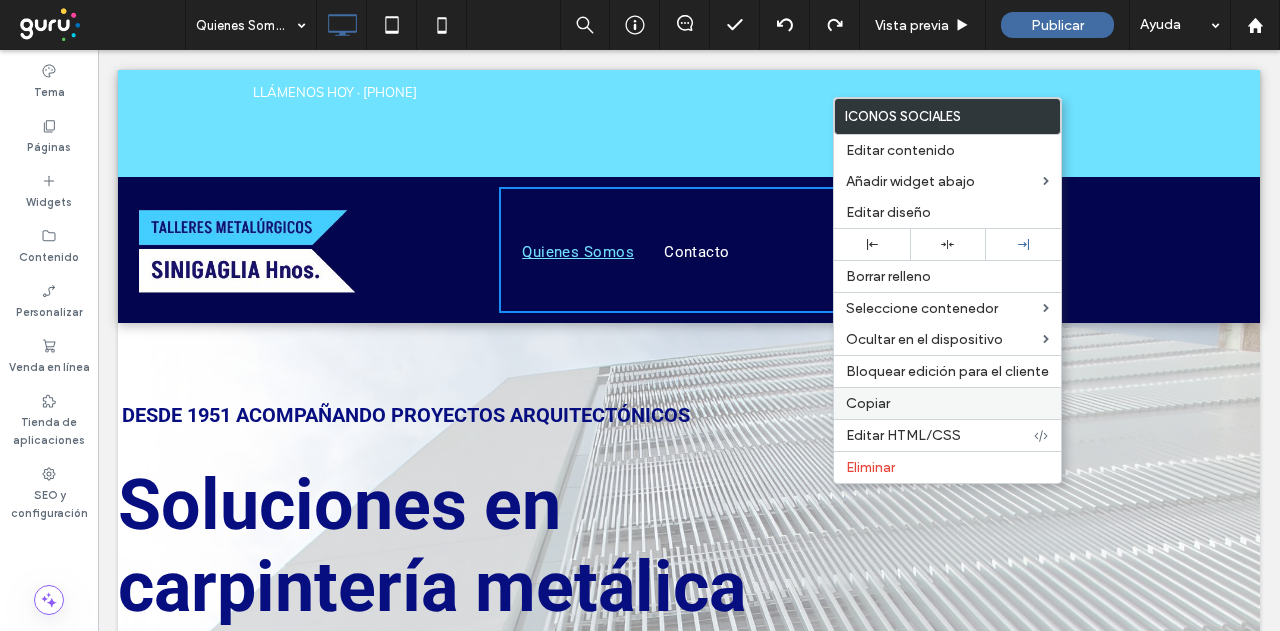 click on "Copiar" at bounding box center [868, 403] 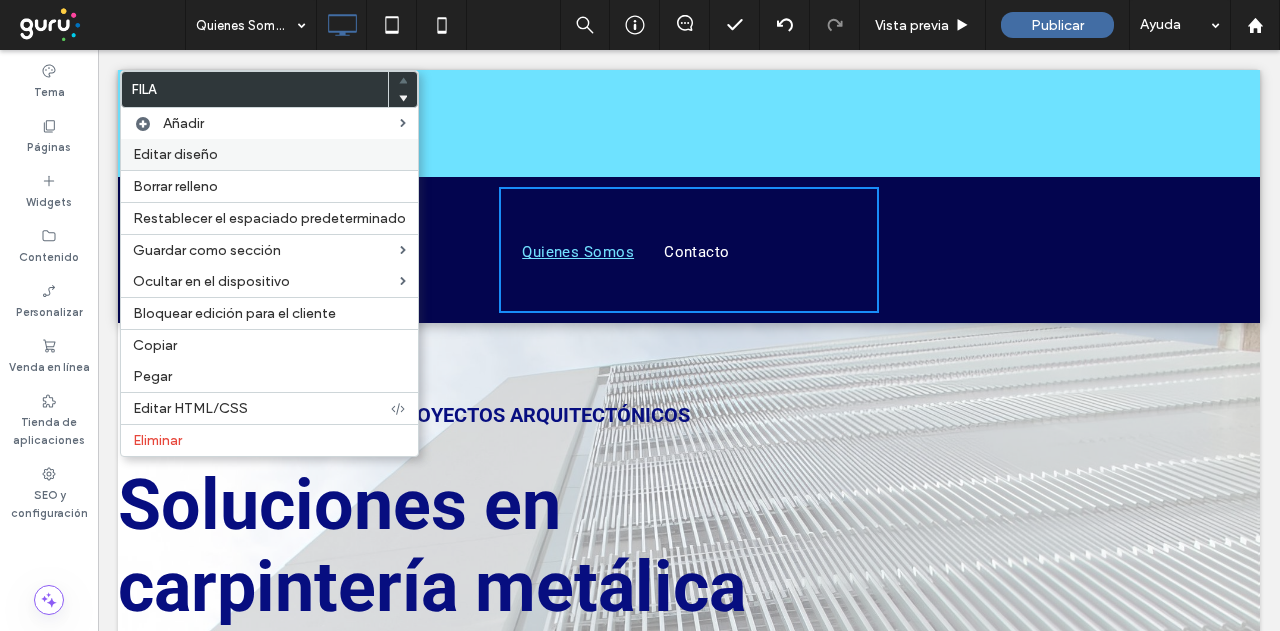click on "Editar diseño" at bounding box center [175, 154] 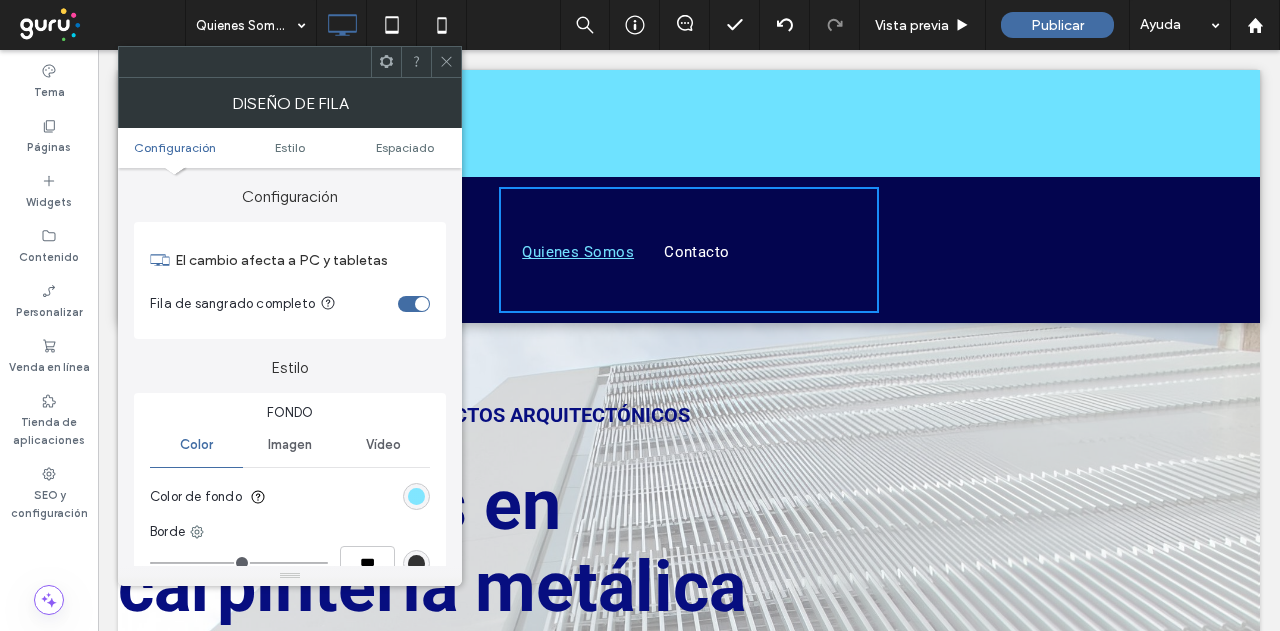 click at bounding box center (416, 496) 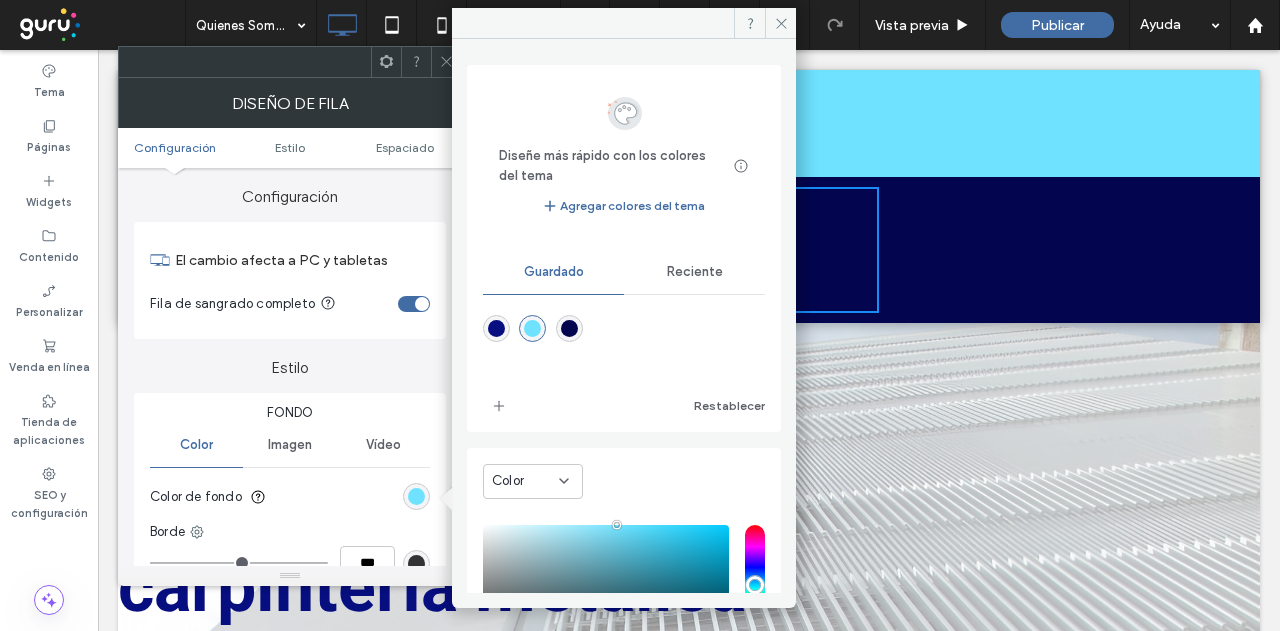click at bounding box center (496, 328) 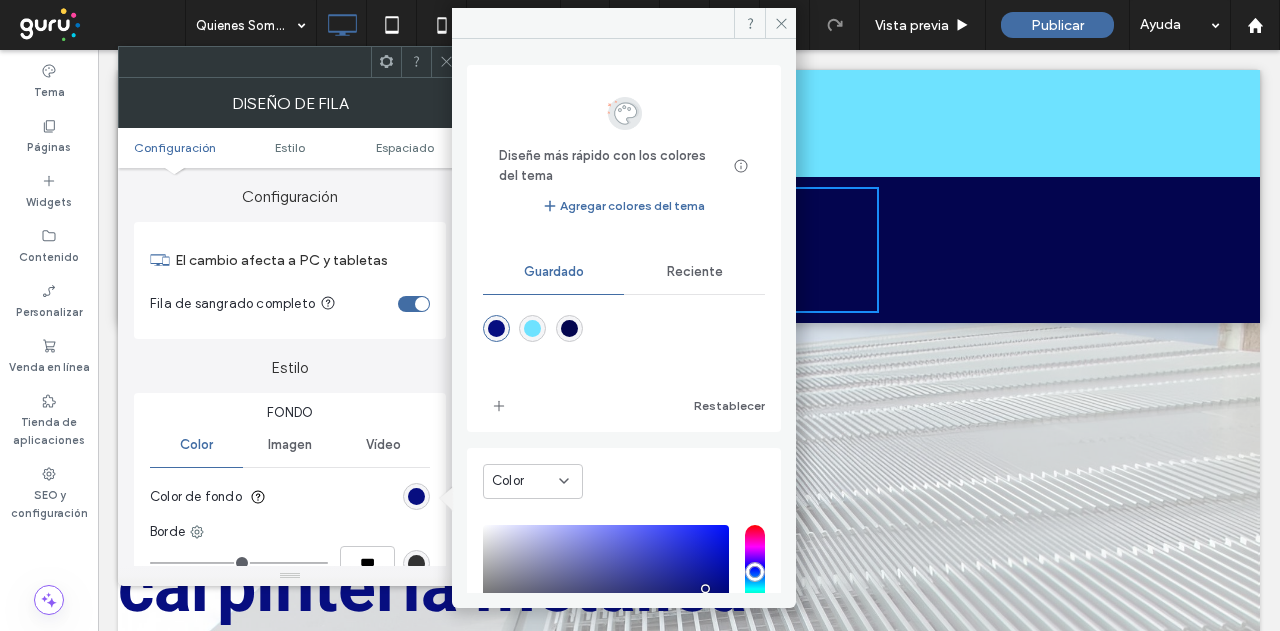 click at bounding box center [569, 328] 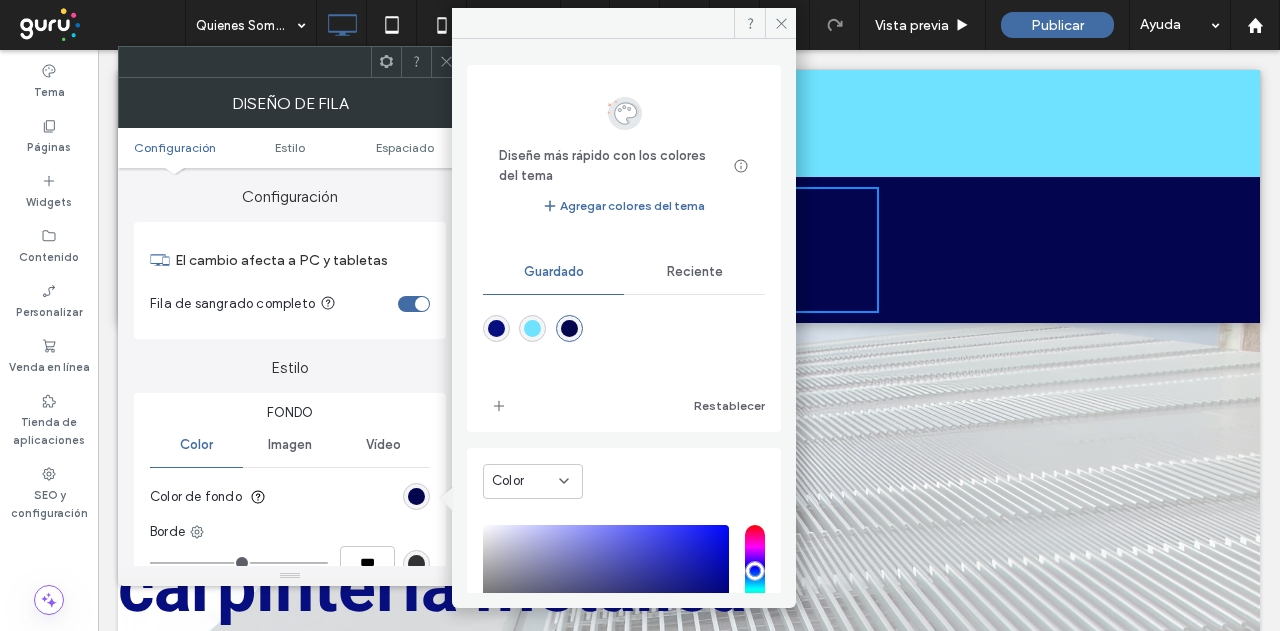 scroll, scrollTop: 100, scrollLeft: 0, axis: vertical 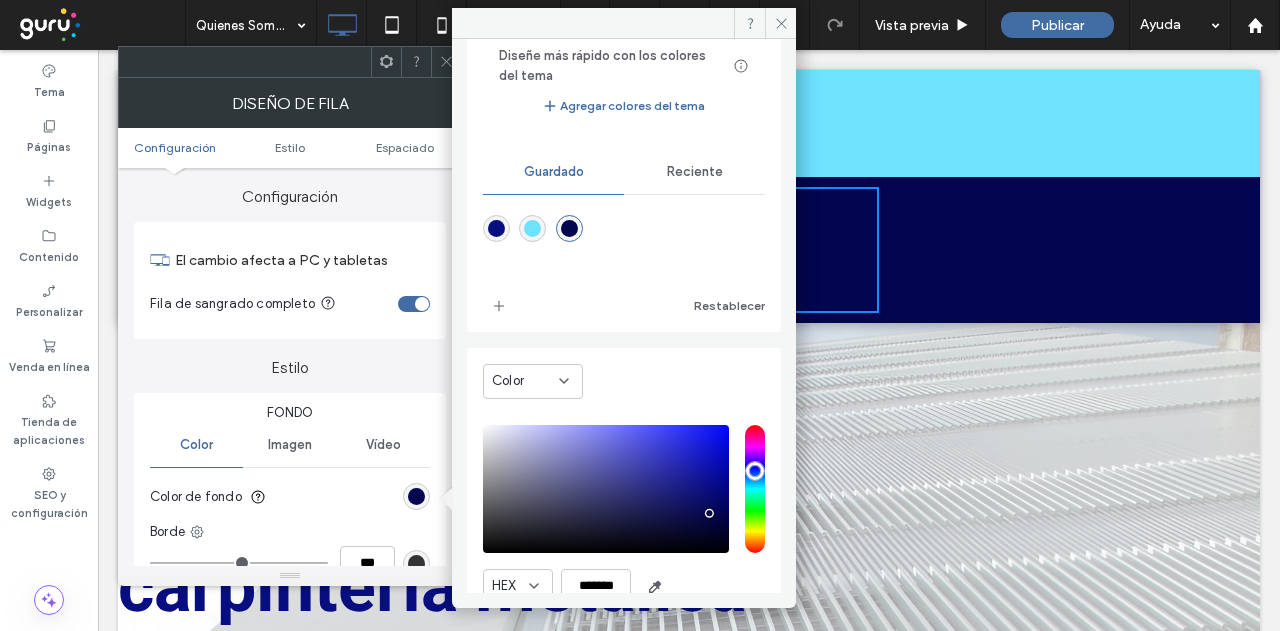 click on "Reciente" at bounding box center [695, 172] 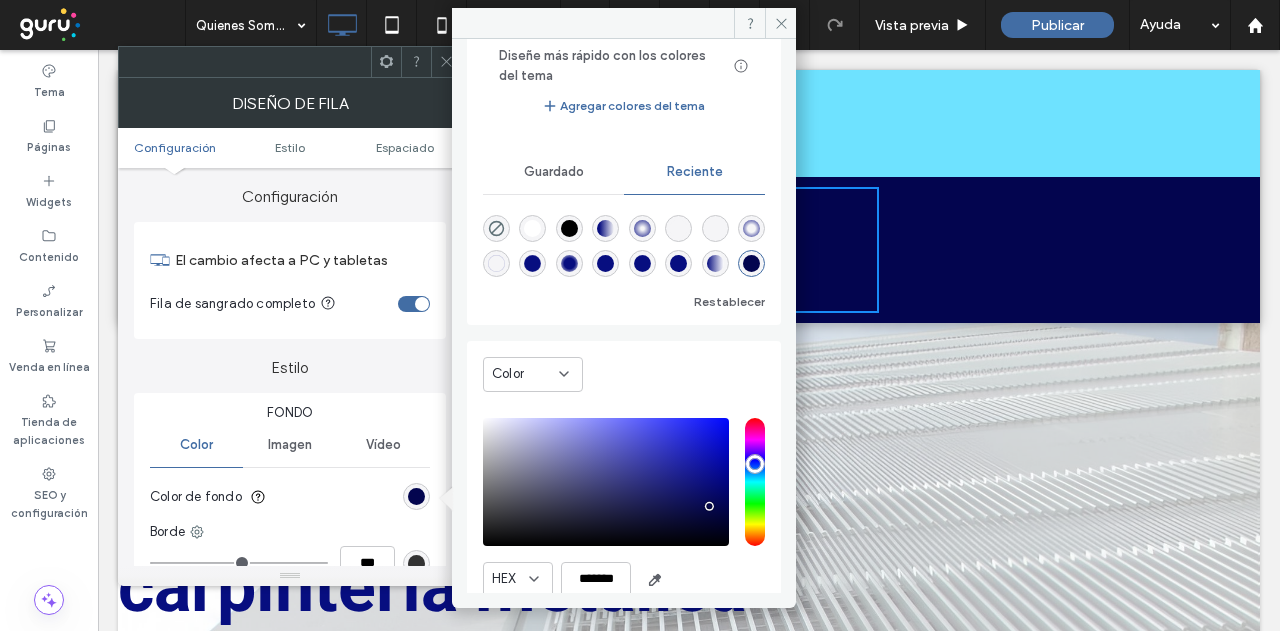 click at bounding box center (569, 228) 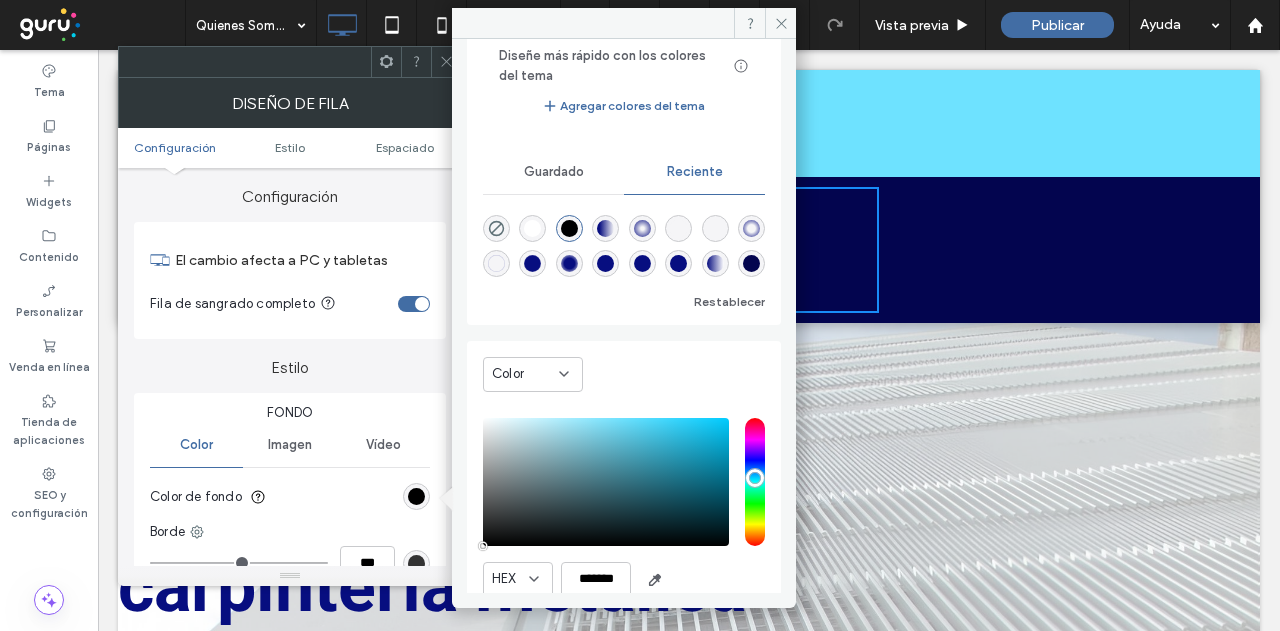 scroll, scrollTop: 178, scrollLeft: 0, axis: vertical 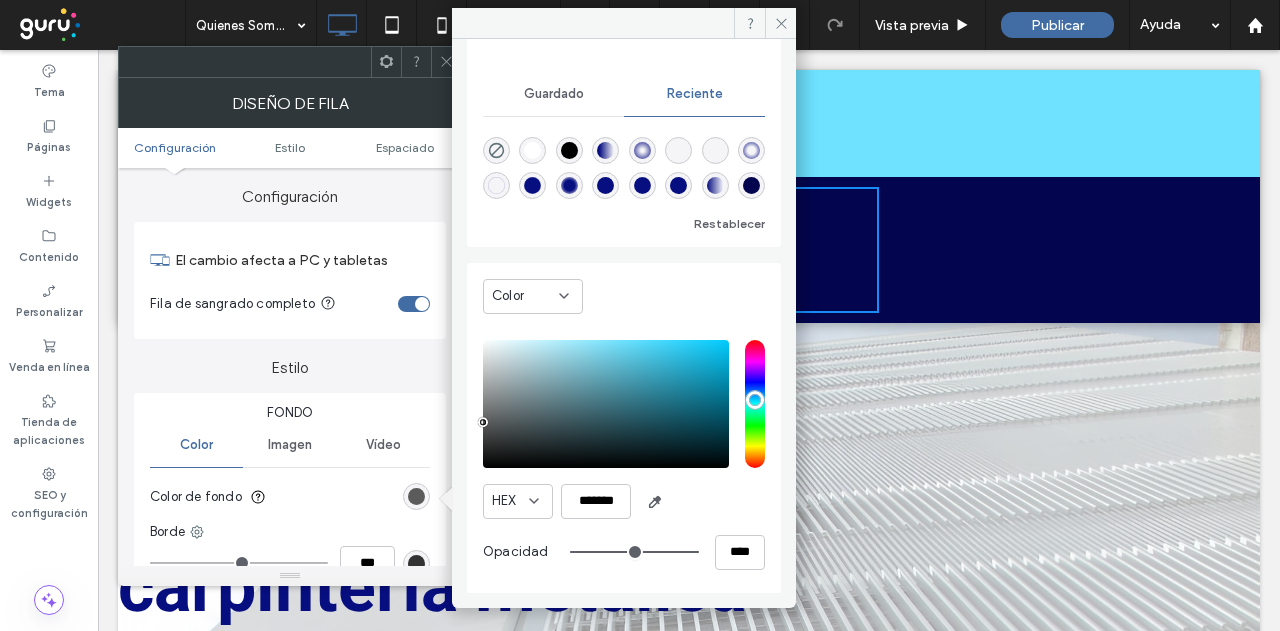 drag, startPoint x: 484, startPoint y: 465, endPoint x: 468, endPoint y: 420, distance: 47.759815 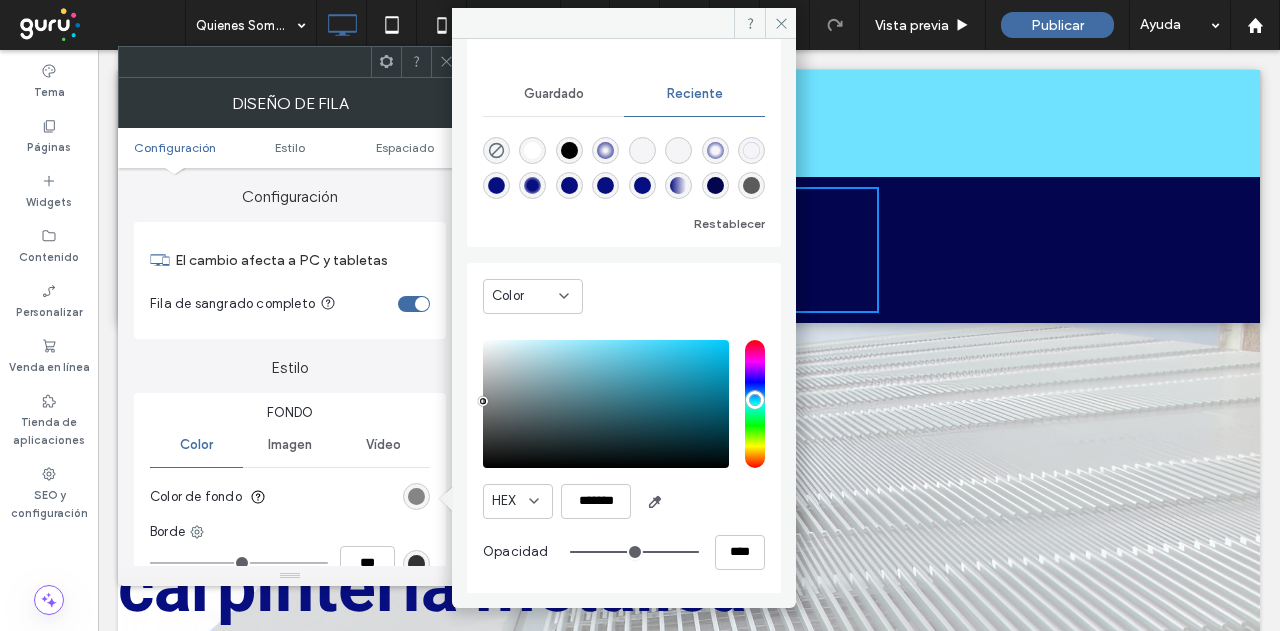 drag, startPoint x: 484, startPoint y: 421, endPoint x: 472, endPoint y: 399, distance: 25.059929 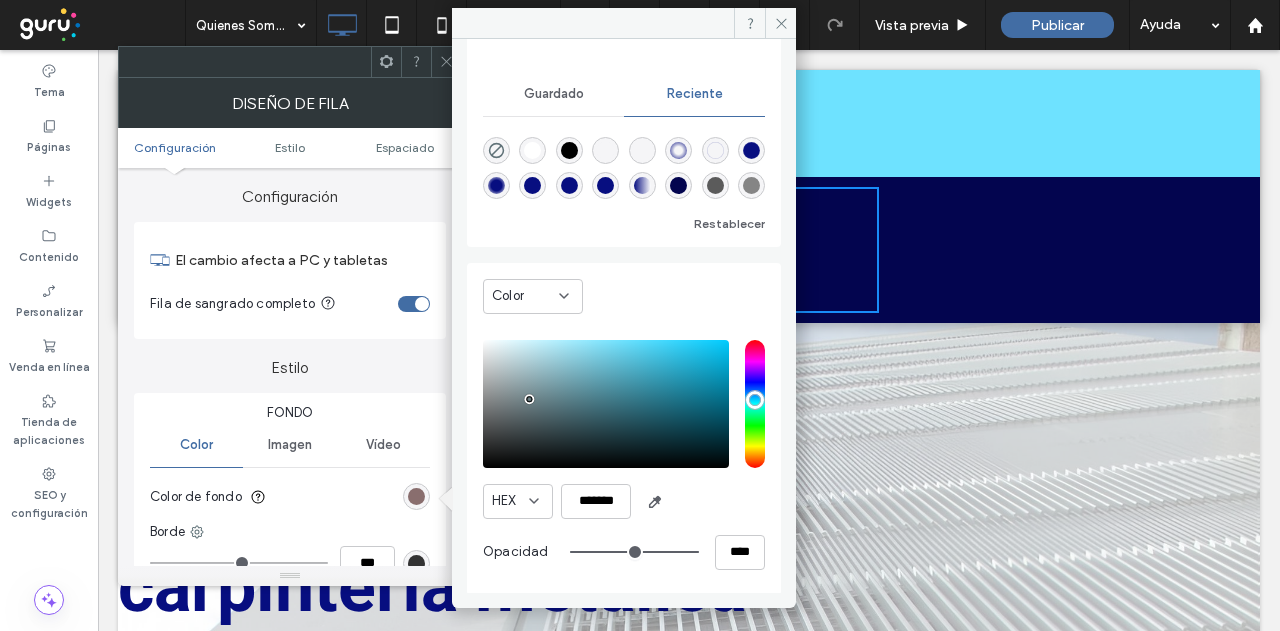 drag, startPoint x: 484, startPoint y: 401, endPoint x: 530, endPoint y: 397, distance: 46.173584 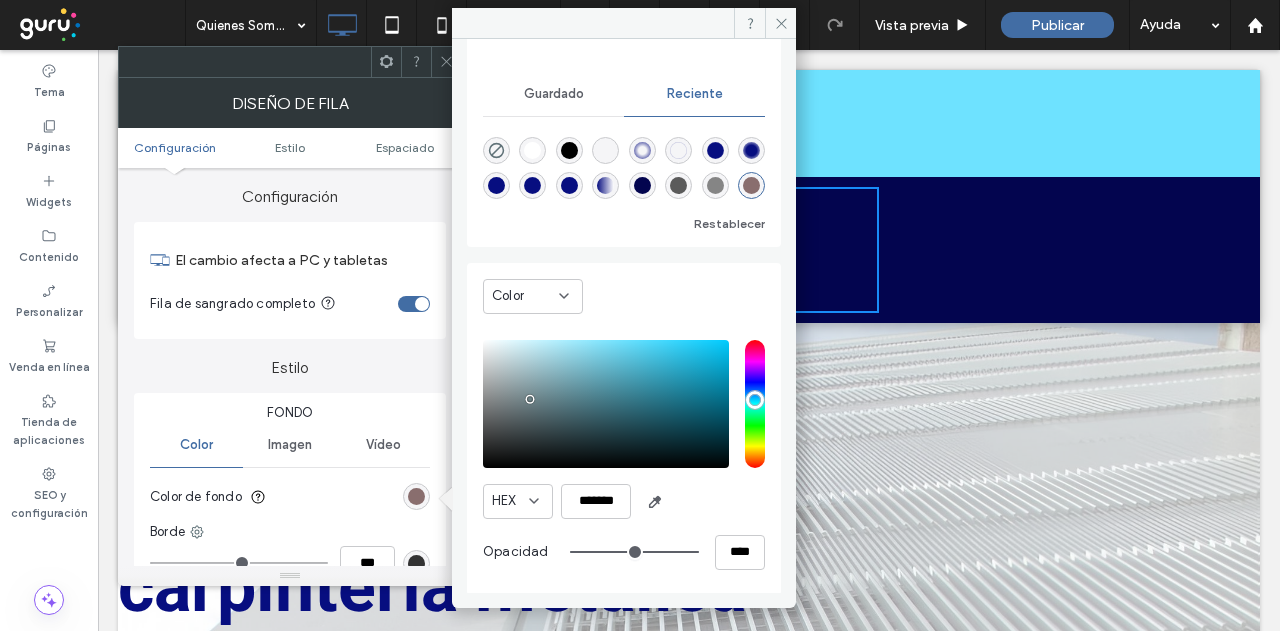 click at bounding box center (606, 404) 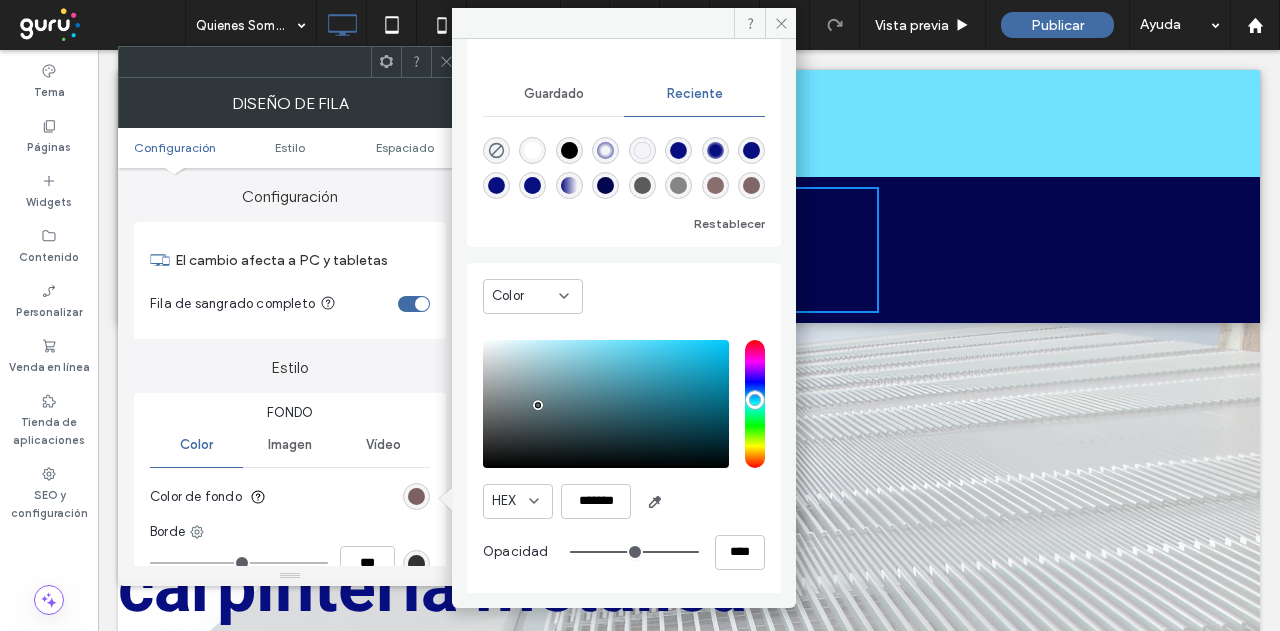 click at bounding box center (538, 405) 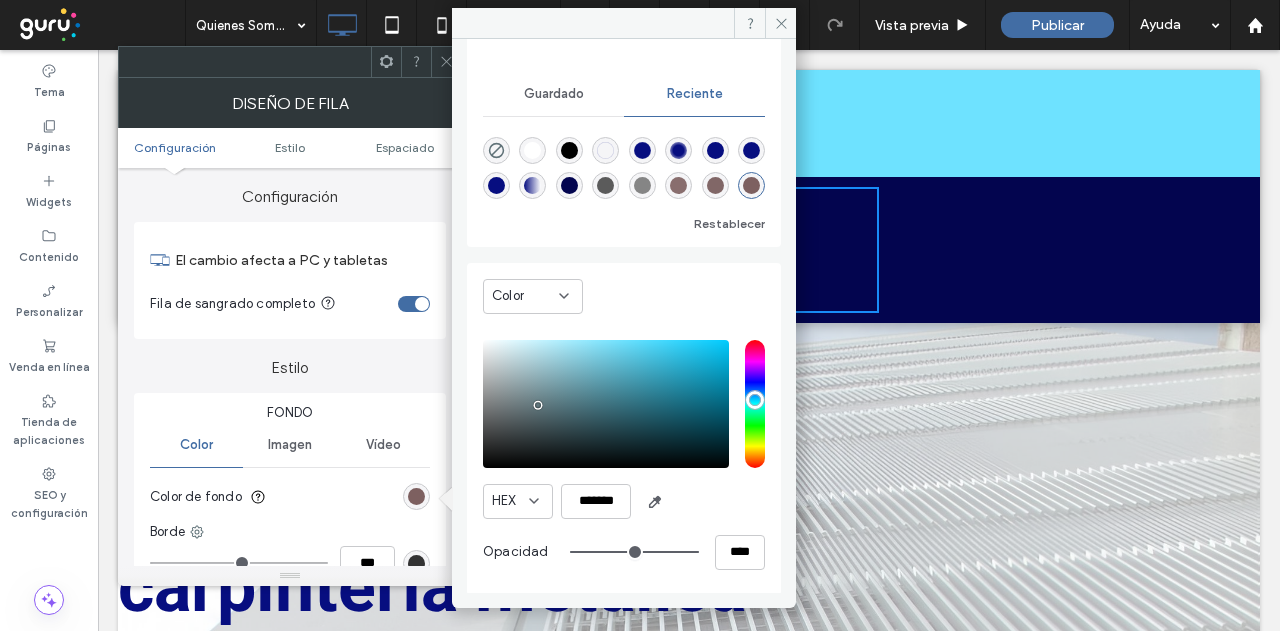 click at bounding box center [606, 404] 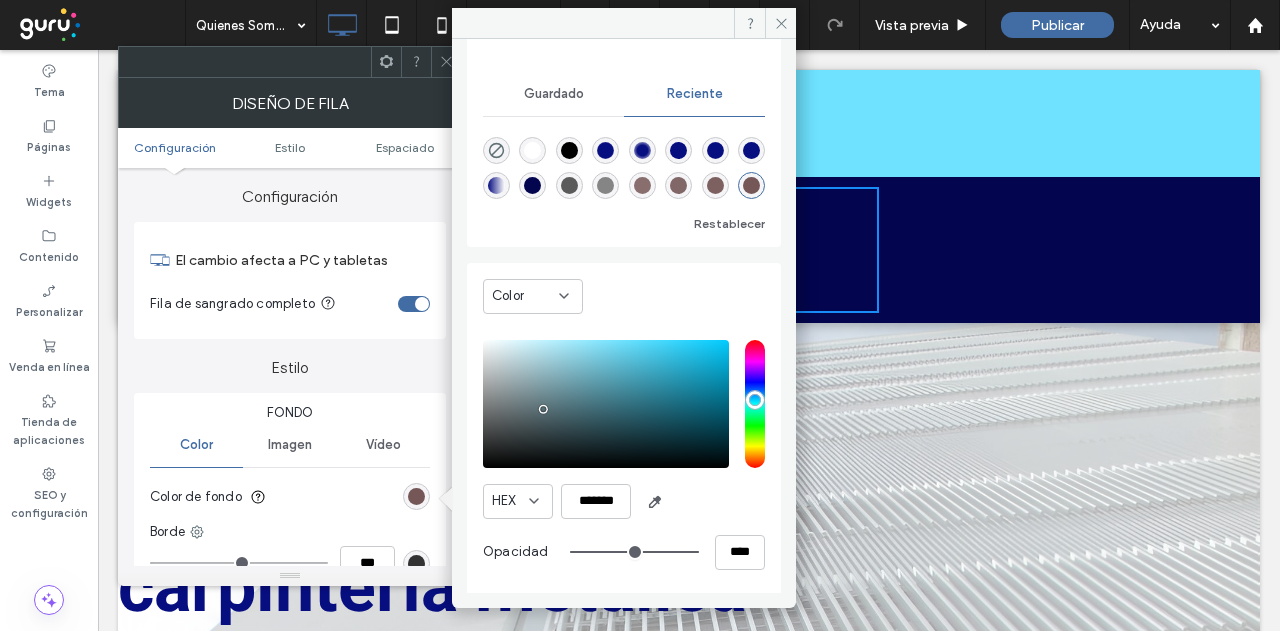 click at bounding box center (606, 404) 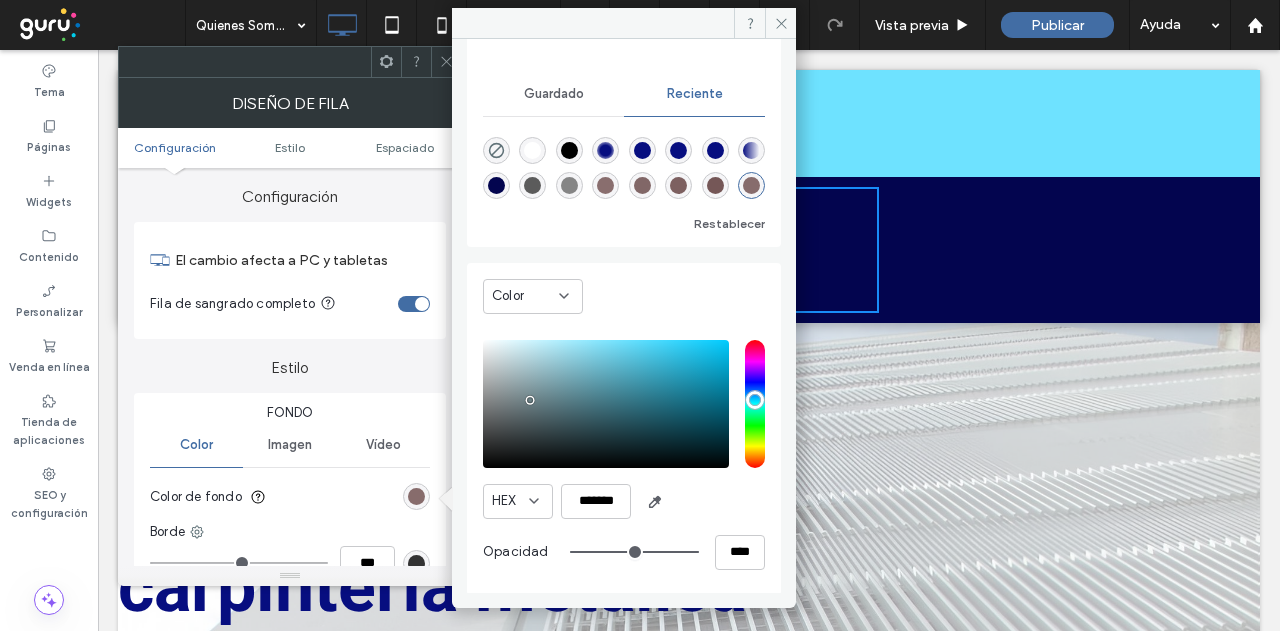 click at bounding box center [606, 404] 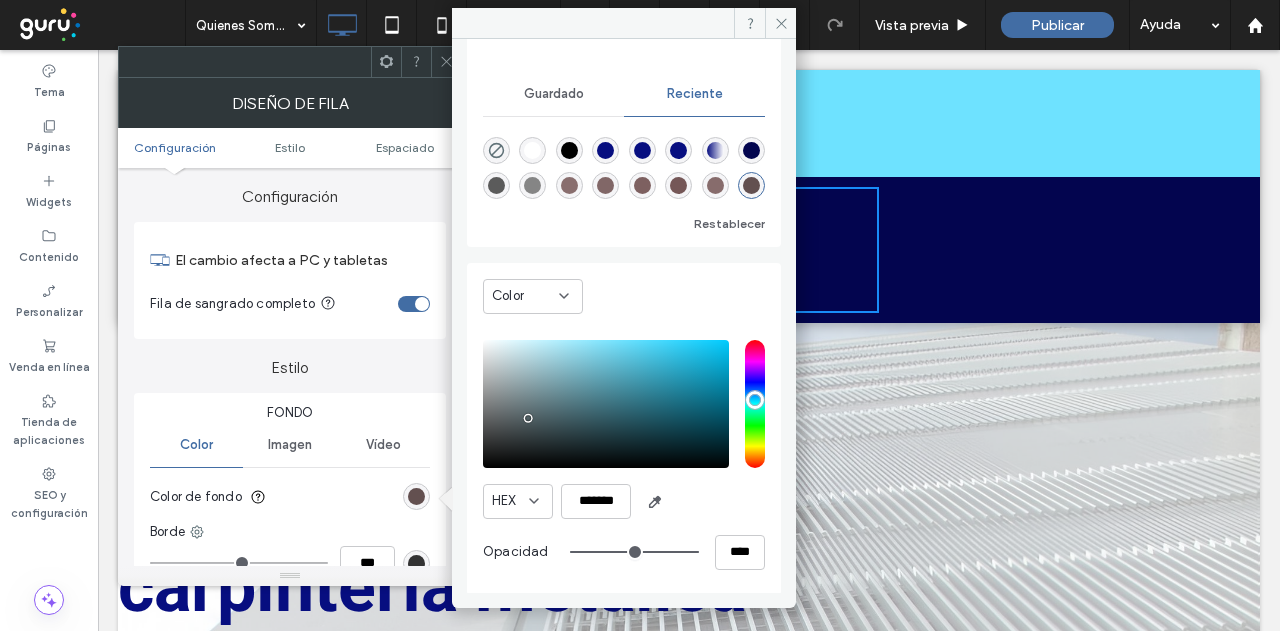 click at bounding box center [606, 404] 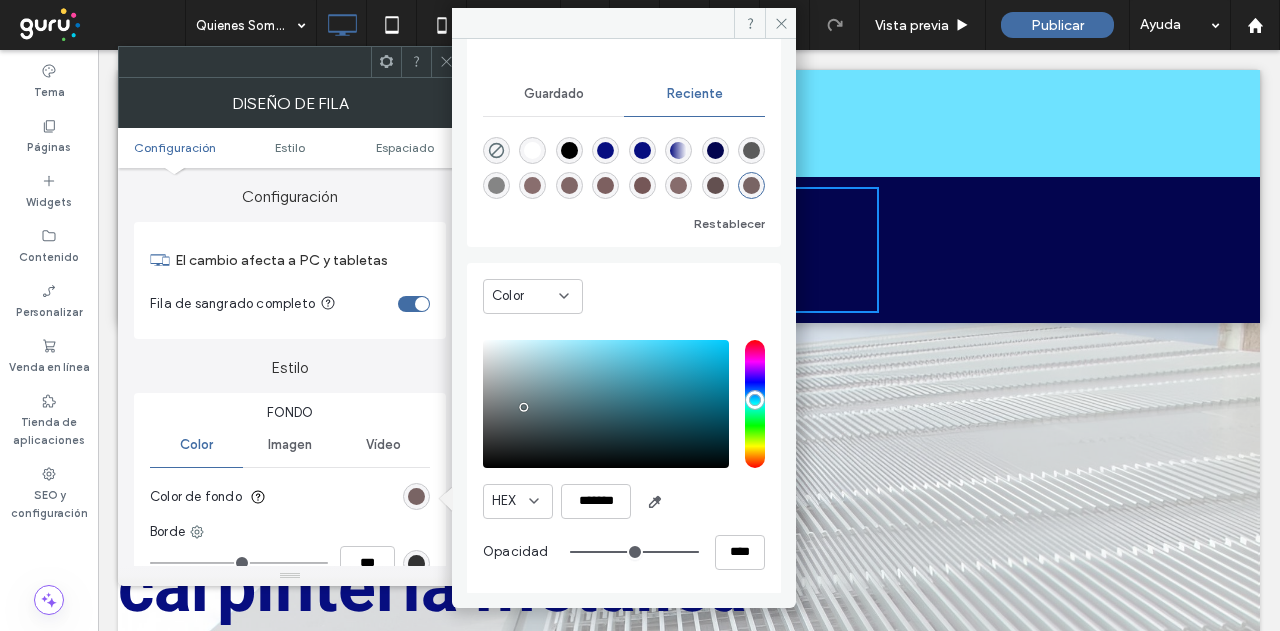 click at bounding box center [755, 404] 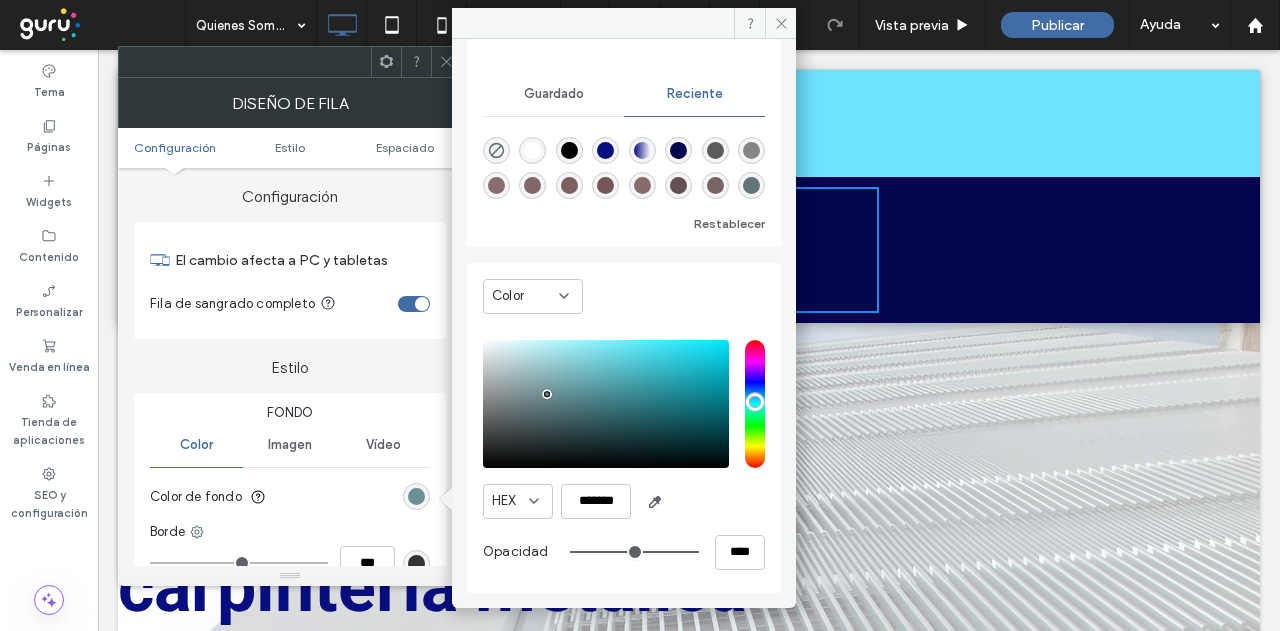 drag, startPoint x: 522, startPoint y: 403, endPoint x: 547, endPoint y: 391, distance: 27.730848 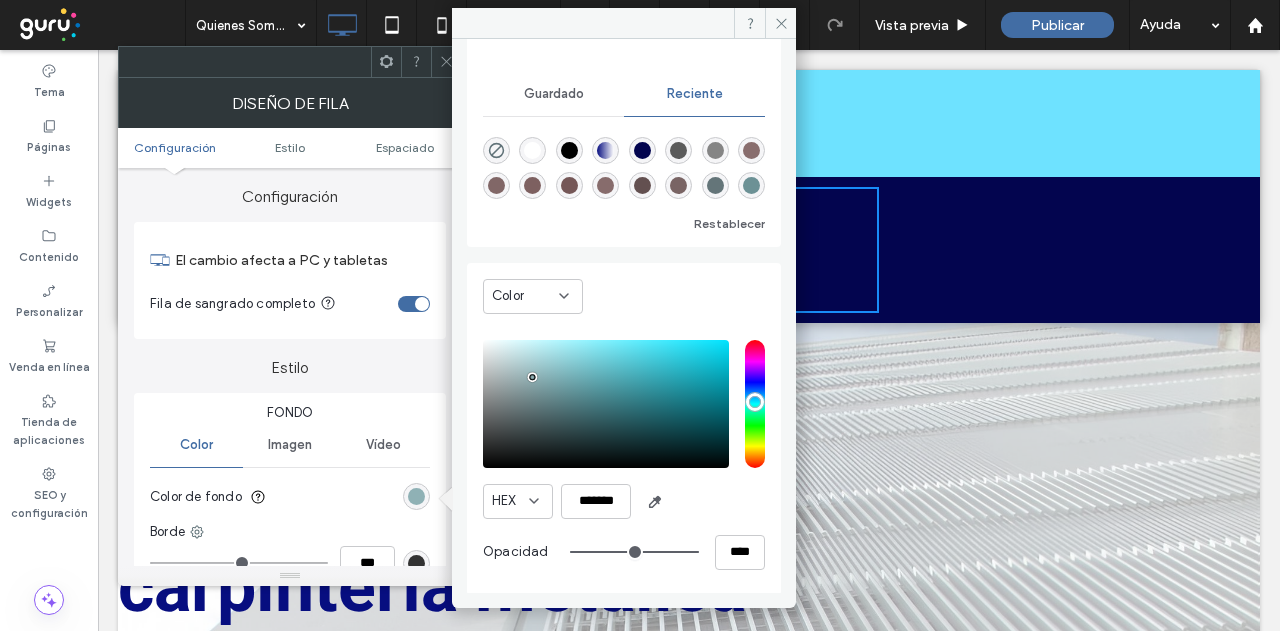 drag, startPoint x: 546, startPoint y: 392, endPoint x: 532, endPoint y: 375, distance: 22.022715 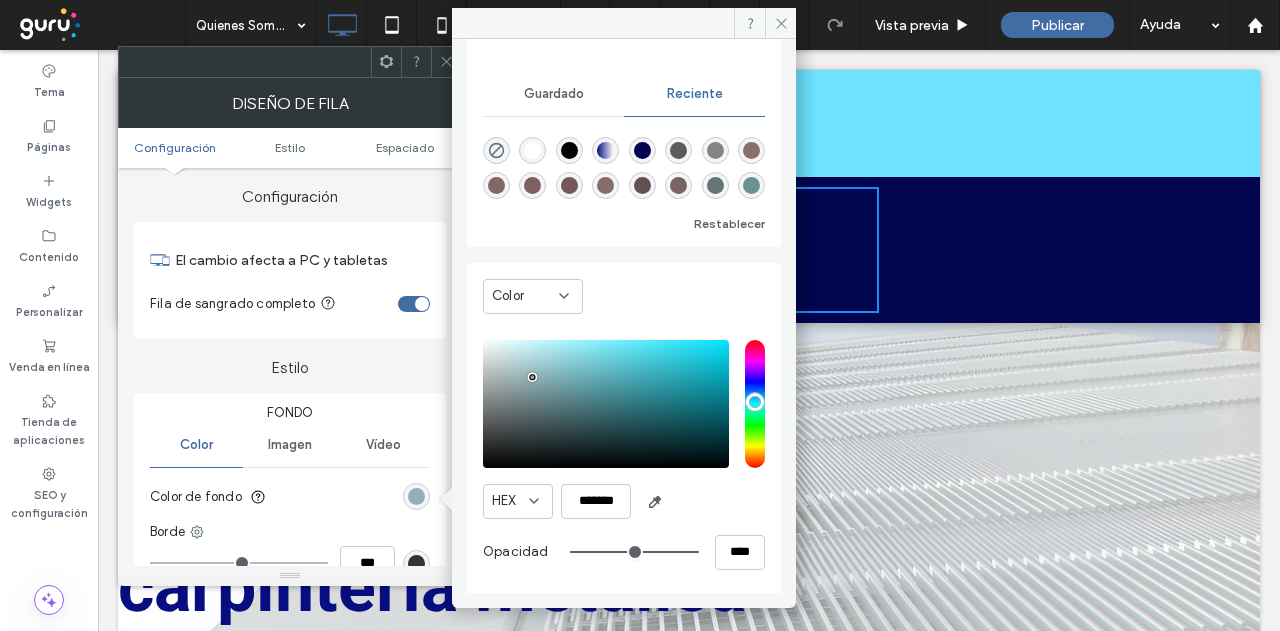 click at bounding box center [532, 377] 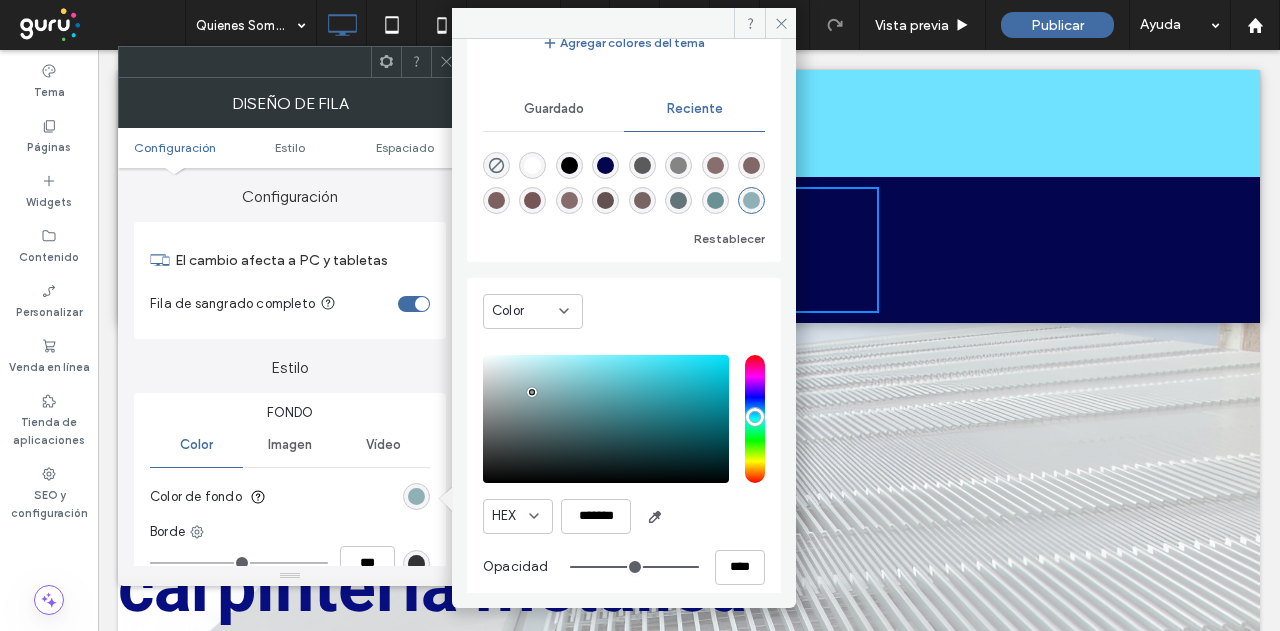 scroll, scrollTop: 178, scrollLeft: 0, axis: vertical 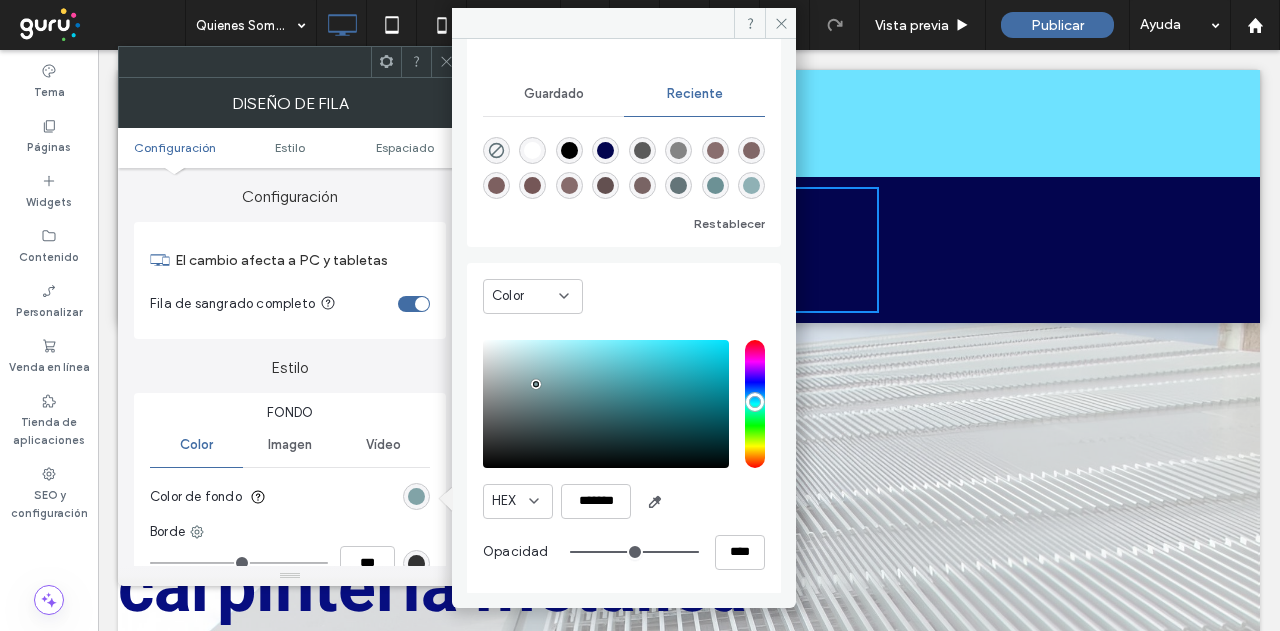 type on "*******" 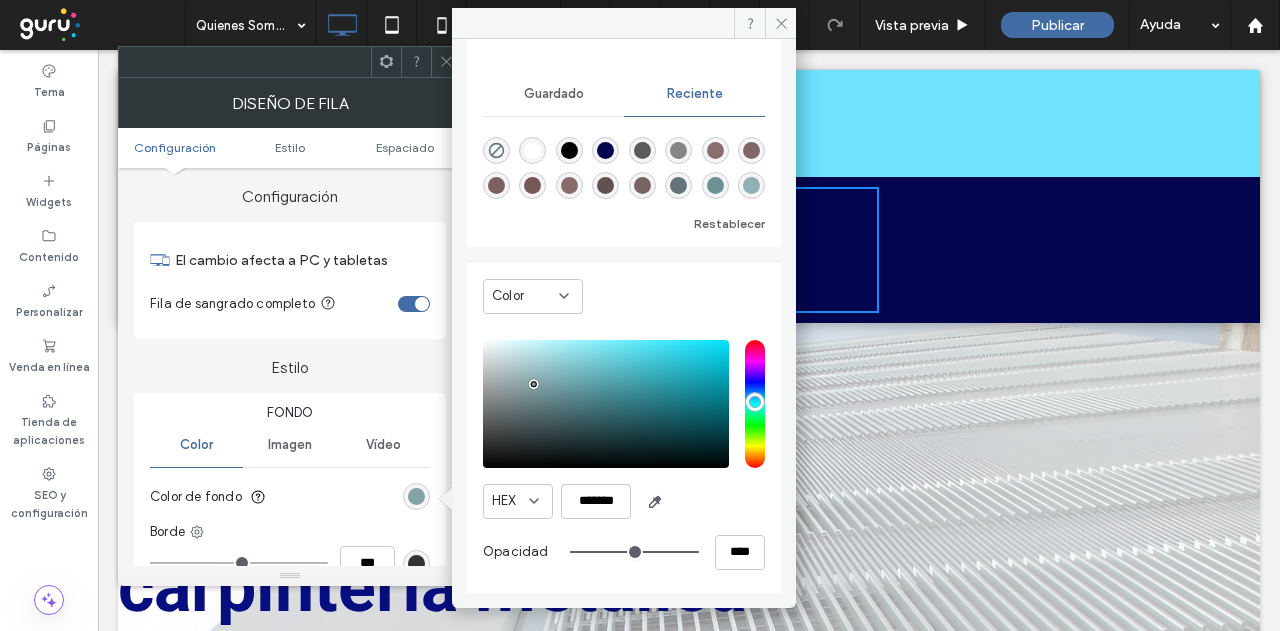 click at bounding box center (534, 384) 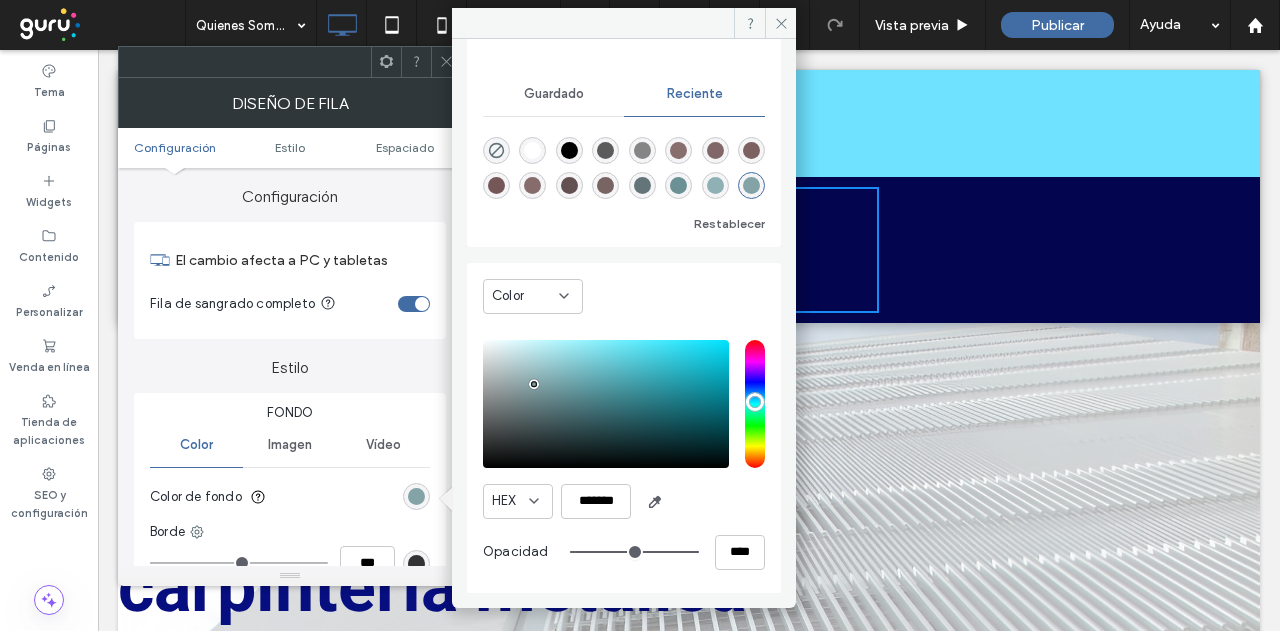 scroll, scrollTop: 0, scrollLeft: 0, axis: both 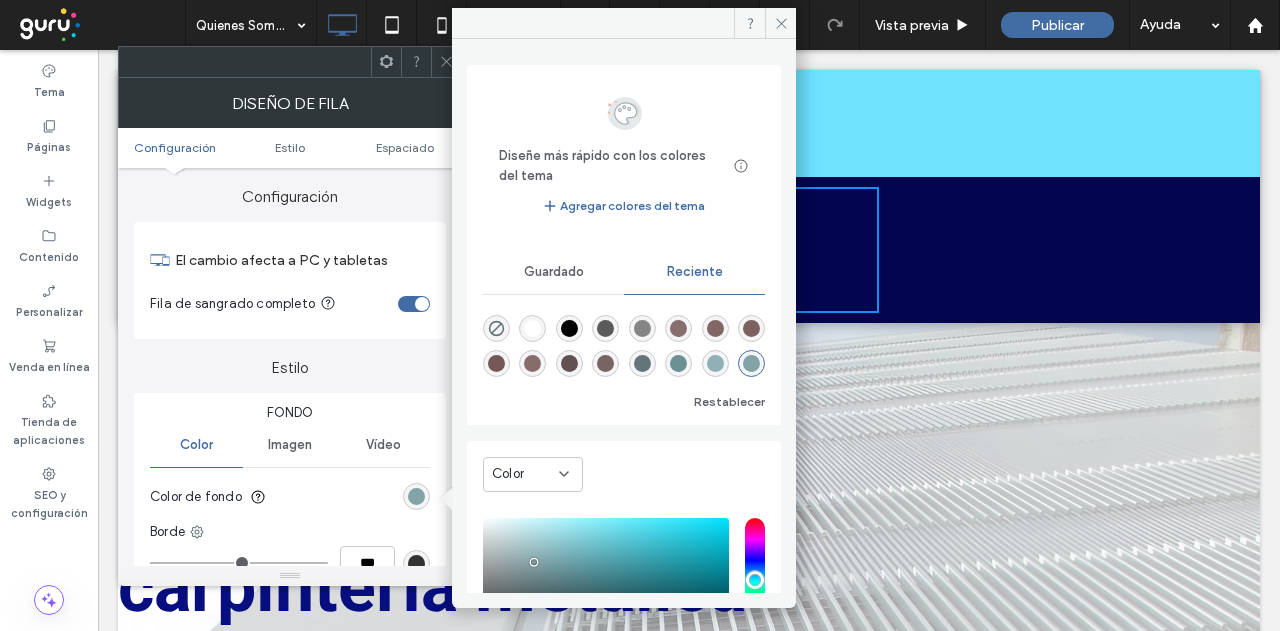 click on "Guardado" at bounding box center [554, 272] 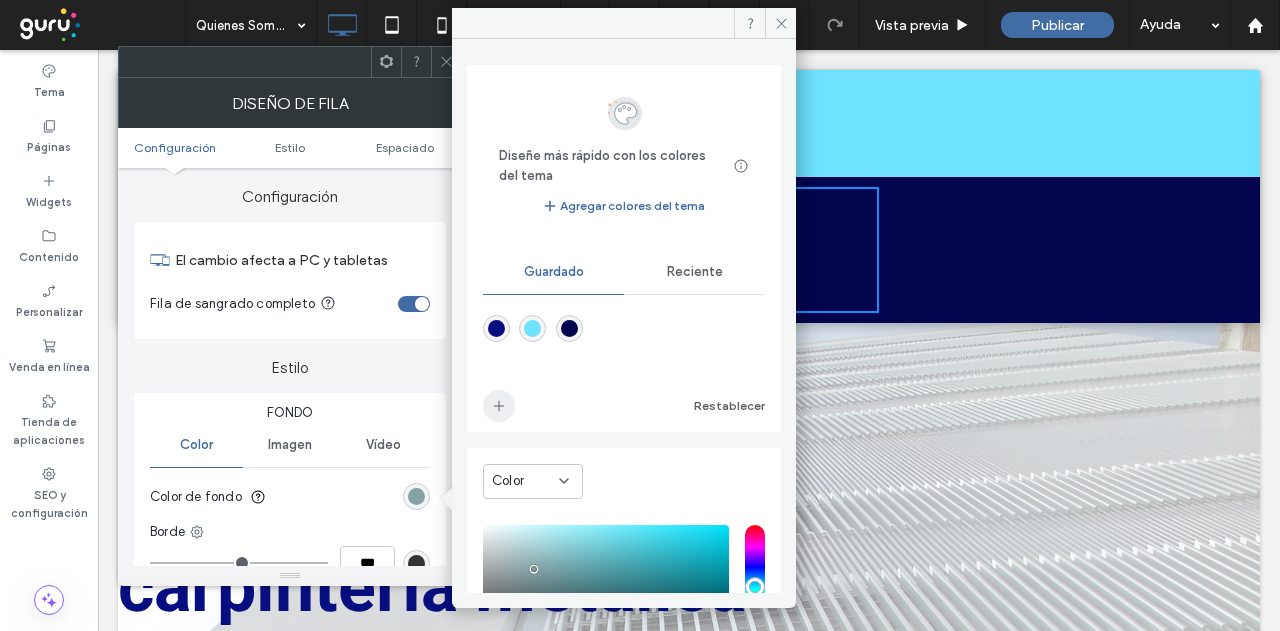 click 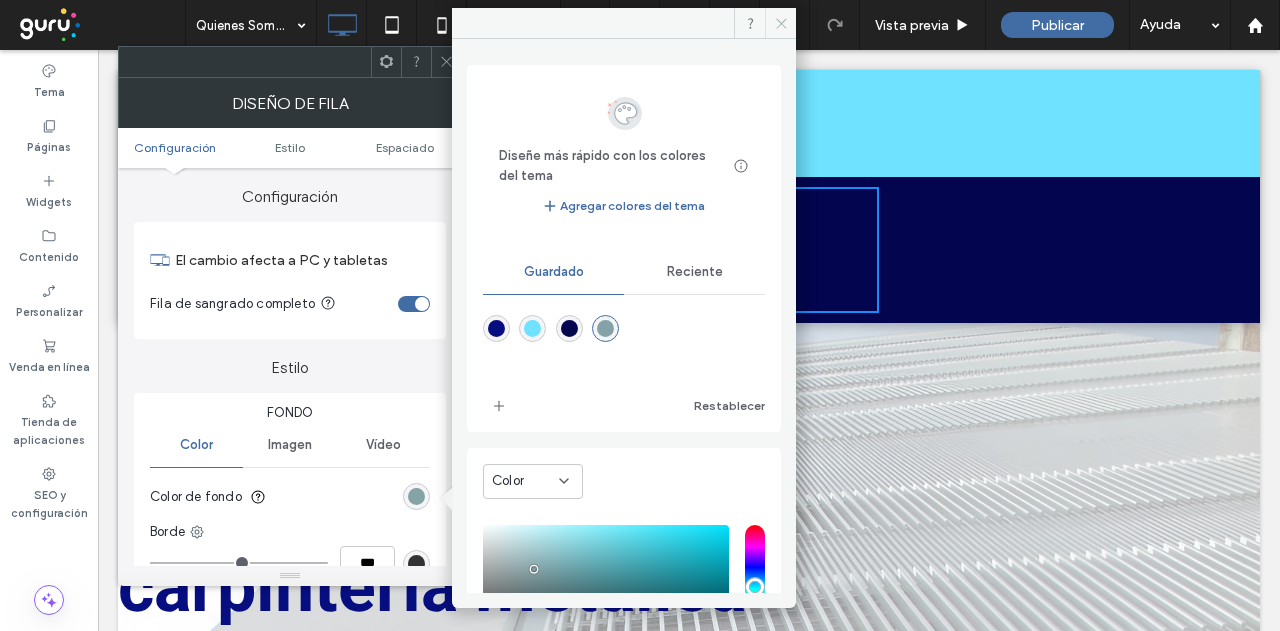 click 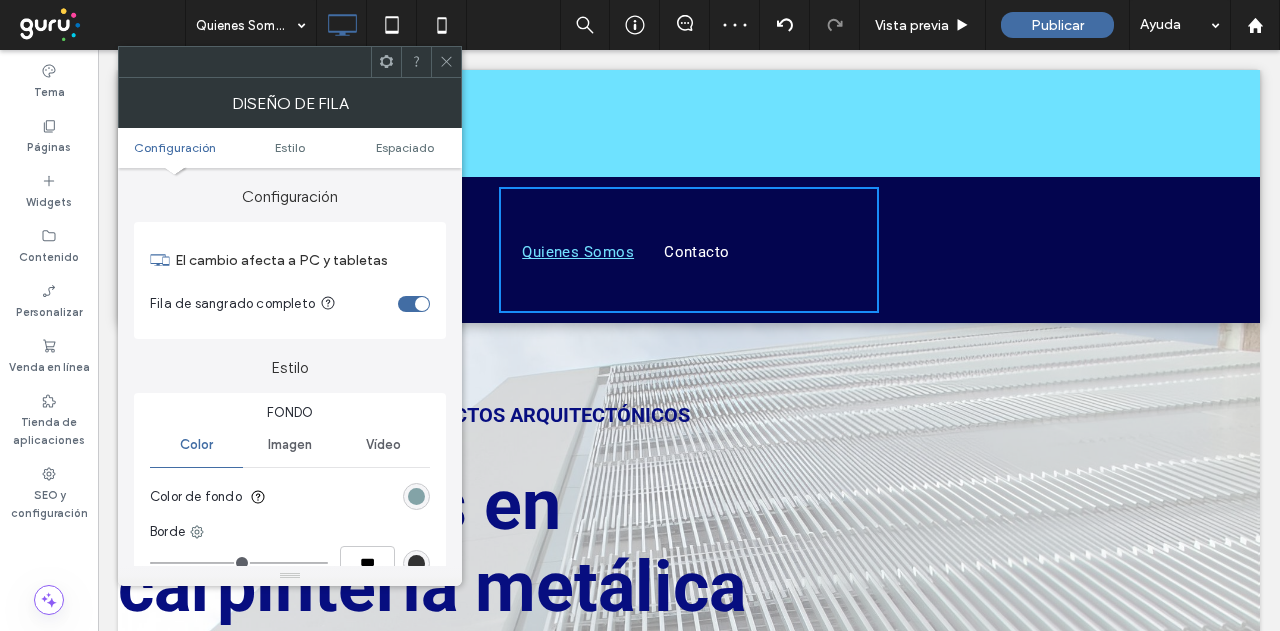 click 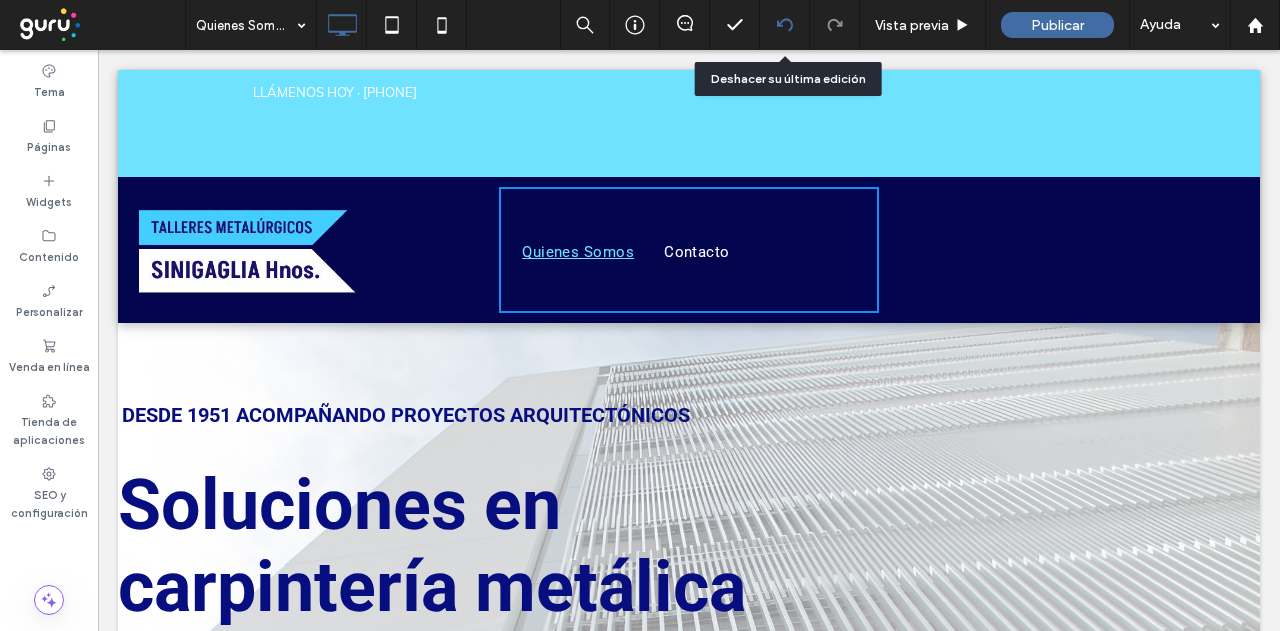 click 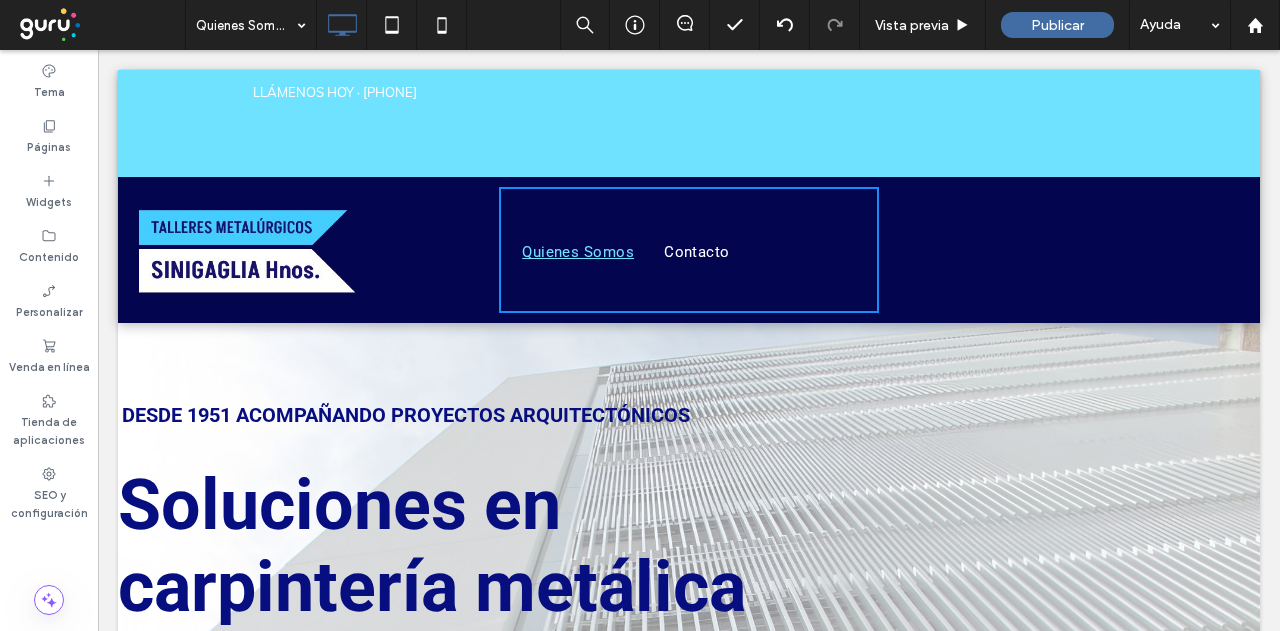 type on "******" 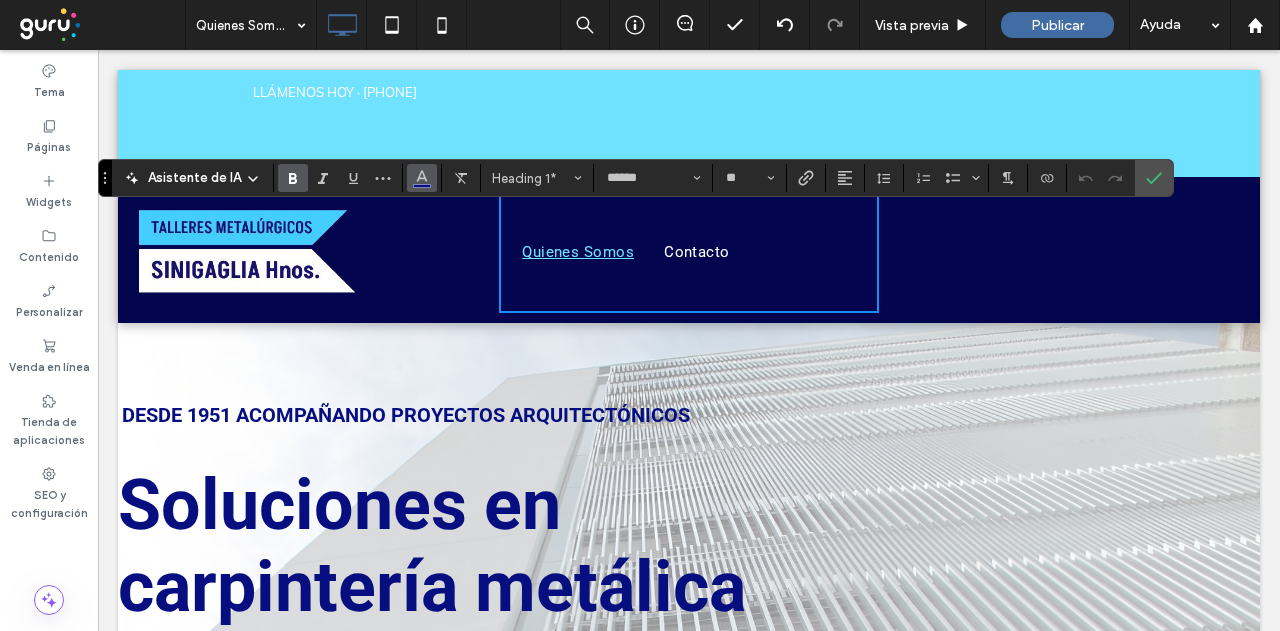 click 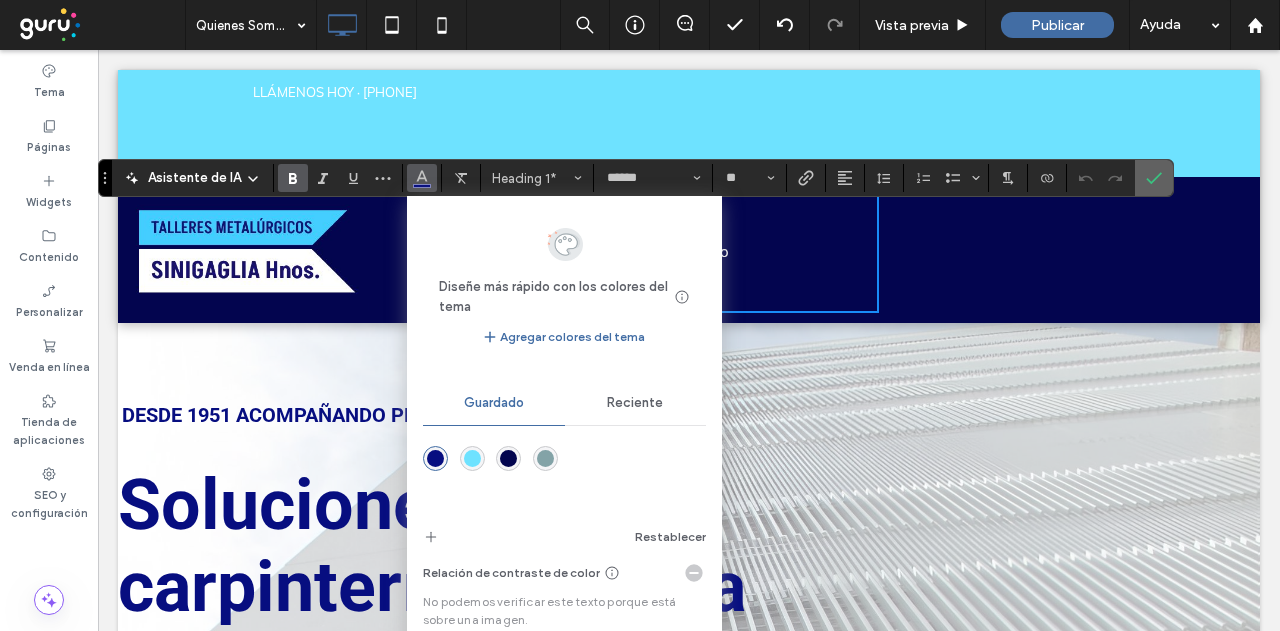 click 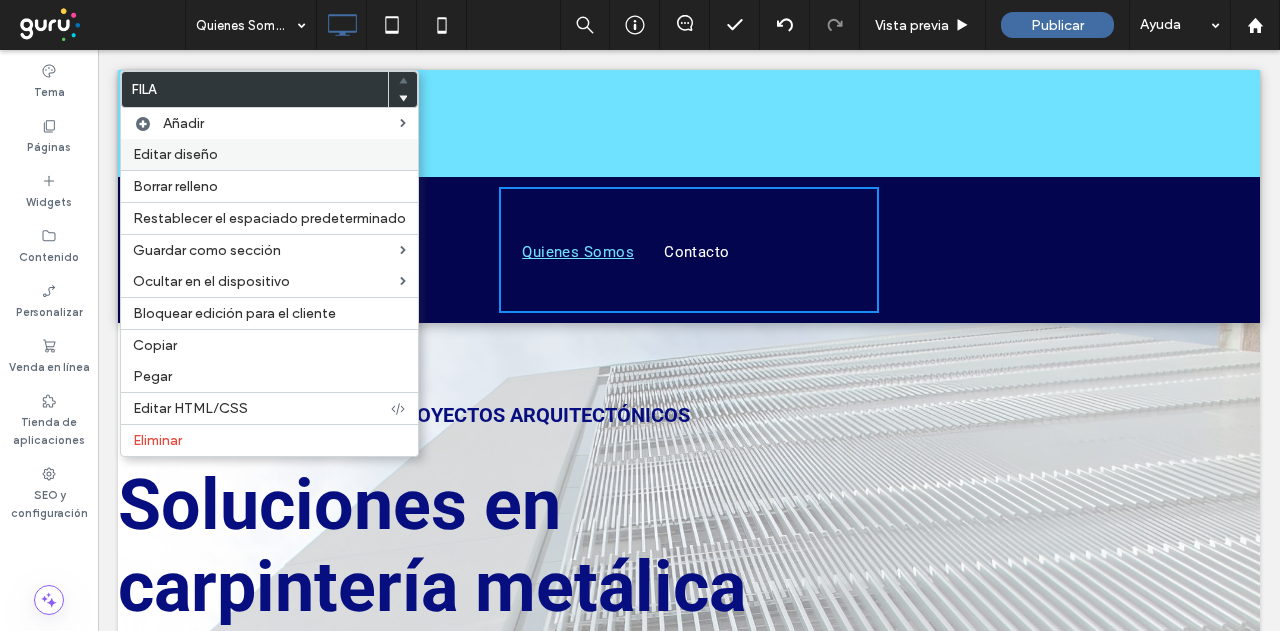 click on "Editar diseño" at bounding box center (175, 154) 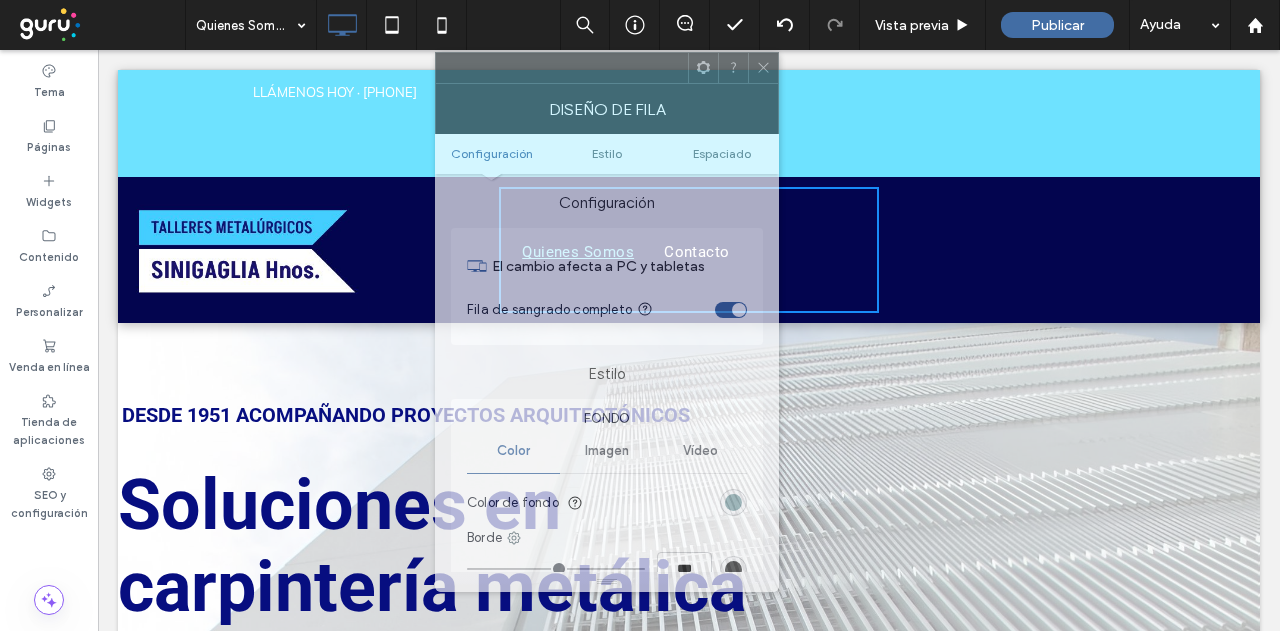 drag, startPoint x: 282, startPoint y: 69, endPoint x: 599, endPoint y: 75, distance: 317.05676 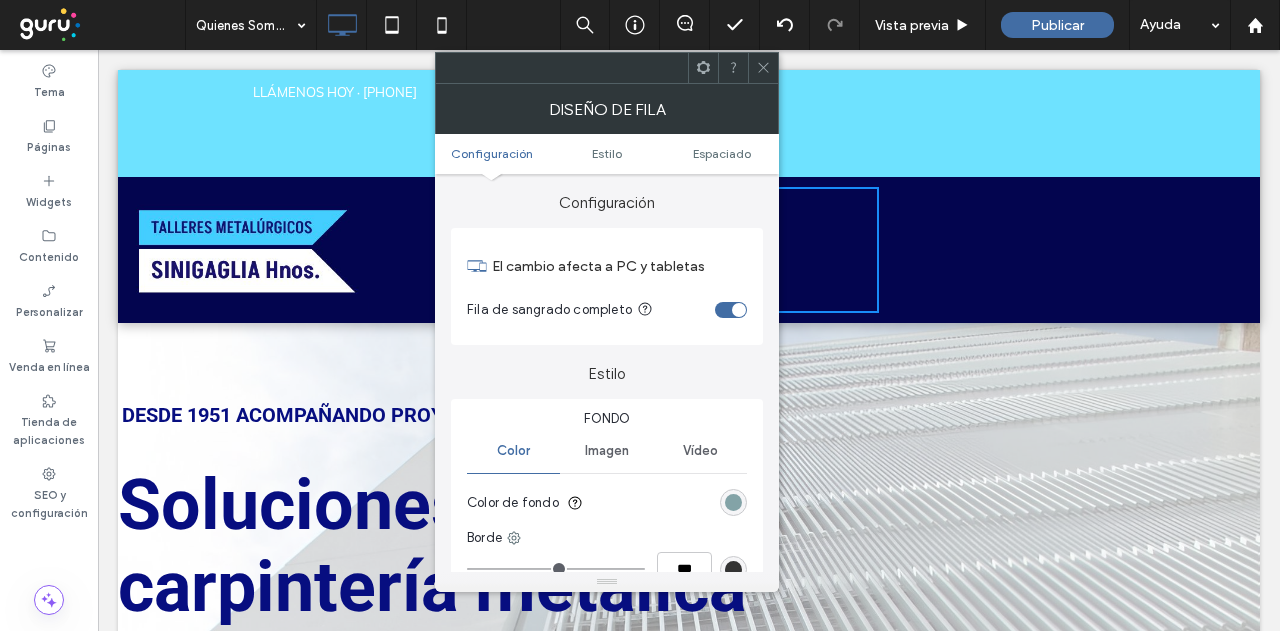scroll, scrollTop: 100, scrollLeft: 0, axis: vertical 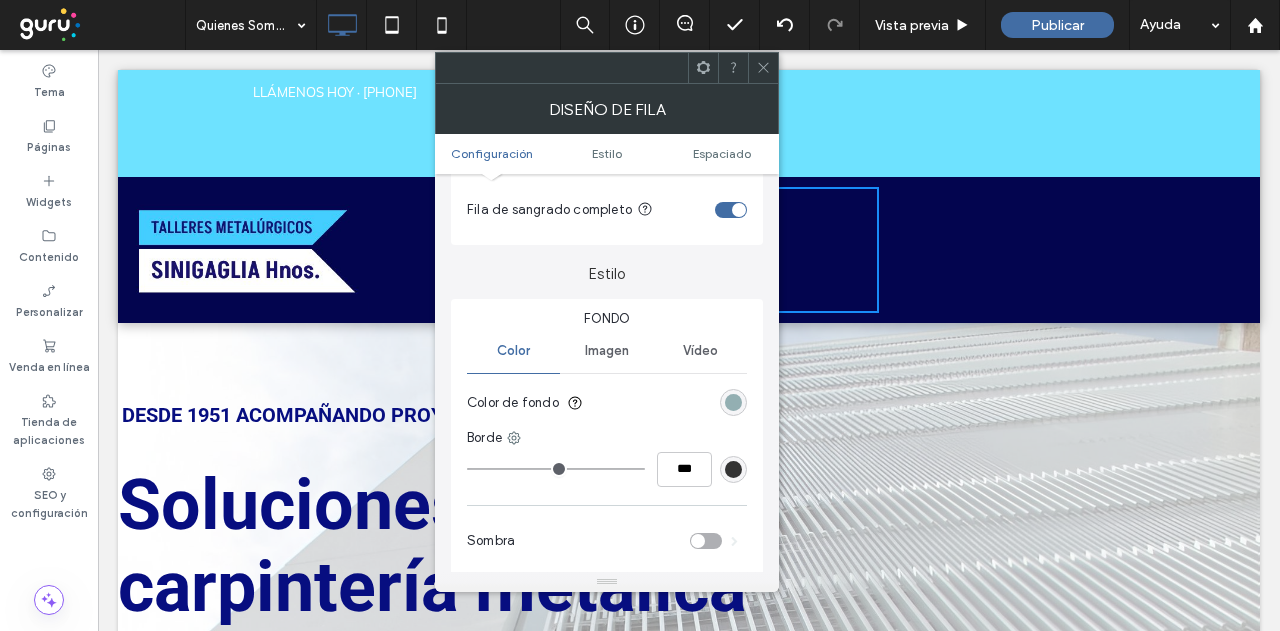 click at bounding box center (733, 402) 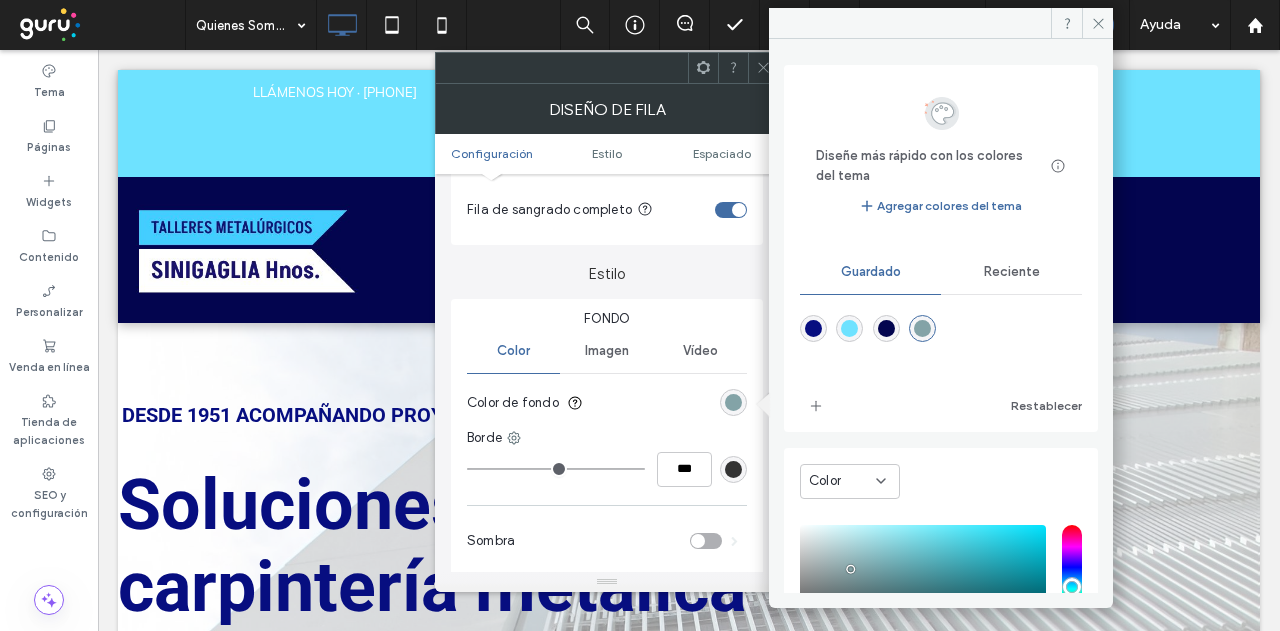 scroll, scrollTop: 186, scrollLeft: 0, axis: vertical 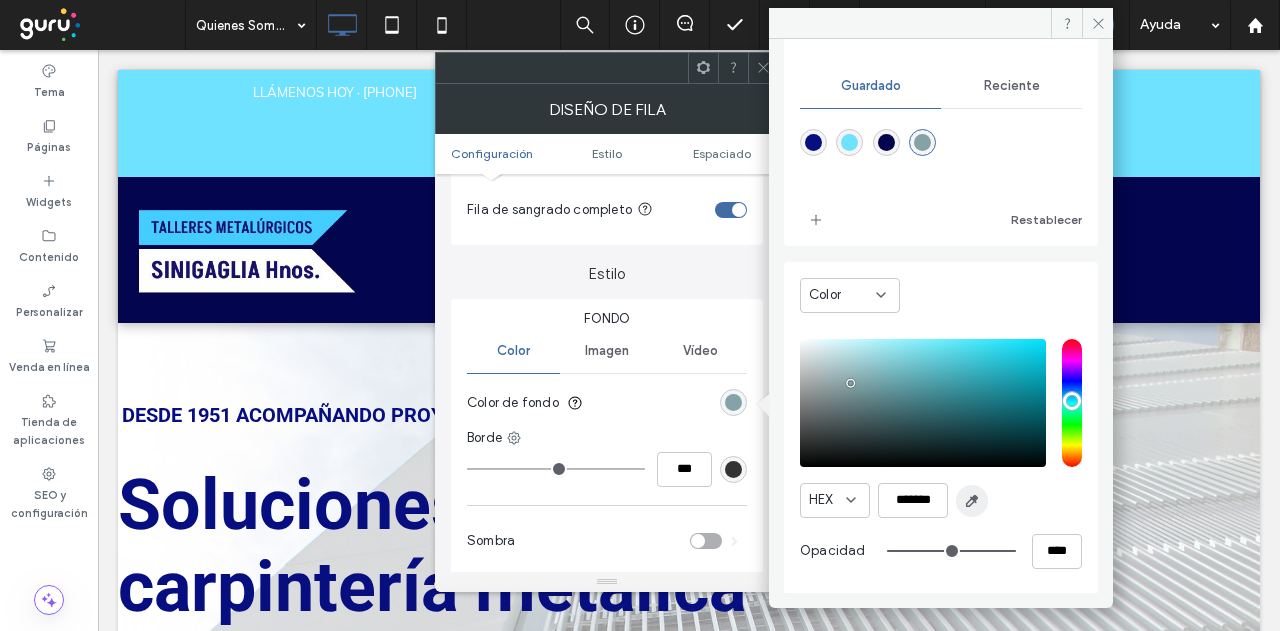 click 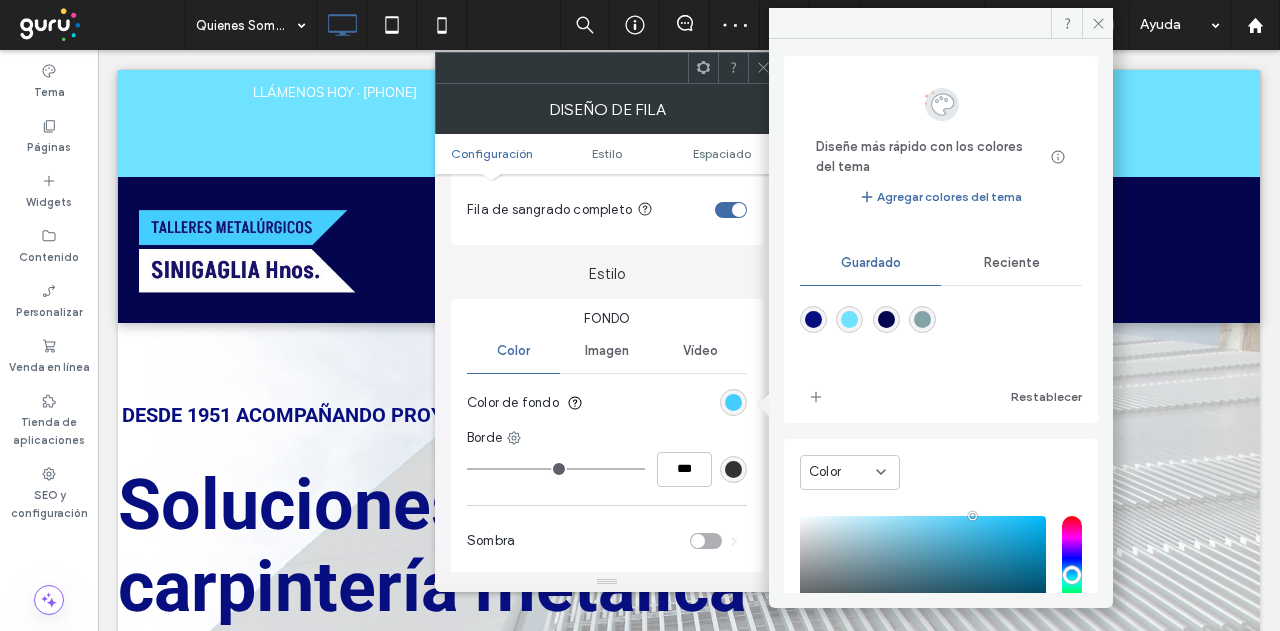 scroll, scrollTop: 0, scrollLeft: 0, axis: both 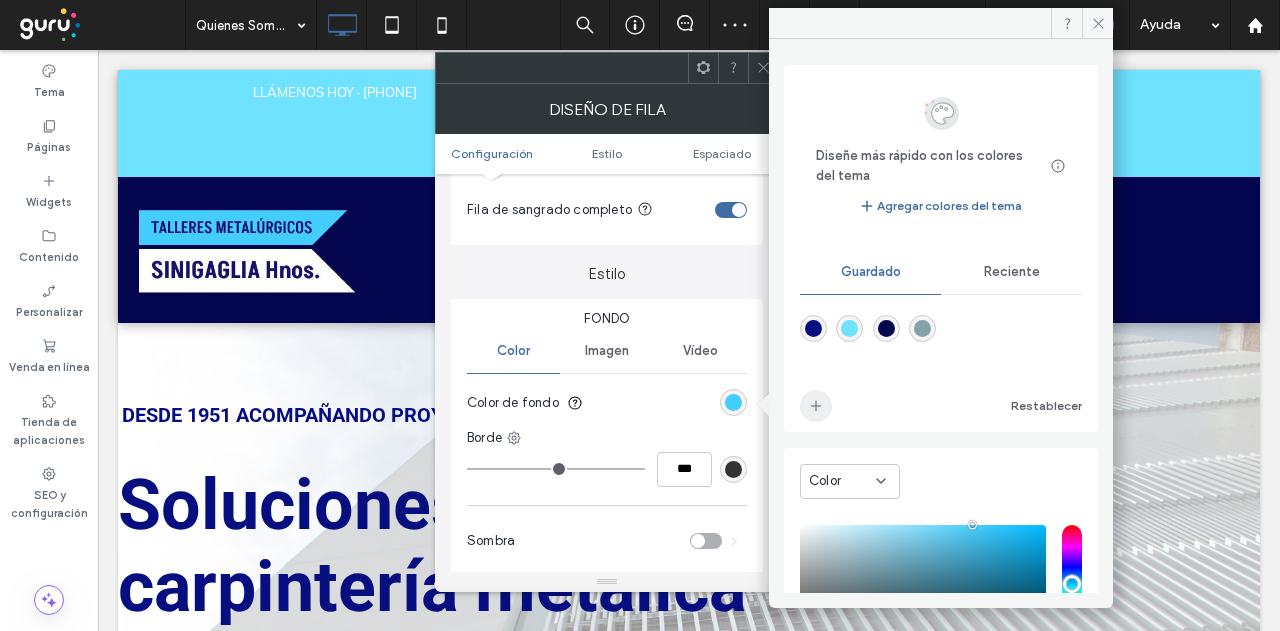 click 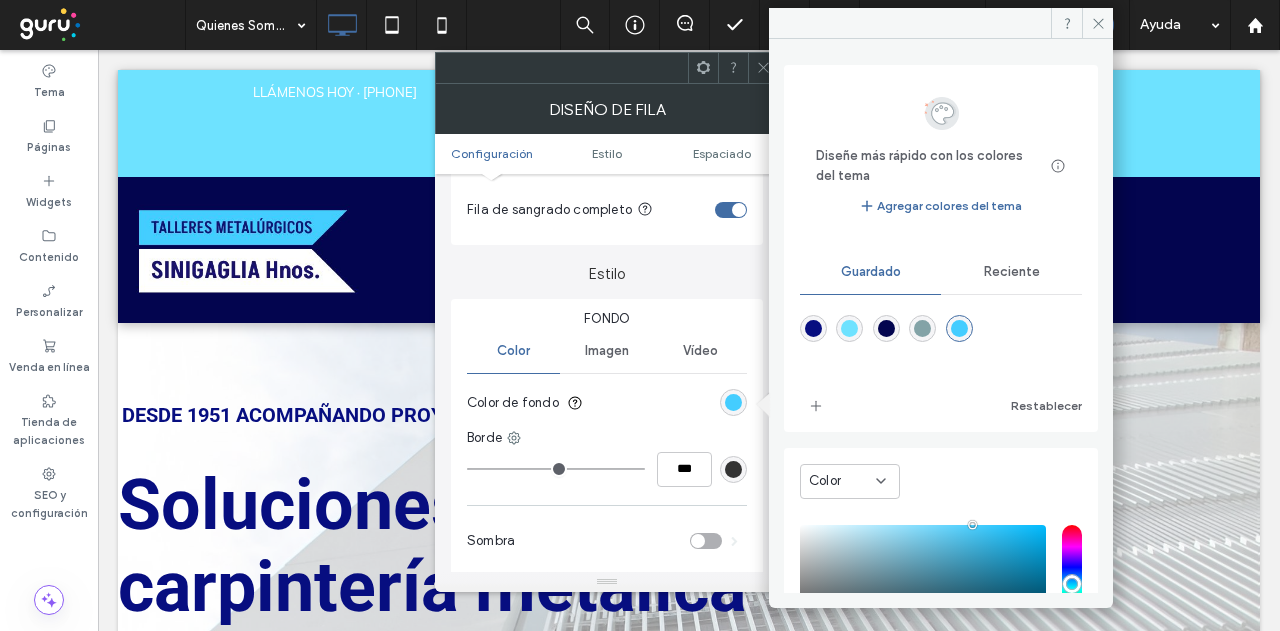 click at bounding box center [922, 328] 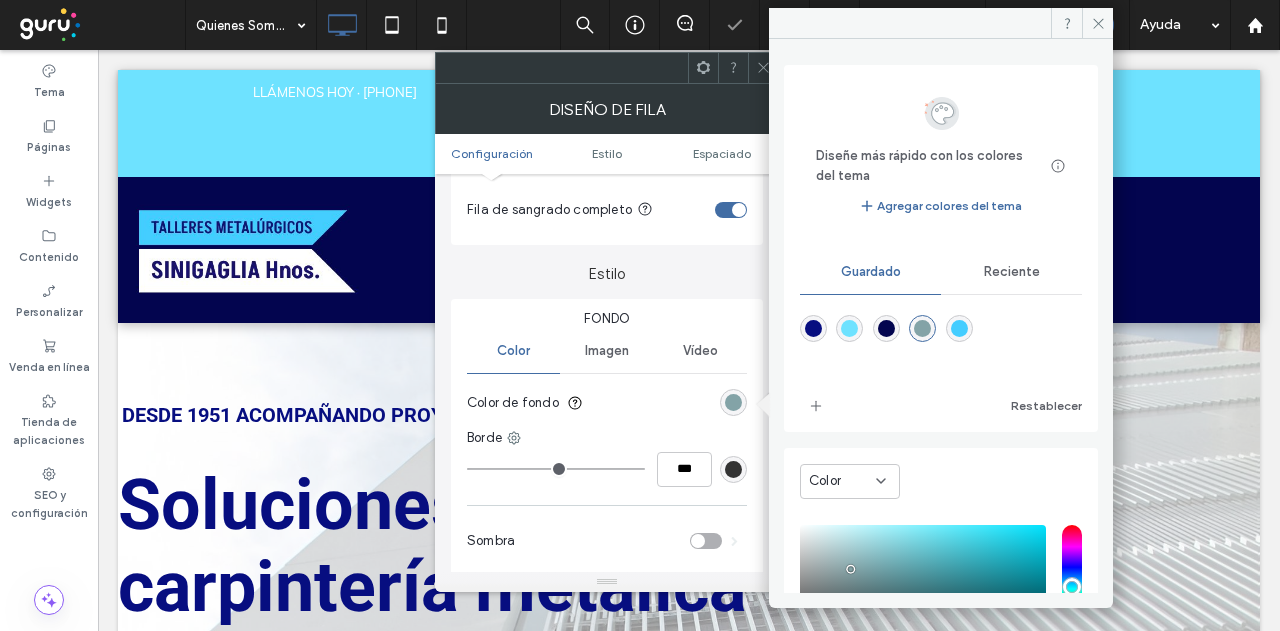 drag, startPoint x: 1099, startPoint y: 17, endPoint x: 1090, endPoint y: 34, distance: 19.235384 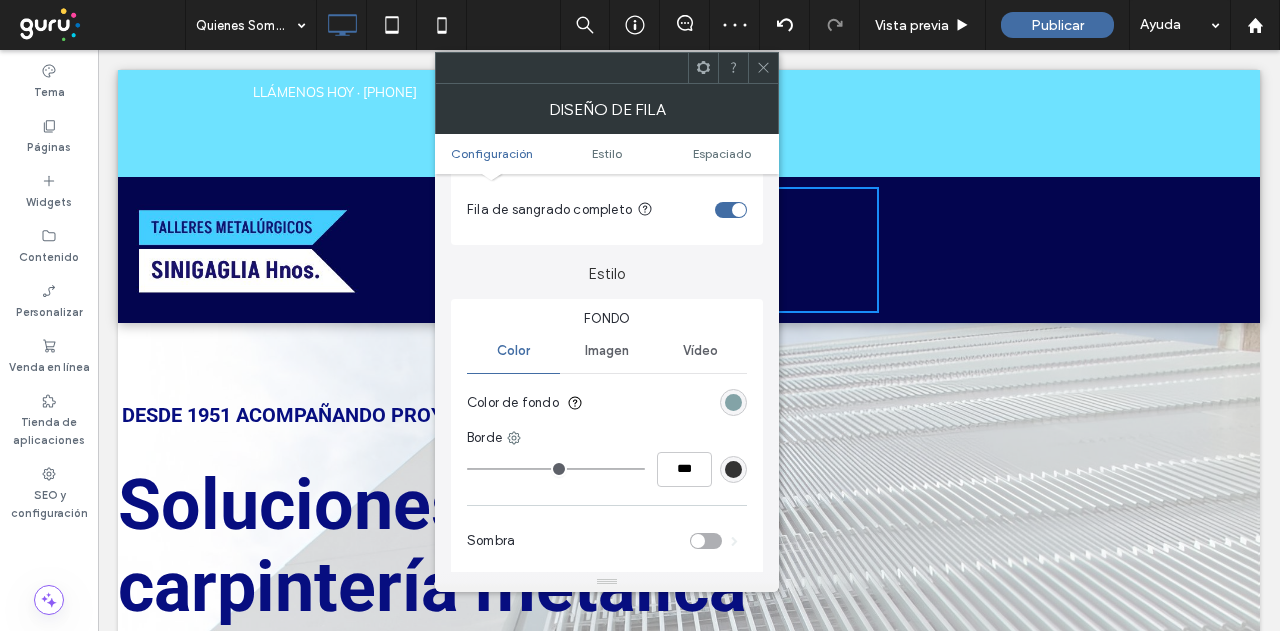 click 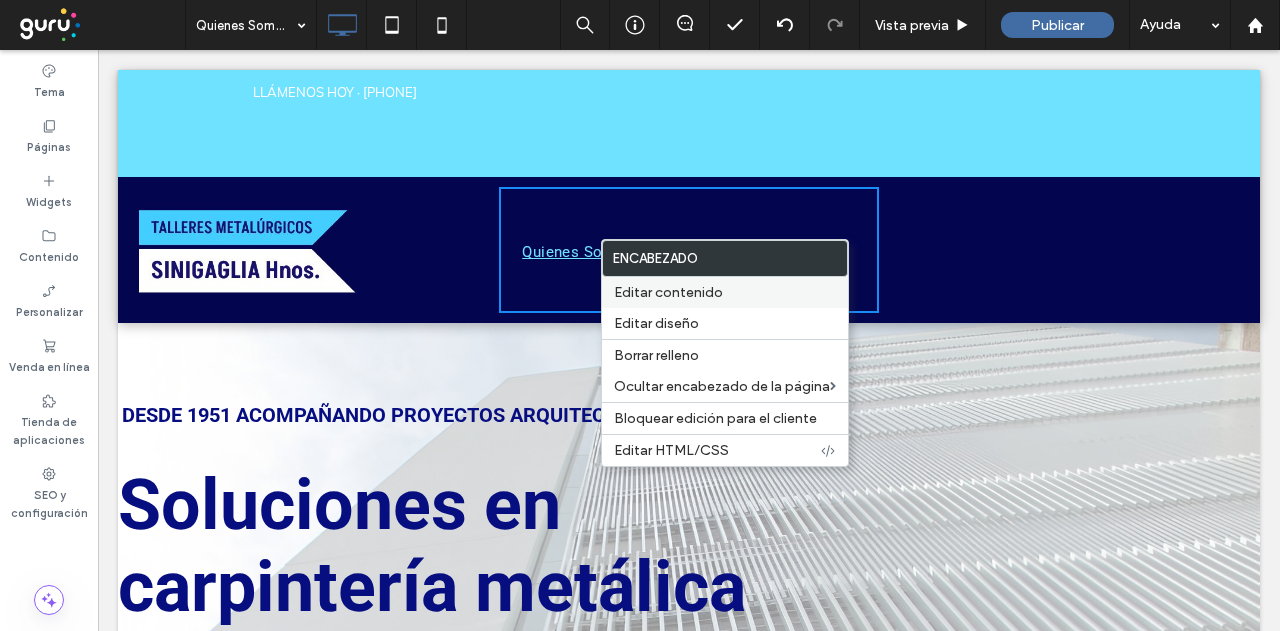 click on "Editar contenido" at bounding box center [668, 292] 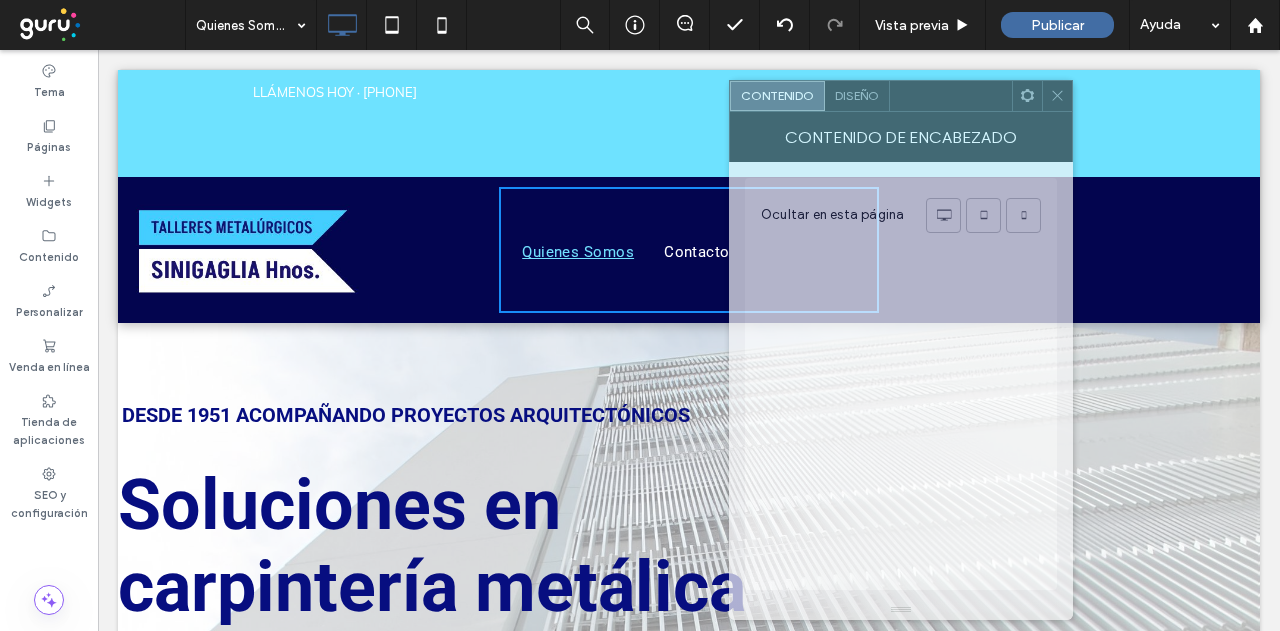 drag, startPoint x: 325, startPoint y: 65, endPoint x: 936, endPoint y: 99, distance: 611.94525 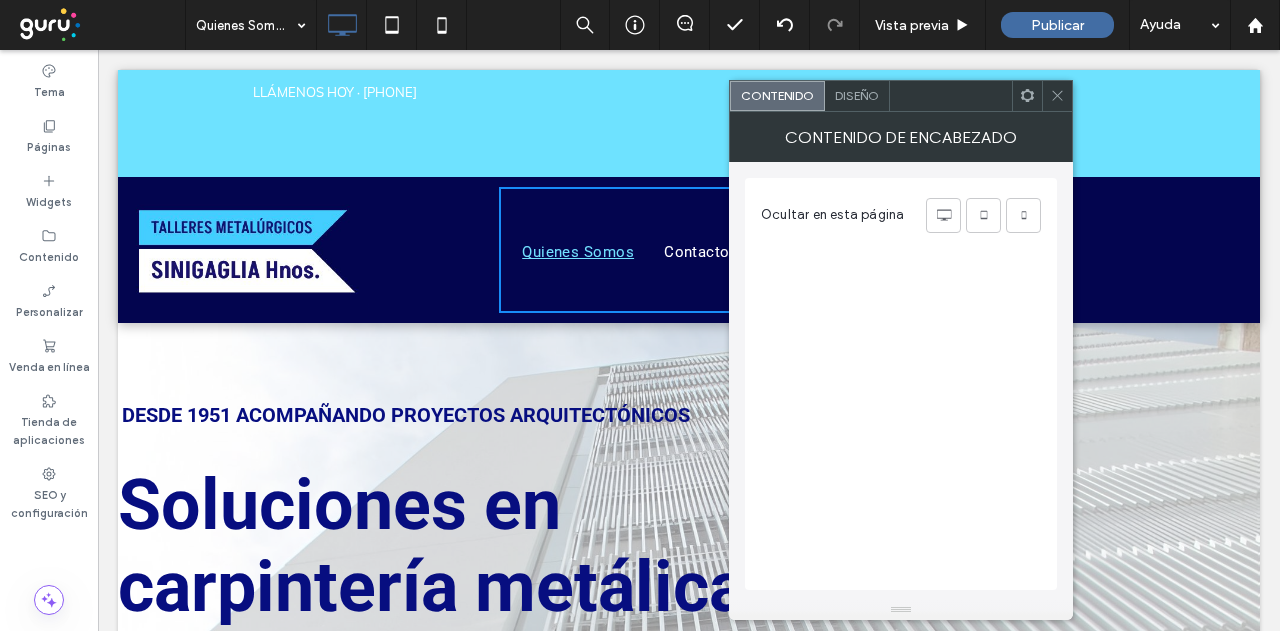 click on "Diseño" at bounding box center (857, 96) 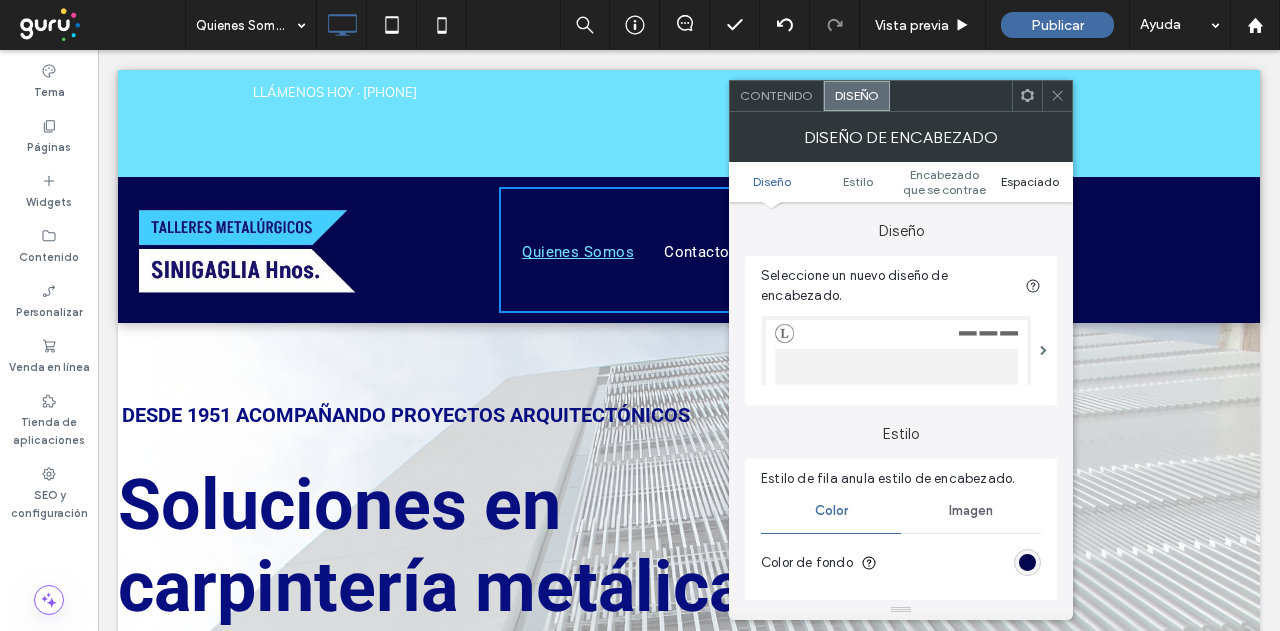 click on "Espaciado" at bounding box center (1030, 181) 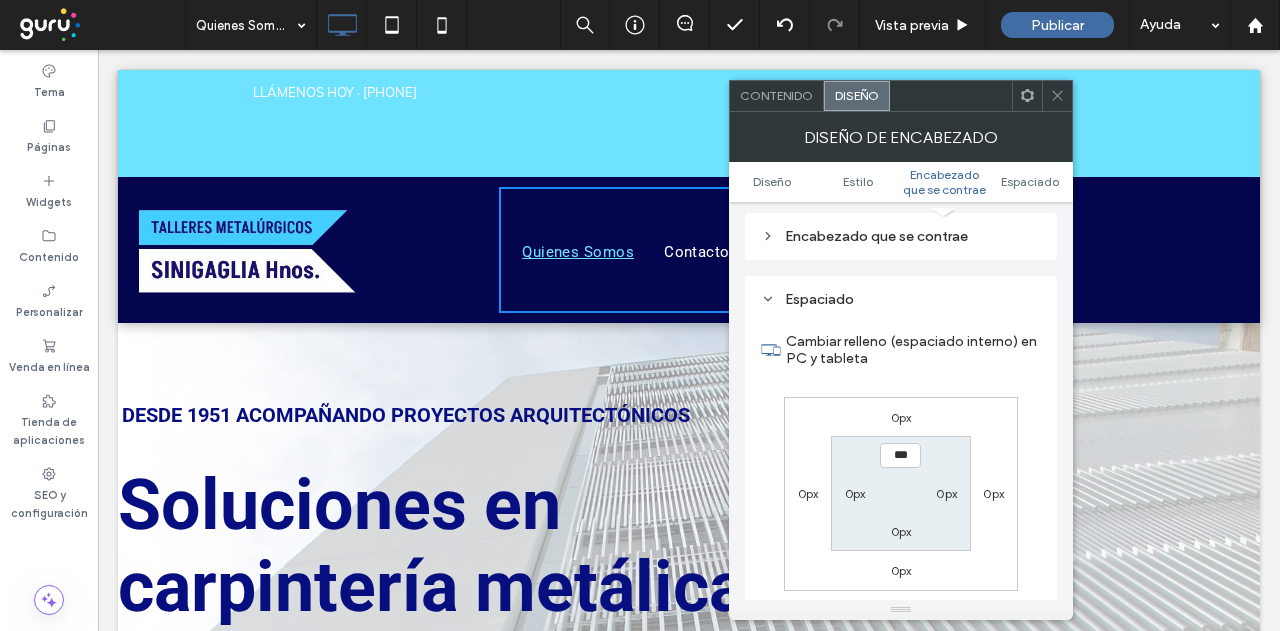 scroll, scrollTop: 715, scrollLeft: 0, axis: vertical 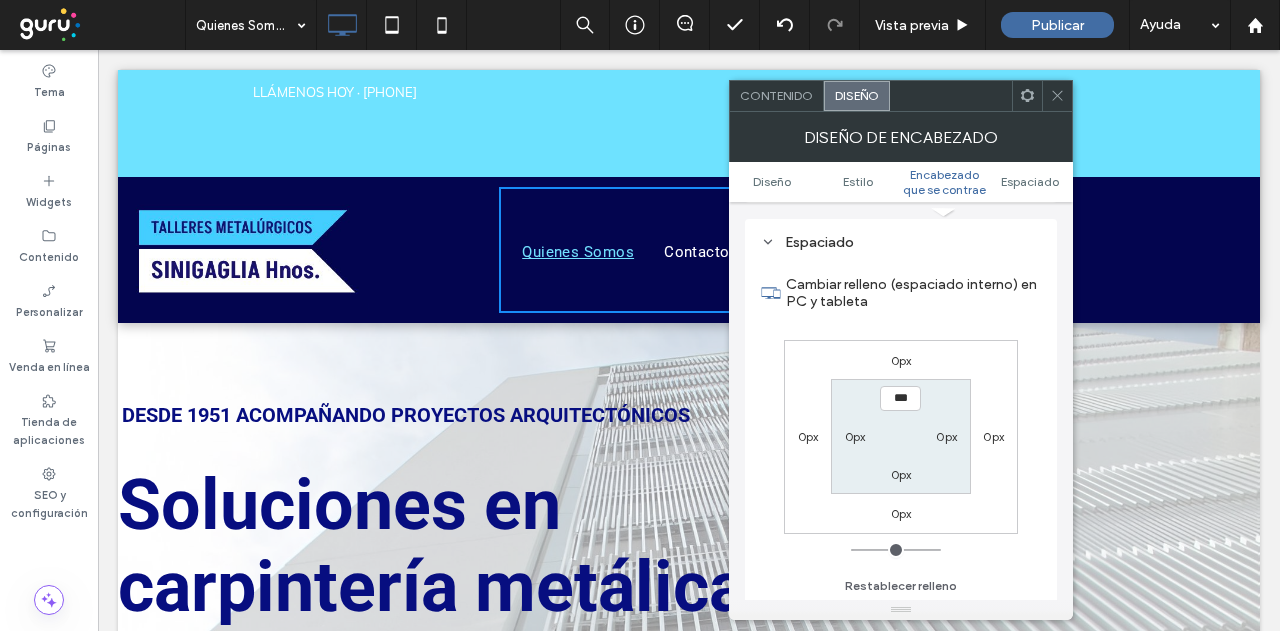 click on "0px" at bounding box center [808, 436] 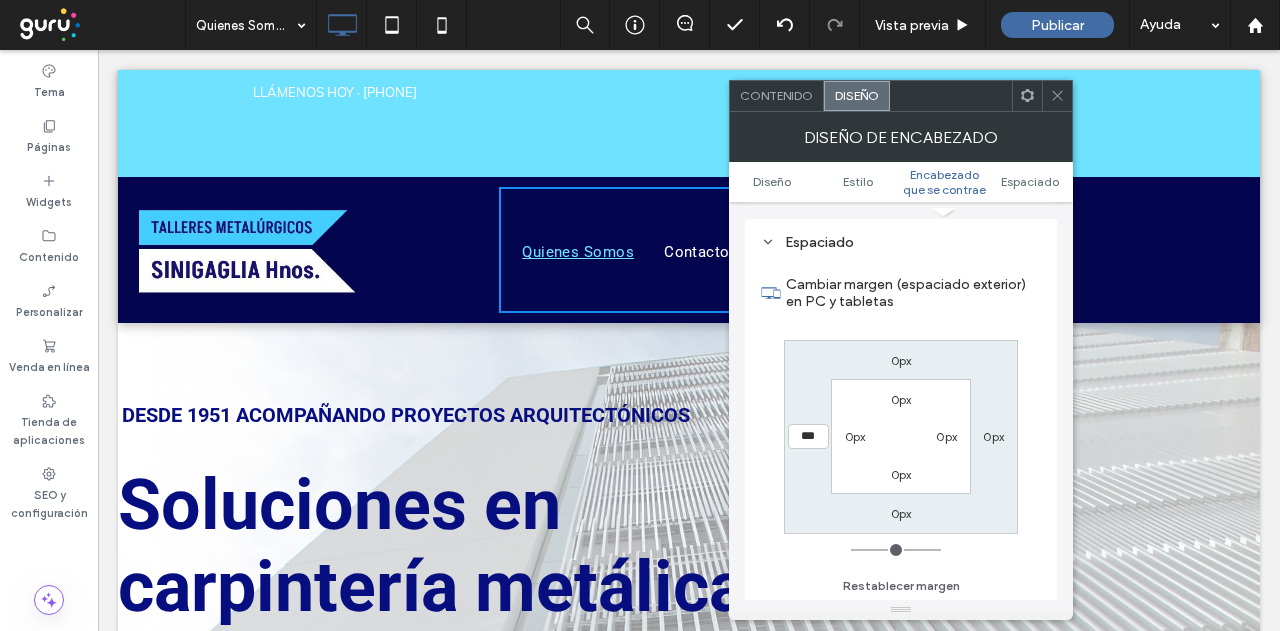 type on "*" 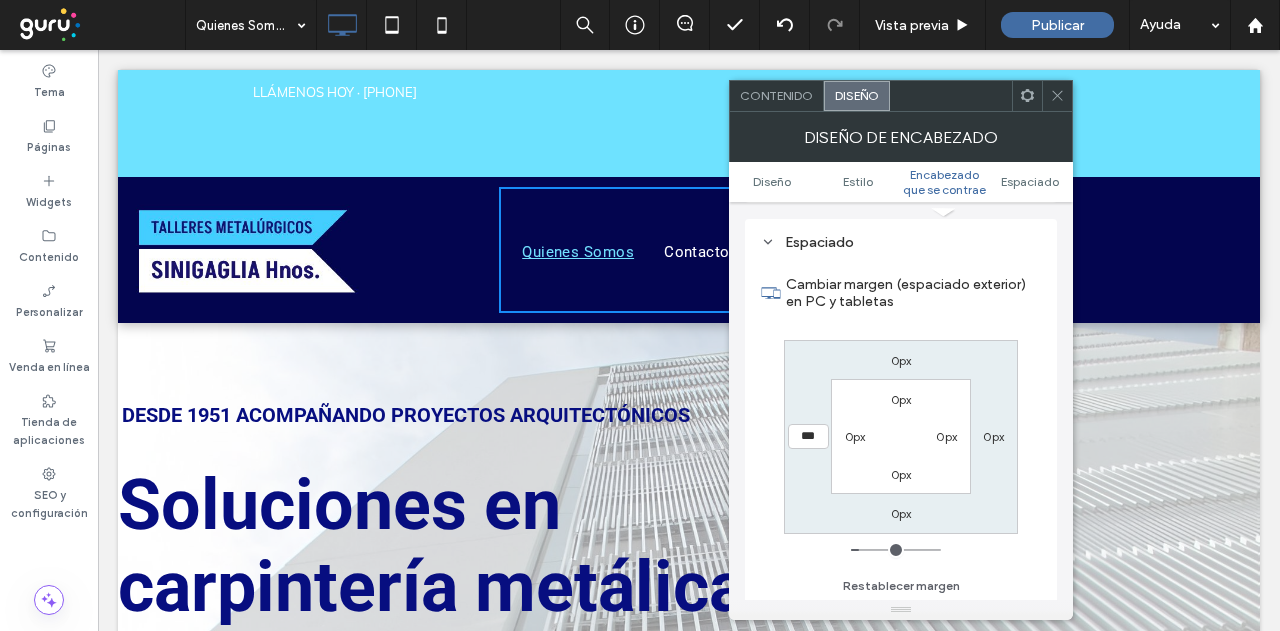 type on "**" 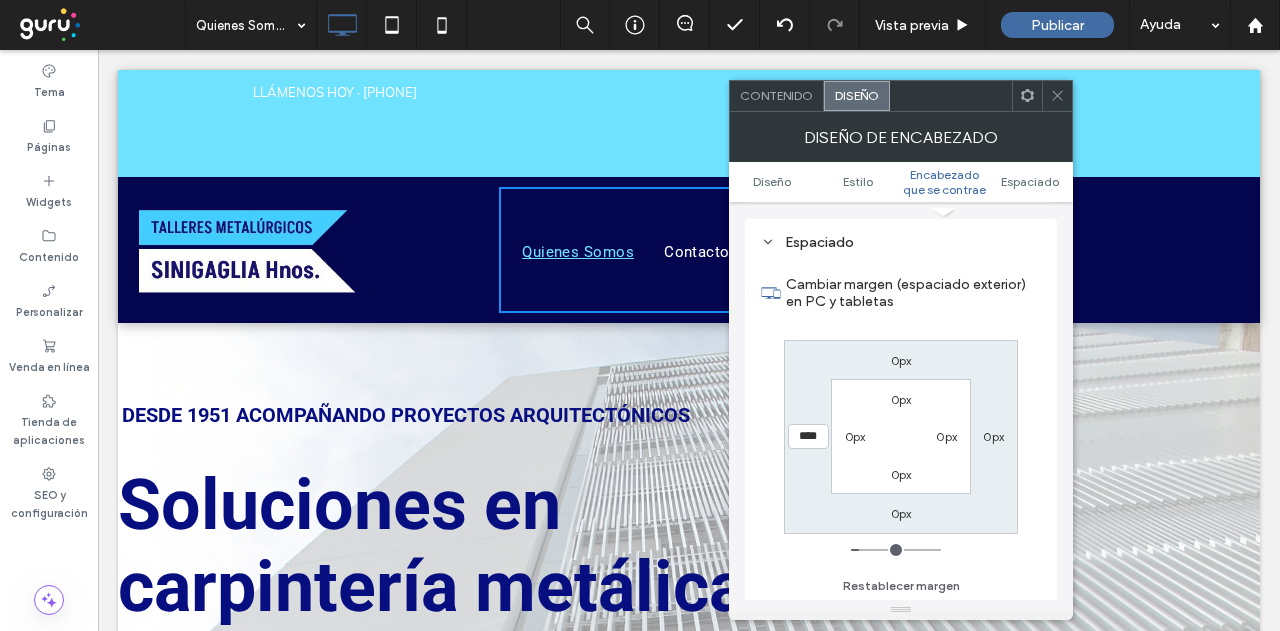 type on "**" 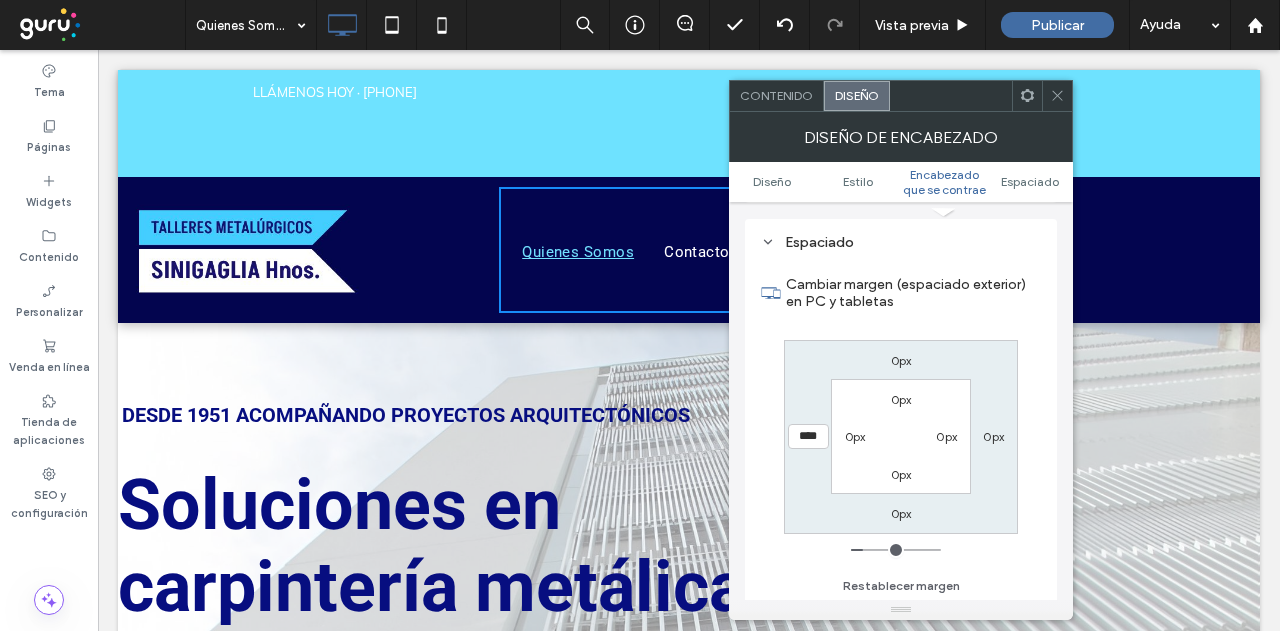 type on "**" 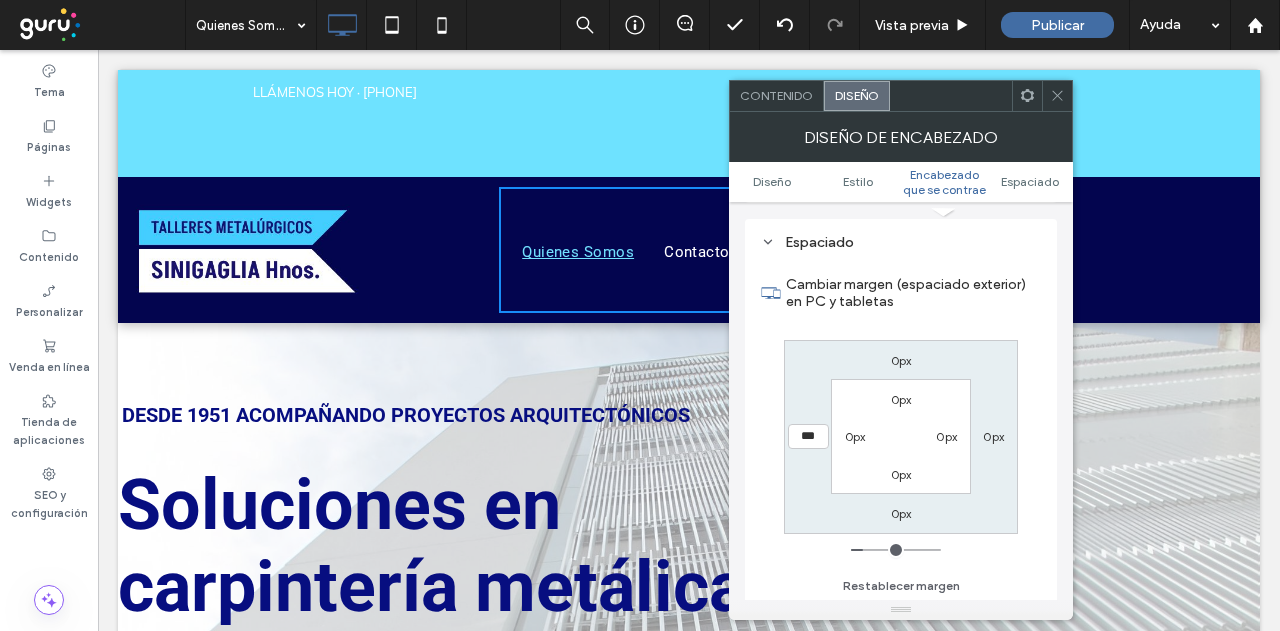 type on "***" 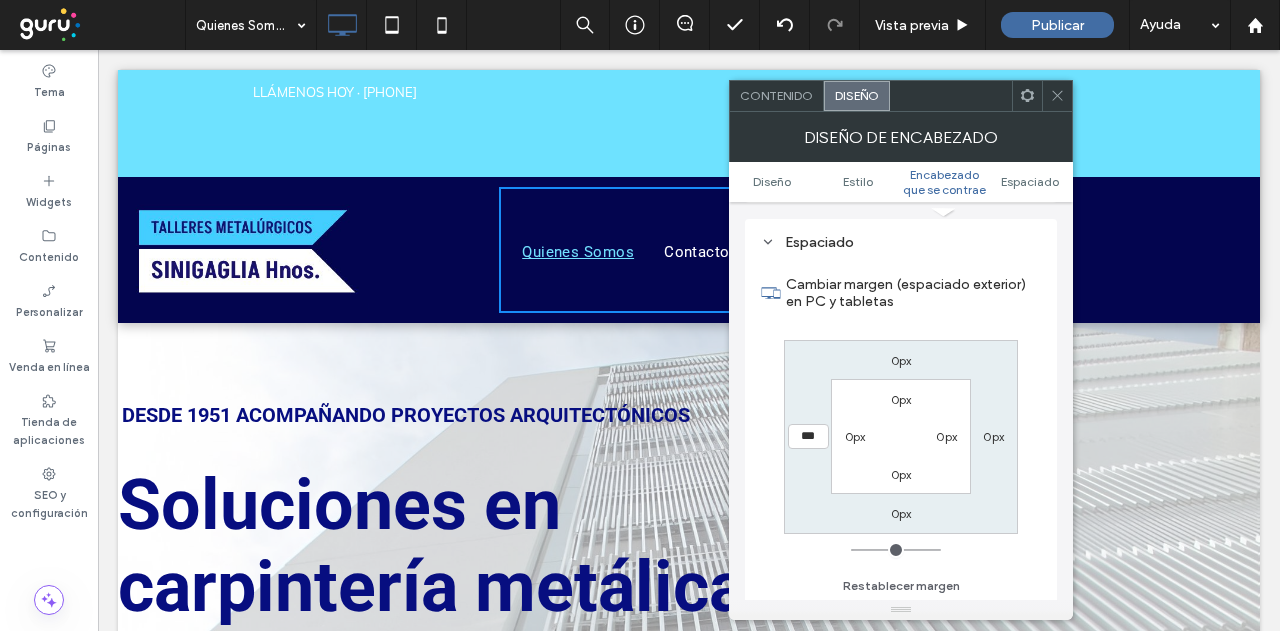 drag, startPoint x: 860, startPoint y: 543, endPoint x: 784, endPoint y: 539, distance: 76.105194 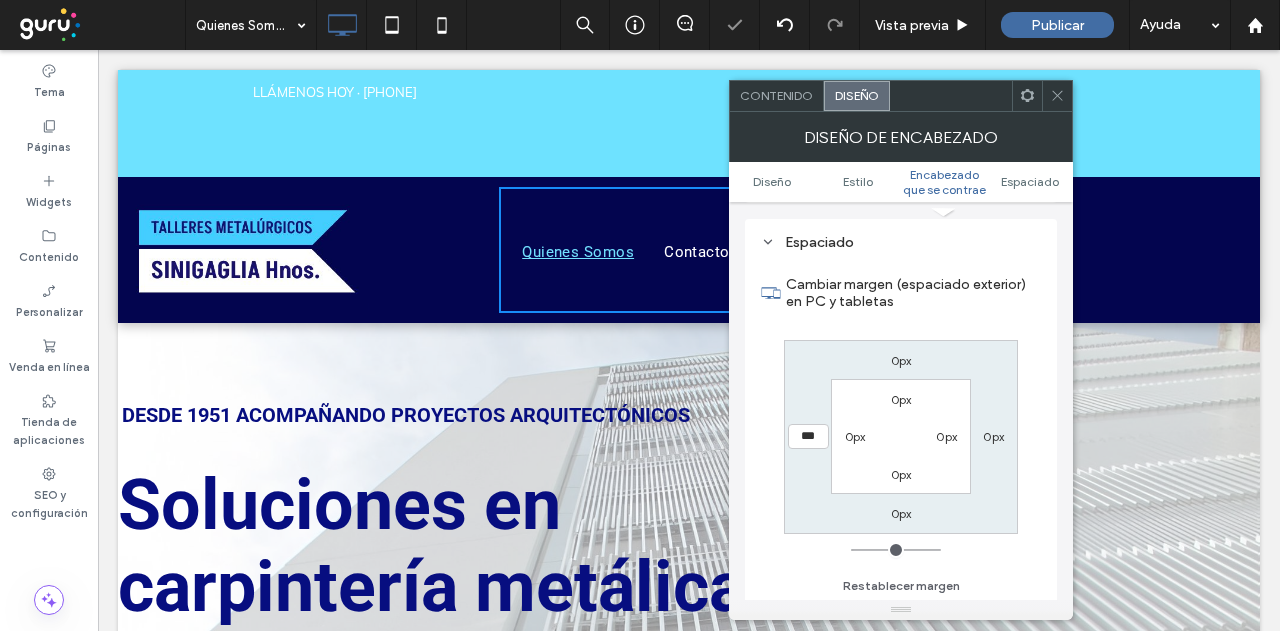 click on "0px" at bounding box center [855, 436] 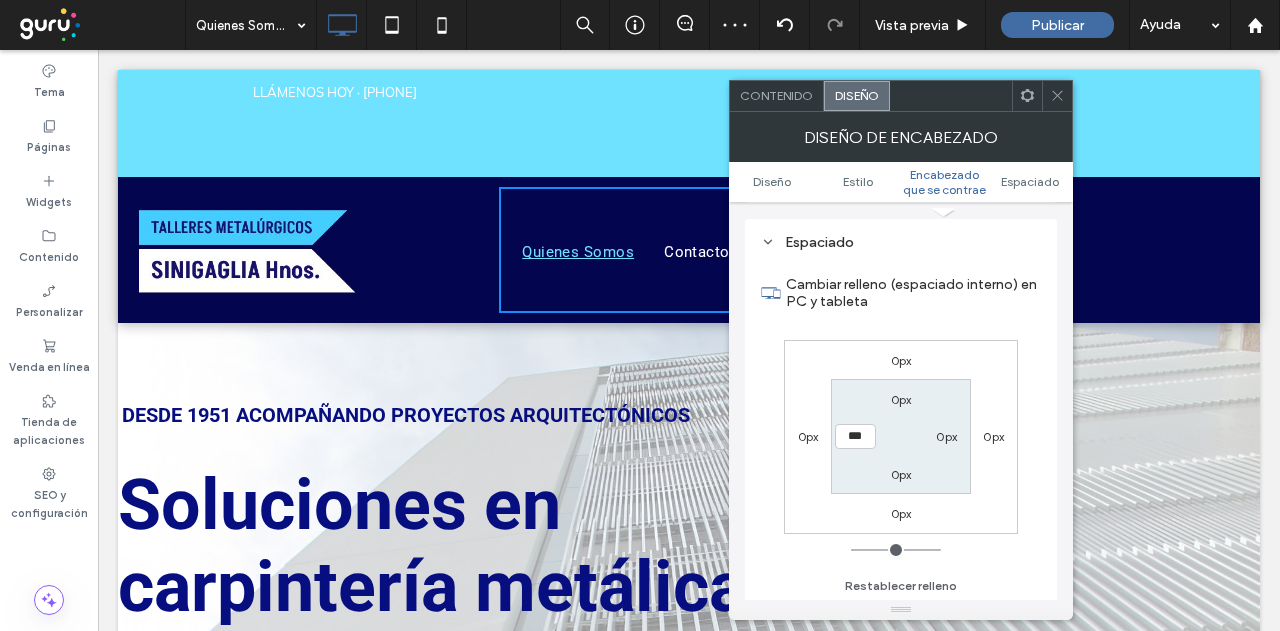 type on "*" 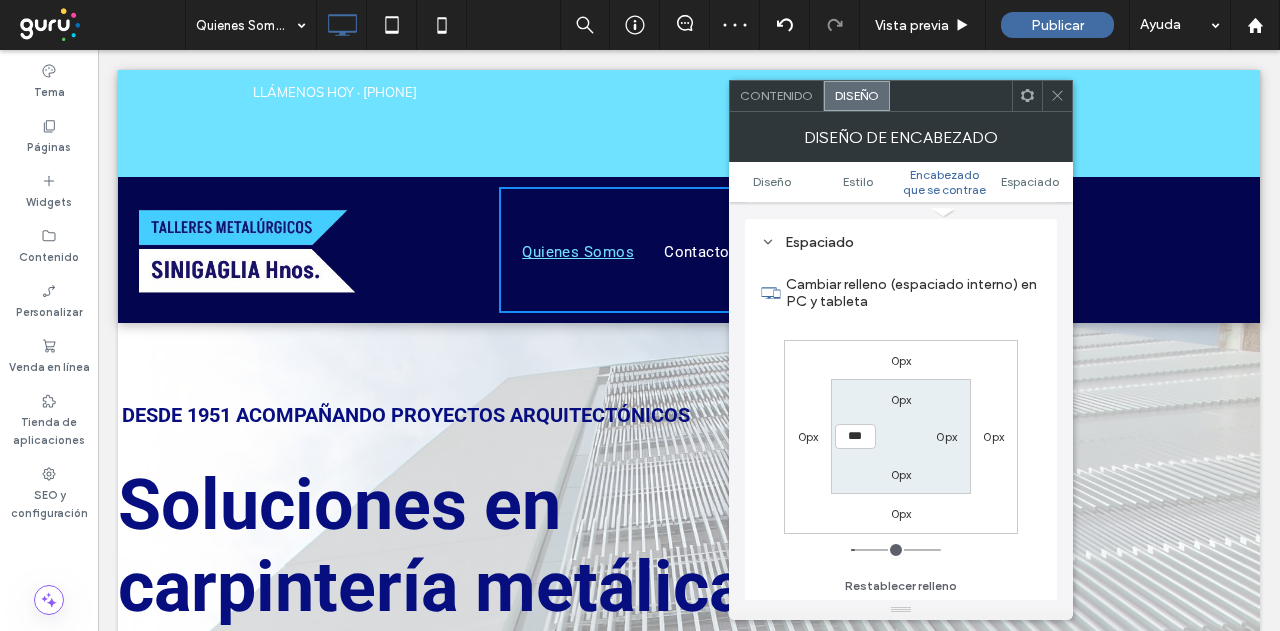 type on "****" 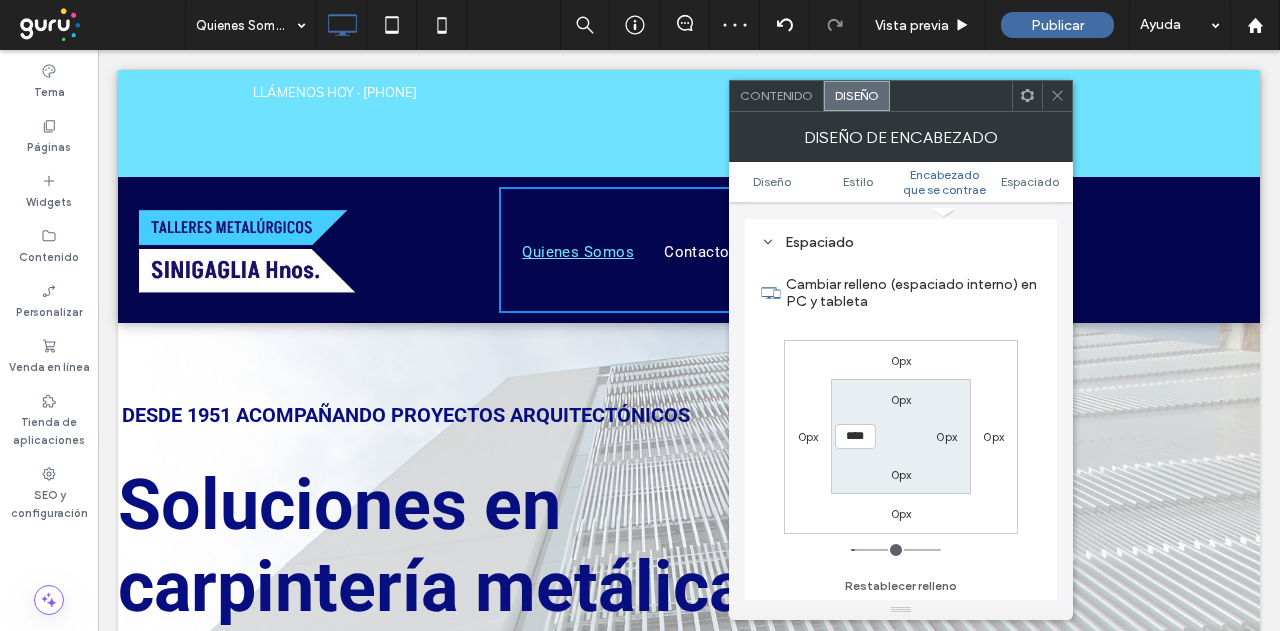 type on "**" 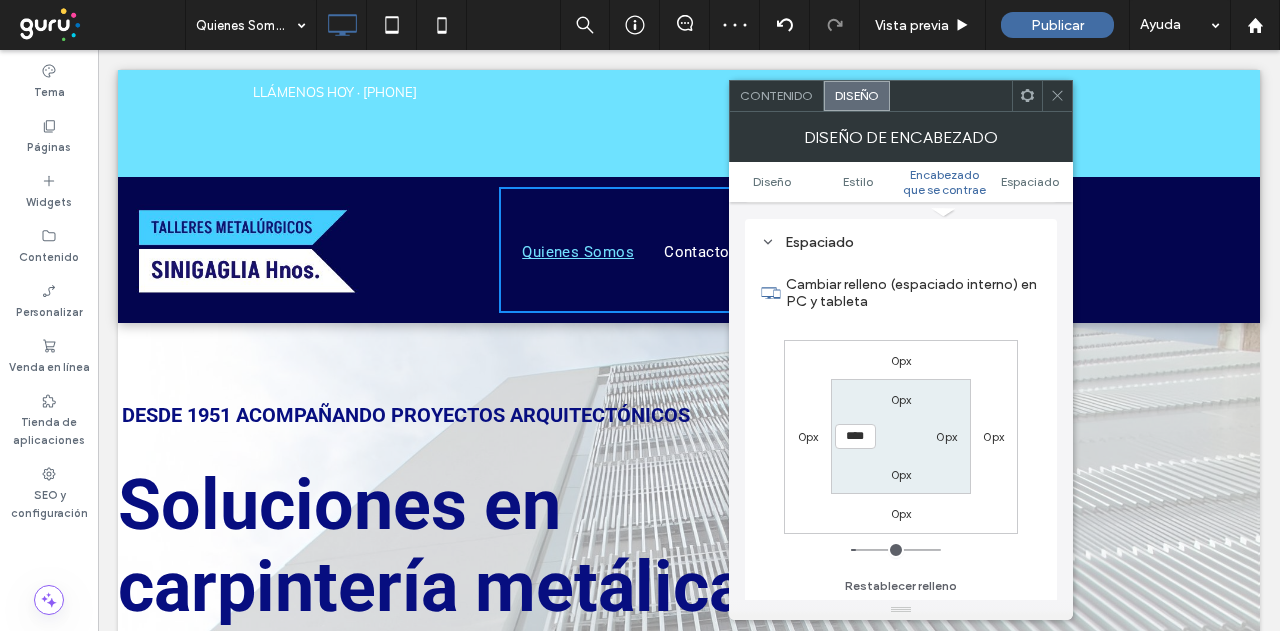 type on "**" 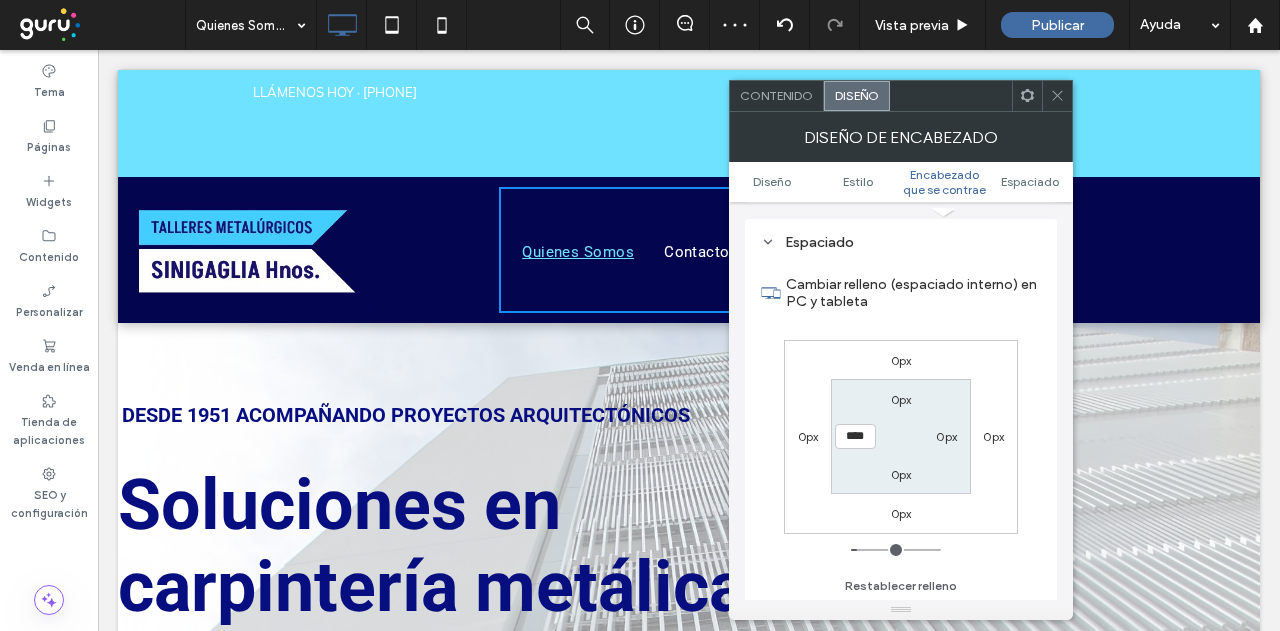 type on "**" 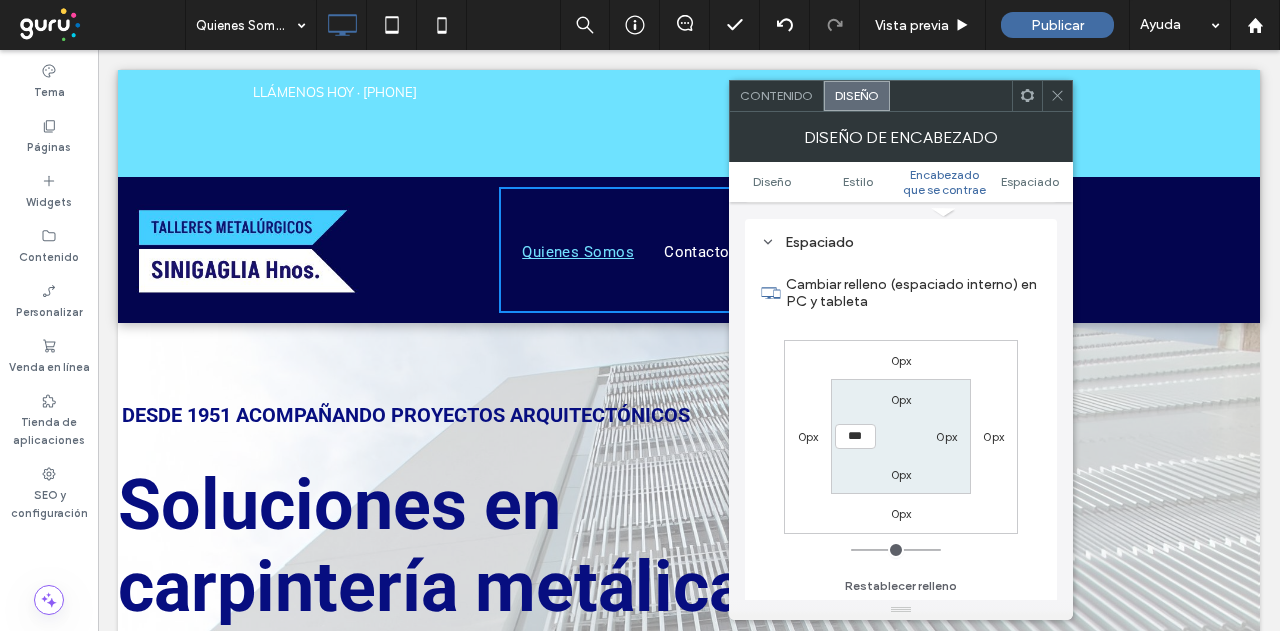 drag, startPoint x: 857, startPoint y: 543, endPoint x: 762, endPoint y: 526, distance: 96.50906 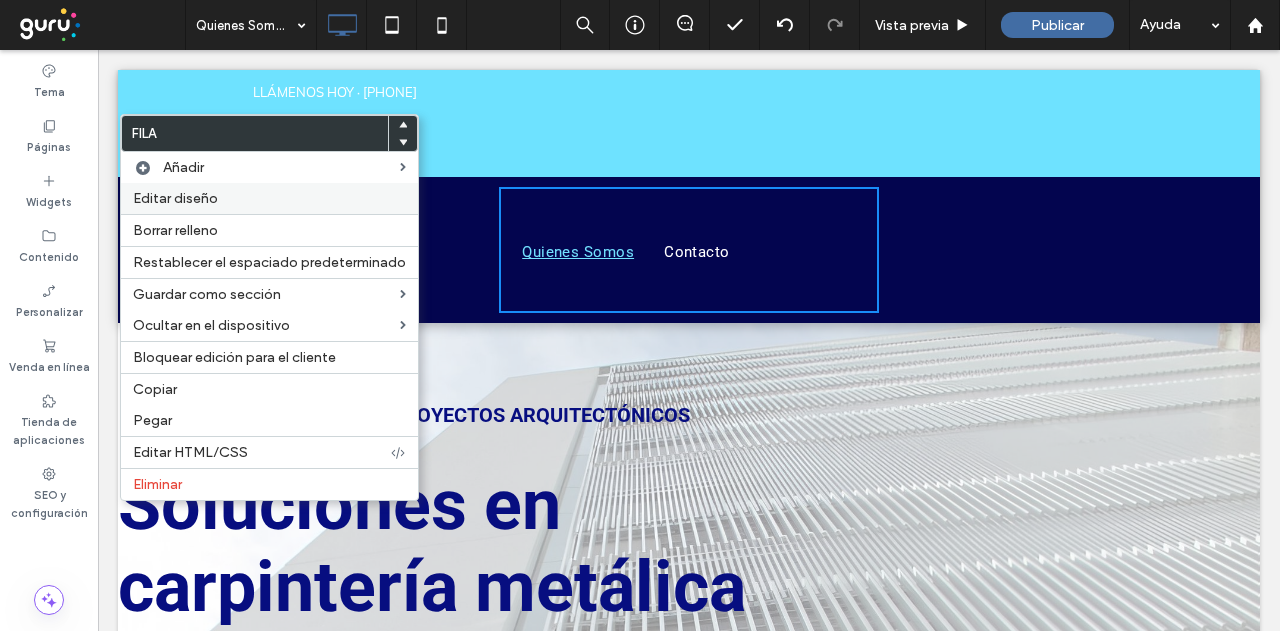 click on "Editar diseño" at bounding box center [175, 198] 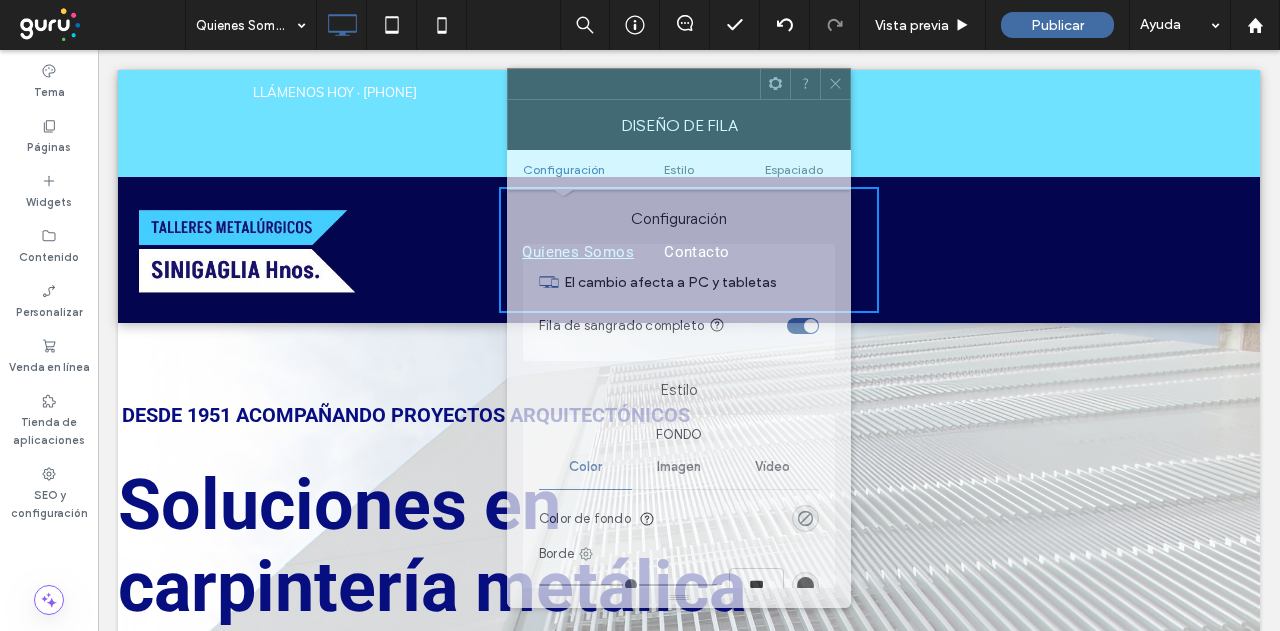 drag, startPoint x: 333, startPoint y: 67, endPoint x: 722, endPoint y: 89, distance: 389.6216 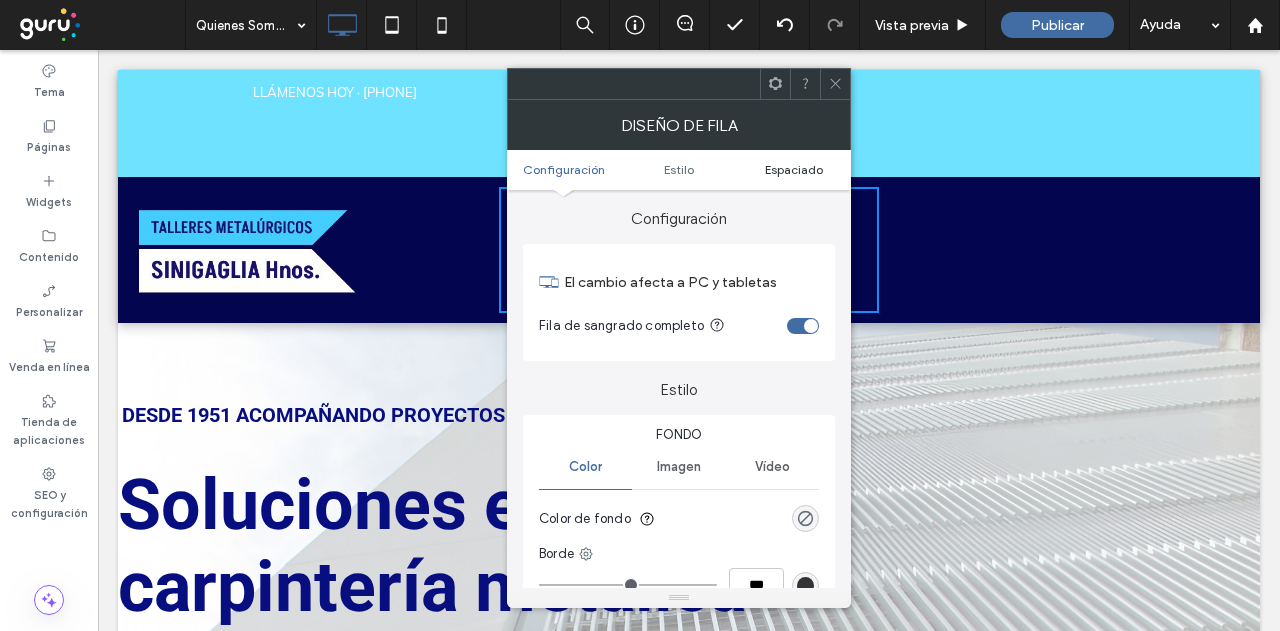 click on "Espaciado" at bounding box center [794, 169] 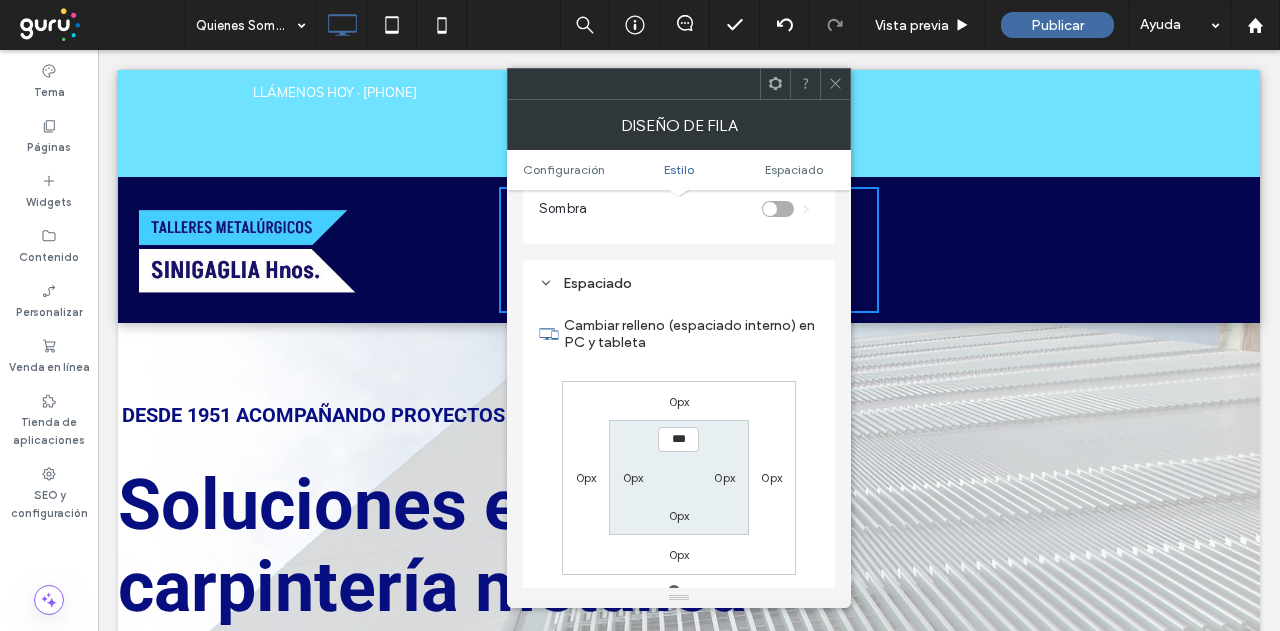 scroll, scrollTop: 502, scrollLeft: 0, axis: vertical 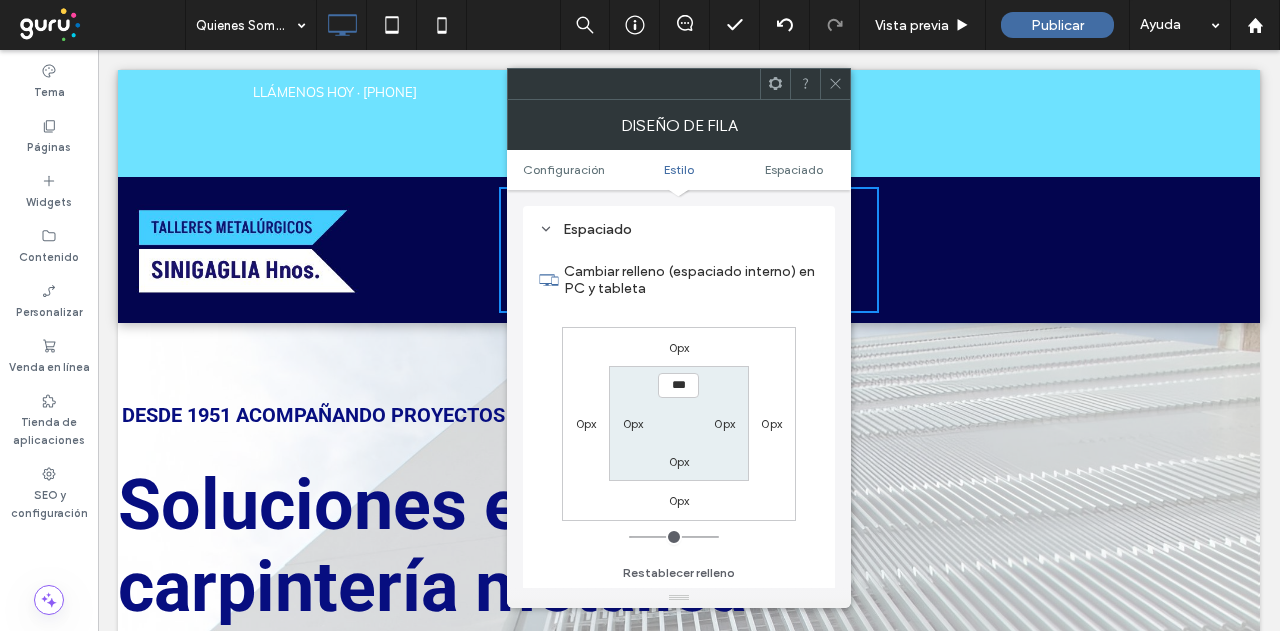 click on "0px" at bounding box center [633, 423] 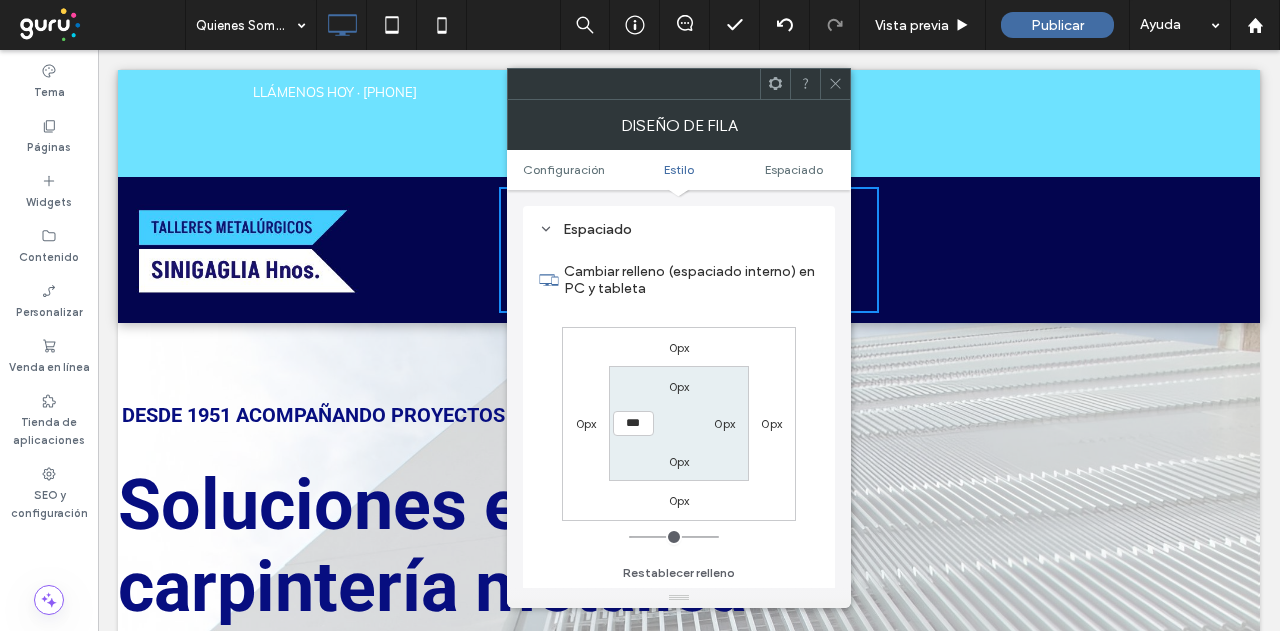 drag, startPoint x: 590, startPoint y: 420, endPoint x: 605, endPoint y: 439, distance: 24.207438 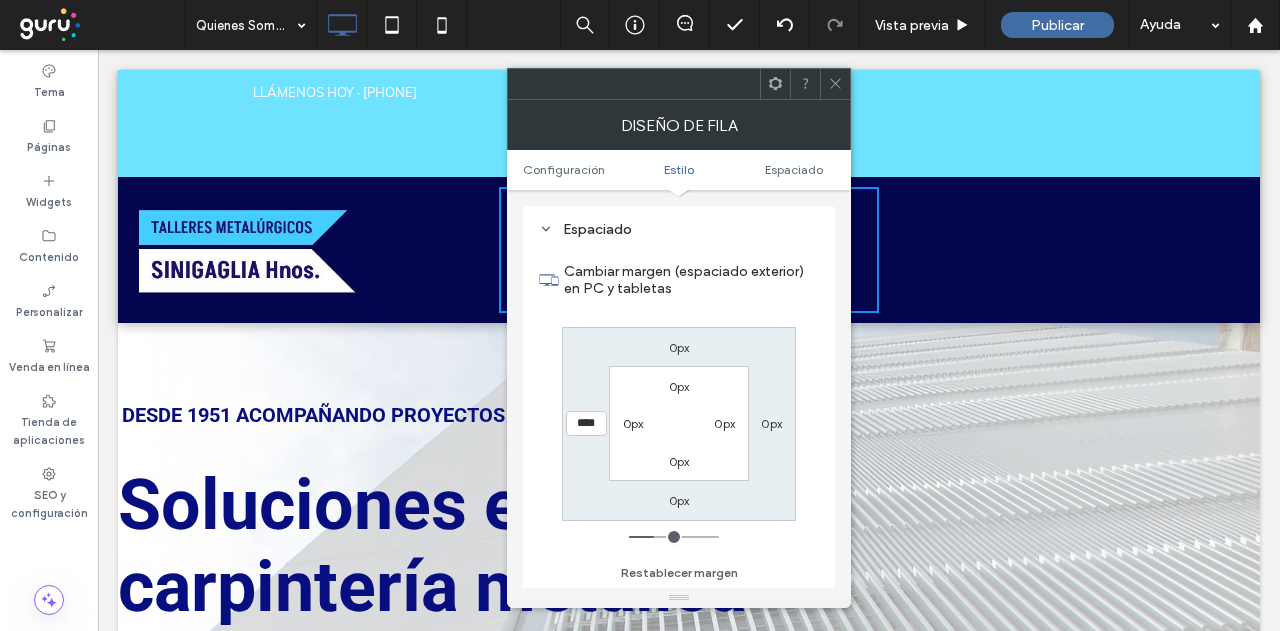 drag, startPoint x: 635, startPoint y: 534, endPoint x: 655, endPoint y: 529, distance: 20.615528 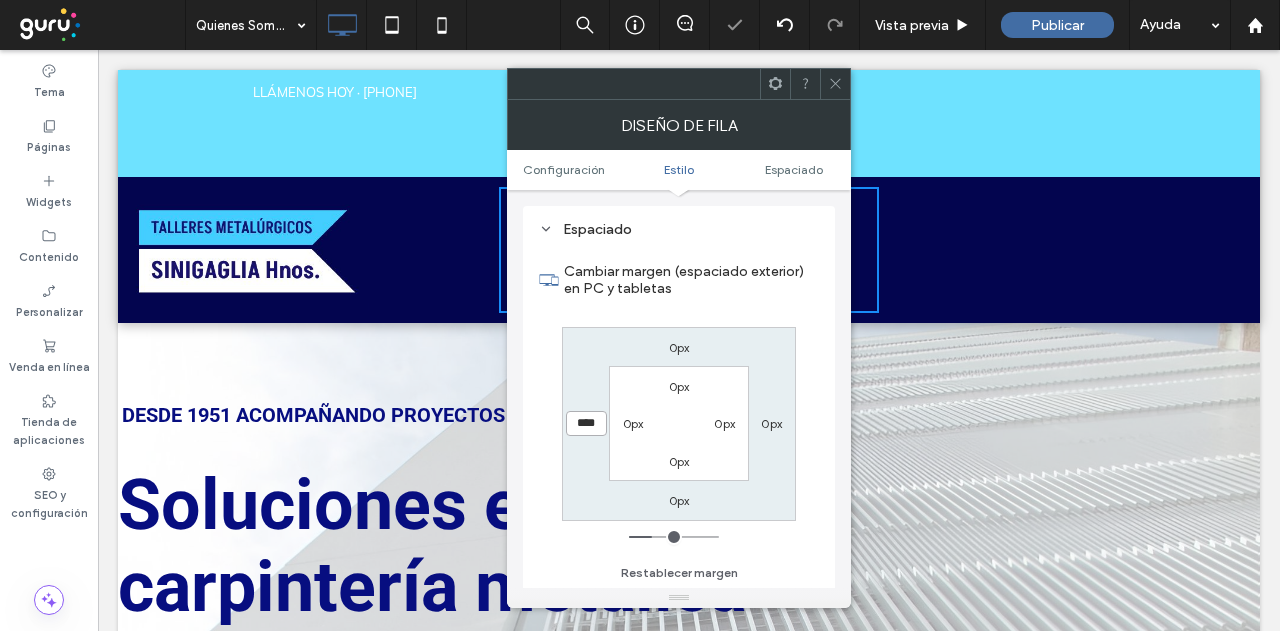 click on "****" at bounding box center (586, 423) 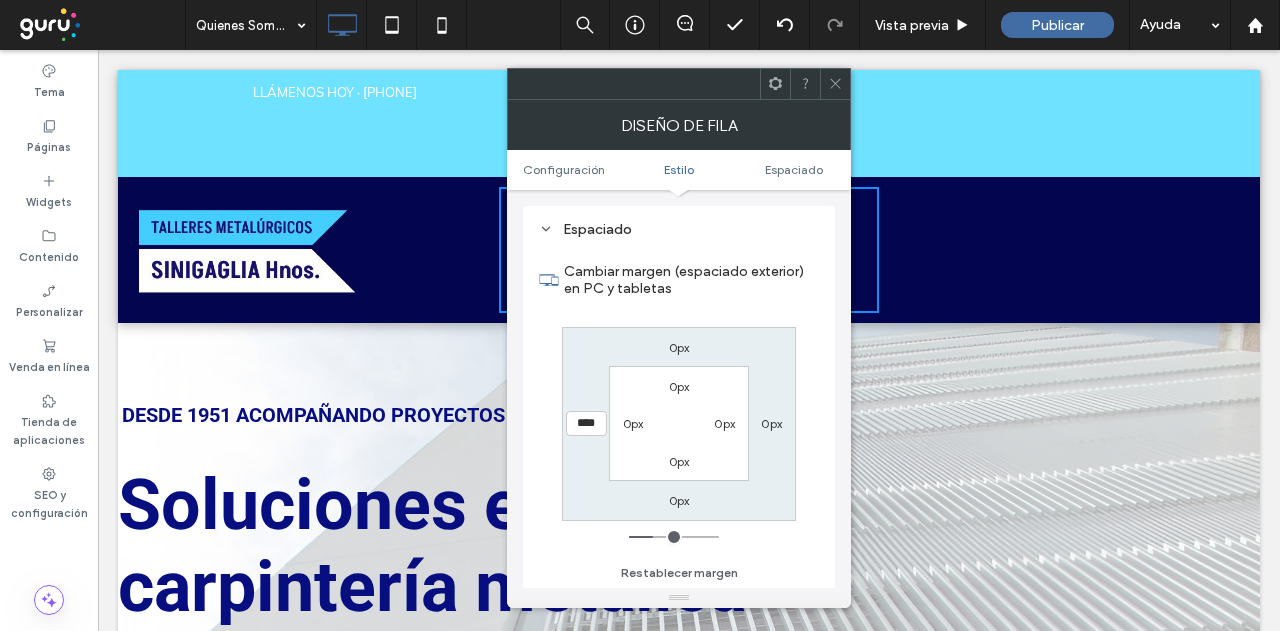 click on "0px" at bounding box center (724, 423) 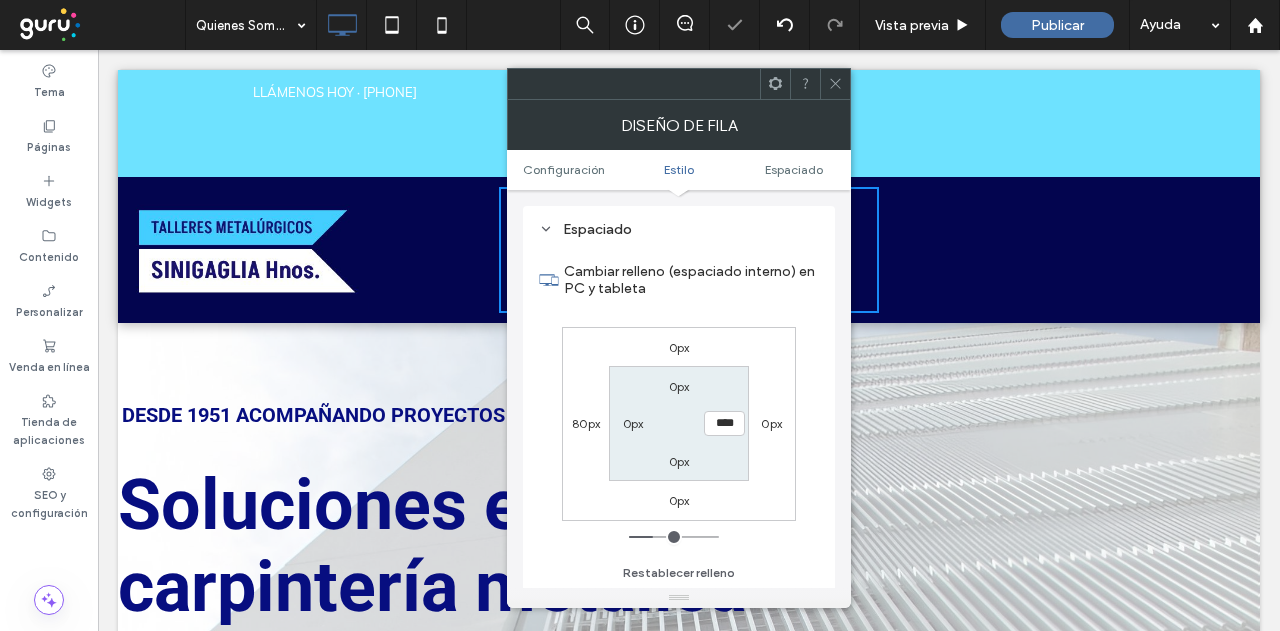 click 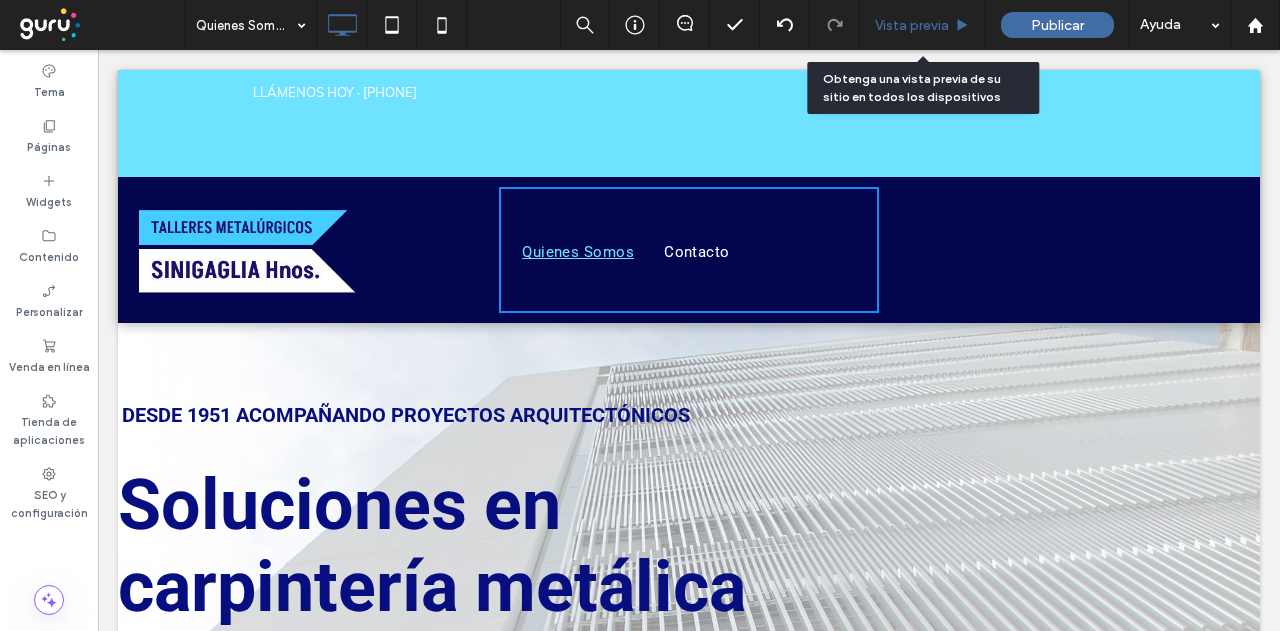 click on "Vista previa" at bounding box center (912, 25) 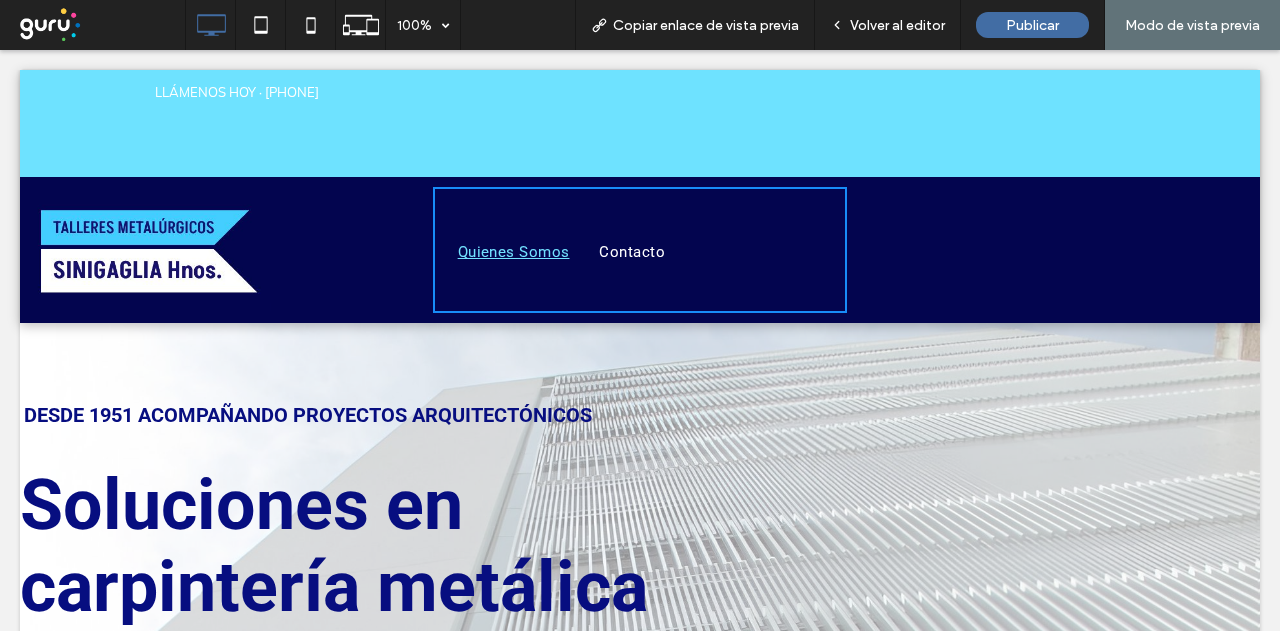 click on "Volver al editor" at bounding box center (897, 25) 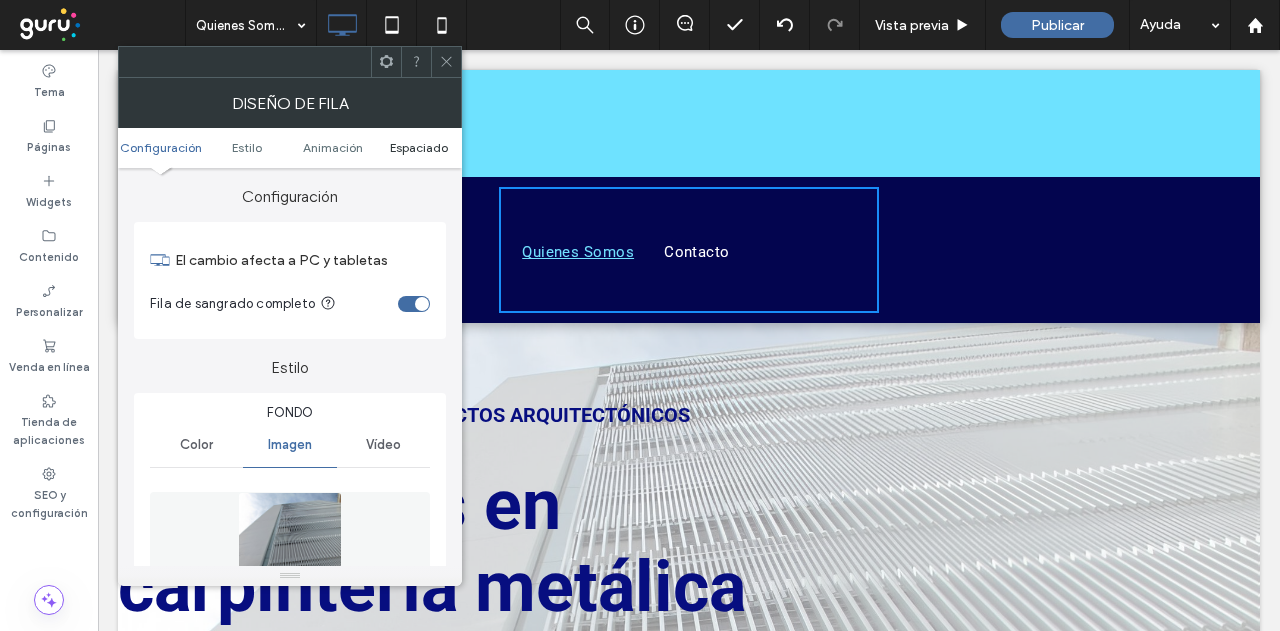 click on "Espaciado" at bounding box center (419, 147) 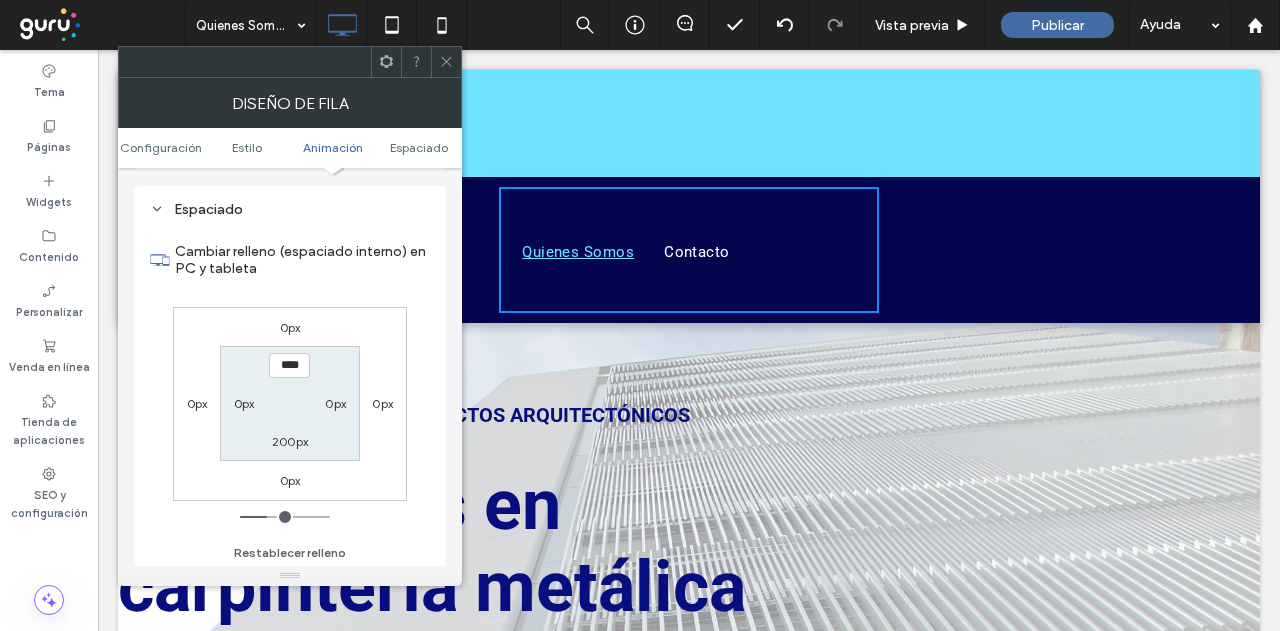 scroll, scrollTop: 1364, scrollLeft: 0, axis: vertical 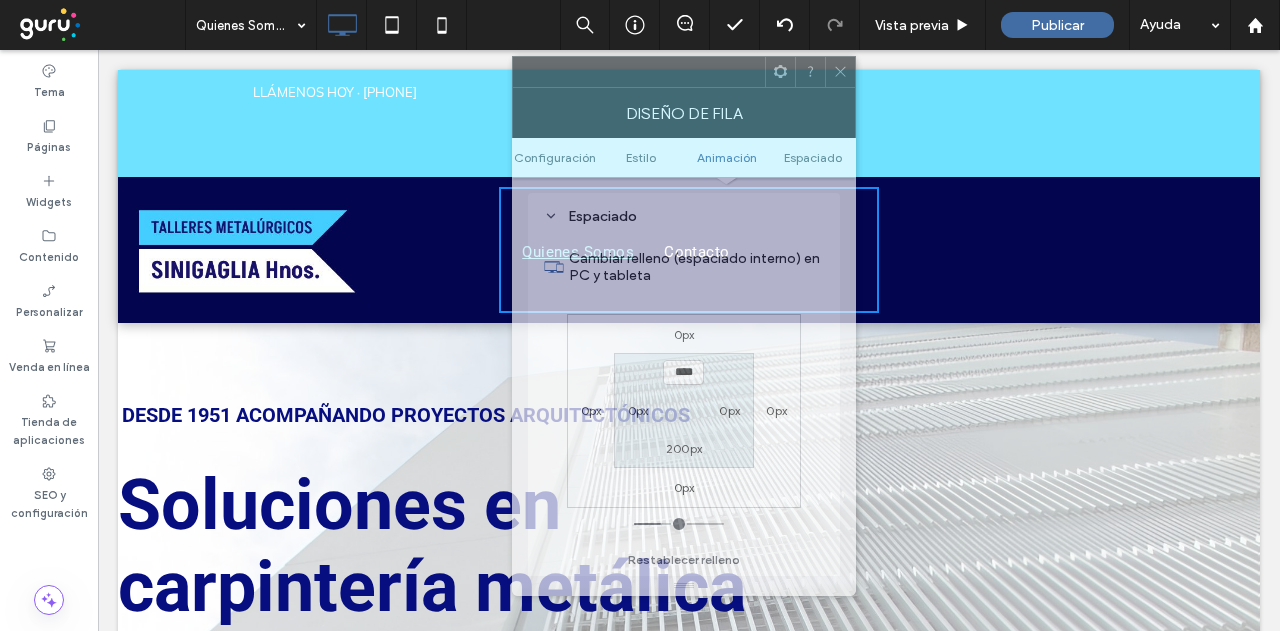 drag, startPoint x: 288, startPoint y: 75, endPoint x: 655, endPoint y: 77, distance: 367.00546 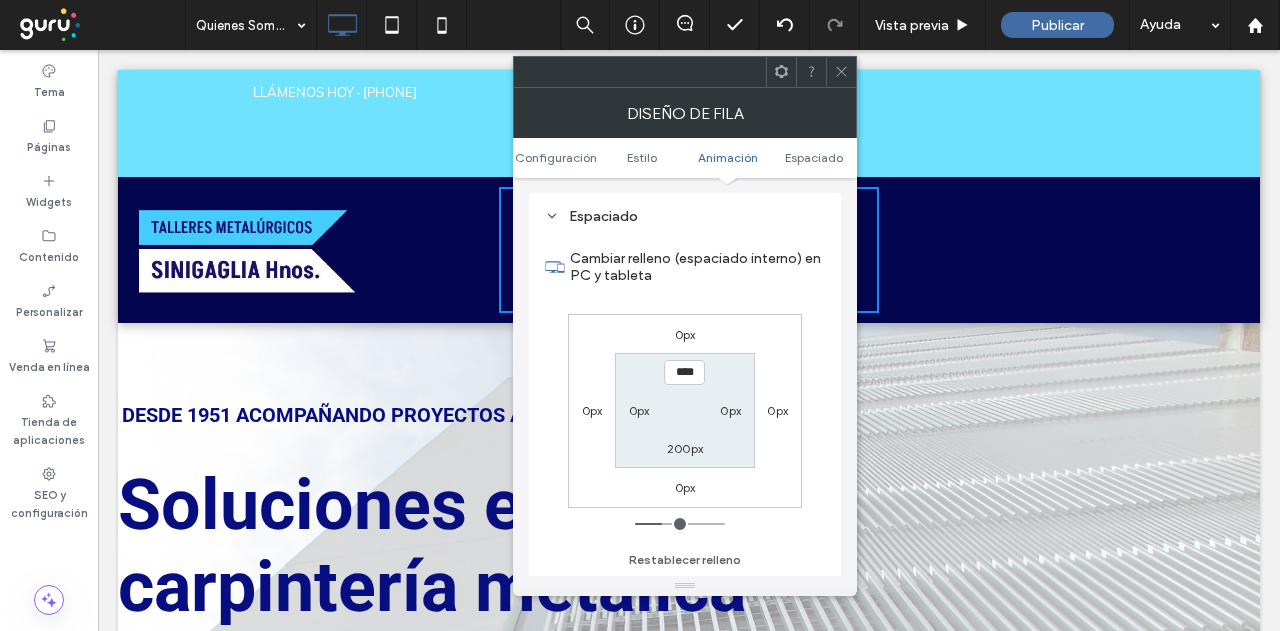 click on "0px" at bounding box center [592, 410] 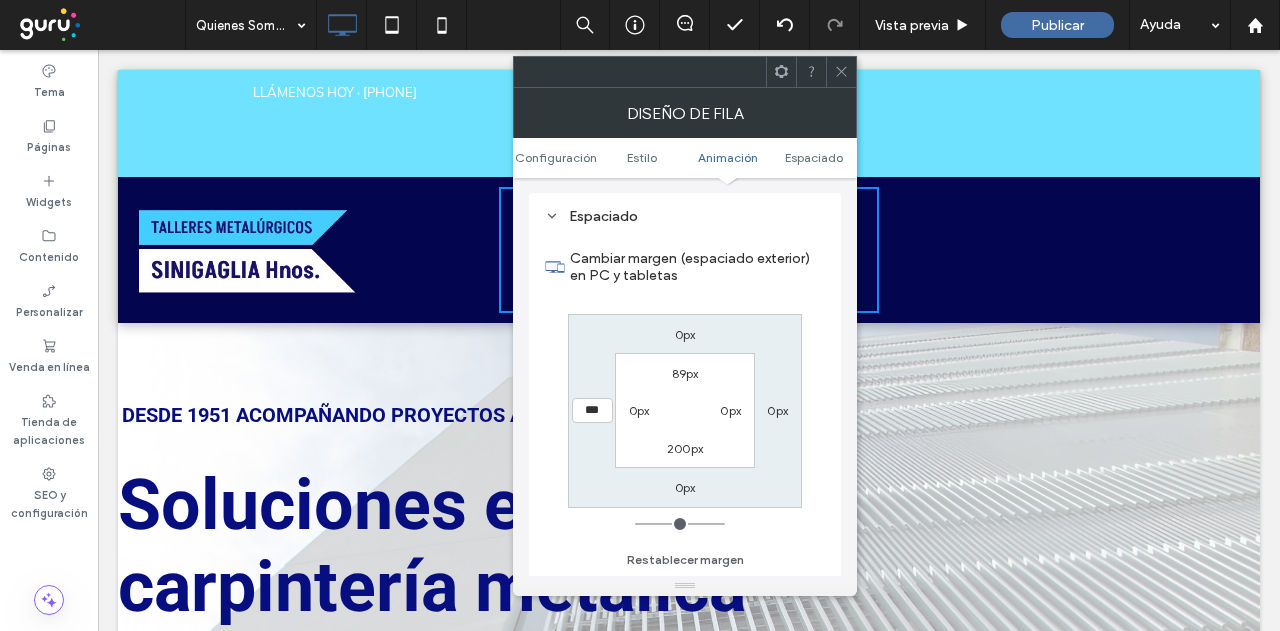 drag, startPoint x: 648, startPoint y: 523, endPoint x: 563, endPoint y: 523, distance: 85 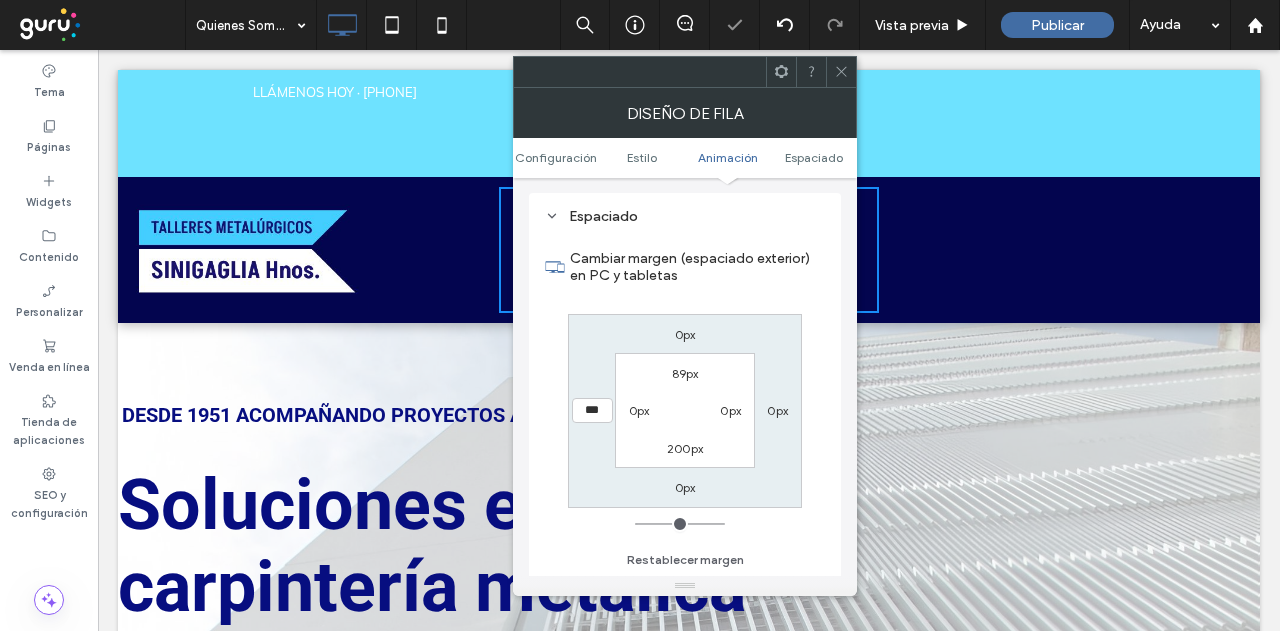 click on "0px" at bounding box center [639, 410] 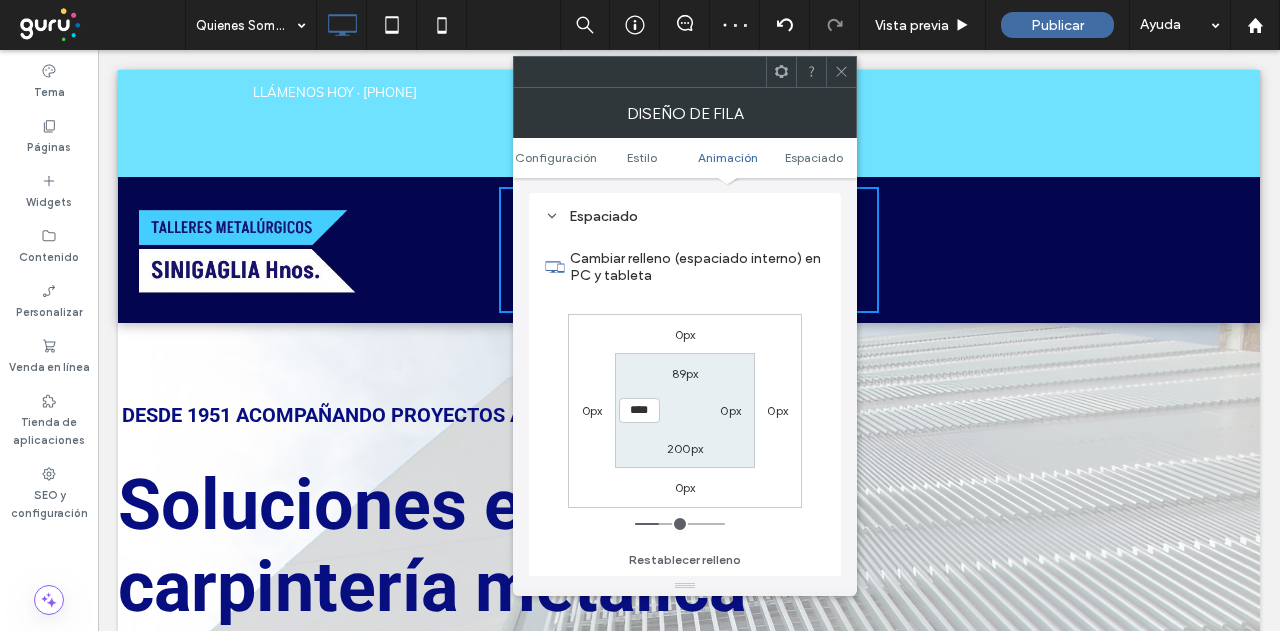 drag, startPoint x: 724, startPoint y: 404, endPoint x: 754, endPoint y: 417, distance: 32.695564 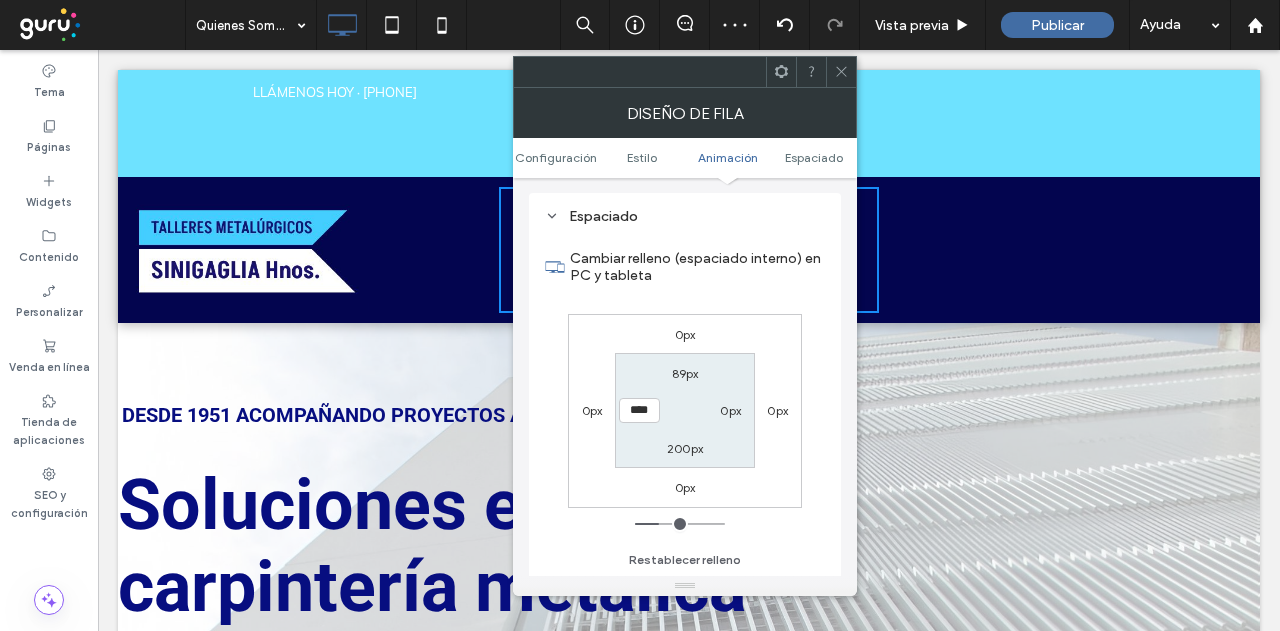 click on "0px" at bounding box center (730, 410) 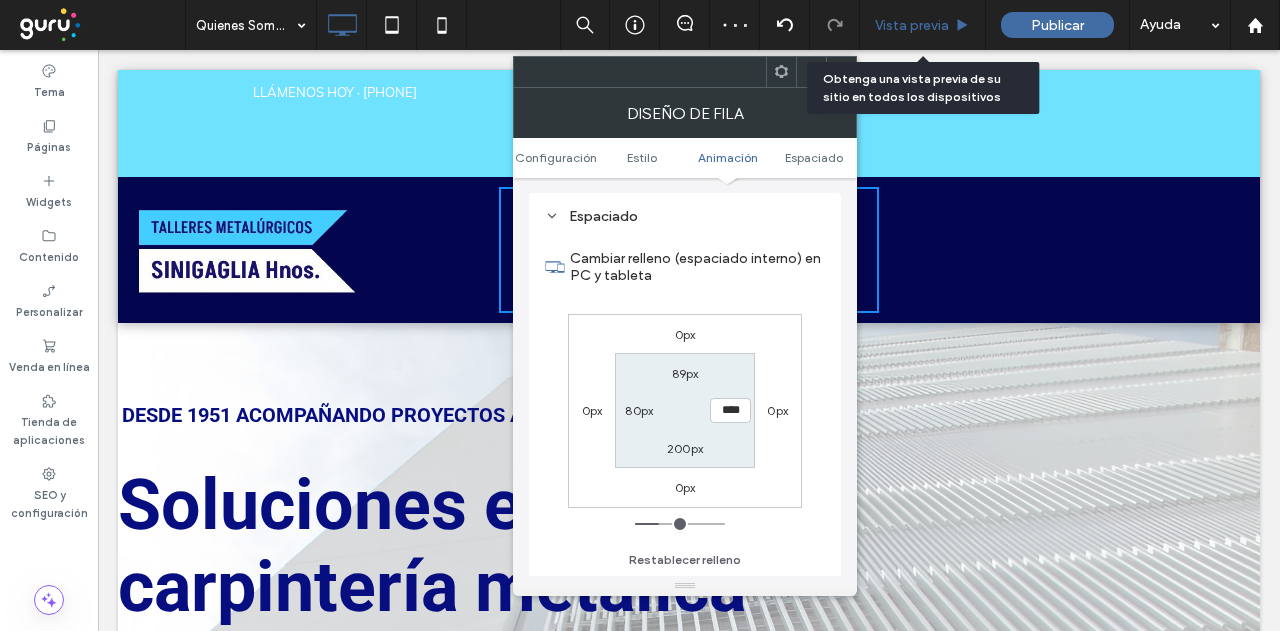 click on "Vista previa" at bounding box center [912, 25] 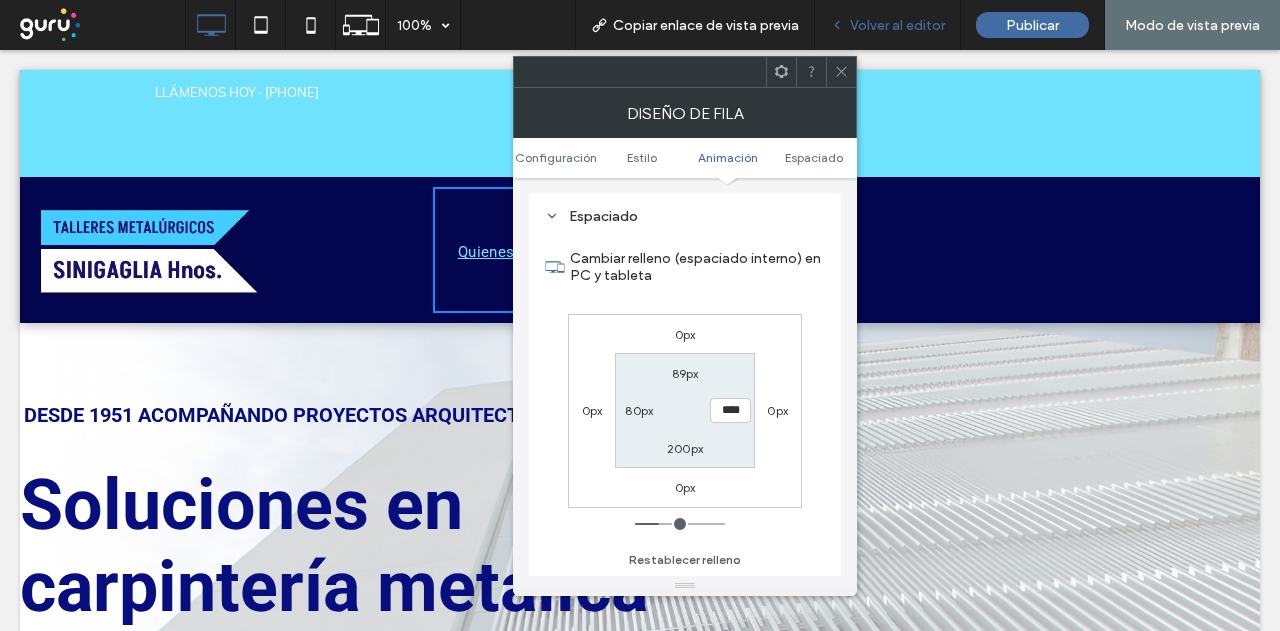 click on "Volver al editor" at bounding box center (897, 25) 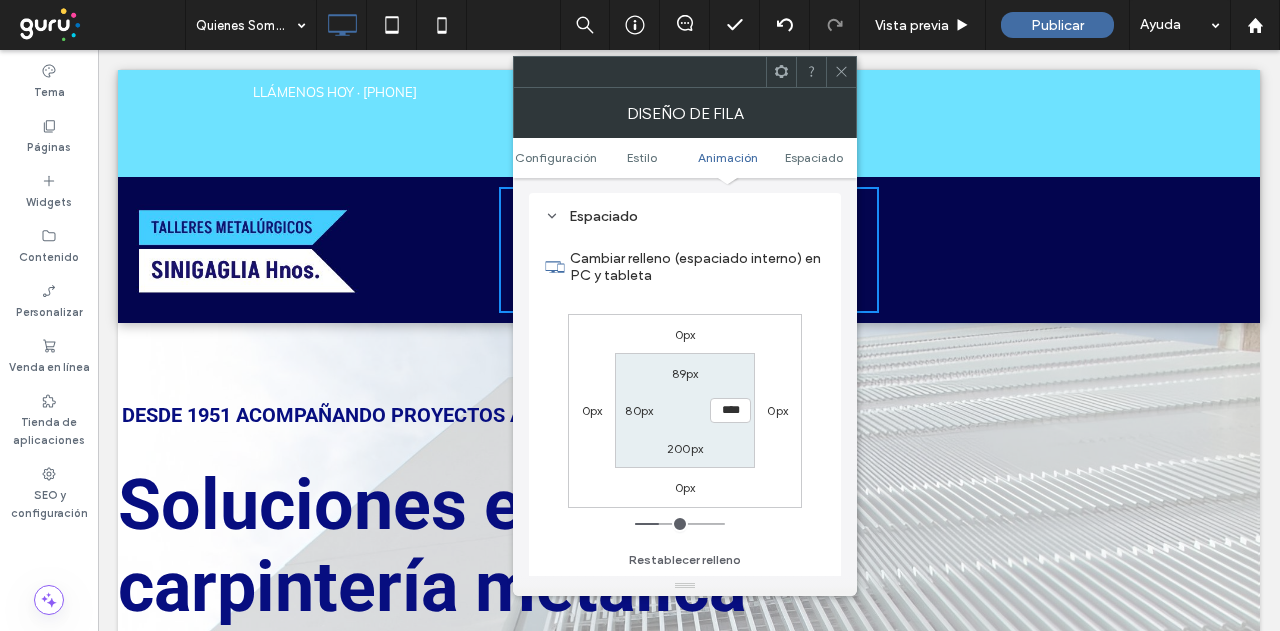 click on "80px" at bounding box center [639, 410] 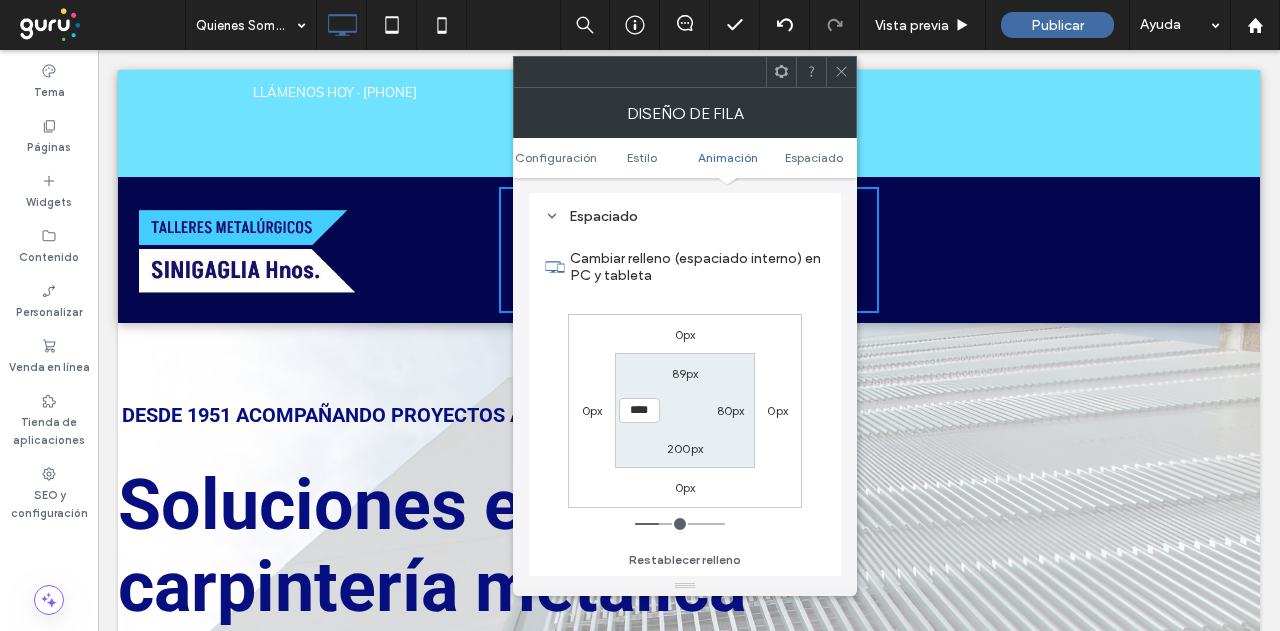 click on "****" at bounding box center (639, 410) 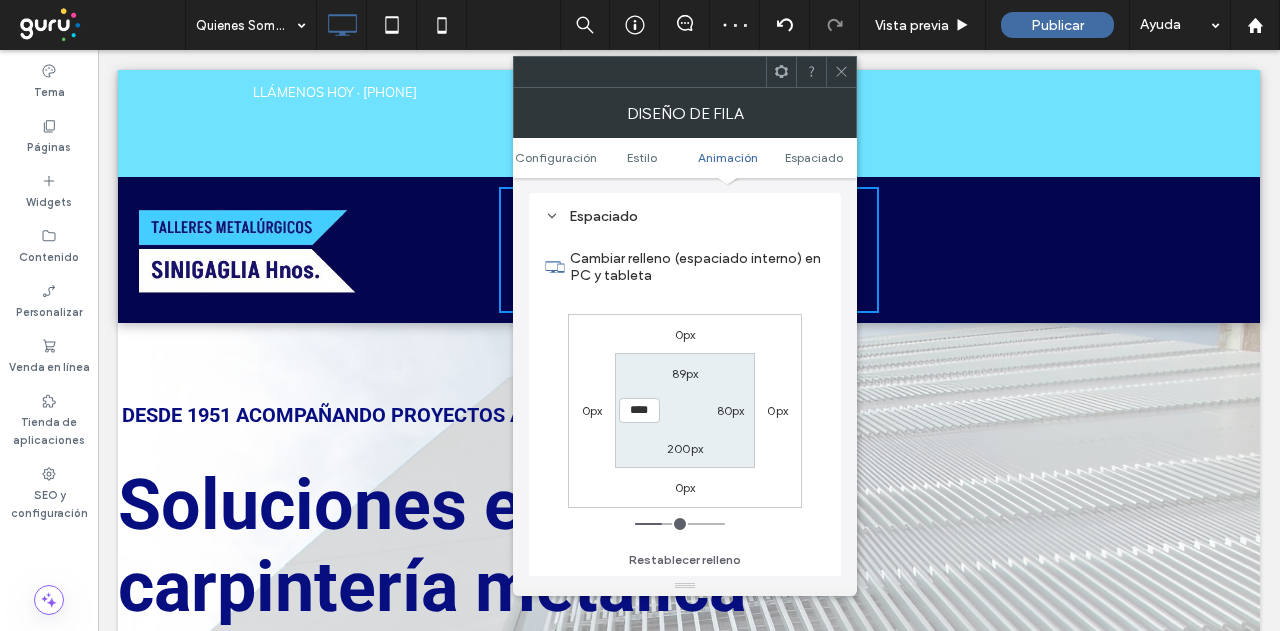 click on "****" at bounding box center [639, 410] 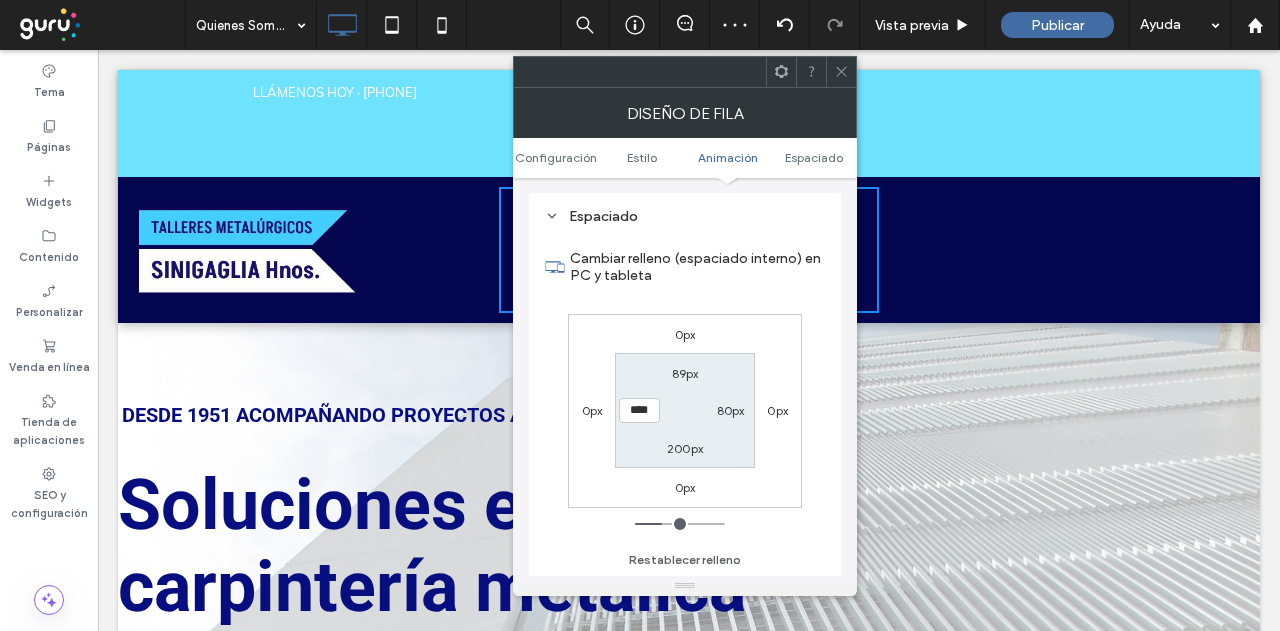click on "****" at bounding box center (639, 410) 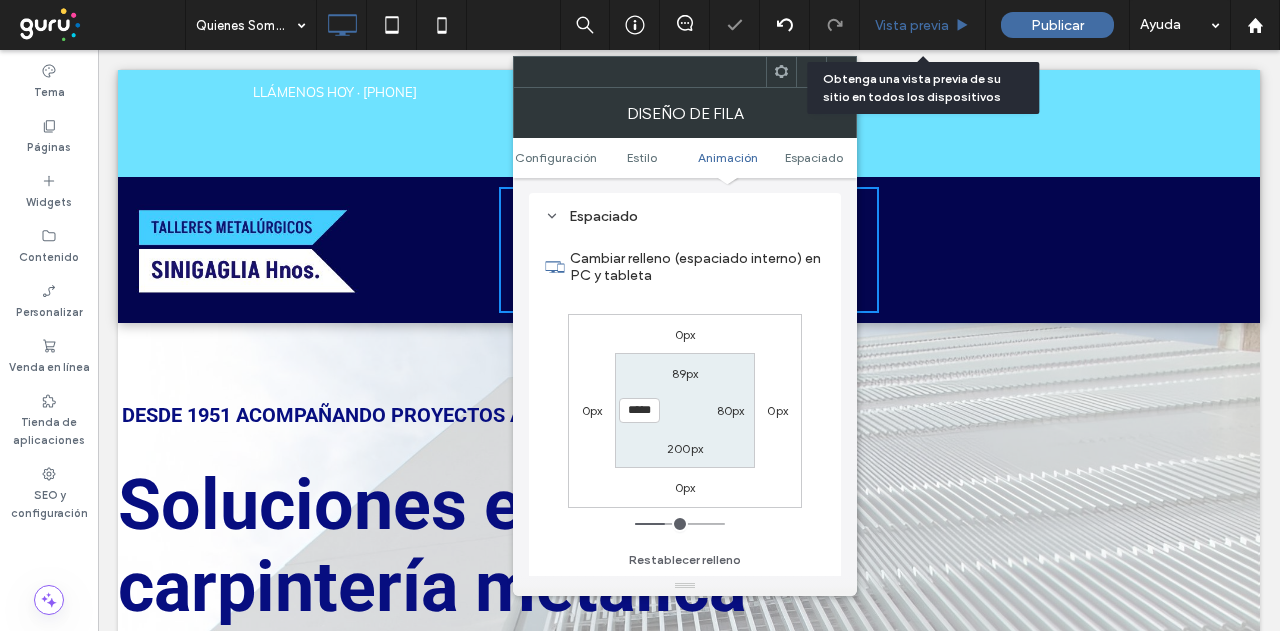 click on "Vista previa" at bounding box center (912, 25) 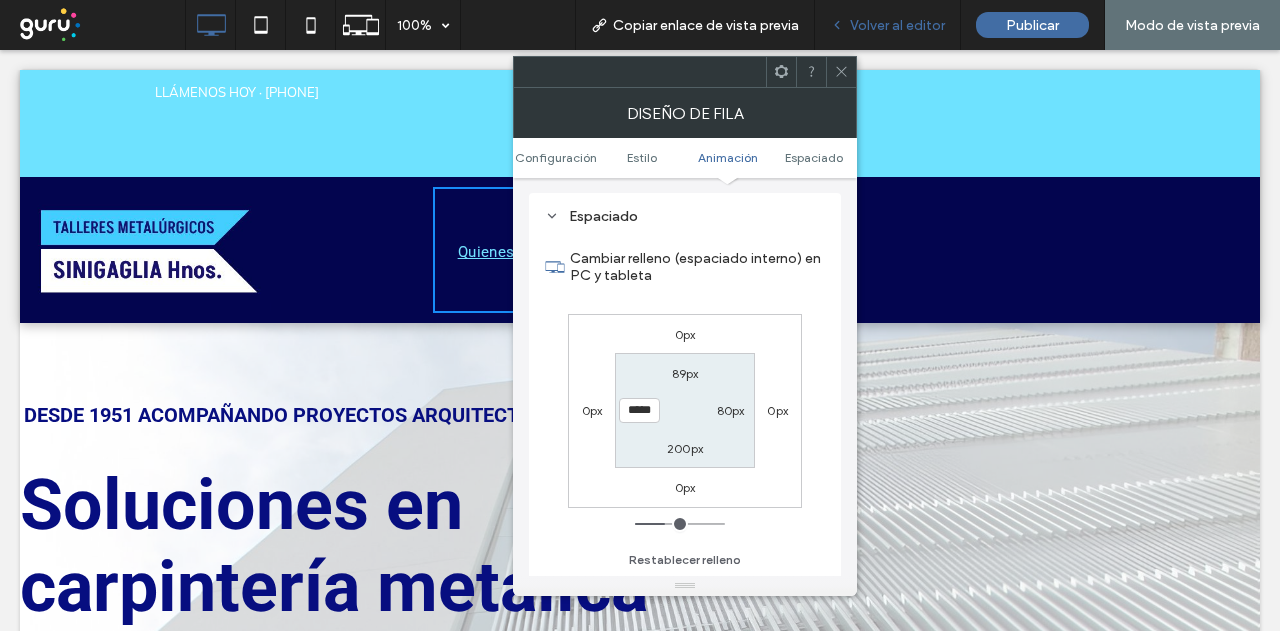 click on "Volver al editor" at bounding box center [897, 25] 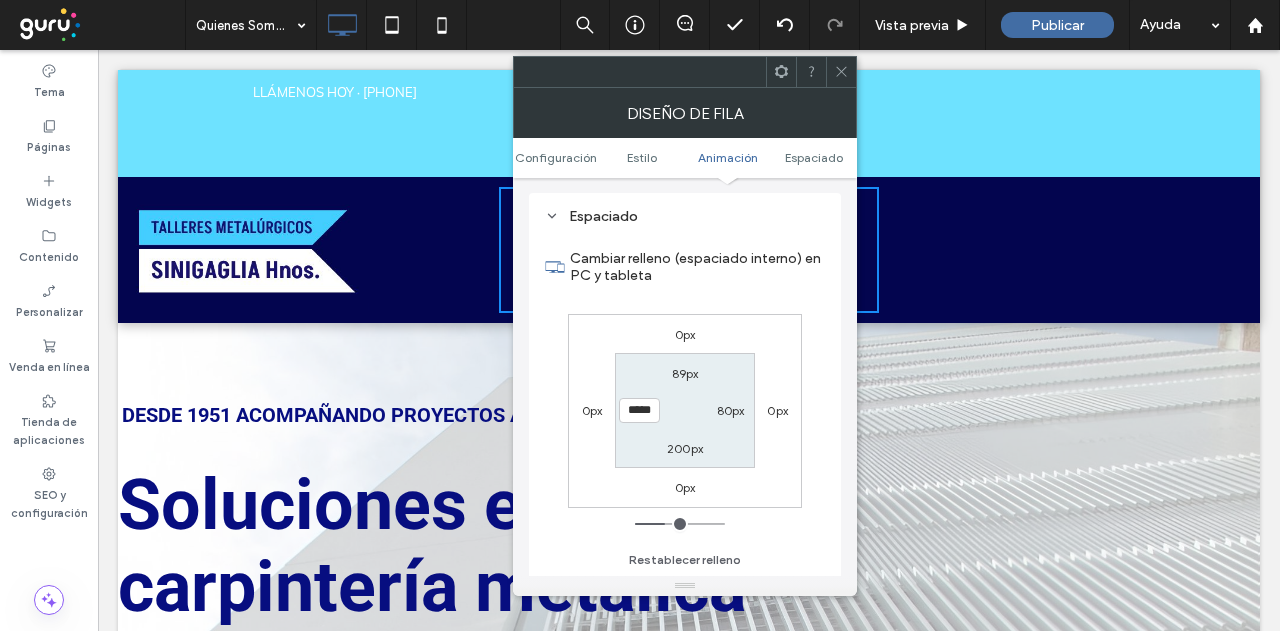 click 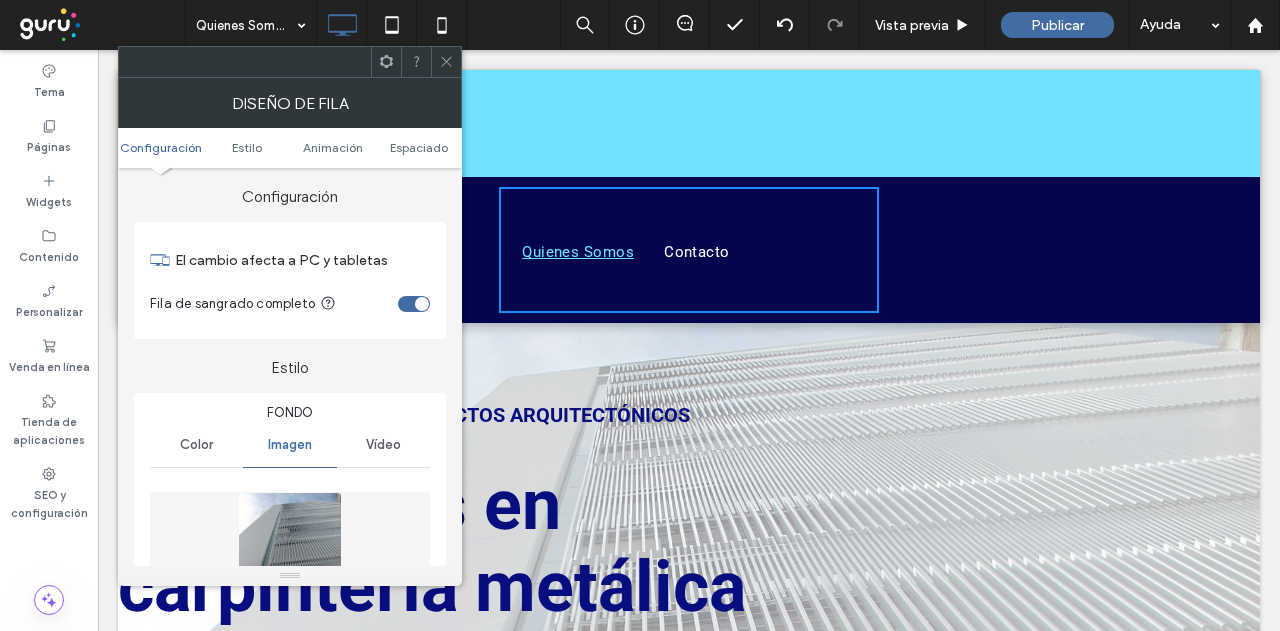 click on "Configuración Estilo Animación Espaciado" at bounding box center (290, 148) 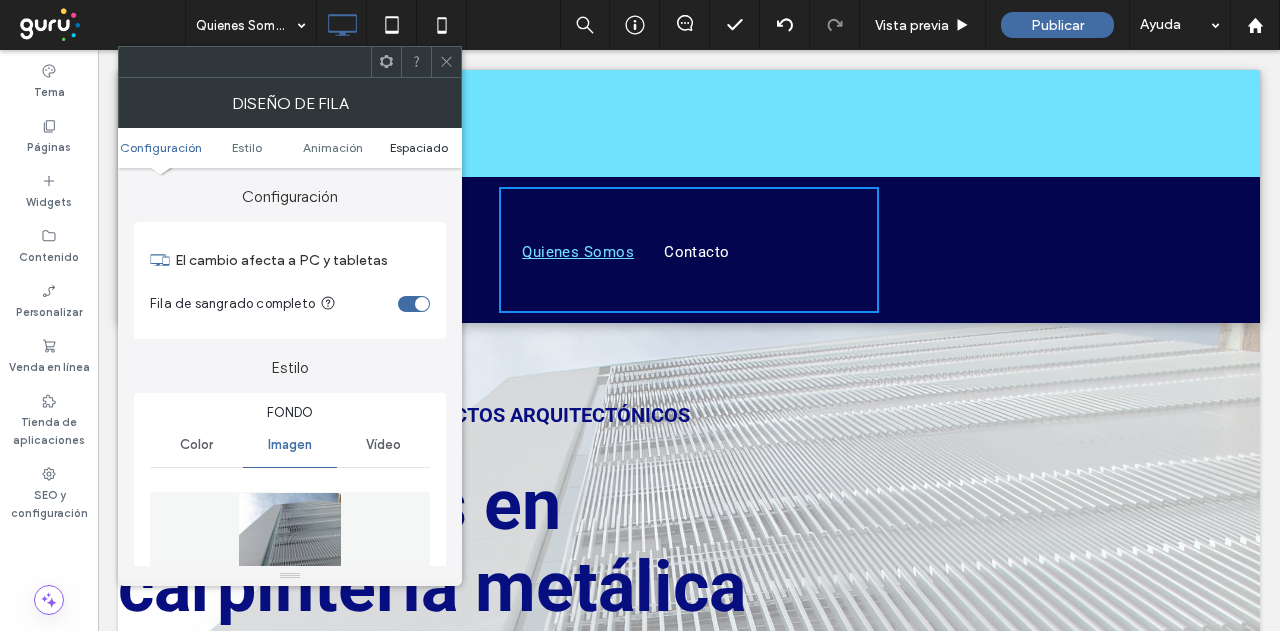 click on "Espaciado" at bounding box center [419, 147] 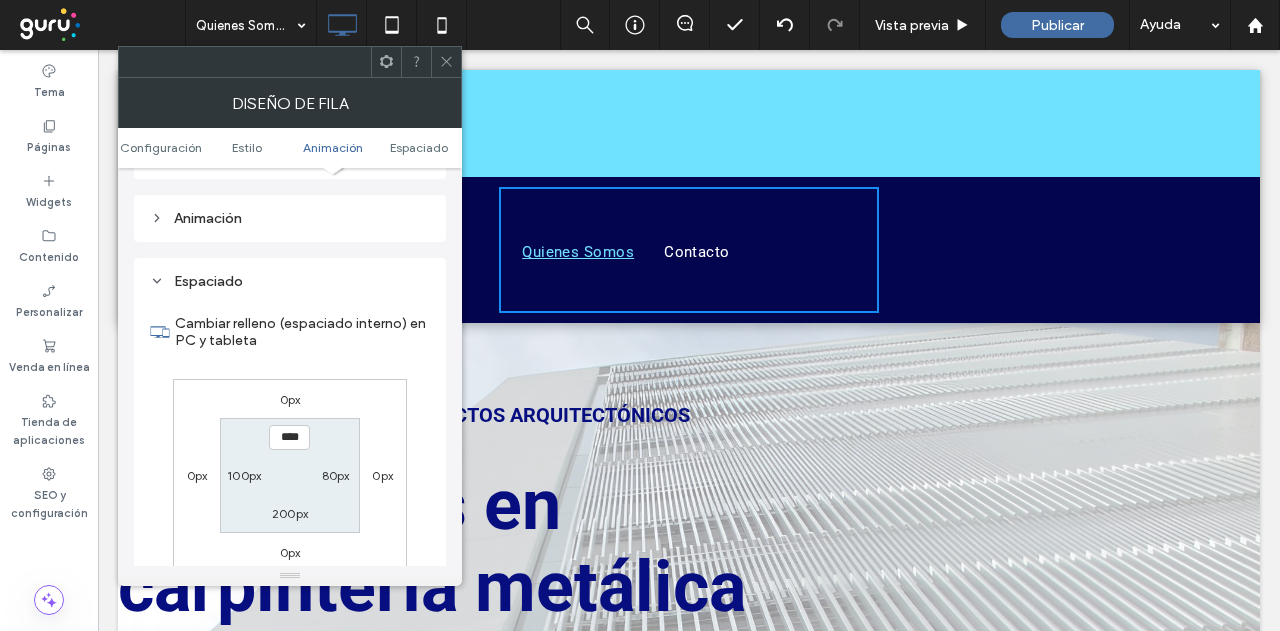 scroll, scrollTop: 1364, scrollLeft: 0, axis: vertical 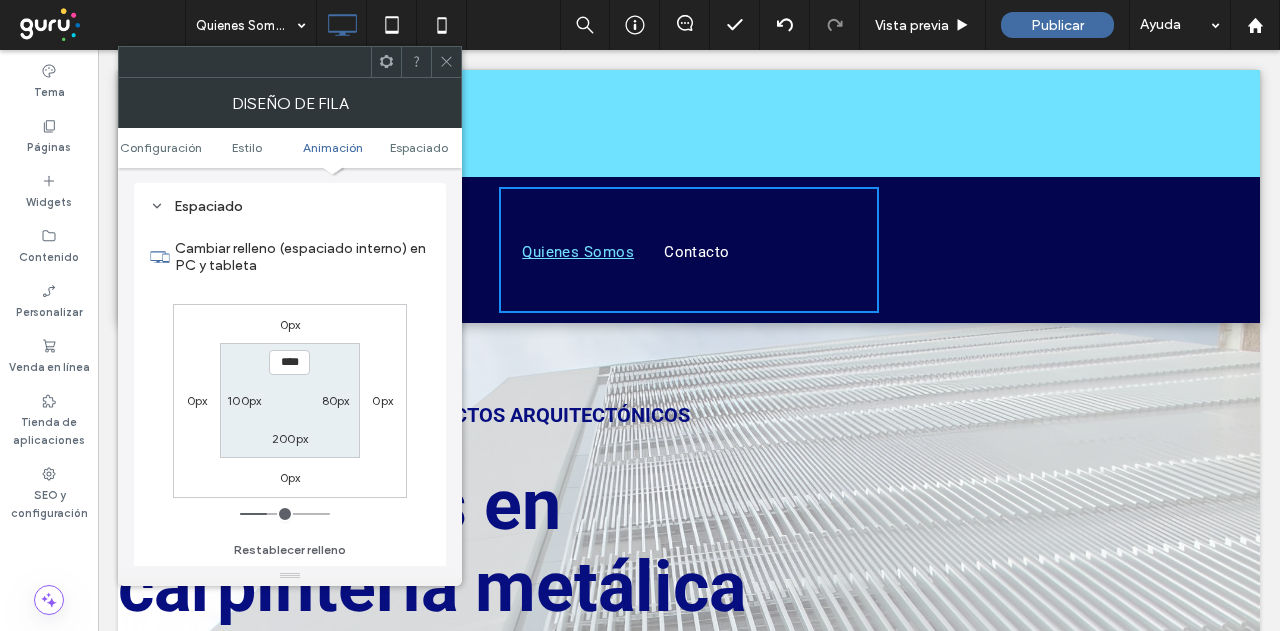 click on "100px" at bounding box center (244, 400) 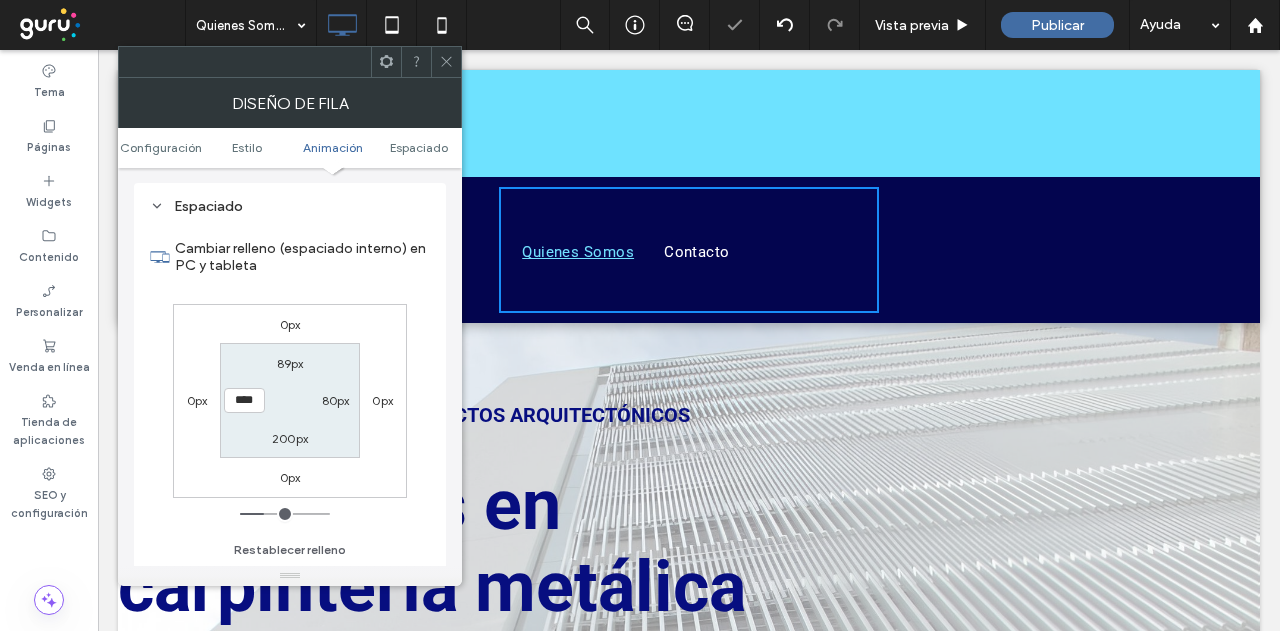 drag, startPoint x: 448, startPoint y: 55, endPoint x: 453, endPoint y: 81, distance: 26.476404 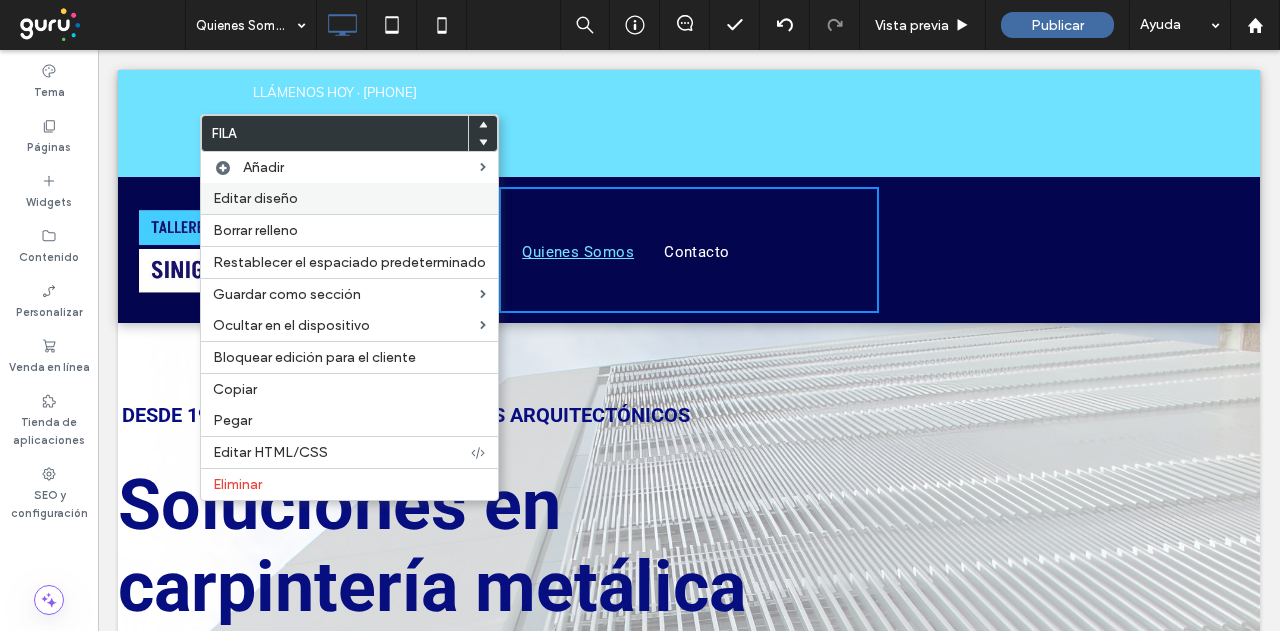 click on "Editar diseño" at bounding box center [255, 198] 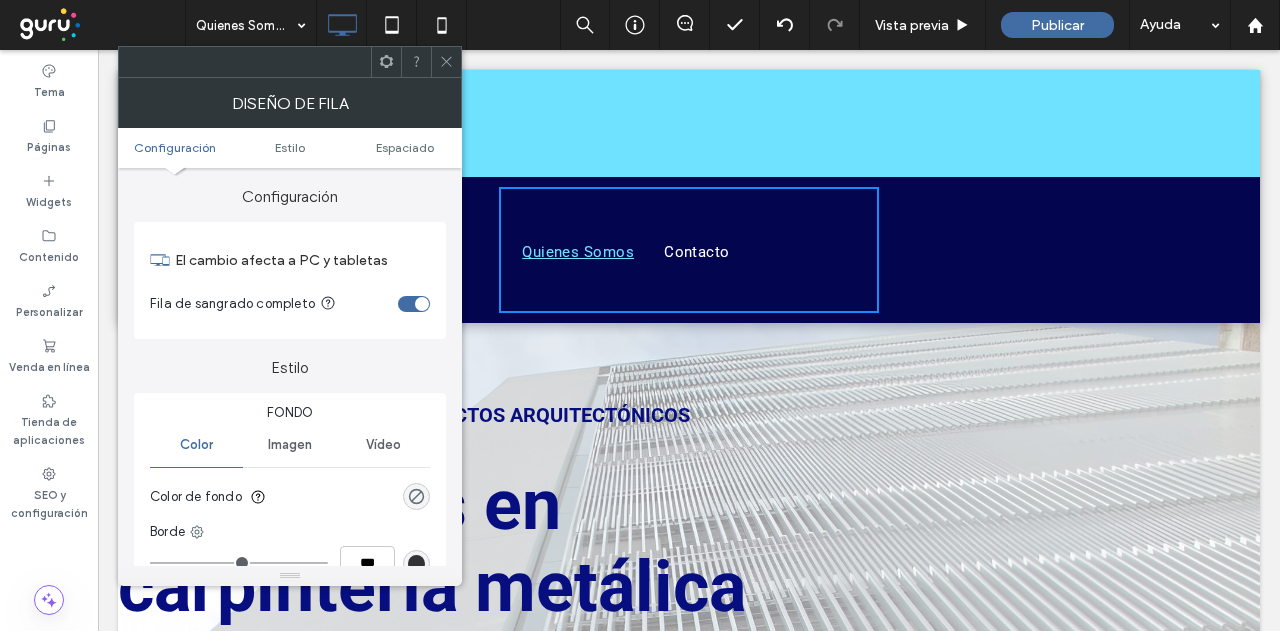 click on "Configuración Estilo Espaciado" at bounding box center (290, 148) 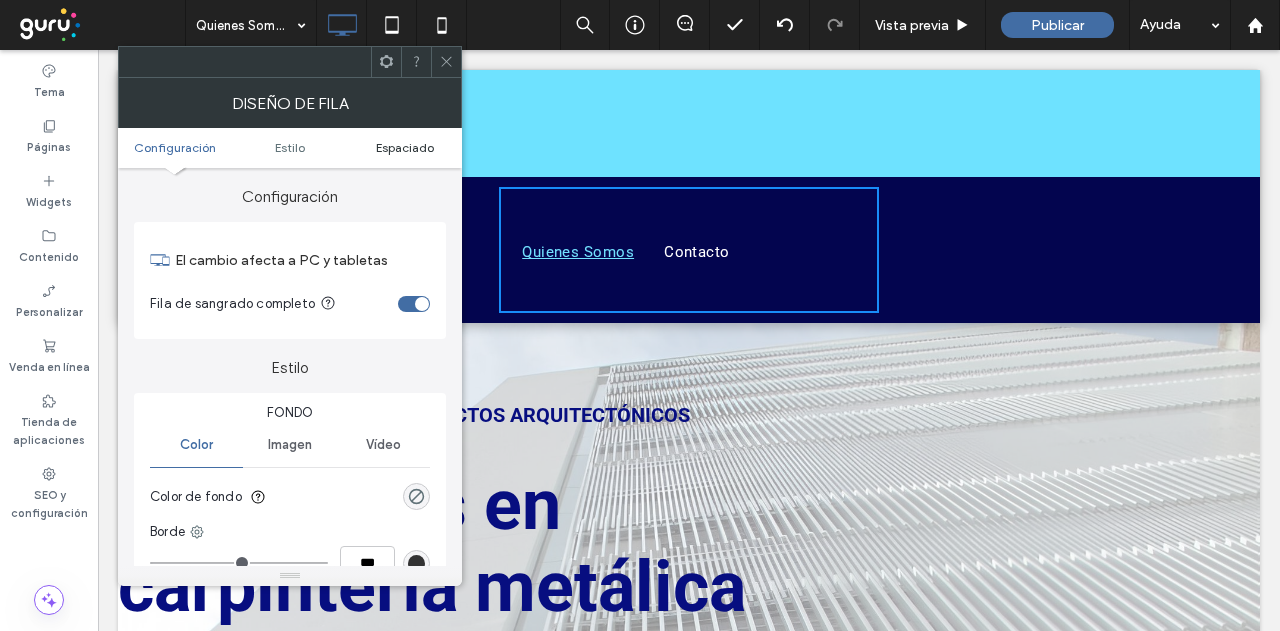 click on "Espaciado" at bounding box center [405, 147] 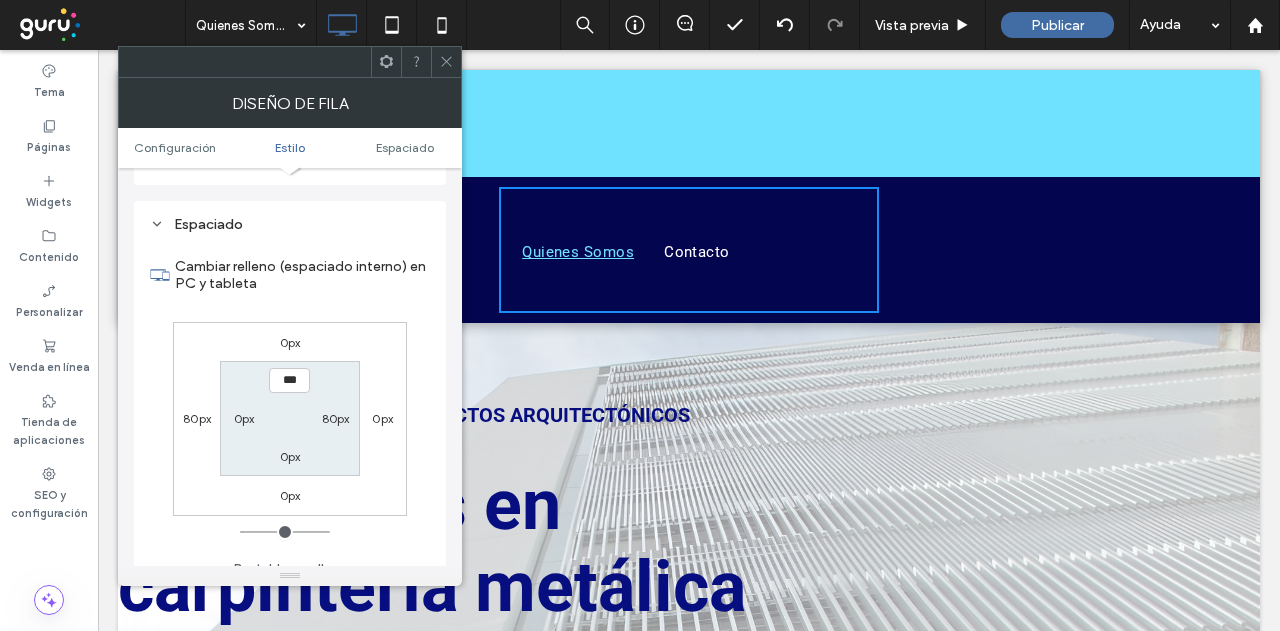 scroll, scrollTop: 502, scrollLeft: 0, axis: vertical 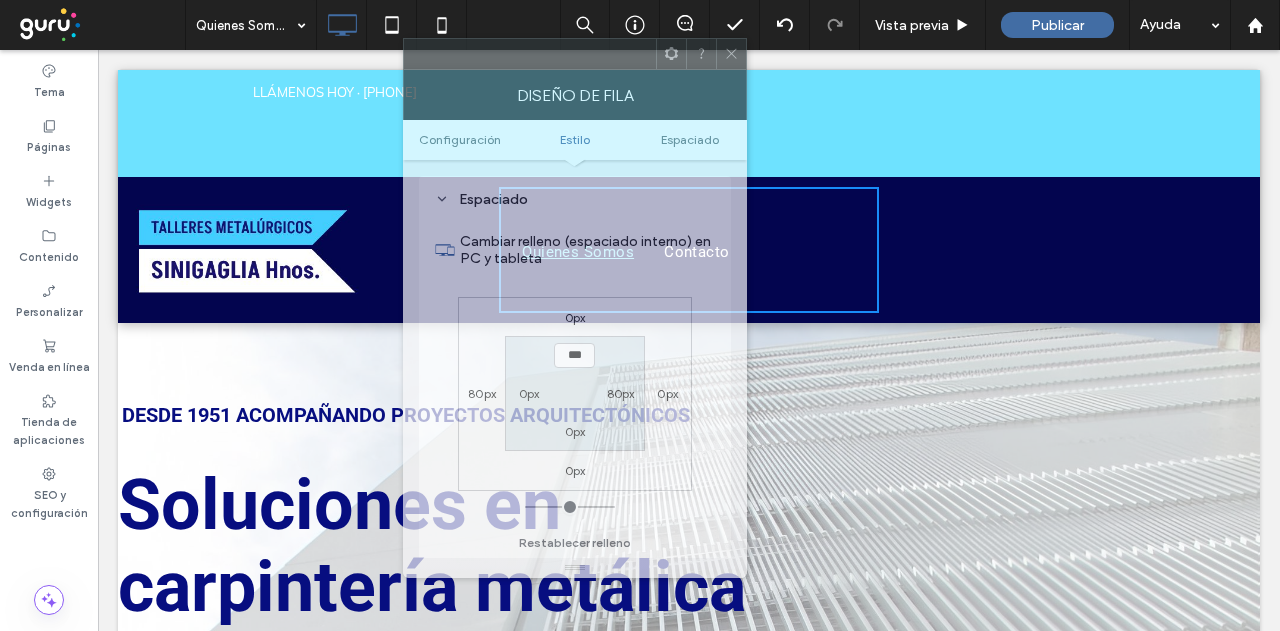drag, startPoint x: 387, startPoint y: 77, endPoint x: 574, endPoint y: 64, distance: 187.45132 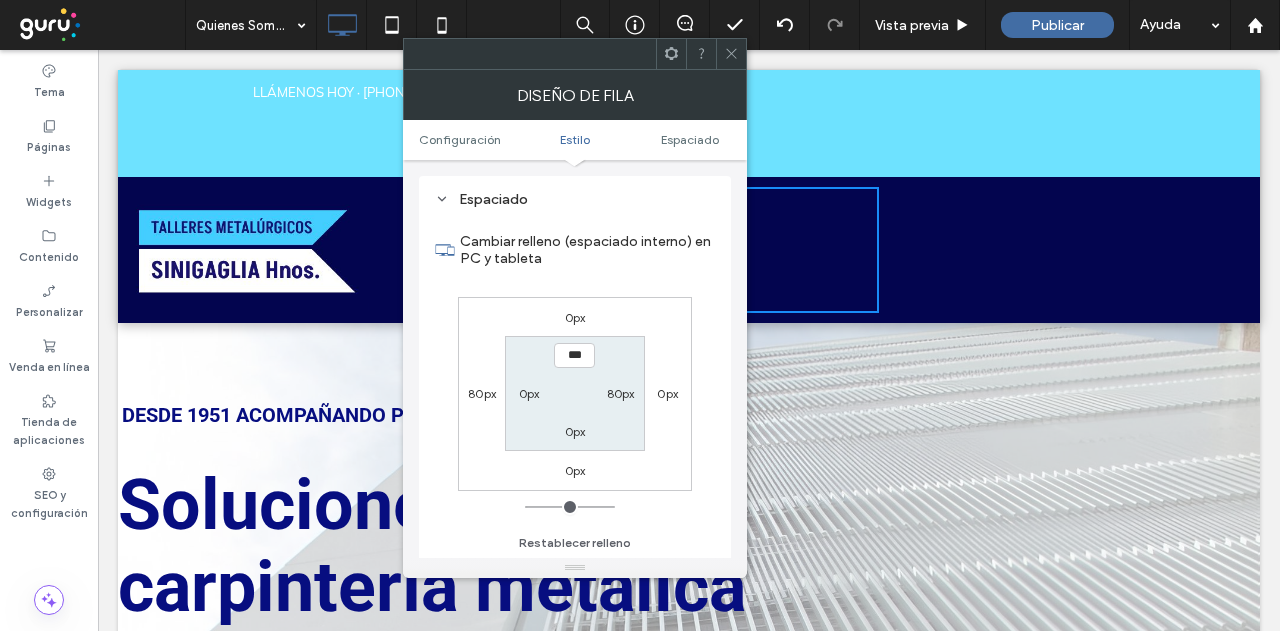 click on "80px" at bounding box center (482, 393) 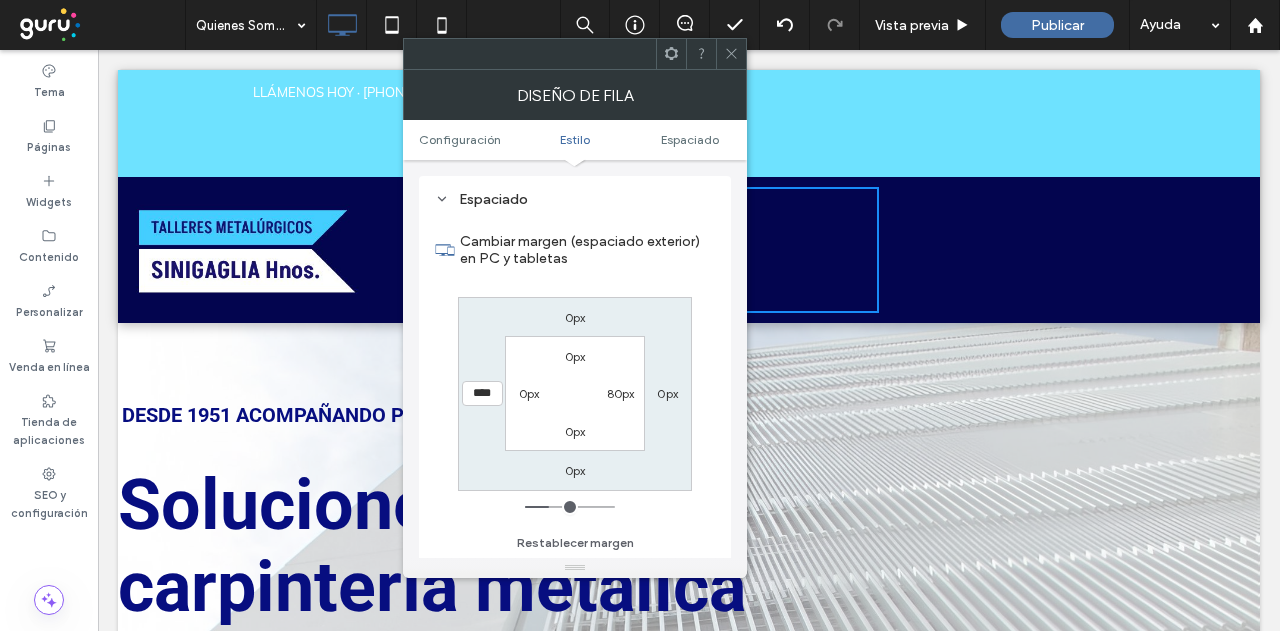 click on "****" at bounding box center [482, 393] 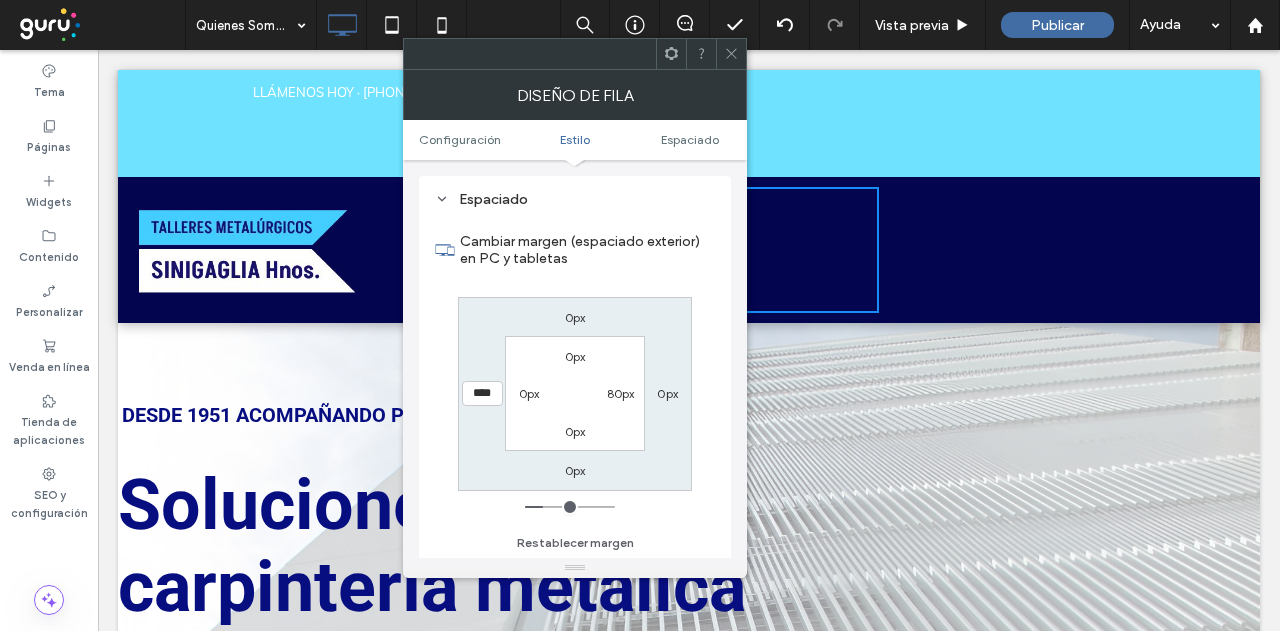 click on "80px" at bounding box center (621, 393) 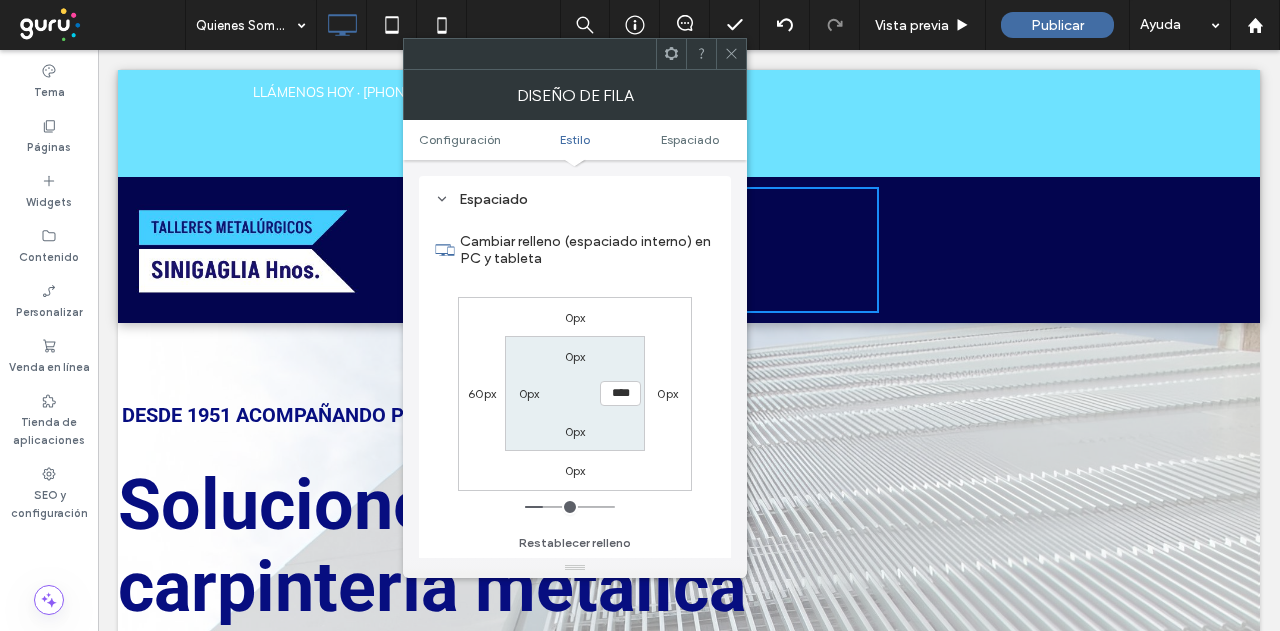 click on "****" at bounding box center [620, 393] 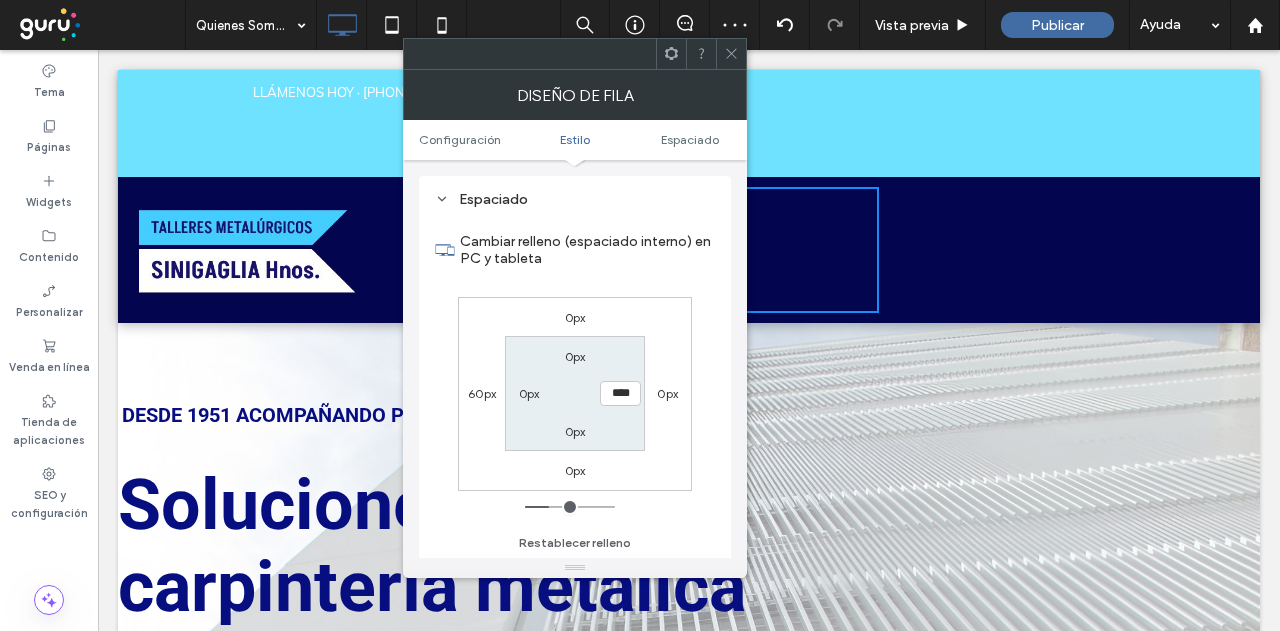 click on "60px" at bounding box center [482, 393] 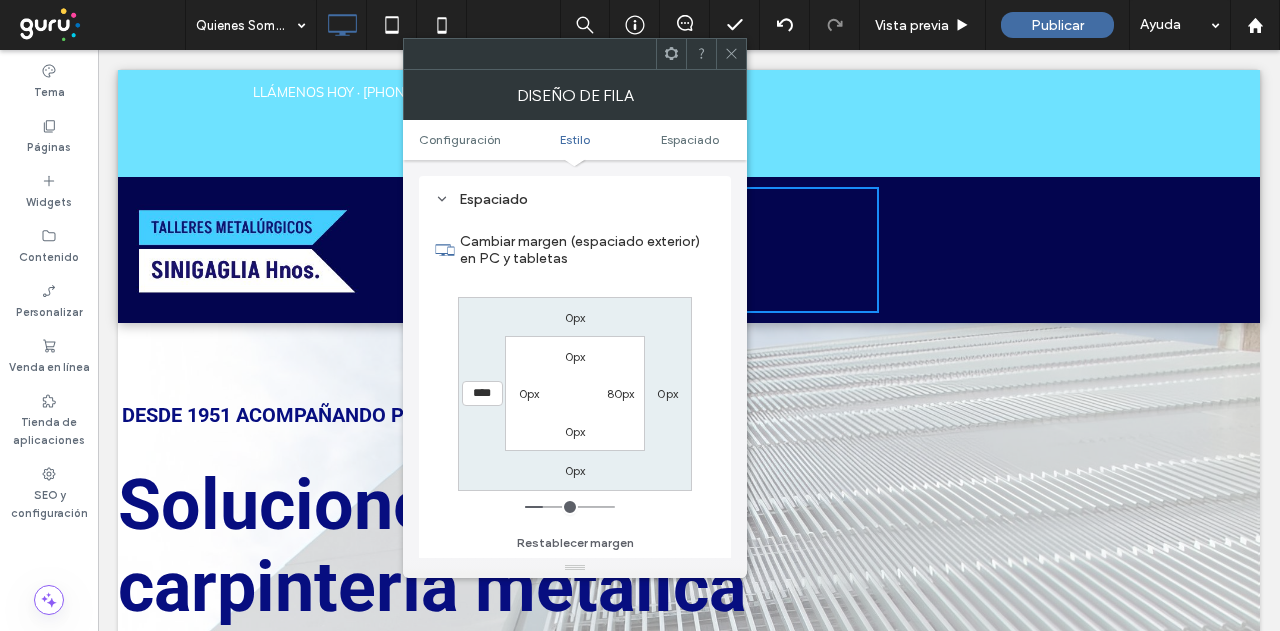 click 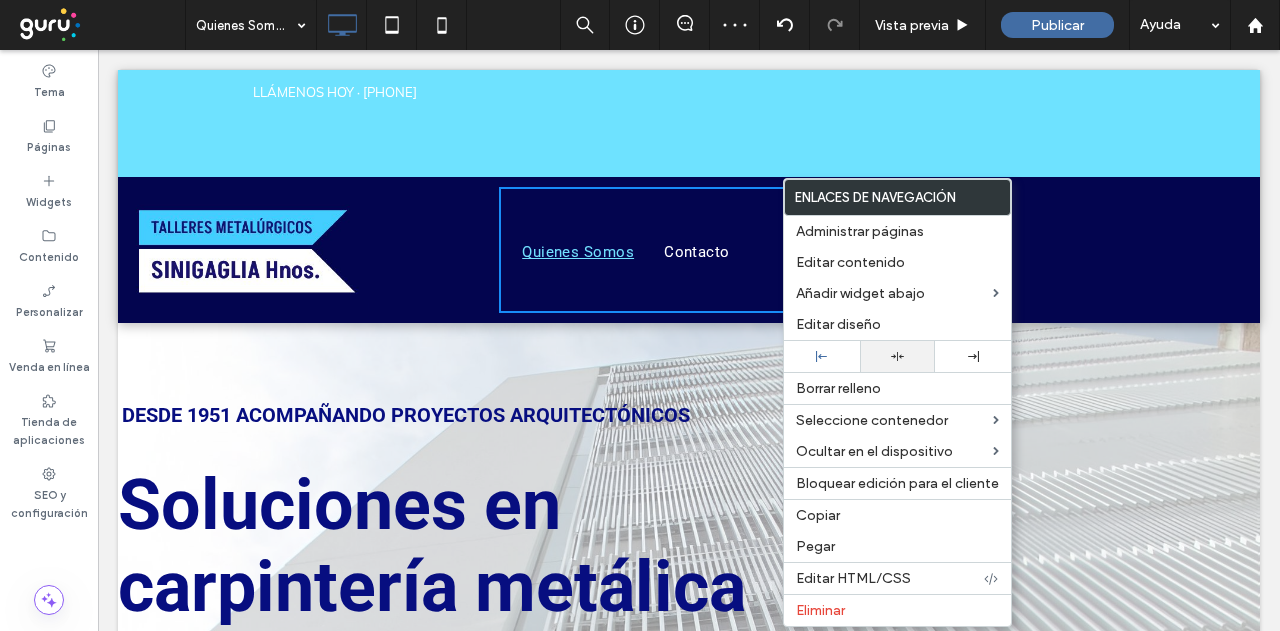 click 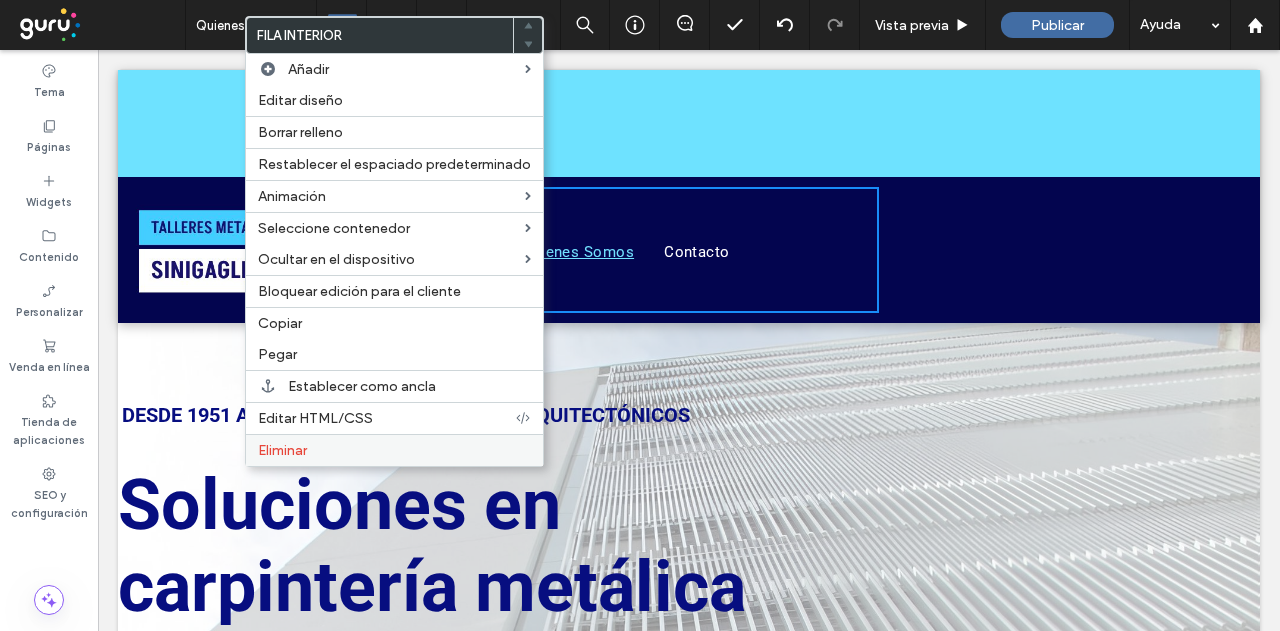 click on "Eliminar" at bounding box center (282, 450) 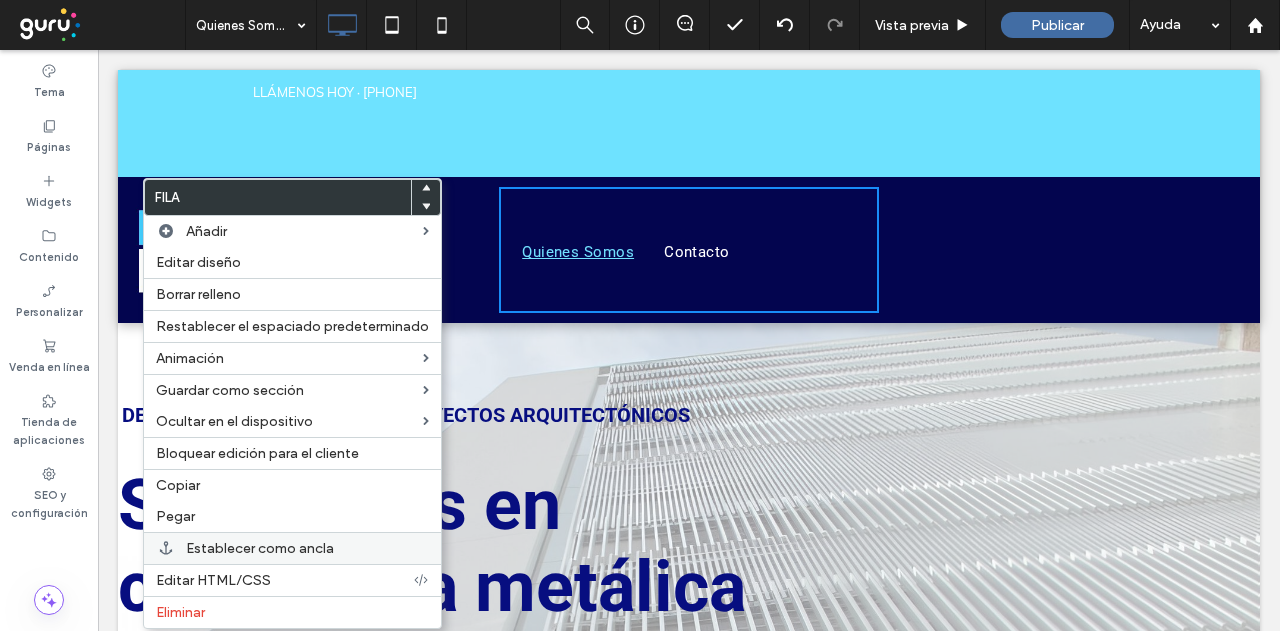 click on "Establecer como ancla" at bounding box center [260, 548] 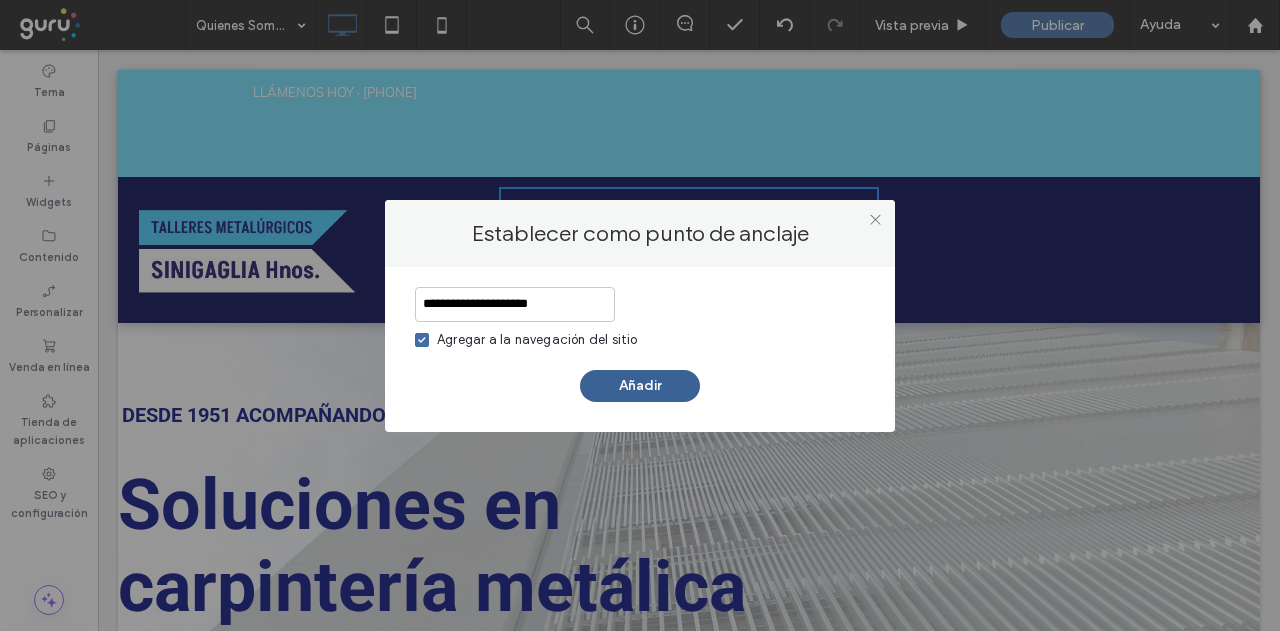 click on "Añadir" at bounding box center (640, 386) 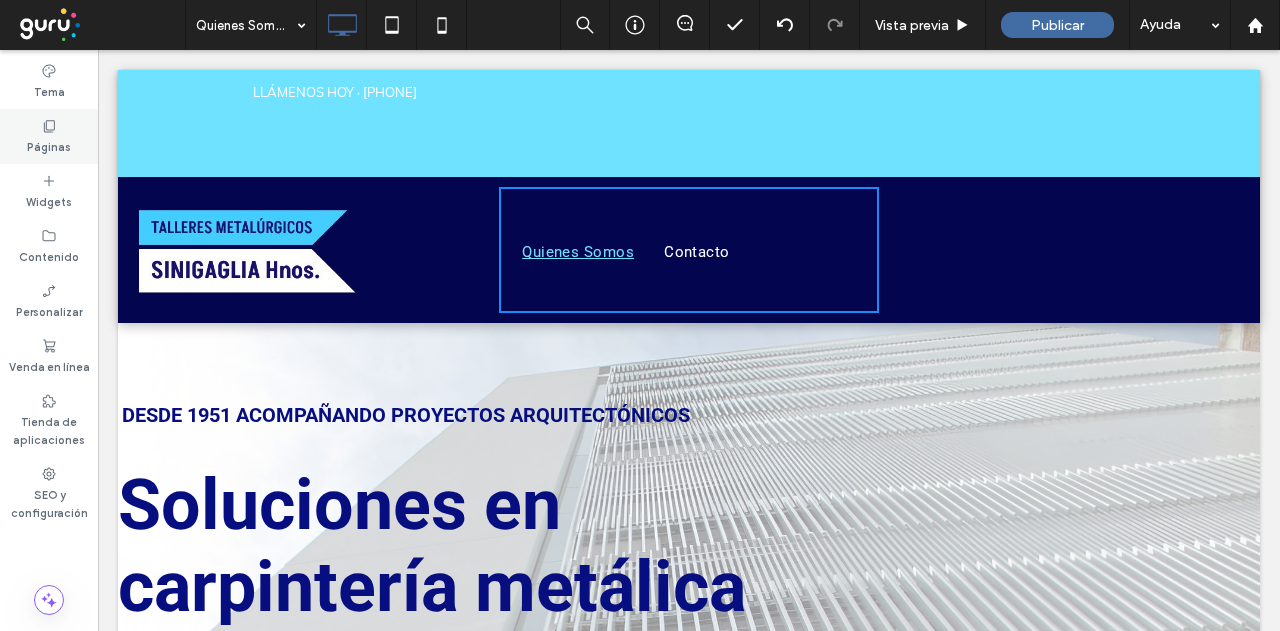 click on "Páginas" at bounding box center (49, 145) 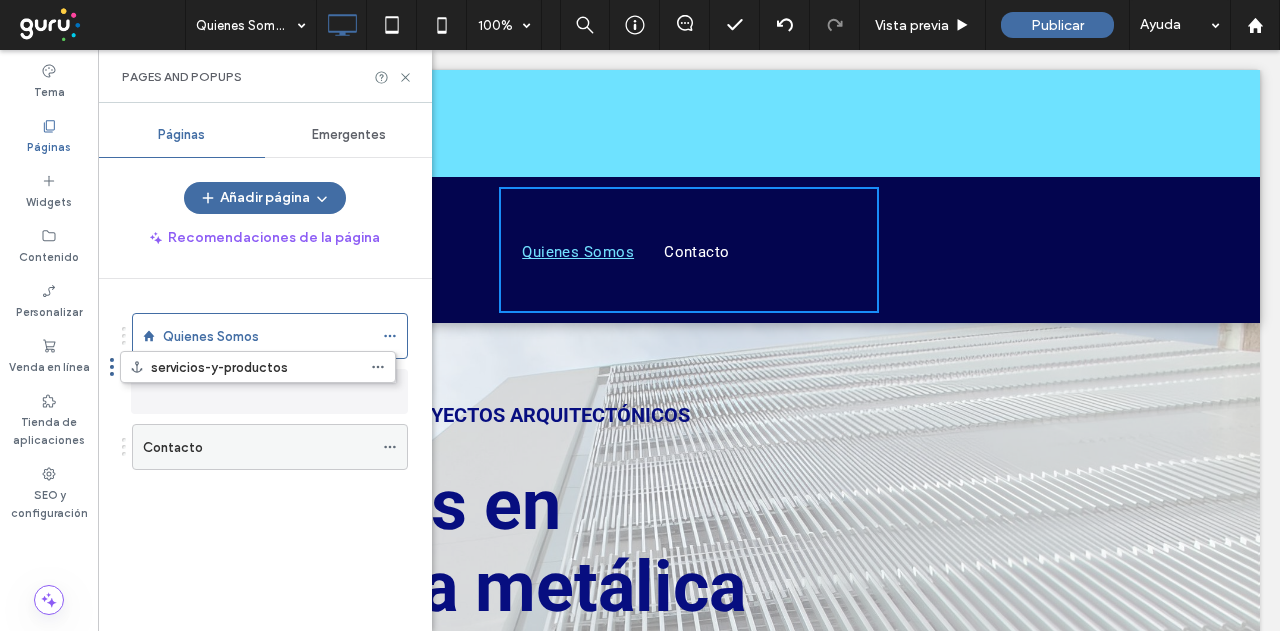 drag, startPoint x: 228, startPoint y: 447, endPoint x: 217, endPoint y: 380, distance: 67.89698 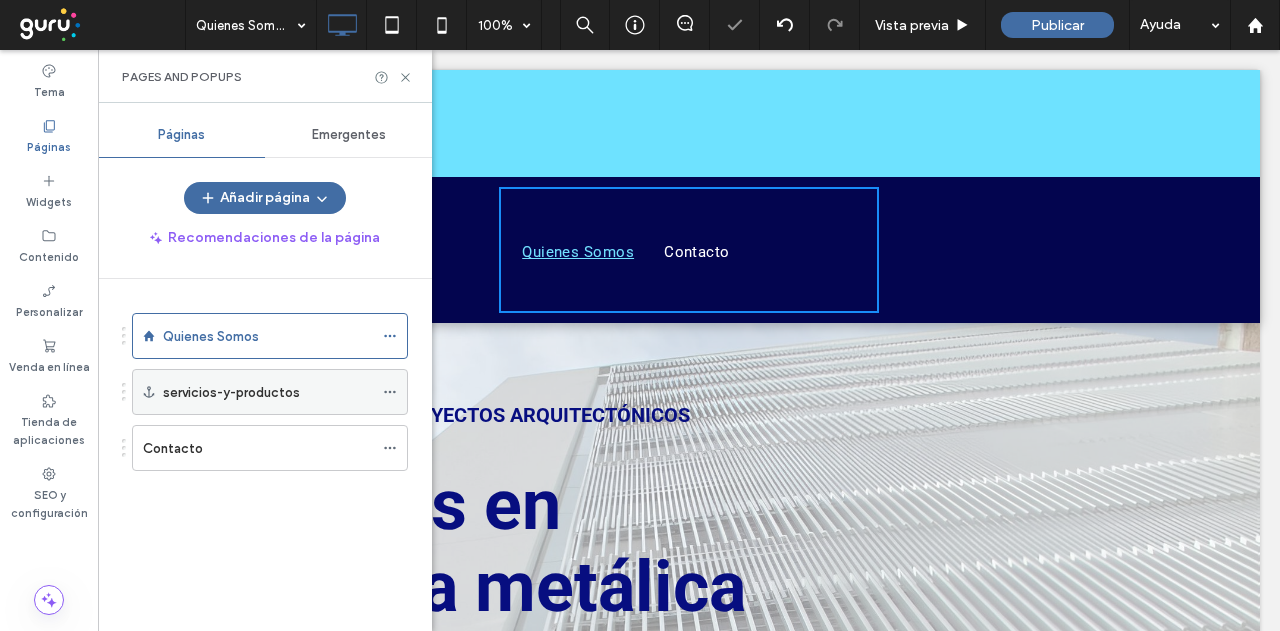 click 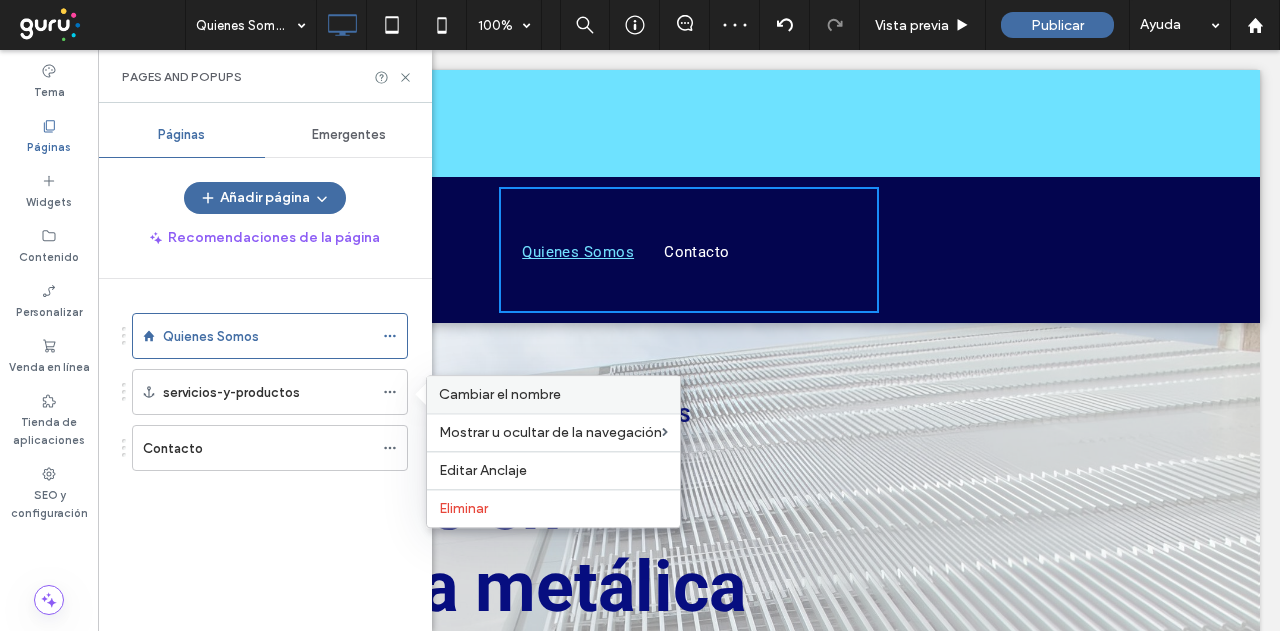 click on "Cambiar el nombre" at bounding box center [500, 394] 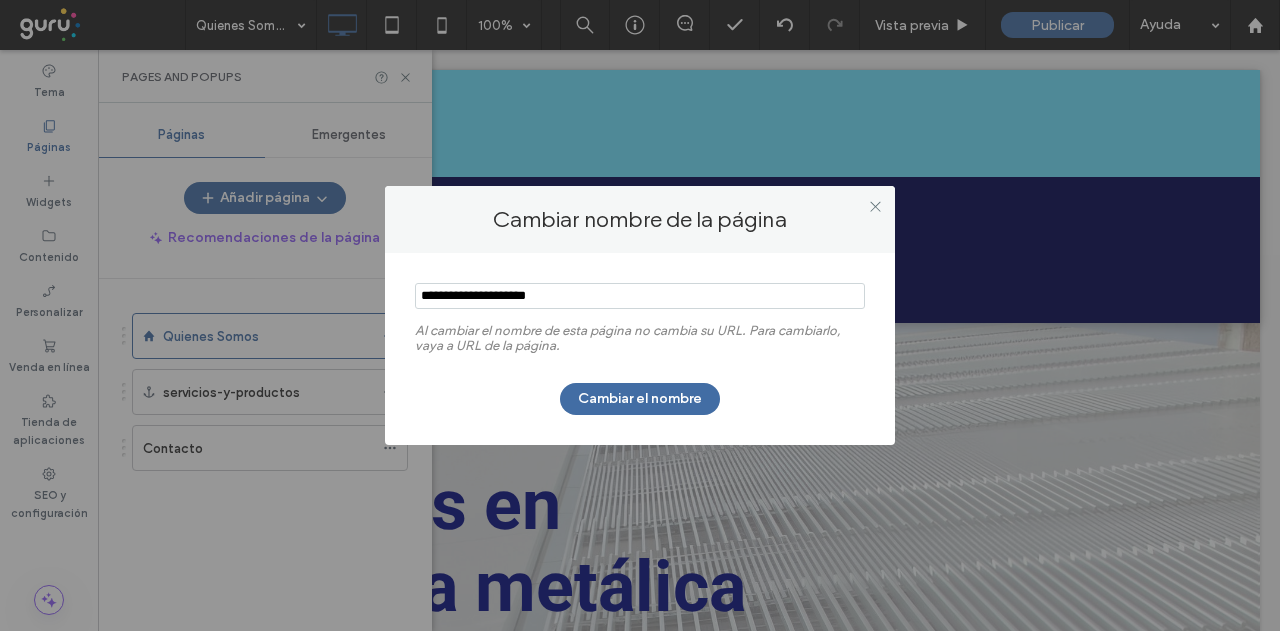 click at bounding box center (640, 296) 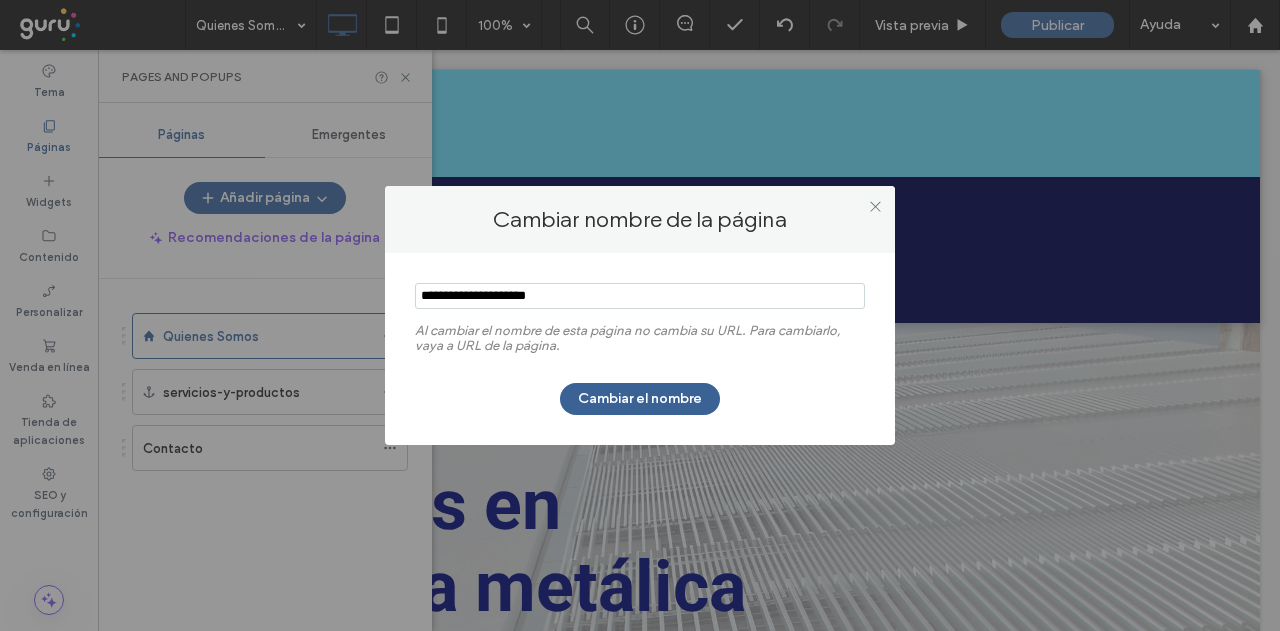 click on "Cambiar el nombre" at bounding box center [640, 399] 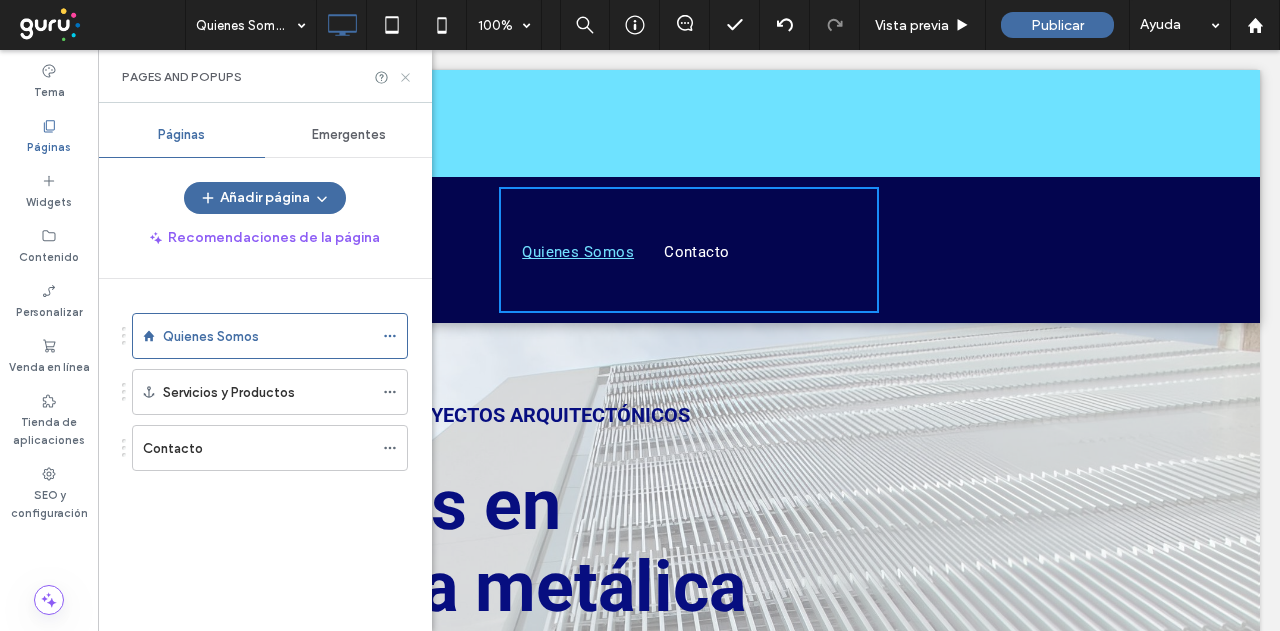 click 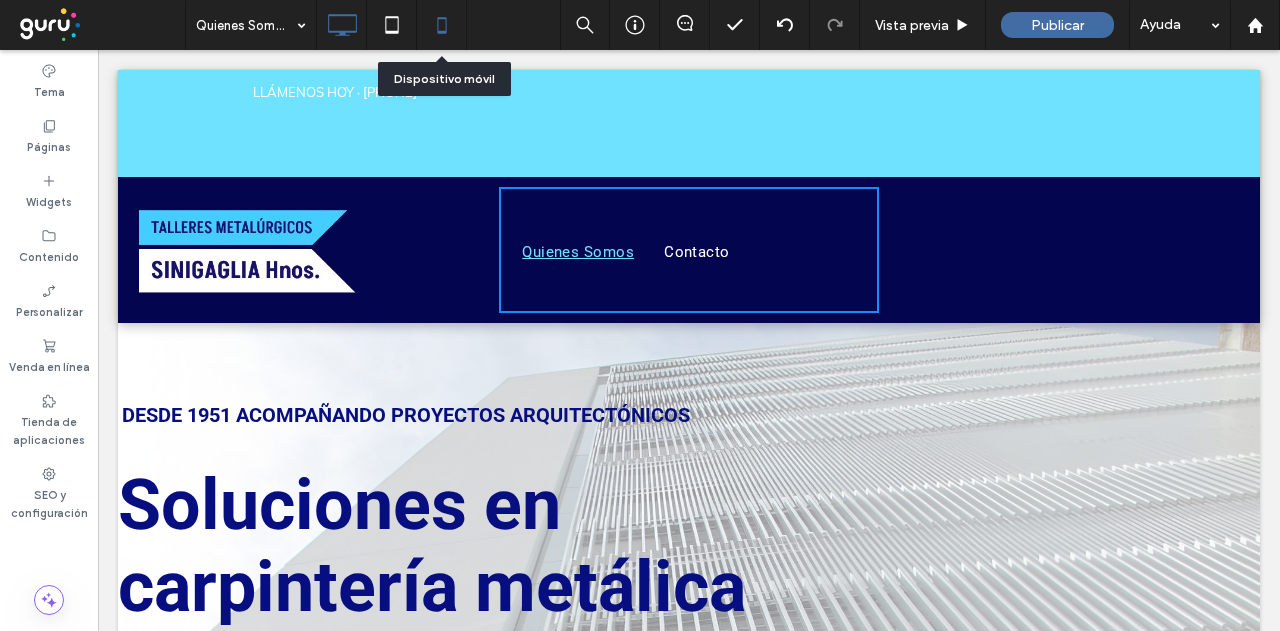 click 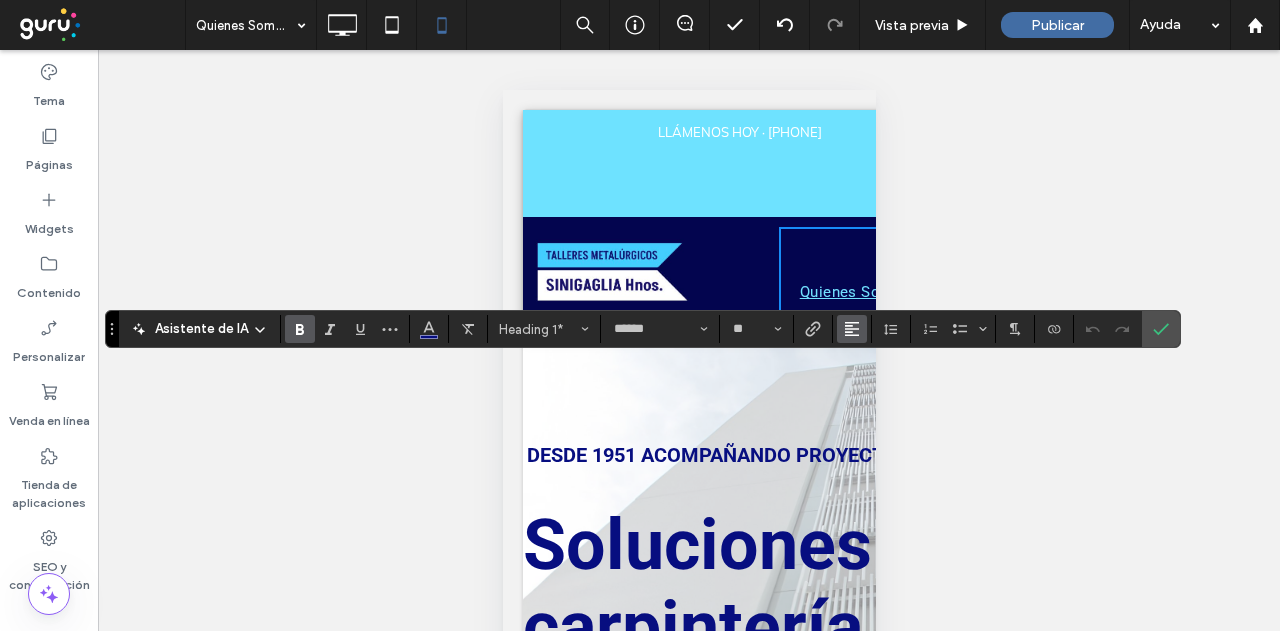 click 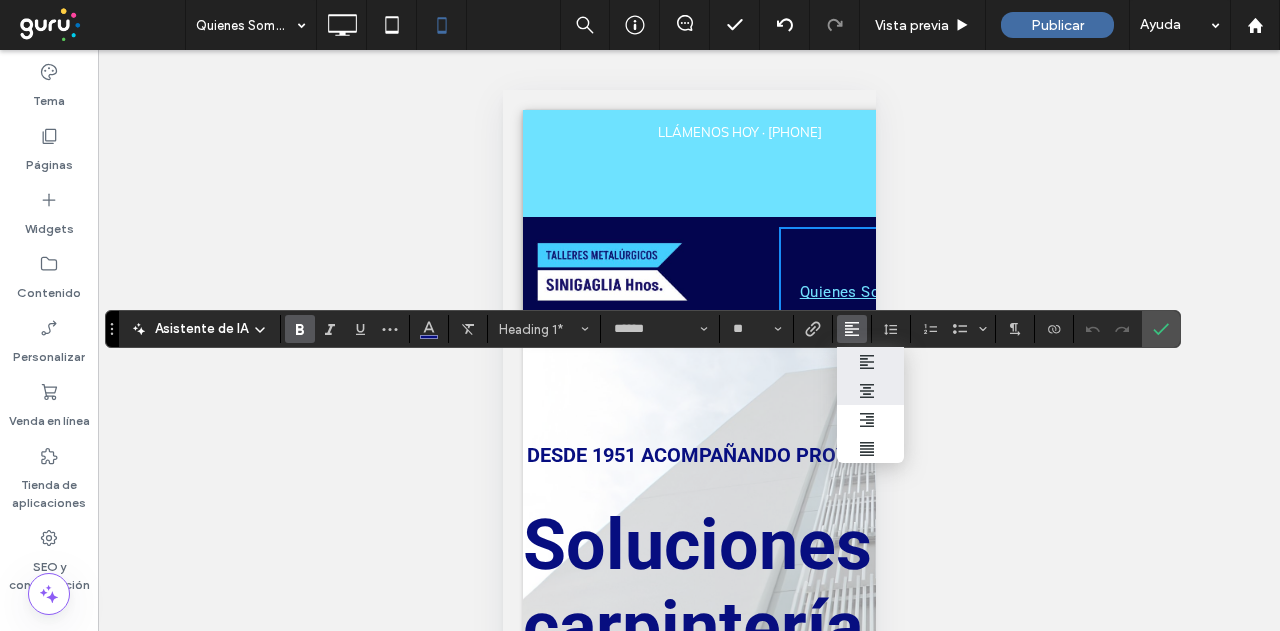 click 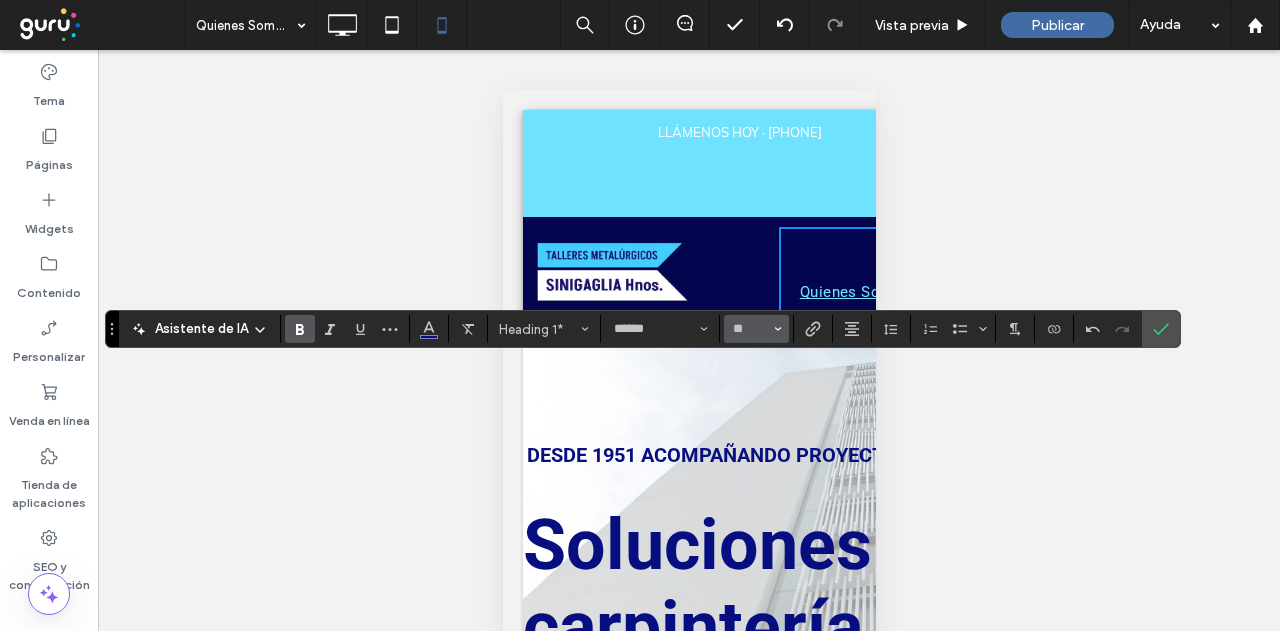 click 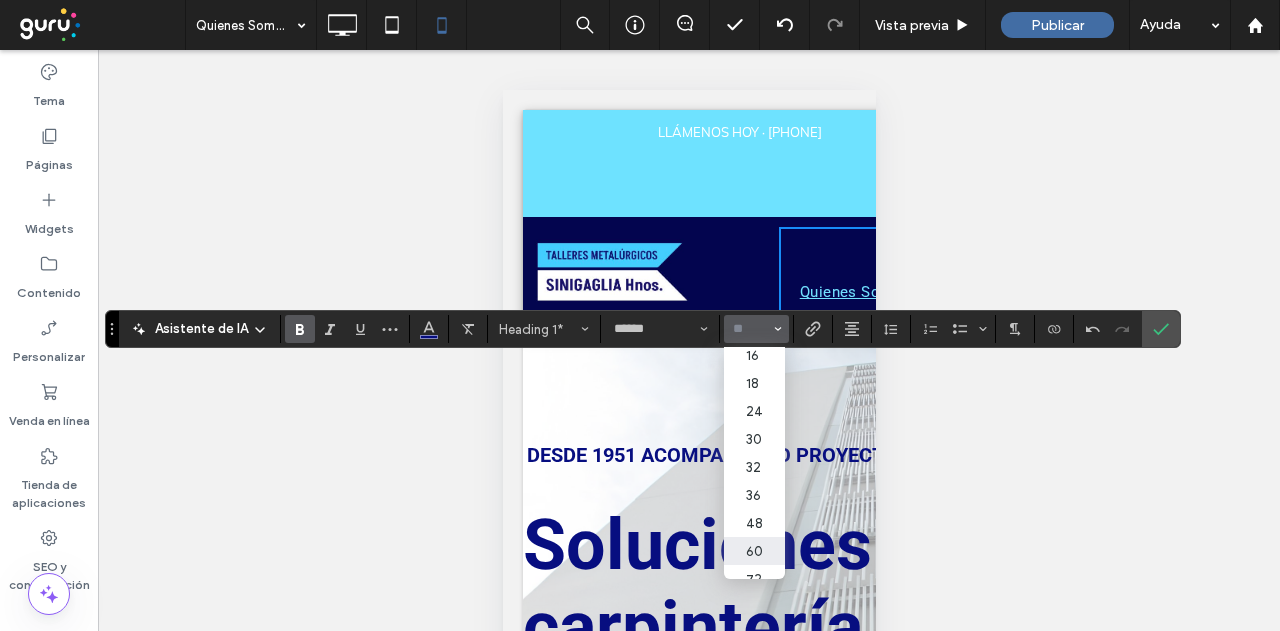 scroll, scrollTop: 200, scrollLeft: 0, axis: vertical 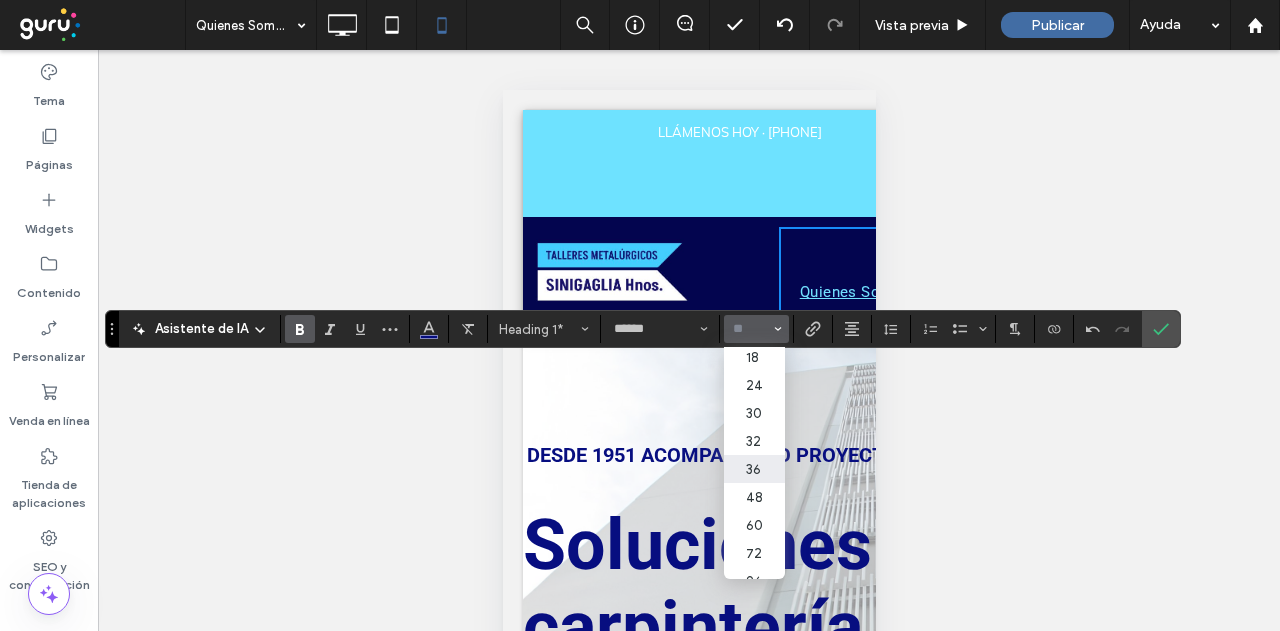 click on "36" at bounding box center [754, 469] 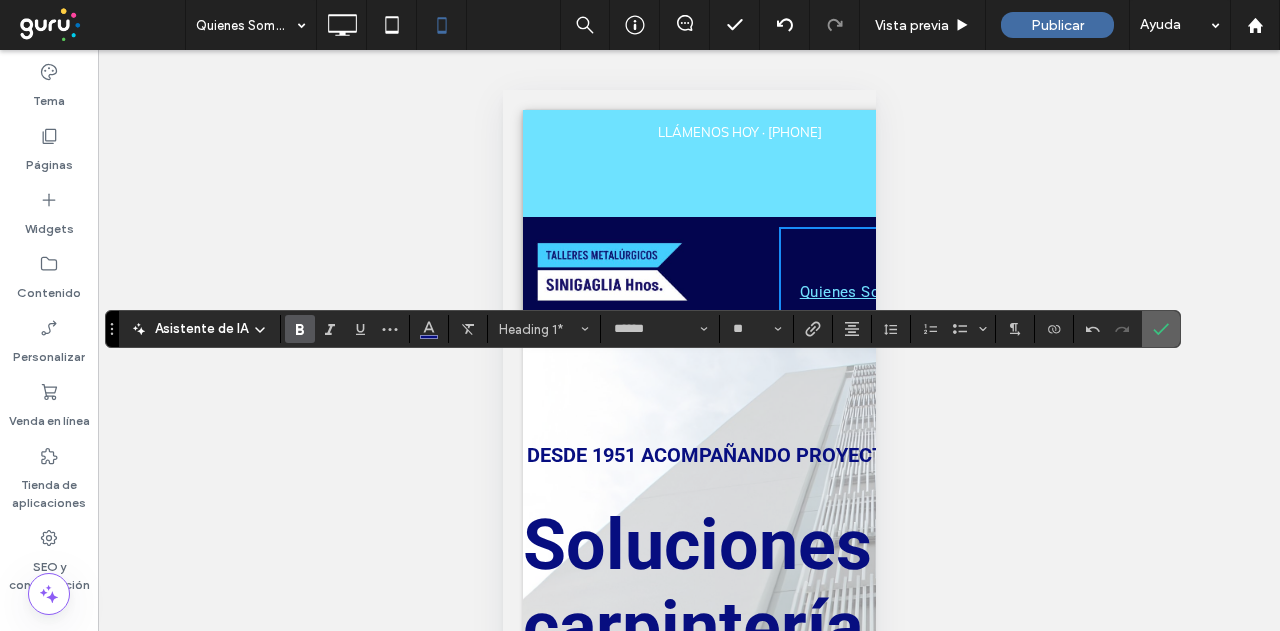 click 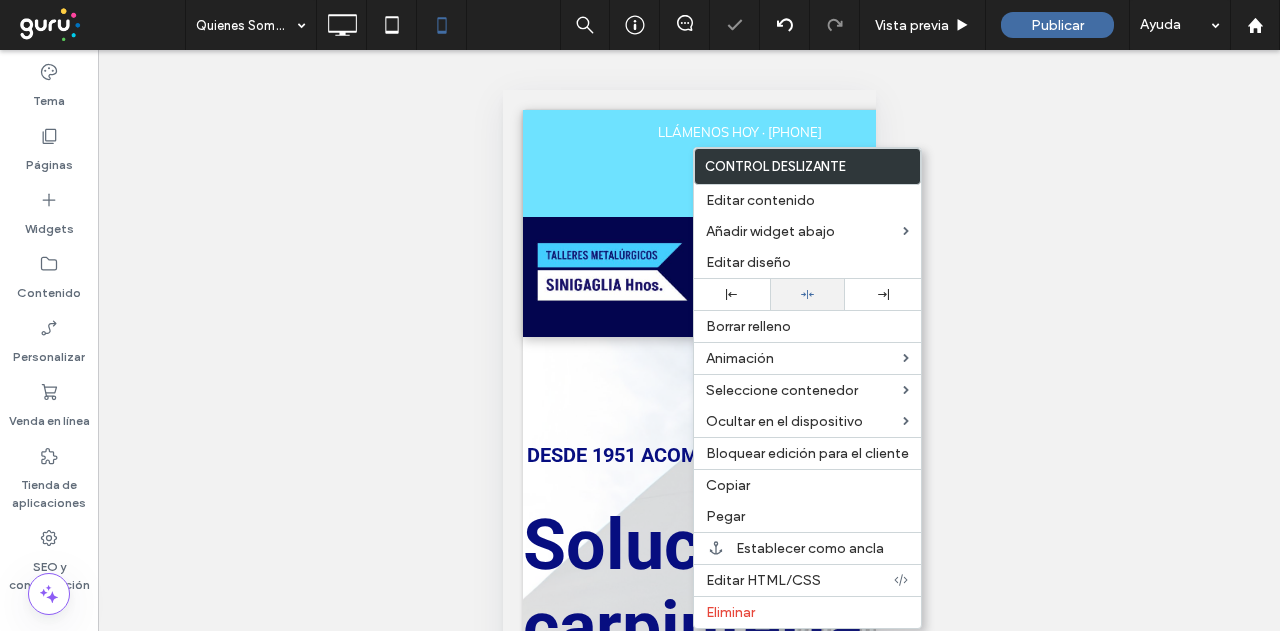 click 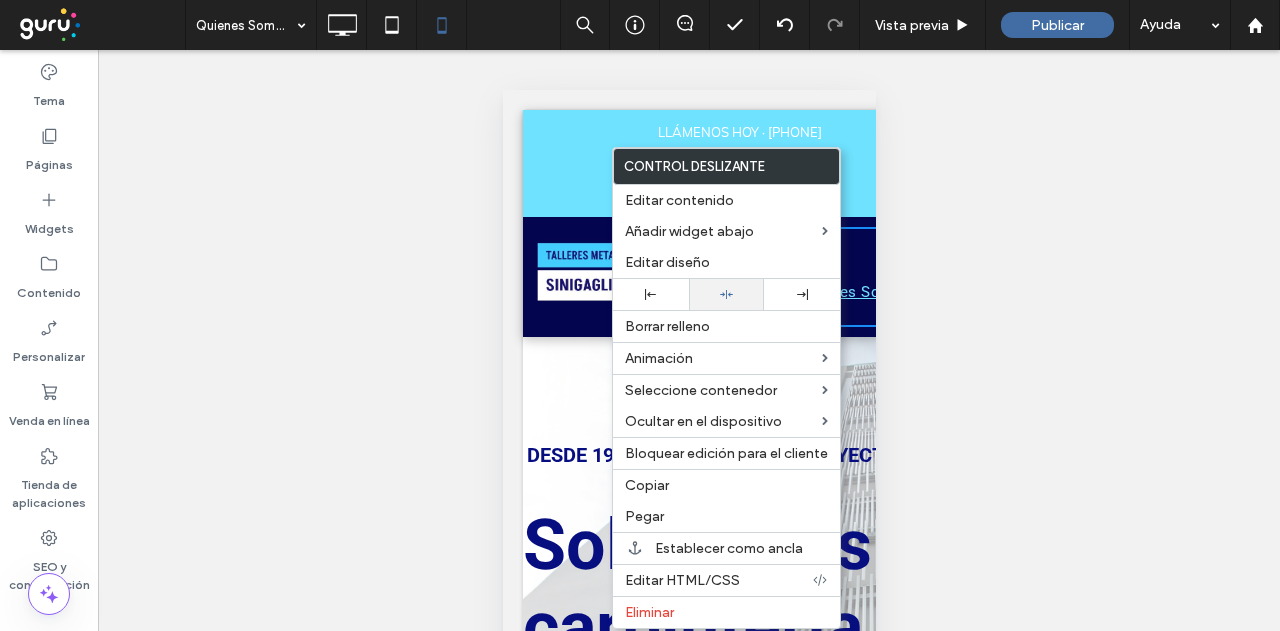 click 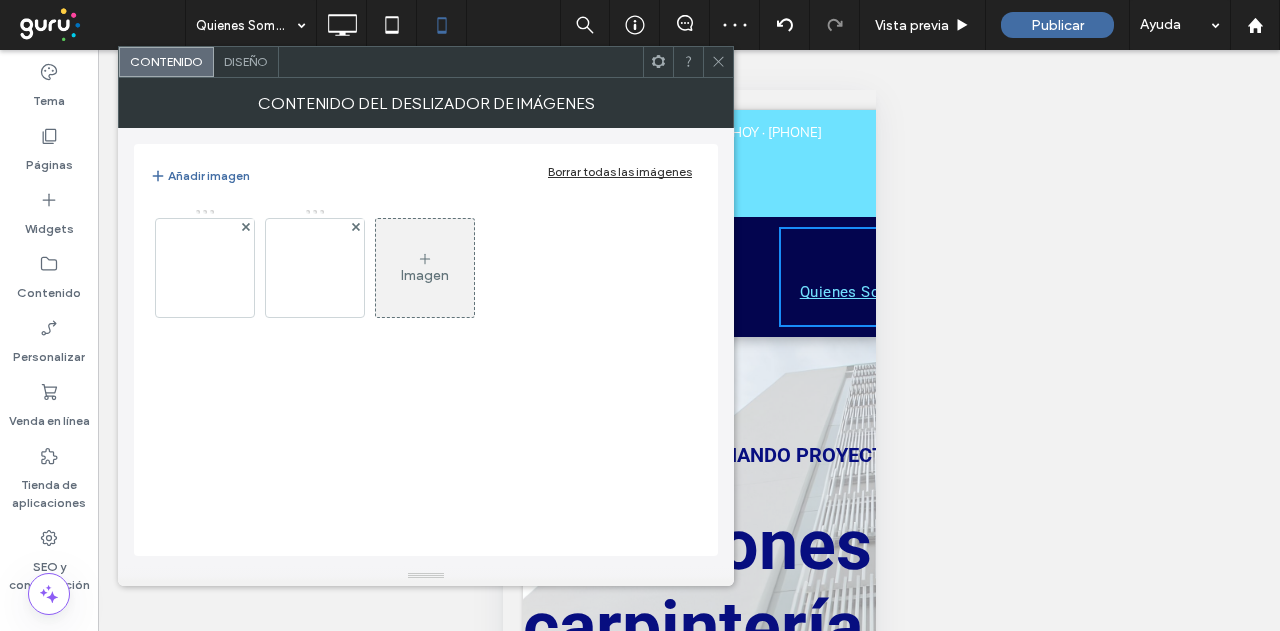 click on "Diseño" at bounding box center [246, 61] 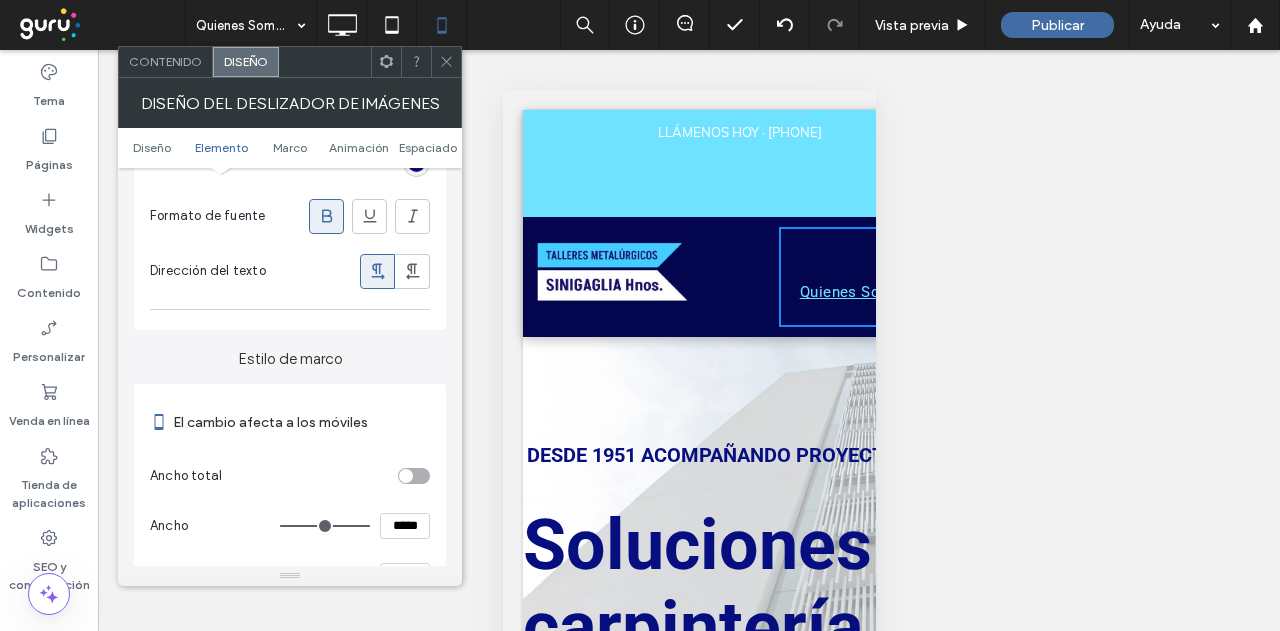 scroll, scrollTop: 1000, scrollLeft: 0, axis: vertical 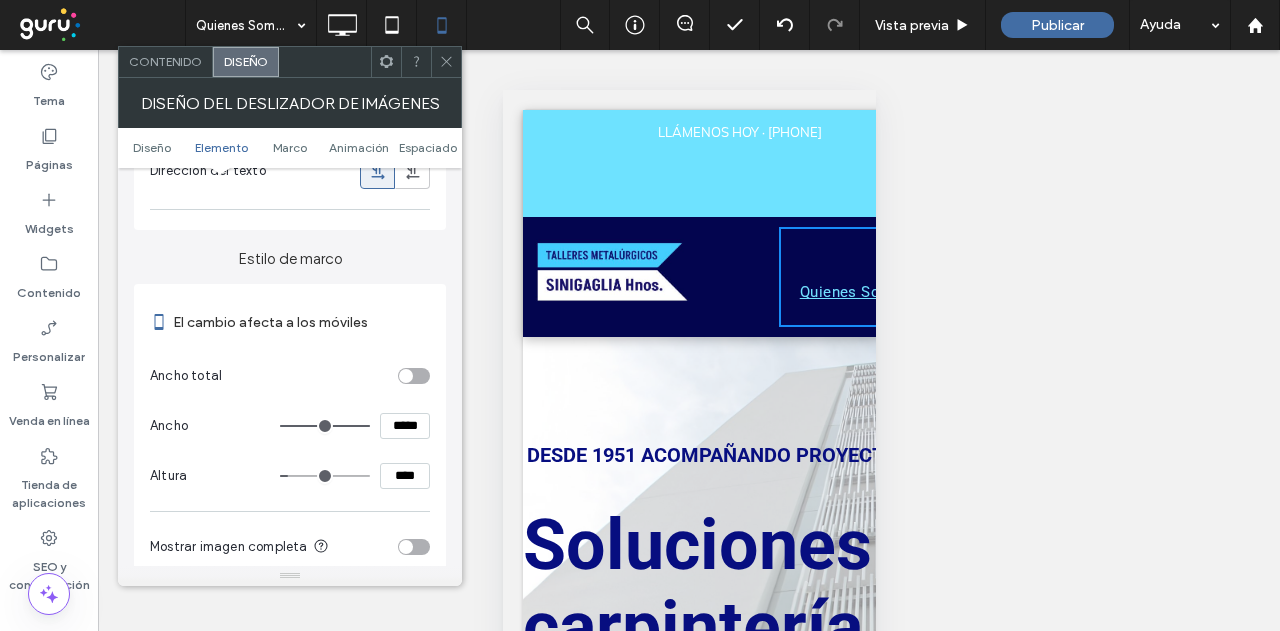click 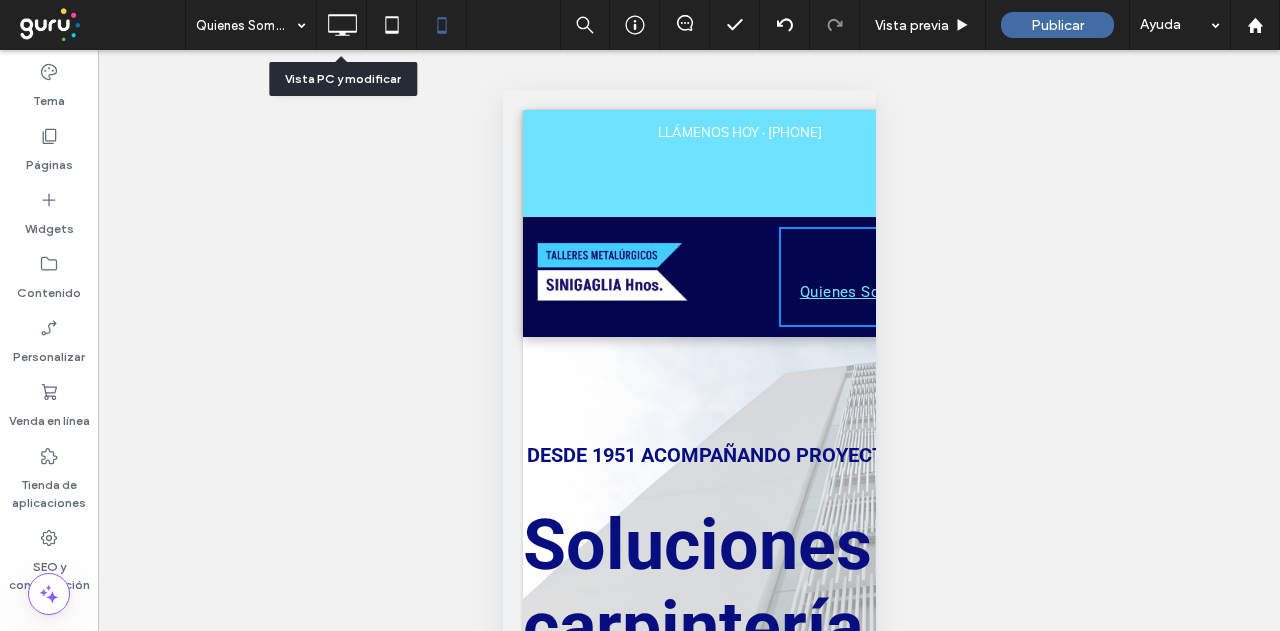 click 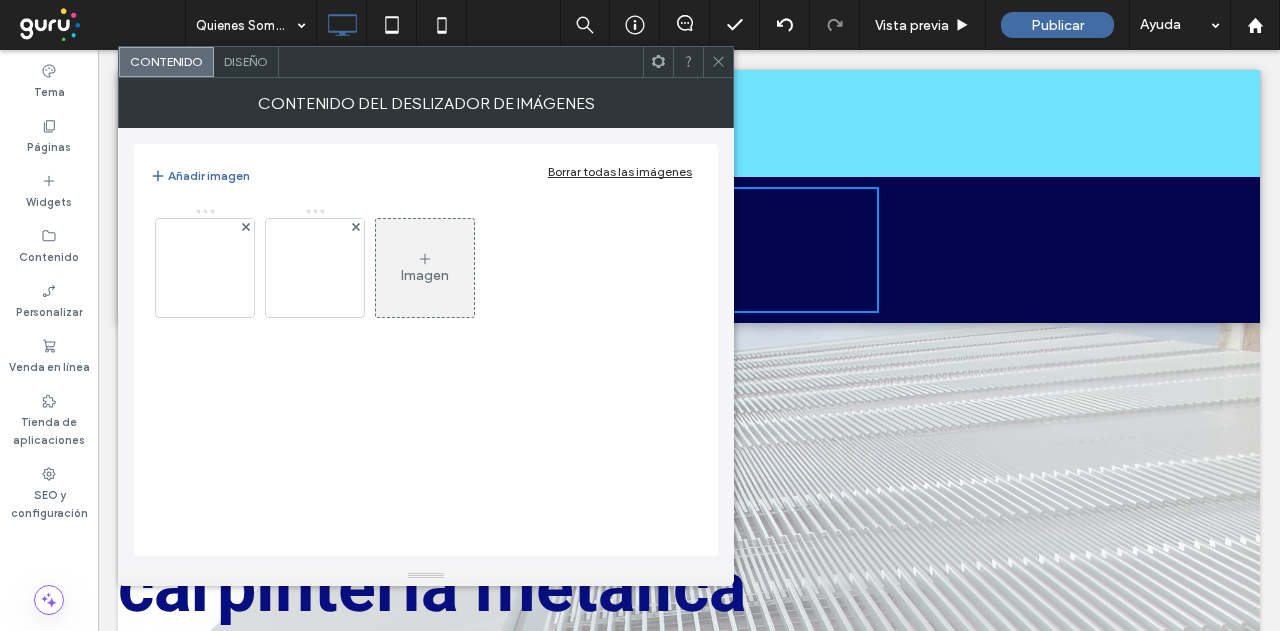 click 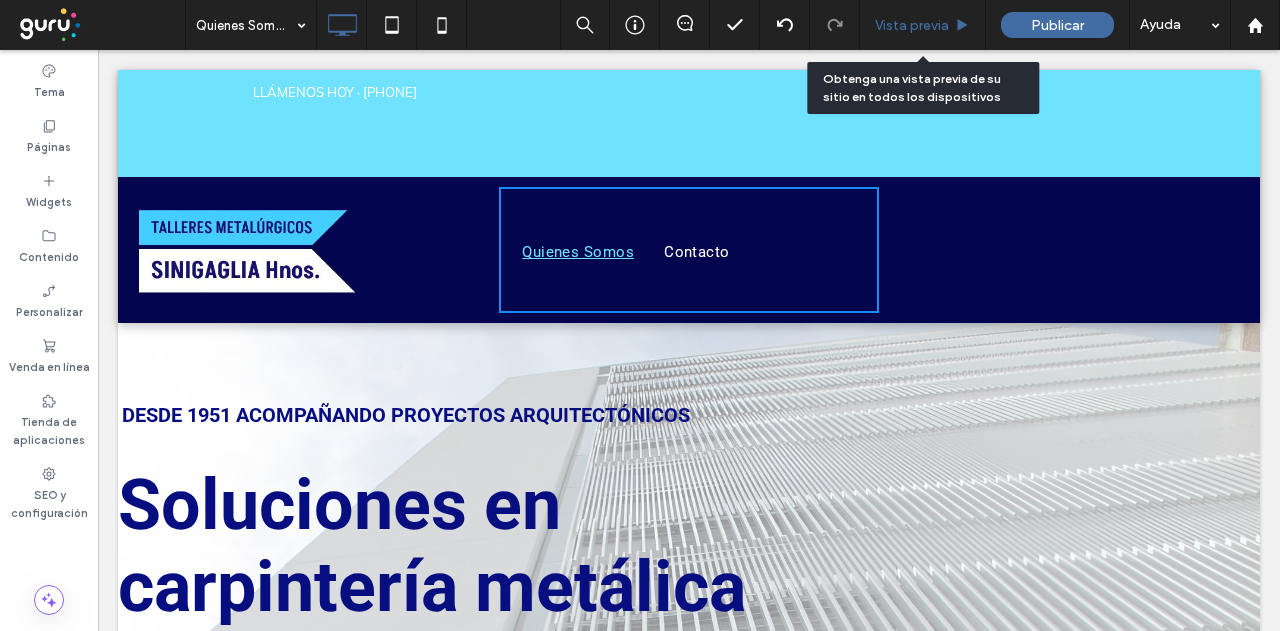 click on "Vista previa" at bounding box center (912, 25) 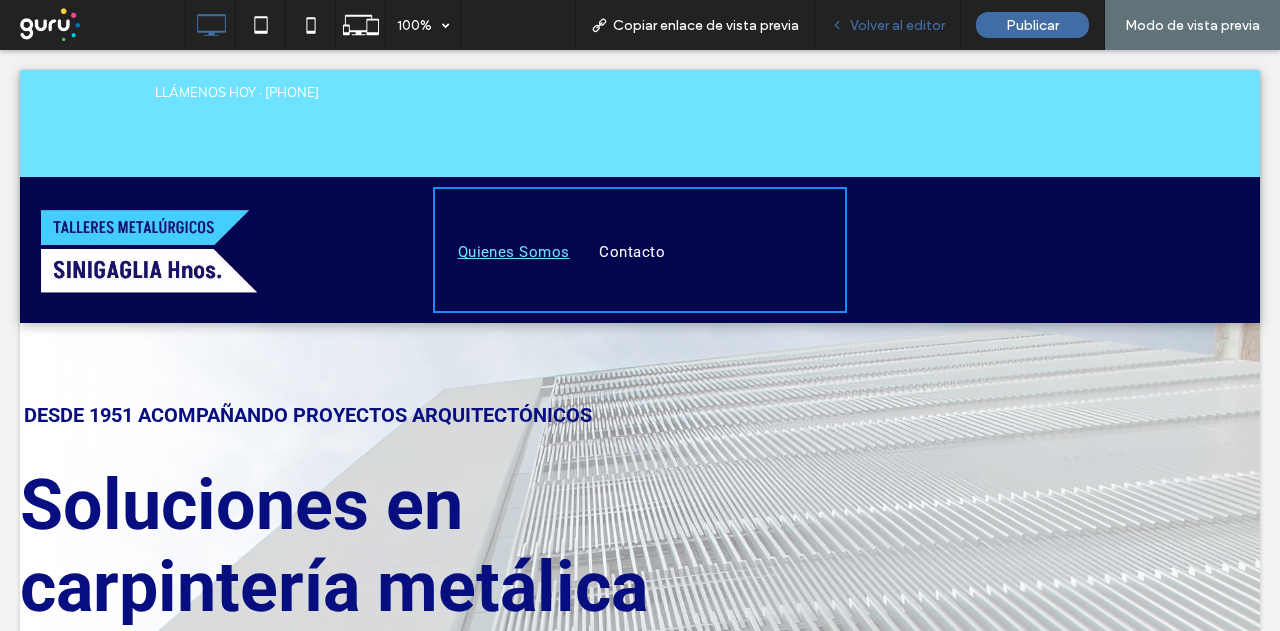 click on "Volver al editor" at bounding box center [897, 25] 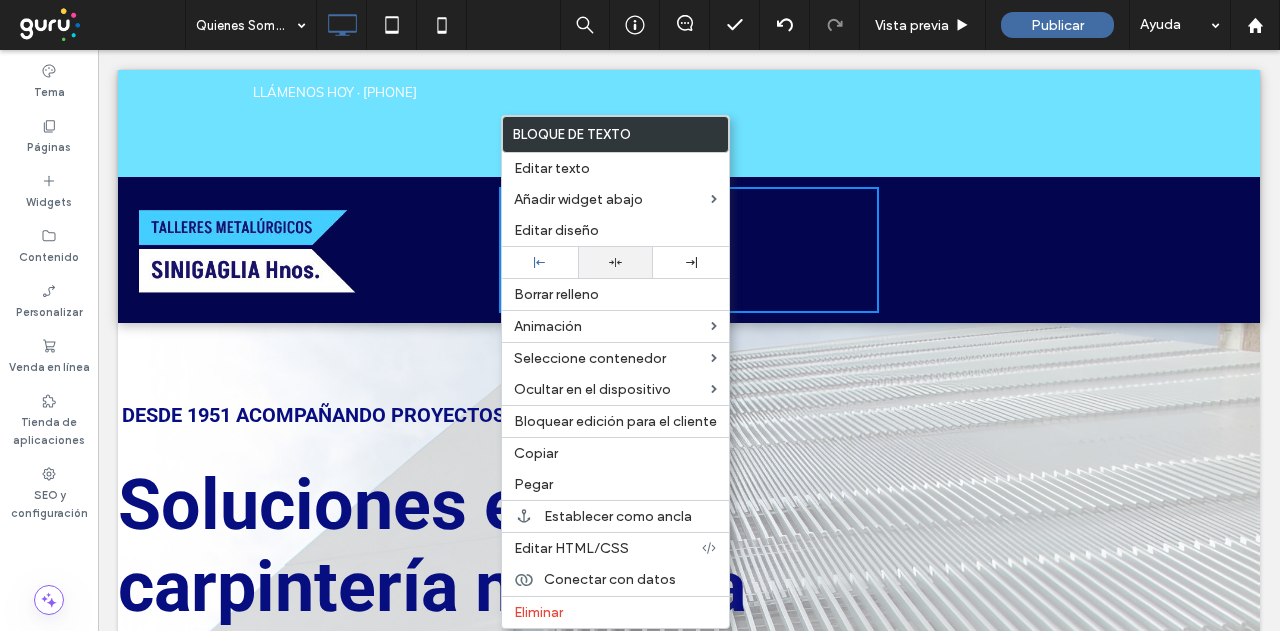 click at bounding box center (616, 262) 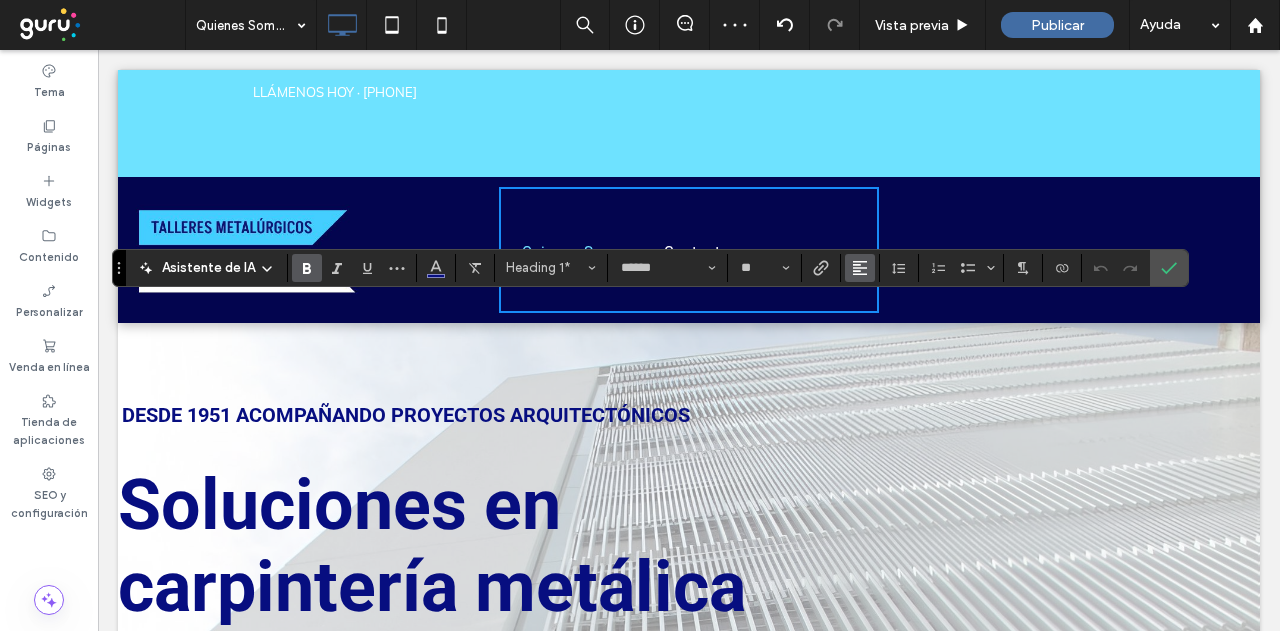 click 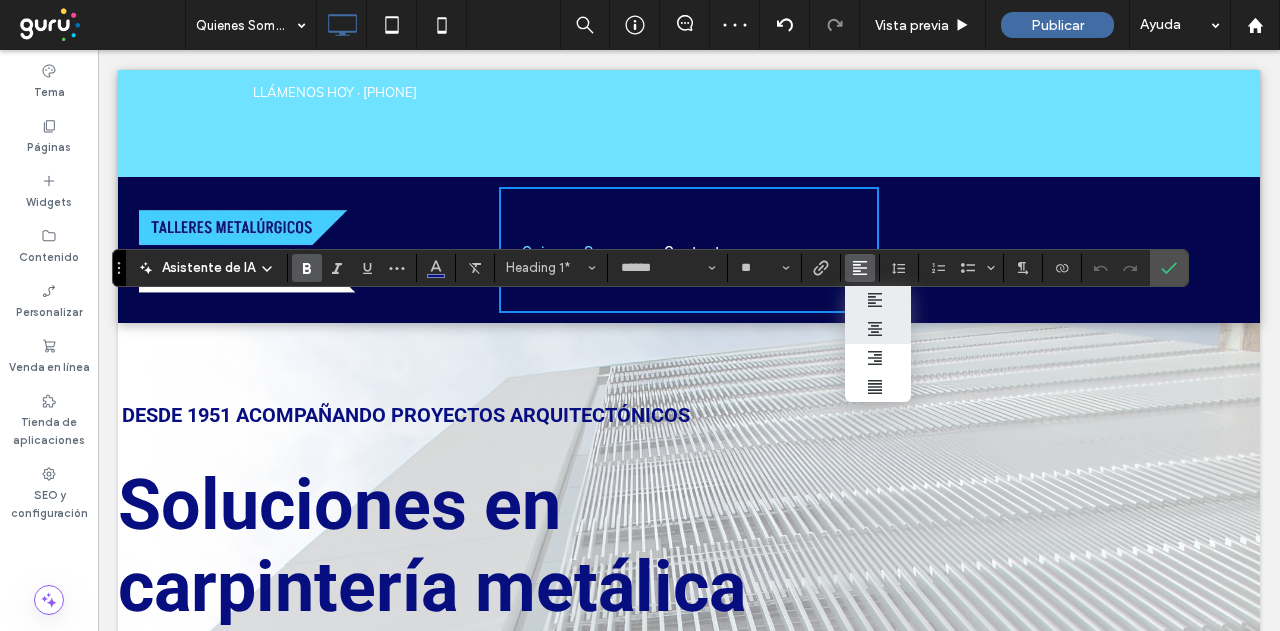 click 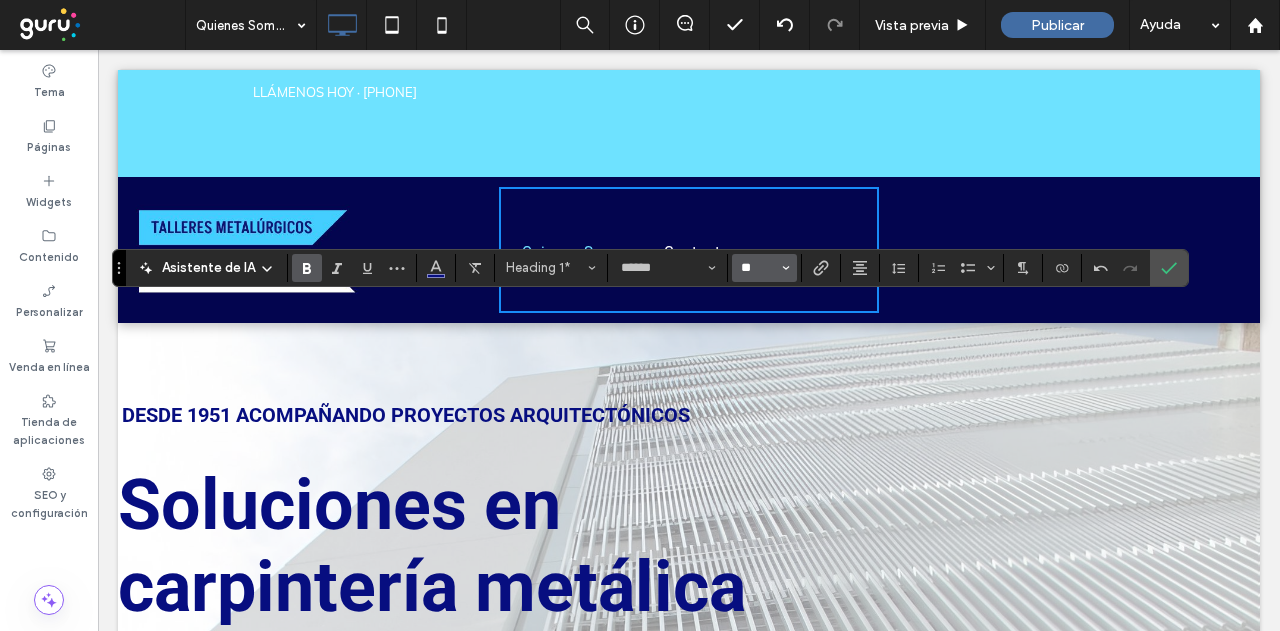 click on "**" at bounding box center [758, 268] 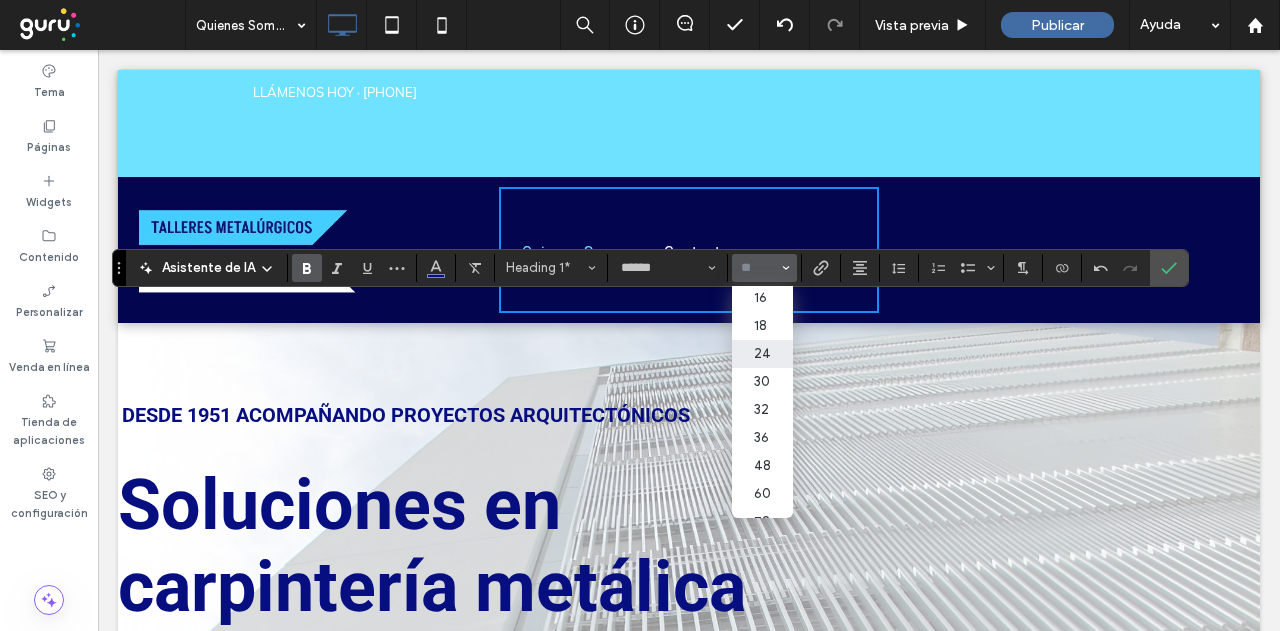 scroll, scrollTop: 200, scrollLeft: 0, axis: vertical 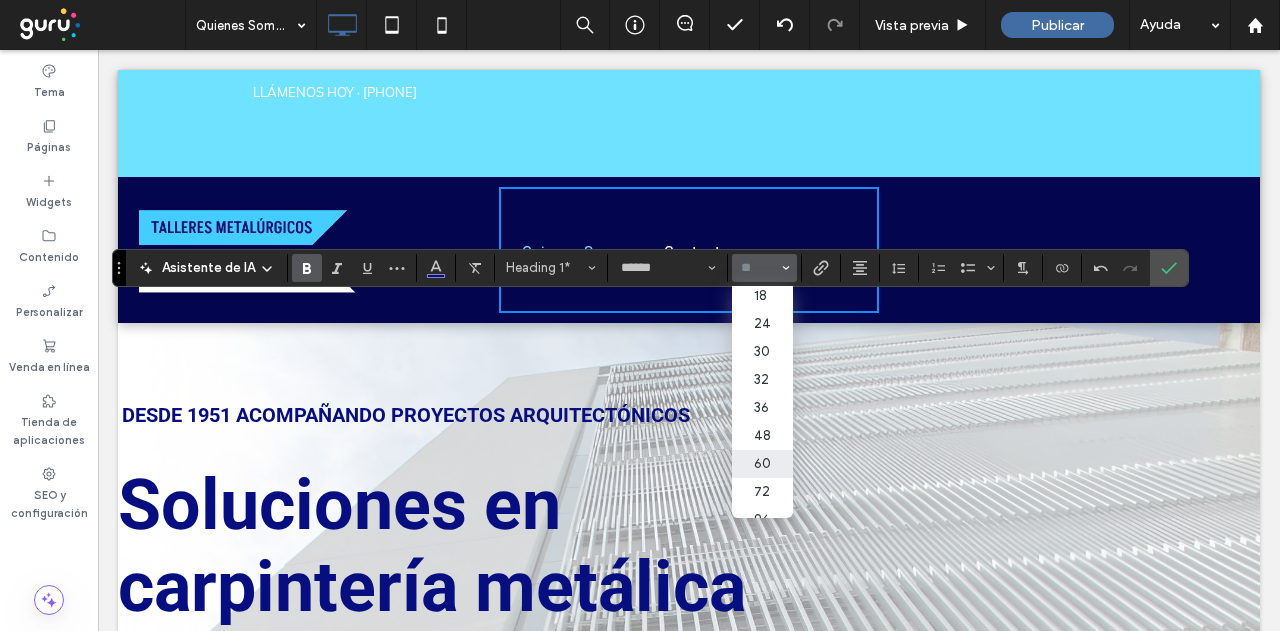 click on "60" at bounding box center (762, 464) 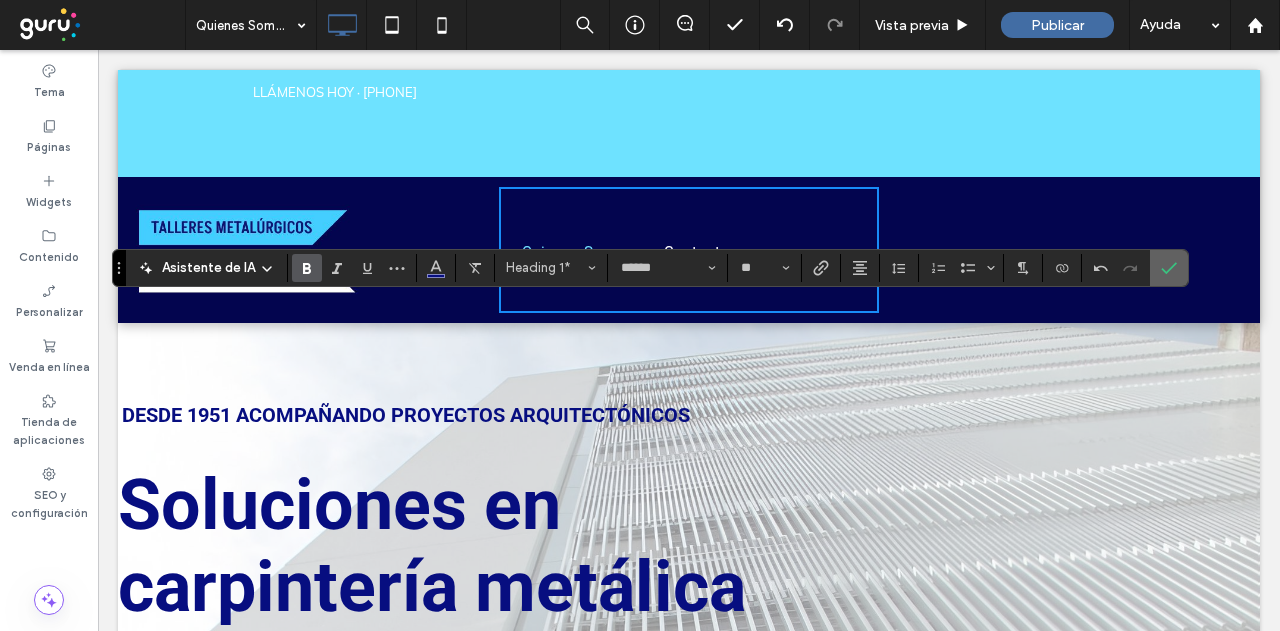 click 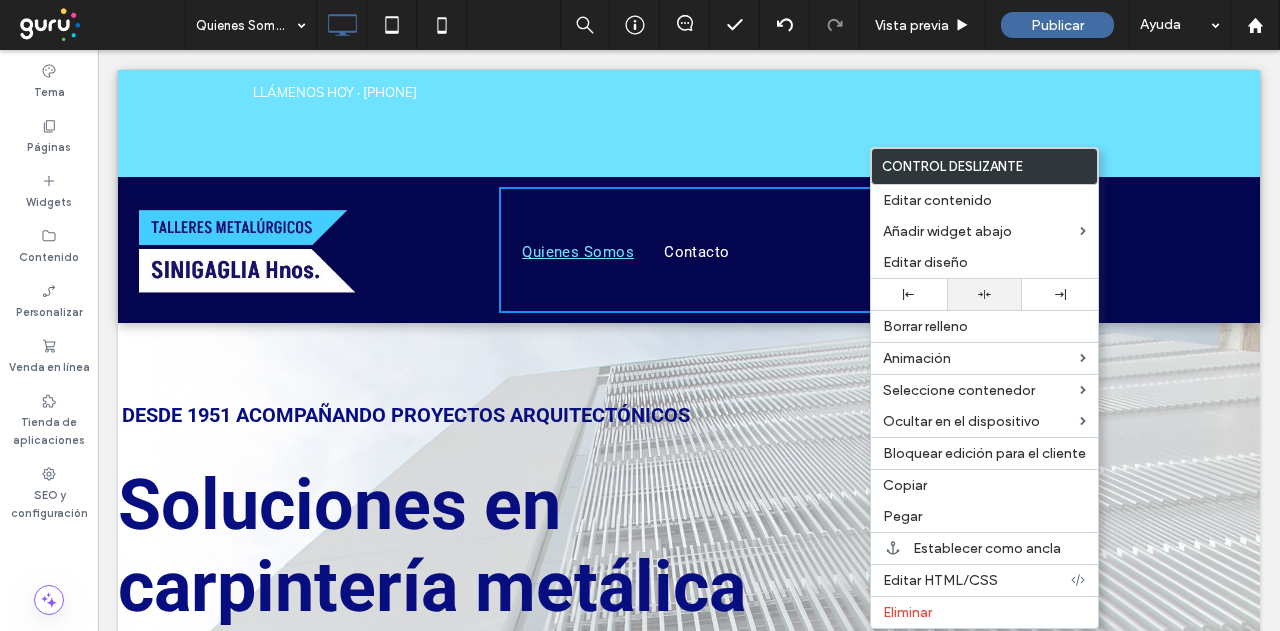 click 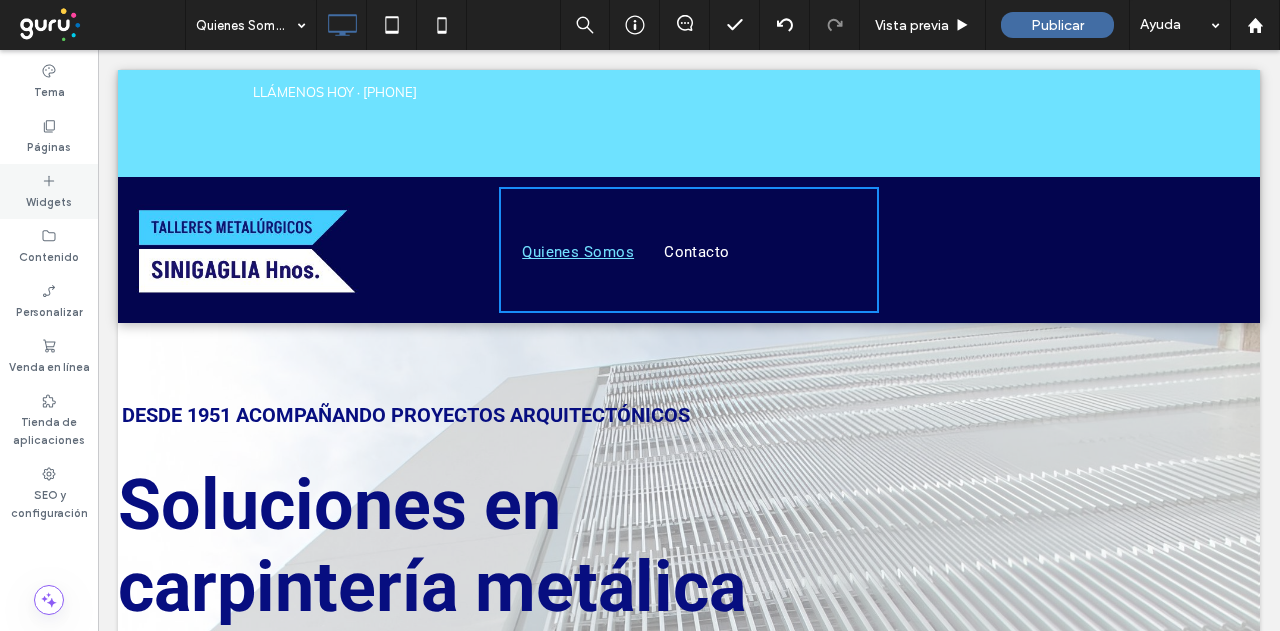 click 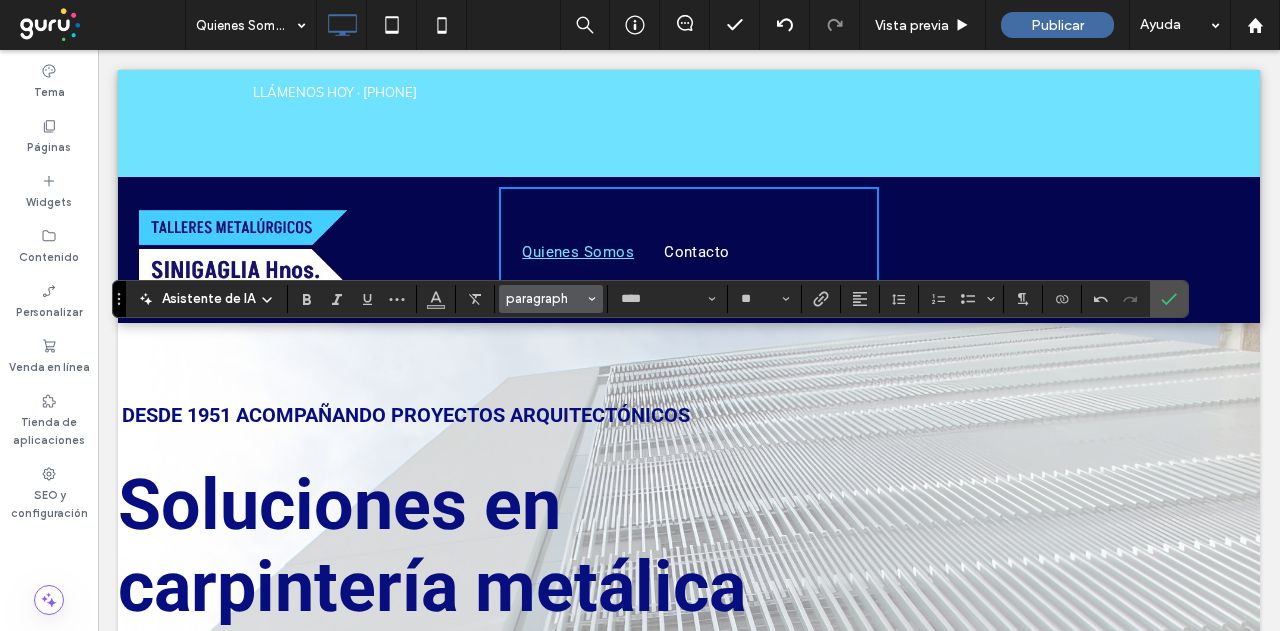 click 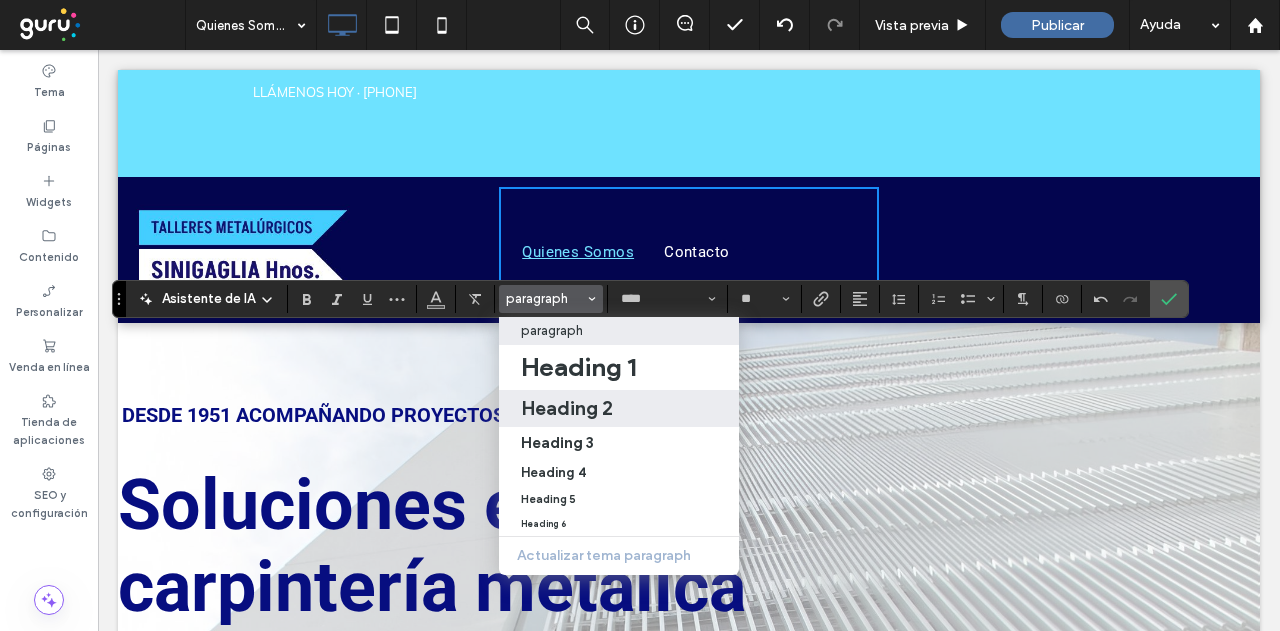 click on "Heading 2" at bounding box center (567, 408) 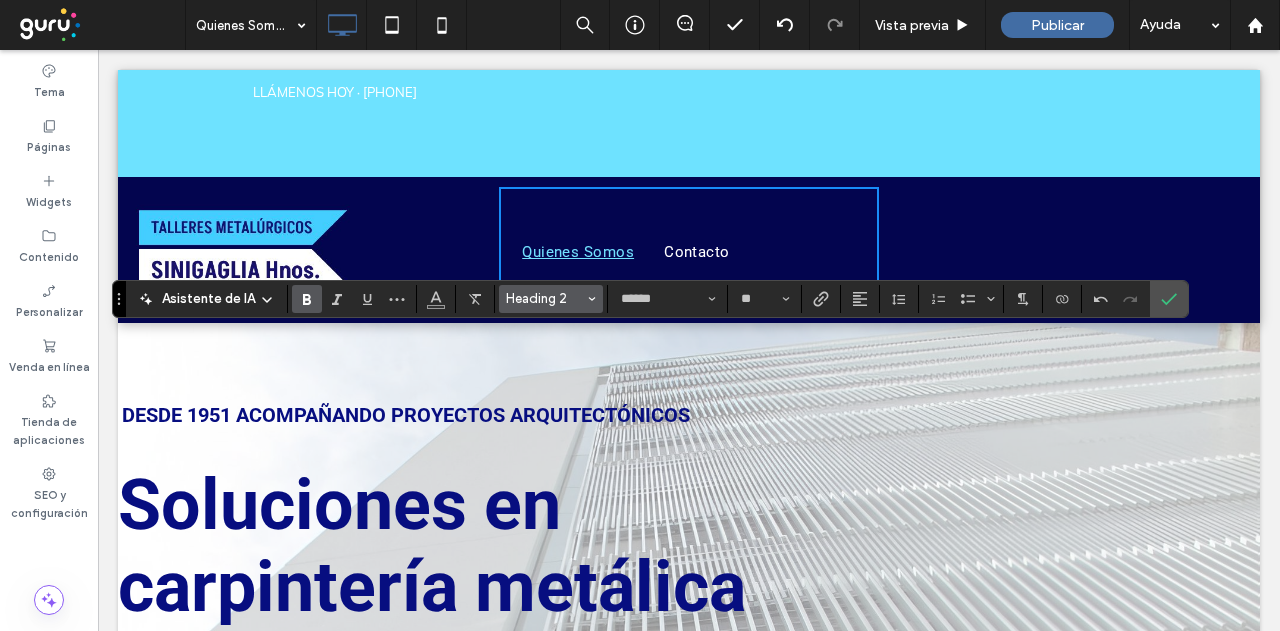 click 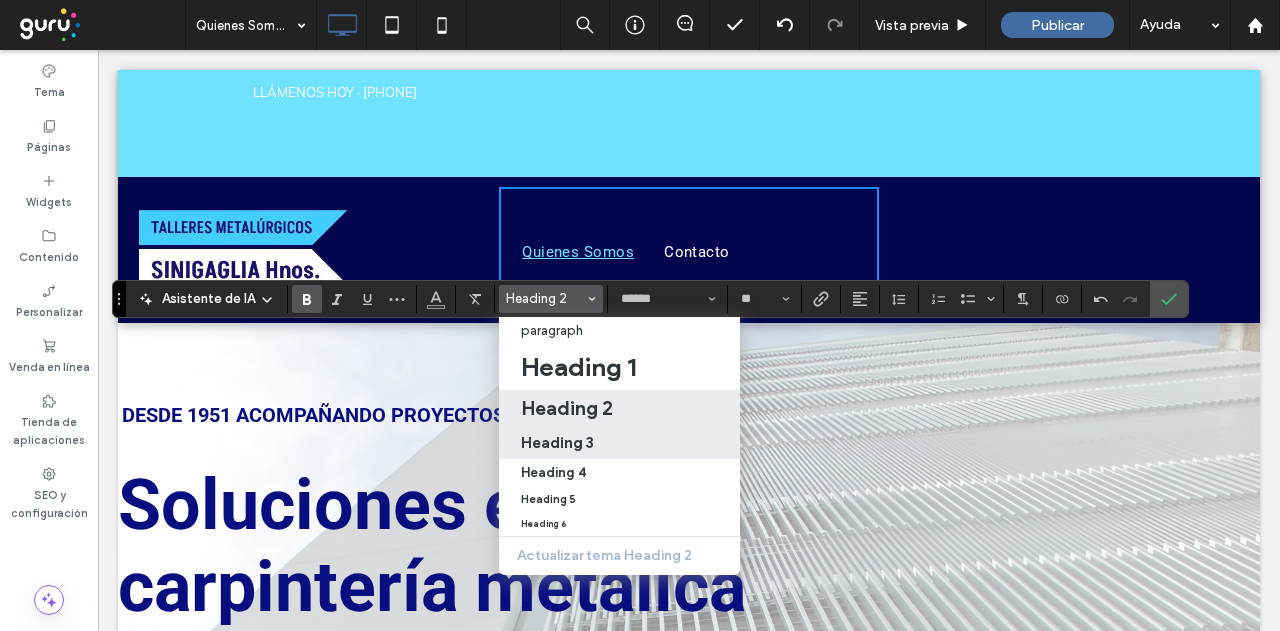 click on "Heading 3" at bounding box center (557, 442) 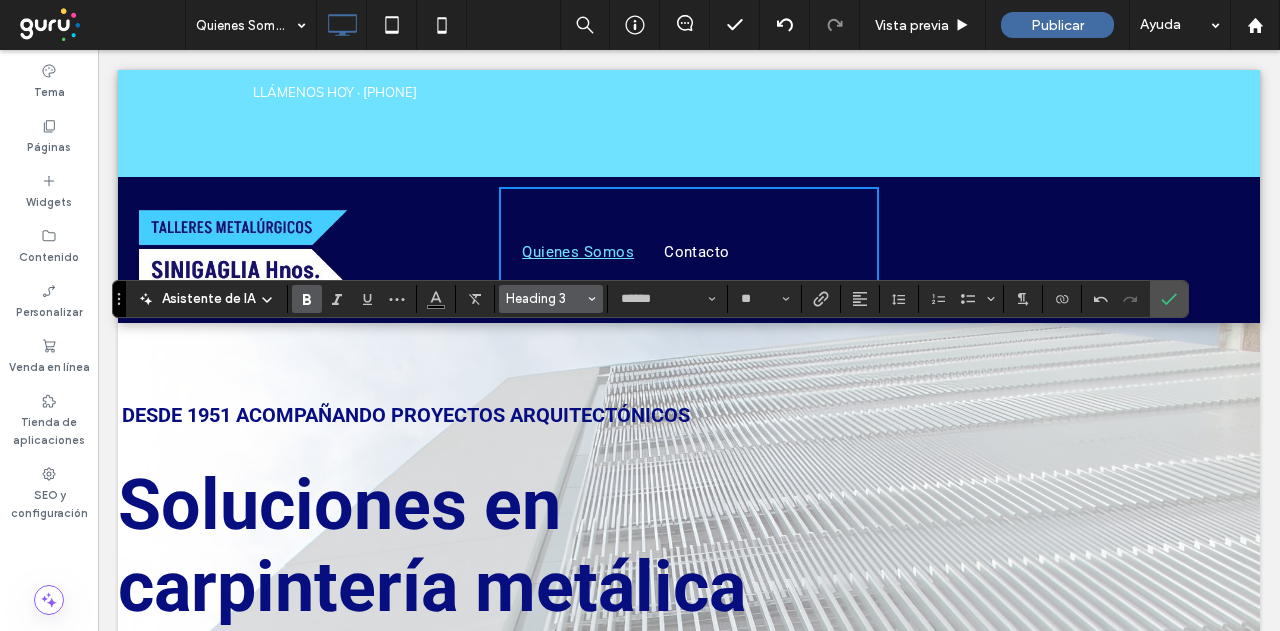 click 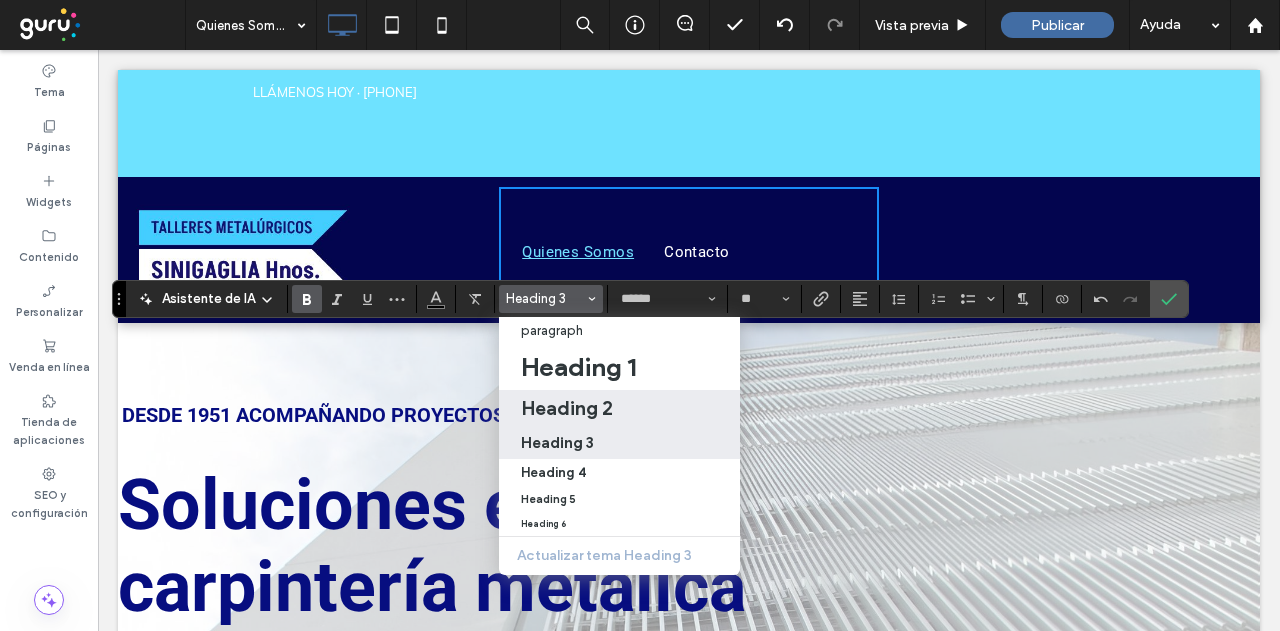click on "Heading 2" at bounding box center [567, 408] 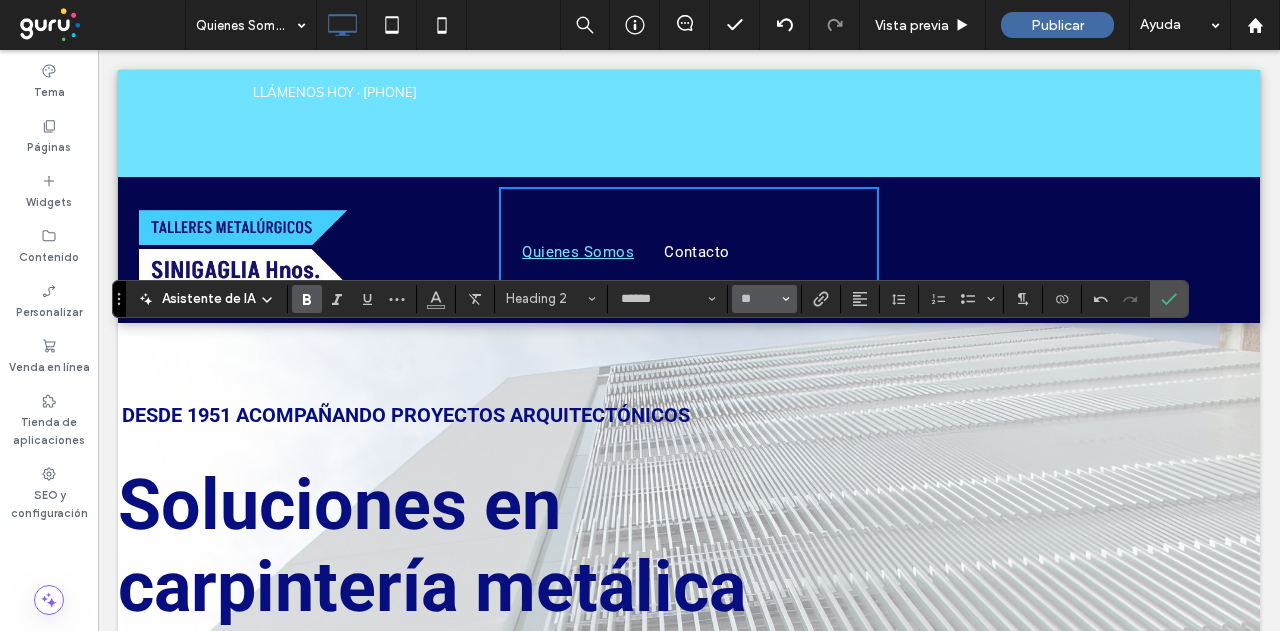 click 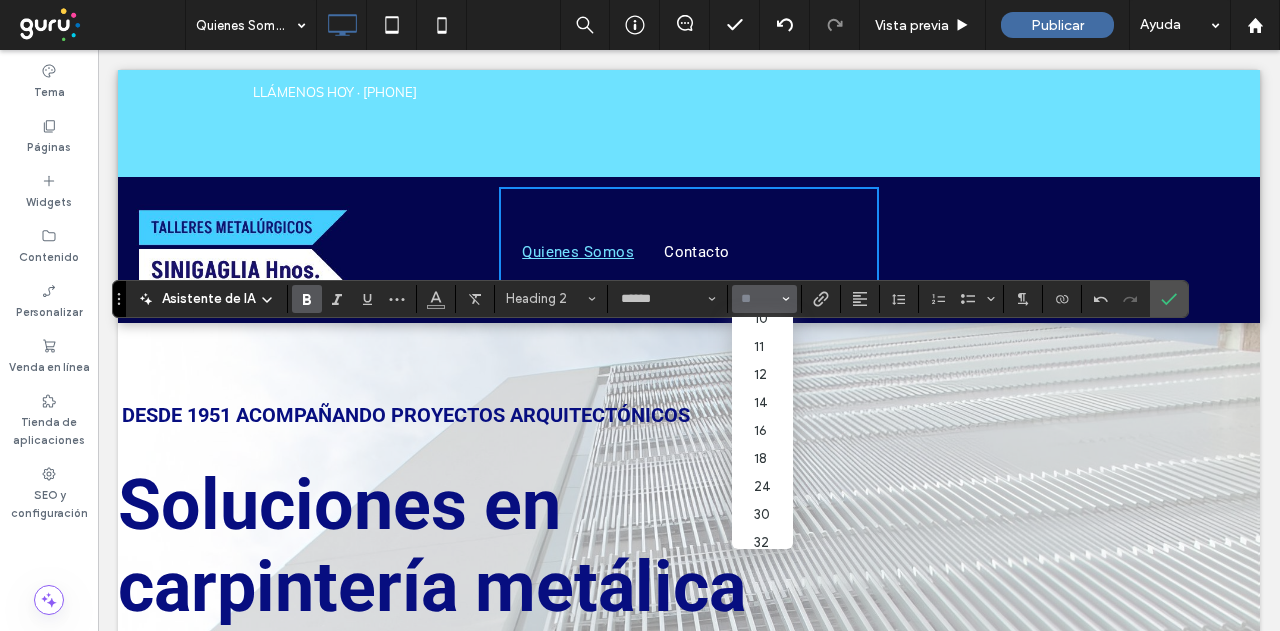 scroll, scrollTop: 100, scrollLeft: 0, axis: vertical 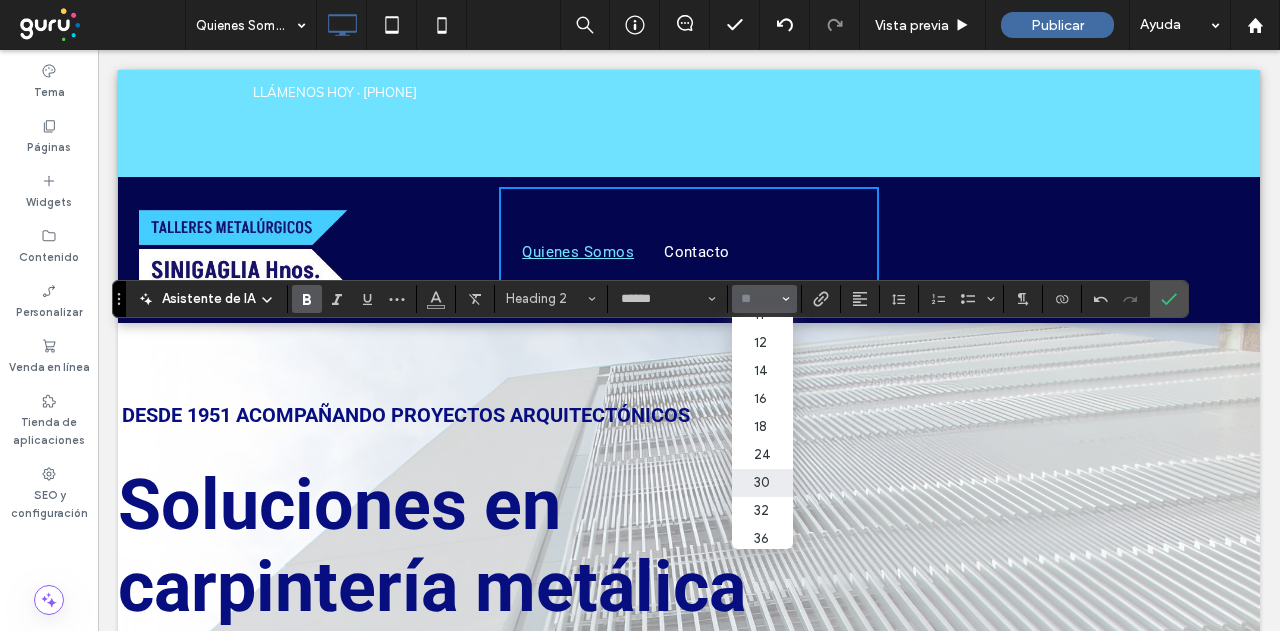 click on "30" at bounding box center (762, 483) 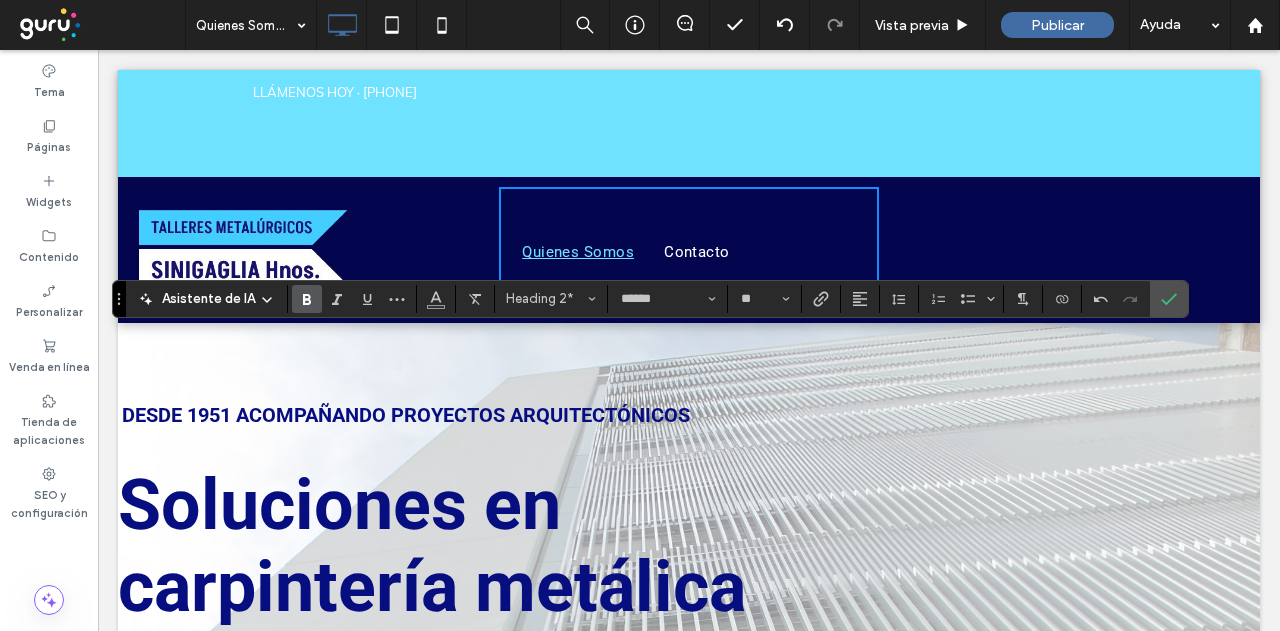click 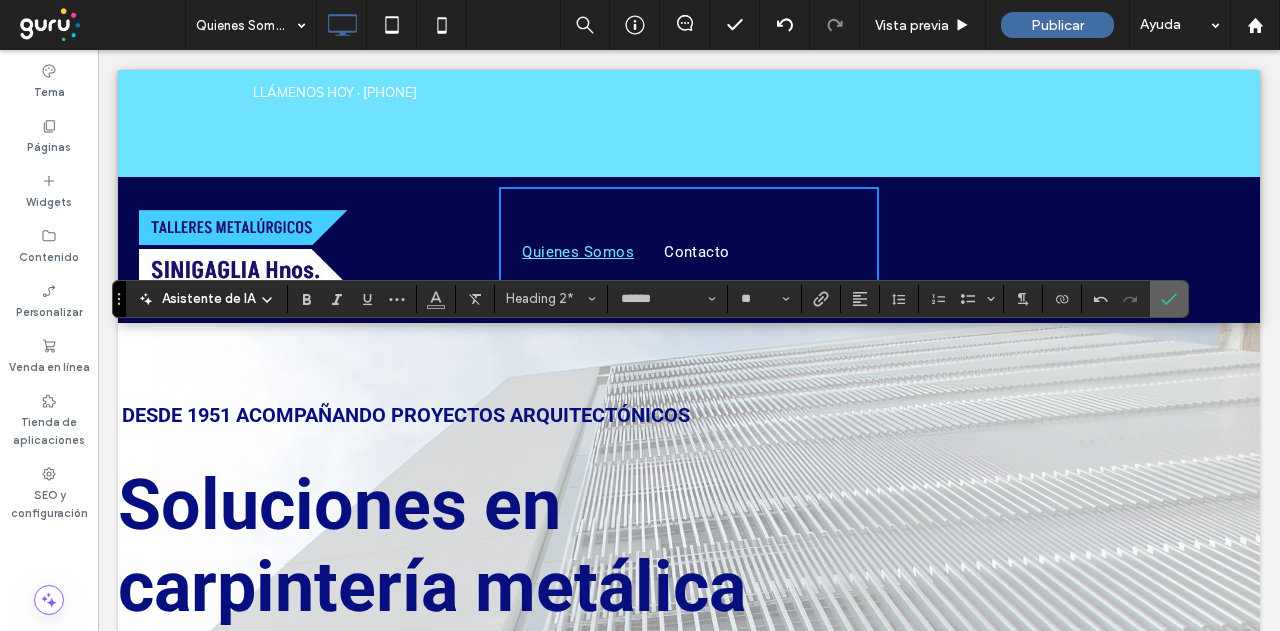 click 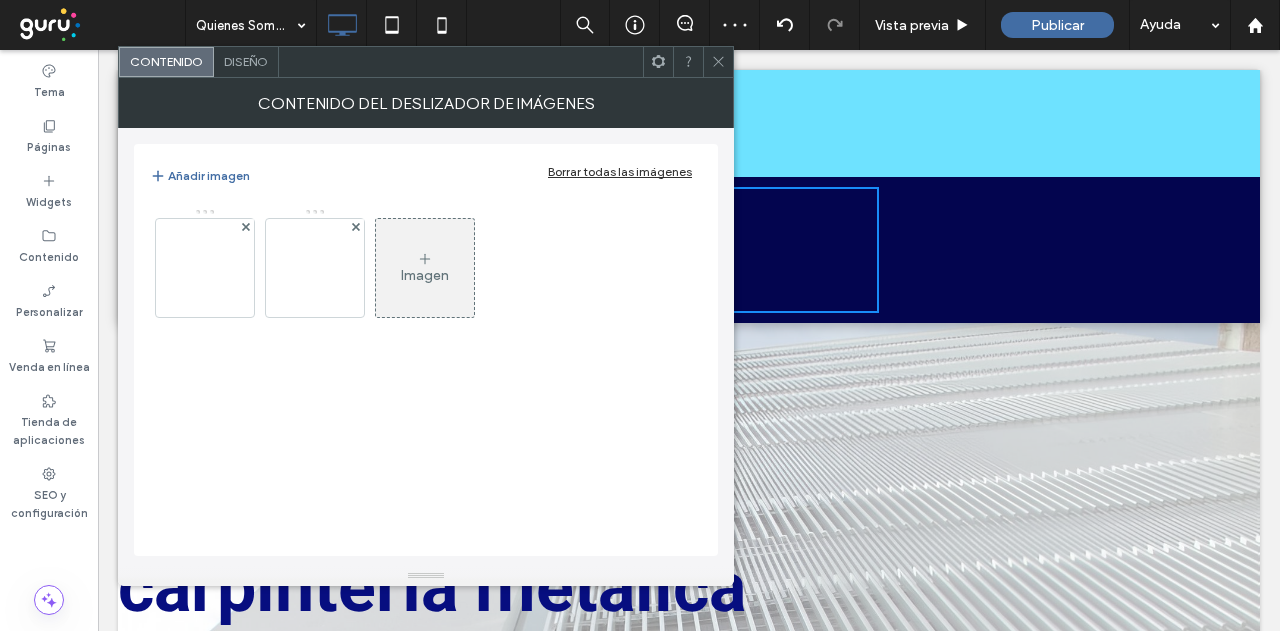 click on "Diseño" at bounding box center (246, 61) 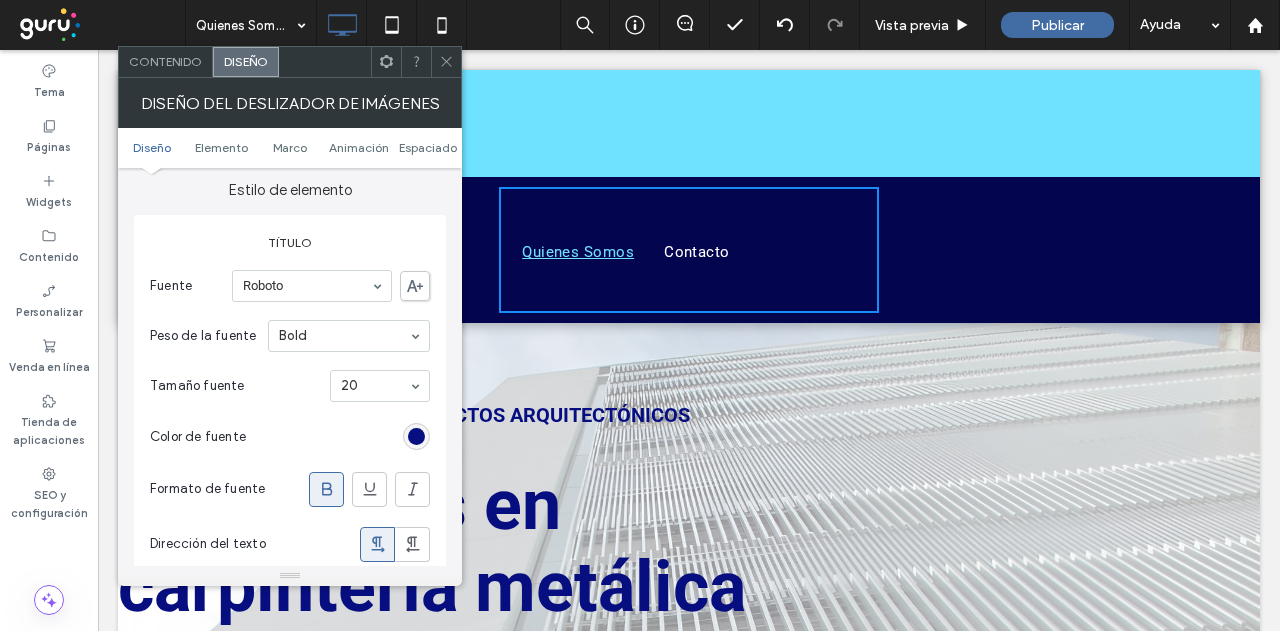 scroll, scrollTop: 600, scrollLeft: 0, axis: vertical 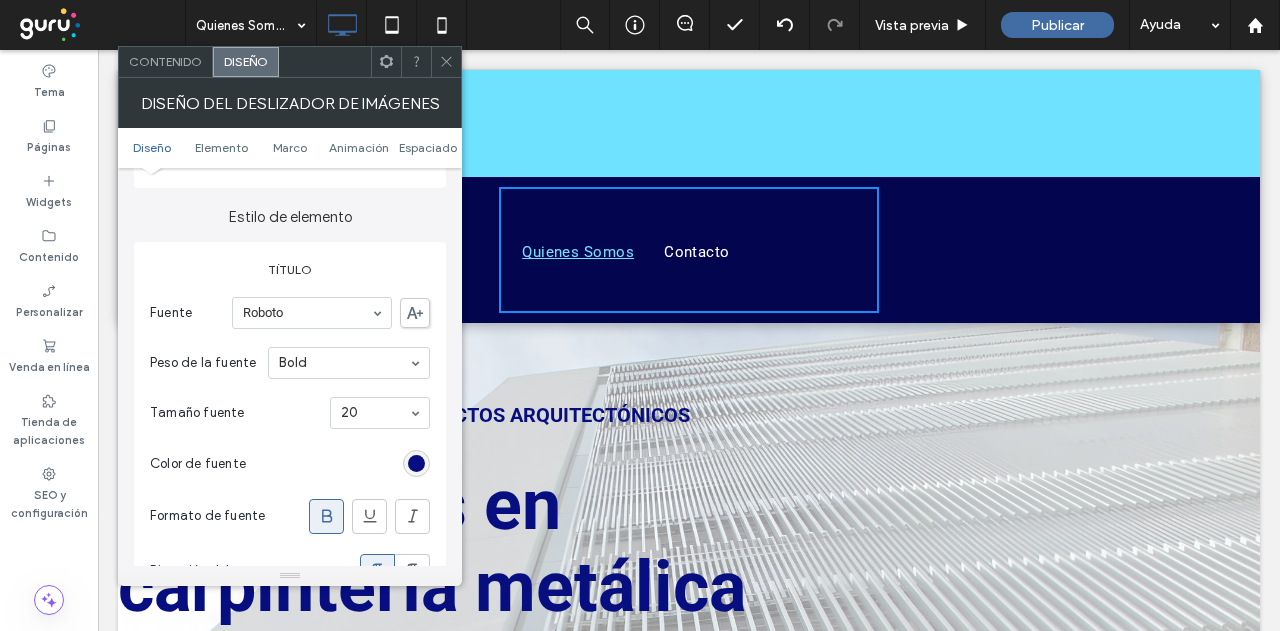 click 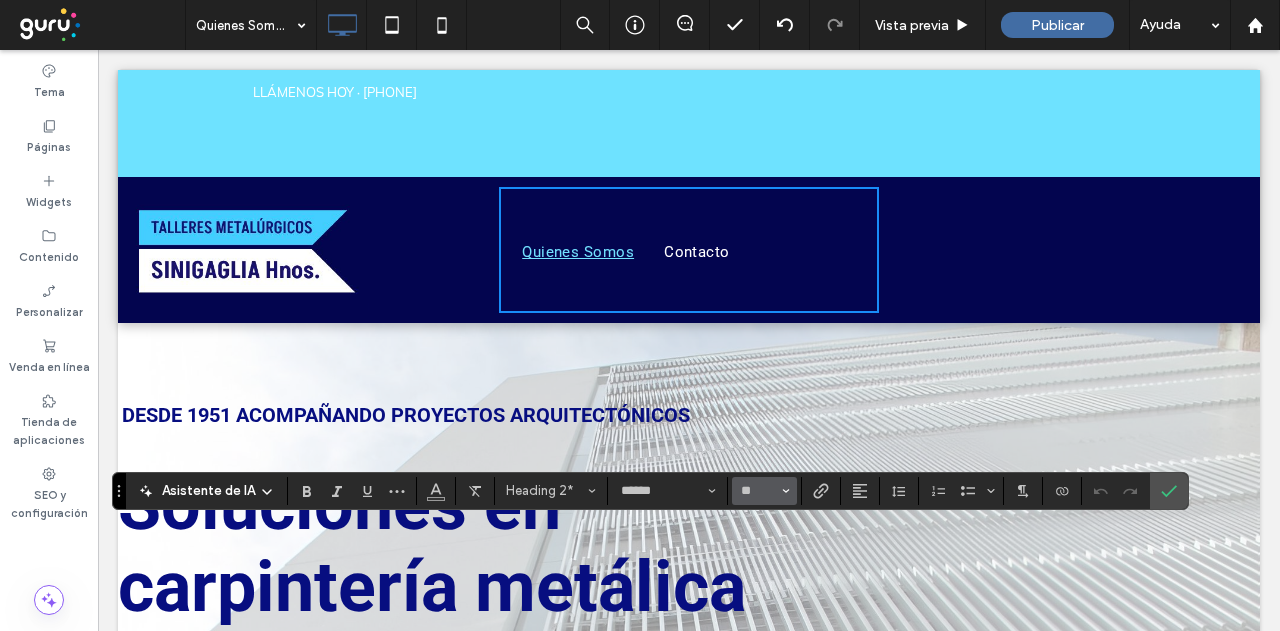 click 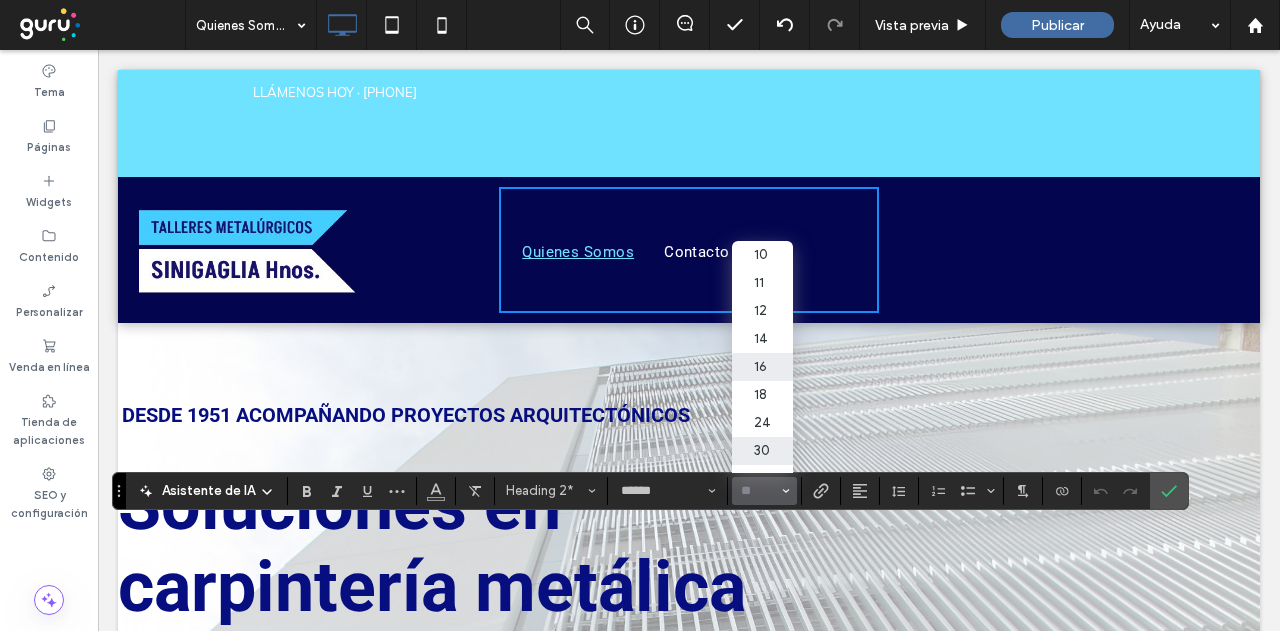 scroll, scrollTop: 100, scrollLeft: 0, axis: vertical 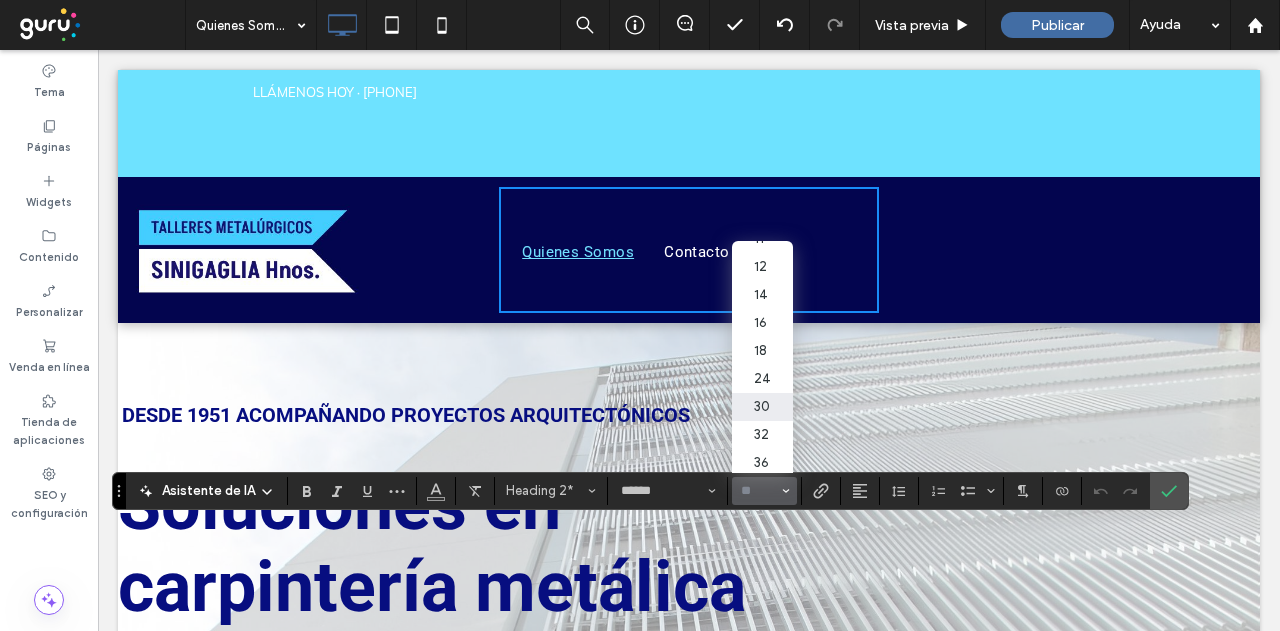 click at bounding box center [758, 491] 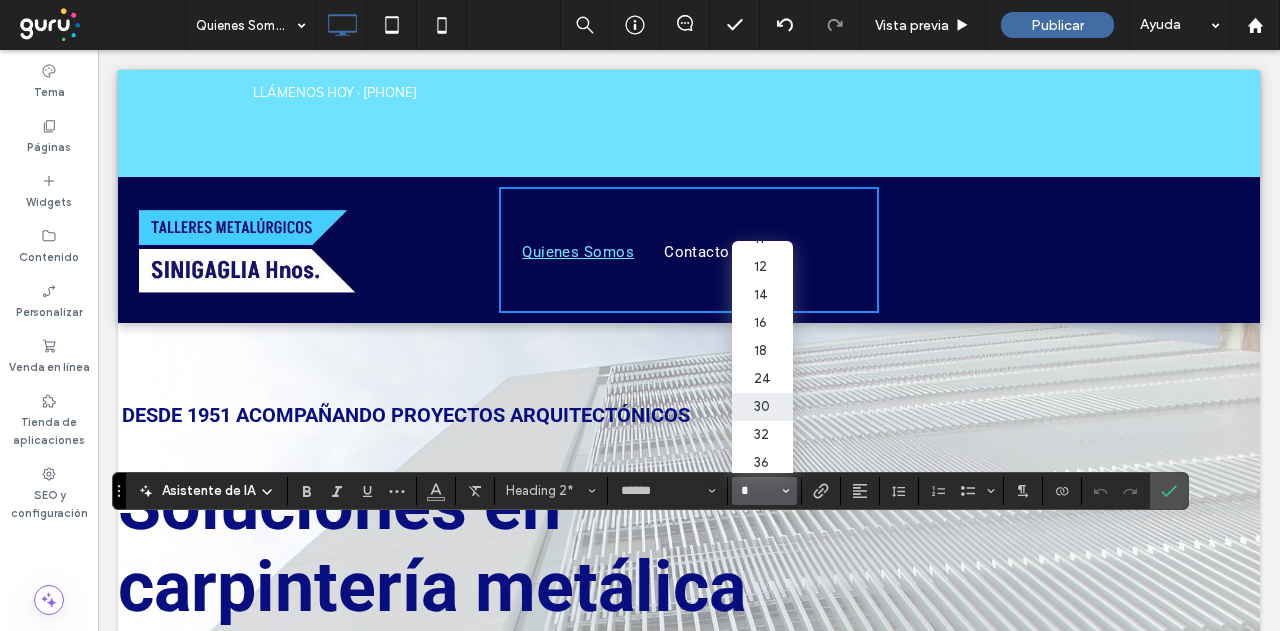scroll, scrollTop: 0, scrollLeft: 0, axis: both 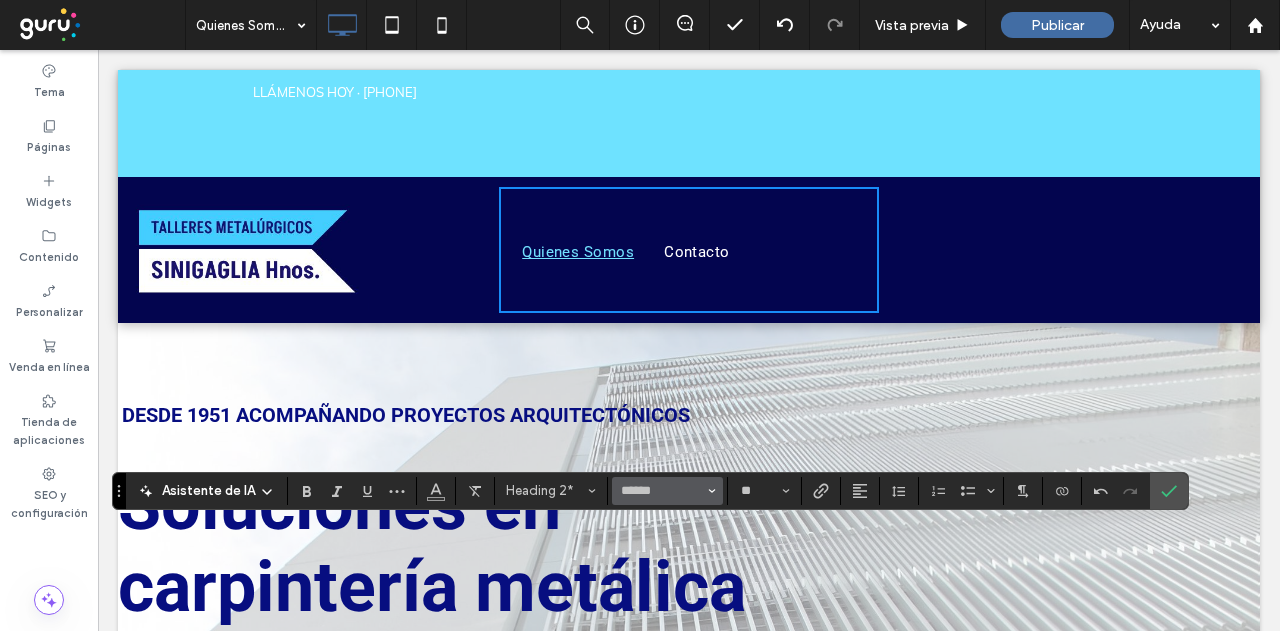 click 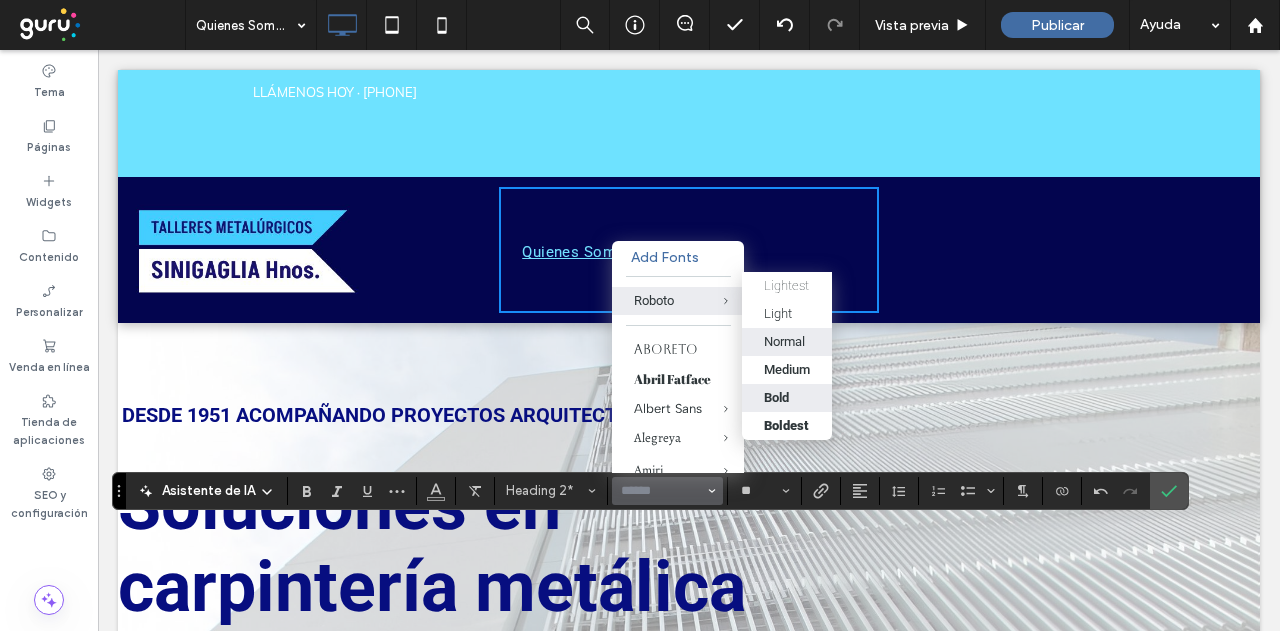 click on "Bold" at bounding box center [776, 397] 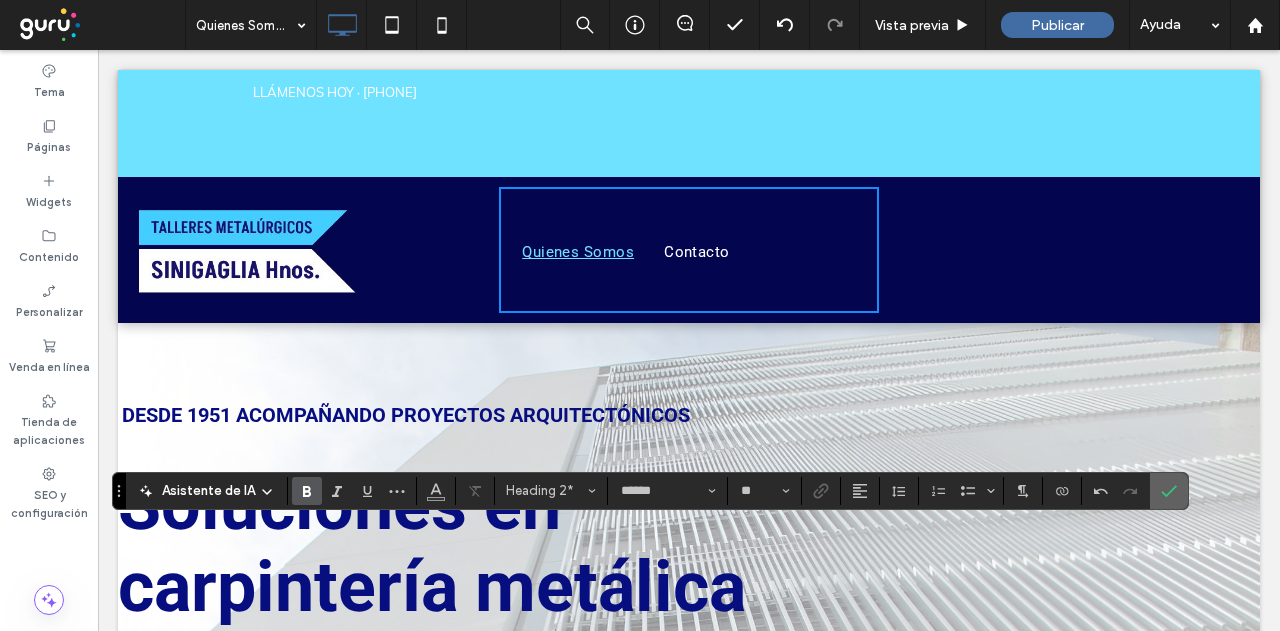 click 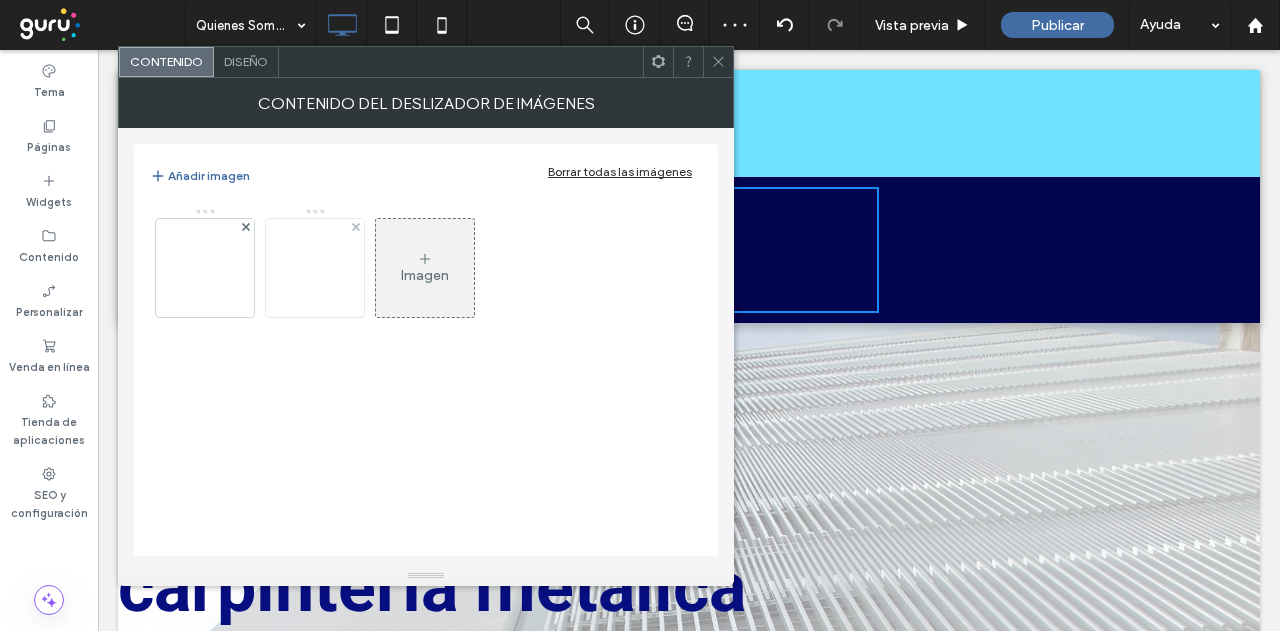 click at bounding box center [315, 267] 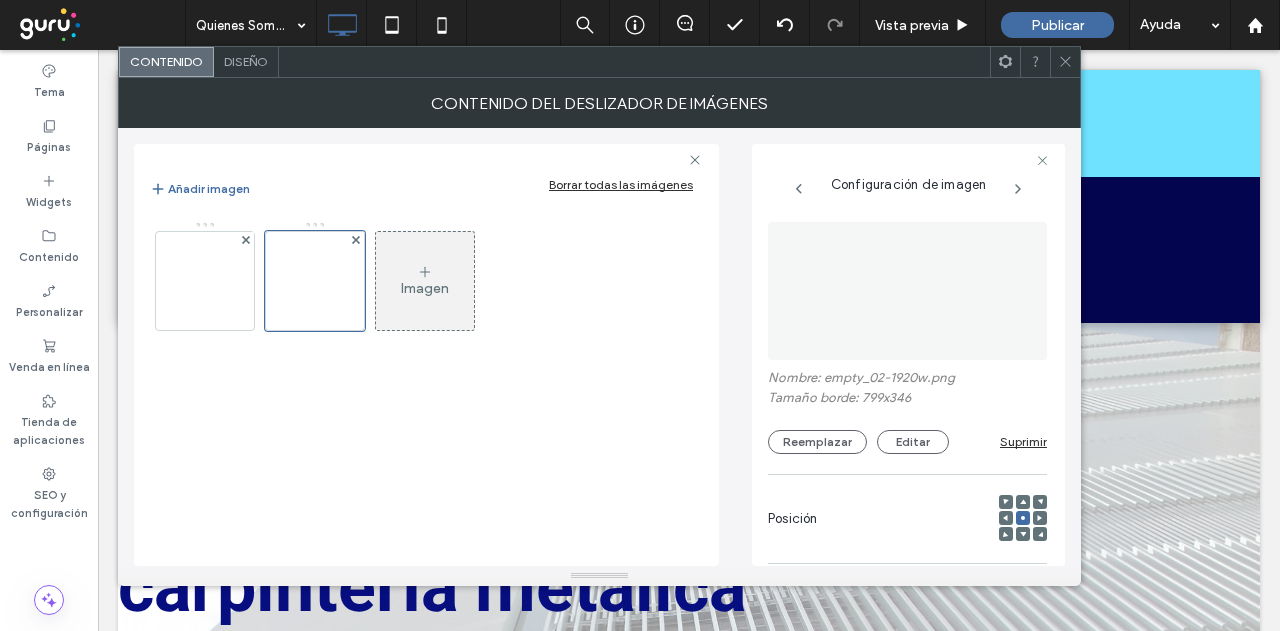 scroll, scrollTop: 0, scrollLeft: 0, axis: both 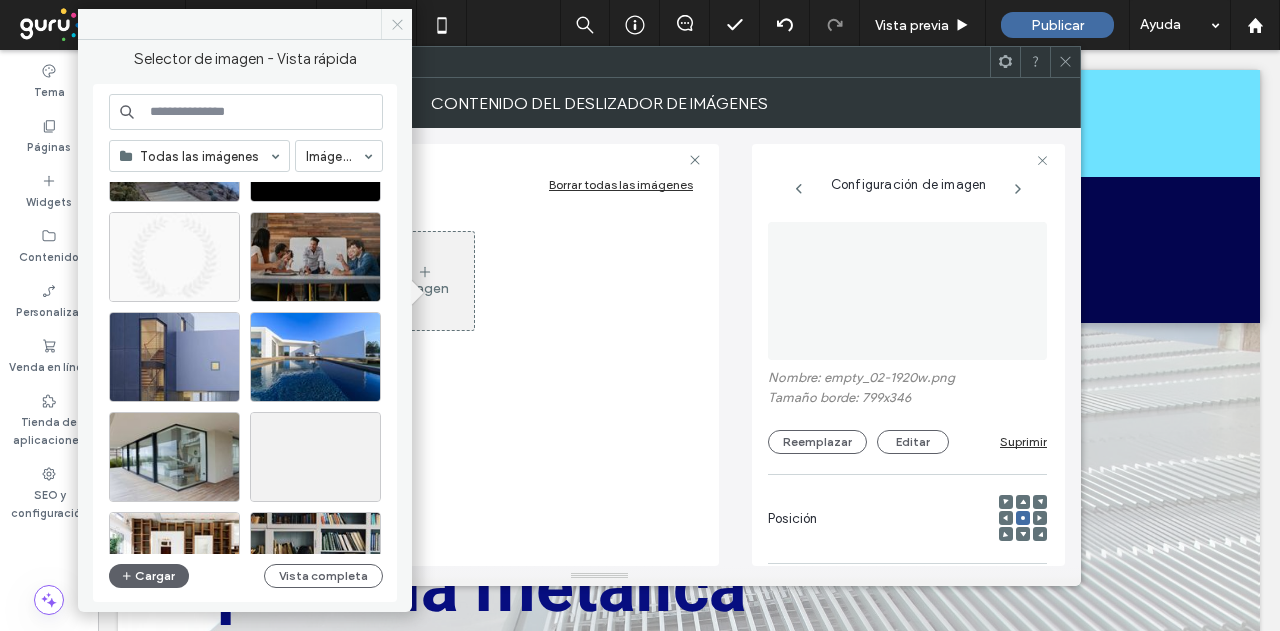 click 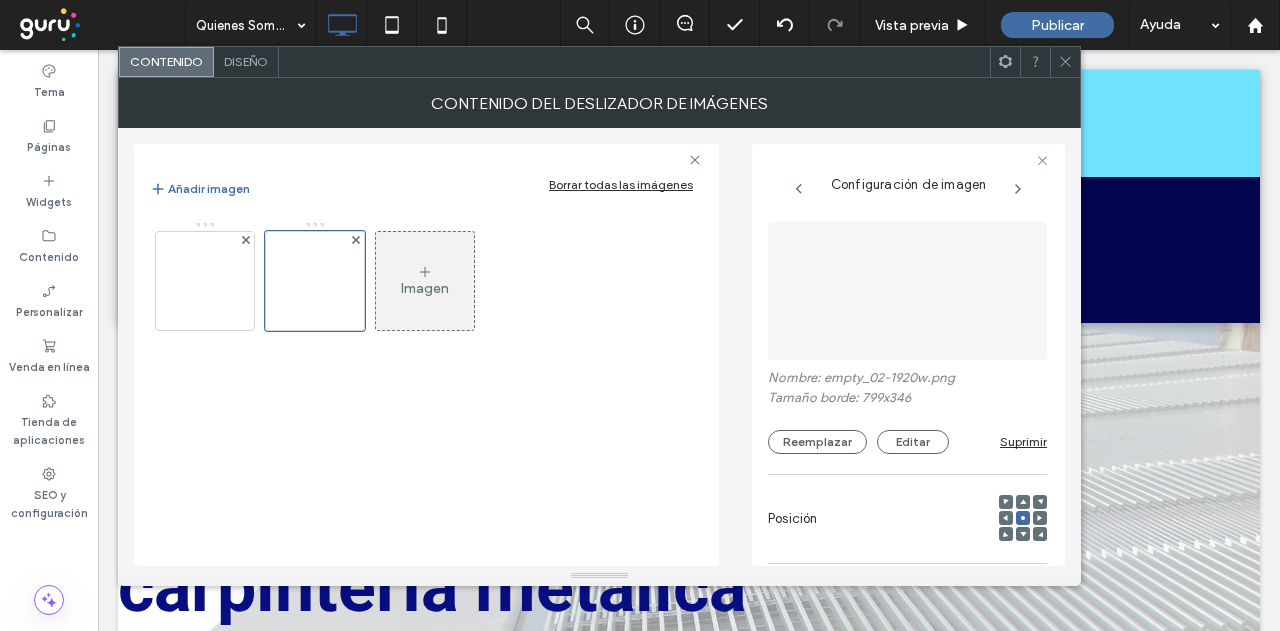click 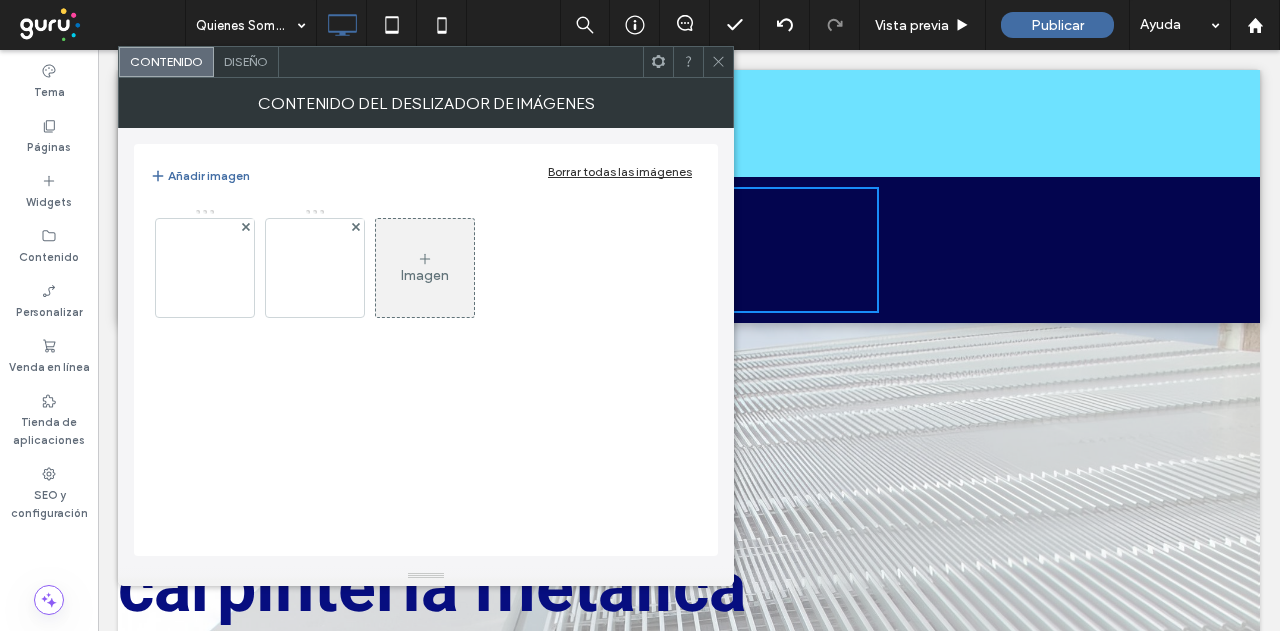 drag, startPoint x: 714, startPoint y: 51, endPoint x: 723, endPoint y: 64, distance: 15.811388 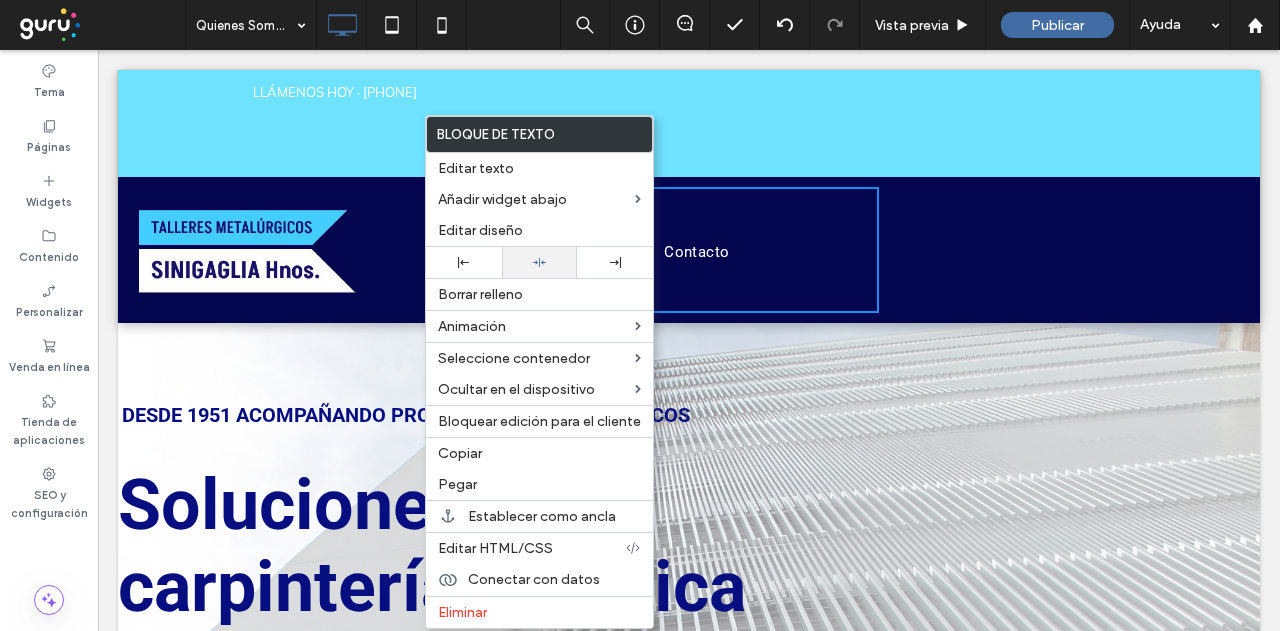 click at bounding box center (540, 262) 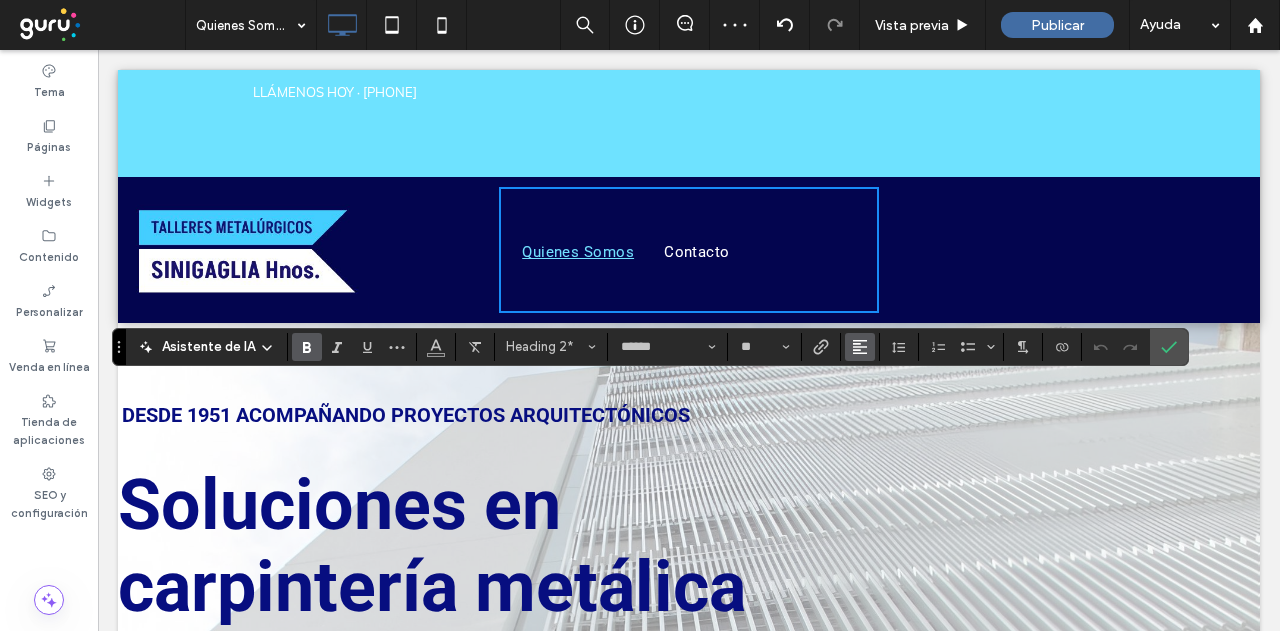 click 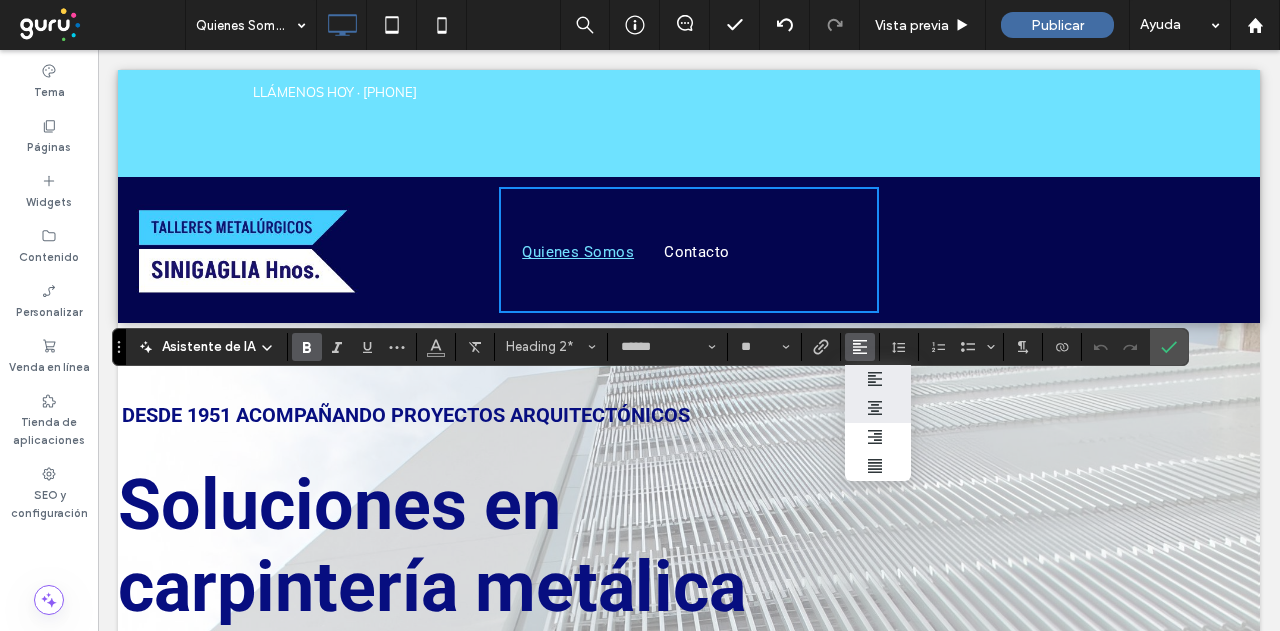 click 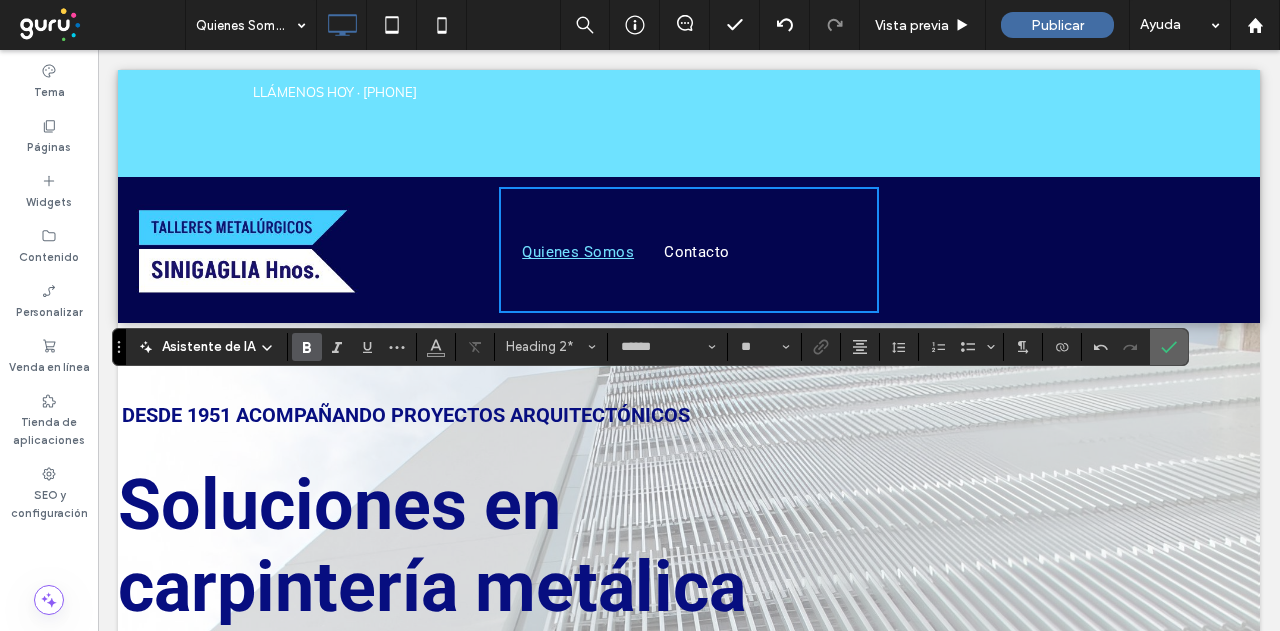 click 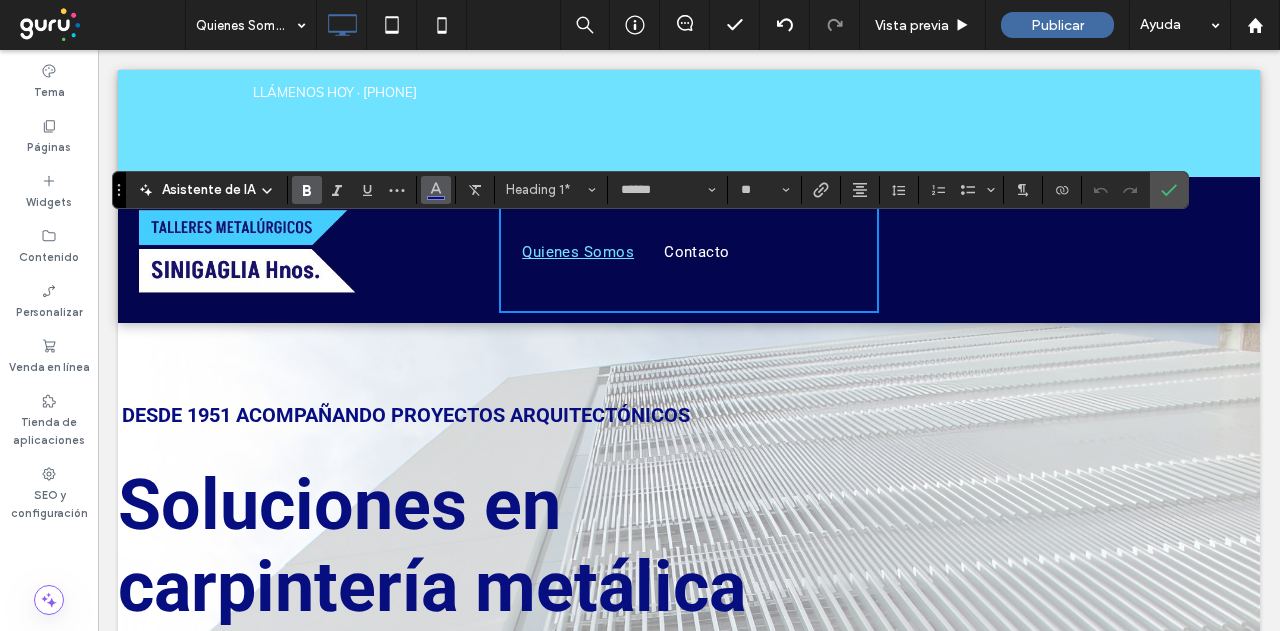 click 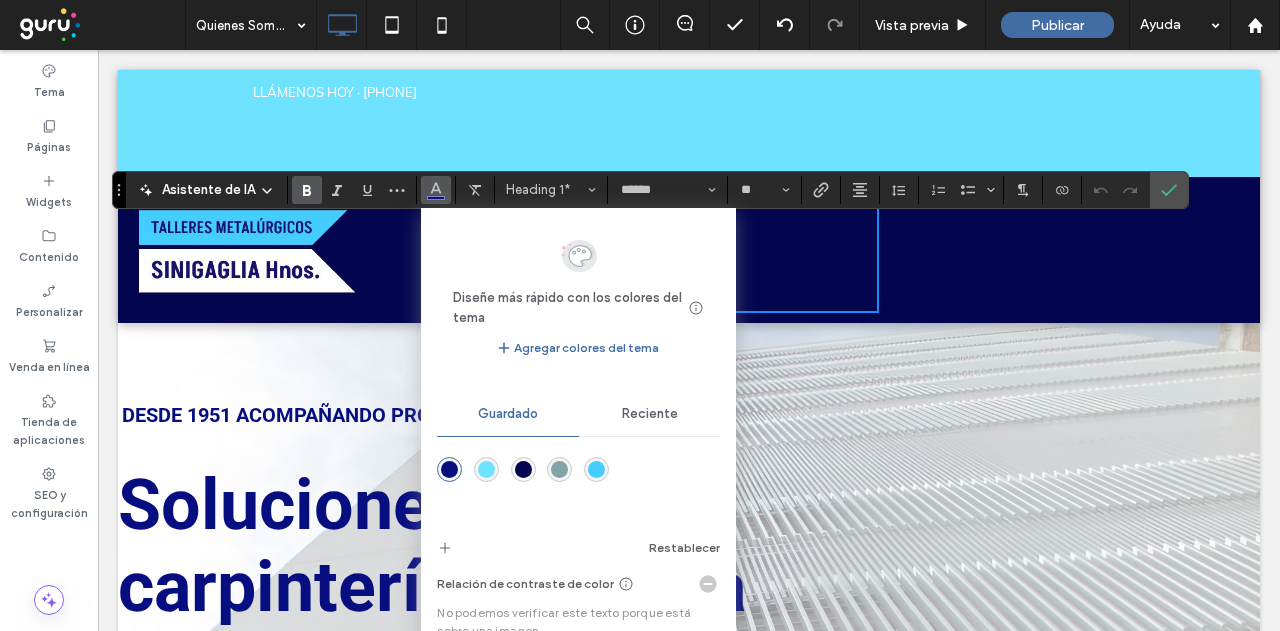 click at bounding box center [523, 469] 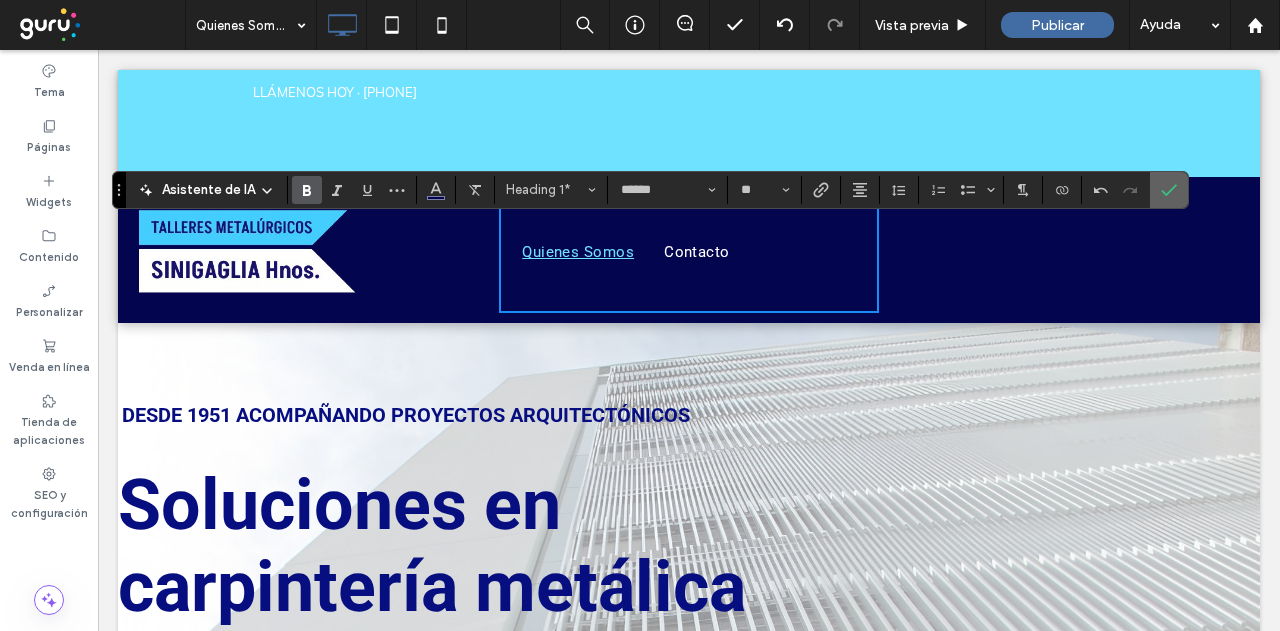 click 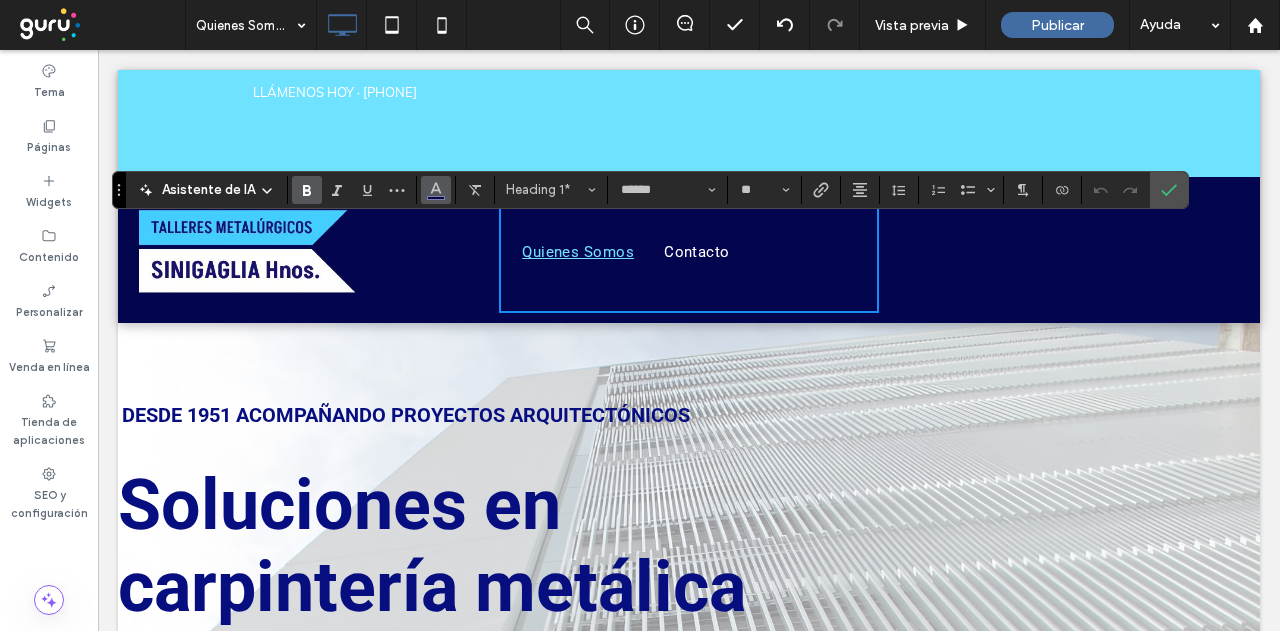 click 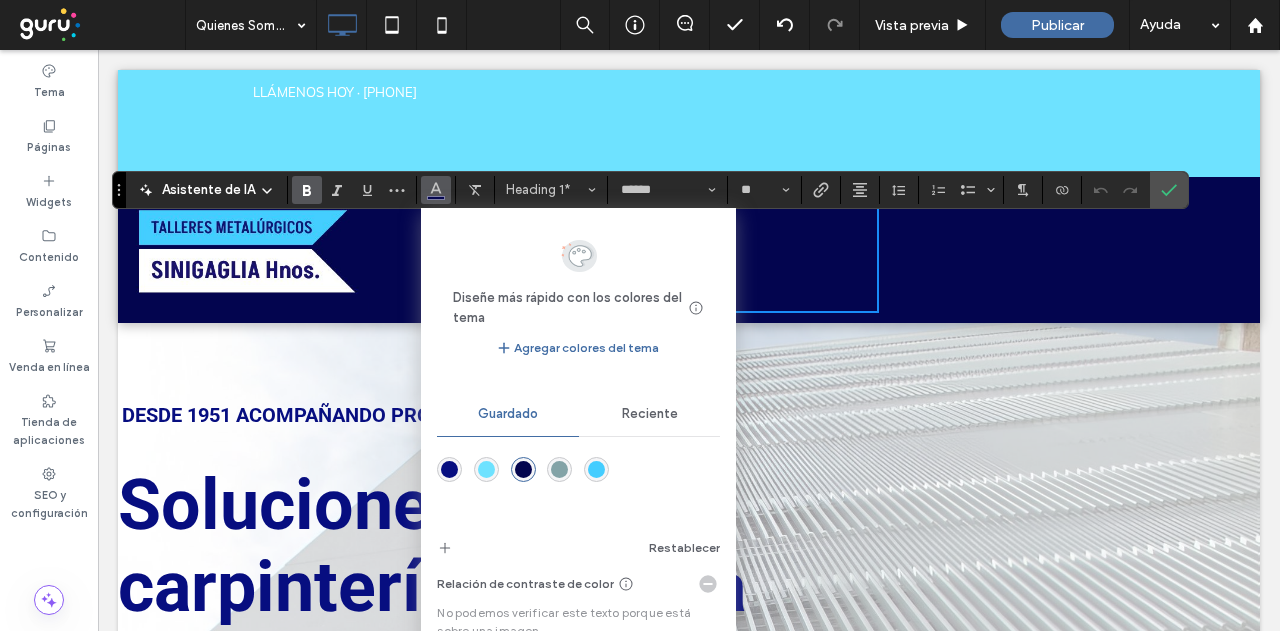 click at bounding box center (523, 469) 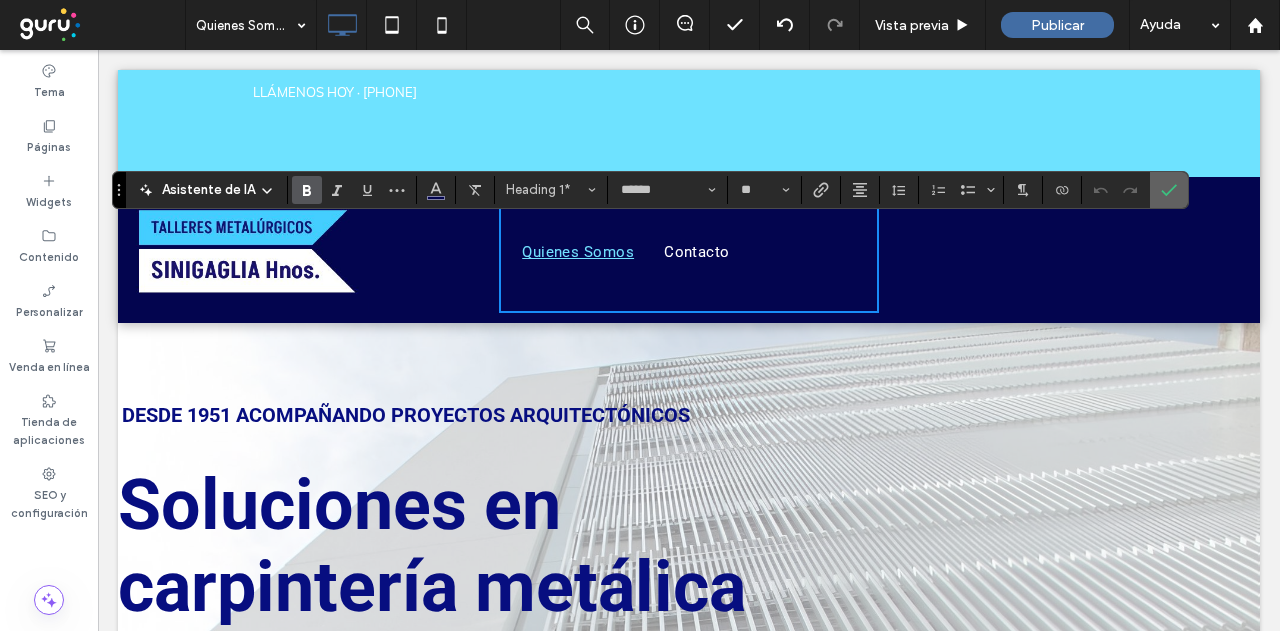 click 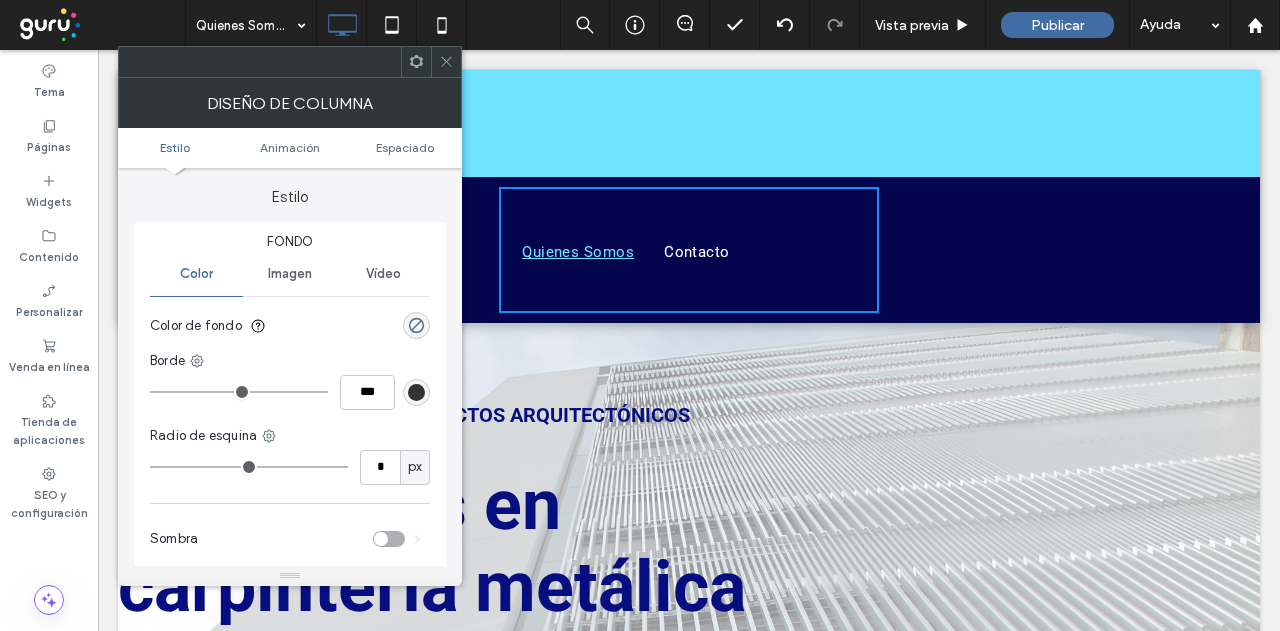 click 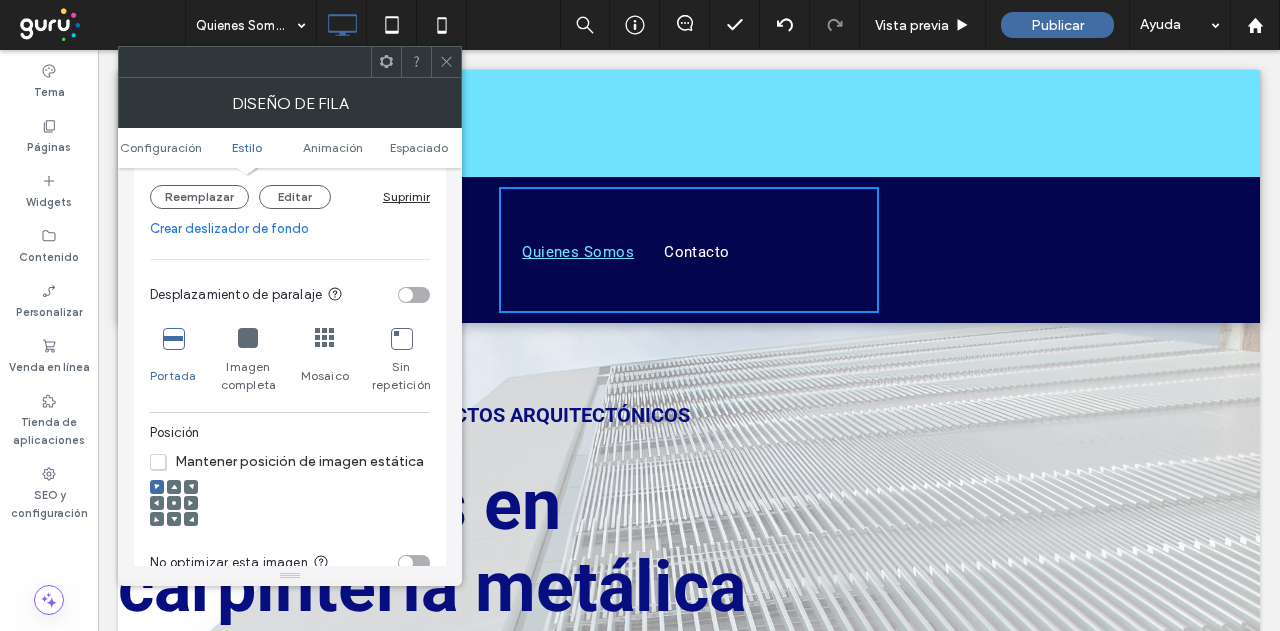 scroll, scrollTop: 500, scrollLeft: 0, axis: vertical 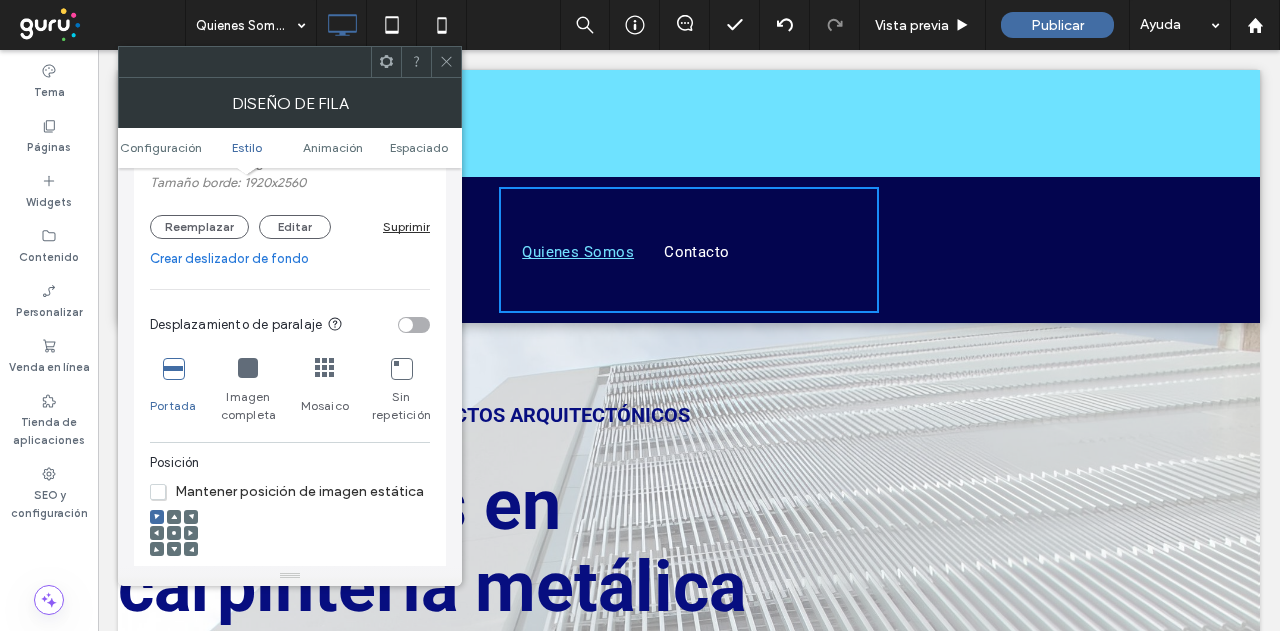 click at bounding box center (406, 325) 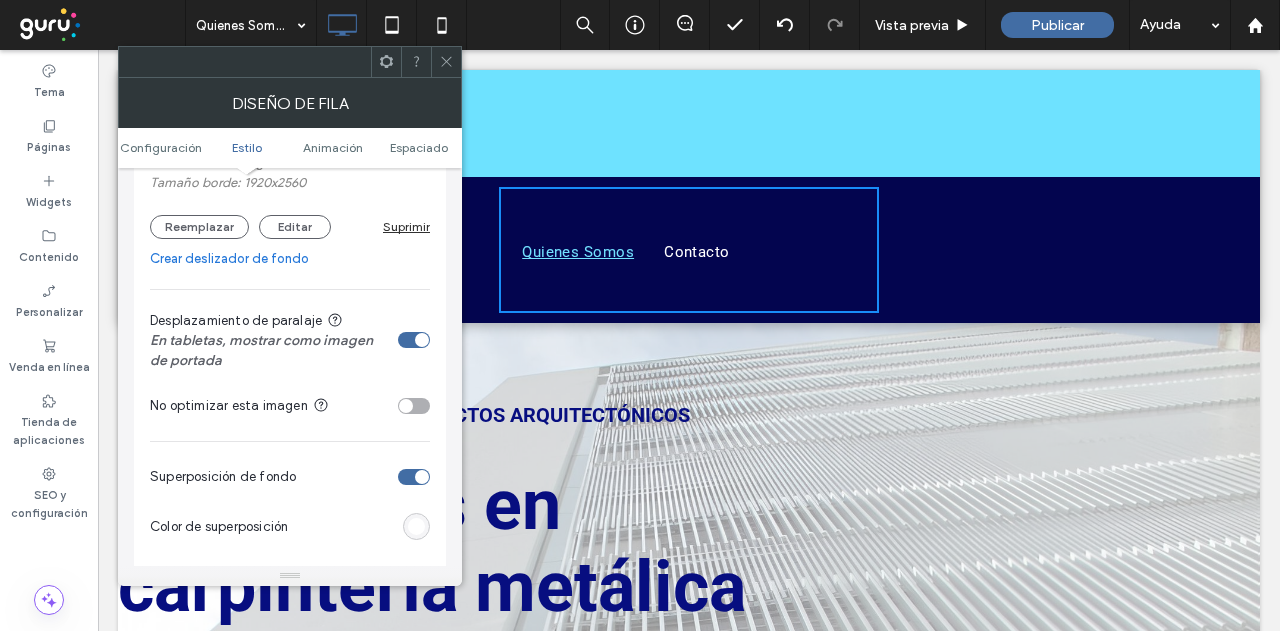 click 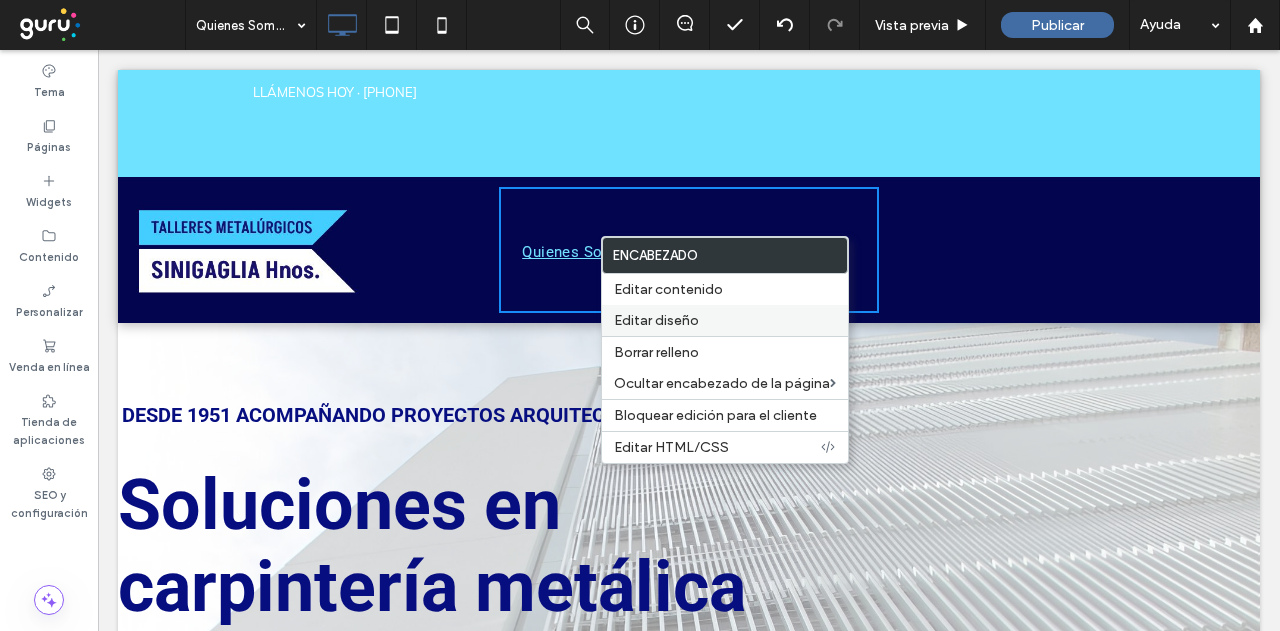 click on "Editar diseño" at bounding box center [656, 320] 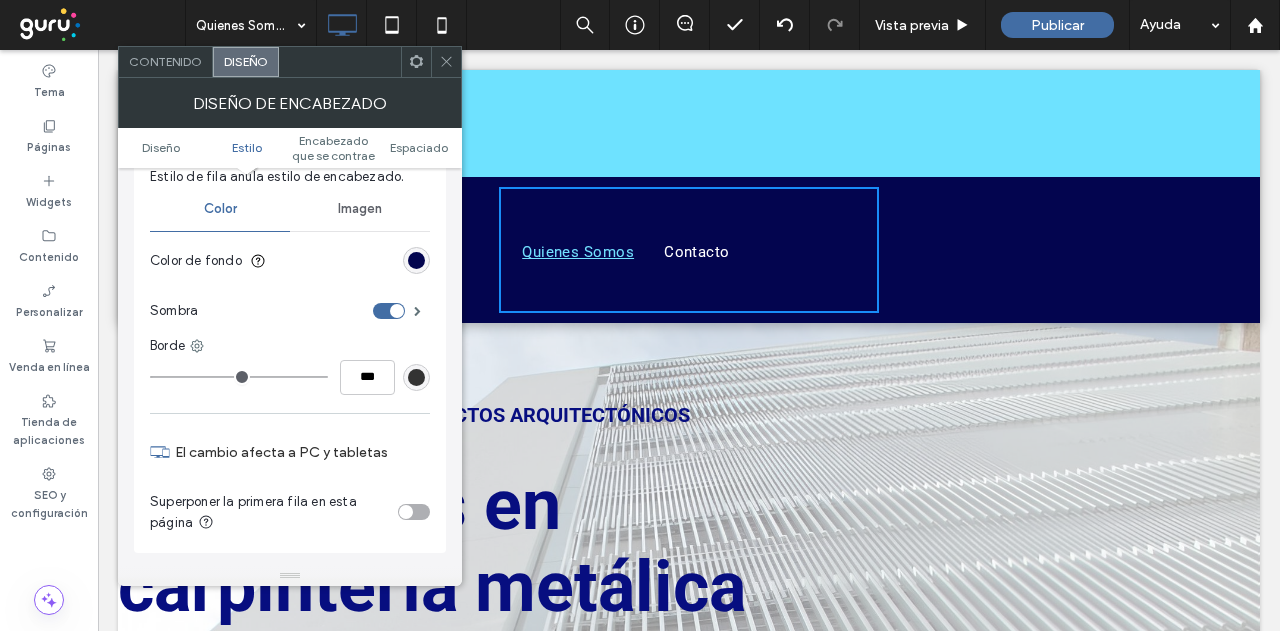 scroll, scrollTop: 300, scrollLeft: 0, axis: vertical 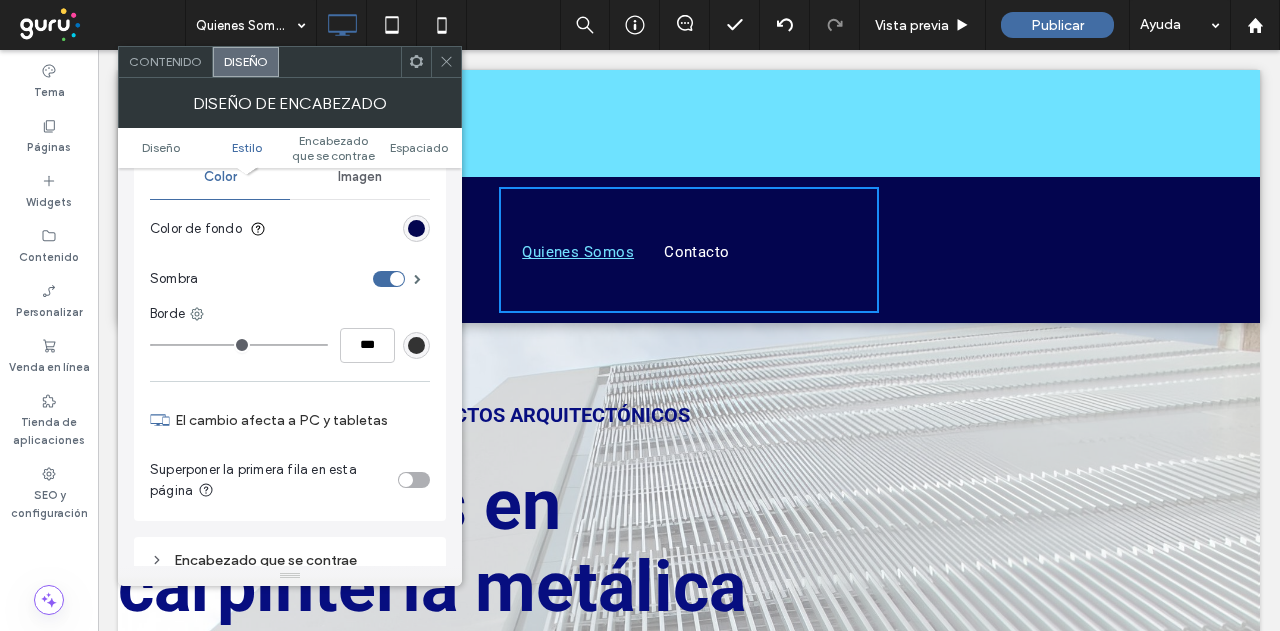 click at bounding box center [406, 480] 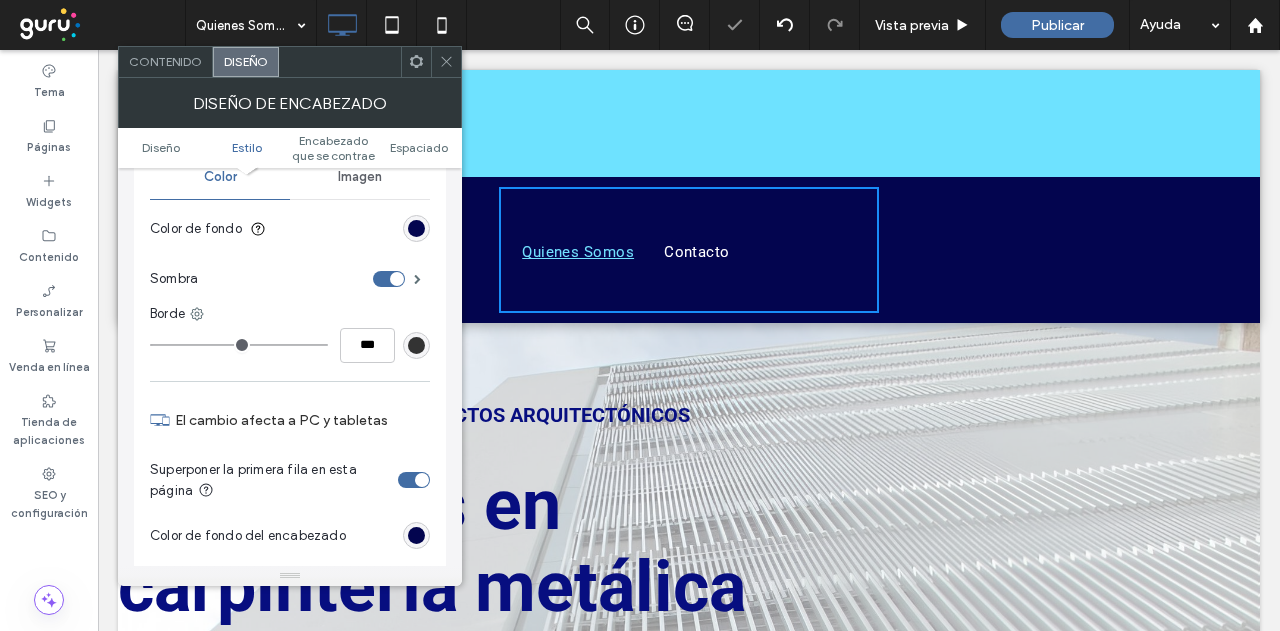 click at bounding box center [414, 480] 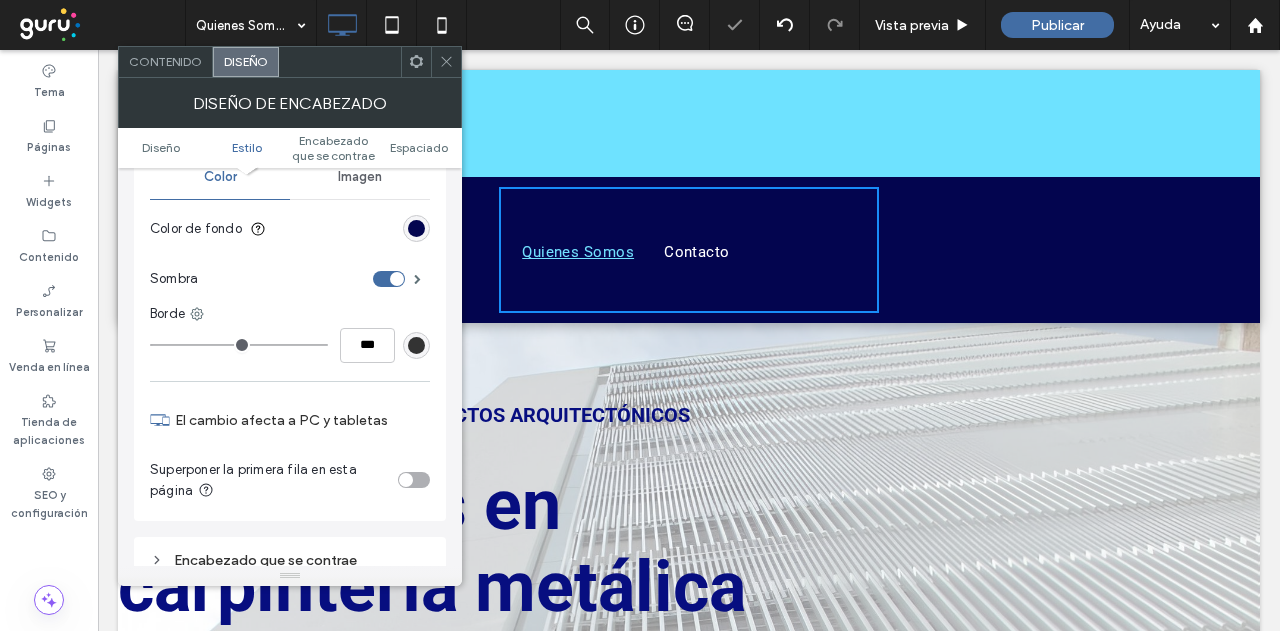 drag, startPoint x: 453, startPoint y: 67, endPoint x: 447, endPoint y: 112, distance: 45.39824 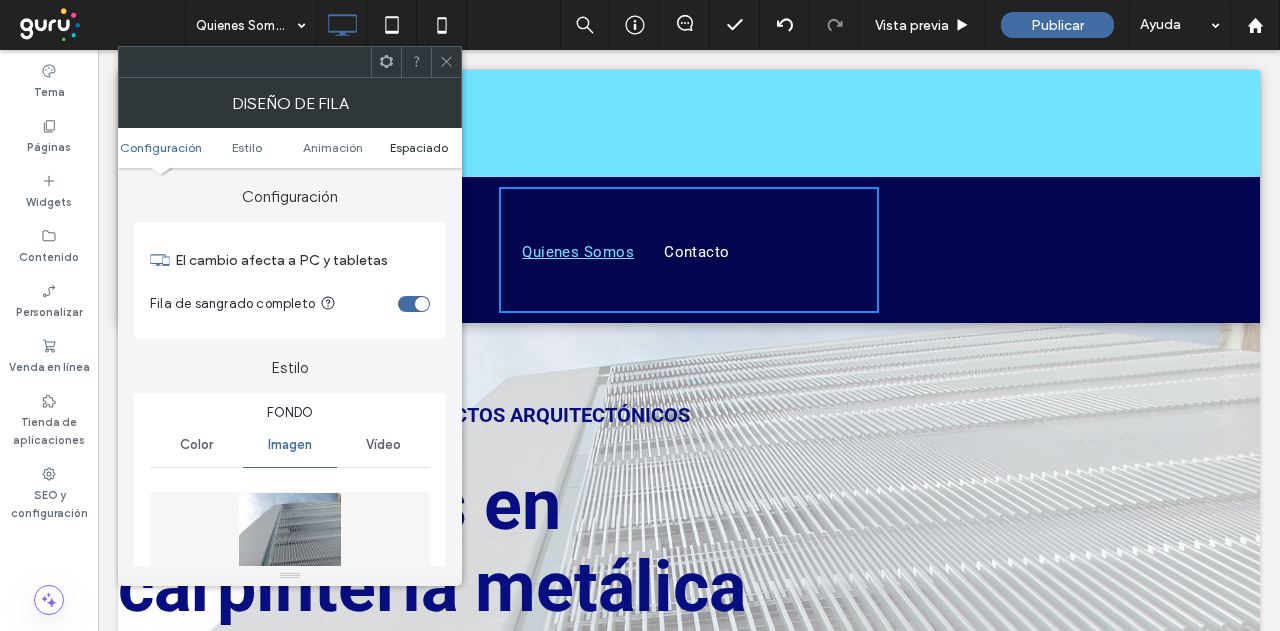 click on "Espaciado" at bounding box center [419, 147] 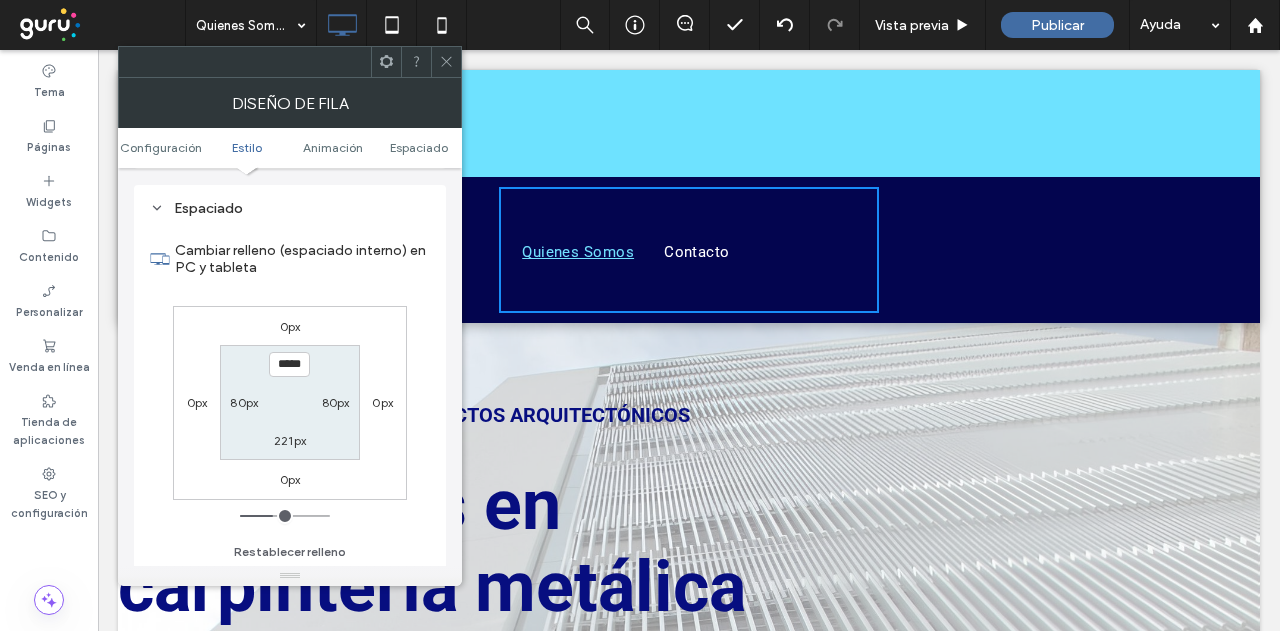 scroll, scrollTop: 1177, scrollLeft: 0, axis: vertical 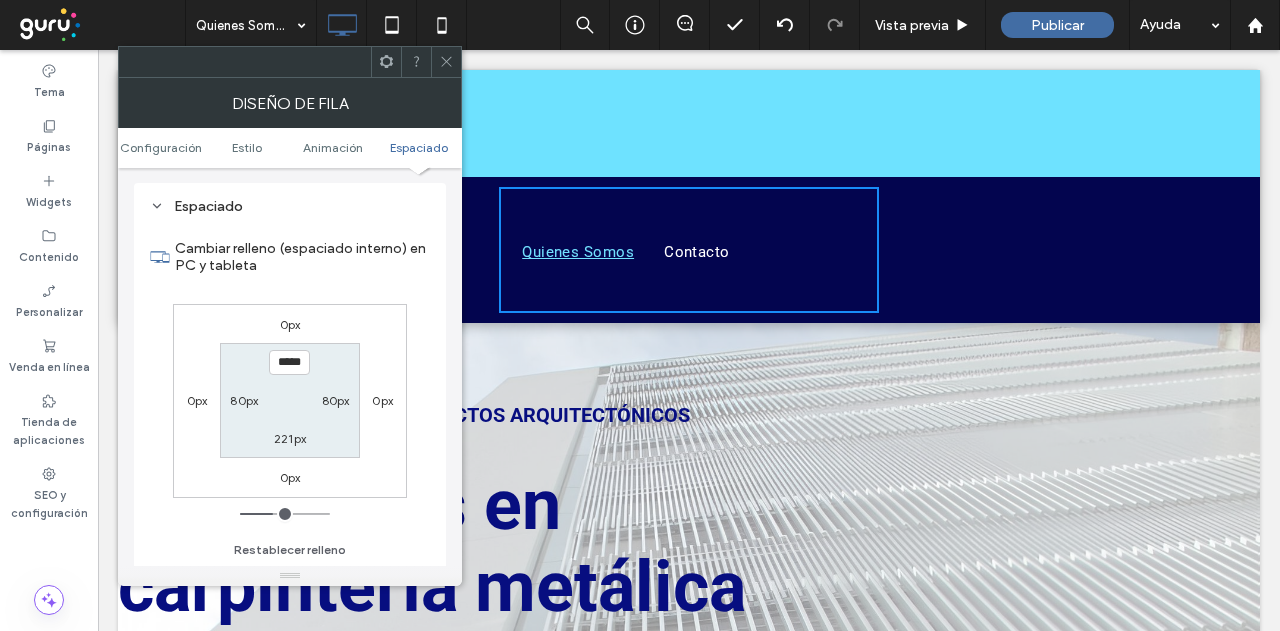 click on "221px" at bounding box center [290, 438] 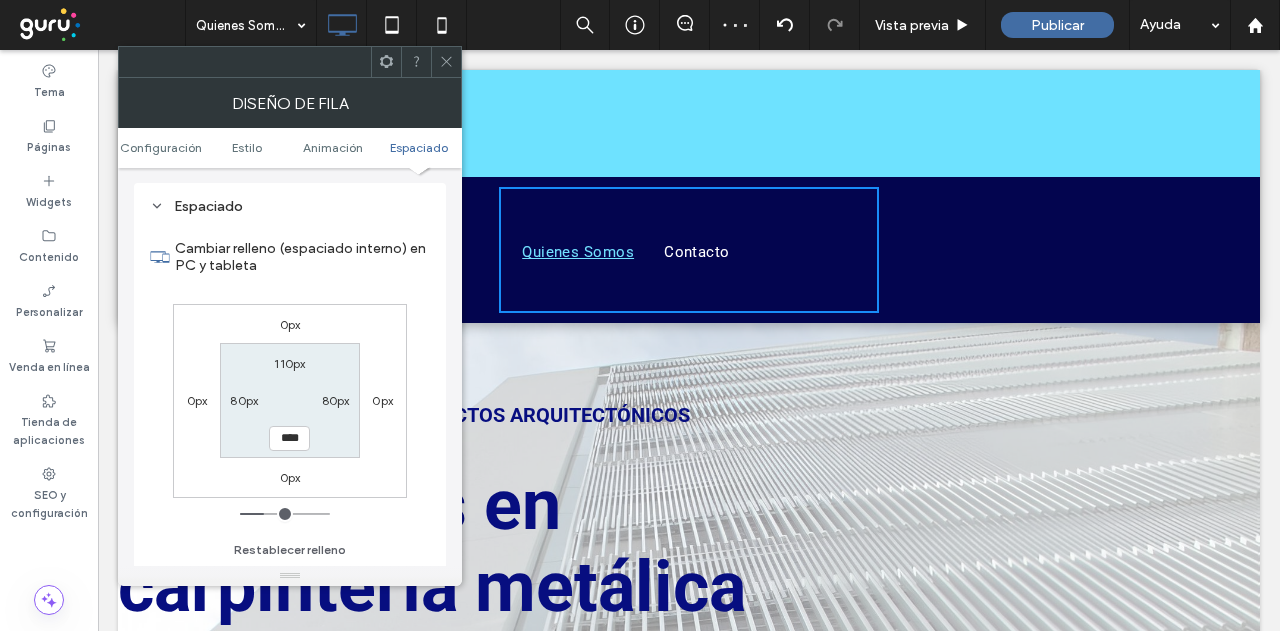 drag, startPoint x: 298, startPoint y: 509, endPoint x: 268, endPoint y: 507, distance: 30.066593 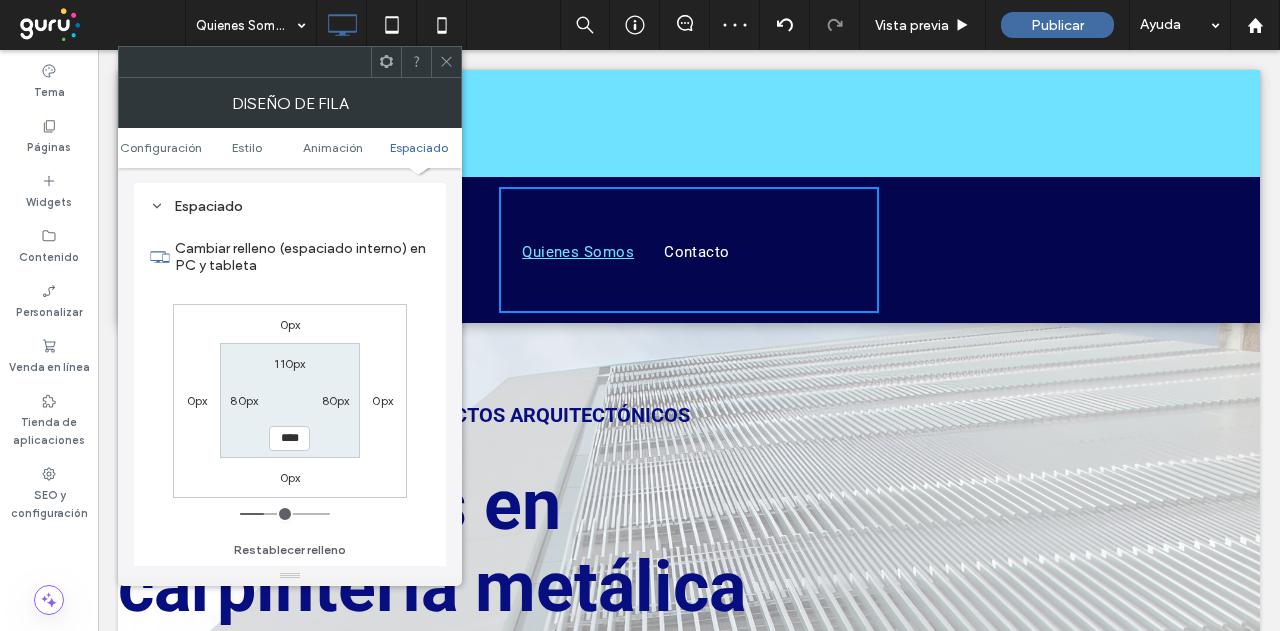 click at bounding box center [285, 514] 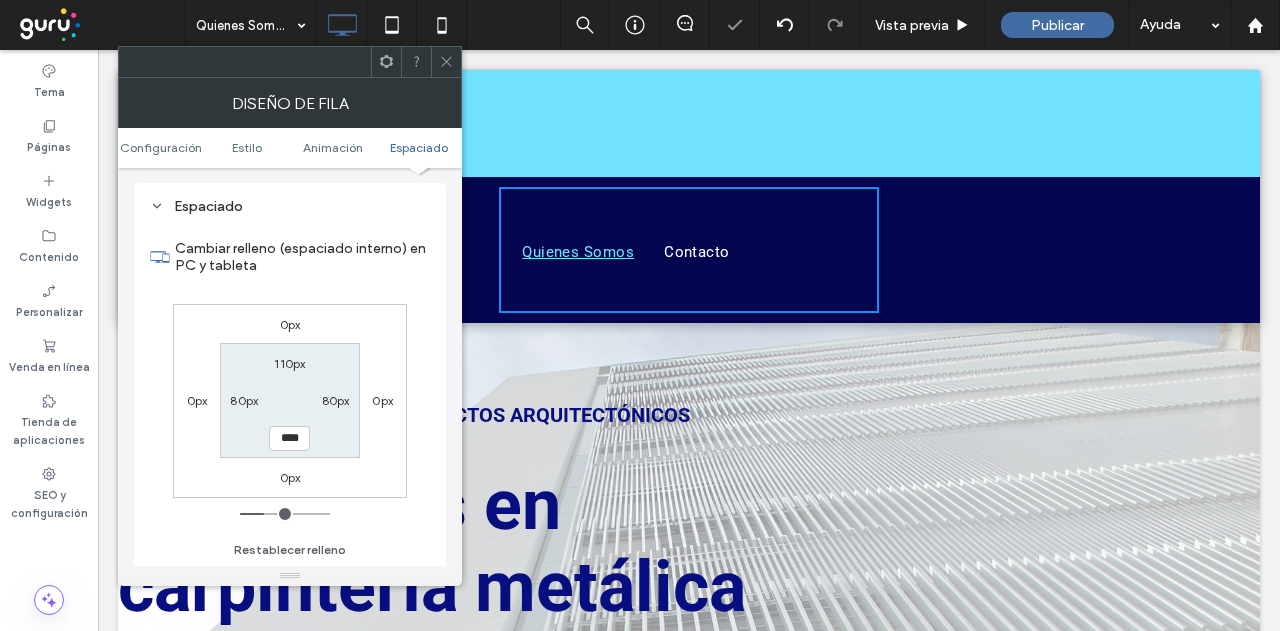 click 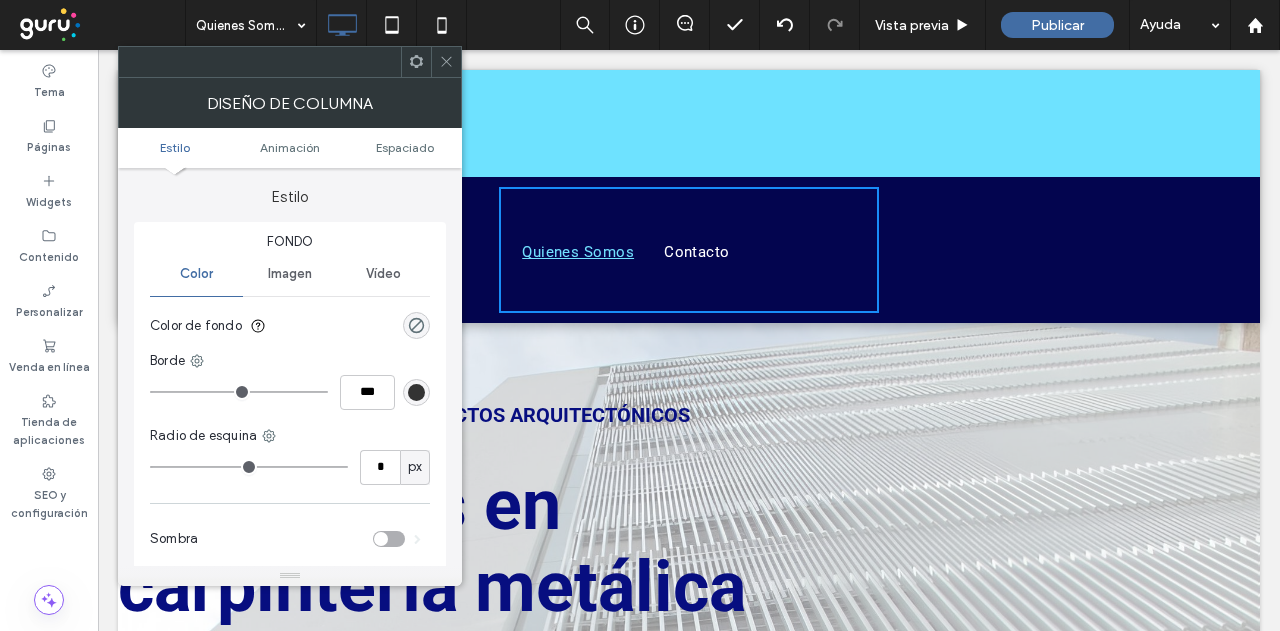 click 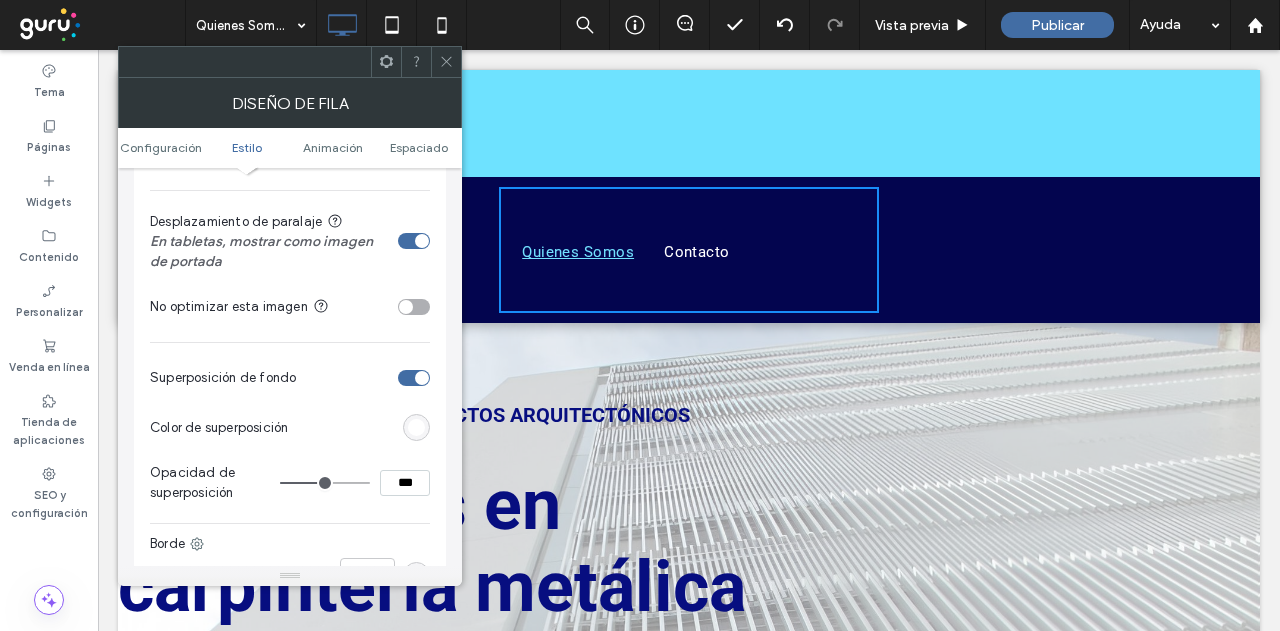 scroll, scrollTop: 600, scrollLeft: 0, axis: vertical 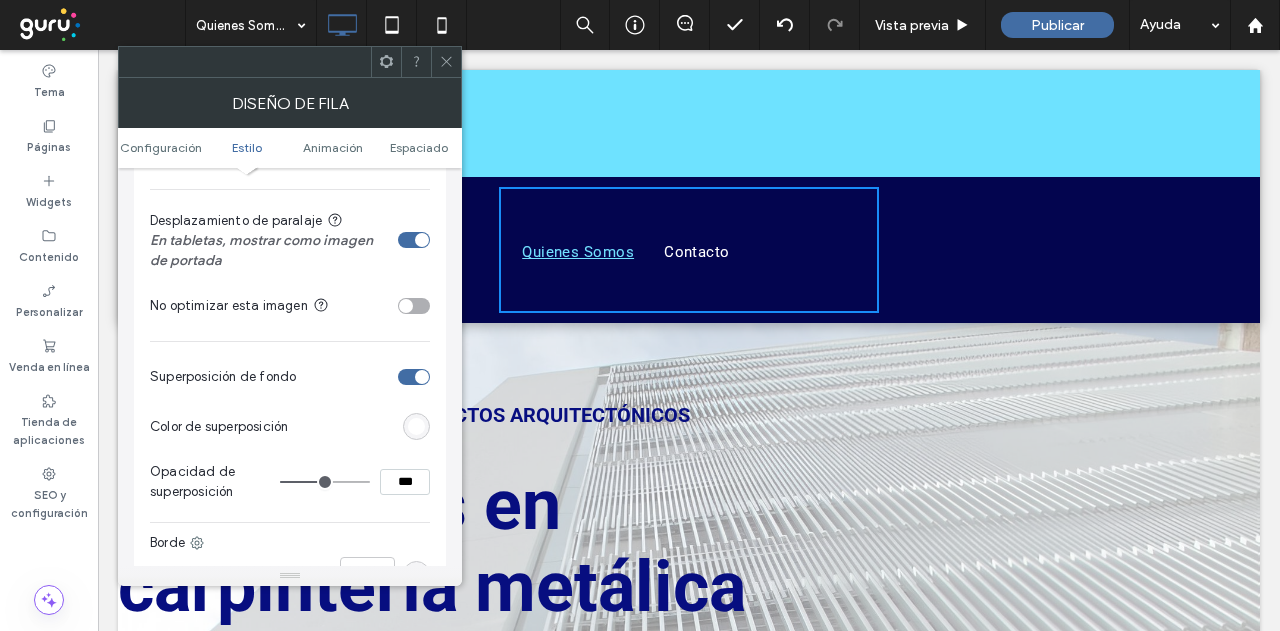click at bounding box center (422, 240) 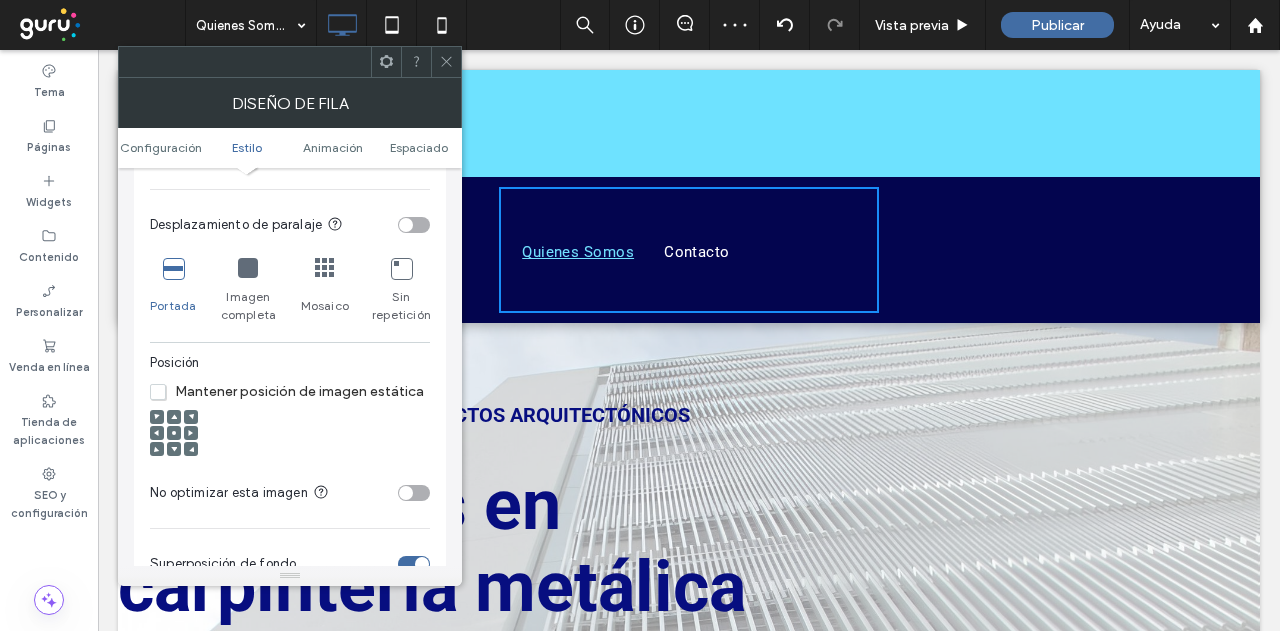 click at bounding box center (406, 225) 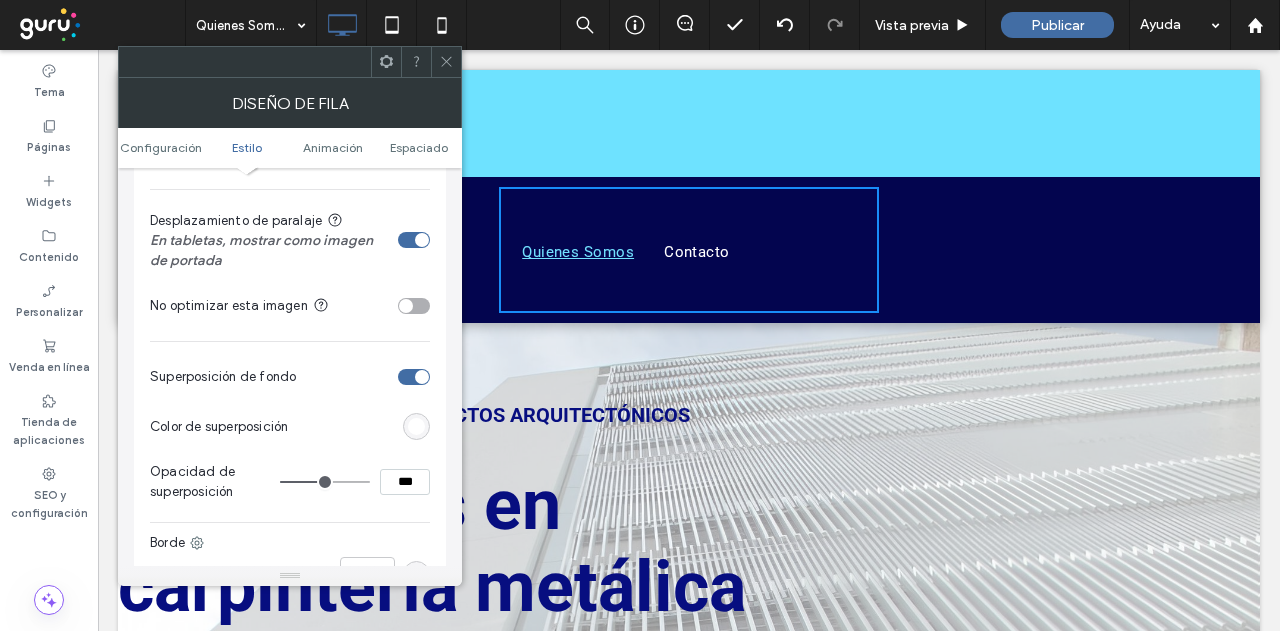 click at bounding box center (422, 377) 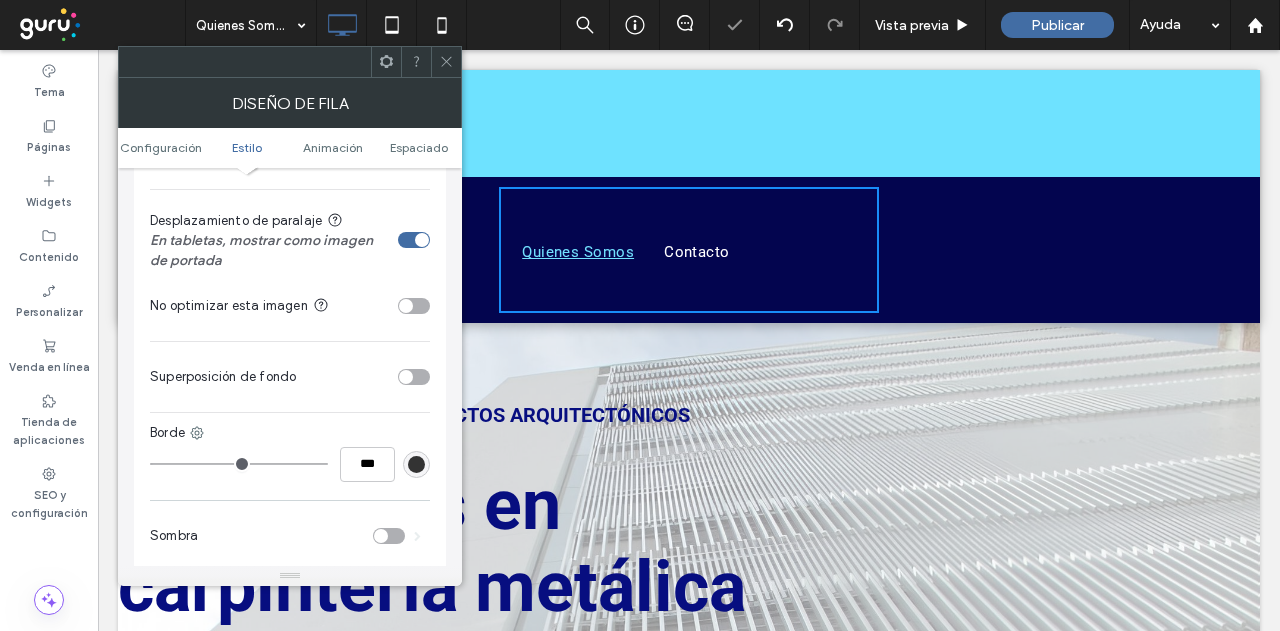 click 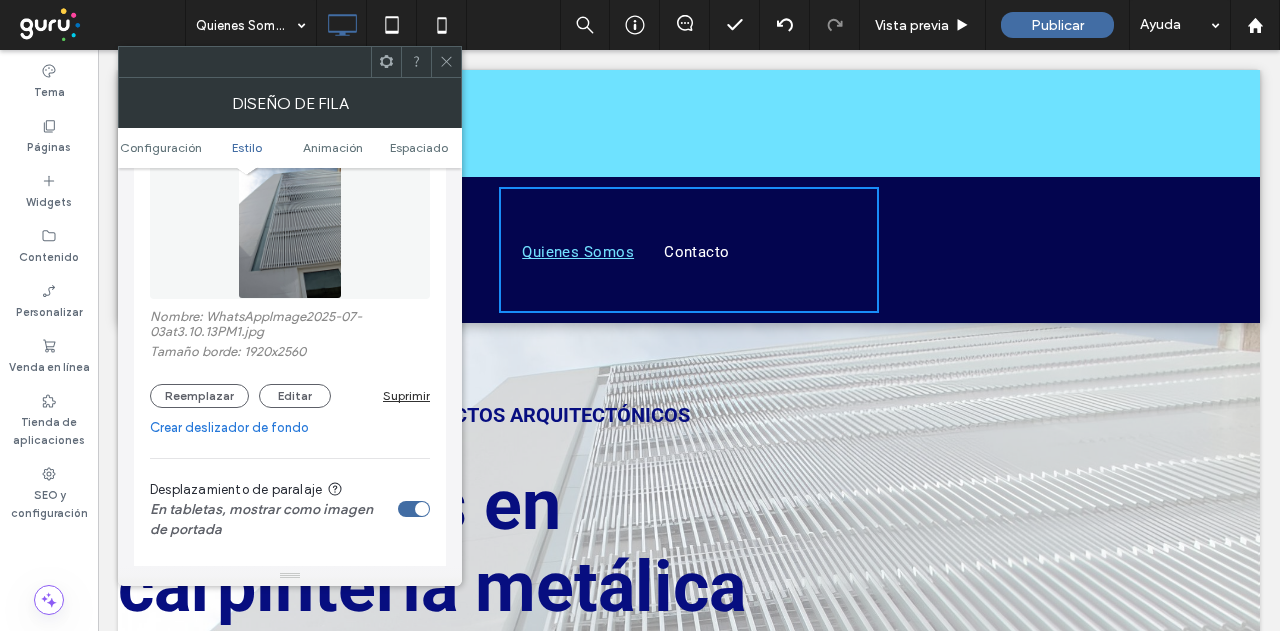 scroll, scrollTop: 100, scrollLeft: 0, axis: vertical 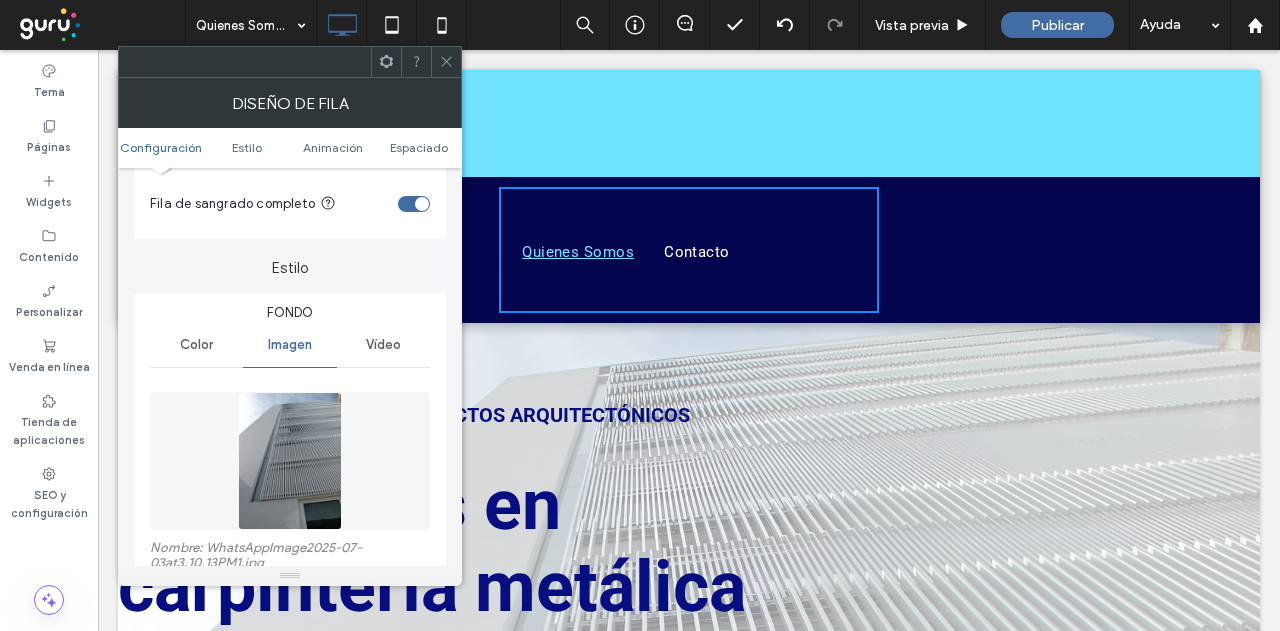 click 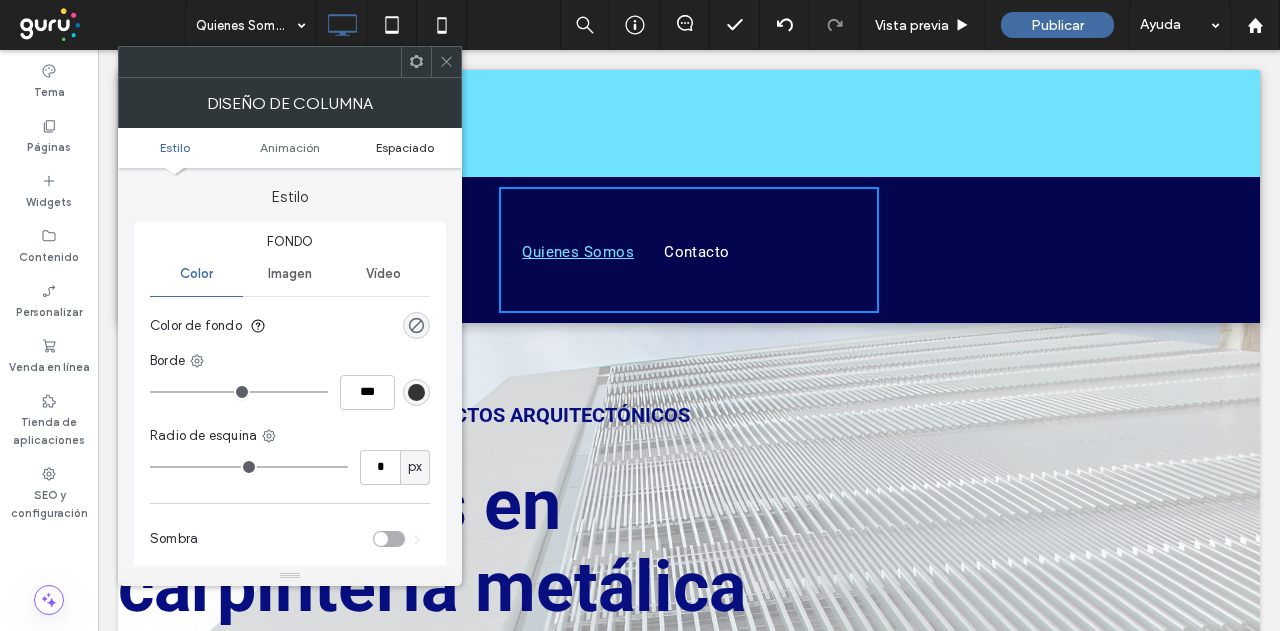 click on "Espaciado" at bounding box center (405, 147) 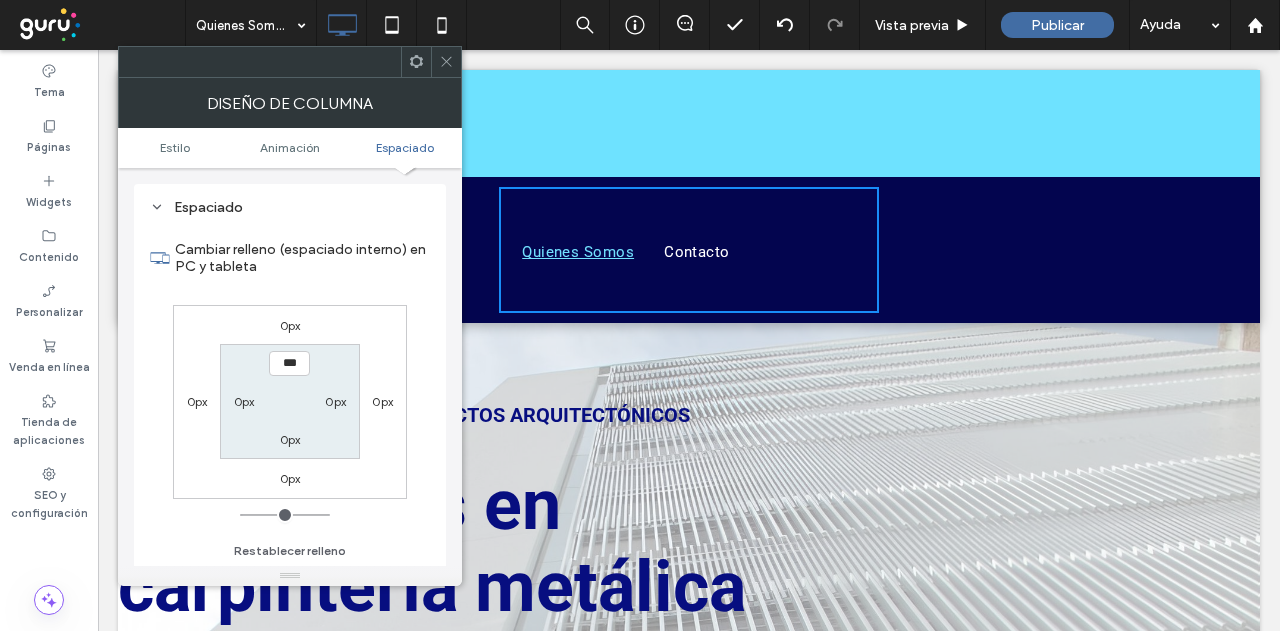scroll, scrollTop: 469, scrollLeft: 0, axis: vertical 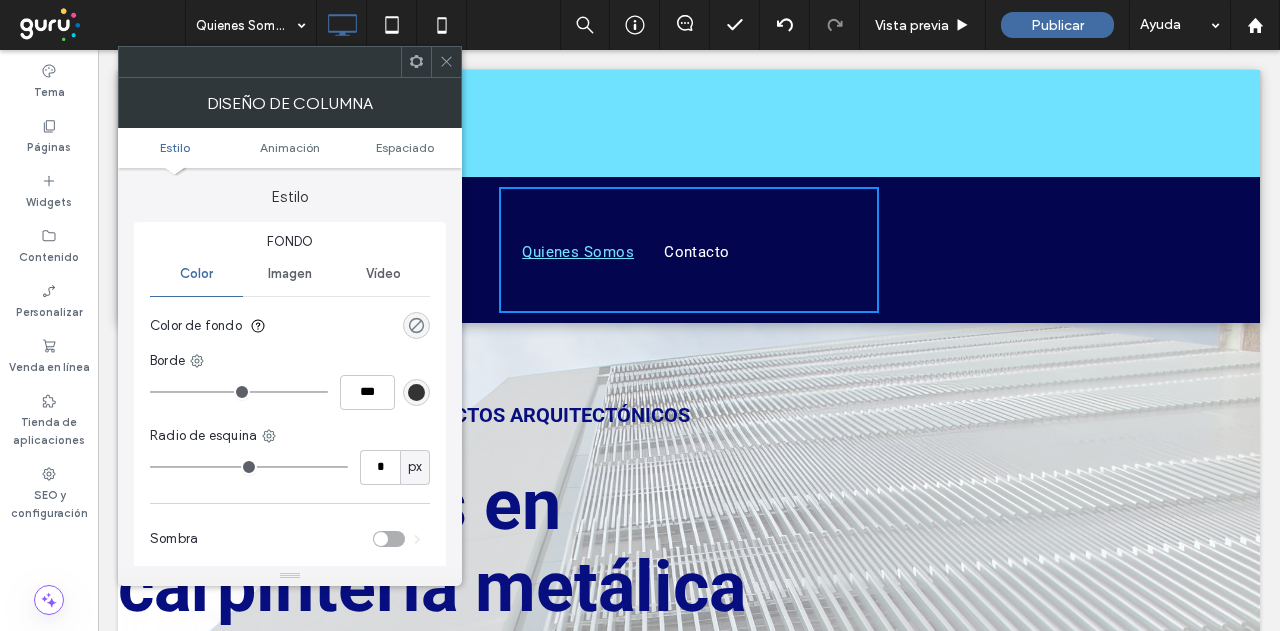 click at bounding box center (416, 325) 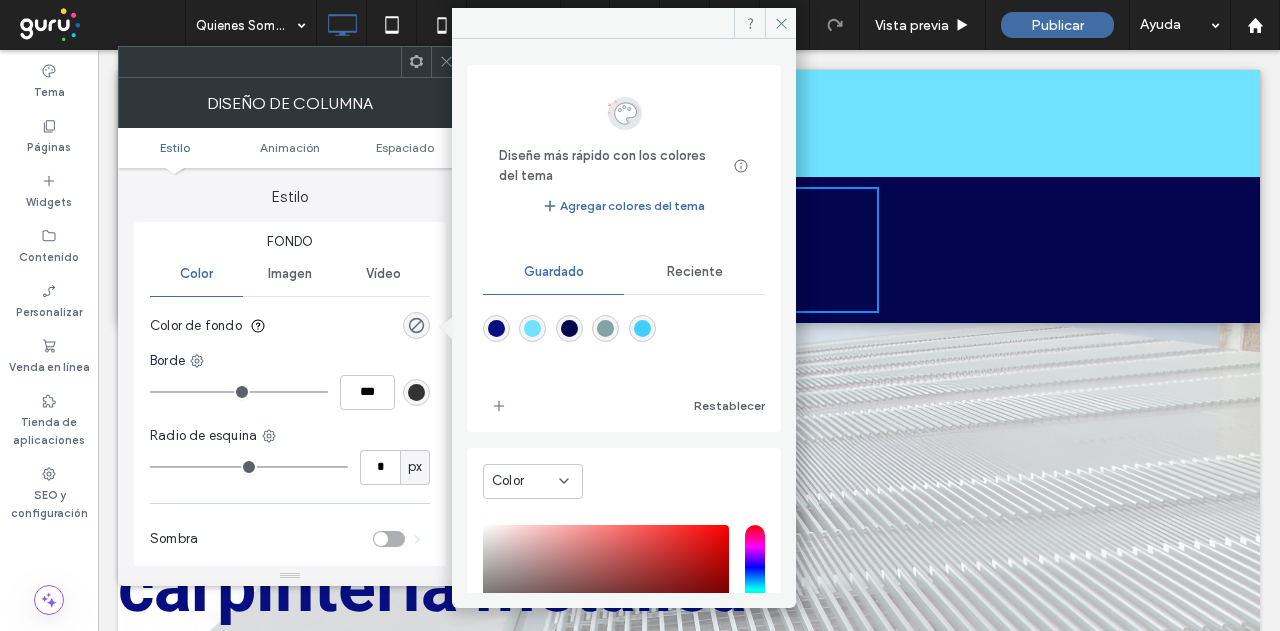 click on "Reciente" at bounding box center [695, 272] 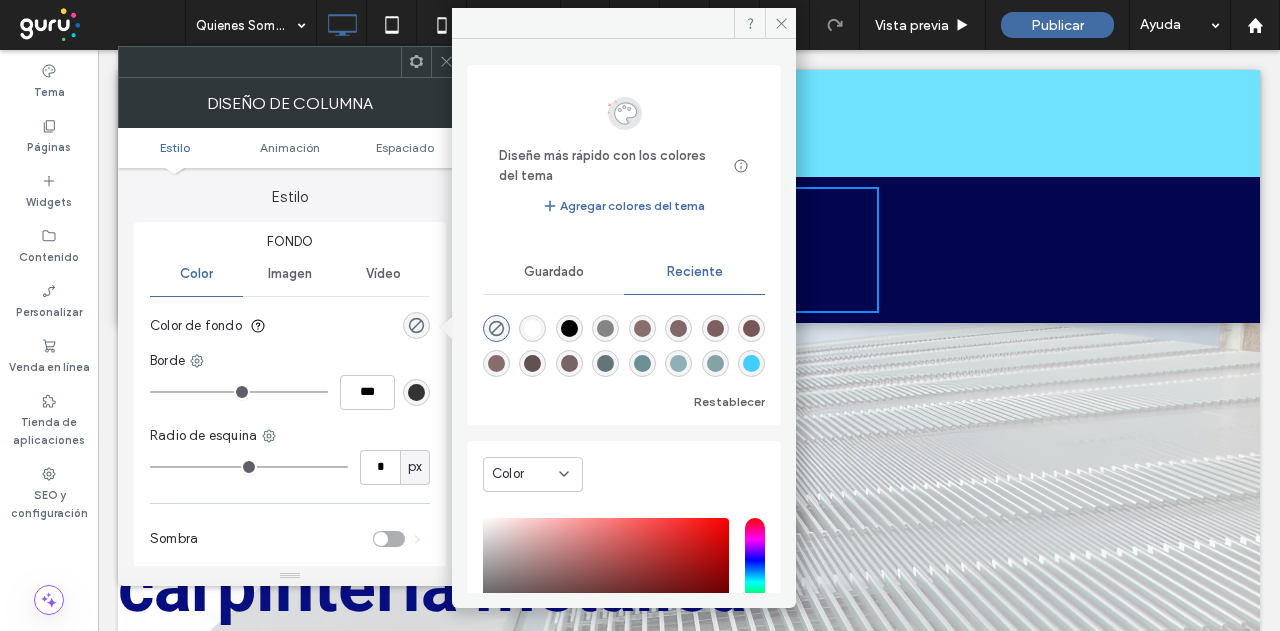 click at bounding box center [532, 328] 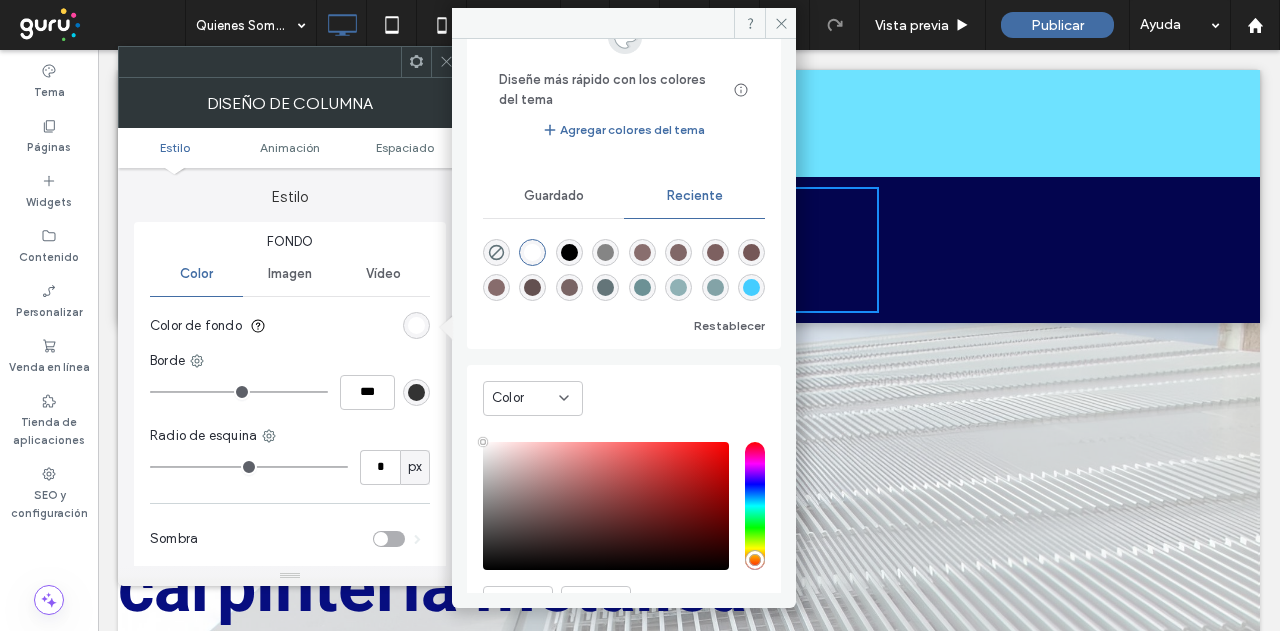 scroll, scrollTop: 178, scrollLeft: 0, axis: vertical 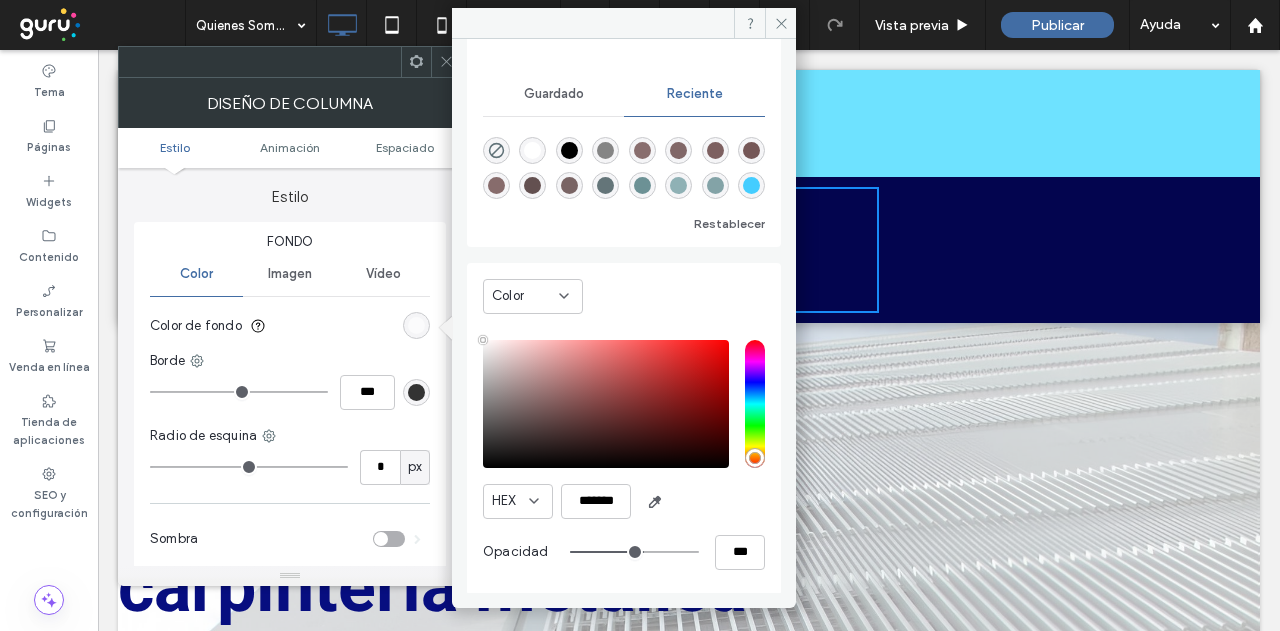 drag, startPoint x: 664, startPoint y: 551, endPoint x: 631, endPoint y: 553, distance: 33.06055 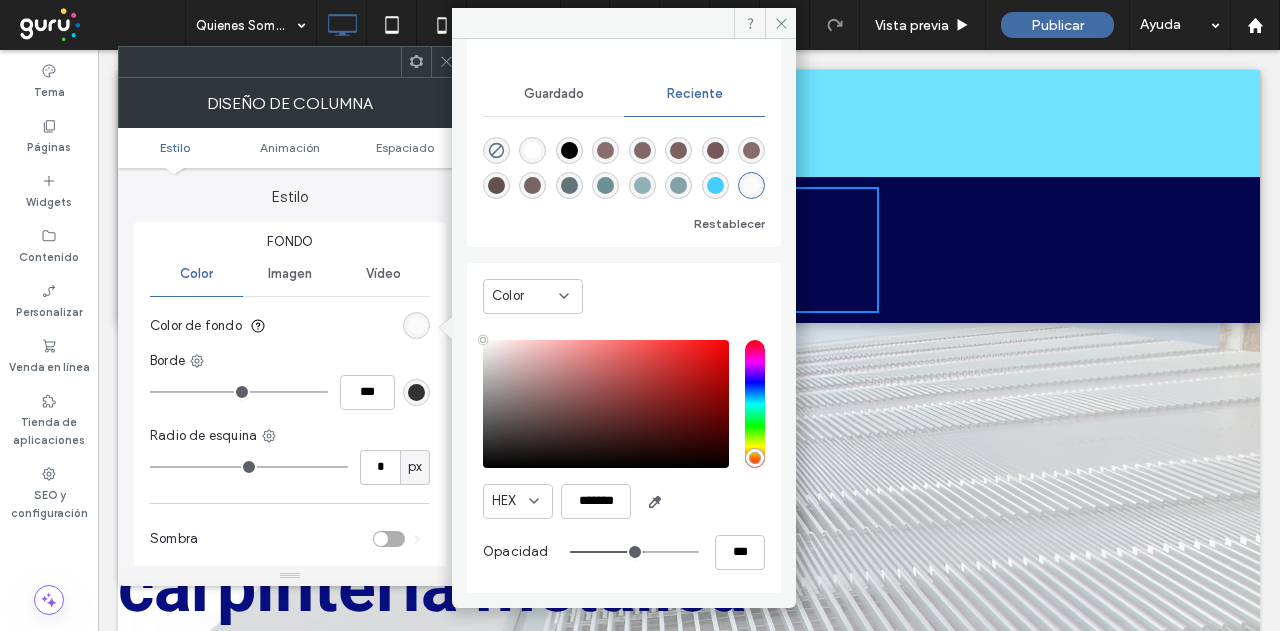 click on "Estilo Fondo Color Imagen Vídeo Color de fondo Borde *** Radio de esquina * px Sombra" at bounding box center (290, 371) 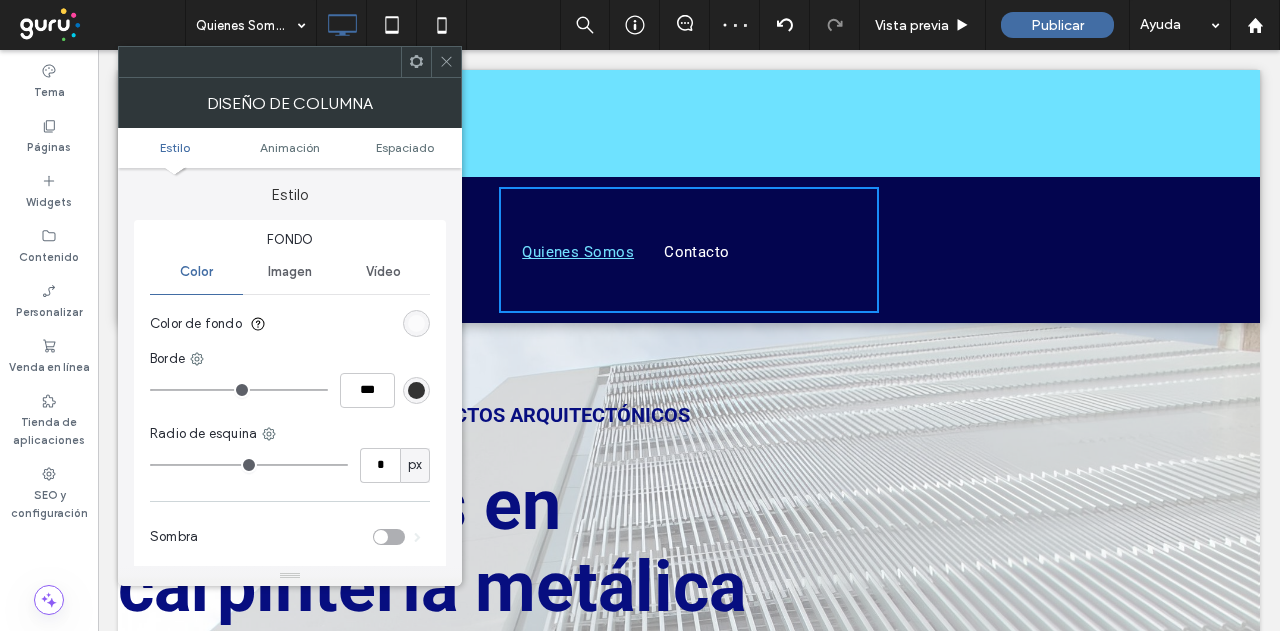 scroll, scrollTop: 0, scrollLeft: 0, axis: both 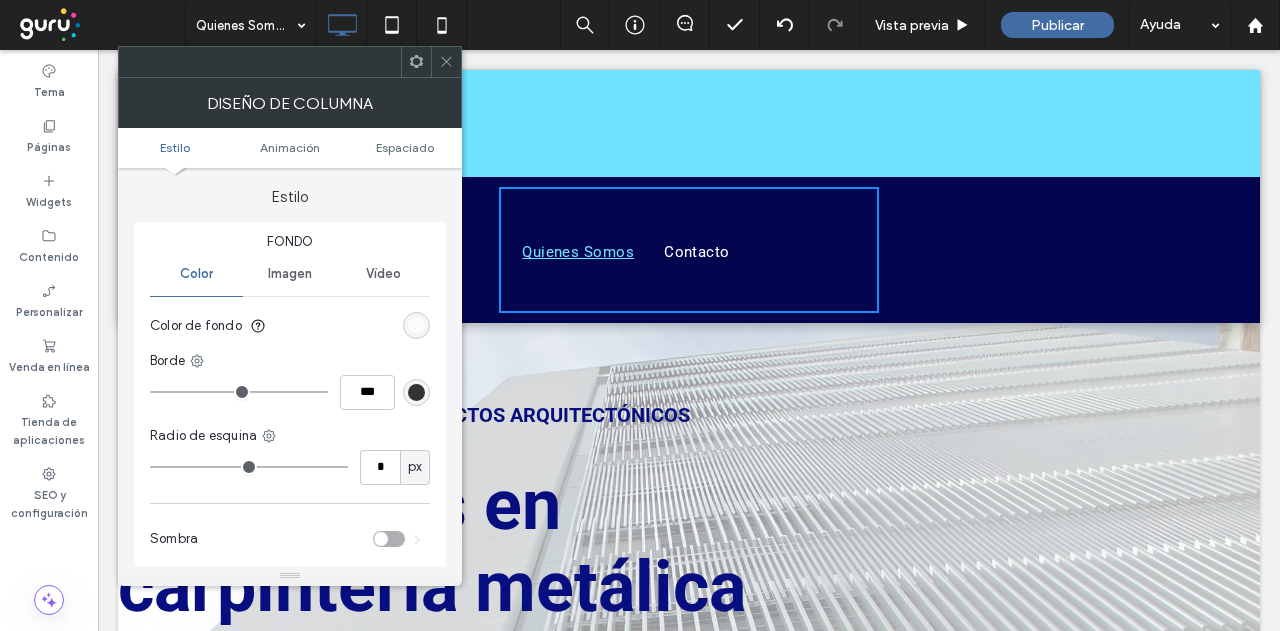 click 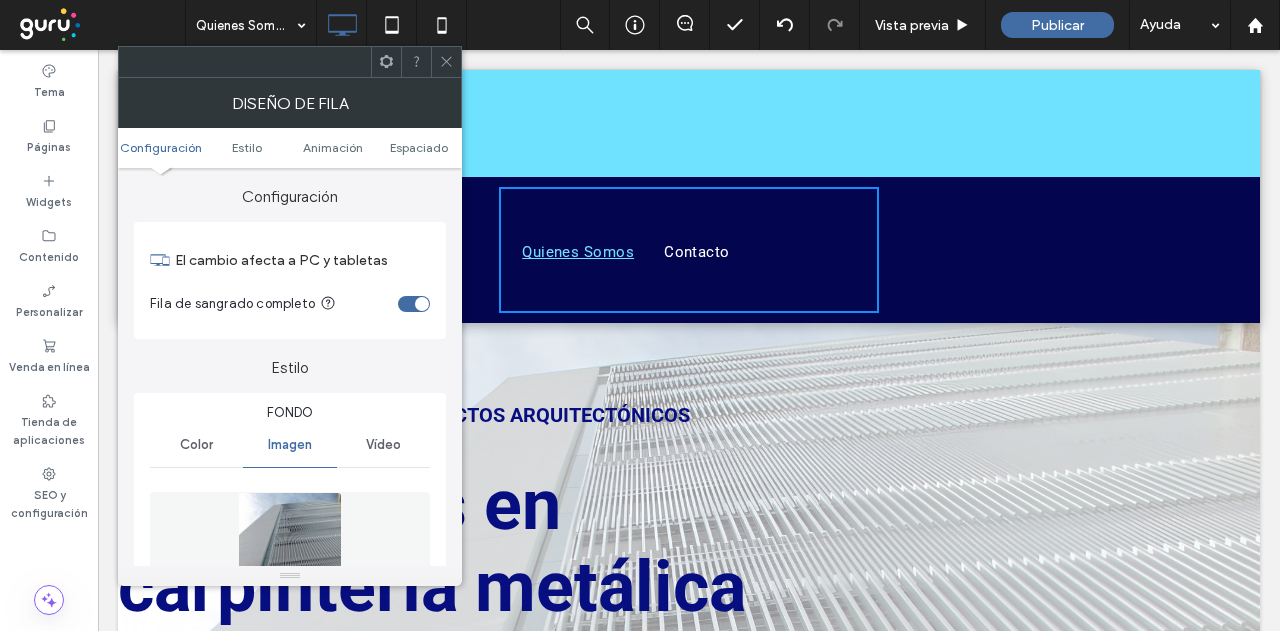 drag, startPoint x: 444, startPoint y: 55, endPoint x: 460, endPoint y: 216, distance: 161.79308 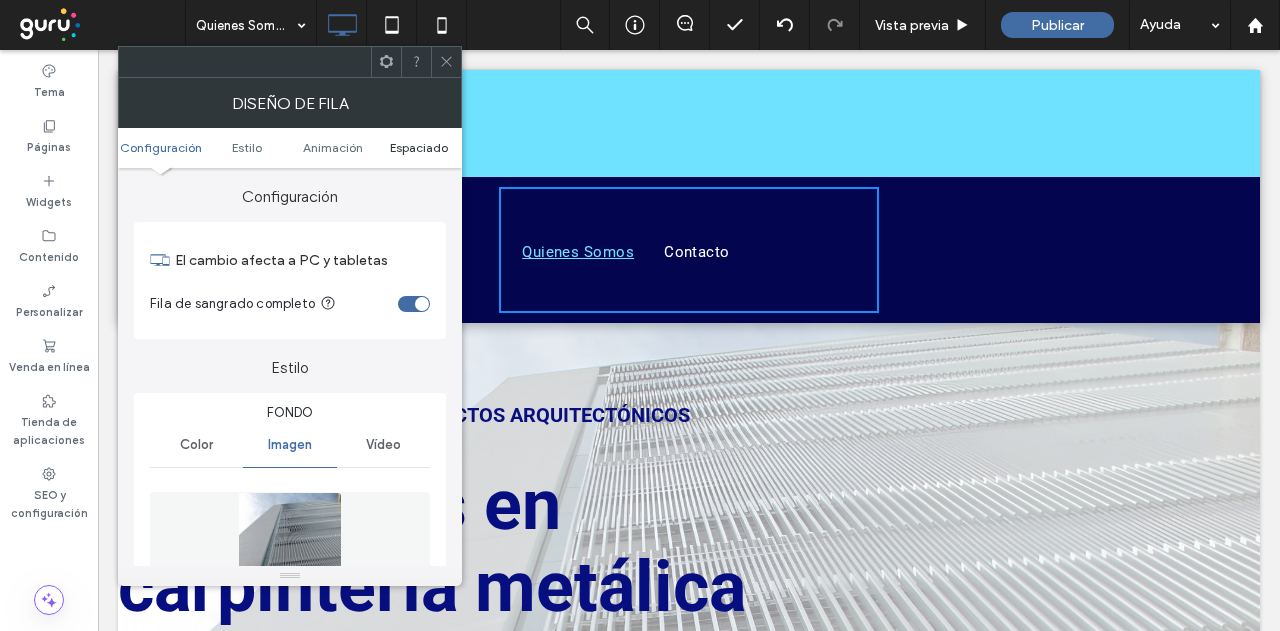 click on "Espaciado" at bounding box center [419, 147] 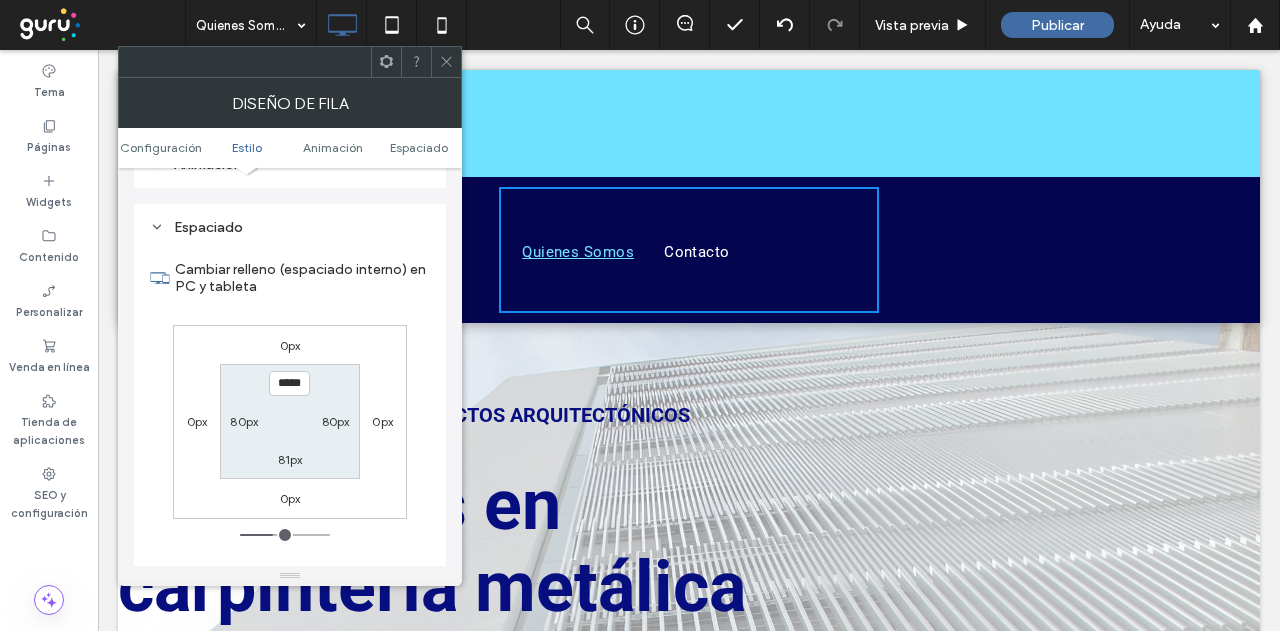 scroll, scrollTop: 1067, scrollLeft: 0, axis: vertical 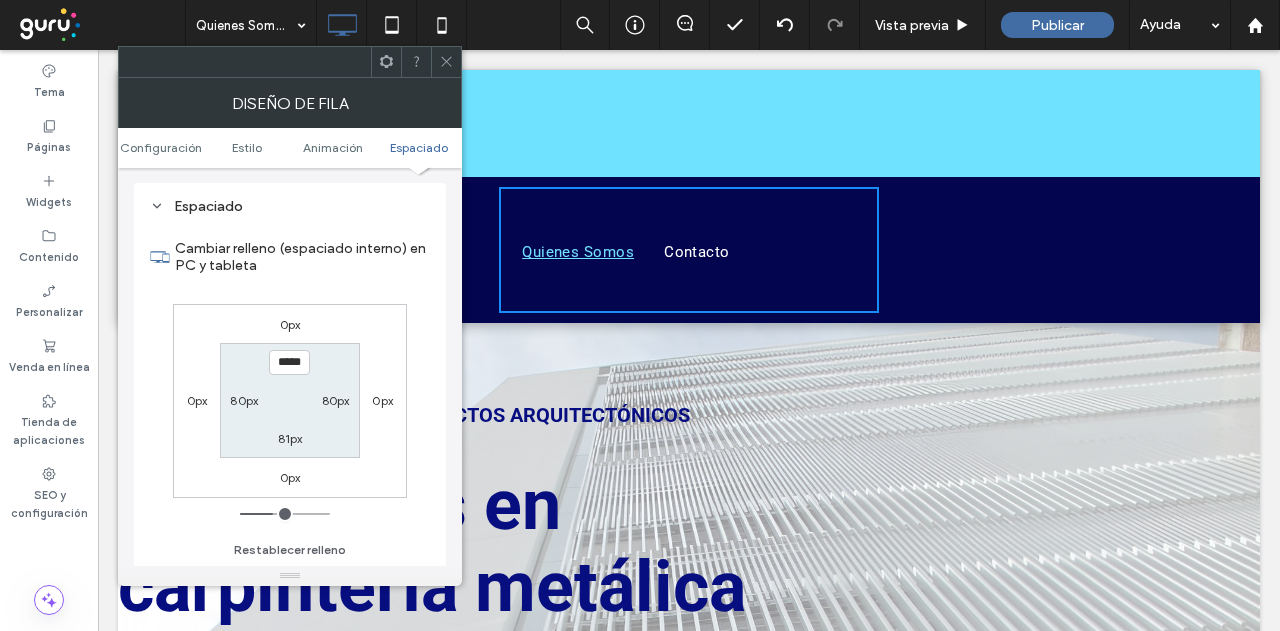 click on "80px" at bounding box center [244, 400] 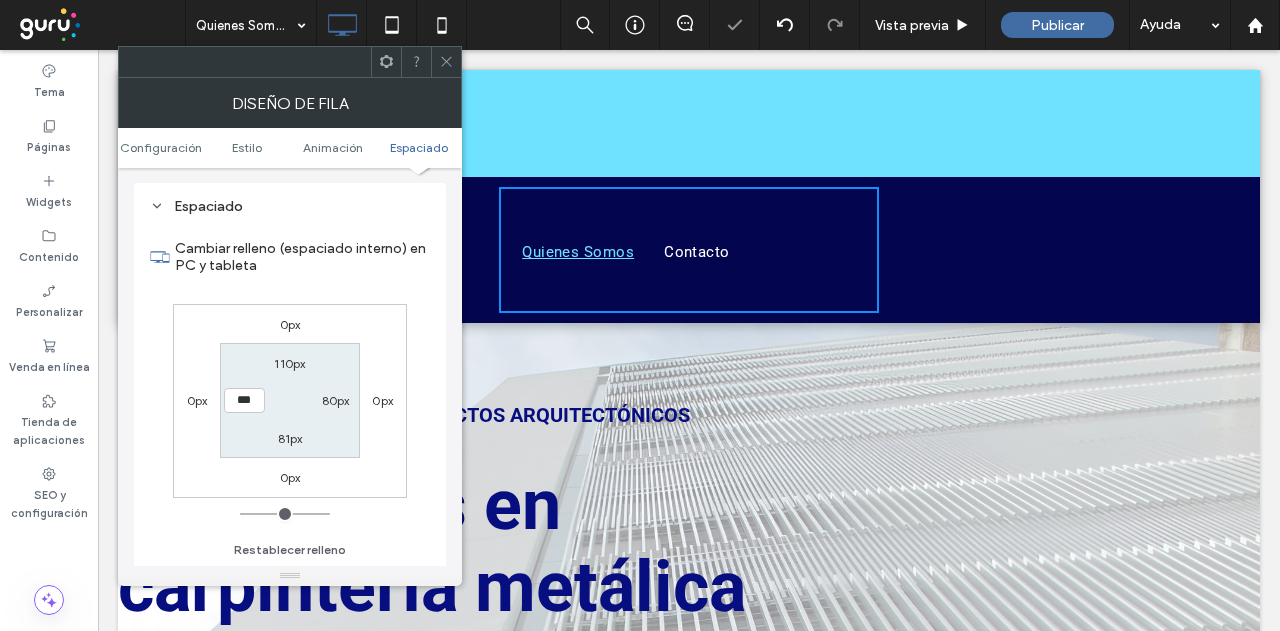 drag, startPoint x: 238, startPoint y: 512, endPoint x: 124, endPoint y: 499, distance: 114.73883 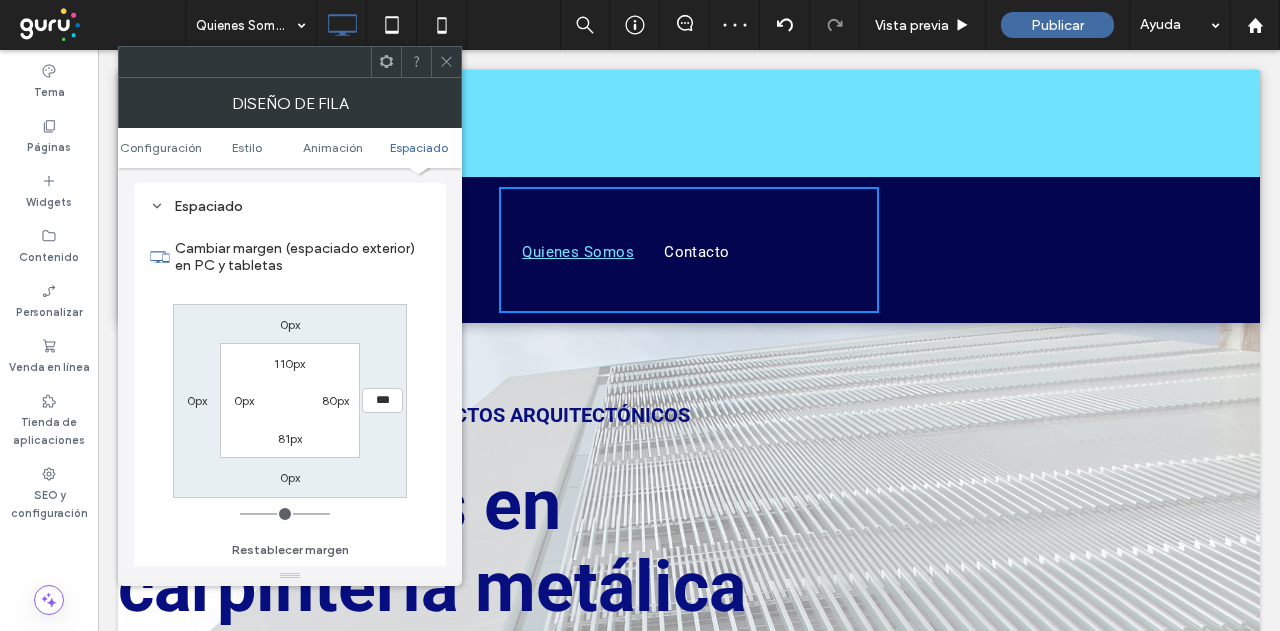 click on "80px" at bounding box center [336, 400] 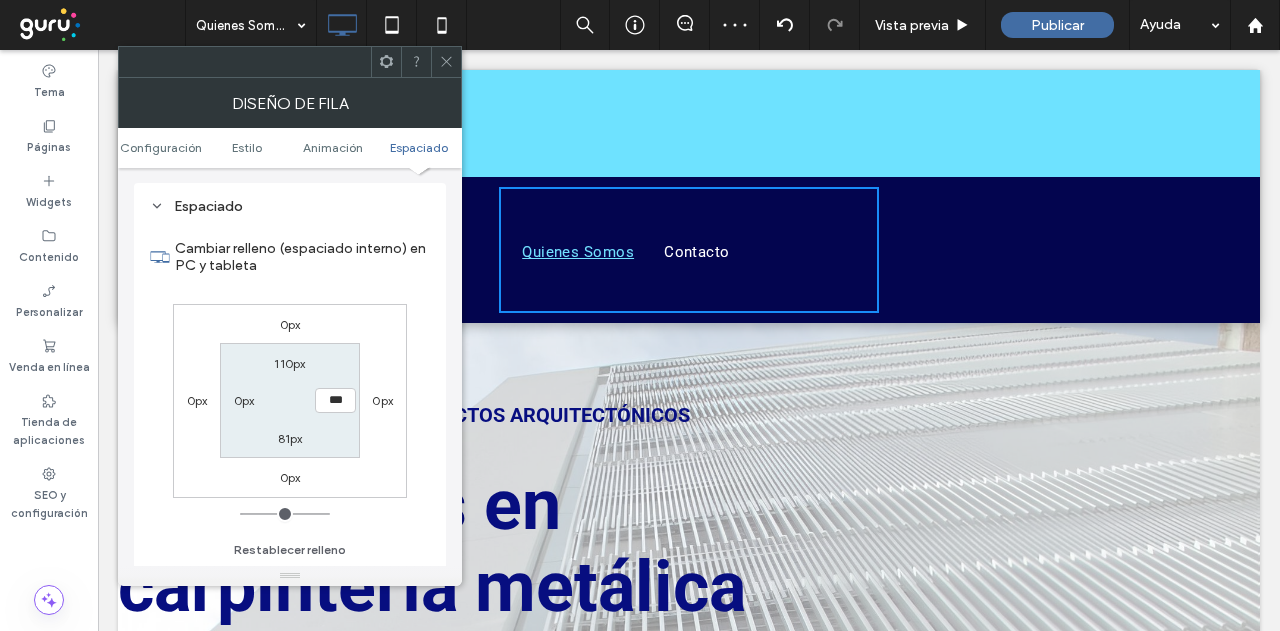 drag, startPoint x: 268, startPoint y: 512, endPoint x: 124, endPoint y: 511, distance: 144.00348 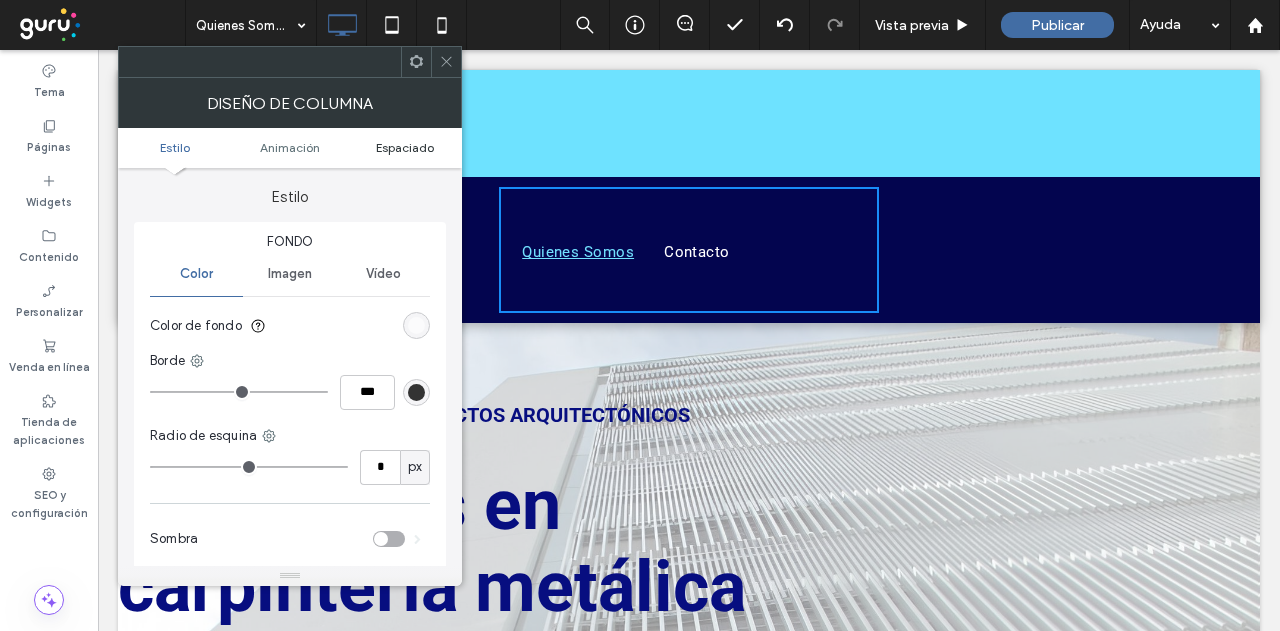 click on "Espaciado" at bounding box center (405, 147) 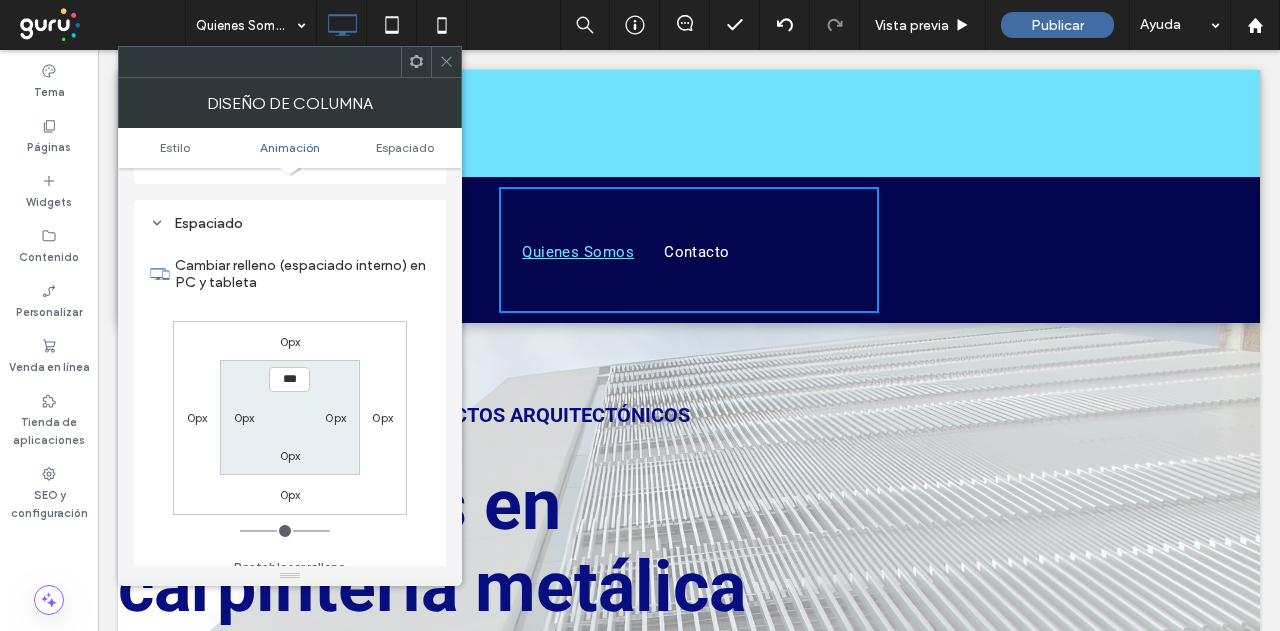 scroll, scrollTop: 469, scrollLeft: 0, axis: vertical 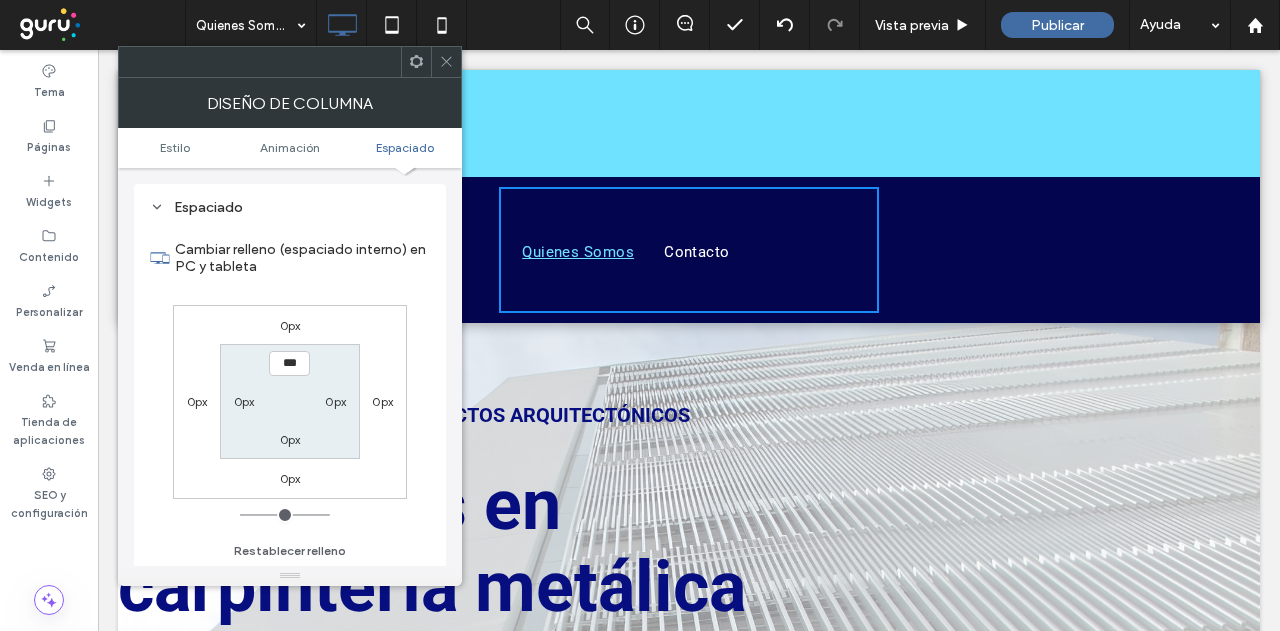 click on "0px" at bounding box center (290, 439) 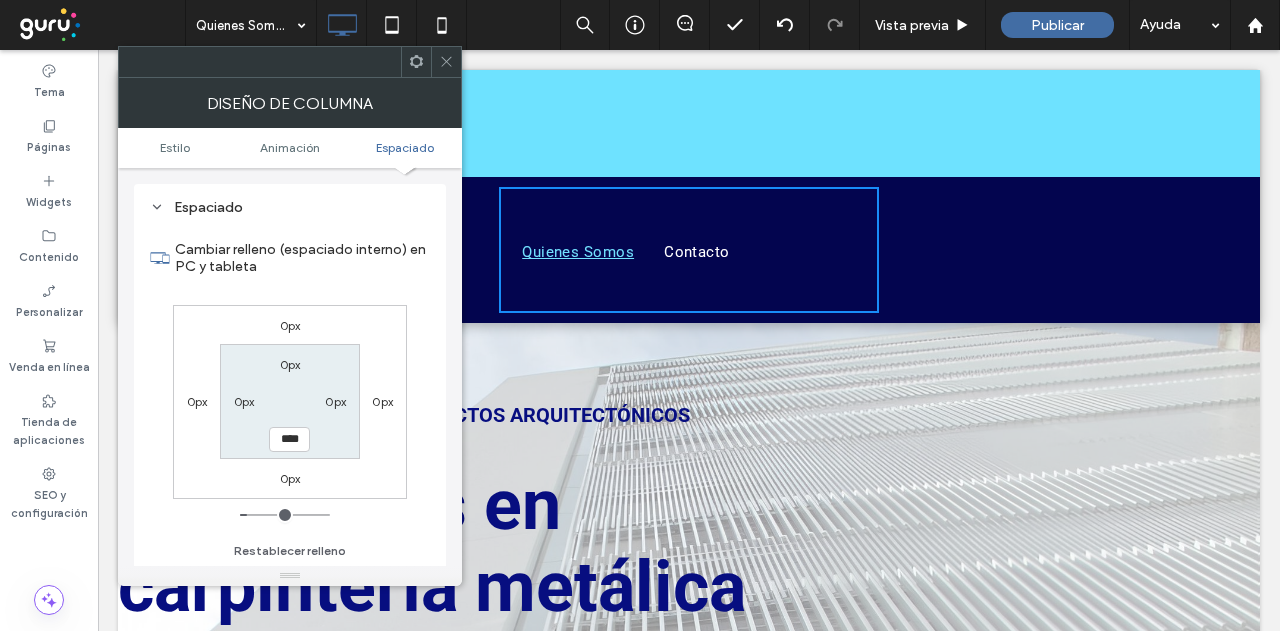 click at bounding box center (285, 515) 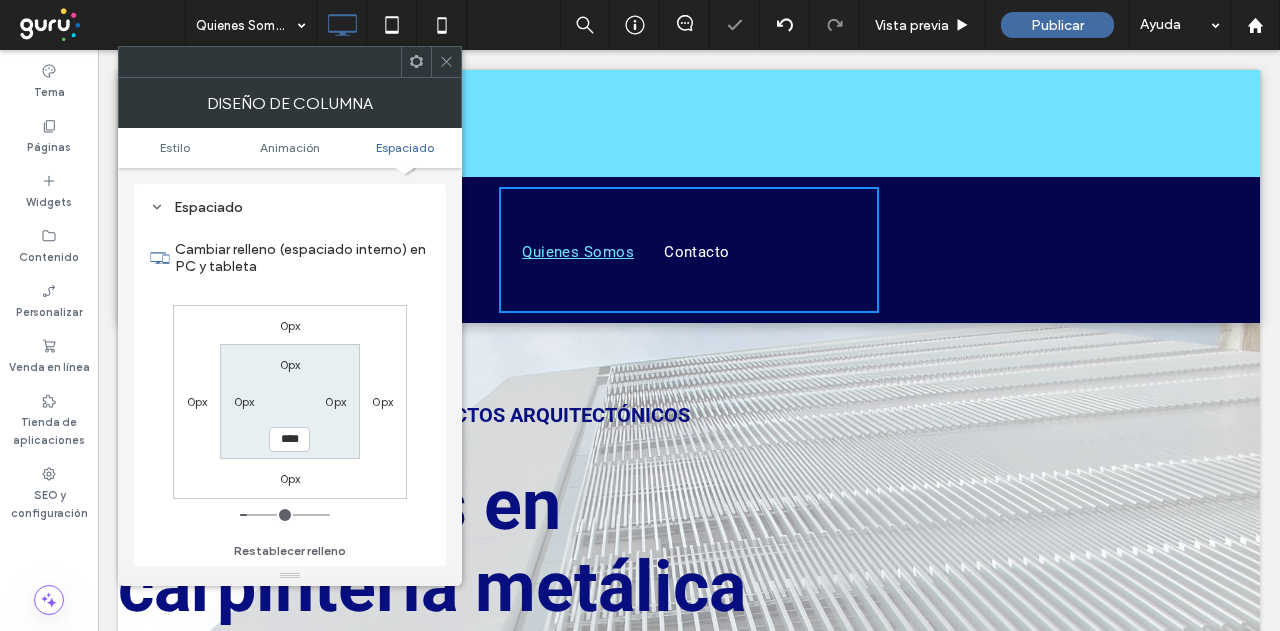 click 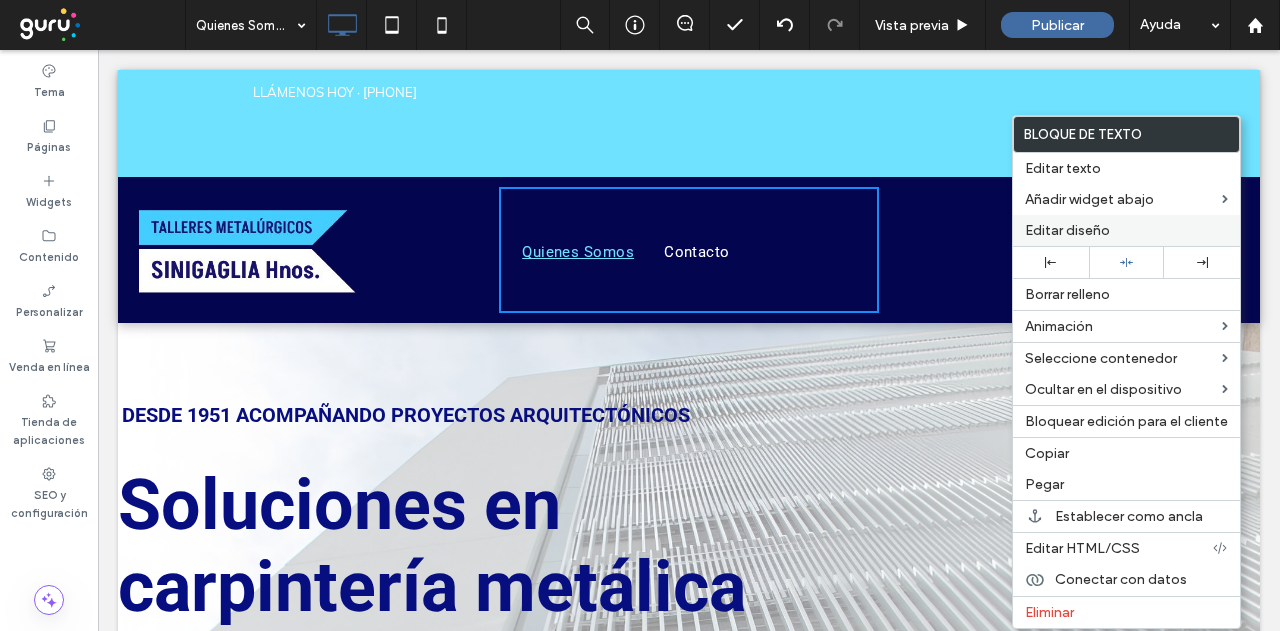 click on "Editar diseño" at bounding box center (1067, 230) 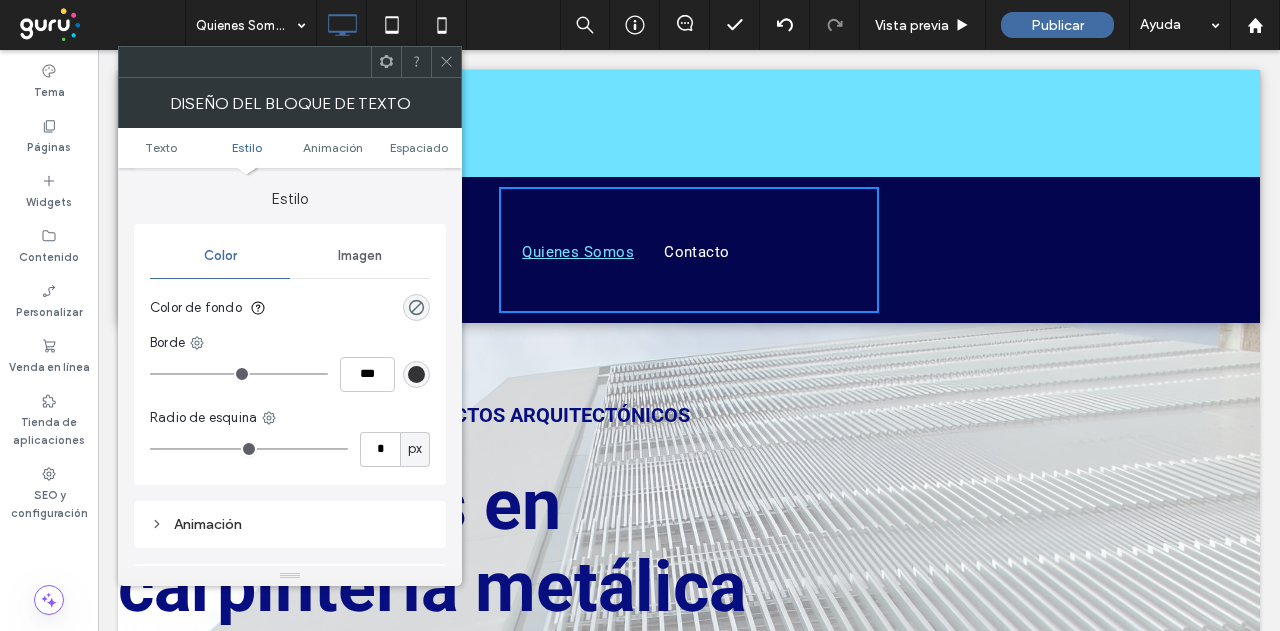 scroll, scrollTop: 200, scrollLeft: 0, axis: vertical 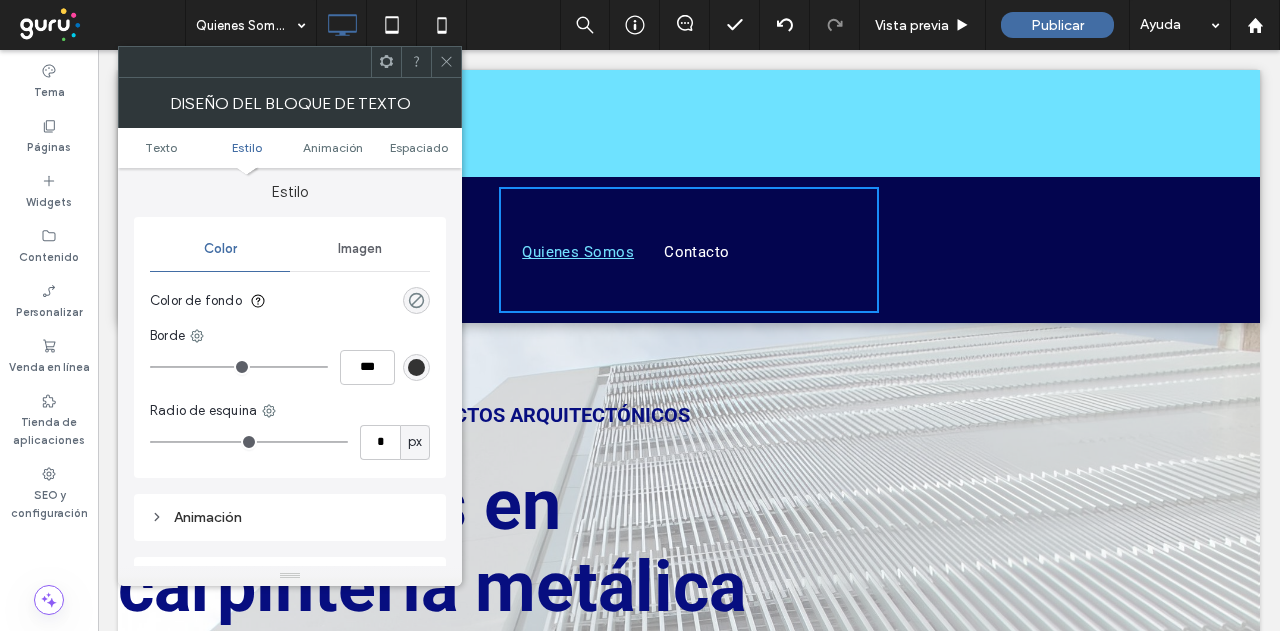 click at bounding box center (416, 300) 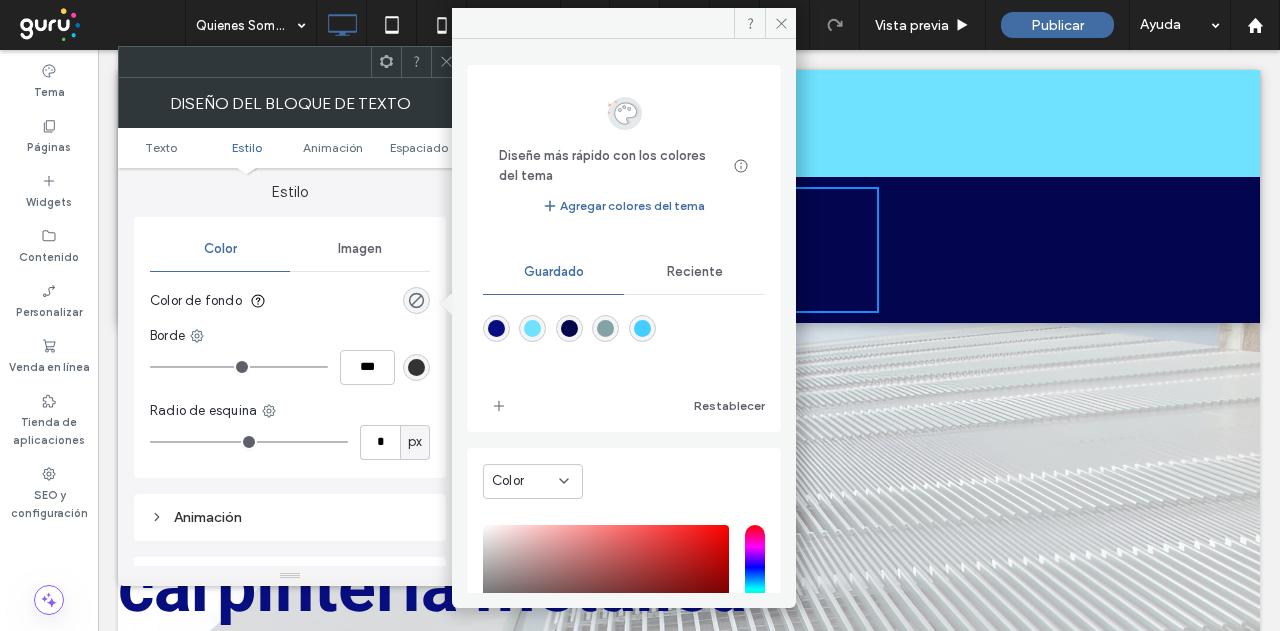 click on "Reciente" at bounding box center [695, 272] 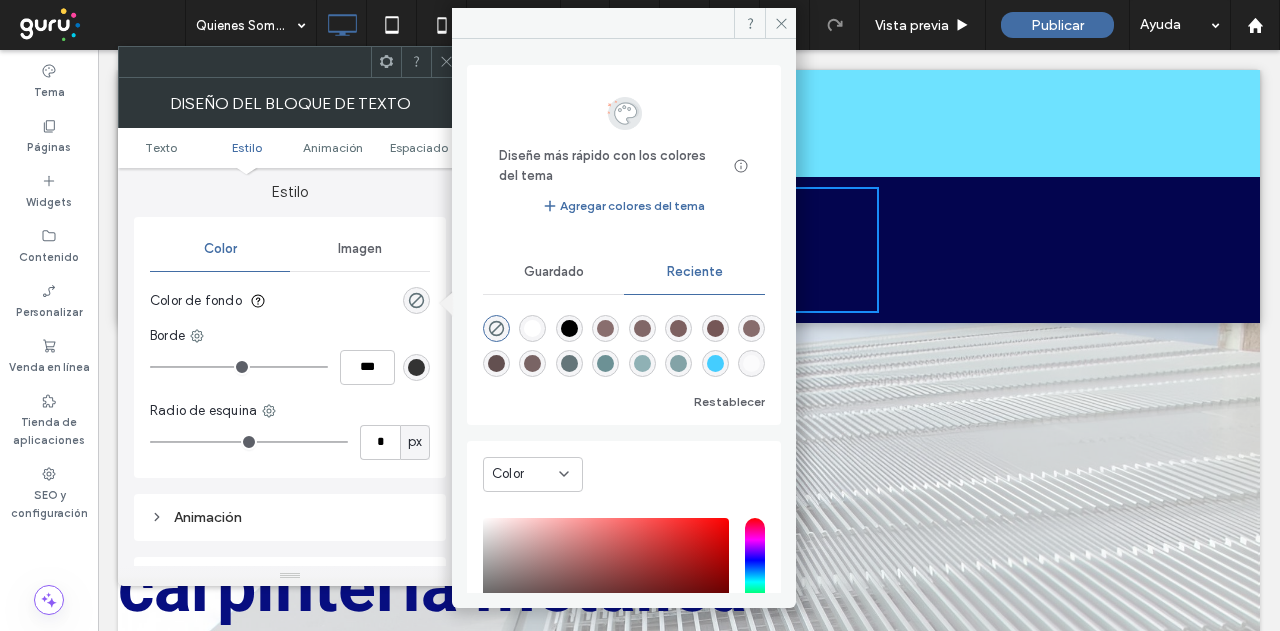scroll, scrollTop: 32, scrollLeft: 0, axis: vertical 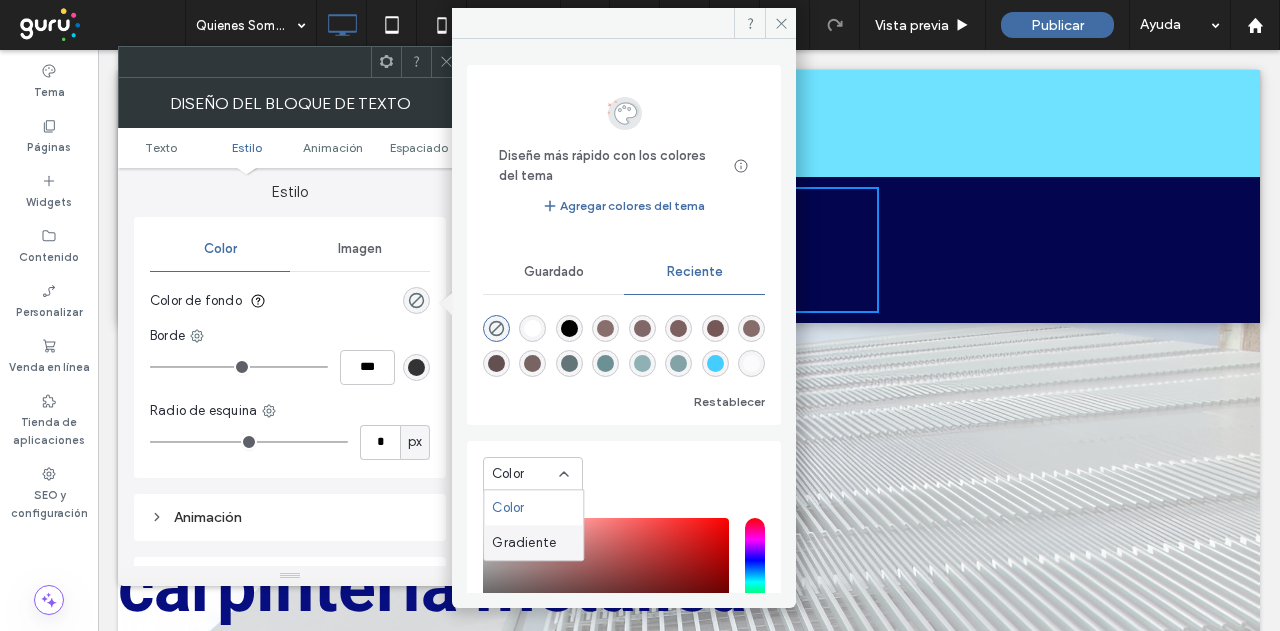 click on "Gradiente" at bounding box center (524, 543) 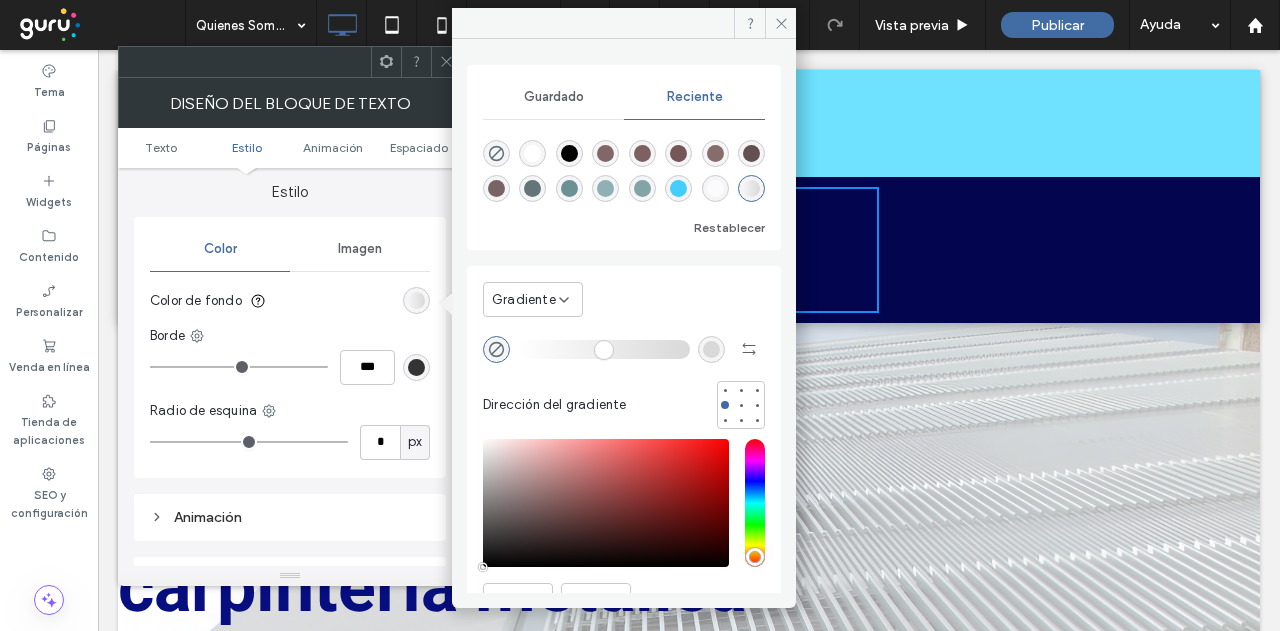 click at bounding box center [711, 349] 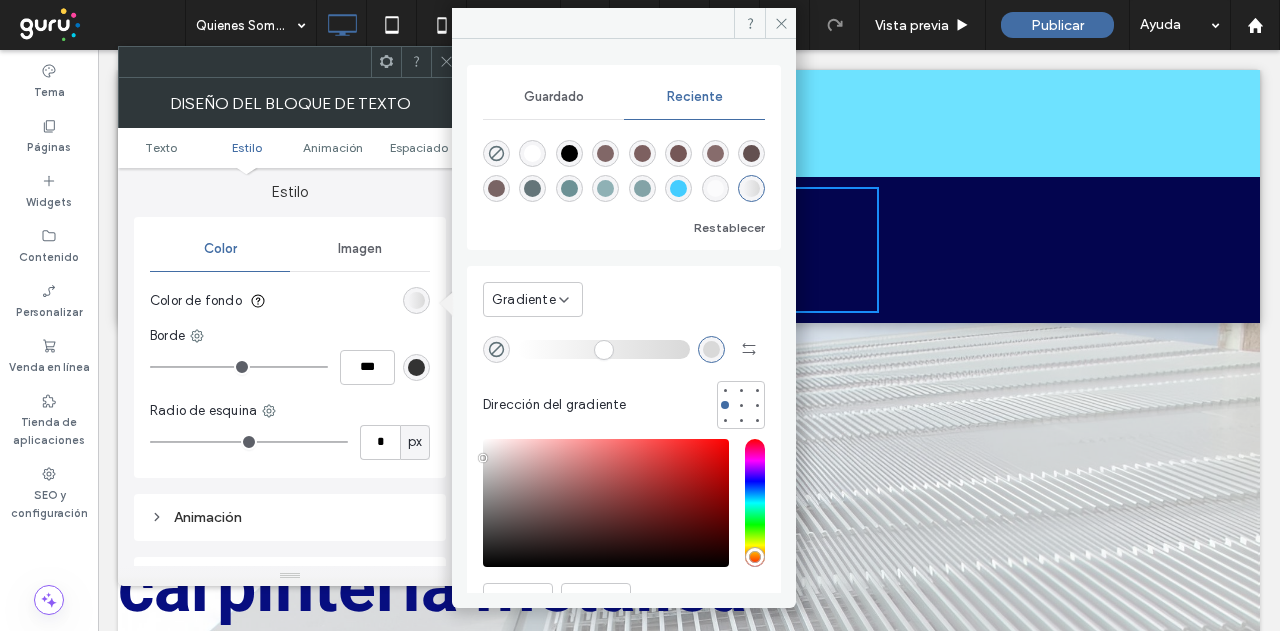 click at bounding box center (532, 153) 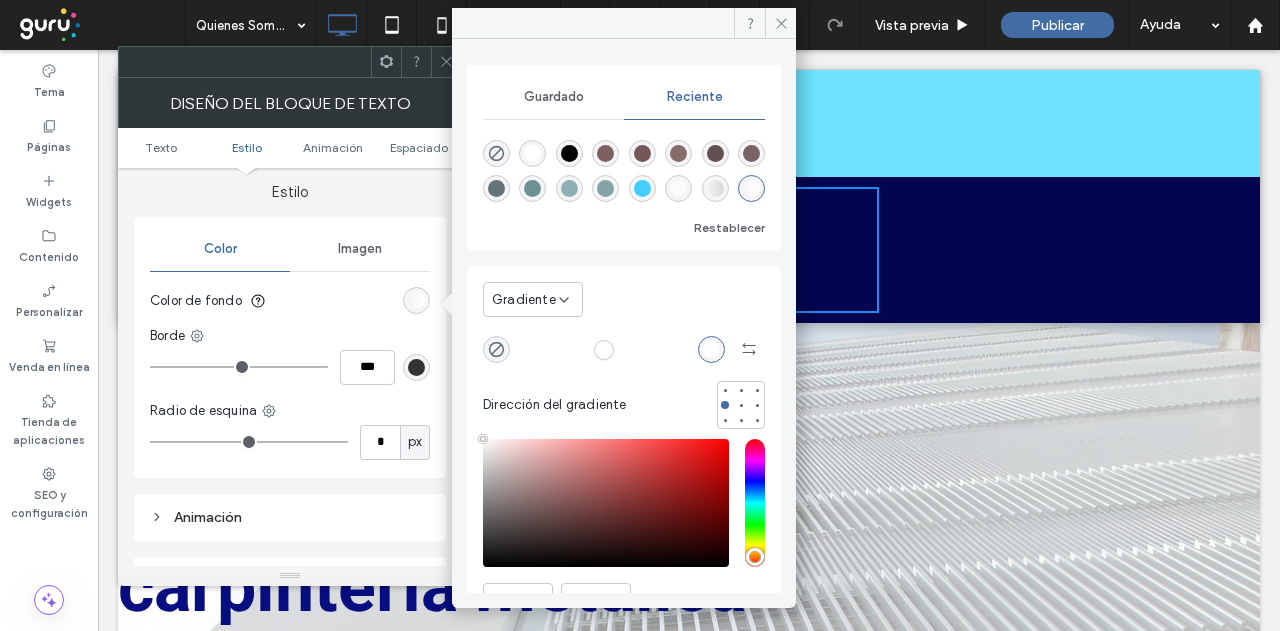 click at bounding box center [496, 349] 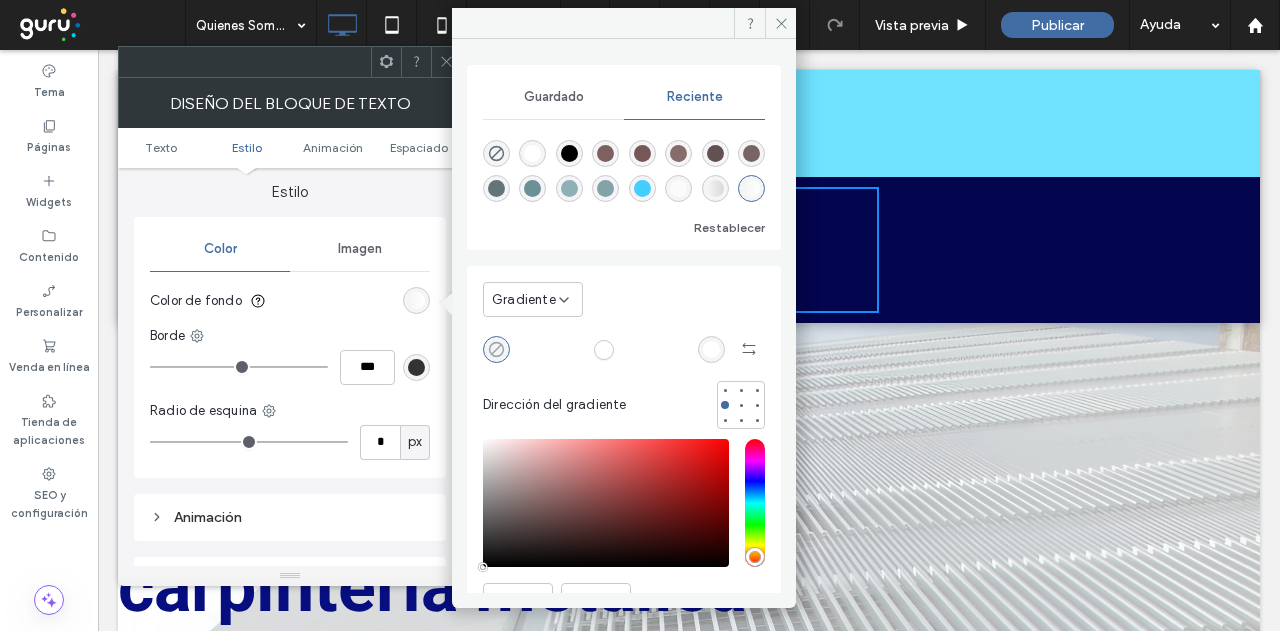 click 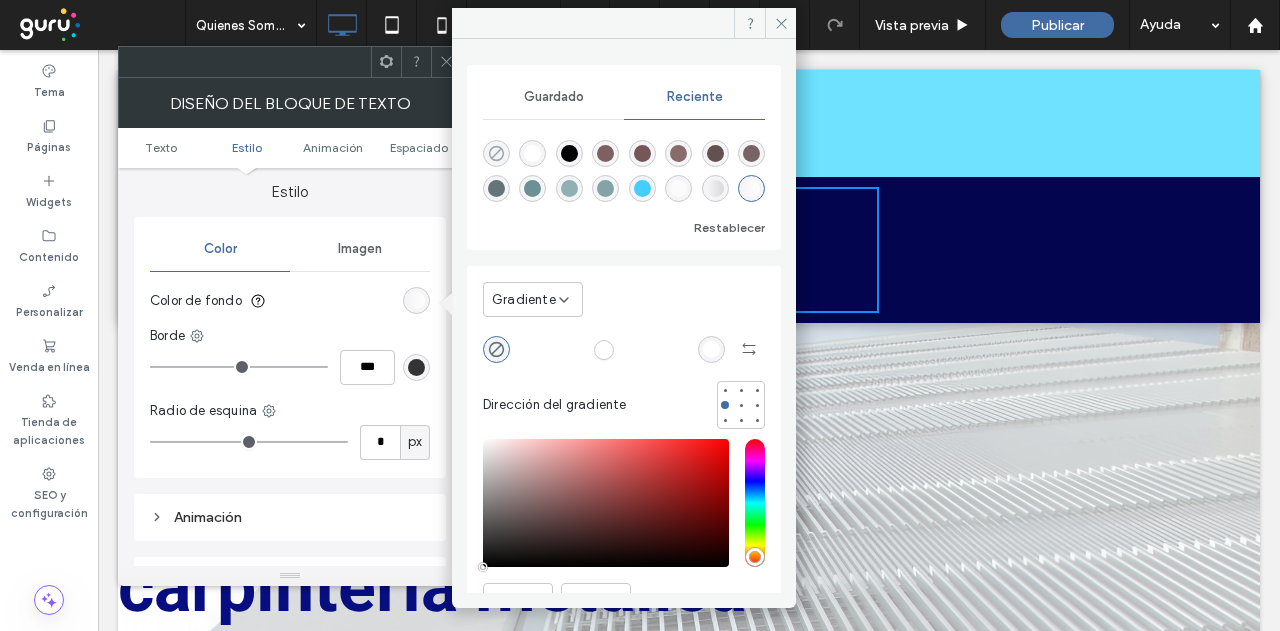 click 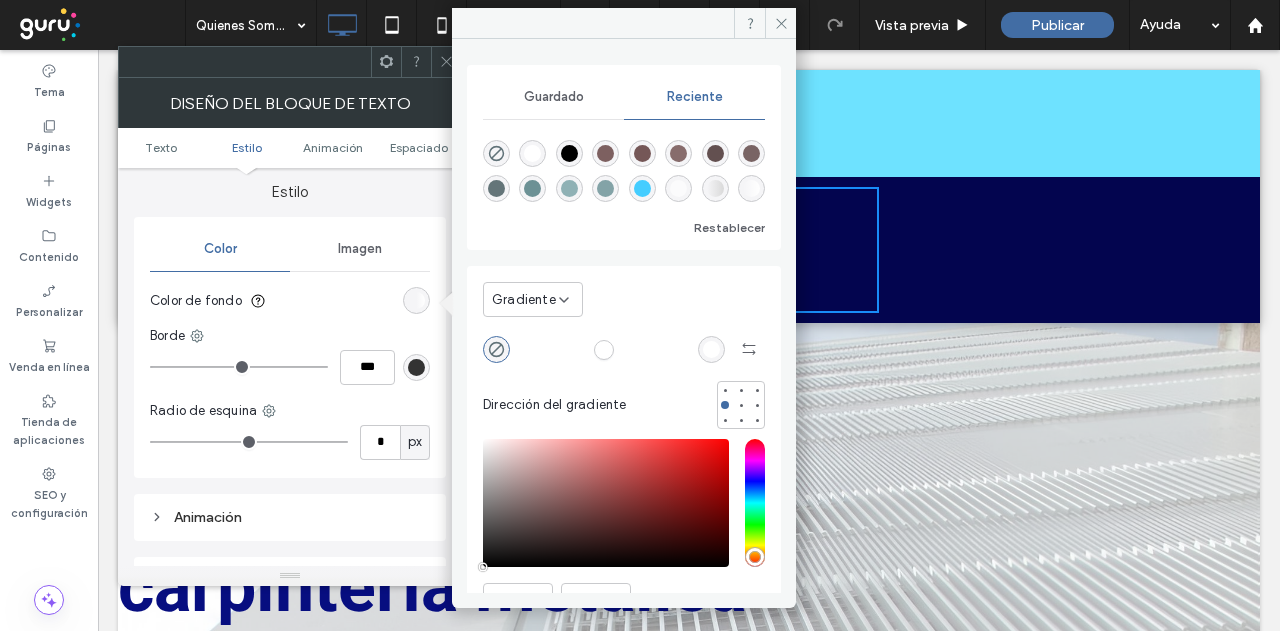 drag, startPoint x: 530, startPoint y: 347, endPoint x: 596, endPoint y: 353, distance: 66.27216 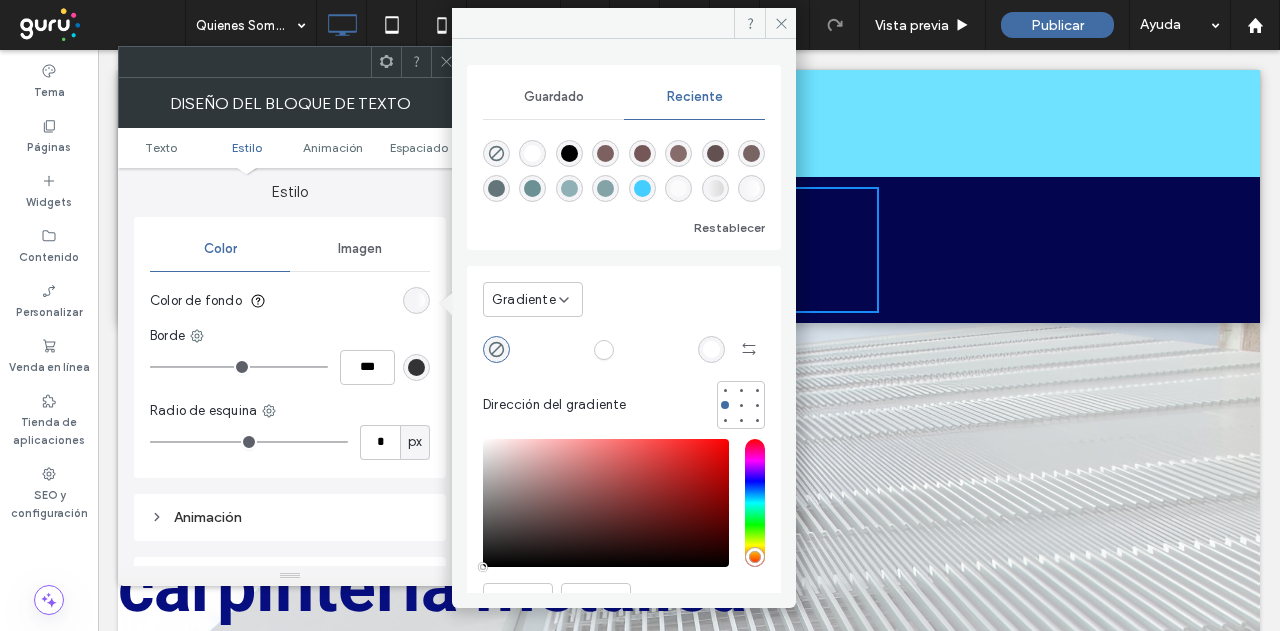 click at bounding box center (604, 349) 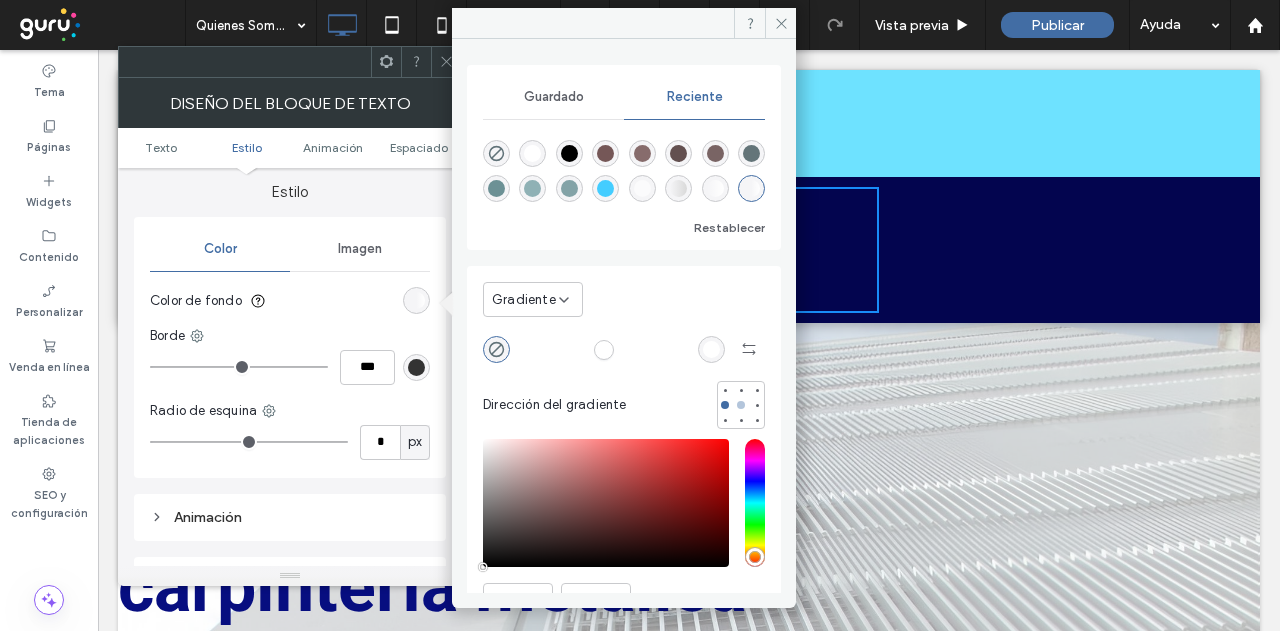 click at bounding box center [741, 405] 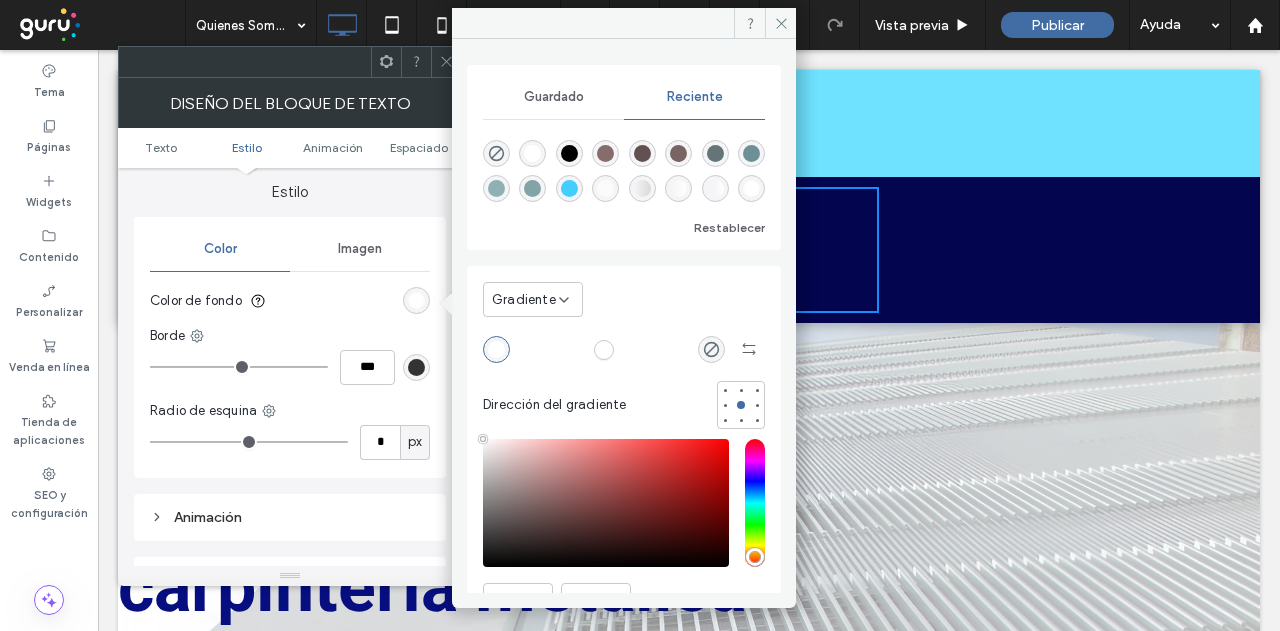 click at bounding box center (604, 349) 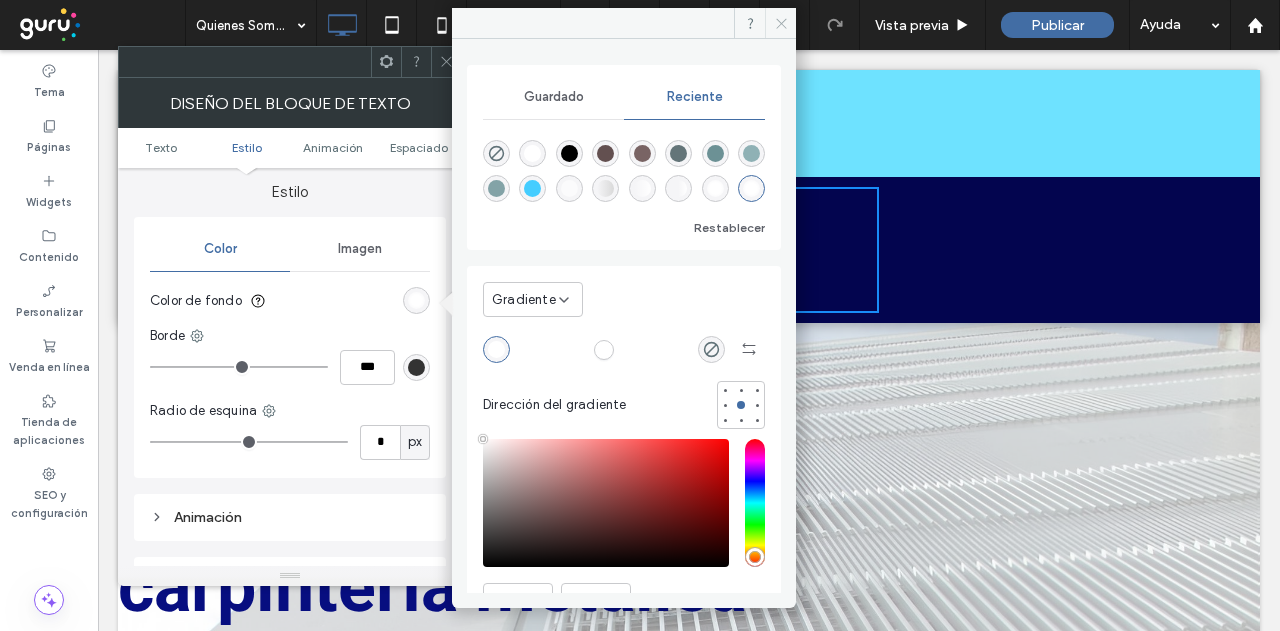 drag, startPoint x: 782, startPoint y: 20, endPoint x: 795, endPoint y: 29, distance: 15.811388 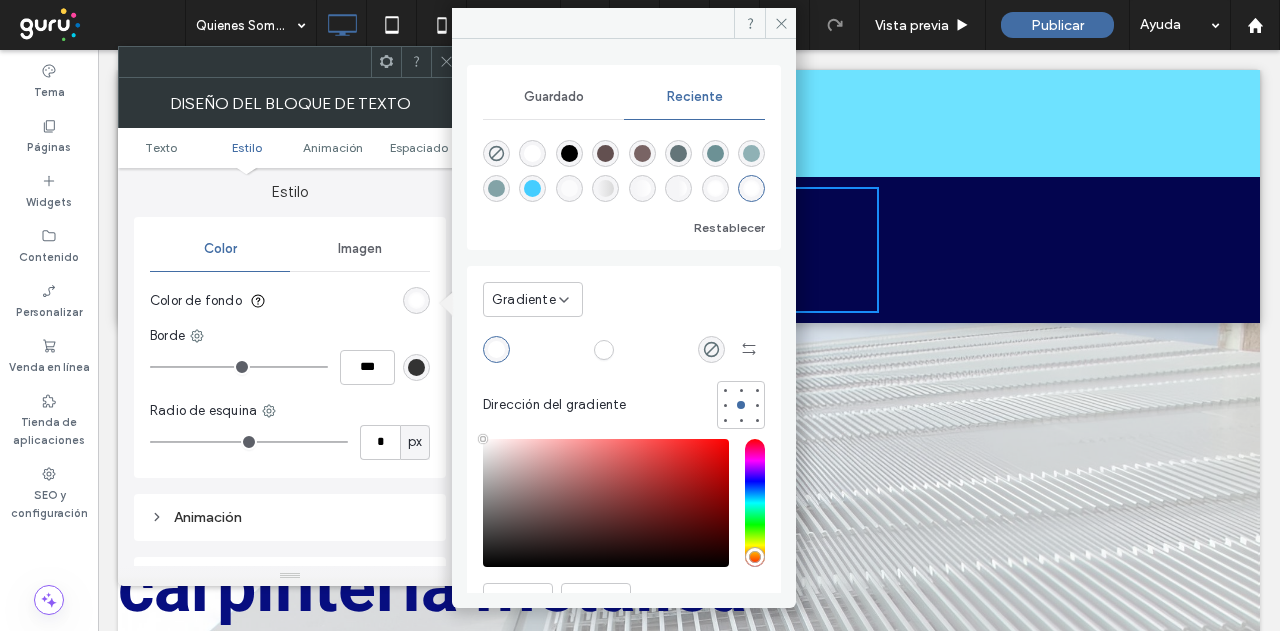 click 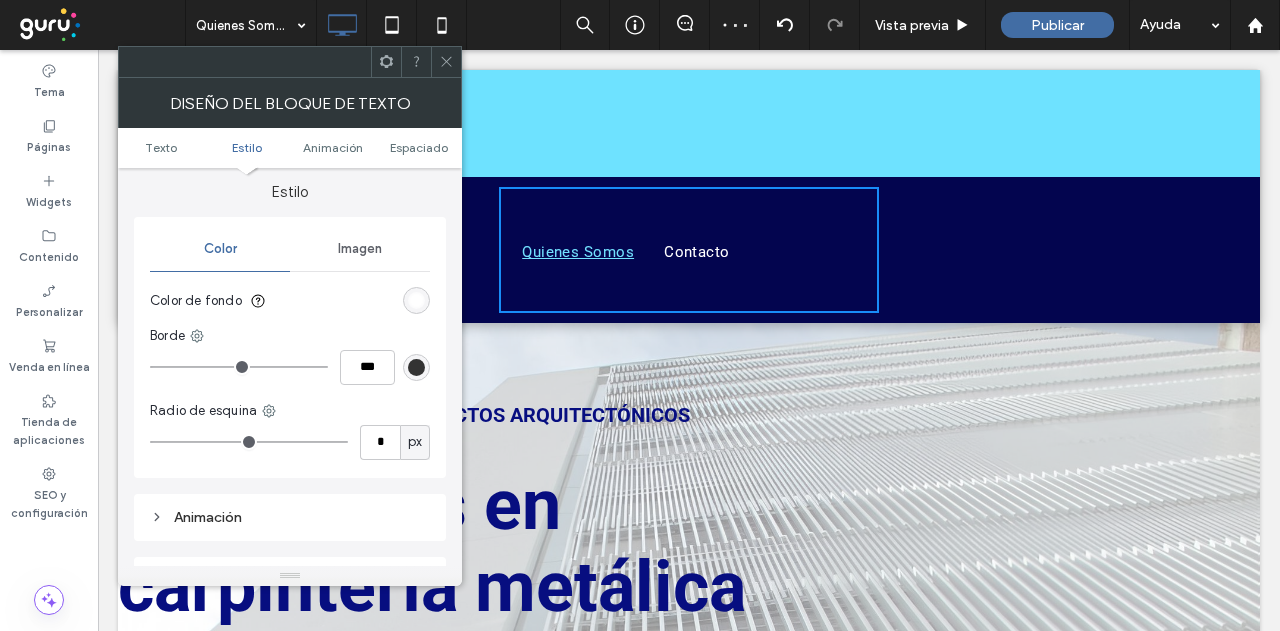 click 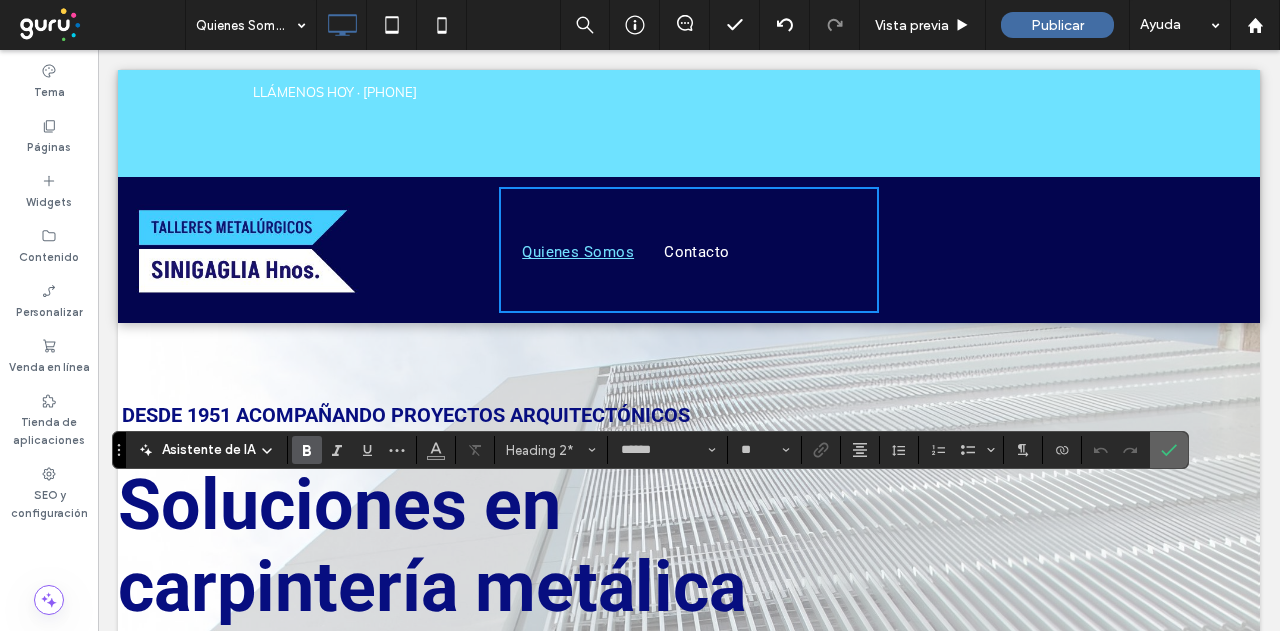 click 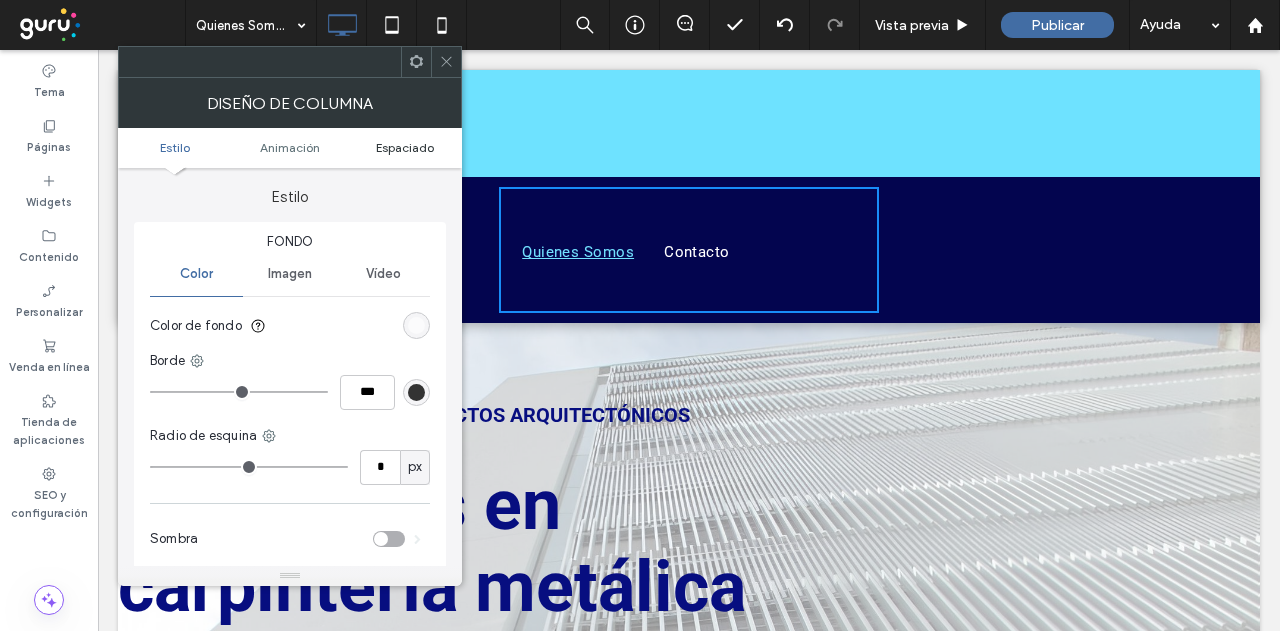 click on "Espaciado" at bounding box center (405, 147) 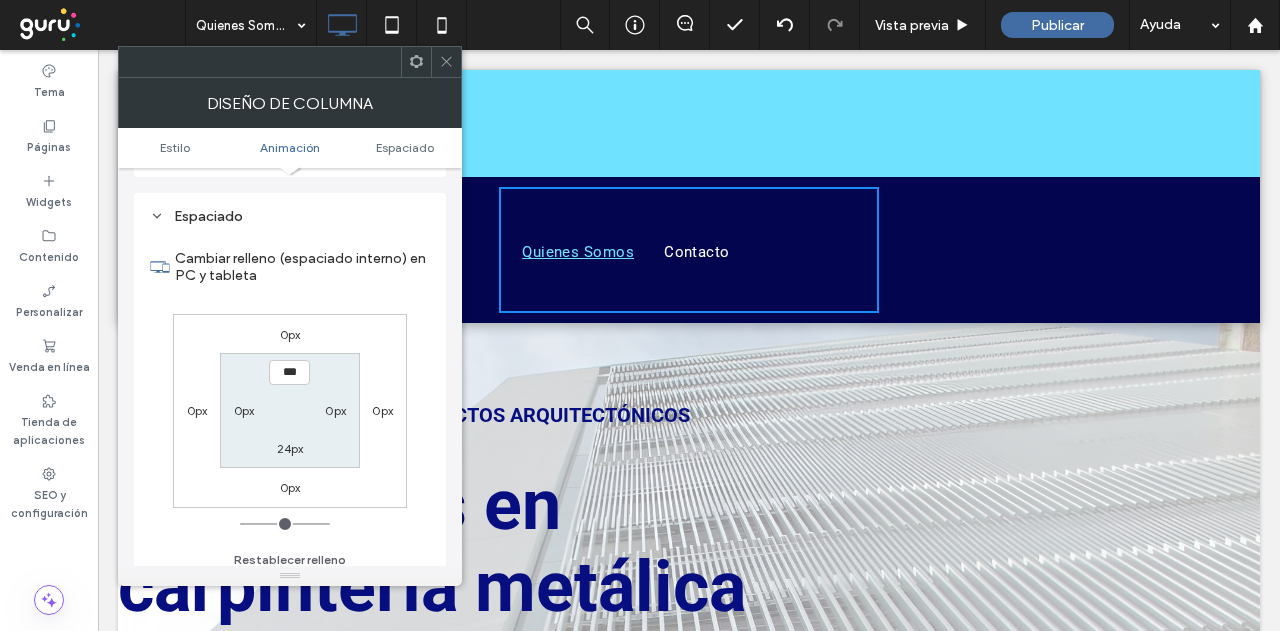 scroll, scrollTop: 469, scrollLeft: 0, axis: vertical 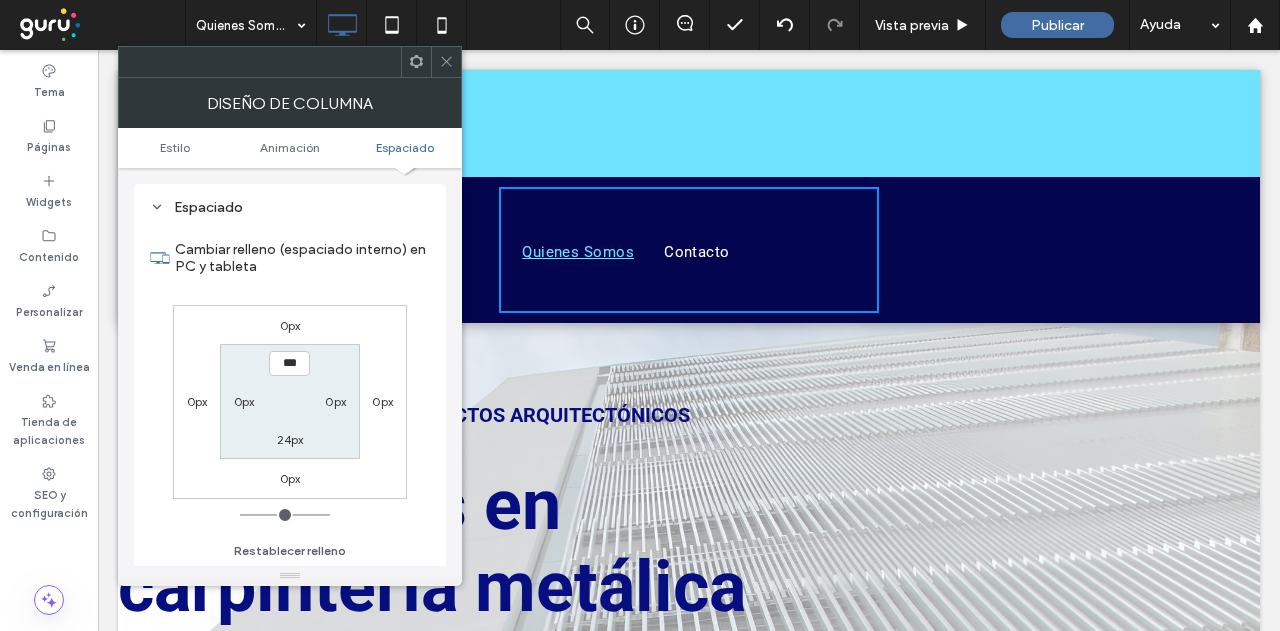 click on "24px" at bounding box center [290, 439] 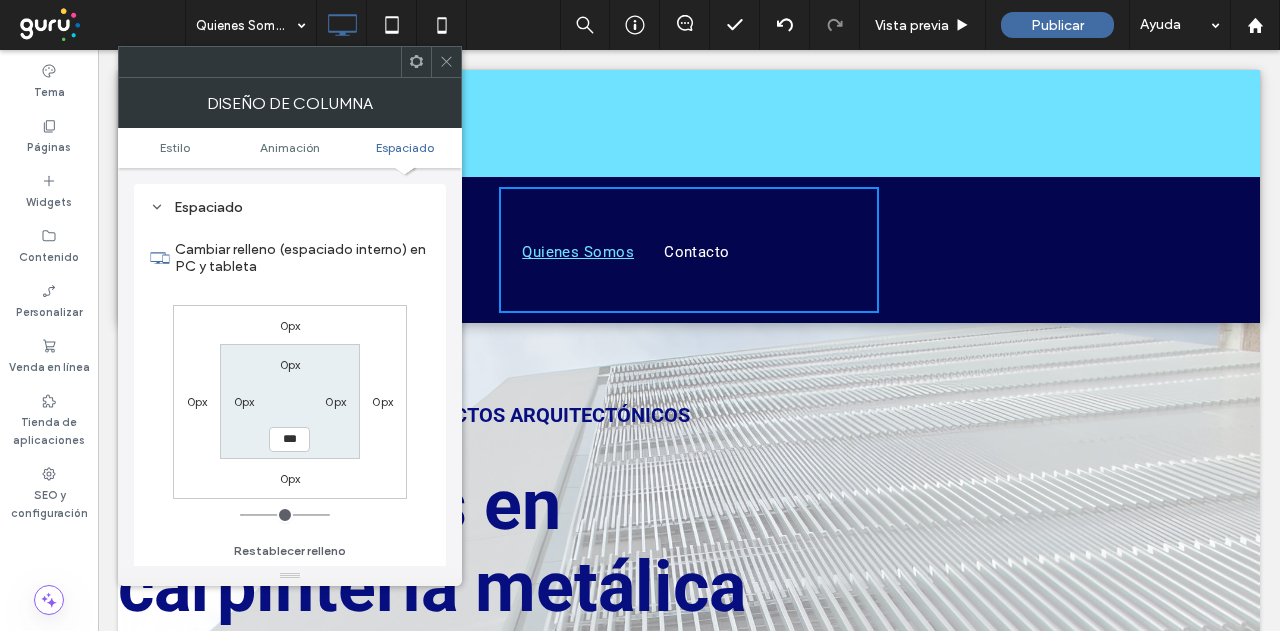 drag, startPoint x: 256, startPoint y: 513, endPoint x: 190, endPoint y: 371, distance: 156.58864 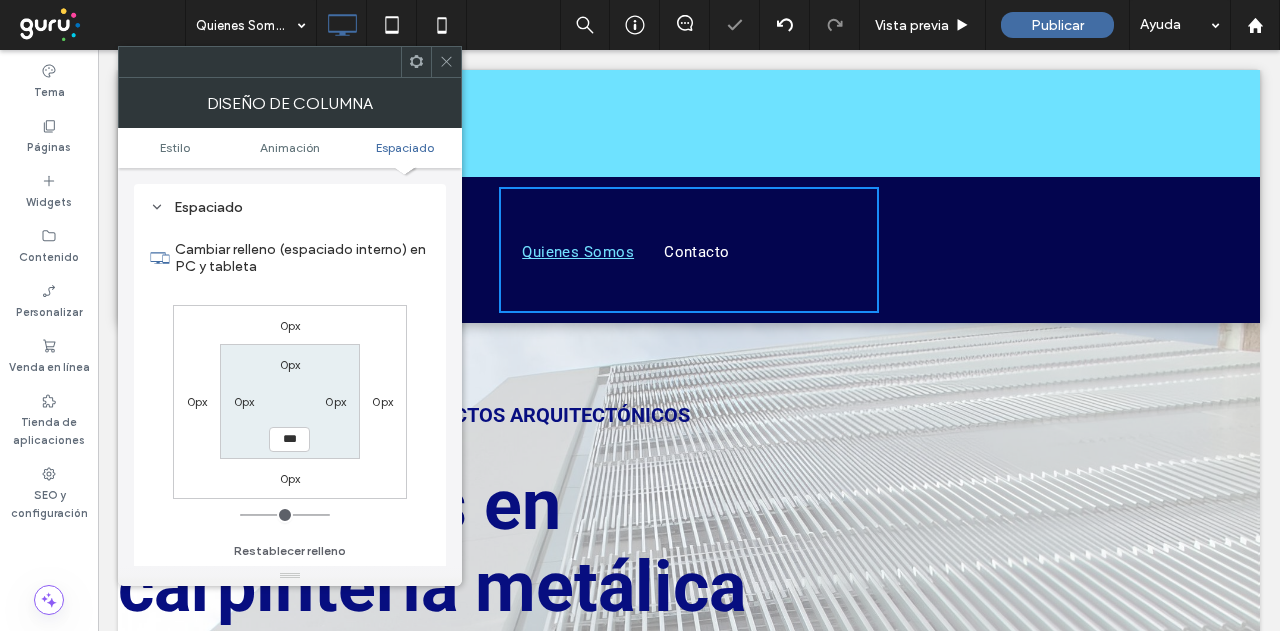 click 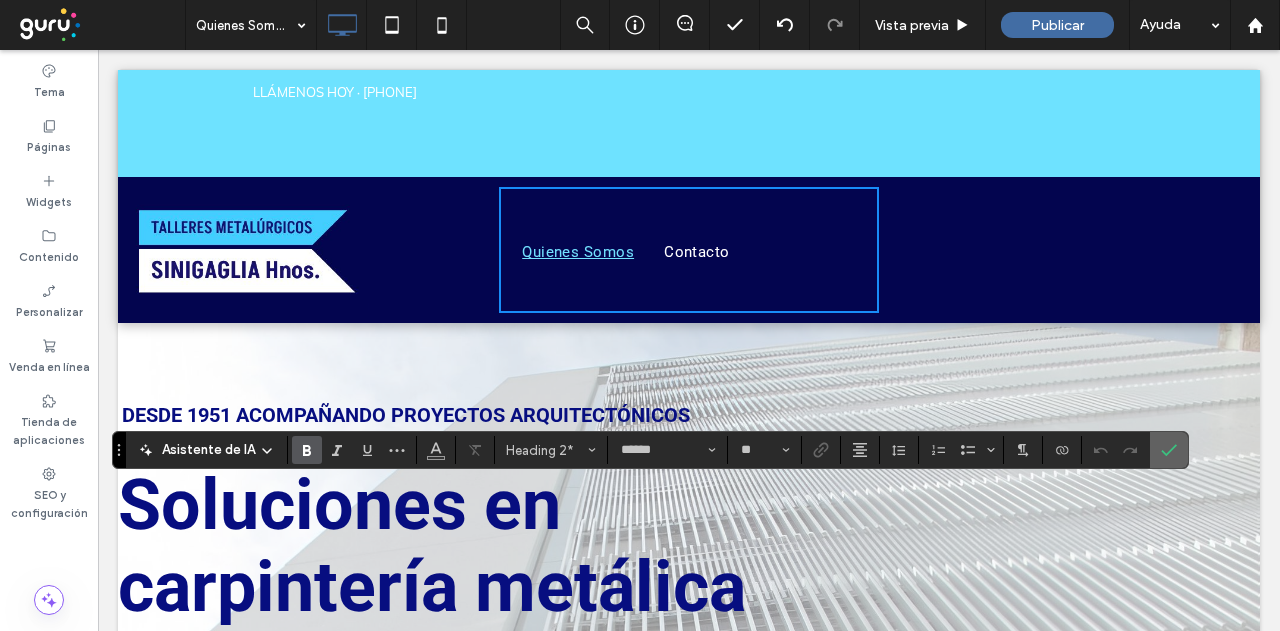 click 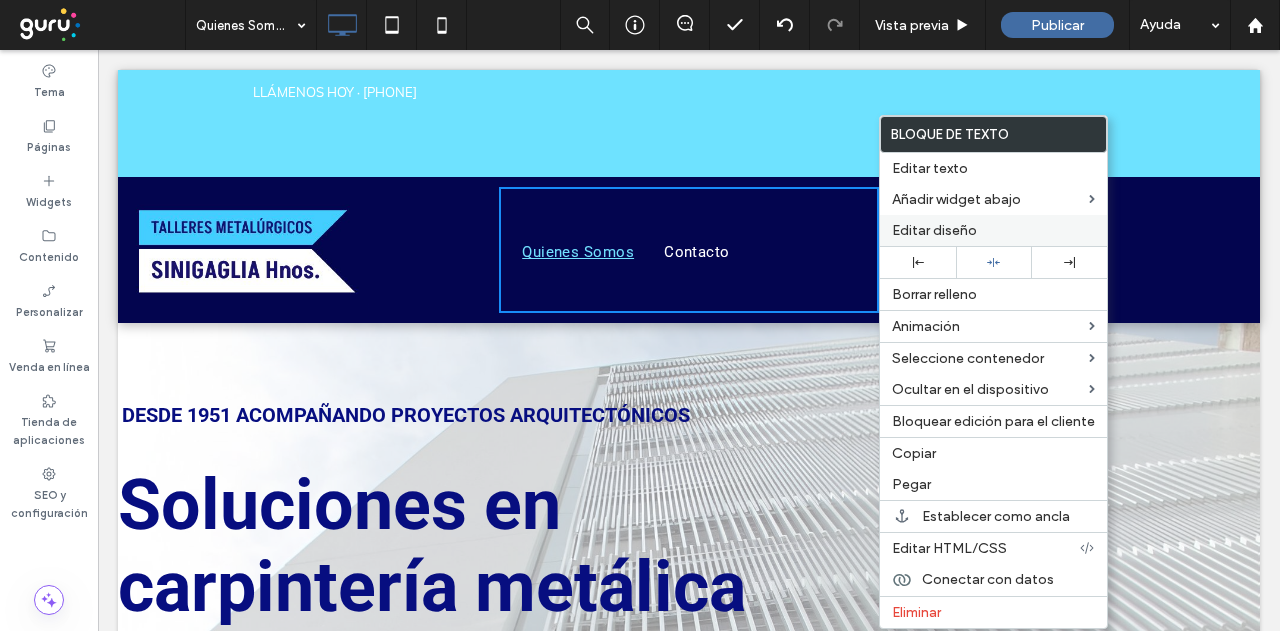 click on "Editar diseño" at bounding box center (934, 230) 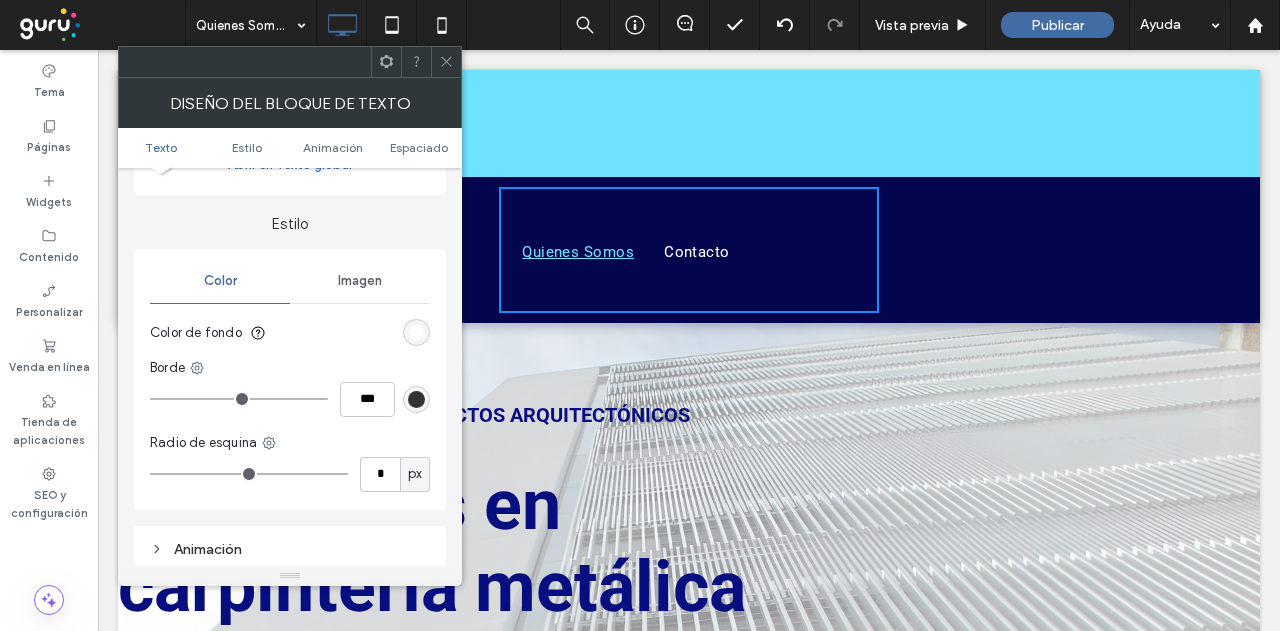 scroll, scrollTop: 200, scrollLeft: 0, axis: vertical 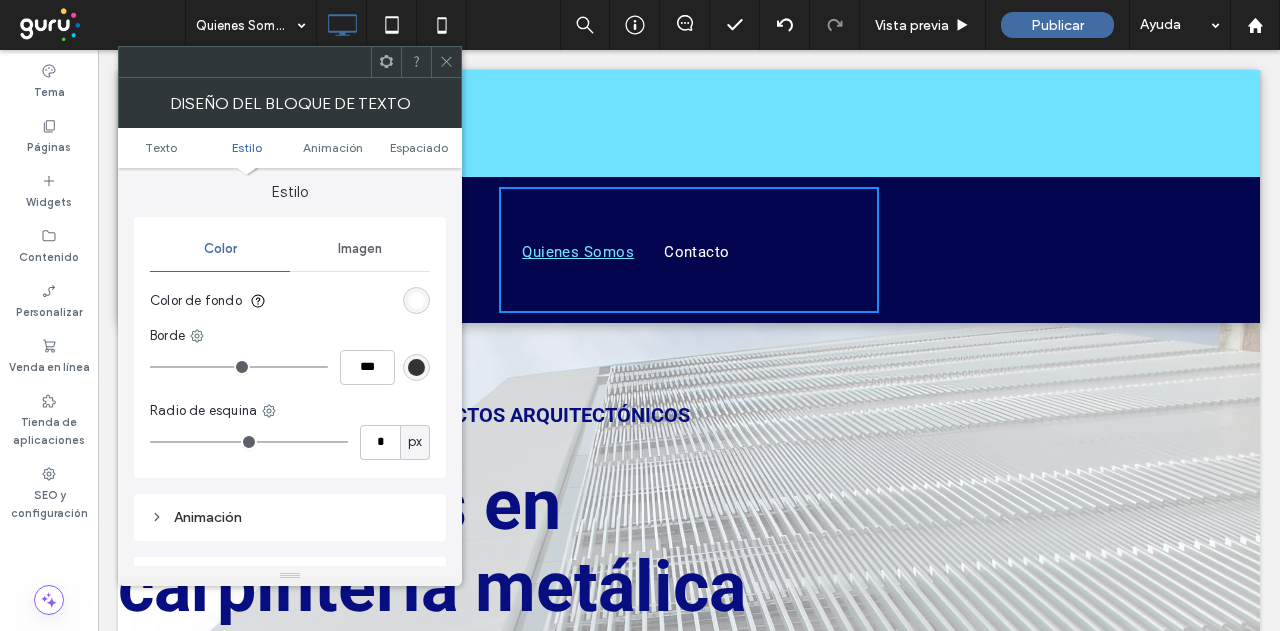 click at bounding box center [416, 300] 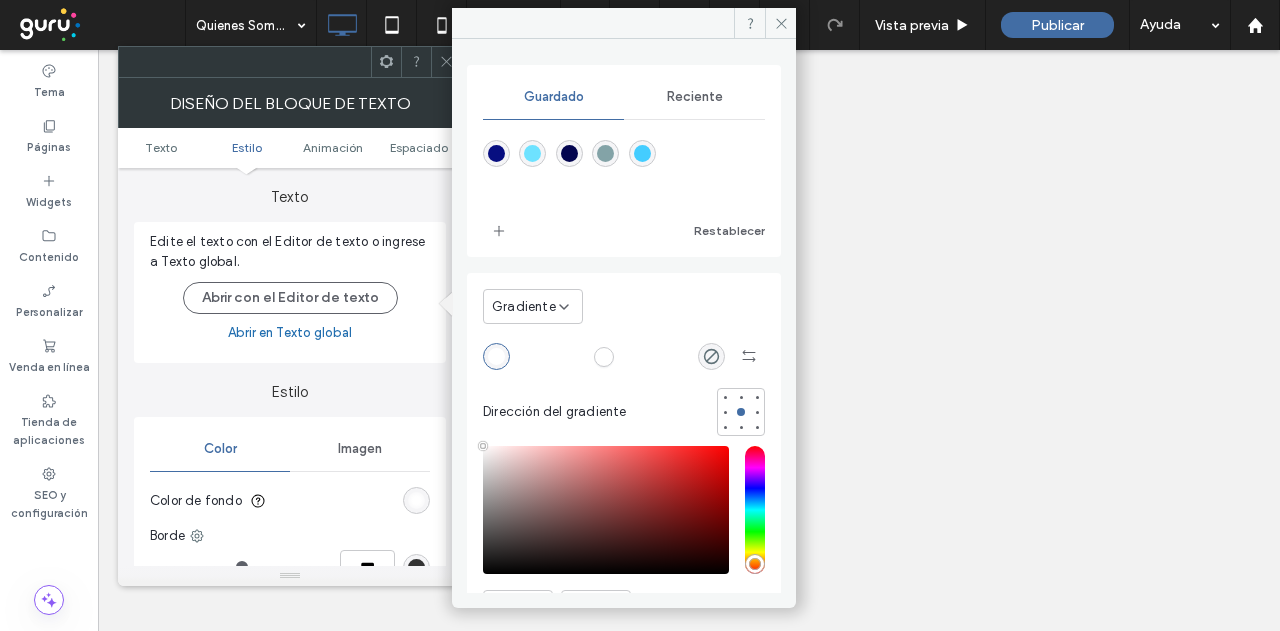 scroll, scrollTop: 0, scrollLeft: 0, axis: both 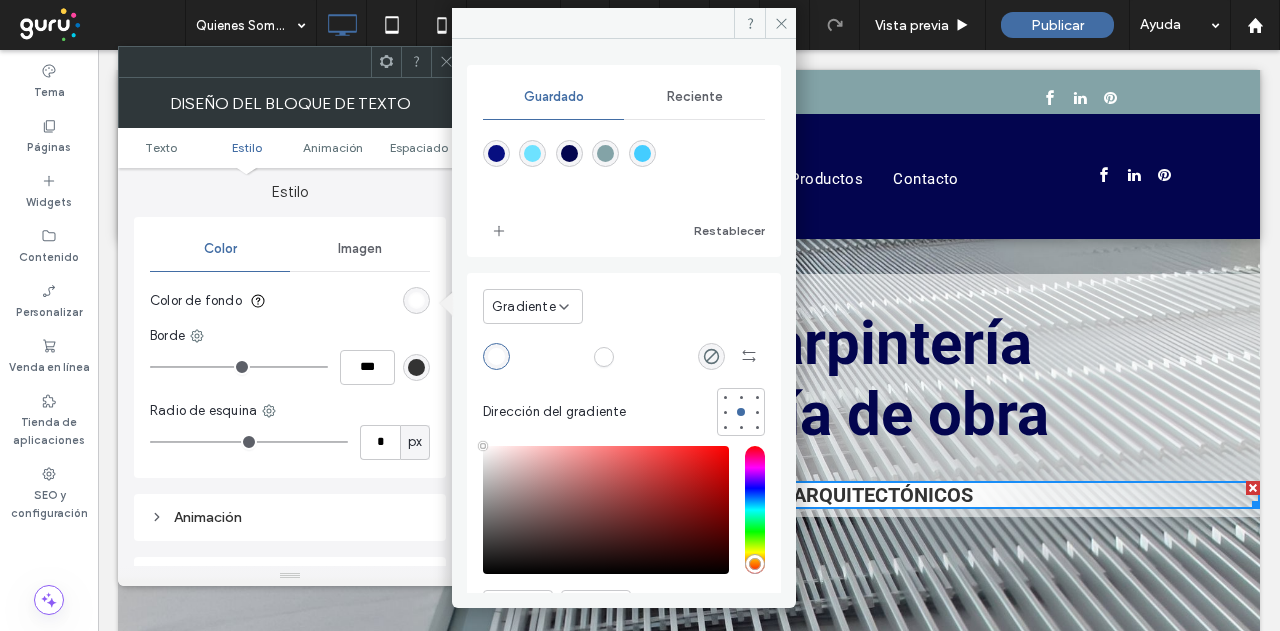 click at bounding box center (604, 356) 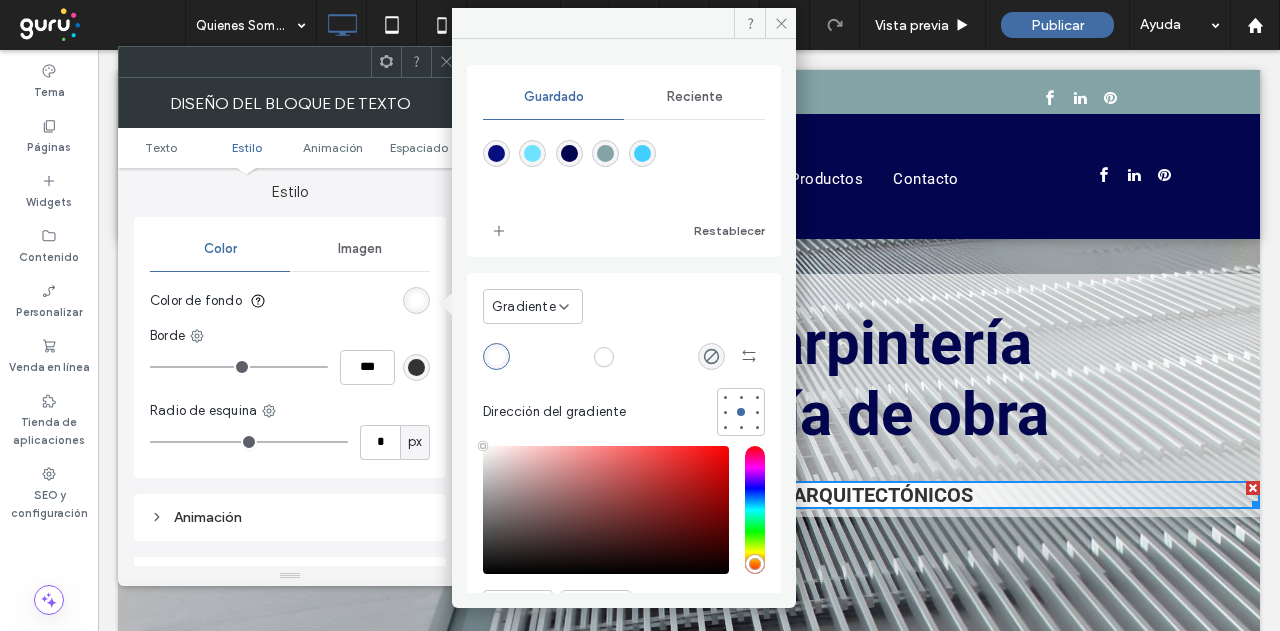 type on "**" 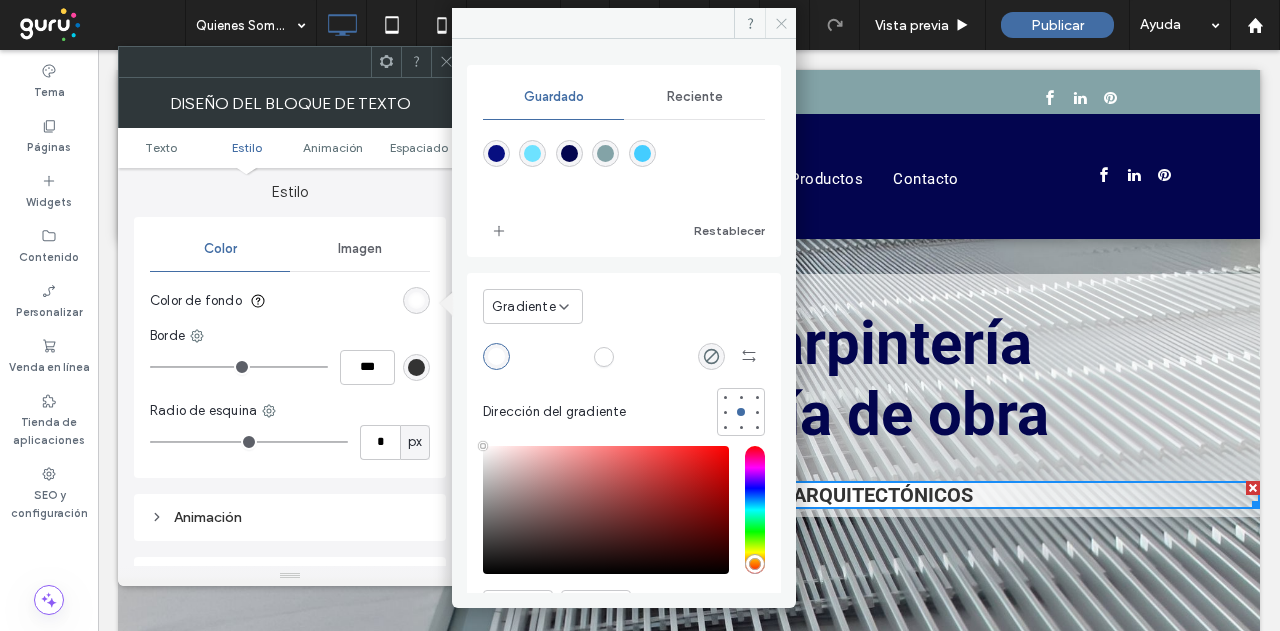 click 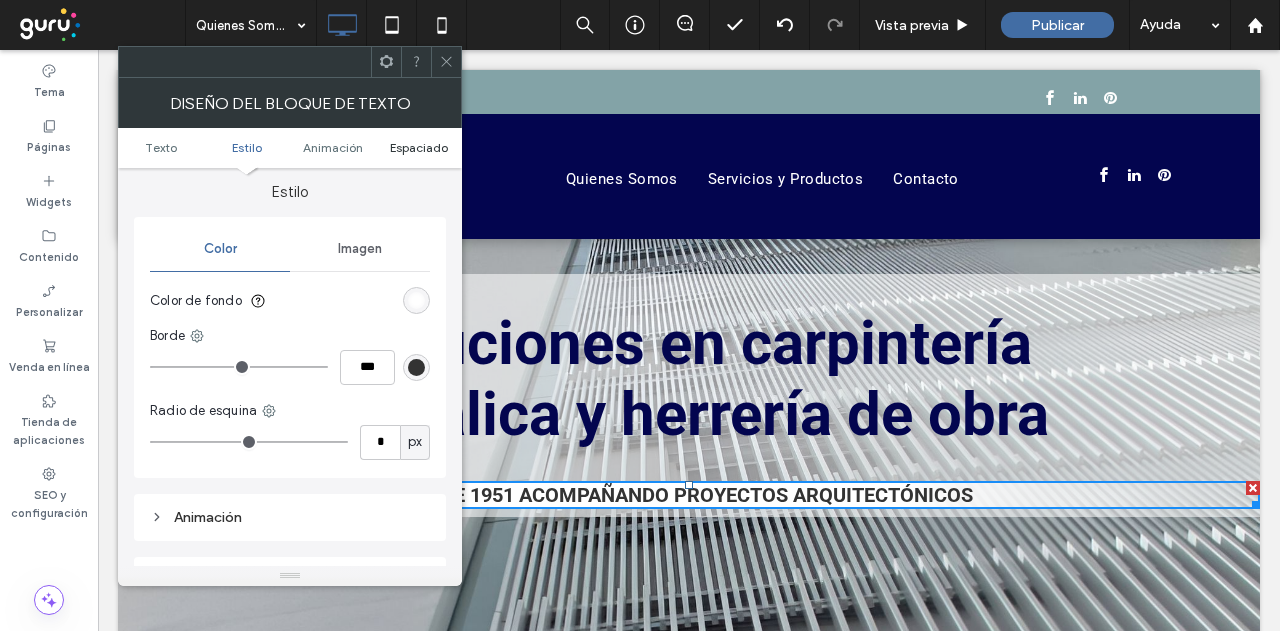 click on "Espaciado" at bounding box center [419, 147] 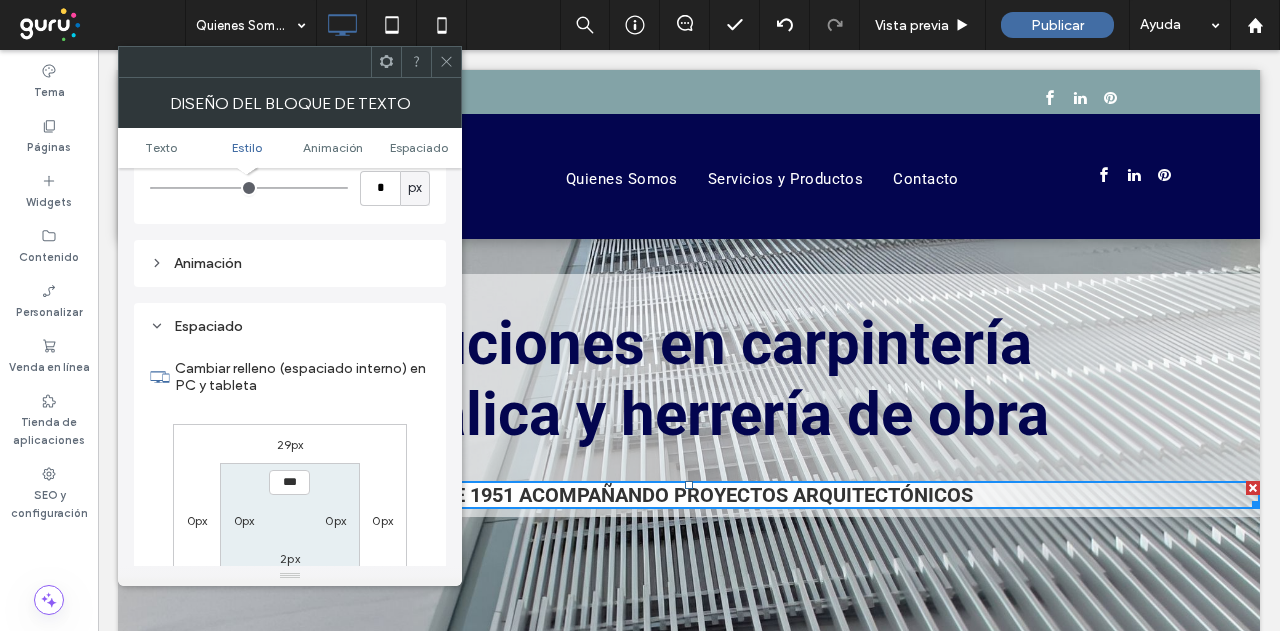 scroll, scrollTop: 574, scrollLeft: 0, axis: vertical 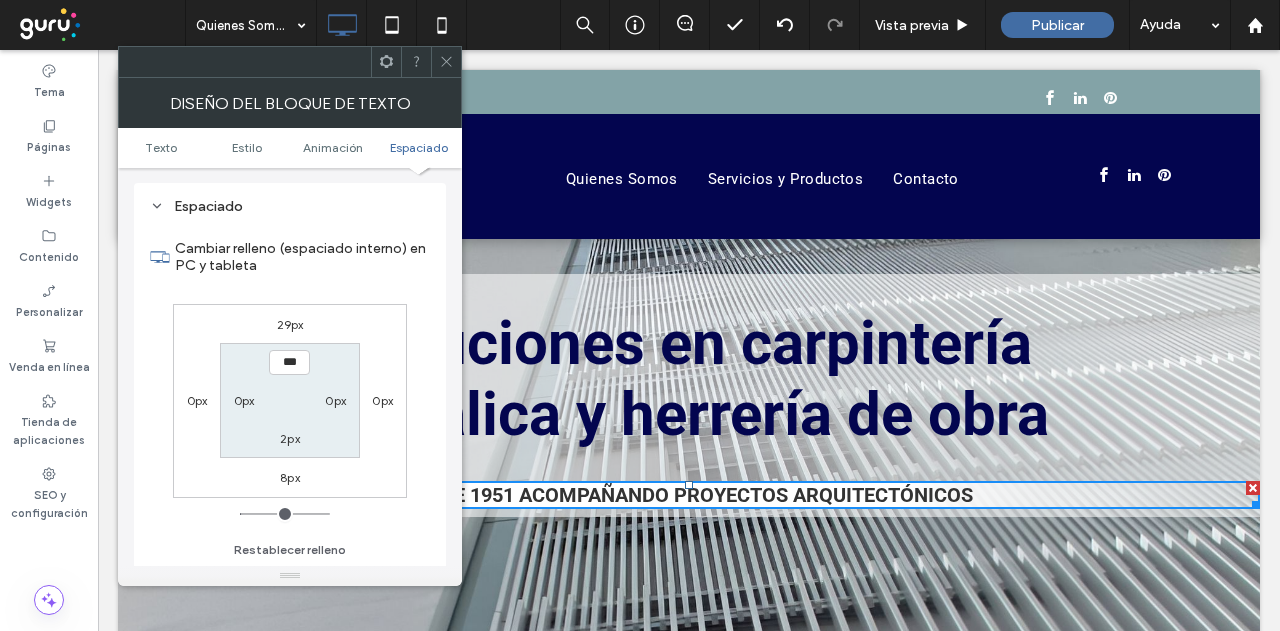 click on "8px" at bounding box center (290, 477) 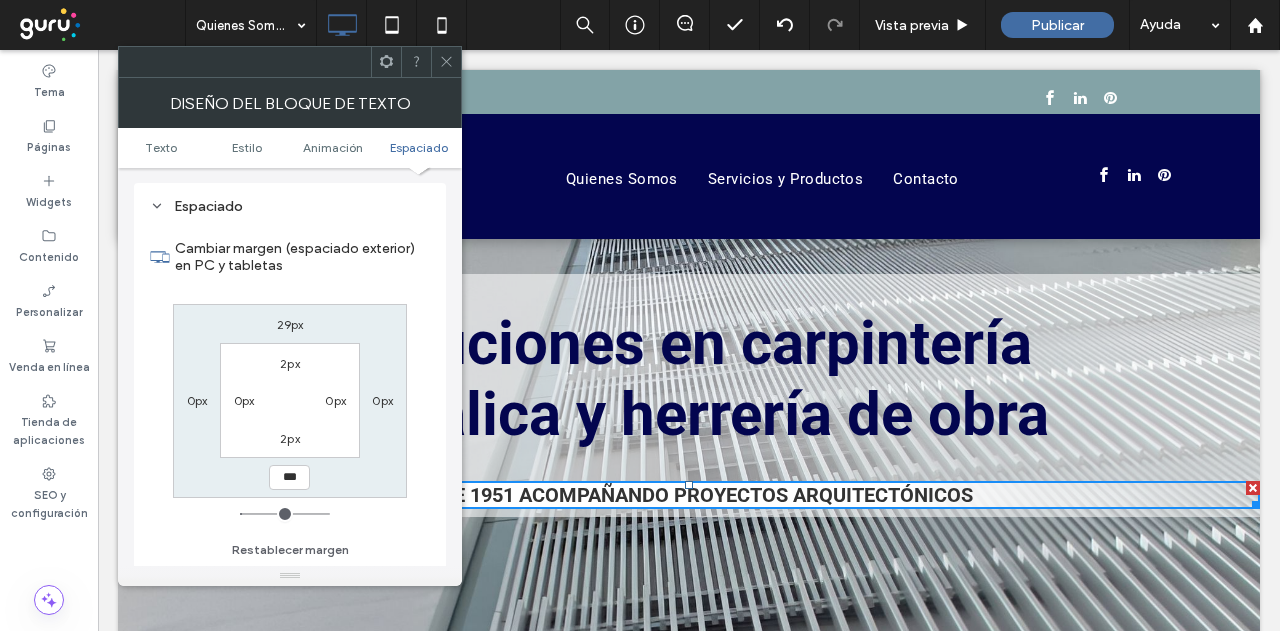 type on "*" 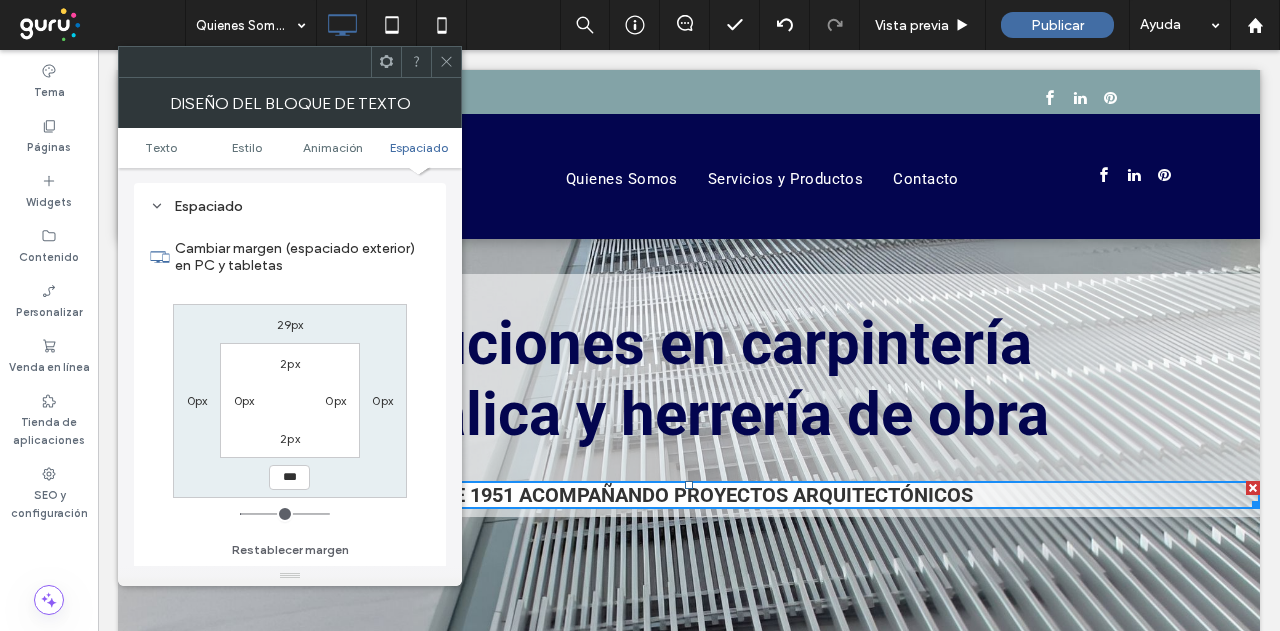 type on "*" 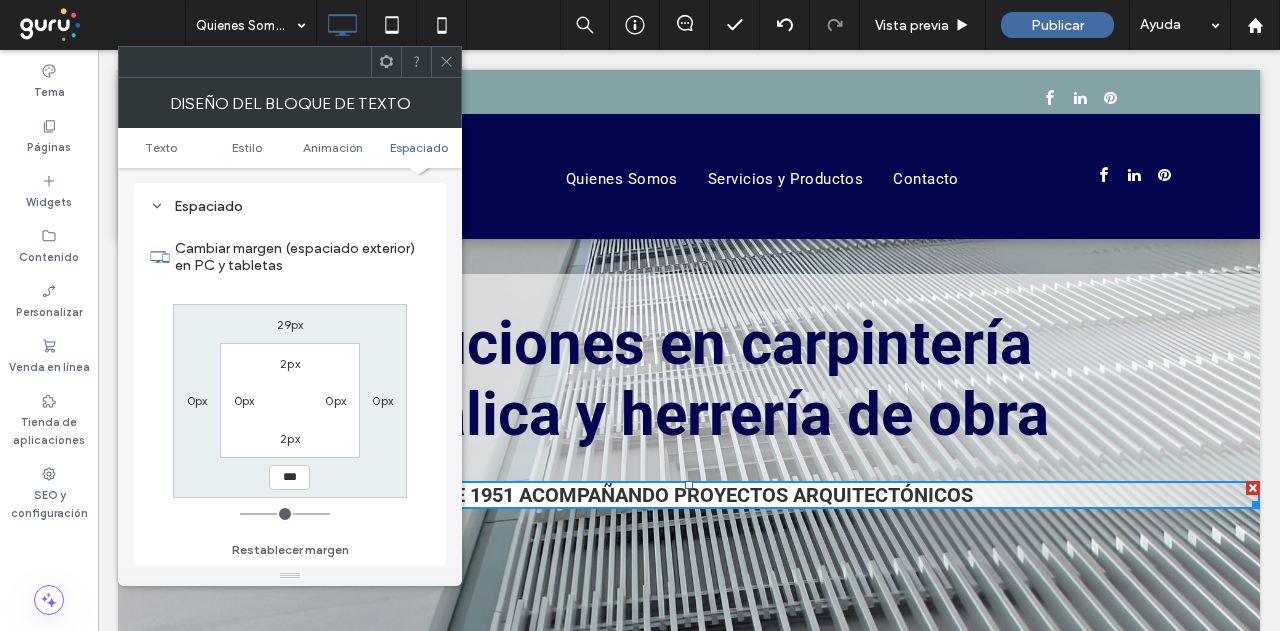 drag, startPoint x: 249, startPoint y: 510, endPoint x: 236, endPoint y: 509, distance: 13.038404 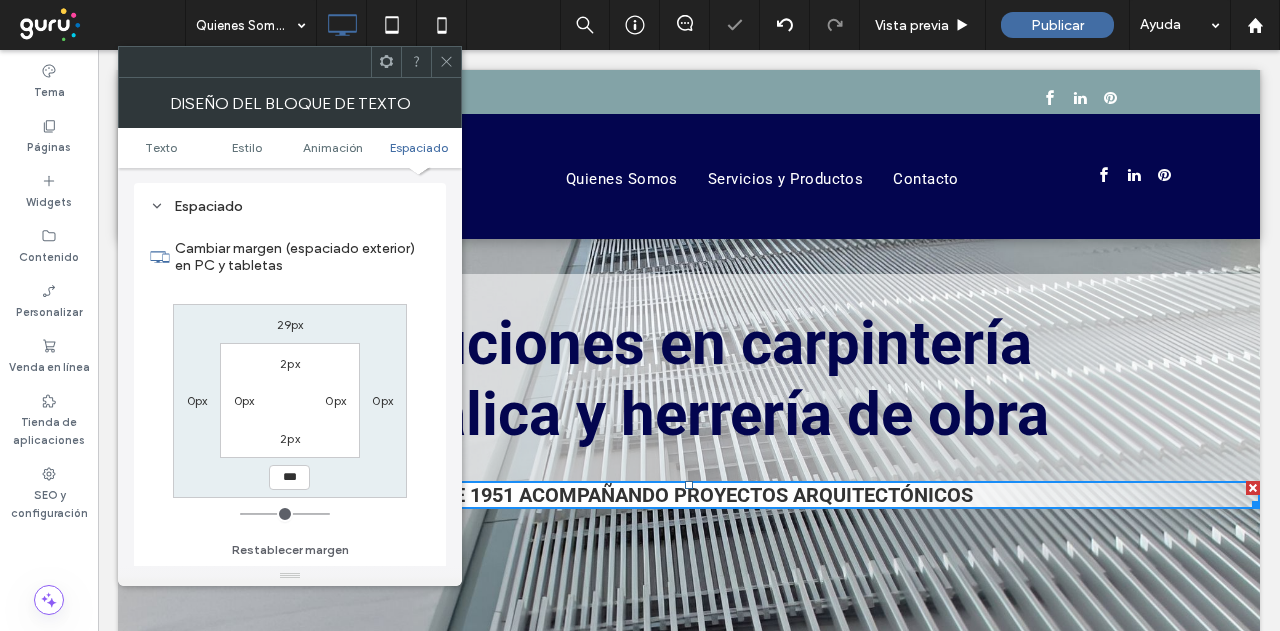click on "2px" at bounding box center [290, 438] 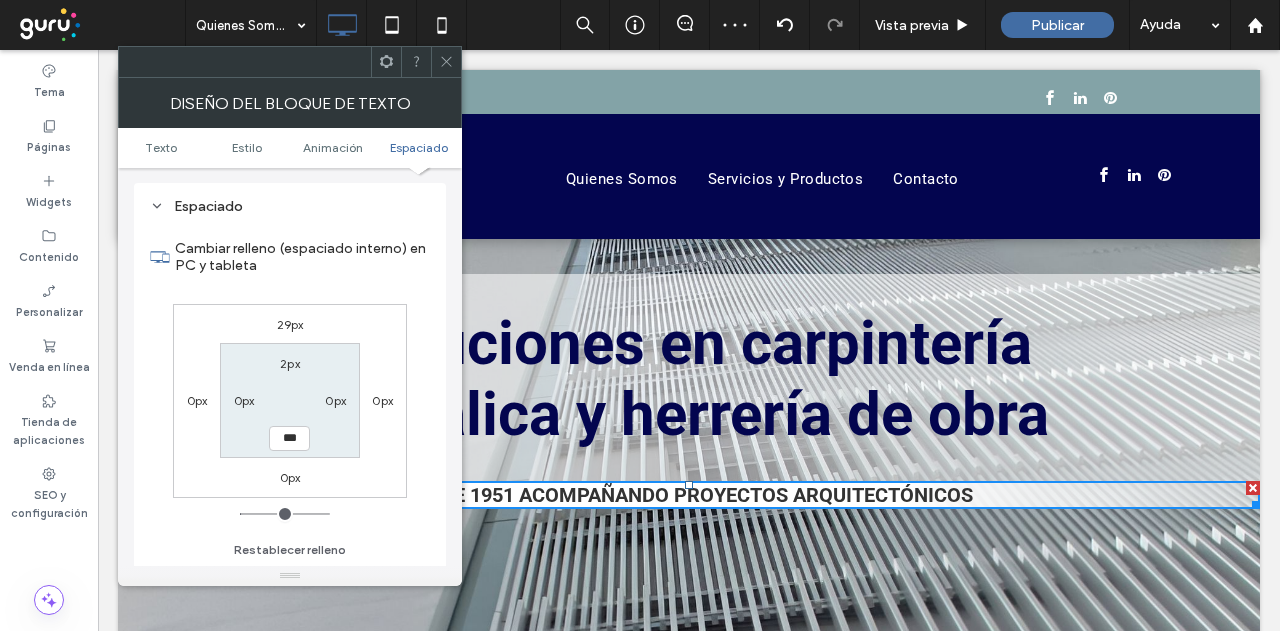 type on "*" 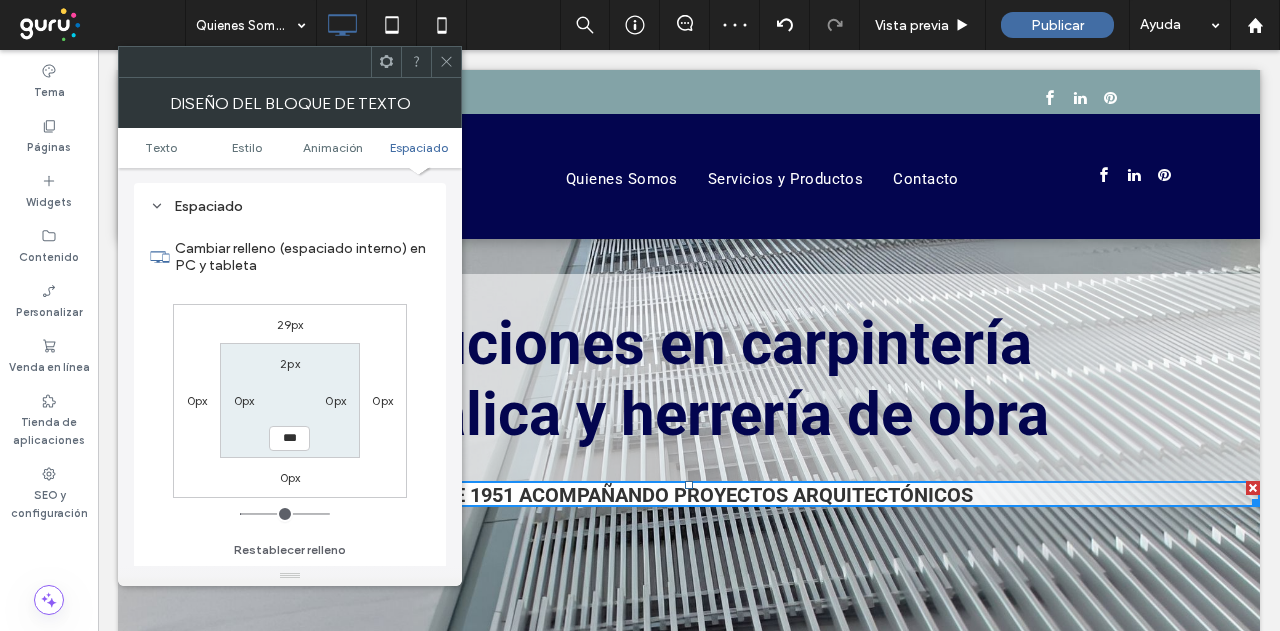 type on "*" 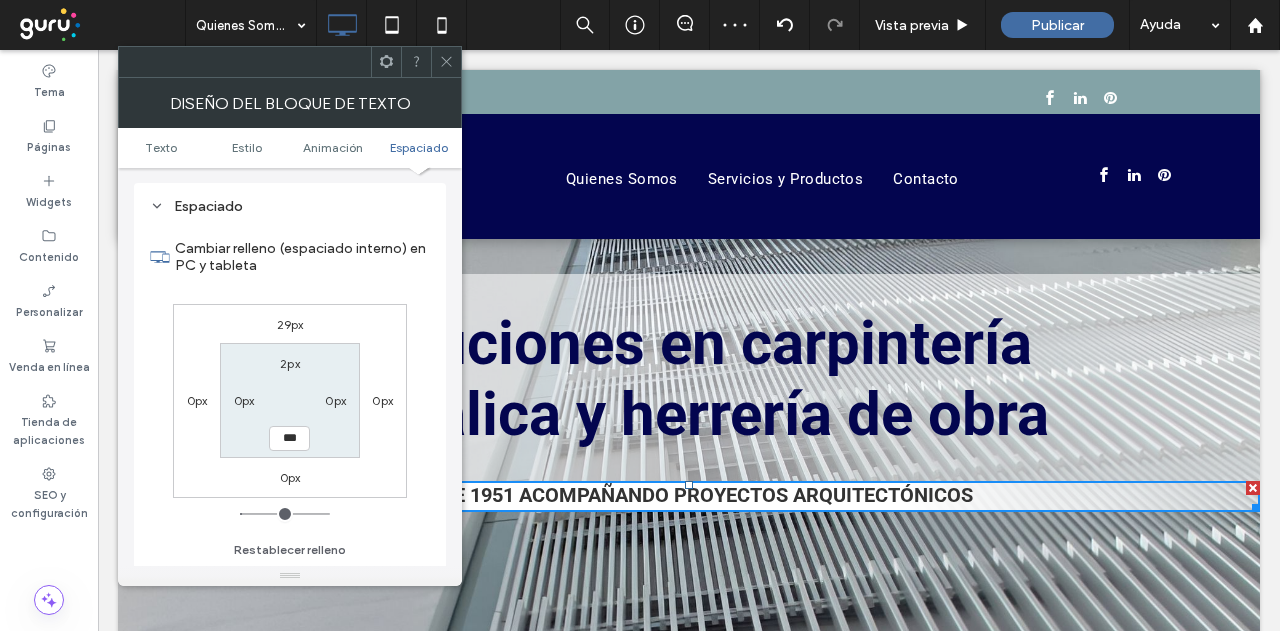 type on "**" 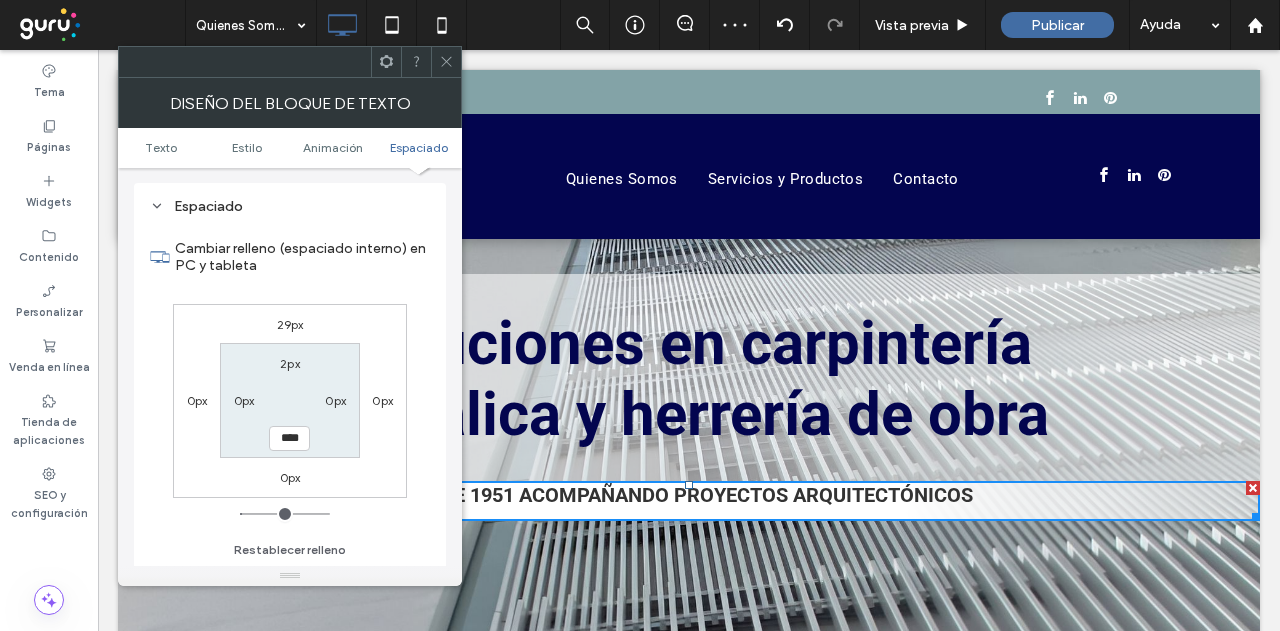 type on "**" 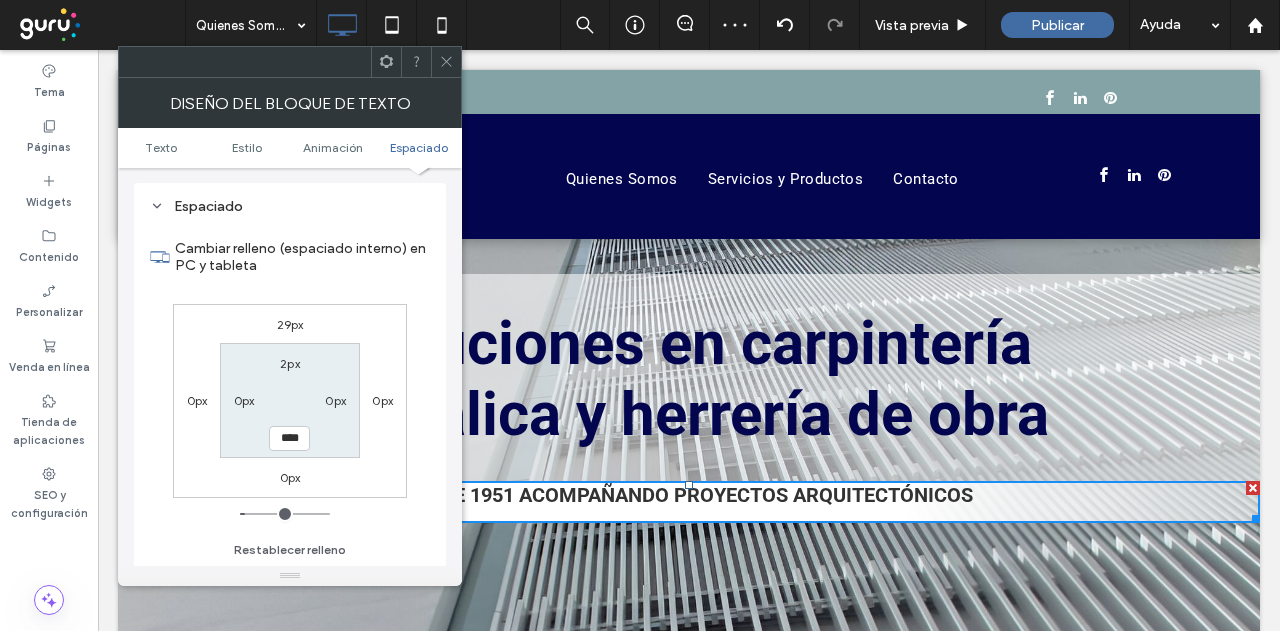 type on "**" 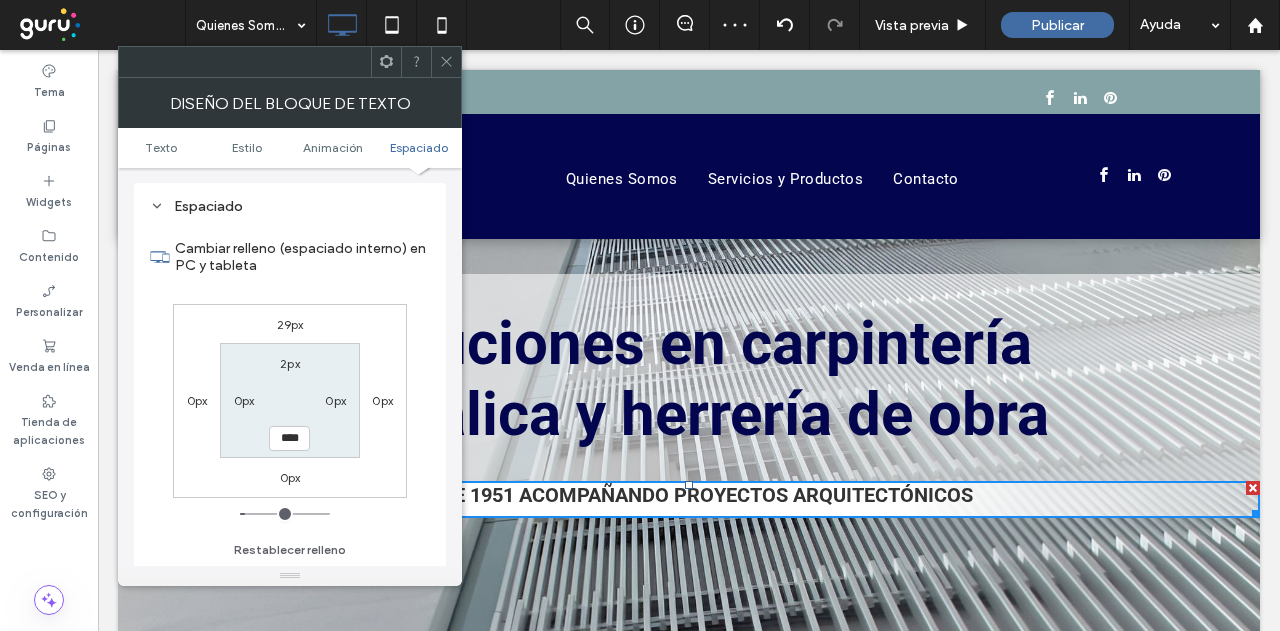 type on "*" 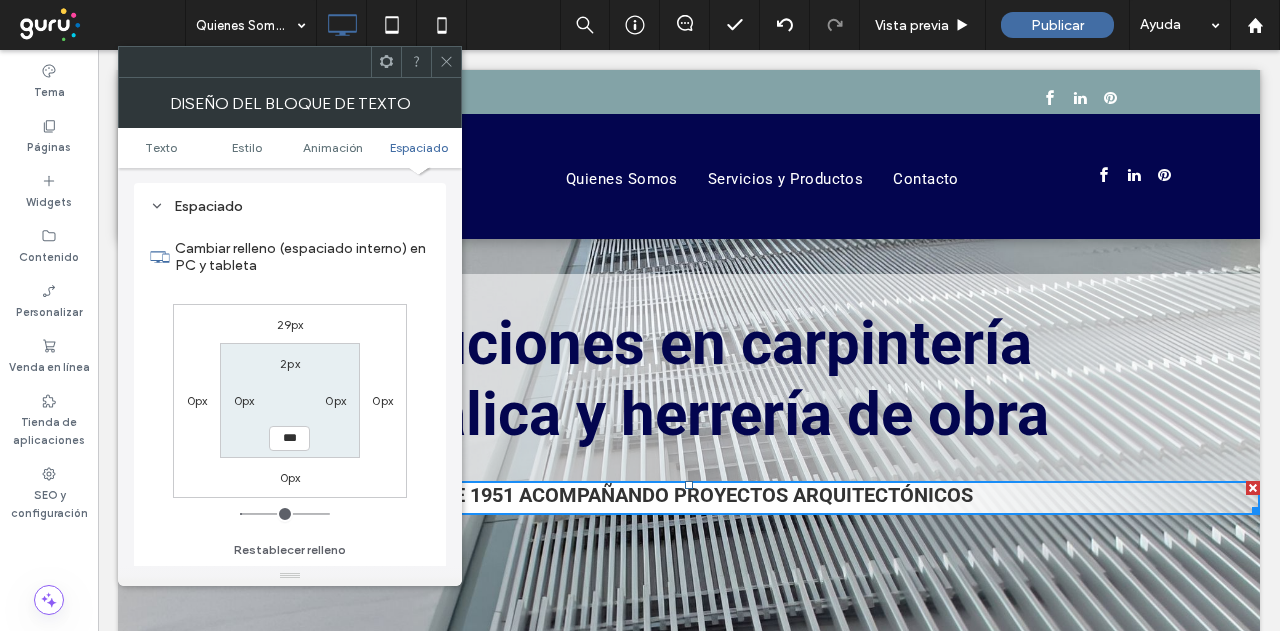 type on "*" 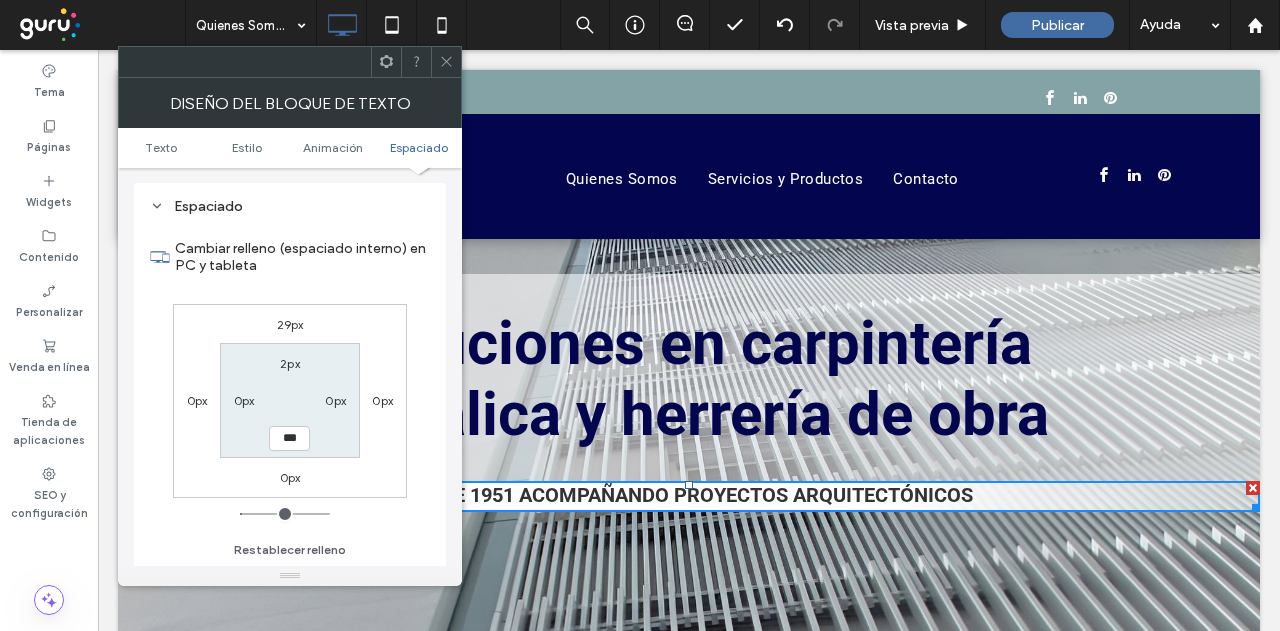 type on "*" 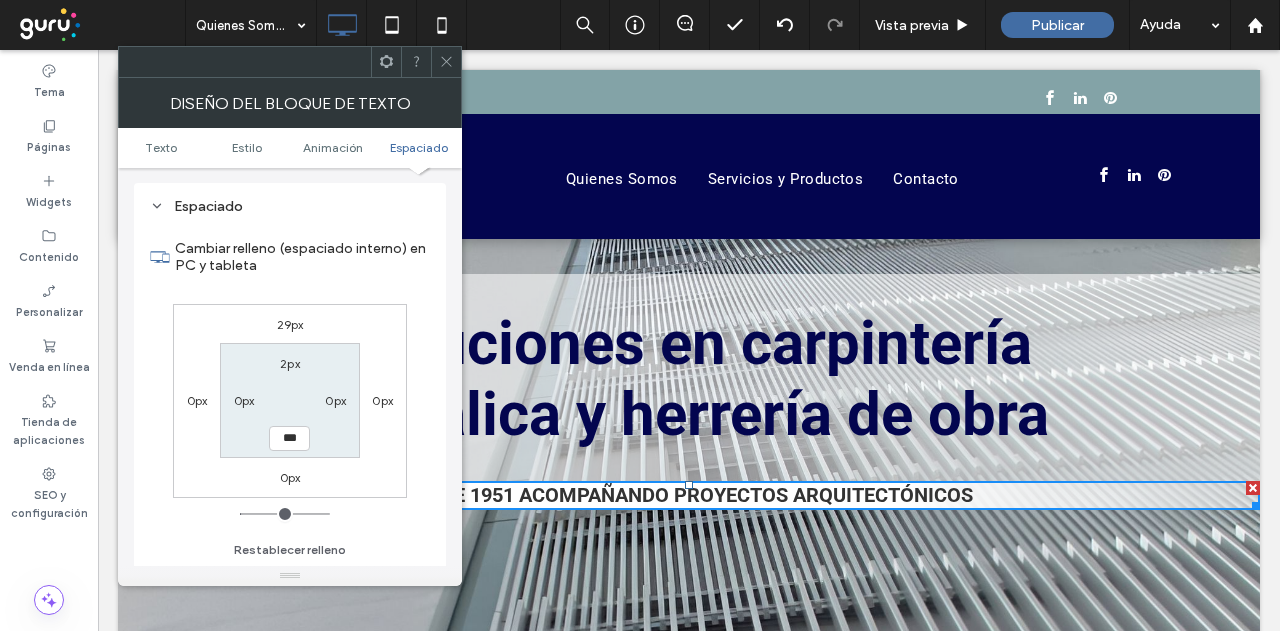 type on "*" 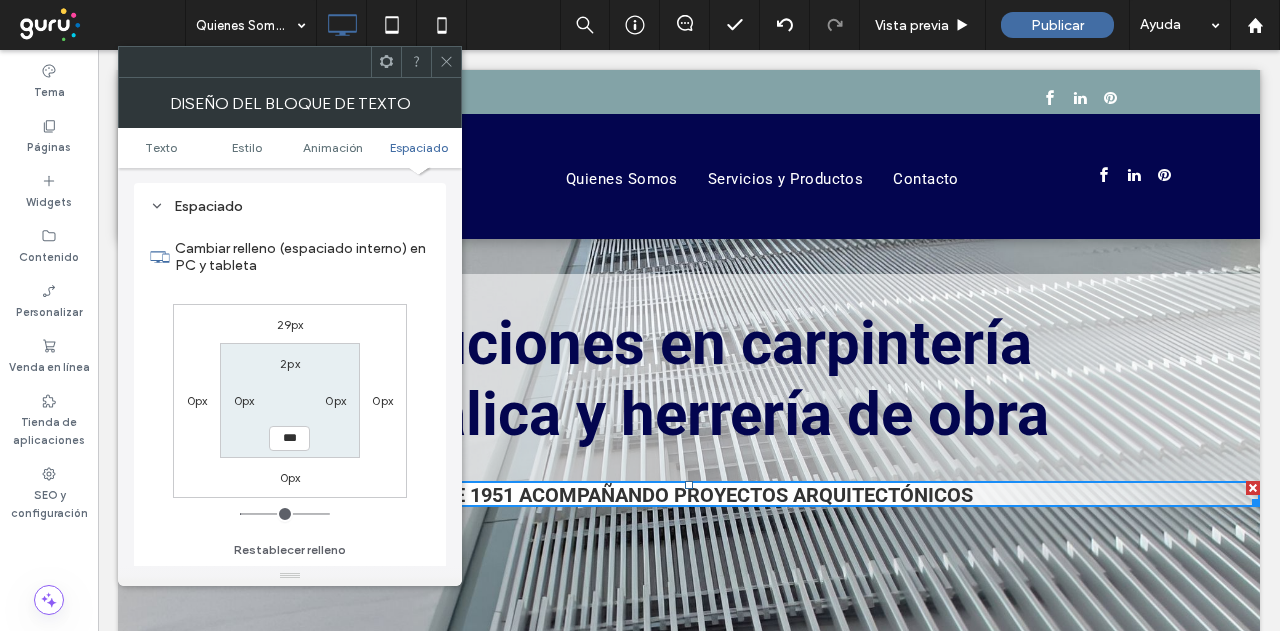 type on "***" 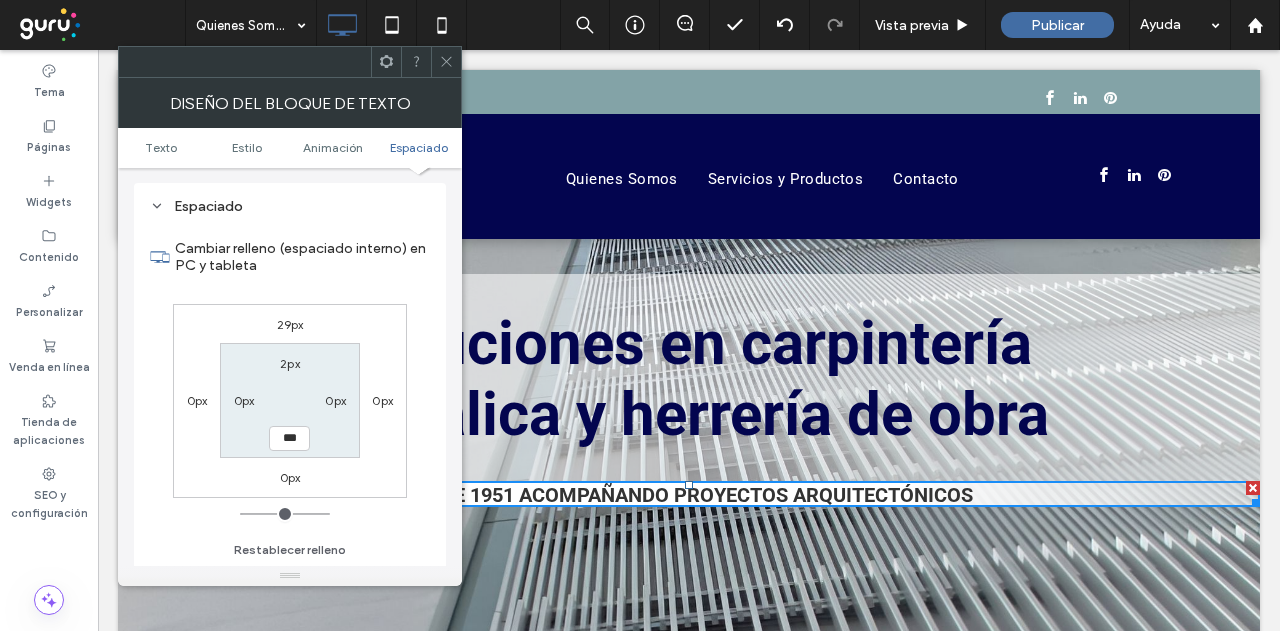 type on "*" 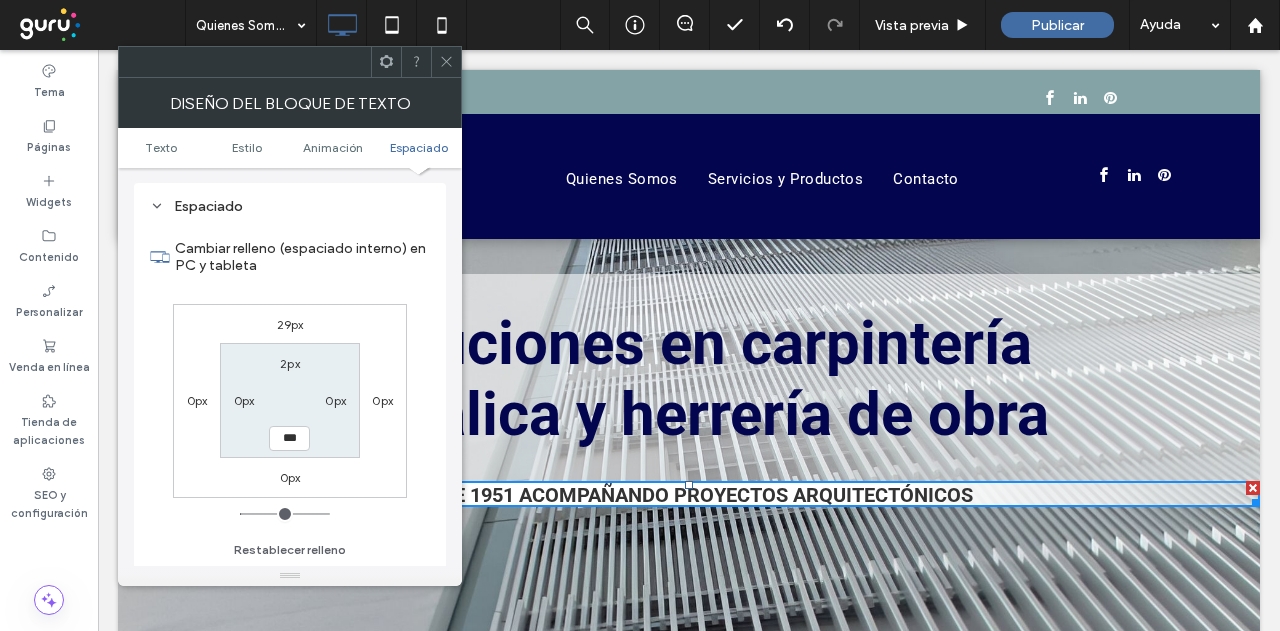 type on "*" 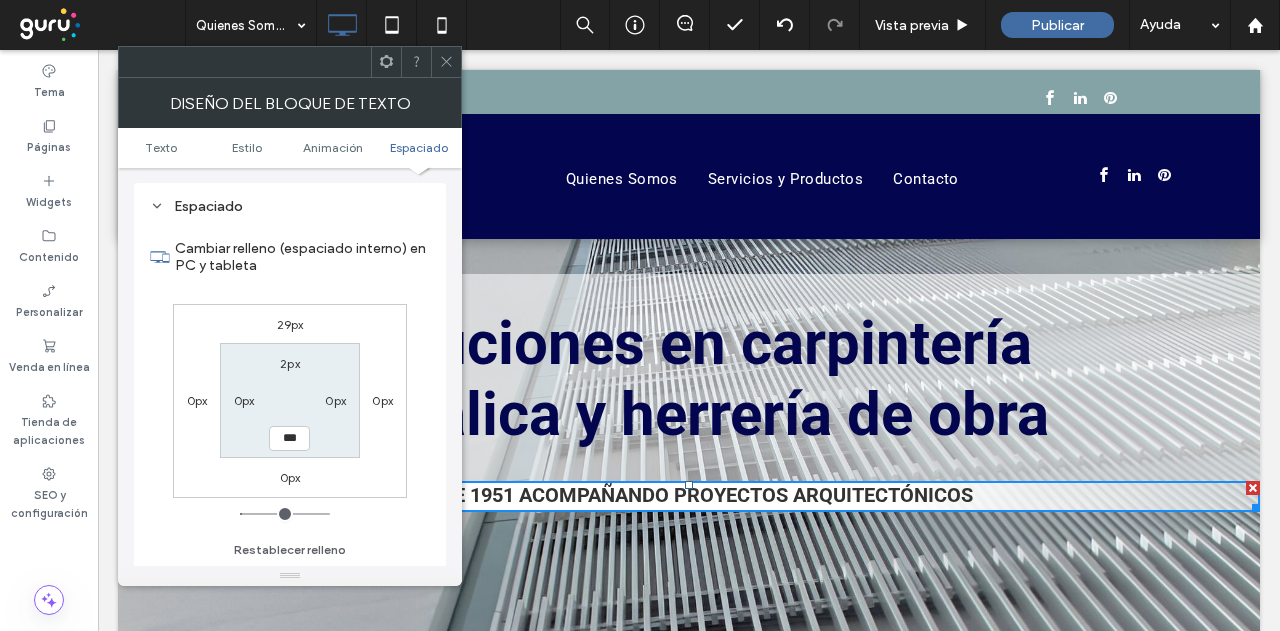 click at bounding box center [285, 514] 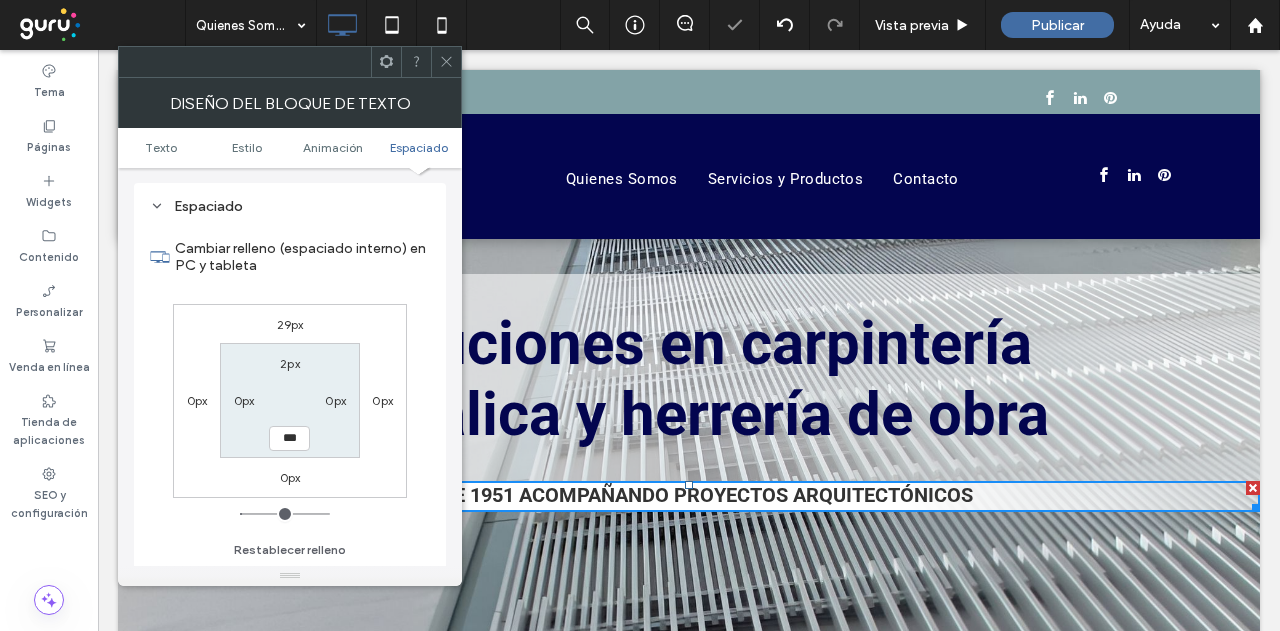click on "2px" at bounding box center (290, 363) 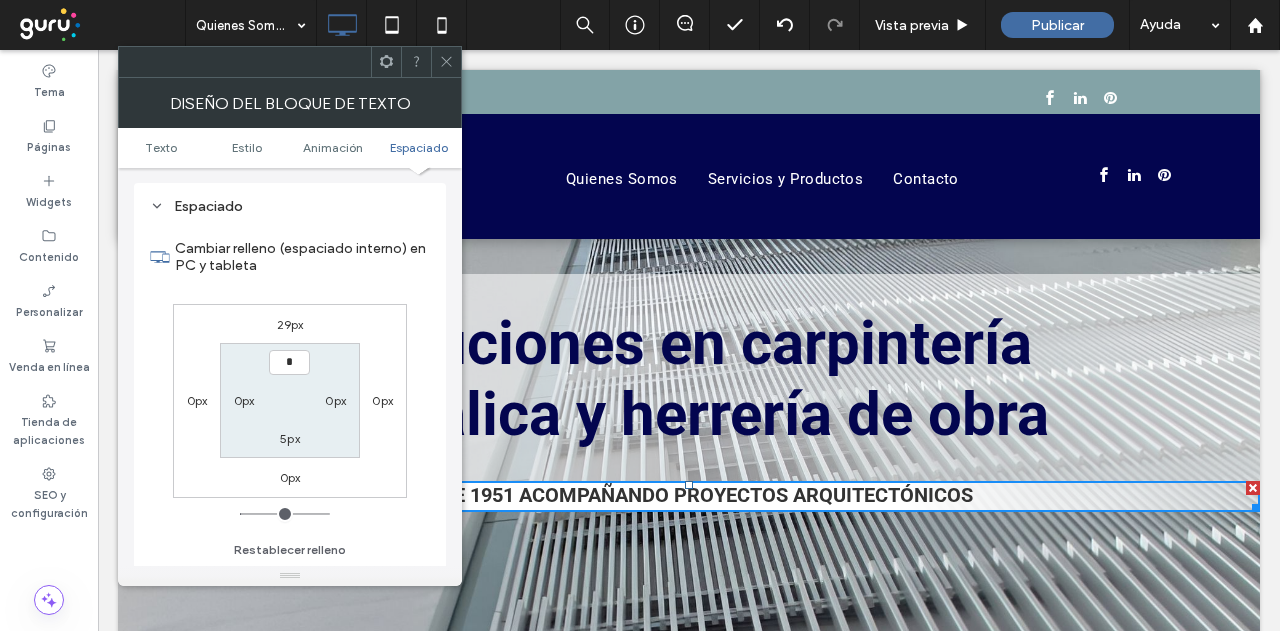 type on "*" 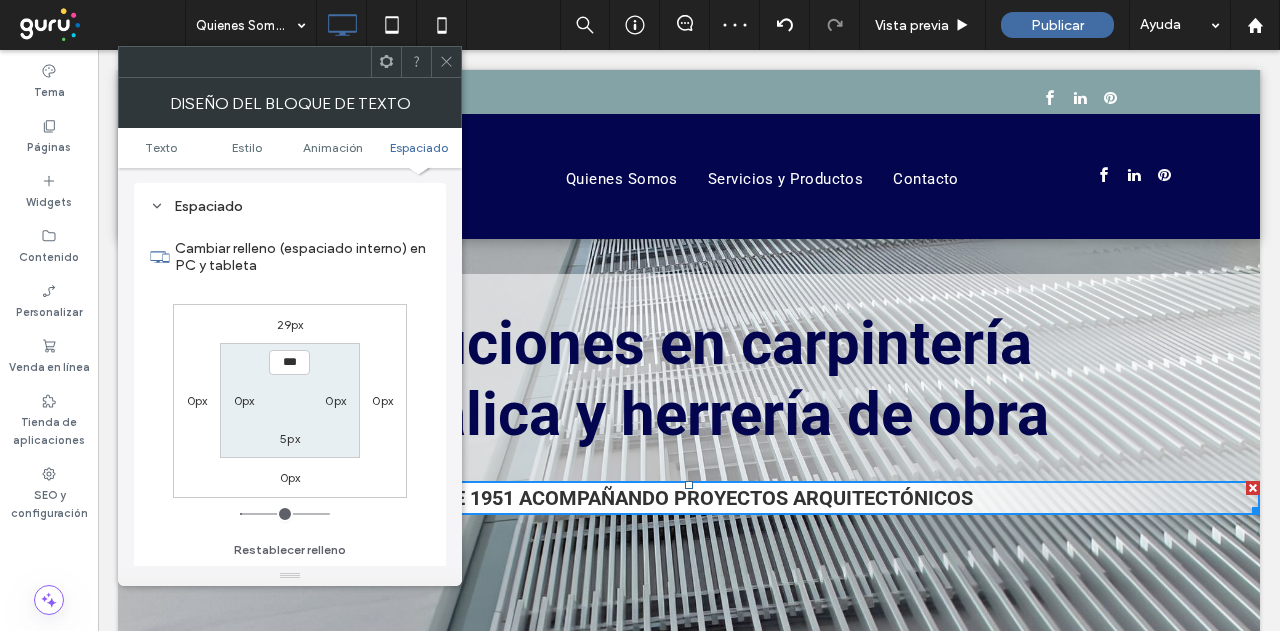 click 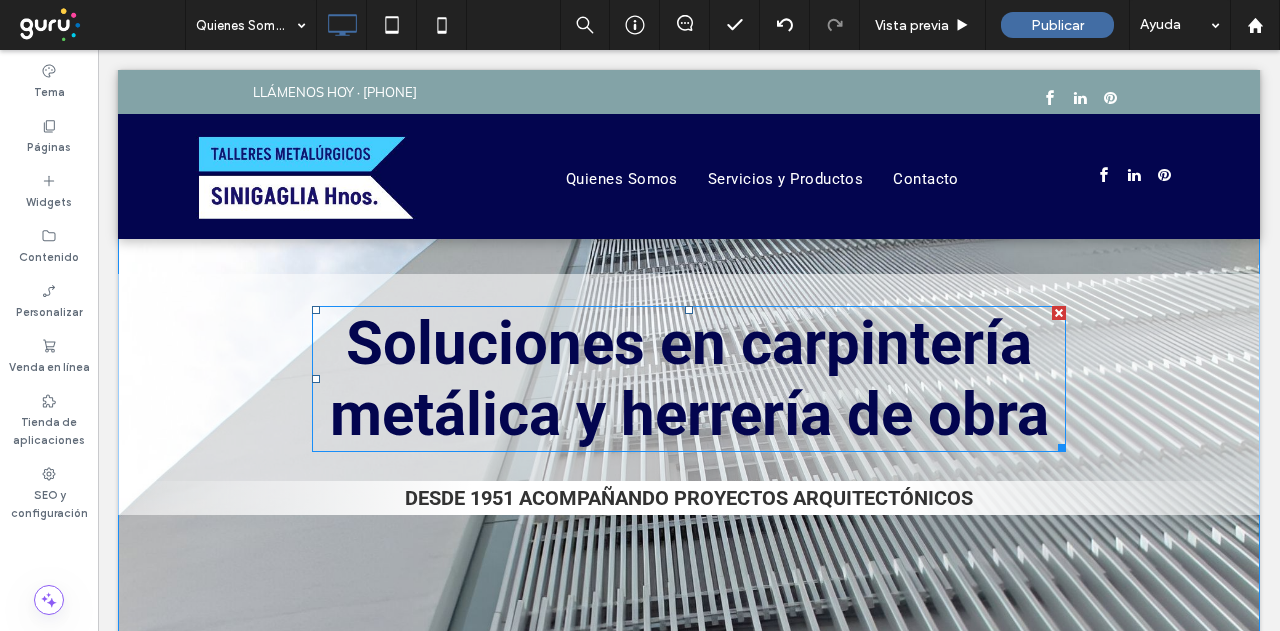 scroll, scrollTop: 0, scrollLeft: 0, axis: both 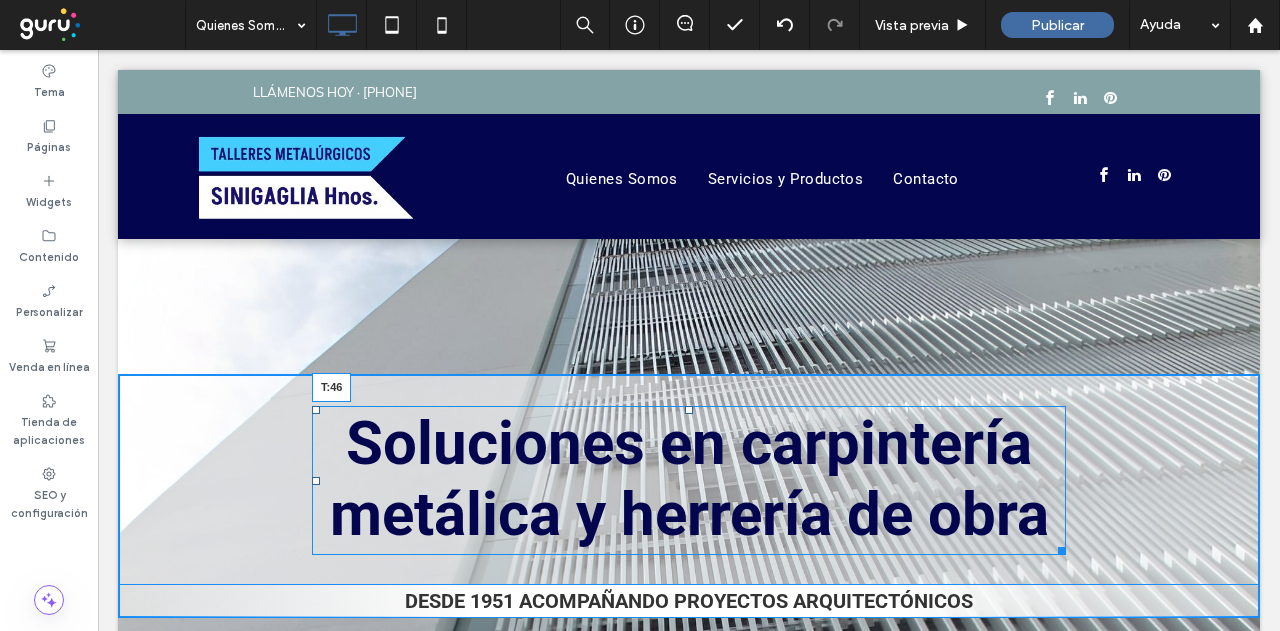 drag, startPoint x: 678, startPoint y: 409, endPoint x: 678, endPoint y: 423, distance: 14 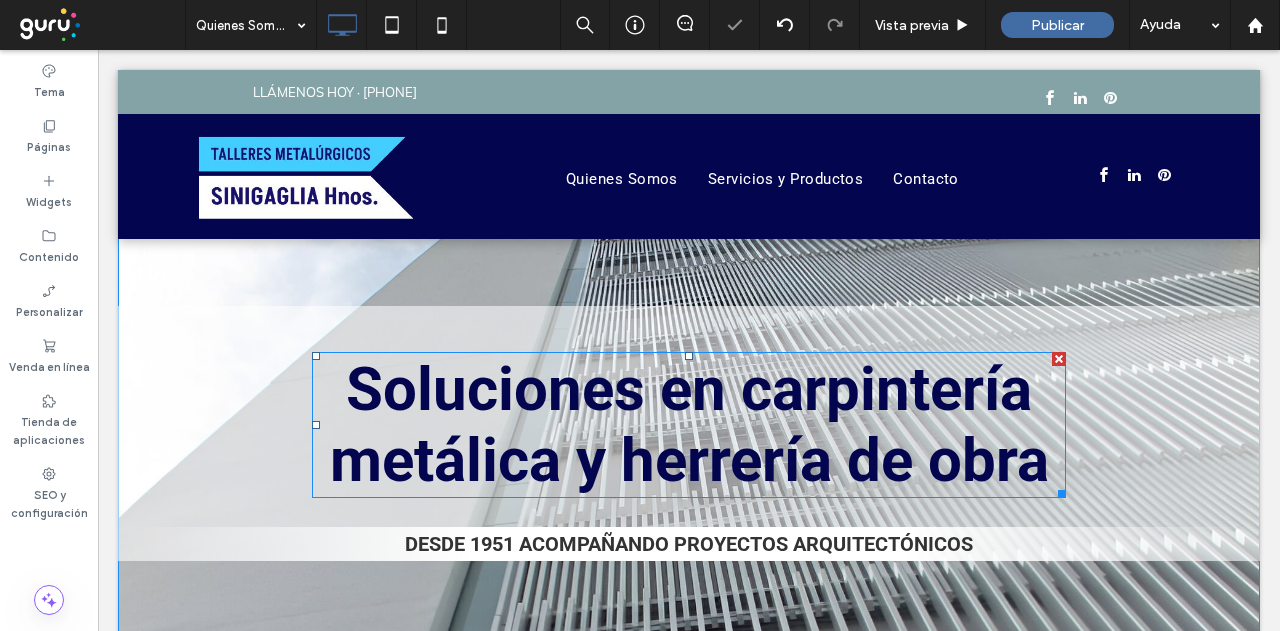 scroll, scrollTop: 100, scrollLeft: 0, axis: vertical 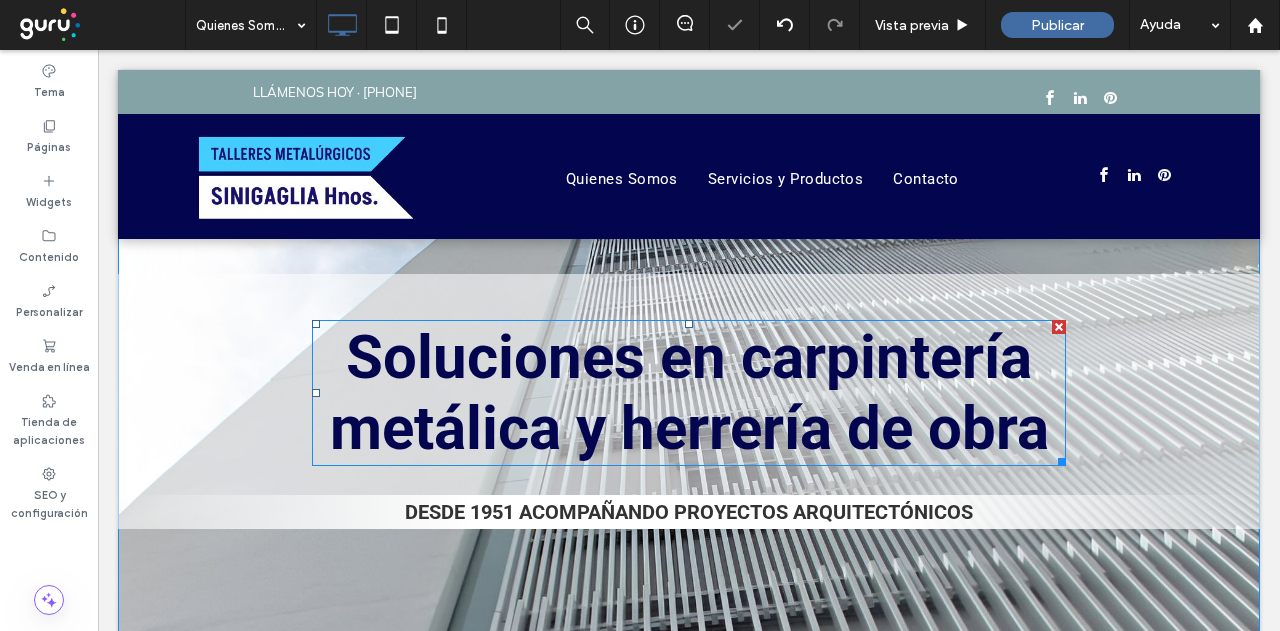 click on "Soluciones en carpintería metálica y herrería de obra" at bounding box center (689, 393) 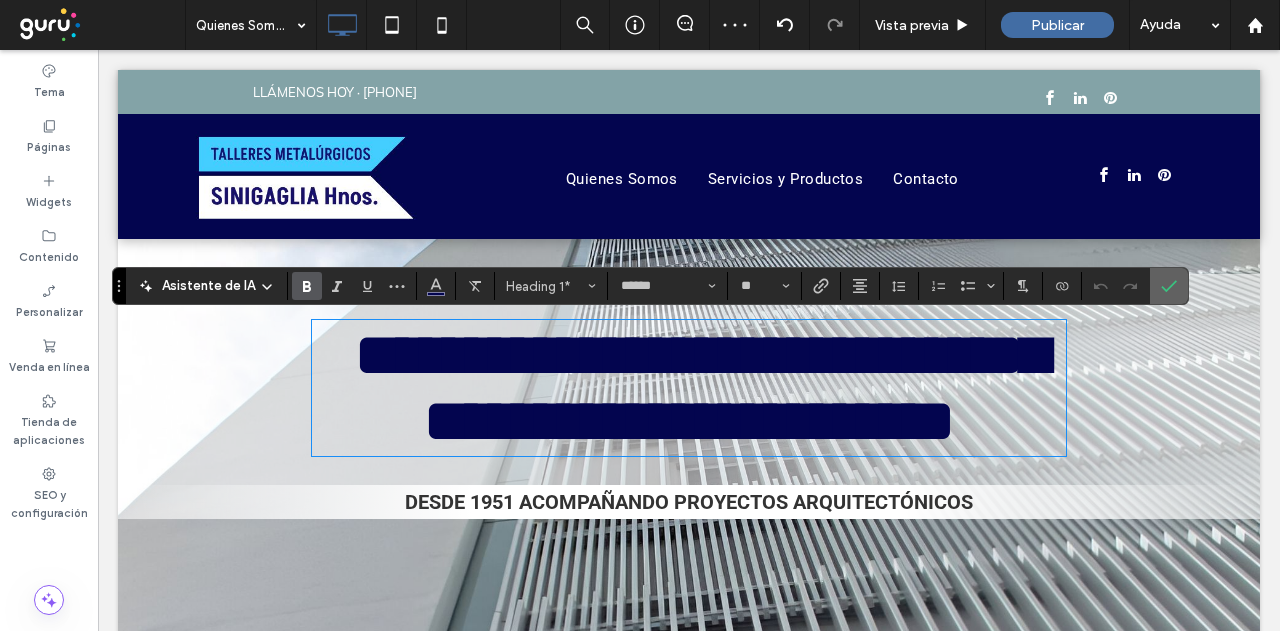drag, startPoint x: 1167, startPoint y: 284, endPoint x: 1021, endPoint y: 259, distance: 148.12495 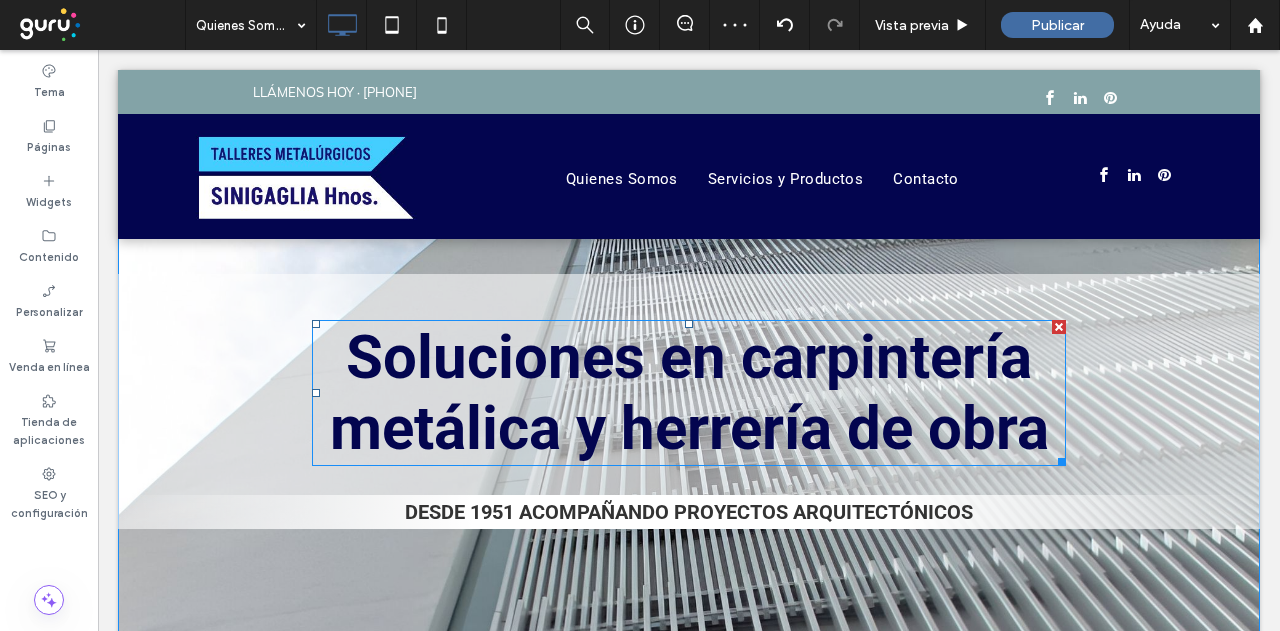 click on "Soluciones en carpintería metálica y herrería de obra" at bounding box center [689, 393] 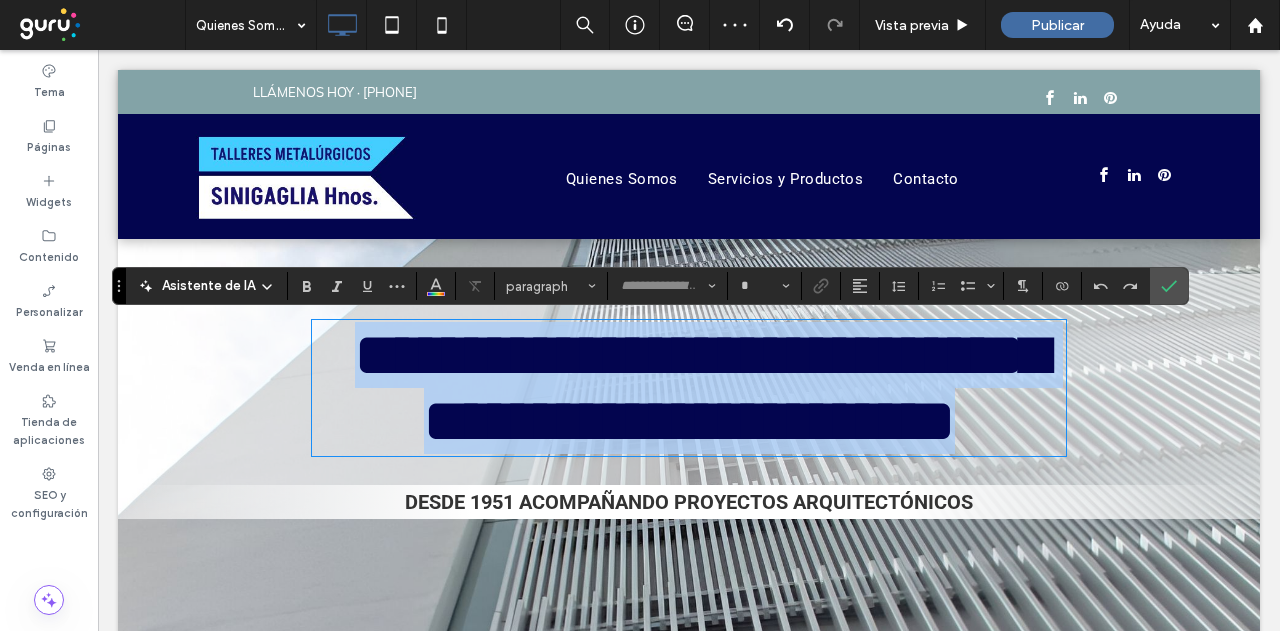 type on "******" 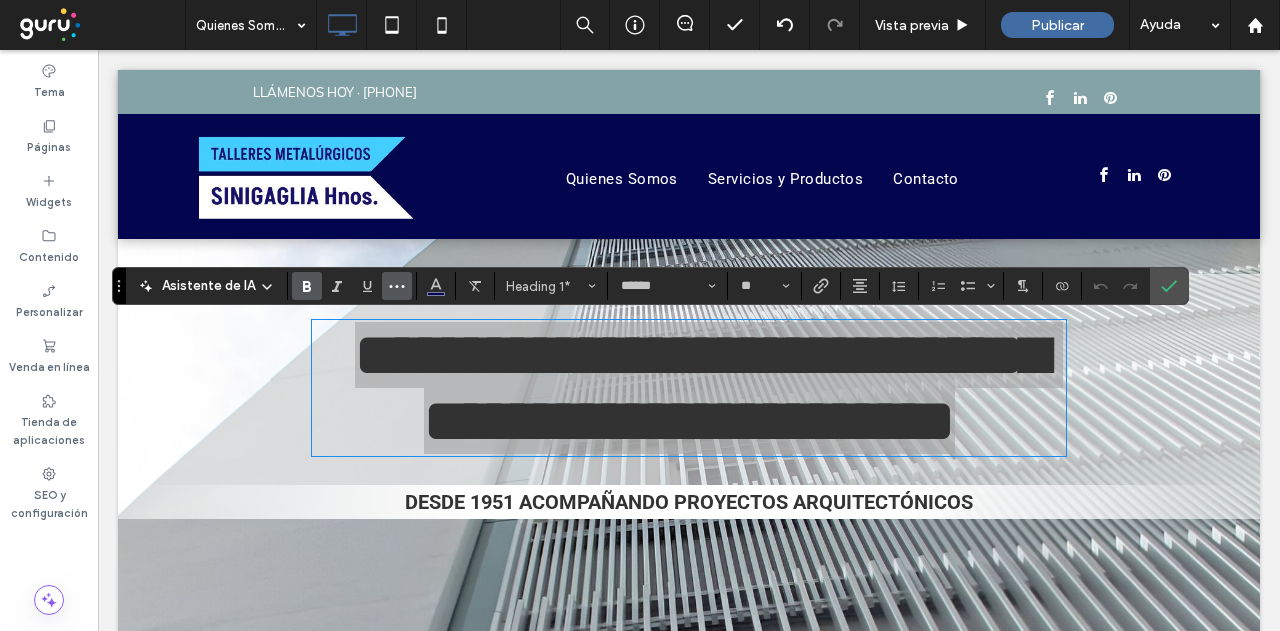 click 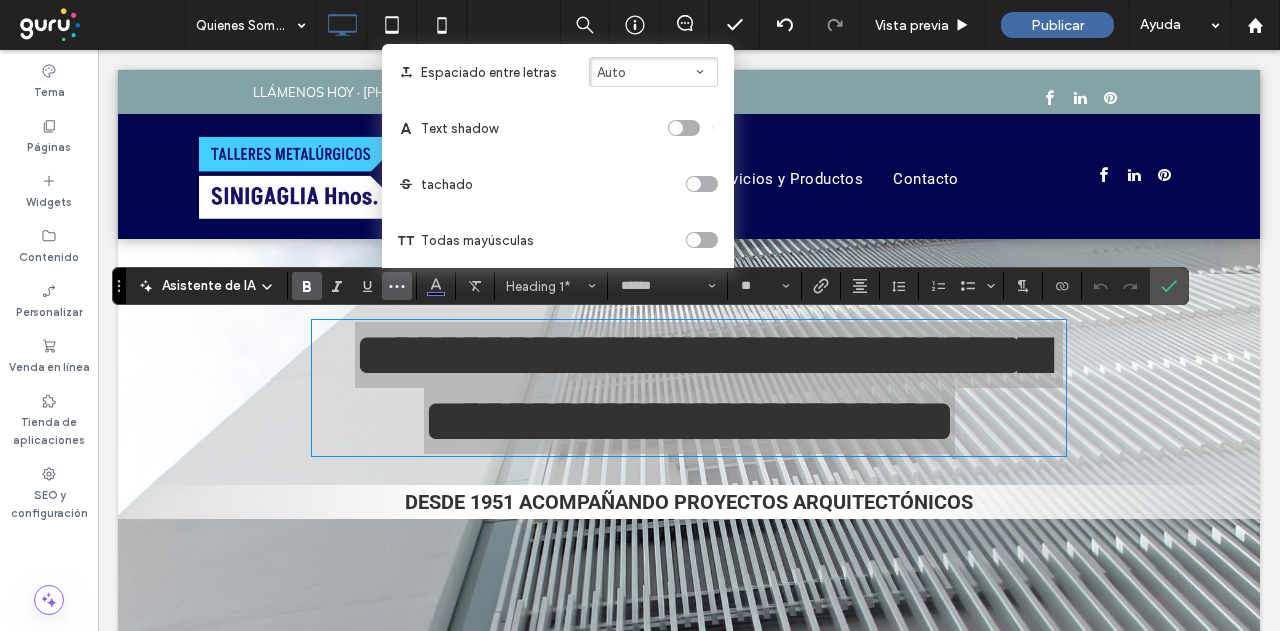 click at bounding box center (676, 128) 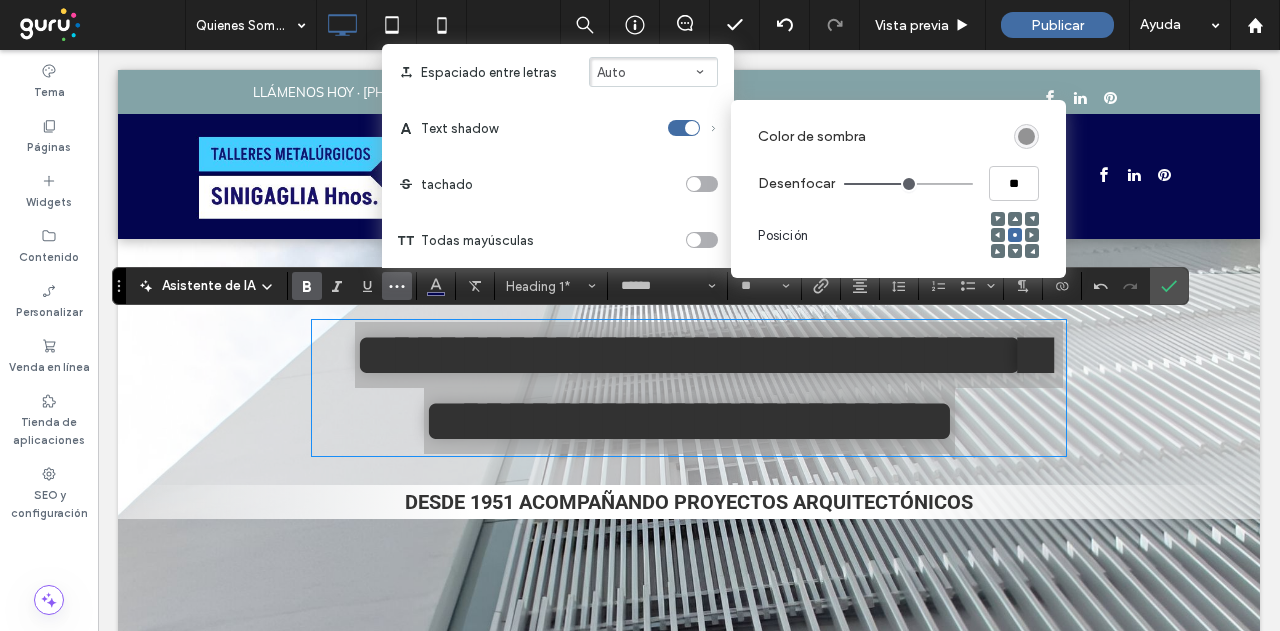 click at bounding box center (693, 128) 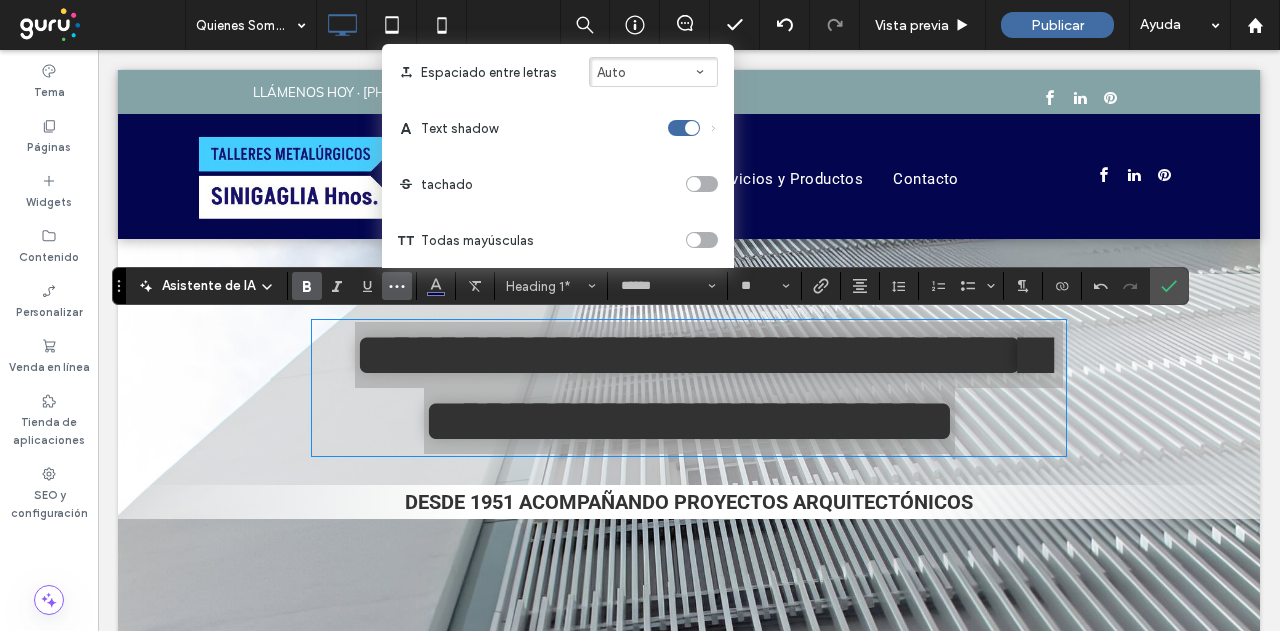 click 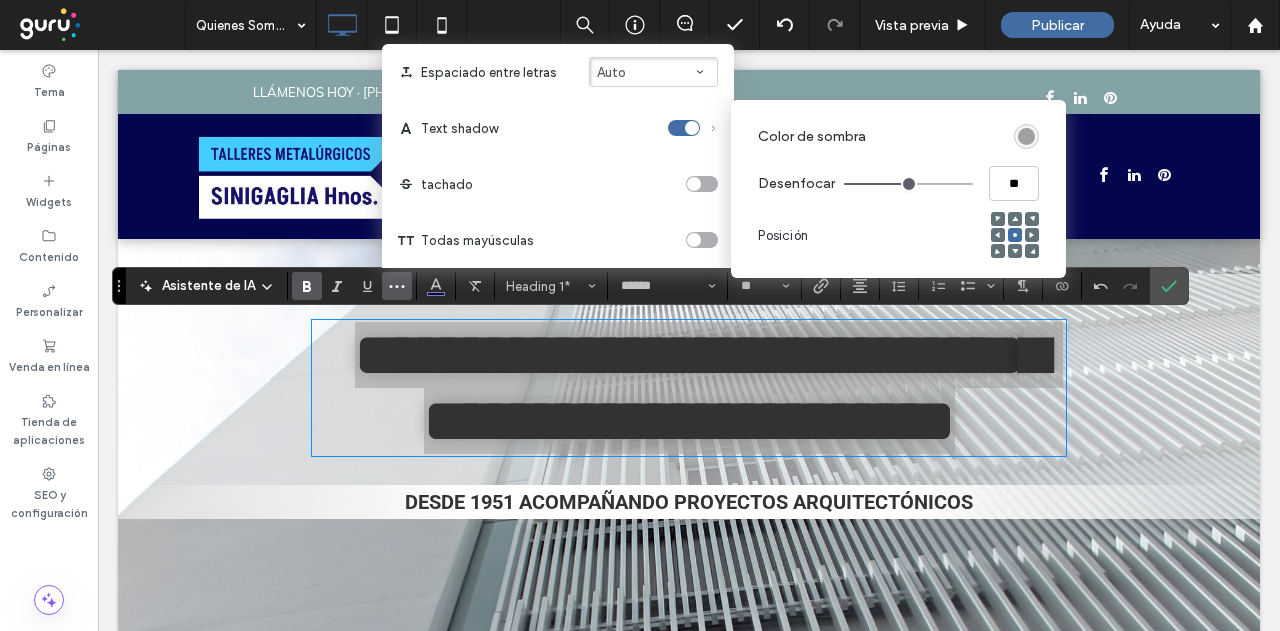 click at bounding box center (1026, 136) 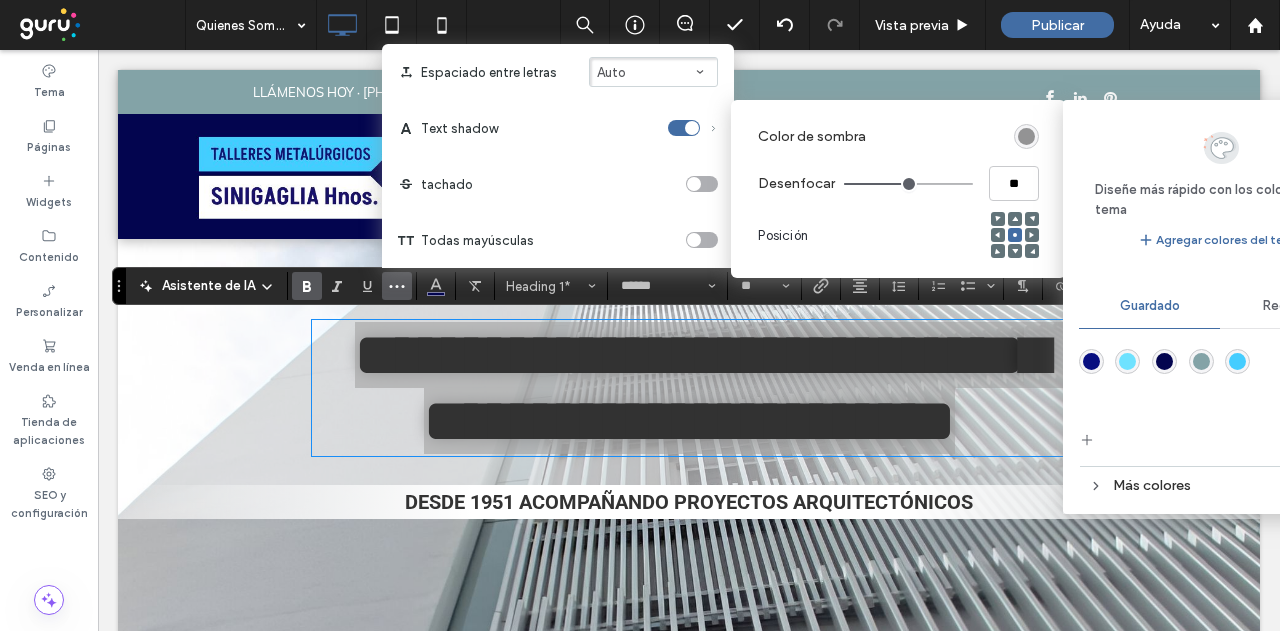 click on "Reciente" at bounding box center (1291, 306) 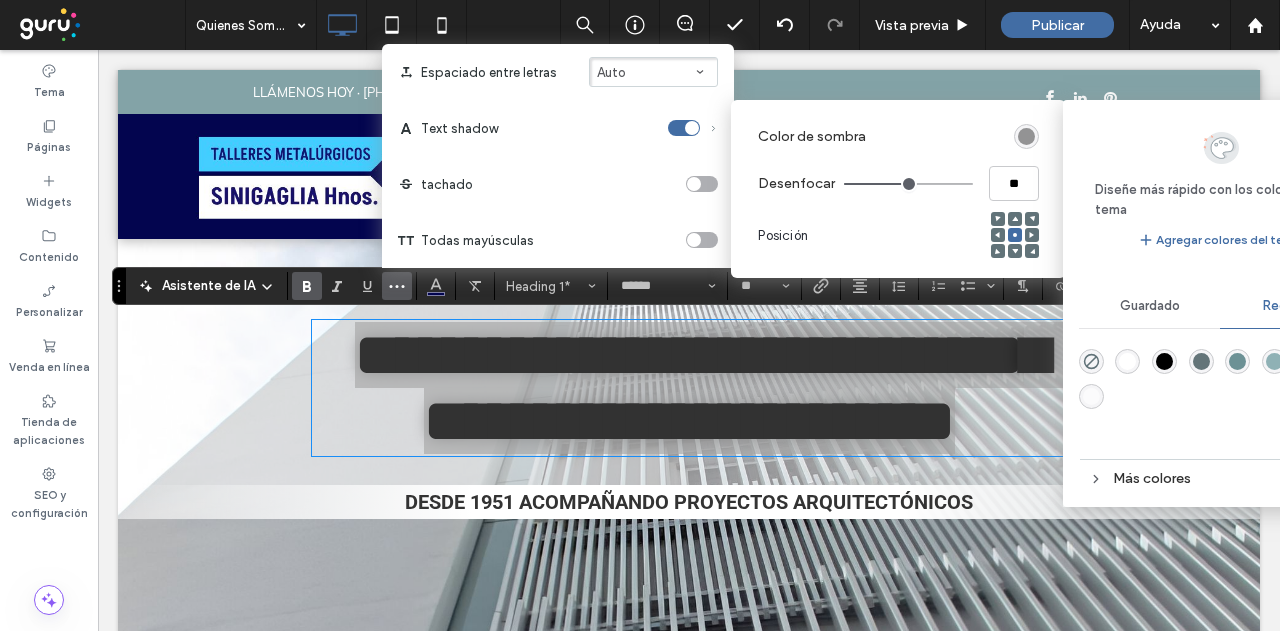 click at bounding box center (1127, 361) 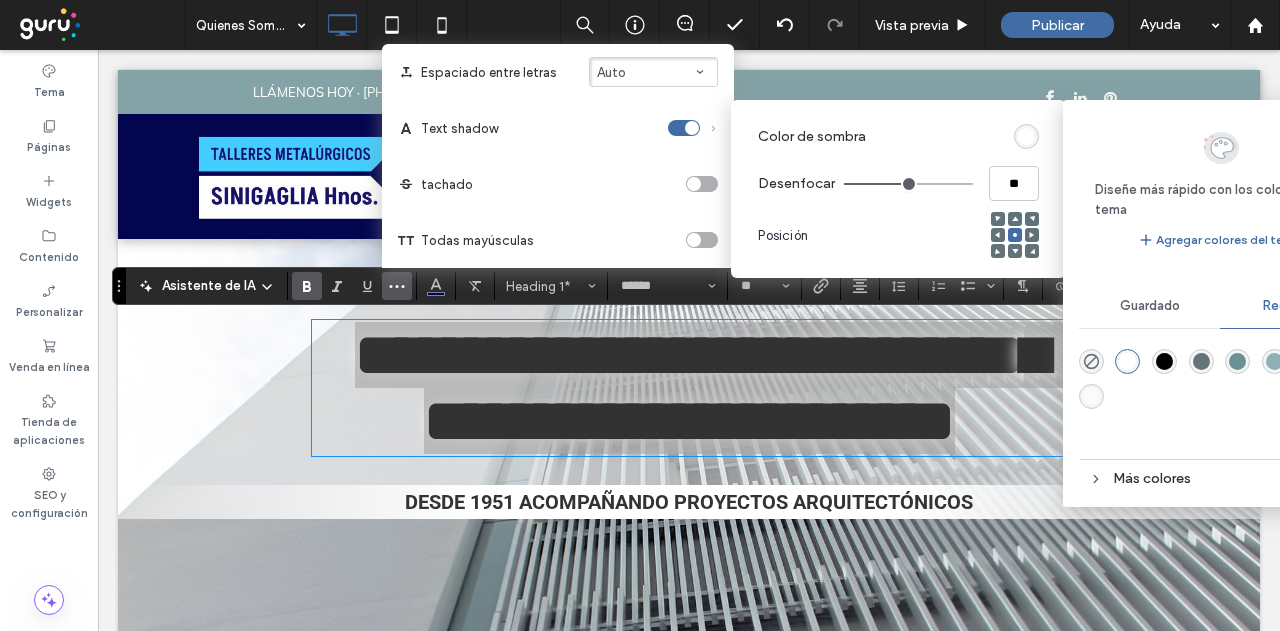 type on "****" 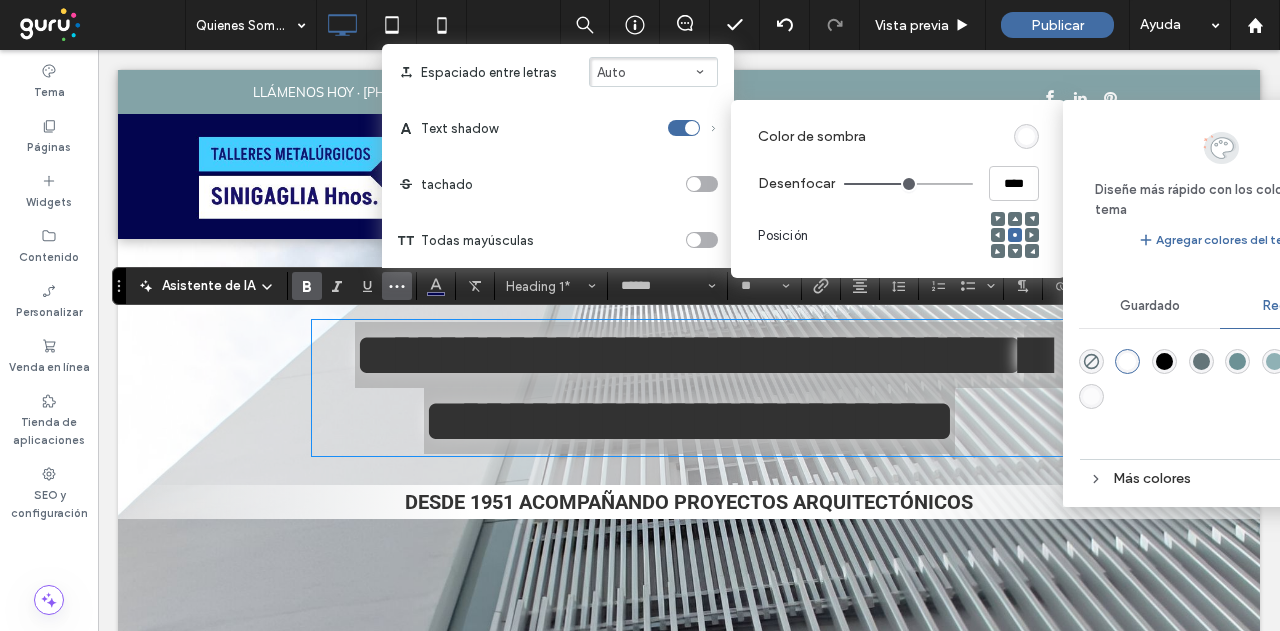 type on "****" 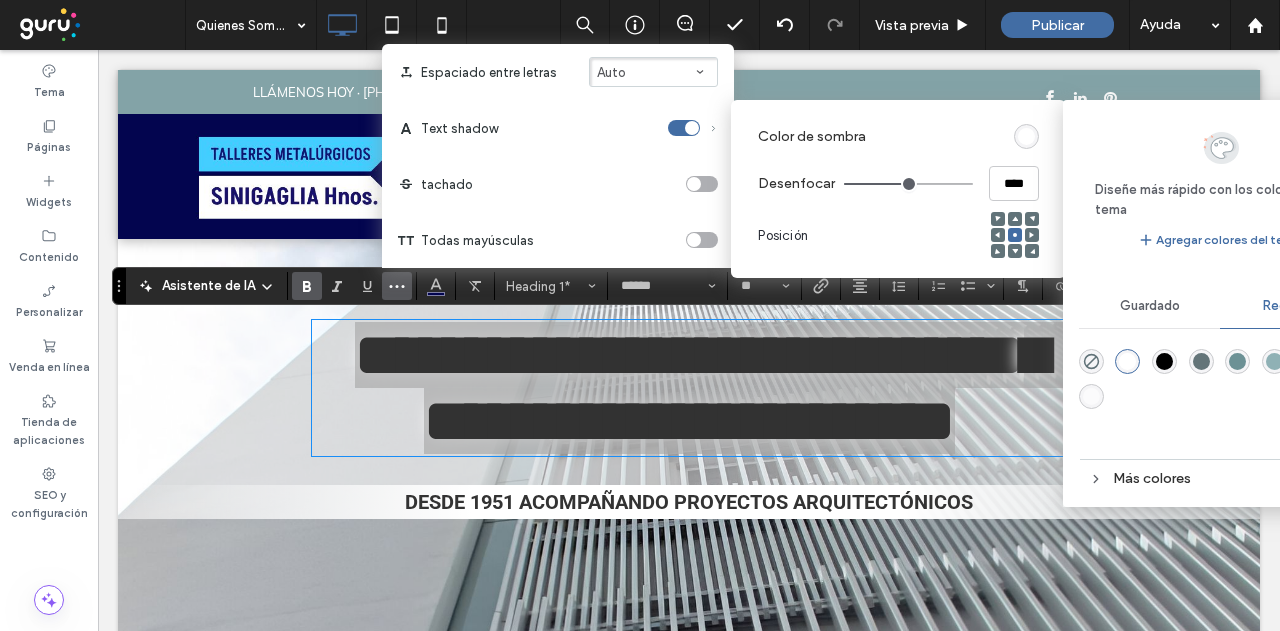 type on "****" 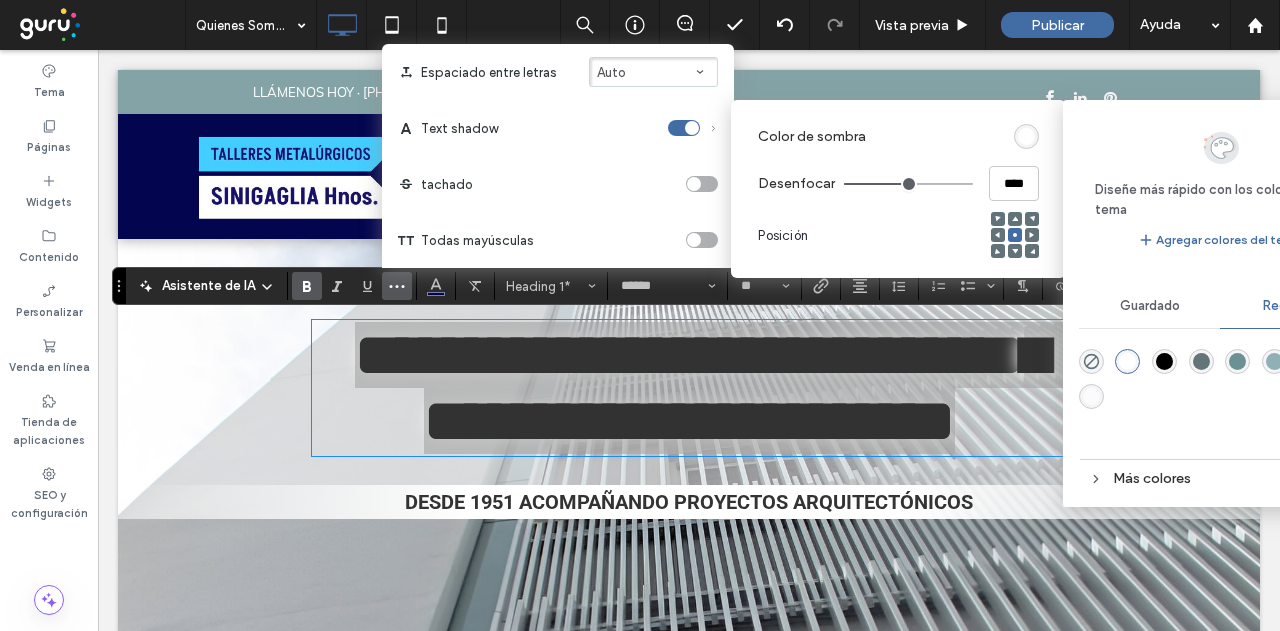 type on "****" 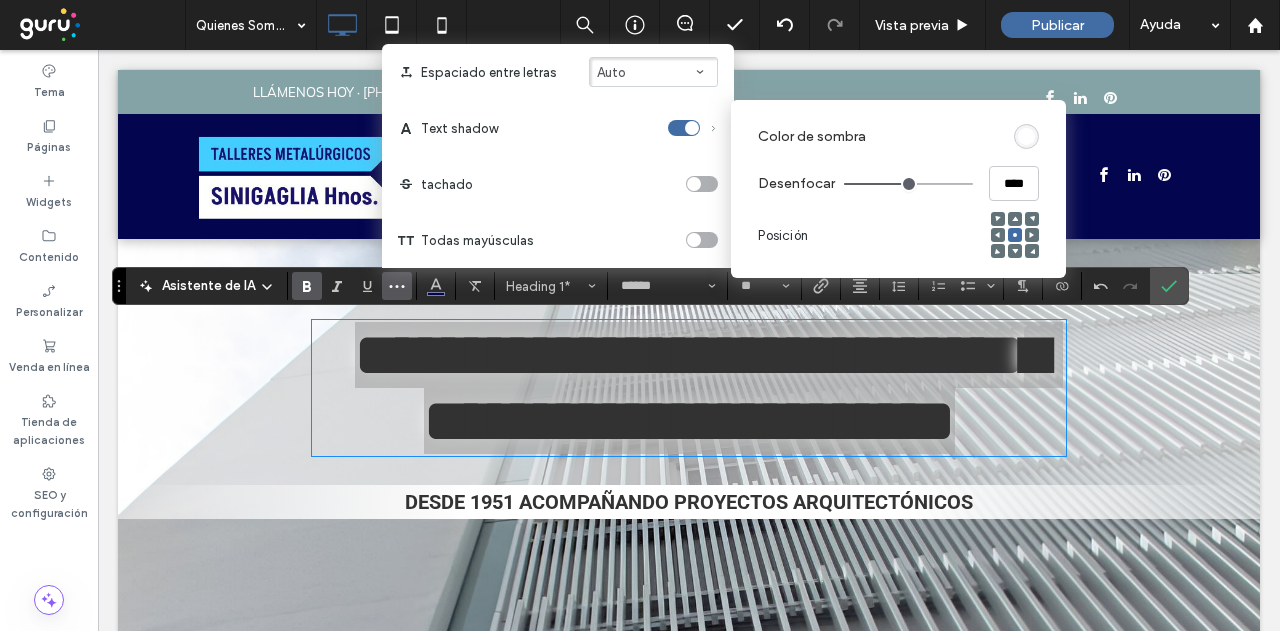 click on "Text shadow" at bounding box center (558, 128) 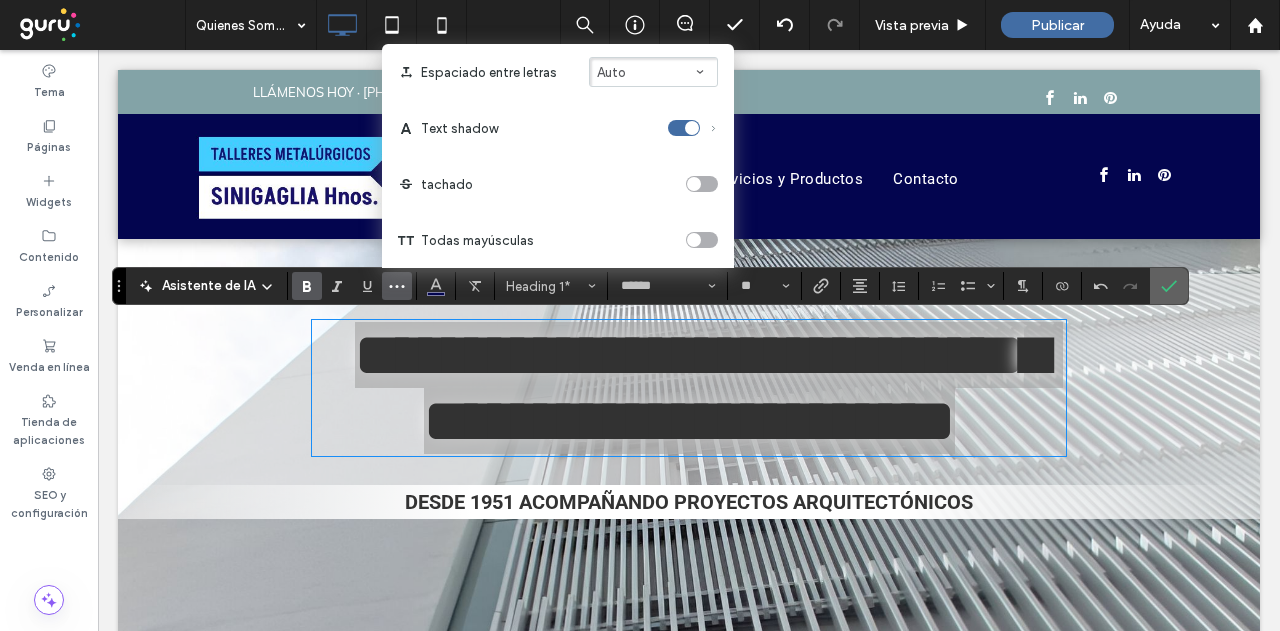 click 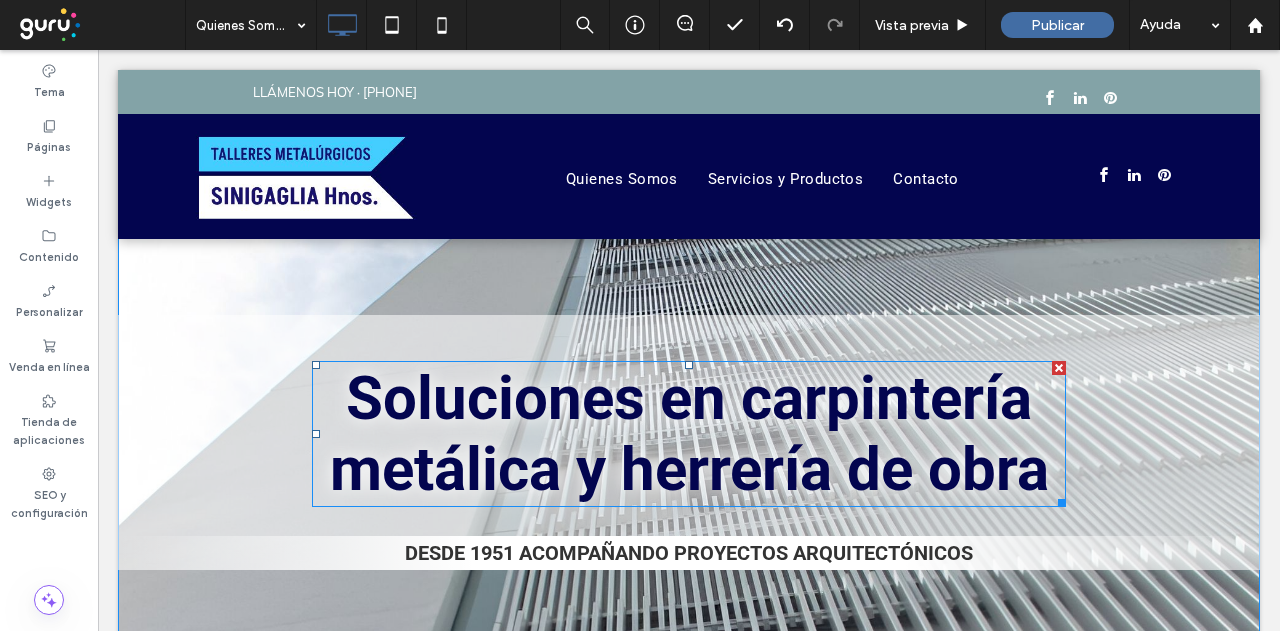 scroll, scrollTop: 100, scrollLeft: 0, axis: vertical 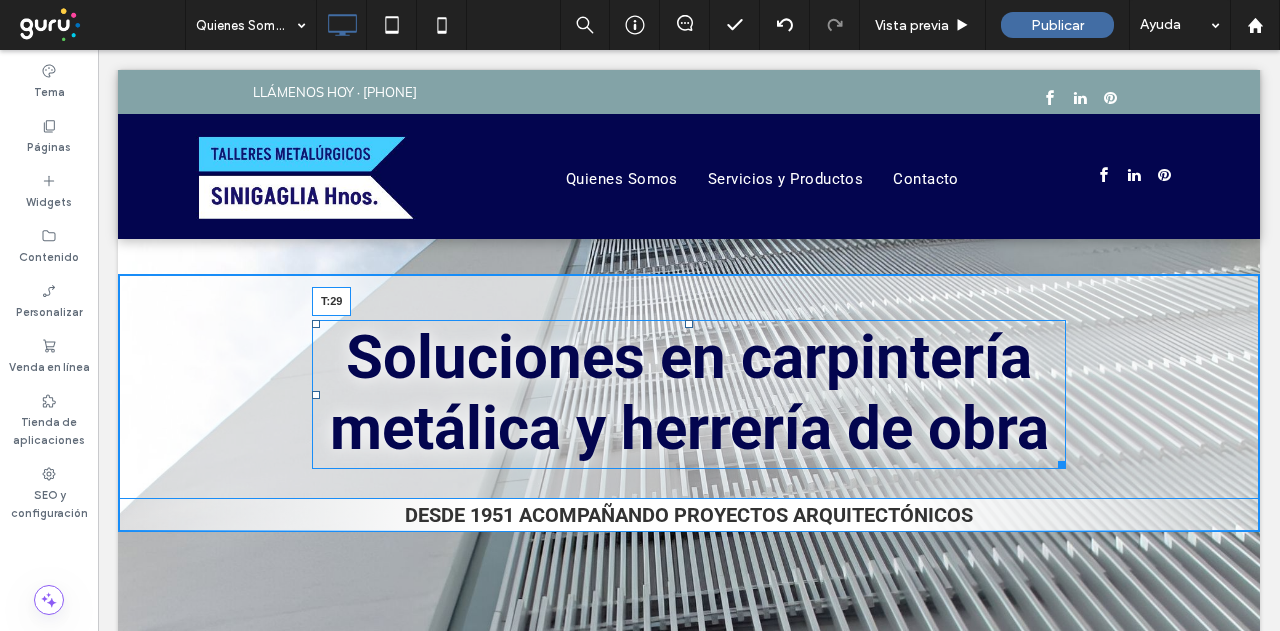 drag, startPoint x: 684, startPoint y: 323, endPoint x: 684, endPoint y: 306, distance: 17 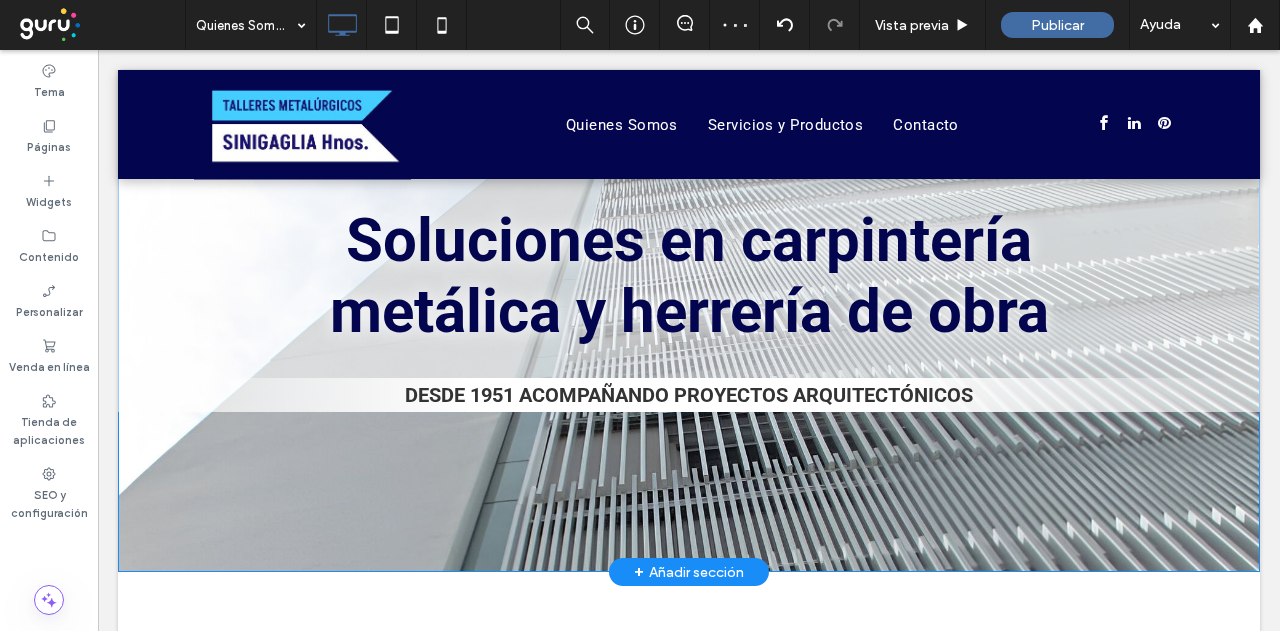 scroll, scrollTop: 300, scrollLeft: 0, axis: vertical 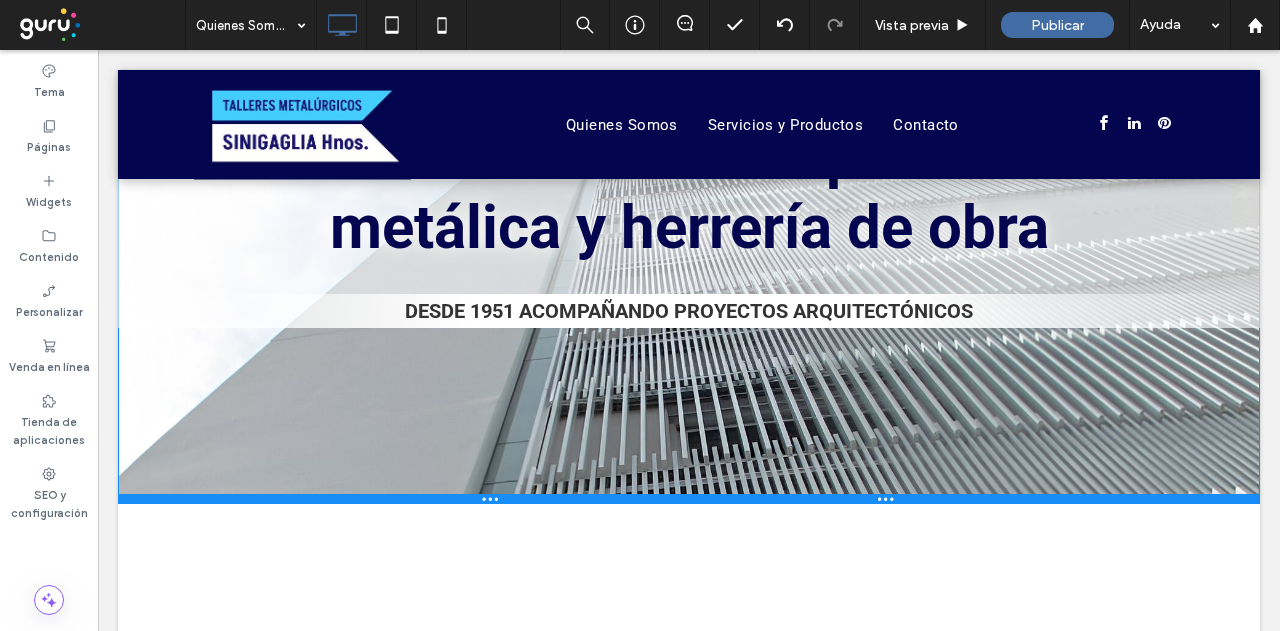 drag, startPoint x: 916, startPoint y: 470, endPoint x: 911, endPoint y: 502, distance: 32.38827 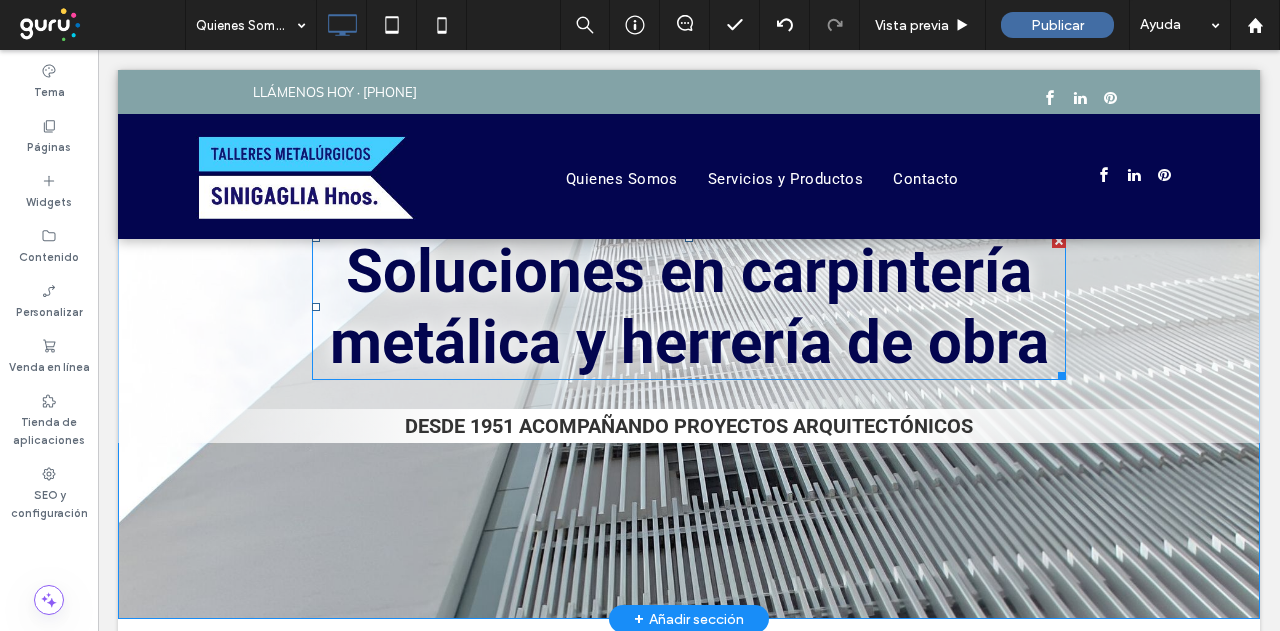 scroll, scrollTop: 200, scrollLeft: 0, axis: vertical 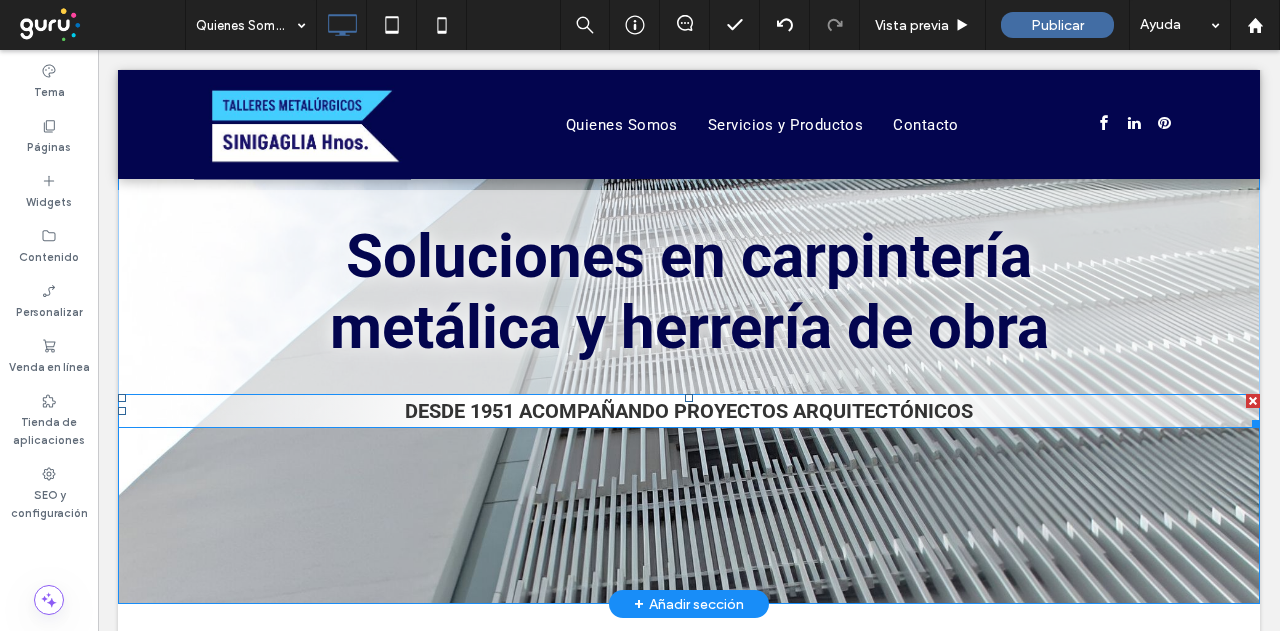 click on "DESDE 1951 ACOMPAÑANDO PROYECTOS ARQUITECTÓNICOS" at bounding box center (689, 411) 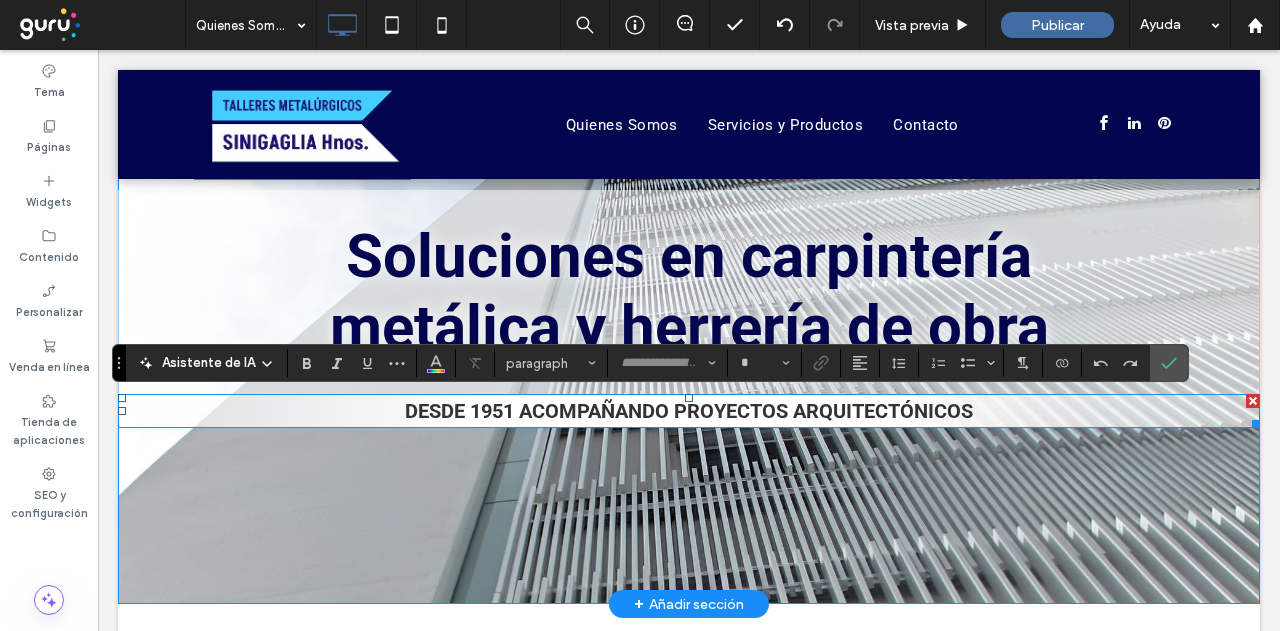 type on "******" 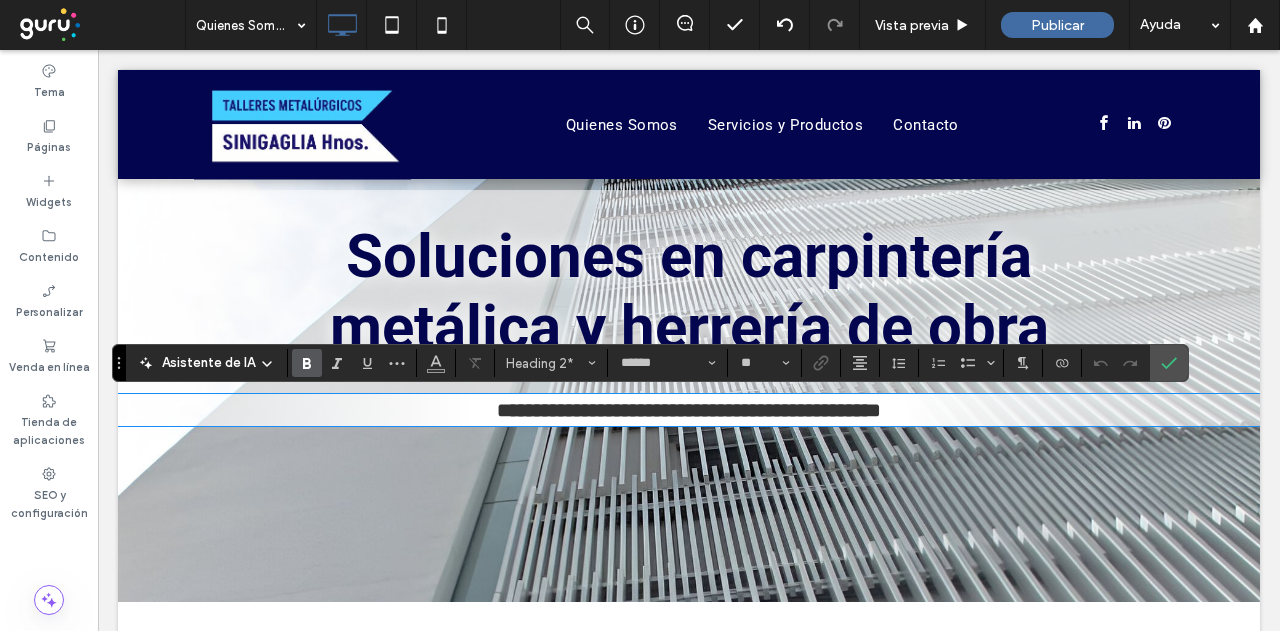 click on "**********" at bounding box center [689, 410] 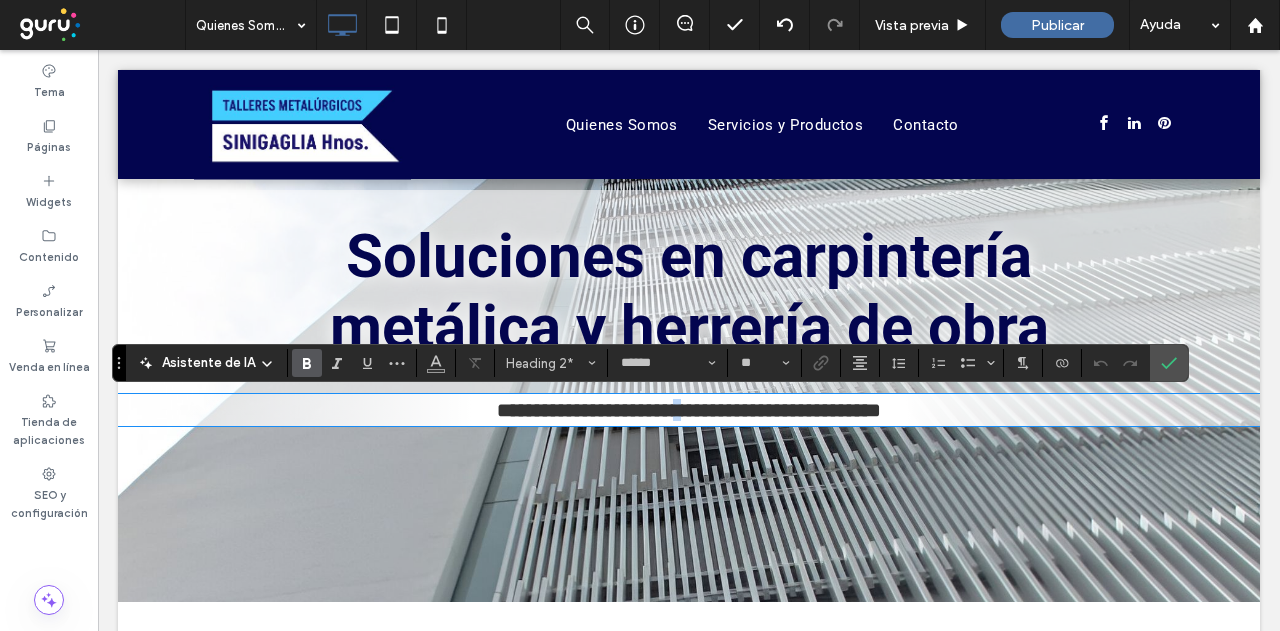 click on "**********" at bounding box center [689, 410] 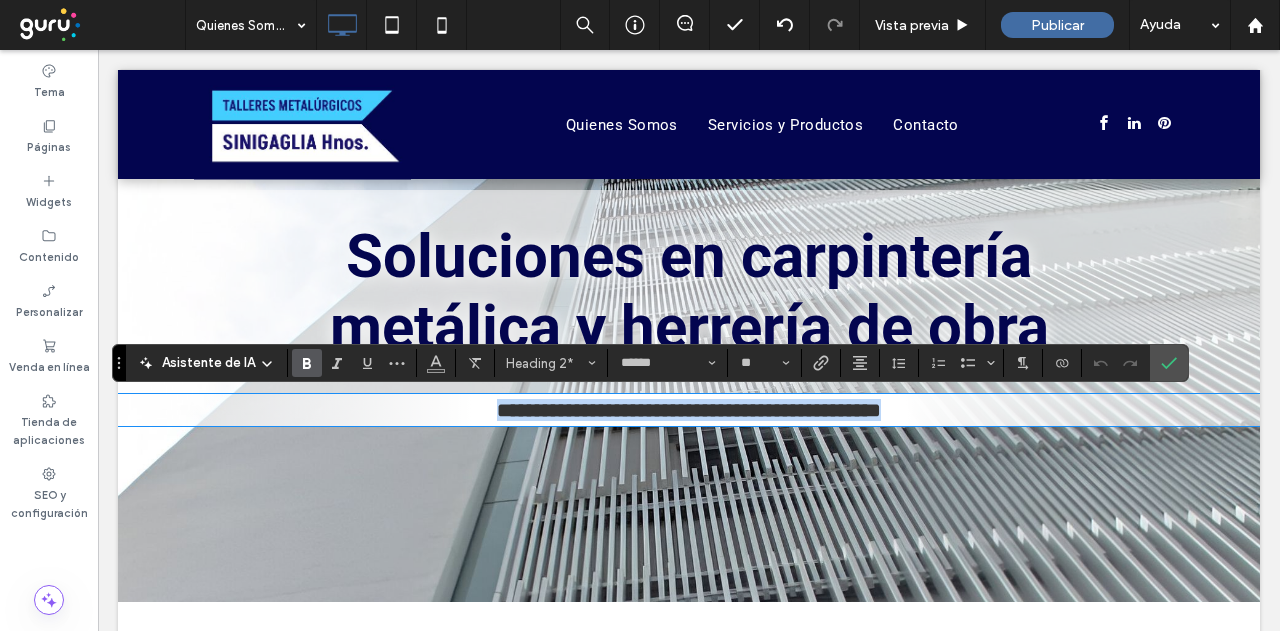 click on "**********" at bounding box center (689, 410) 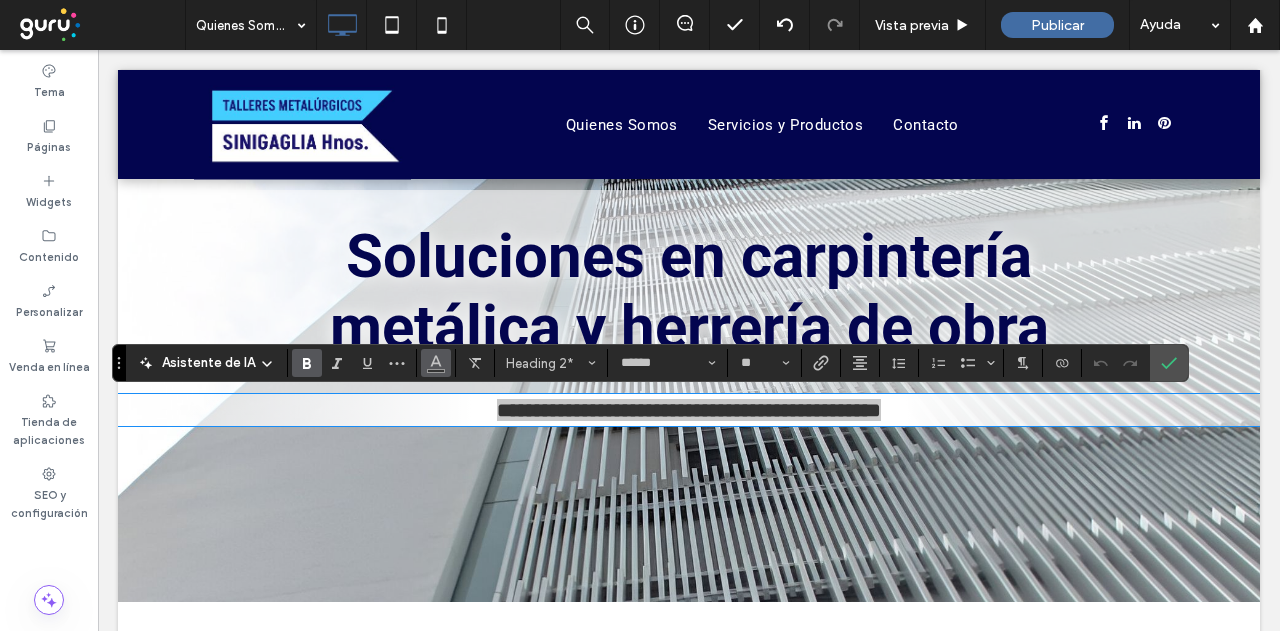 click 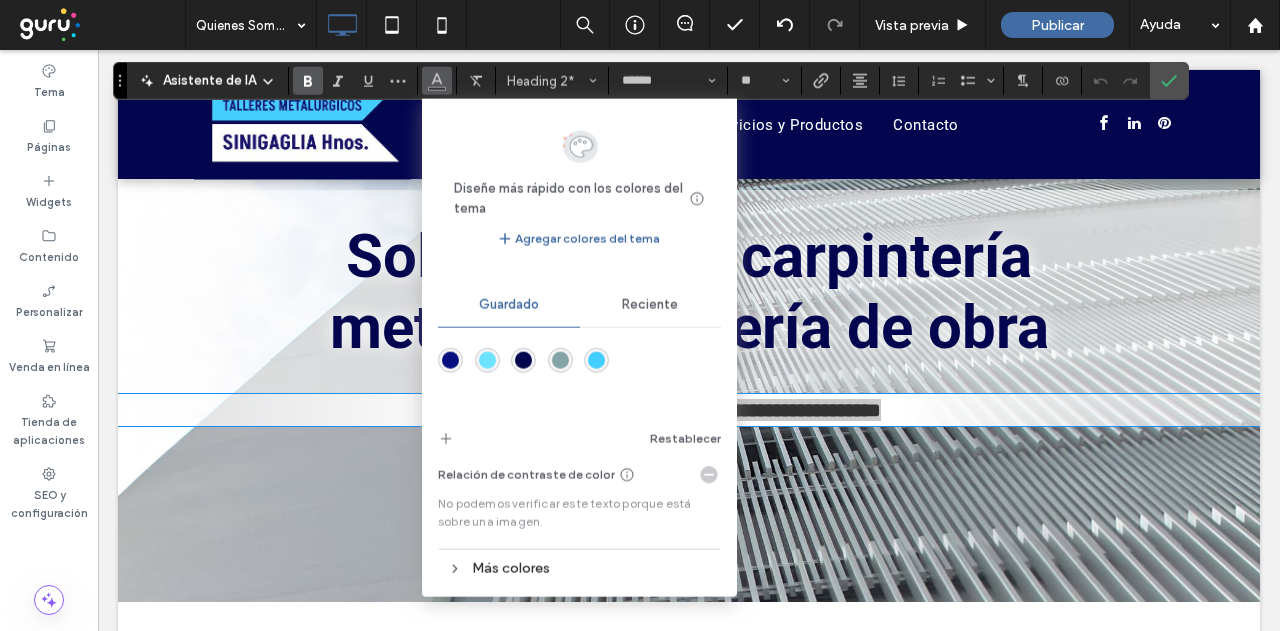 drag, startPoint x: 121, startPoint y: 360, endPoint x: 136, endPoint y: 91, distance: 269.41788 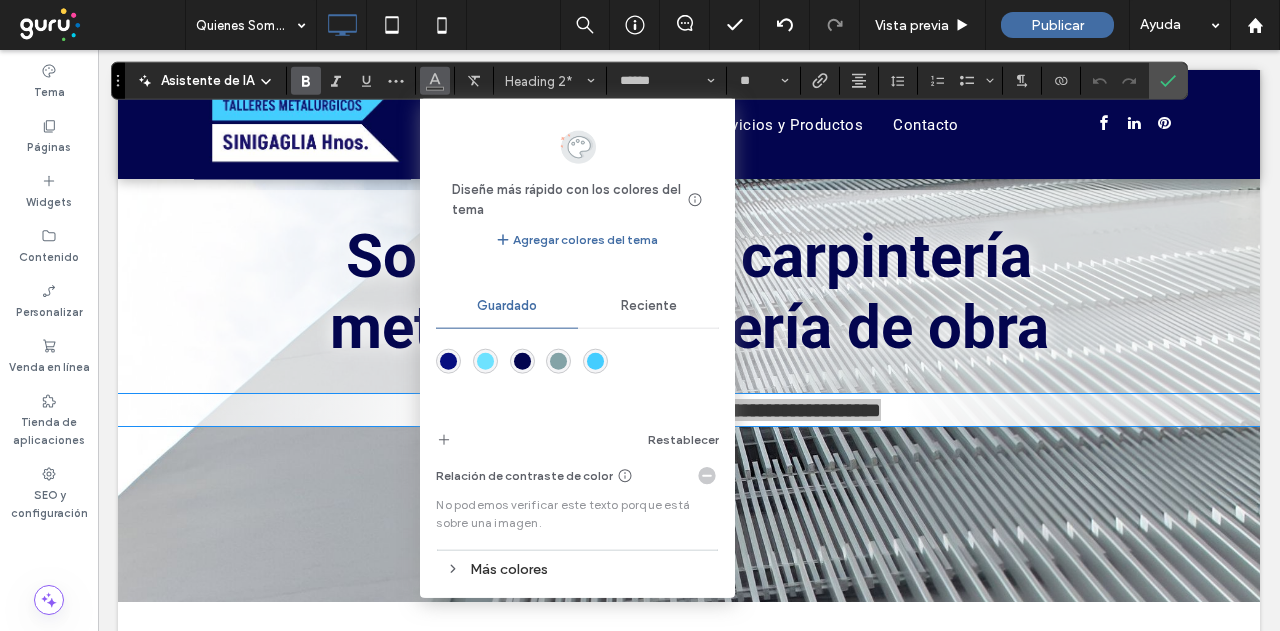 drag, startPoint x: 555, startPoint y: 358, endPoint x: 600, endPoint y: 249, distance: 117.923706 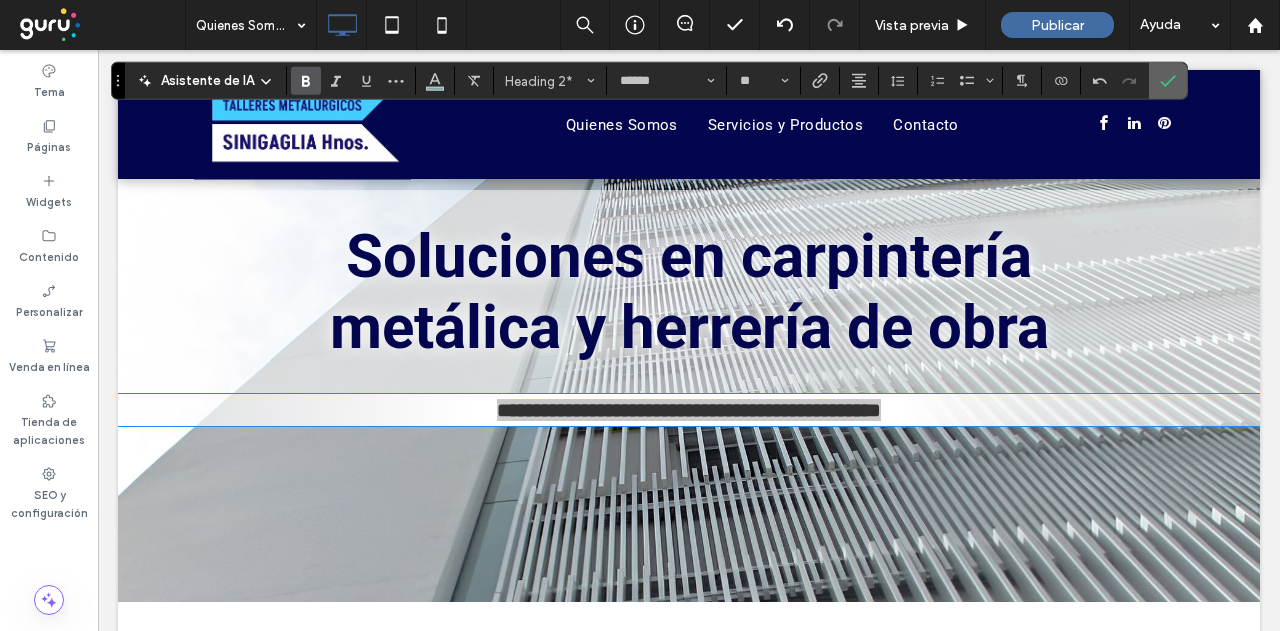 click 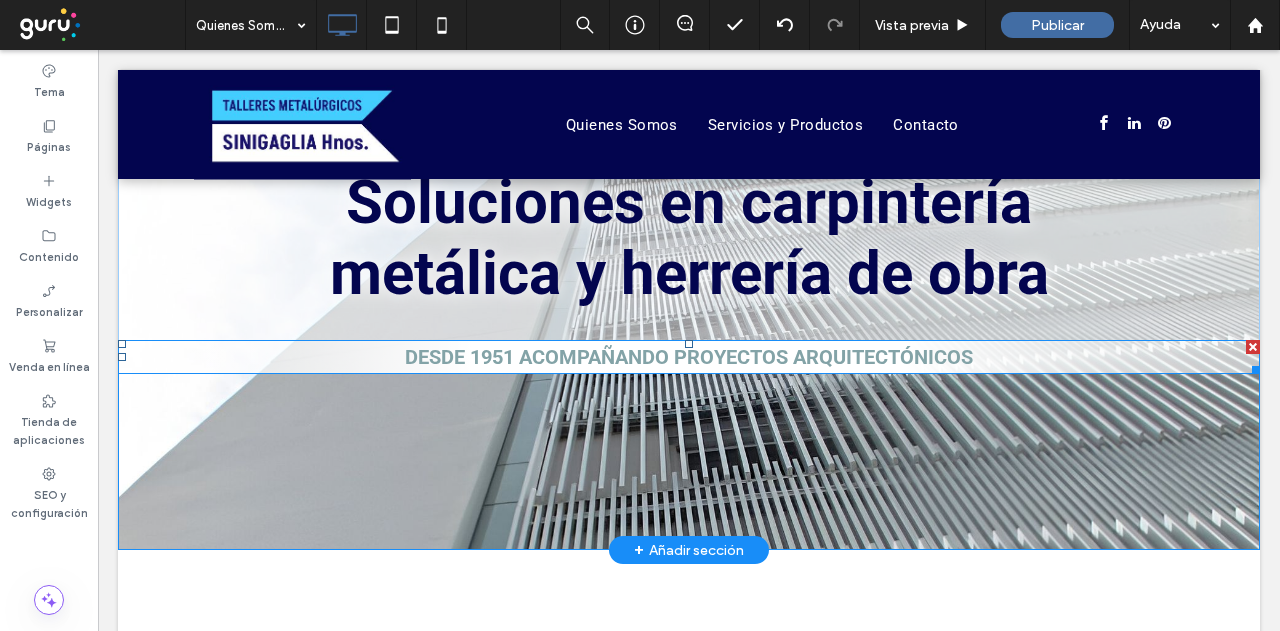 scroll, scrollTop: 300, scrollLeft: 0, axis: vertical 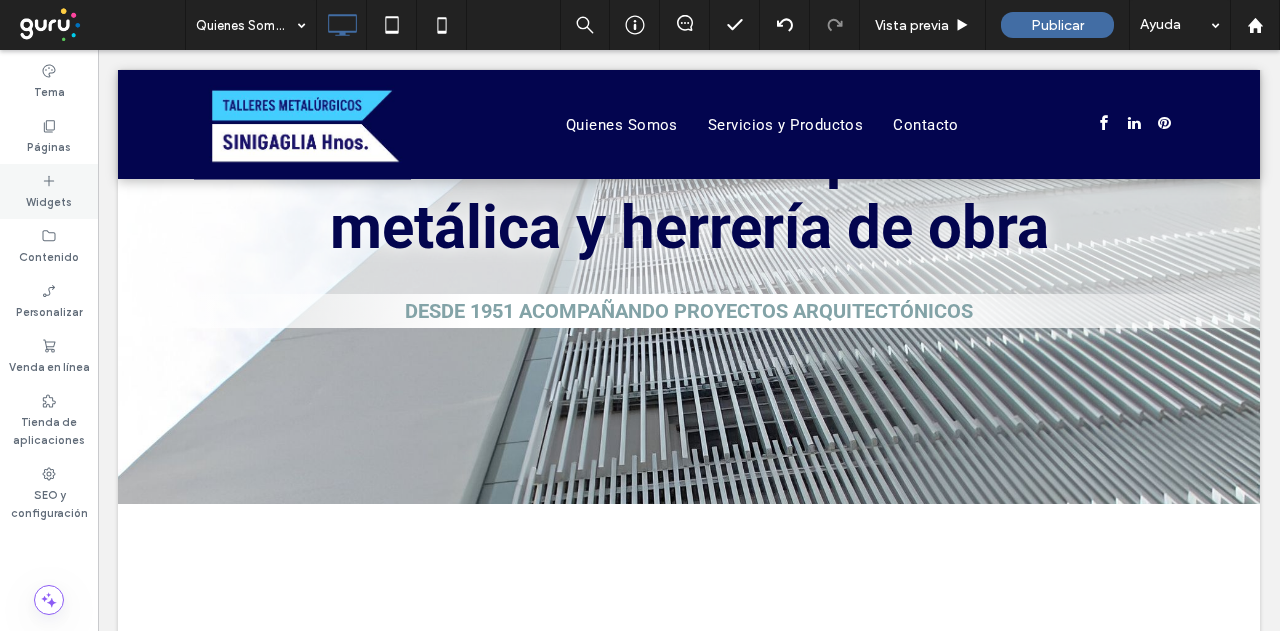 click 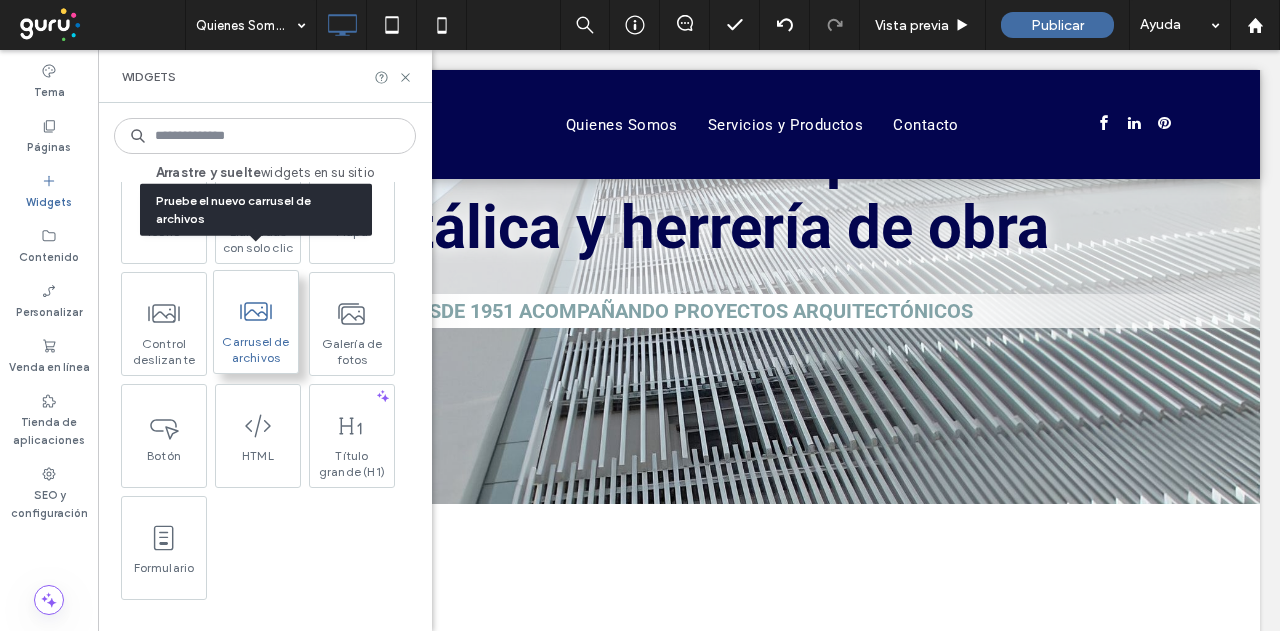 scroll, scrollTop: 500, scrollLeft: 0, axis: vertical 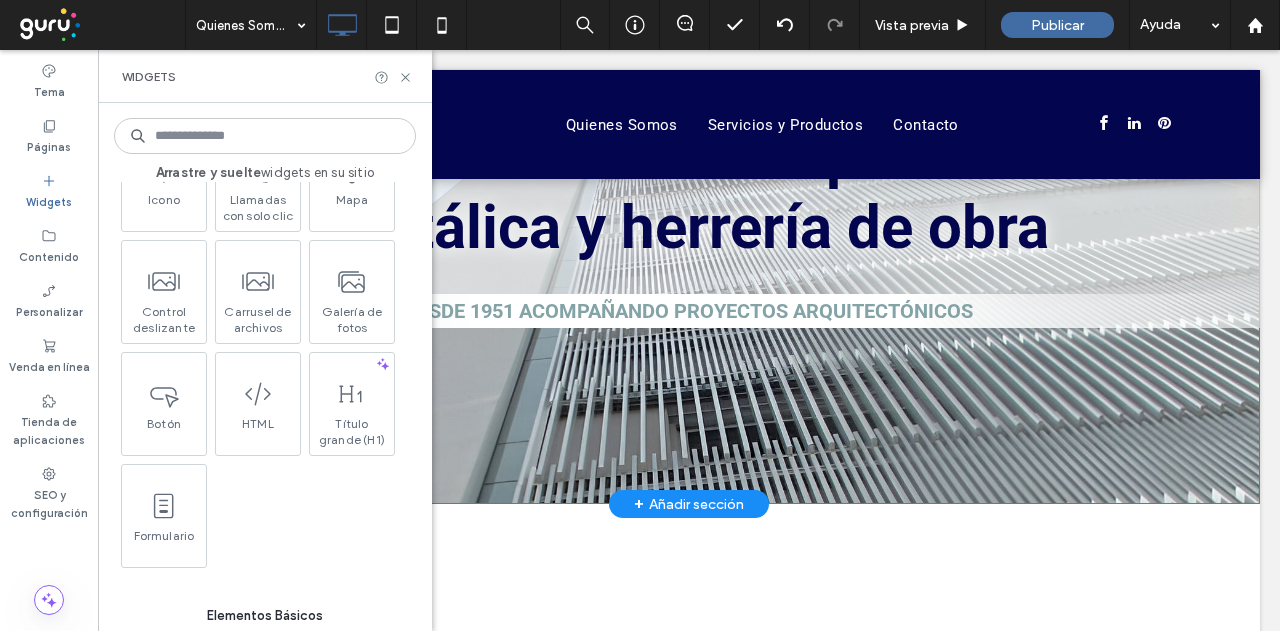 click on "Soluciones en carpintería metálica y herrería de obra DESDE 1951 ACOMPAÑANDO PROYECTOS ARQUITECTÓNICOS Click To Paste
Fila + Añadir sección" at bounding box center (689, 194) 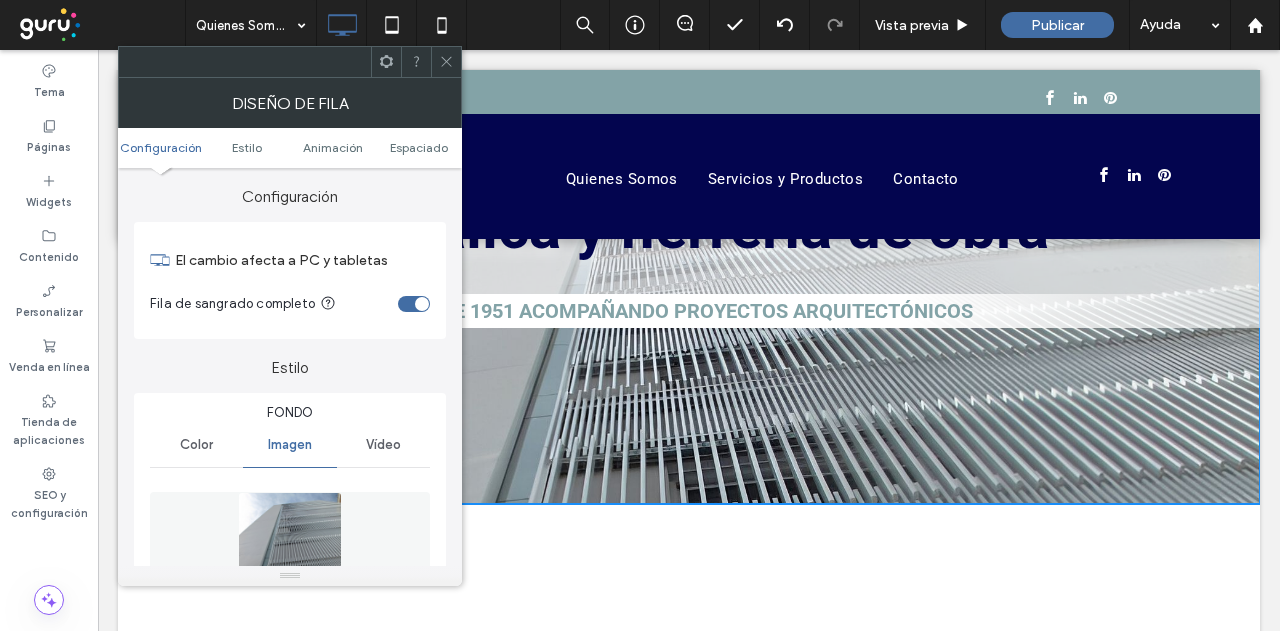 scroll, scrollTop: 0, scrollLeft: 0, axis: both 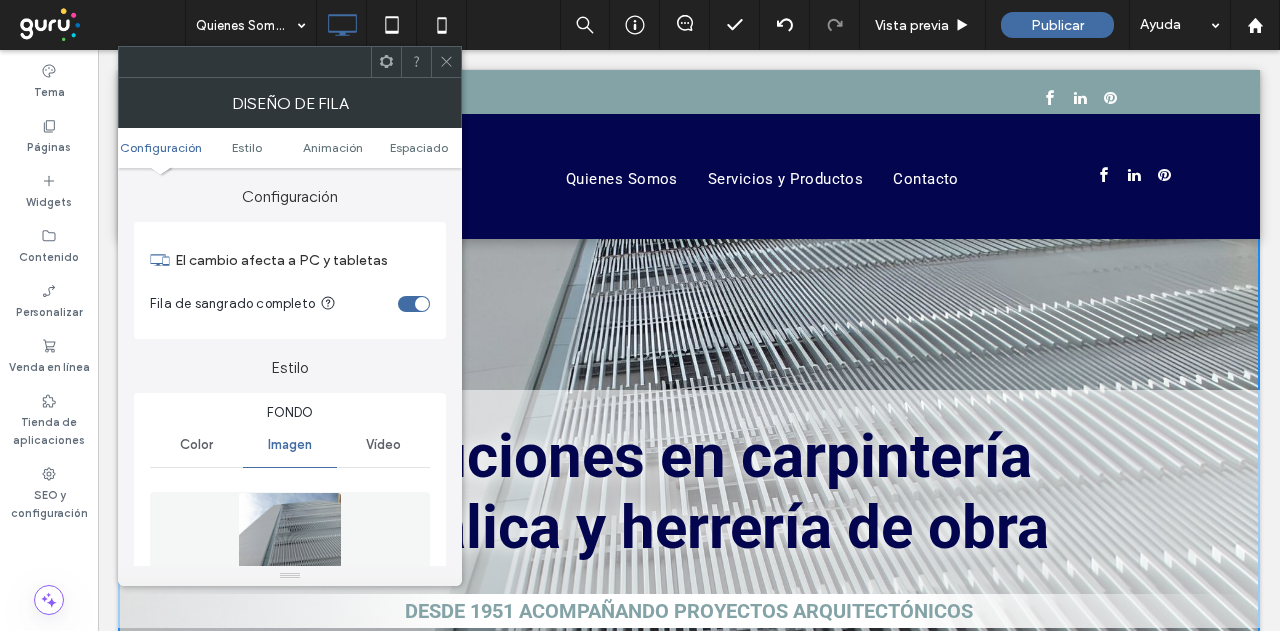click 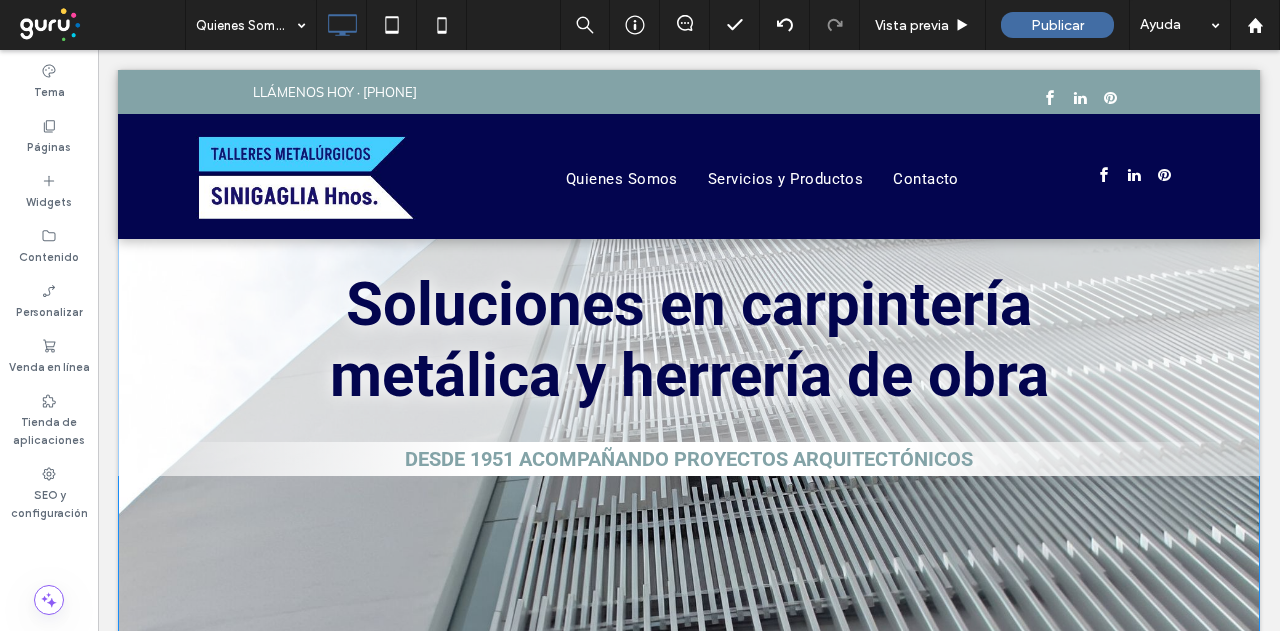 scroll, scrollTop: 200, scrollLeft: 0, axis: vertical 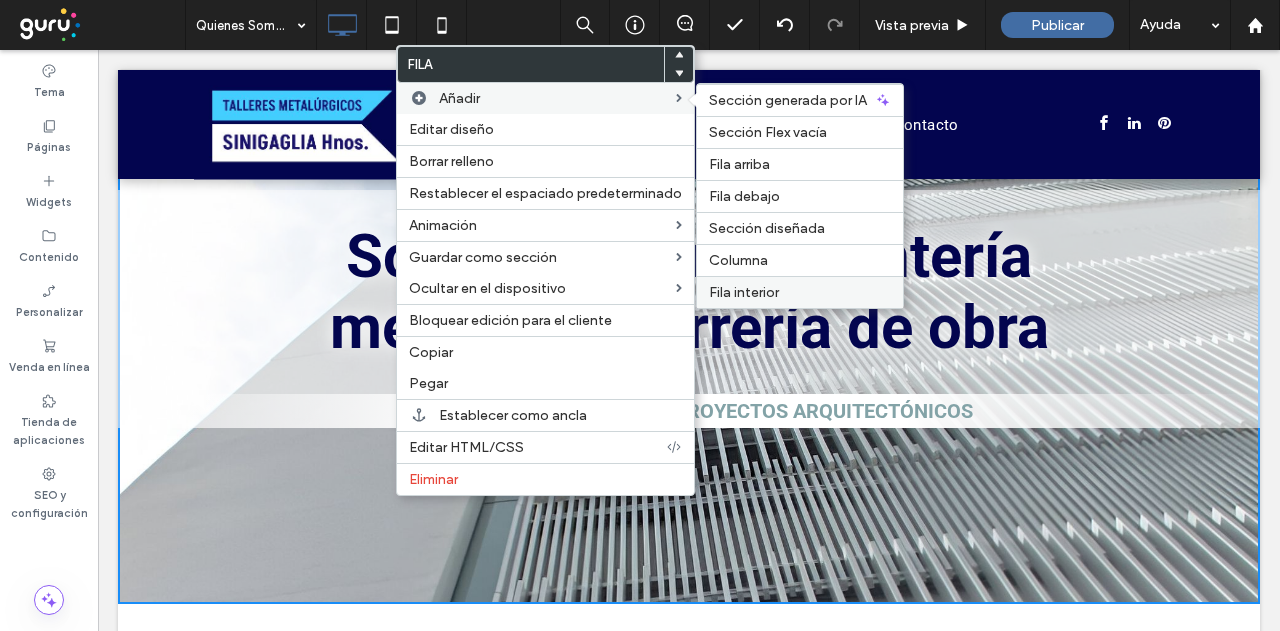 click on "Fila interior" at bounding box center [744, 292] 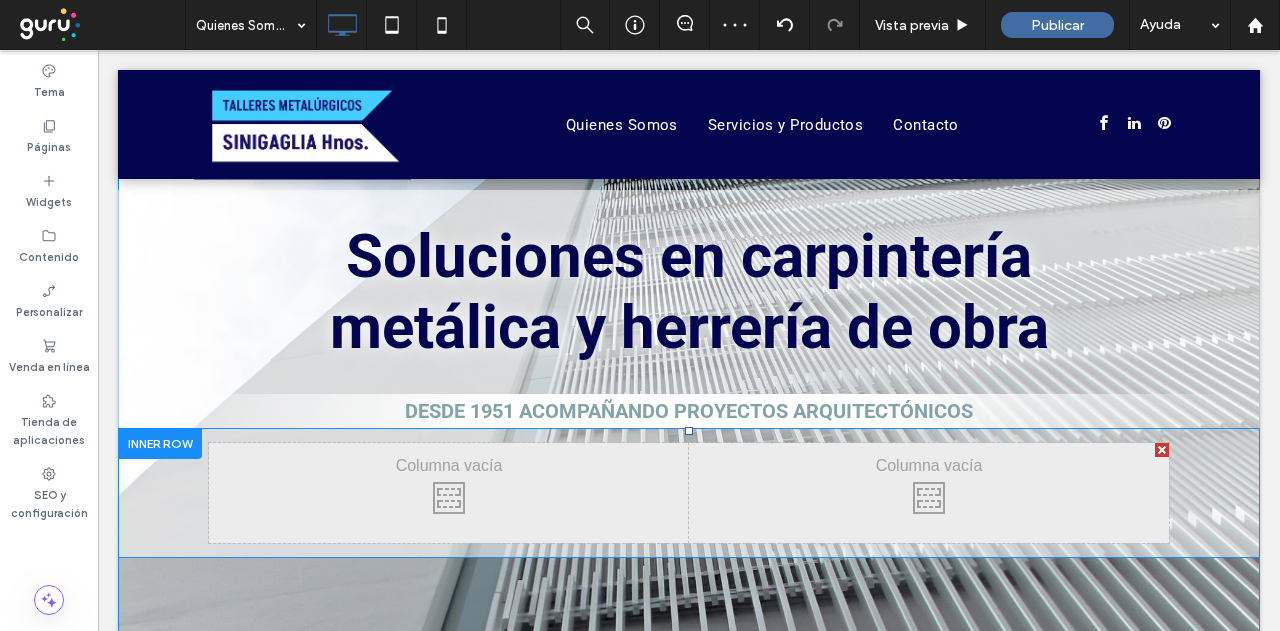 click at bounding box center [1162, 450] 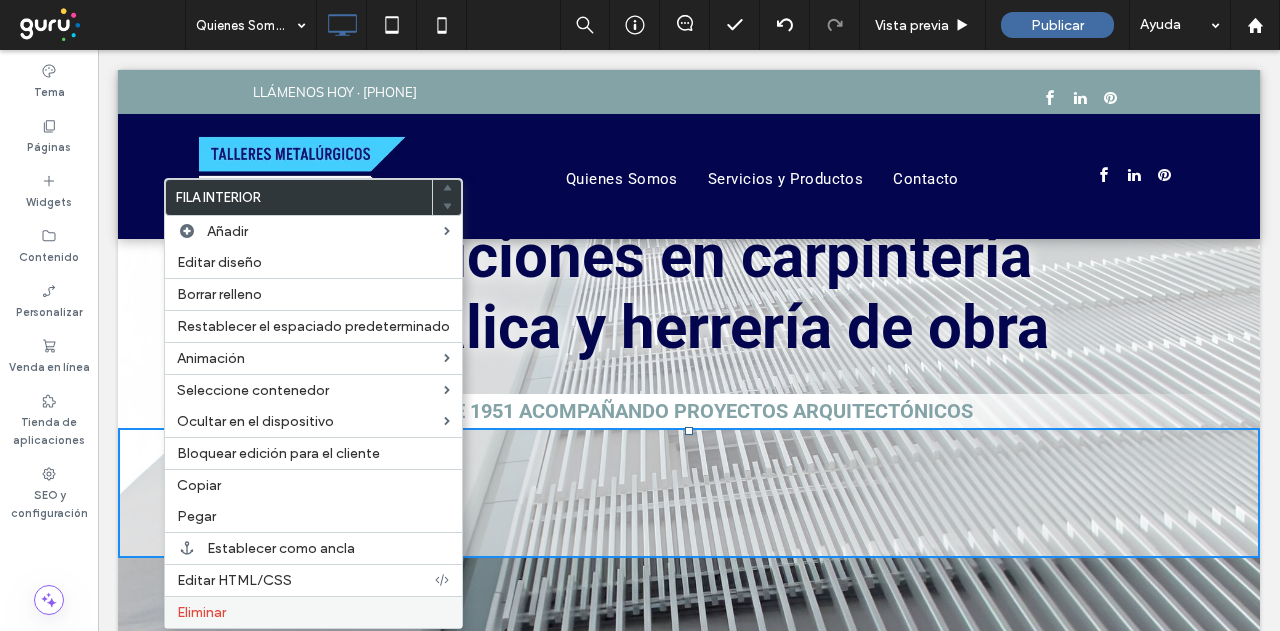 click on "Eliminar" at bounding box center [201, 612] 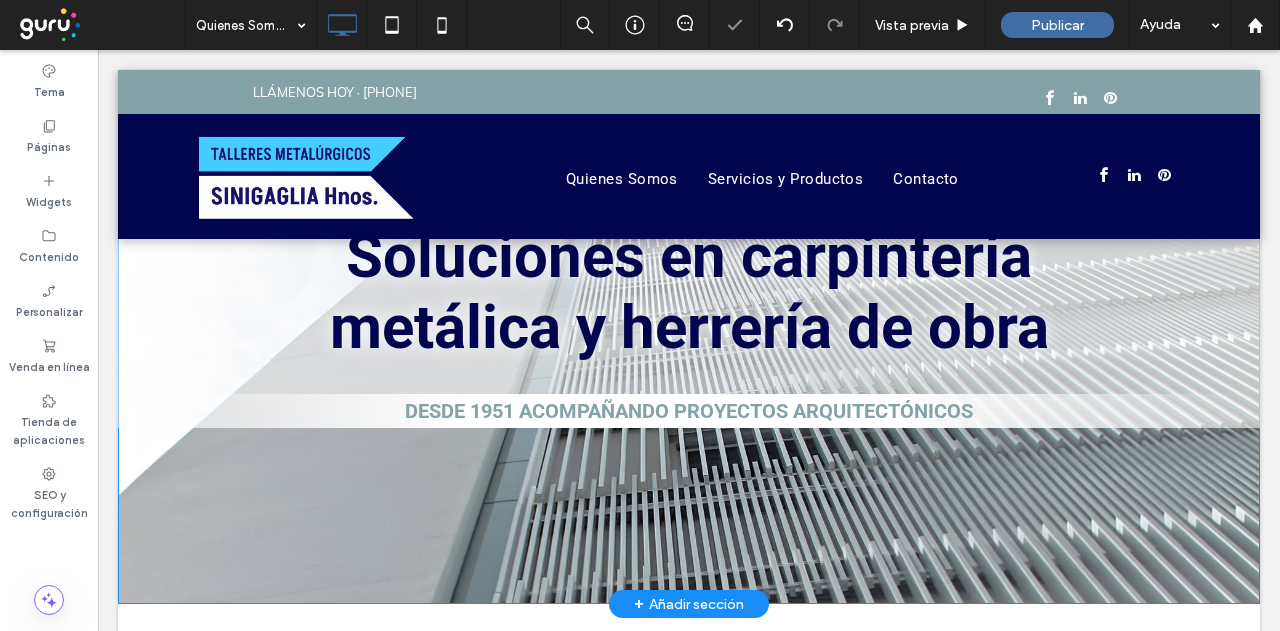 click on "Soluciones en carpintería metálica y herrería de obra DESDE 1951 ACOMPAÑANDO PROYECTOS ARQUITECTÓNICOS Click To Paste
Fila + Añadir sección" at bounding box center (689, 294) 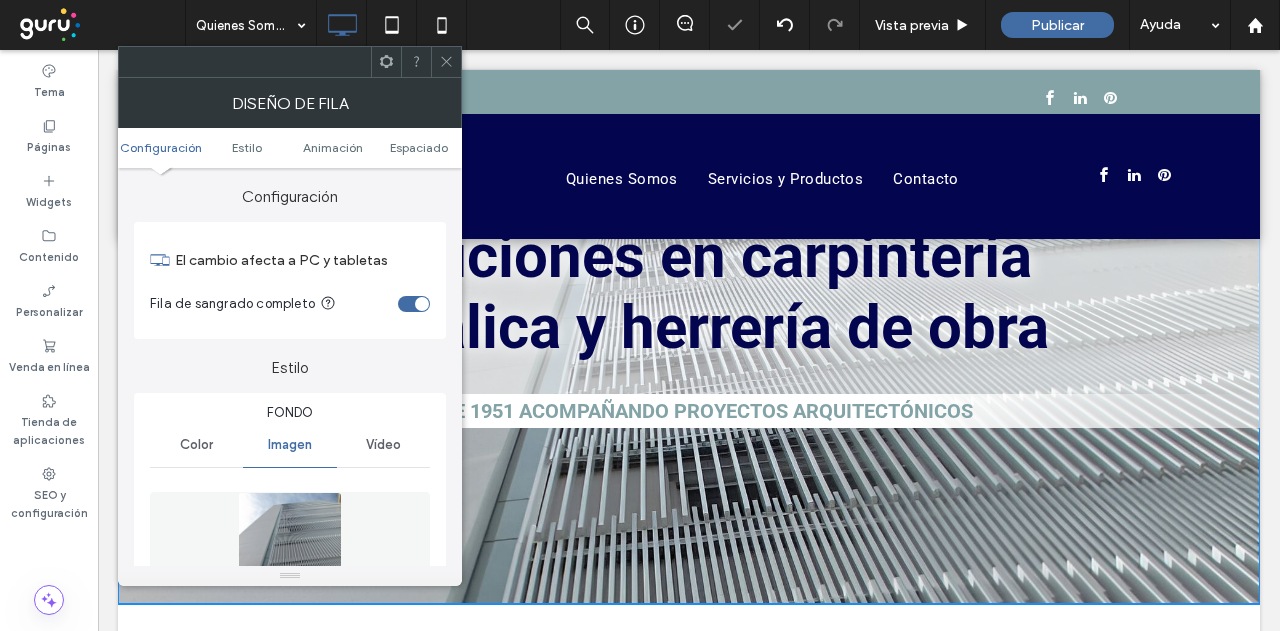 scroll, scrollTop: 0, scrollLeft: 0, axis: both 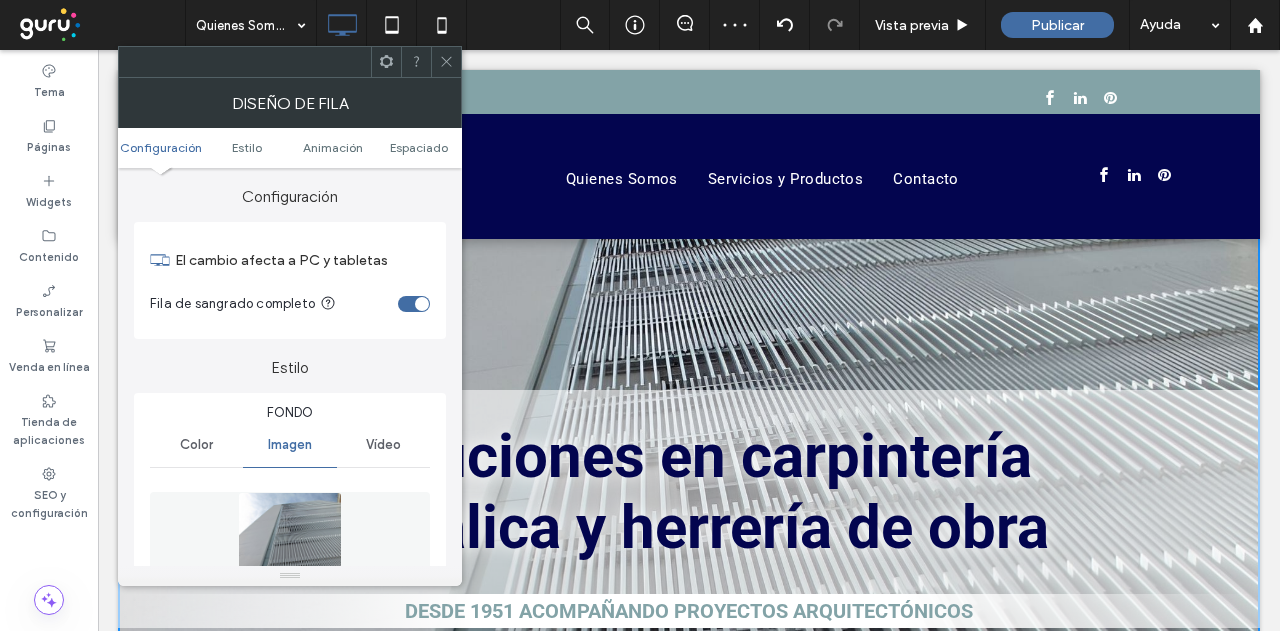 click 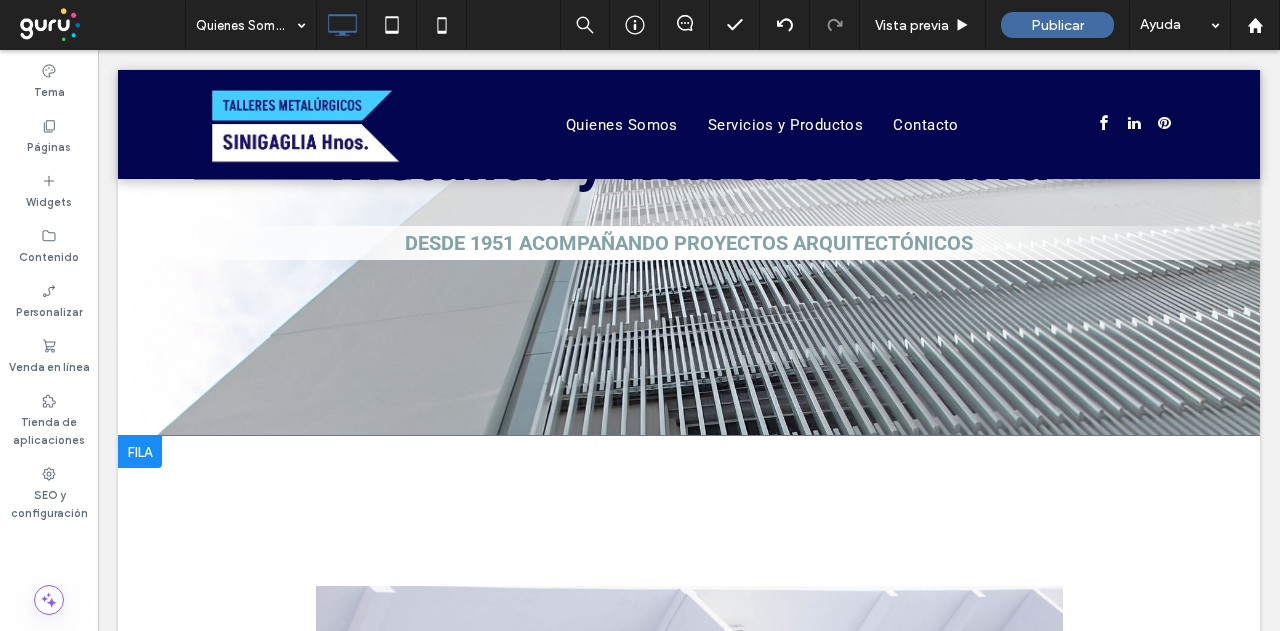 scroll, scrollTop: 400, scrollLeft: 0, axis: vertical 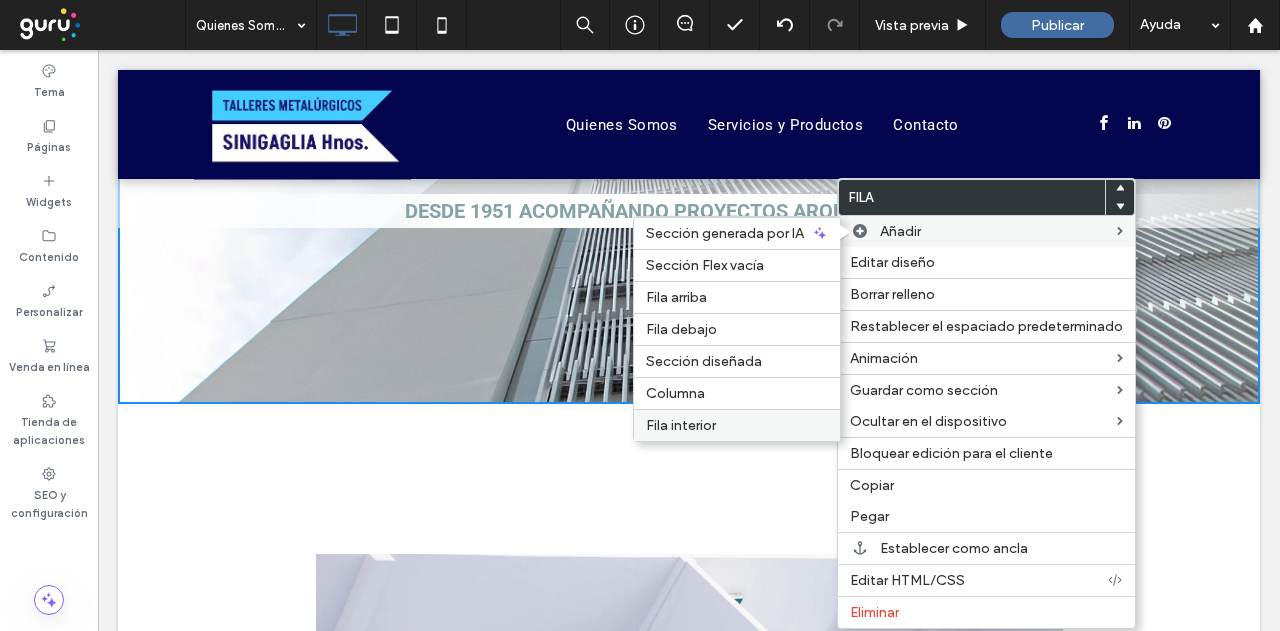 click on "Fila interior" at bounding box center (681, 425) 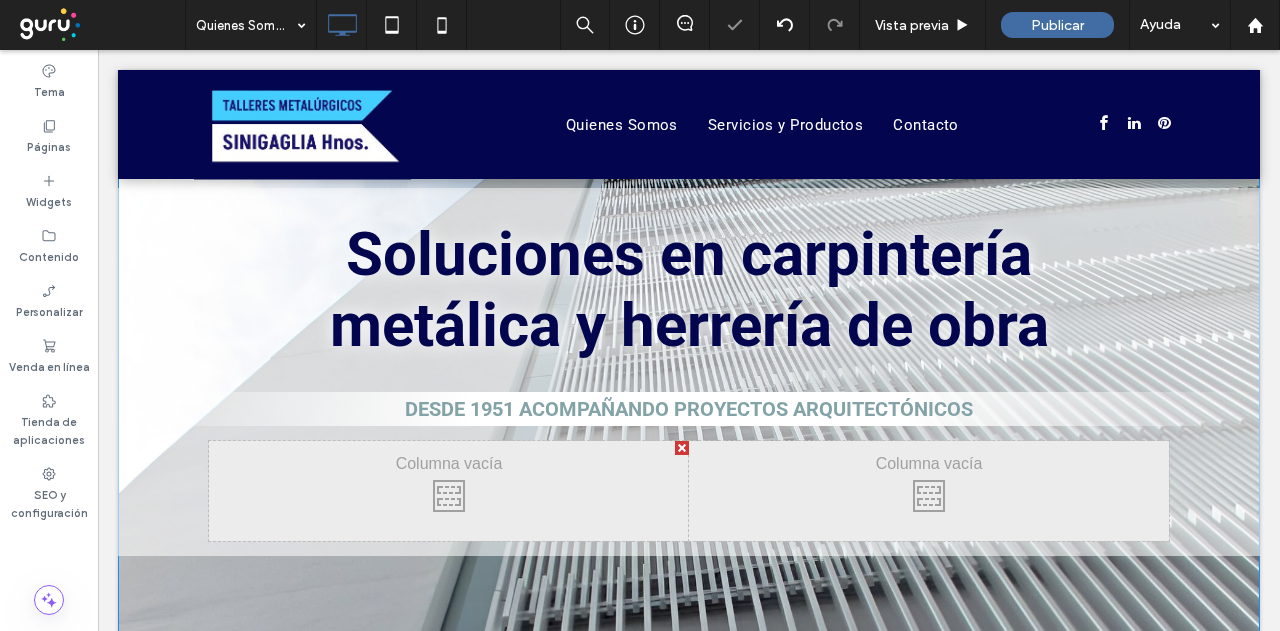 scroll, scrollTop: 200, scrollLeft: 0, axis: vertical 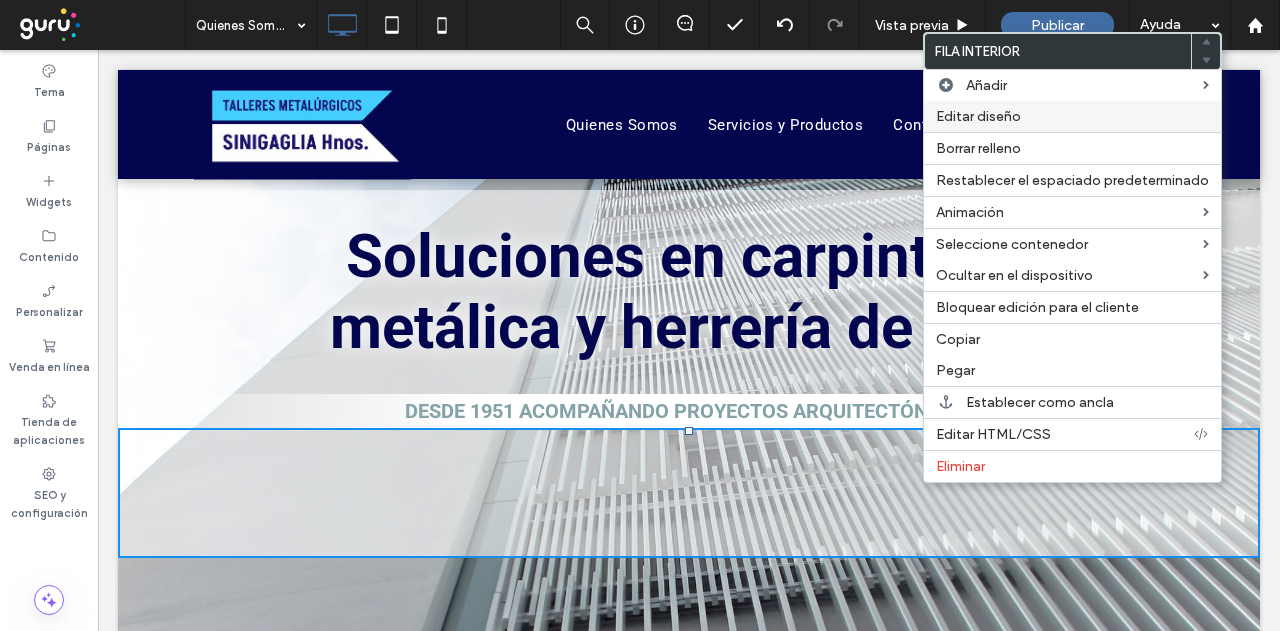 click on "Editar diseño" at bounding box center (978, 116) 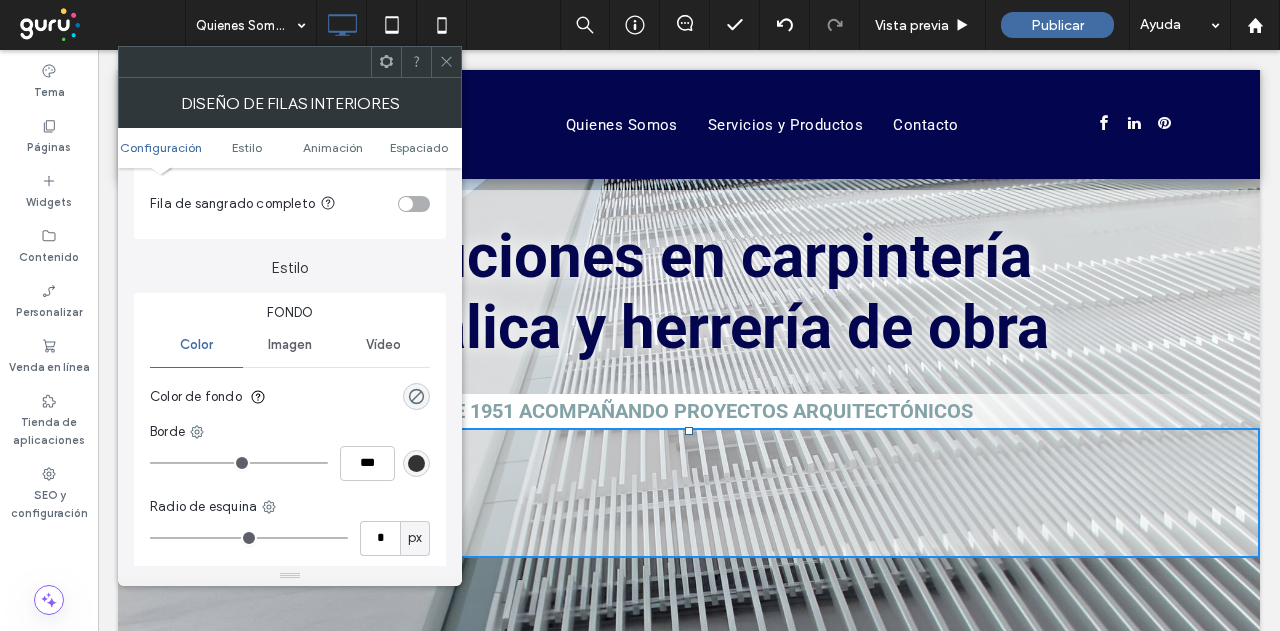 scroll, scrollTop: 200, scrollLeft: 0, axis: vertical 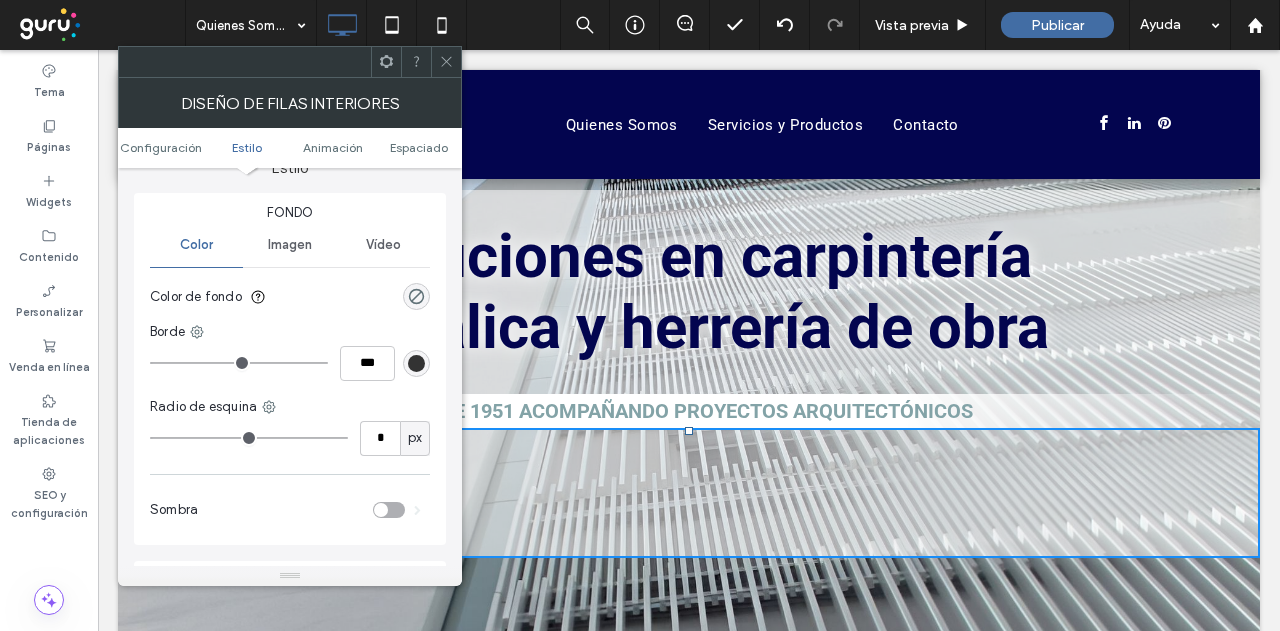 drag, startPoint x: 446, startPoint y: 55, endPoint x: 445, endPoint y: 93, distance: 38.013157 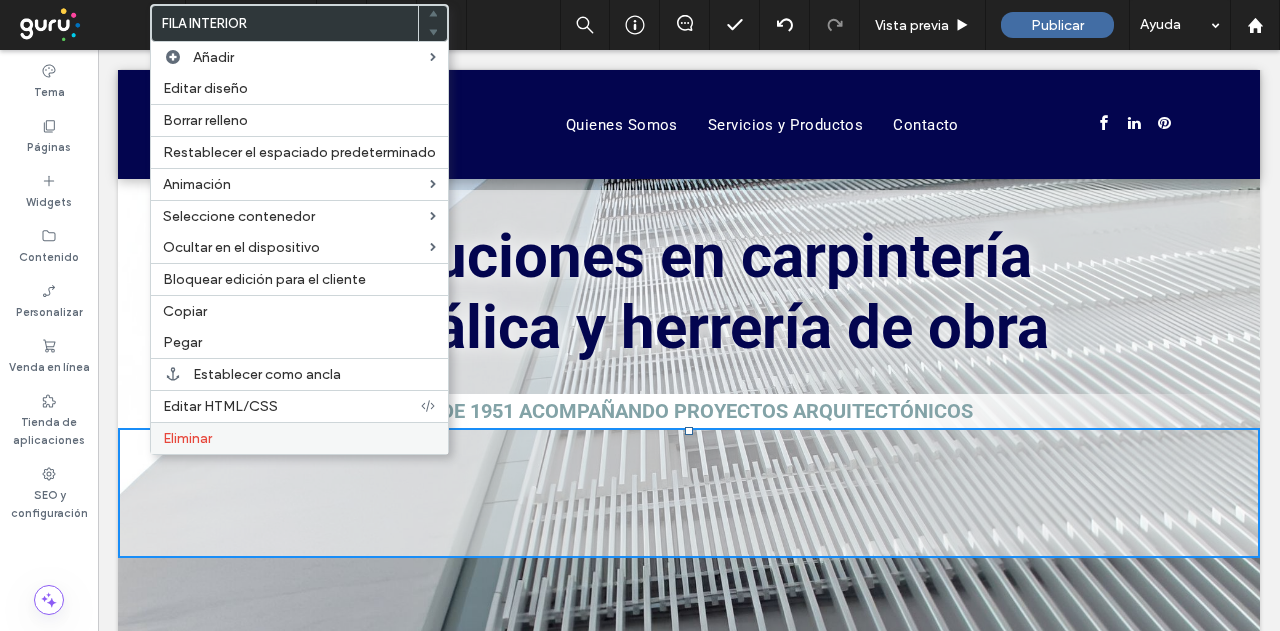 click on "Eliminar" at bounding box center (187, 438) 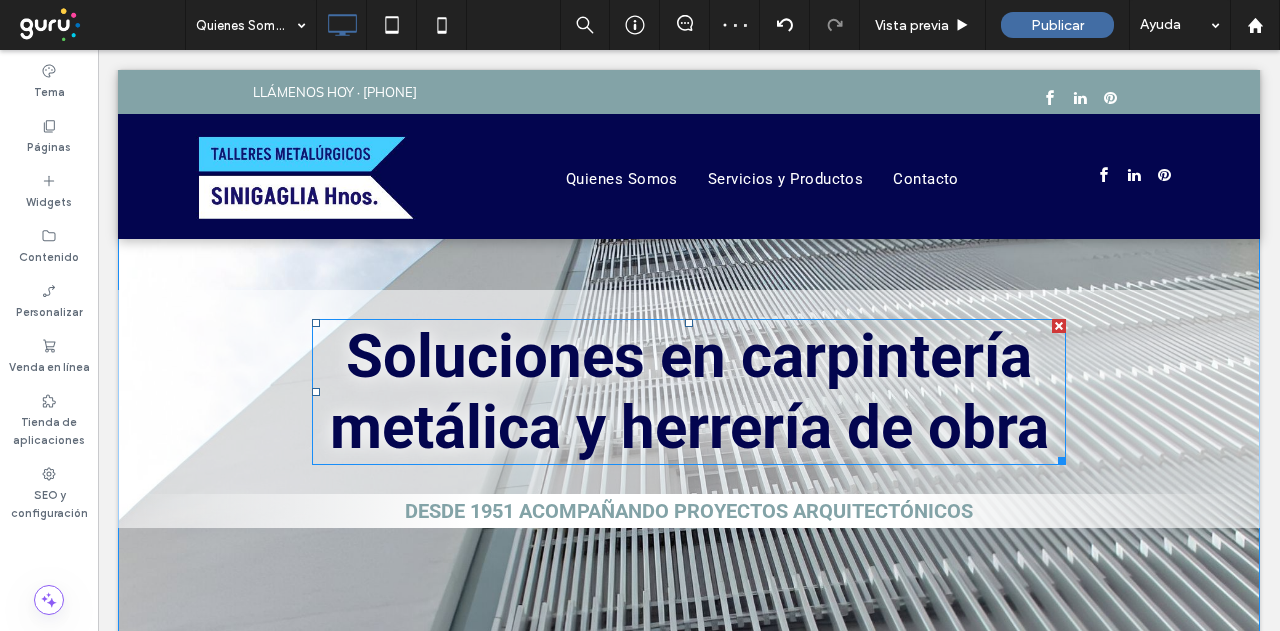 scroll, scrollTop: 0, scrollLeft: 0, axis: both 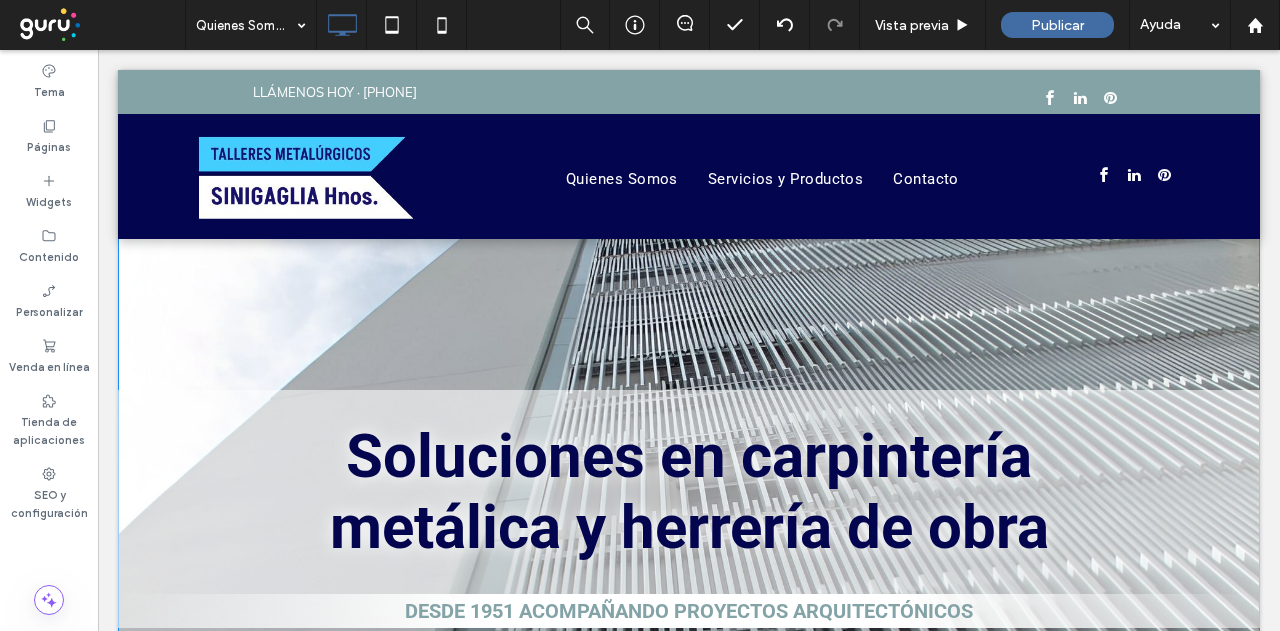 click on "Soluciones en carpintería metálica y herrería de obra DESDE 1951 ACOMPAÑANDO PROYECTOS ARQUITECTÓNICOS Click To Paste" at bounding box center (689, 509) 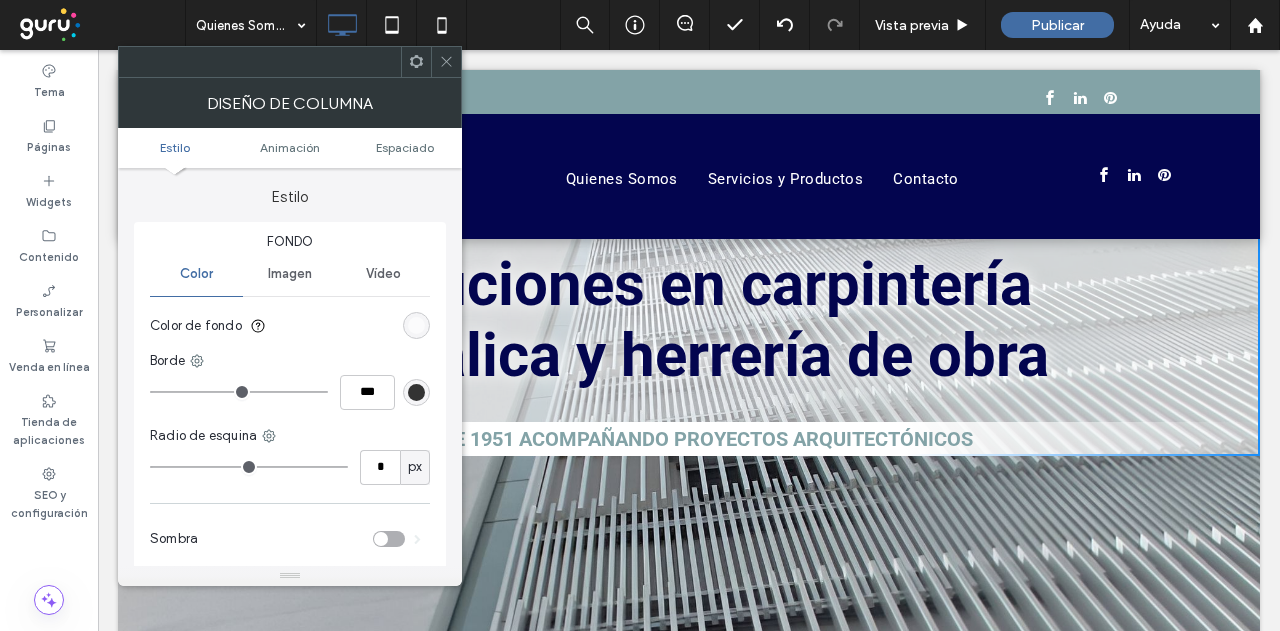 scroll, scrollTop: 200, scrollLeft: 0, axis: vertical 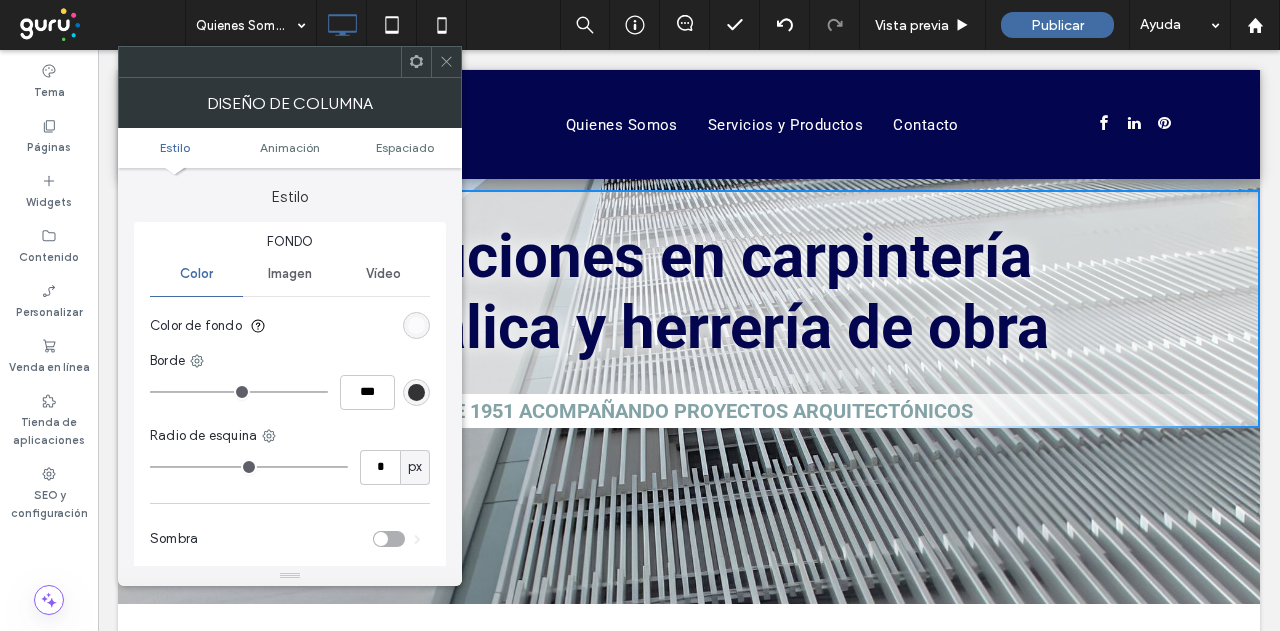 click on "DESDE 1951 ACOMPAÑANDO PROYECTOS ARQUITECTÓNICOS" at bounding box center (689, 411) 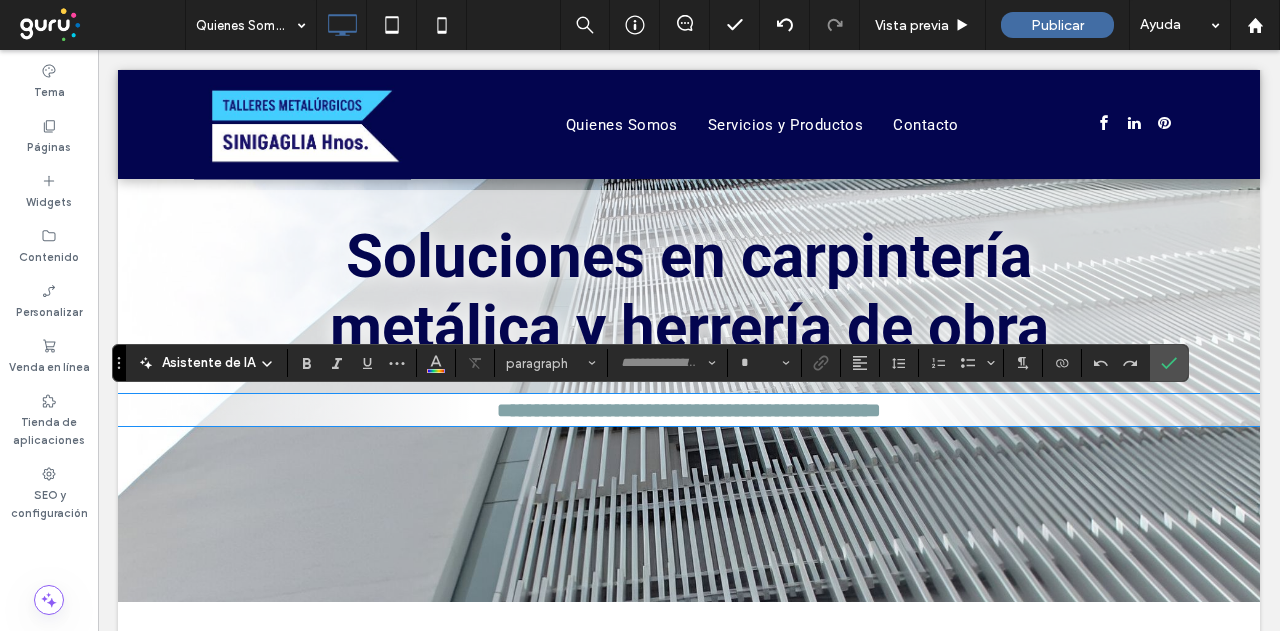 type on "******" 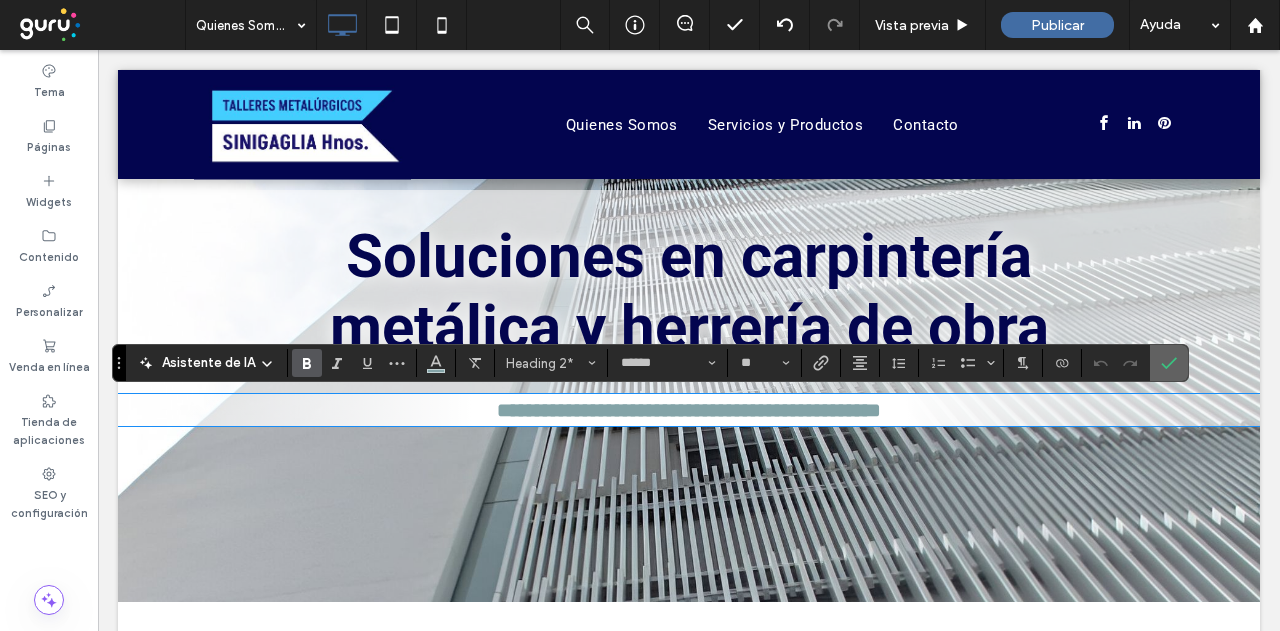 click 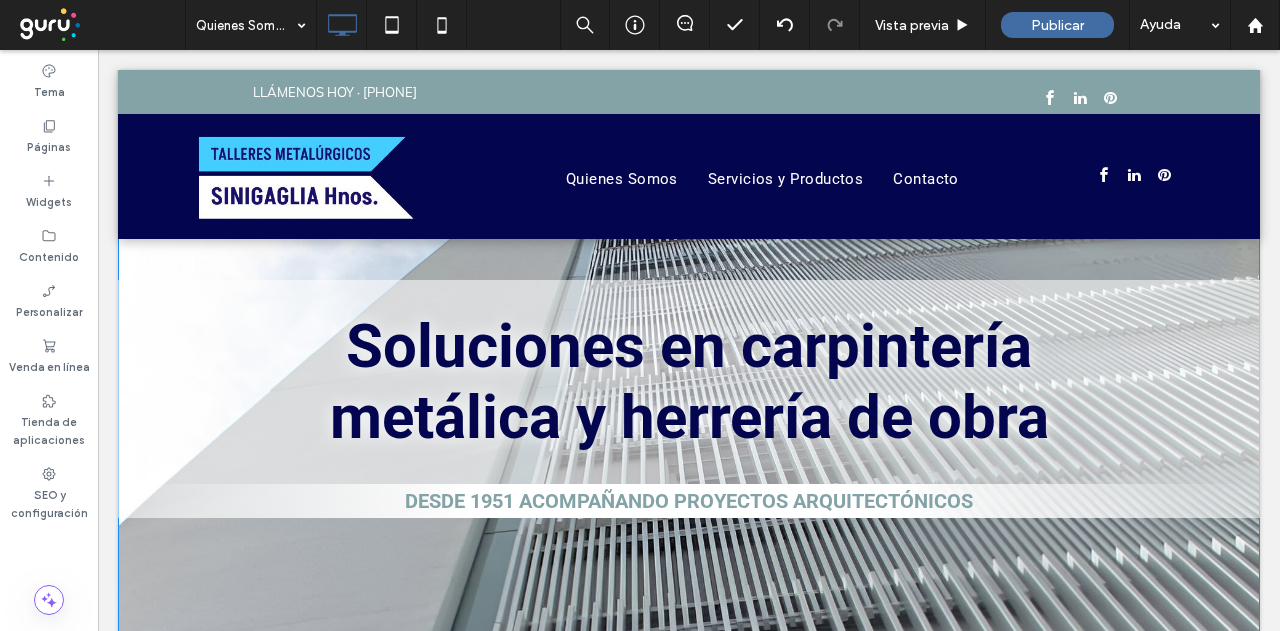 scroll, scrollTop: 0, scrollLeft: 0, axis: both 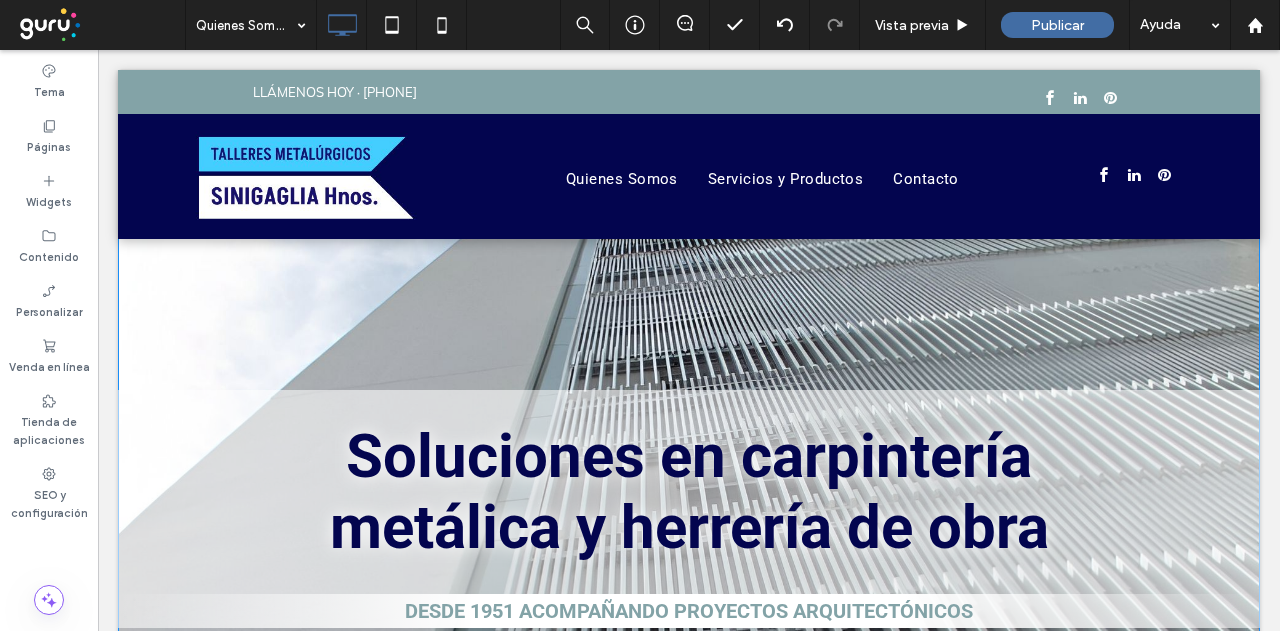 click on "Soluciones en carpintería metálica y herrería de obra DESDE 1951 ACOMPAÑANDO PROYECTOS ARQUITECTÓNICOS Click To Paste
Fila + Añadir sección" at bounding box center [689, 494] 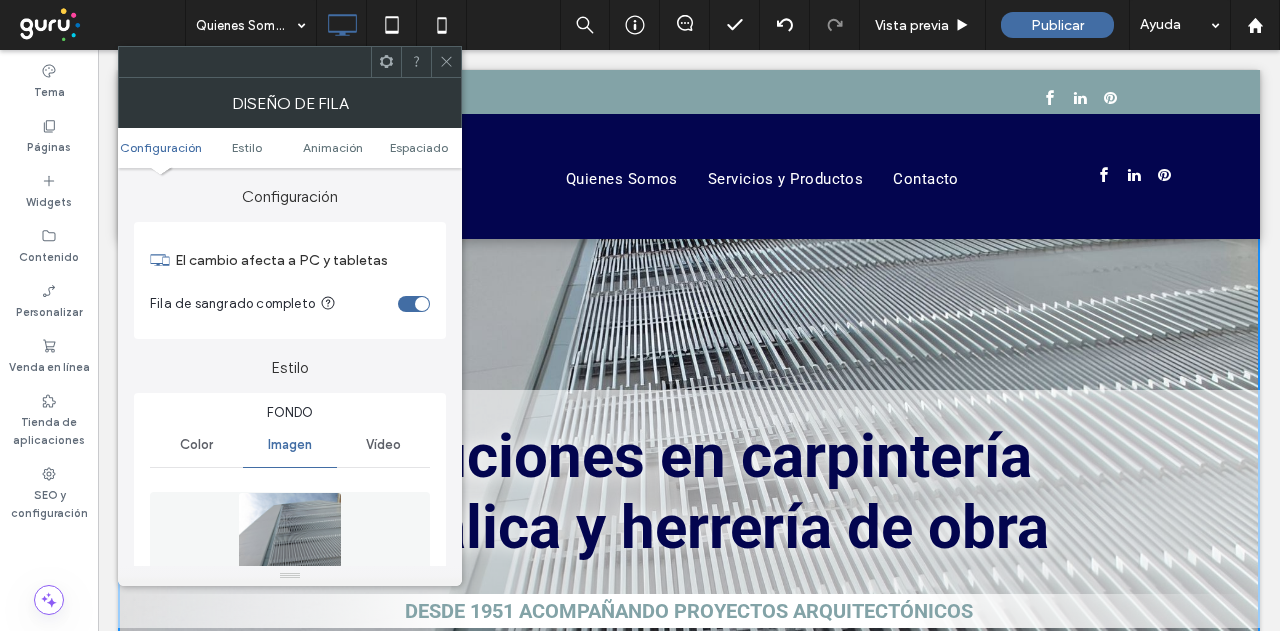 click 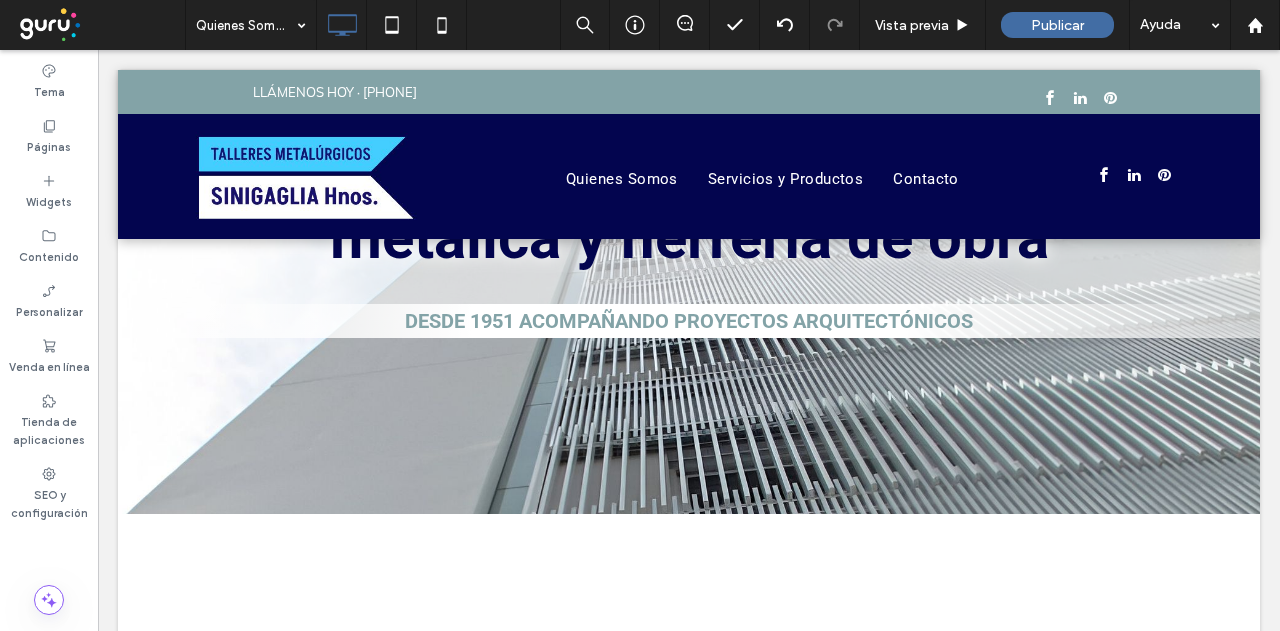 scroll, scrollTop: 300, scrollLeft: 0, axis: vertical 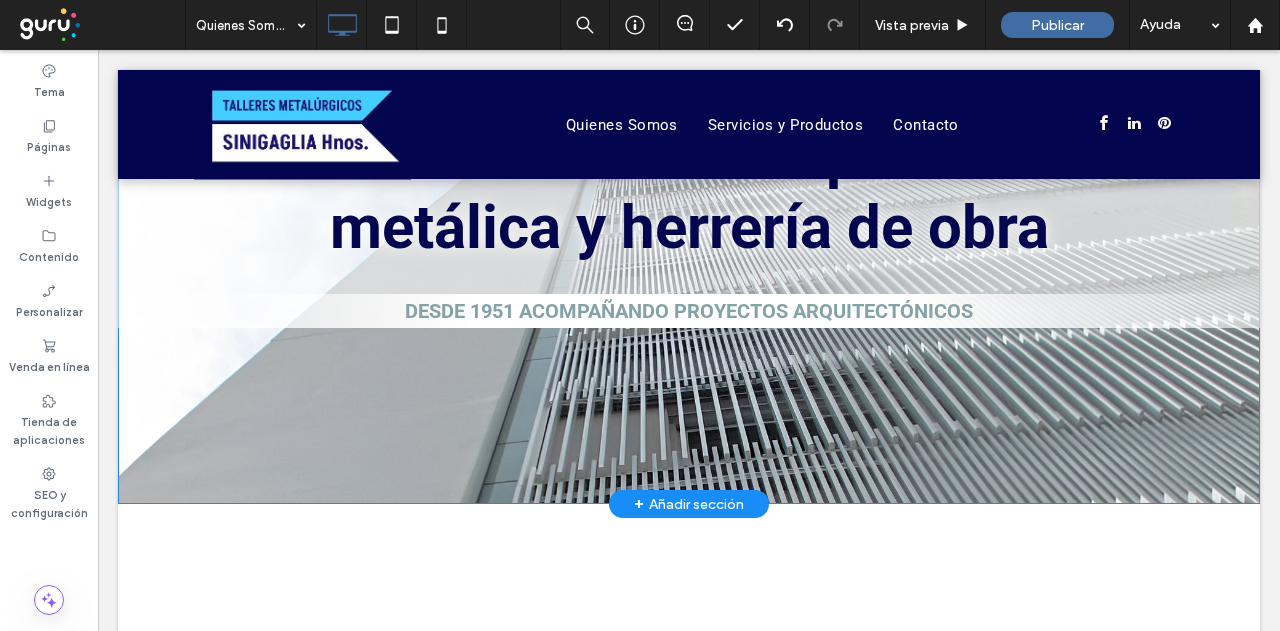 click on "Soluciones en carpintería metálica y herrería de obra DESDE 1951 ACOMPAÑANDO PROYECTOS ARQUITECTÓNICOS Click To Paste
Fila + Añadir sección" at bounding box center (689, 194) 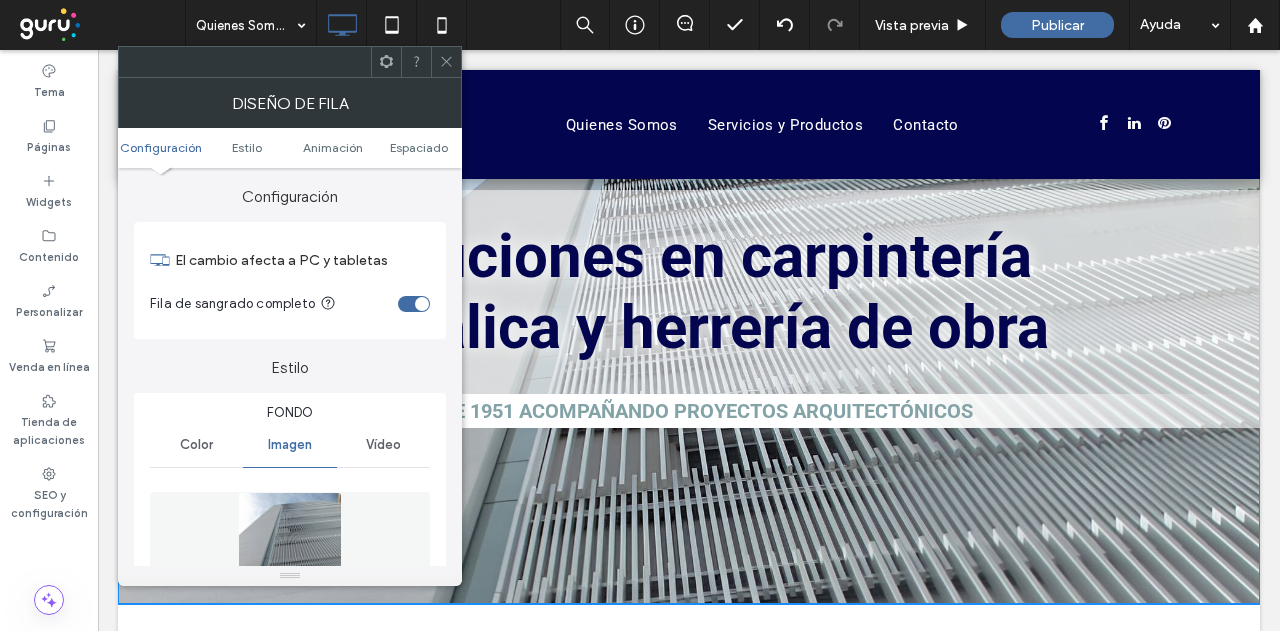 scroll, scrollTop: 300, scrollLeft: 0, axis: vertical 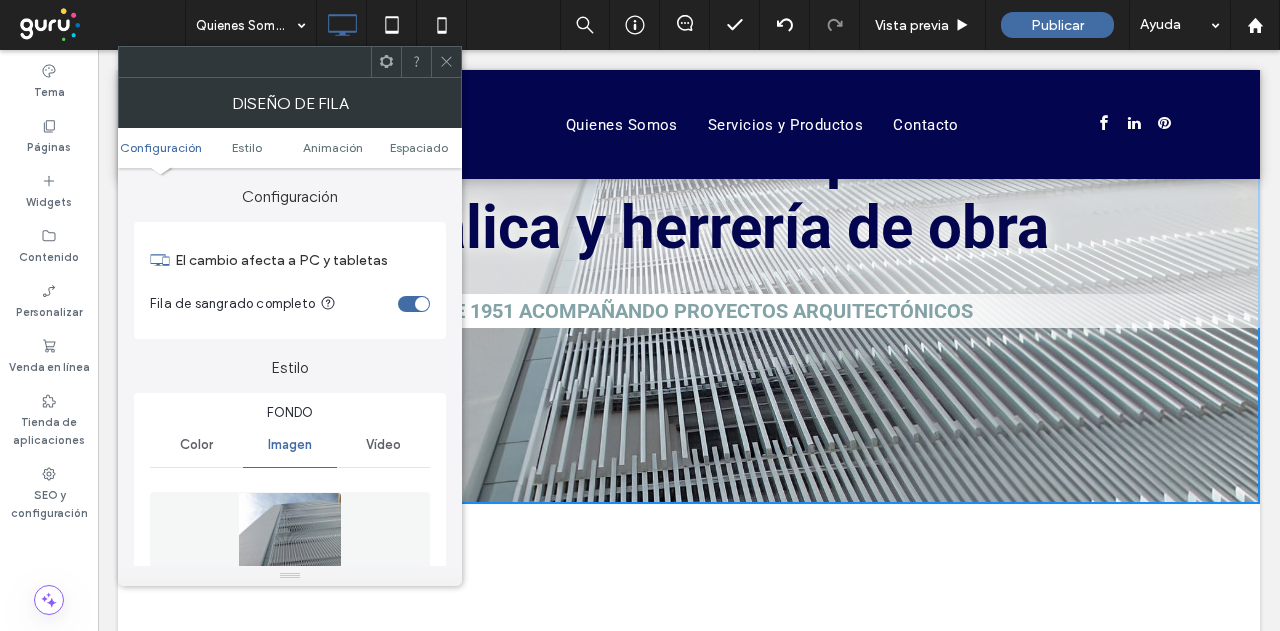 click 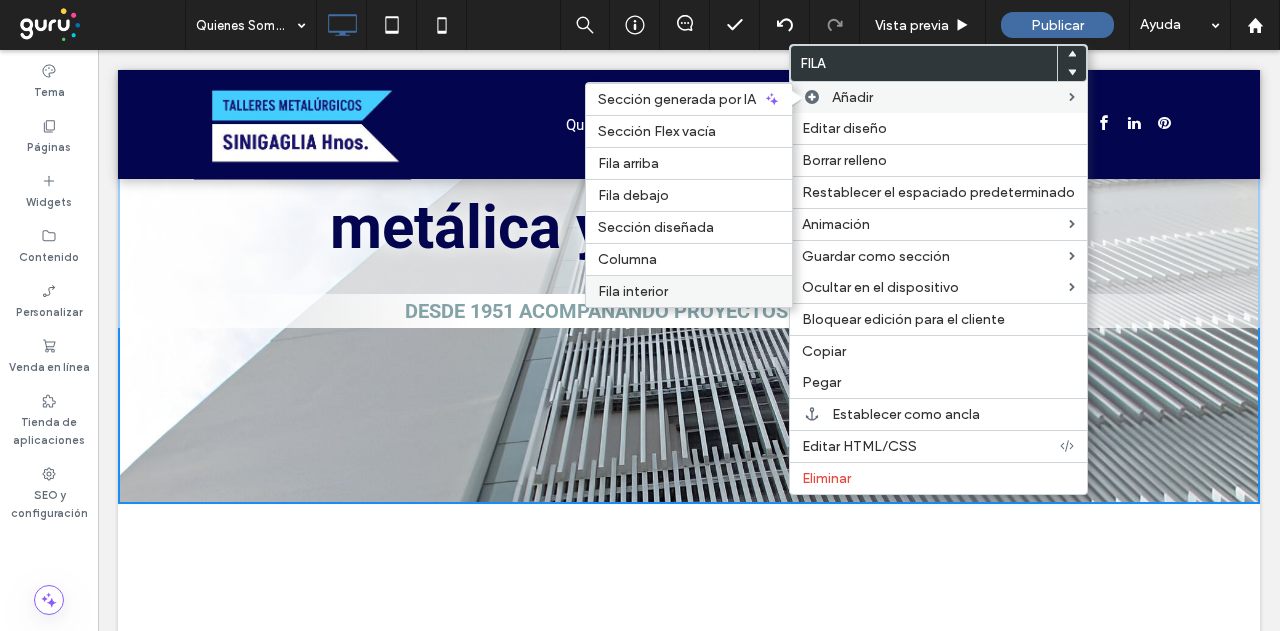click on "Fila interior" at bounding box center (633, 291) 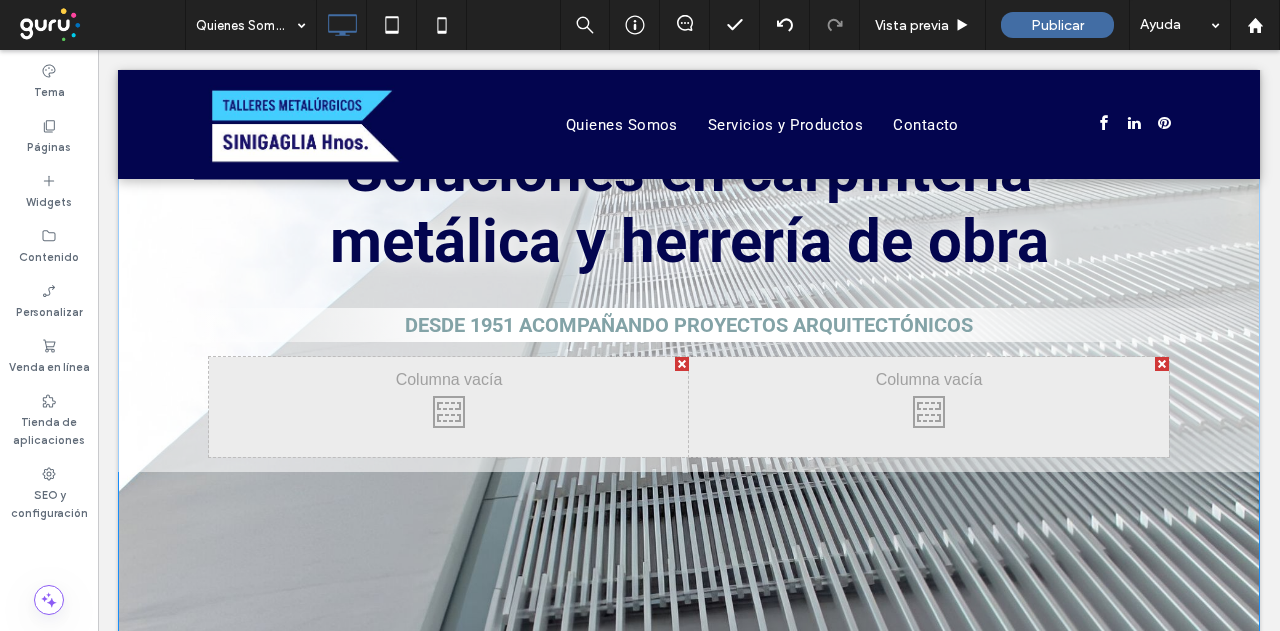 scroll, scrollTop: 300, scrollLeft: 0, axis: vertical 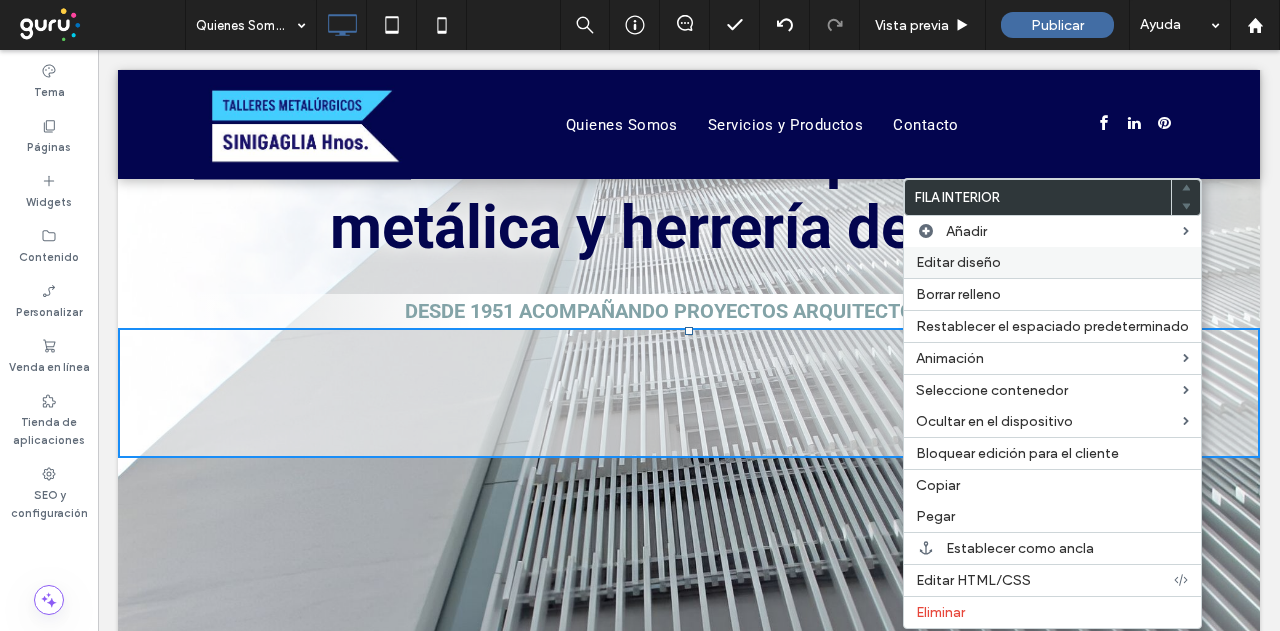 click on "Editar diseño" at bounding box center [958, 262] 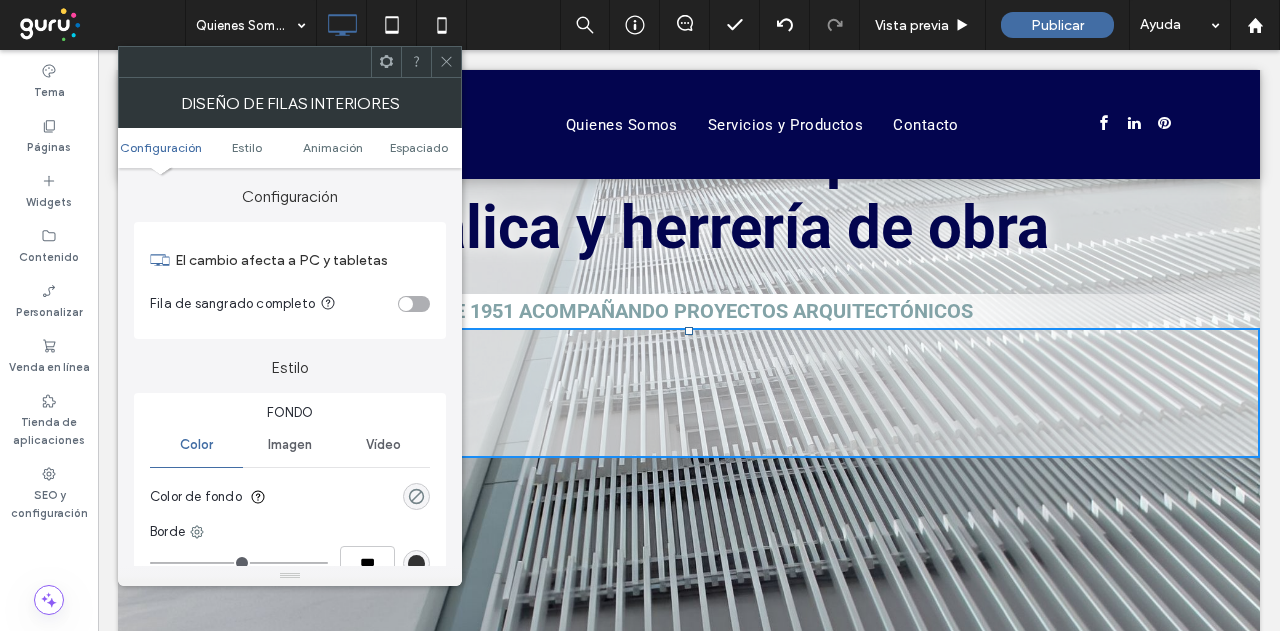 click at bounding box center [416, 496] 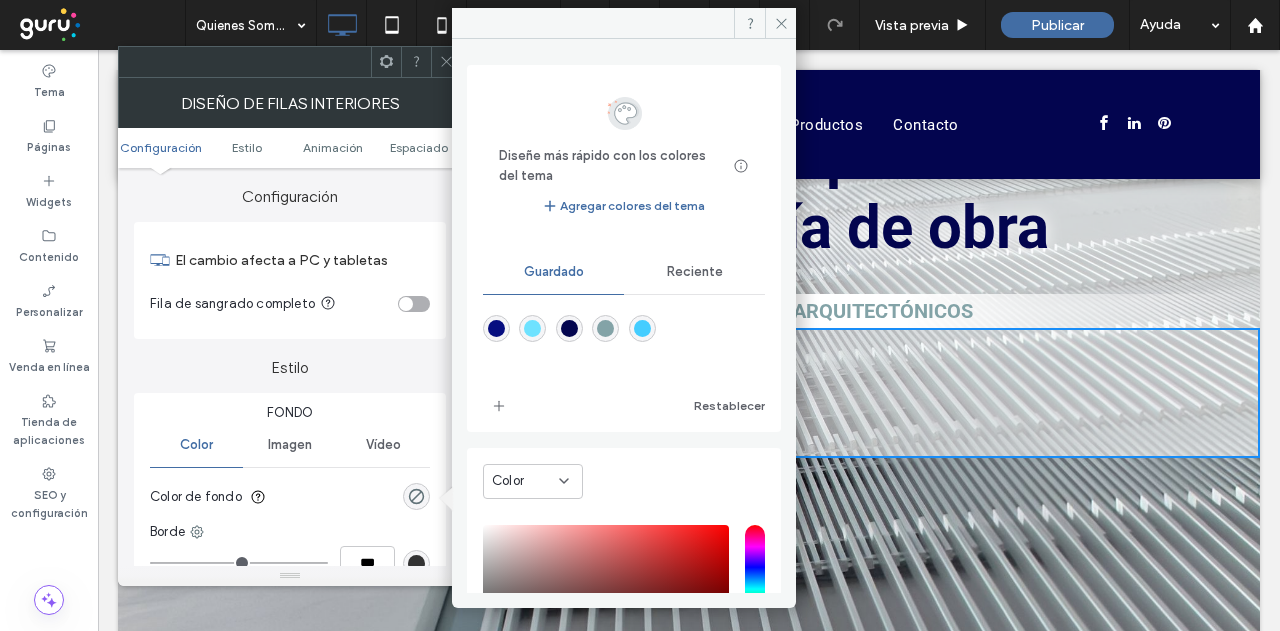 click at bounding box center [569, 328] 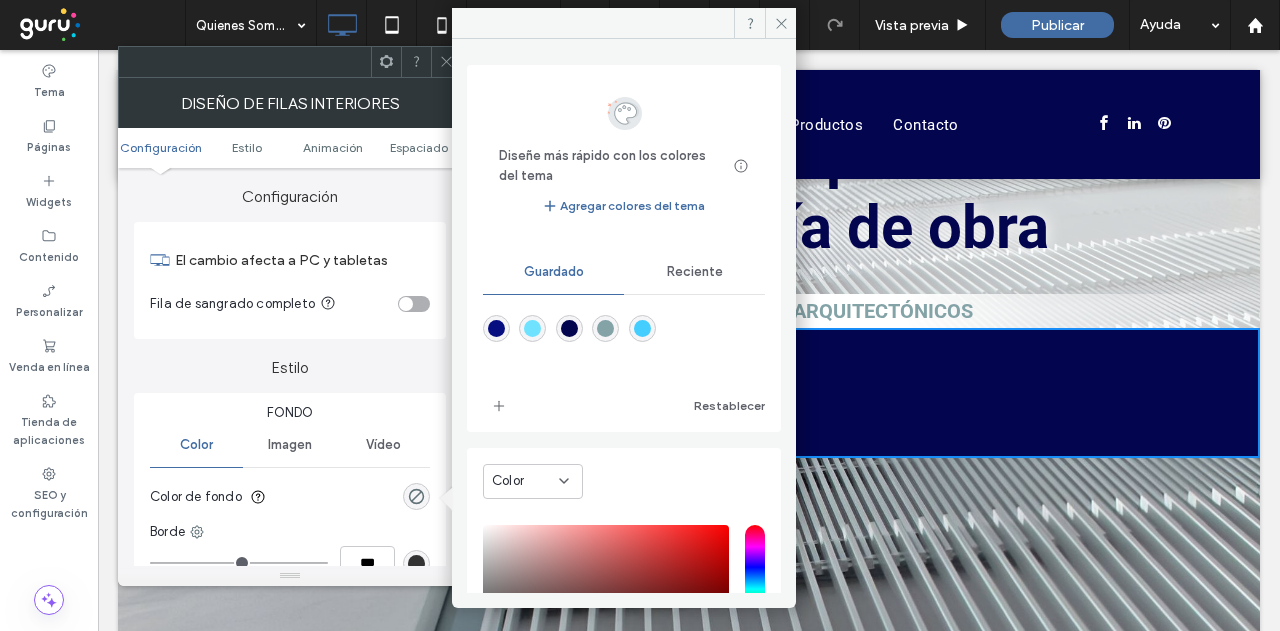 type on "*******" 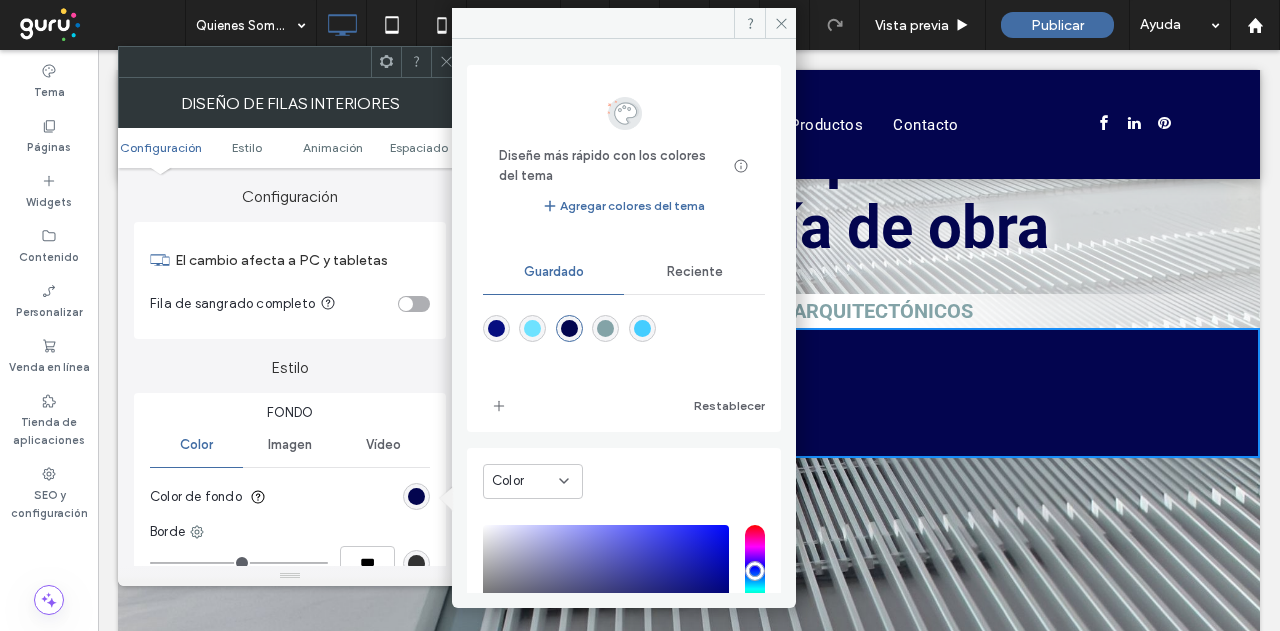 click on "Reciente" at bounding box center [695, 272] 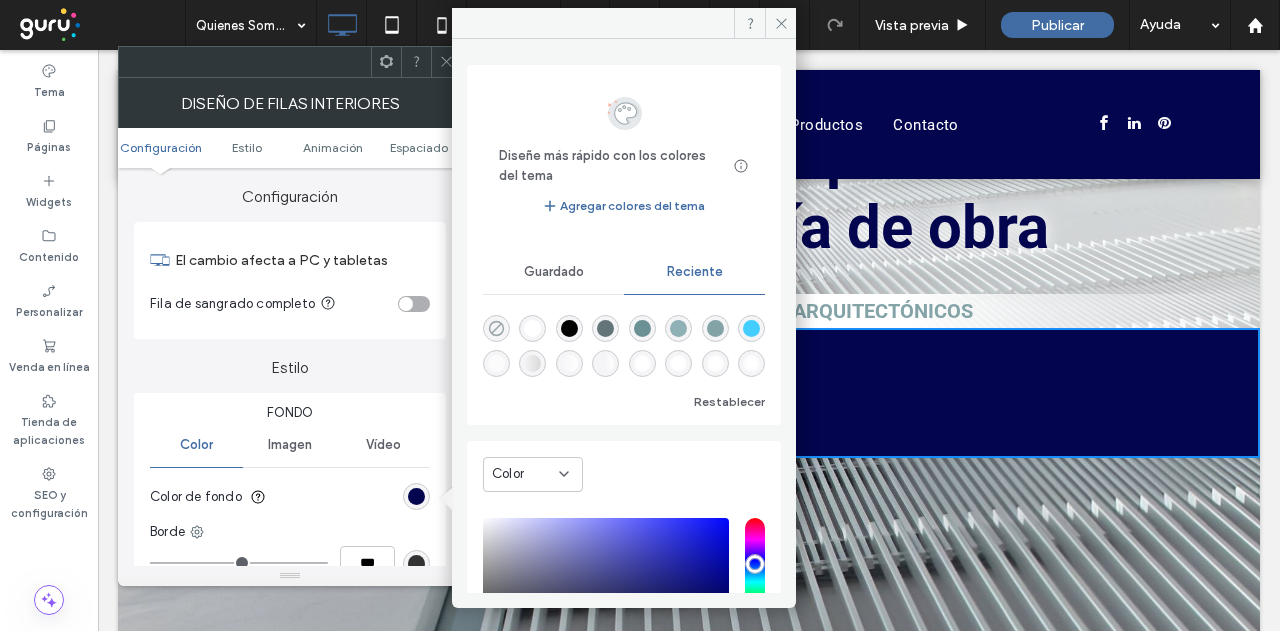 click 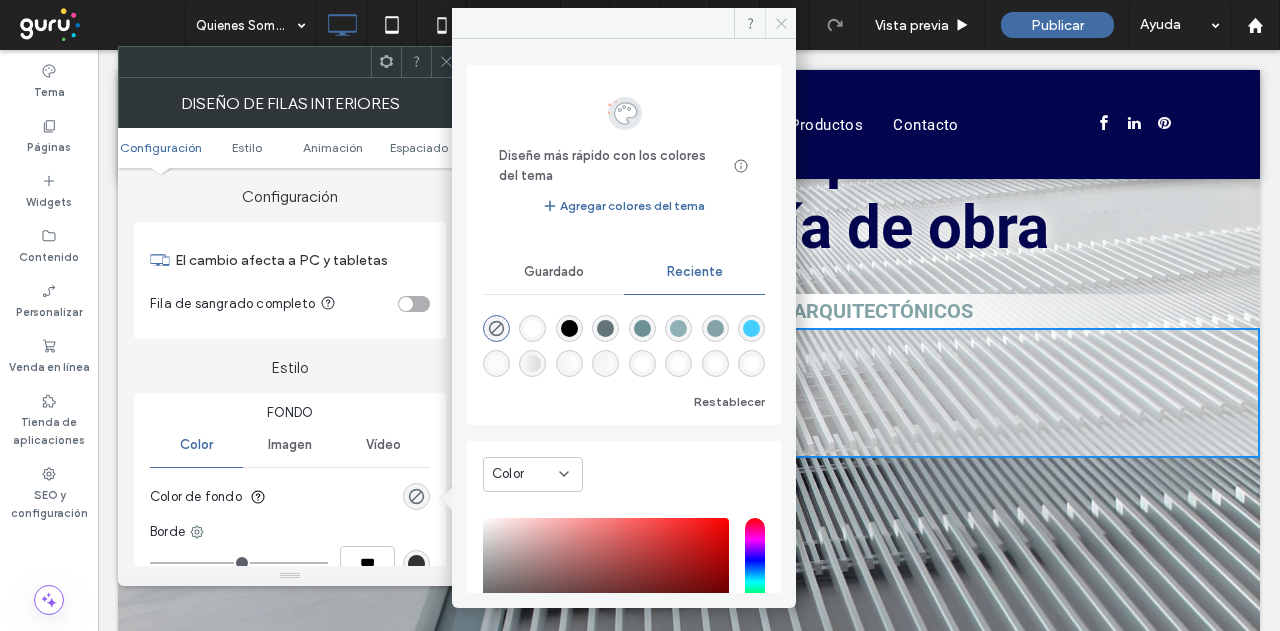 click 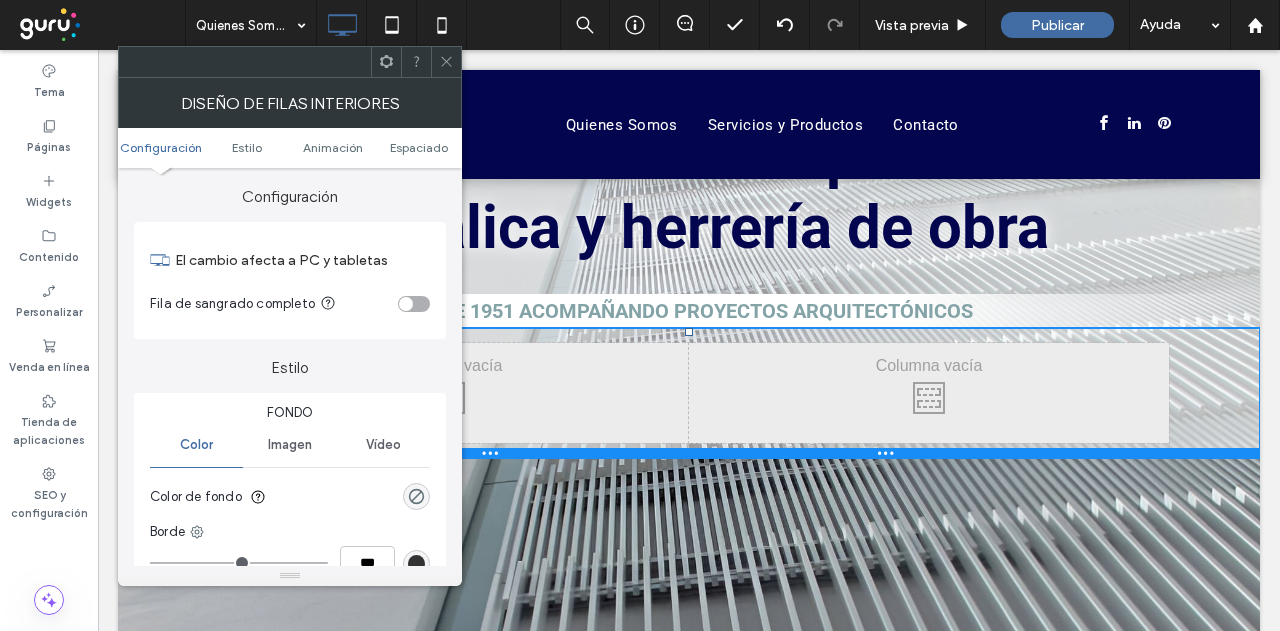 click on "Soluciones en carpintería metálica y herrería de obra DESDE 1951 ACOMPAÑANDO PROYECTOS ARQUITECTÓNICOS Click To Paste         Click To Paste     Click To Paste
Click To Paste     Click To Paste" at bounding box center [689, 274] 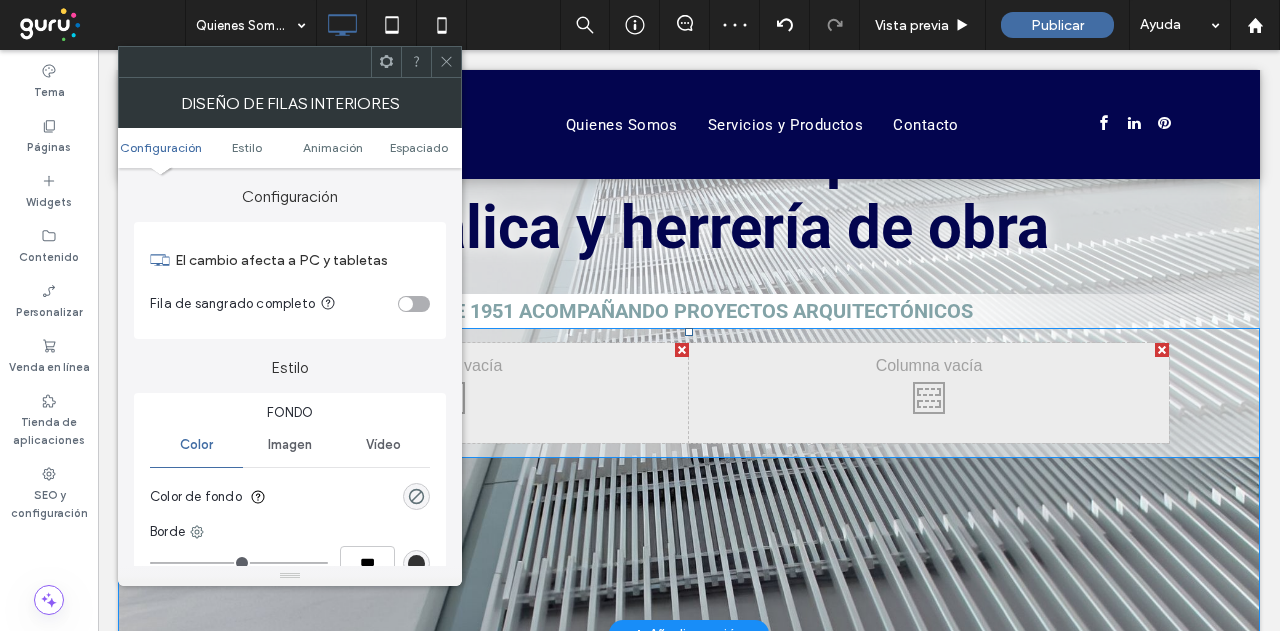 click at bounding box center (1162, 350) 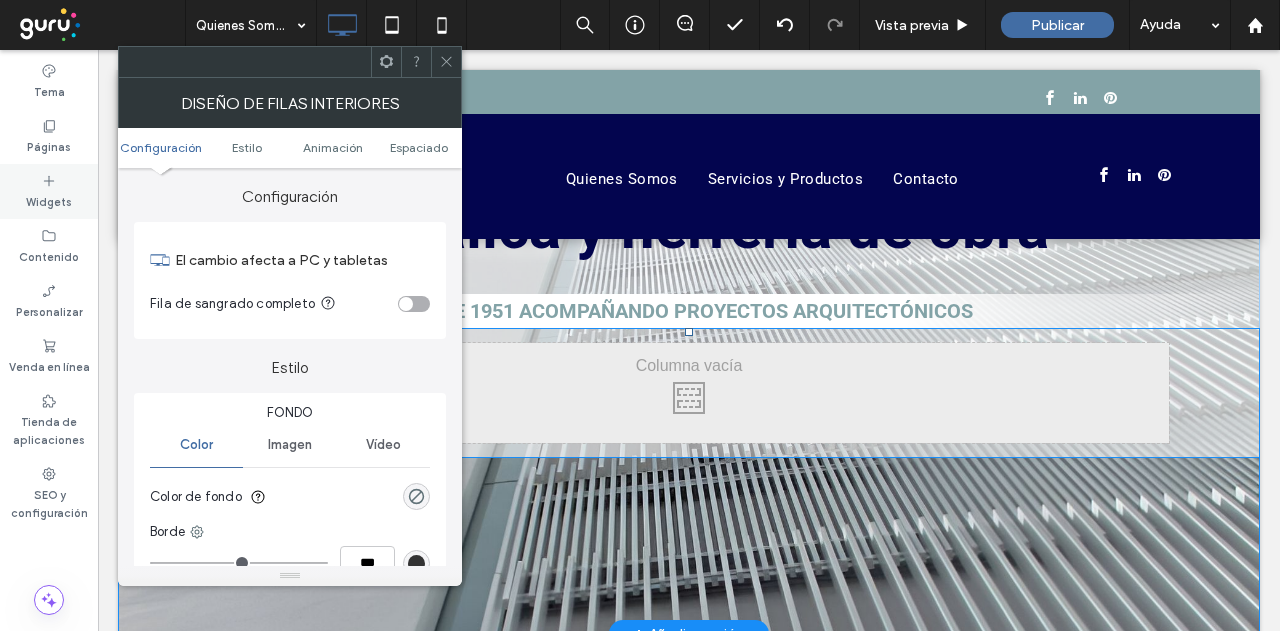 drag, startPoint x: 48, startPoint y: 177, endPoint x: 28, endPoint y: 195, distance: 26.907248 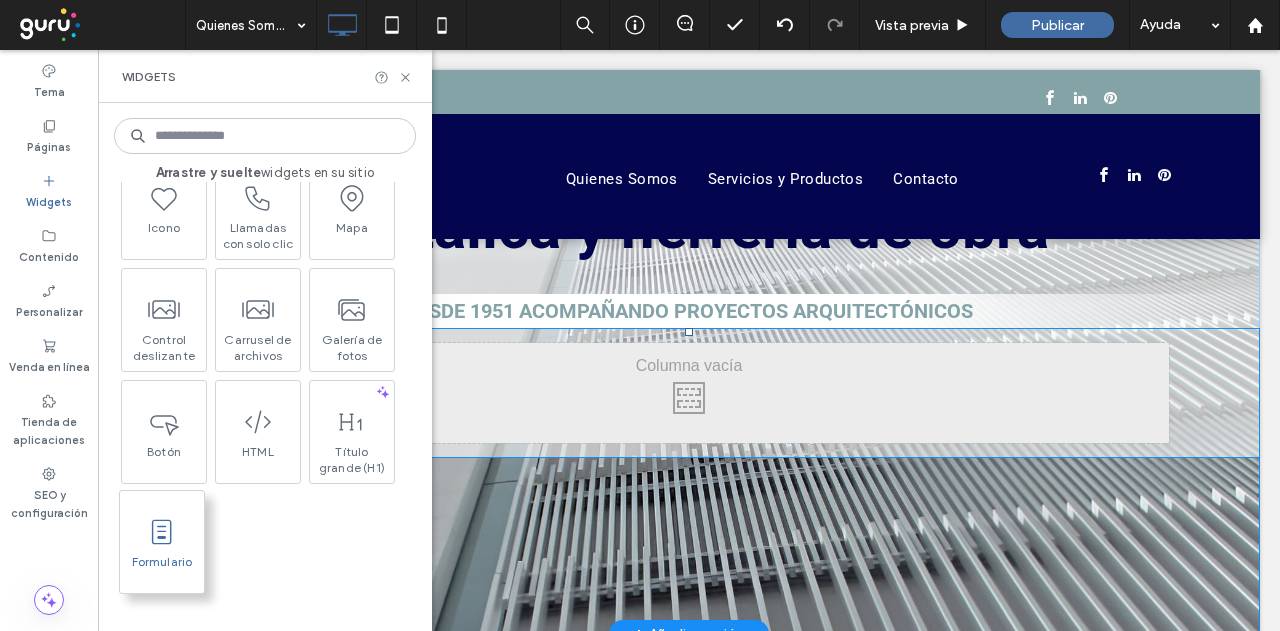 scroll, scrollTop: 500, scrollLeft: 0, axis: vertical 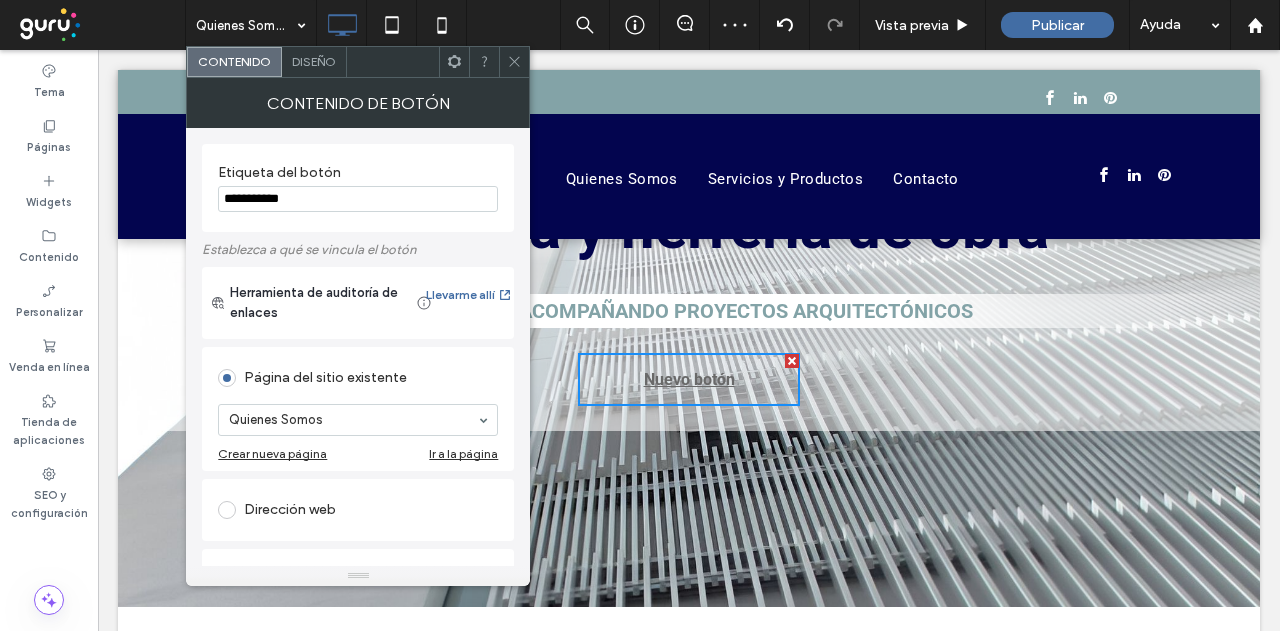 click 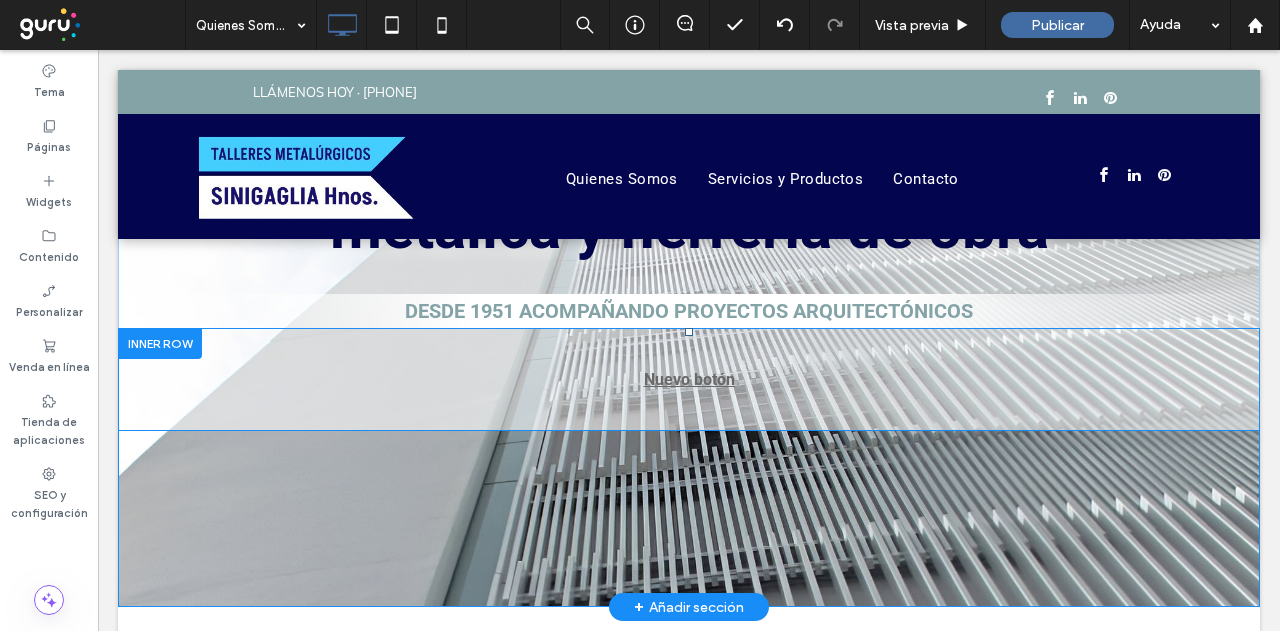 click on "Click To Paste     Click To Paste
Nuevo botón" at bounding box center [689, 379] 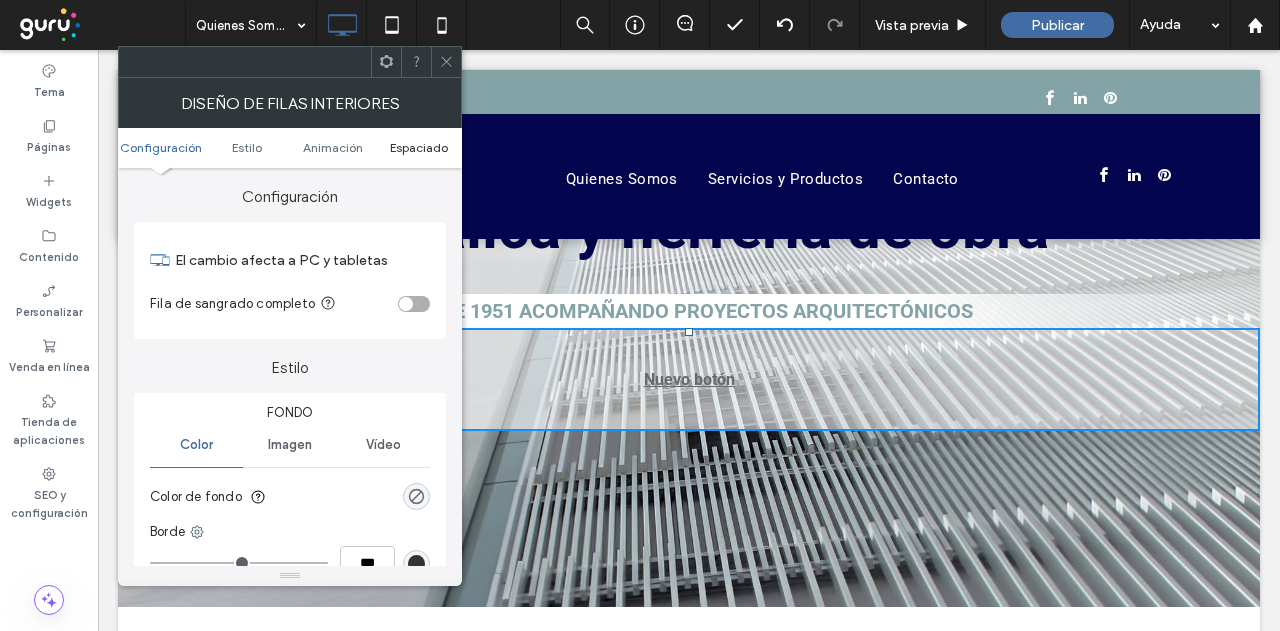 click on "Espaciado" at bounding box center [419, 147] 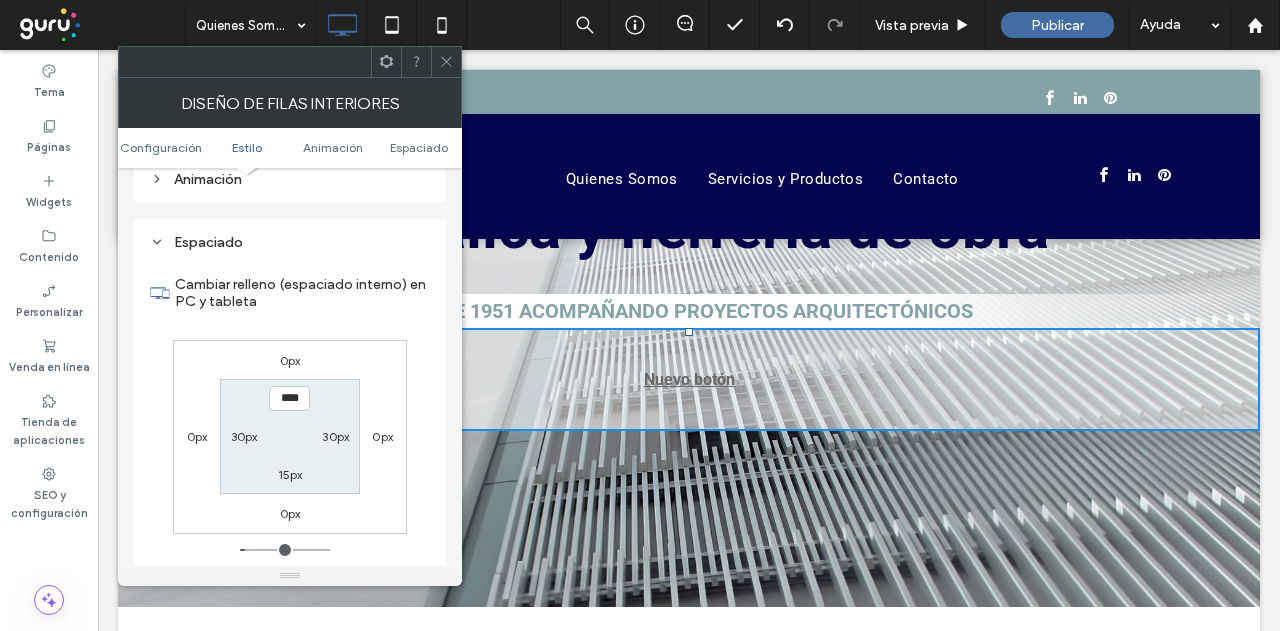 scroll, scrollTop: 640, scrollLeft: 0, axis: vertical 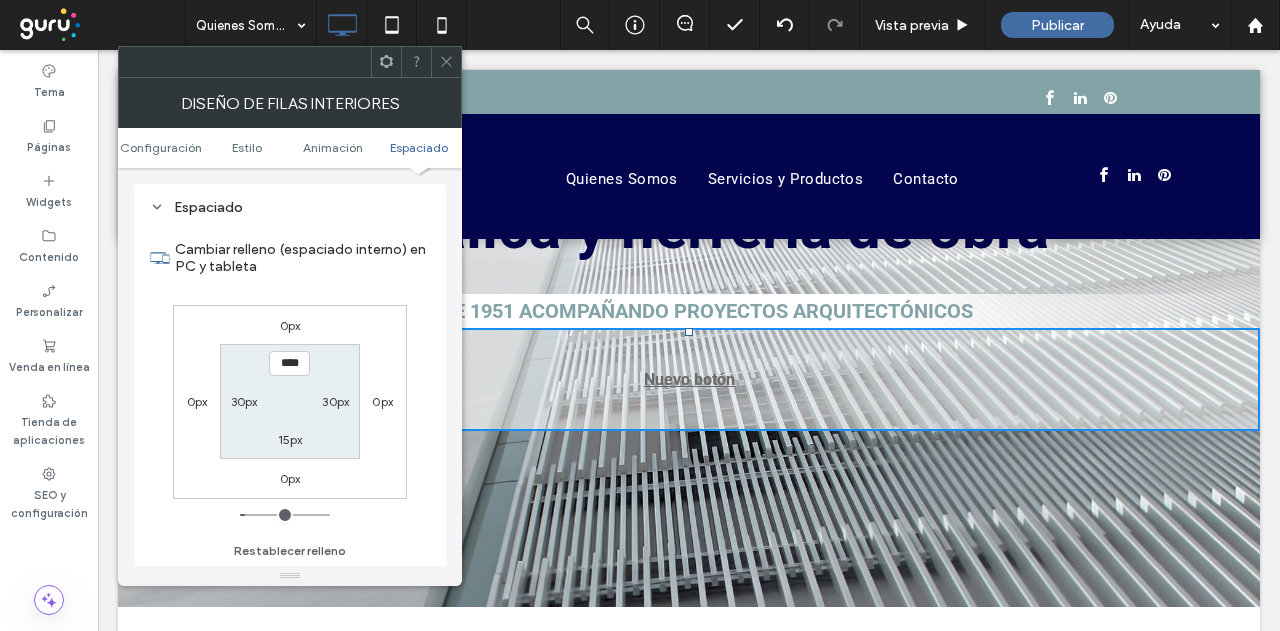 click on "0px" at bounding box center (382, 401) 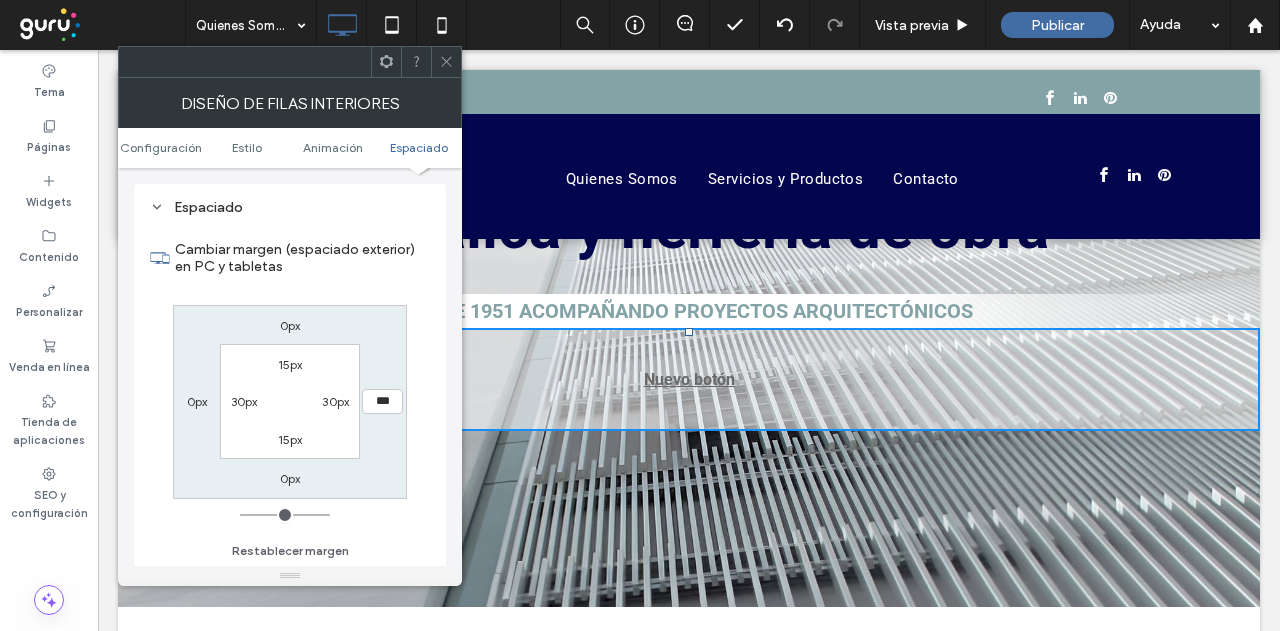 type on "*" 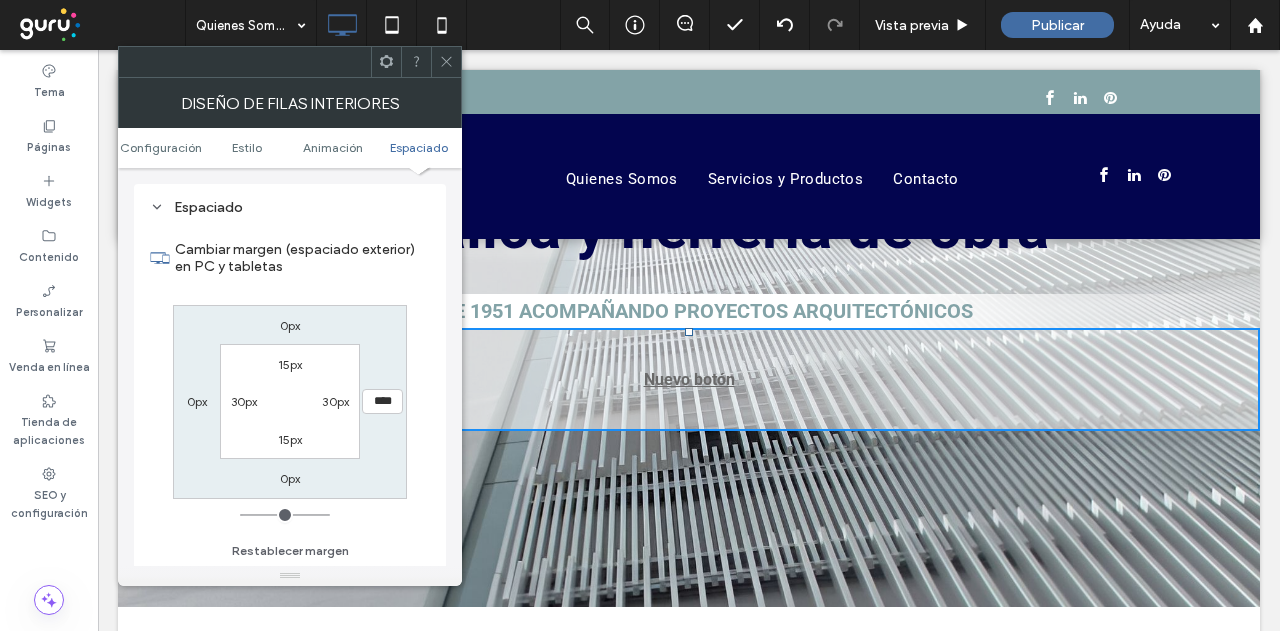 type on "**" 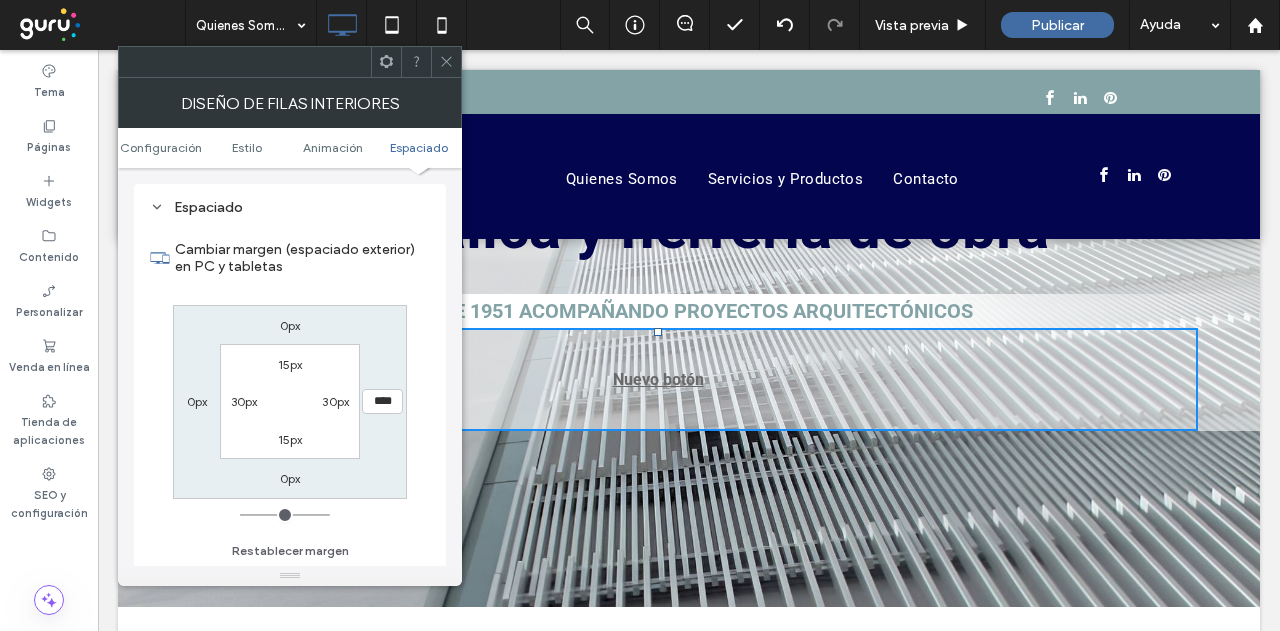 type on "****" 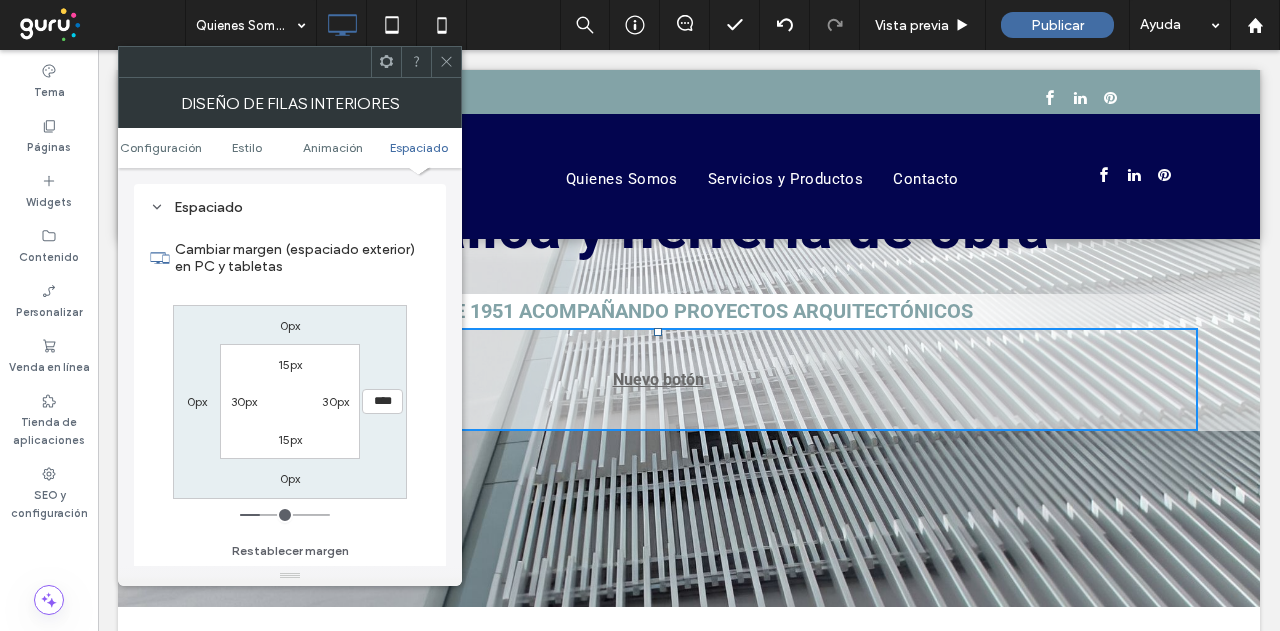 type on "****" 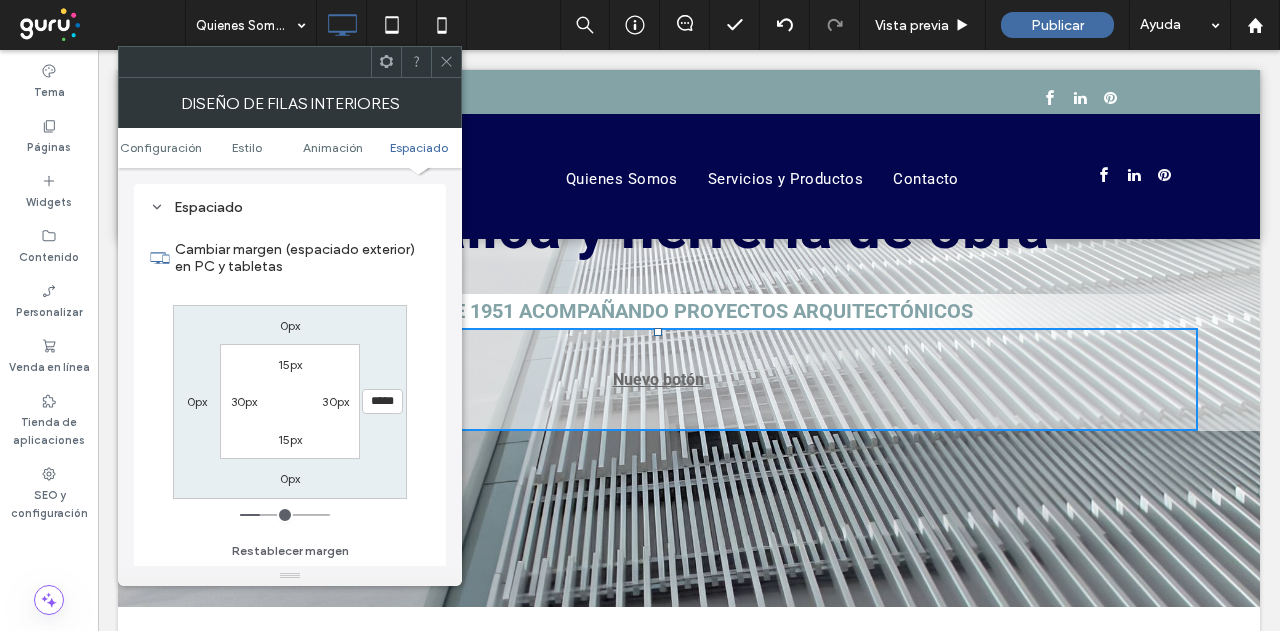 type on "*****" 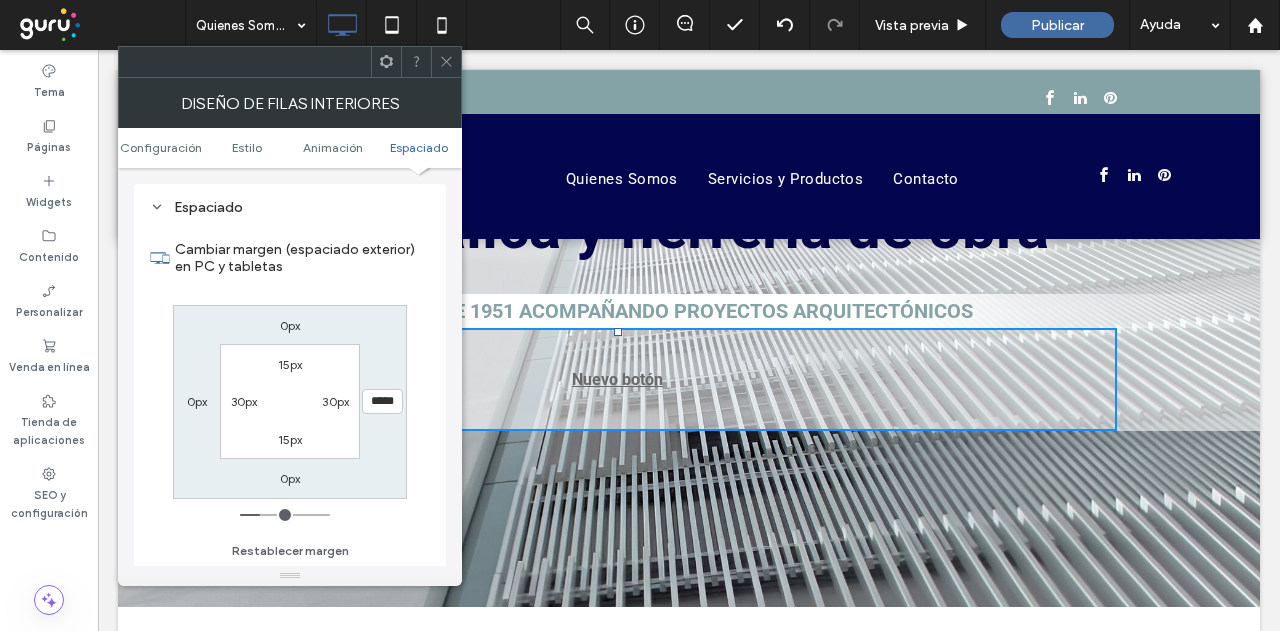 type on "*****" 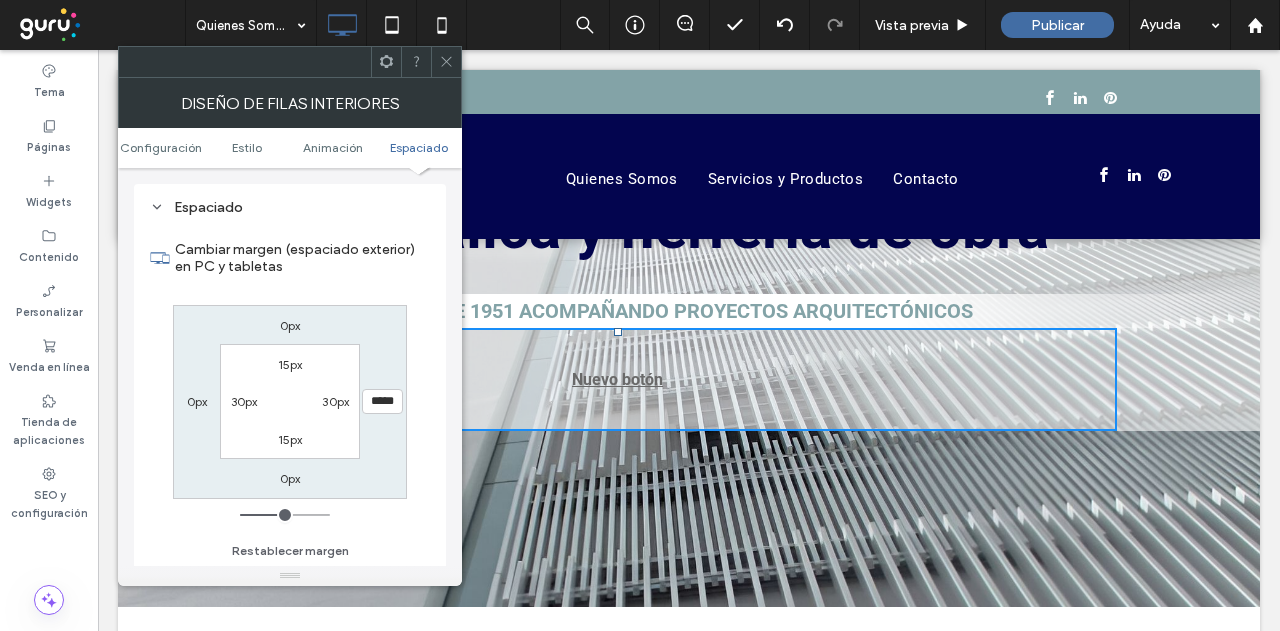 type on "***" 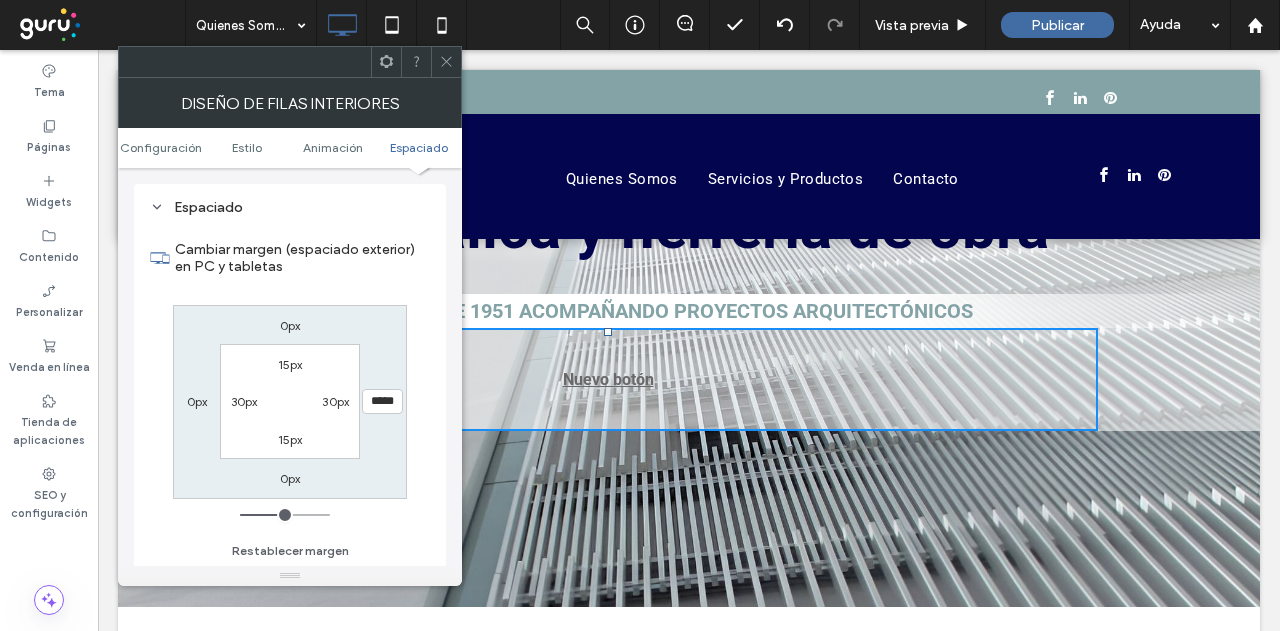 type on "***" 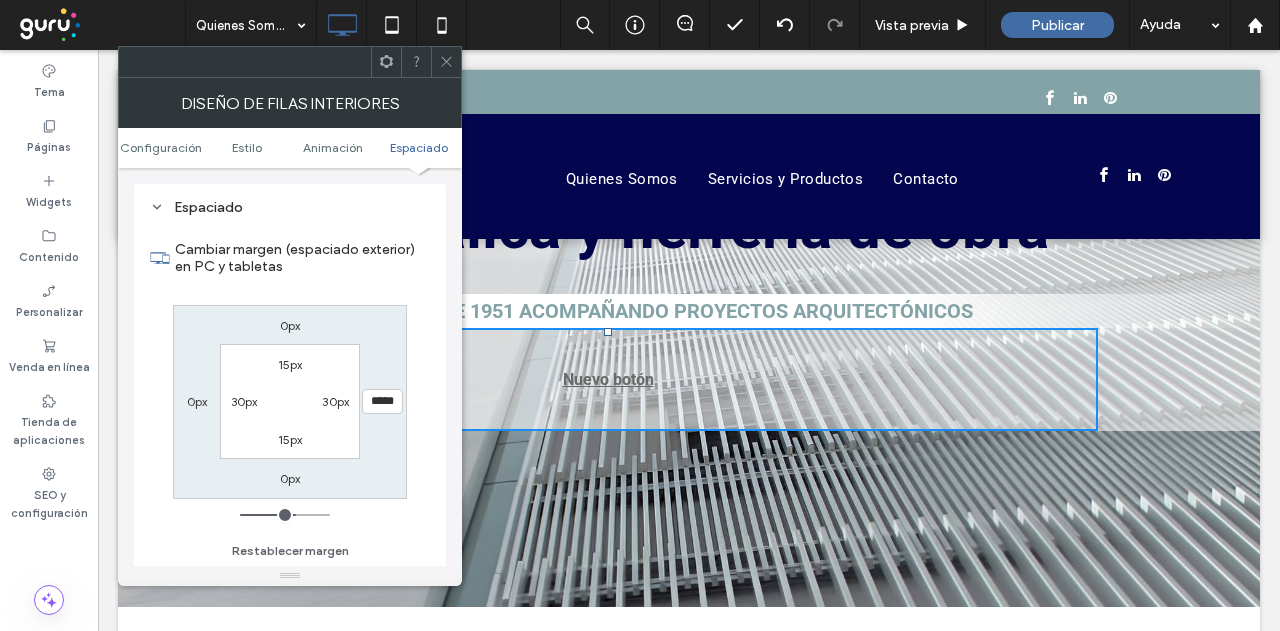 type on "***" 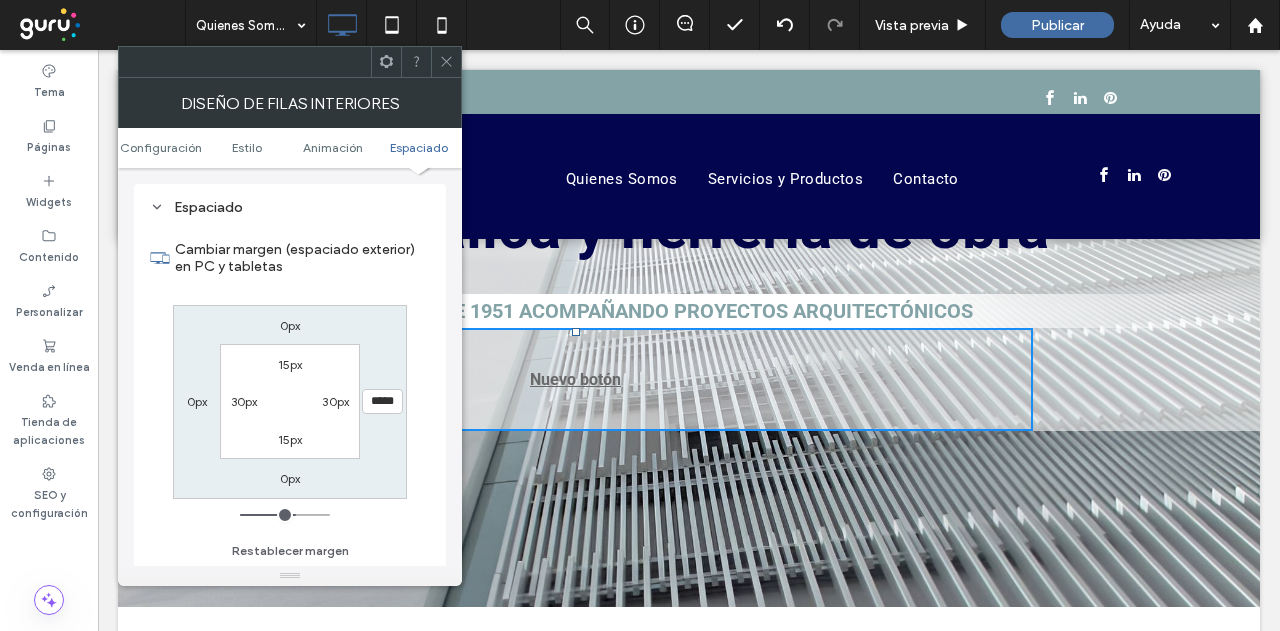 type on "*****" 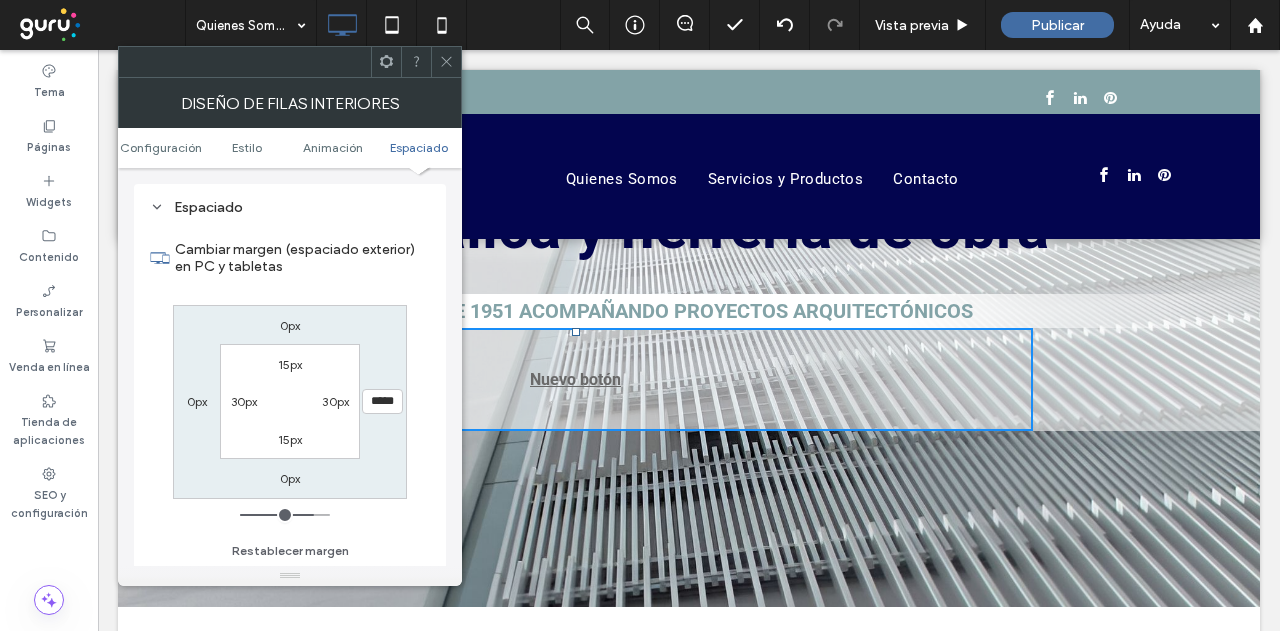 type on "*****" 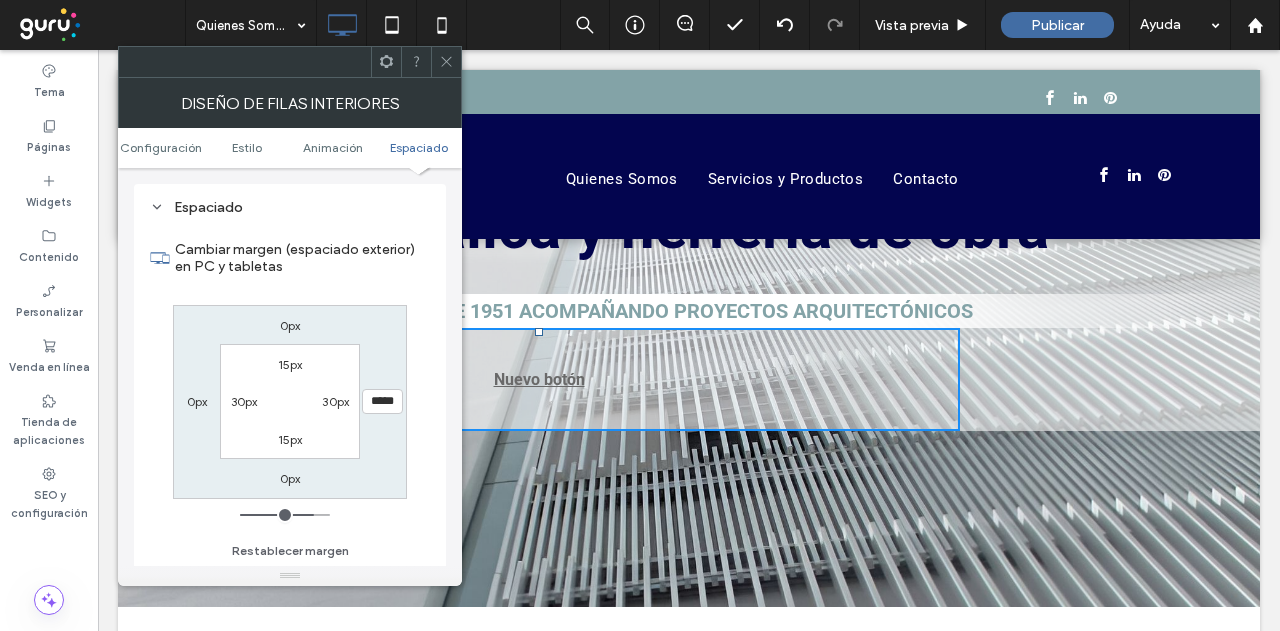 type on "***" 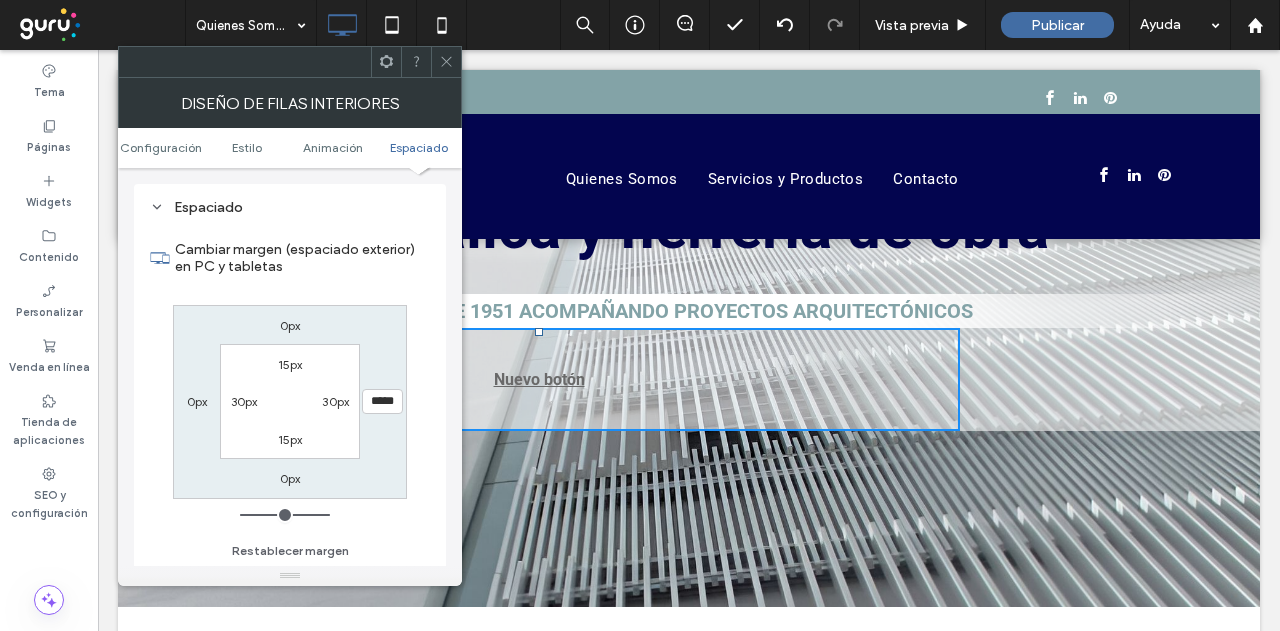 type on "***" 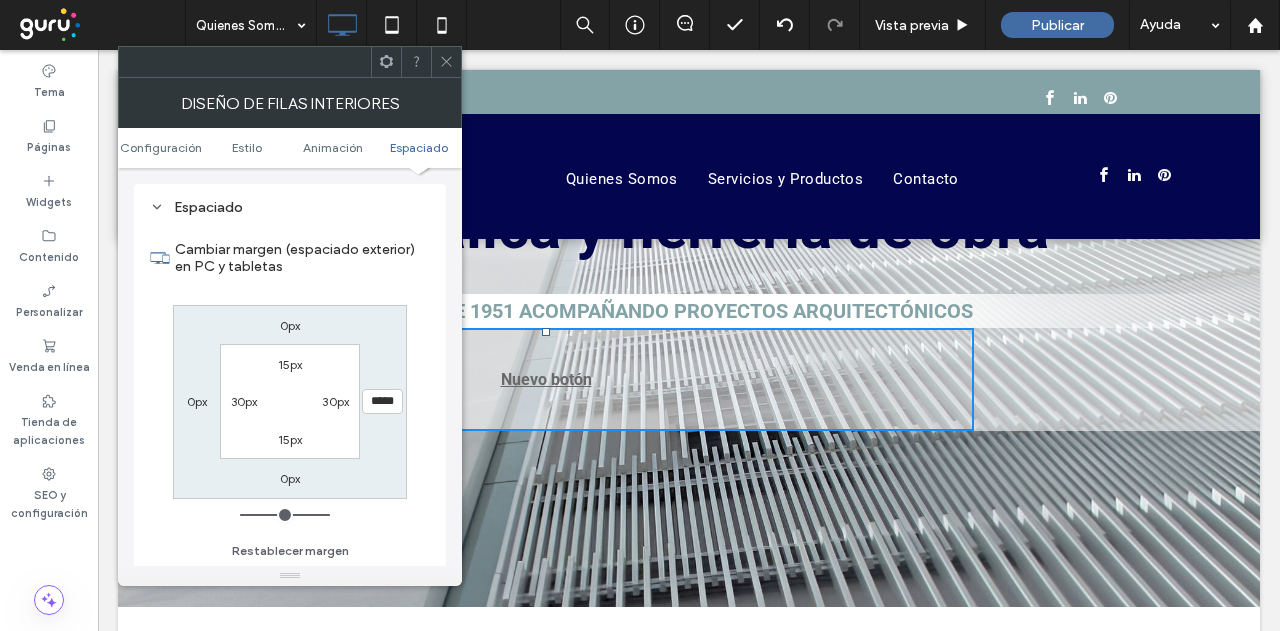 type on "*****" 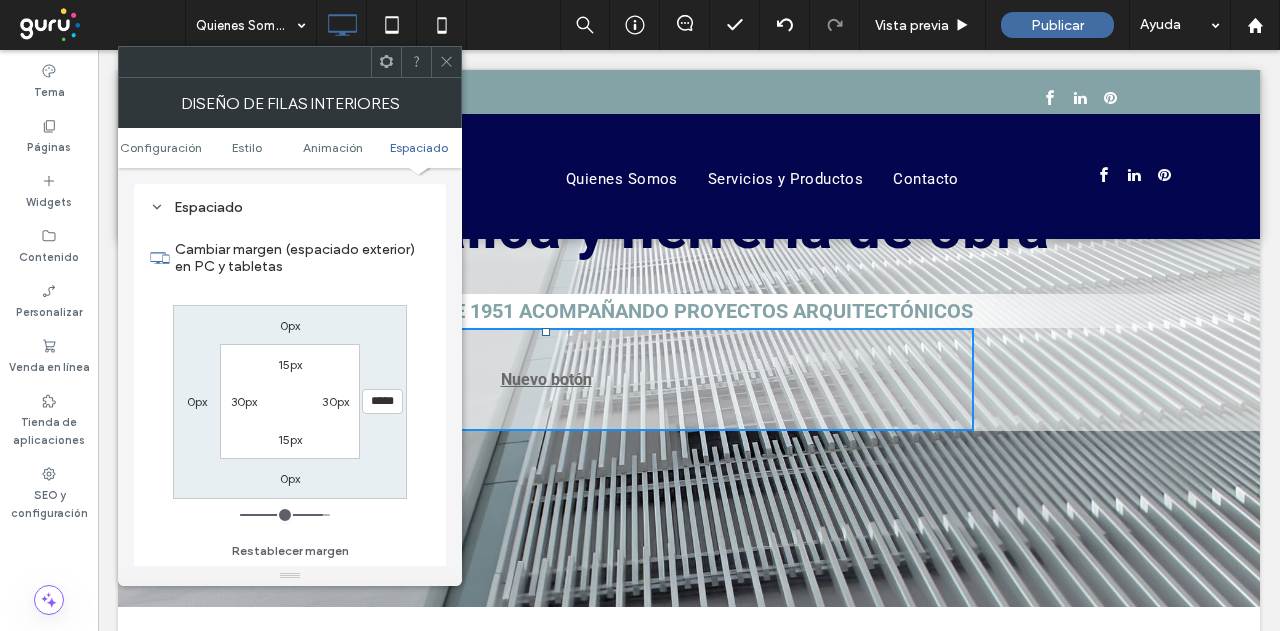 type on "***" 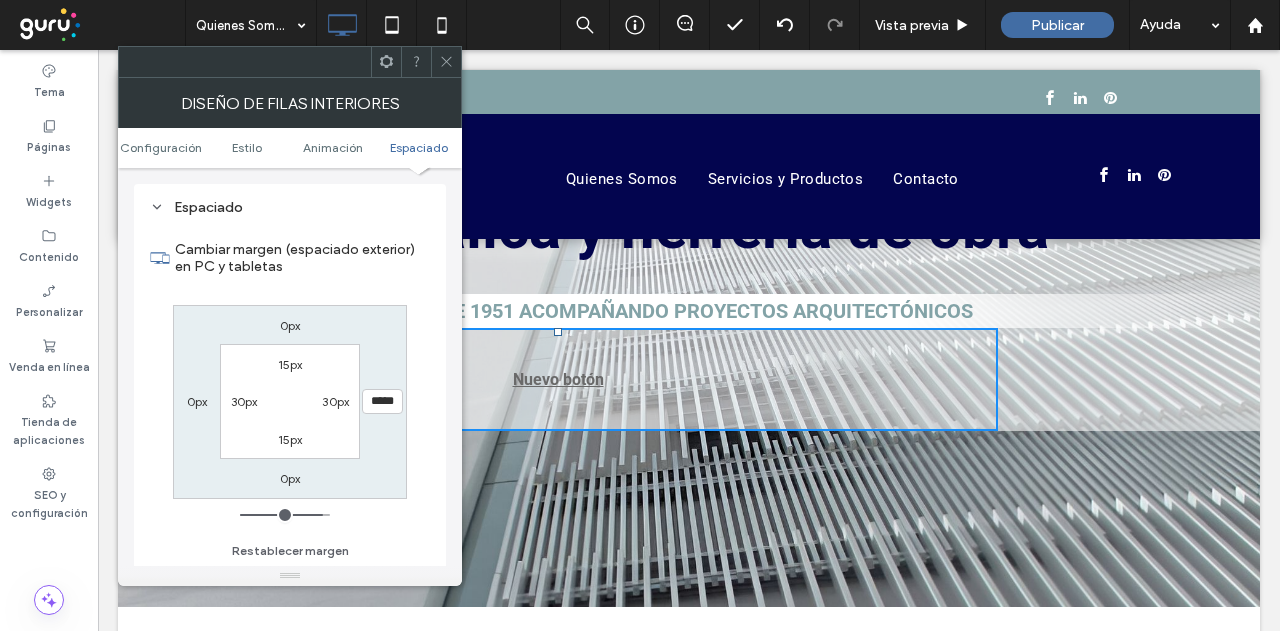 type on "*****" 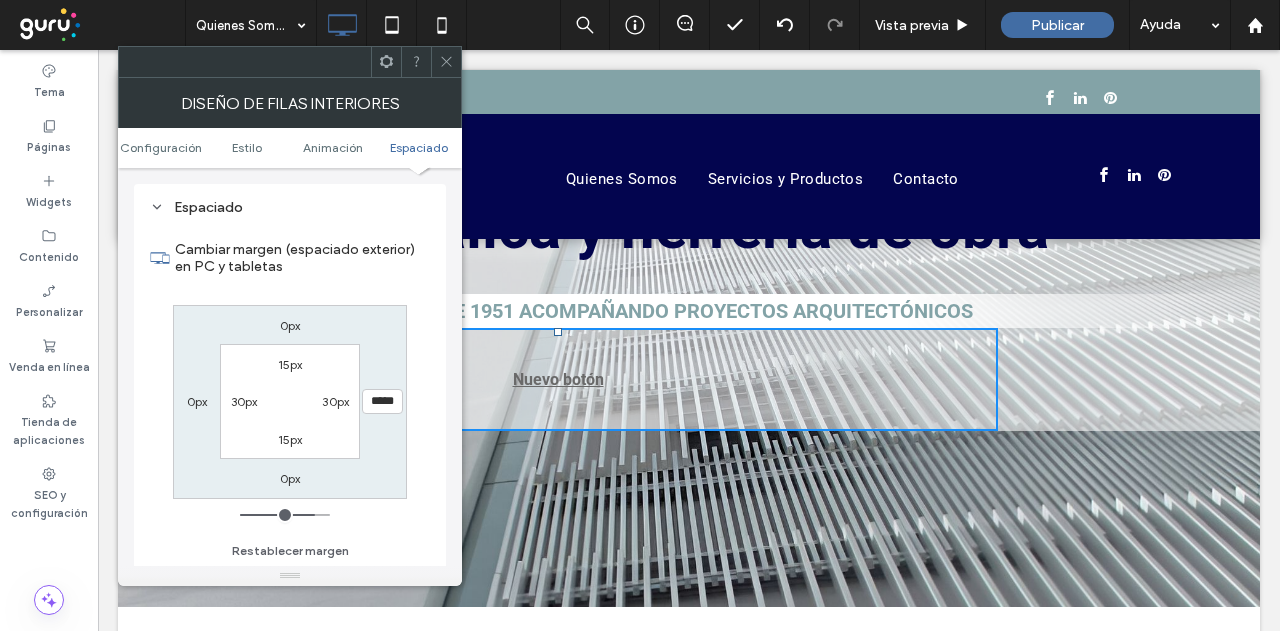type on "***" 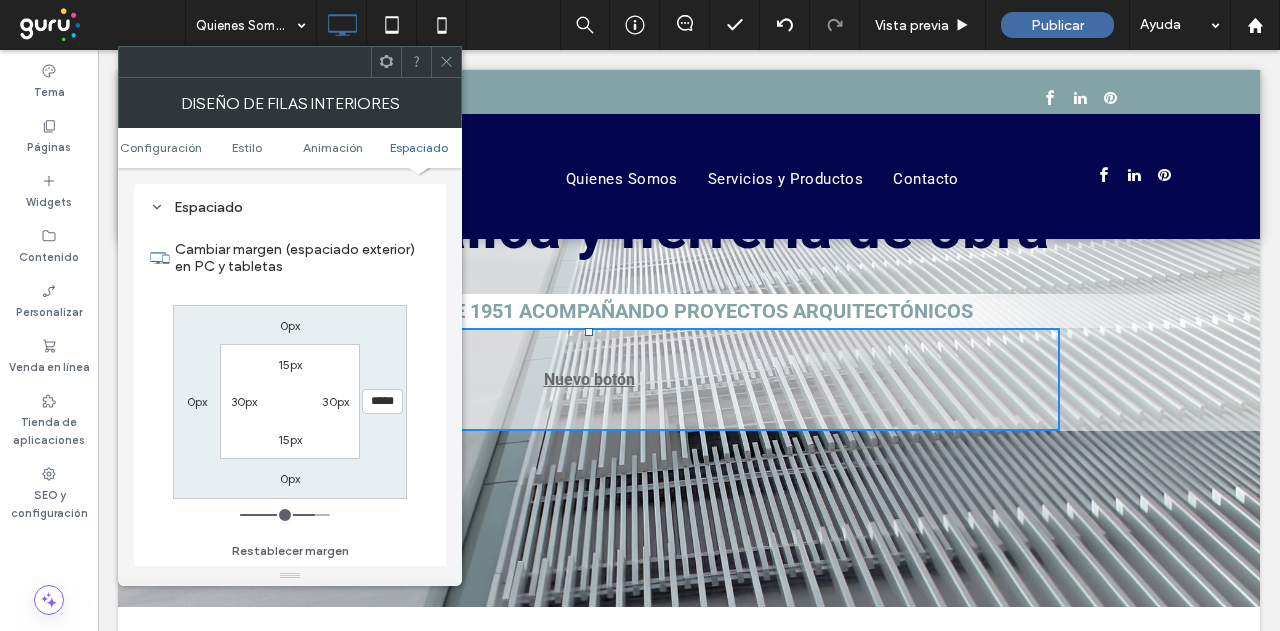 type on "***" 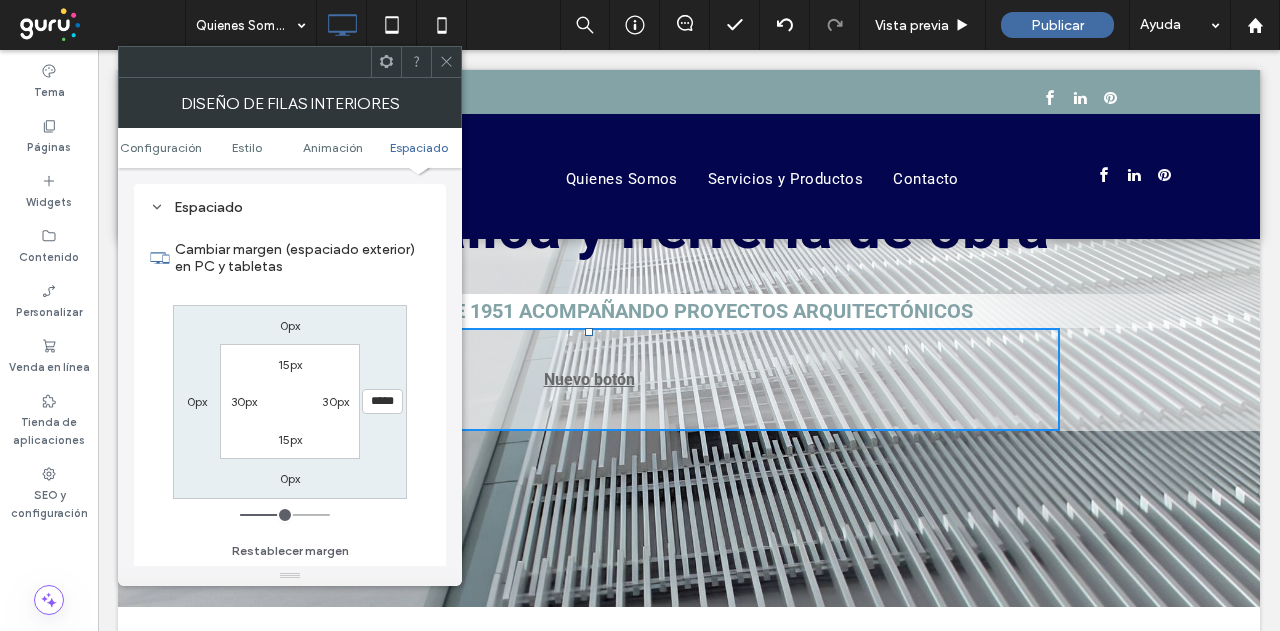 type on "***" 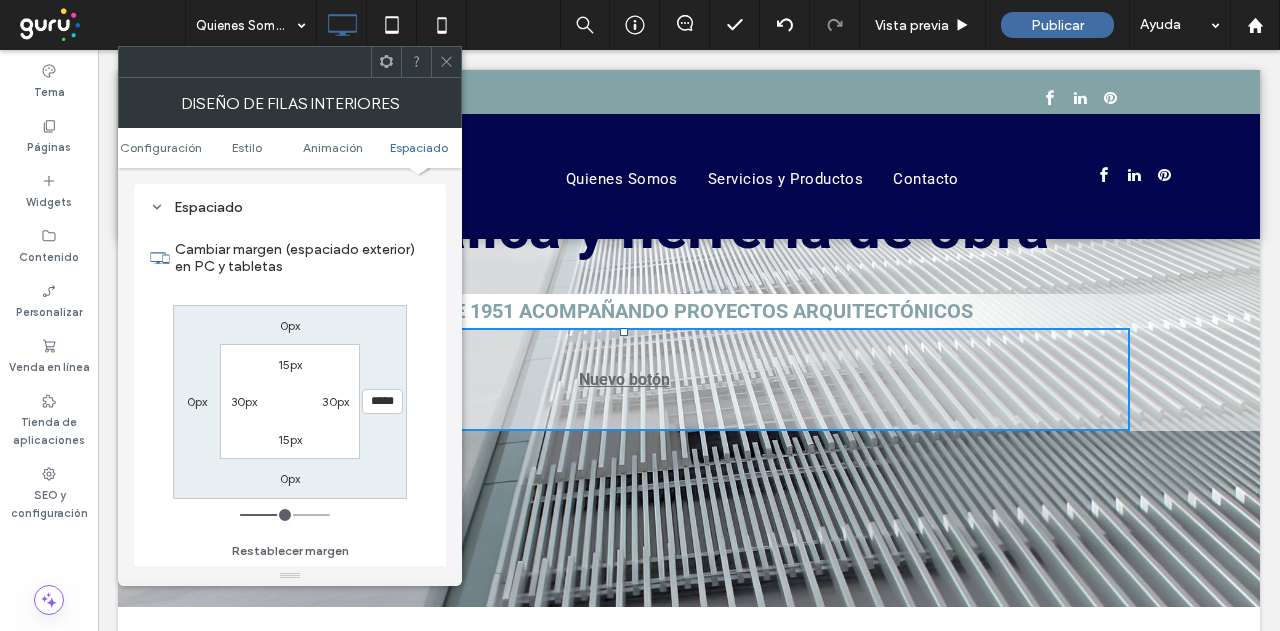 type on "***" 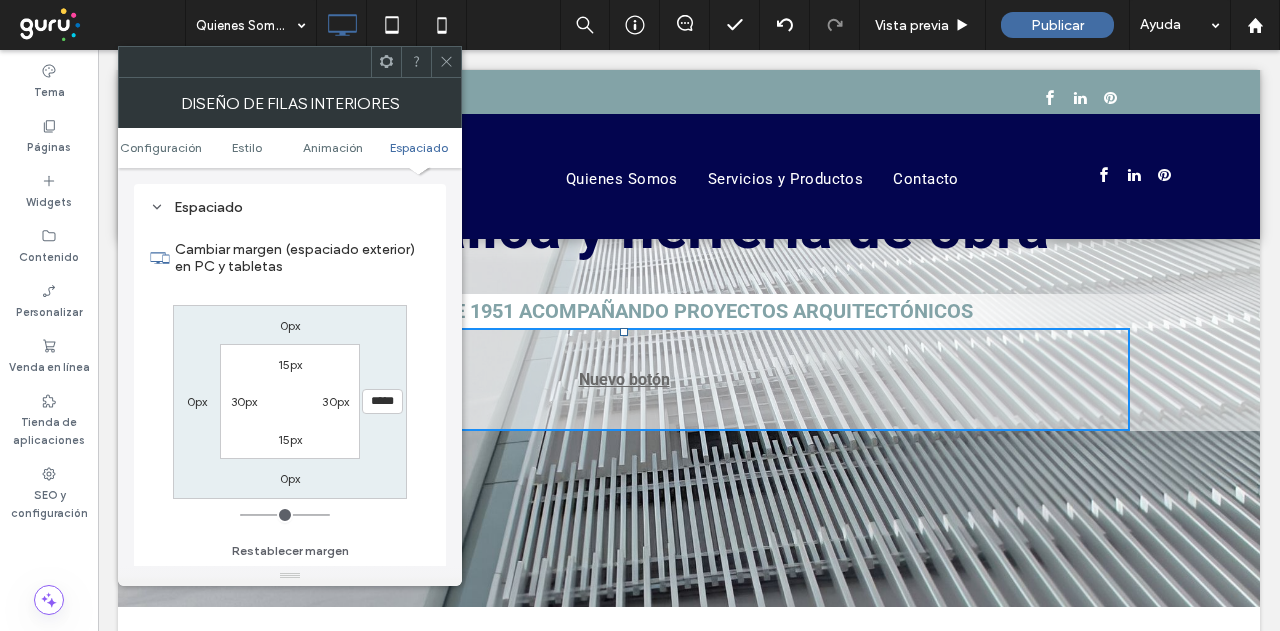 type on "*" 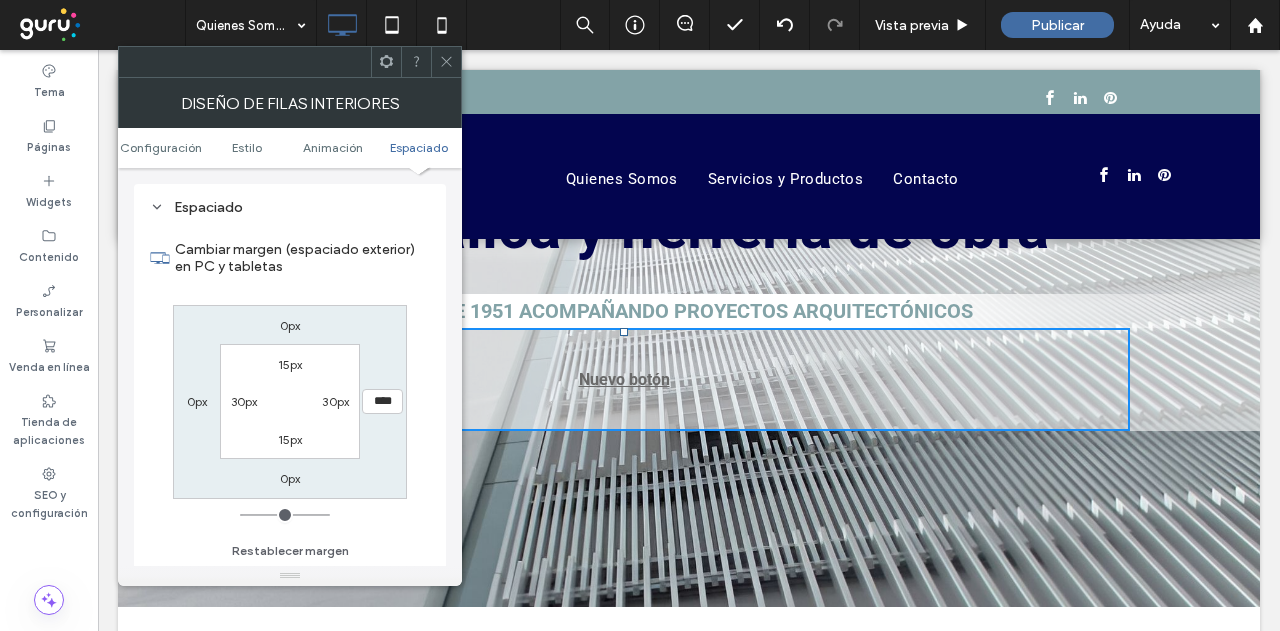 type on "***" 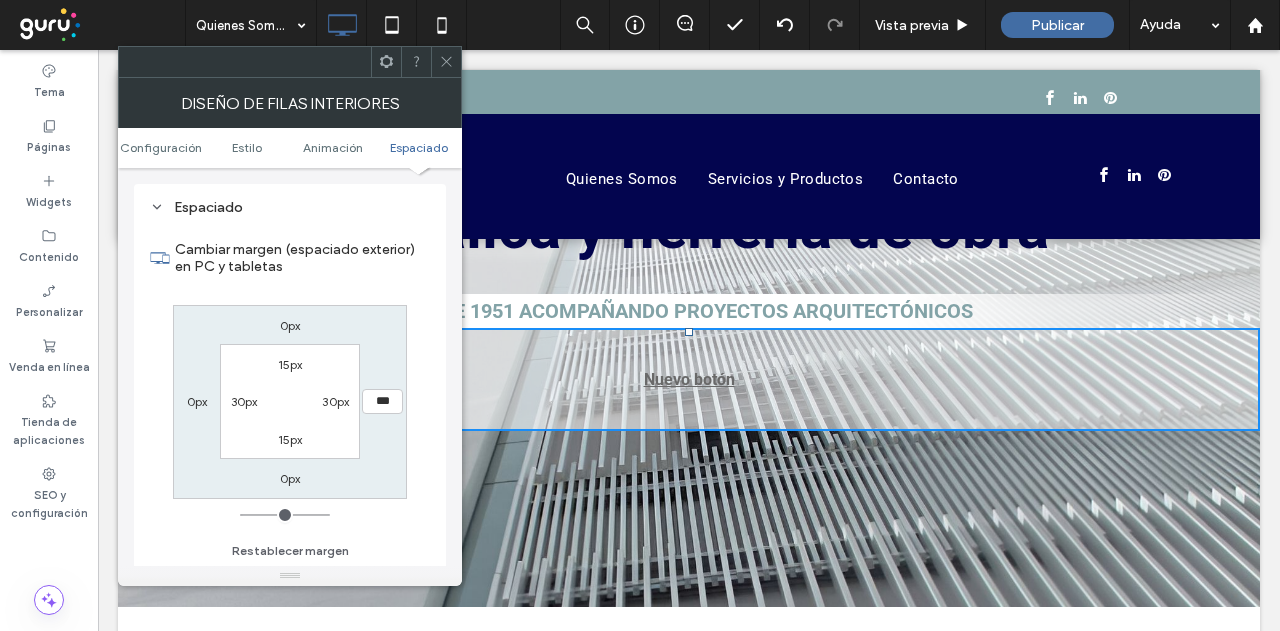 drag, startPoint x: 244, startPoint y: 513, endPoint x: 155, endPoint y: 500, distance: 89.94443 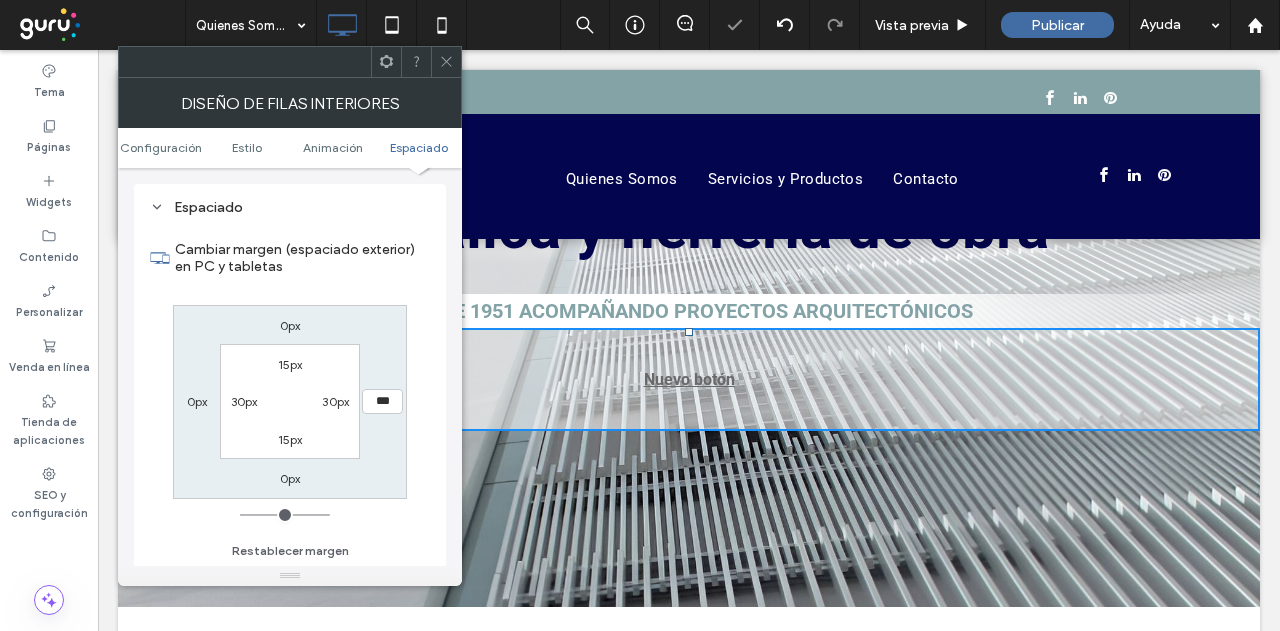 click on "30px" at bounding box center [335, 401] 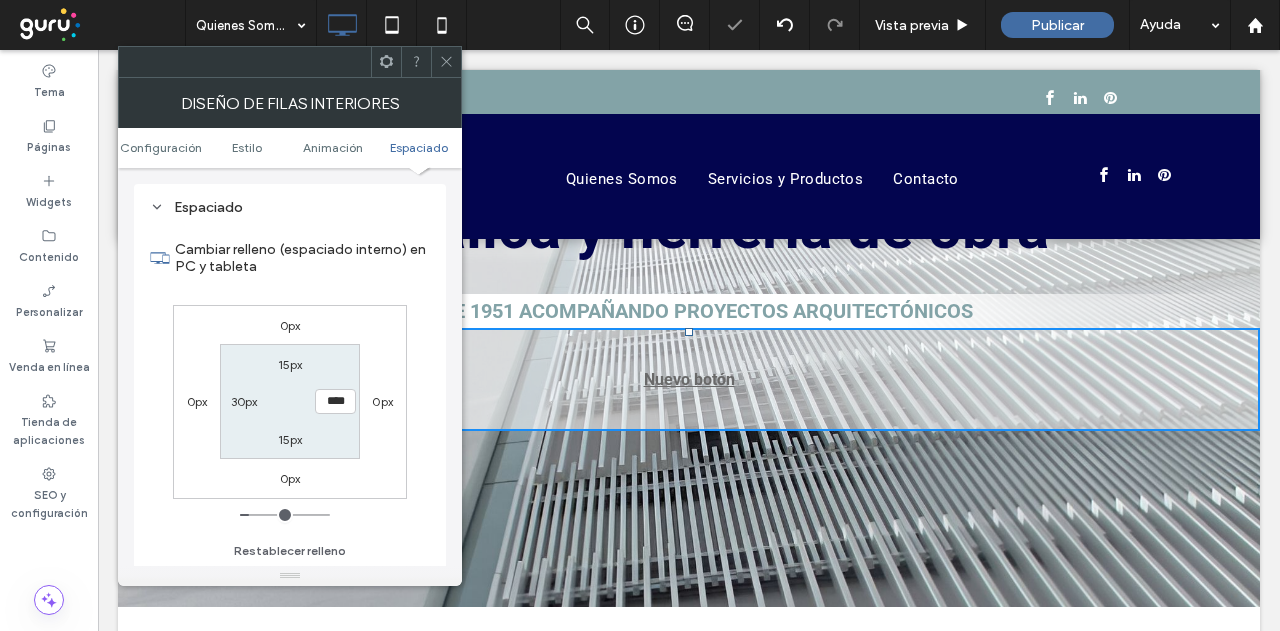 type on "**" 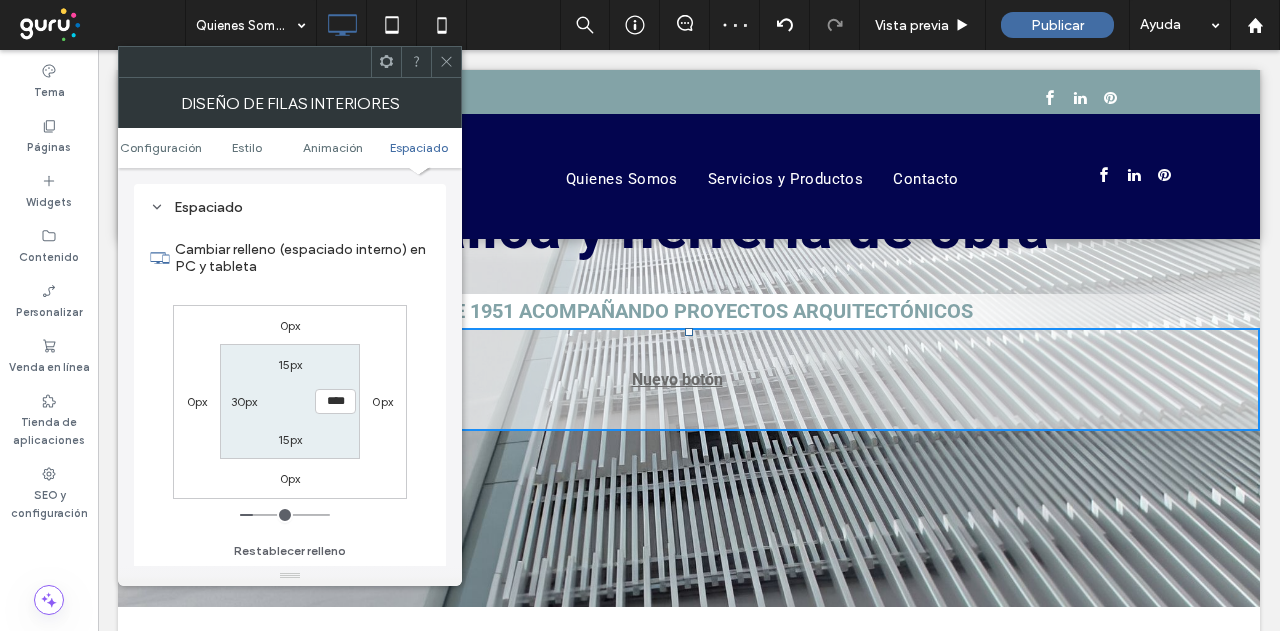 click at bounding box center [285, 515] 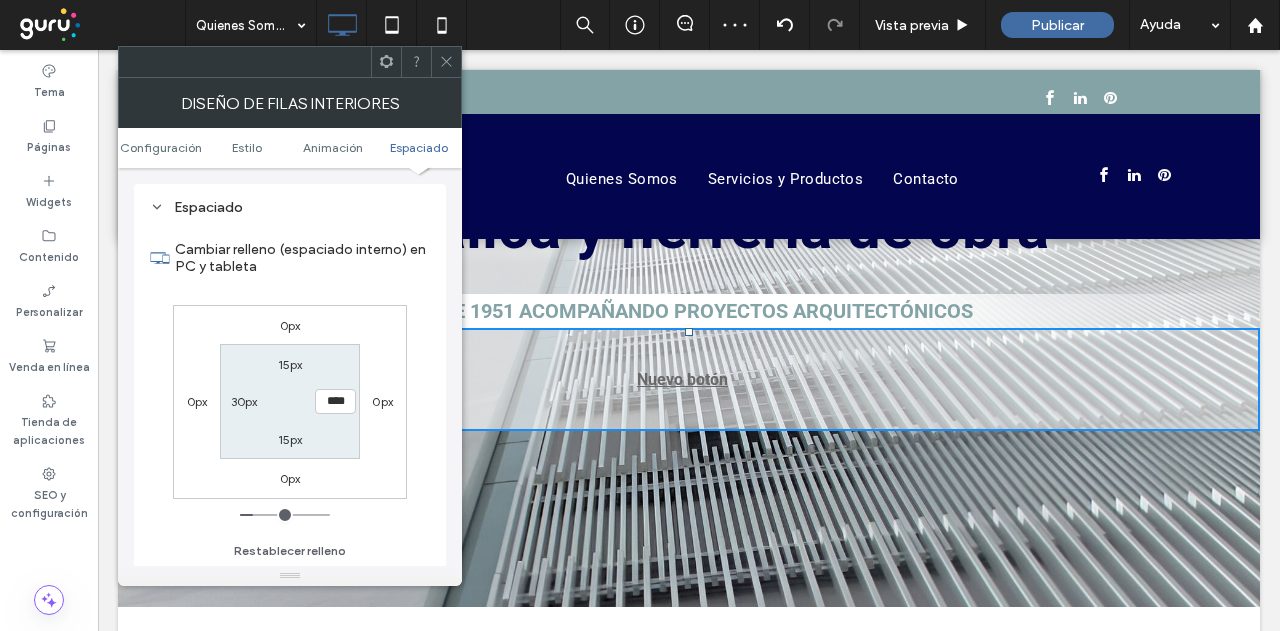 click 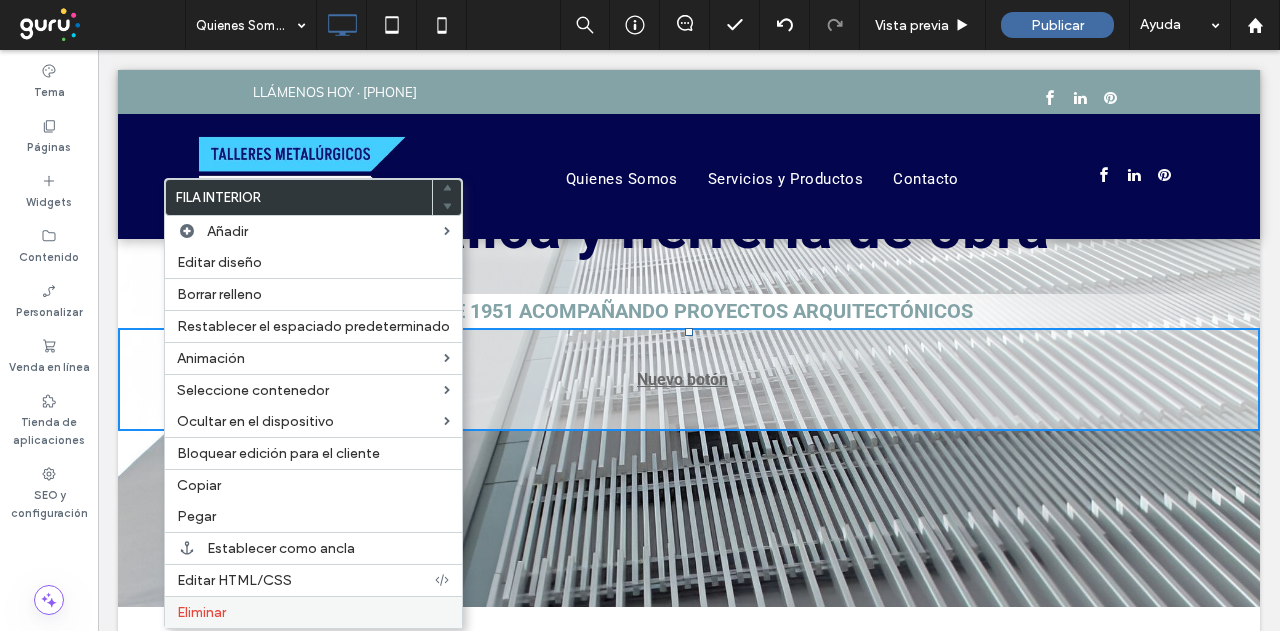 click on "Eliminar" at bounding box center (201, 612) 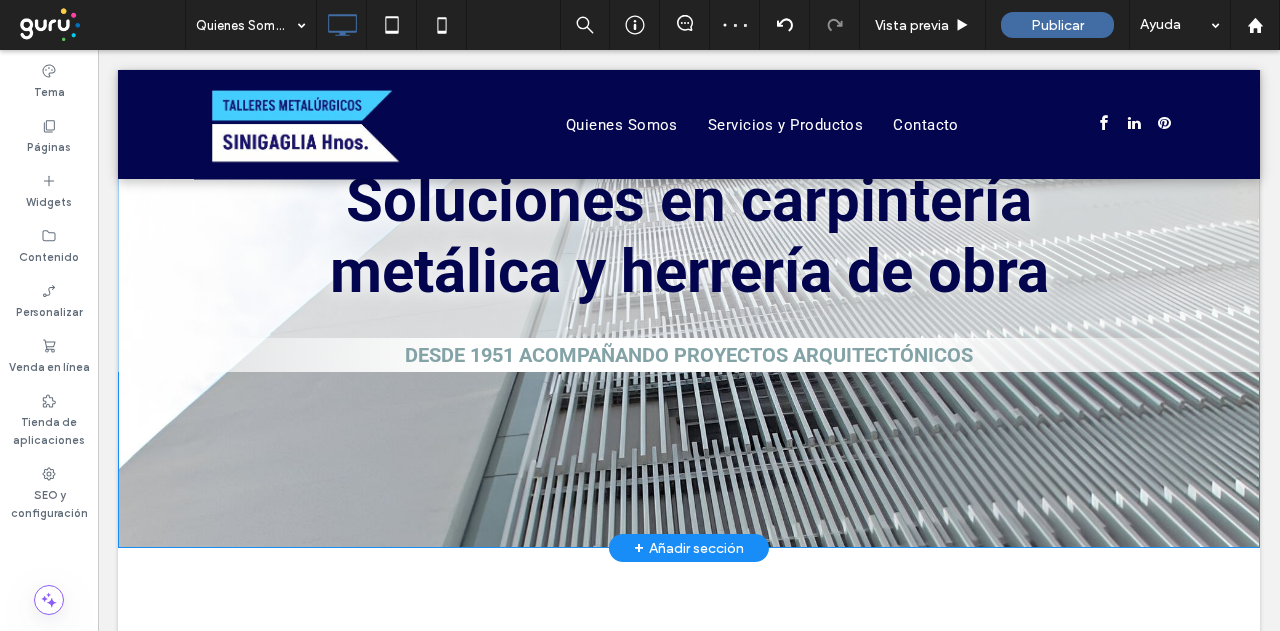 scroll, scrollTop: 400, scrollLeft: 0, axis: vertical 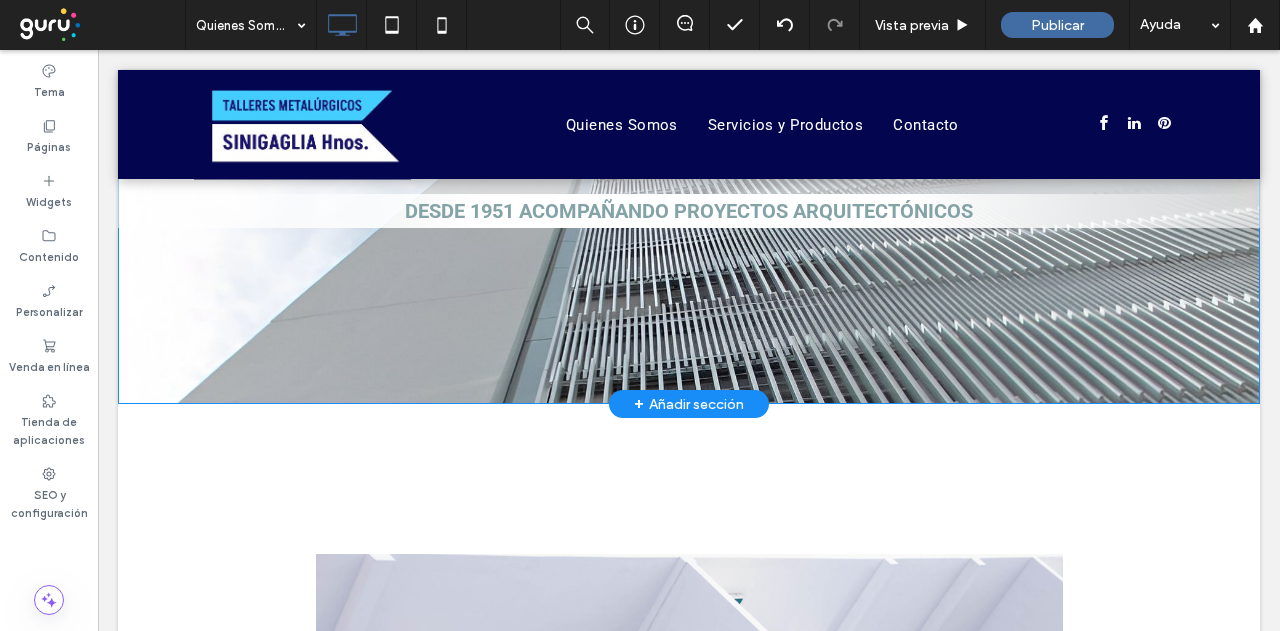 click on "+ Añadir sección" at bounding box center [689, 404] 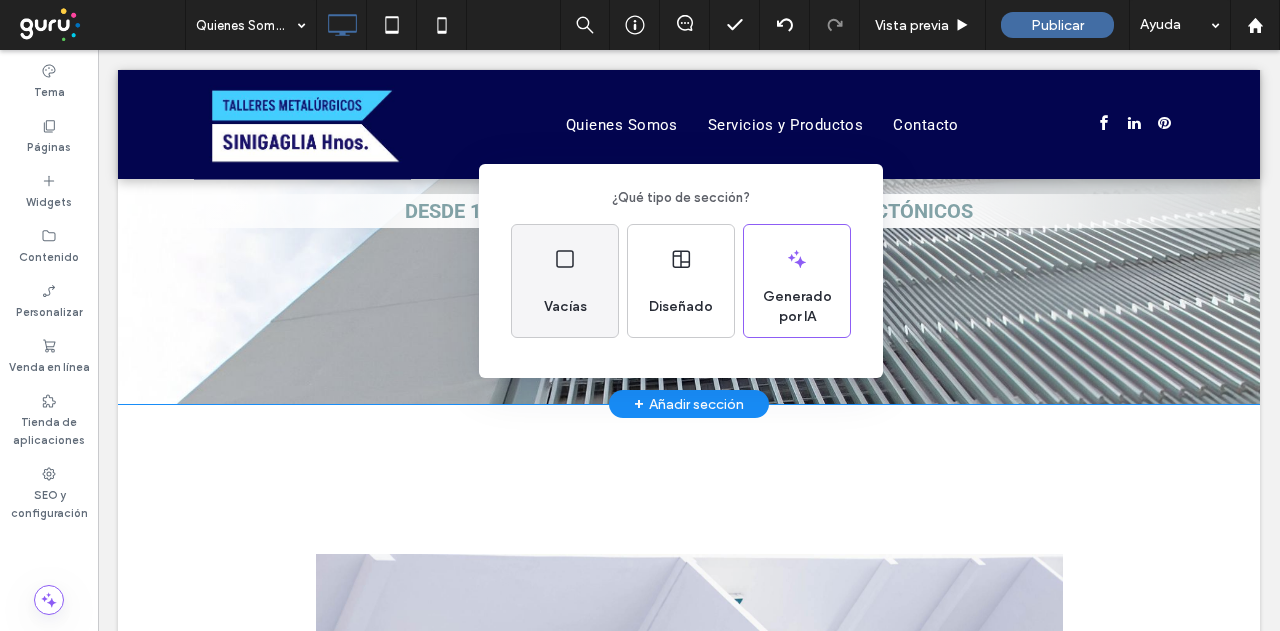 click on "Vacías" at bounding box center (565, 281) 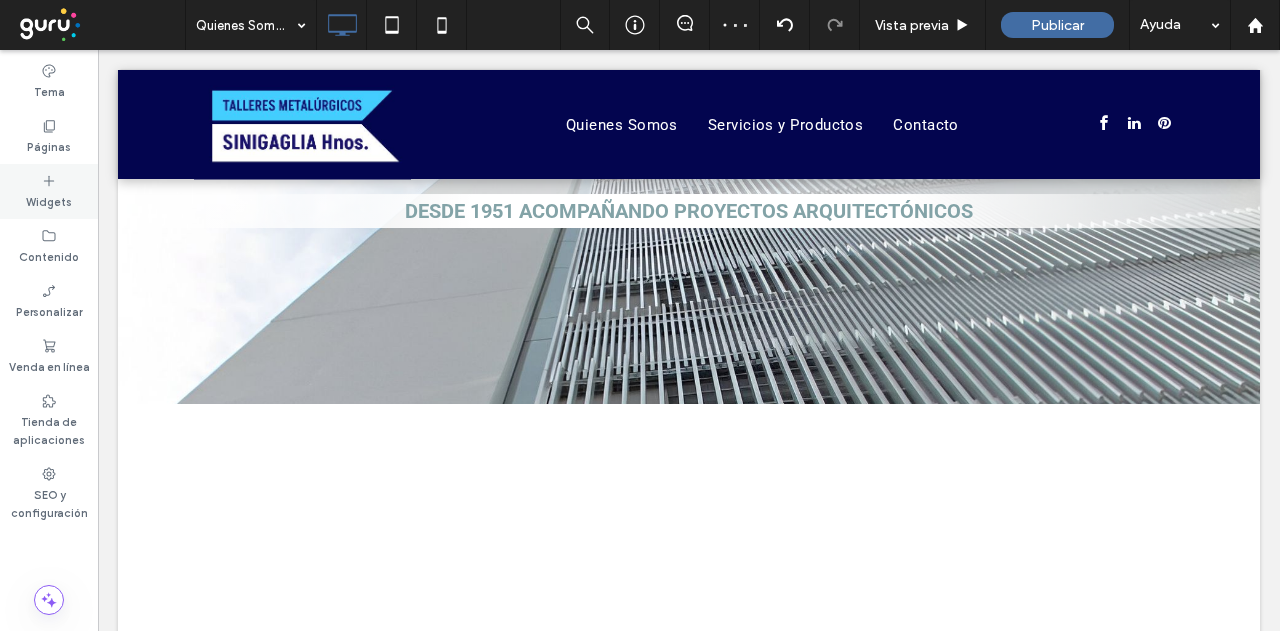 click 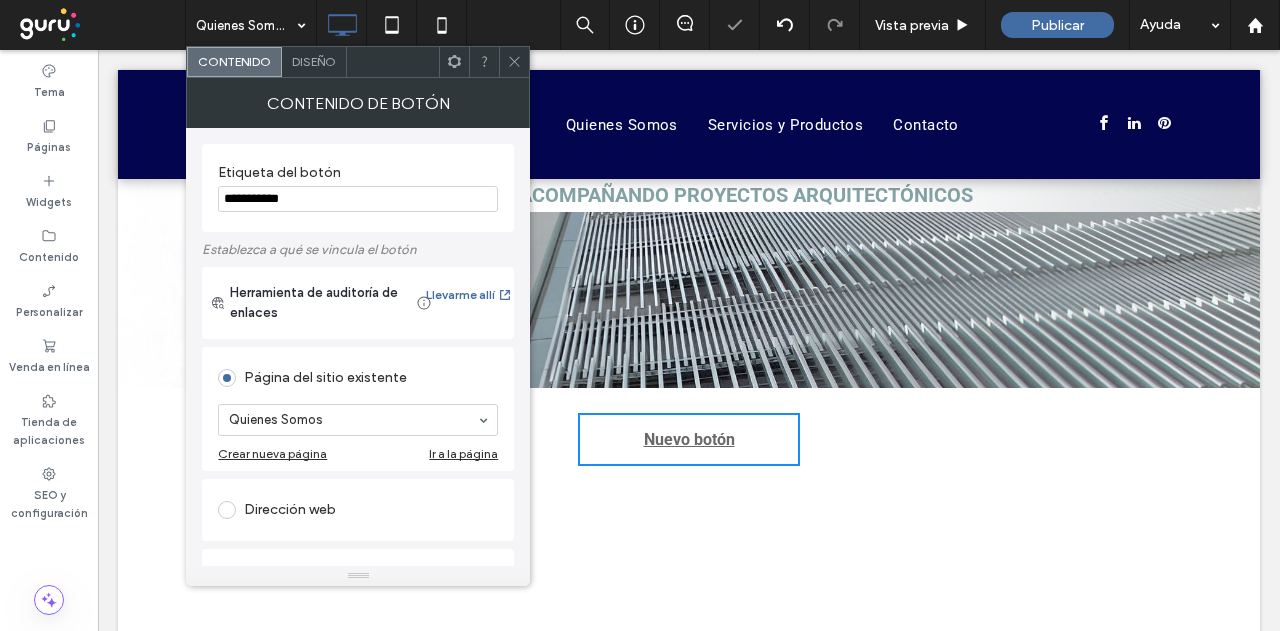 scroll, scrollTop: 385, scrollLeft: 0, axis: vertical 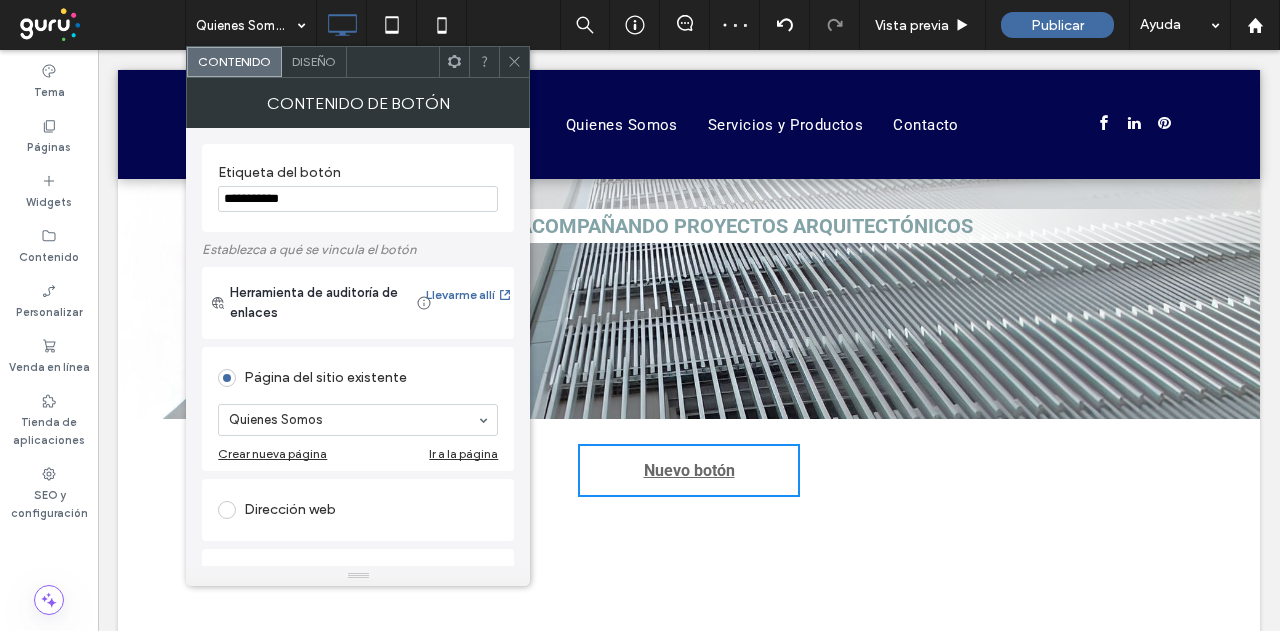 click on "Click To Paste     Click To Paste
Nuevo botón" at bounding box center (689, 470) 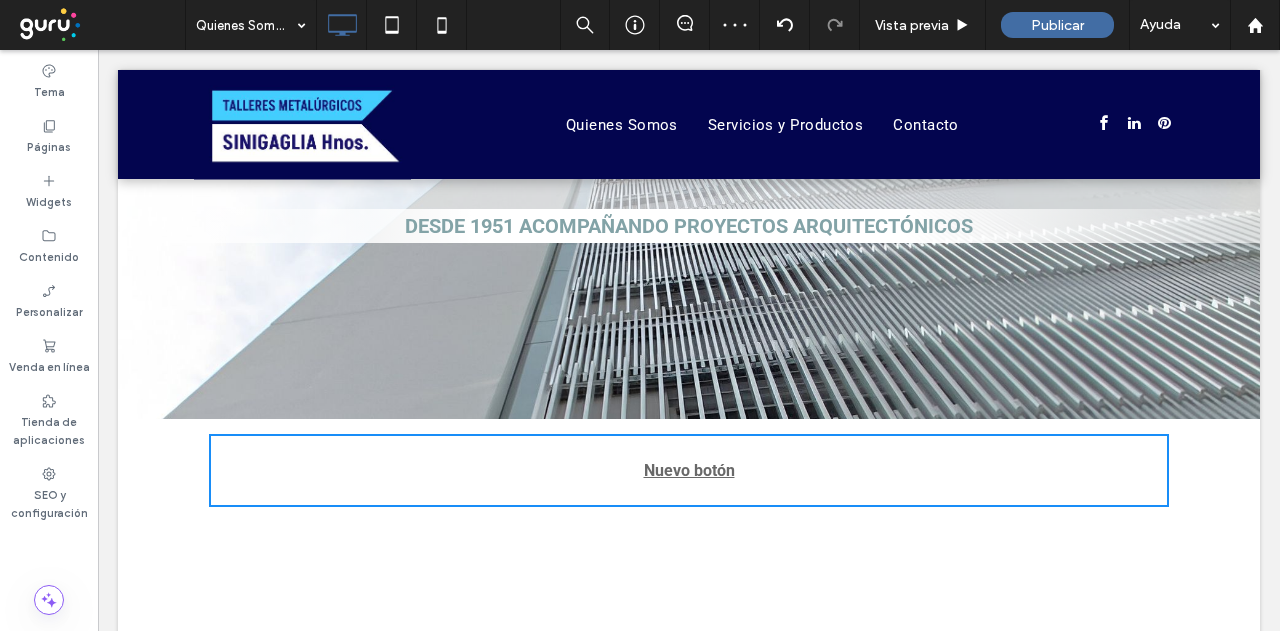 click on "Click To Paste     Click To Paste
Nuevo botón
Fila + Añadir sección" at bounding box center [689, 470] 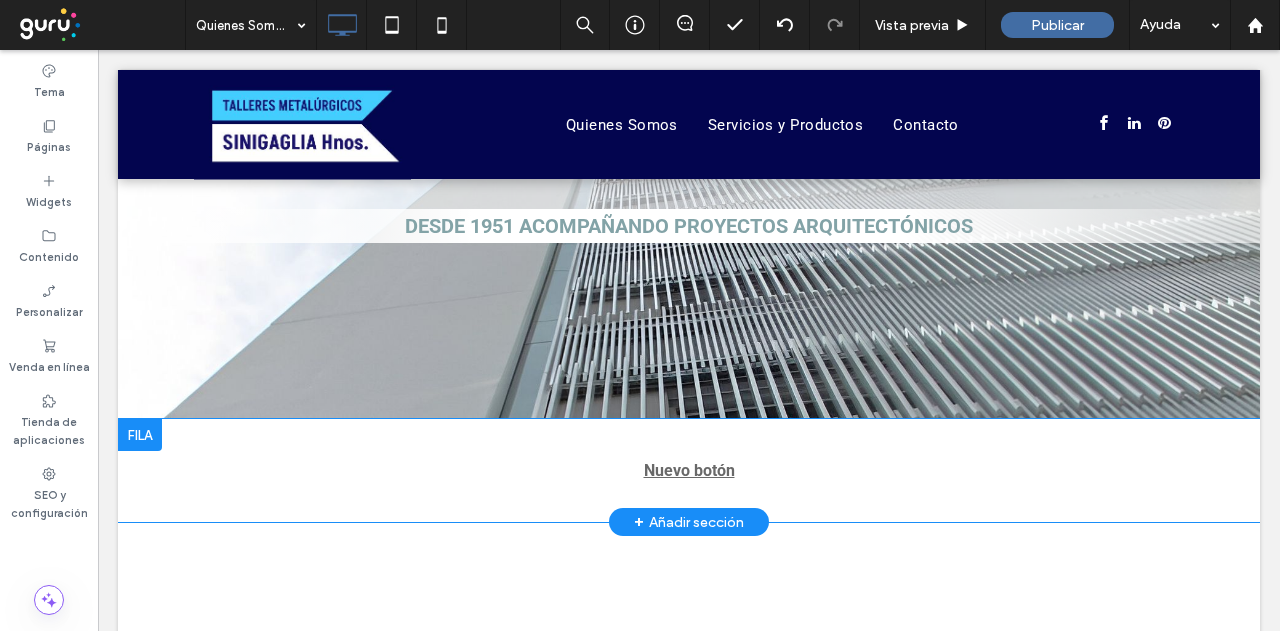 click at bounding box center [140, 435] 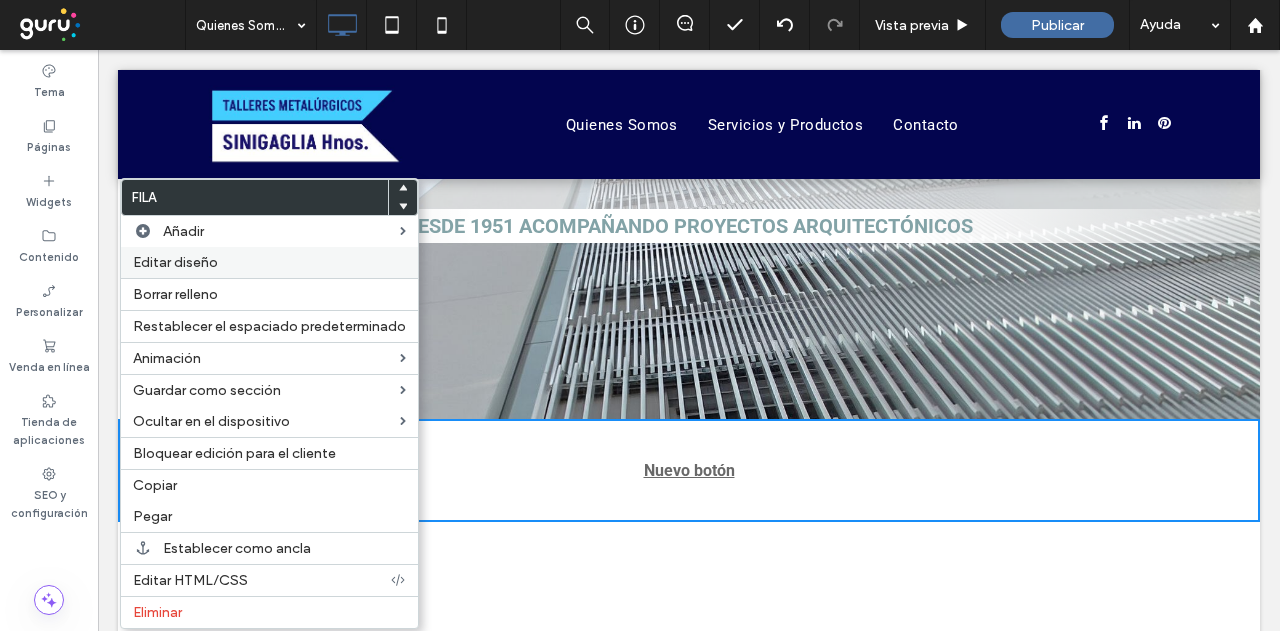 click on "Editar diseño" at bounding box center (175, 262) 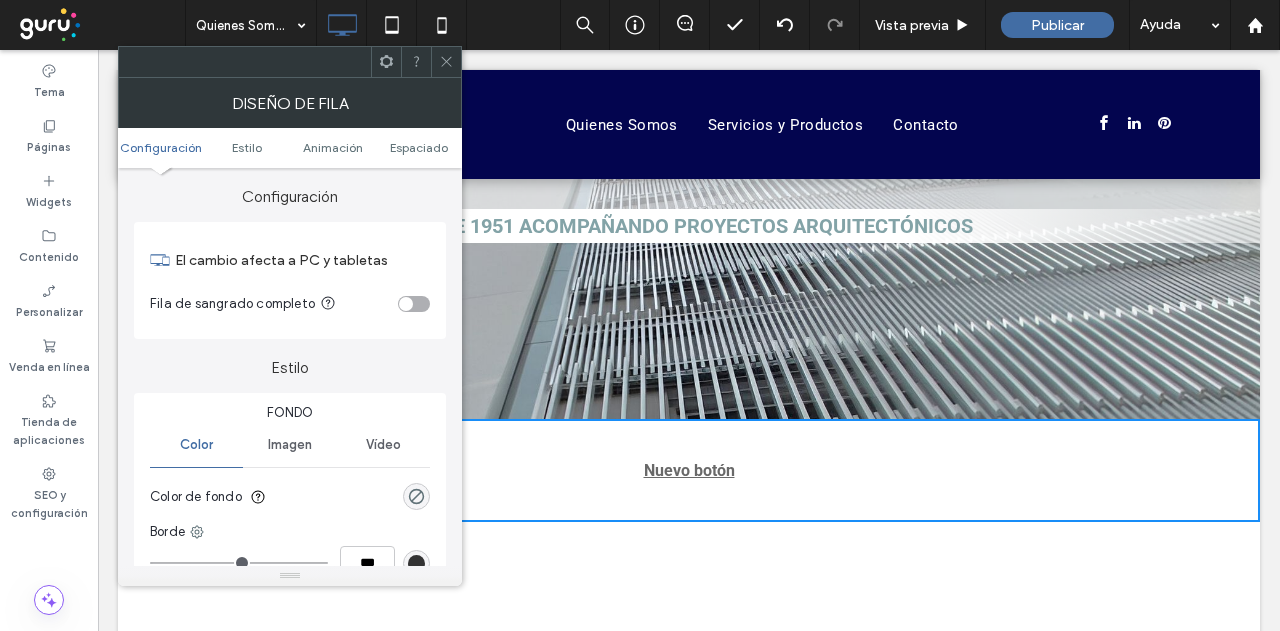 click at bounding box center [406, 304] 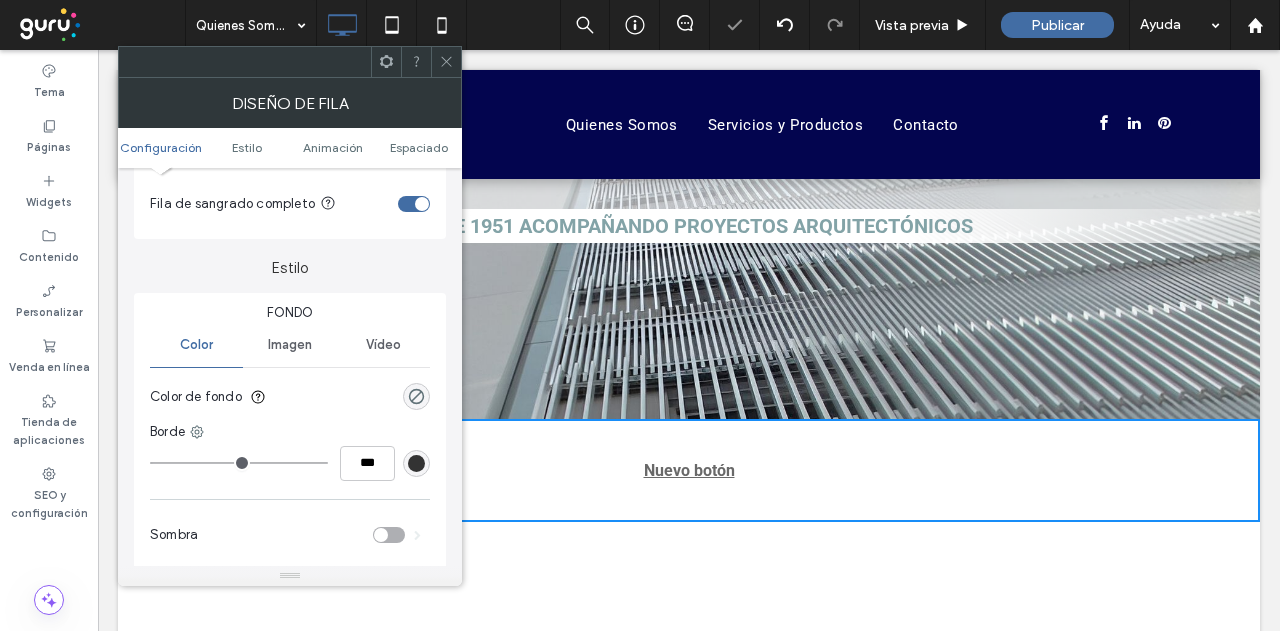 scroll, scrollTop: 200, scrollLeft: 0, axis: vertical 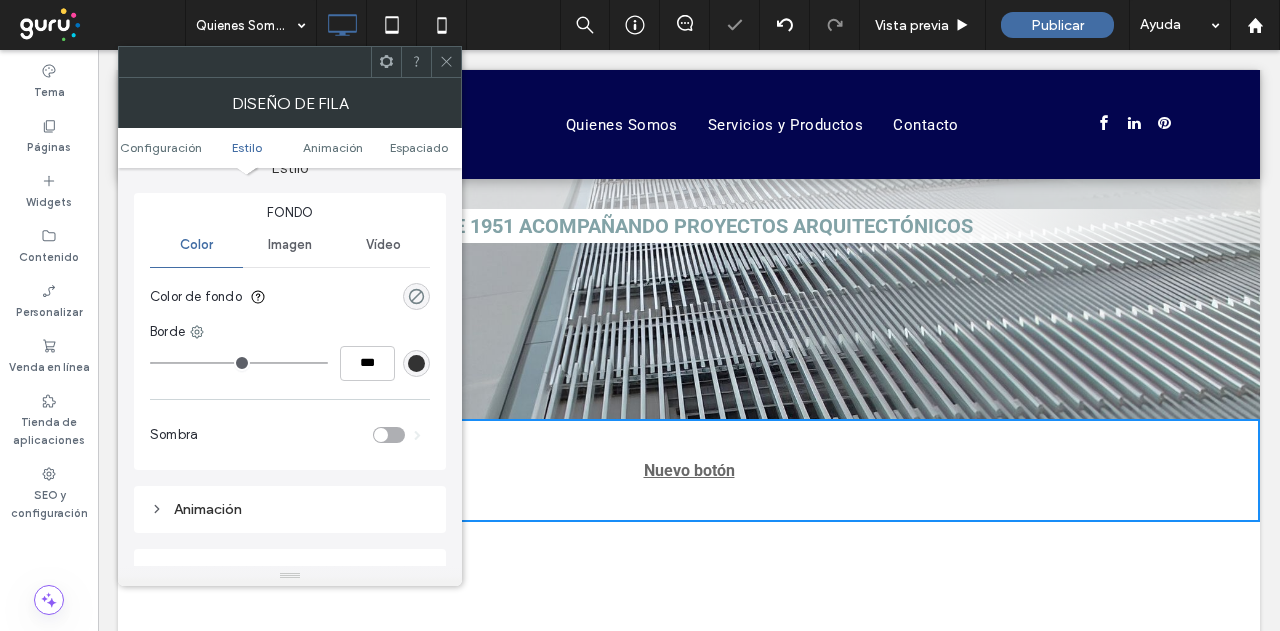 click at bounding box center (416, 296) 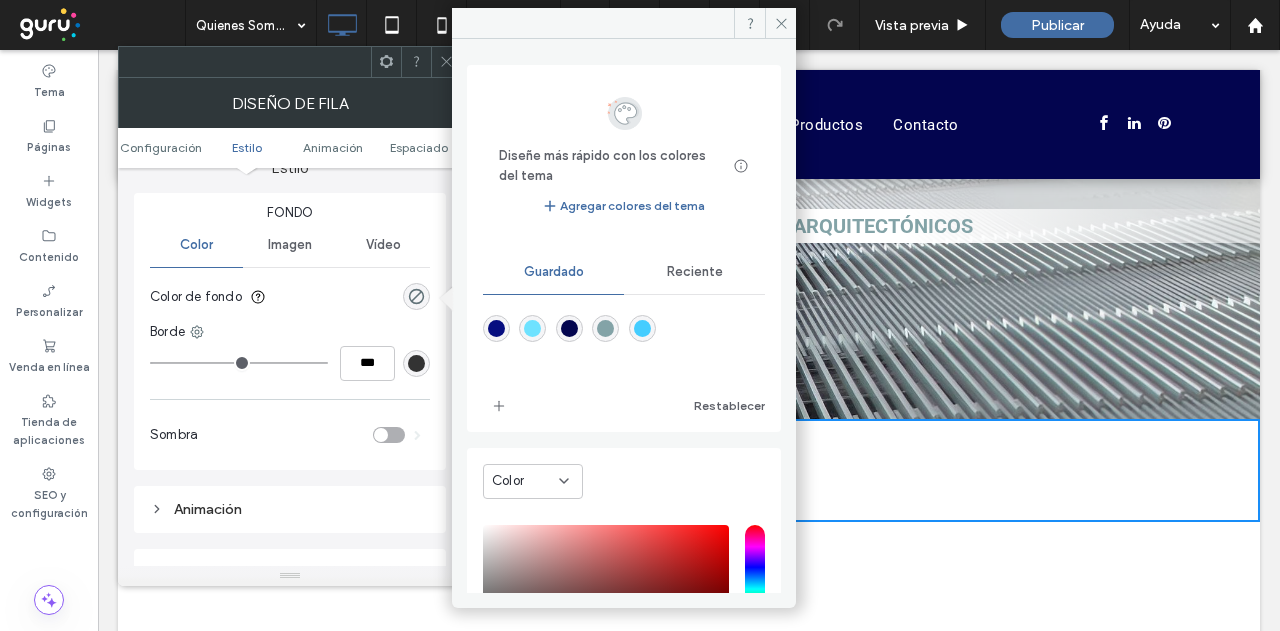 click at bounding box center [605, 328] 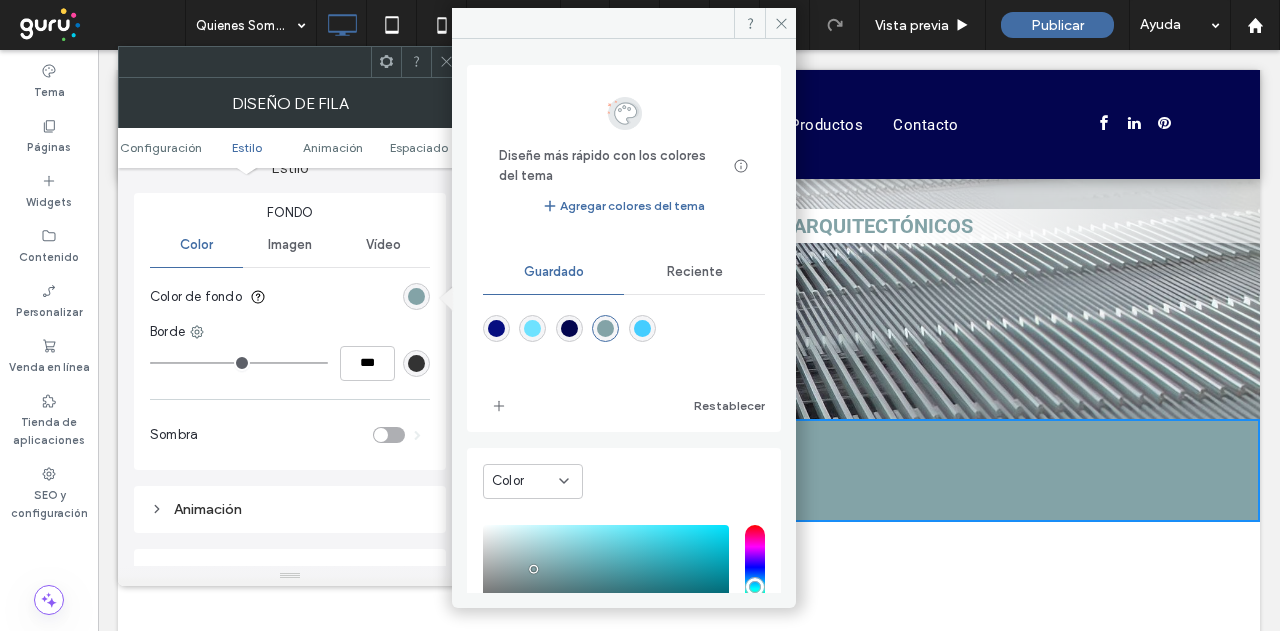 drag, startPoint x: 785, startPoint y: 17, endPoint x: 775, endPoint y: 27, distance: 14.142136 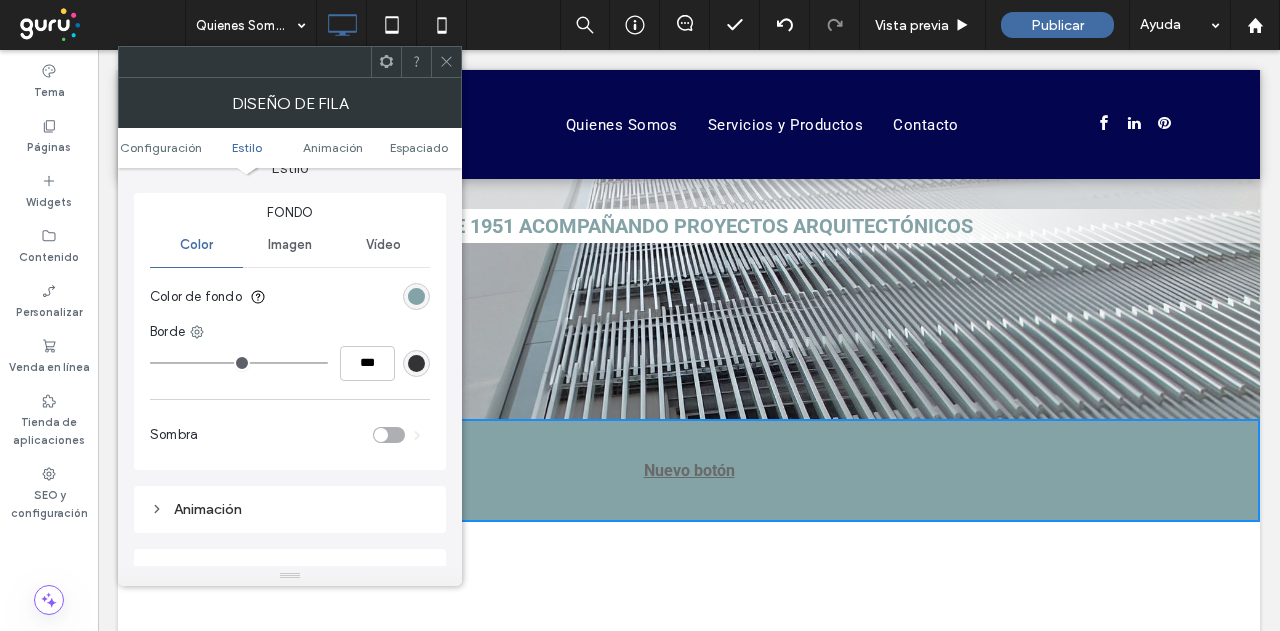 click 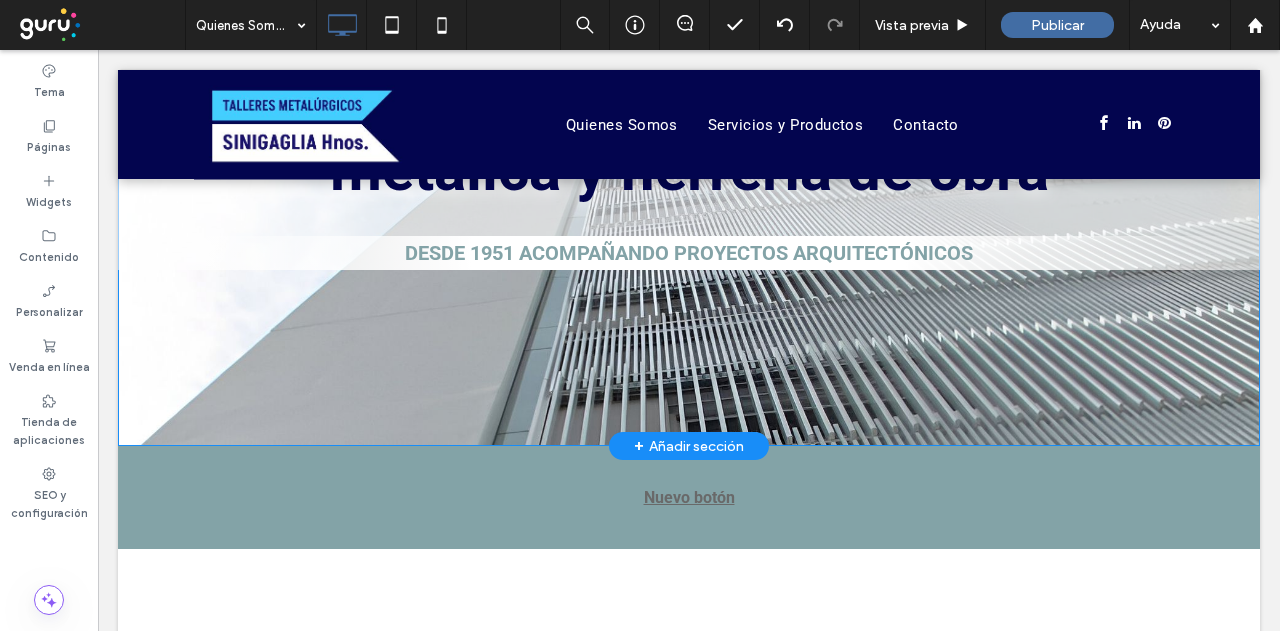 scroll, scrollTop: 400, scrollLeft: 0, axis: vertical 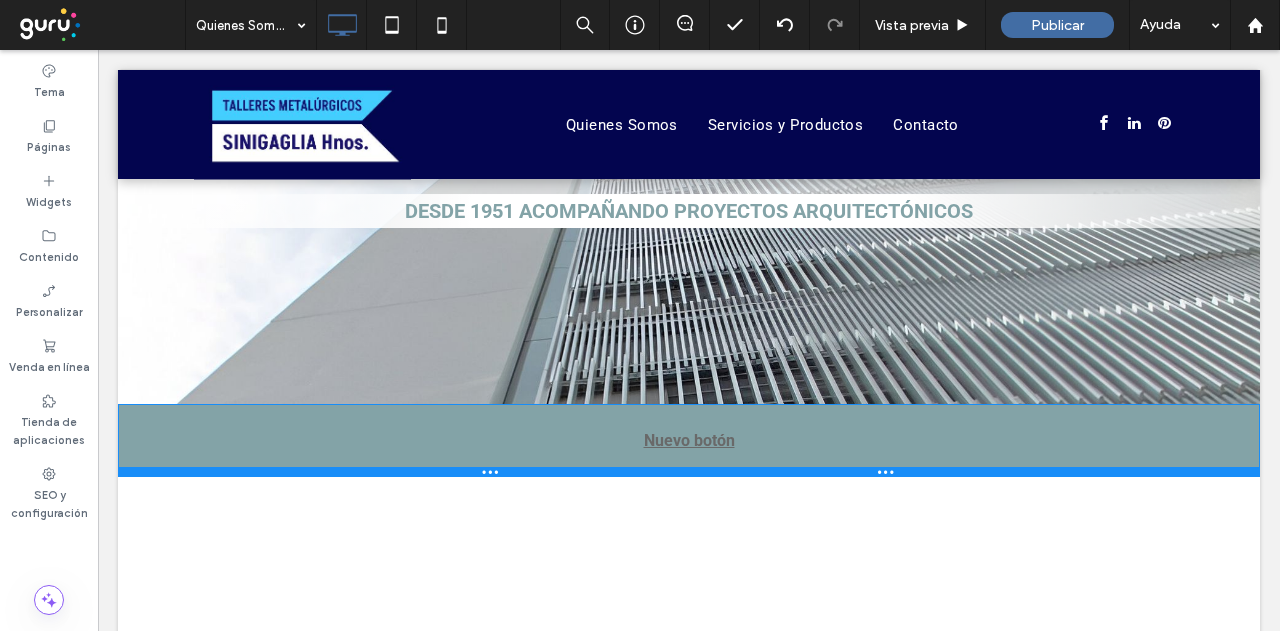 drag, startPoint x: 864, startPoint y: 509, endPoint x: 843, endPoint y: 436, distance: 75.96052 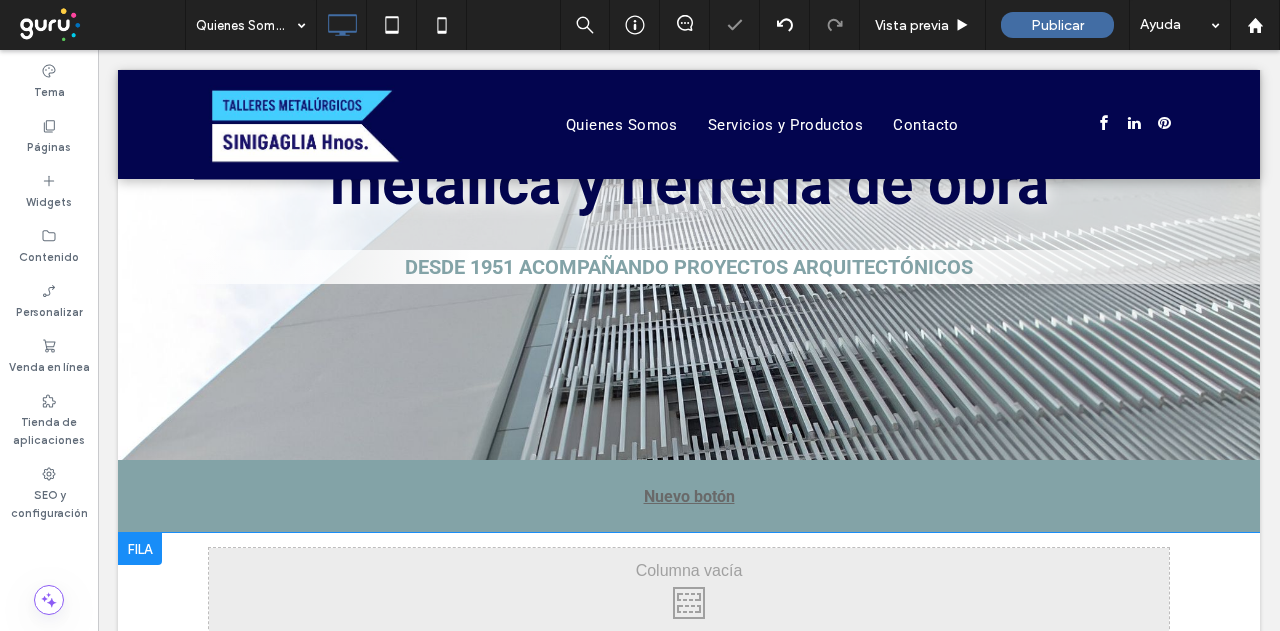 scroll, scrollTop: 300, scrollLeft: 0, axis: vertical 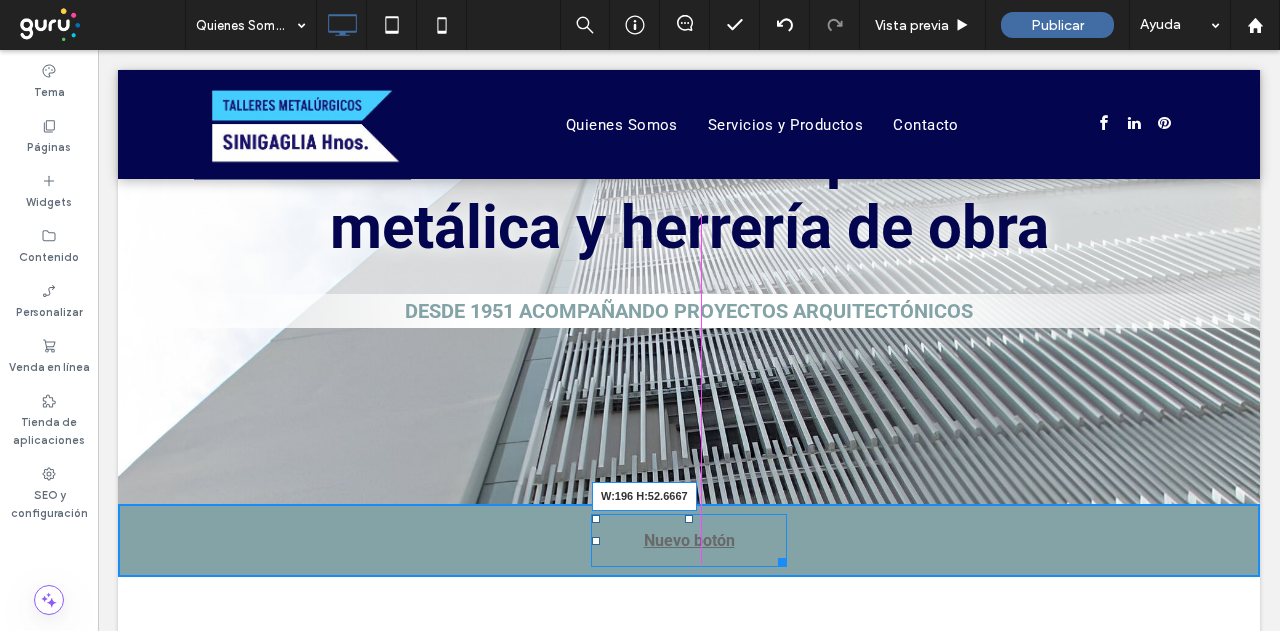 drag, startPoint x: 788, startPoint y: 564, endPoint x: 775, endPoint y: 550, distance: 19.104973 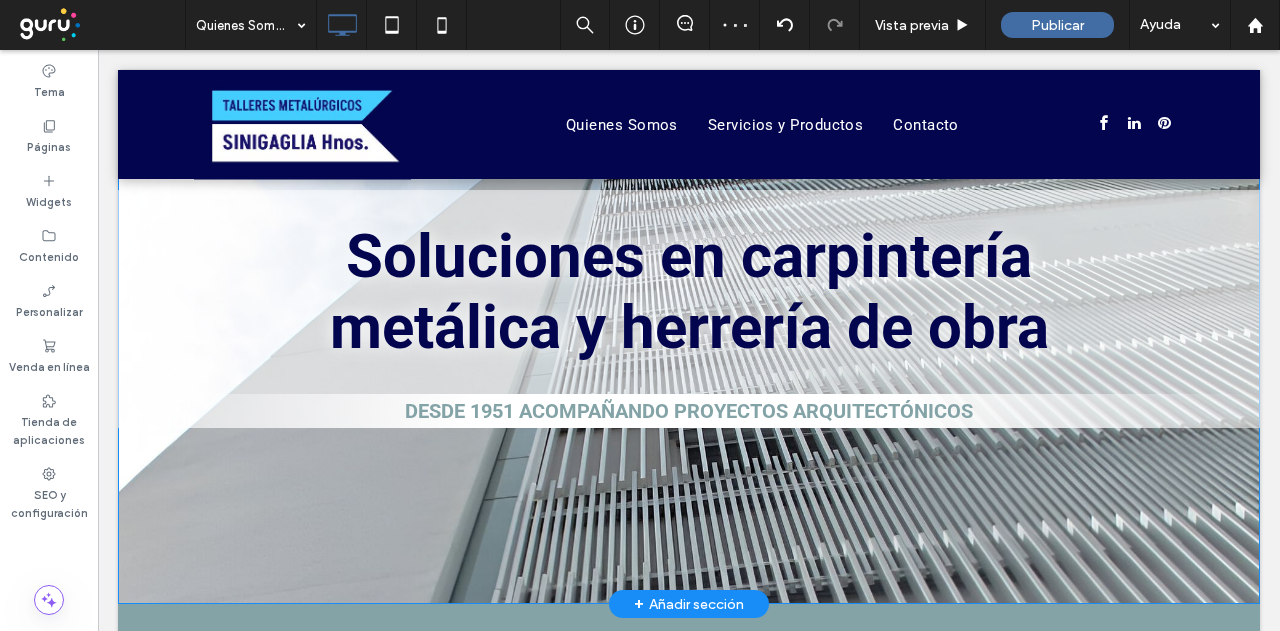 scroll, scrollTop: 400, scrollLeft: 0, axis: vertical 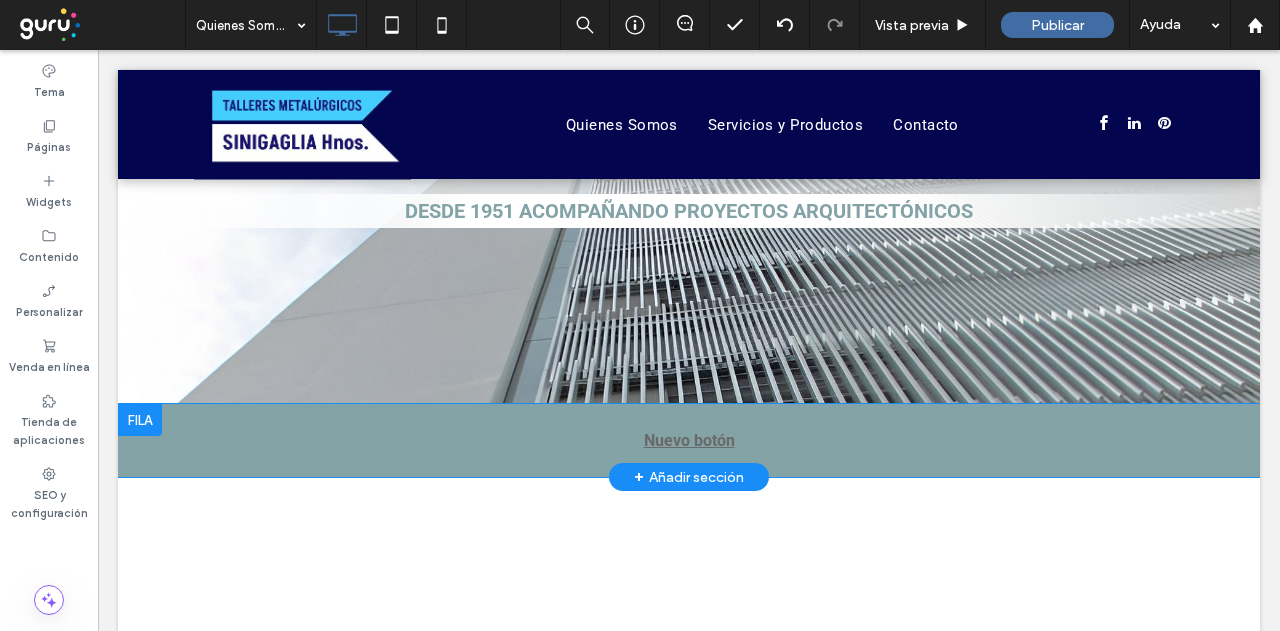 click at bounding box center [140, 420] 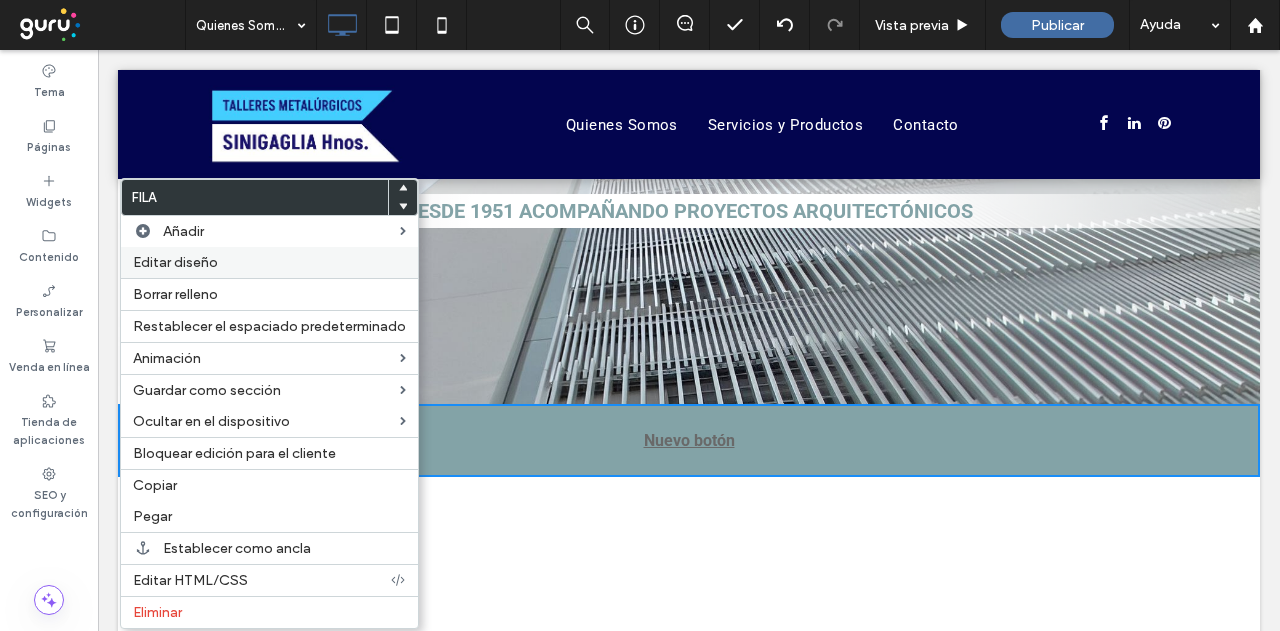 click on "Editar diseño" at bounding box center [175, 262] 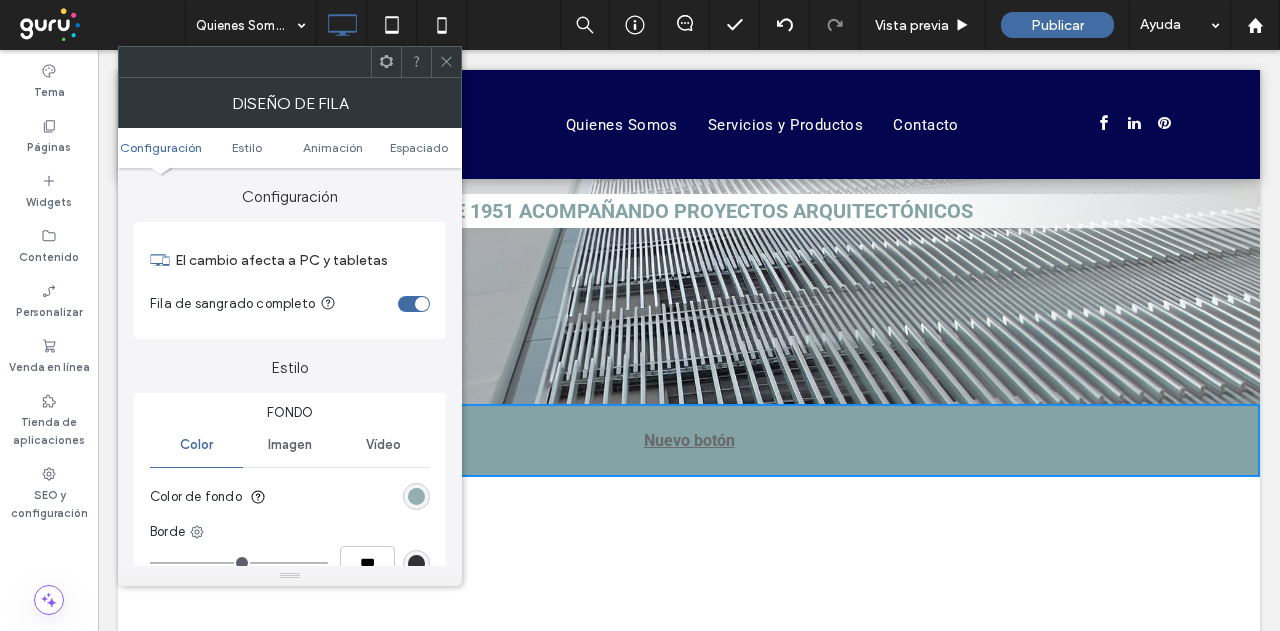 click at bounding box center [416, 496] 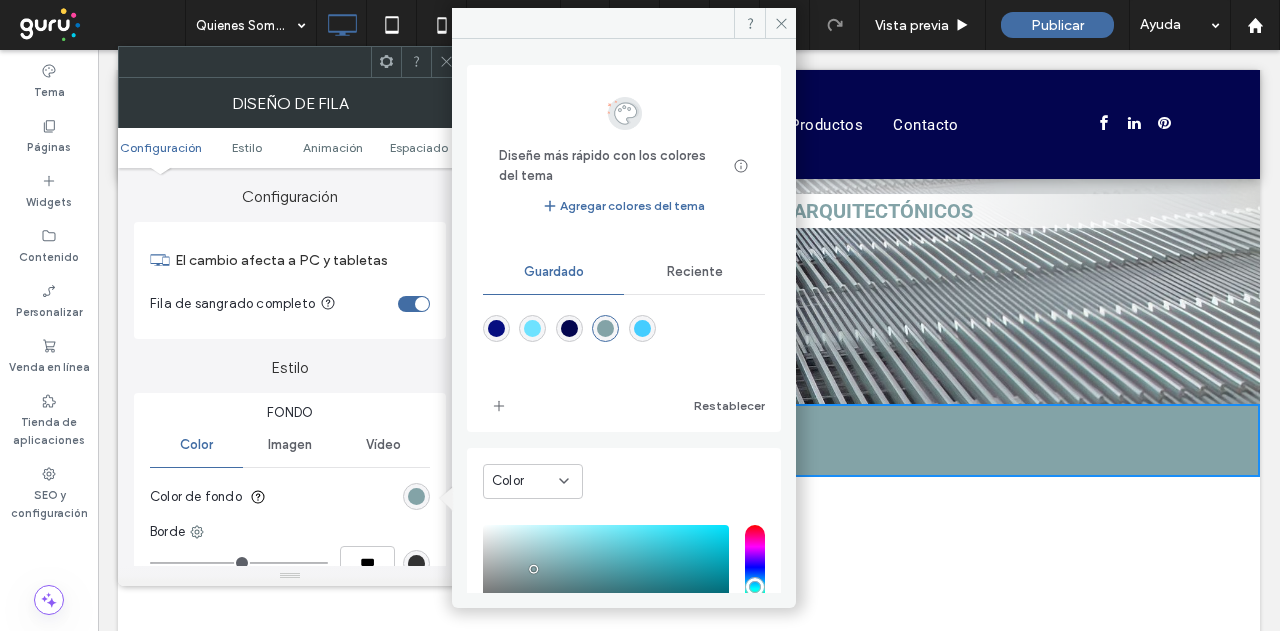 click on "Reciente" at bounding box center [695, 272] 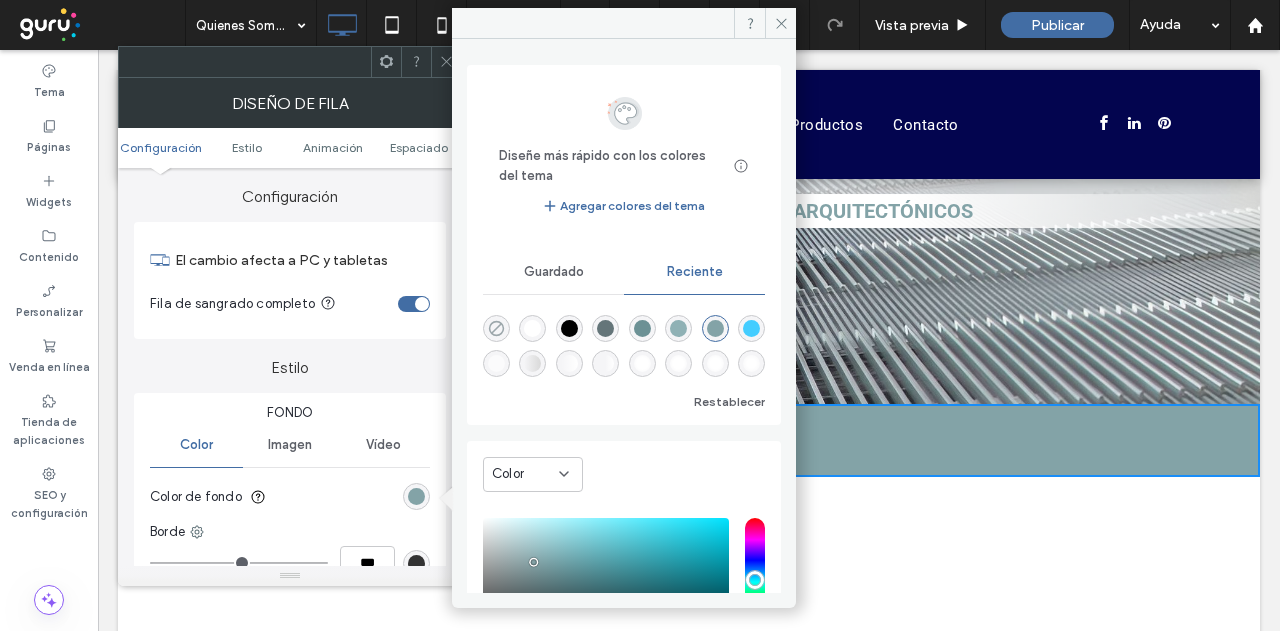 drag, startPoint x: 496, startPoint y: 322, endPoint x: 502, endPoint y: 331, distance: 10.816654 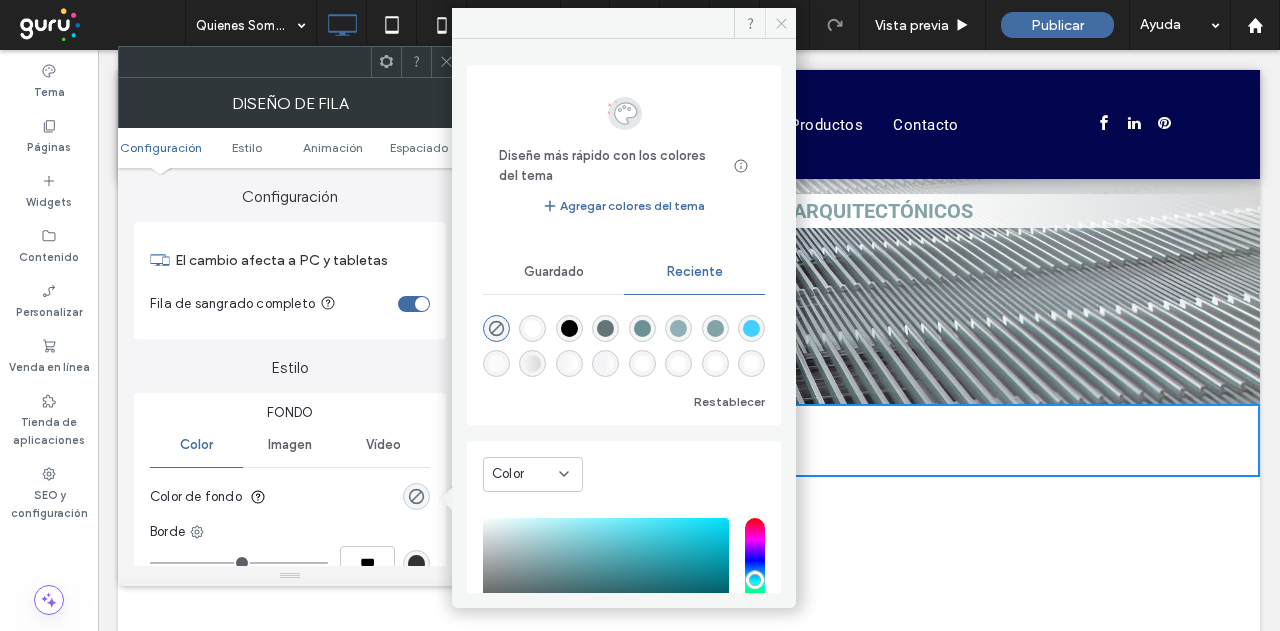 click 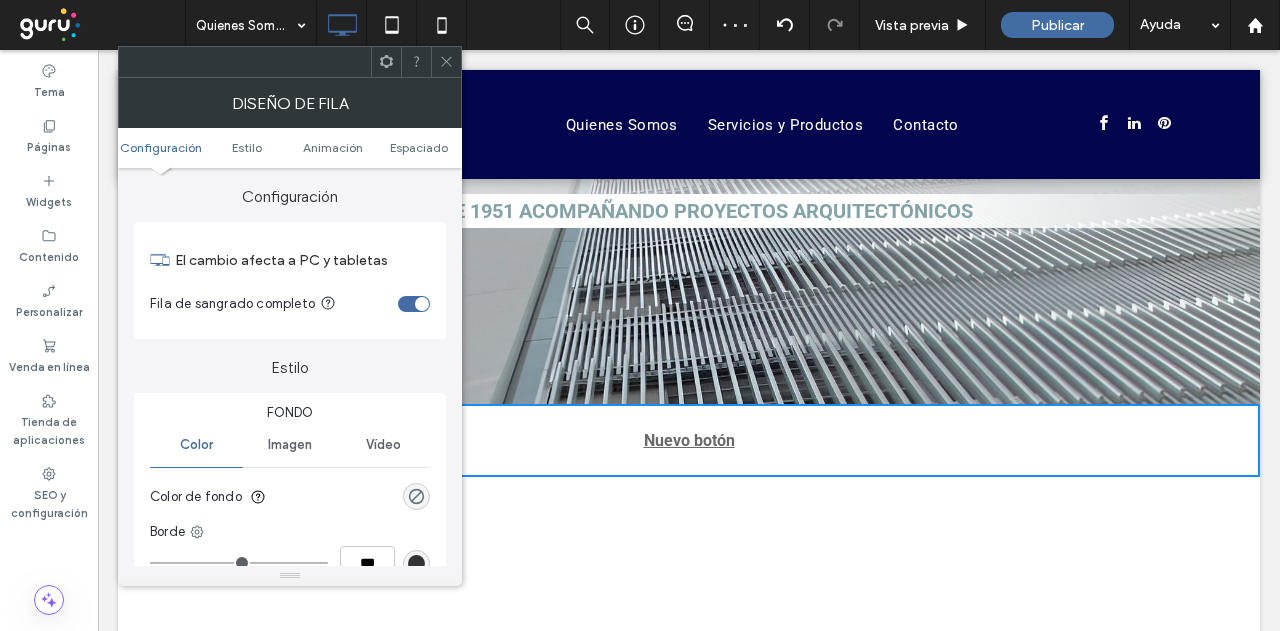 click 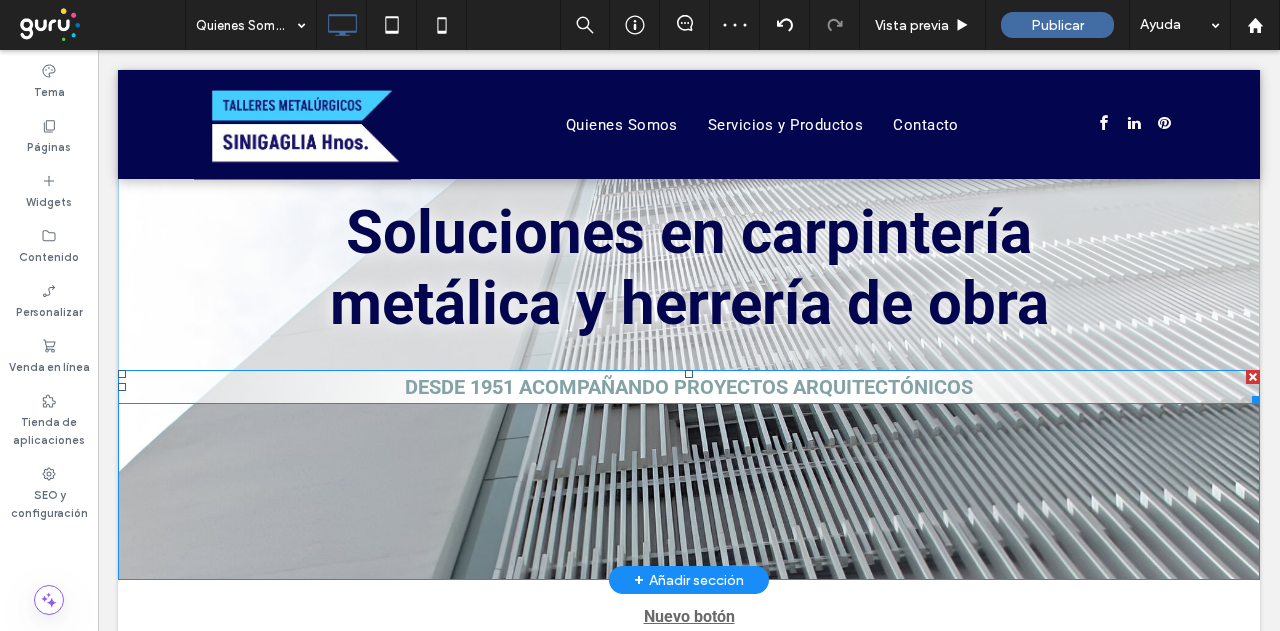 scroll, scrollTop: 200, scrollLeft: 0, axis: vertical 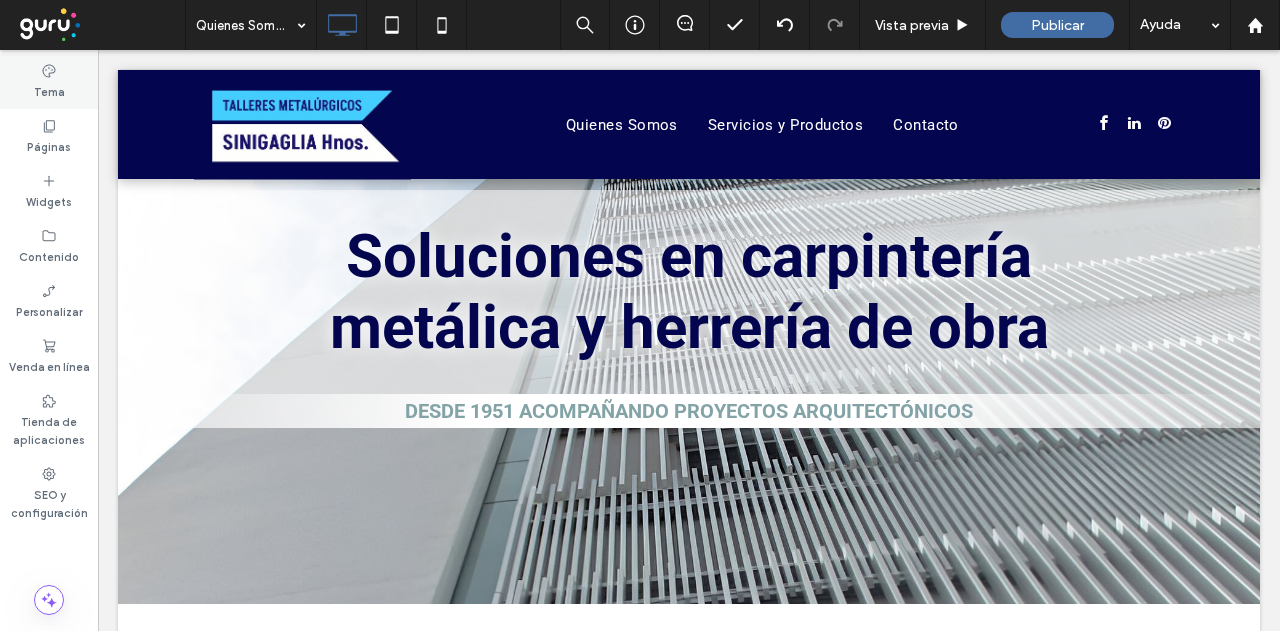 click on "Tema" at bounding box center (49, 90) 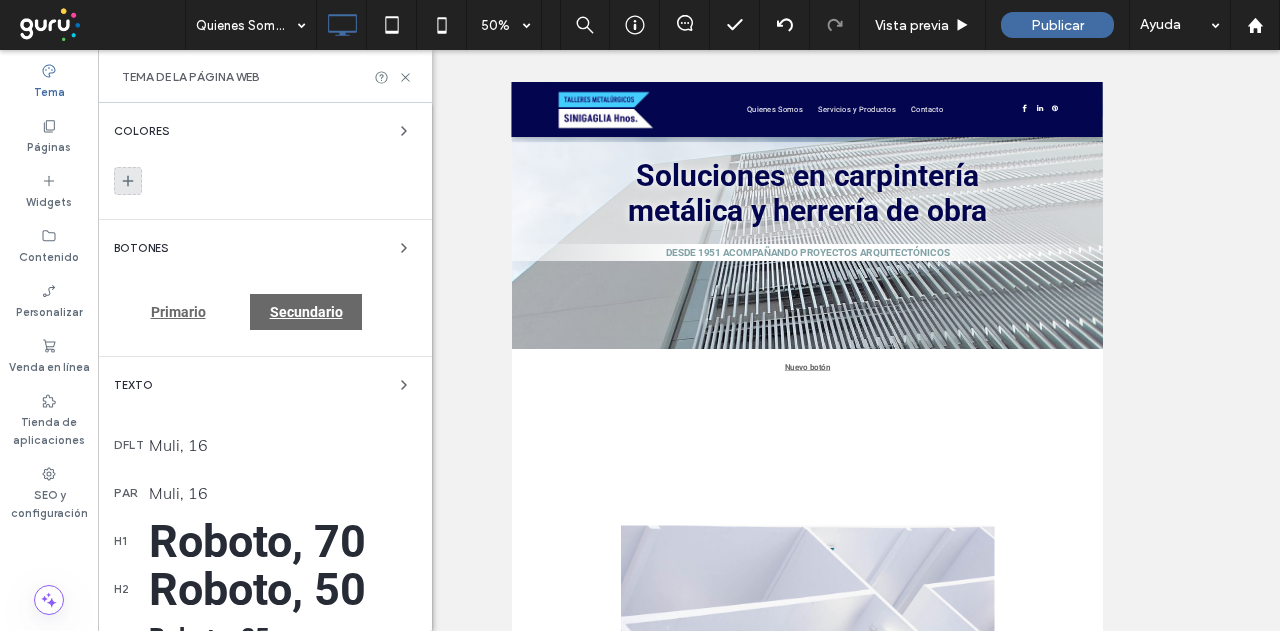click 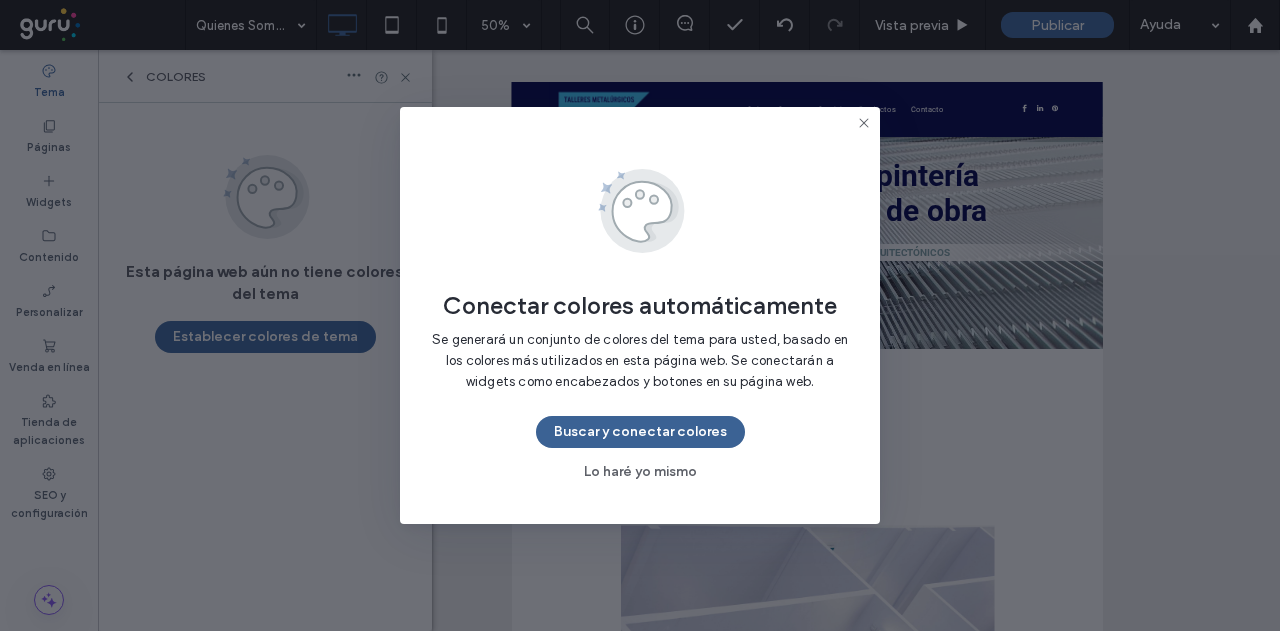 click on "Buscar y conectar colores" at bounding box center [640, 432] 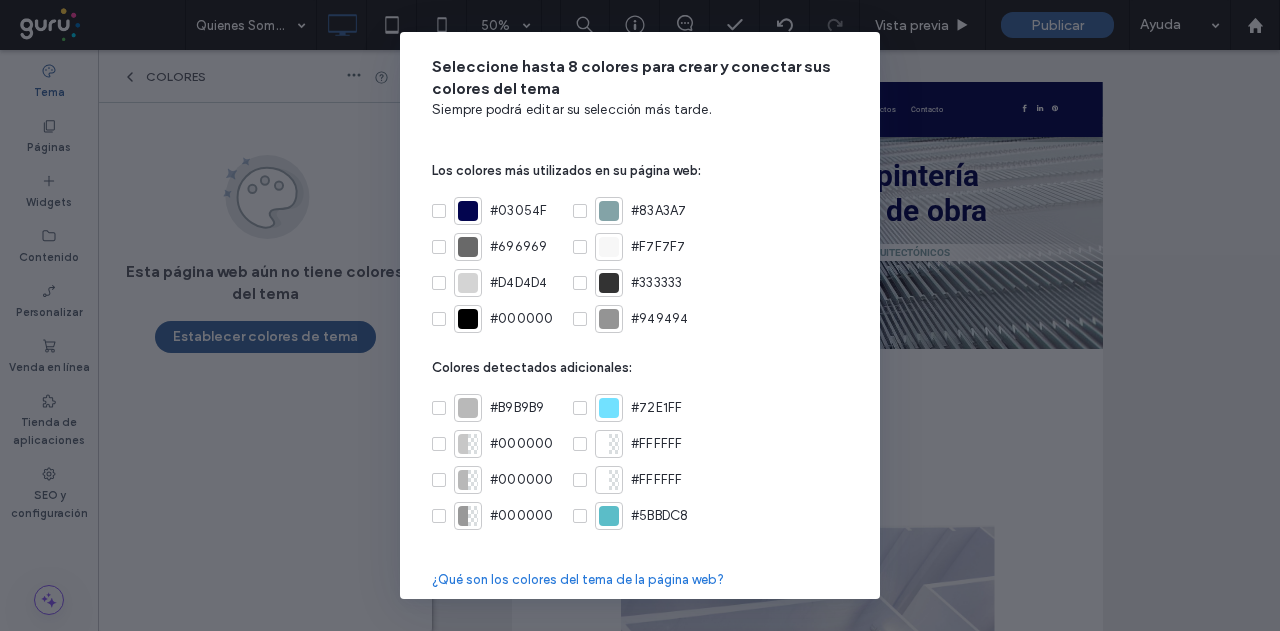 click at bounding box center [468, 211] 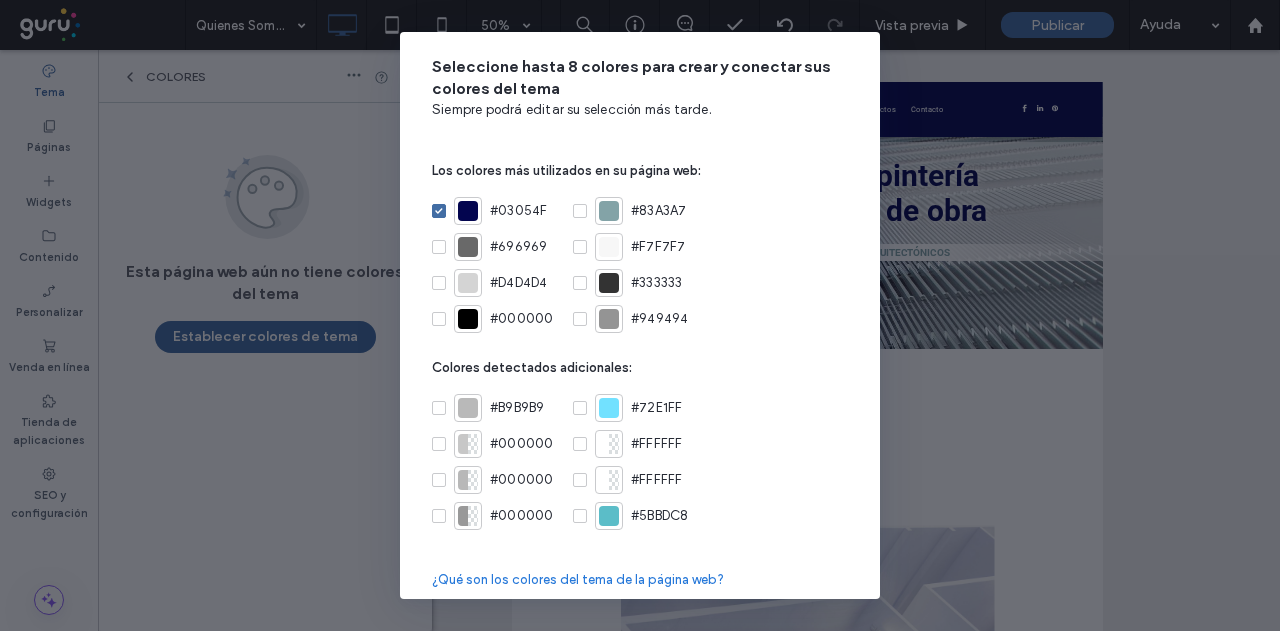 click at bounding box center [609, 211] 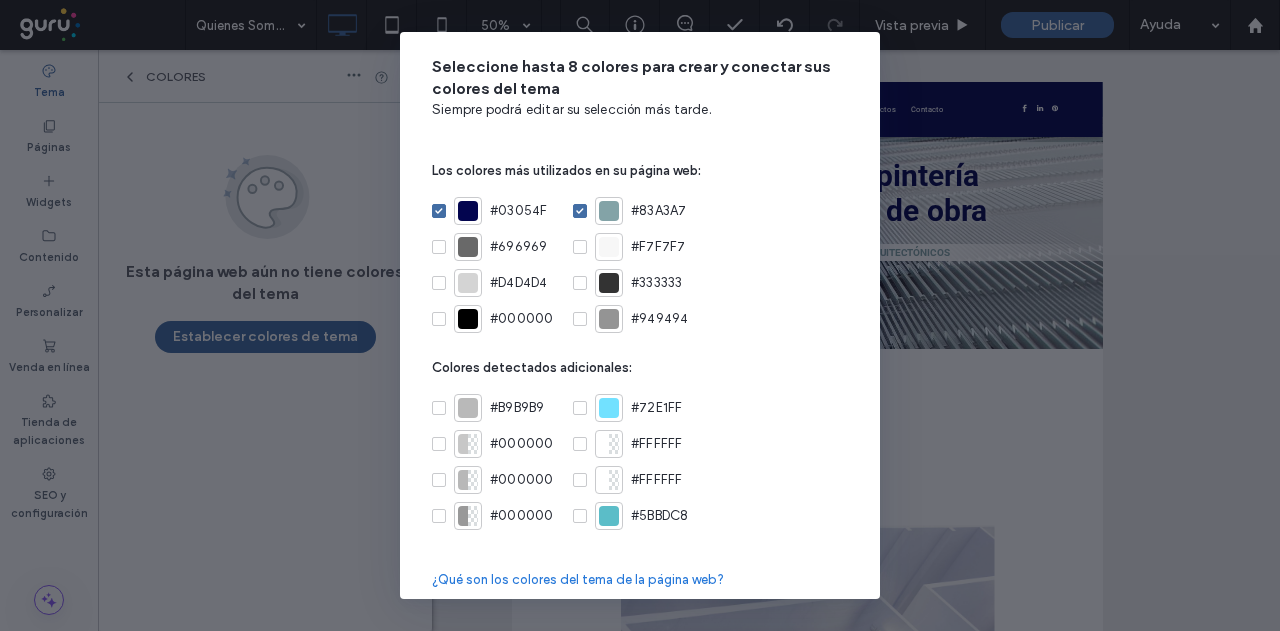 click at bounding box center [468, 319] 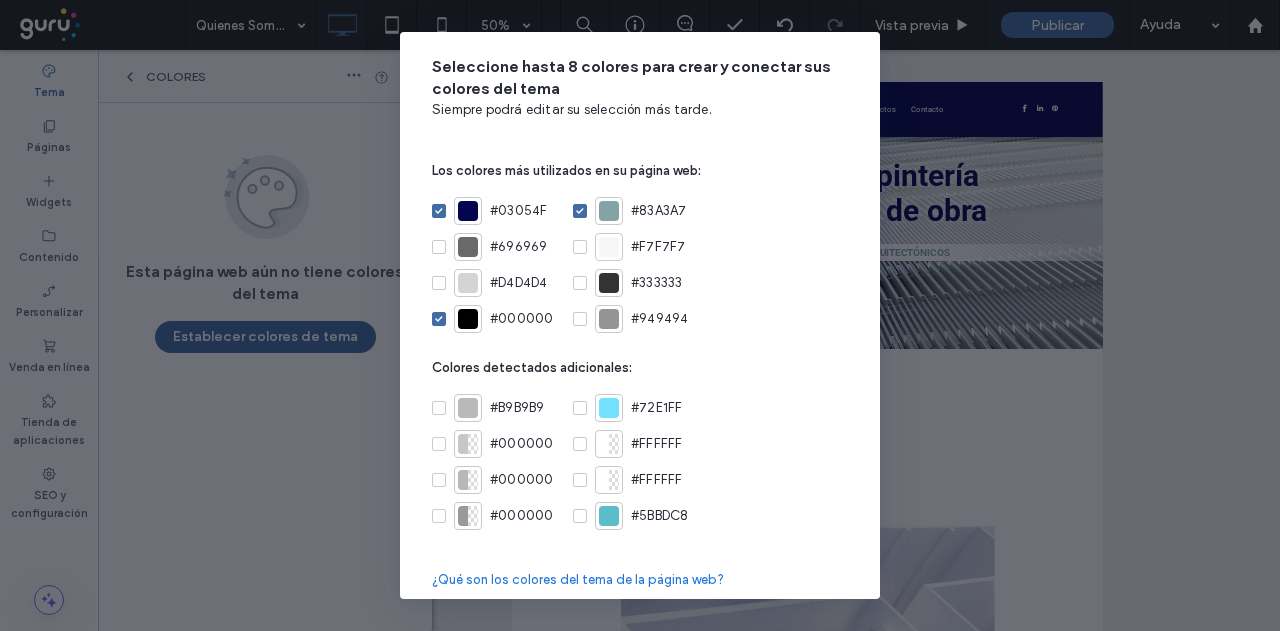 click at bounding box center (468, 283) 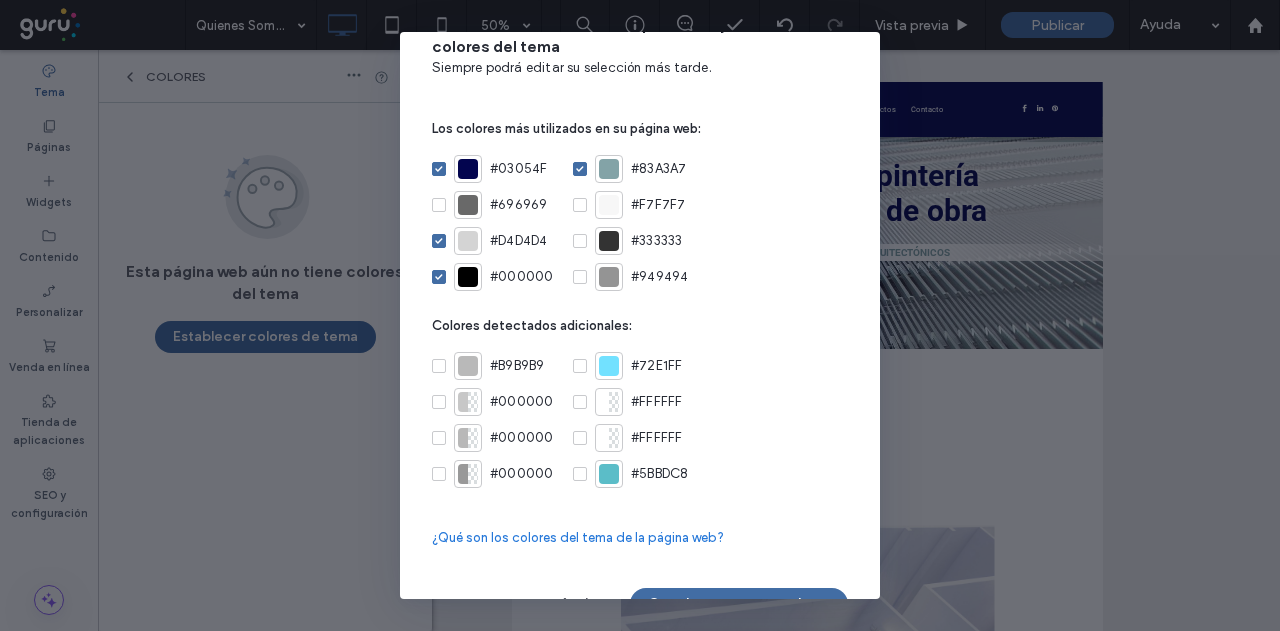 scroll, scrollTop: 76, scrollLeft: 0, axis: vertical 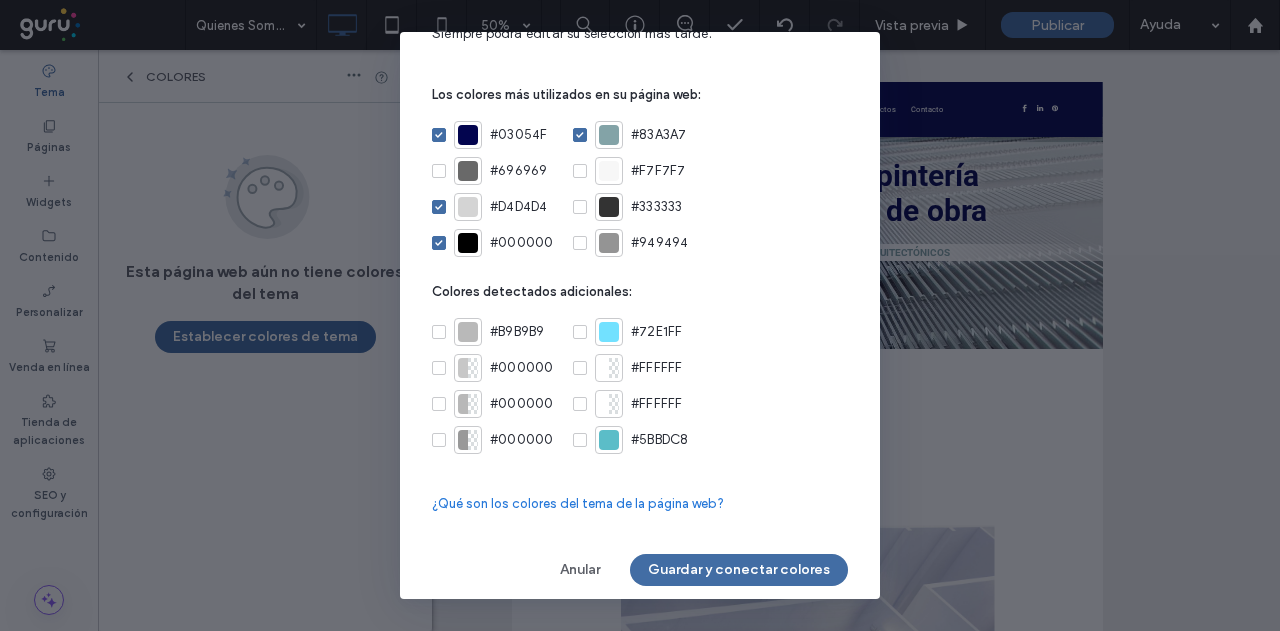 click at bounding box center [609, 332] 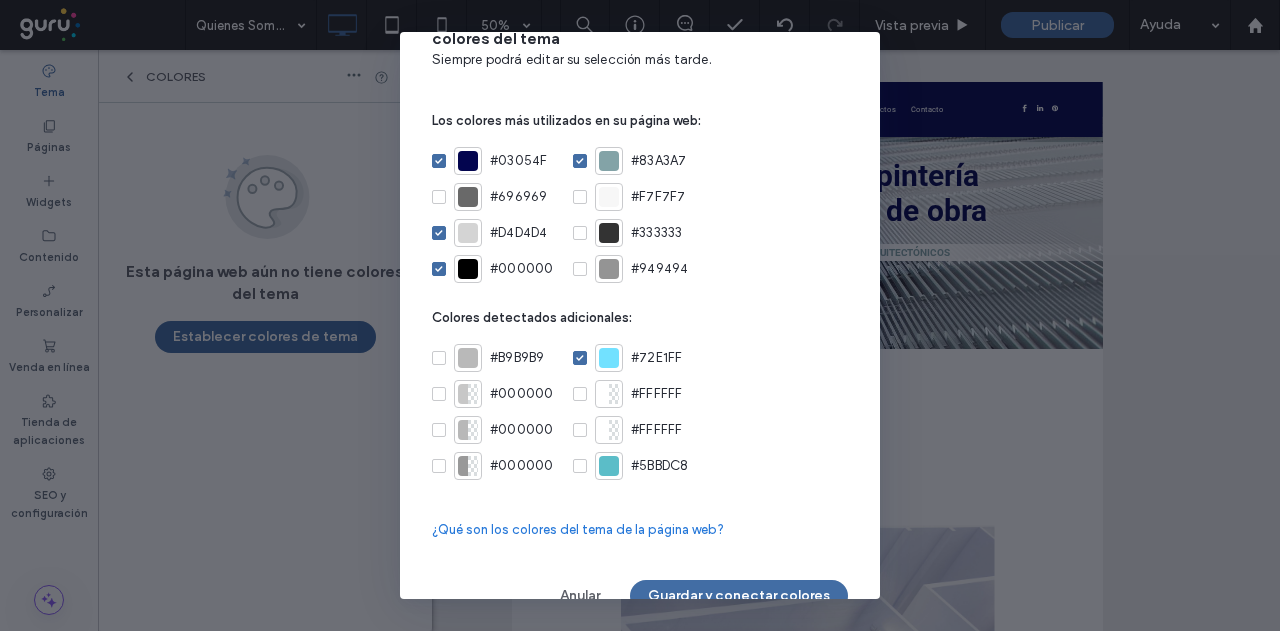 scroll, scrollTop: 76, scrollLeft: 0, axis: vertical 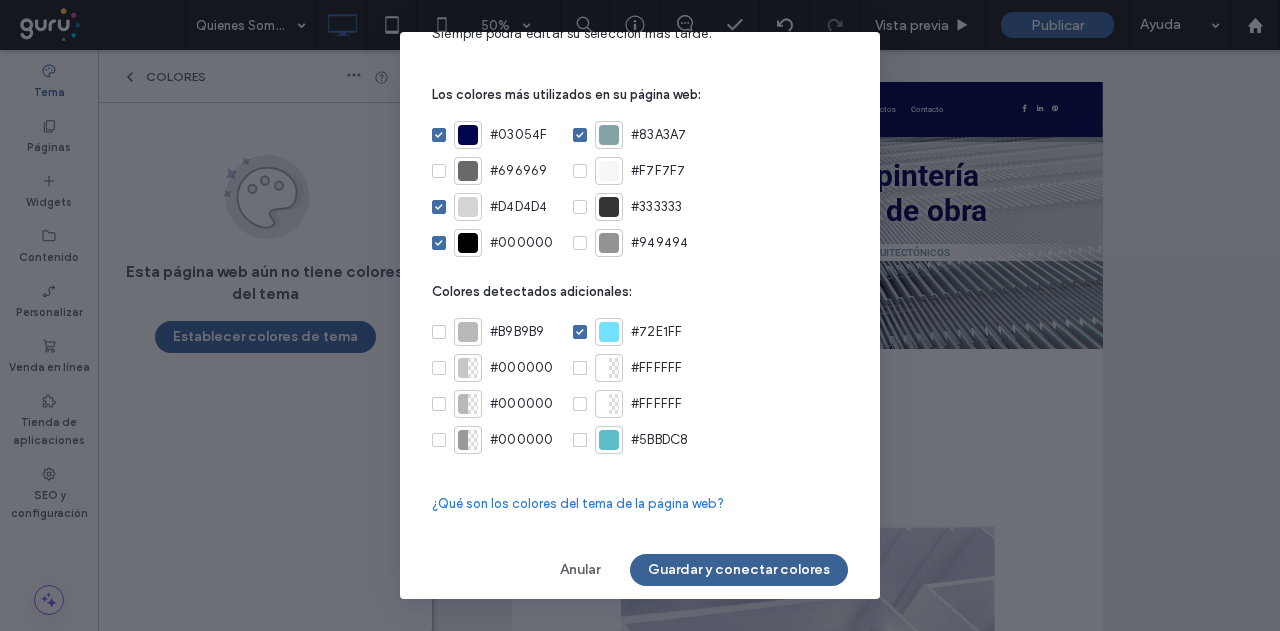 click on "Guardar y conectar colores" at bounding box center [739, 570] 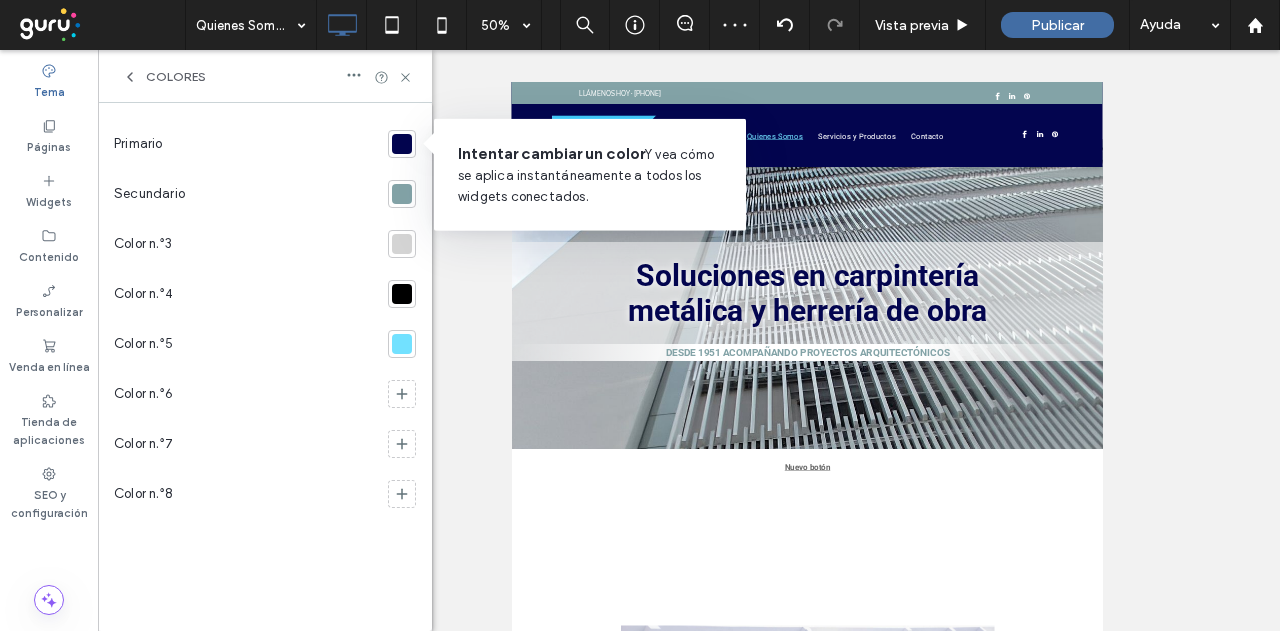 scroll, scrollTop: 0, scrollLeft: 0, axis: both 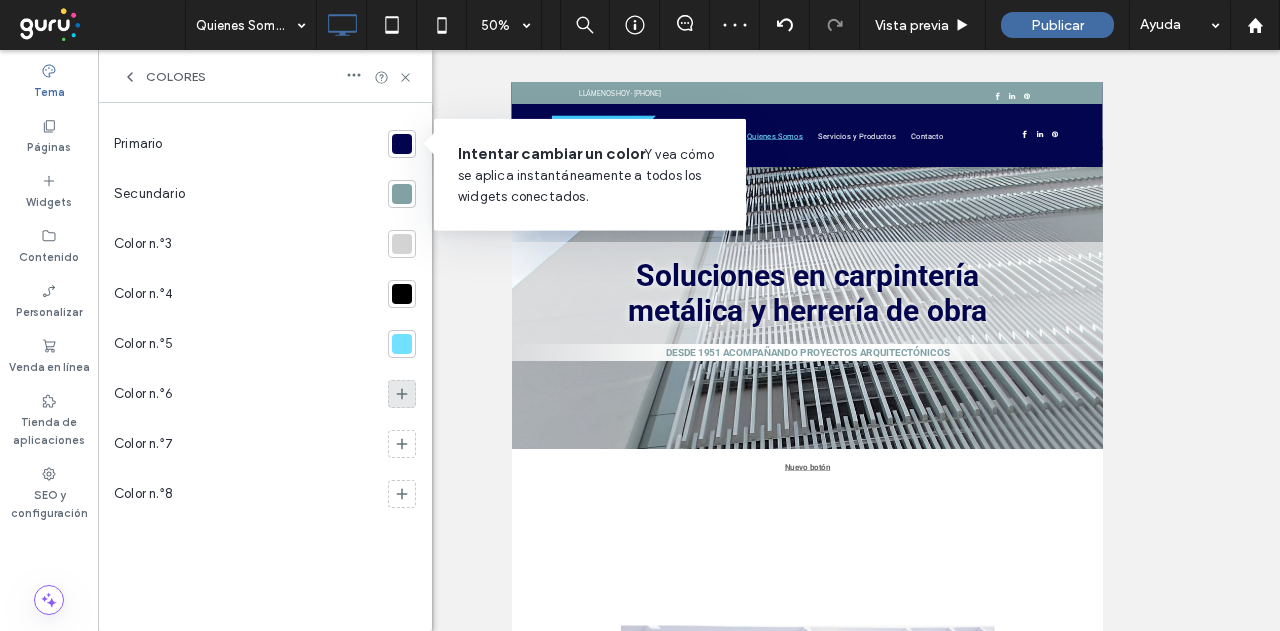 click 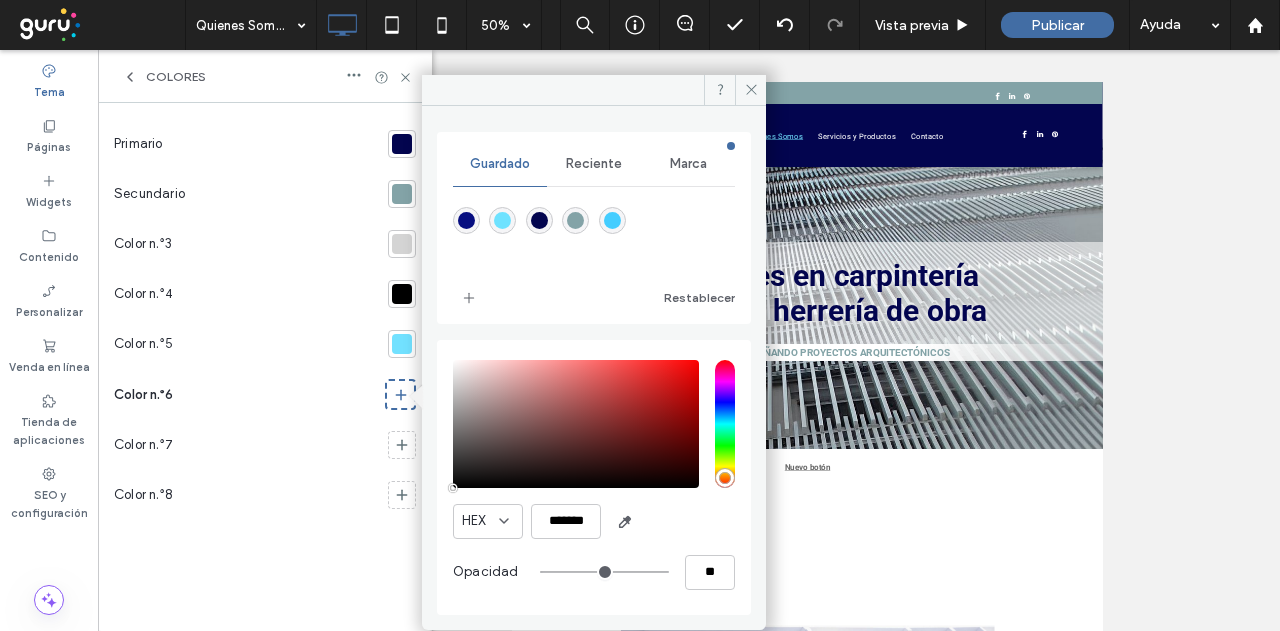 drag, startPoint x: 551, startPoint y: 571, endPoint x: 512, endPoint y: 569, distance: 39.051247 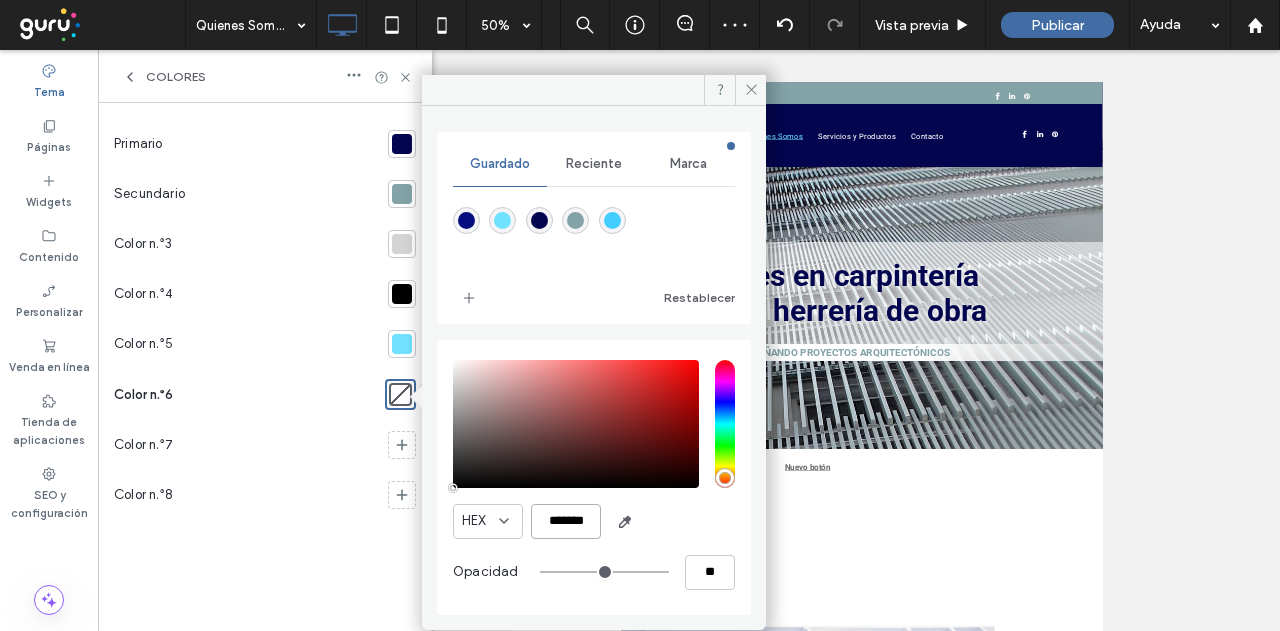 click on "*******" at bounding box center [566, 521] 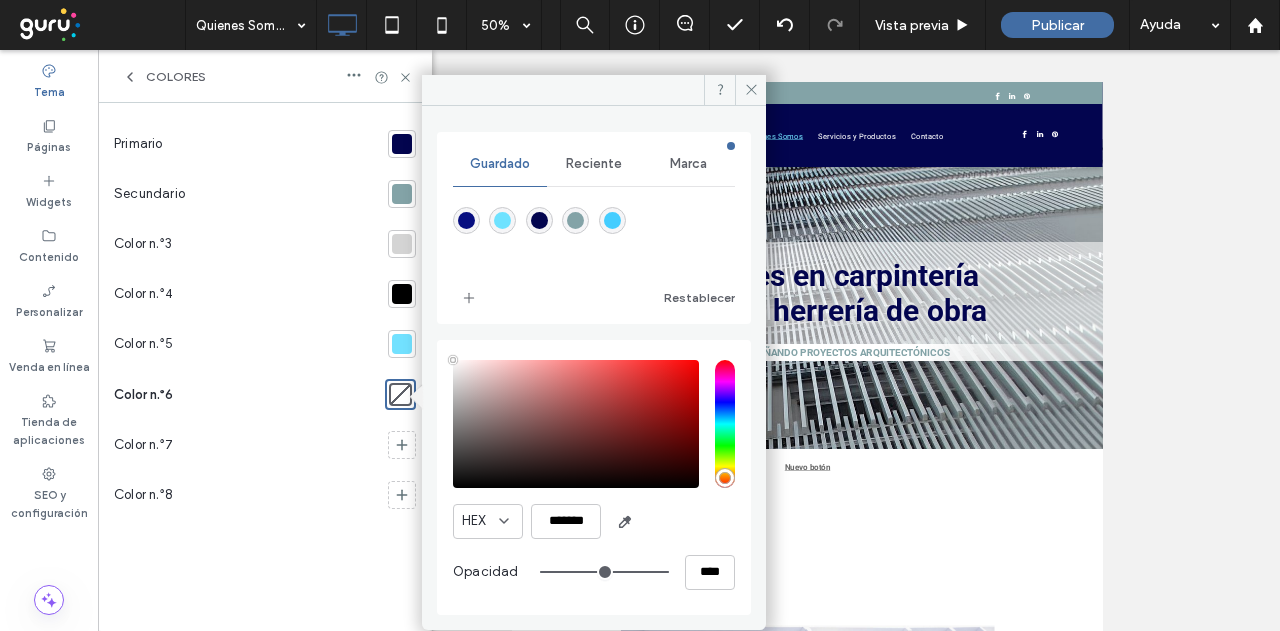 drag, startPoint x: 464, startPoint y: 371, endPoint x: 450, endPoint y: 353, distance: 22.803509 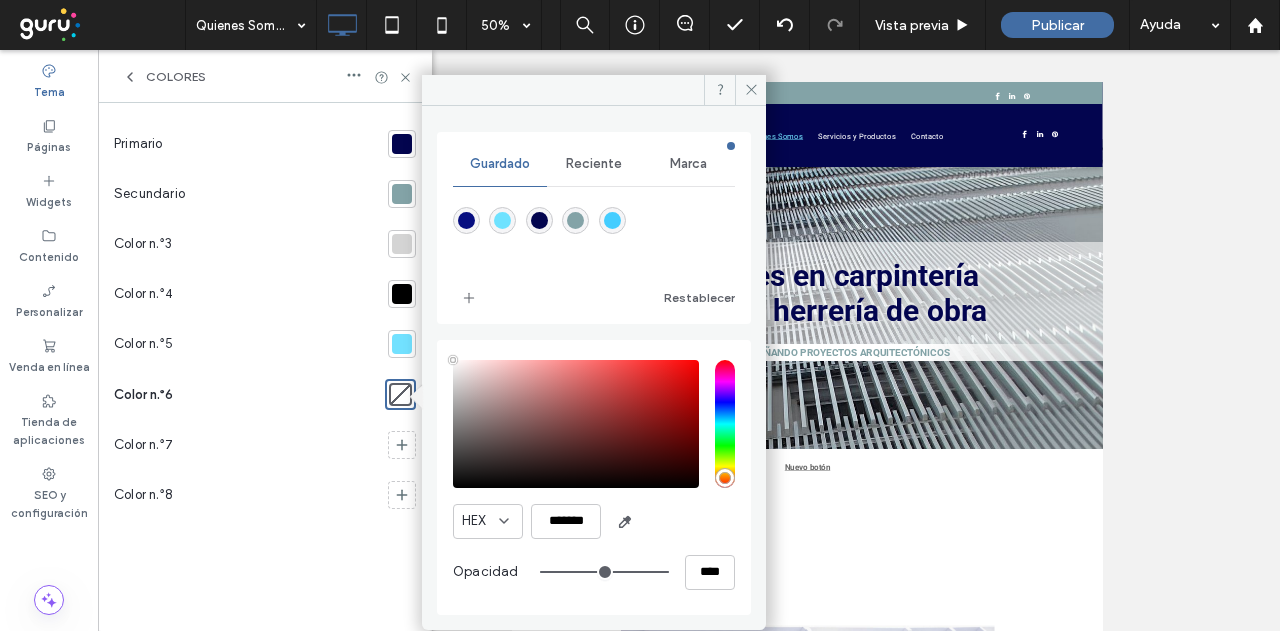 click on "HEX ******* Opacidad ****" at bounding box center (594, 477) 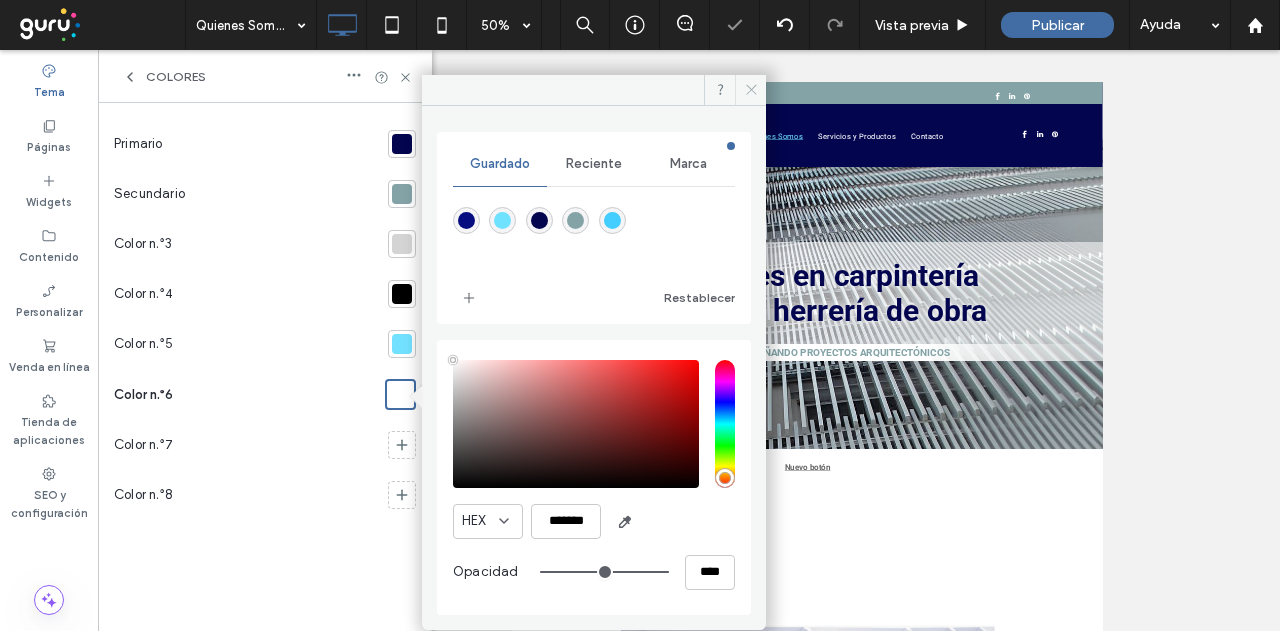 click at bounding box center [750, 90] 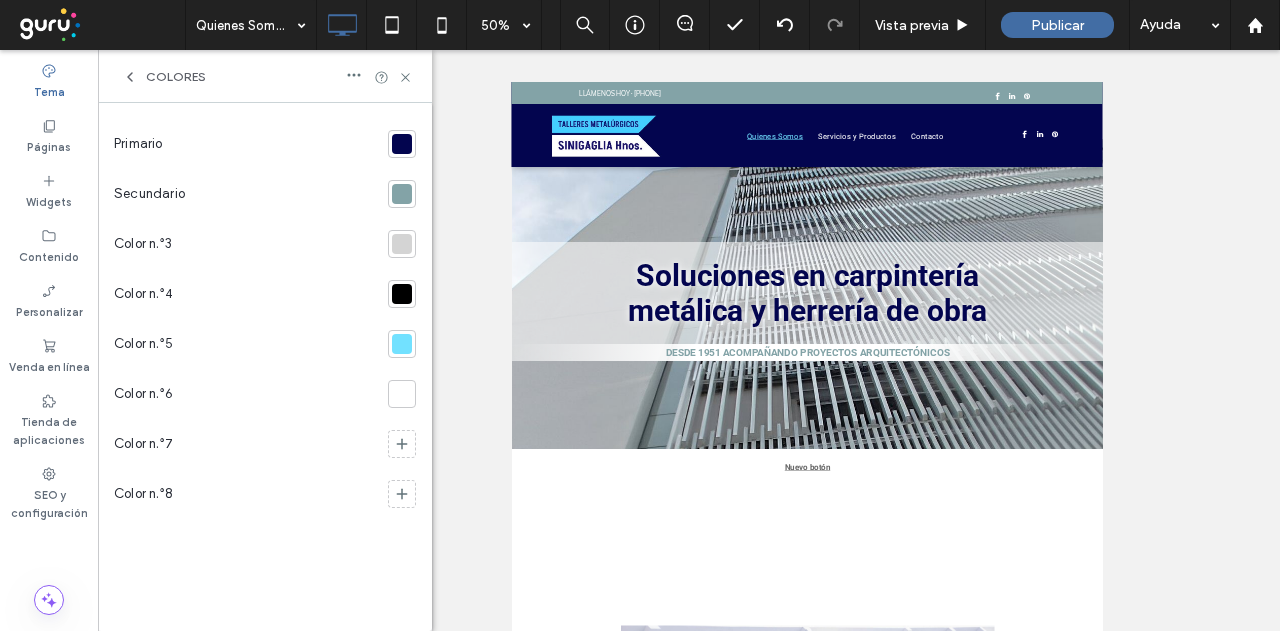 click on "Colores" at bounding box center (164, 77) 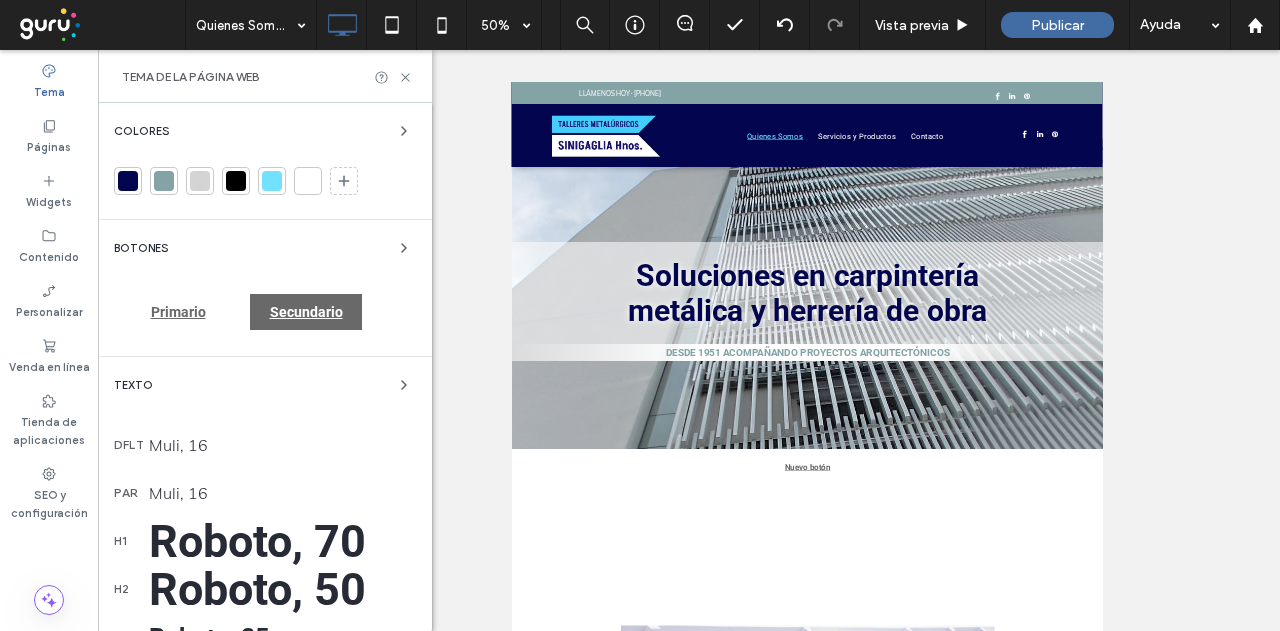 click on "Botones Primario Secundario" at bounding box center [265, 288] 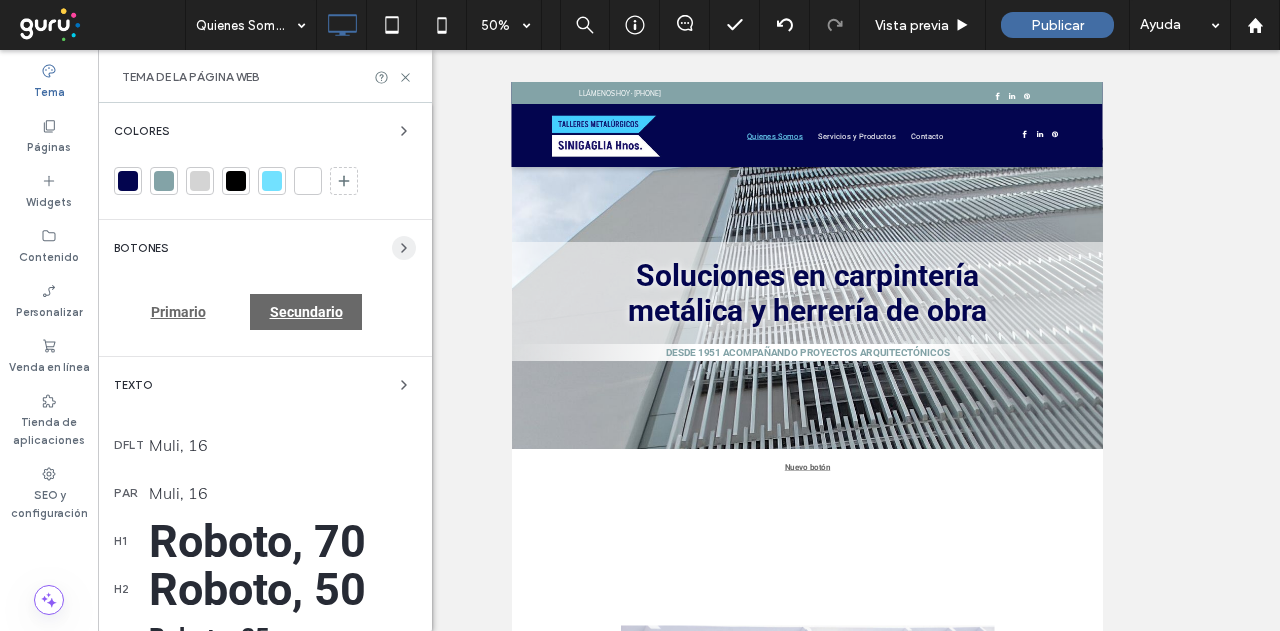 click 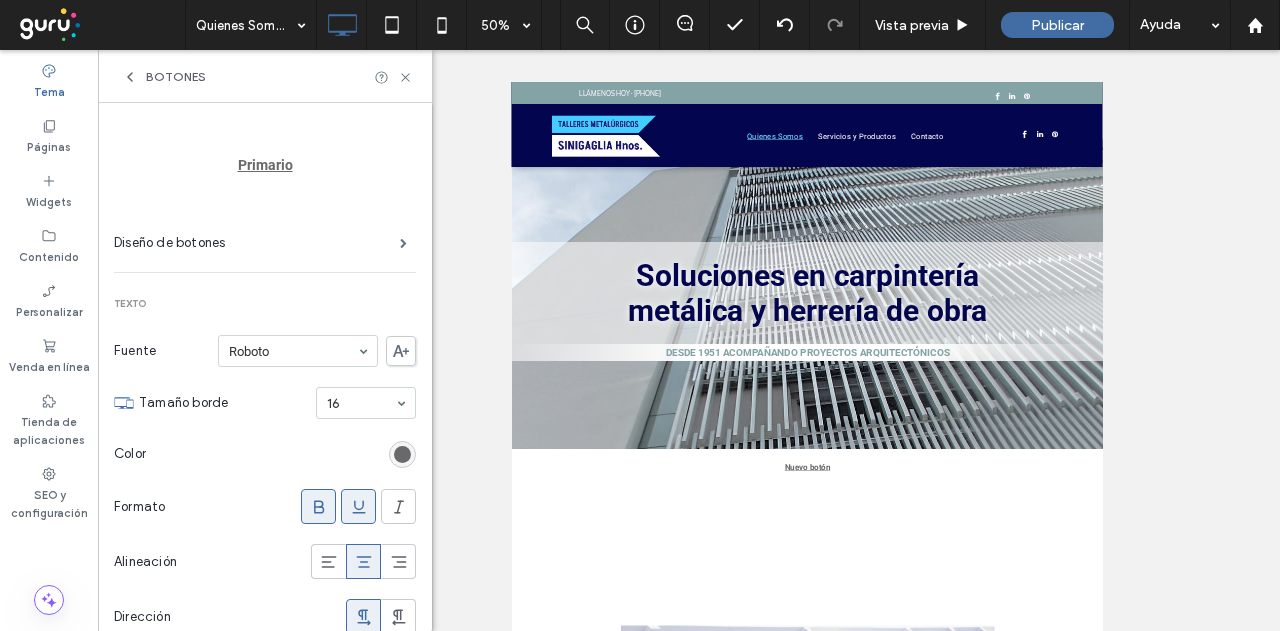 scroll, scrollTop: 100, scrollLeft: 0, axis: vertical 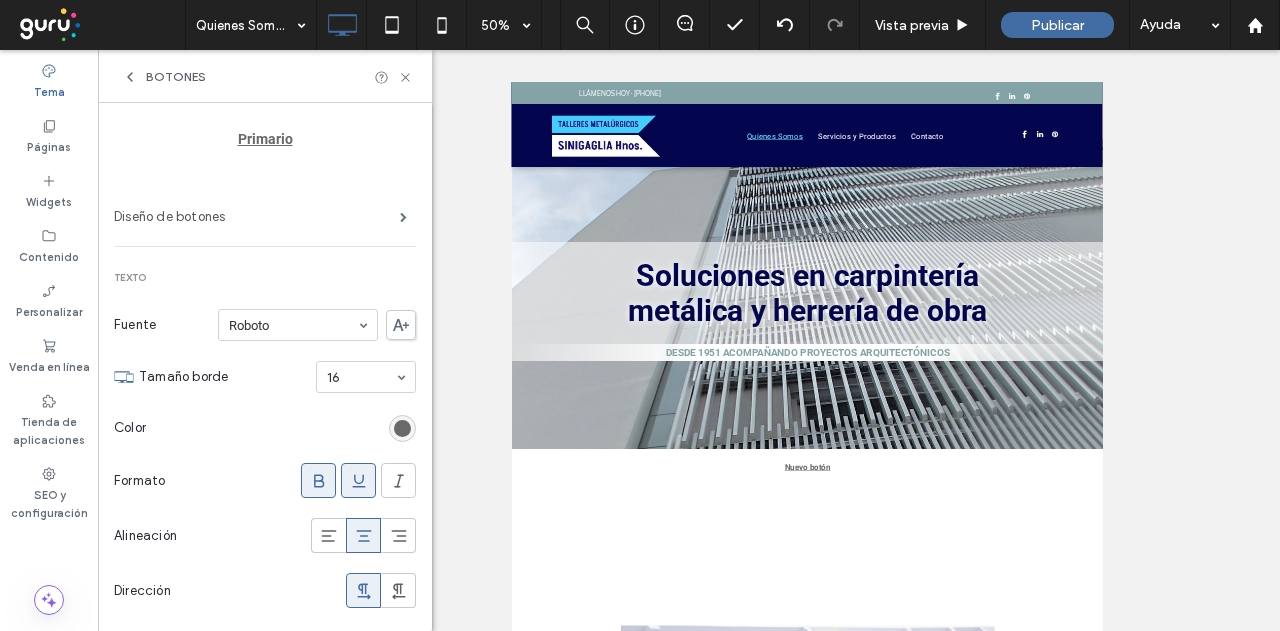 click on "Diseño de botones" at bounding box center [257, 217] 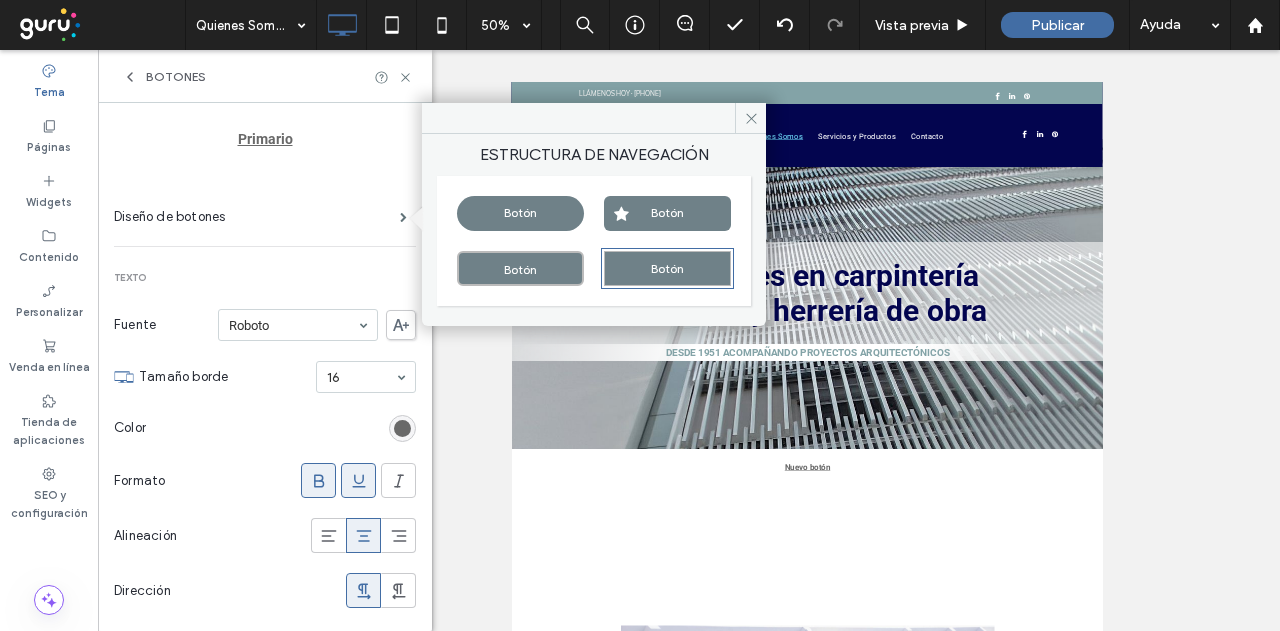 click on "Primario Diseño de botones Texto Fuente Roboto Tamaño borde 16 Color Formato Alineación Dirección Fondo Color Imagen Color de fondo Borde Borde *** Estado del hover Color de fondo en hover Color del borde en hover Color de la fuente en hover Formato de la fuente en hover Esquinas y sombra Radio de esquina * px Sombra" at bounding box center (265, 727) 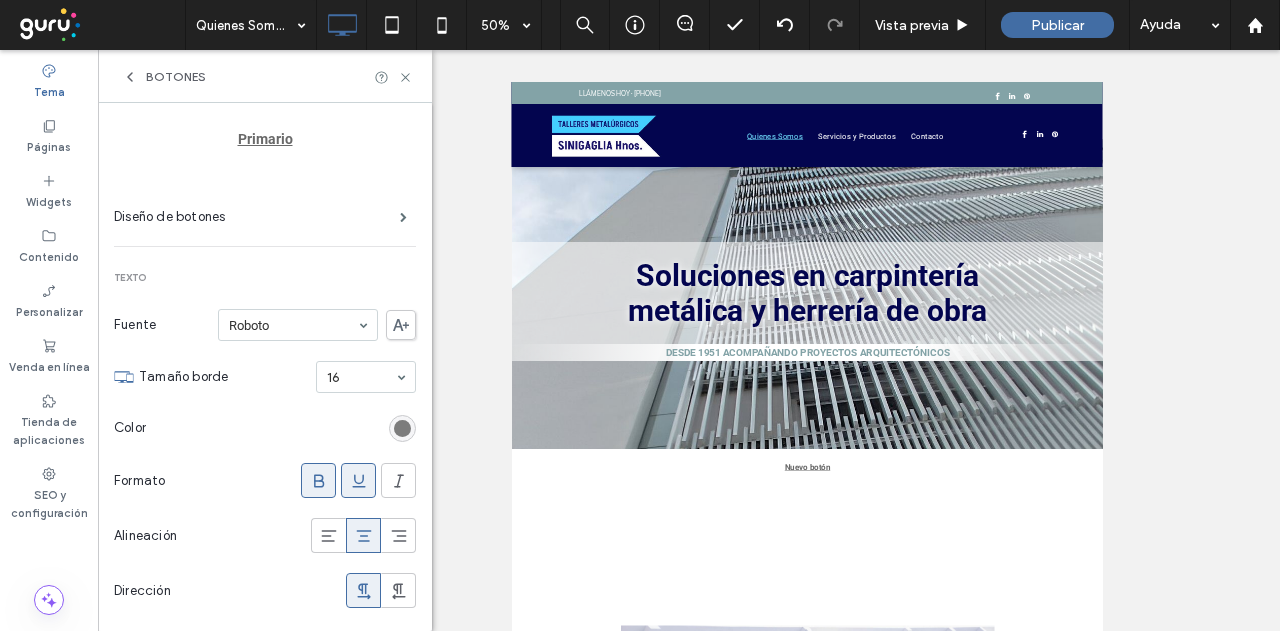click at bounding box center (402, 428) 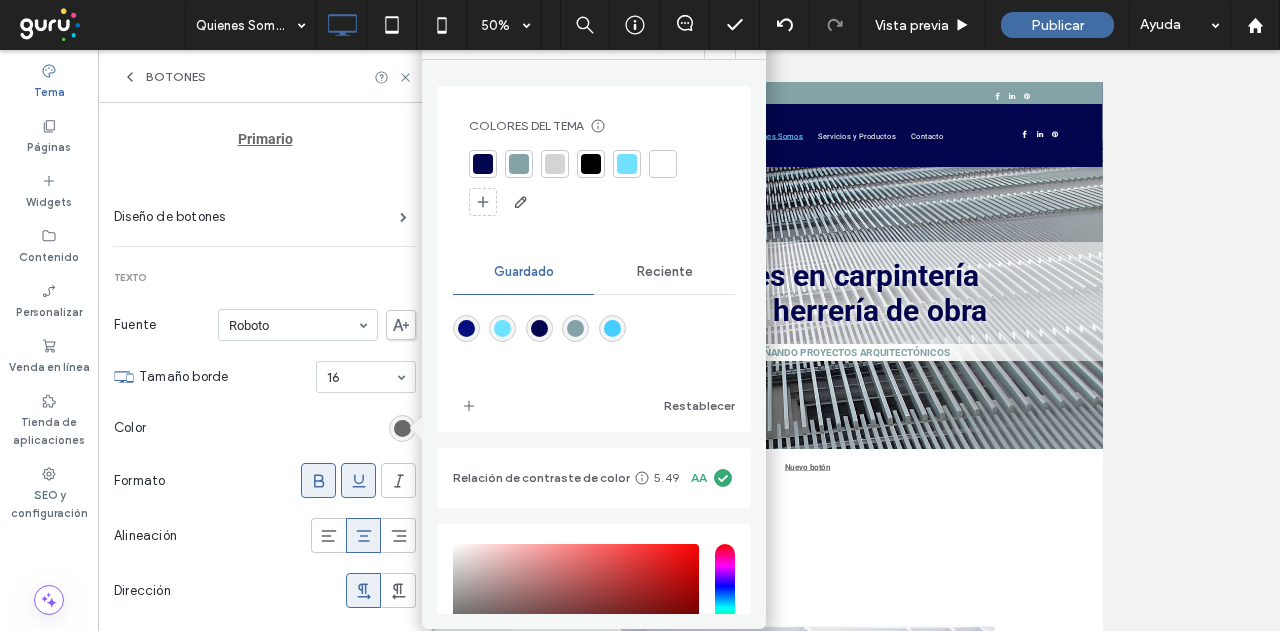 click at bounding box center [519, 164] 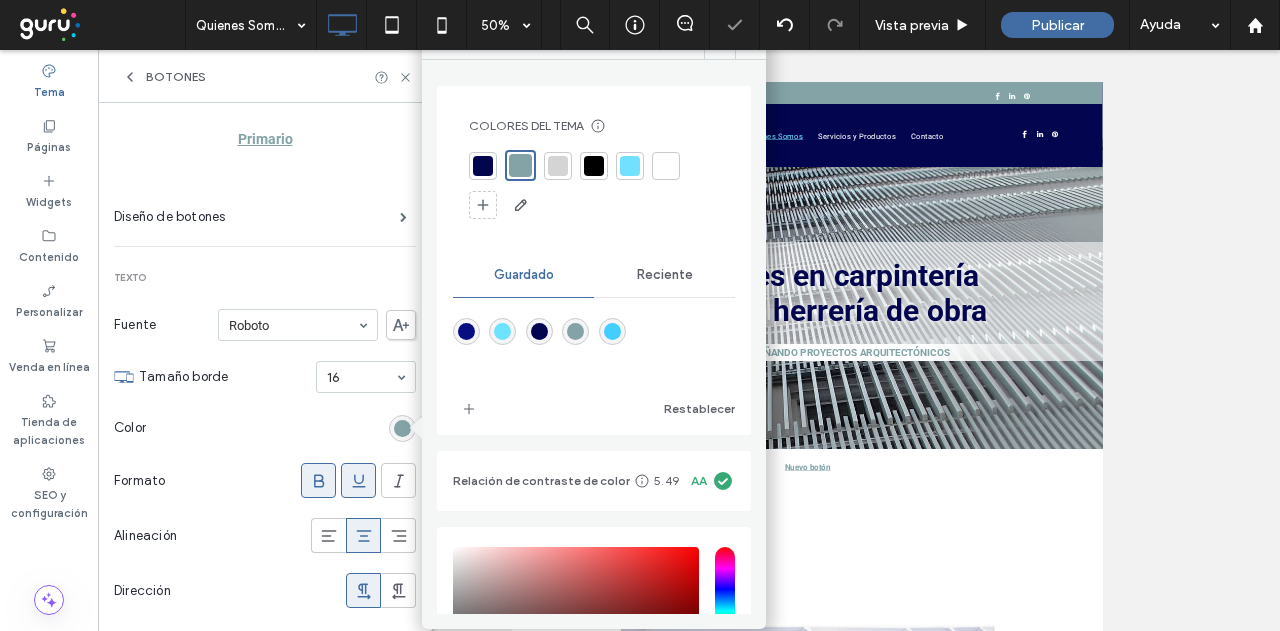 click on "Color" at bounding box center (265, 428) 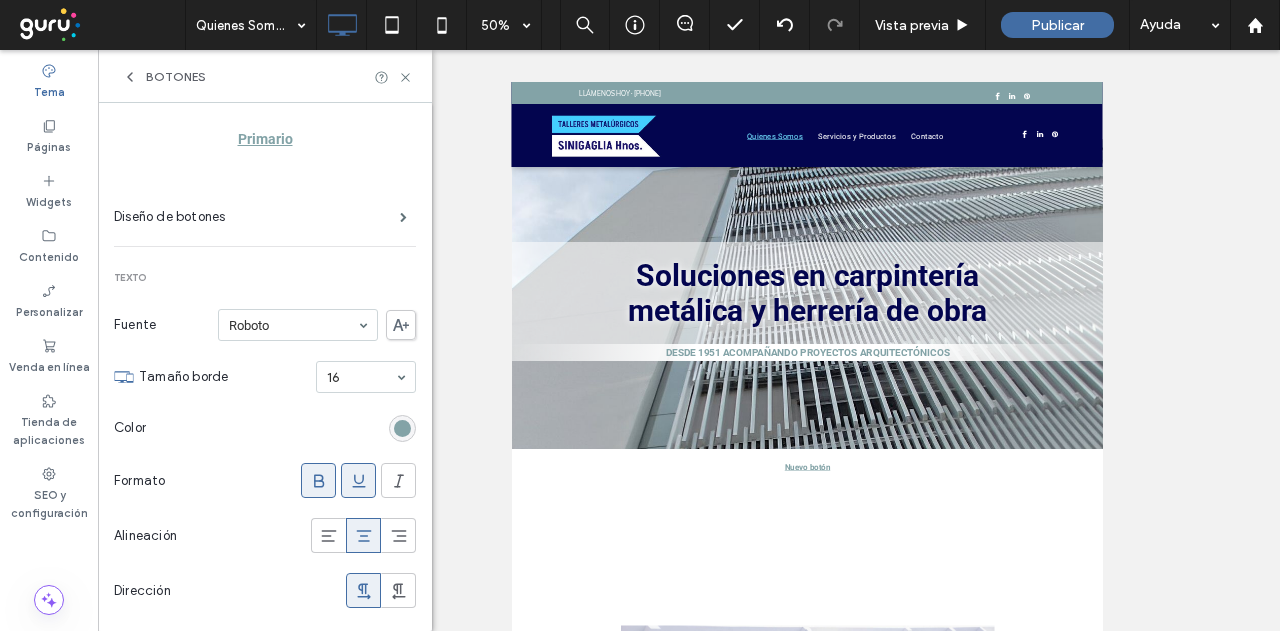 scroll, scrollTop: 200, scrollLeft: 0, axis: vertical 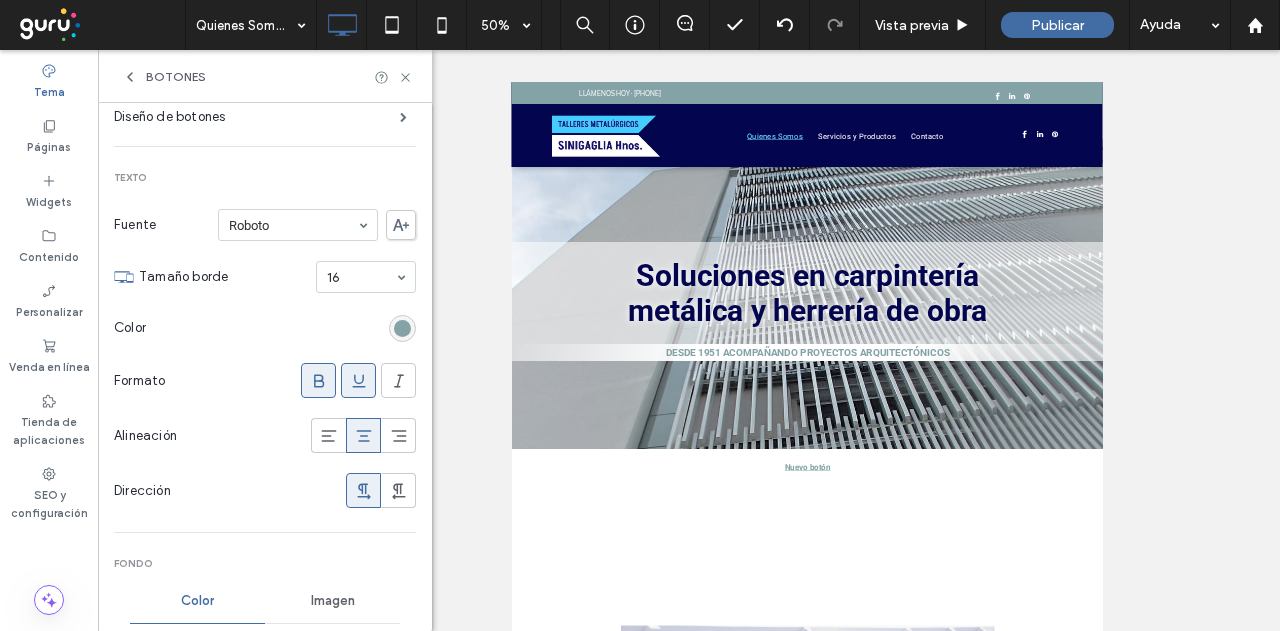 click 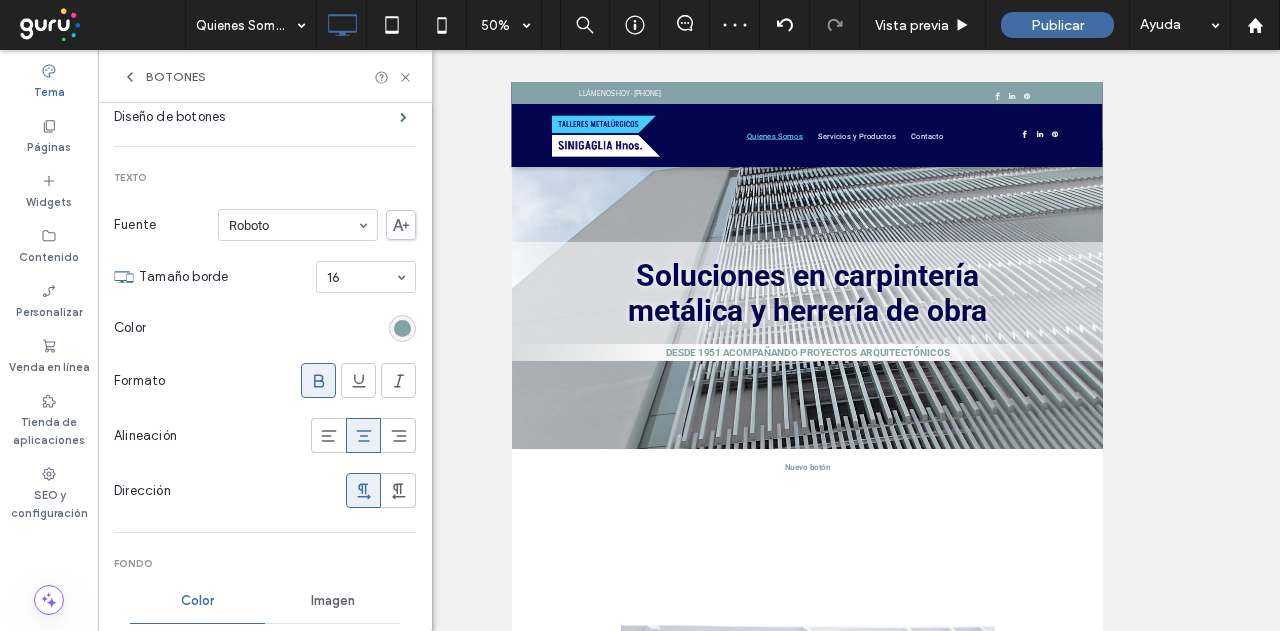 click 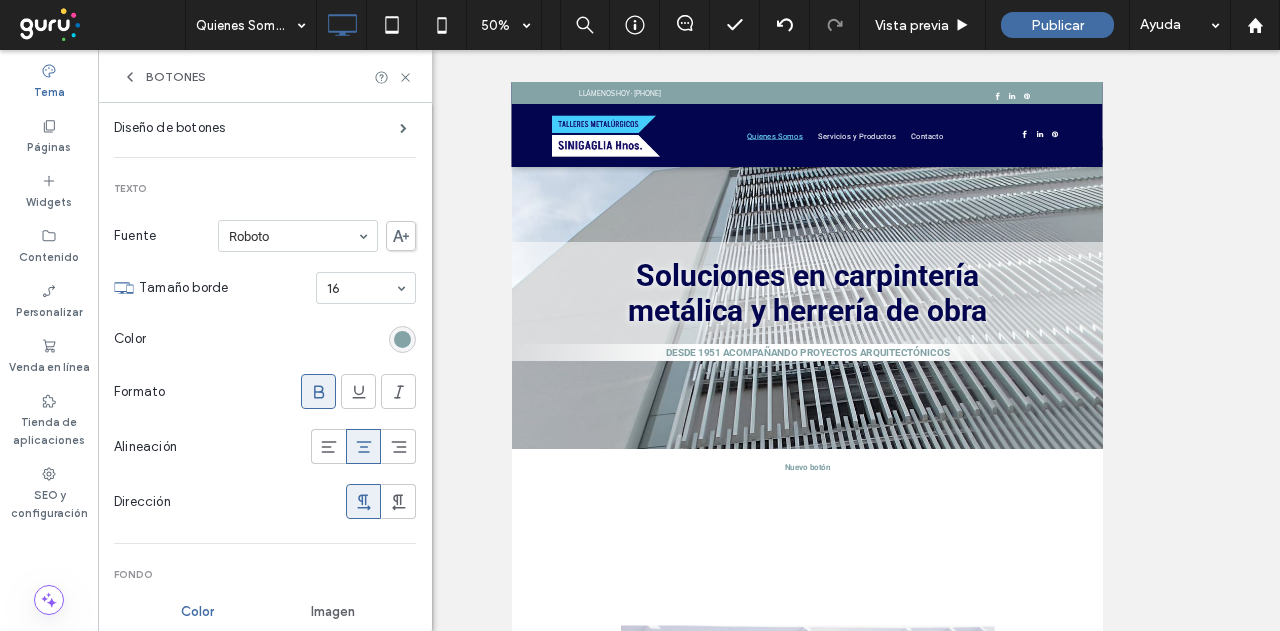 scroll, scrollTop: 100, scrollLeft: 0, axis: vertical 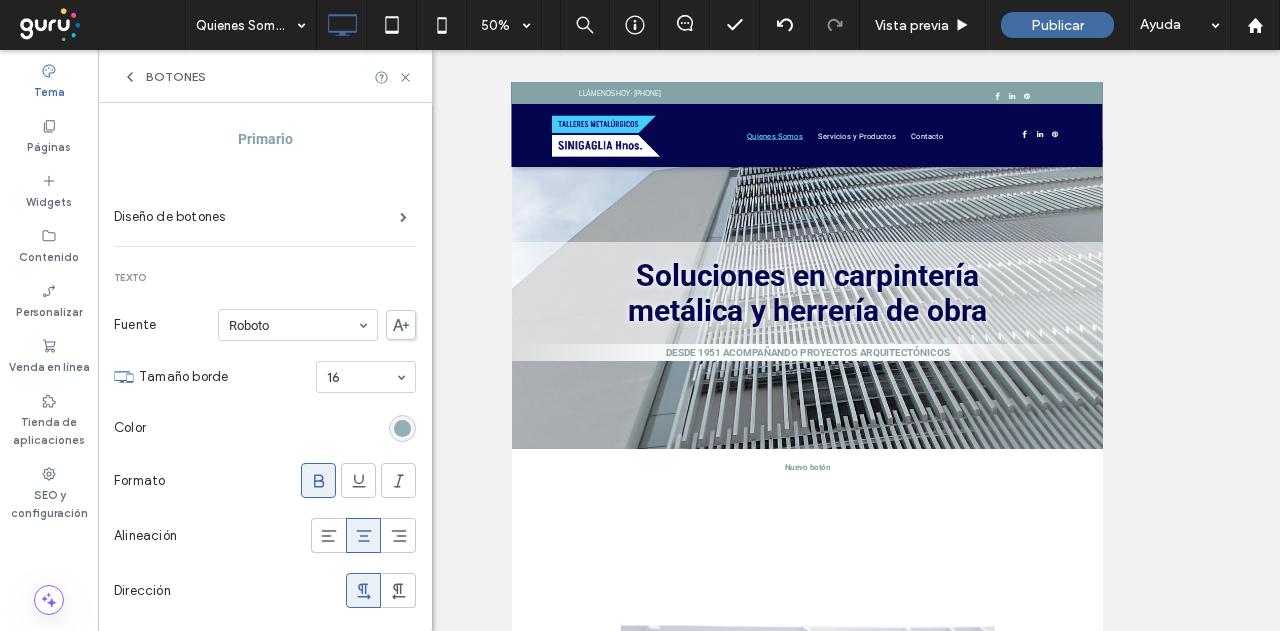 click at bounding box center (402, 428) 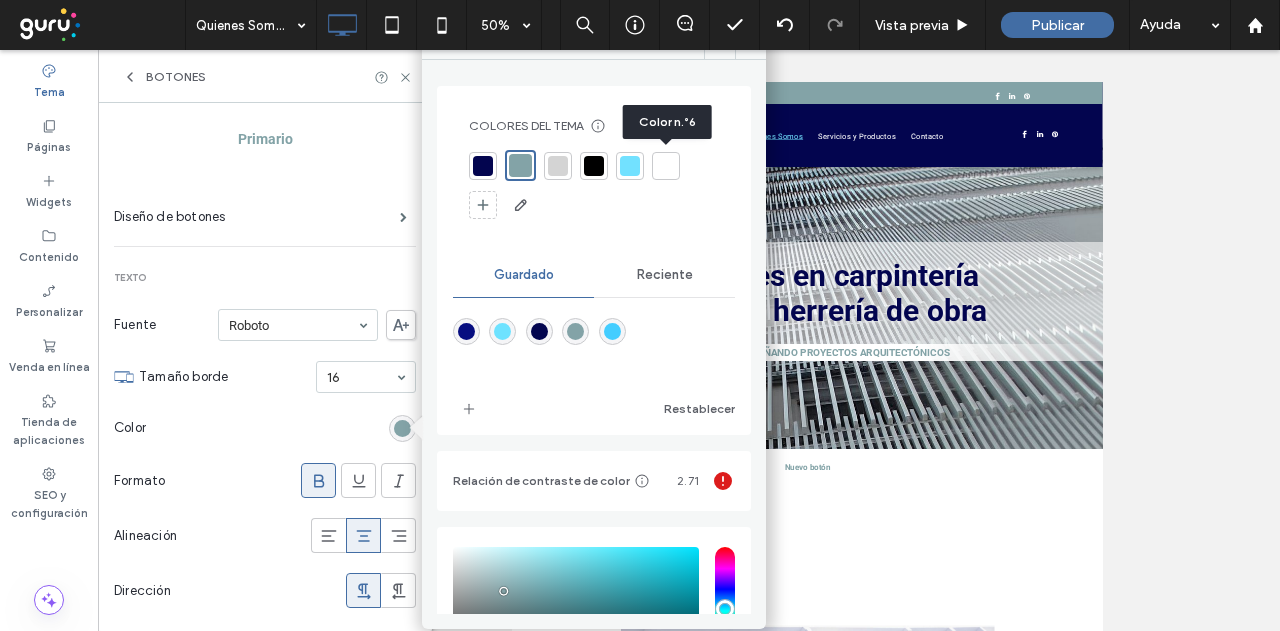 click at bounding box center [666, 166] 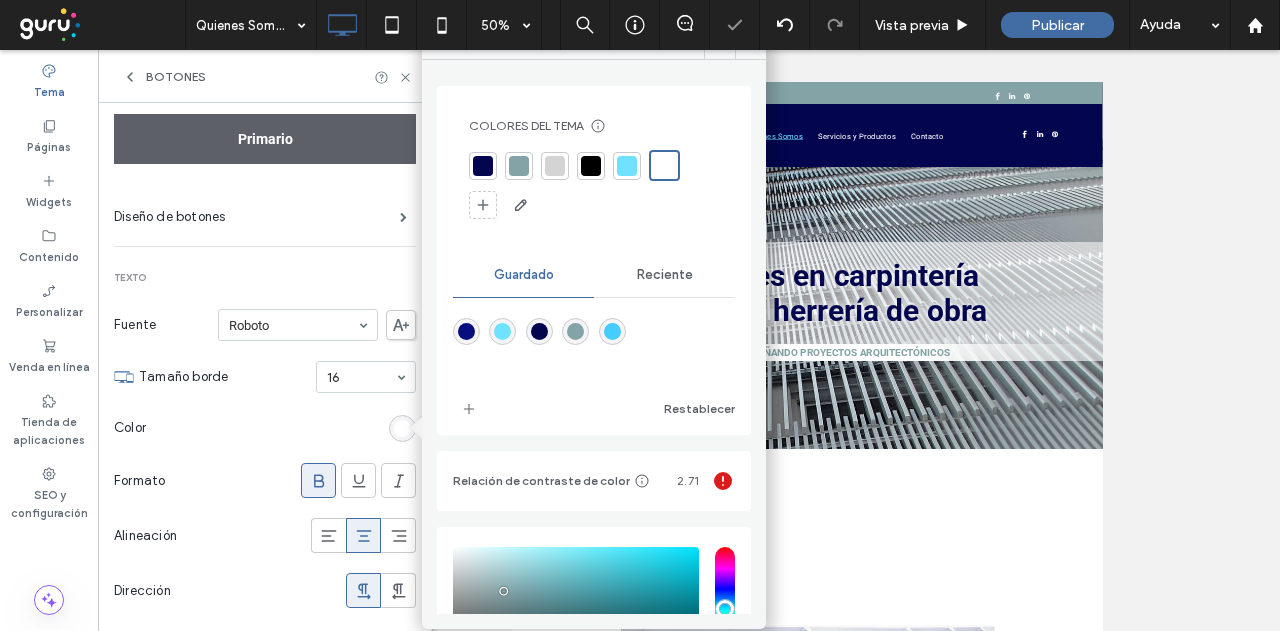 click on "Color" at bounding box center (265, 428) 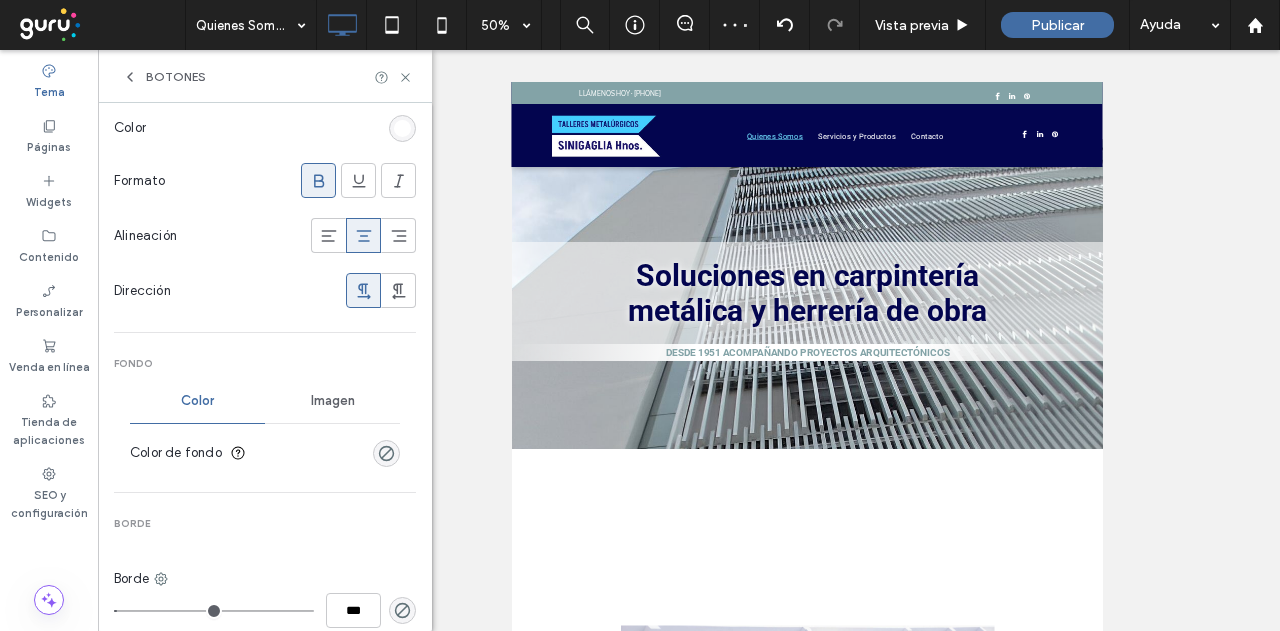 scroll, scrollTop: 500, scrollLeft: 0, axis: vertical 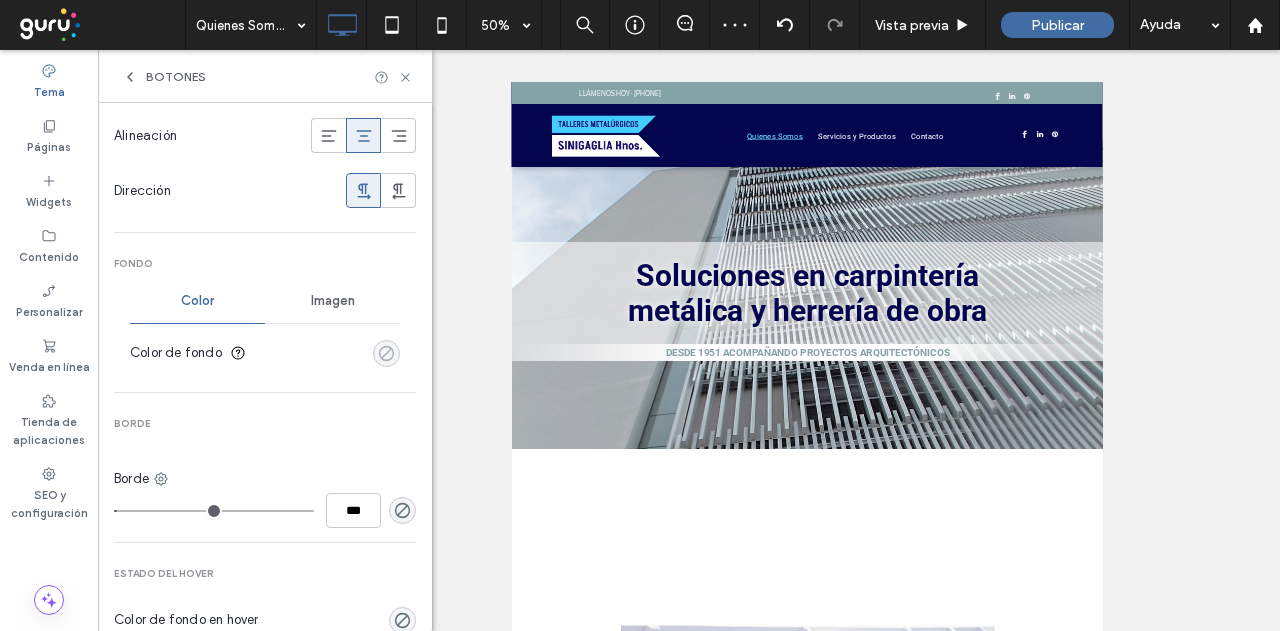 click at bounding box center [386, 353] 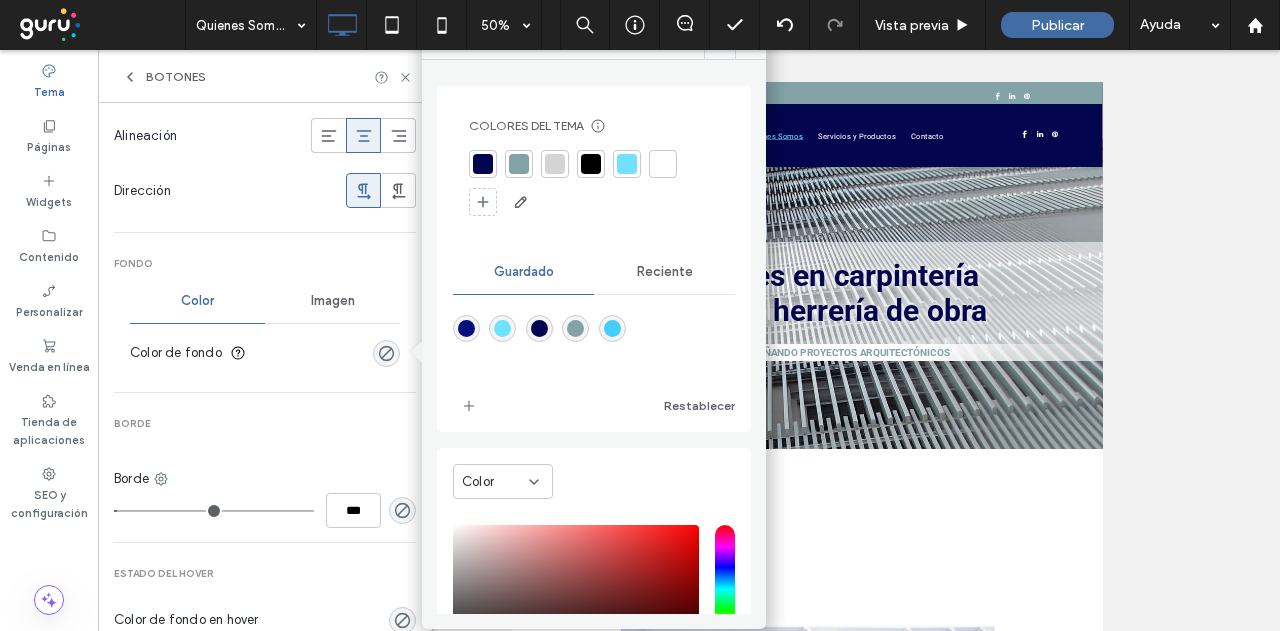 click at bounding box center [519, 164] 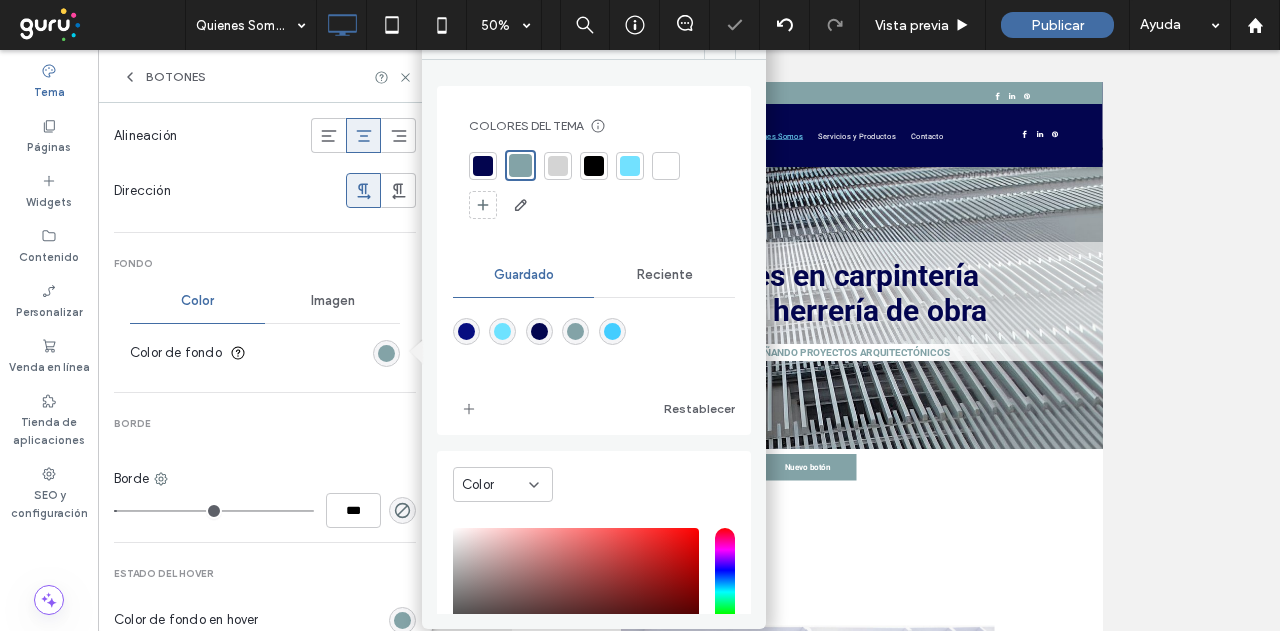 click on "Color de fondo" at bounding box center [265, 353] 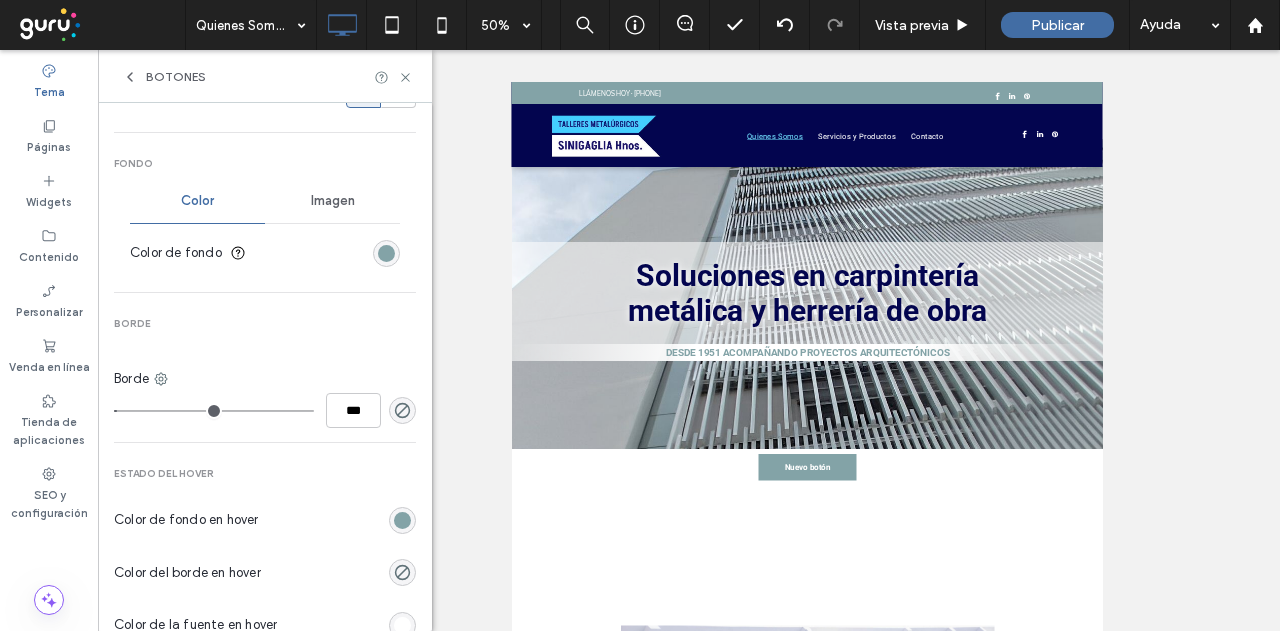 scroll, scrollTop: 700, scrollLeft: 0, axis: vertical 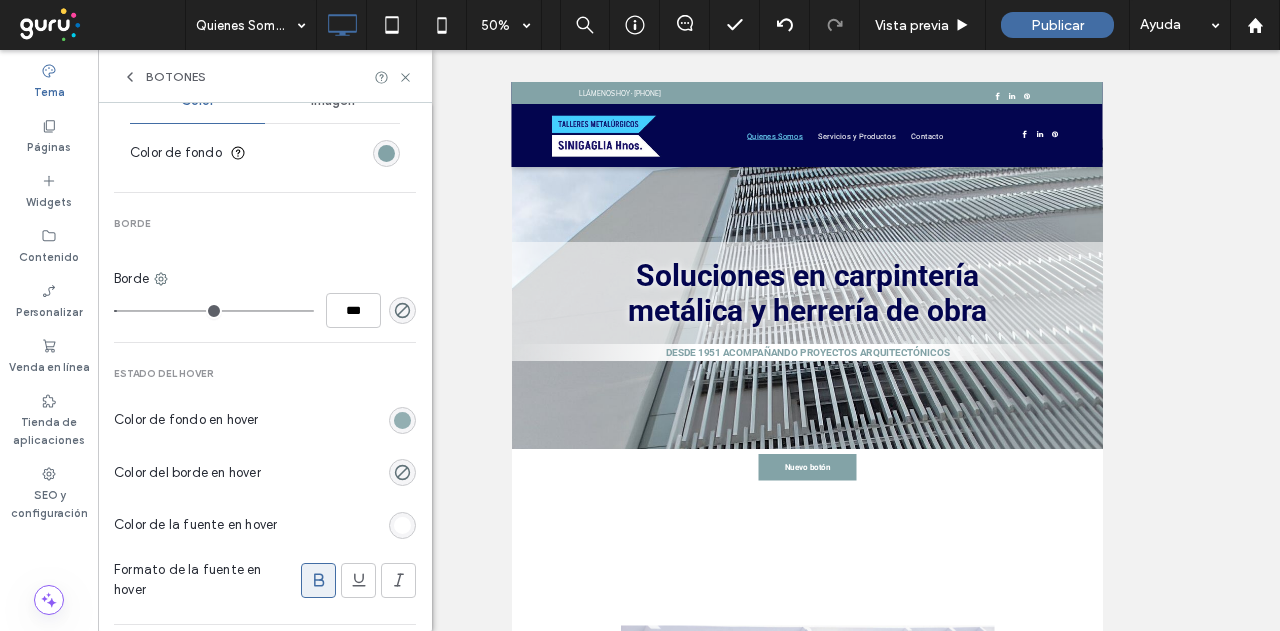 click at bounding box center [402, 420] 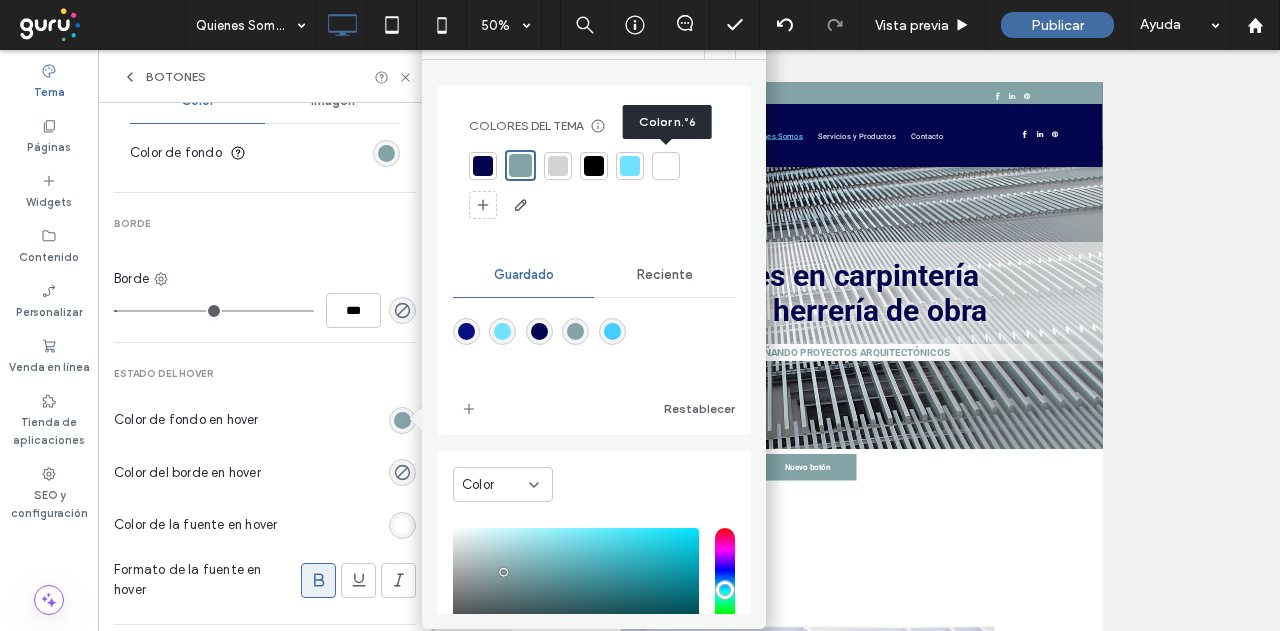 click at bounding box center [666, 166] 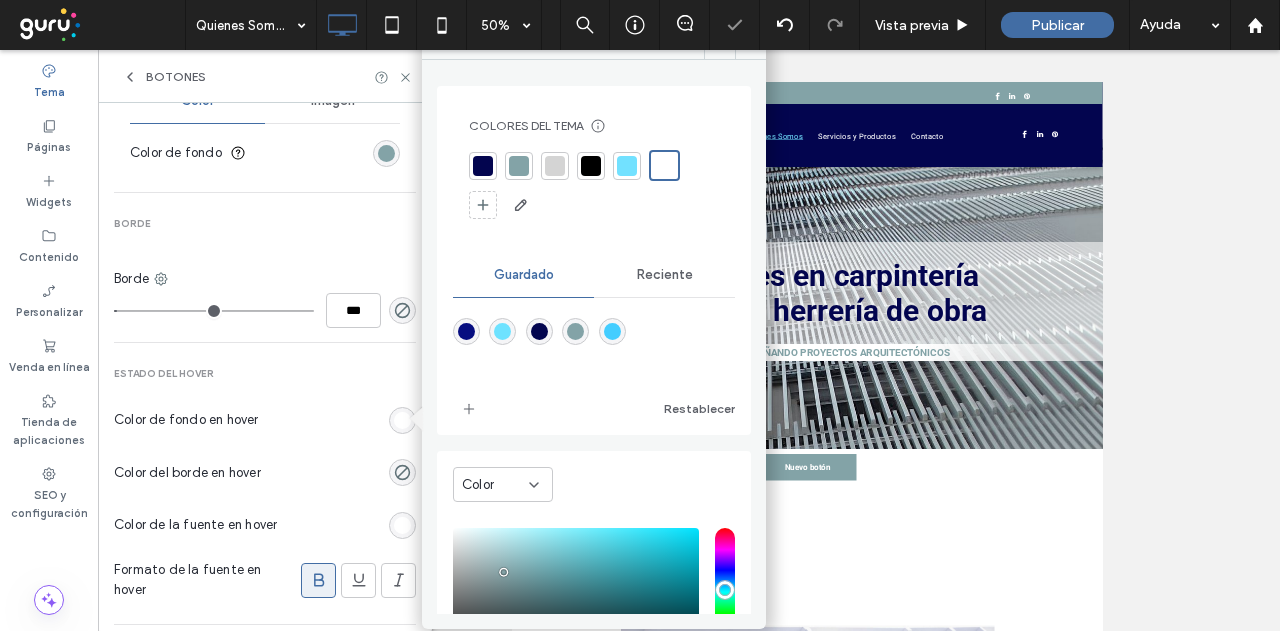 click on "Estado del hover Color de fondo en hover Color del borde en hover Color de la fuente en hover Formato de la fuente en hover" at bounding box center [265, 508] 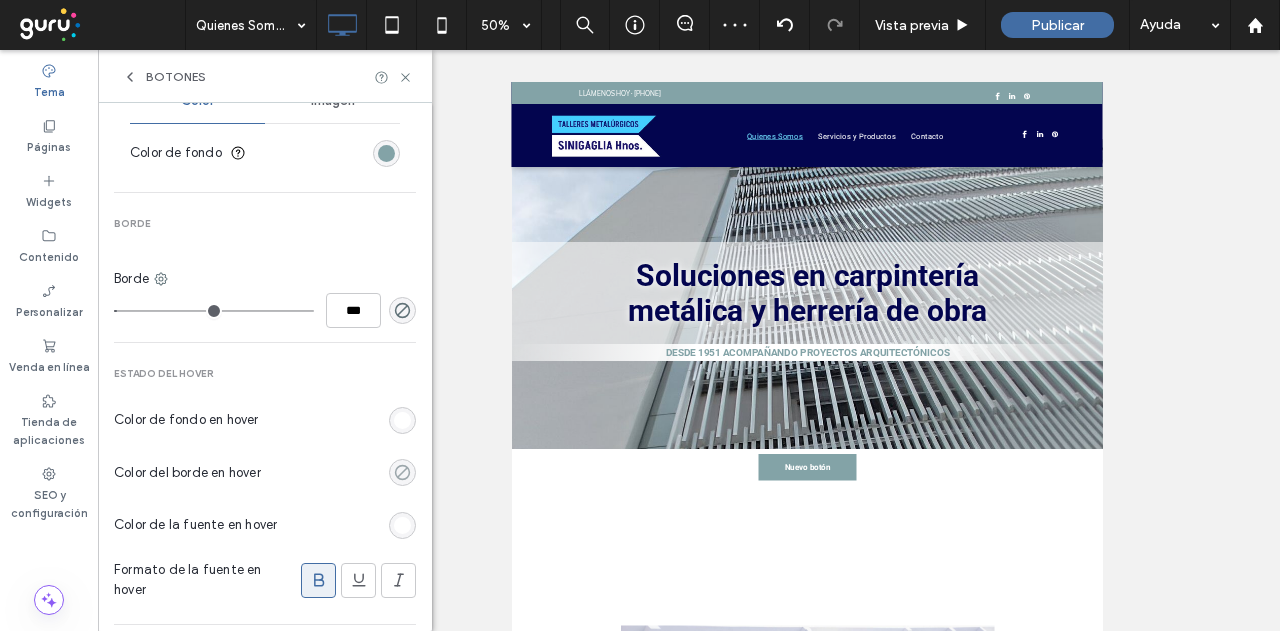 click 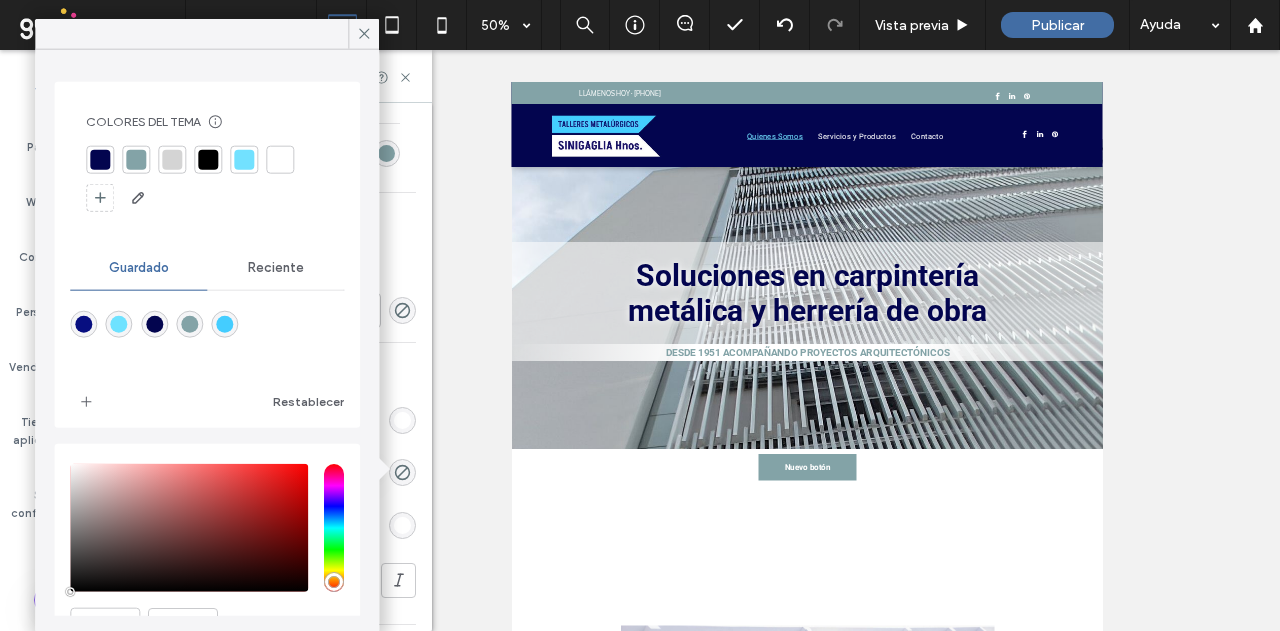 click at bounding box center (136, 160) 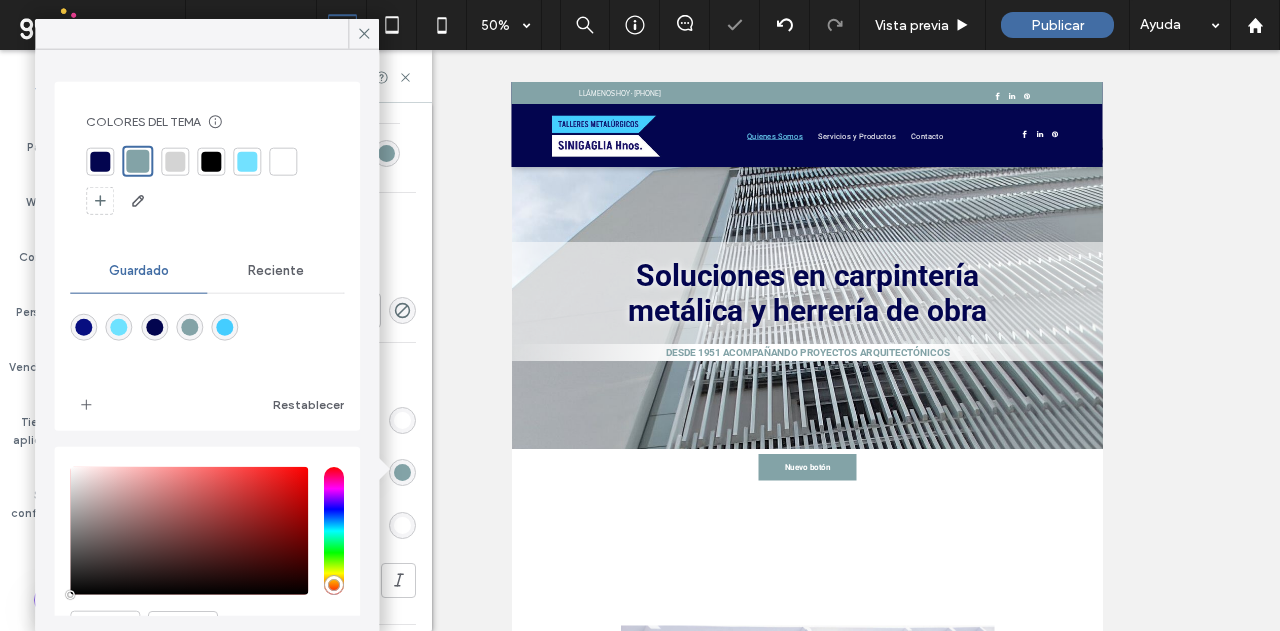 click on "Estado del hover" at bounding box center [265, 374] 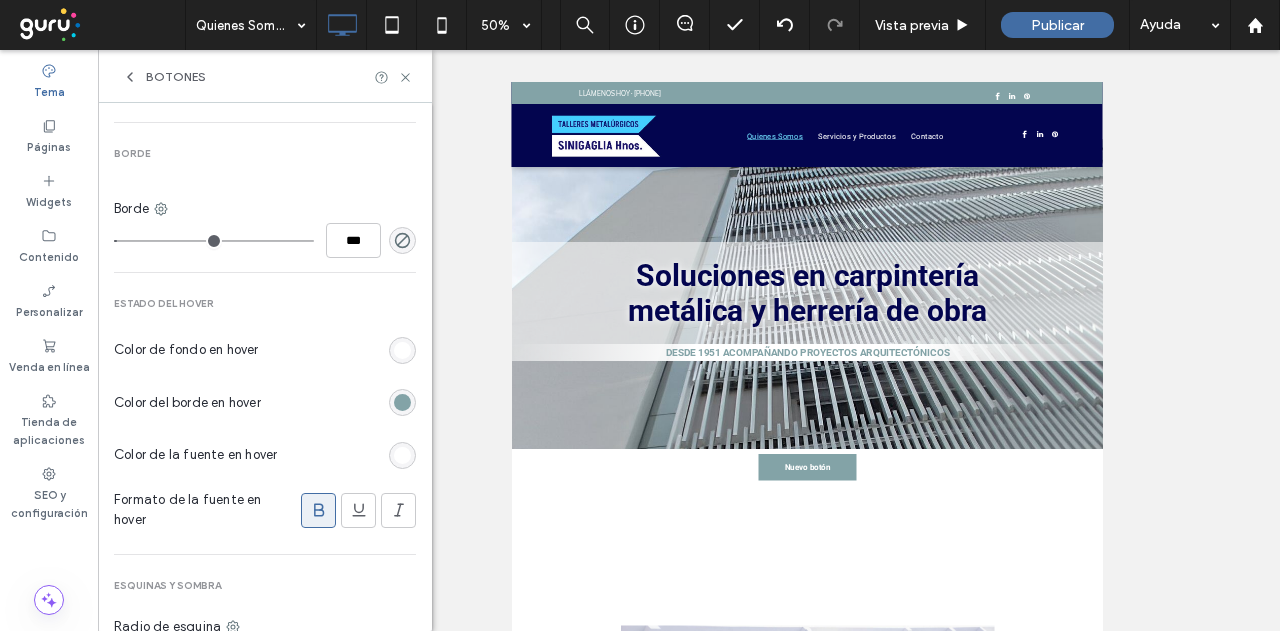scroll, scrollTop: 800, scrollLeft: 0, axis: vertical 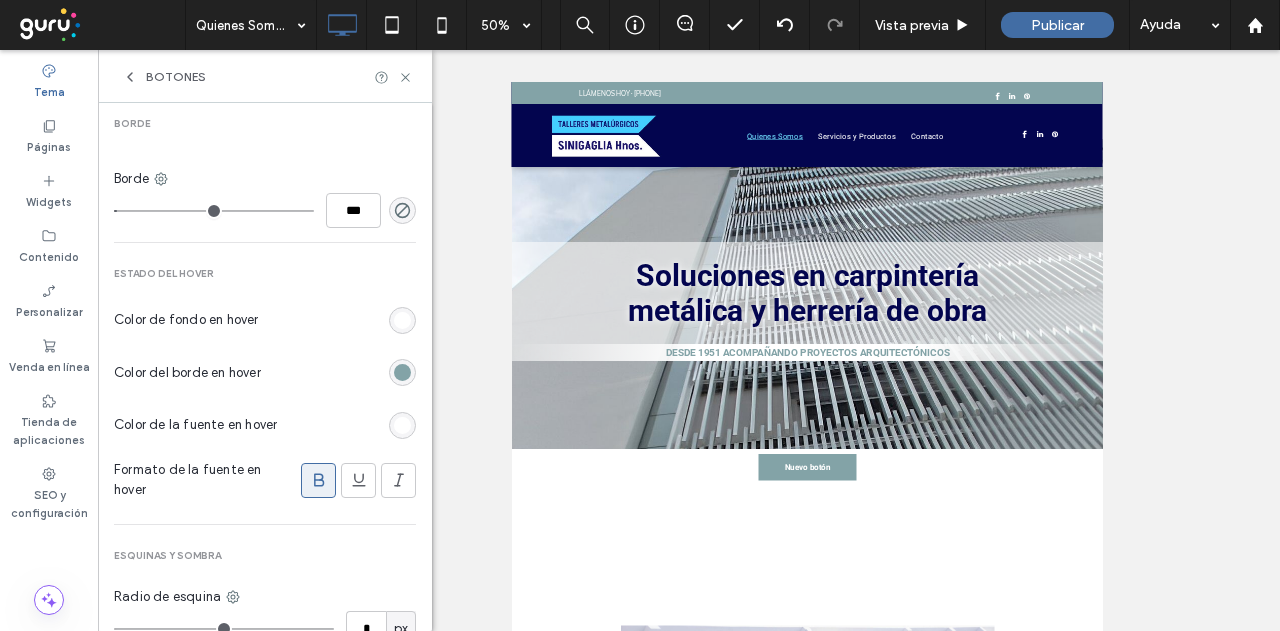 click at bounding box center (214, 211) 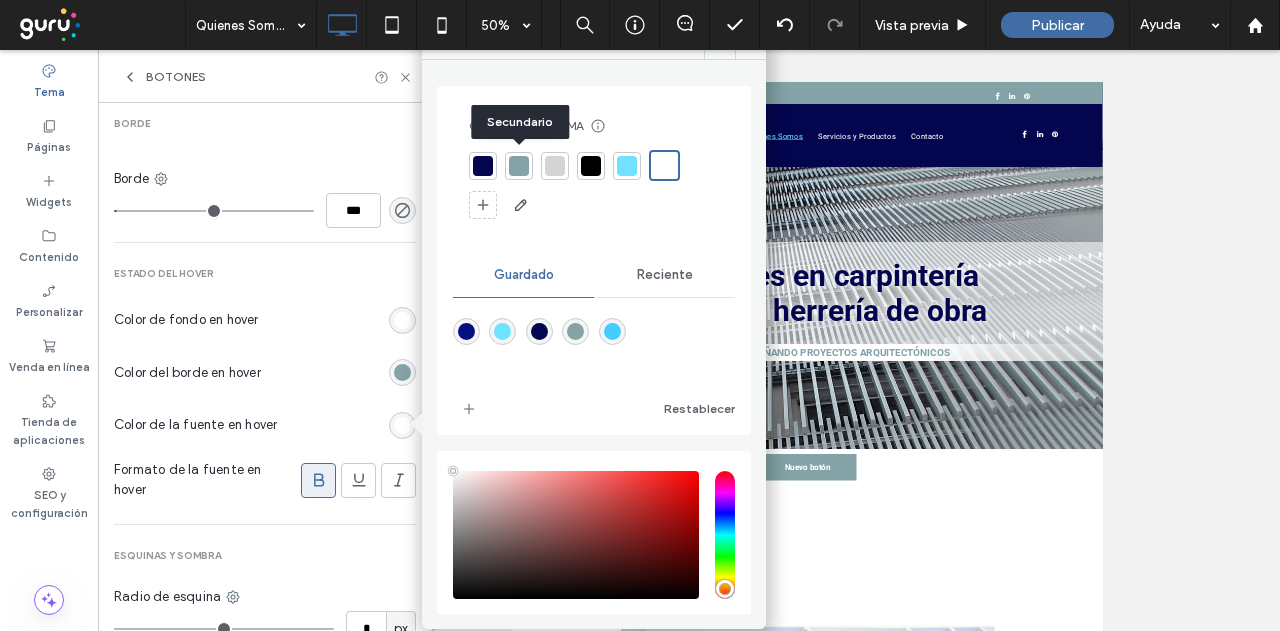 click at bounding box center [519, 166] 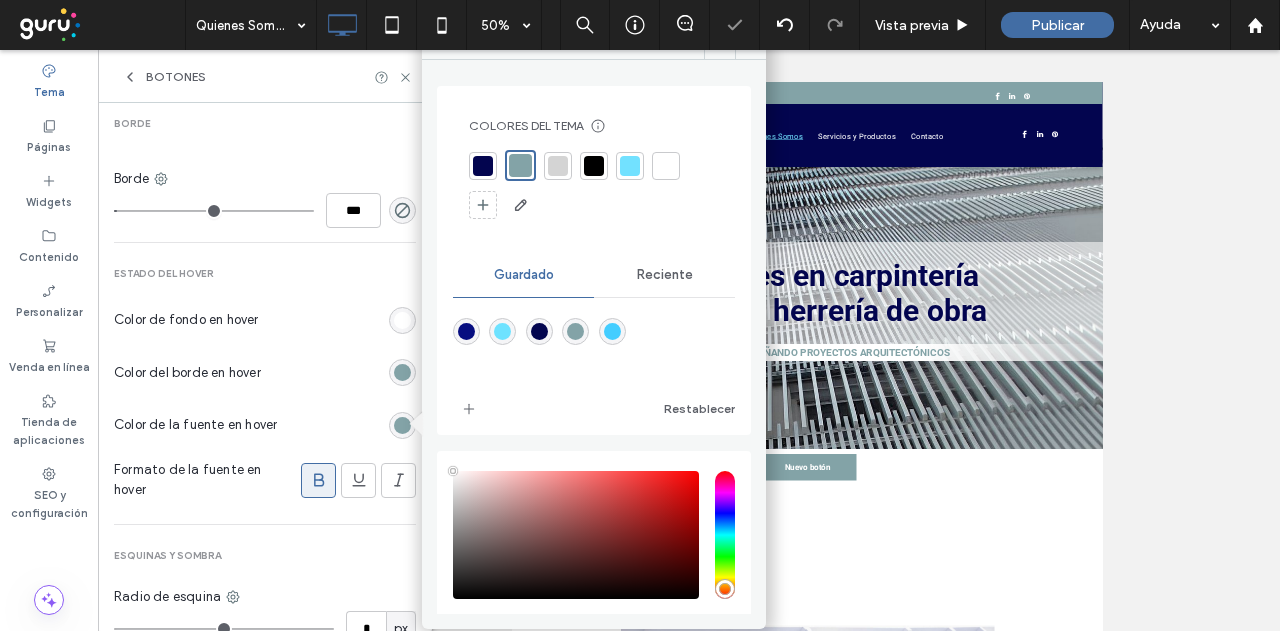 click at bounding box center (342, 372) 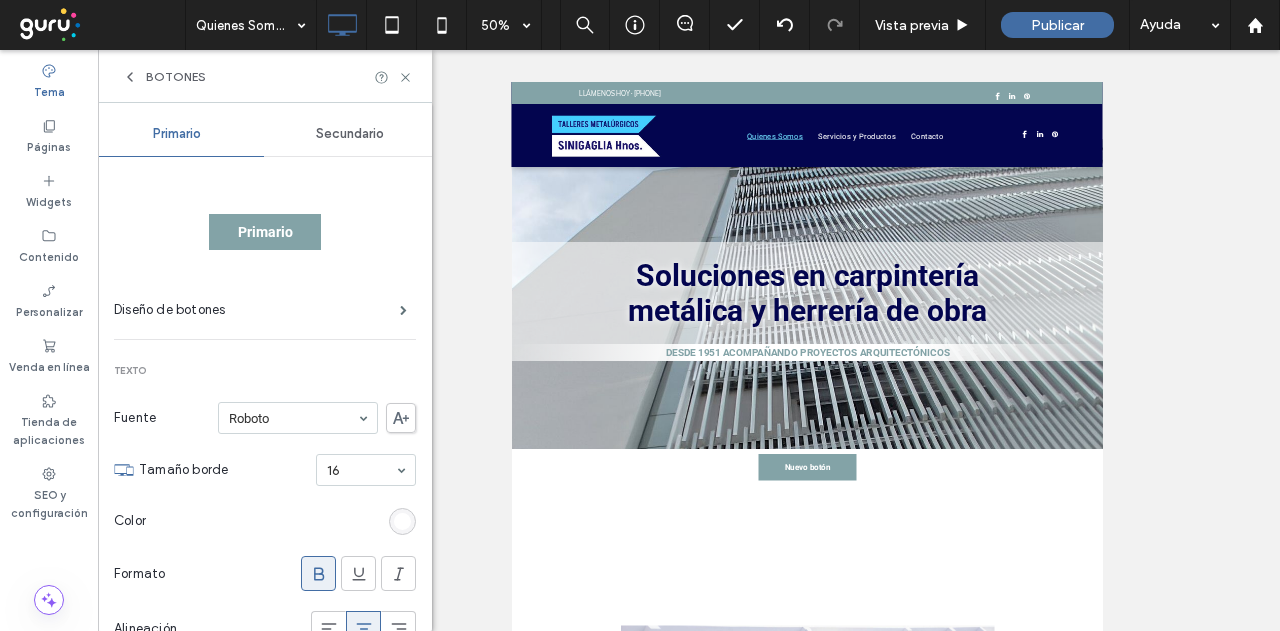 scroll, scrollTop: 0, scrollLeft: 0, axis: both 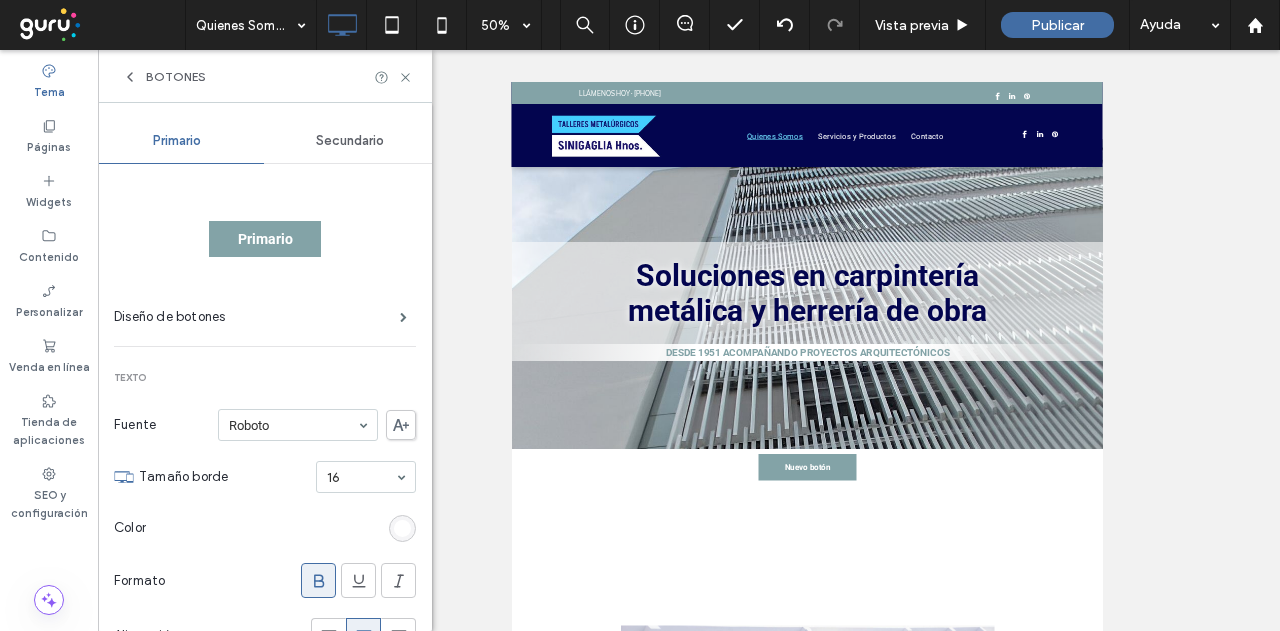 click on "Secundario" at bounding box center [350, 141] 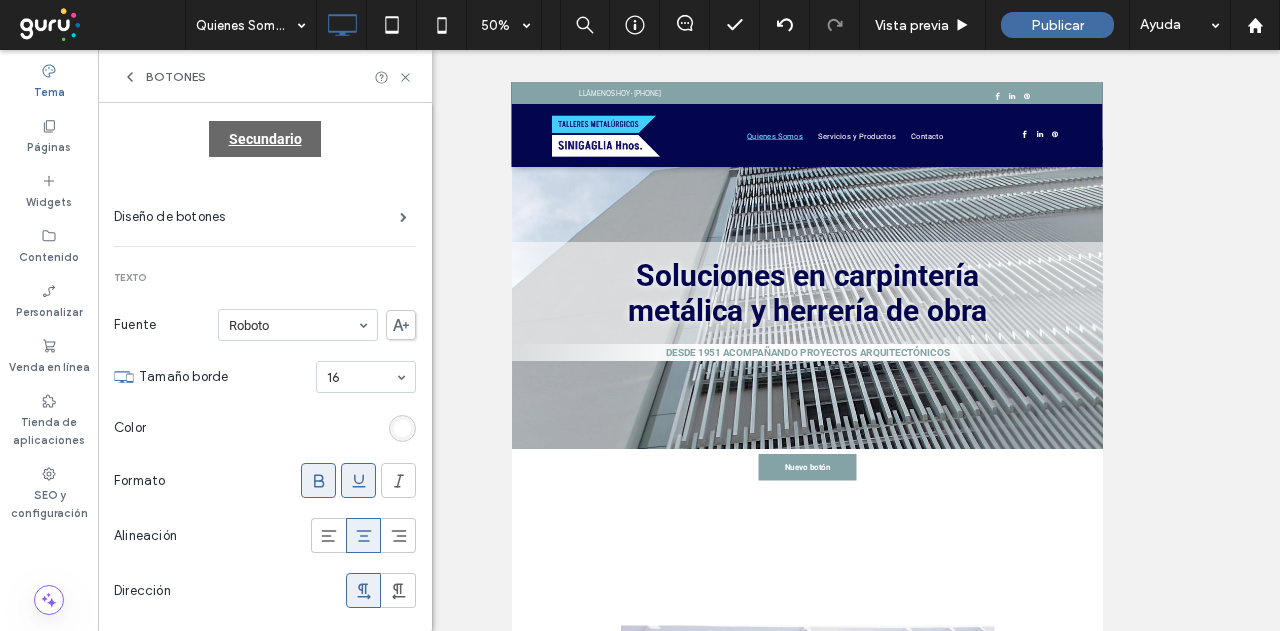 scroll, scrollTop: 200, scrollLeft: 0, axis: vertical 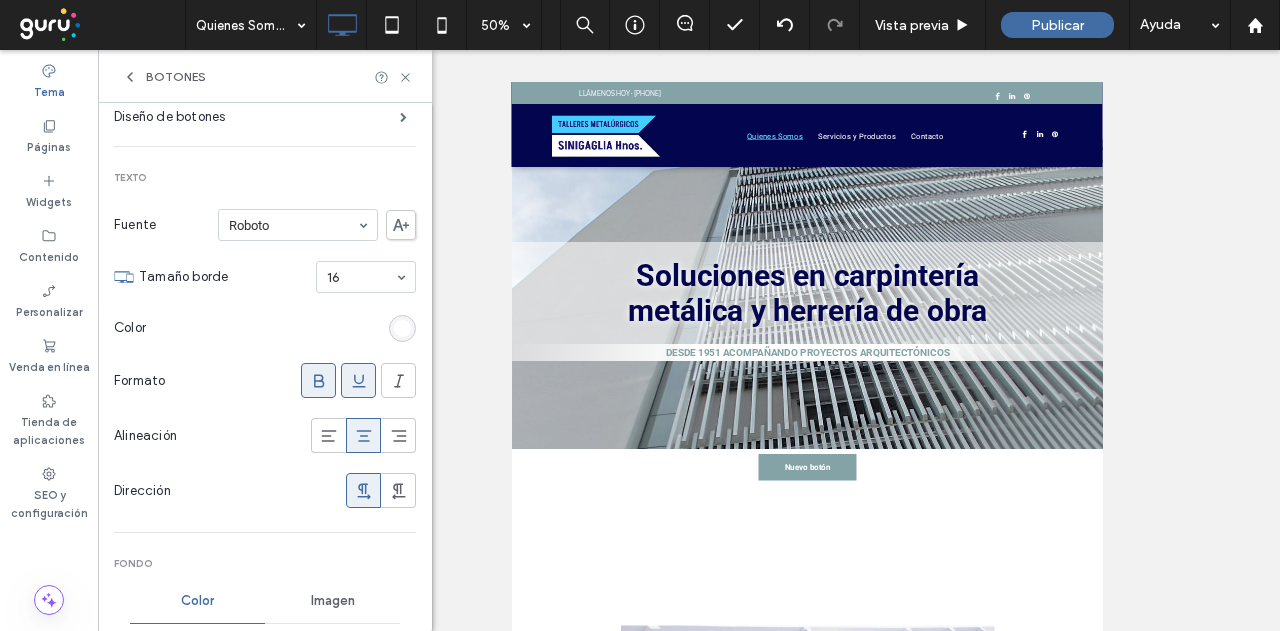click at bounding box center (402, 328) 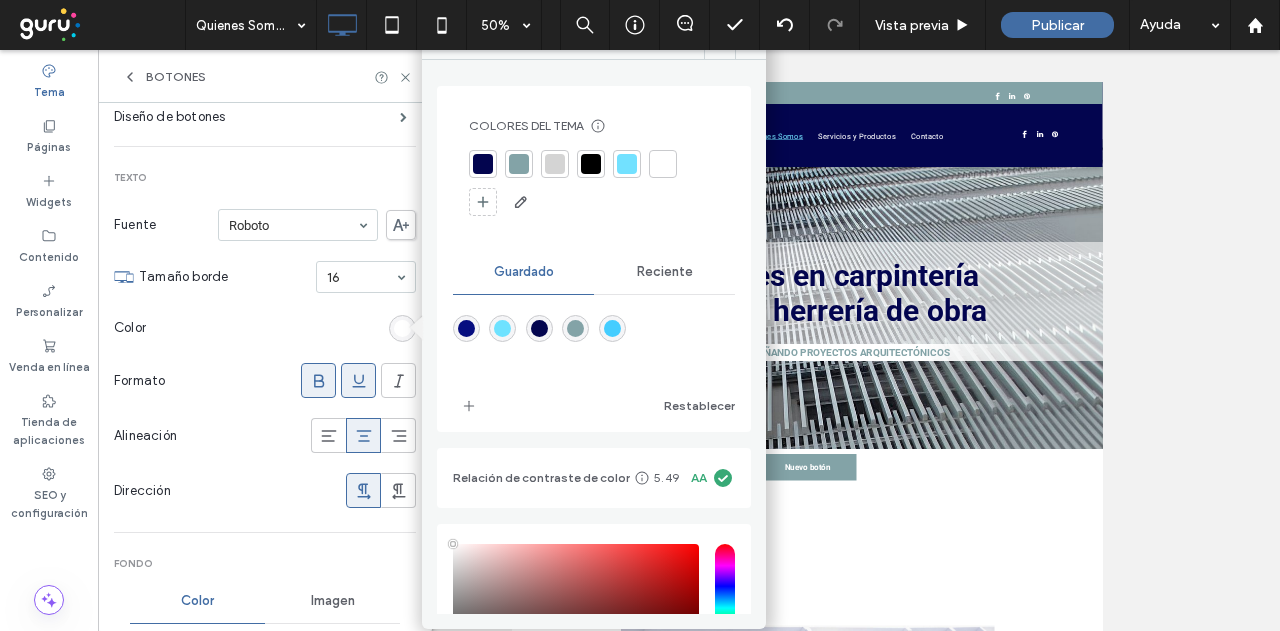 click on "Color" at bounding box center [265, 328] 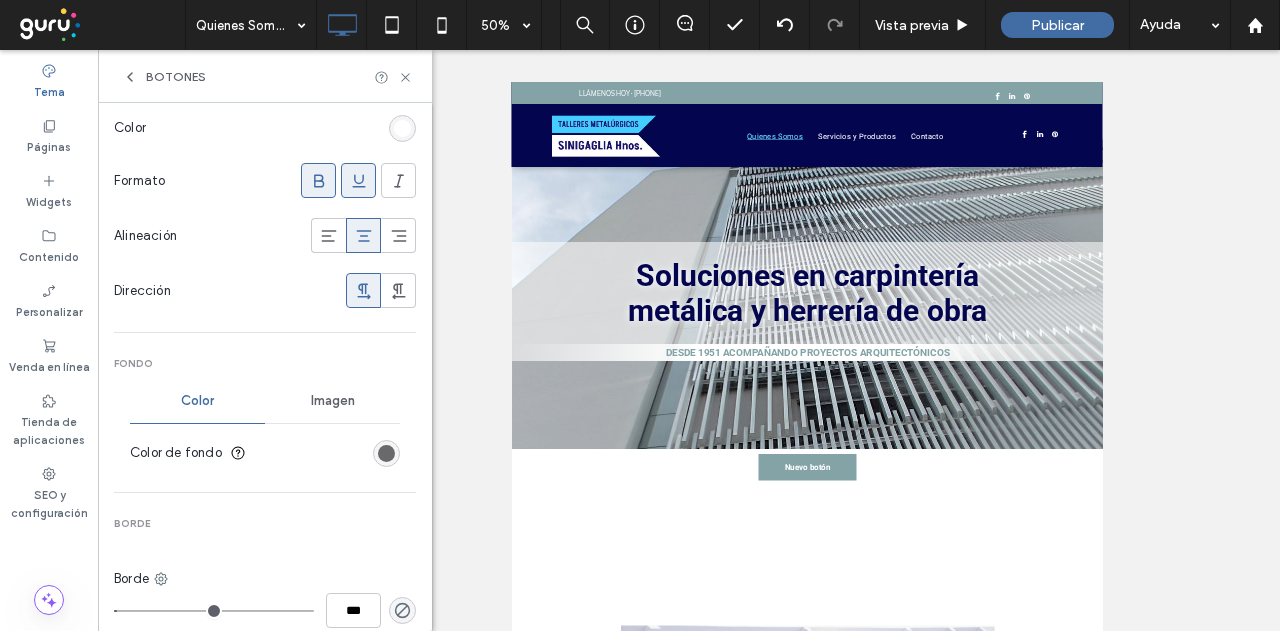 scroll, scrollTop: 500, scrollLeft: 0, axis: vertical 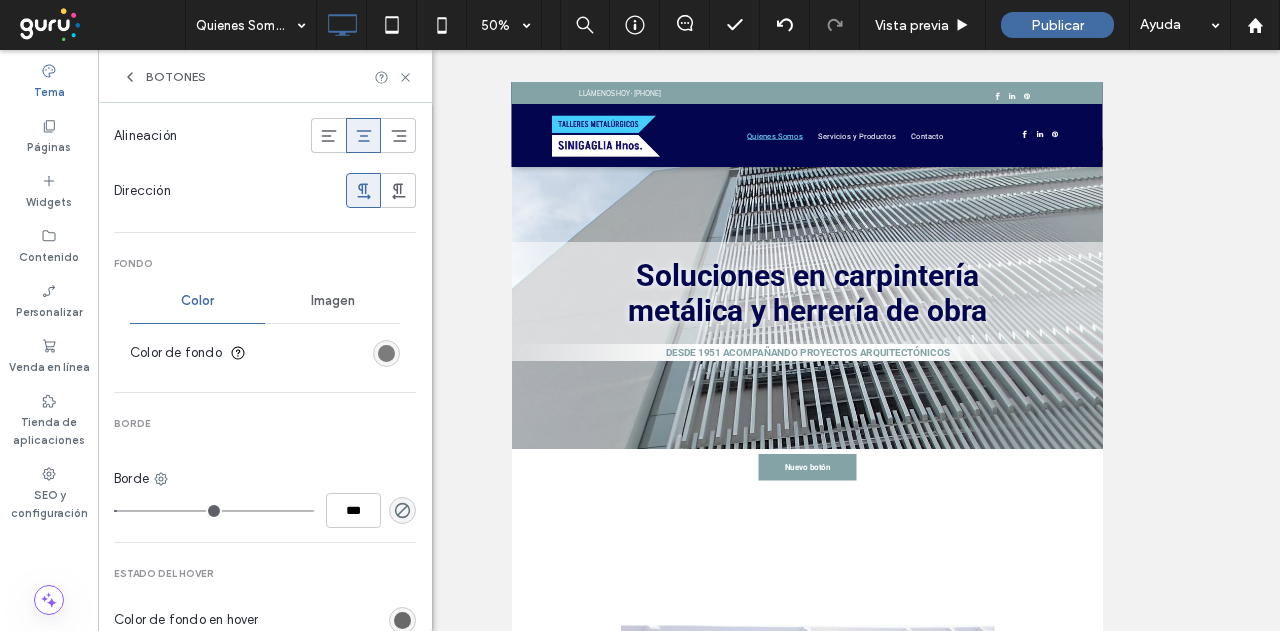 click at bounding box center (386, 353) 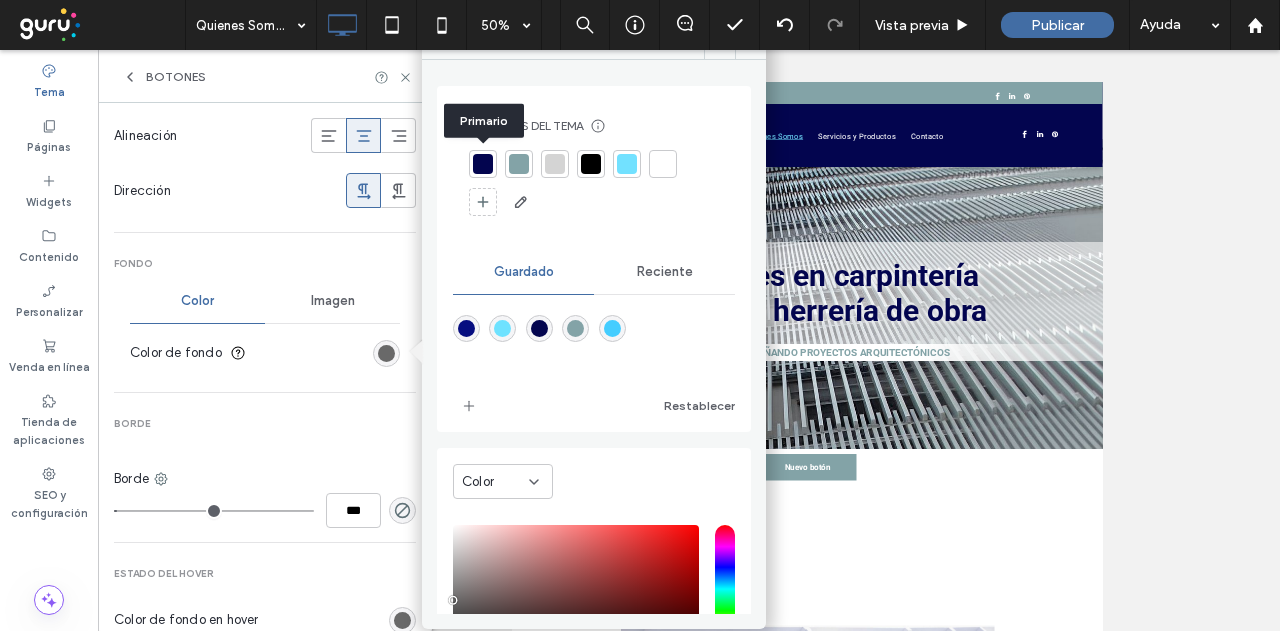 click at bounding box center (483, 164) 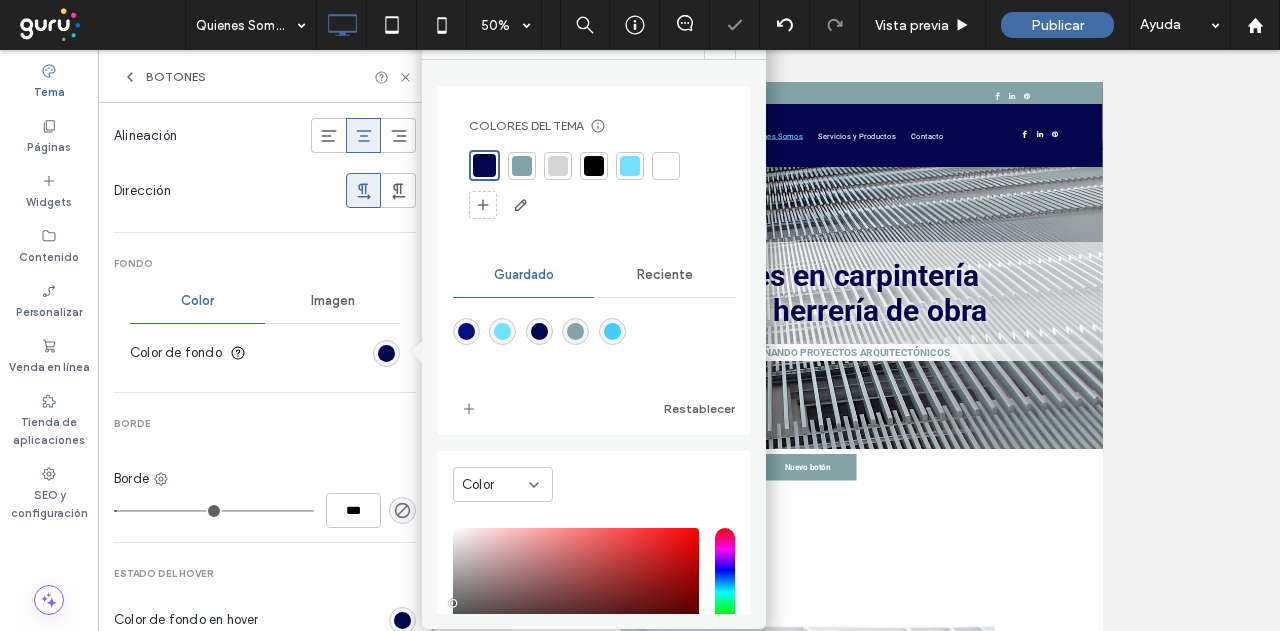 click on "Color de fondo" at bounding box center [265, 353] 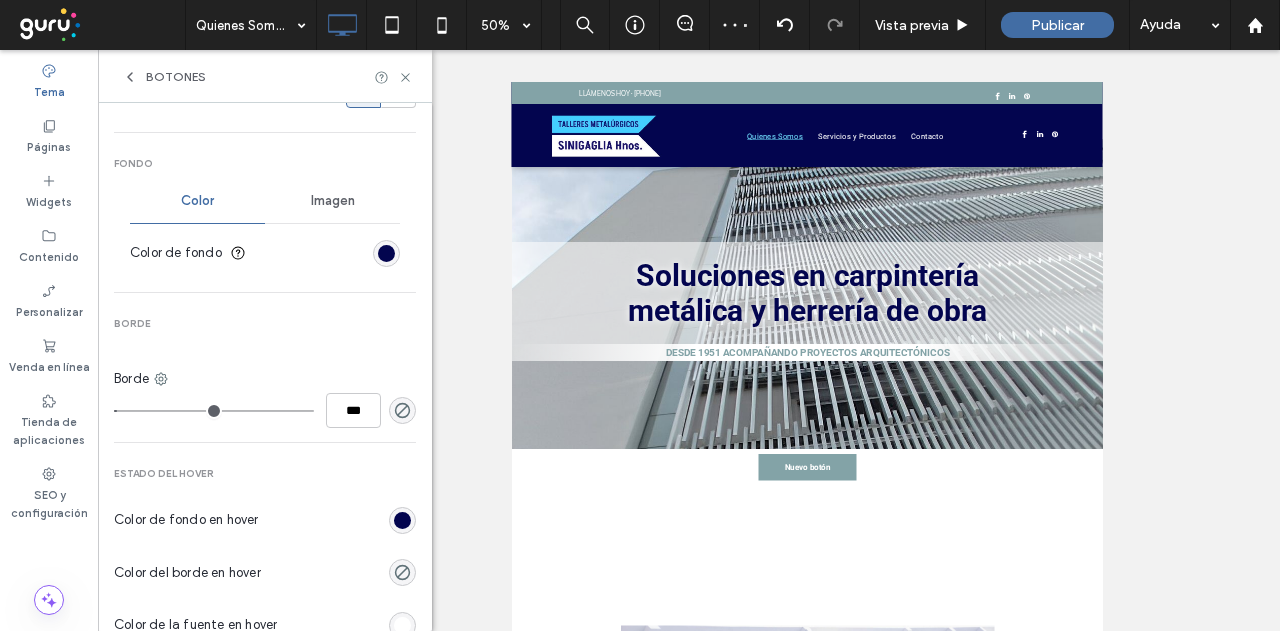 scroll, scrollTop: 700, scrollLeft: 0, axis: vertical 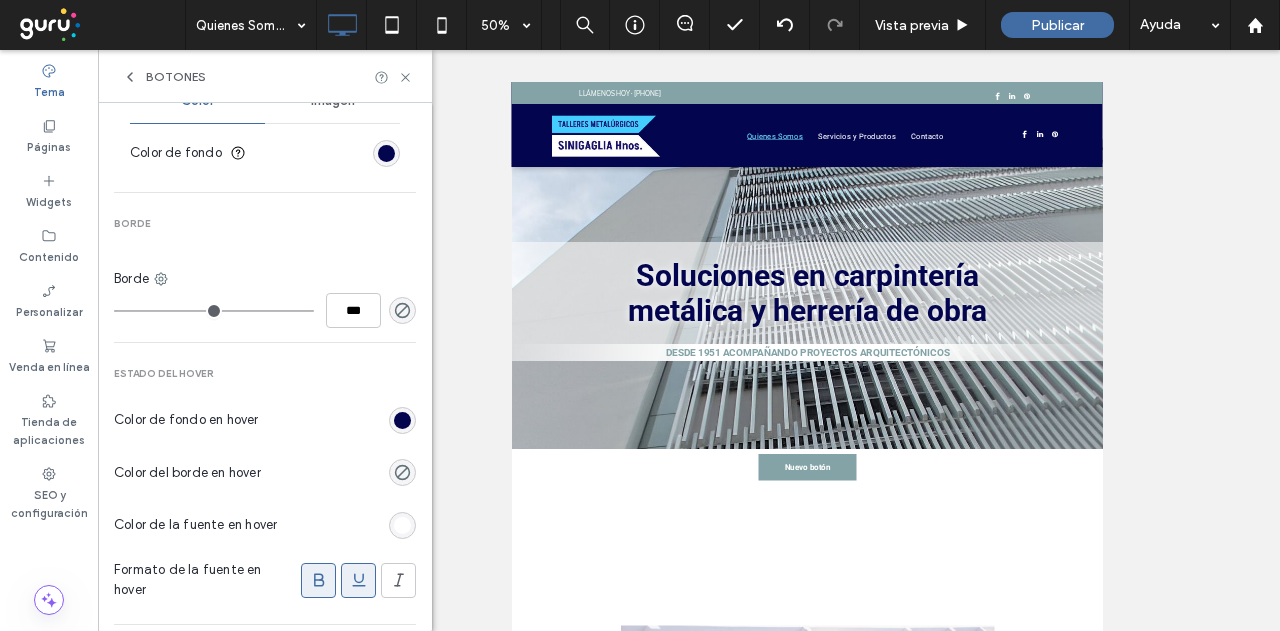 drag, startPoint x: 124, startPoint y: 305, endPoint x: 106, endPoint y: 308, distance: 18.248287 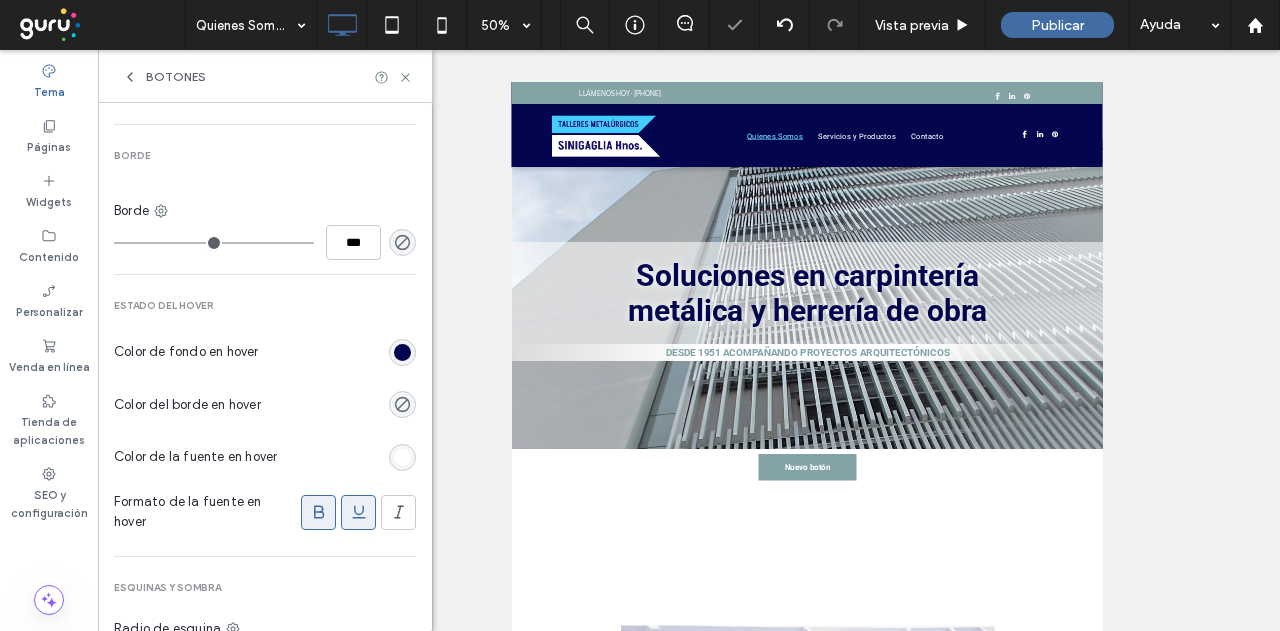 scroll, scrollTop: 800, scrollLeft: 0, axis: vertical 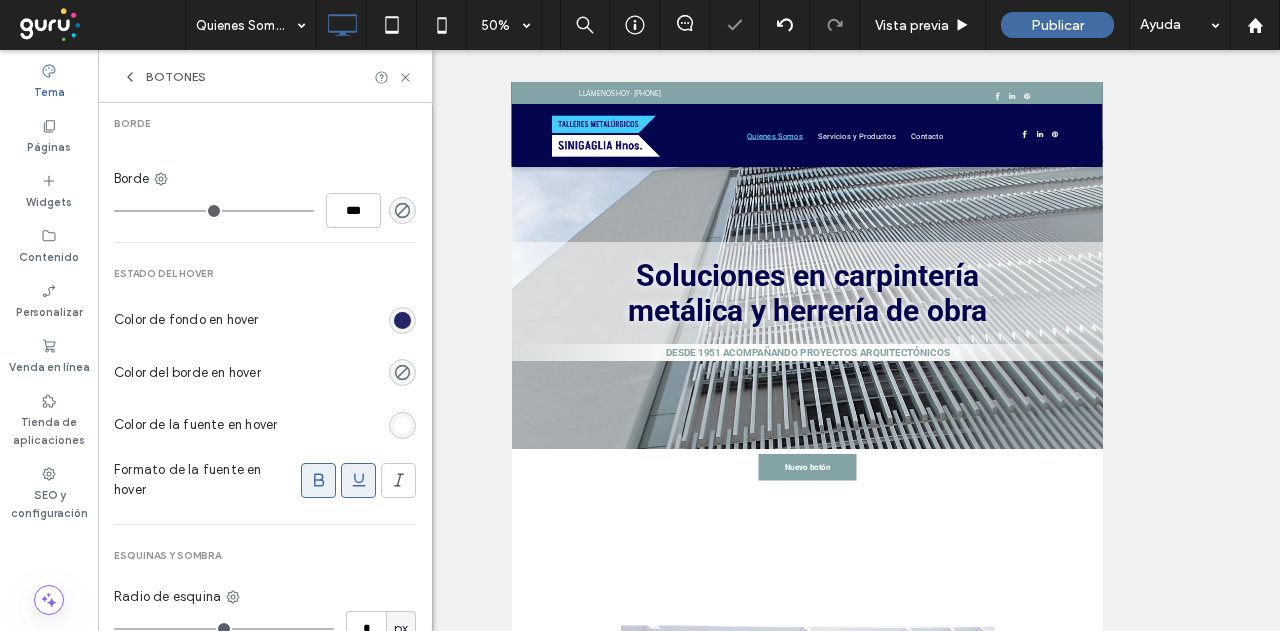 click at bounding box center [402, 320] 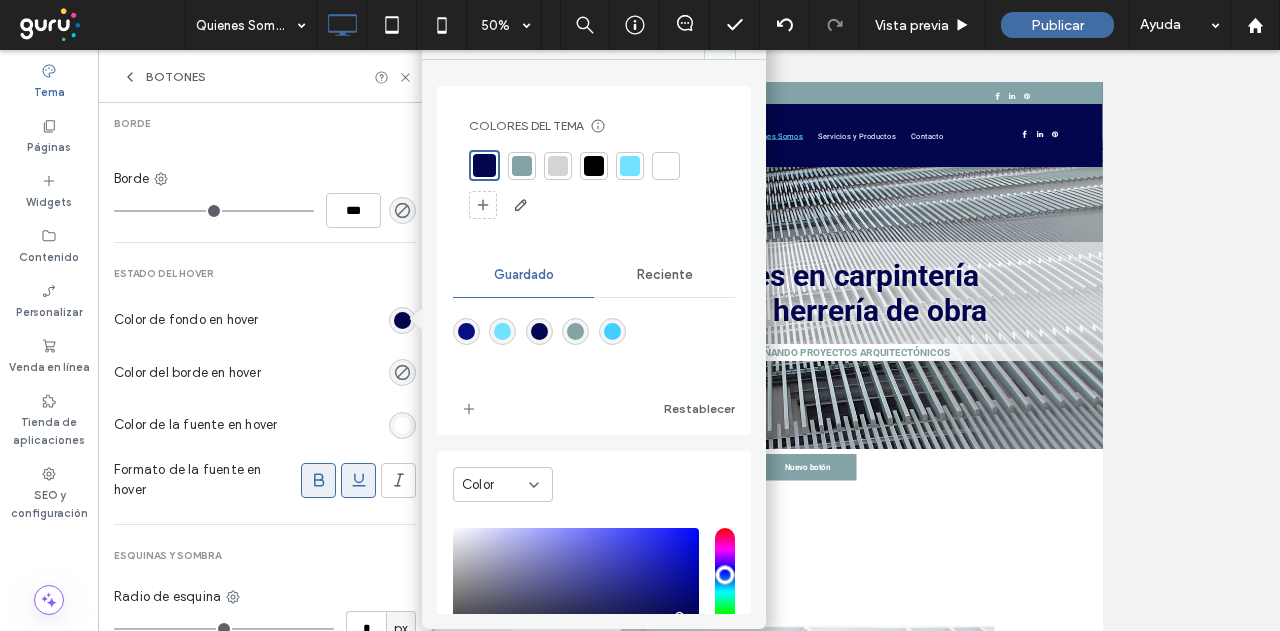 click at bounding box center [612, 331] 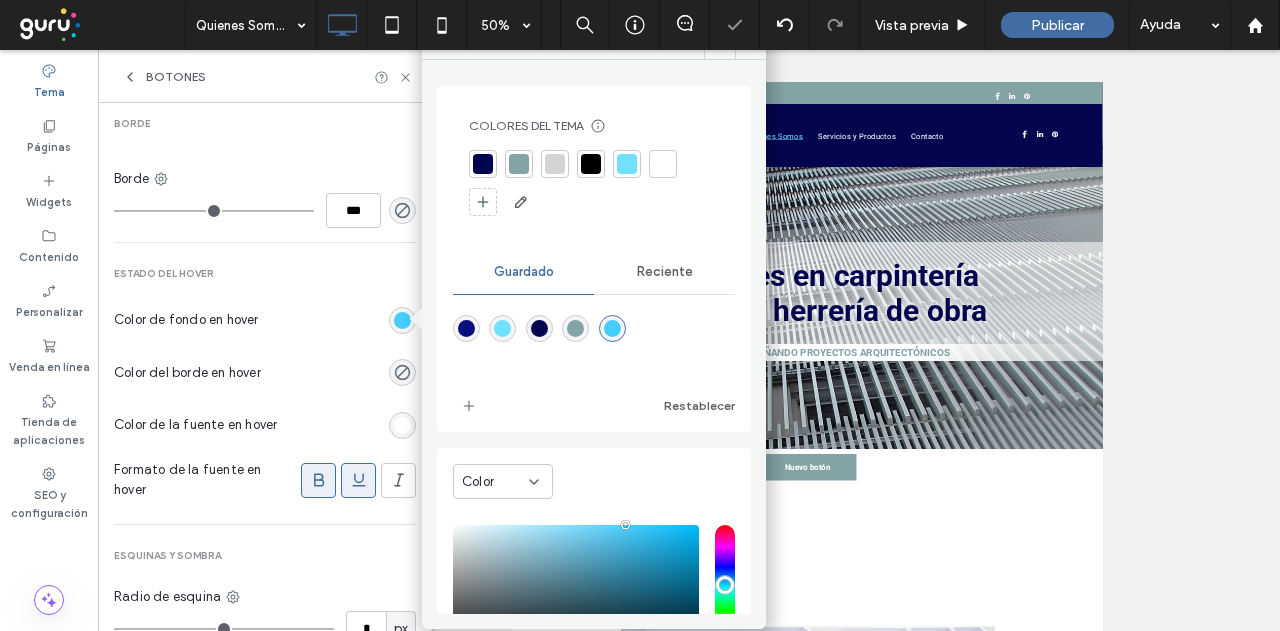 drag, startPoint x: 330, startPoint y: 333, endPoint x: 352, endPoint y: 337, distance: 22.36068 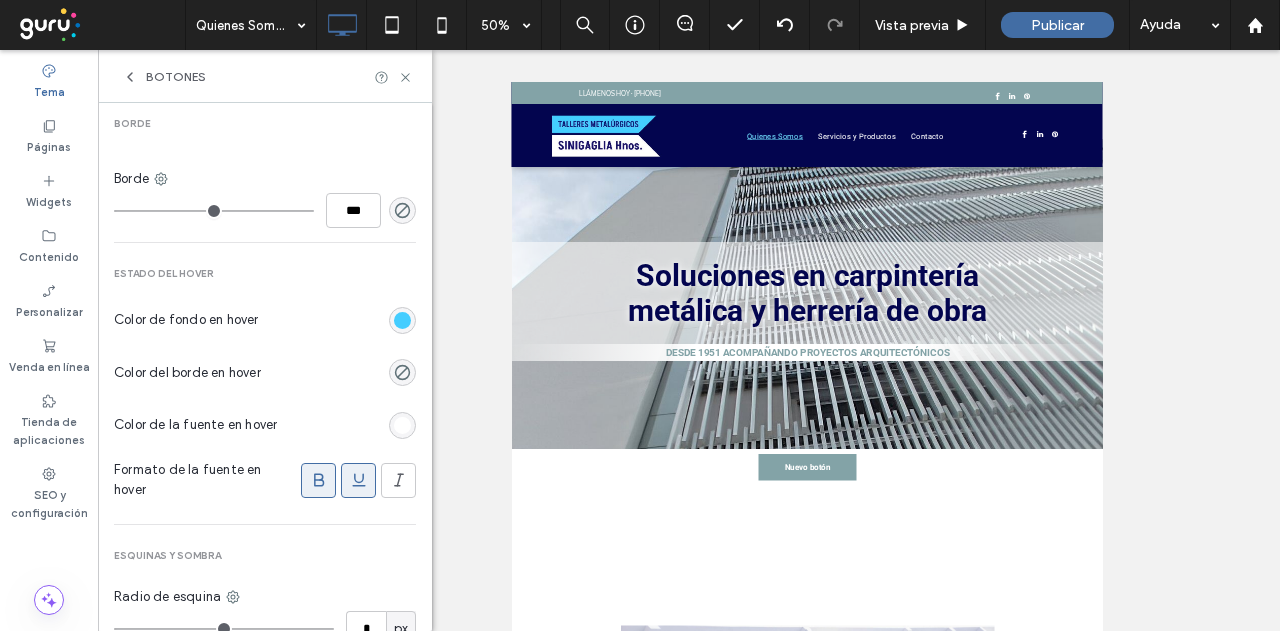 click at bounding box center (402, 425) 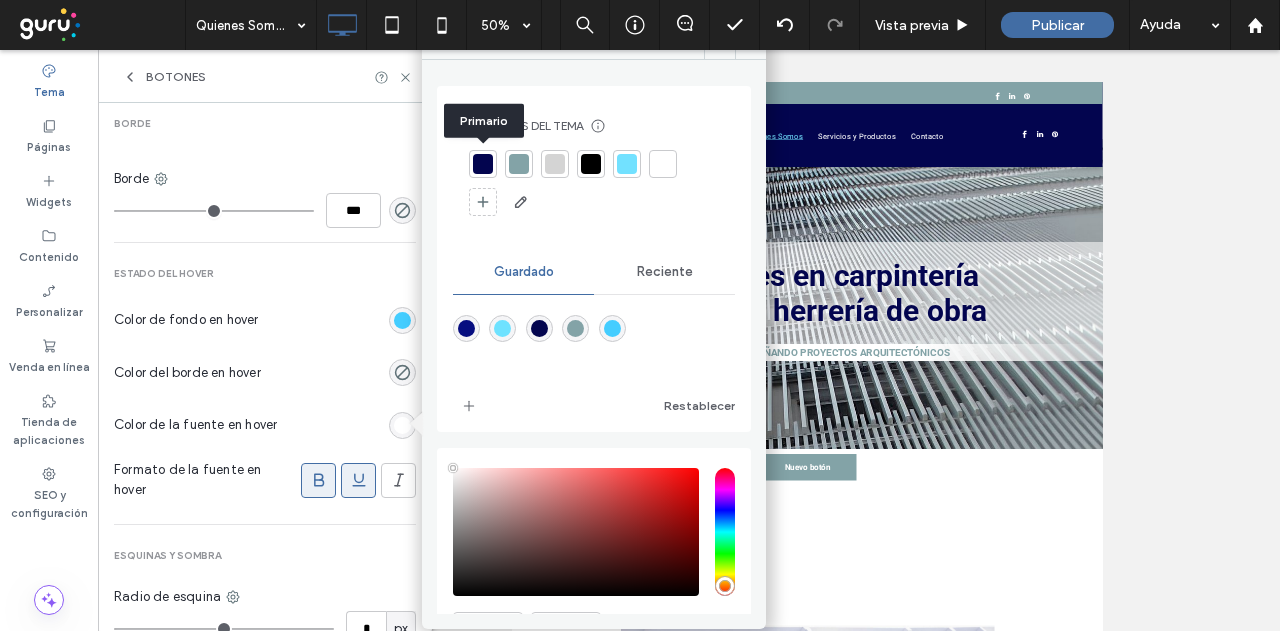 click at bounding box center [483, 164] 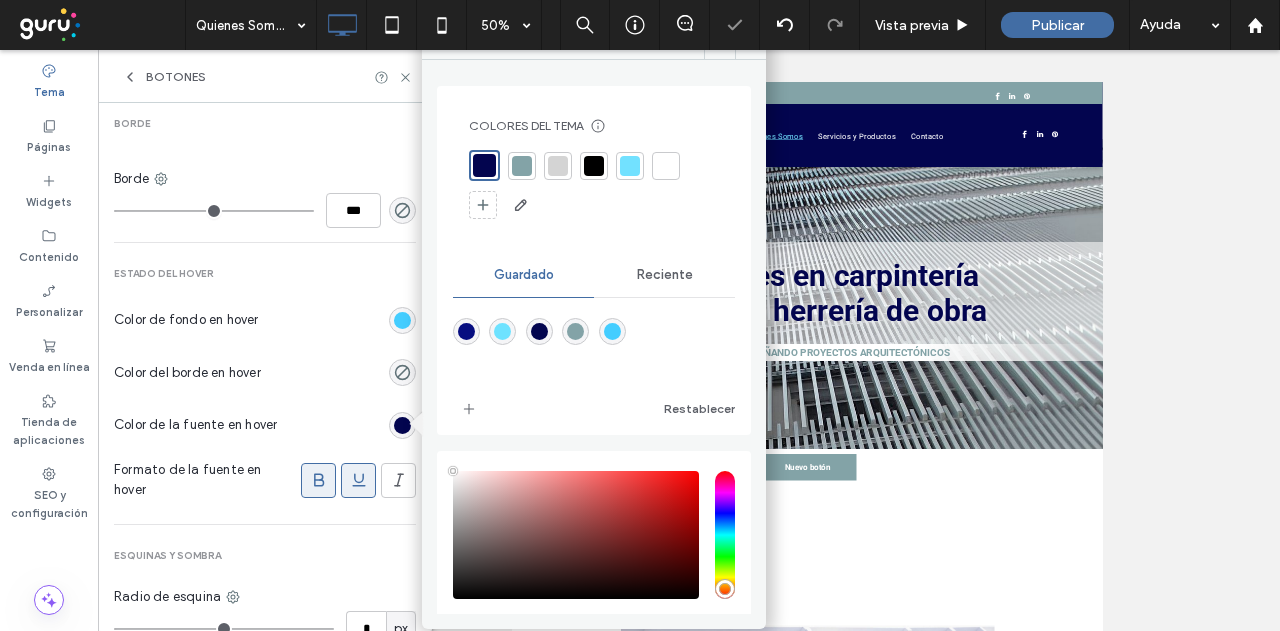 click on "Color de fondo en hover" at bounding box center (265, 320) 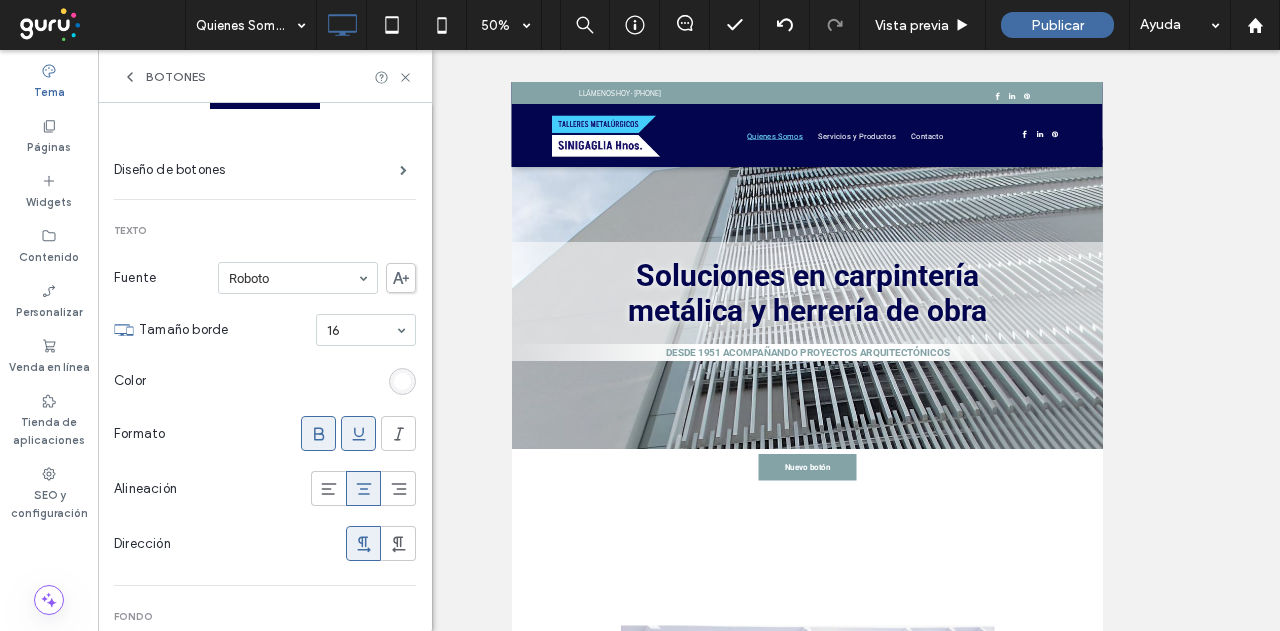 scroll, scrollTop: 100, scrollLeft: 0, axis: vertical 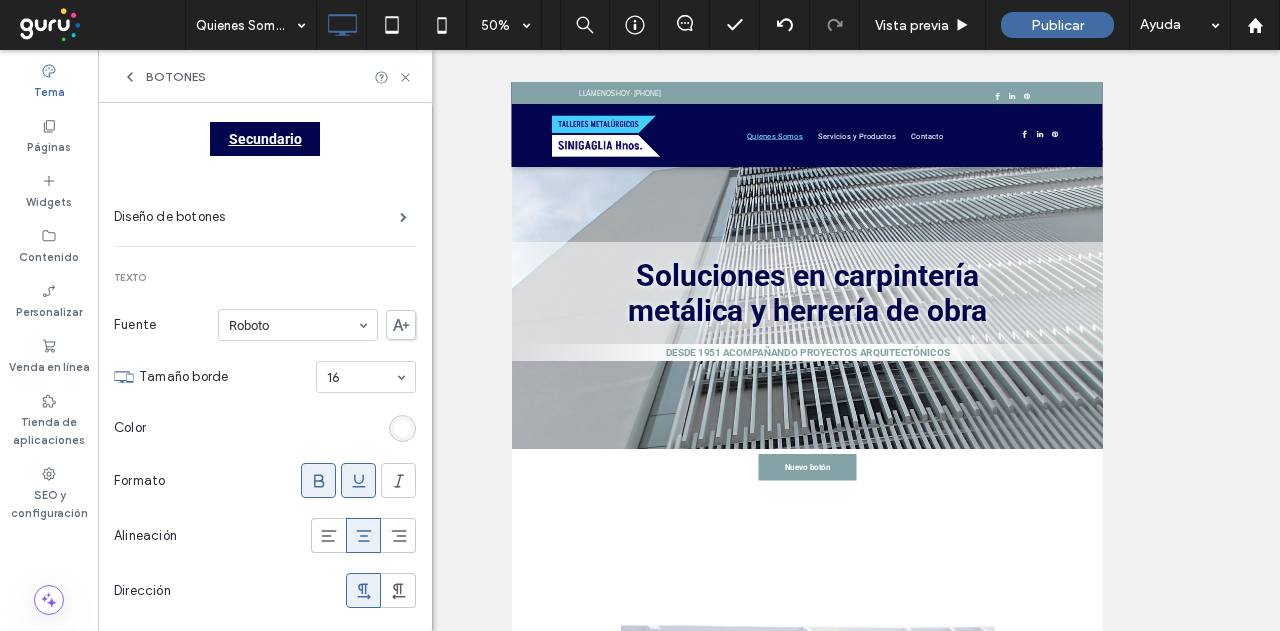 click at bounding box center (402, 428) 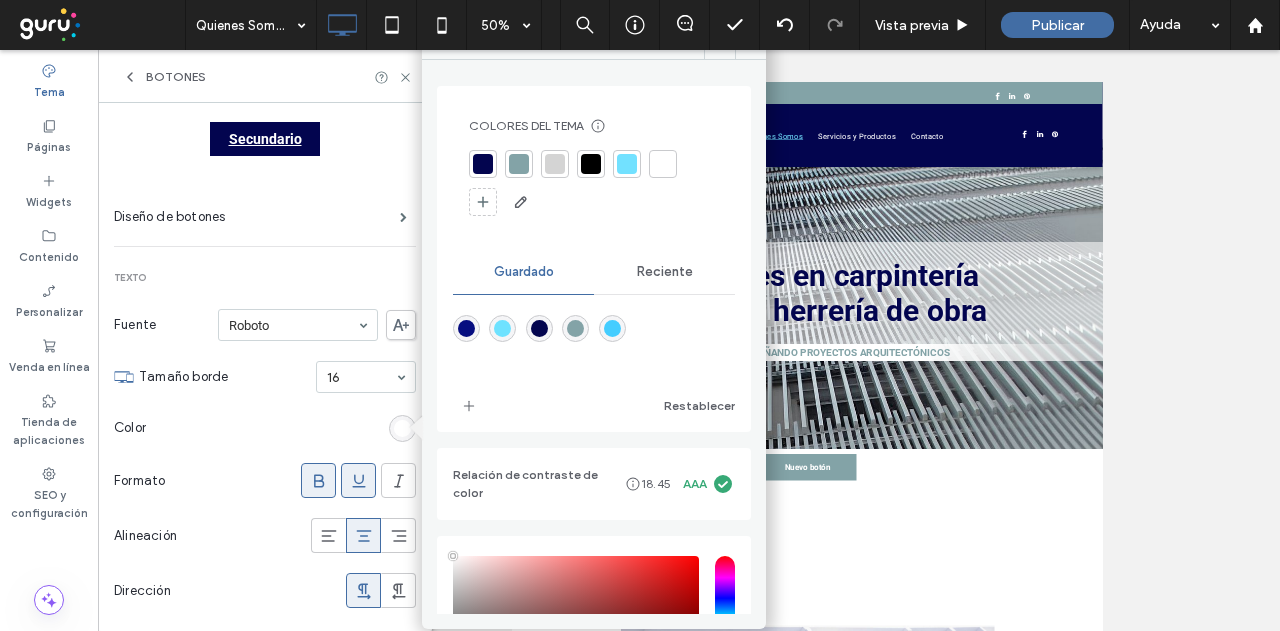 click at bounding box center [612, 328] 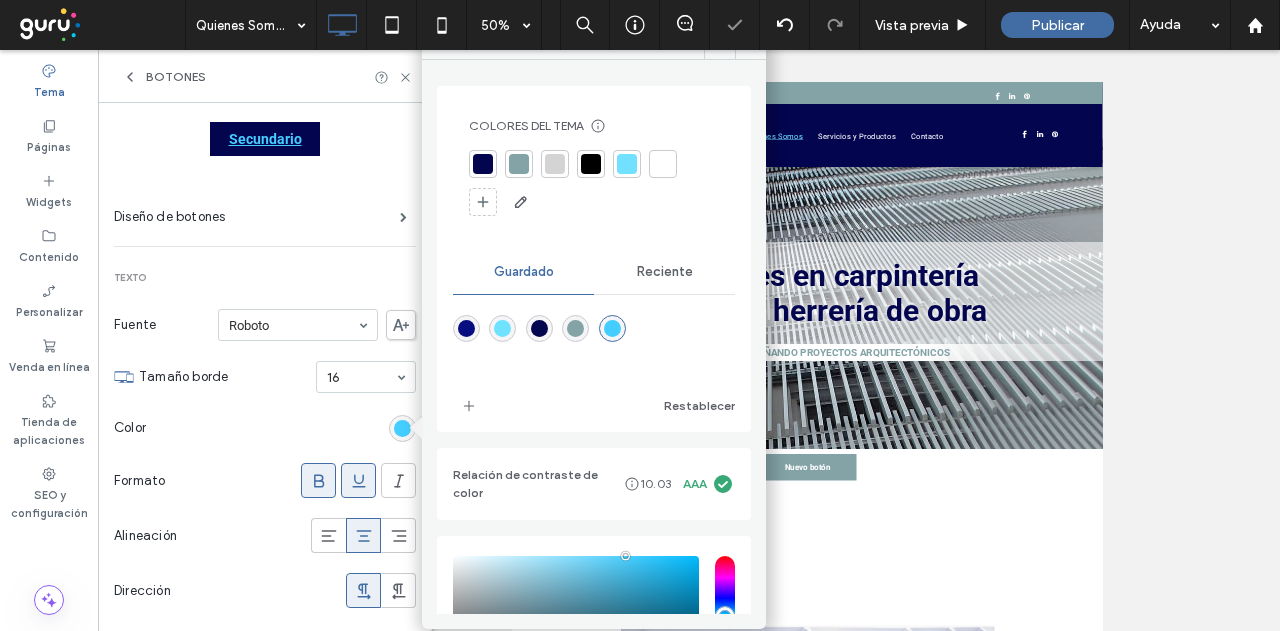 click on "Color" at bounding box center (265, 428) 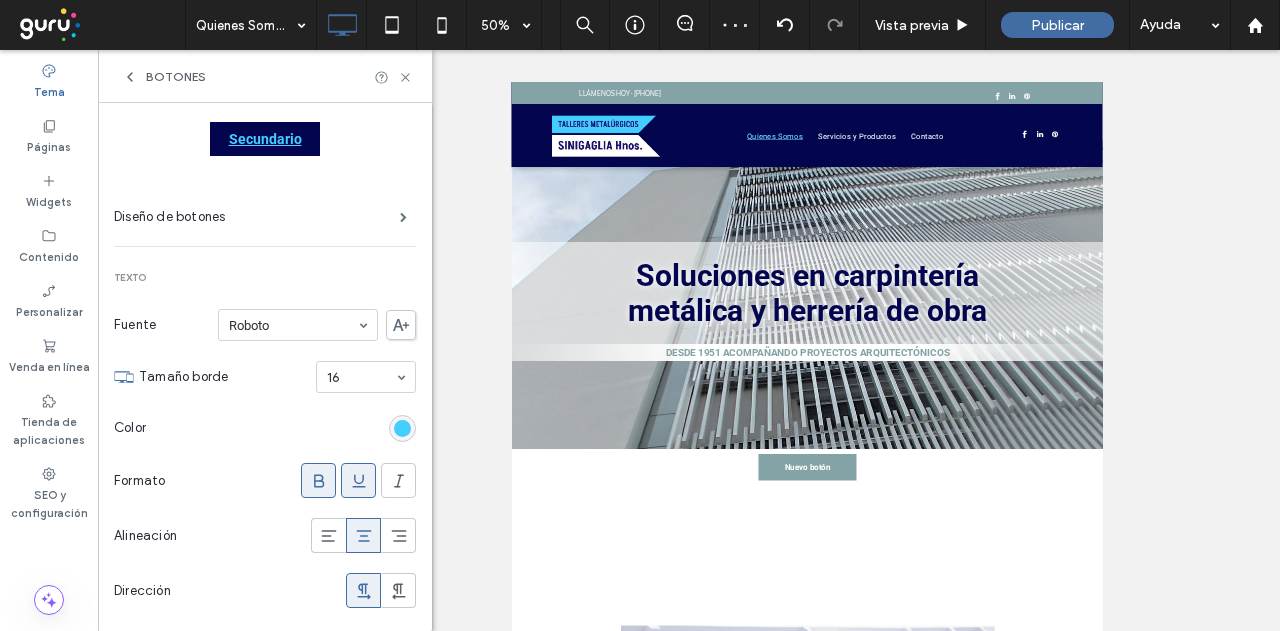scroll, scrollTop: 200, scrollLeft: 0, axis: vertical 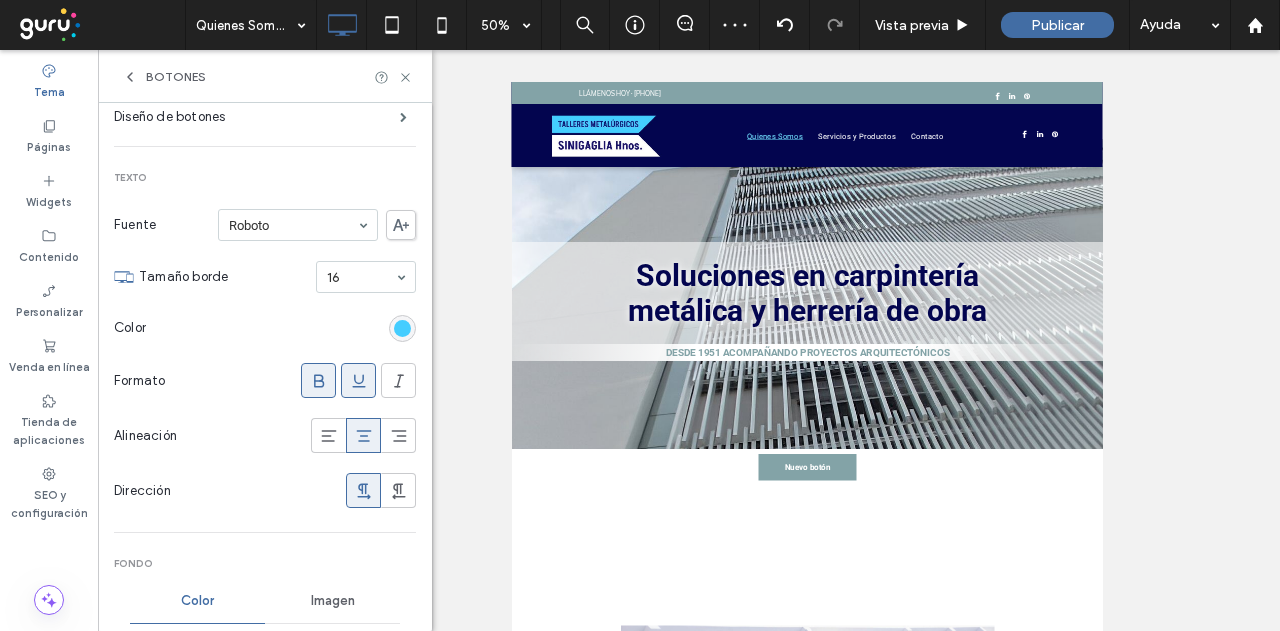 click 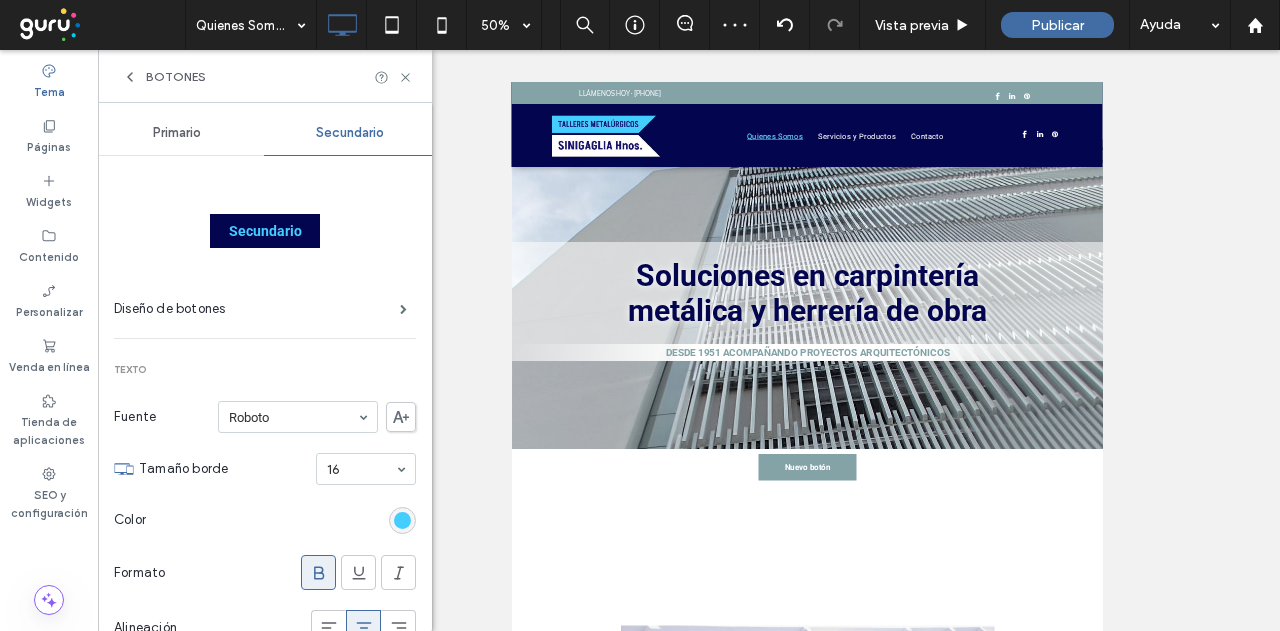 scroll, scrollTop: 0, scrollLeft: 0, axis: both 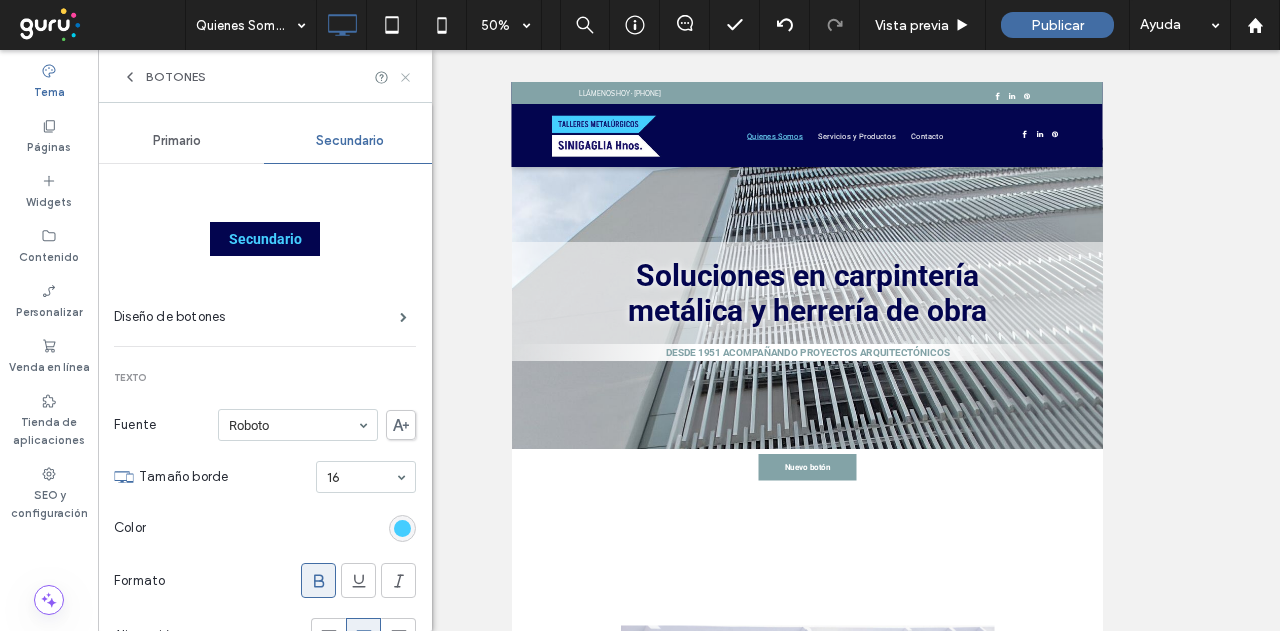 click 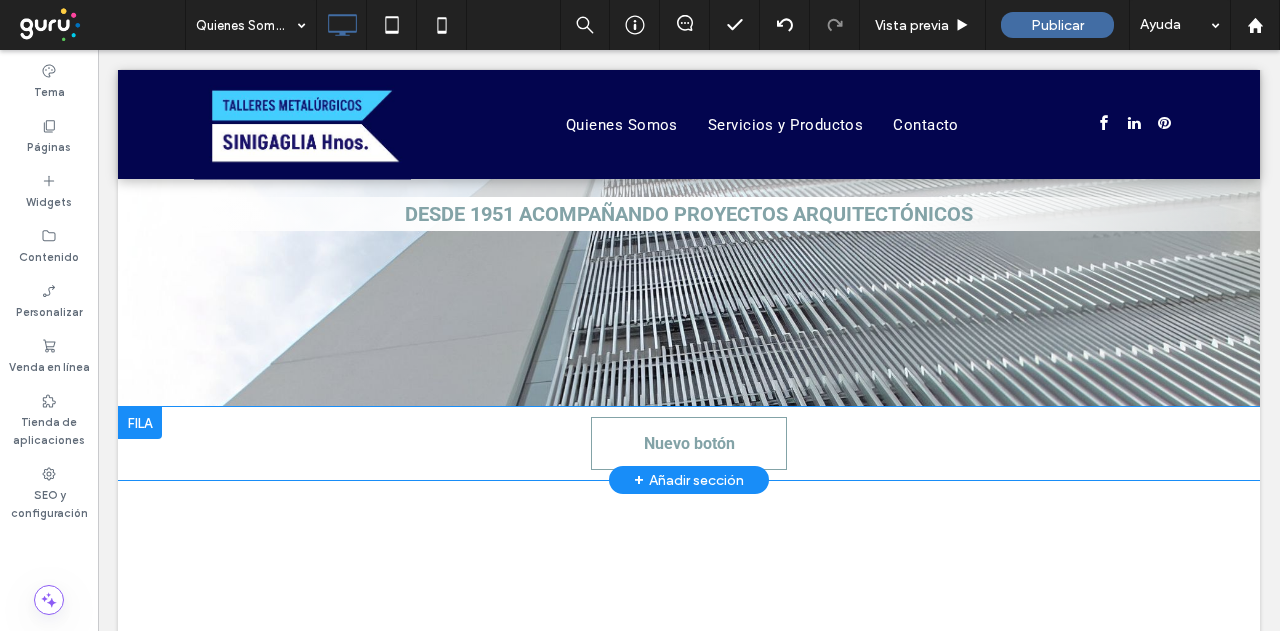 scroll, scrollTop: 400, scrollLeft: 0, axis: vertical 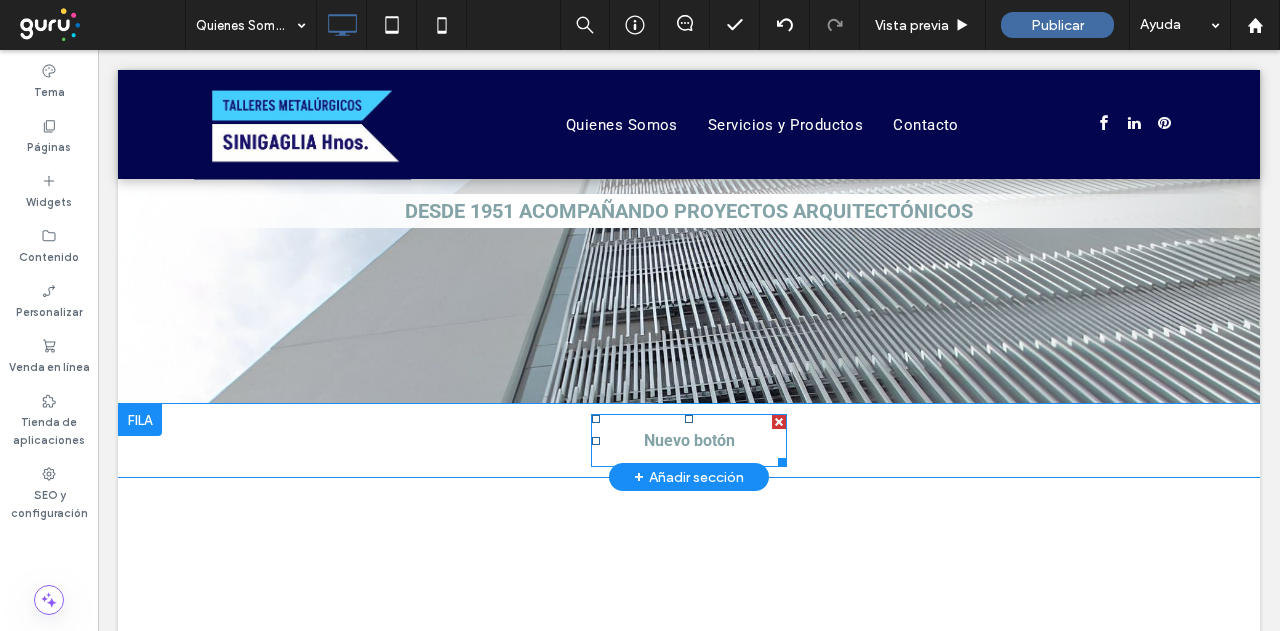 click on "Nuevo botón" at bounding box center (689, 440) 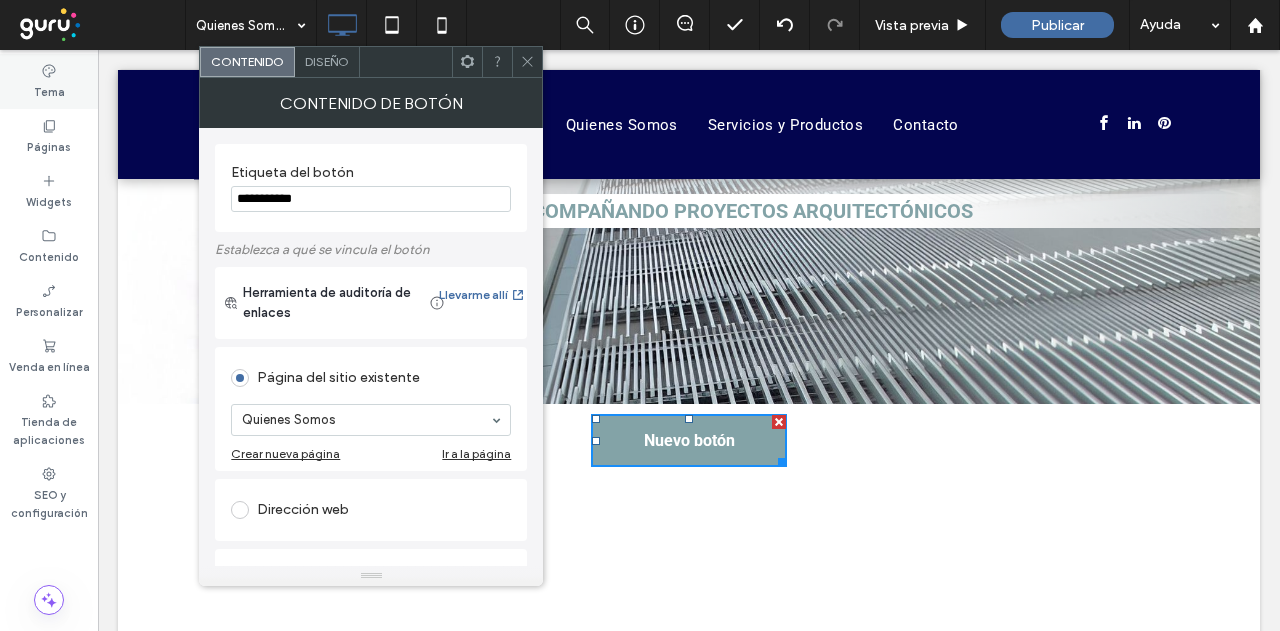click on "Tema" at bounding box center (49, 90) 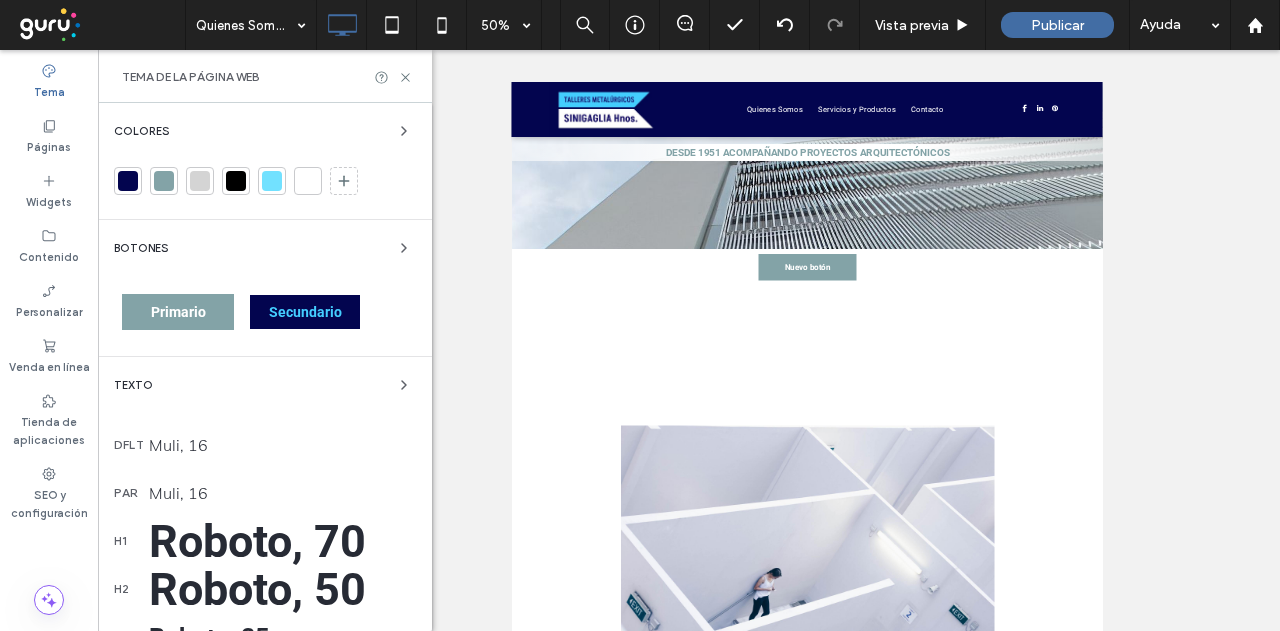 click 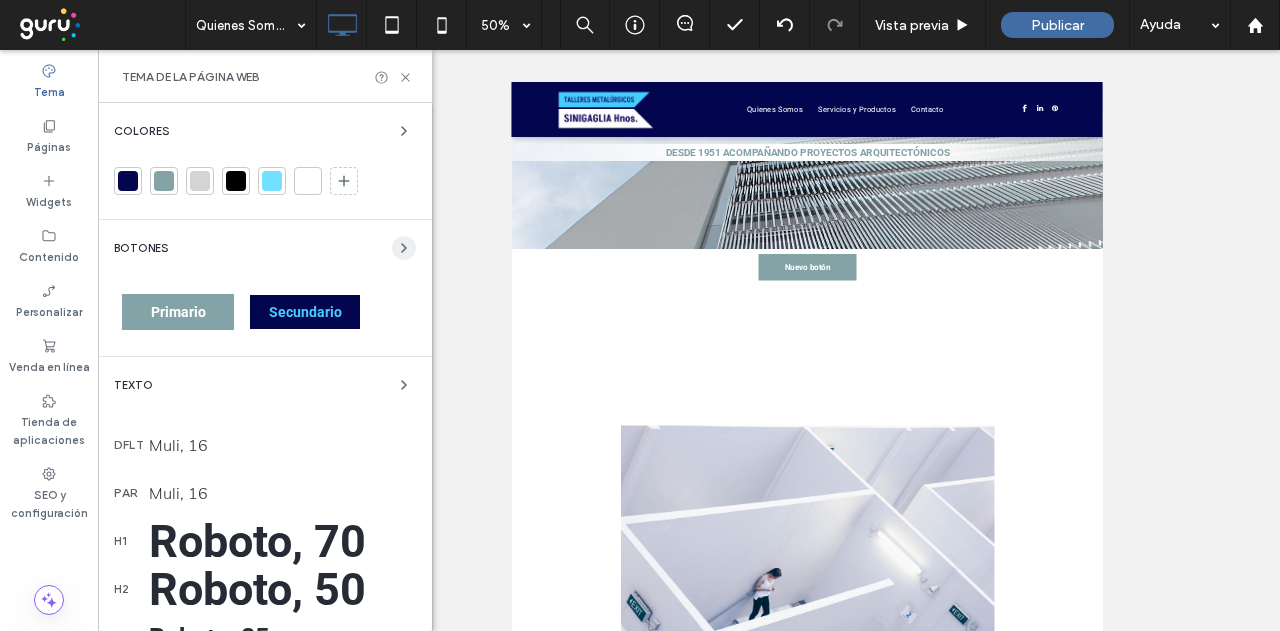 click 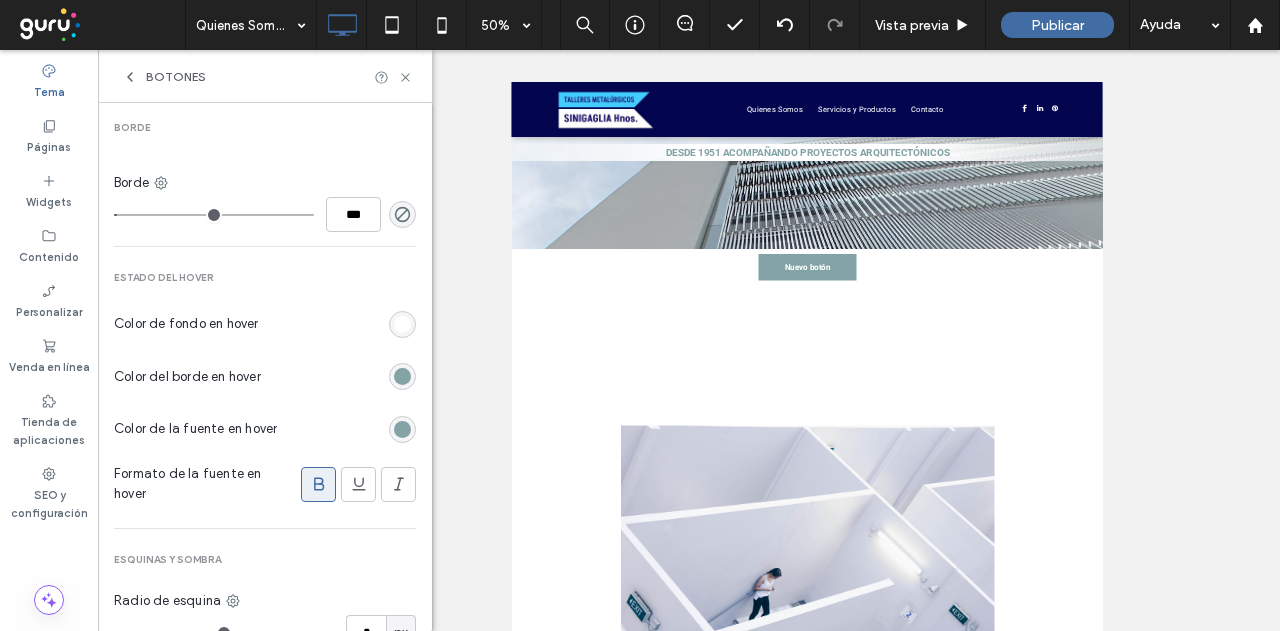 scroll, scrollTop: 696, scrollLeft: 0, axis: vertical 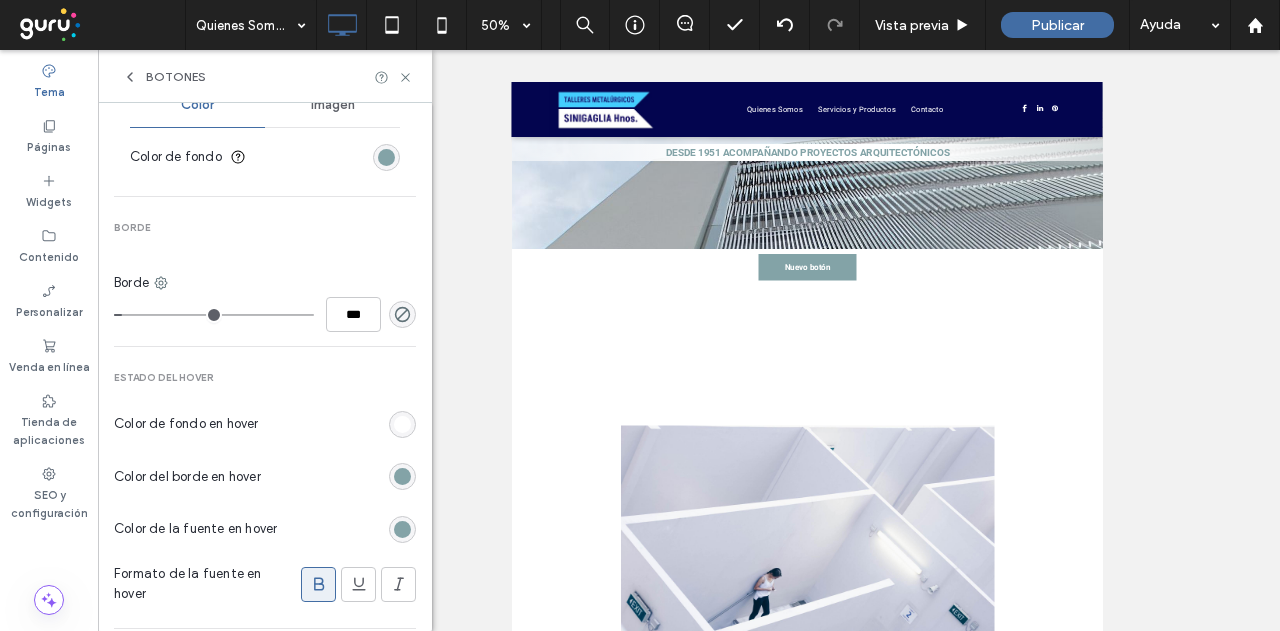 click at bounding box center [214, 315] 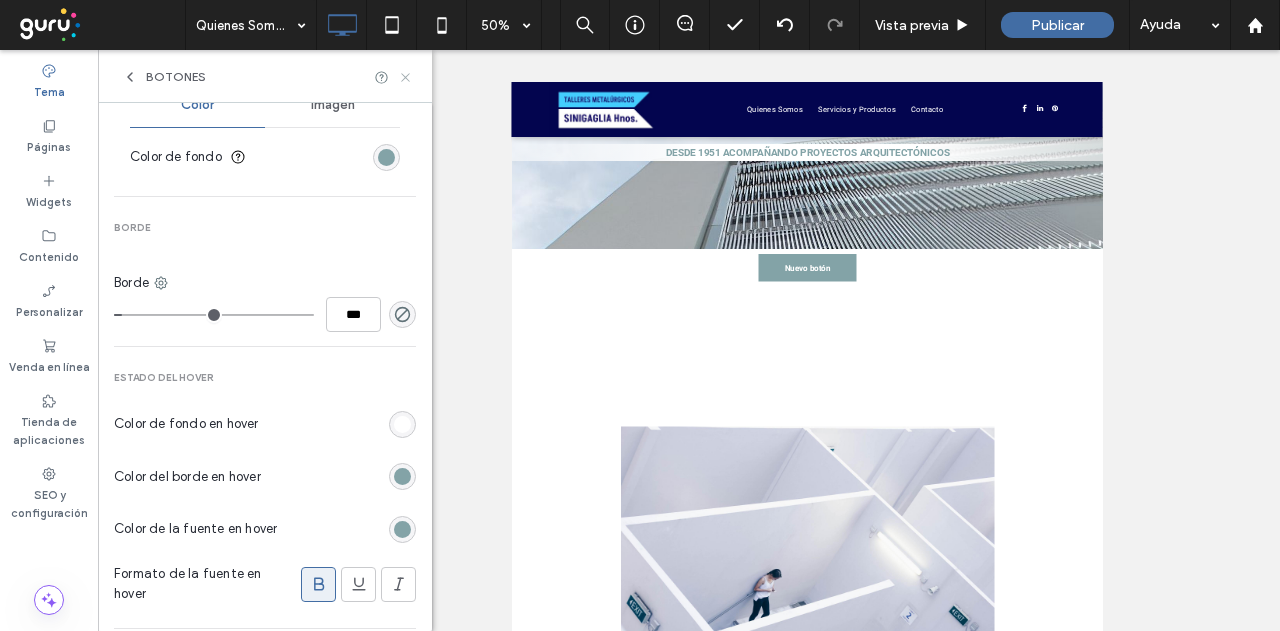drag, startPoint x: 404, startPoint y: 76, endPoint x: 307, endPoint y: 25, distance: 109.59015 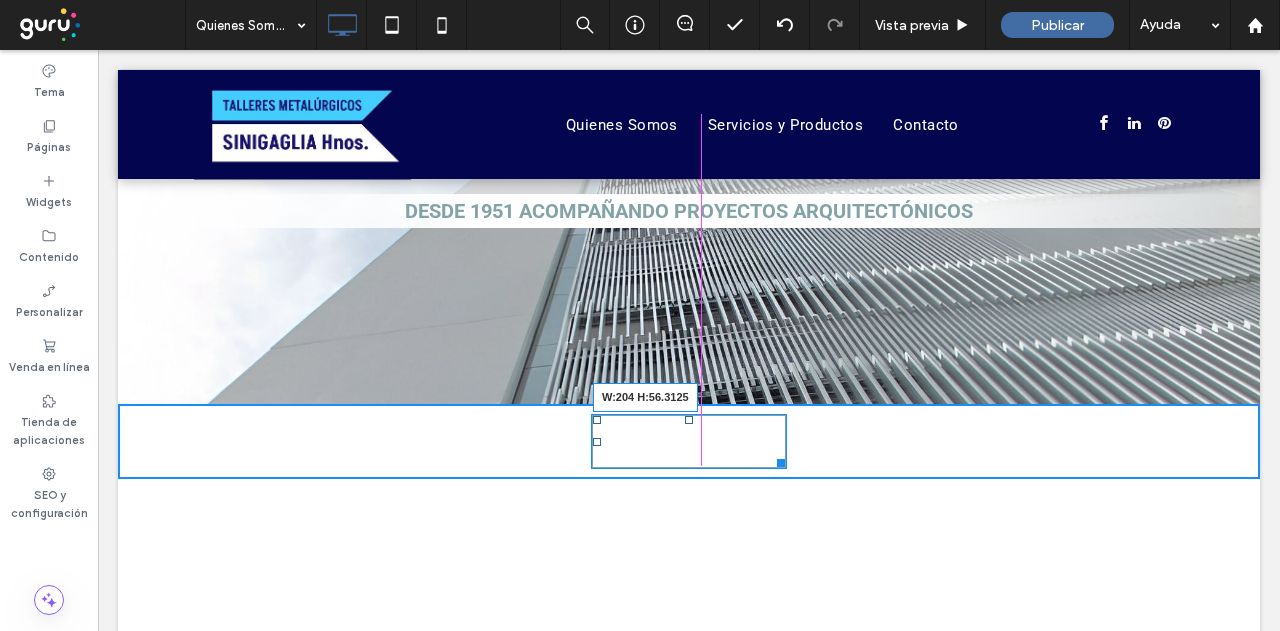 drag, startPoint x: 774, startPoint y: 471, endPoint x: 875, endPoint y: 522, distance: 113.14592 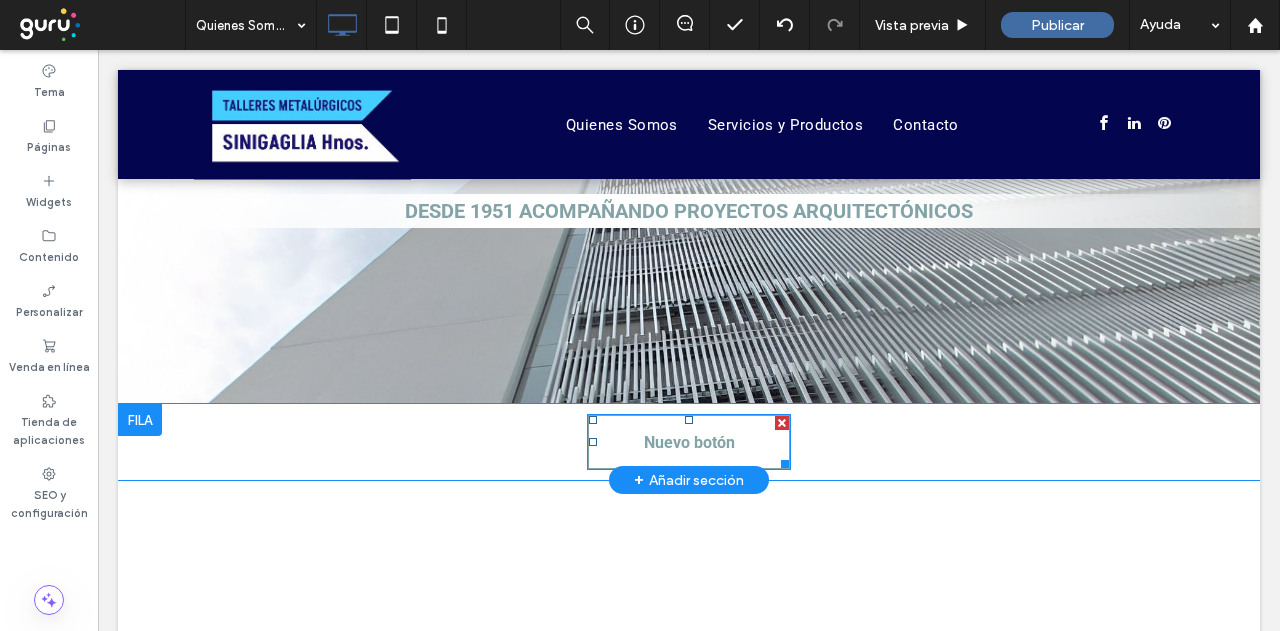 click on "Nuevo botón" at bounding box center [689, 442] 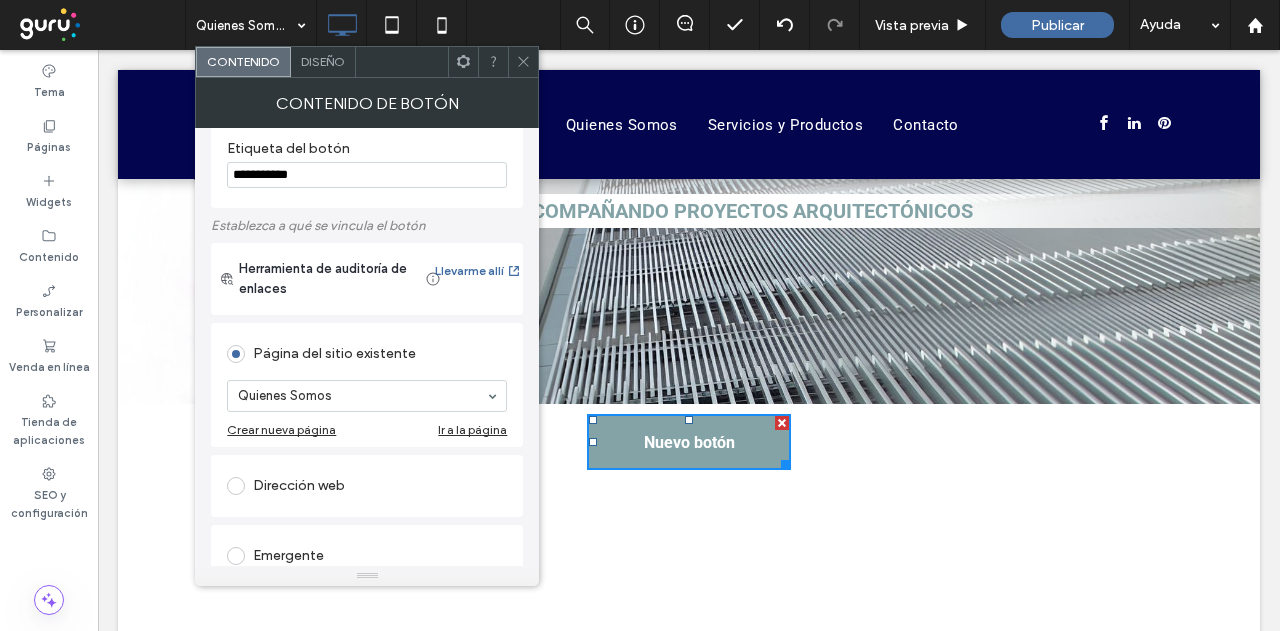 scroll, scrollTop: 0, scrollLeft: 0, axis: both 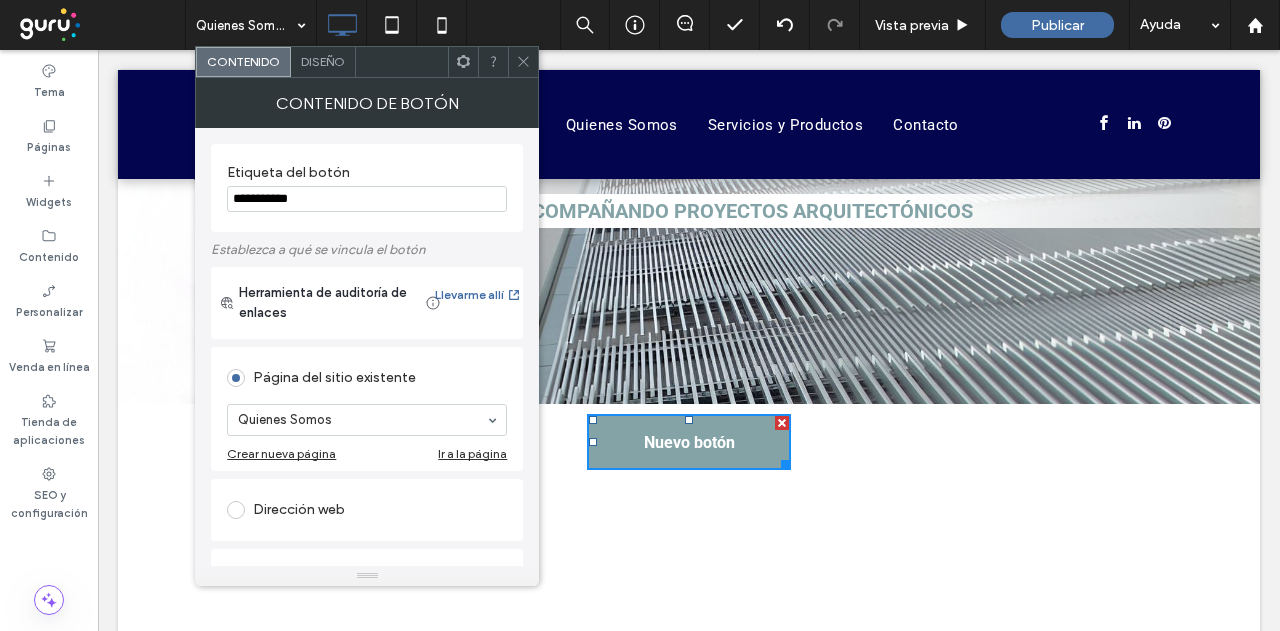 click on "**********" at bounding box center [367, 199] 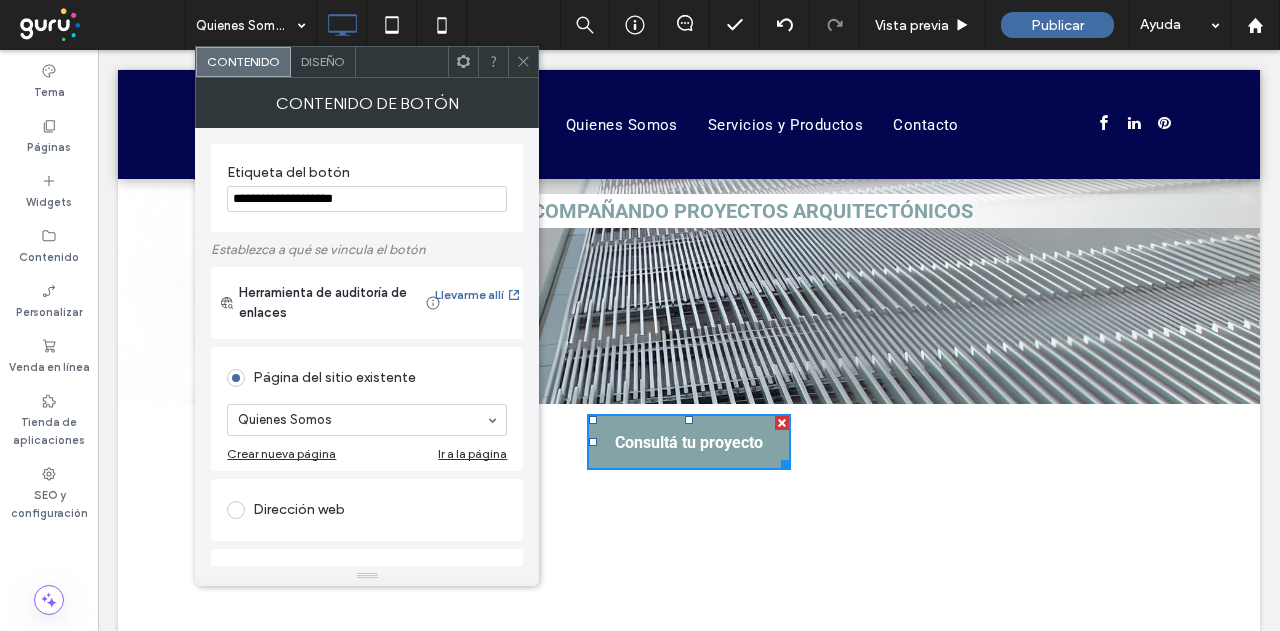 click on "Diseño" at bounding box center (323, 62) 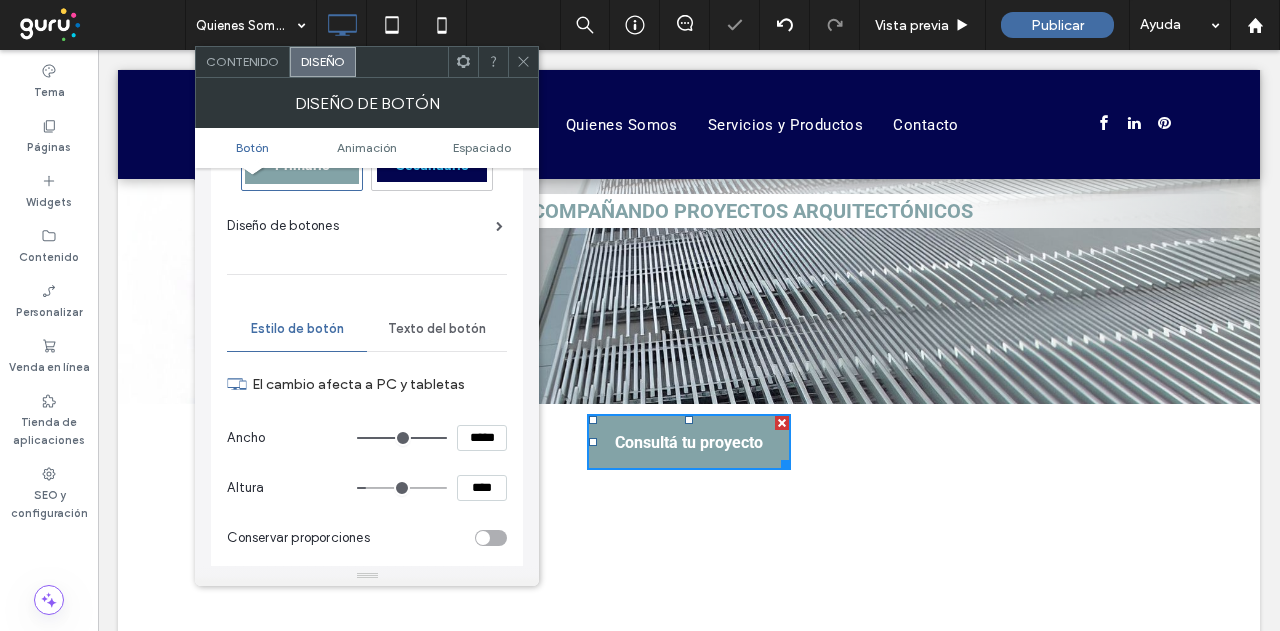 scroll, scrollTop: 100, scrollLeft: 0, axis: vertical 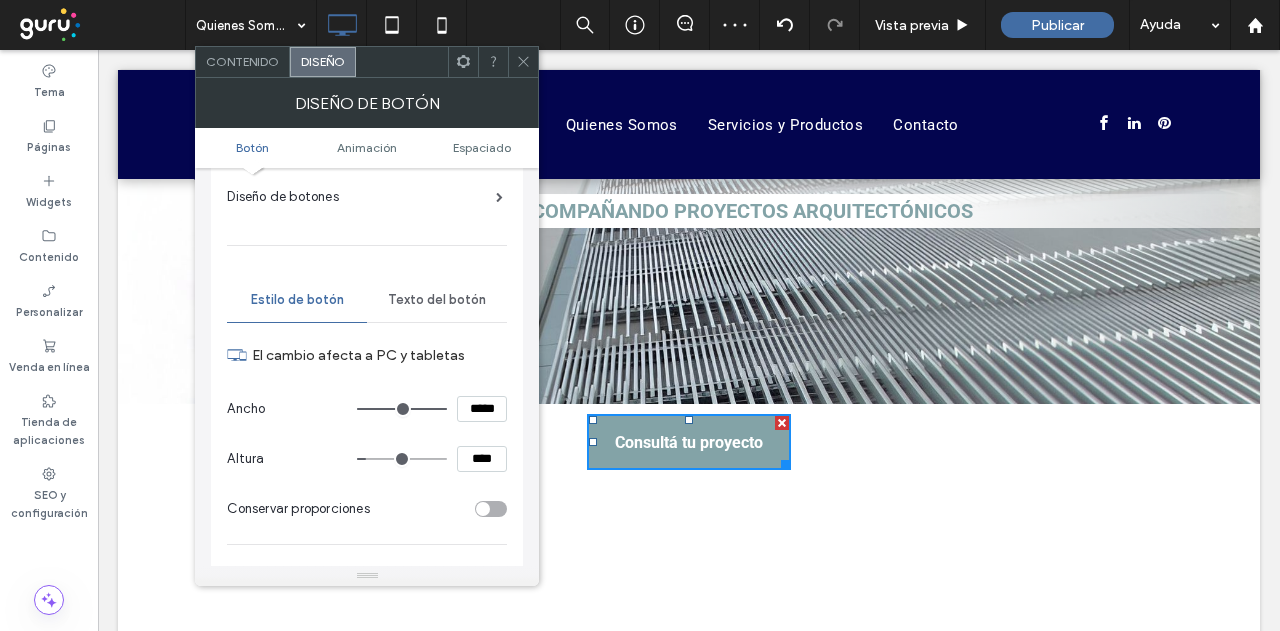 click 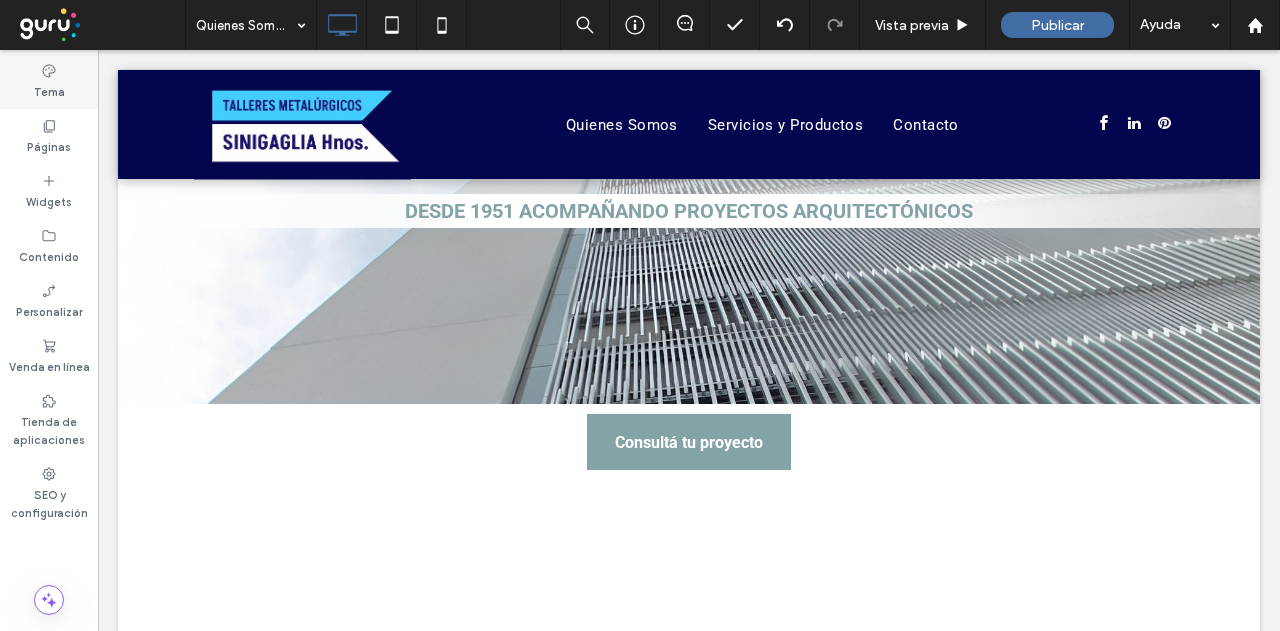 click on "Tema" at bounding box center (49, 90) 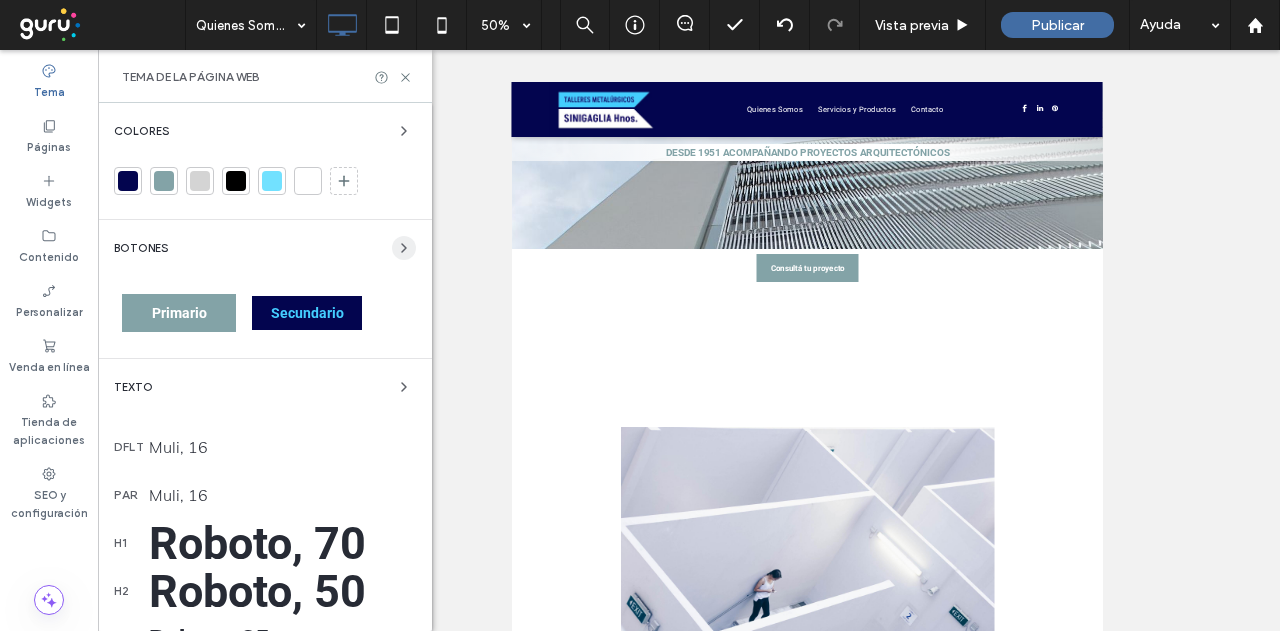 click 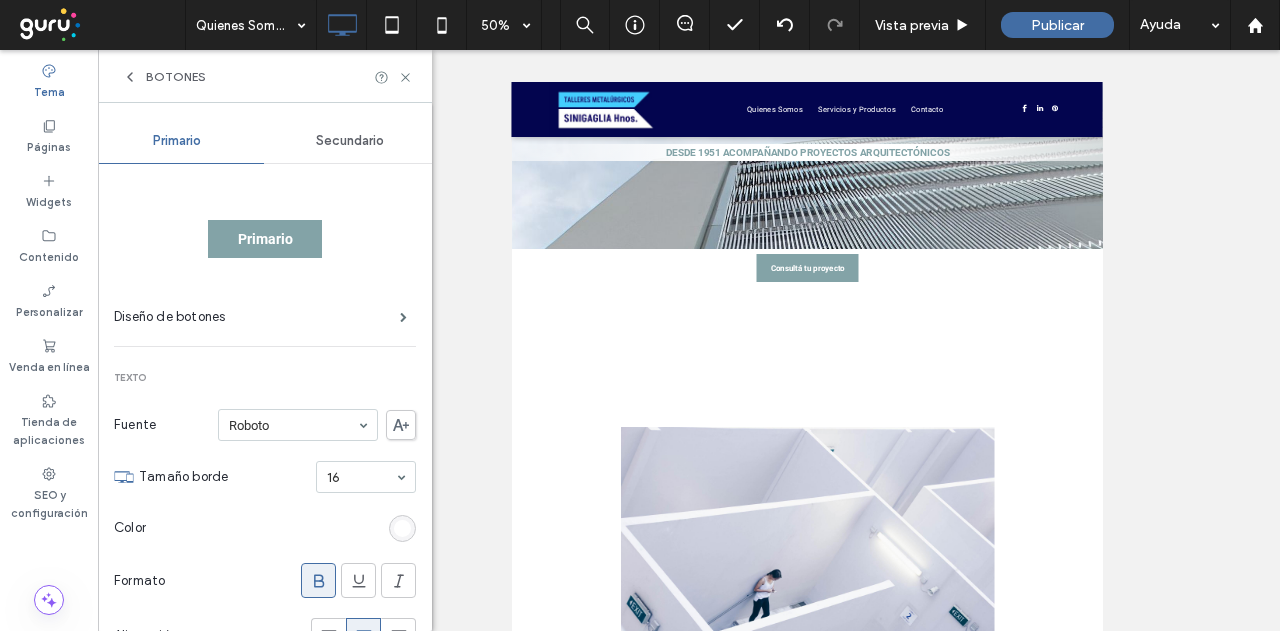 click 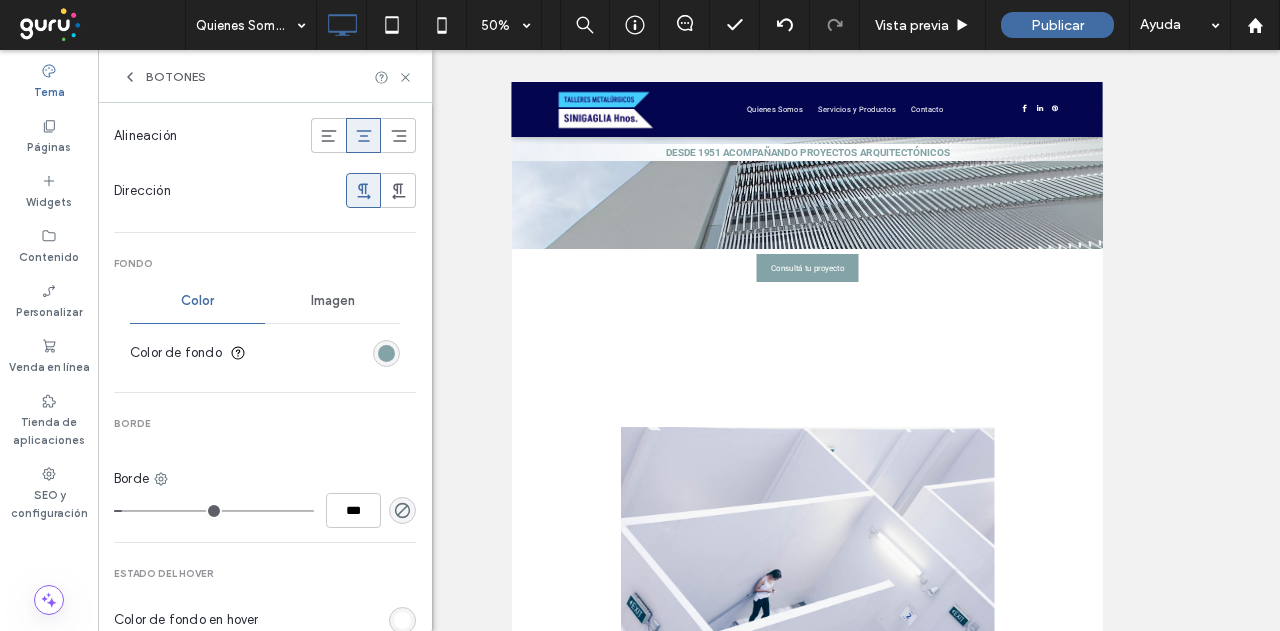 scroll, scrollTop: 600, scrollLeft: 0, axis: vertical 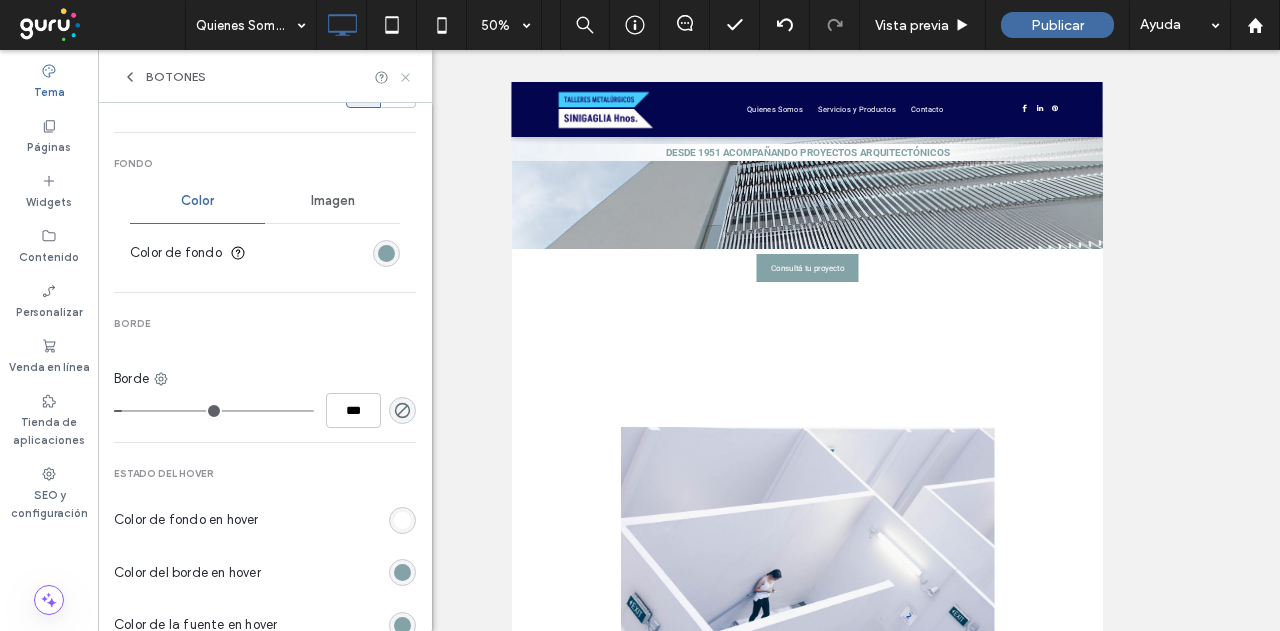 click 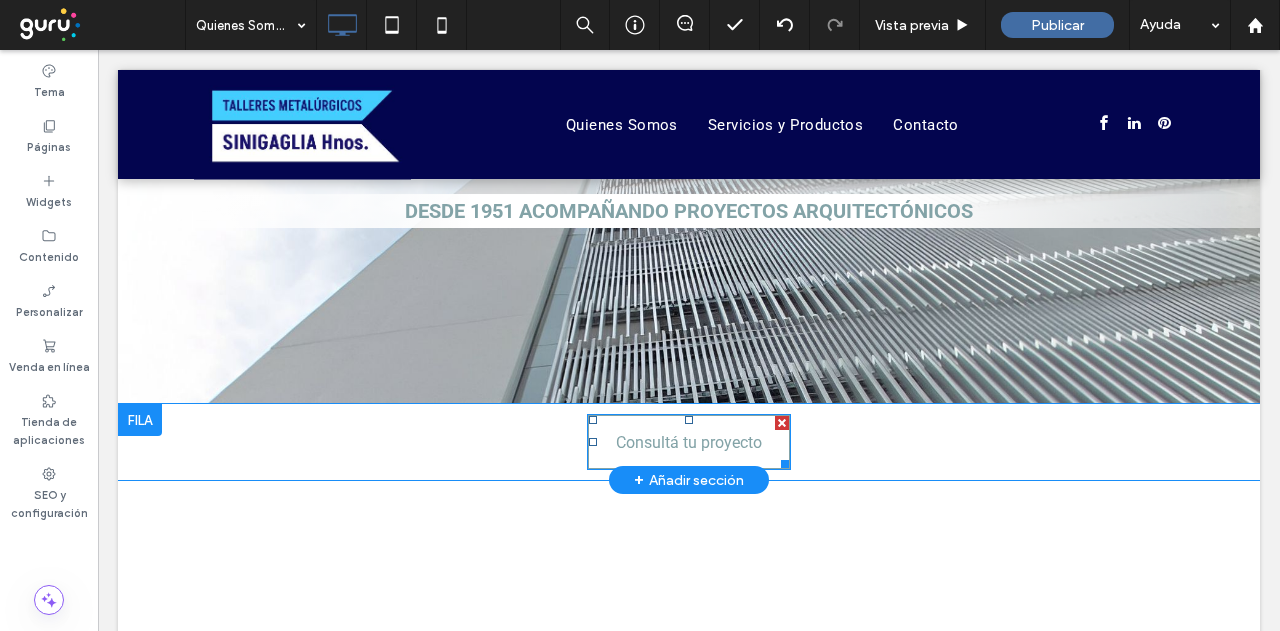 click on "Consultá tu proyecto" at bounding box center (689, 442) 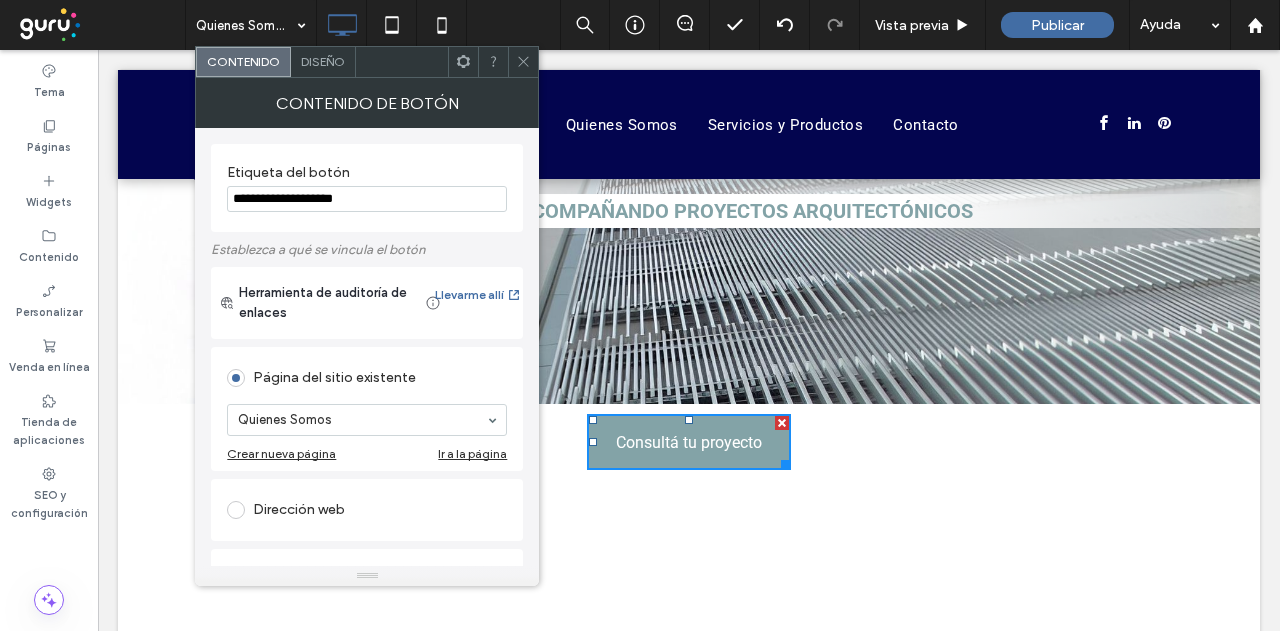 click on "Diseño" at bounding box center [323, 61] 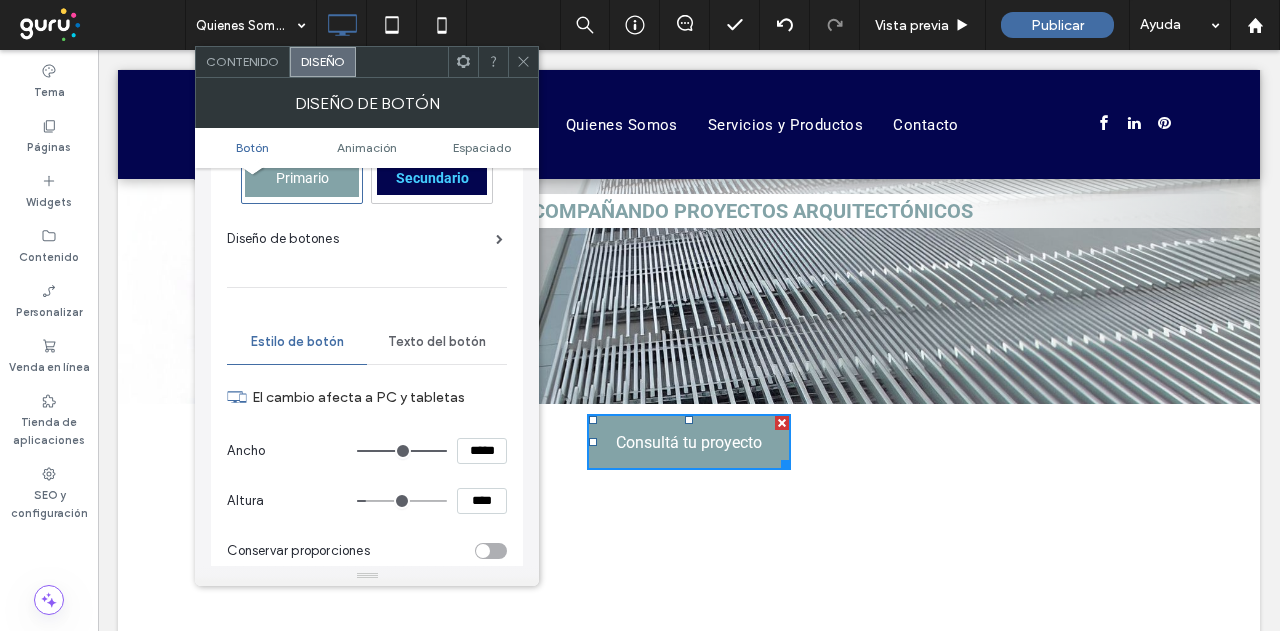 scroll, scrollTop: 100, scrollLeft: 0, axis: vertical 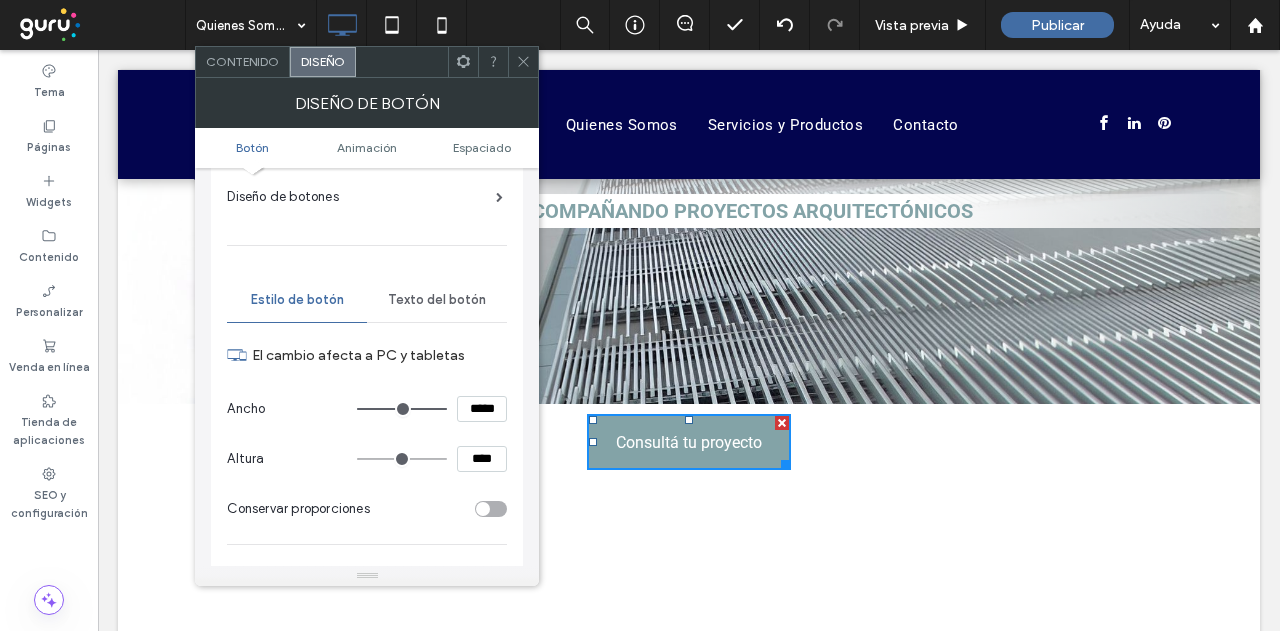 click at bounding box center (402, 459) 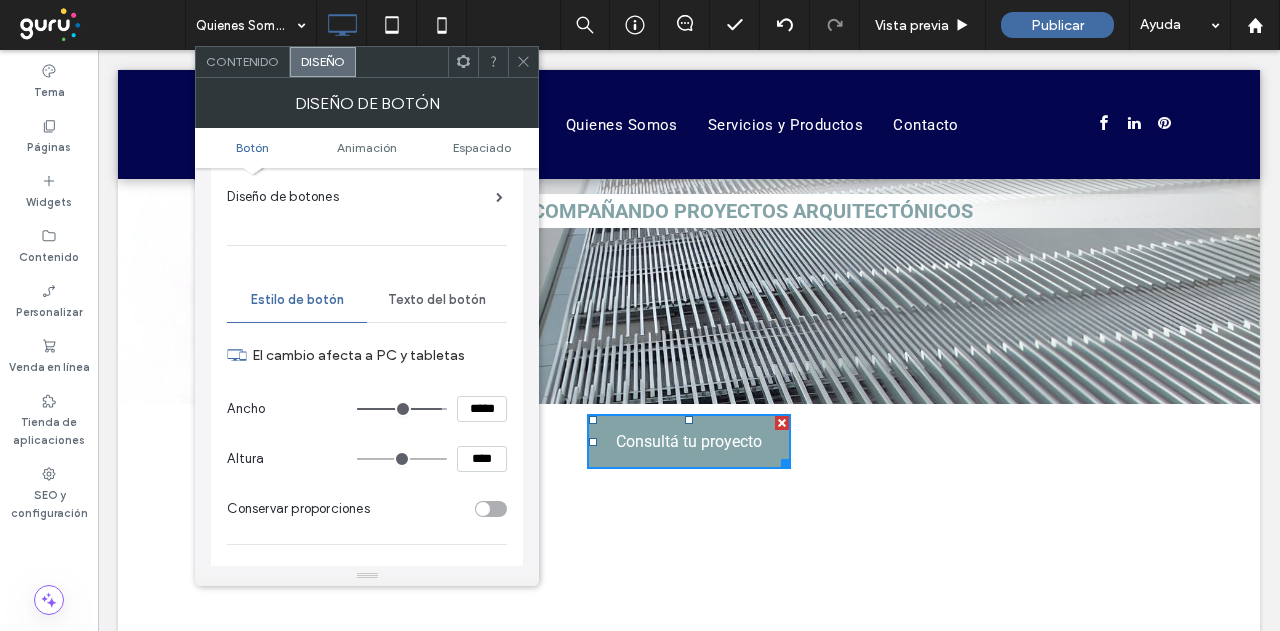 click at bounding box center [402, 409] 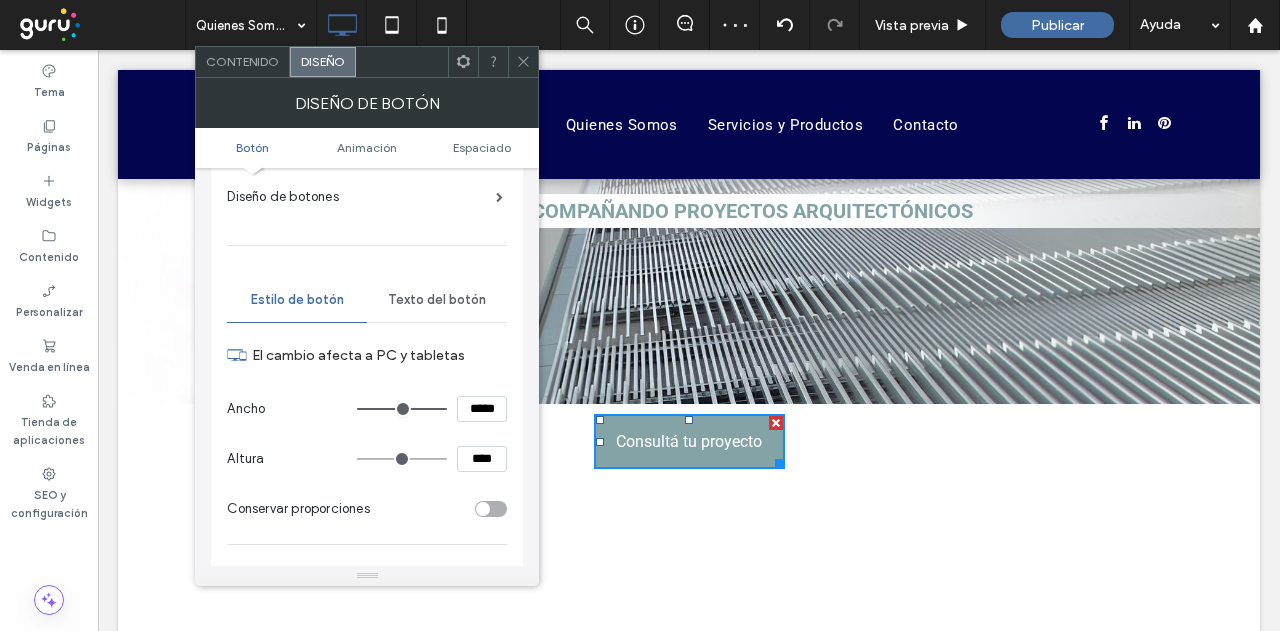 click at bounding box center [402, 409] 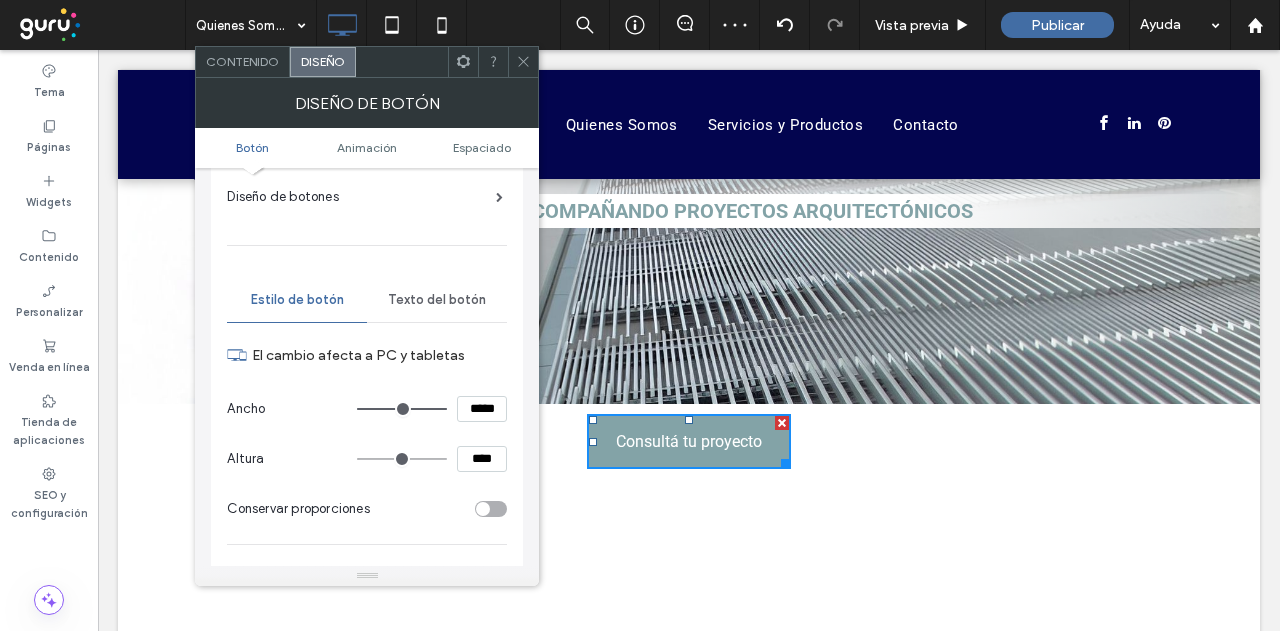 click at bounding box center (523, 62) 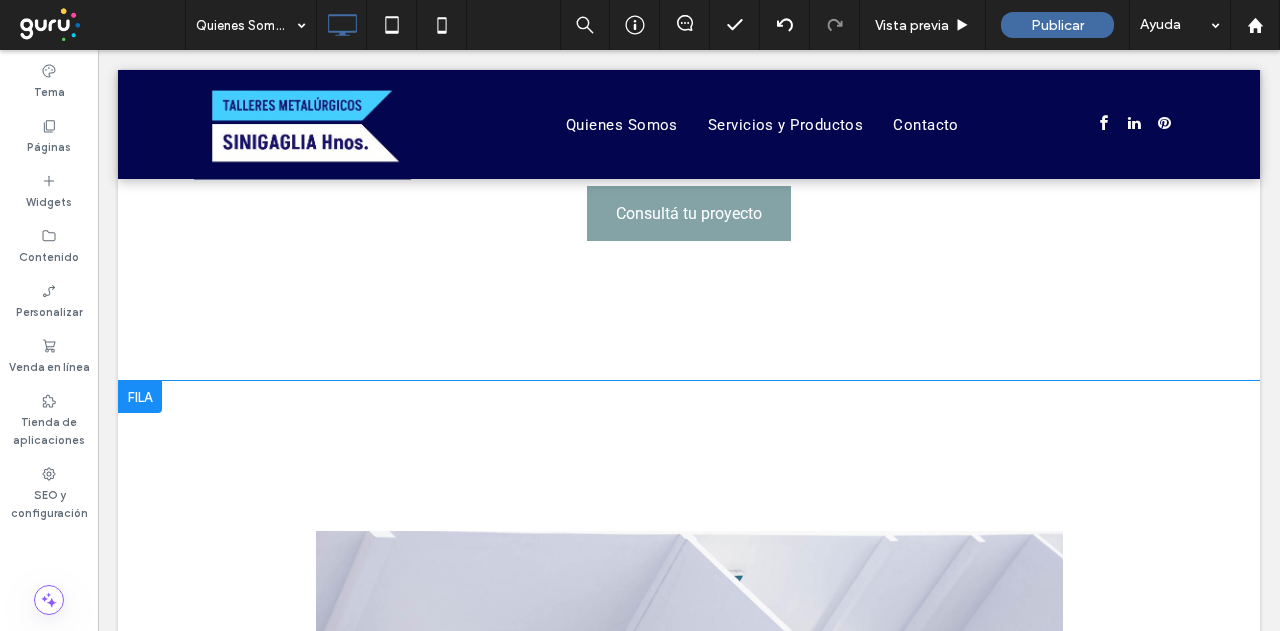 scroll, scrollTop: 600, scrollLeft: 0, axis: vertical 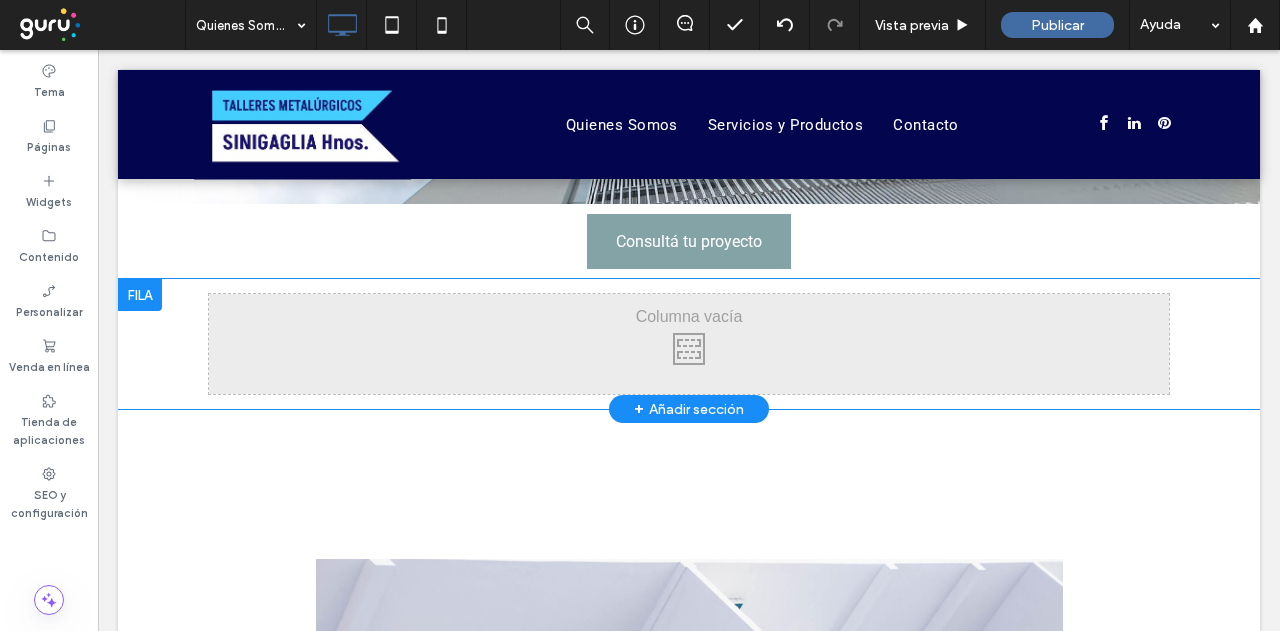 click at bounding box center [140, 295] 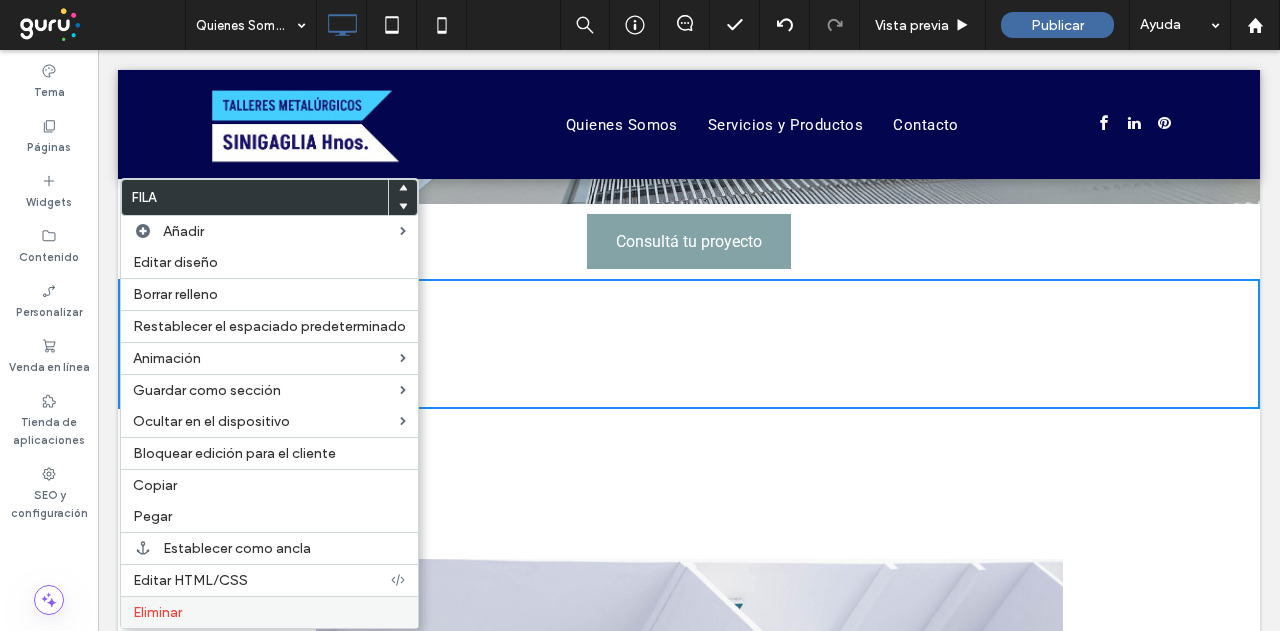 click on "Eliminar" at bounding box center [269, 612] 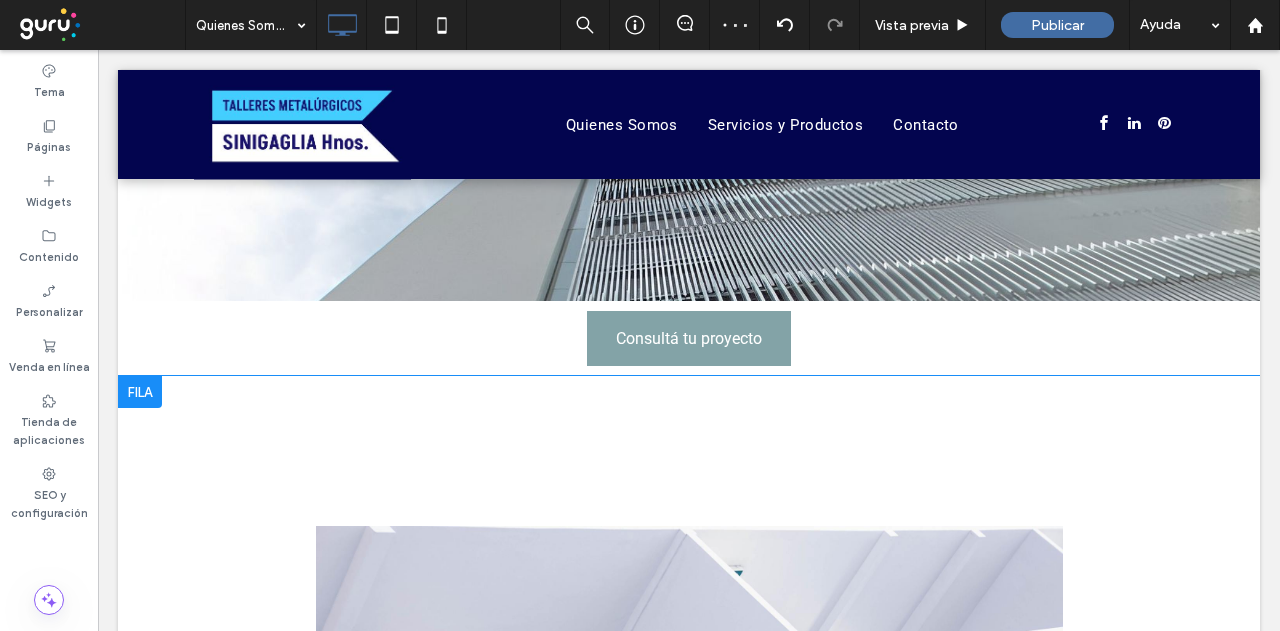 scroll, scrollTop: 400, scrollLeft: 0, axis: vertical 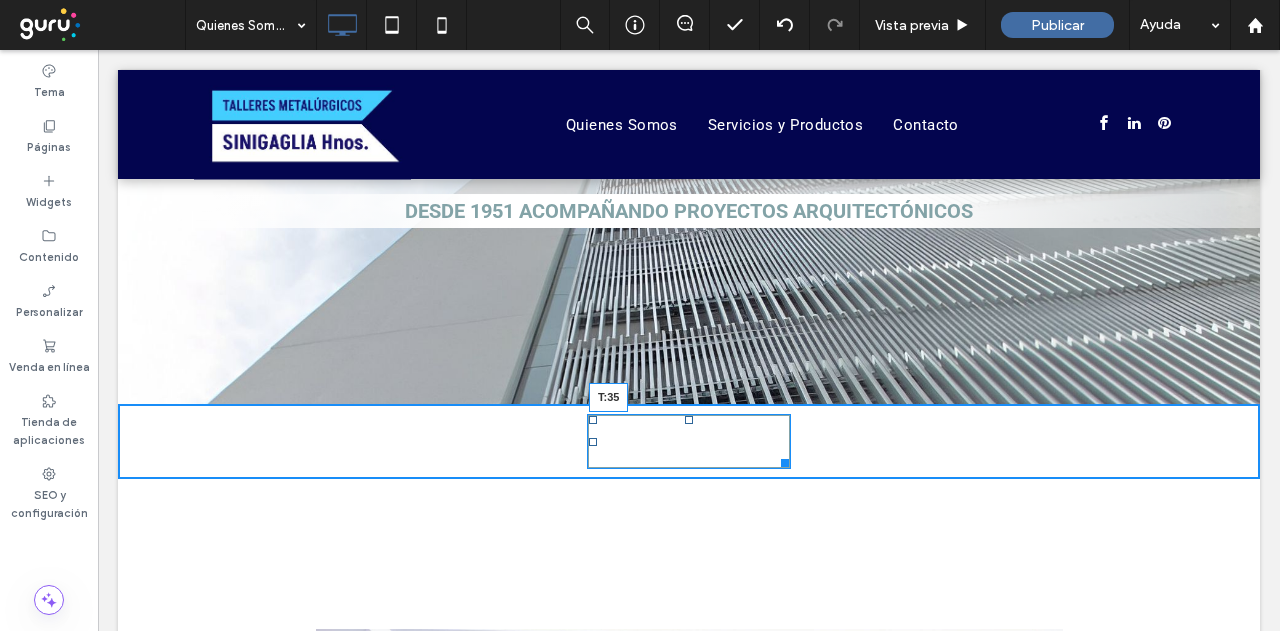 drag, startPoint x: 682, startPoint y: 421, endPoint x: 687, endPoint y: 446, distance: 25.495098 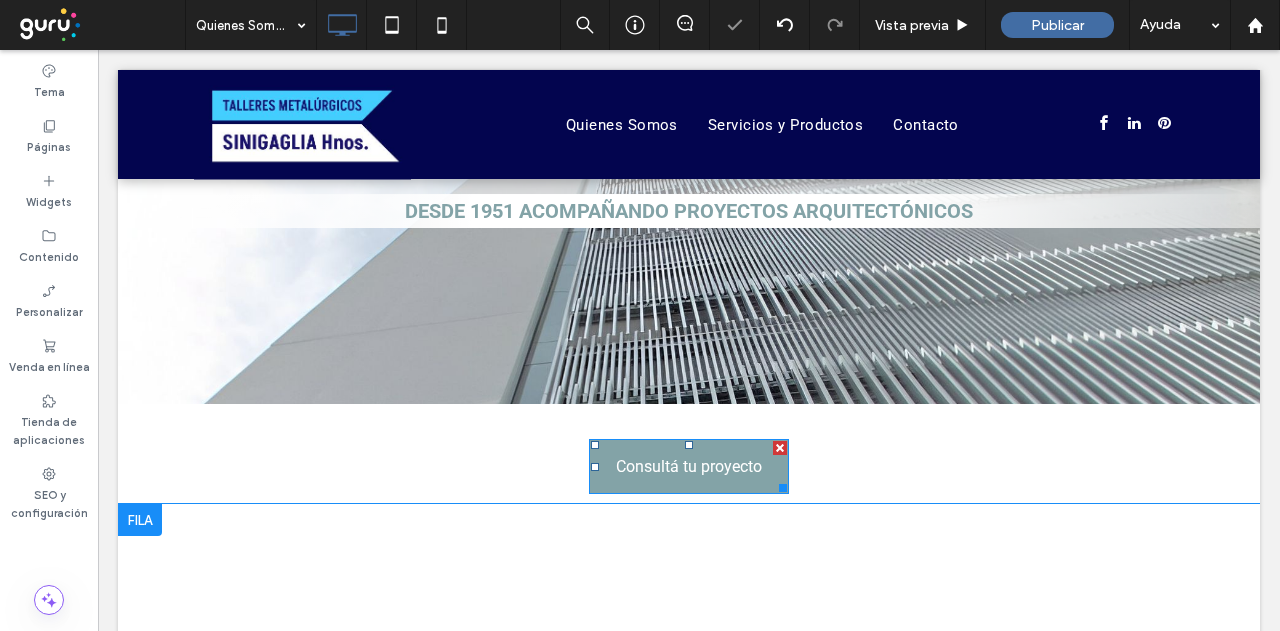 scroll, scrollTop: 500, scrollLeft: 0, axis: vertical 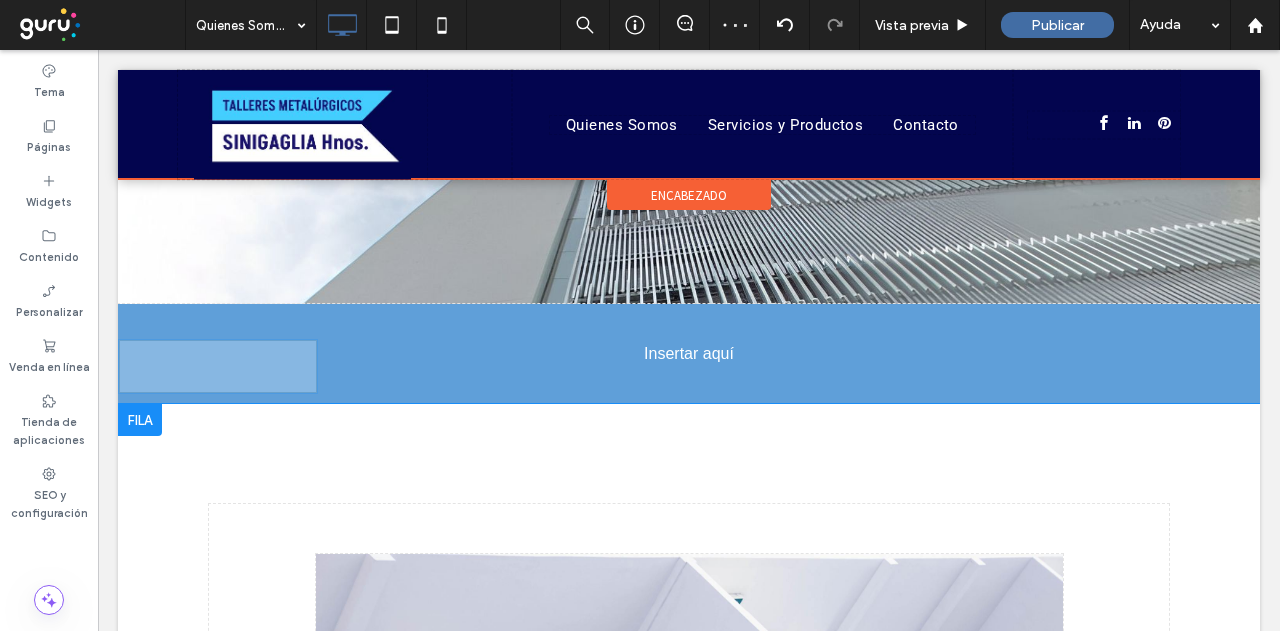 drag, startPoint x: 721, startPoint y: 370, endPoint x: 813, endPoint y: 537, distance: 190.66463 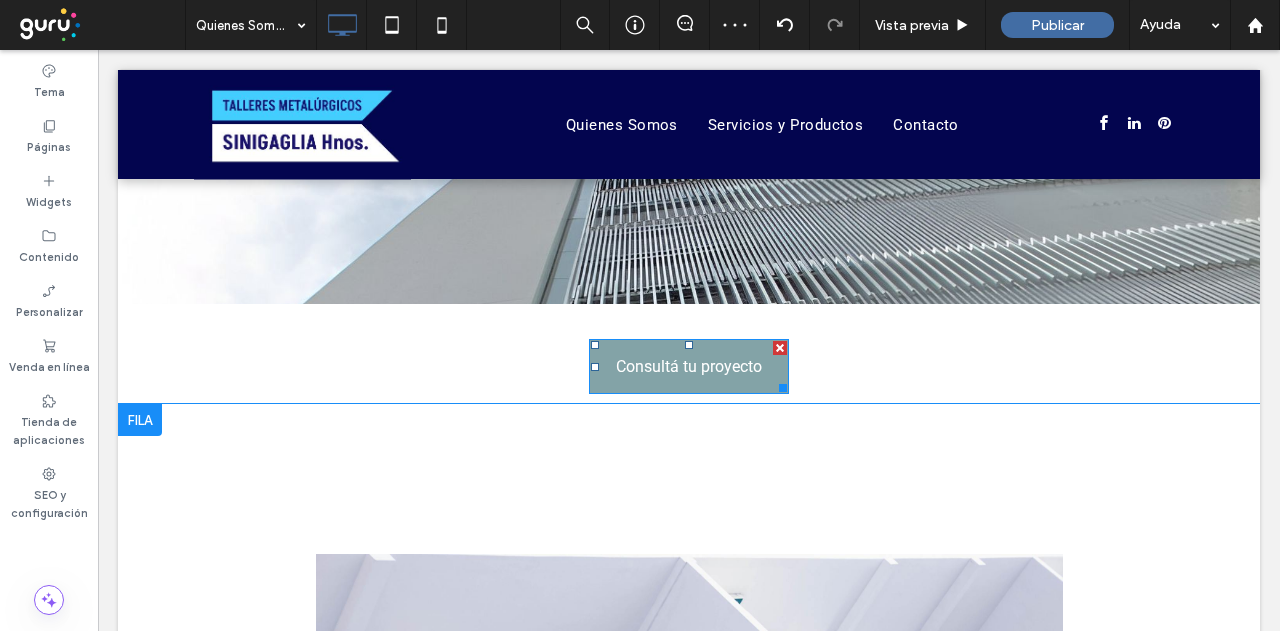 click on "Bienvenido al Archic Studio    Archic crea ambientes que son interesantes, adaptables, acogedores y emocionantes. Creemos que la arquitectura y los ambientes están profundamente conectados, y que cada uno tiene influencia y efecto en el otro.  Somos innovadores y ágiles. Somos modernos yo conservamos los valores tradicionales de la estética. Cada miembro de nuestro equipo cuenta con un conjunto único de habilidades y, juntos, creamos estructuras que sobresalen del resto, al tiempo que encajan con gran belleza y armonía.
MÁS ACERCA DE NOSOTROS
Click To Paste
Fila + Añadir sección" at bounding box center [689, 926] 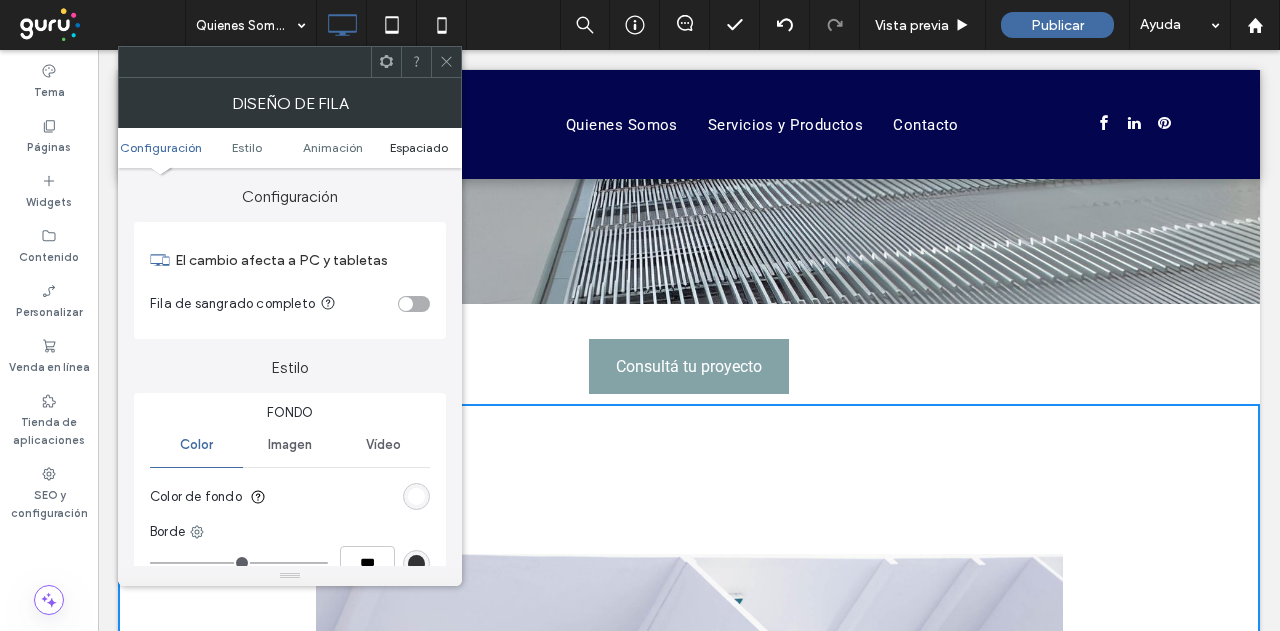 click on "Espaciado" at bounding box center [419, 147] 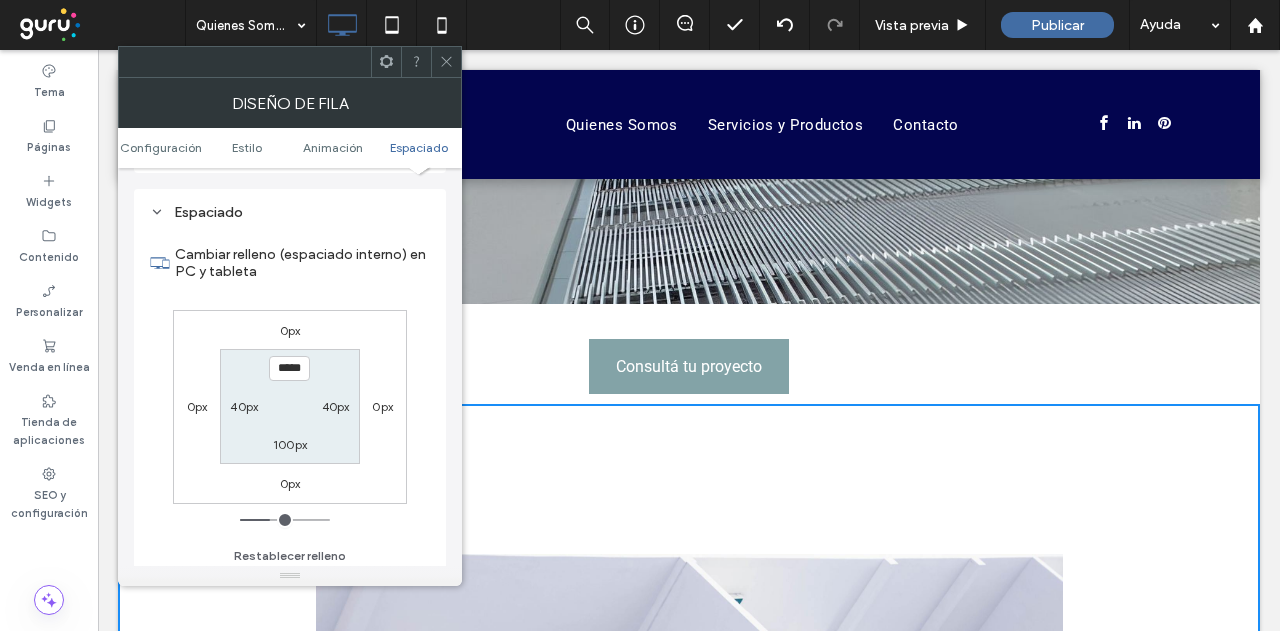 scroll, scrollTop: 565, scrollLeft: 0, axis: vertical 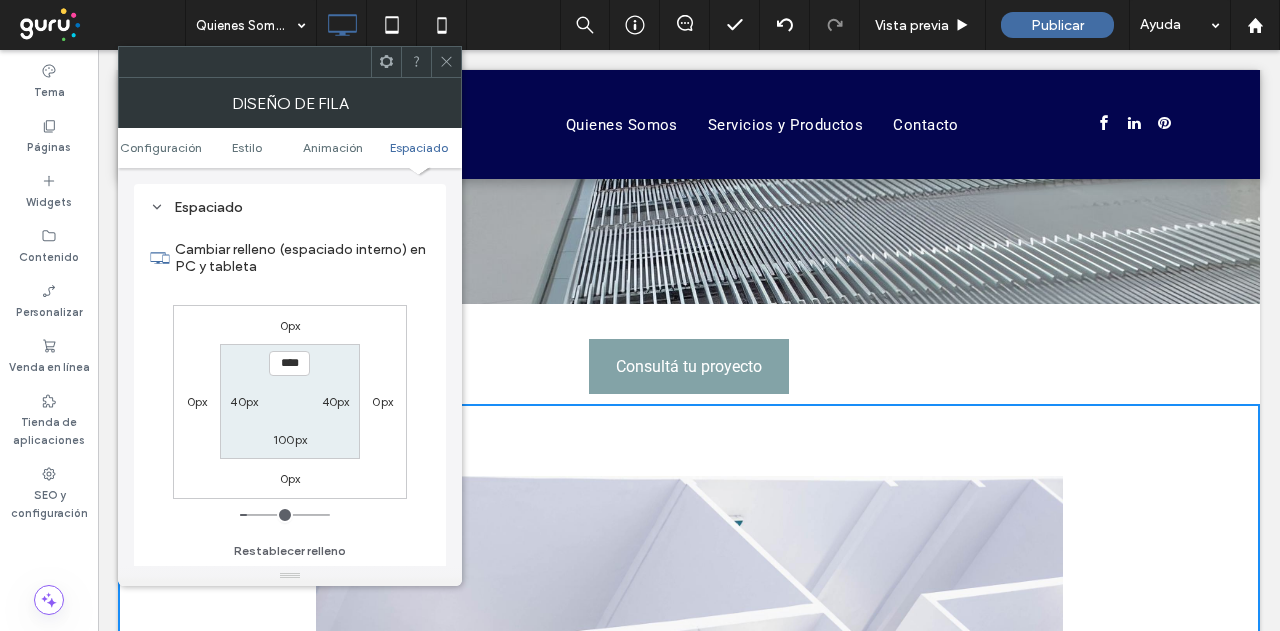 drag, startPoint x: 276, startPoint y: 507, endPoint x: 253, endPoint y: 502, distance: 23.537205 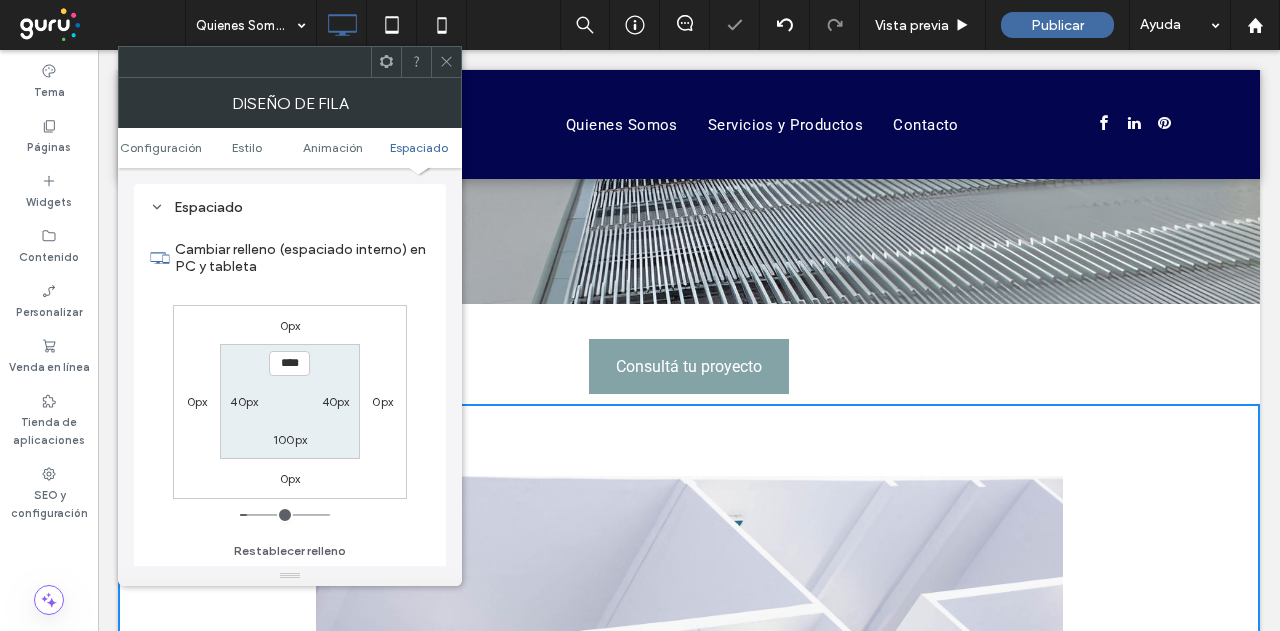 click 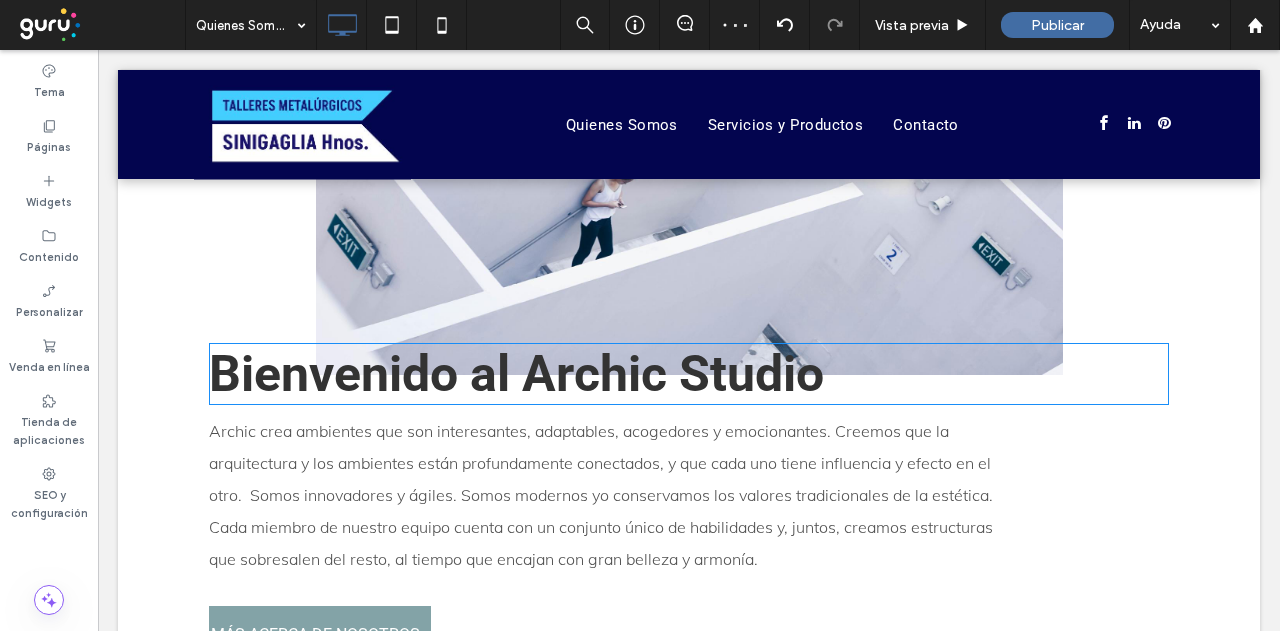 scroll, scrollTop: 1100, scrollLeft: 0, axis: vertical 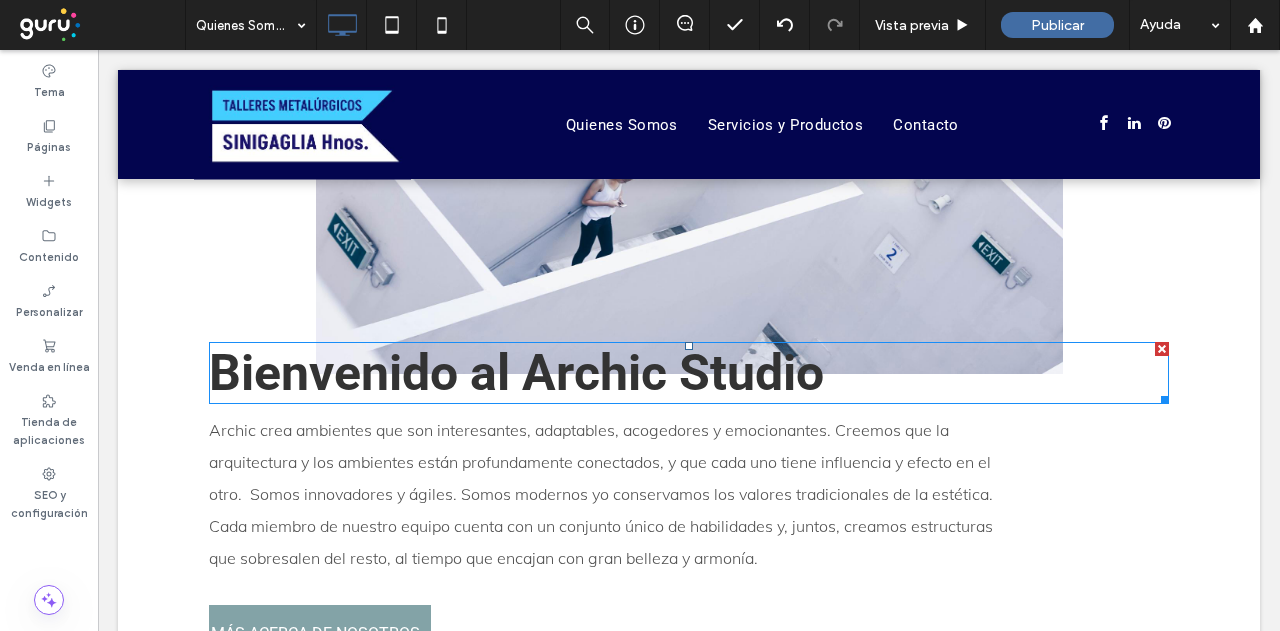 click on "Bienvenido al Archic Studio" at bounding box center (516, 373) 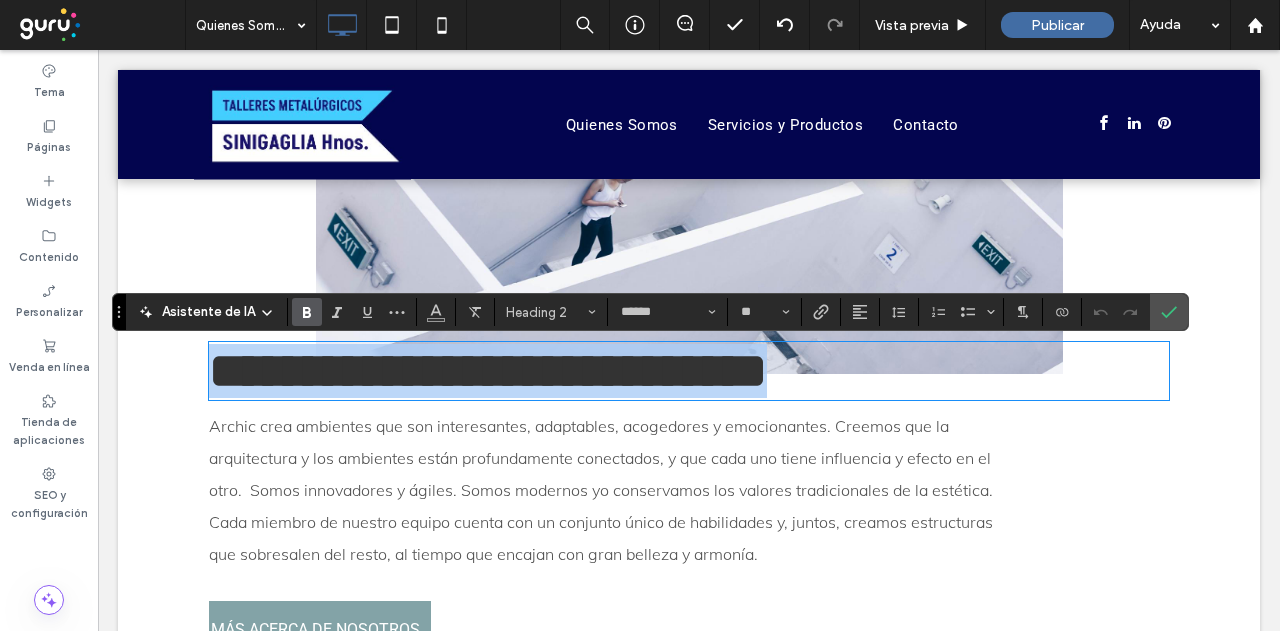 click on "**********" at bounding box center (488, 370) 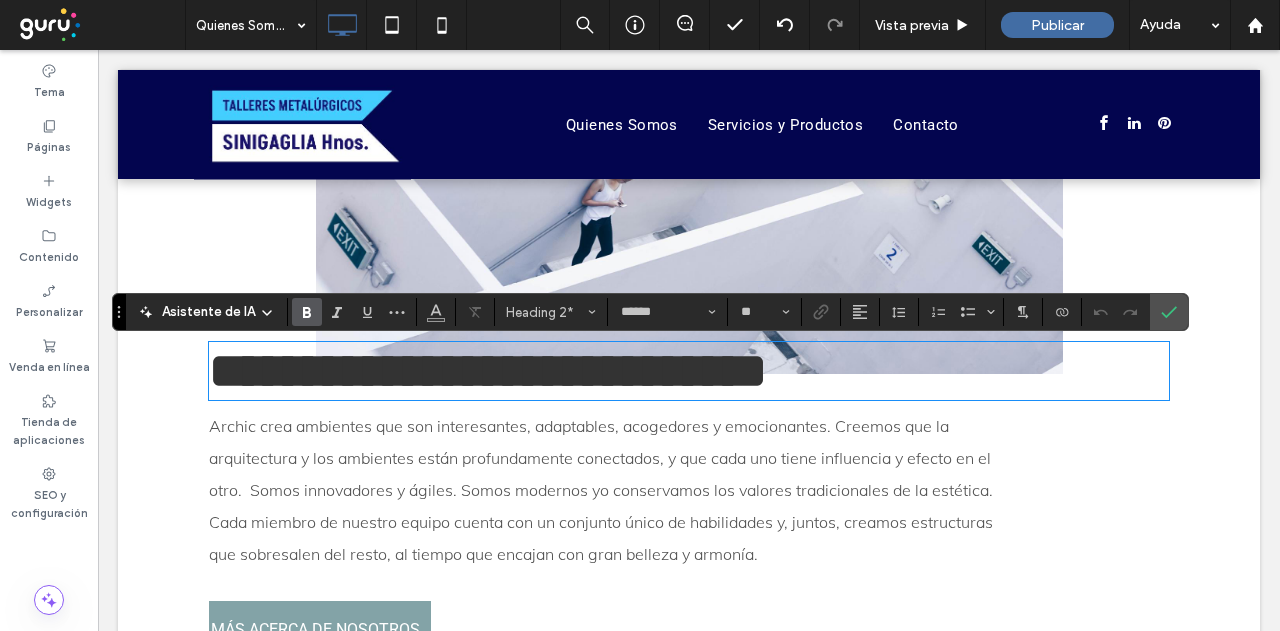 click on "**********" at bounding box center [488, 370] 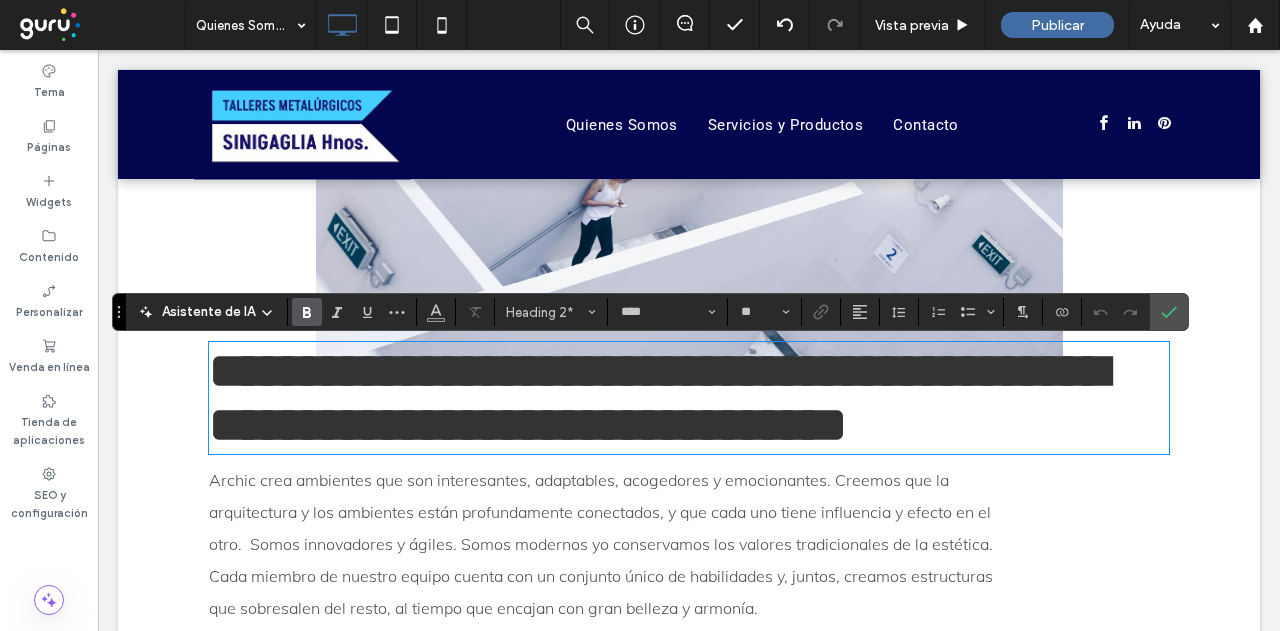 scroll, scrollTop: 0, scrollLeft: 0, axis: both 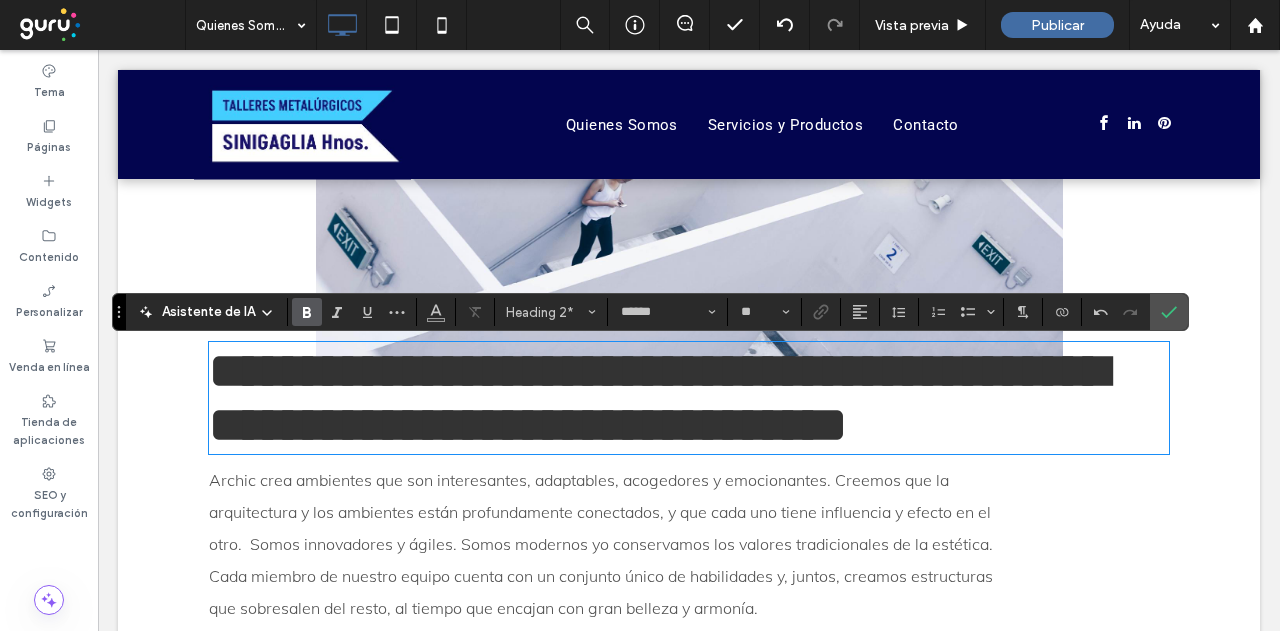 click on "**********" at bounding box center (658, 397) 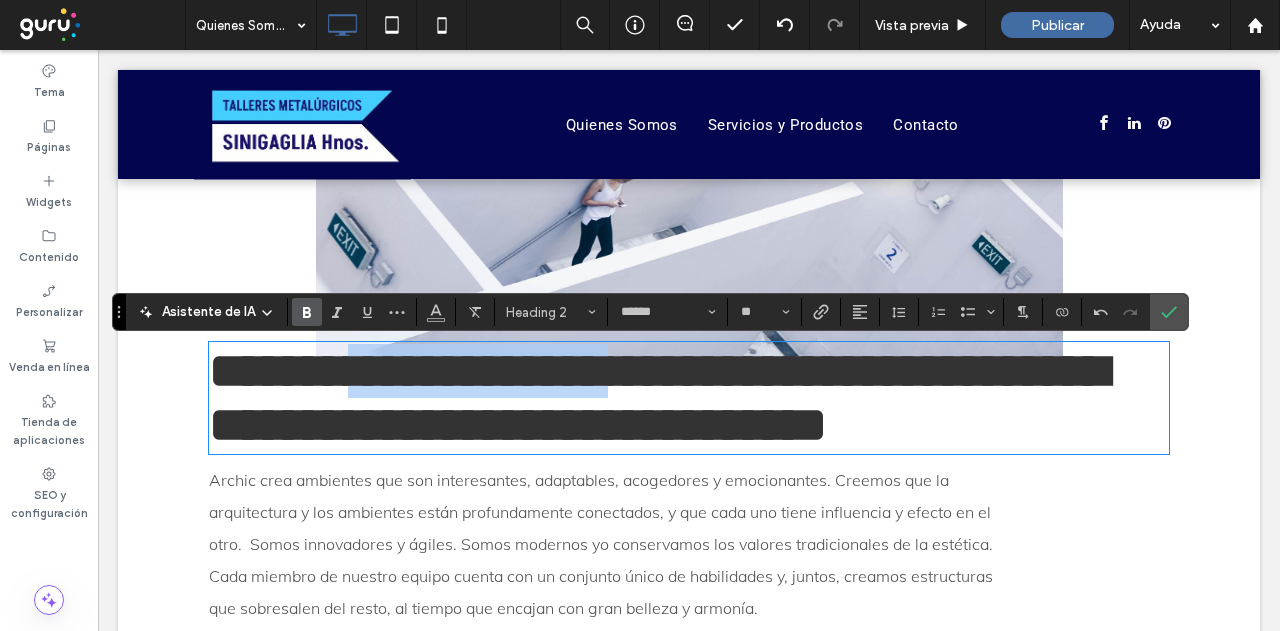 drag, startPoint x: 376, startPoint y: 394, endPoint x: 646, endPoint y: 395, distance: 270.00186 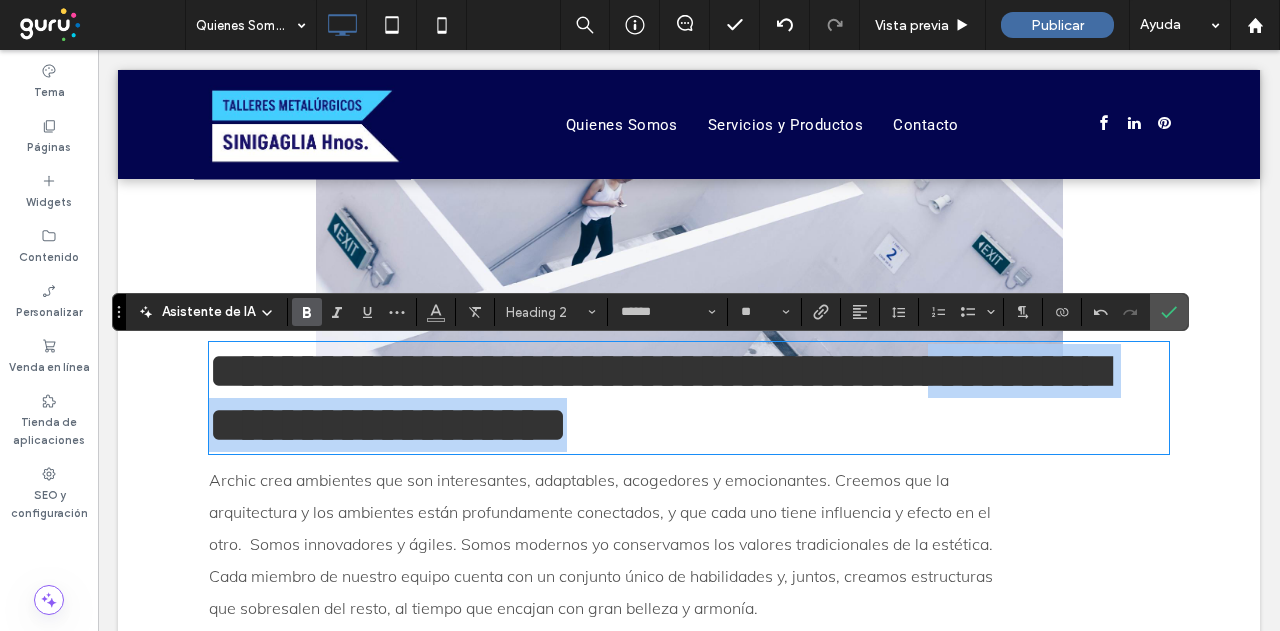 drag, startPoint x: 394, startPoint y: 445, endPoint x: 1044, endPoint y: 446, distance: 650.0008 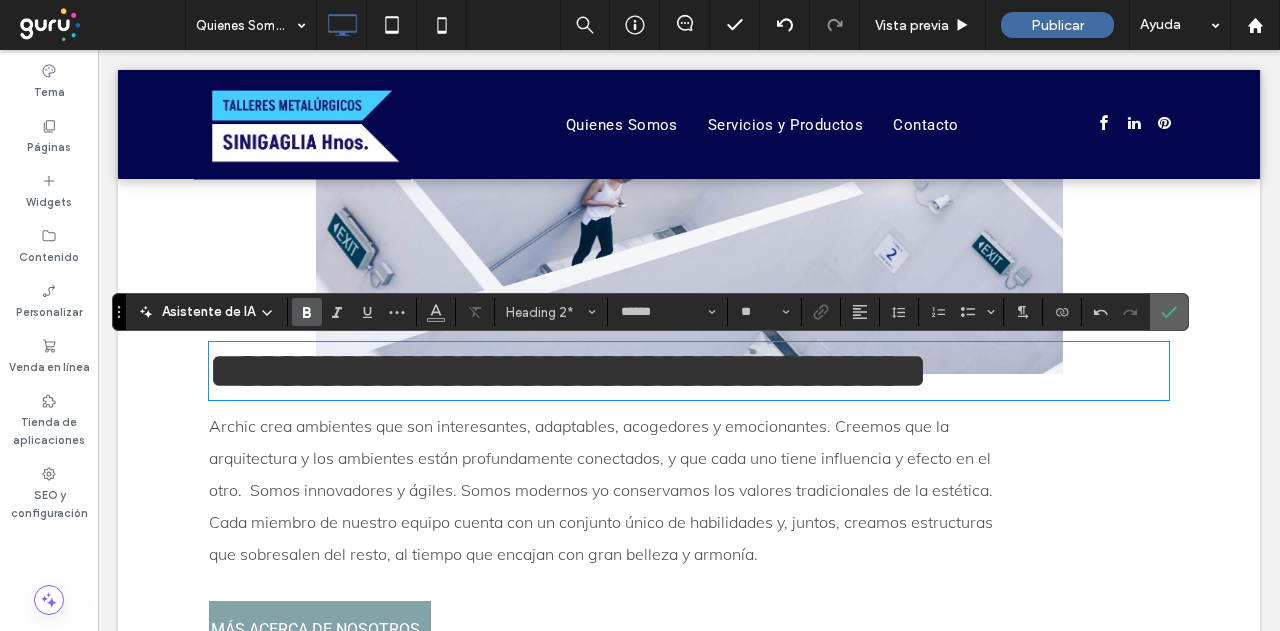 click 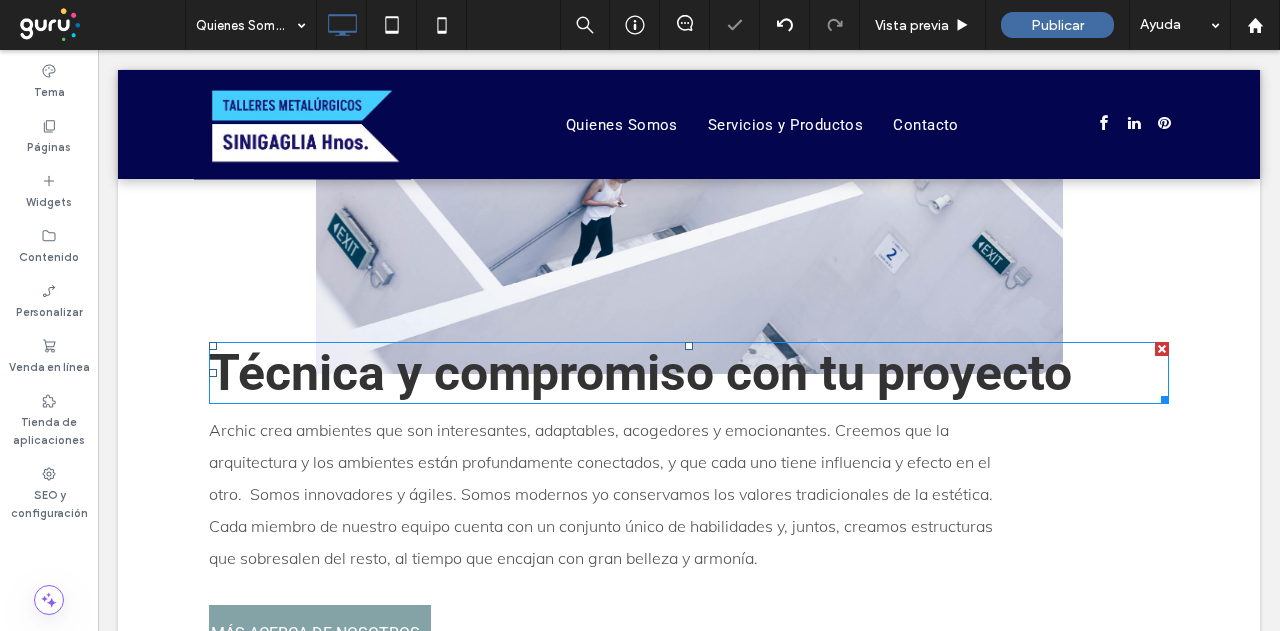 click on "Técnica y compromiso con tu proyecto" at bounding box center (640, 373) 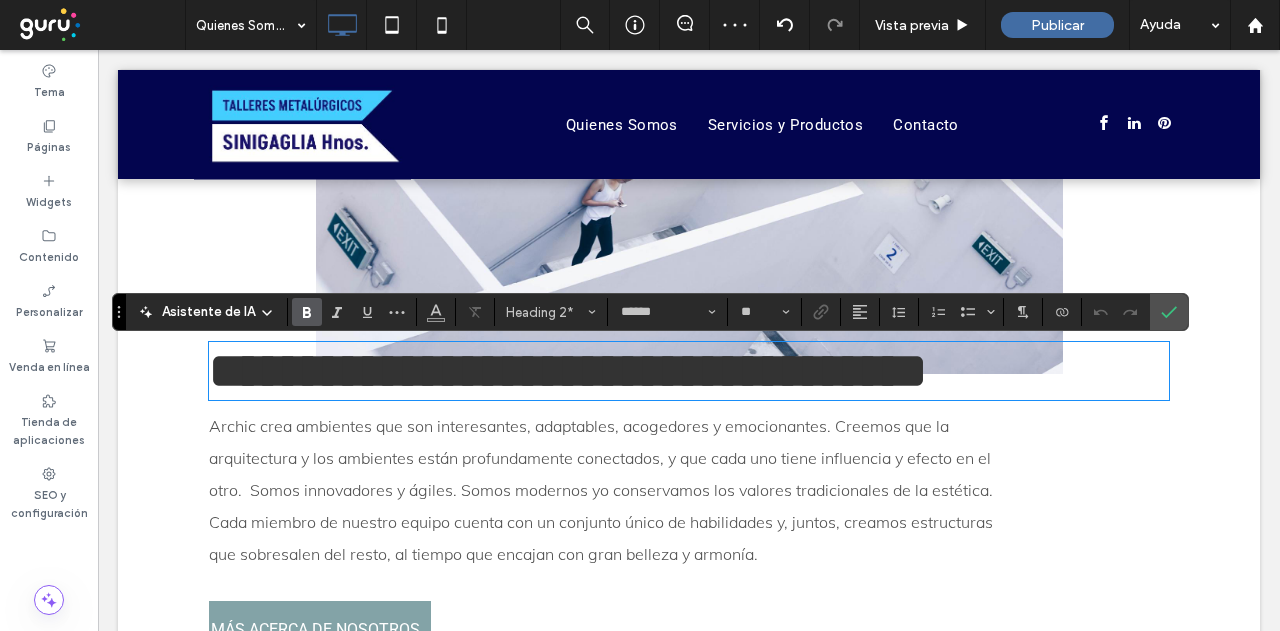 click on "**********" at bounding box center [568, 370] 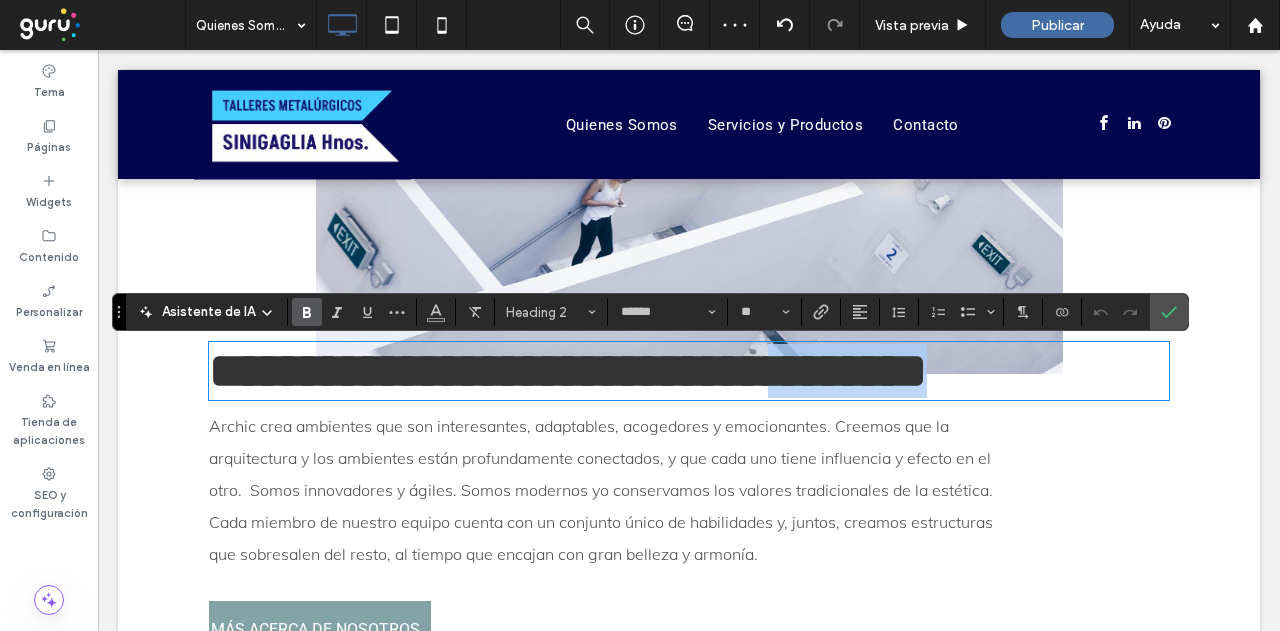 click on "**********" at bounding box center [568, 370] 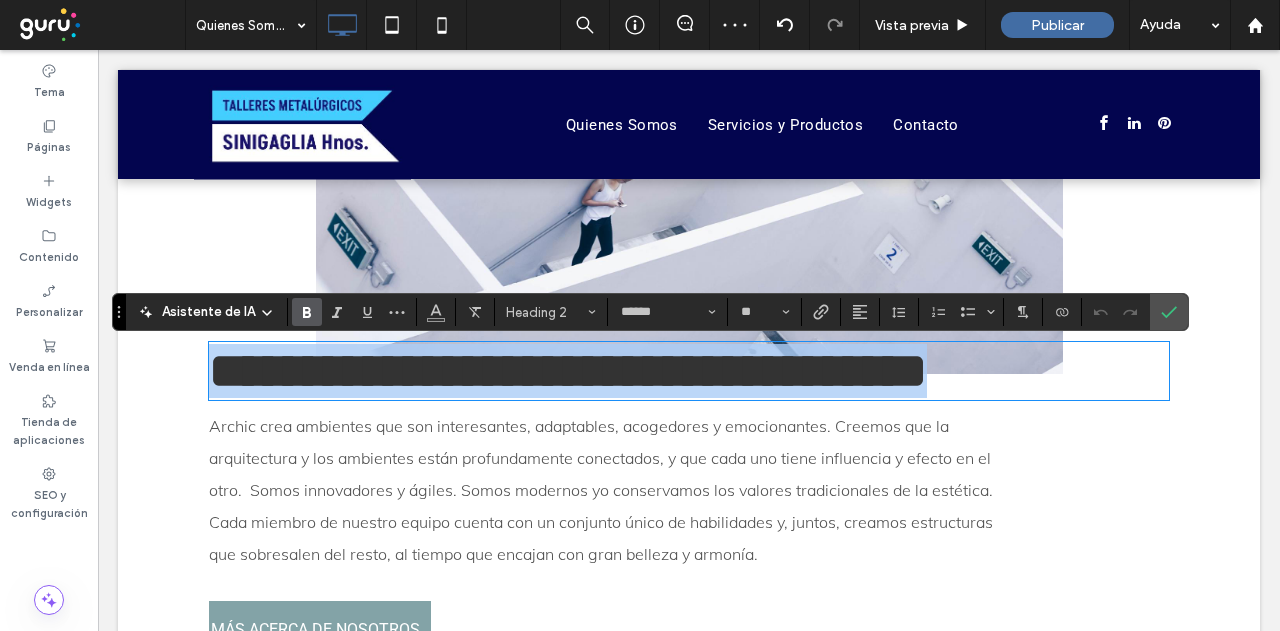 click on "**********" at bounding box center (568, 370) 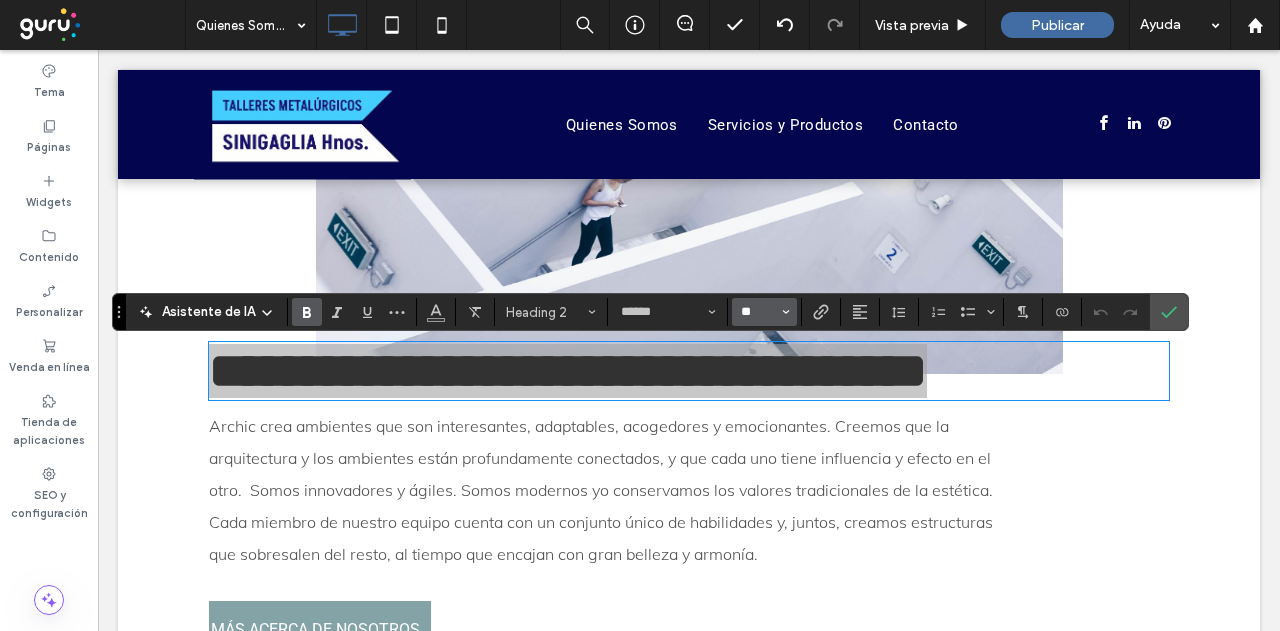 click on "**" at bounding box center [758, 312] 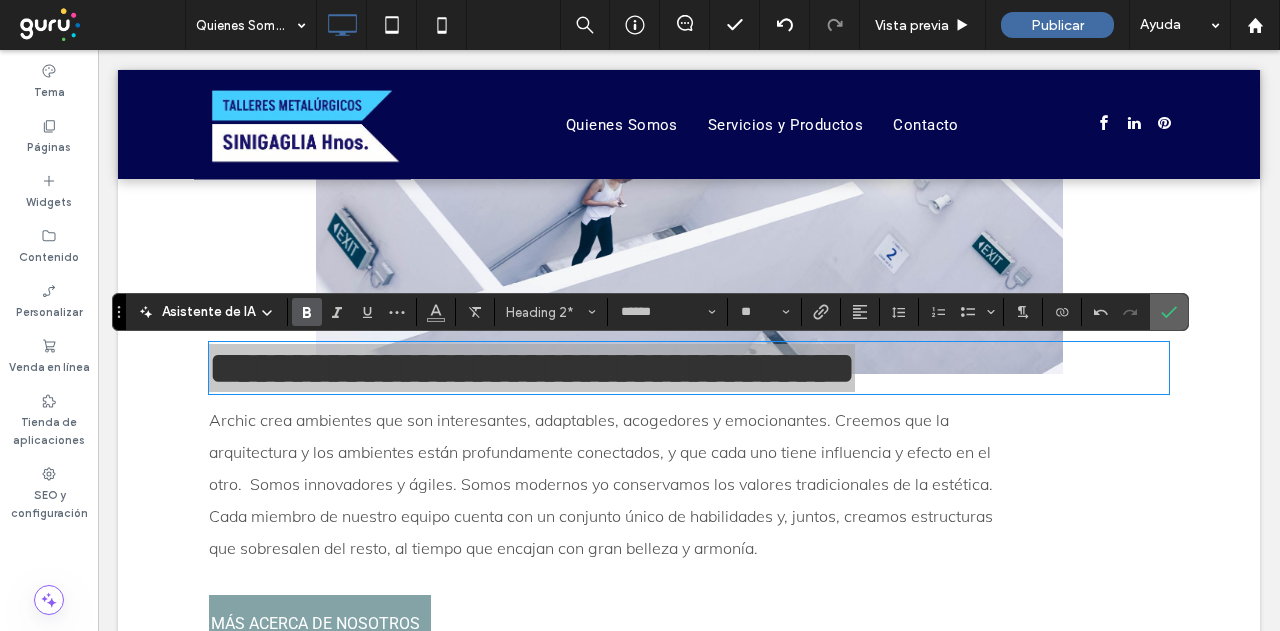click 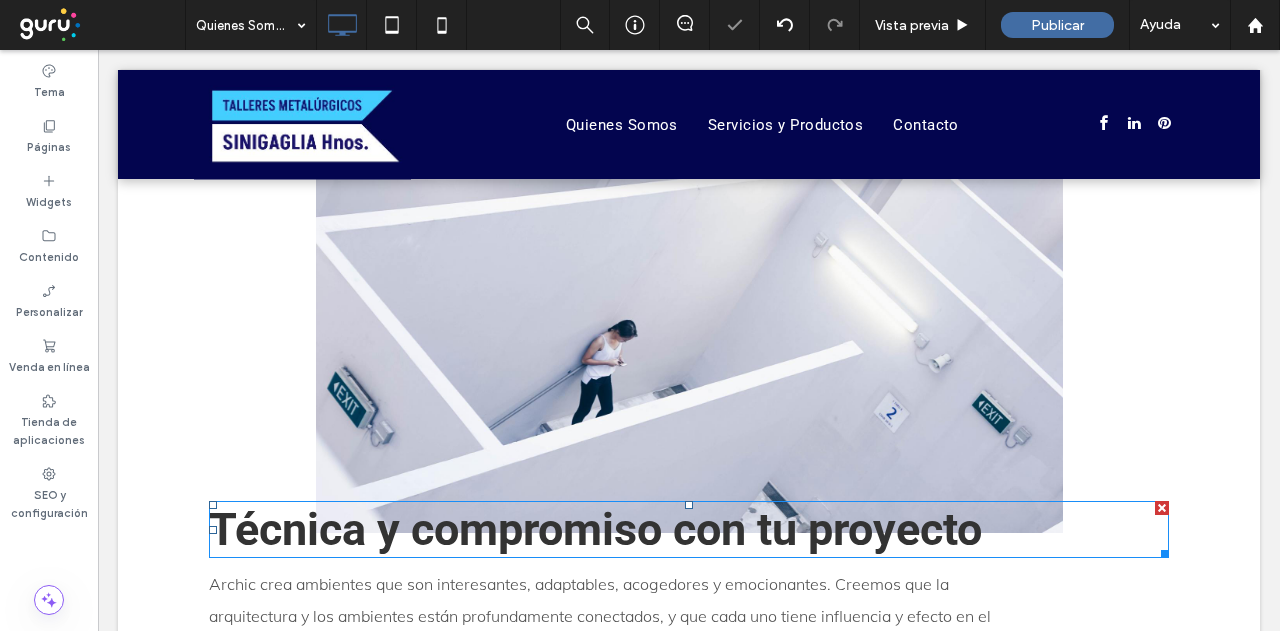 scroll, scrollTop: 900, scrollLeft: 0, axis: vertical 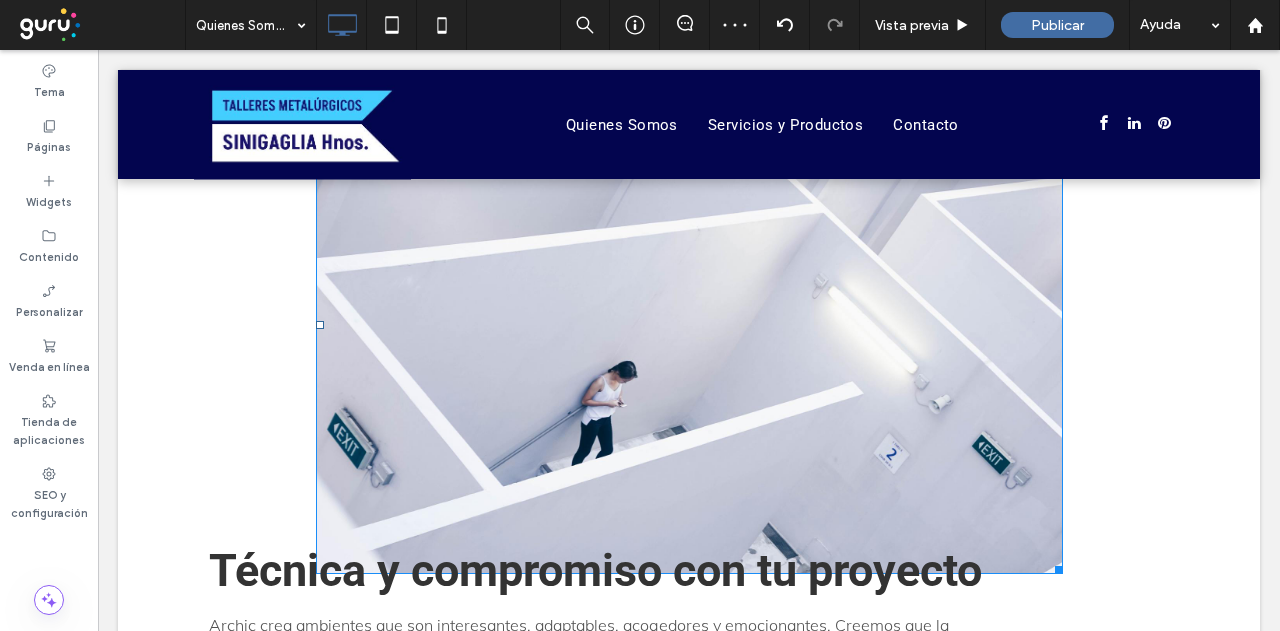 click at bounding box center (689, 325) 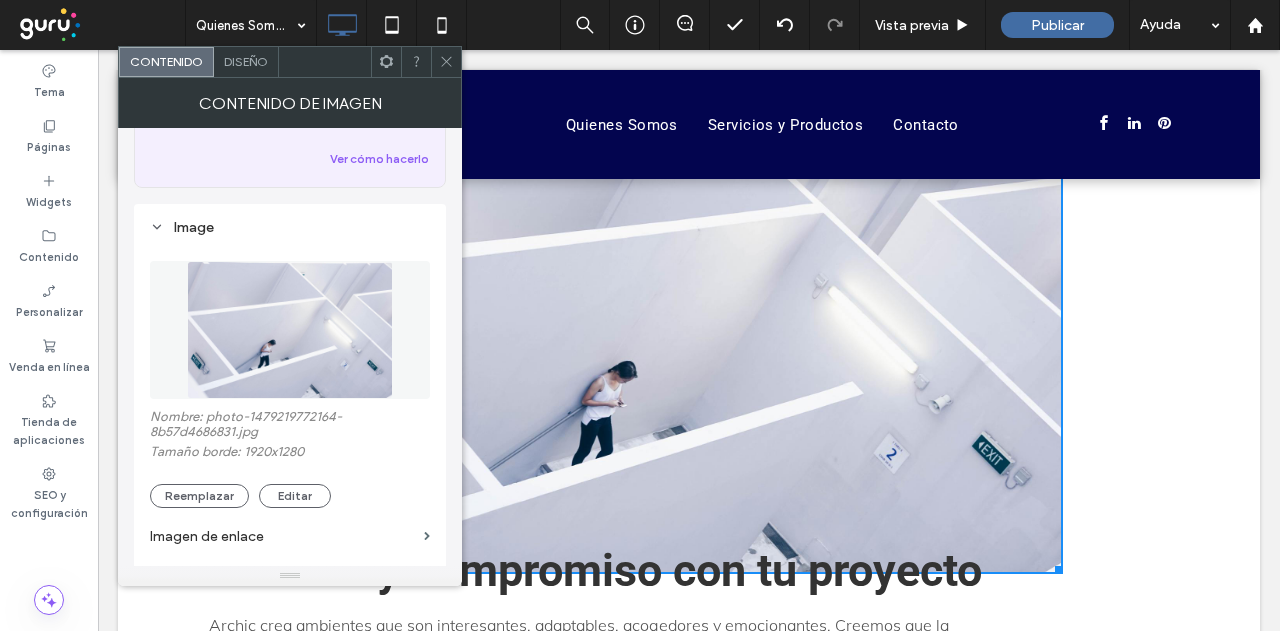 scroll, scrollTop: 100, scrollLeft: 0, axis: vertical 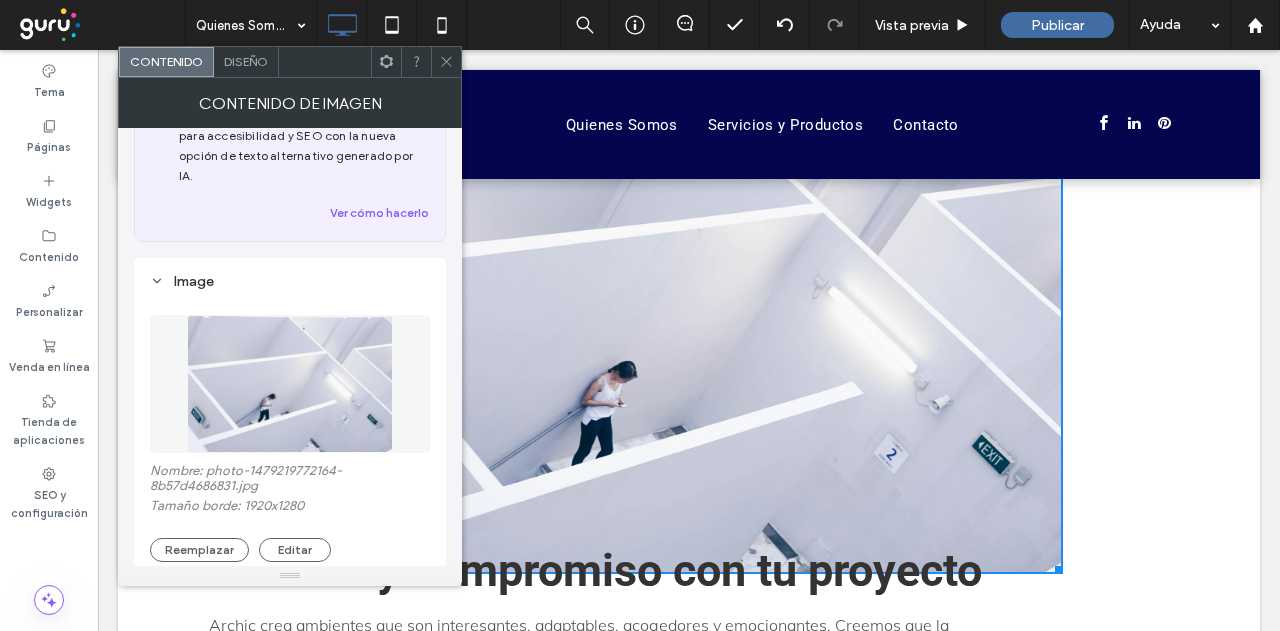 click at bounding box center (290, 384) 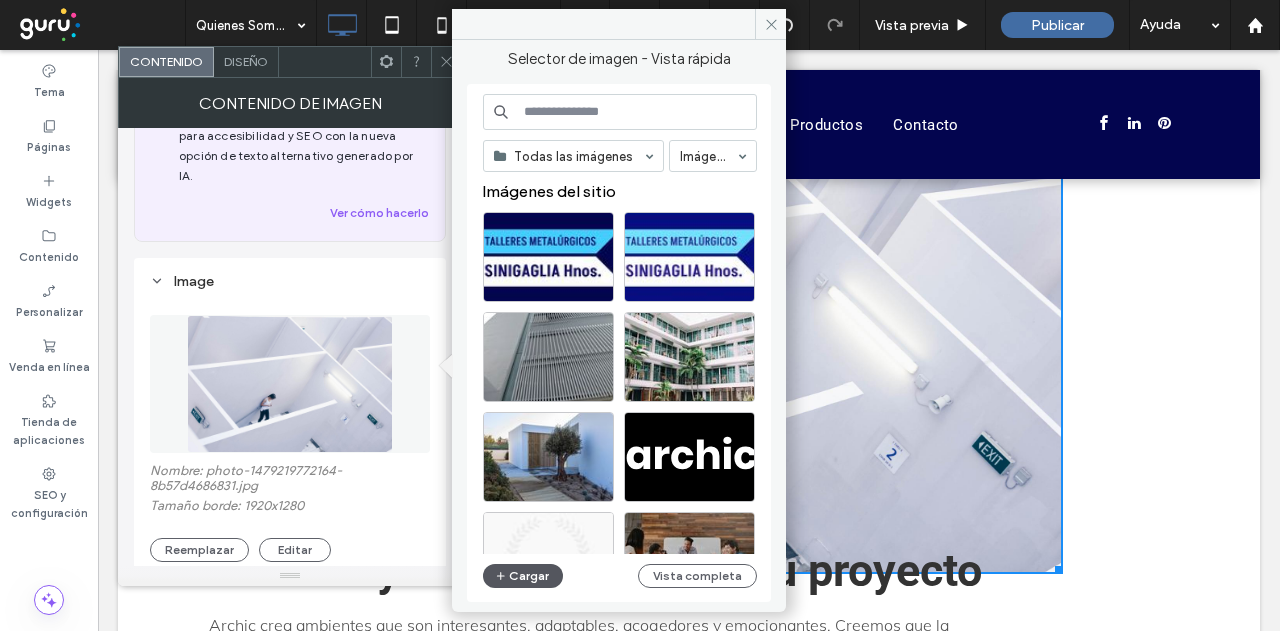 click on "Cargar" at bounding box center [523, 576] 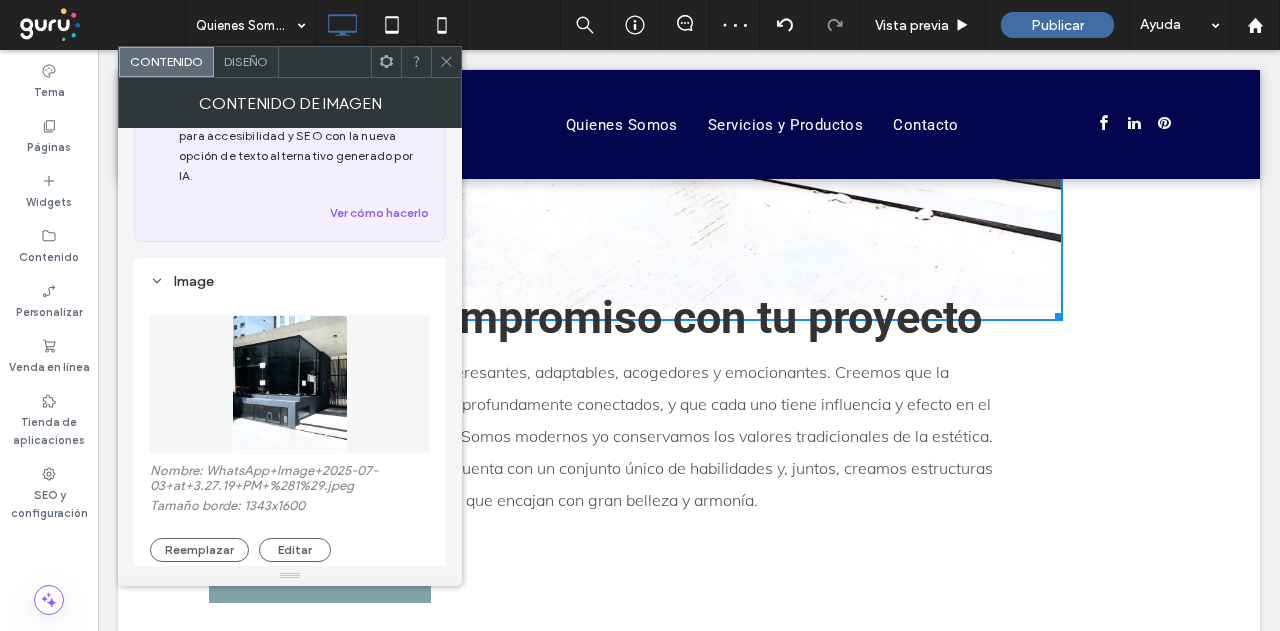 scroll, scrollTop: 1291, scrollLeft: 0, axis: vertical 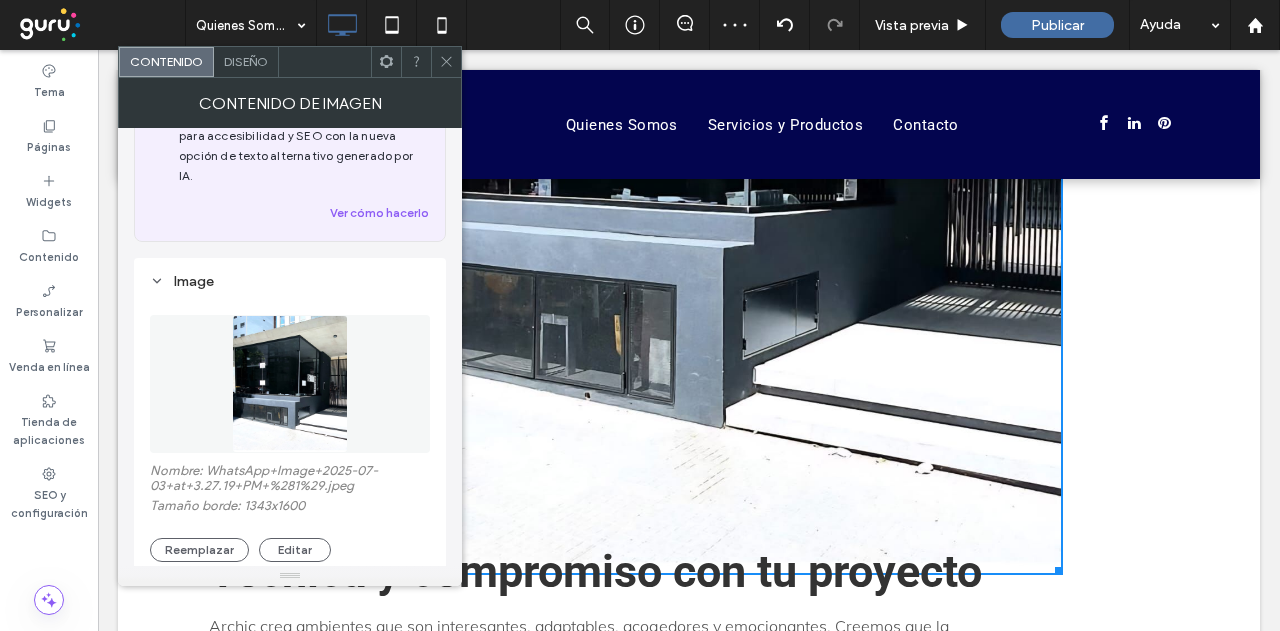 click 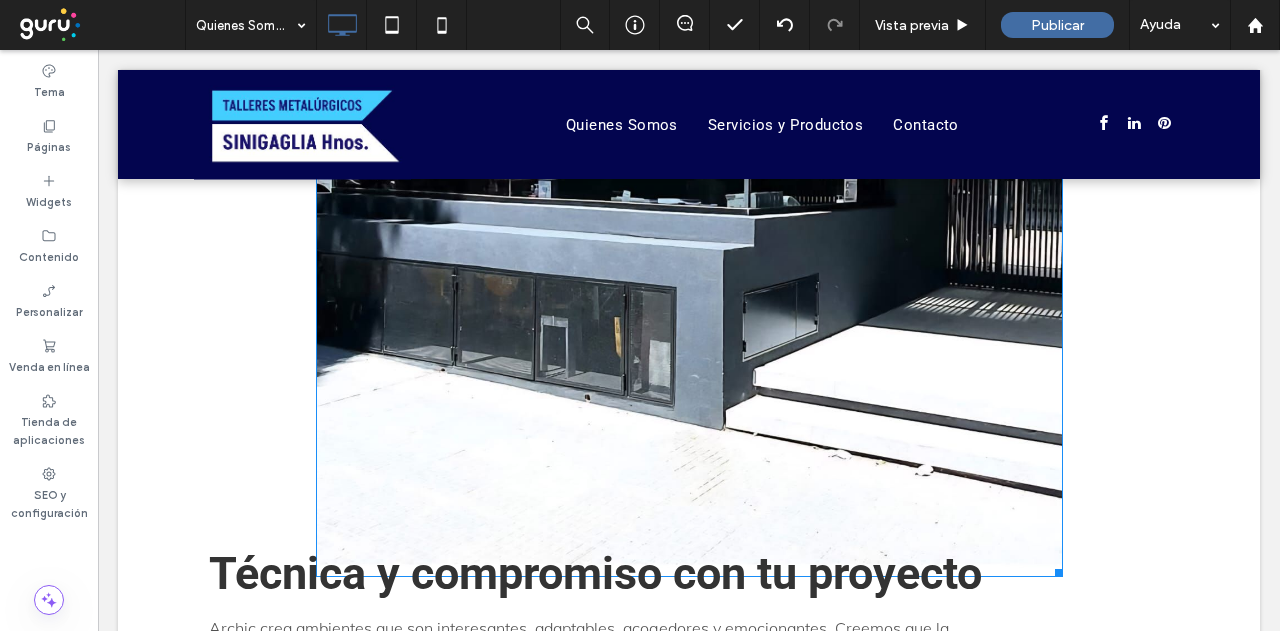 scroll, scrollTop: 1291, scrollLeft: 0, axis: vertical 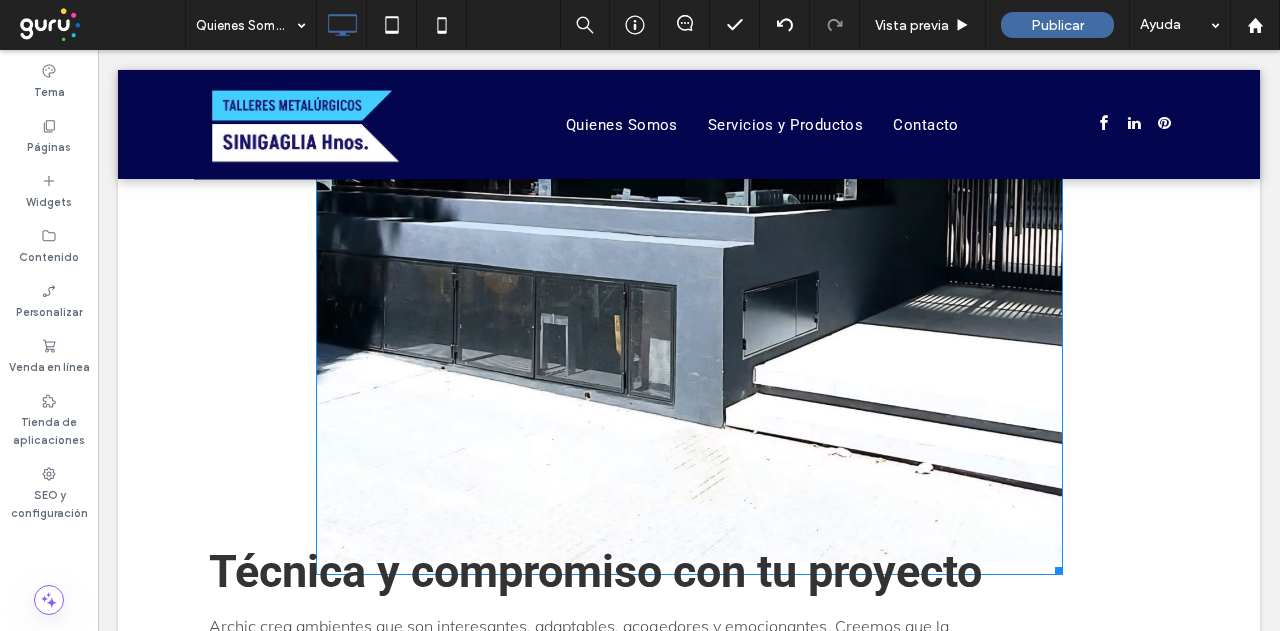 click at bounding box center [689, 130] 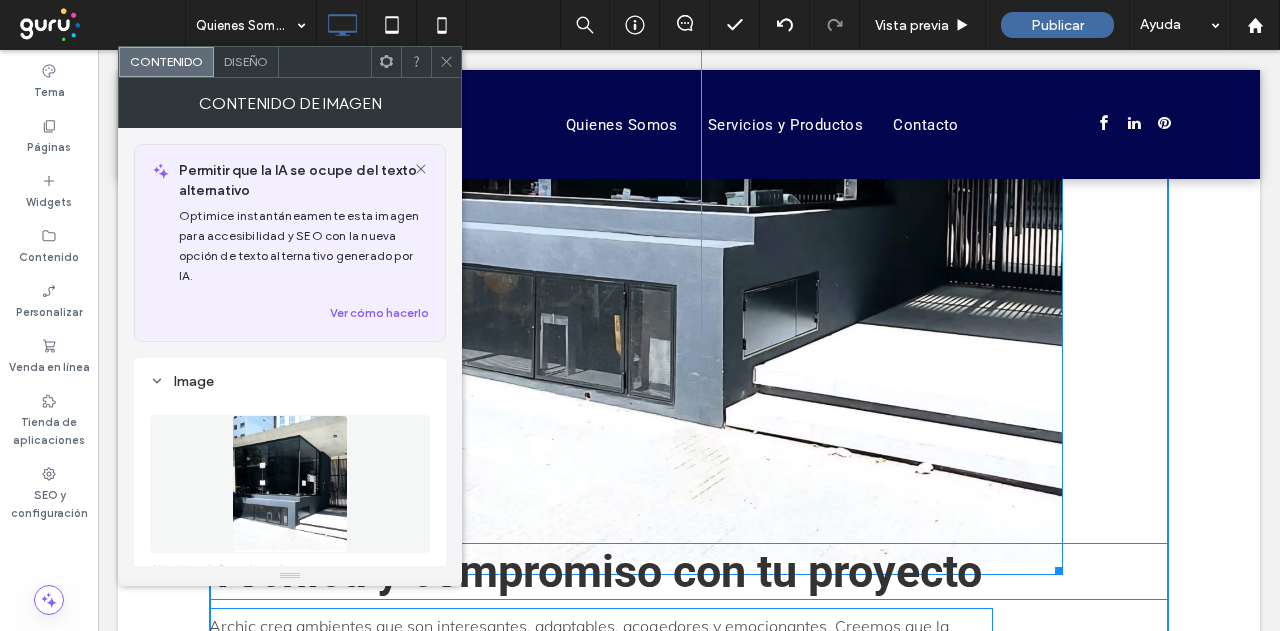 drag, startPoint x: 1049, startPoint y: 575, endPoint x: 1101, endPoint y: 377, distance: 204.71443 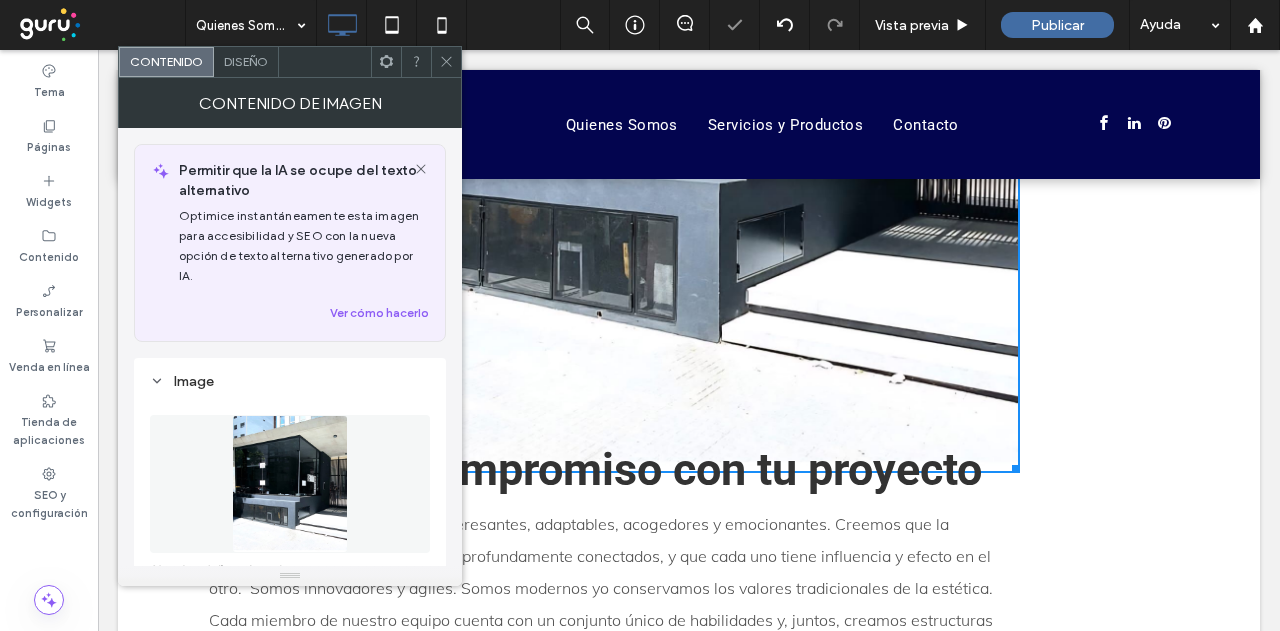 click 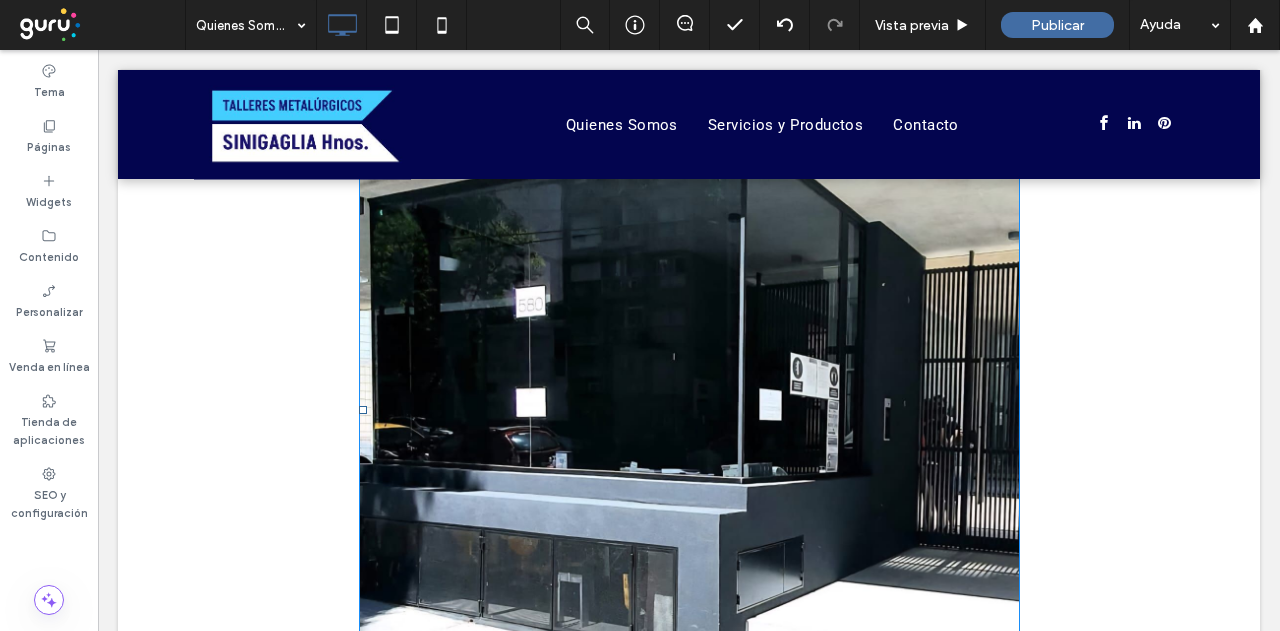 scroll, scrollTop: 991, scrollLeft: 0, axis: vertical 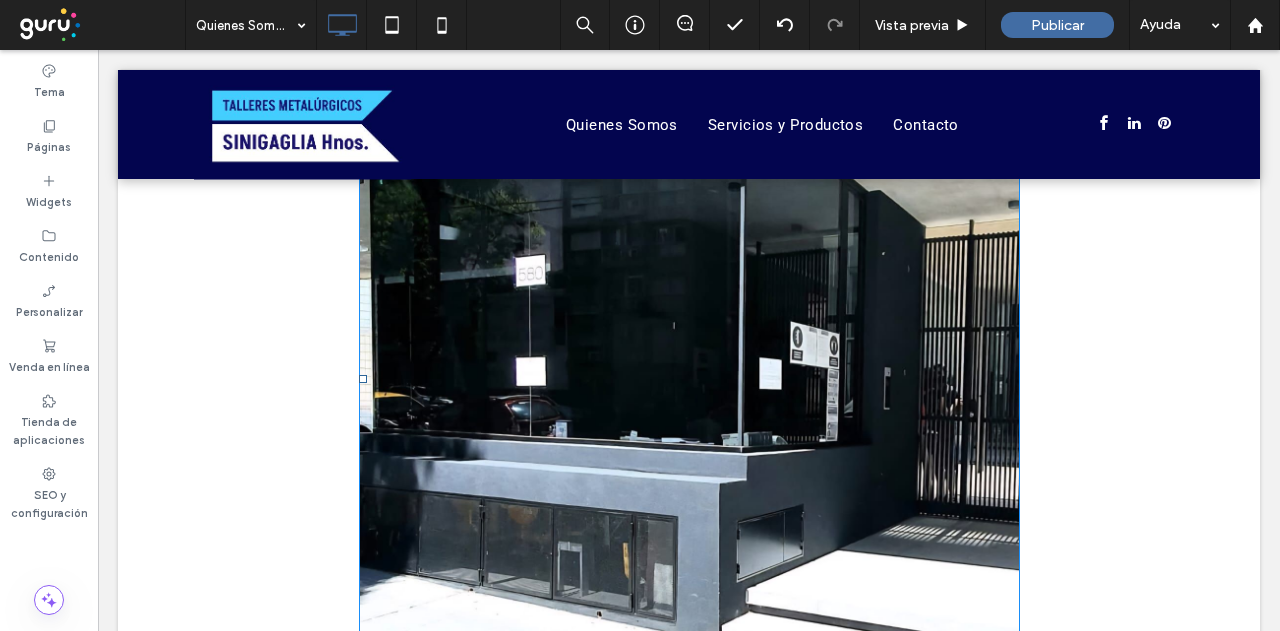 click at bounding box center (689, 378) 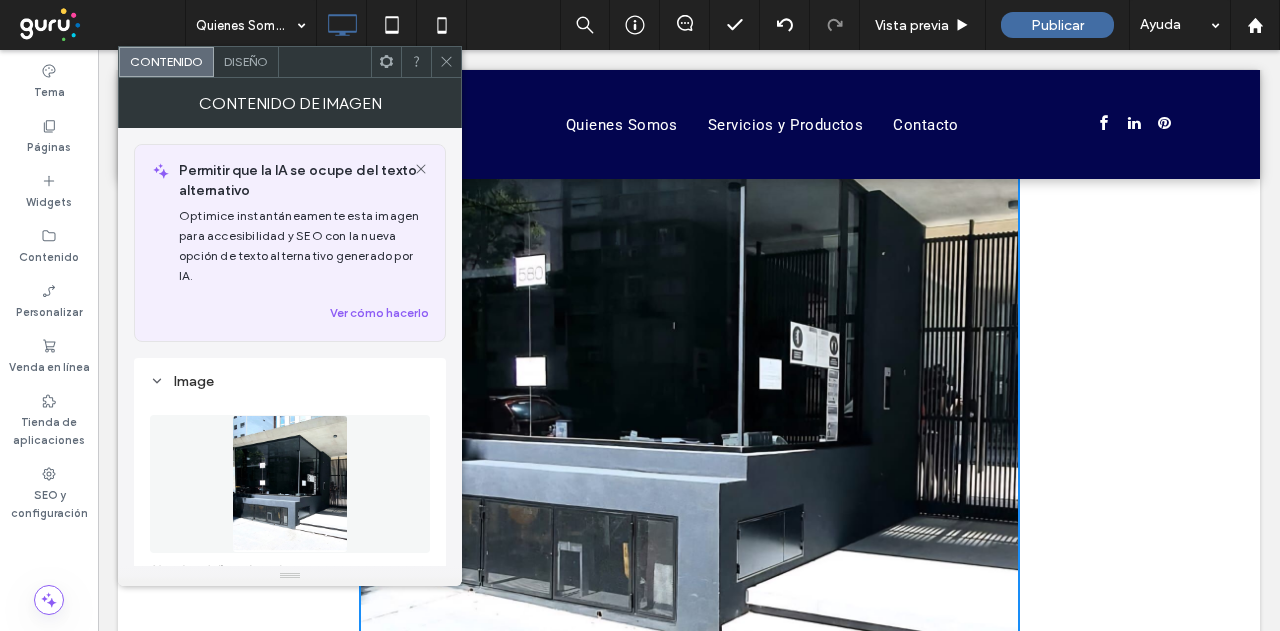 click on "Diseño" at bounding box center (246, 61) 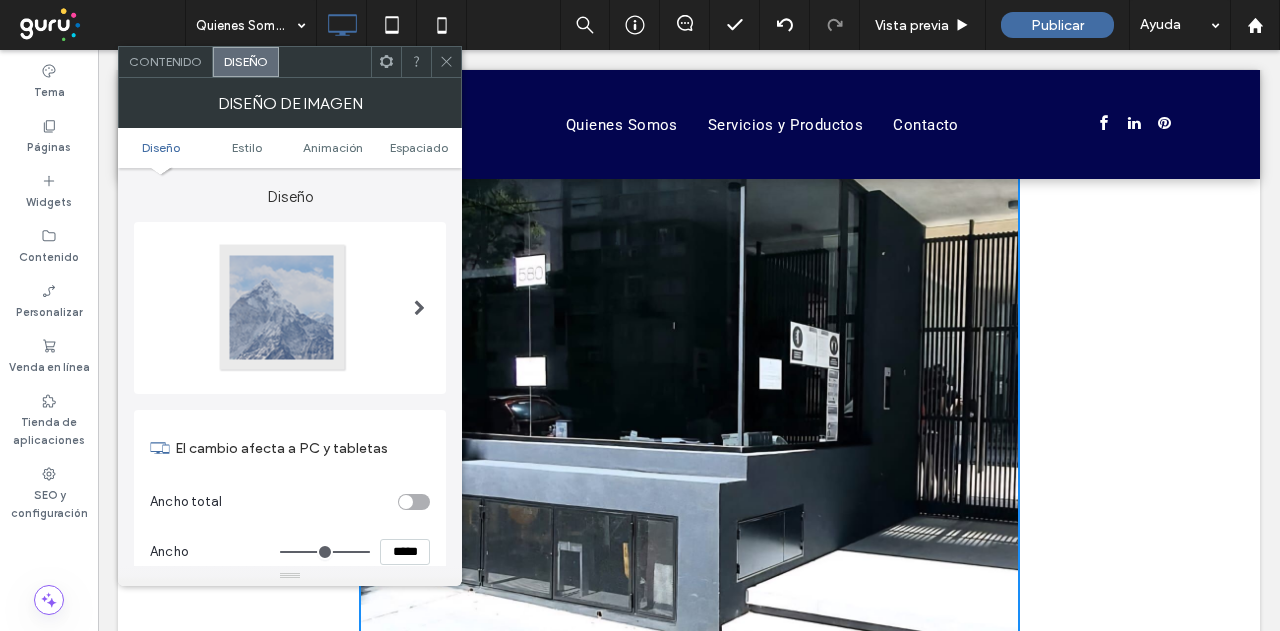 click on "Contenido" at bounding box center [166, 62] 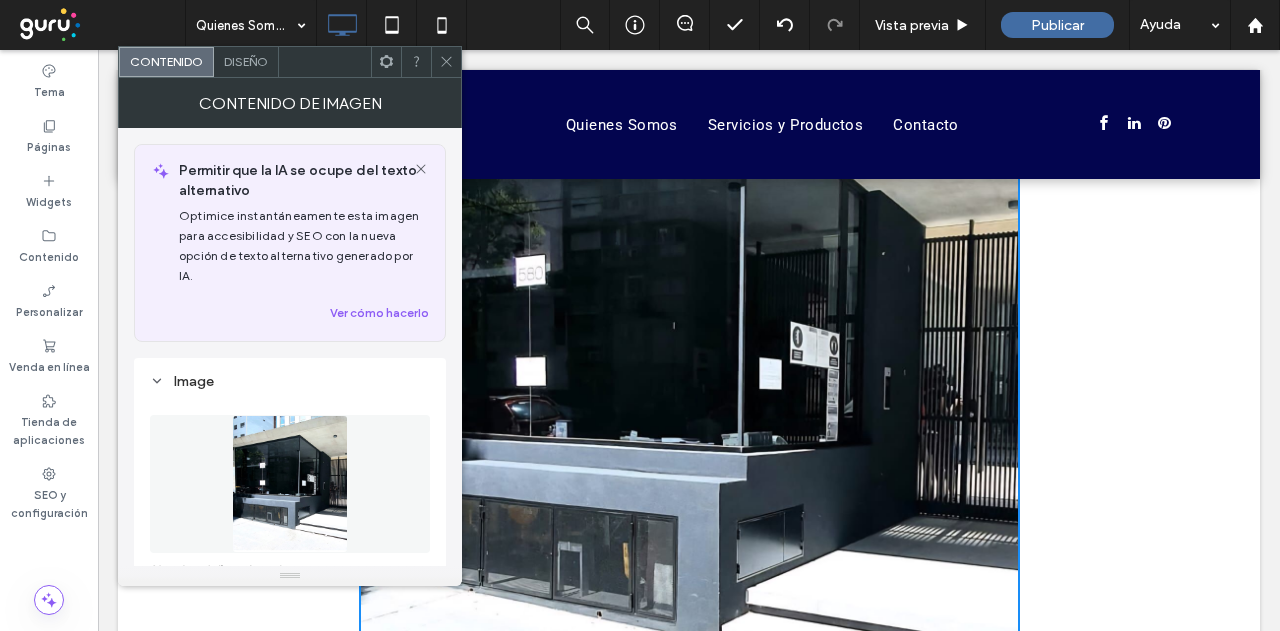 click at bounding box center [290, 484] 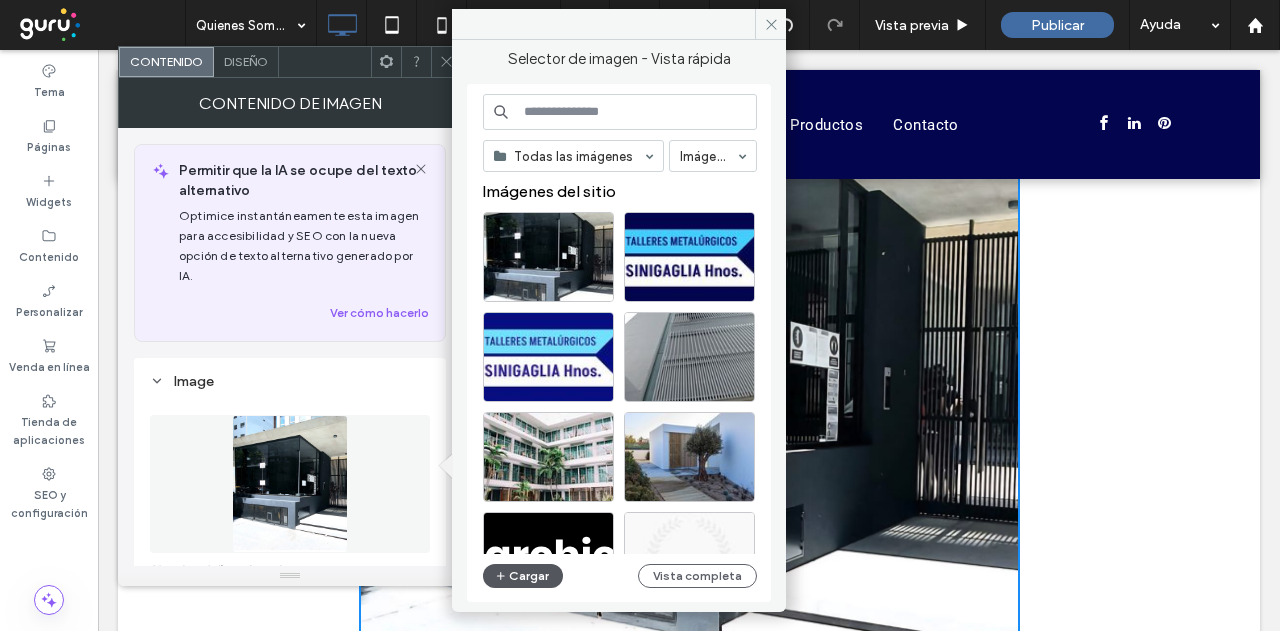 click on "Cargar" at bounding box center (523, 576) 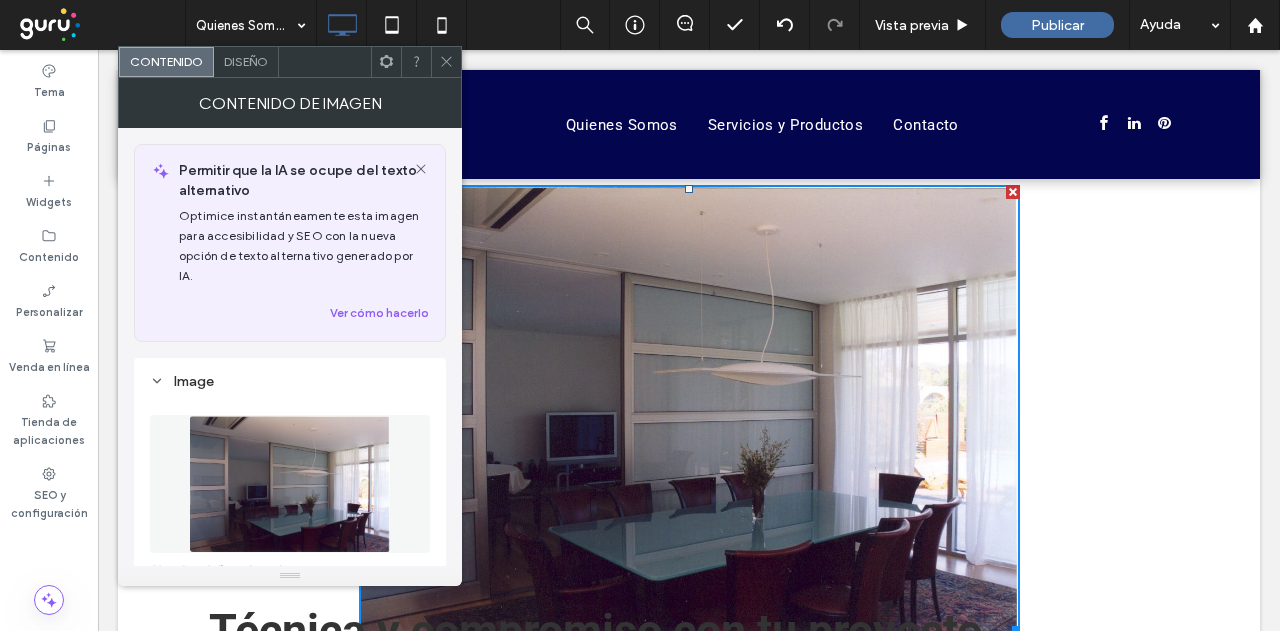 scroll, scrollTop: 891, scrollLeft: 0, axis: vertical 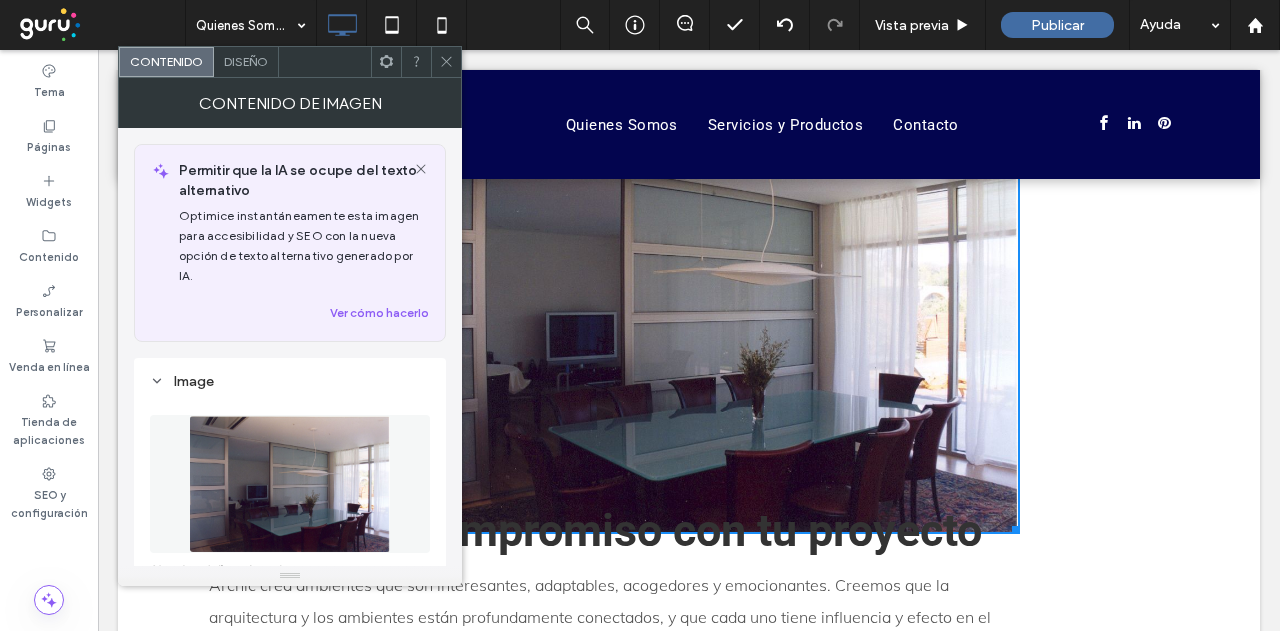 click at bounding box center (290, 484) 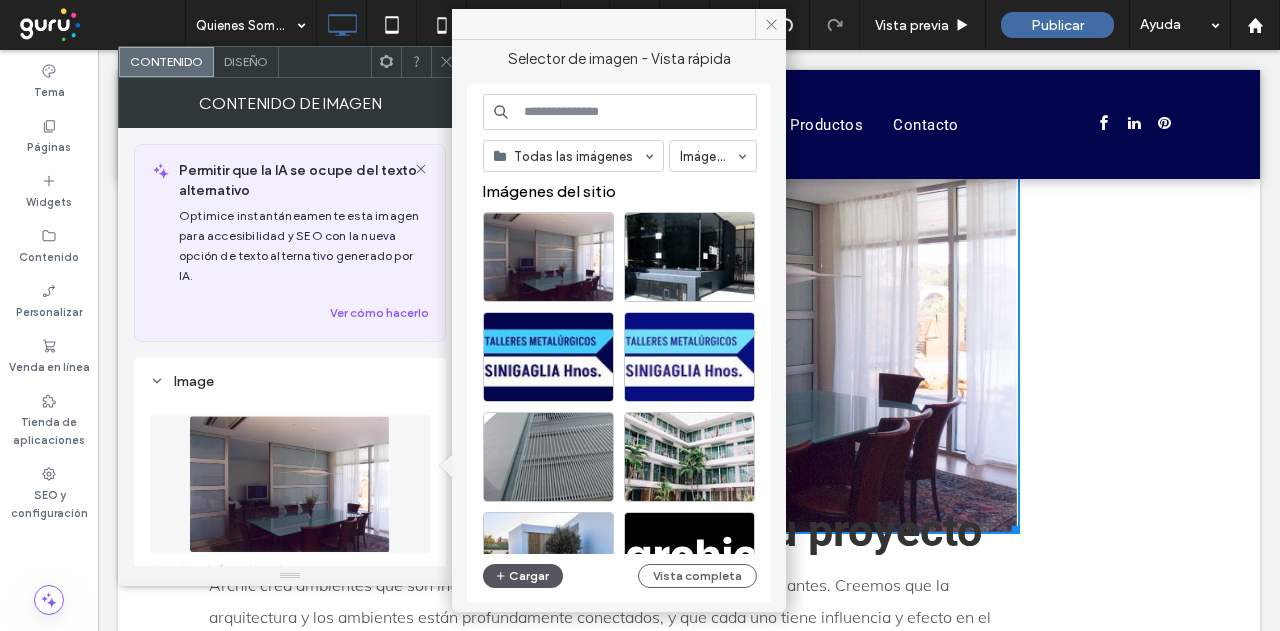 click on "Cargar" at bounding box center [523, 576] 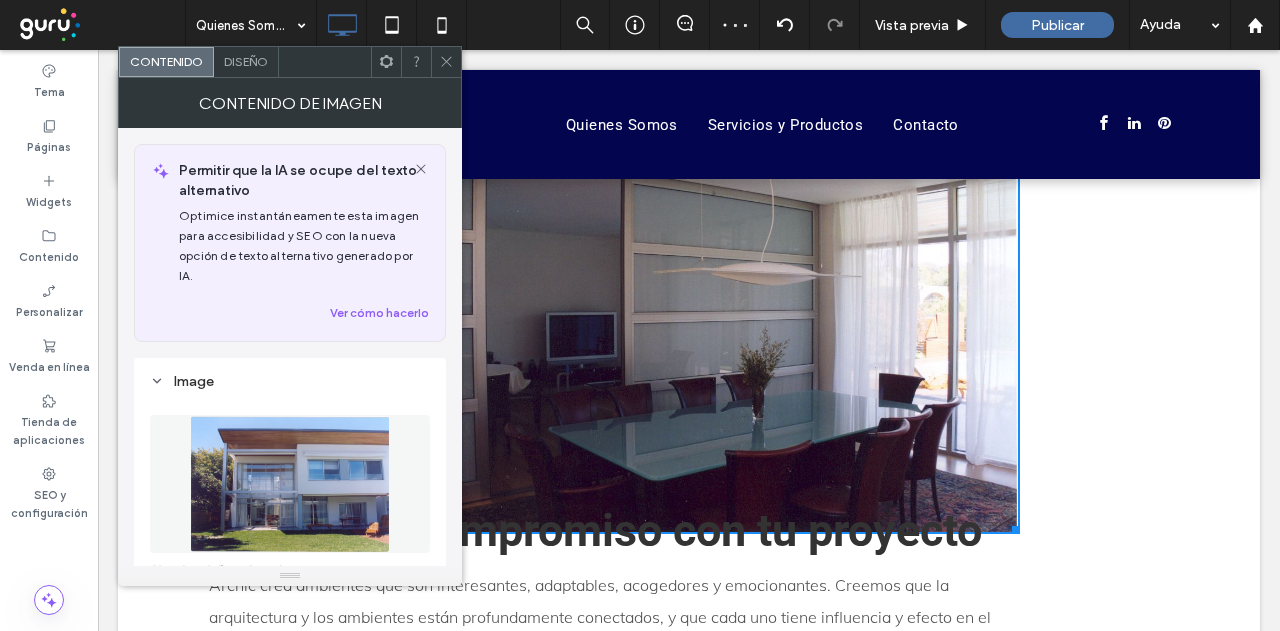 scroll, scrollTop: 897, scrollLeft: 0, axis: vertical 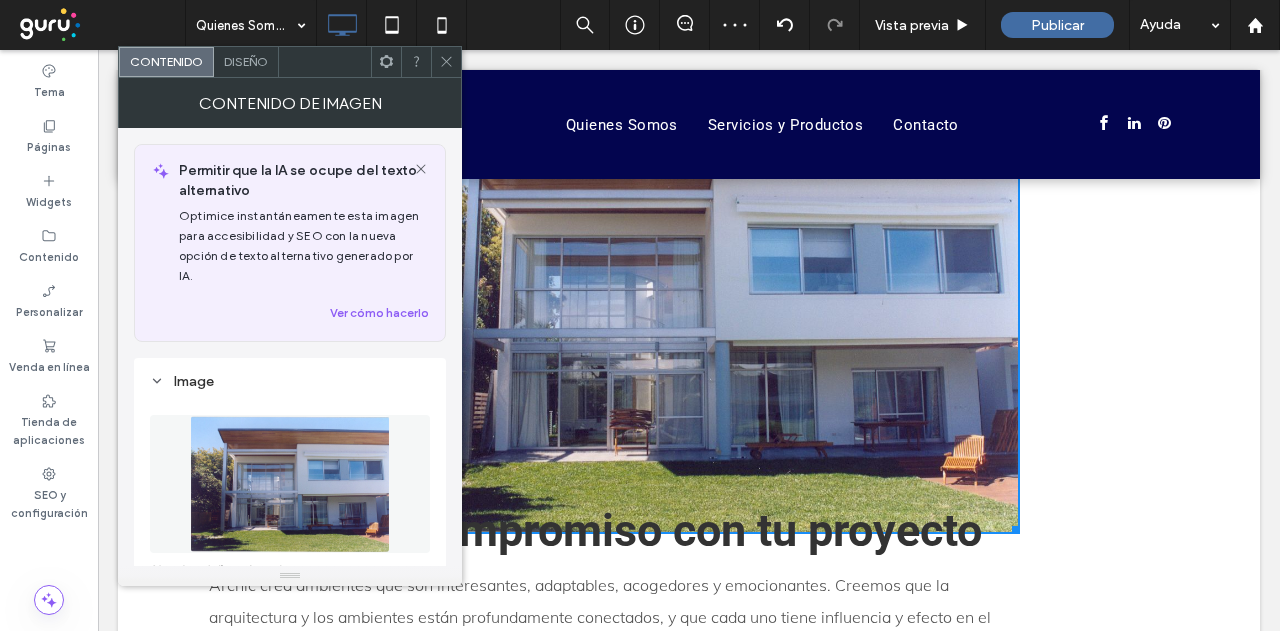 click 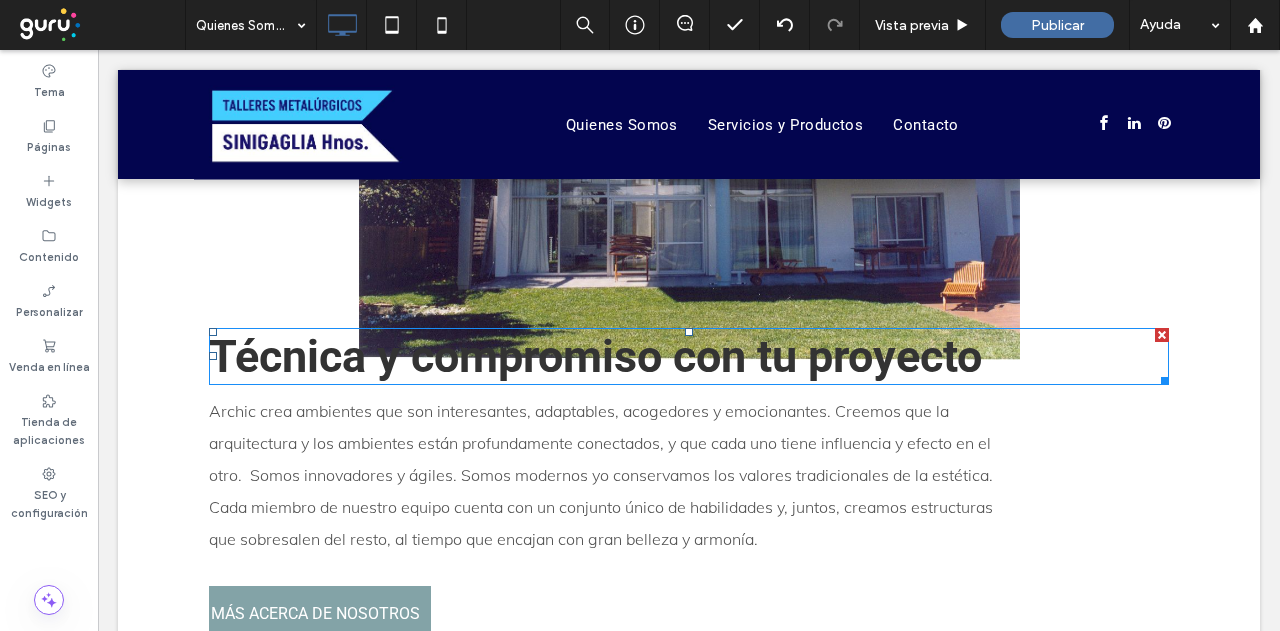 scroll, scrollTop: 1100, scrollLeft: 0, axis: vertical 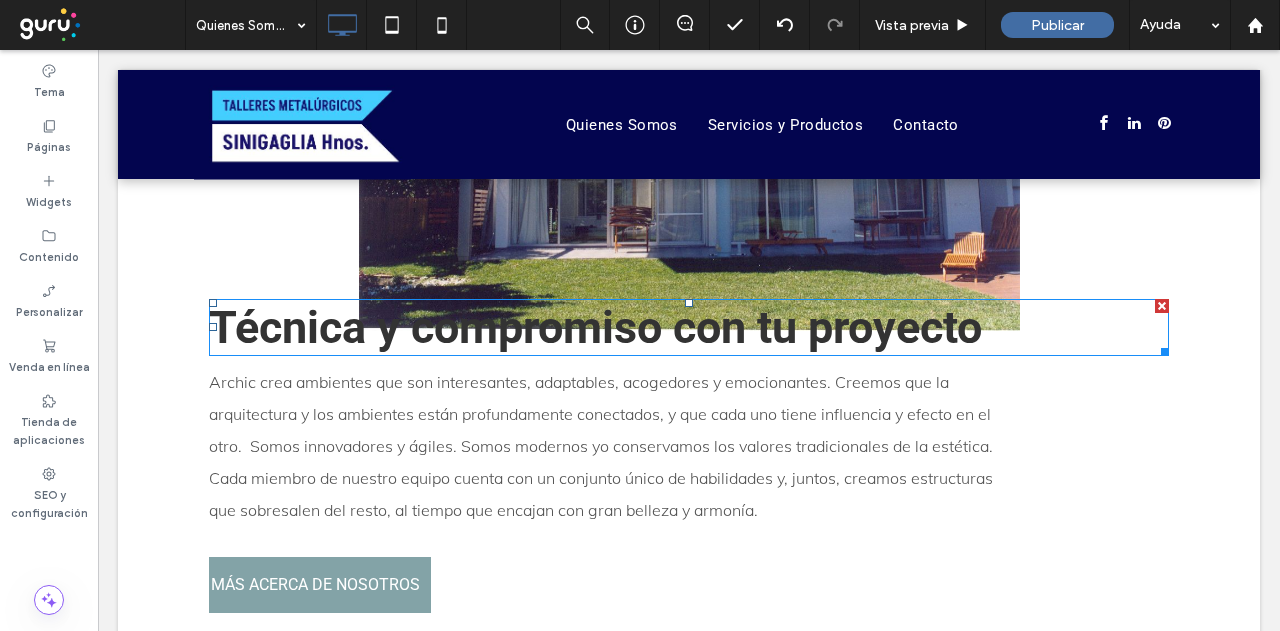 click on "Técnica y compromiso con tu proyecto" at bounding box center (595, 327) 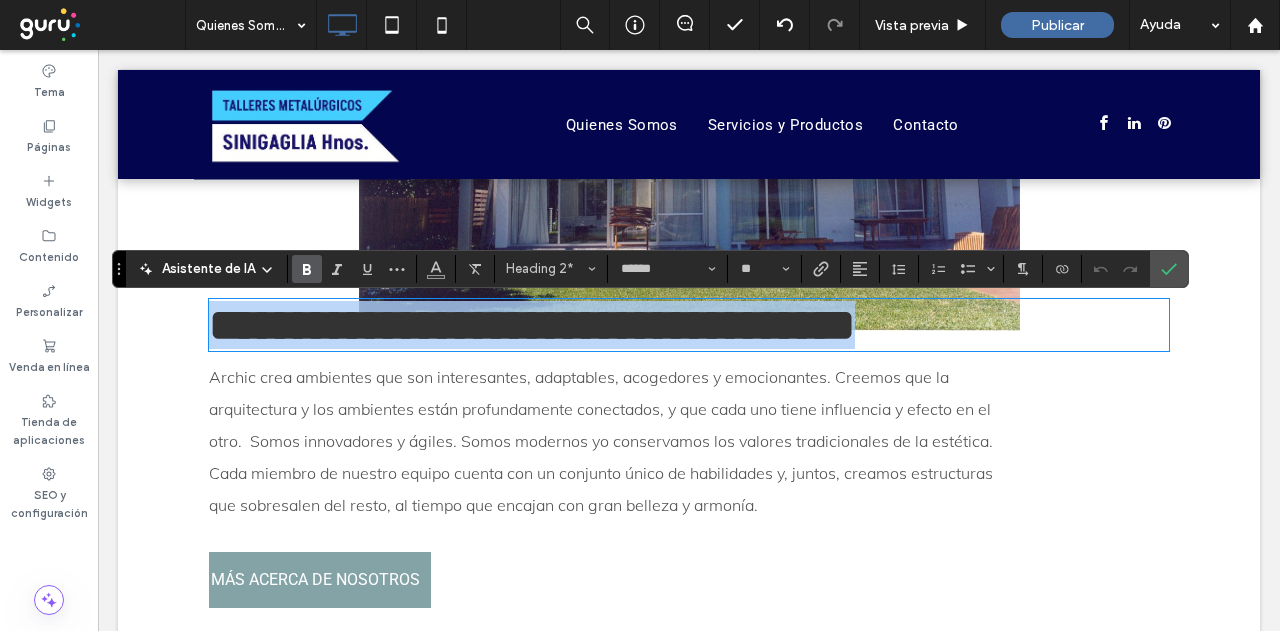 click on "**********" at bounding box center (532, 325) 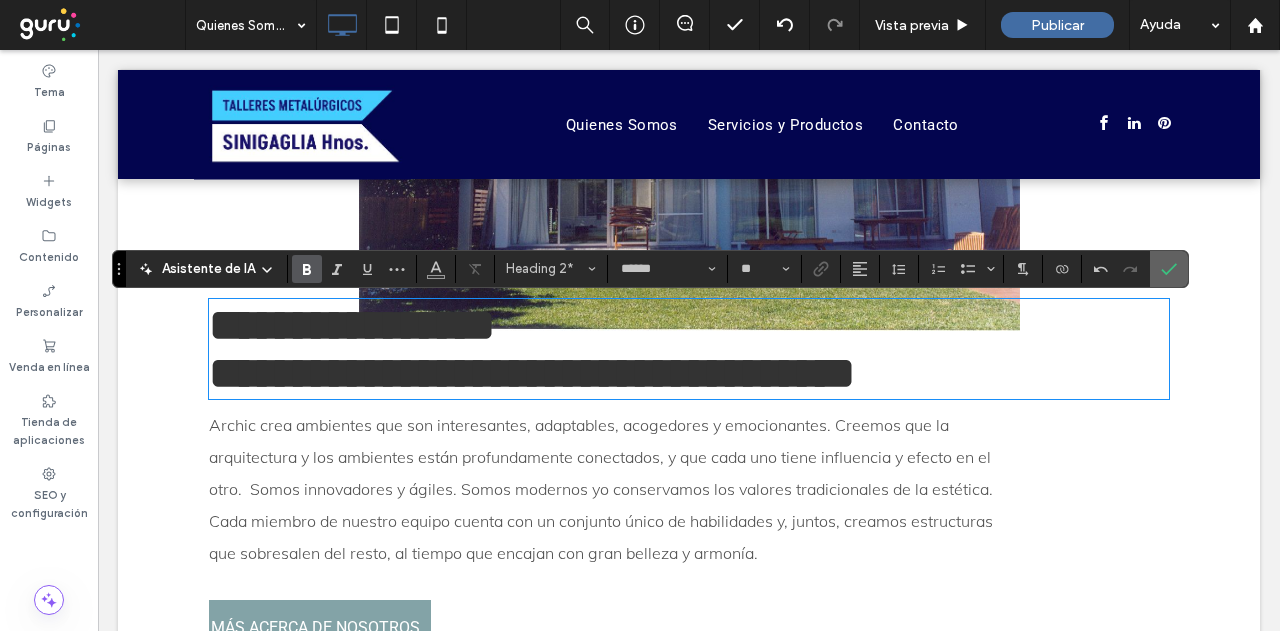 click 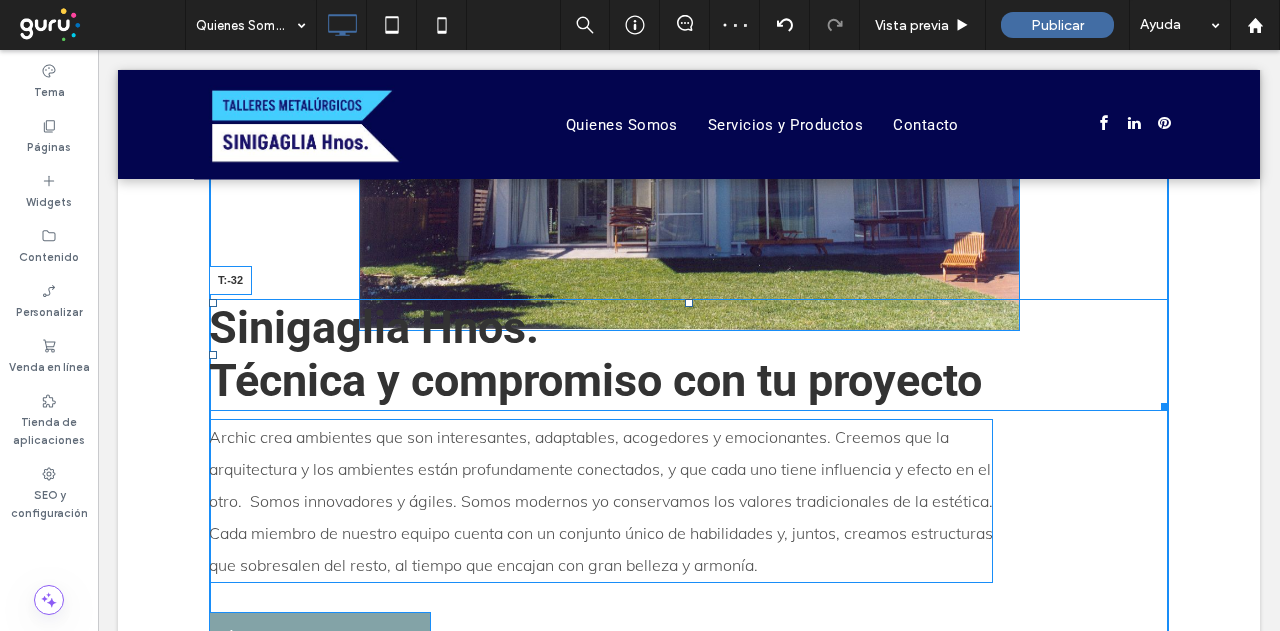 drag, startPoint x: 679, startPoint y: 309, endPoint x: 774, endPoint y: 325, distance: 96.337944 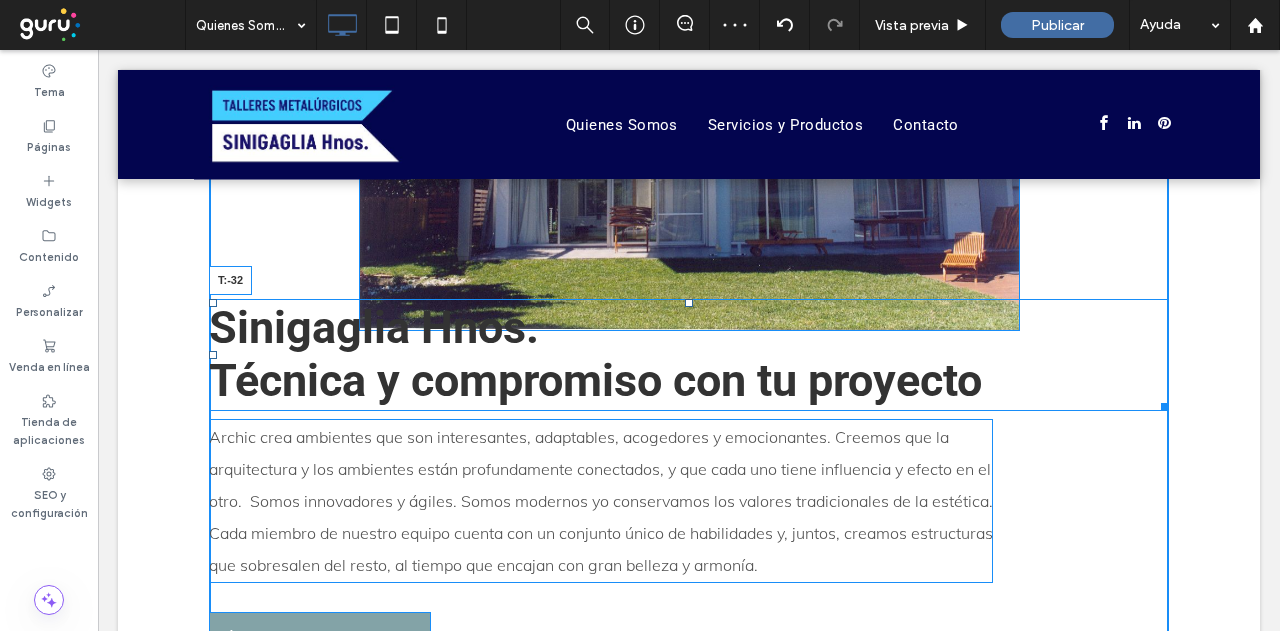 click on "Sinigaglia Hnos. ﻿ Técnica y compromiso con tu proyecto T:-32   Archic crea ambientes que son interesantes, adaptables, acogedores y emocionantes. Creemos que la arquitectura y los ambientes están profundamente conectados, y que cada uno tiene influencia y efecto en el otro.  Somos innovadores y ágiles. Somos modernos yo conservamos los valores tradicionales de la estética. Cada miembro de nuestro equipo cuenta con un conjunto único de habilidades y, juntos, creamos estructuras que sobresalen del resto, al tiempo que encajan con gran belleza y armonía.
MÁS ACERCA DE NOSOTROS
Click To Paste" at bounding box center (689, 251) 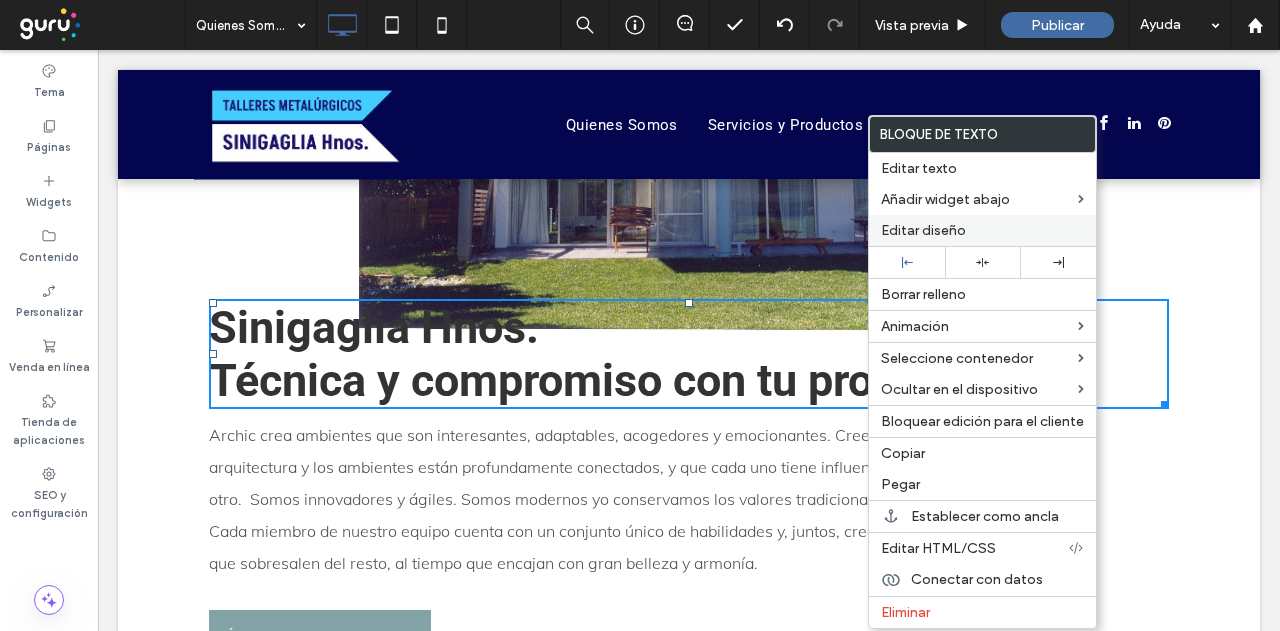 click on "Editar diseño" at bounding box center (923, 230) 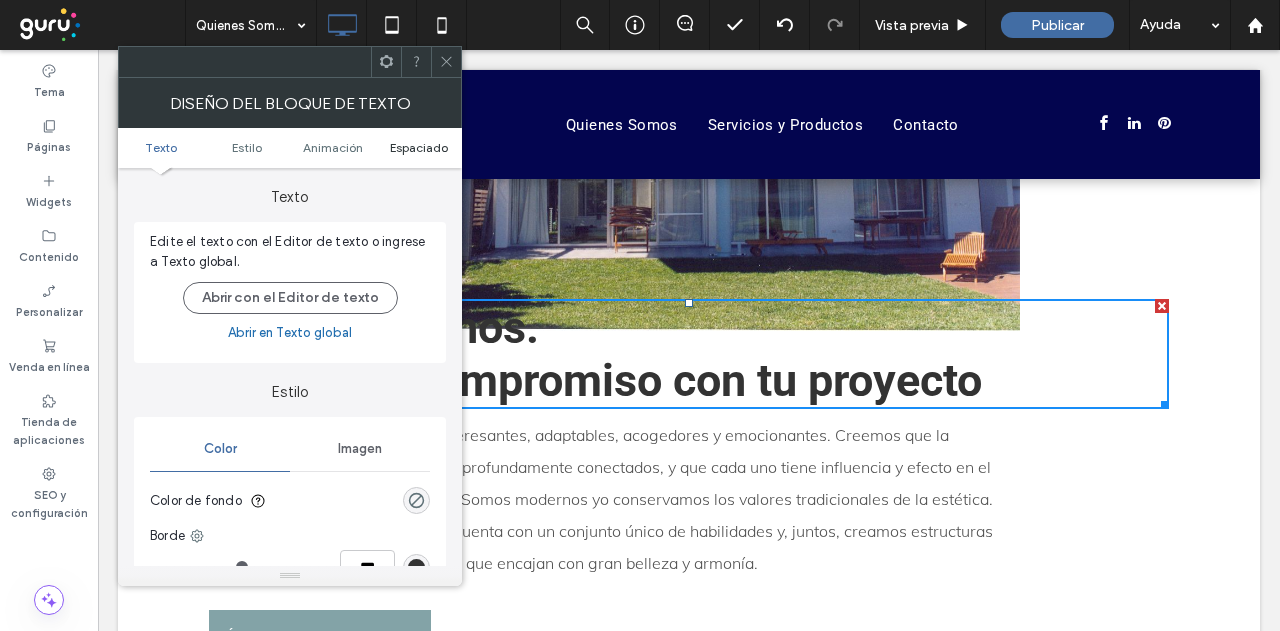 drag, startPoint x: 416, startPoint y: 135, endPoint x: 418, endPoint y: 147, distance: 12.165525 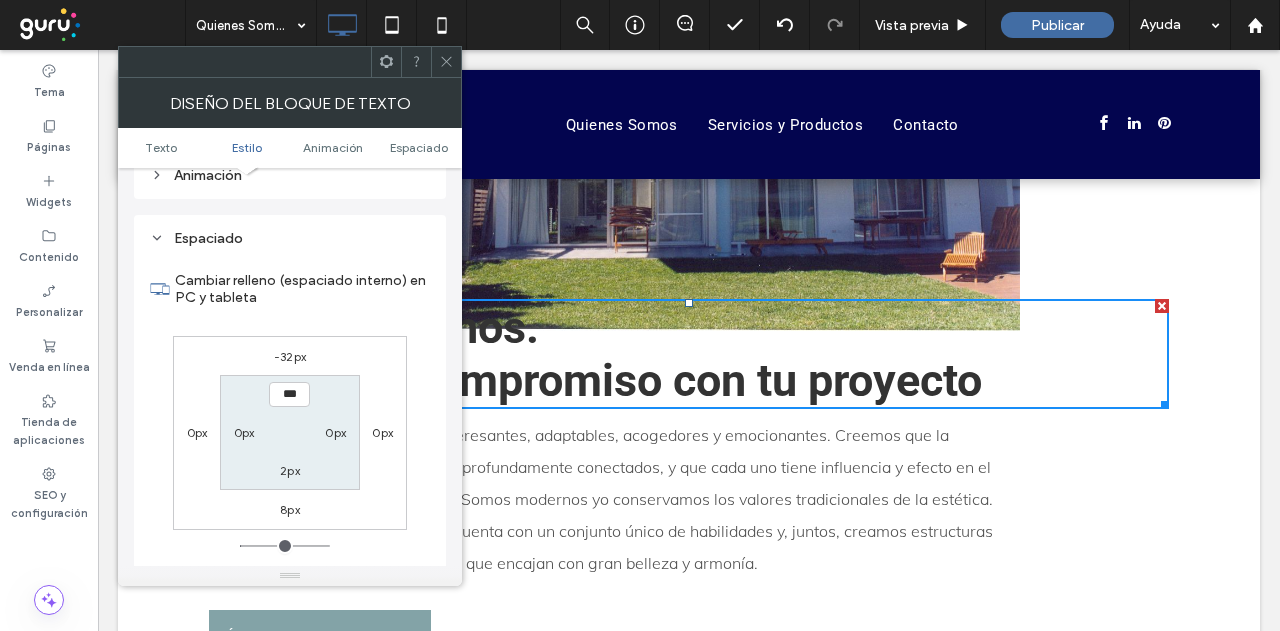 scroll, scrollTop: 574, scrollLeft: 0, axis: vertical 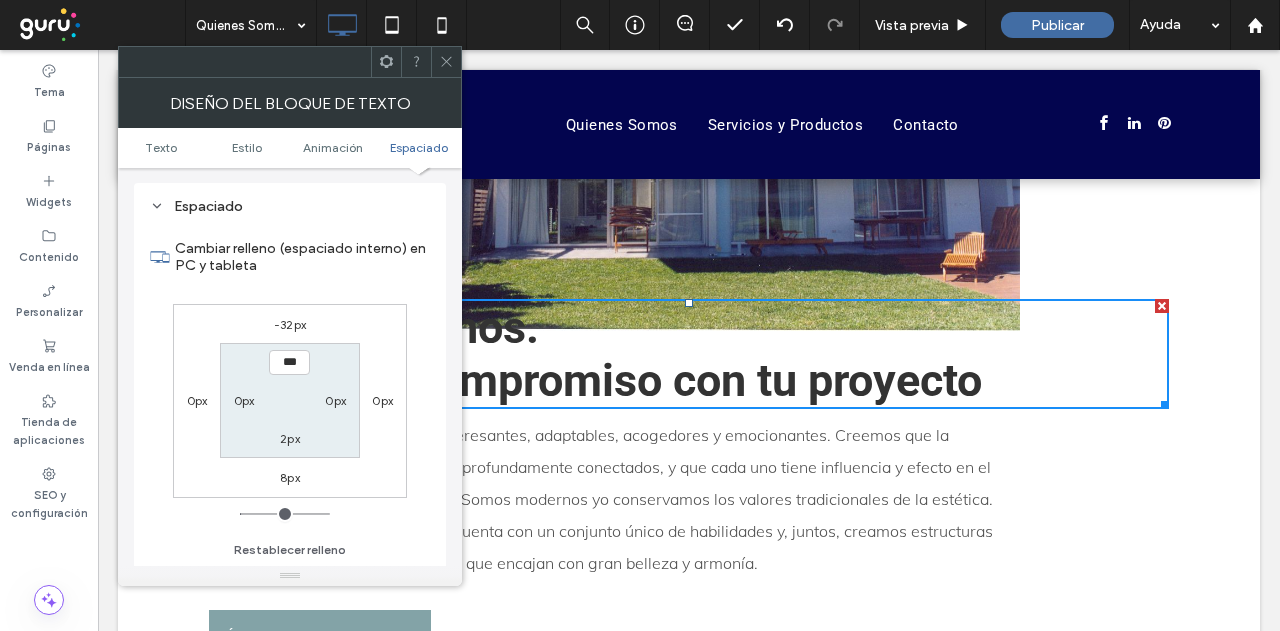 click on "-32px" at bounding box center [290, 324] 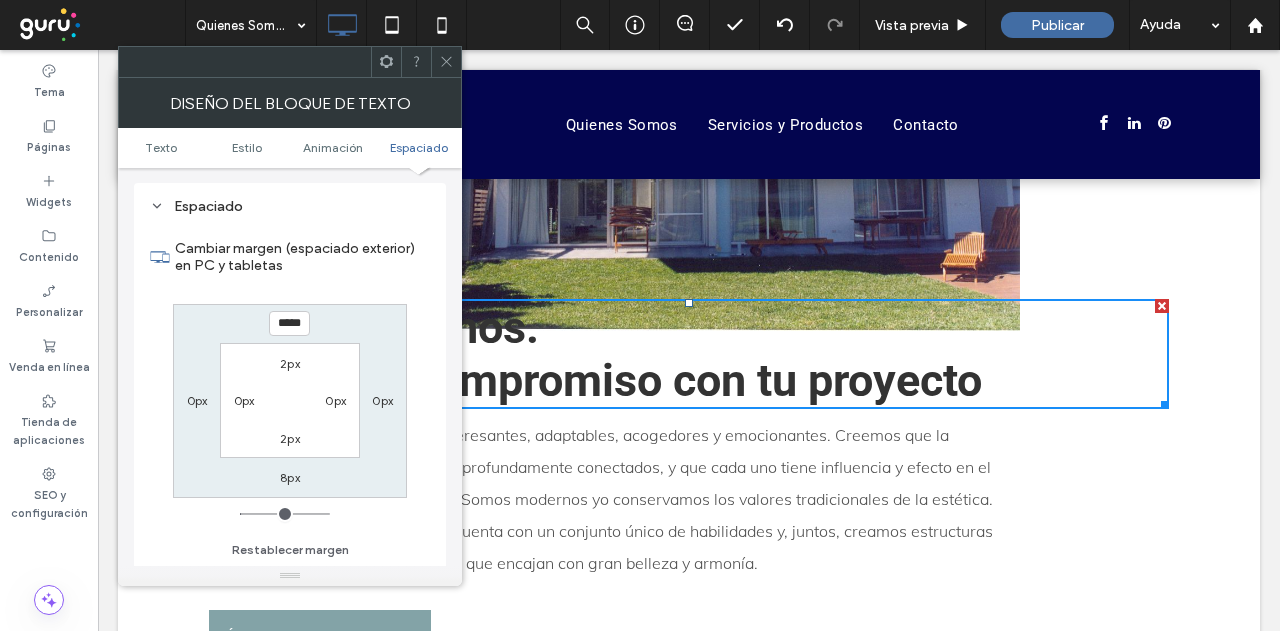 click on "*****" at bounding box center (289, 323) 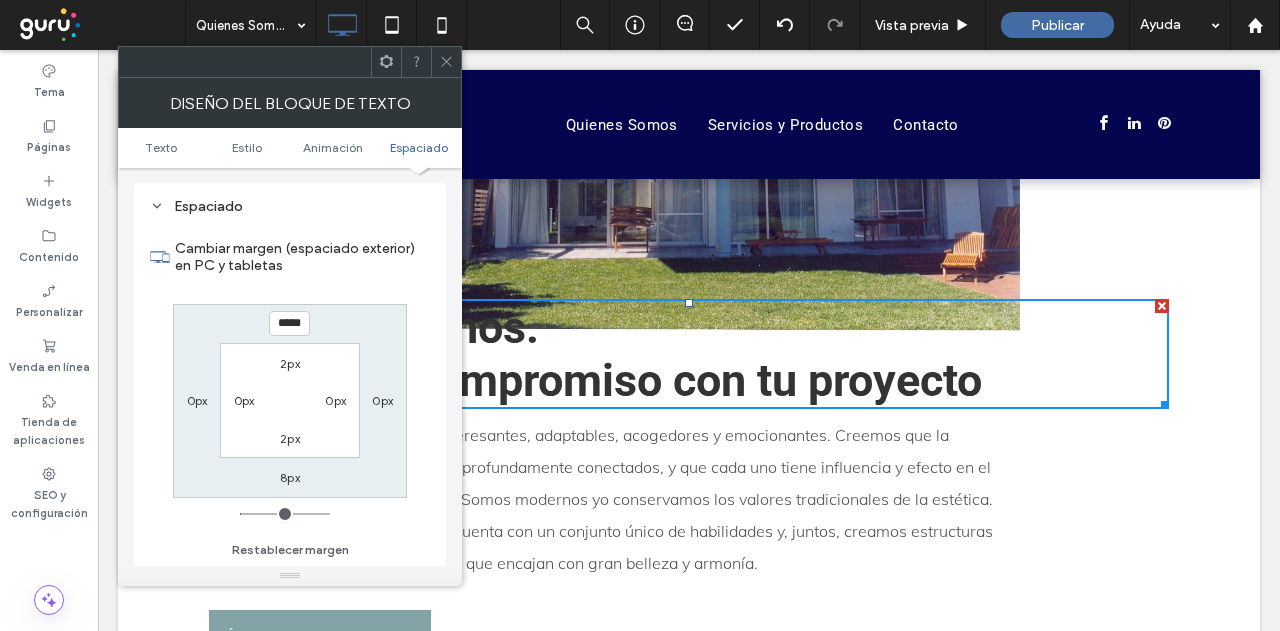 drag, startPoint x: 280, startPoint y: 321, endPoint x: 292, endPoint y: 320, distance: 12.0415945 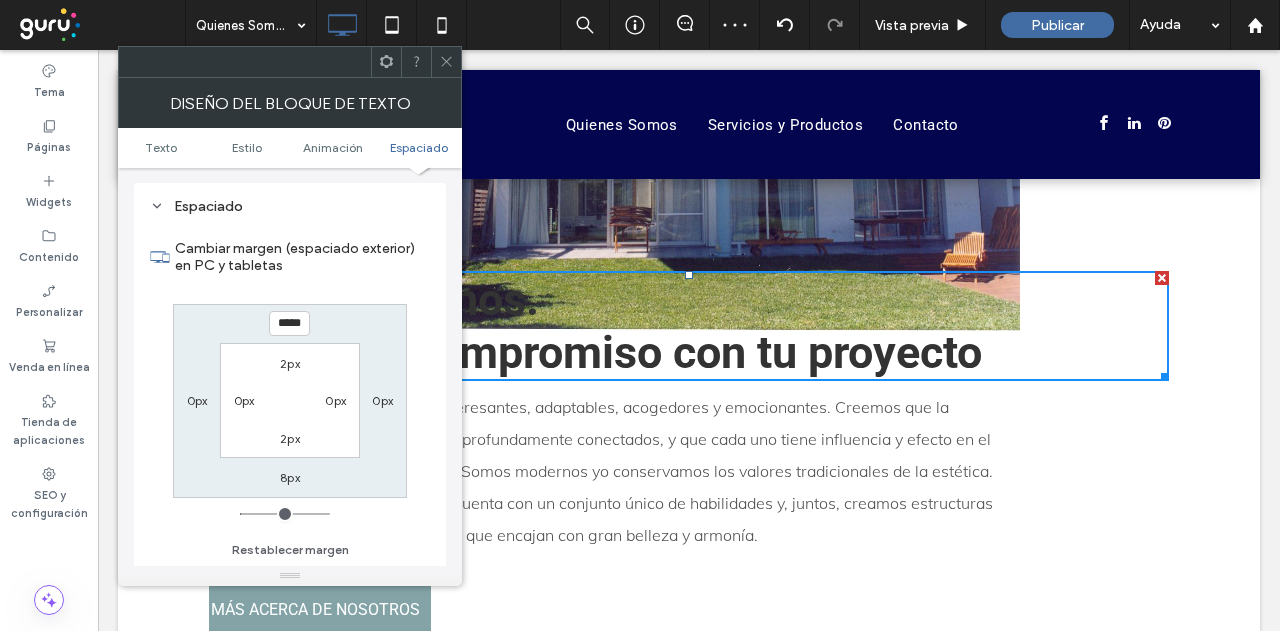 click 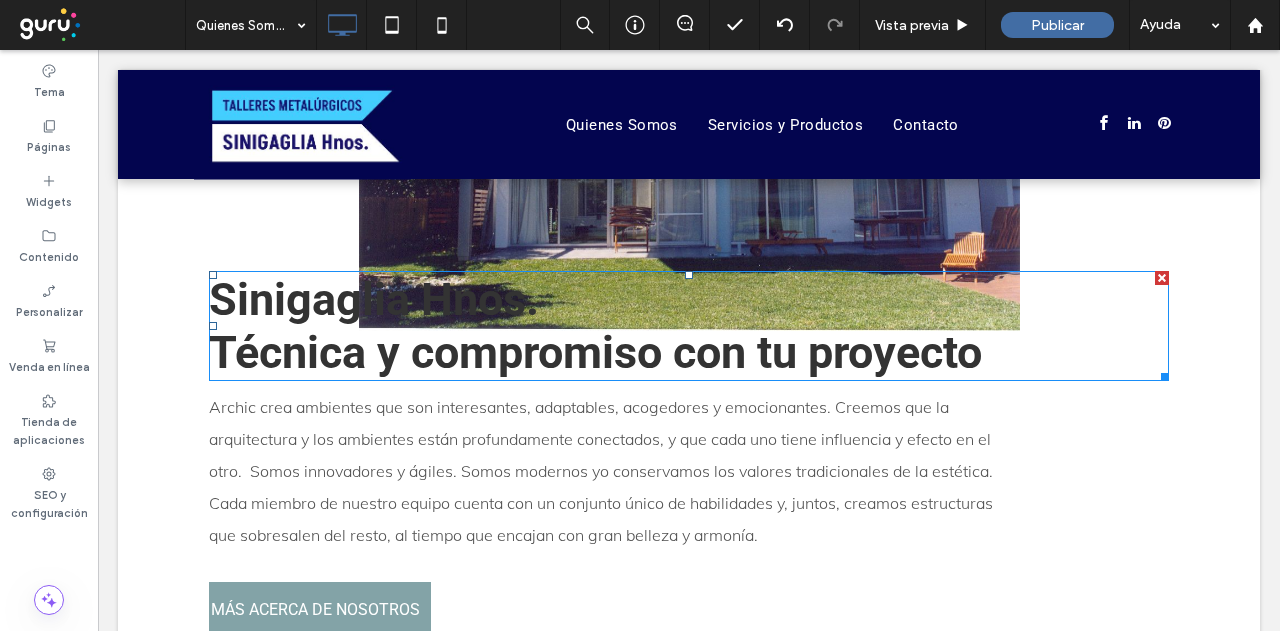 scroll, scrollTop: 1000, scrollLeft: 0, axis: vertical 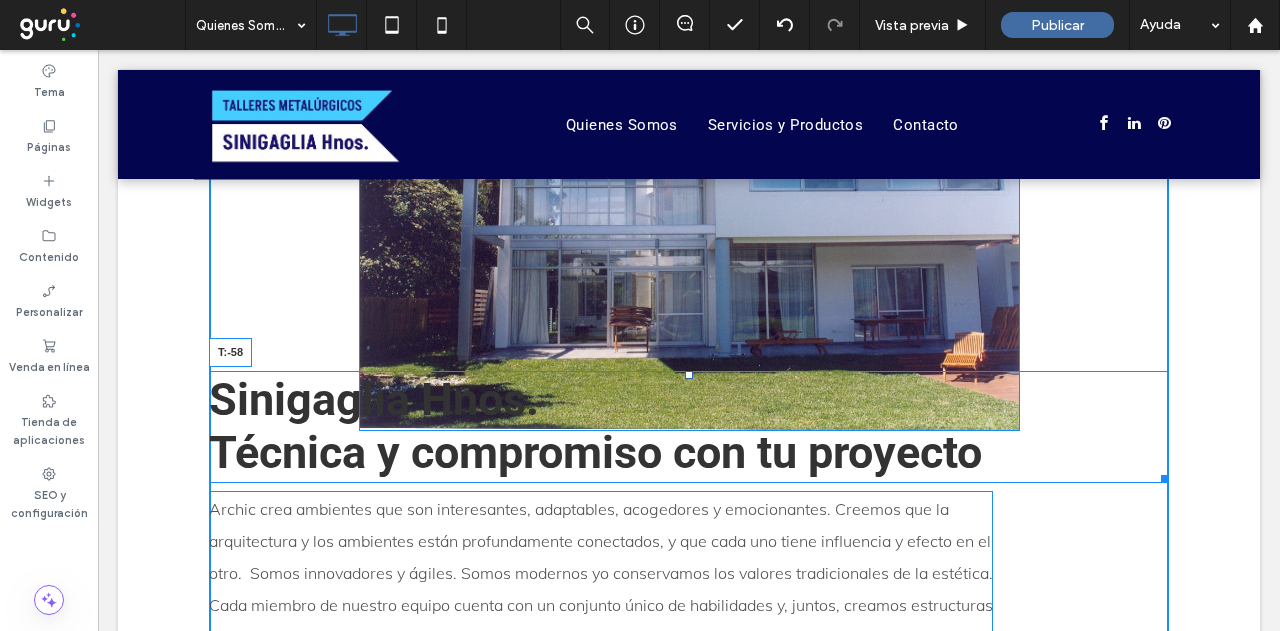 drag, startPoint x: 680, startPoint y: 378, endPoint x: 772, endPoint y: 430, distance: 105.67876 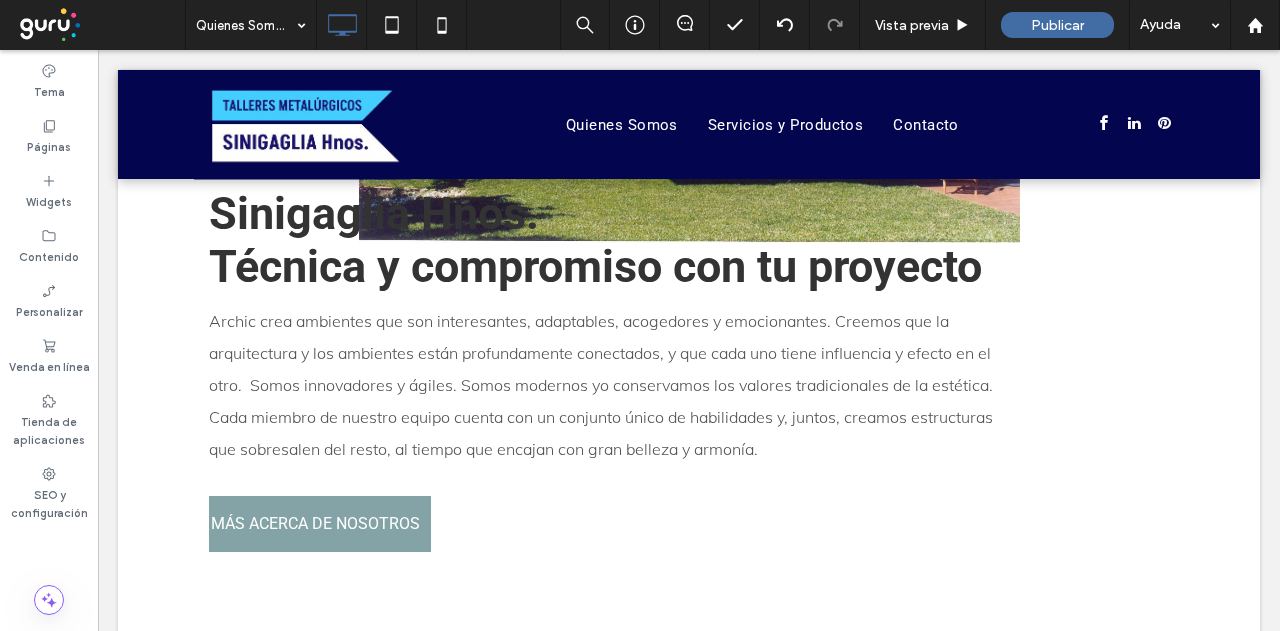scroll, scrollTop: 1200, scrollLeft: 0, axis: vertical 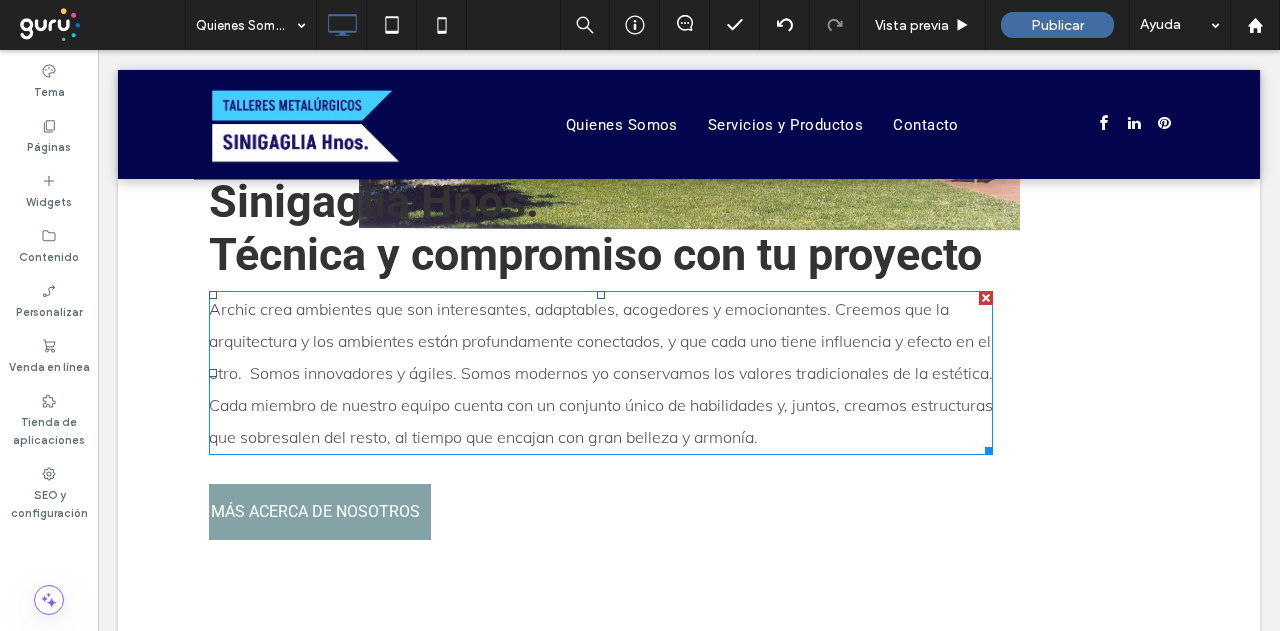 click on "Archic crea ambientes que son interesantes, adaptables, acogedores y emocionantes. Creemos que la arquitectura y los ambientes están profundamente conectados, y que cada uno tiene influencia y efecto en el otro.  Somos innovadores y ágiles. Somos modernos yo conservamos los valores tradicionales de la estética. Cada miembro de nuestro equipo cuenta con un conjunto único de habilidades y, juntos, creamos estructuras que sobresalen del resto, al tiempo que encajan con gran belleza y armonía." at bounding box center (601, 373) 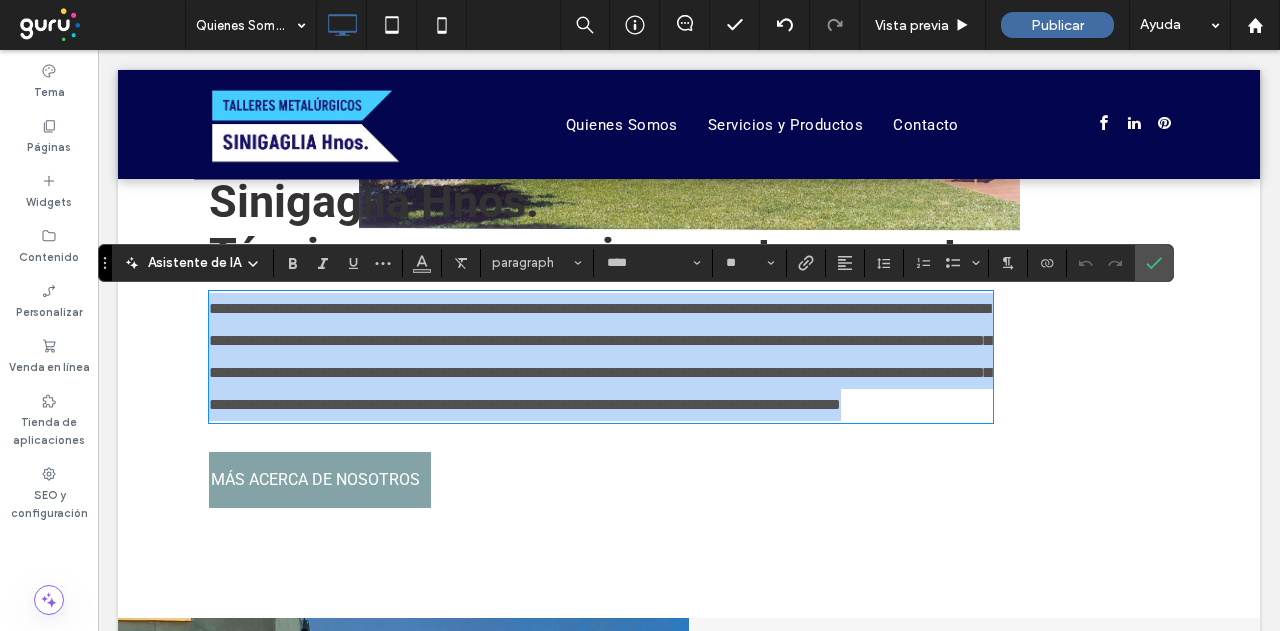 click on "**********" at bounding box center (601, 357) 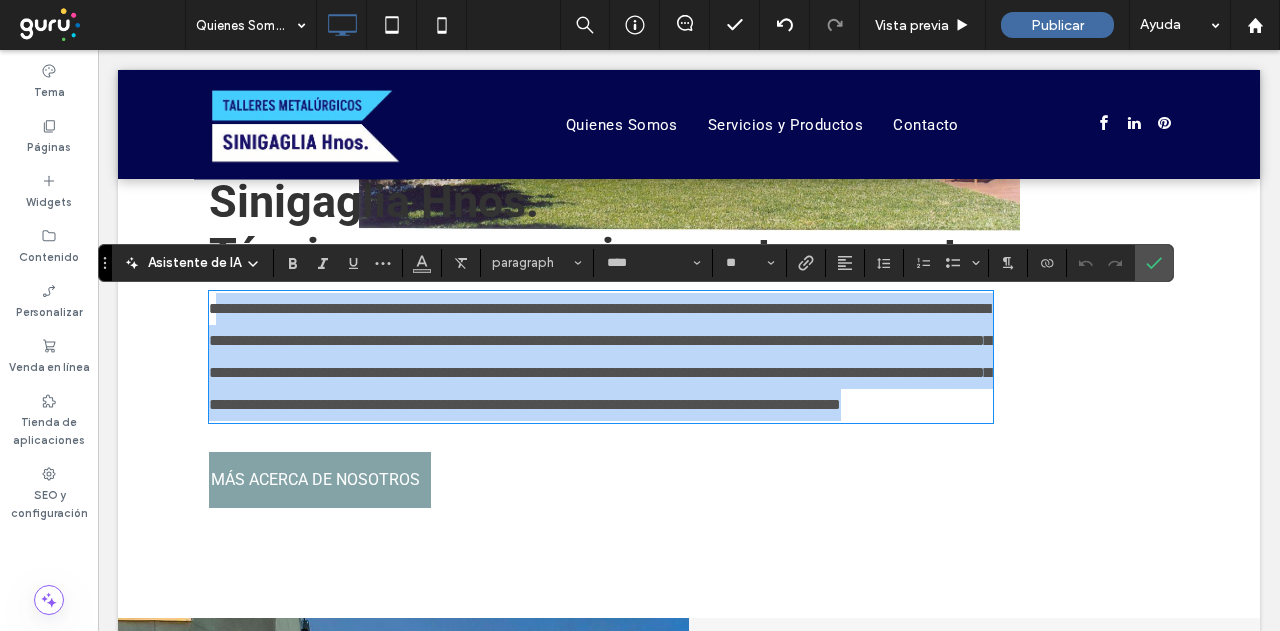 drag, startPoint x: 213, startPoint y: 318, endPoint x: 844, endPoint y: 449, distance: 644.45483 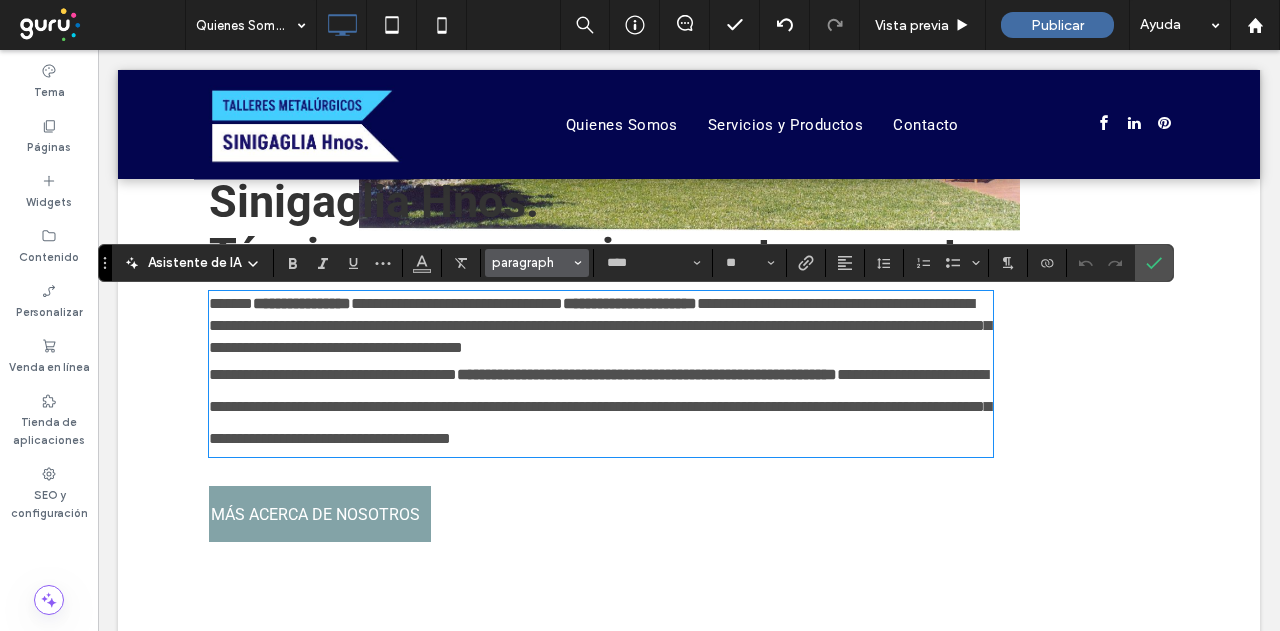 scroll, scrollTop: 0, scrollLeft: 0, axis: both 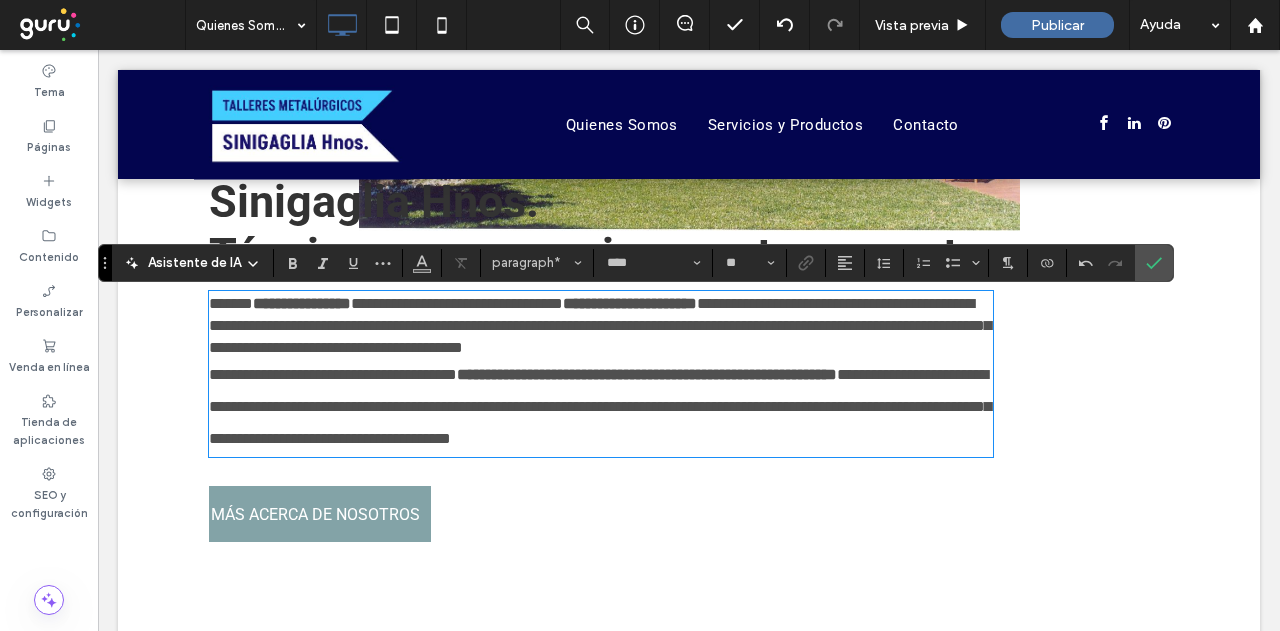 click on "******" at bounding box center [231, 303] 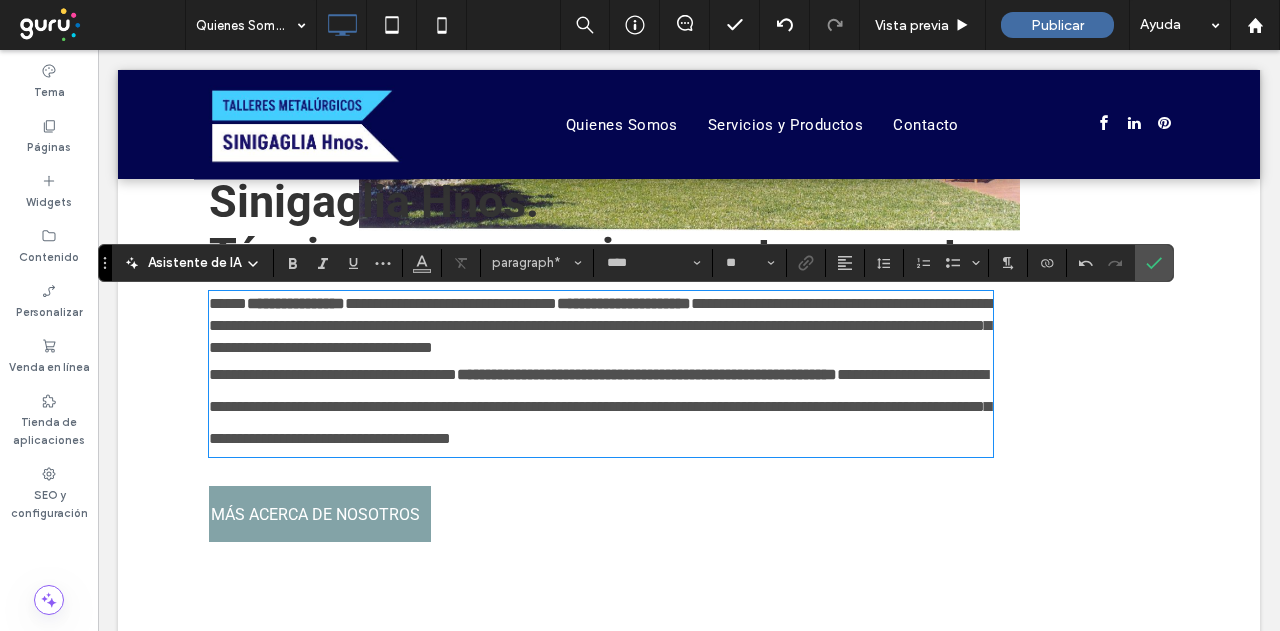 click on "**********" at bounding box center [296, 303] 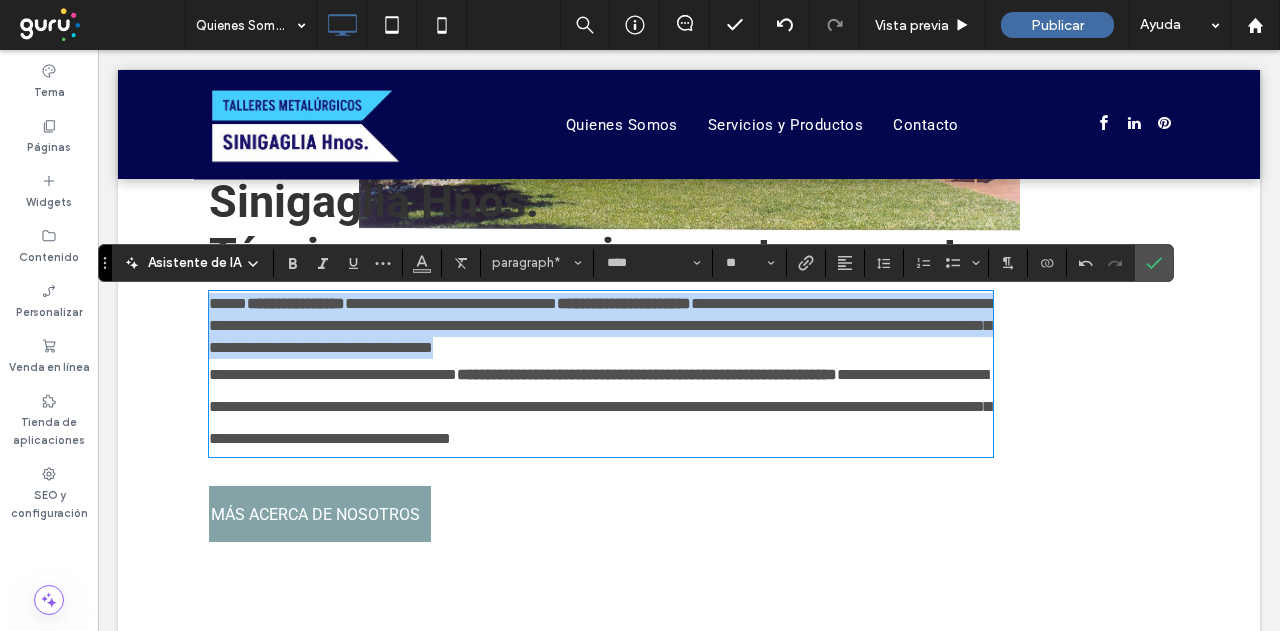 drag, startPoint x: 203, startPoint y: 308, endPoint x: 926, endPoint y: 360, distance: 724.86755 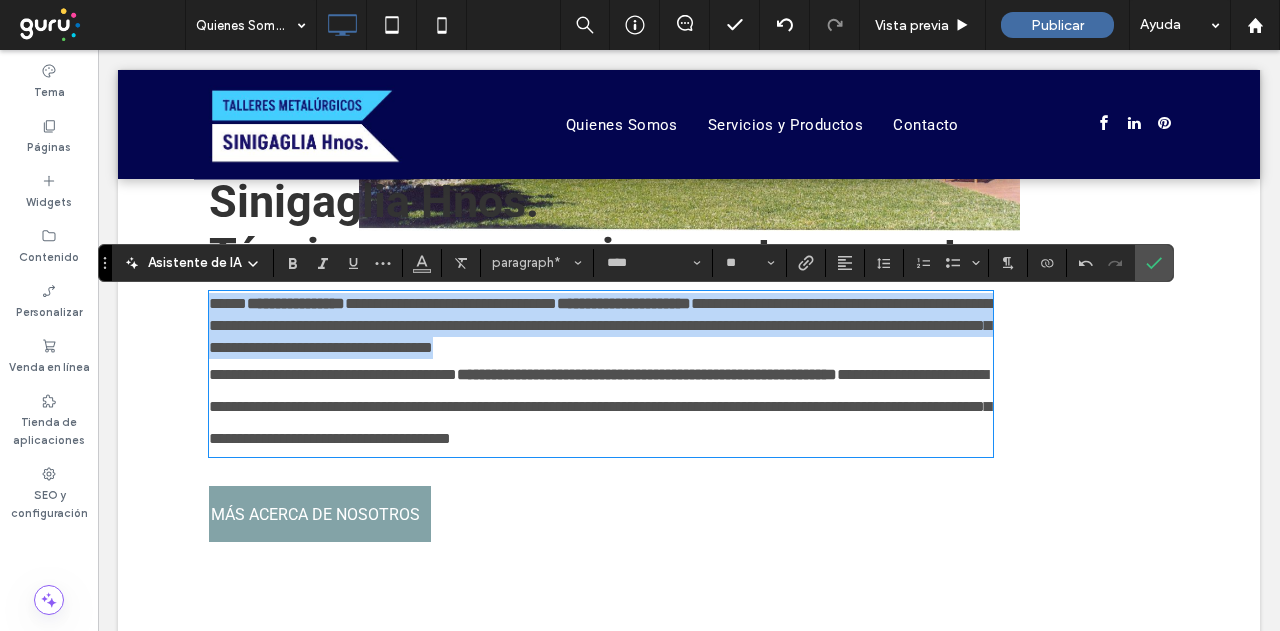 drag, startPoint x: 374, startPoint y: 350, endPoint x: 234, endPoint y: 335, distance: 140.80128 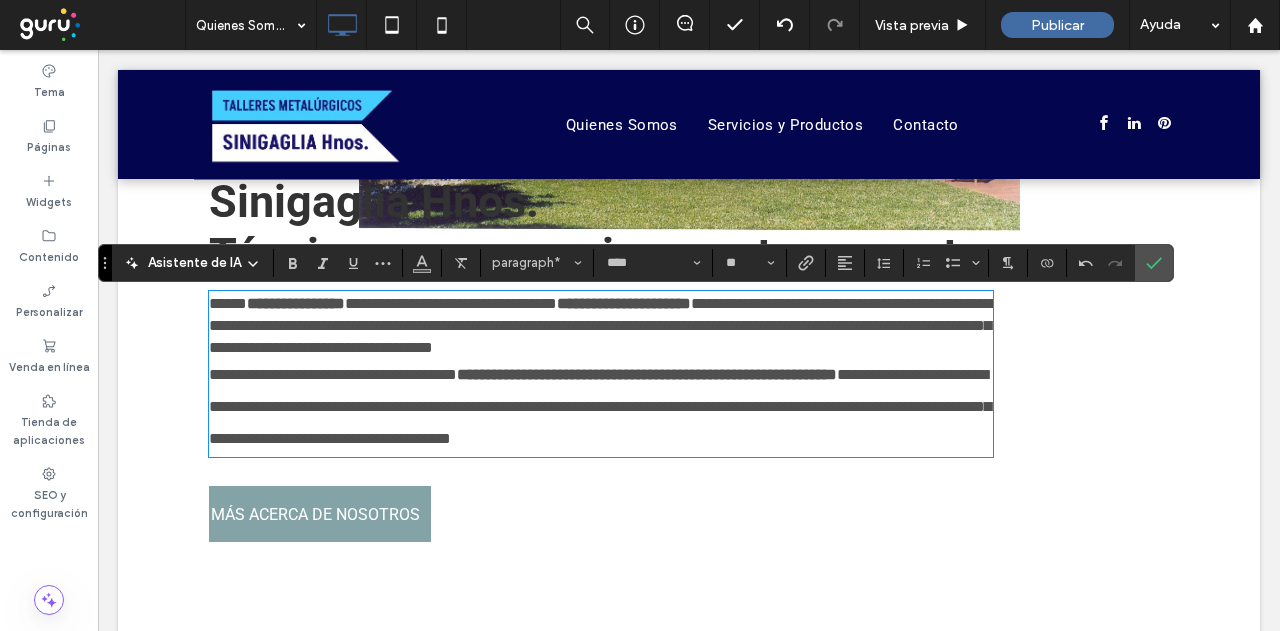 click on "**********" at bounding box center (689, 178) 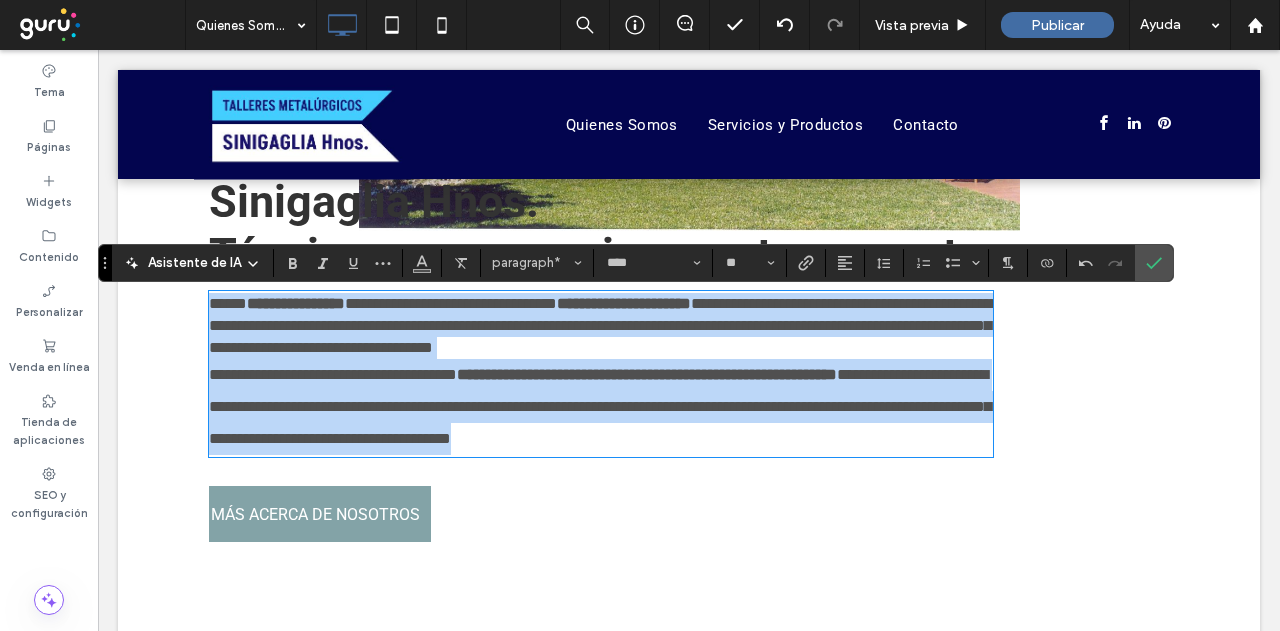 drag, startPoint x: 204, startPoint y: 312, endPoint x: 1098, endPoint y: 488, distance: 911.1597 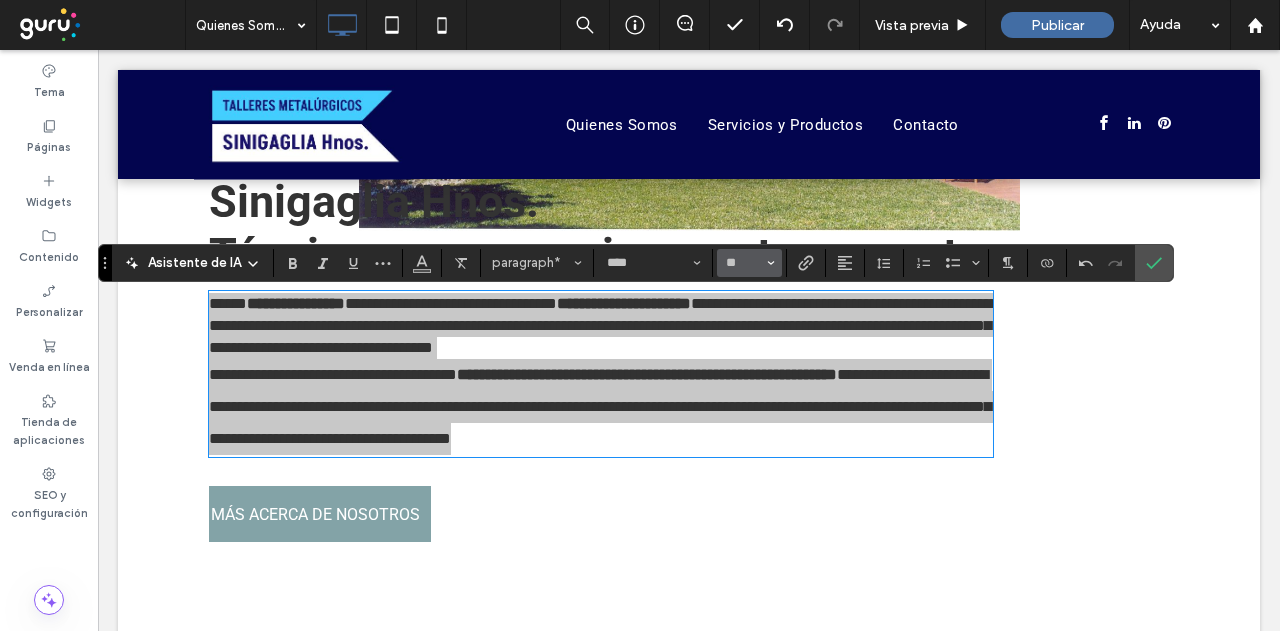 click 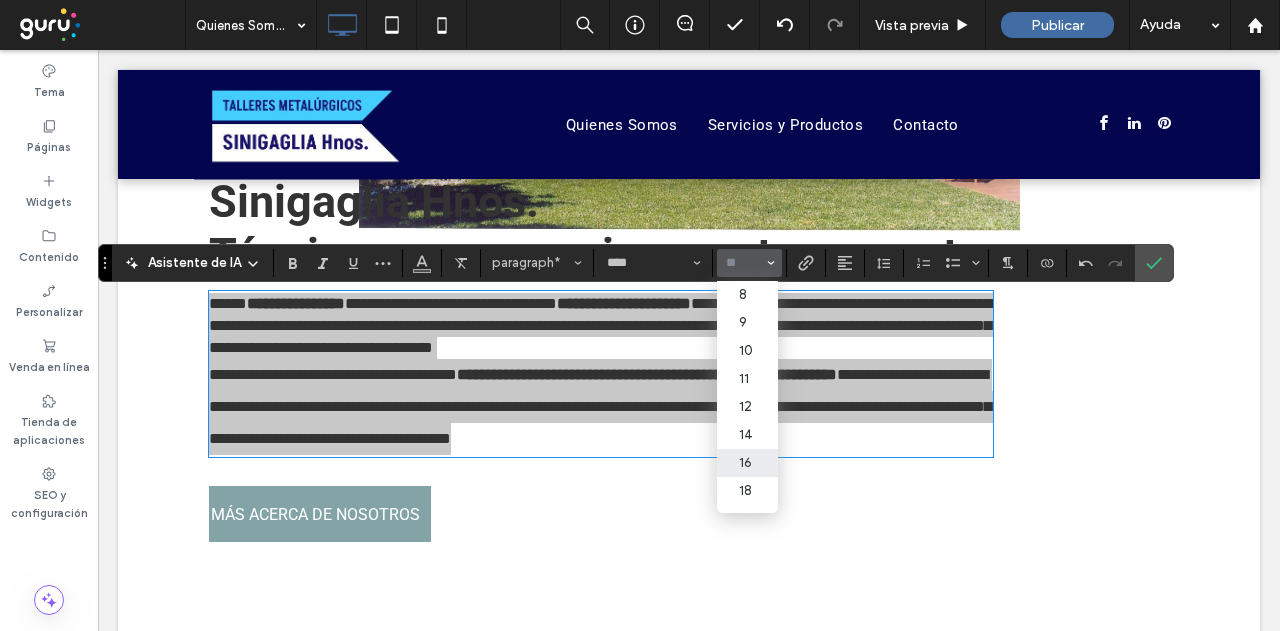 click at bounding box center [743, 263] 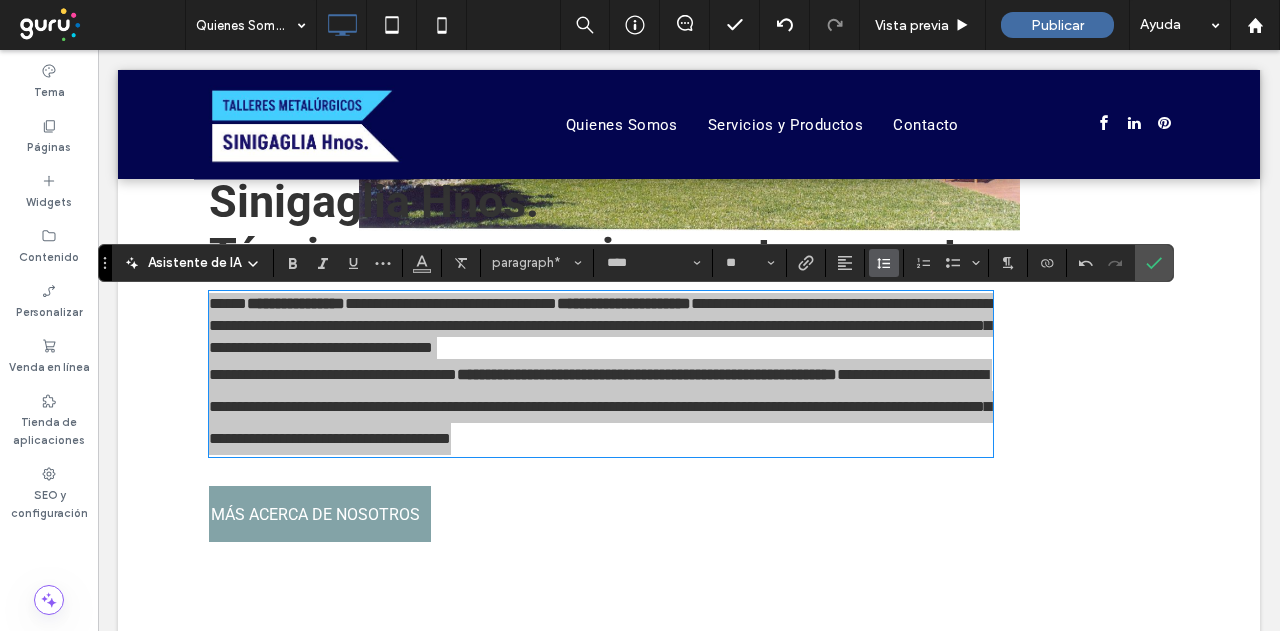 click 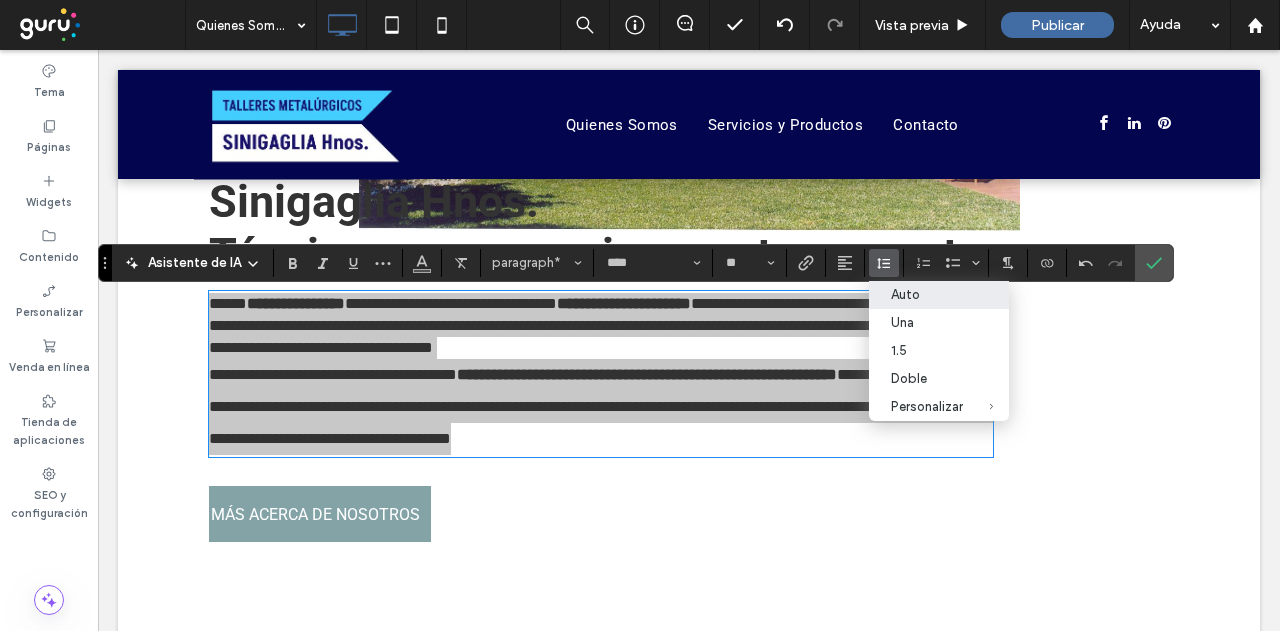 click on "Auto" at bounding box center (927, 294) 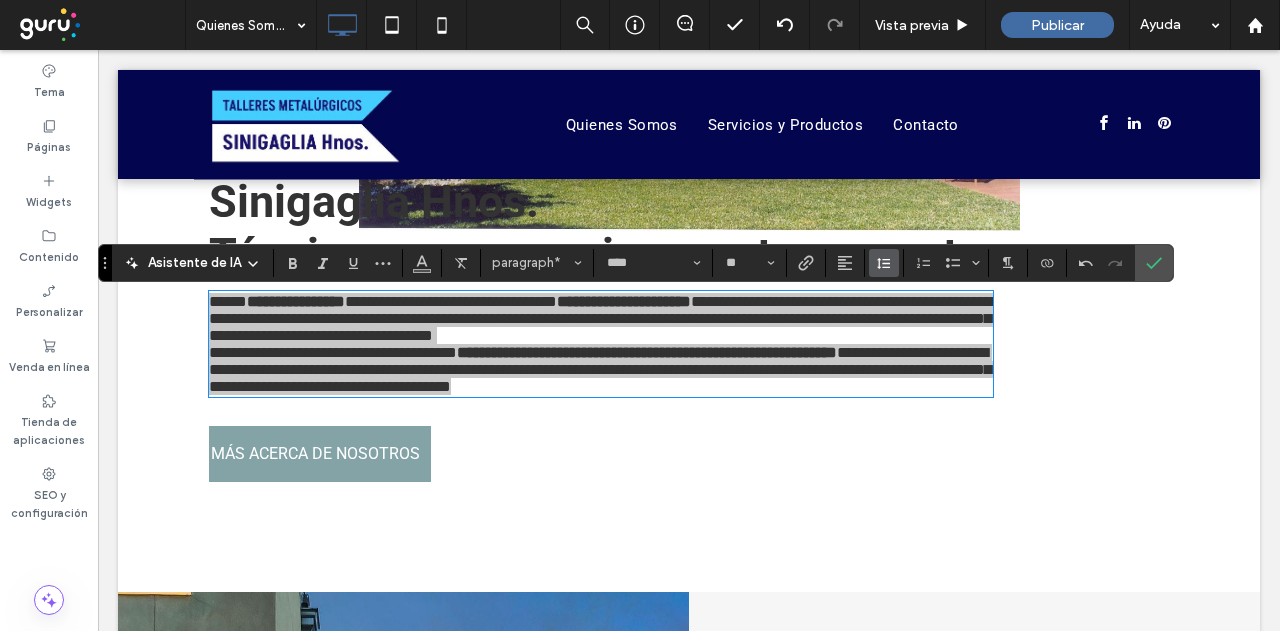 click 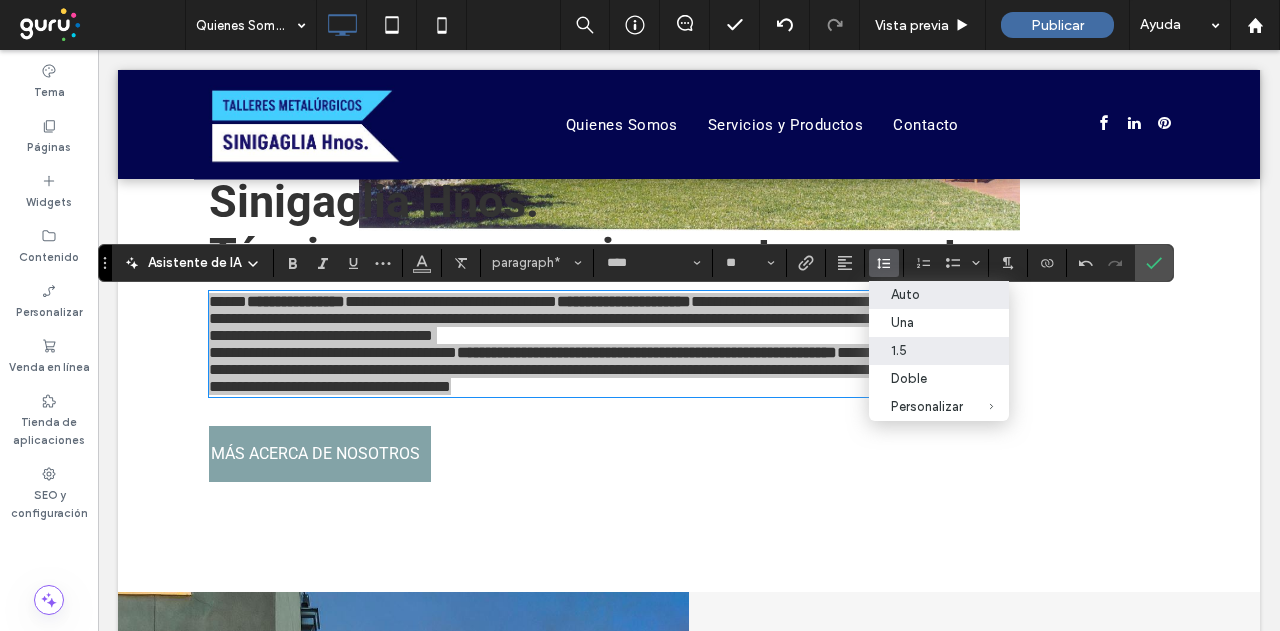 click on "1.5" at bounding box center [927, 350] 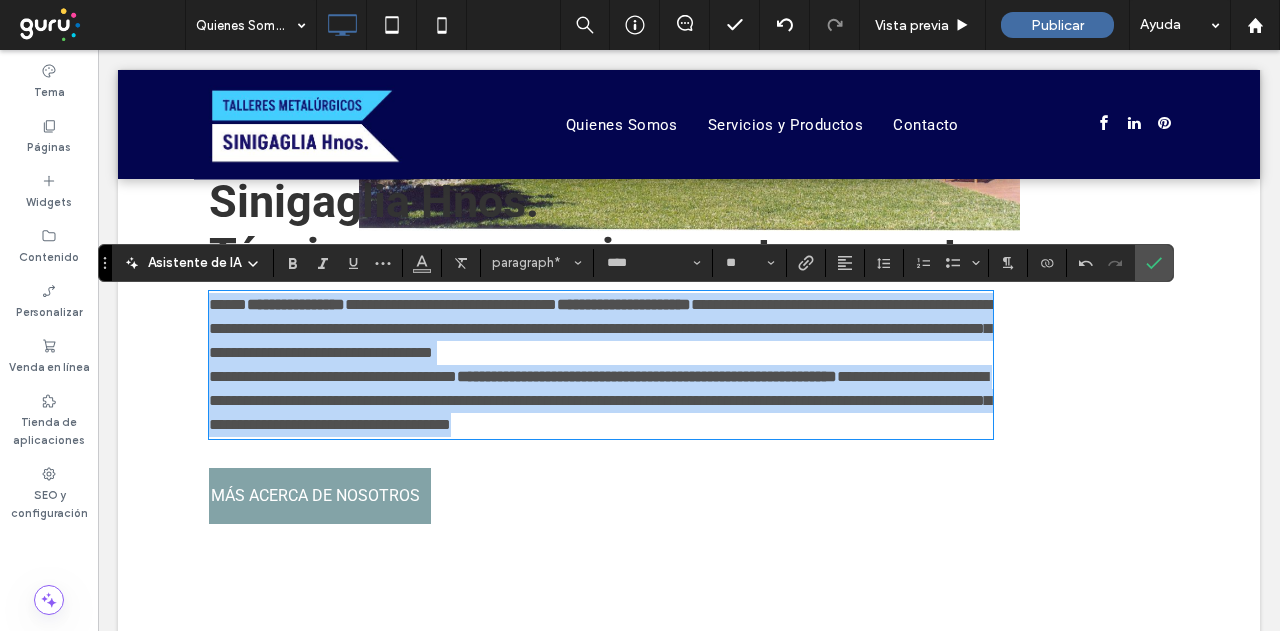 drag, startPoint x: 384, startPoint y: 365, endPoint x: 371, endPoint y: 365, distance: 13 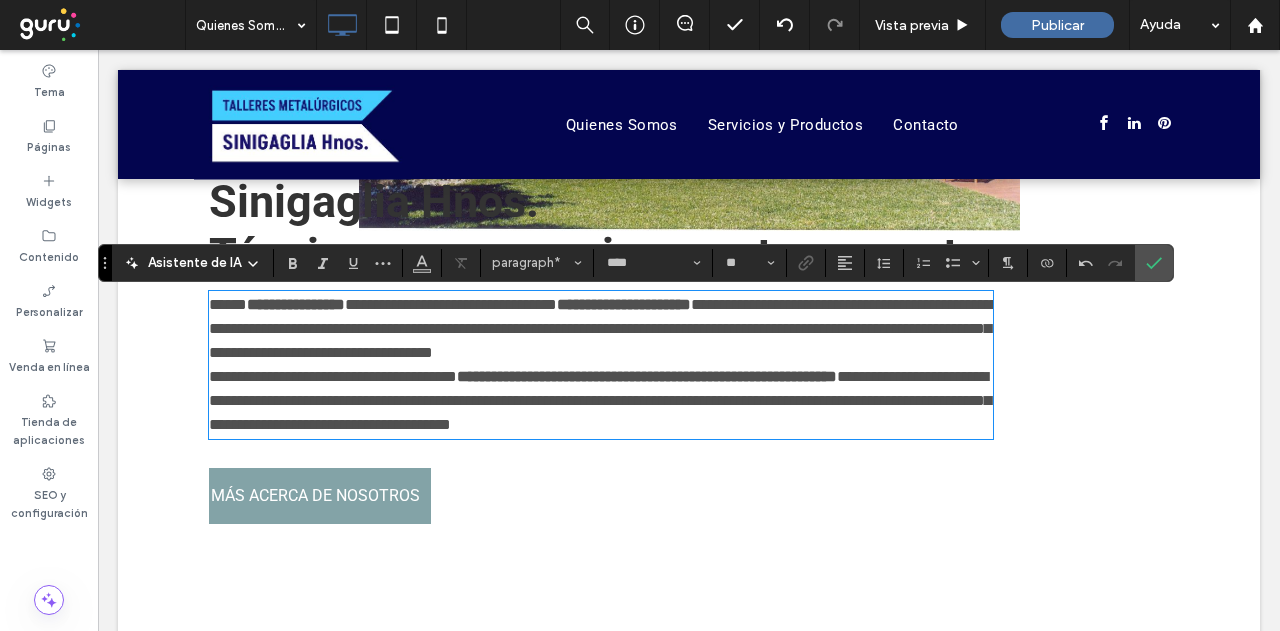 drag, startPoint x: 200, startPoint y: 309, endPoint x: 212, endPoint y: 311, distance: 12.165525 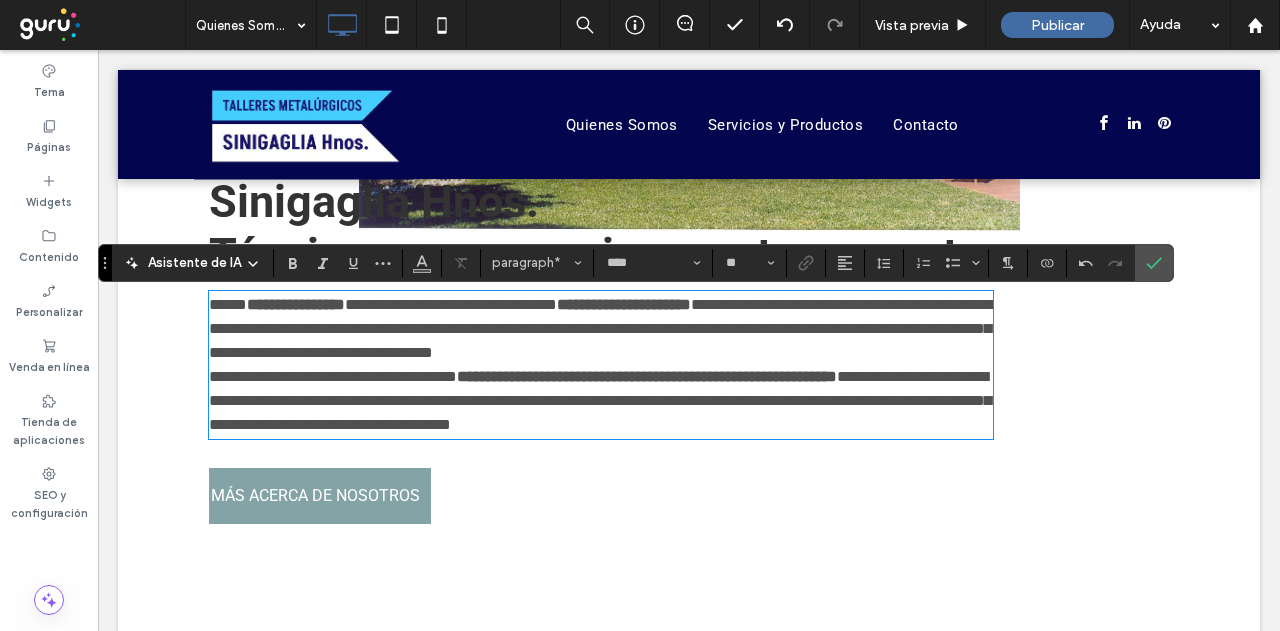 click on "*****" at bounding box center (228, 304) 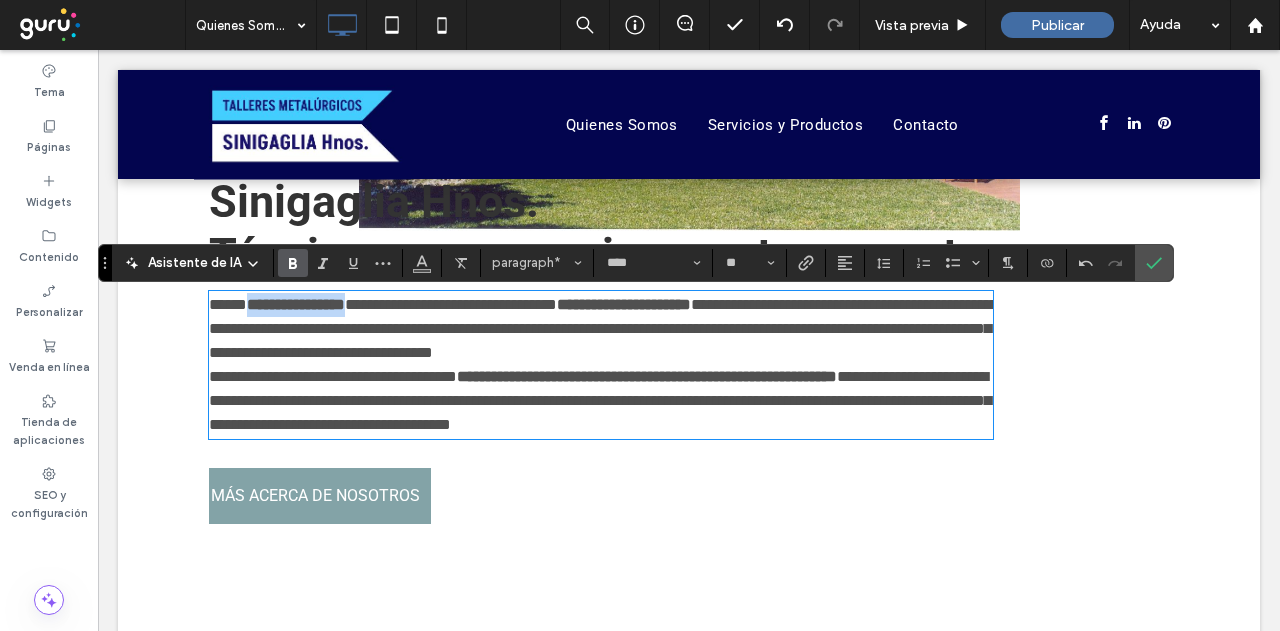 drag, startPoint x: 255, startPoint y: 312, endPoint x: 379, endPoint y: 312, distance: 124 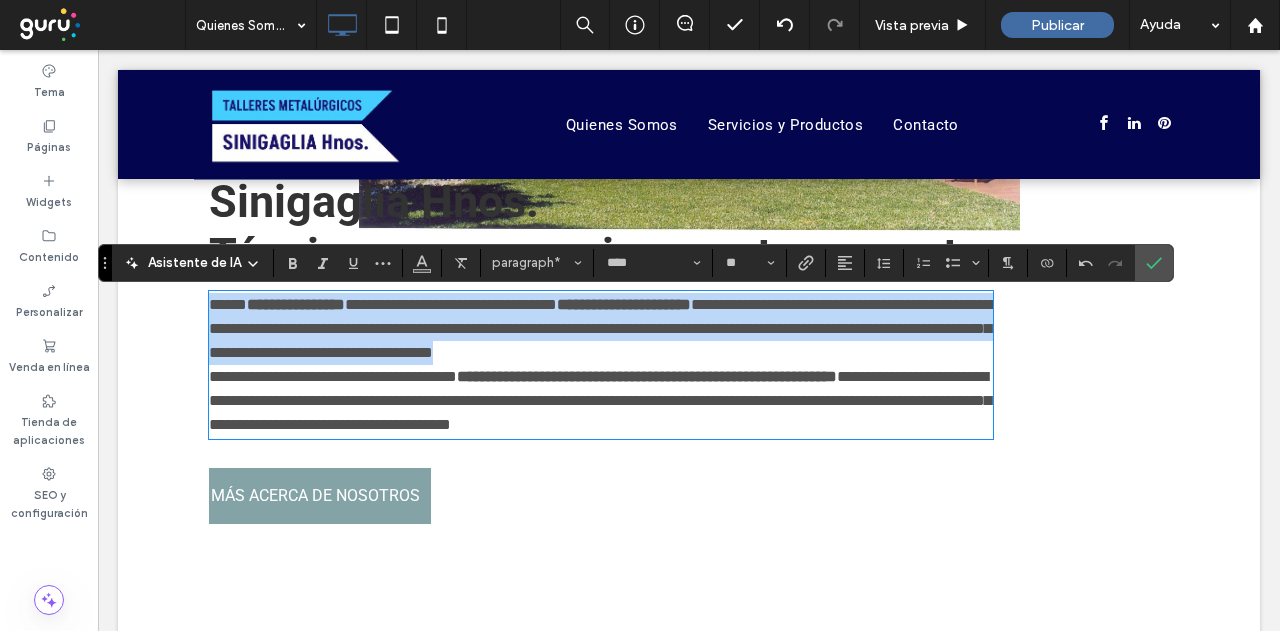 drag, startPoint x: 205, startPoint y: 313, endPoint x: 929, endPoint y: 364, distance: 725.79407 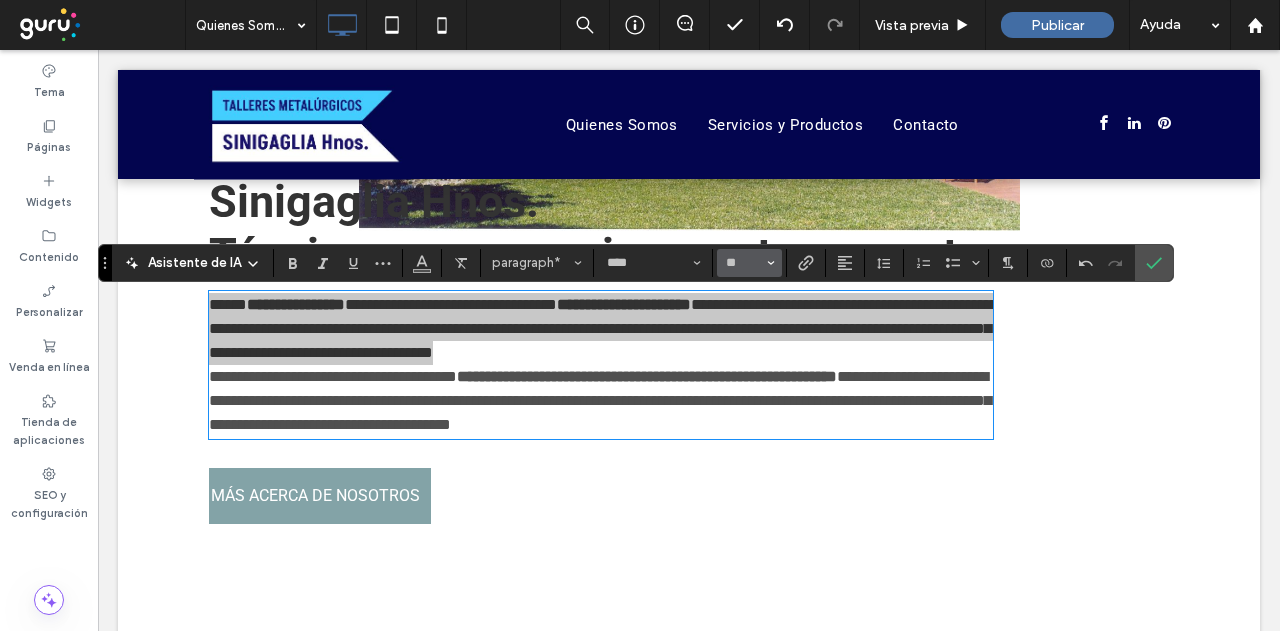 click 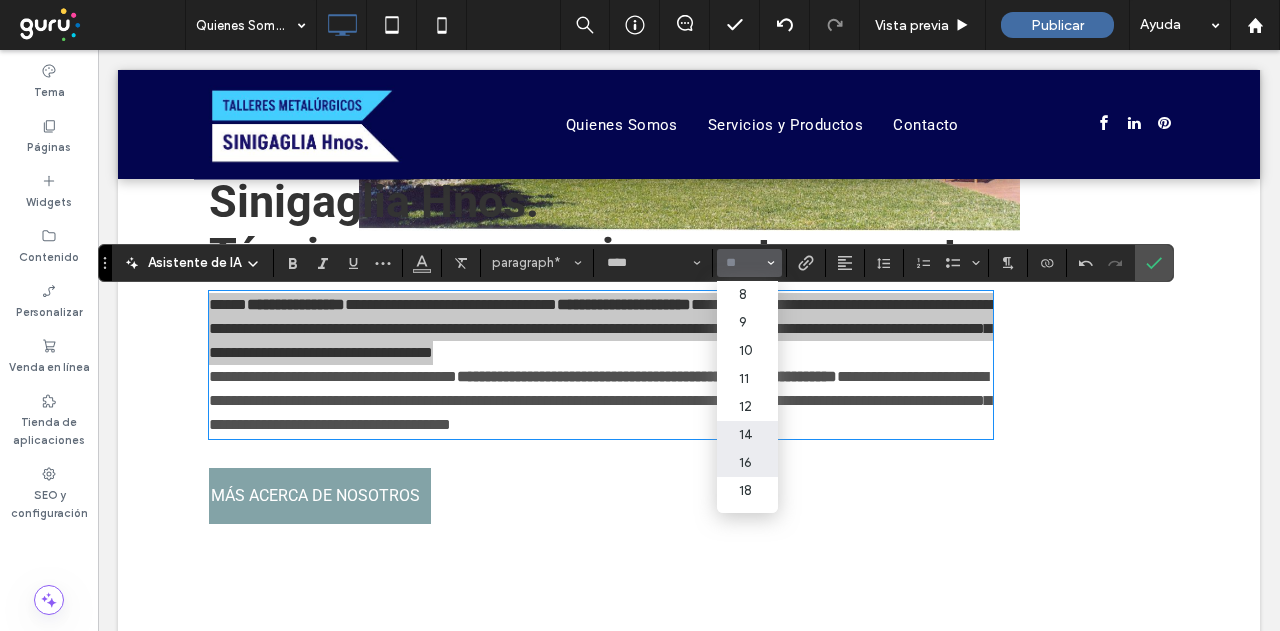 scroll, scrollTop: 100, scrollLeft: 0, axis: vertical 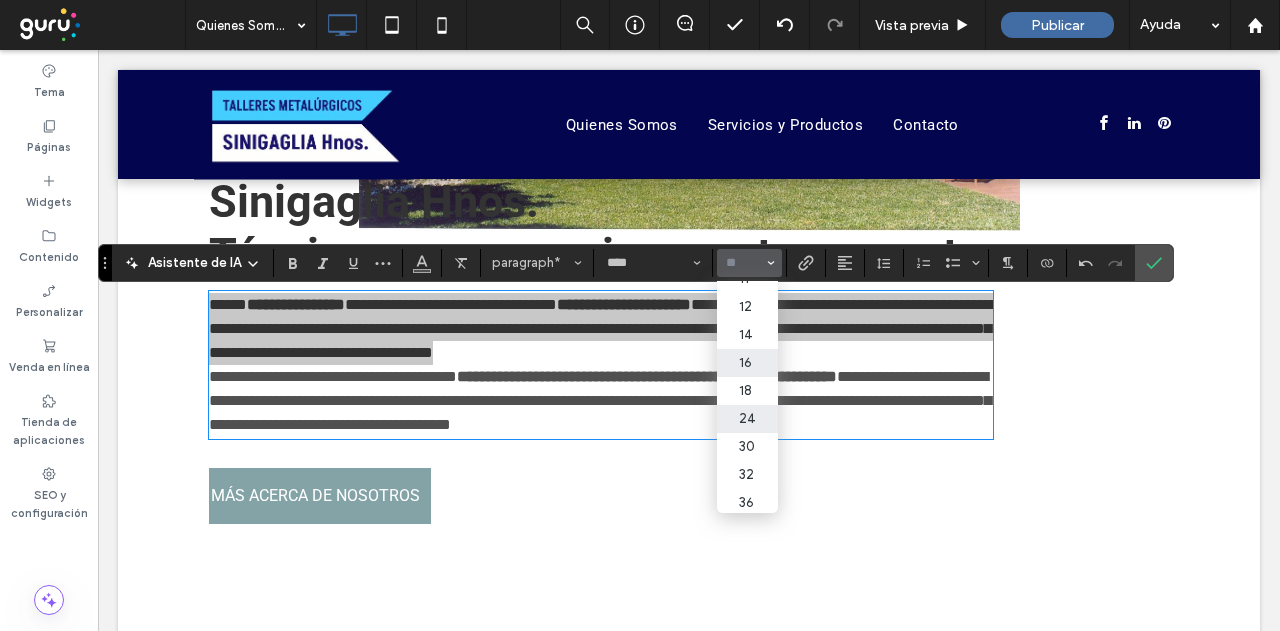 click on "24" at bounding box center [747, 419] 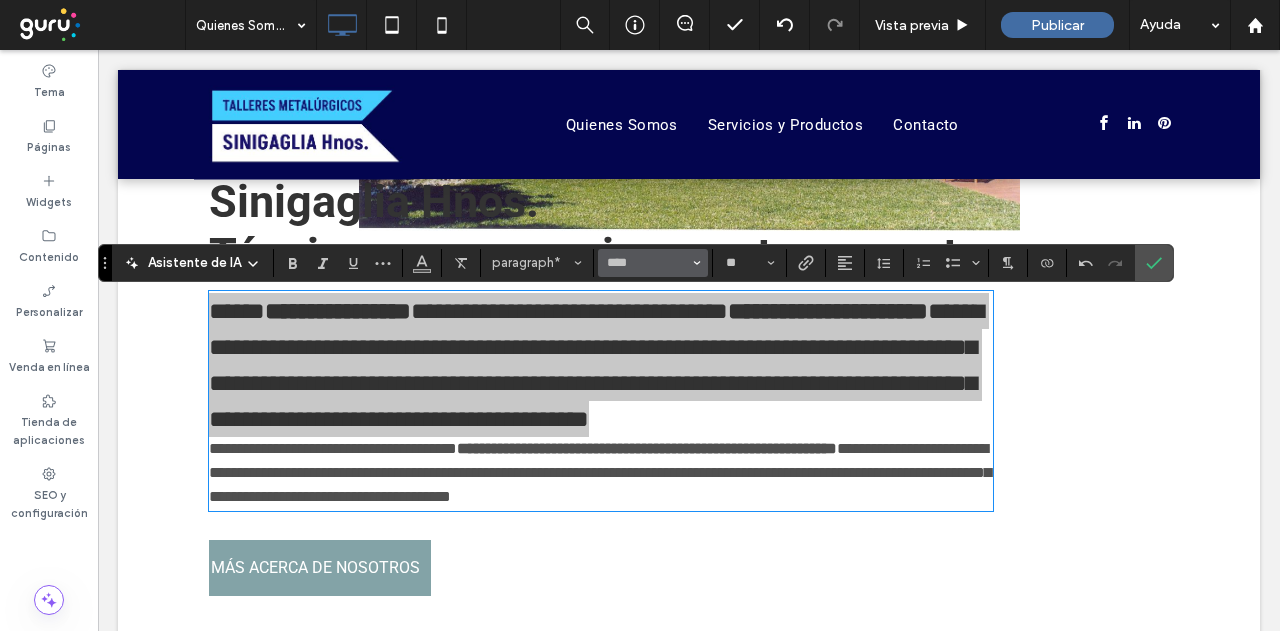 click 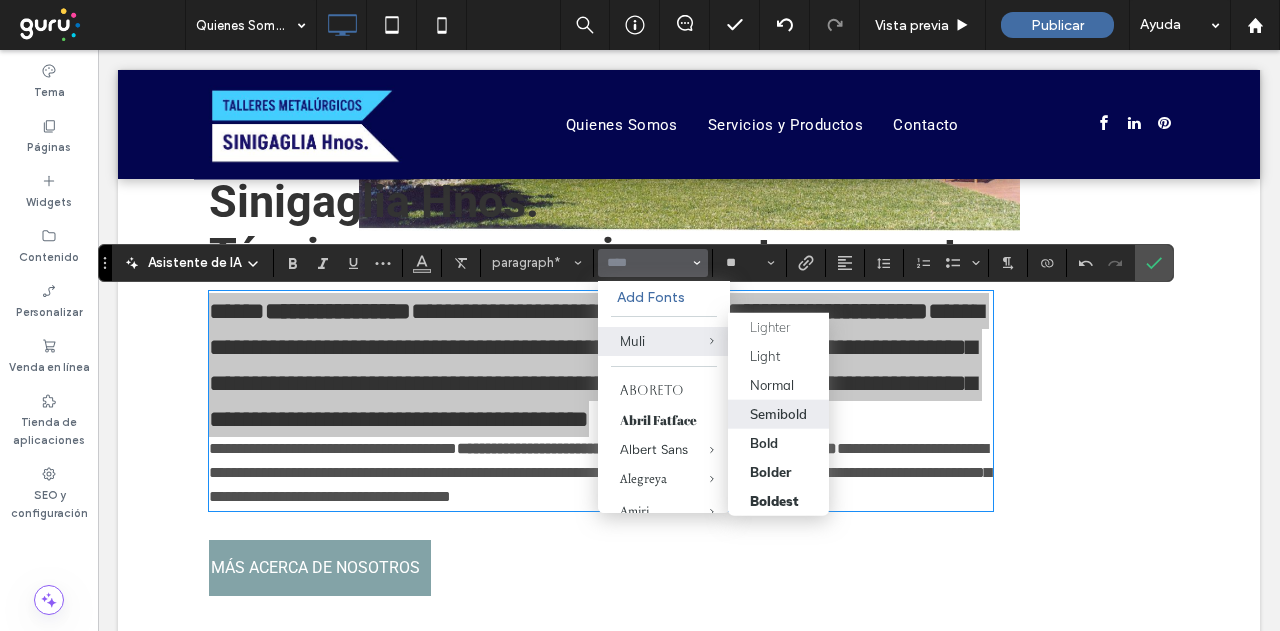 click on "Semibold" at bounding box center [778, 414] 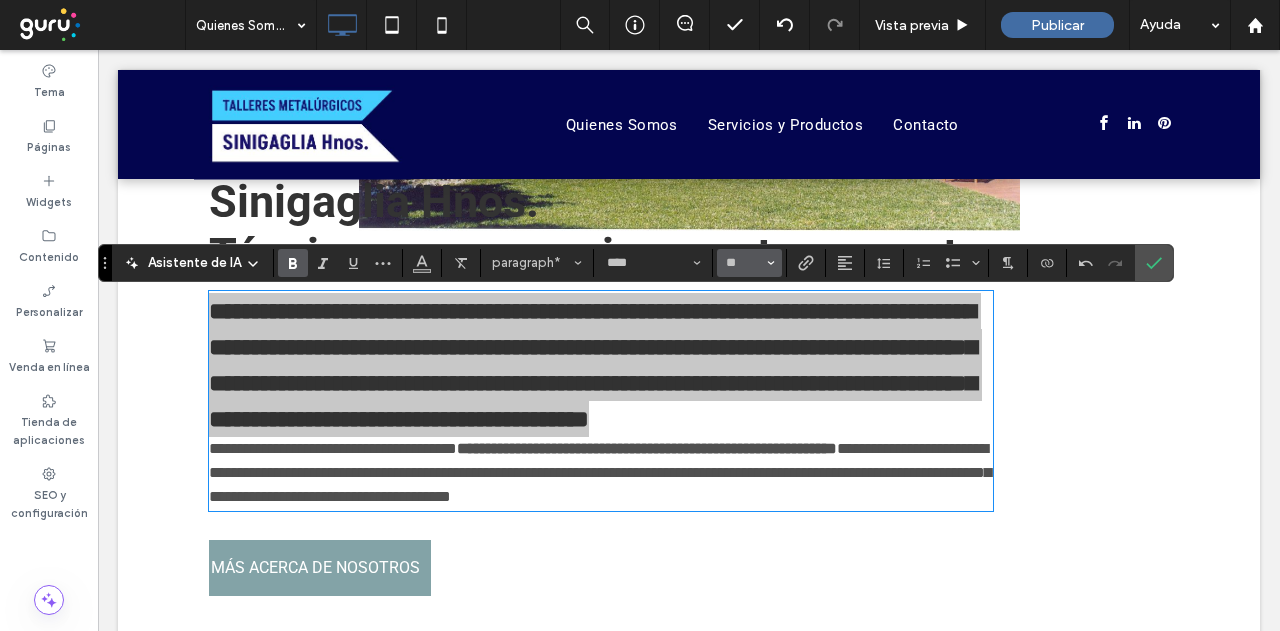 click 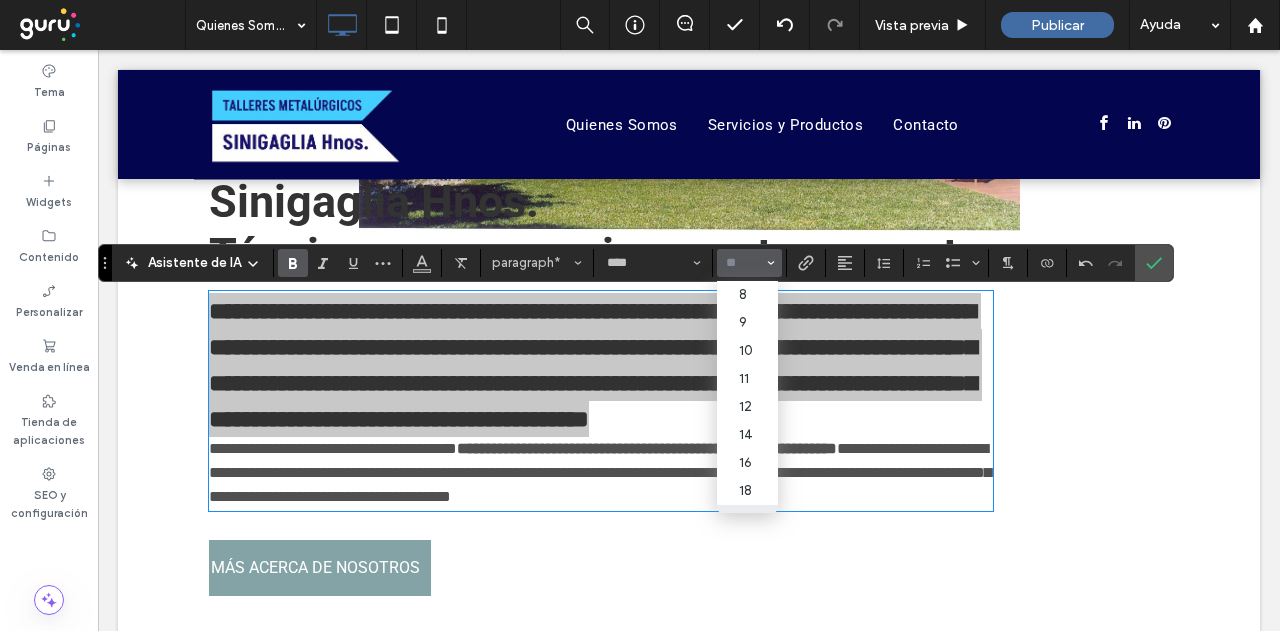 click at bounding box center (743, 263) 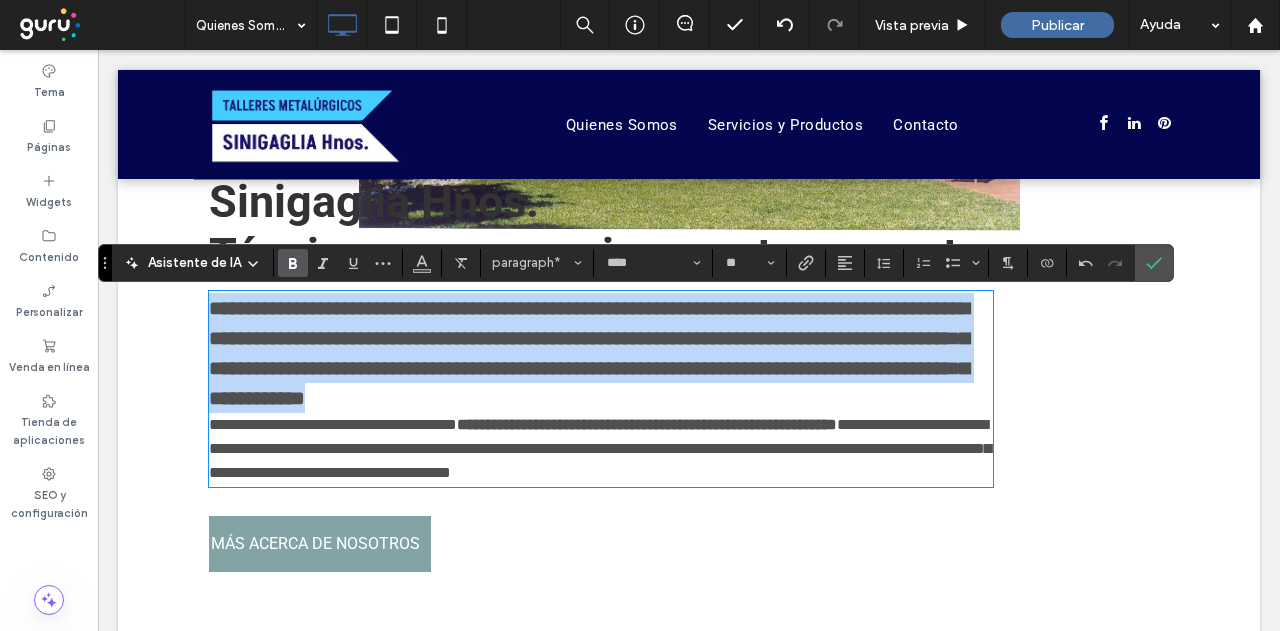 click on "**********" at bounding box center (589, 353) 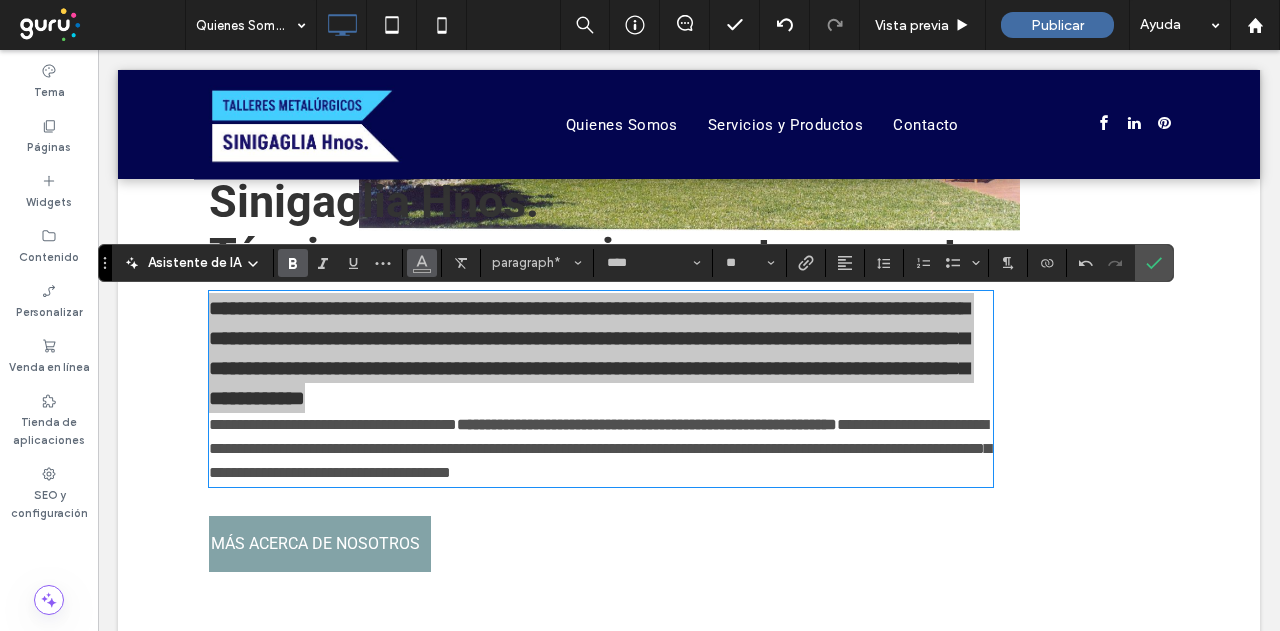 click 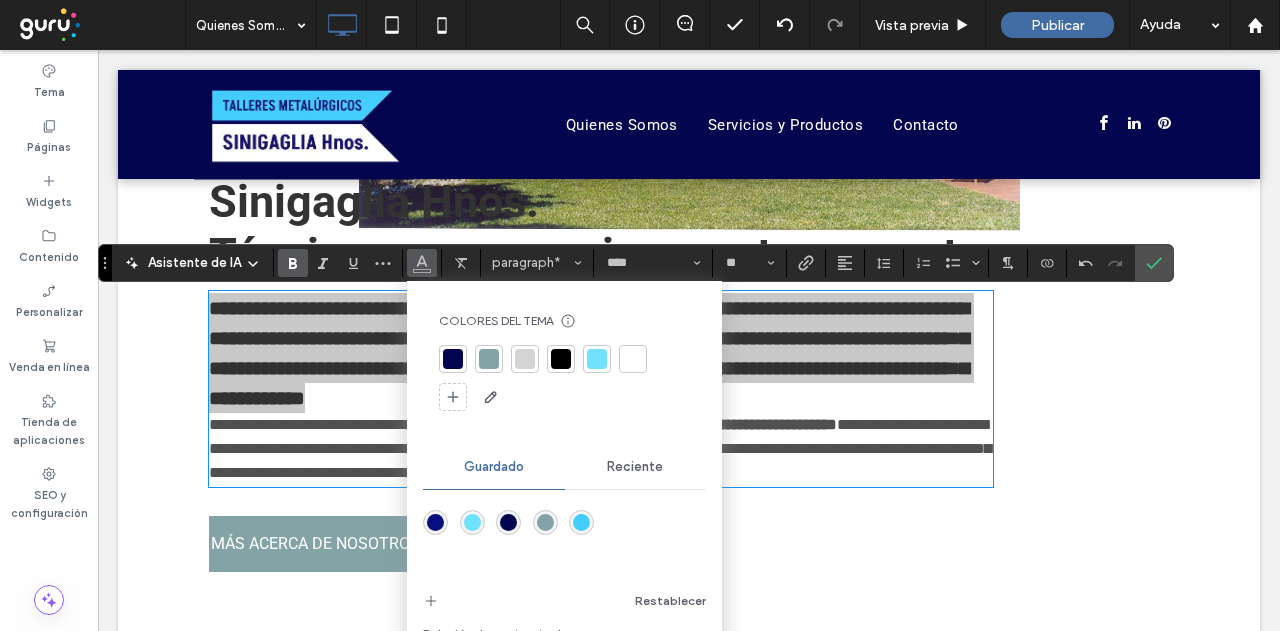 click at bounding box center [453, 359] 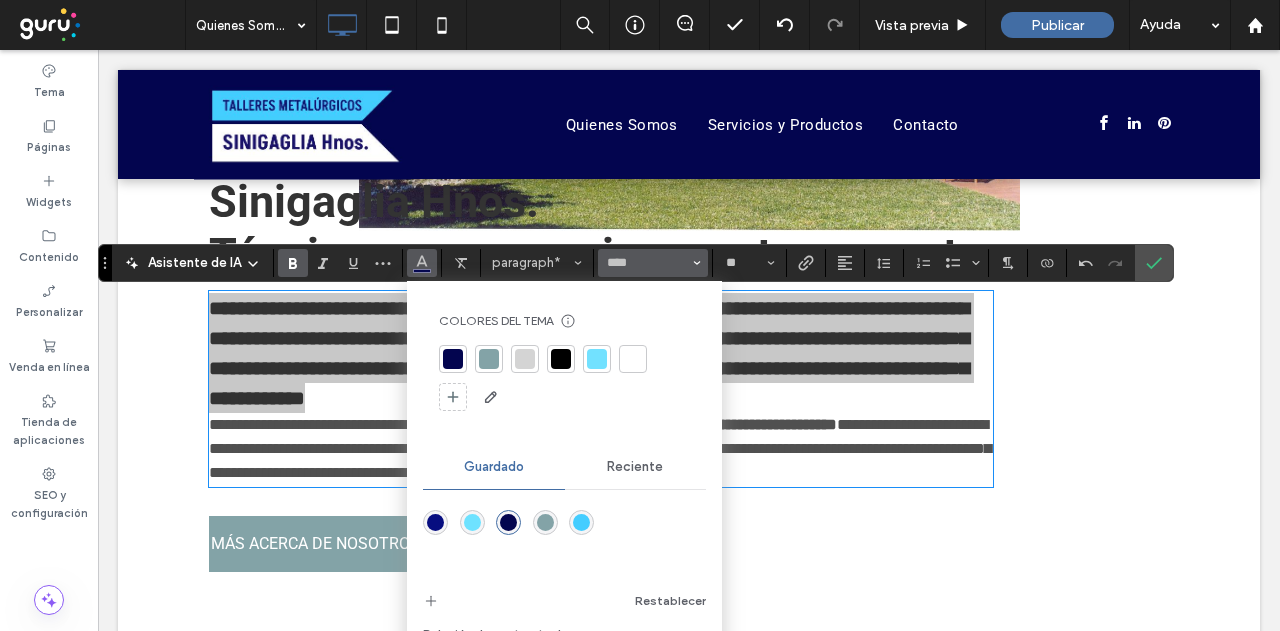 click 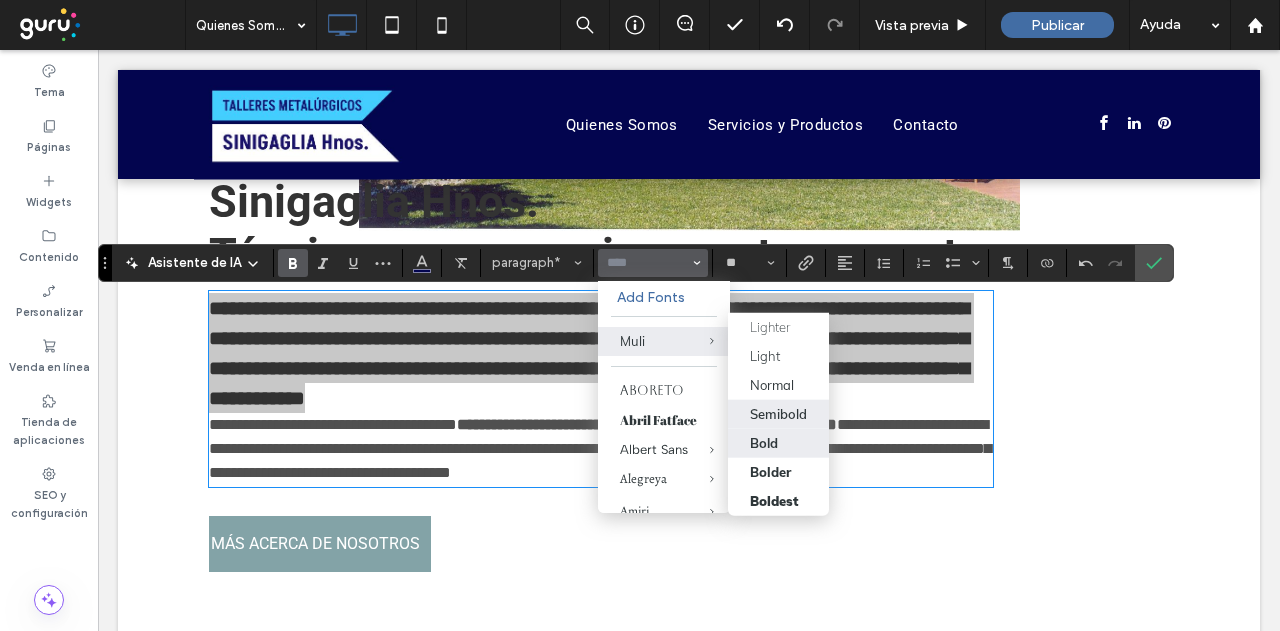 click on "Bold" at bounding box center (764, 443) 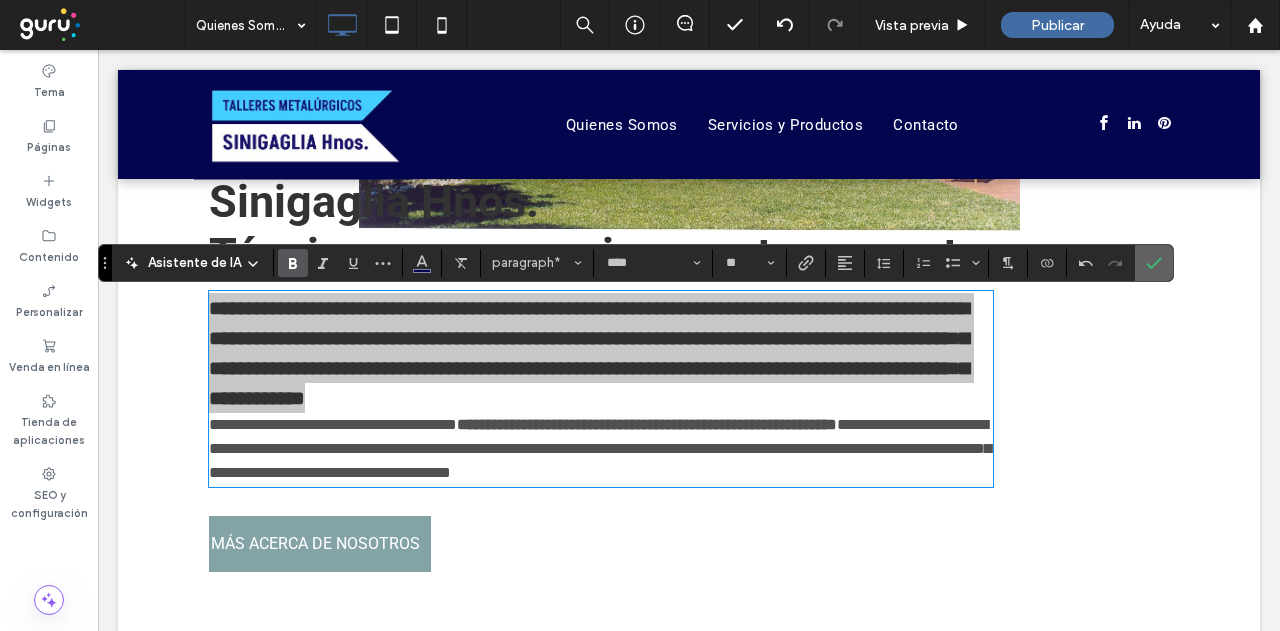 click 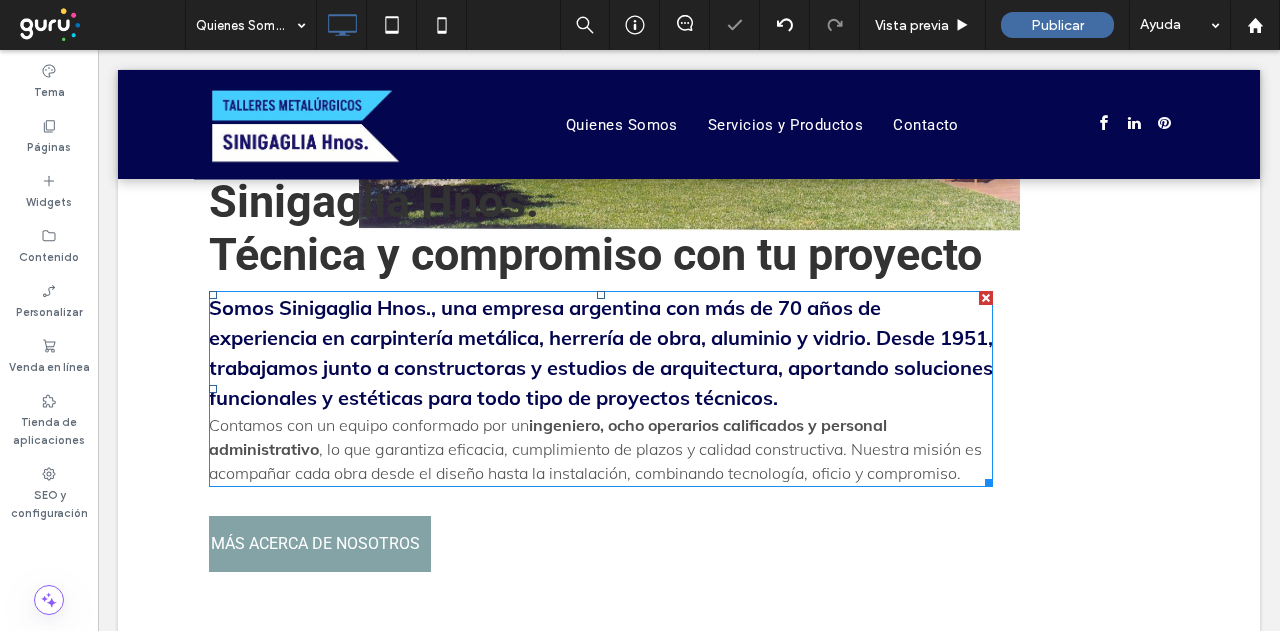 click on "Contamos con un equipo conformado por un" at bounding box center [369, 425] 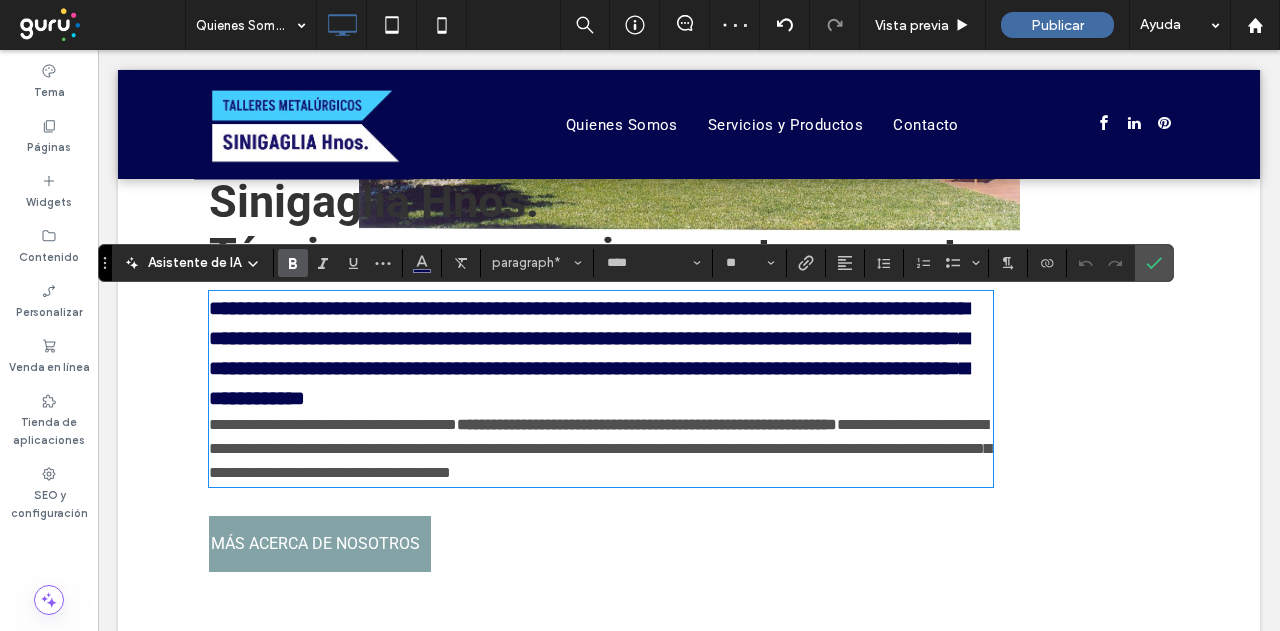 click on "**********" at bounding box center [333, 424] 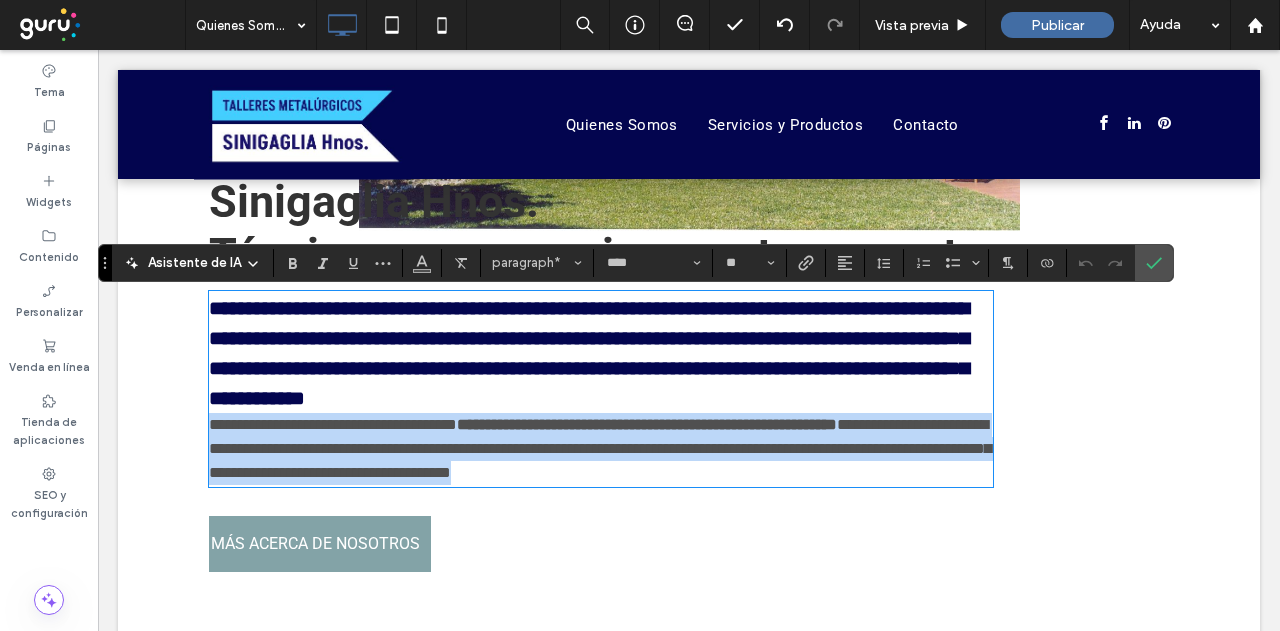 drag, startPoint x: 204, startPoint y: 432, endPoint x: 1033, endPoint y: 489, distance: 830.9573 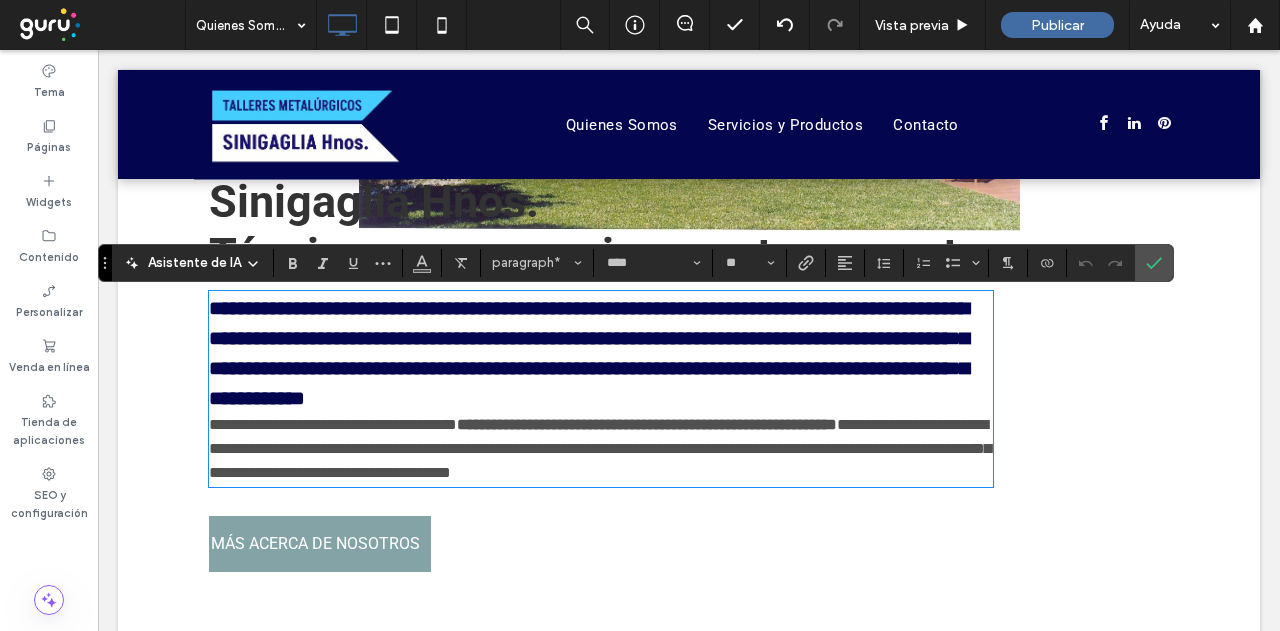 click on "**********" at bounding box center (601, 353) 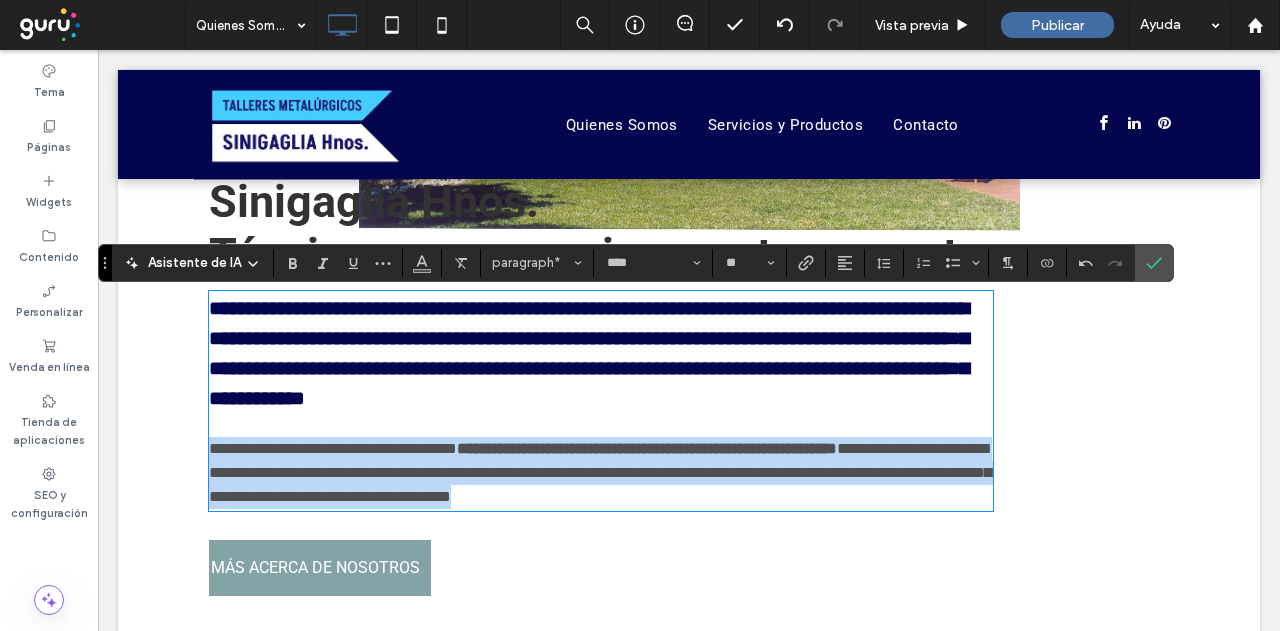 drag, startPoint x: 204, startPoint y: 461, endPoint x: 1077, endPoint y: 518, distance: 874.8588 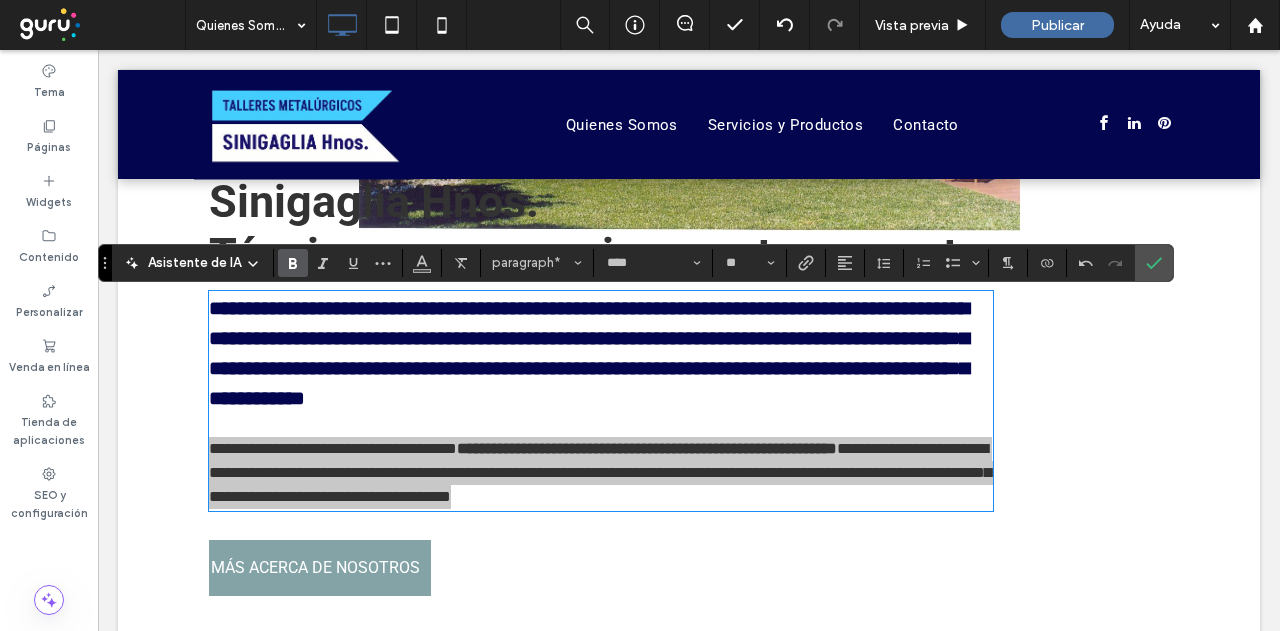 click 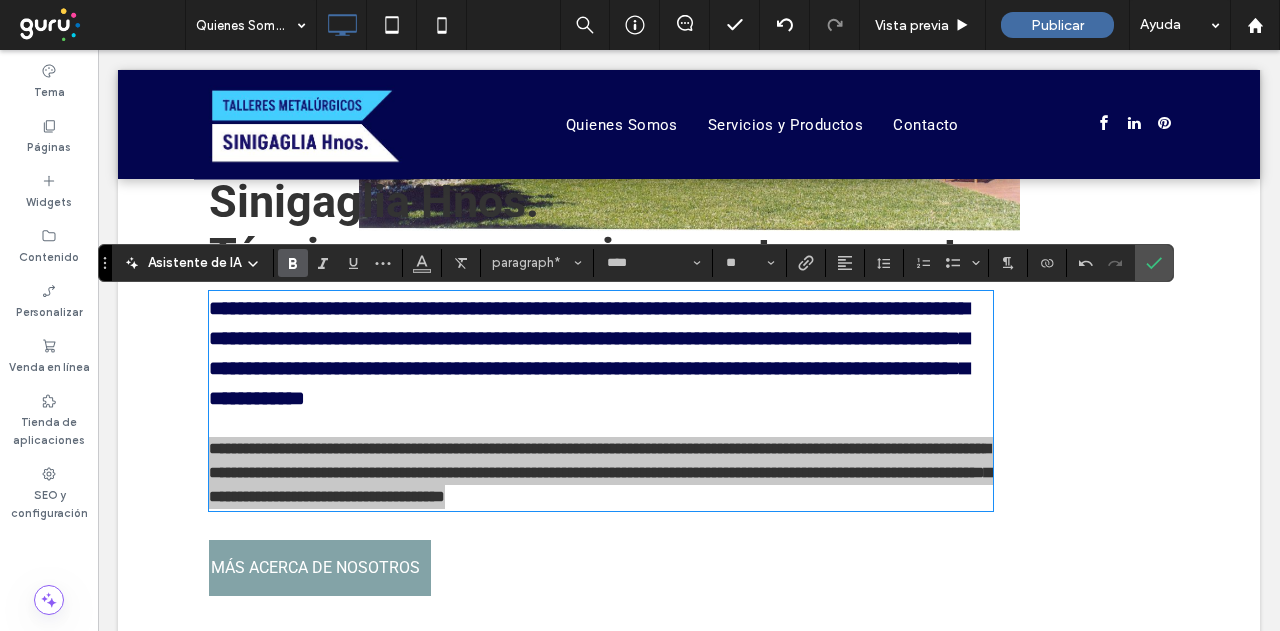click 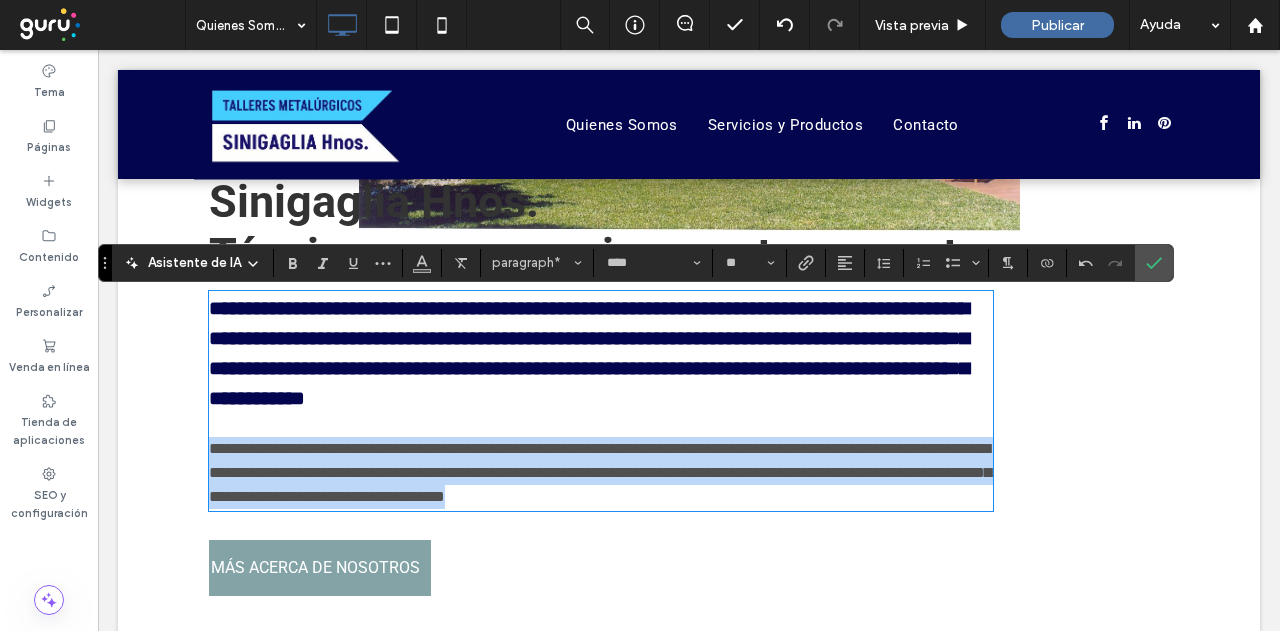 click on "**********" at bounding box center (600, 472) 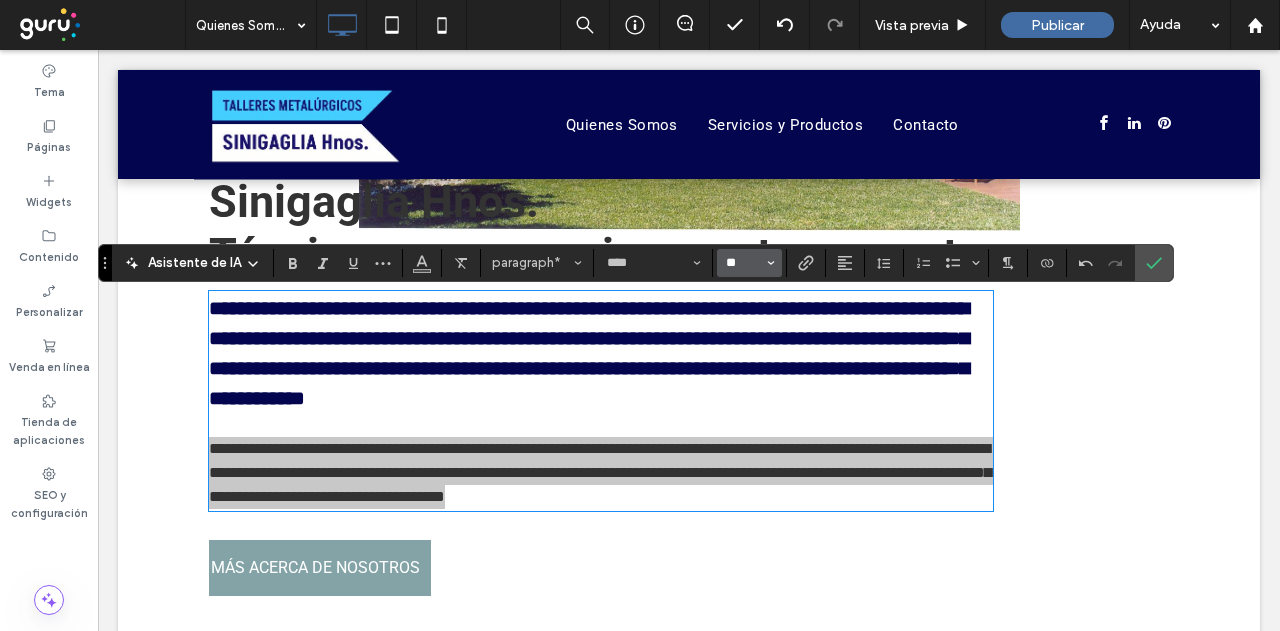 click on "**" at bounding box center [743, 263] 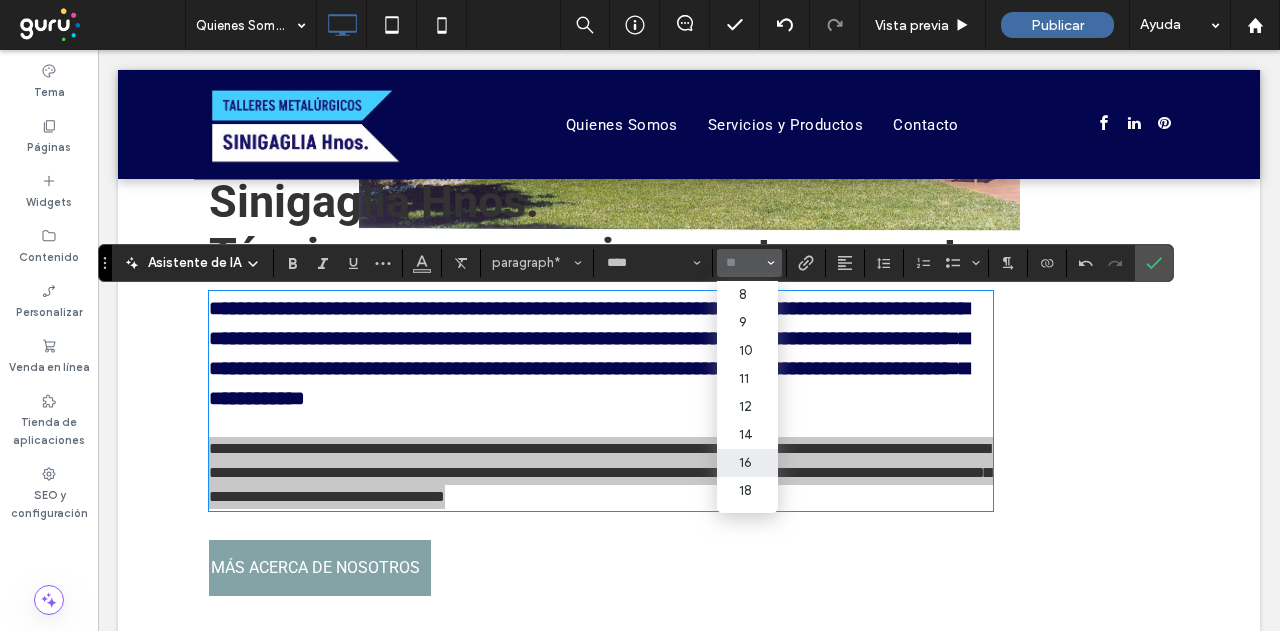 click at bounding box center (743, 263) 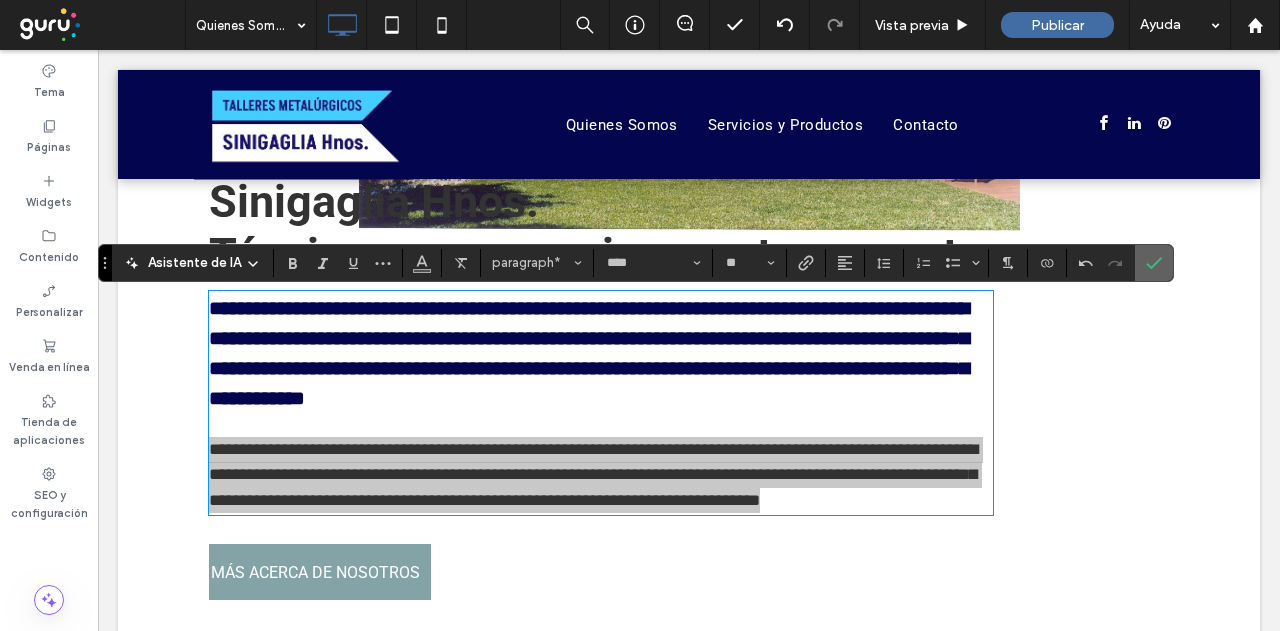 click 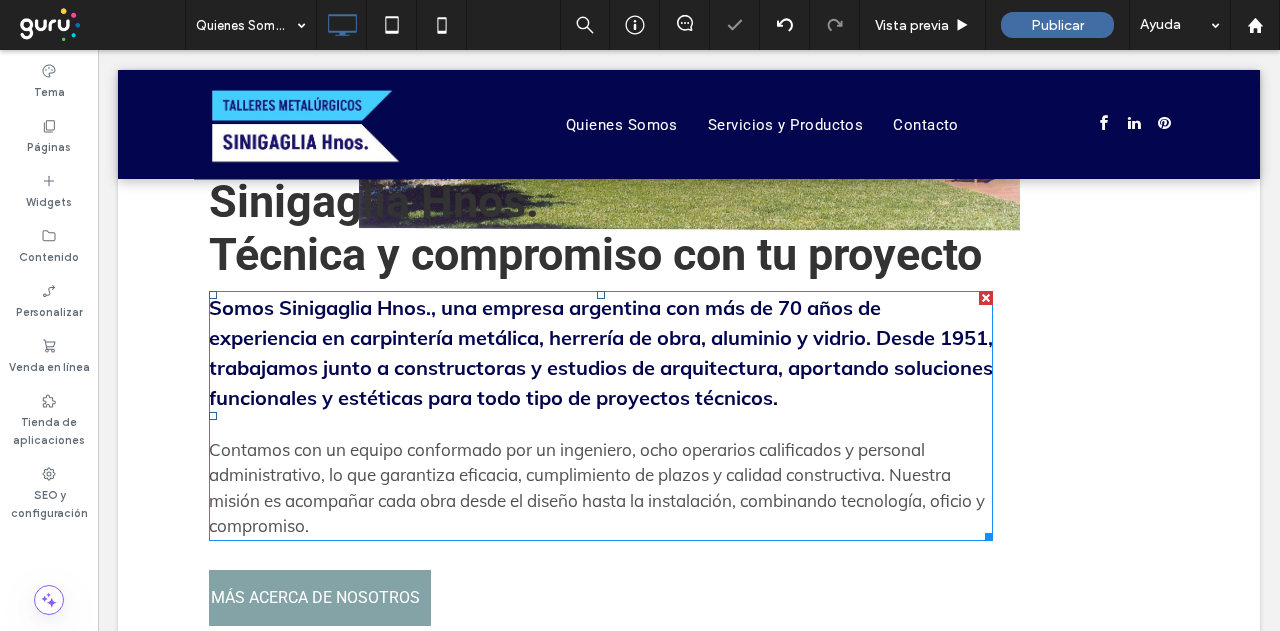 click on "Contamos con un equipo conformado por un ingeniero, ocho operarios calificados y personal administrativo, lo que garantiza eficacia, cumplimiento de plazos y calidad constructiva. Nuestra misión es acompañar cada obra desde el diseño hasta la instalación, combinando tecnología, oficio y compromiso." at bounding box center [597, 488] 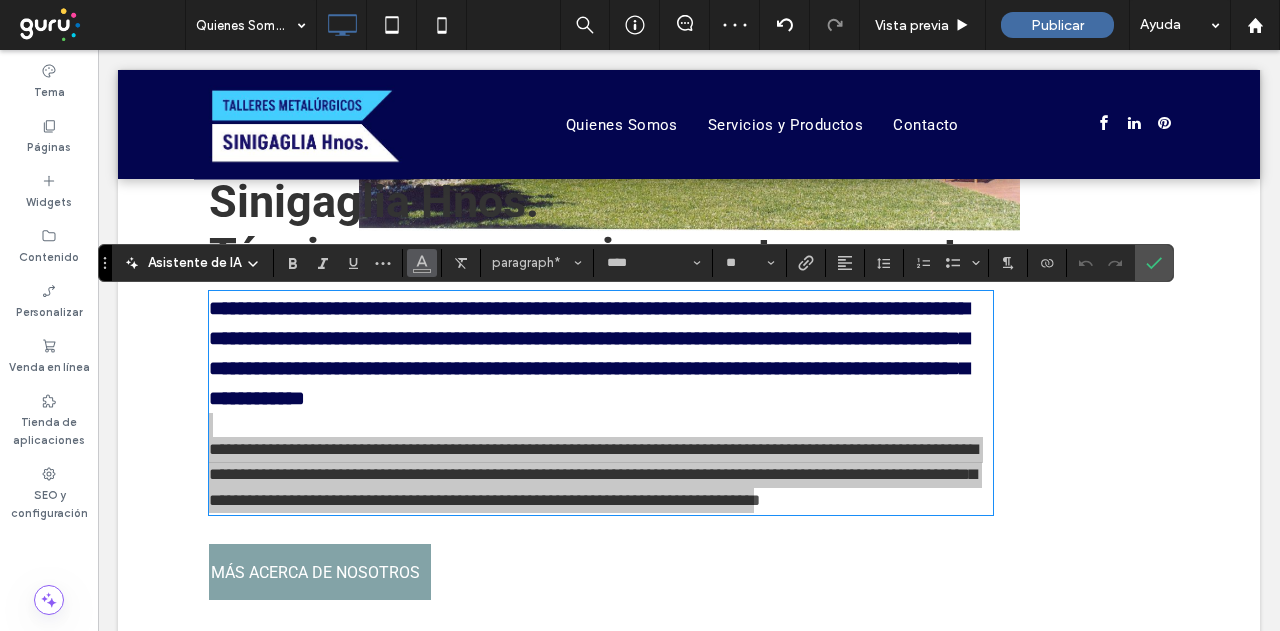 click 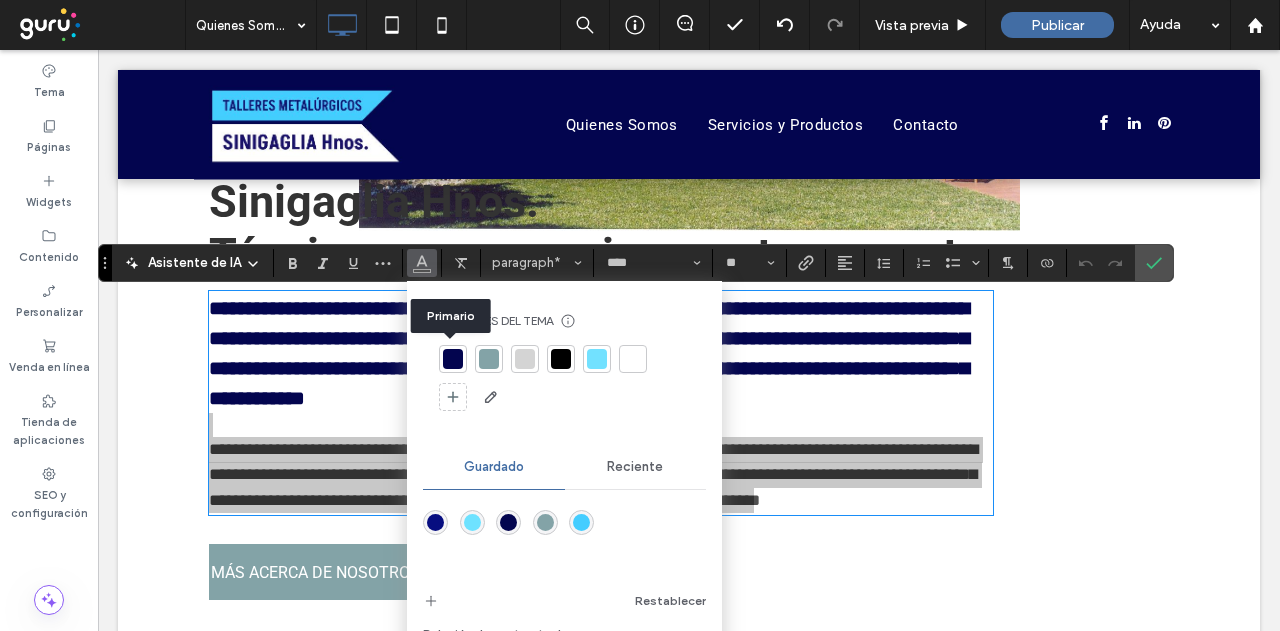 click at bounding box center (453, 359) 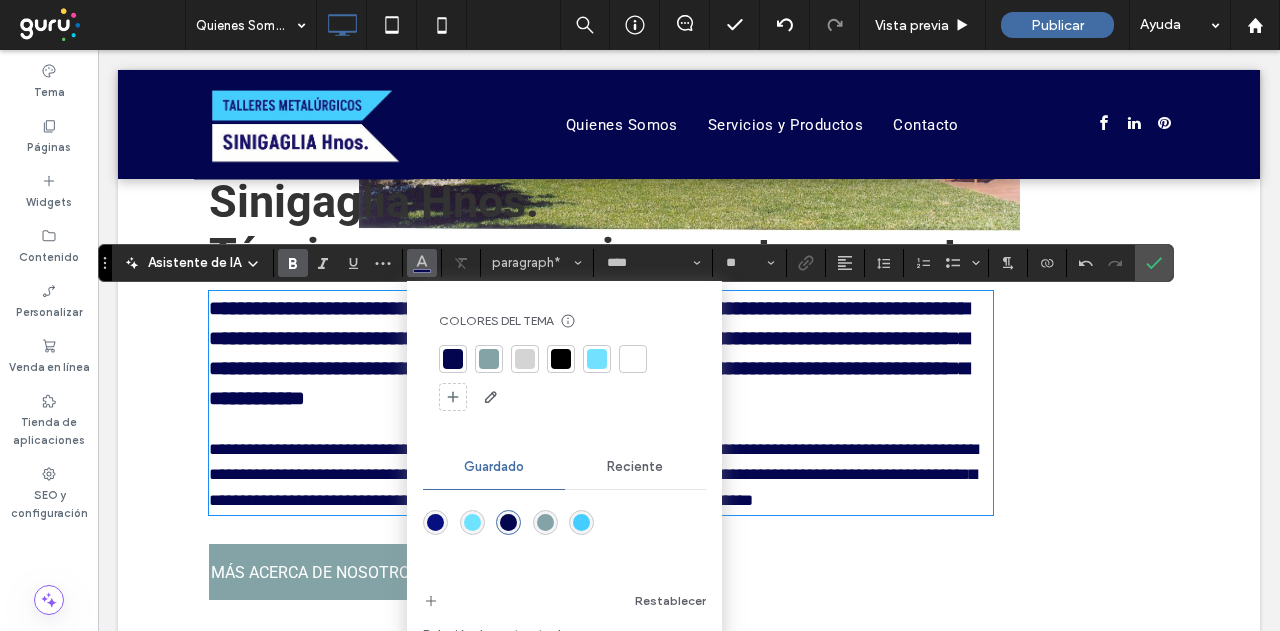 click on "**********" at bounding box center [601, 353] 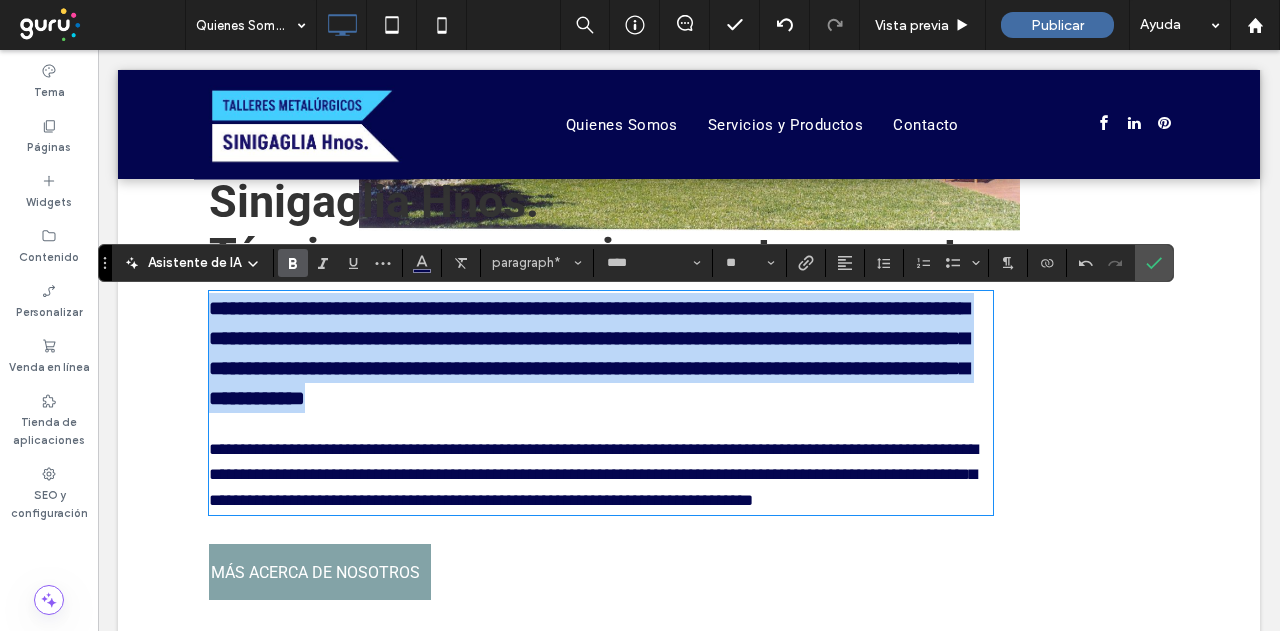 drag, startPoint x: 204, startPoint y: 309, endPoint x: 950, endPoint y: 415, distance: 753.4932 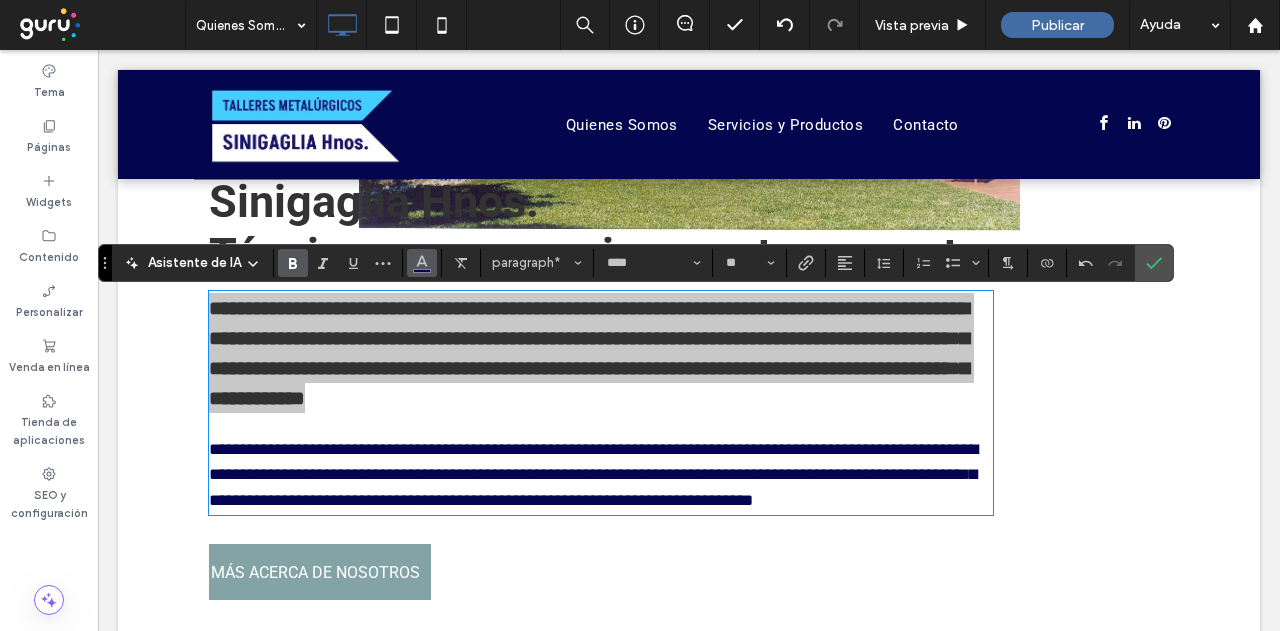 click 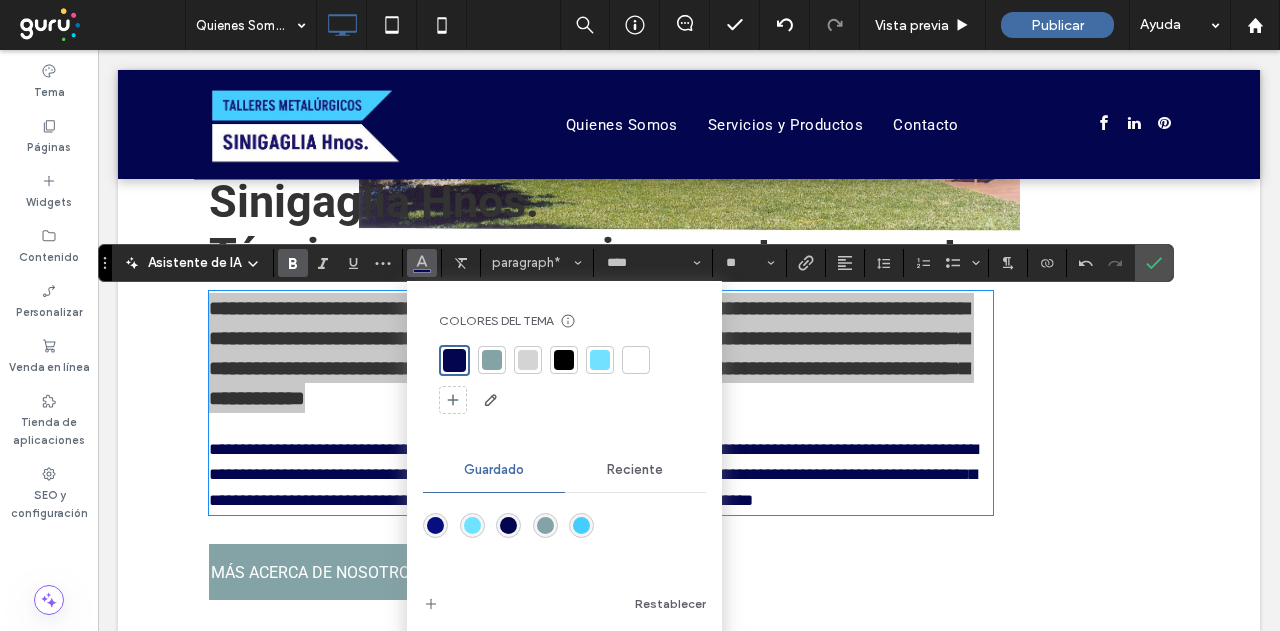 click at bounding box center [492, 360] 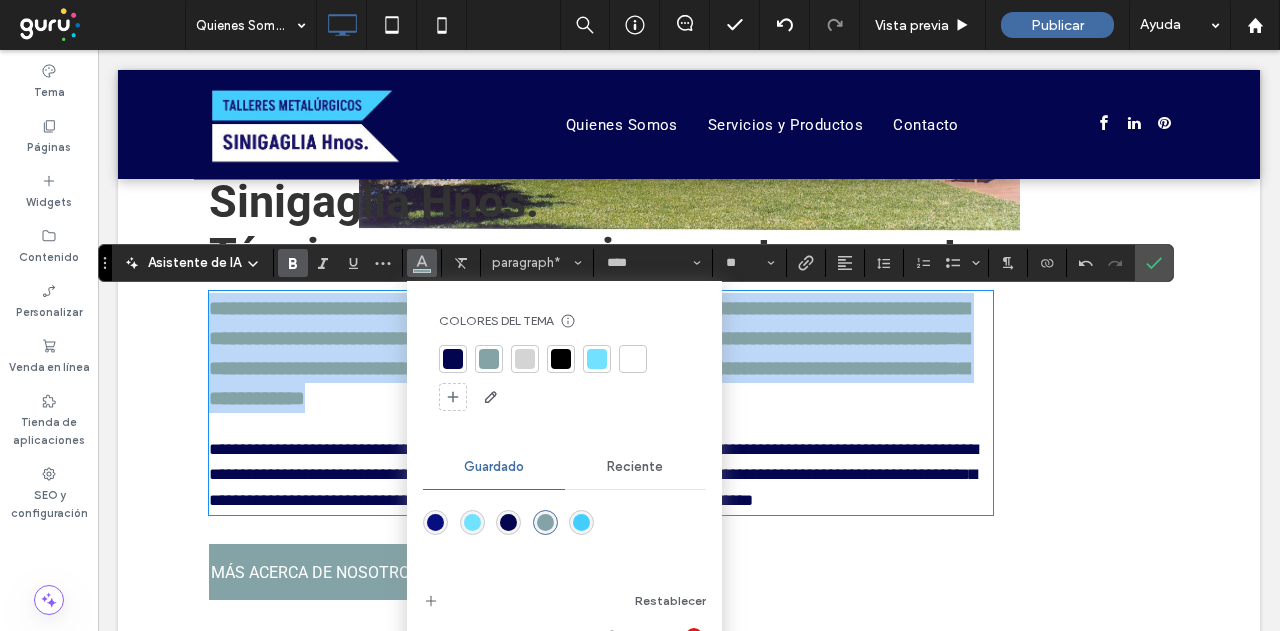 click on "**********" at bounding box center [601, 353] 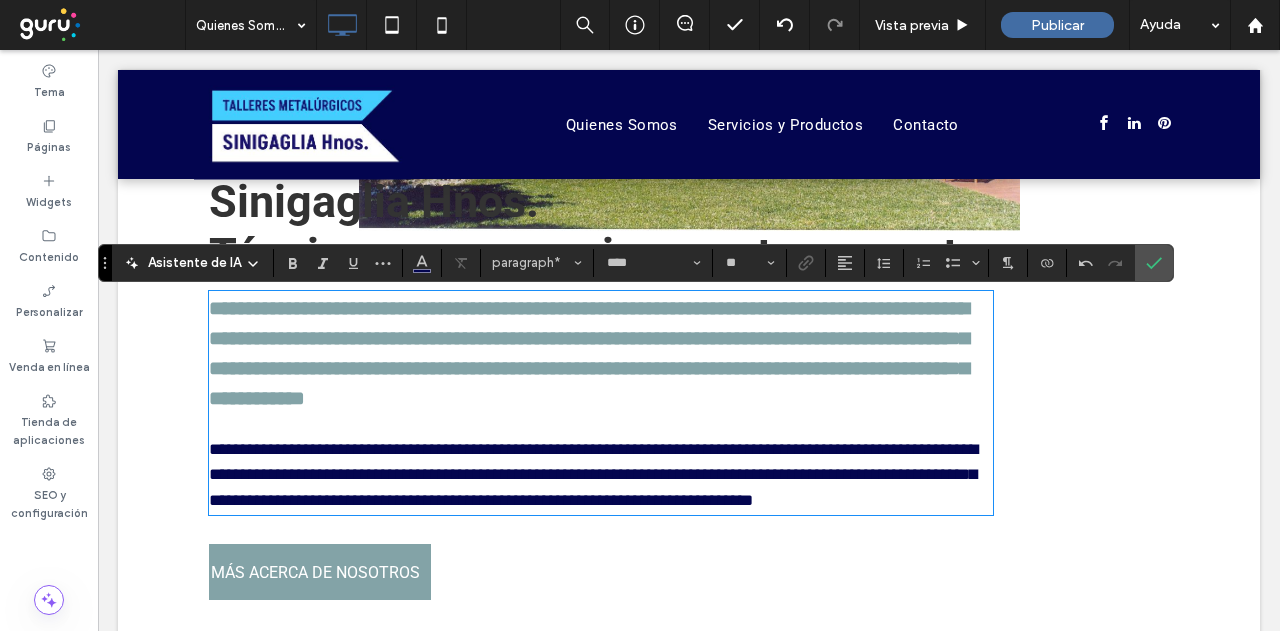 click on "**********" at bounding box center [601, 475] 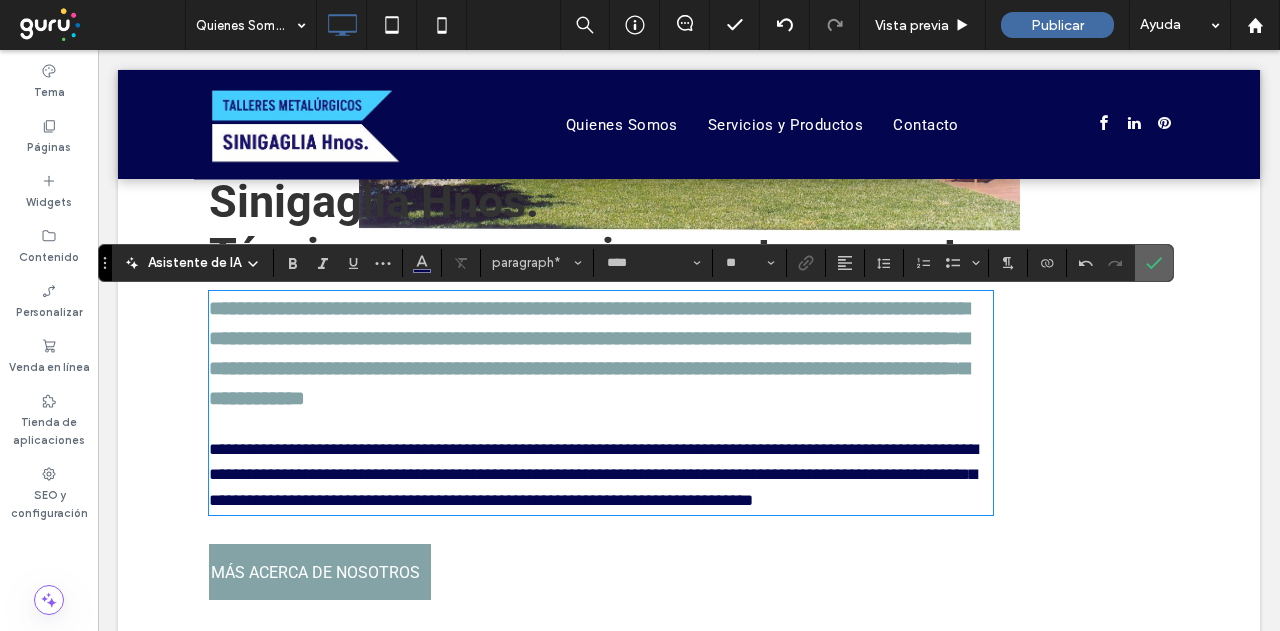 click 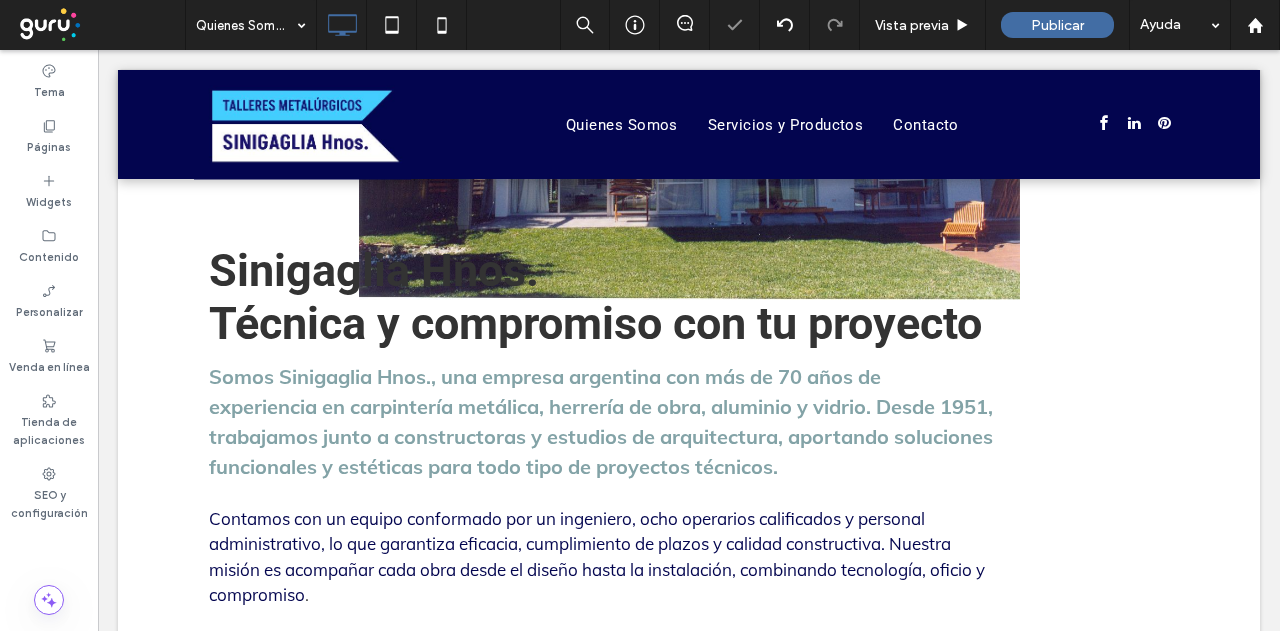 scroll, scrollTop: 1100, scrollLeft: 0, axis: vertical 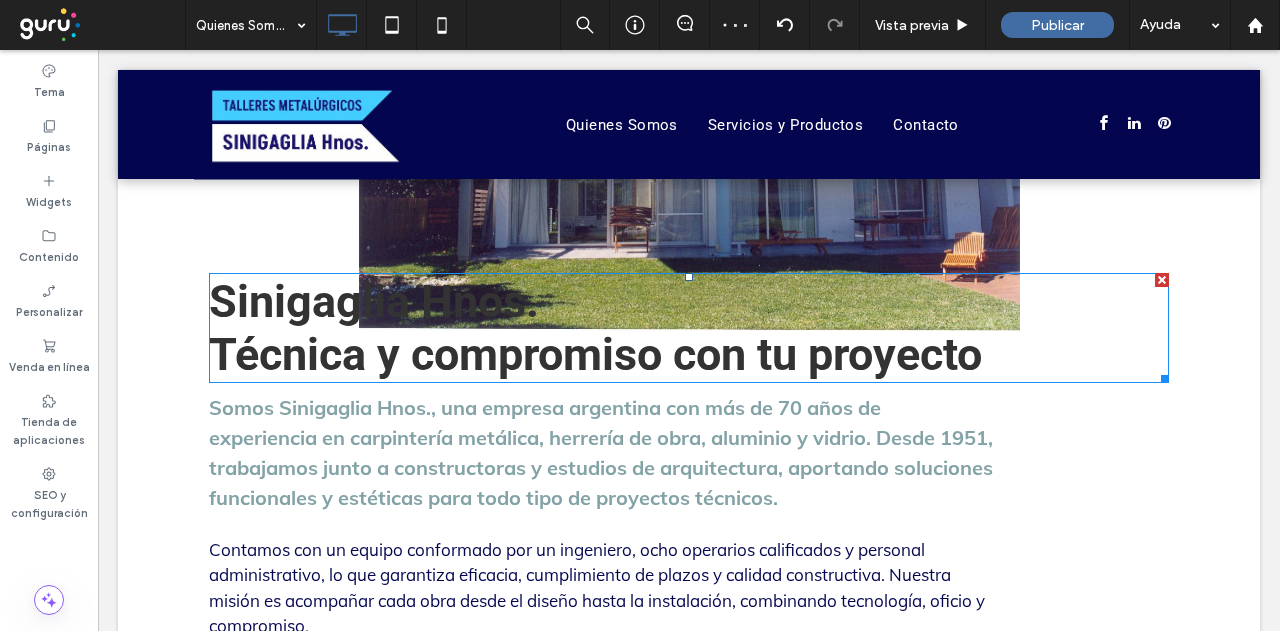click on "Sinigaglia Hnos." at bounding box center (374, 301) 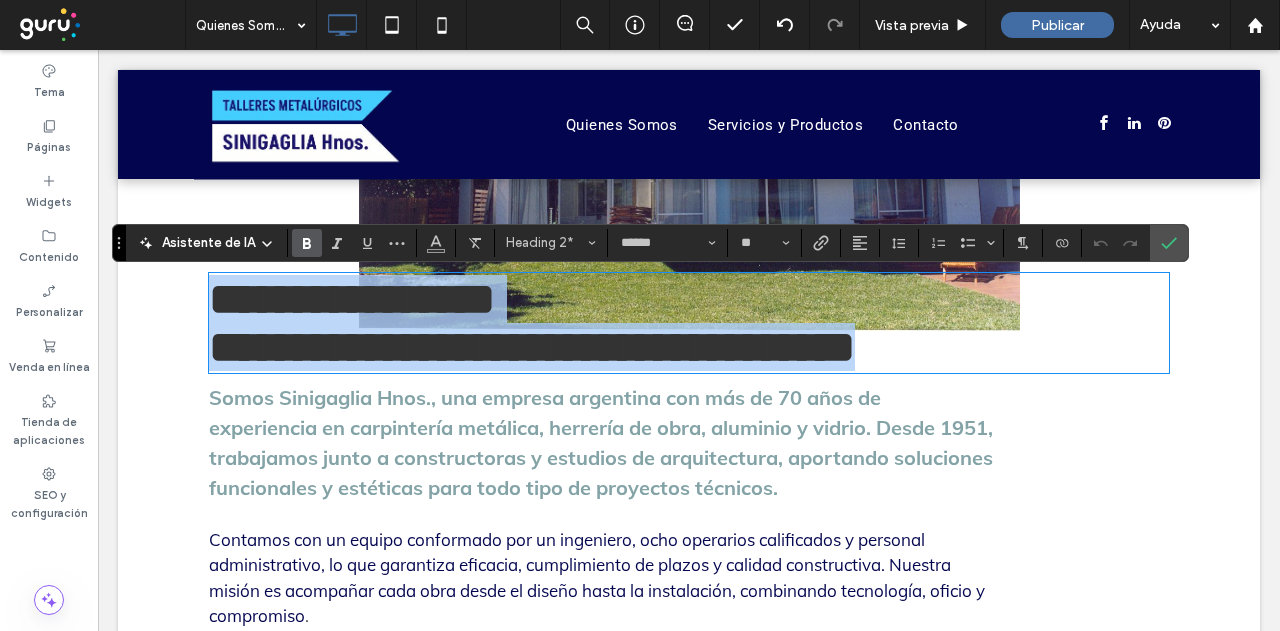 drag, startPoint x: 208, startPoint y: 307, endPoint x: 1094, endPoint y: 385, distance: 889.42676 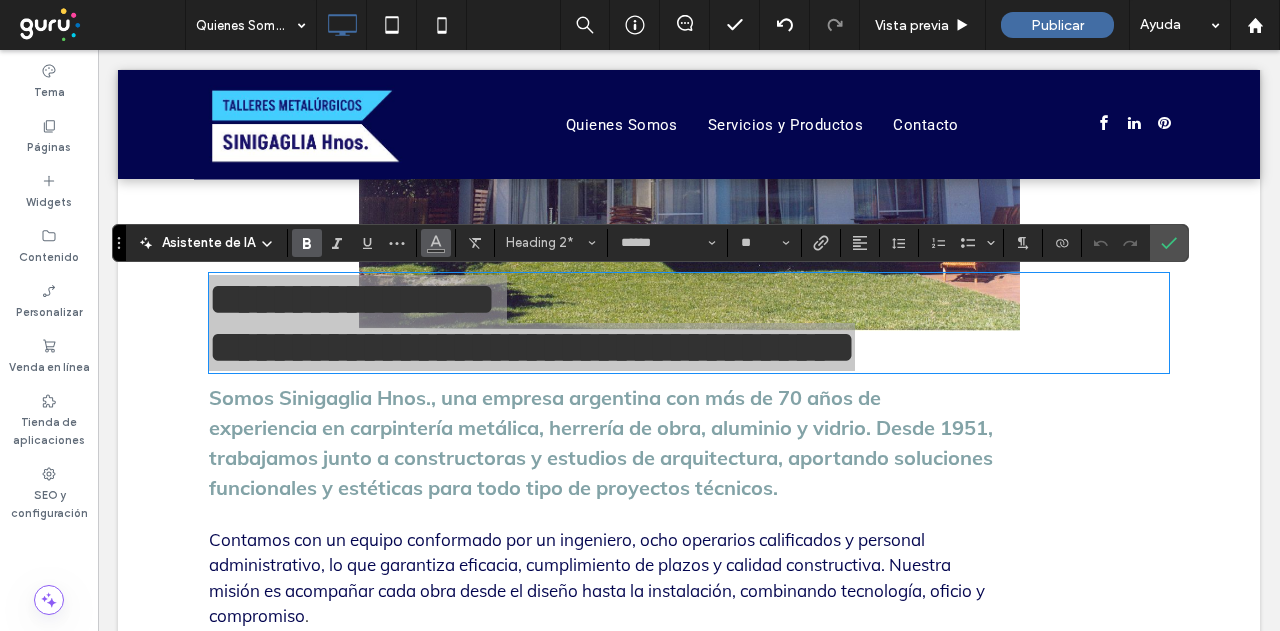 click 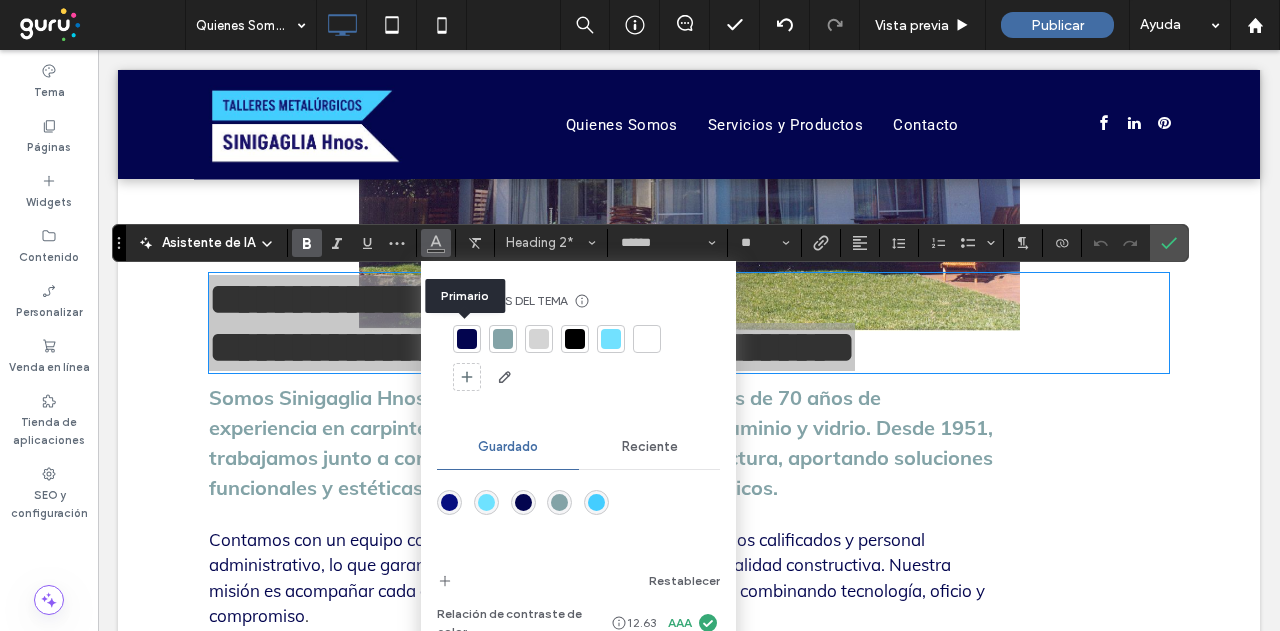 click at bounding box center (467, 339) 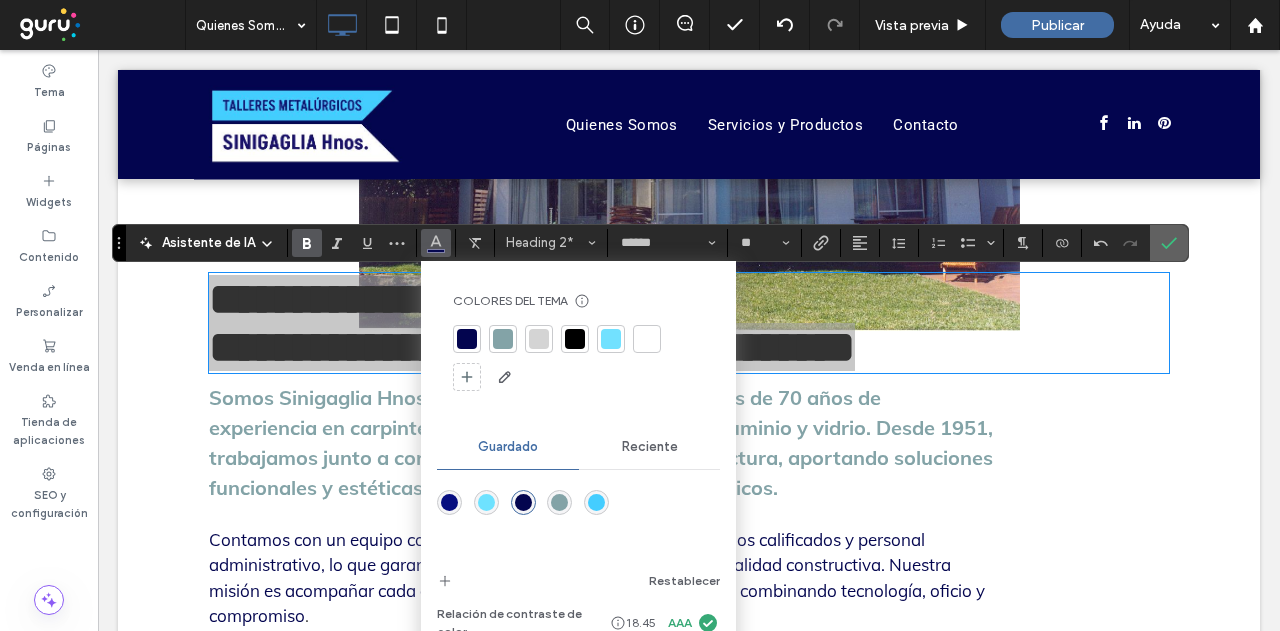 click 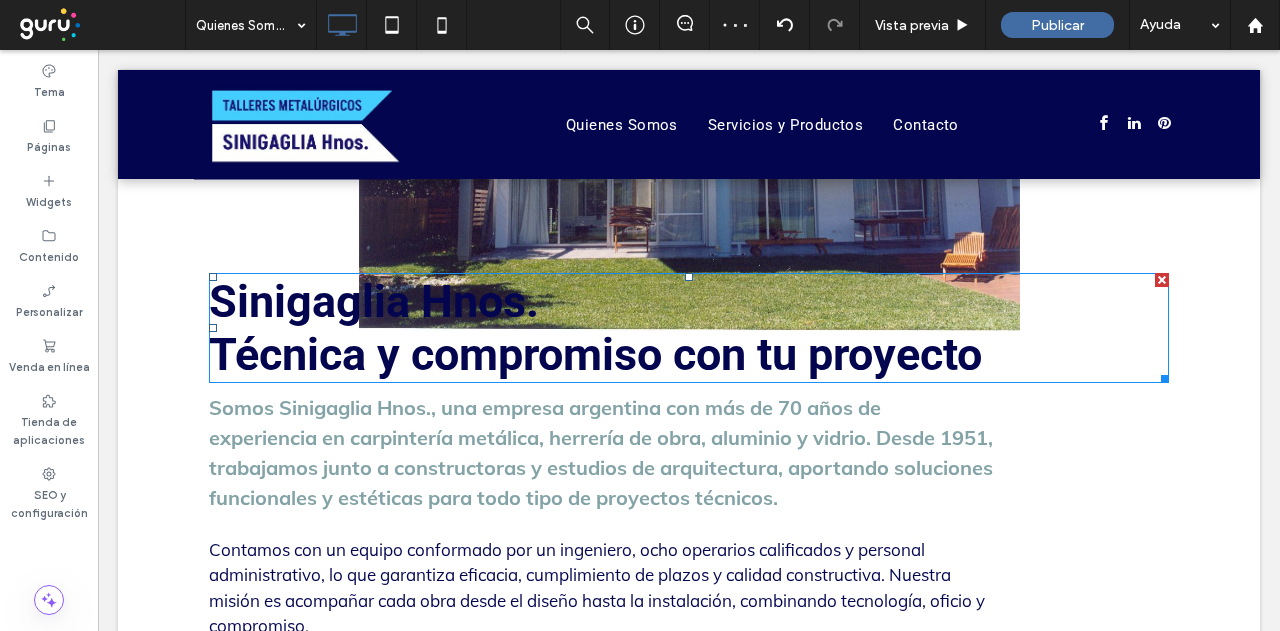 click on "Sinigaglia Hnos." at bounding box center (374, 301) 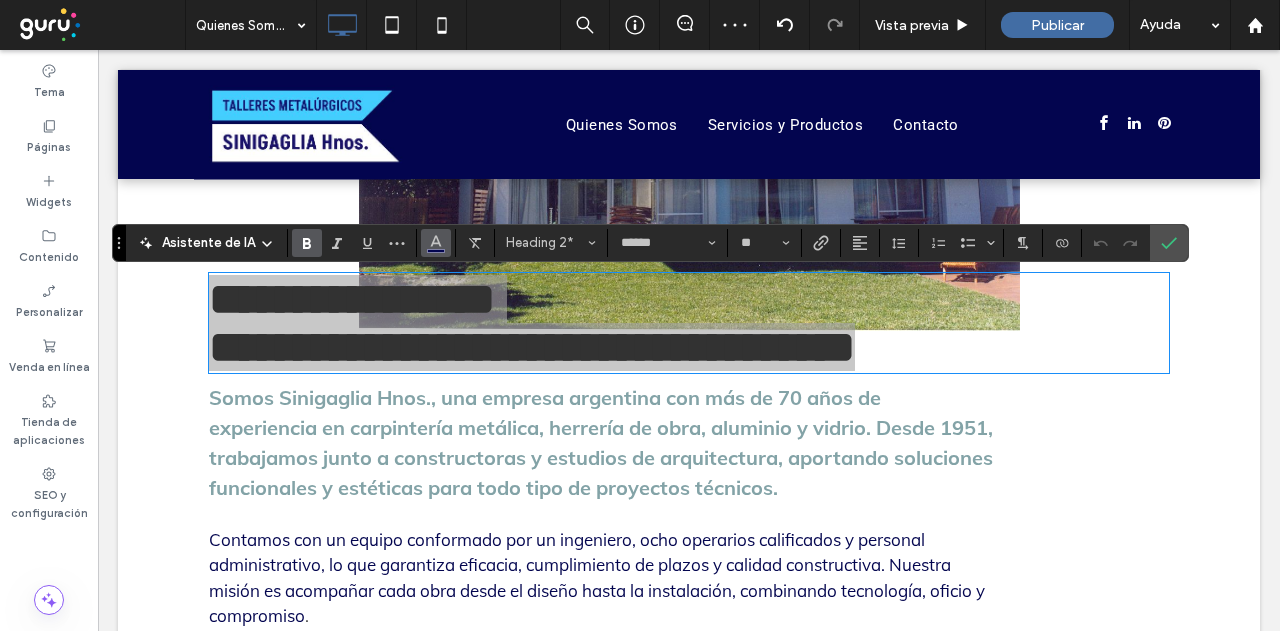 click 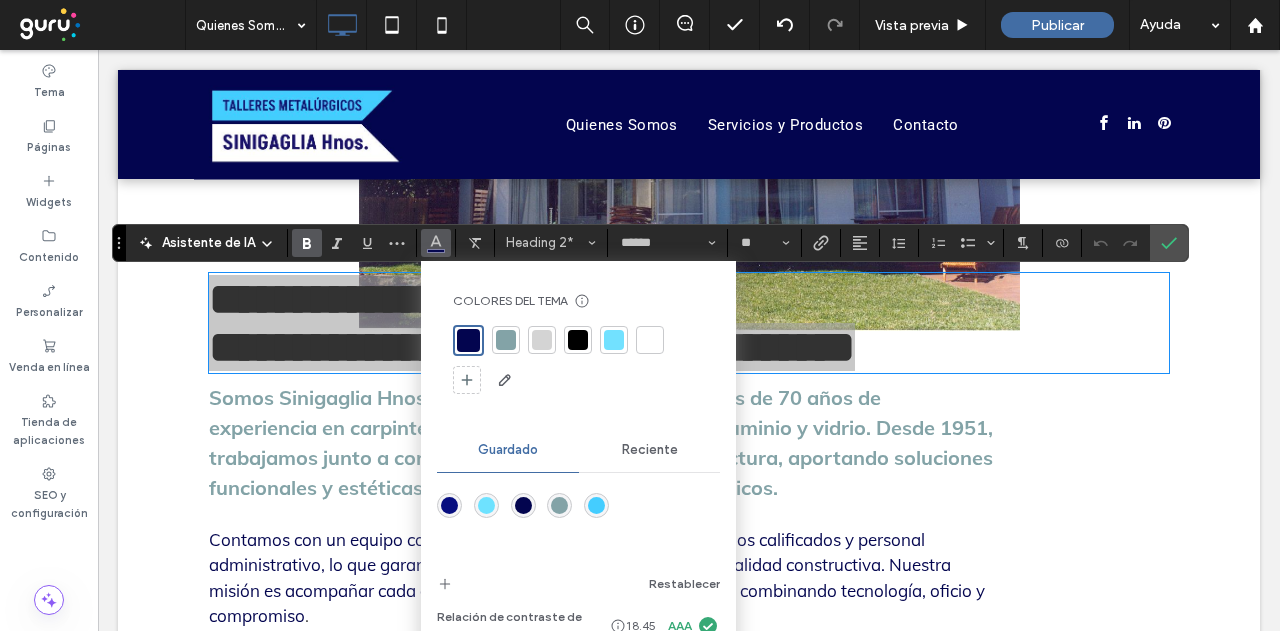 click at bounding box center [506, 340] 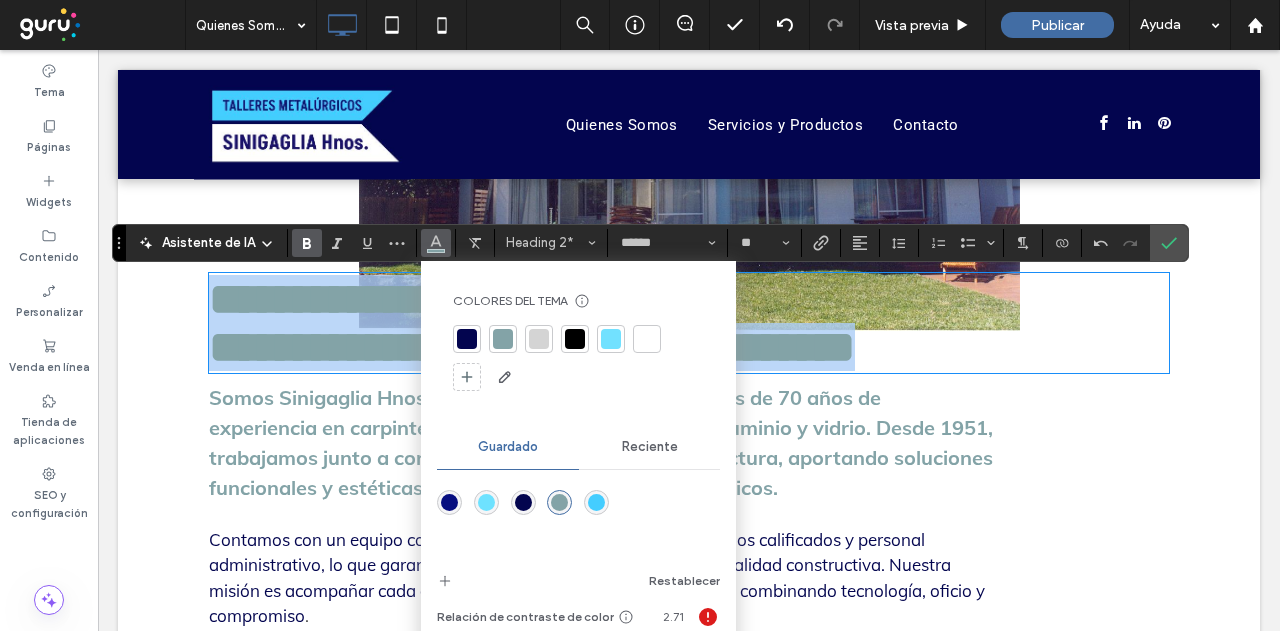 click on "**********" at bounding box center [352, 299] 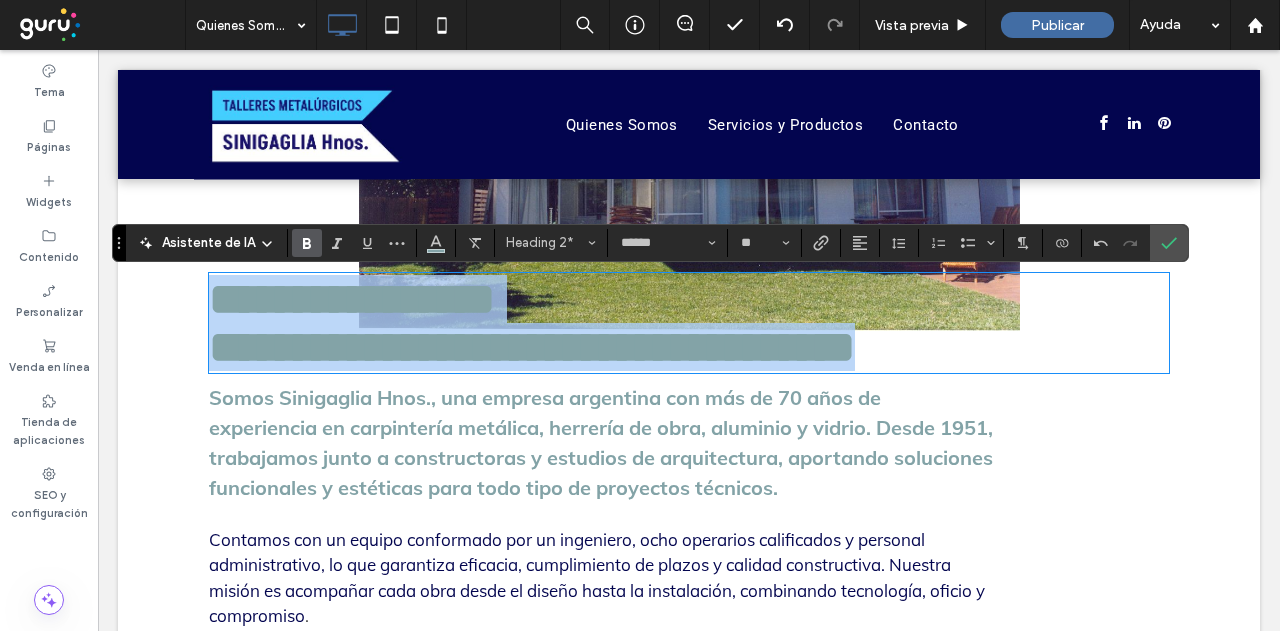 click on "**********" at bounding box center (532, 347) 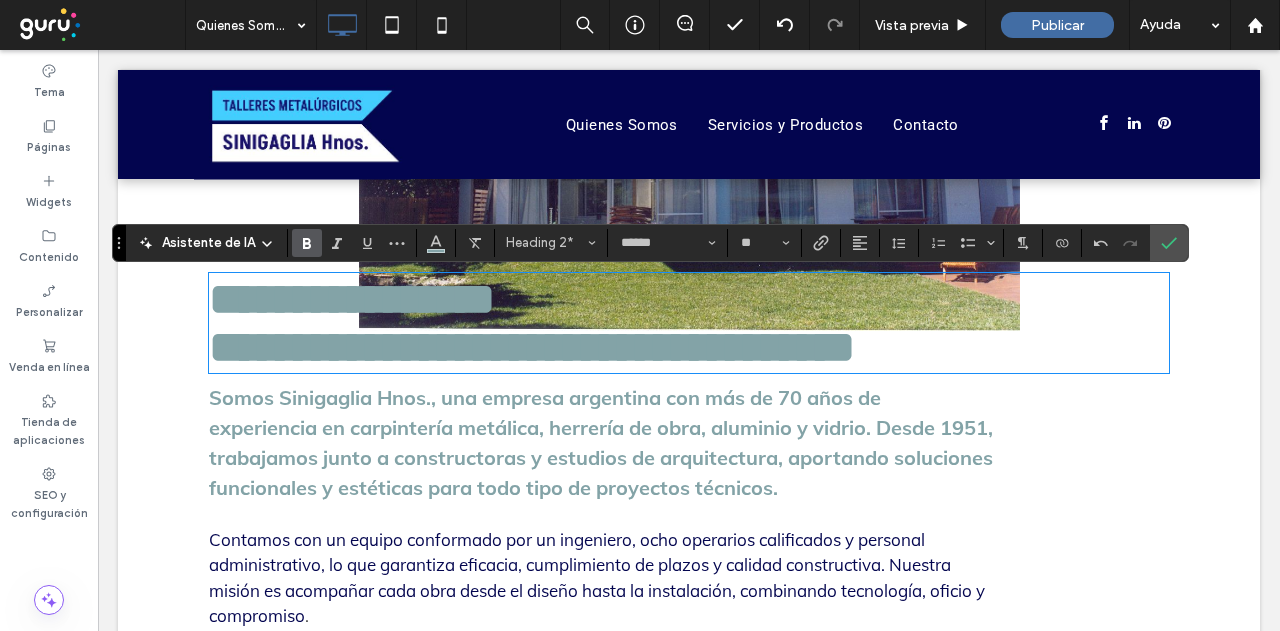 click on "Somos Sinigaglia Hnos., una empresa argentina con más de 70 años de experiencia en carpintería metálica, herrería de obra, aluminio y vidrio. Desde 1951, trabajamos junto a constructoras y estudios de arquitectura, aportando soluciones funcionales y estéticas para todo tipo de proyectos técnicos." at bounding box center [601, 442] 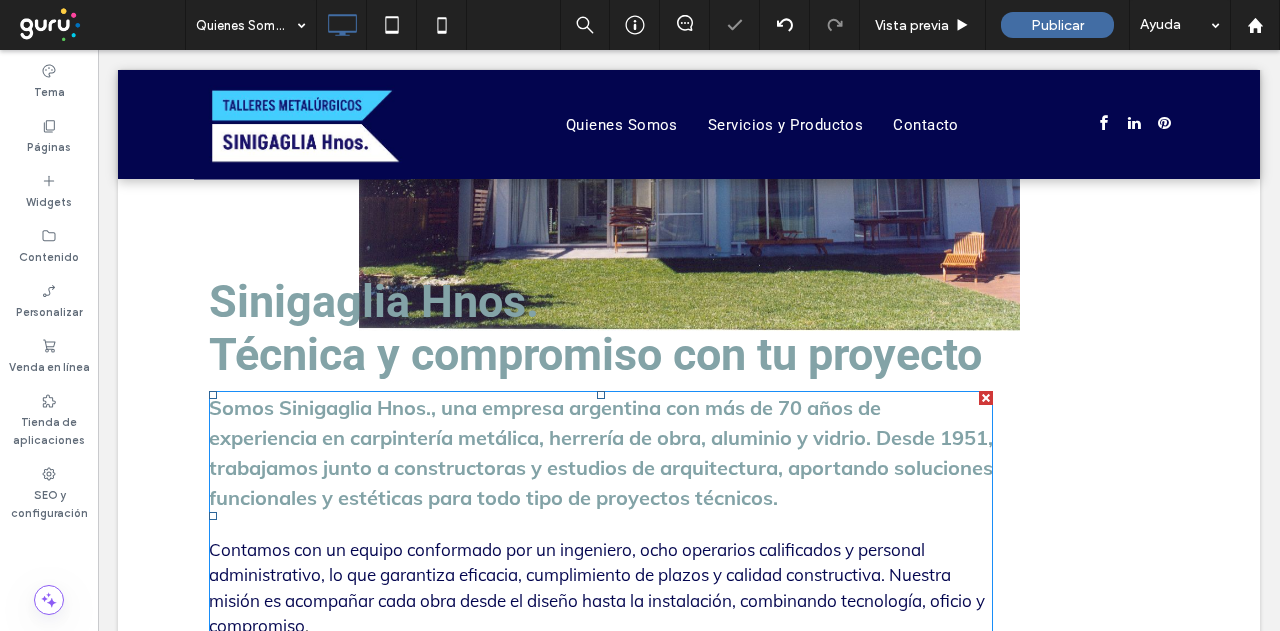 click on "Somos Sinigaglia Hnos., una empresa argentina con más de 70 años de experiencia en carpintería metálica, herrería de obra, aluminio y vidrio. Desde 1951, trabajamos junto a constructoras y estudios de arquitectura, aportando soluciones funcionales y estéticas para todo tipo de proyectos técnicos." at bounding box center (601, 452) 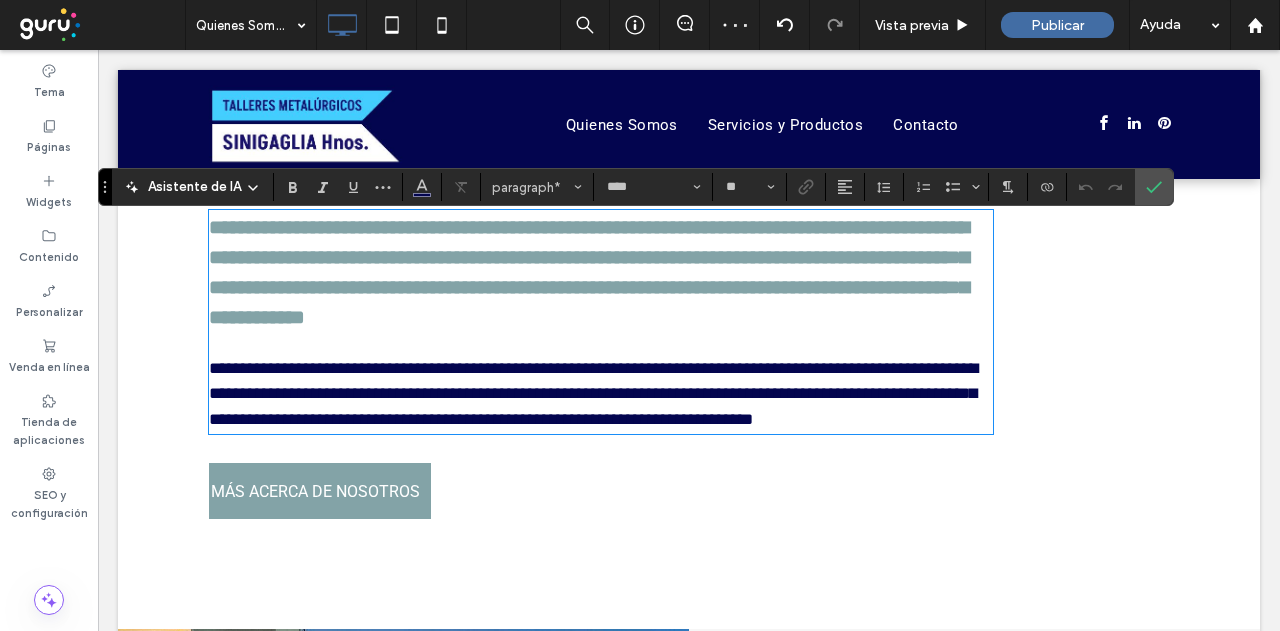 scroll, scrollTop: 1181, scrollLeft: 0, axis: vertical 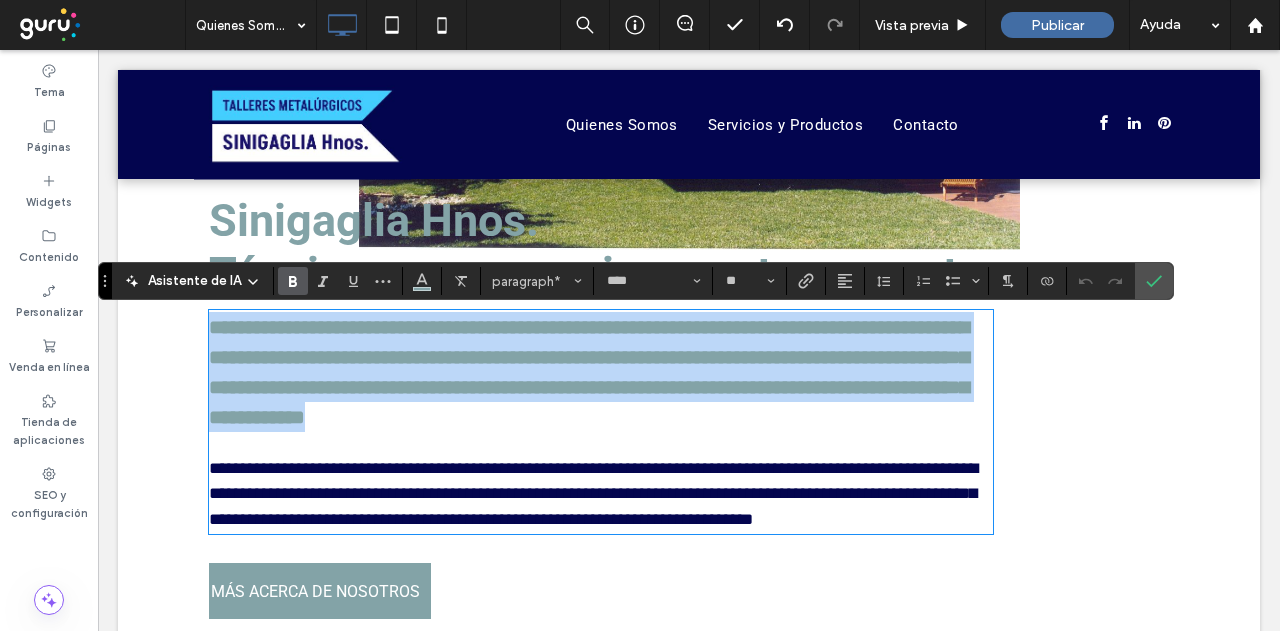 drag, startPoint x: 204, startPoint y: 329, endPoint x: 958, endPoint y: 436, distance: 761.5543 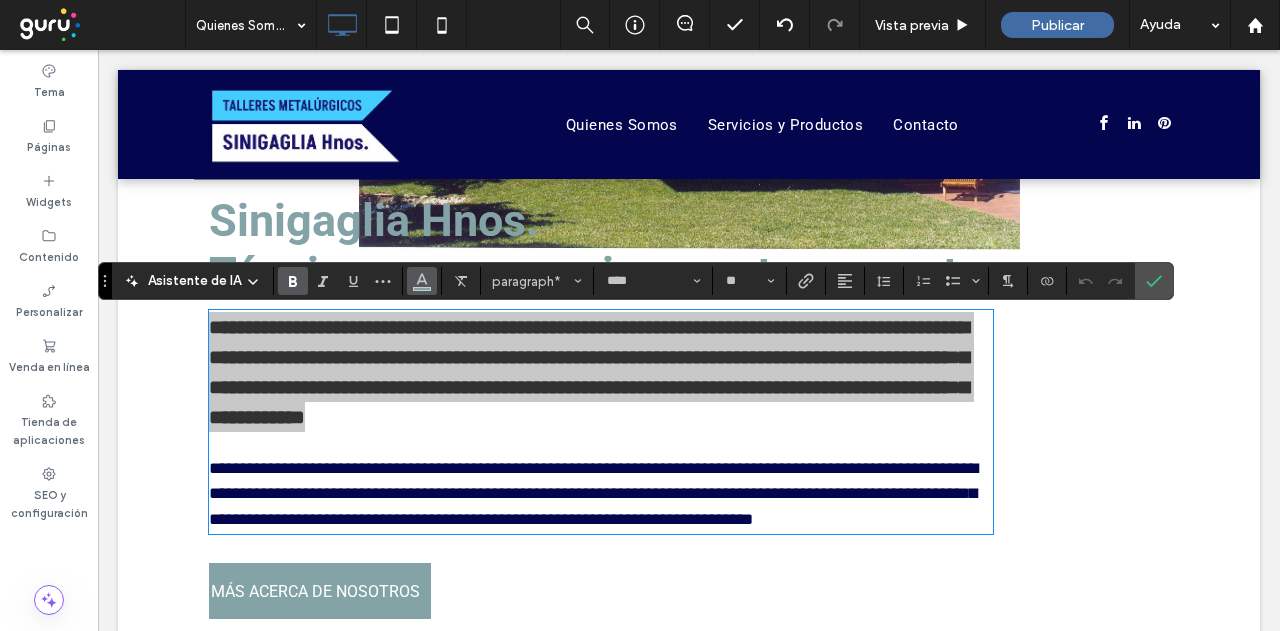 click at bounding box center (422, 281) 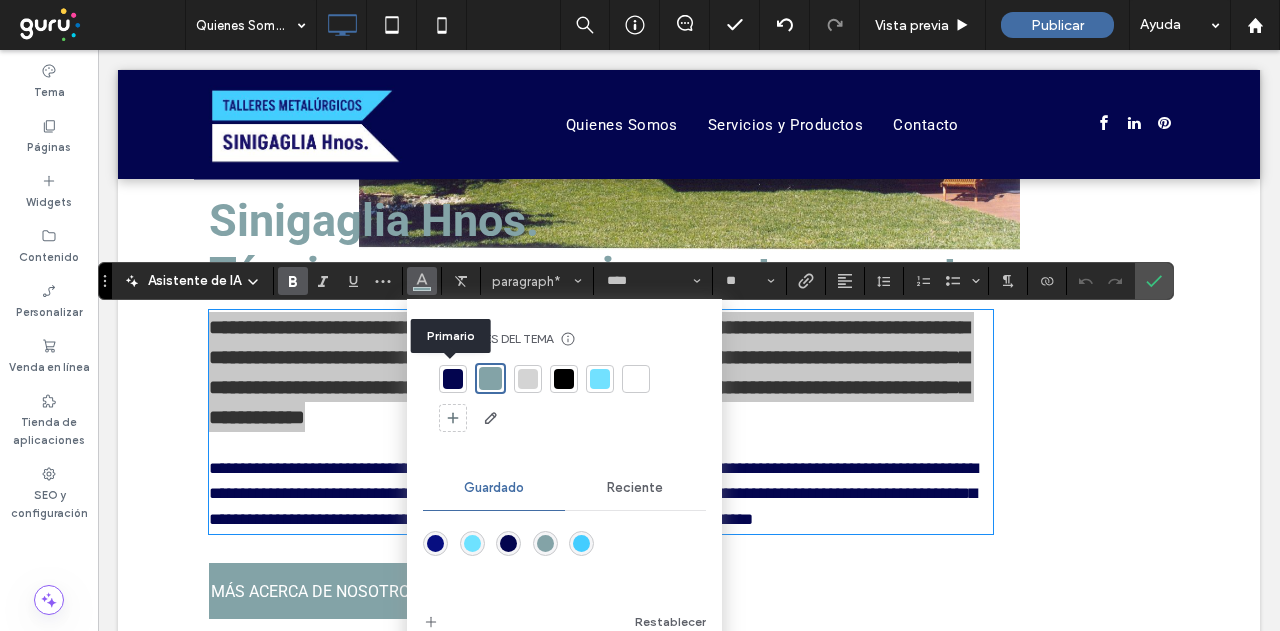 click at bounding box center (453, 379) 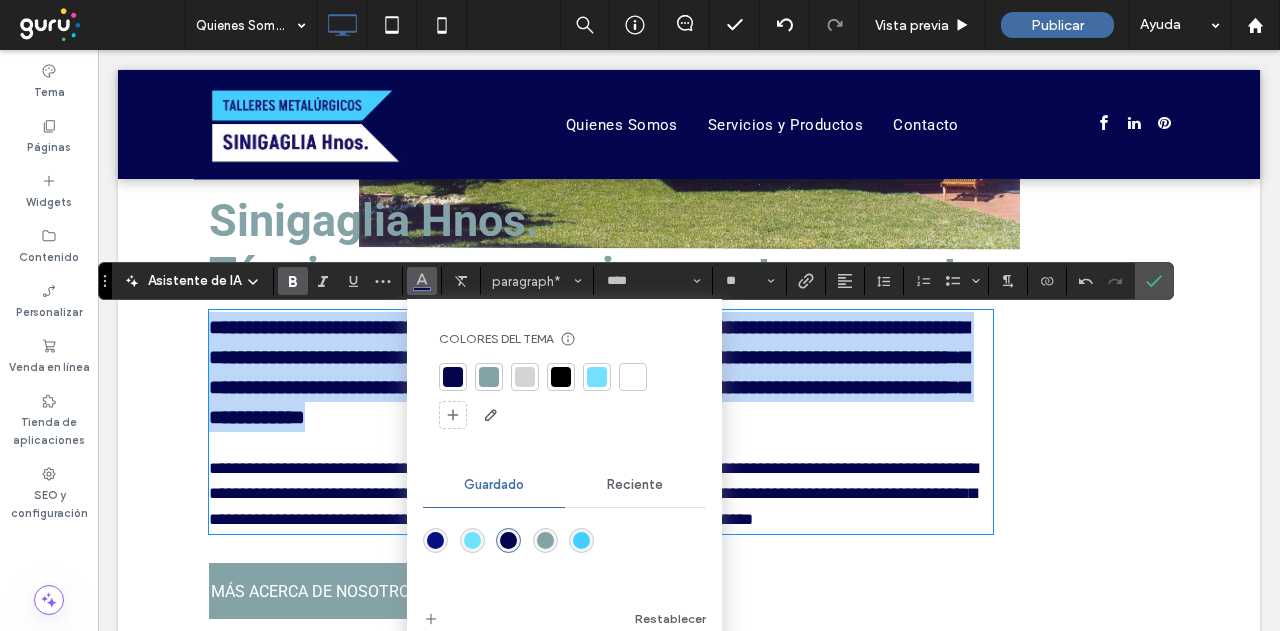 click on "**********" at bounding box center [589, 372] 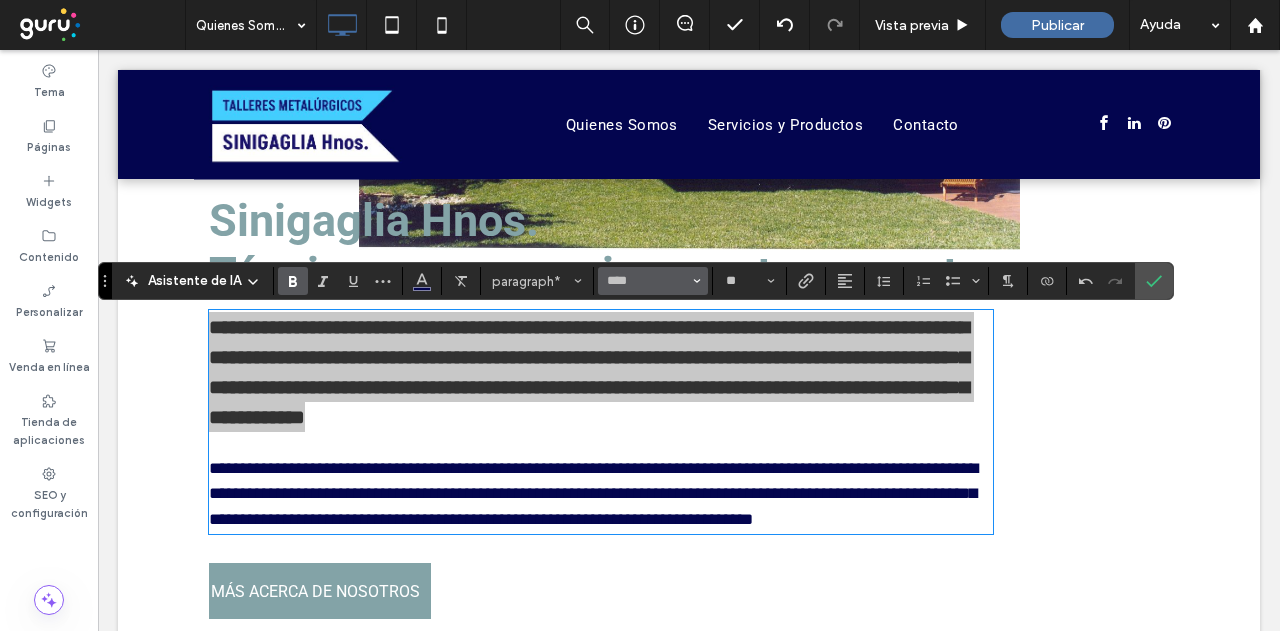 click 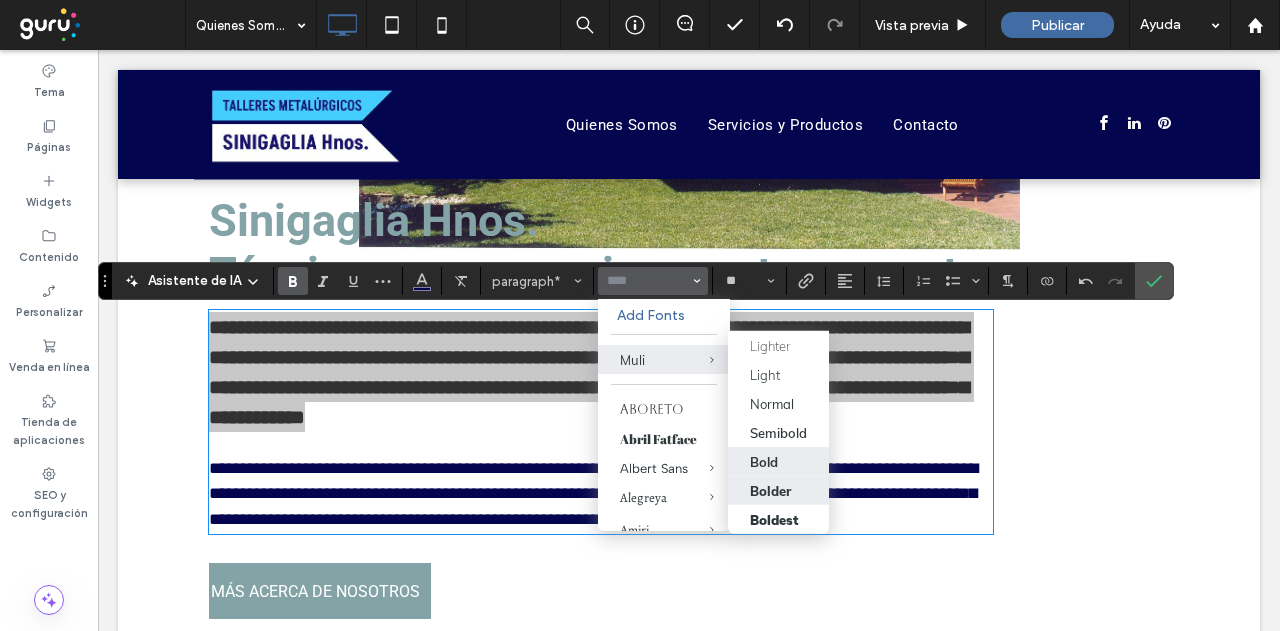 click on "Bolder" at bounding box center (770, 491) 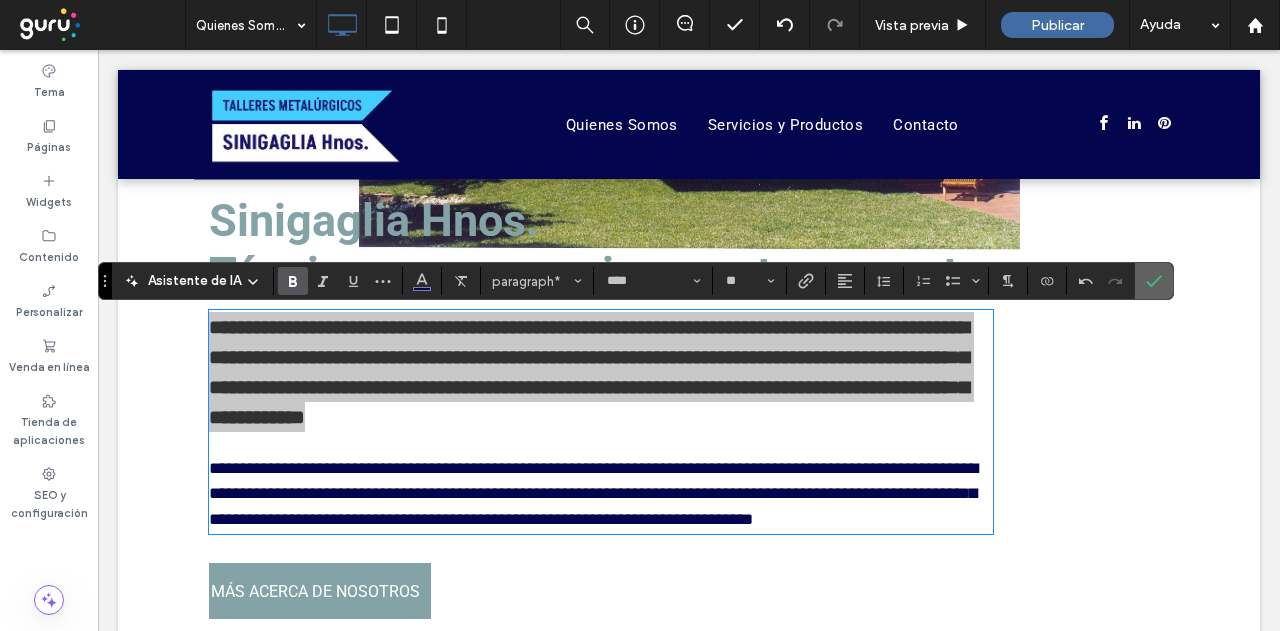 drag, startPoint x: 1148, startPoint y: 279, endPoint x: 1046, endPoint y: 230, distance: 113.15918 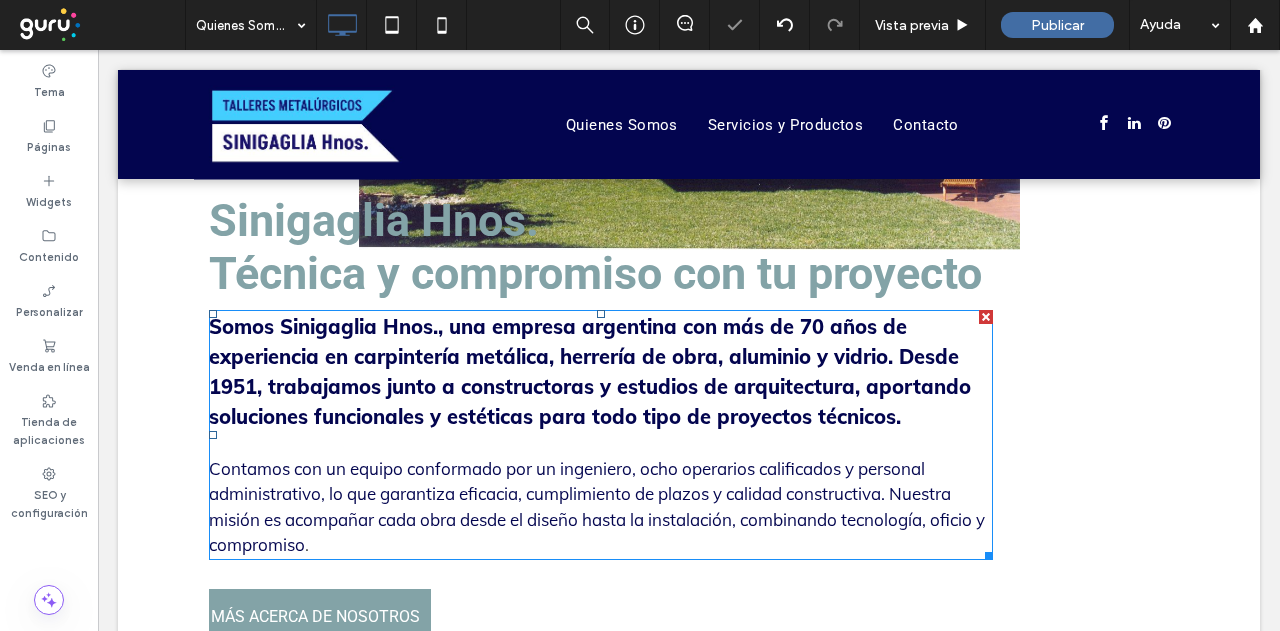 click on "Contamos con un equipo conformado por un ingeniero, ocho operarios calificados y personal administrativo, lo que garantiza eficacia, cumplimiento de plazos y calidad constructiva. Nuestra misión es acompañar cada obra desde el diseño hasta la instalación, combinando tecnología, oficio y compromiso" at bounding box center [597, 507] 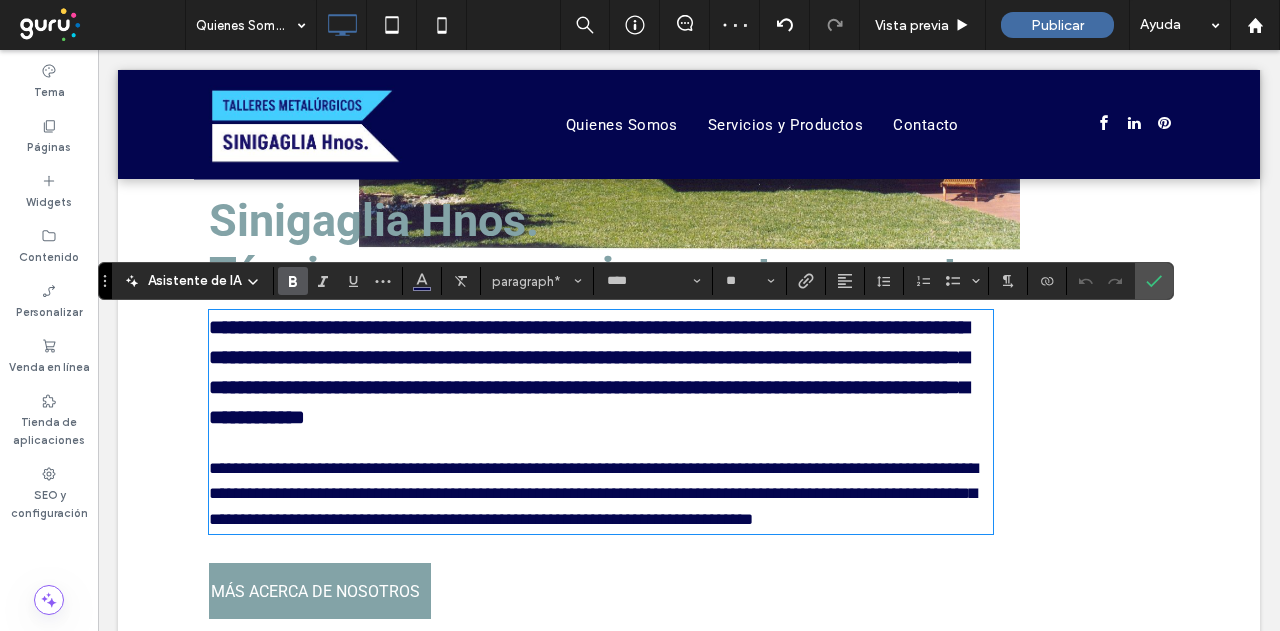 click on "**********" at bounding box center [593, 494] 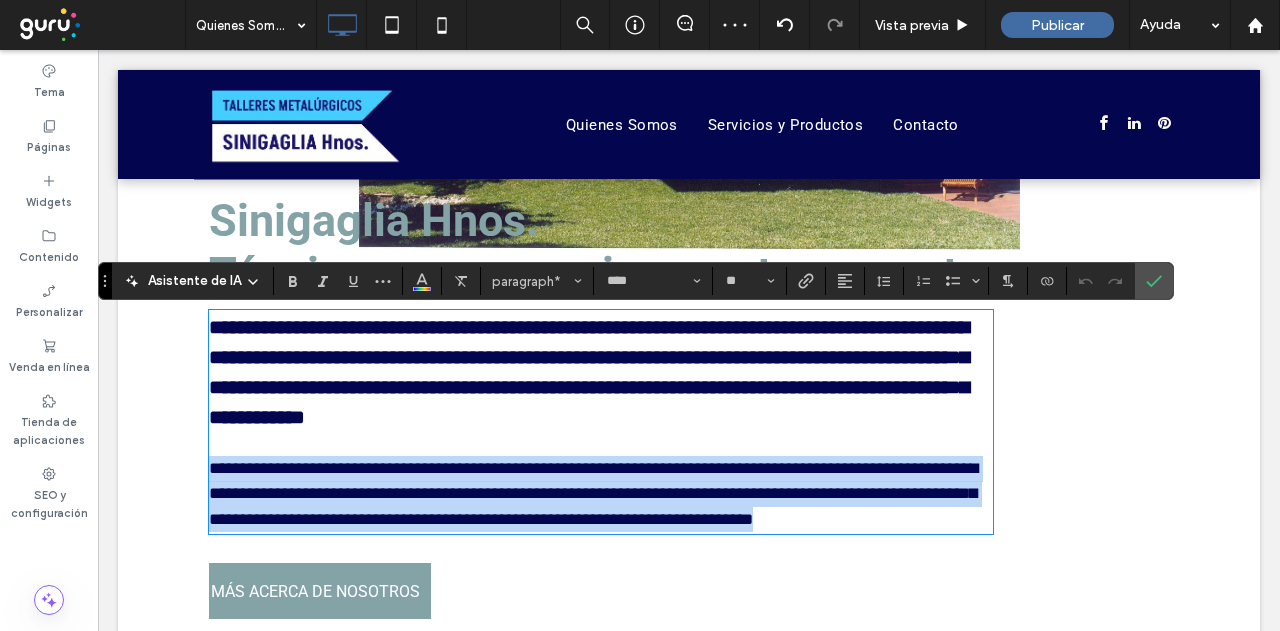 drag, startPoint x: 202, startPoint y: 473, endPoint x: 478, endPoint y: 565, distance: 290.92953 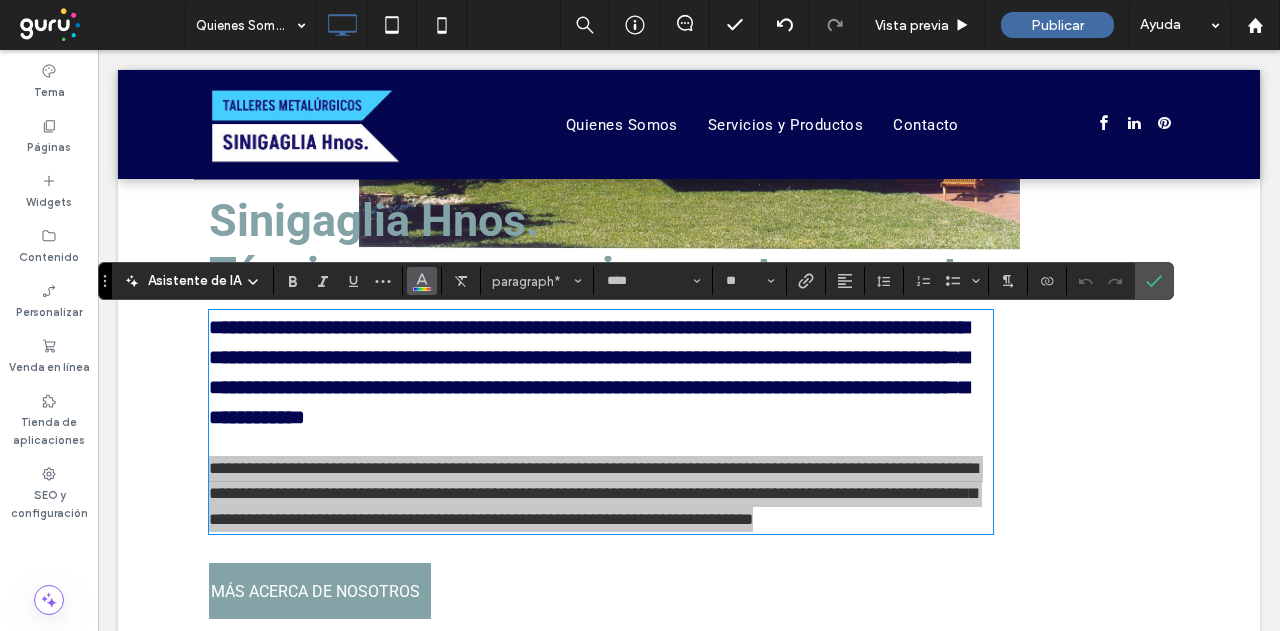 click 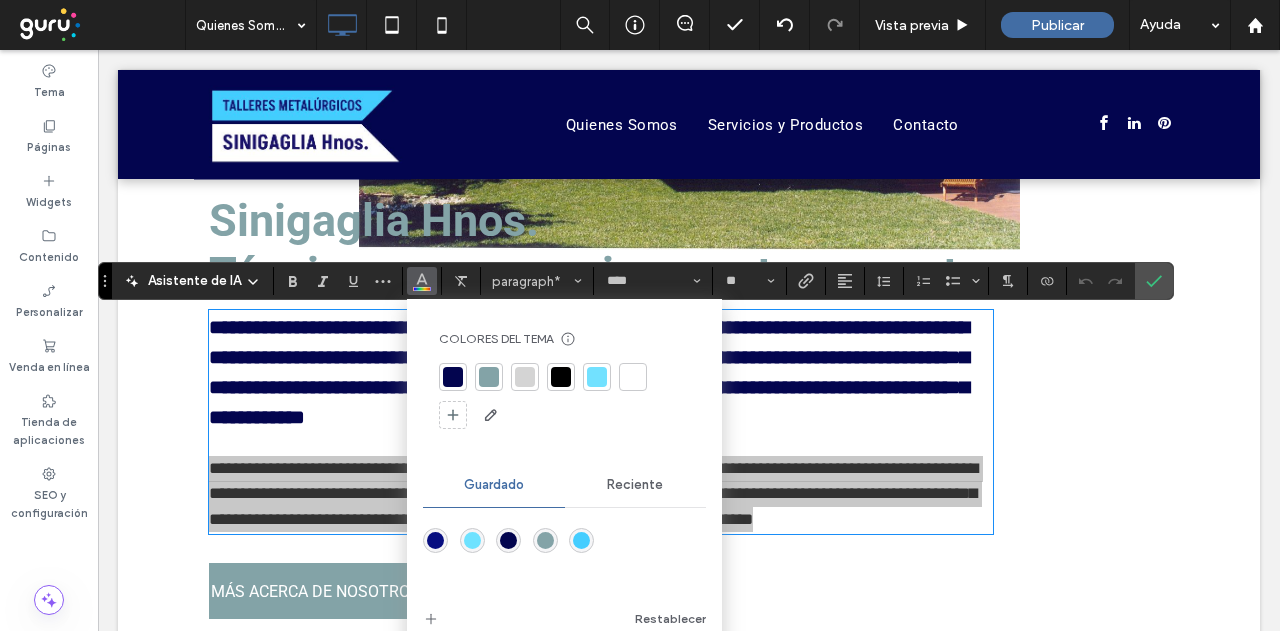 click at bounding box center [489, 377] 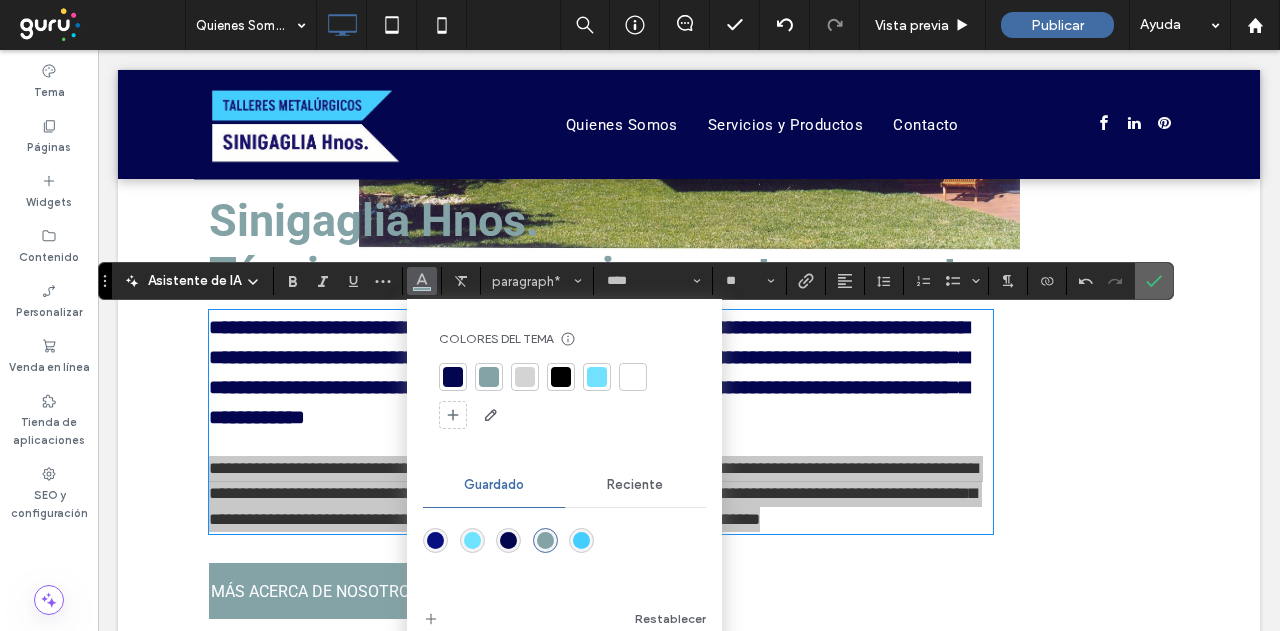 click 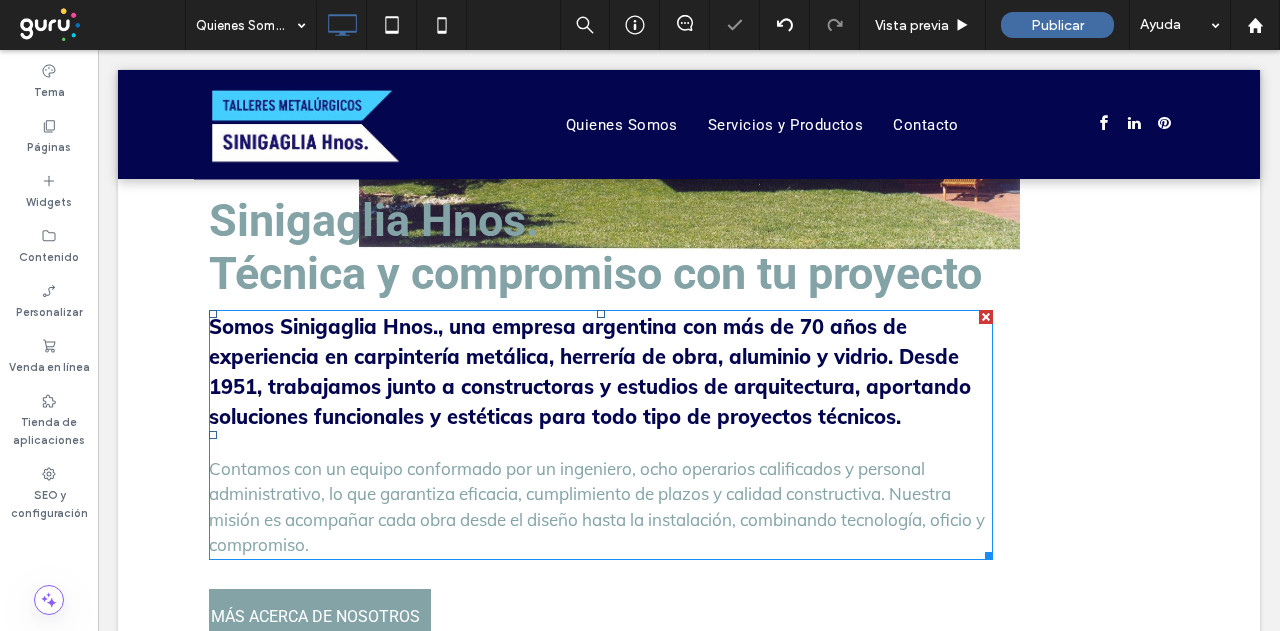 click on "Contamos con un equipo conformado por un ingeniero, ocho operarios calificados y personal administrativo, lo que garantiza eficacia, cumplimiento de plazos y calidad constructiva. Nuestra misión es acompañar cada obra desde el diseño hasta la instalación, combinando tecnología, oficio y compromiso." at bounding box center (597, 507) 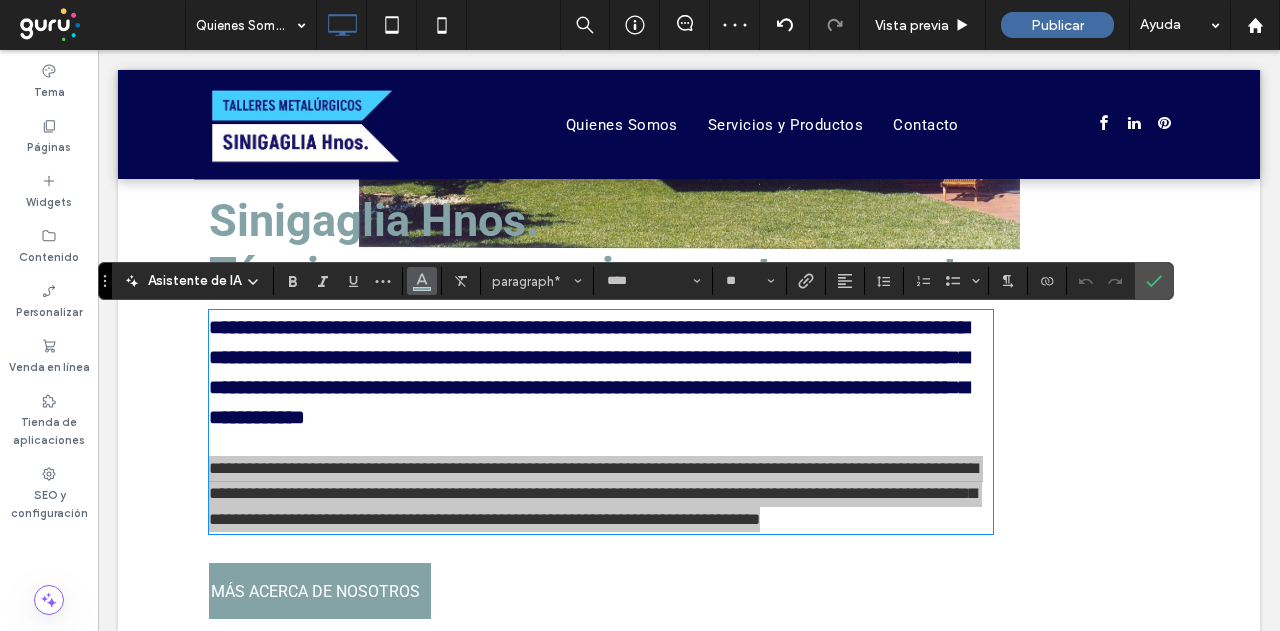 click 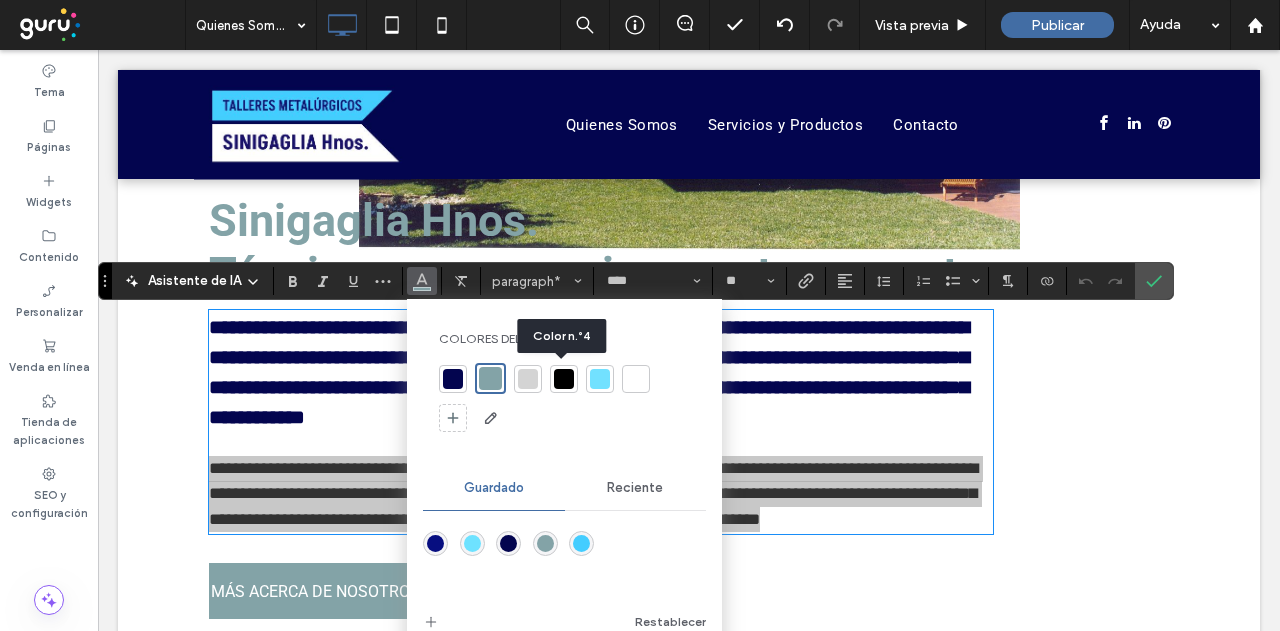 click at bounding box center (564, 379) 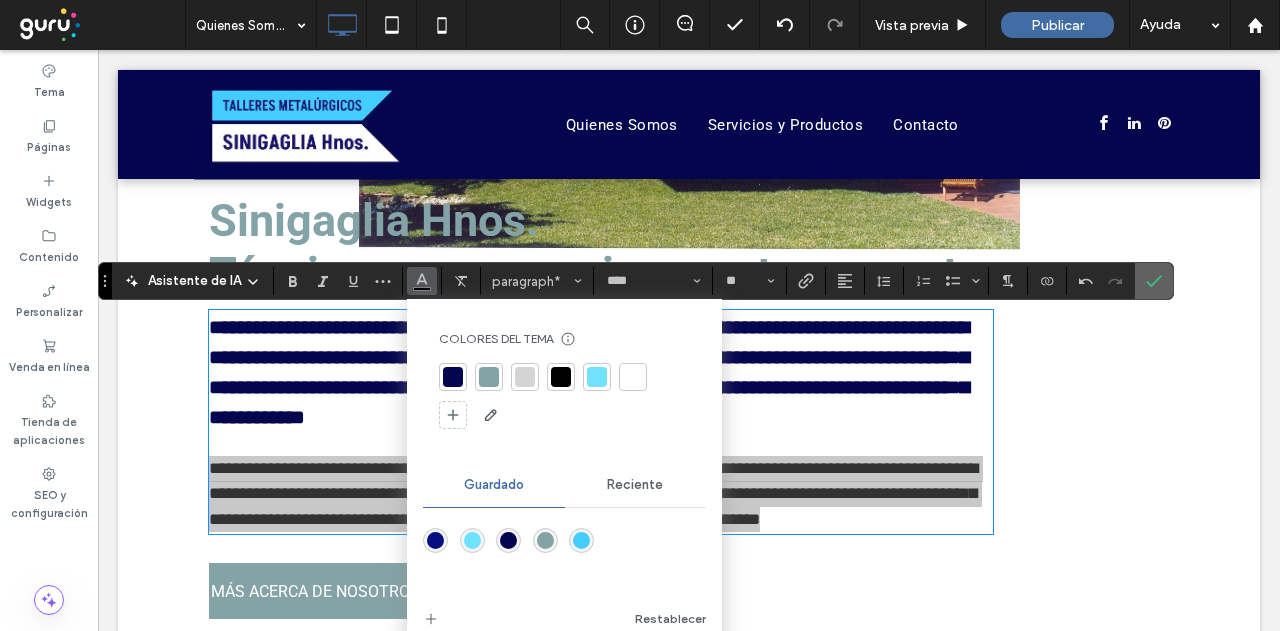 click 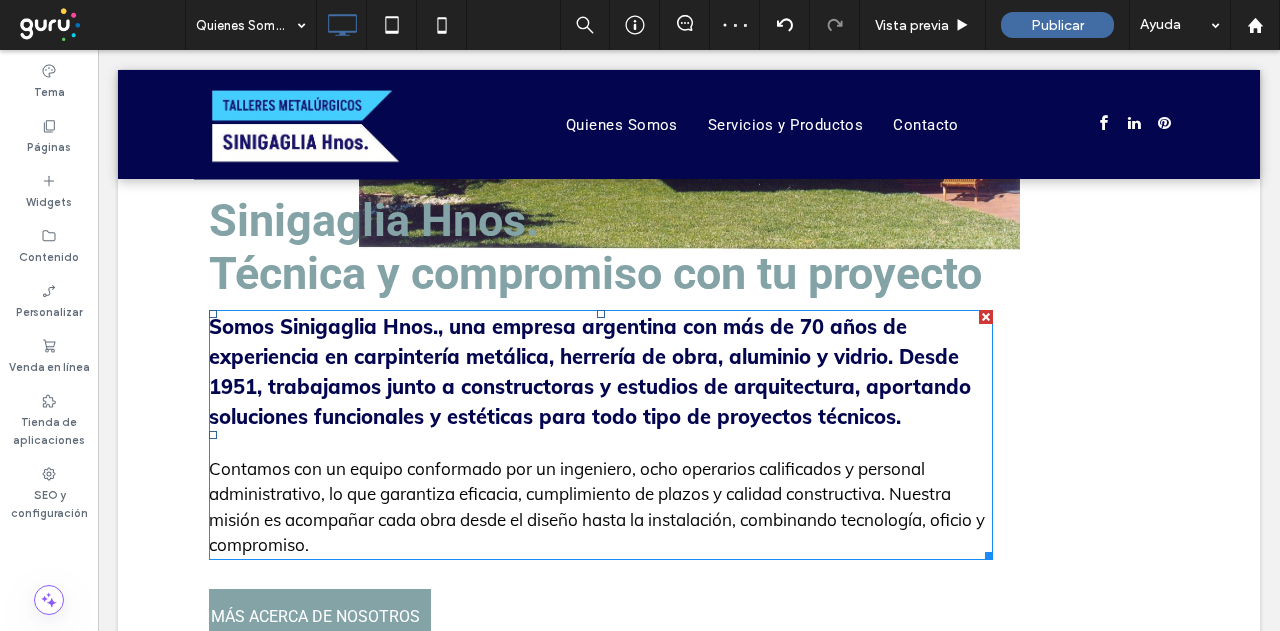 click on "Somos Sinigaglia Hnos., una empresa argentina con más de 70 años de experiencia en carpintería metálica, herrería de obra, aluminio y vidrio. Desde 1951, trabajamos junto a constructoras y estudios de arquitectura, aportando soluciones funcionales y estéticas para todo tipo de proyectos técnicos." at bounding box center (590, 371) 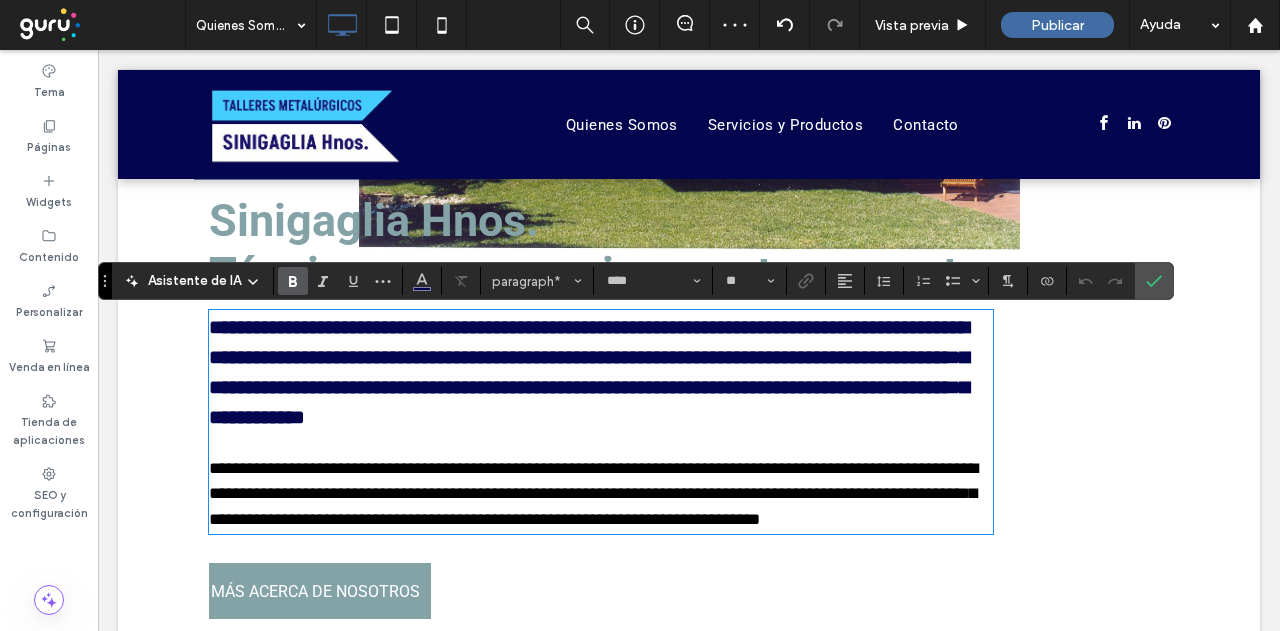 click on "**********" at bounding box center [589, 372] 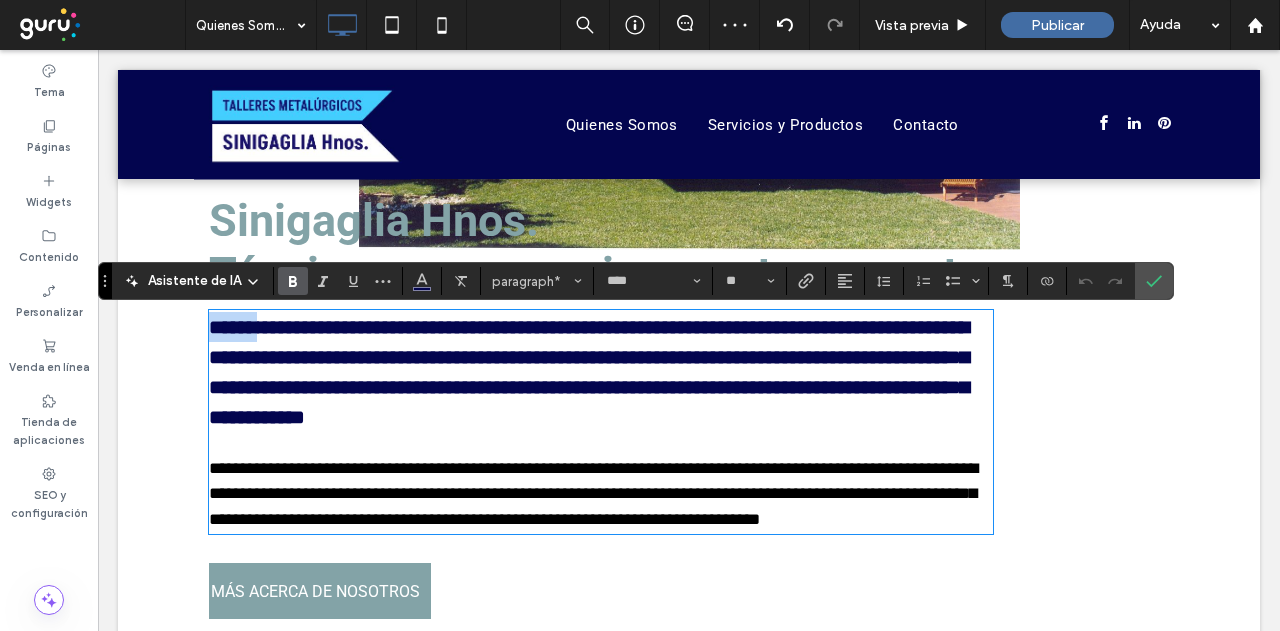 click on "**********" at bounding box center (589, 372) 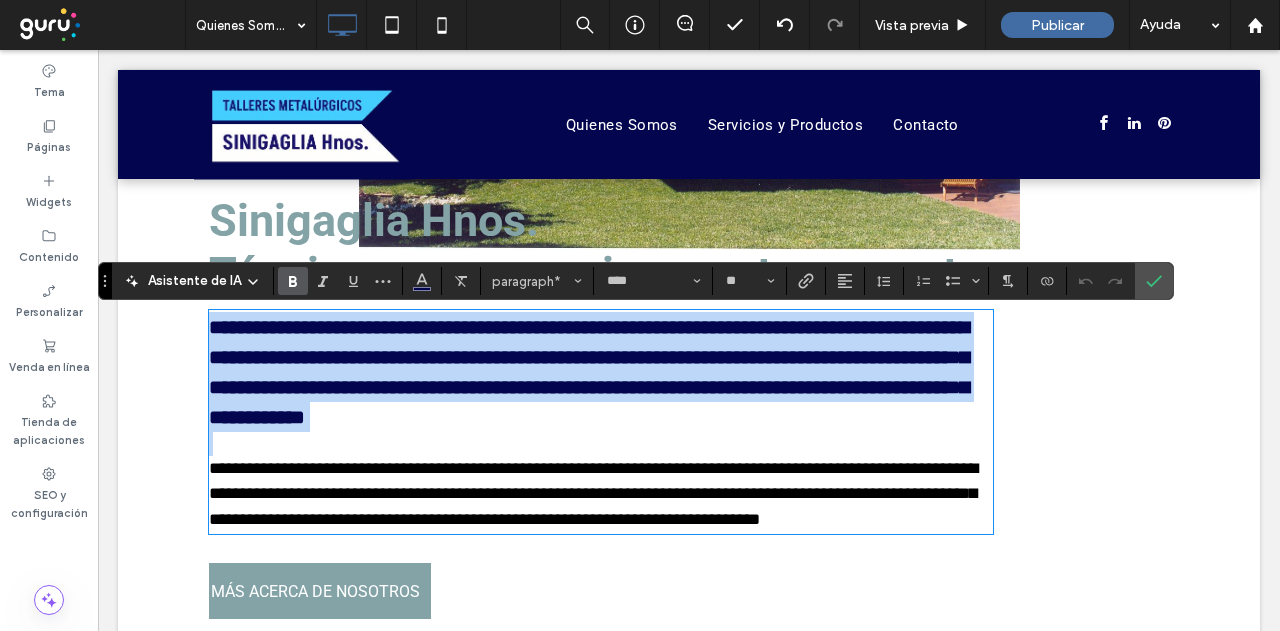 drag, startPoint x: 204, startPoint y: 330, endPoint x: 972, endPoint y: 439, distance: 775.6965 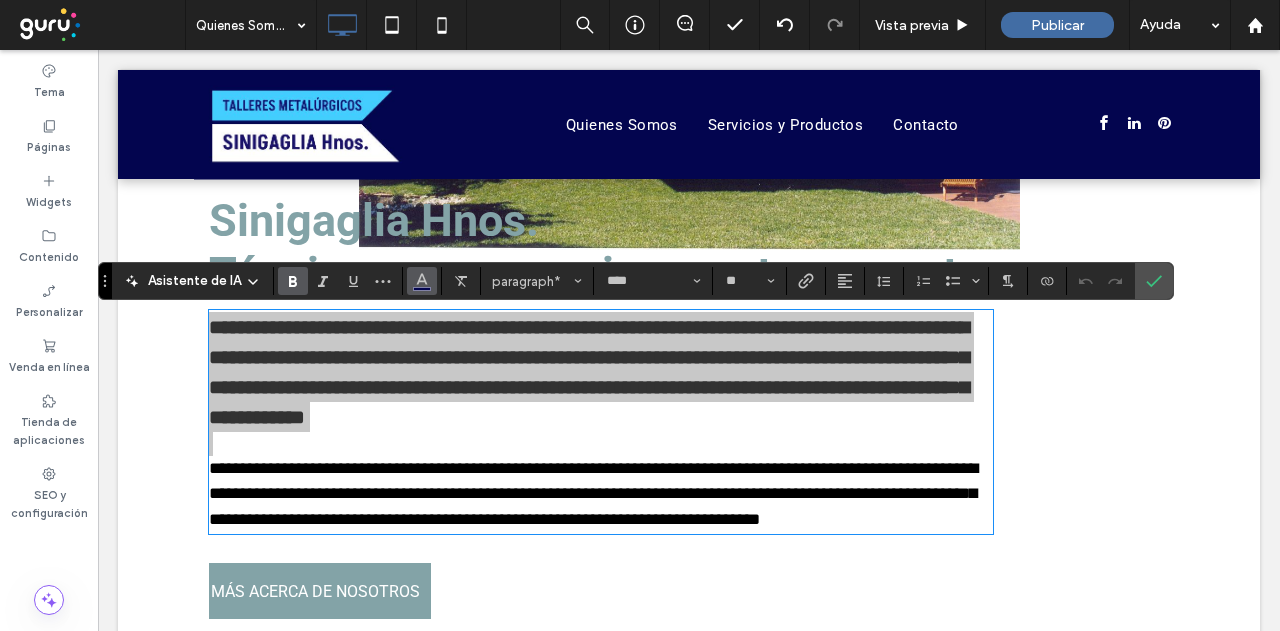 click 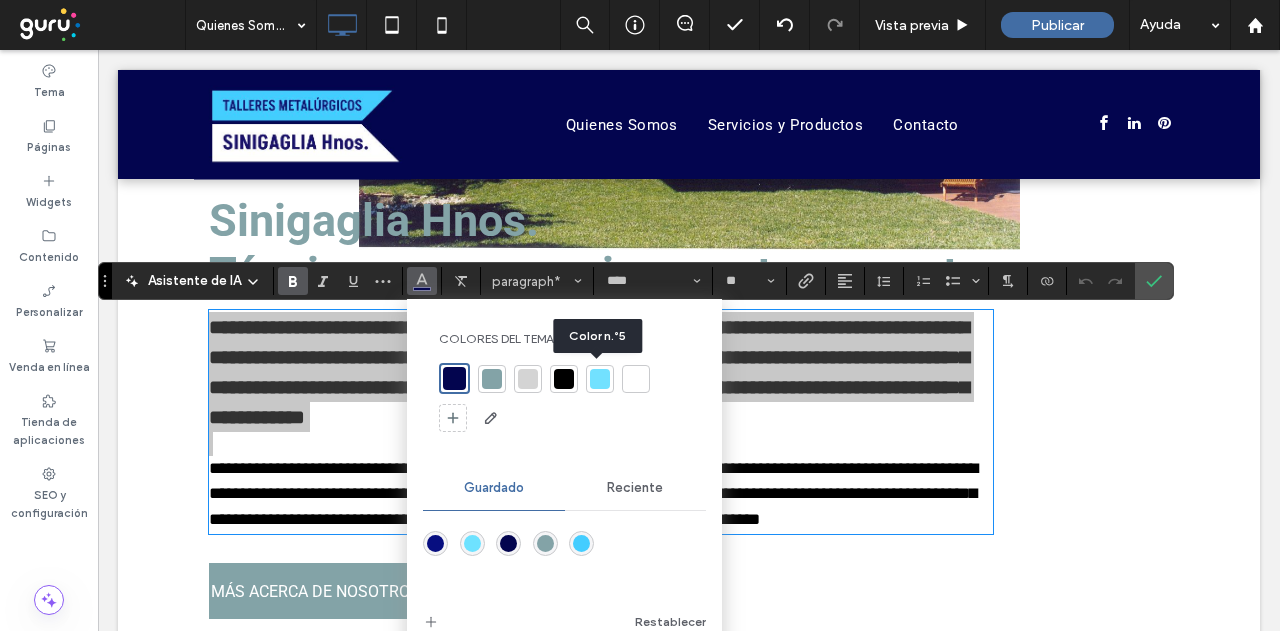 click at bounding box center (600, 379) 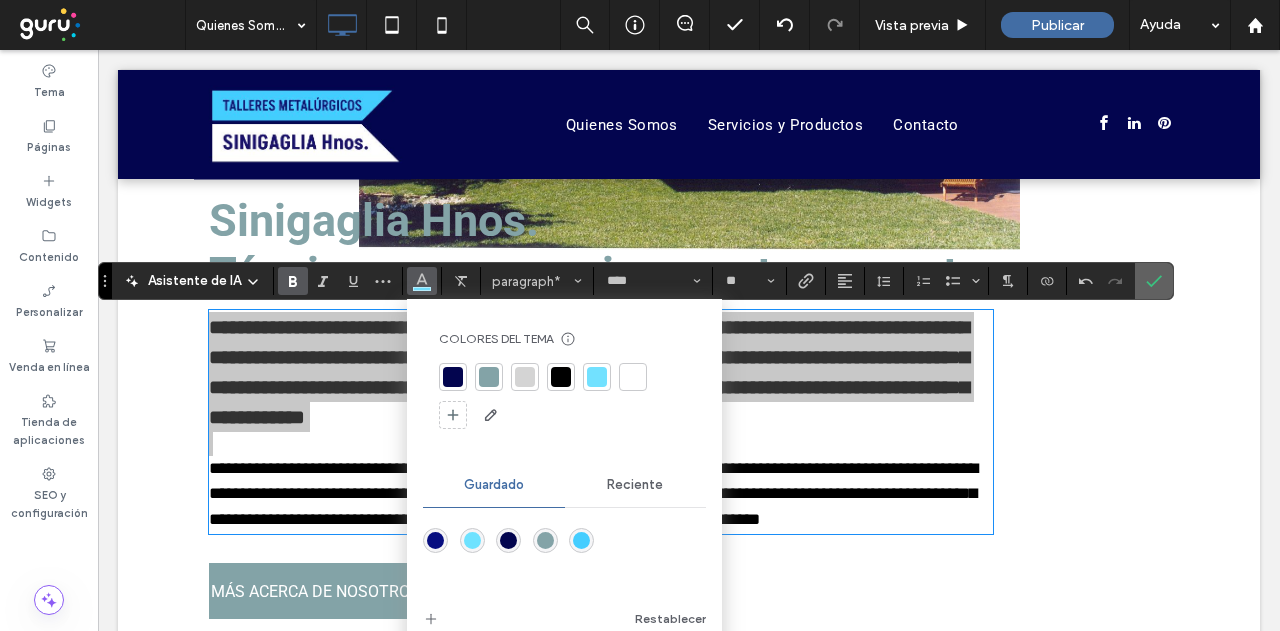 click 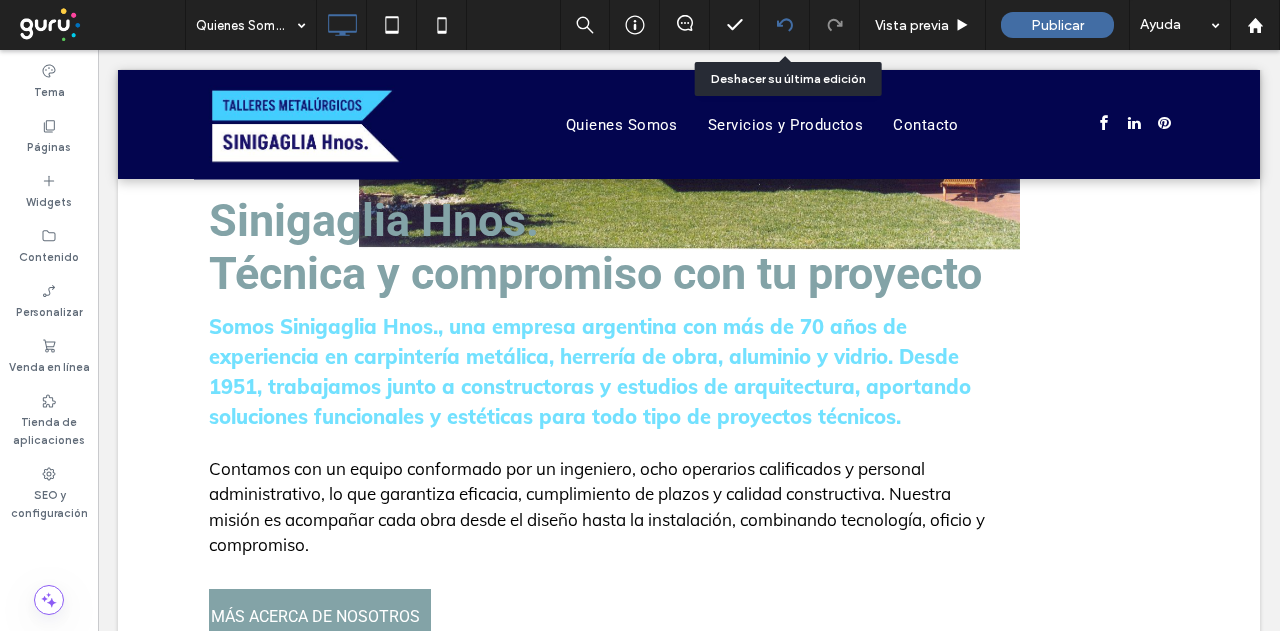 click 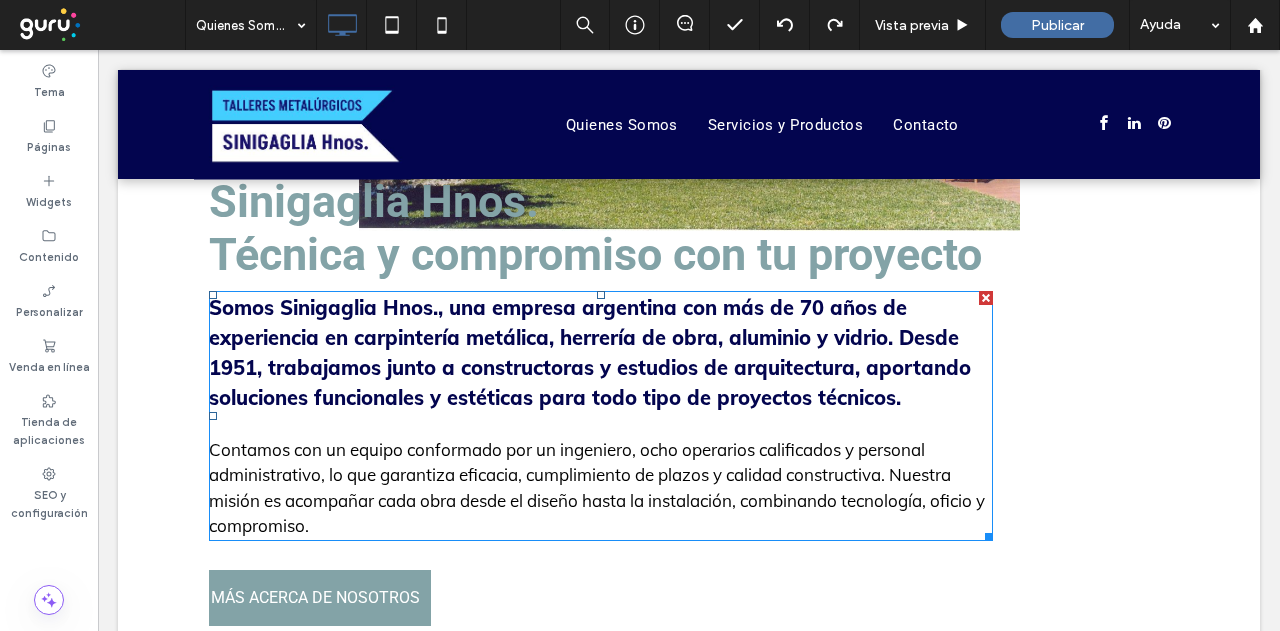 scroll, scrollTop: 1100, scrollLeft: 0, axis: vertical 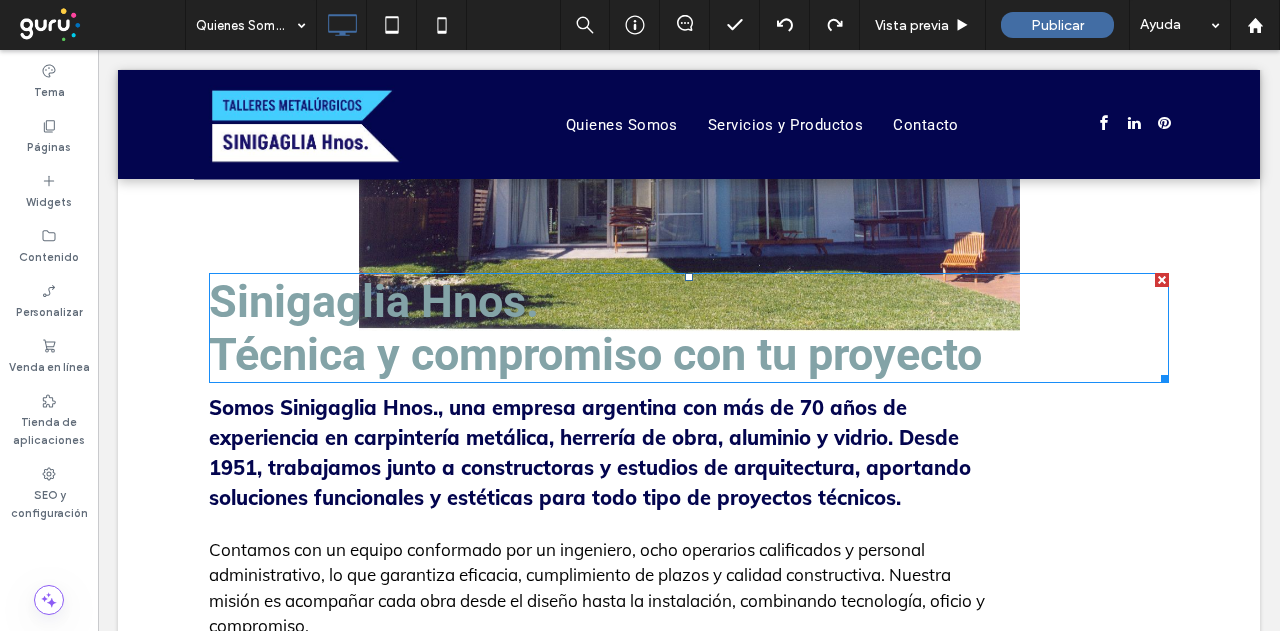 click on "Sinigaglia Hnos." at bounding box center [374, 301] 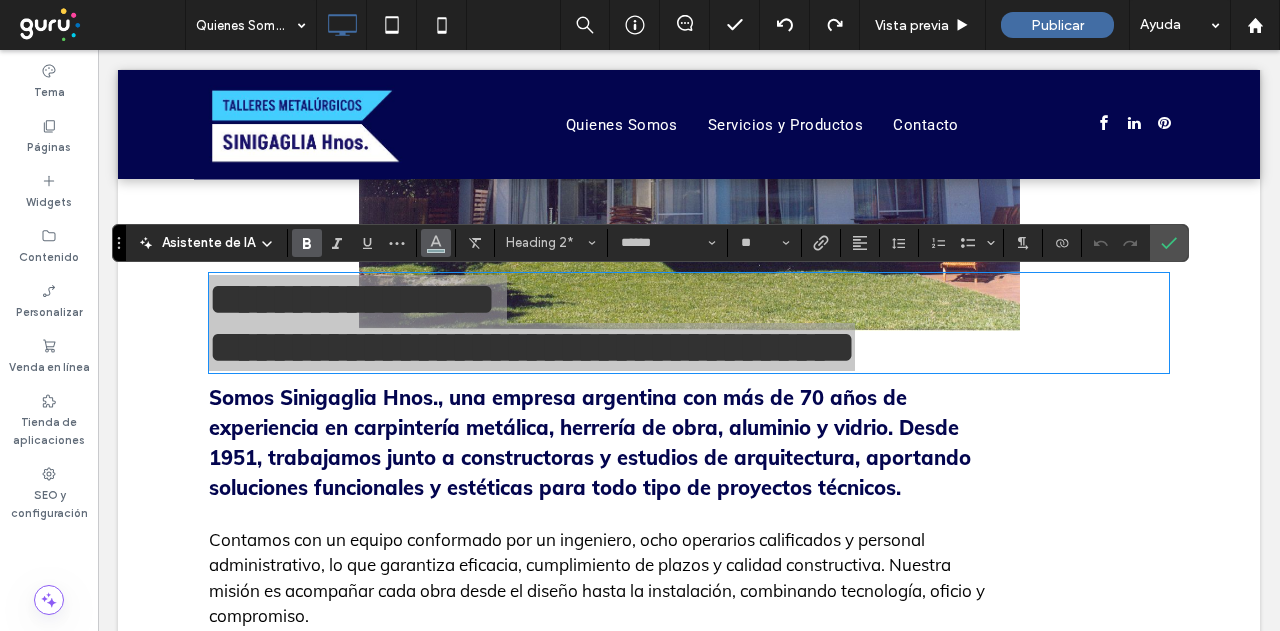click 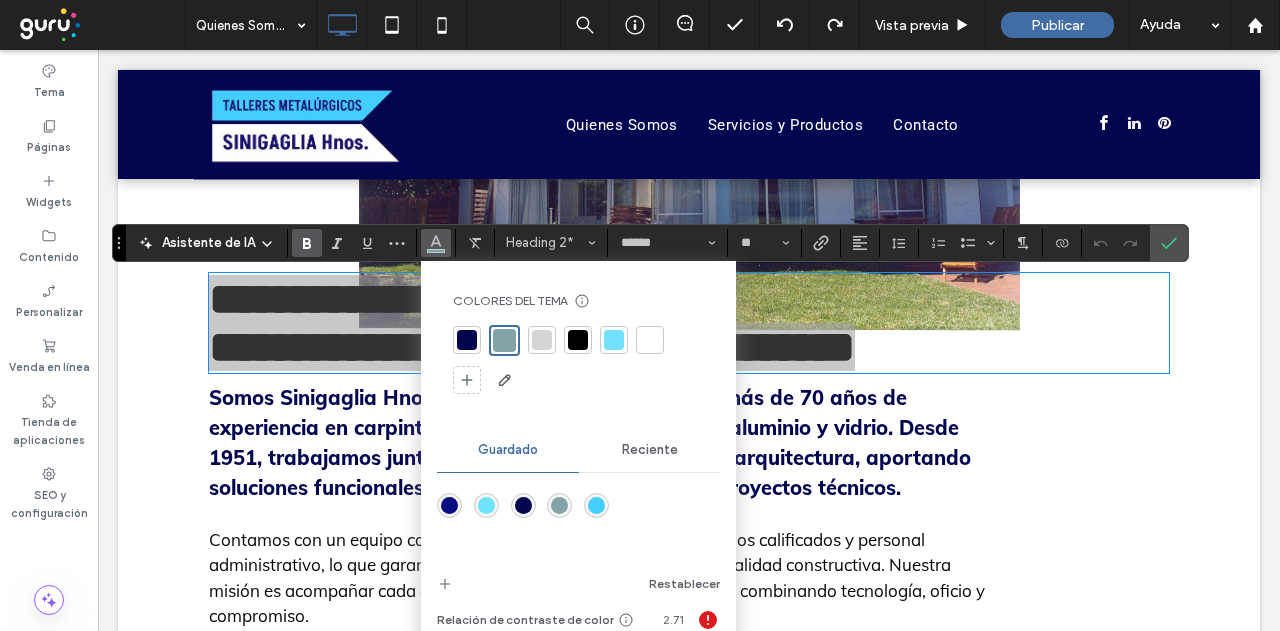 click at bounding box center (467, 340) 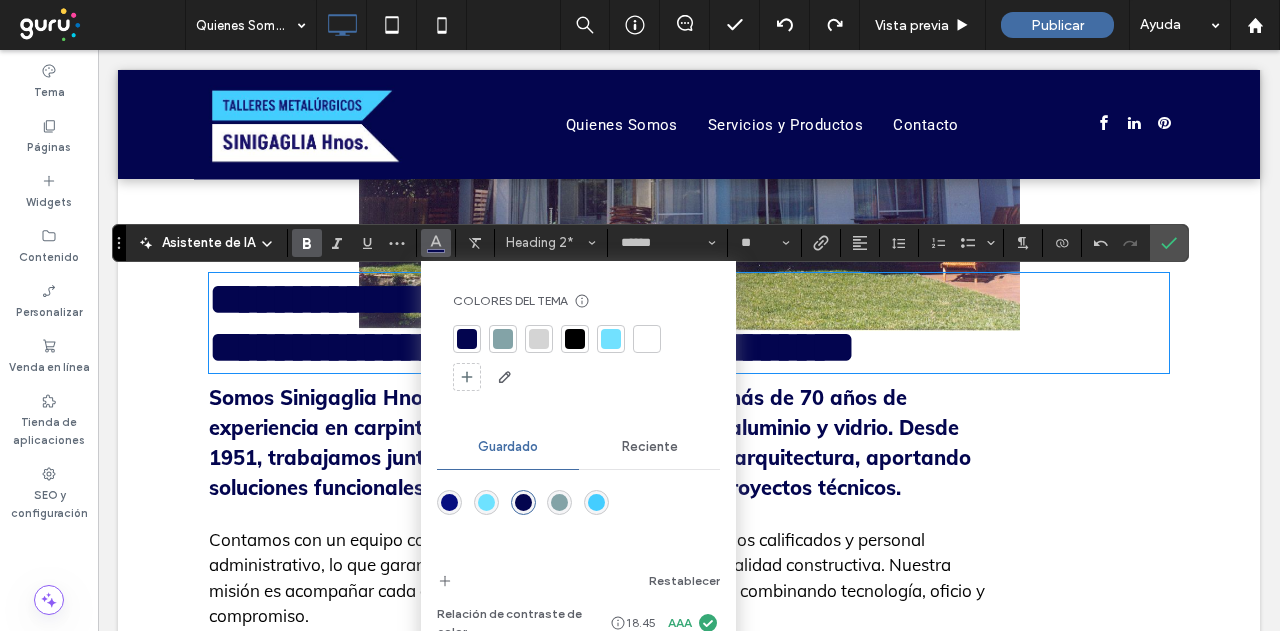 click on "Somos Sinigaglia Hnos., una empresa argentina con más de 70 años de experiencia en carpintería metálica, herrería de obra, aluminio y vidrio. Desde 1951, trabajamos junto a constructoras y estudios de arquitectura, aportando soluciones funcionales y estéticas para todo tipo de proyectos técnicos." at bounding box center [590, 442] 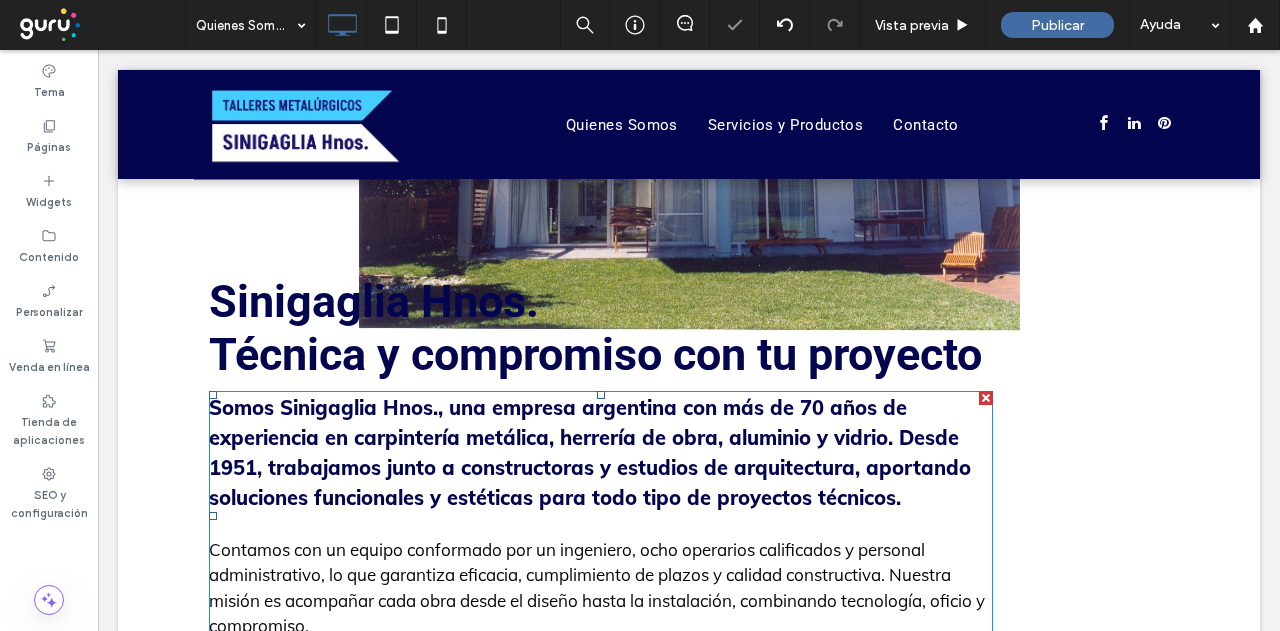 click on "Somos Sinigaglia Hnos., una empresa argentina con más de 70 años de experiencia en carpintería metálica, herrería de obra, aluminio y vidrio. Desde 1951, trabajamos junto a constructoras y estudios de arquitectura, aportando soluciones funcionales y estéticas para todo tipo de proyectos técnicos." at bounding box center (590, 452) 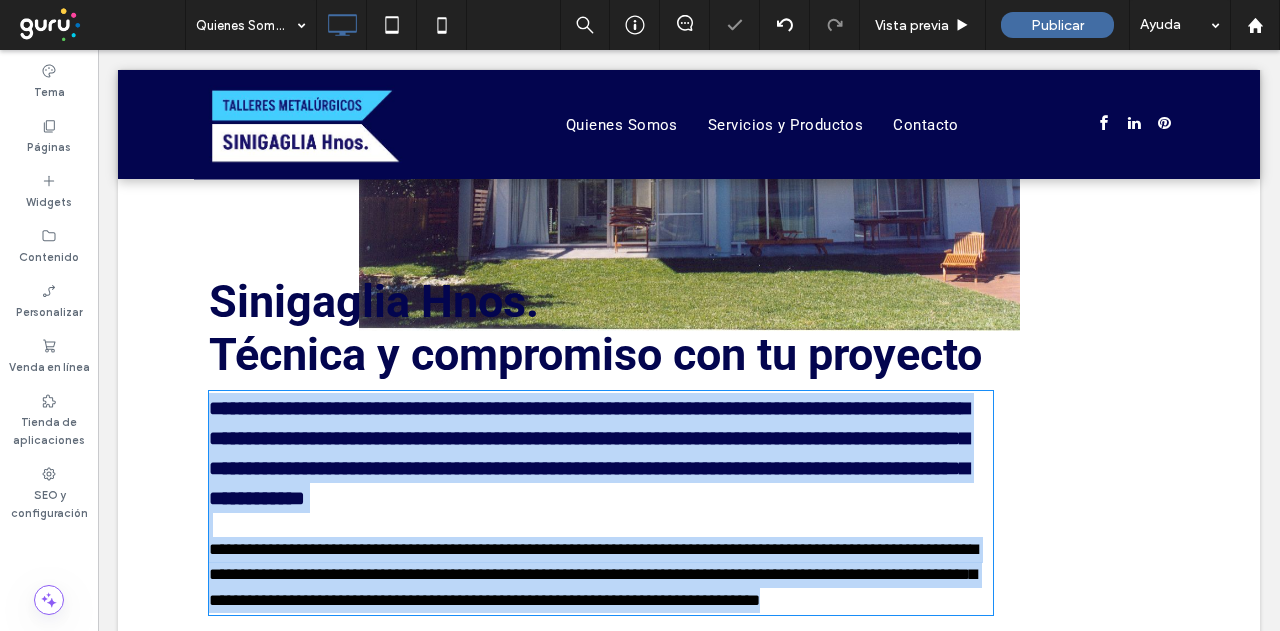 scroll, scrollTop: 1281, scrollLeft: 0, axis: vertical 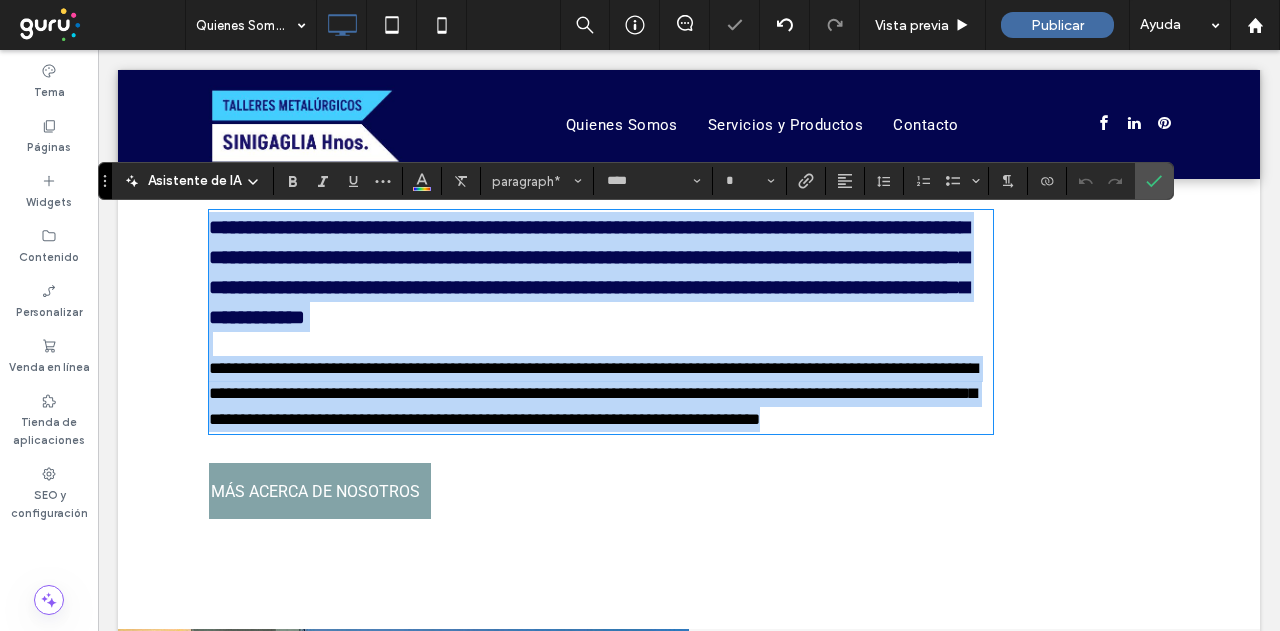 click on "**********" at bounding box center [589, 272] 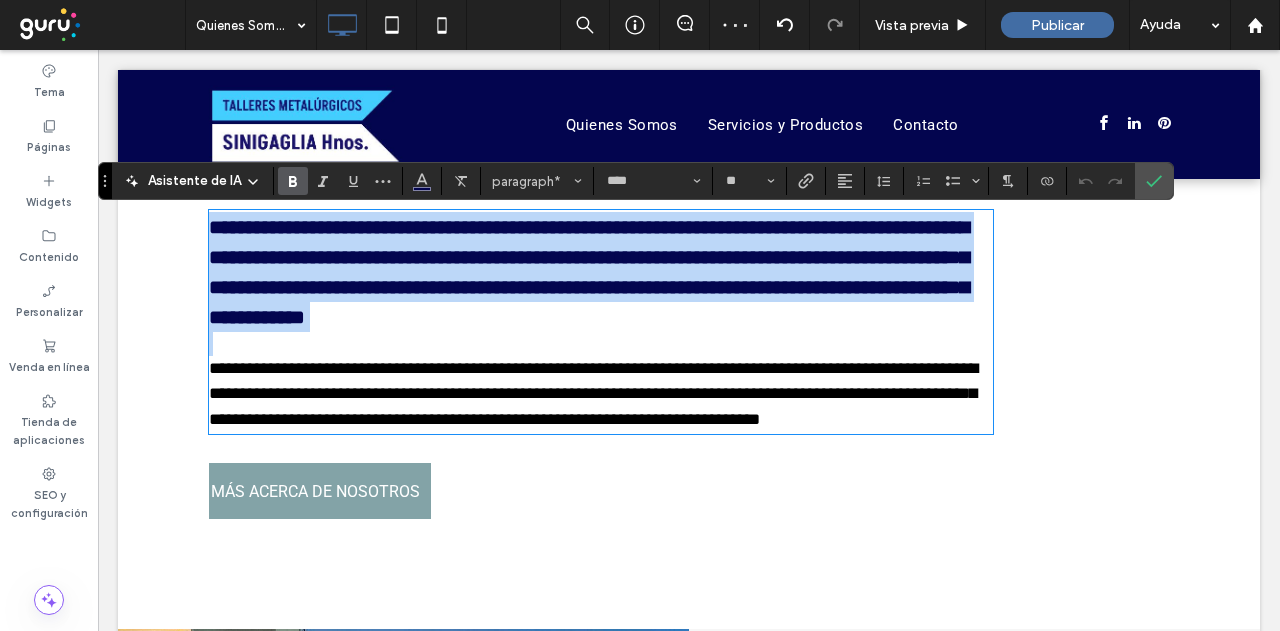 drag, startPoint x: 206, startPoint y: 228, endPoint x: 968, endPoint y: 341, distance: 770.33307 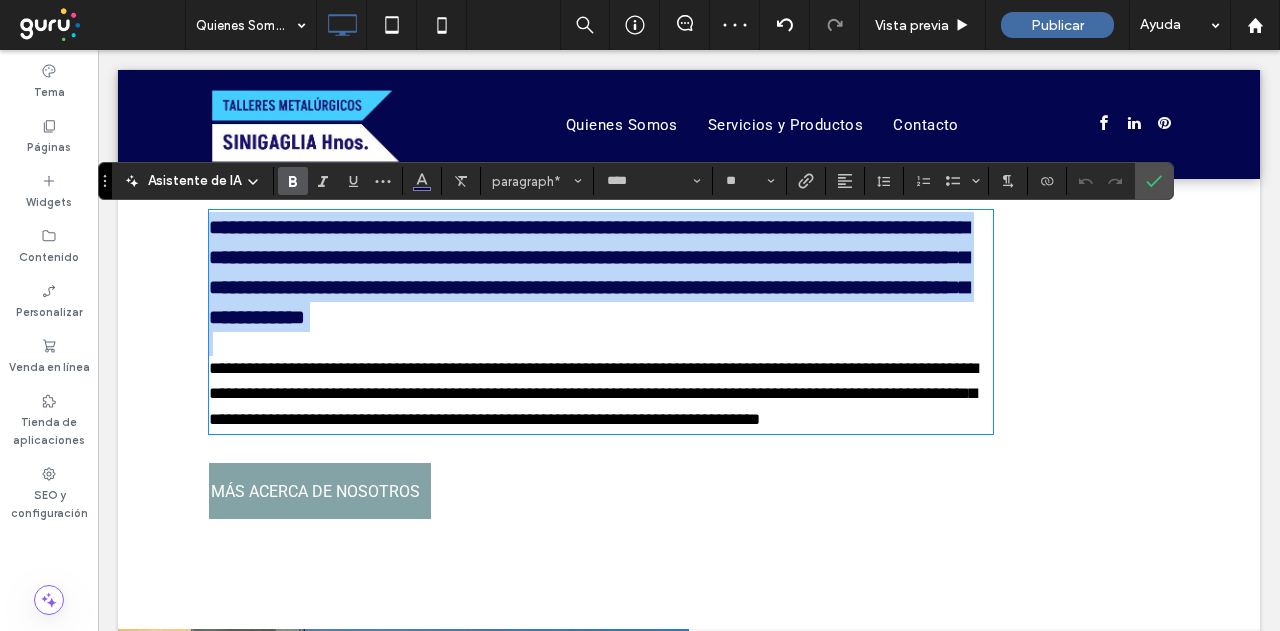 click on "**********" at bounding box center (601, 322) 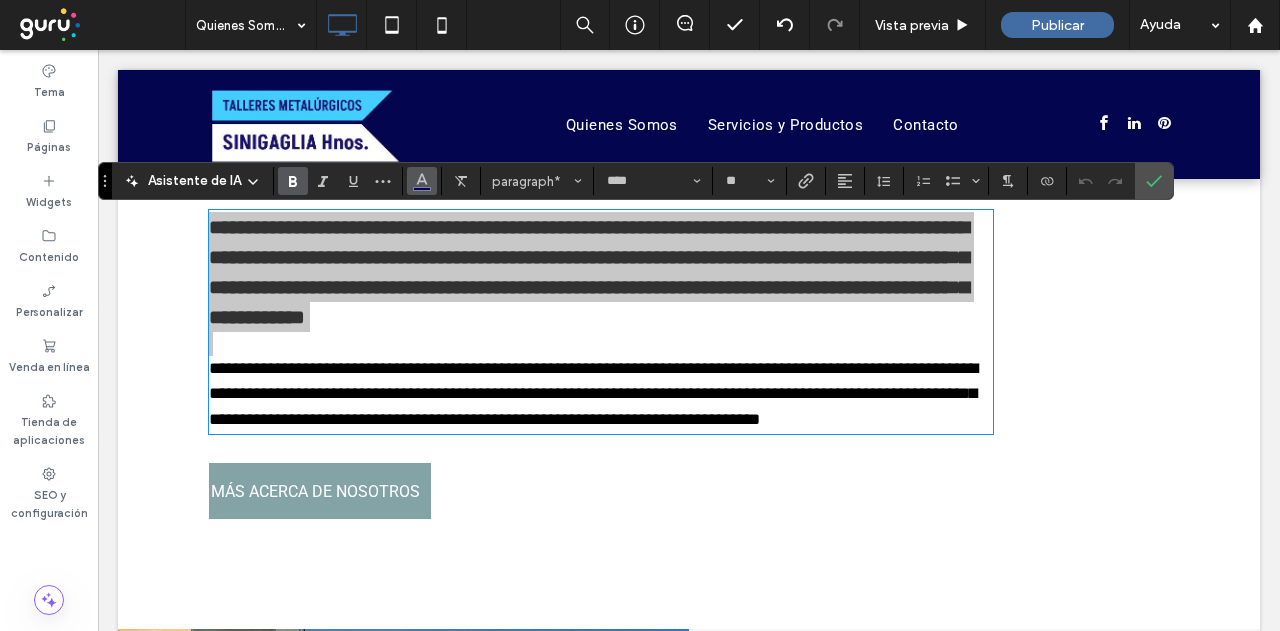 click 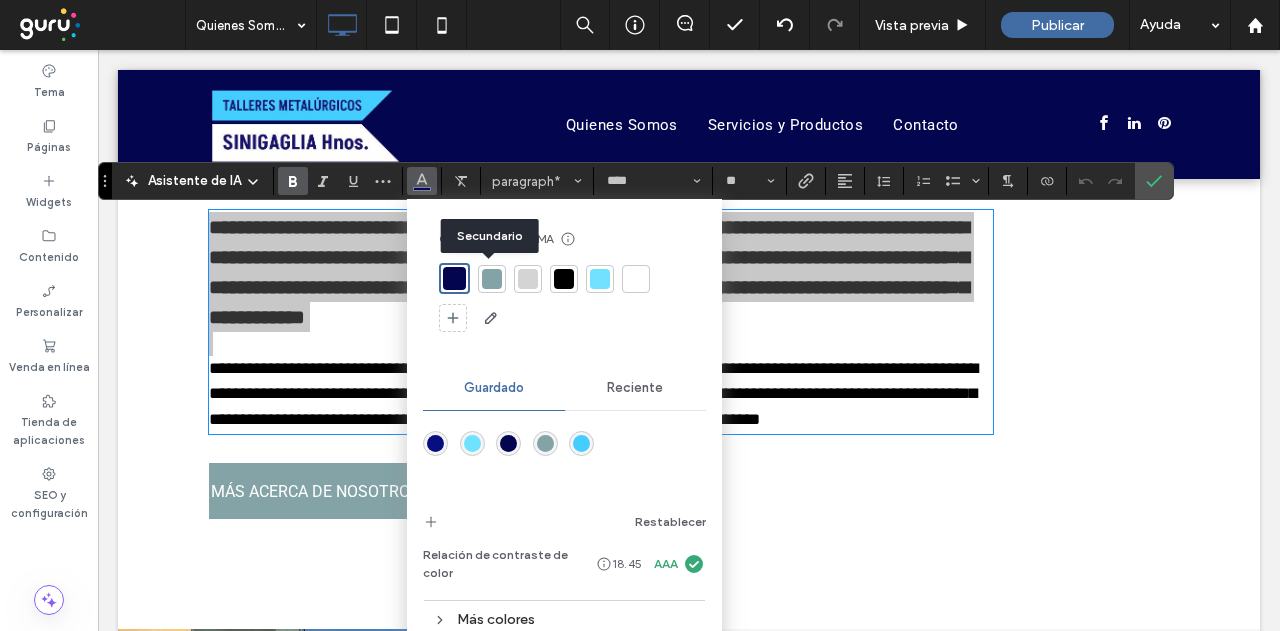 click at bounding box center [492, 279] 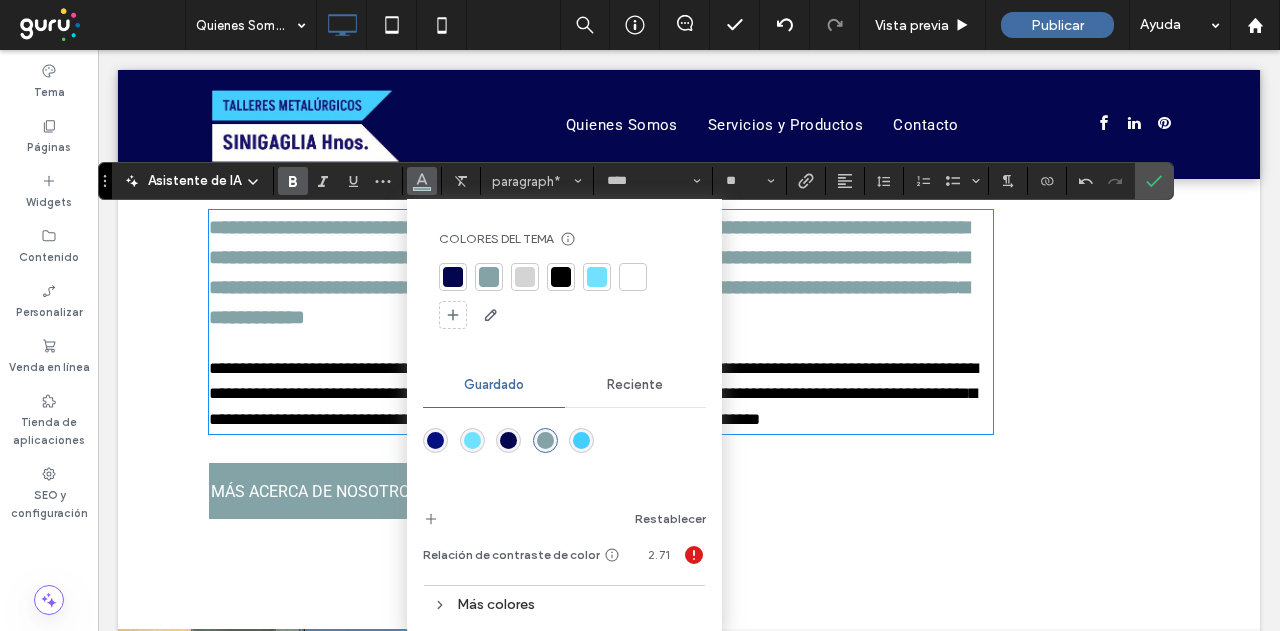 click on "**********" at bounding box center [601, 394] 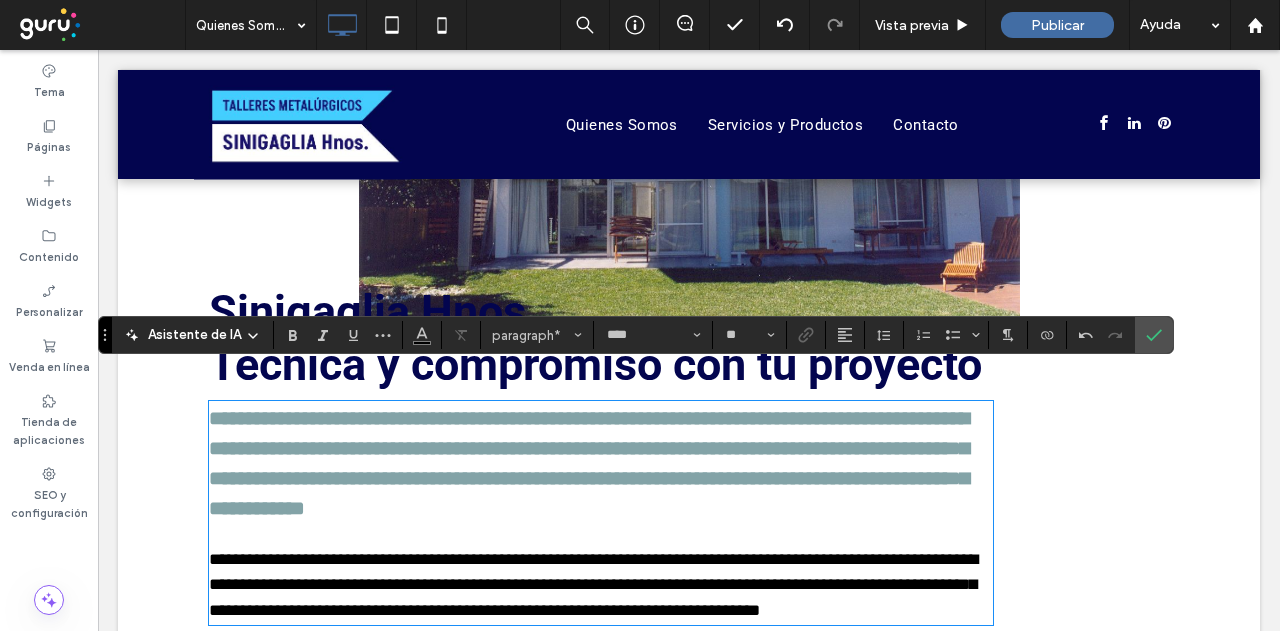 scroll, scrollTop: 1081, scrollLeft: 0, axis: vertical 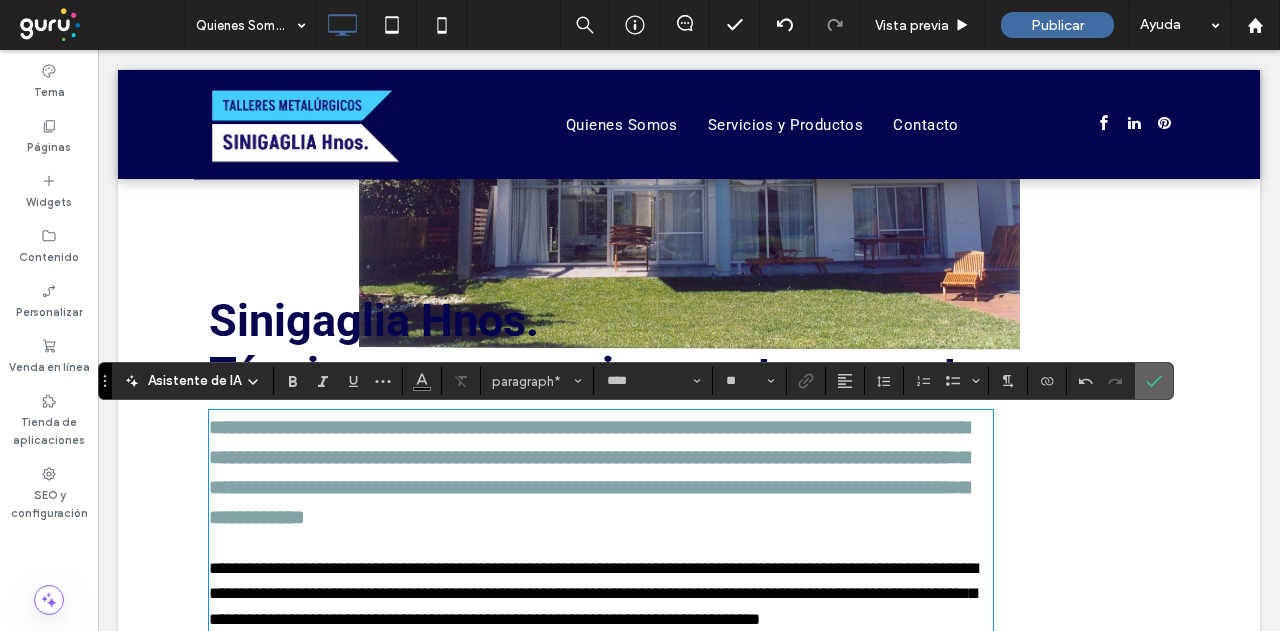drag, startPoint x: 1024, startPoint y: 347, endPoint x: 1144, endPoint y: 377, distance: 123.69317 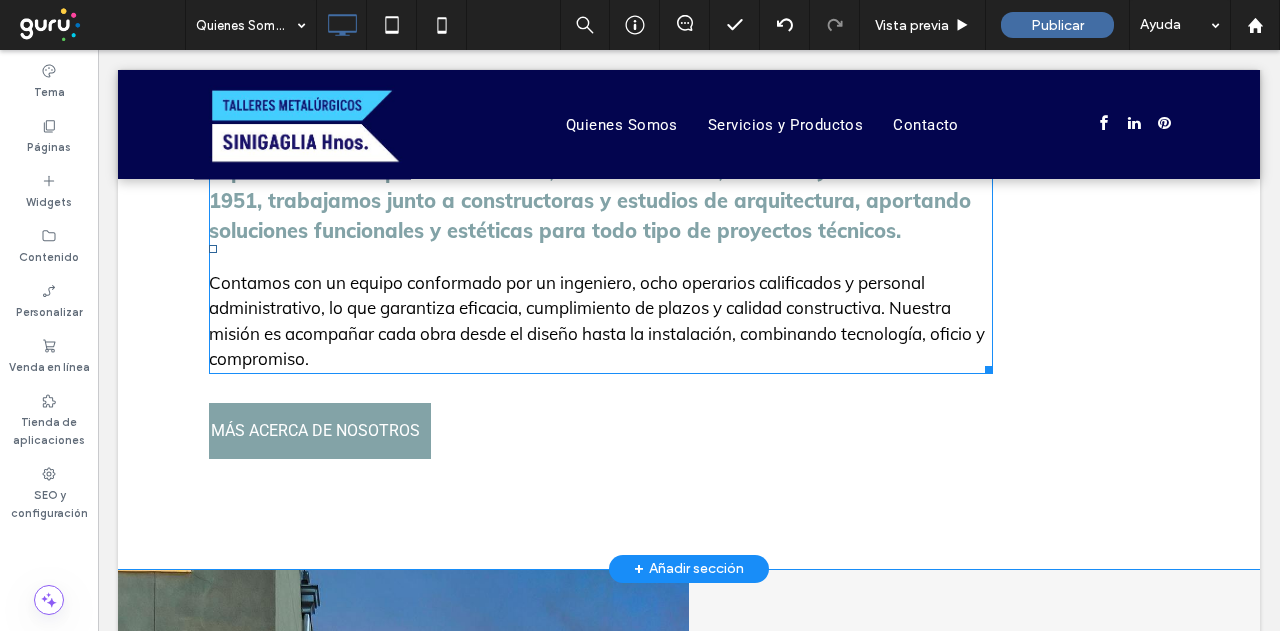 scroll, scrollTop: 1381, scrollLeft: 0, axis: vertical 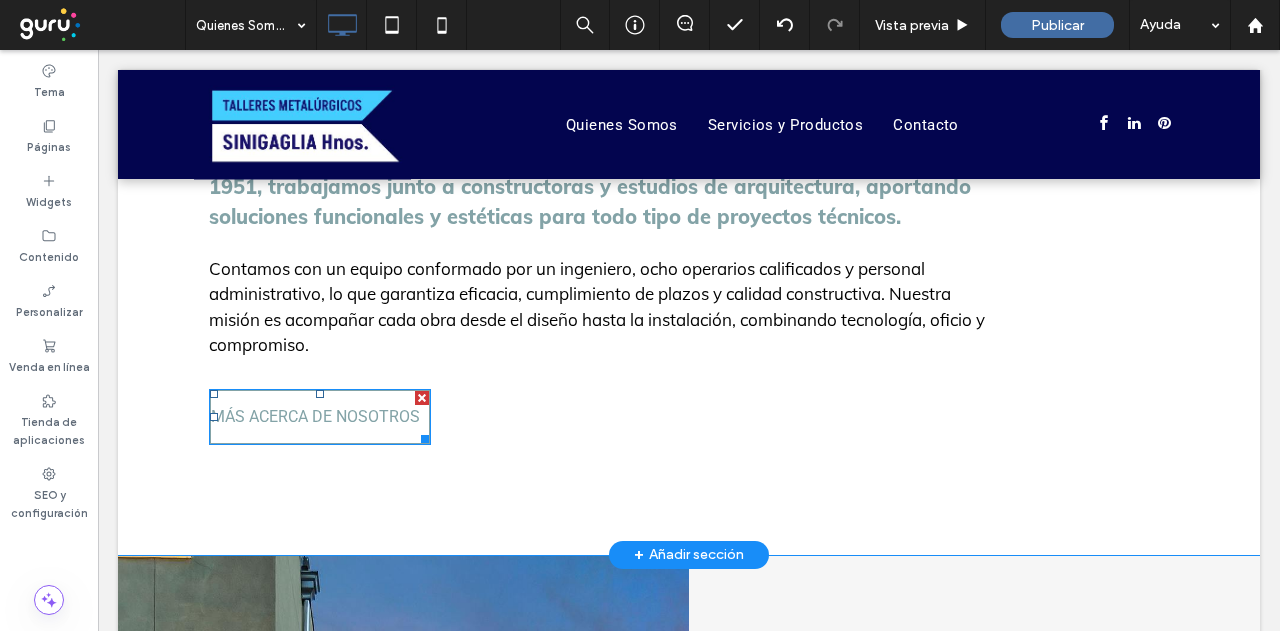 click at bounding box center (422, 398) 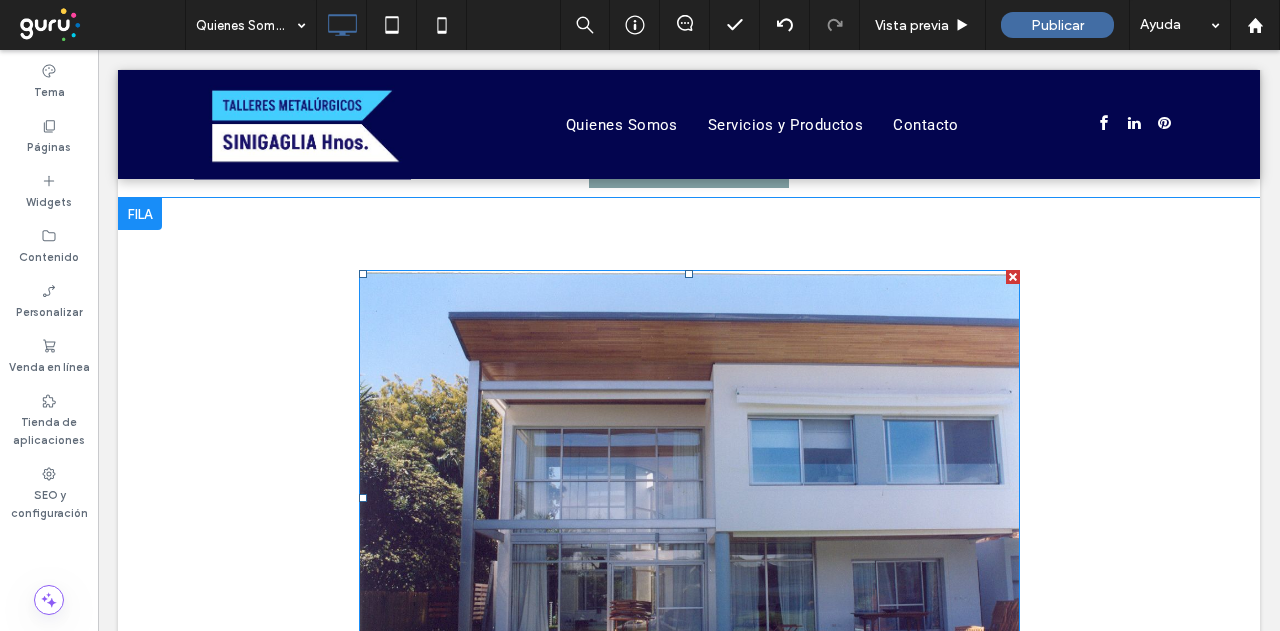 scroll, scrollTop: 781, scrollLeft: 0, axis: vertical 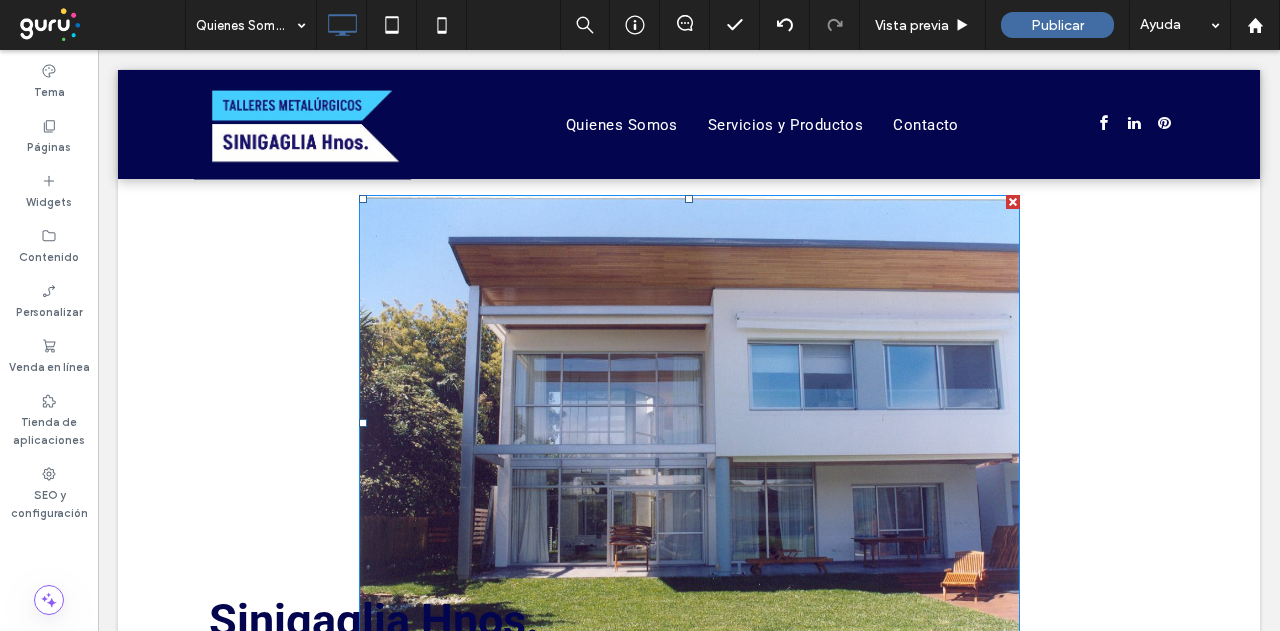 click at bounding box center (1013, 202) 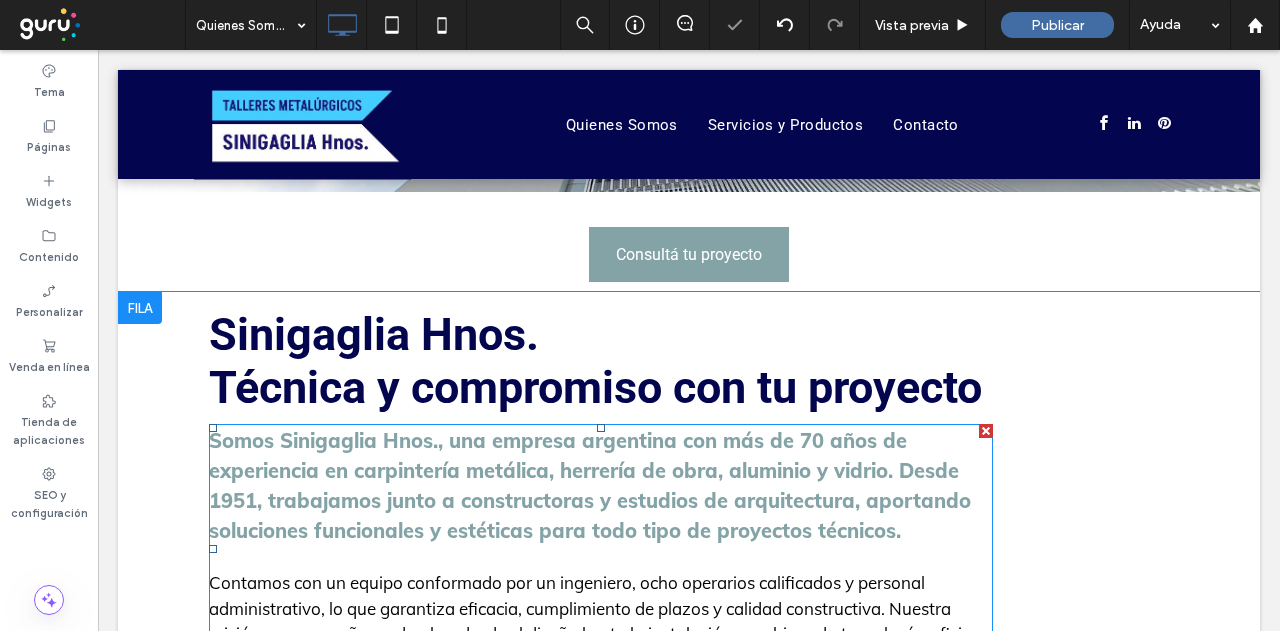 scroll, scrollTop: 581, scrollLeft: 0, axis: vertical 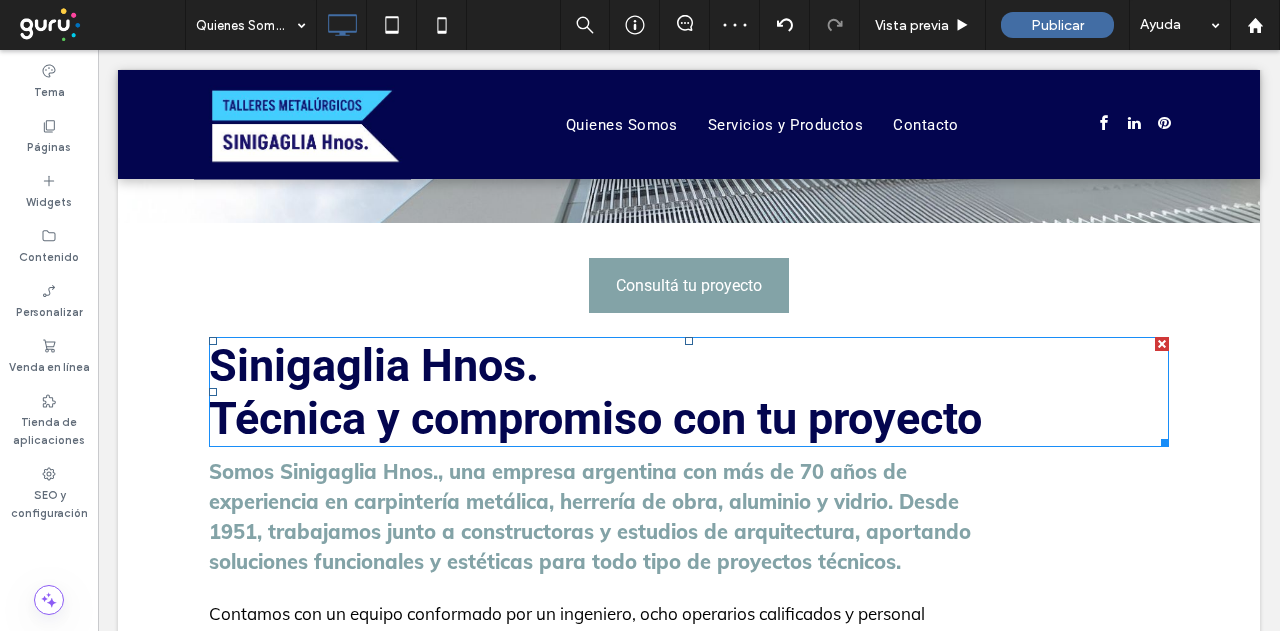click on "Sinigaglia Hnos." at bounding box center (374, 365) 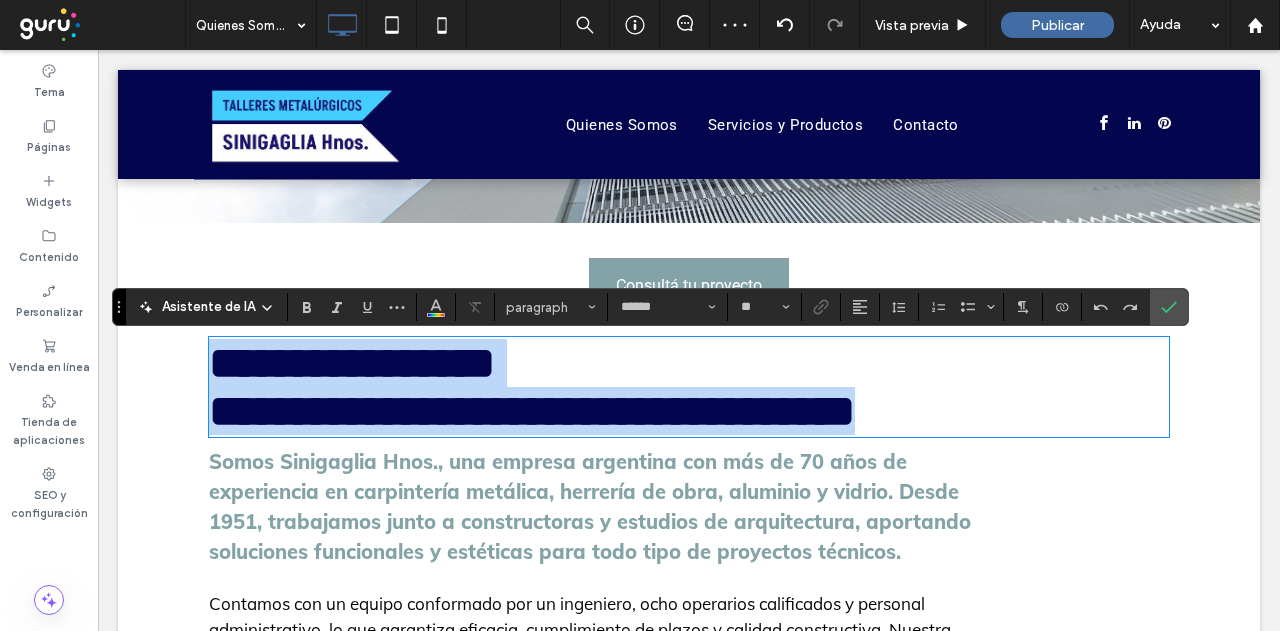 click on "**********" at bounding box center (352, 363) 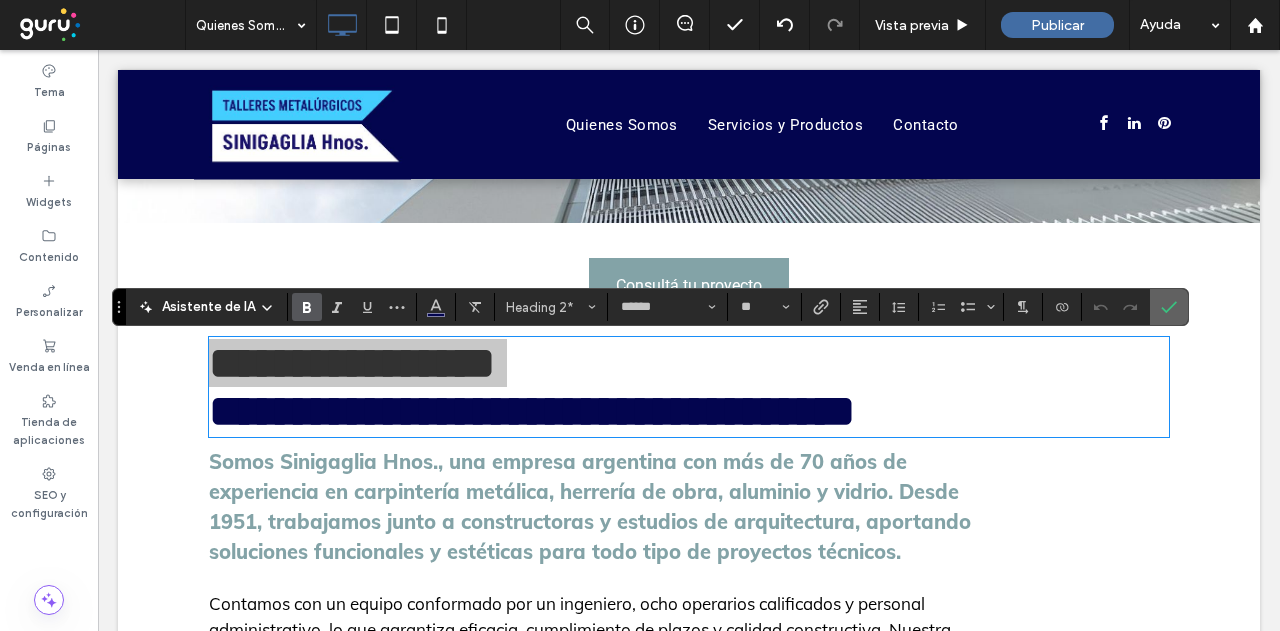 click at bounding box center (1169, 307) 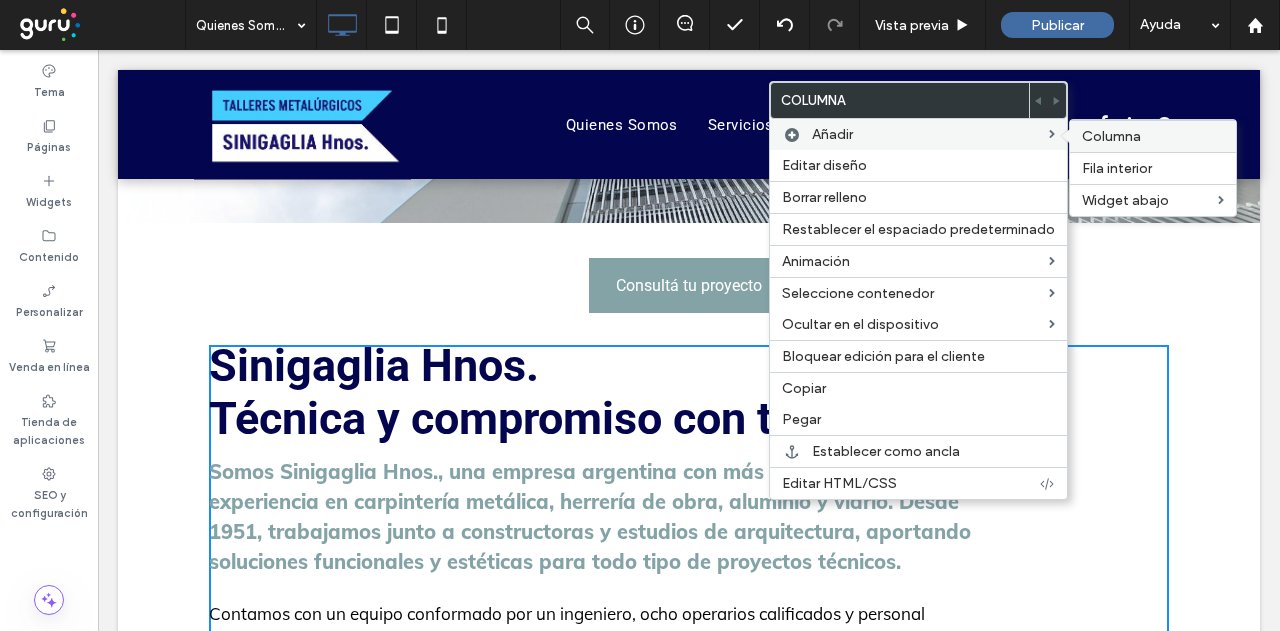 click on "Columna" at bounding box center [1111, 136] 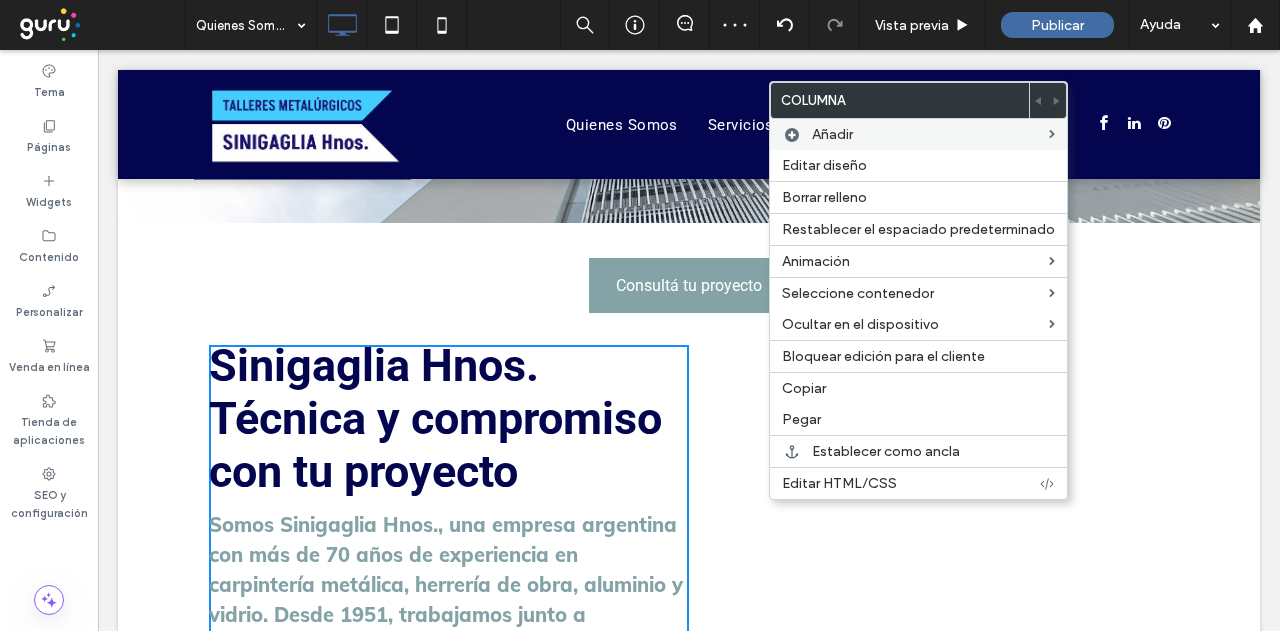 click on "Click To Paste     Click To Paste" at bounding box center [929, 626] 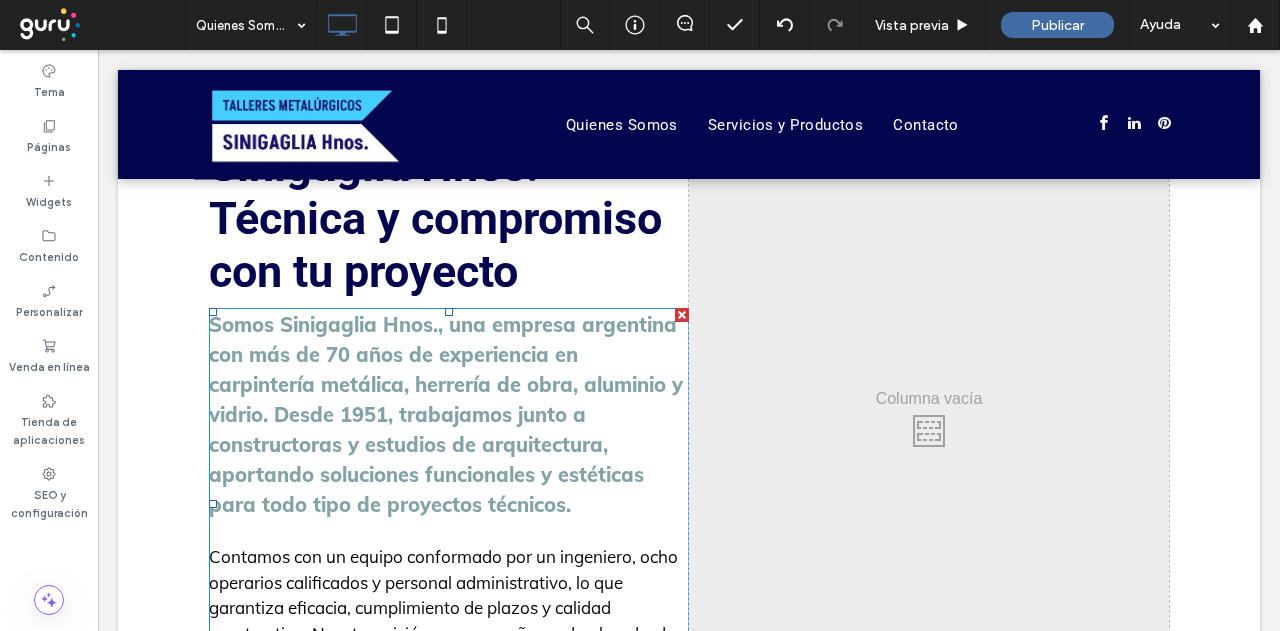 scroll, scrollTop: 881, scrollLeft: 0, axis: vertical 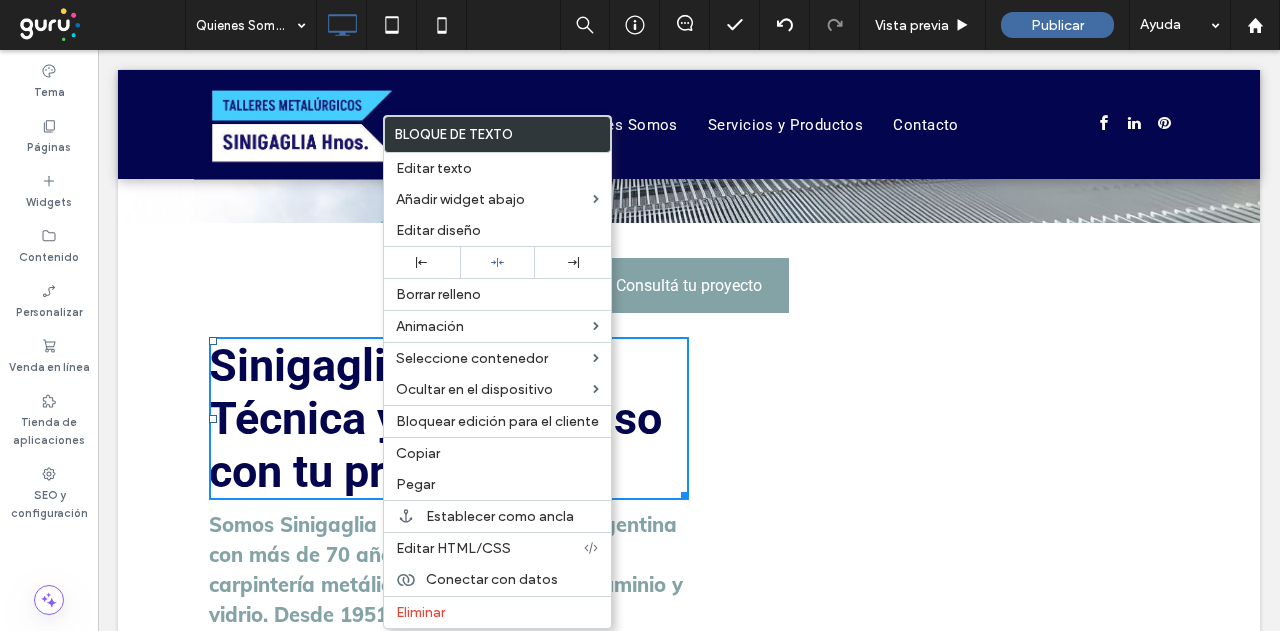 click on "Técnica y compromiso con tu proyecto" at bounding box center [435, 445] 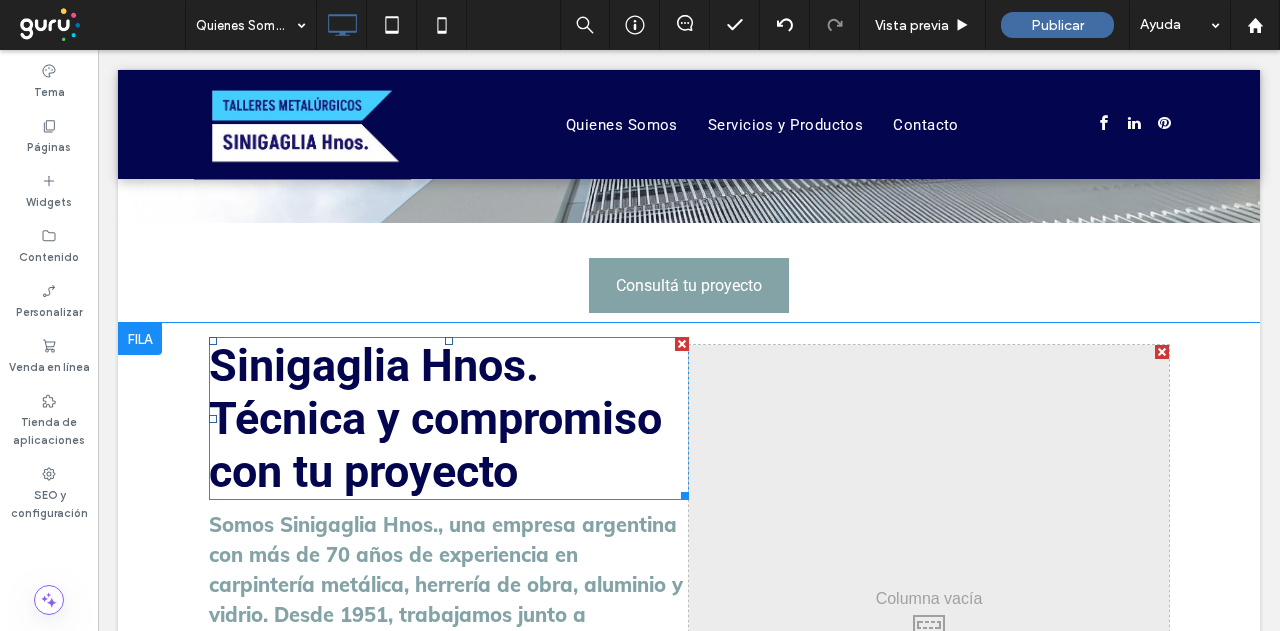 click on "Técnica y compromiso con tu proyecto" at bounding box center [435, 445] 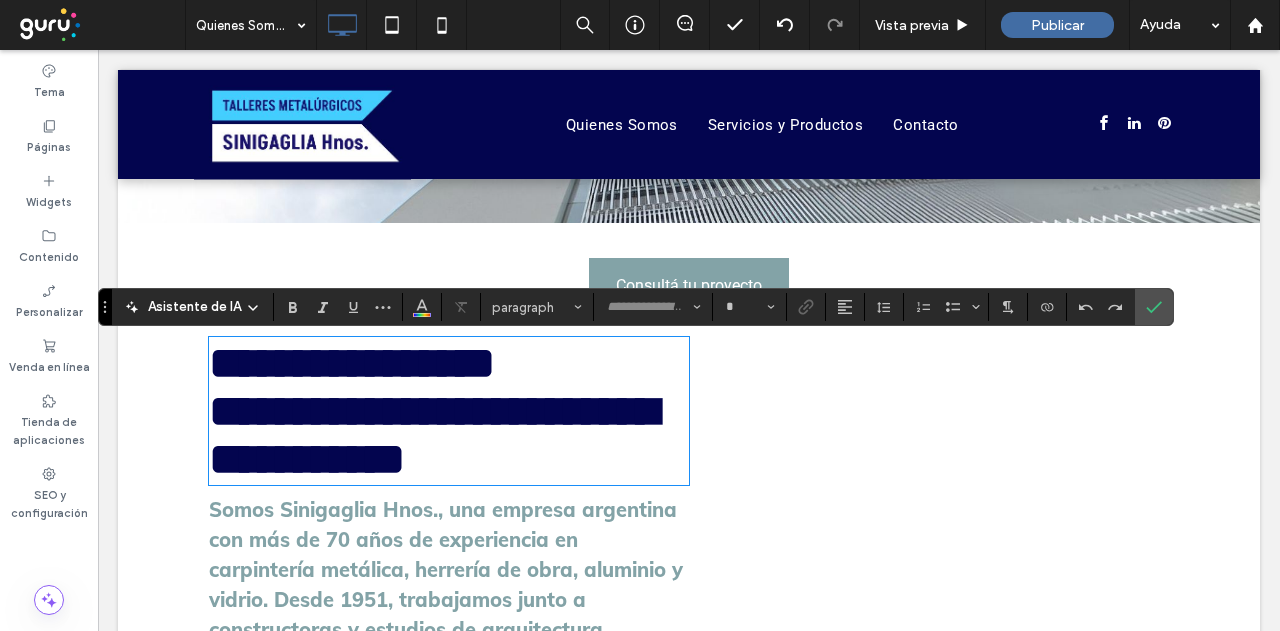 type on "******" 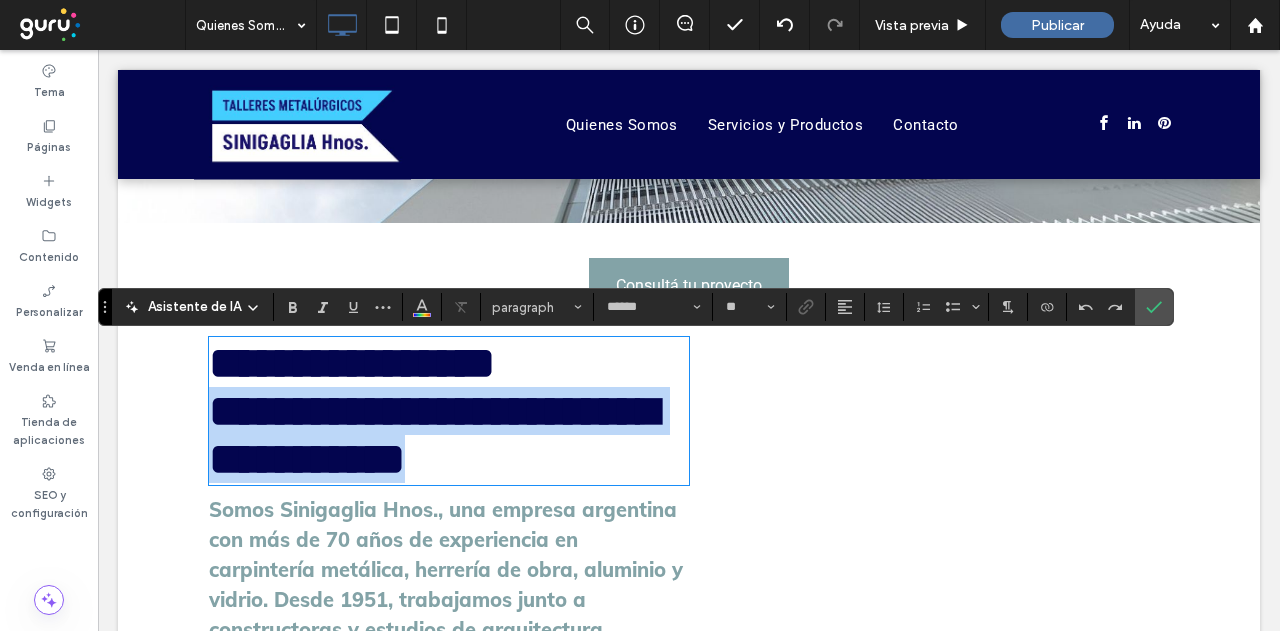 click on "**********" at bounding box center [433, 435] 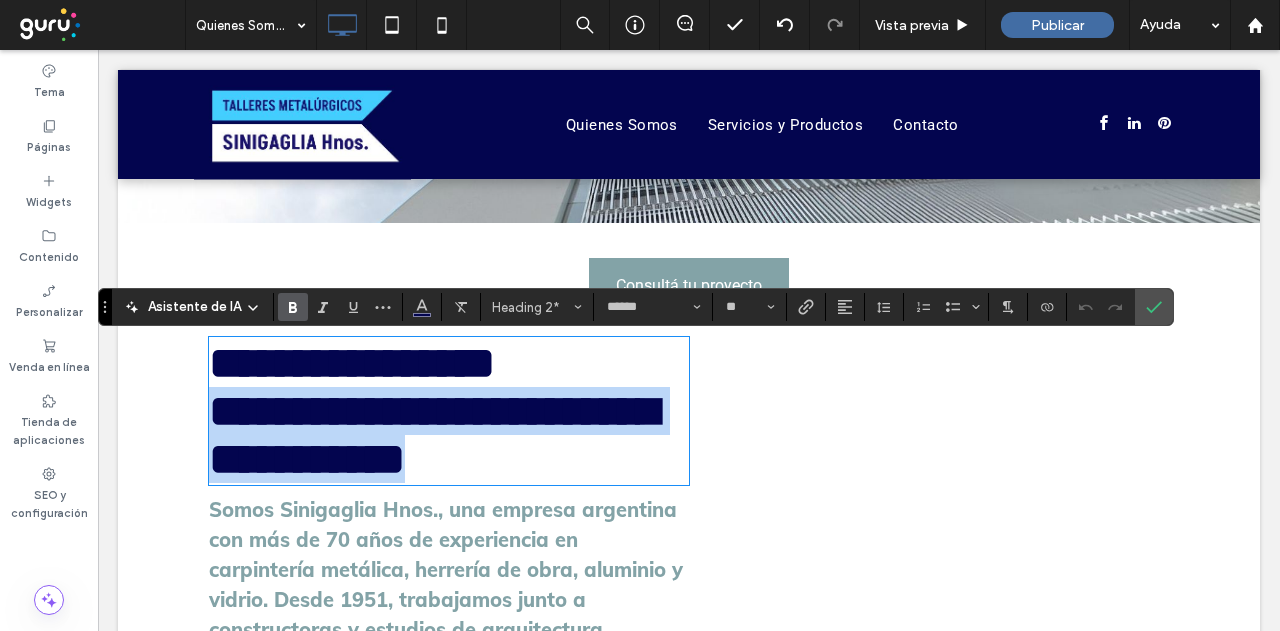 click on "**********" at bounding box center [433, 435] 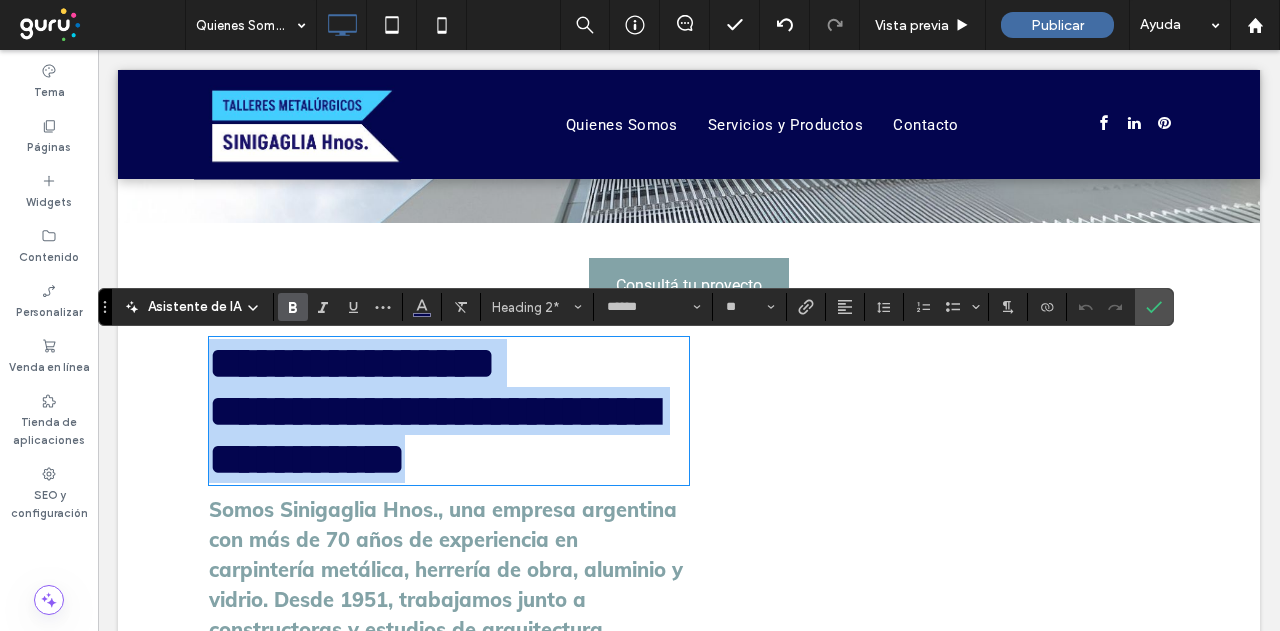 drag, startPoint x: 211, startPoint y: 372, endPoint x: 663, endPoint y: 467, distance: 461.87552 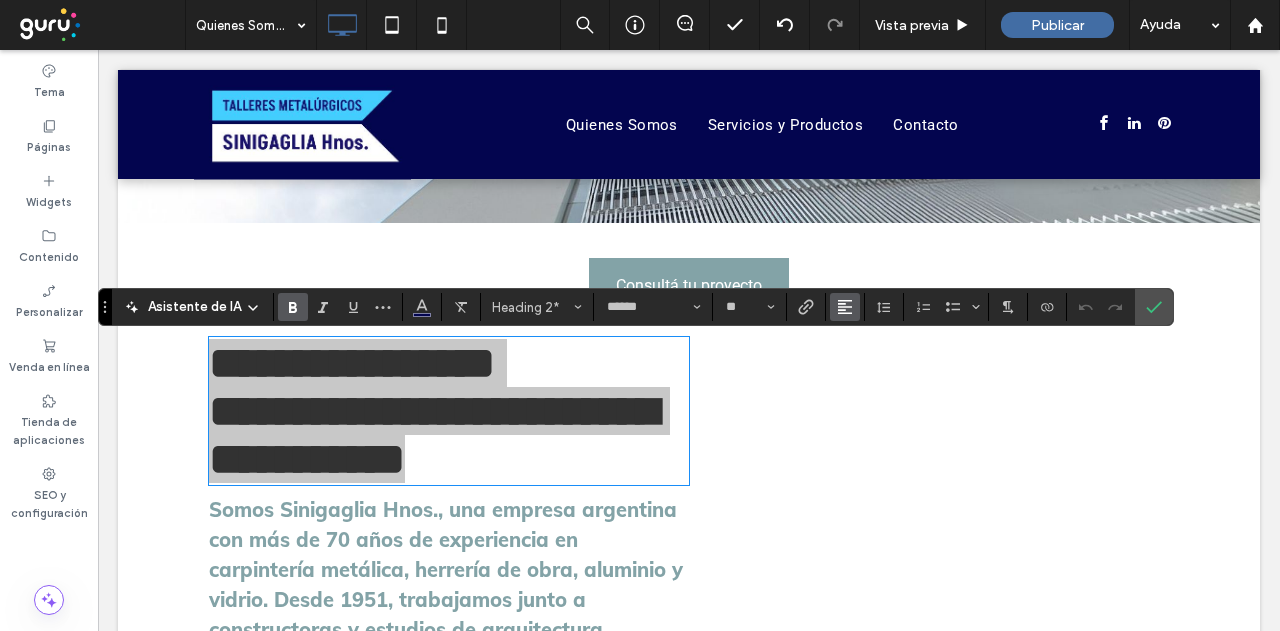 click at bounding box center [845, 307] 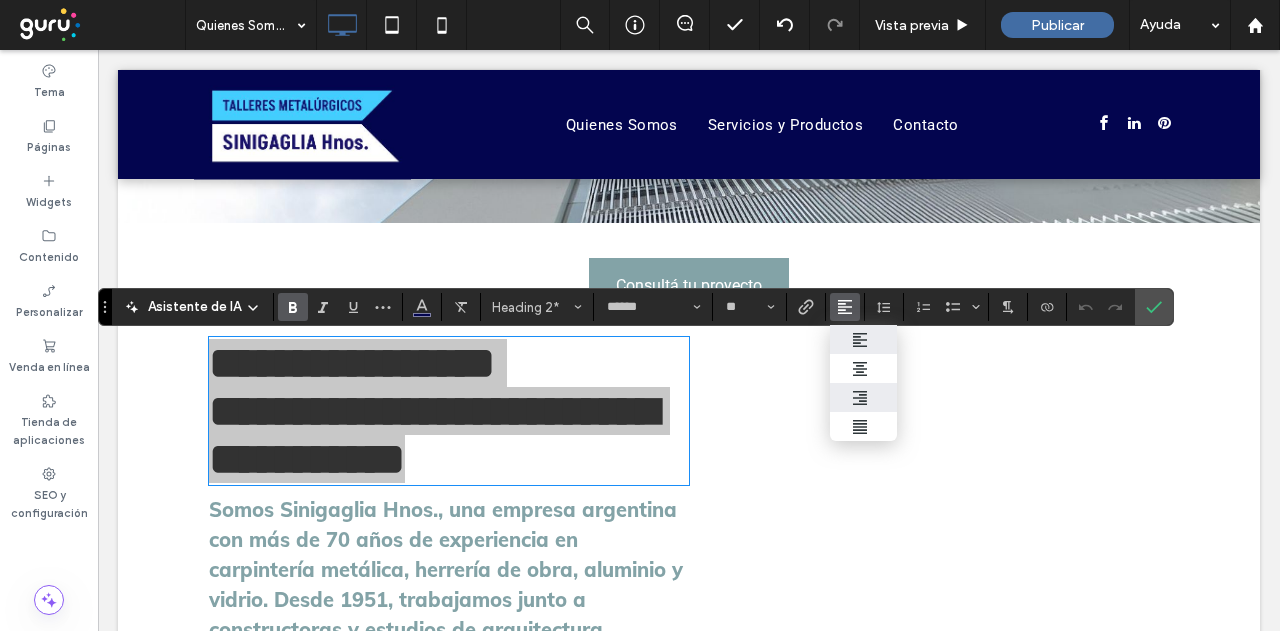drag, startPoint x: 859, startPoint y: 395, endPoint x: 710, endPoint y: 375, distance: 150.33629 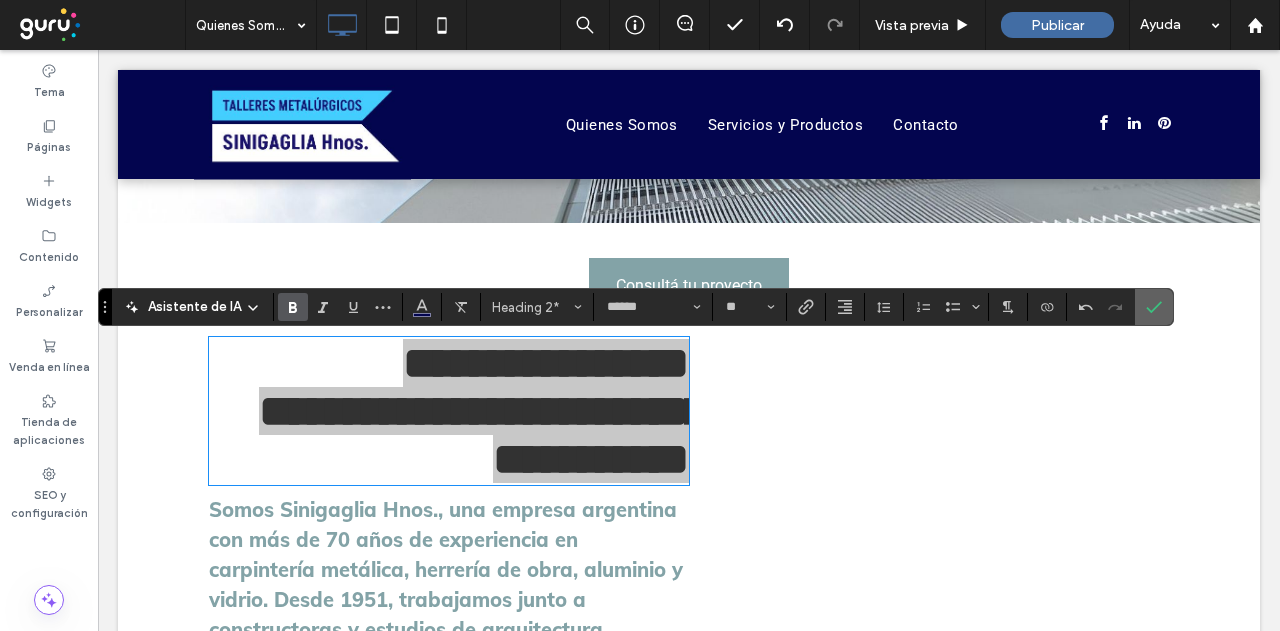 click 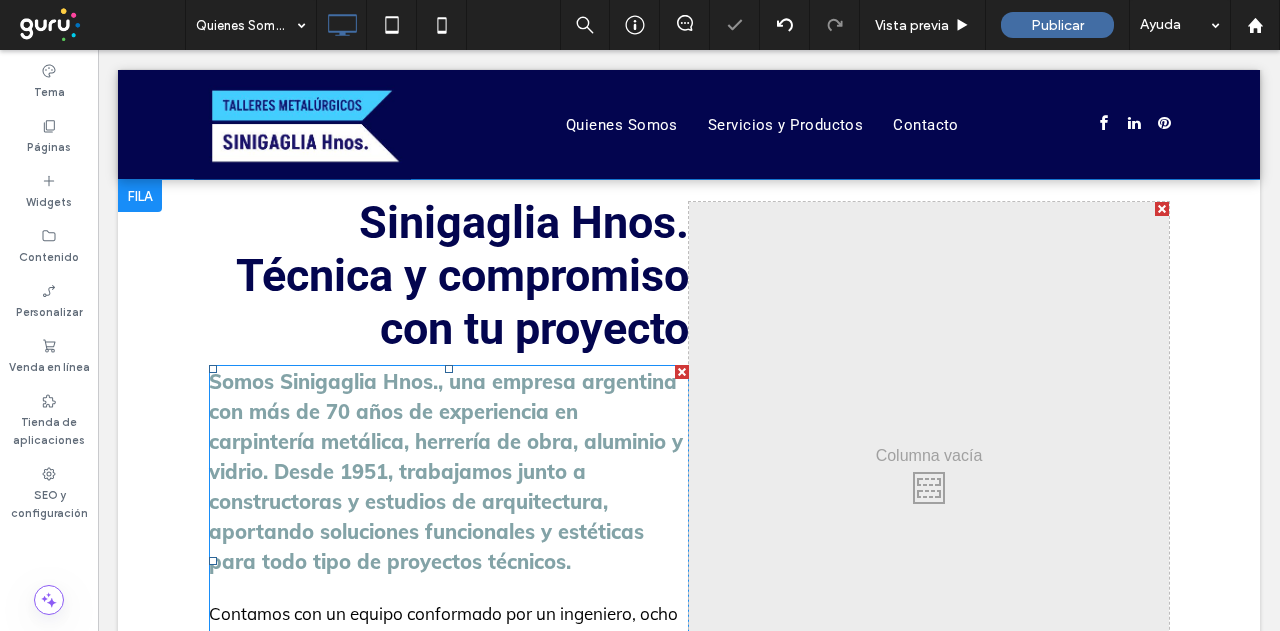scroll, scrollTop: 781, scrollLeft: 0, axis: vertical 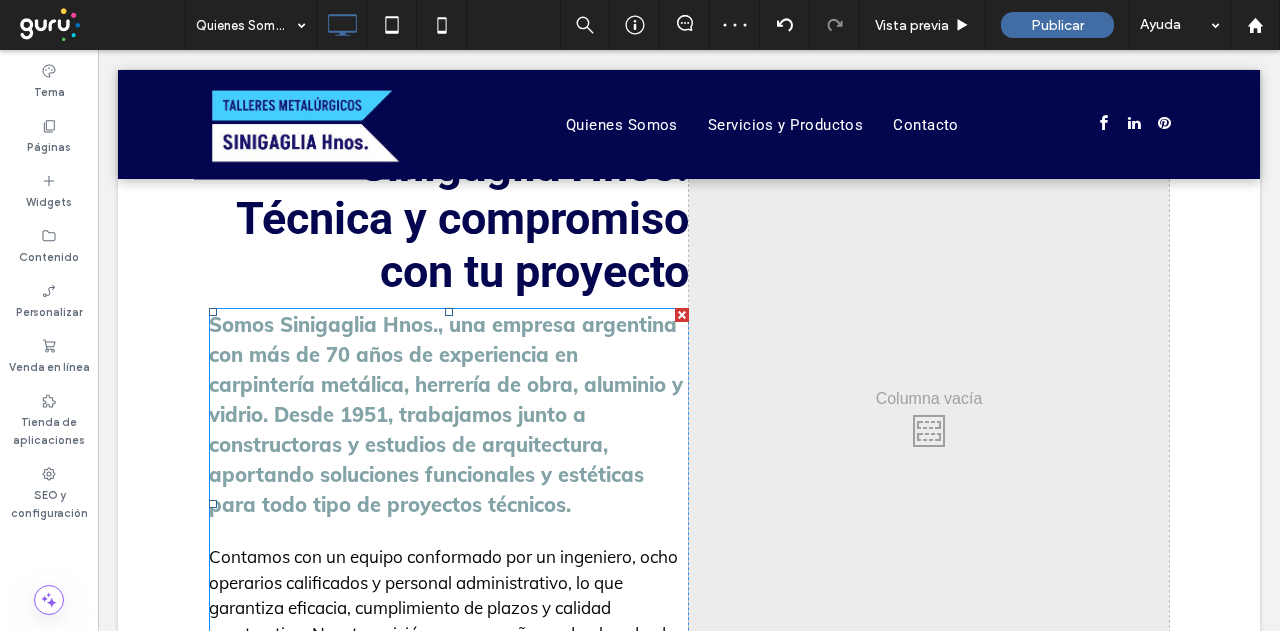 click on "Somos Sinigaglia Hnos., una empresa argentina con más de 70 años de experiencia en carpintería metálica, herrería de obra, aluminio y vidrio. Desde 1951, trabajamos junto a constructoras y estudios de arquitectura, aportando soluciones funcionales y estéticas para todo tipo de proyectos técnicos." at bounding box center [446, 414] 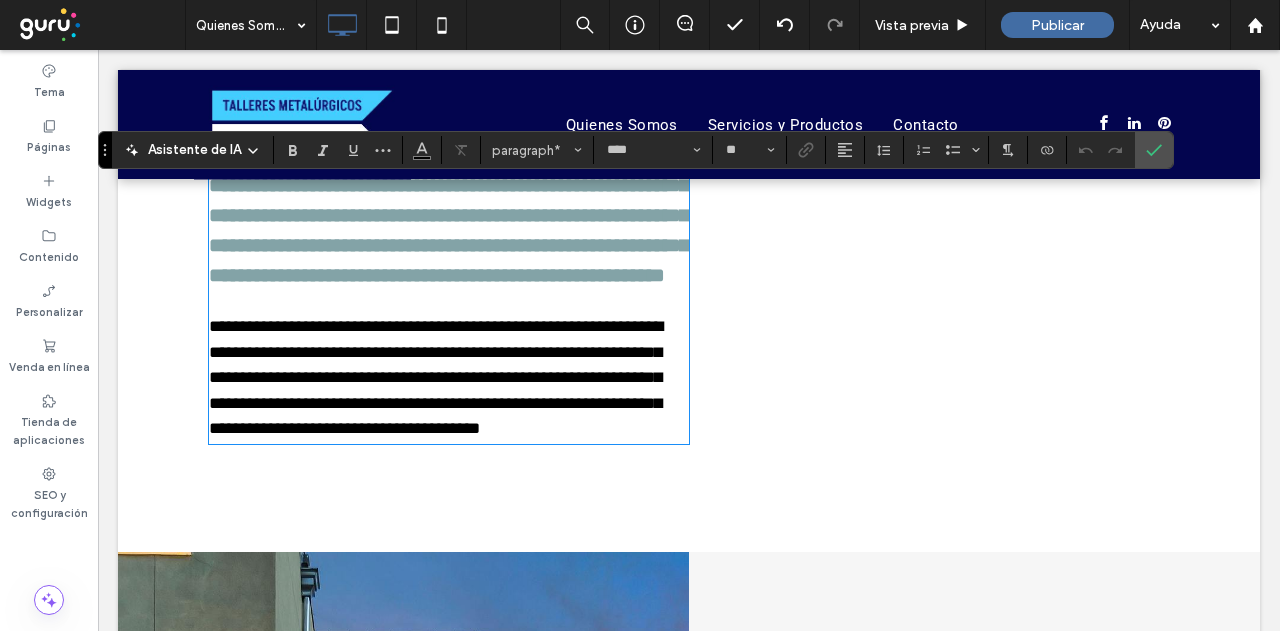 scroll, scrollTop: 751, scrollLeft: 0, axis: vertical 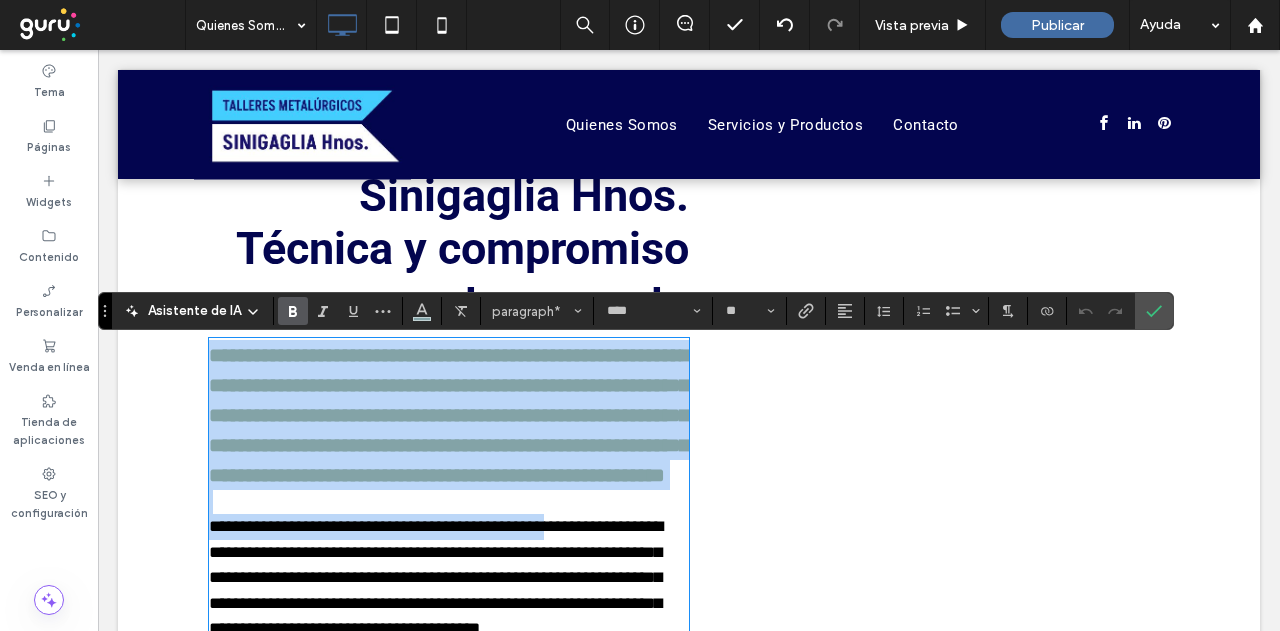 type on "*" 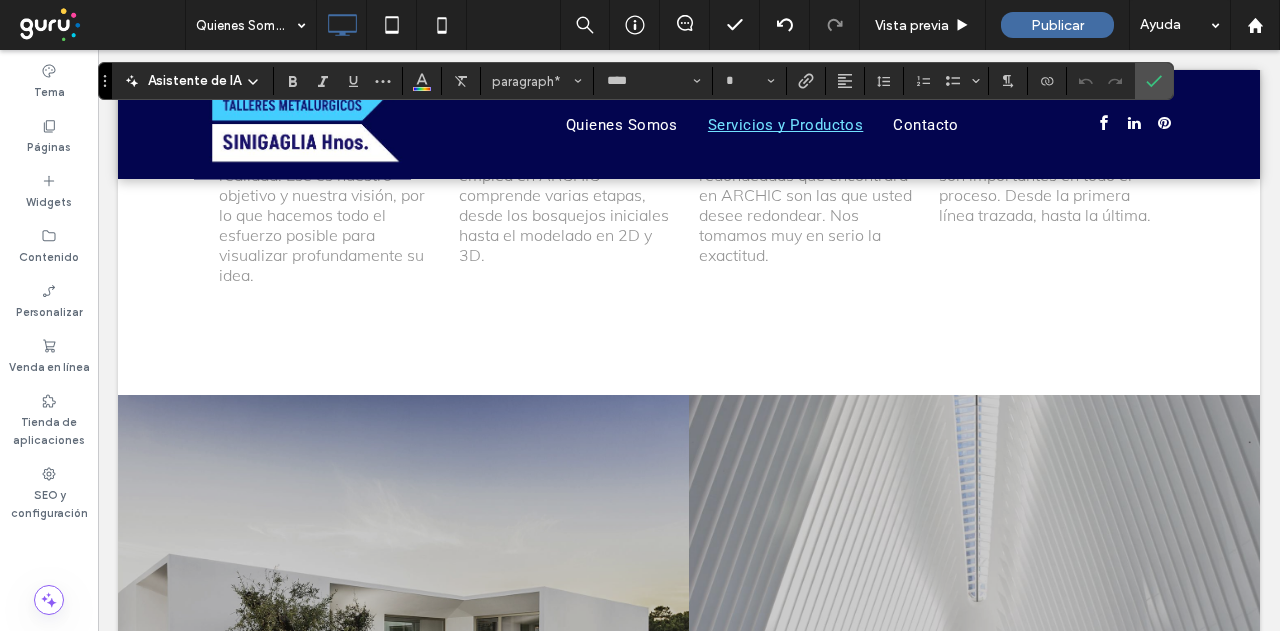 drag, startPoint x: 204, startPoint y: 363, endPoint x: 645, endPoint y: 287, distance: 447.50082 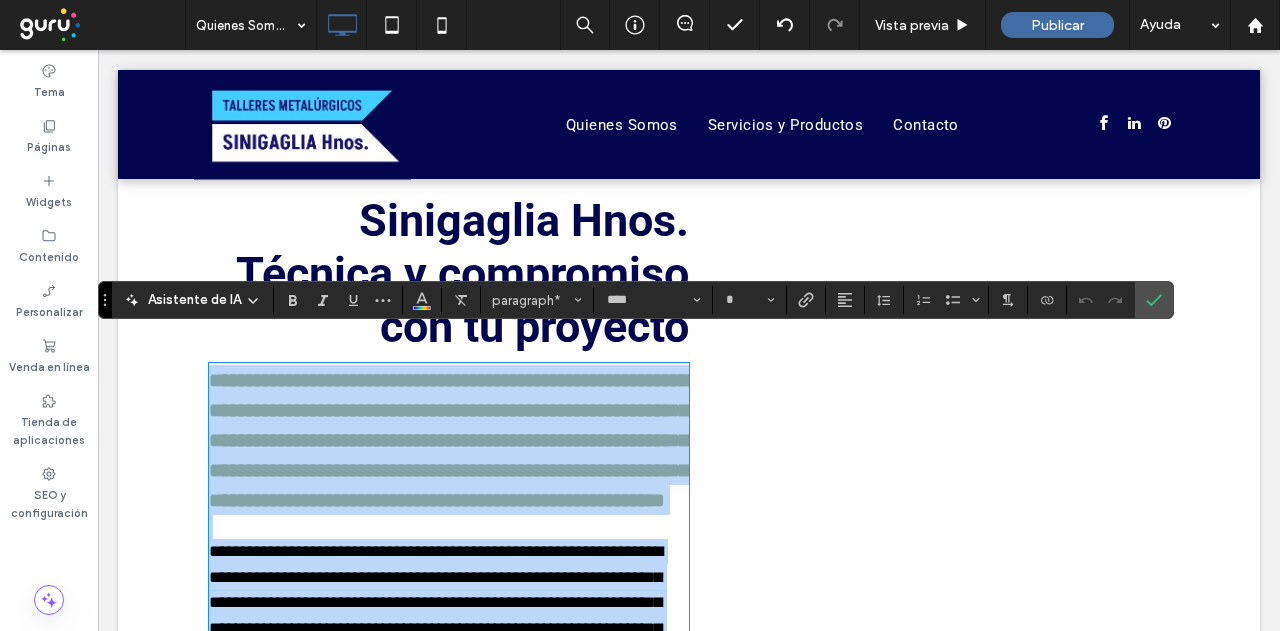 scroll, scrollTop: 716, scrollLeft: 0, axis: vertical 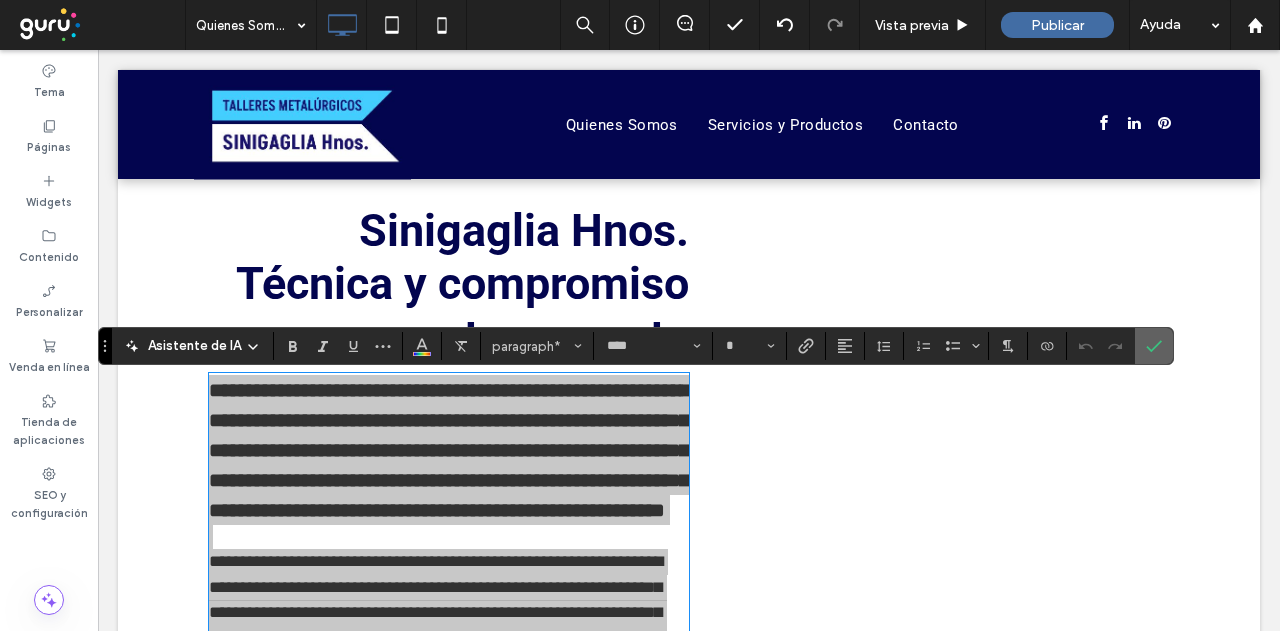 click 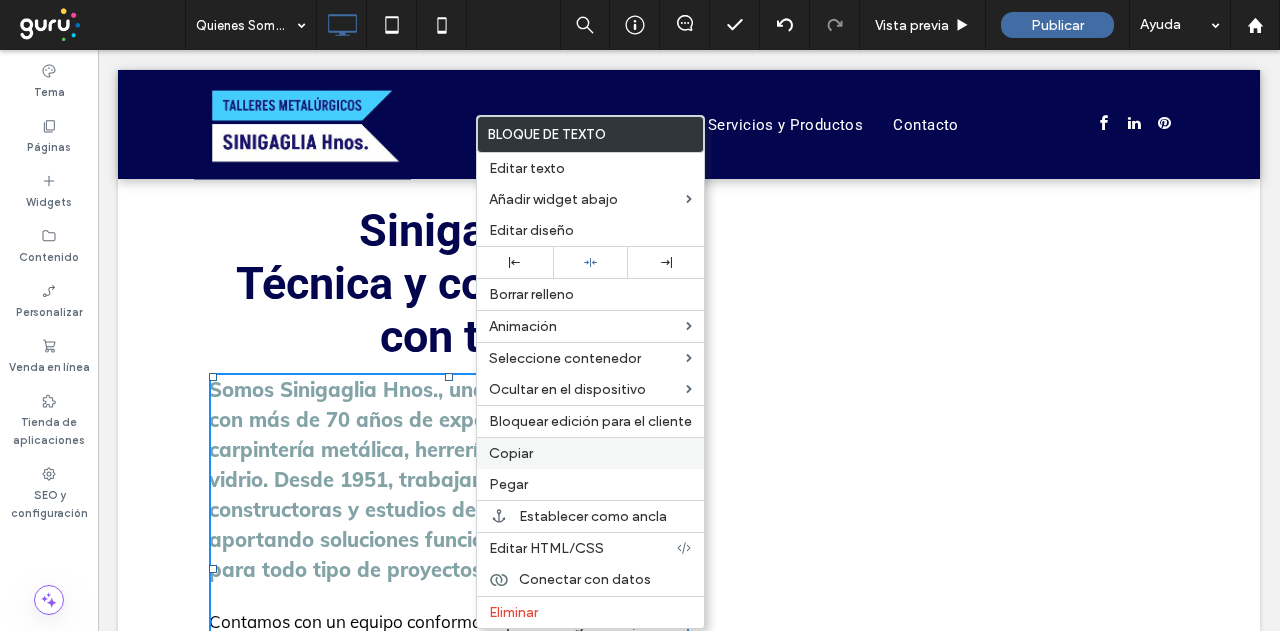 click on "Copiar" at bounding box center [511, 453] 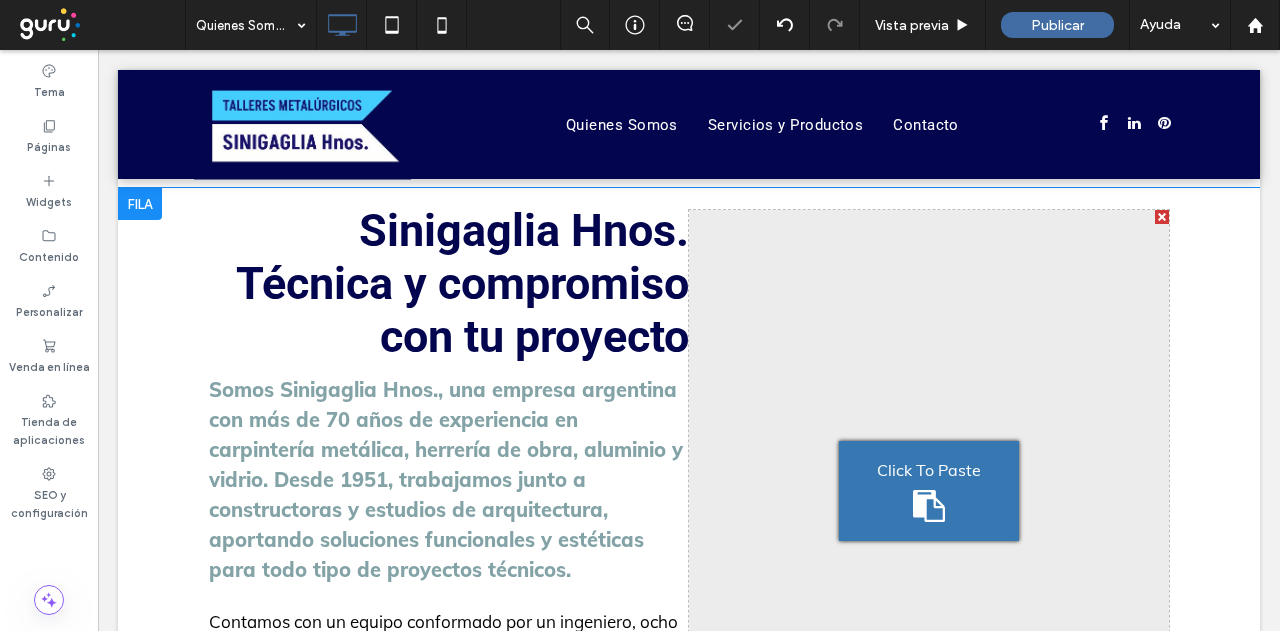 click on "Click To Paste" at bounding box center [929, 491] 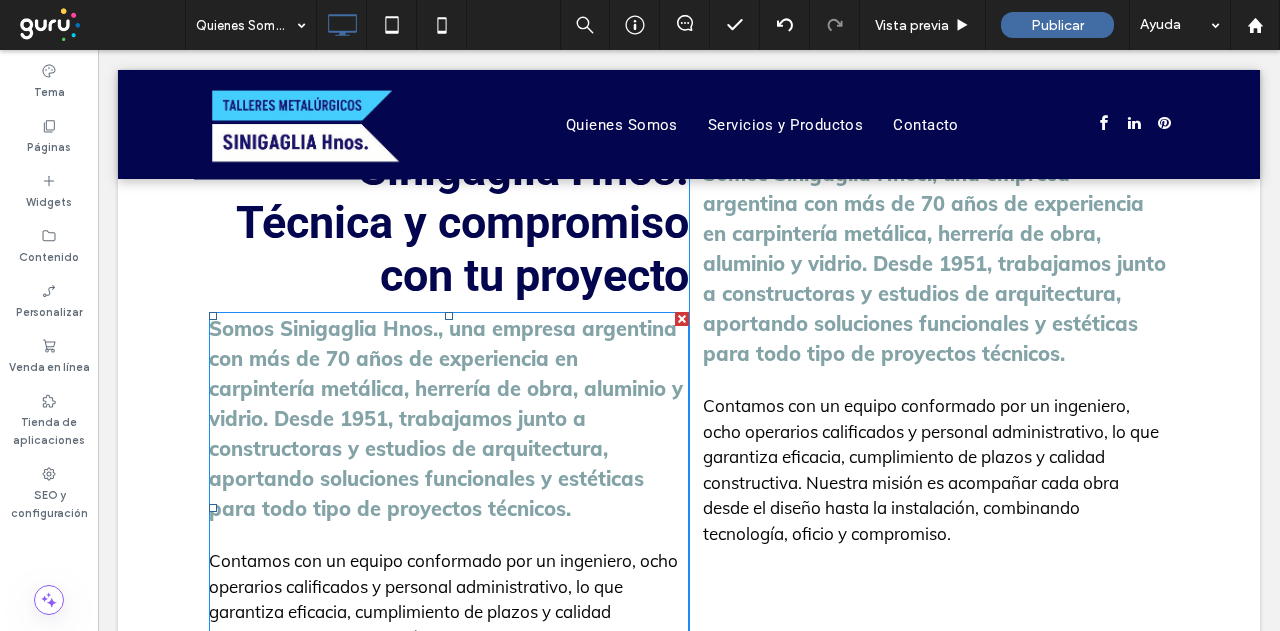 scroll, scrollTop: 816, scrollLeft: 0, axis: vertical 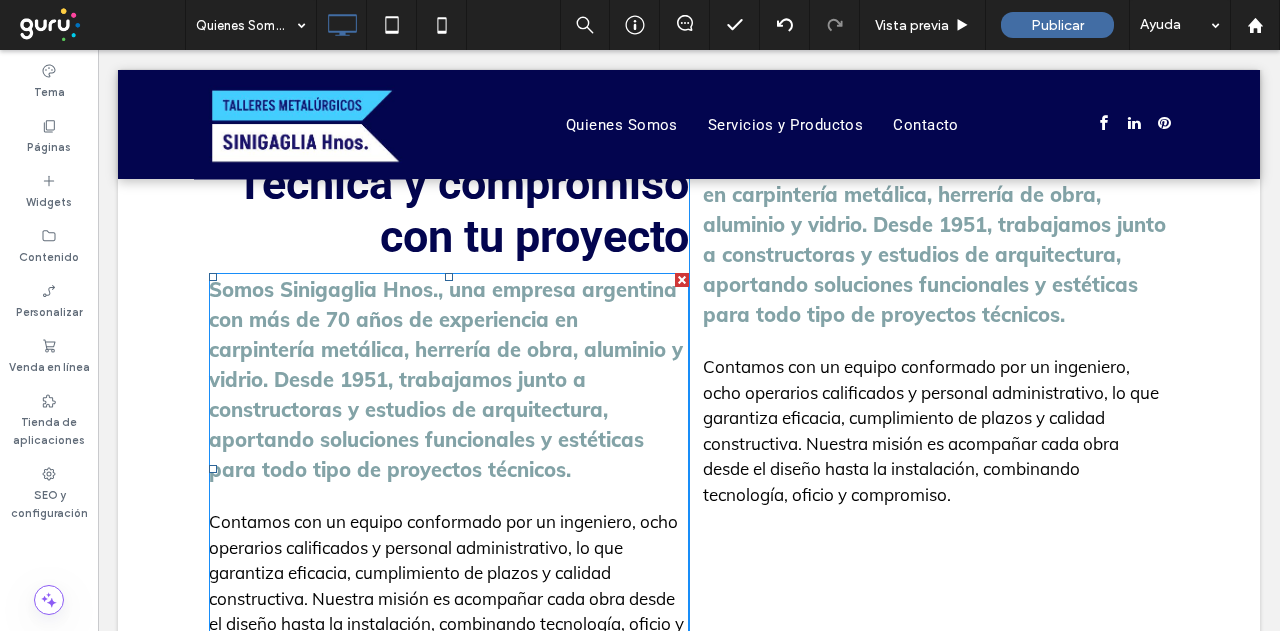 click on "Contamos con un equipo conformado por un ingeniero, ocho operarios calificados y personal administrativo, lo que garantiza eficacia, cumplimiento de plazos y calidad constructiva. Nuestra misión es acompañar cada obra desde el diseño hasta la instalación, combinando tecnología, oficio y compromiso." at bounding box center (449, 585) 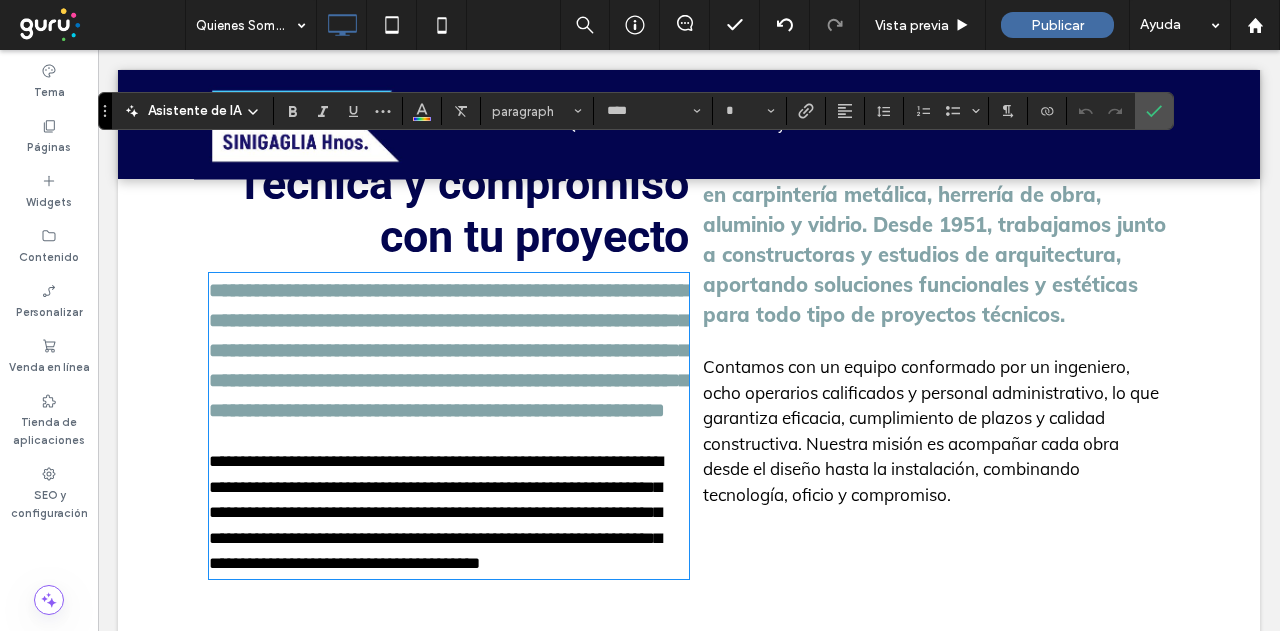 type on "****" 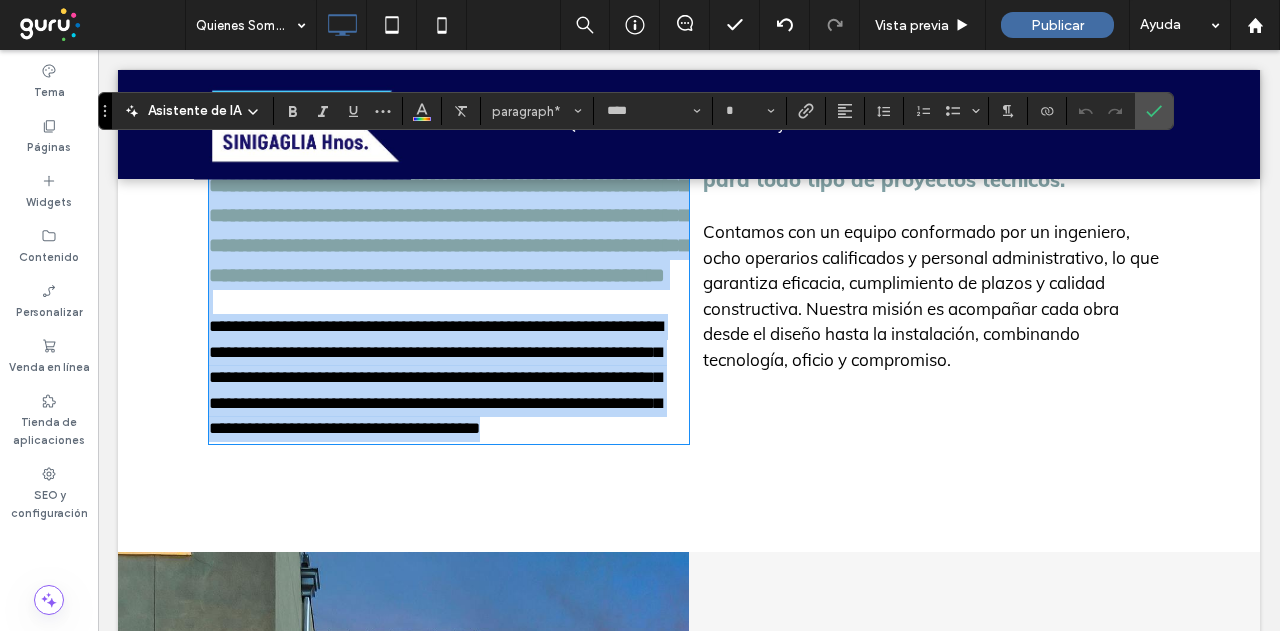 click on "**********" at bounding box center [436, 377] 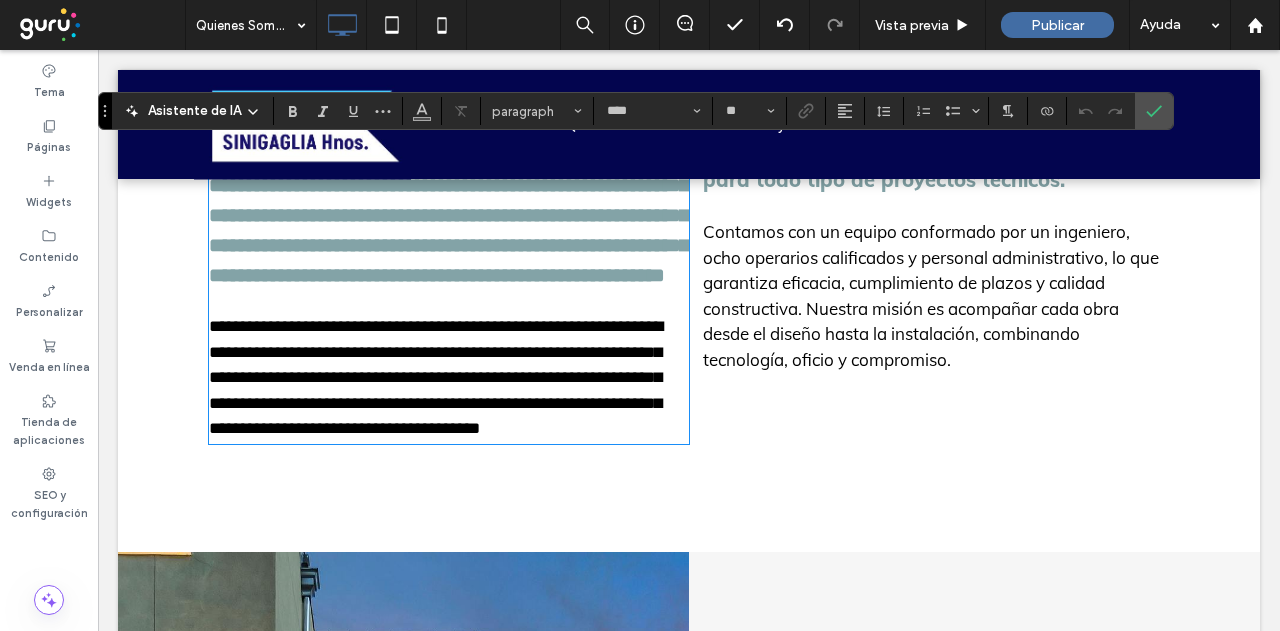 drag, startPoint x: 374, startPoint y: 526, endPoint x: 172, endPoint y: 357, distance: 263.37234 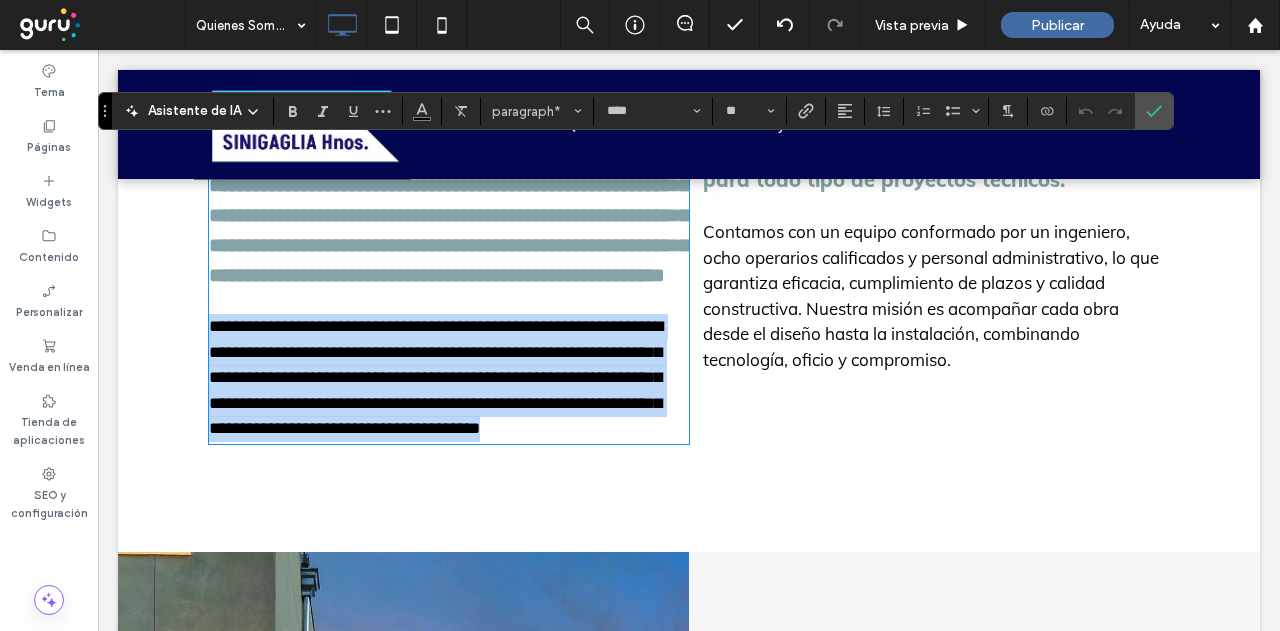 drag, startPoint x: 192, startPoint y: 408, endPoint x: 200, endPoint y: 370, distance: 38.832977 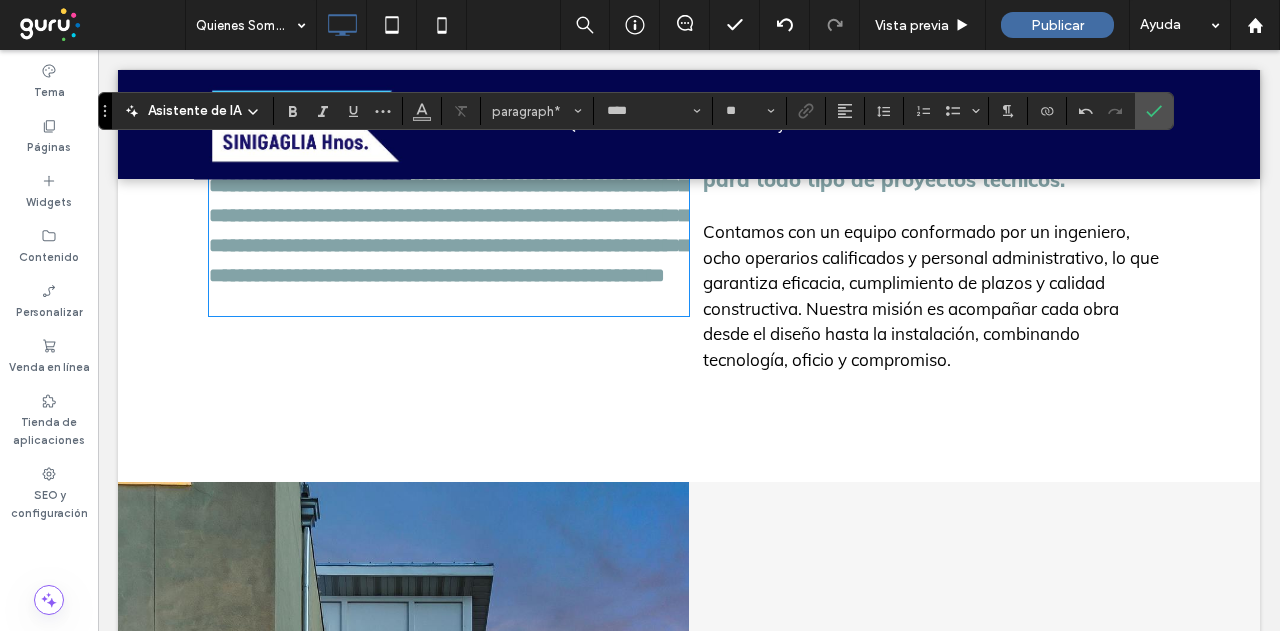 type on "**" 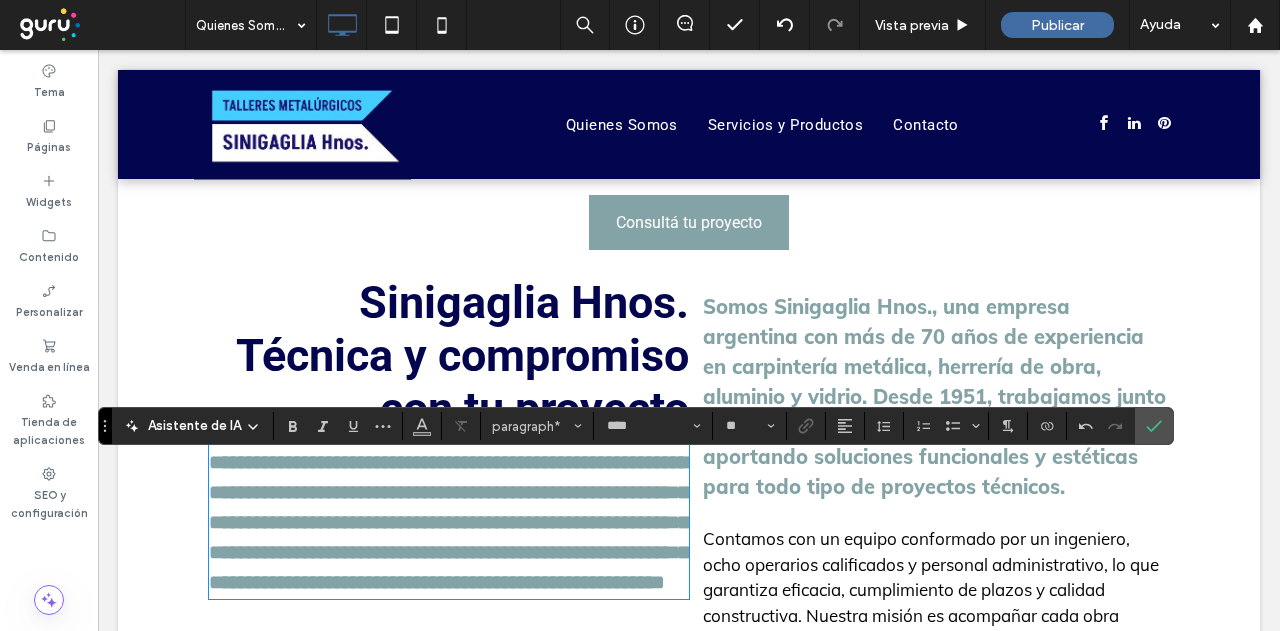 scroll, scrollTop: 551, scrollLeft: 0, axis: vertical 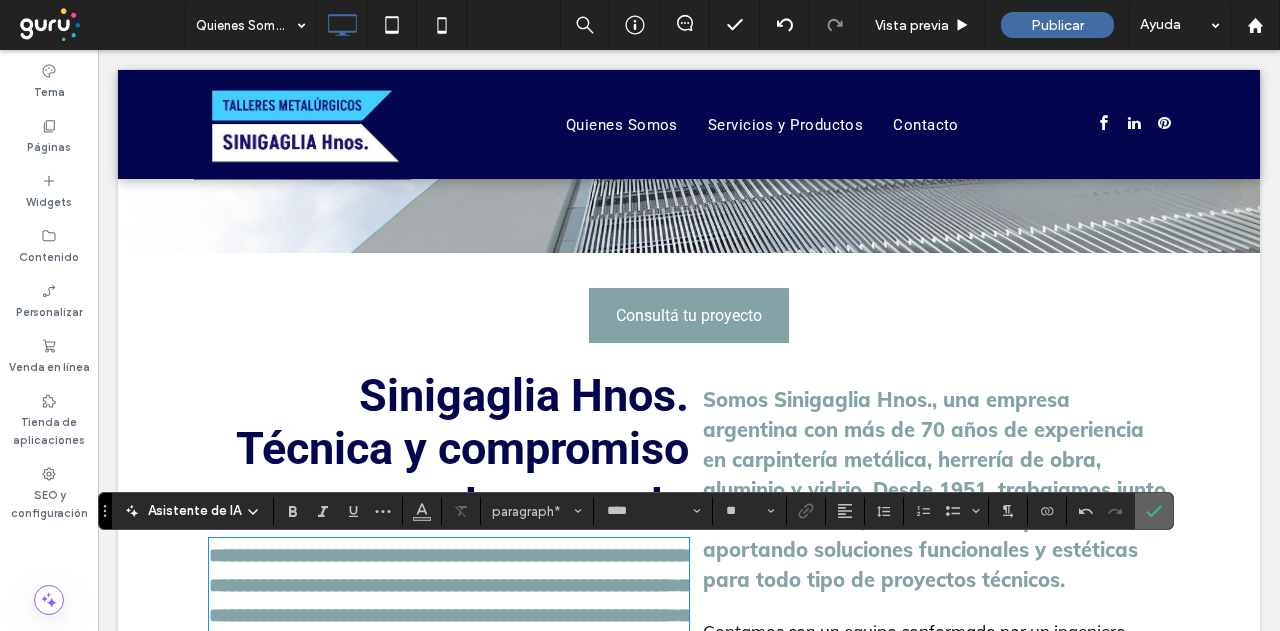 click 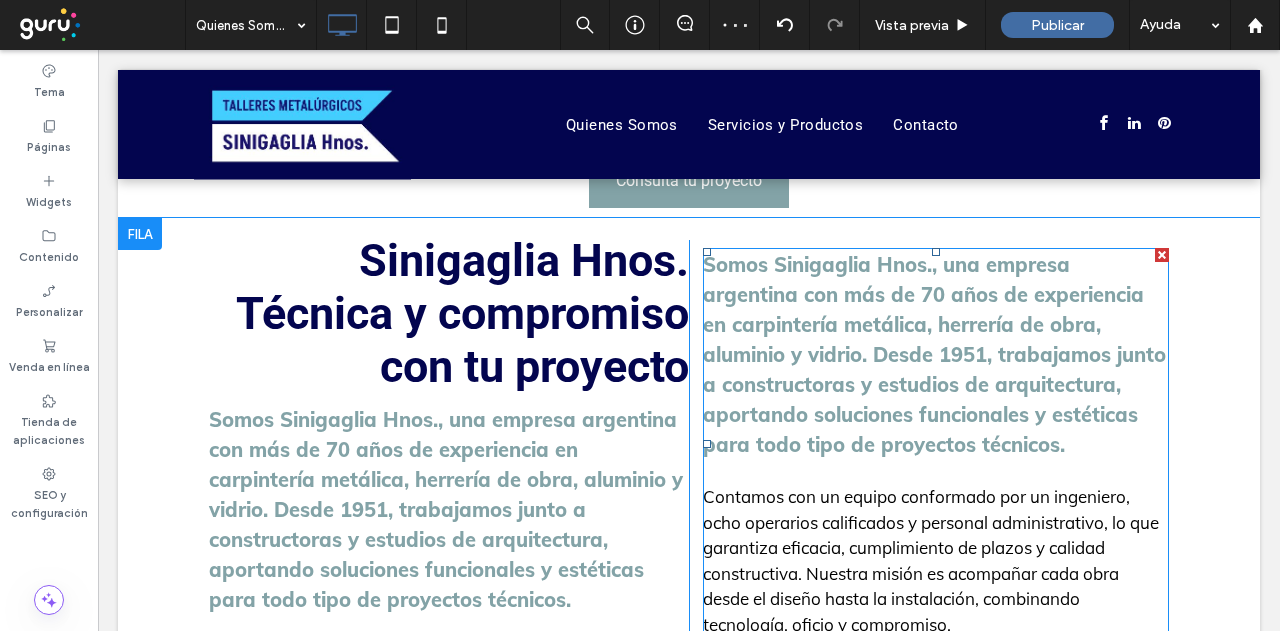 scroll, scrollTop: 551, scrollLeft: 0, axis: vertical 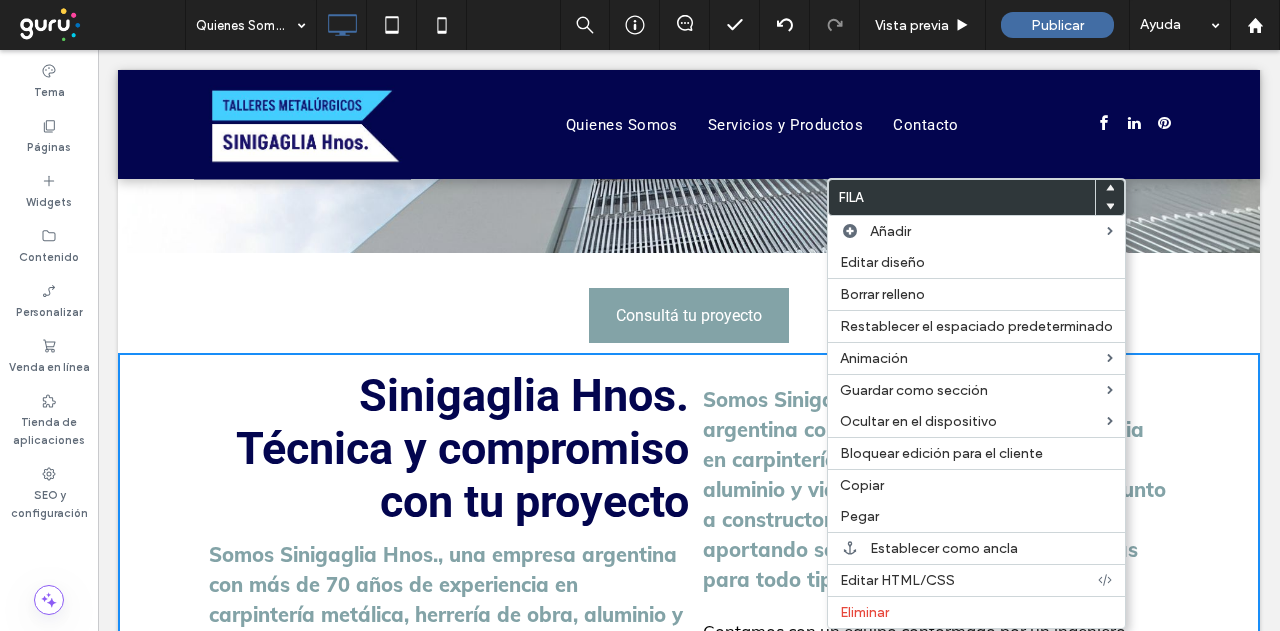 click on "Somos Sinigaglia Hnos., una empresa argentina con más de 70 años de experiencia en carpintería metálica, herrería de obra, aluminio y vidrio. Desde 1951, trabajamos junto a constructoras y estudios de arquitectura, aportando soluciones funcionales y estéticas para todo tipo de proyectos técnicos." at bounding box center [934, 489] 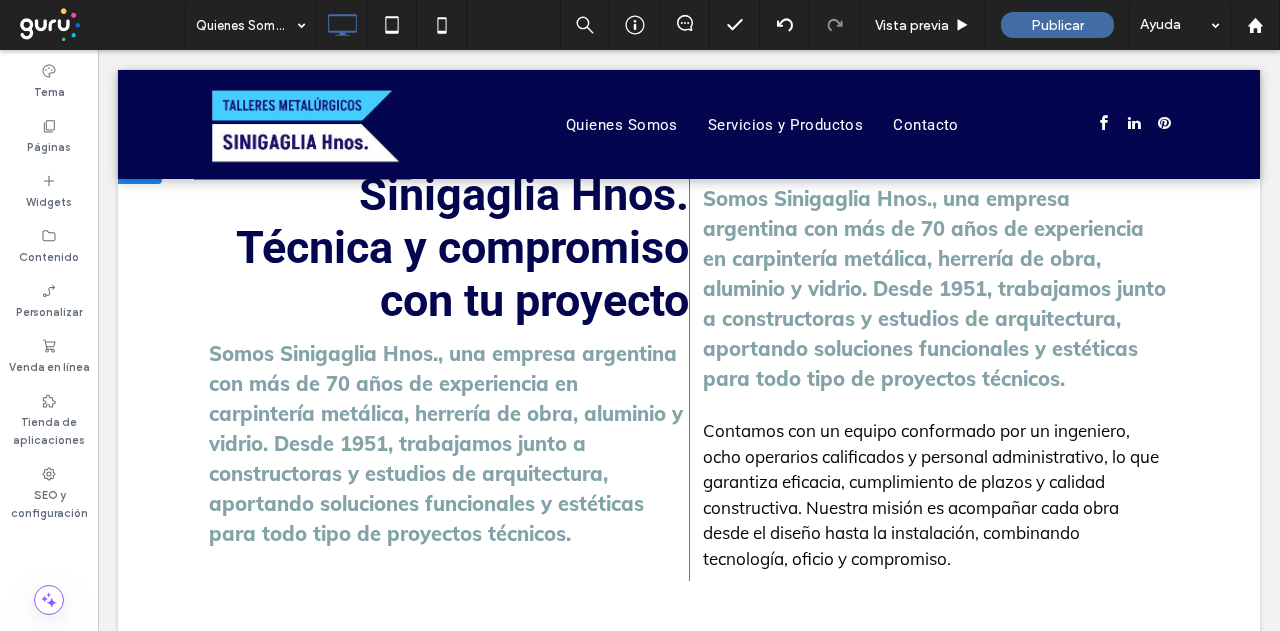 scroll, scrollTop: 851, scrollLeft: 0, axis: vertical 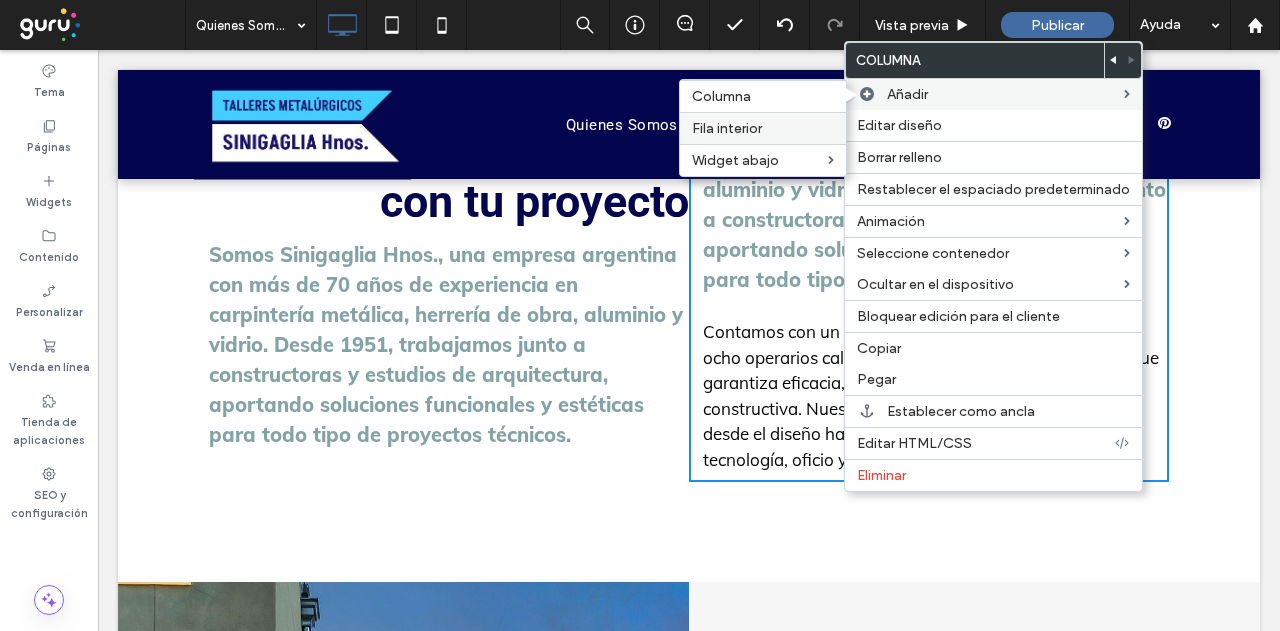 click on "Fila interior" at bounding box center [727, 128] 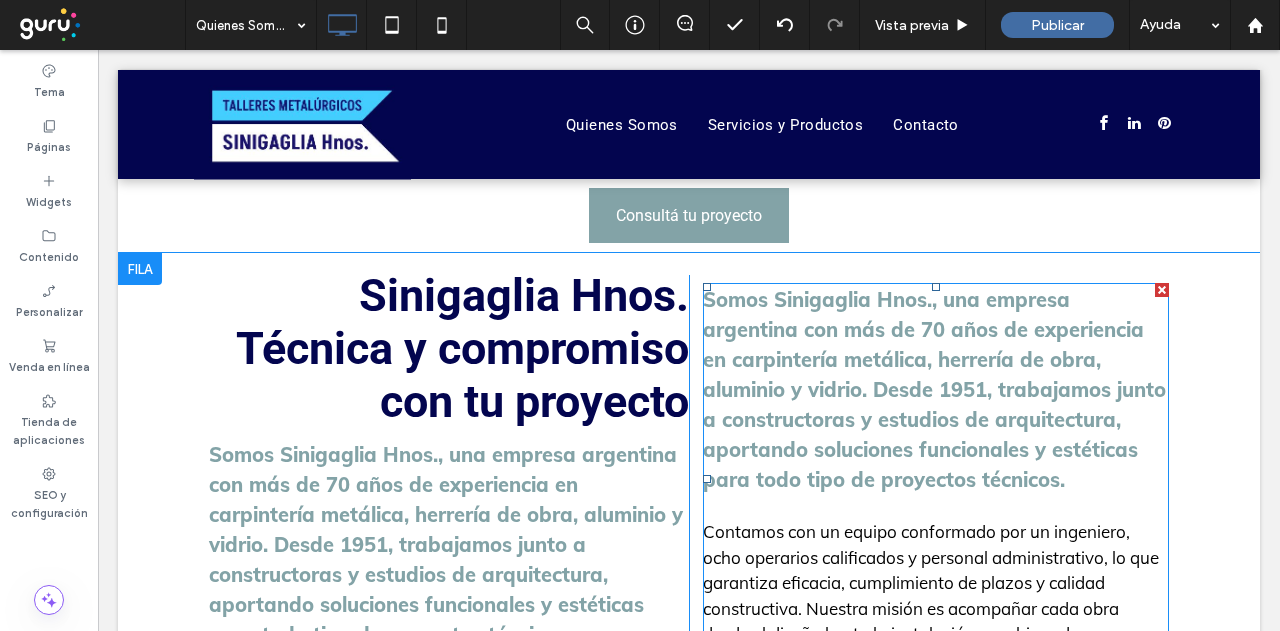 scroll, scrollTop: 851, scrollLeft: 0, axis: vertical 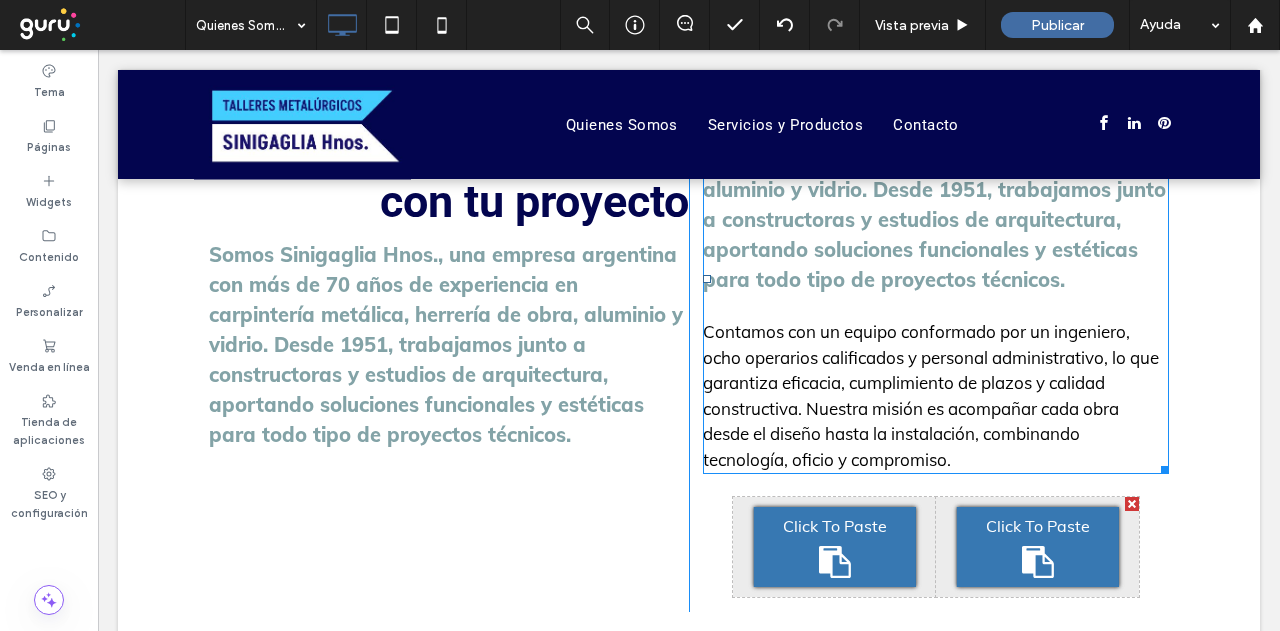 click on "Contamos con un equipo conformado por un ingeniero, ocho operarios calificados y personal administrativo, lo que garantiza eficacia, cumplimiento de plazos y calidad constructiva. Nuestra misión es acompañar cada obra desde el diseño hasta la instalación, combinando tecnología, oficio y compromiso." at bounding box center [931, 395] 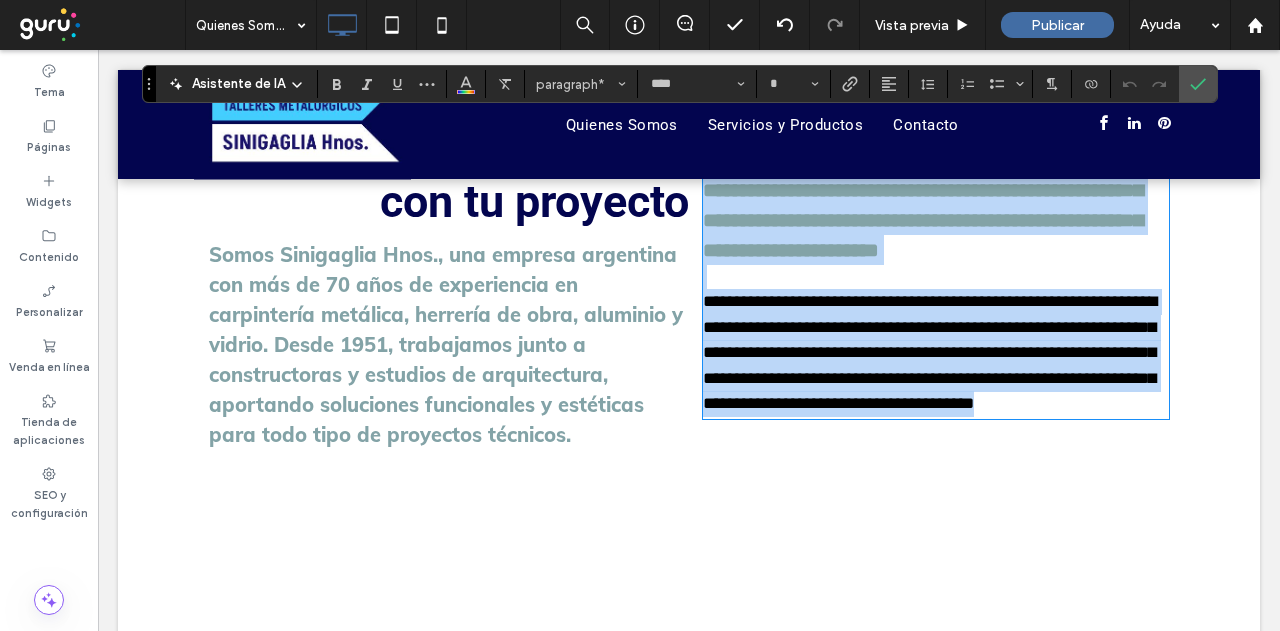 click on "**********" at bounding box center (930, 352) 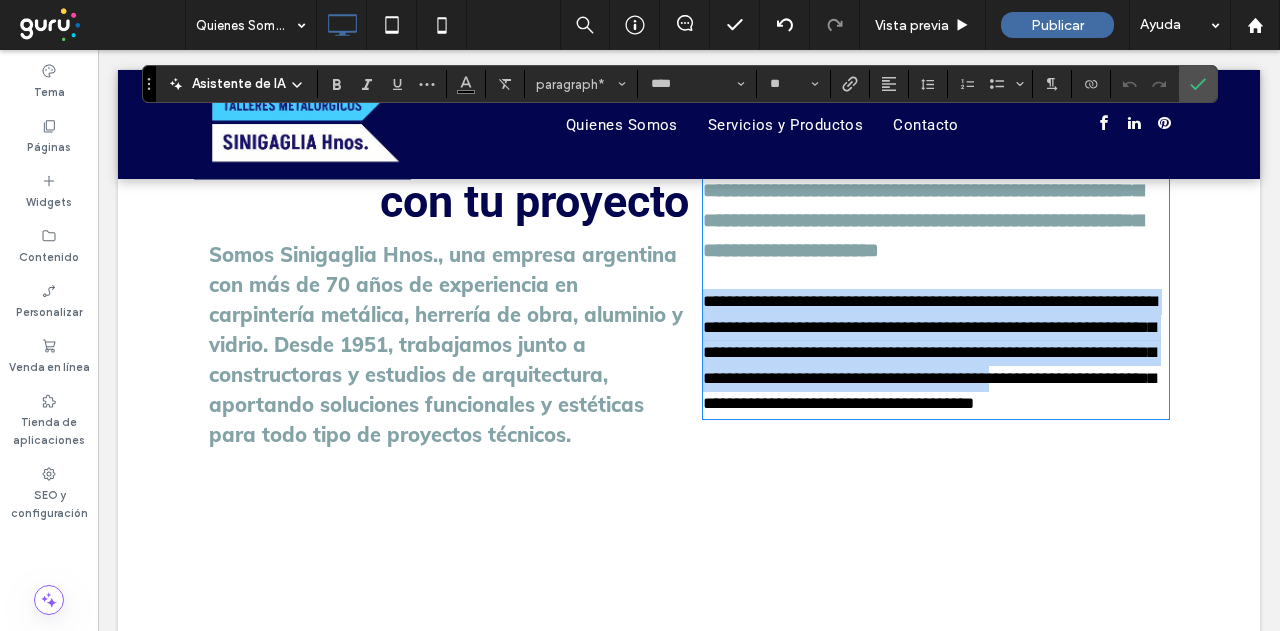 drag, startPoint x: 698, startPoint y: 338, endPoint x: 842, endPoint y: 429, distance: 170.34377 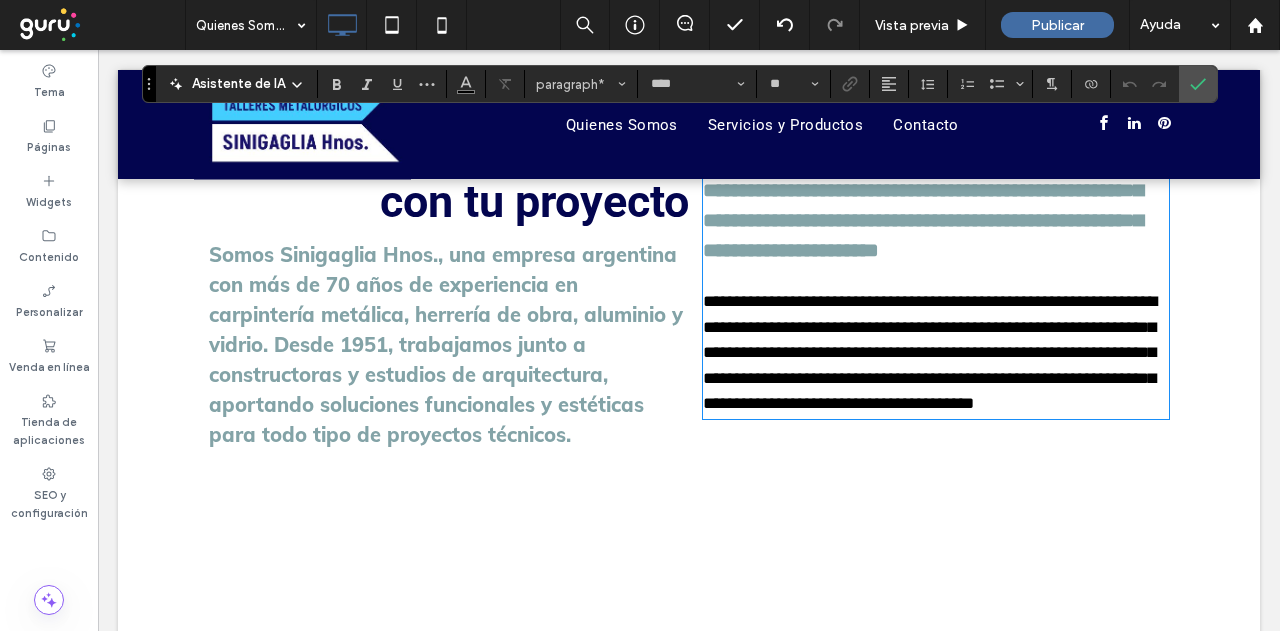 click on "**********" at bounding box center (930, 352) 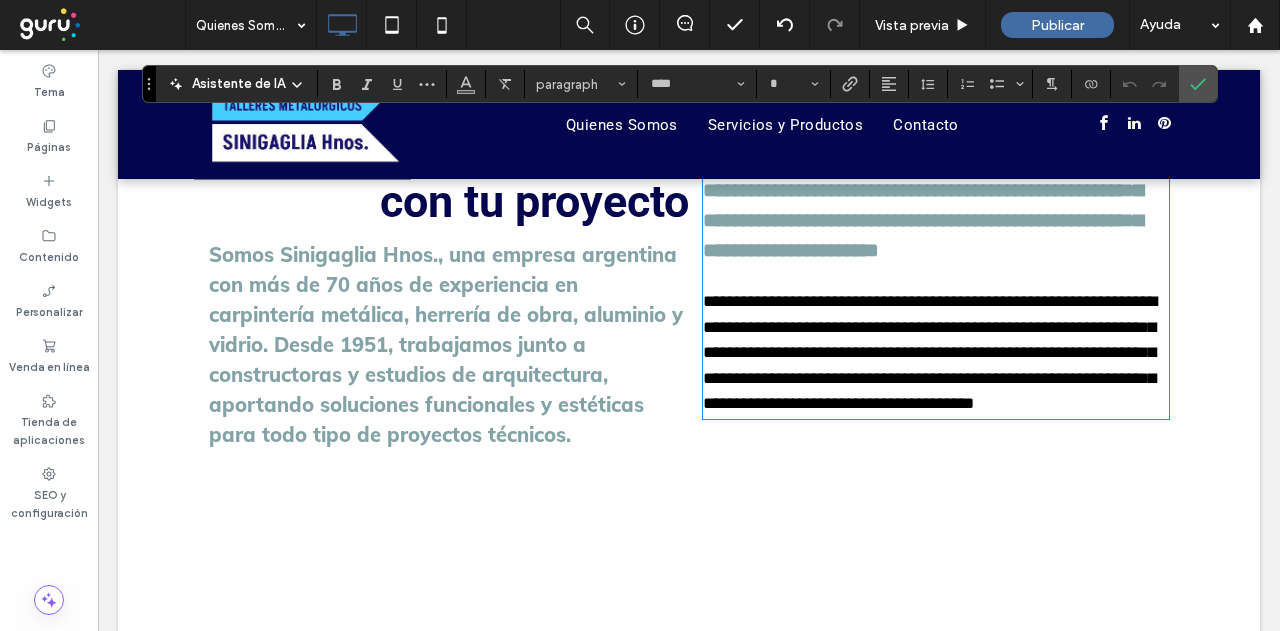 type on "**" 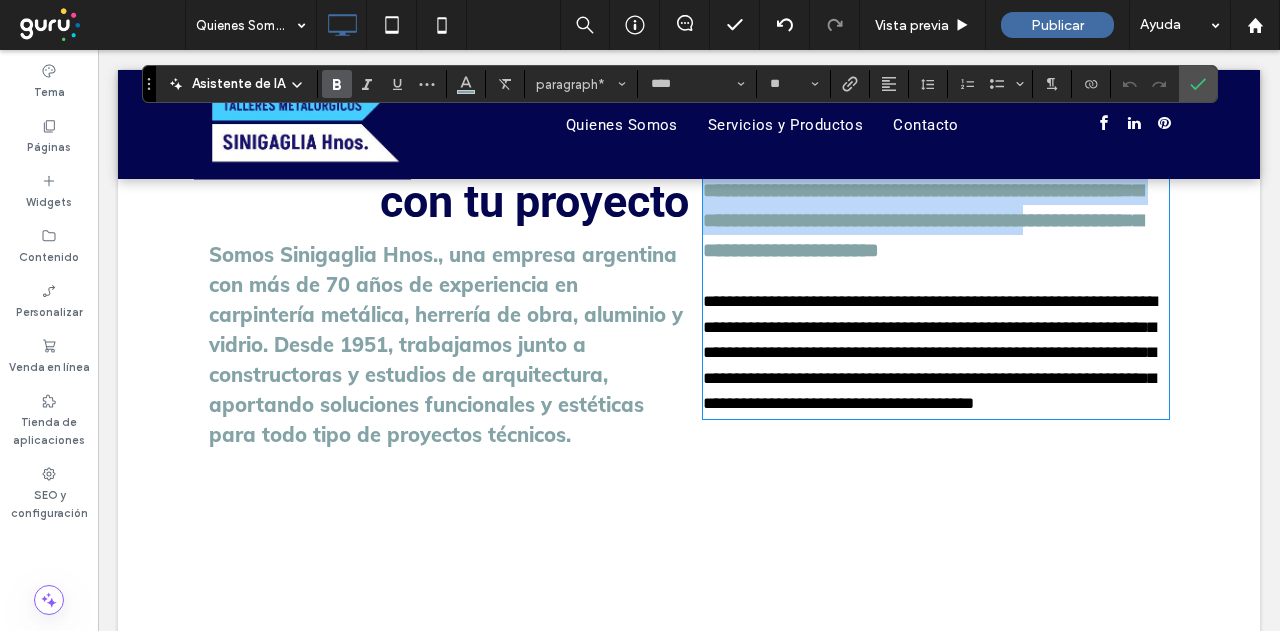 drag, startPoint x: 696, startPoint y: 335, endPoint x: 706, endPoint y: 164, distance: 171.29214 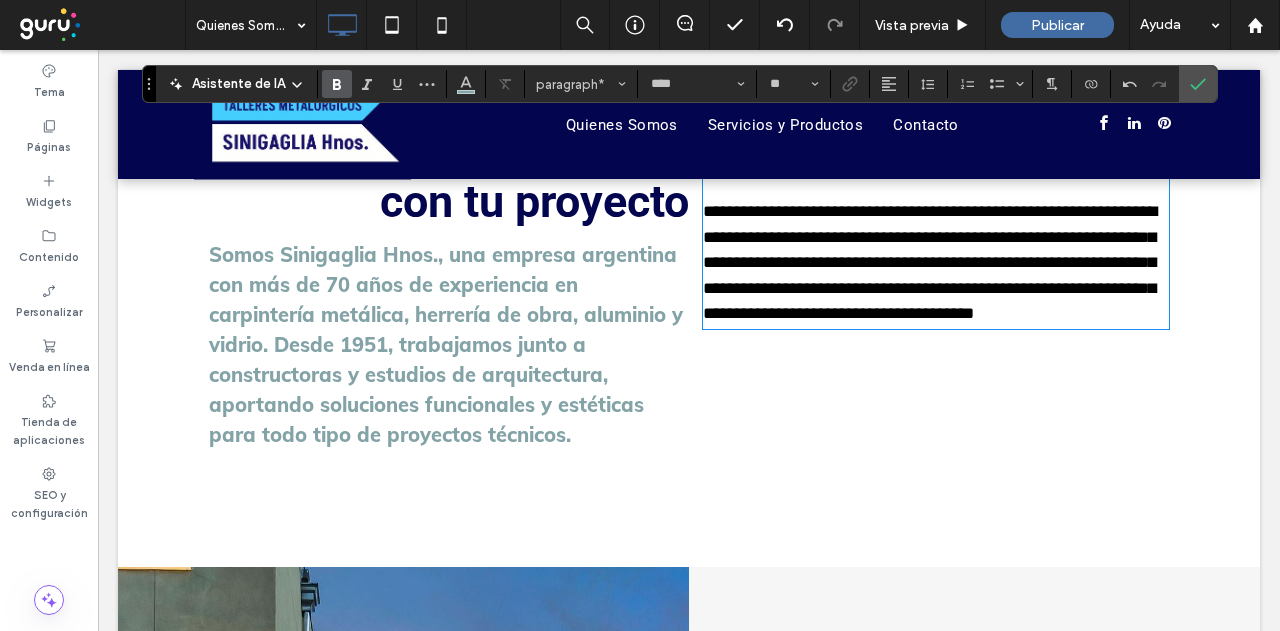type 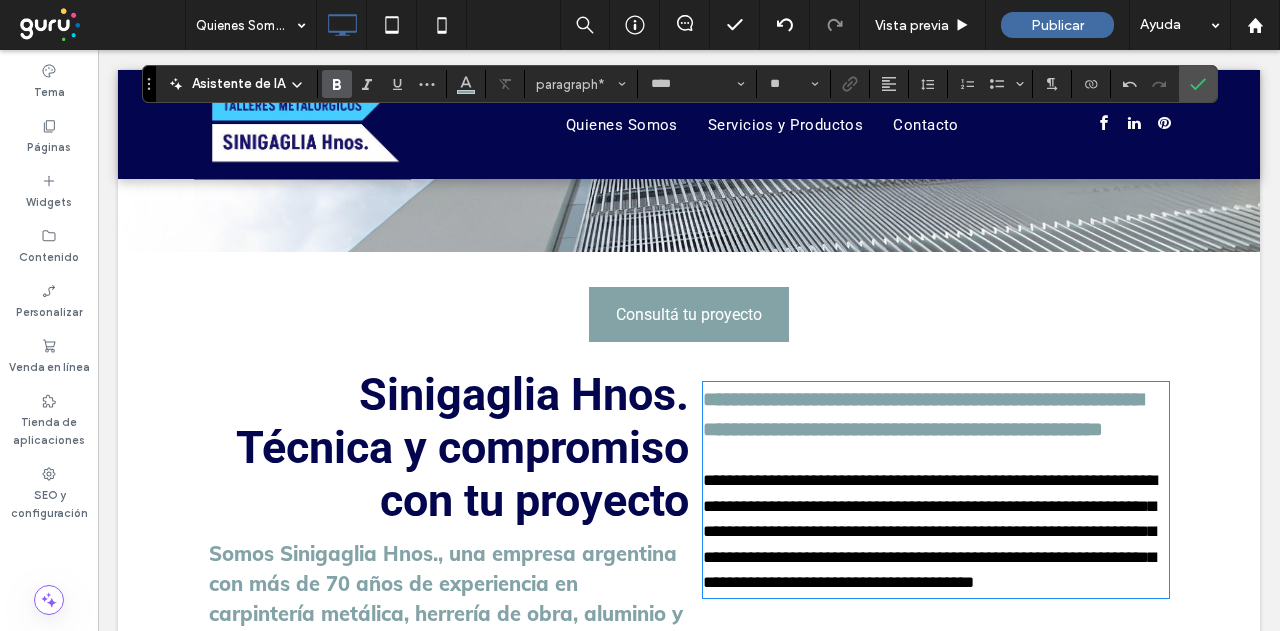 scroll, scrollTop: 551, scrollLeft: 0, axis: vertical 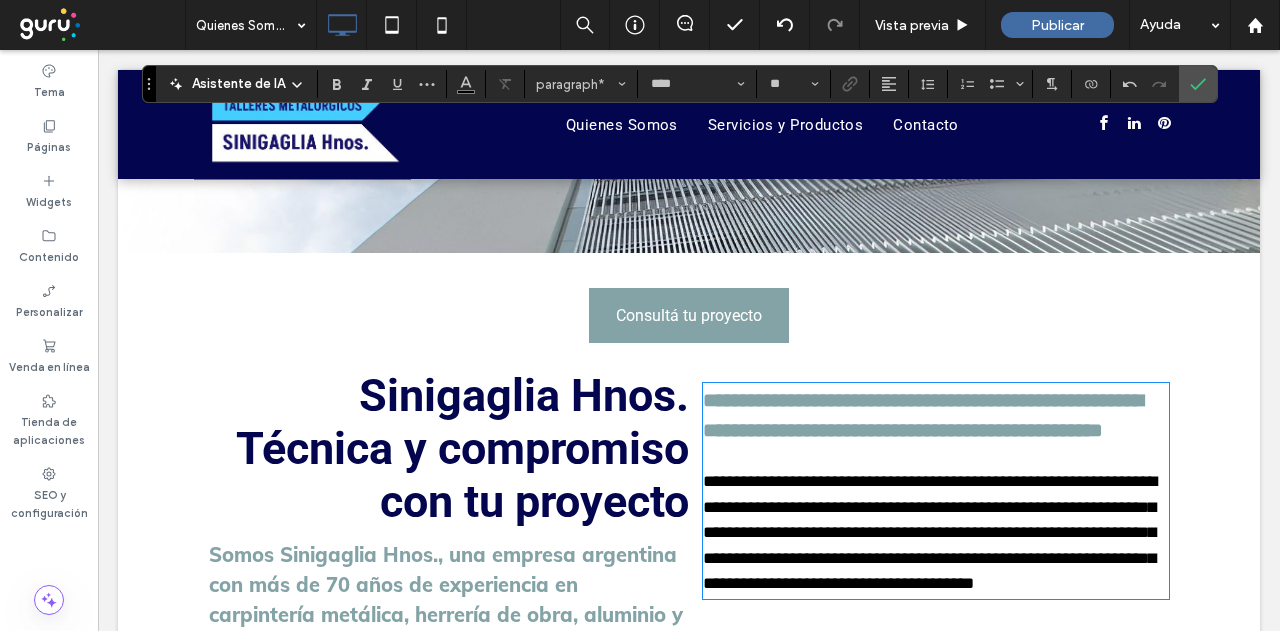 click on "**********" at bounding box center (930, 532) 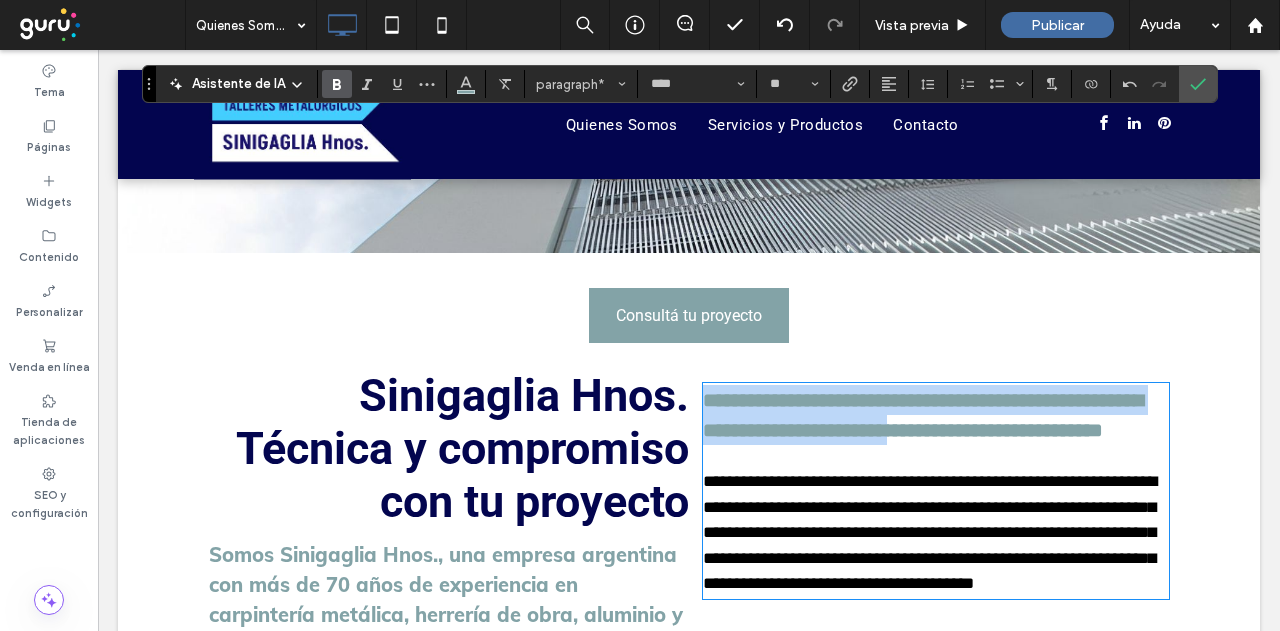 drag, startPoint x: 698, startPoint y: 515, endPoint x: 697, endPoint y: 396, distance: 119.0042 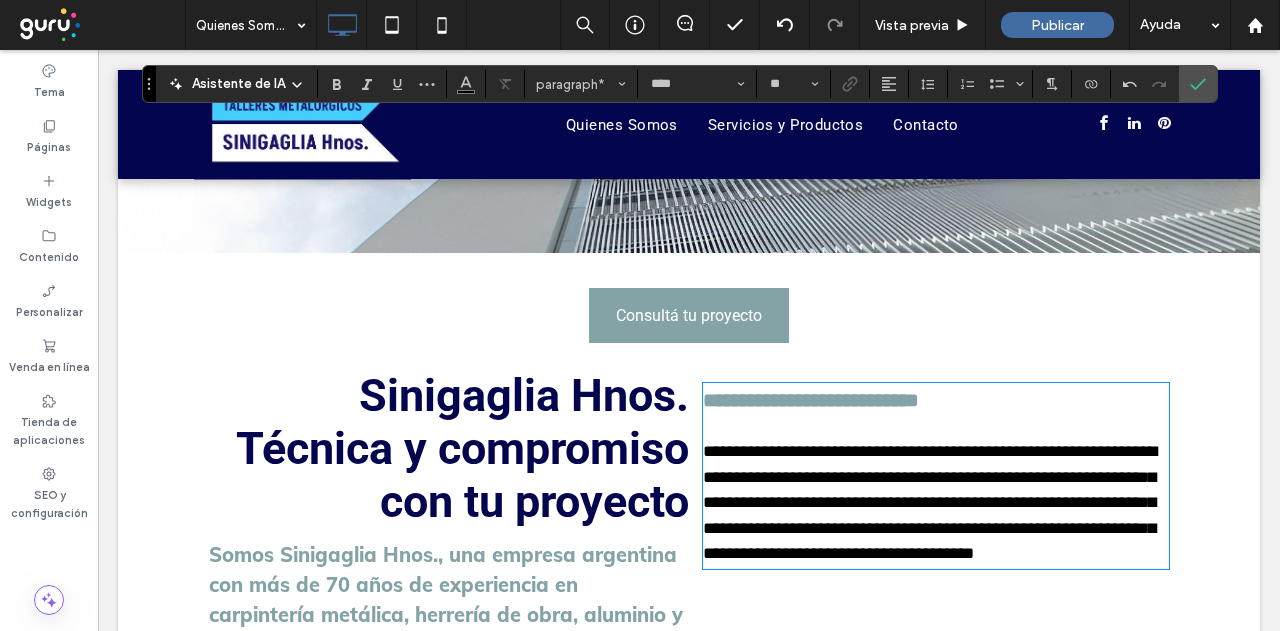 click on "**********" at bounding box center (930, 502) 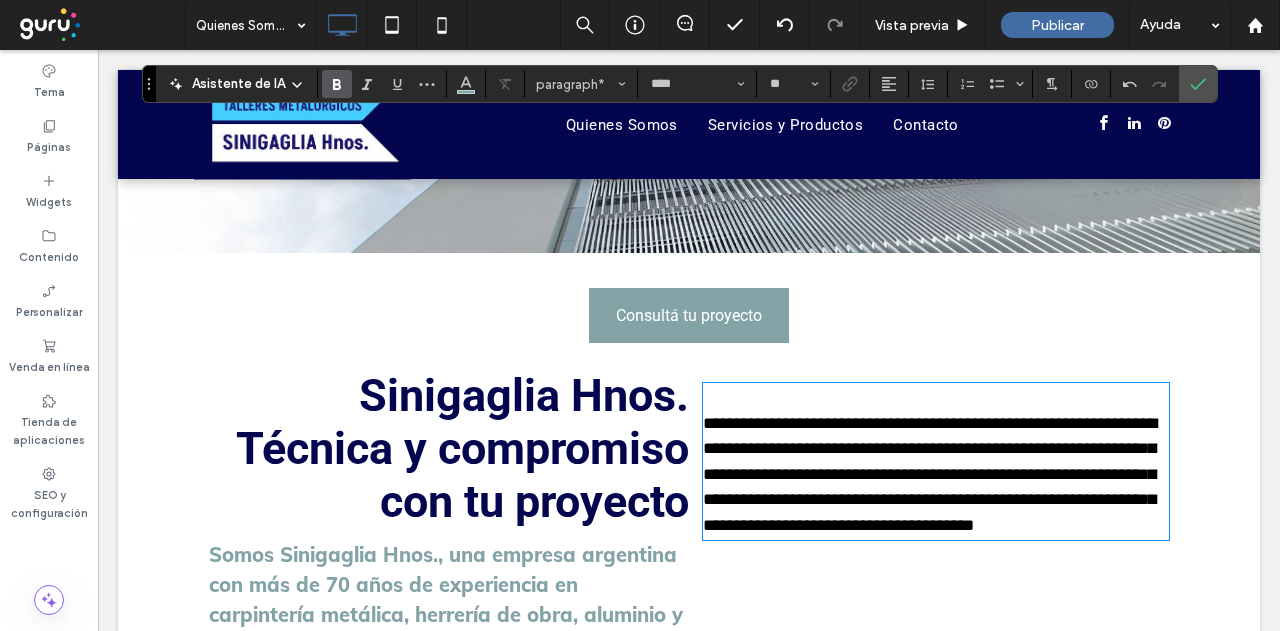 type on "**" 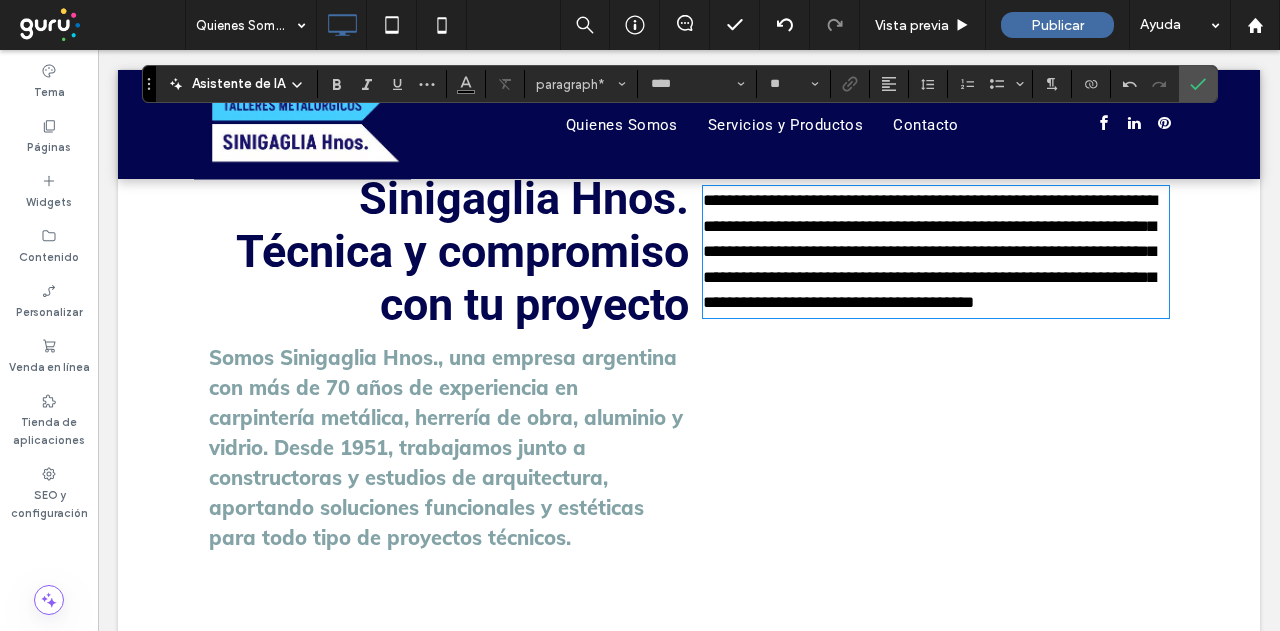 scroll, scrollTop: 751, scrollLeft: 0, axis: vertical 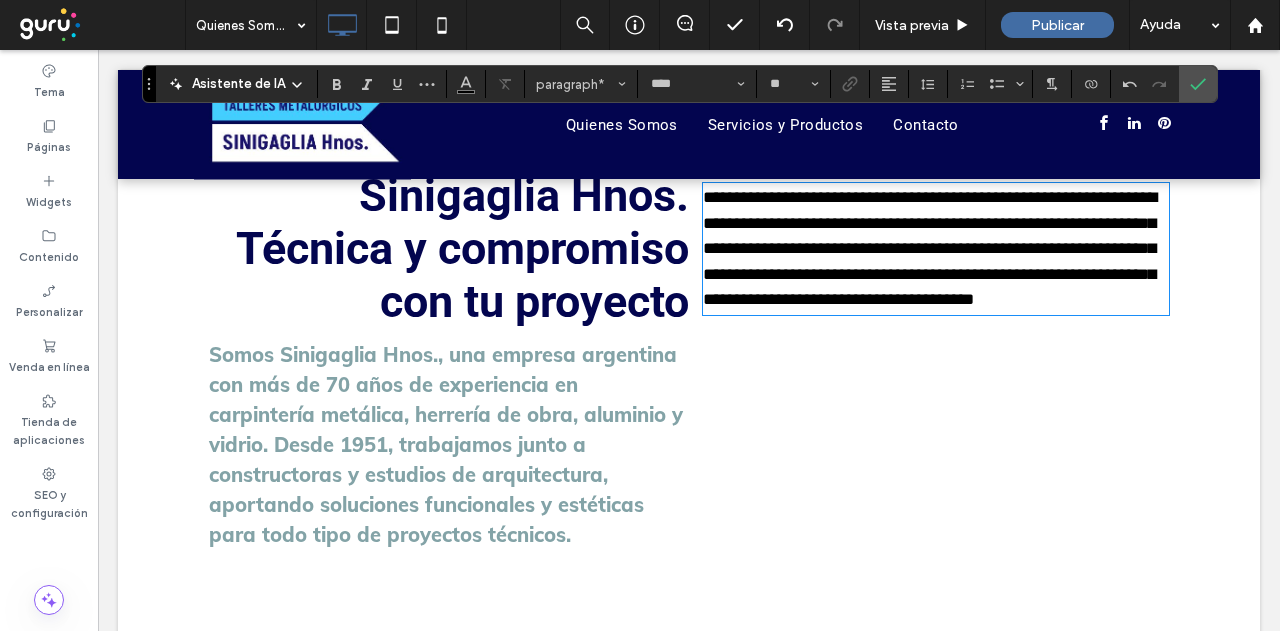click on "Click To Paste     Click To Paste" at bounding box center (834, 388) 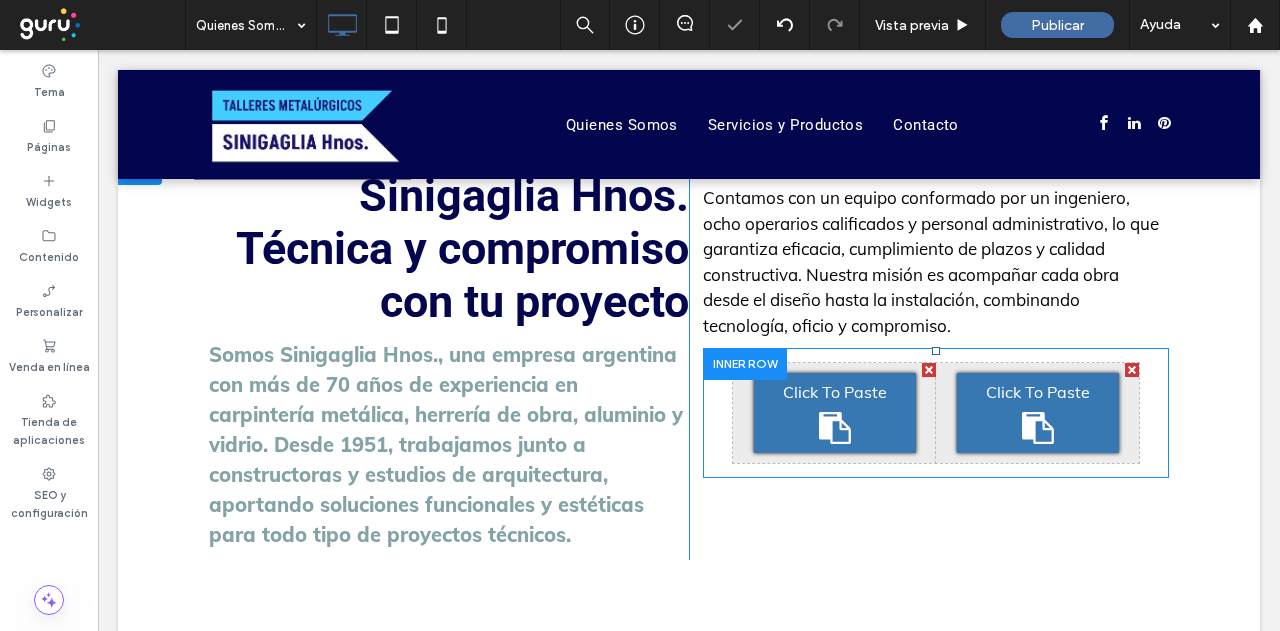 click at bounding box center (1132, 370) 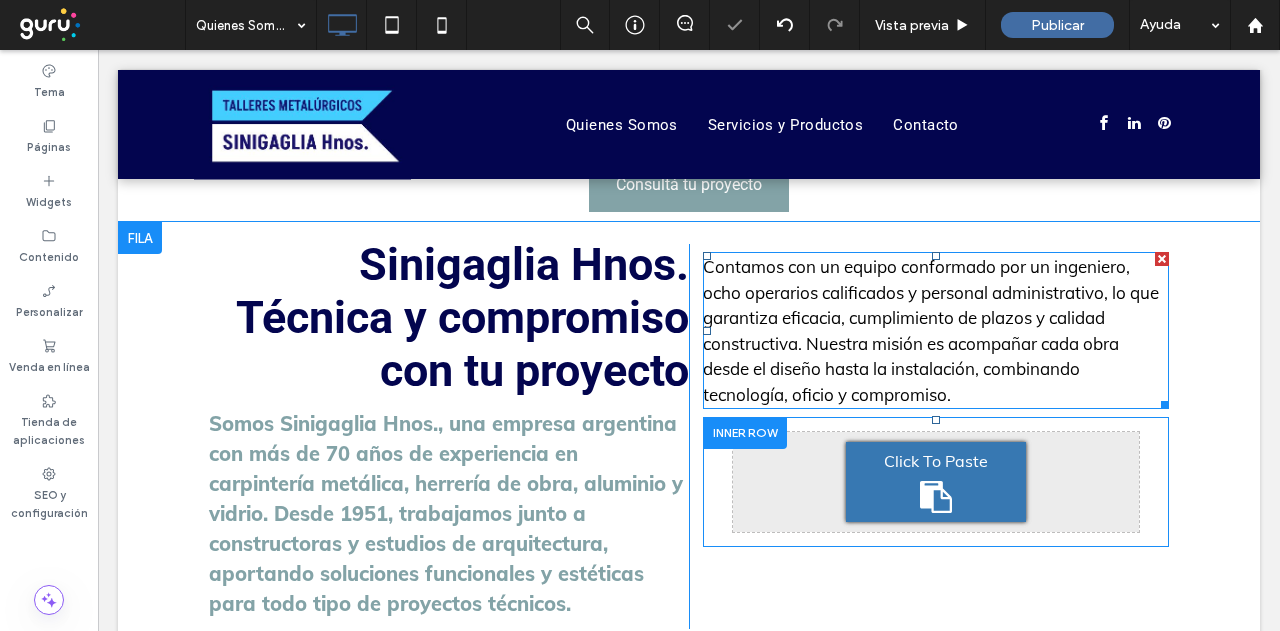scroll, scrollTop: 651, scrollLeft: 0, axis: vertical 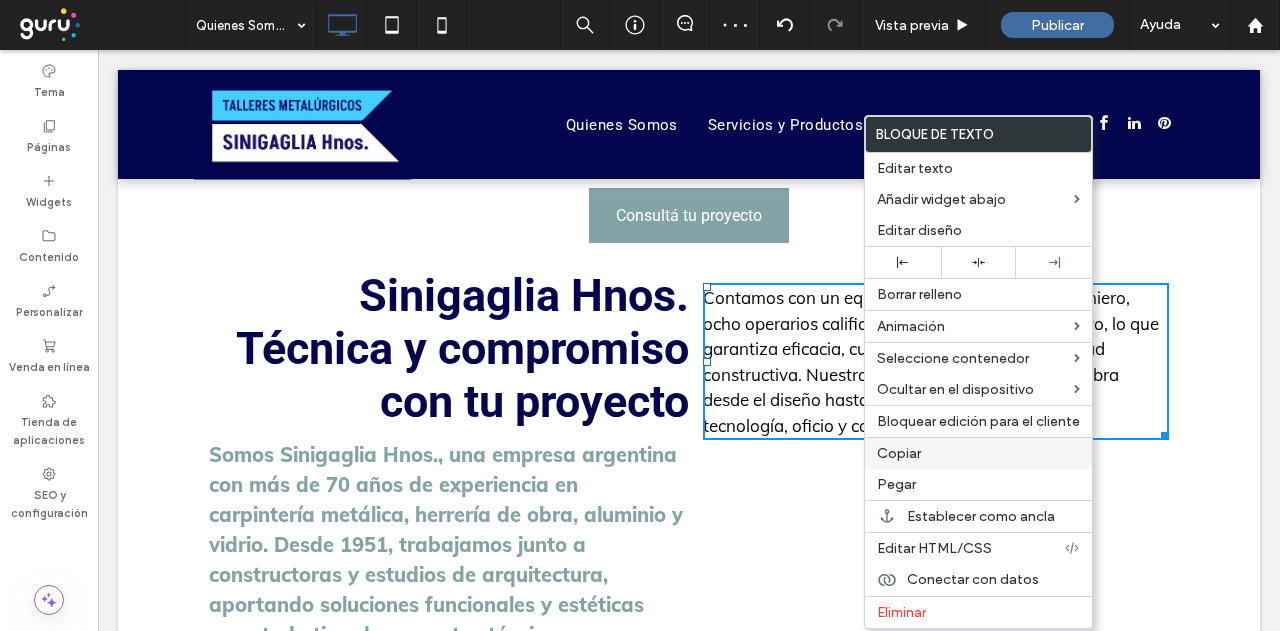 click on "Copiar" at bounding box center [899, 453] 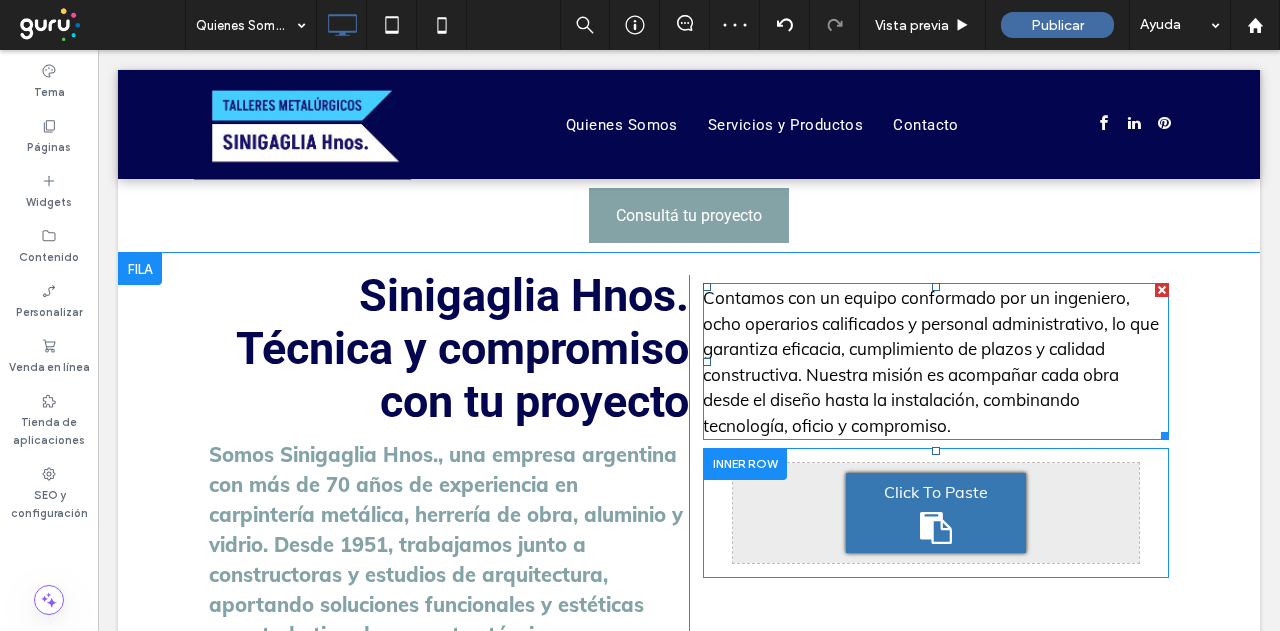 click on "Click To Paste" at bounding box center [936, 492] 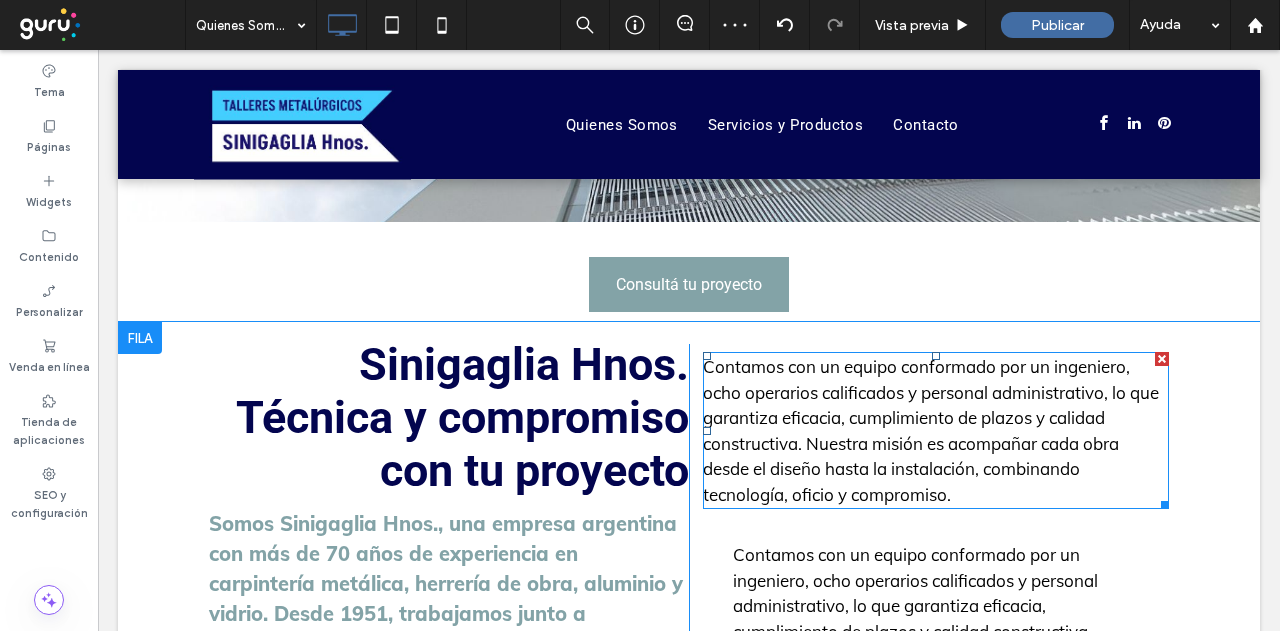 scroll, scrollTop: 551, scrollLeft: 0, axis: vertical 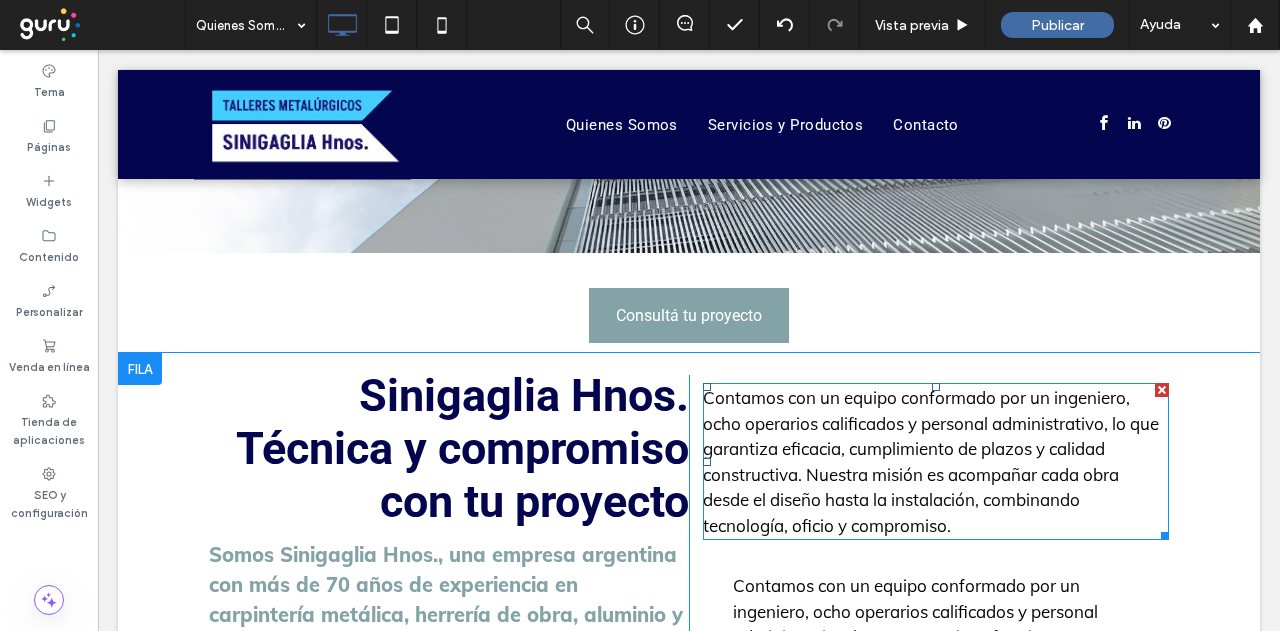 drag, startPoint x: 1155, startPoint y: 394, endPoint x: 1247, endPoint y: 449, distance: 107.18675 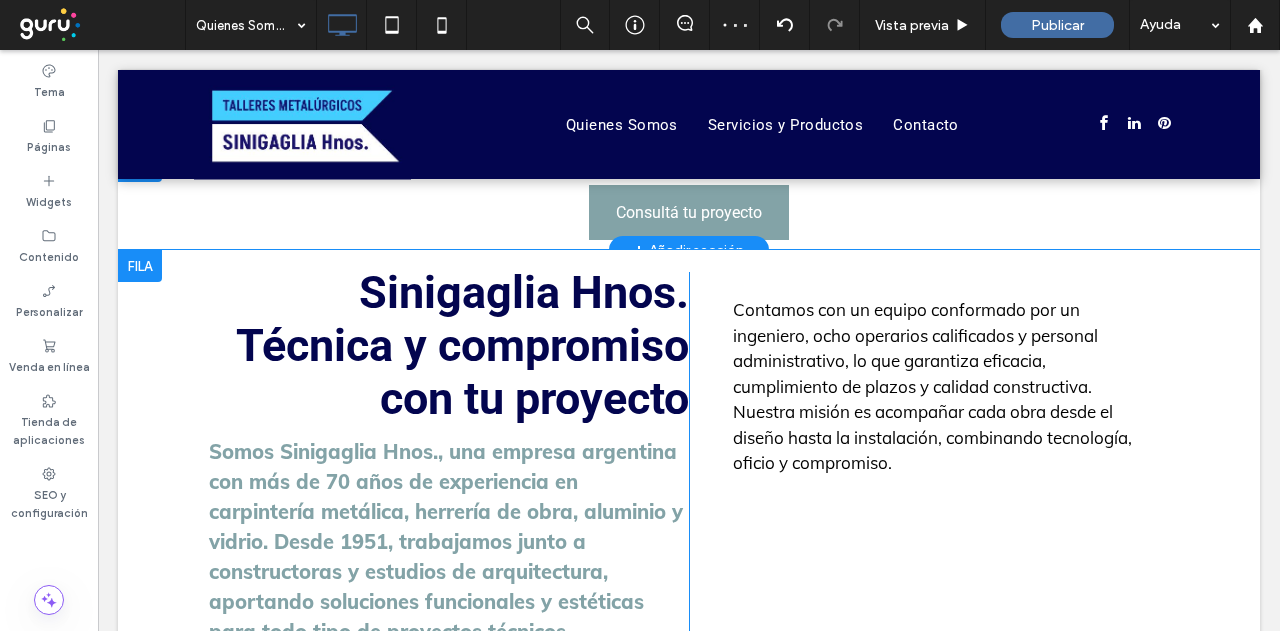 scroll, scrollTop: 551, scrollLeft: 0, axis: vertical 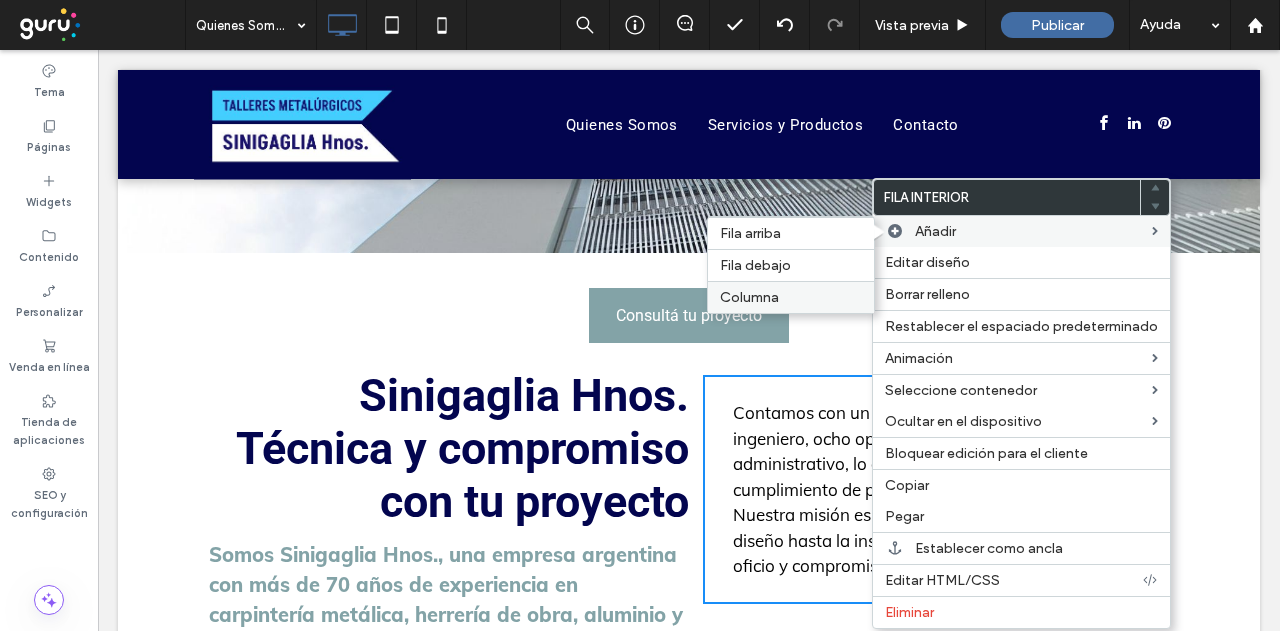 click on "Columna" at bounding box center [749, 297] 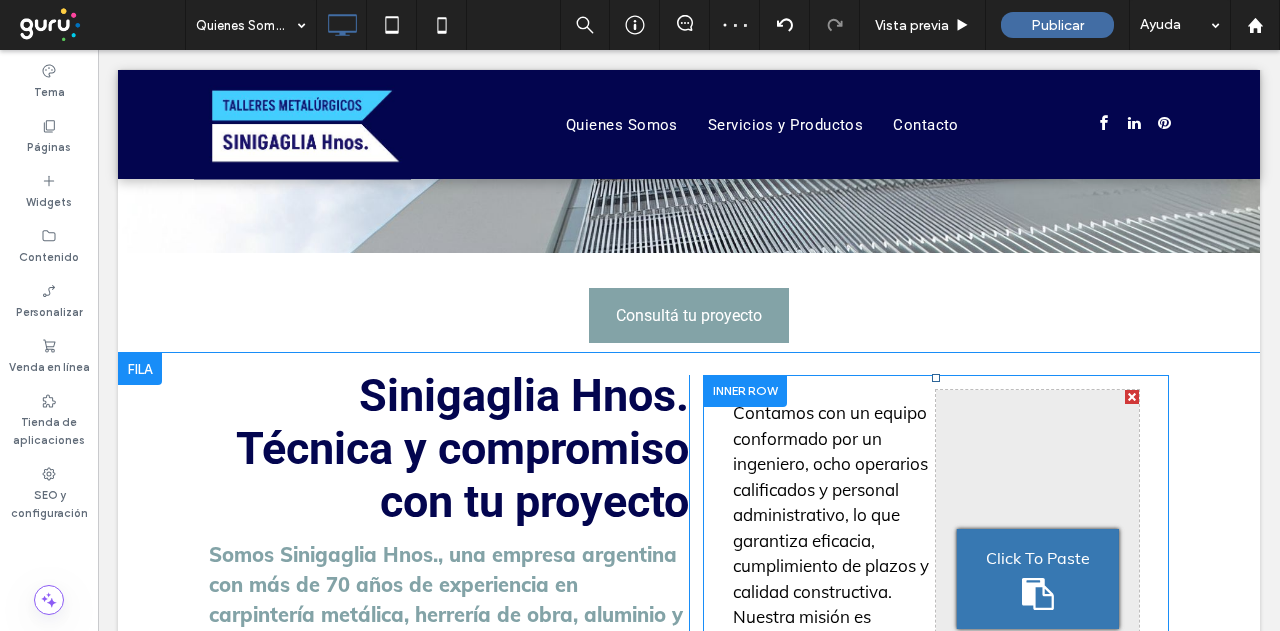 click at bounding box center (1132, 397) 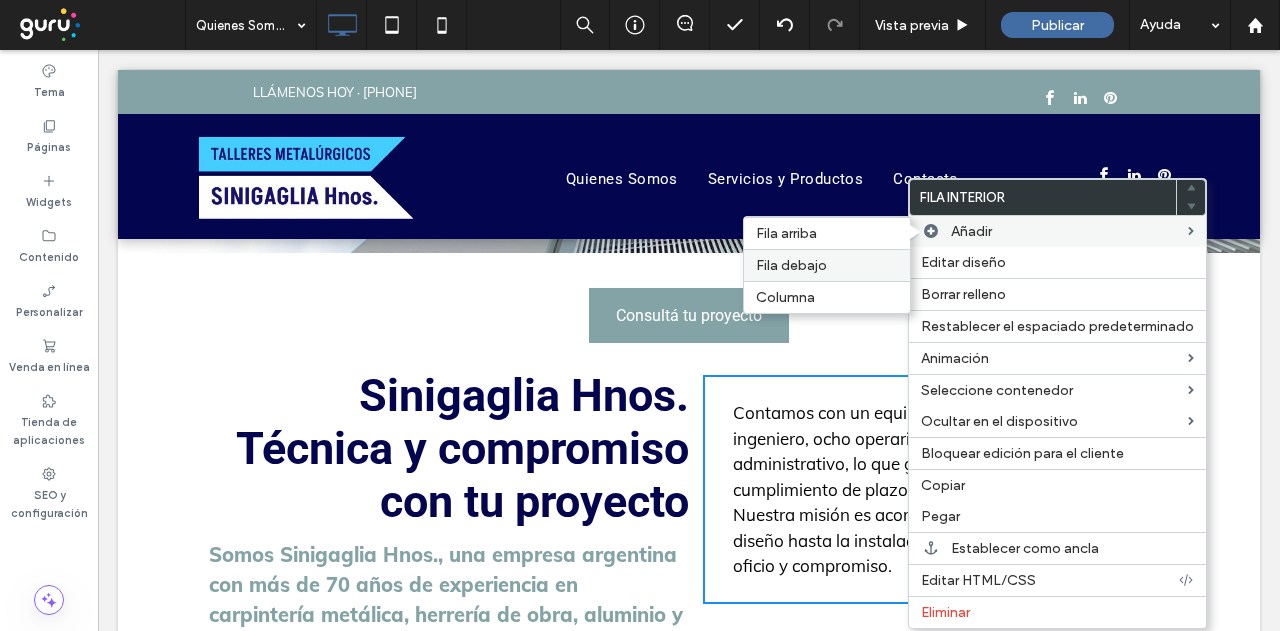 click on "Fila debajo" at bounding box center (791, 265) 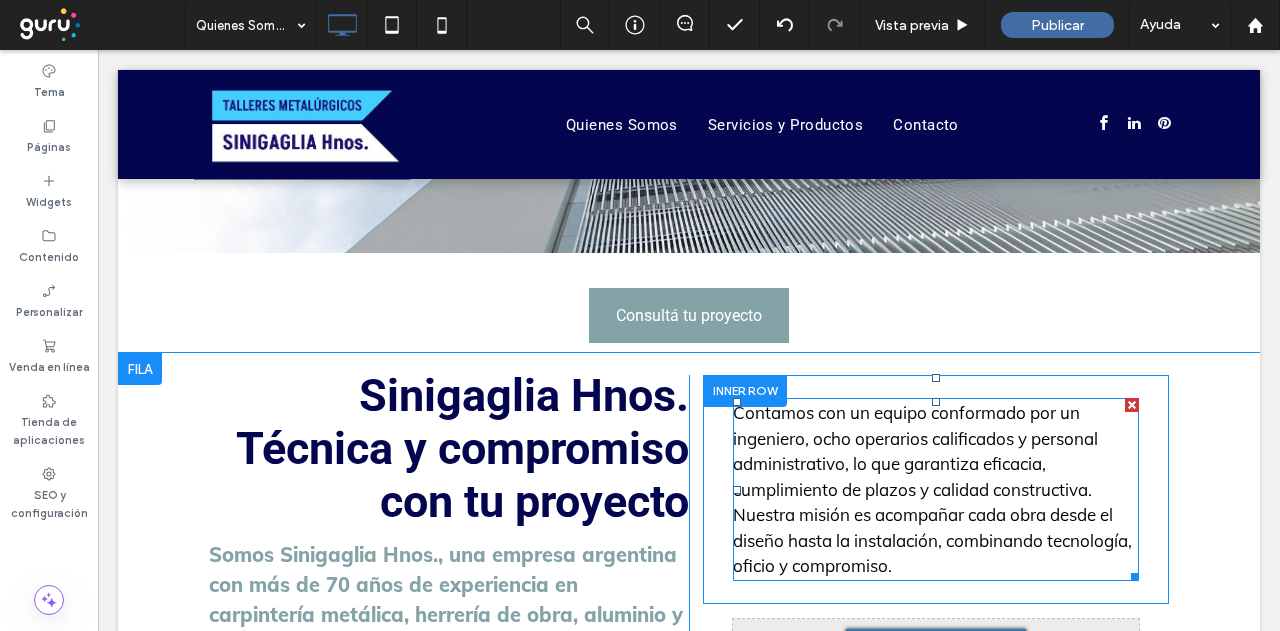 scroll, scrollTop: 751, scrollLeft: 0, axis: vertical 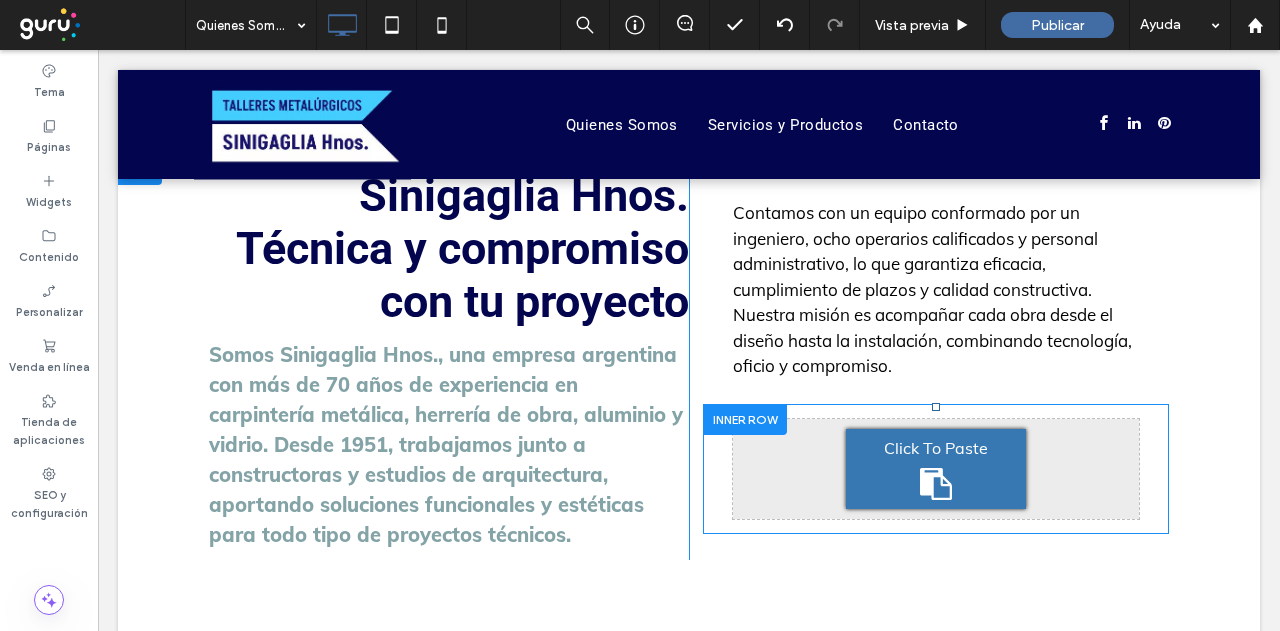 click at bounding box center (745, 419) 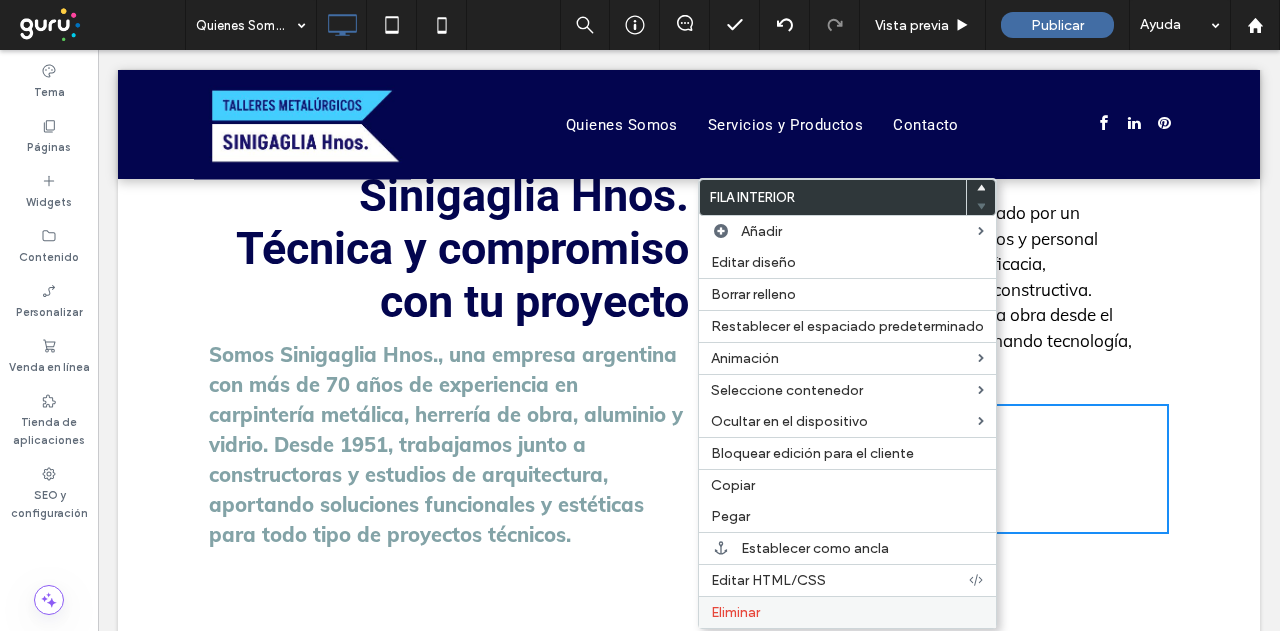 click on "Eliminar" at bounding box center (735, 612) 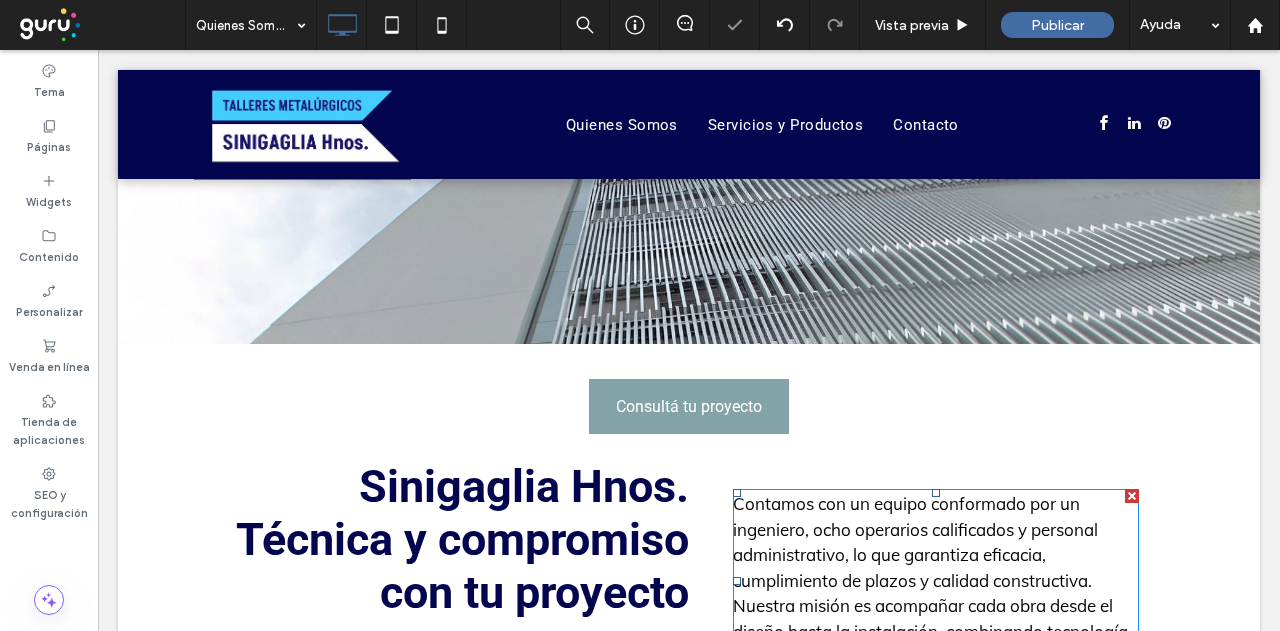 scroll, scrollTop: 451, scrollLeft: 0, axis: vertical 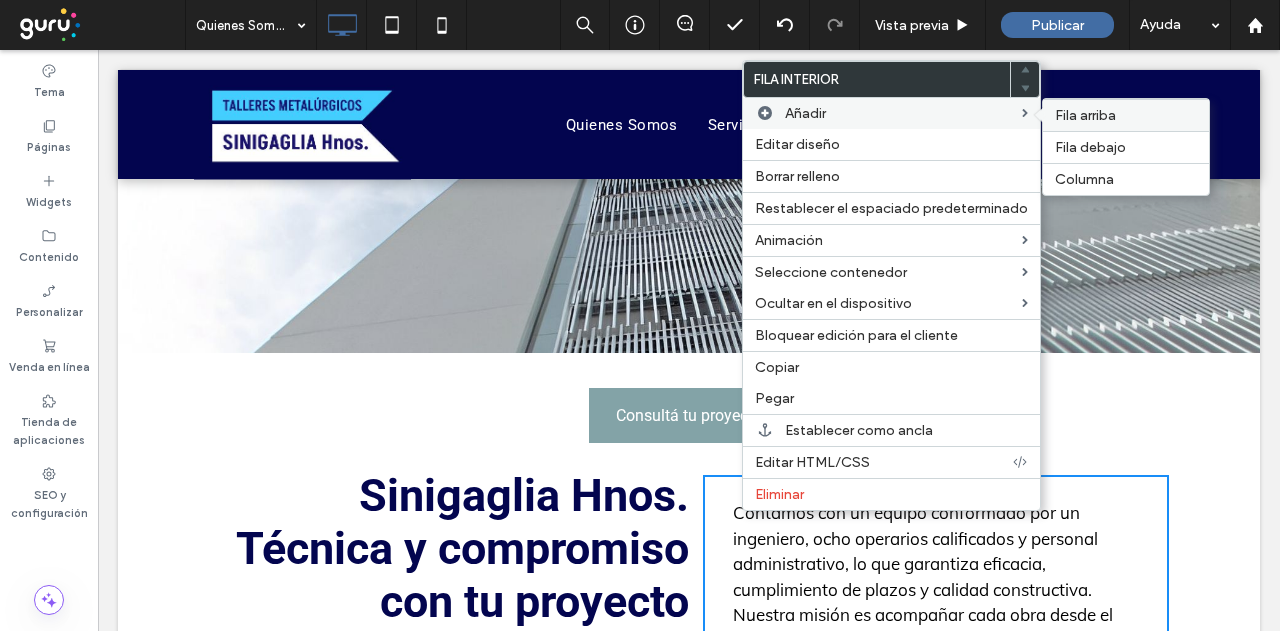 click on "Fila arriba" at bounding box center [1085, 115] 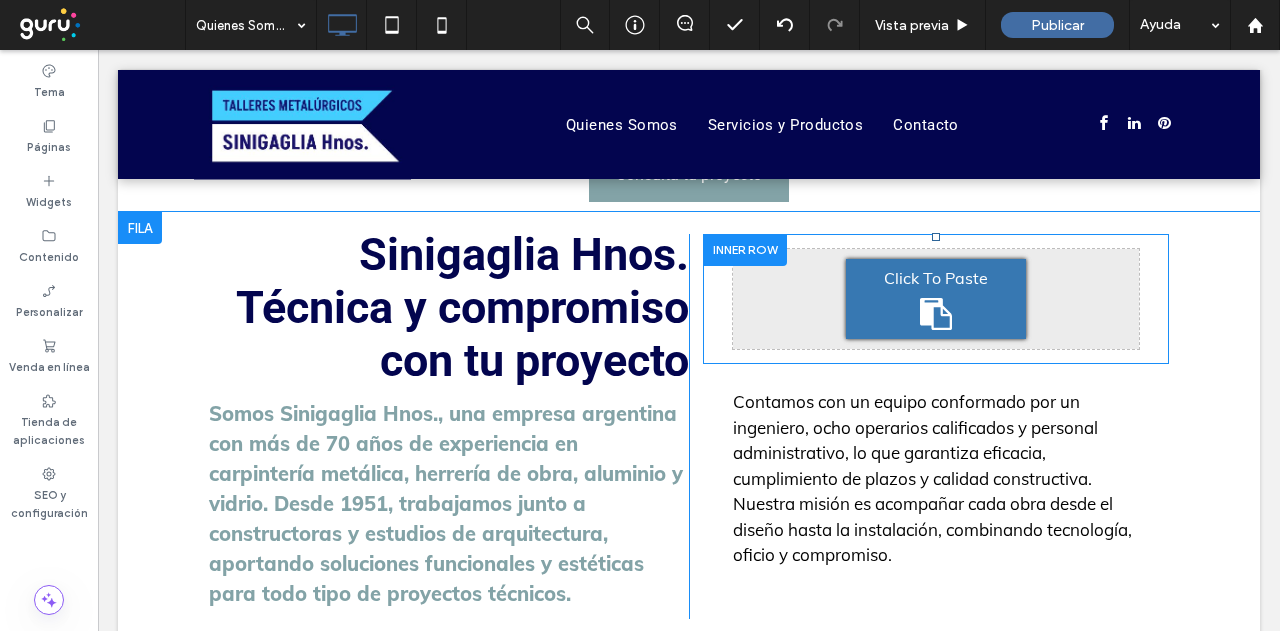 scroll, scrollTop: 651, scrollLeft: 0, axis: vertical 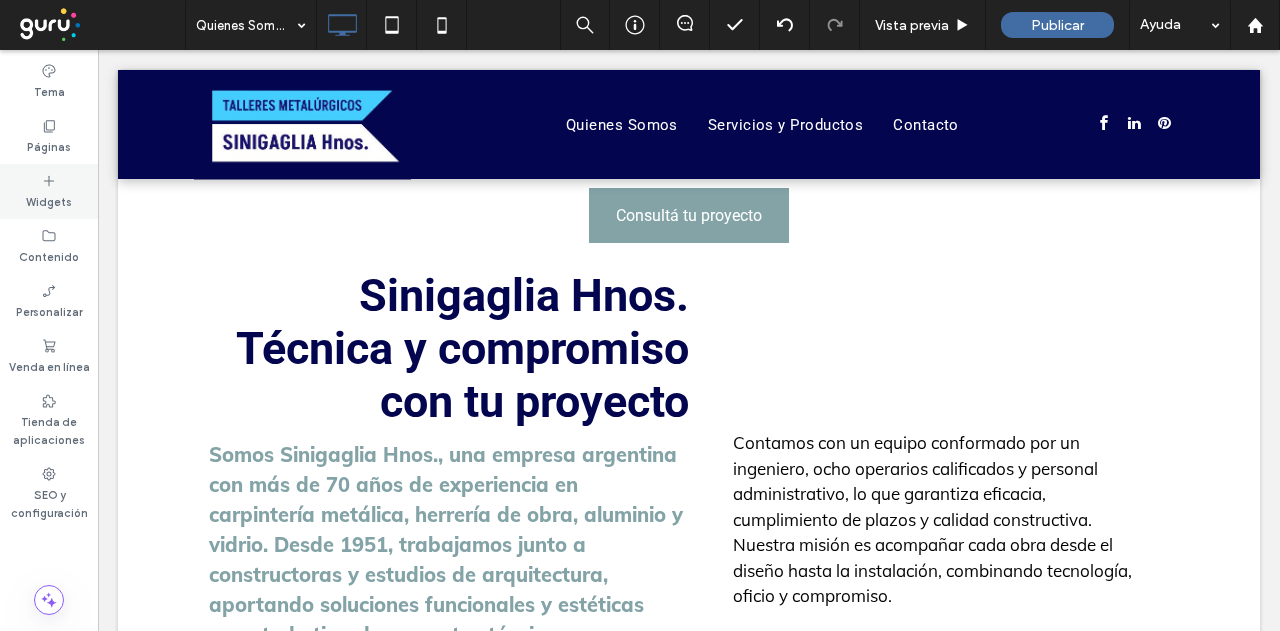 click 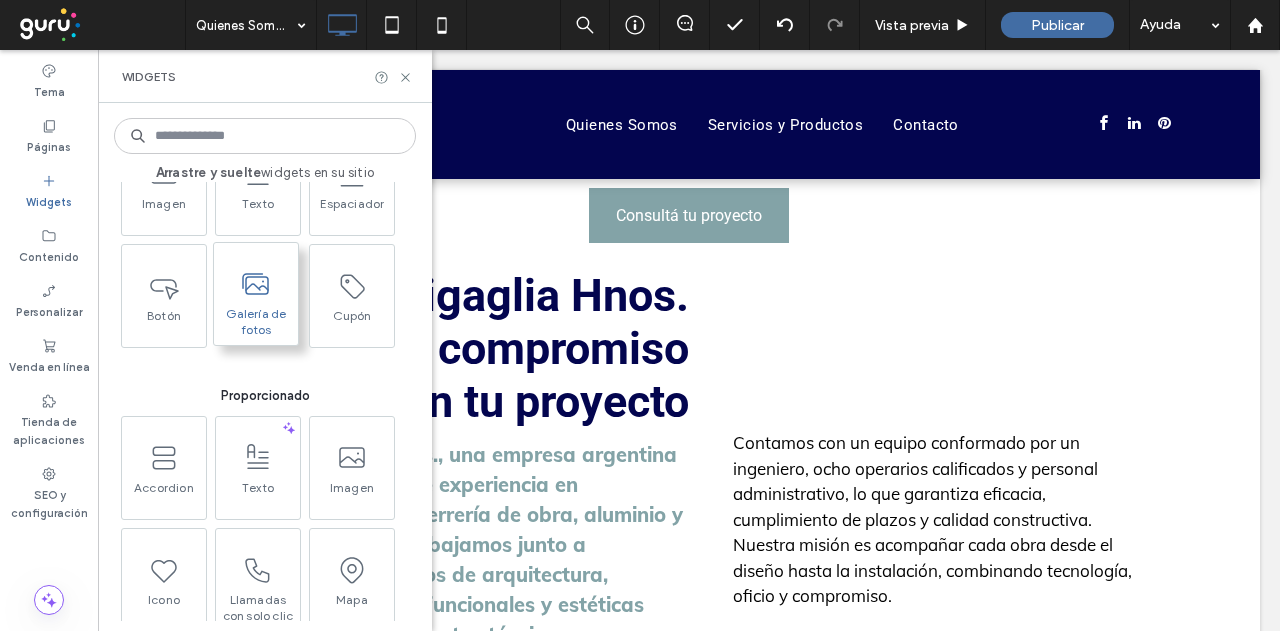 scroll, scrollTop: 200, scrollLeft: 0, axis: vertical 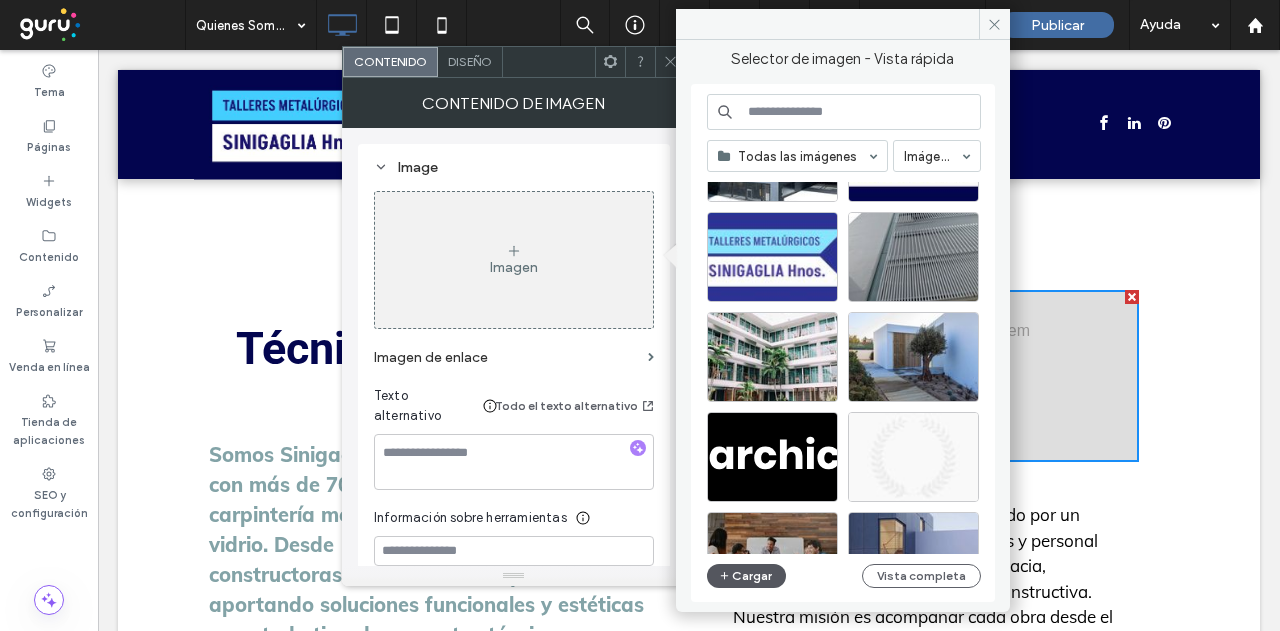 click on "Cargar" at bounding box center [747, 576] 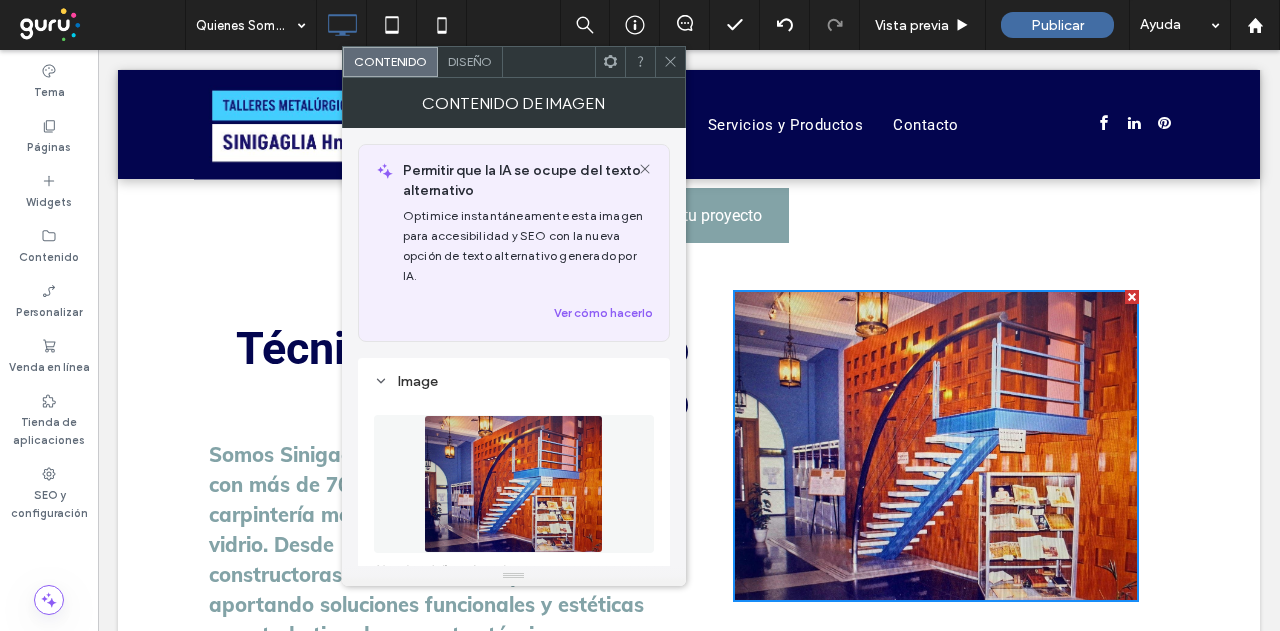 click 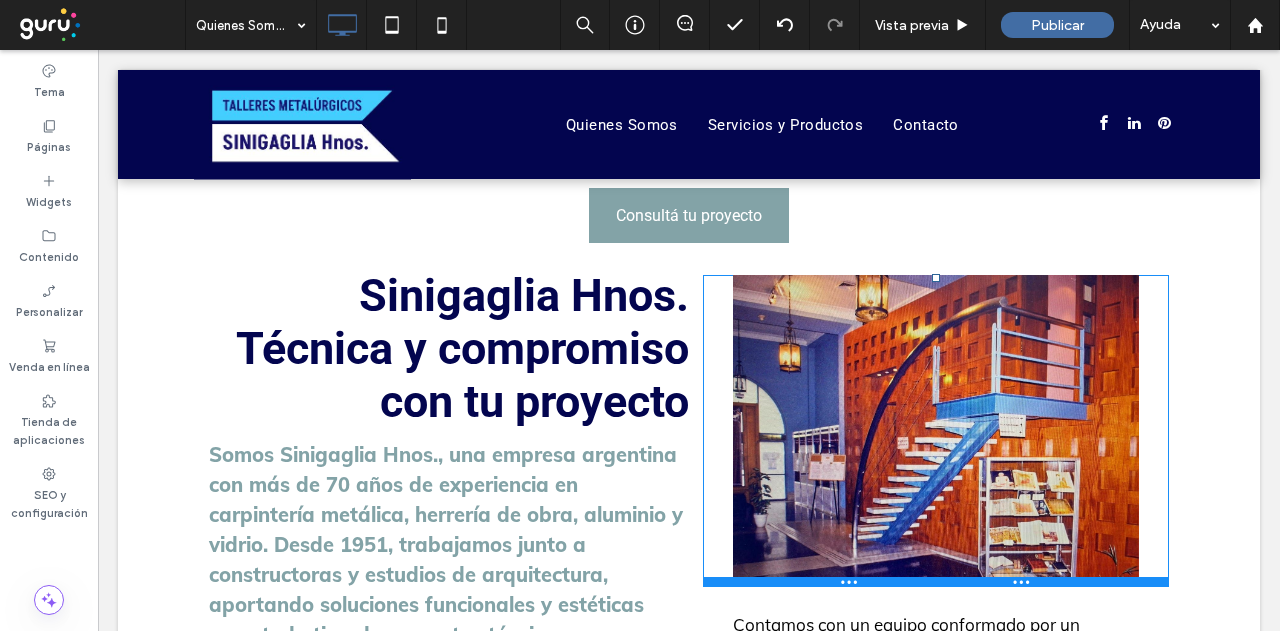 drag, startPoint x: 936, startPoint y: 617, endPoint x: 927, endPoint y: 515, distance: 102.396286 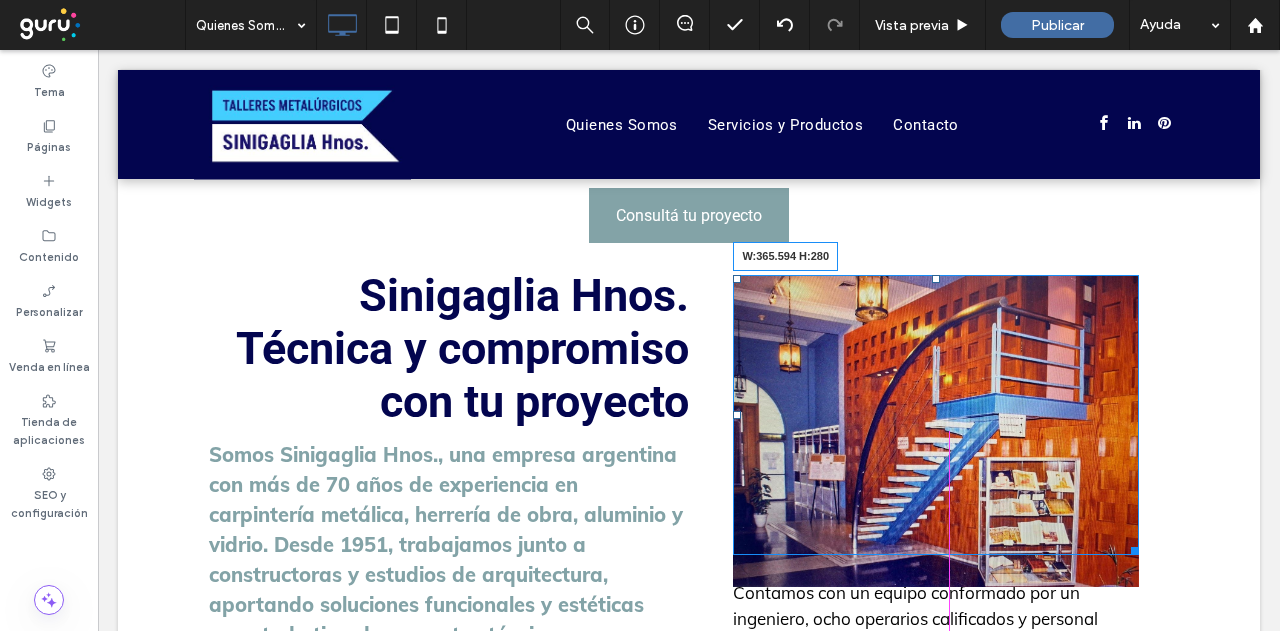 drag, startPoint x: 1126, startPoint y: 583, endPoint x: 1204, endPoint y: 585, distance: 78.025635 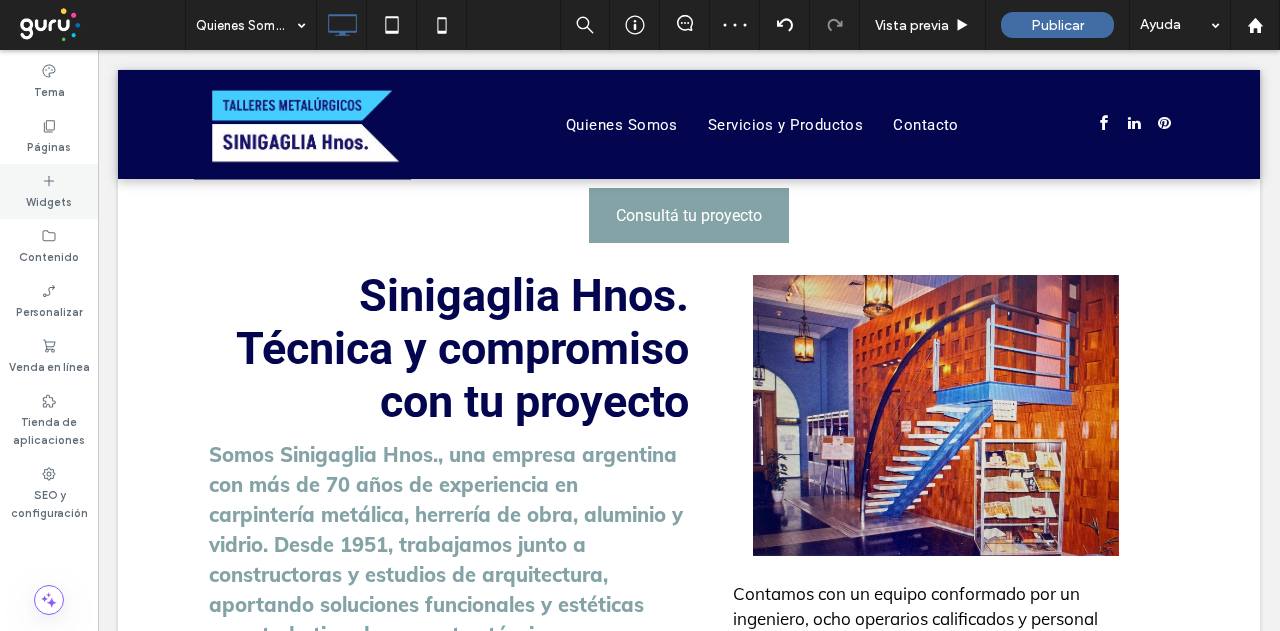 click 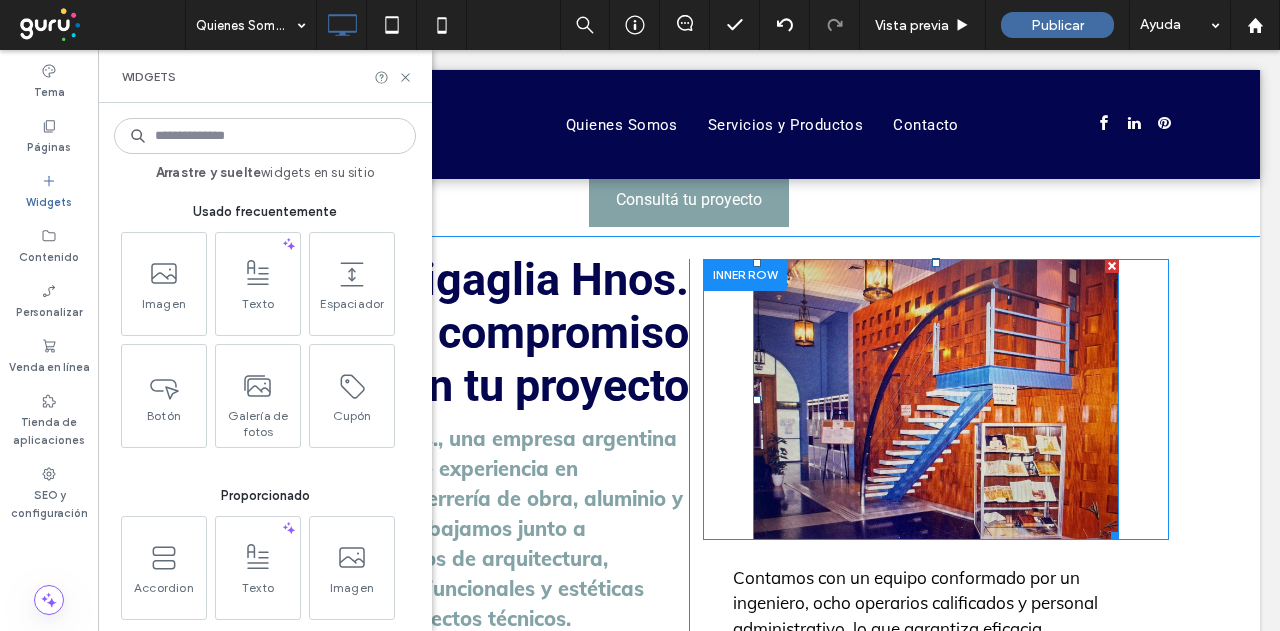 scroll, scrollTop: 626, scrollLeft: 0, axis: vertical 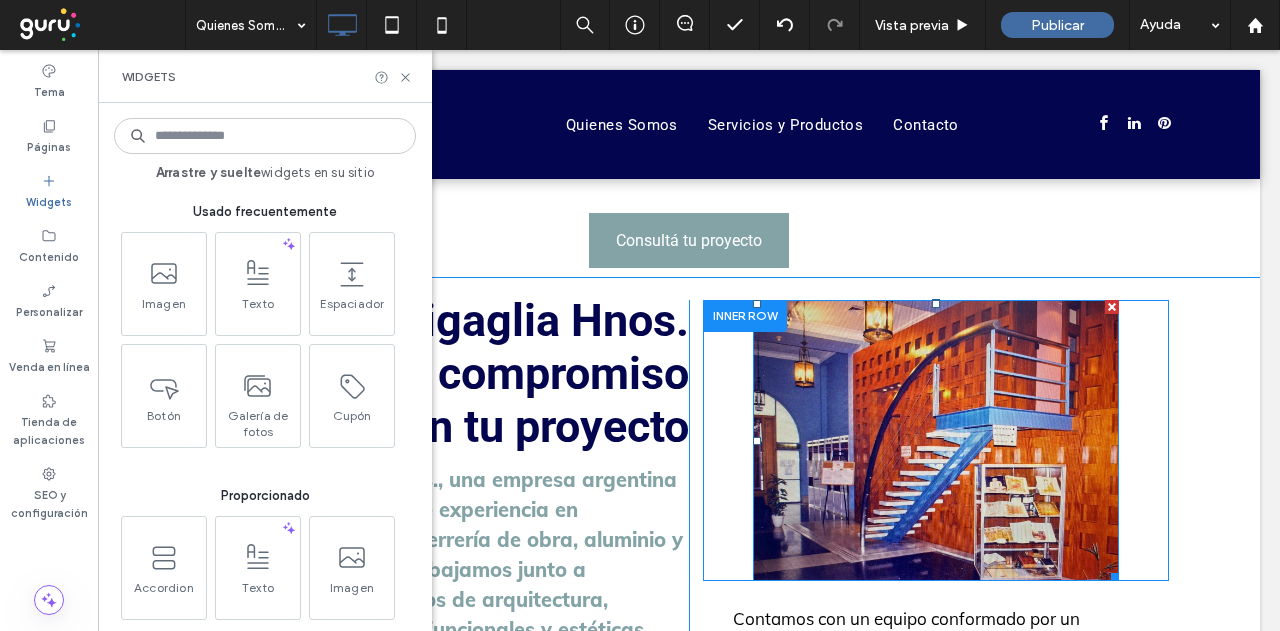 click at bounding box center (1112, 307) 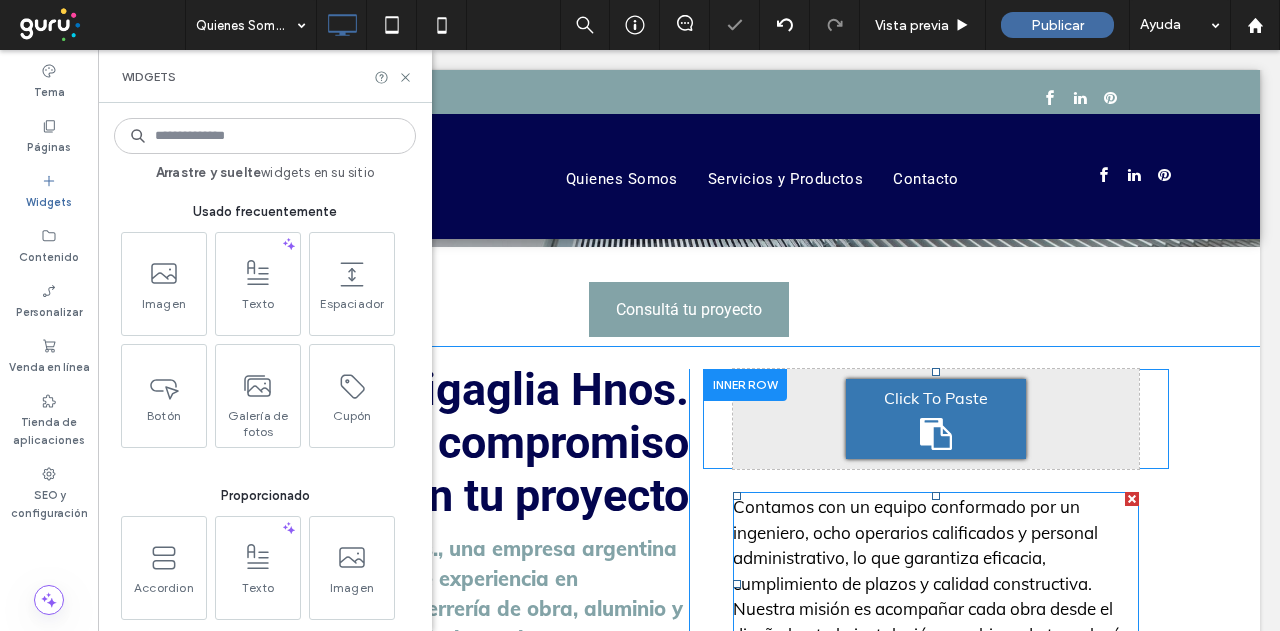 scroll, scrollTop: 526, scrollLeft: 0, axis: vertical 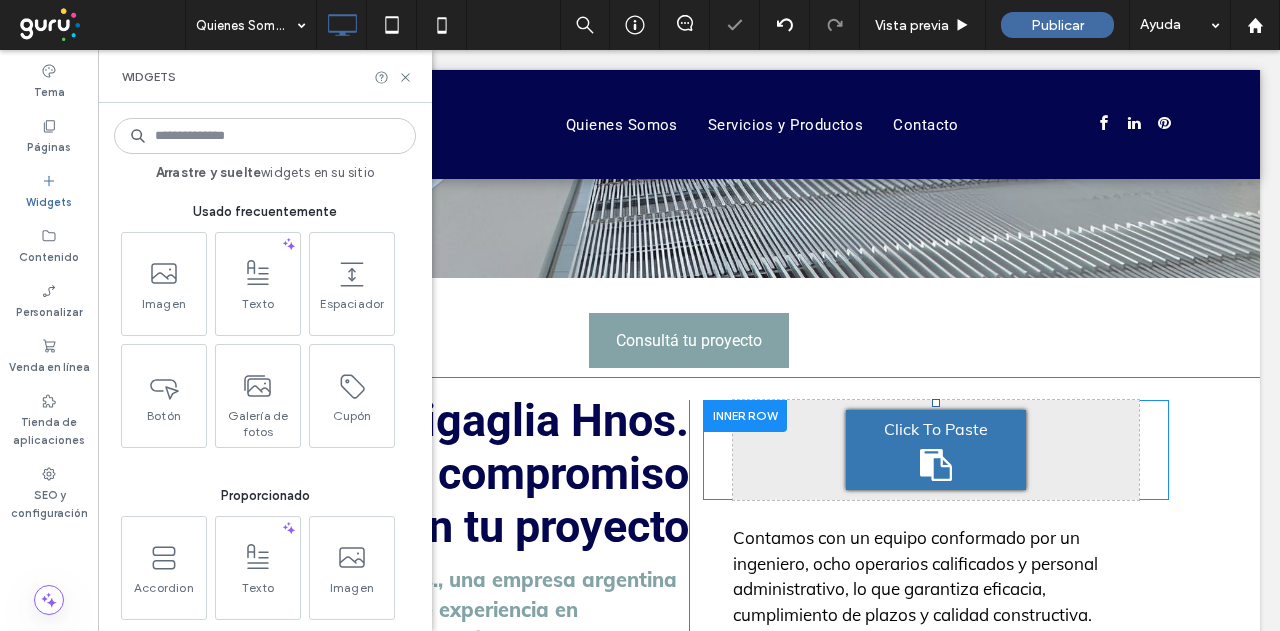 click at bounding box center (745, 415) 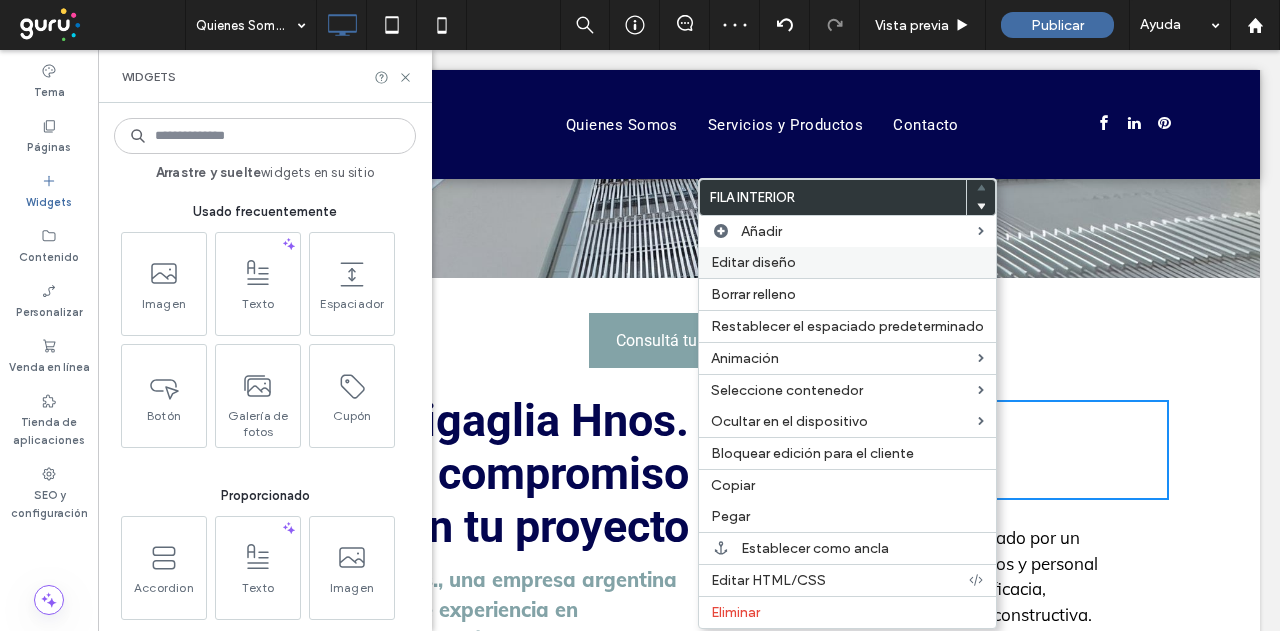 click on "Editar diseño" at bounding box center [753, 262] 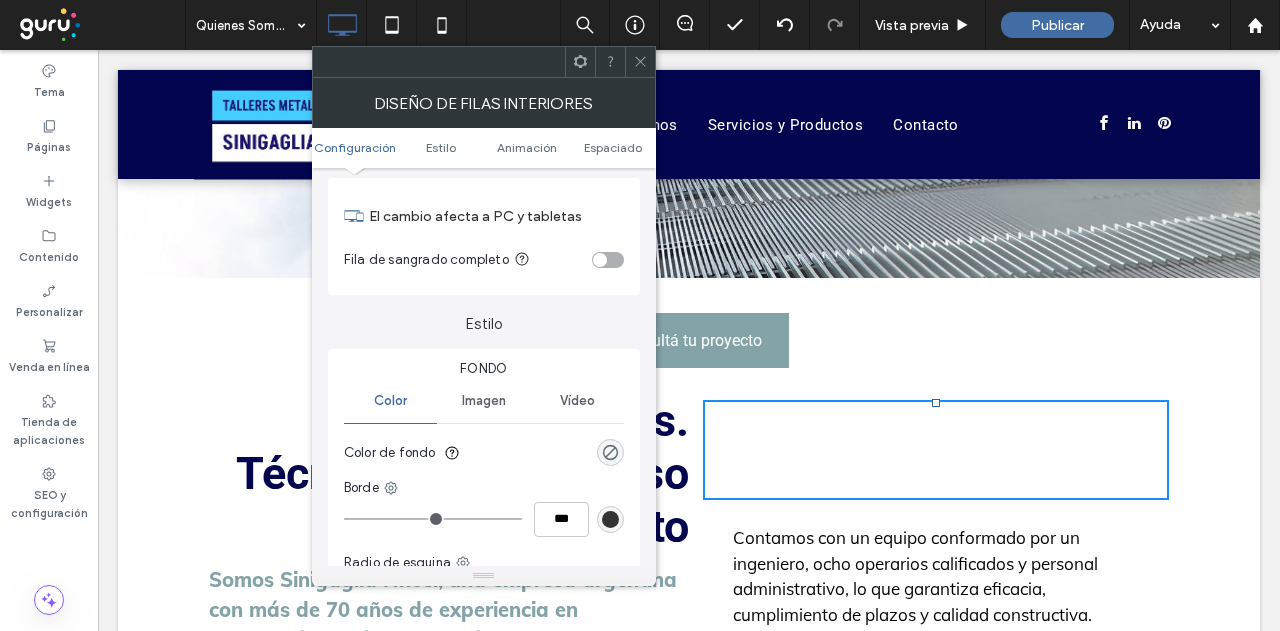 scroll, scrollTop: 0, scrollLeft: 0, axis: both 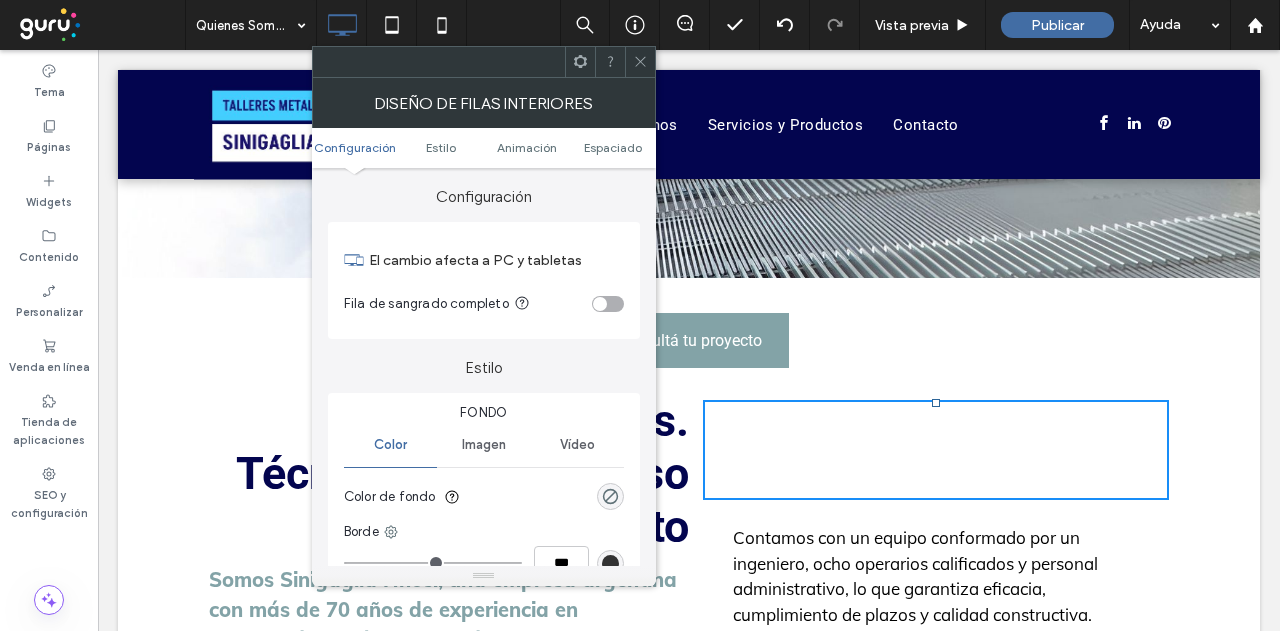 click on "Imagen" at bounding box center [484, 445] 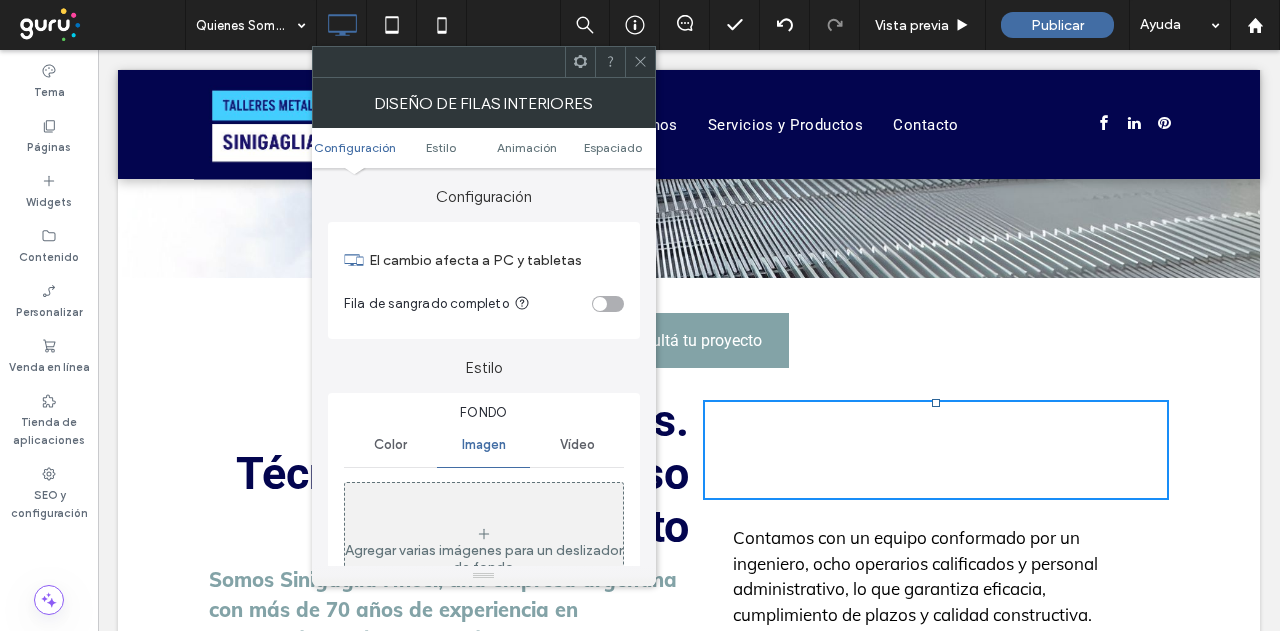 click on "Agregar varias imágenes para un deslizador de fondo" at bounding box center (484, 551) 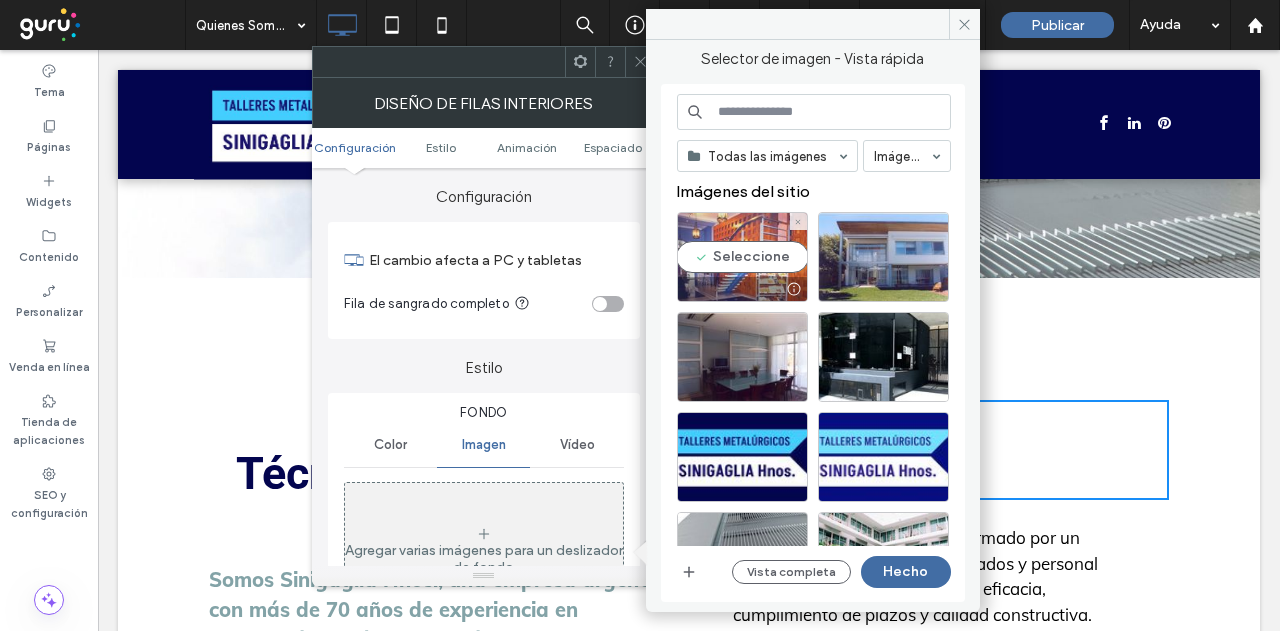 click on "Seleccione" at bounding box center [742, 257] 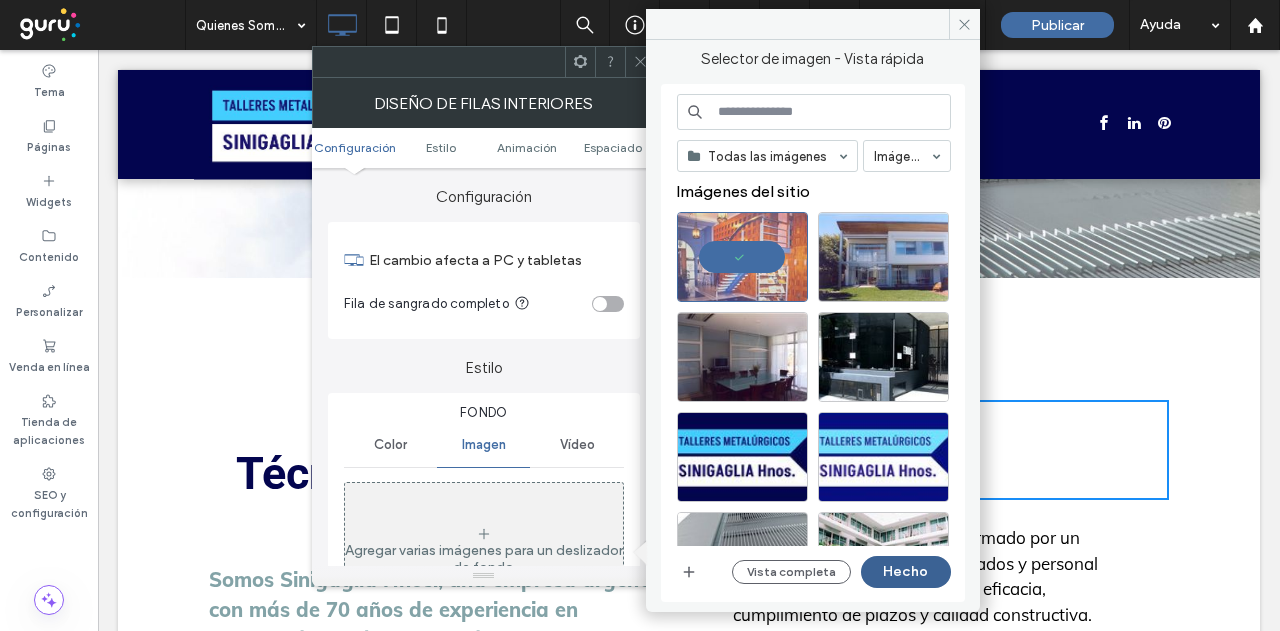 drag, startPoint x: 913, startPoint y: 565, endPoint x: 812, endPoint y: 517, distance: 111.82576 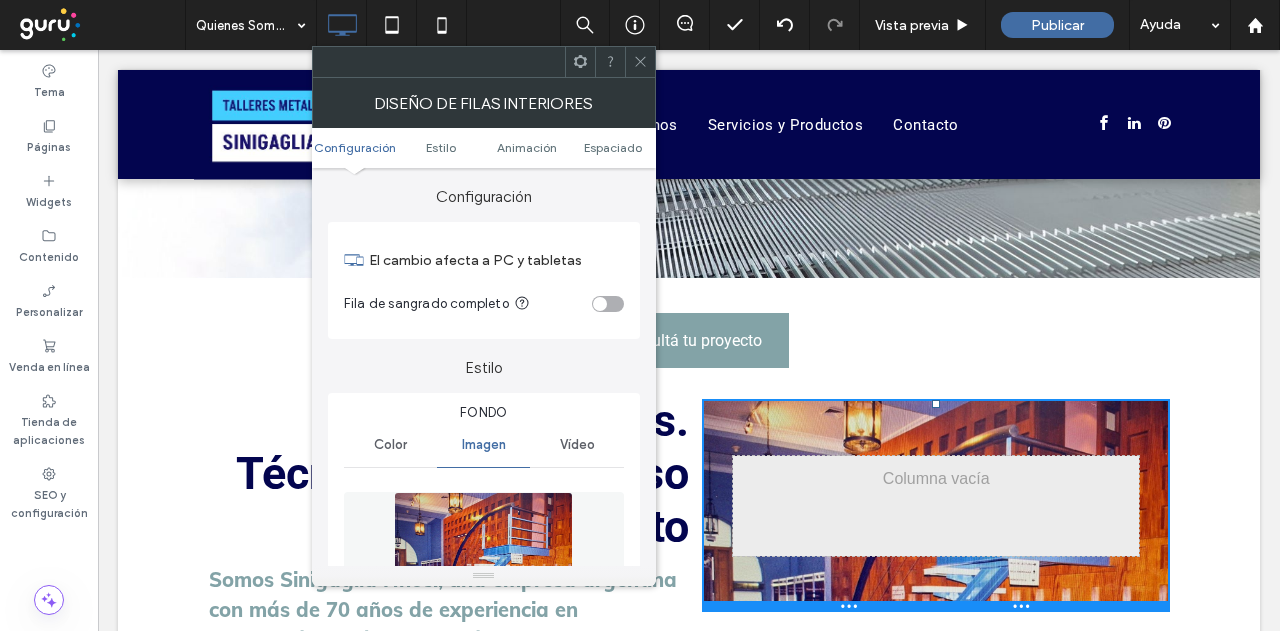 drag, startPoint x: 964, startPoint y: 503, endPoint x: 946, endPoint y: 612, distance: 110.47624 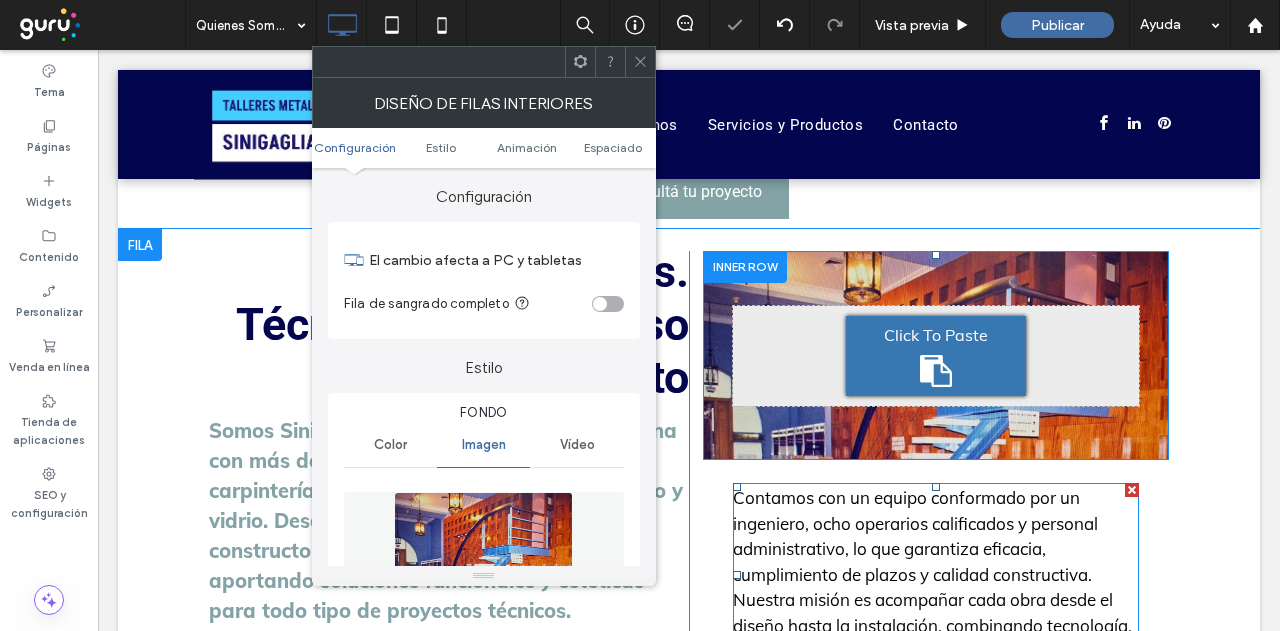 scroll, scrollTop: 726, scrollLeft: 0, axis: vertical 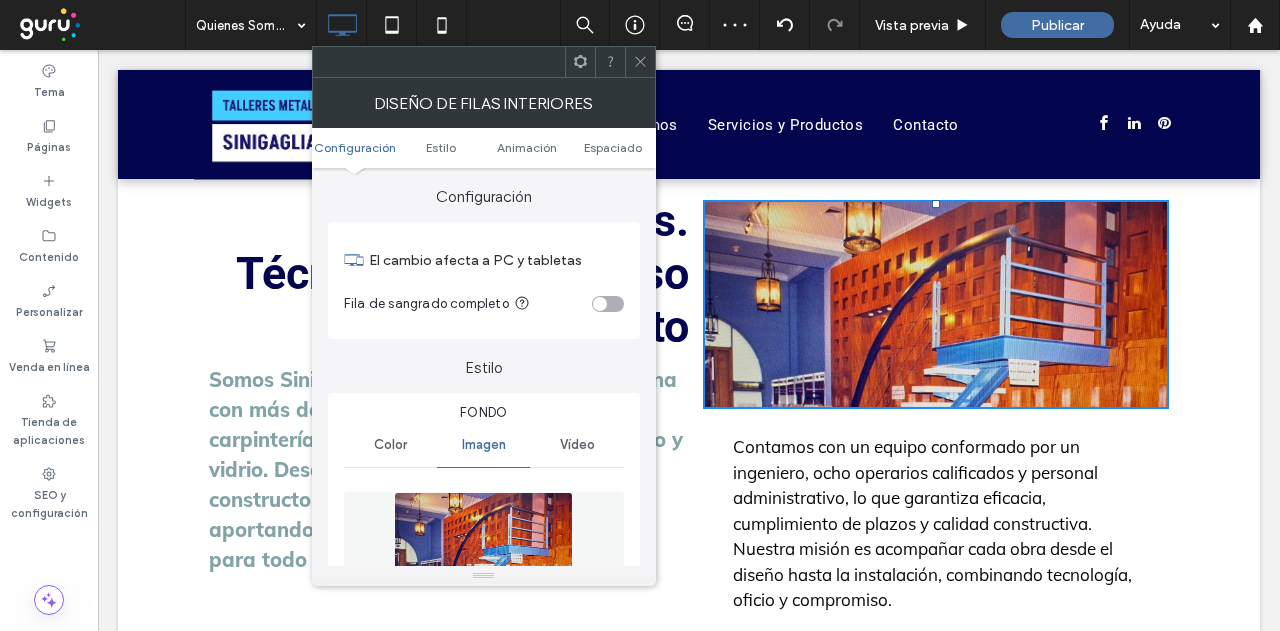click 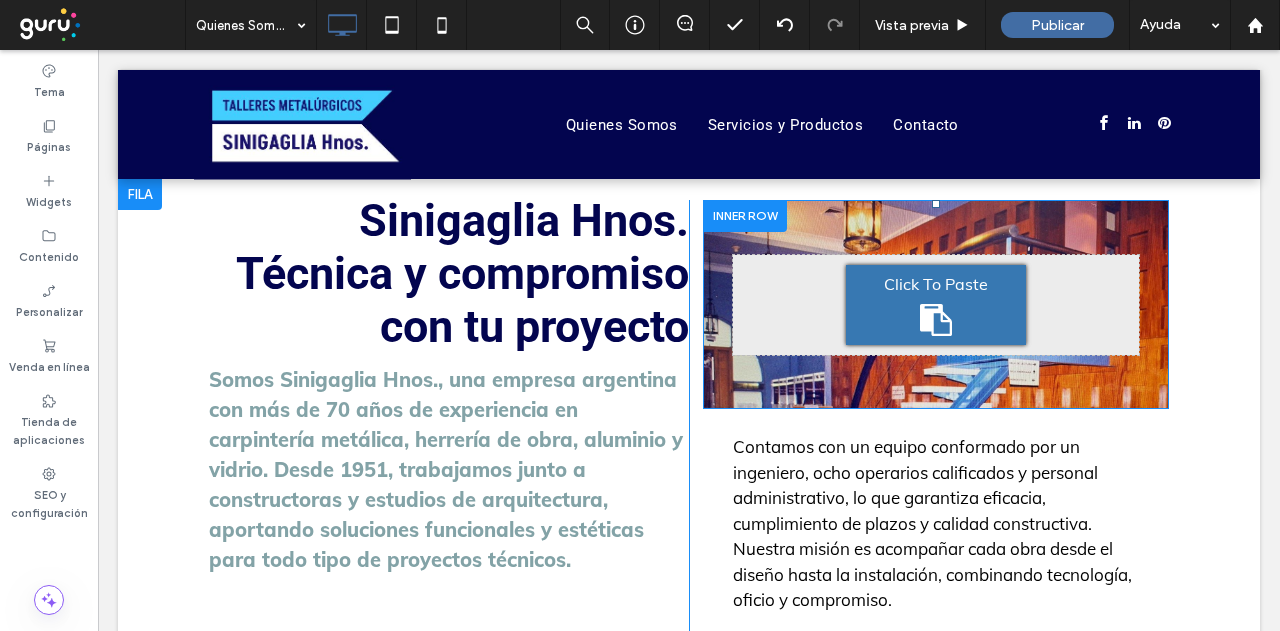 click on "Click To Paste     Click To Paste" at bounding box center (936, 304) 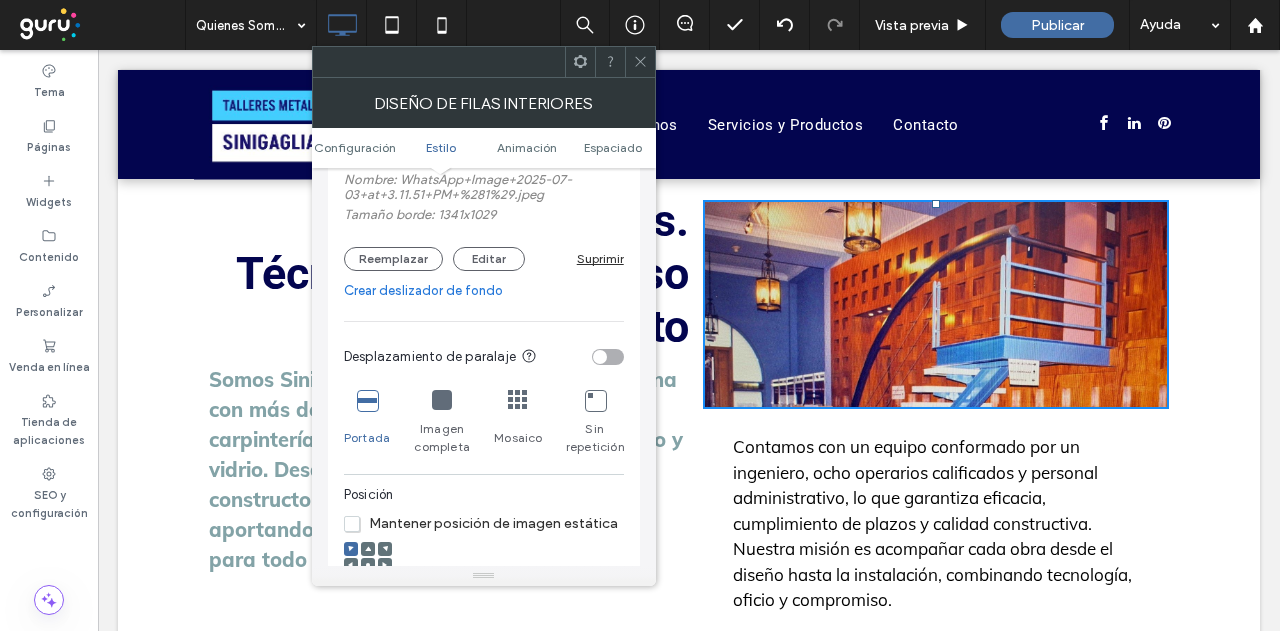 scroll, scrollTop: 500, scrollLeft: 0, axis: vertical 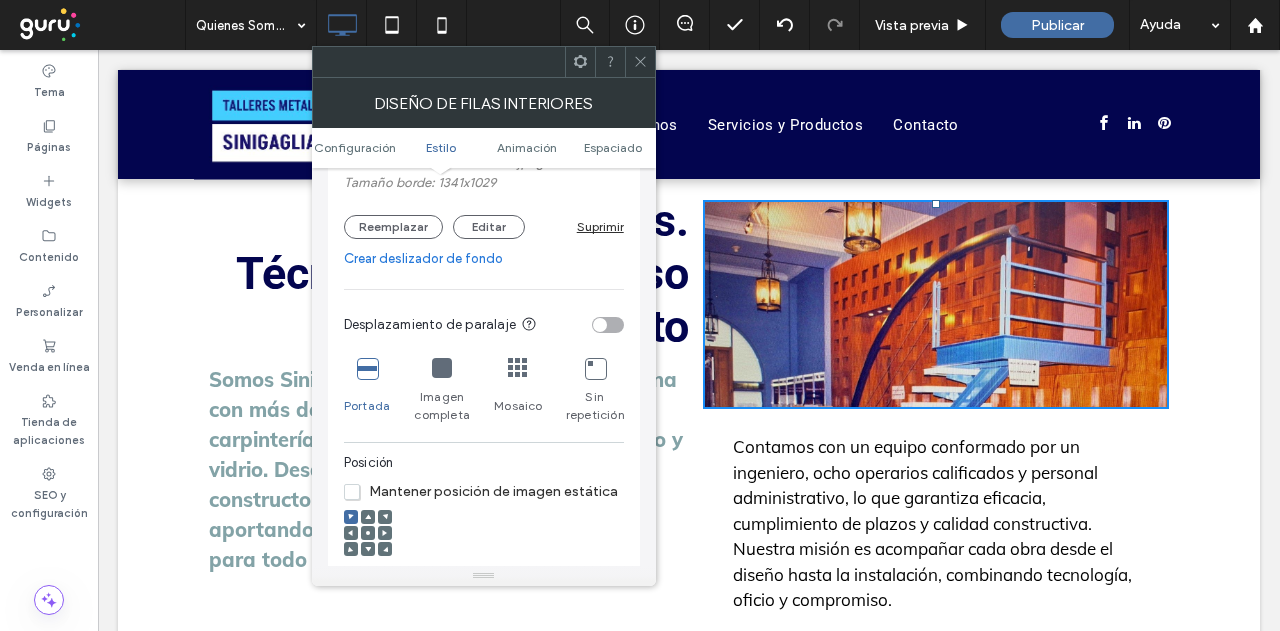 click 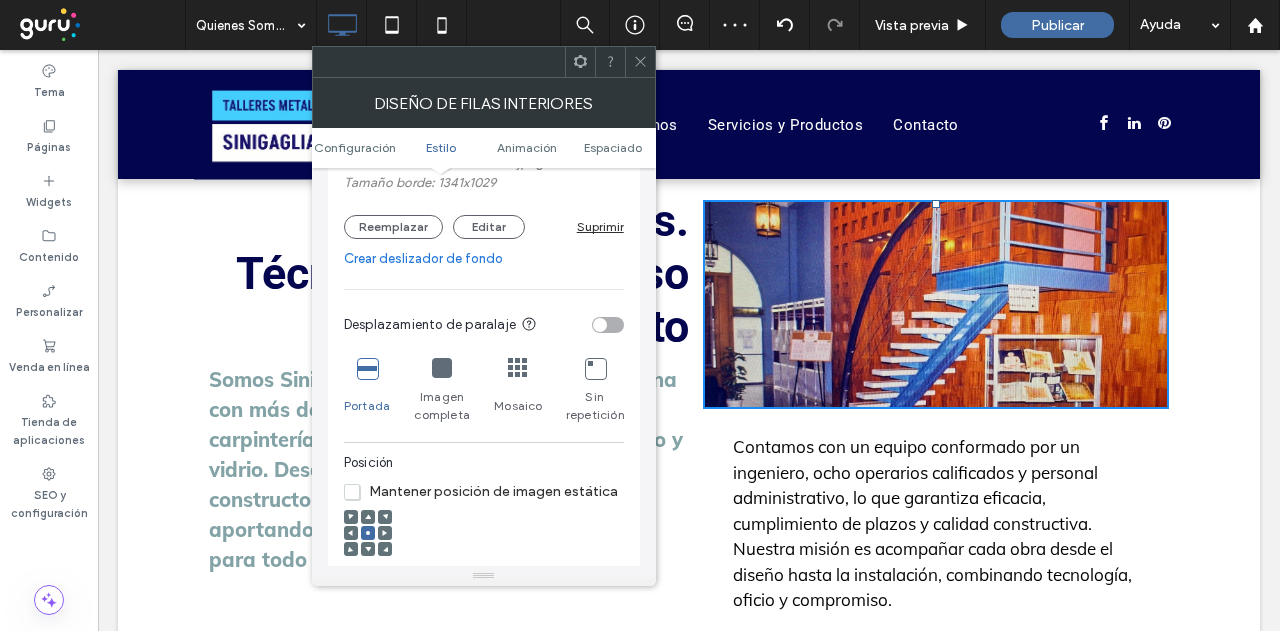 click 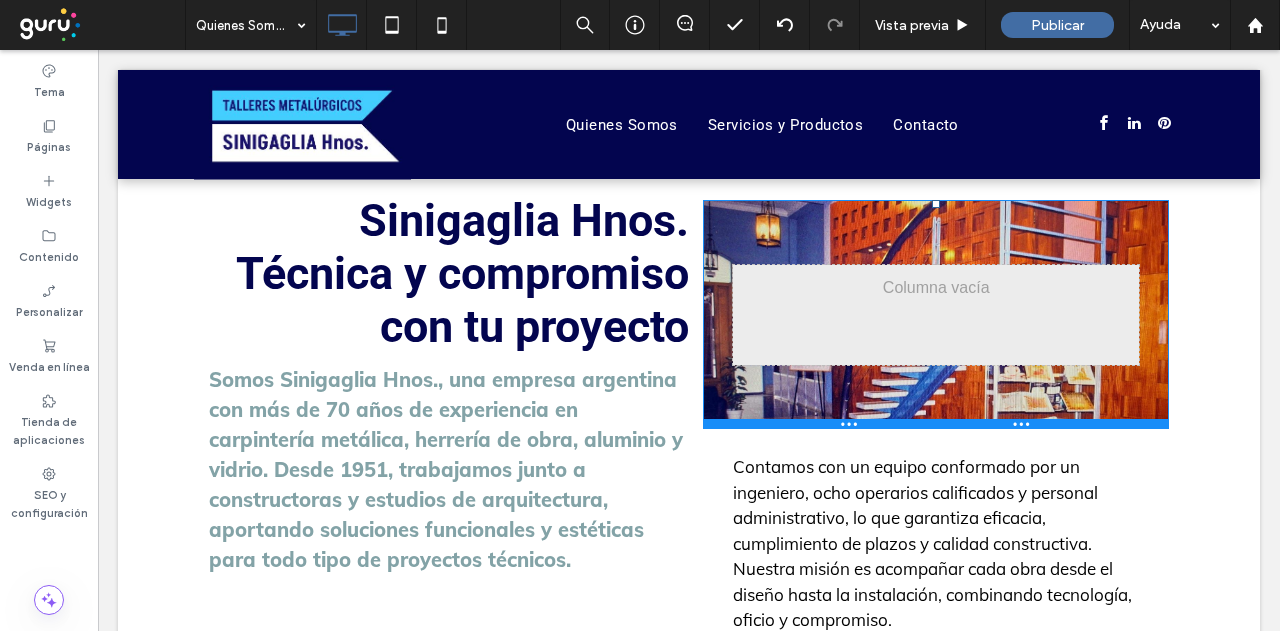 drag, startPoint x: 912, startPoint y: 407, endPoint x: 908, endPoint y: 428, distance: 21.377558 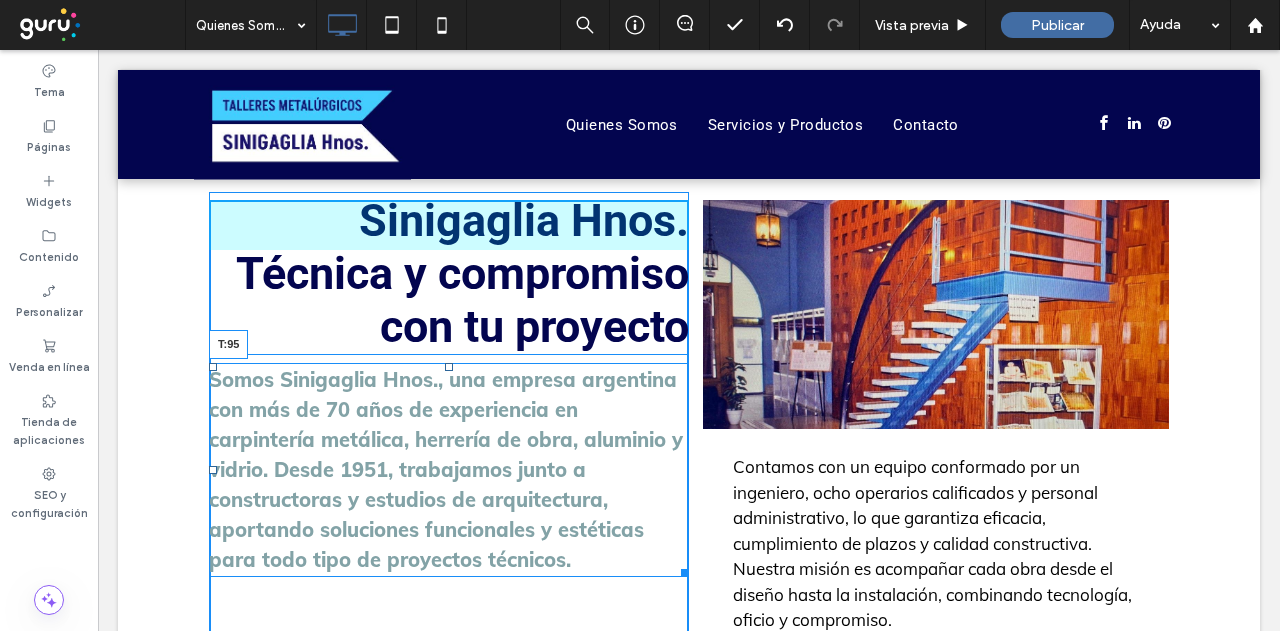 drag, startPoint x: 441, startPoint y: 373, endPoint x: 442, endPoint y: 460, distance: 87.005745 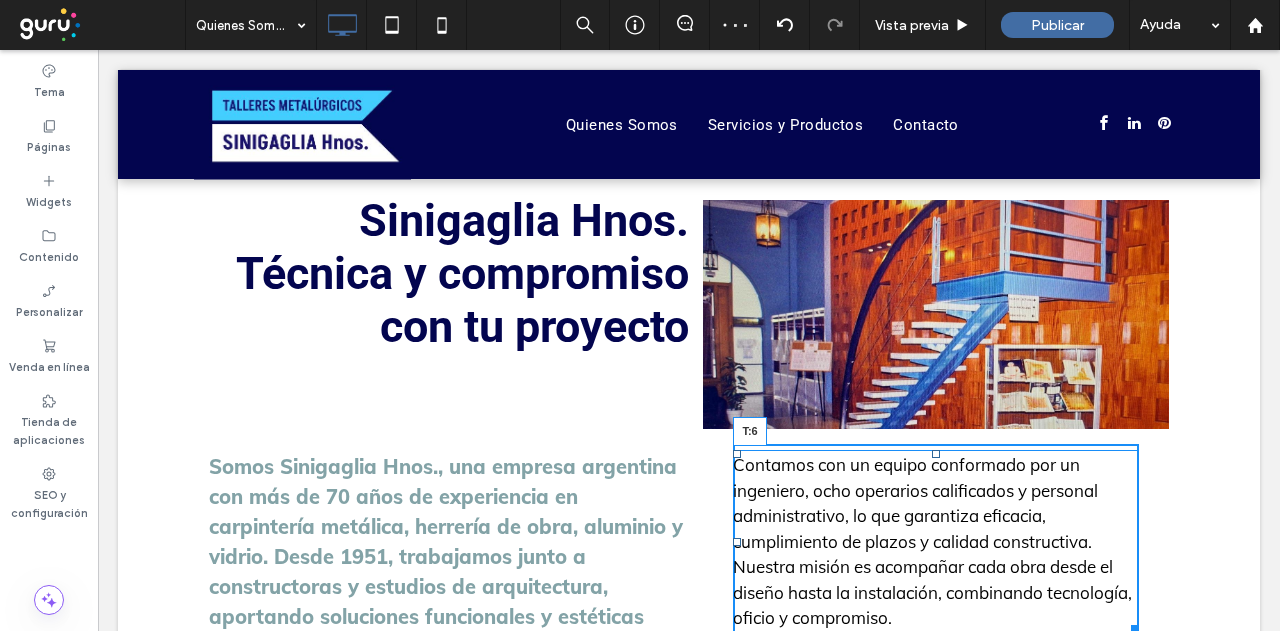 click at bounding box center [936, 454] 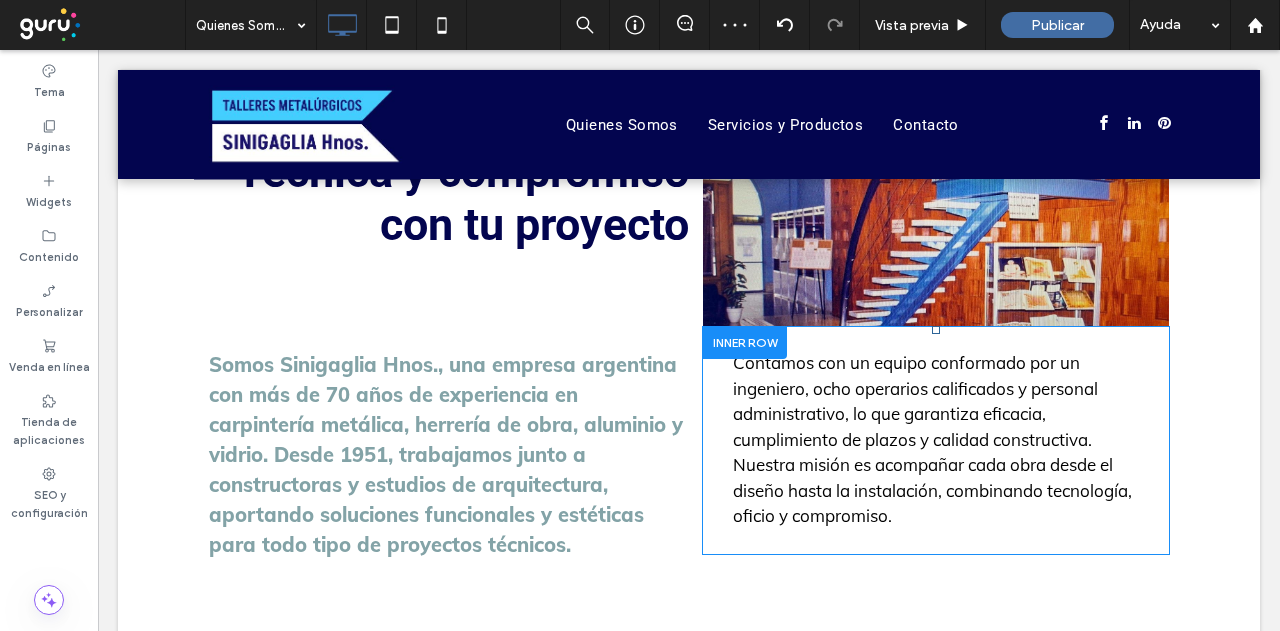 scroll, scrollTop: 926, scrollLeft: 0, axis: vertical 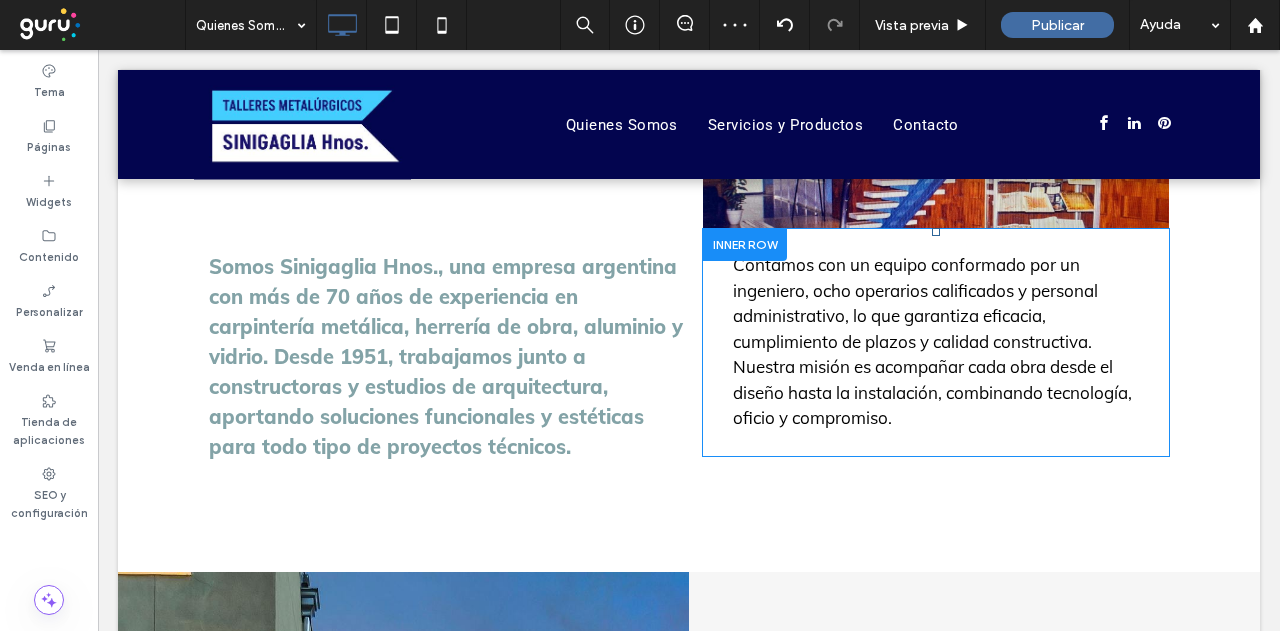 click on "Click To Paste     Click To Paste     Contamos con un equipo conformado por un ingeniero, ocho operarios calificados y personal administrativo, lo que garantiza eficacia, cumplimiento de plazos y calidad constructiva. Nuestra misión es acompañar cada obra desde el diseño hasta la instalación, combinando tecnología, oficio y compromiso." at bounding box center (936, 342) 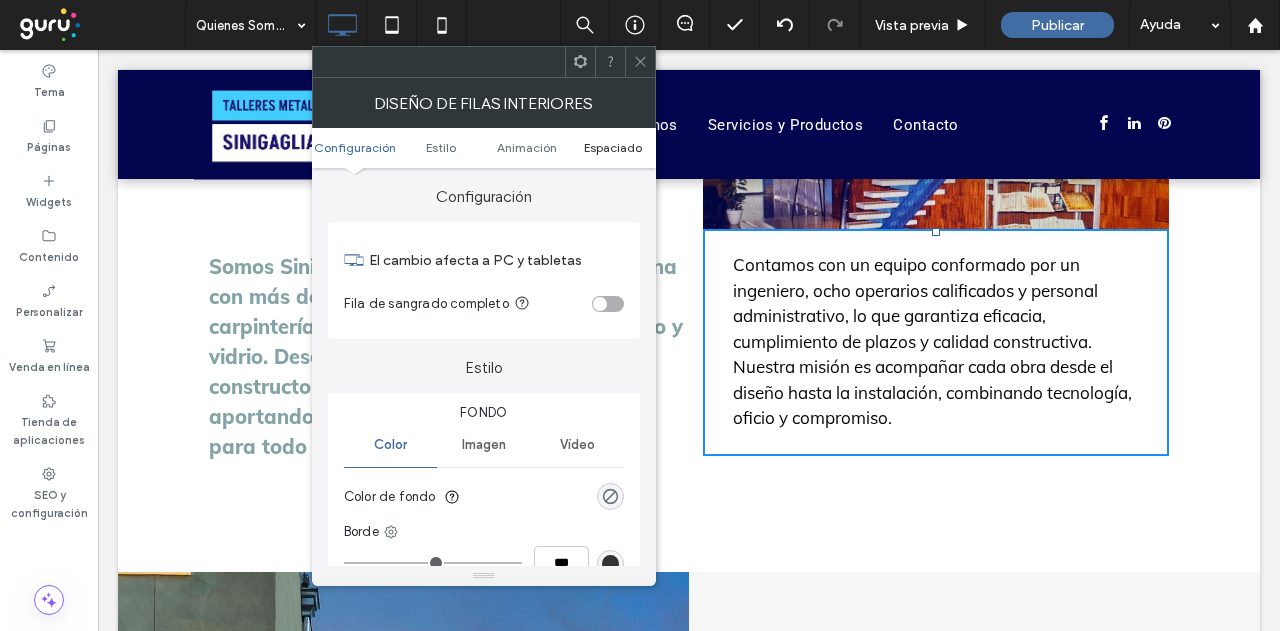 click on "Espaciado" at bounding box center (613, 147) 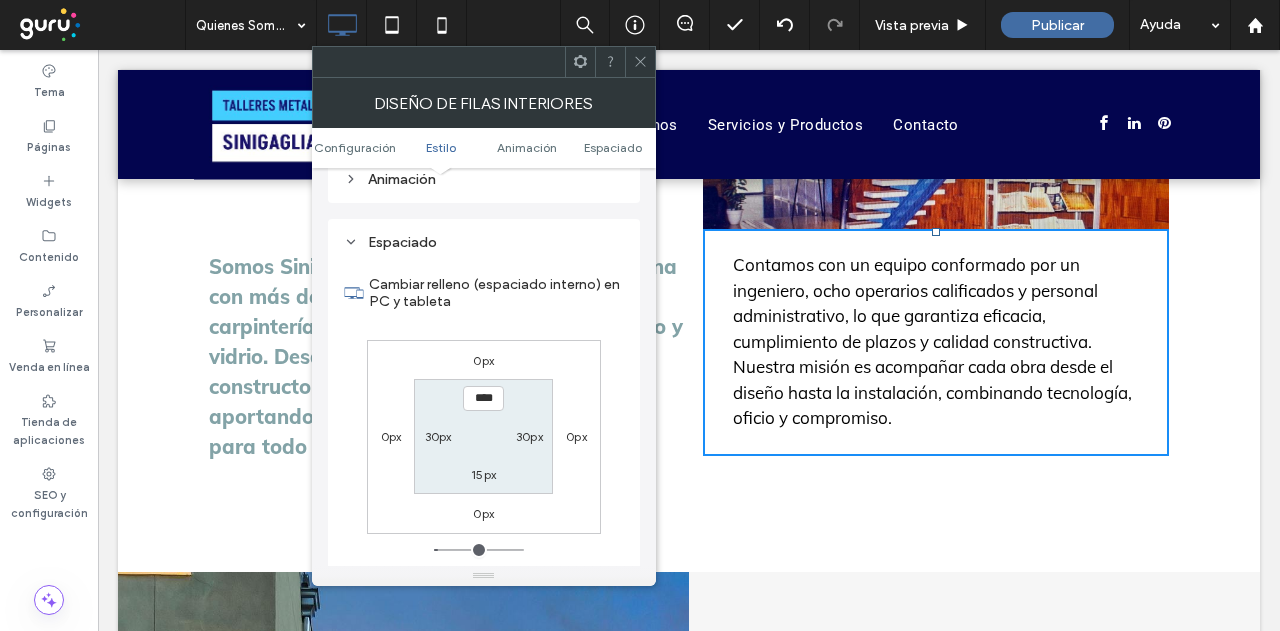 scroll, scrollTop: 640, scrollLeft: 0, axis: vertical 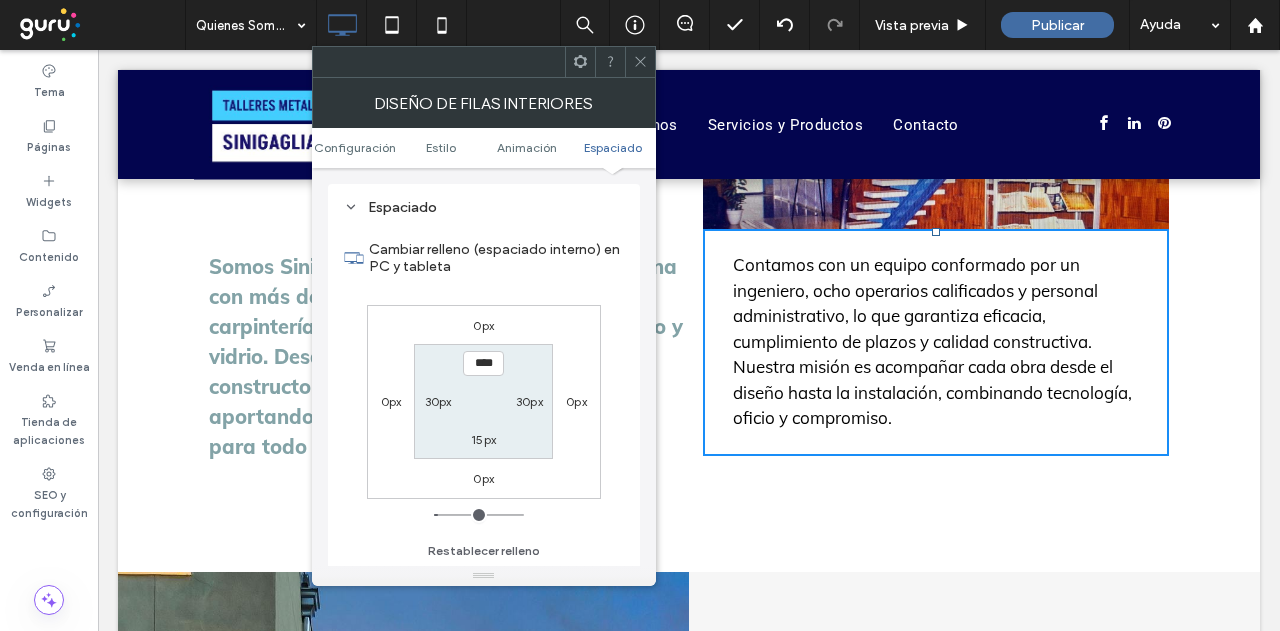 click on "30px" at bounding box center (438, 401) 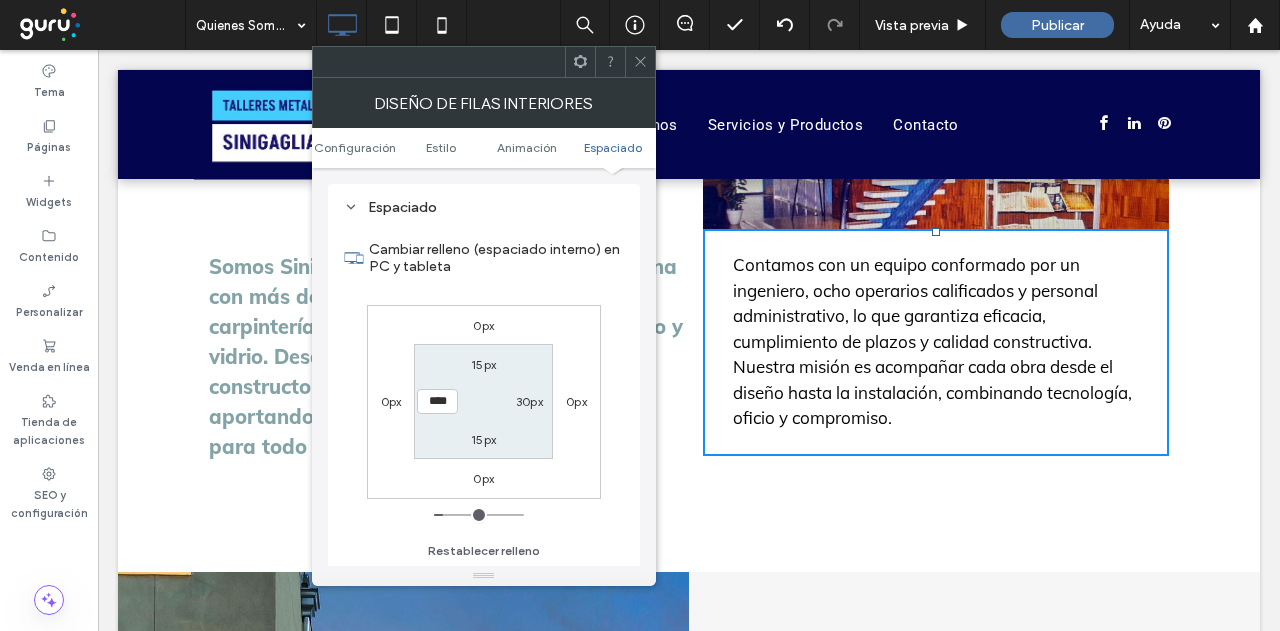 type on "*" 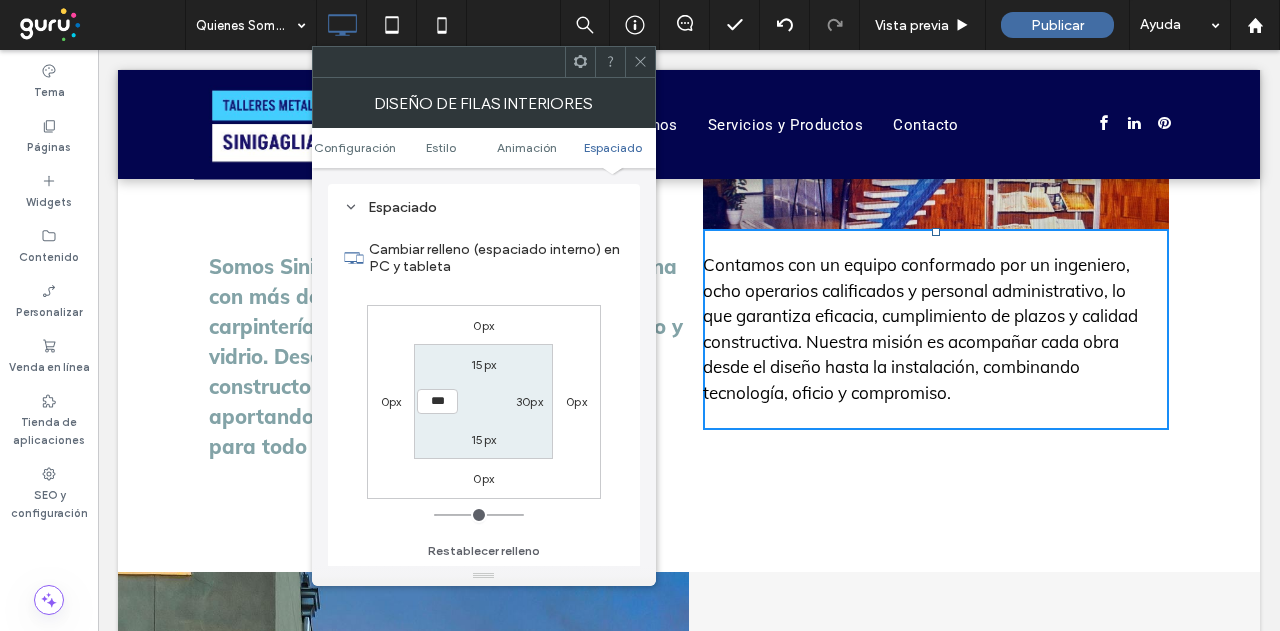 drag, startPoint x: 447, startPoint y: 513, endPoint x: 366, endPoint y: 506, distance: 81.3019 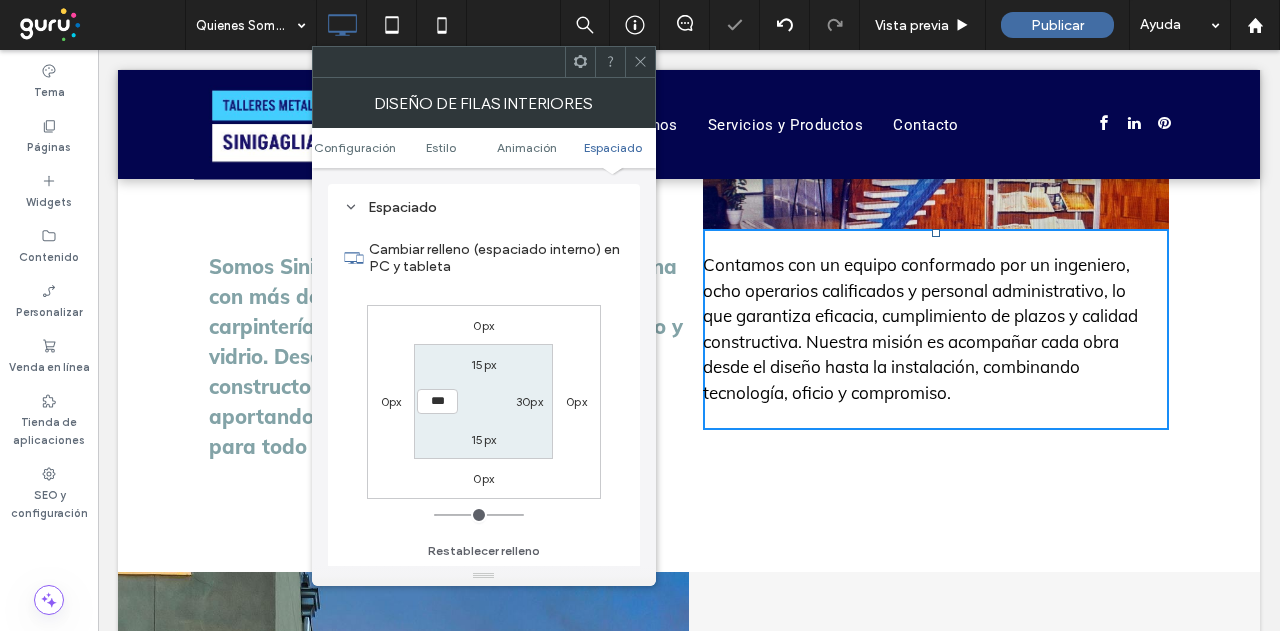 drag, startPoint x: 641, startPoint y: 60, endPoint x: 650, endPoint y: 71, distance: 14.21267 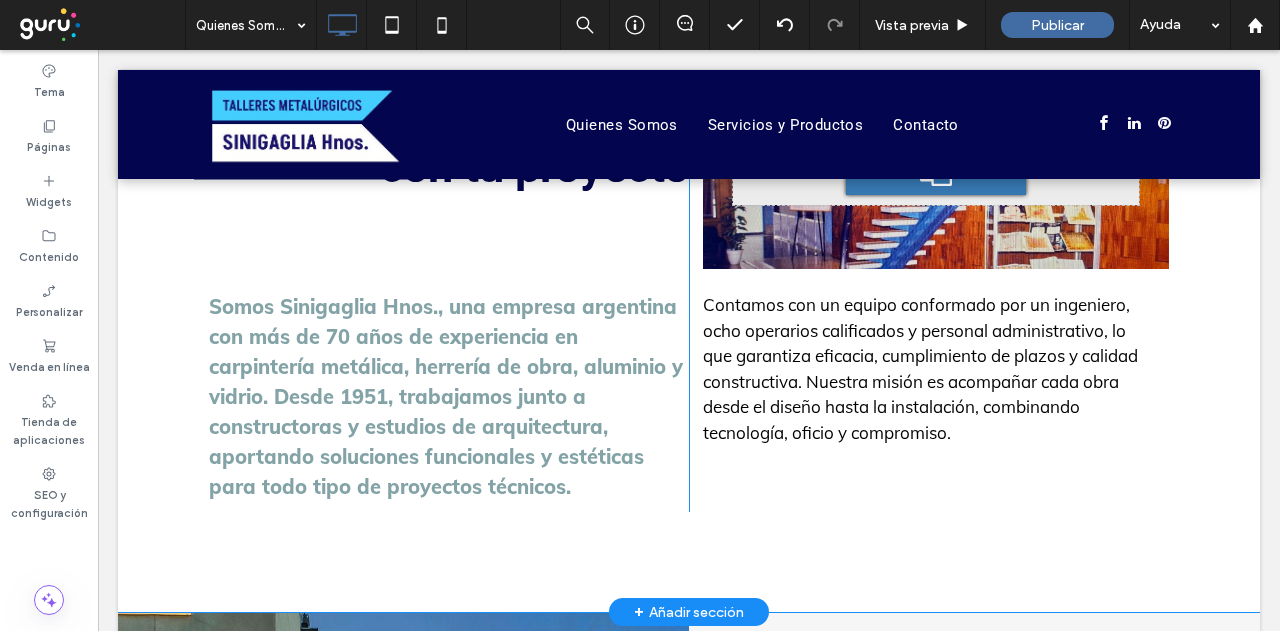 scroll, scrollTop: 926, scrollLeft: 0, axis: vertical 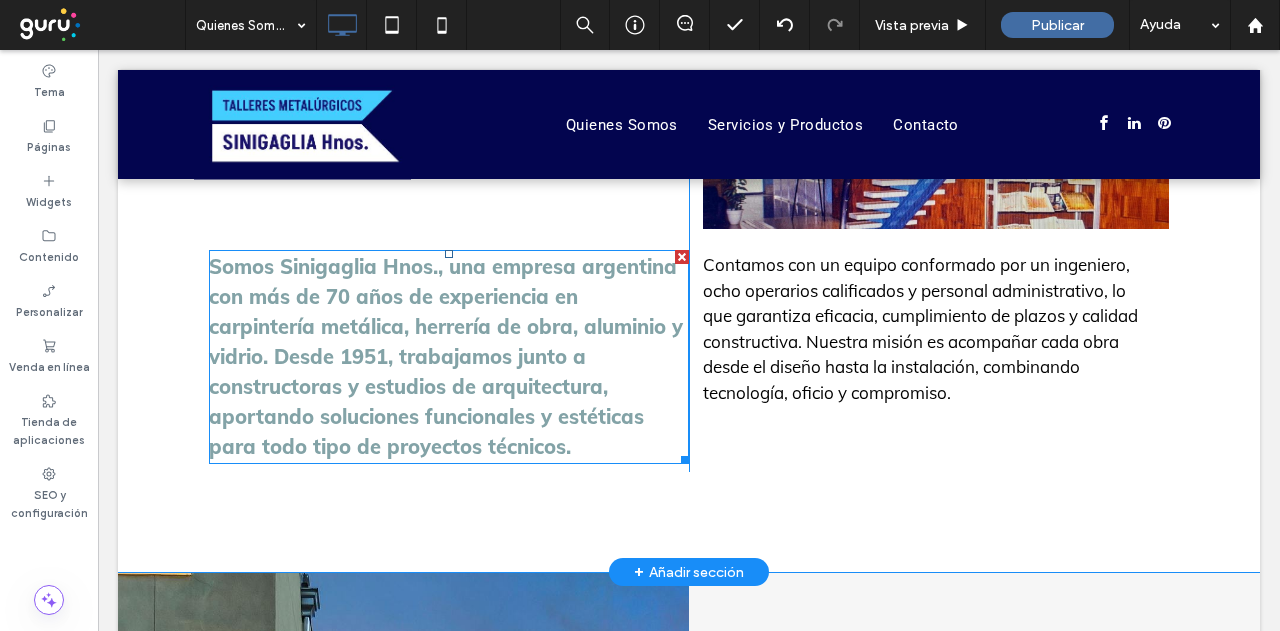 click on "Somos Sinigaglia Hnos., una empresa argentina con más de 70 años de experiencia en carpintería metálica, herrería de obra, aluminio y vidrio. Desde 1951, trabajamos junto a constructoras y estudios de arquitectura, aportando soluciones funcionales y estéticas para todo tipo de proyectos técnicos." at bounding box center (446, 356) 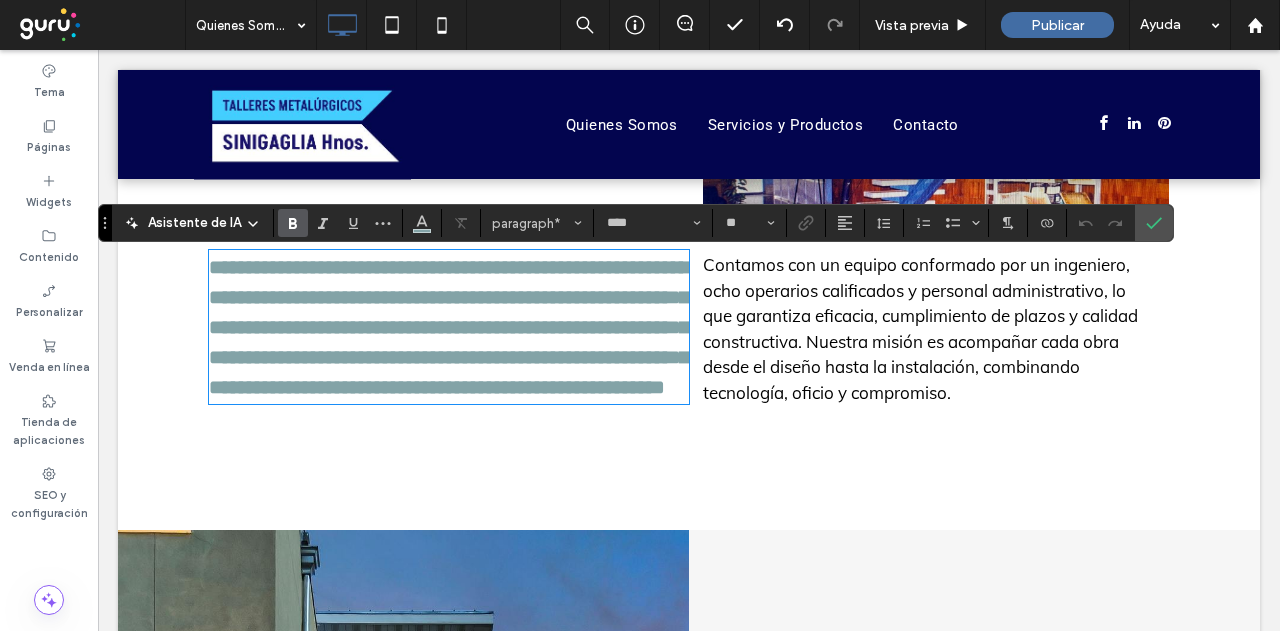 click on "**********" at bounding box center [449, 327] 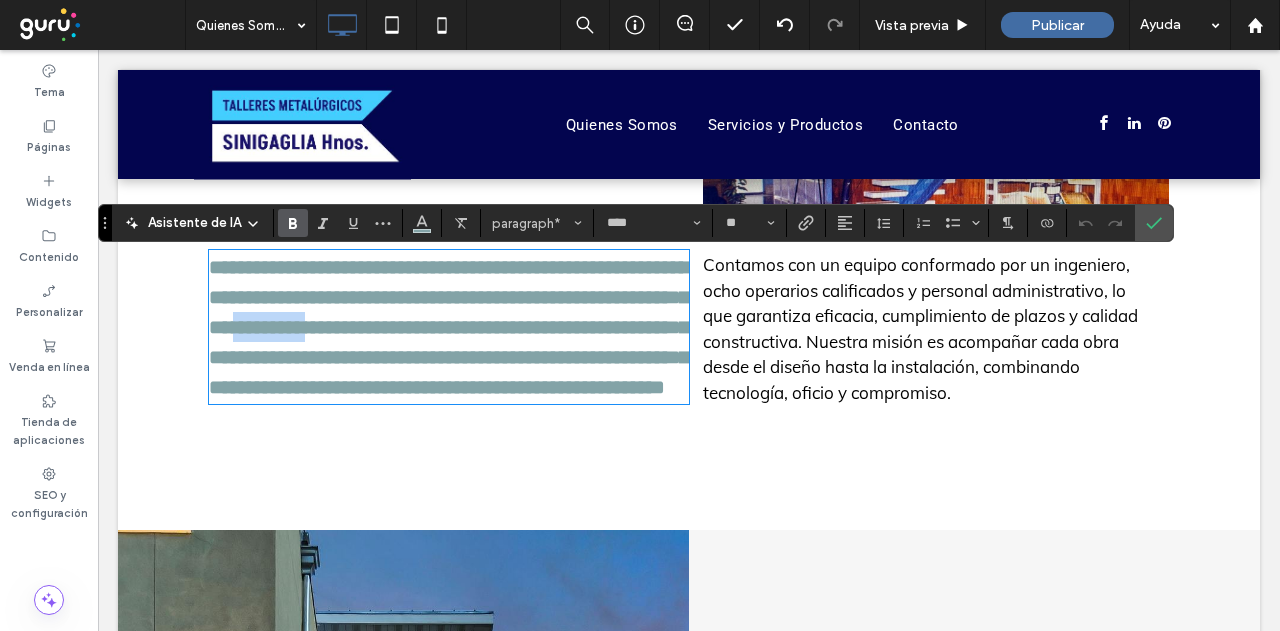 click on "**********" at bounding box center (449, 327) 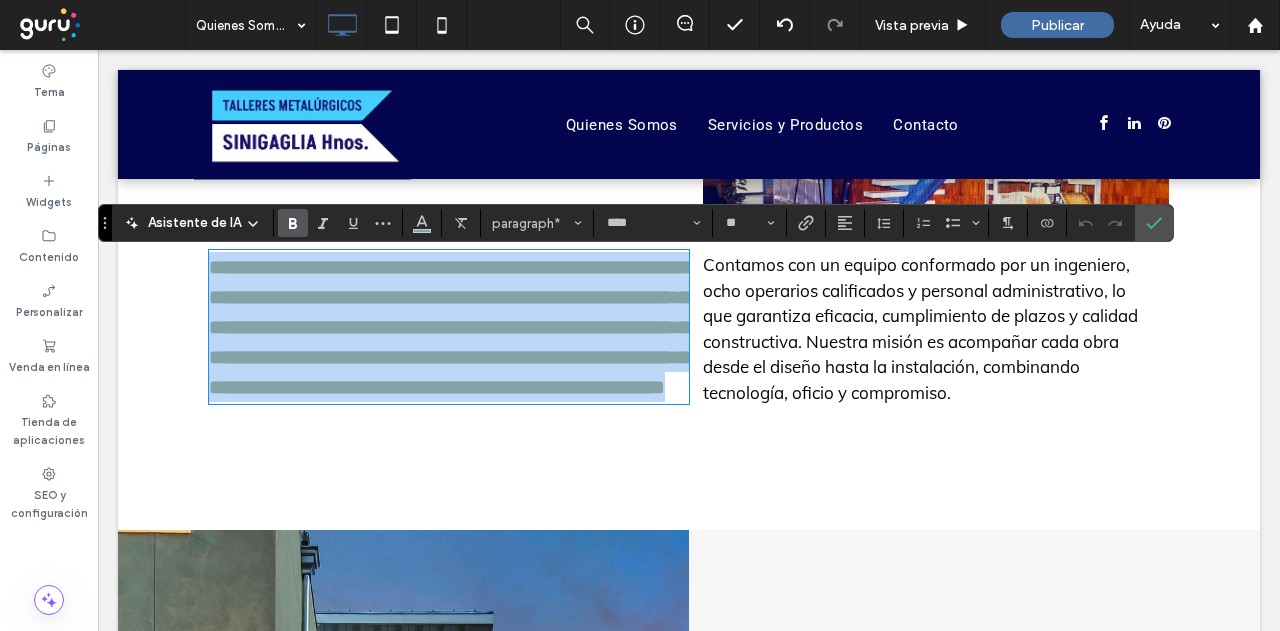 click on "**********" at bounding box center [449, 327] 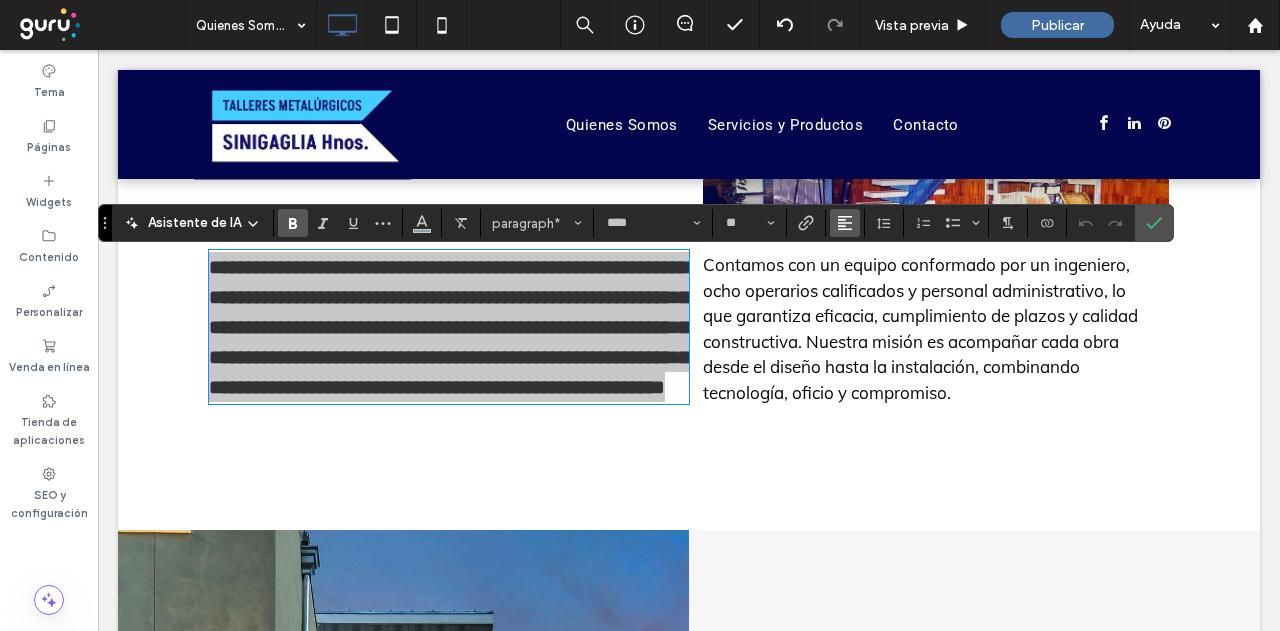 click 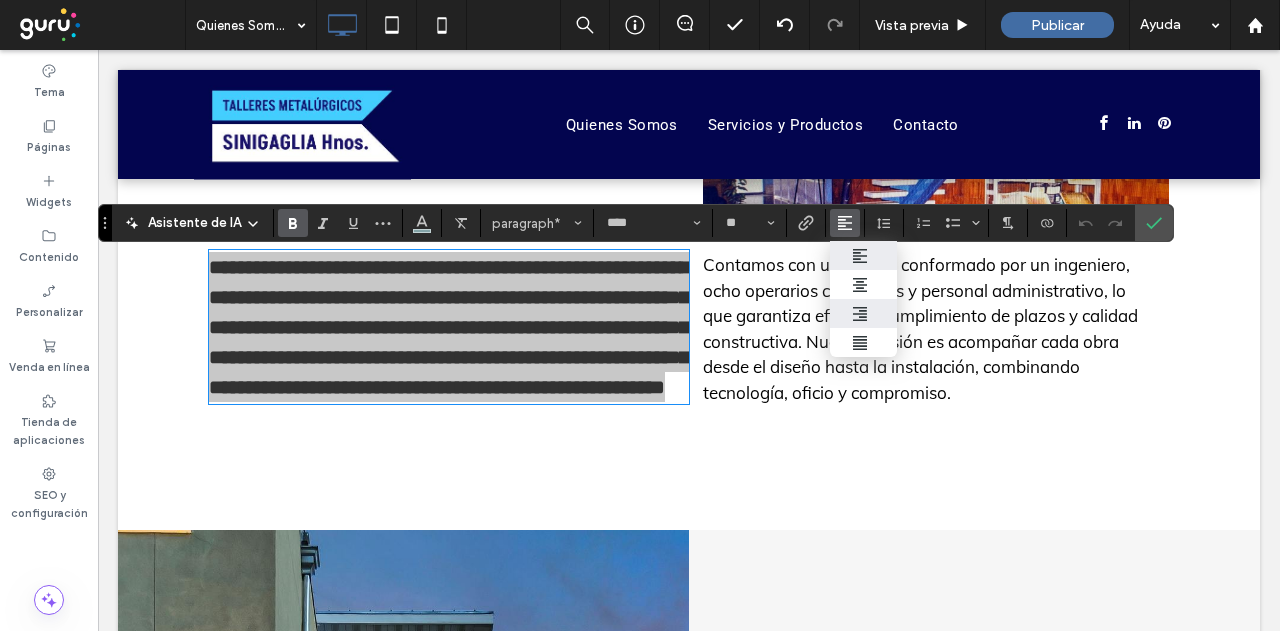 drag, startPoint x: 862, startPoint y: 314, endPoint x: 757, endPoint y: 263, distance: 116.73046 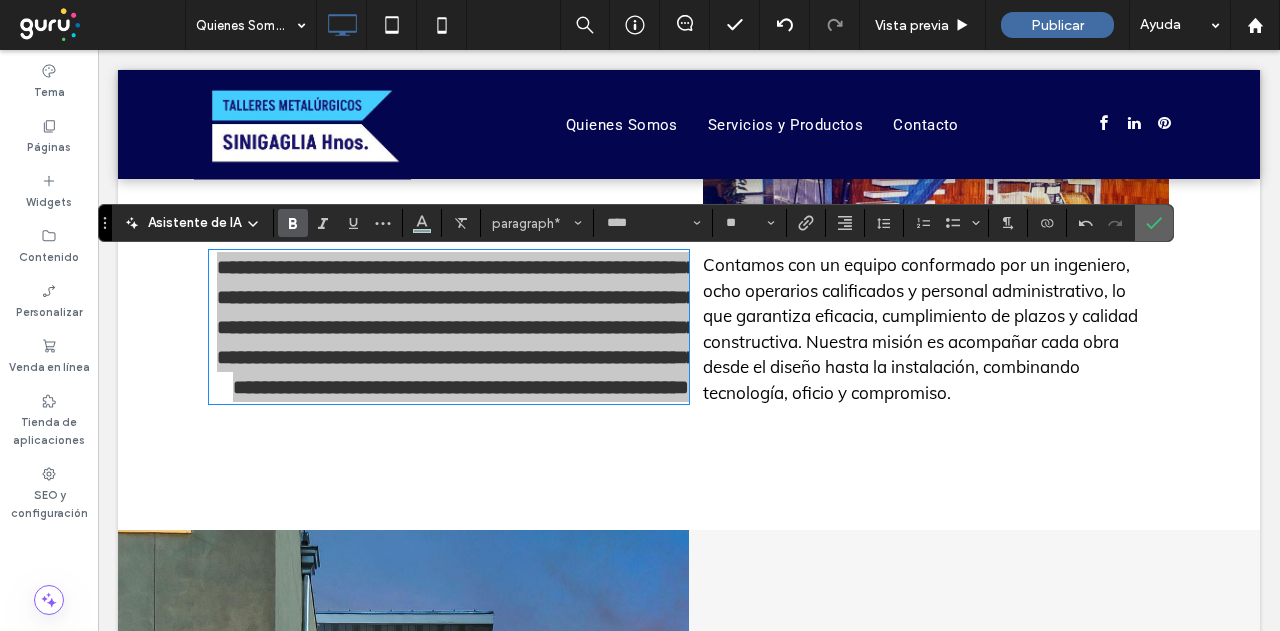 click 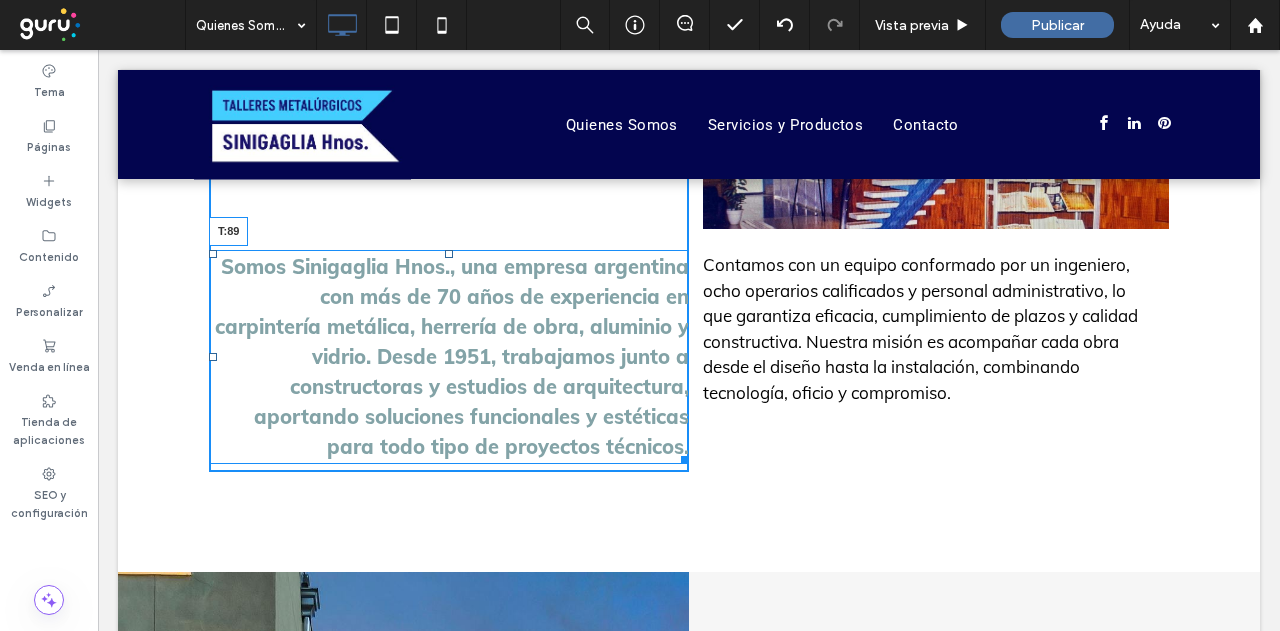 drag, startPoint x: 443, startPoint y: 259, endPoint x: 540, endPoint y: 305, distance: 107.35455 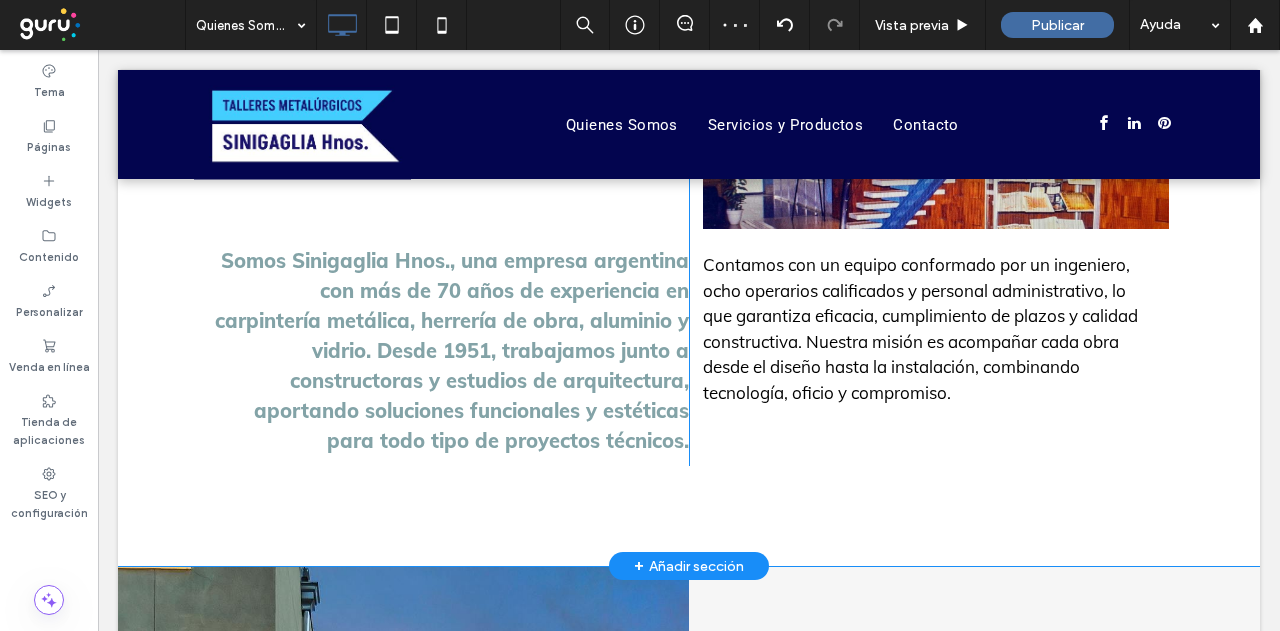 click on "Click To Paste     Click To Paste         Click To Paste     Click To Paste
Click To Paste     Click To Paste     Contamos con un equipo conformado por un ingeniero, ocho operarios calificados y personal administrativo, lo que garantiza eficacia, cumplimiento de plazos y calidad constructiva. Nuestra misión es acompañar cada obra desde el diseño hasta la instalación, combinando tecnología, oficio y compromiso." at bounding box center [929, 233] 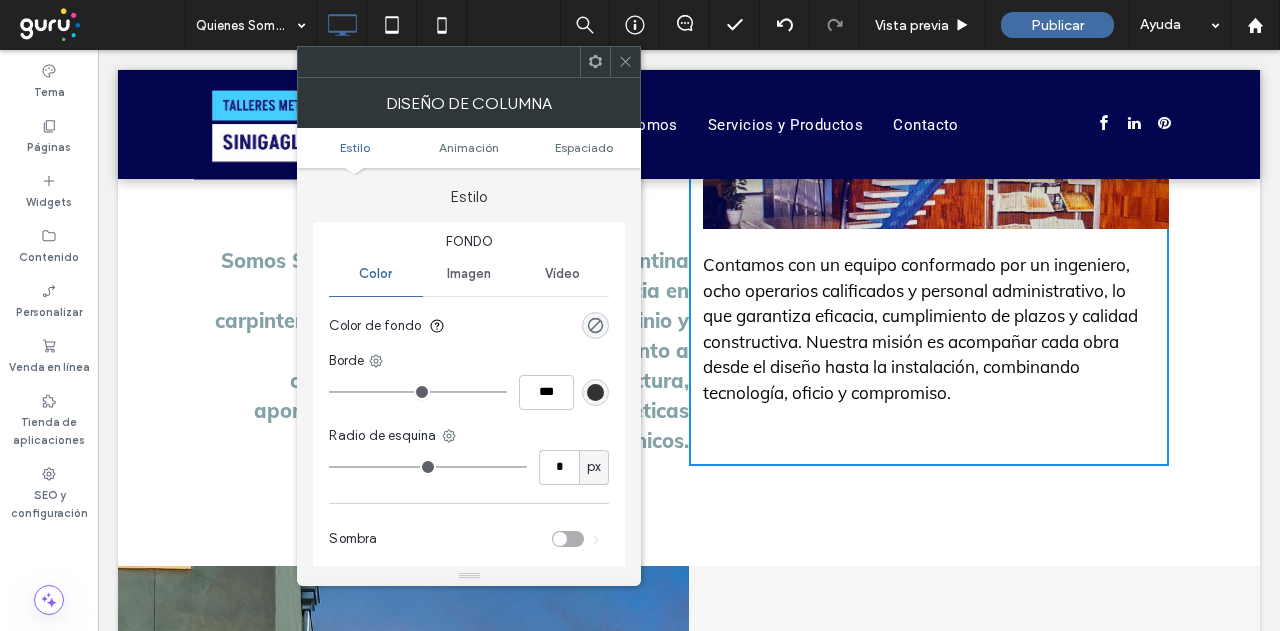 click on "Sinigaglia Hnos. Técnica y compromiso con tu proyecto   Somos Sinigaglia Hnos., una empresa argentina con más de 70 años de experiencia en carpintería metálica, herrería de obra, aluminio y vidrio. Desde 1951, trabajamos junto a constructoras y estudios de arquitectura, aportando soluciones funcionales y estéticas para todo tipo de proyectos técnicos.
Click To Paste
Click To Paste     Click To Paste         Click To Paste     Click To Paste
Click To Paste     Click To Paste     Contamos con un equipo conformado por un ingeniero, ocho operarios calificados y personal administrativo, lo que garantiza eficacia, cumplimiento de plazos y calidad constructiva. Nuestra misión es acompañar cada obra desde el diseño hasta la instalación, combinando tecnología, oficio y compromiso.
Fila + Añadir sección" at bounding box center (689, 272) 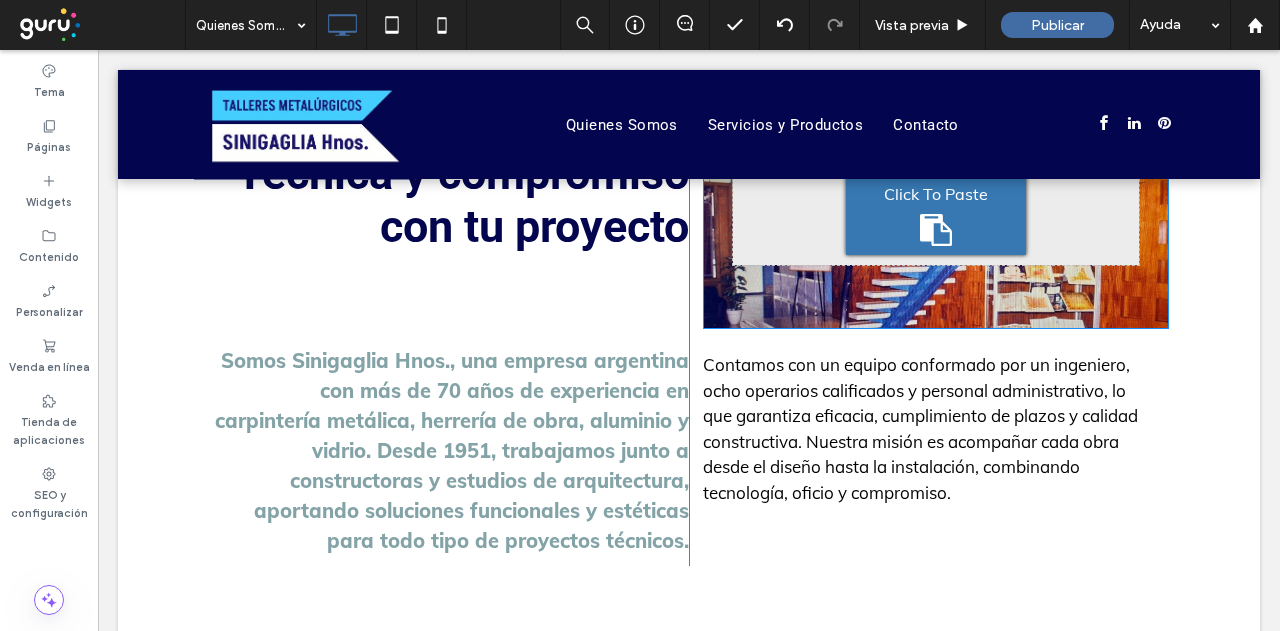 scroll, scrollTop: 726, scrollLeft: 0, axis: vertical 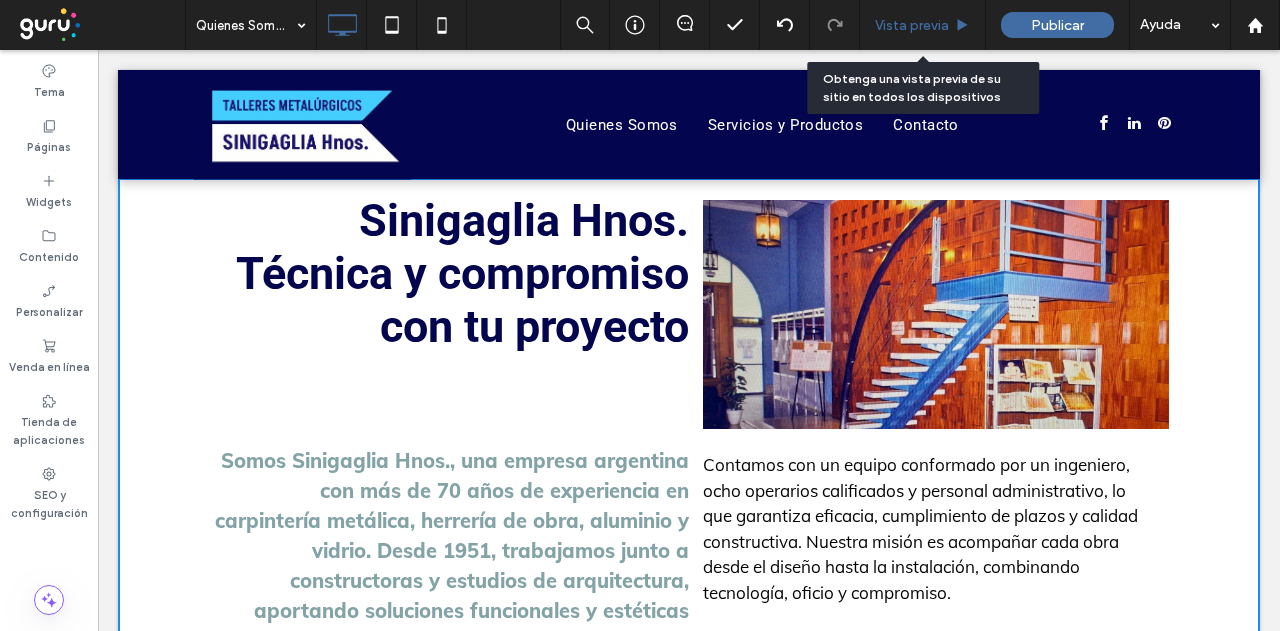 click on "Vista previa" at bounding box center [912, 25] 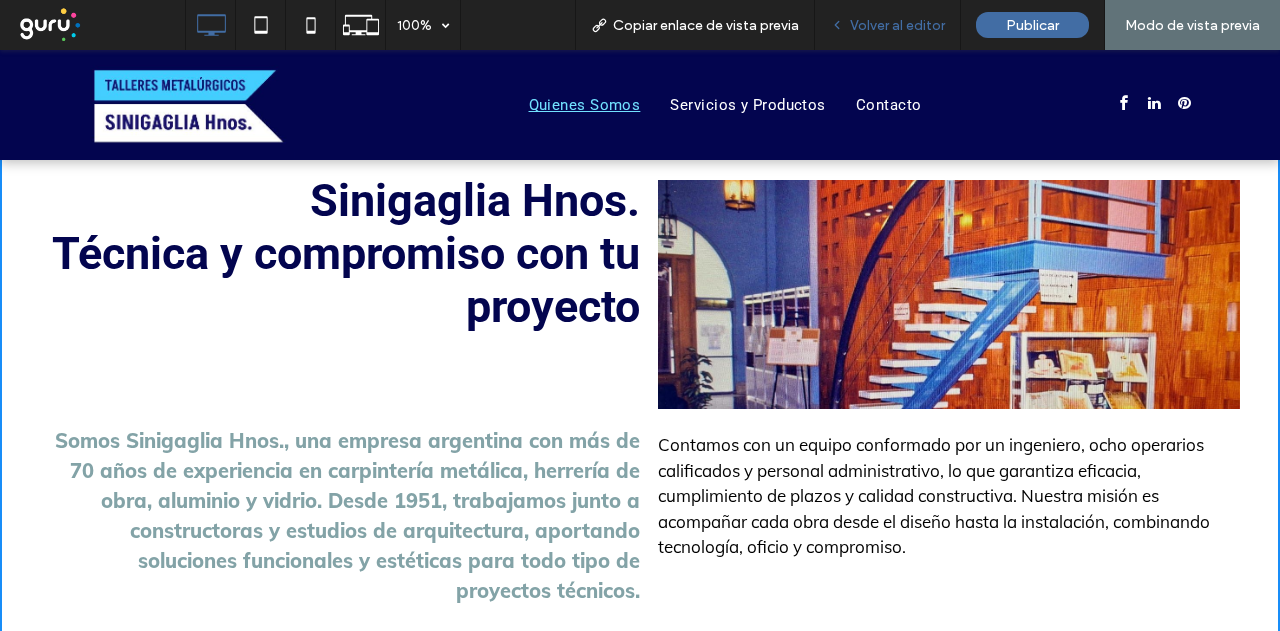 click on "Volver al editor" at bounding box center (897, 25) 